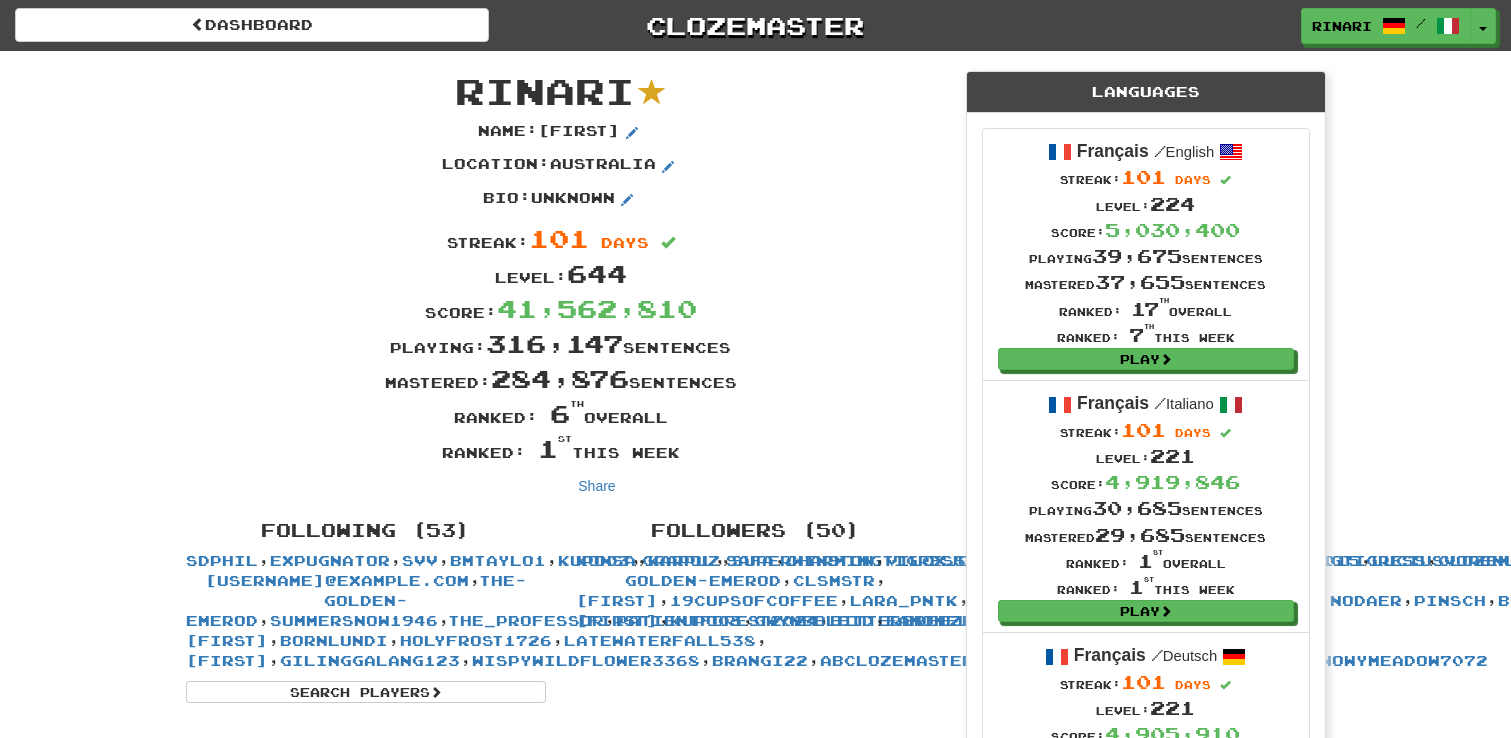 scroll, scrollTop: 0, scrollLeft: 0, axis: both 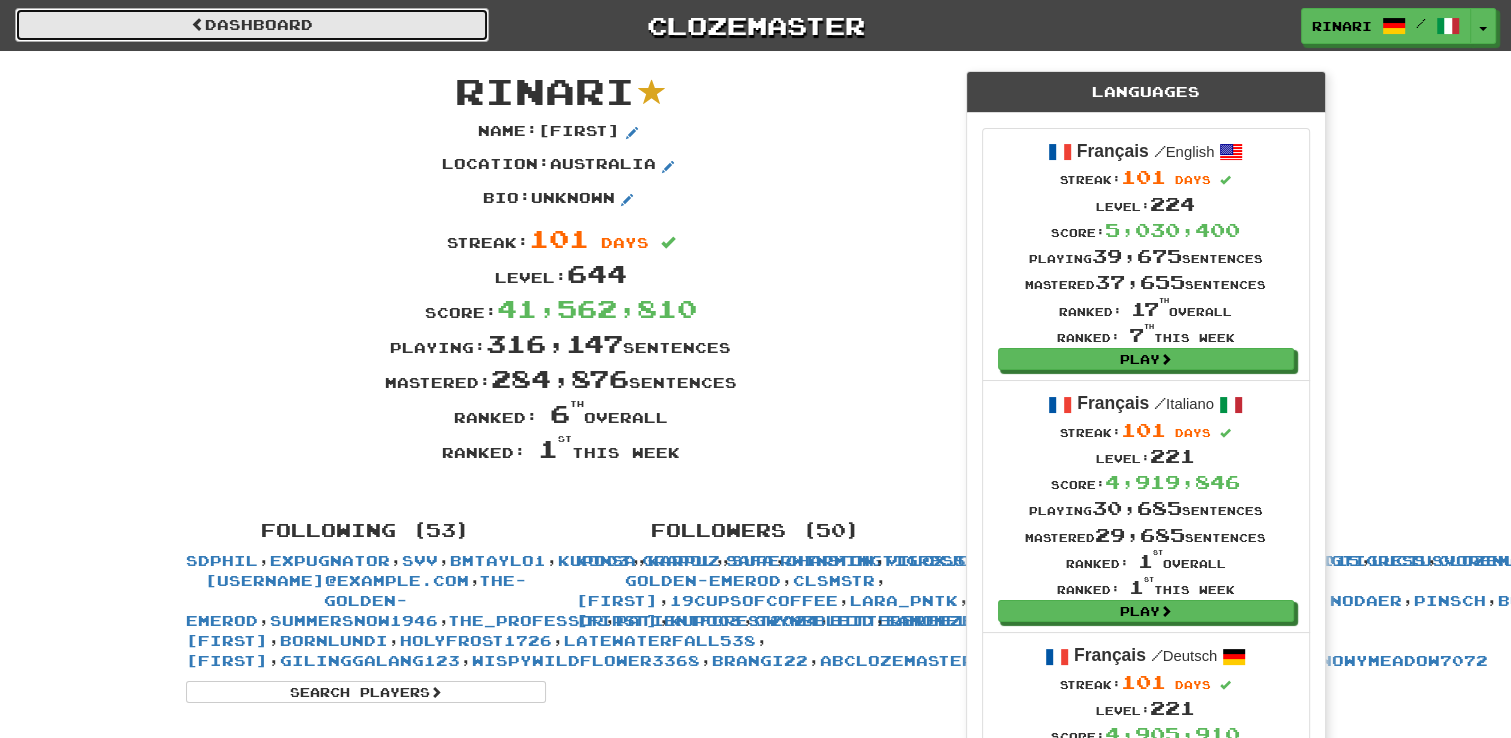 click on "Dashboard" at bounding box center (252, 25) 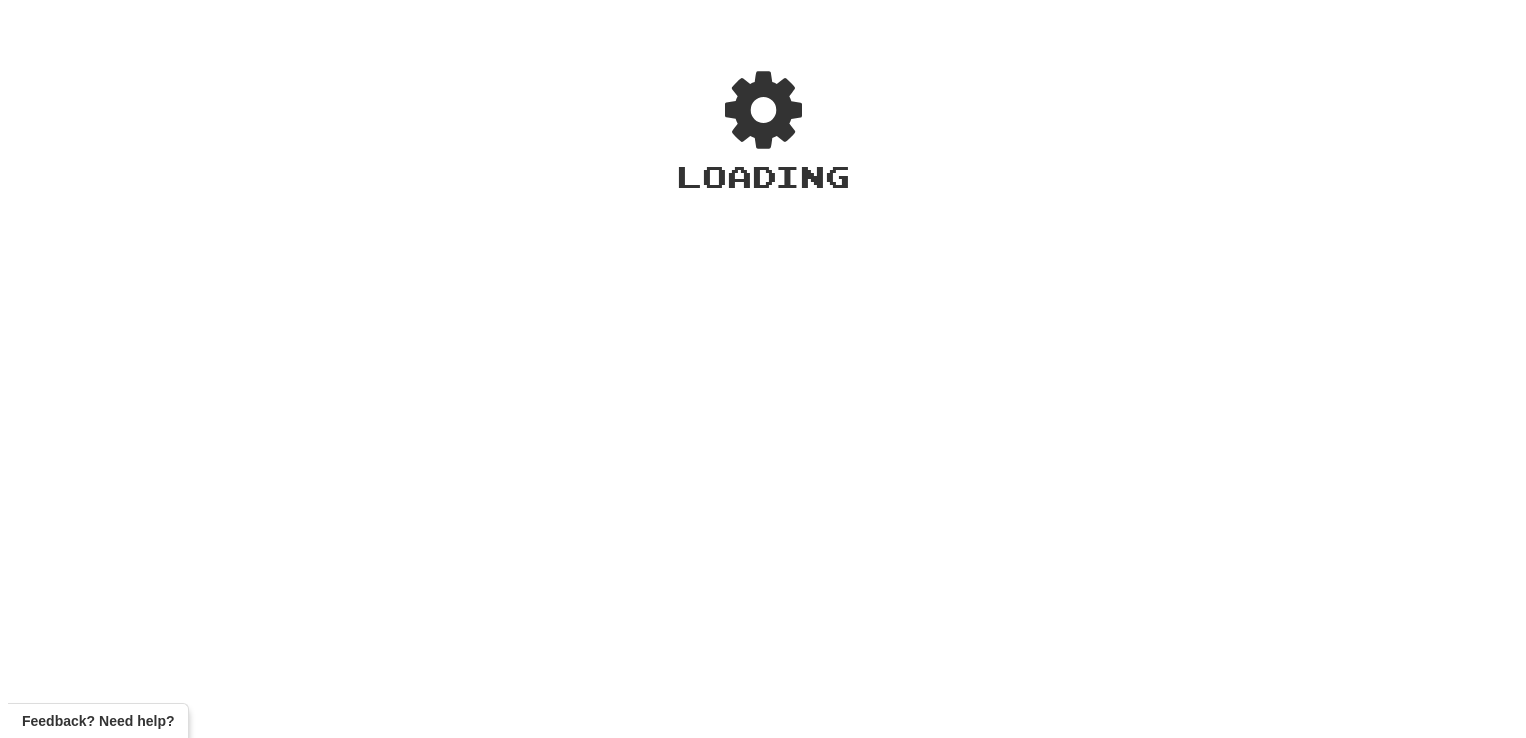 scroll, scrollTop: 0, scrollLeft: 0, axis: both 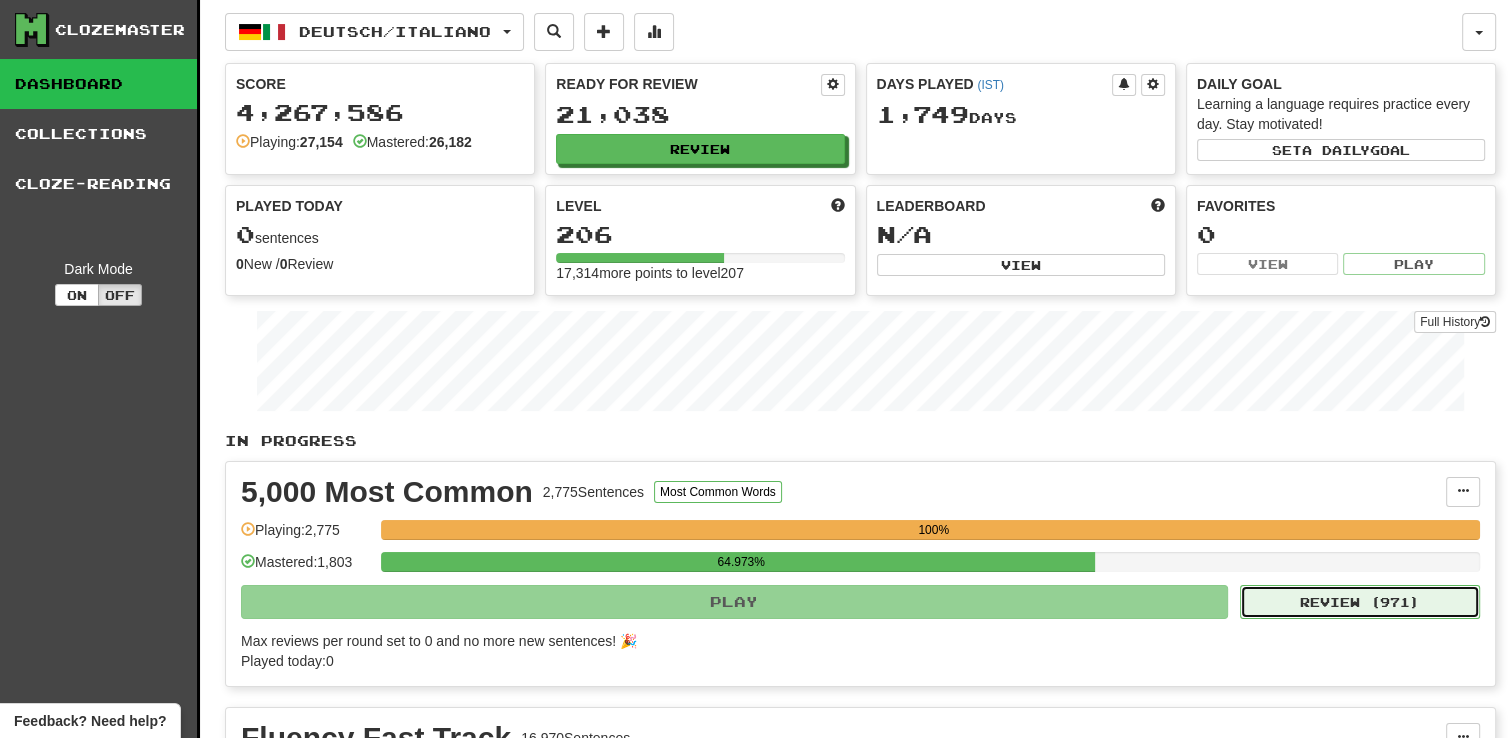 click on "Review ( 971 )" 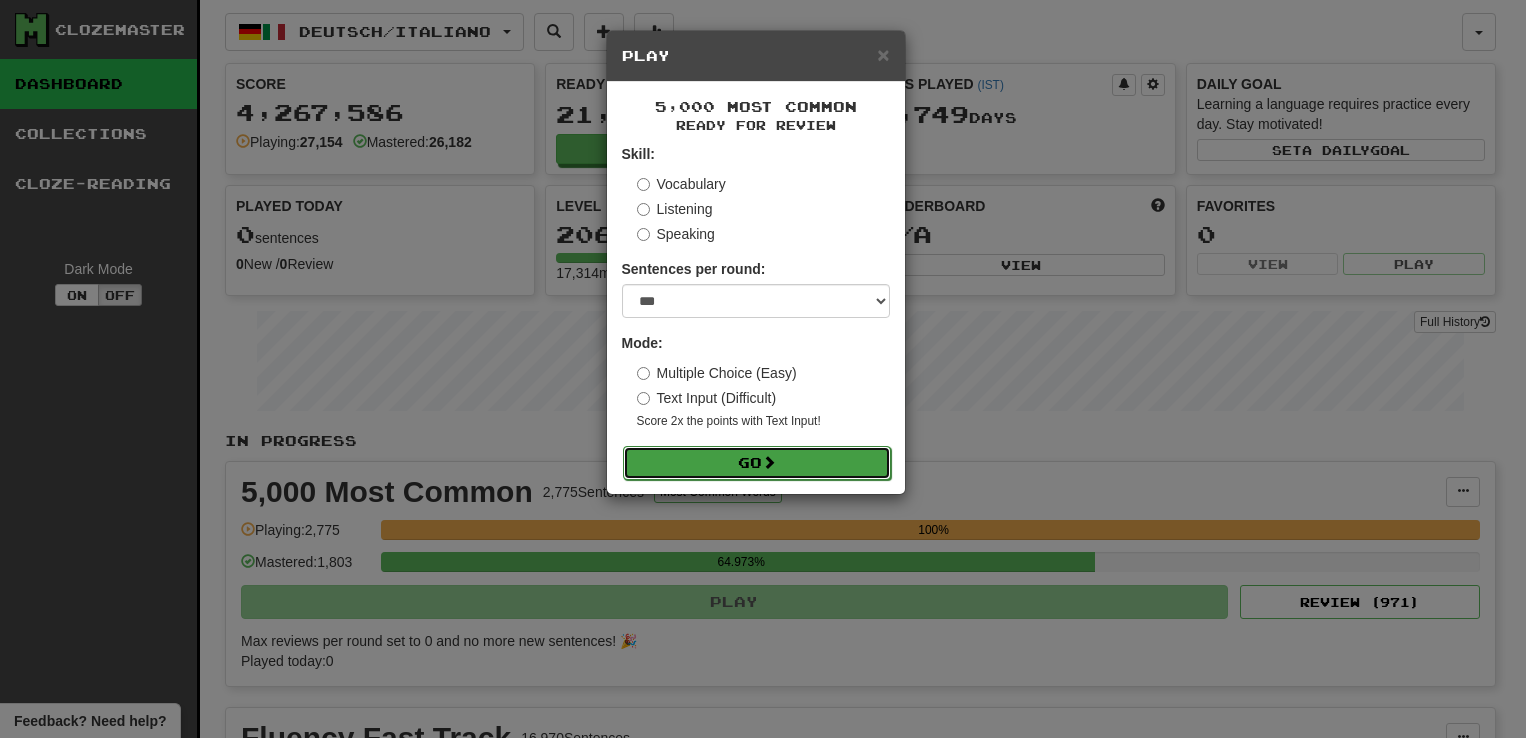click on "Go" at bounding box center (757, 463) 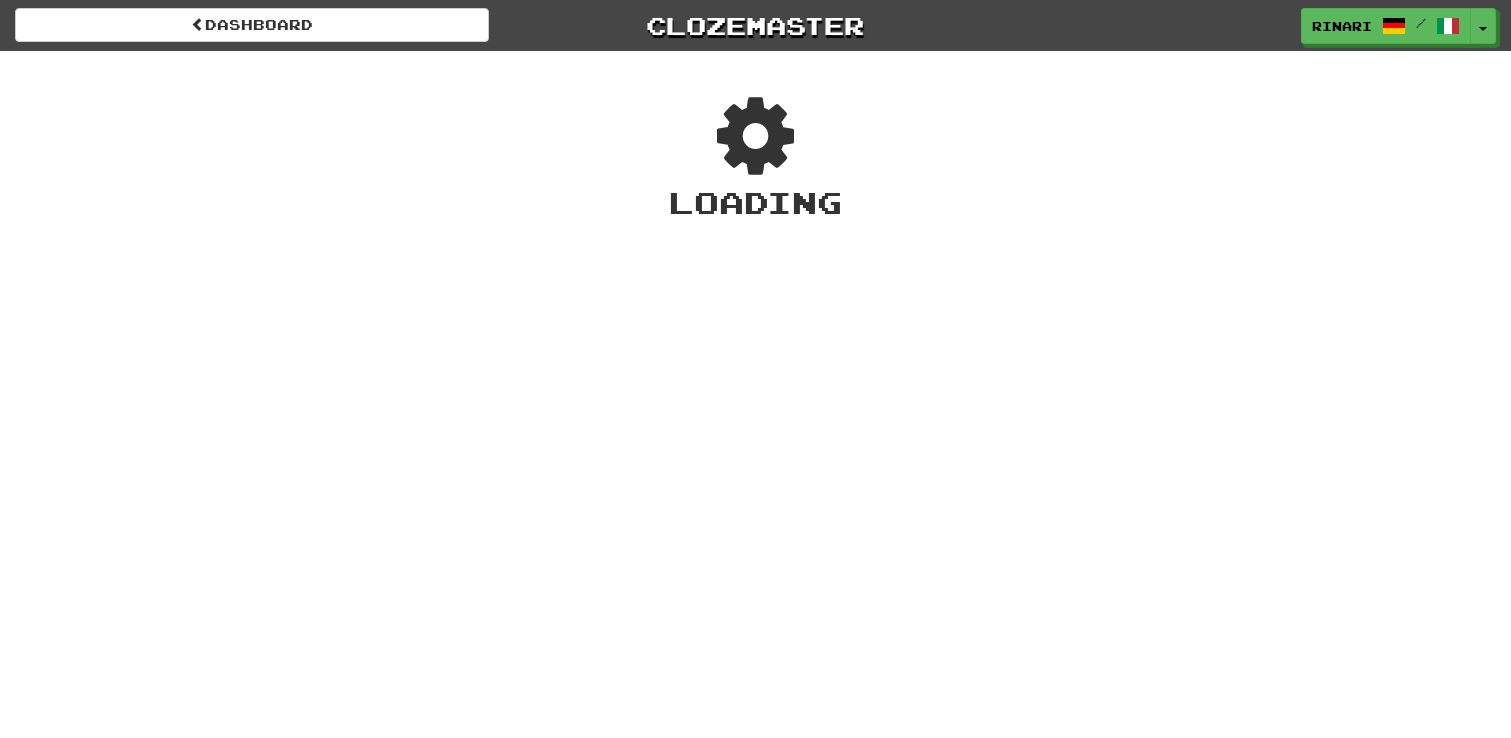scroll, scrollTop: 0, scrollLeft: 0, axis: both 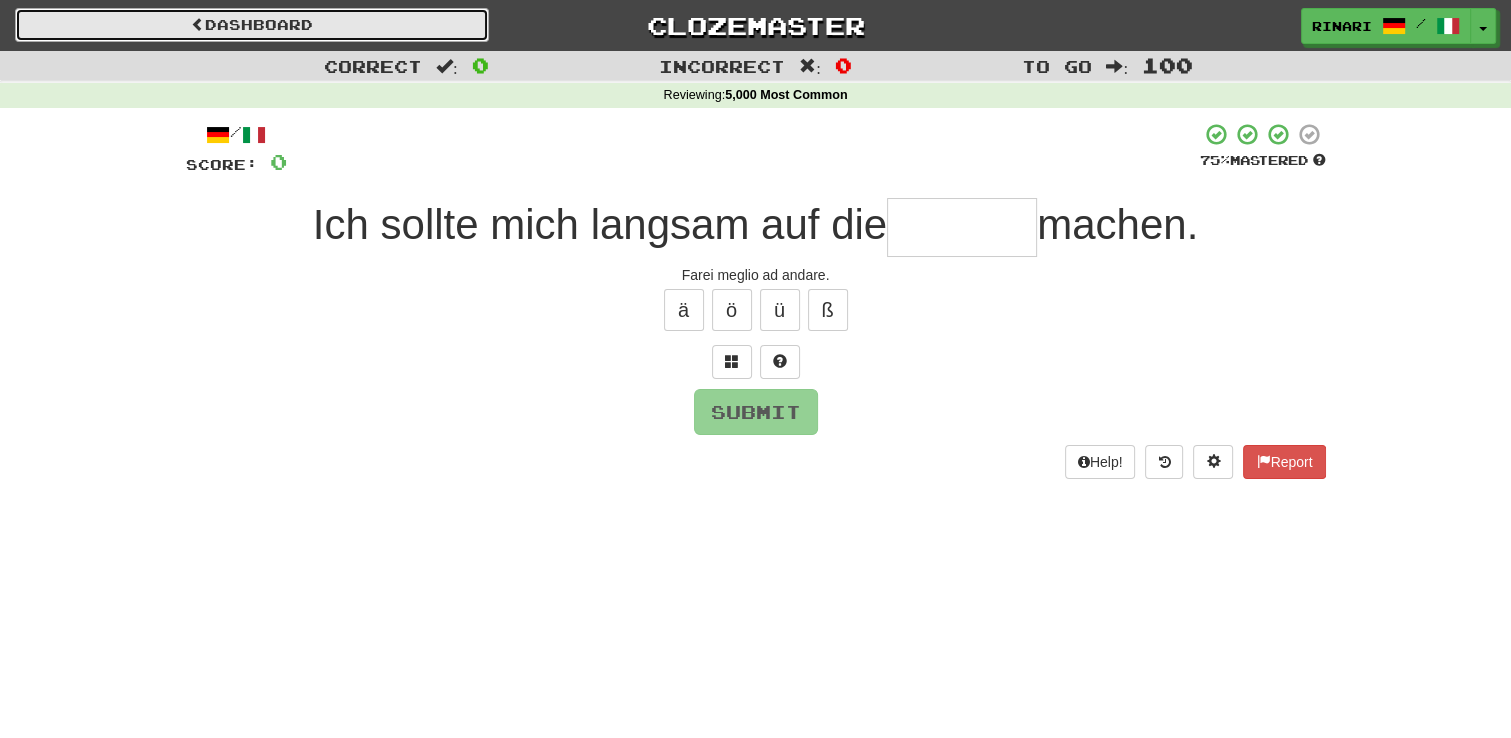 click on "Dashboard" at bounding box center (252, 25) 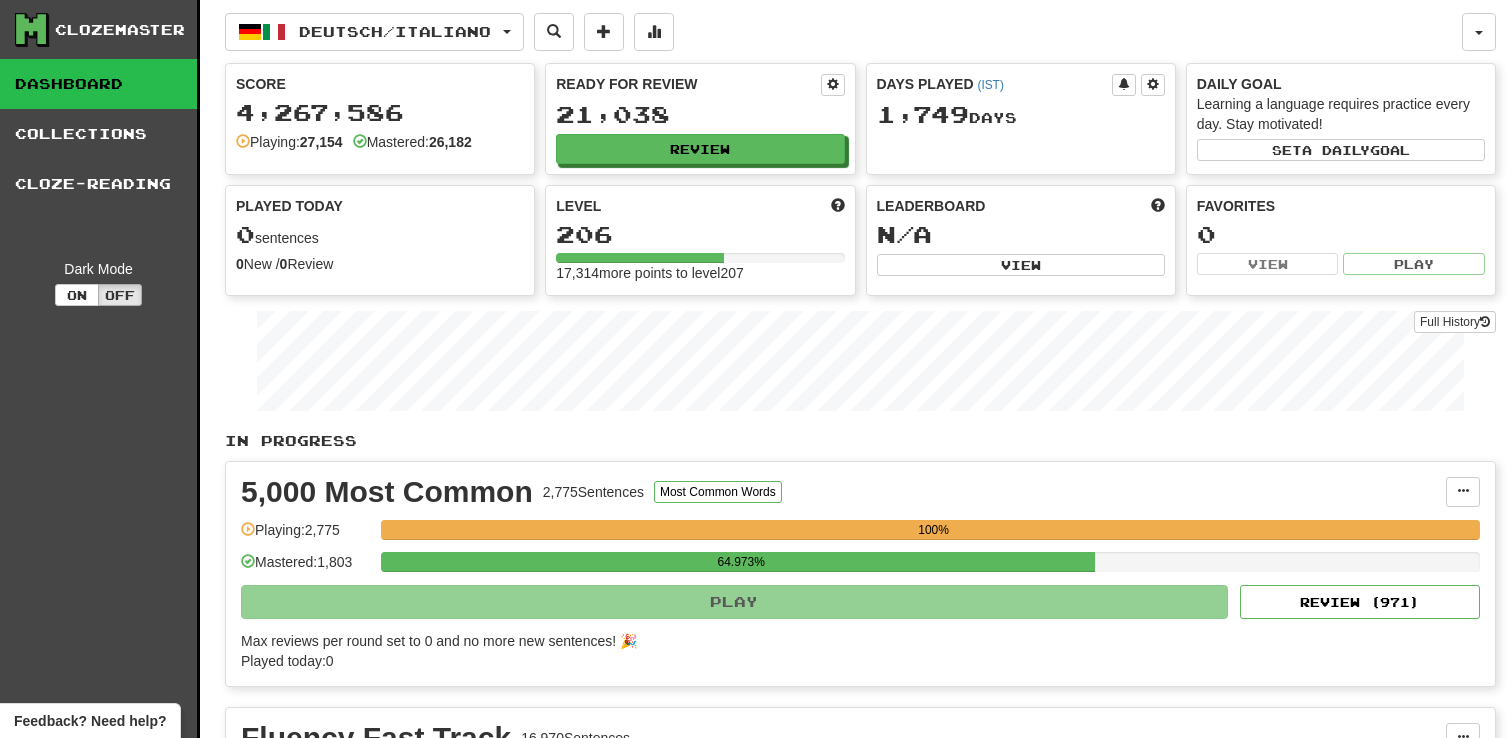 scroll, scrollTop: 0, scrollLeft: 0, axis: both 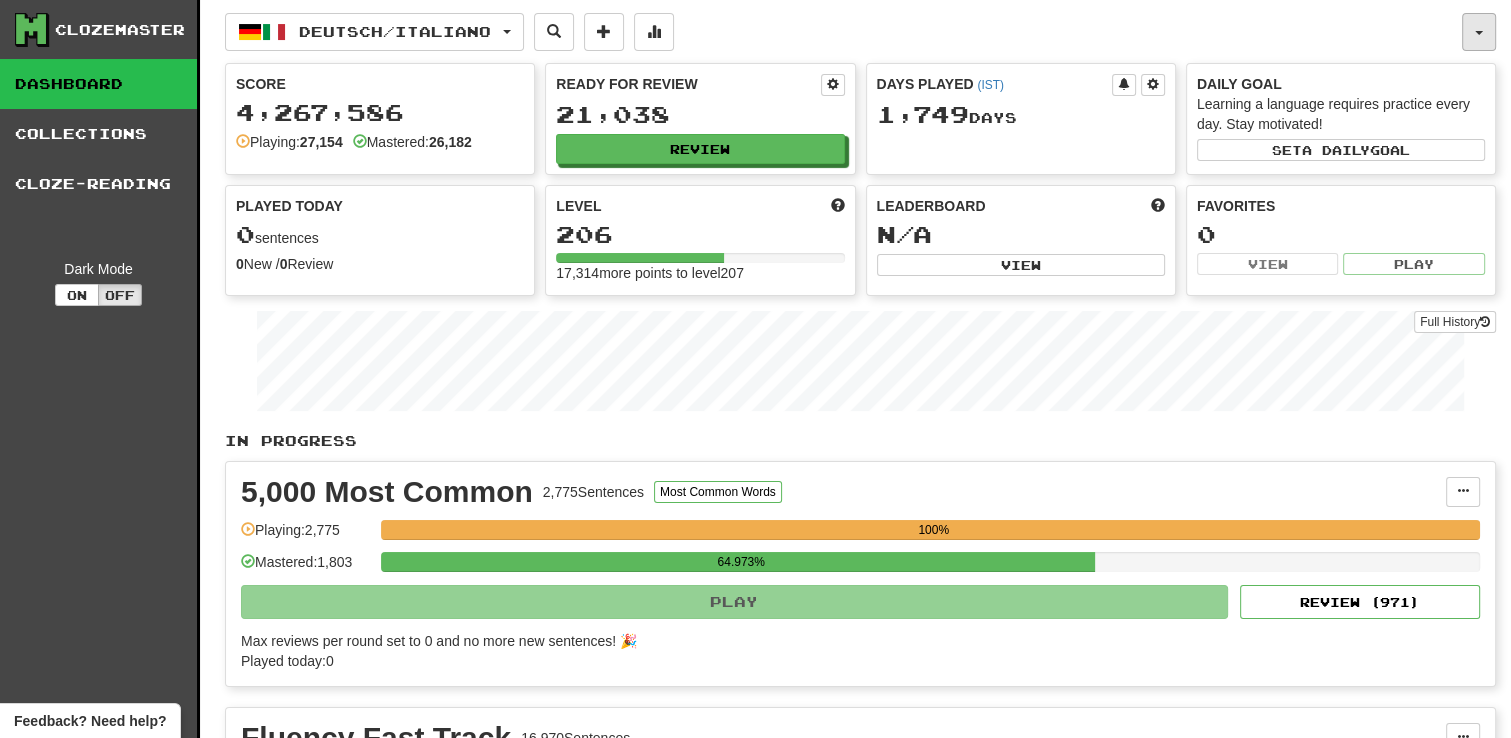 click 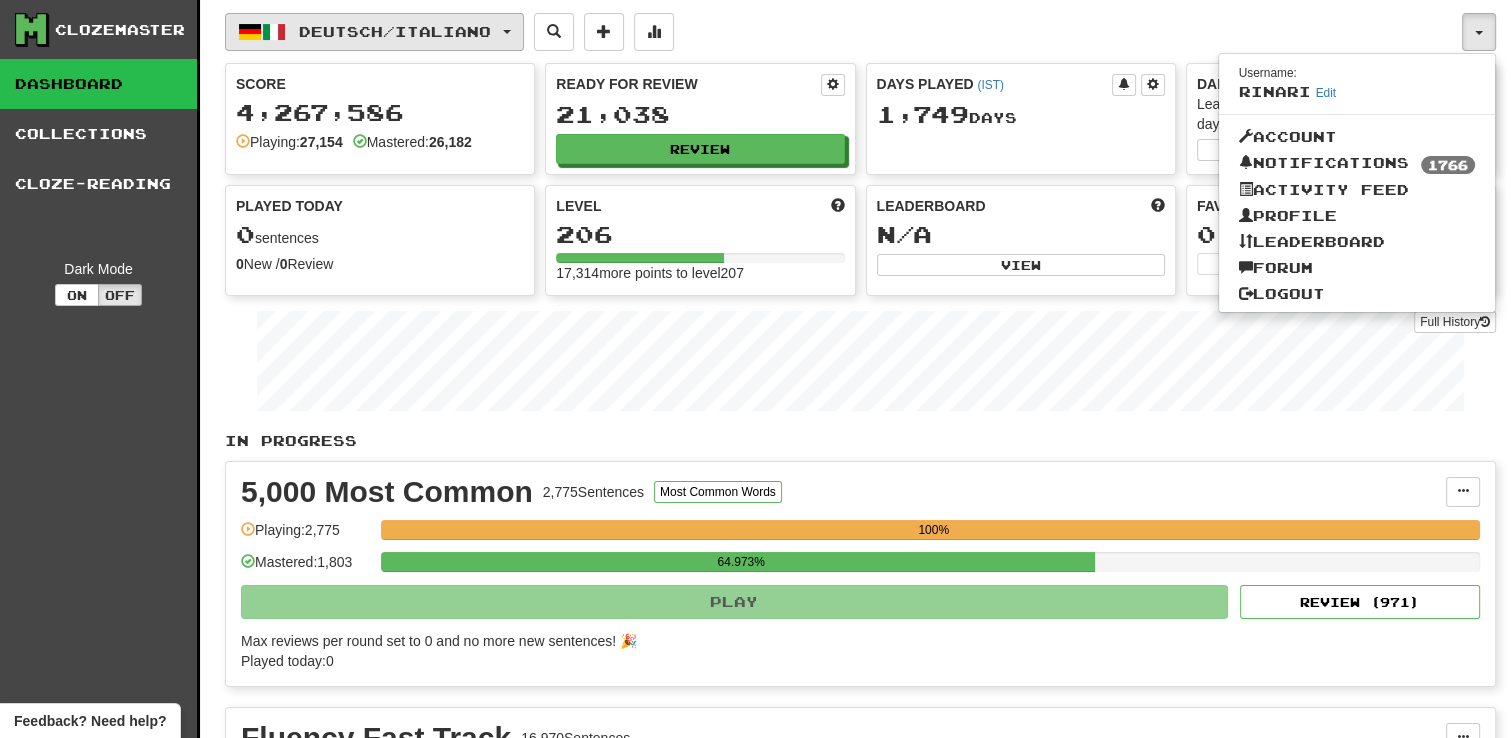click on "Deutsch  /  Italiano" 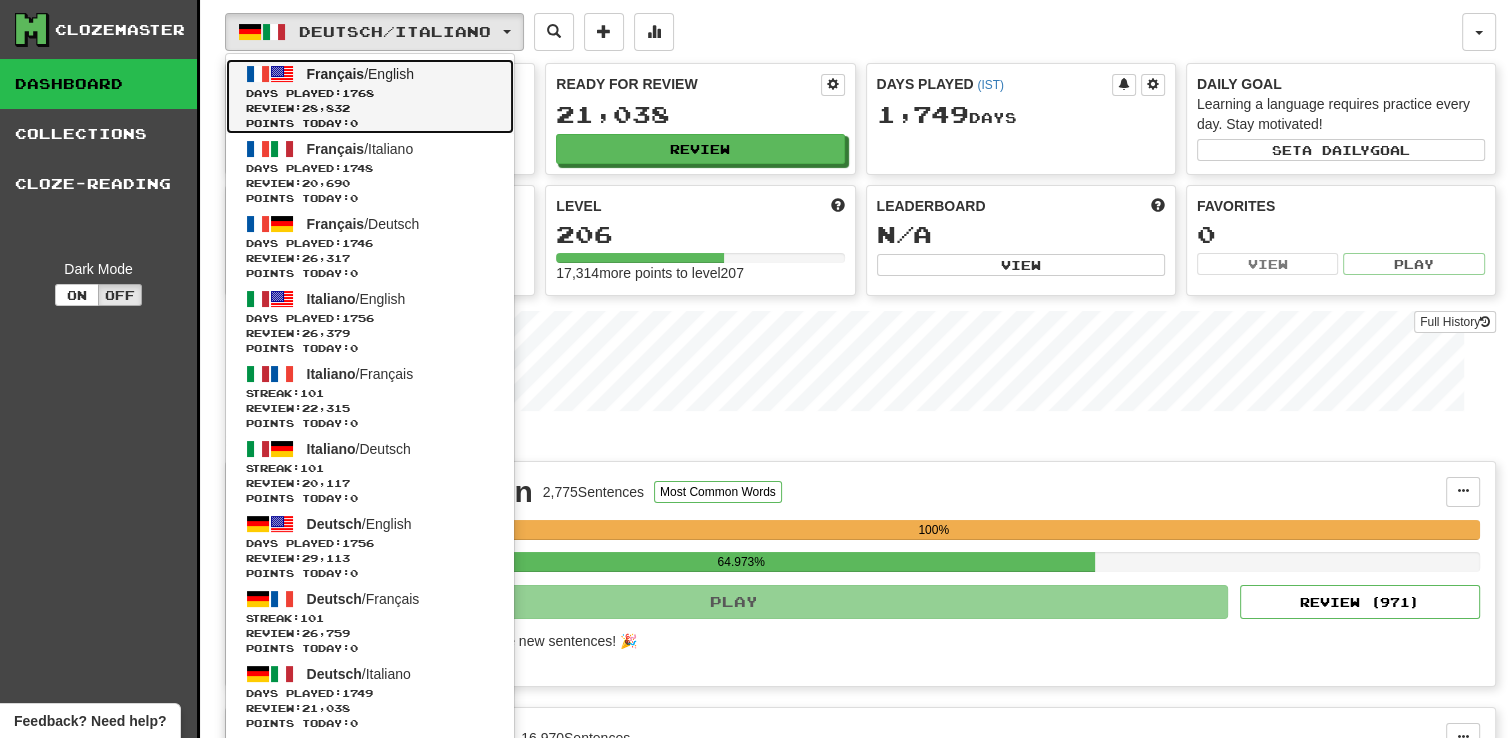 click on "Français  /  English Days Played:  1768   Review:  28,832 Points today:  0" 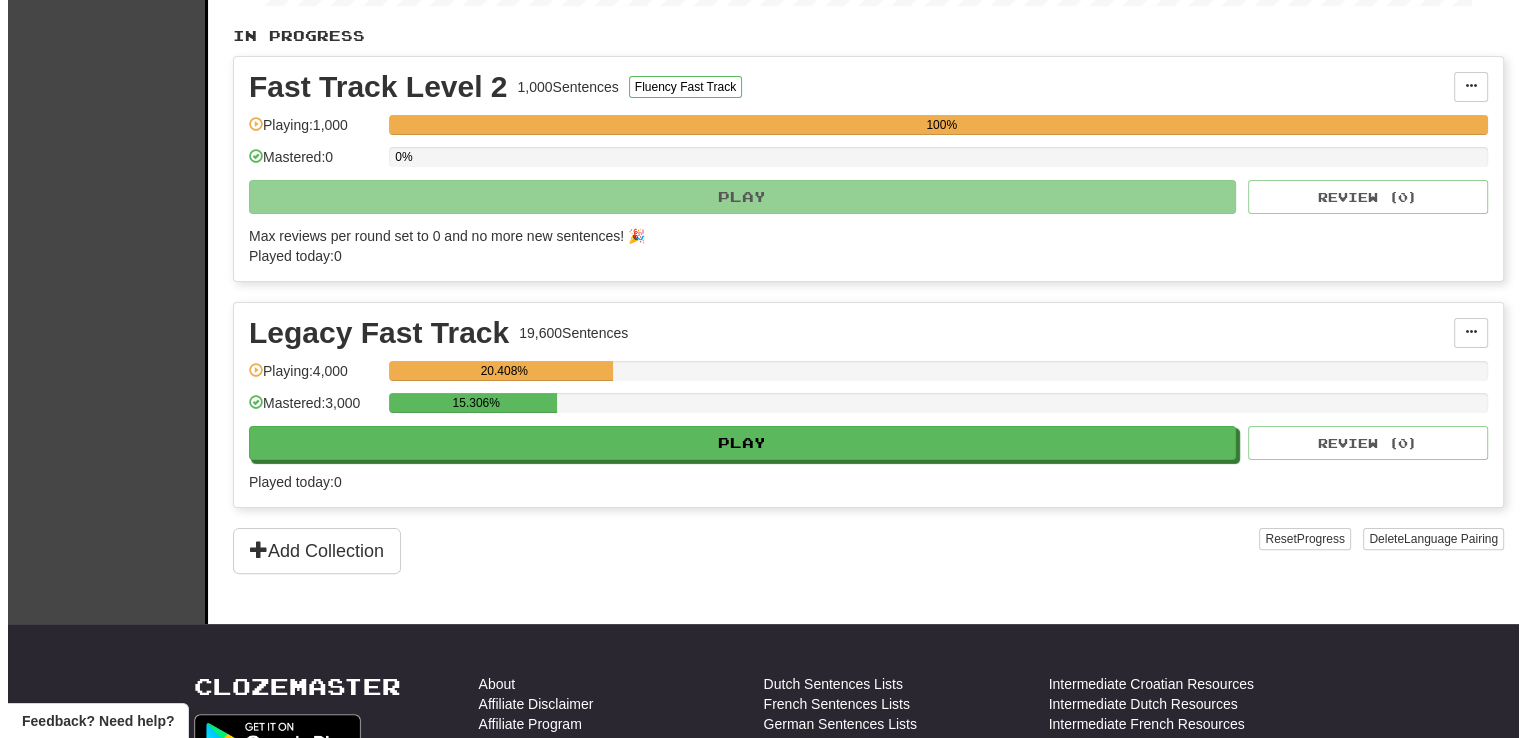 scroll, scrollTop: 0, scrollLeft: 0, axis: both 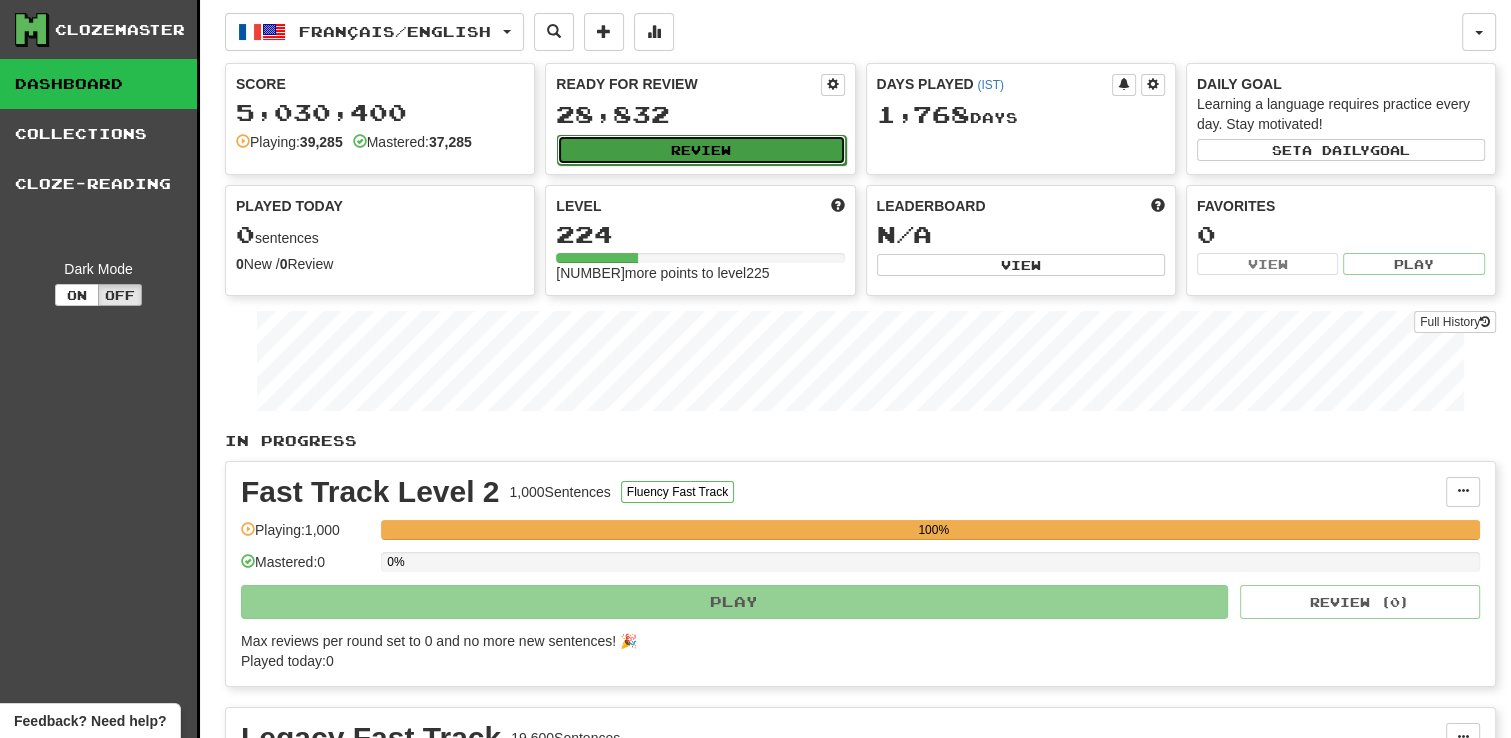 click on "Review" at bounding box center (701, 150) 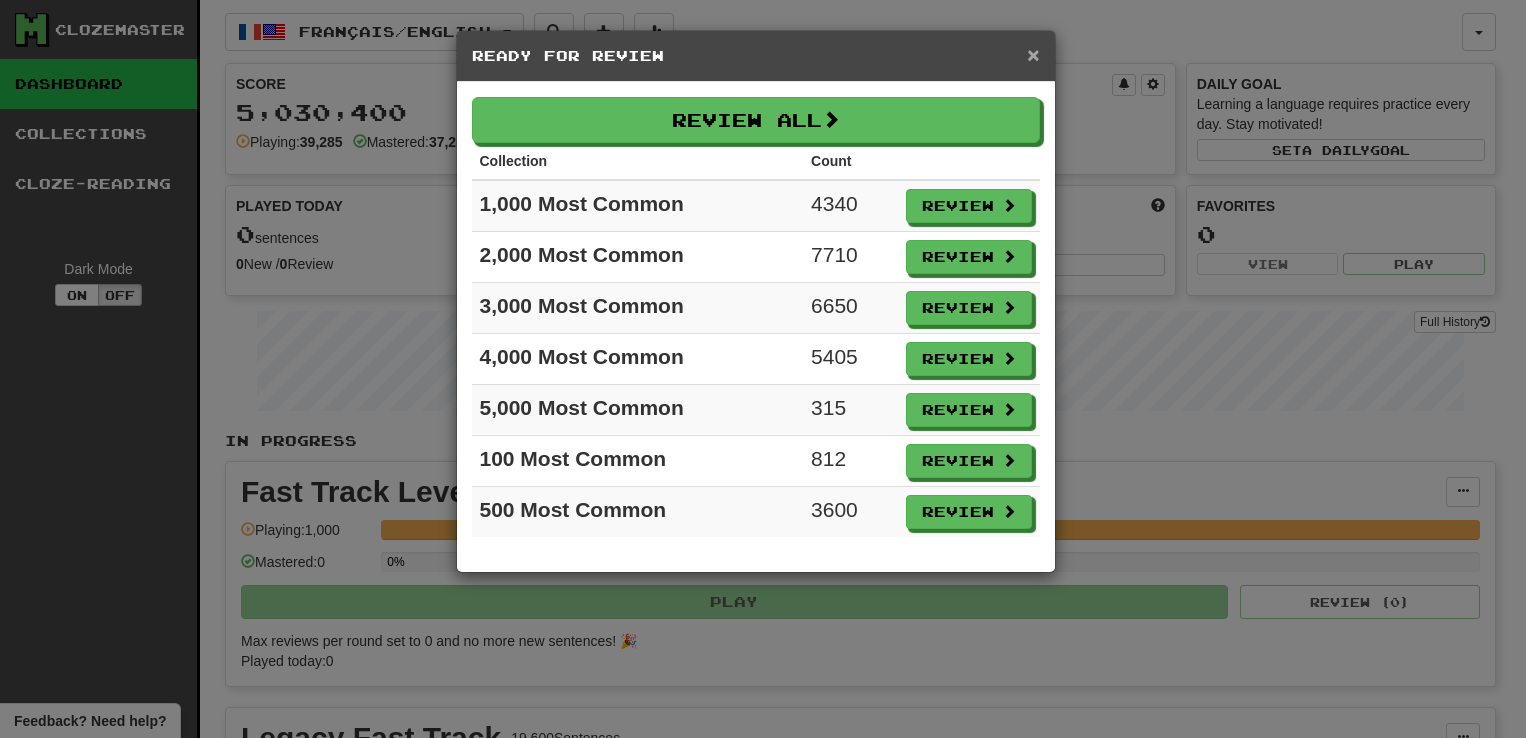 click on "×" at bounding box center [1033, 54] 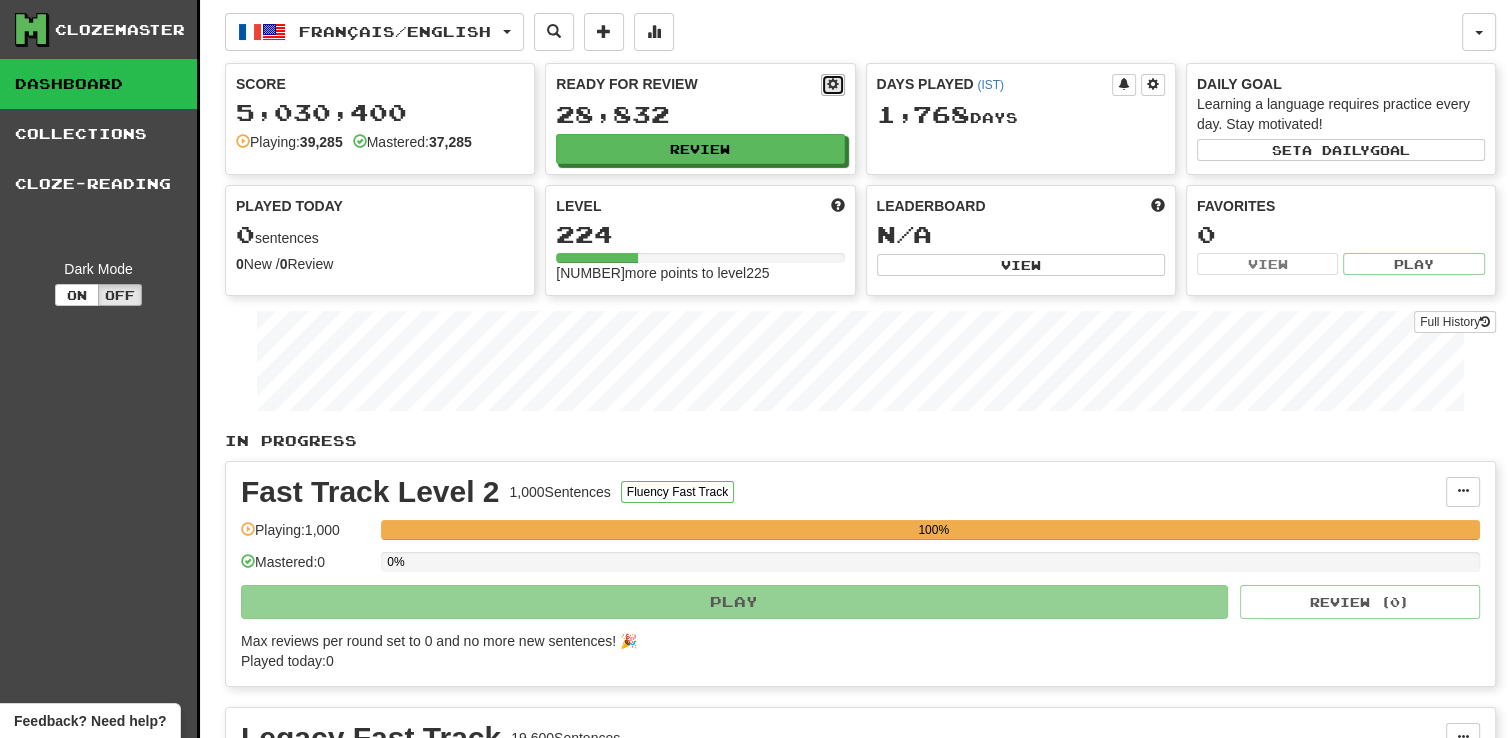 click at bounding box center [833, 85] 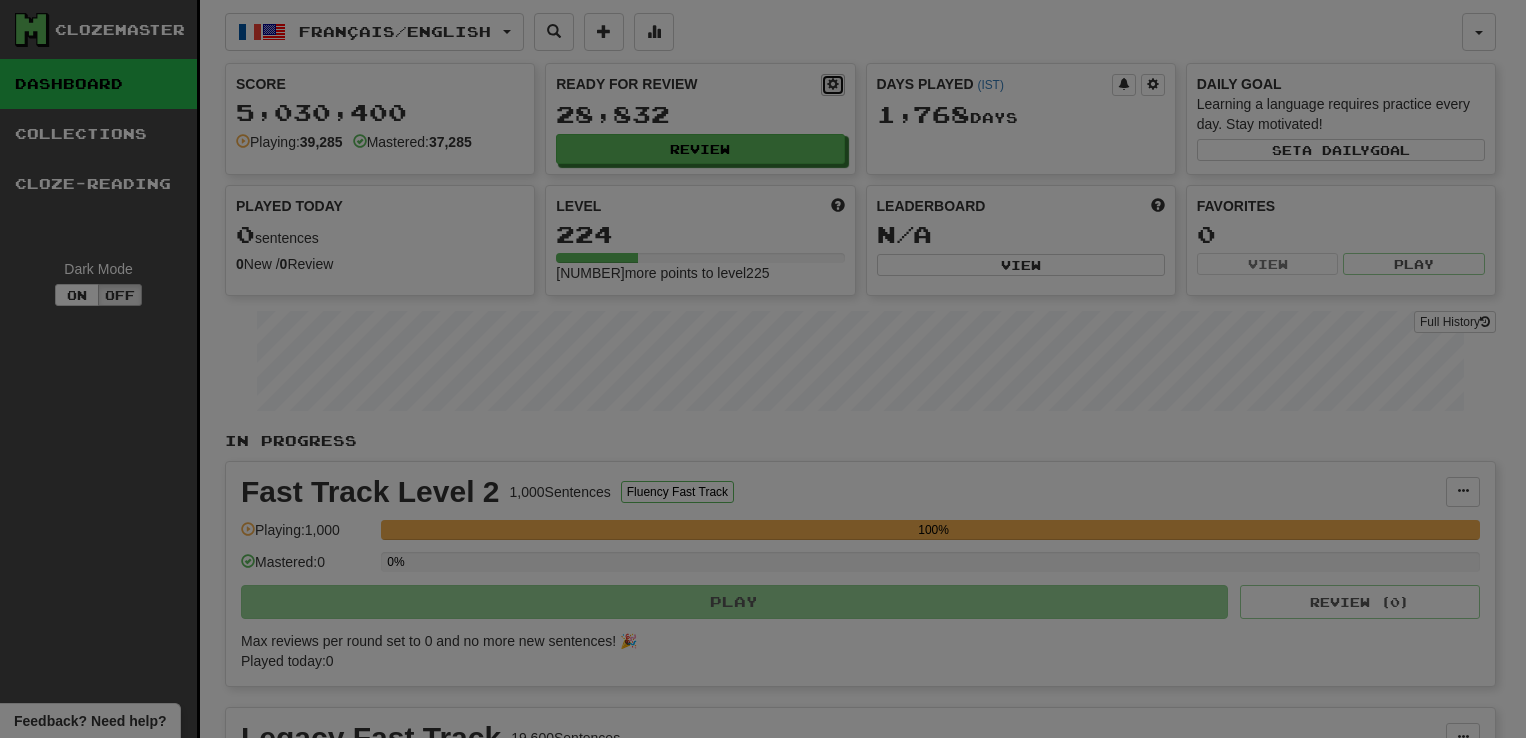 select on "*" 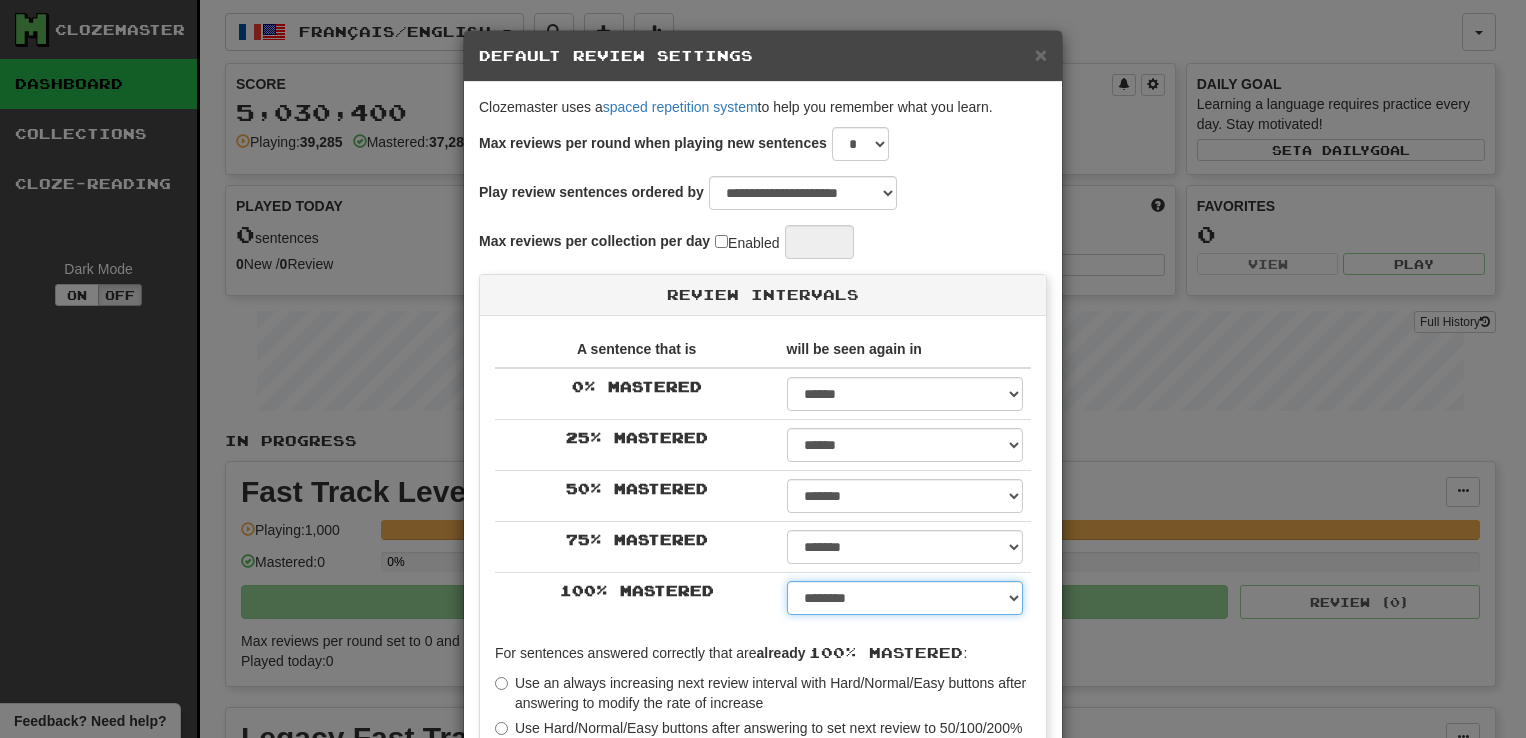 click on "****** ****** ****** ****** ****** ****** ****** ****** ****** ******* ******* ******* ******* ******* ******* ******* ******* ******* ******* ******* ******* ******* ******* ******* ******* ******* ******* ******* ******* ******* ******* ******* ******* ******* ******* ******* ******* ******* ******* ******* ******* ******* ******** ******** ******** ******** ******** ******** ******** ******** ******** *****" at bounding box center (905, 598) 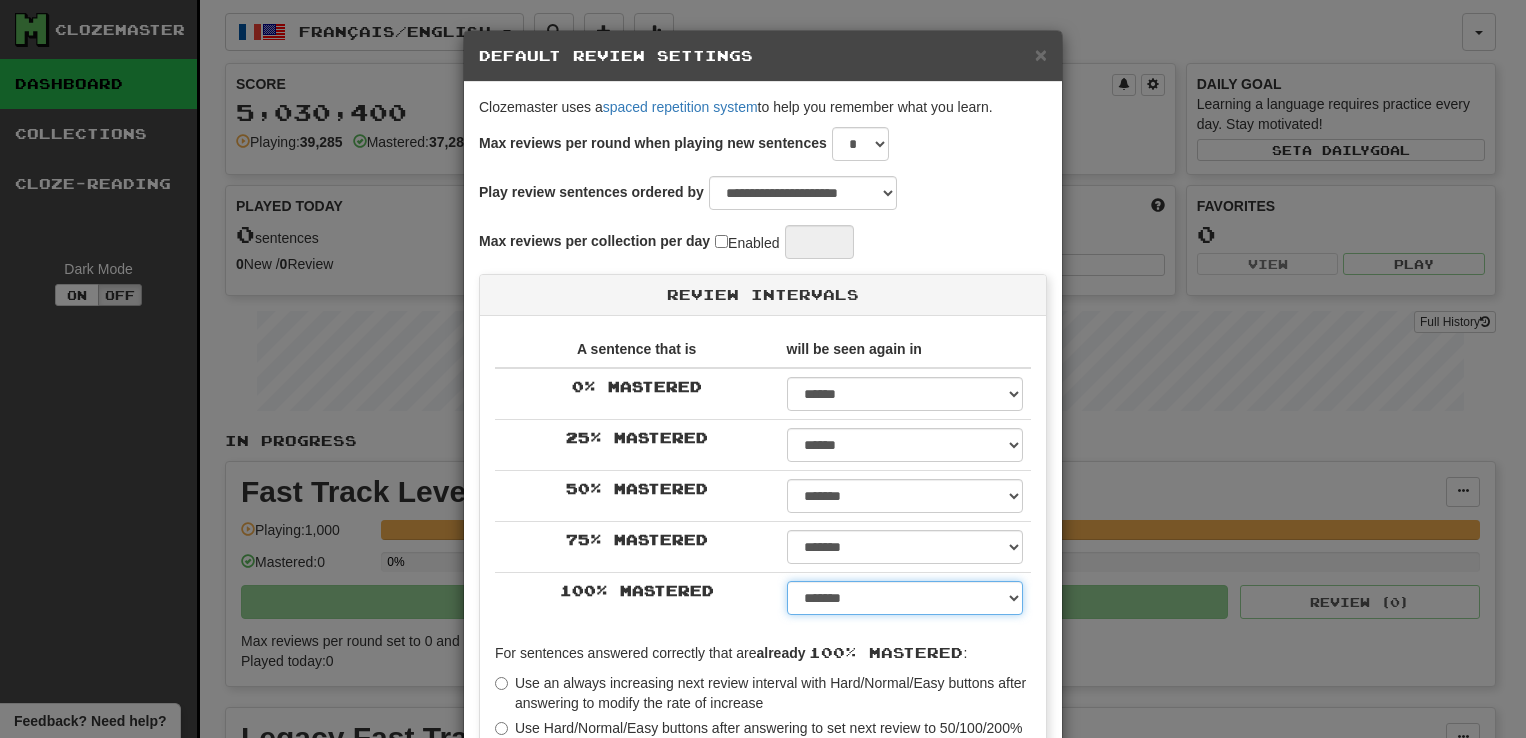 click on "****** ****** ****** ****** ****** ****** ****** ****** ****** ******* ******* ******* ******* ******* ******* ******* ******* ******* ******* ******* ******* ******* ******* ******* ******* ******* ******* ******* ******* ******* ******* ******* ******* ******* ******* ******* ******* ******* ******* ******* ******* ******* ******** ******** ******** ******** ******** ******** ******** ******** ******** *****" at bounding box center (905, 598) 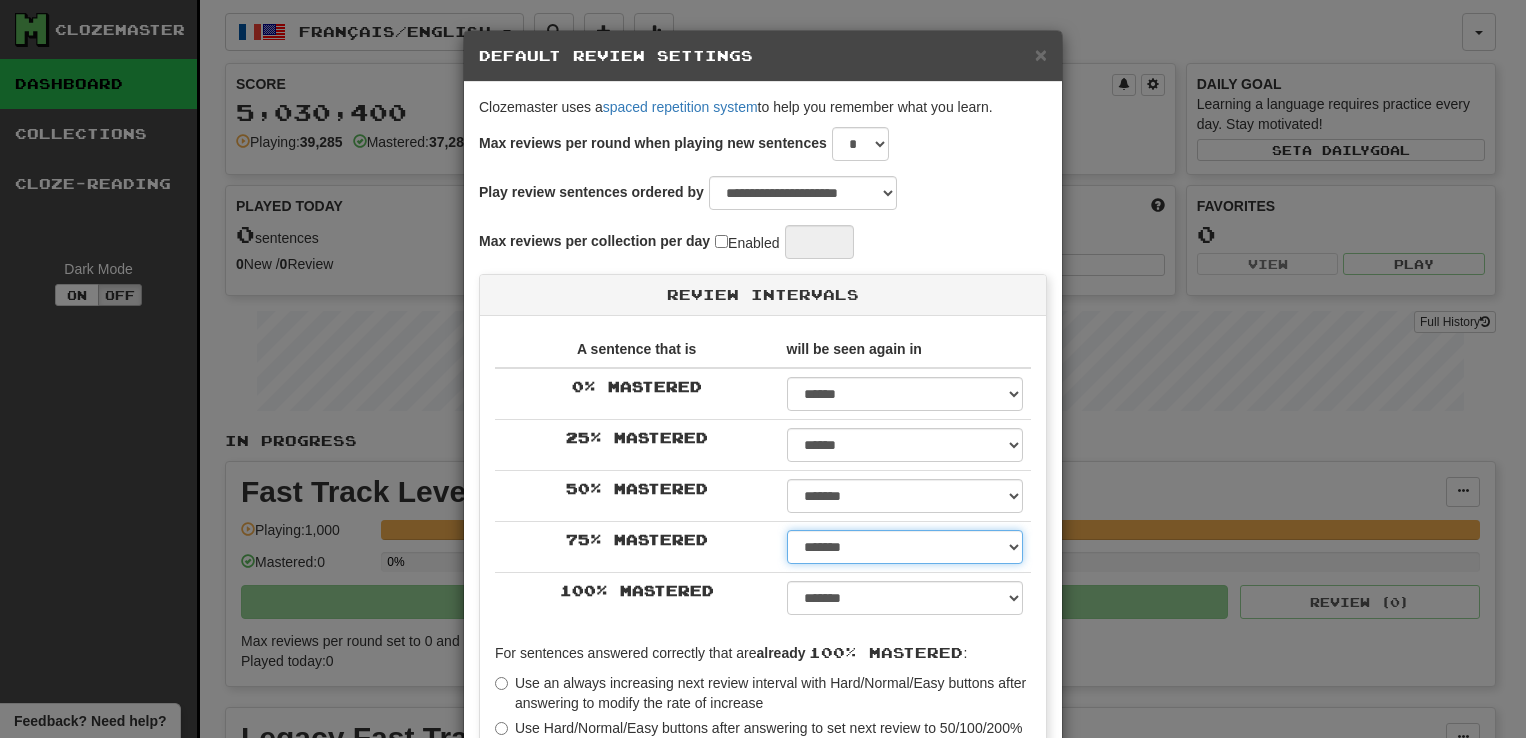 click on "****** ****** ****** ****** ****** ****** ****** ****** ****** ******* ******* ******* ******* ******* ******* ******* ******* ******* ******* ******* ******* ******* ******* ******* ******* ******* ******* ******* ******* ******* ******* ******* ******* ******* ******* ******* ******* ******* ******* ******* ******* ******* ******** ******** ******** ******** ******** ******** ******** ******** ********" at bounding box center [905, 547] 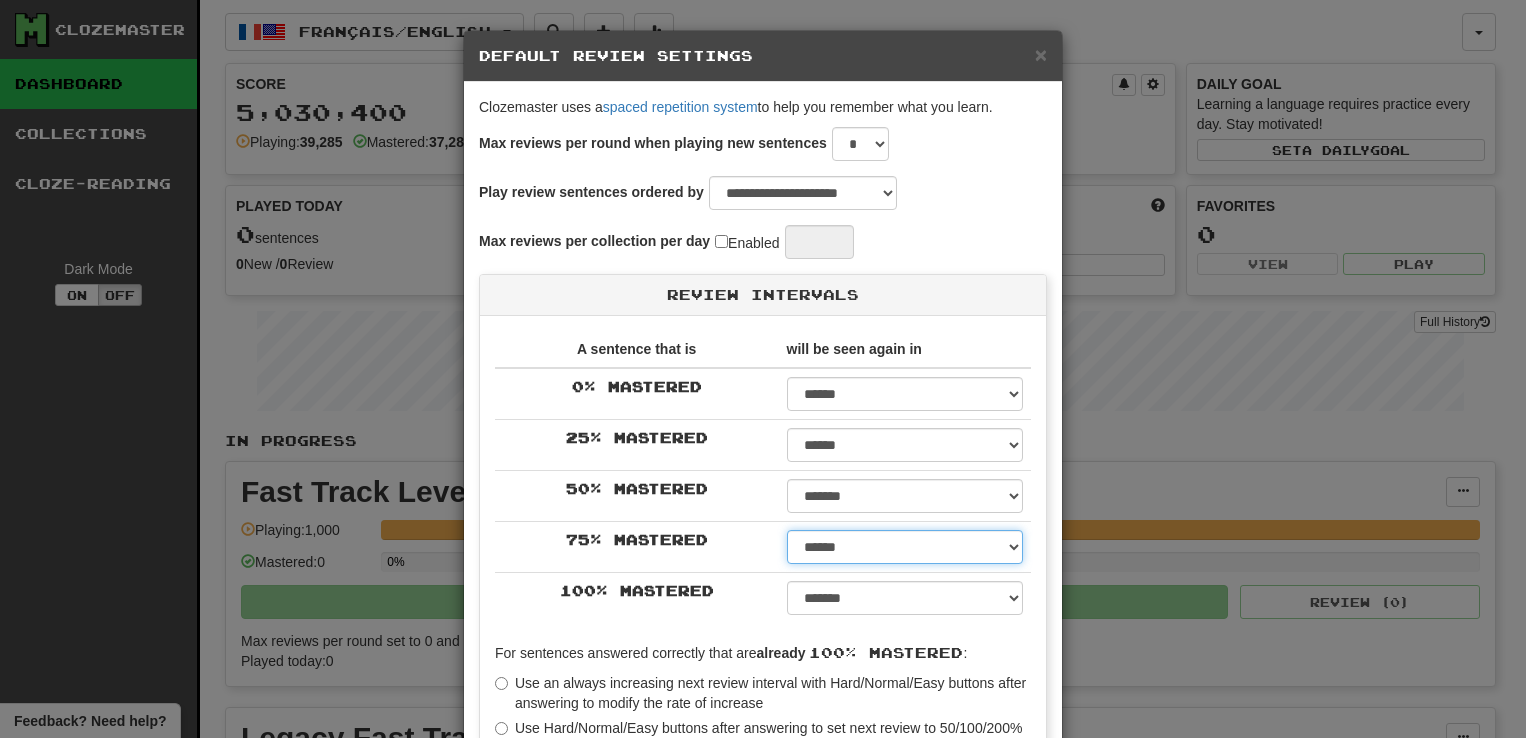 click on "****** ****** ****** ****** ****** ****** ****** ****** ****** ******* ******* ******* ******* ******* ******* ******* ******* ******* ******* ******* ******* ******* ******* ******* ******* ******* ******* ******* ******* ******* ******* ******* ******* ******* ******* ******* ******* ******* ******* ******* ******* ******* ******** ******** ******** ******** ******** ******** ******** ******** ********" at bounding box center (905, 547) 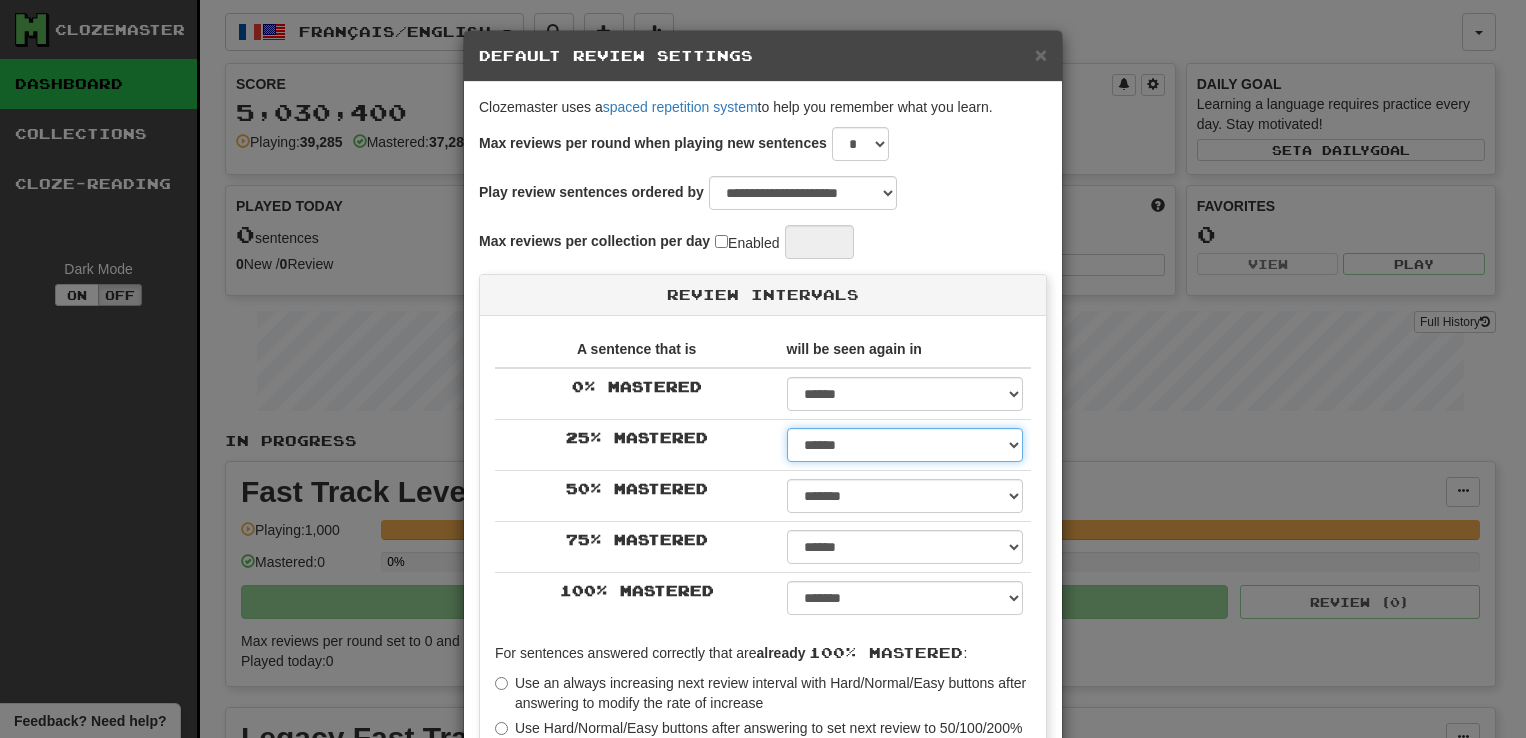 click on "****** ****** ****** ****** ****** ****** ****** ****** ****** ******* ******* ******* ******* ******* ******* ******* ******* ******* ******* ******* ******* ******* ******* ******* ******* ******* ******* ******* ******* ******* ******* ******* ******* ******* ******* ******* ******* ******* ******* ******* ******* ******* ******** ******** ******** ******** ******** ******** ******** ******** ********" at bounding box center (905, 445) 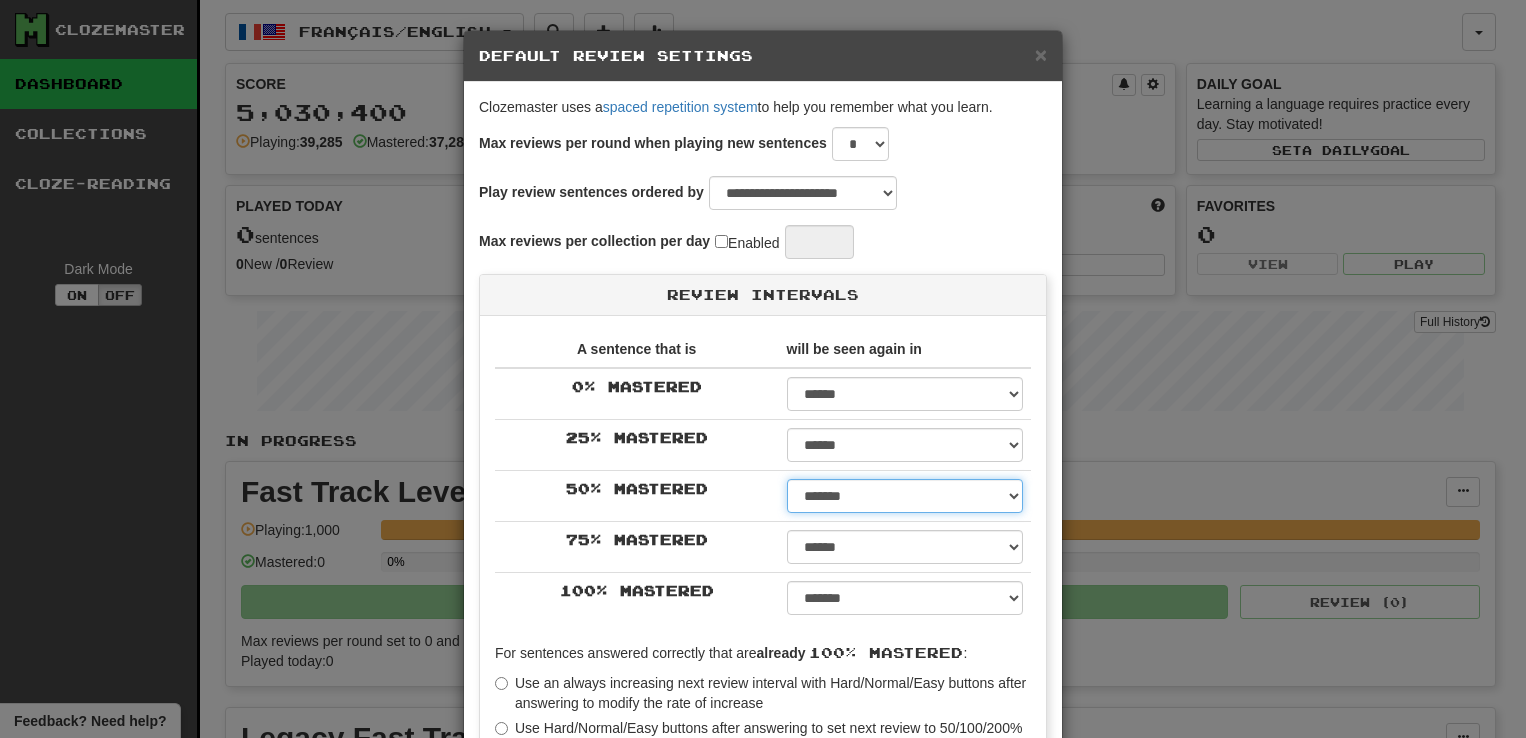 click on "****** ****** ****** ****** ****** ****** ****** ****** ****** ******* ******* ******* ******* ******* ******* ******* ******* ******* ******* ******* ******* ******* ******* ******* ******* ******* ******* ******* ******* ******* ******* ******* ******* ******* ******* ******* ******* ******* ******* ******* ******* ******* ******** ******** ******** ******** ******** ******** ******** ******** ********" at bounding box center [905, 496] 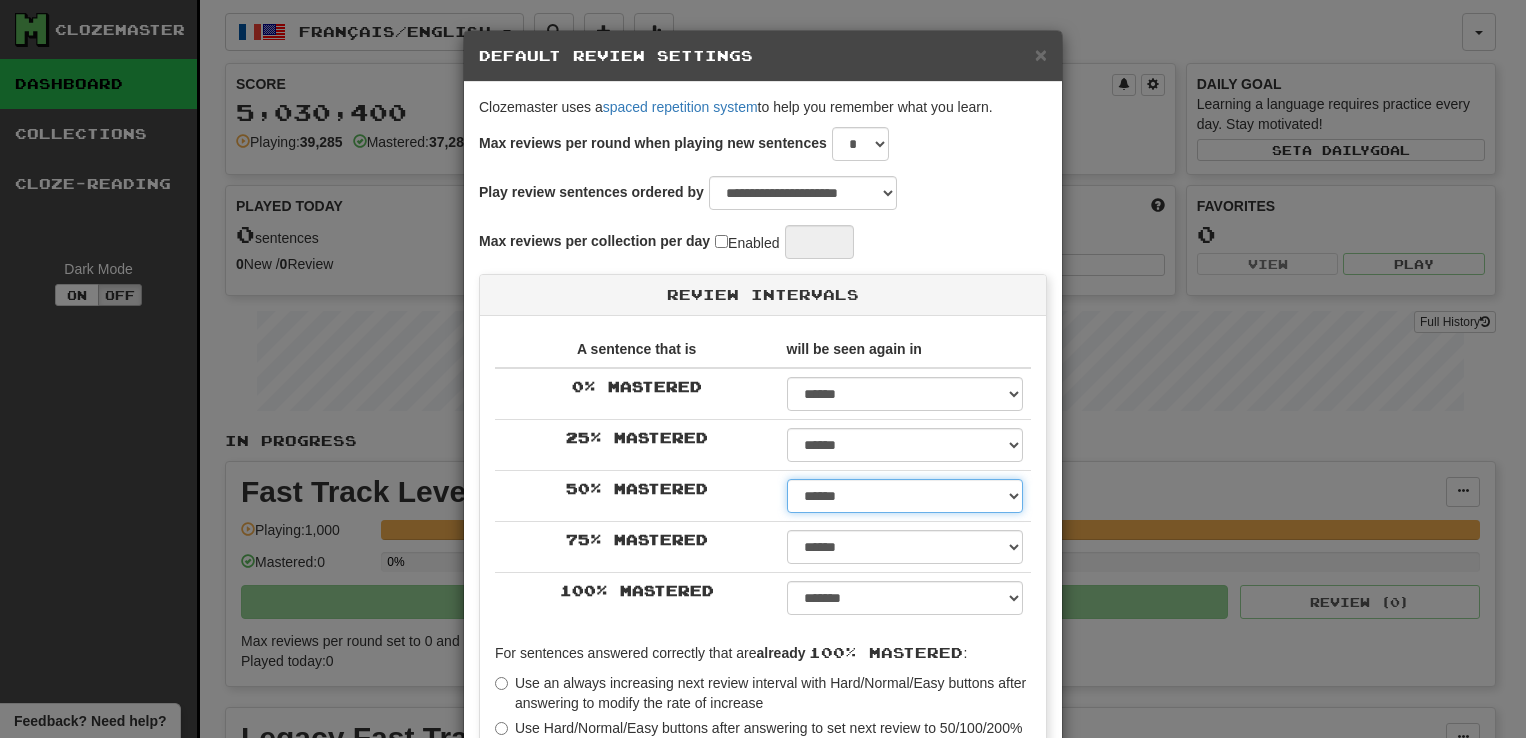 click on "****** ****** ****** ****** ****** ****** ****** ****** ****** ******* ******* ******* ******* ******* ******* ******* ******* ******* ******* ******* ******* ******* ******* ******* ******* ******* ******* ******* ******* ******* ******* ******* ******* ******* ******* ******* ******* ******* ******* ******* ******* ******* ******** ******** ******** ******** ******** ******** ******** ******** ********" at bounding box center (905, 496) 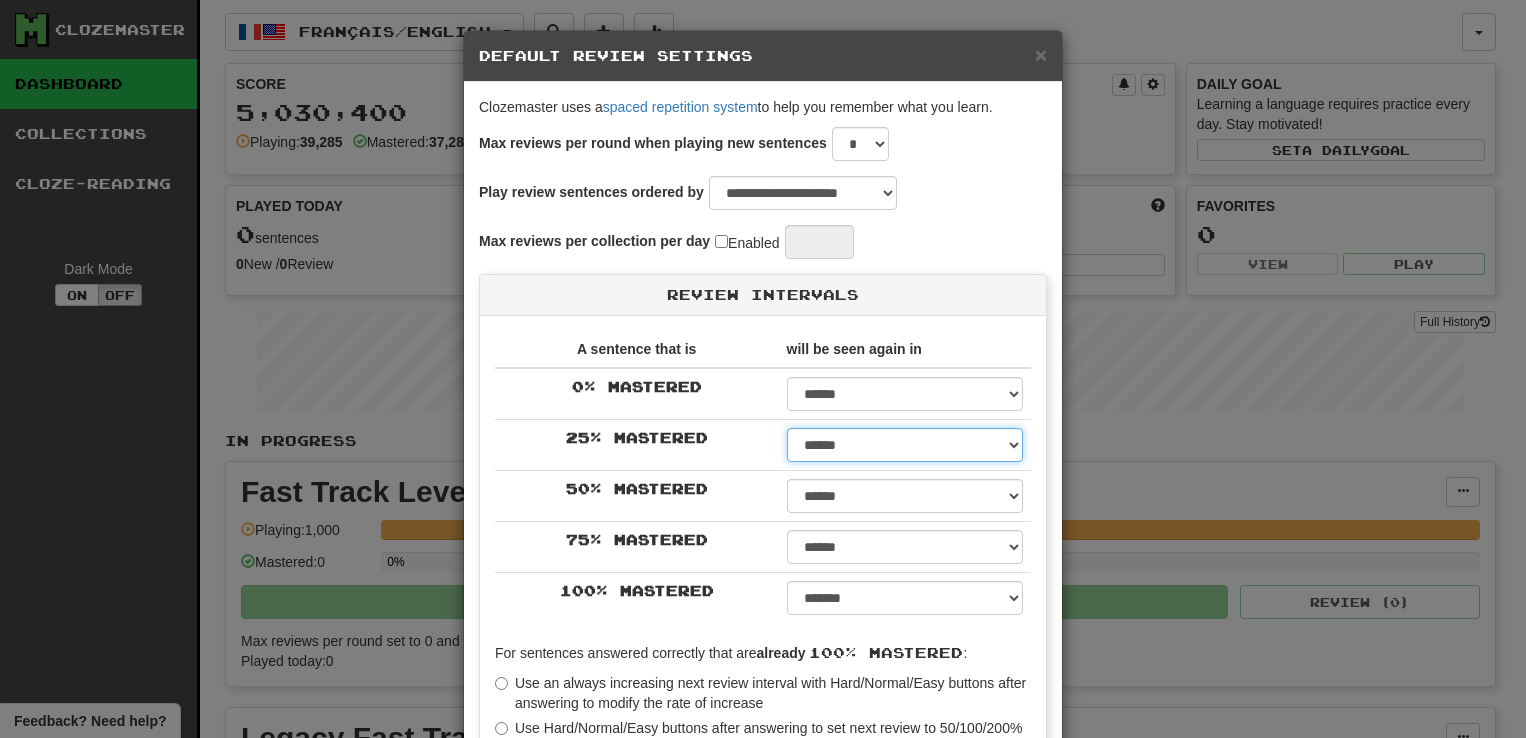 click on "****** ****** ****** ****** ****** ****** ****** ****** ****** ******* ******* ******* ******* ******* ******* ******* ******* ******* ******* ******* ******* ******* ******* ******* ******* ******* ******* ******* ******* ******* ******* ******* ******* ******* ******* ******* ******* ******* ******* ******* ******* ******* ******** ******** ******** ******** ******** ******** ******** ******** ********" at bounding box center [905, 445] 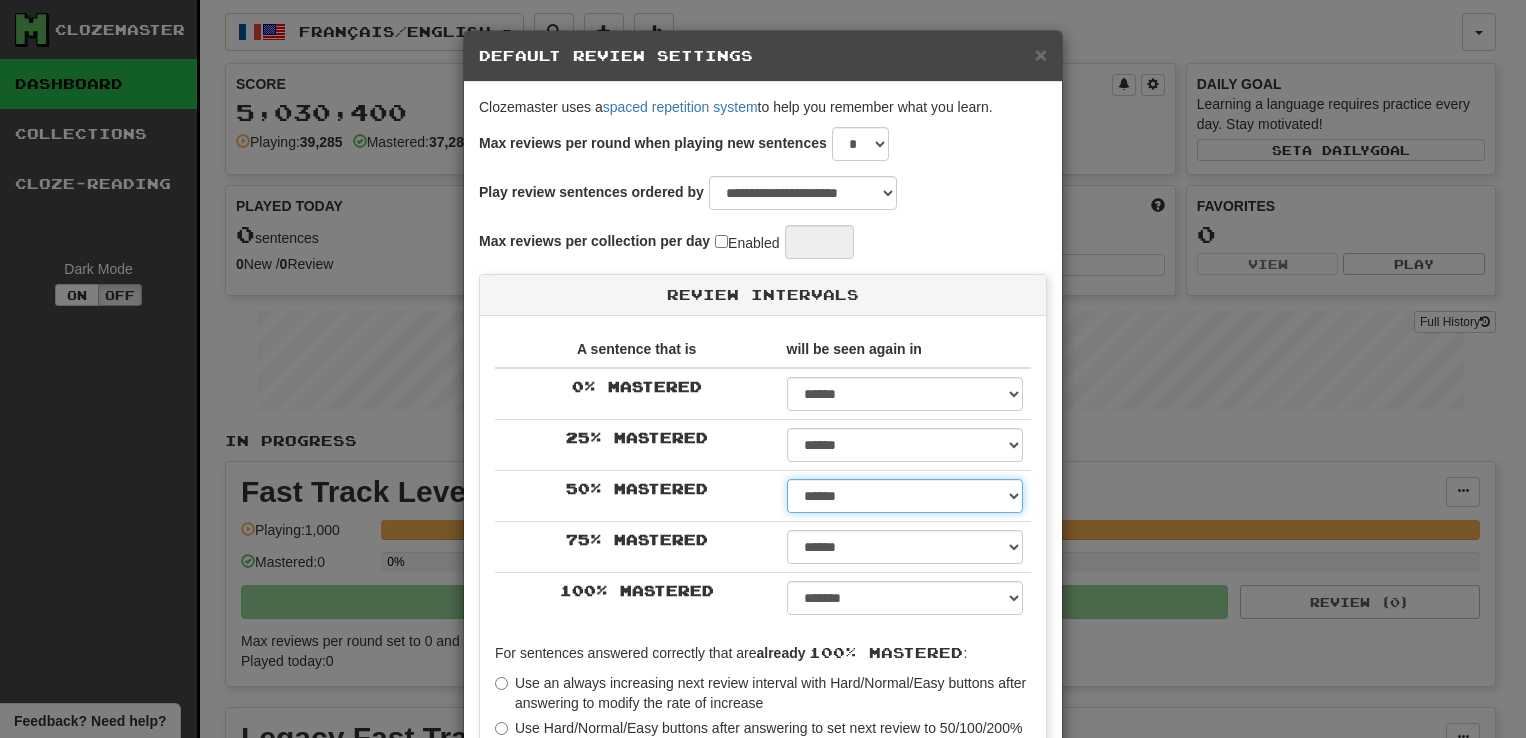 click on "****** ****** ****** ****** ****** ****** ****** ****** ****** ******* ******* ******* ******* ******* ******* ******* ******* ******* ******* ******* ******* ******* ******* ******* ******* ******* ******* ******* ******* ******* ******* ******* ******* ******* ******* ******* ******* ******* ******* ******* ******* ******* ******** ******** ******** ******** ******** ******** ******** ******** ********" at bounding box center (905, 496) 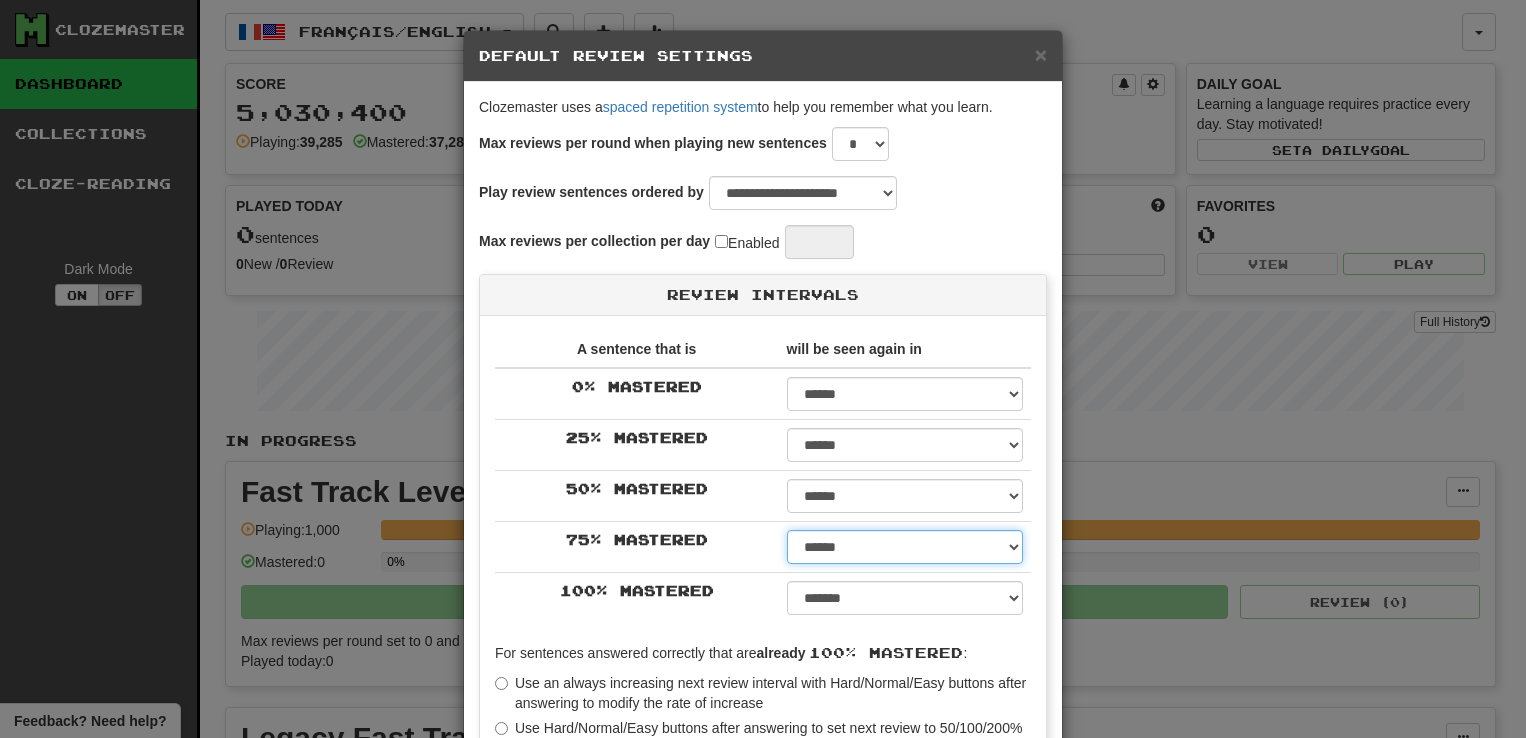 click on "****** ****** ****** ****** ****** ****** ****** ****** ****** ******* ******* ******* ******* ******* ******* ******* ******* ******* ******* ******* ******* ******* ******* ******* ******* ******* ******* ******* ******* ******* ******* ******* ******* ******* ******* ******* ******* ******* ******* ******* ******* ******* ******** ******** ******** ******** ******** ******** ******** ******** ********" at bounding box center (905, 547) 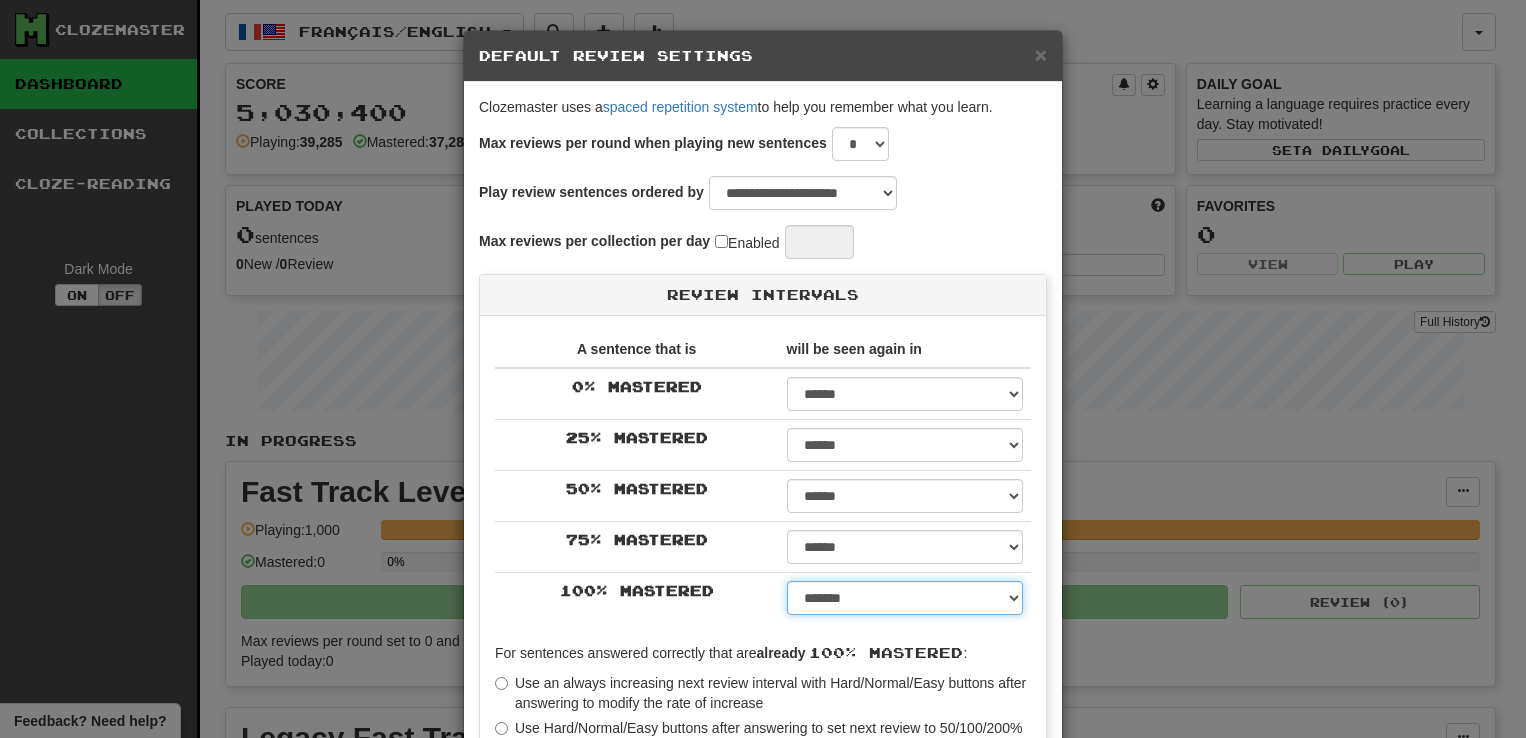 click on "****** ****** ****** ****** ****** ****** ****** ****** ****** ******* ******* ******* ******* ******* ******* ******* ******* ******* ******* ******* ******* ******* ******* ******* ******* ******* ******* ******* ******* ******* ******* ******* ******* ******* ******* ******* ******* ******* ******* ******* ******* ******* ******** ******** ******** ******** ******** ******** ******** ******** ******** *****" at bounding box center [905, 598] 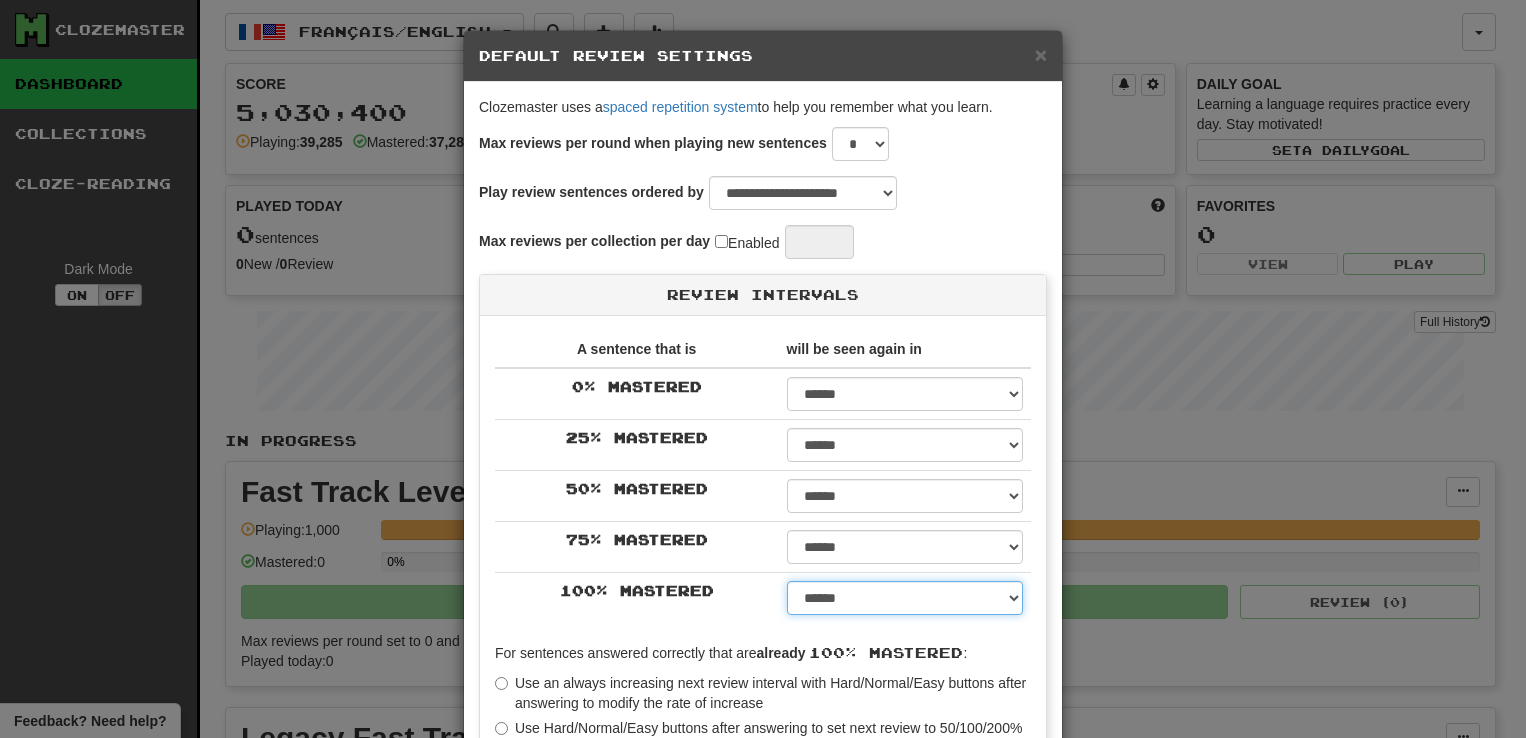 click on "****** ****** ****** ****** ****** ****** ****** ****** ****** ******* ******* ******* ******* ******* ******* ******* ******* ******* ******* ******* ******* ******* ******* ******* ******* ******* ******* ******* ******* ******* ******* ******* ******* ******* ******* ******* ******* ******* ******* ******* ******* ******* ******** ******** ******** ******** ******** ******** ******** ******** ******** *****" at bounding box center [905, 598] 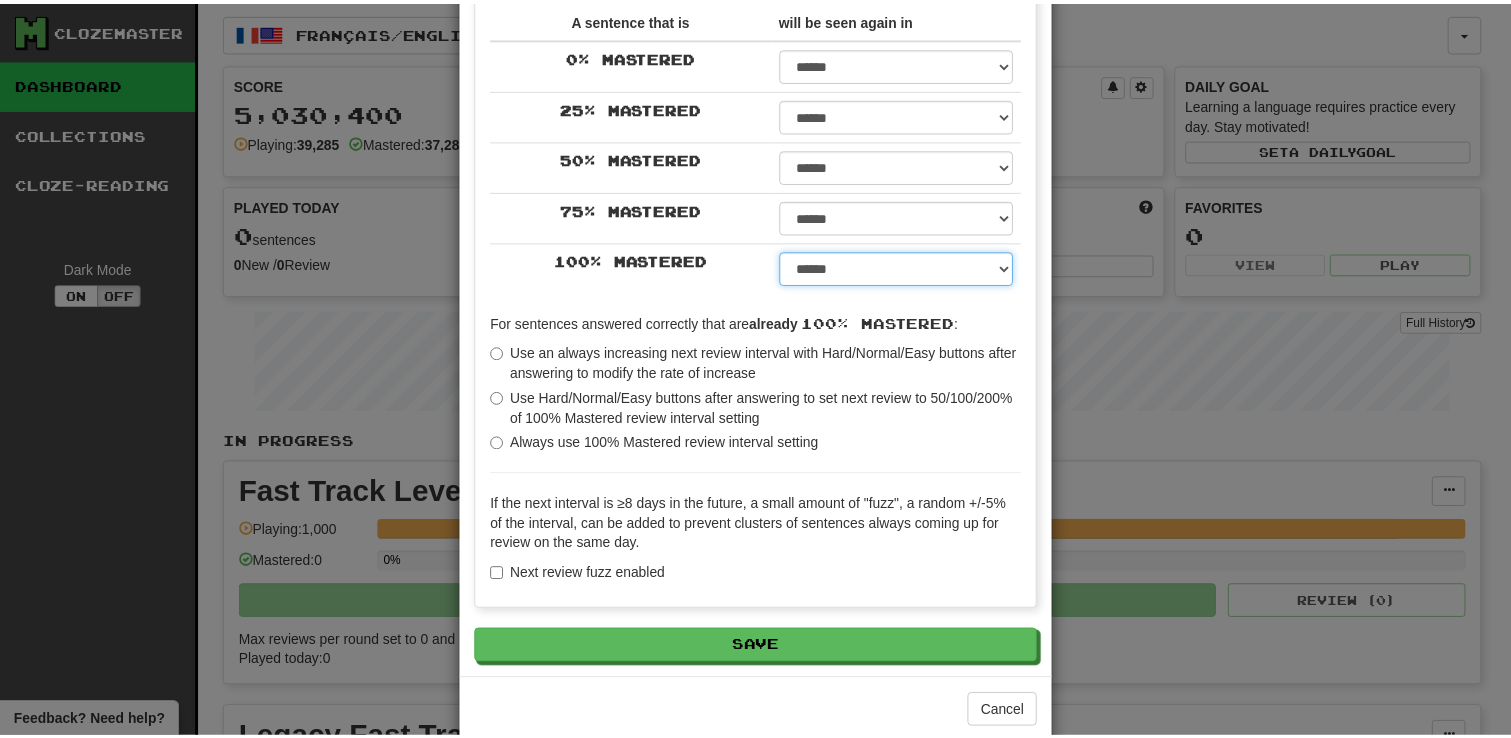 scroll, scrollTop: 364, scrollLeft: 0, axis: vertical 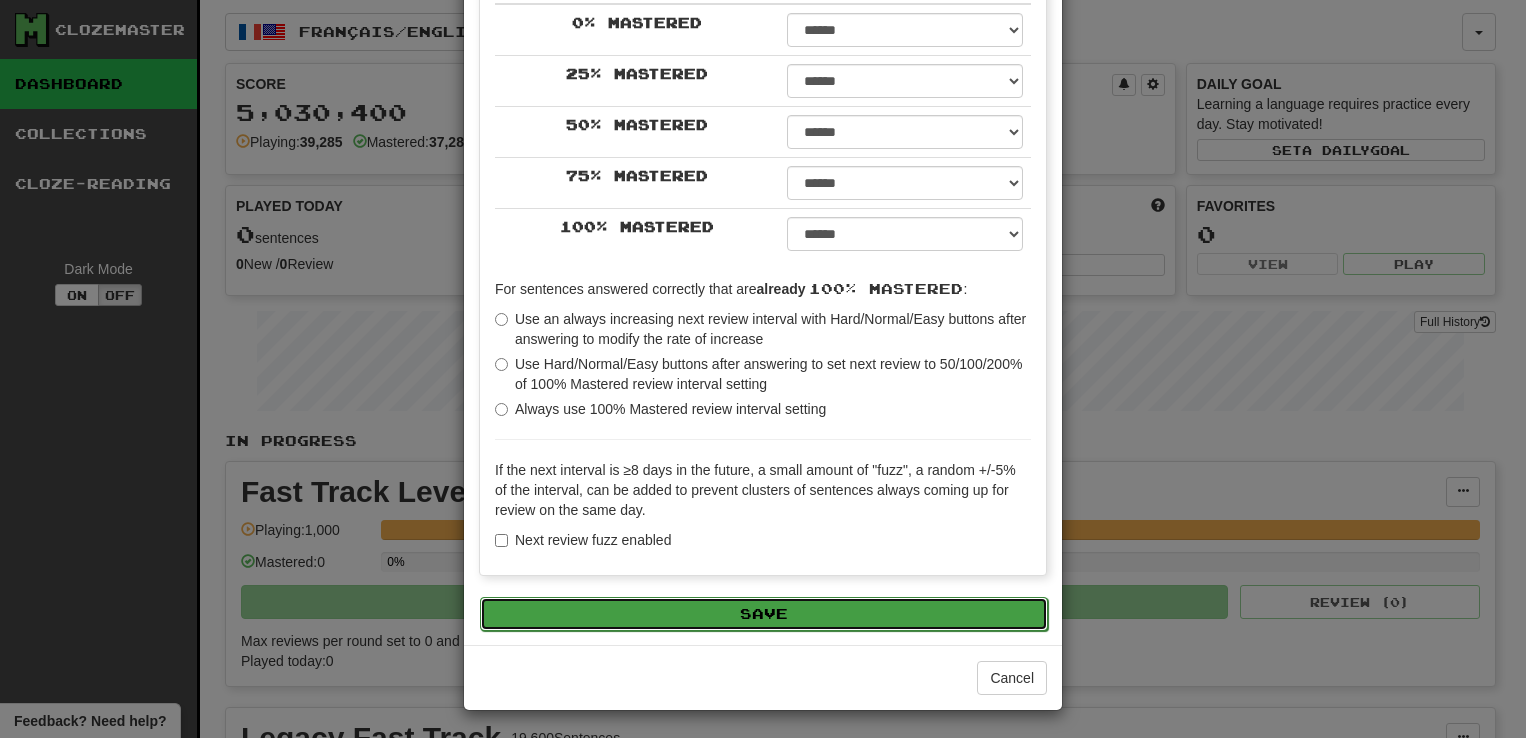 click on "Save" at bounding box center [764, 614] 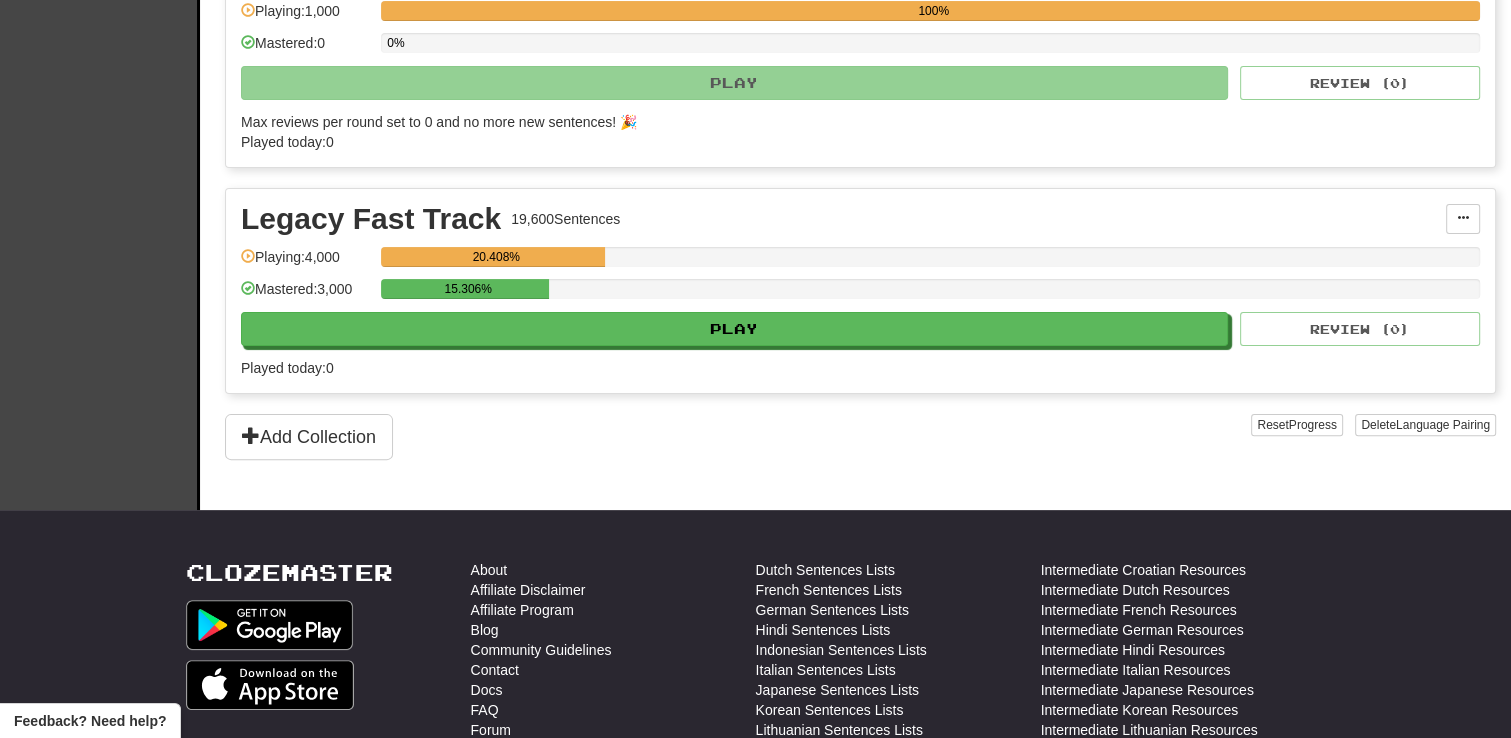 scroll, scrollTop: 0, scrollLeft: 0, axis: both 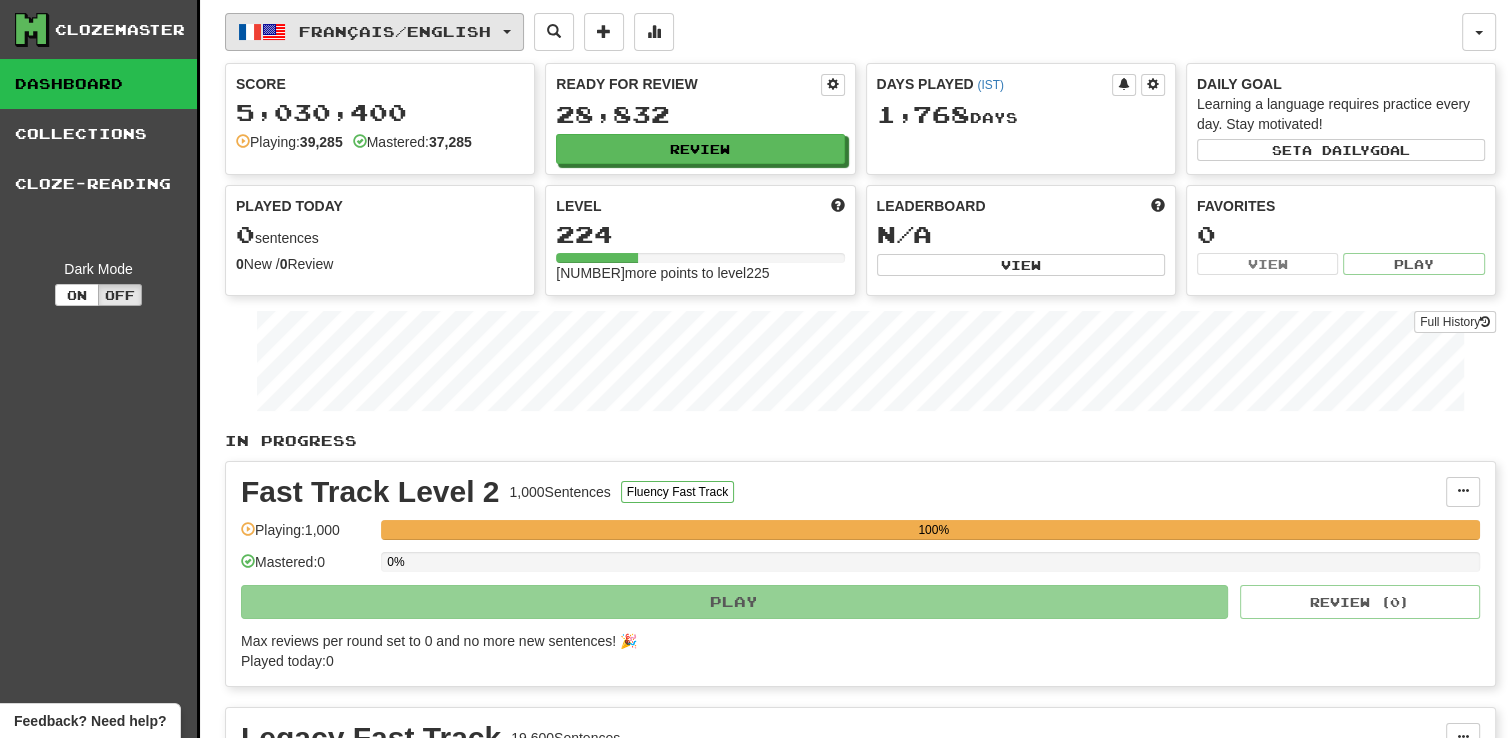 click on "Français  /  English" at bounding box center [374, 32] 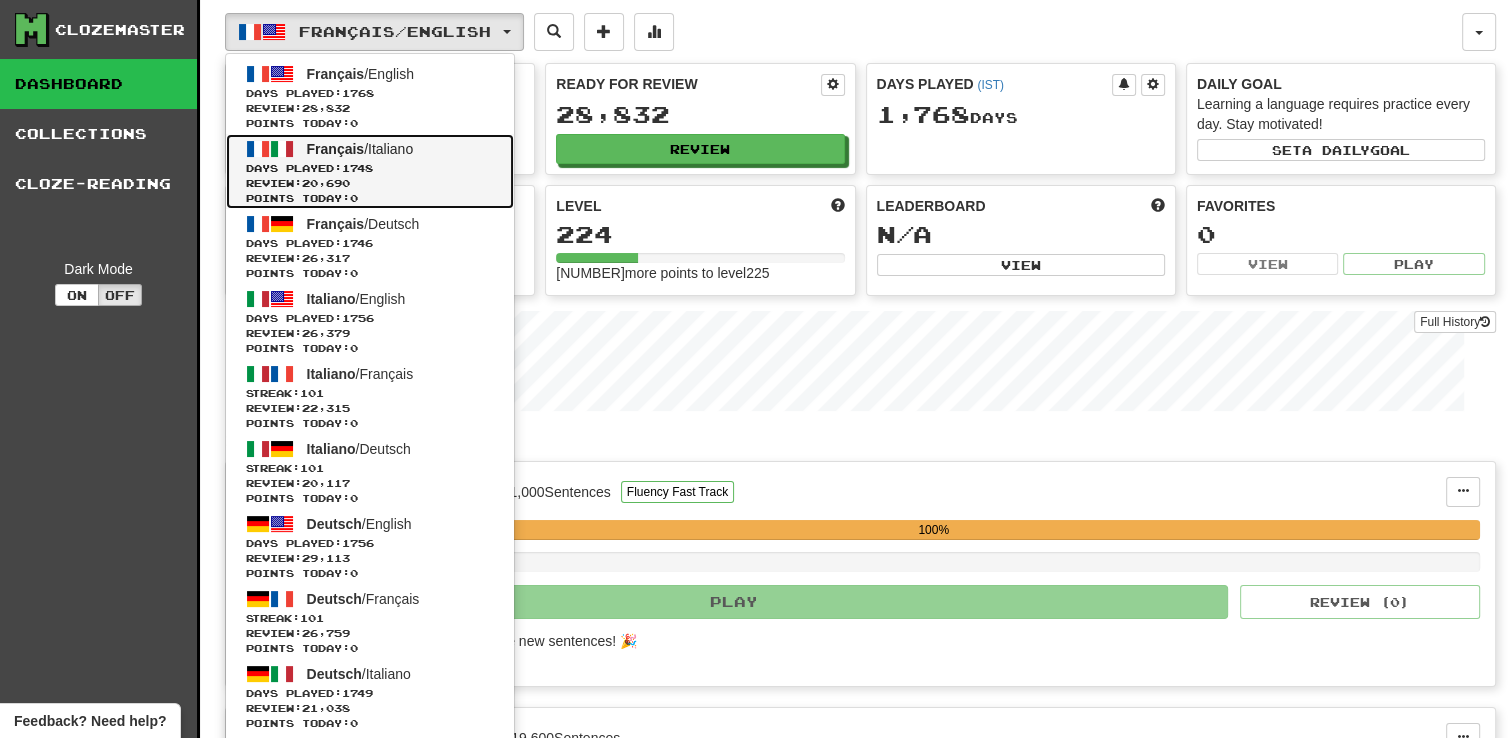 click on "Days Played:  1748" at bounding box center (370, 168) 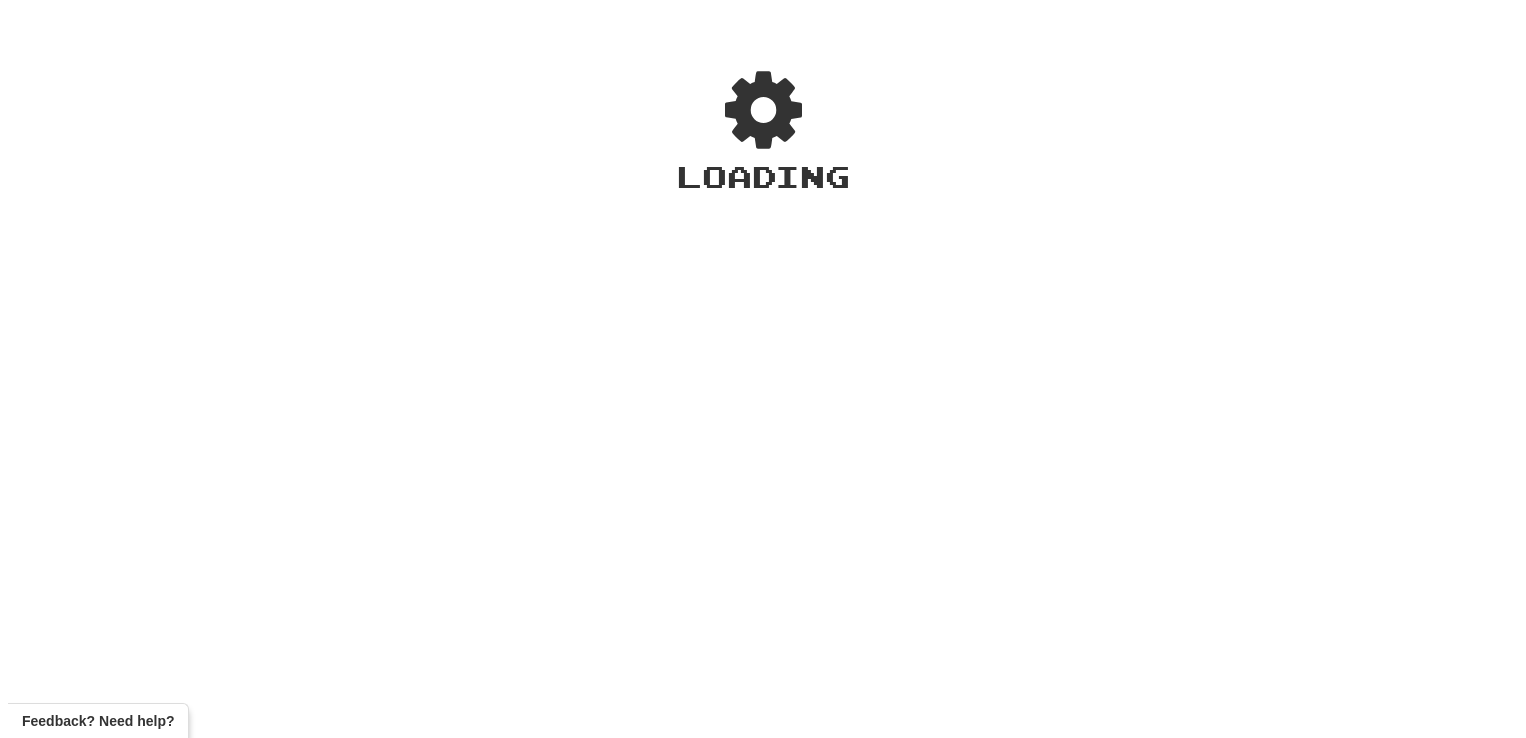 scroll, scrollTop: 0, scrollLeft: 0, axis: both 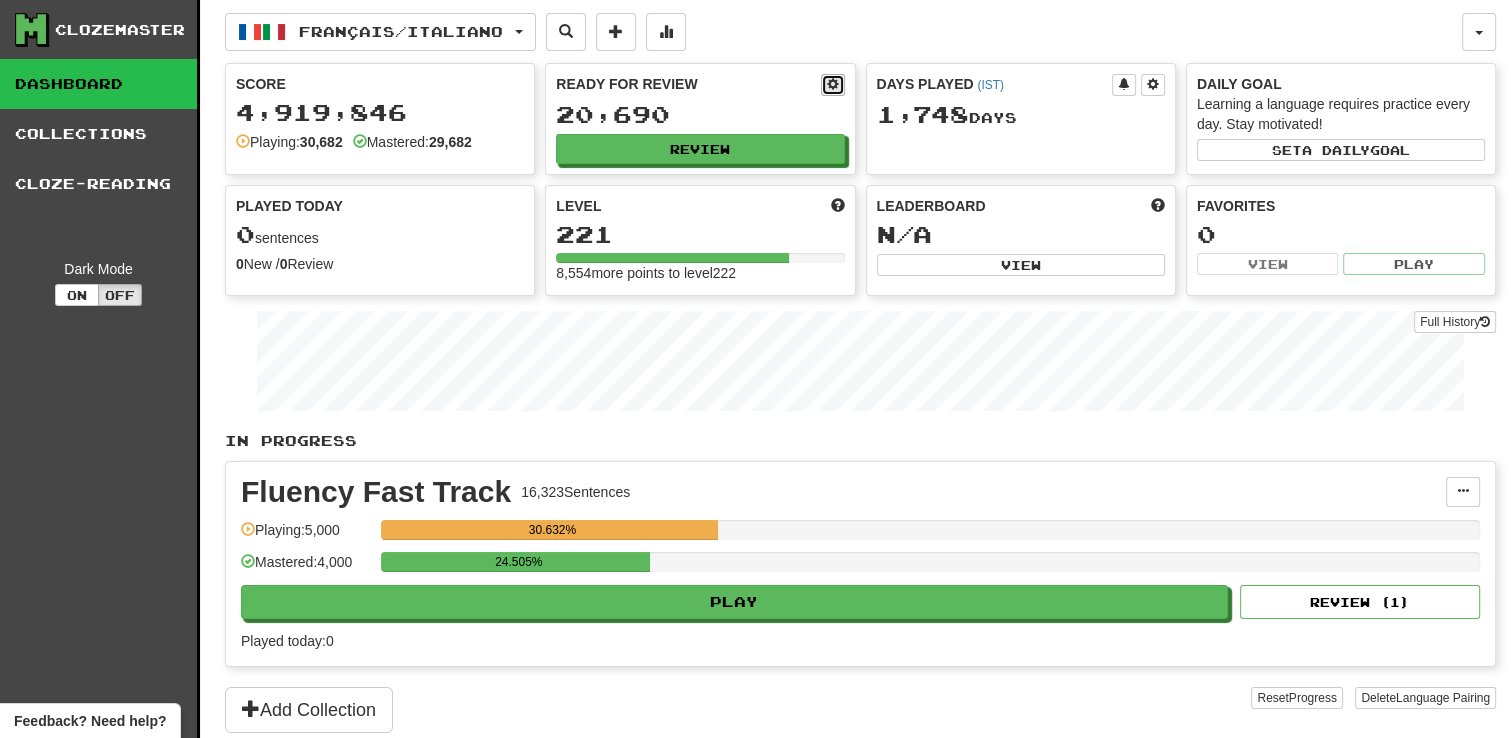 click at bounding box center [833, 85] 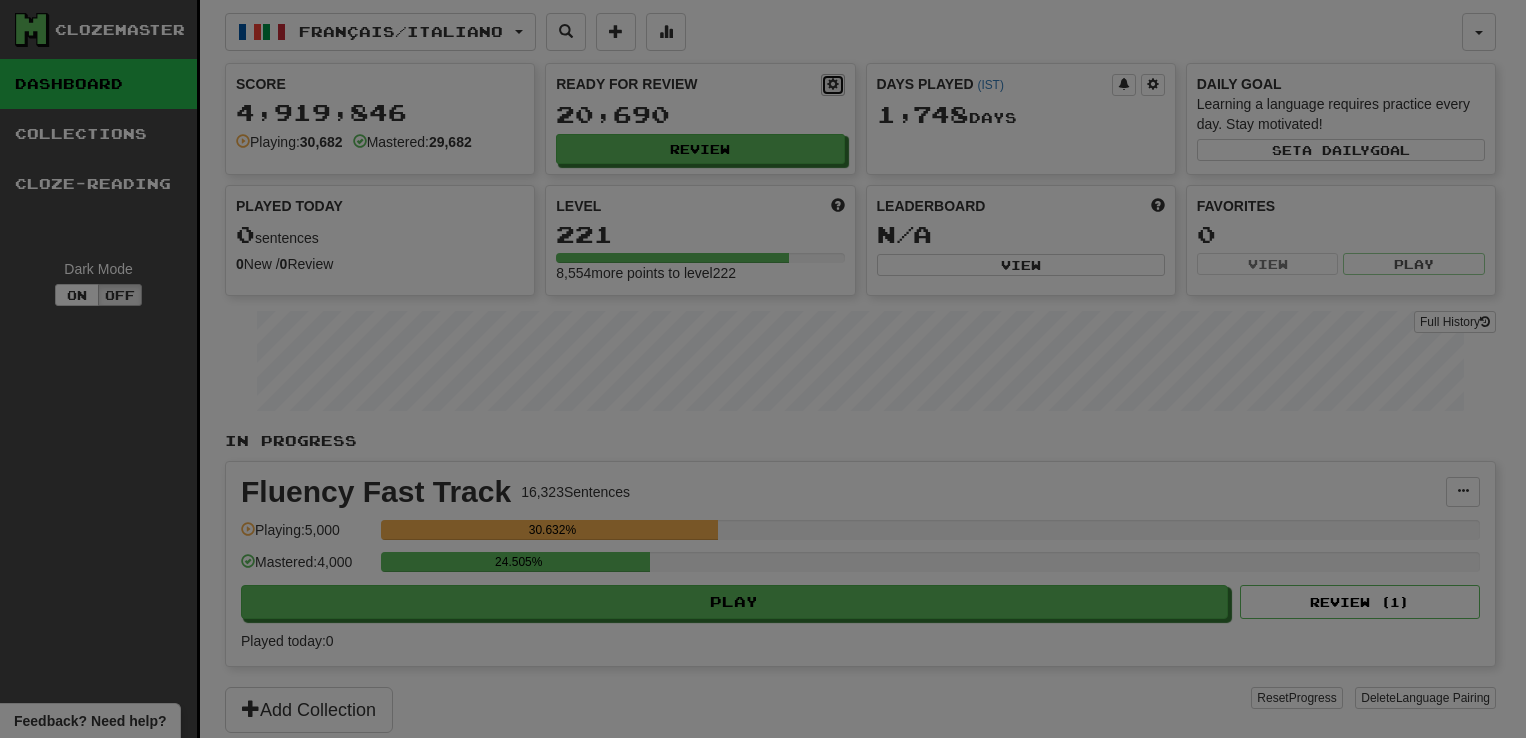 select on "*" 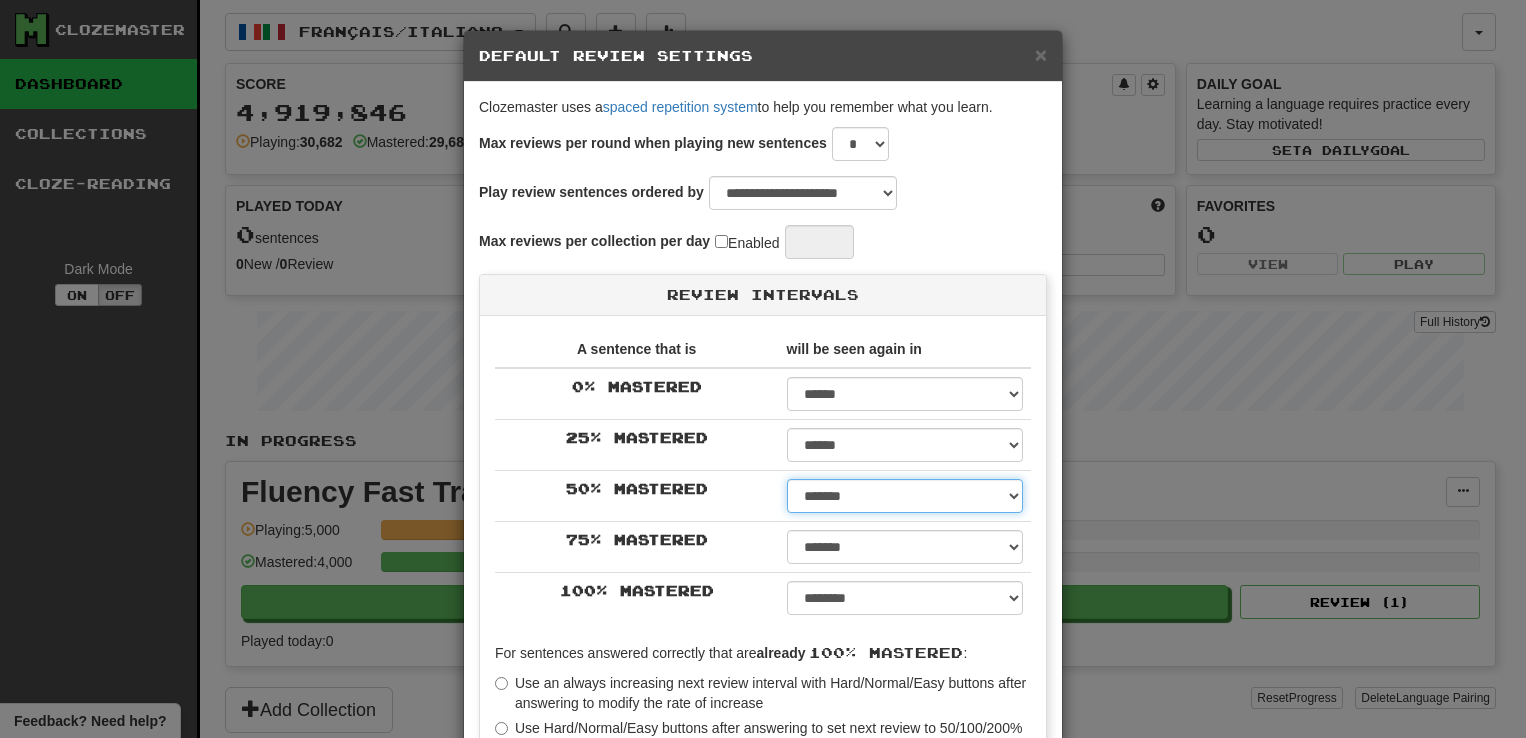 click on "****** ****** ****** ****** ****** ****** ****** ****** ****** ******* ******* ******* ******* ******* ******* ******* ******* ******* ******* ******* ******* ******* ******* ******* ******* ******* ******* ******* ******* ******* ******* ******* ******* ******* ******* ******* ******* ******* ******* ******* ******* ******* ******** ******** ******** ******** ******** ******** ******** ******** ********" at bounding box center (905, 496) 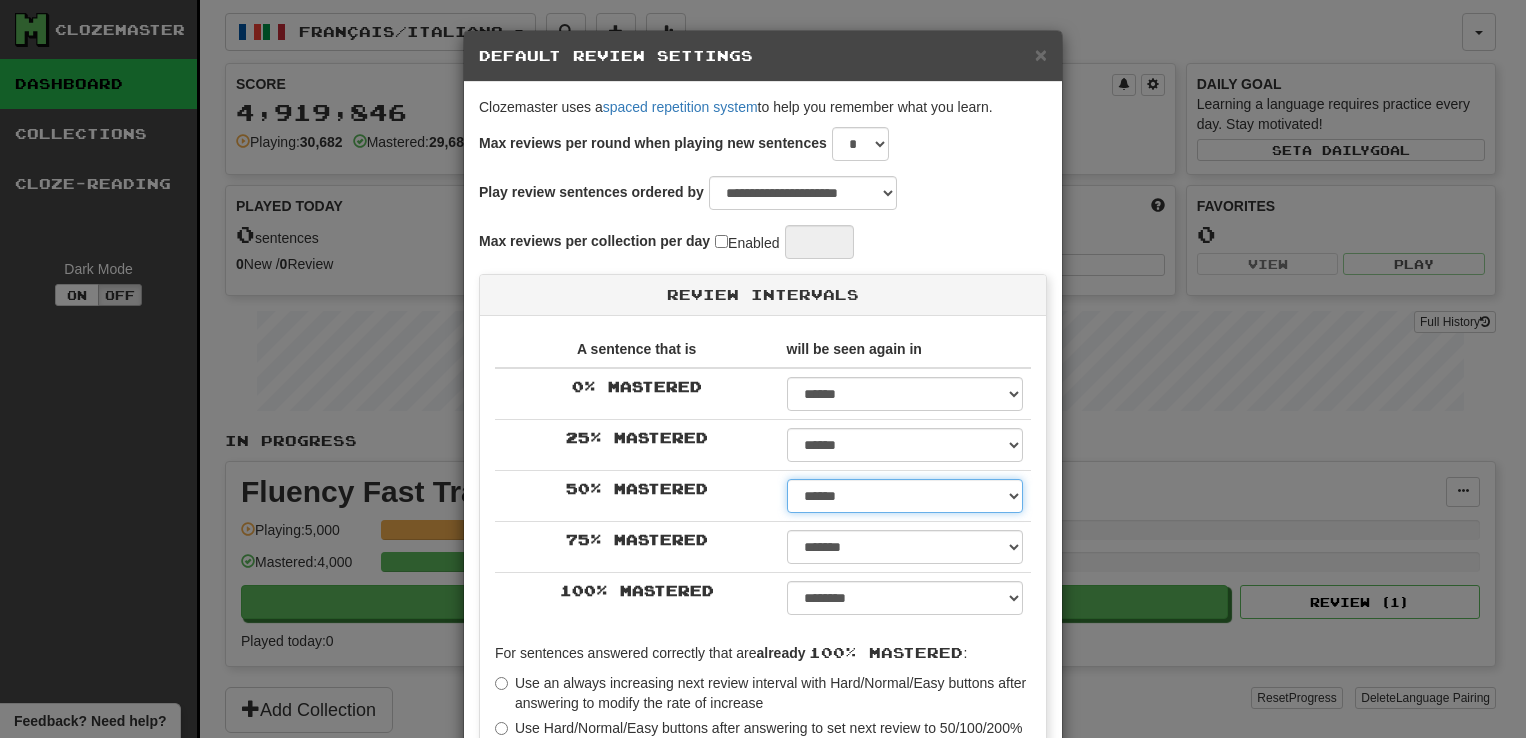 click on "****** ****** ****** ****** ****** ****** ****** ****** ****** ******* ******* ******* ******* ******* ******* ******* ******* ******* ******* ******* ******* ******* ******* ******* ******* ******* ******* ******* ******* ******* ******* ******* ******* ******* ******* ******* ******* ******* ******* ******* ******* ******* ******** ******** ******** ******** ******** ******** ******** ******** ********" at bounding box center (905, 496) 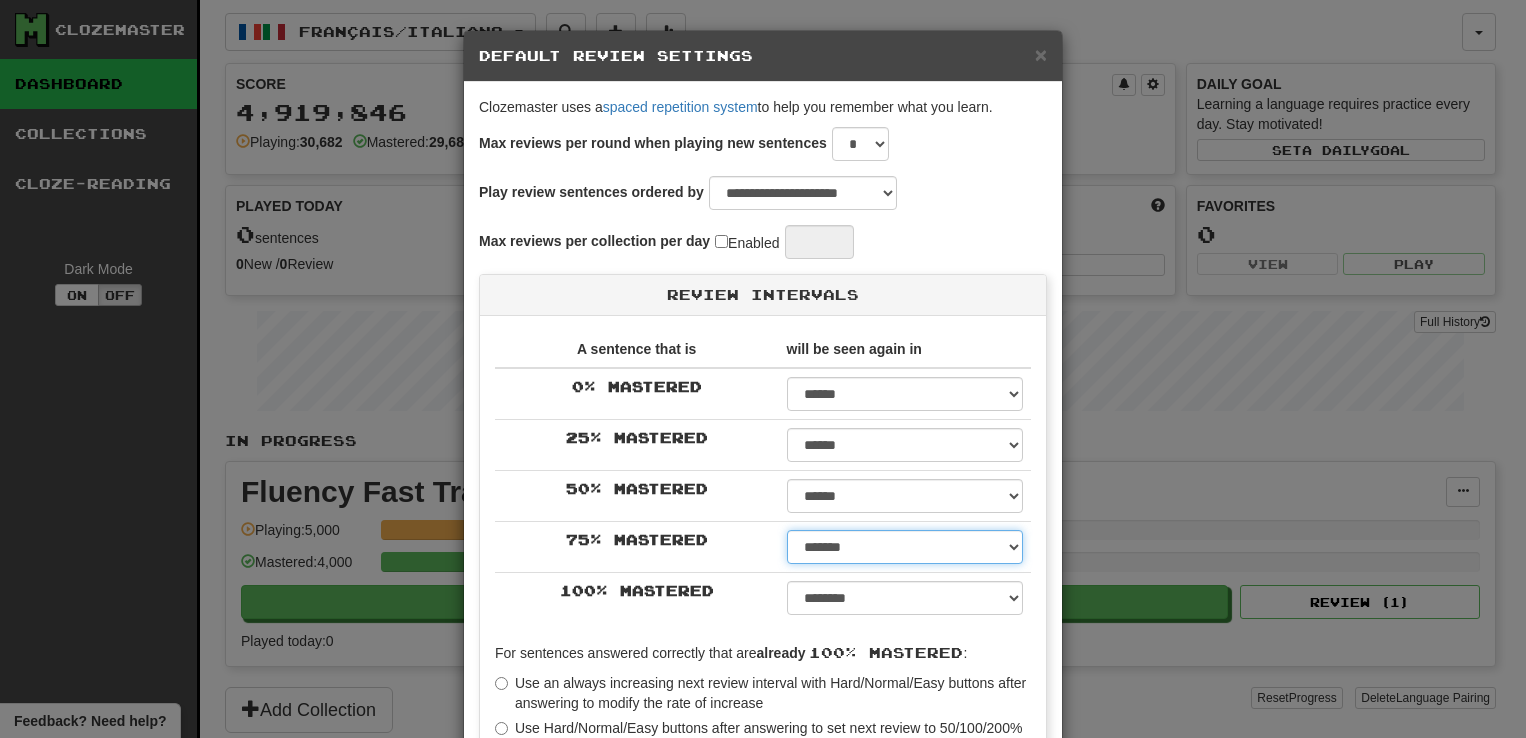 click on "****** ****** ****** ****** ****** ****** ****** ****** ****** ******* ******* ******* ******* ******* ******* ******* ******* ******* ******* ******* ******* ******* ******* ******* ******* ******* ******* ******* ******* ******* ******* ******* ******* ******* ******* ******* ******* ******* ******* ******* ******* ******* ******** ******** ******** ******** ******** ******** ******** ******** ********" at bounding box center [905, 547] 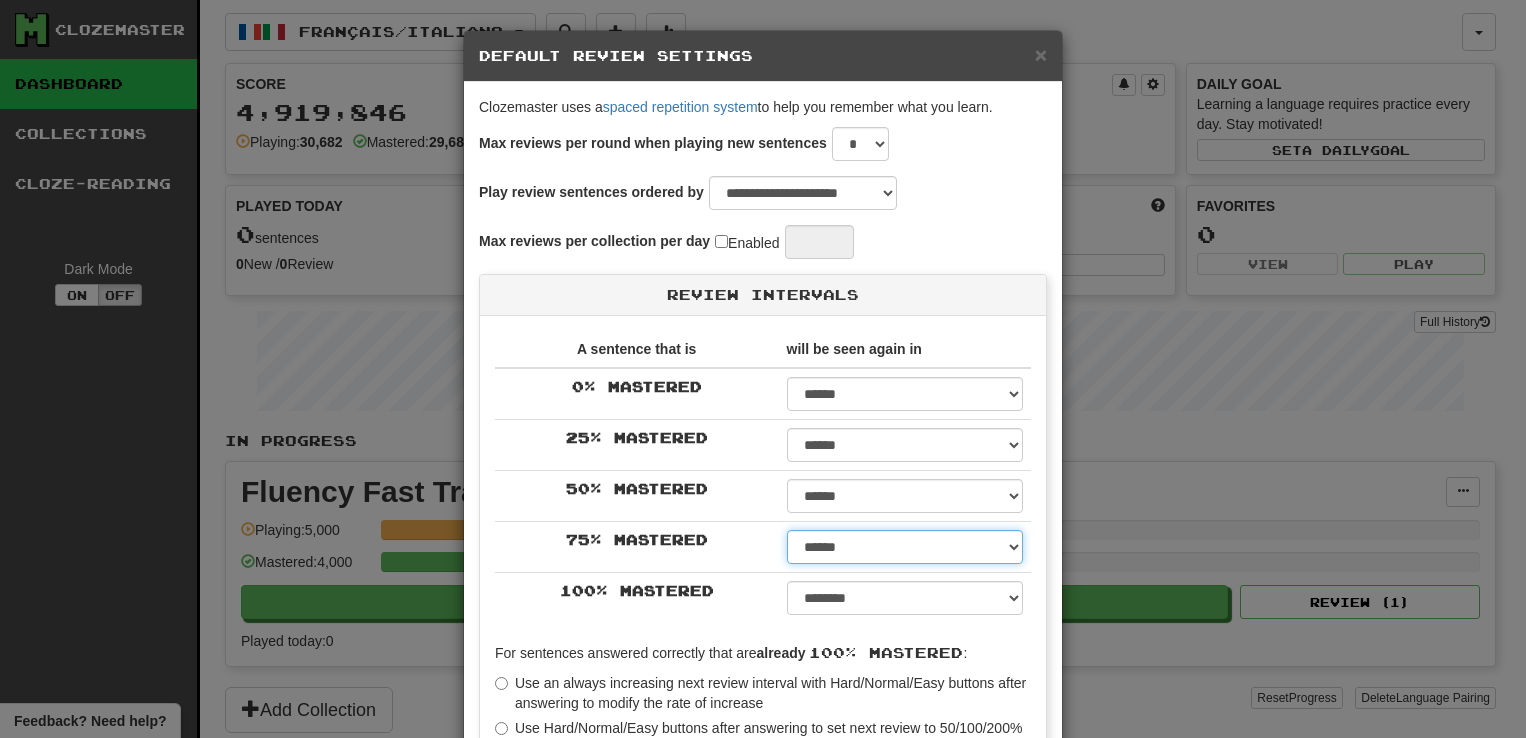 click on "****** ****** ****** ****** ****** ****** ****** ****** ****** ******* ******* ******* ******* ******* ******* ******* ******* ******* ******* ******* ******* ******* ******* ******* ******* ******* ******* ******* ******* ******* ******* ******* ******* ******* ******* ******* ******* ******* ******* ******* ******* ******* ******** ******** ******** ******** ******** ******** ******** ******** ********" at bounding box center [905, 547] 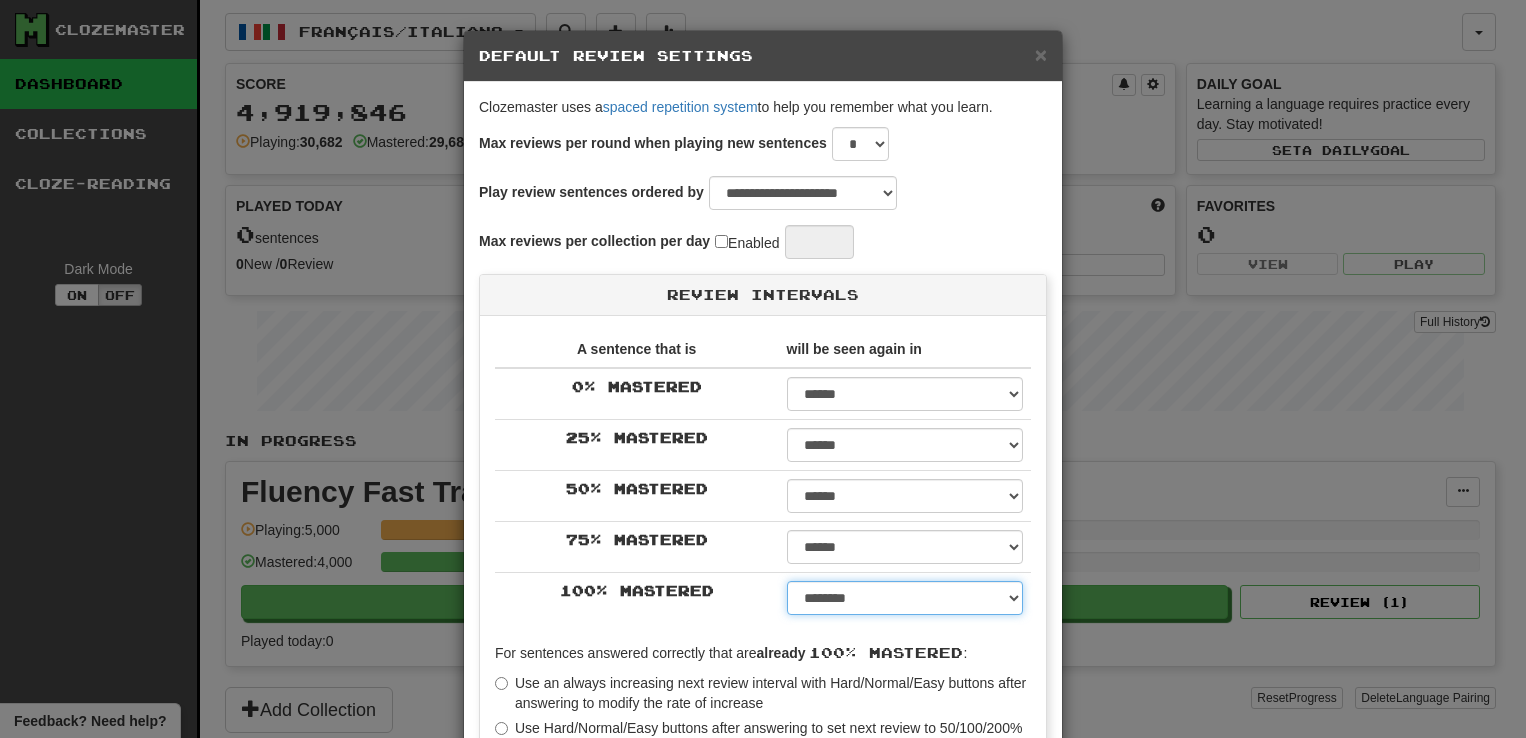 click on "****** ****** ****** ****** ****** ****** ****** ****** ****** ******* ******* ******* ******* ******* ******* ******* ******* ******* ******* ******* ******* ******* ******* ******* ******* ******* ******* ******* ******* ******* ******* ******* ******* ******* ******* ******* ******* ******* ******* ******* ******* ******* ******** ******** ******** ******** ******** ******** ******** ******** ******** *****" at bounding box center (905, 598) 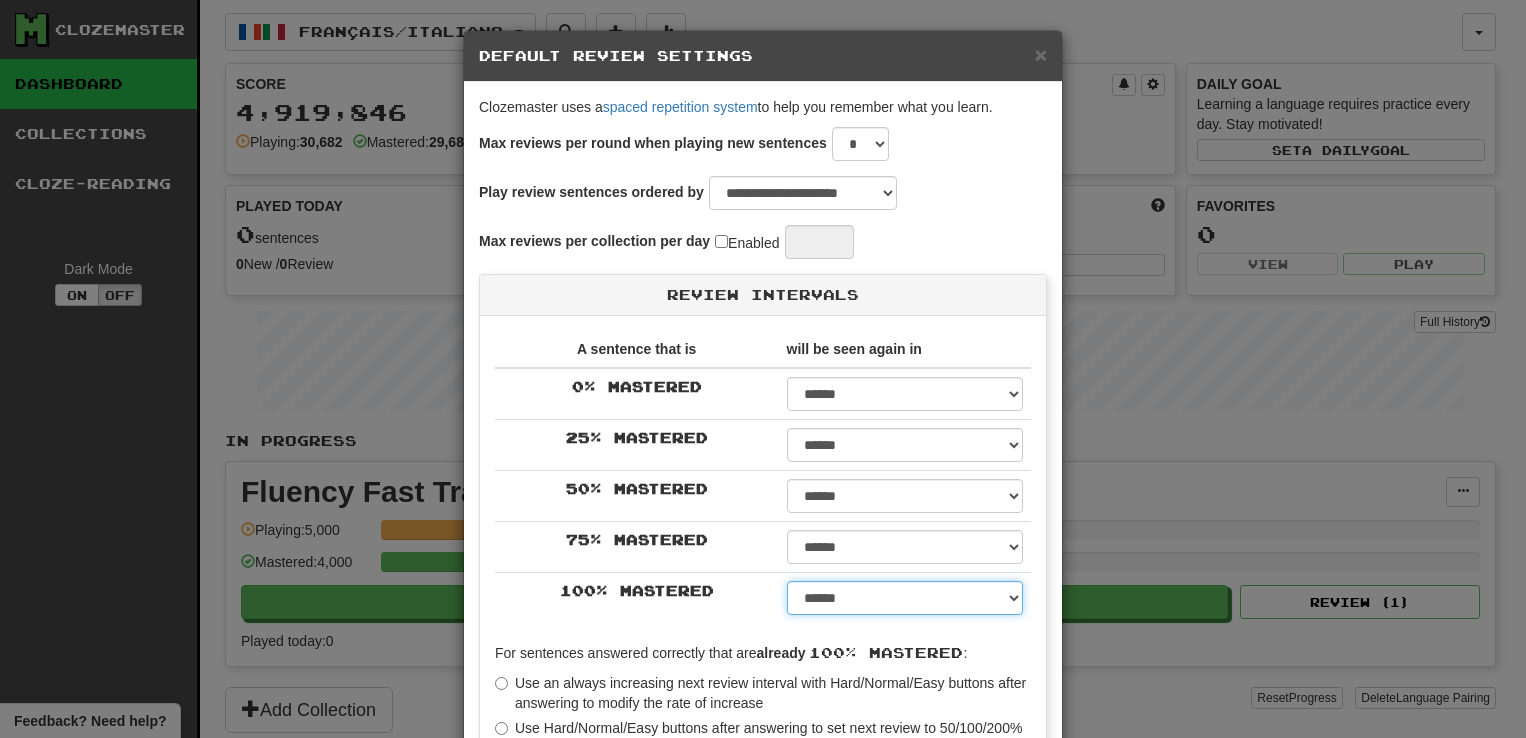 click on "****** ****** ****** ****** ****** ****** ****** ****** ****** ******* ******* ******* ******* ******* ******* ******* ******* ******* ******* ******* ******* ******* ******* ******* ******* ******* ******* ******* ******* ******* ******* ******* ******* ******* ******* ******* ******* ******* ******* ******* ******* ******* ******** ******** ******** ******** ******** ******** ******** ******** ******** *****" at bounding box center [905, 598] 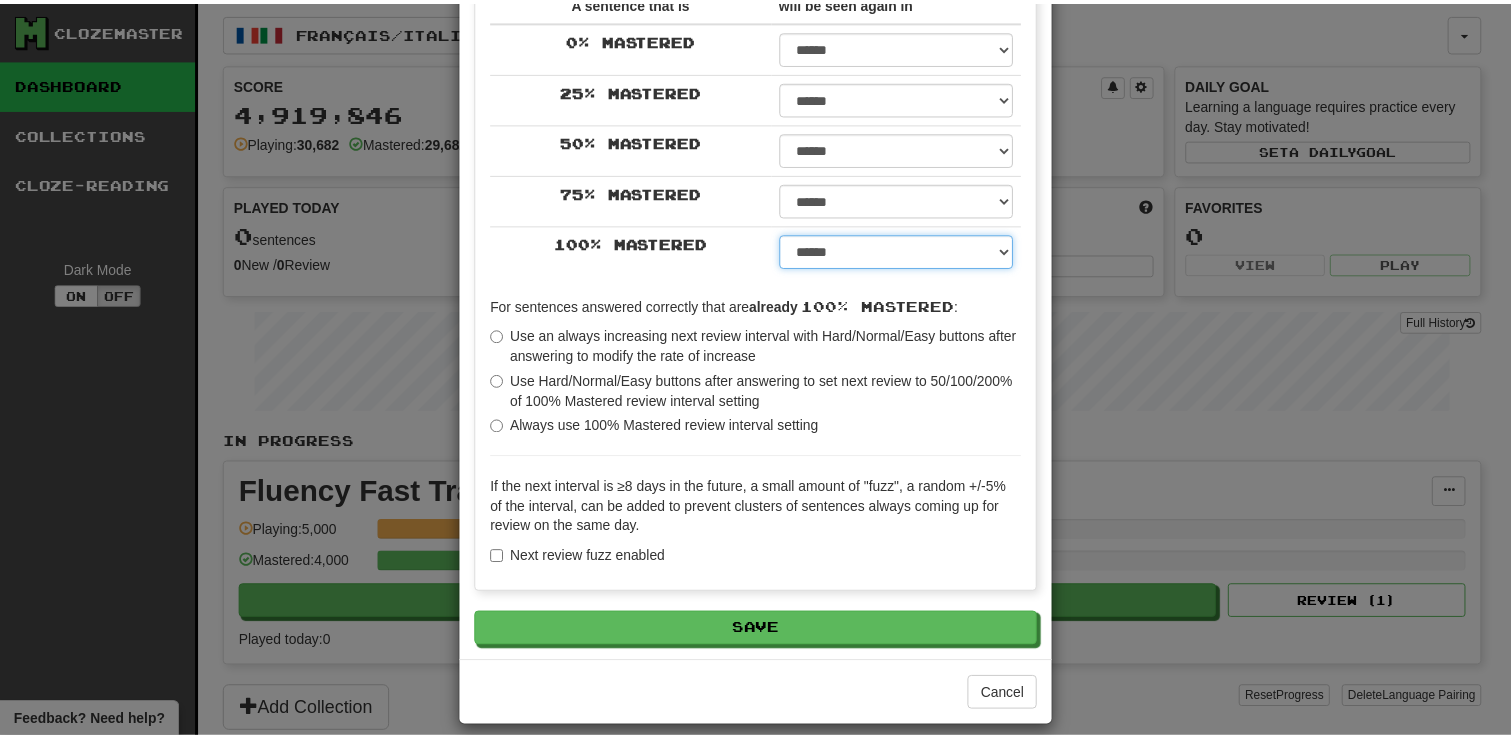 scroll, scrollTop: 364, scrollLeft: 0, axis: vertical 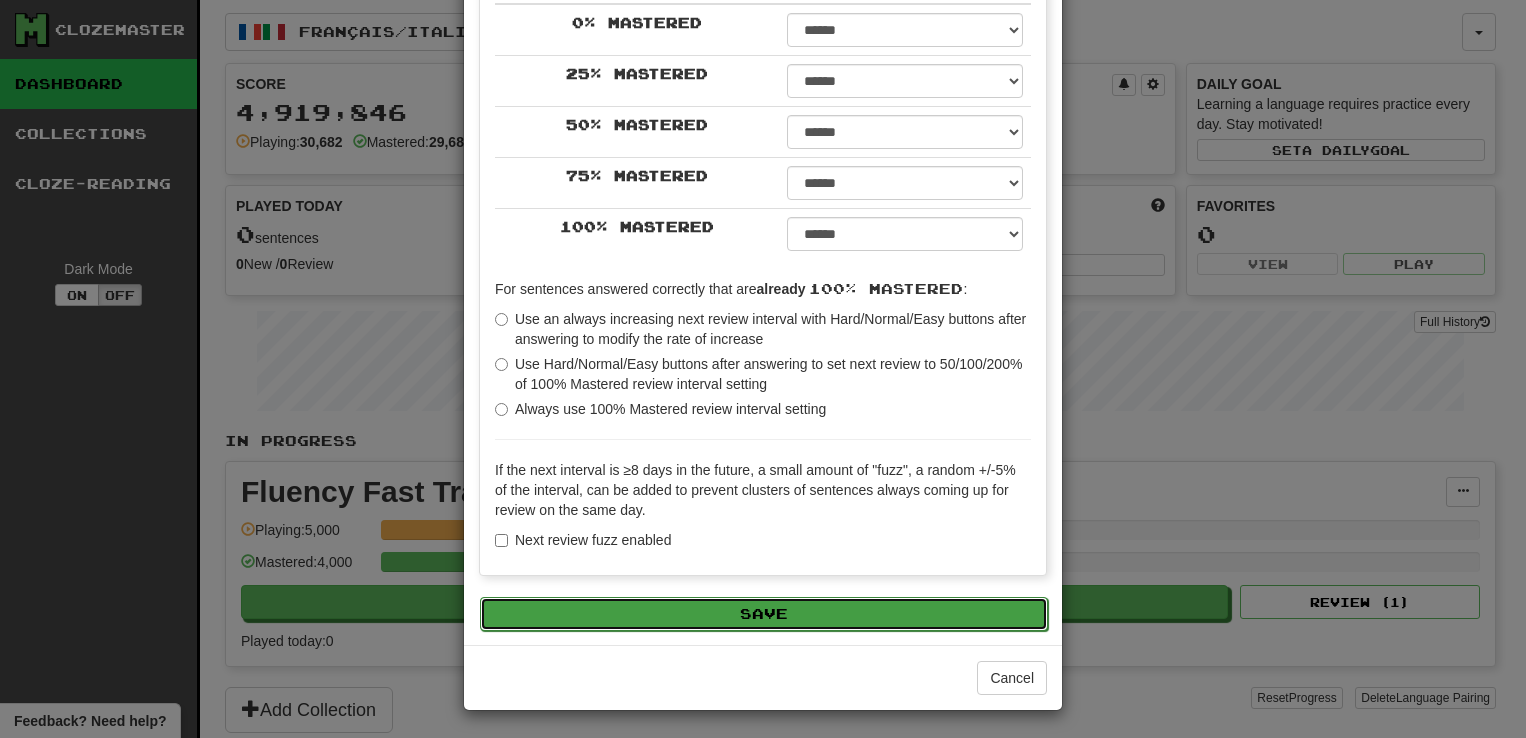 click on "Save" at bounding box center (764, 614) 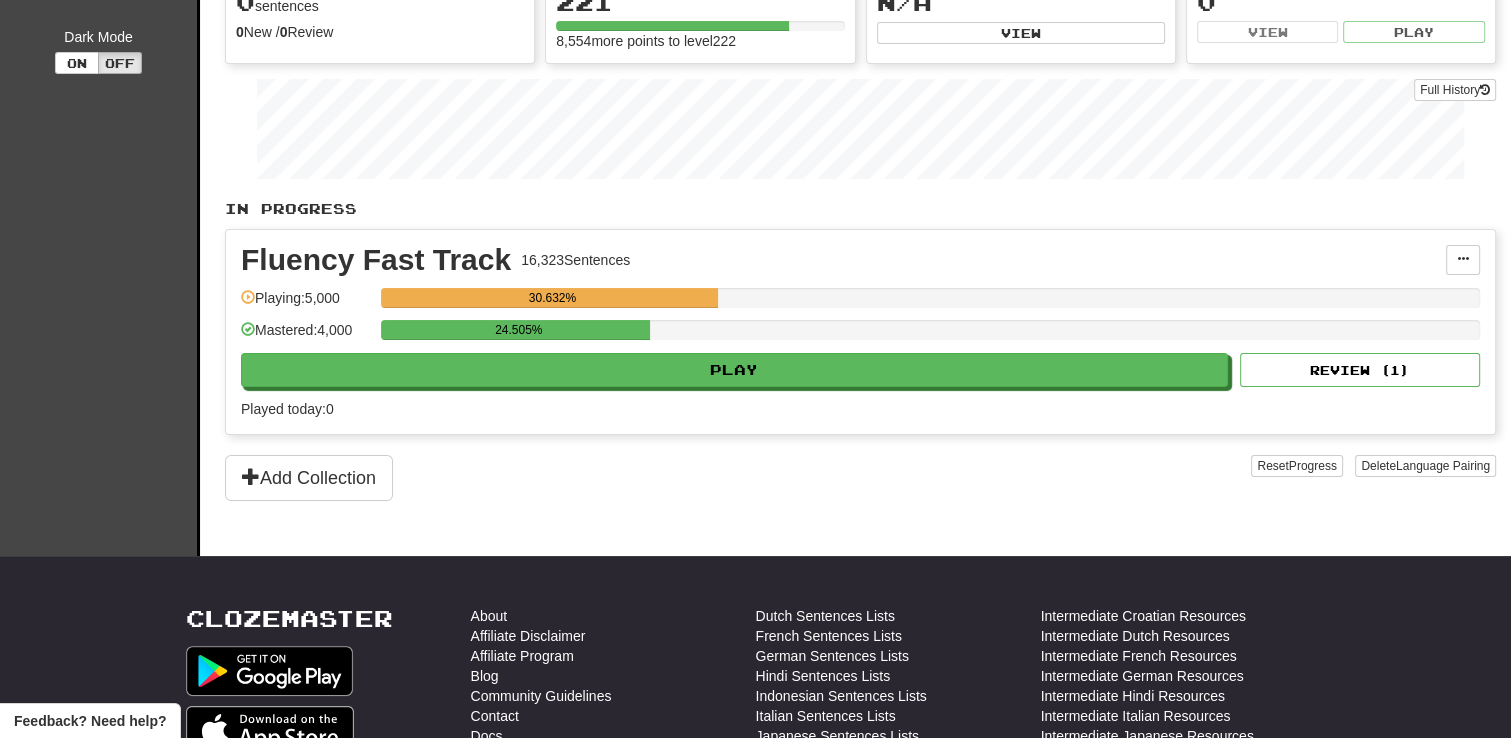 scroll, scrollTop: 0, scrollLeft: 0, axis: both 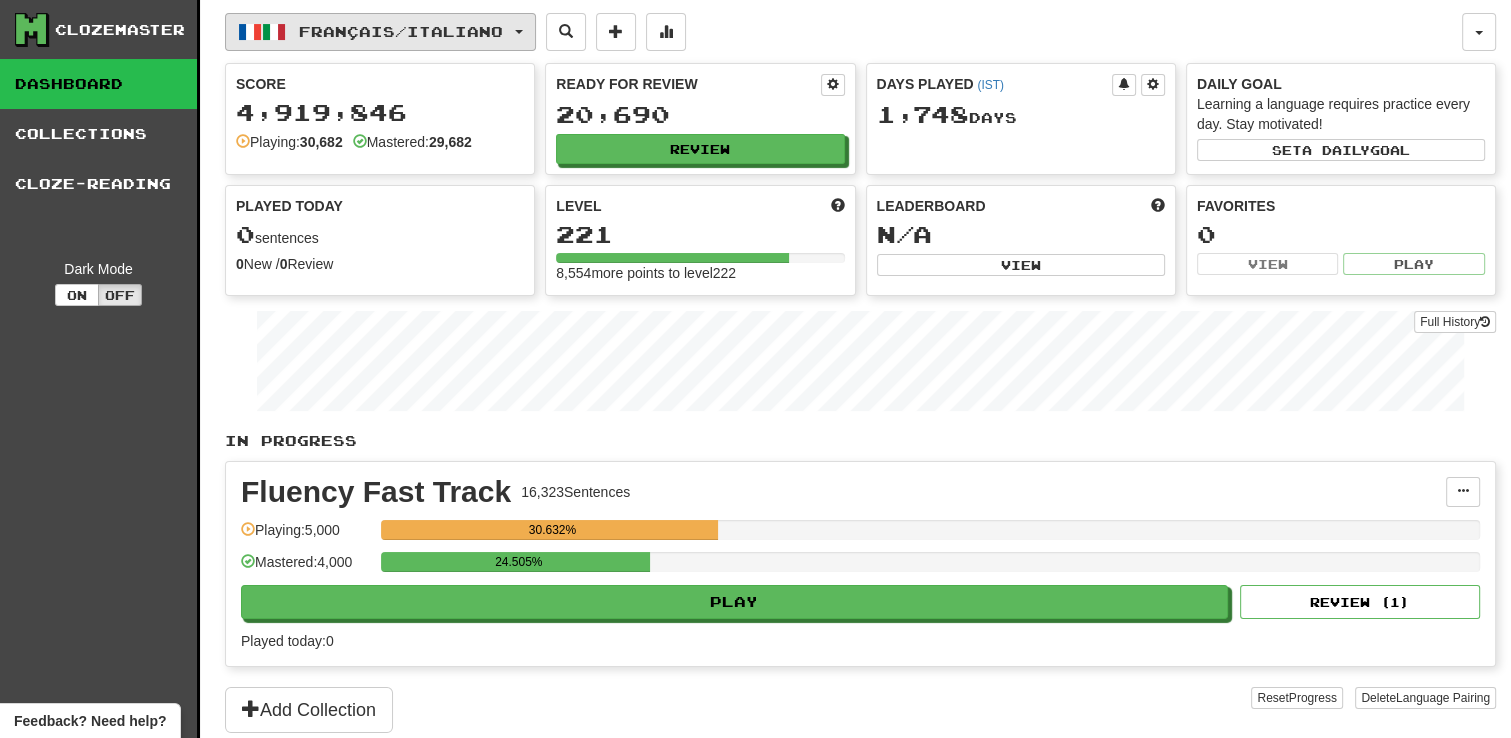 click on "Français  /  Italiano" at bounding box center (401, 31) 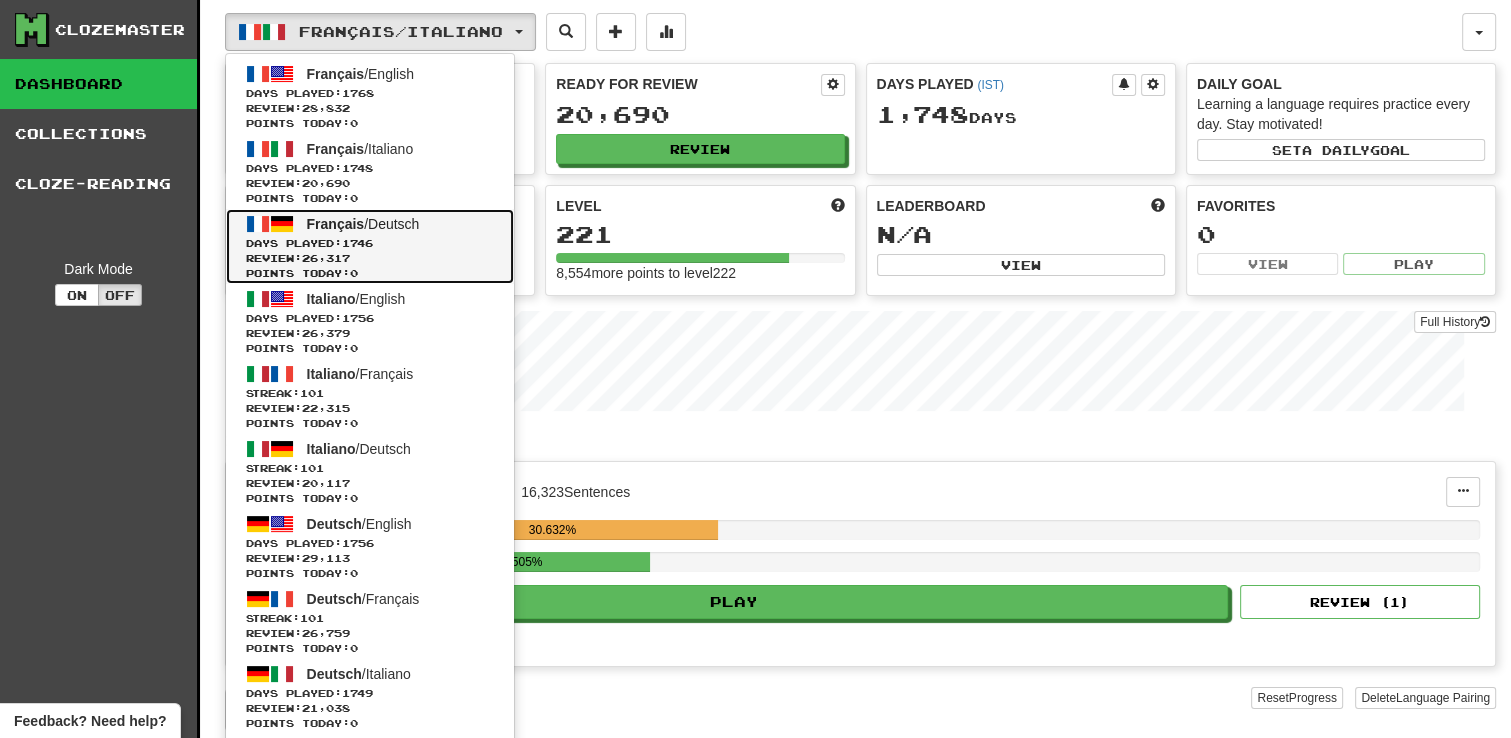 click on "Français  /  Deutsch Days Played:  1746   Review:  26,317 Points today:  0" at bounding box center (370, 246) 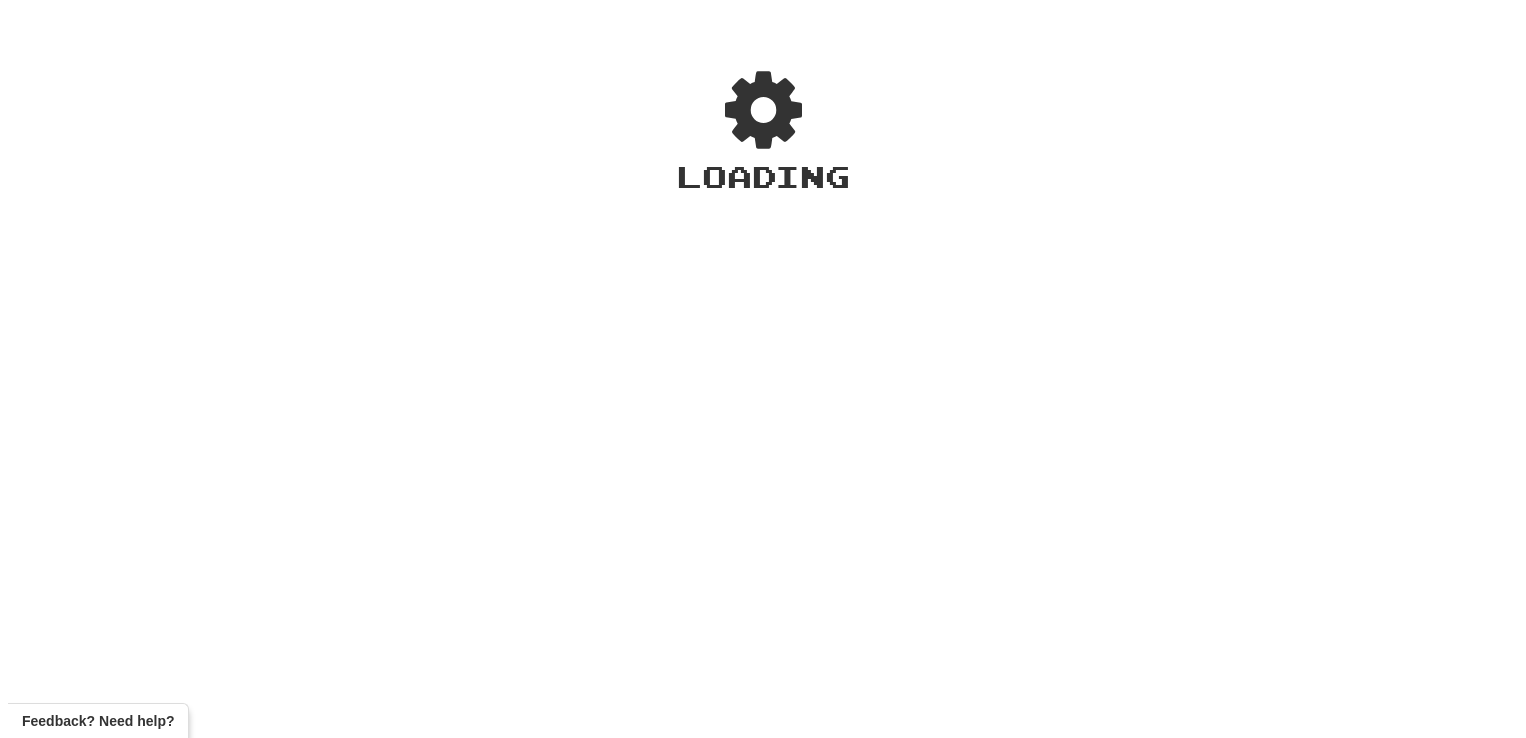scroll, scrollTop: 0, scrollLeft: 0, axis: both 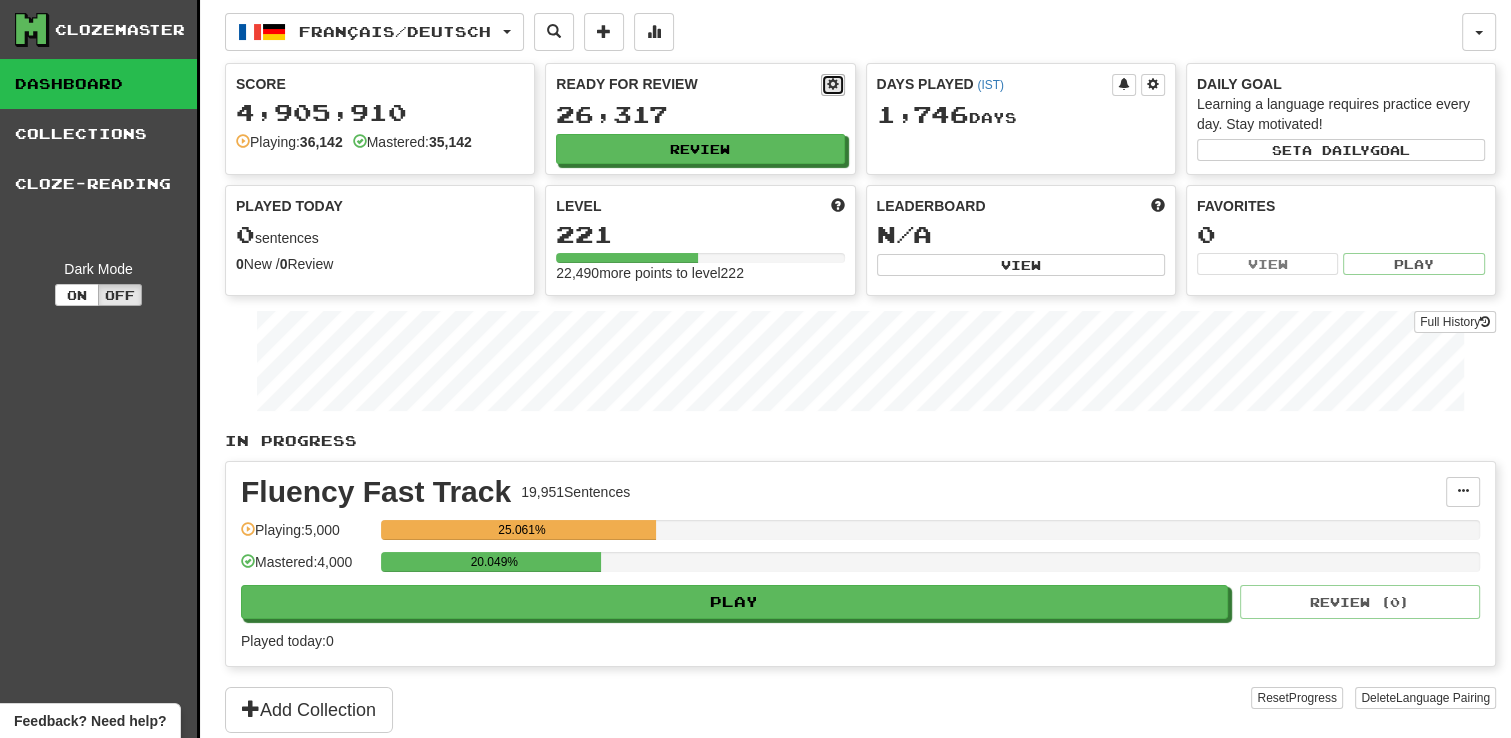 click at bounding box center (833, 84) 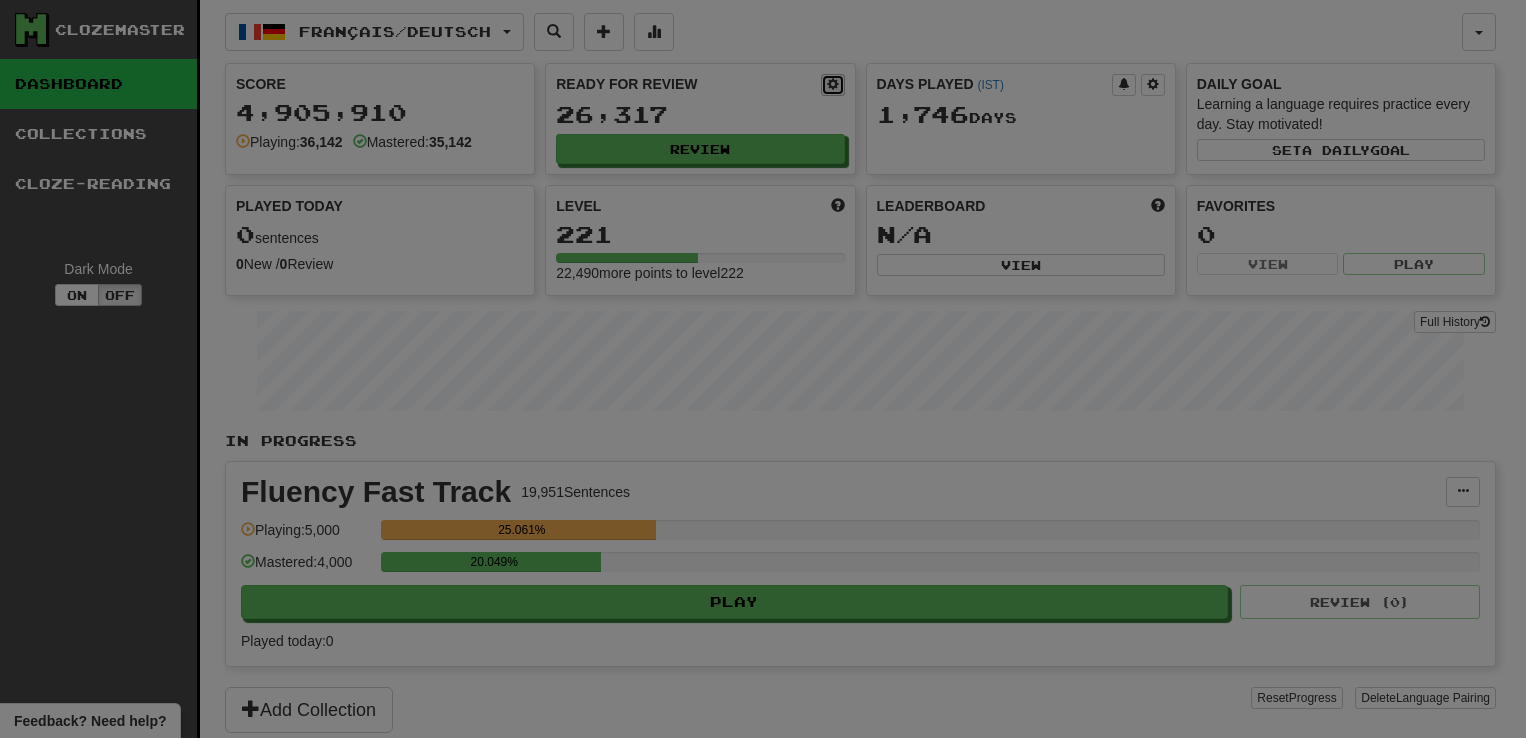 select on "*" 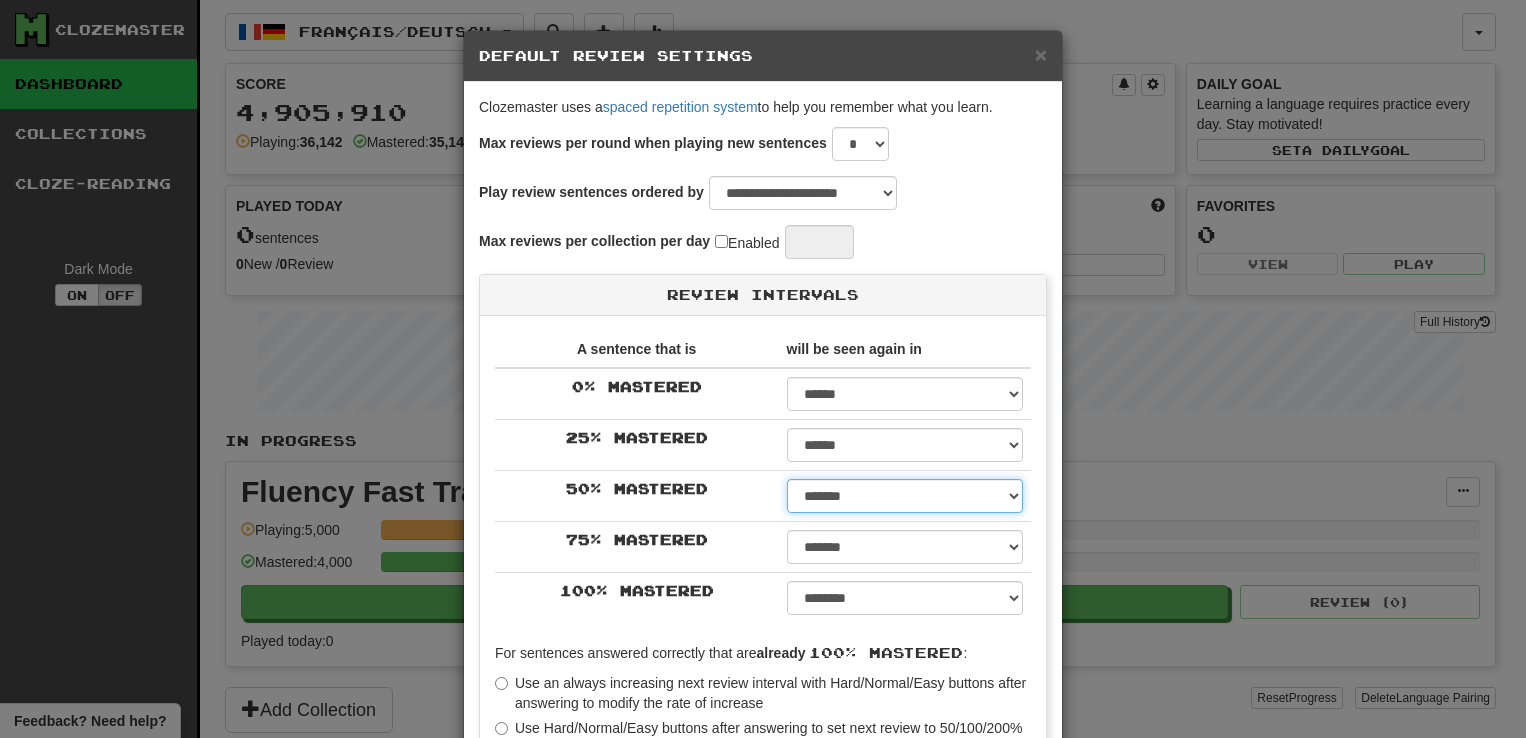 click on "****** ****** ****** ****** ****** ****** ****** ****** ****** ******* ******* ******* ******* ******* ******* ******* ******* ******* ******* ******* ******* ******* ******* ******* ******* ******* ******* ******* ******* ******* ******* ******* ******* ******* ******* ******* ******* ******* ******* ******* ******* ******* ******** ******** ******** ******** ******** ******** ******** ******** ********" at bounding box center (905, 496) 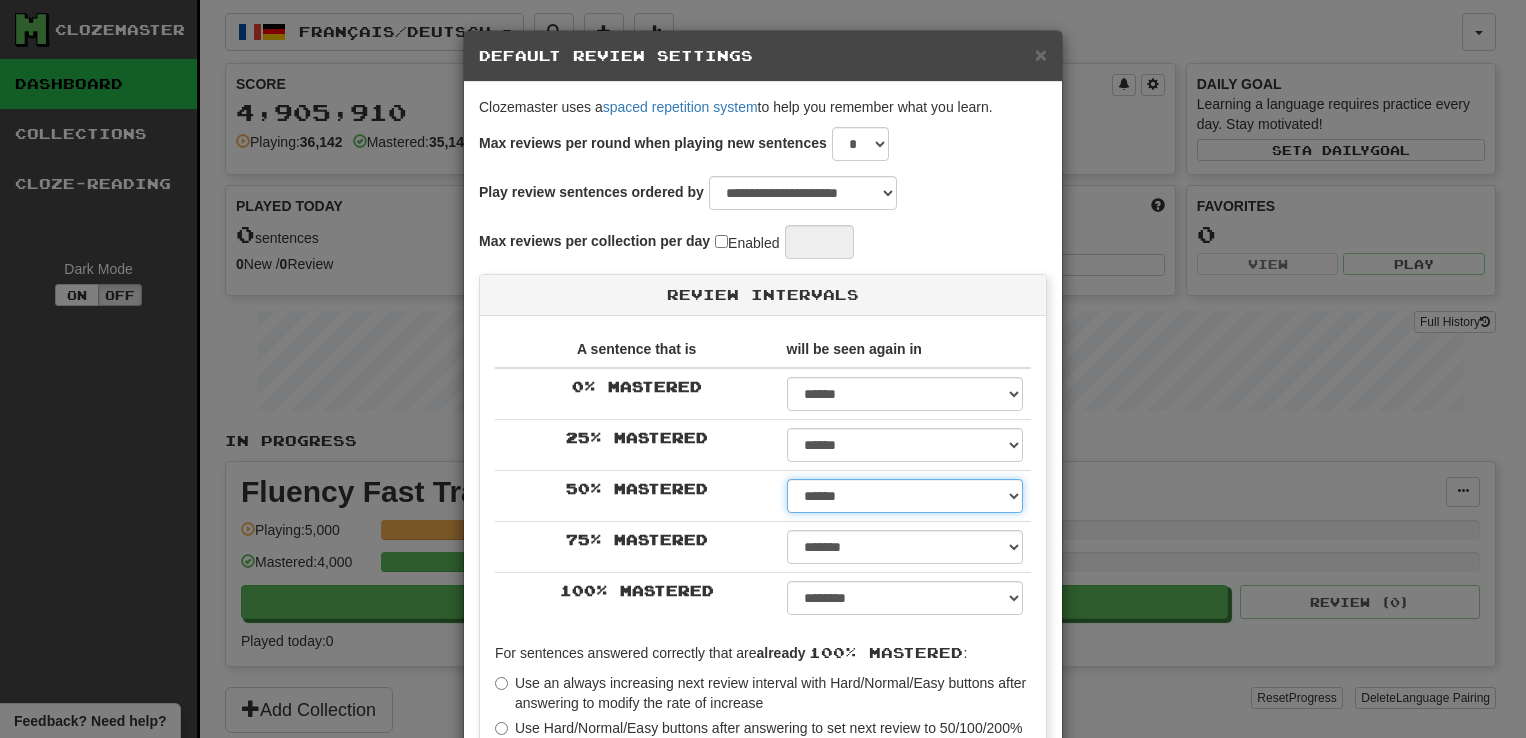 click on "****** ****** ****** ****** ****** ****** ****** ****** ****** ******* ******* ******* ******* ******* ******* ******* ******* ******* ******* ******* ******* ******* ******* ******* ******* ******* ******* ******* ******* ******* ******* ******* ******* ******* ******* ******* ******* ******* ******* ******* ******* ******* ******** ******** ******** ******** ******** ******** ******** ******** ********" at bounding box center (905, 496) 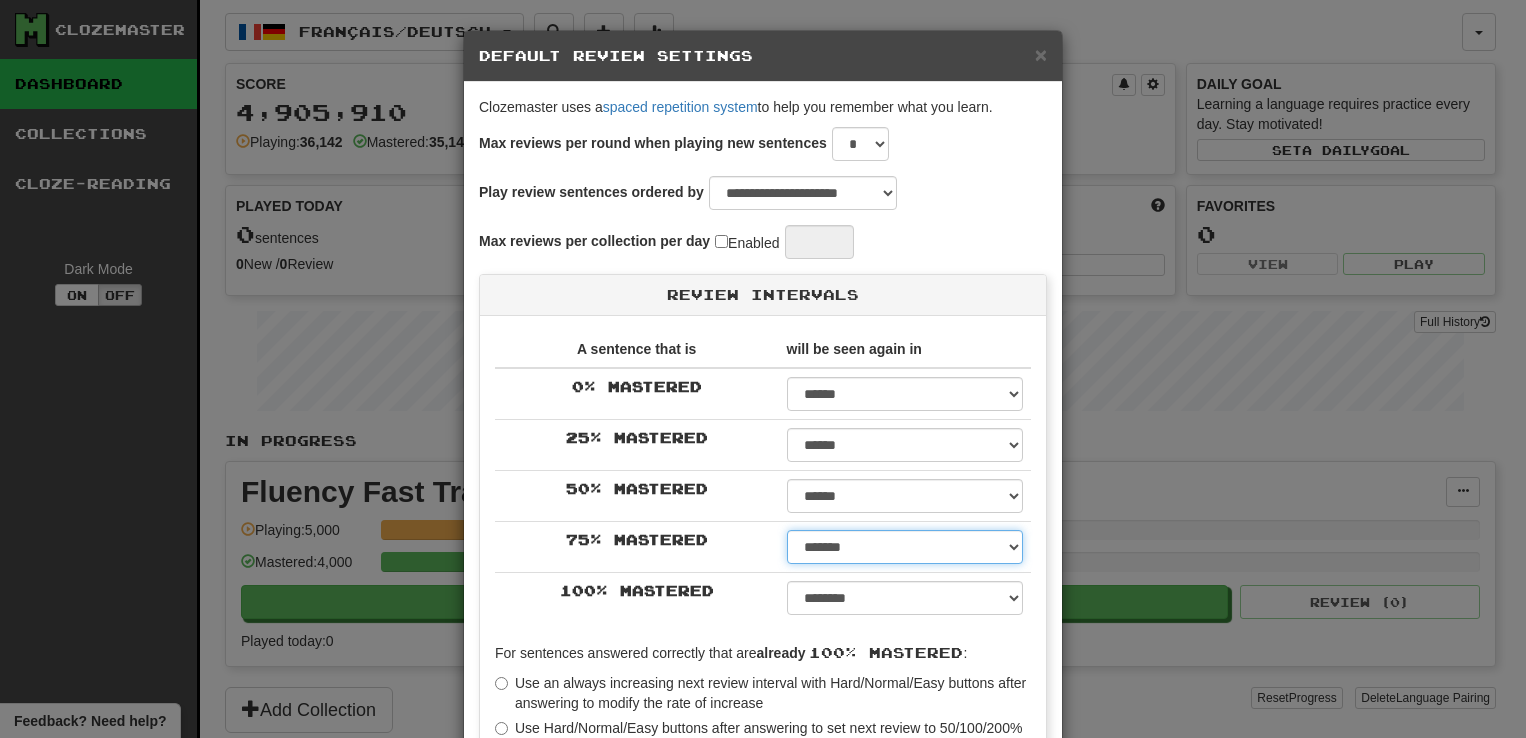 click on "****** ****** ****** ****** ****** ****** ****** ****** ****** ******* ******* ******* ******* ******* ******* ******* ******* ******* ******* ******* ******* ******* ******* ******* ******* ******* ******* ******* ******* ******* ******* ******* ******* ******* ******* ******* ******* ******* ******* ******* ******* ******* ******** ******** ******** ******** ******** ******** ******** ******** ********" at bounding box center (905, 547) 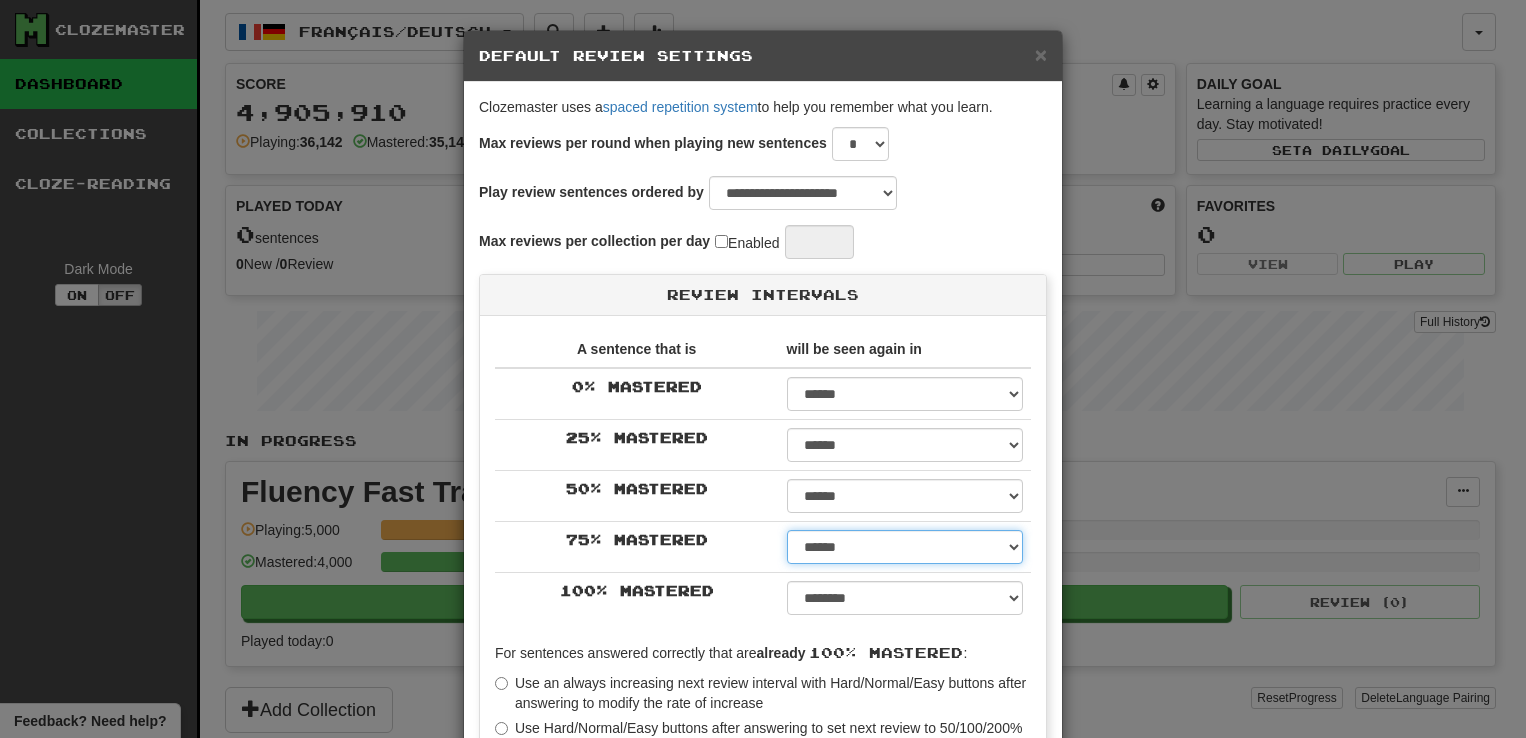 click on "****** ****** ****** ****** ****** ****** ****** ****** ****** ******* ******* ******* ******* ******* ******* ******* ******* ******* ******* ******* ******* ******* ******* ******* ******* ******* ******* ******* ******* ******* ******* ******* ******* ******* ******* ******* ******* ******* ******* ******* ******* ******* ******** ******** ******** ******** ******** ******** ******** ******** ********" at bounding box center [905, 547] 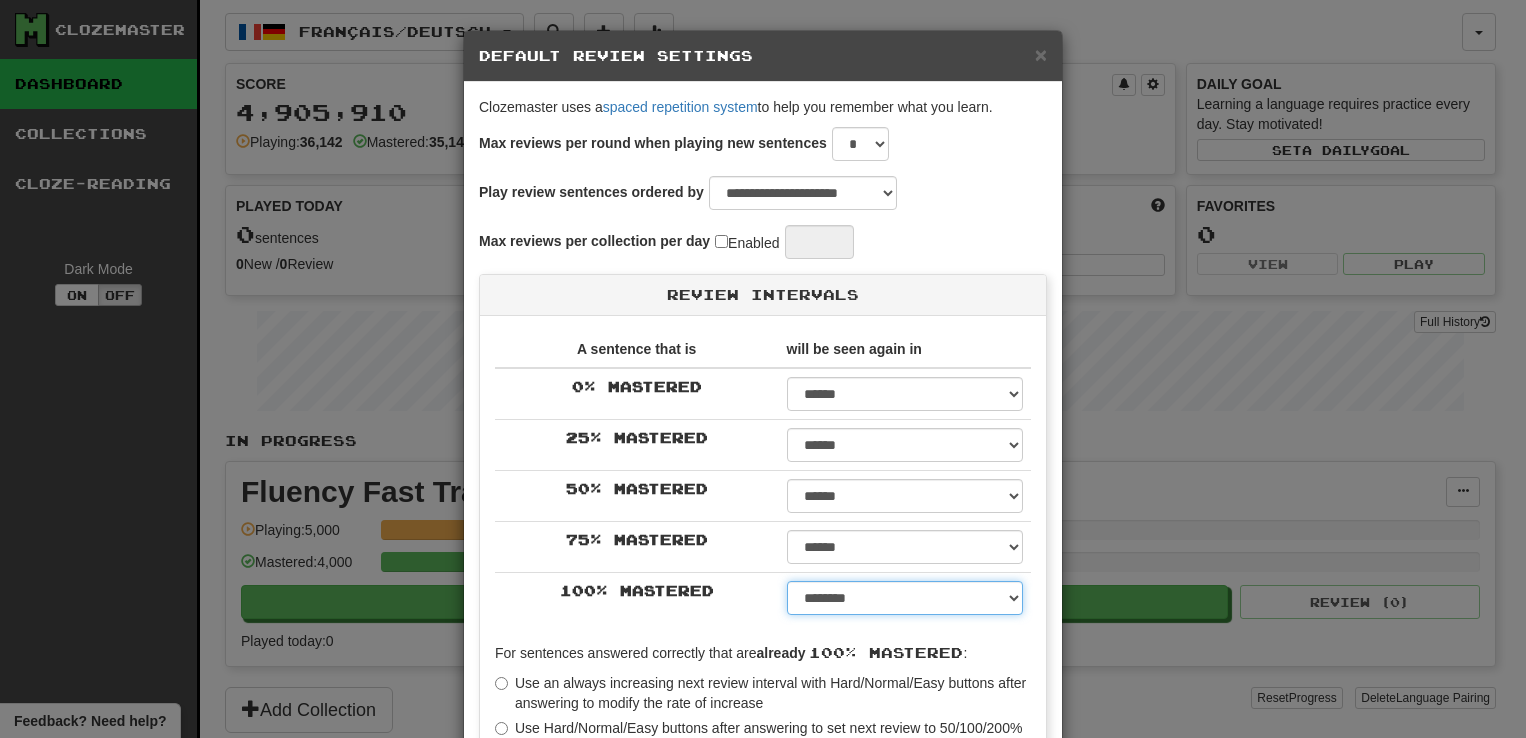 click on "****** ****** ****** ****** ****** ****** ****** ****** ****** ******* ******* ******* ******* ******* ******* ******* ******* ******* ******* ******* ******* ******* ******* ******* ******* ******* ******* ******* ******* ******* ******* ******* ******* ******* ******* ******* ******* ******* ******* ******* ******* ******* ******** ******** ******** ******** ******** ******** ******** ******** ******** *****" at bounding box center [905, 598] 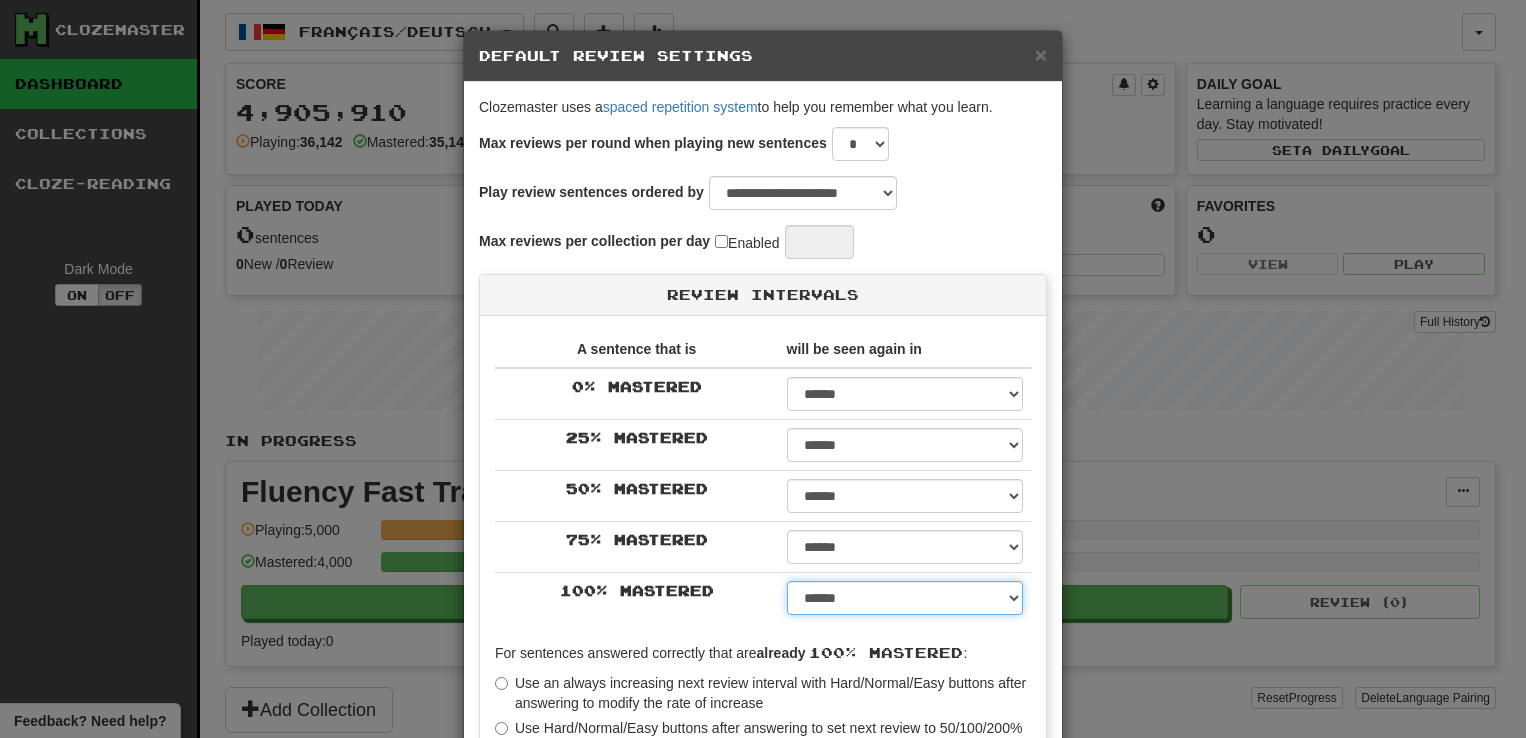 click on "****** ****** ****** ****** ****** ****** ****** ****** ****** ******* ******* ******* ******* ******* ******* ******* ******* ******* ******* ******* ******* ******* ******* ******* ******* ******* ******* ******* ******* ******* ******* ******* ******* ******* ******* ******* ******* ******* ******* ******* ******* ******* ******** ******** ******** ******** ******** ******** ******** ******** ******** *****" at bounding box center (905, 598) 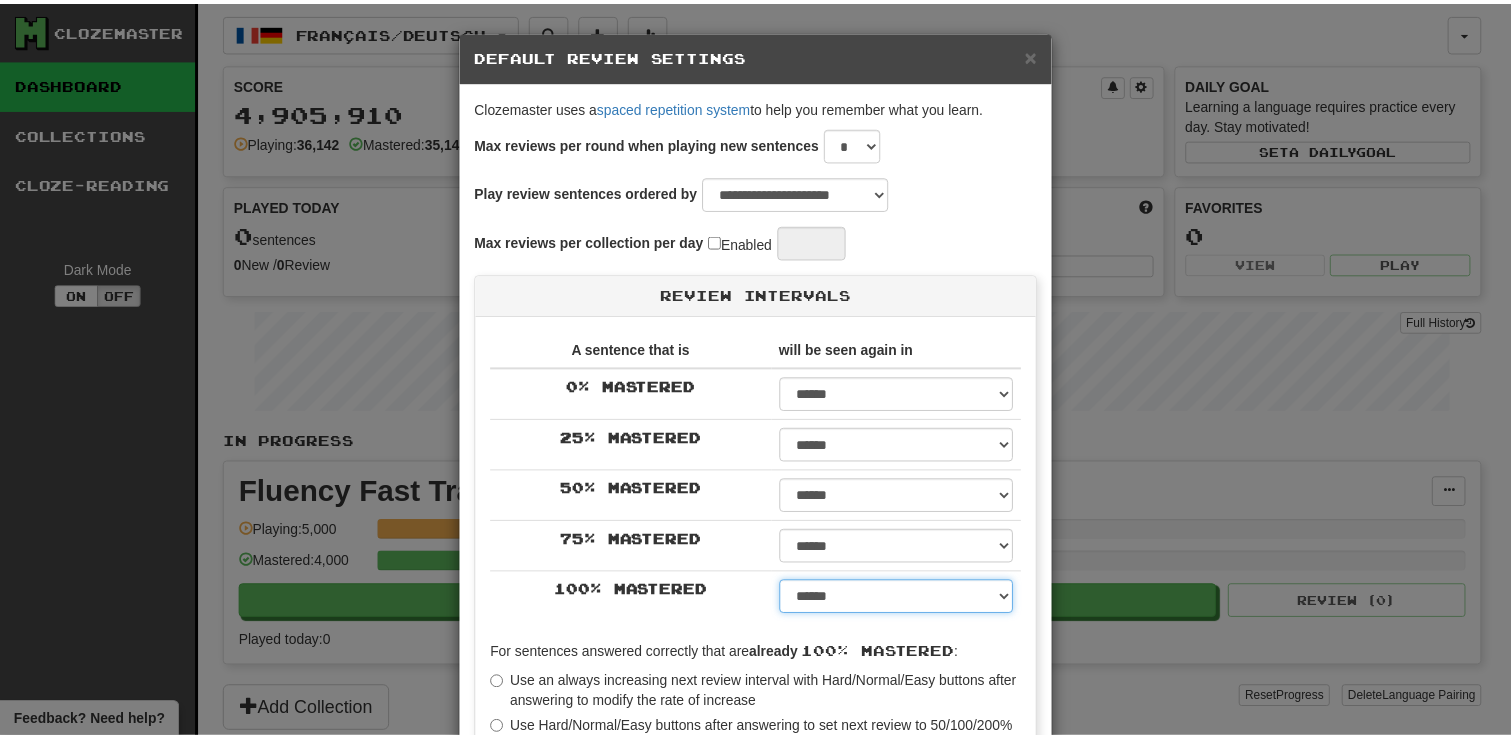 scroll, scrollTop: 364, scrollLeft: 0, axis: vertical 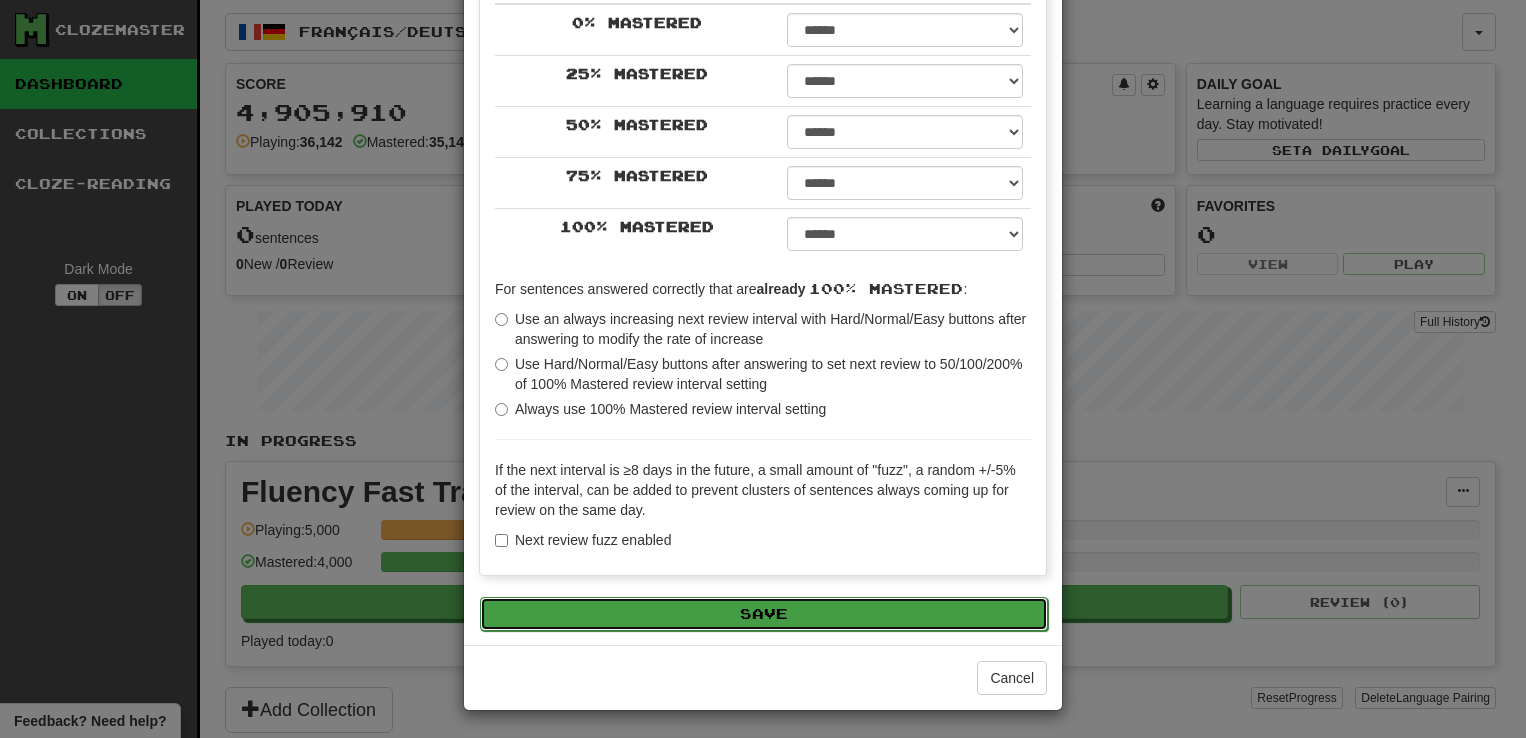 click on "Save" at bounding box center [764, 614] 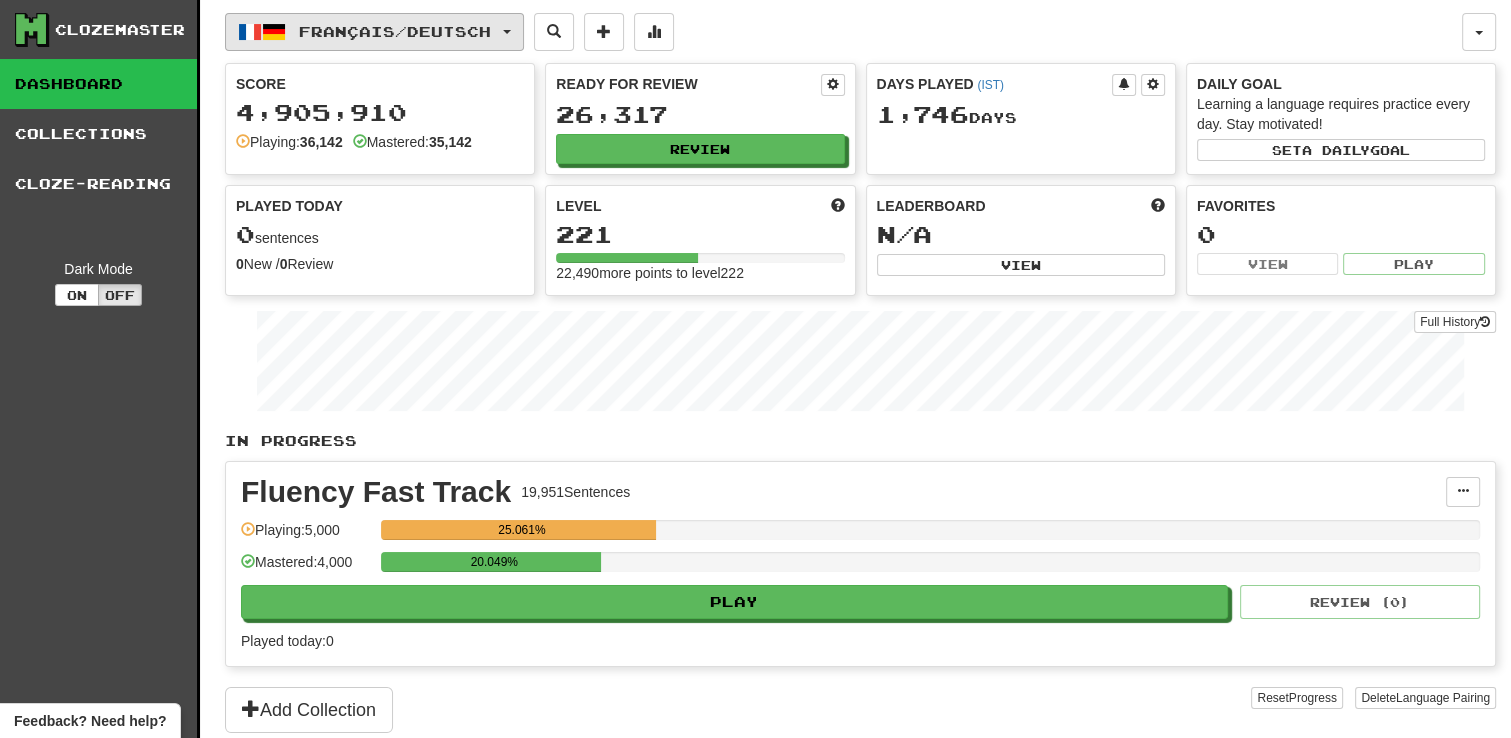 click on "Français  /  Deutsch" at bounding box center (374, 32) 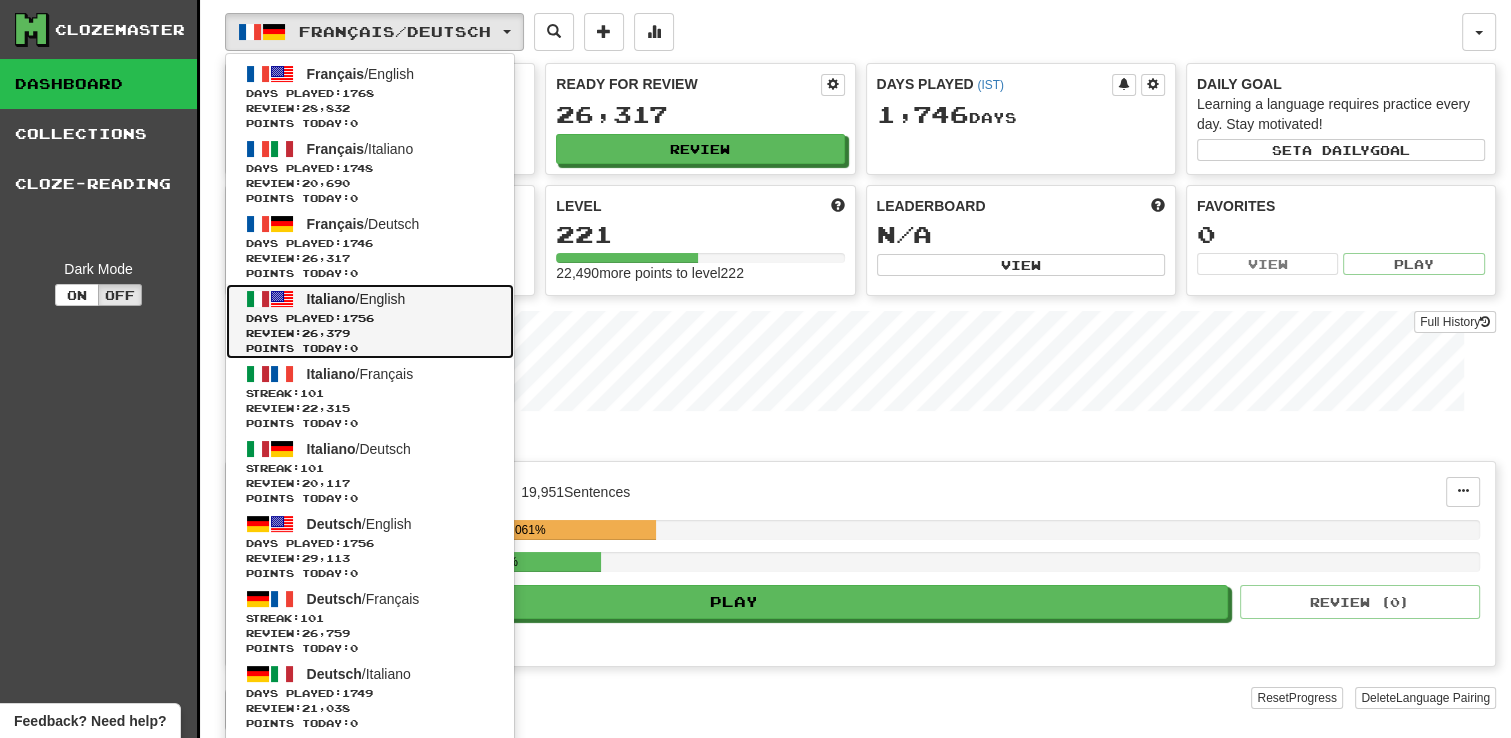 click on "Italiano  /  English Days Played:  1756   Review:  26,379 Points today:  0" at bounding box center (370, 321) 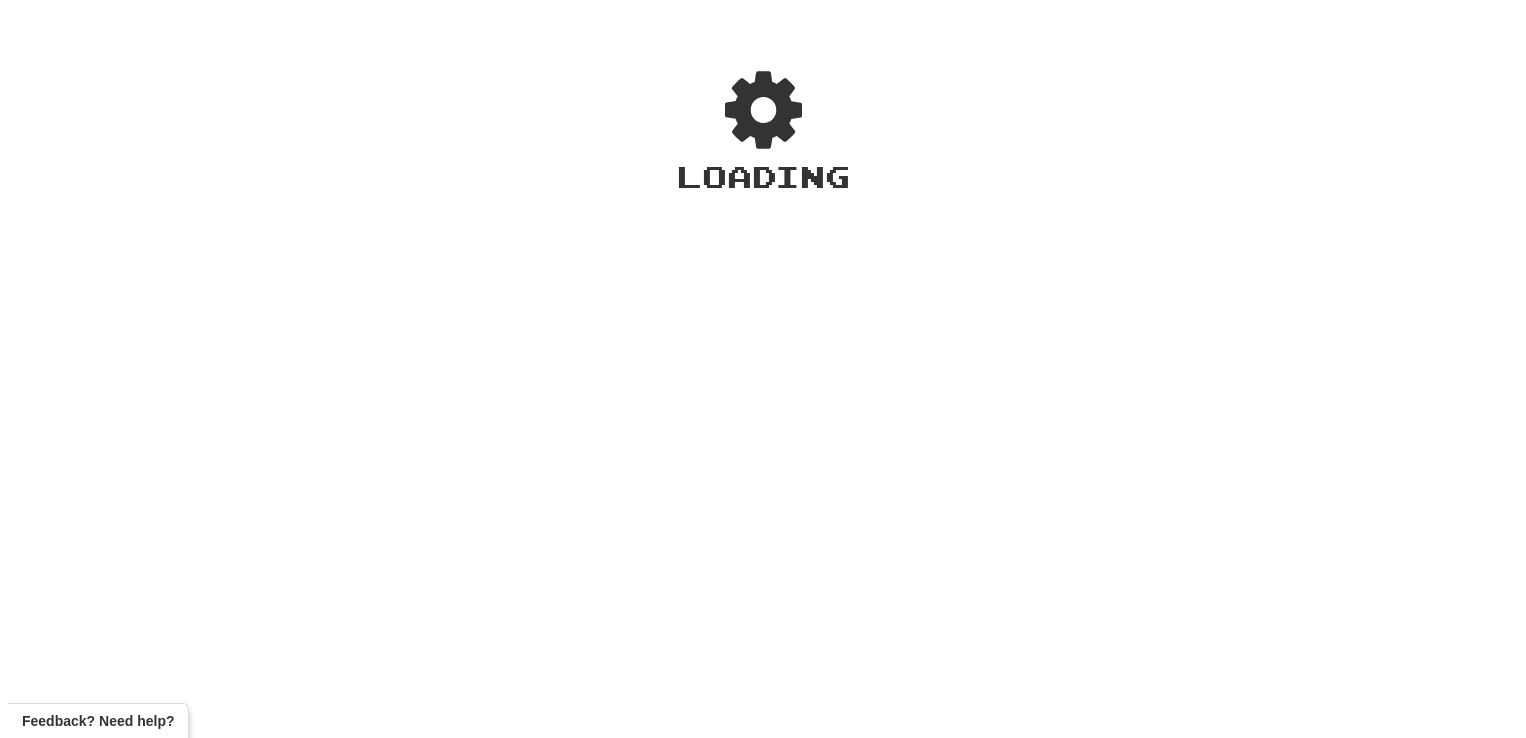 scroll, scrollTop: 0, scrollLeft: 0, axis: both 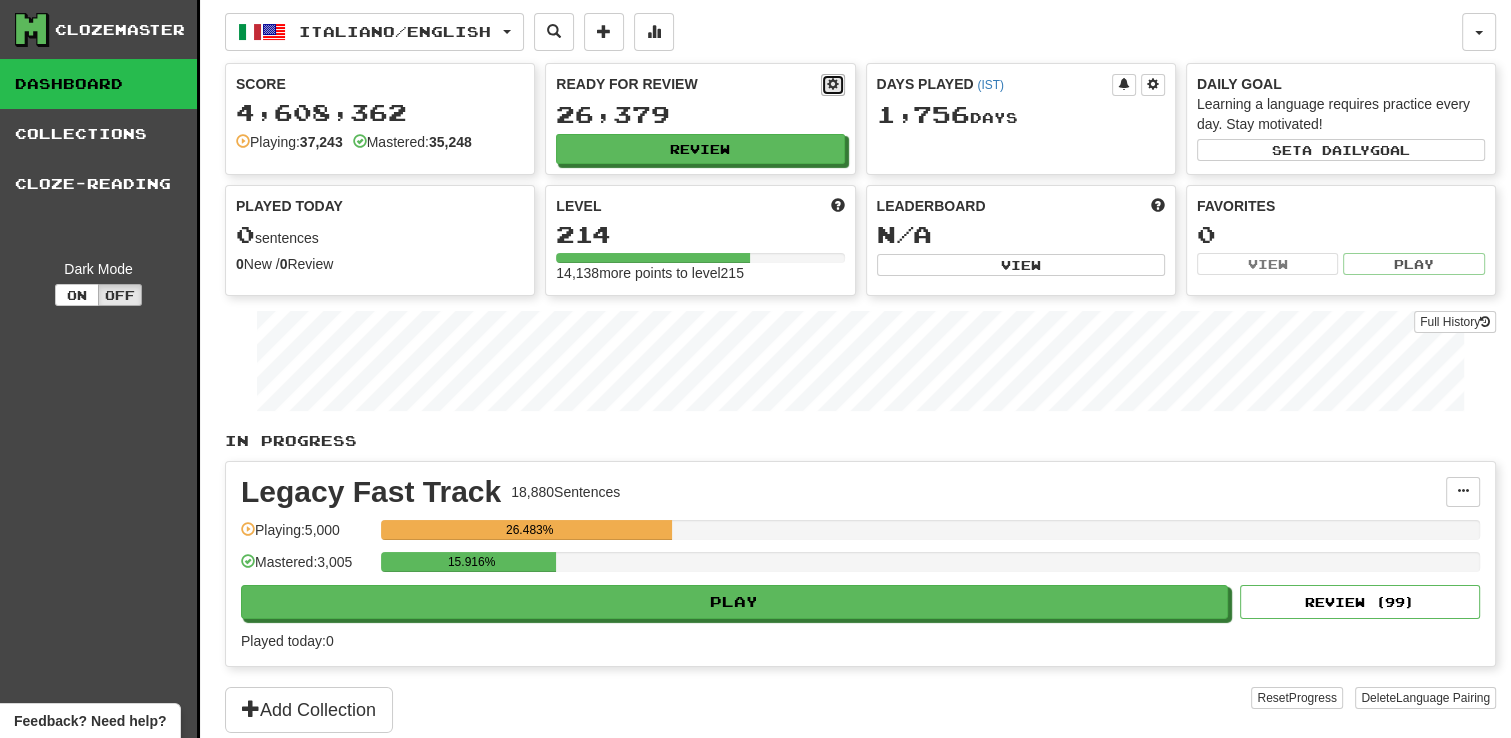 click at bounding box center [833, 84] 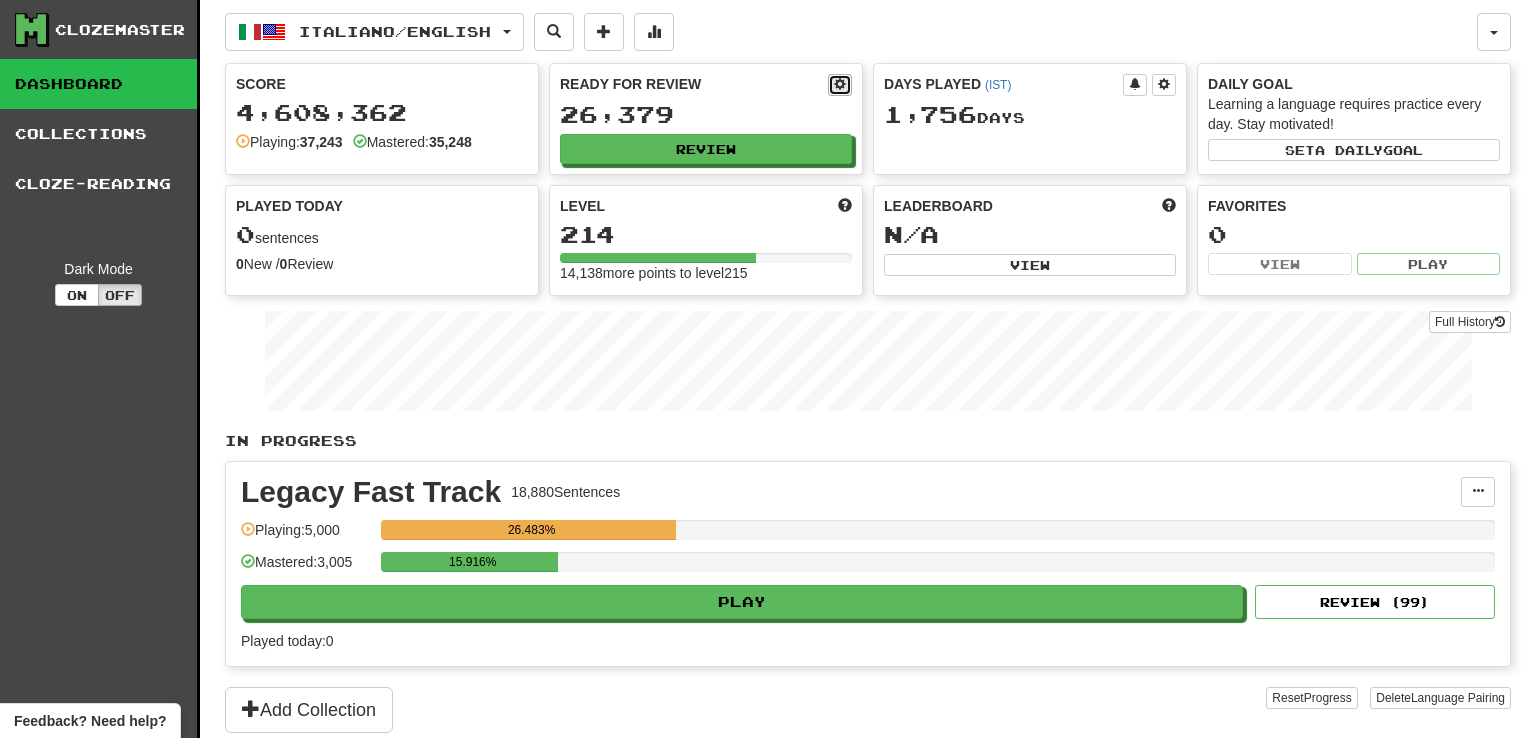 select on "*" 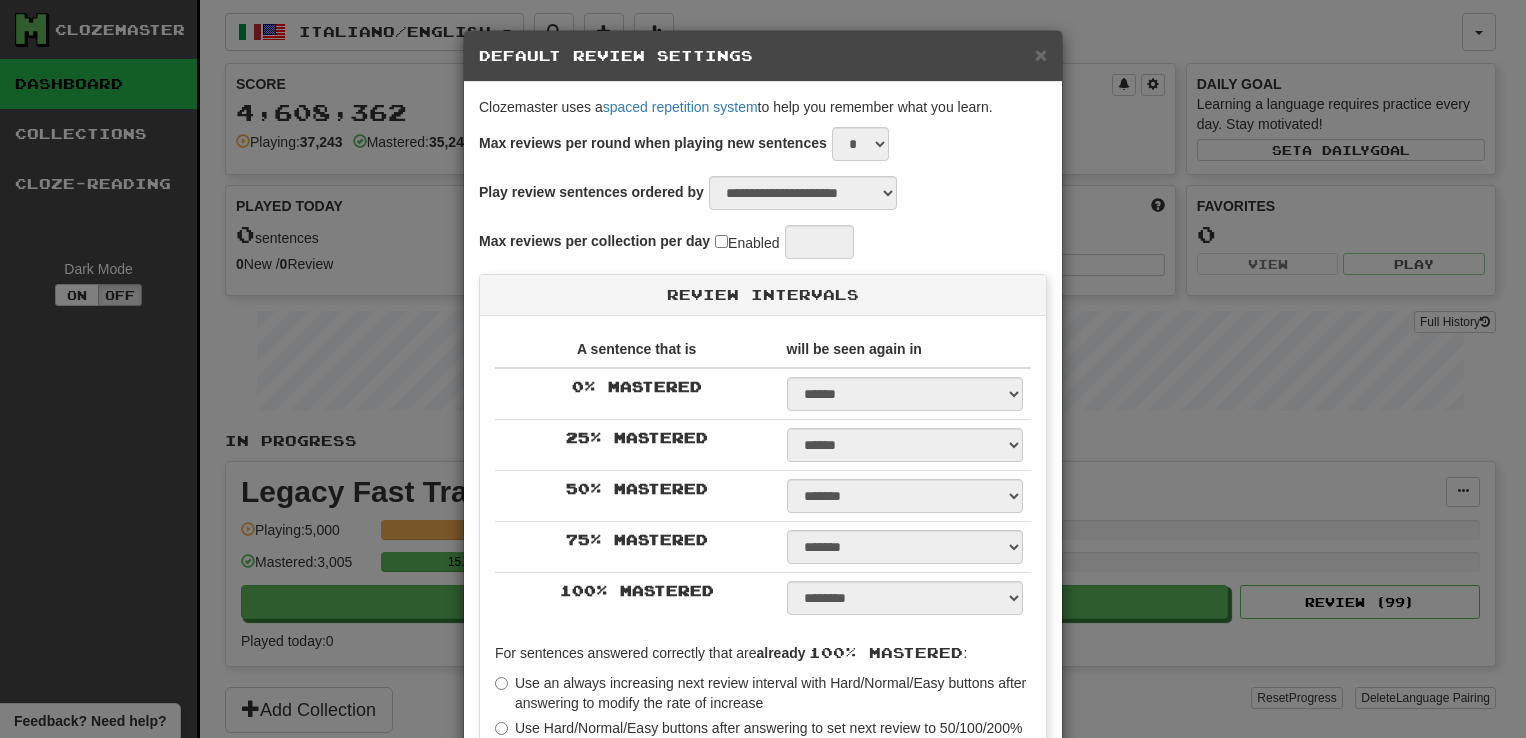 select on "*" 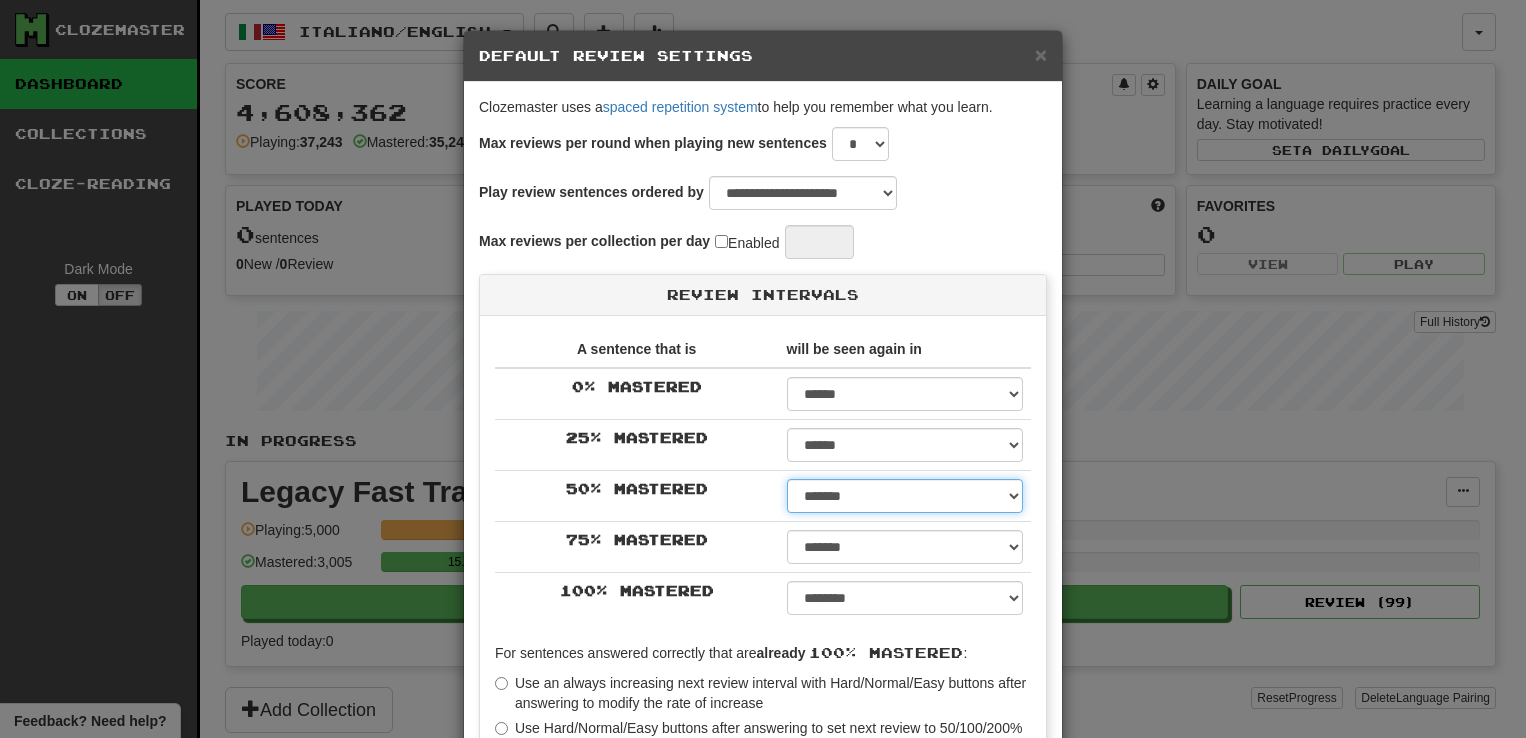 click on "****** ****** ****** ****** ****** ****** ****** ****** ****** ******* ******* ******* ******* ******* ******* ******* ******* ******* ******* ******* ******* ******* ******* ******* ******* ******* ******* ******* ******* ******* ******* ******* ******* ******* ******* ******* ******* ******* ******* ******* ******* ******* ******** ******** ******** ******** ******** ******** ******** ******** ********" at bounding box center [905, 496] 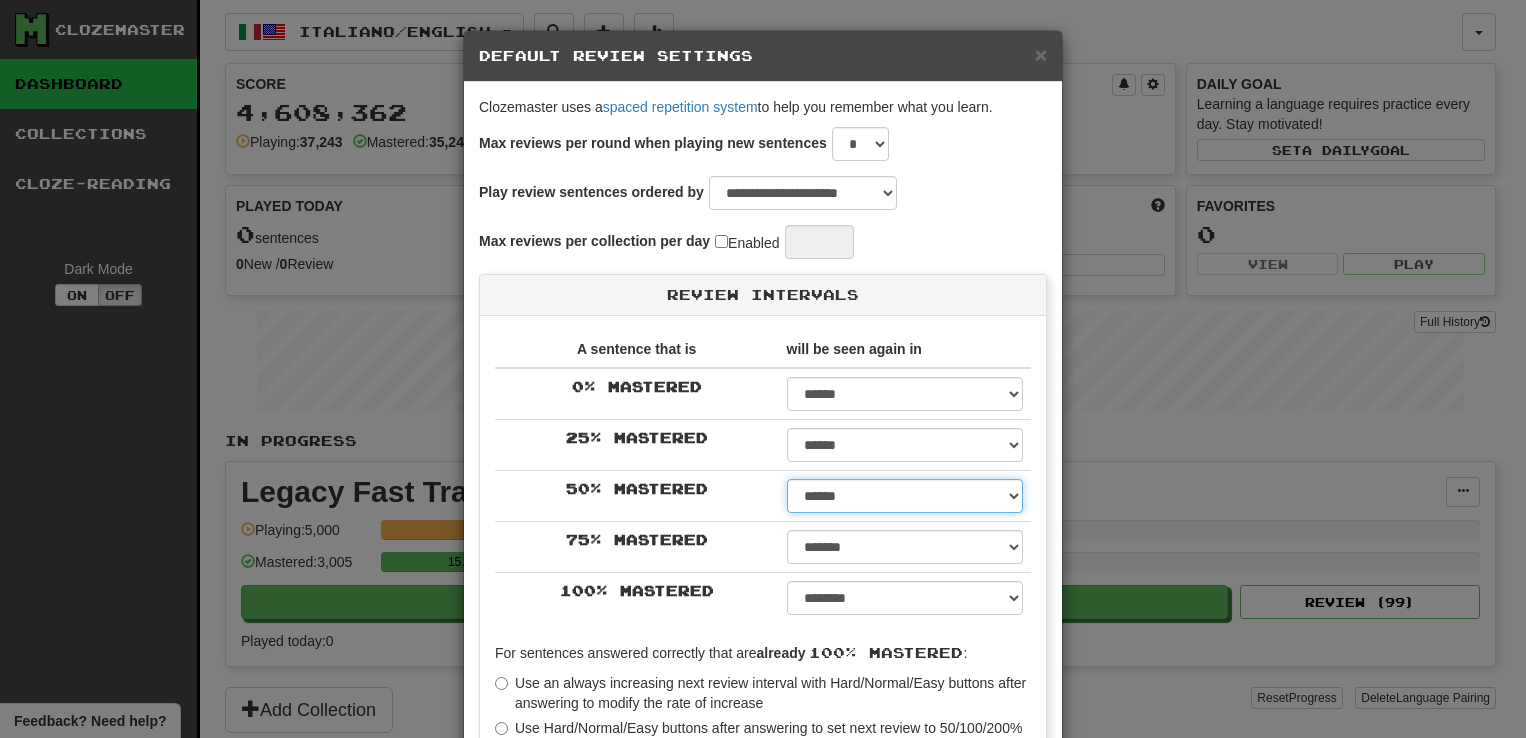 click on "****** ****** ****** ****** ****** ****** ****** ****** ****** ******* ******* ******* ******* ******* ******* ******* ******* ******* ******* ******* ******* ******* ******* ******* ******* ******* ******* ******* ******* ******* ******* ******* ******* ******* ******* ******* ******* ******* ******* ******* ******* ******* ******** ******** ******** ******** ******** ******** ******** ******** ********" at bounding box center (905, 496) 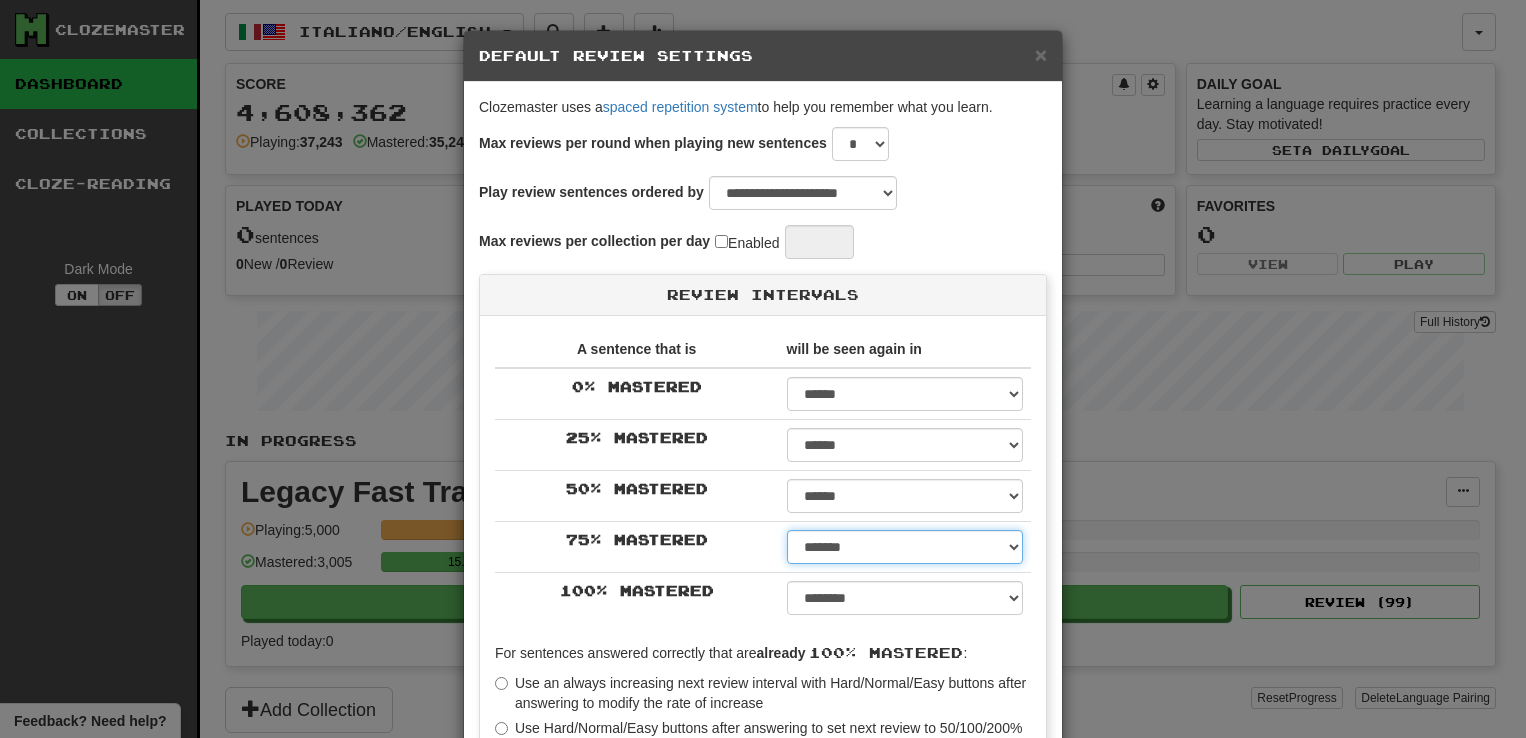 click on "****** ****** ****** ****** ****** ****** ****** ****** ****** ******* ******* ******* ******* ******* ******* ******* ******* ******* ******* ******* ******* ******* ******* ******* ******* ******* ******* ******* ******* ******* ******* ******* ******* ******* ******* ******* ******* ******* ******* ******* ******* ******* ******** ******** ******** ******** ******** ******** ******** ******** ********" at bounding box center [905, 547] 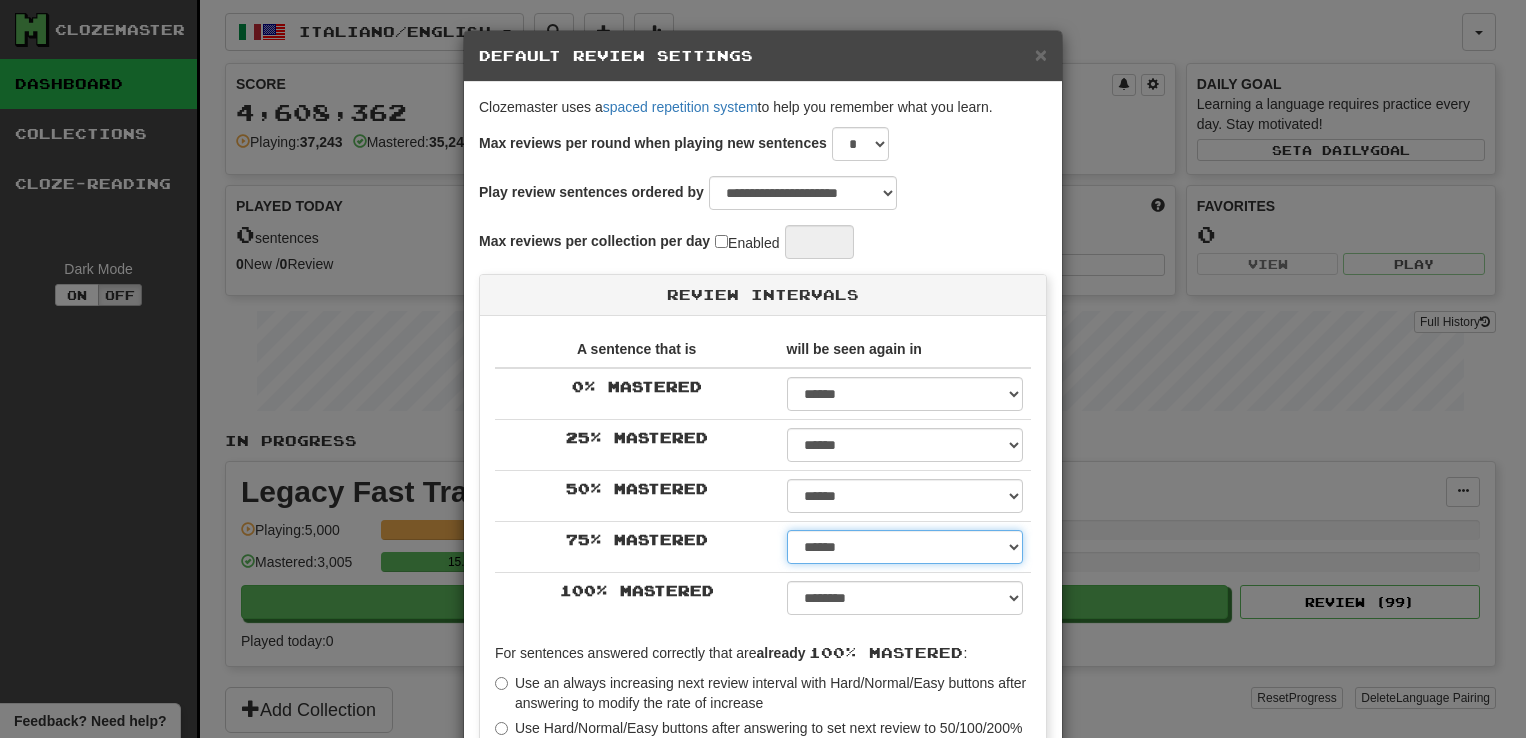 click on "****** ****** ****** ****** ****** ****** ****** ****** ****** ******* ******* ******* ******* ******* ******* ******* ******* ******* ******* ******* ******* ******* ******* ******* ******* ******* ******* ******* ******* ******* ******* ******* ******* ******* ******* ******* ******* ******* ******* ******* ******* ******* ******** ******** ******** ******** ******** ******** ******** ******** ********" at bounding box center (905, 547) 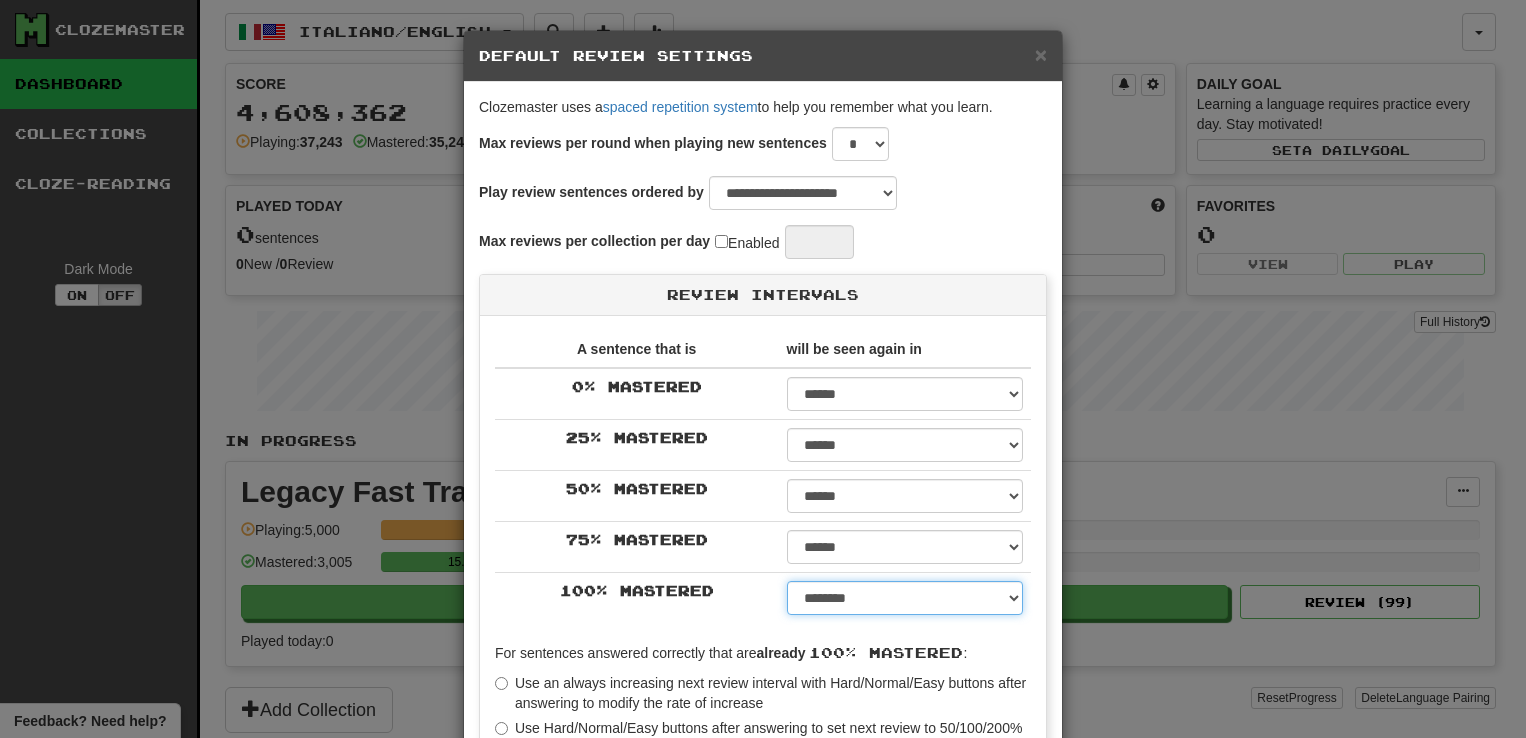 click on "****** ****** ****** ****** ****** ****** ****** ****** ****** ******* ******* ******* ******* ******* ******* ******* ******* ******* ******* ******* ******* ******* ******* ******* ******* ******* ******* ******* ******* ******* ******* ******* ******* ******* ******* ******* ******* ******* ******* ******* ******* ******* ******** ******** ******** ******** ******** ******** ******** ******** ******** *****" at bounding box center [905, 598] 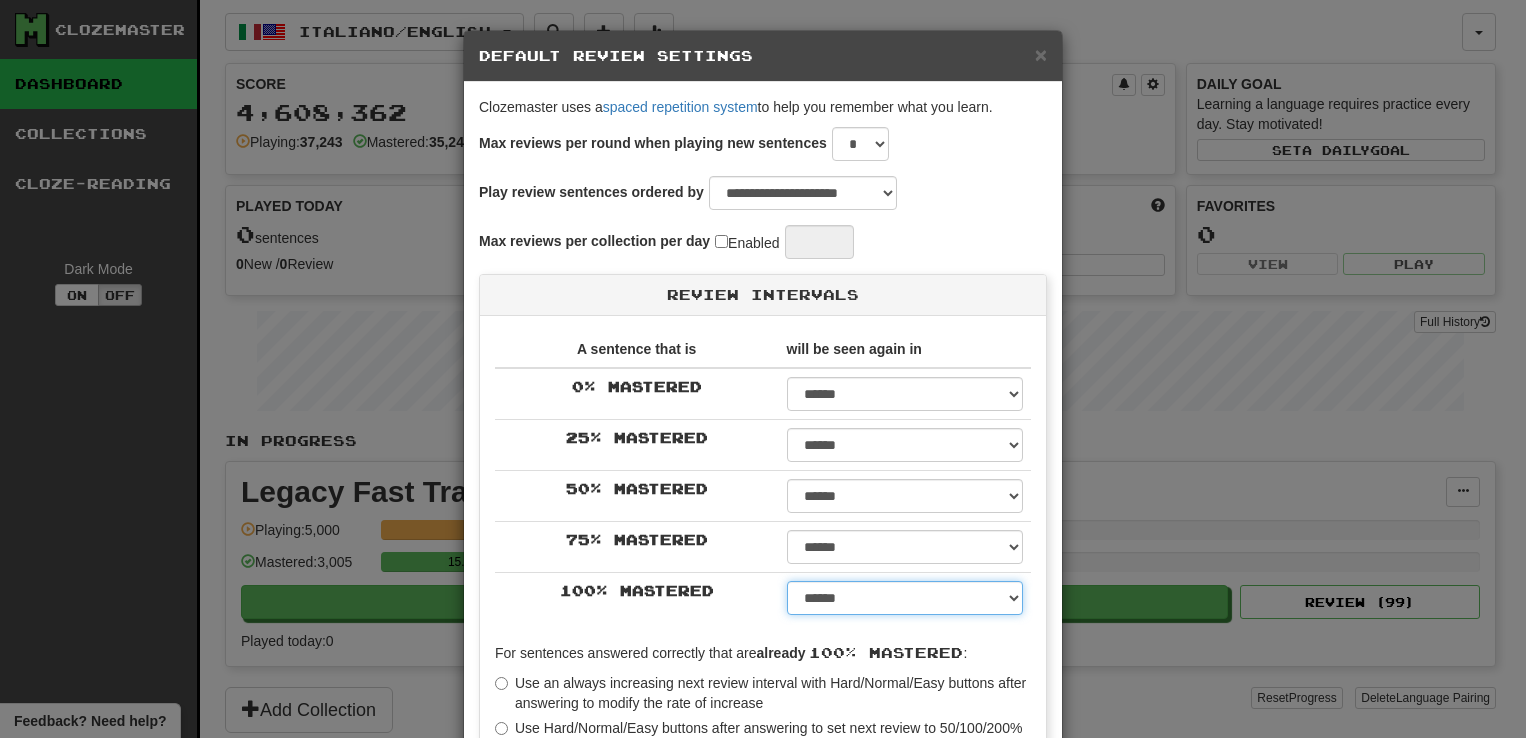 click on "****** ****** ****** ****** ****** ****** ****** ****** ****** ******* ******* ******* ******* ******* ******* ******* ******* ******* ******* ******* ******* ******* ******* ******* ******* ******* ******* ******* ******* ******* ******* ******* ******* ******* ******* ******* ******* ******* ******* ******* ******* ******* ******** ******** ******** ******** ******** ******** ******** ******** ******** *****" at bounding box center (905, 598) 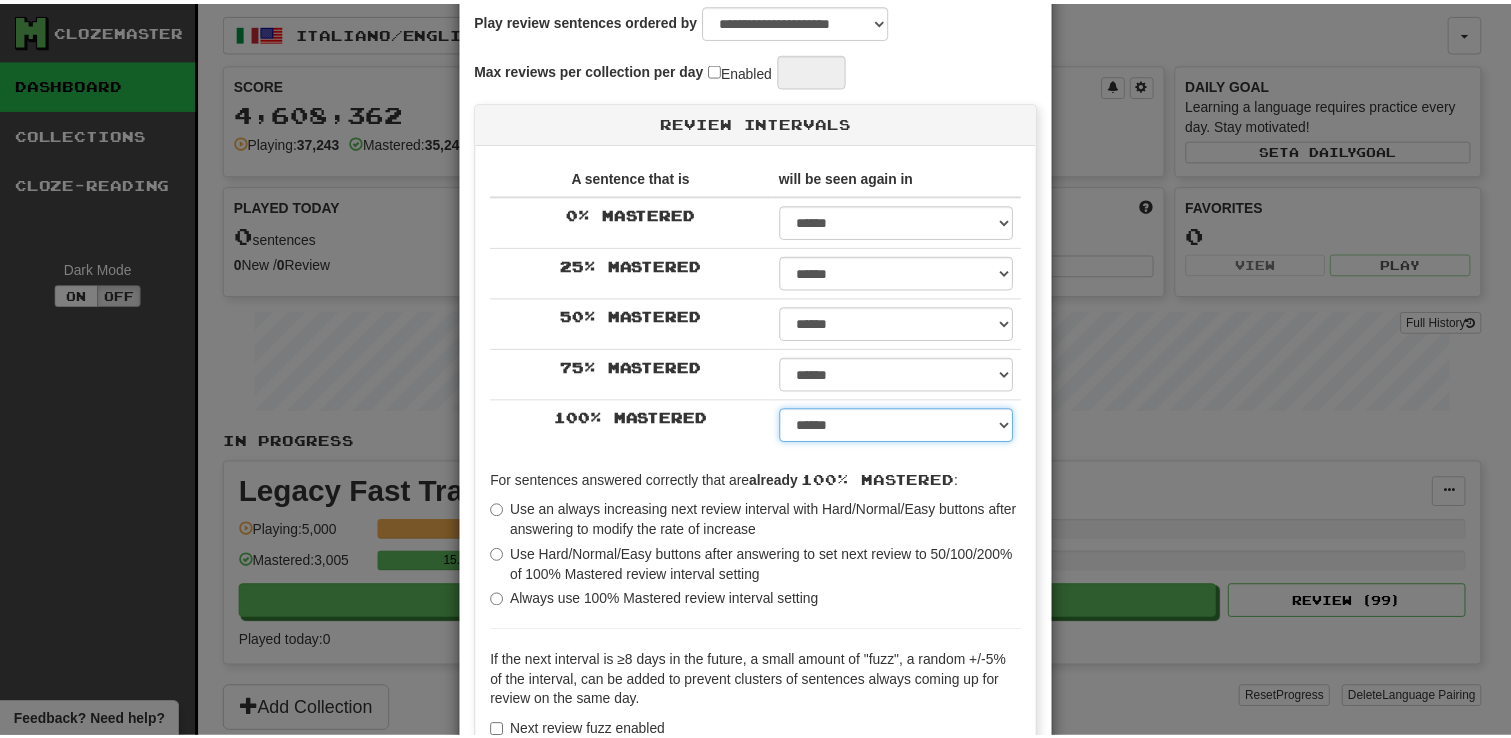 scroll, scrollTop: 364, scrollLeft: 0, axis: vertical 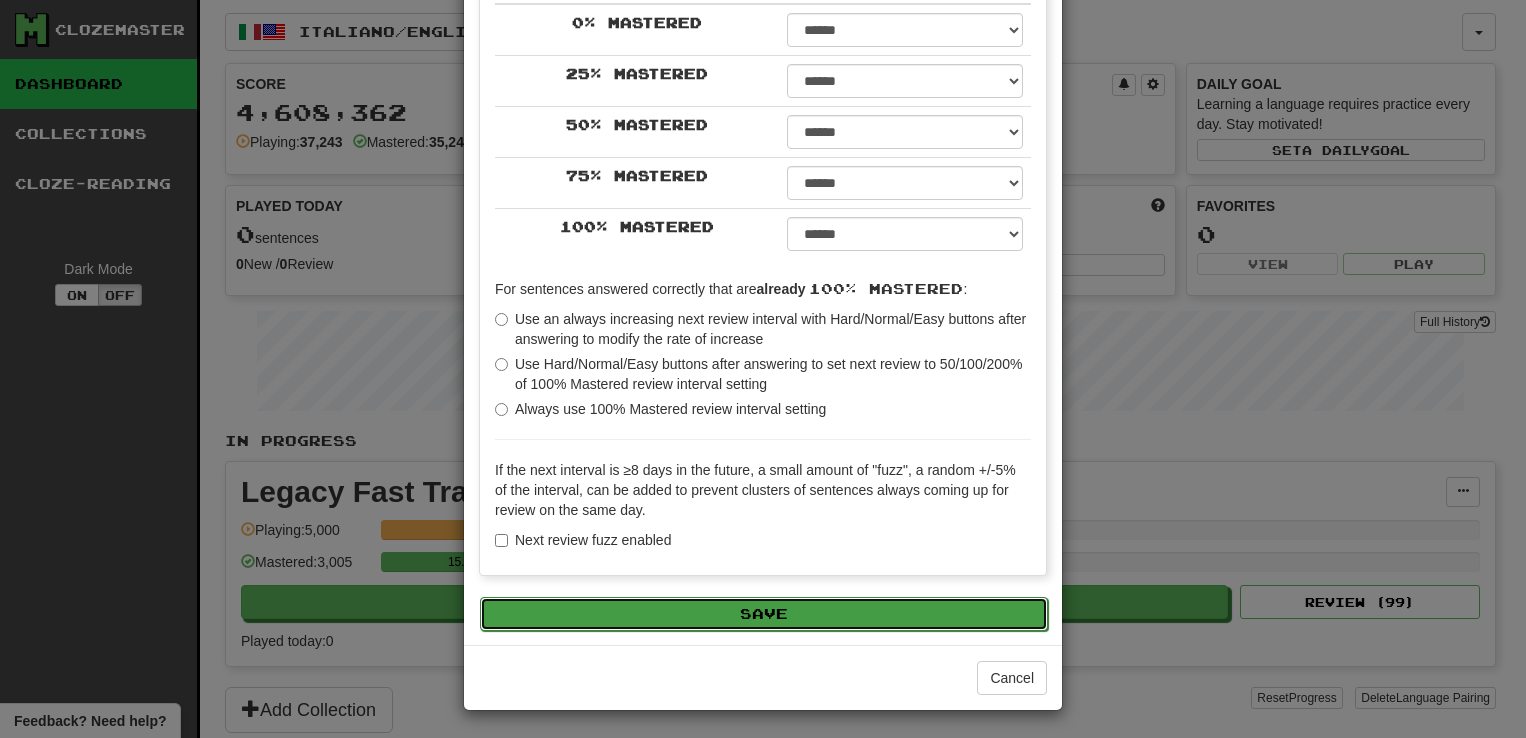 click on "Save" at bounding box center [764, 614] 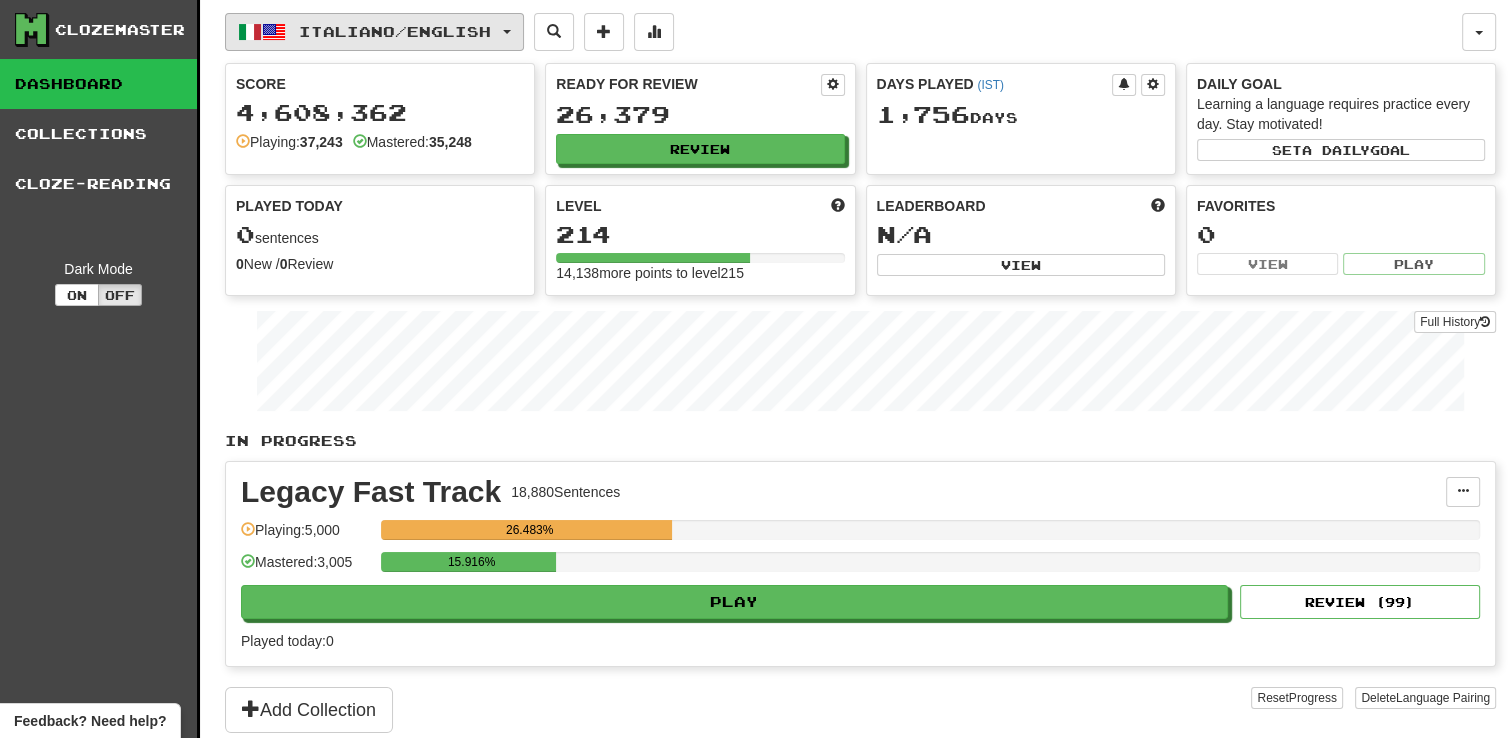 click on "Italiano  /  English" at bounding box center [374, 32] 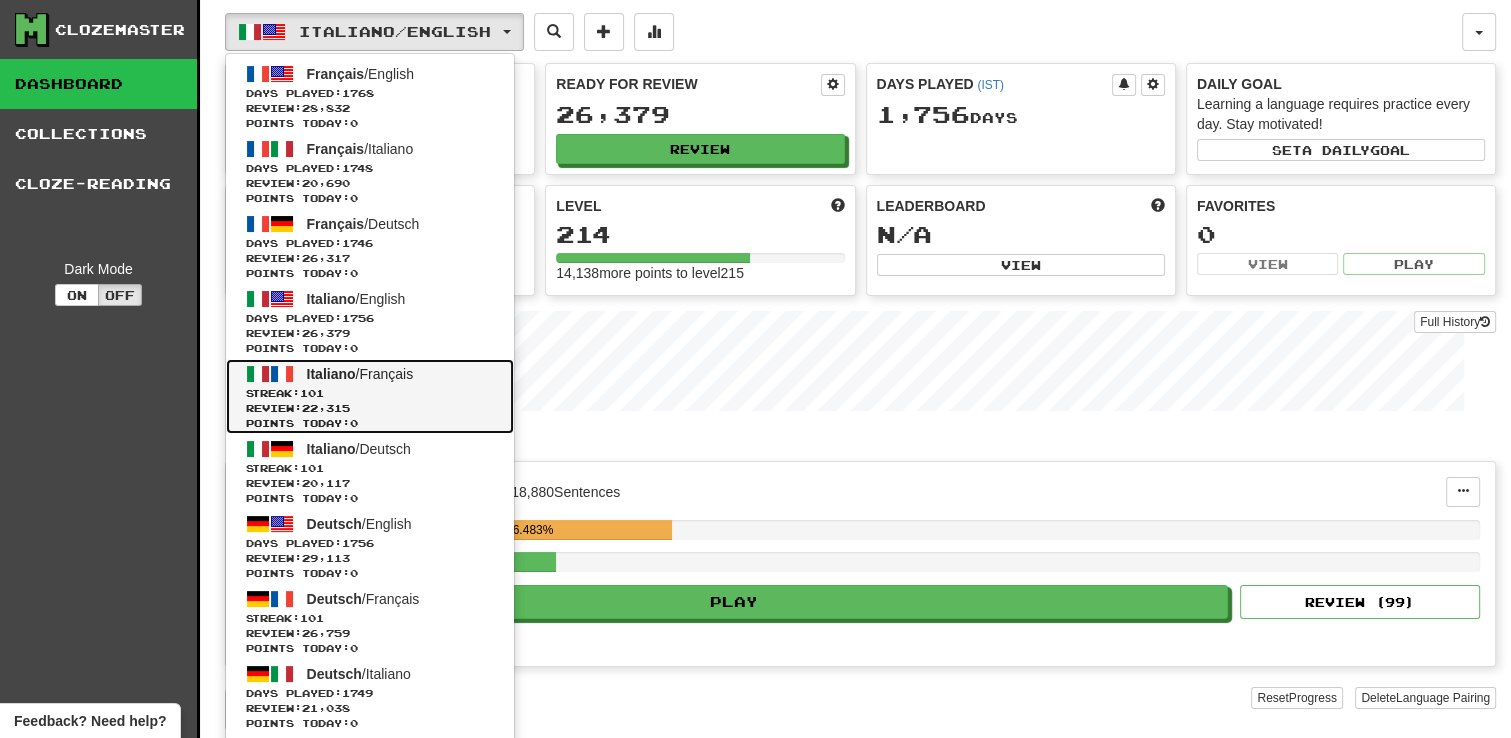 click on "Italiano  /  Français Streak:  101   Review:  22,315 Points today:  0" at bounding box center [370, 396] 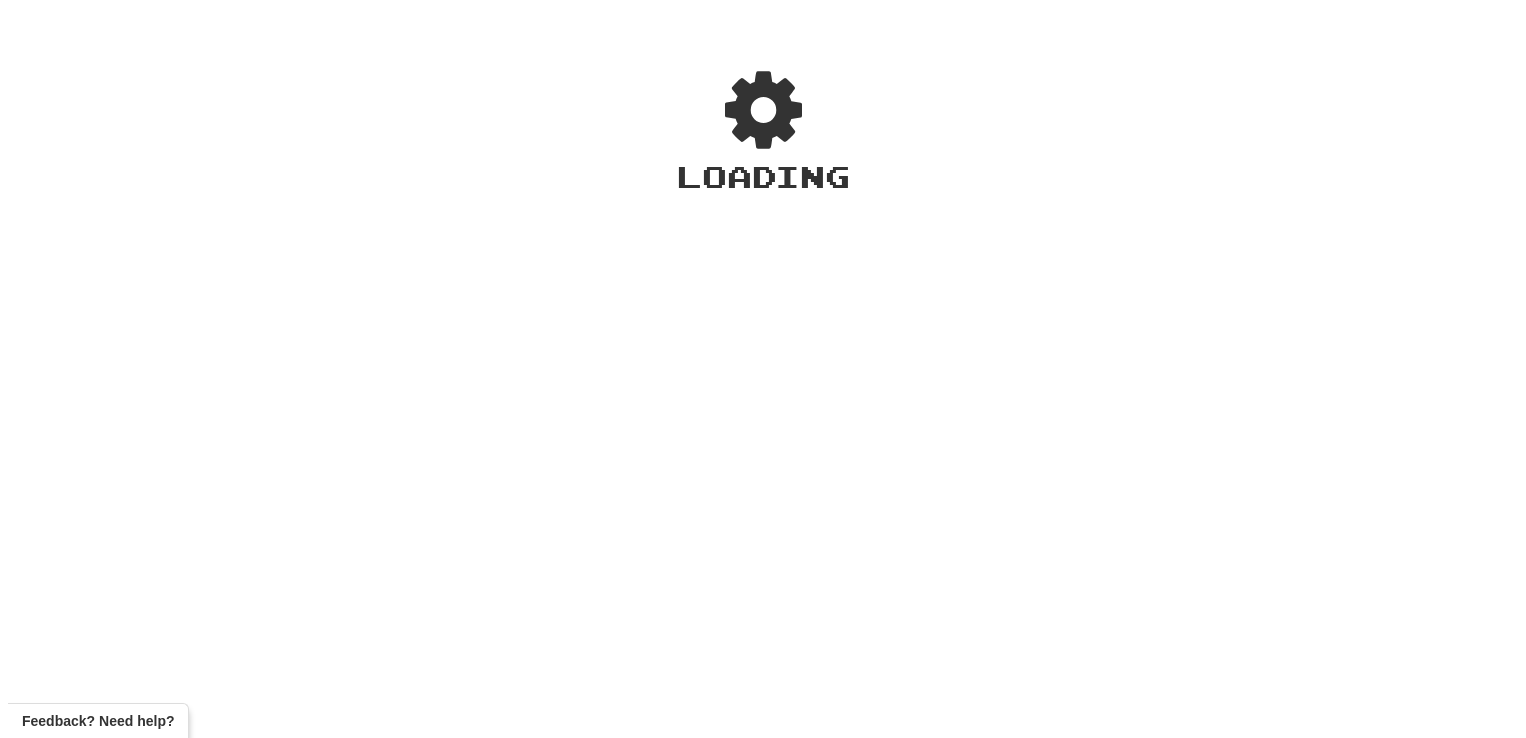 scroll, scrollTop: 0, scrollLeft: 0, axis: both 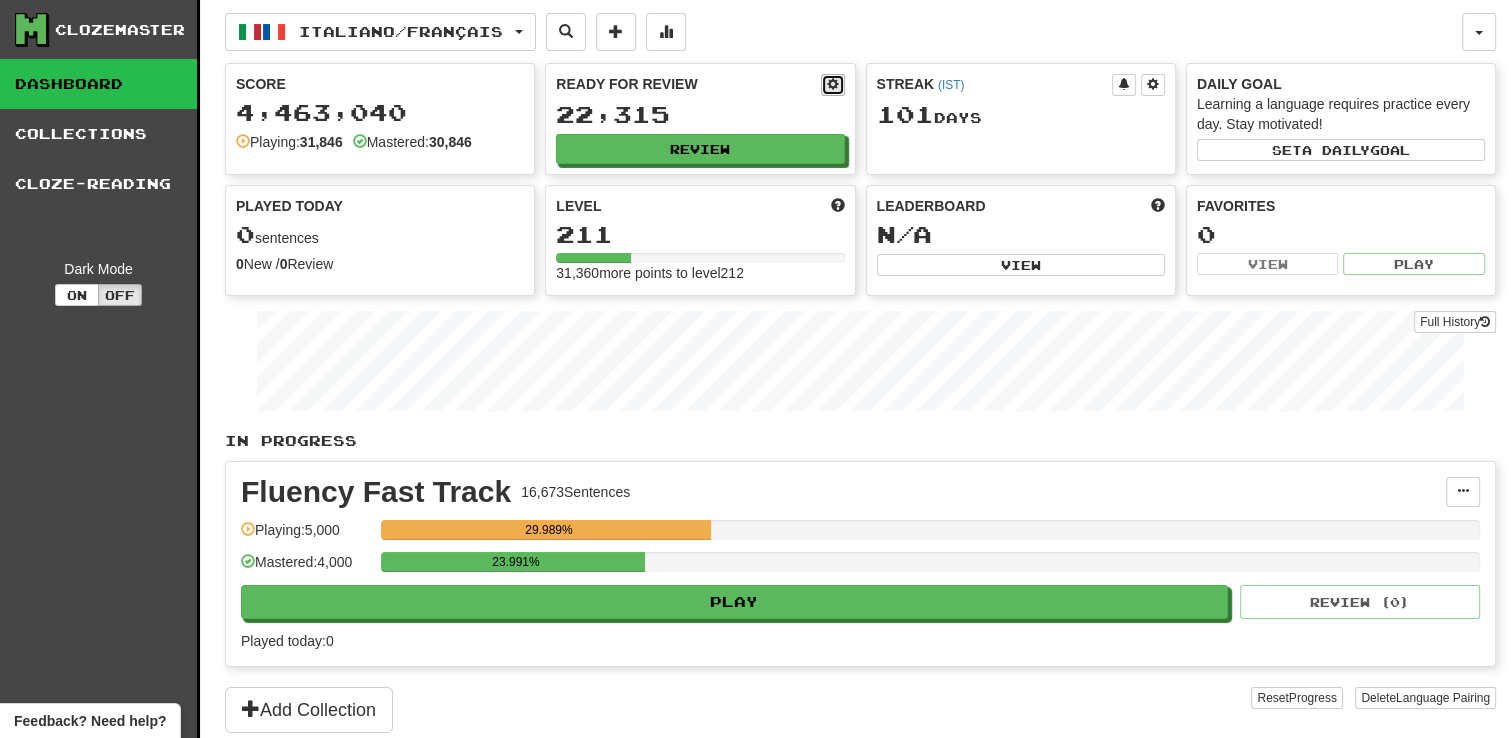 click at bounding box center (833, 84) 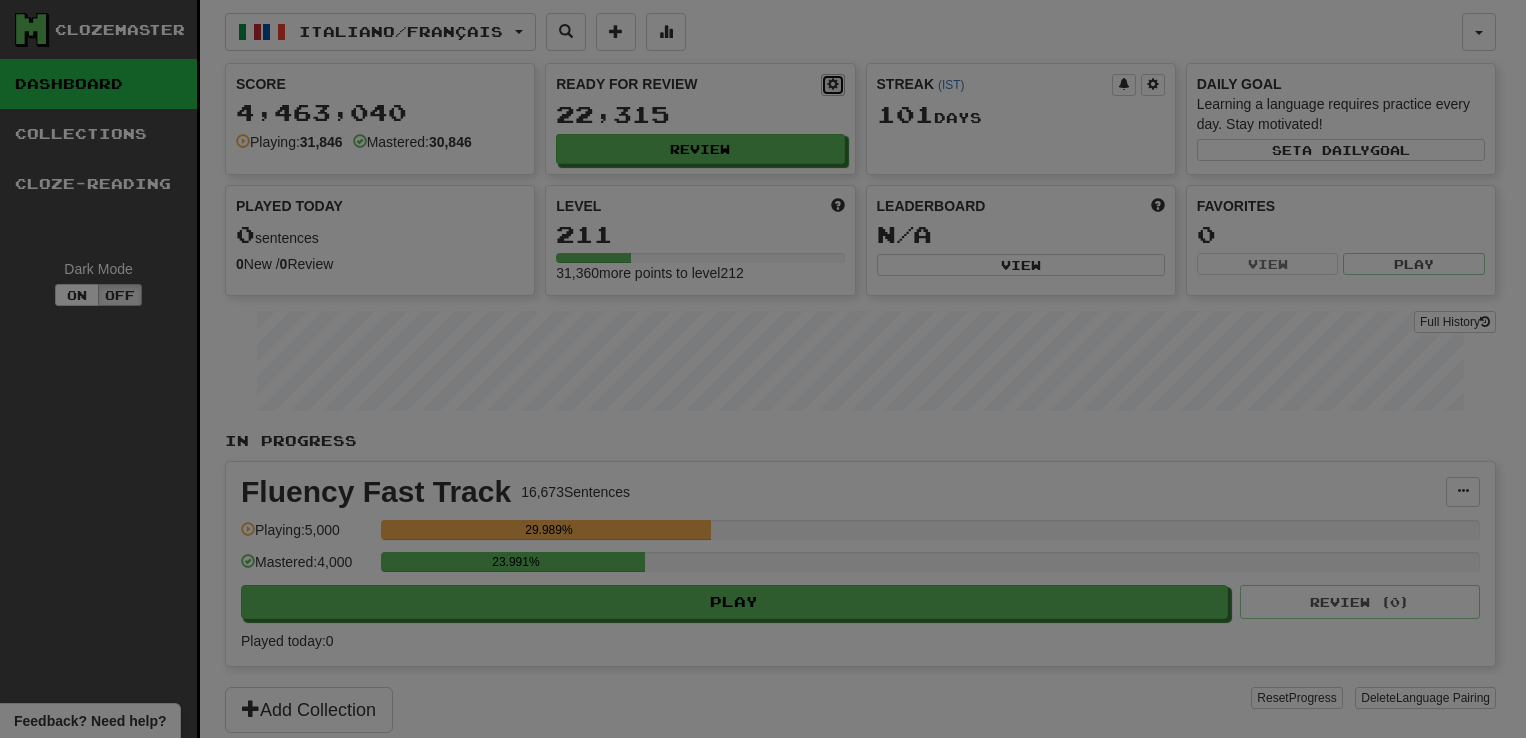 select on "*" 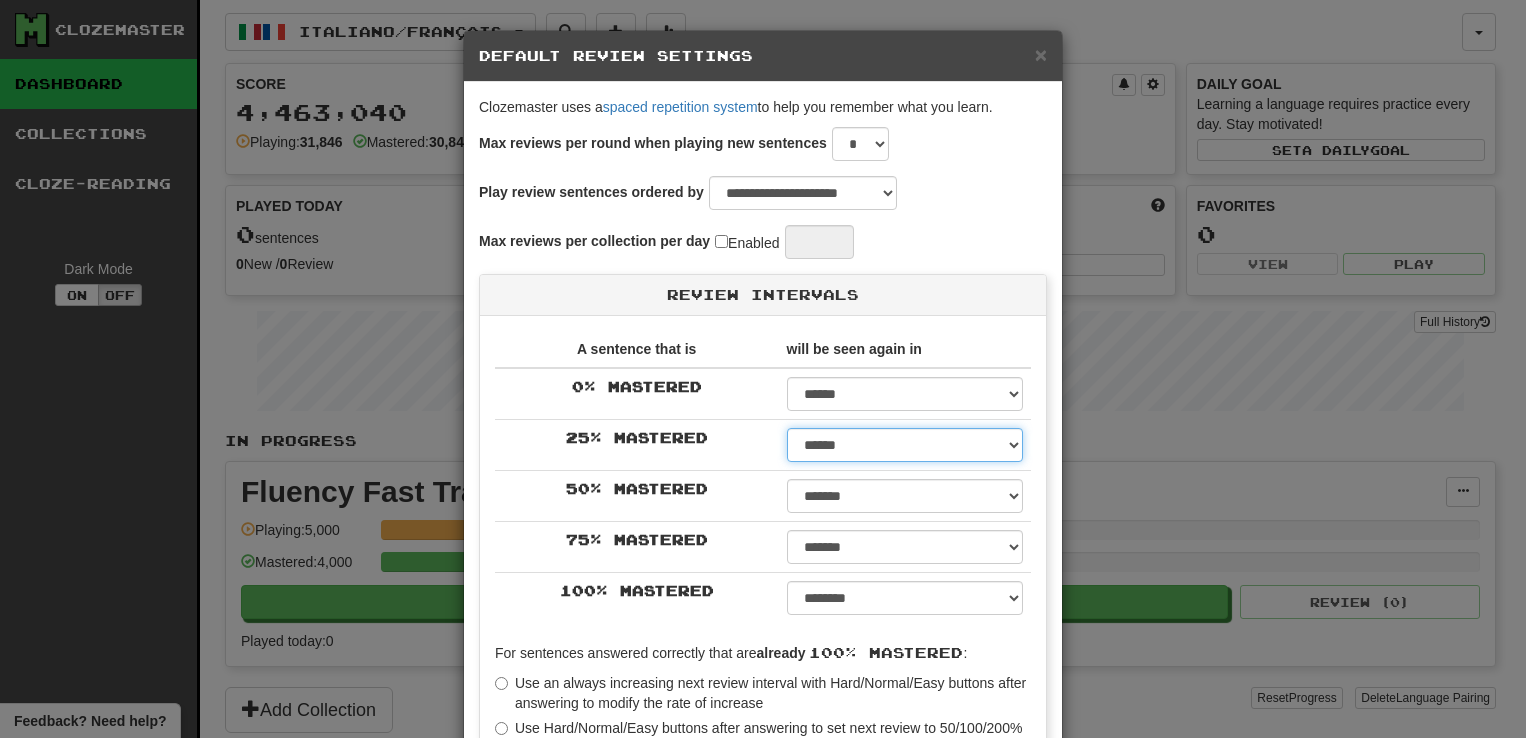 click on "****** ****** ****** ****** ****** ****** ****** ****** ****** ******* ******* ******* ******* ******* ******* ******* ******* ******* ******* ******* ******* ******* ******* ******* ******* ******* ******* ******* ******* ******* ******* ******* ******* ******* ******* ******* ******* ******* ******* ******* ******* ******* ******** ******** ******** ******** ******** ******** ******** ******** ********" at bounding box center (905, 445) 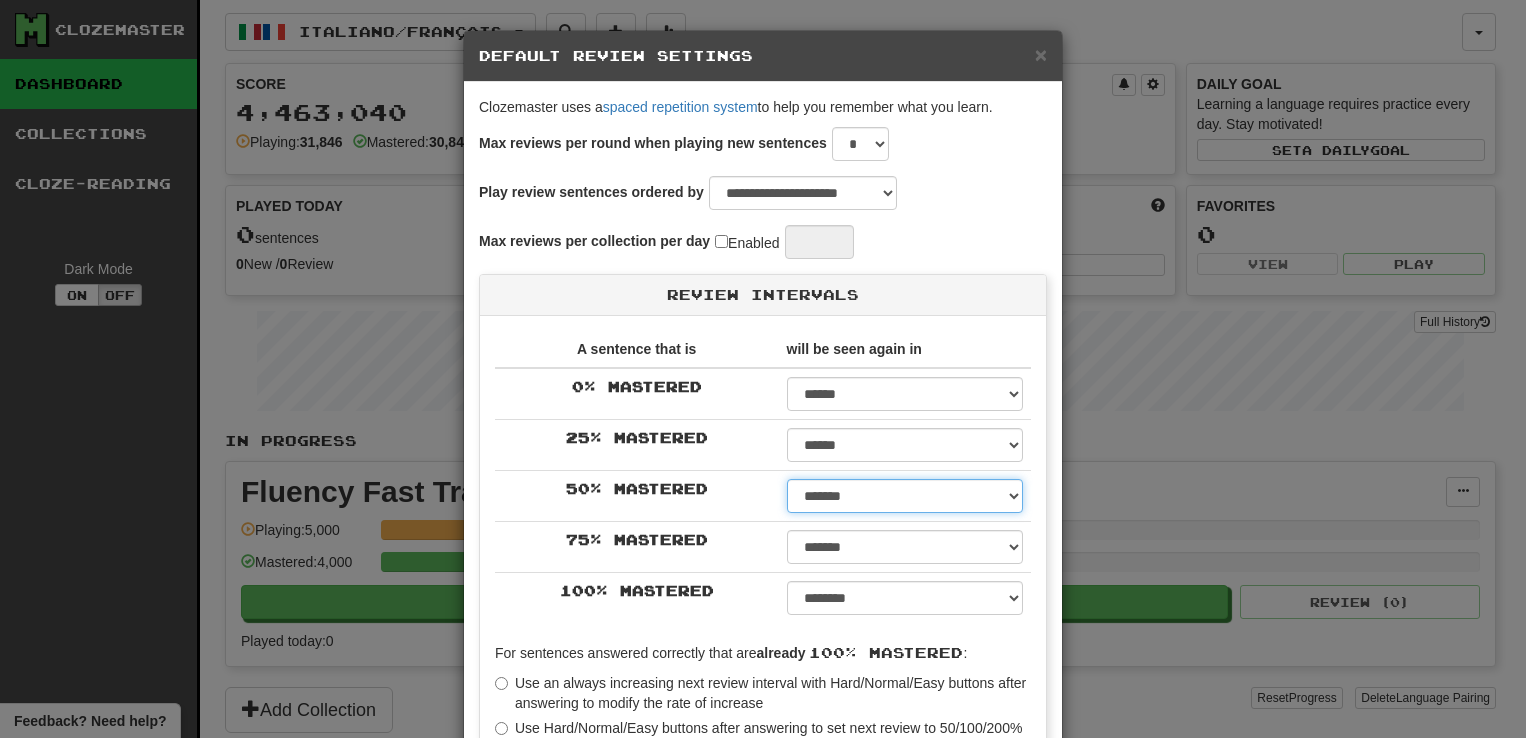 click on "****** ****** ****** ****** ****** ****** ****** ****** ****** ******* ******* ******* ******* ******* ******* ******* ******* ******* ******* ******* ******* ******* ******* ******* ******* ******* ******* ******* ******* ******* ******* ******* ******* ******* ******* ******* ******* ******* ******* ******* ******* ******* ******** ******** ******** ******** ******** ******** ******** ******** ********" at bounding box center [905, 496] 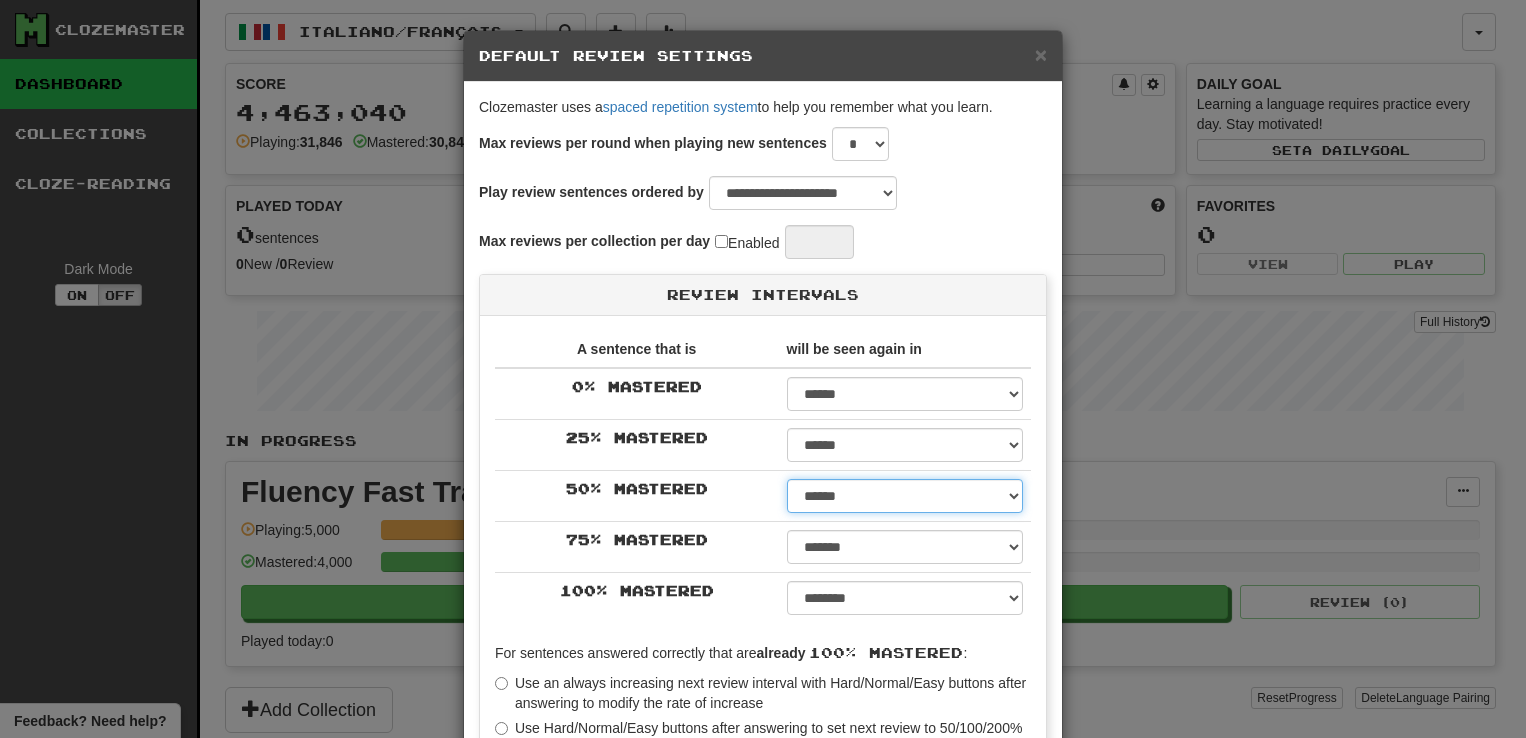click on "****** ****** ****** ****** ****** ****** ****** ****** ****** ******* ******* ******* ******* ******* ******* ******* ******* ******* ******* ******* ******* ******* ******* ******* ******* ******* ******* ******* ******* ******* ******* ******* ******* ******* ******* ******* ******* ******* ******* ******* ******* ******* ******** ******** ******** ******** ******** ******** ******** ******** ********" at bounding box center (905, 496) 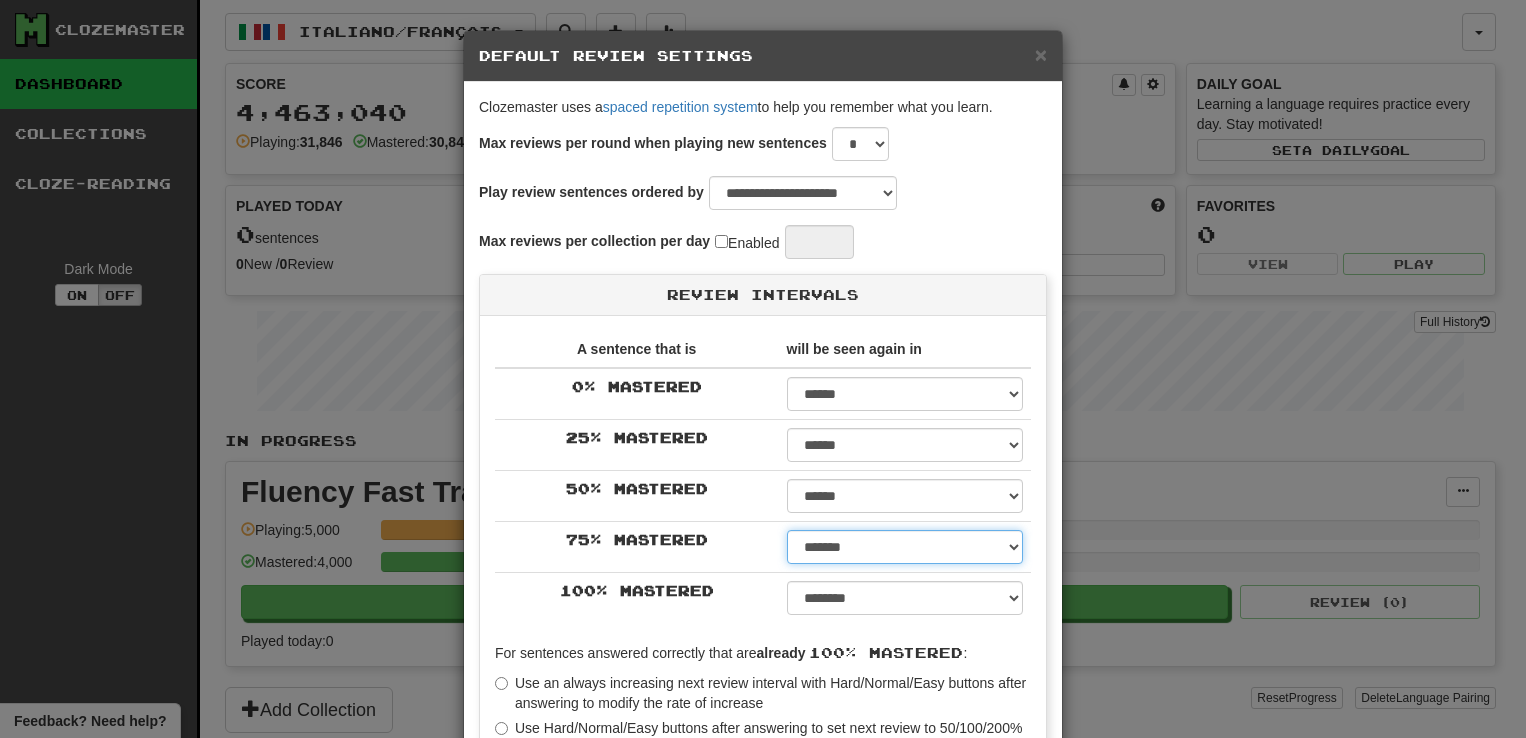 click on "****** ****** ****** ****** ****** ****** ****** ****** ****** ******* ******* ******* ******* ******* ******* ******* ******* ******* ******* ******* ******* ******* ******* ******* ******* ******* ******* ******* ******* ******* ******* ******* ******* ******* ******* ******* ******* ******* ******* ******* ******* ******* ******** ******** ******** ******** ******** ******** ******** ******** ********" at bounding box center (905, 547) 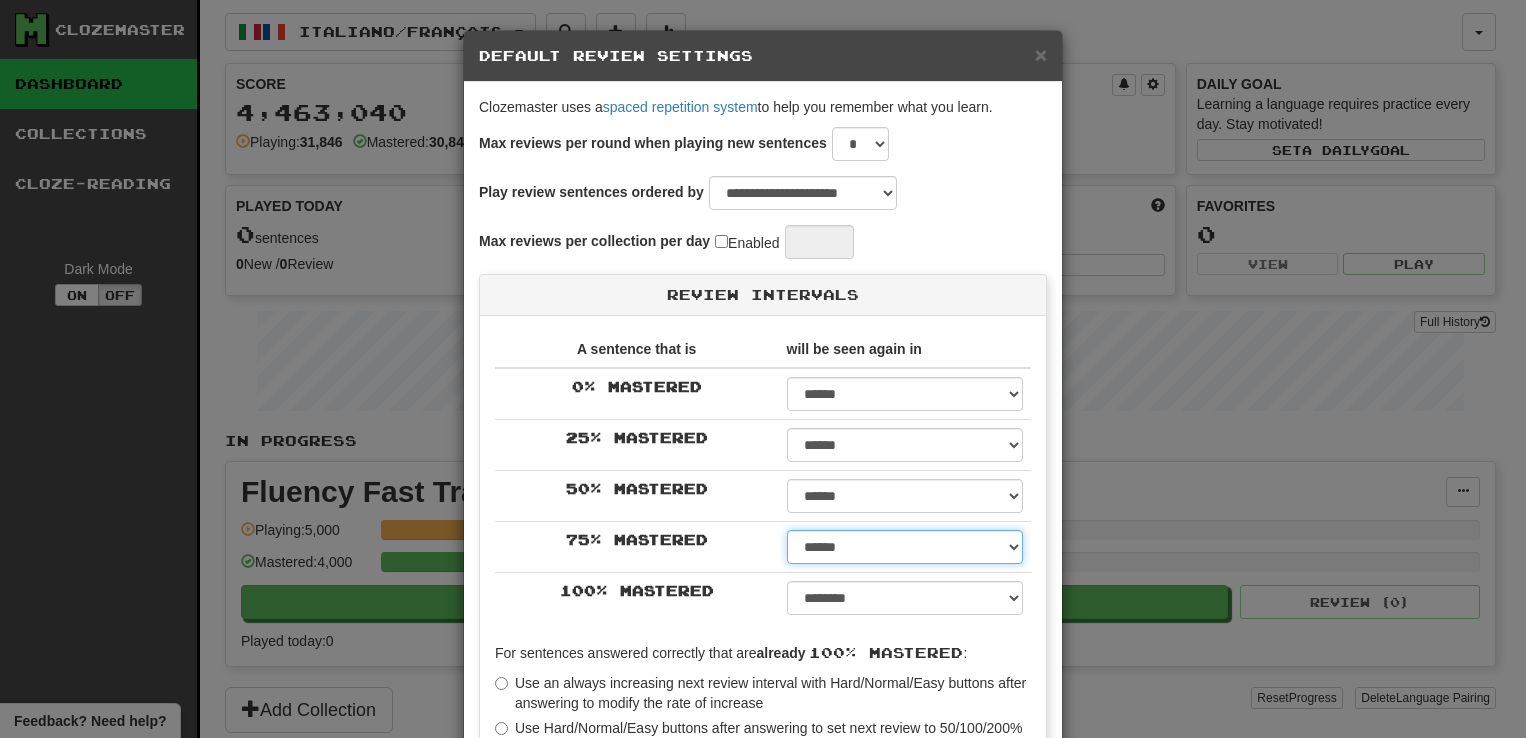click on "****** ****** ****** ****** ****** ****** ****** ****** ****** ******* ******* ******* ******* ******* ******* ******* ******* ******* ******* ******* ******* ******* ******* ******* ******* ******* ******* ******* ******* ******* ******* ******* ******* ******* ******* ******* ******* ******* ******* ******* ******* ******* ******** ******** ******** ******** ******** ******** ******** ******** ********" at bounding box center (905, 547) 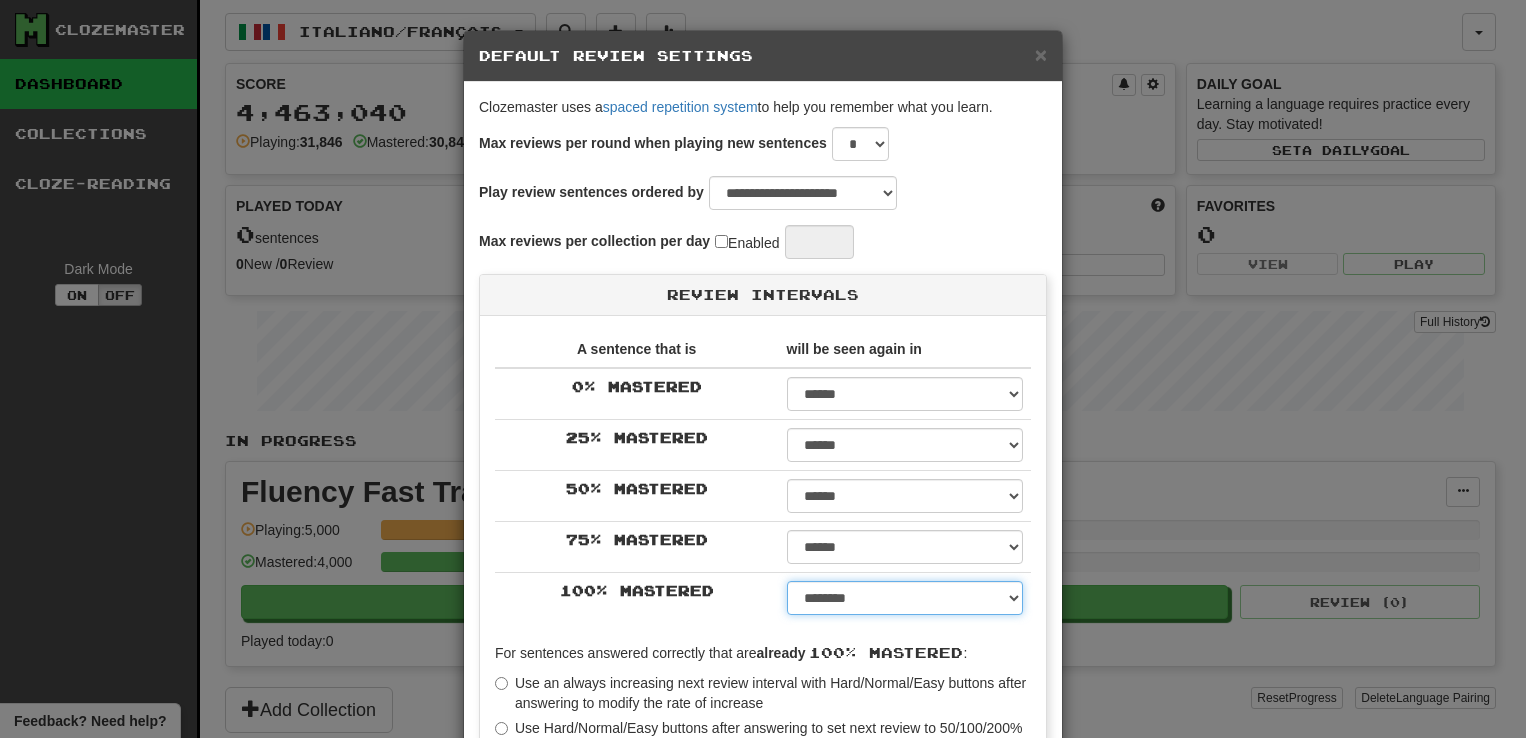 click on "****** ****** ****** ****** ****** ****** ****** ****** ****** ******* ******* ******* ******* ******* ******* ******* ******* ******* ******* ******* ******* ******* ******* ******* ******* ******* ******* ******* ******* ******* ******* ******* ******* ******* ******* ******* ******* ******* ******* ******* ******* ******* ******** ******** ******** ******** ******** ******** ******** ******** ******** *****" at bounding box center [905, 598] 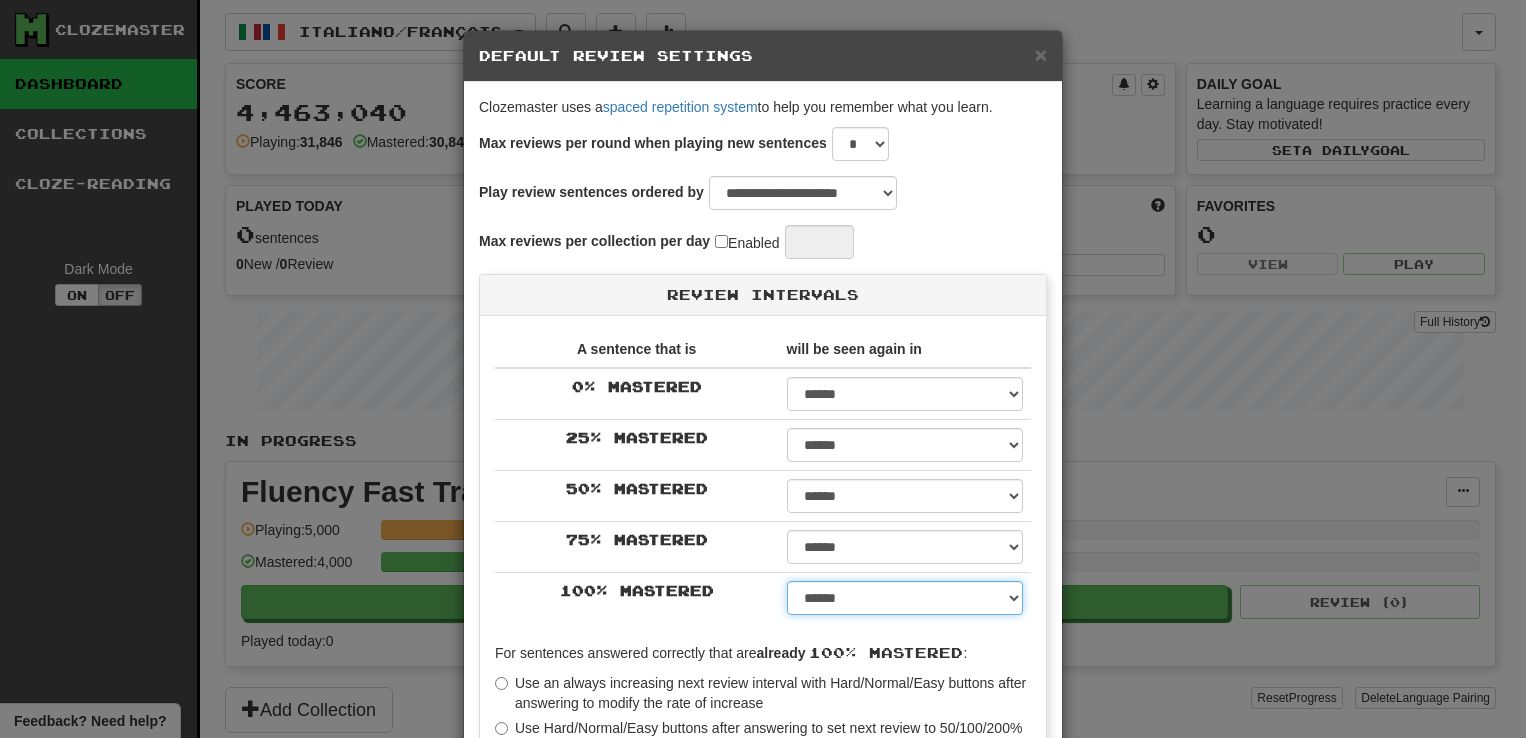 click on "****** ****** ****** ****** ****** ****** ****** ****** ****** ******* ******* ******* ******* ******* ******* ******* ******* ******* ******* ******* ******* ******* ******* ******* ******* ******* ******* ******* ******* ******* ******* ******* ******* ******* ******* ******* ******* ******* ******* ******* ******* ******* ******** ******** ******** ******** ******** ******** ******** ******** ******** *****" at bounding box center (905, 598) 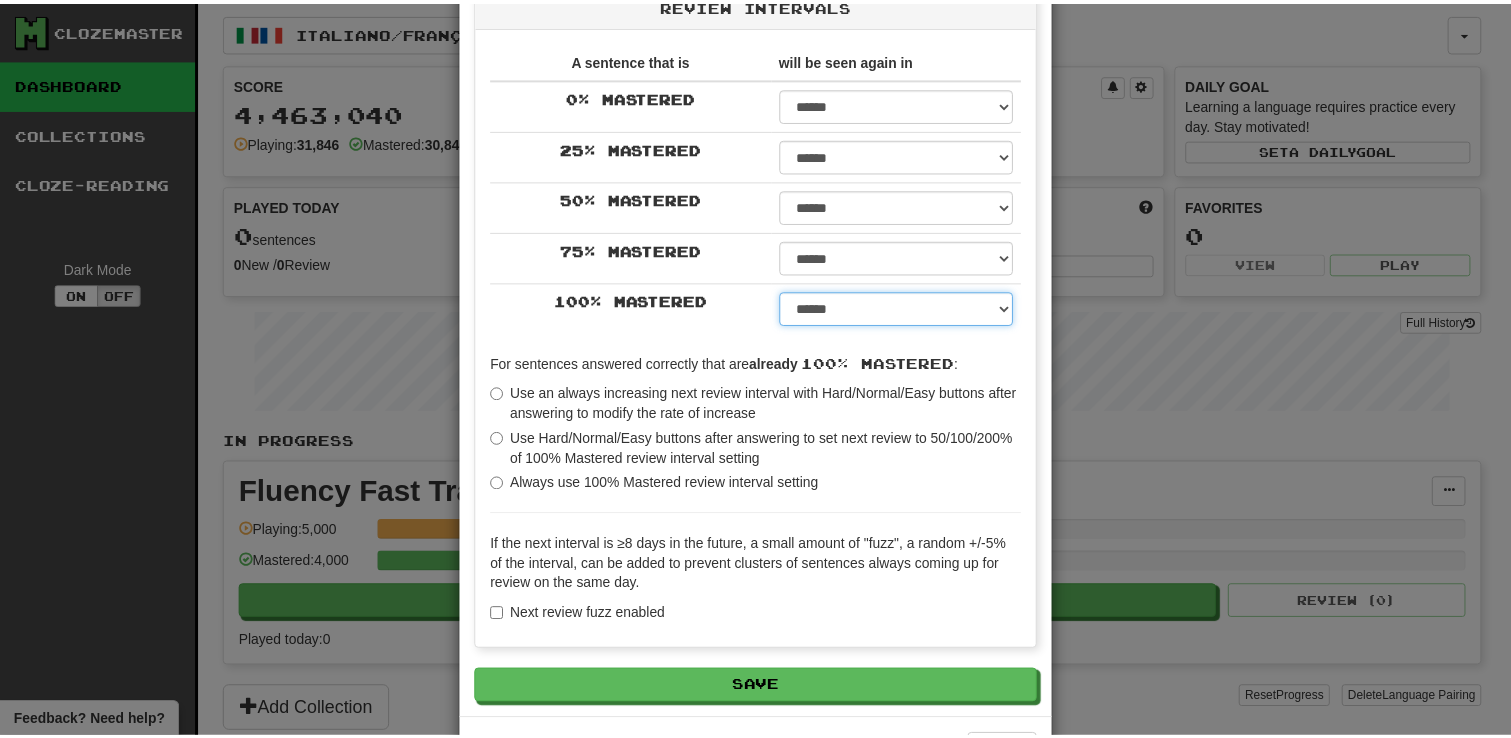 scroll, scrollTop: 364, scrollLeft: 0, axis: vertical 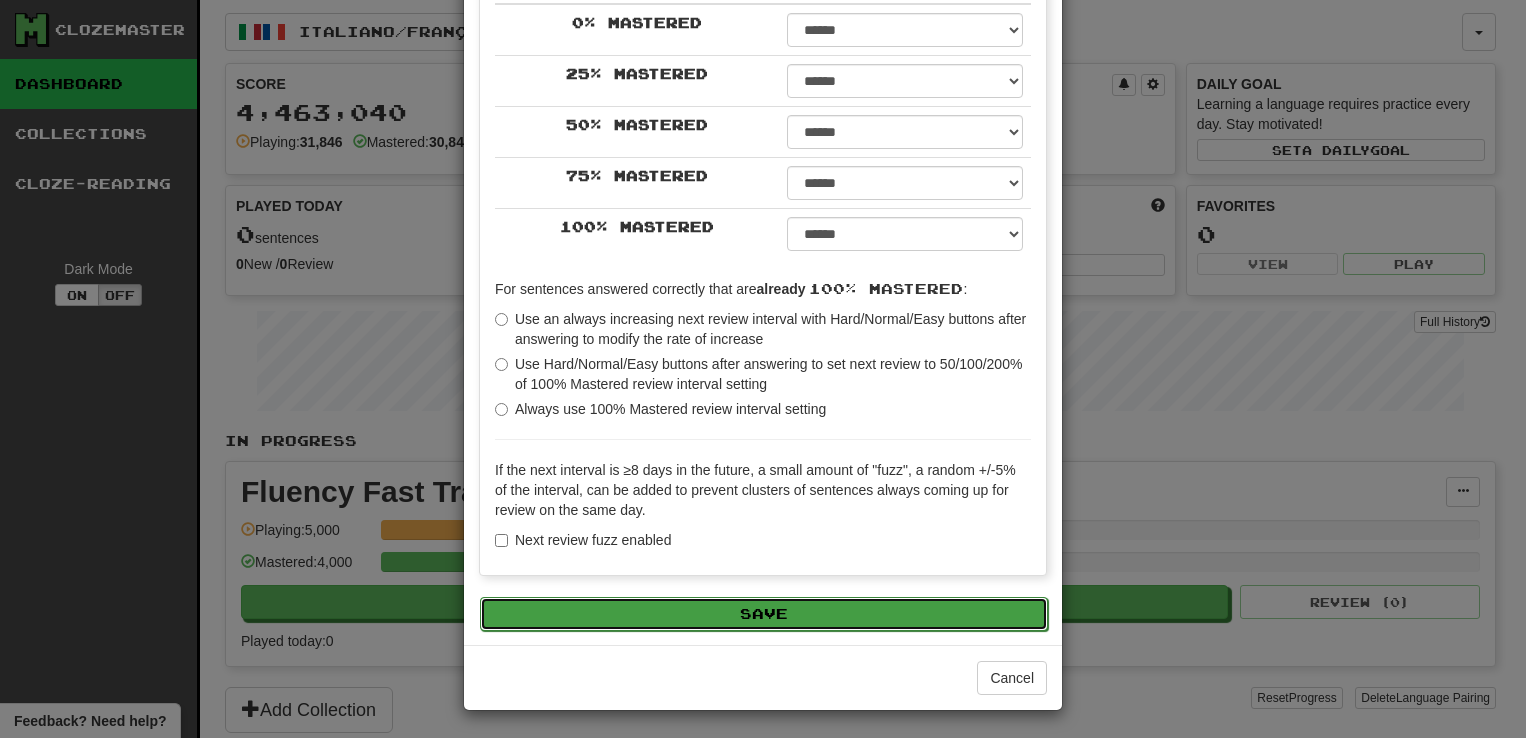 click on "Save" at bounding box center (764, 614) 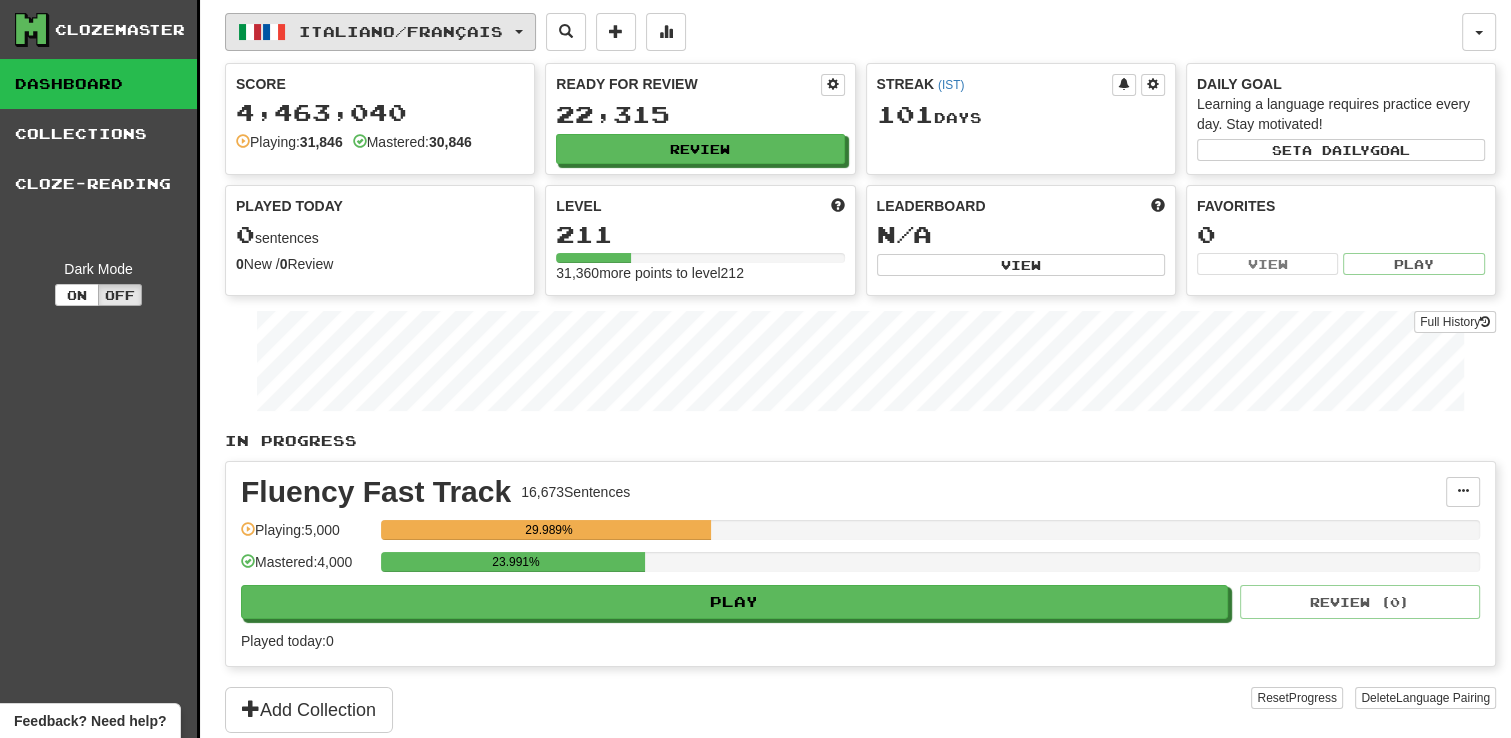 click on "Italiano  /  Français" at bounding box center (380, 32) 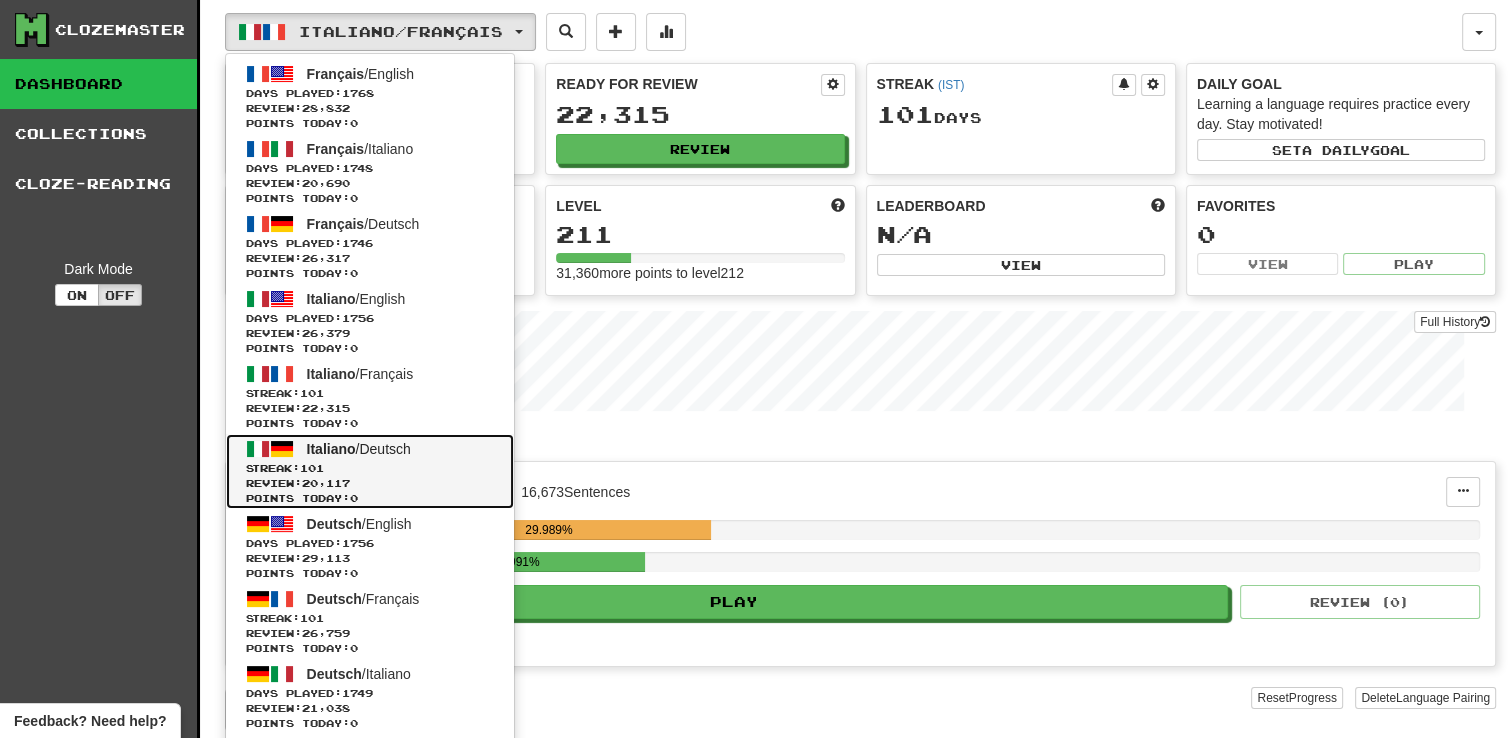 click on "Streak:  101" at bounding box center [370, 468] 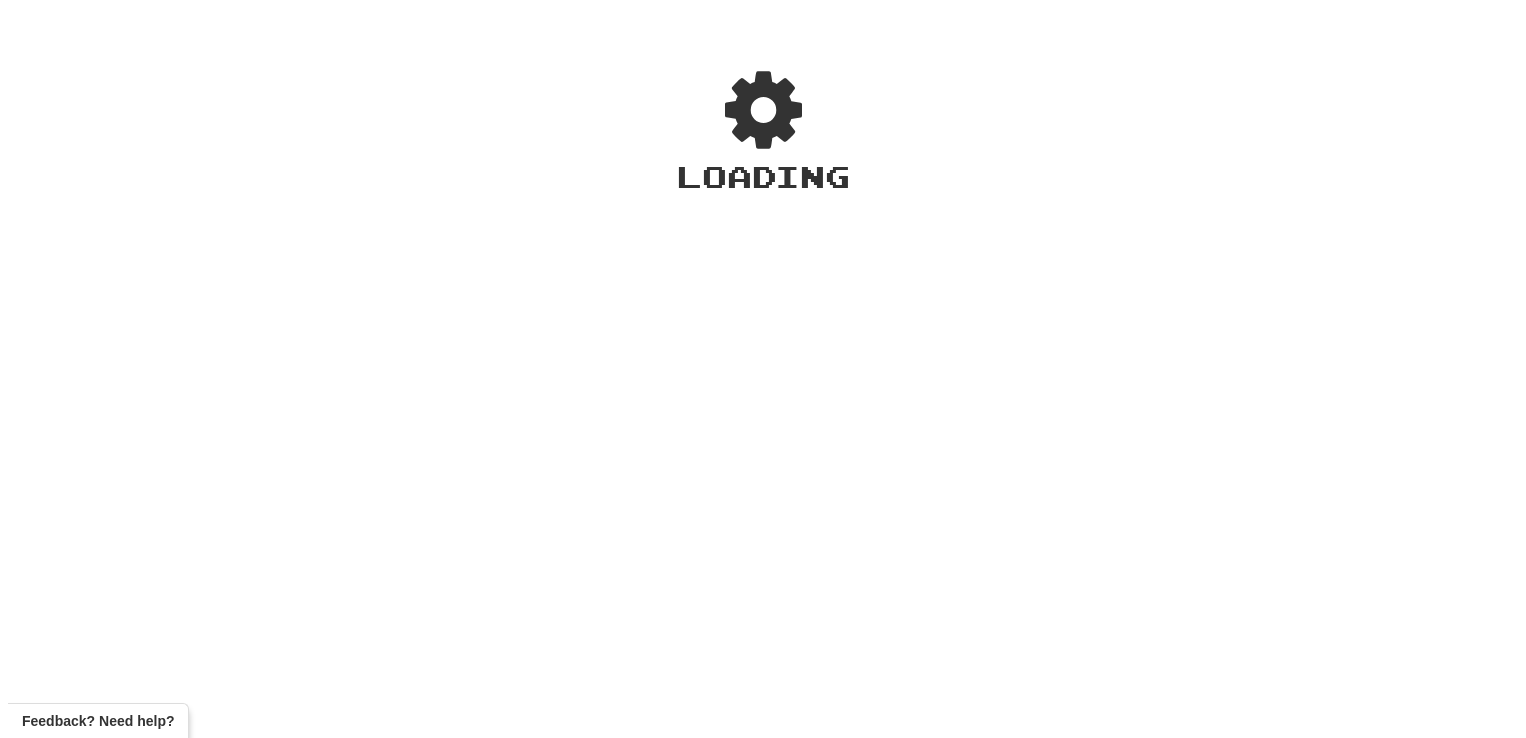 scroll, scrollTop: 0, scrollLeft: 0, axis: both 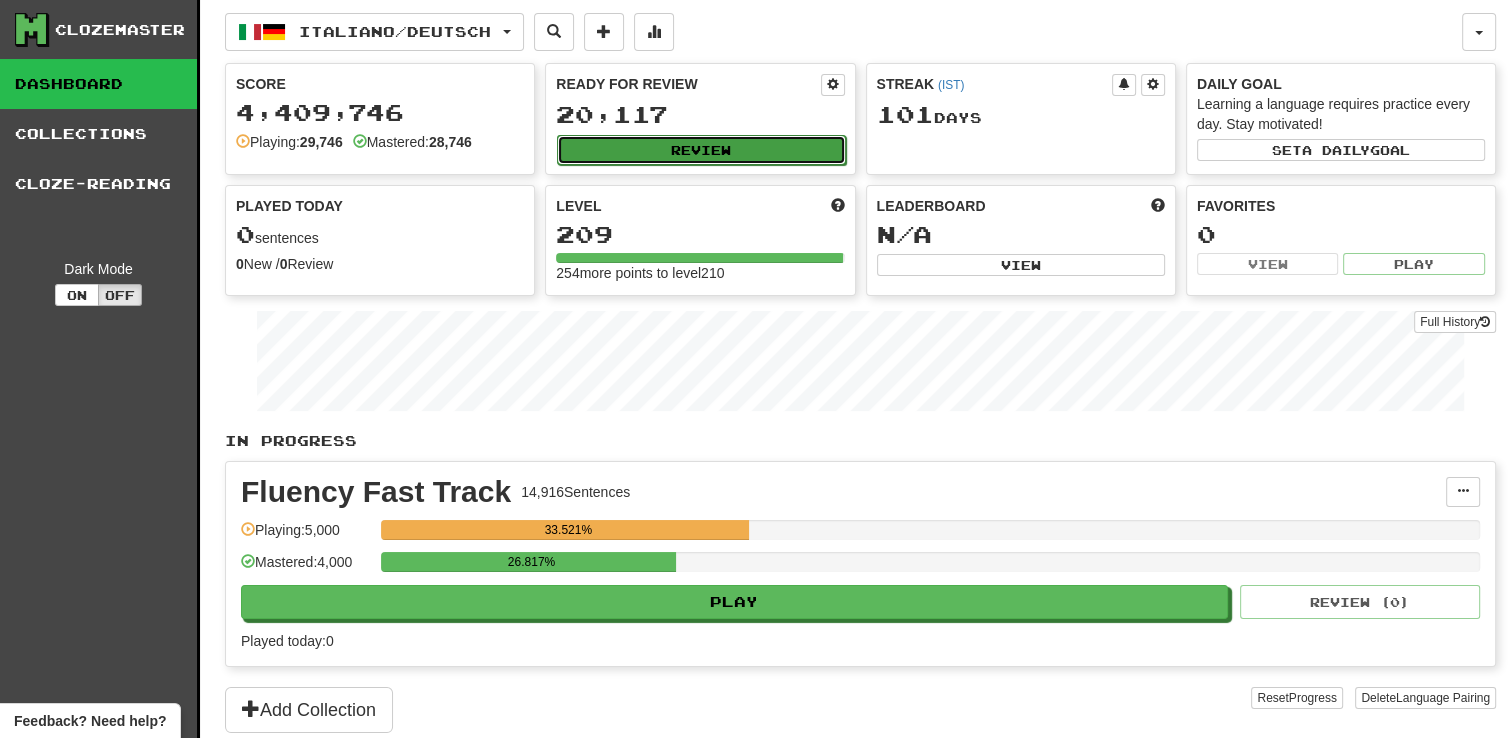 click on "Review" at bounding box center [701, 150] 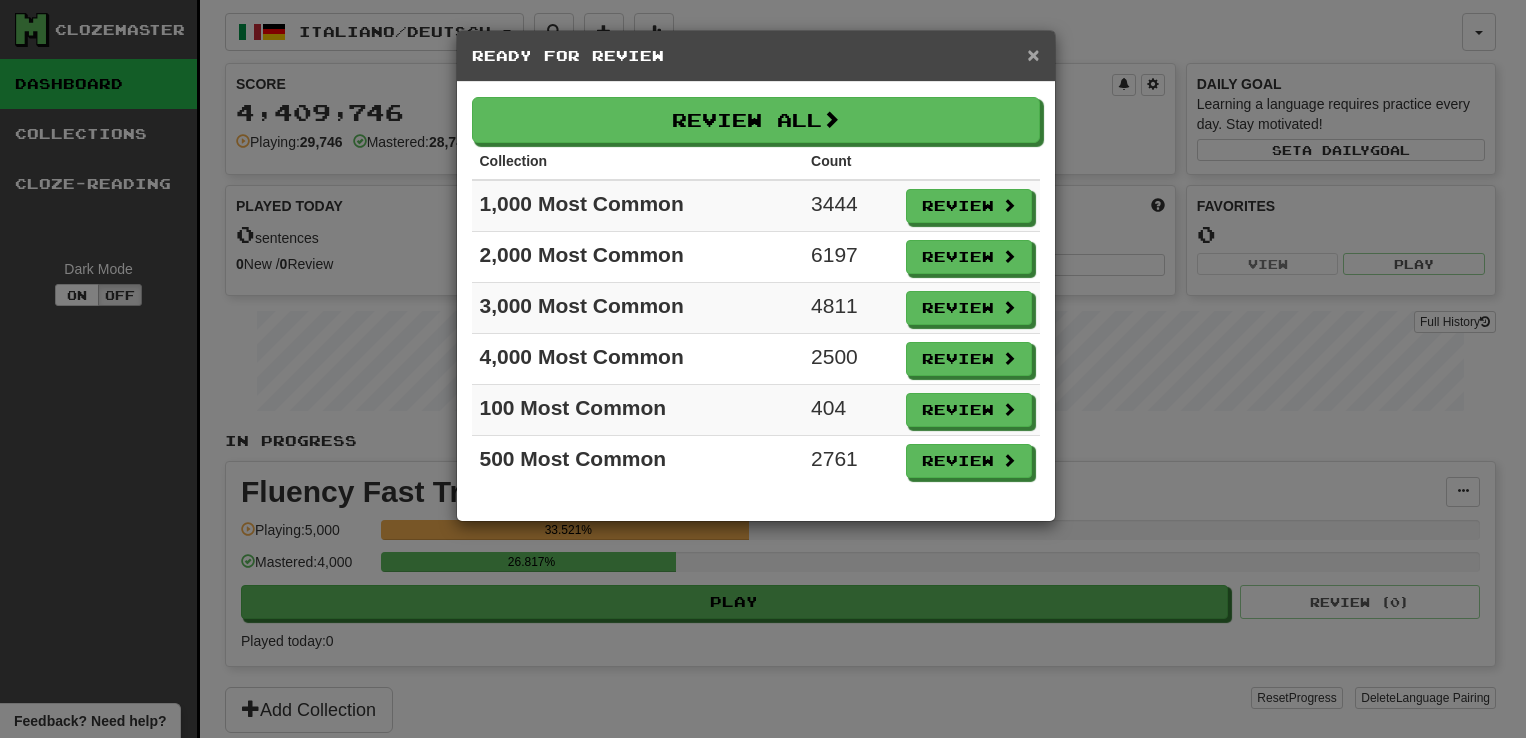 click on "×" at bounding box center (1033, 54) 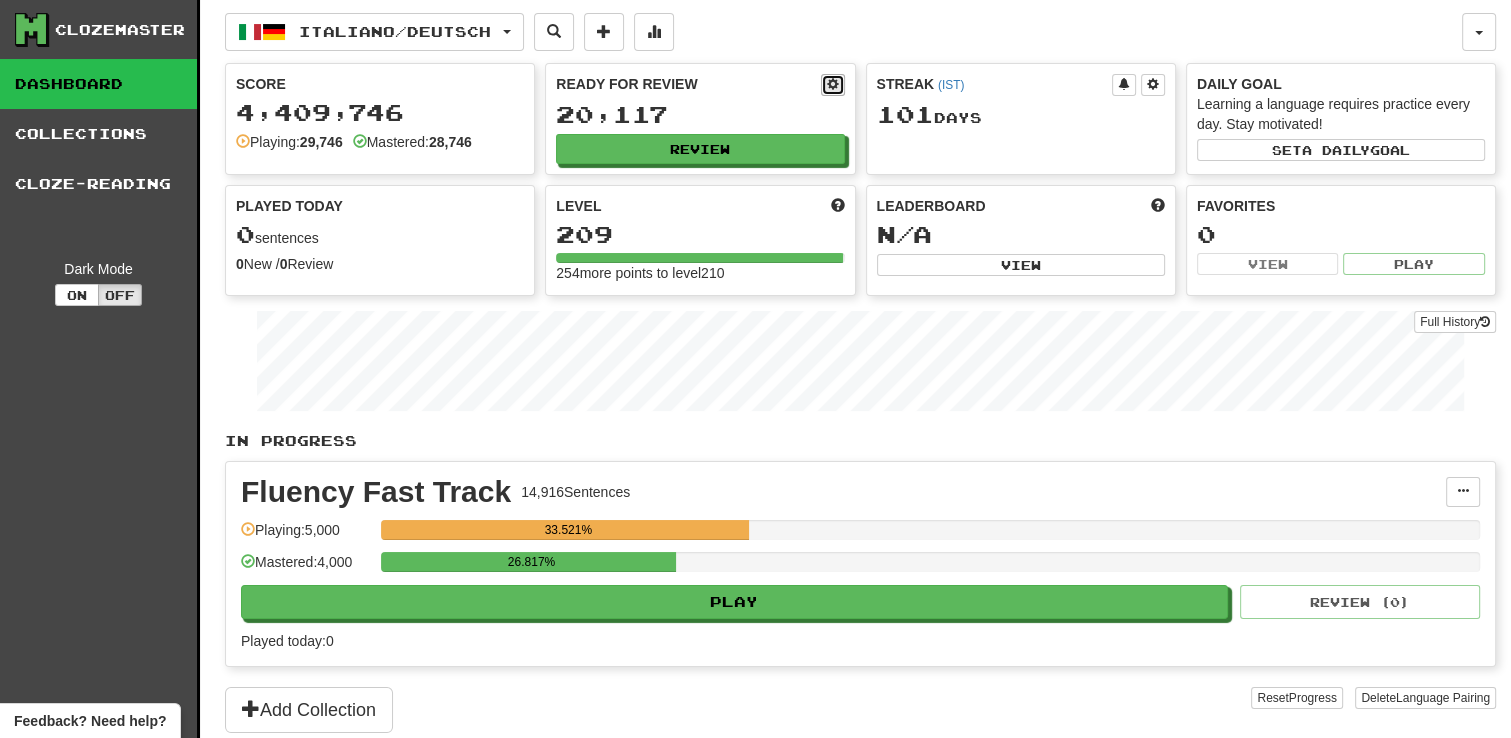 click at bounding box center [833, 84] 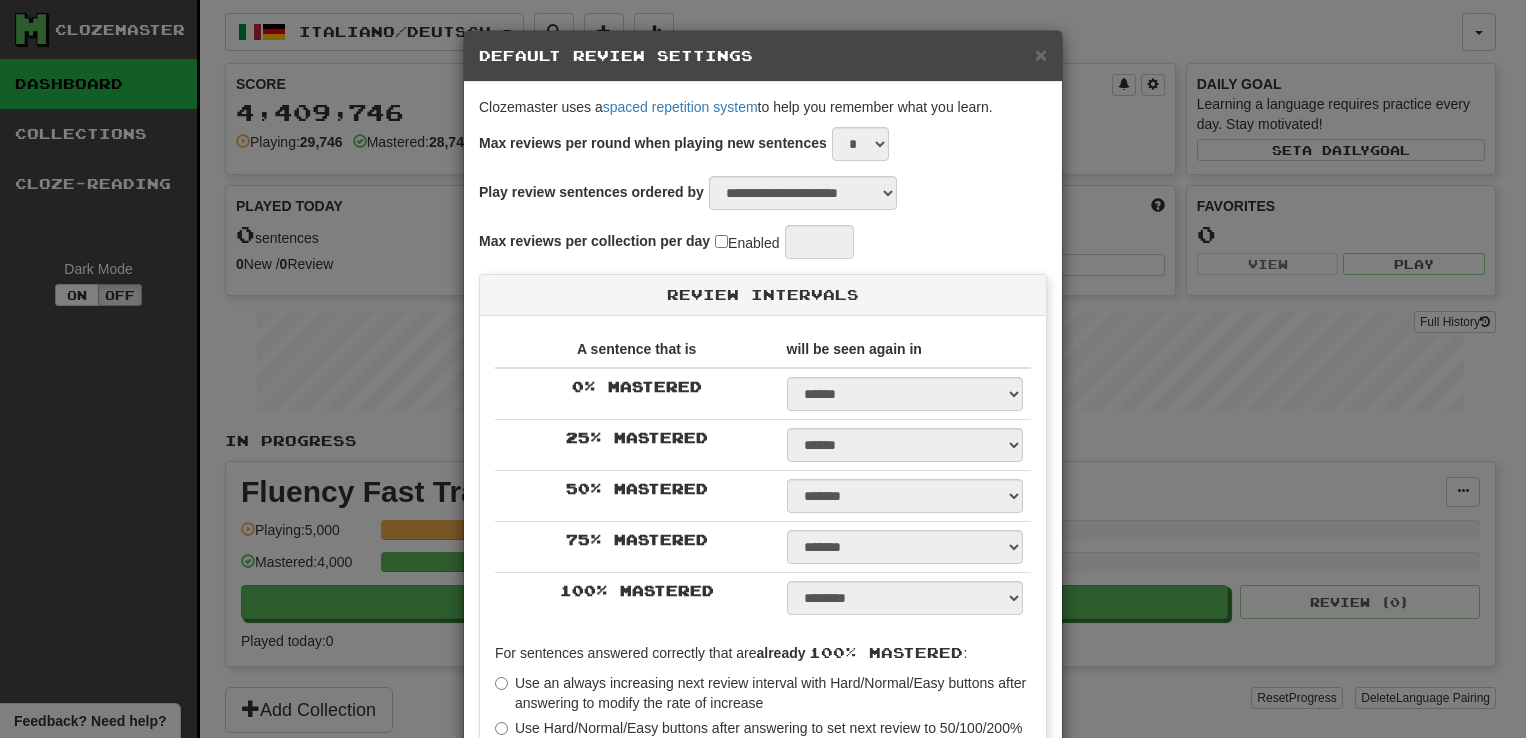 select on "*" 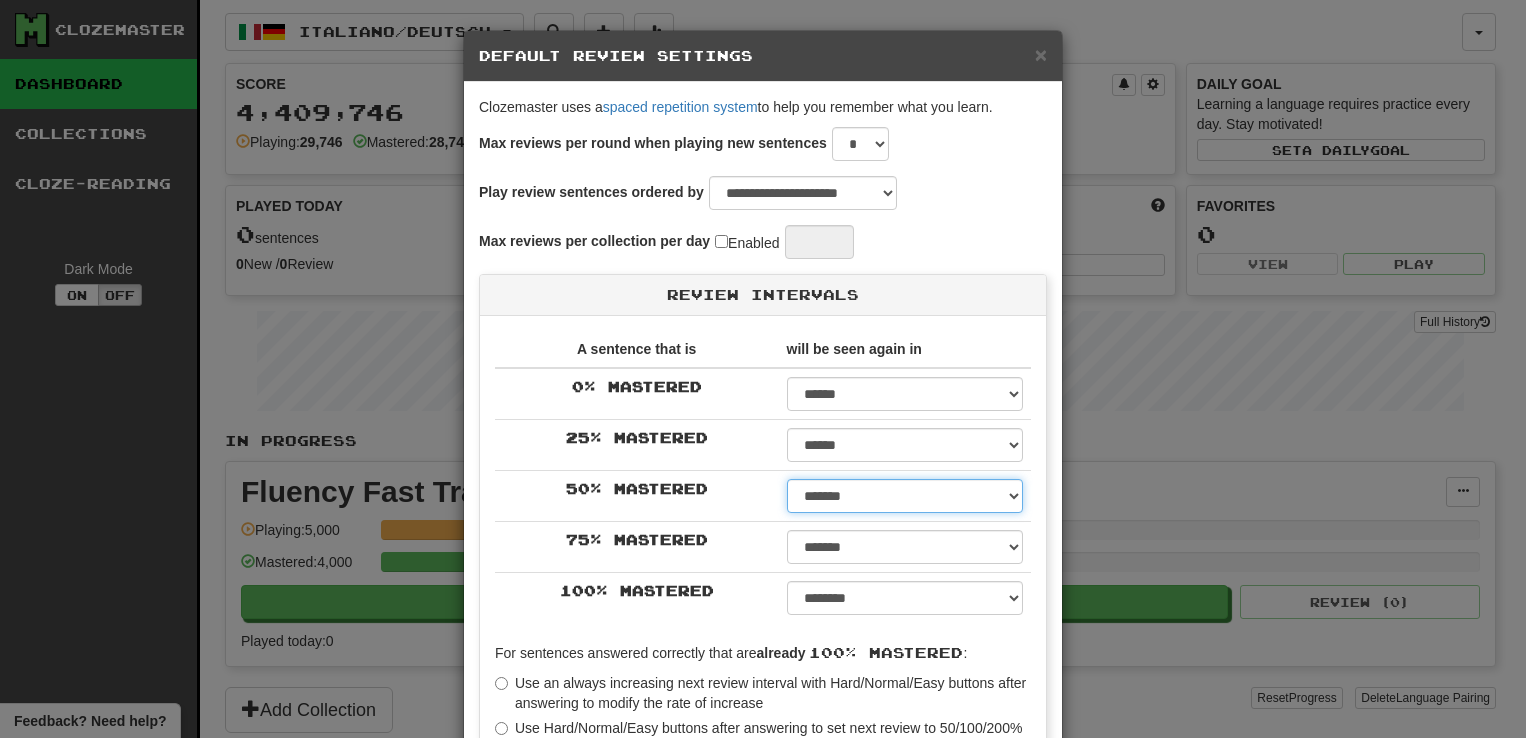 click on "****** ****** ****** ****** ****** ****** ****** ****** ****** ******* ******* ******* ******* ******* ******* ******* ******* ******* ******* ******* ******* ******* ******* ******* ******* ******* ******* ******* ******* ******* ******* ******* ******* ******* ******* ******* ******* ******* ******* ******* ******* ******* ******** ******** ******** ******** ******** ******** ******** ******** ********" at bounding box center [905, 496] 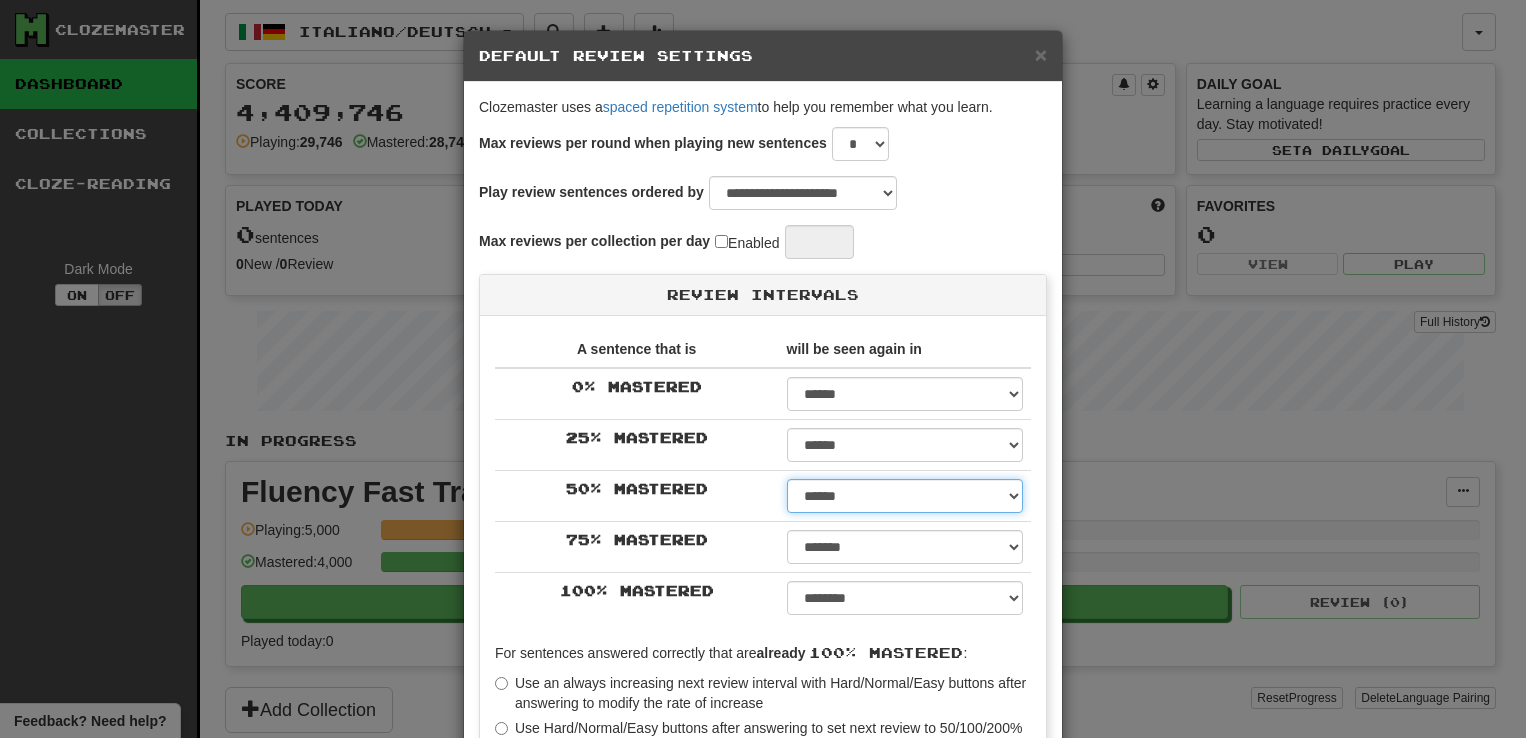click on "****** ****** ****** ****** ****** ****** ****** ****** ****** ******* ******* ******* ******* ******* ******* ******* ******* ******* ******* ******* ******* ******* ******* ******* ******* ******* ******* ******* ******* ******* ******* ******* ******* ******* ******* ******* ******* ******* ******* ******* ******* ******* ******** ******** ******** ******** ******** ******** ******** ******** ********" at bounding box center [905, 496] 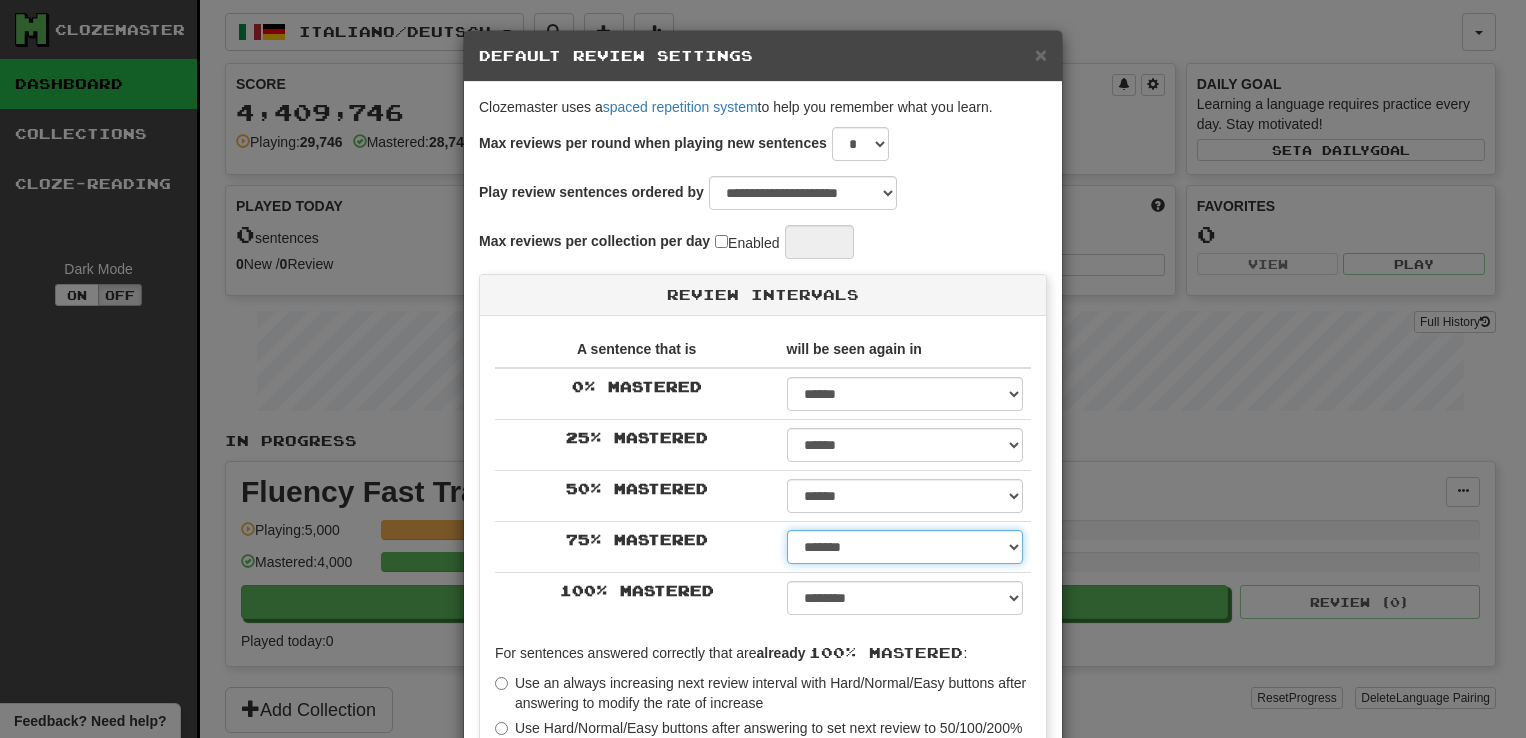 click on "****** ****** ****** ****** ****** ****** ****** ****** ****** ******* ******* ******* ******* ******* ******* ******* ******* ******* ******* ******* ******* ******* ******* ******* ******* ******* ******* ******* ******* ******* ******* ******* ******* ******* ******* ******* ******* ******* ******* ******* ******* ******* ******** ******** ******** ******** ******** ******** ******** ******** ********" at bounding box center (905, 547) 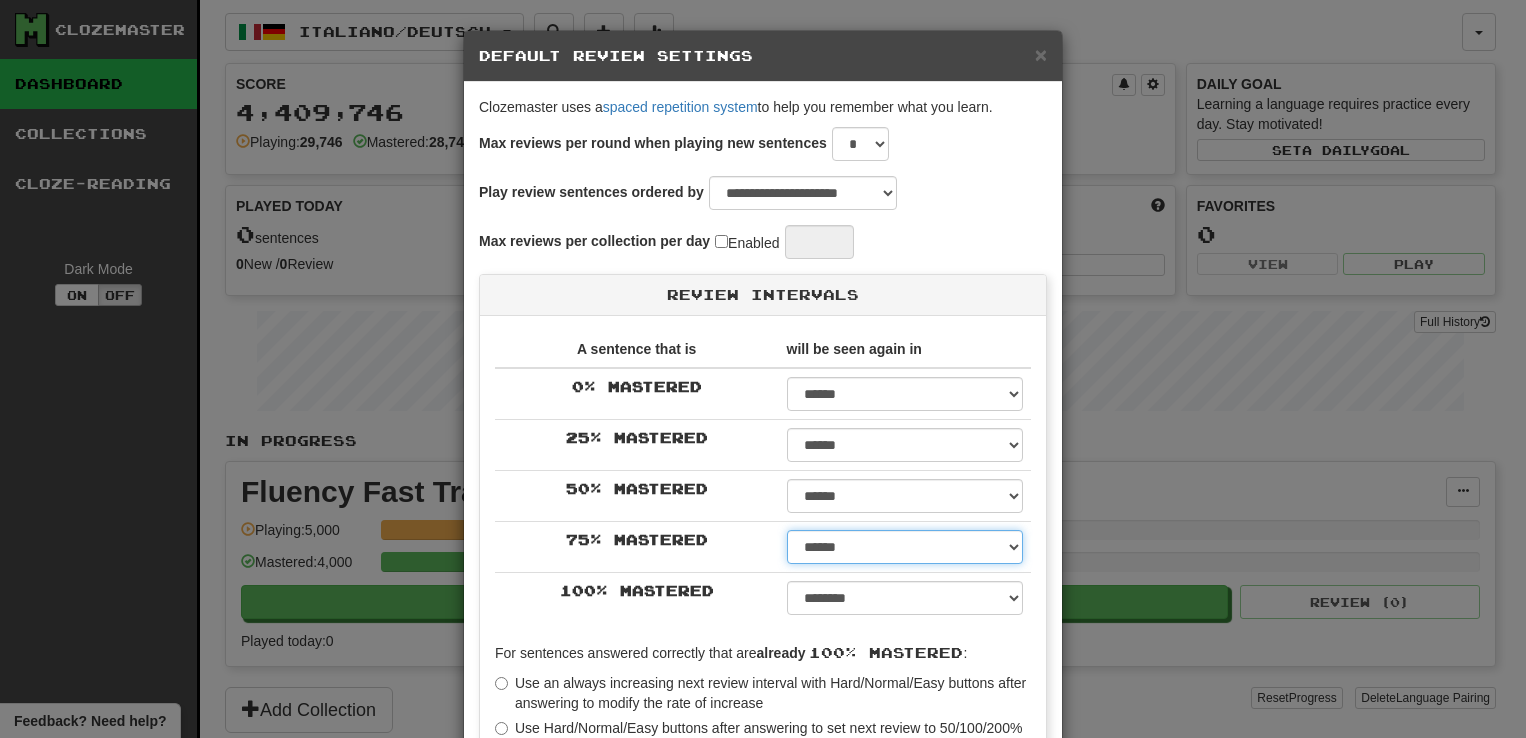 click on "****** ****** ****** ****** ****** ****** ****** ****** ****** ******* ******* ******* ******* ******* ******* ******* ******* ******* ******* ******* ******* ******* ******* ******* ******* ******* ******* ******* ******* ******* ******* ******* ******* ******* ******* ******* ******* ******* ******* ******* ******* ******* ******** ******** ******** ******** ******** ******** ******** ******** ********" at bounding box center [905, 547] 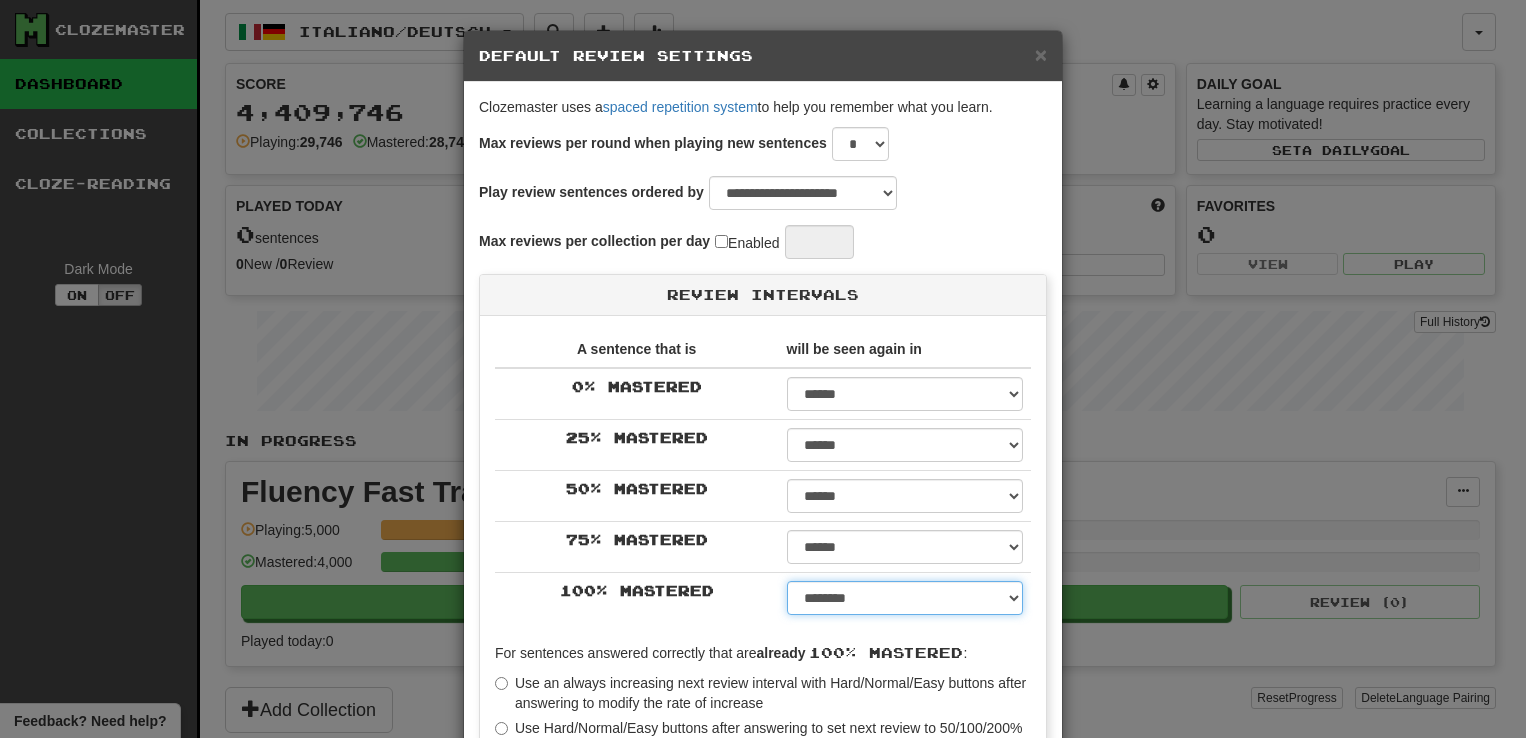 click on "****** ****** ****** ****** ****** ****** ****** ****** ****** ******* ******* ******* ******* ******* ******* ******* ******* ******* ******* ******* ******* ******* ******* ******* ******* ******* ******* ******* ******* ******* ******* ******* ******* ******* ******* ******* ******* ******* ******* ******* ******* ******* ******** ******** ******** ******** ******** ******** ******** ******** ******** *****" at bounding box center (905, 598) 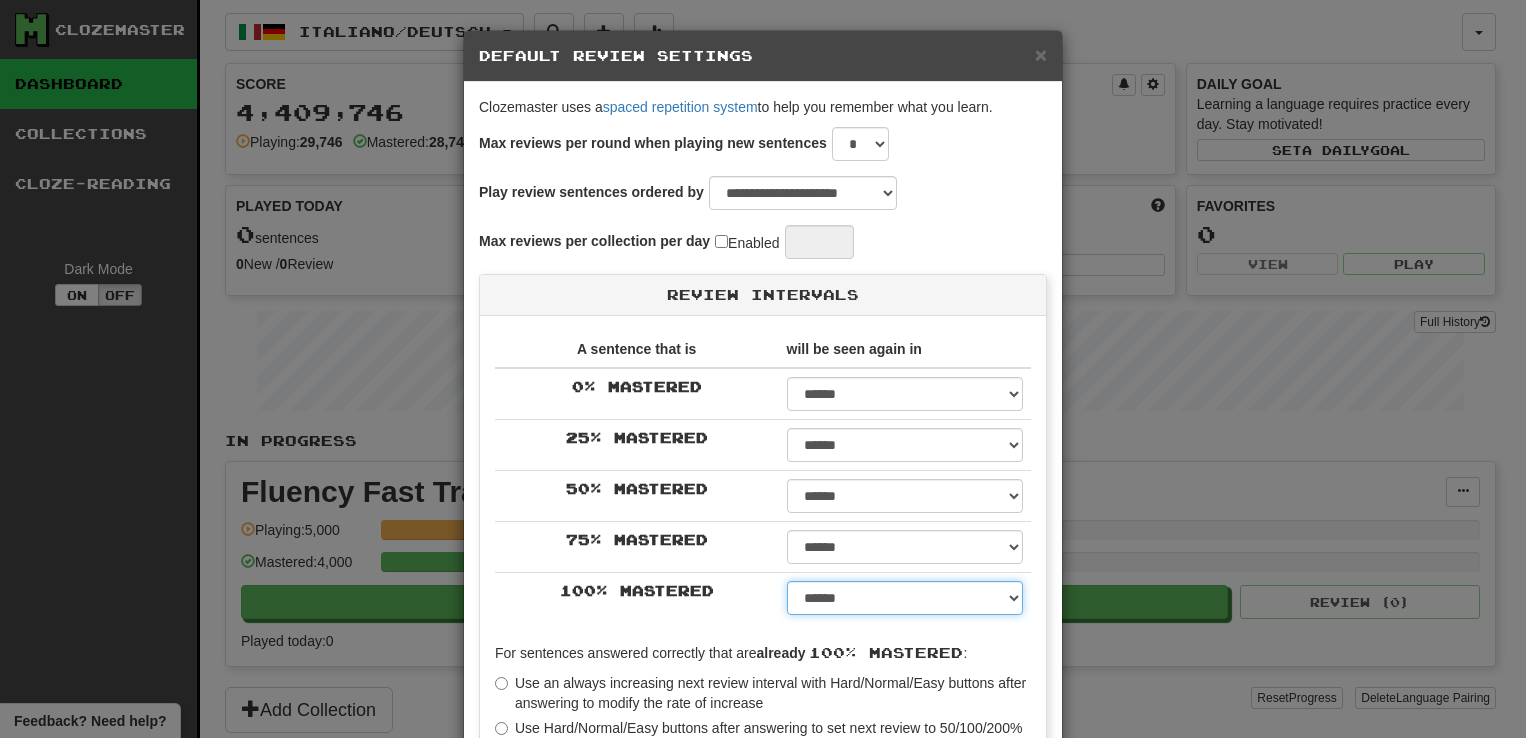 click on "****** ****** ****** ****** ****** ****** ****** ****** ****** ******* ******* ******* ******* ******* ******* ******* ******* ******* ******* ******* ******* ******* ******* ******* ******* ******* ******* ******* ******* ******* ******* ******* ******* ******* ******* ******* ******* ******* ******* ******* ******* ******* ******** ******** ******** ******** ******** ******** ******** ******** ******** *****" at bounding box center (905, 598) 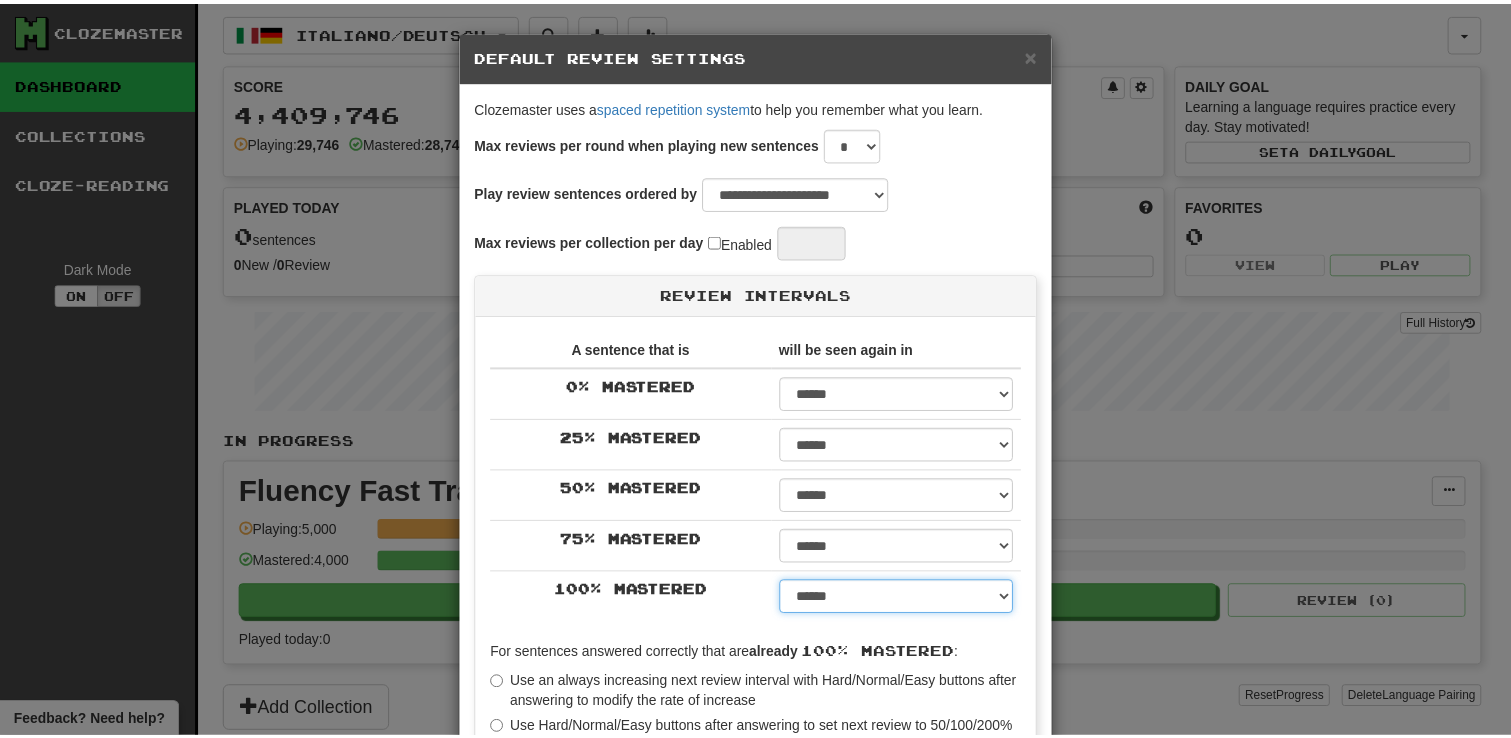 scroll, scrollTop: 364, scrollLeft: 0, axis: vertical 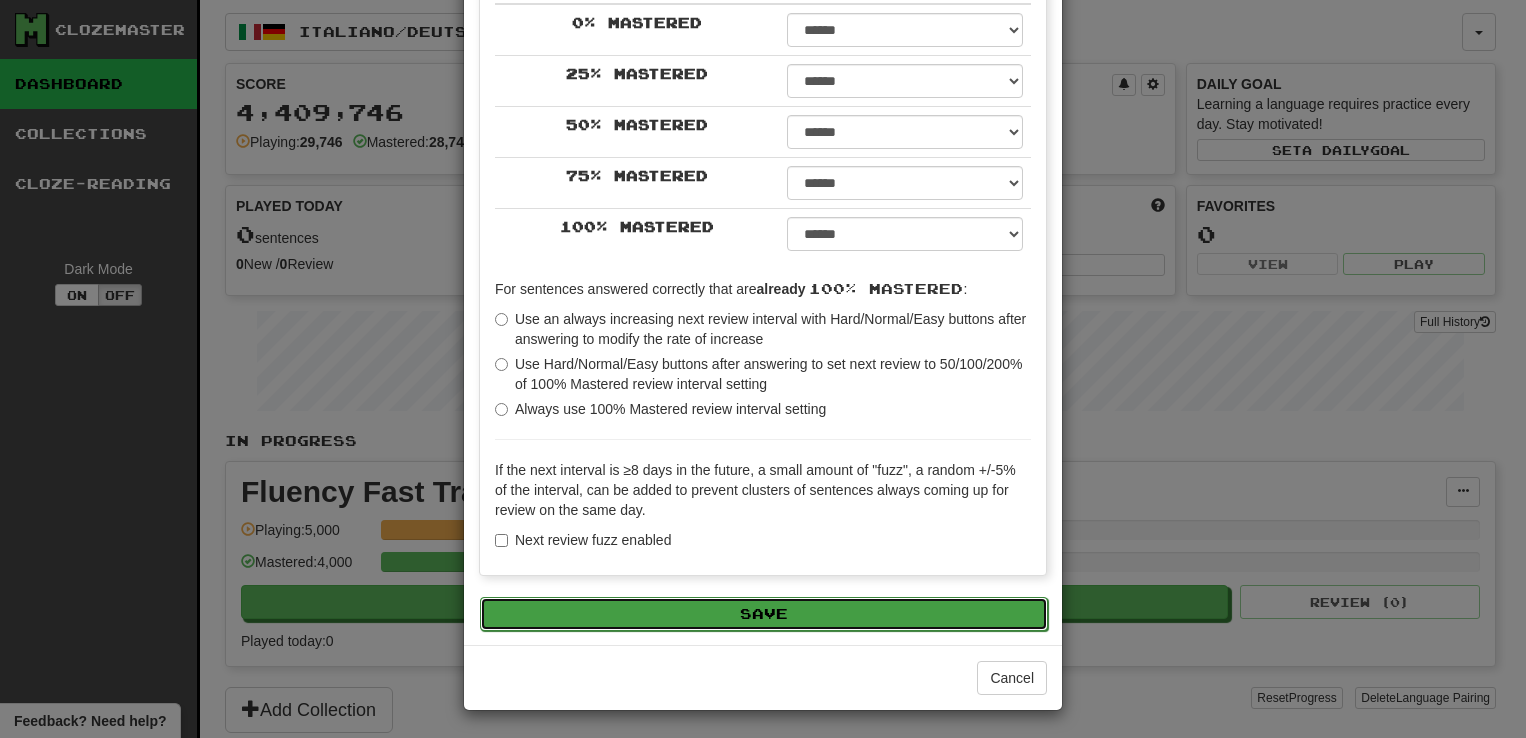 click on "Save" at bounding box center [764, 614] 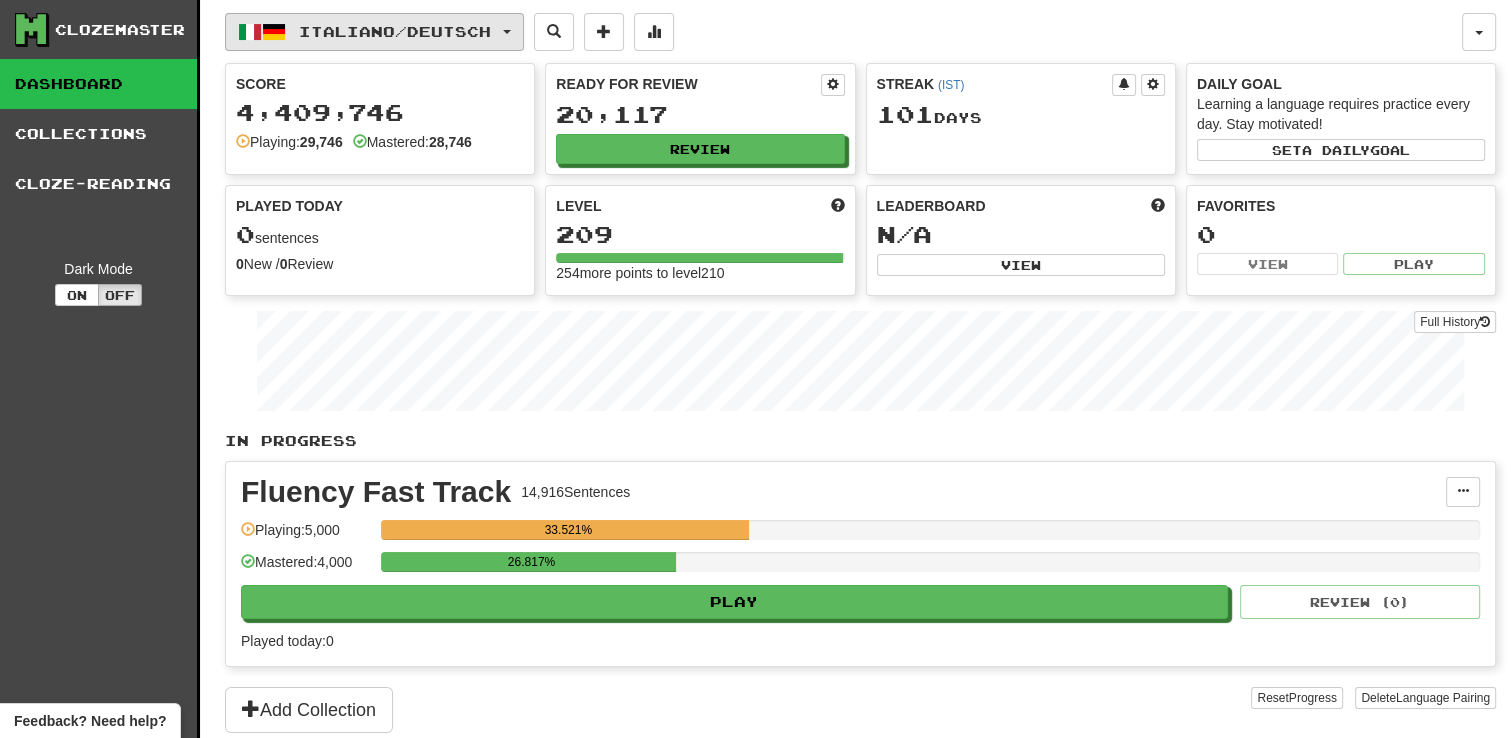 click on "Italiano  /  Deutsch" at bounding box center (374, 32) 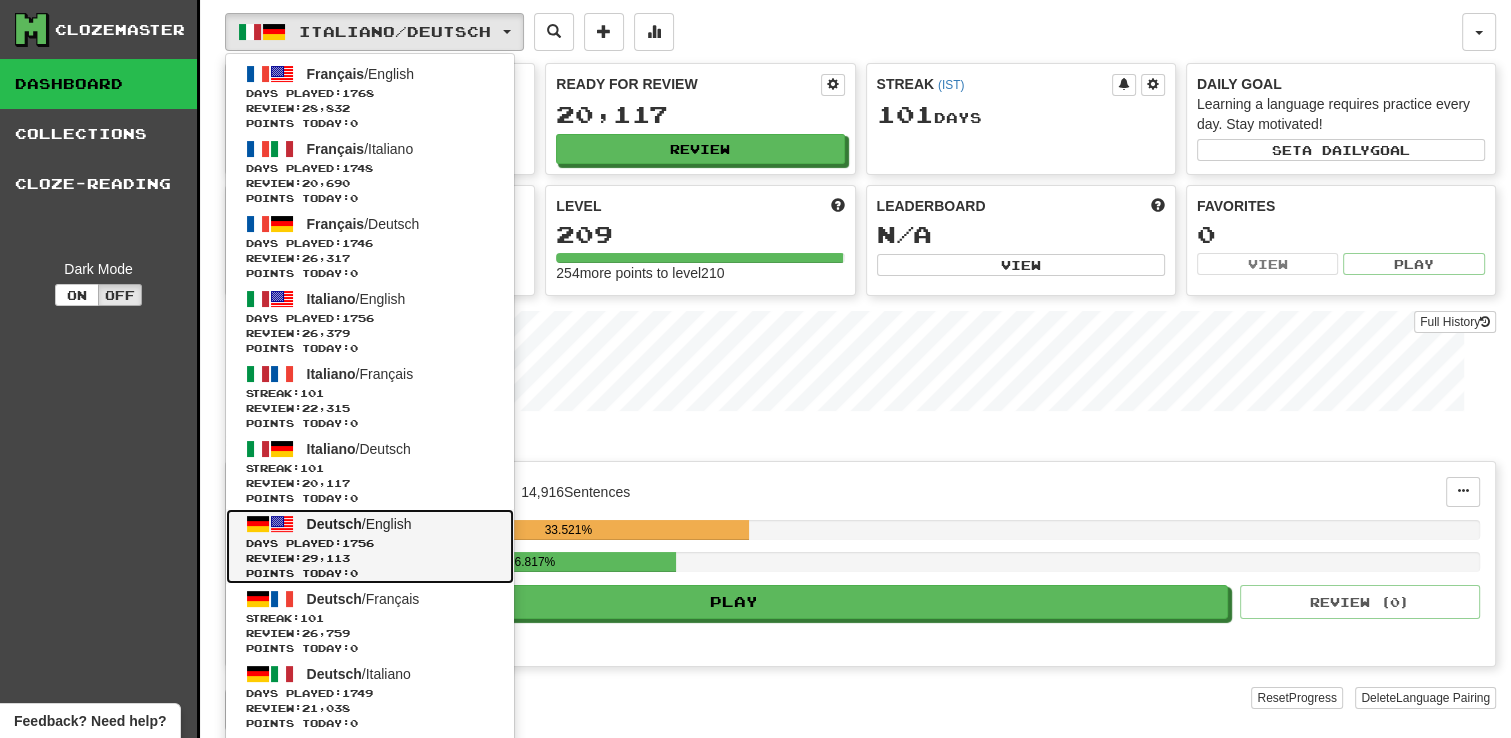click on "Review:  29,113" at bounding box center (370, 558) 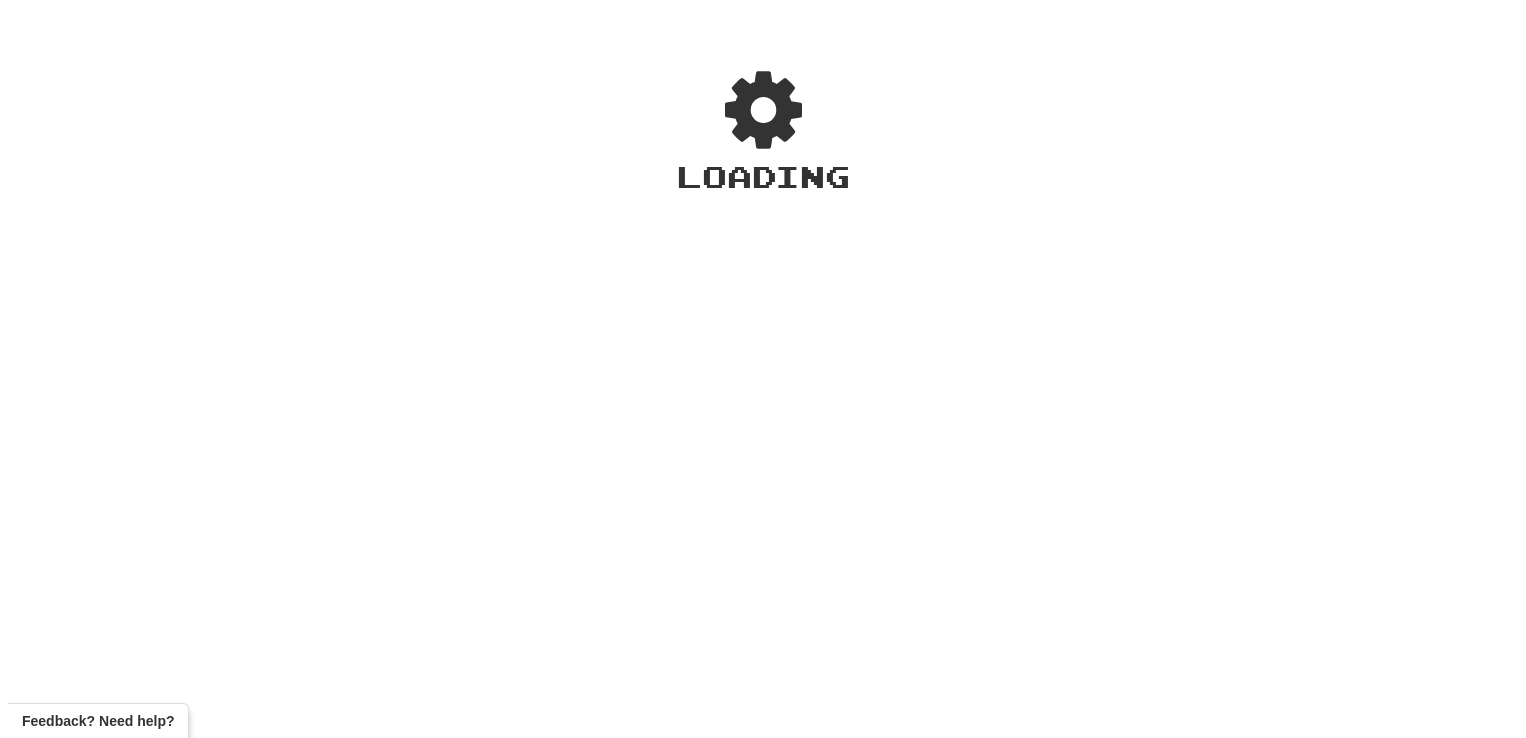 scroll, scrollTop: 0, scrollLeft: 0, axis: both 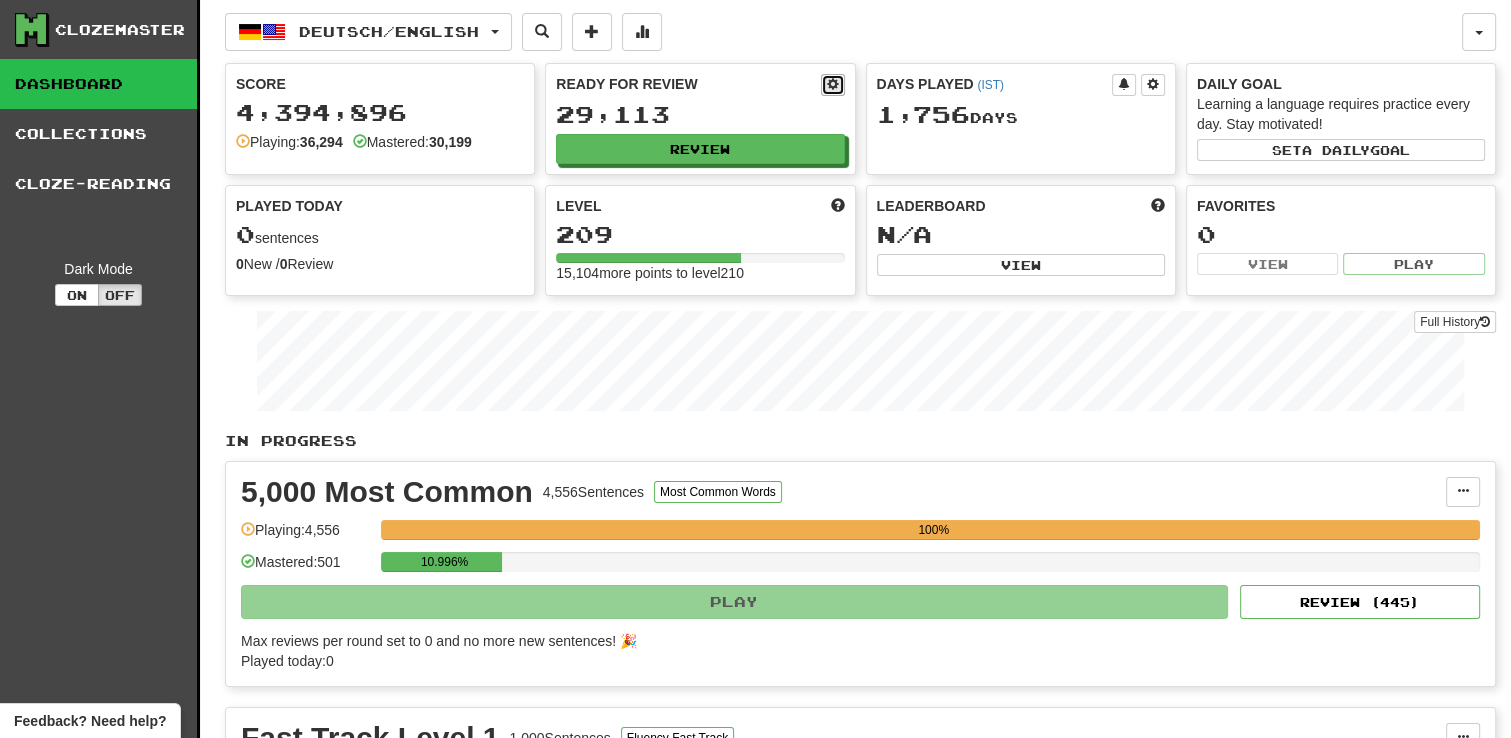 click at bounding box center (833, 84) 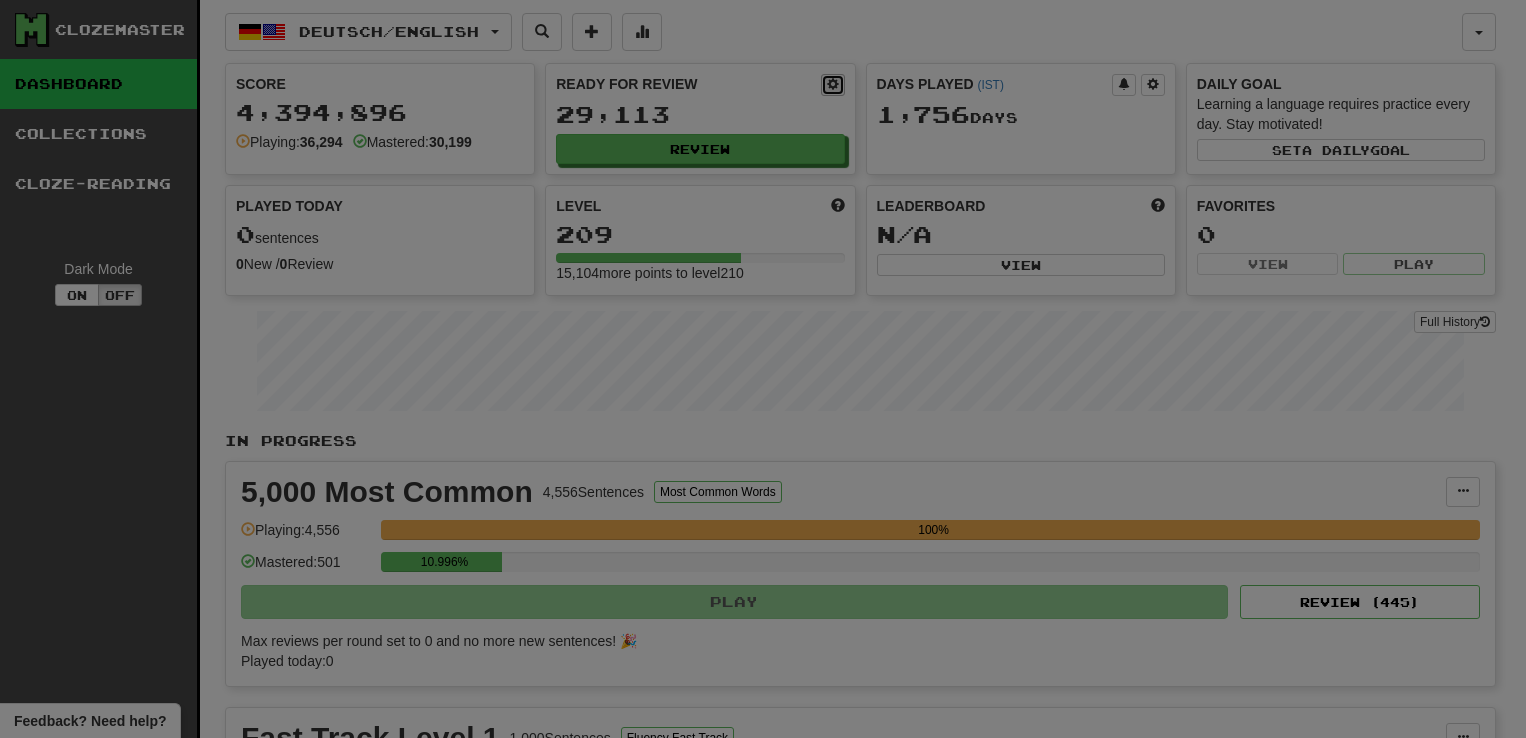 select on "*" 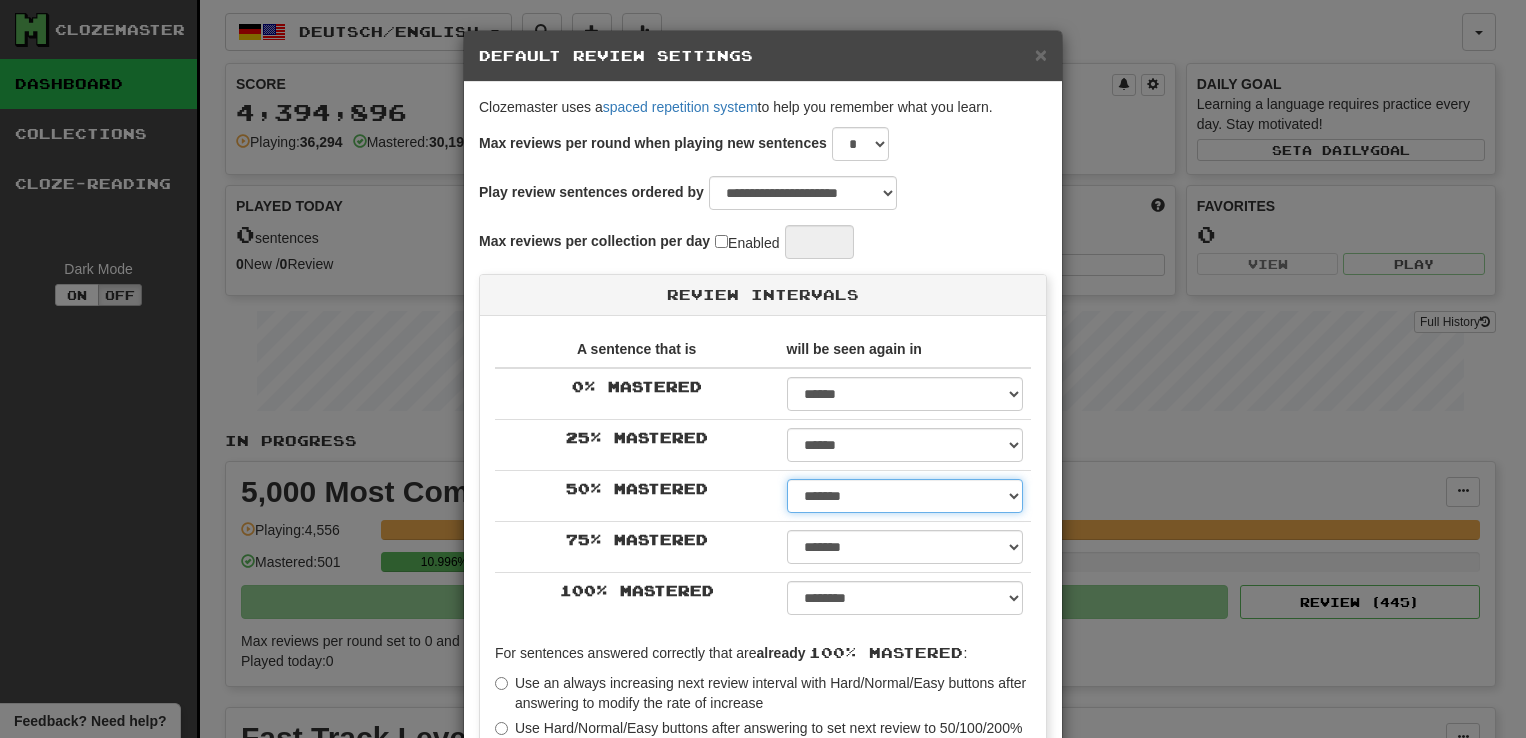 click on "****** ****** ****** ****** ****** ****** ****** ****** ****** ******* ******* ******* ******* ******* ******* ******* ******* ******* ******* ******* ******* ******* ******* ******* ******* ******* ******* ******* ******* ******* ******* ******* ******* ******* ******* ******* ******* ******* ******* ******* ******* ******* ******** ******** ******** ******** ******** ******** ******** ******** ********" at bounding box center [905, 496] 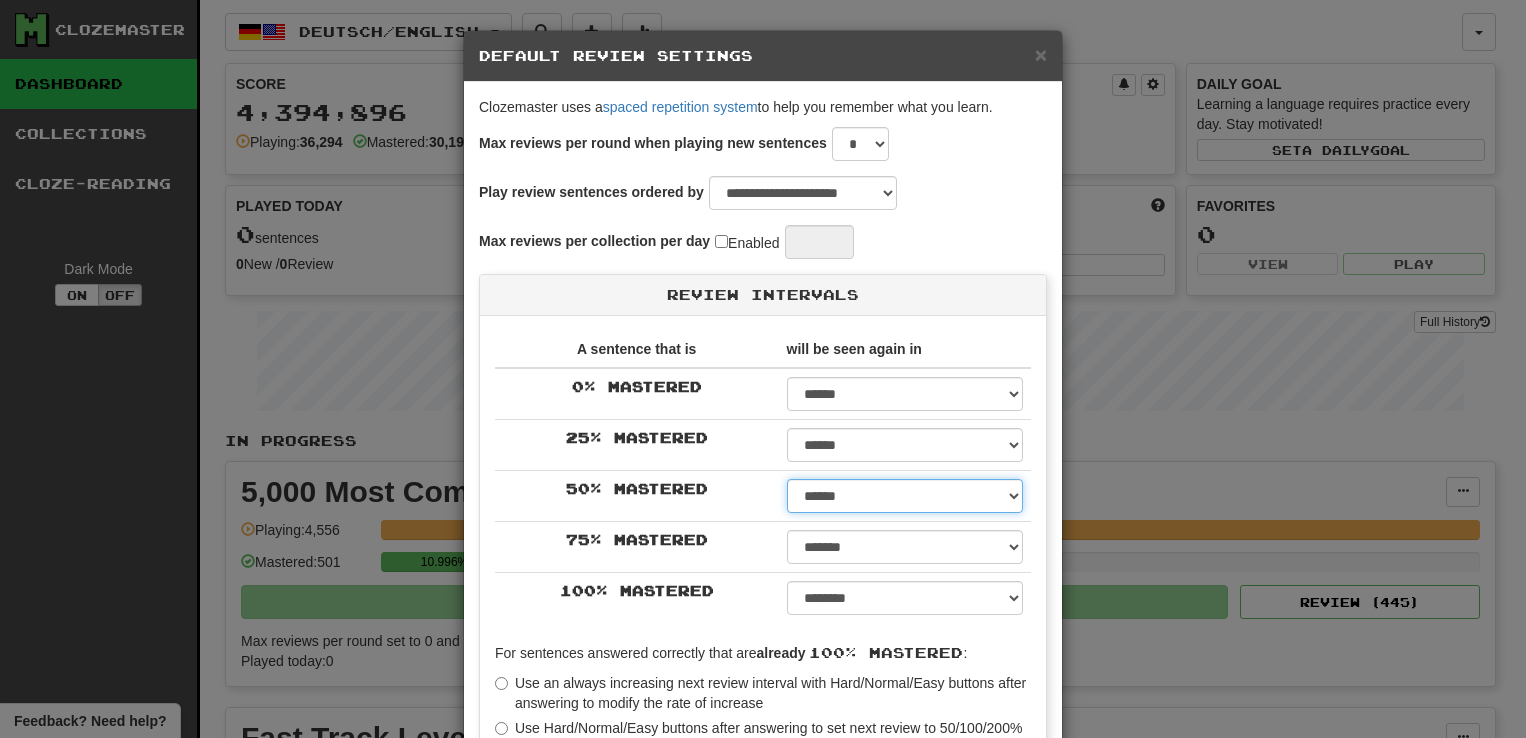 click on "****** ****** ****** ****** ****** ****** ****** ****** ****** ******* ******* ******* ******* ******* ******* ******* ******* ******* ******* ******* ******* ******* ******* ******* ******* ******* ******* ******* ******* ******* ******* ******* ******* ******* ******* ******* ******* ******* ******* ******* ******* ******* ******** ******** ******** ******** ******** ******** ******** ******** ********" at bounding box center (905, 496) 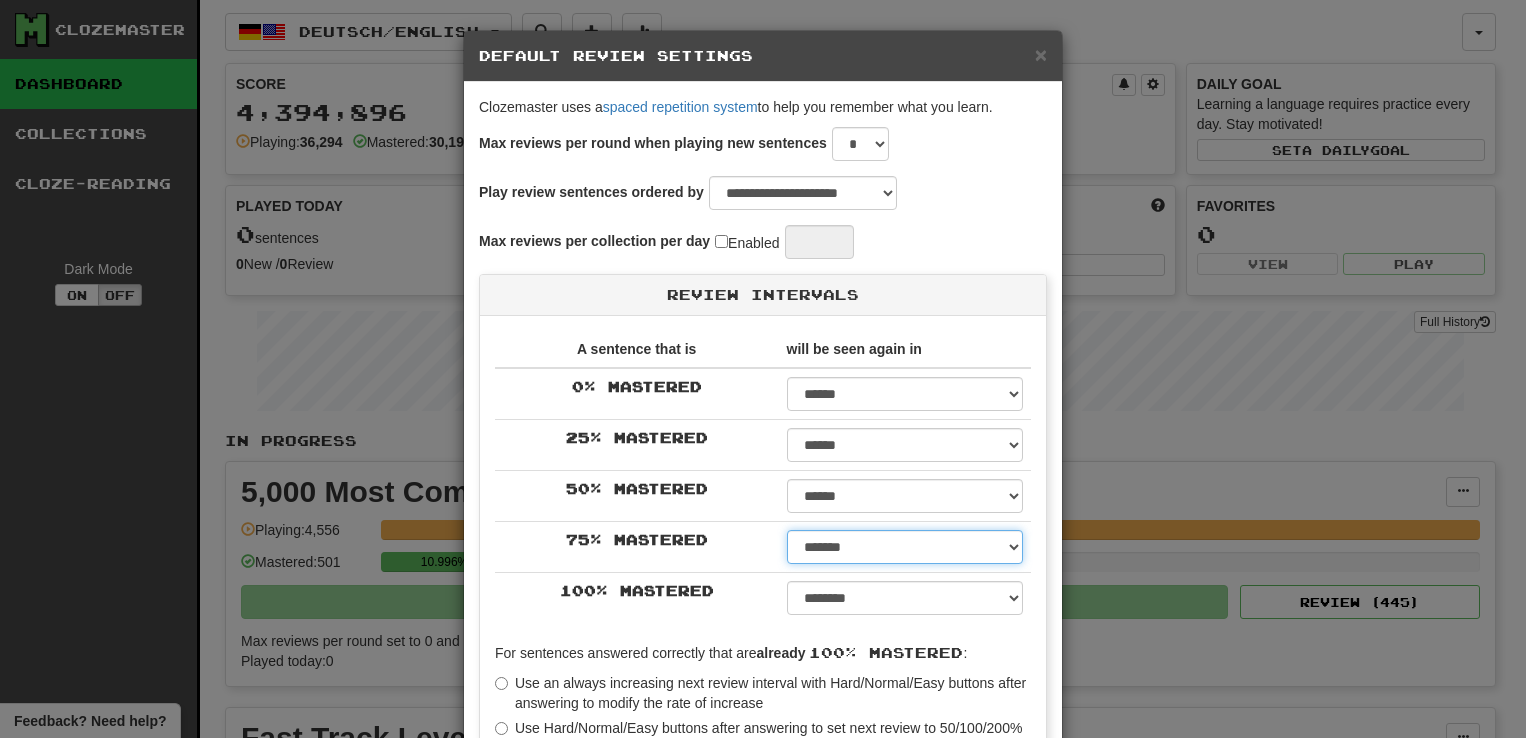 click on "****** ****** ****** ****** ****** ****** ****** ****** ****** ******* ******* ******* ******* ******* ******* ******* ******* ******* ******* ******* ******* ******* ******* ******* ******* ******* ******* ******* ******* ******* ******* ******* ******* ******* ******* ******* ******* ******* ******* ******* ******* ******* ******** ******** ******** ******** ******** ******** ******** ******** ********" at bounding box center [905, 547] 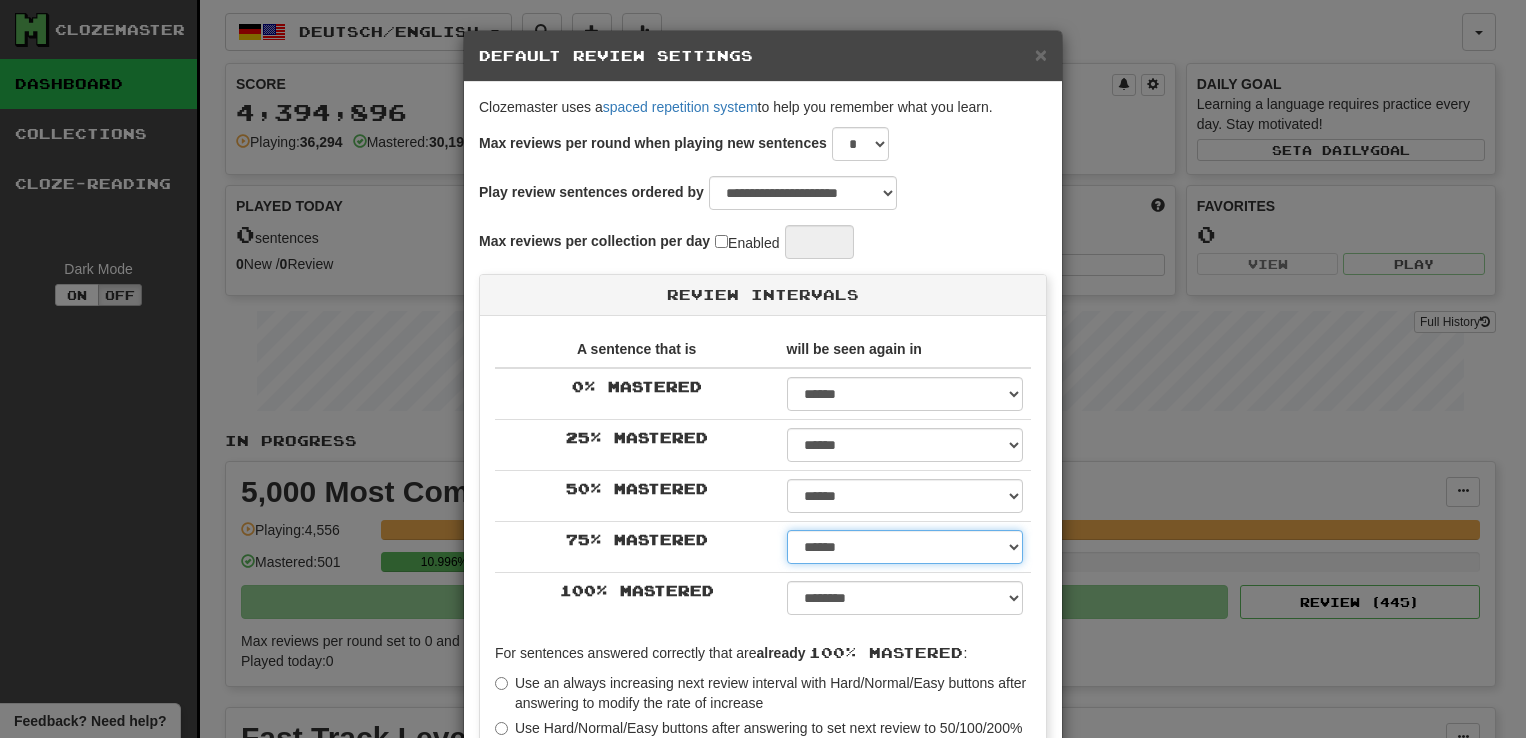 click on "****** ****** ****** ****** ****** ****** ****** ****** ****** ******* ******* ******* ******* ******* ******* ******* ******* ******* ******* ******* ******* ******* ******* ******* ******* ******* ******* ******* ******* ******* ******* ******* ******* ******* ******* ******* ******* ******* ******* ******* ******* ******* ******** ******** ******** ******** ******** ******** ******** ******** ********" at bounding box center [905, 547] 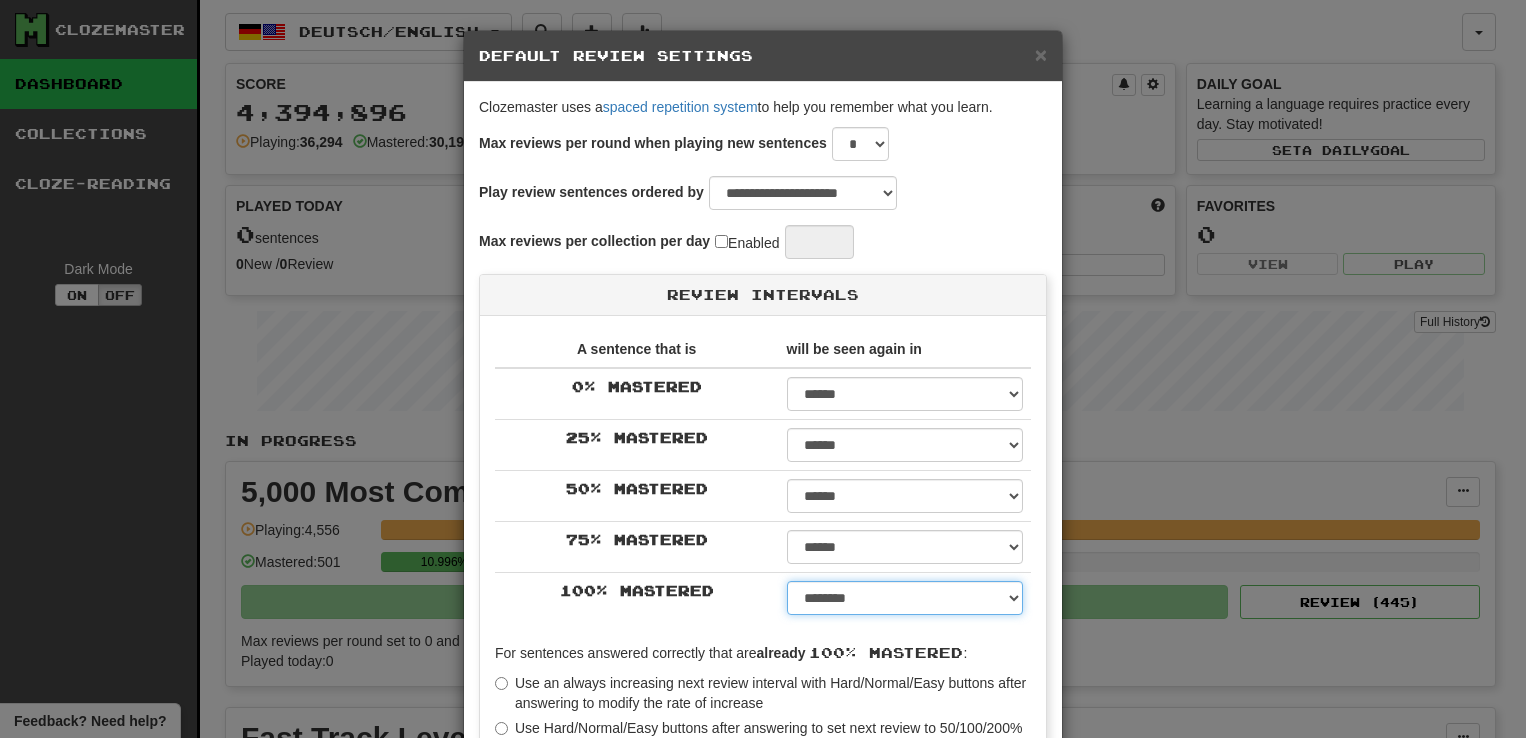click on "****** ****** ****** ****** ****** ****** ****** ****** ****** ******* ******* ******* ******* ******* ******* ******* ******* ******* ******* ******* ******* ******* ******* ******* ******* ******* ******* ******* ******* ******* ******* ******* ******* ******* ******* ******* ******* ******* ******* ******* ******* ******* ******** ******** ******** ******** ******** ******** ******** ******** ******** *****" at bounding box center (905, 598) 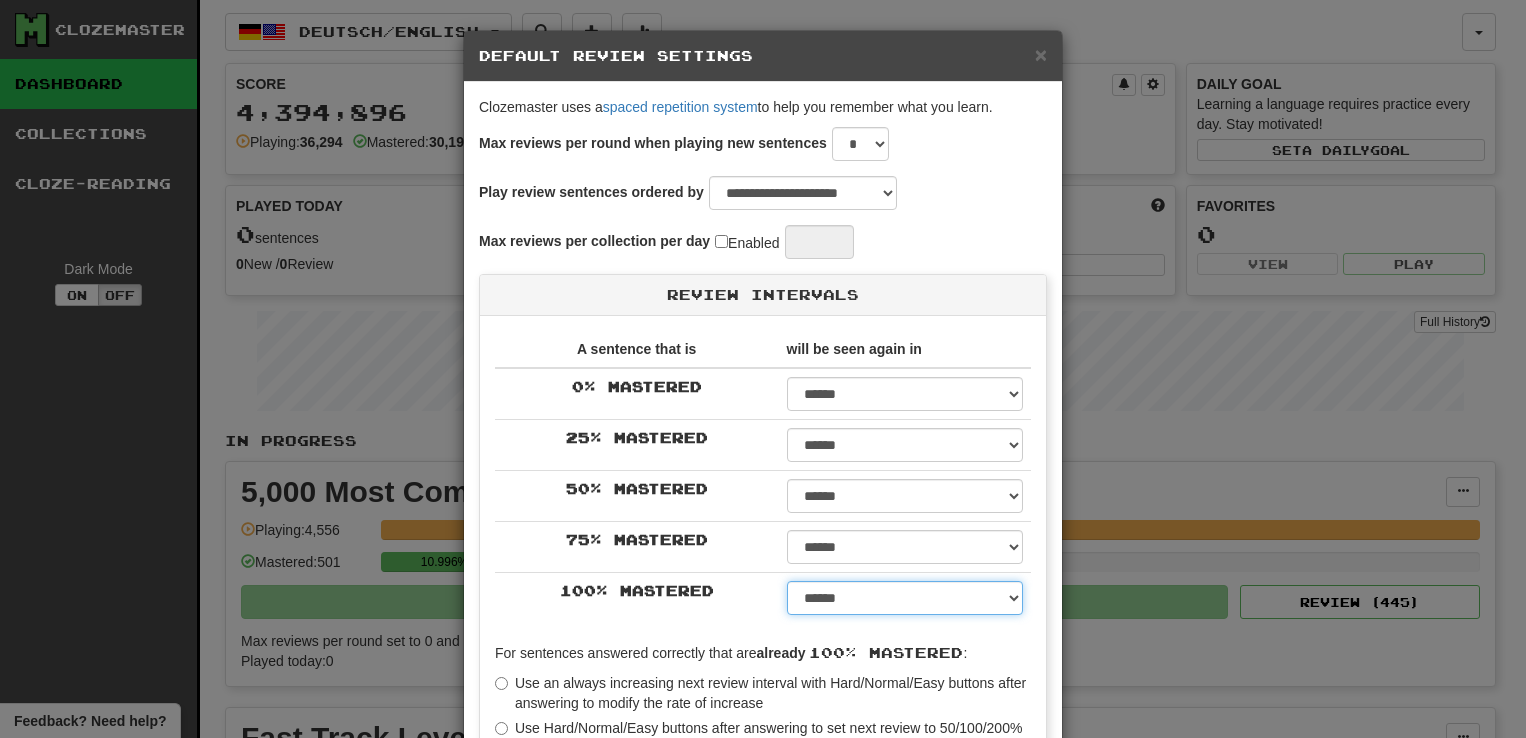 click on "****** ****** ****** ****** ****** ****** ****** ****** ****** ******* ******* ******* ******* ******* ******* ******* ******* ******* ******* ******* ******* ******* ******* ******* ******* ******* ******* ******* ******* ******* ******* ******* ******* ******* ******* ******* ******* ******* ******* ******* ******* ******* ******** ******** ******** ******** ******** ******** ******** ******** ******** *****" at bounding box center [905, 598] 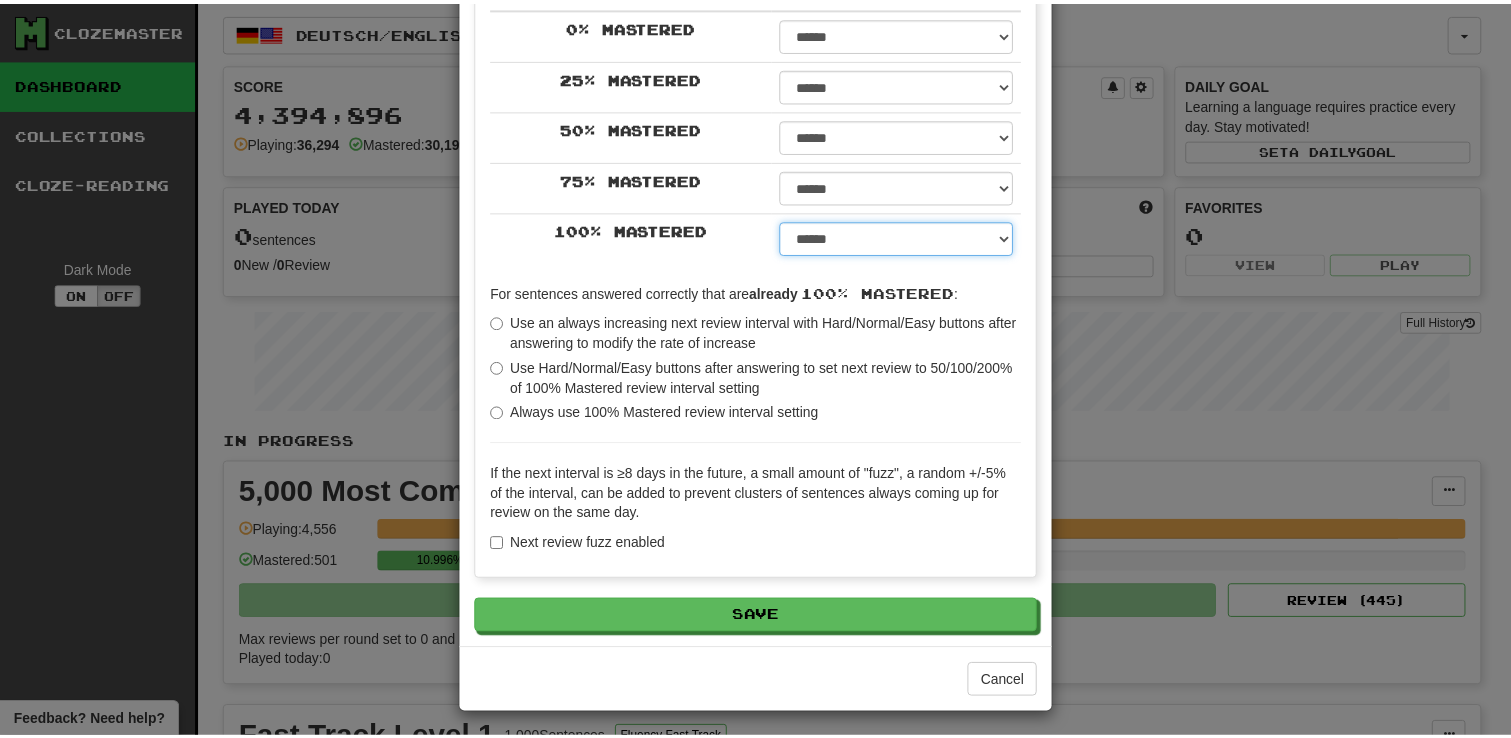 scroll, scrollTop: 364, scrollLeft: 0, axis: vertical 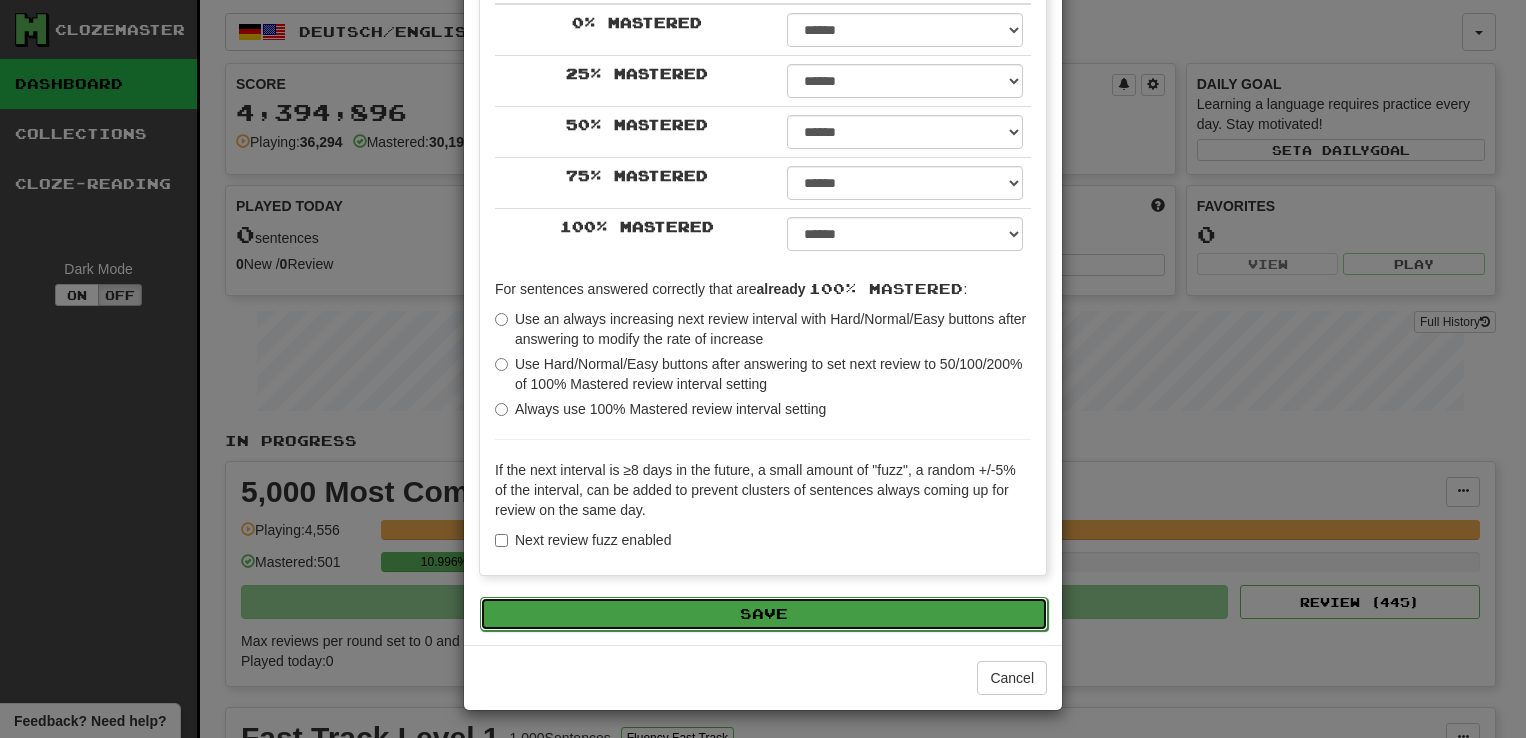 click on "Save" at bounding box center (764, 614) 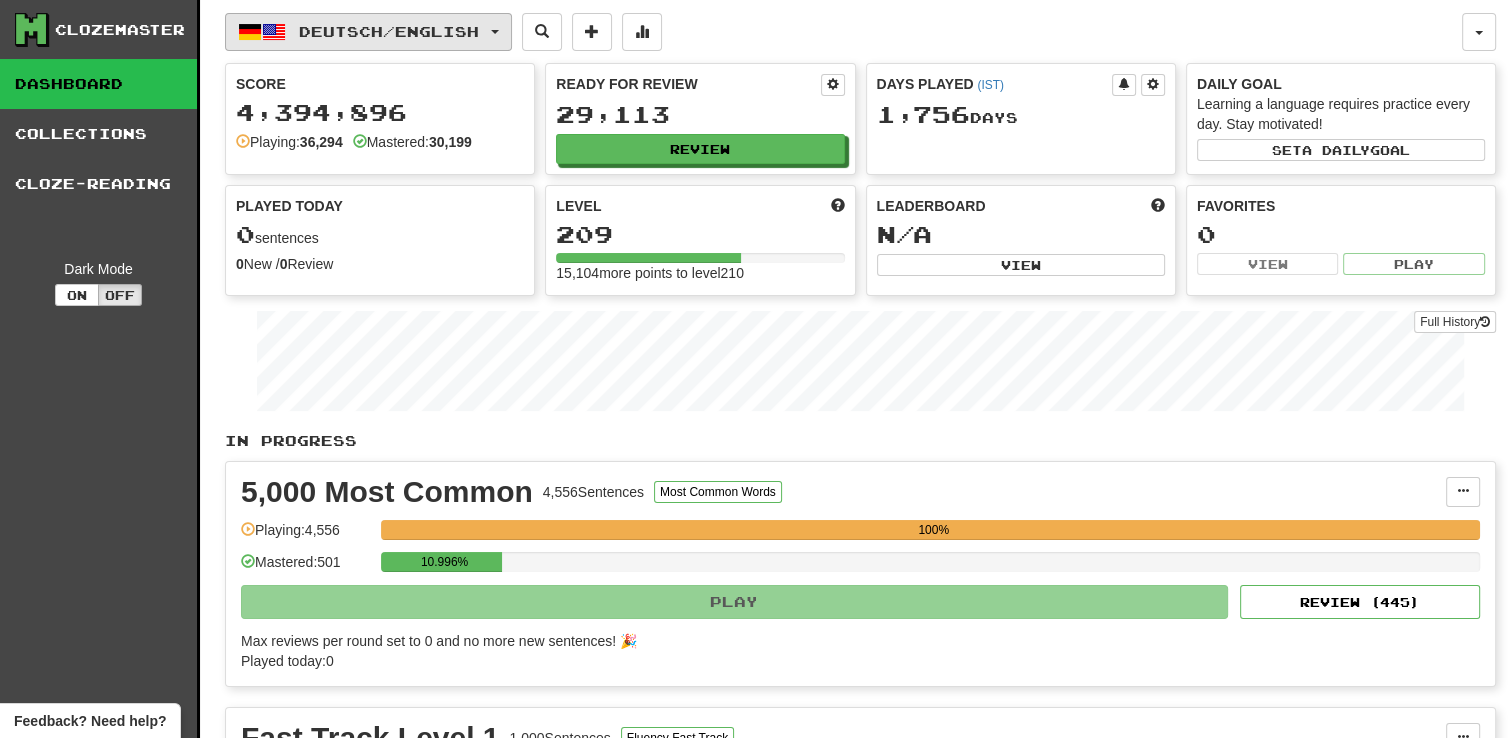 click at bounding box center (495, 32) 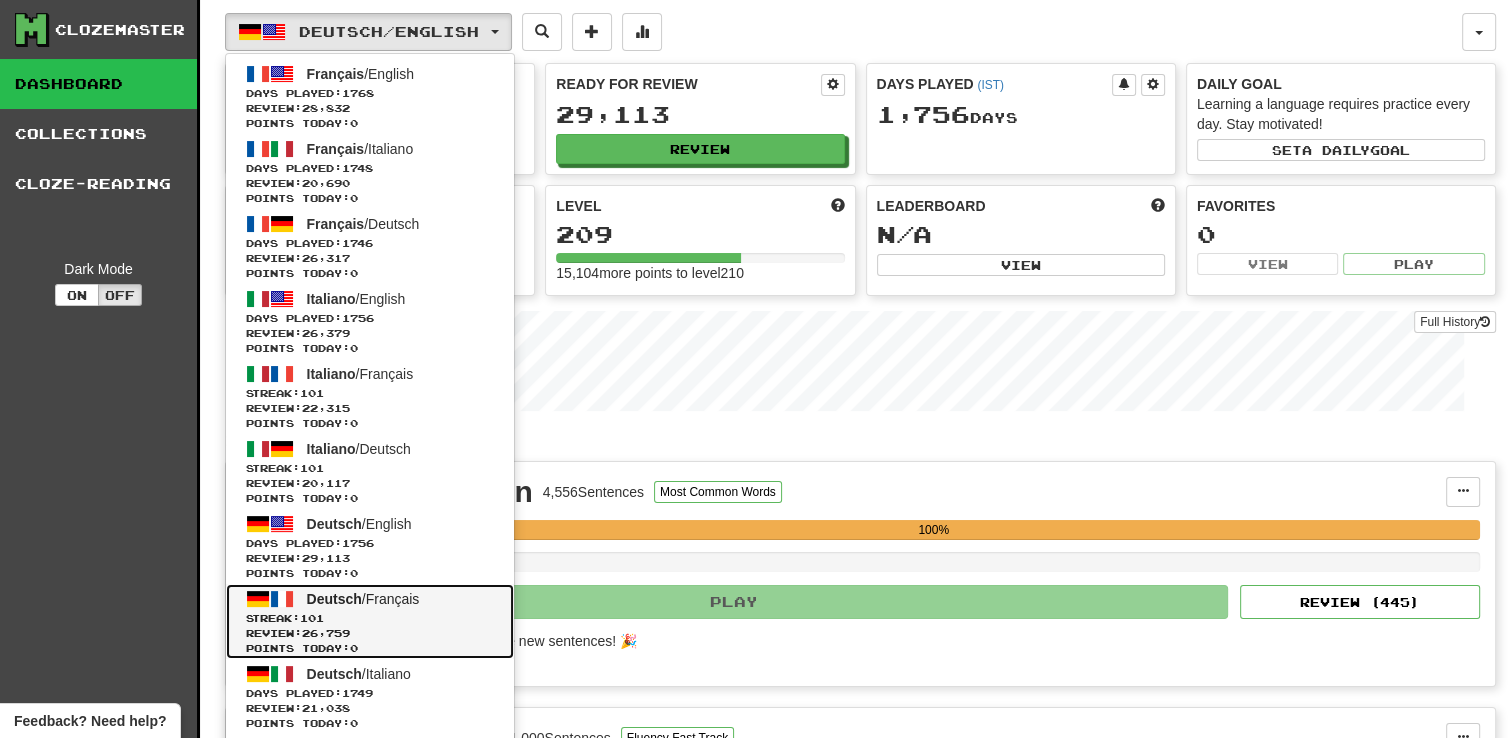 click on "Deutsch  /  Français Streak:  101   Review:  26,759 Points today:  0" at bounding box center (370, 621) 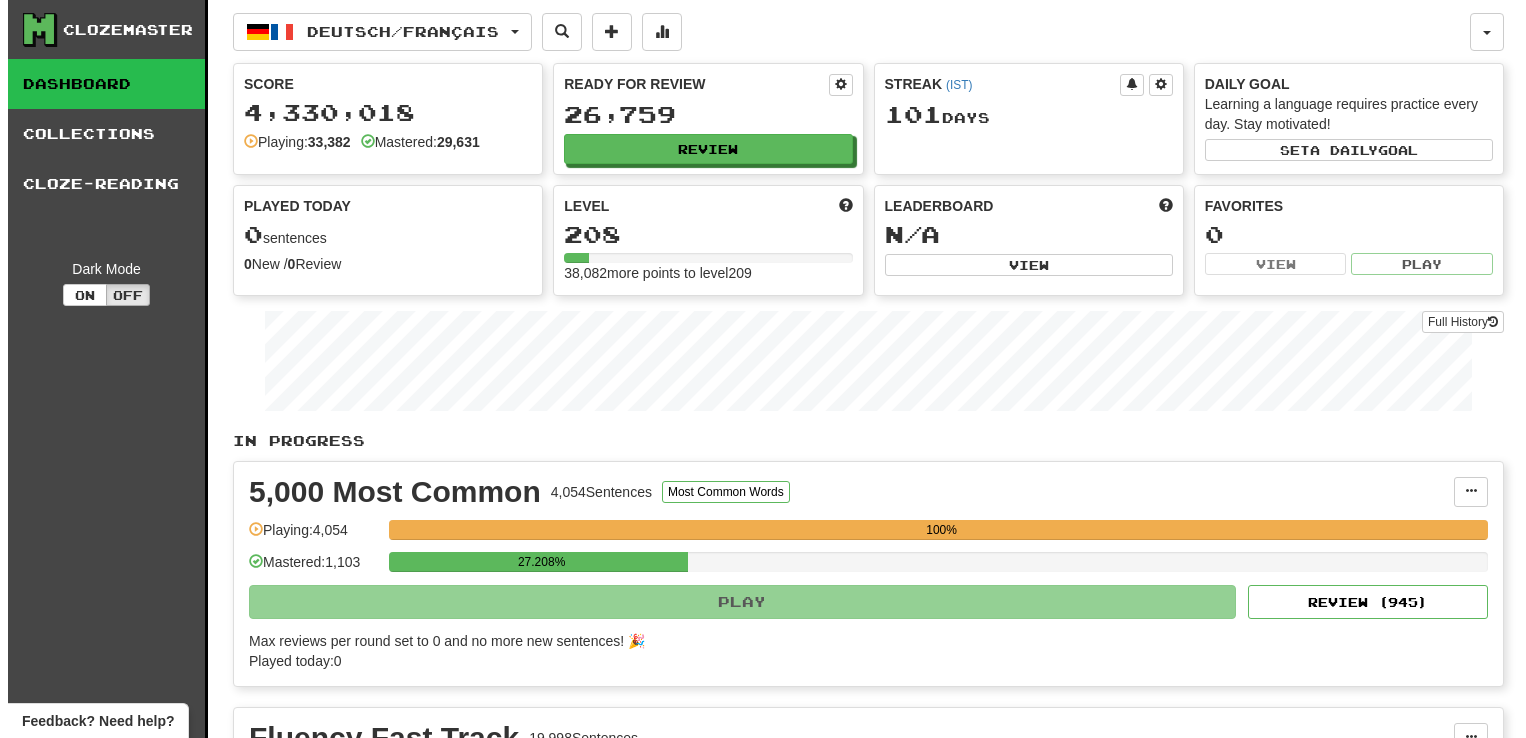 scroll, scrollTop: 0, scrollLeft: 0, axis: both 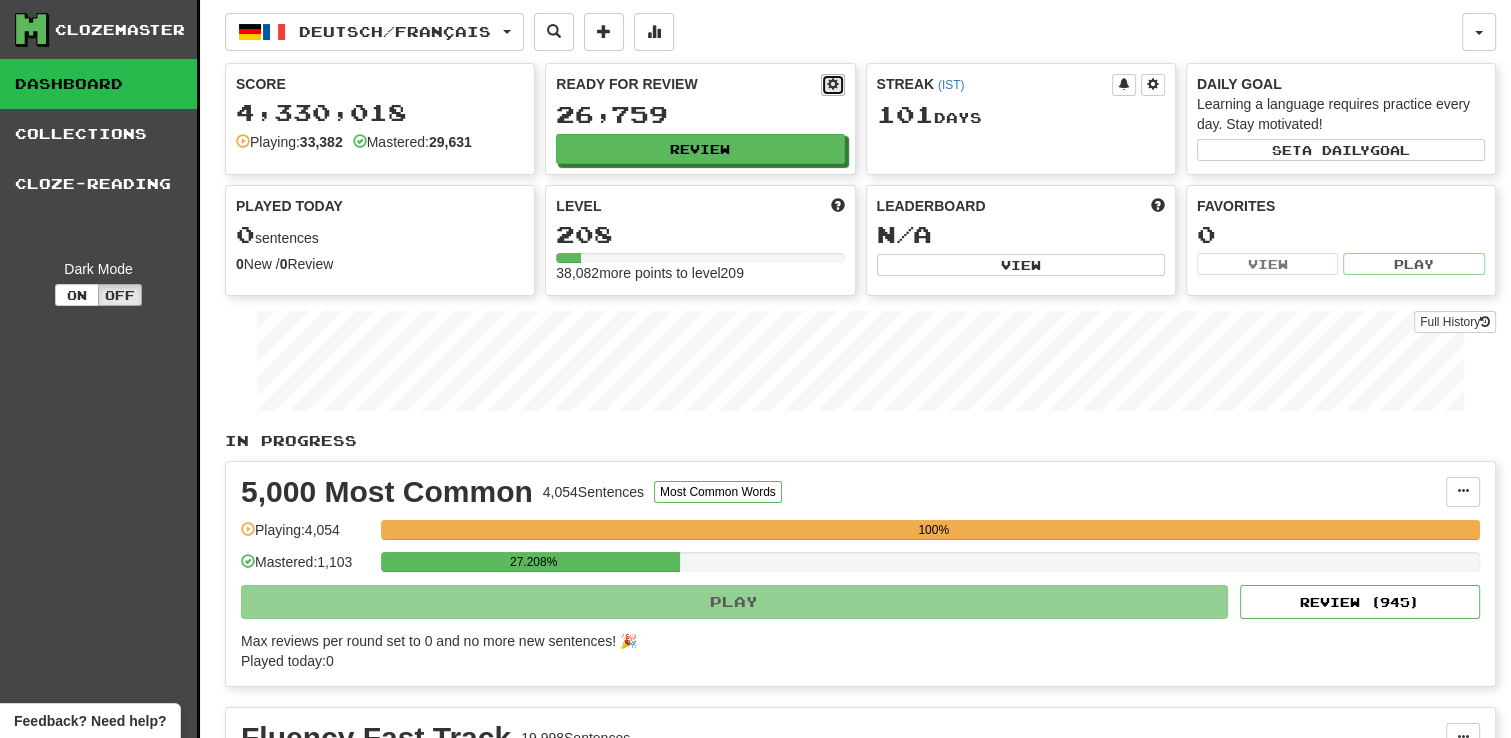 click at bounding box center (833, 84) 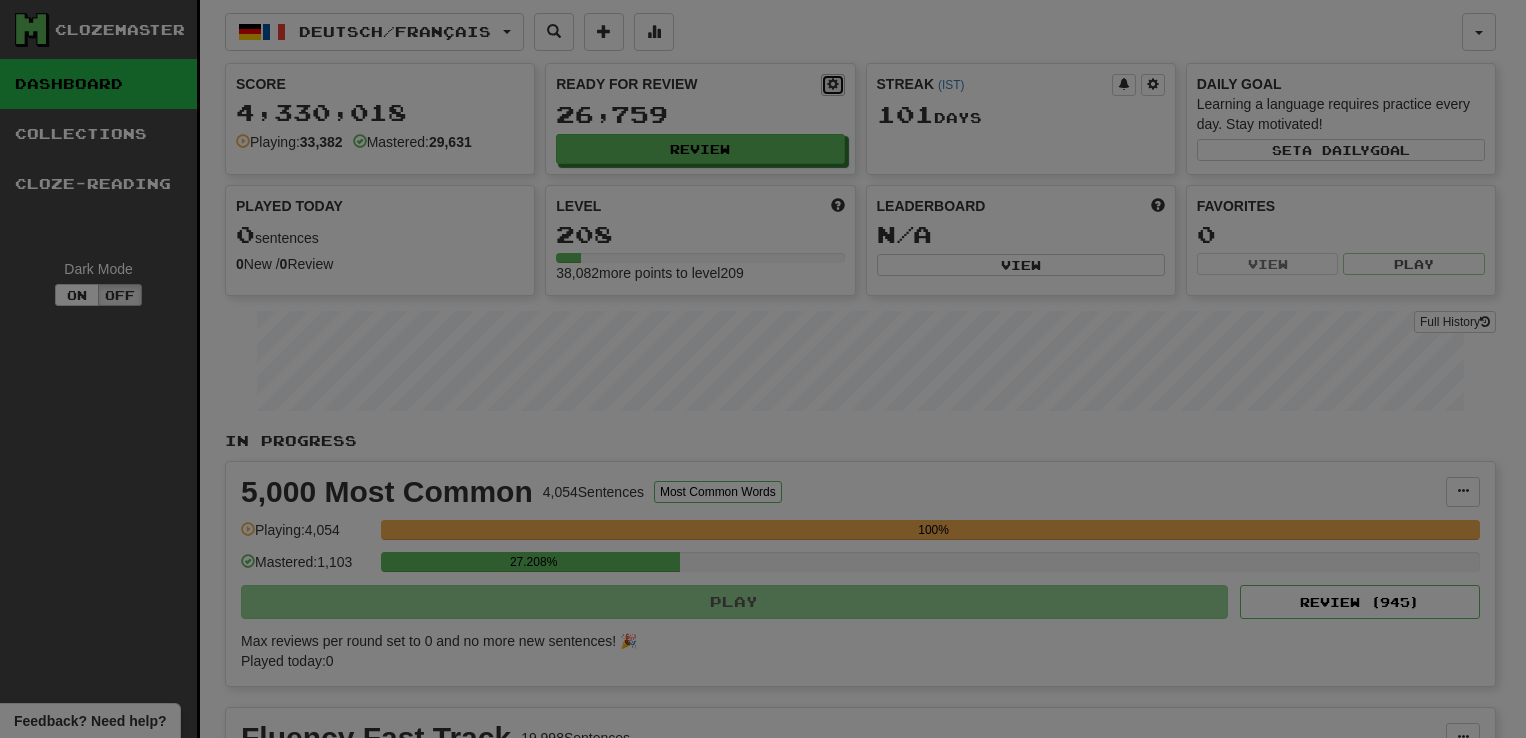 select on "*" 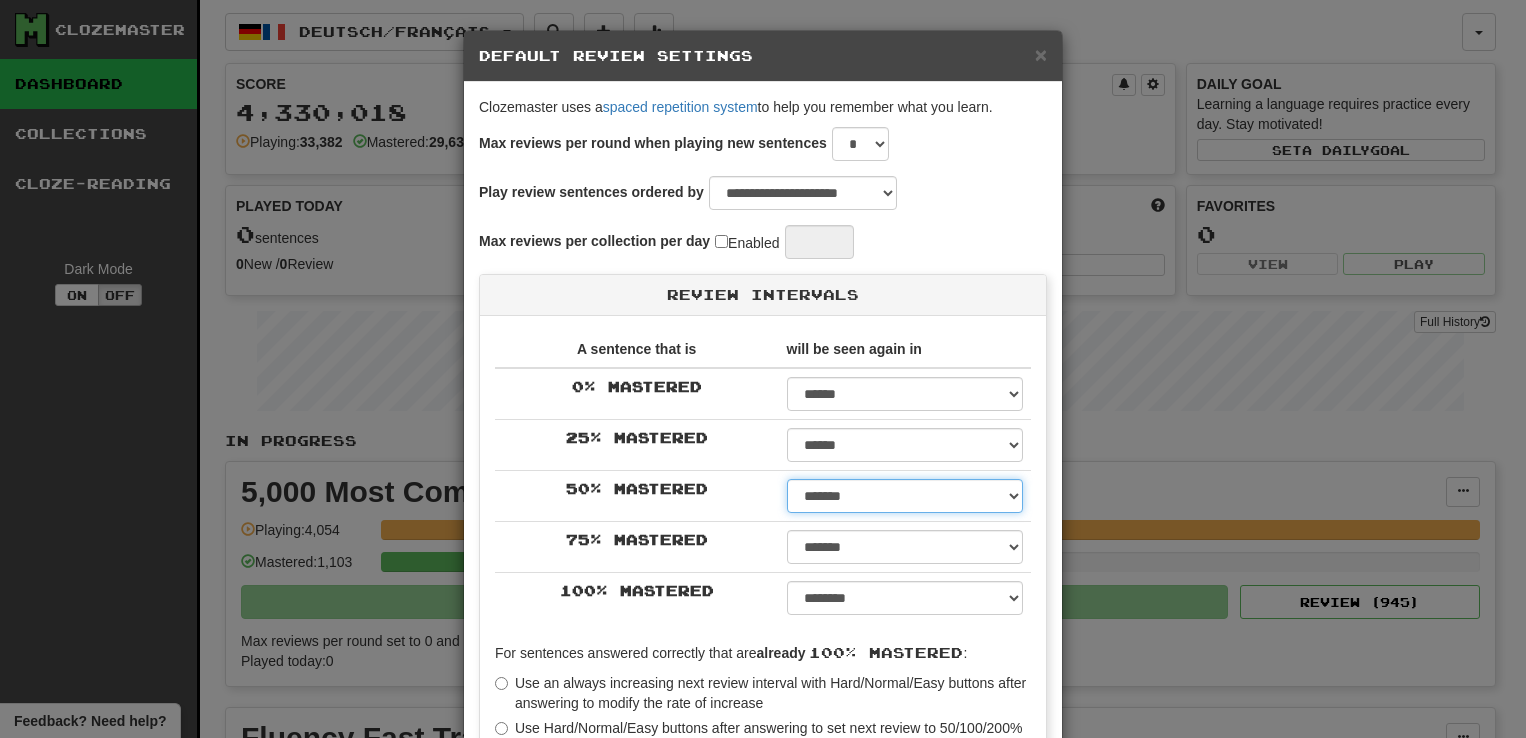 click on "****** ****** ****** ****** ****** ****** ****** ****** ****** ******* ******* ******* ******* ******* ******* ******* ******* ******* ******* ******* ******* ******* ******* ******* ******* ******* ******* ******* ******* ******* ******* ******* ******* ******* ******* ******* ******* ******* ******* ******* ******* ******* ******** ******** ******** ******** ******** ******** ******** ******** ********" at bounding box center [905, 496] 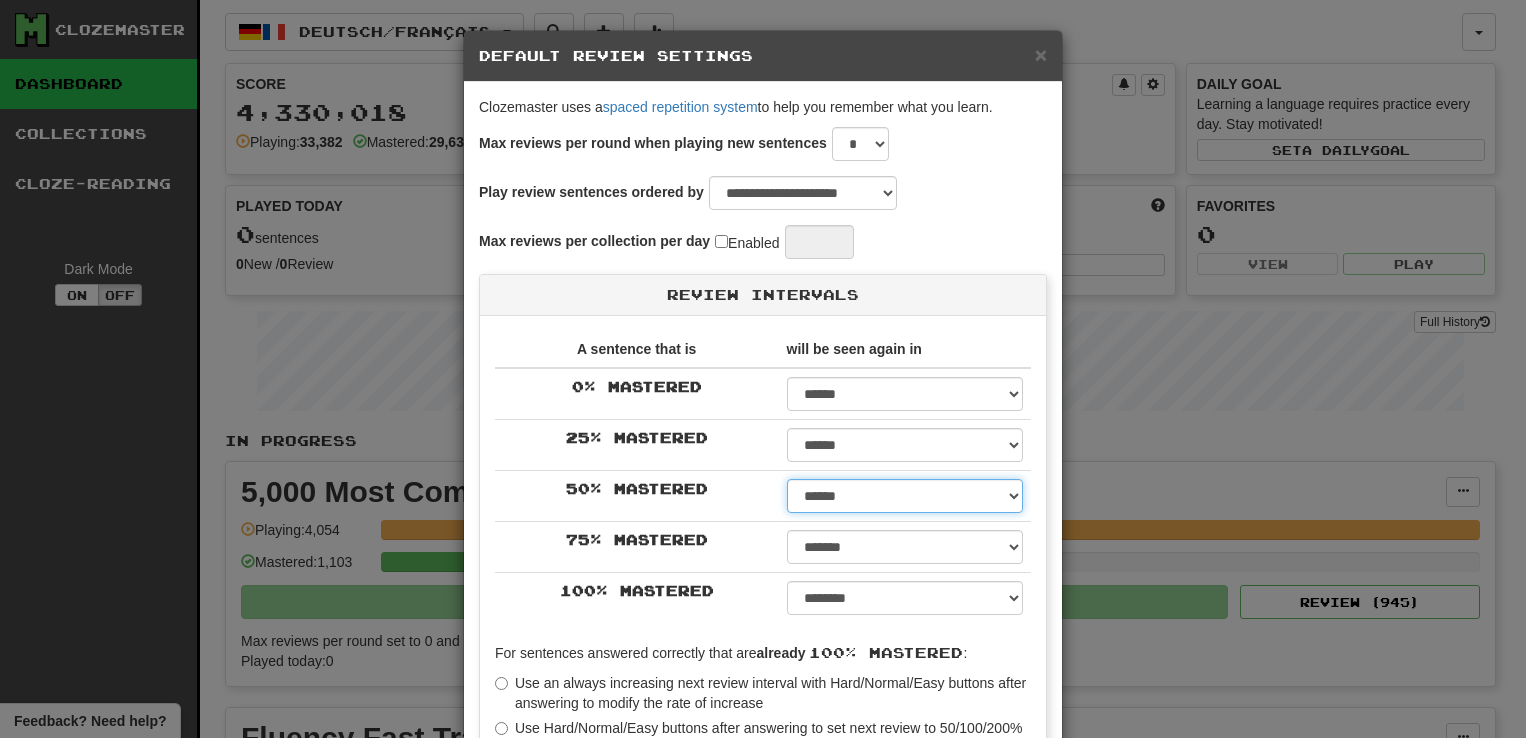 click on "****** ****** ****** ****** ****** ****** ****** ****** ****** ******* ******* ******* ******* ******* ******* ******* ******* ******* ******* ******* ******* ******* ******* ******* ******* ******* ******* ******* ******* ******* ******* ******* ******* ******* ******* ******* ******* ******* ******* ******* ******* ******* ******** ******** ******** ******** ******** ******** ******** ******** ********" at bounding box center (905, 496) 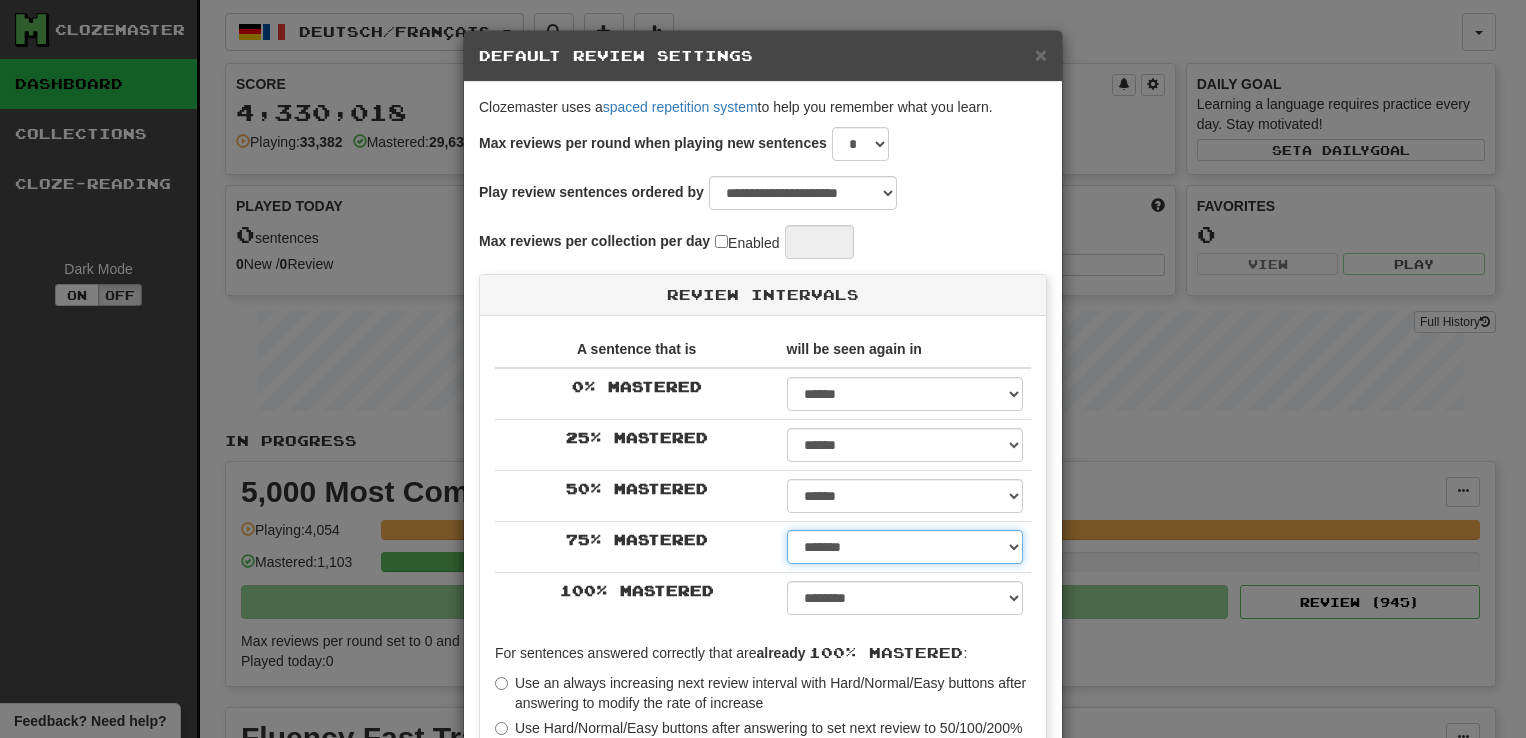 click on "****** ****** ****** ****** ****** ****** ****** ****** ****** ******* ******* ******* ******* ******* ******* ******* ******* ******* ******* ******* ******* ******* ******* ******* ******* ******* ******* ******* ******* ******* ******* ******* ******* ******* ******* ******* ******* ******* ******* ******* ******* ******* ******** ******** ******** ******** ******** ******** ******** ******** ********" at bounding box center (905, 547) 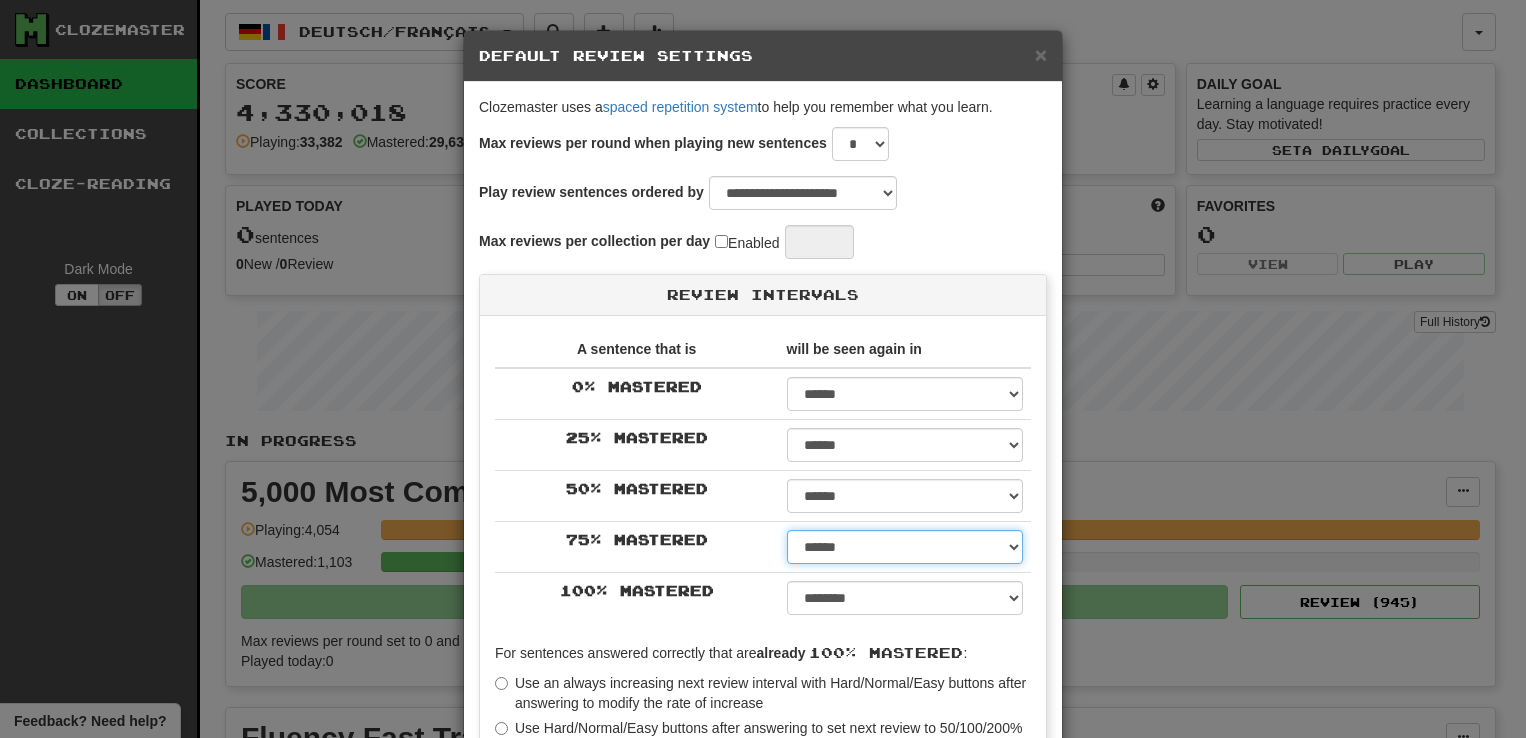 click on "****** ****** ****** ****** ****** ****** ****** ****** ****** ******* ******* ******* ******* ******* ******* ******* ******* ******* ******* ******* ******* ******* ******* ******* ******* ******* ******* ******* ******* ******* ******* ******* ******* ******* ******* ******* ******* ******* ******* ******* ******* ******* ******** ******** ******** ******** ******** ******** ******** ******** ********" at bounding box center [905, 547] 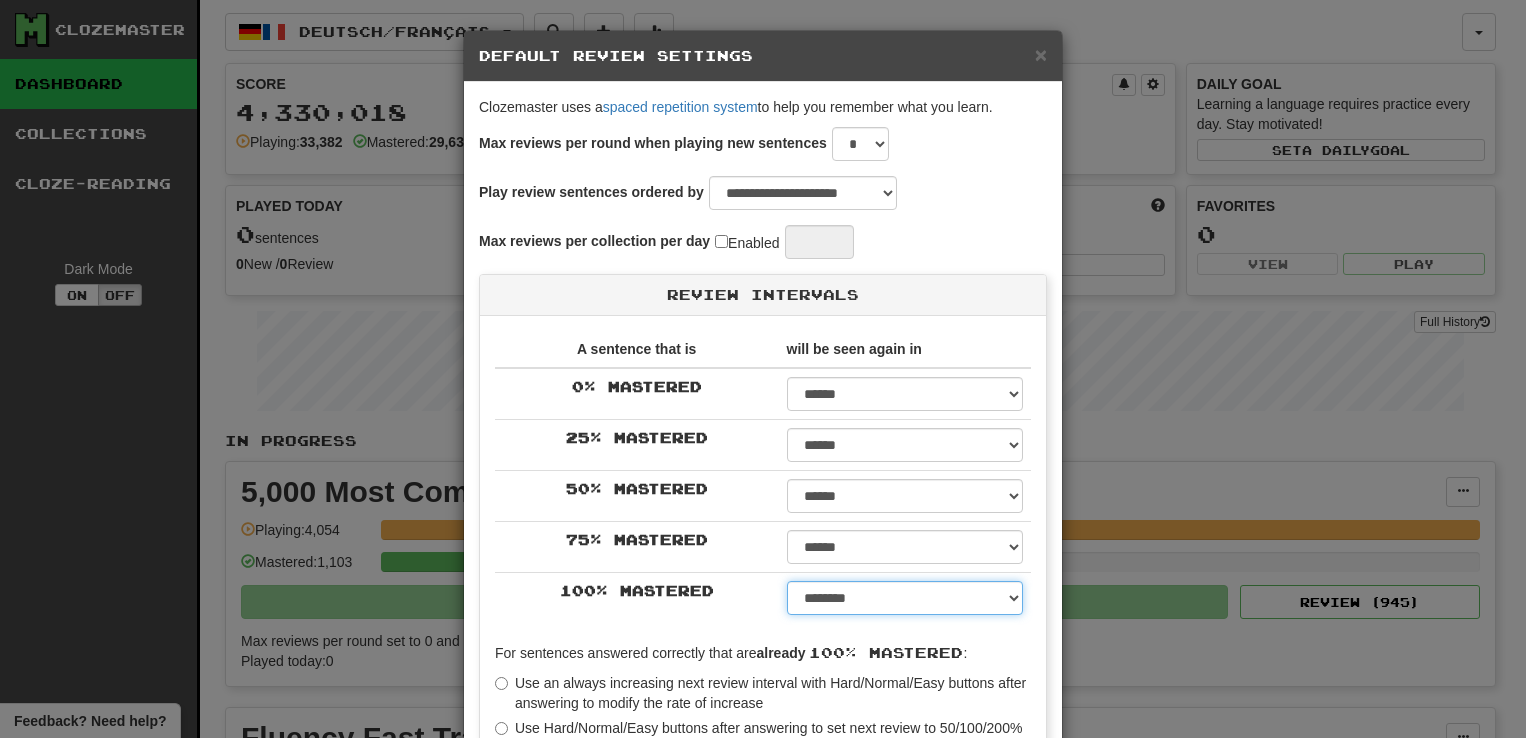 click on "****** ****** ****** ****** ****** ****** ****** ****** ****** ******* ******* ******* ******* ******* ******* ******* ******* ******* ******* ******* ******* ******* ******* ******* ******* ******* ******* ******* ******* ******* ******* ******* ******* ******* ******* ******* ******* ******* ******* ******* ******* ******* ******** ******** ******** ******** ******** ******** ******** ******** ******** *****" at bounding box center (905, 598) 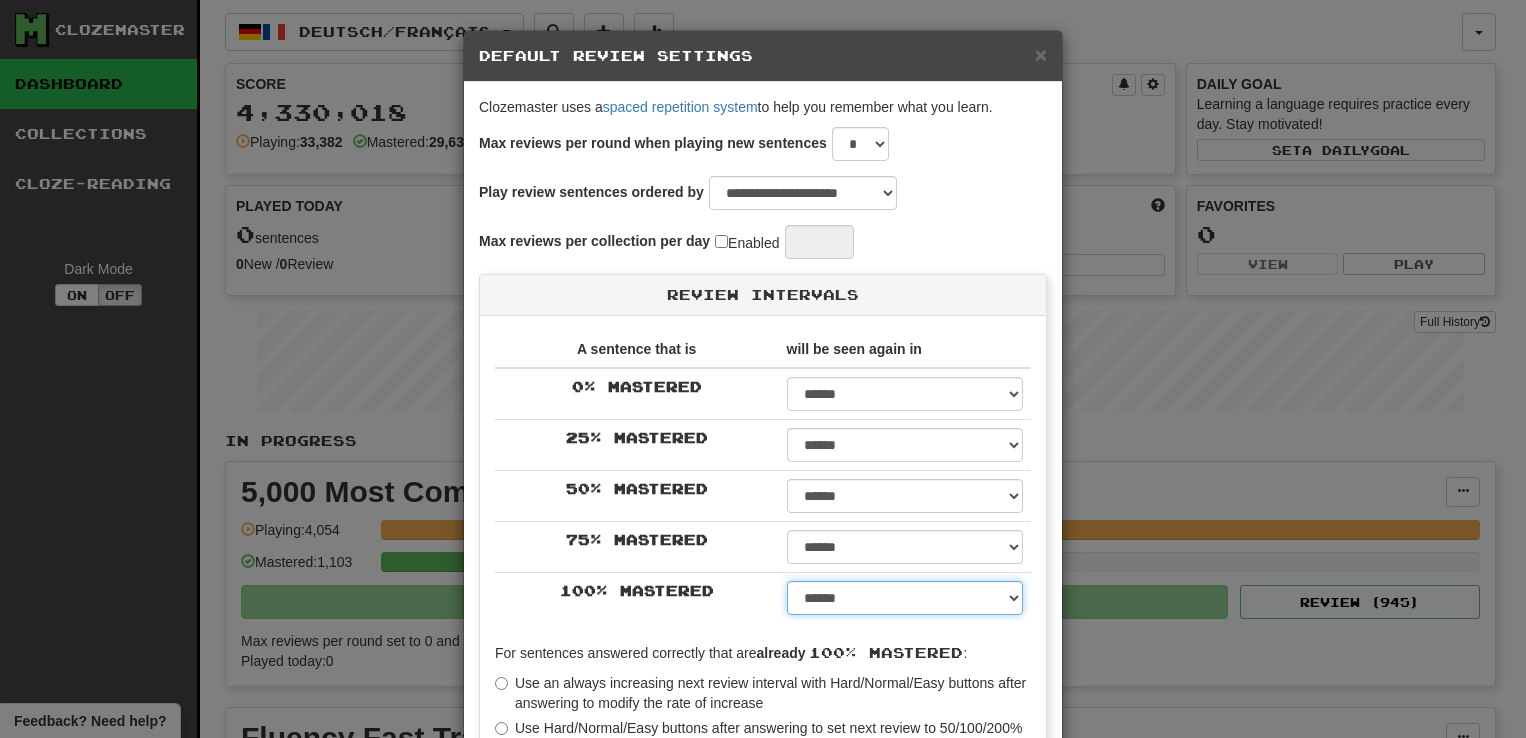click on "****** ****** ****** ****** ****** ****** ****** ****** ****** ******* ******* ******* ******* ******* ******* ******* ******* ******* ******* ******* ******* ******* ******* ******* ******* ******* ******* ******* ******* ******* ******* ******* ******* ******* ******* ******* ******* ******* ******* ******* ******* ******* ******** ******** ******** ******** ******** ******** ******** ******** ******** *****" at bounding box center [905, 598] 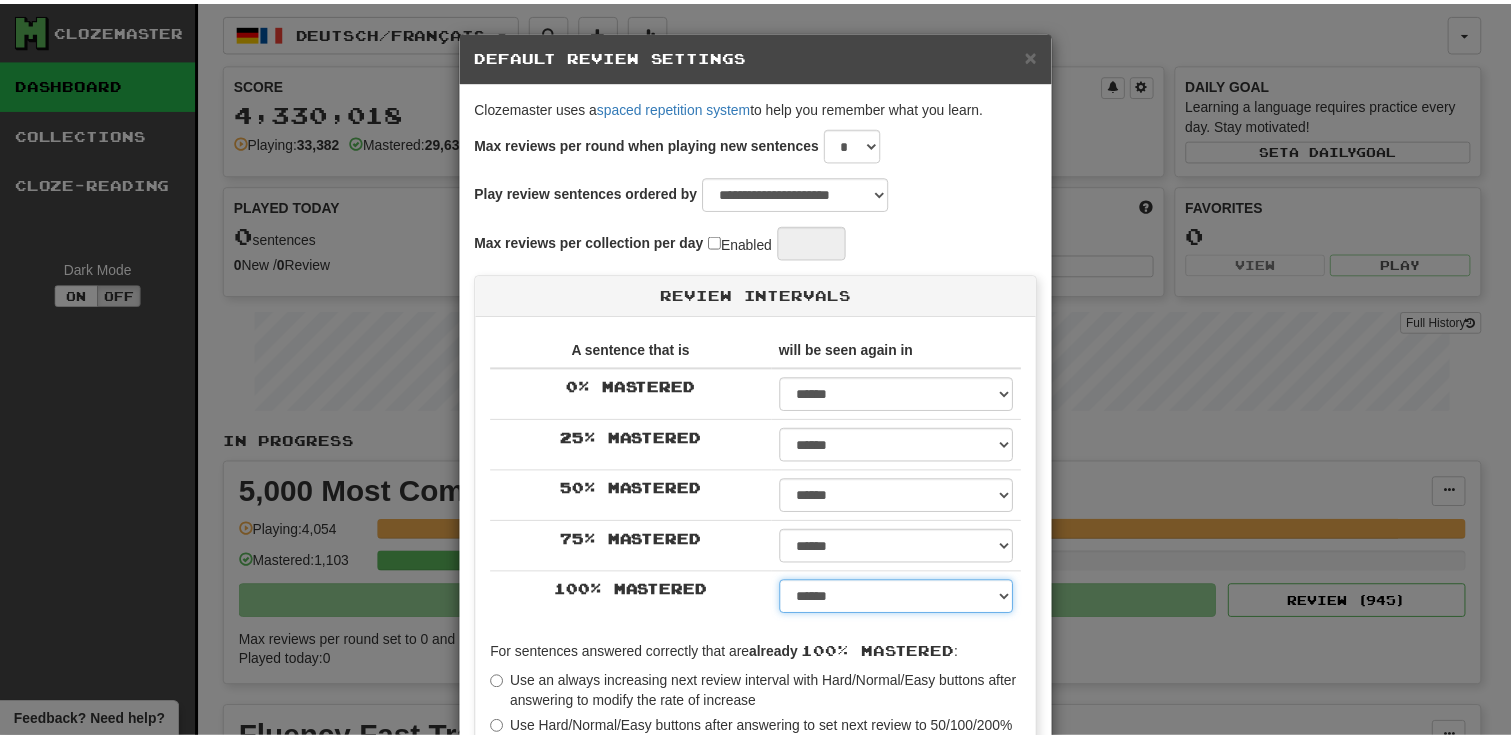 scroll, scrollTop: 364, scrollLeft: 0, axis: vertical 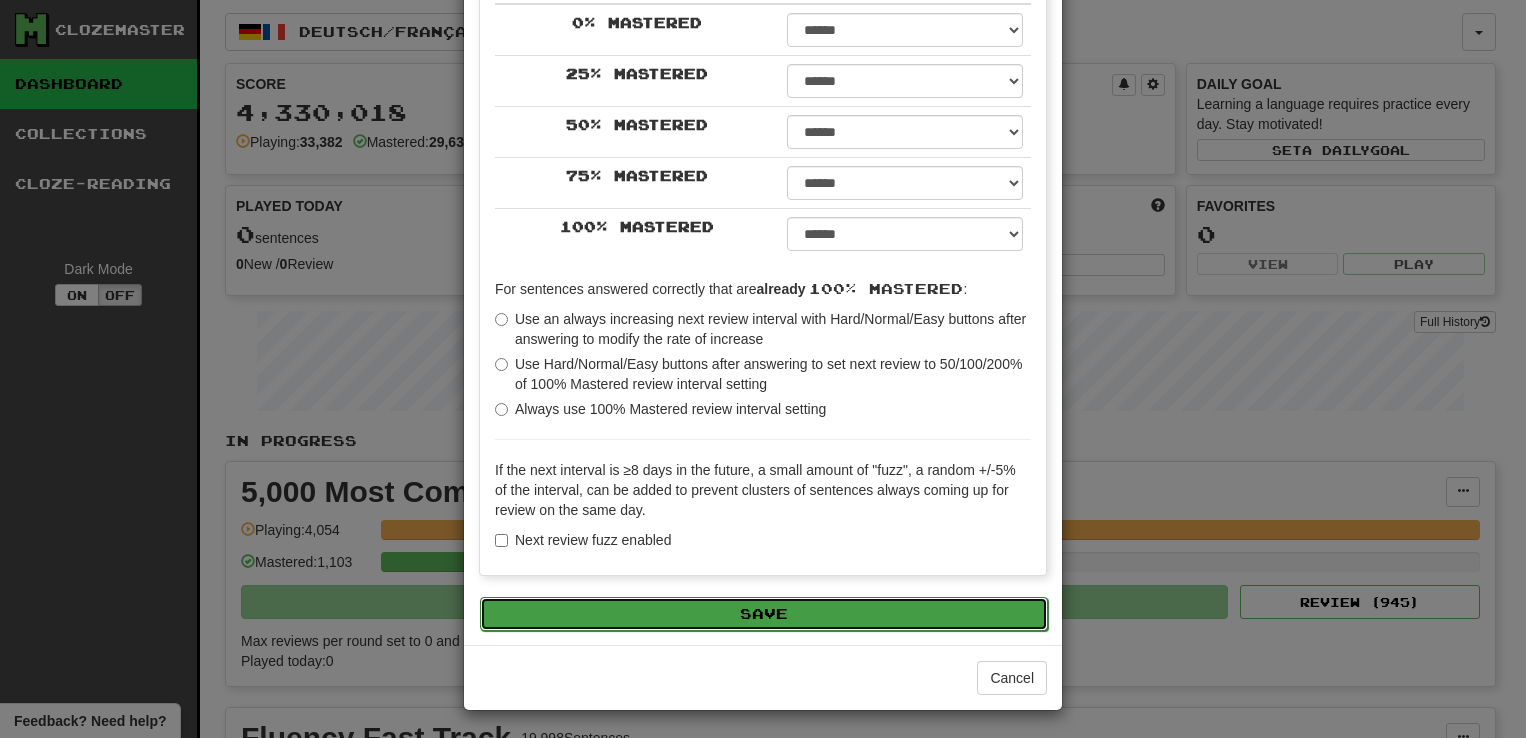 click on "Save" at bounding box center (764, 614) 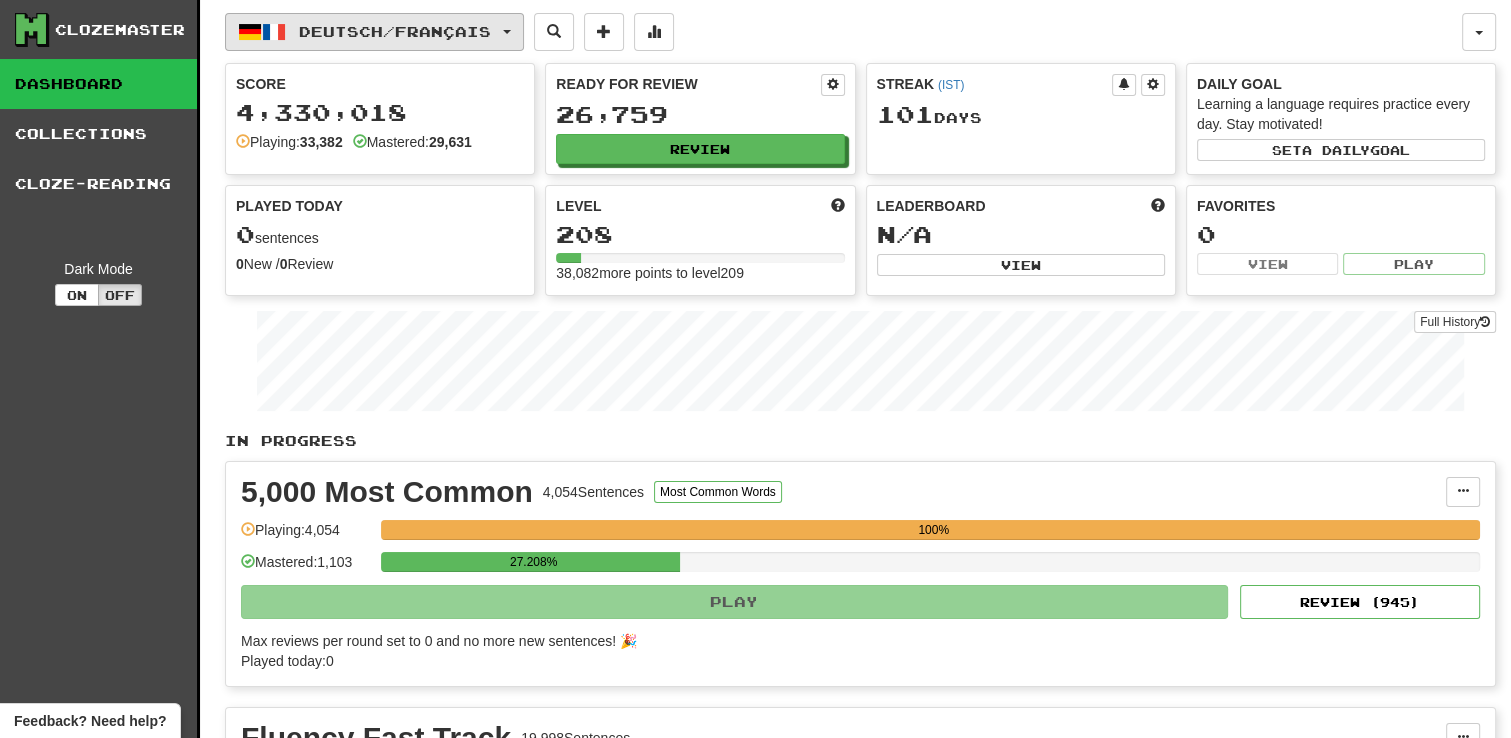 click on "Deutsch  /  Français" at bounding box center (374, 32) 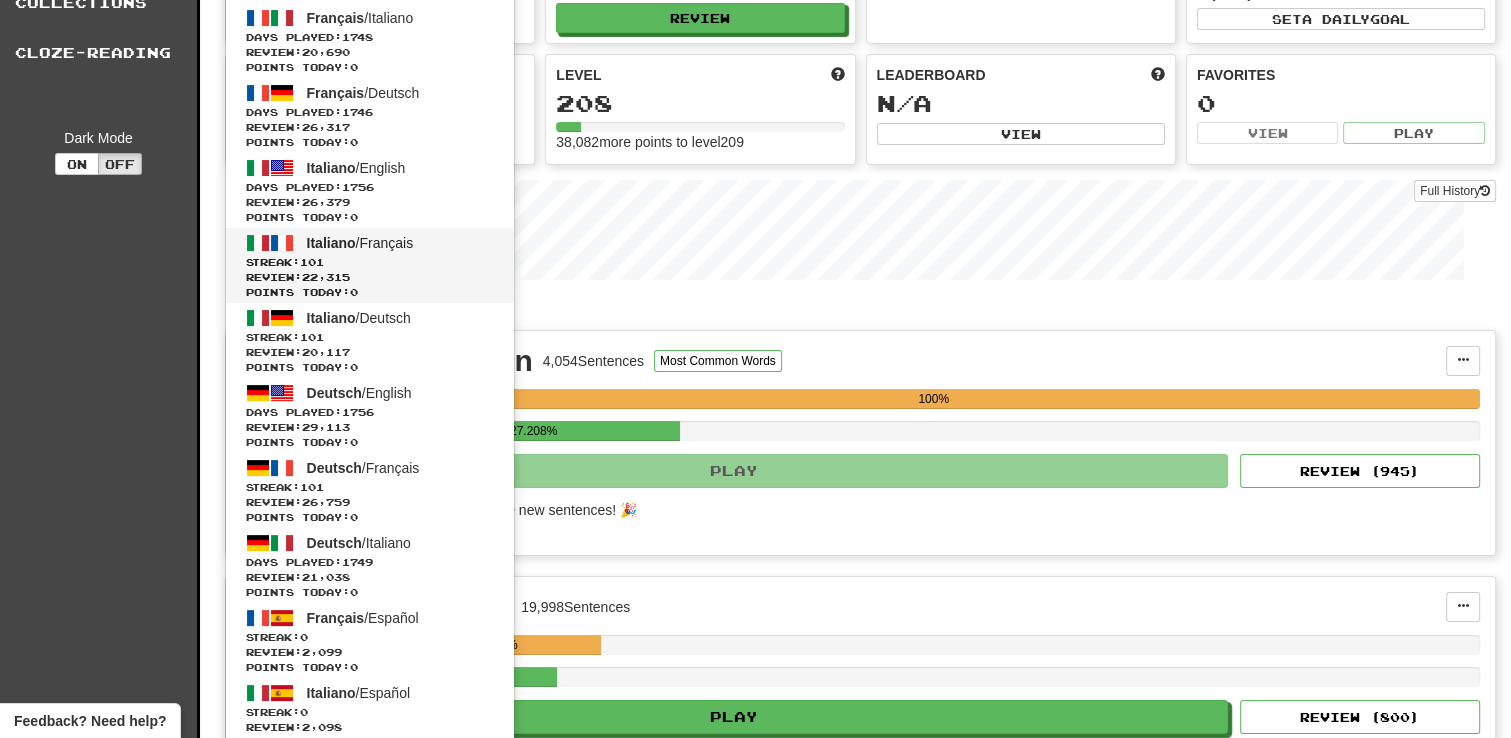 scroll, scrollTop: 135, scrollLeft: 0, axis: vertical 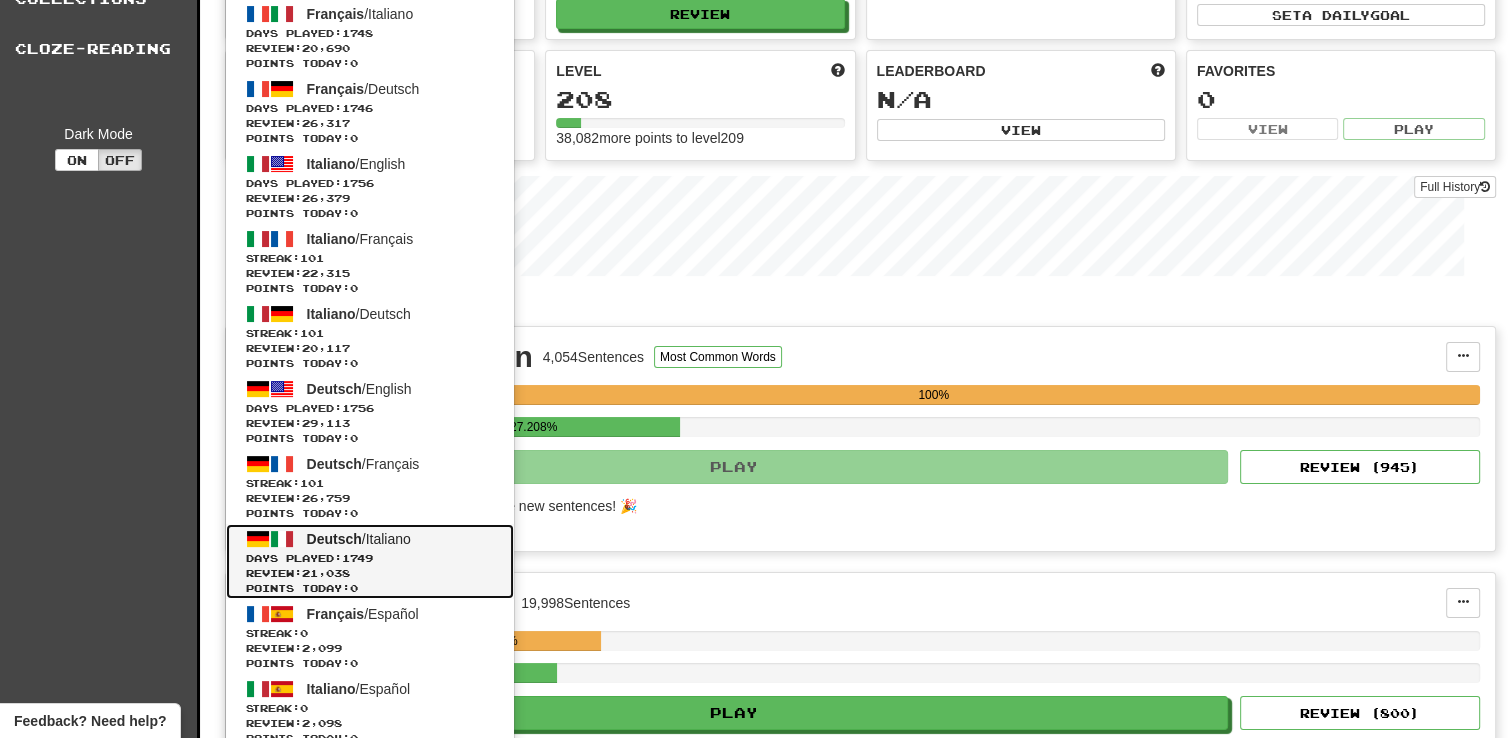 click on "Deutsch  /  Italiano Days Played:  1749   Review:  21,038 Points today:  0" at bounding box center (370, 561) 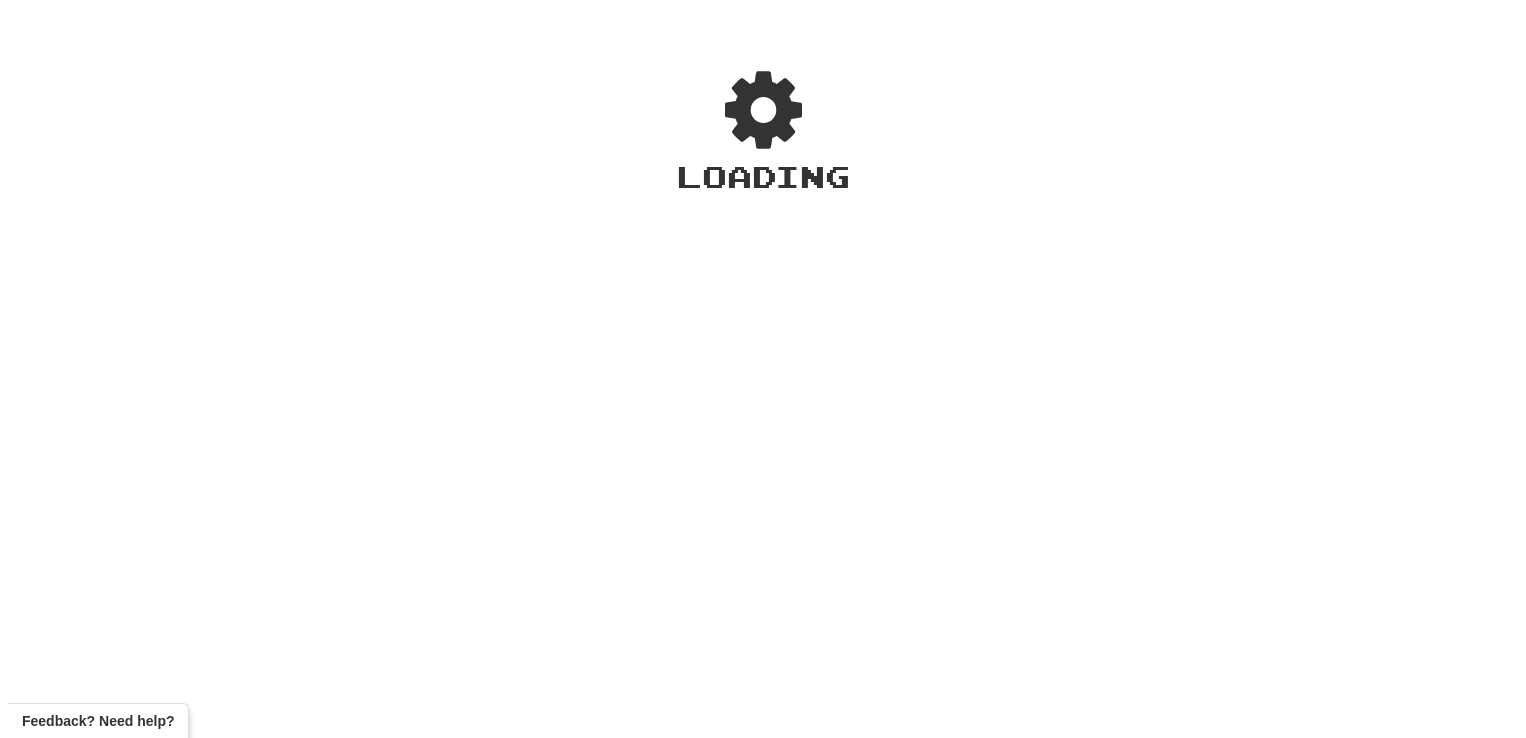 scroll, scrollTop: 0, scrollLeft: 0, axis: both 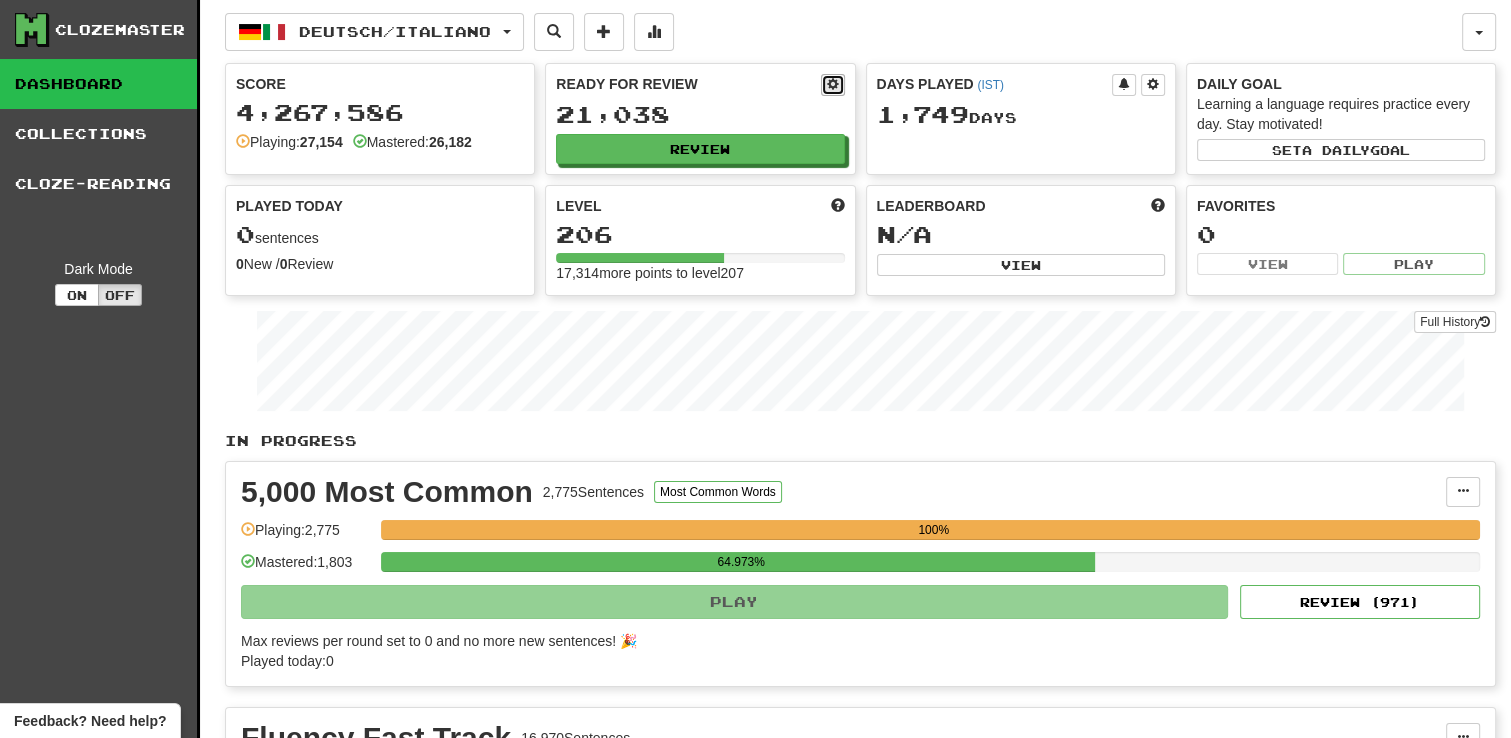 click at bounding box center (833, 85) 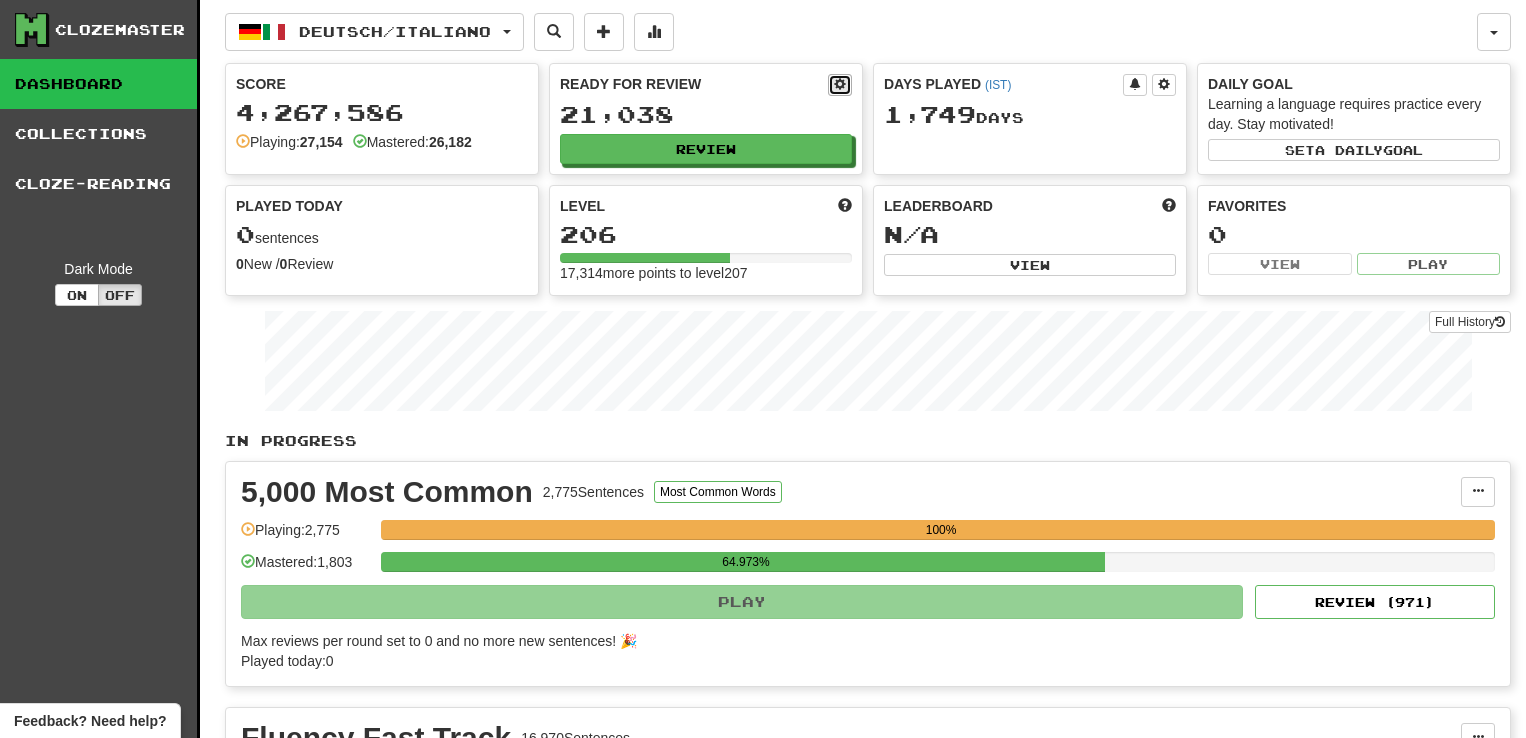 select on "*" 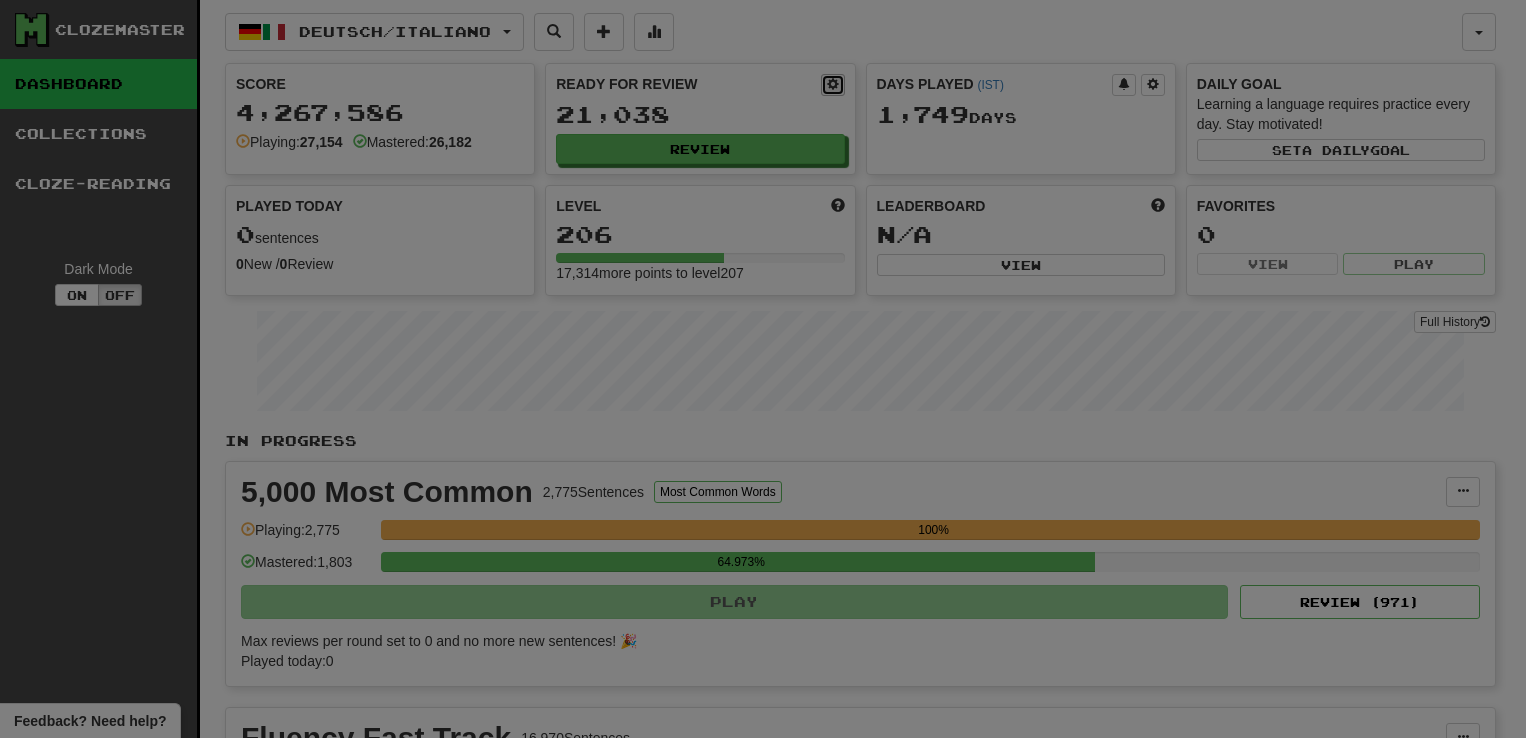 select on "*" 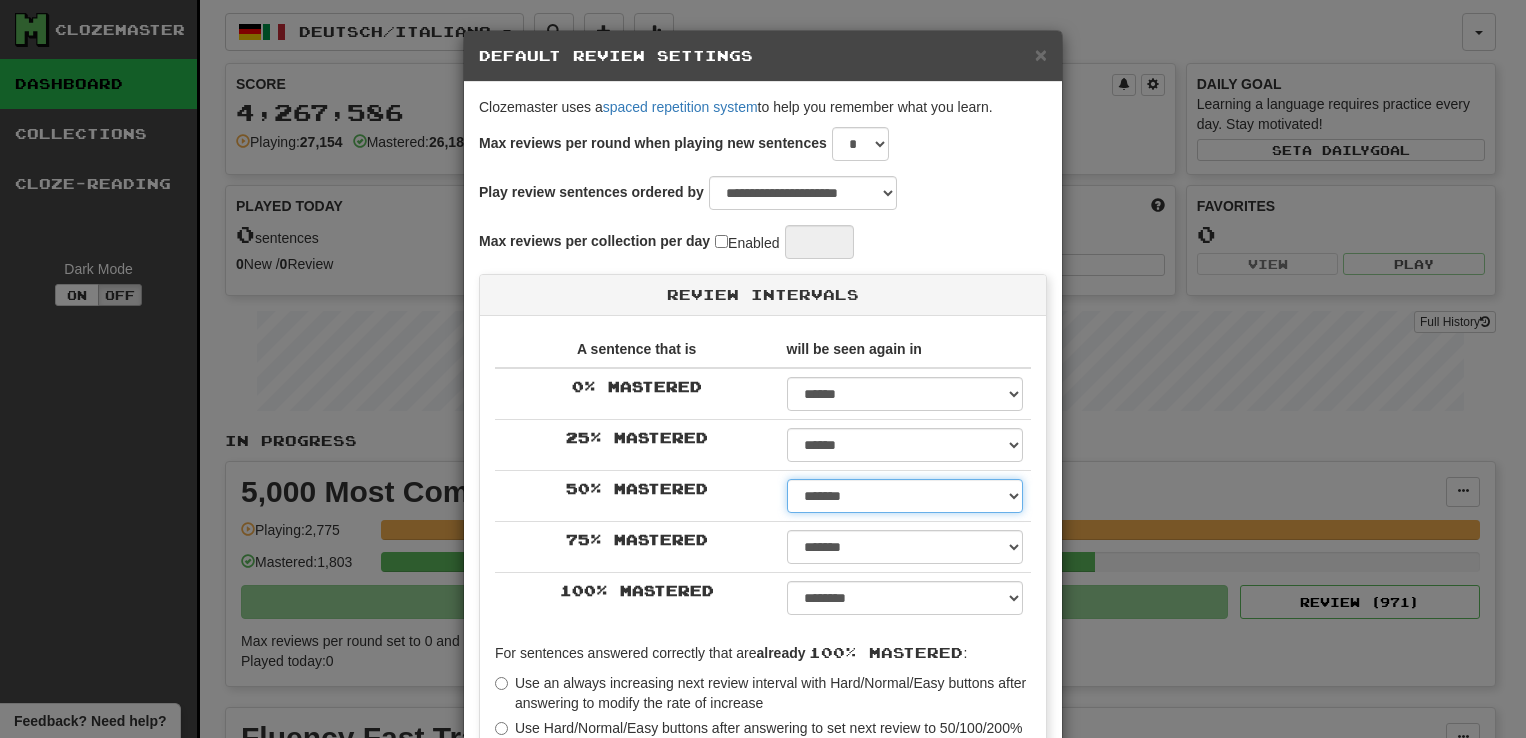 click on "****** ****** ****** ****** ****** ****** ****** ****** ****** ******* ******* ******* ******* ******* ******* ******* ******* ******* ******* ******* ******* ******* ******* ******* ******* ******* ******* ******* ******* ******* ******* ******* ******* ******* ******* ******* ******* ******* ******* ******* ******* ******* ******** ******** ******** ******** ******** ******** ******** ******** ********" at bounding box center [905, 496] 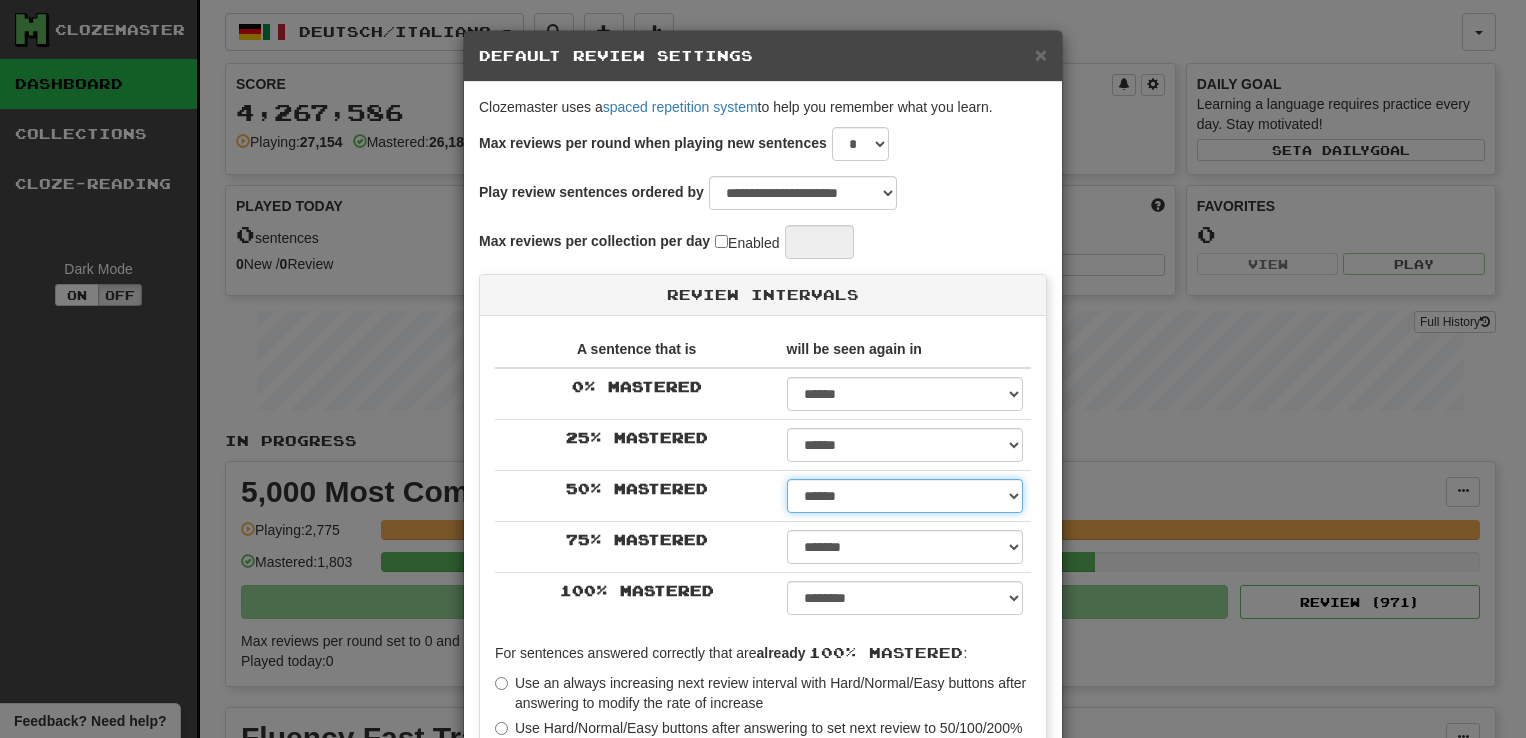click on "****** ****** ****** ****** ****** ****** ****** ****** ****** ******* ******* ******* ******* ******* ******* ******* ******* ******* ******* ******* ******* ******* ******* ******* ******* ******* ******* ******* ******* ******* ******* ******* ******* ******* ******* ******* ******* ******* ******* ******* ******* ******* ******** ******** ******** ******** ******** ******** ******** ******** ********" at bounding box center [905, 496] 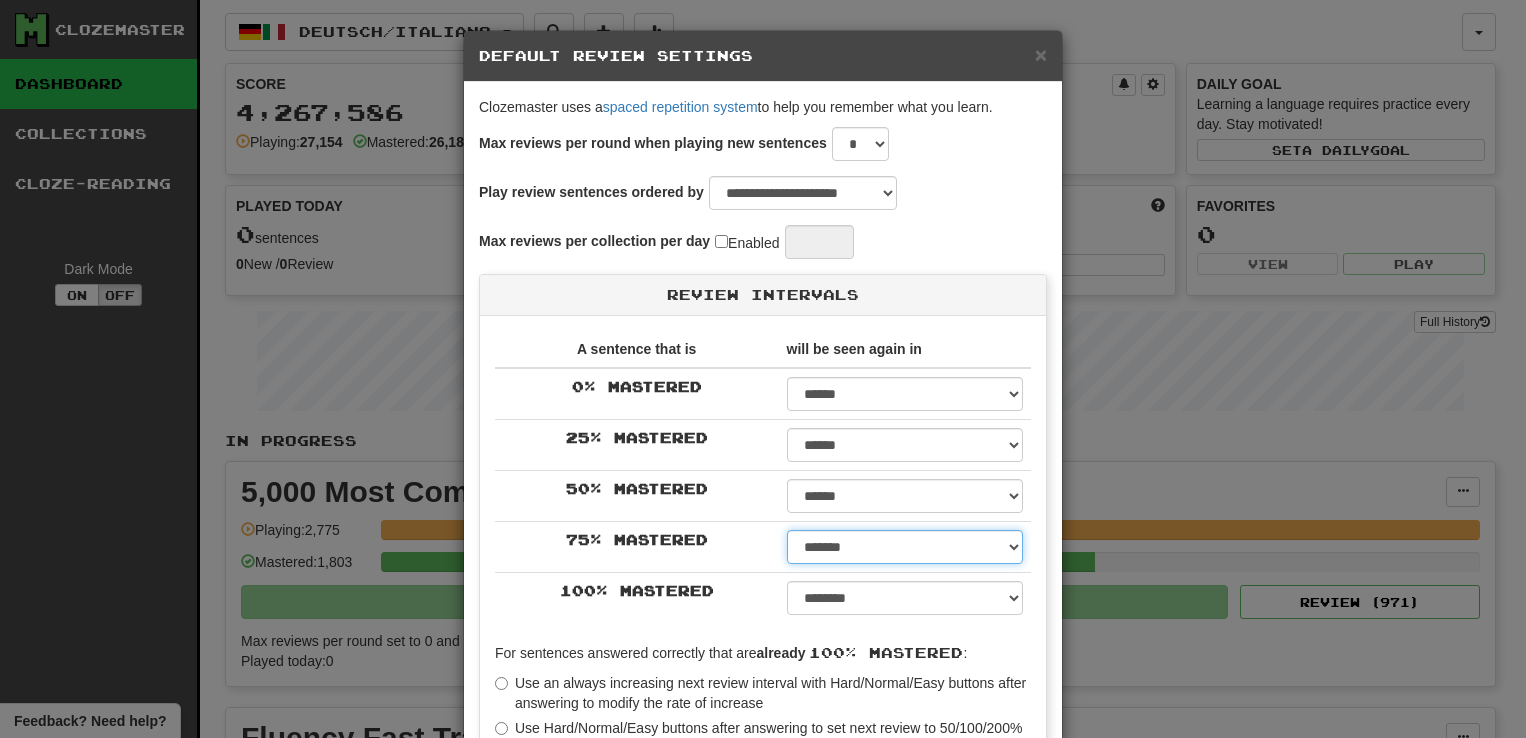 click on "****** ****** ****** ****** ****** ****** ****** ****** ****** ******* ******* ******* ******* ******* ******* ******* ******* ******* ******* ******* ******* ******* ******* ******* ******* ******* ******* ******* ******* ******* ******* ******* ******* ******* ******* ******* ******* ******* ******* ******* ******* ******* ******** ******** ******** ******** ******** ******** ******** ******** ********" at bounding box center (905, 547) 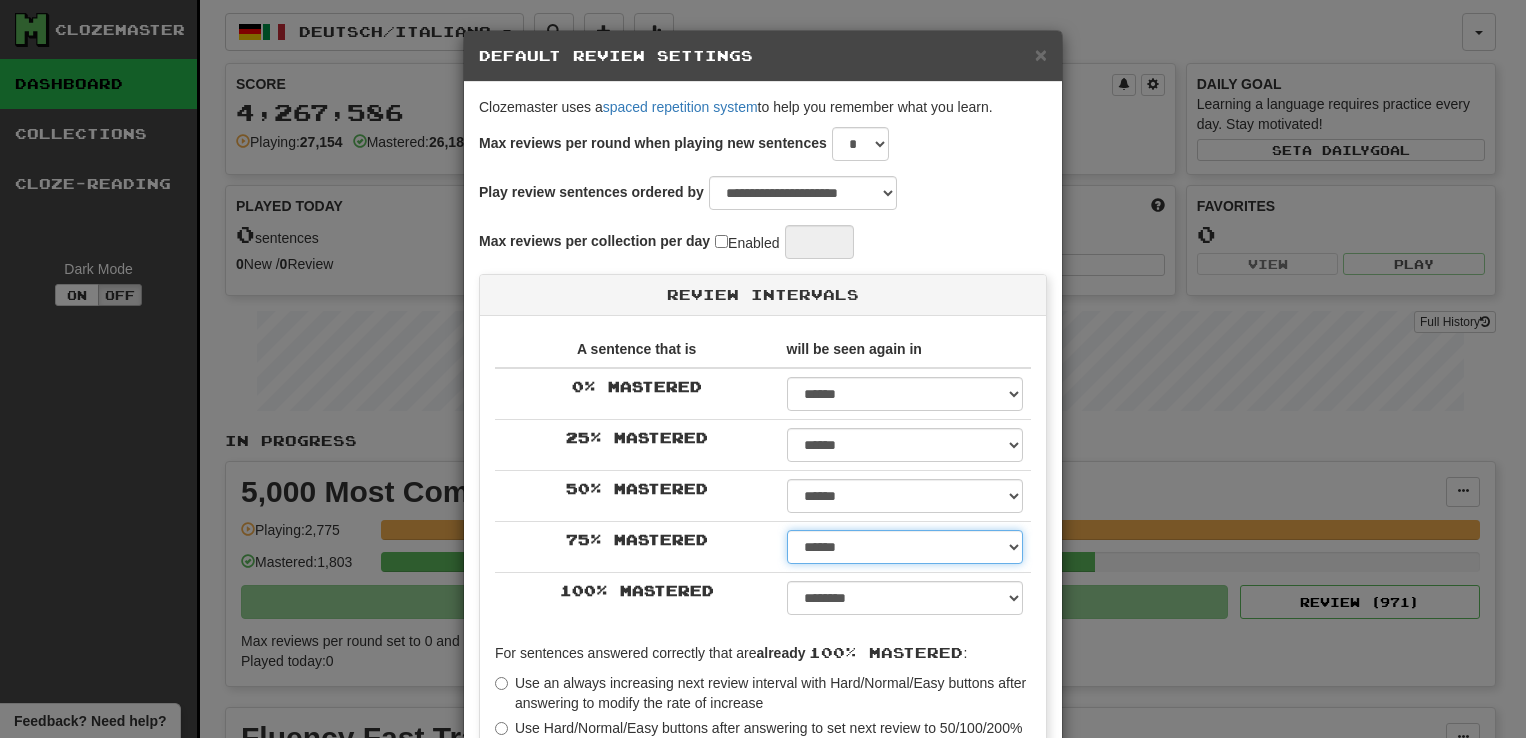 click on "****** ****** ****** ****** ****** ****** ****** ****** ****** ******* ******* ******* ******* ******* ******* ******* ******* ******* ******* ******* ******* ******* ******* ******* ******* ******* ******* ******* ******* ******* ******* ******* ******* ******* ******* ******* ******* ******* ******* ******* ******* ******* ******** ******** ******** ******** ******** ******** ******** ******** ********" at bounding box center (905, 547) 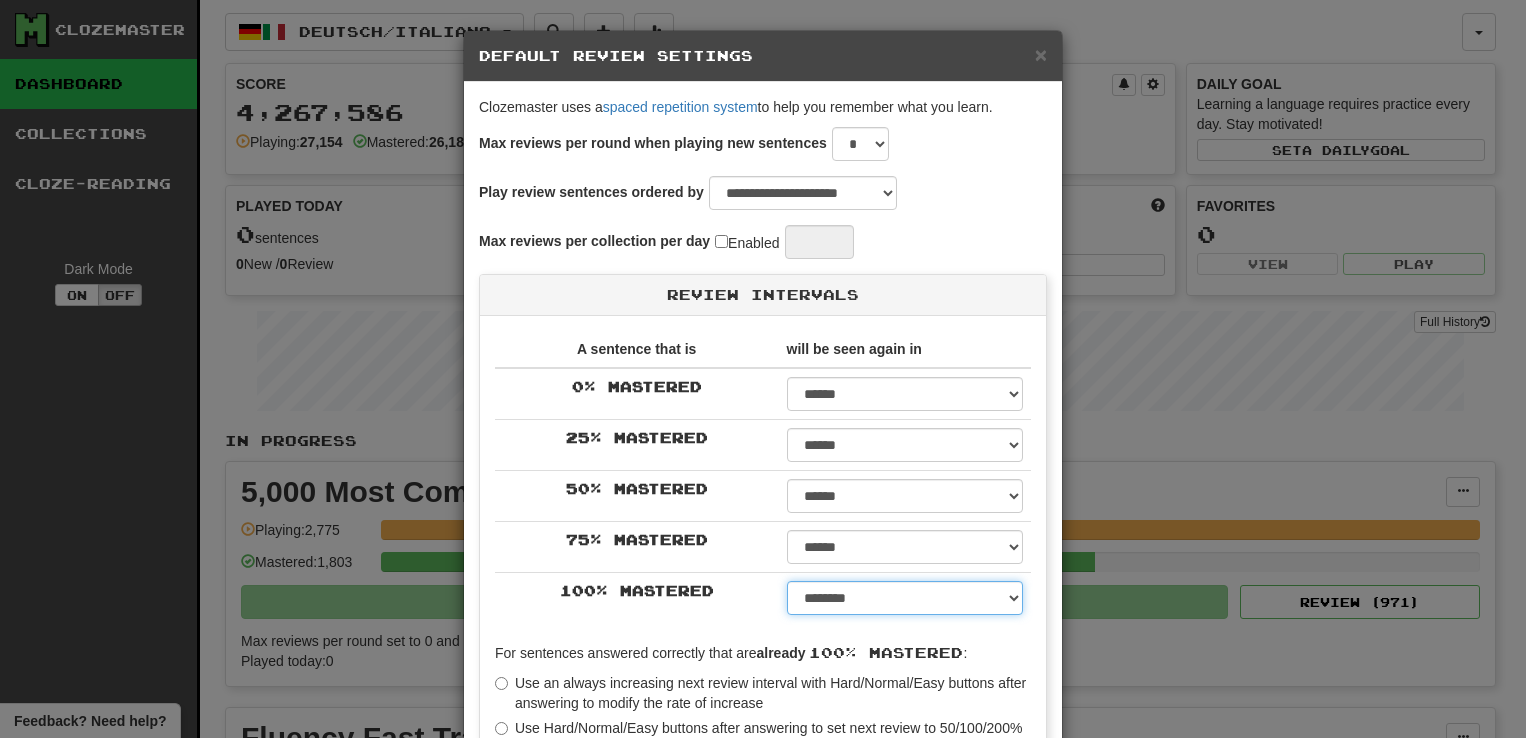 click on "****** ****** ****** ****** ****** ****** ****** ****** ****** ******* ******* ******* ******* ******* ******* ******* ******* ******* ******* ******* ******* ******* ******* ******* ******* ******* ******* ******* ******* ******* ******* ******* ******* ******* ******* ******* ******* ******* ******* ******* ******* ******* ******** ******** ******** ******** ******** ******** ******** ******** ******** *****" at bounding box center [905, 598] 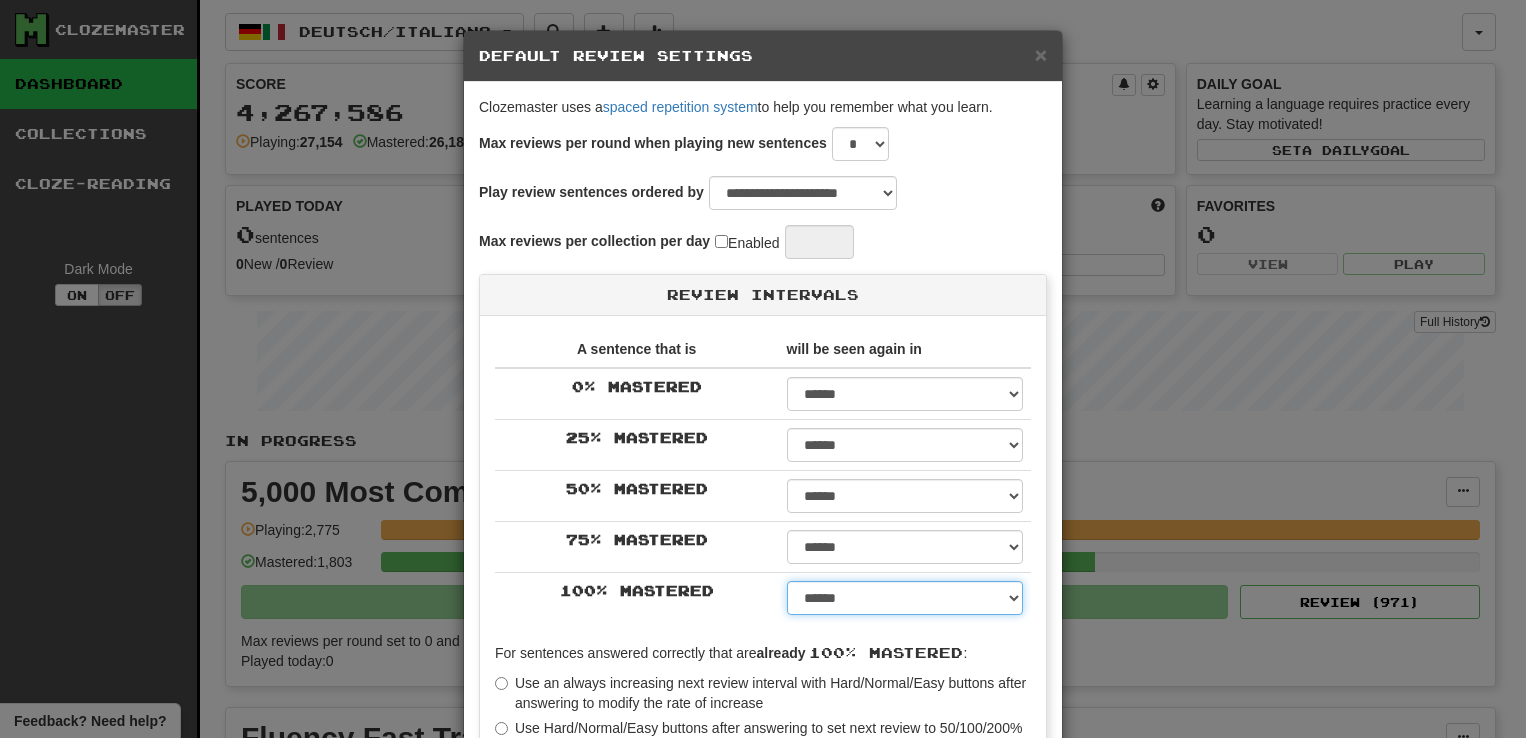 click on "****** ****** ****** ****** ****** ****** ****** ****** ****** ******* ******* ******* ******* ******* ******* ******* ******* ******* ******* ******* ******* ******* ******* ******* ******* ******* ******* ******* ******* ******* ******* ******* ******* ******* ******* ******* ******* ******* ******* ******* ******* ******* ******** ******** ******** ******** ******** ******** ******** ******** ******** *****" at bounding box center [905, 598] 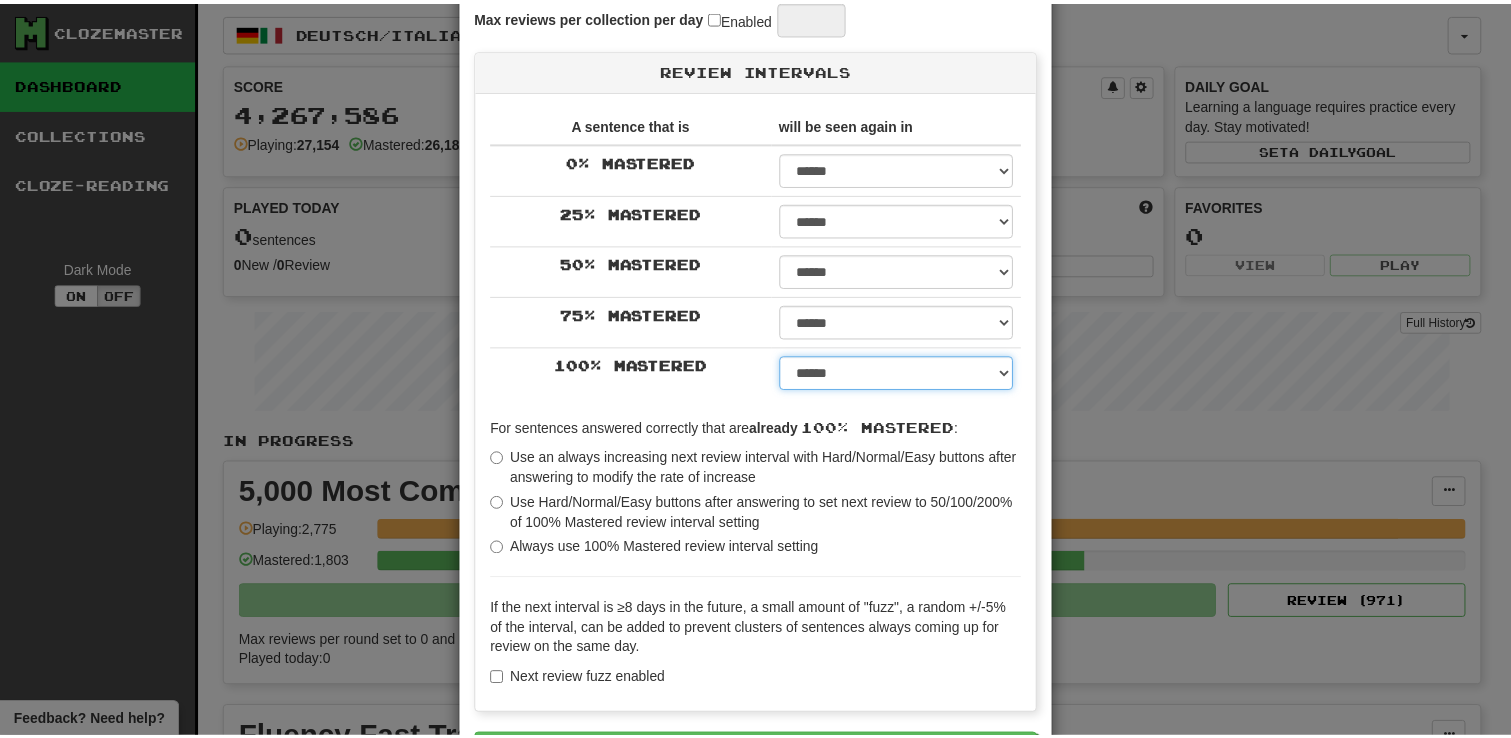 scroll, scrollTop: 364, scrollLeft: 0, axis: vertical 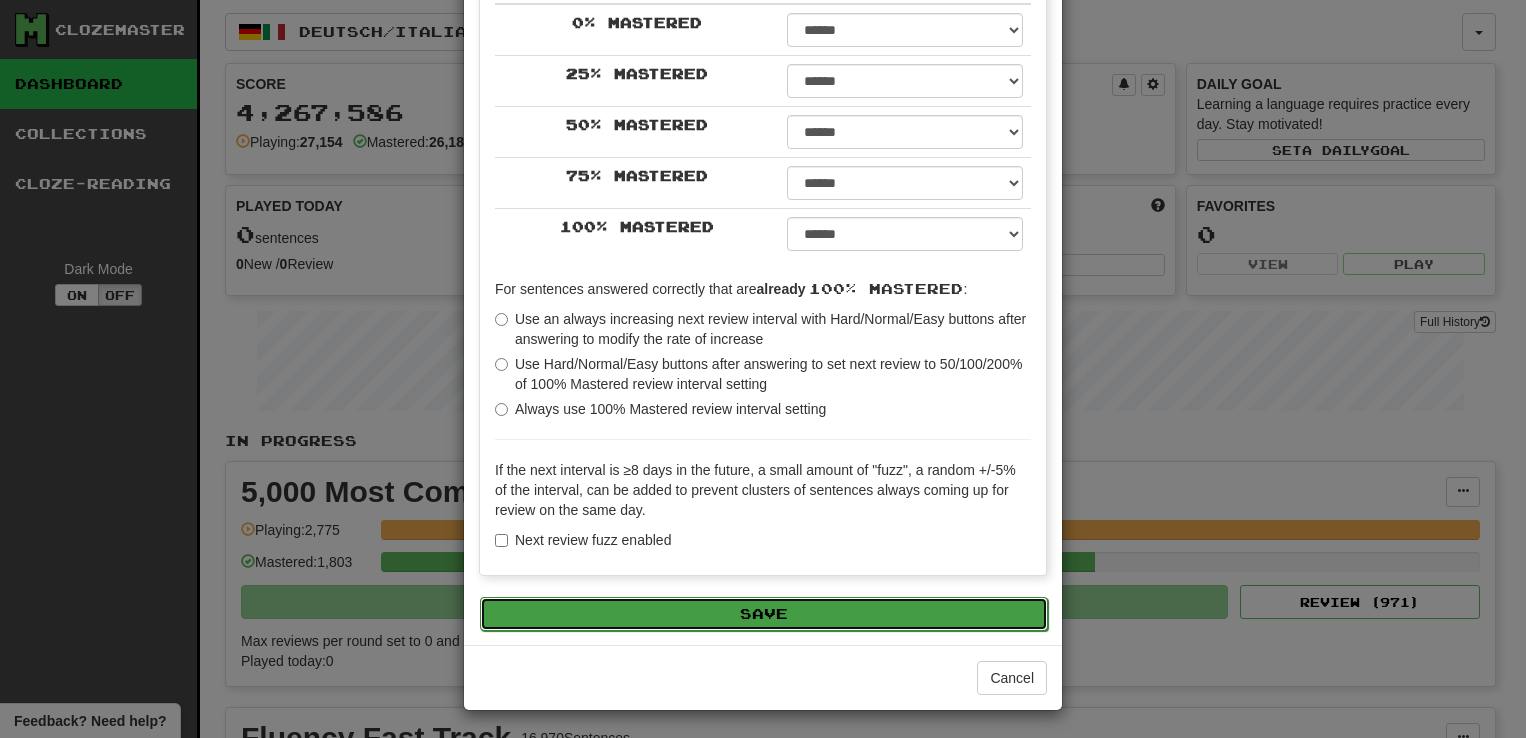 click on "Save" at bounding box center [764, 614] 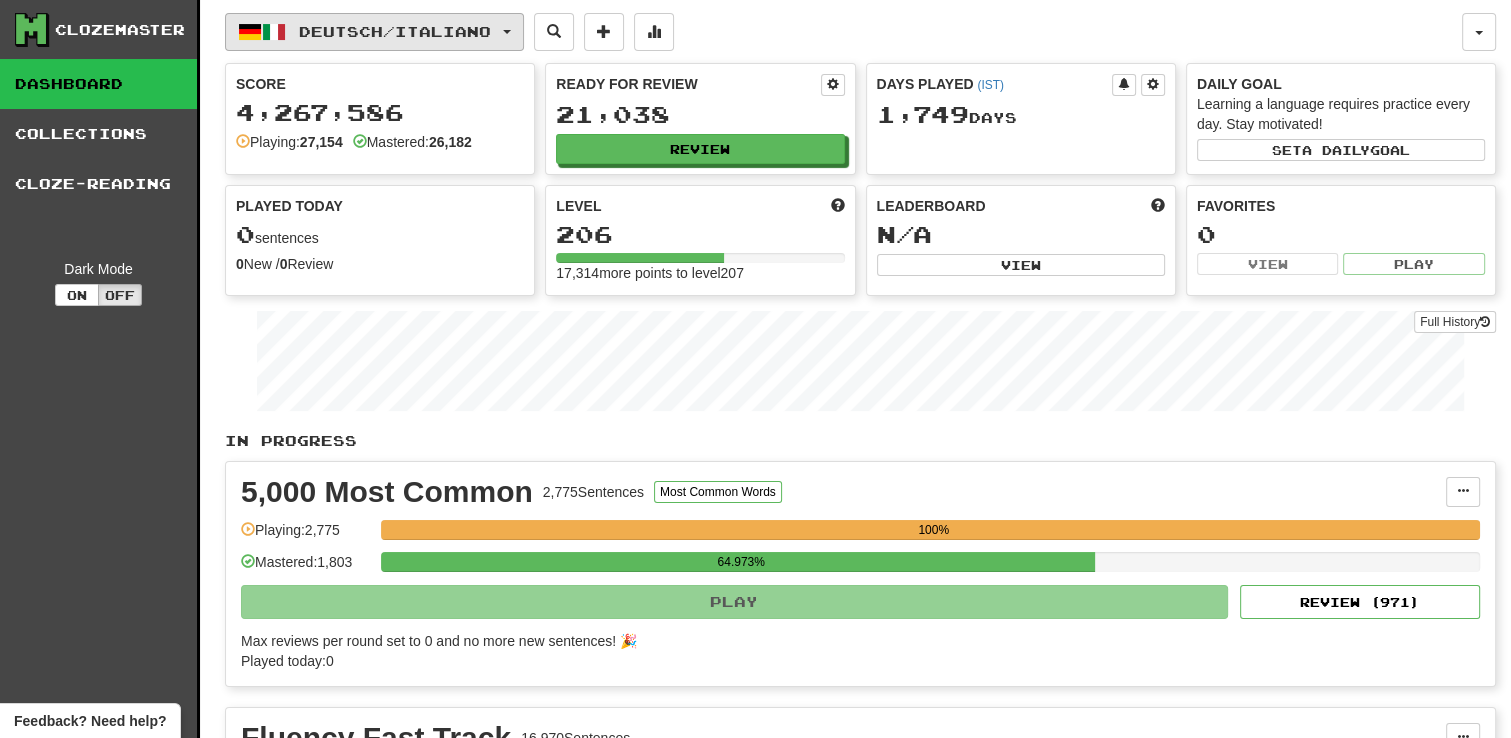 click on "Deutsch  /  Italiano" at bounding box center (374, 32) 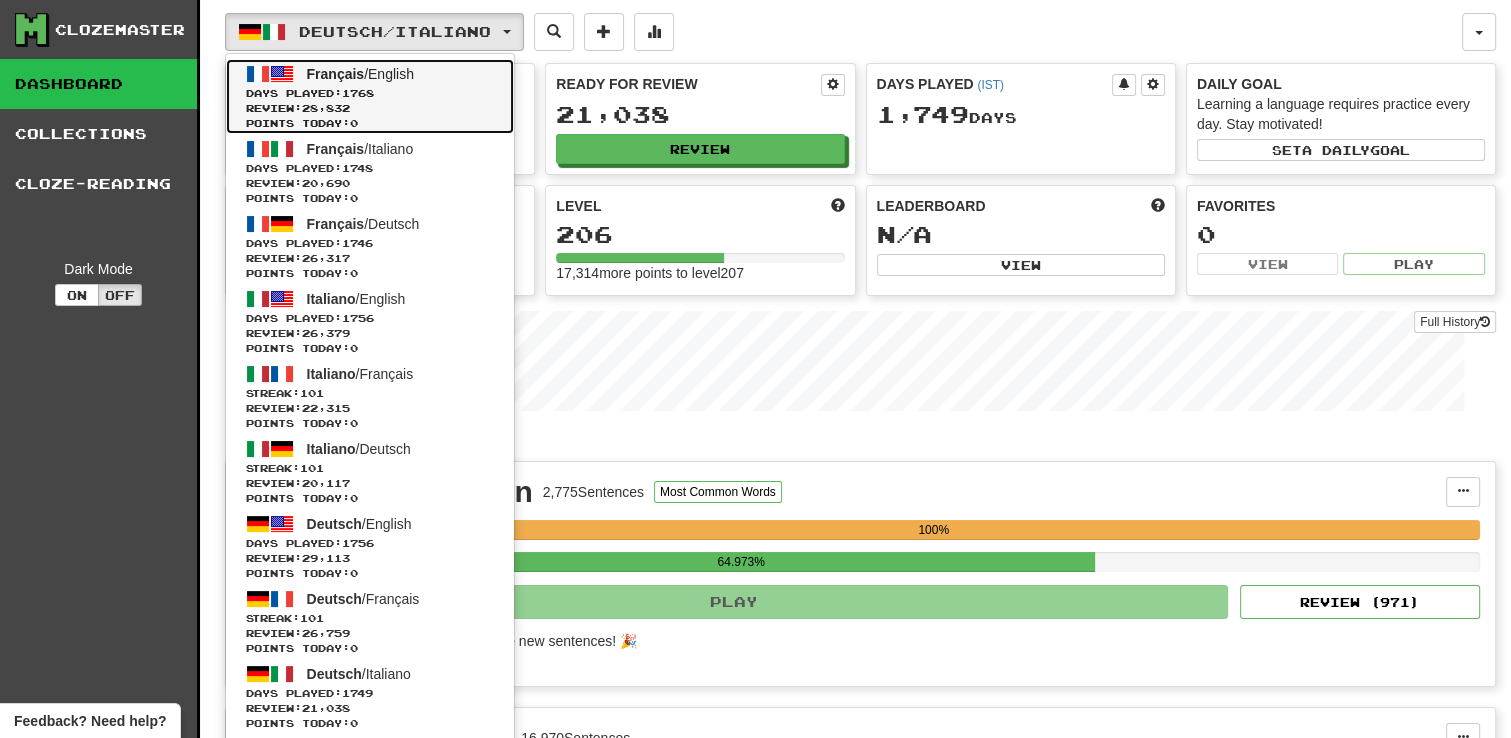 click on "Français  /  English Days Played:  1768   Review:  28,832 Points today:  0" at bounding box center (370, 96) 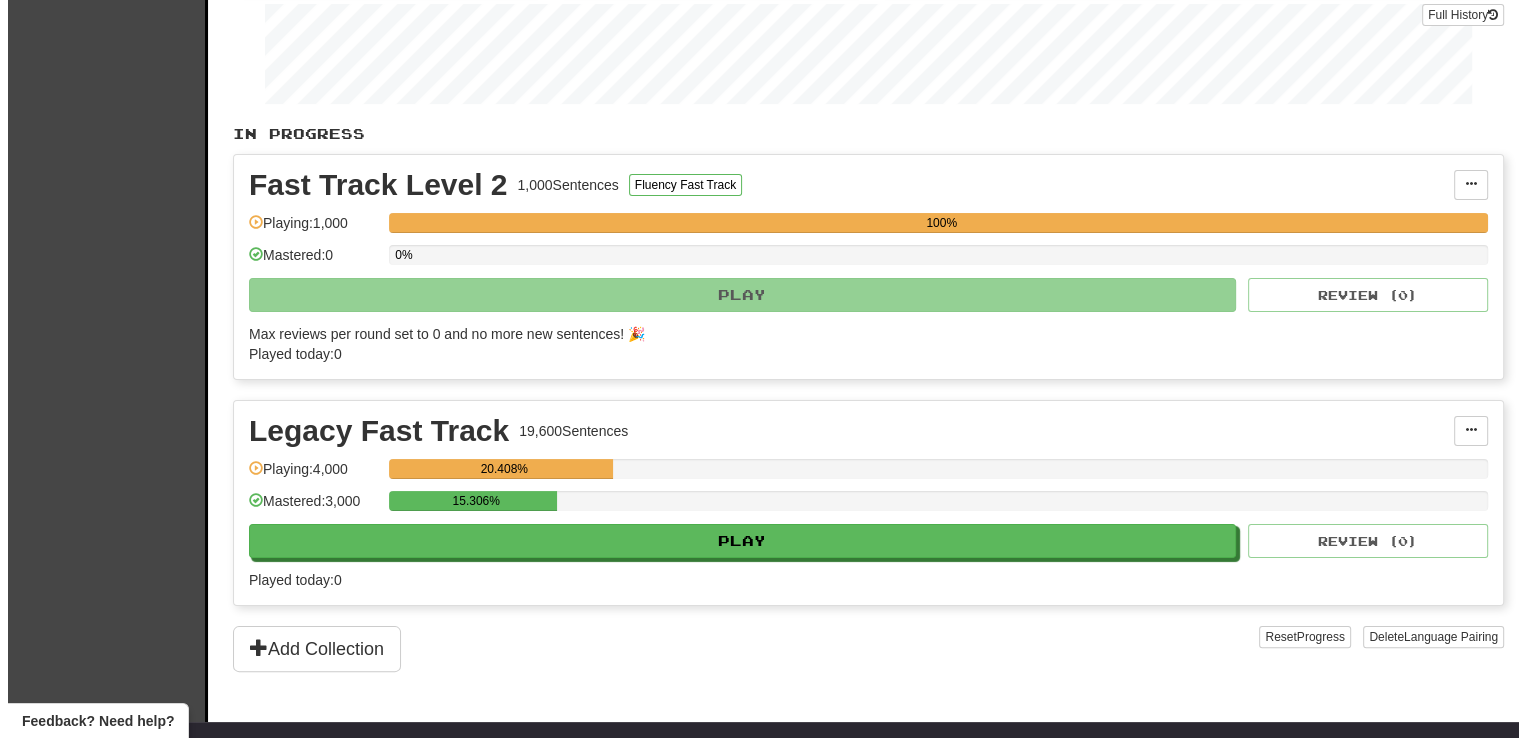 scroll, scrollTop: 0, scrollLeft: 0, axis: both 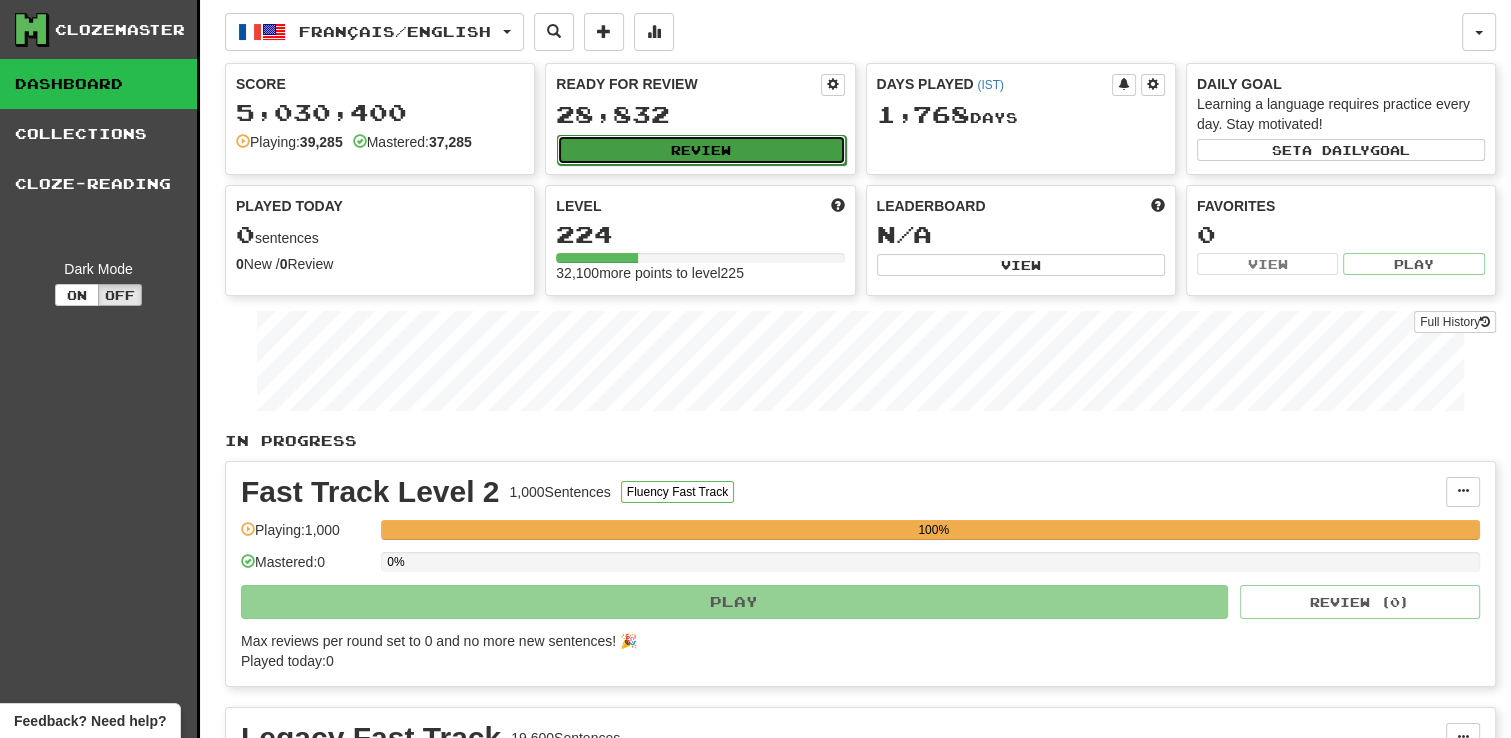 click on "Review" at bounding box center [701, 150] 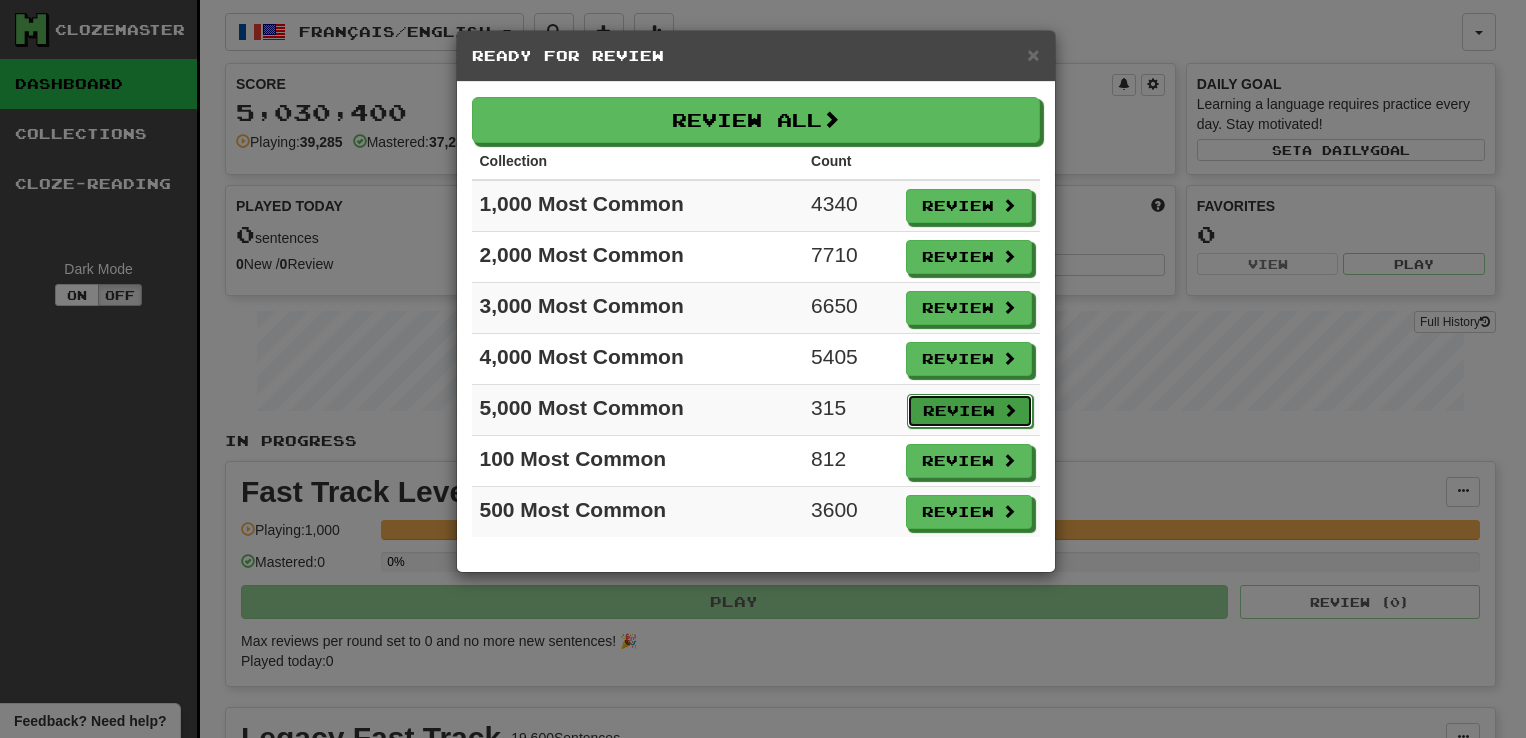 click on "Review" at bounding box center (970, 411) 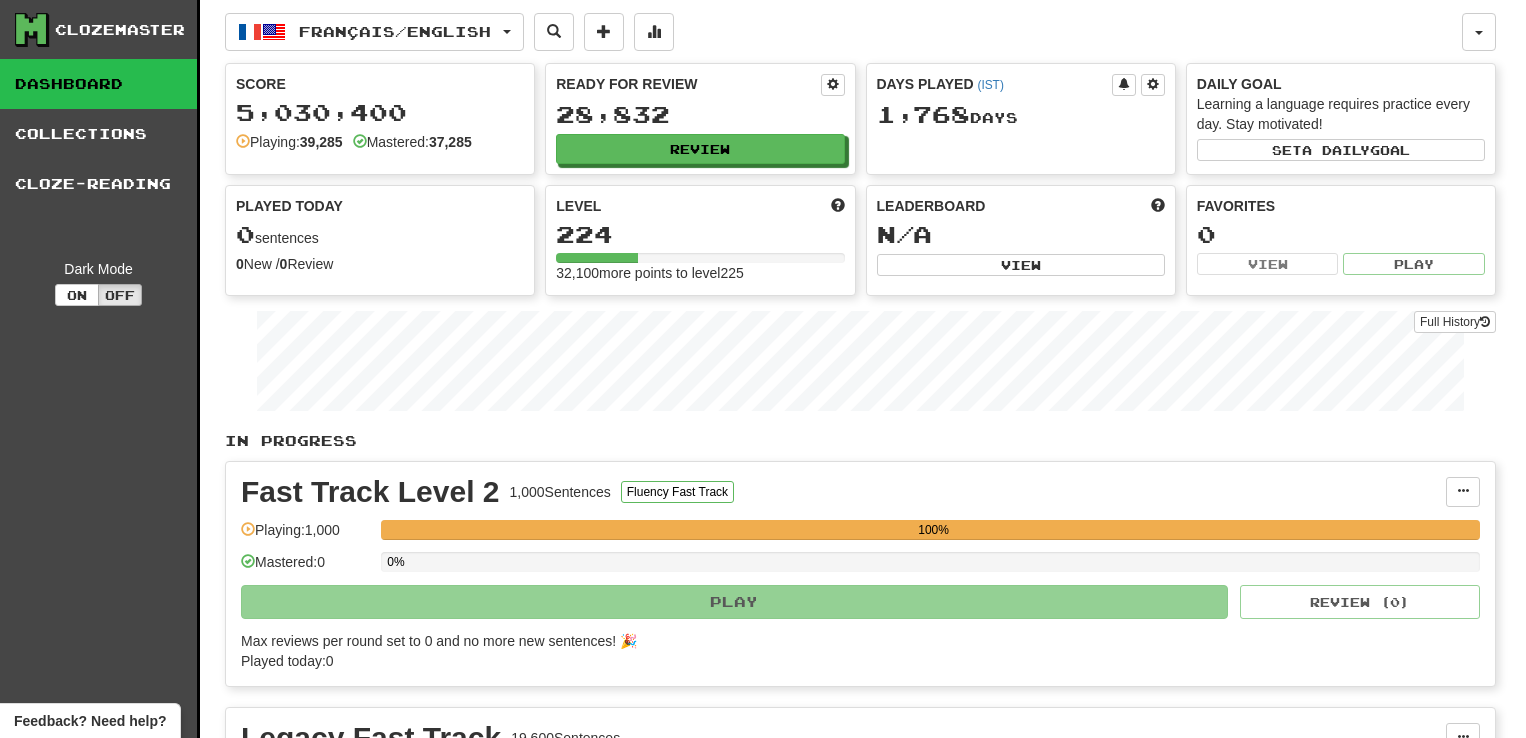 select on "***" 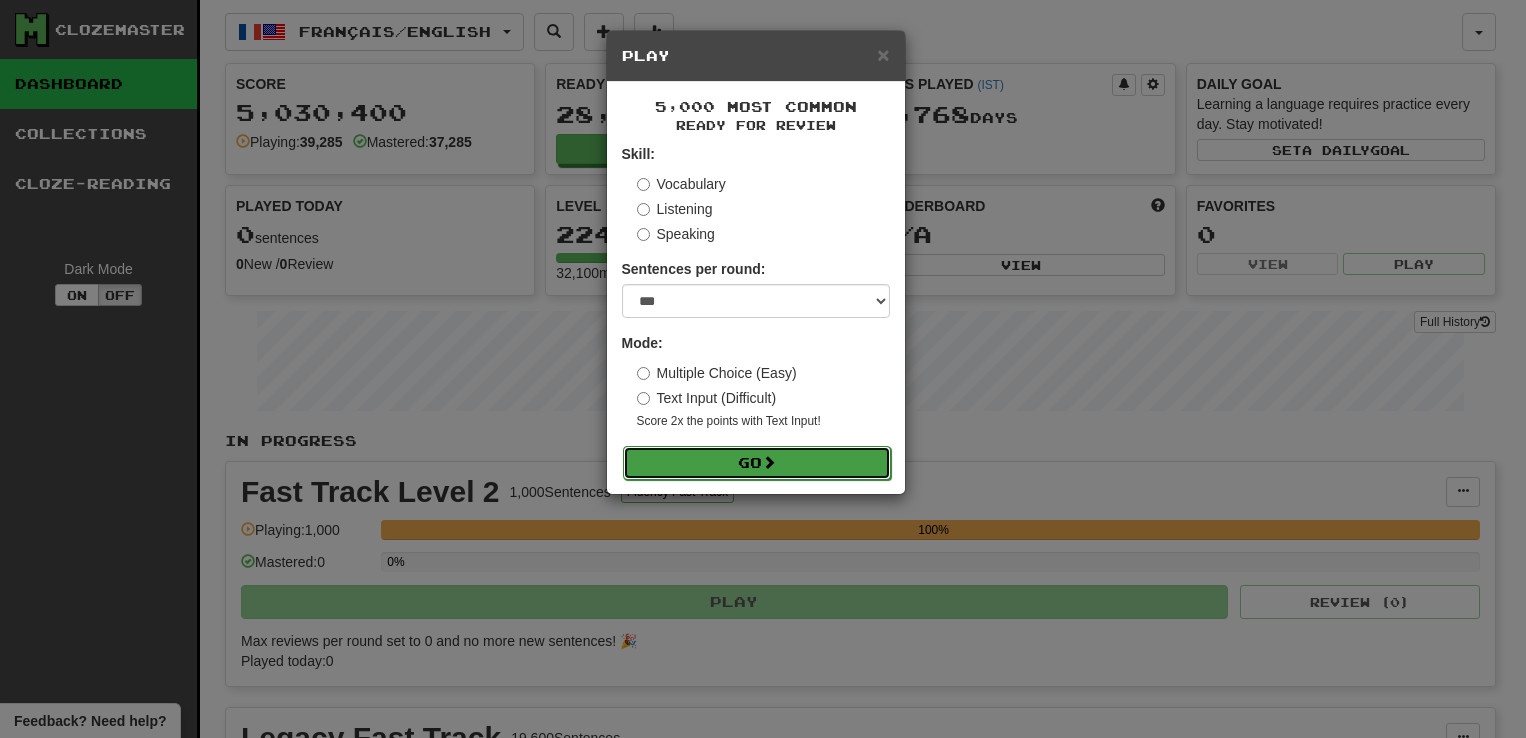 click on "Go" at bounding box center (757, 463) 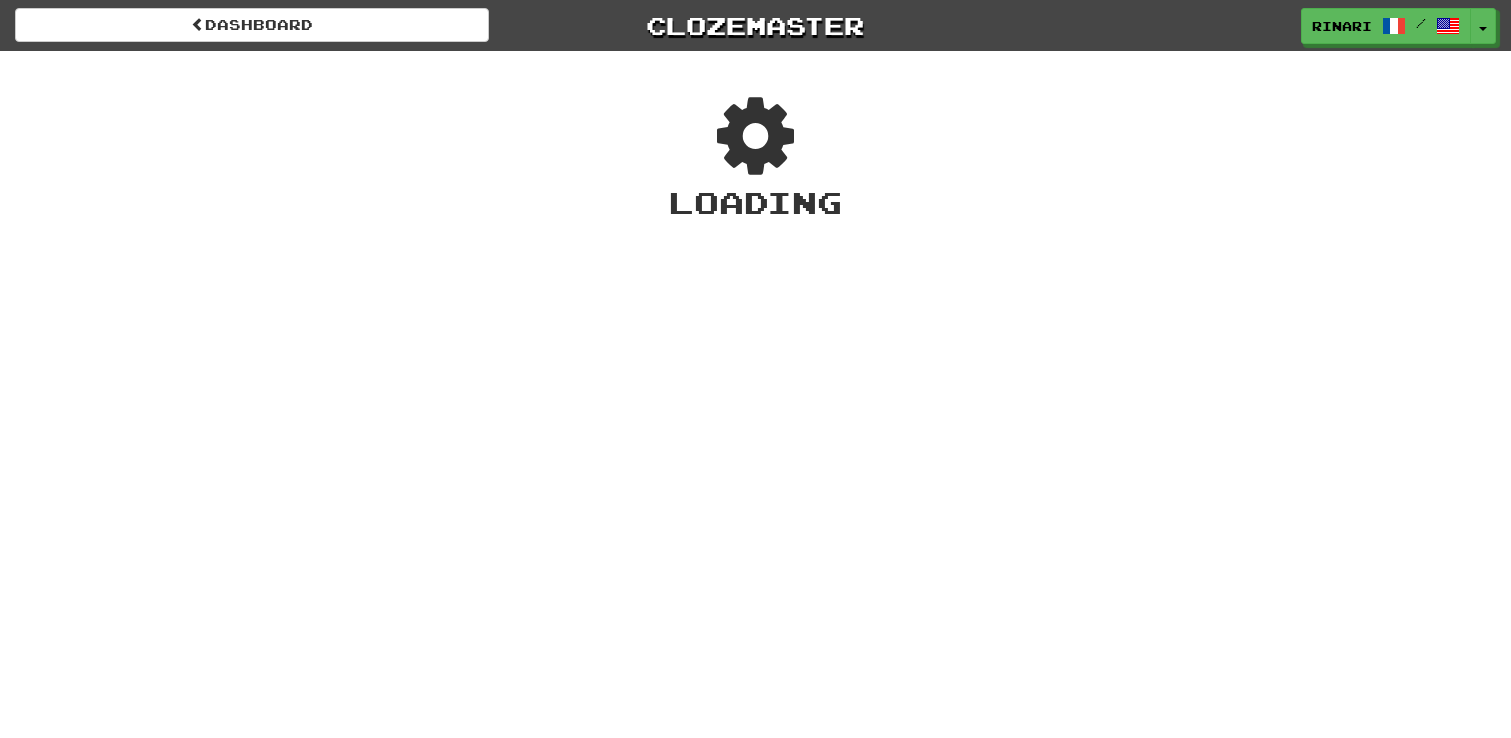 scroll, scrollTop: 0, scrollLeft: 0, axis: both 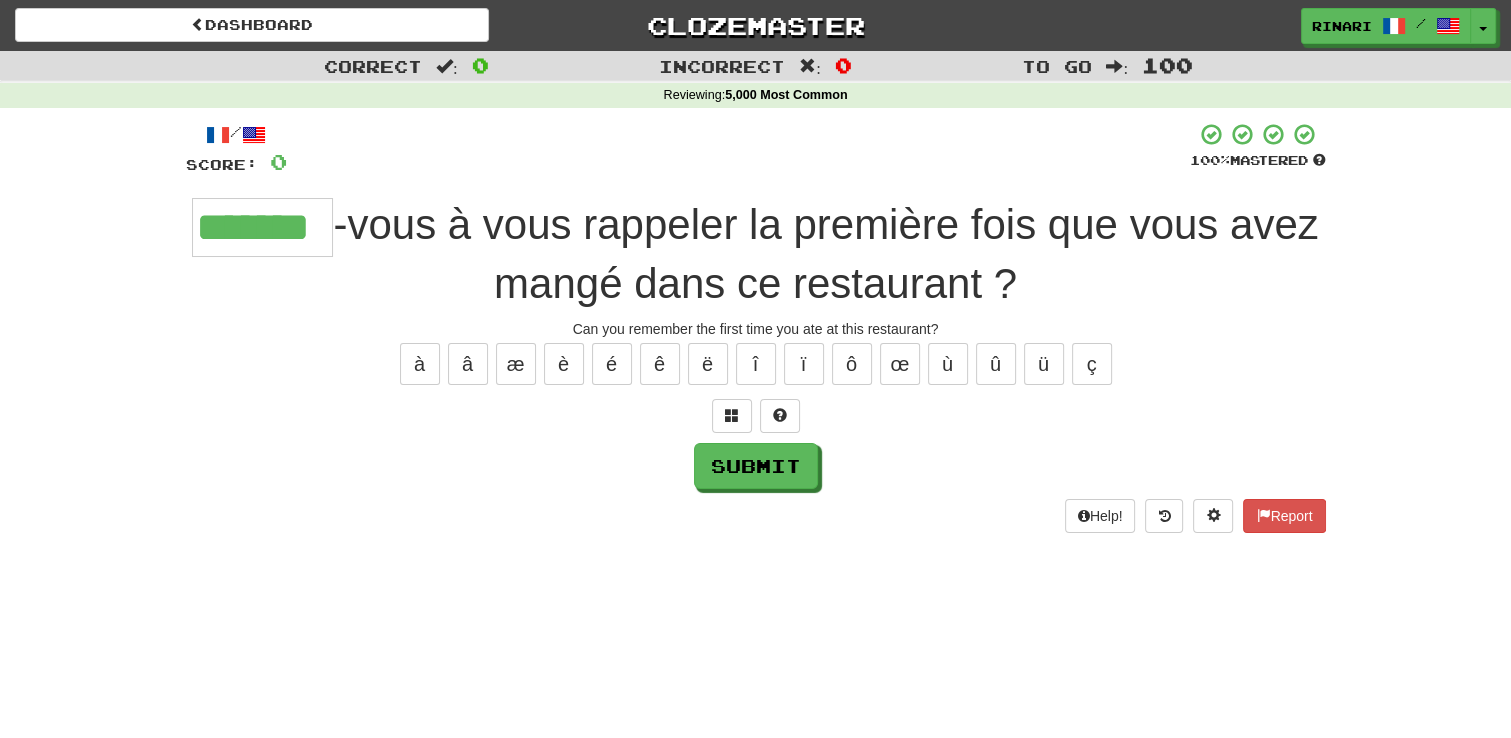 type on "*******" 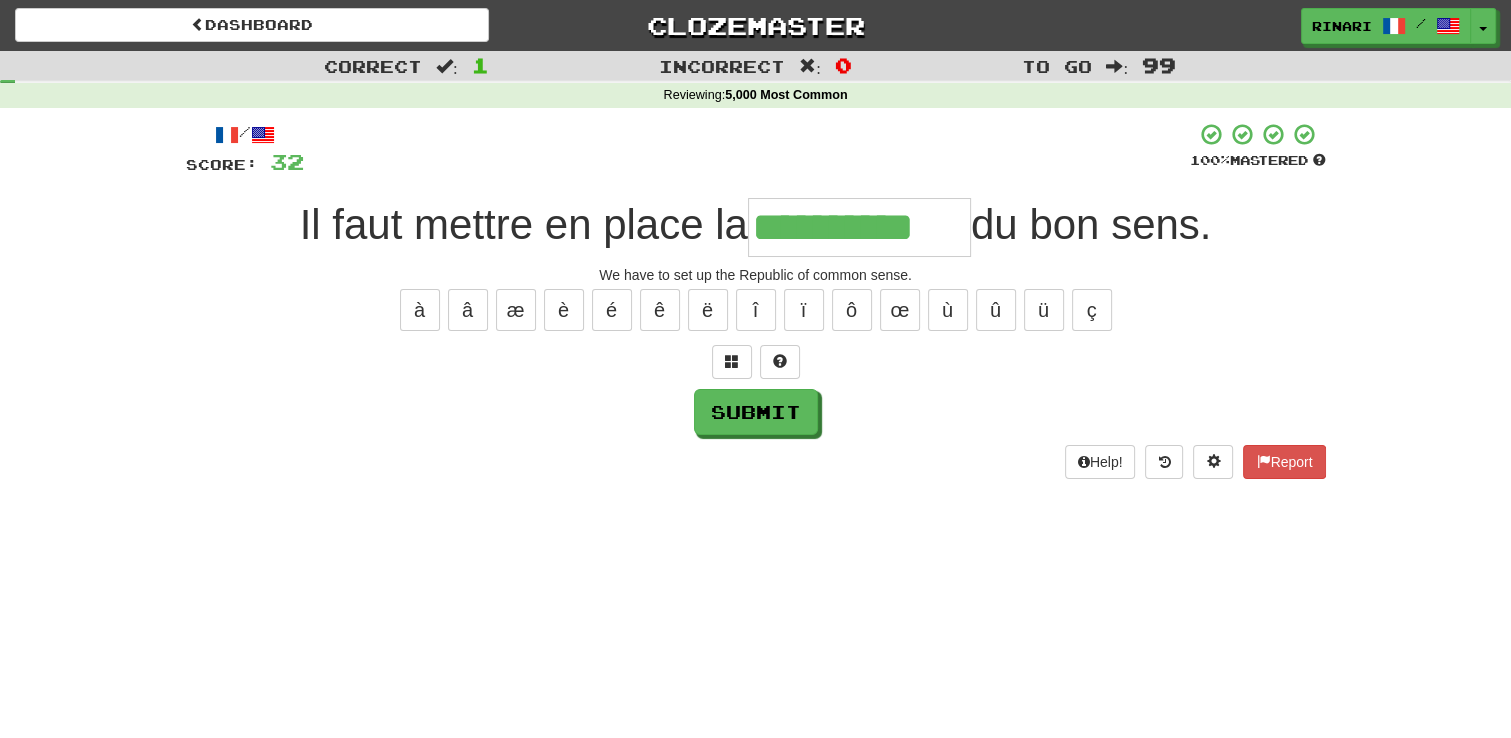type on "**********" 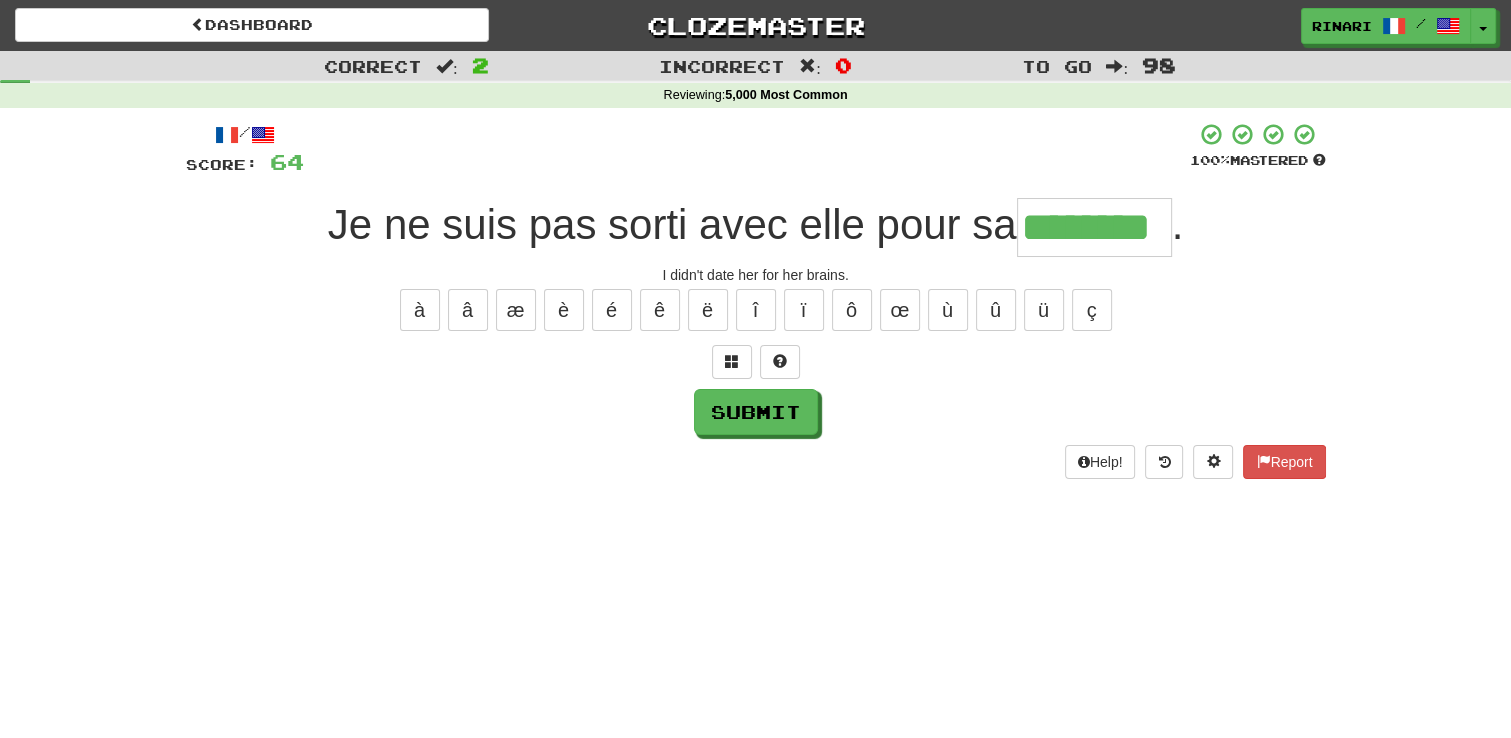 type on "********" 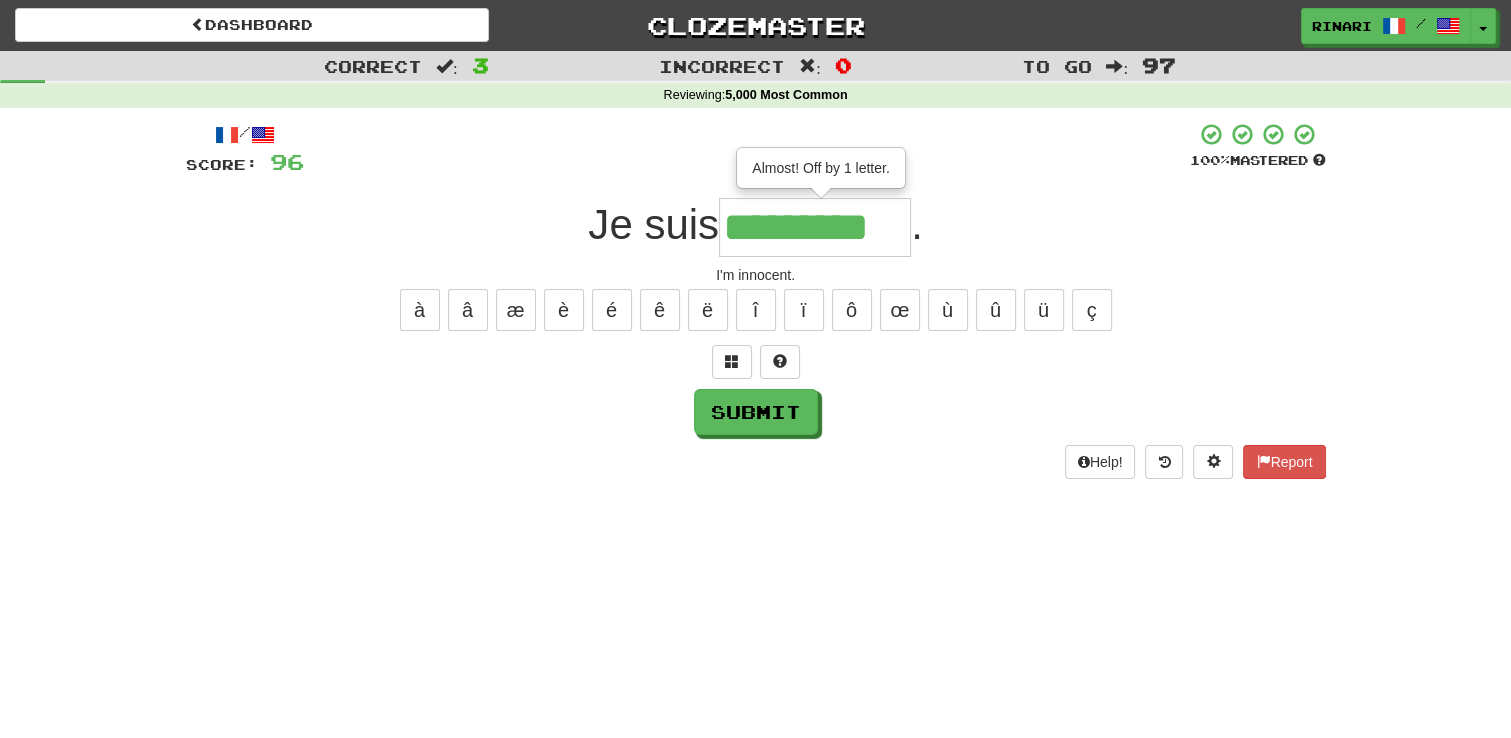 type on "*********" 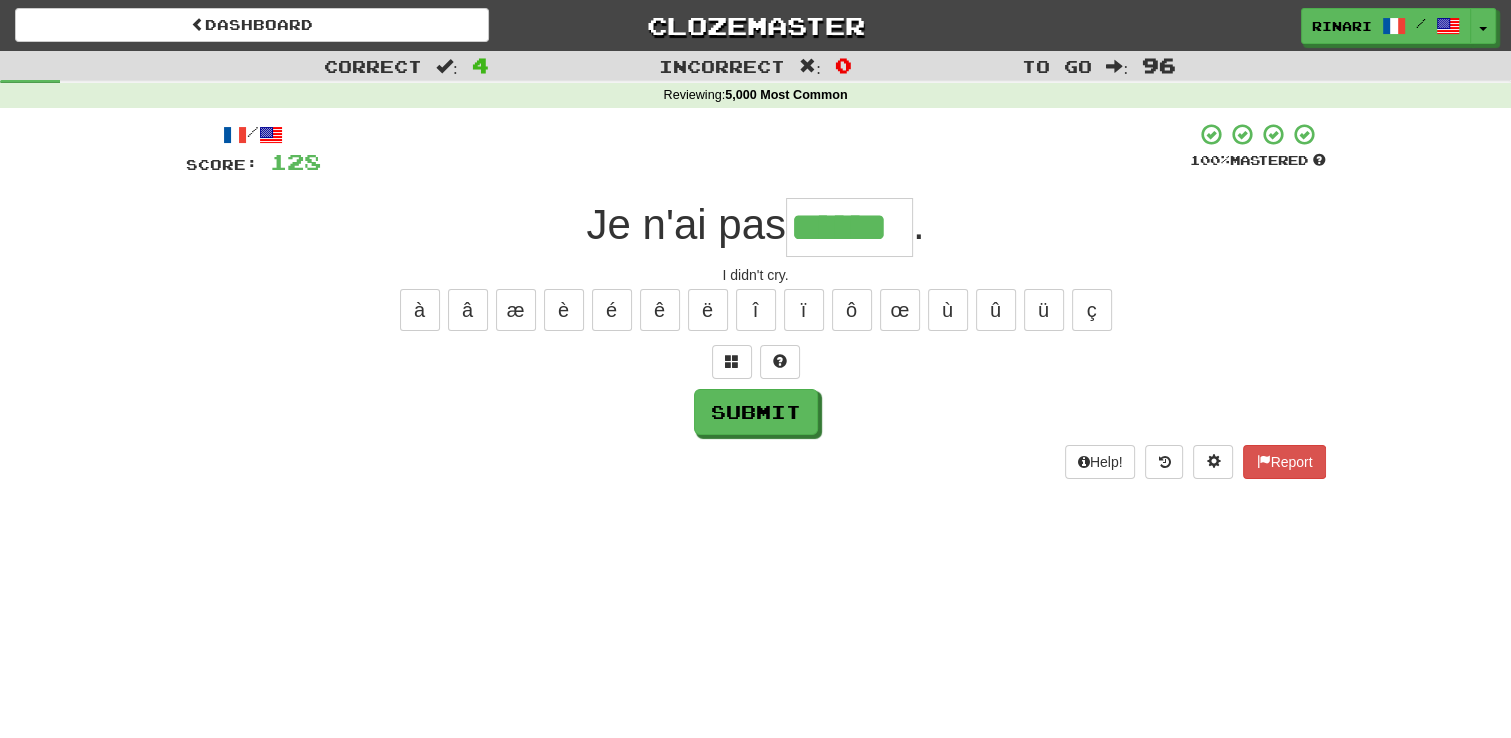 type on "******" 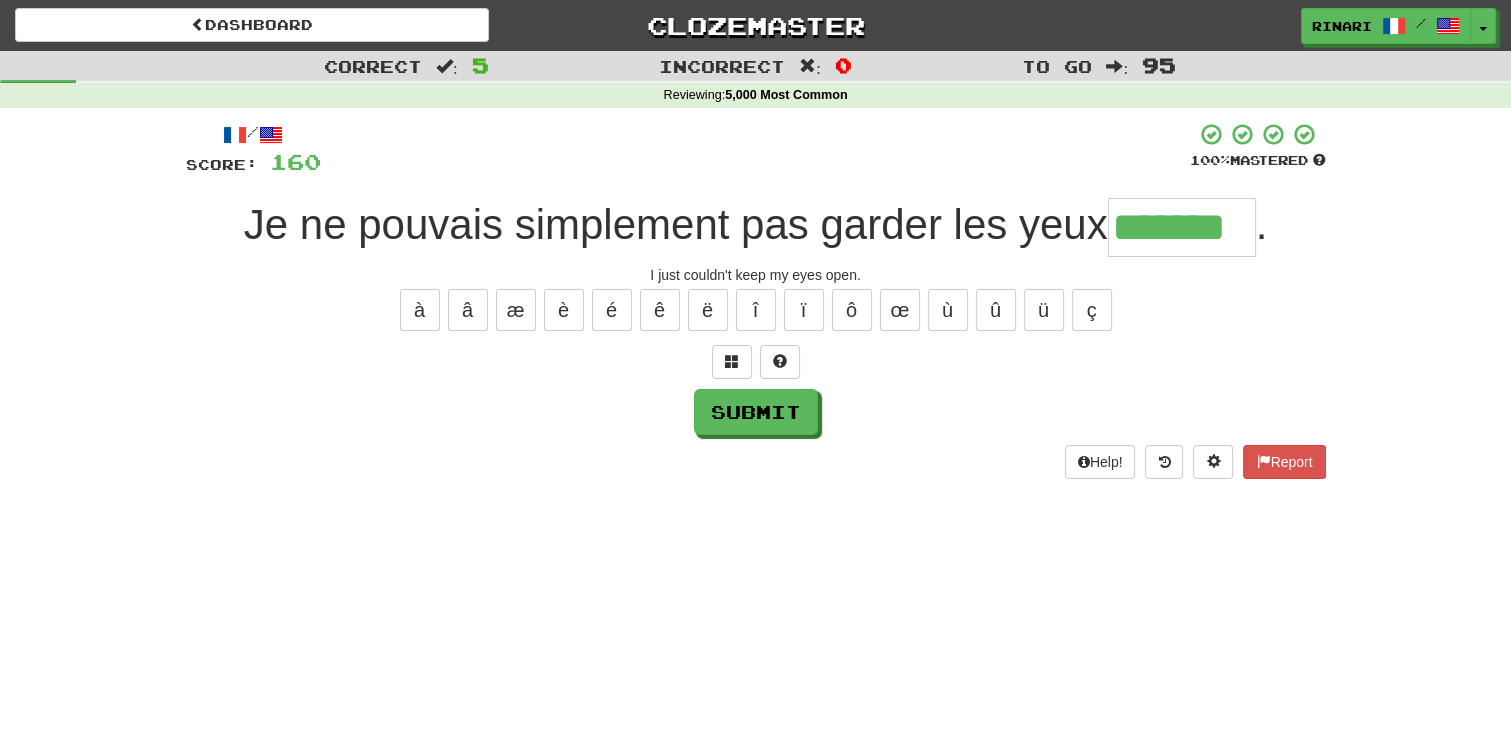 type on "*******" 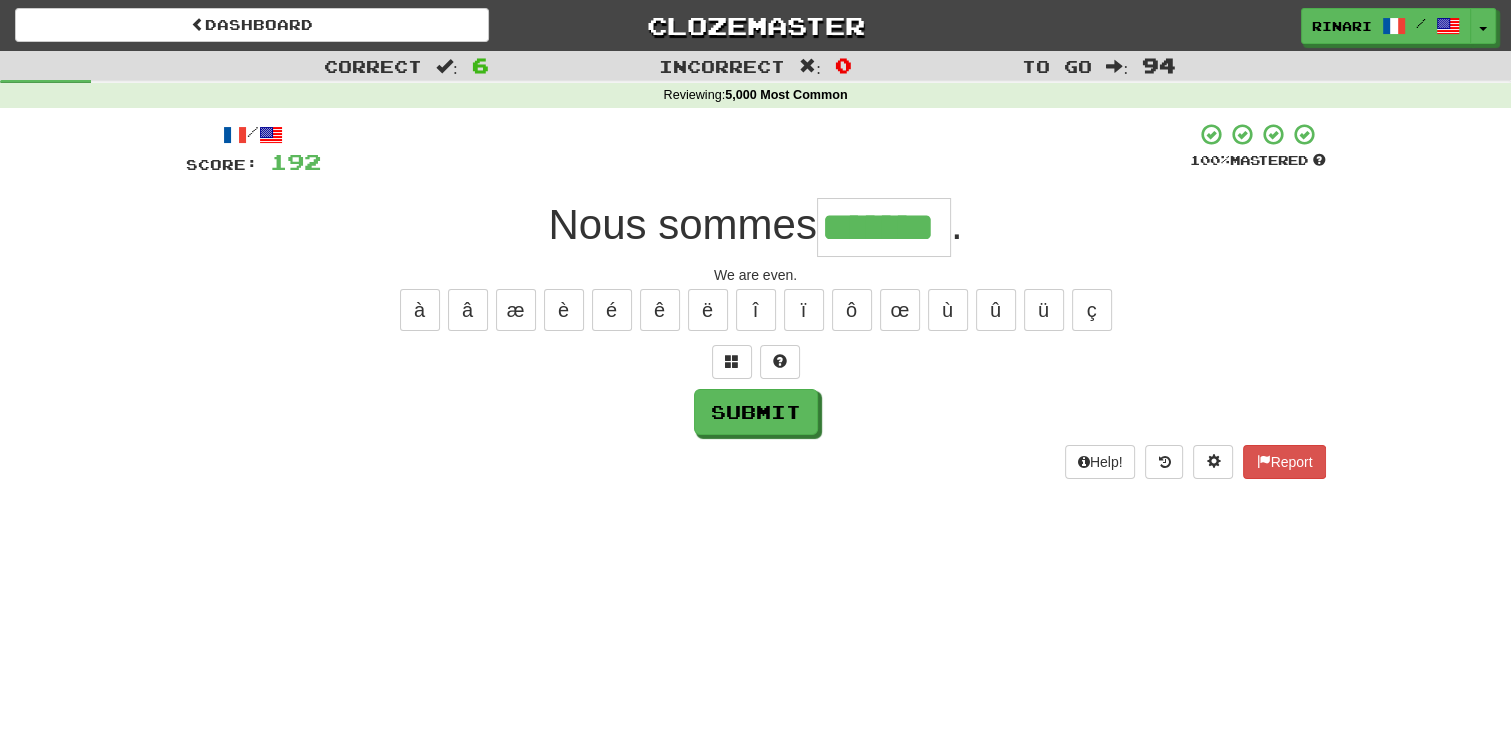 type on "*******" 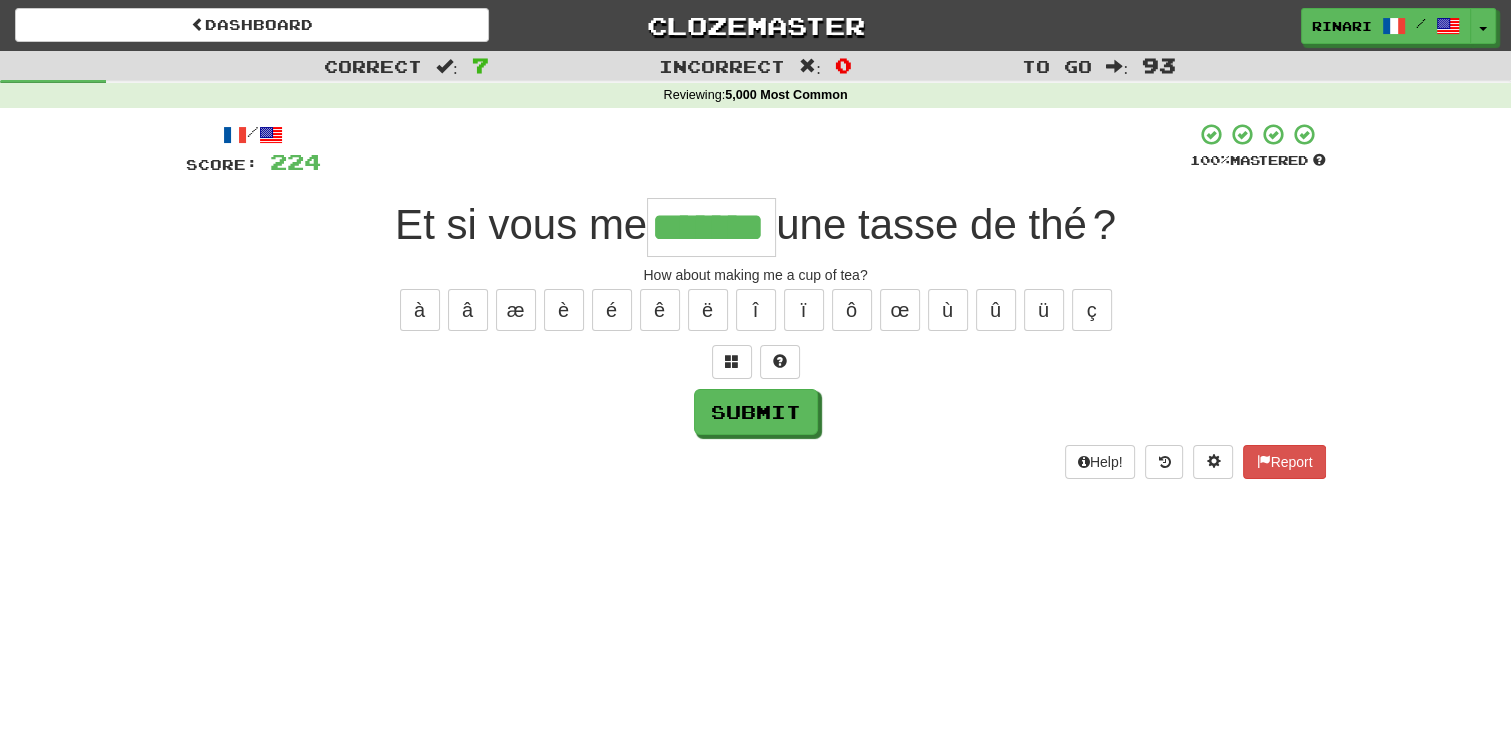 type on "*******" 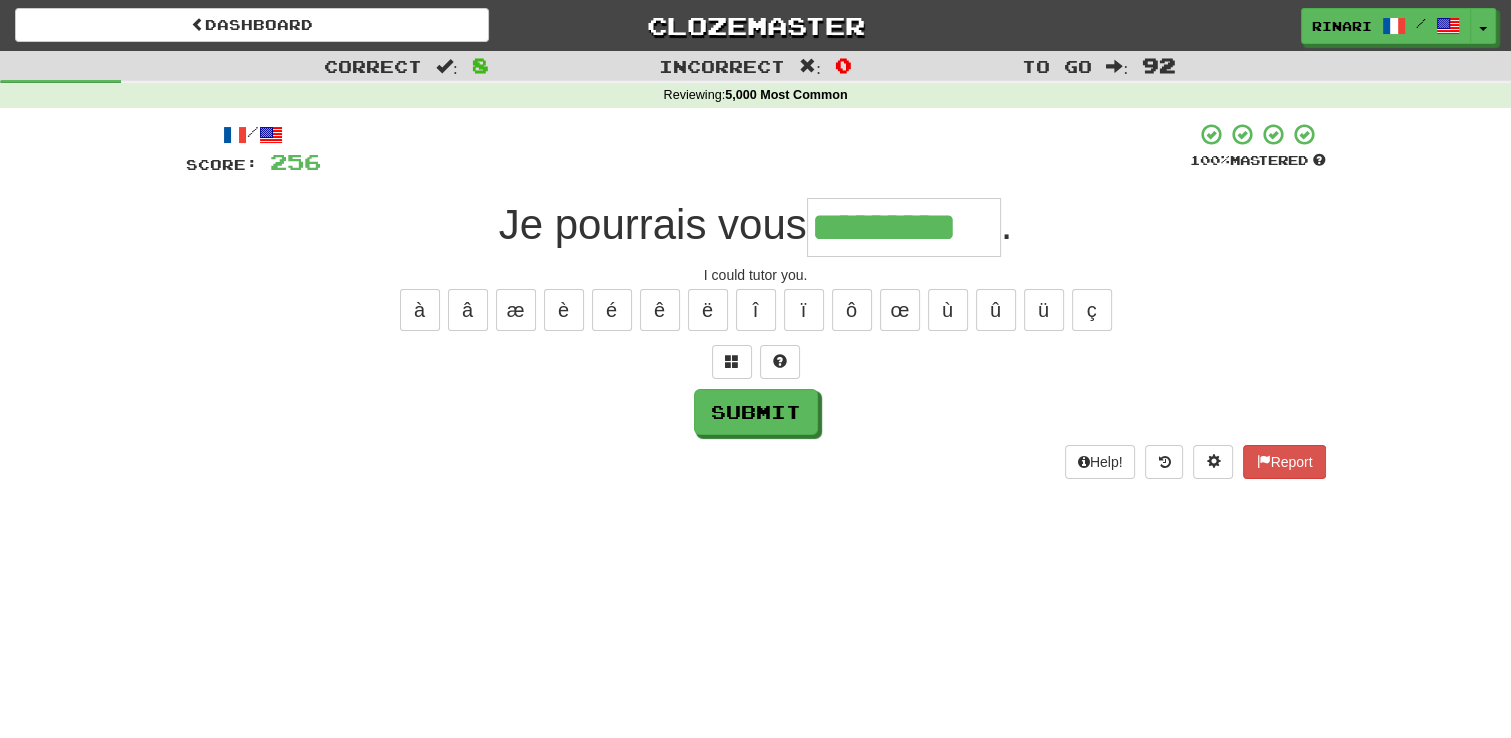 type on "*********" 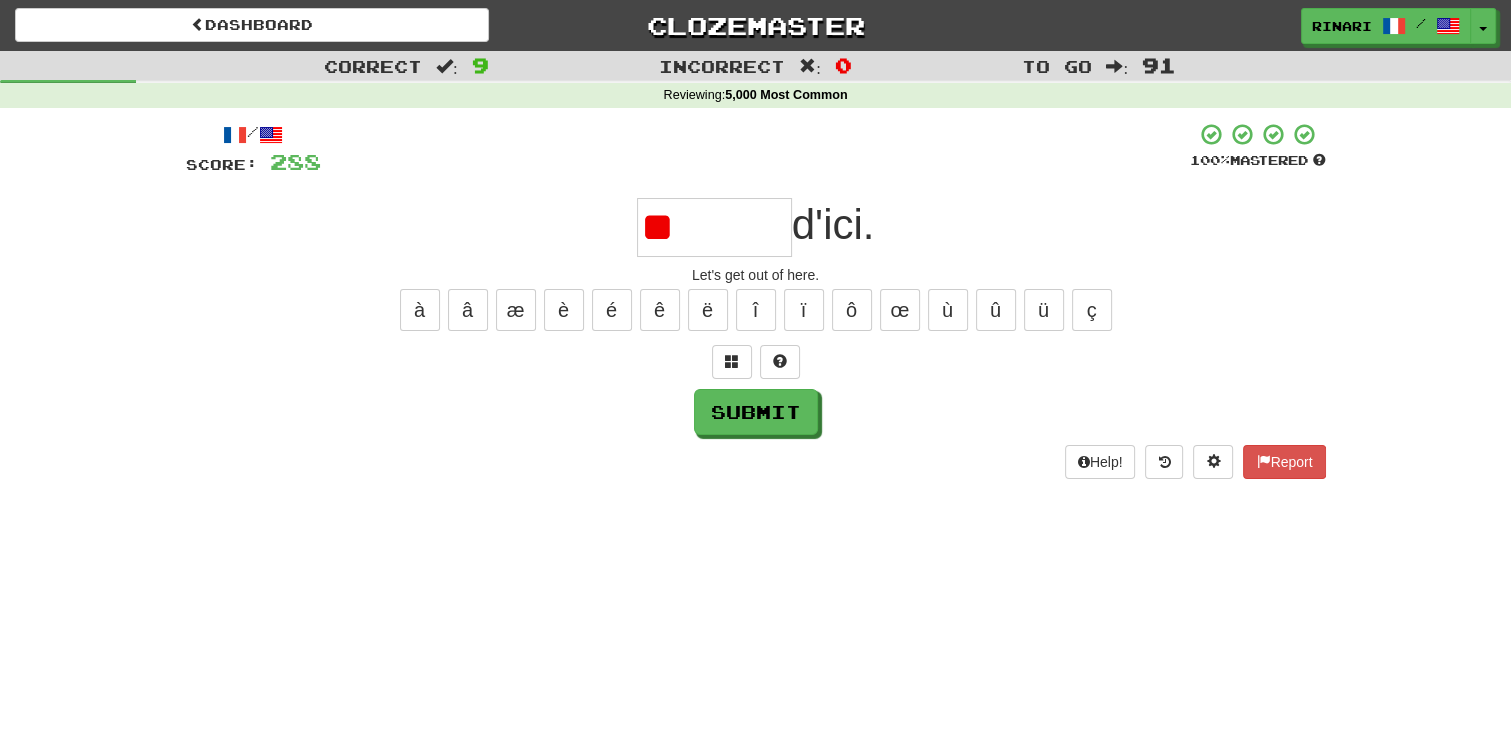 type on "*" 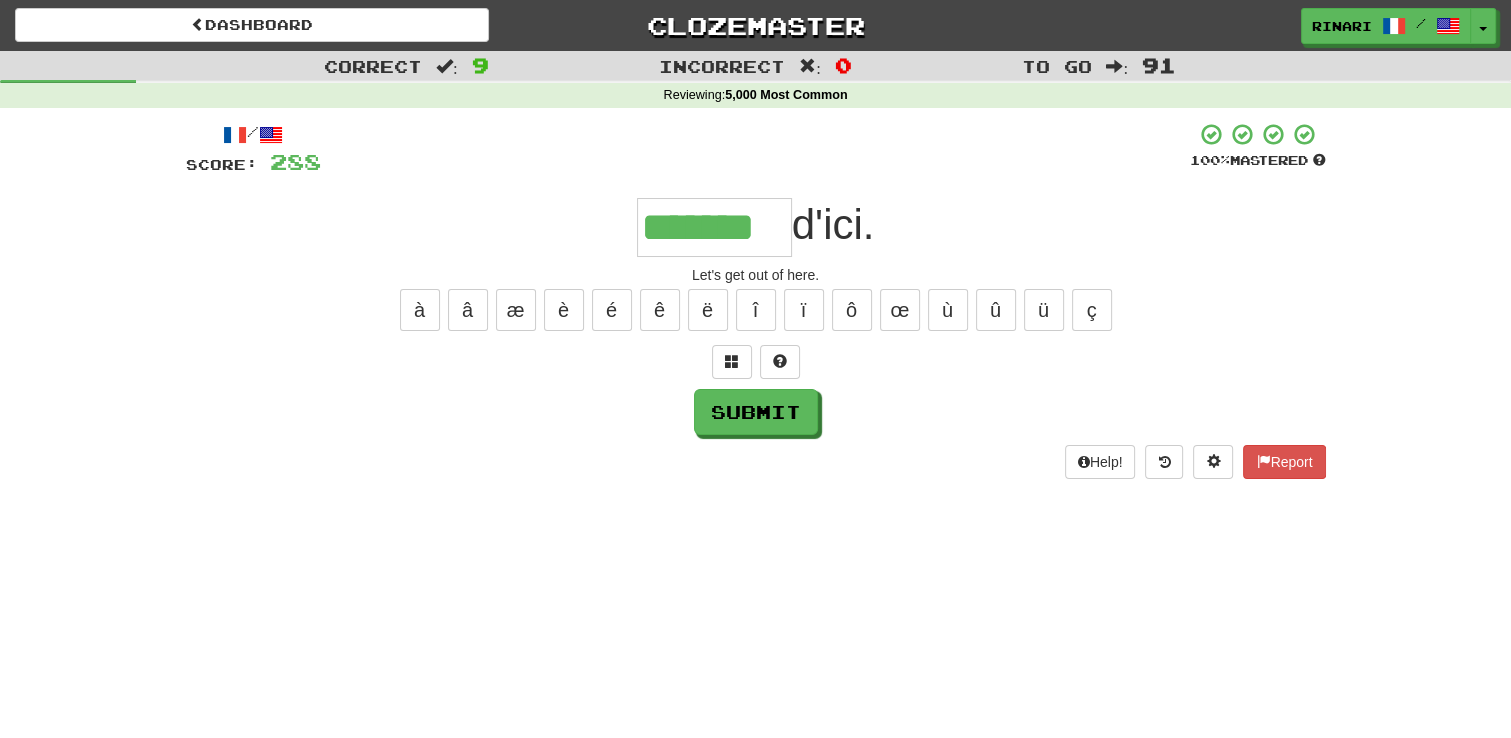 type on "*******" 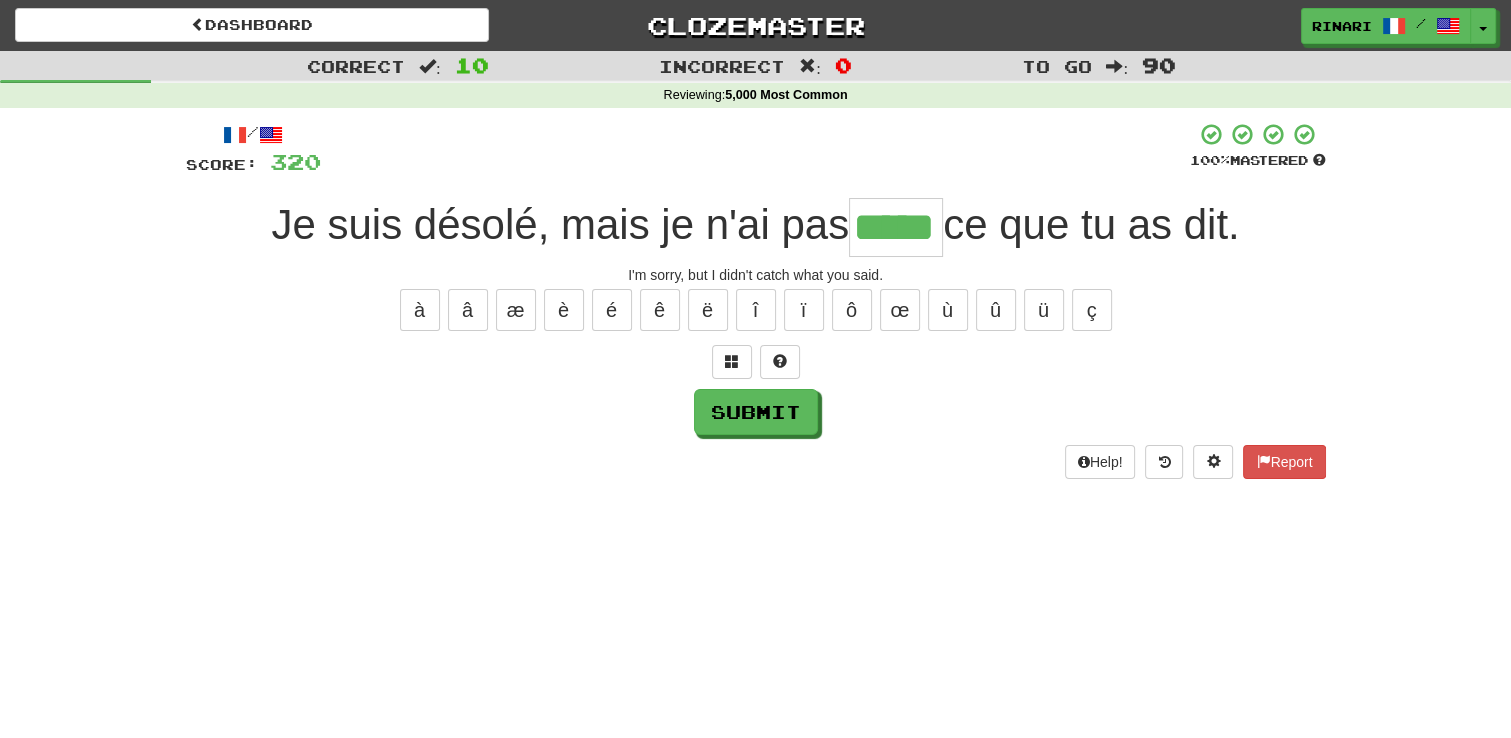 type on "*****" 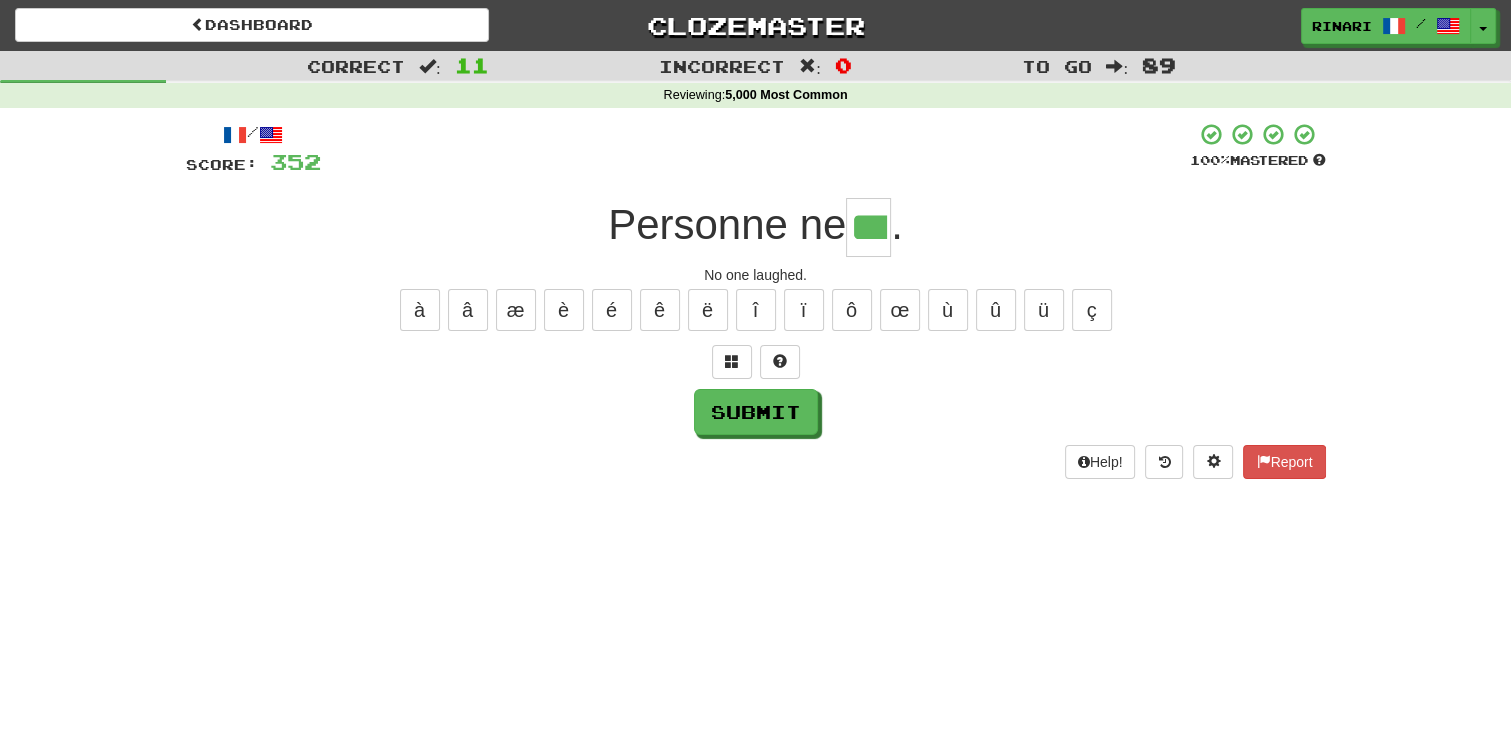 type on "***" 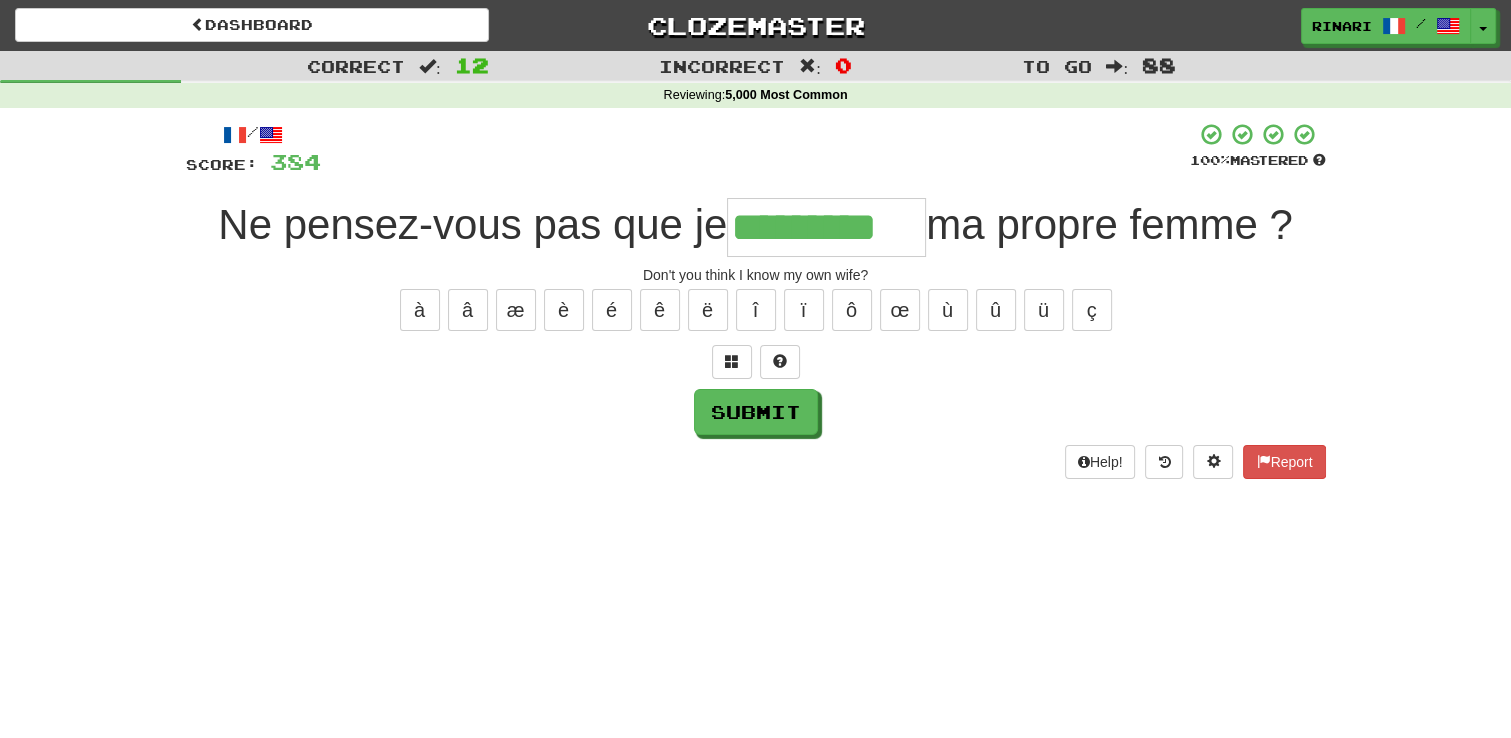 type on "*********" 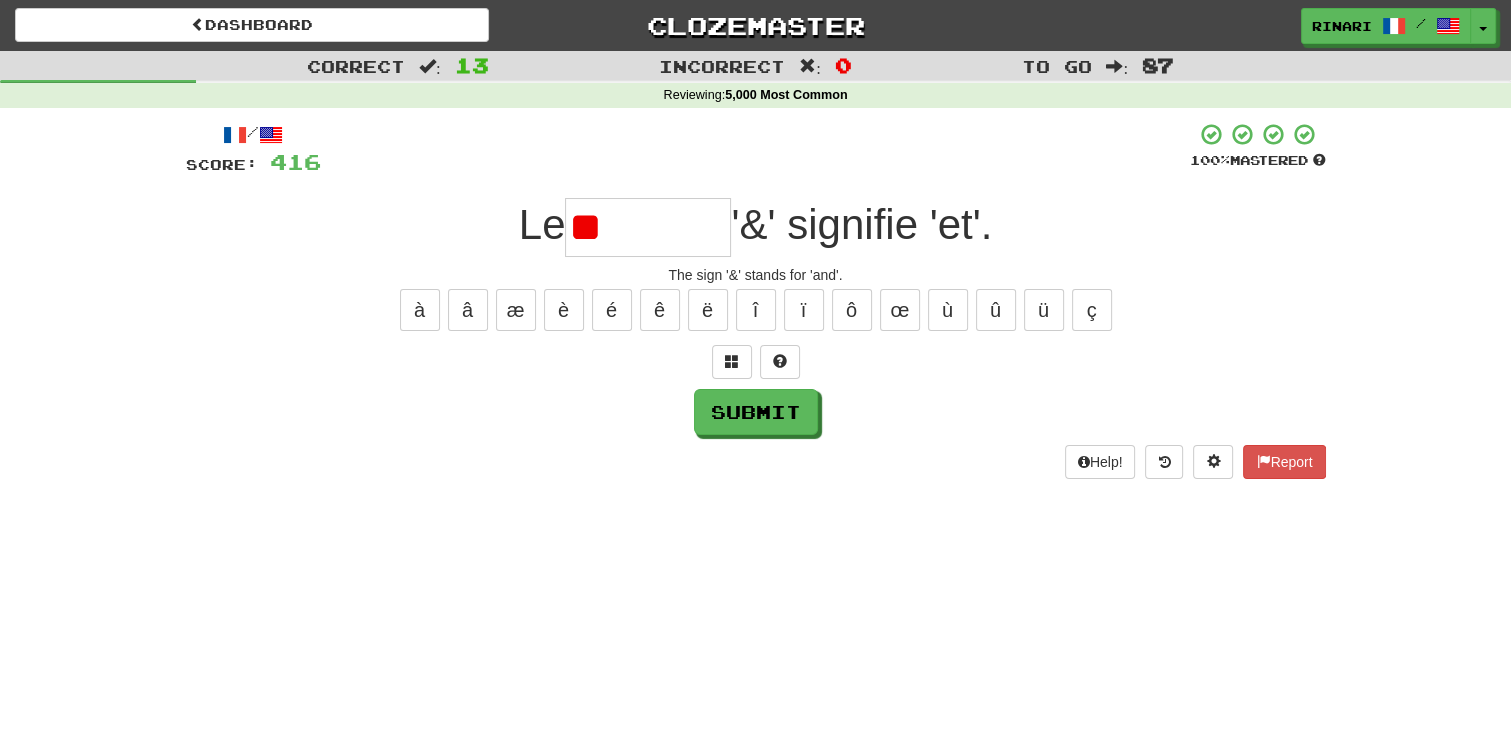 type on "*" 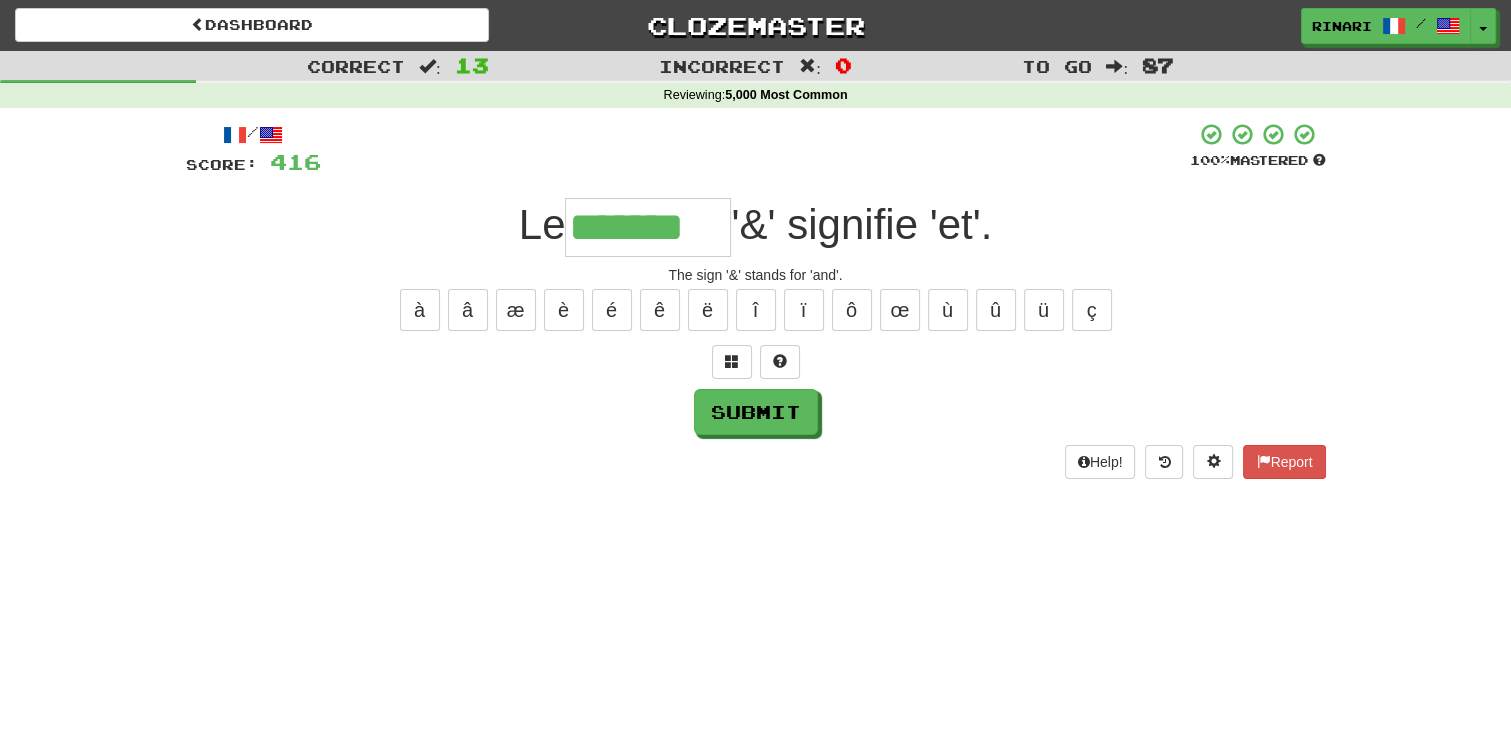type on "*******" 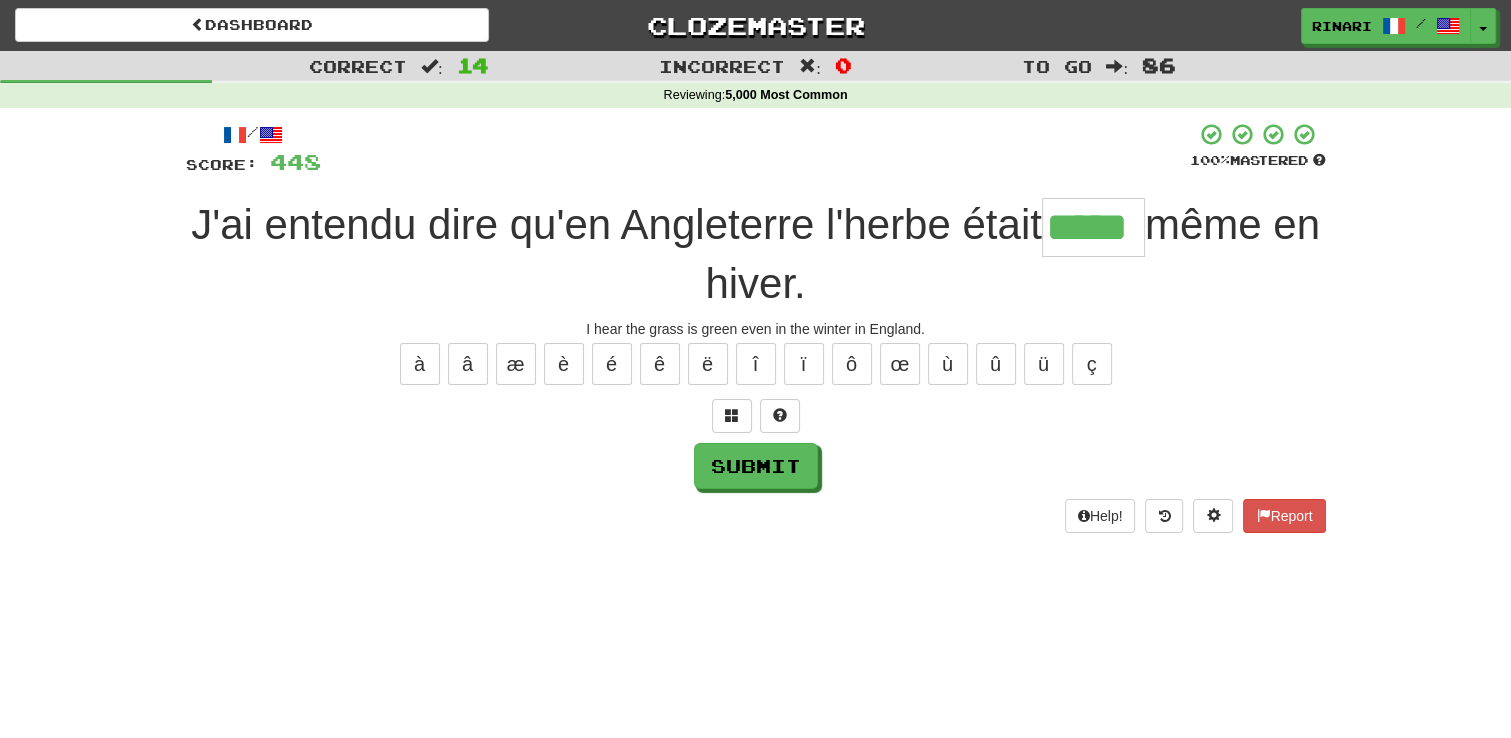 type on "*****" 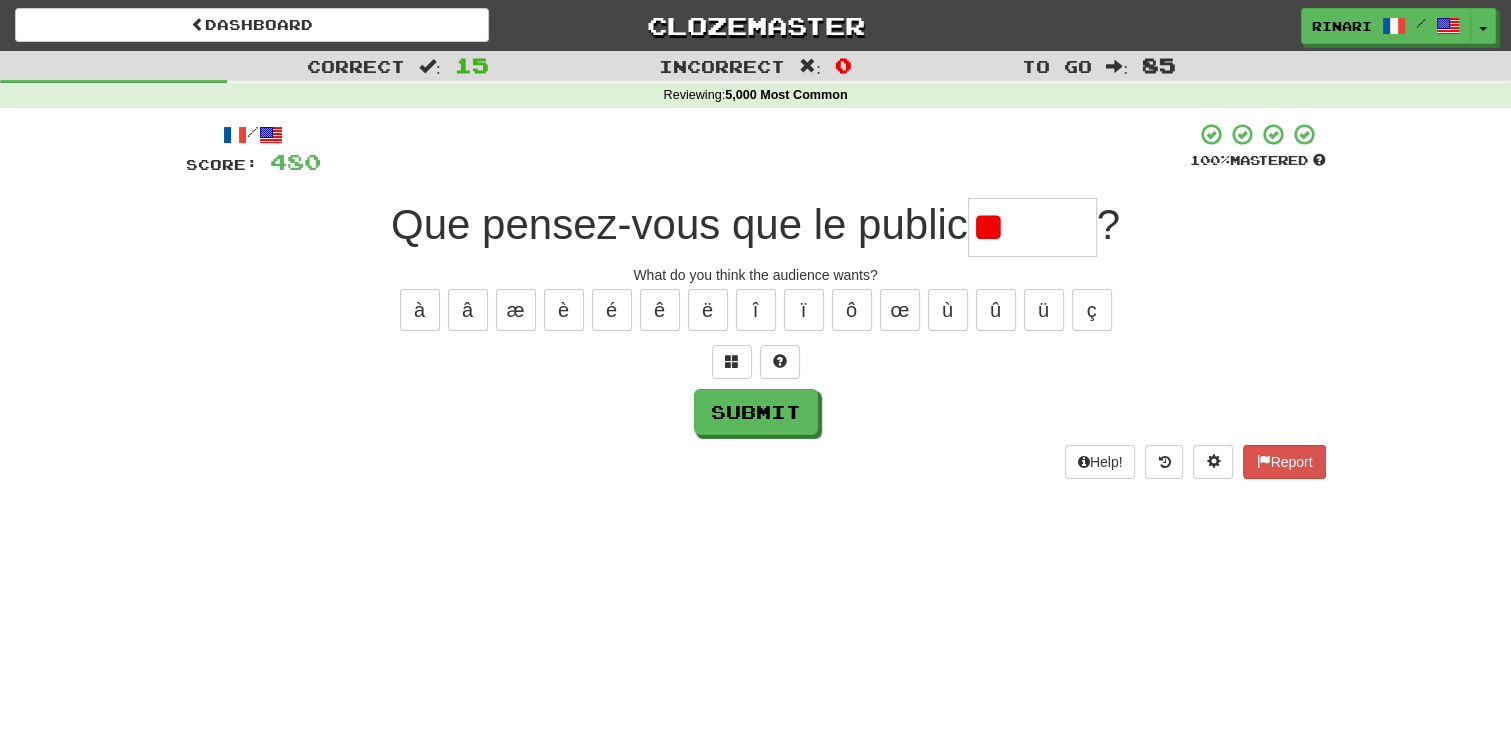 type on "*" 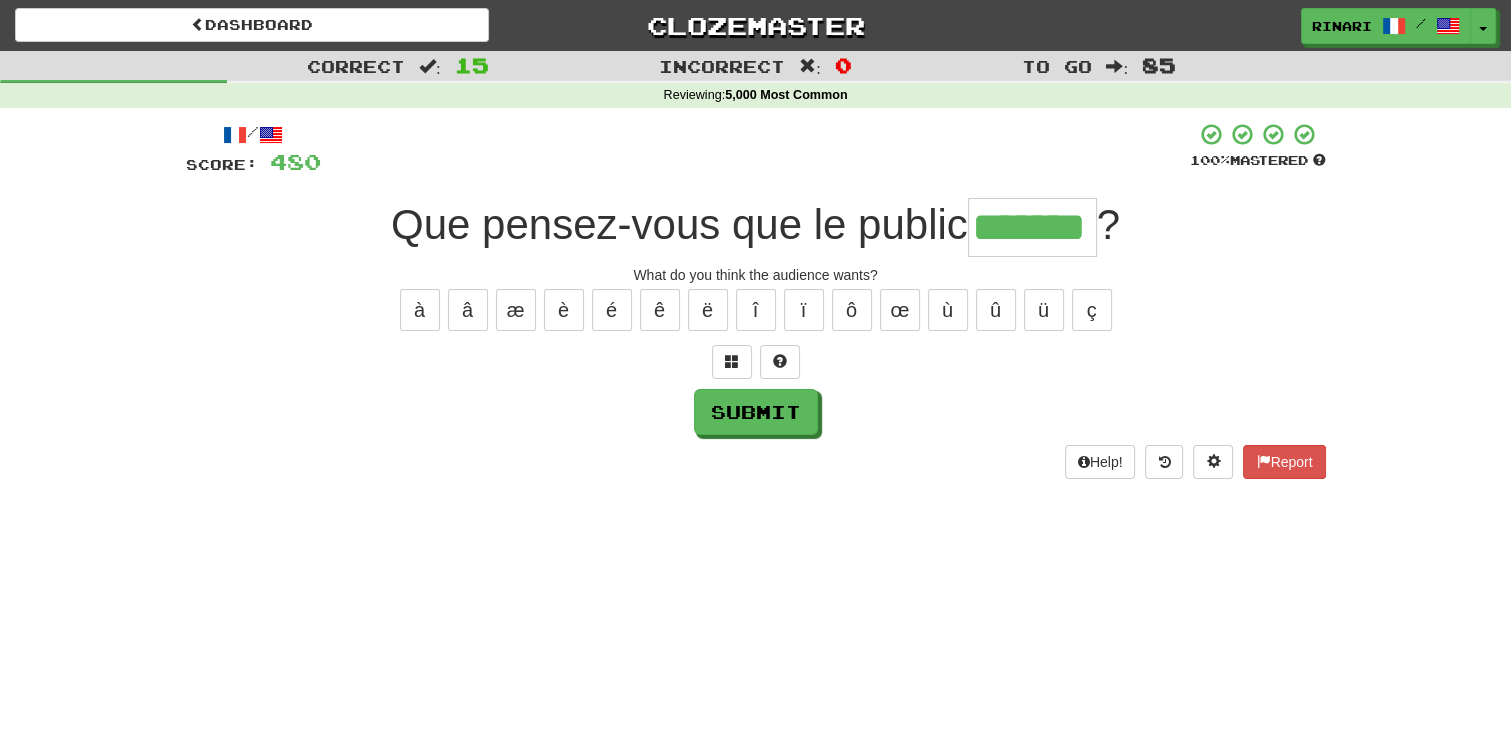 type on "*******" 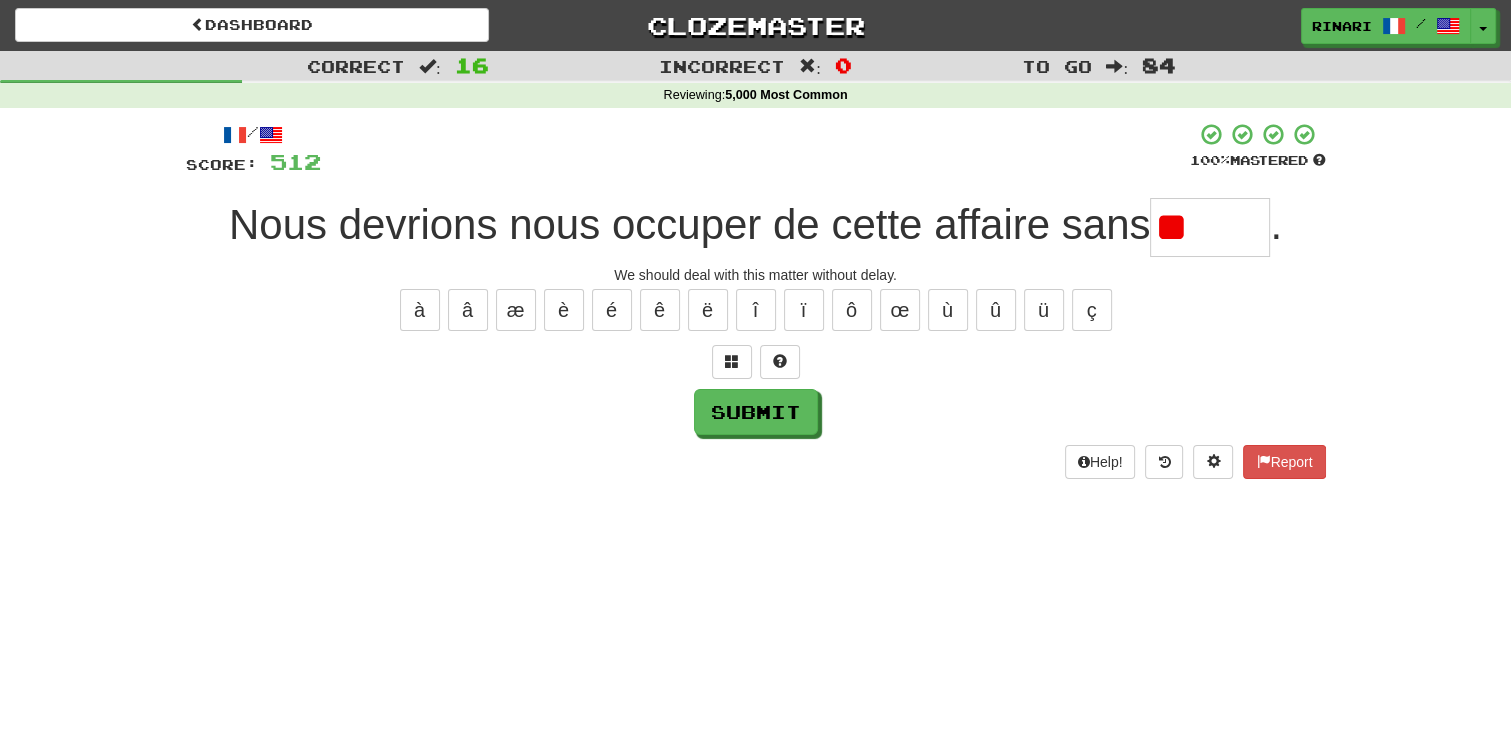 type on "*" 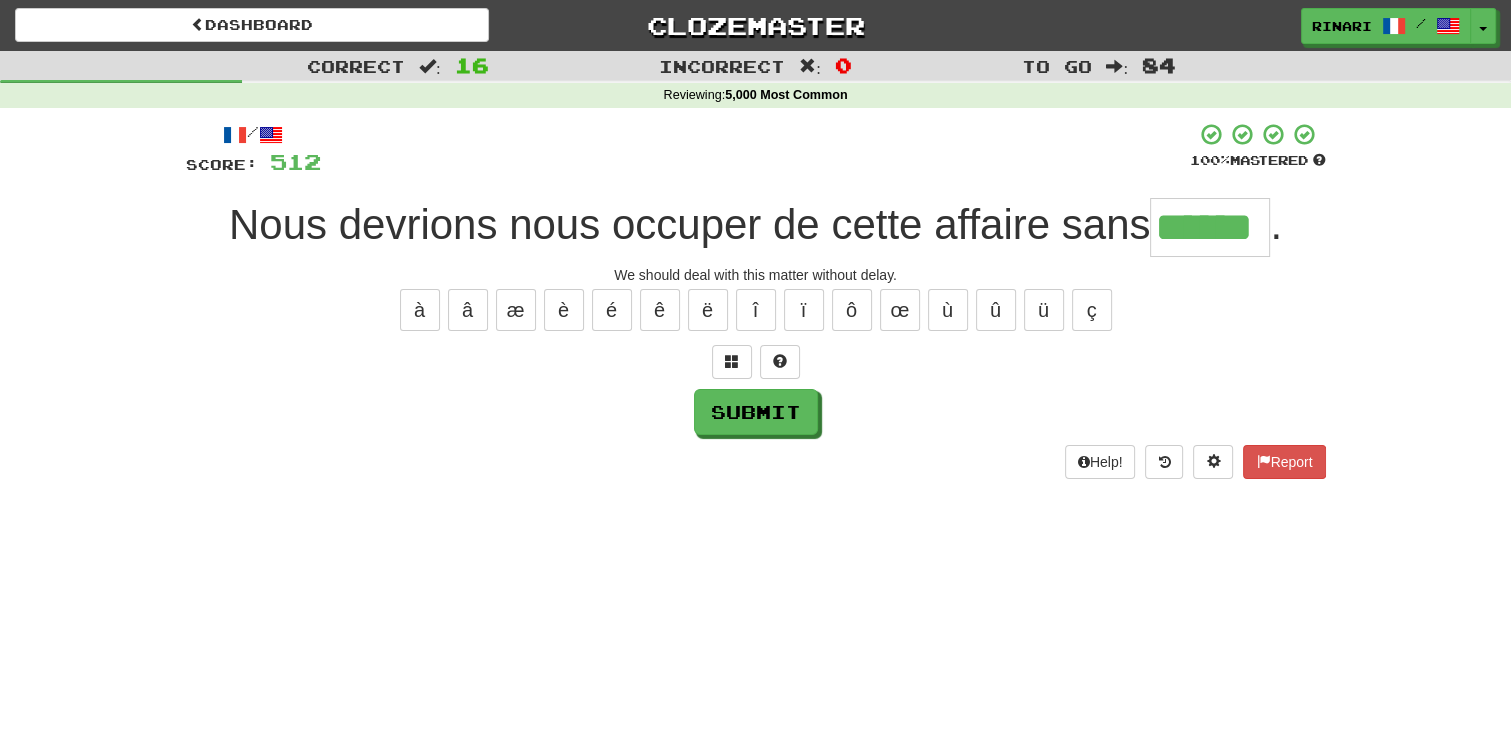 type on "******" 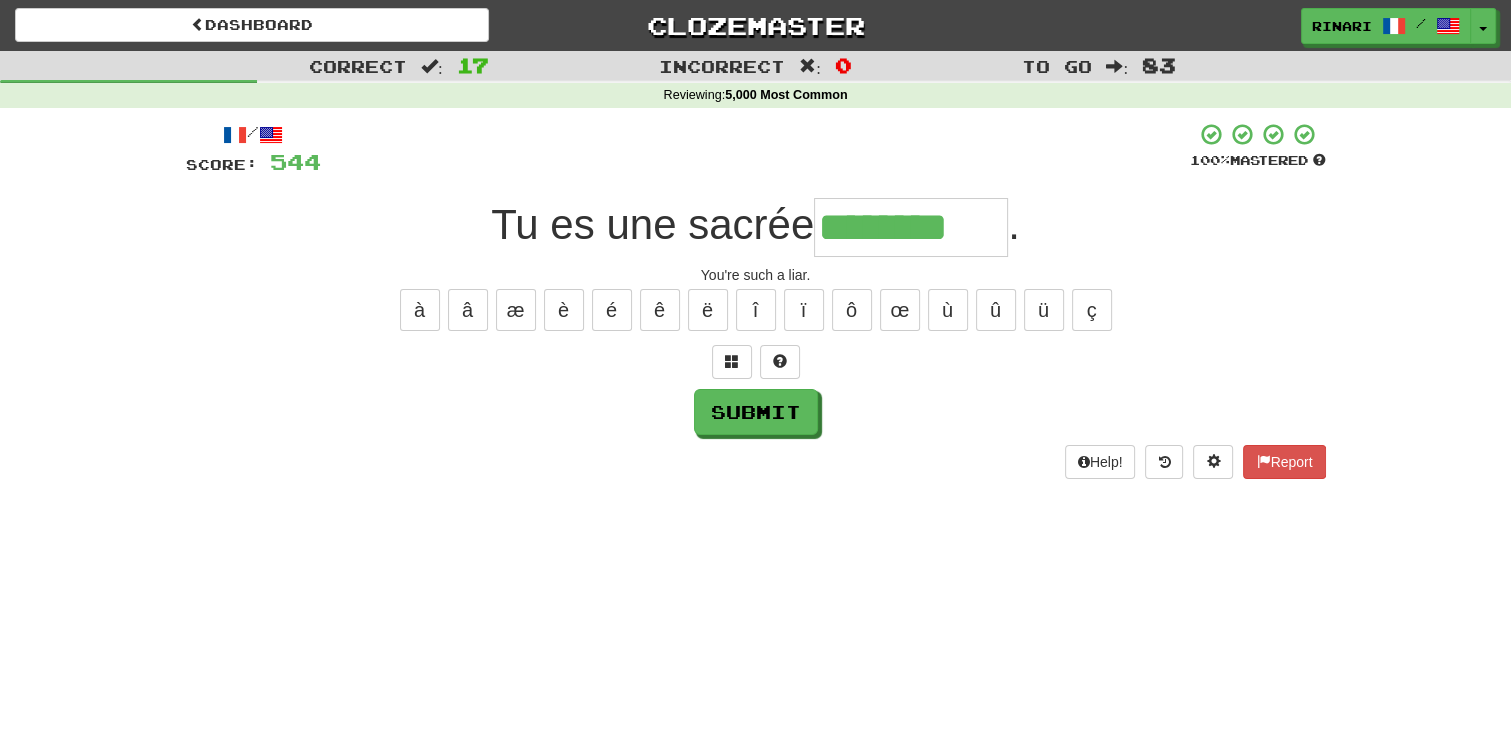 type on "********" 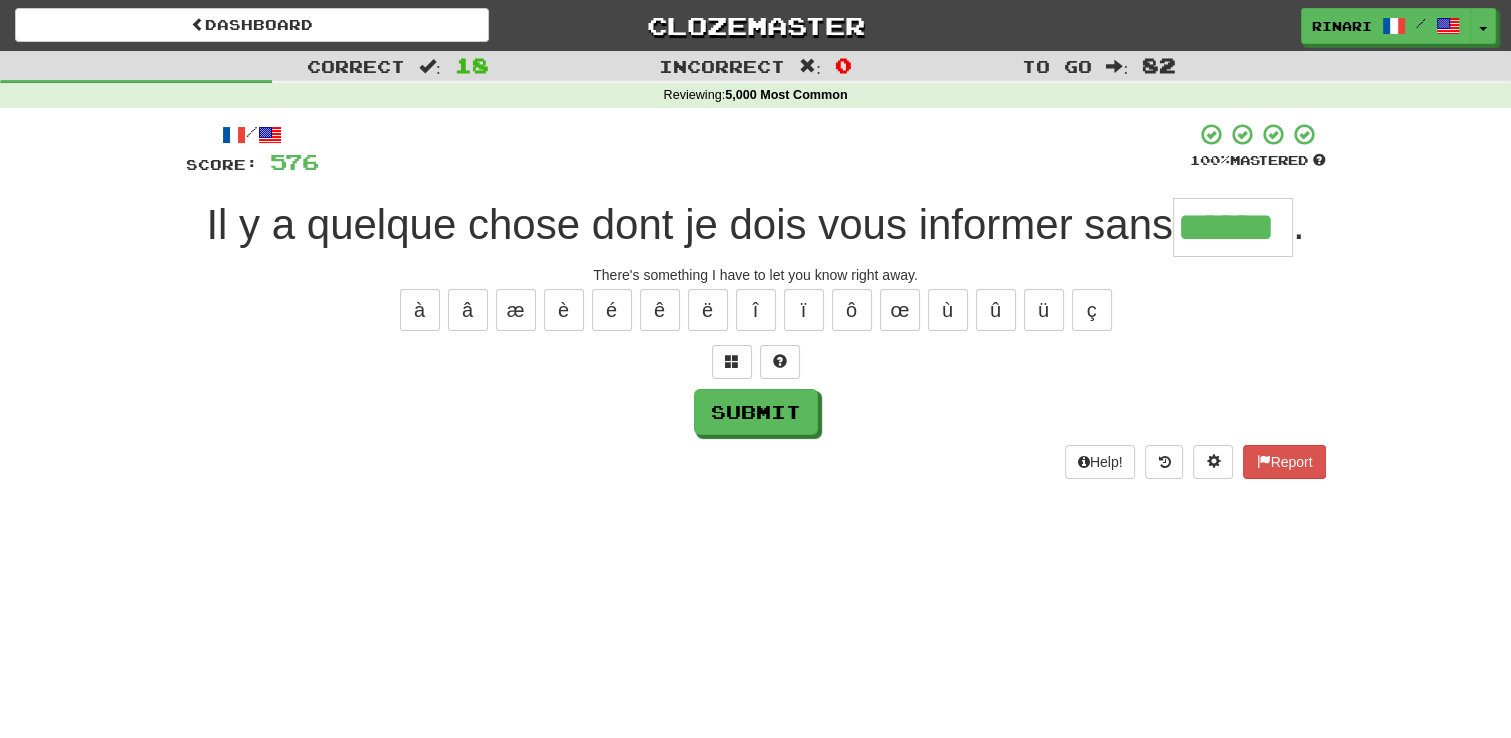 type on "******" 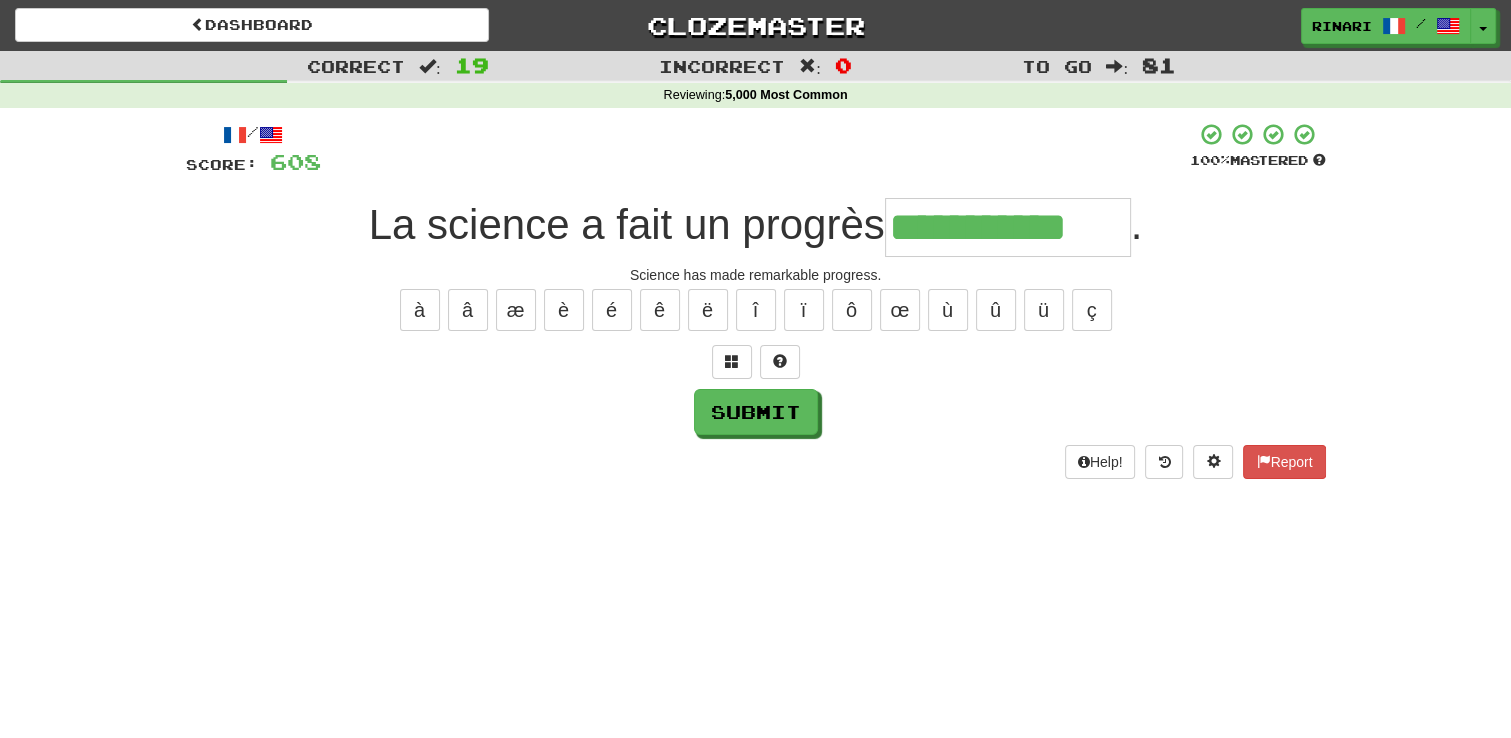 type on "**********" 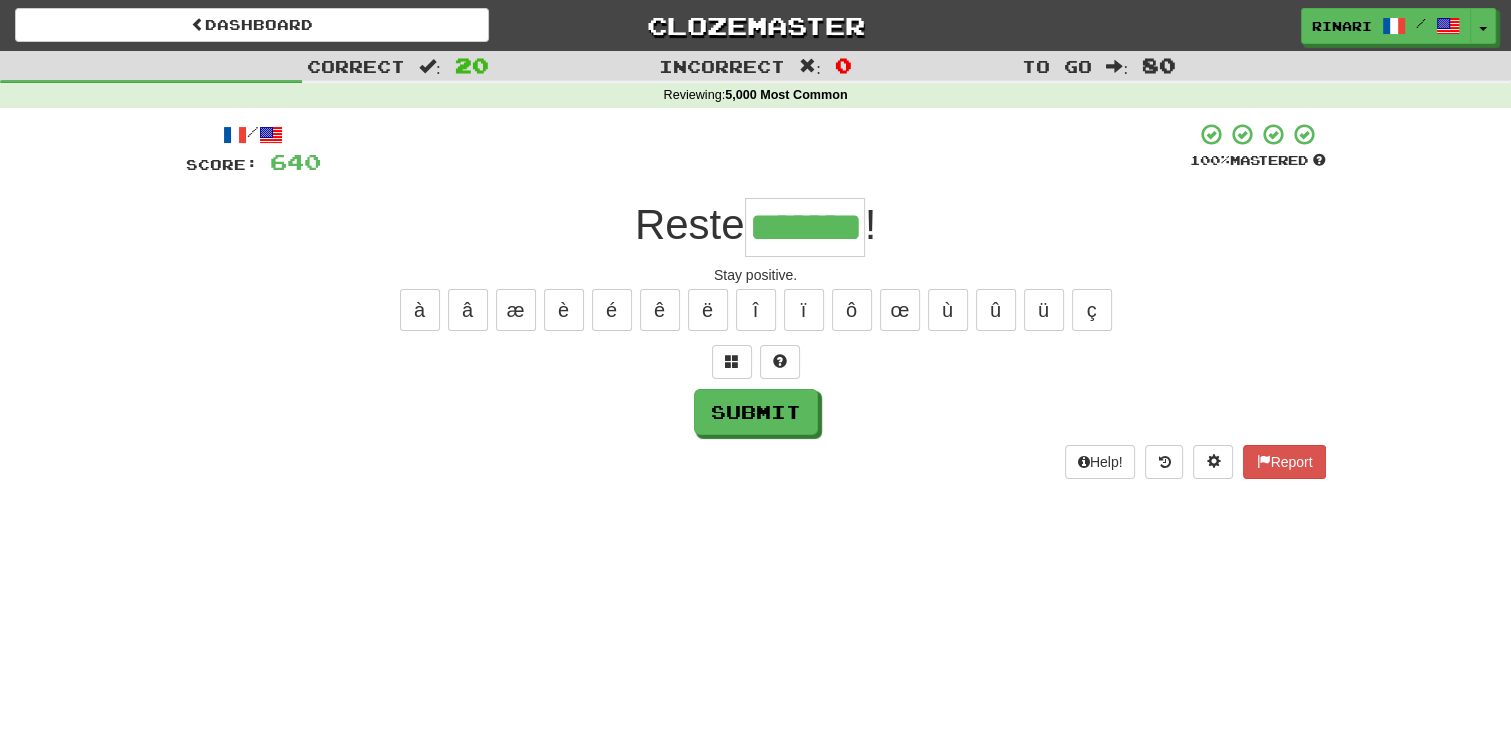 type on "*******" 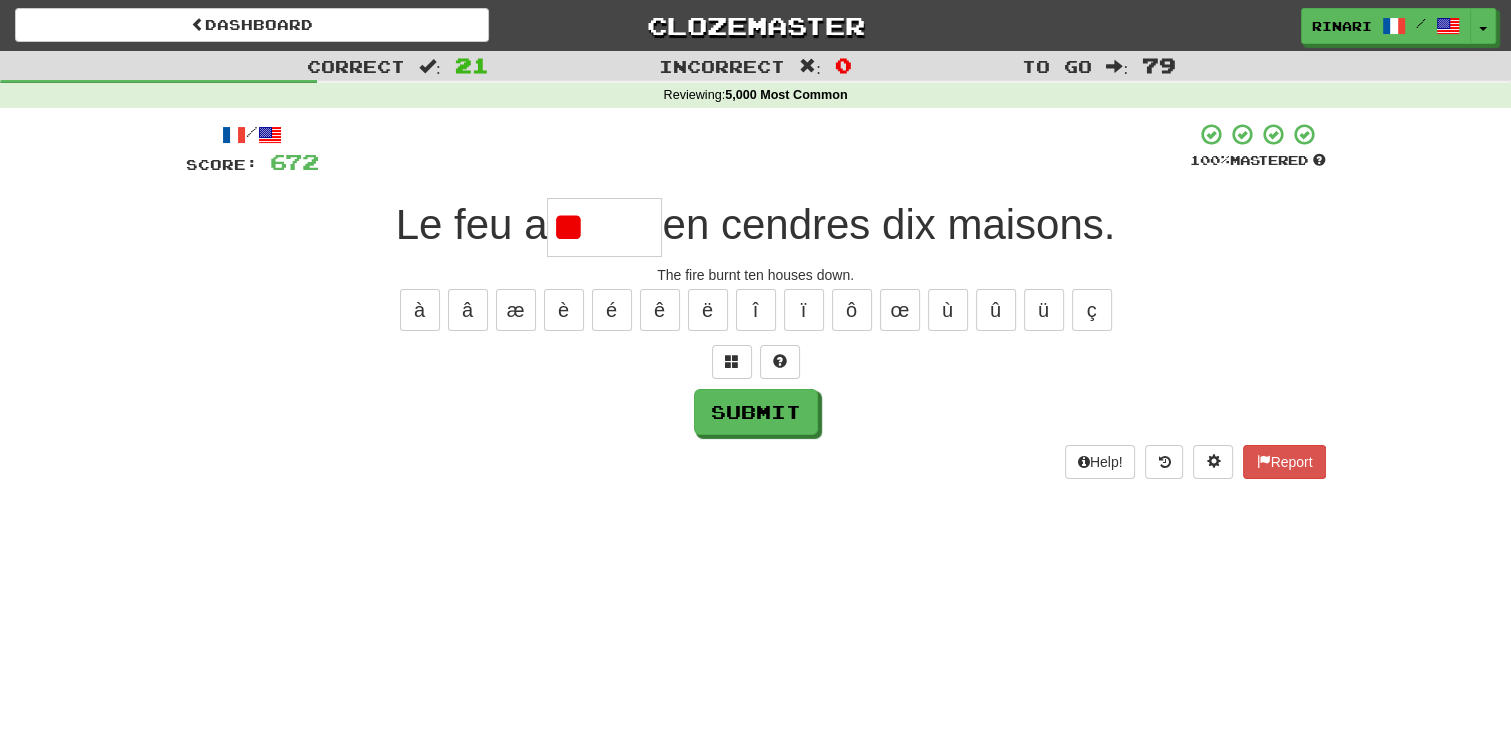 type on "*" 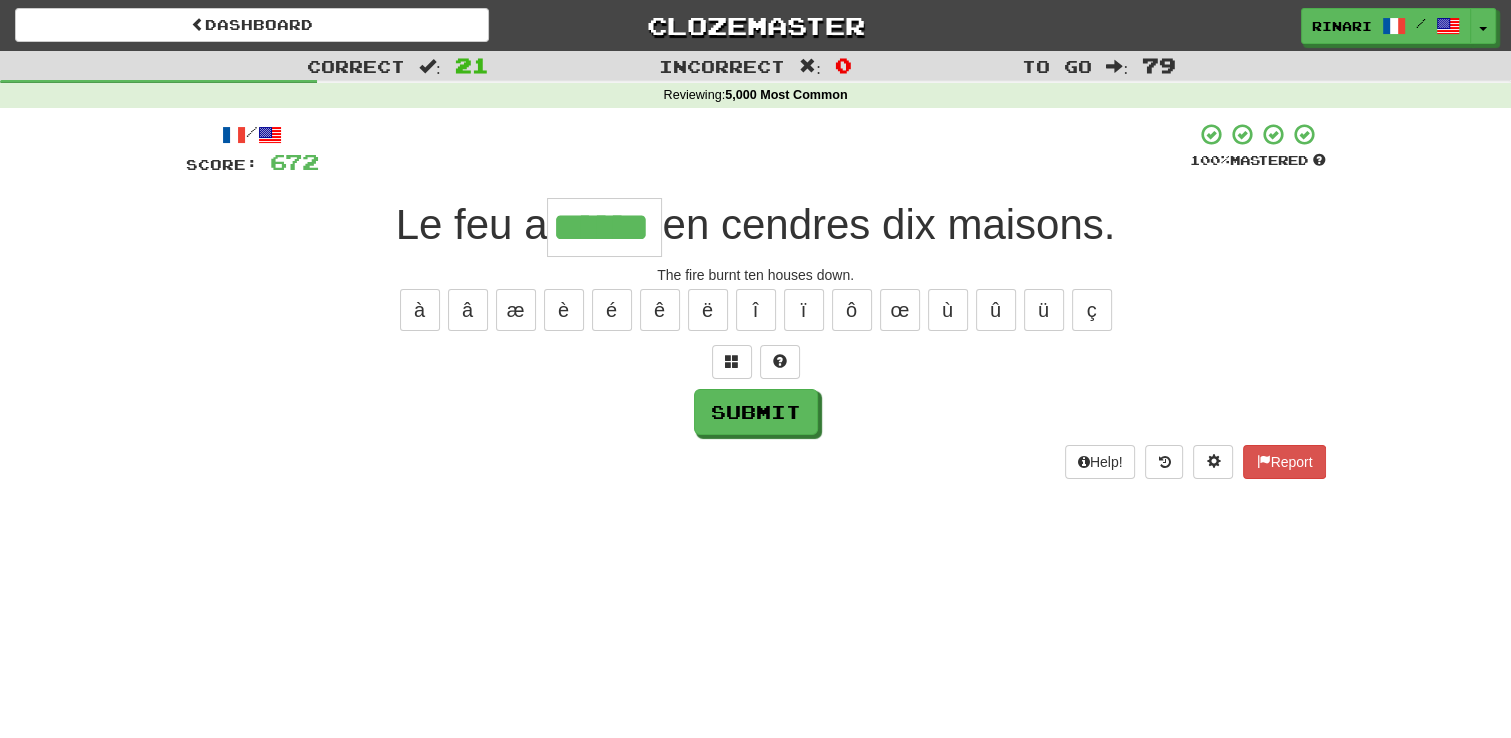 type on "******" 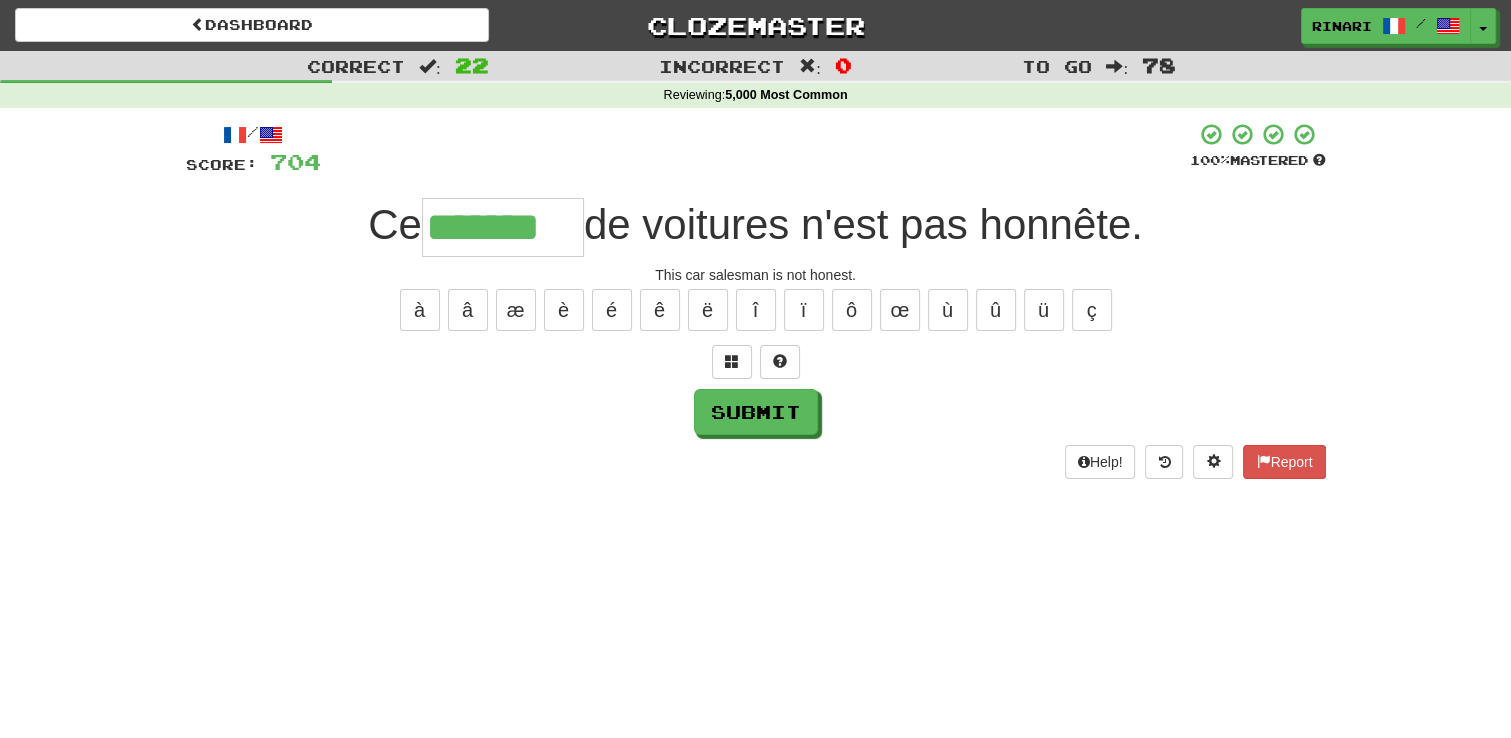 type on "*******" 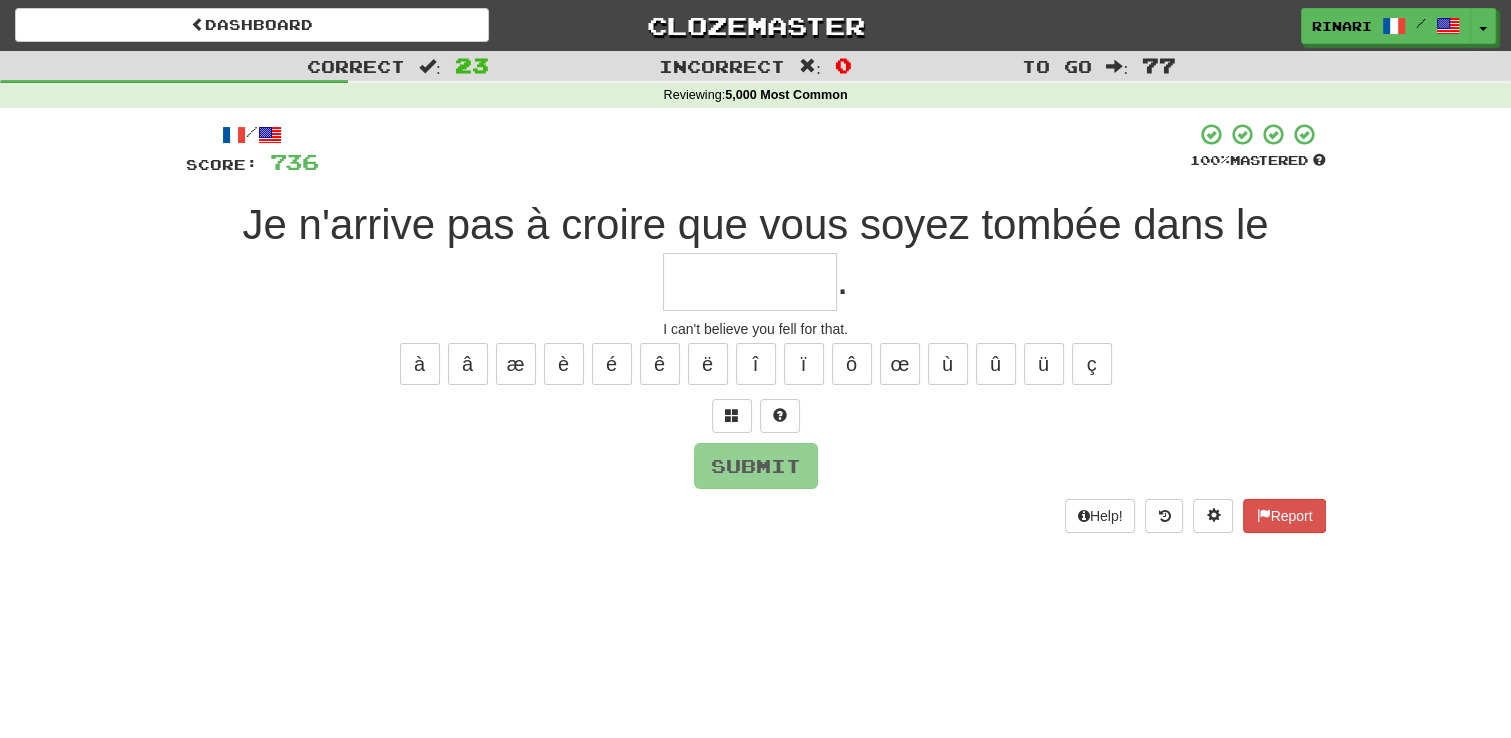 type on "*" 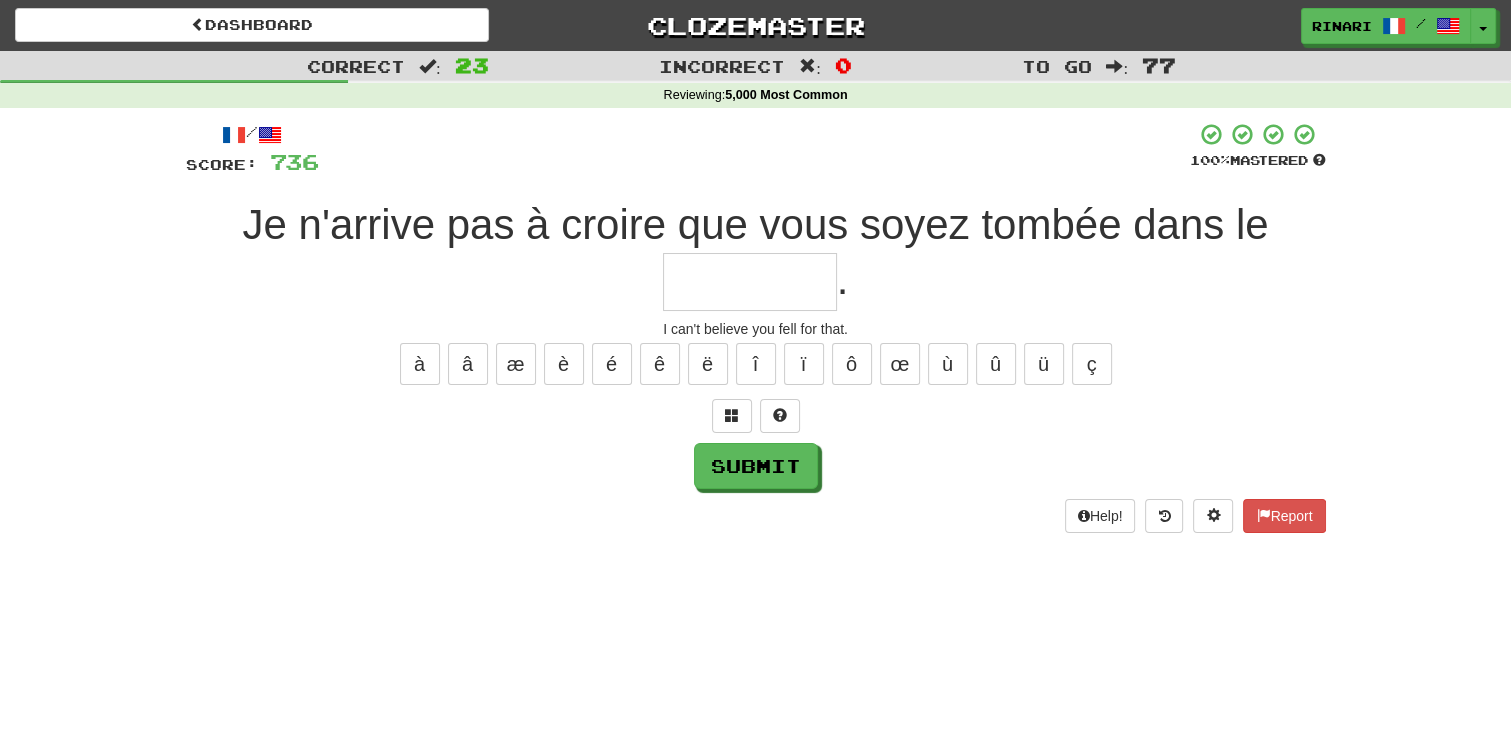 type on "*" 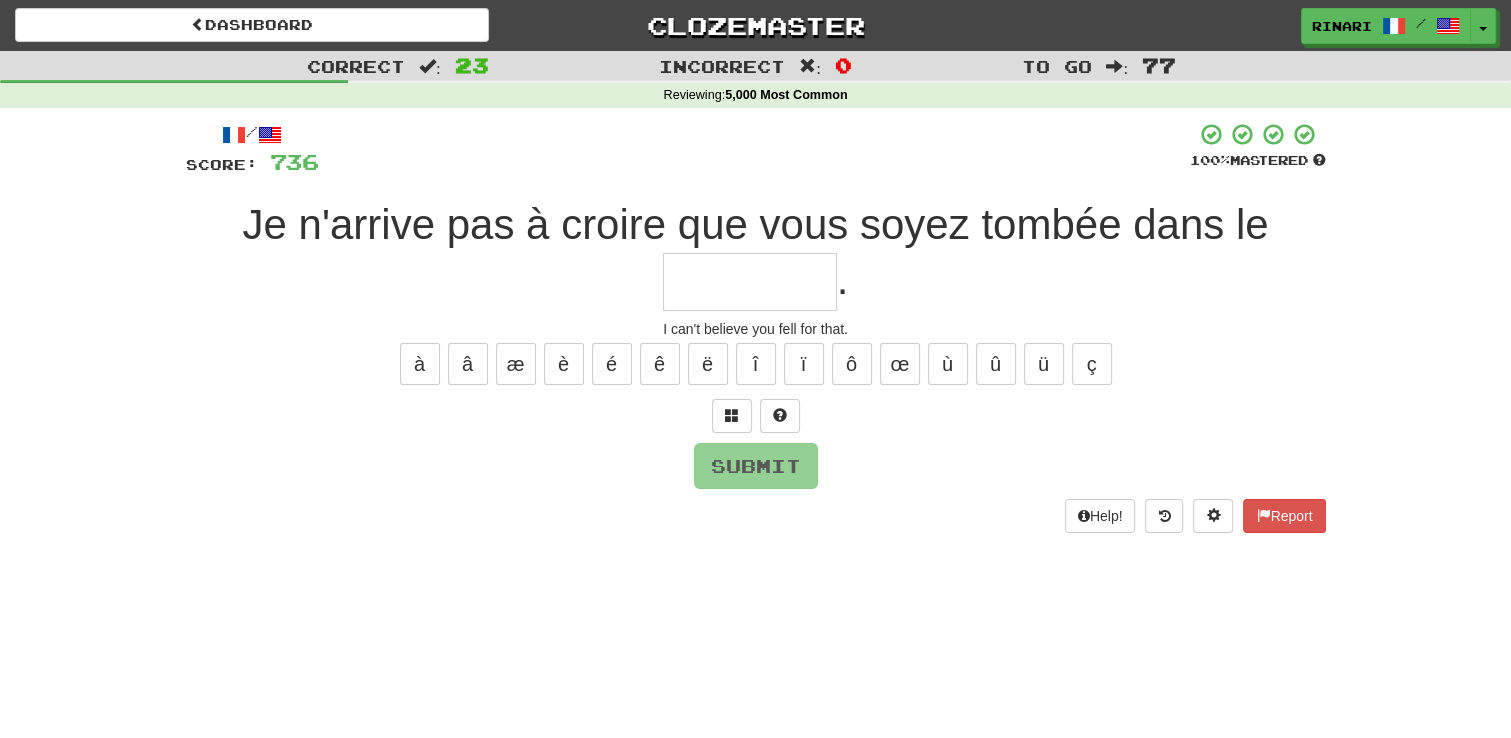 type on "*" 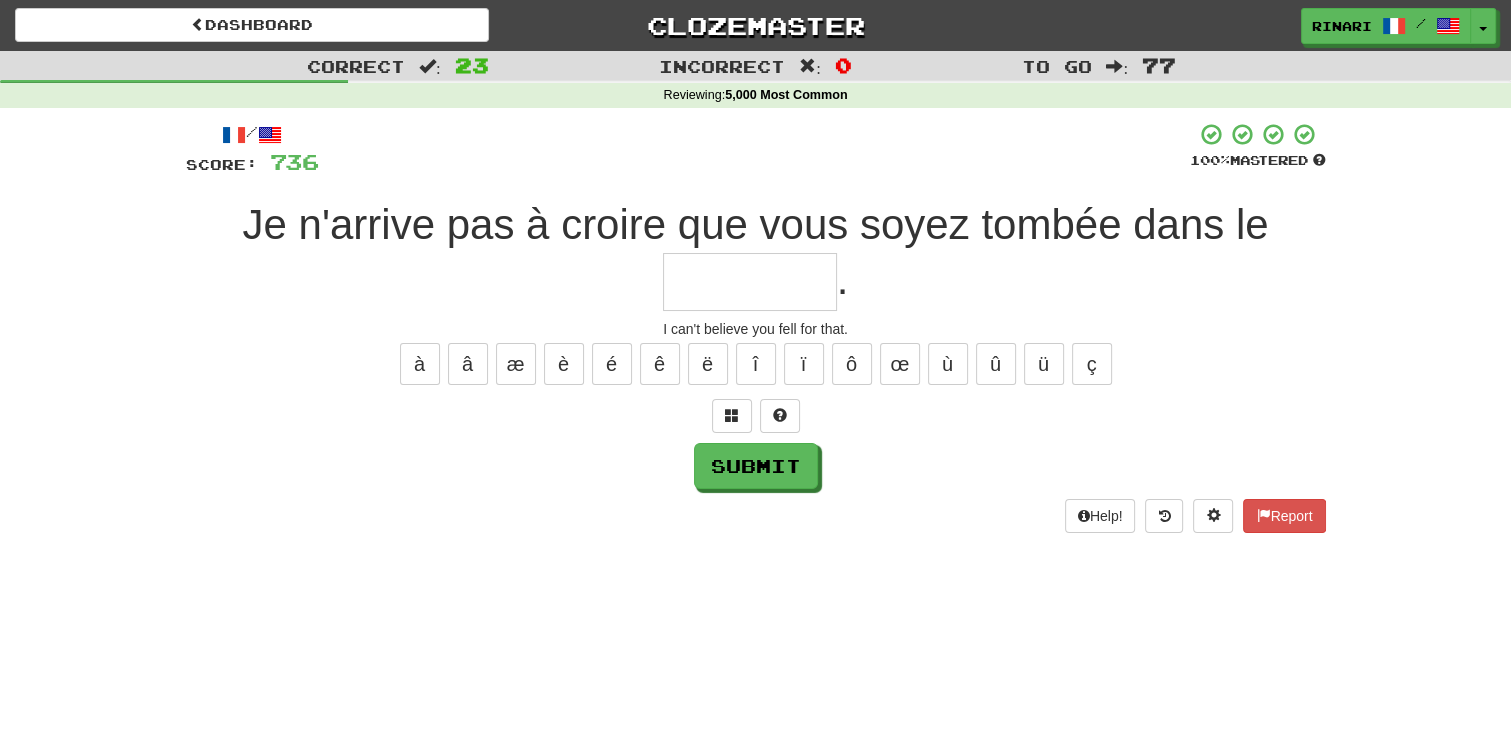 type on "*" 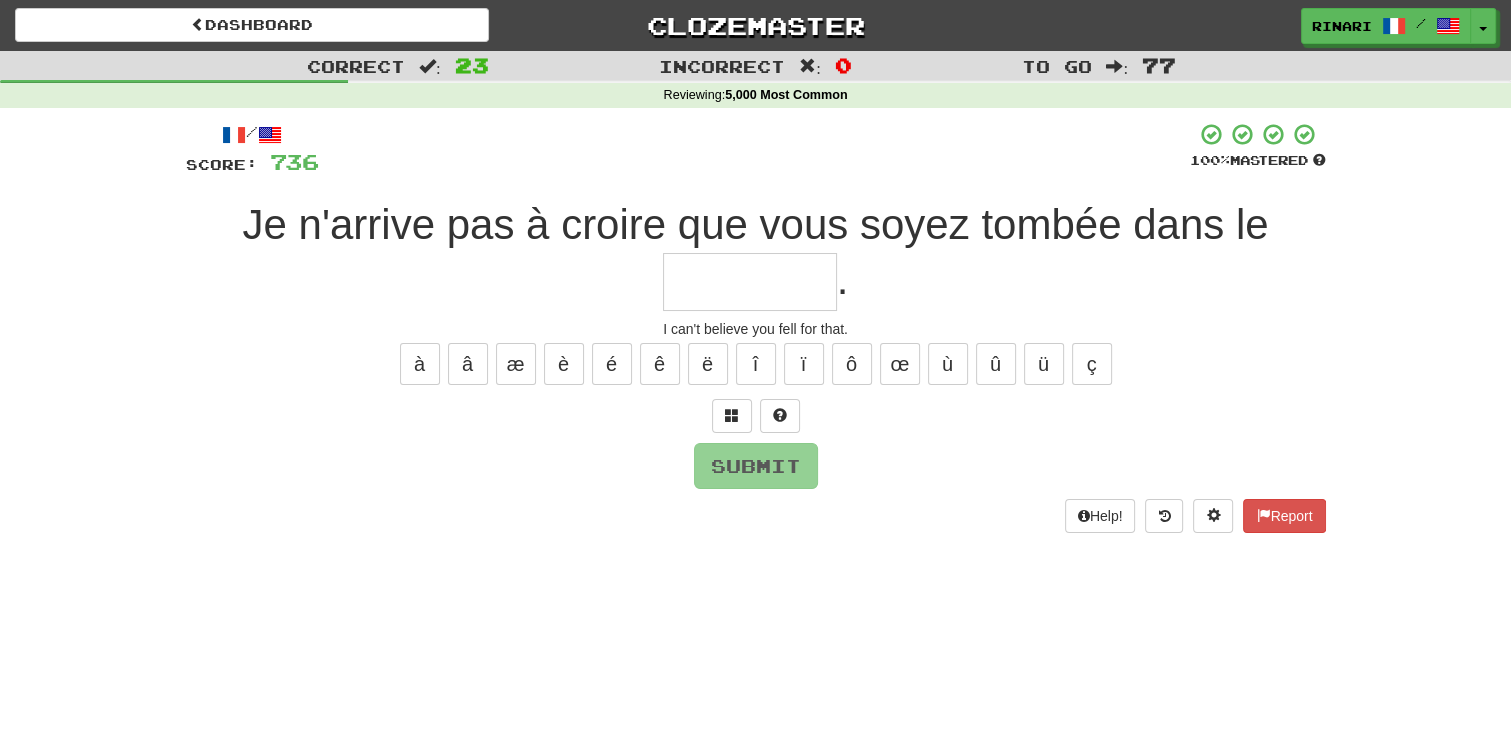 type on "*" 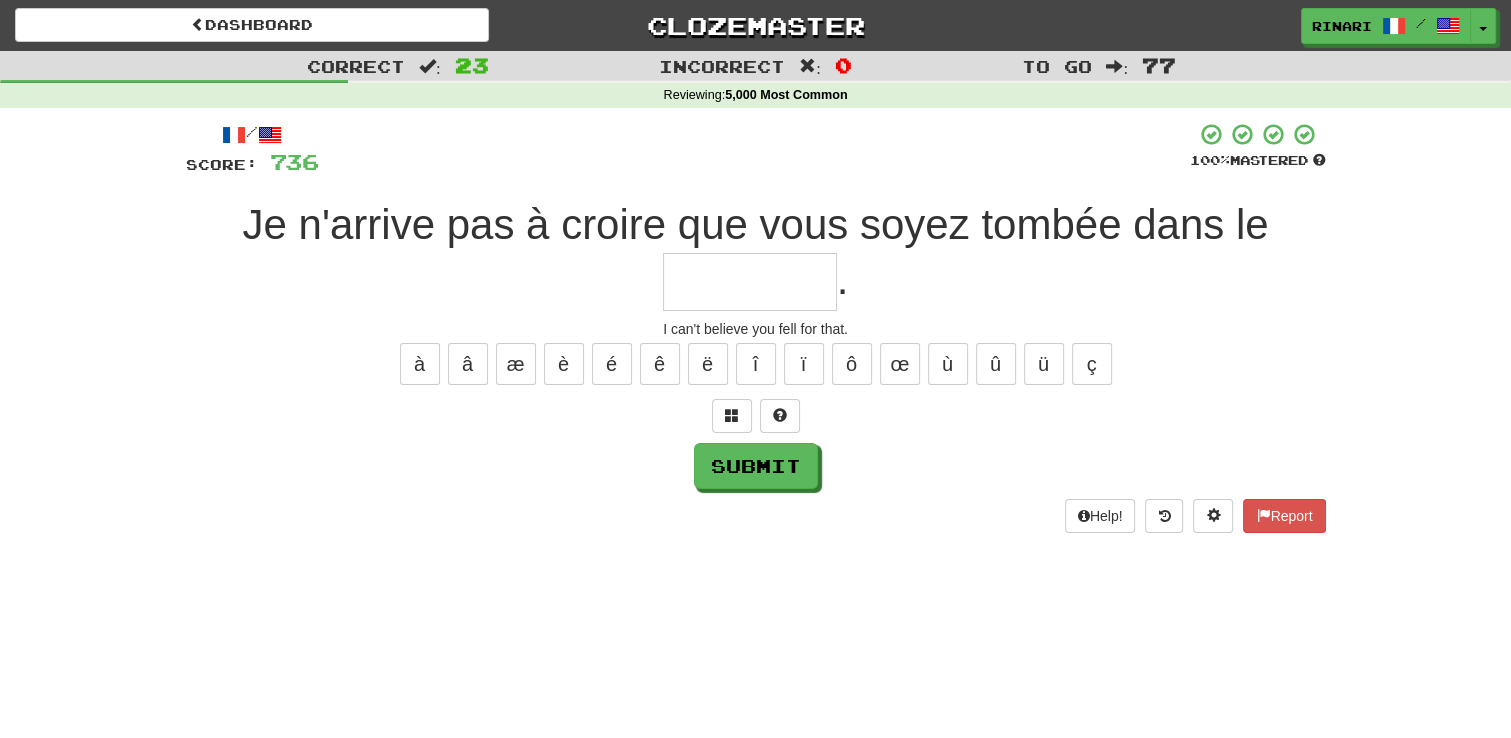 type on "*" 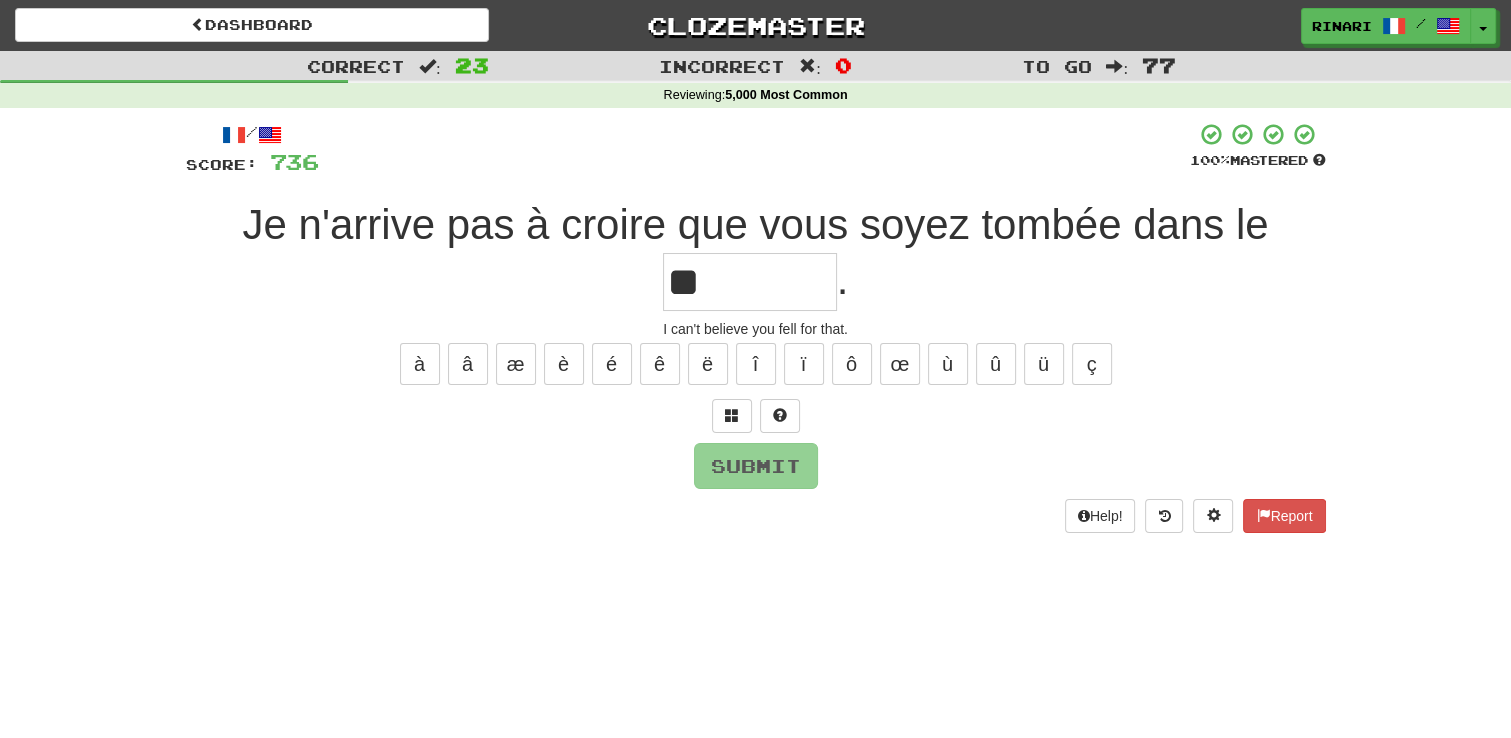 type on "*" 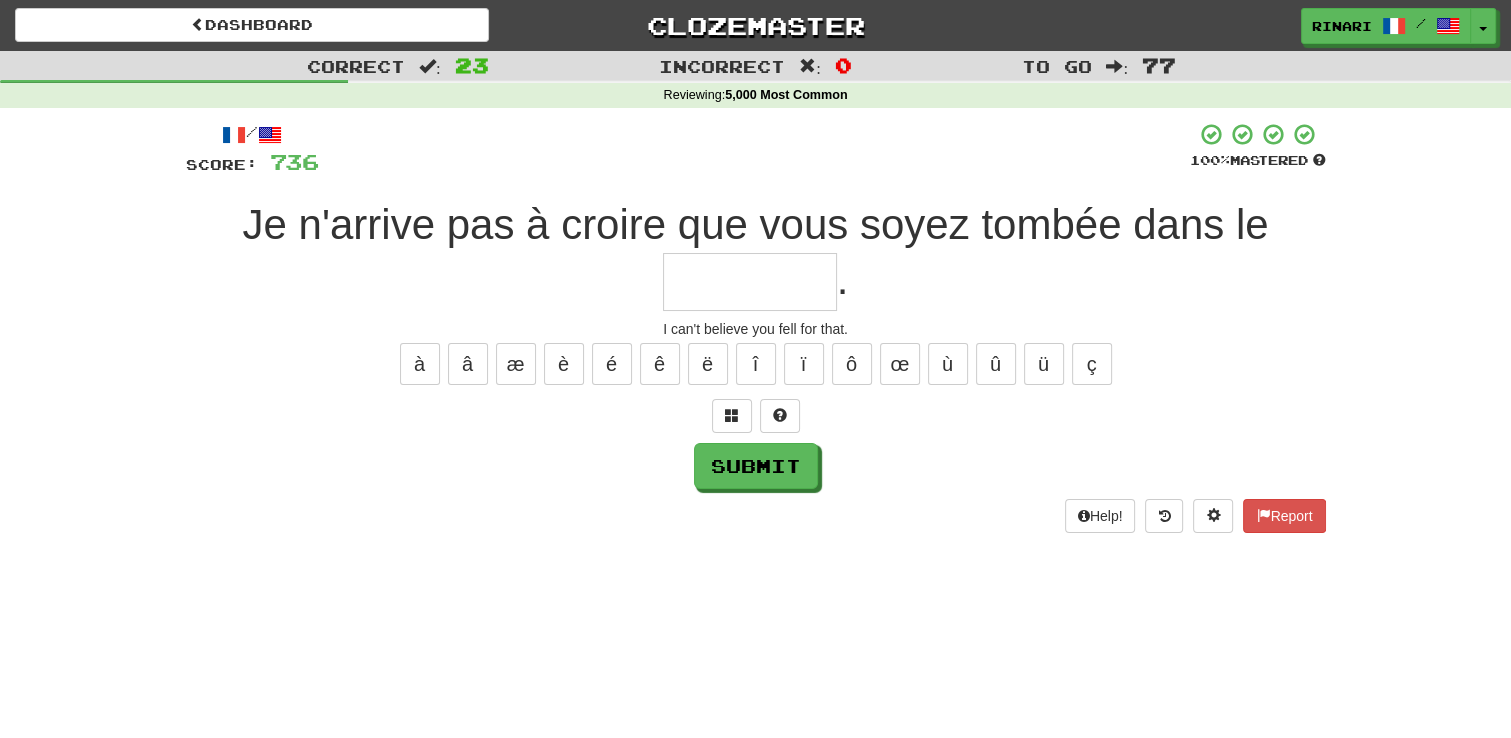 type on "*" 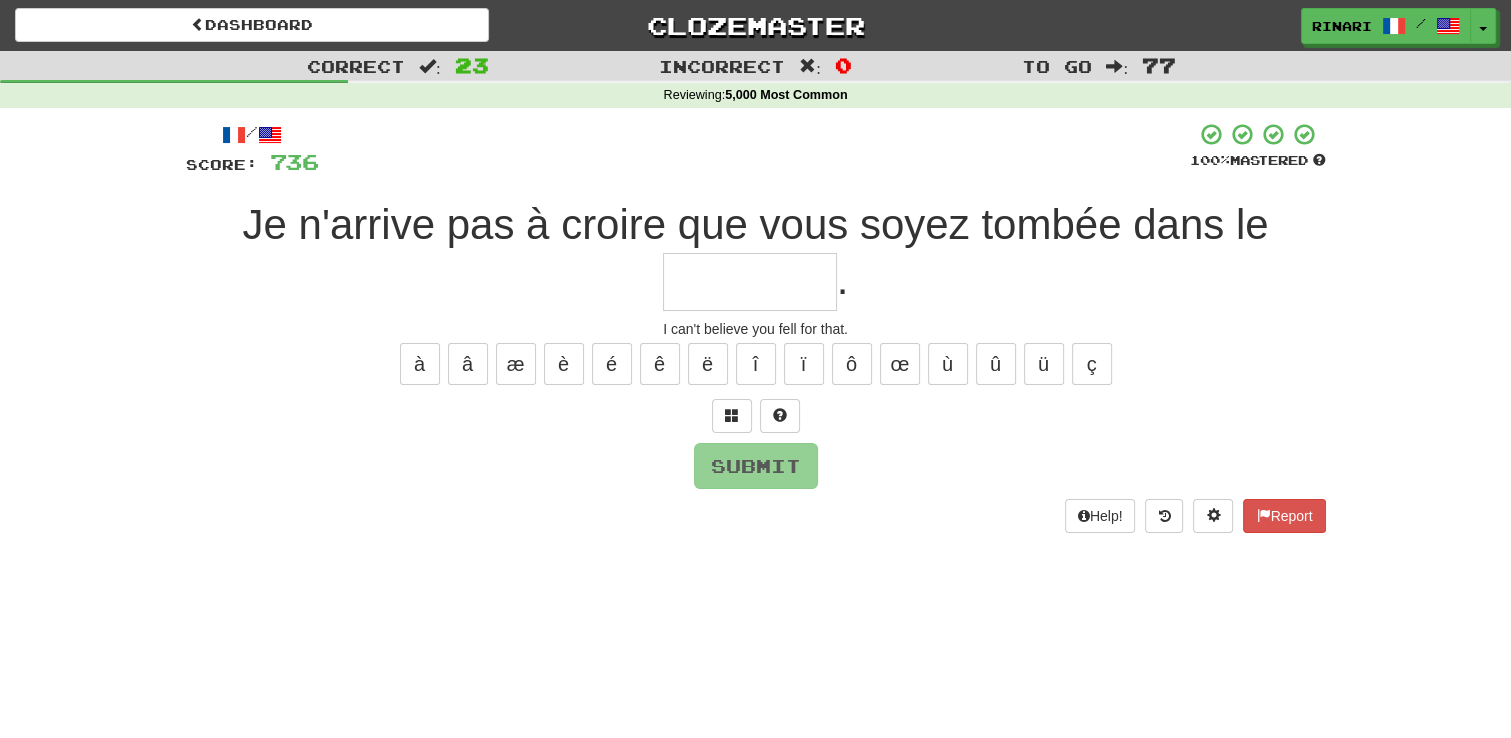 type on "*" 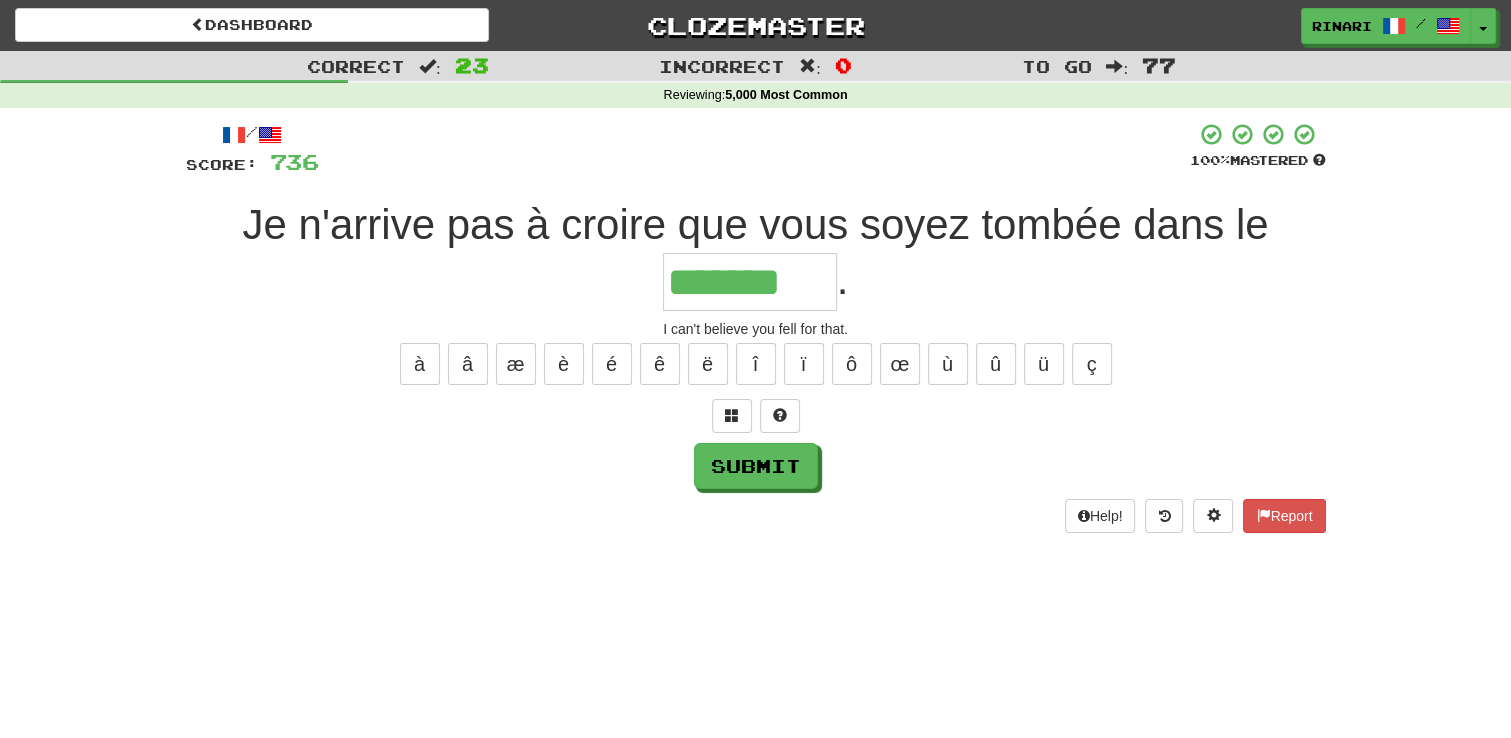 type on "*******" 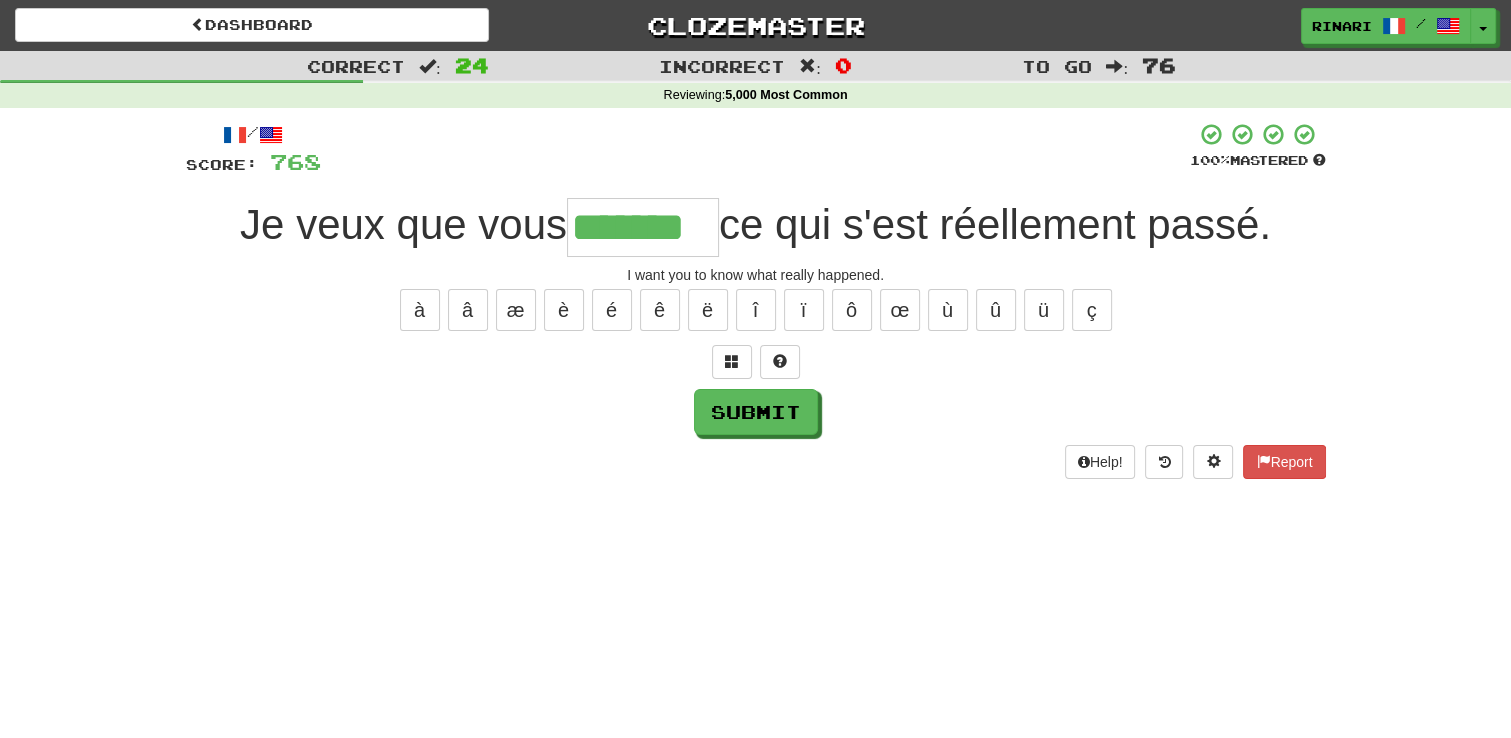 type on "*******" 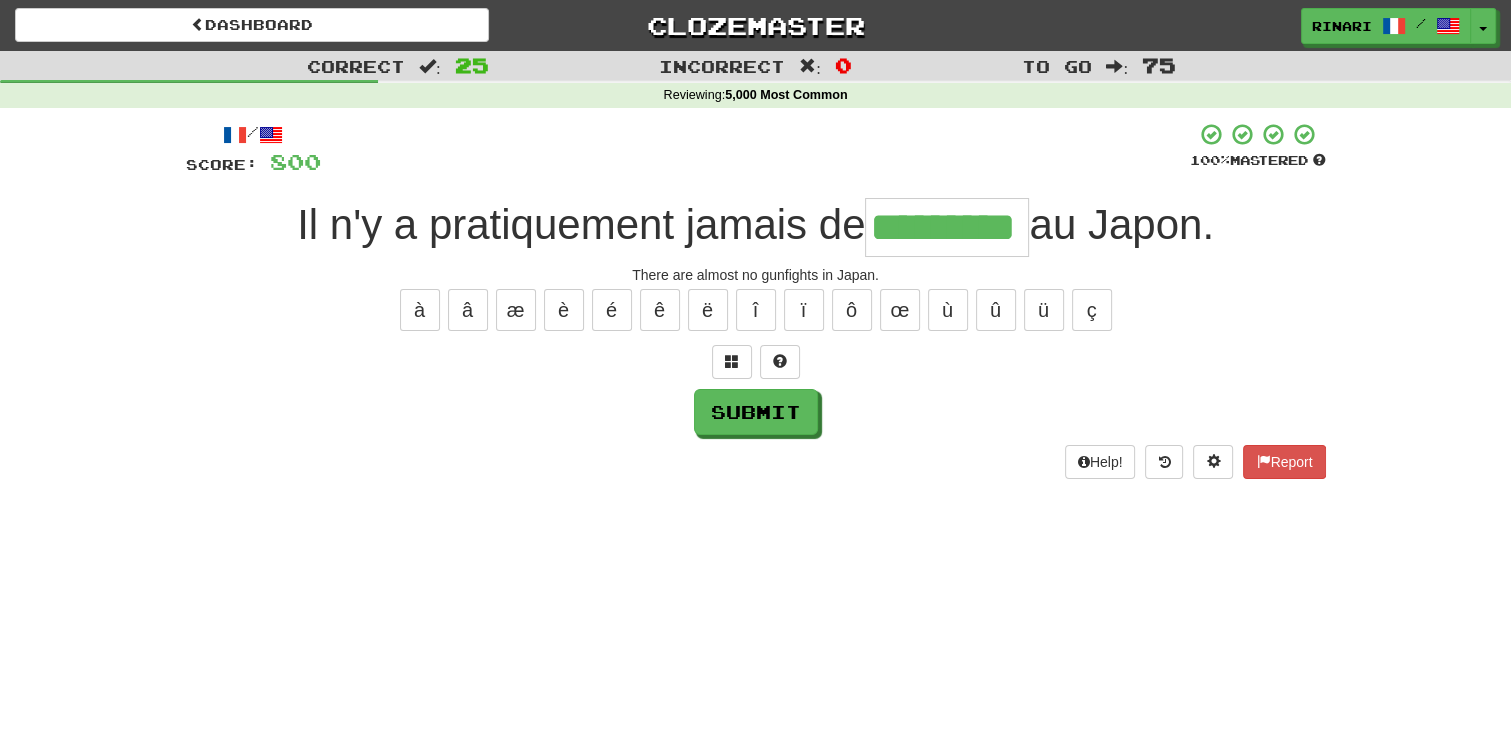 type on "*********" 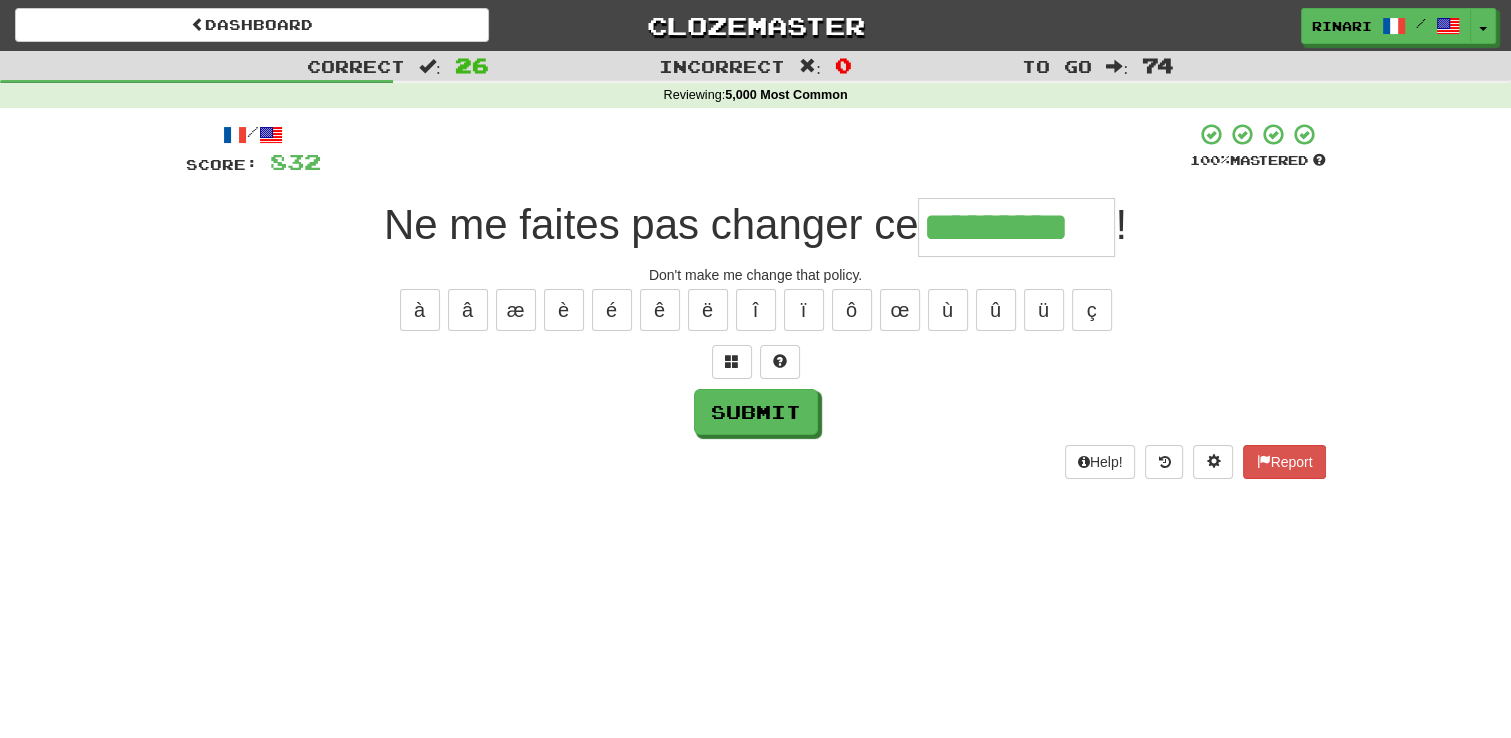 type on "*********" 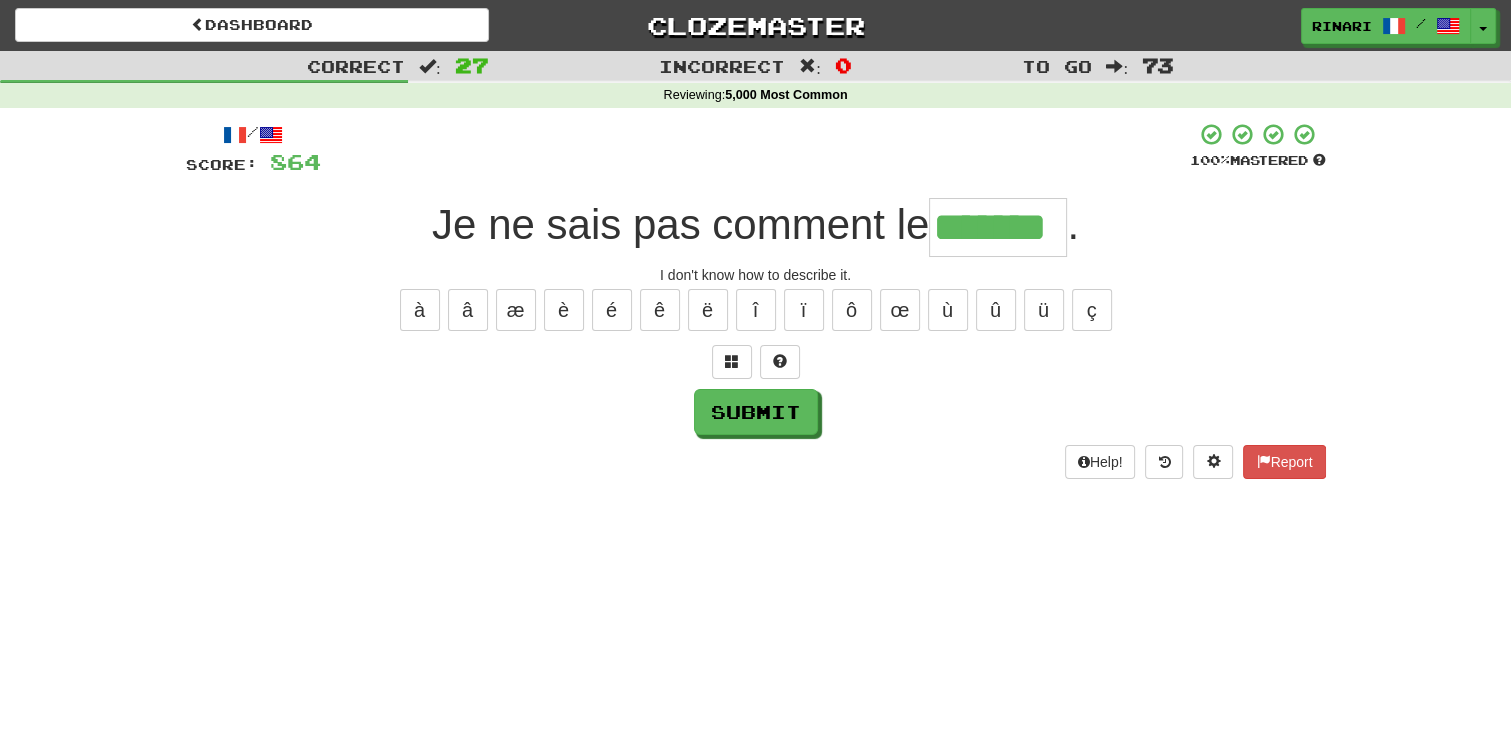 type on "*******" 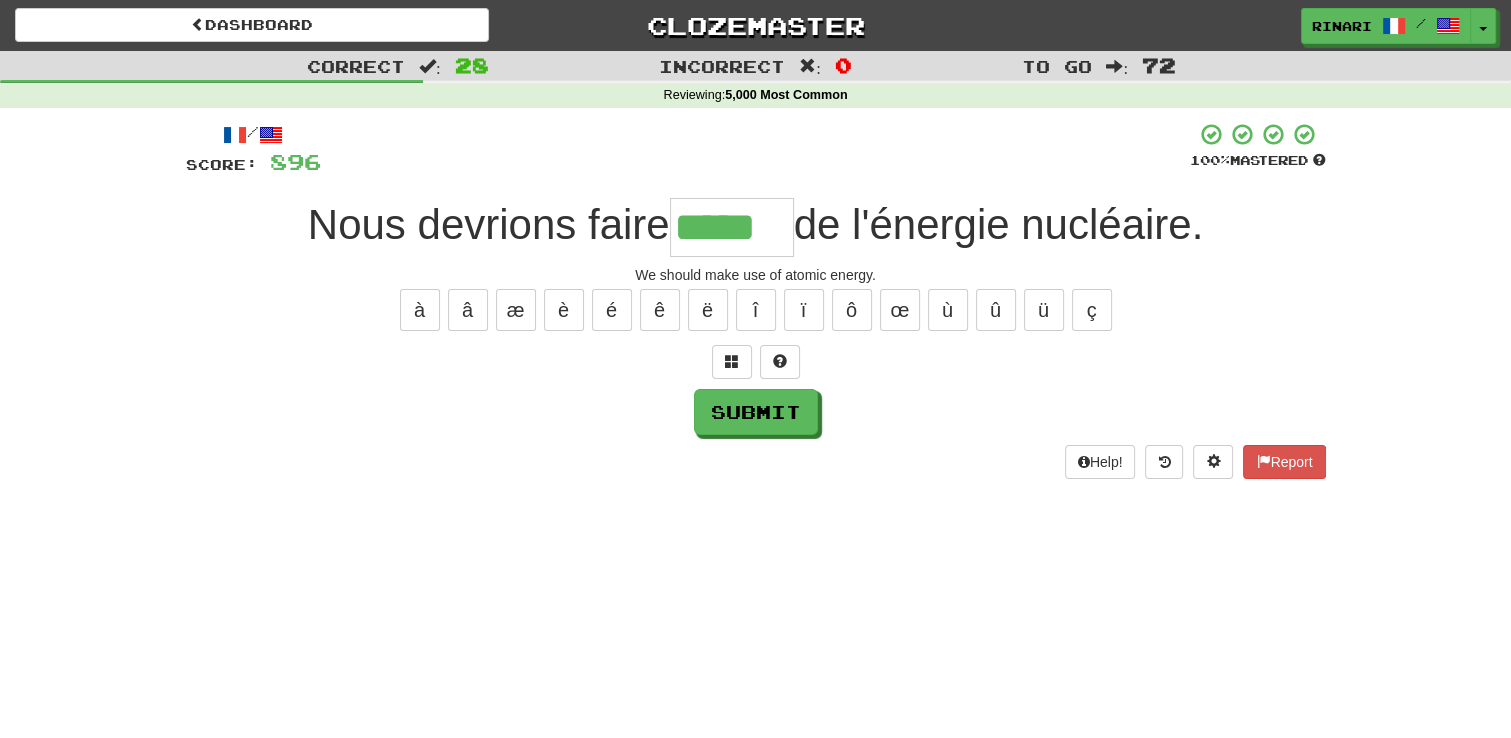 type on "*****" 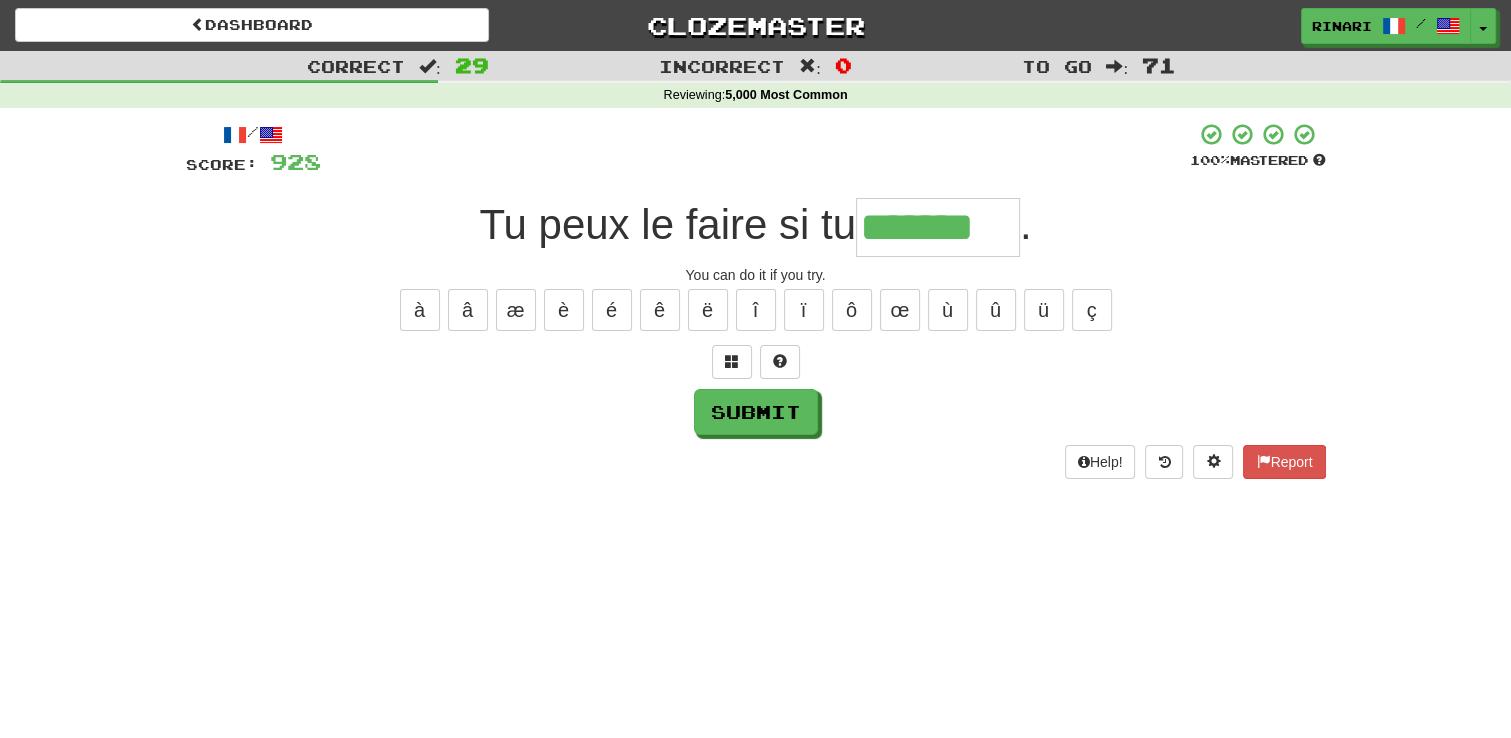 type on "*******" 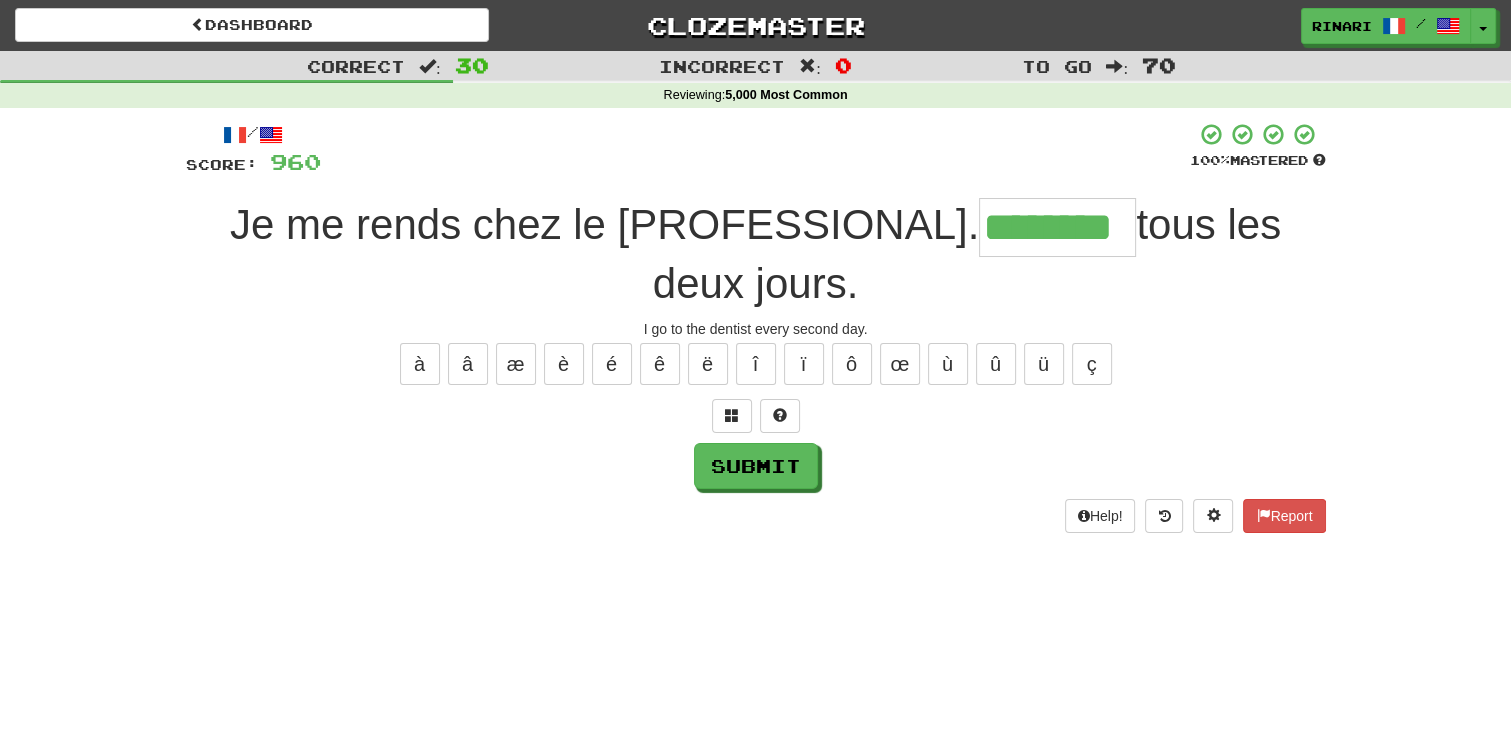 type on "********" 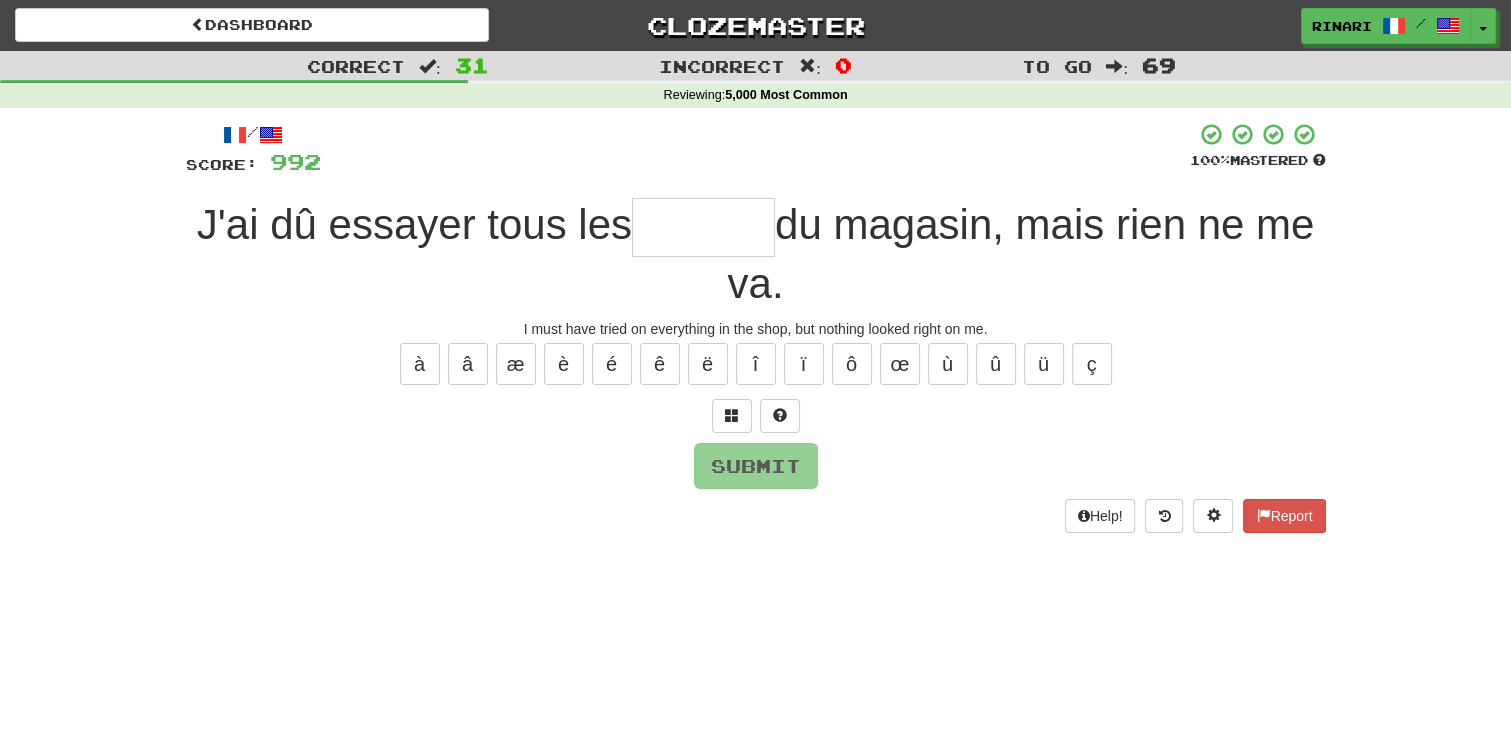 type on "*" 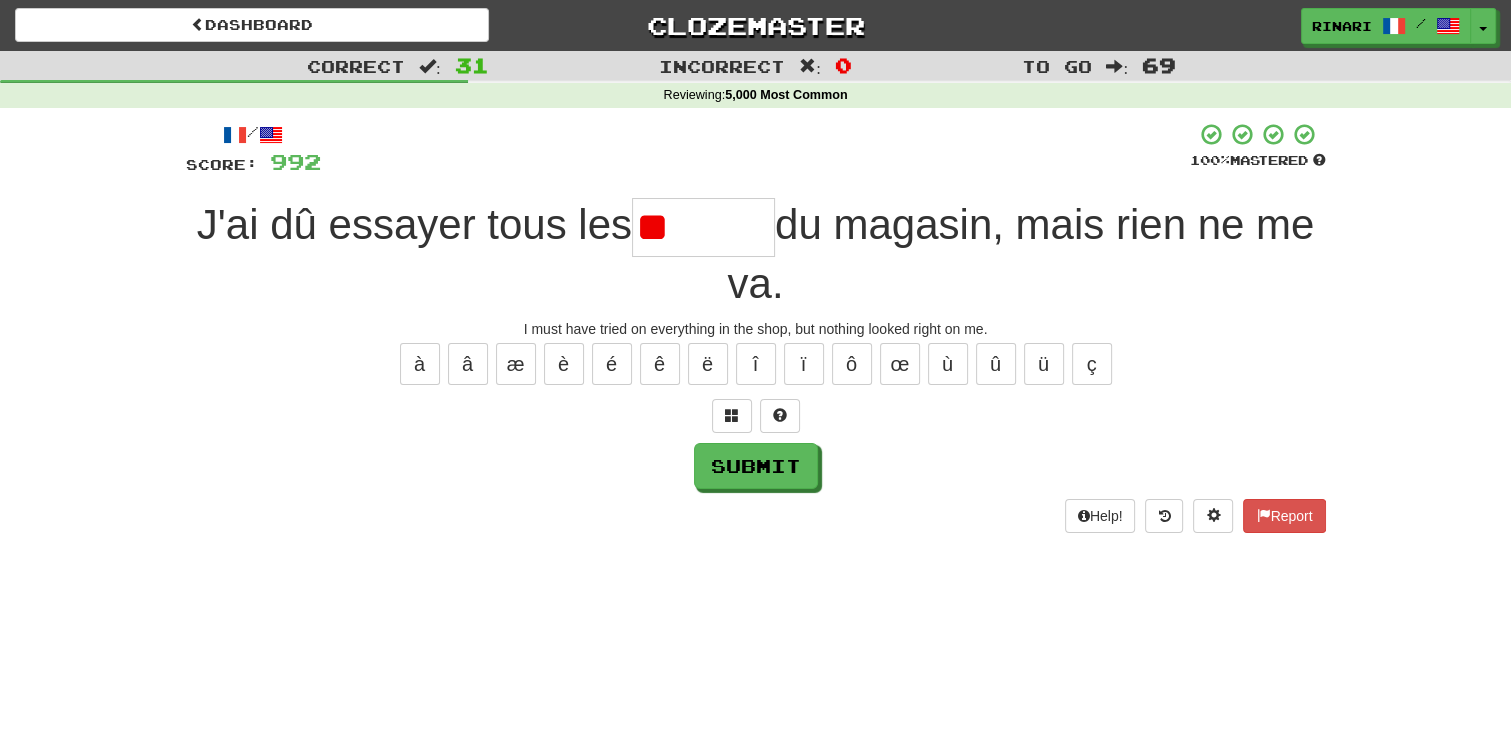 type on "*" 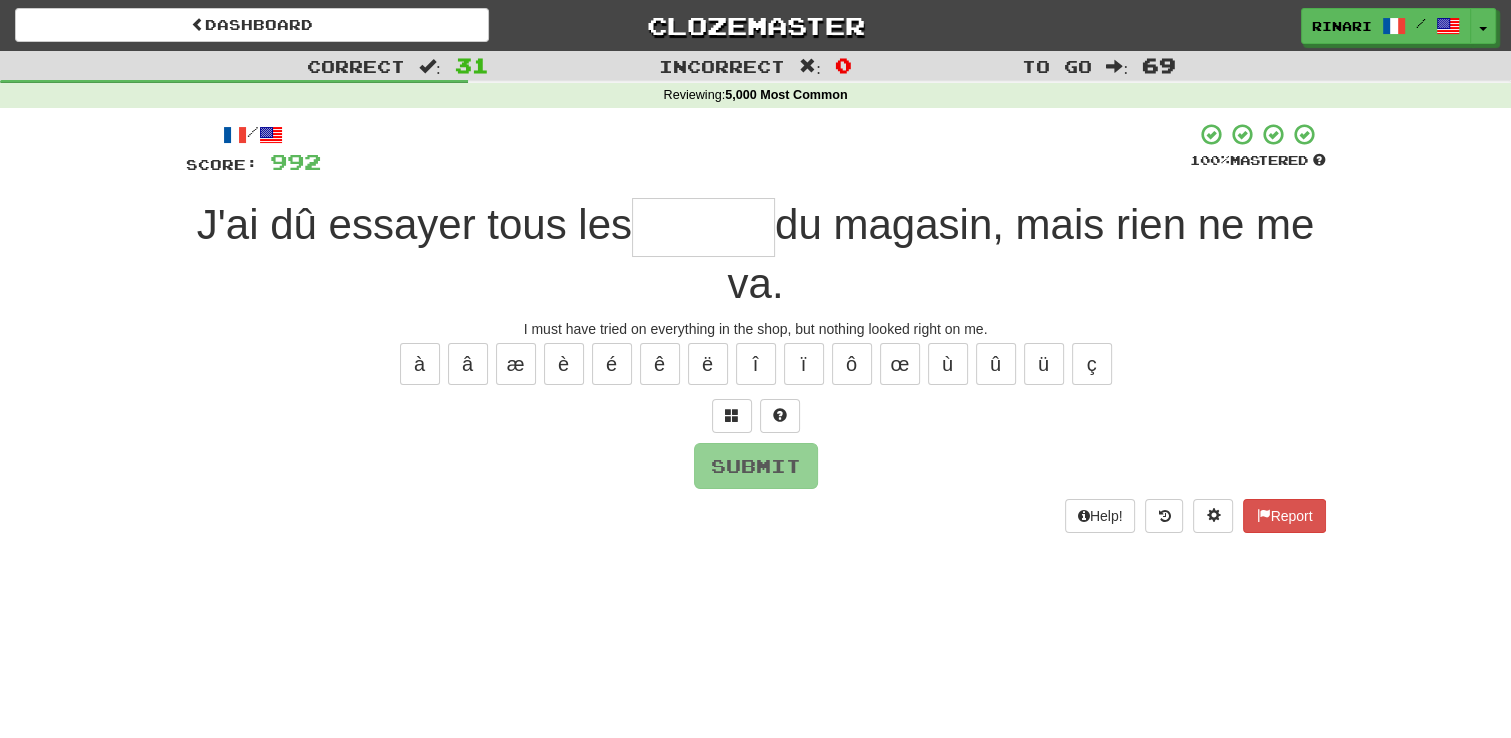 type on "*" 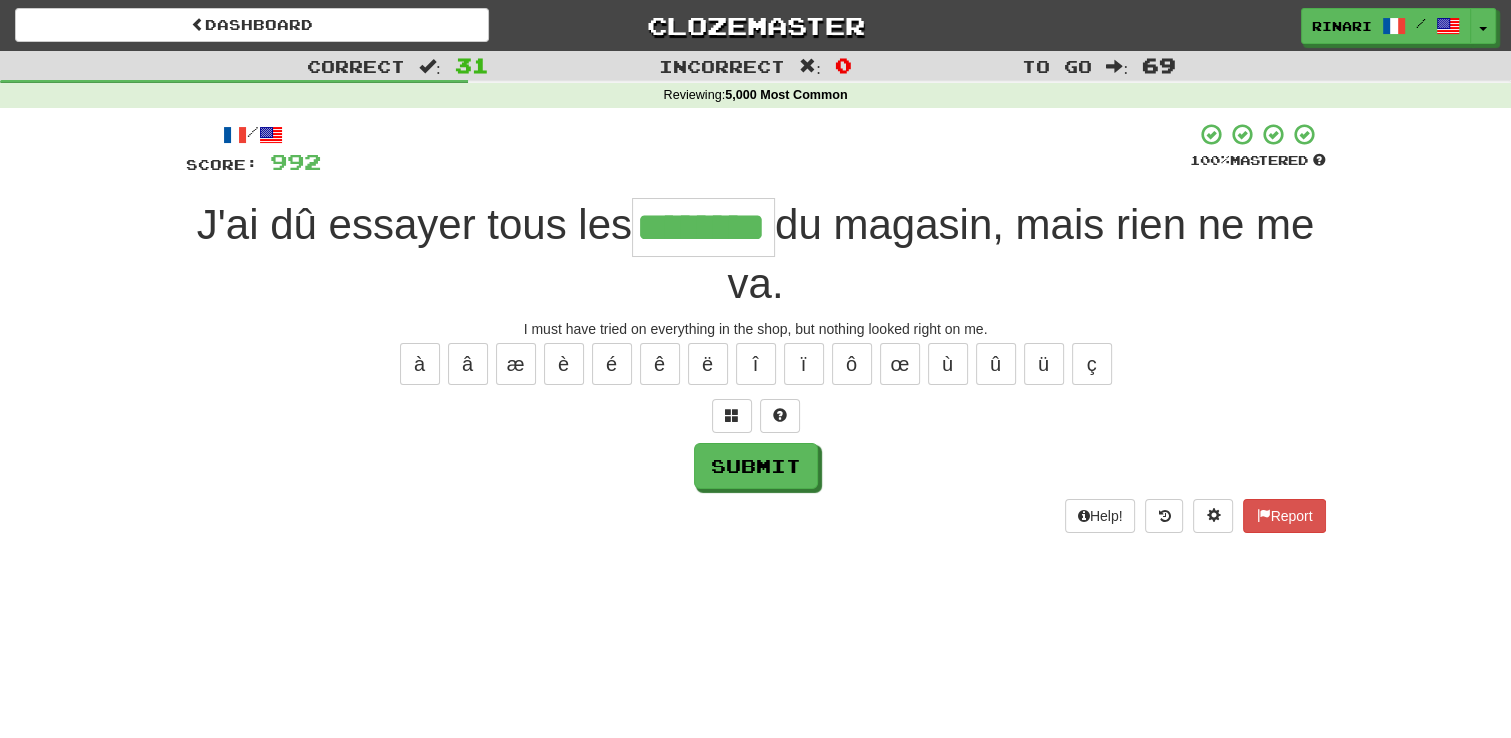 type on "********" 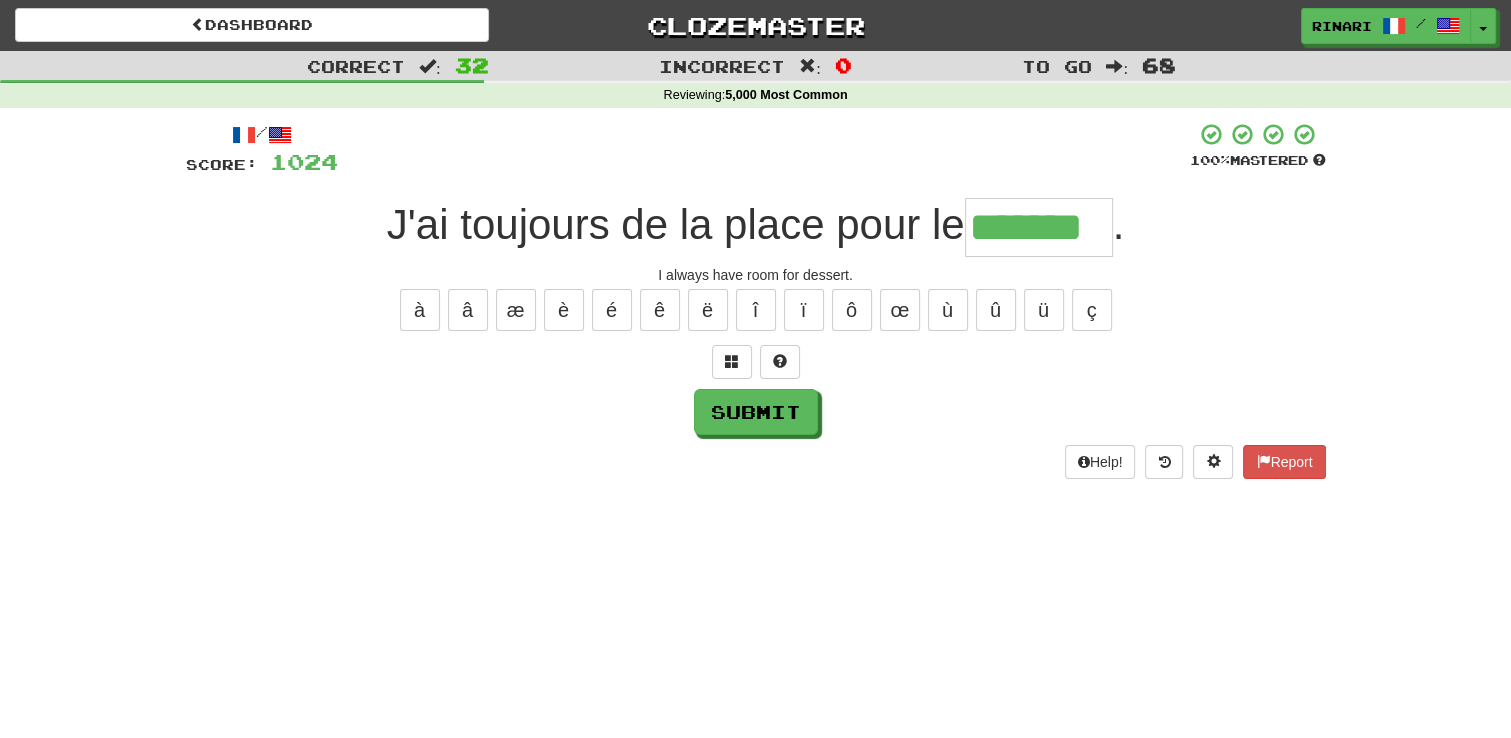 type on "*******" 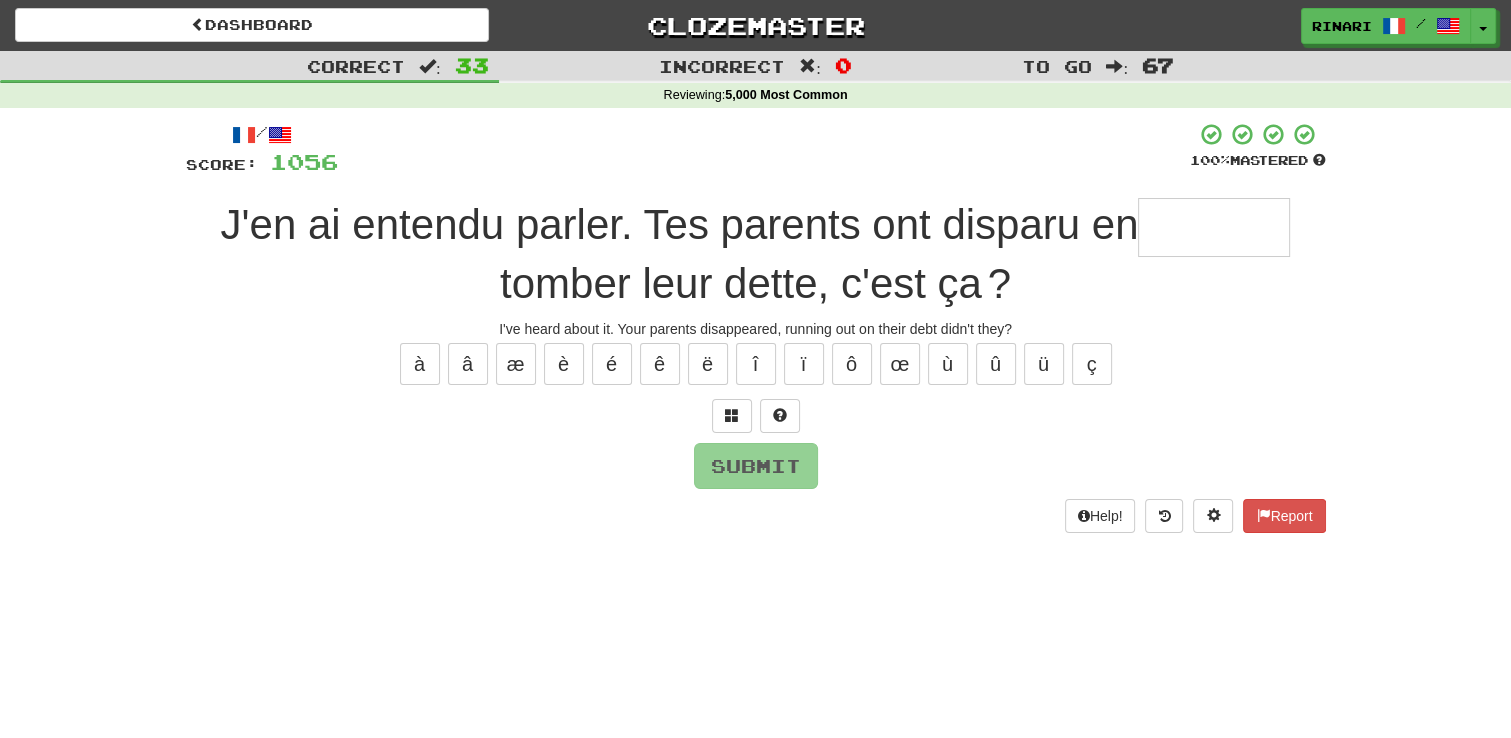 type on "*" 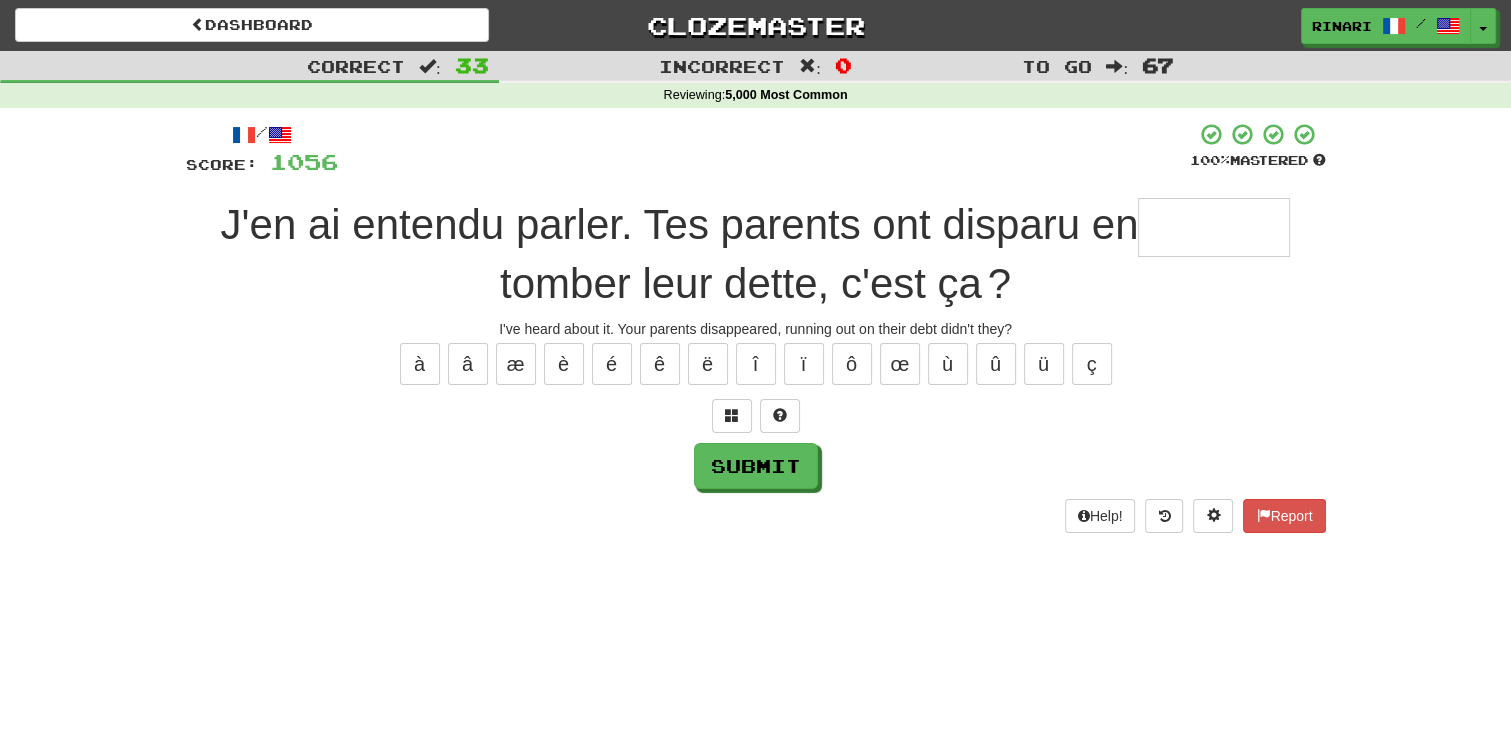 type on "*" 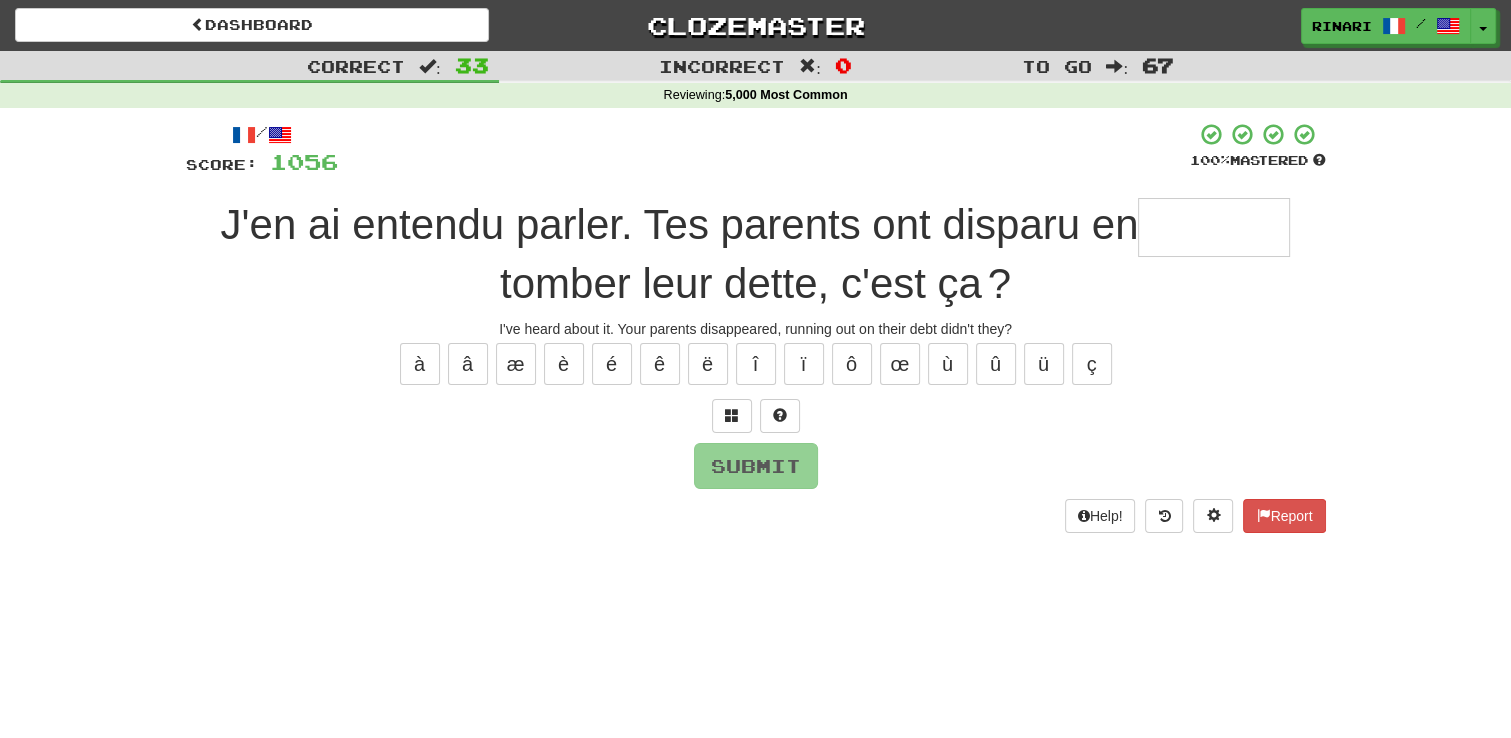 type on "*" 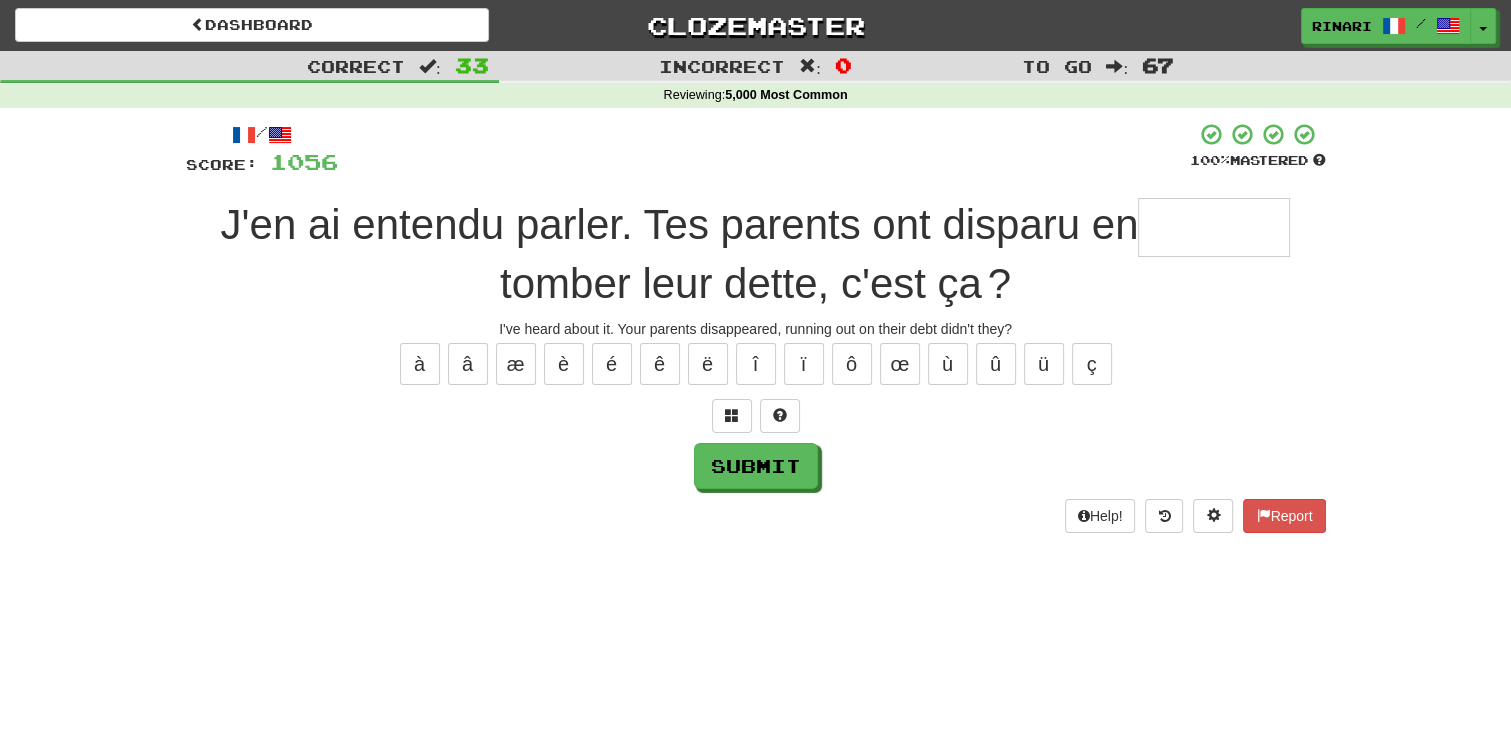 type on "*" 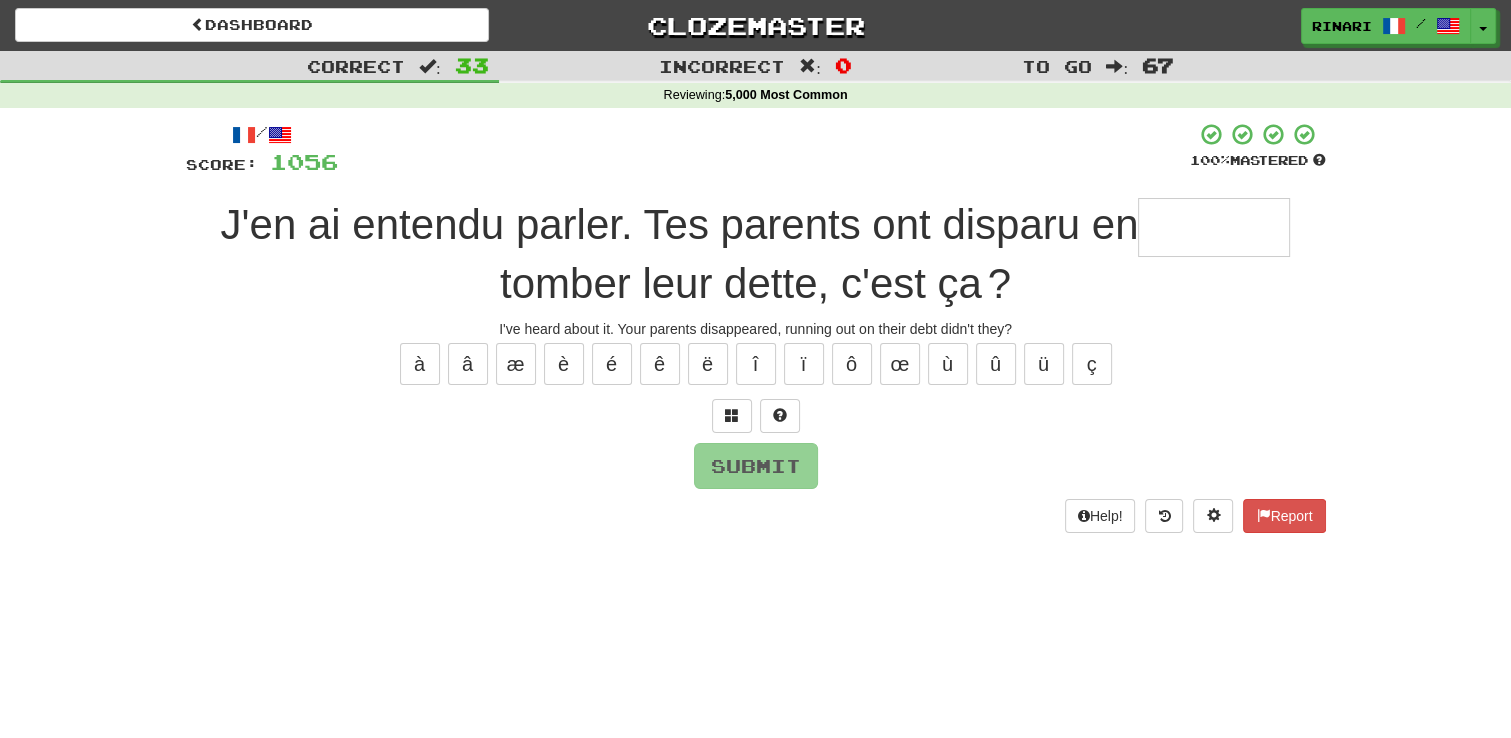 type on "*" 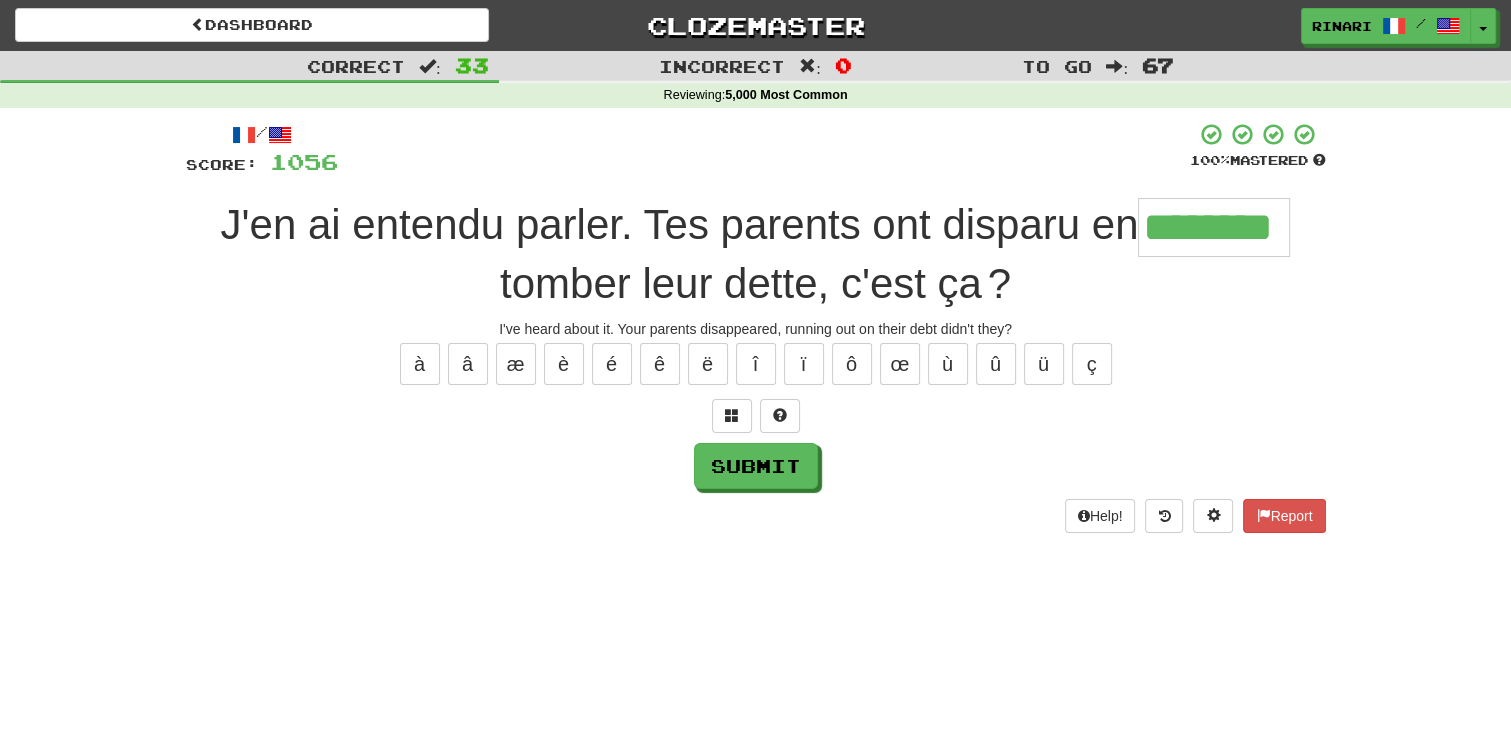 type on "********" 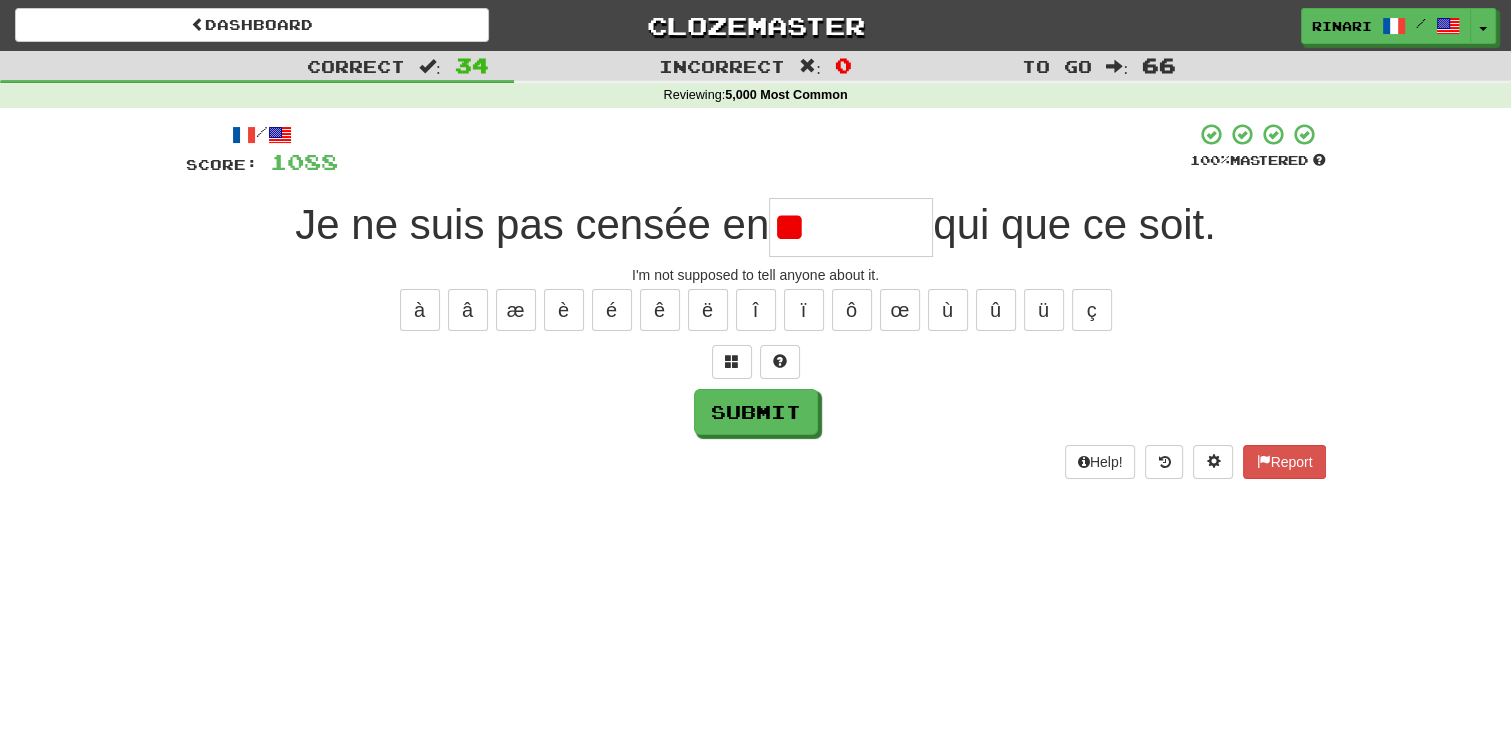 type on "*" 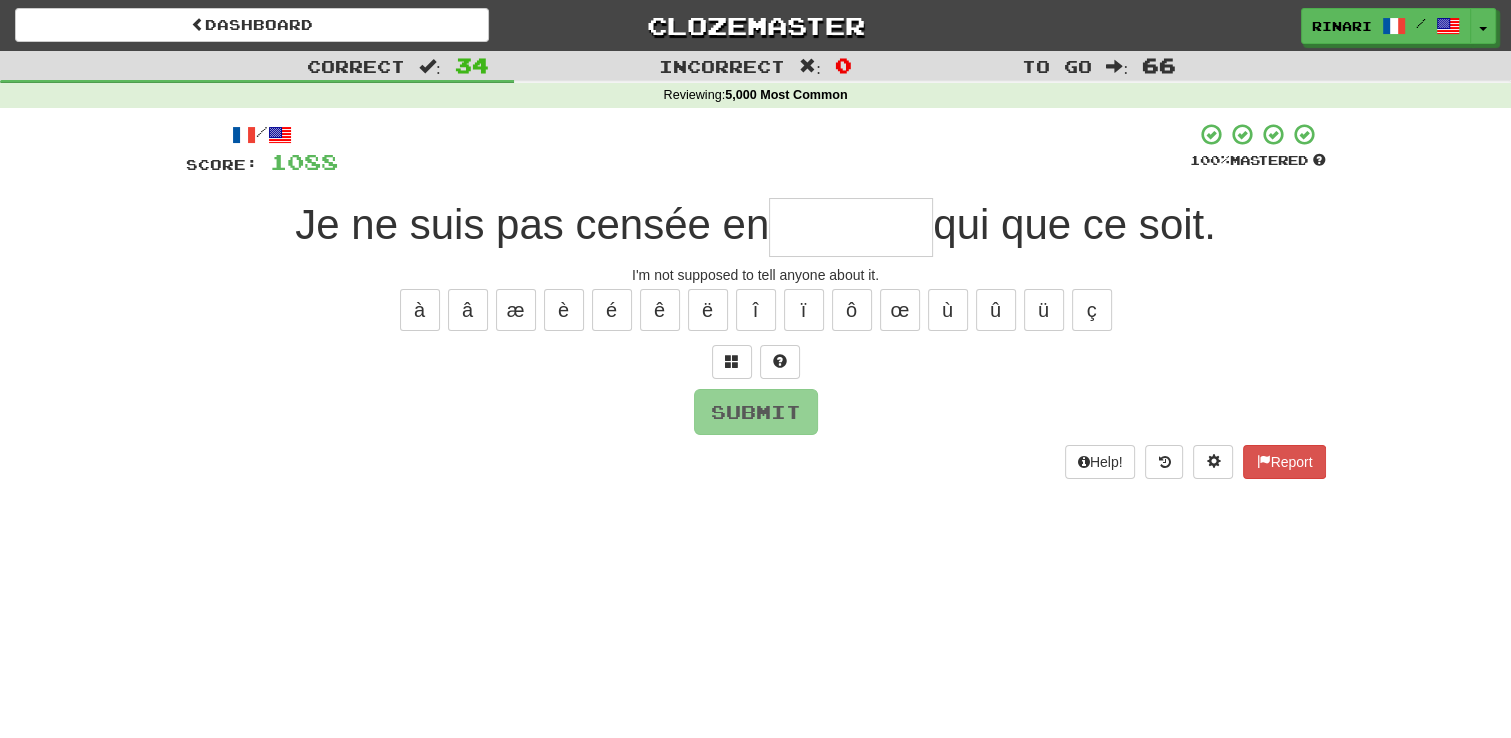 type on "*" 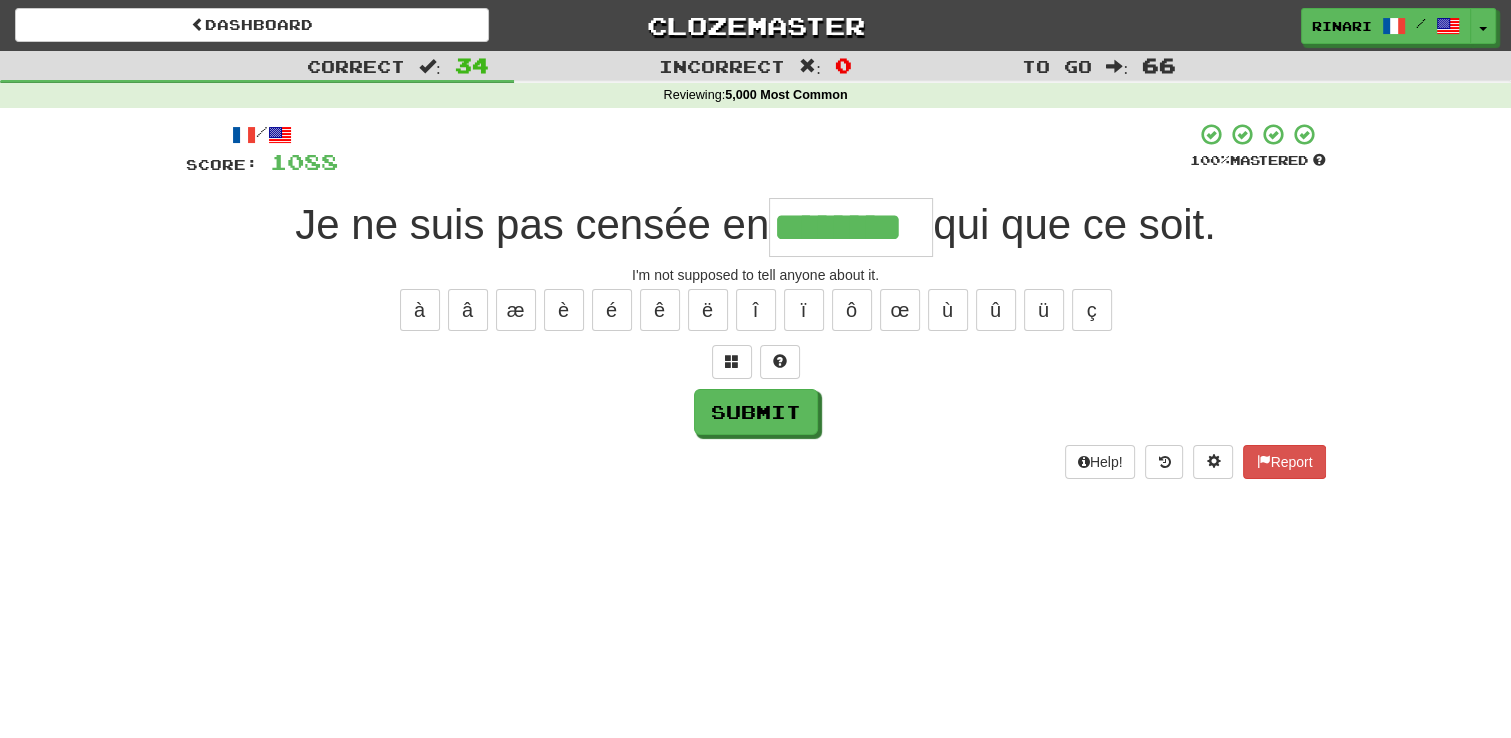 type on "********" 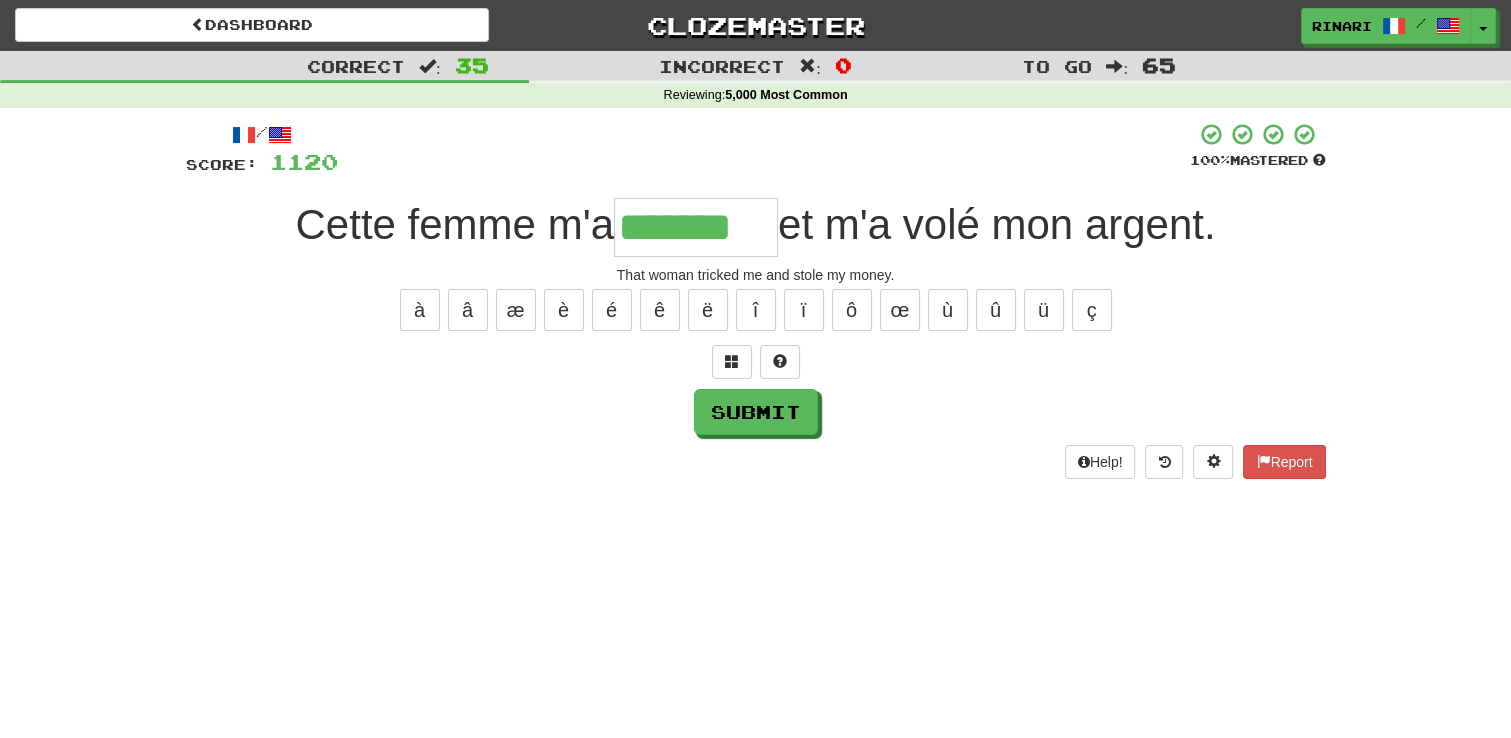 type on "*******" 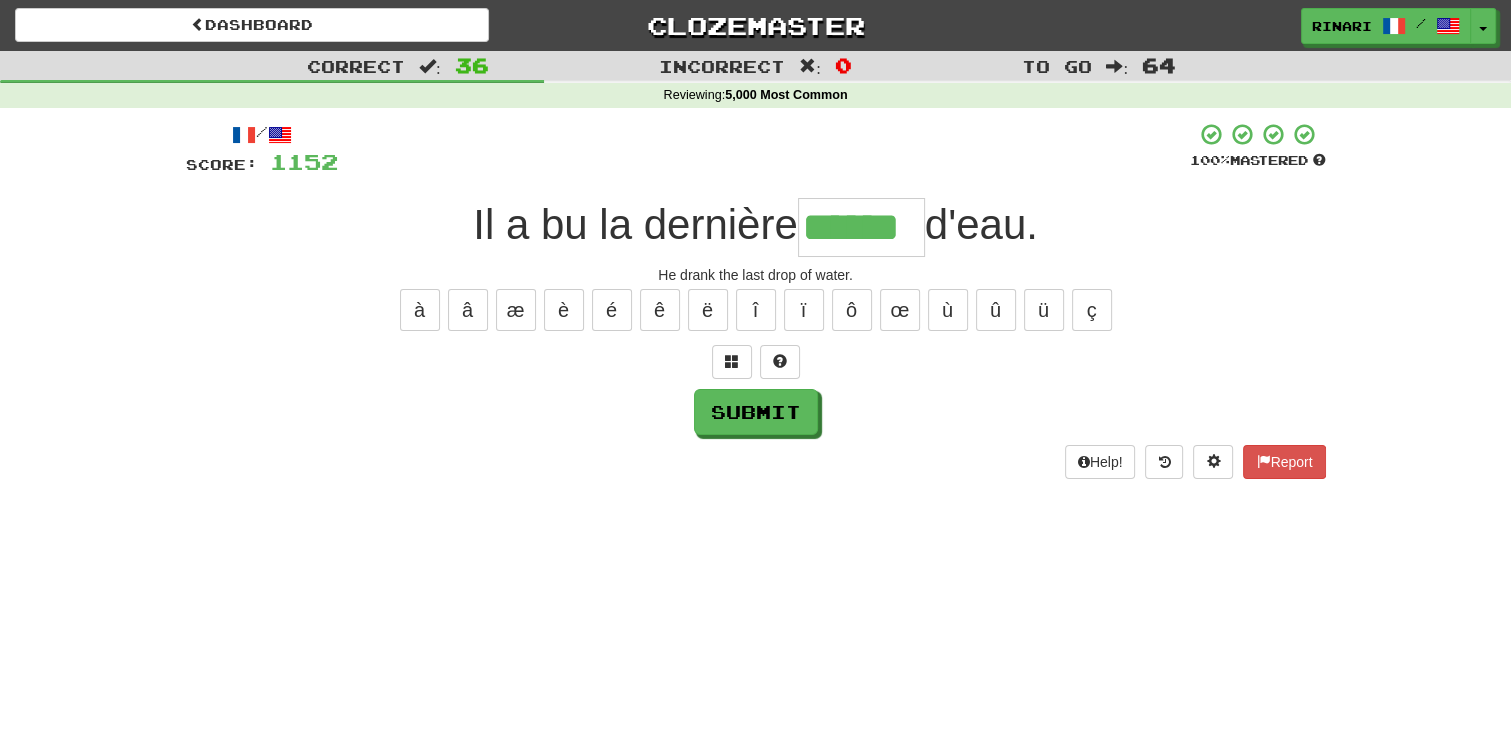 type on "******" 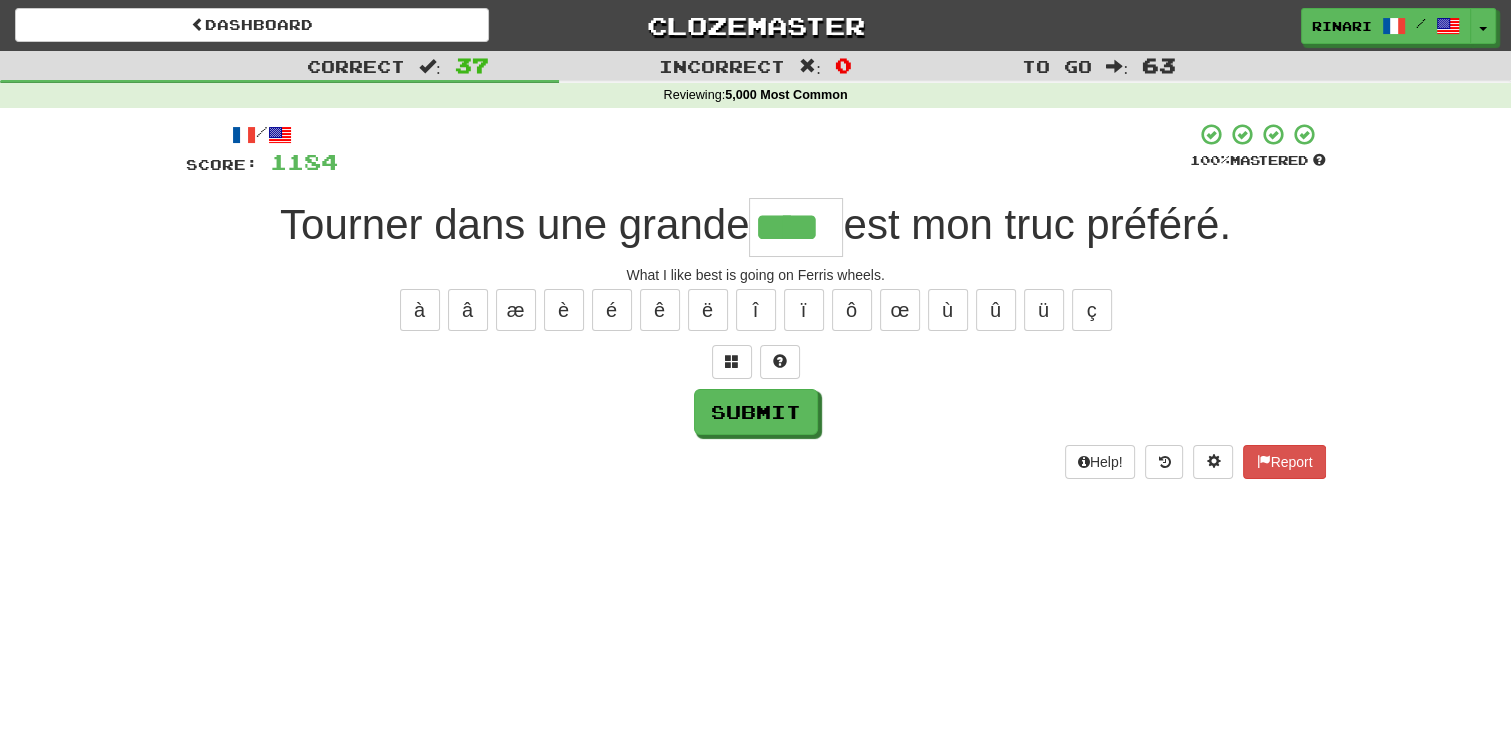 type on "****" 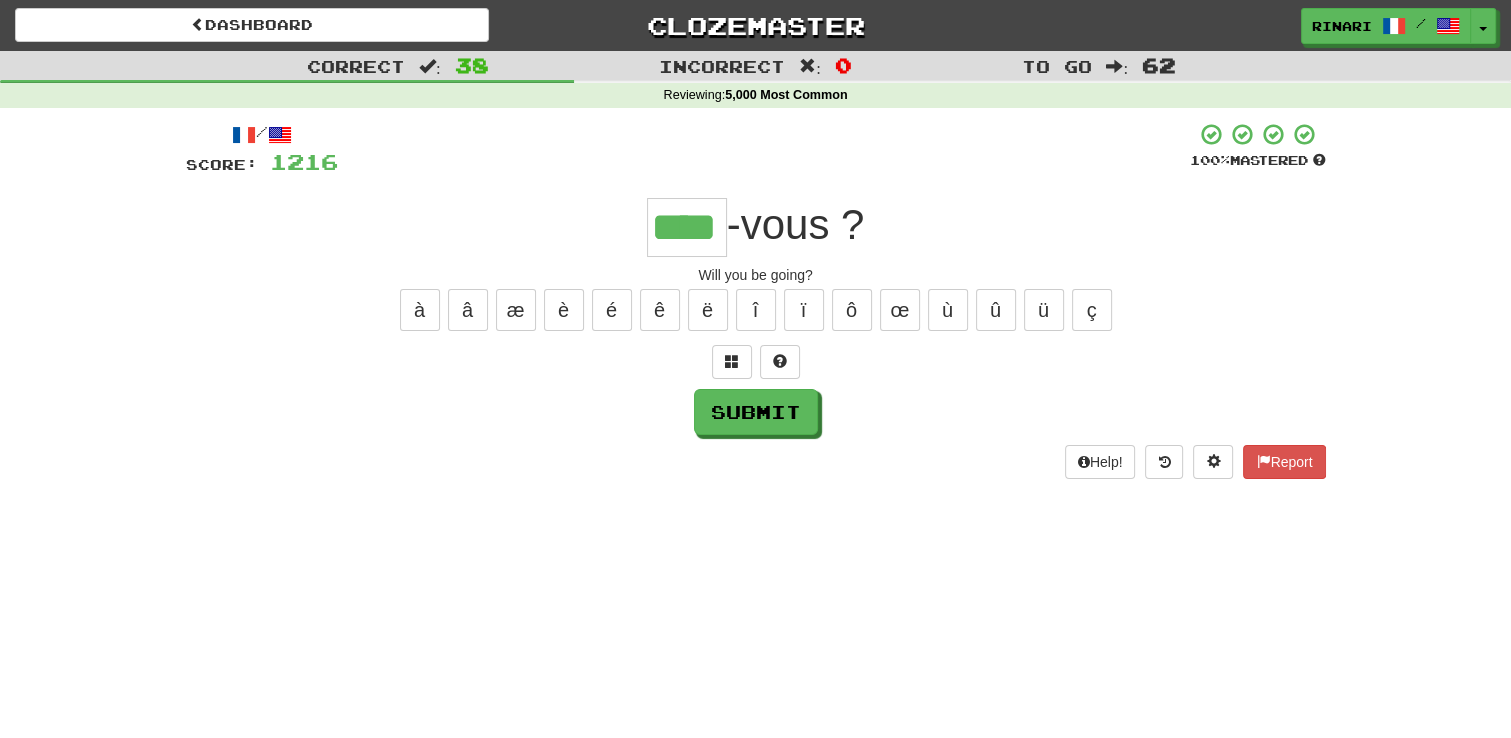 type on "****" 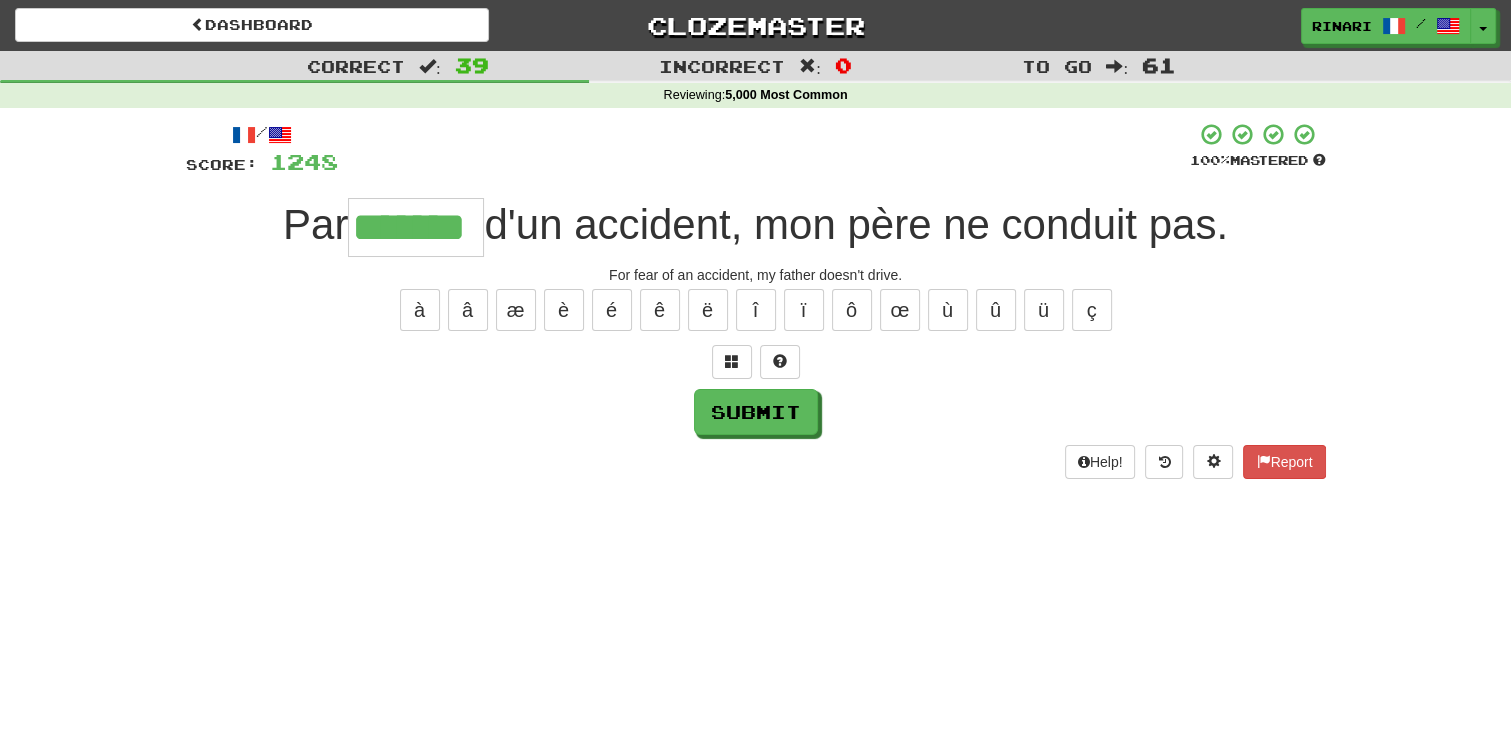 type on "*******" 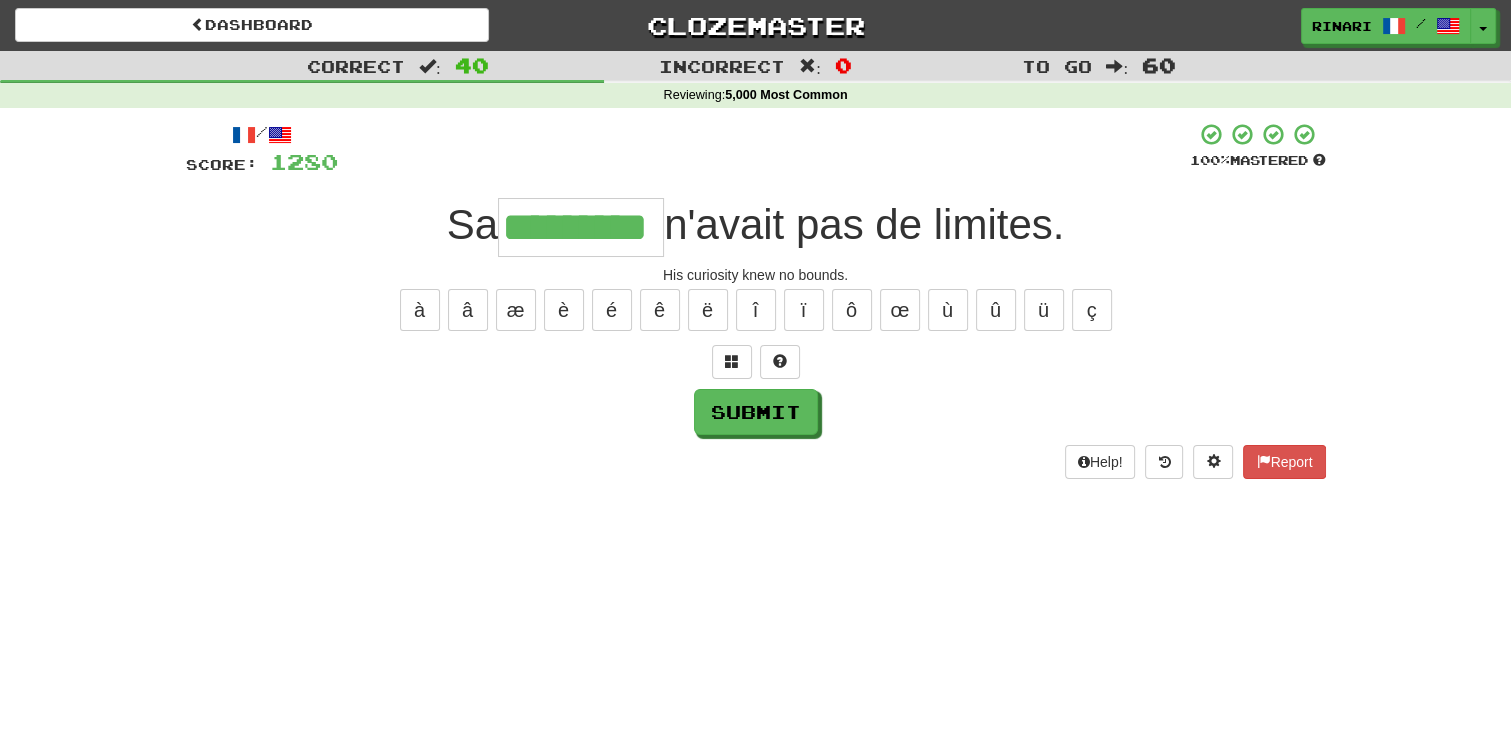 type on "*********" 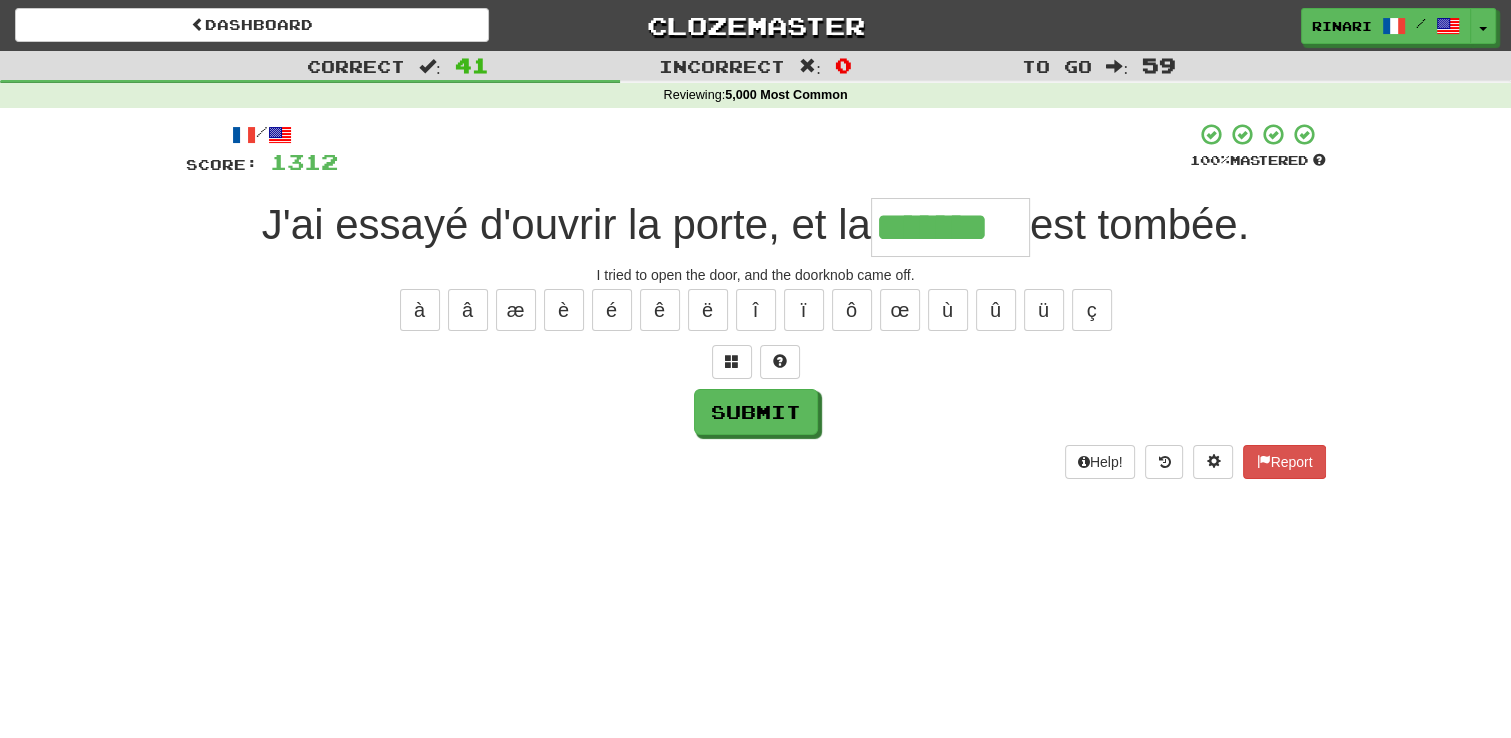 type on "*******" 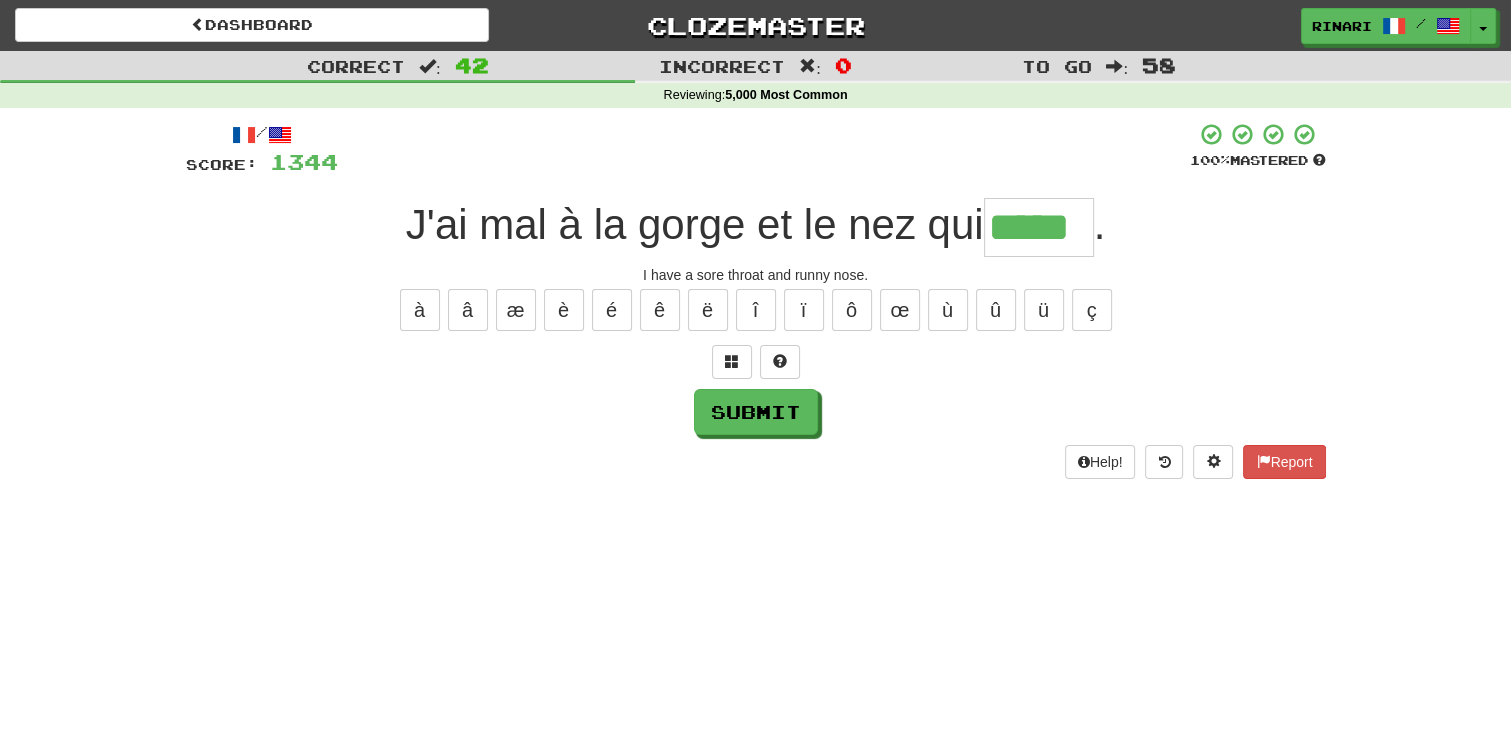 type on "*****" 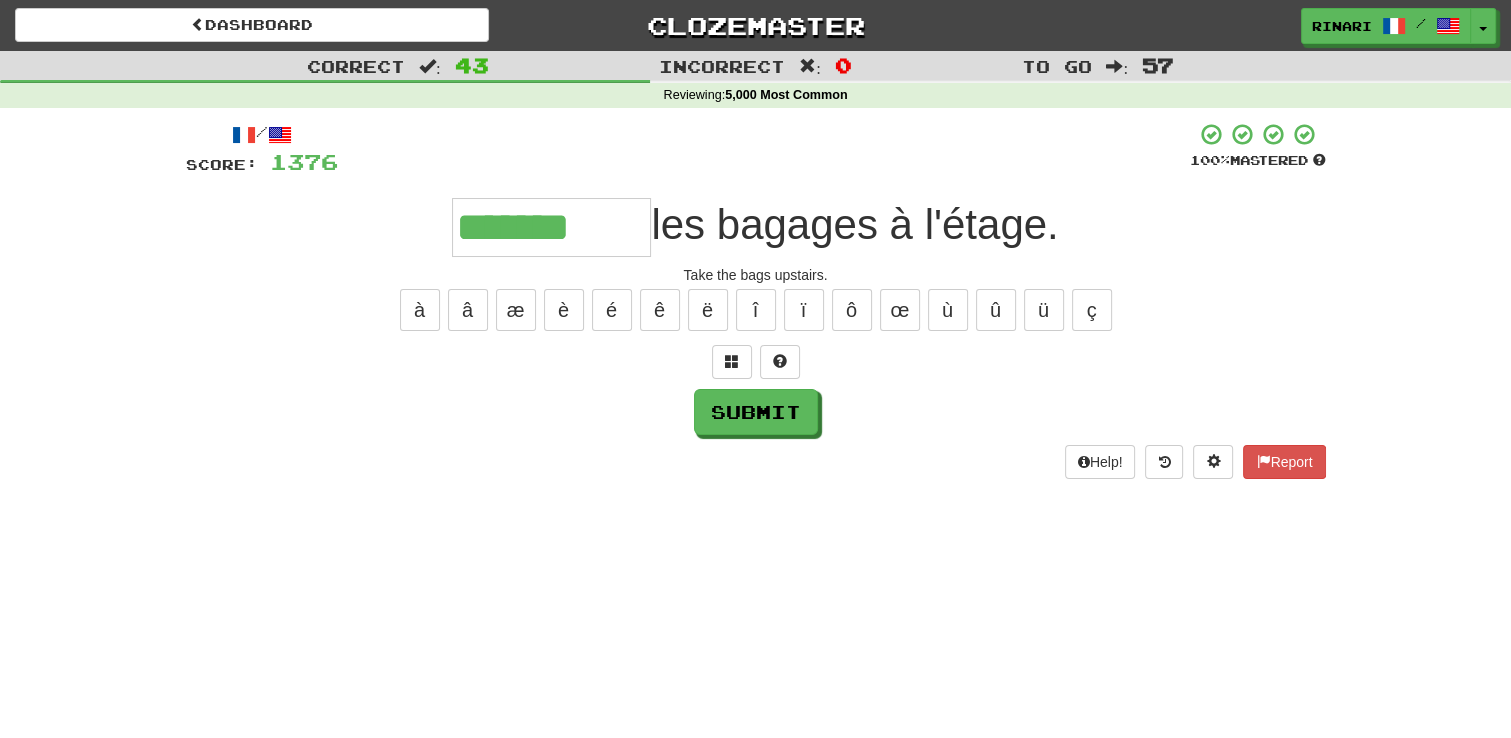 type on "*******" 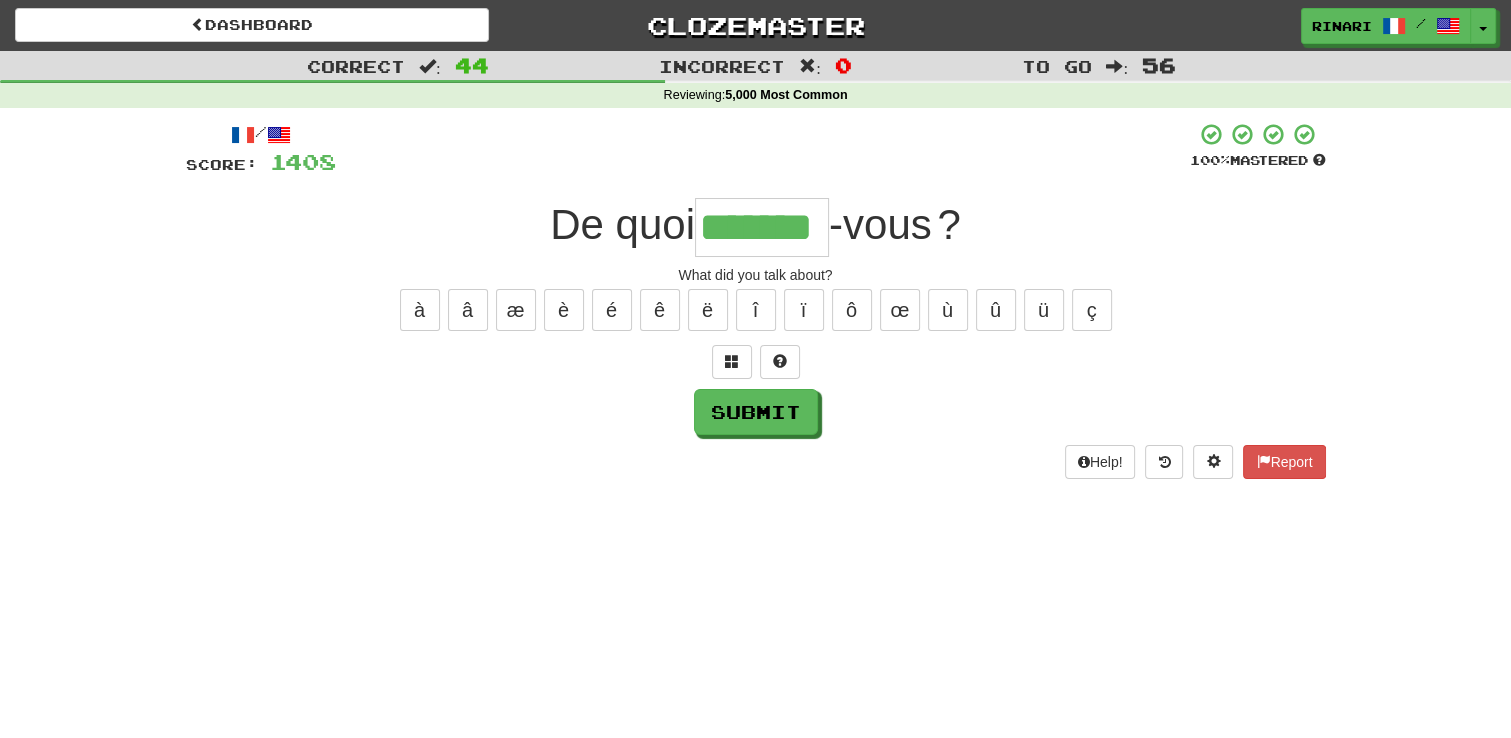 type on "*******" 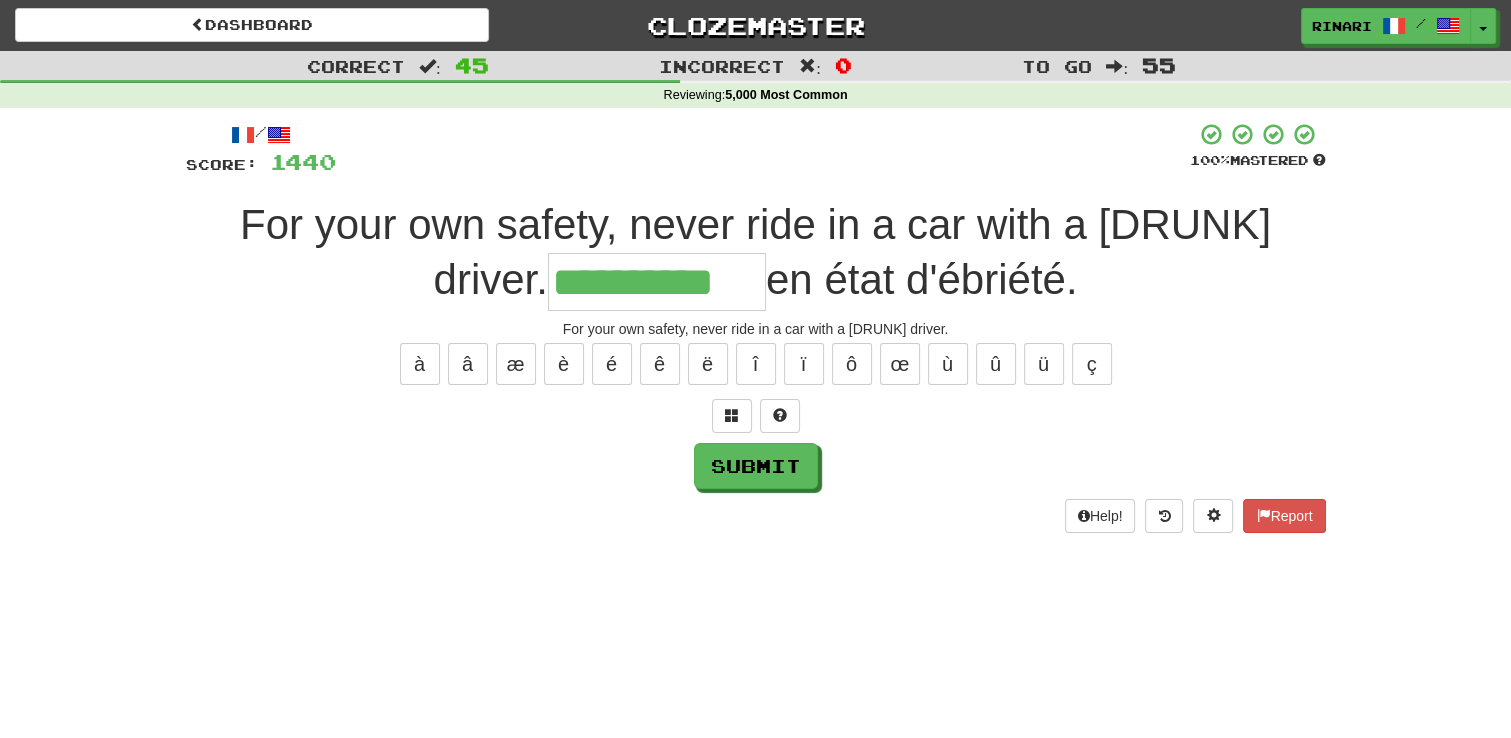 type on "**********" 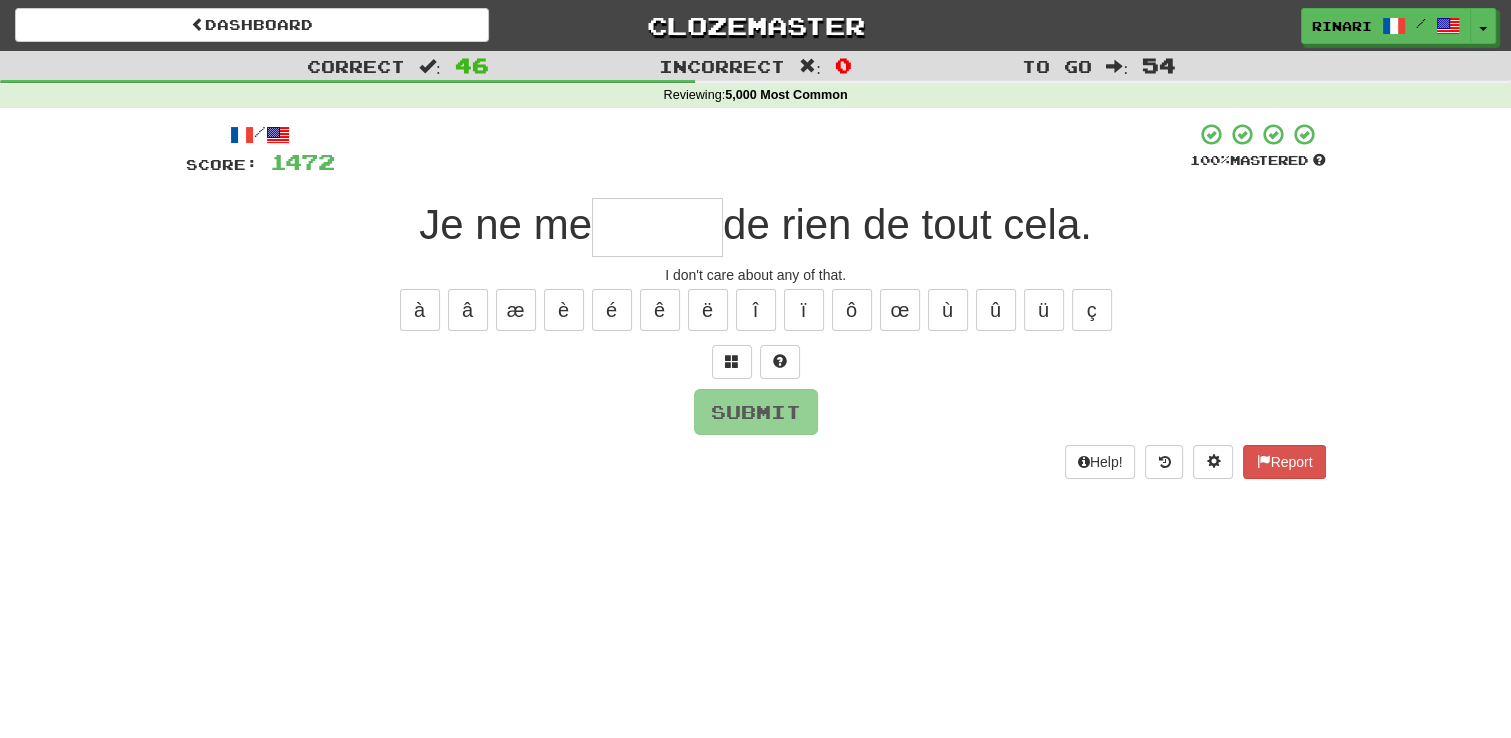 type on "*" 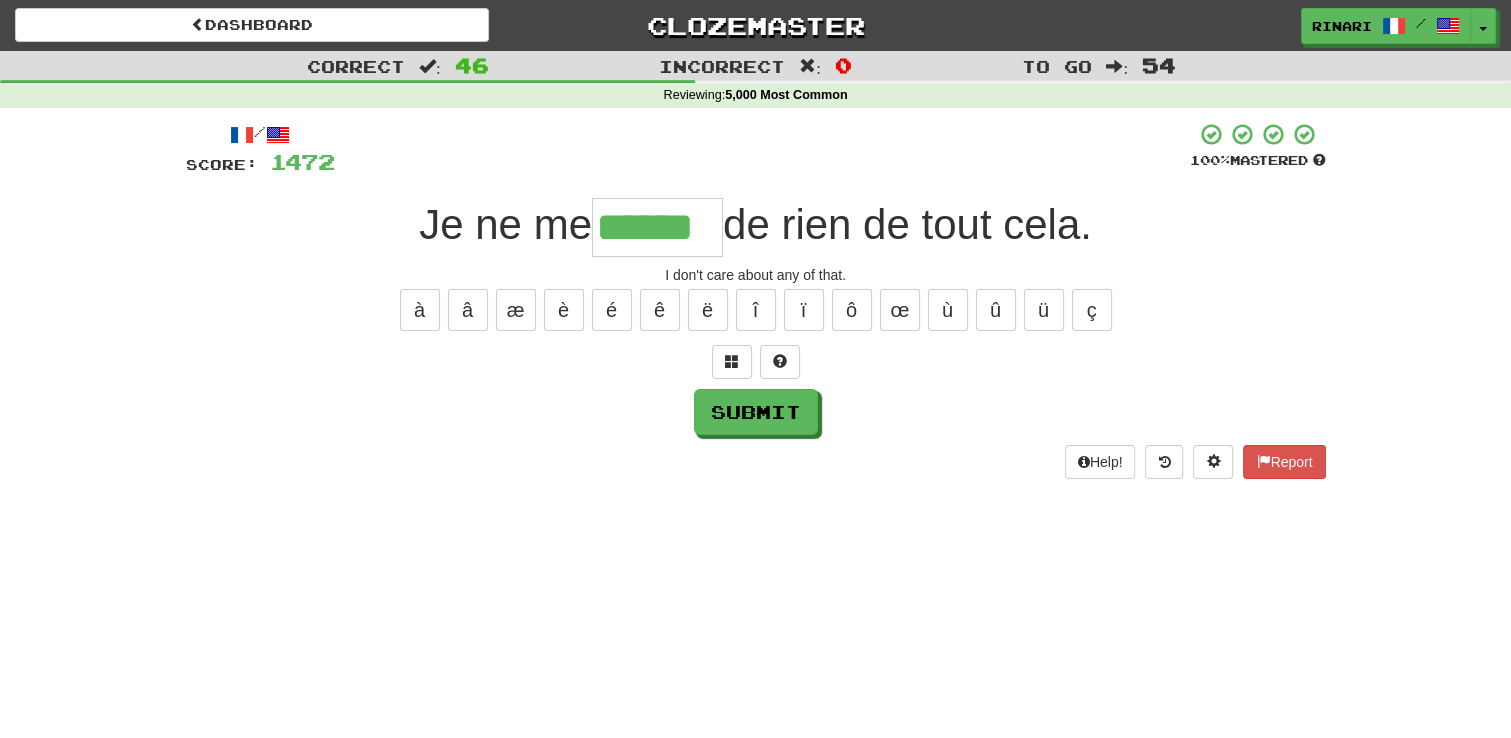 type on "******" 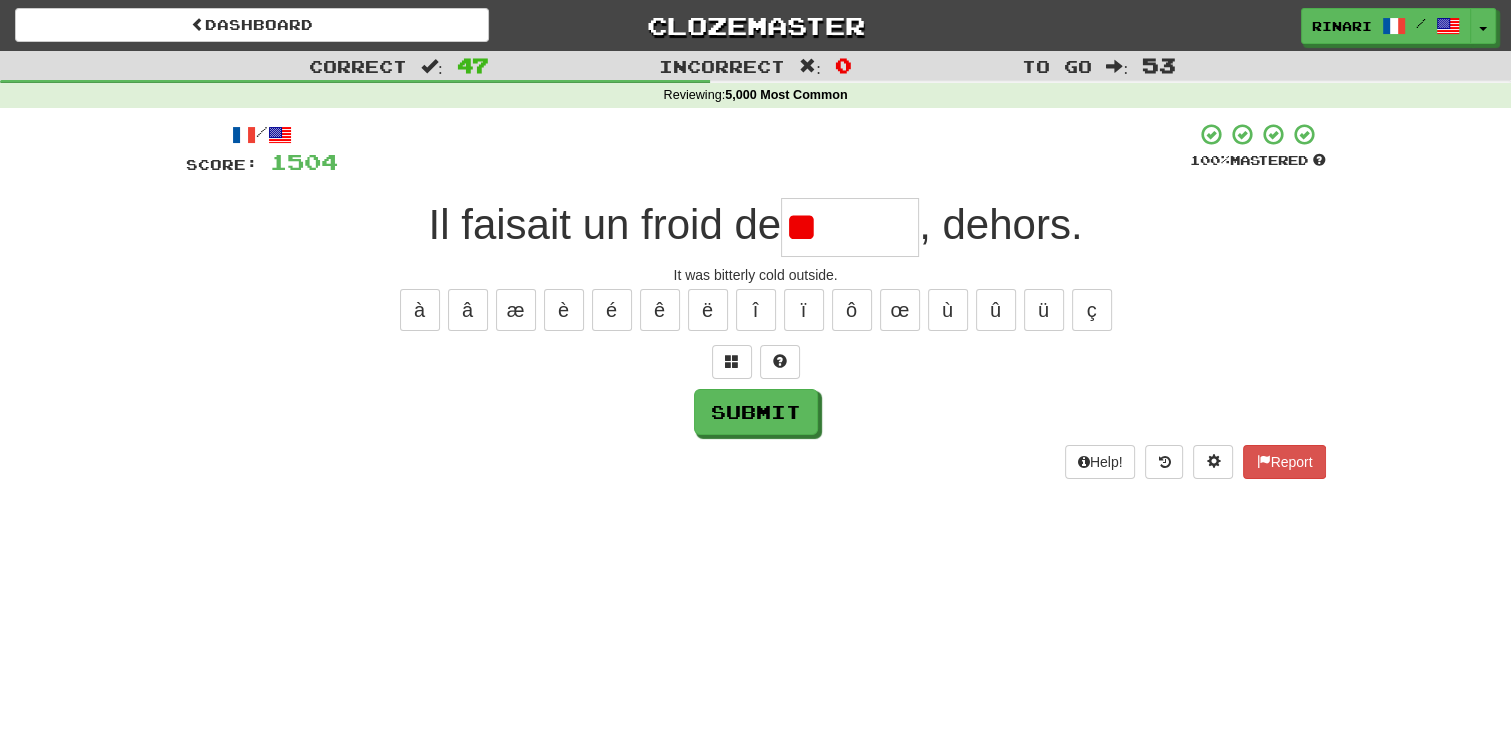 type on "*" 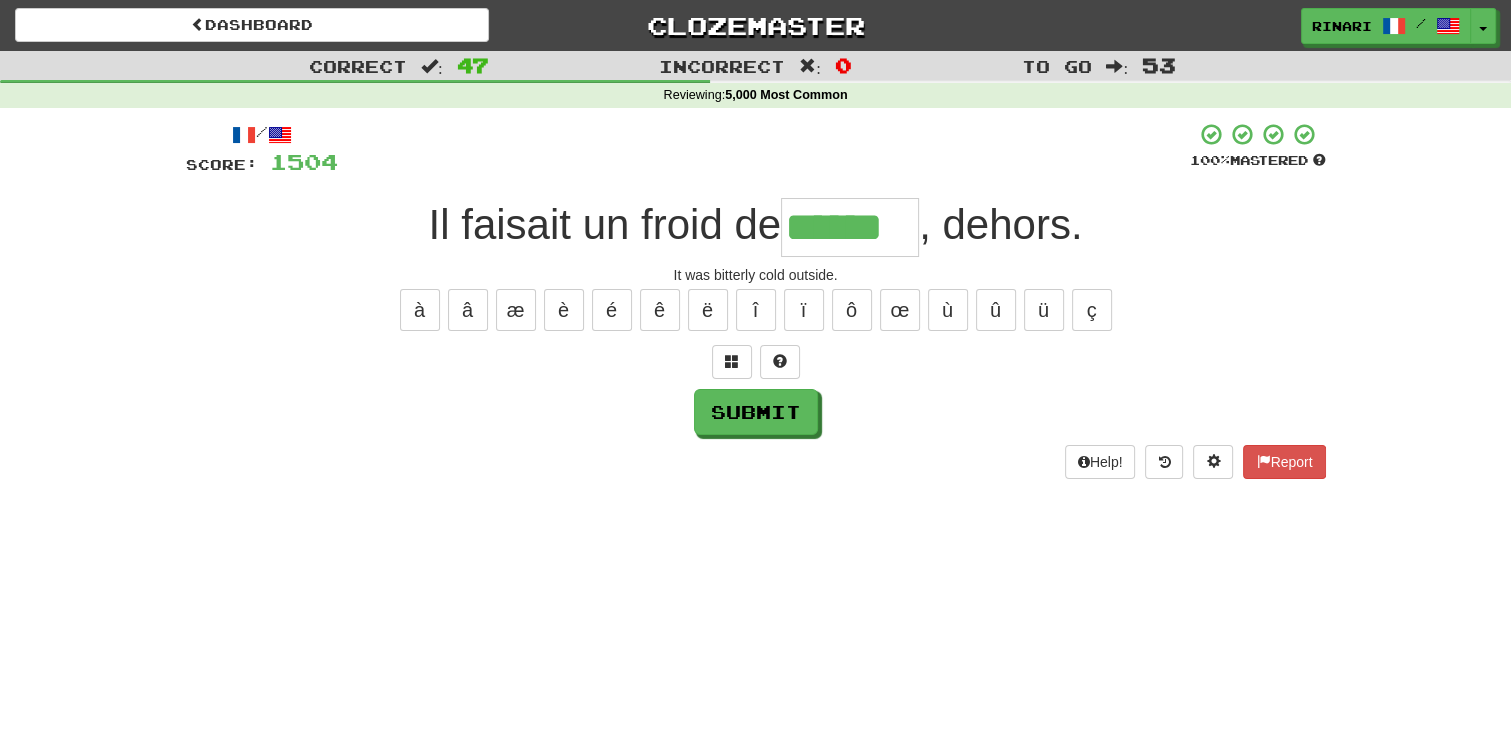 type on "******" 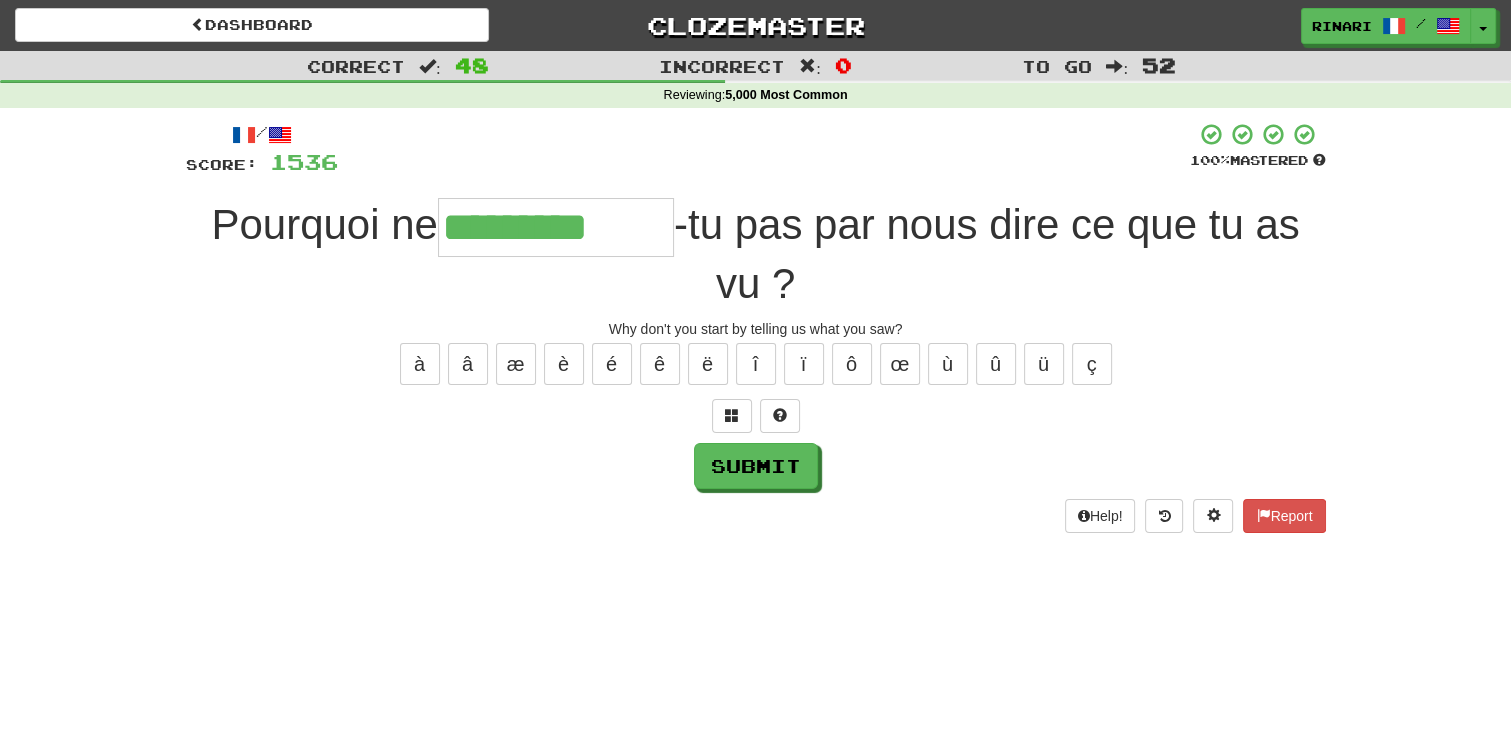 type on "*********" 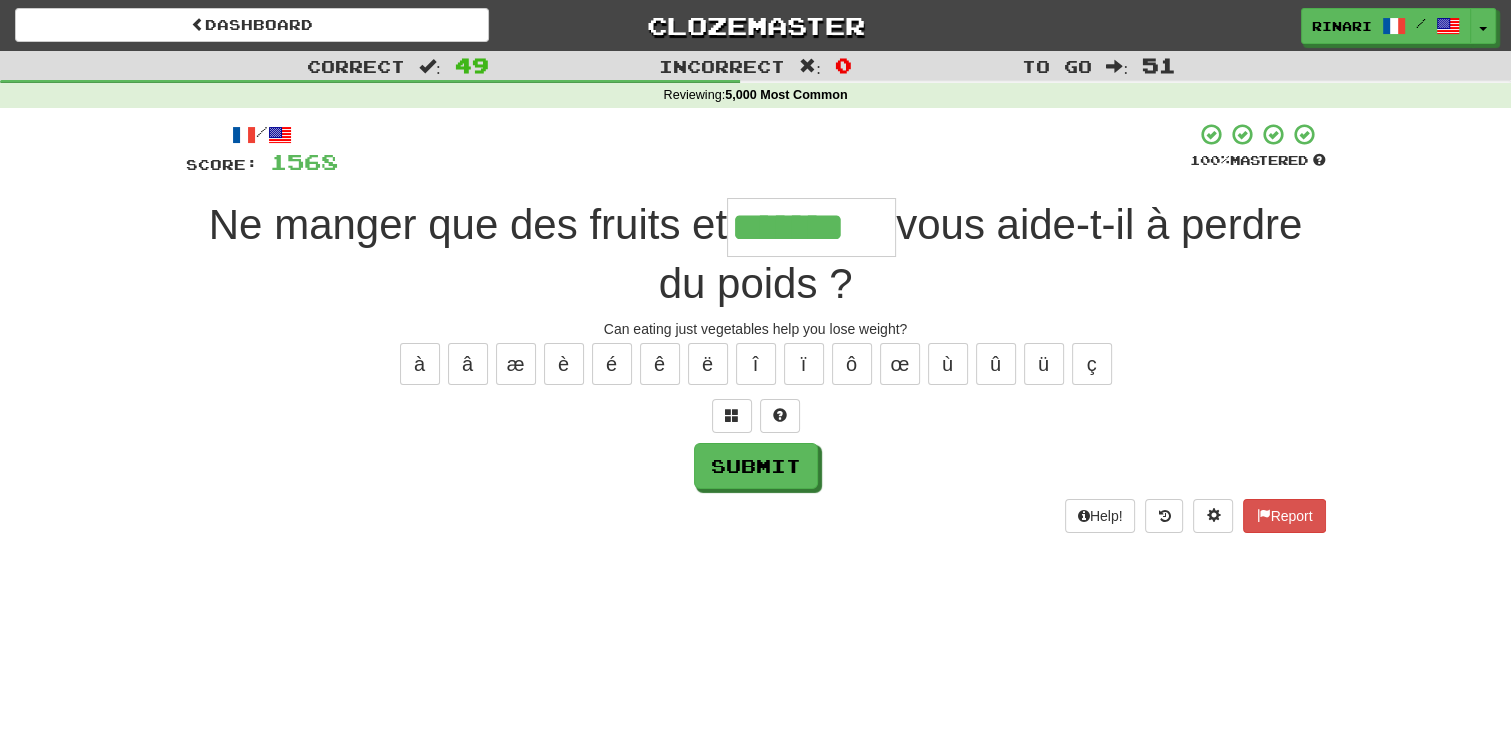 type on "*******" 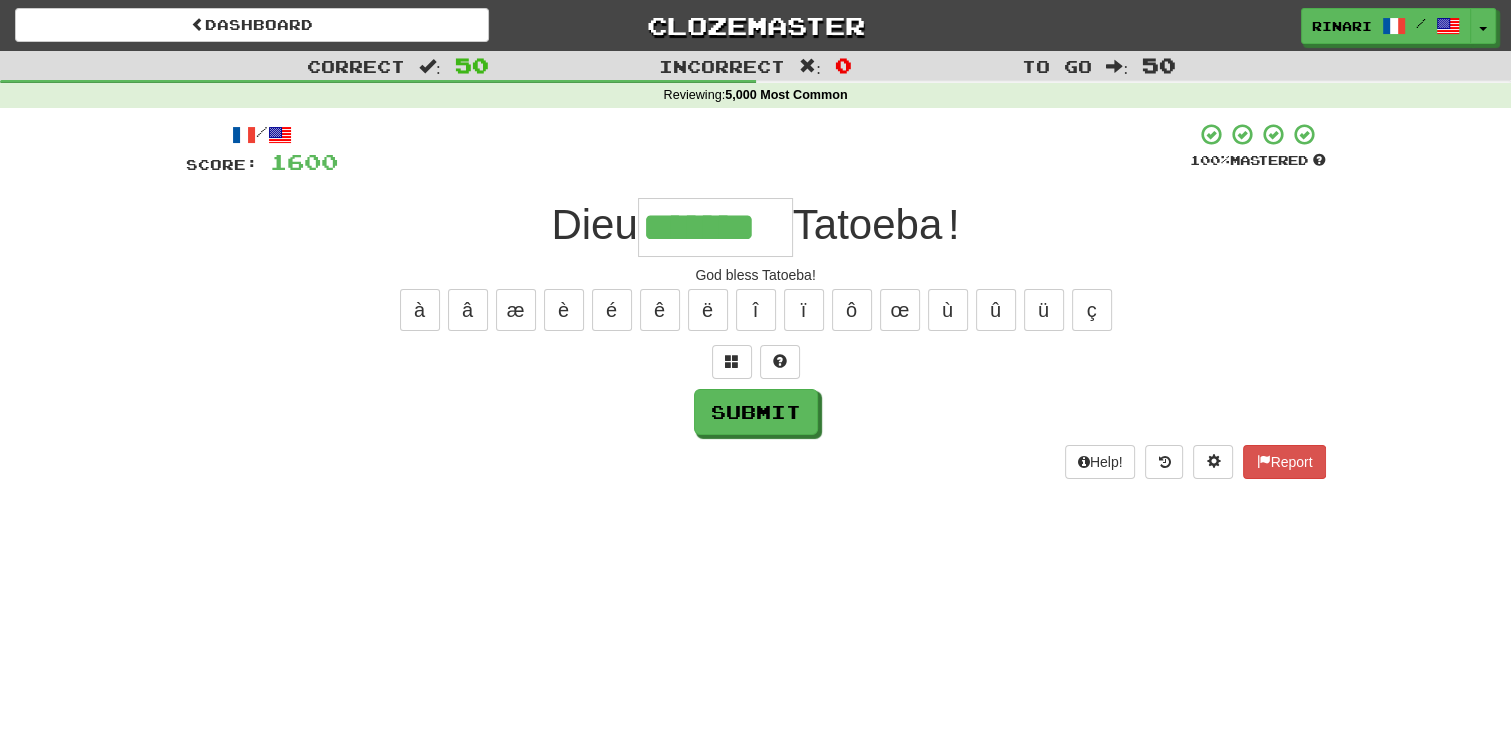 type on "*******" 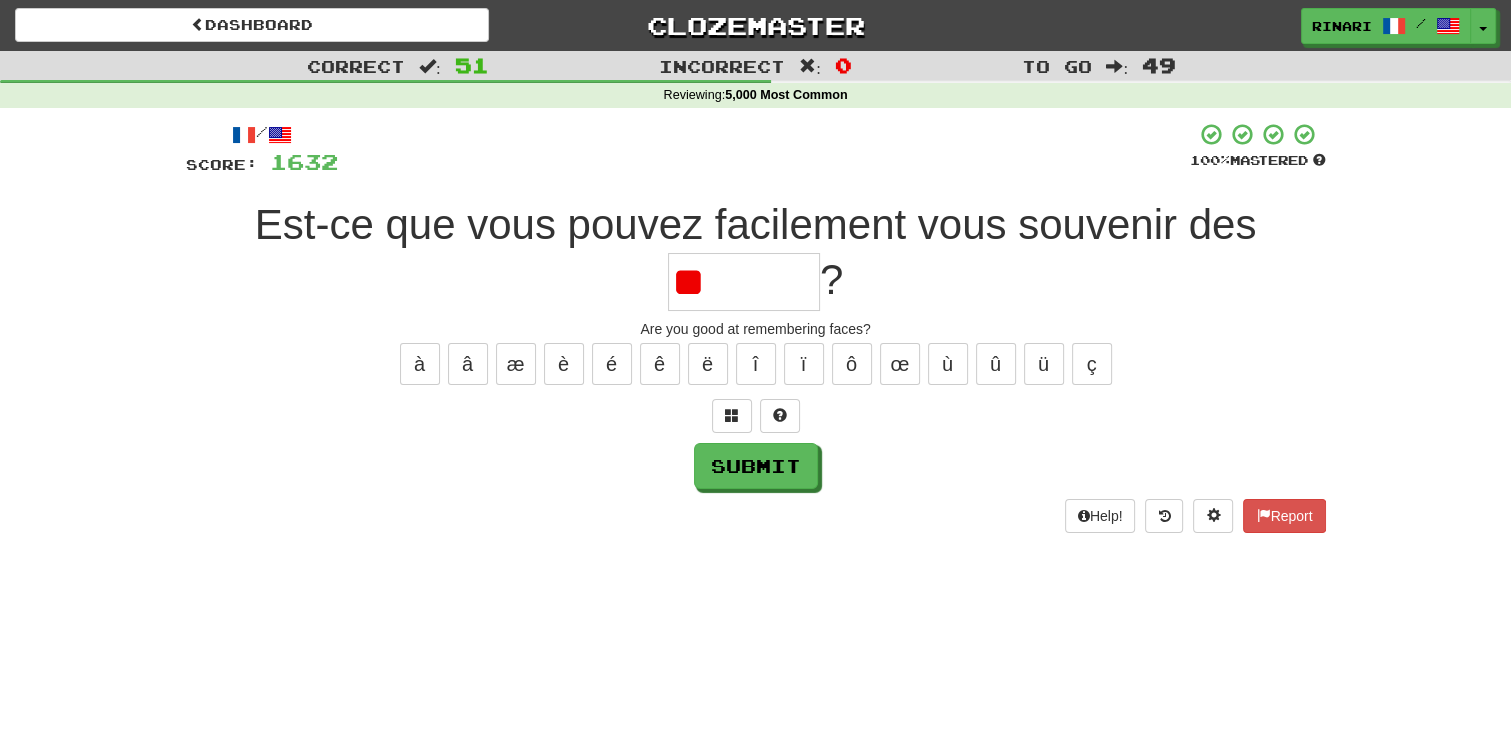 type on "*" 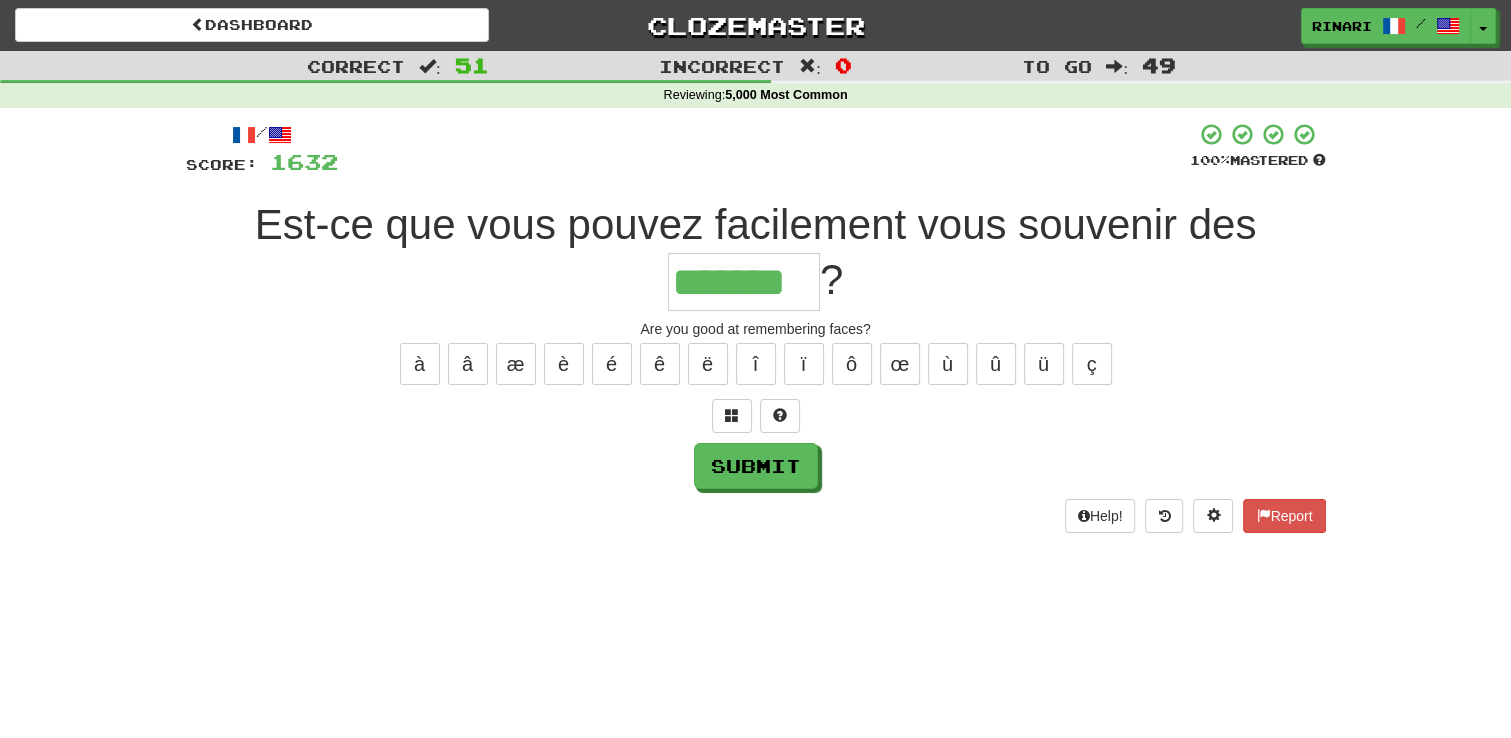 type on "*******" 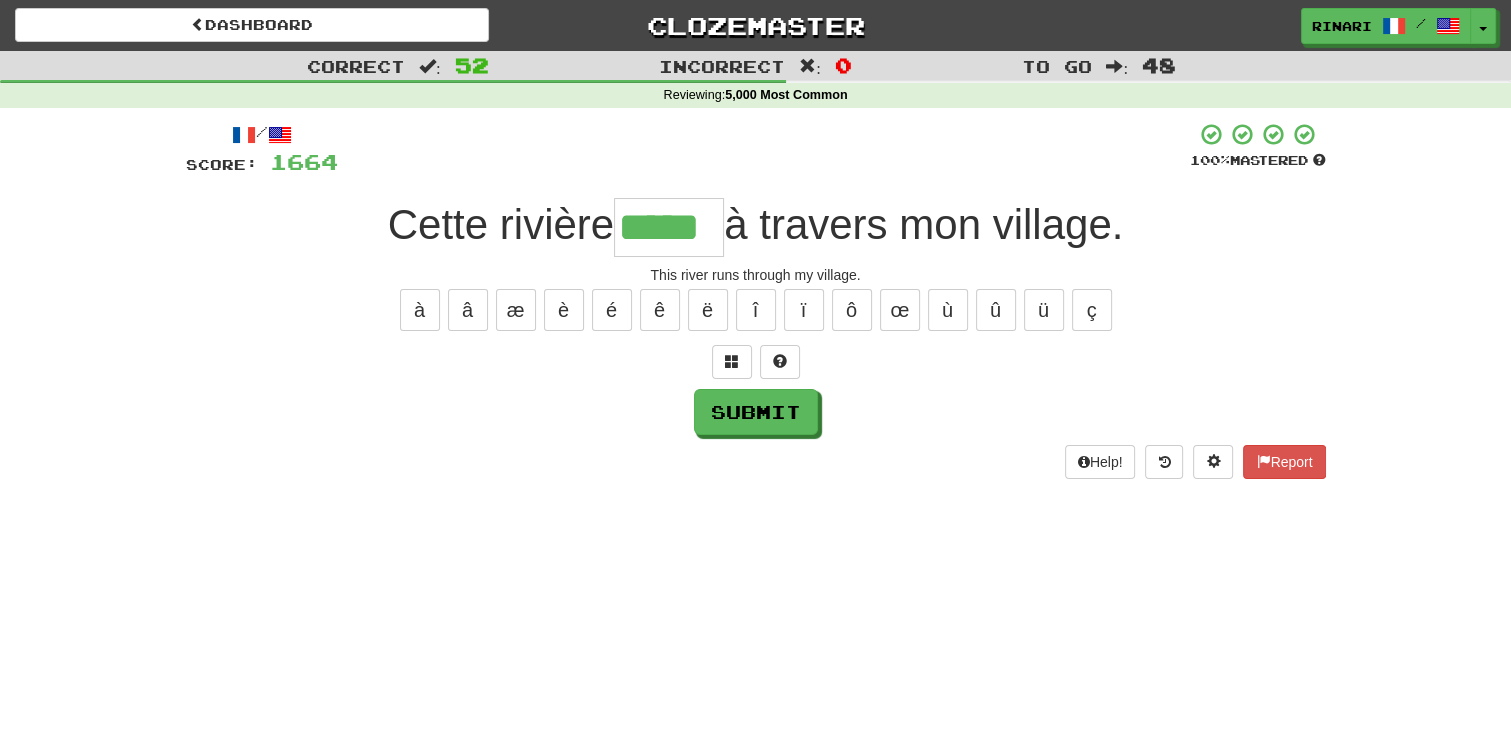 type on "*****" 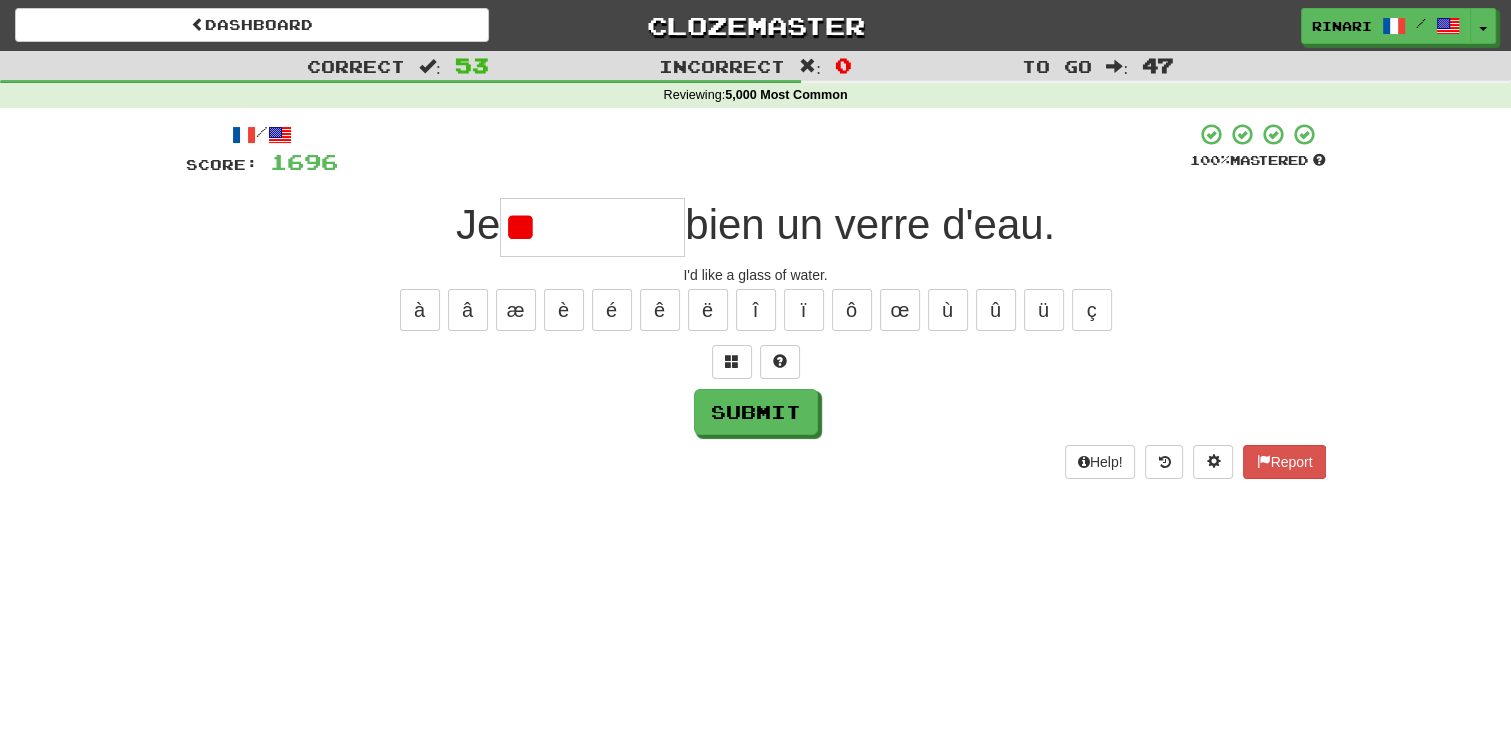 type on "*" 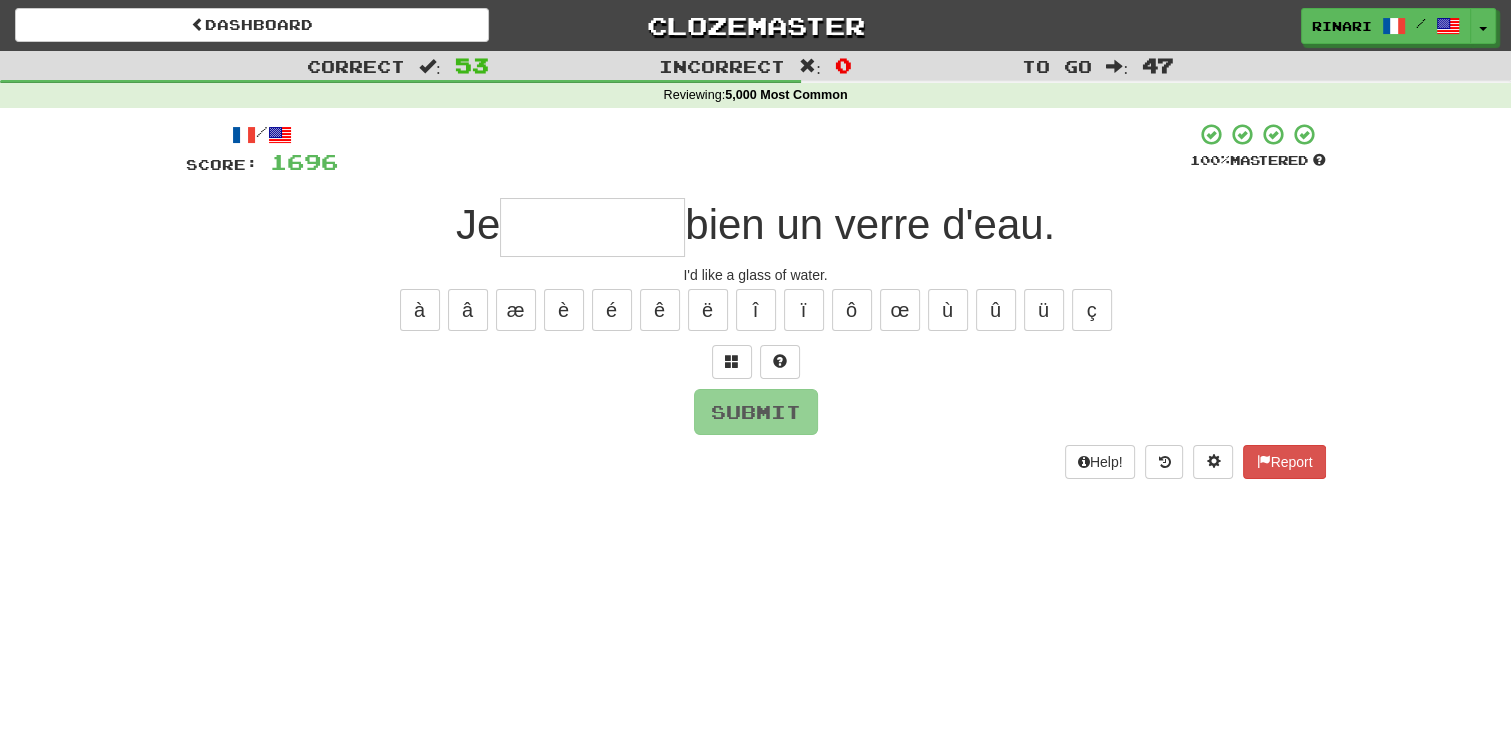 type on "*" 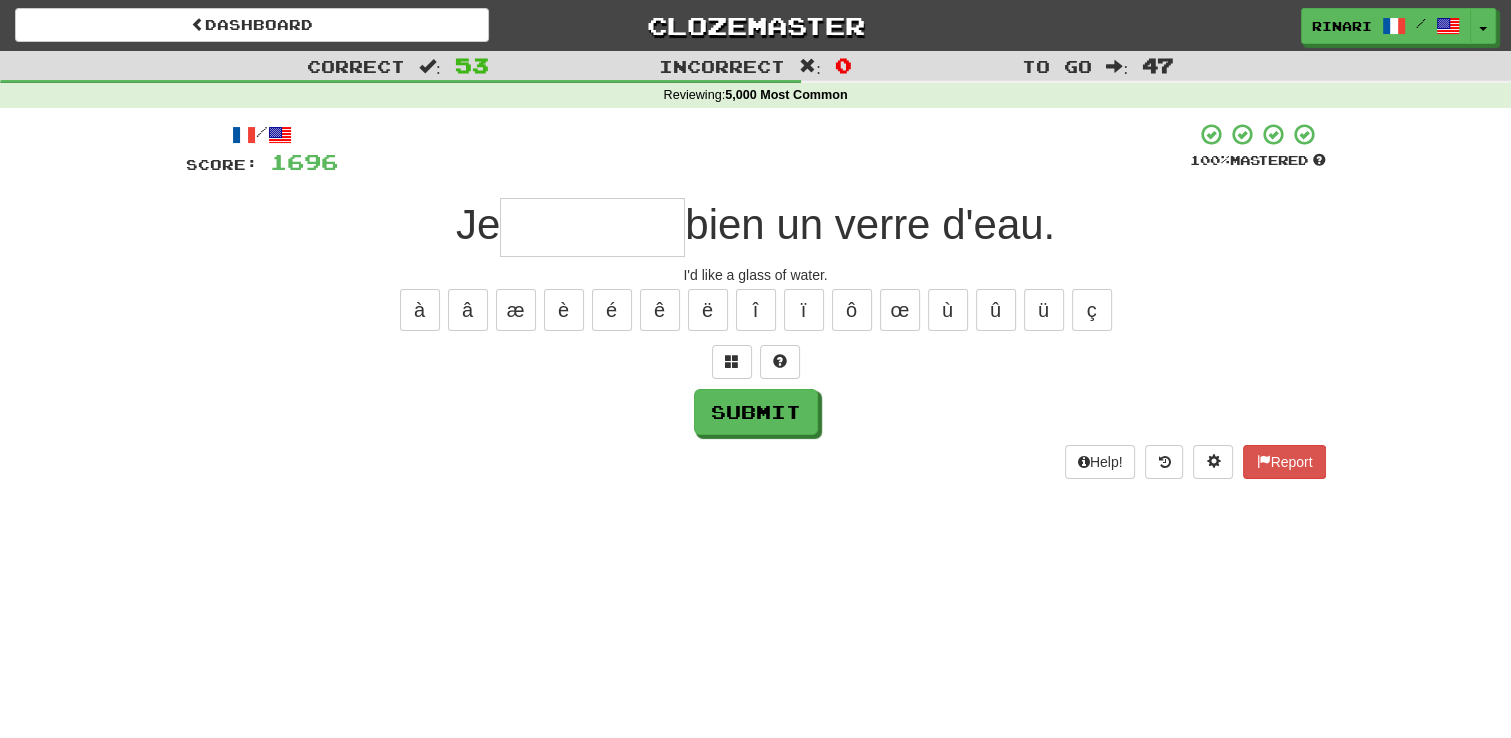 type on "*" 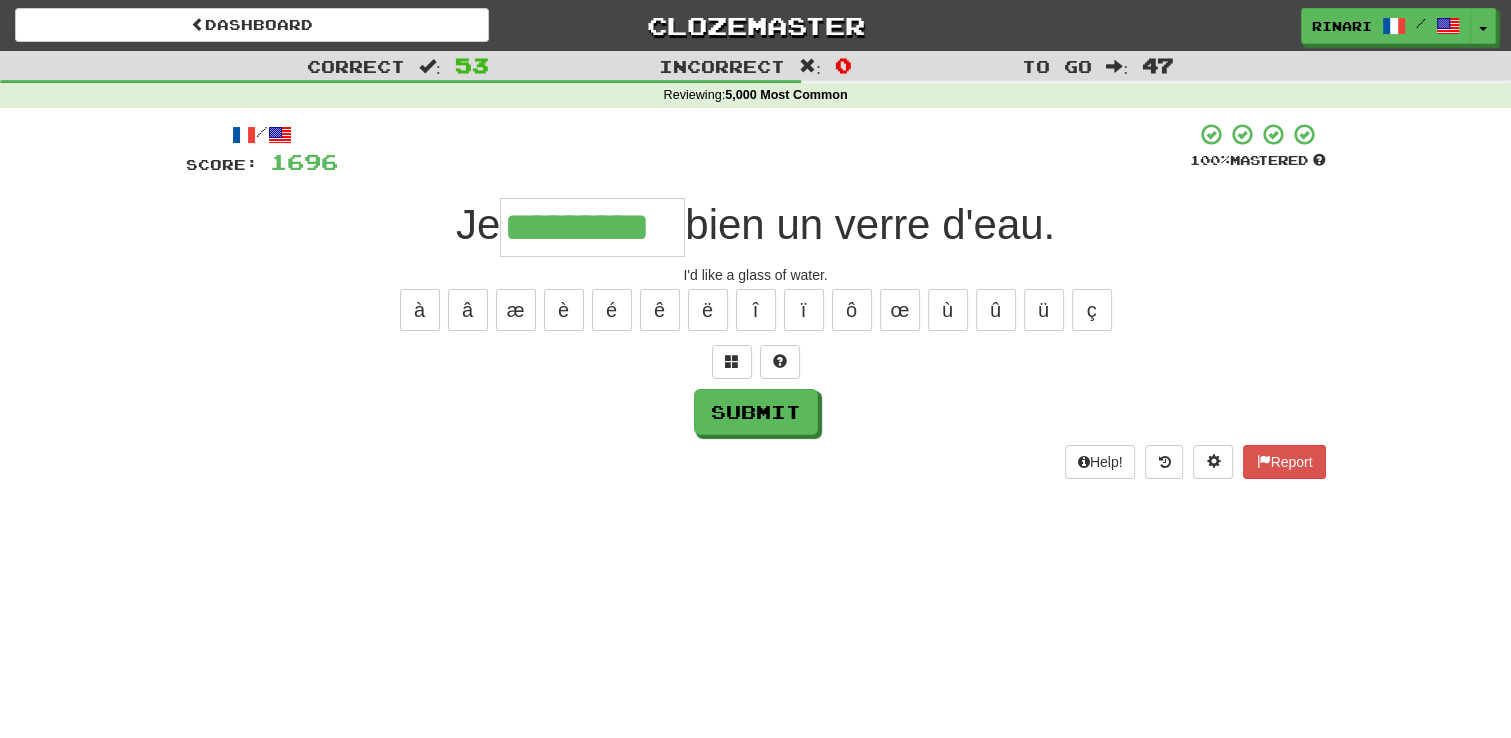 type on "*********" 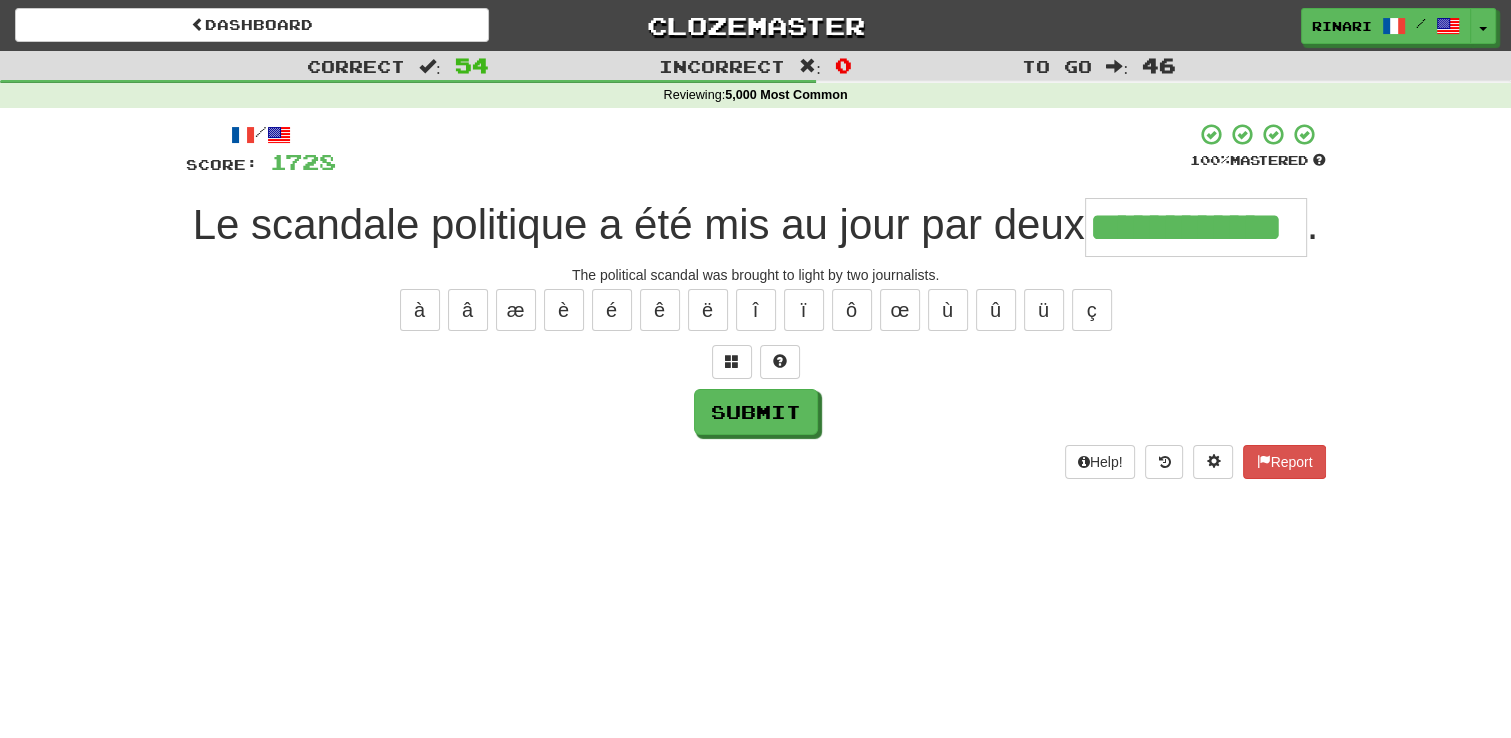 type on "**********" 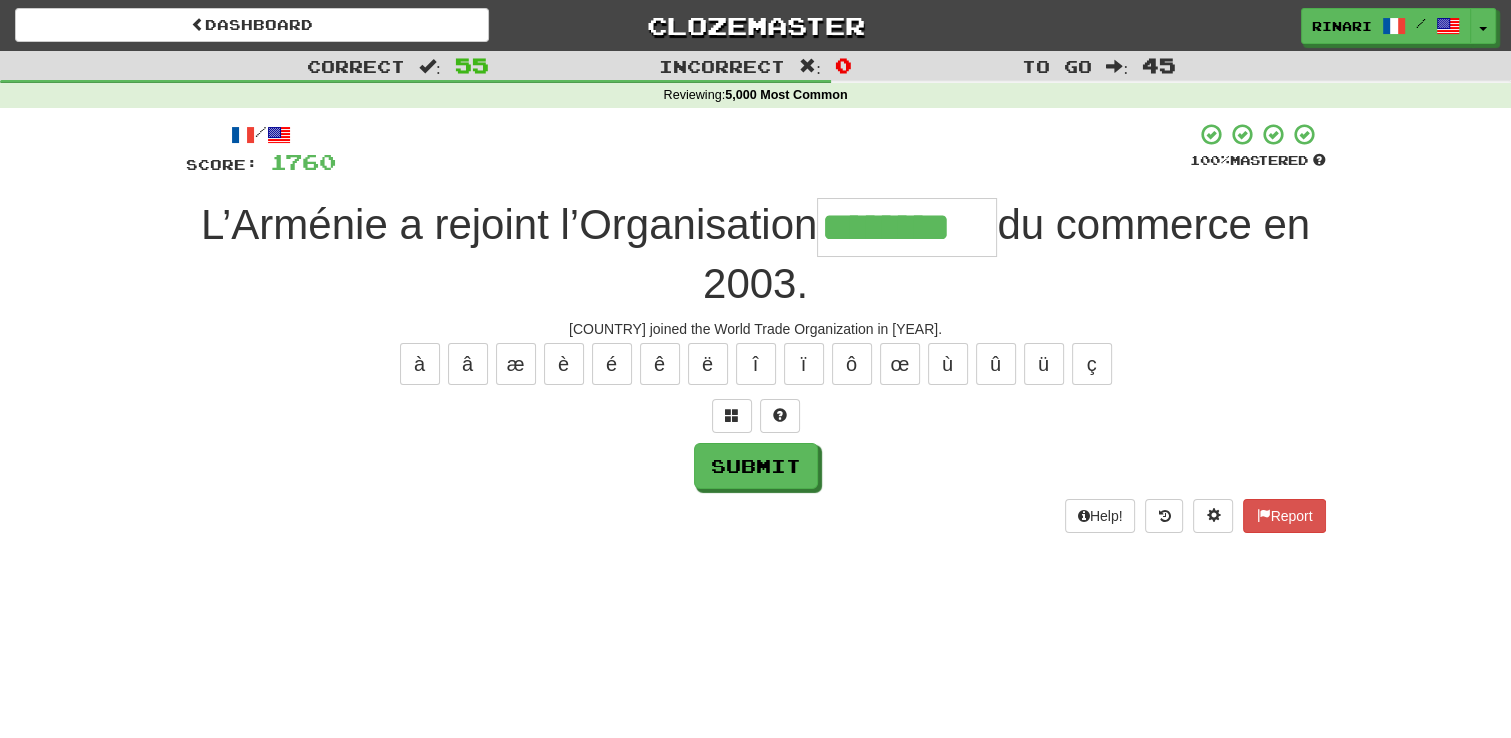 type on "********" 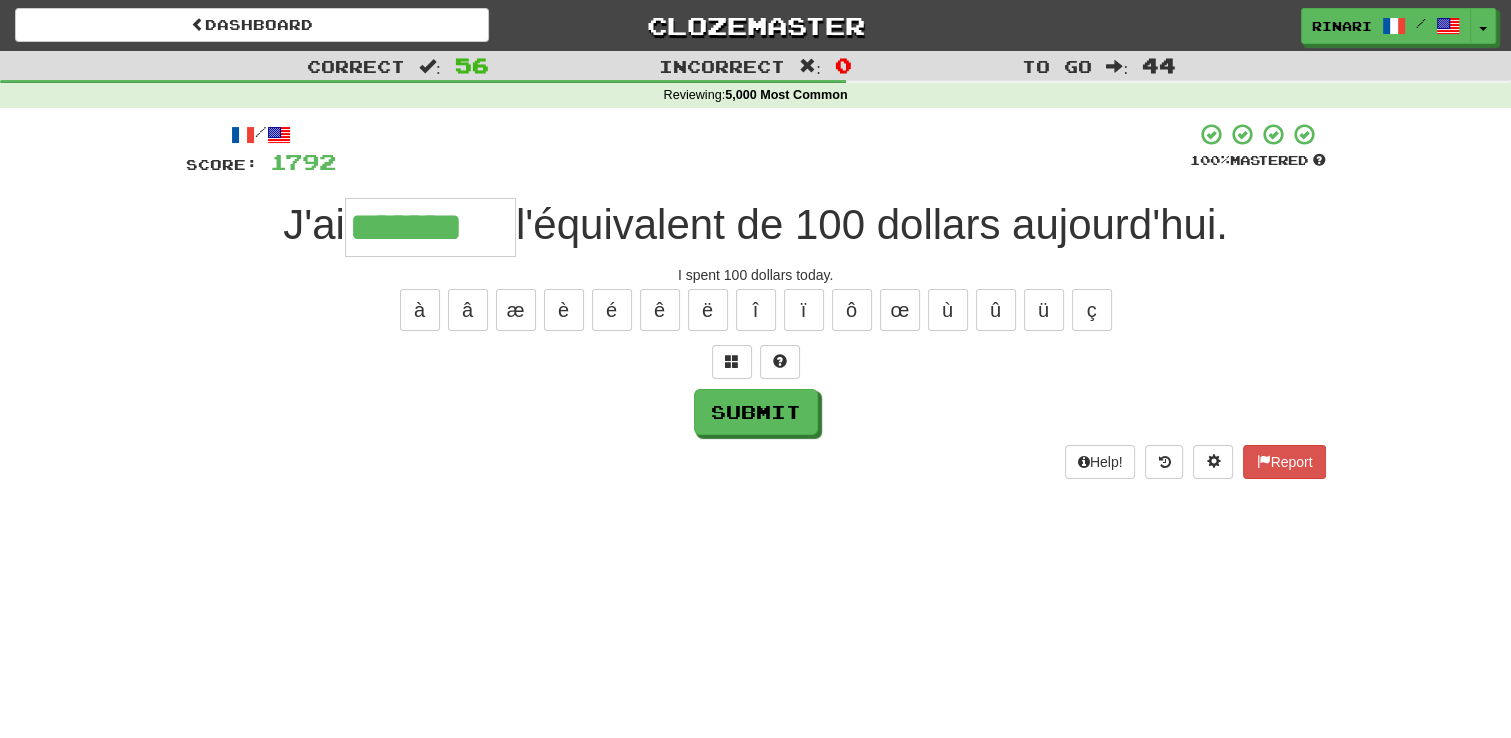 type on "*******" 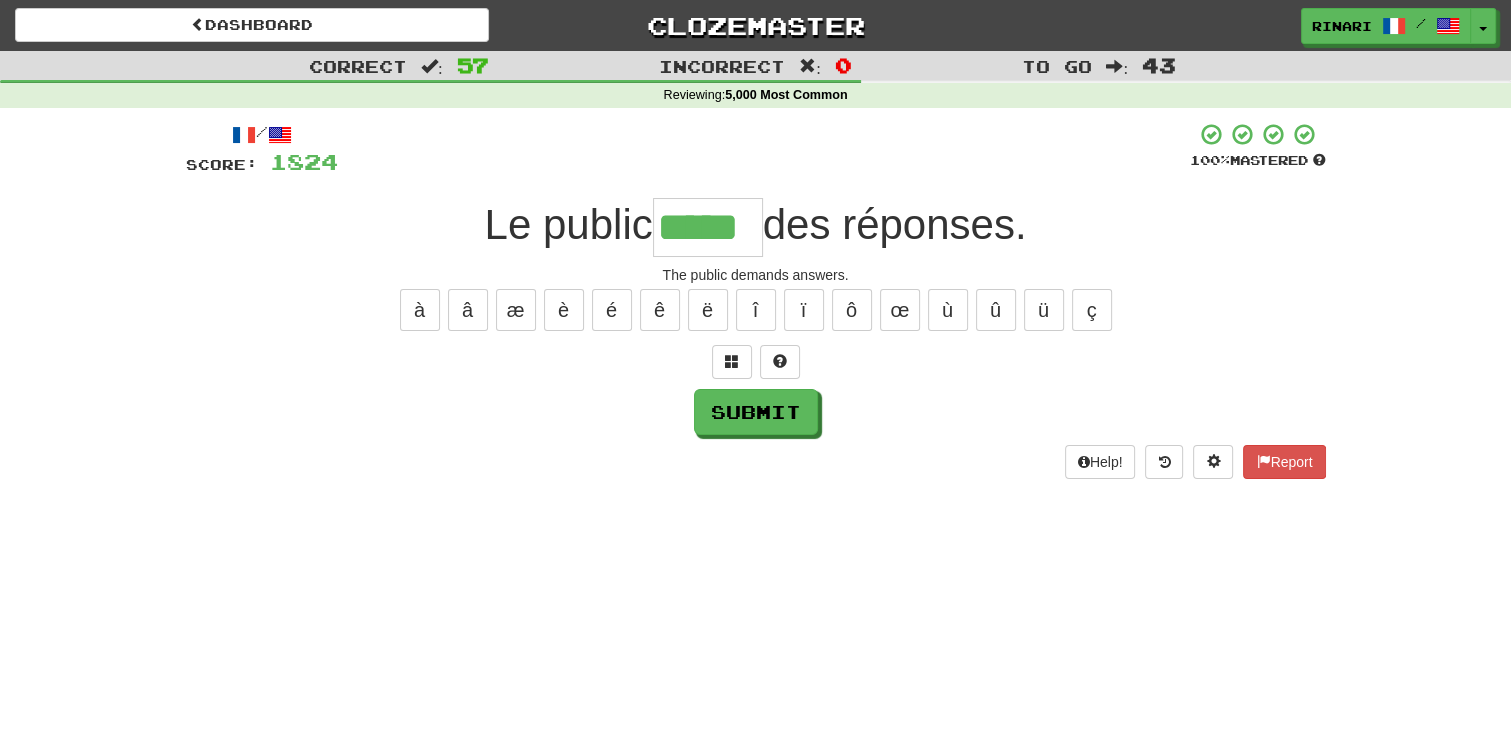 type on "*****" 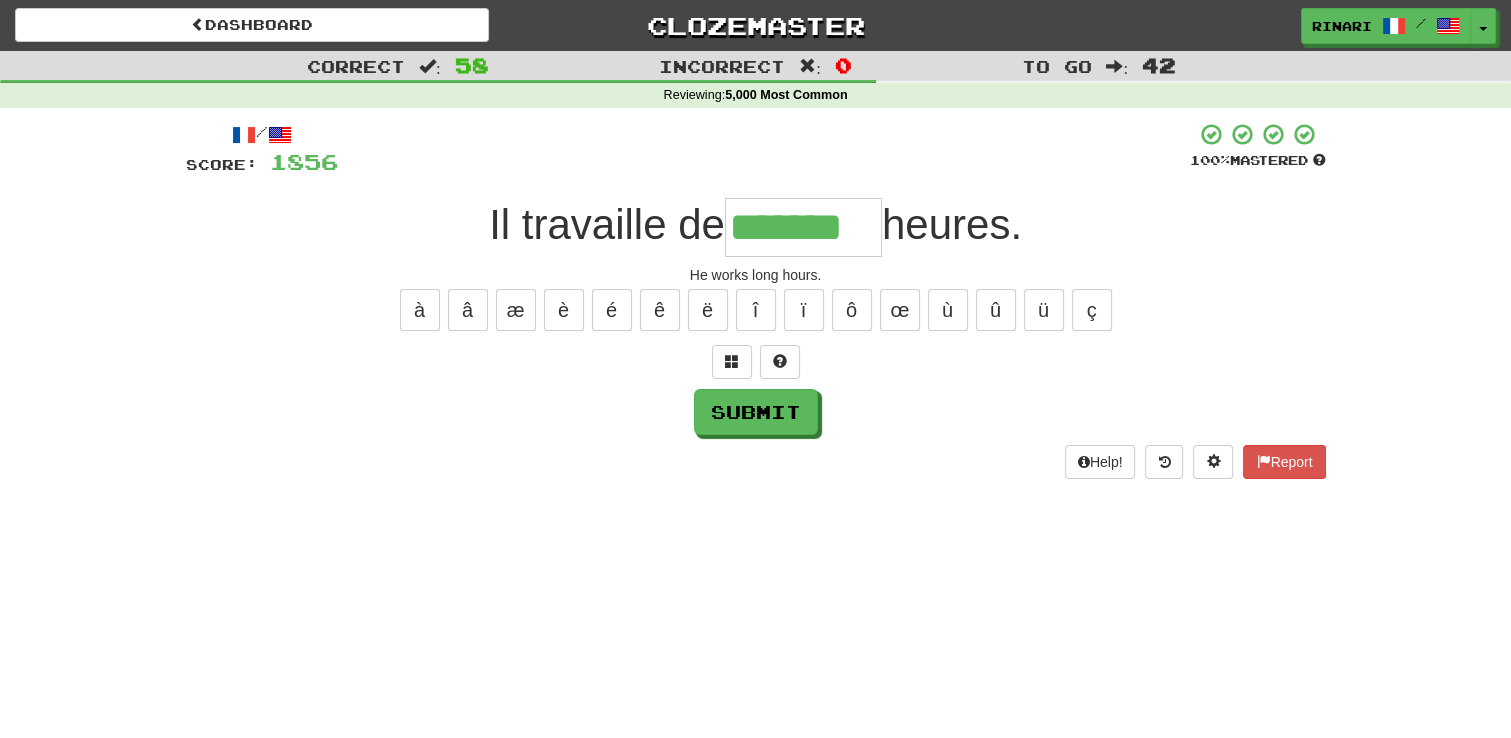 type on "*******" 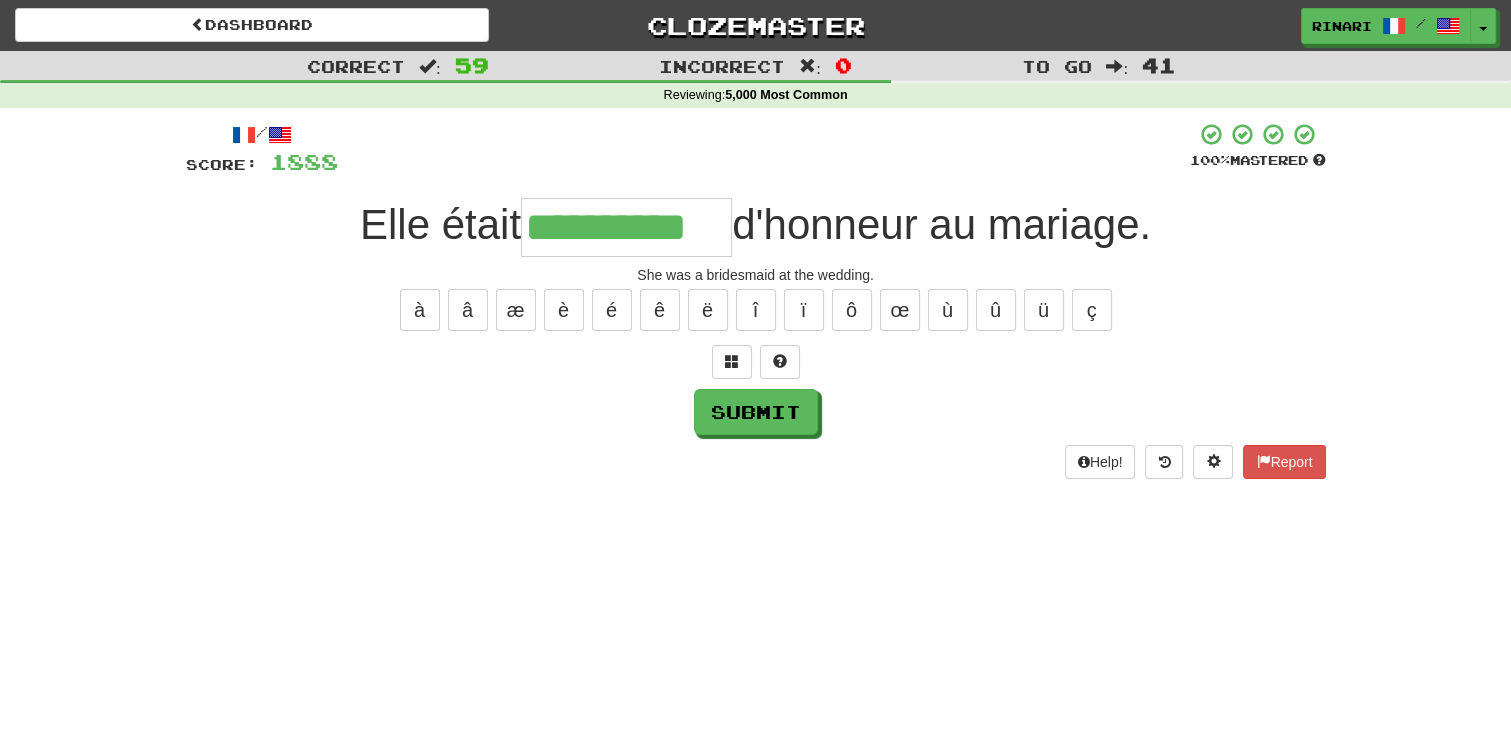 type on "**********" 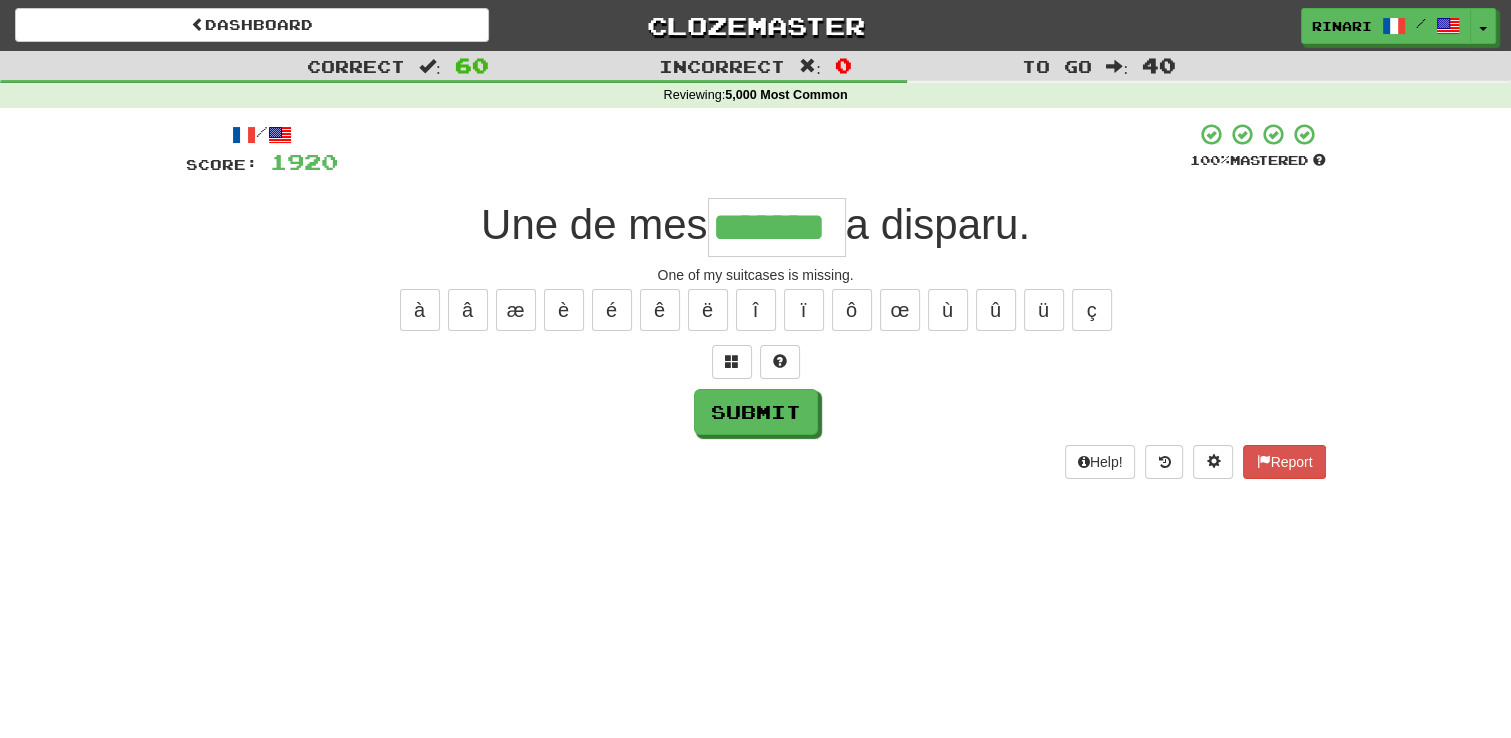 type on "*******" 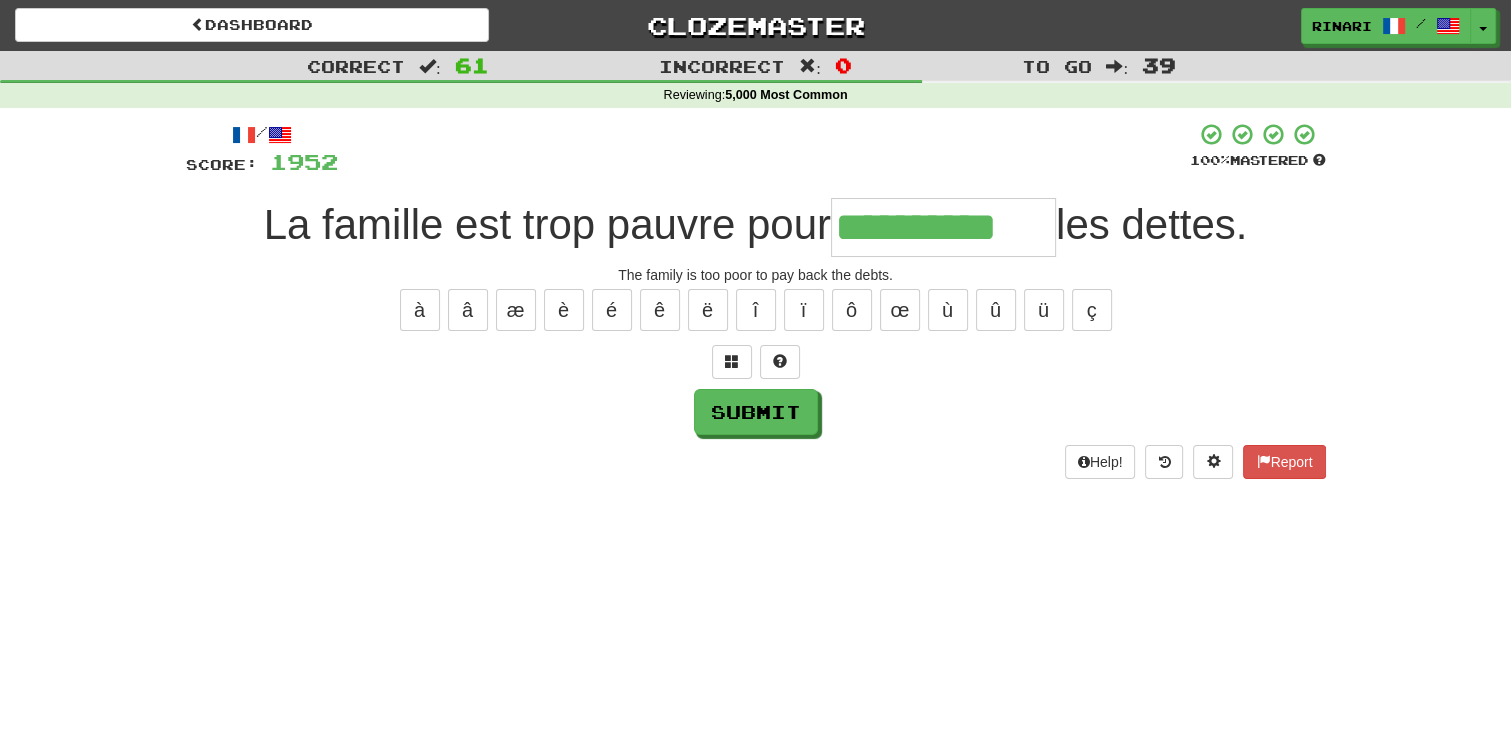 type on "**********" 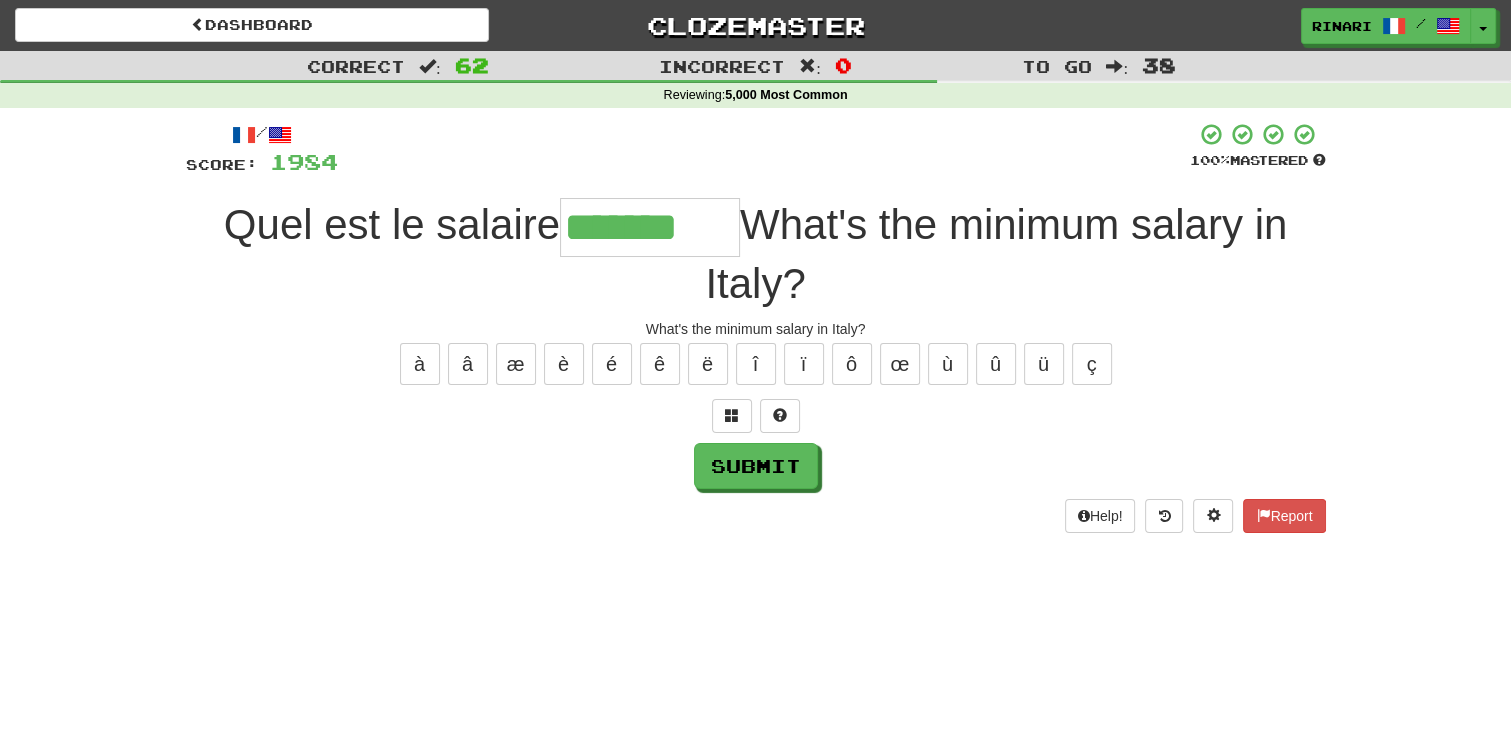 type on "*******" 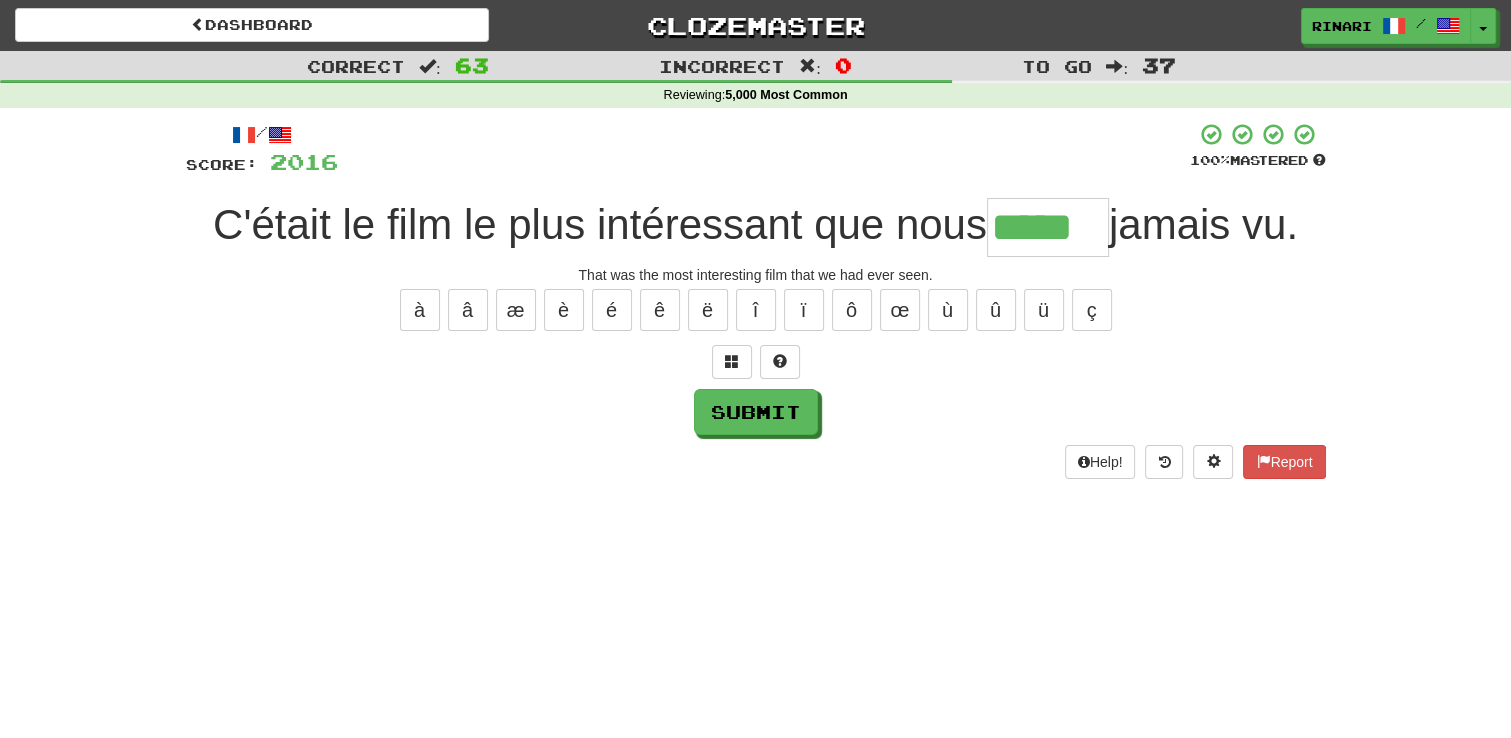 type on "*****" 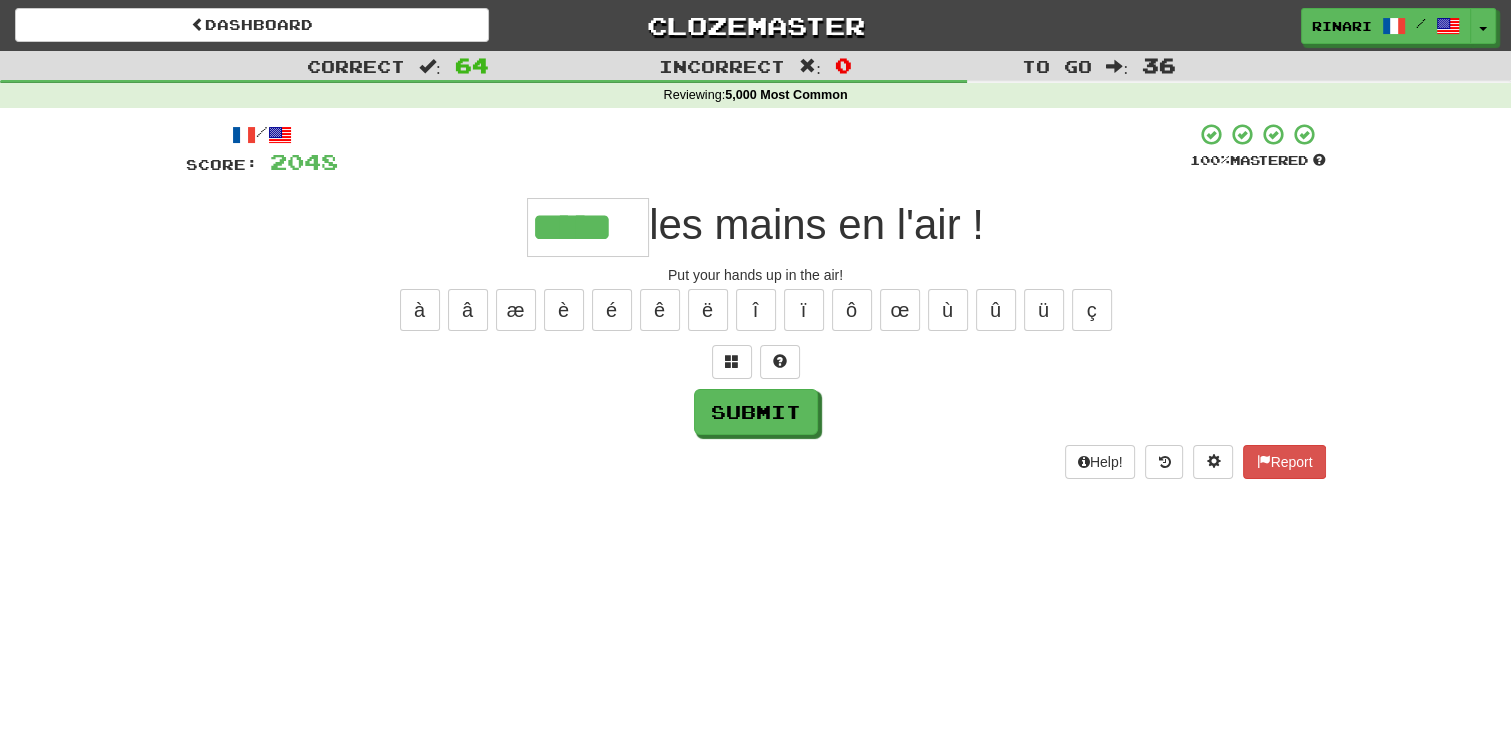 type on "*****" 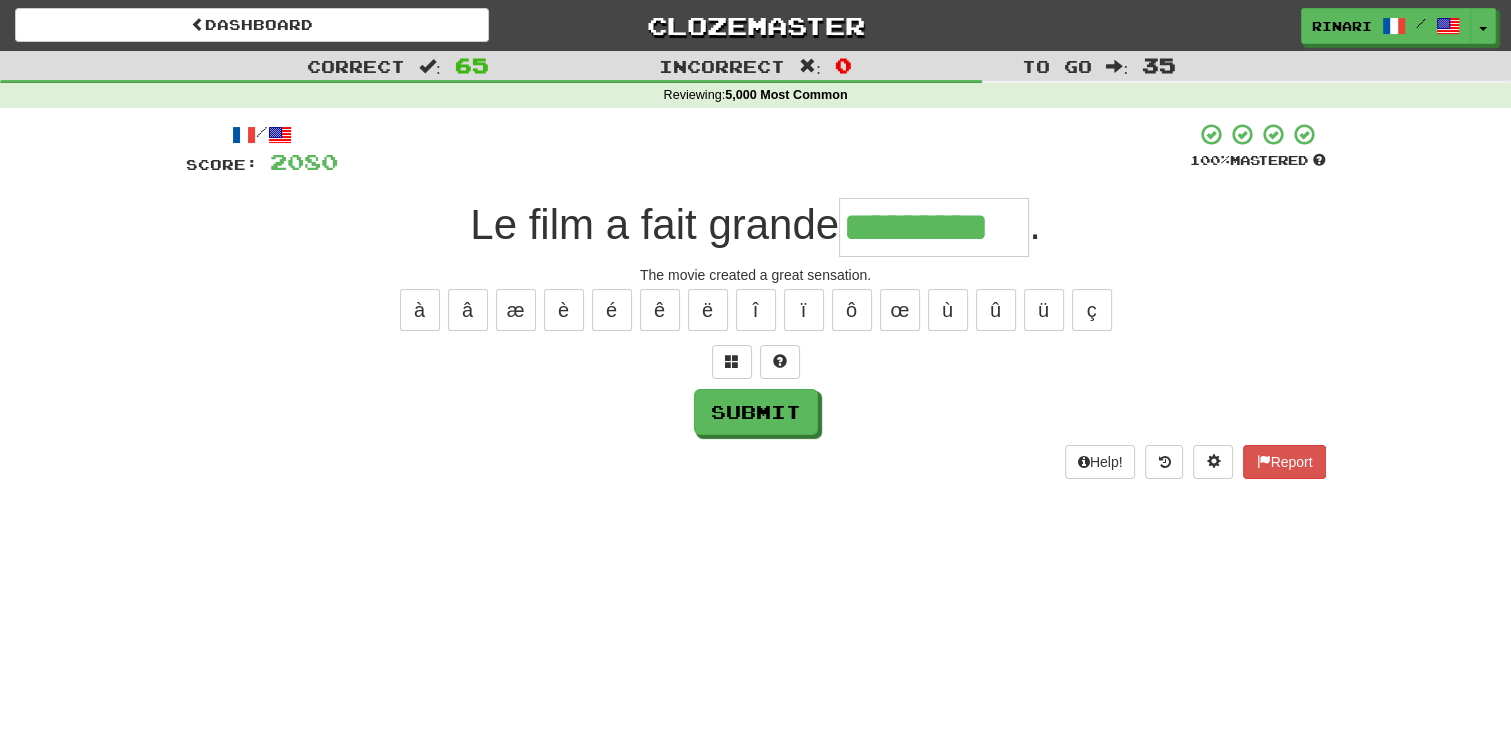 type on "*********" 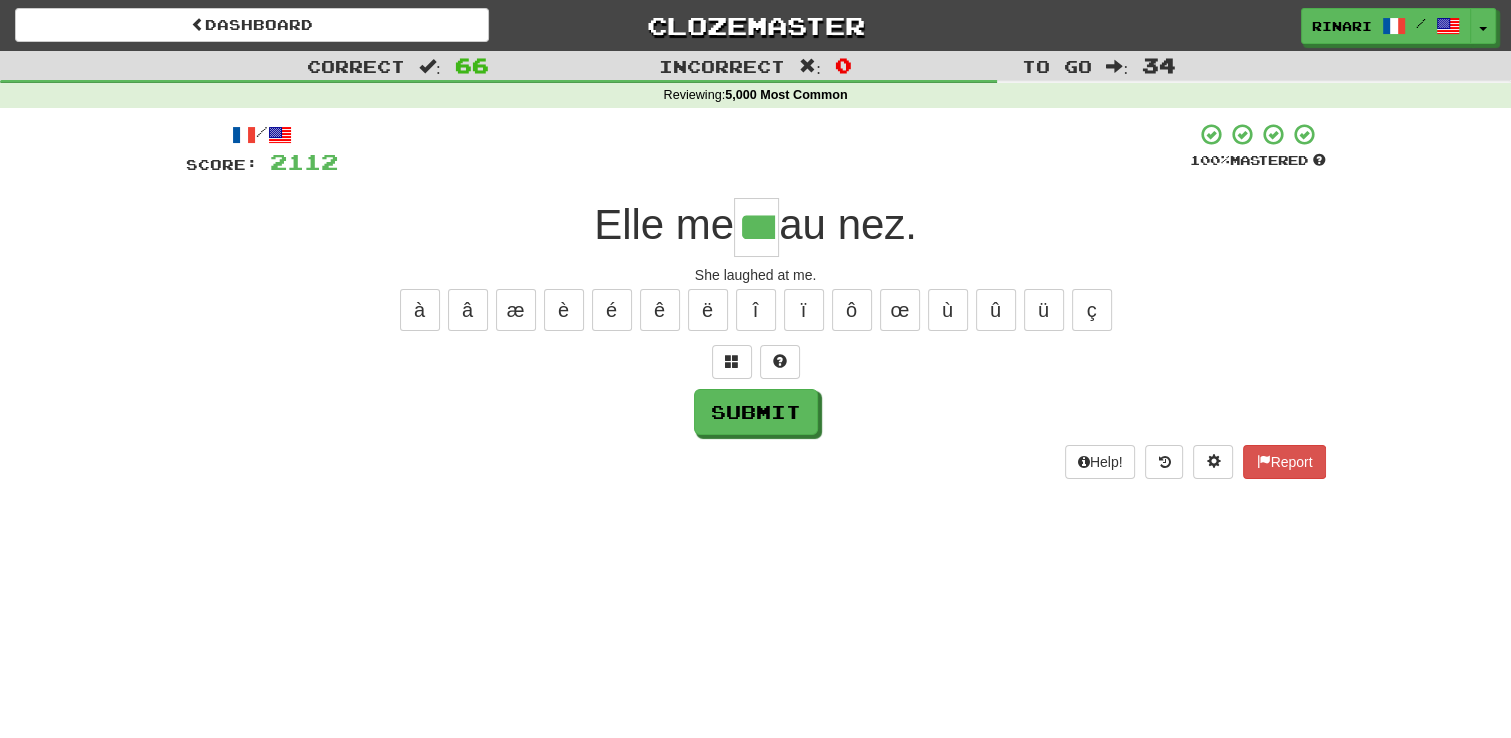 type on "***" 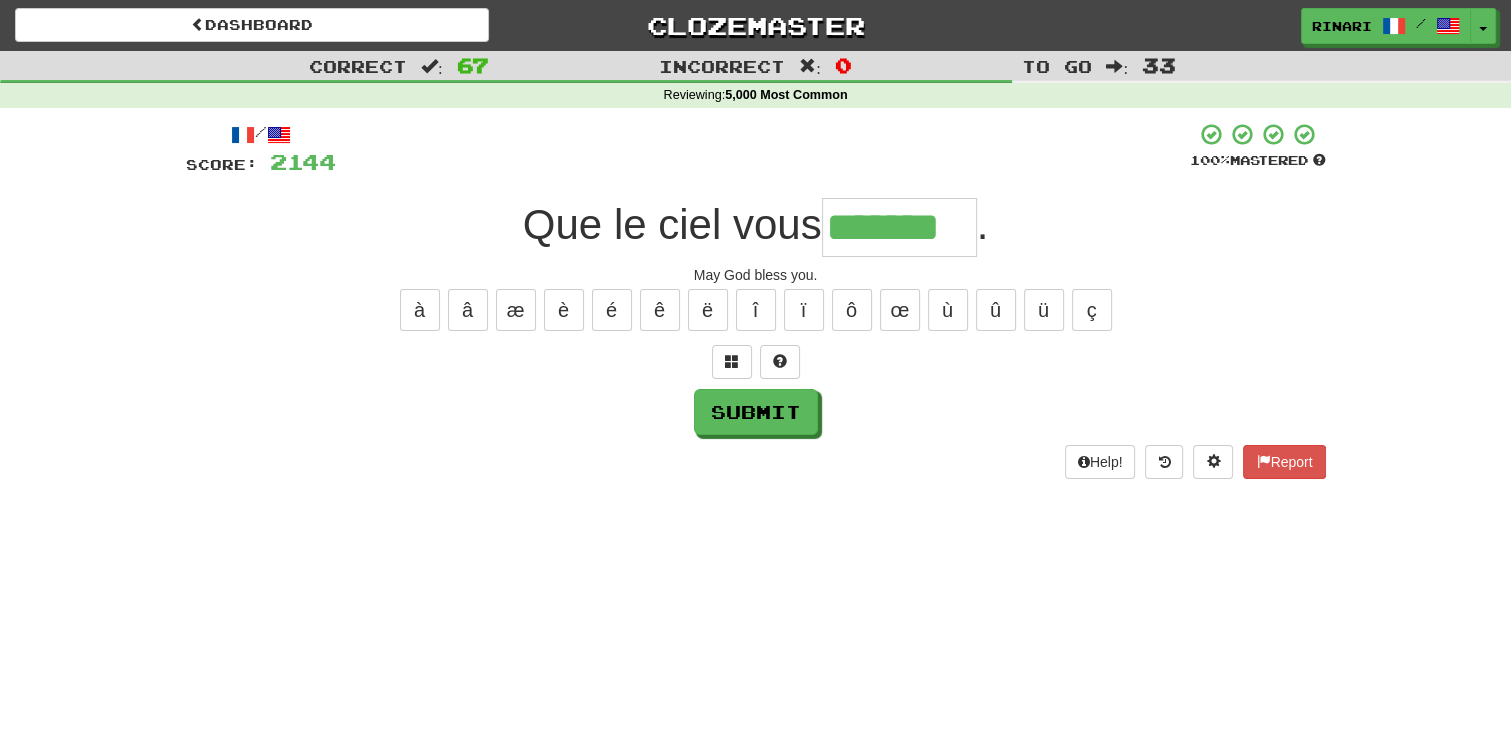 type on "*******" 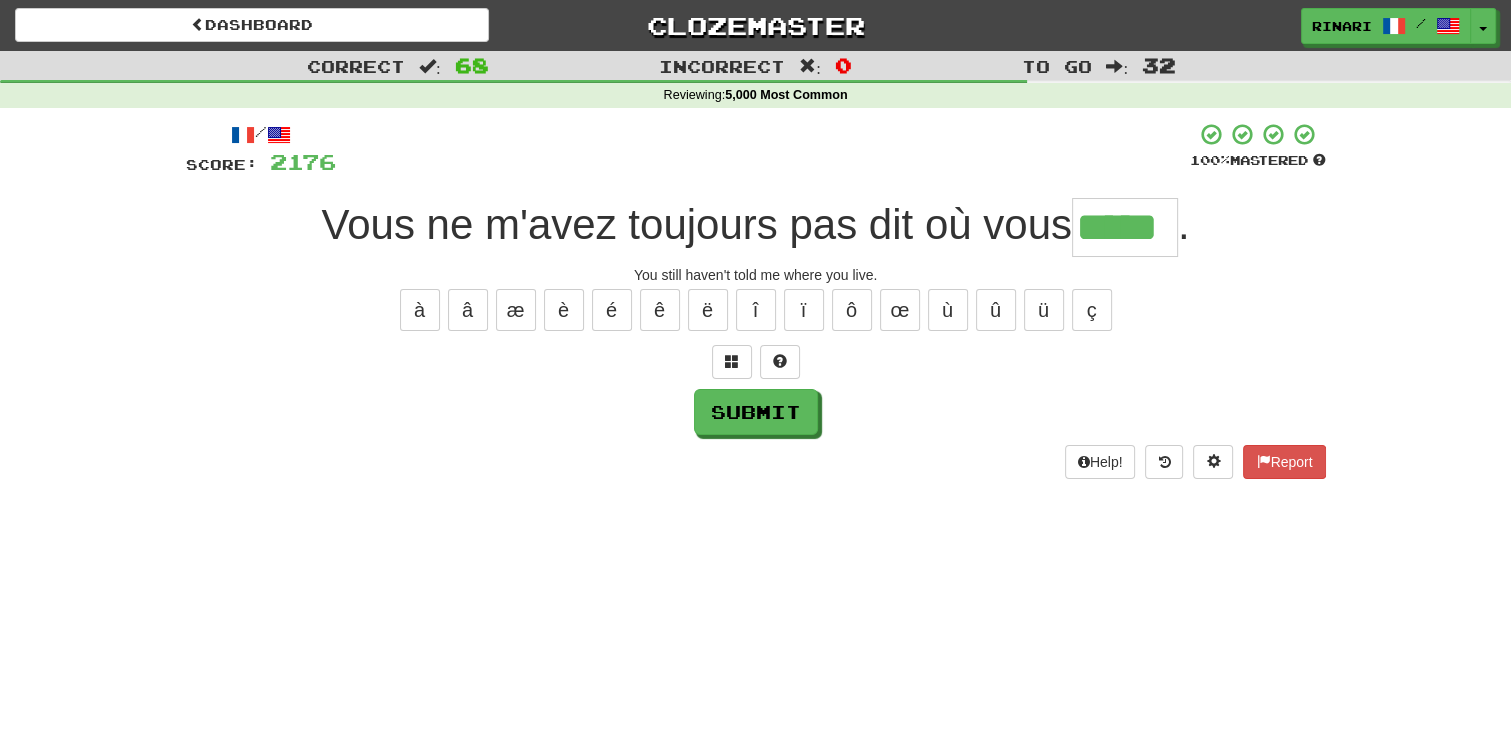 type on "*****" 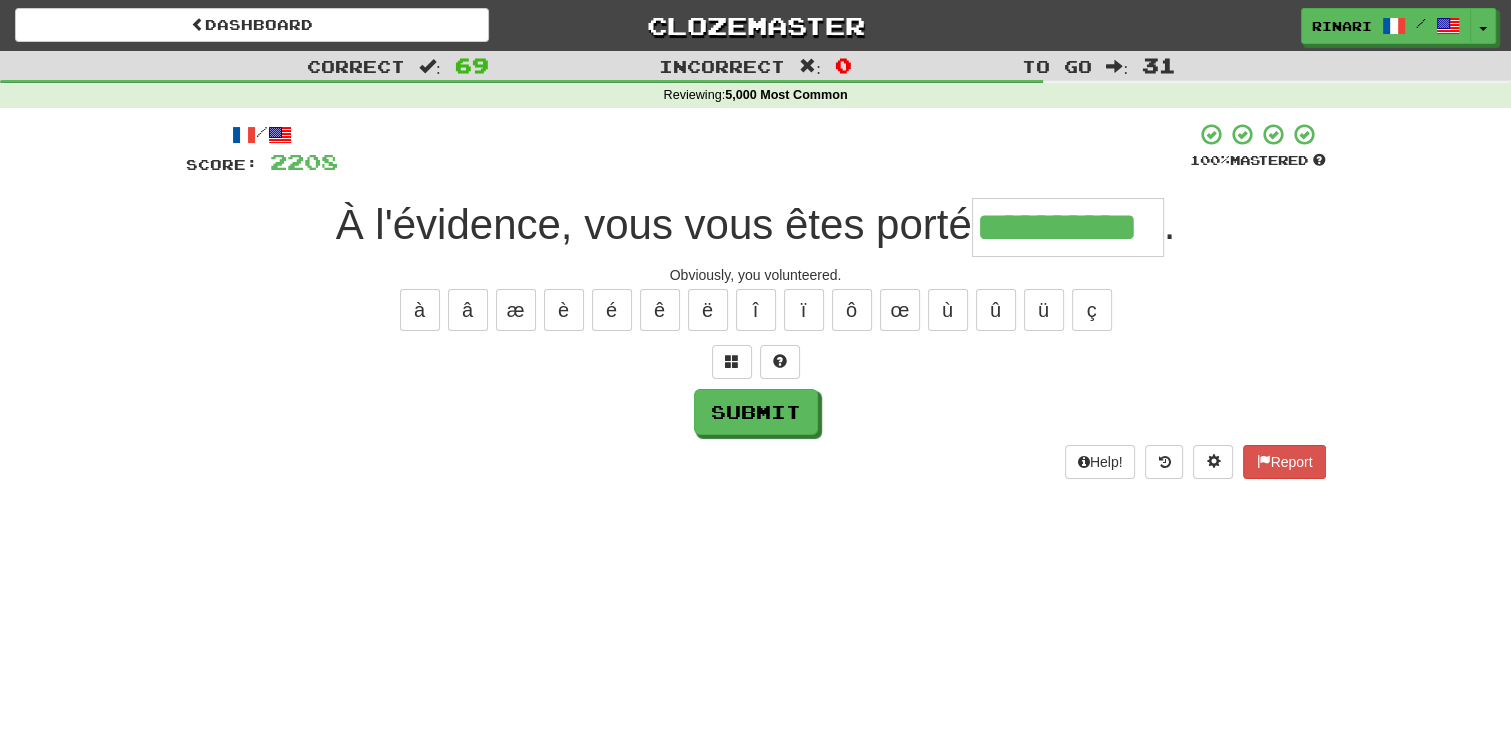 type on "**********" 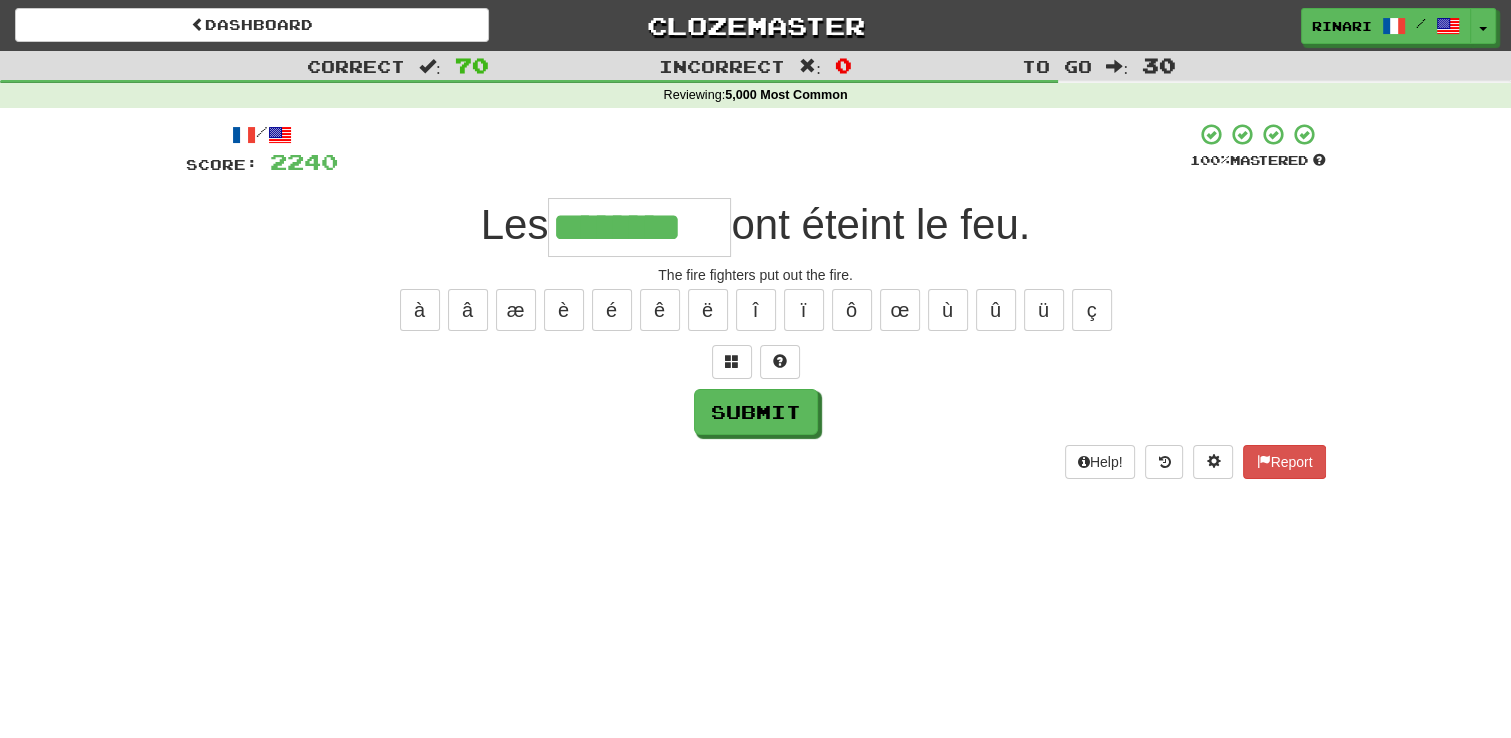 type on "********" 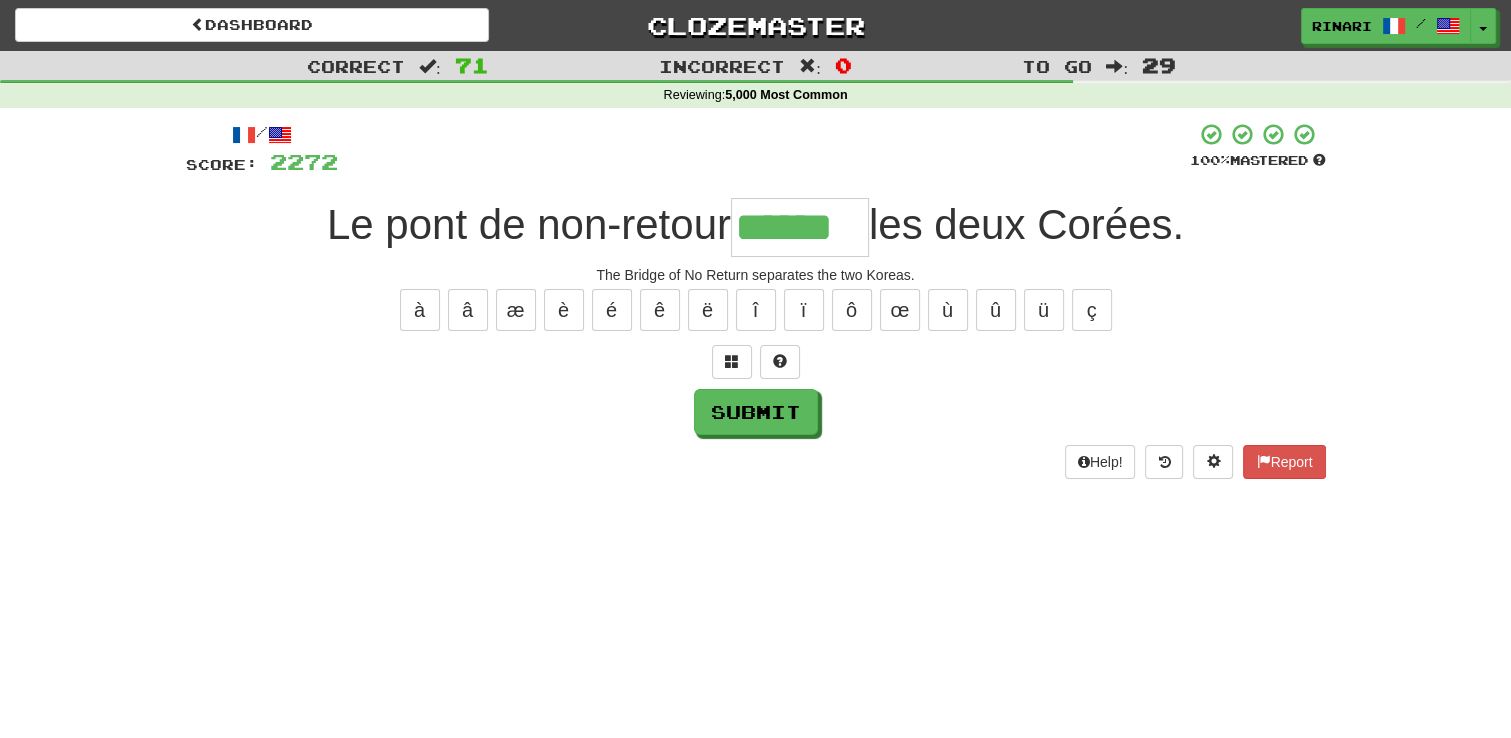 type on "******" 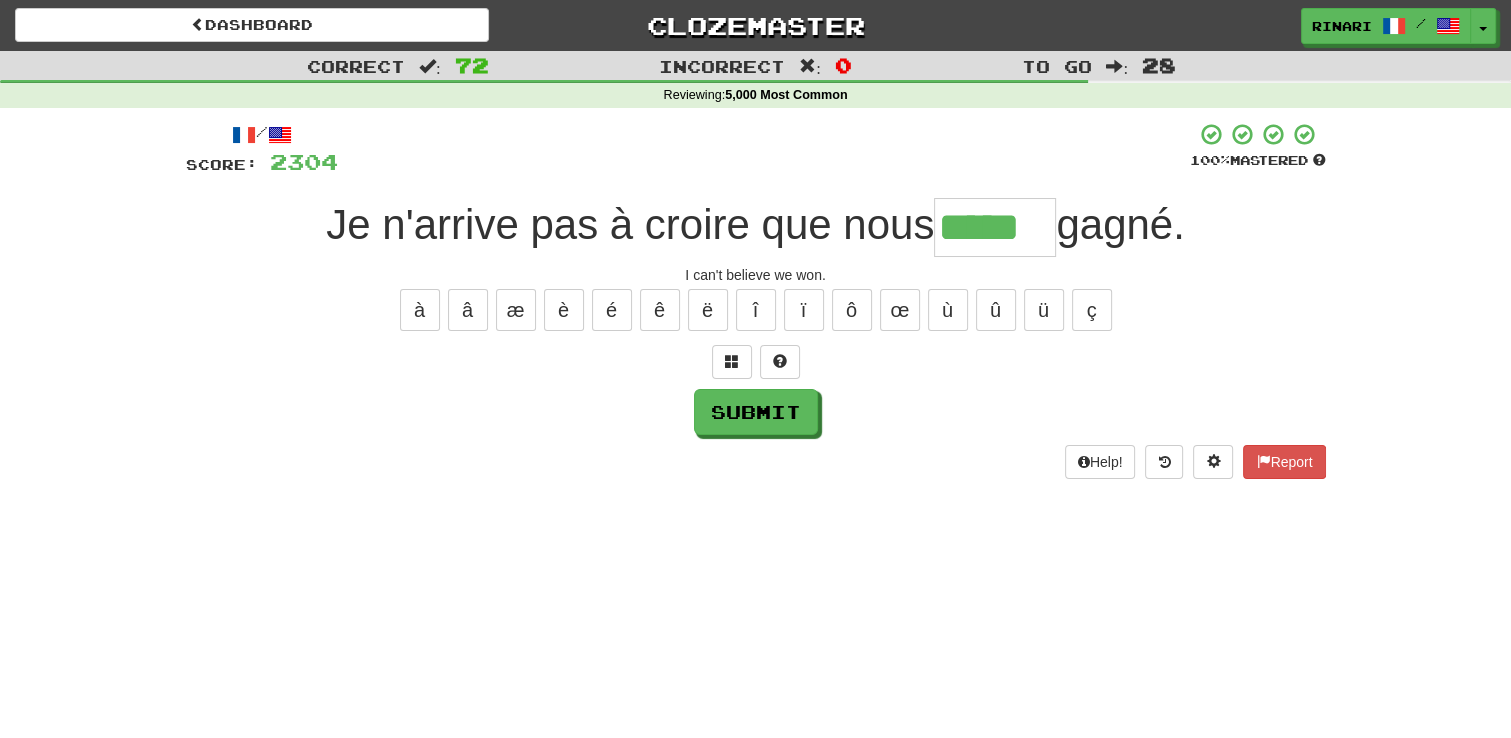 type on "*****" 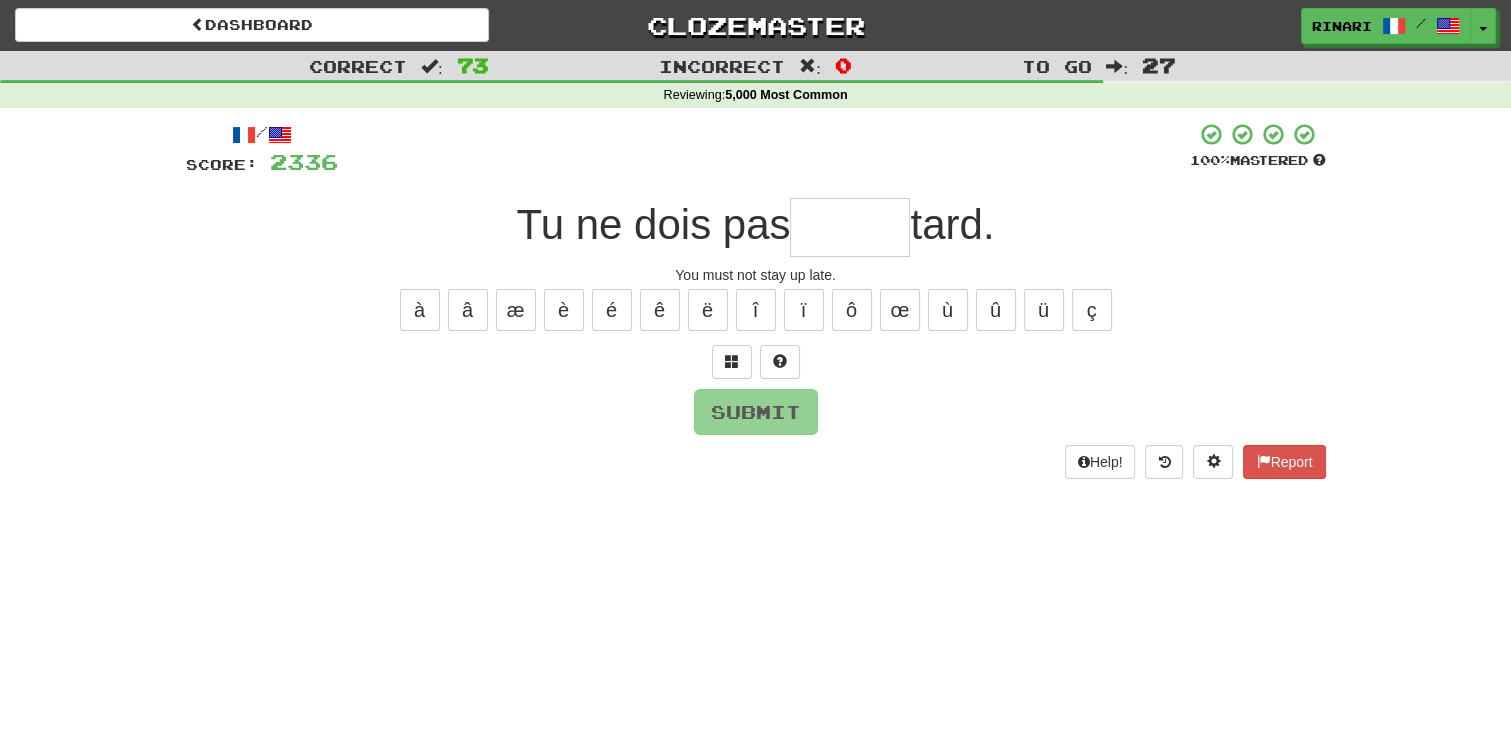 type on "*" 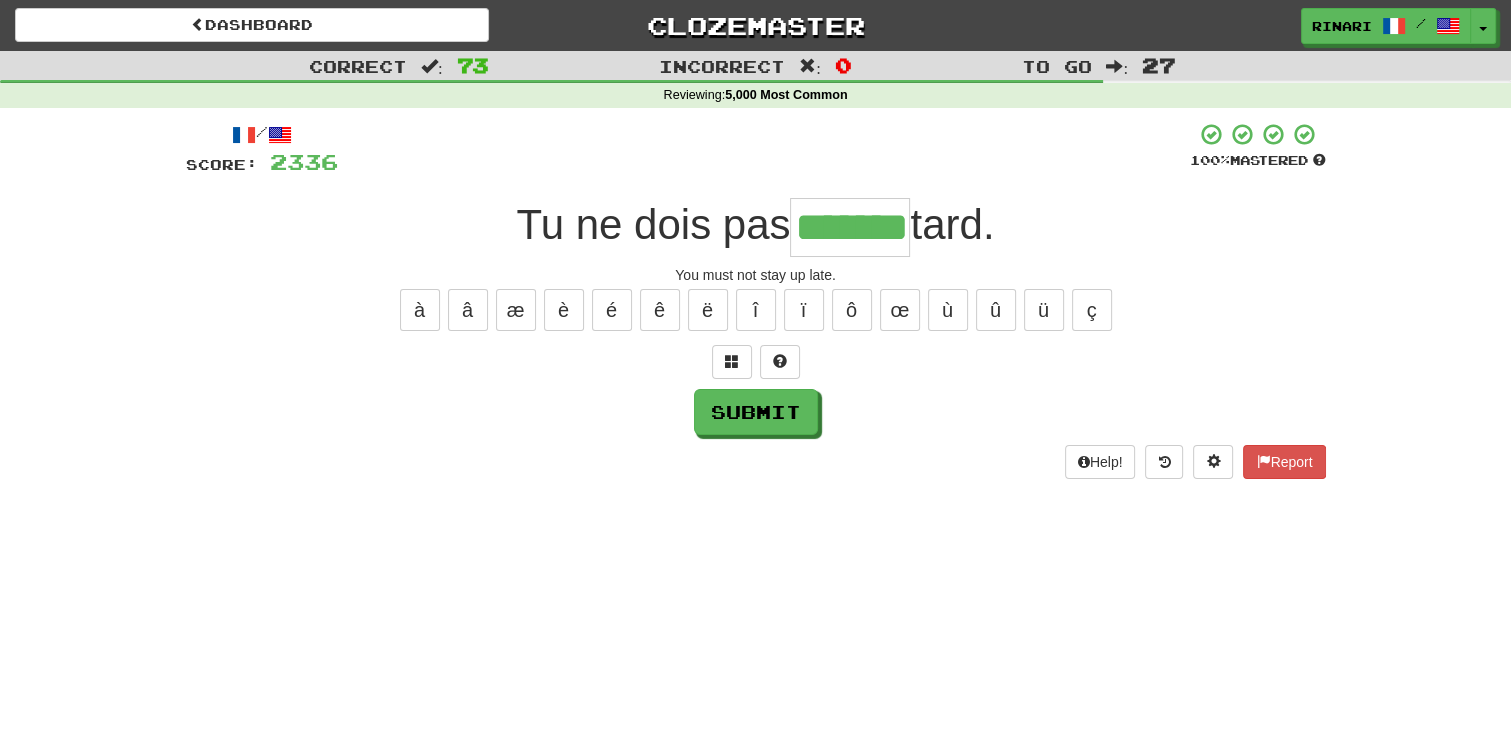 type on "*******" 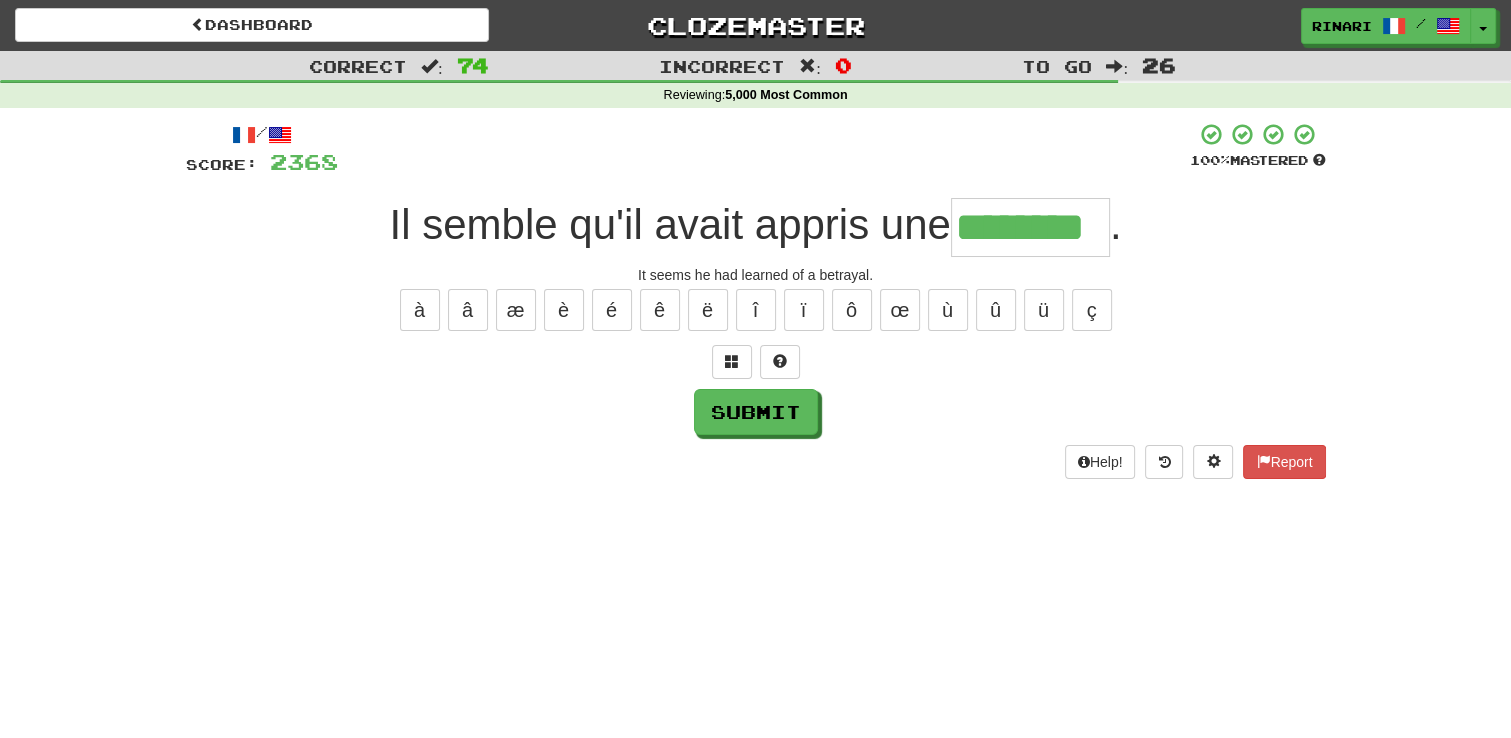 type on "********" 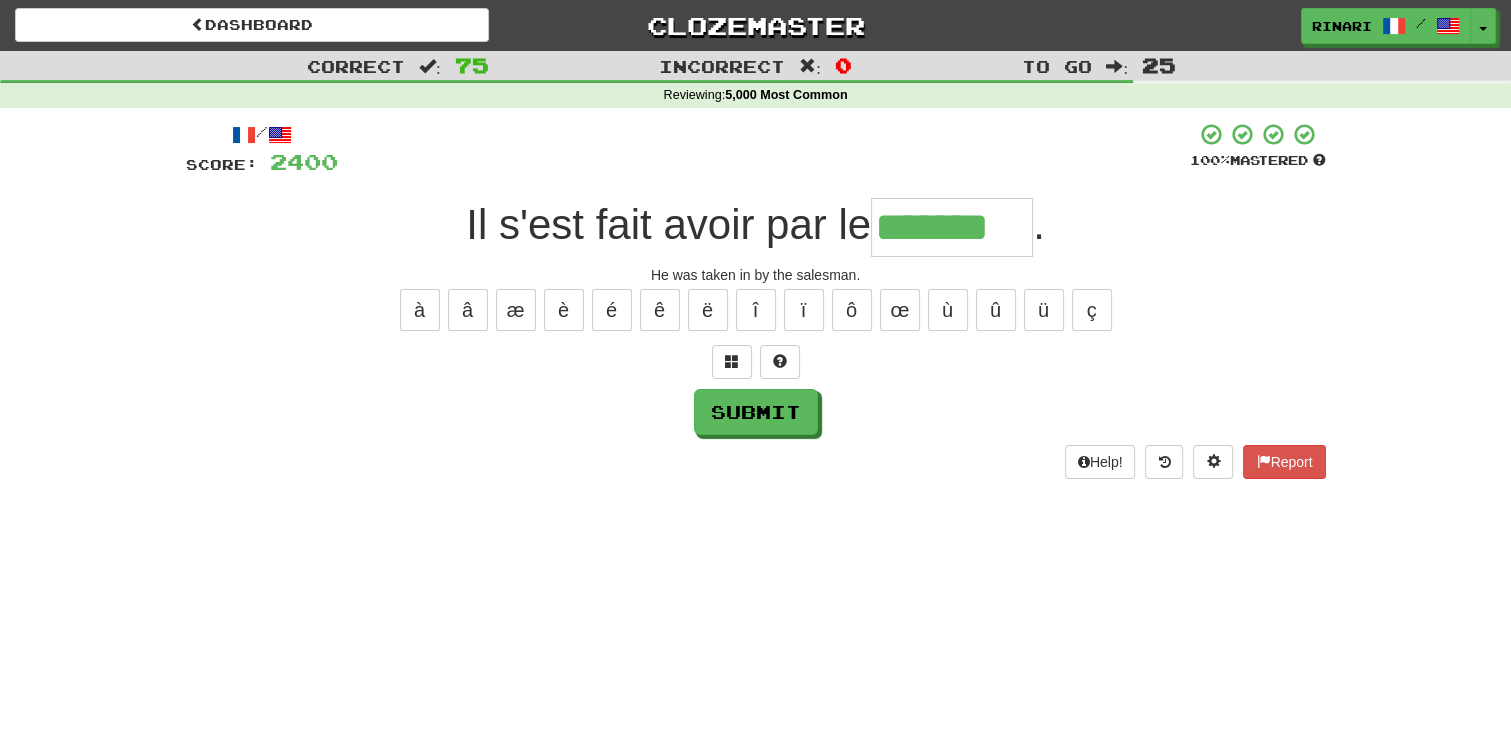 type on "*******" 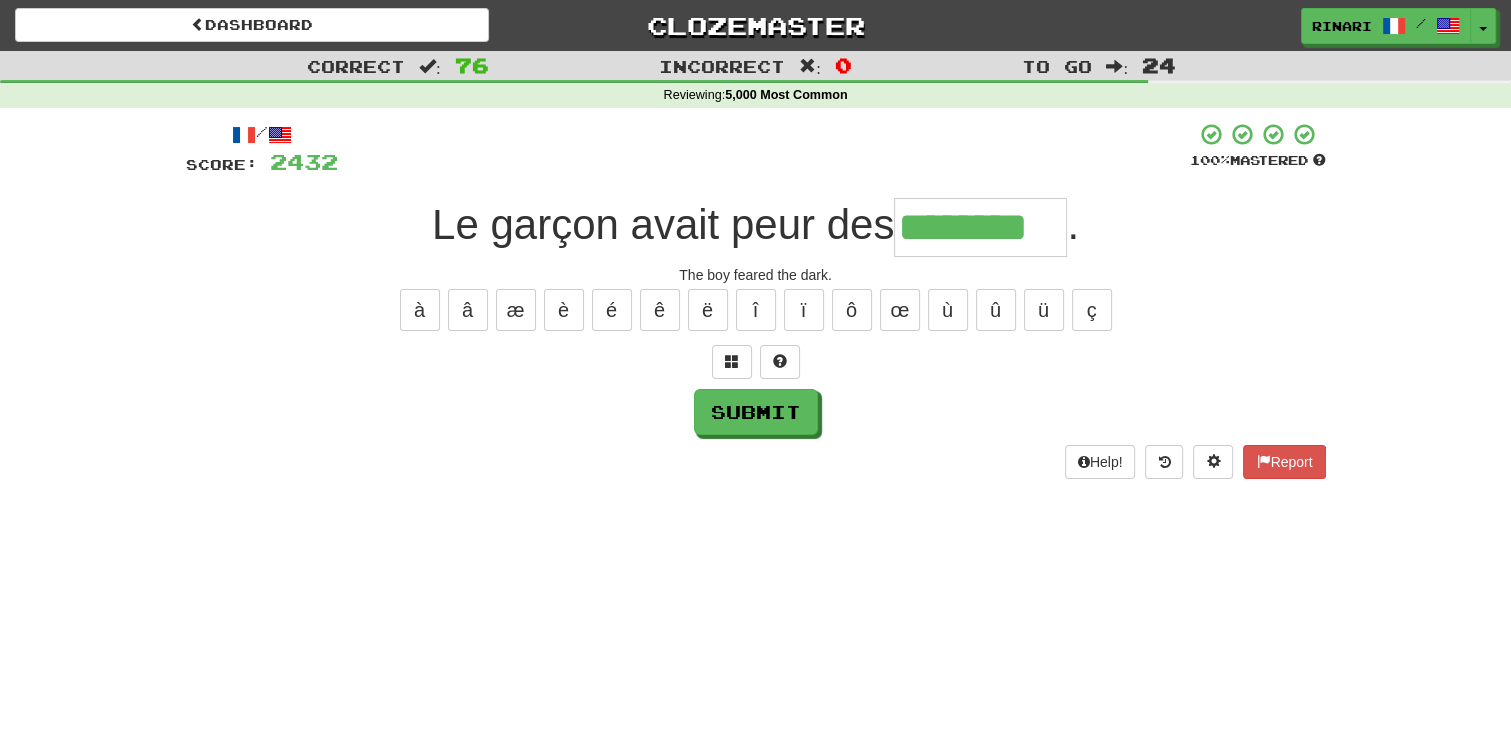 type on "********" 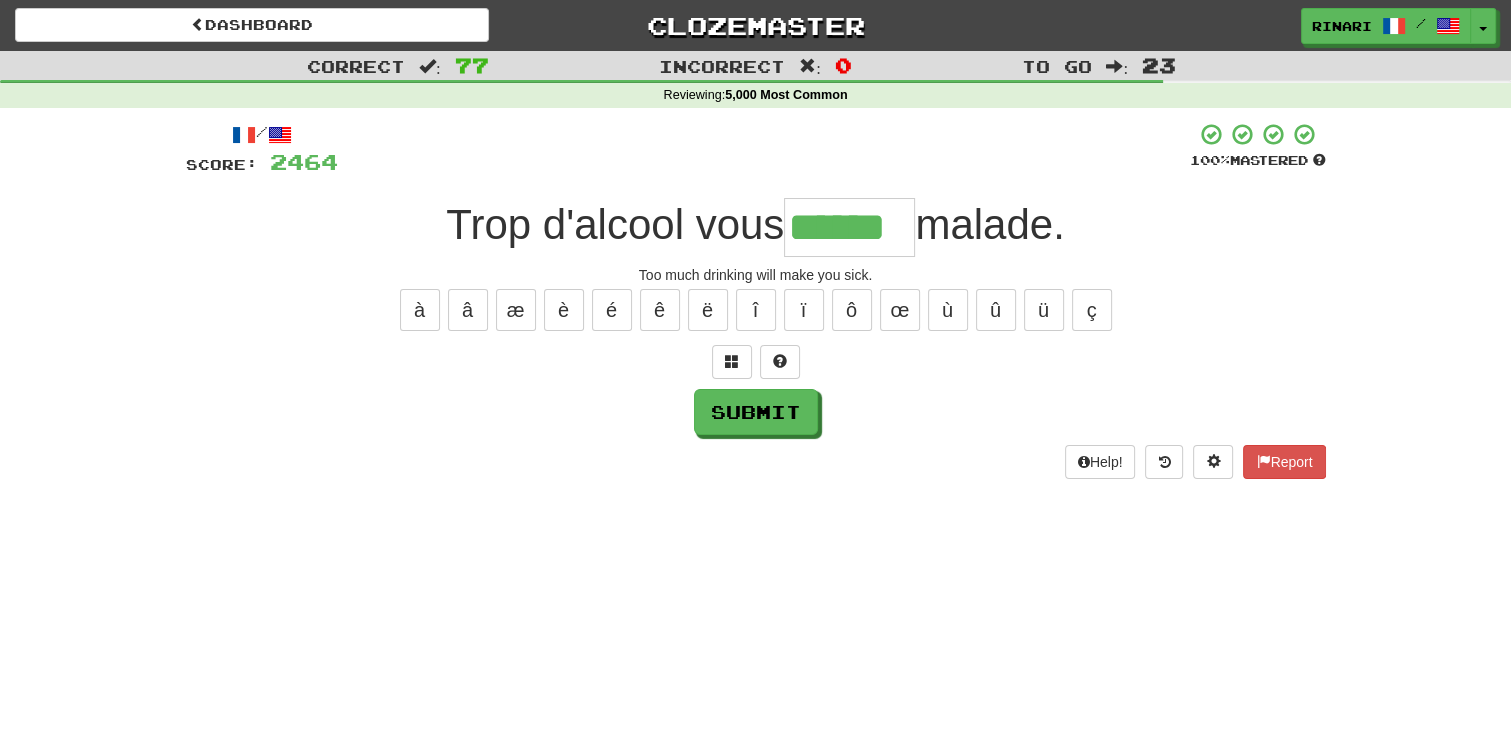 type on "******" 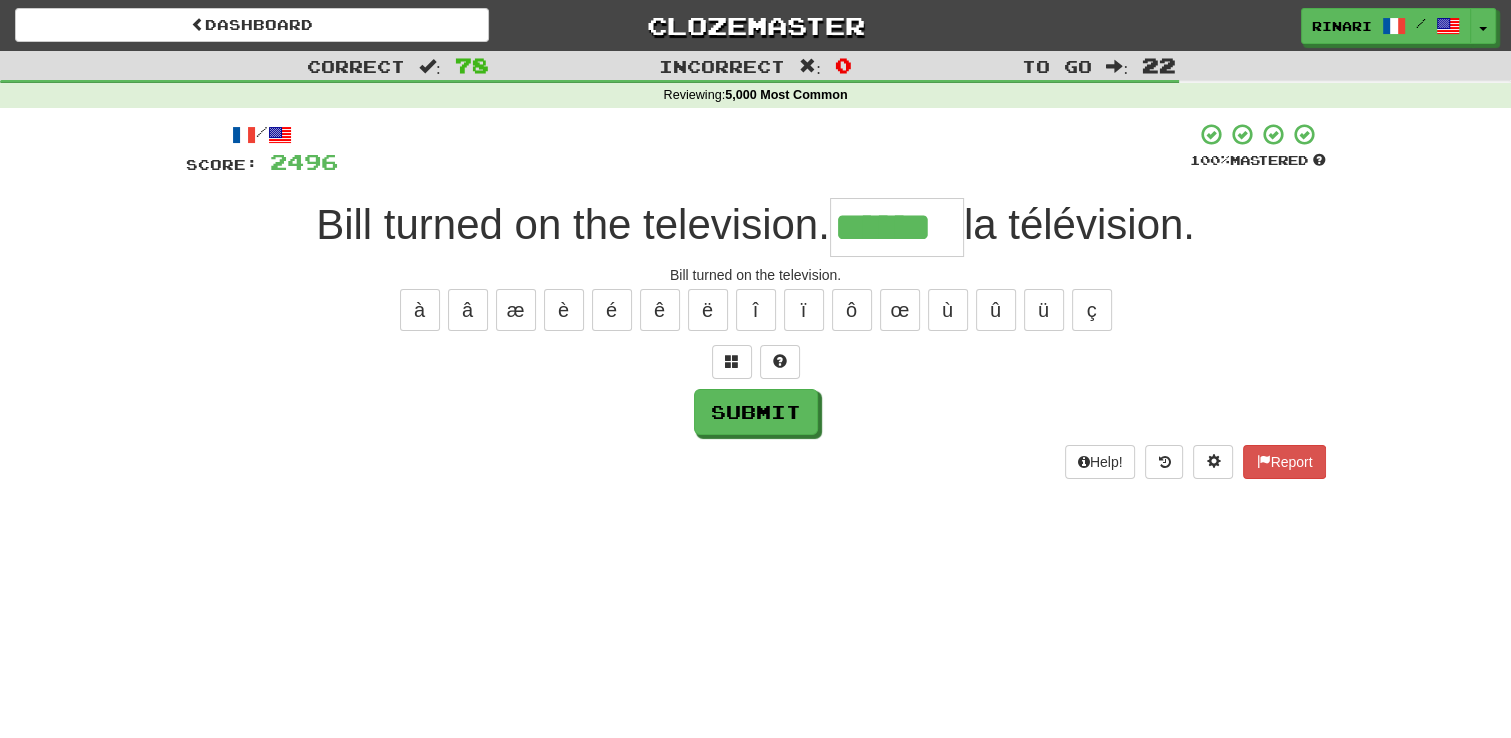 type on "******" 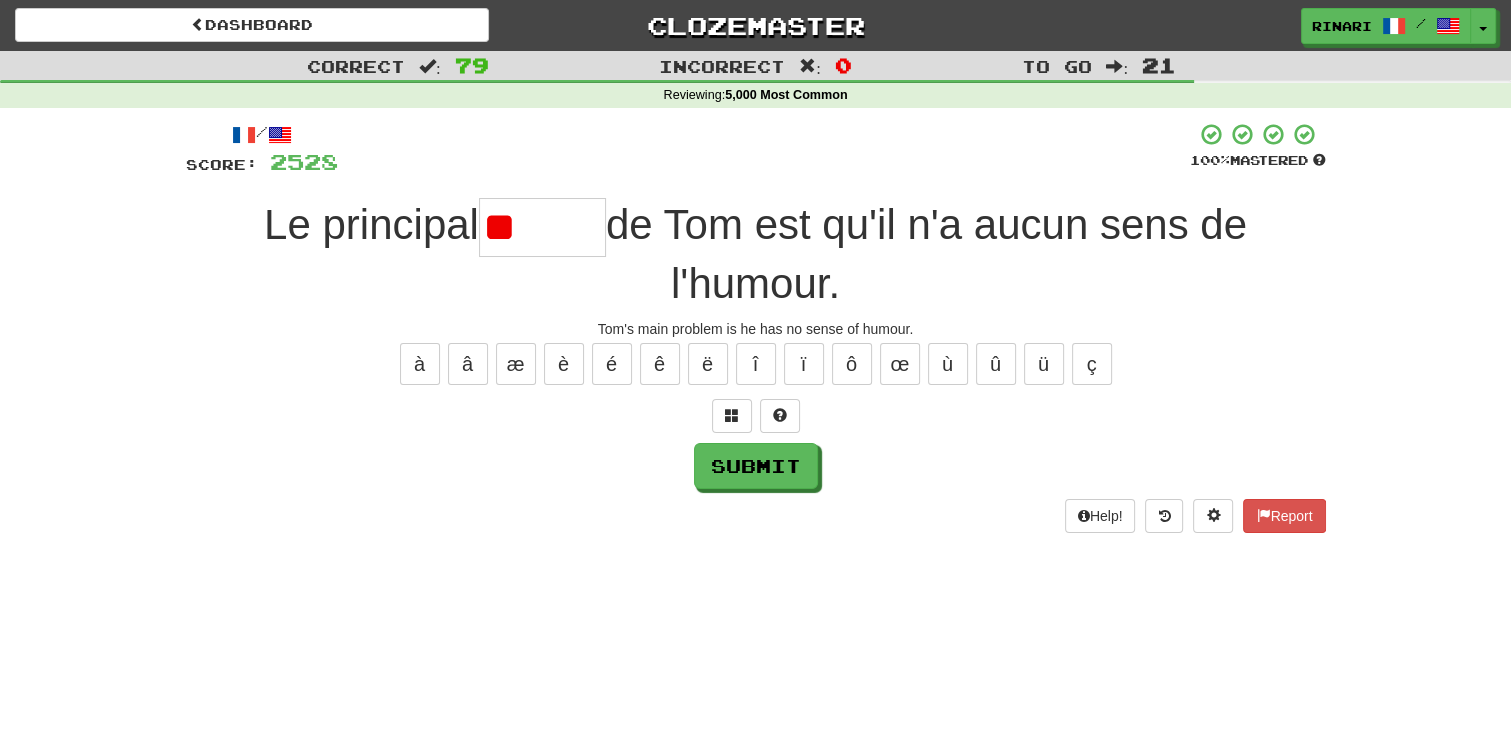 type on "*" 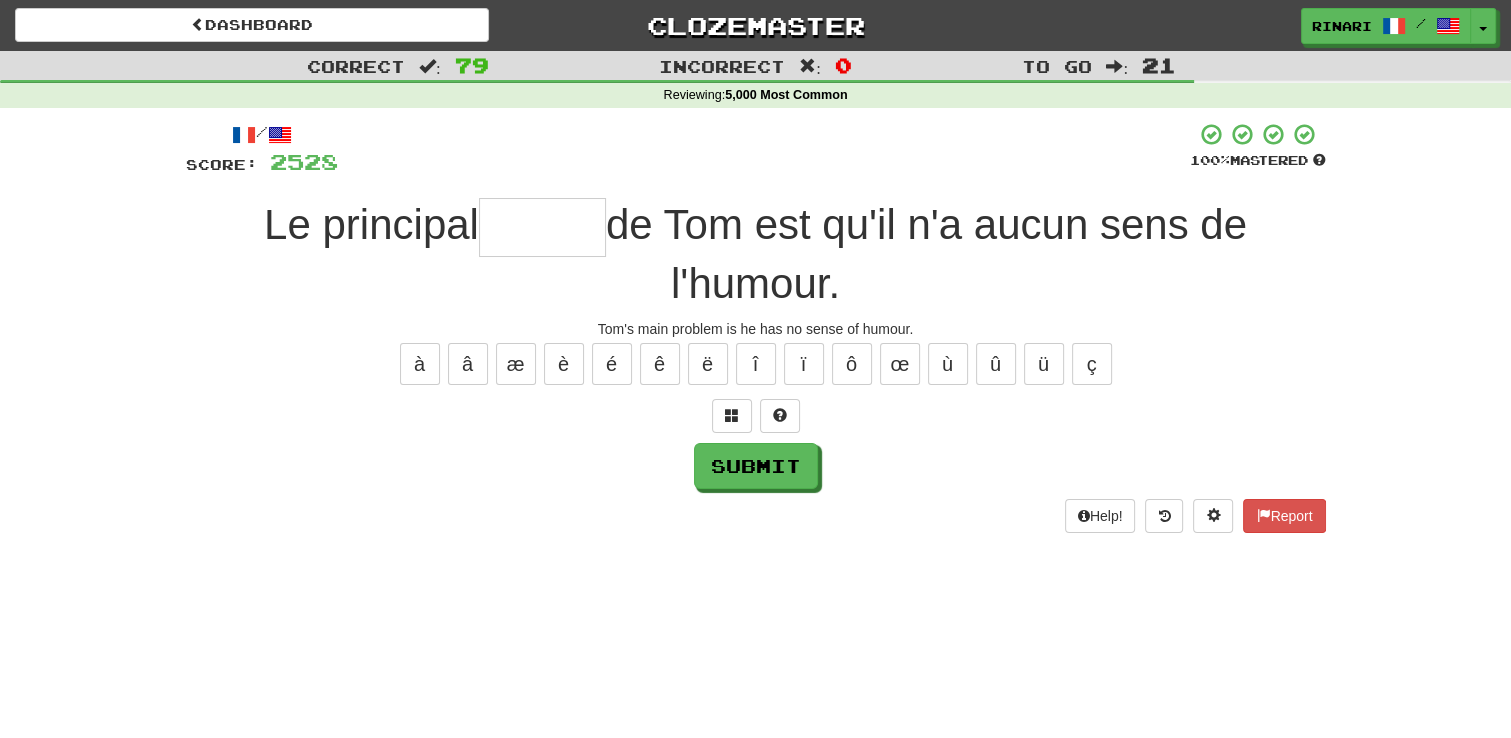 type on "*" 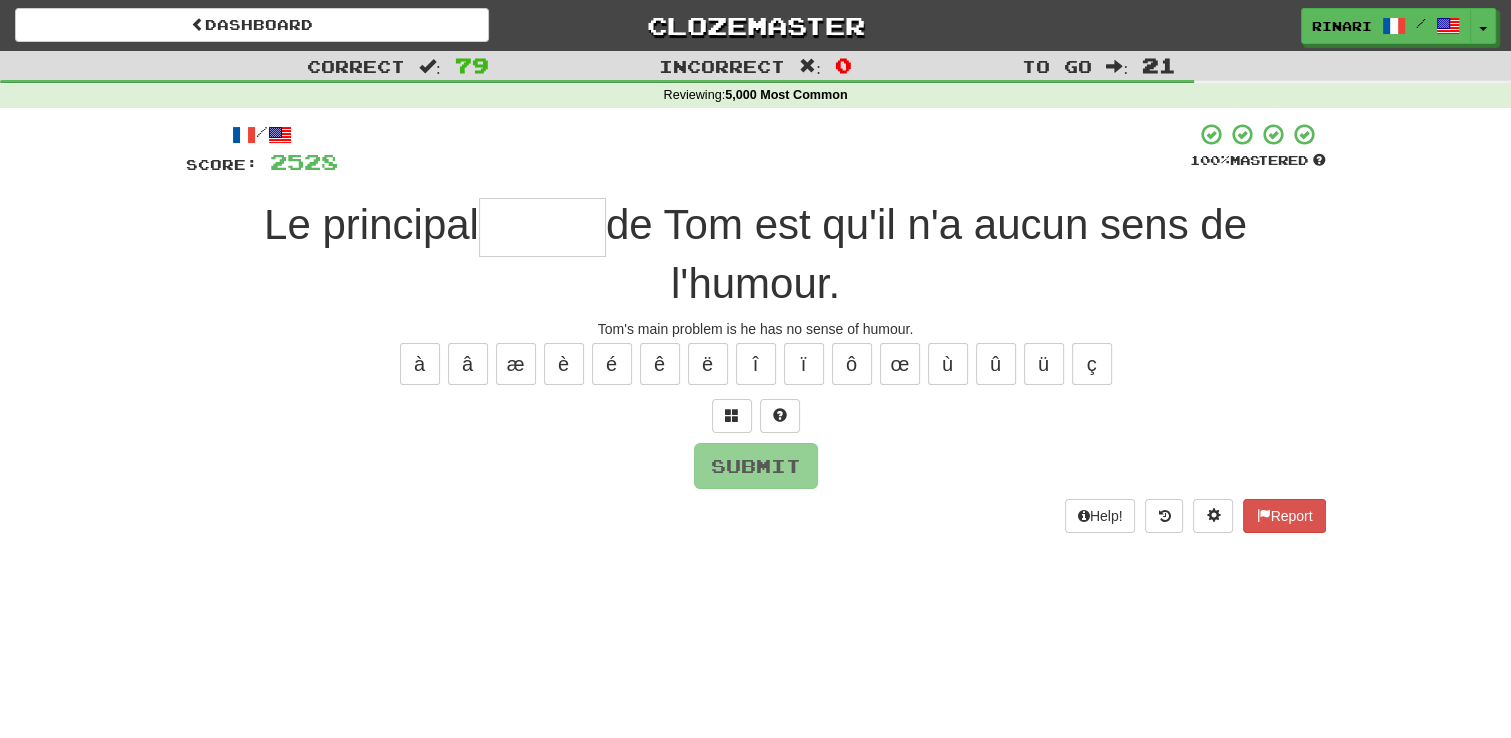 type on "*" 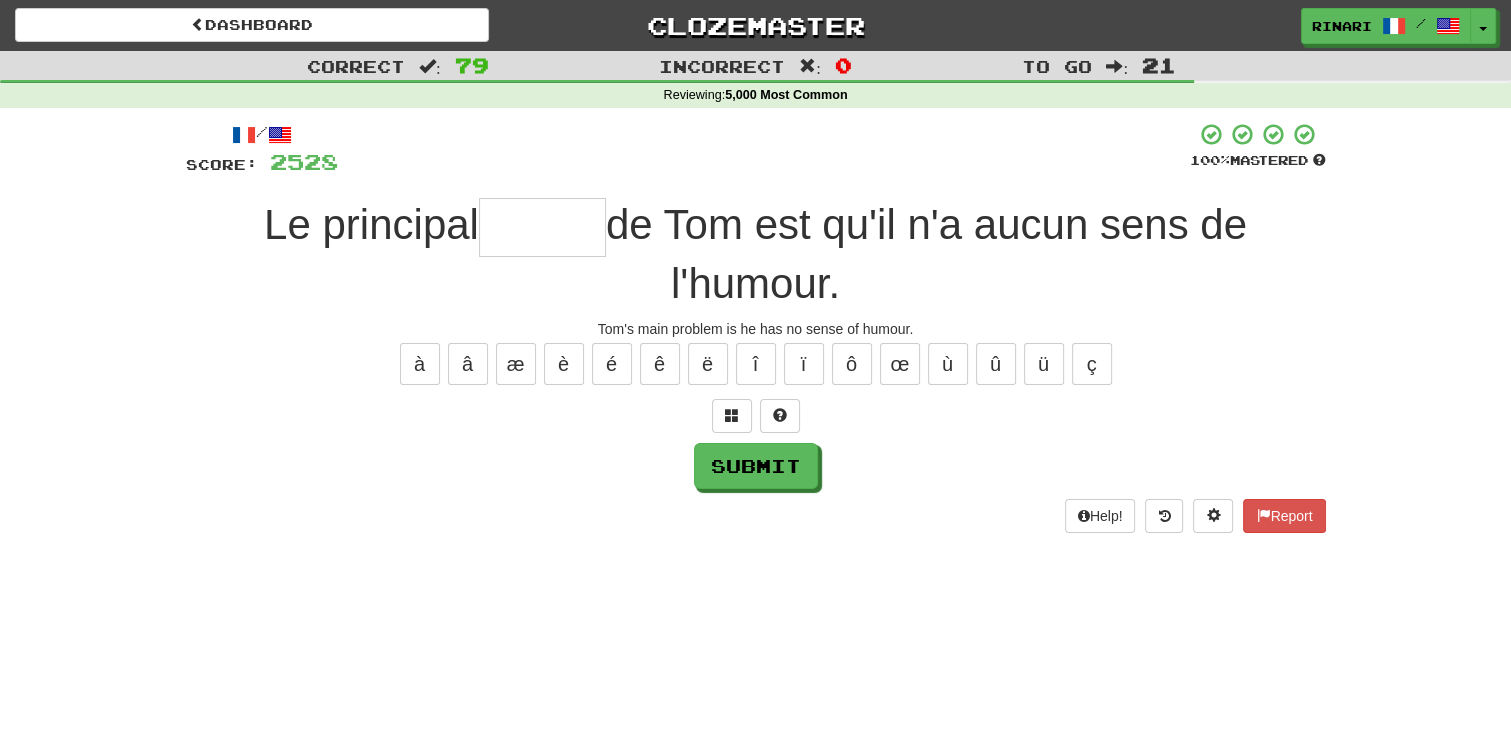 type on "*" 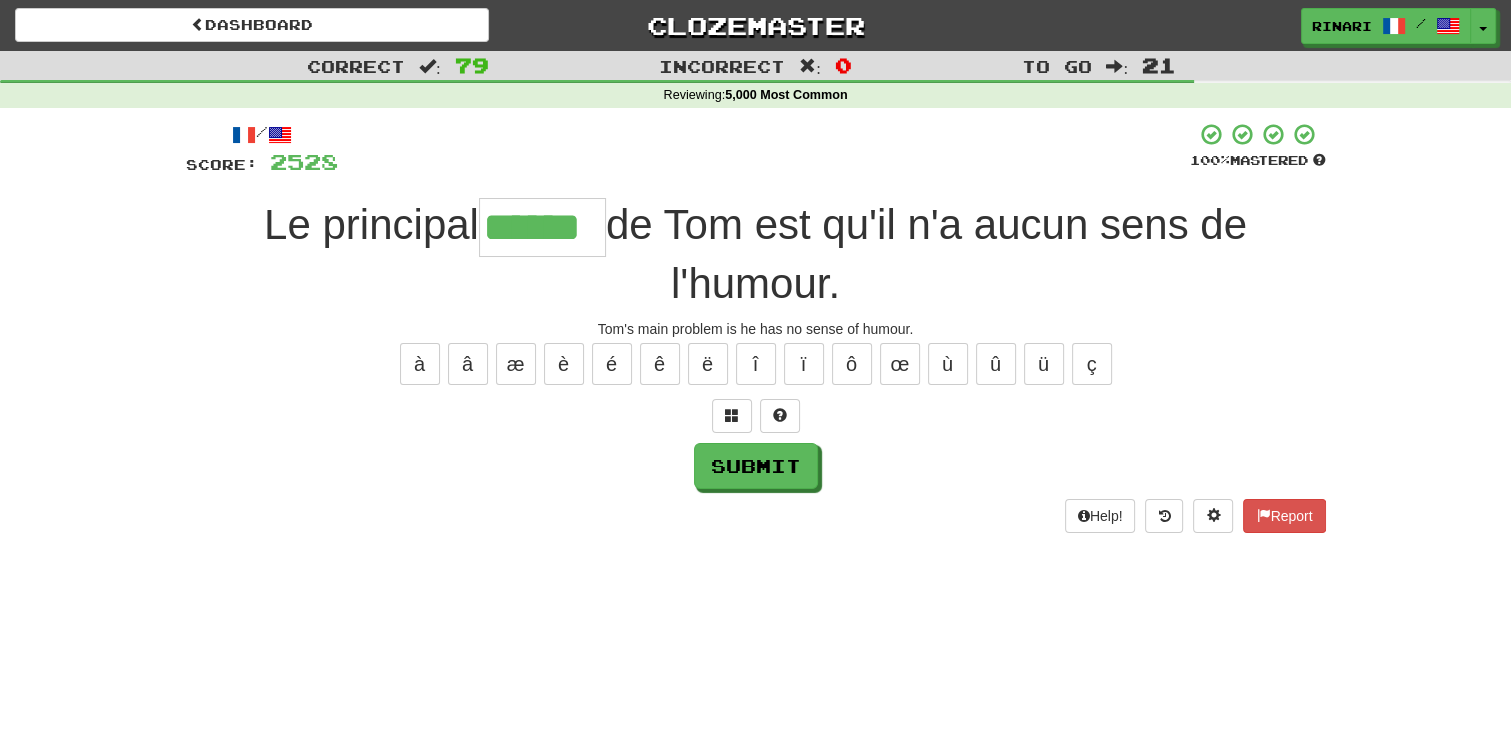 type on "******" 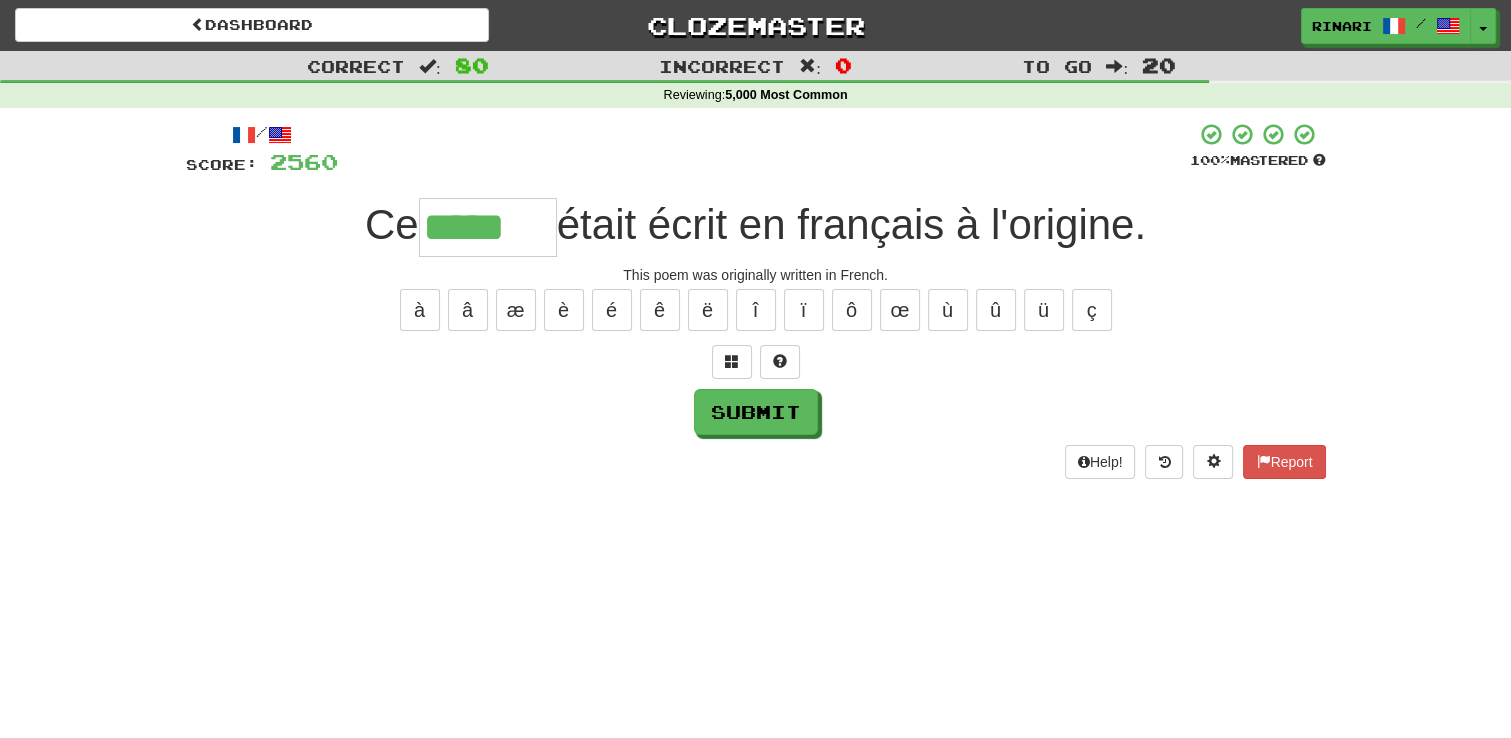 type on "*****" 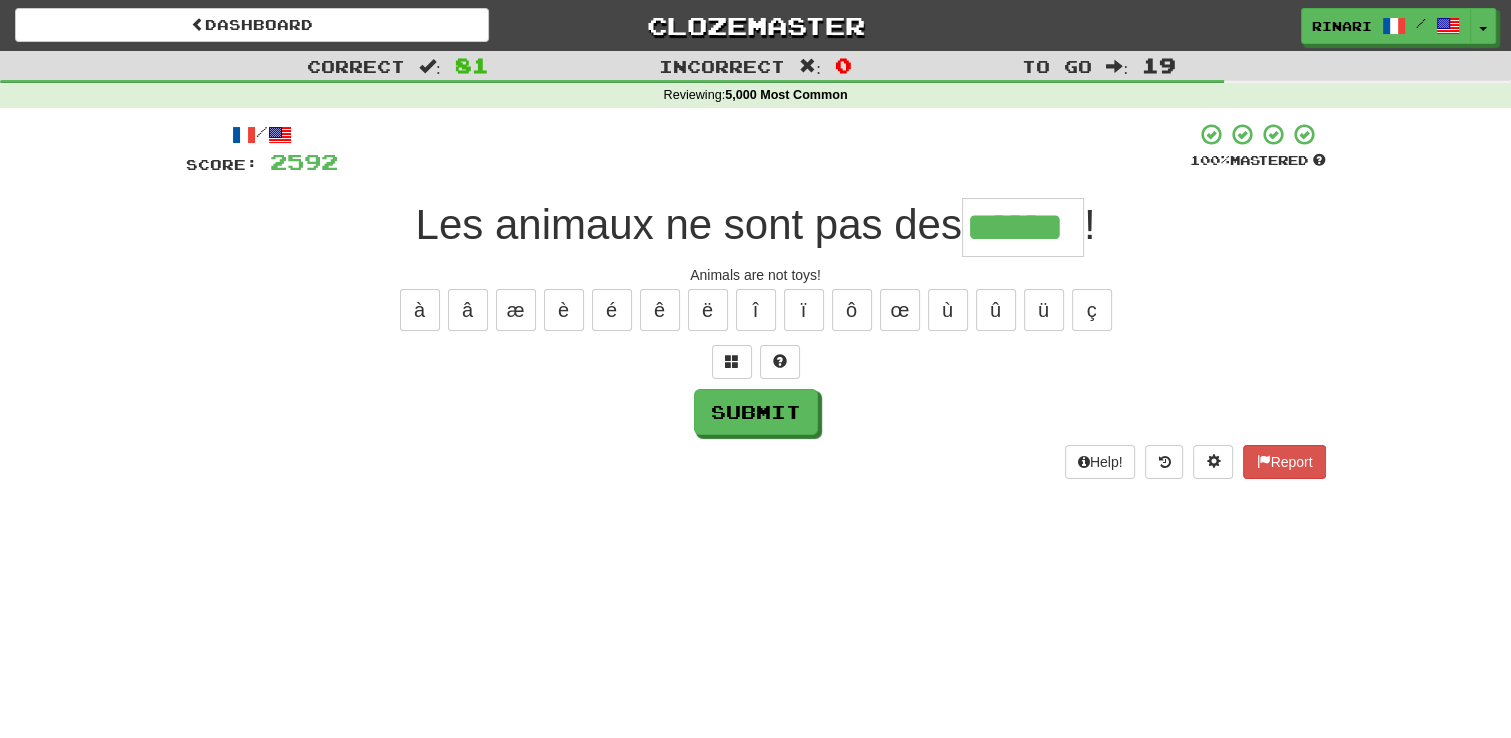type on "******" 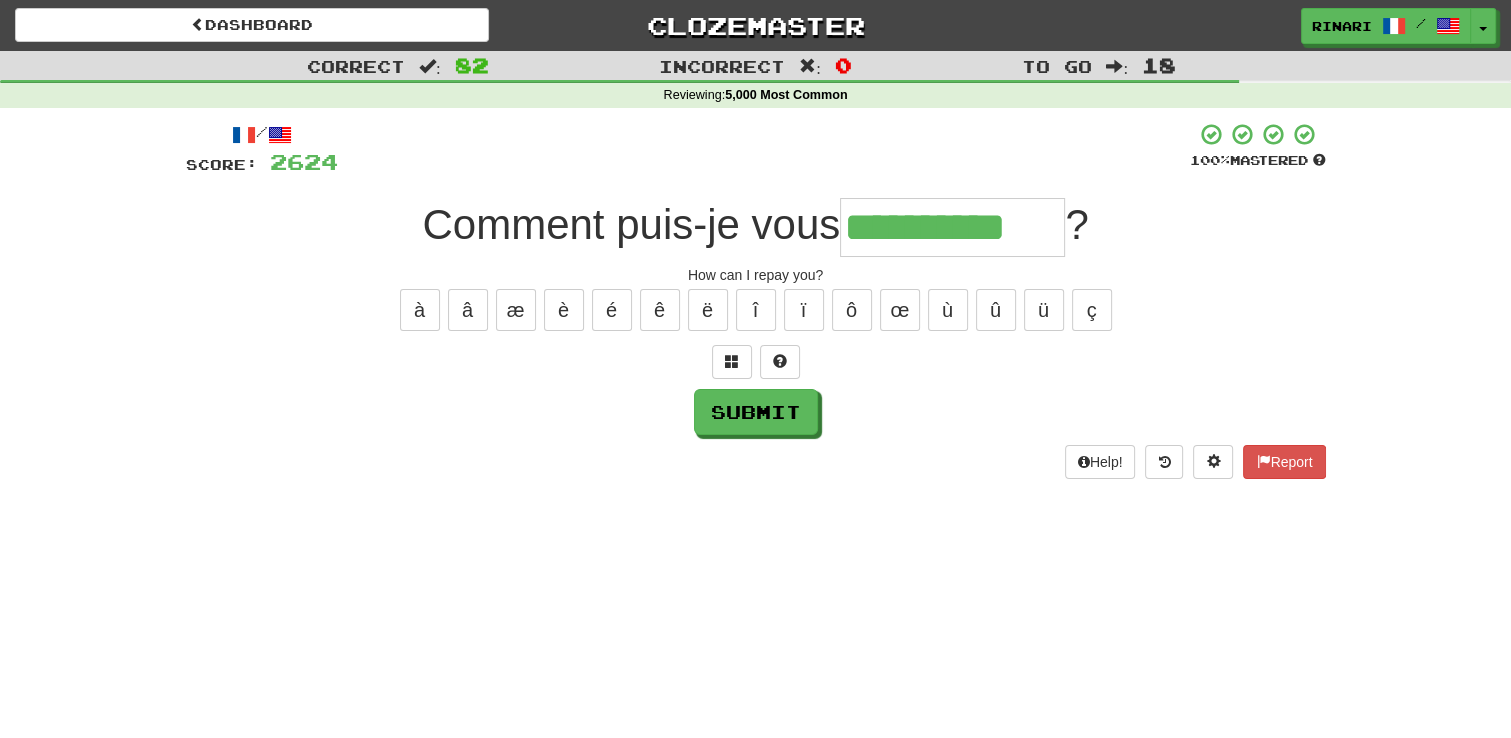 type on "**********" 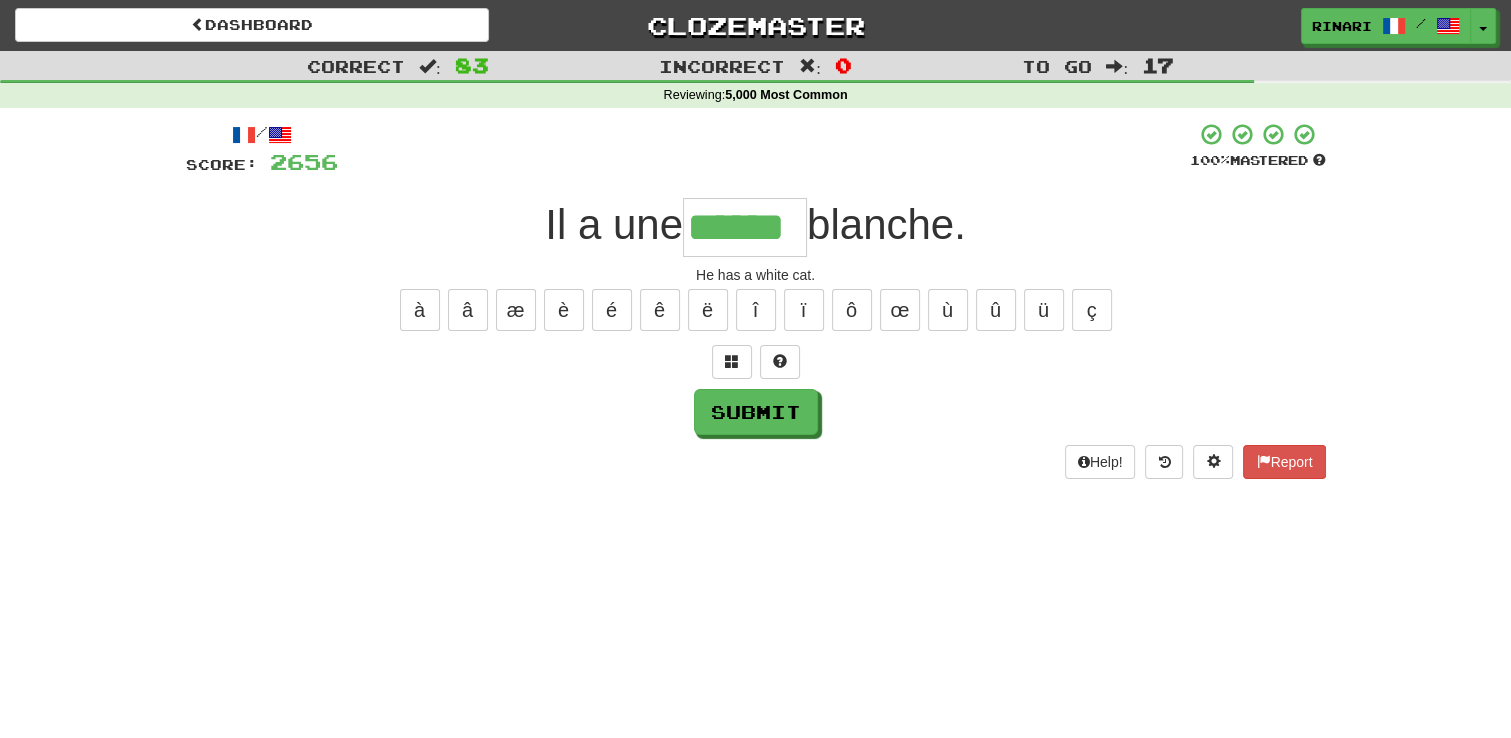 type on "******" 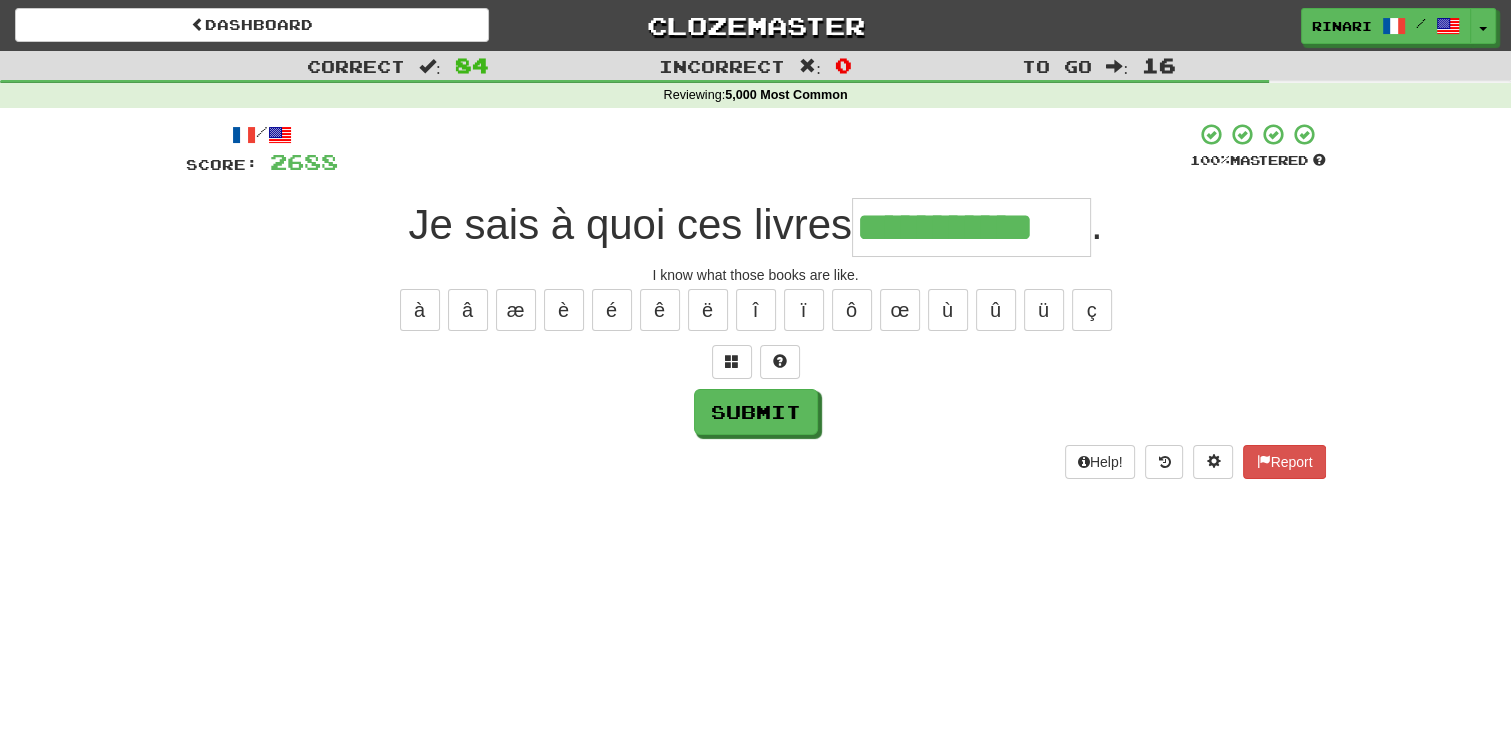 type on "**********" 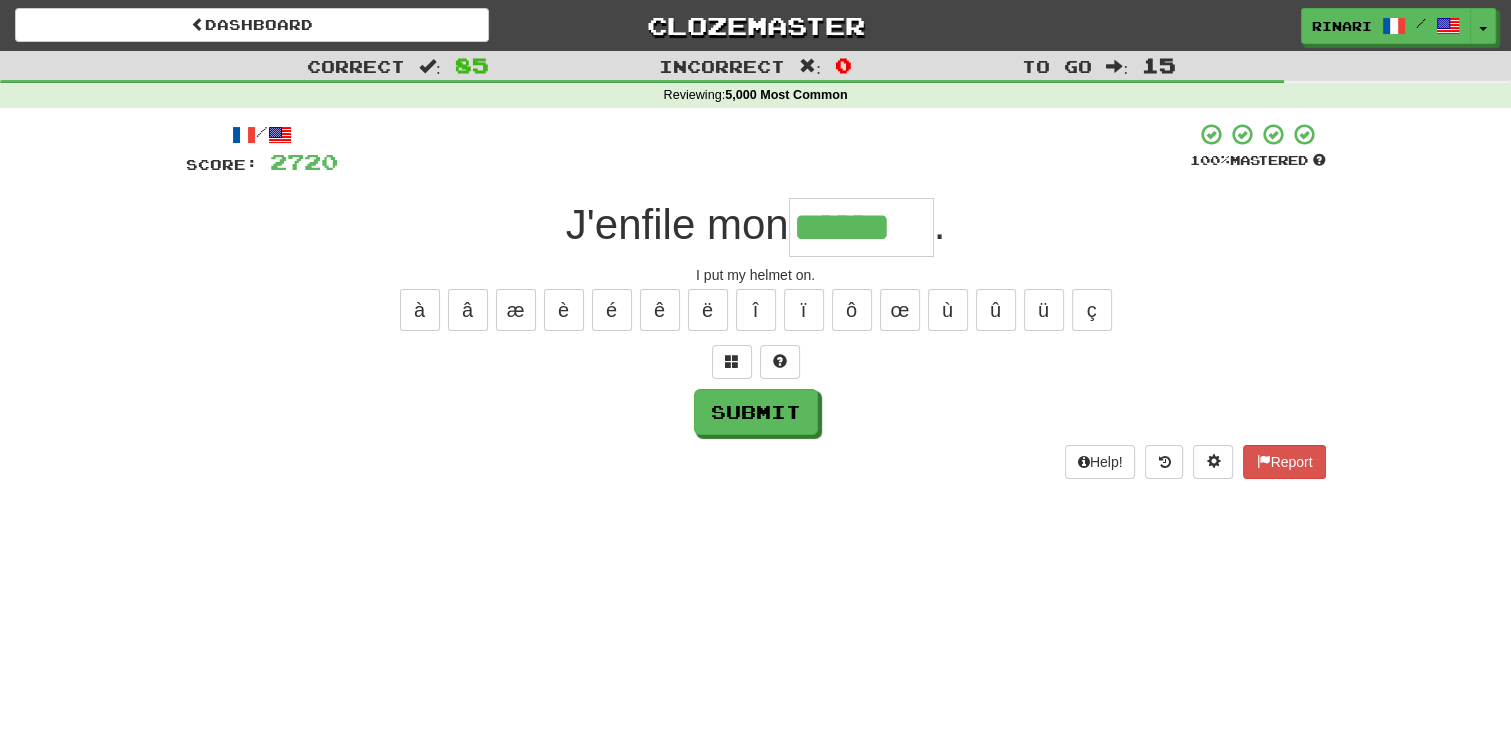 type on "******" 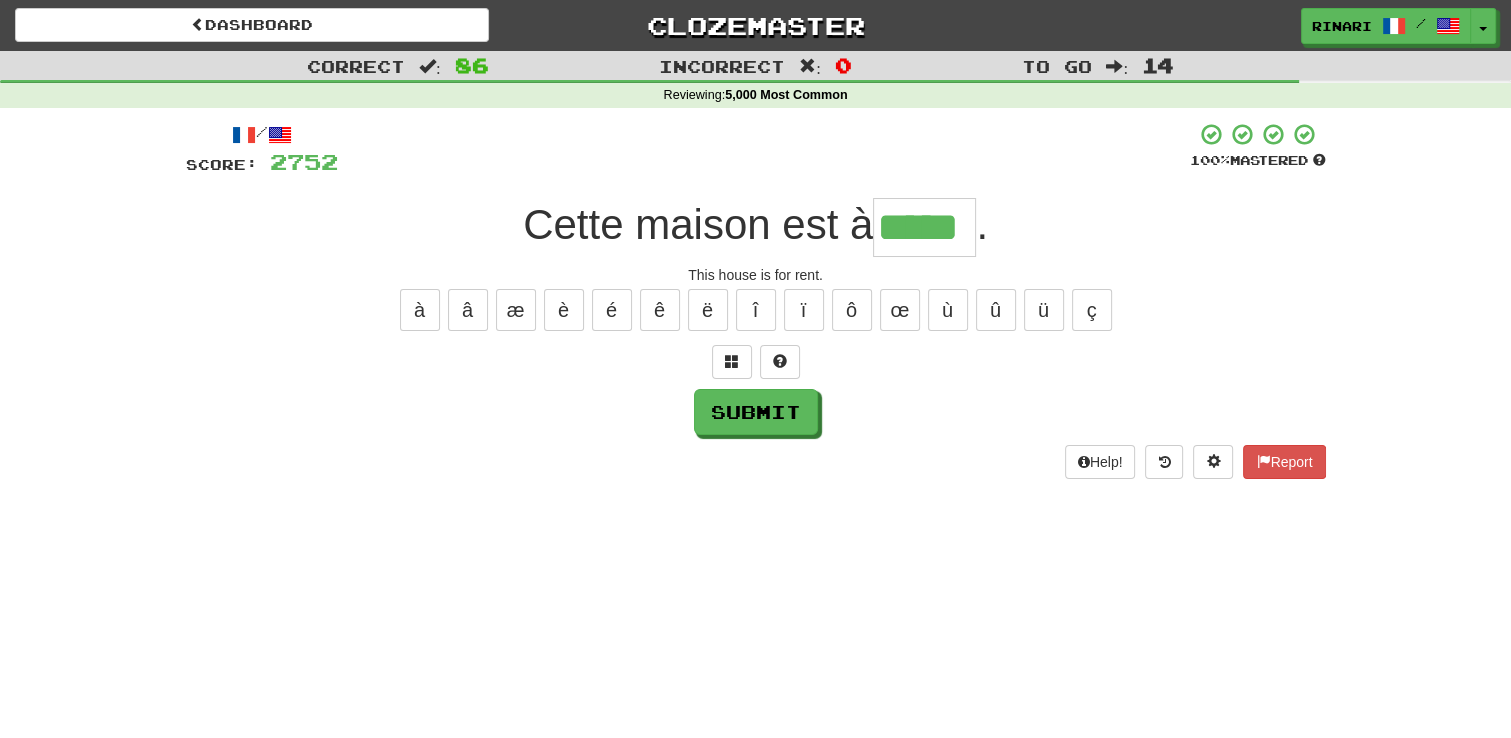 type on "*****" 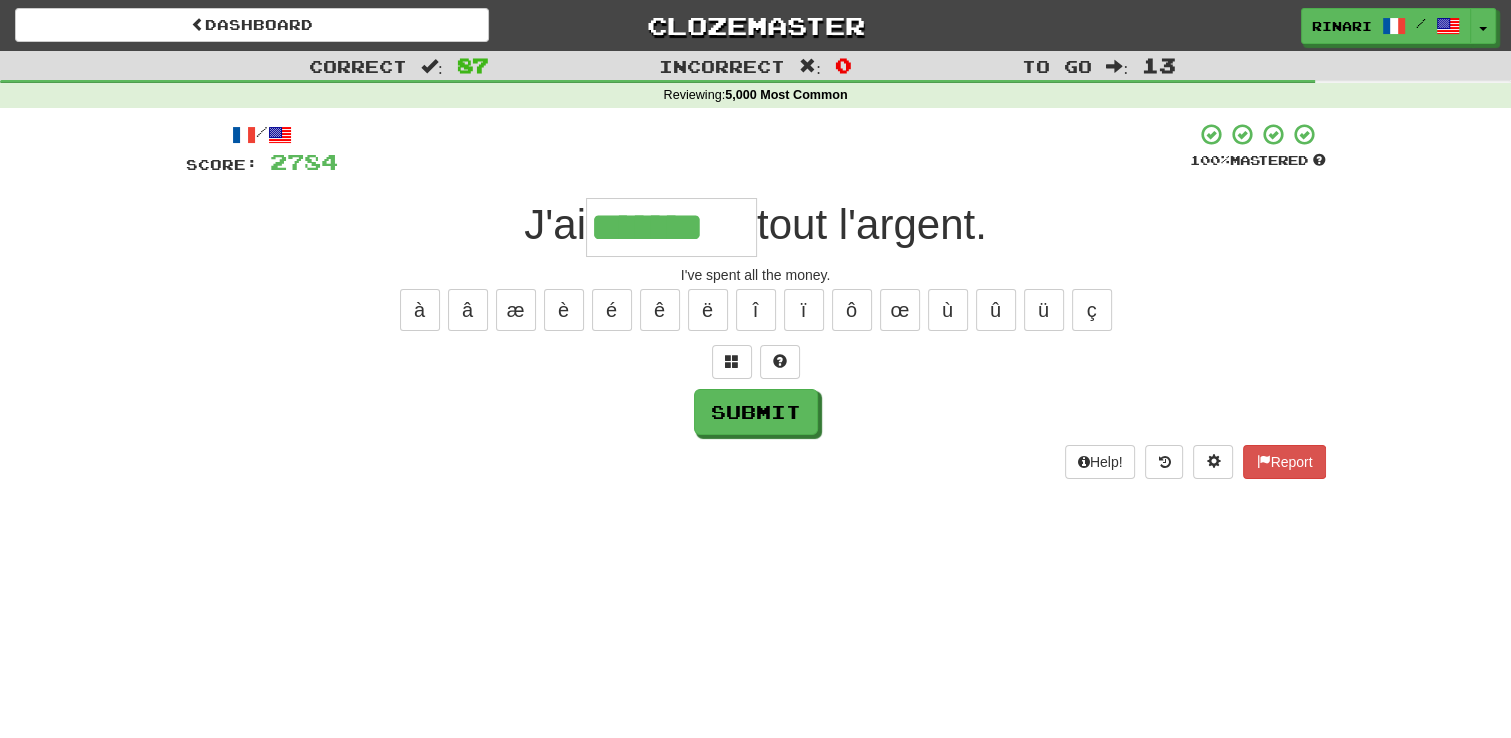 type on "*******" 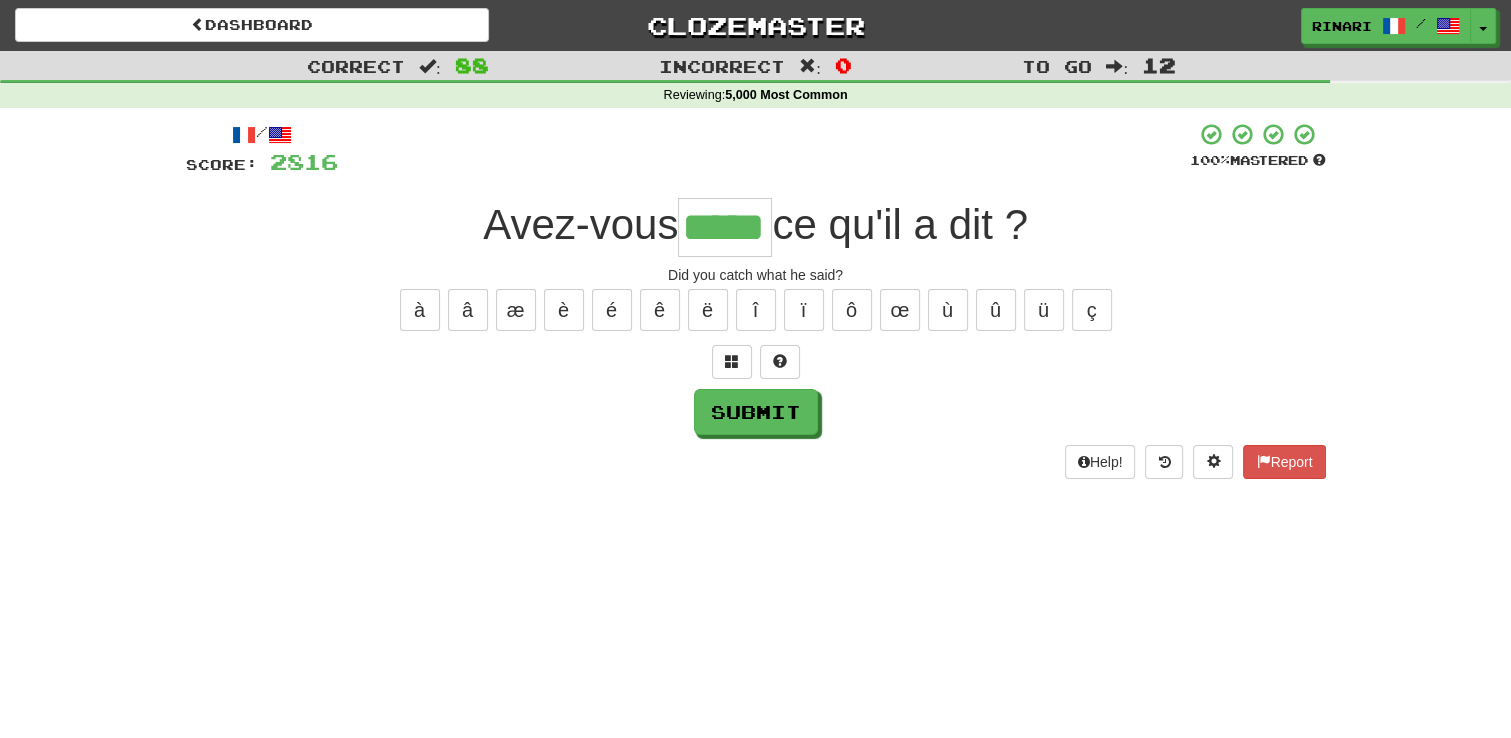 type on "*****" 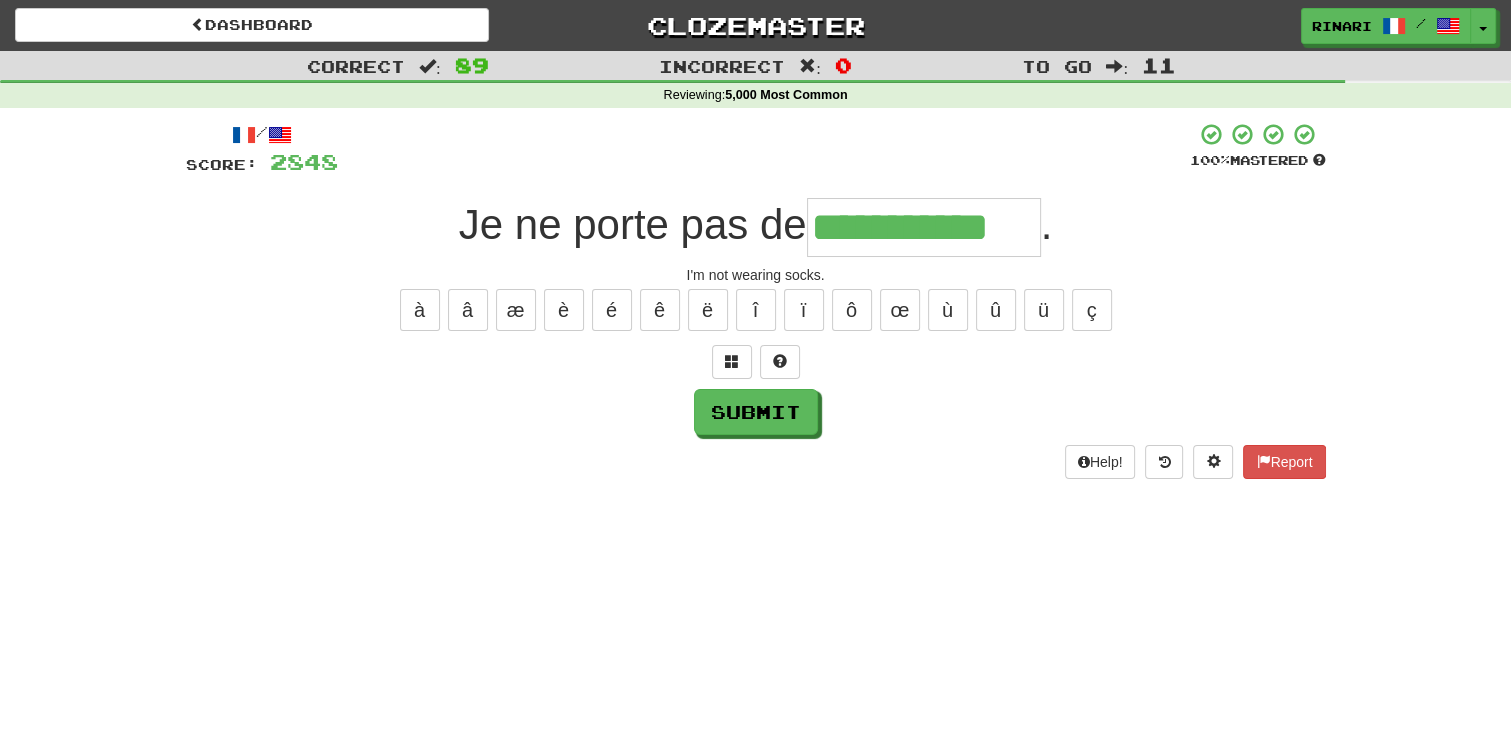 type on "**********" 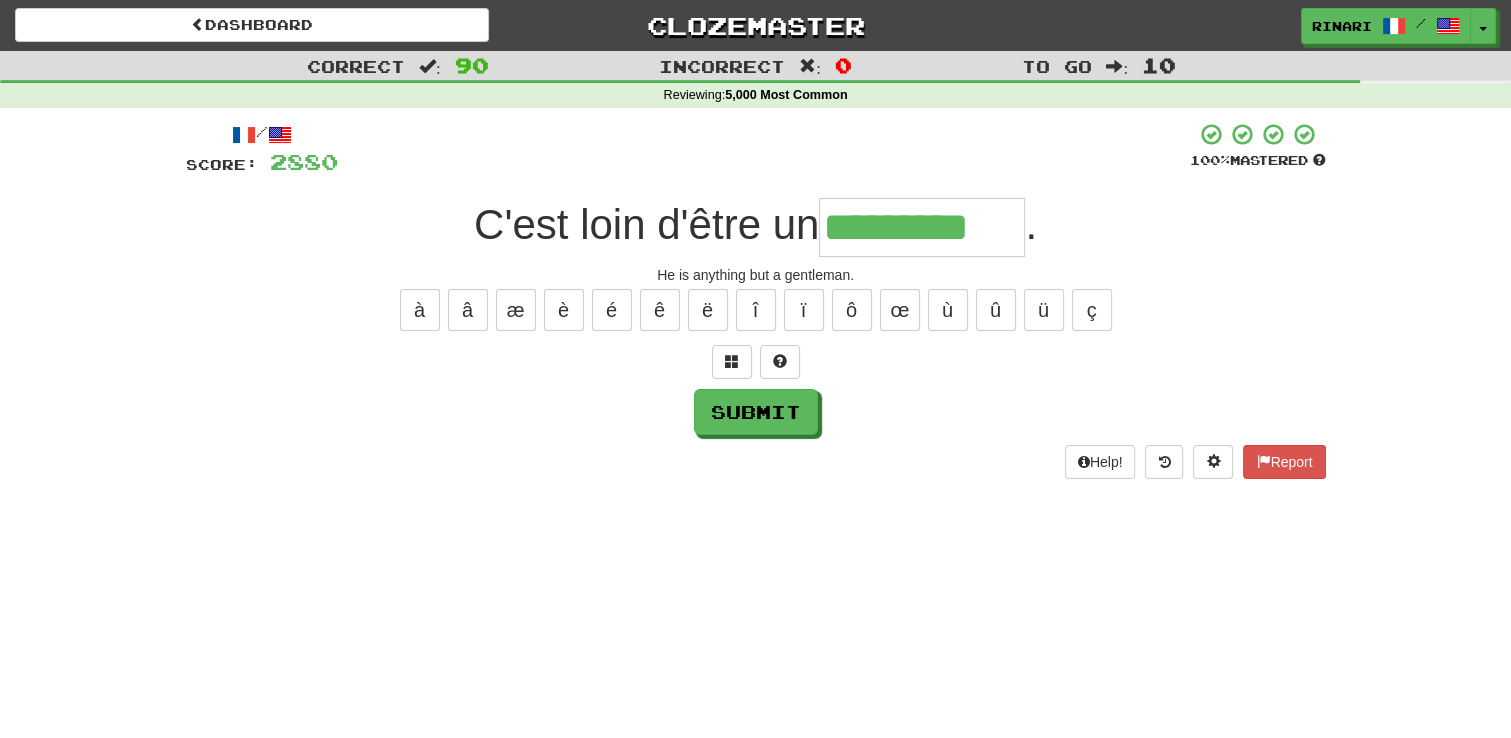 type on "*********" 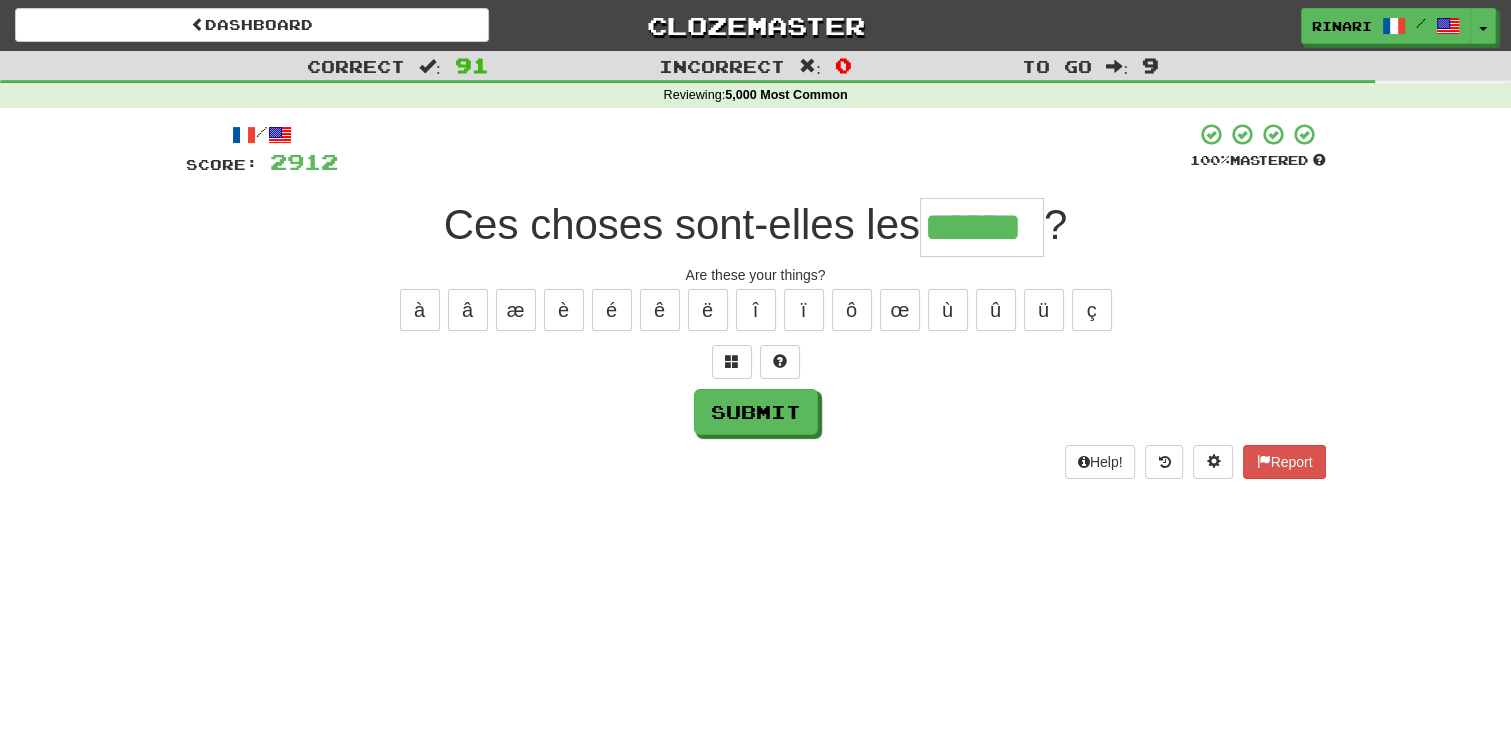 type on "******" 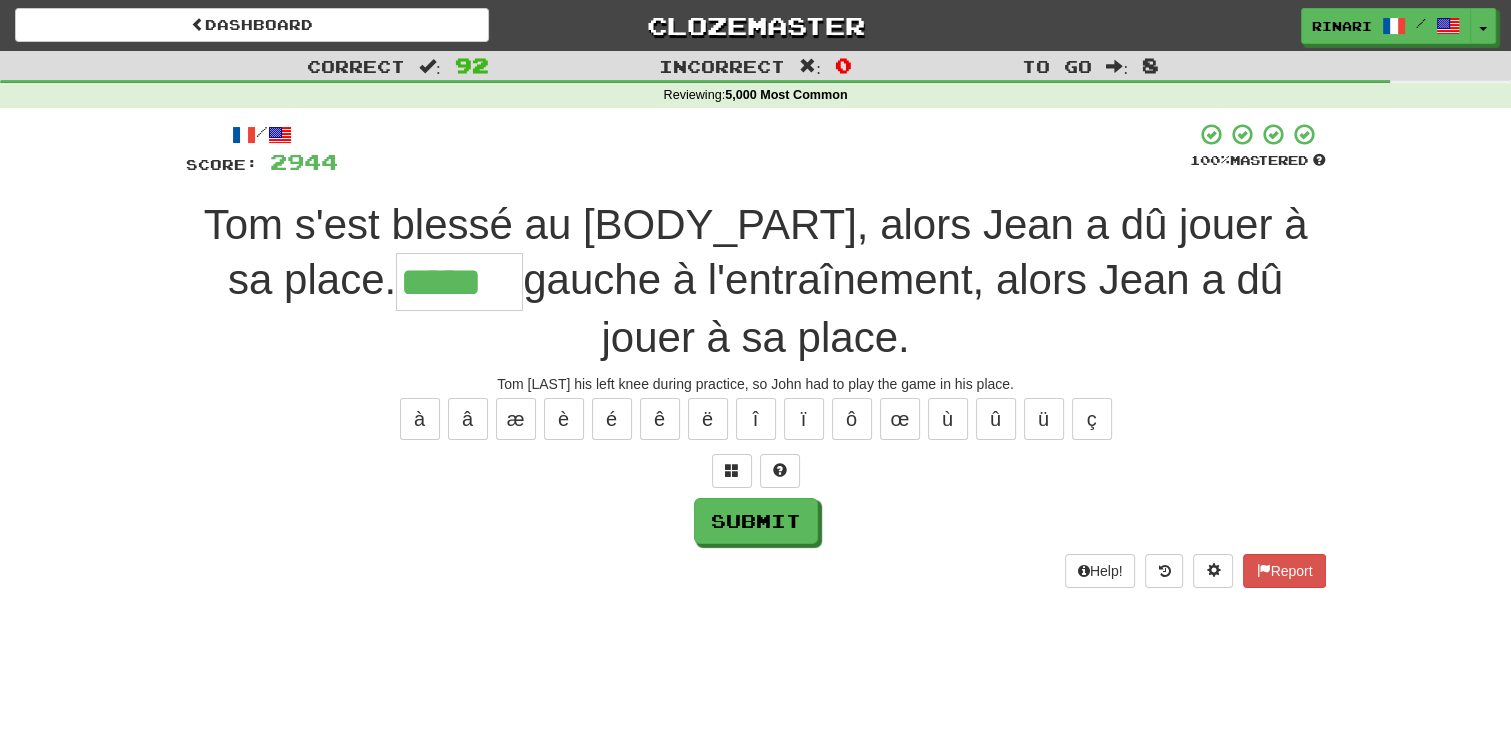 type on "*****" 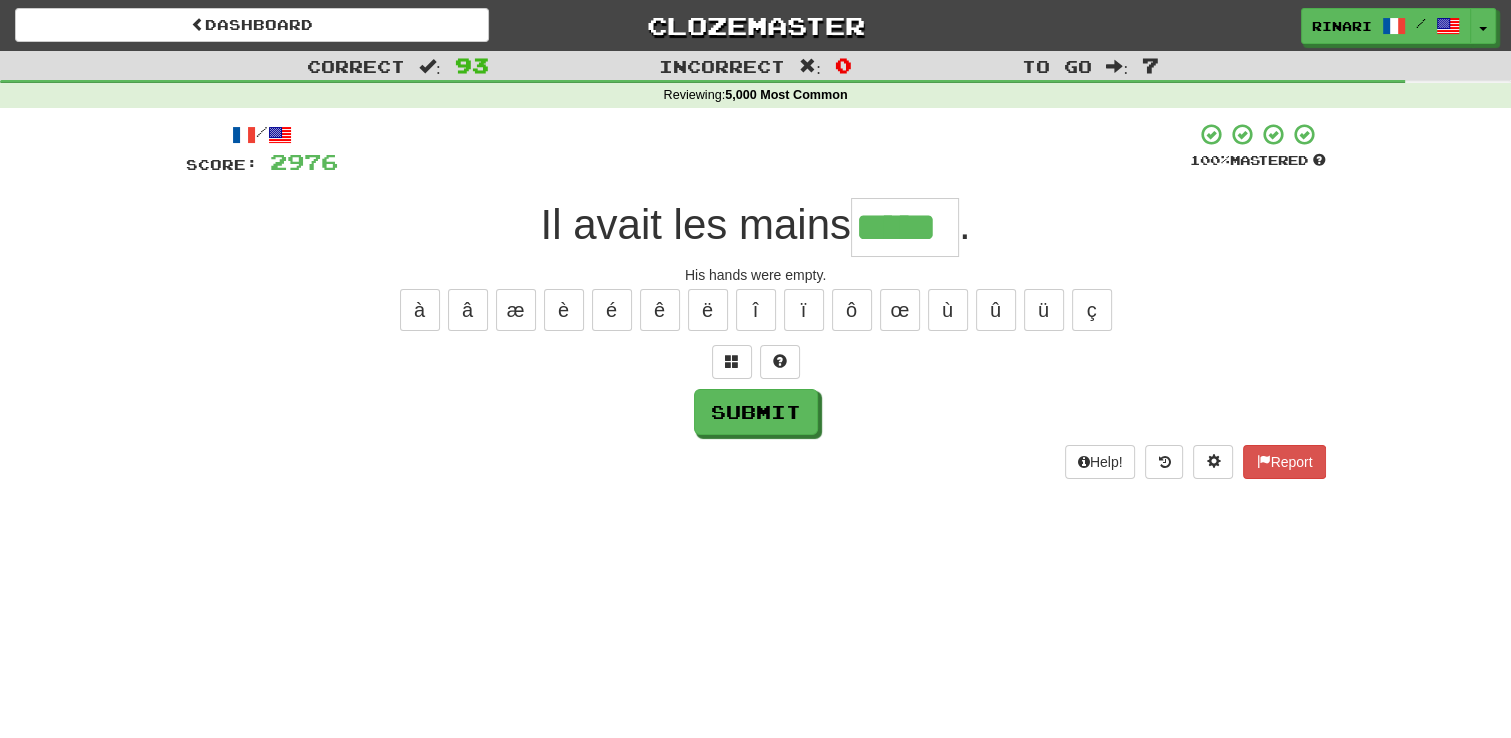 type on "*****" 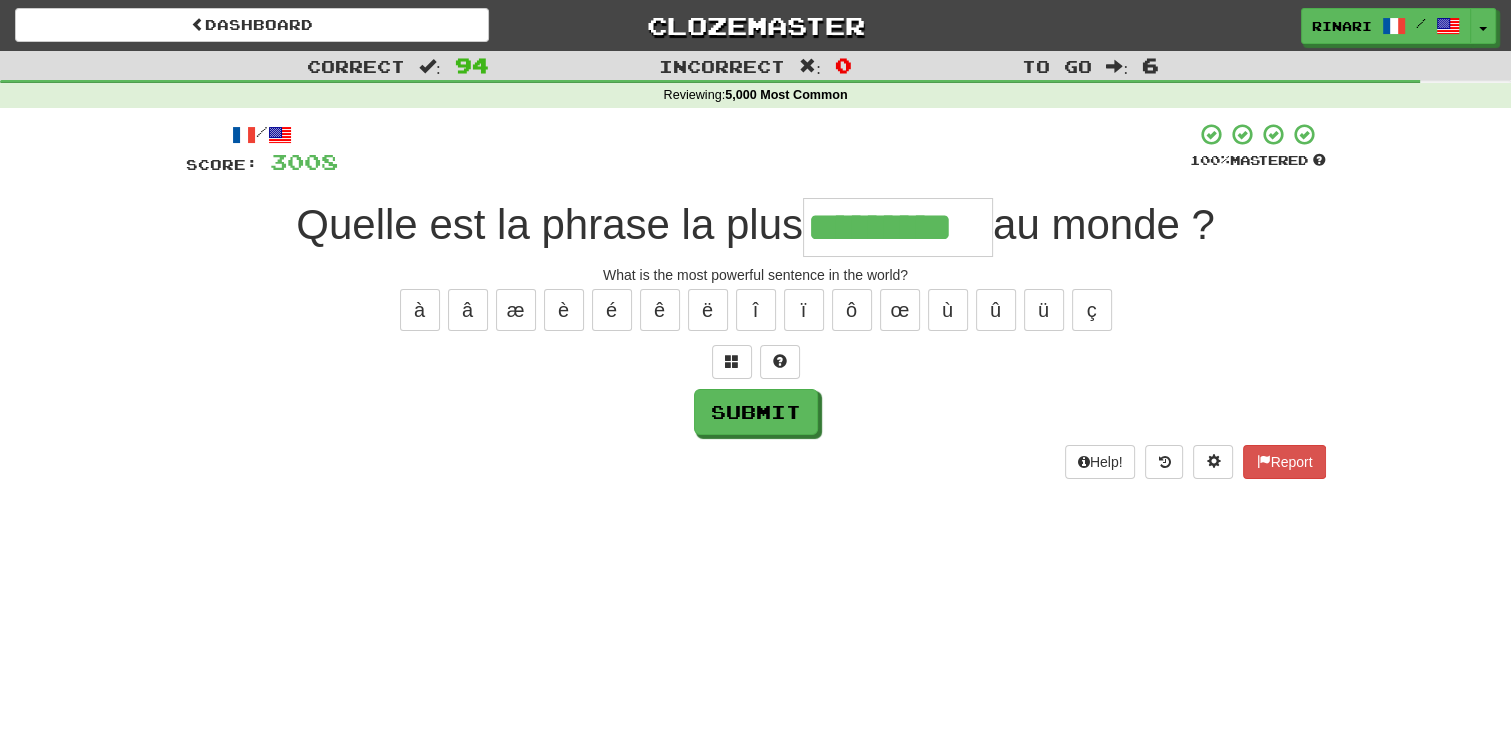 type on "*********" 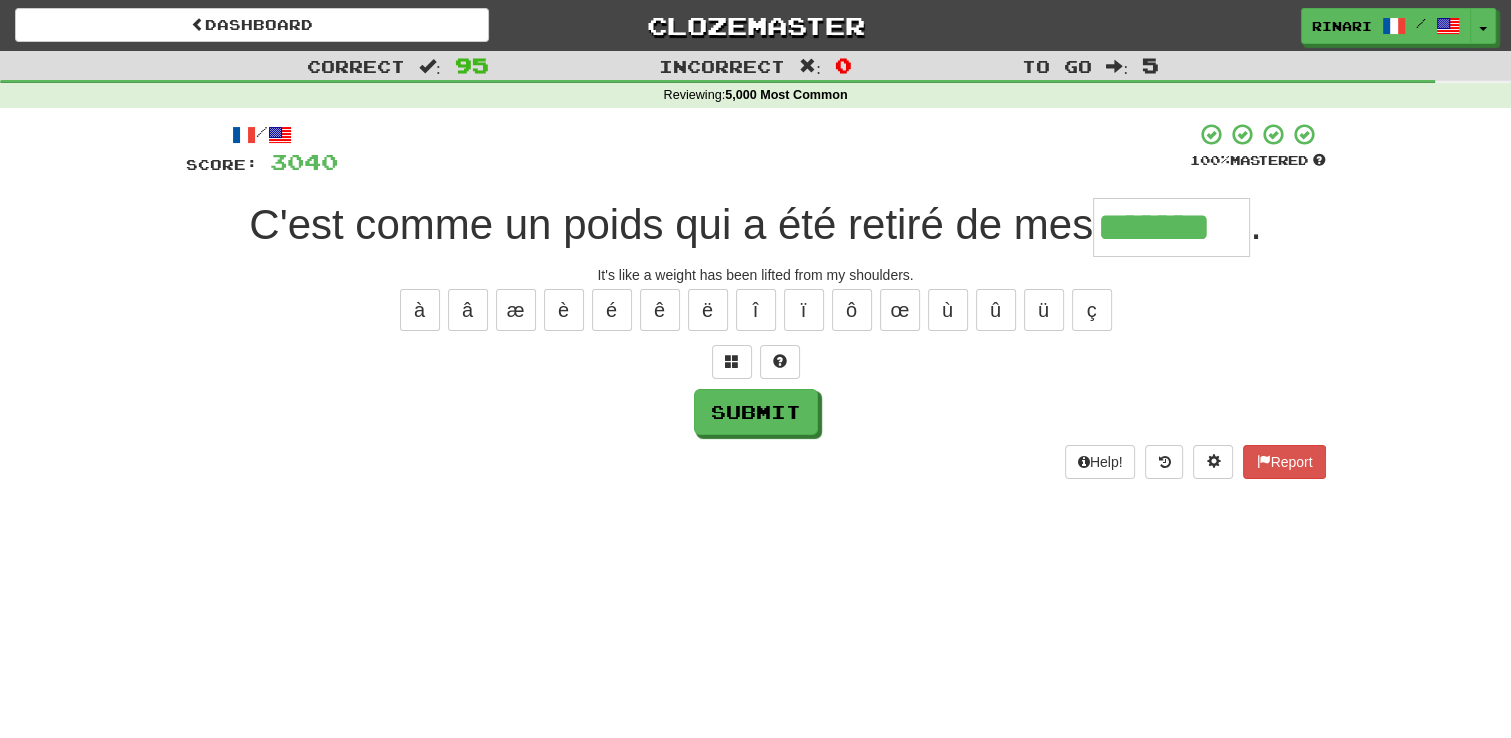 type on "*******" 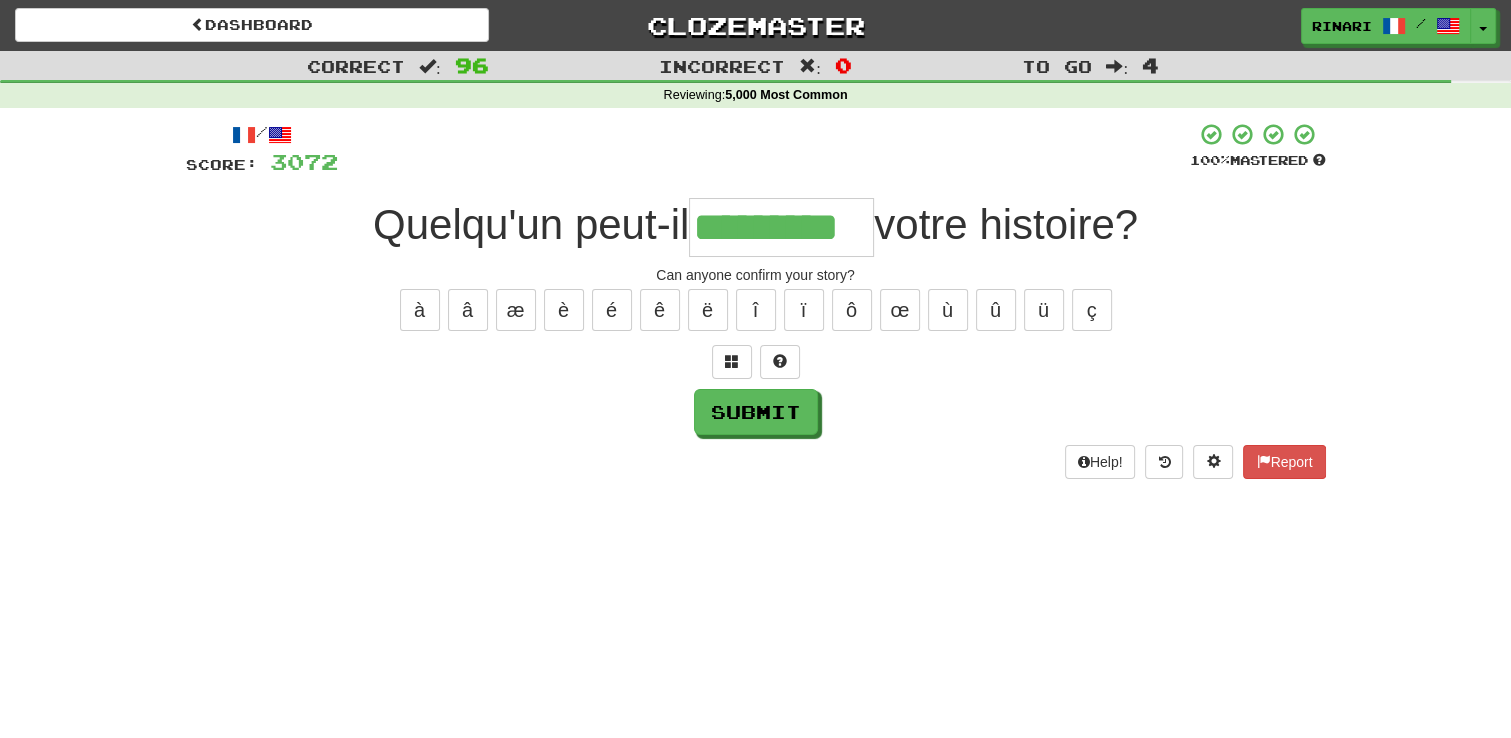 type on "*********" 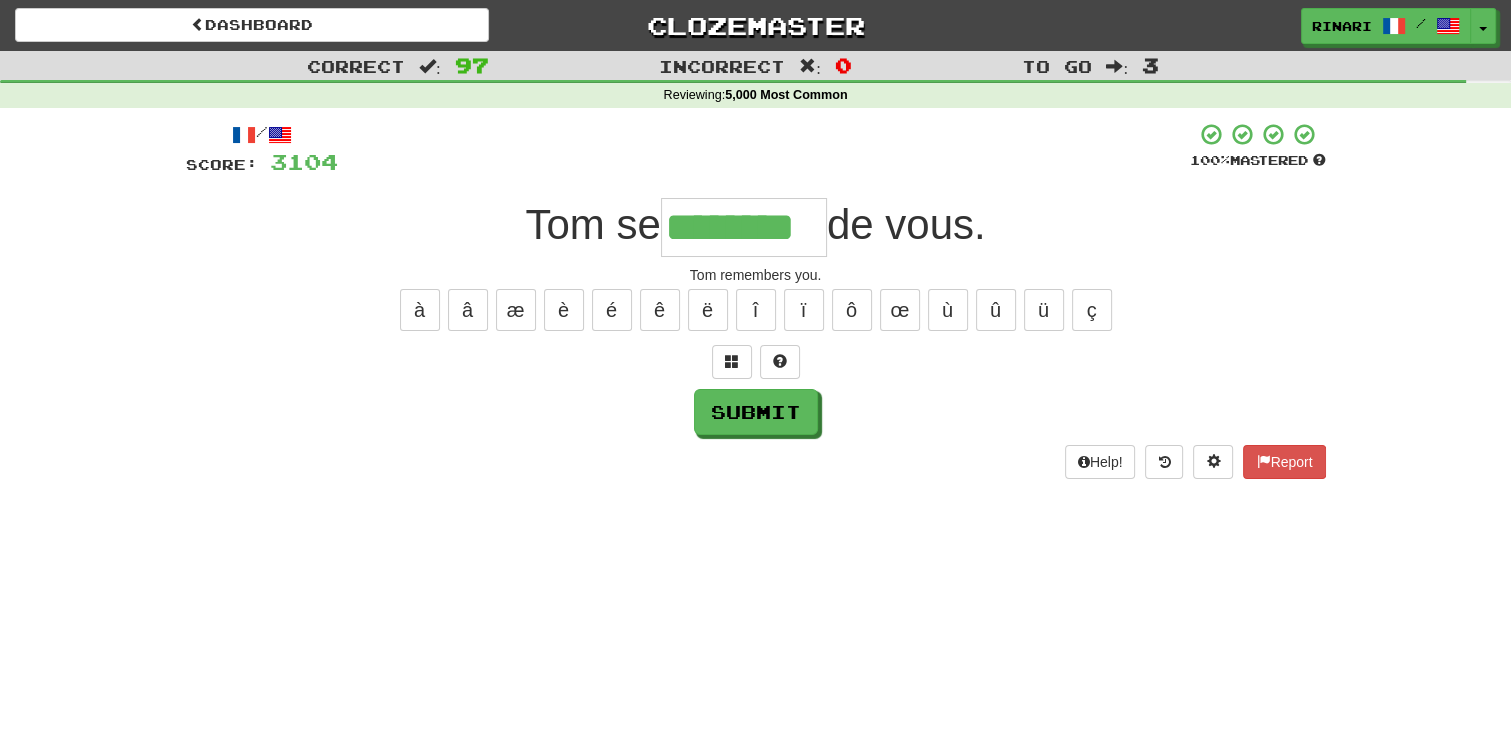 type on "********" 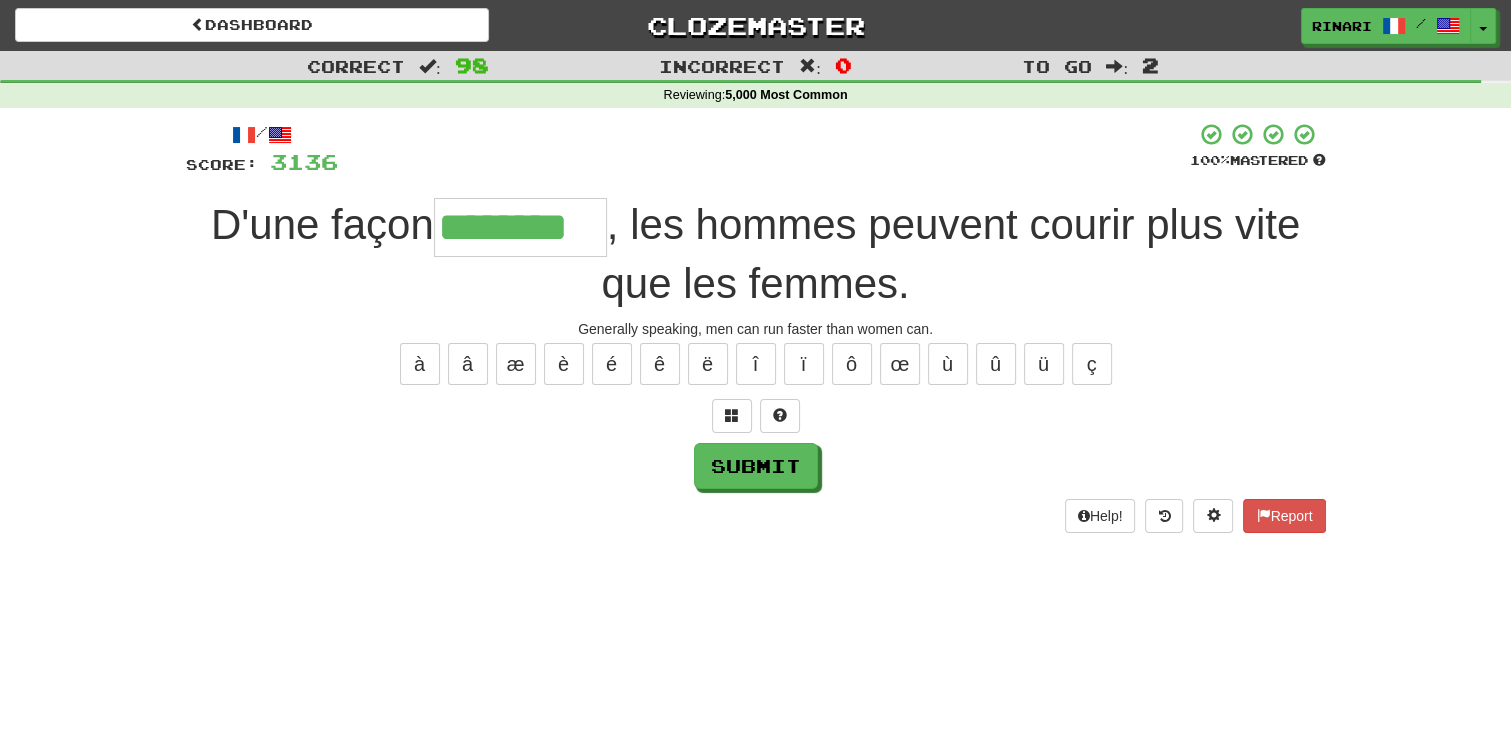 type on "********" 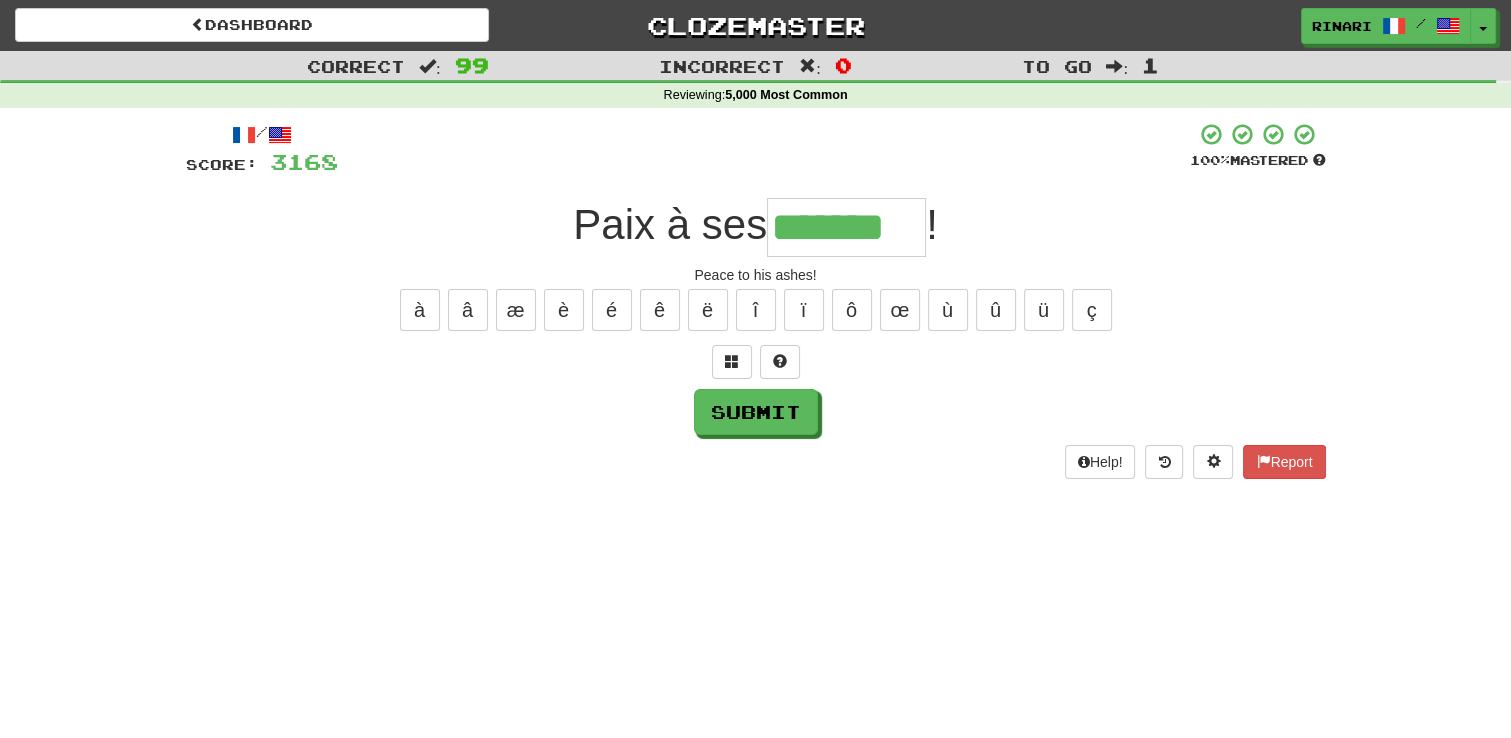 type on "*******" 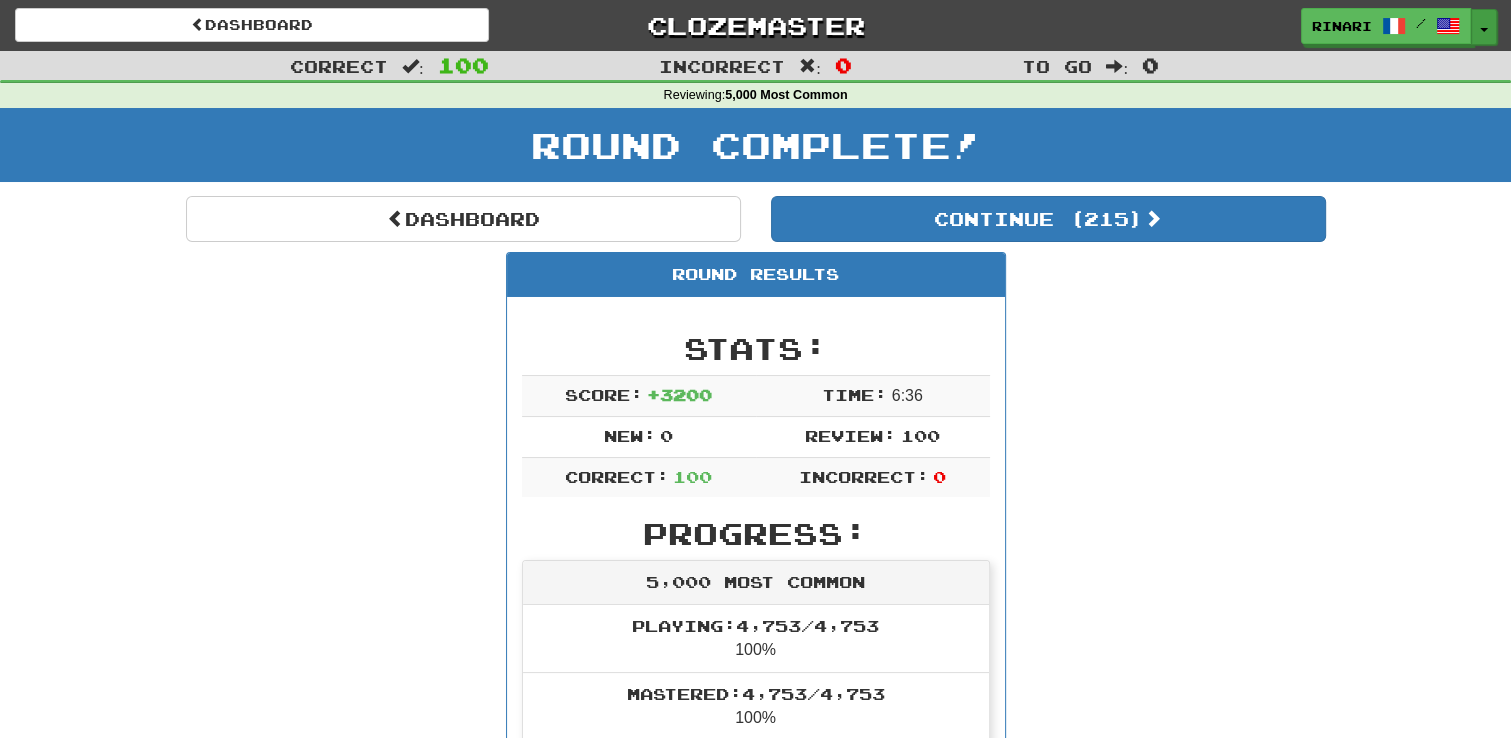 click on "Toggle Dropdown" at bounding box center [1484, 27] 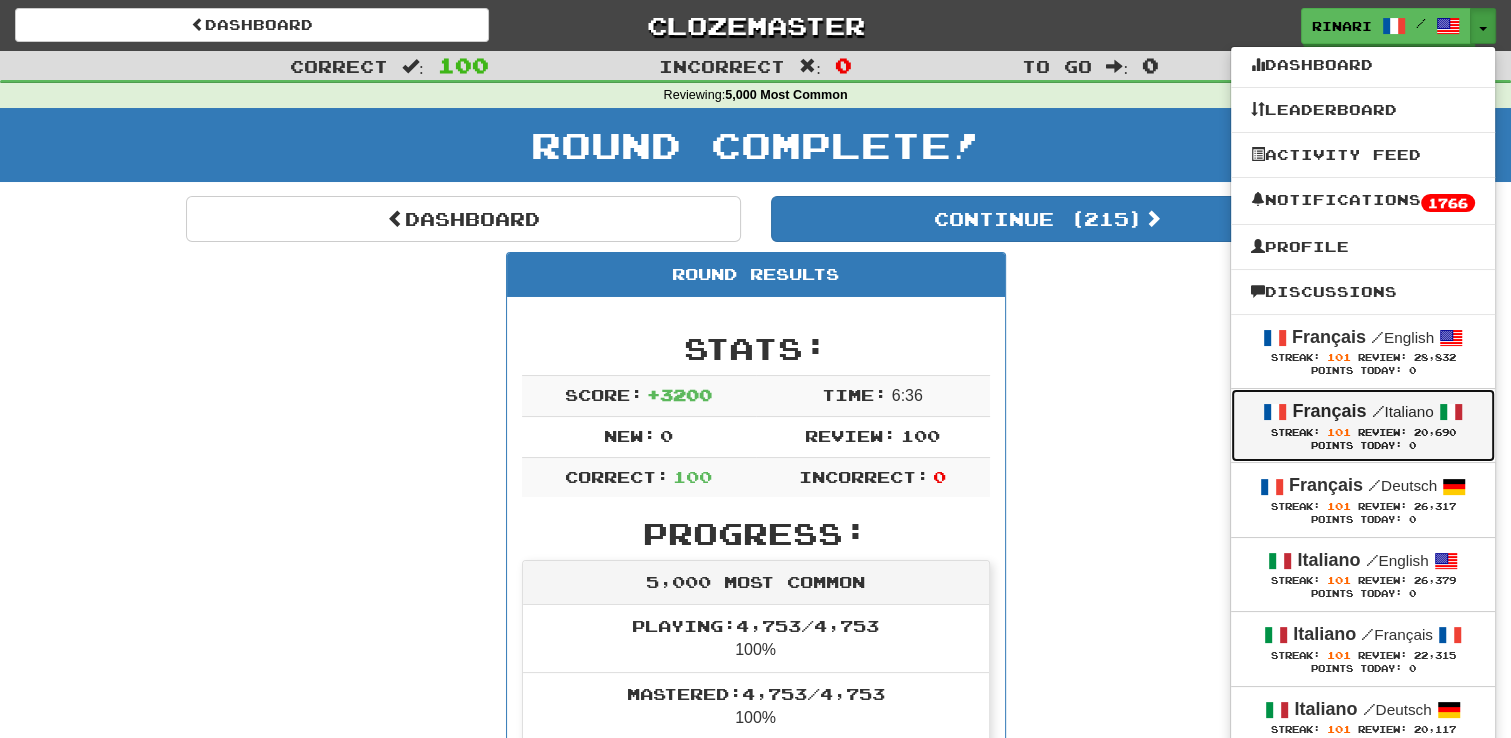 click on "/
Italiano" at bounding box center [1402, 411] 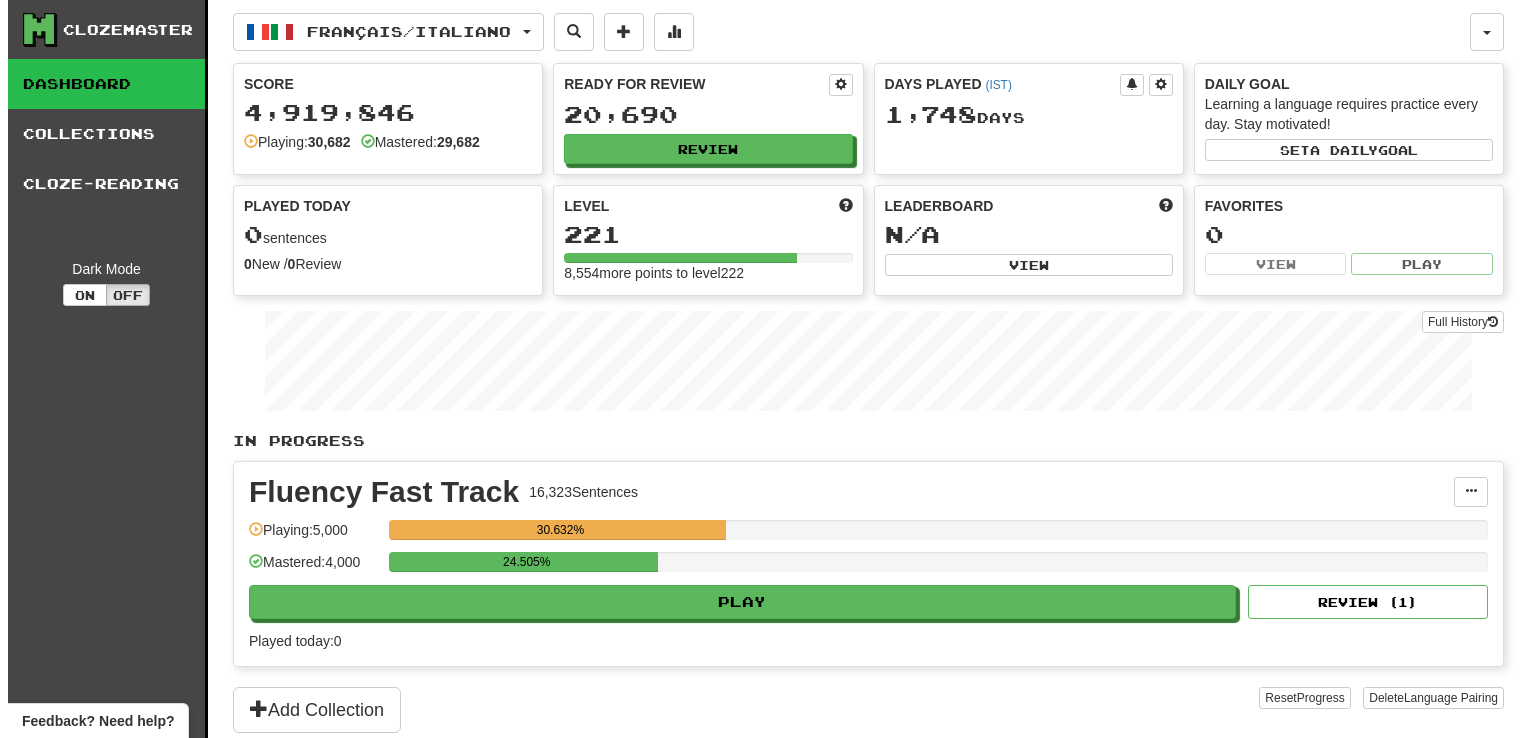 scroll, scrollTop: 0, scrollLeft: 0, axis: both 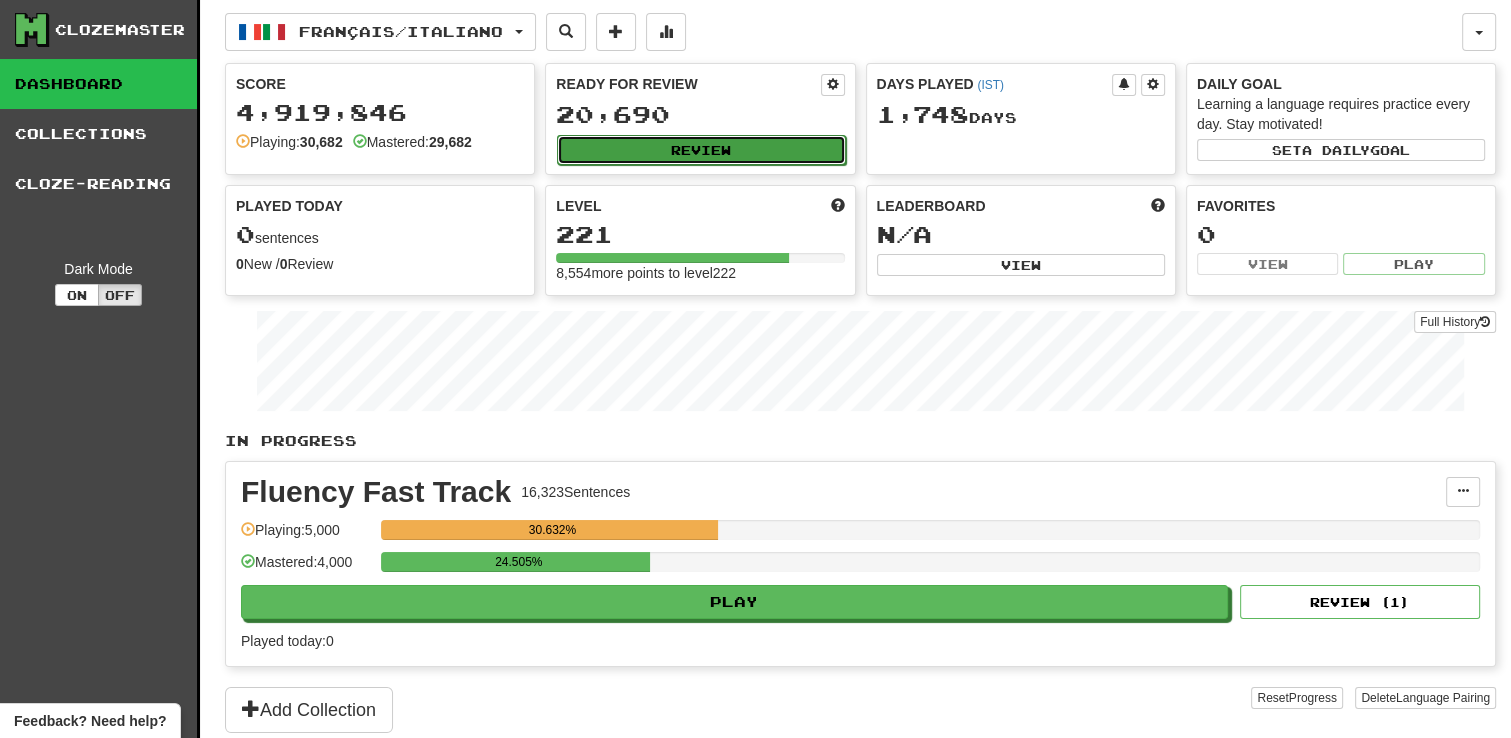 click on "Review" at bounding box center [701, 150] 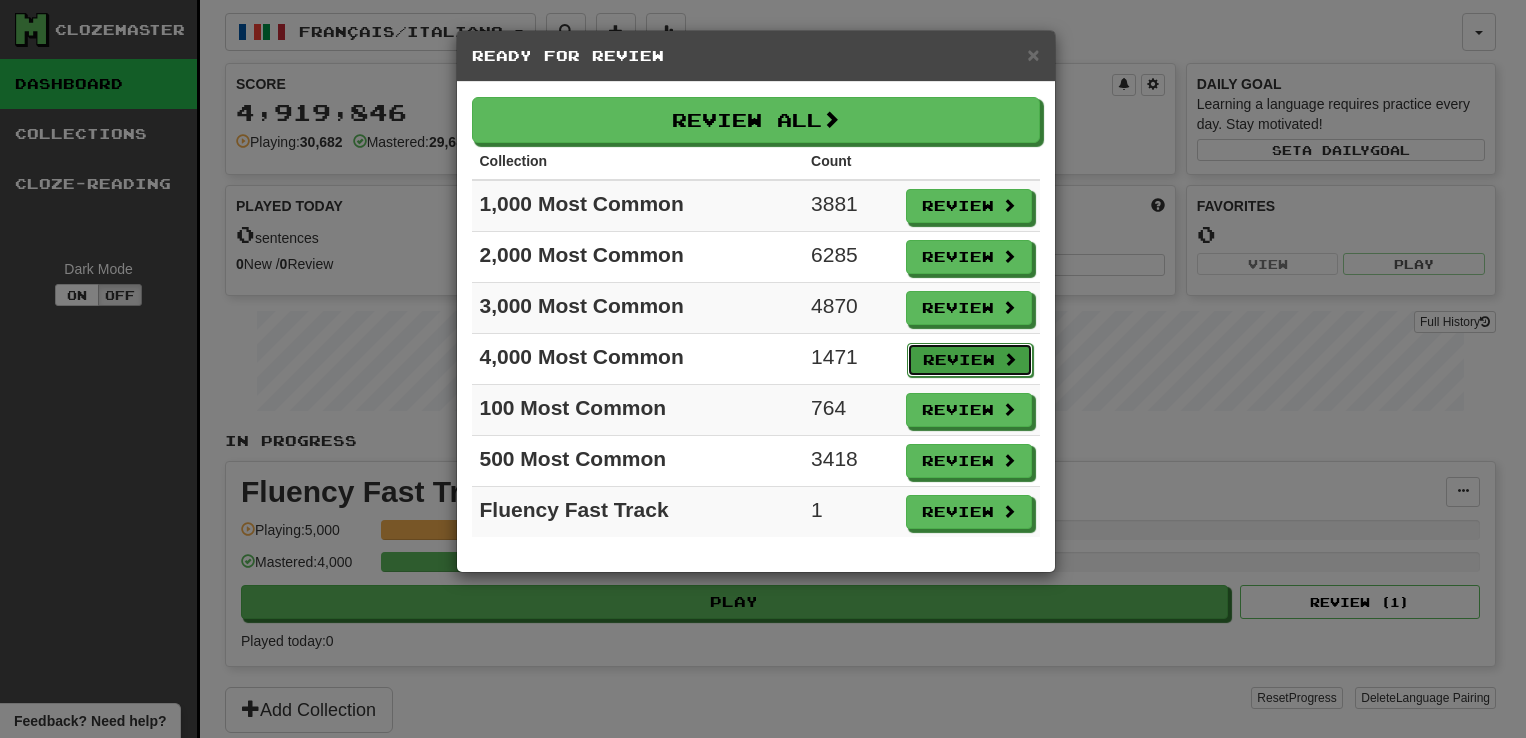 click on "Review" at bounding box center (970, 360) 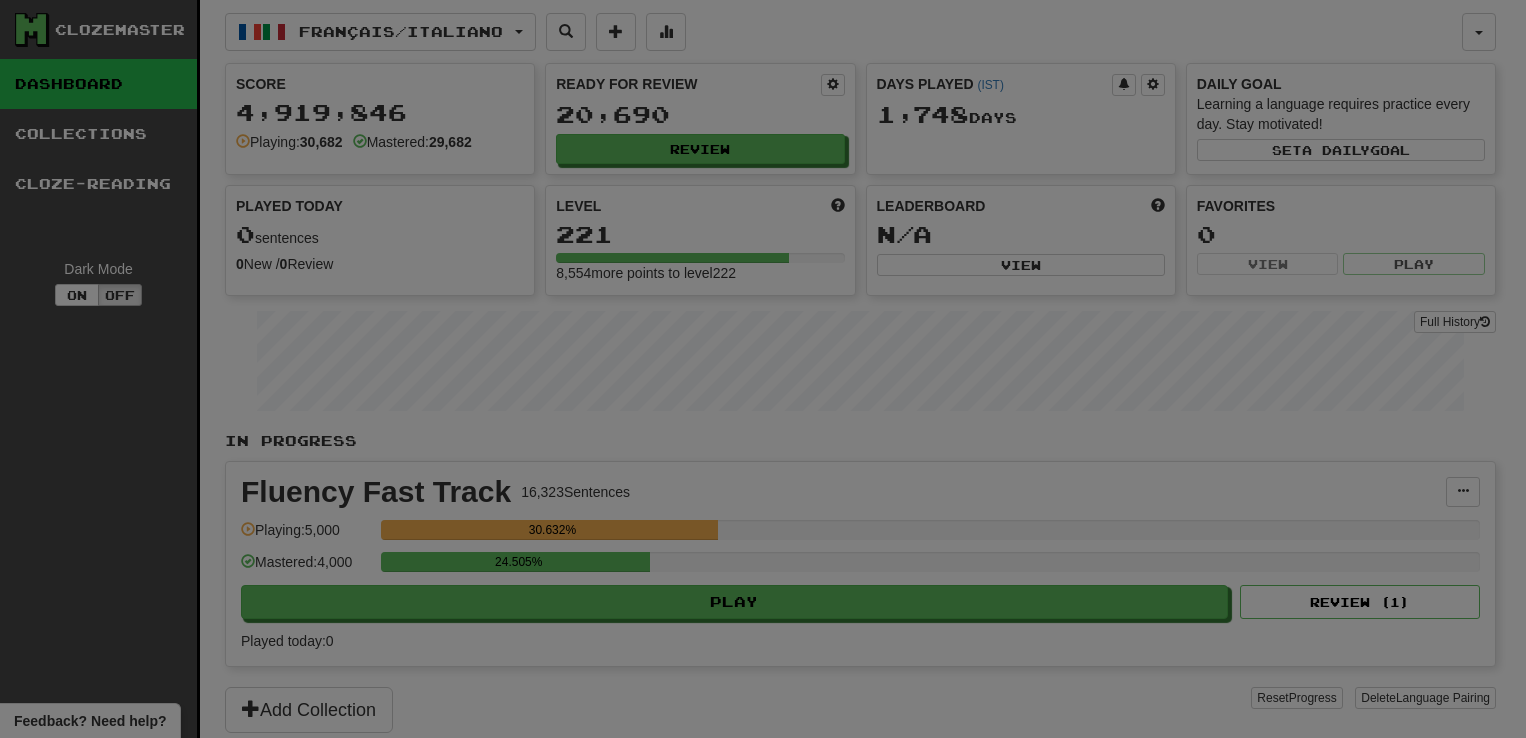 select on "***" 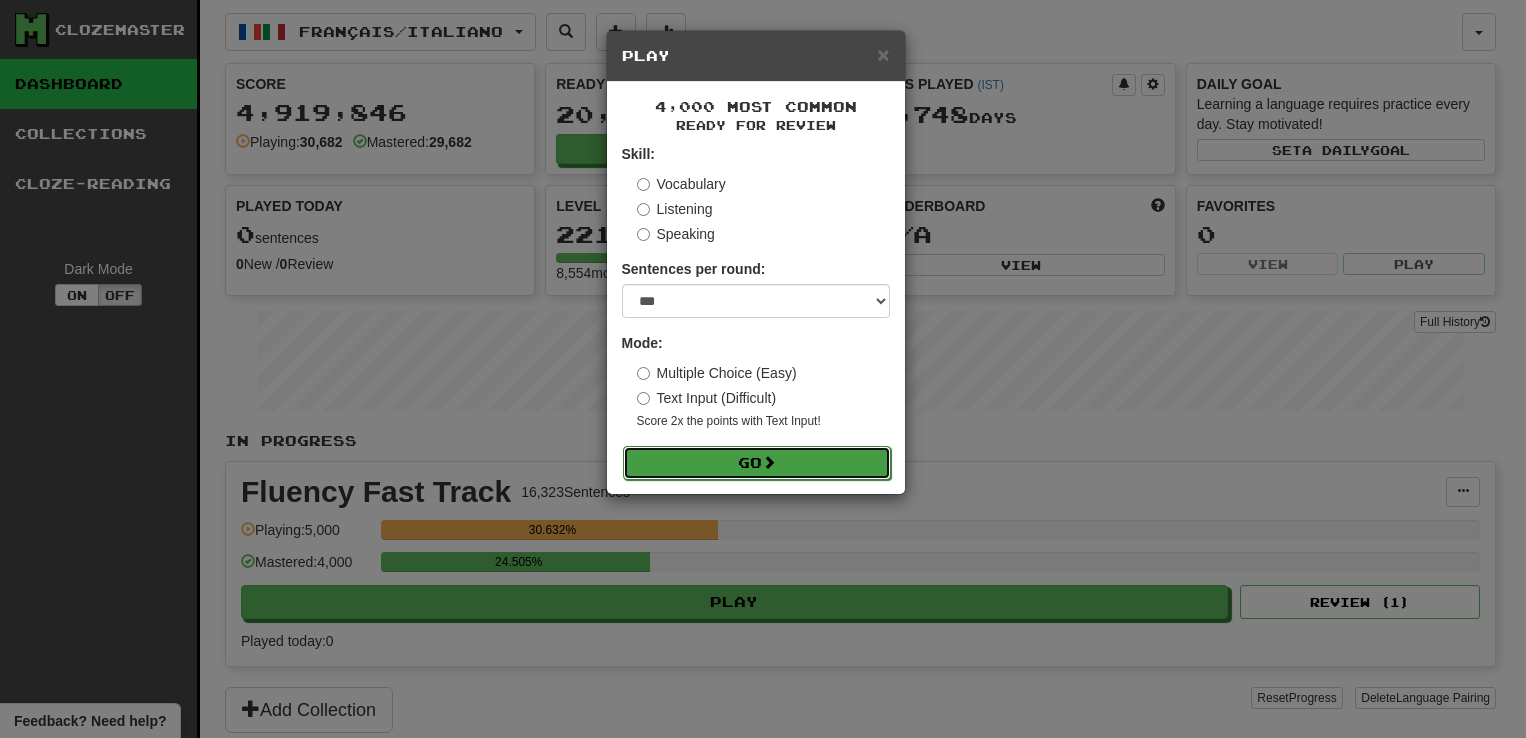 click at bounding box center (769, 462) 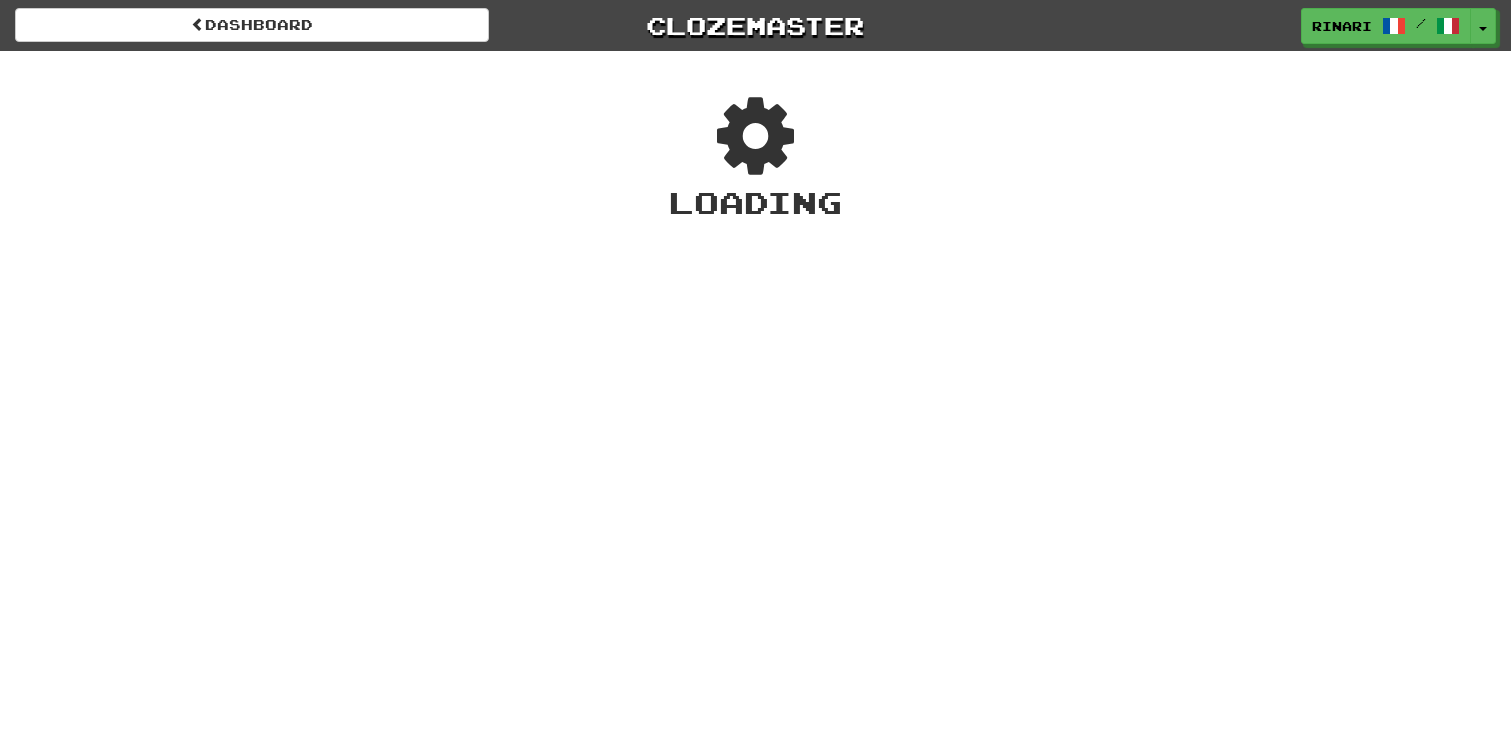 scroll, scrollTop: 0, scrollLeft: 0, axis: both 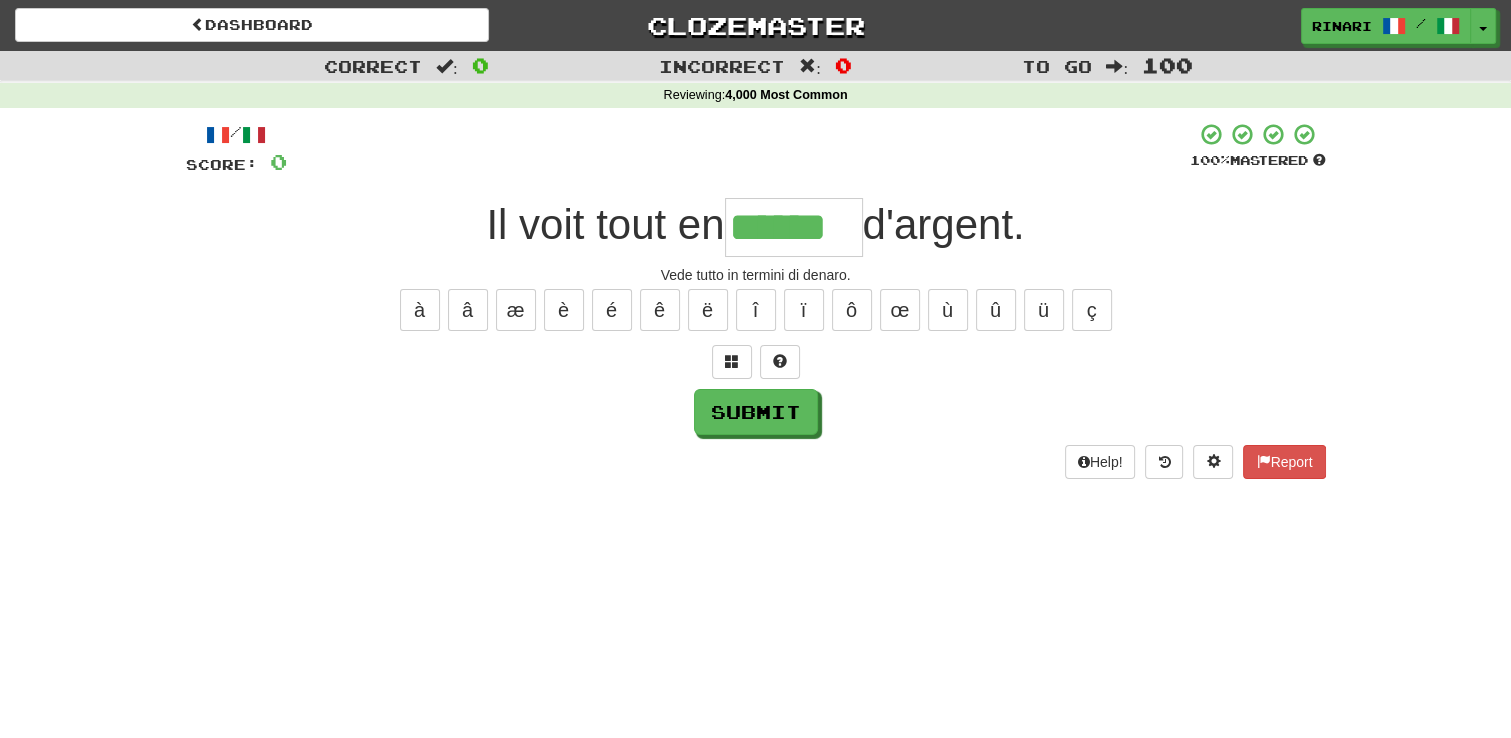 type on "******" 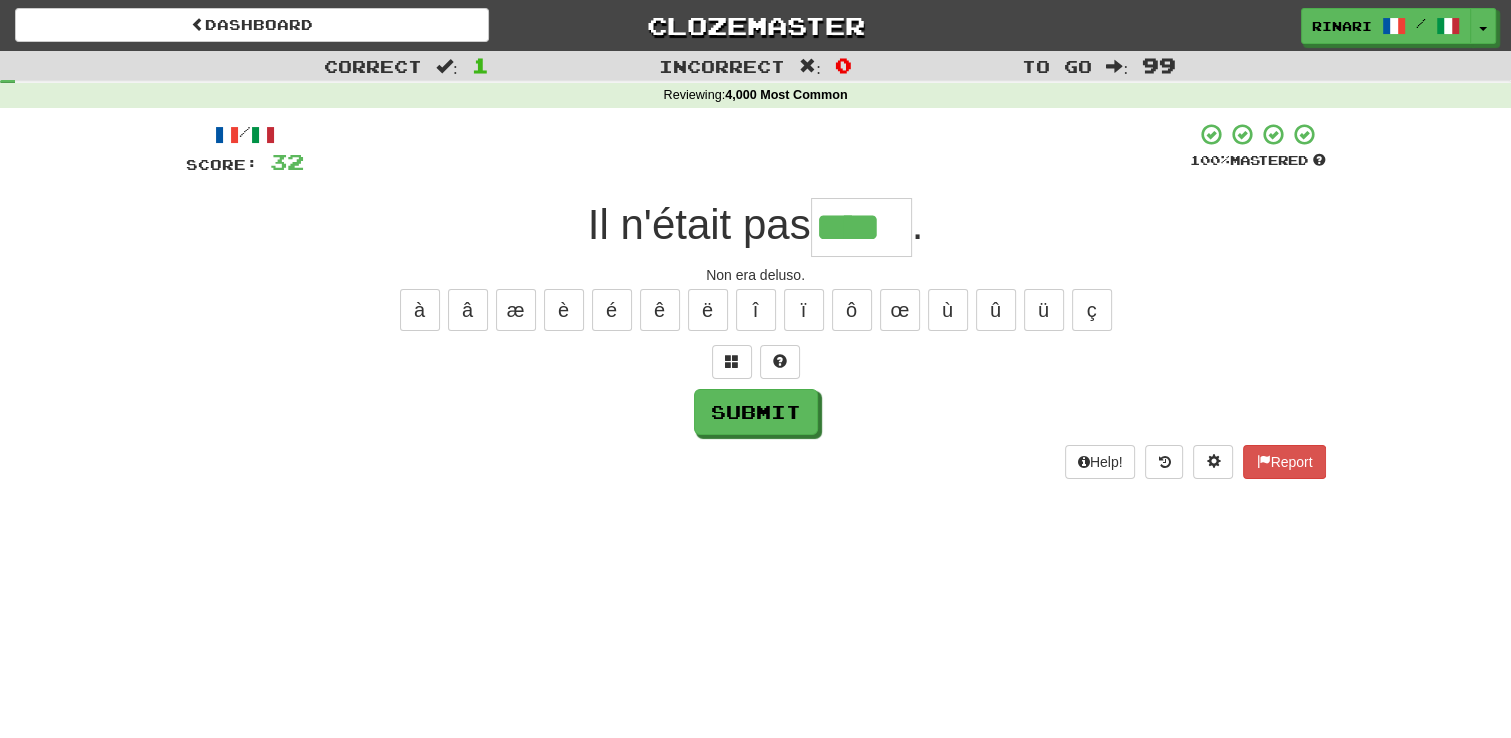 type on "****" 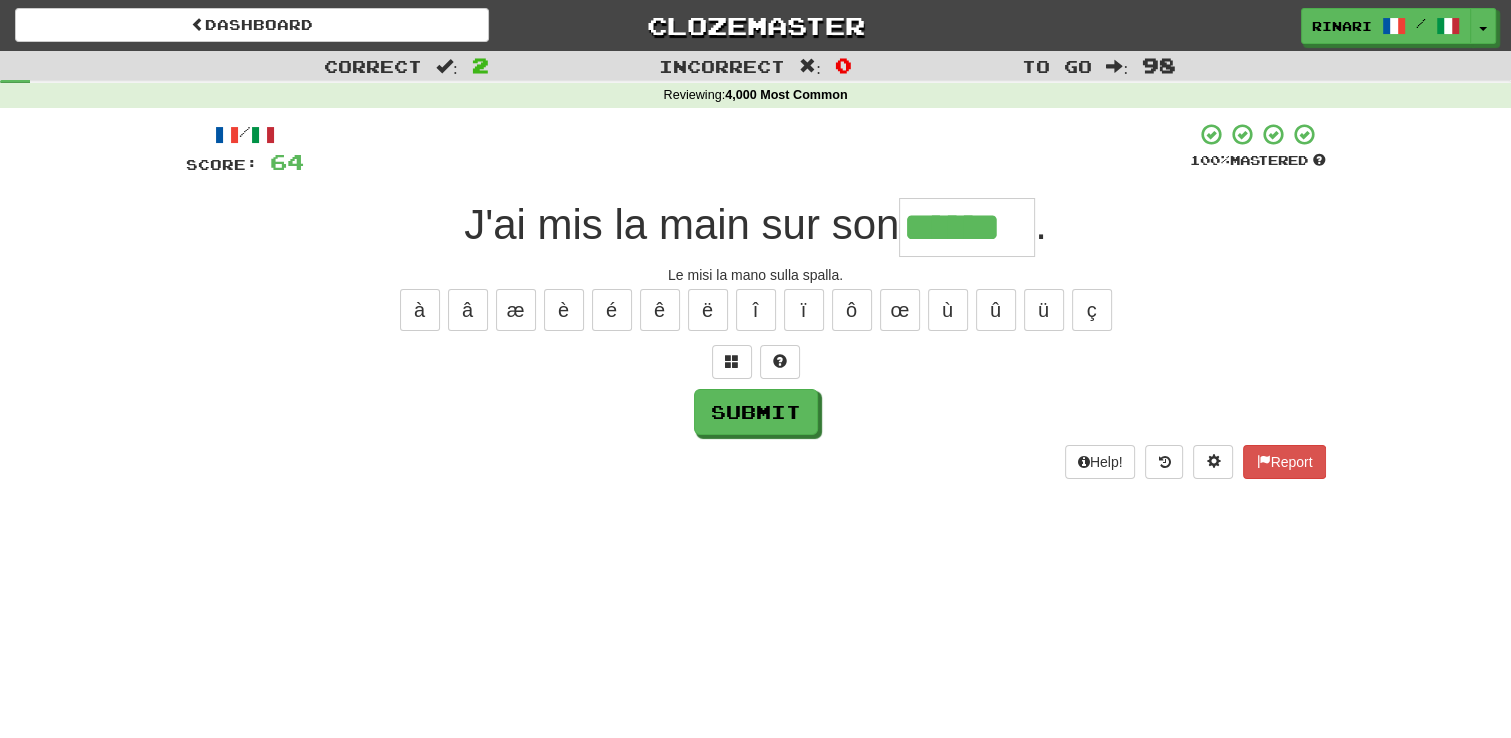 type on "******" 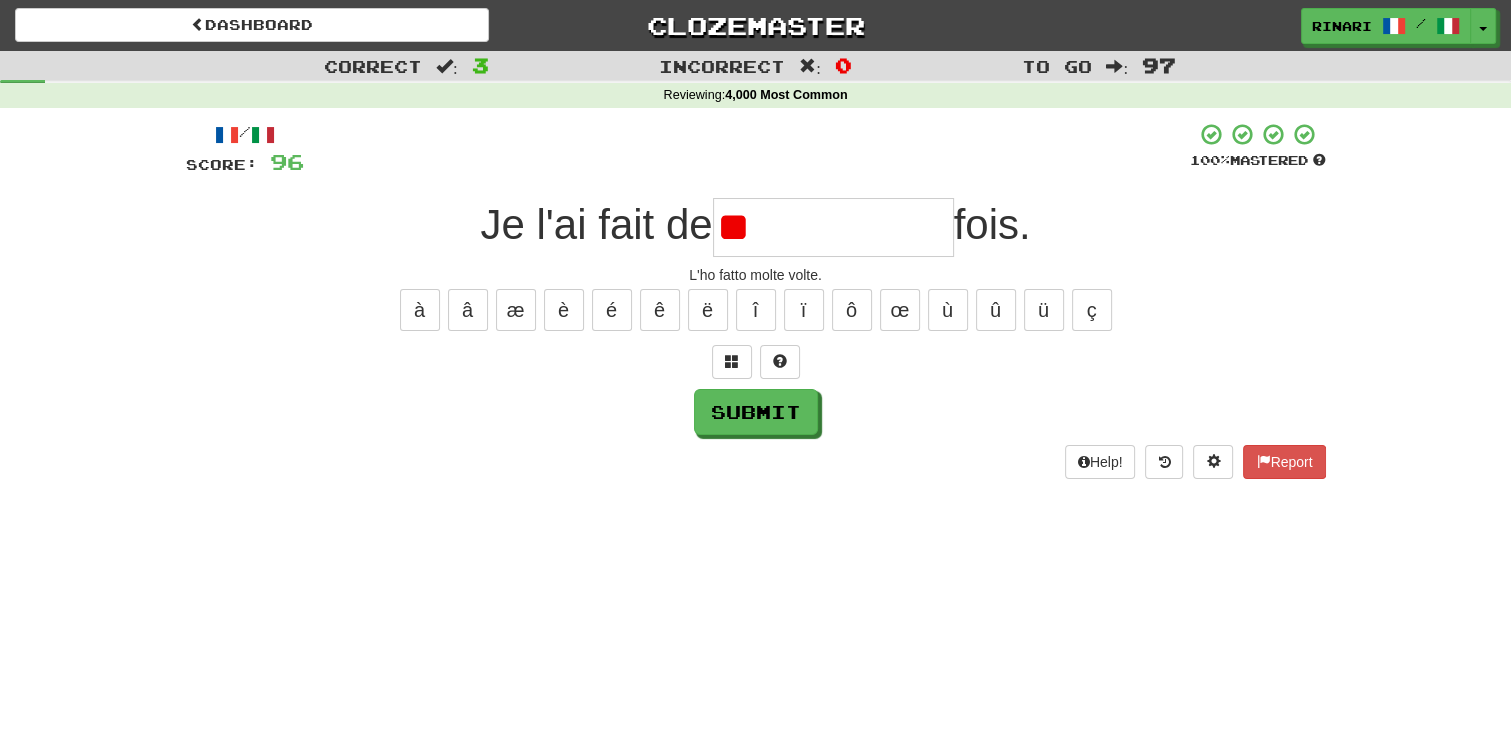 type on "*" 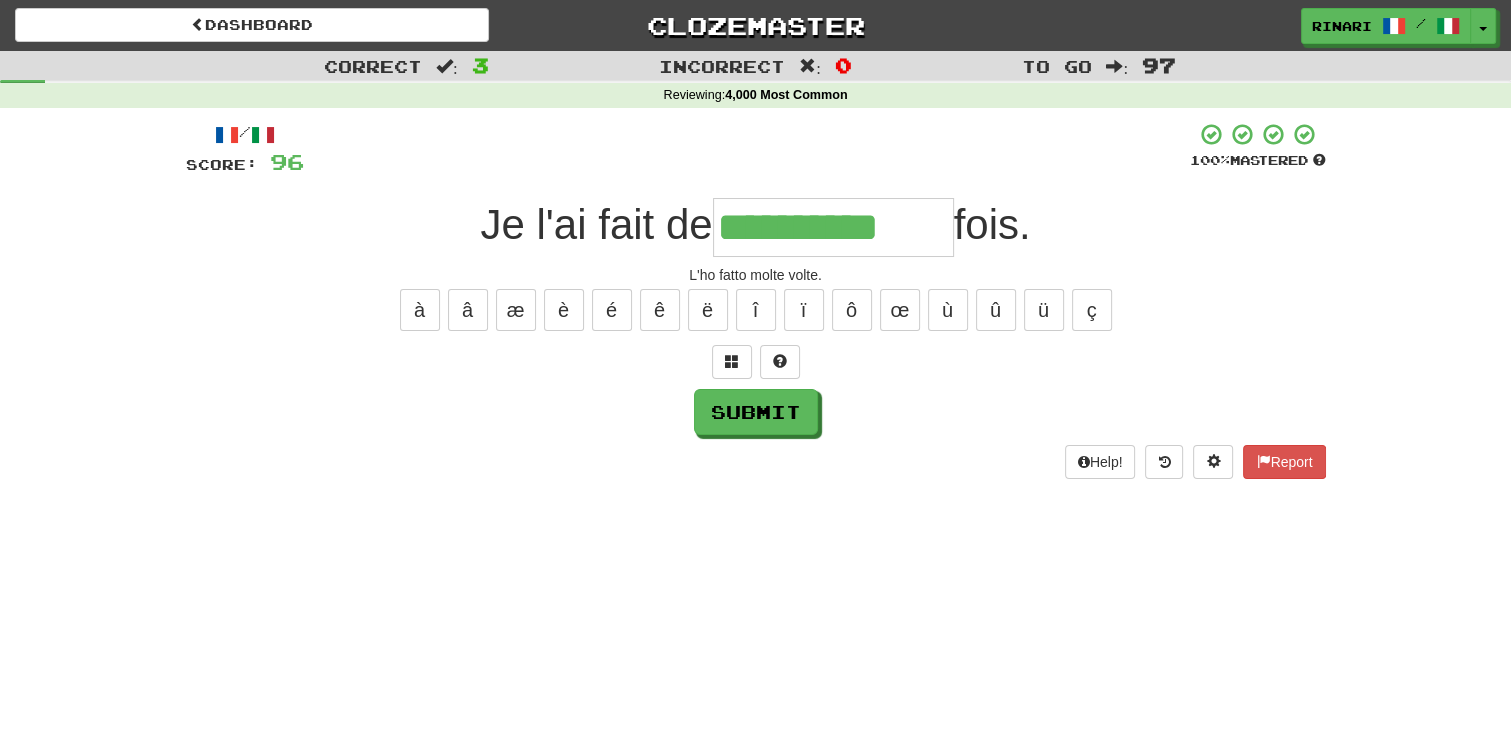 type on "**********" 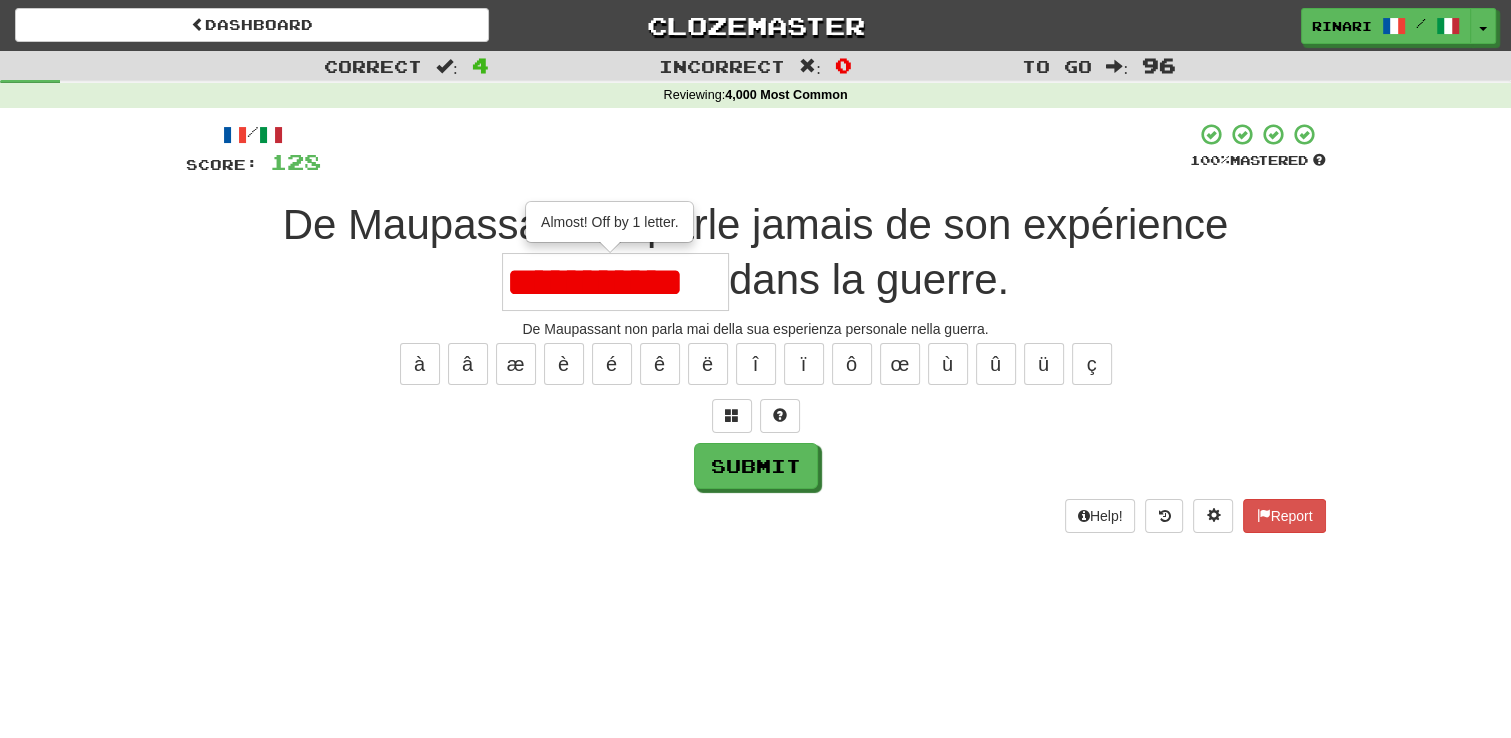scroll, scrollTop: 0, scrollLeft: 0, axis: both 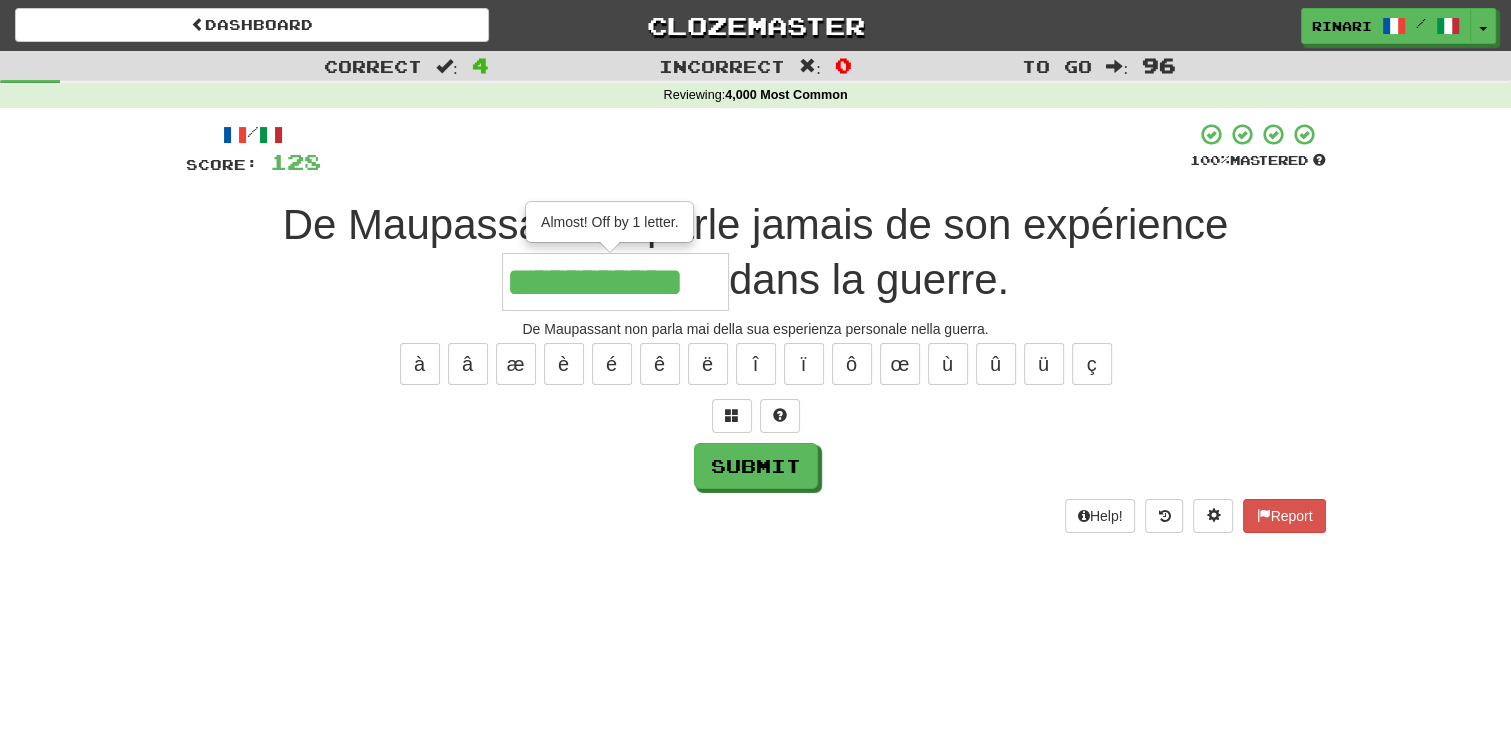 type on "**********" 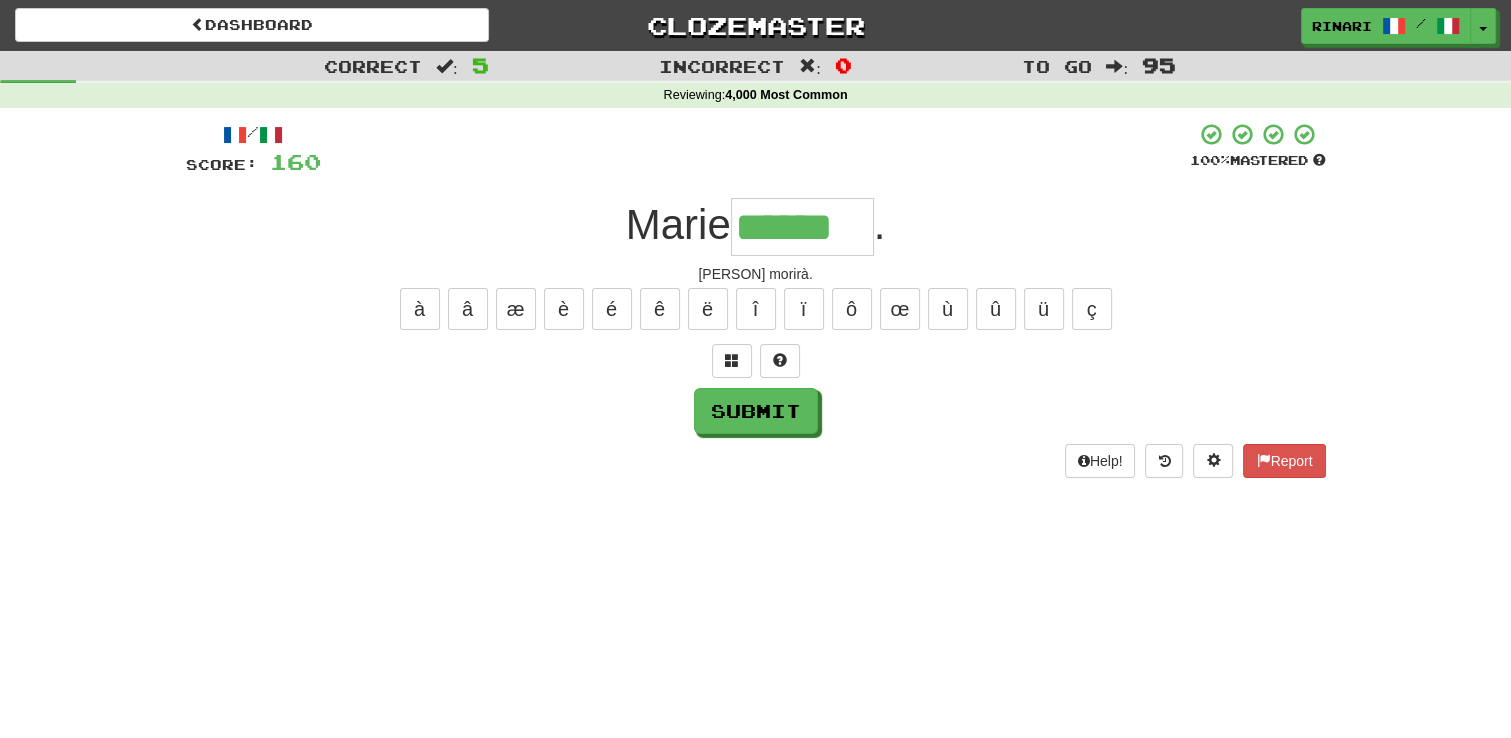 type on "******" 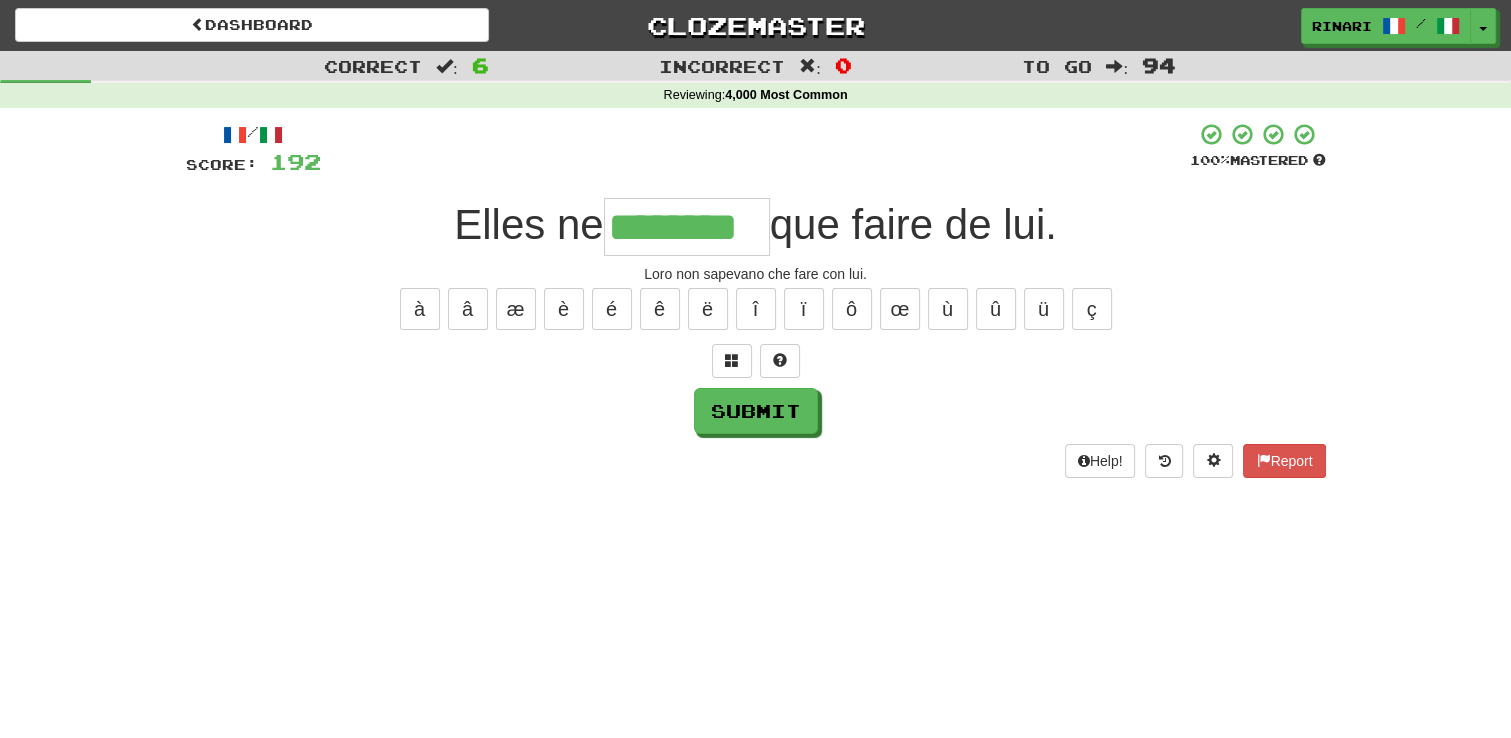 type on "********" 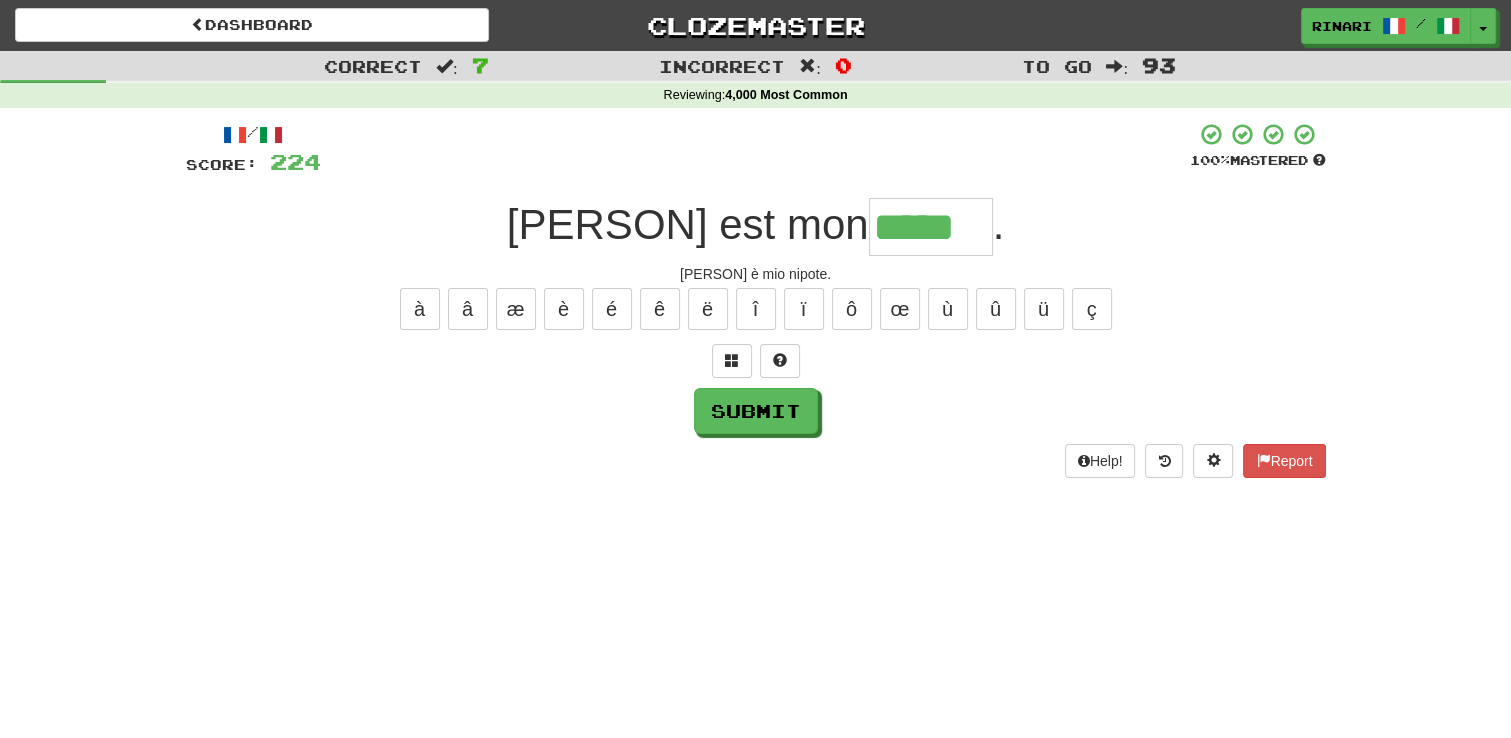 type on "*****" 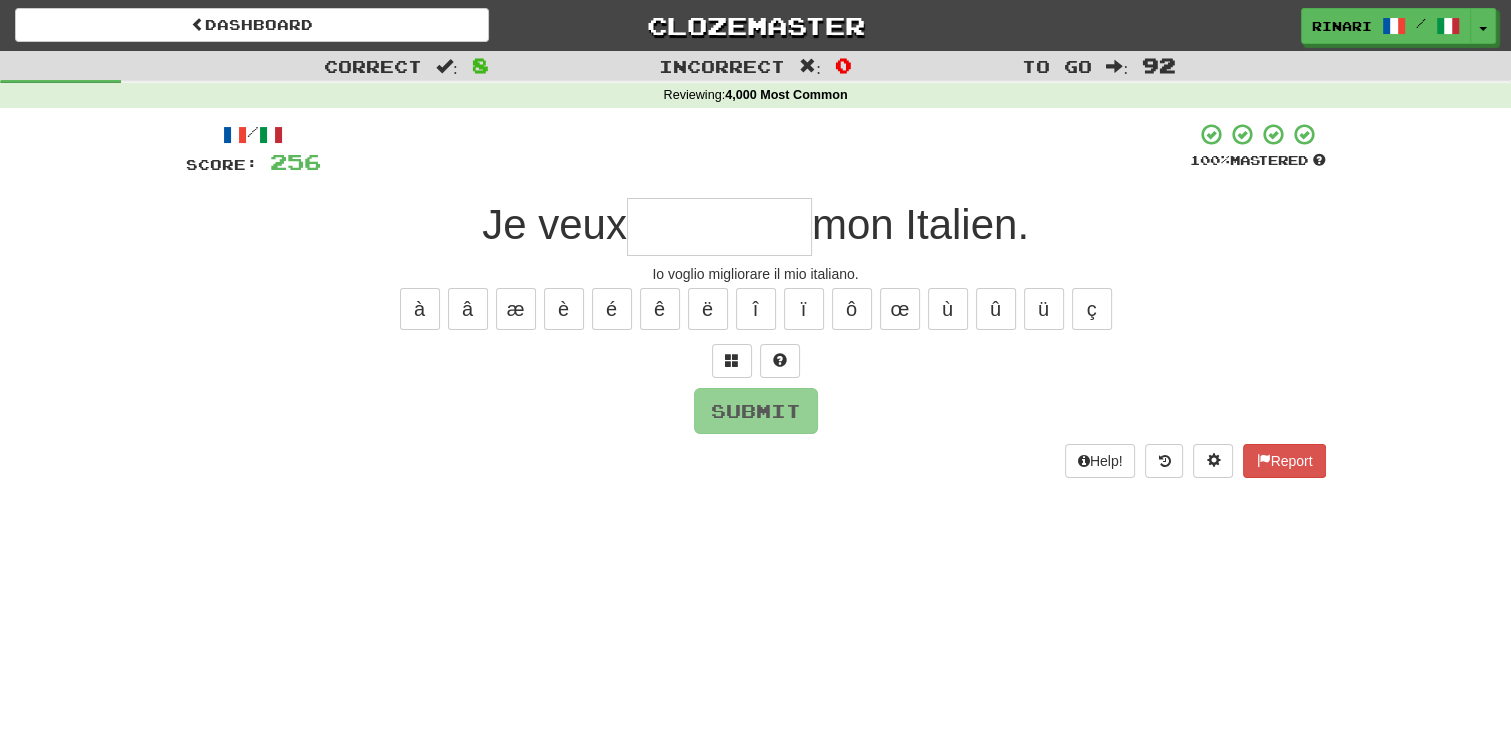 type on "*" 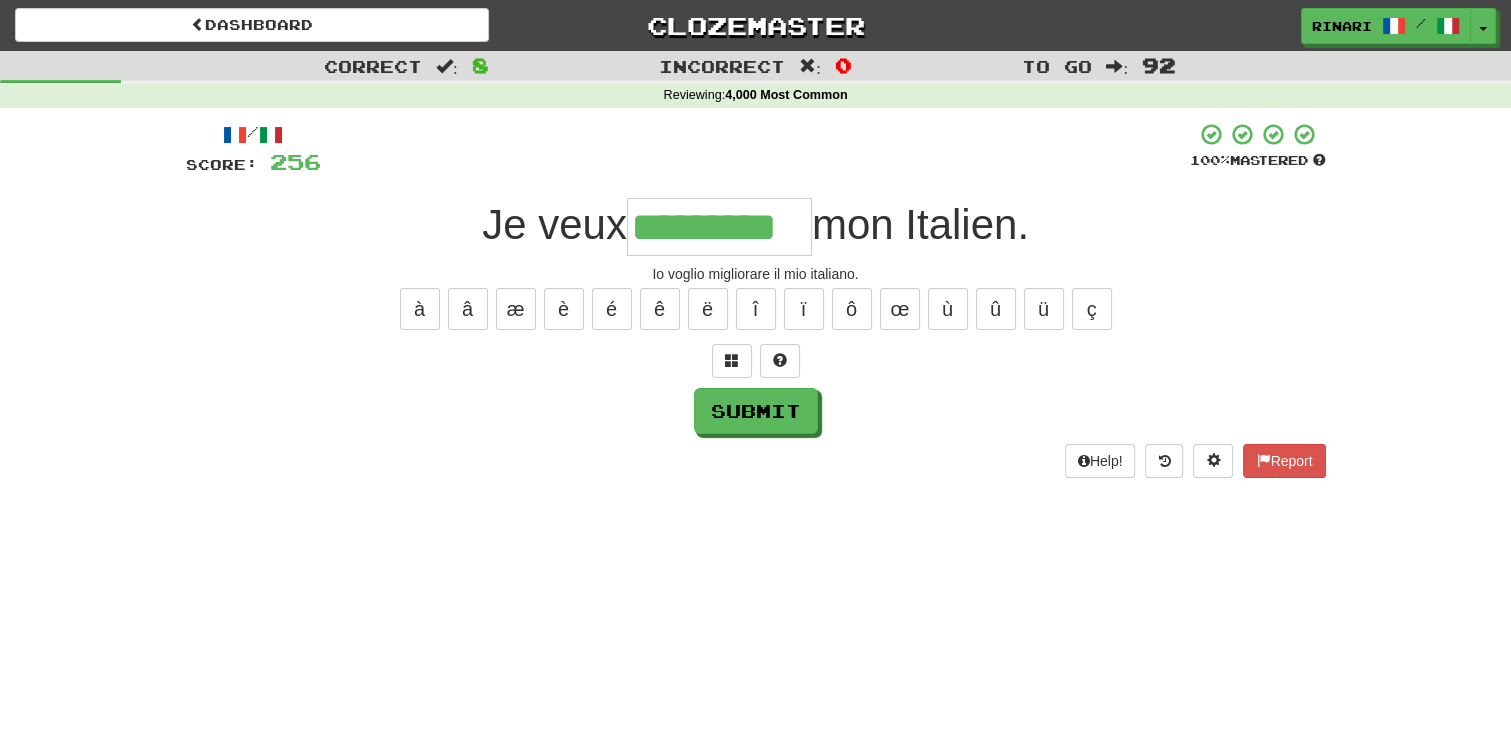 type on "*********" 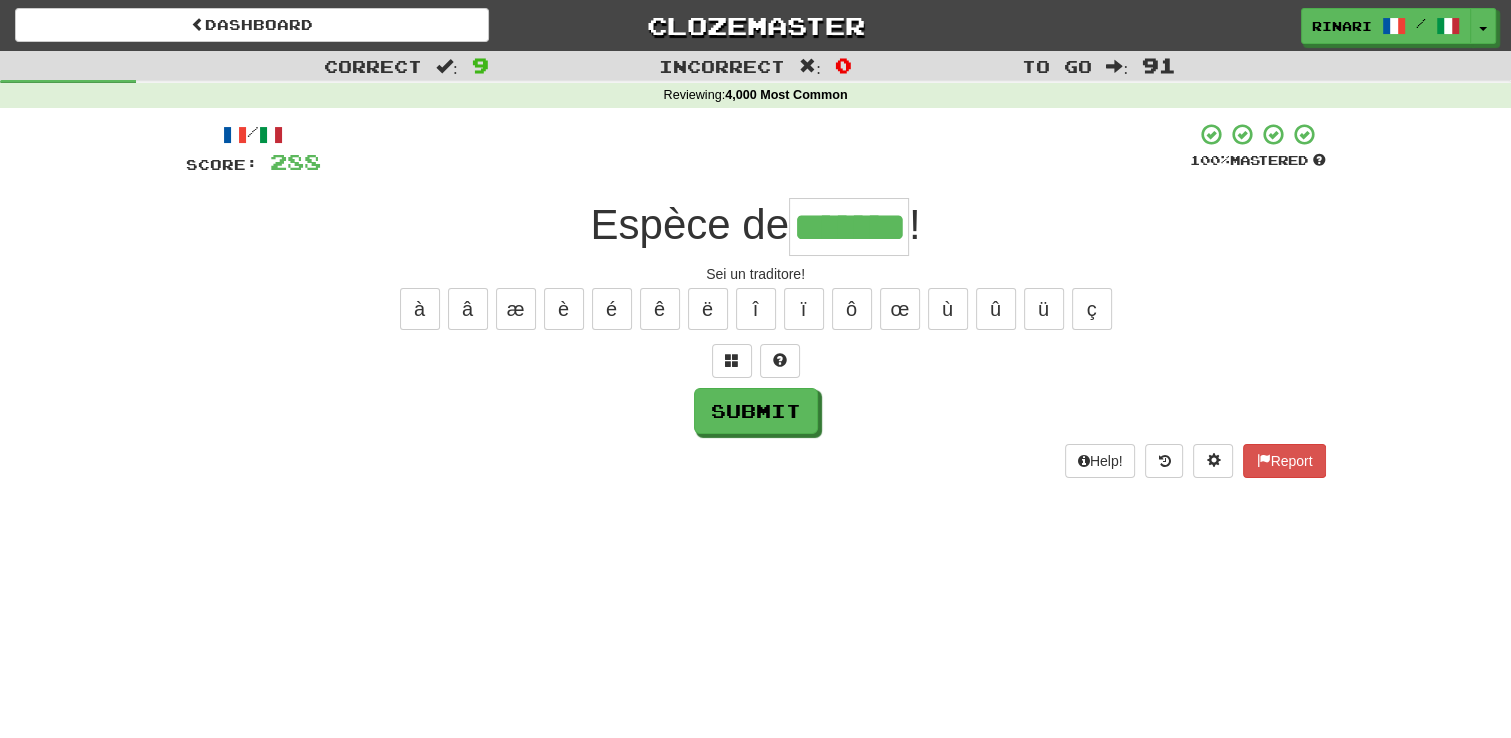 type on "*******" 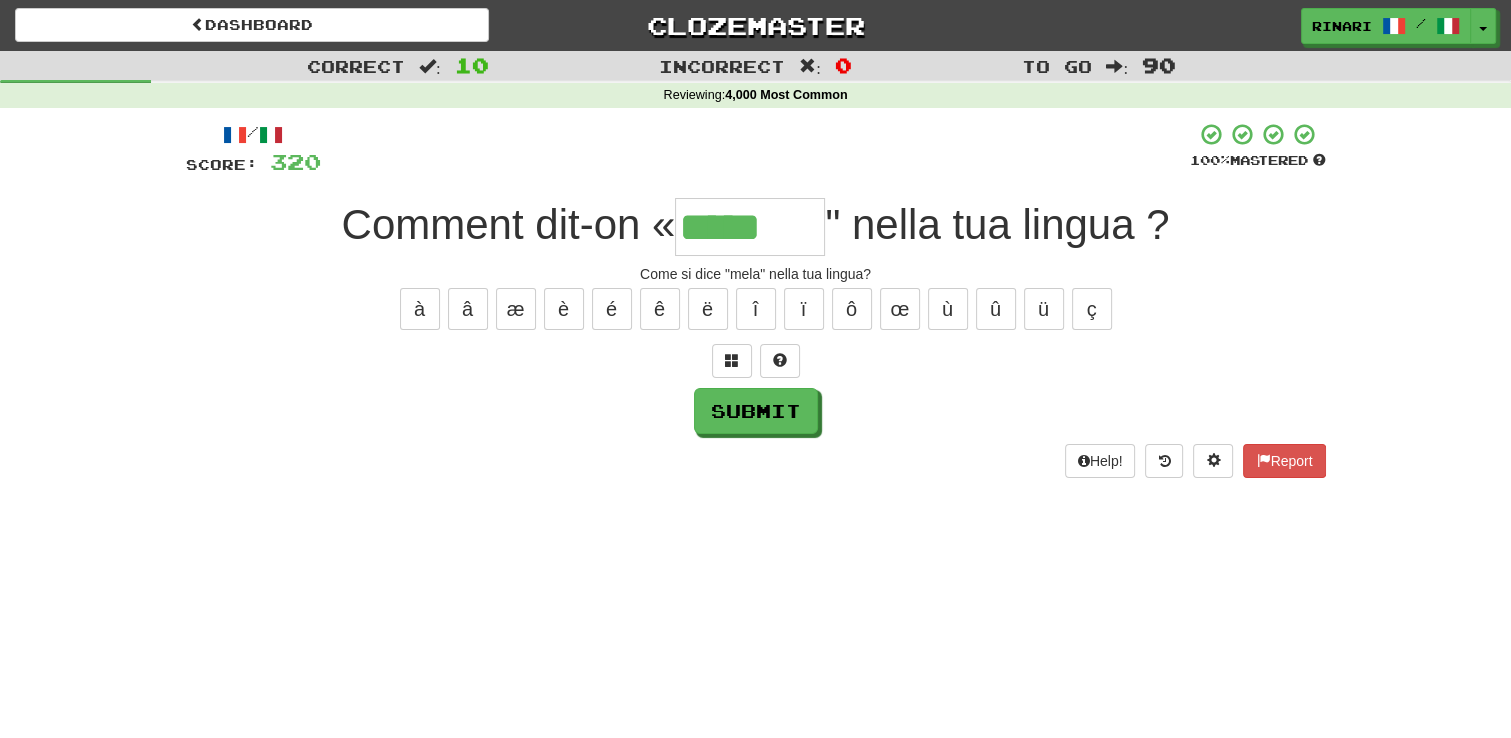 type on "*****" 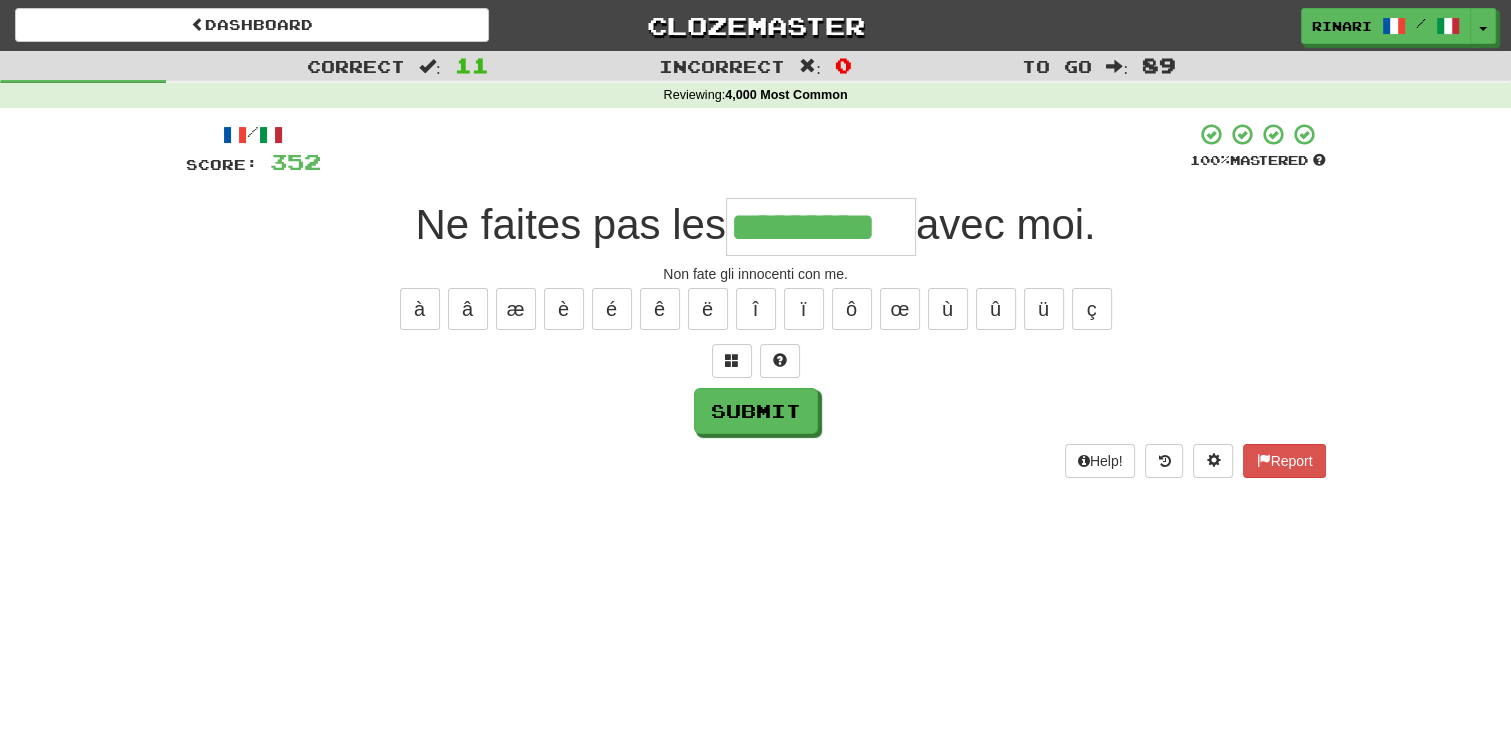 type on "*********" 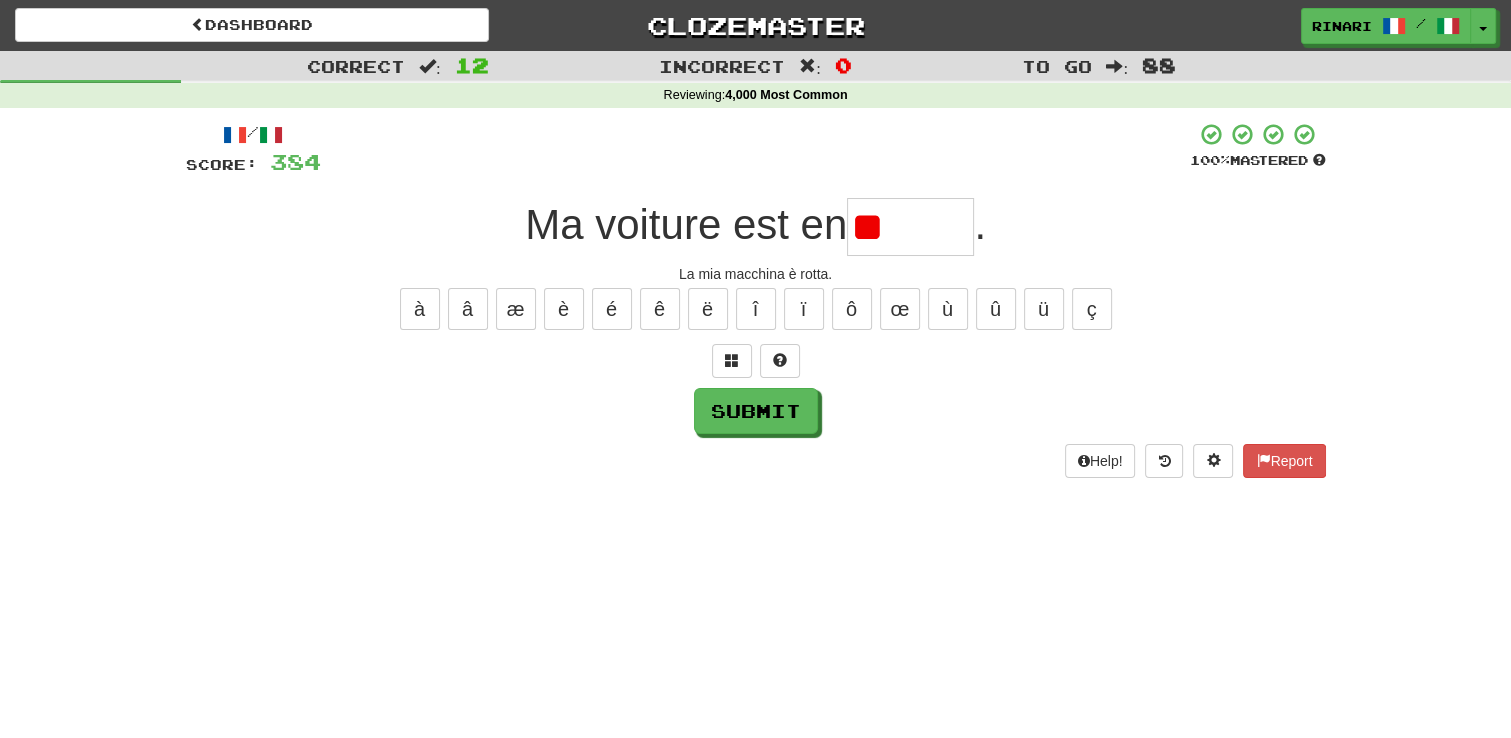 type on "*" 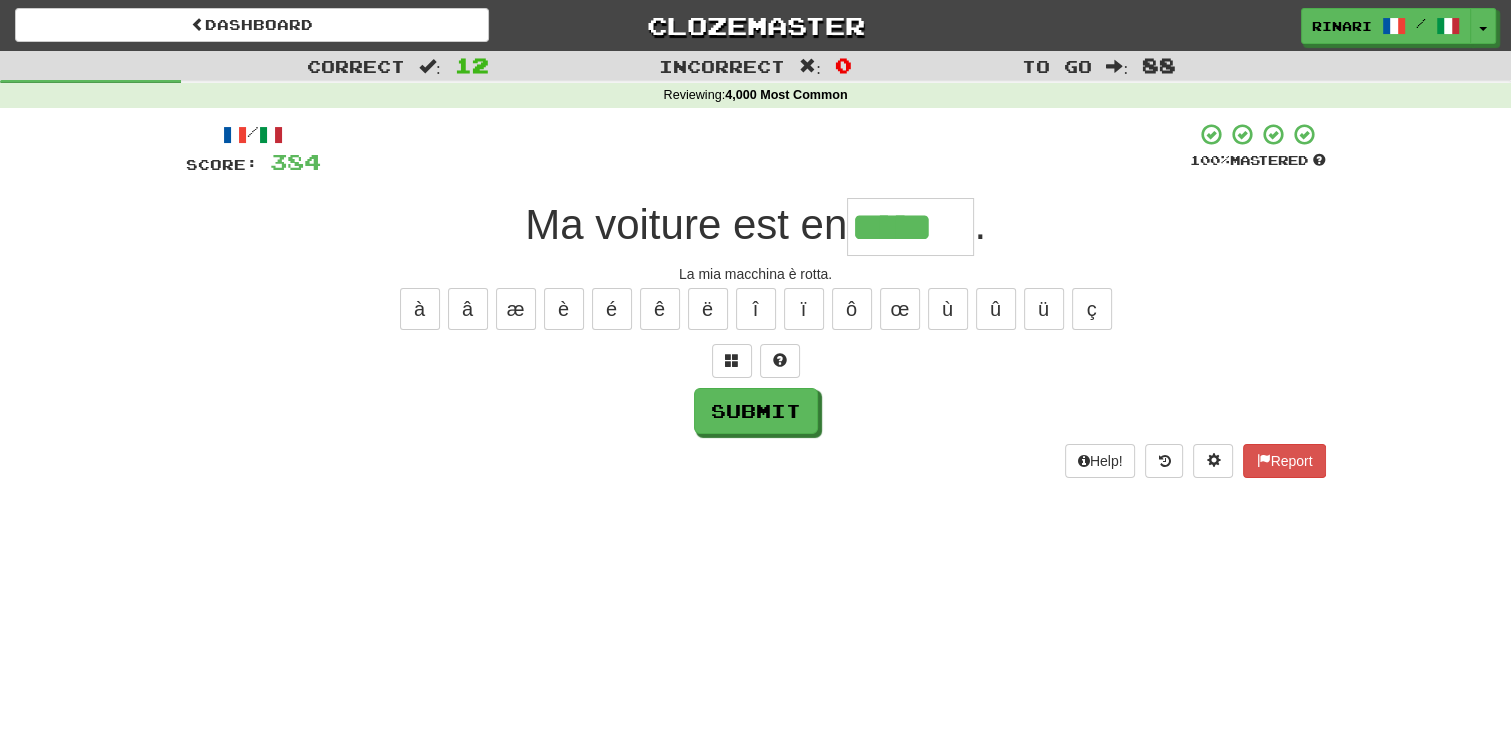 type on "*****" 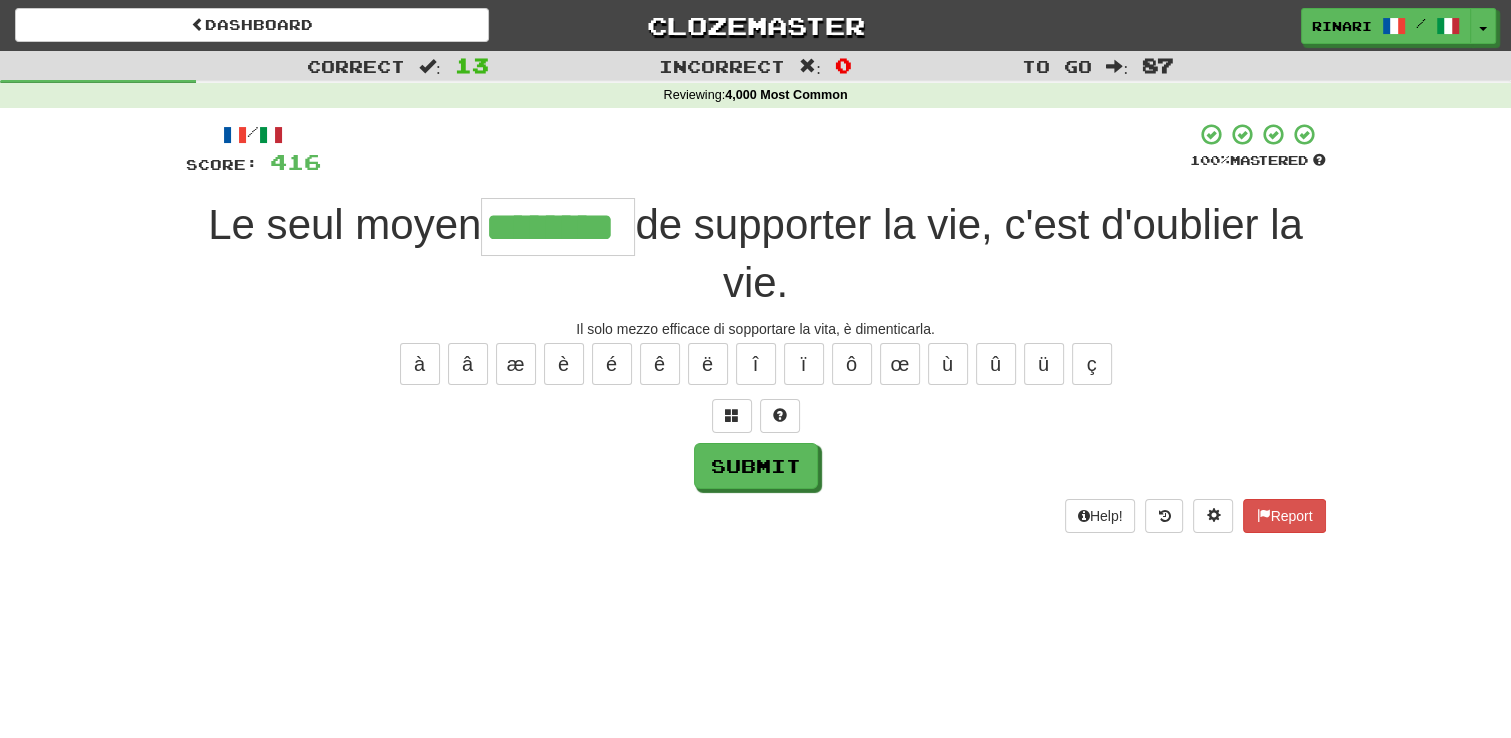 type on "********" 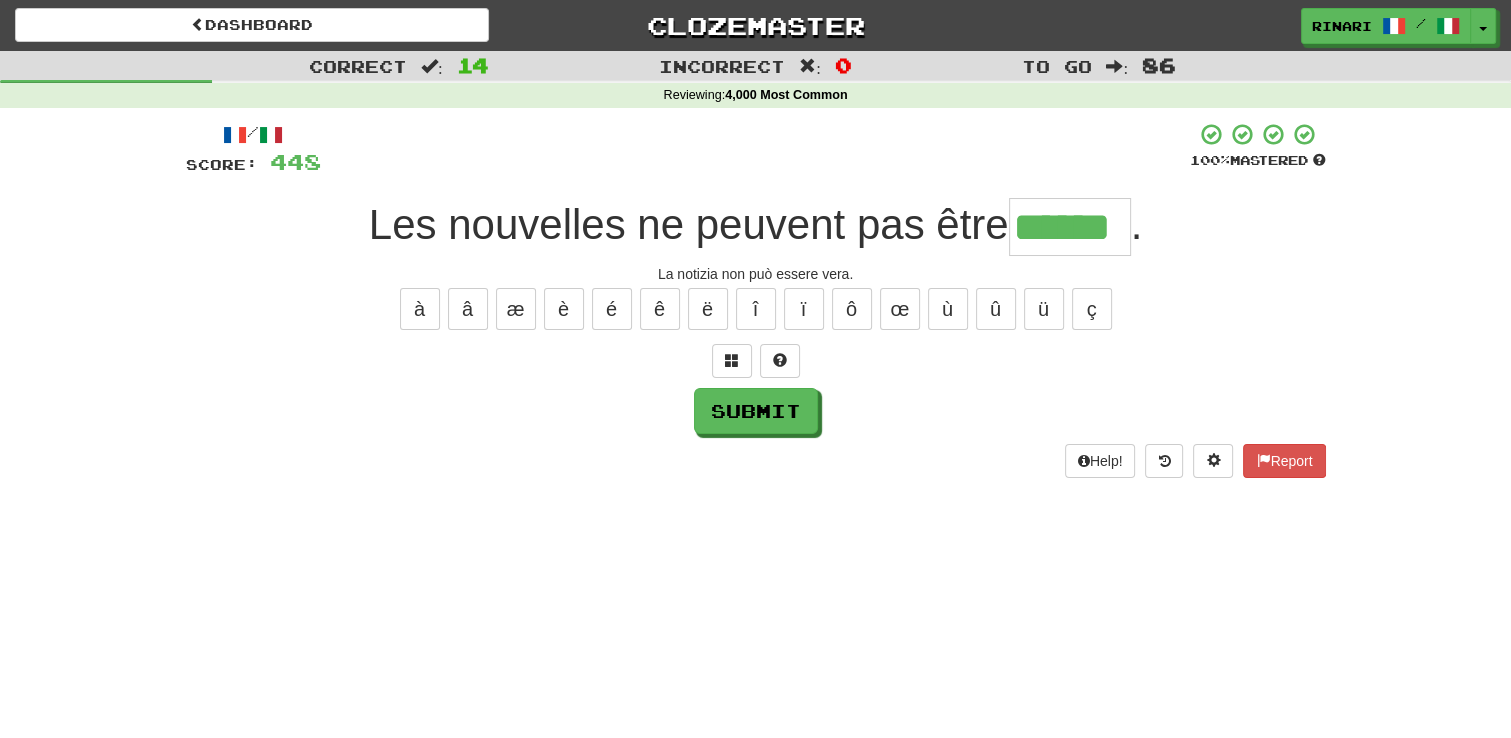type on "******" 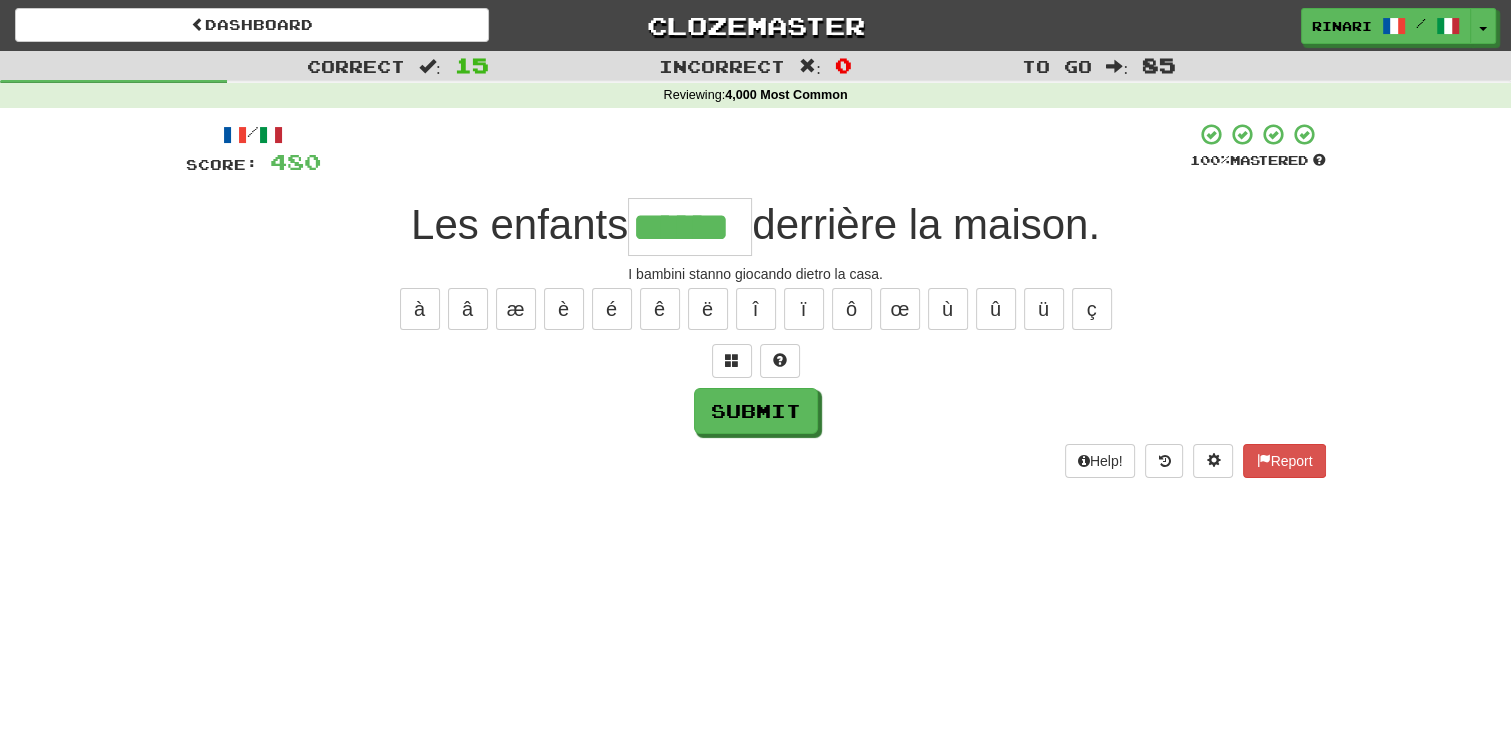 type on "******" 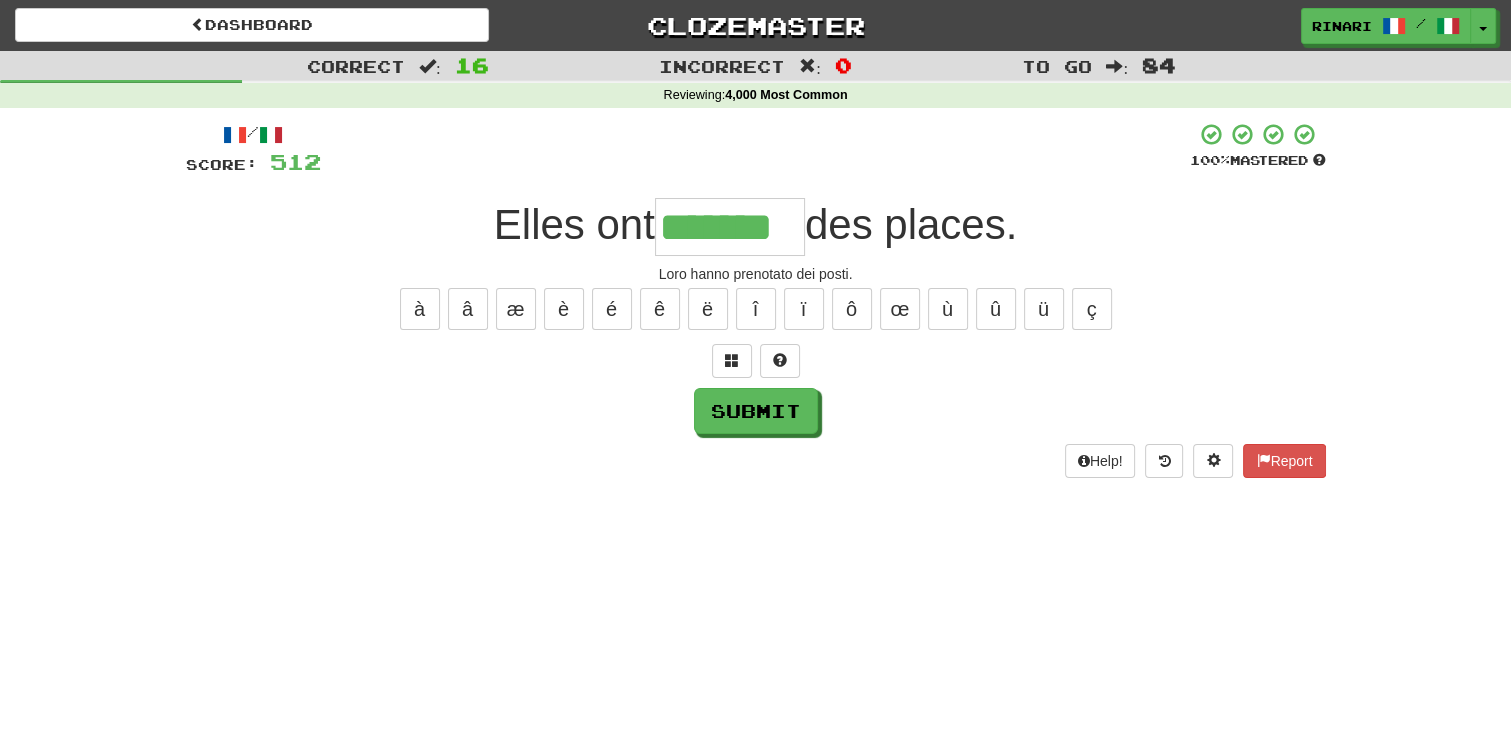 type on "*******" 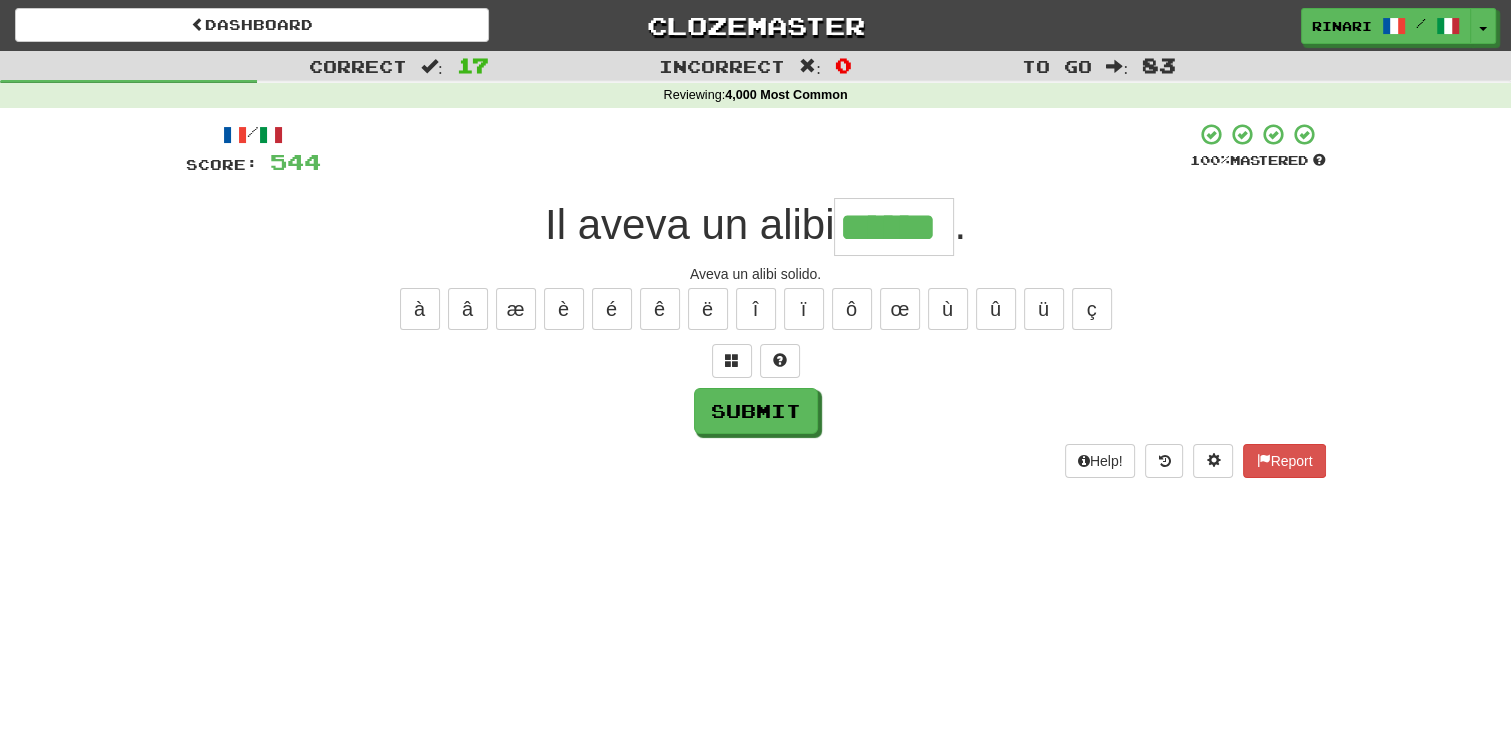 type on "******" 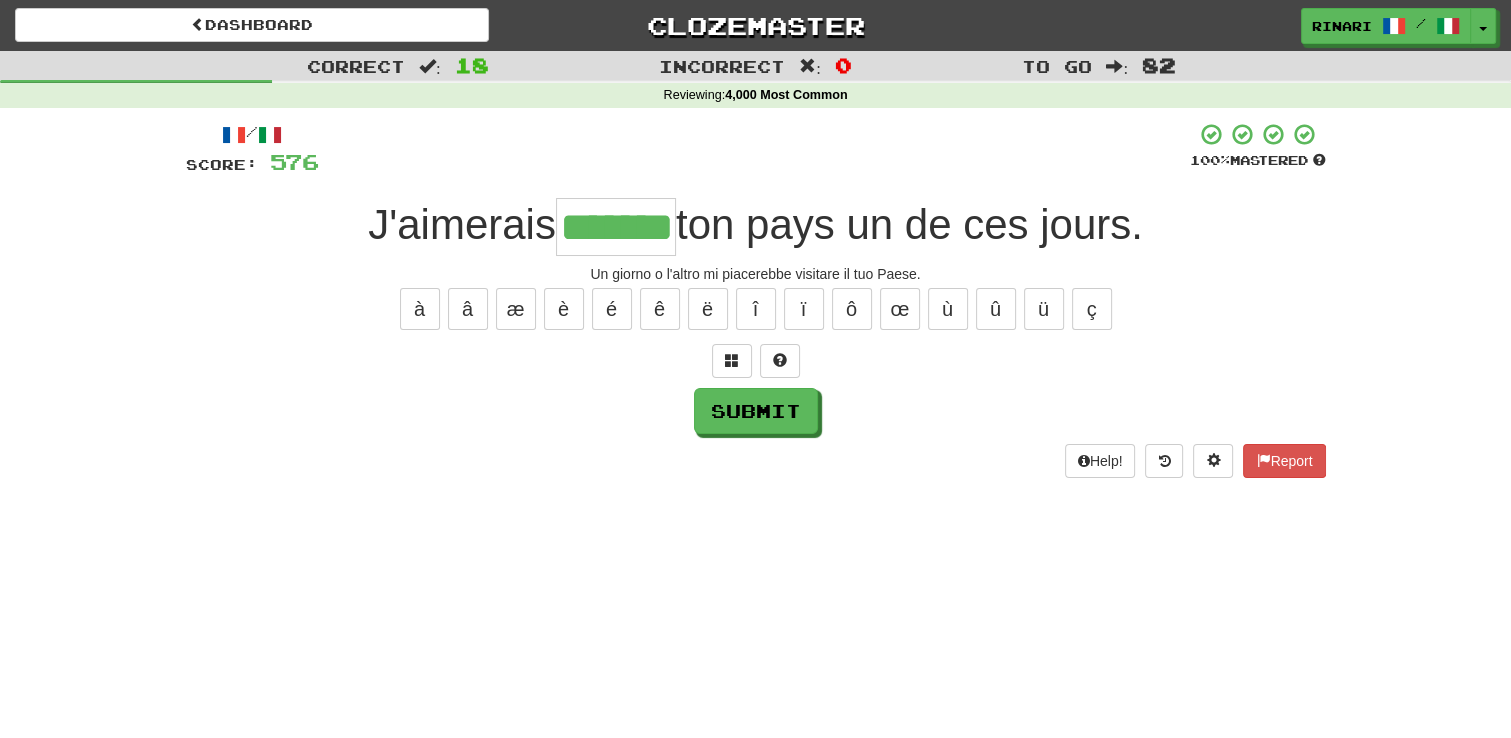 type on "*******" 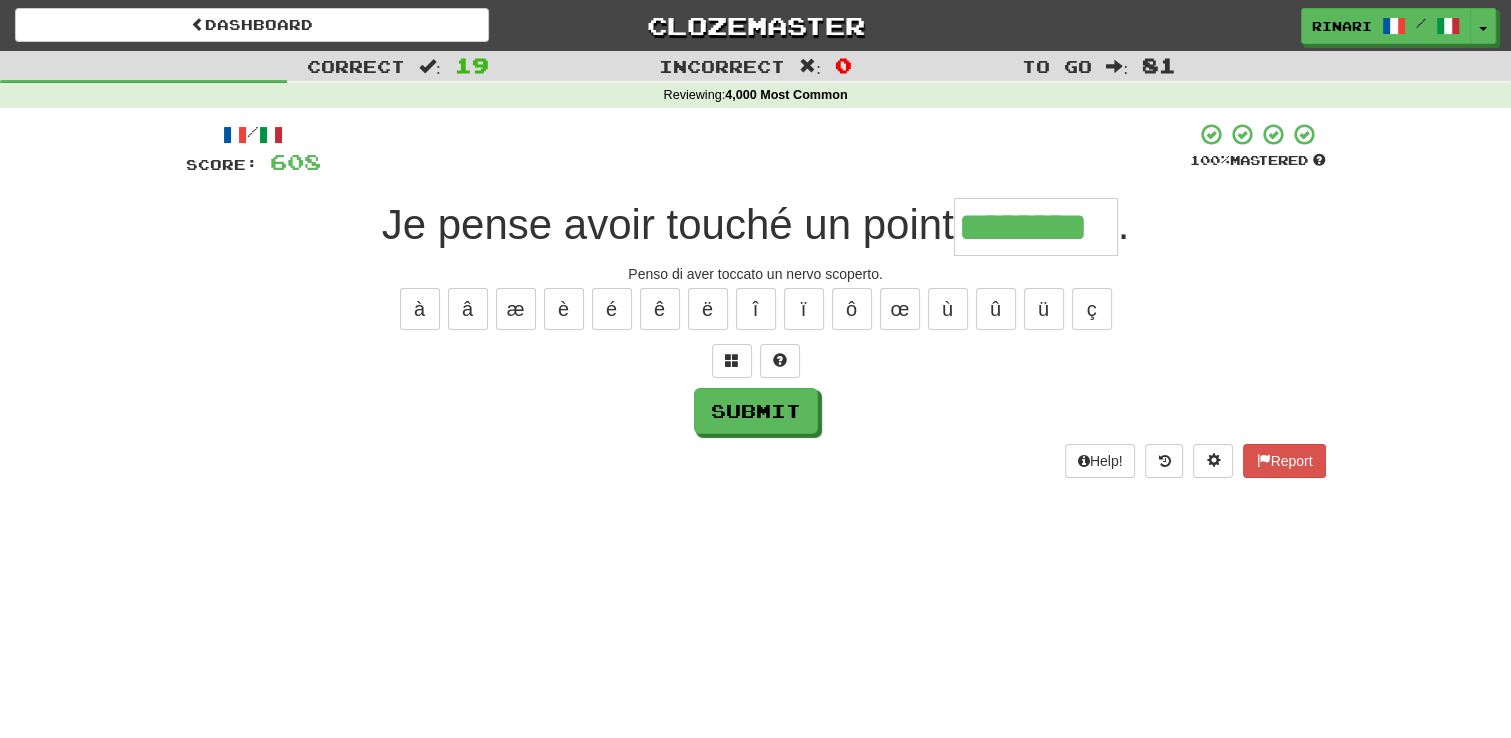 type on "********" 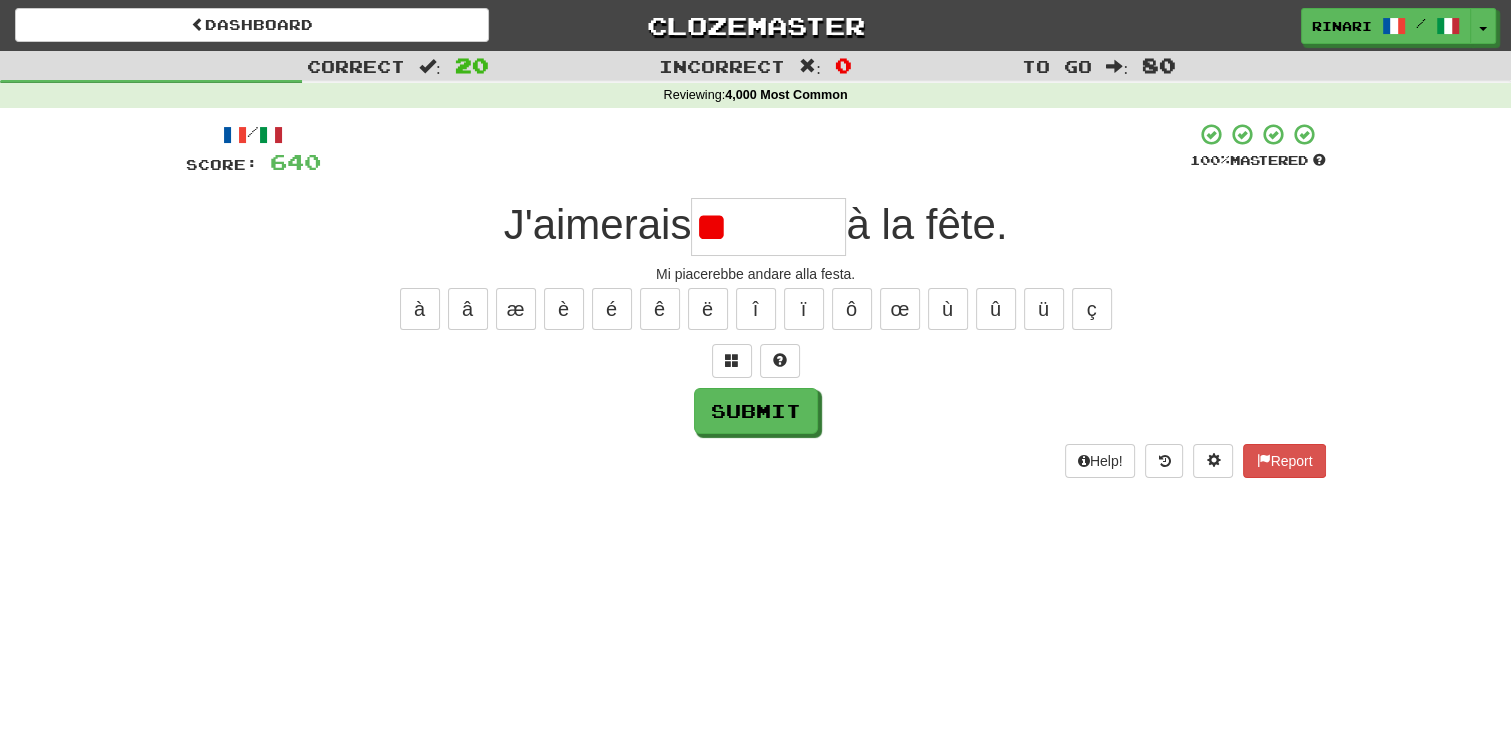 type on "*" 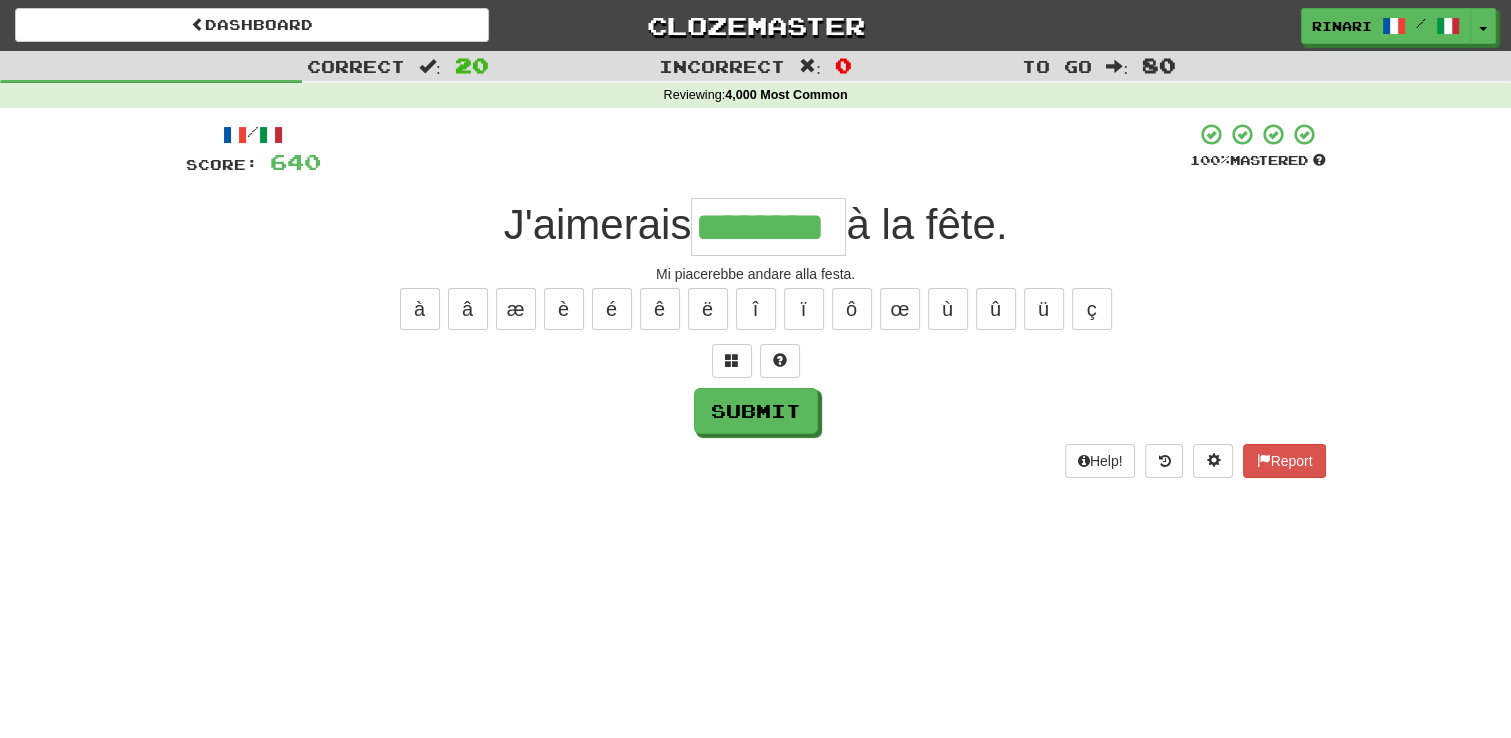 type on "********" 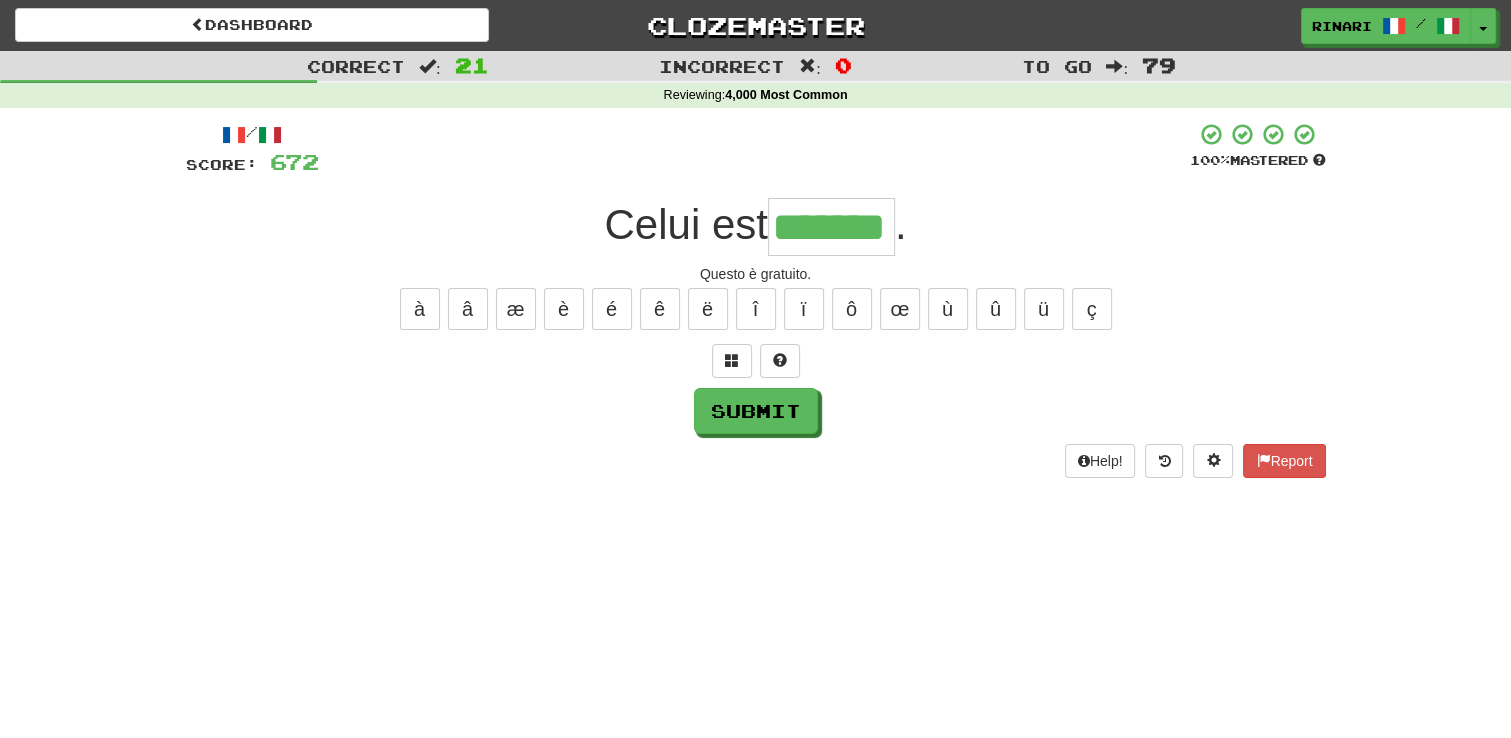 type on "*******" 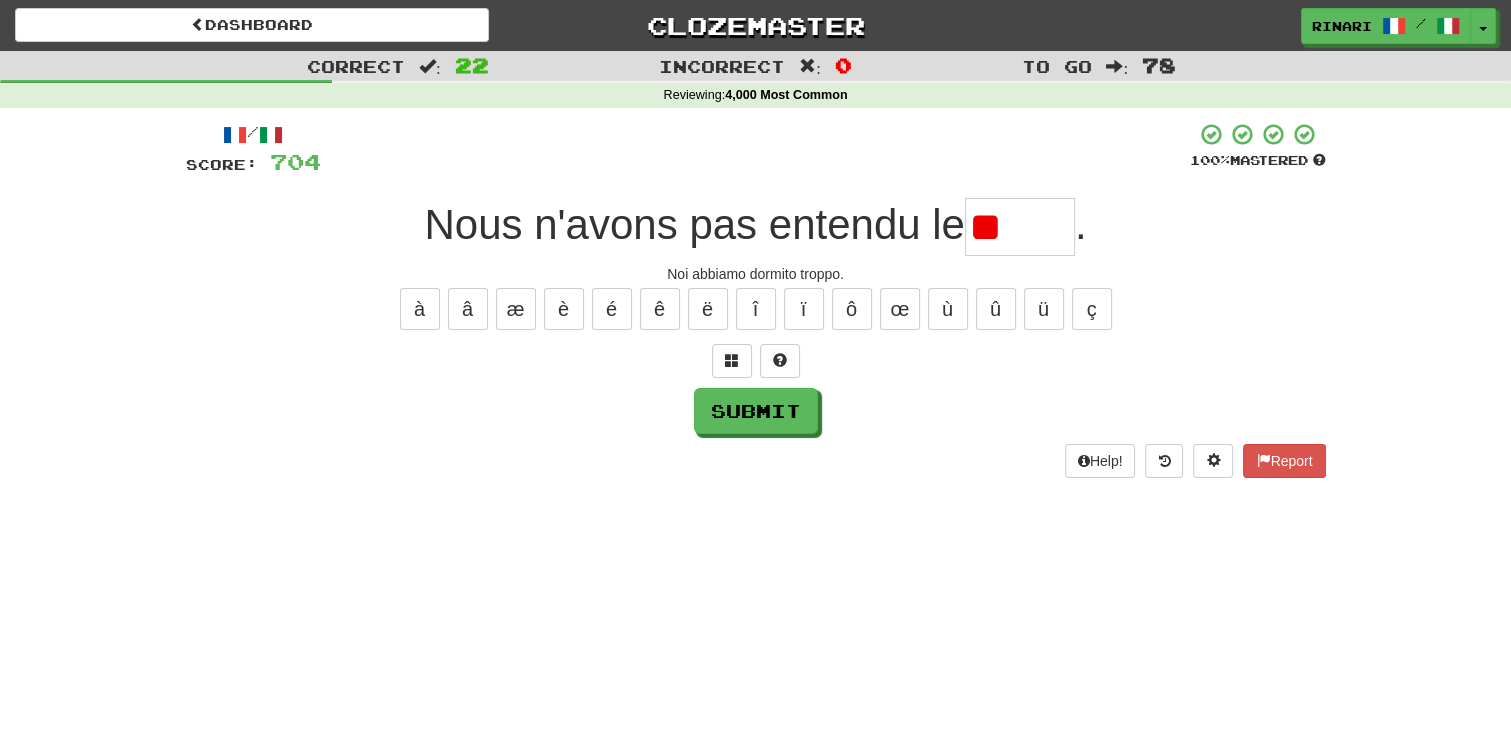 type on "*" 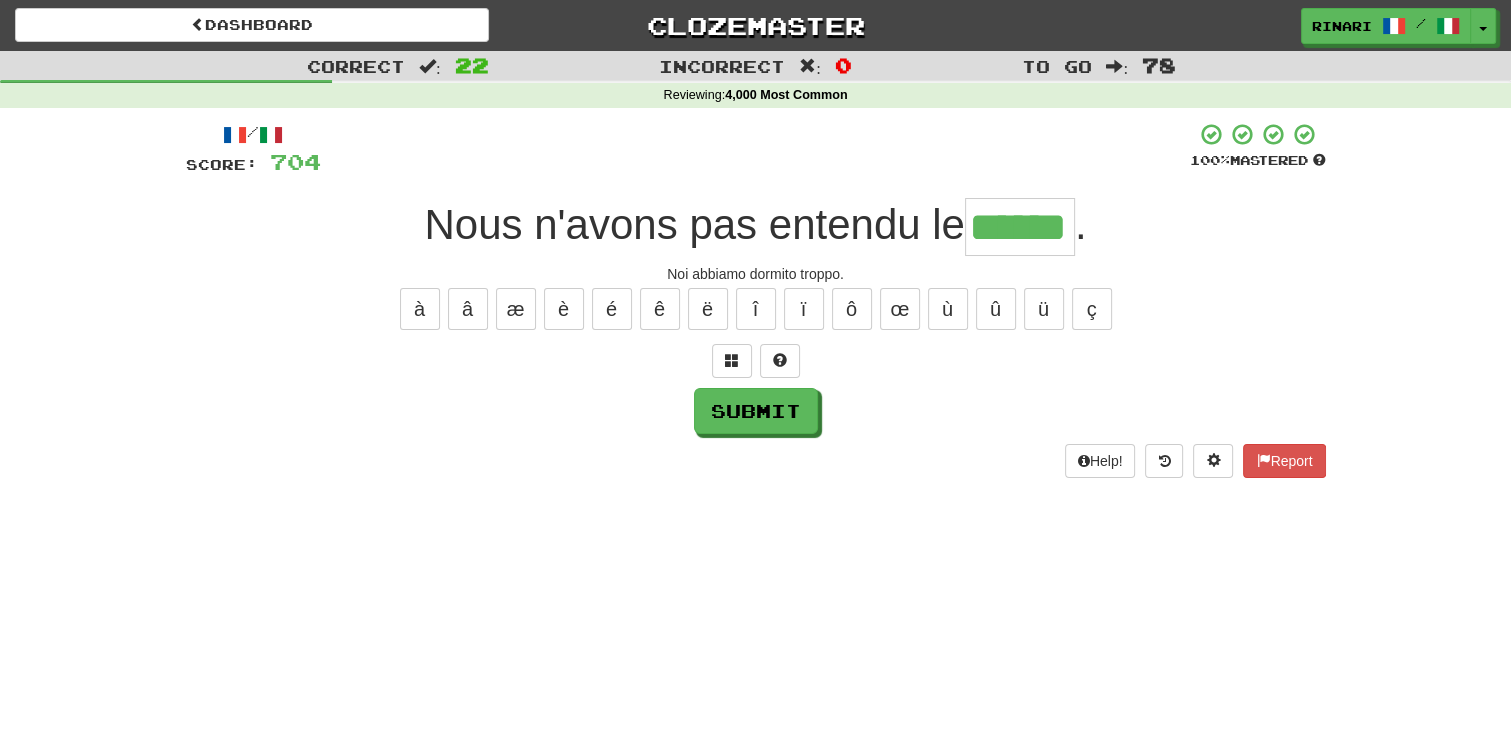 type on "******" 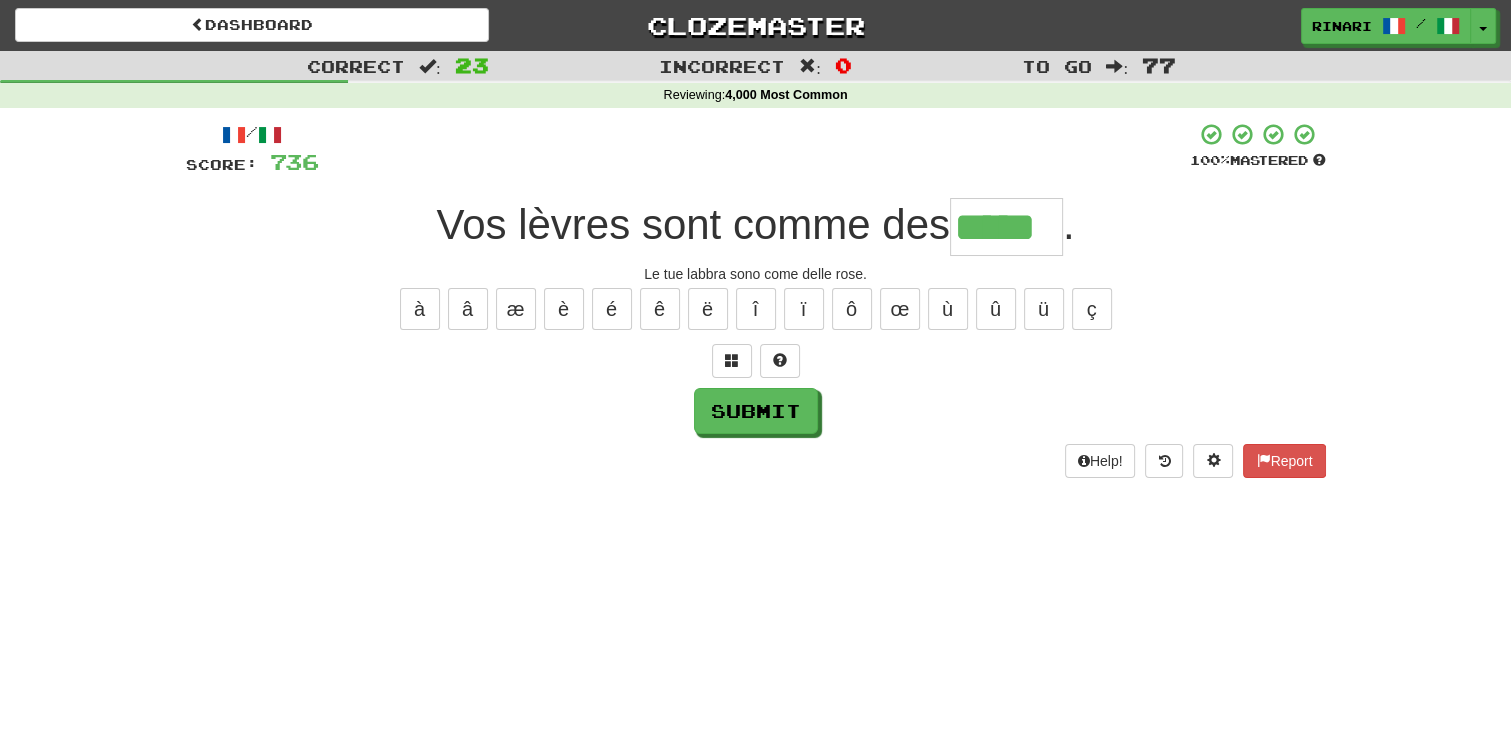 type on "*****" 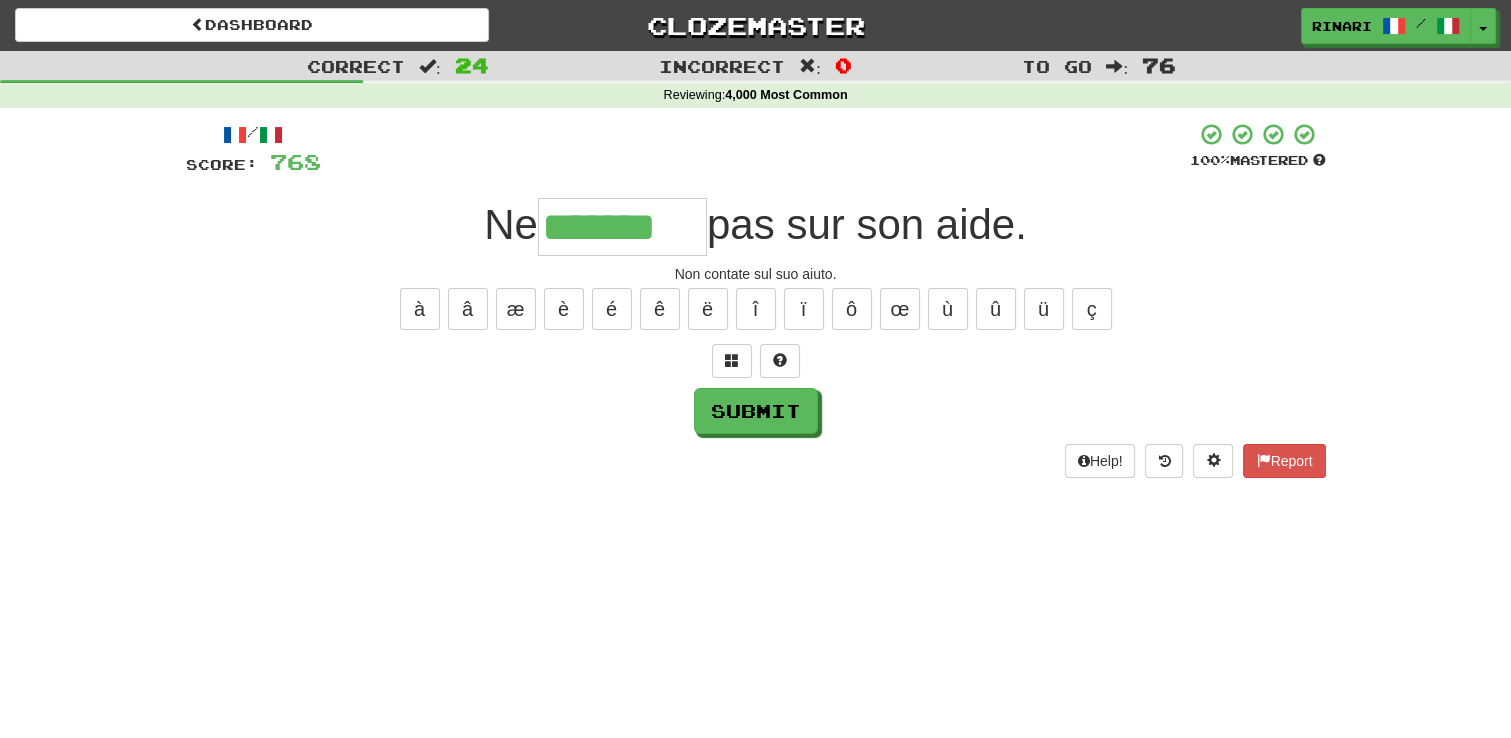 type on "*******" 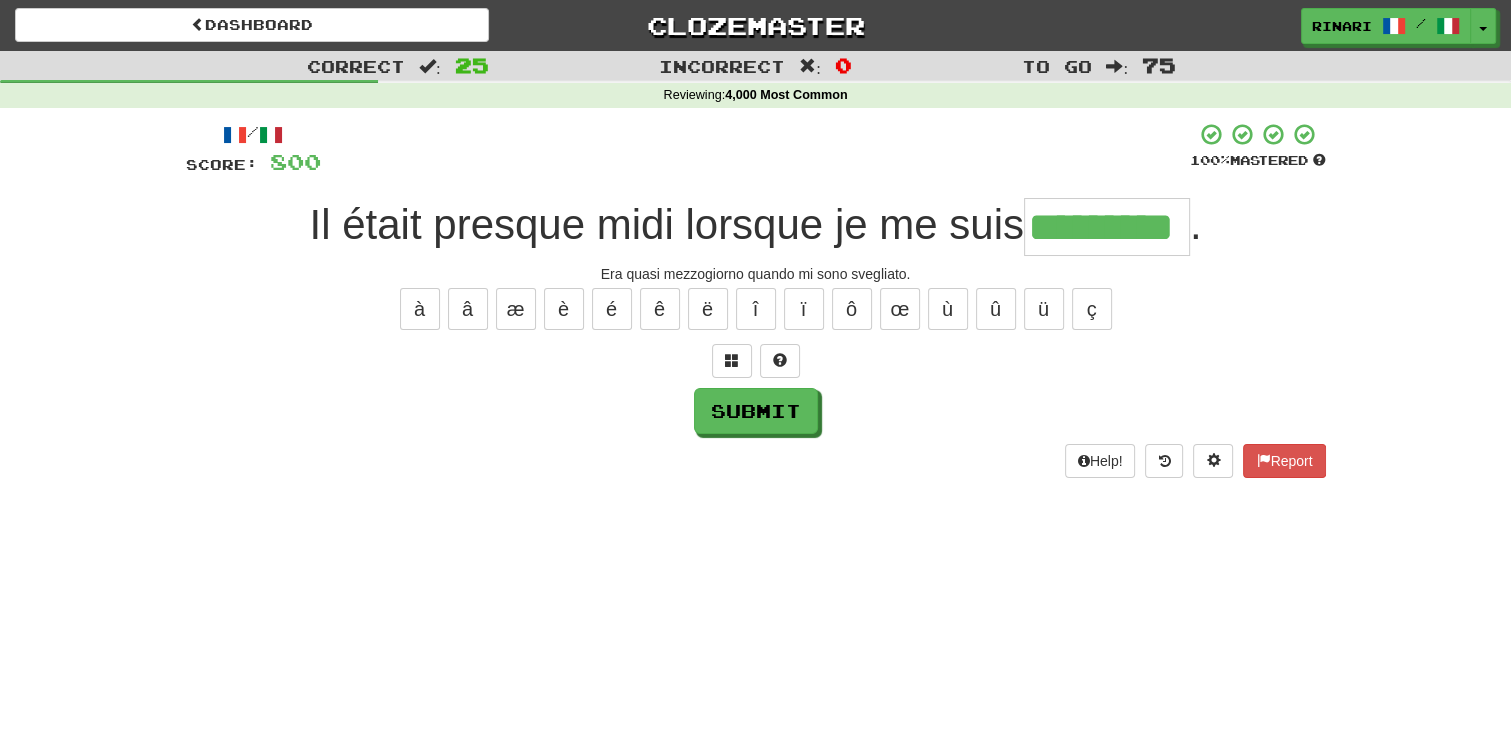 type on "*********" 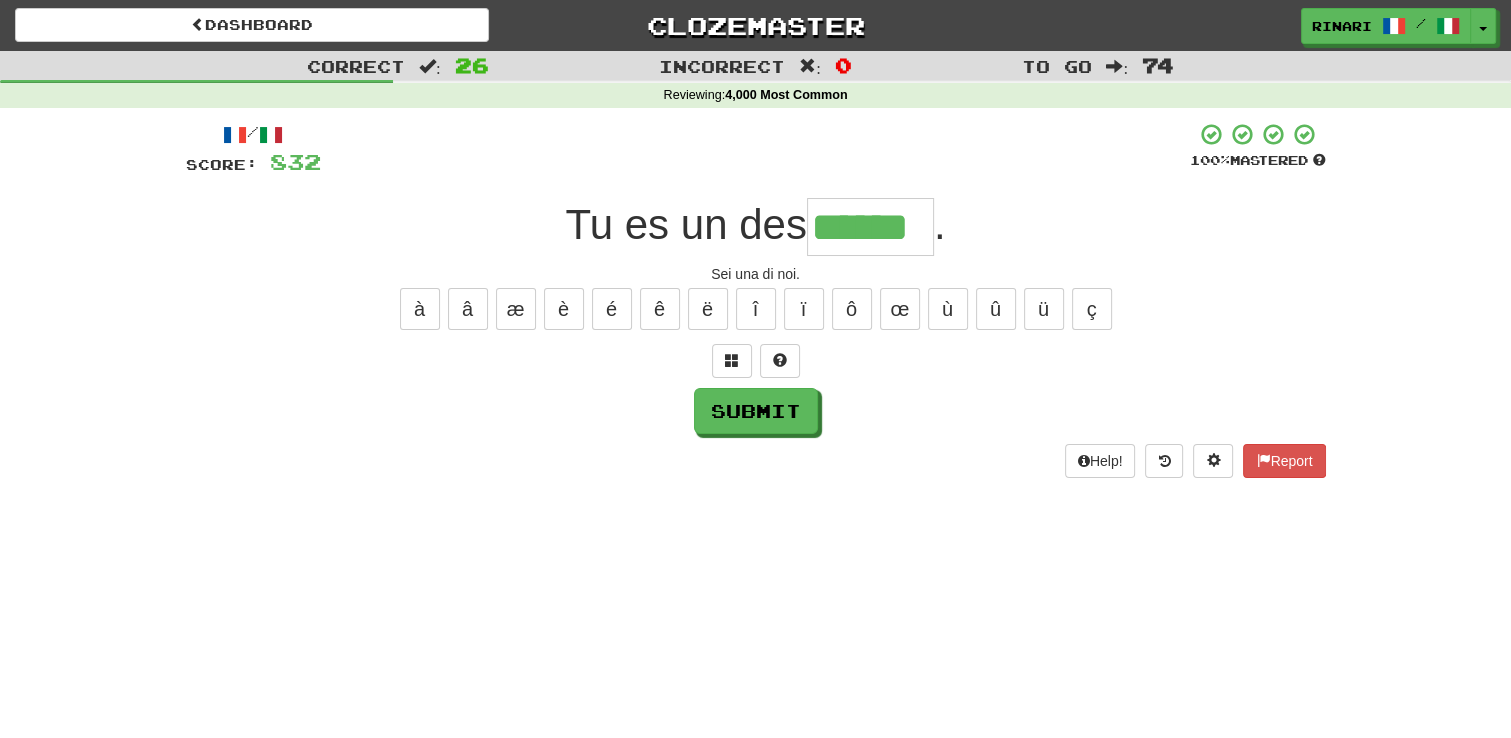 type on "******" 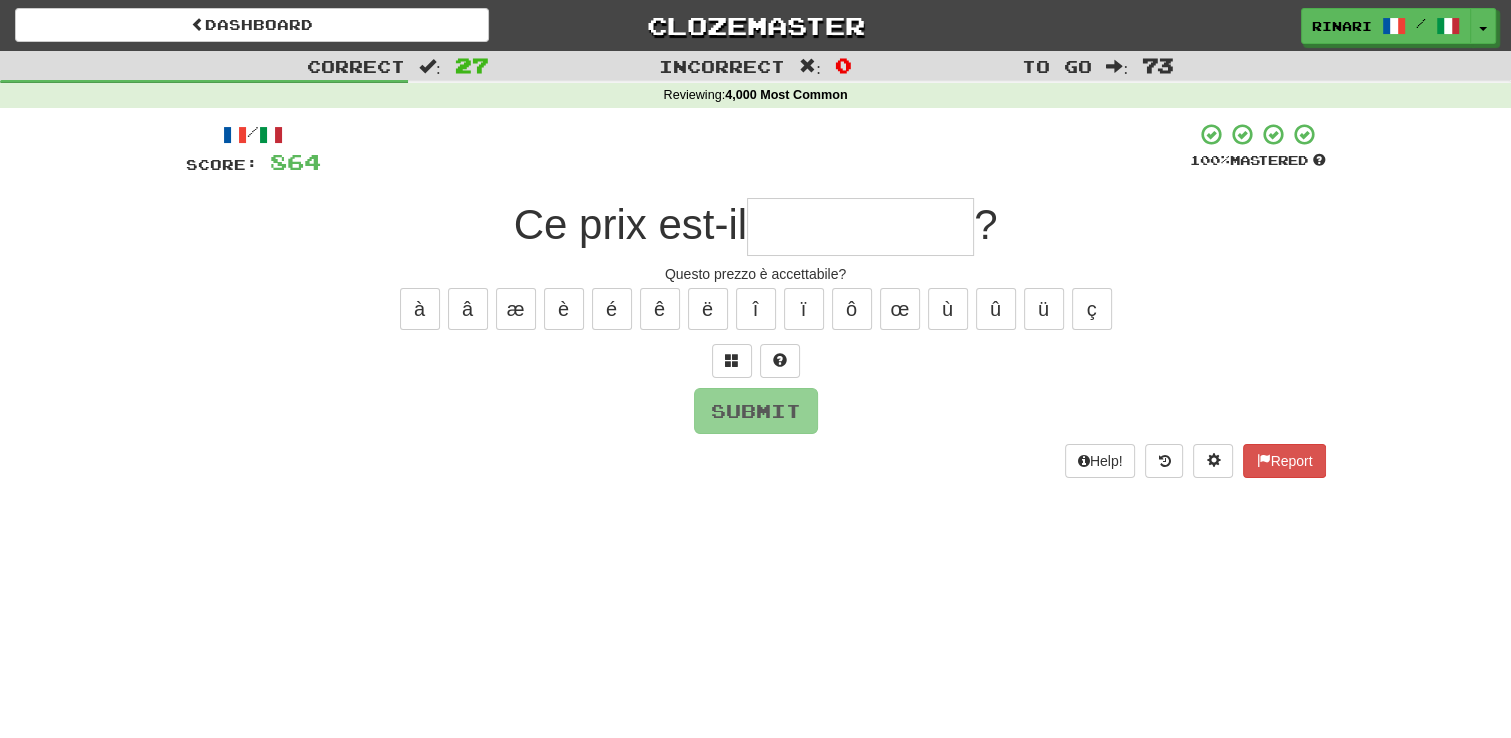 type on "*" 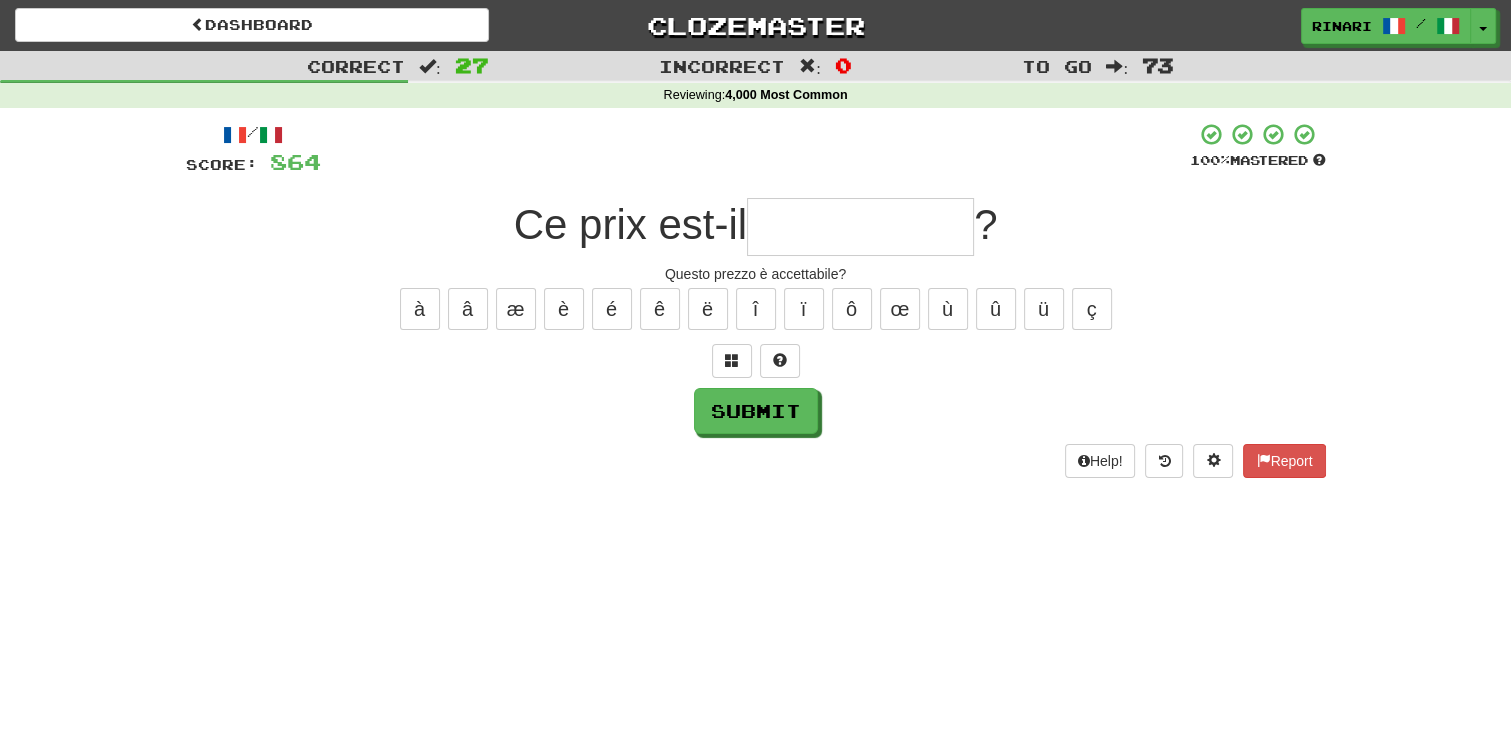 type on "*" 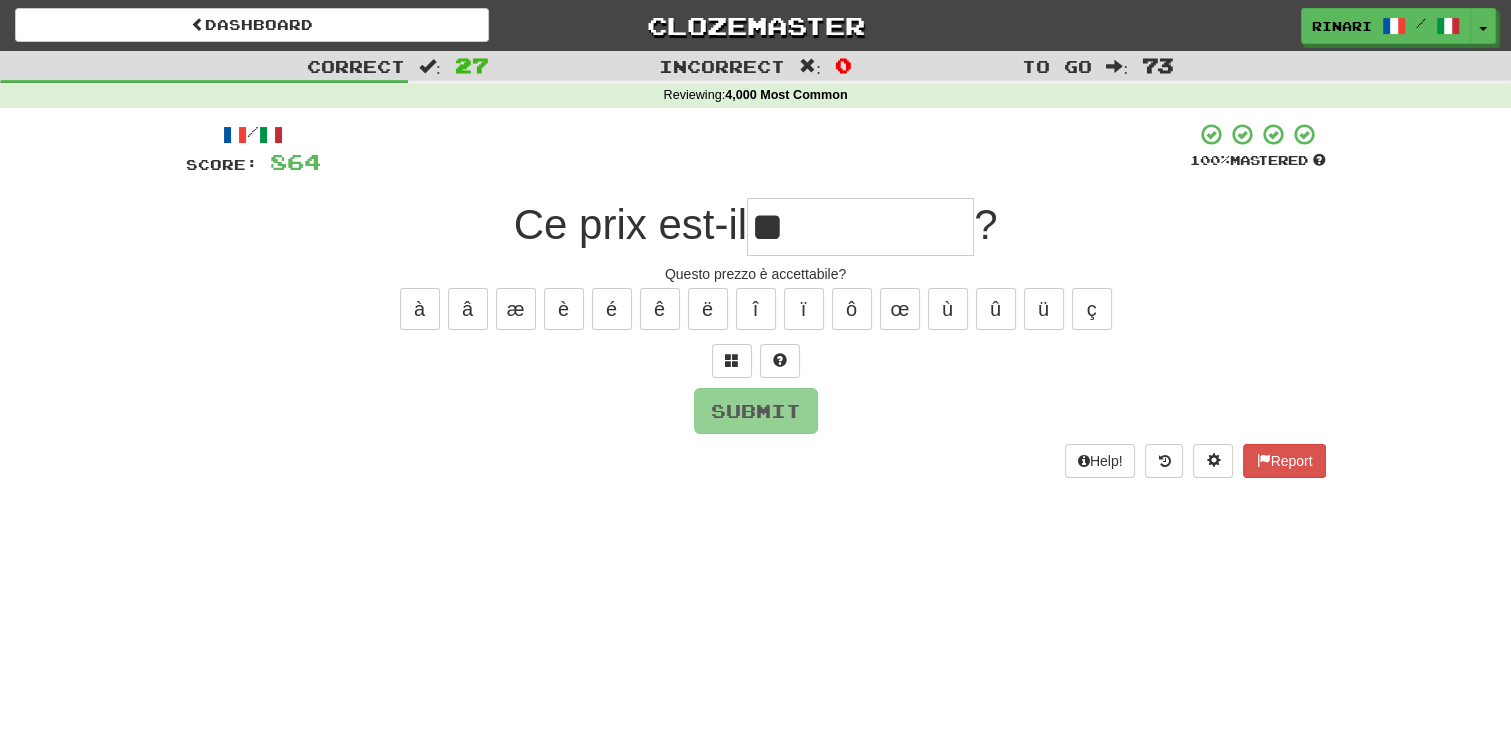 type on "*" 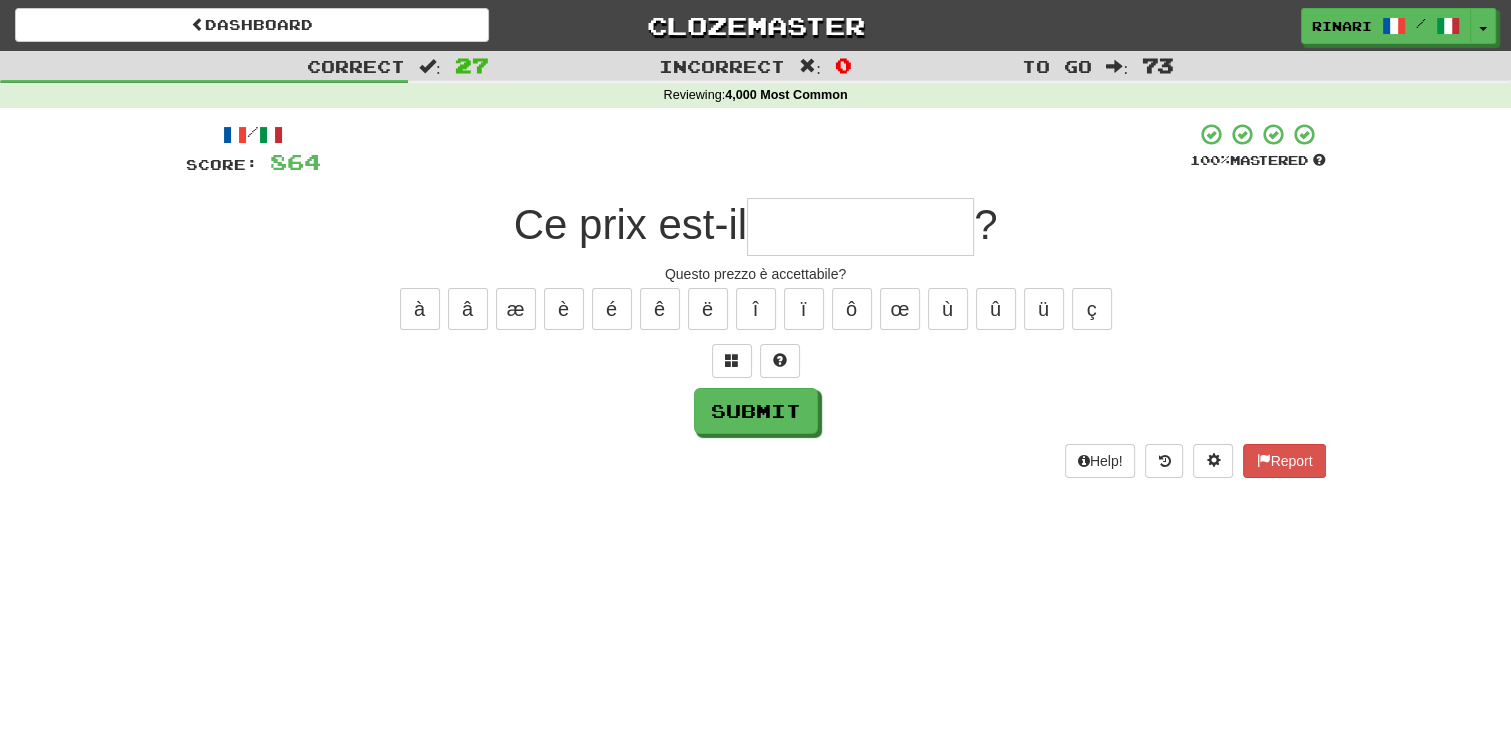 type on "*" 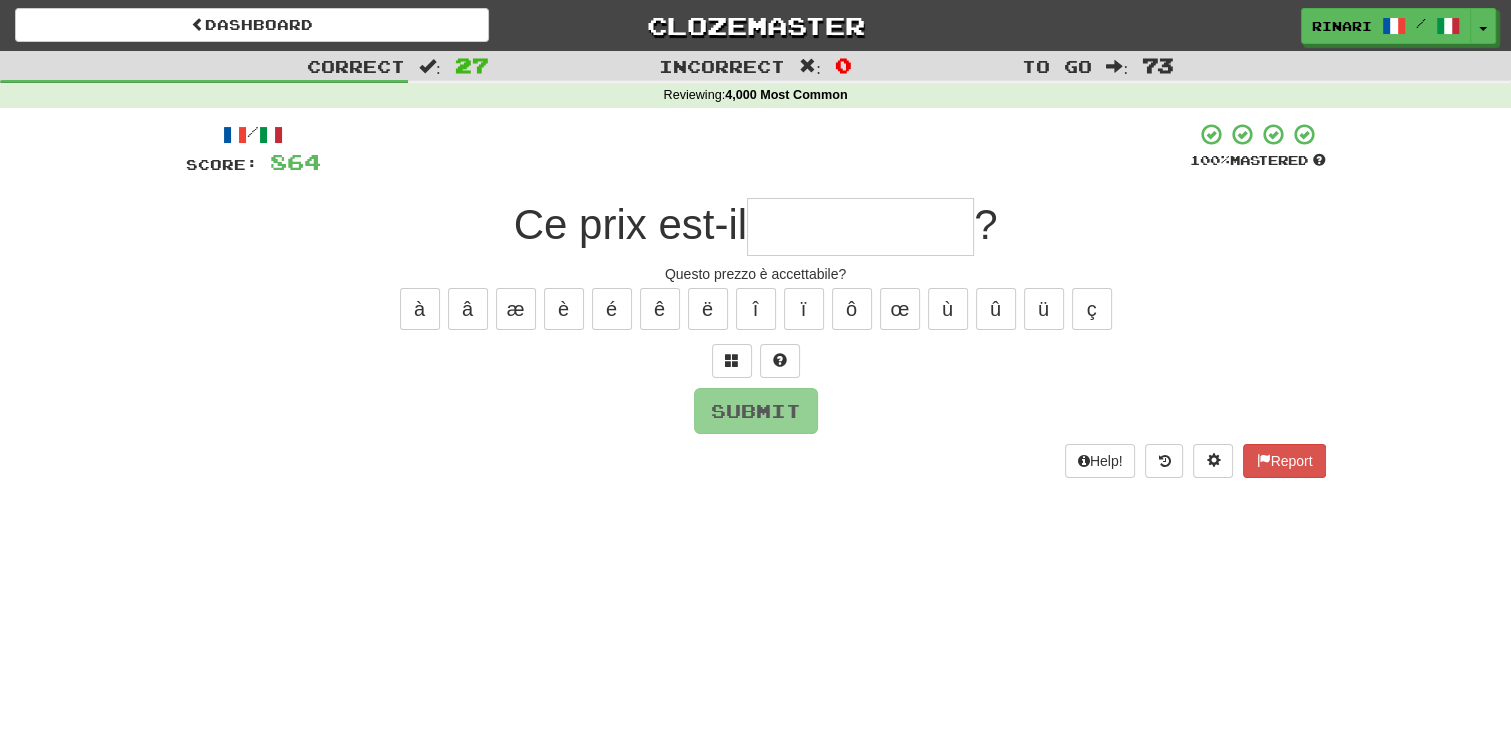 type on "*" 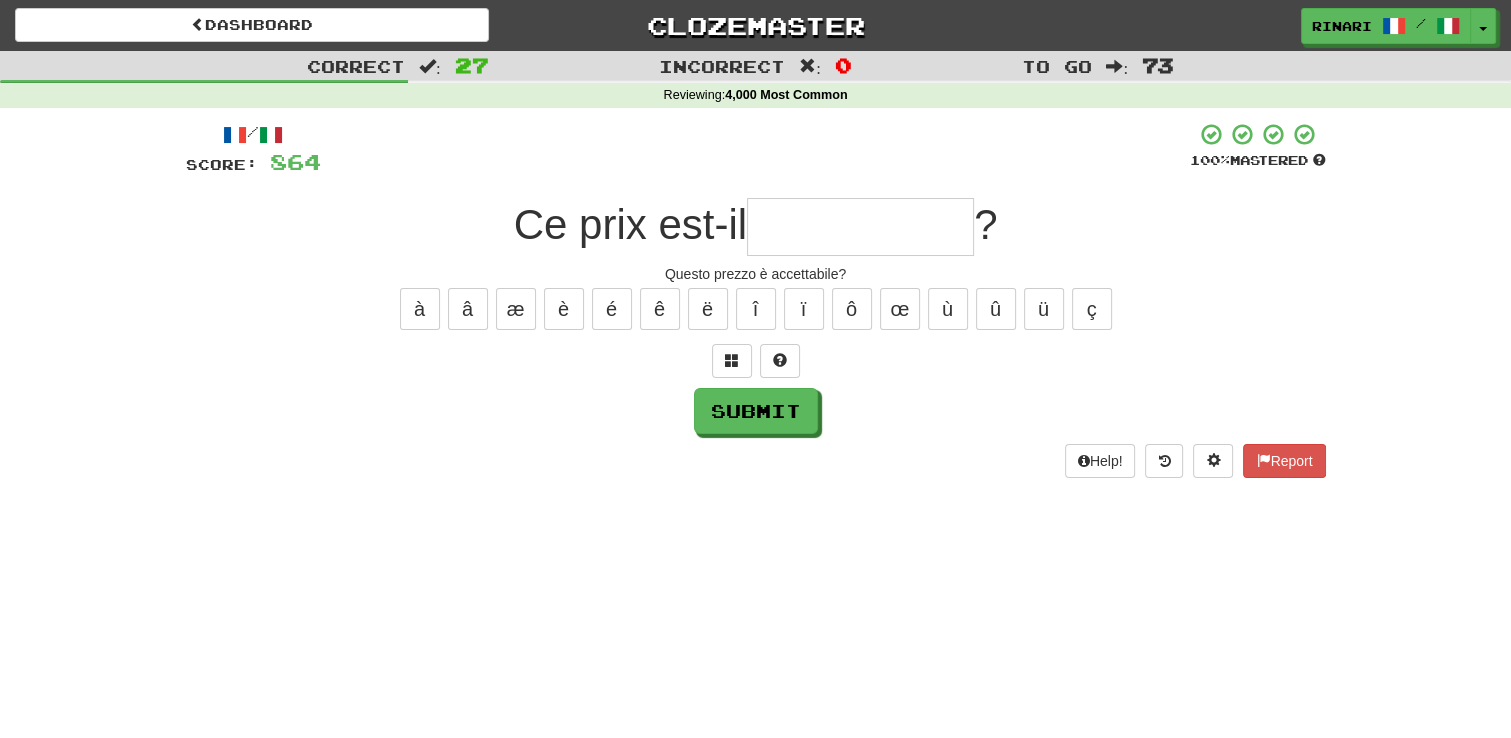type on "*" 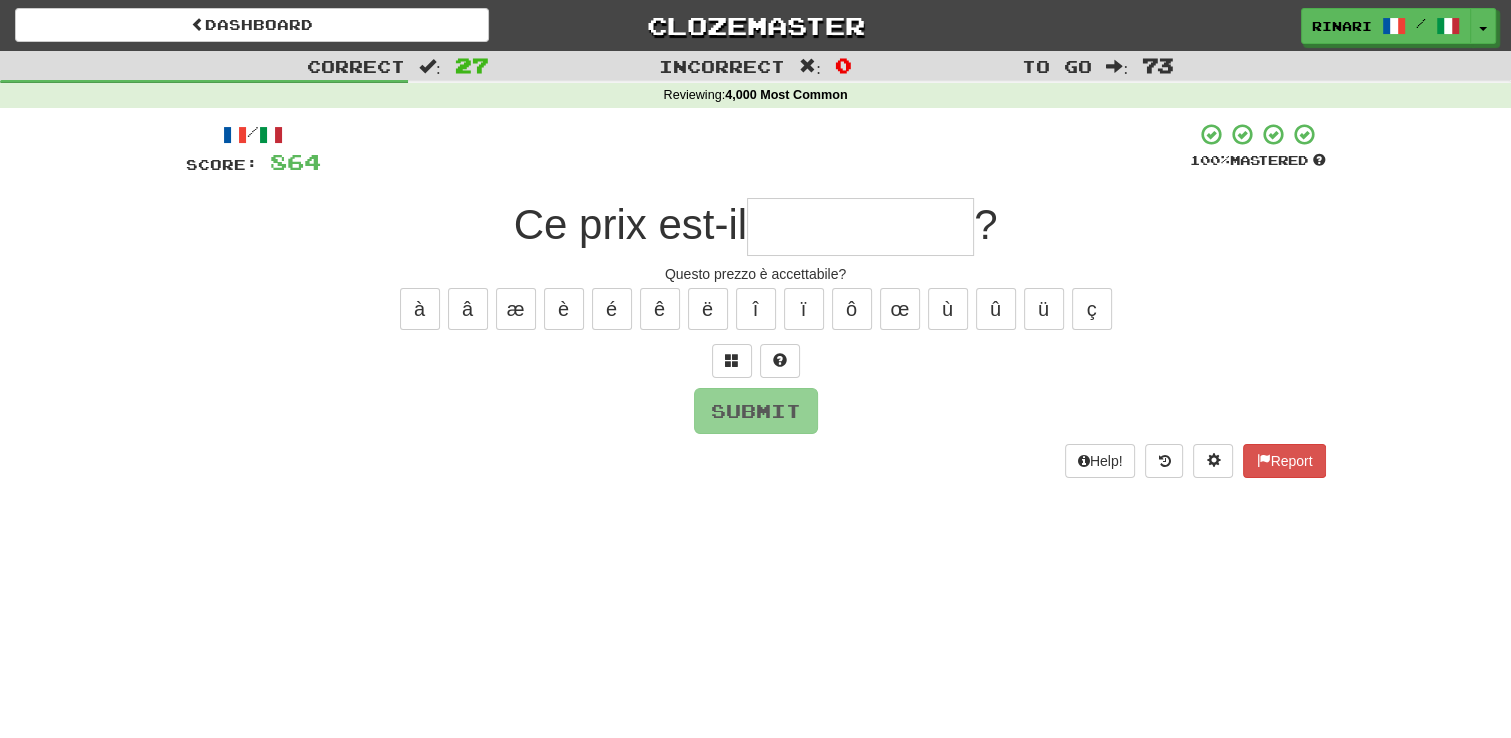 type on "*" 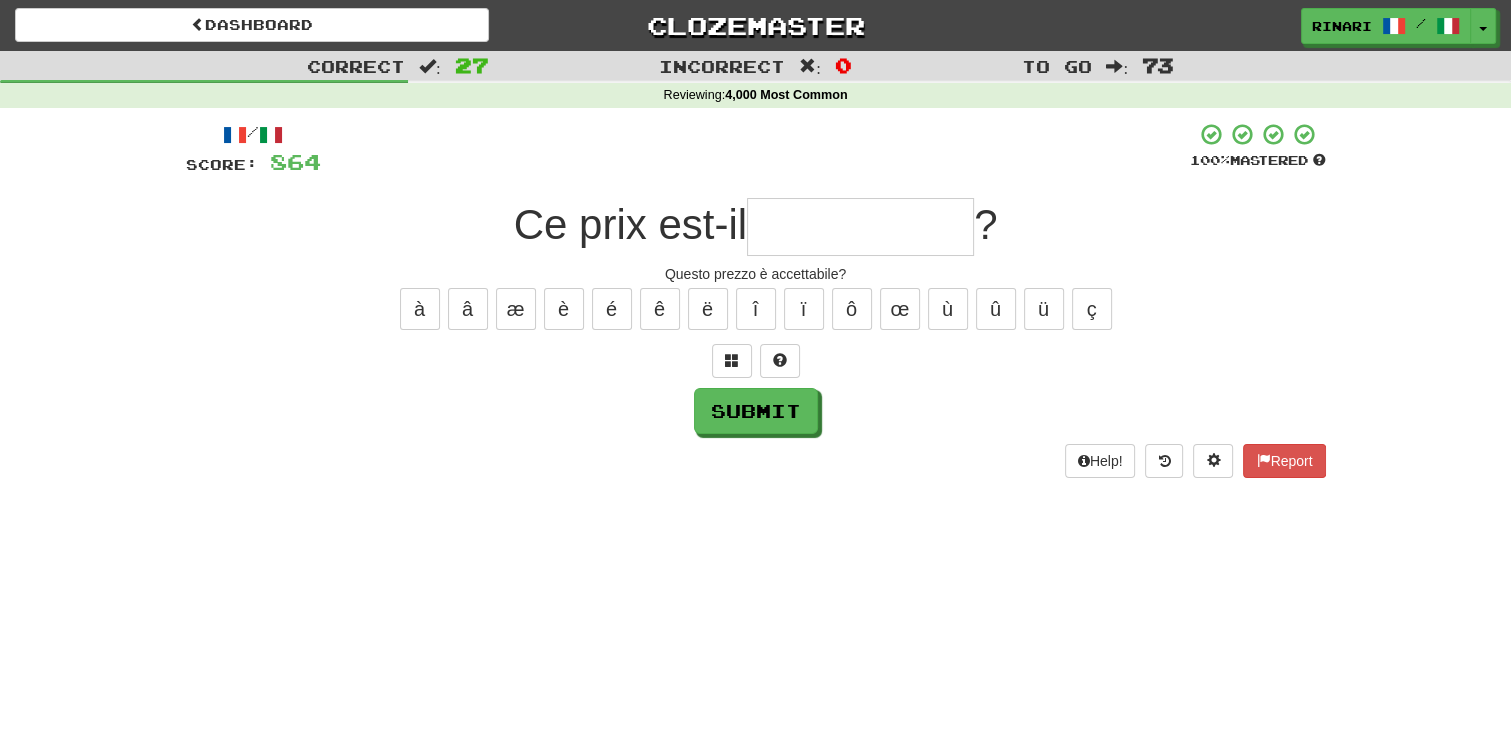 type on "*" 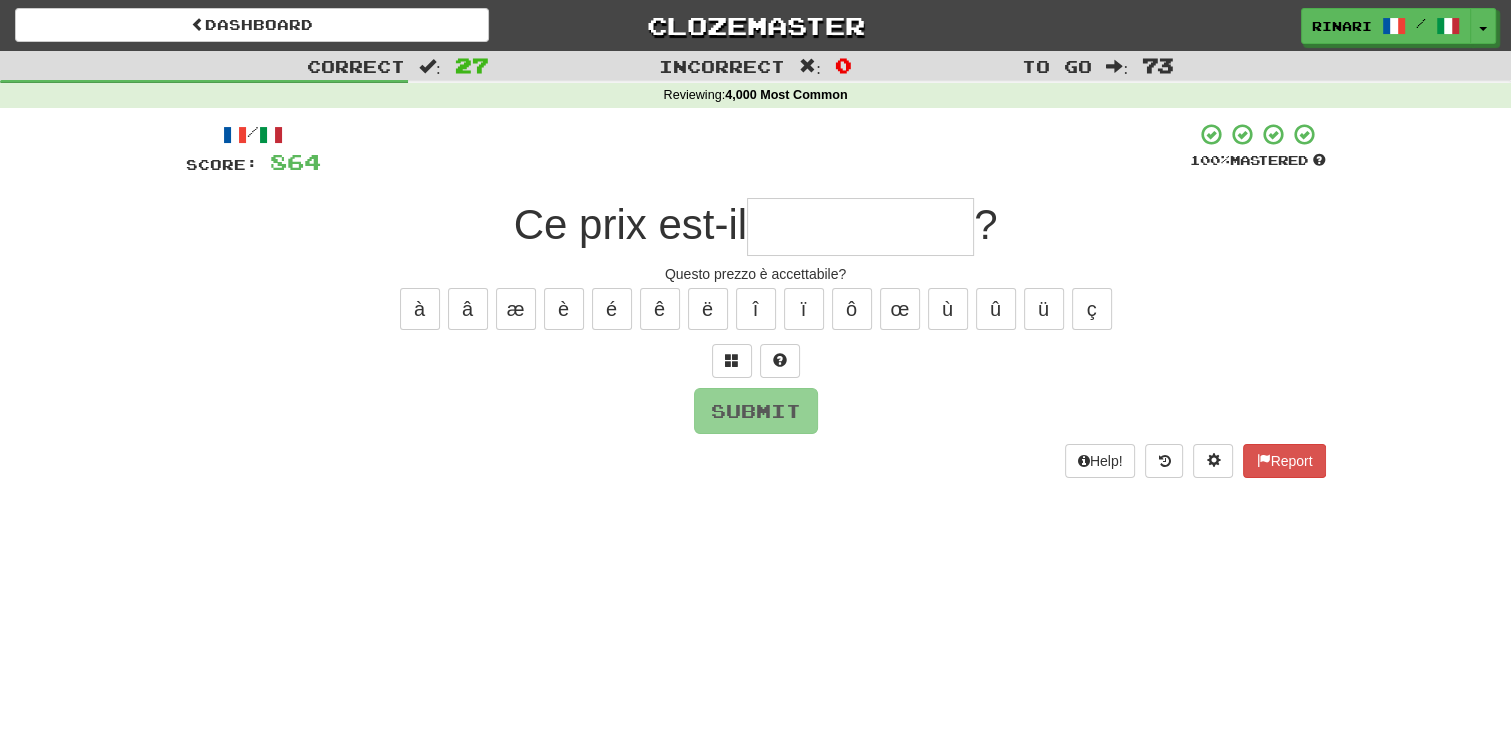 type on "*" 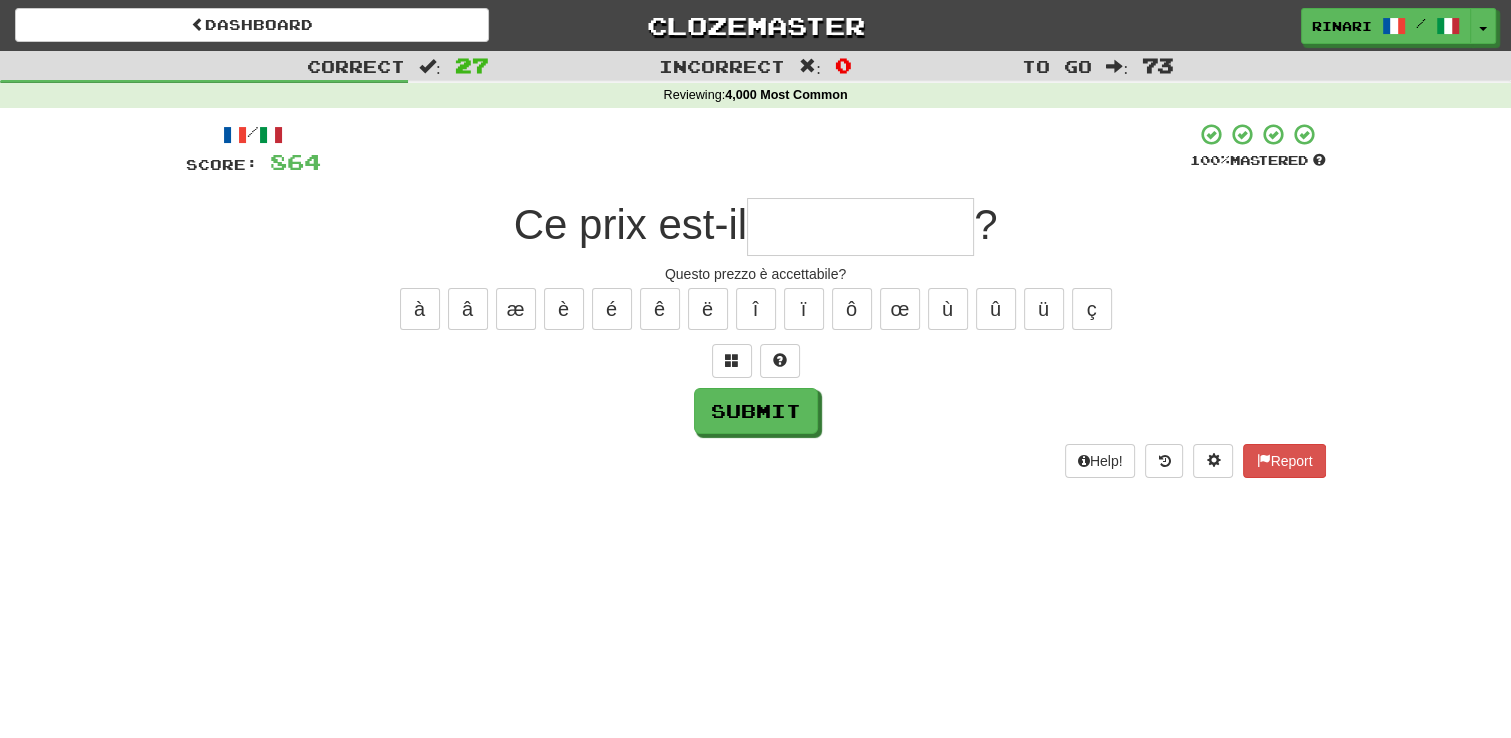 type on "*" 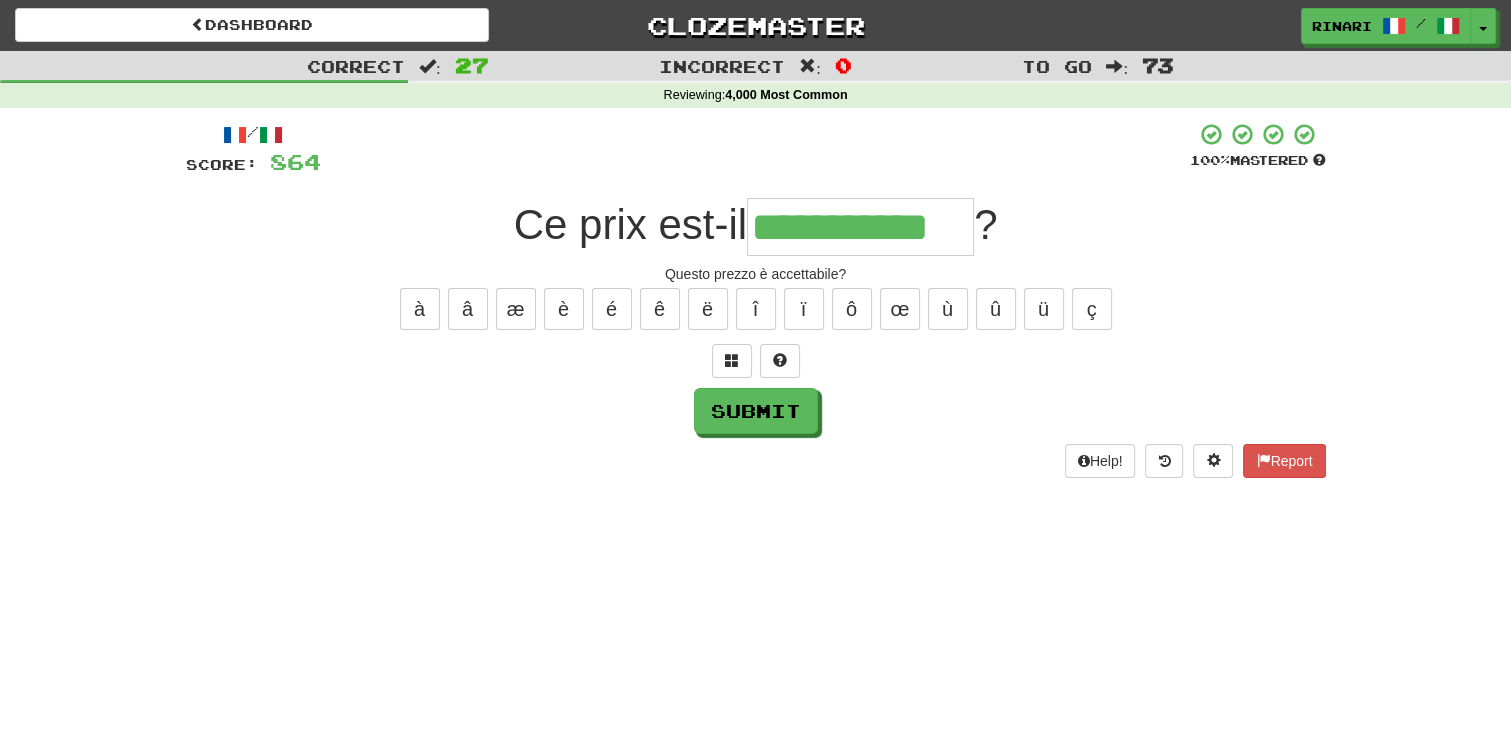 type on "**********" 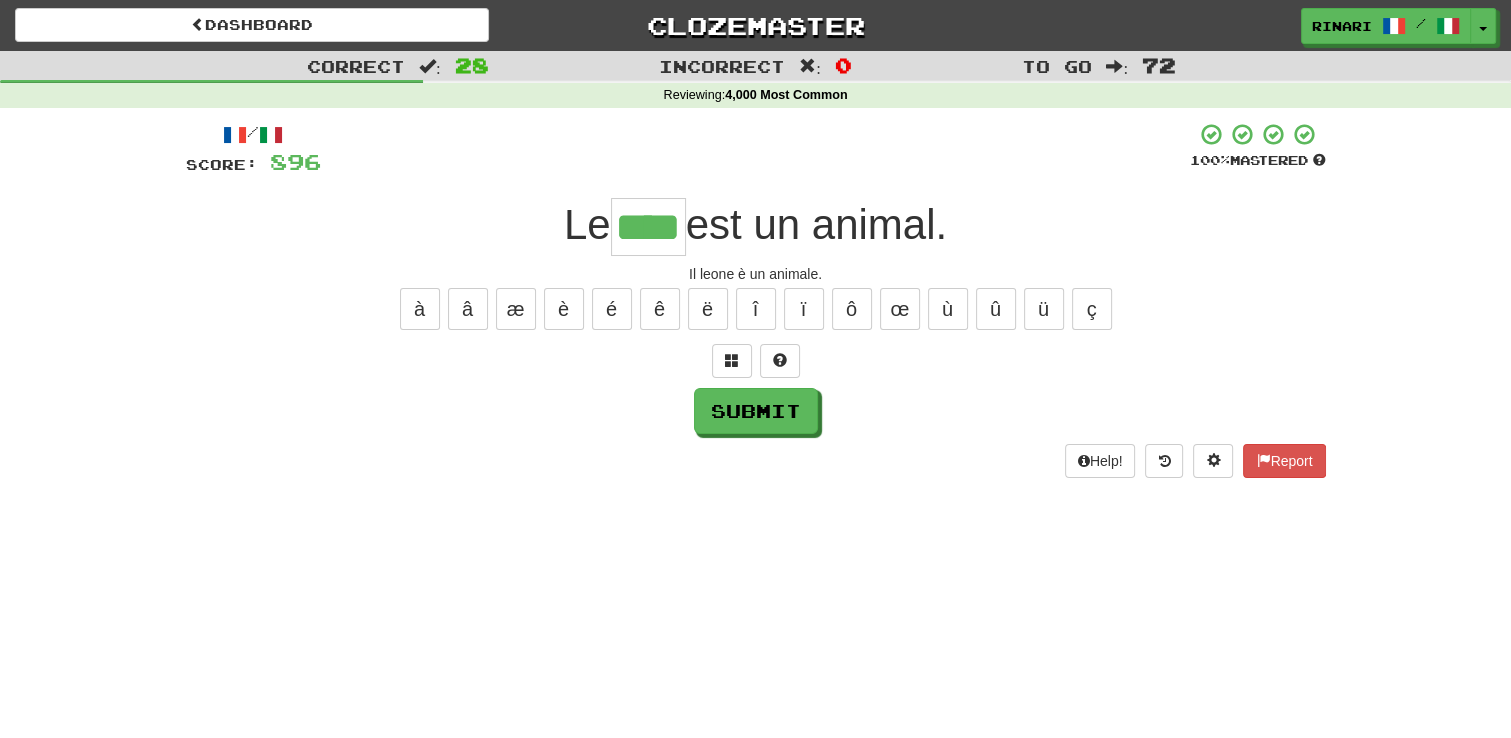 type on "****" 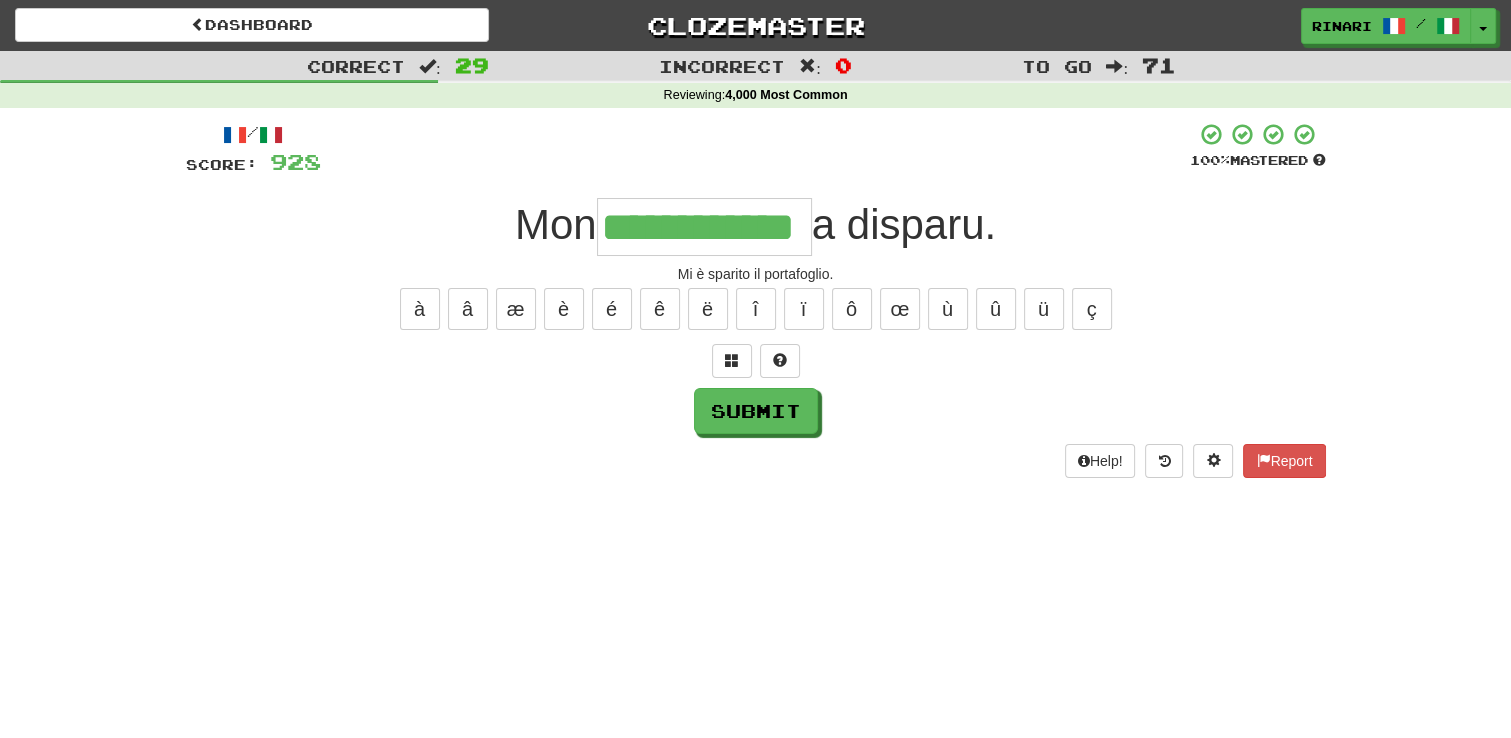 type on "**********" 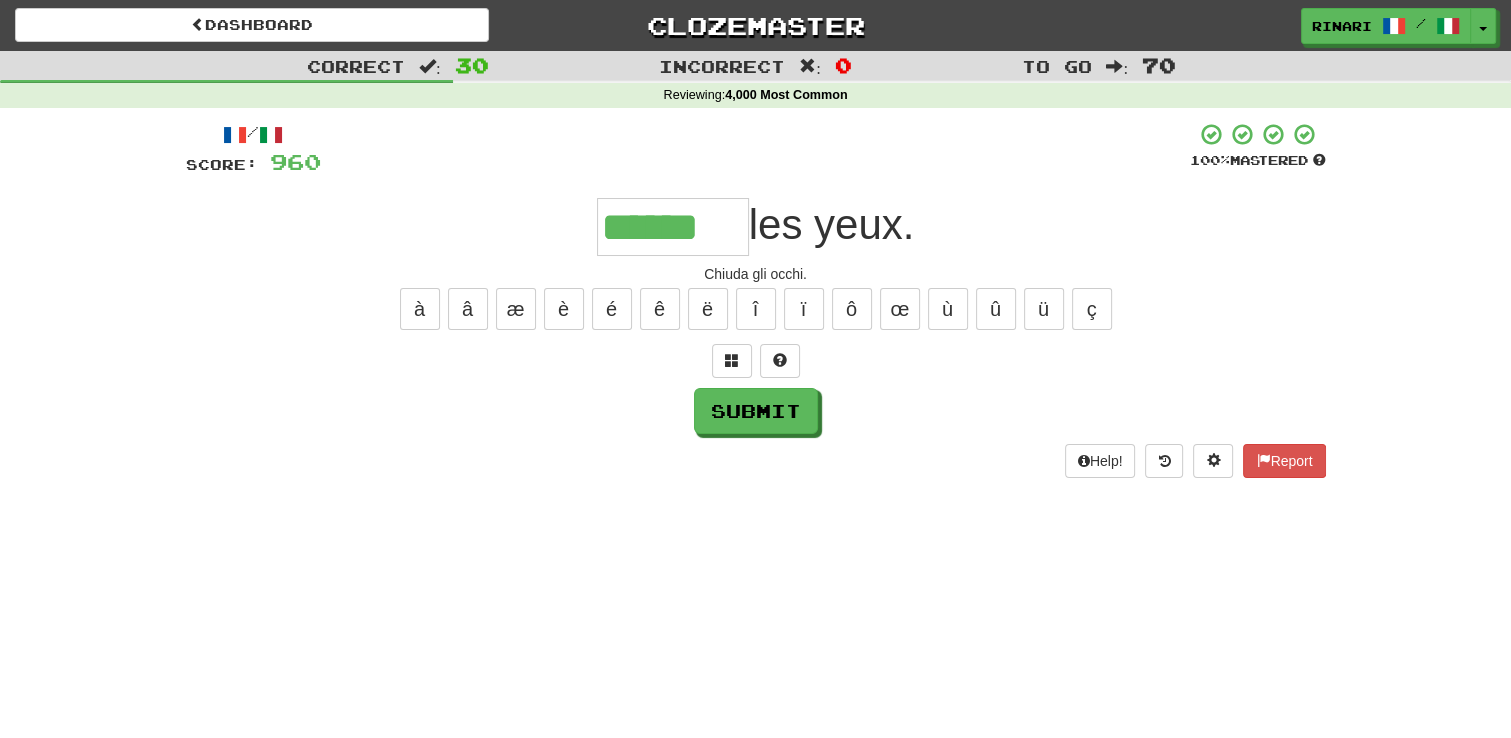 type on "******" 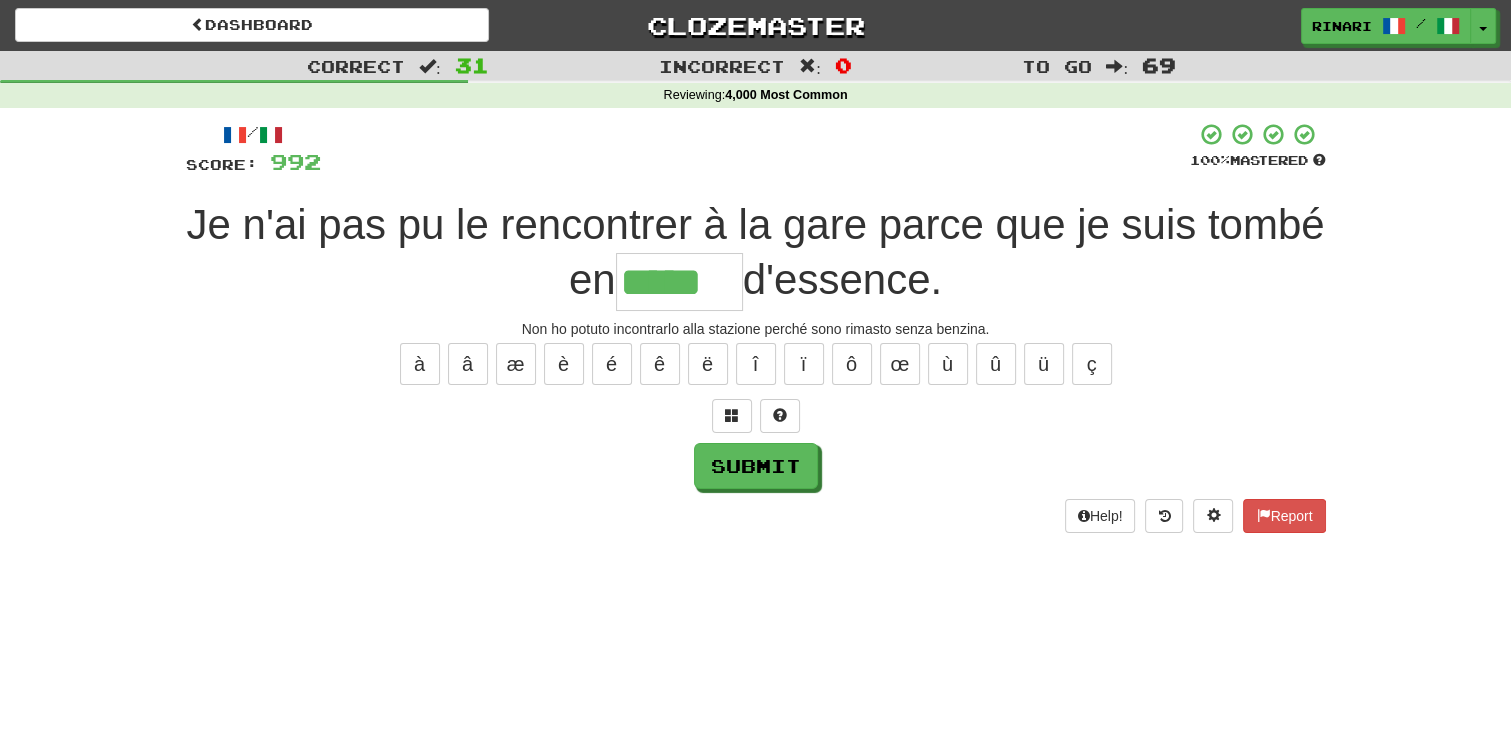 type on "*****" 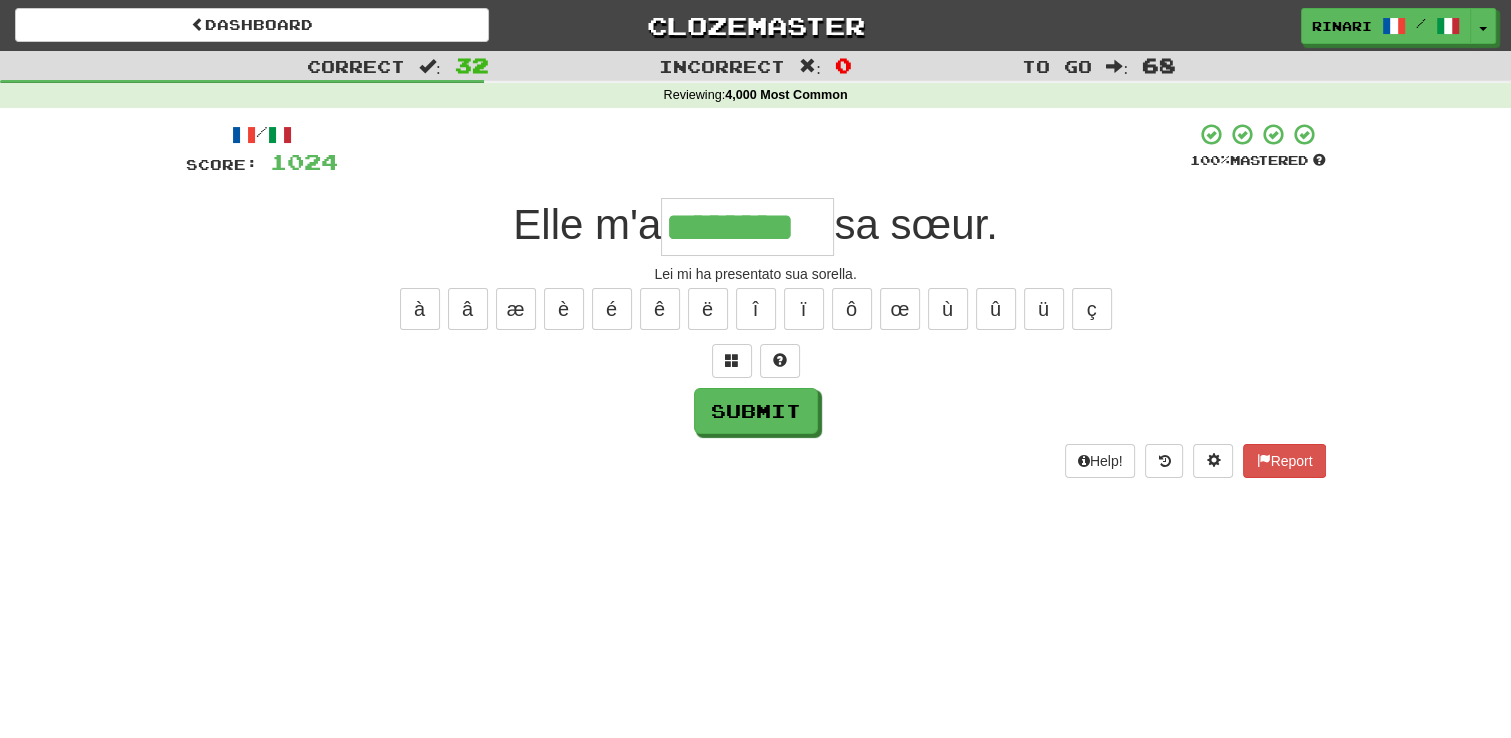type on "********" 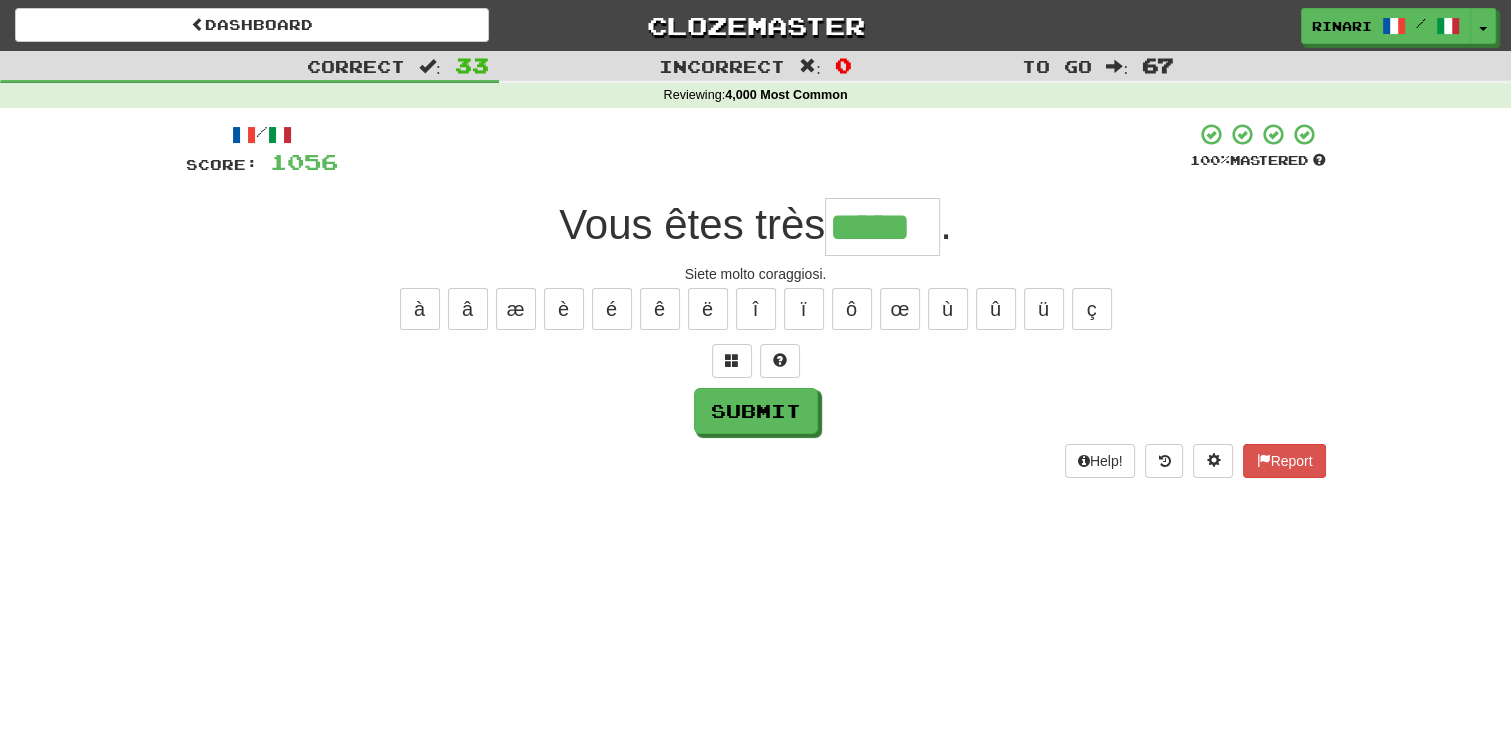 type on "*****" 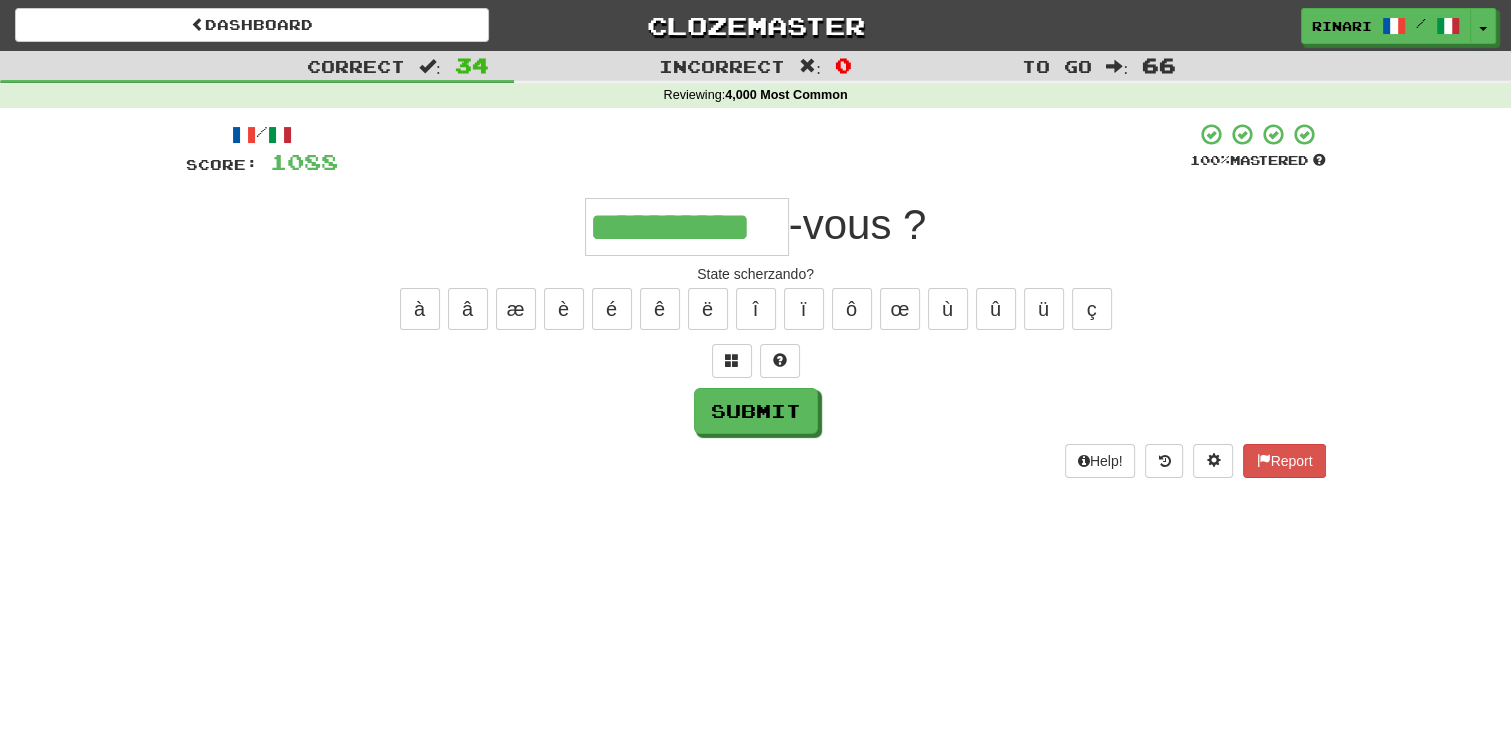 type on "**********" 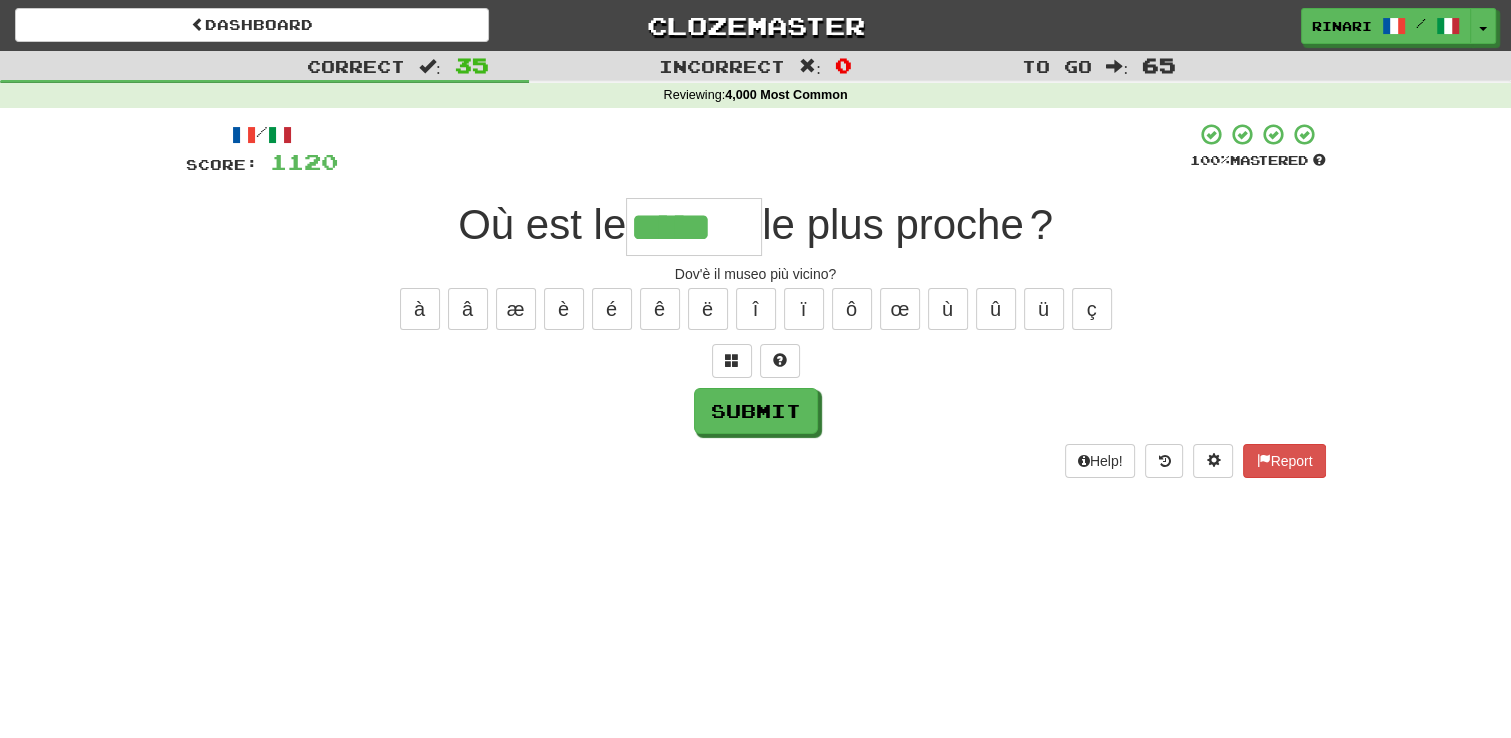 type on "*****" 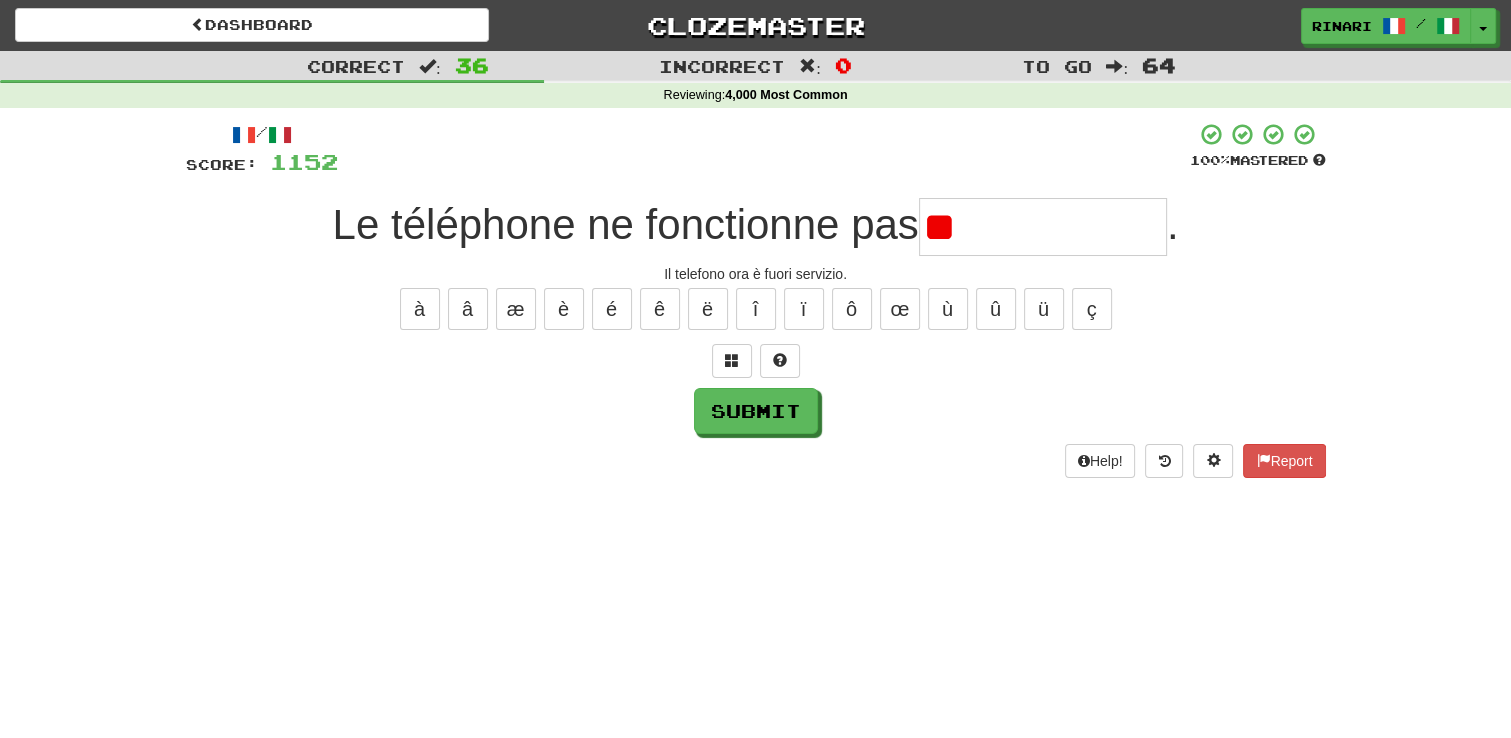 type on "*" 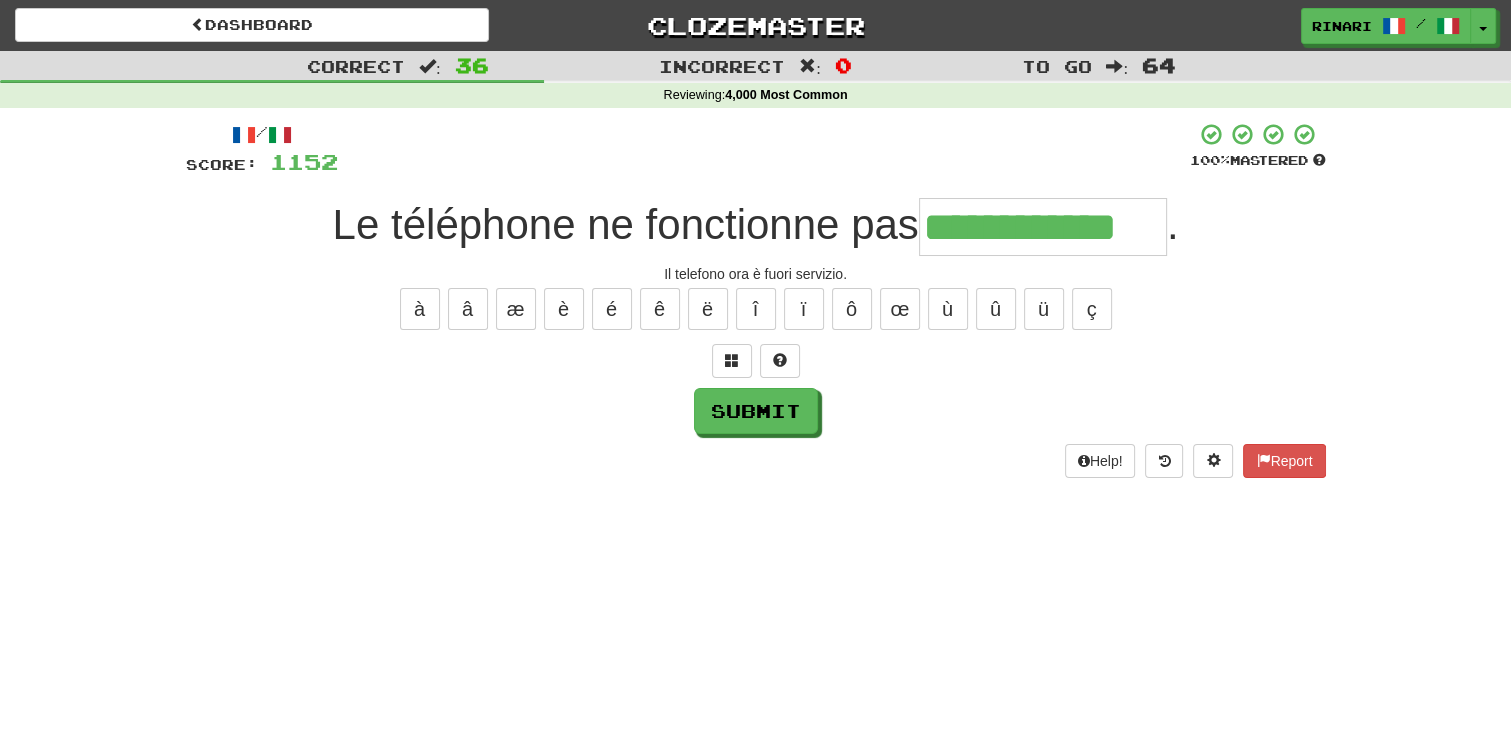 type on "**********" 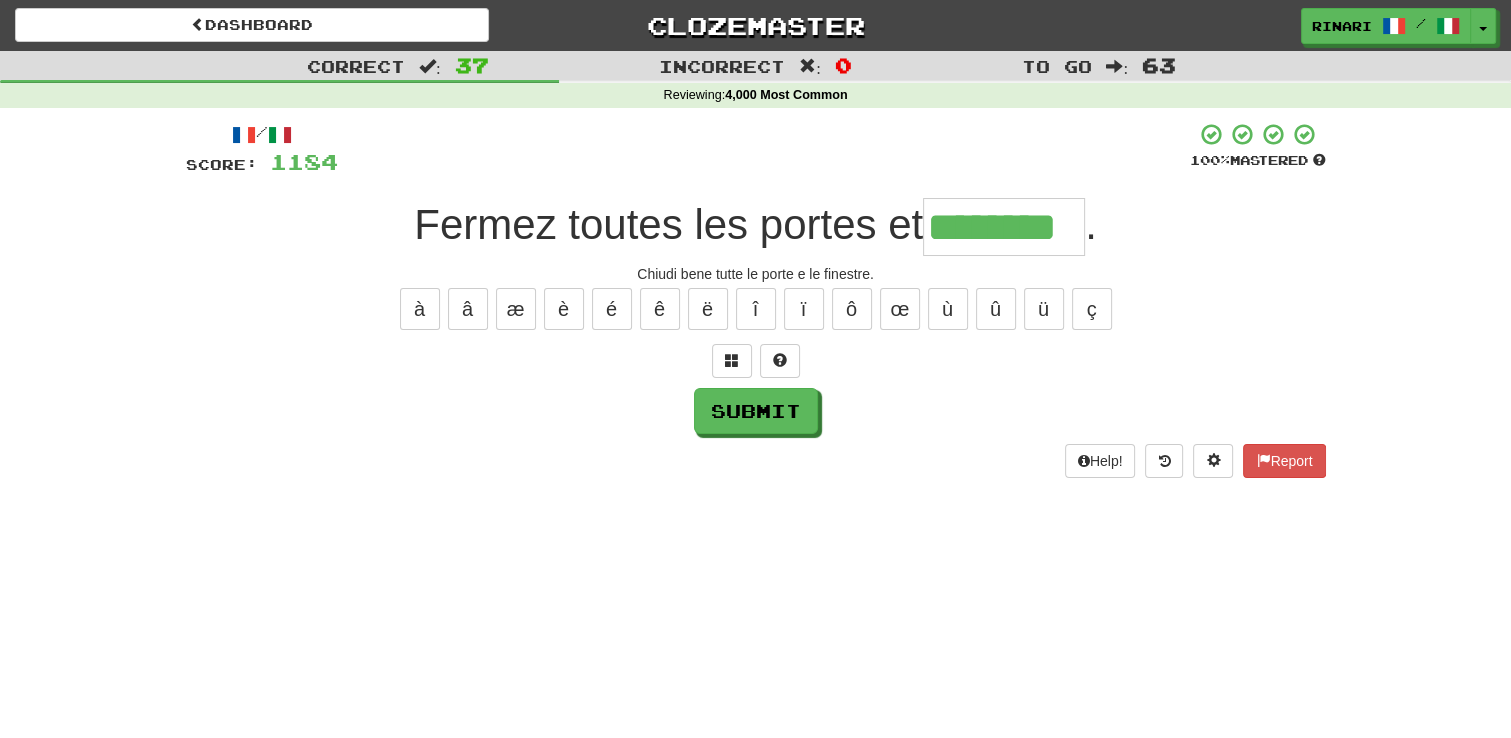 type on "********" 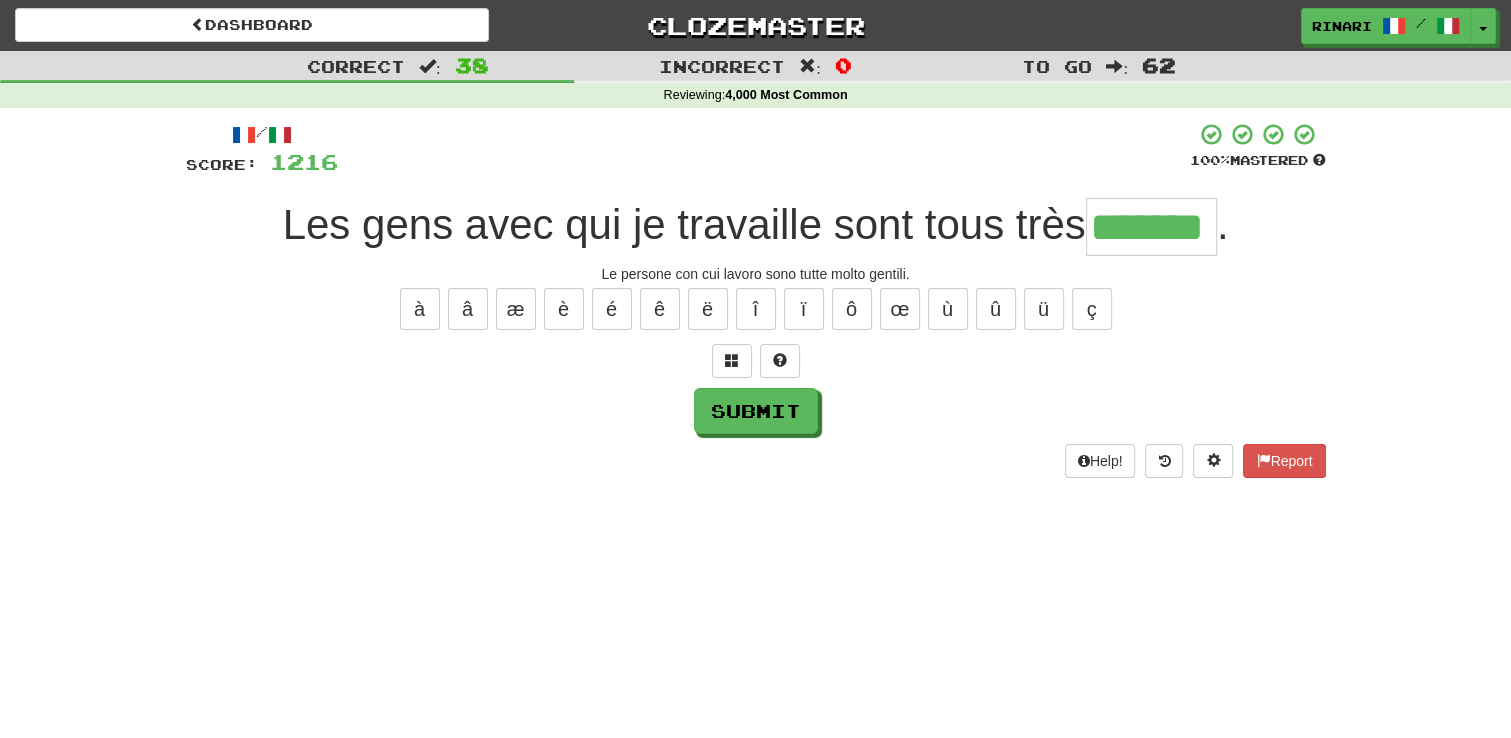 type on "*******" 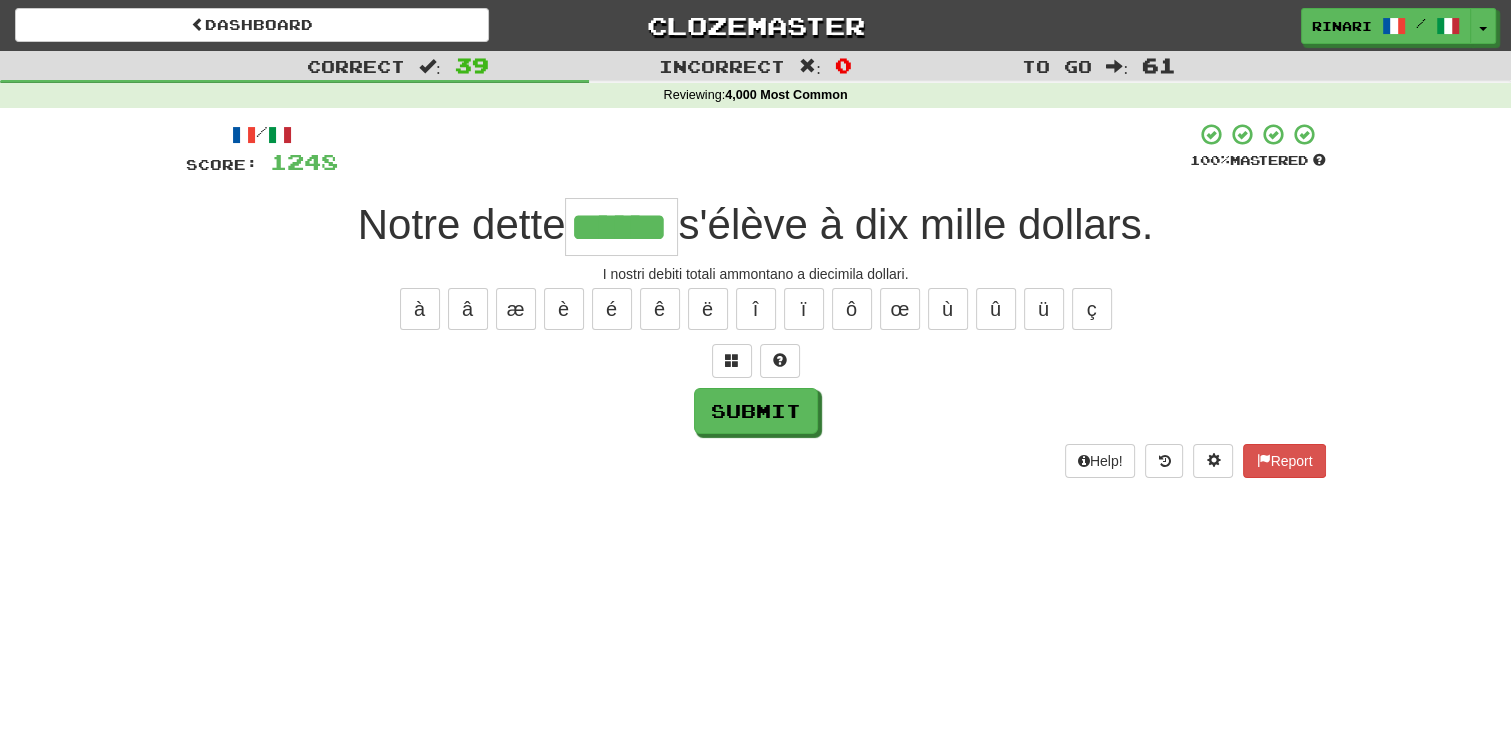 type on "******" 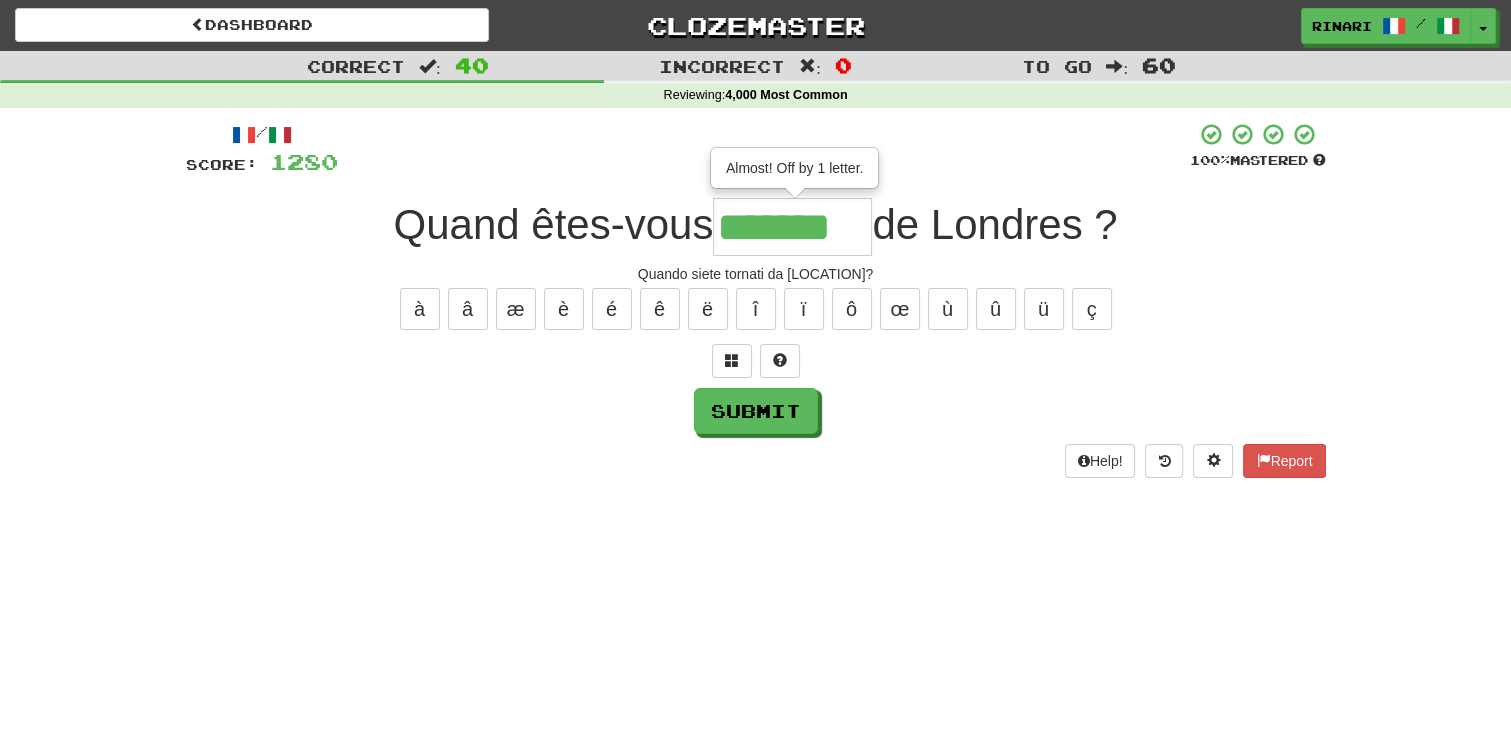 type on "*******" 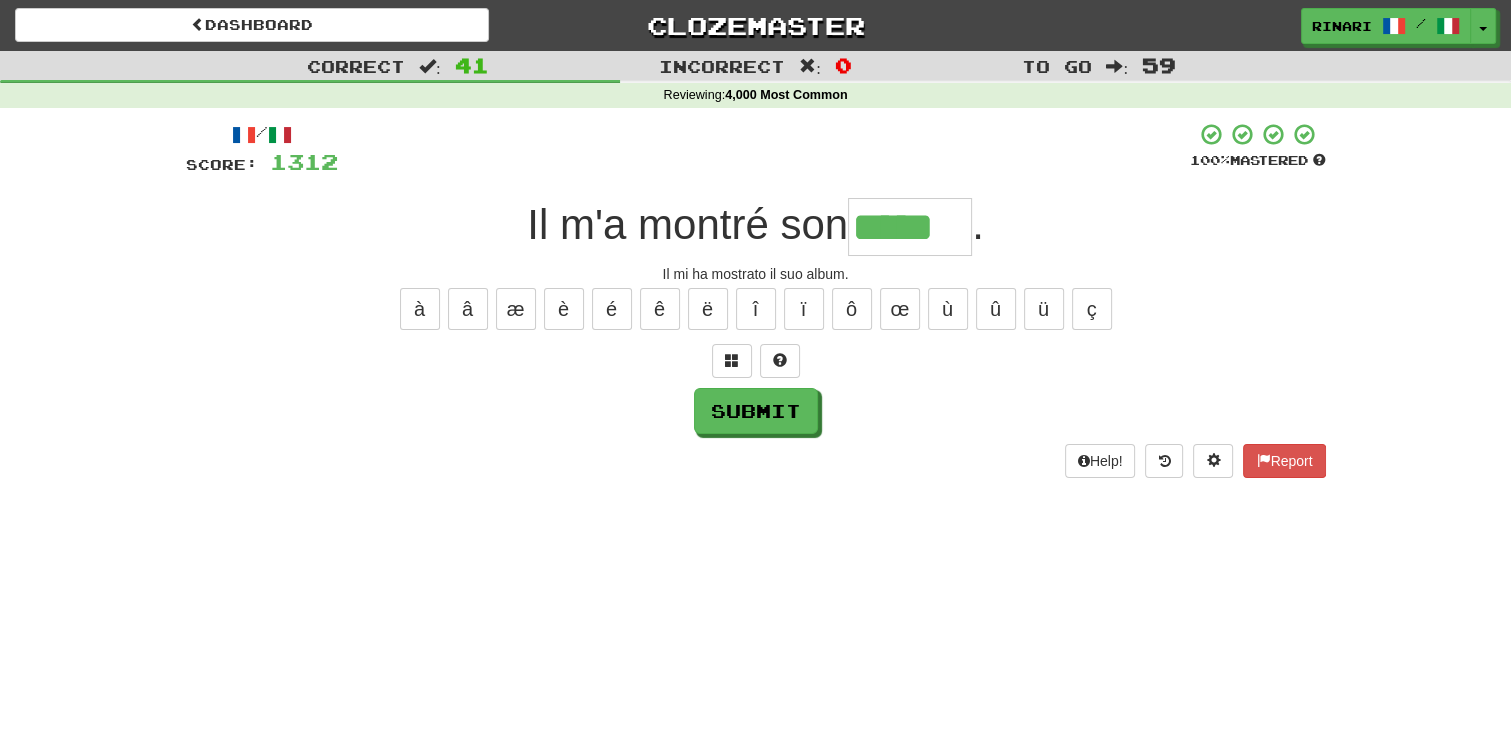 type on "*****" 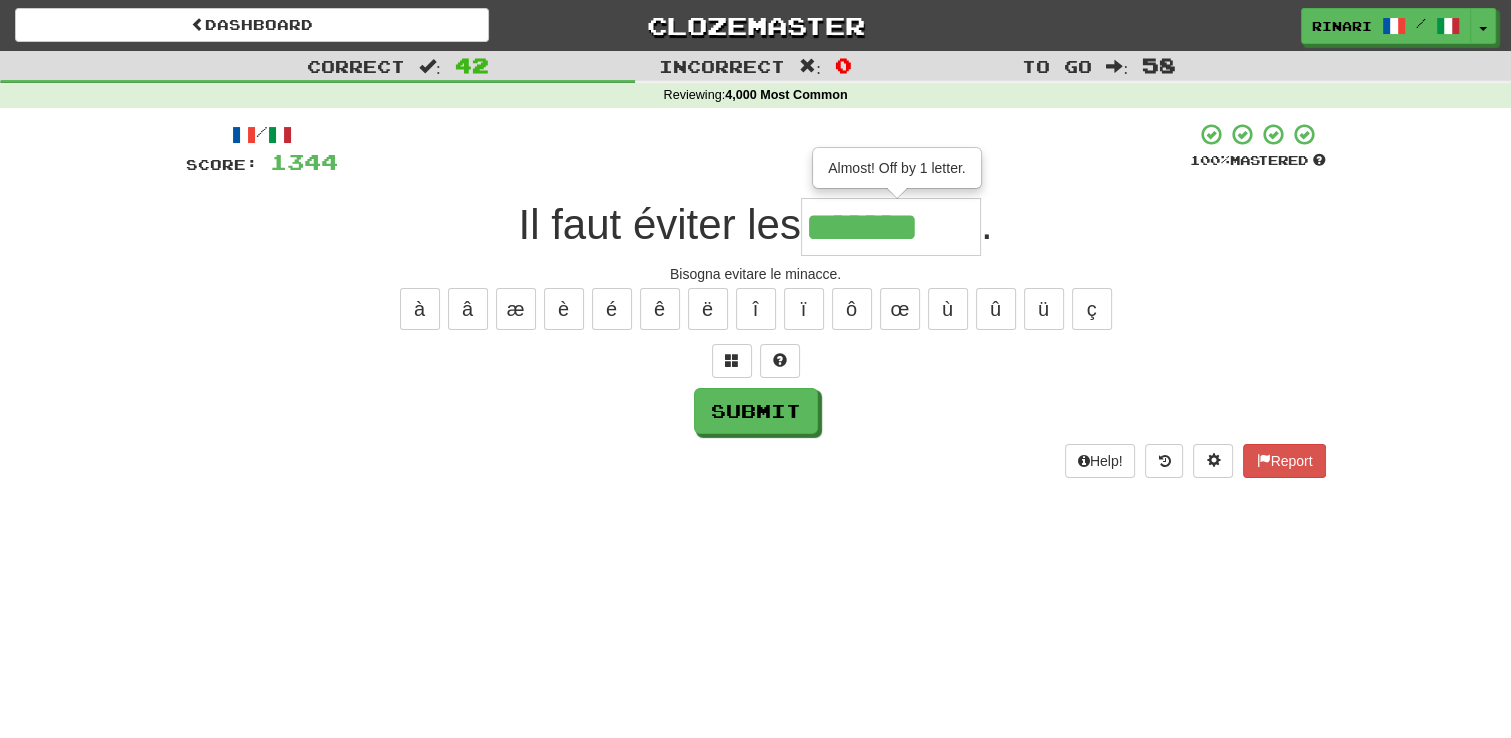 type on "*******" 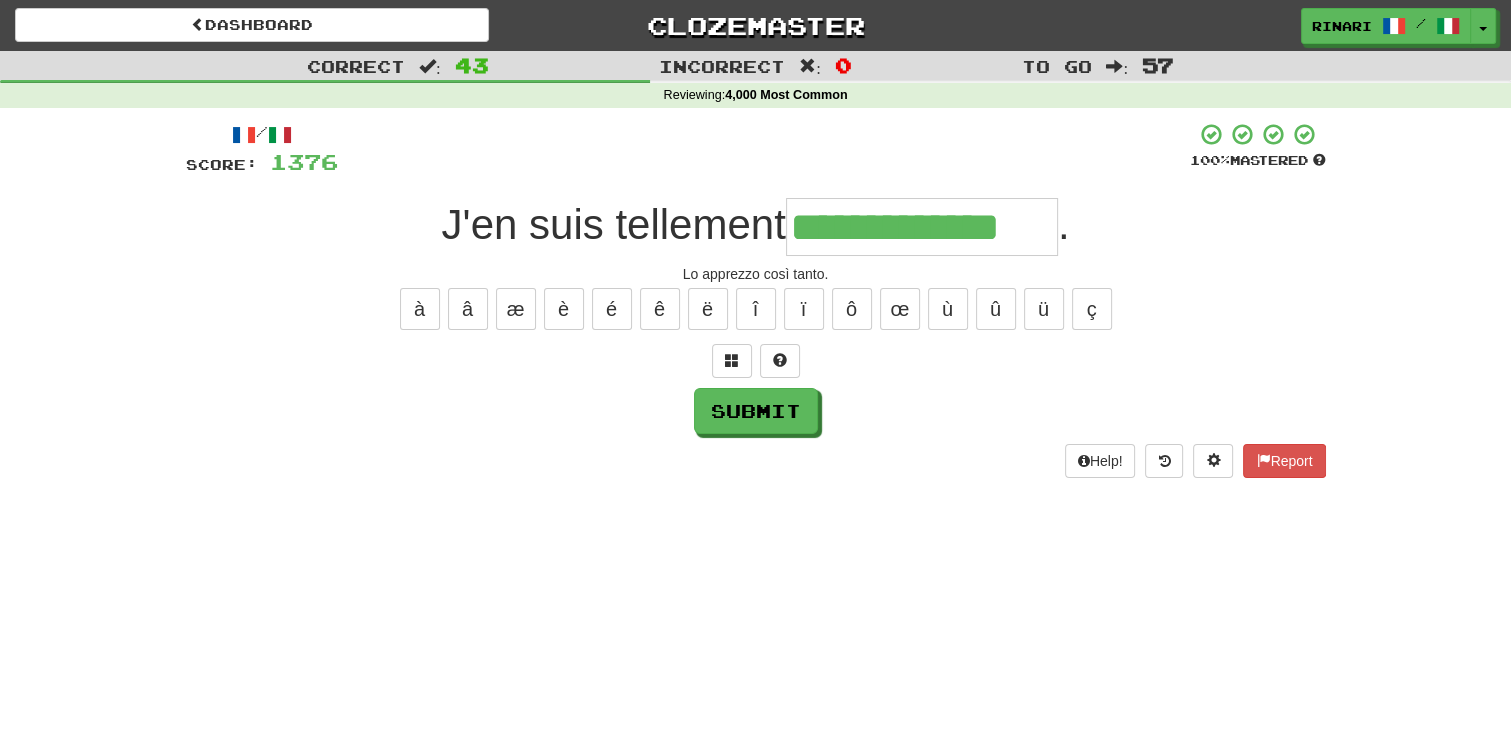 type on "**********" 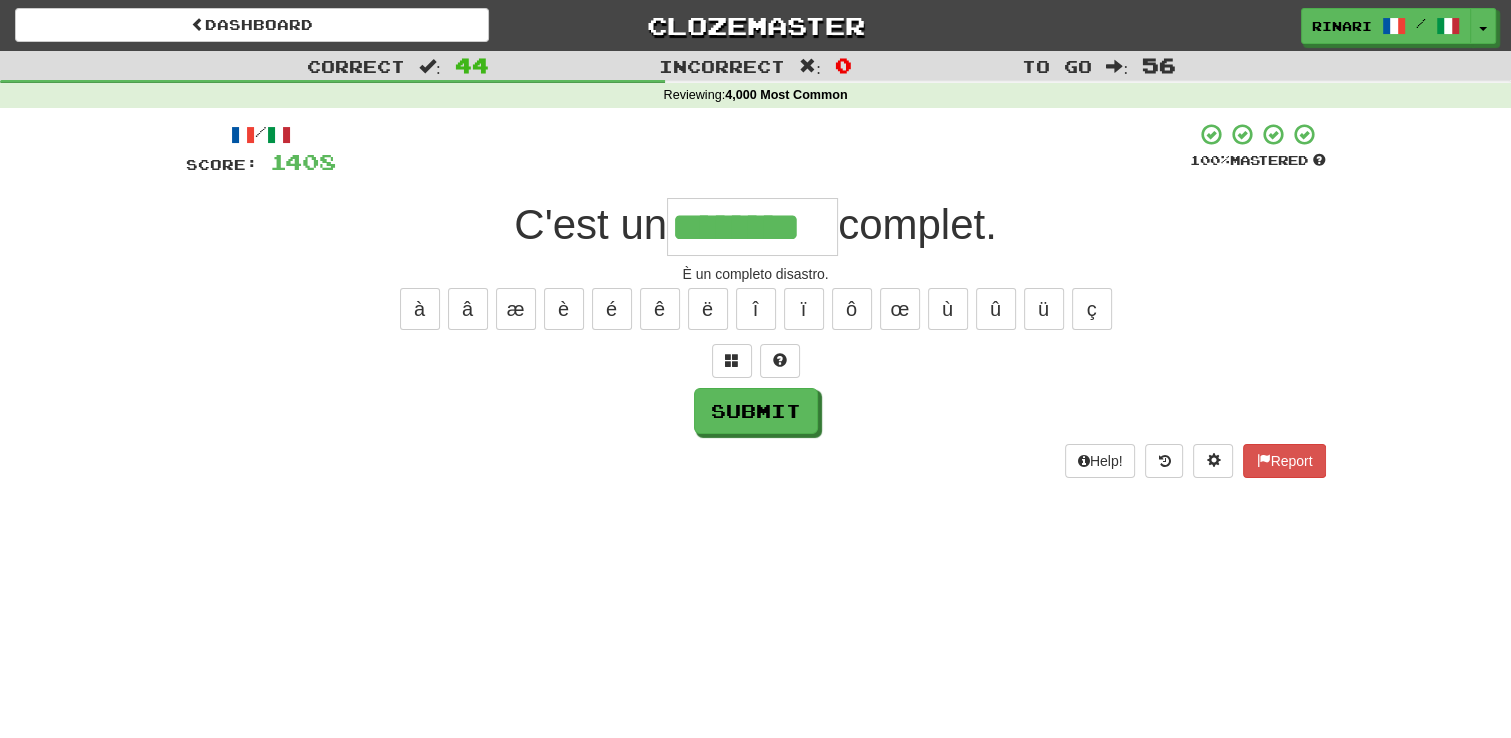 type on "********" 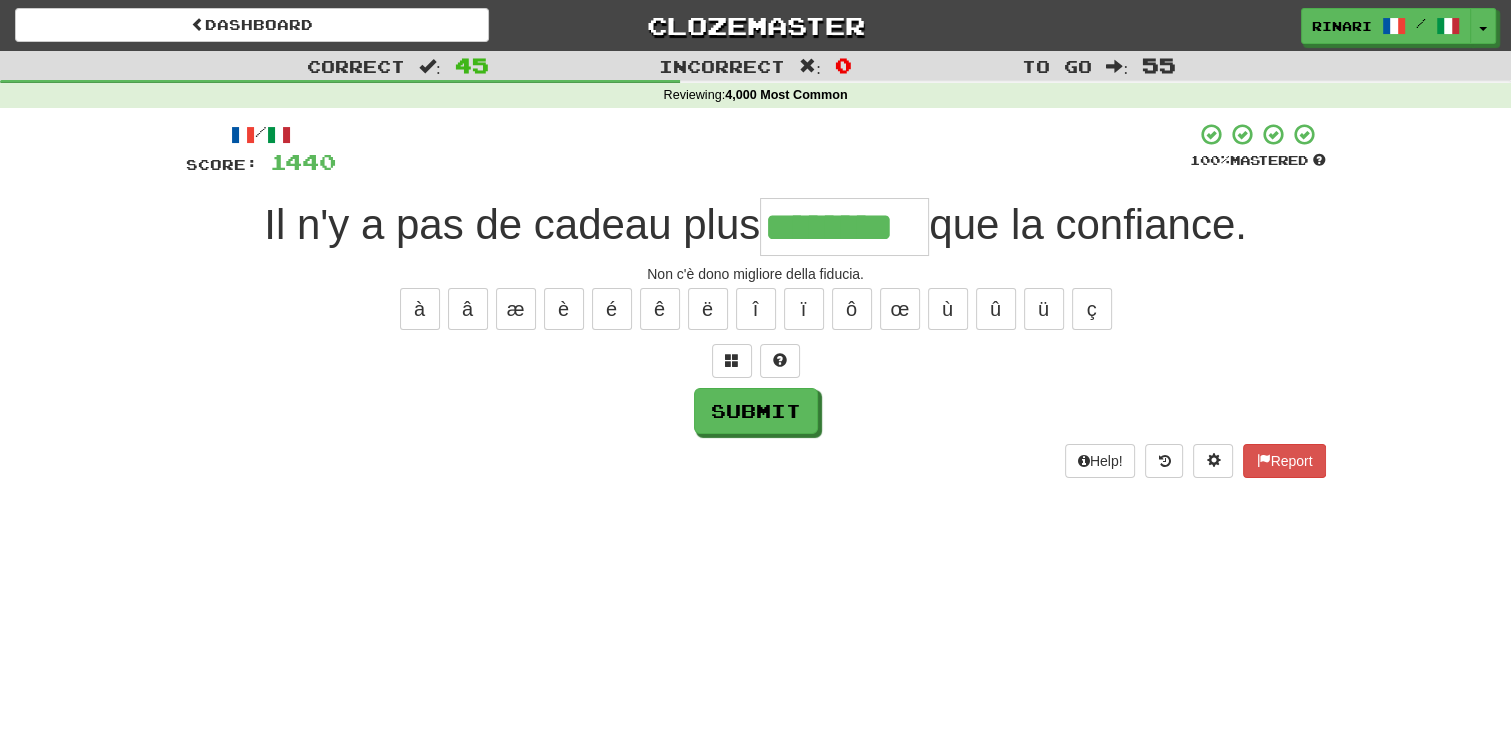 type on "********" 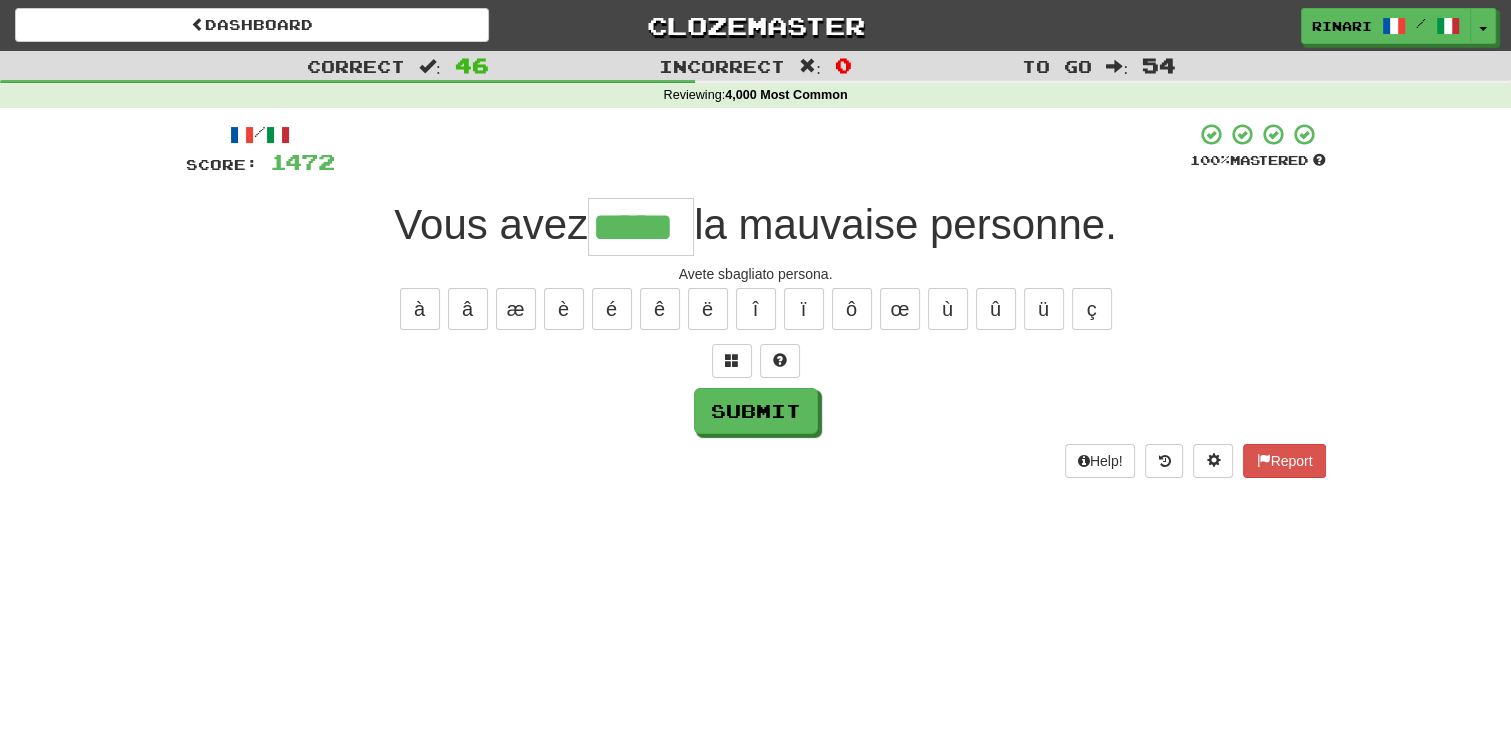 type on "*****" 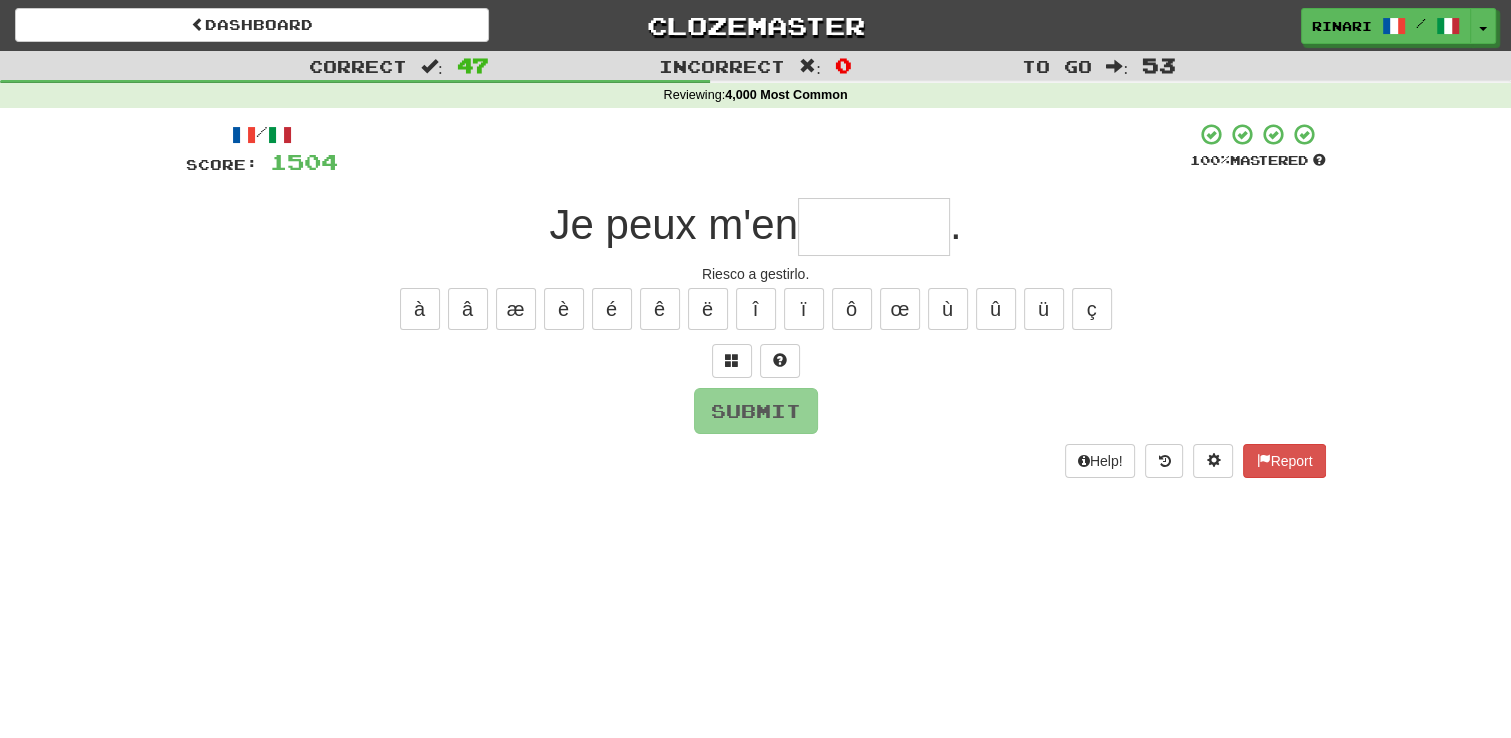 type on "*" 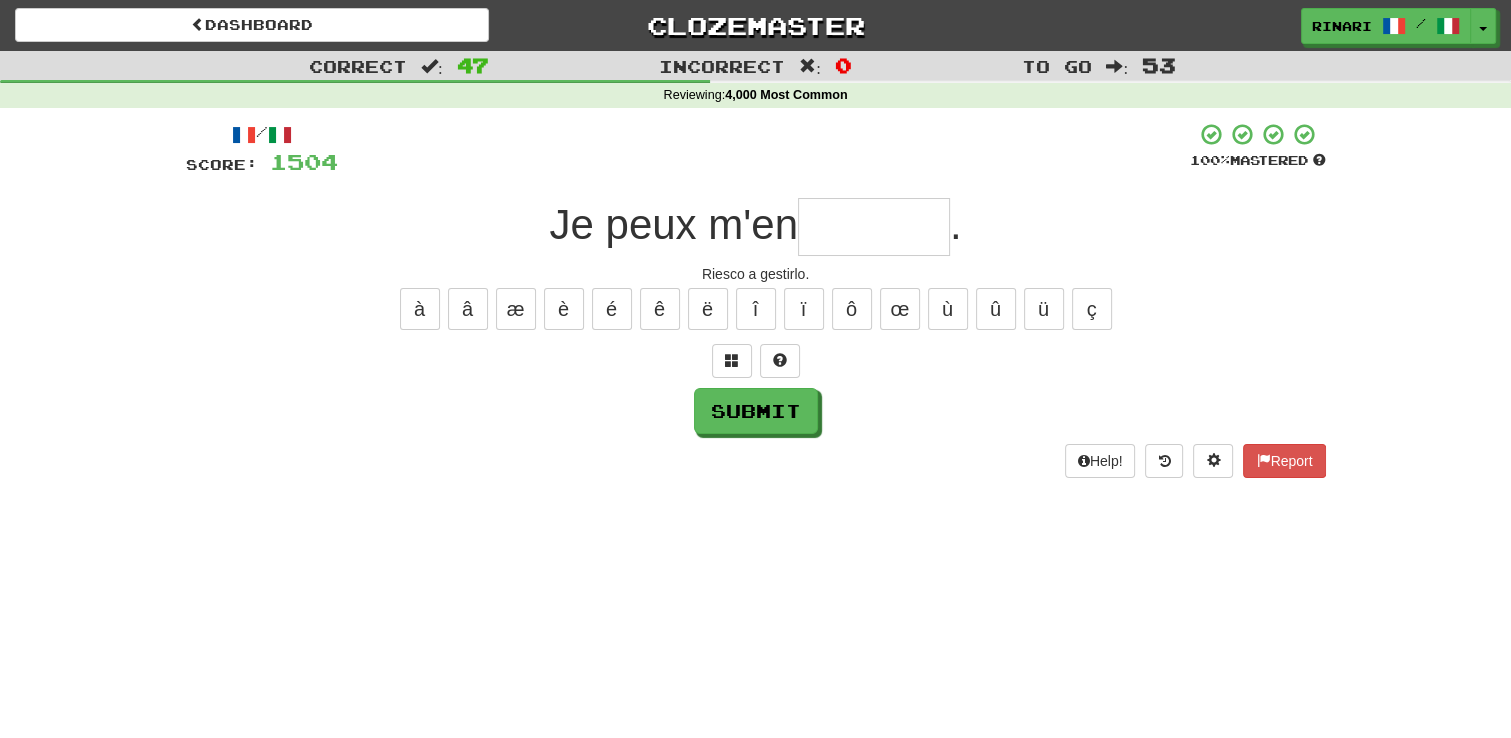 type on "*" 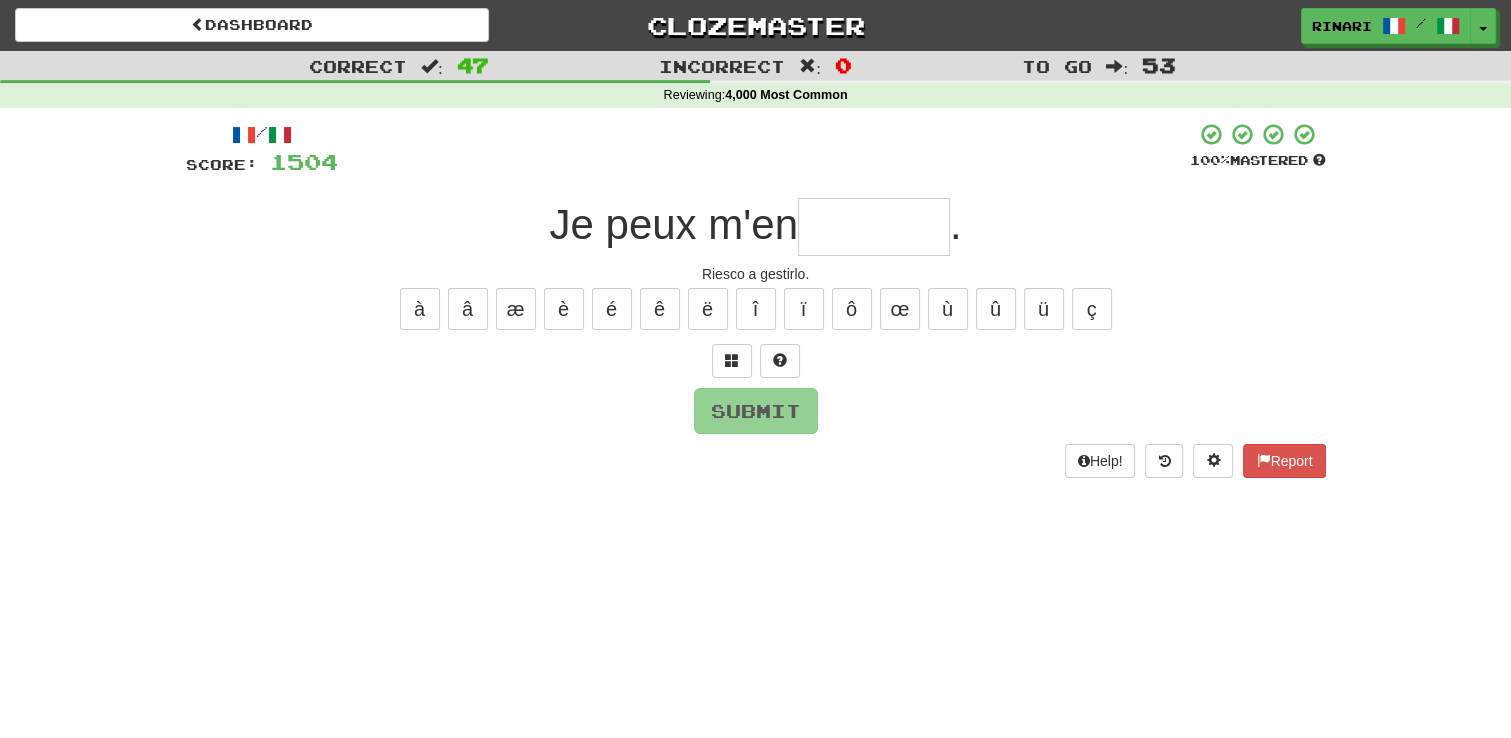 type on "*" 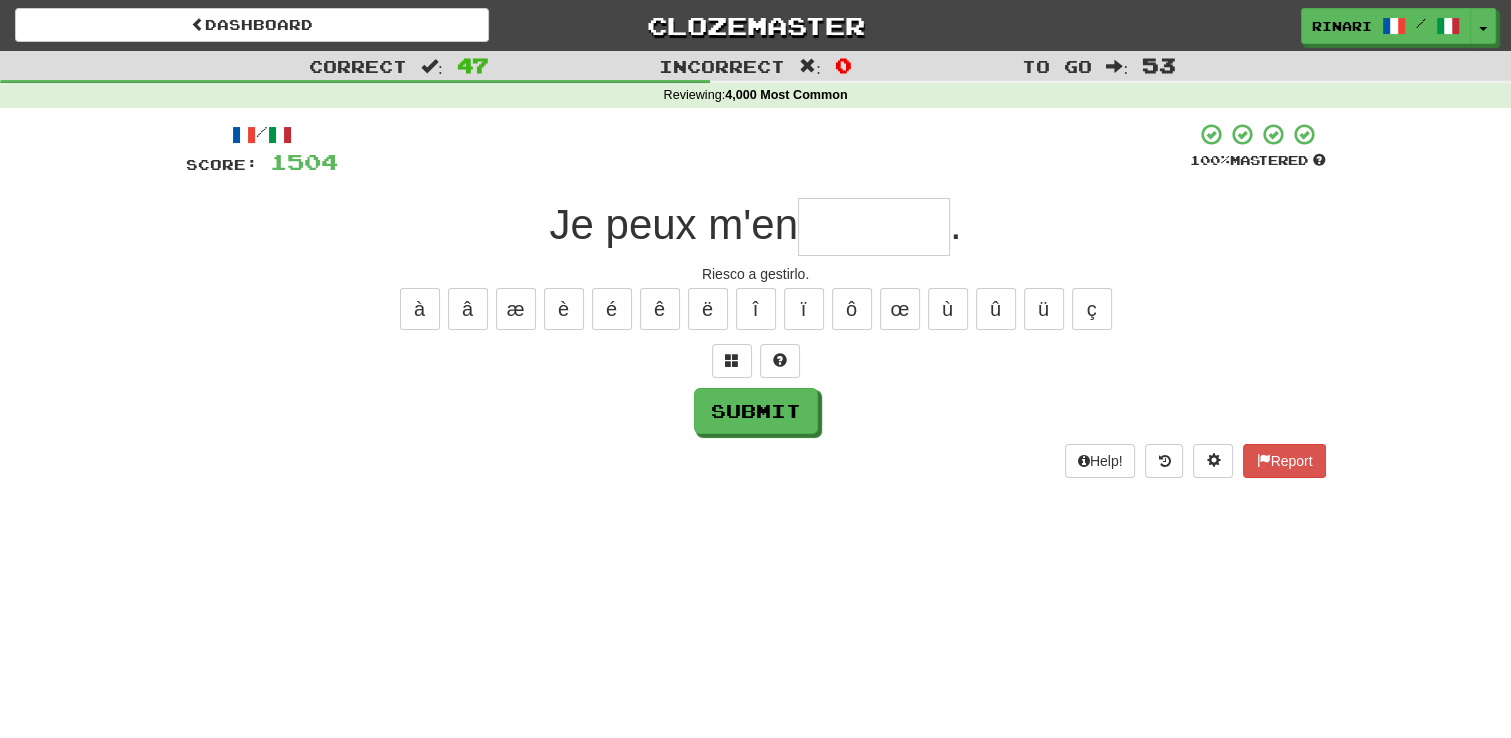 type on "*" 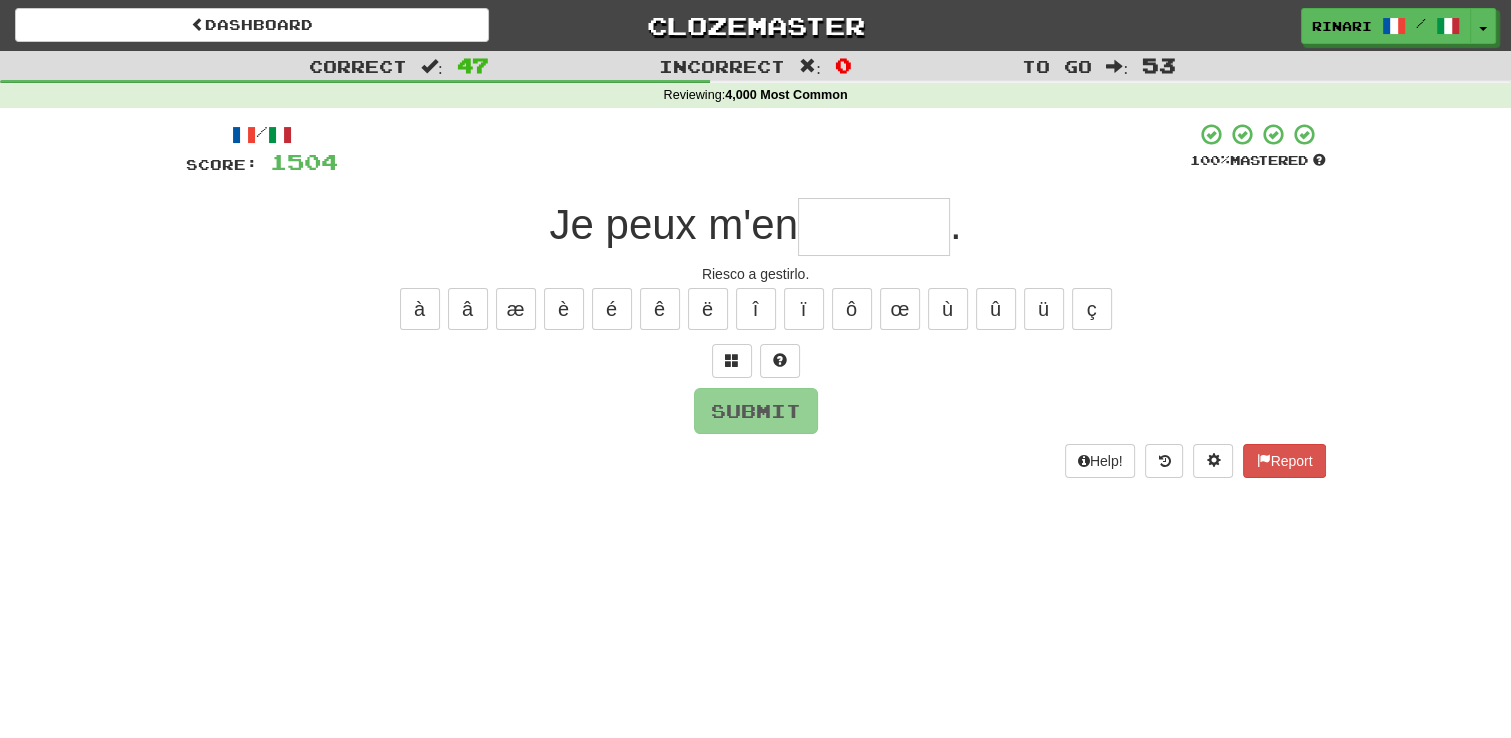 type on "*" 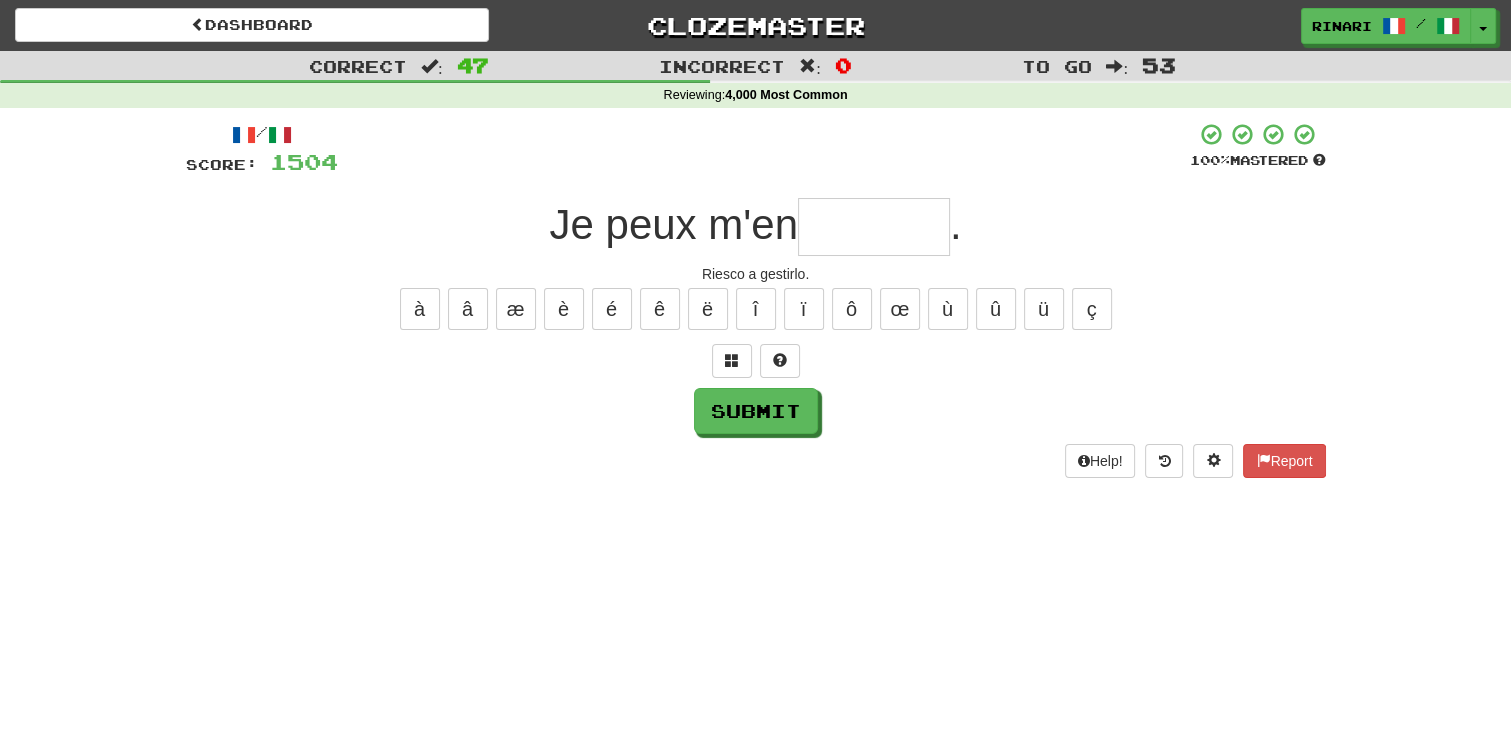 type on "*" 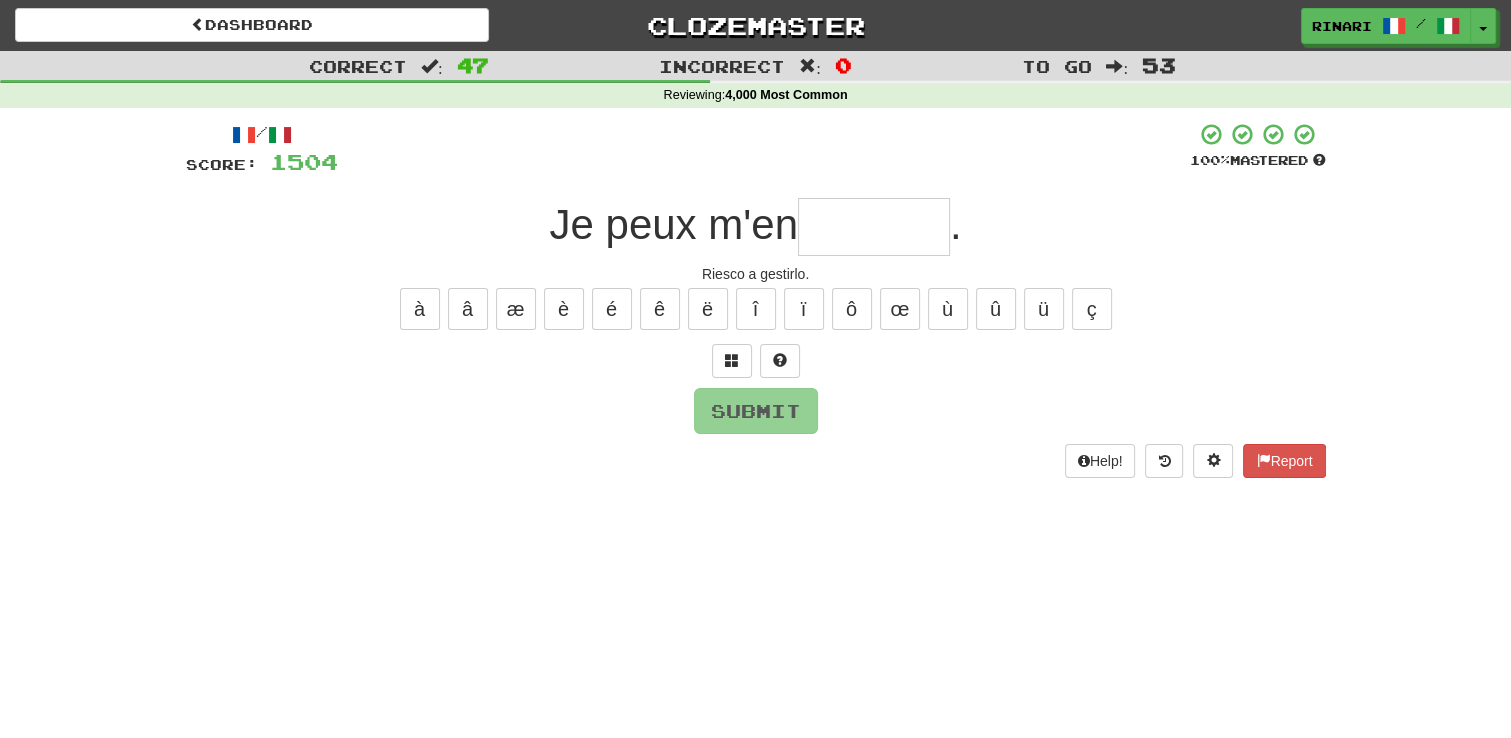 type on "*" 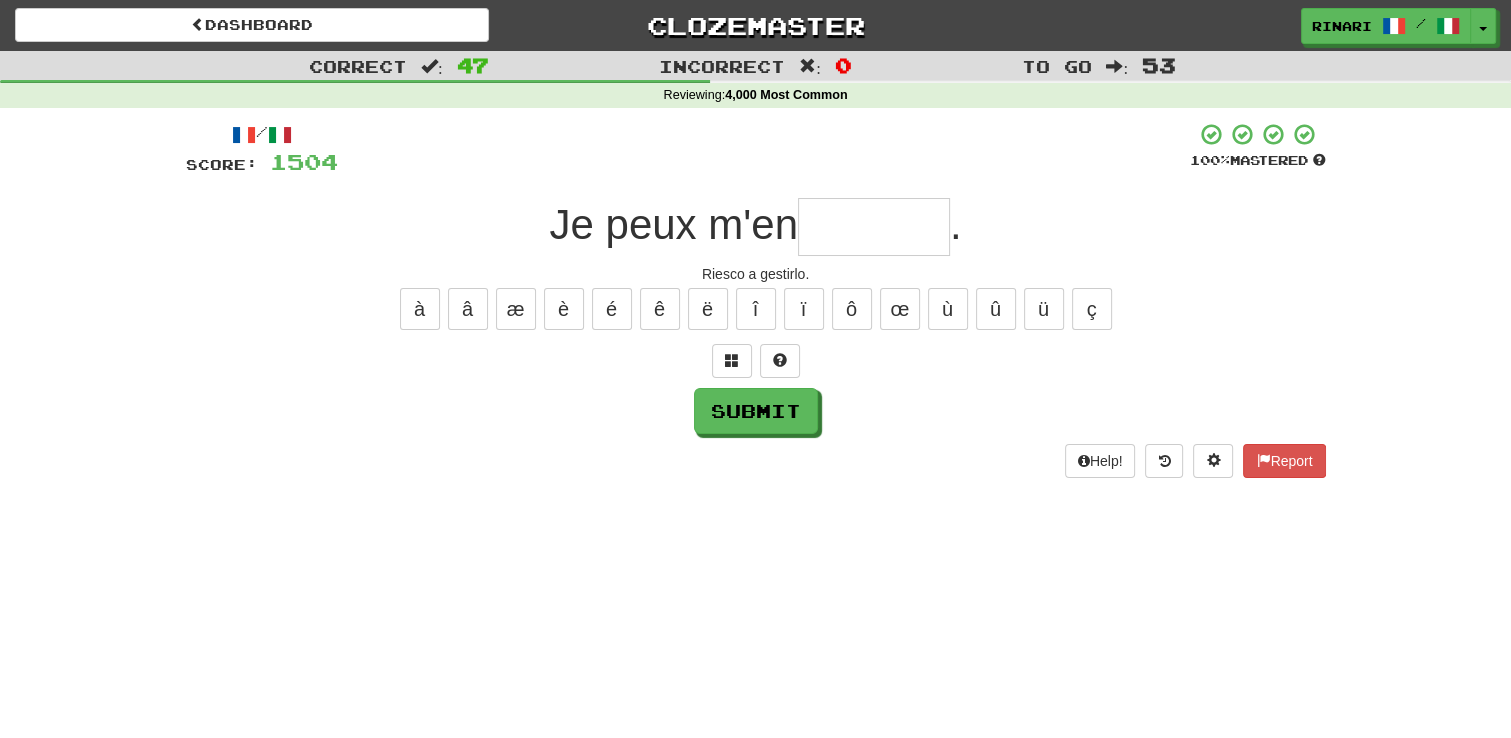 type on "*" 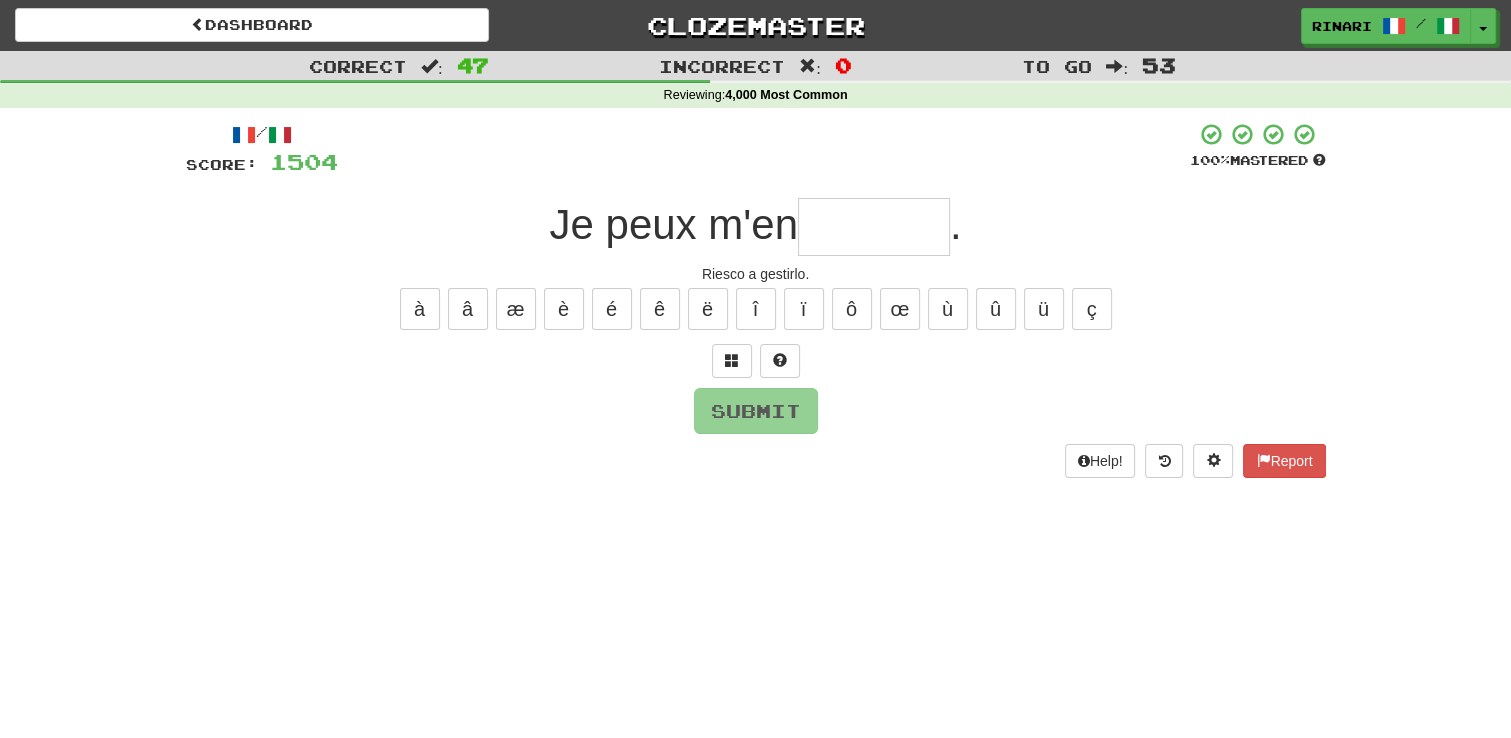 type on "*" 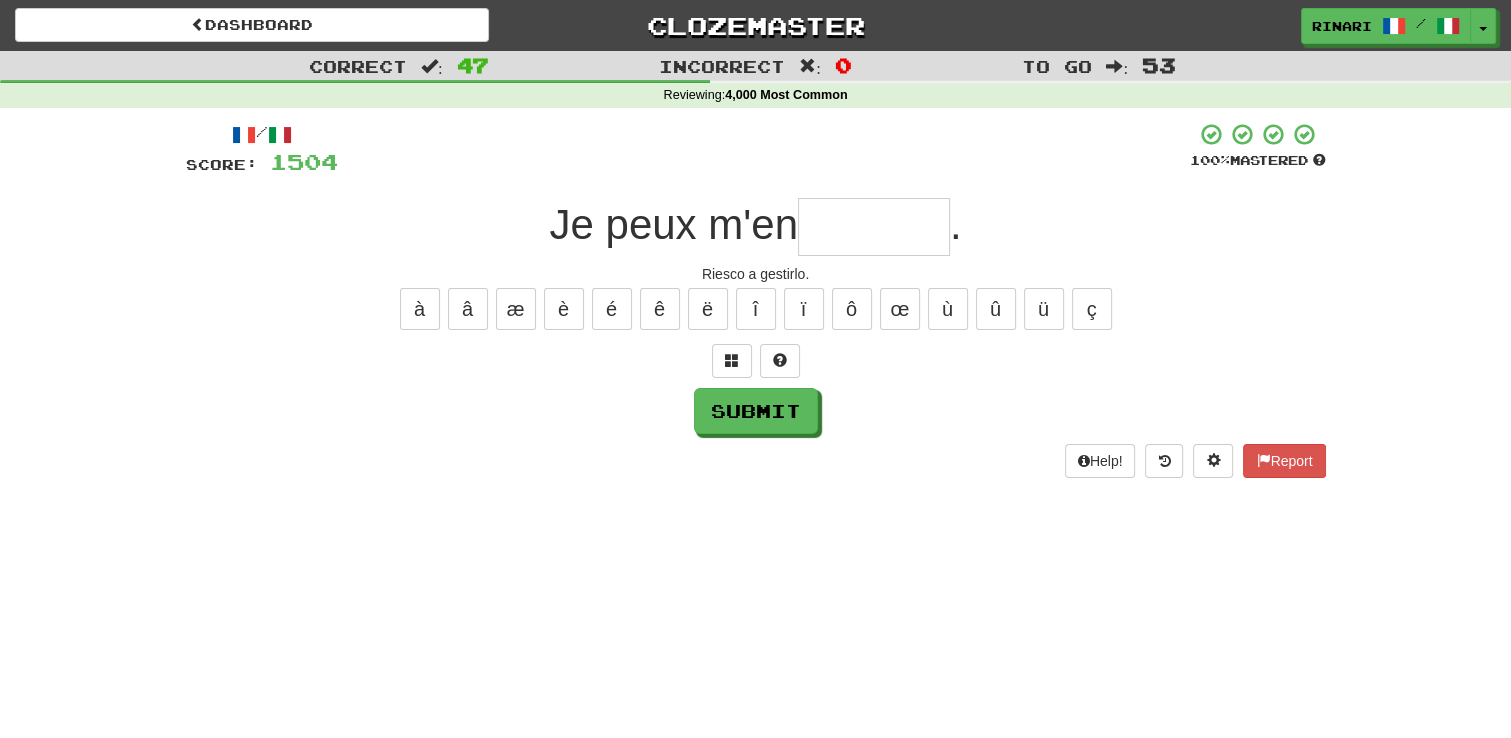 type on "*" 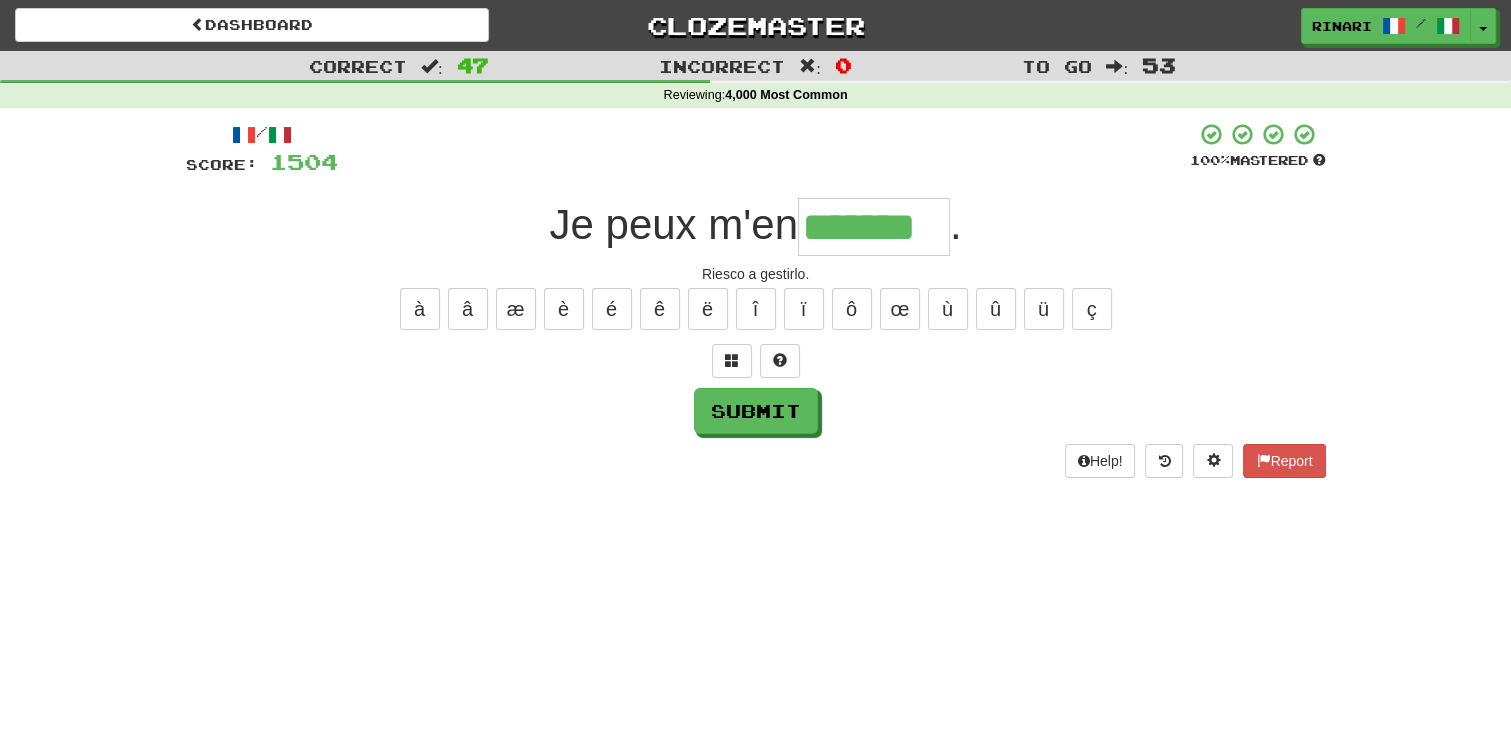 type on "*******" 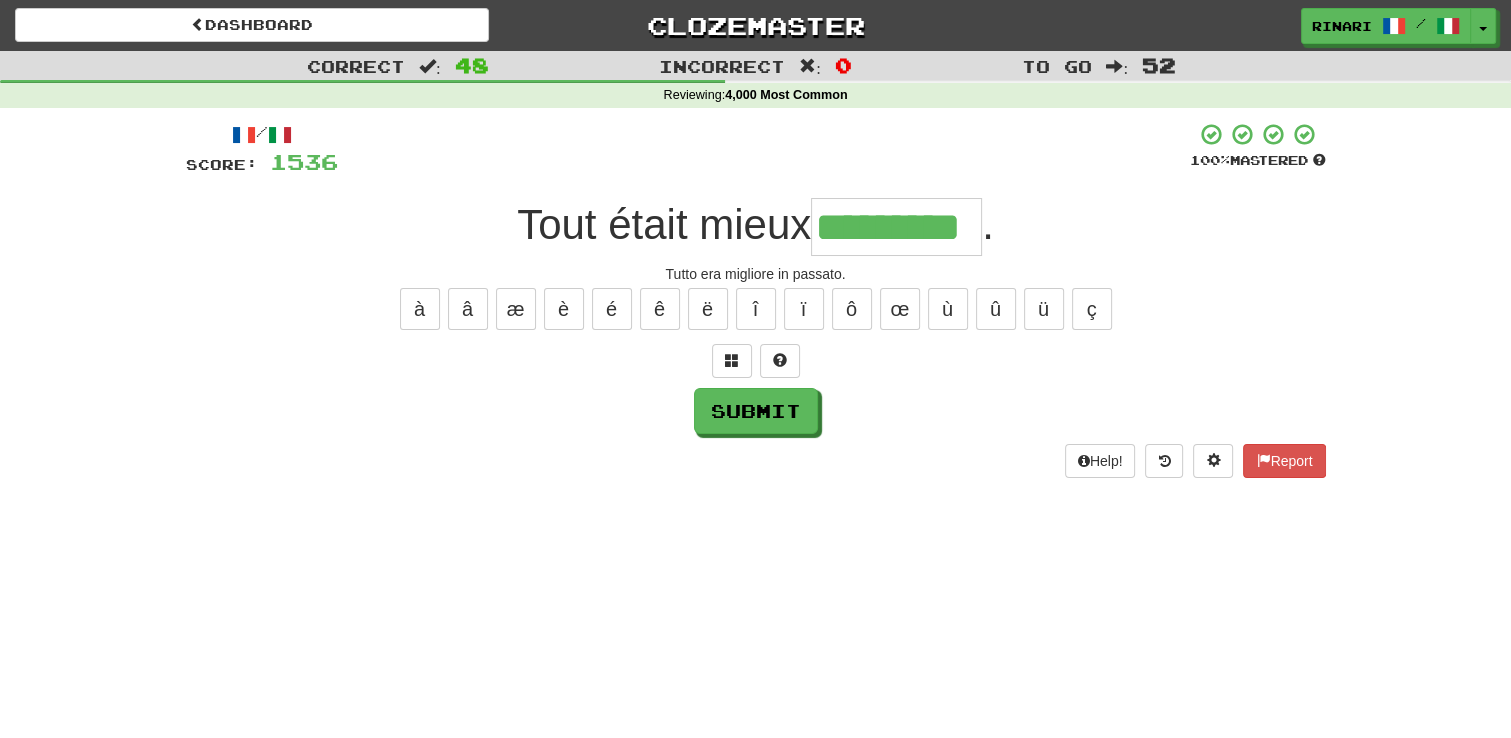 type on "*********" 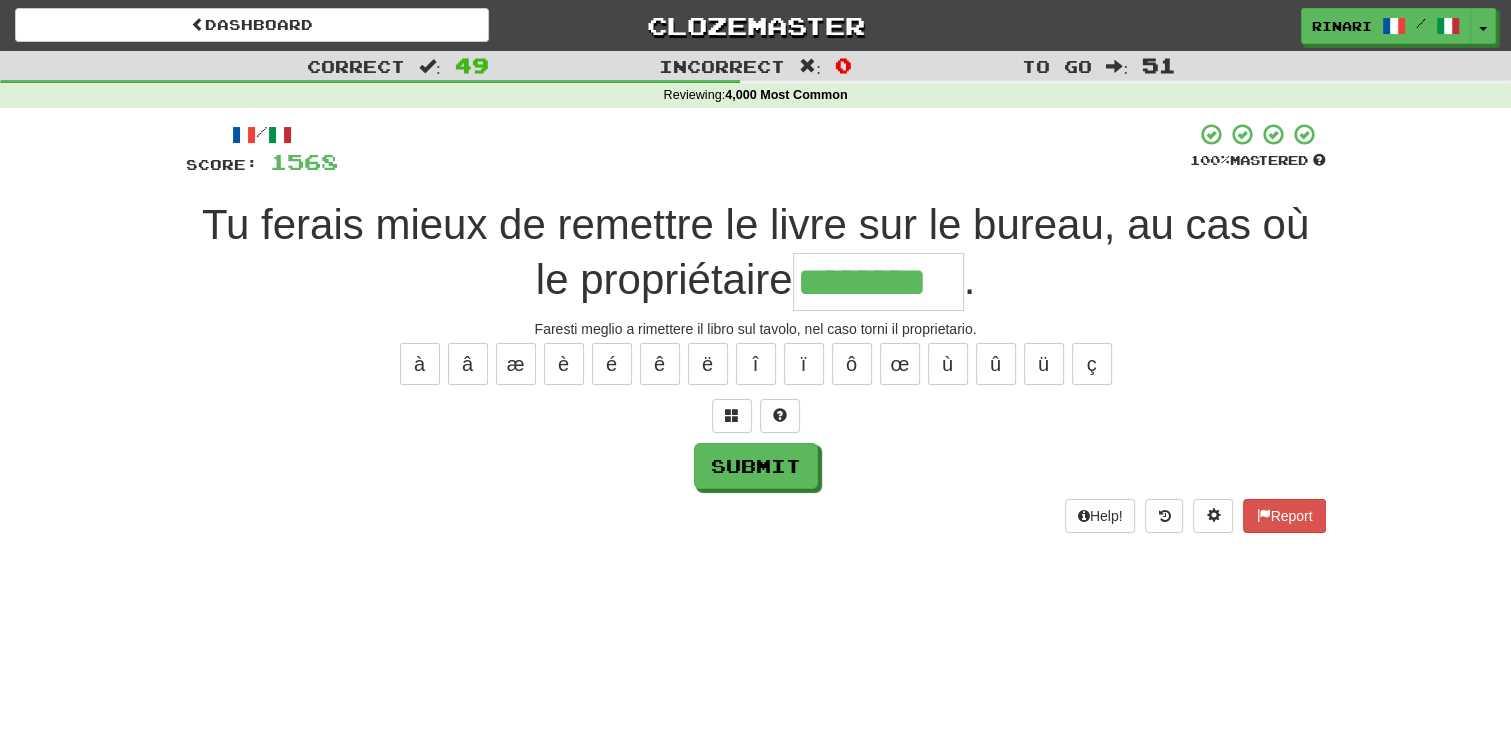 type on "********" 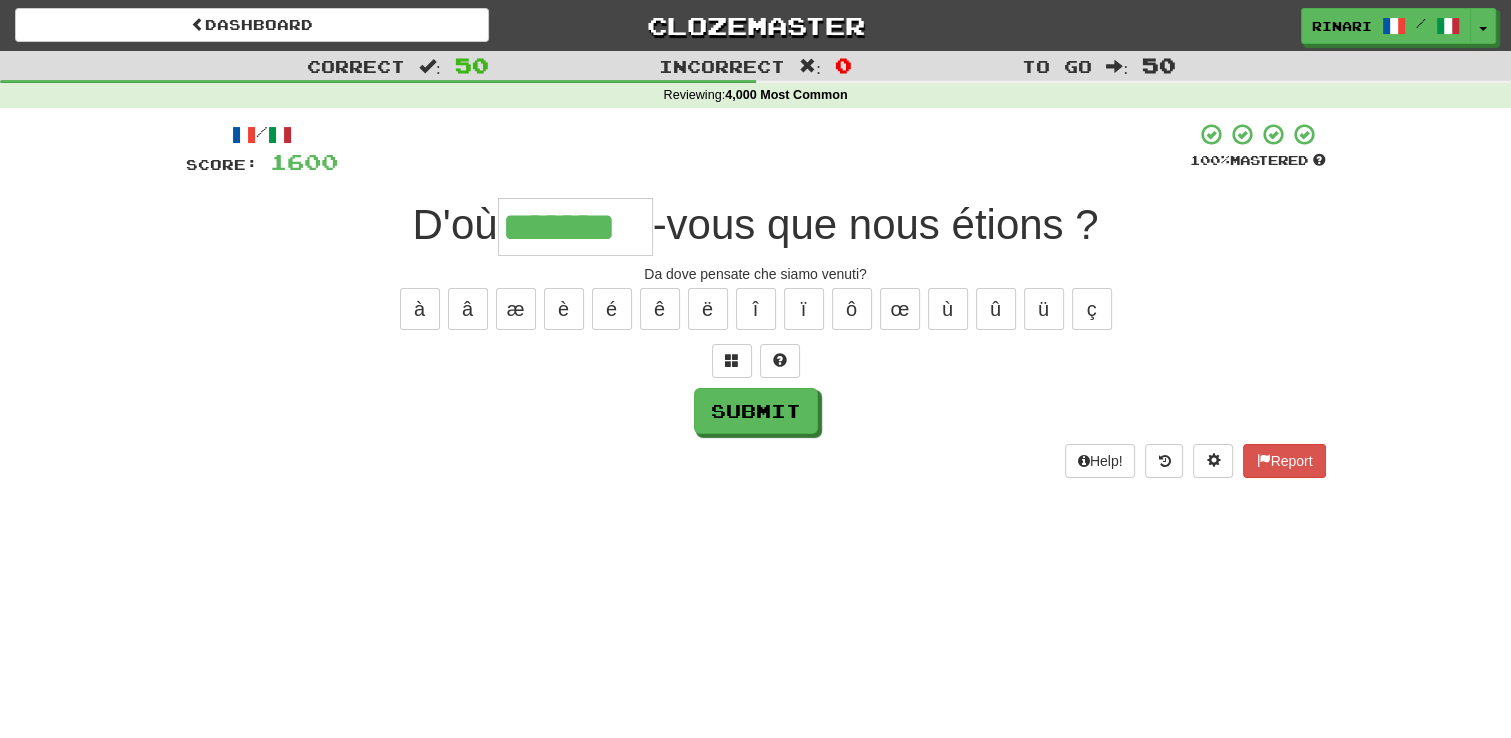 type on "*******" 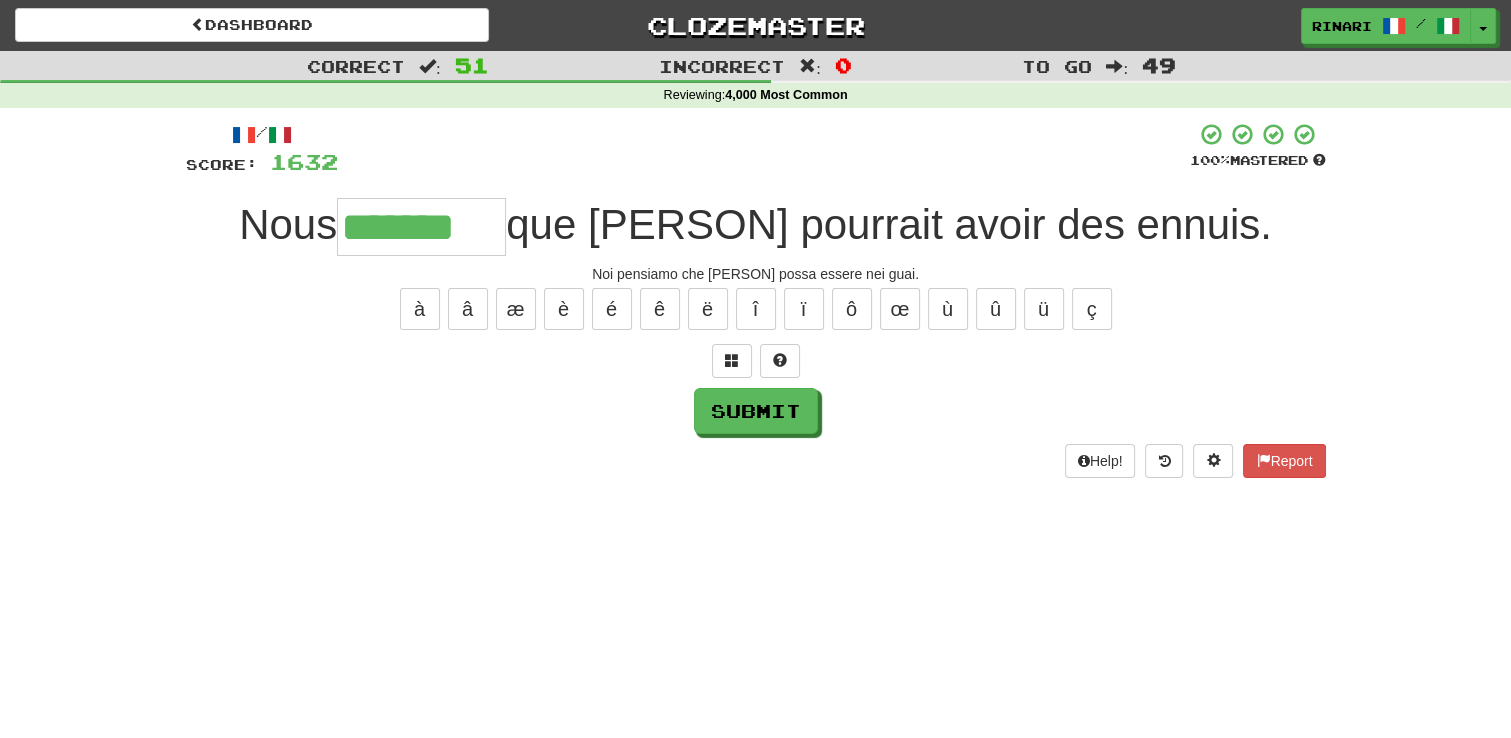 type on "*******" 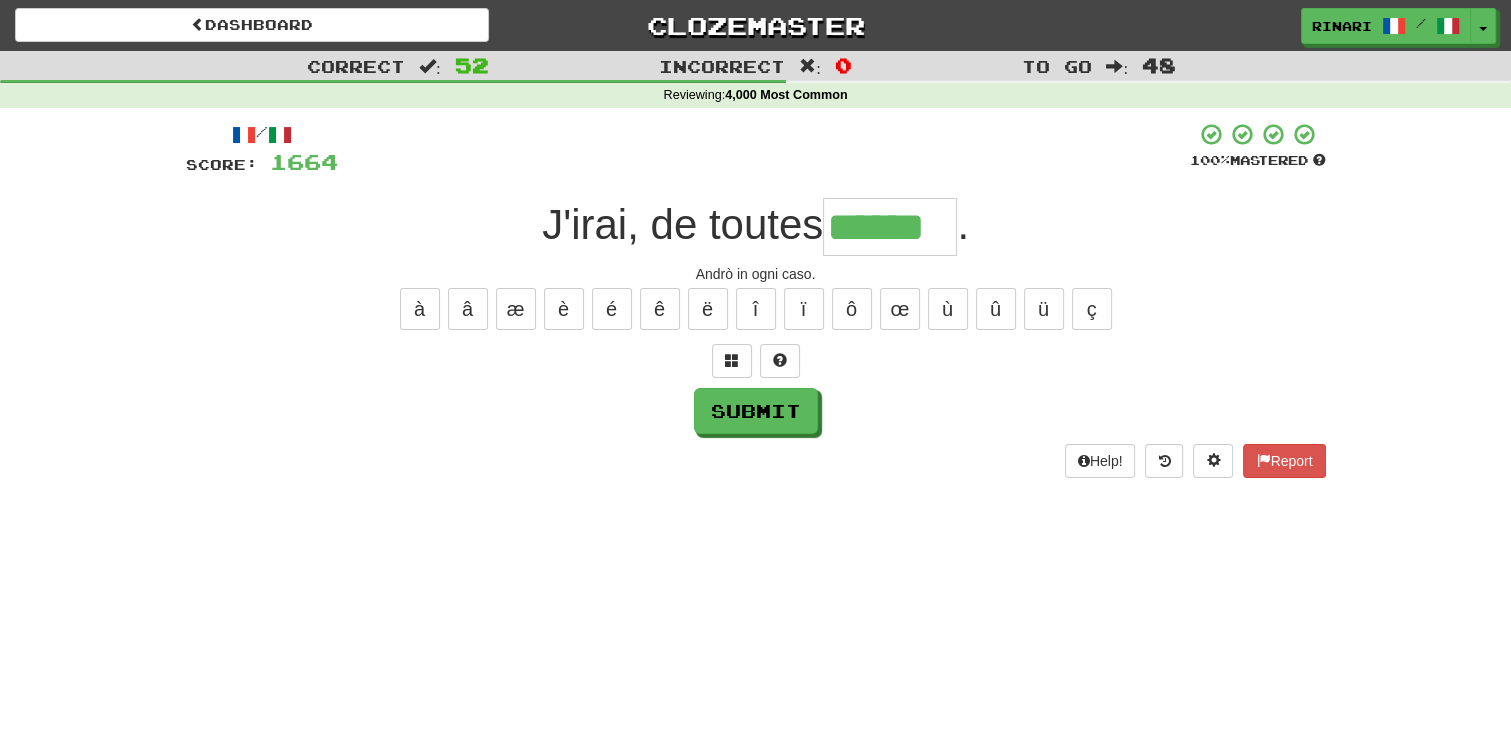 type on "******" 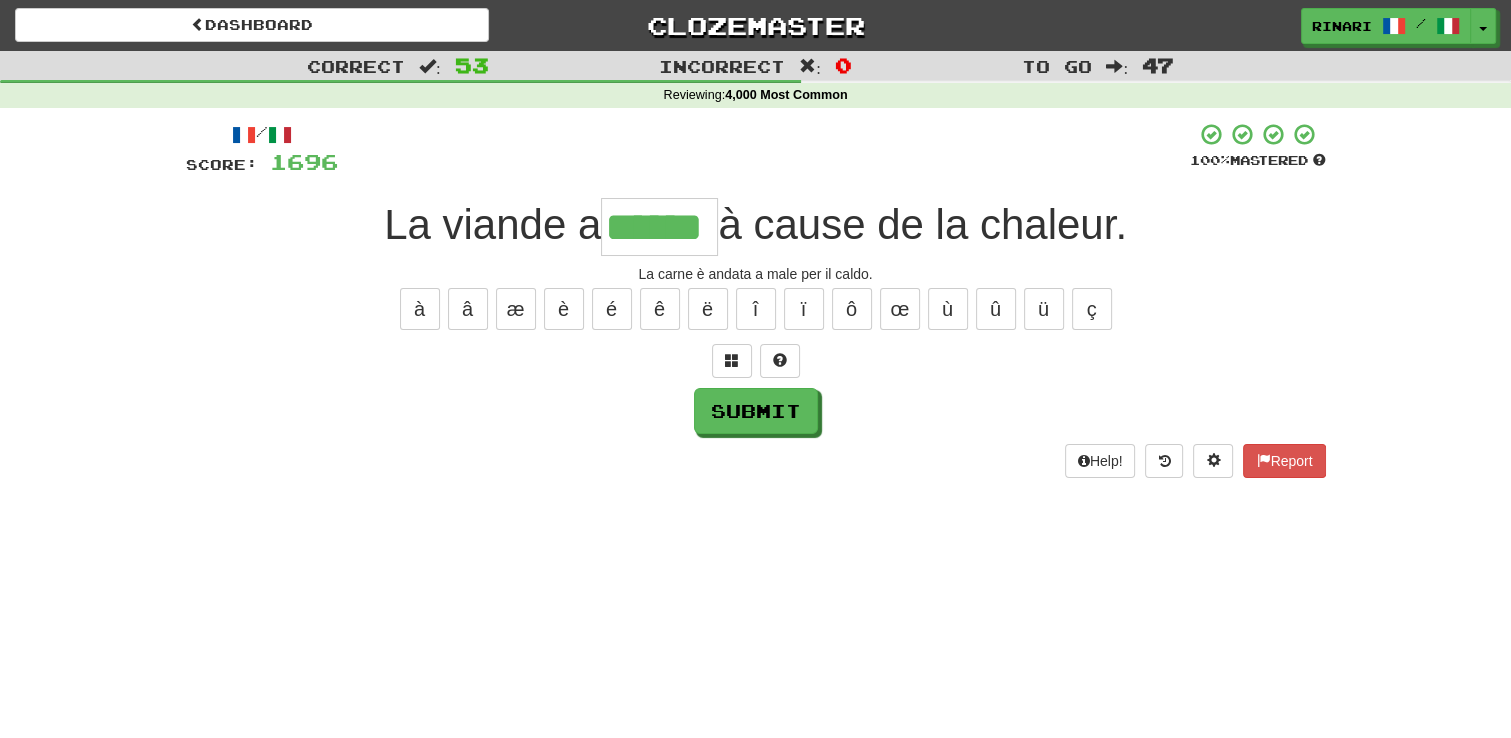 type on "******" 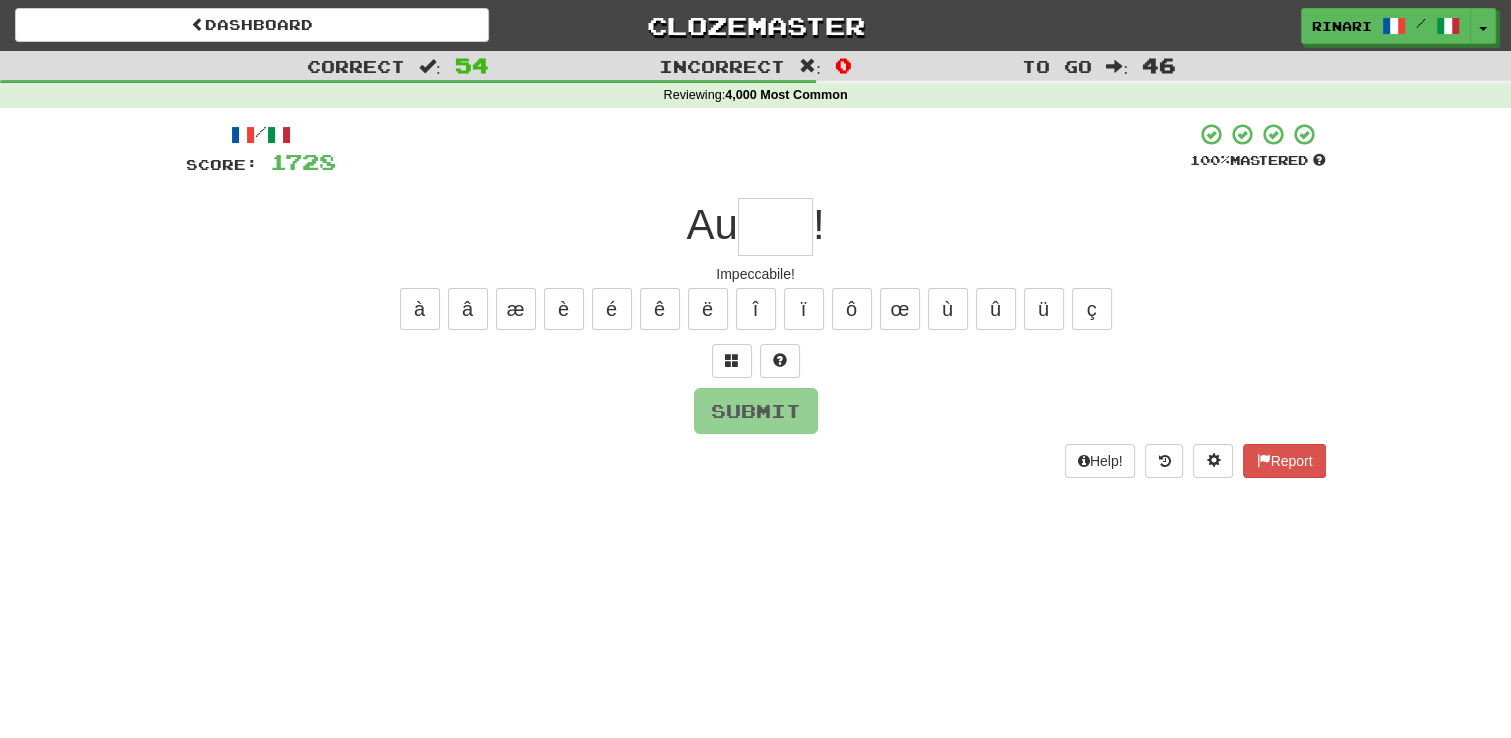 type on "*" 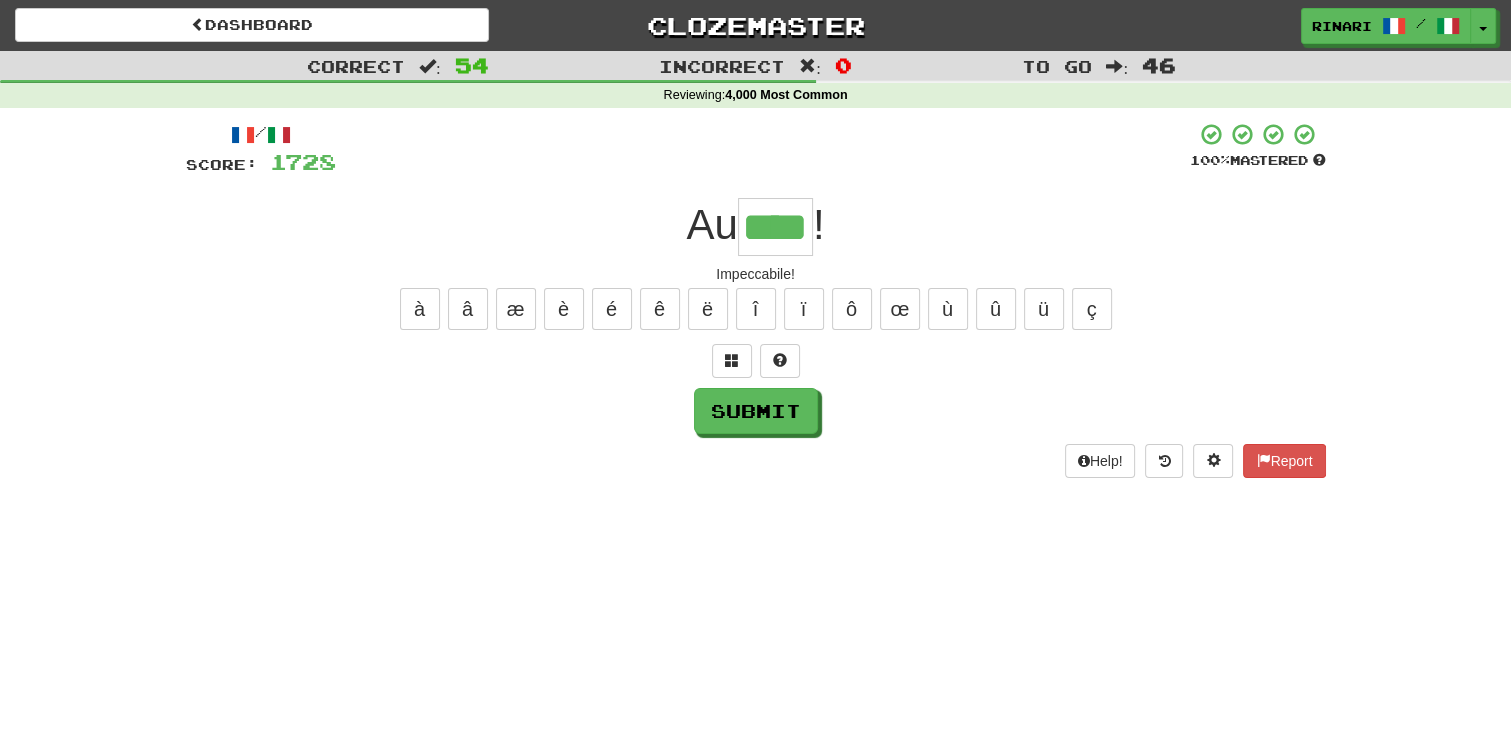 type on "****" 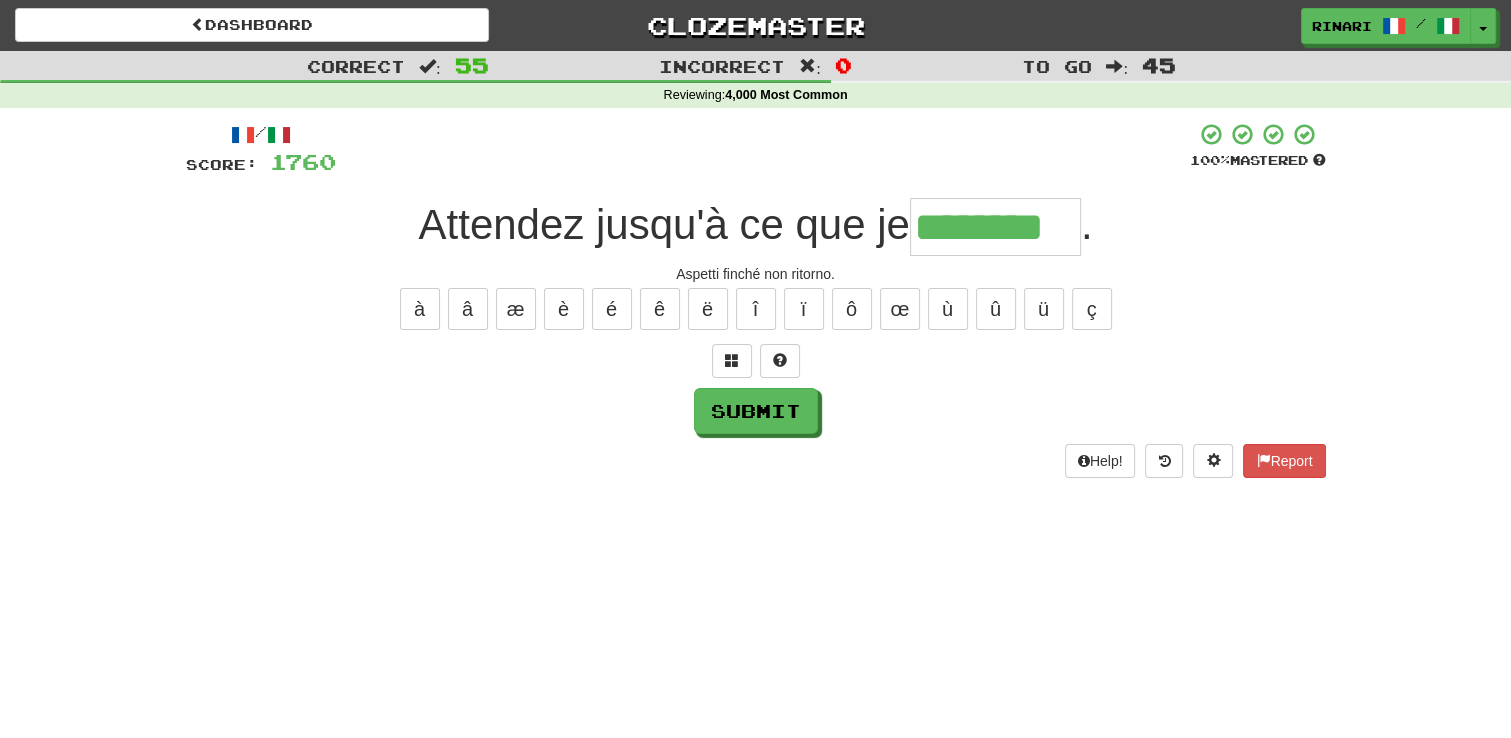 type on "********" 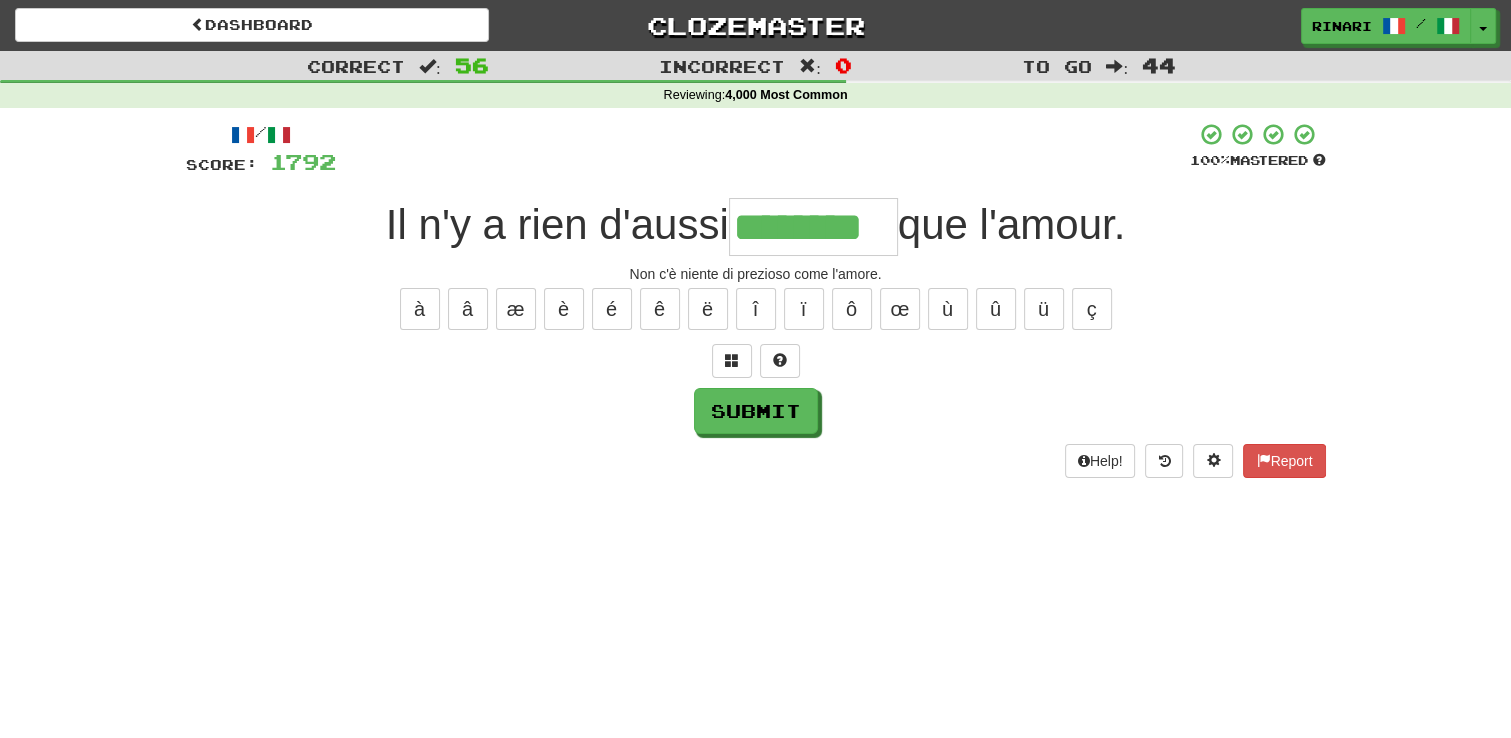 type on "********" 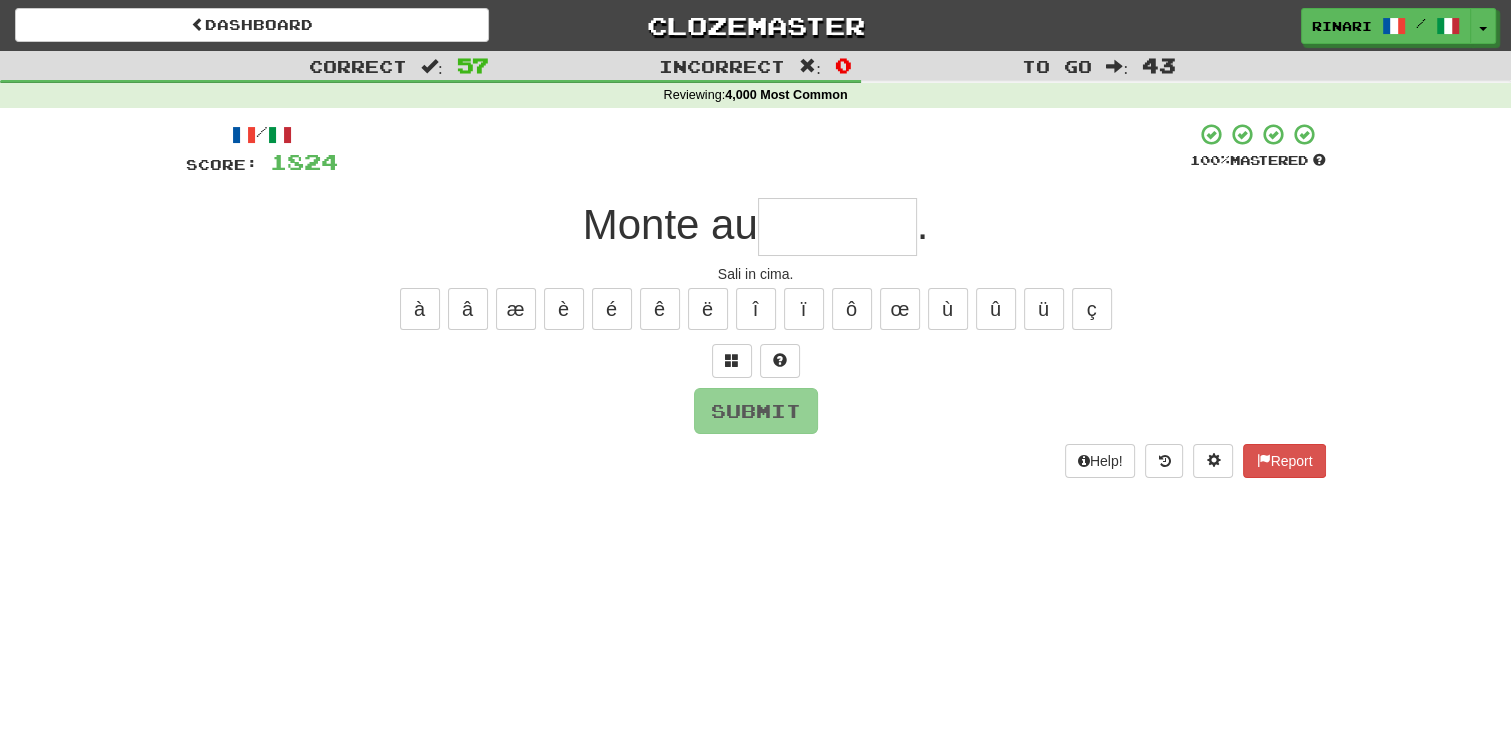 type on "*" 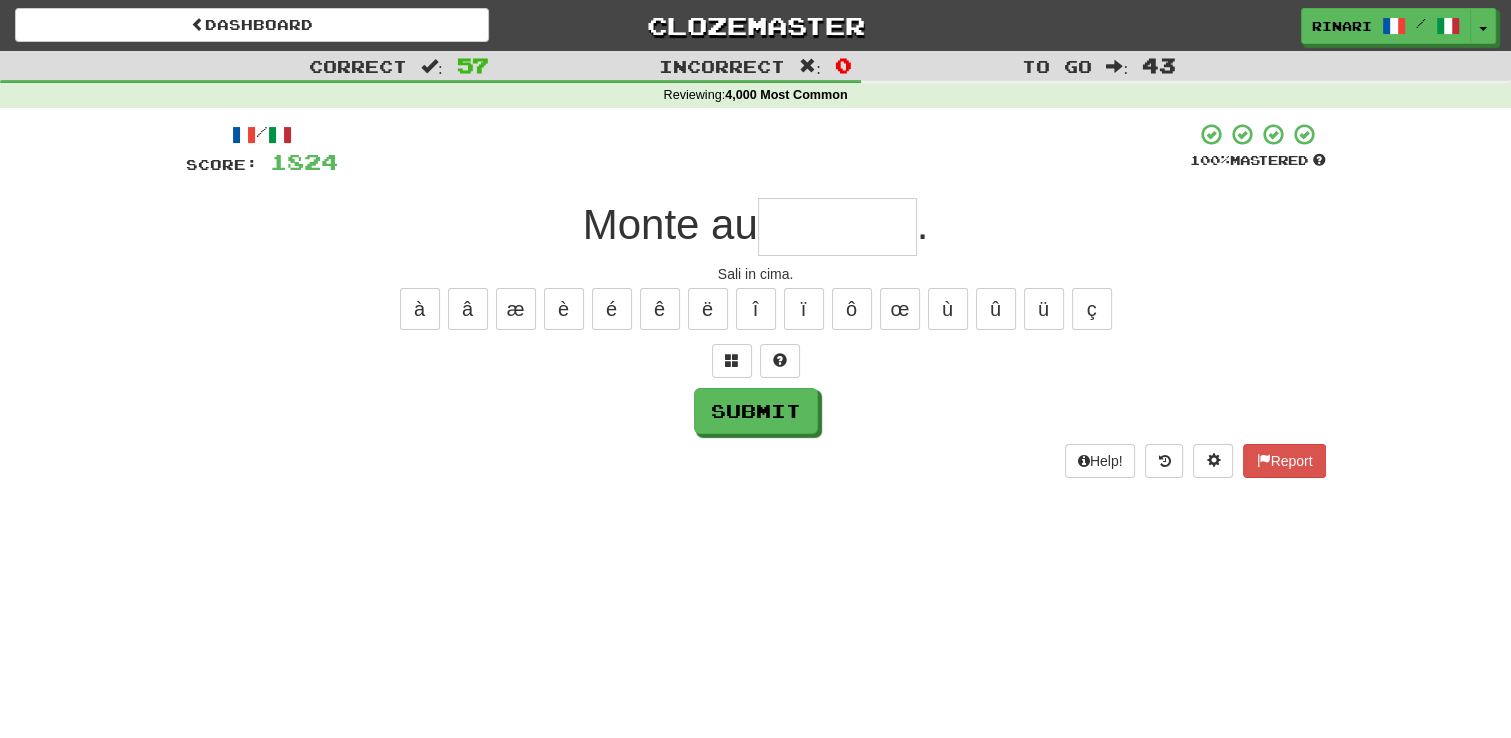 type on "*" 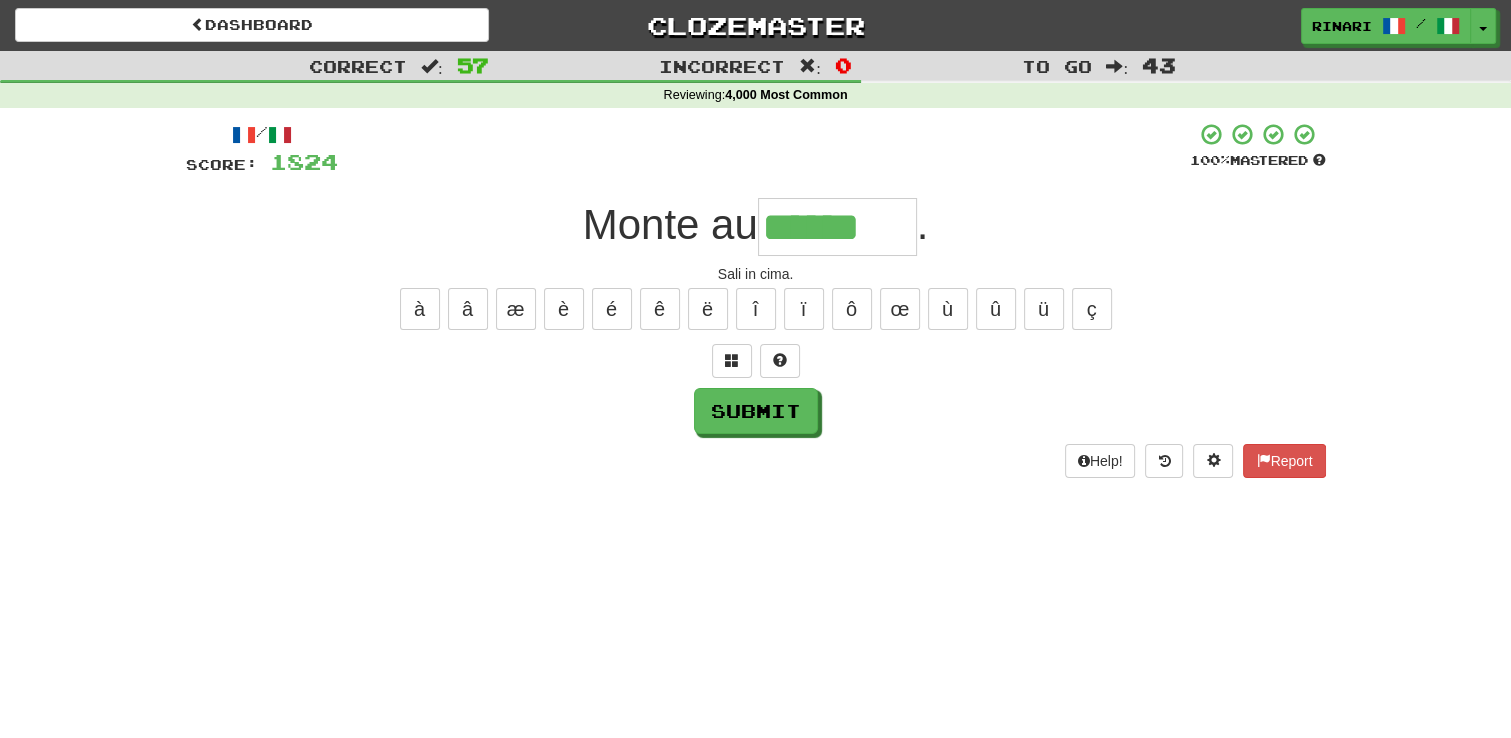 type on "******" 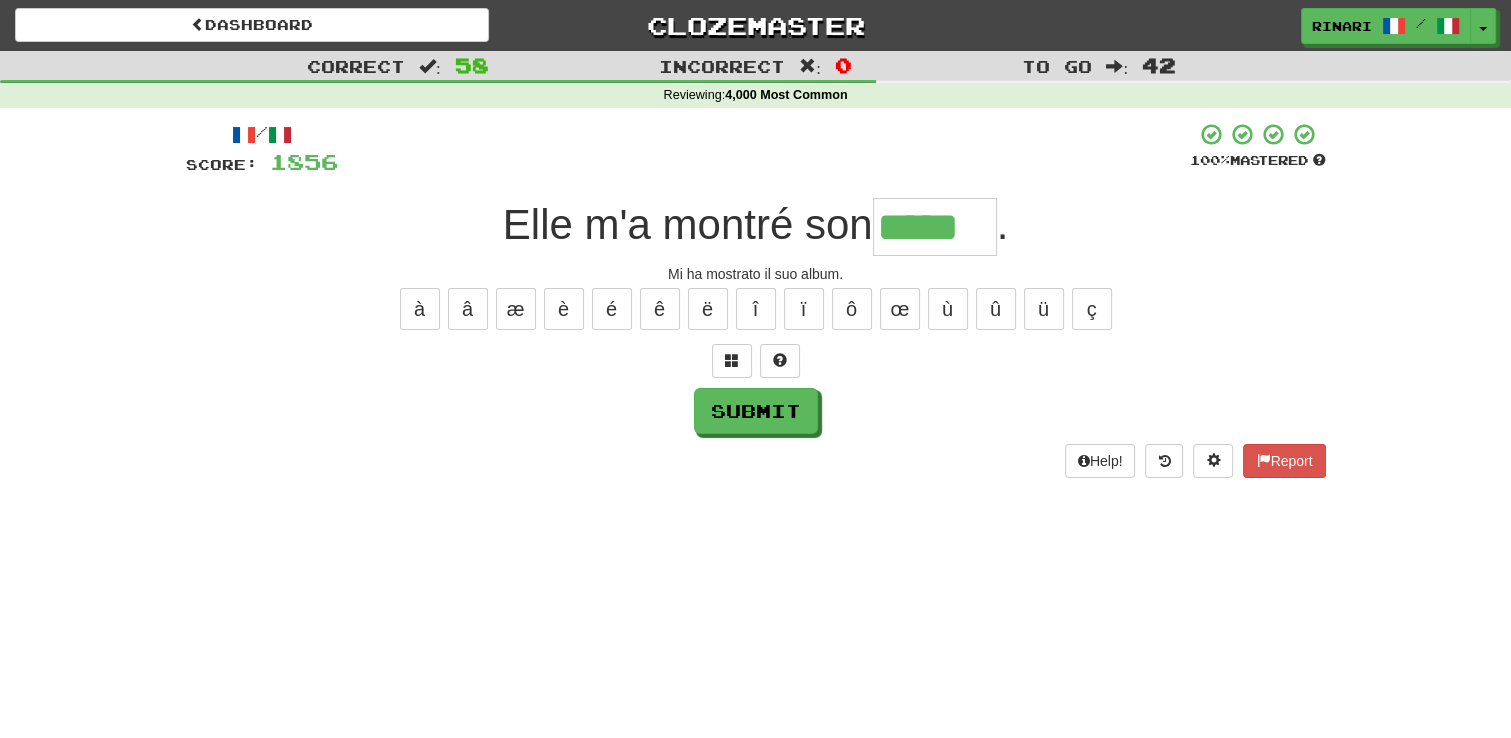type on "*****" 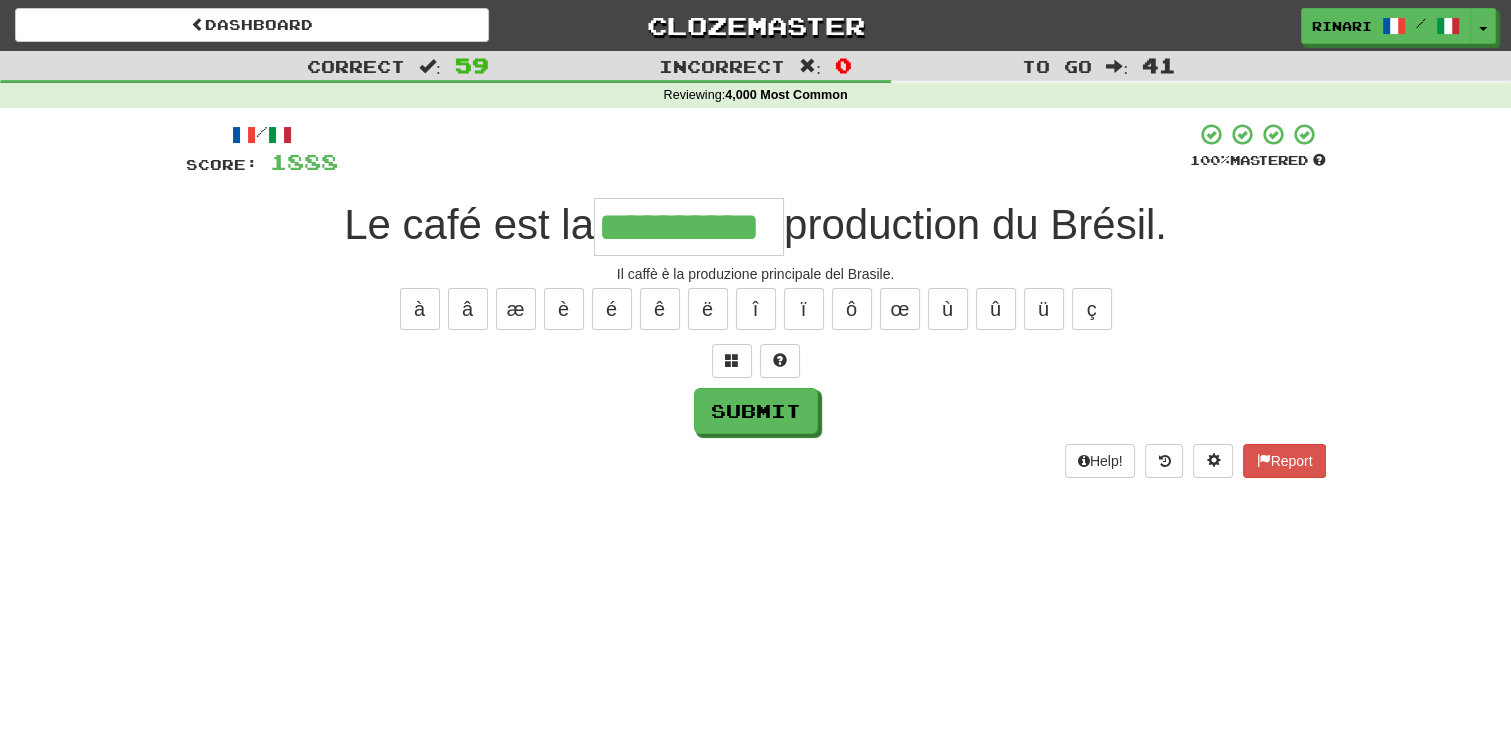 type on "**********" 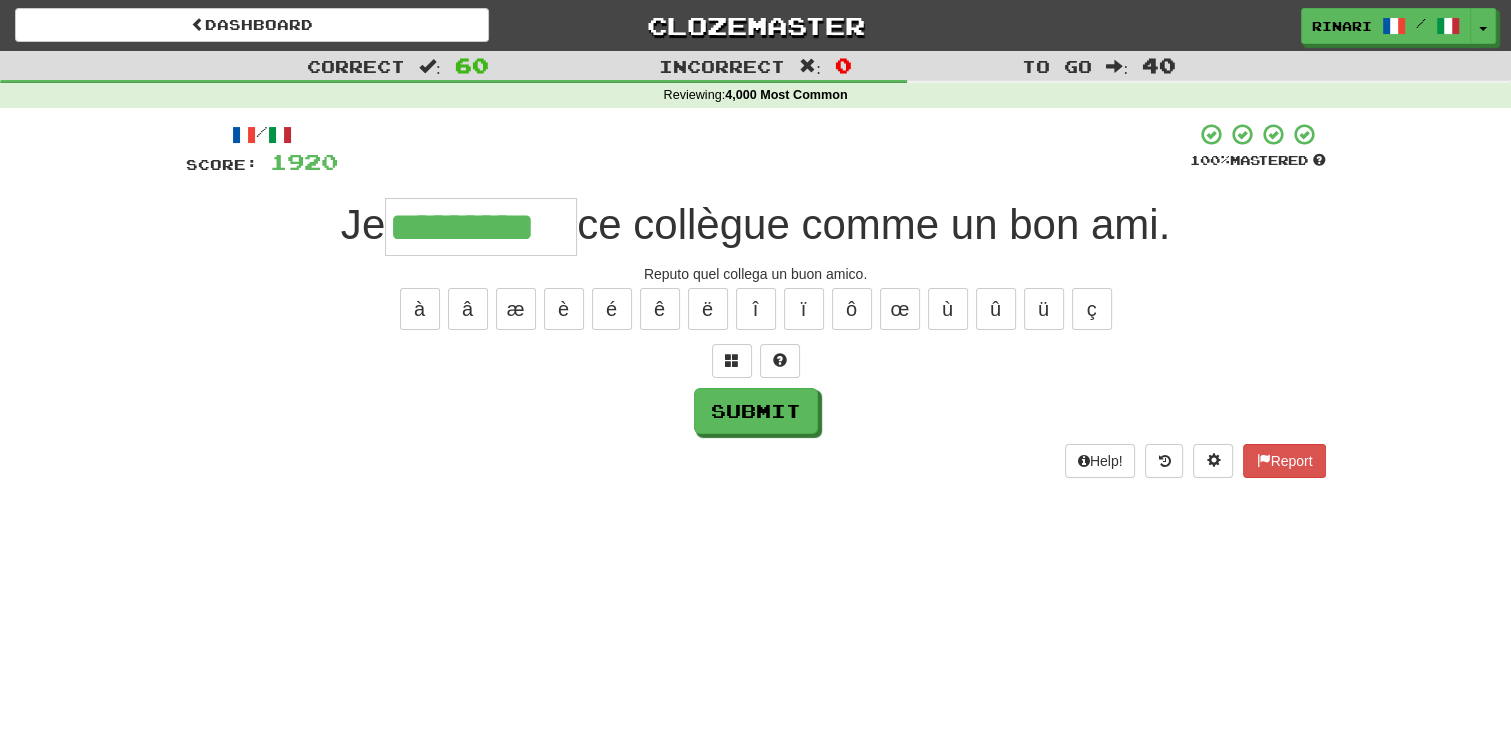 type on "*********" 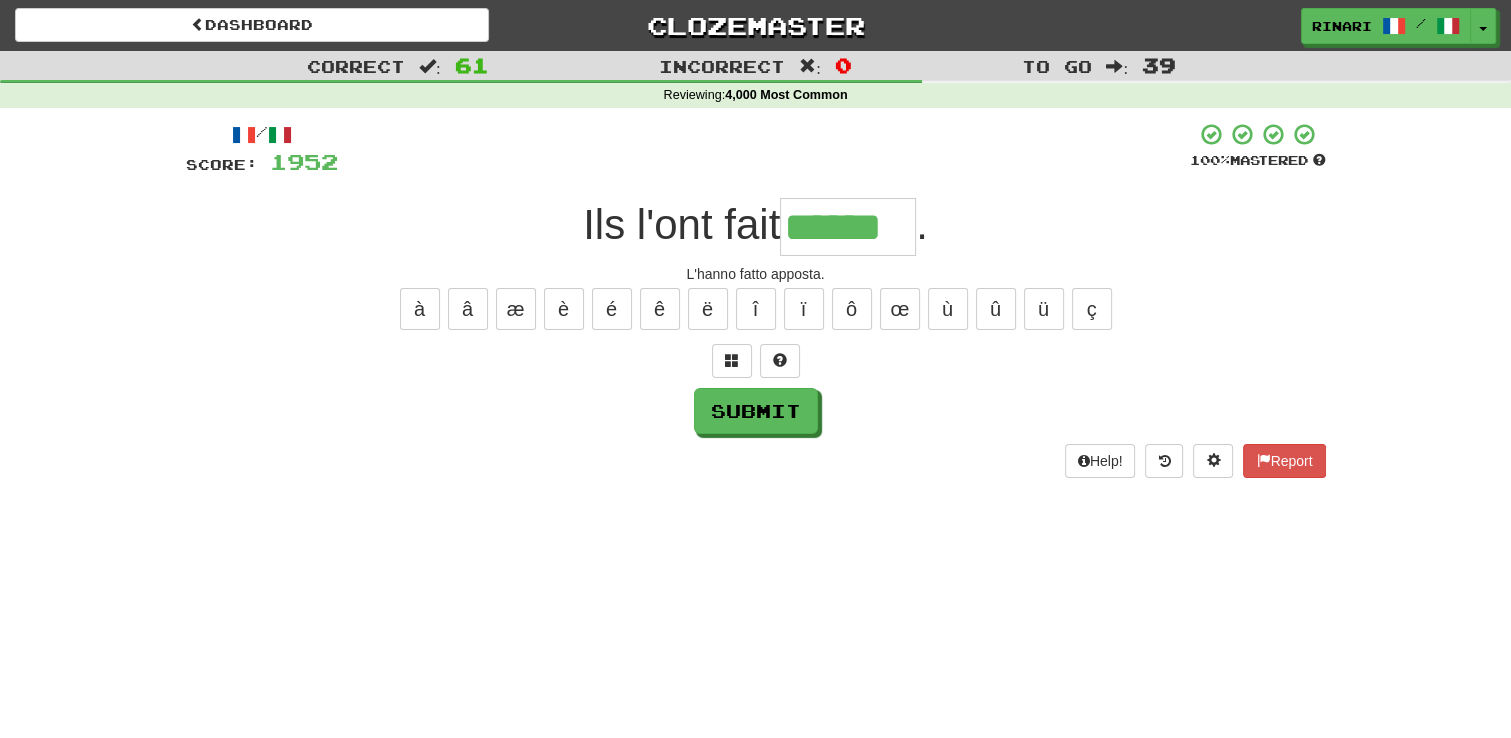 type on "******" 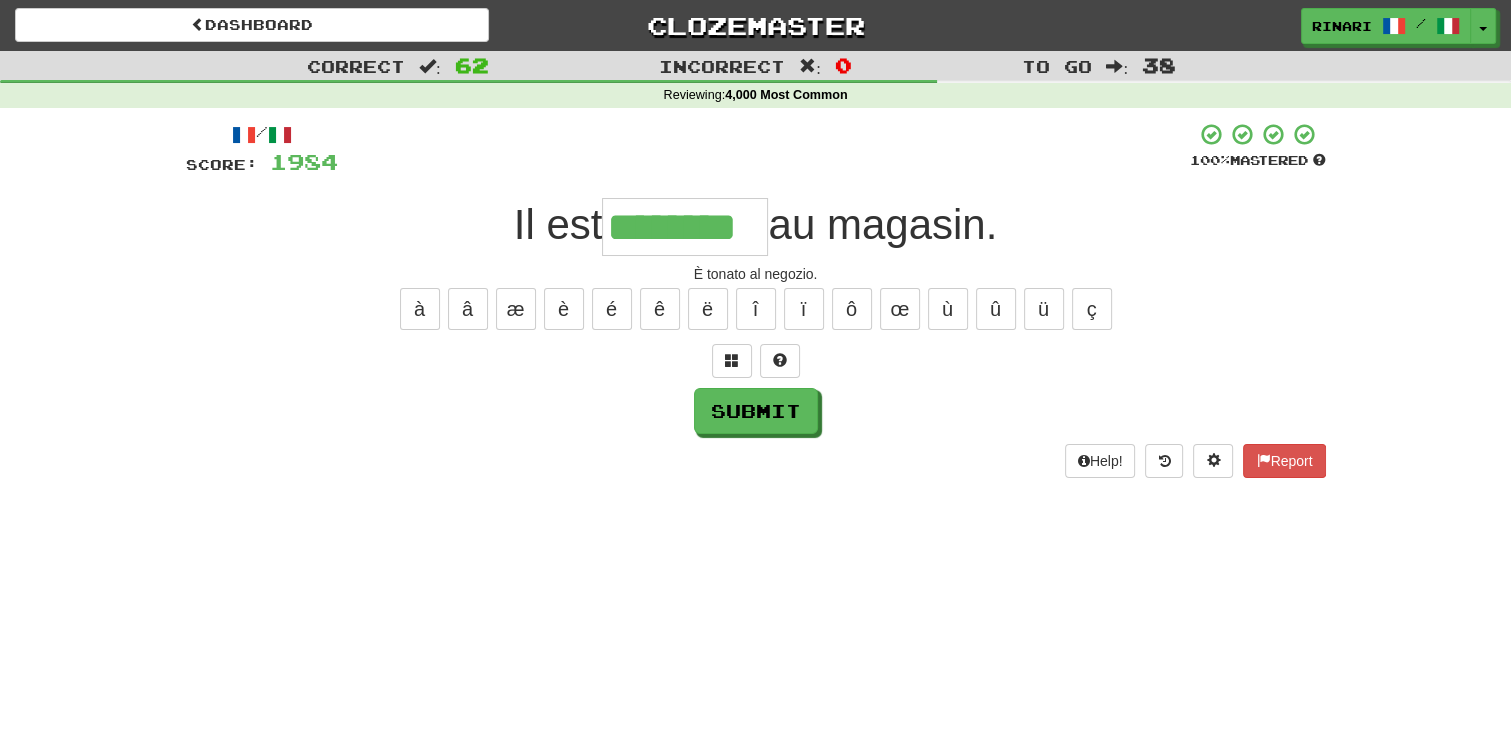 type on "********" 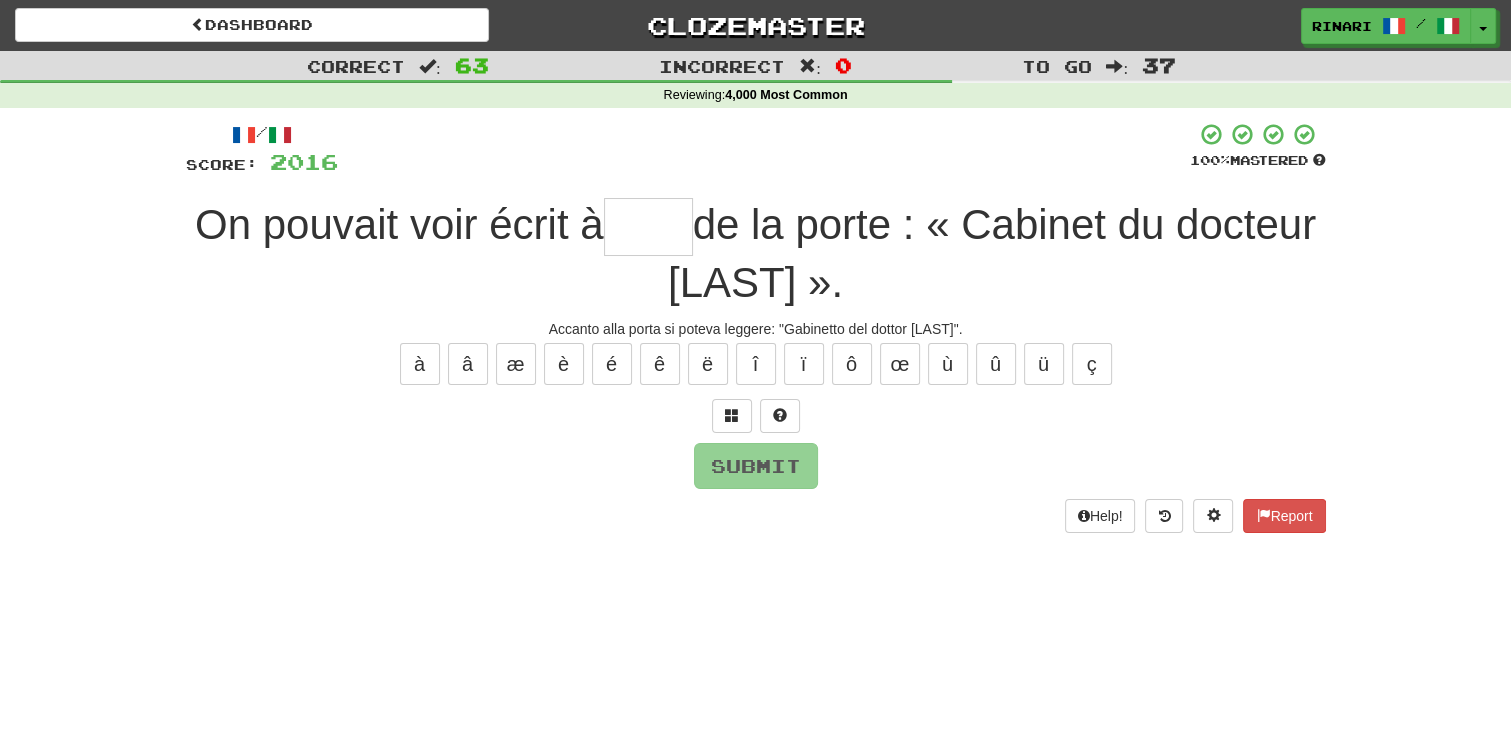 type on "*" 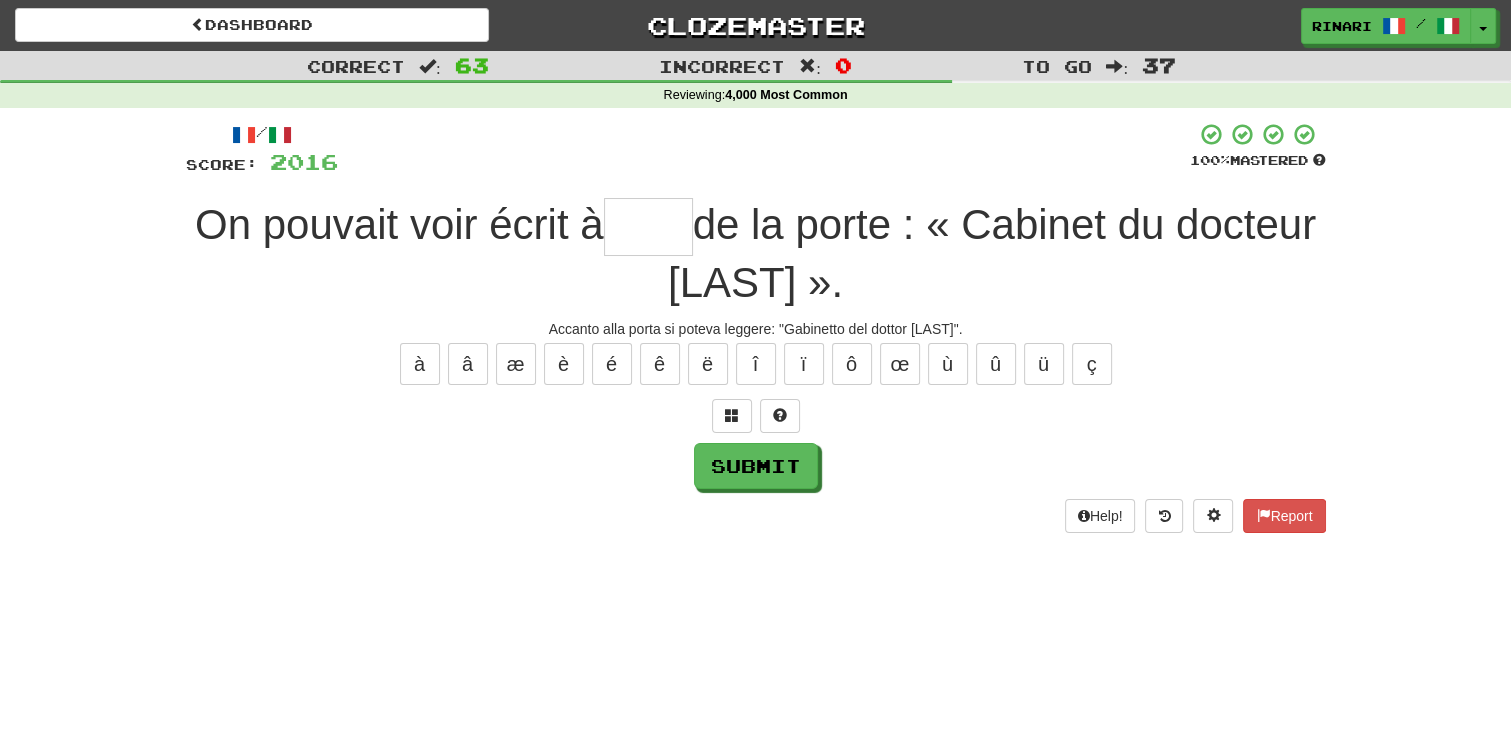 type on "*" 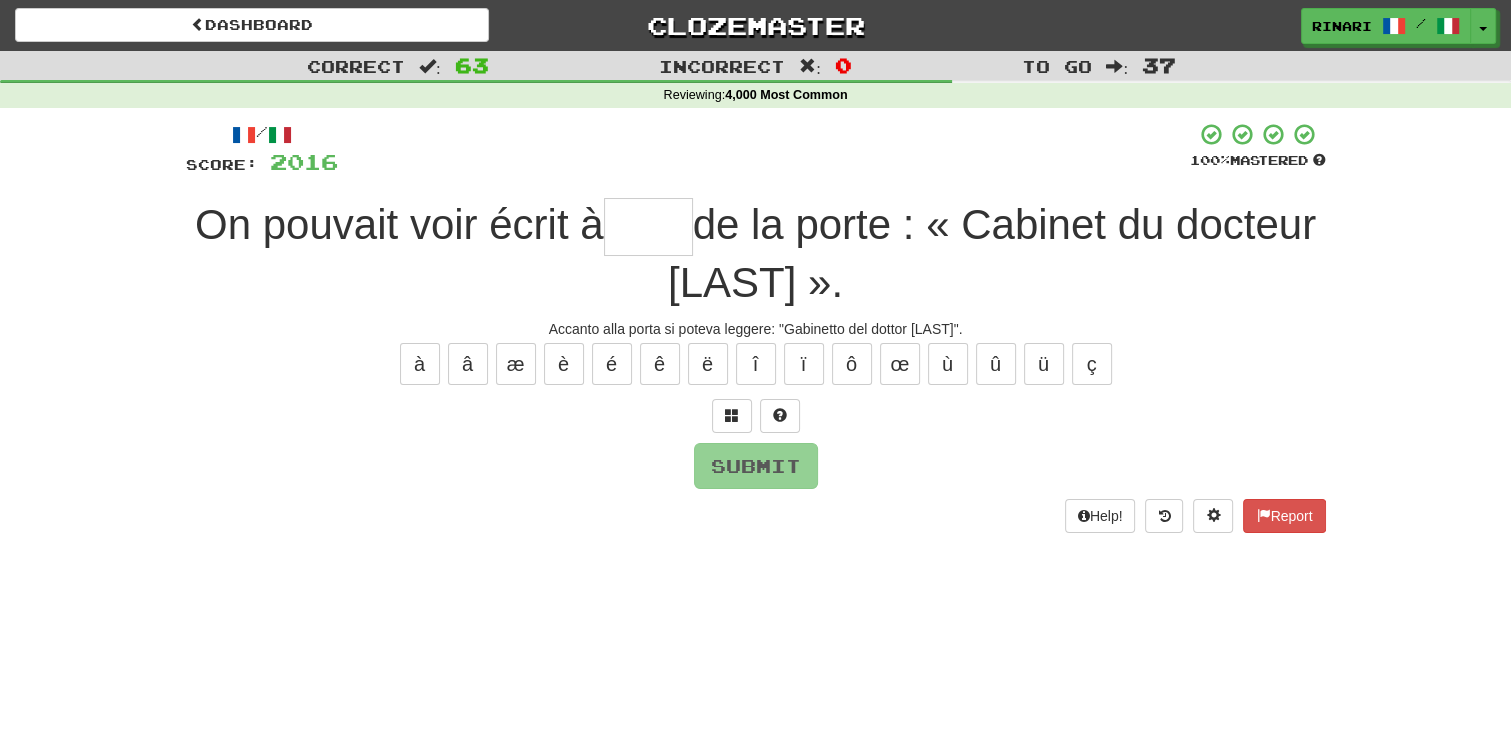 type on "*" 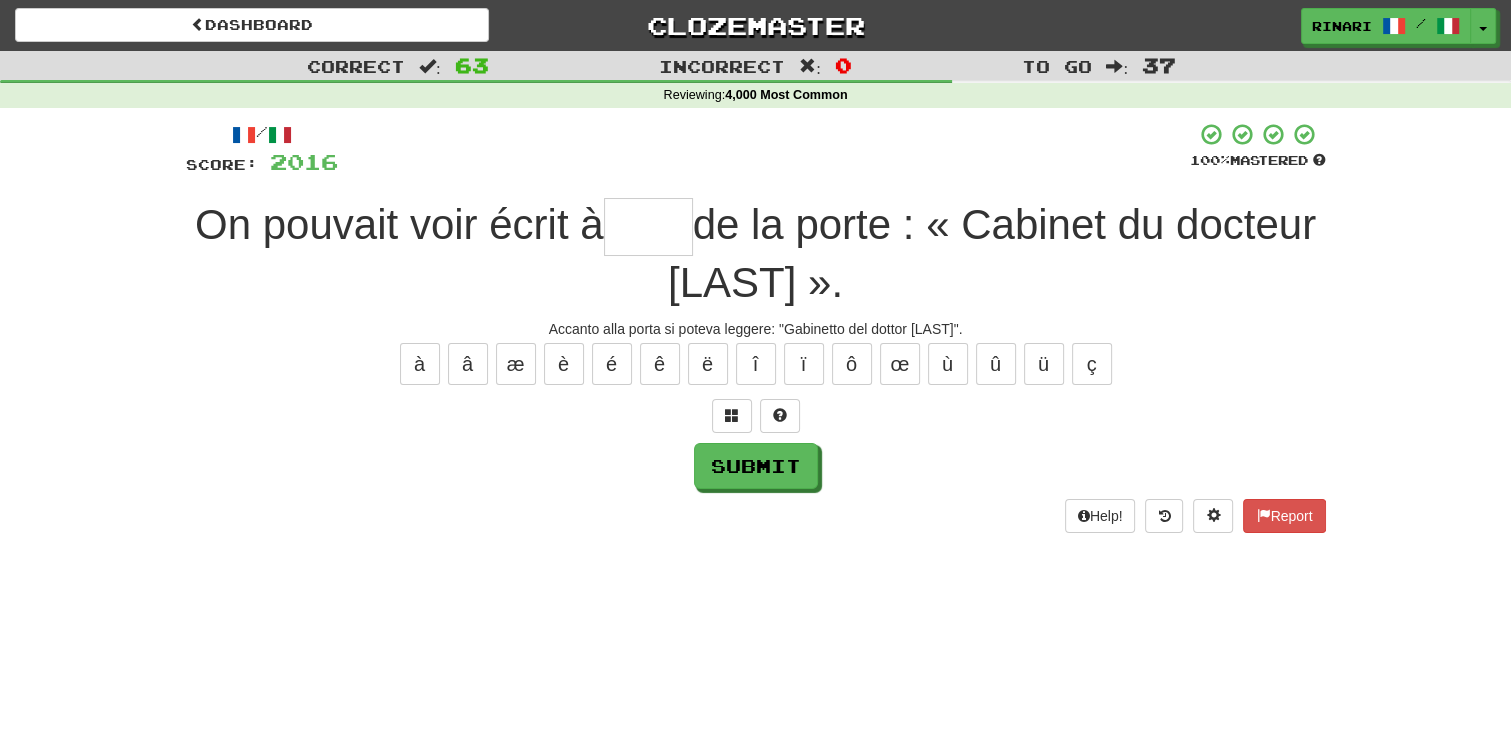 type on "*" 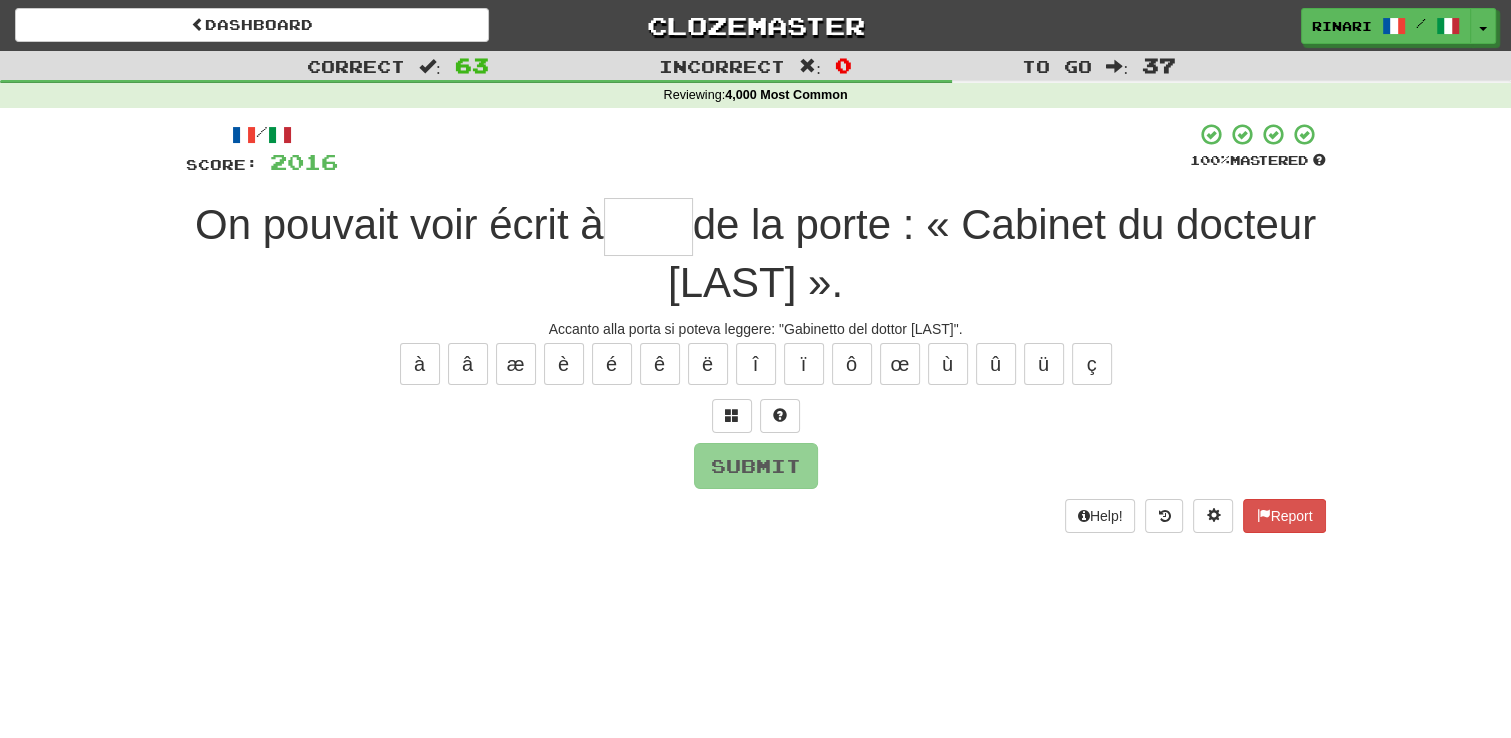 type on "*" 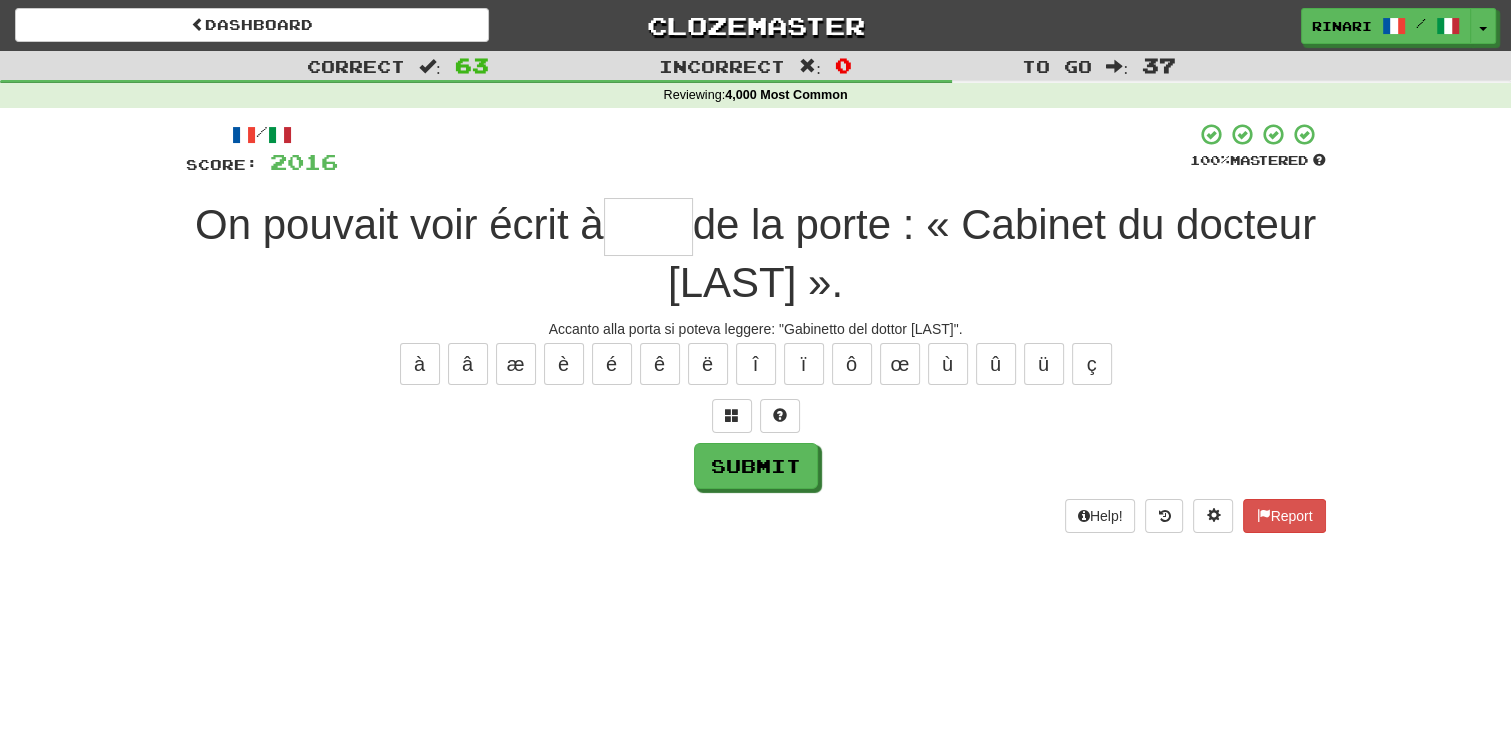 type on "*" 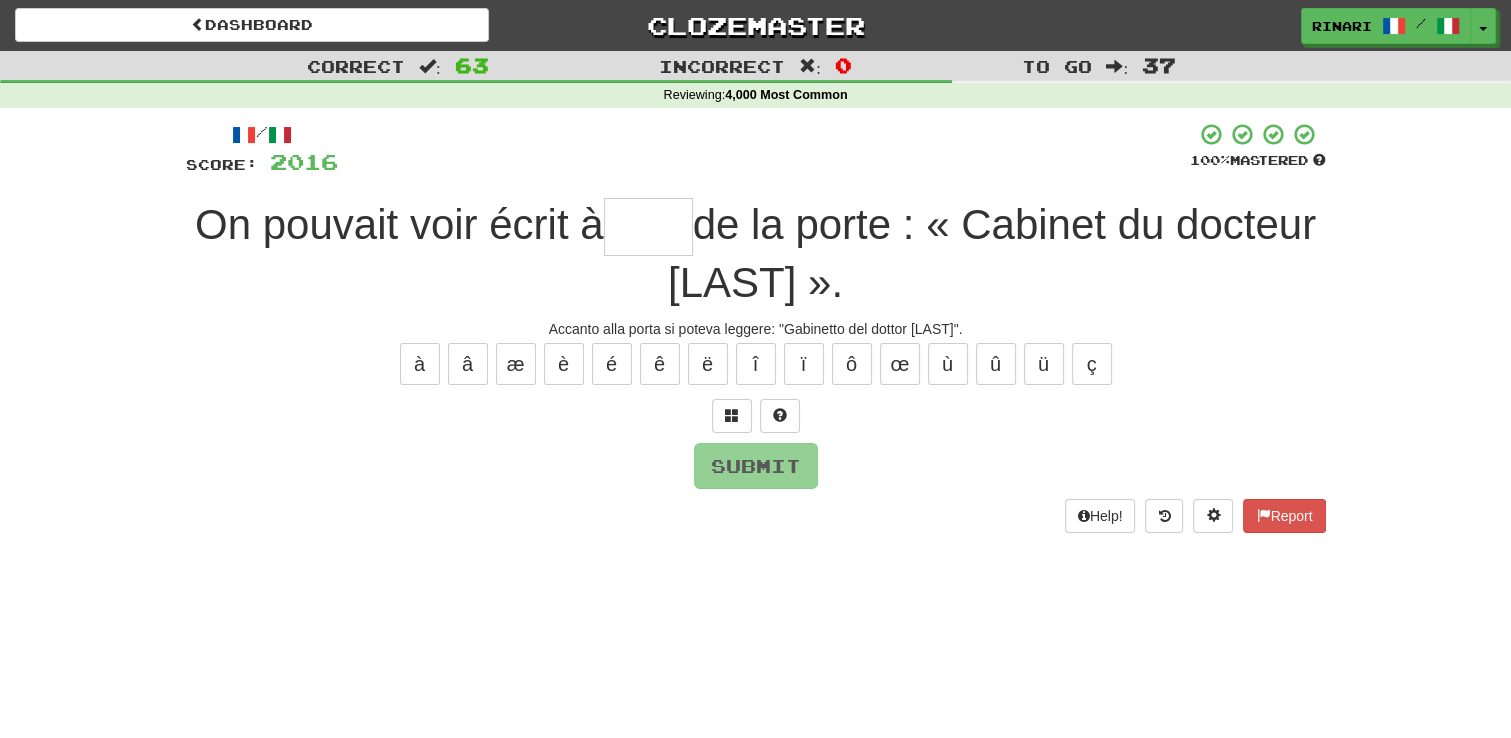 type on "*" 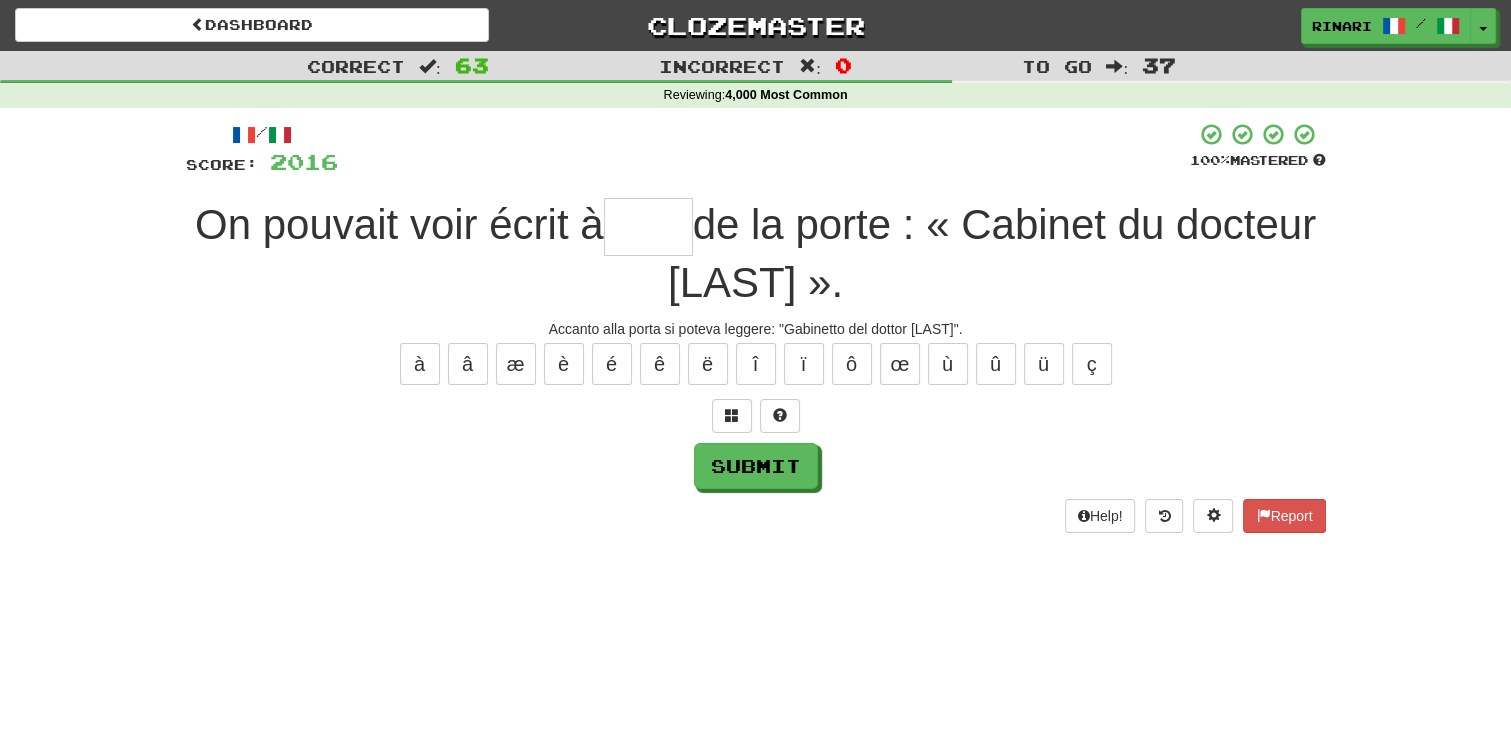type on "*" 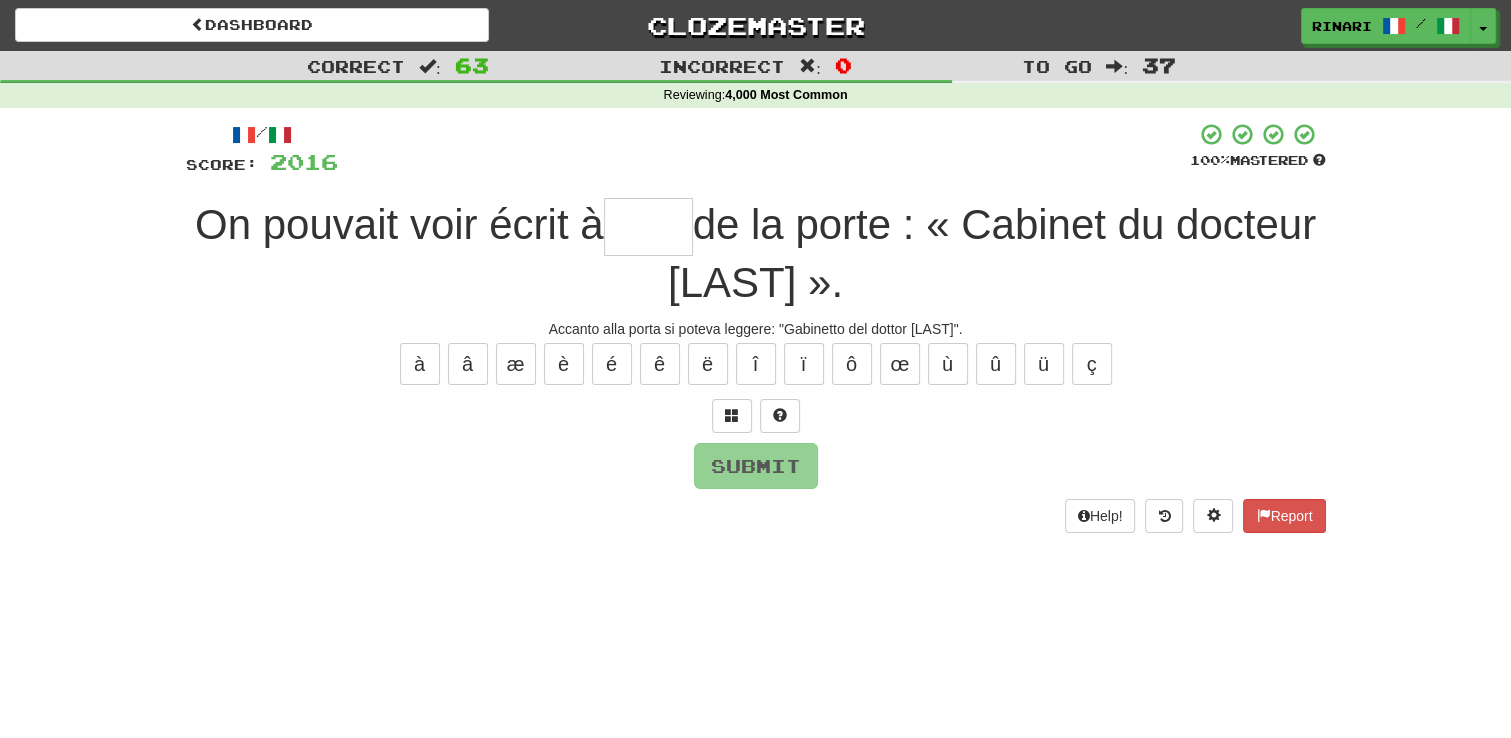 type on "*" 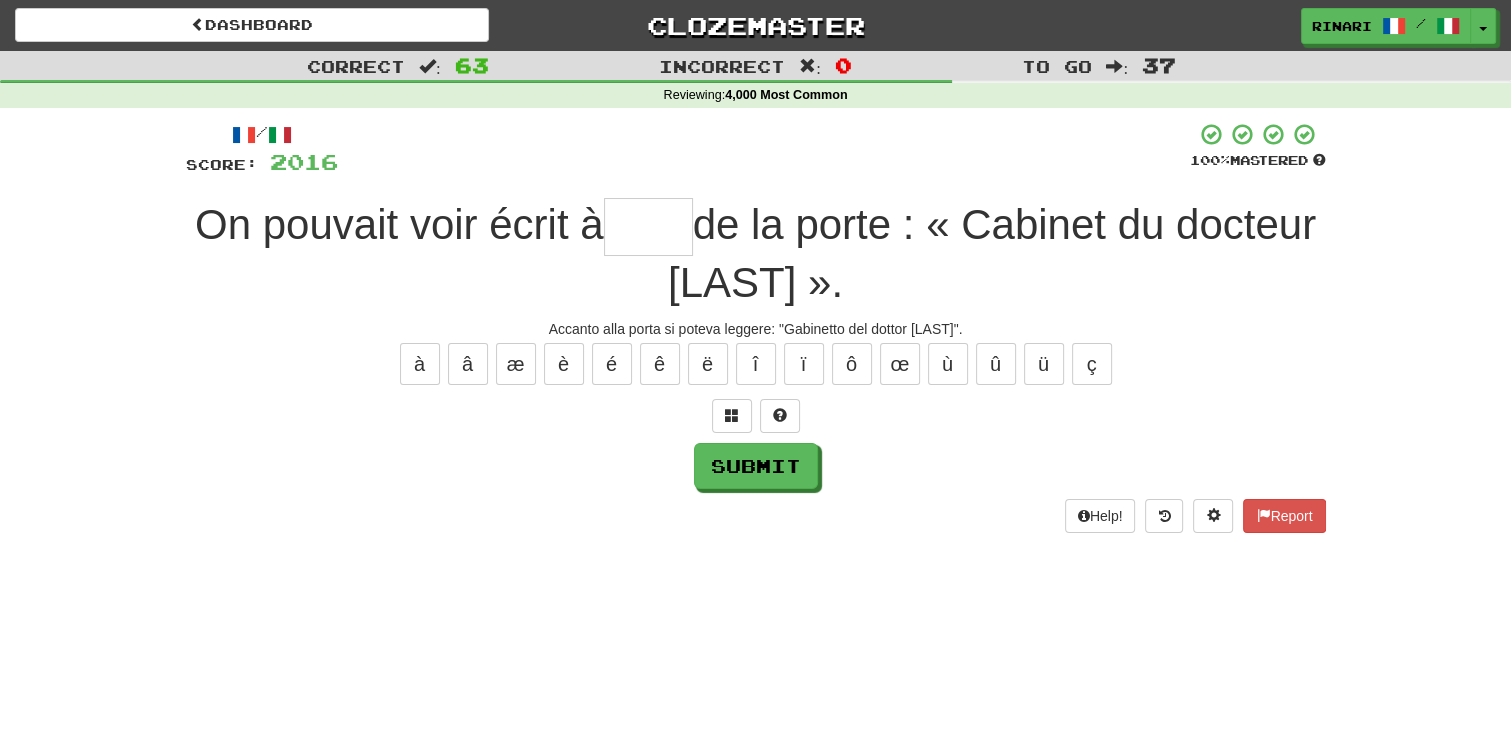 type on "*" 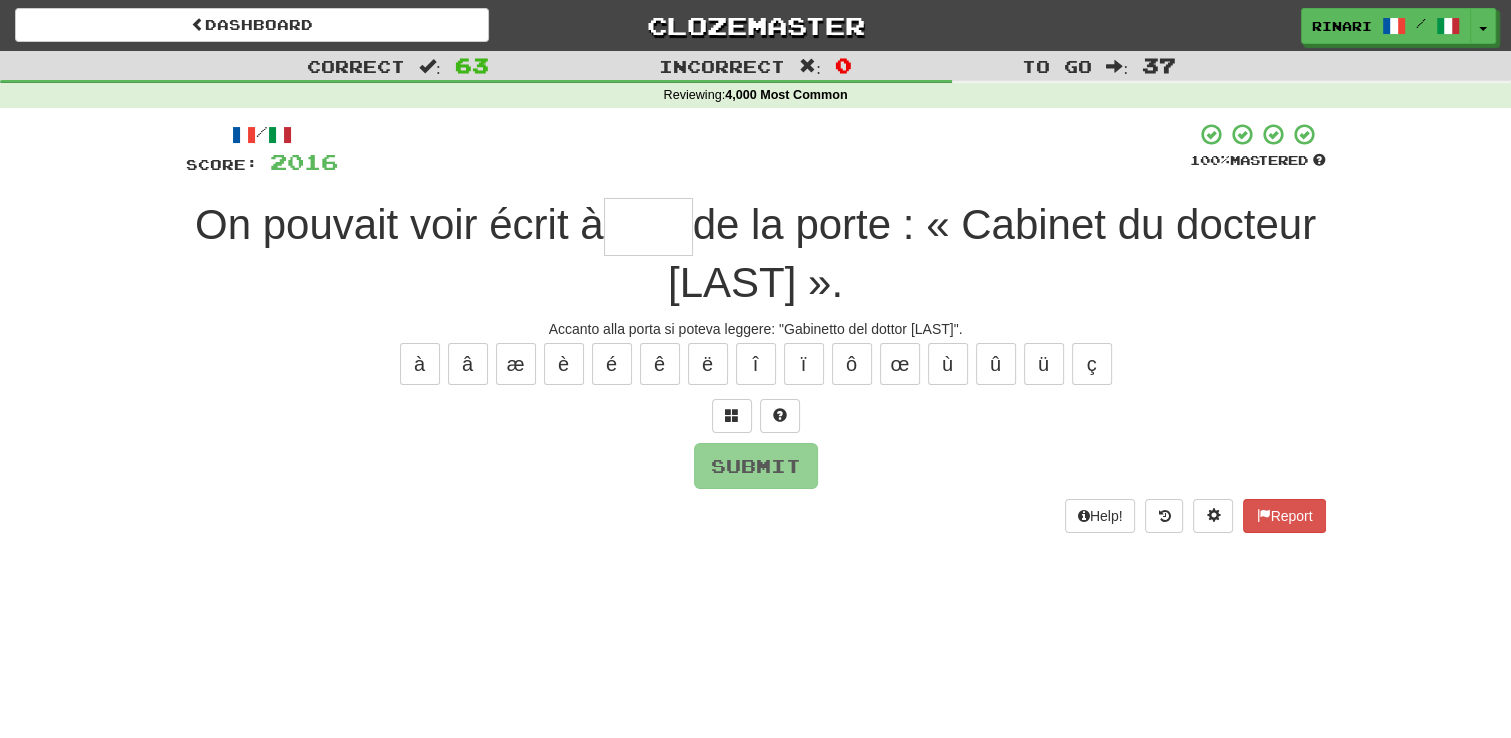 type on "*" 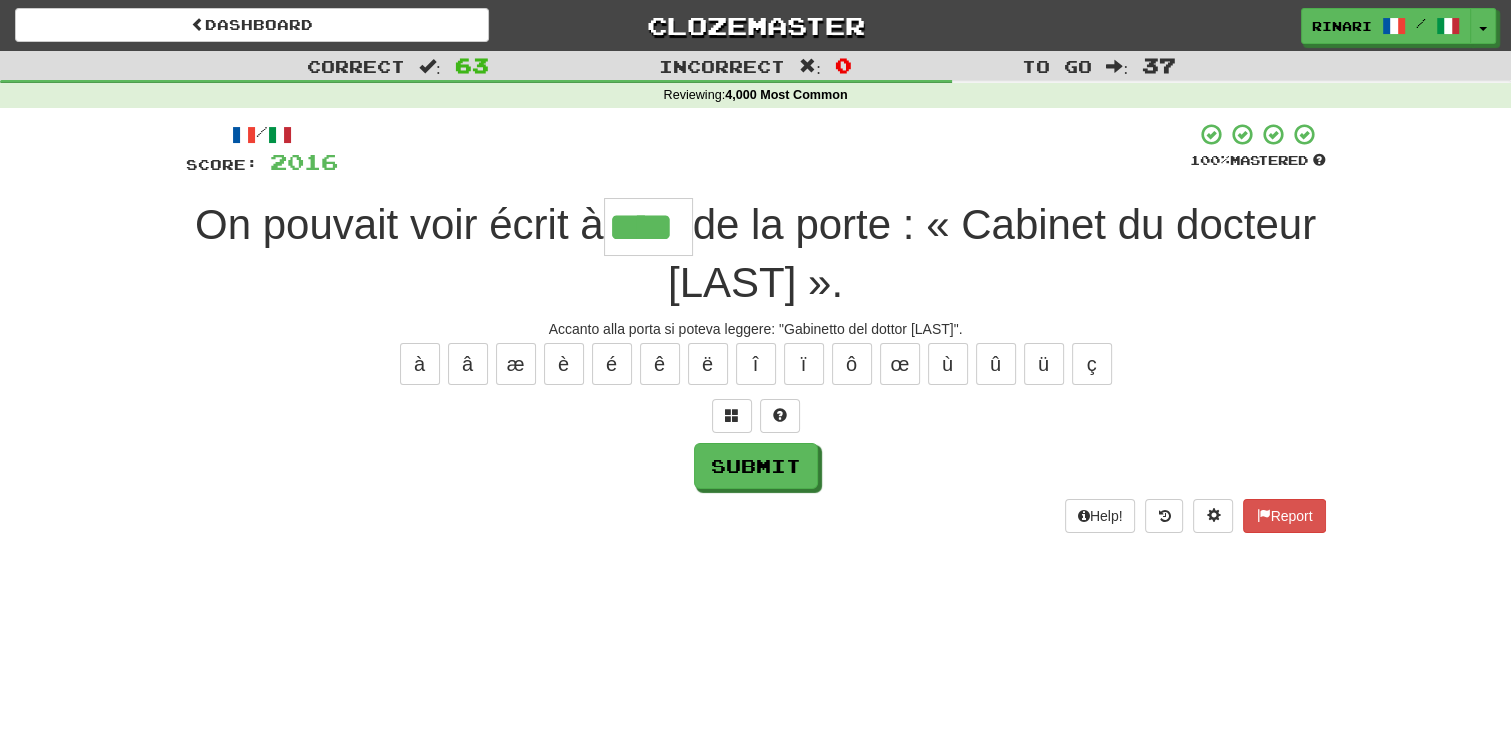type on "****" 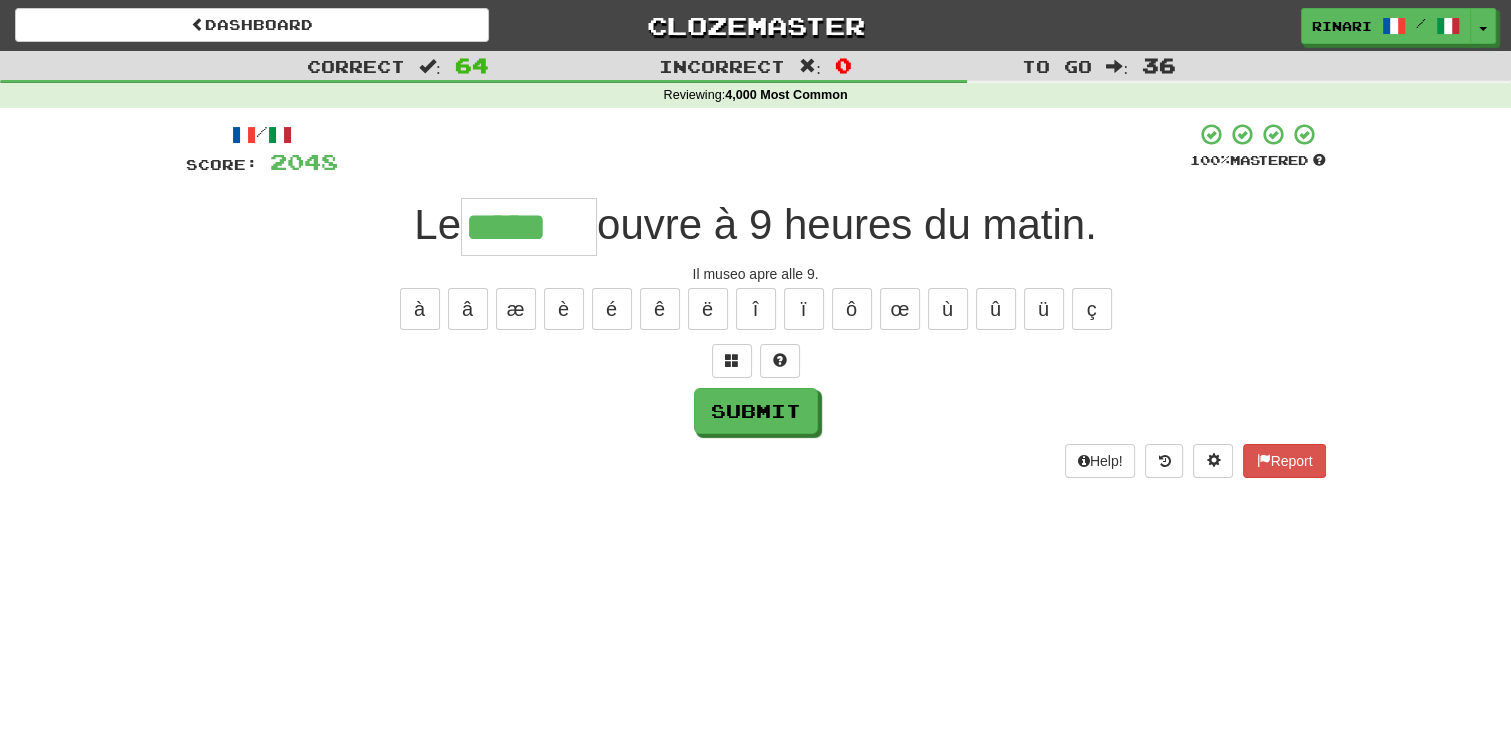 type on "*****" 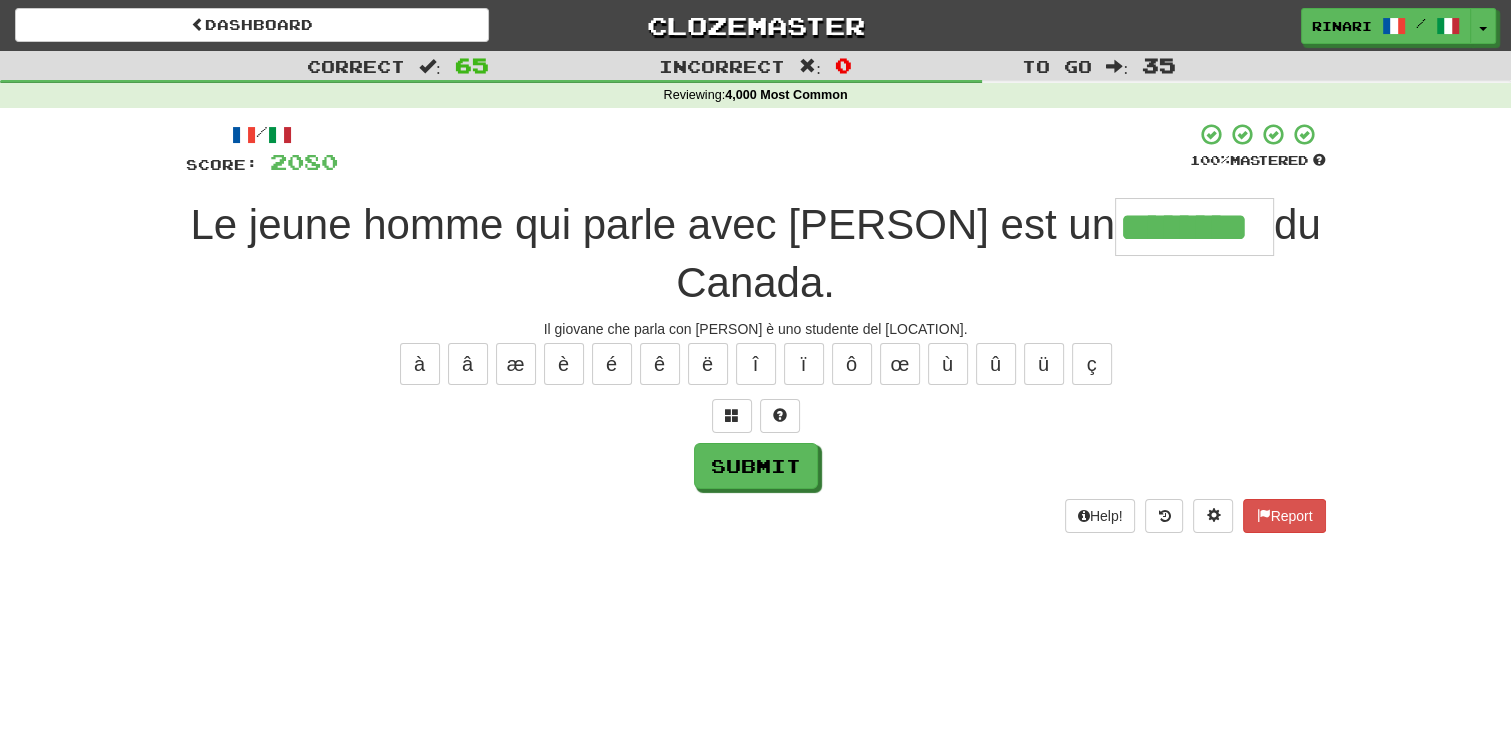 scroll, scrollTop: 0, scrollLeft: 0, axis: both 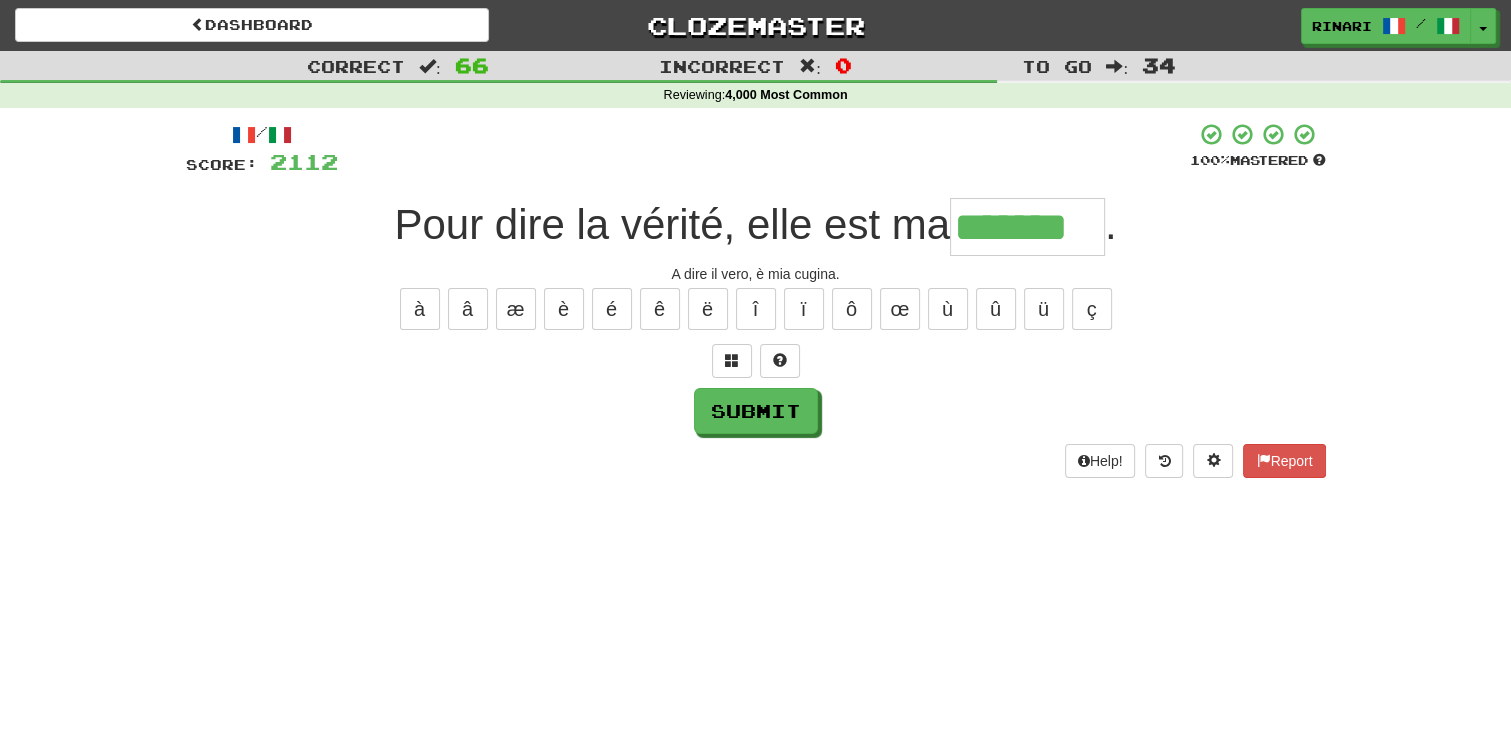 type on "*******" 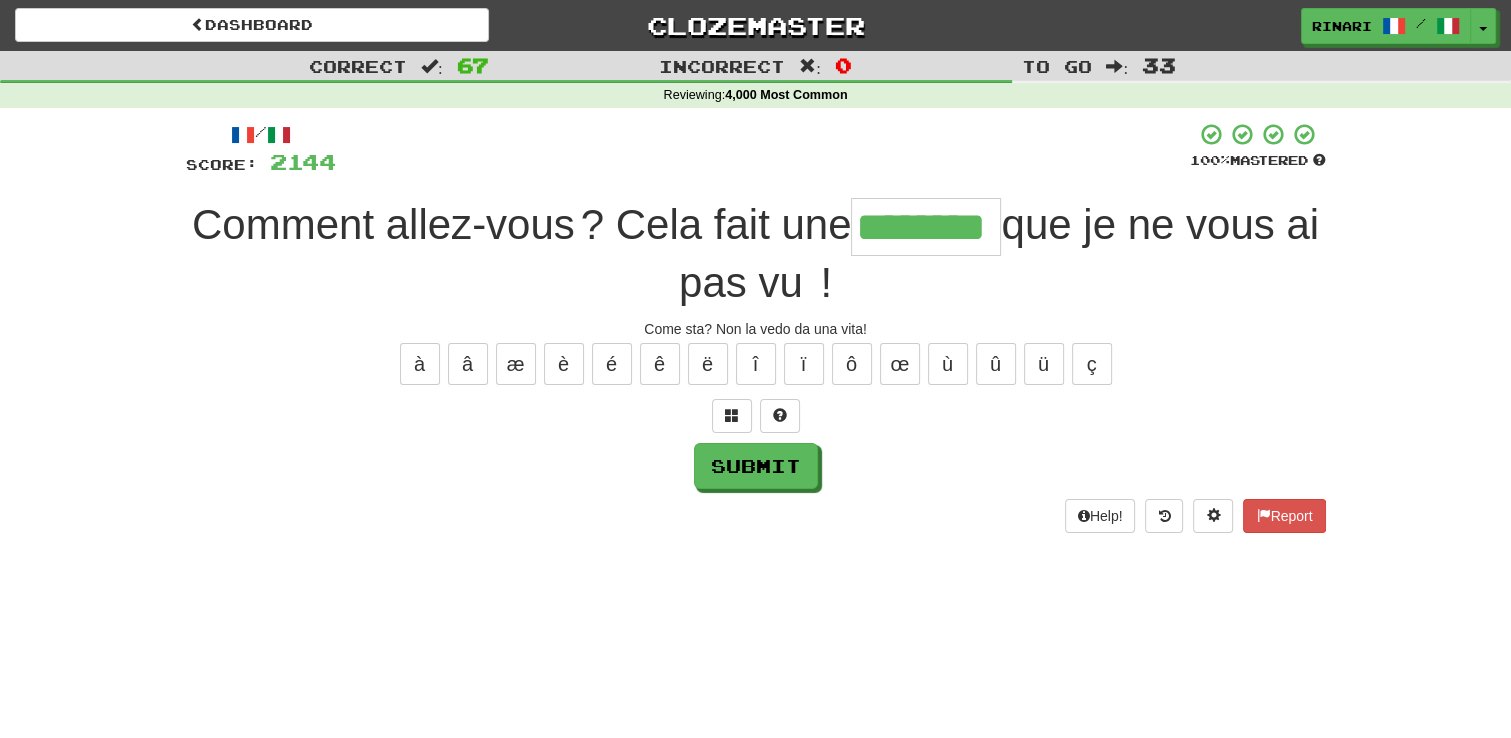 type on "********" 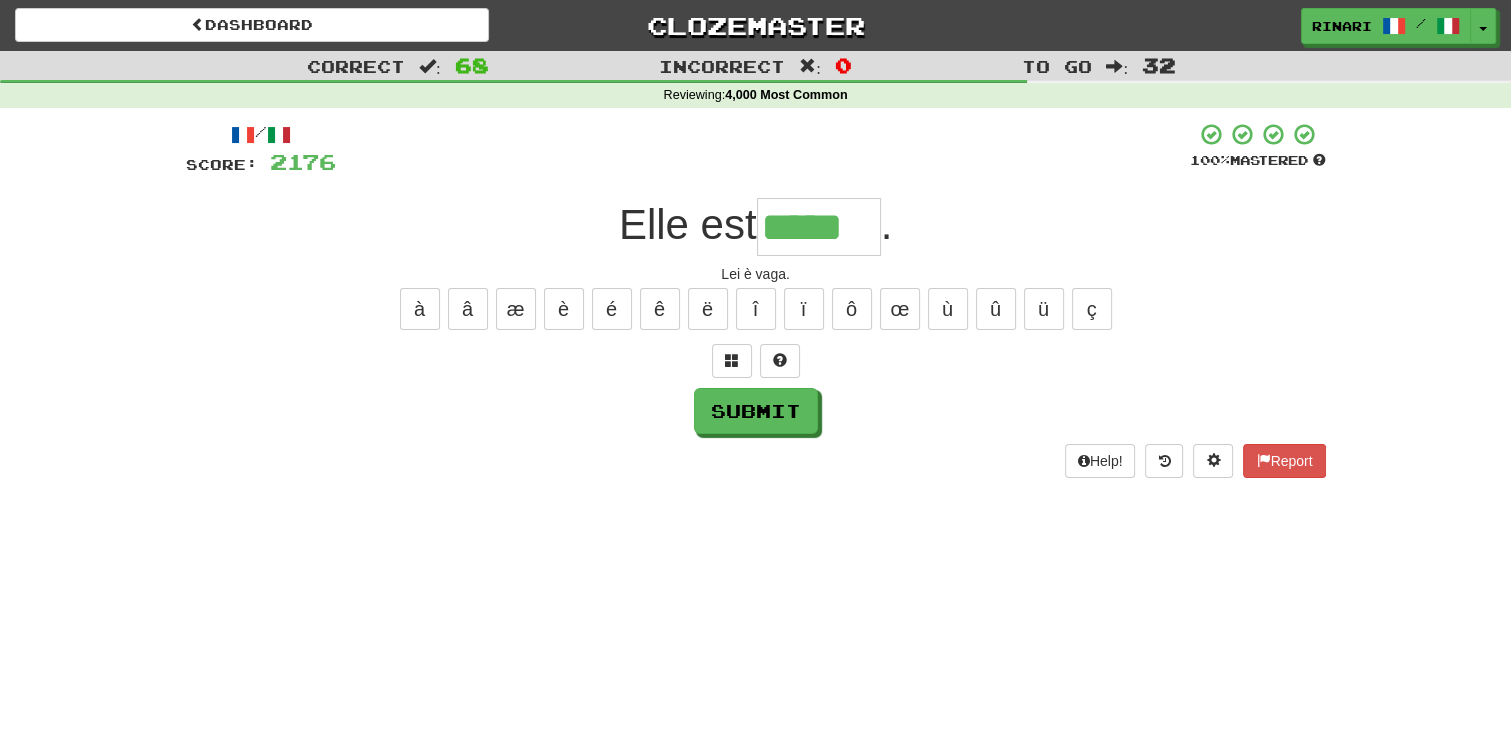 type on "*****" 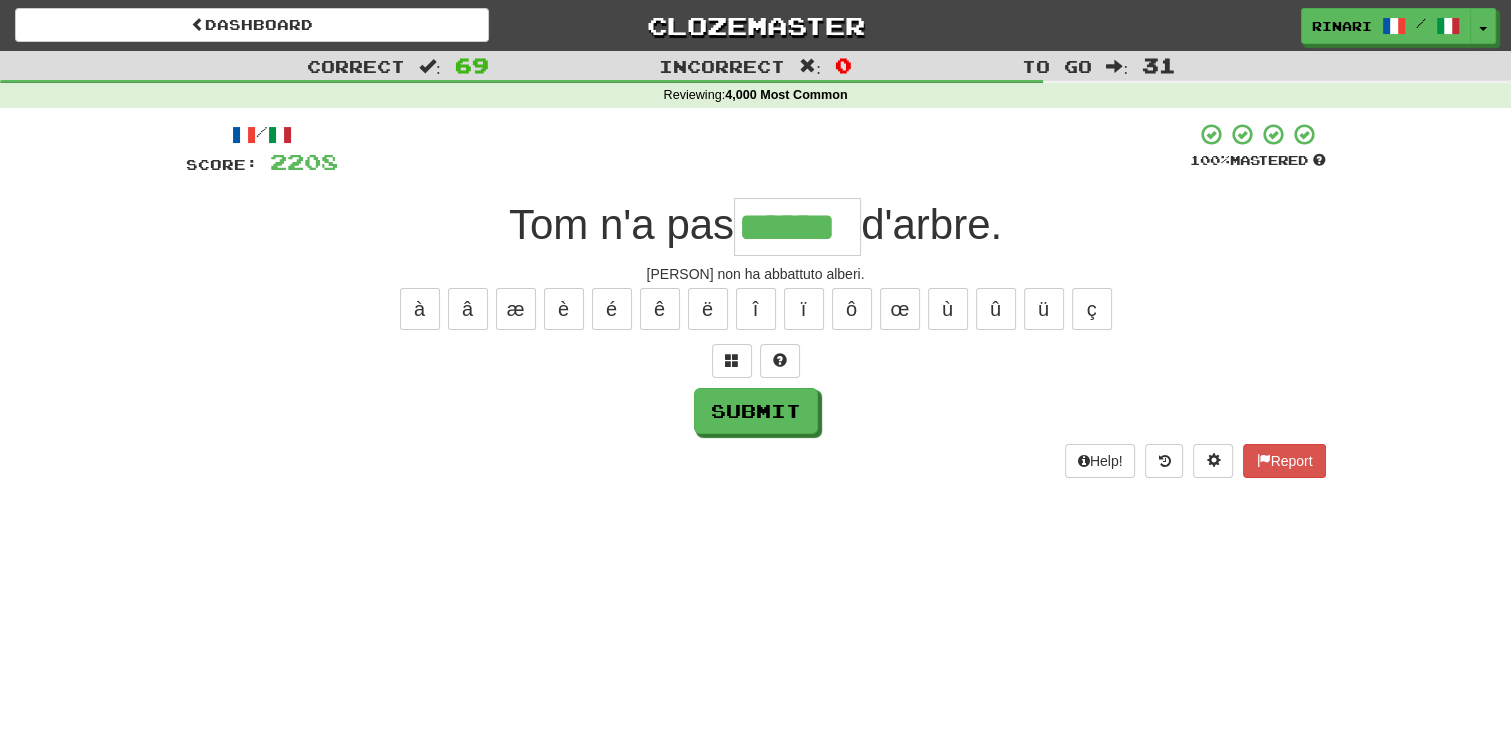 type on "******" 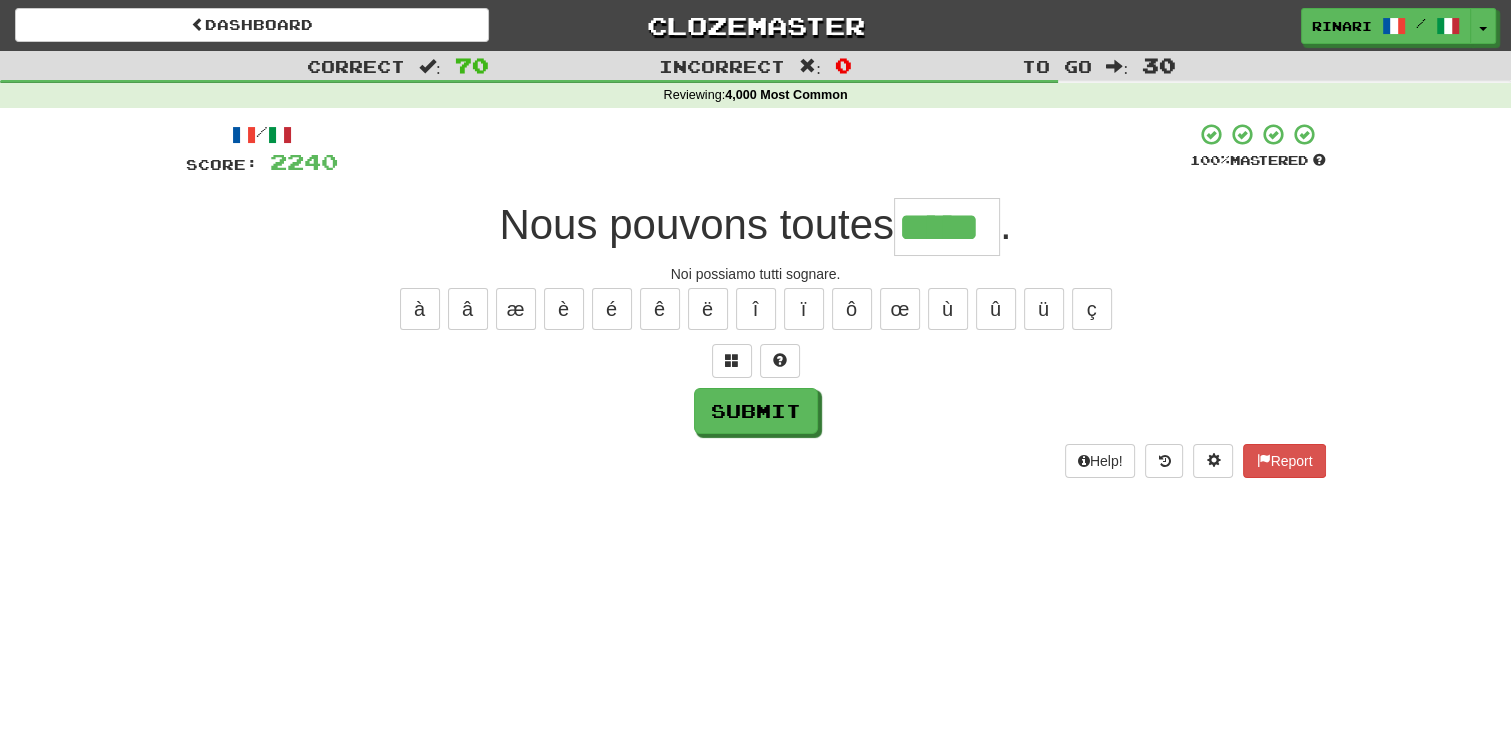 type on "*****" 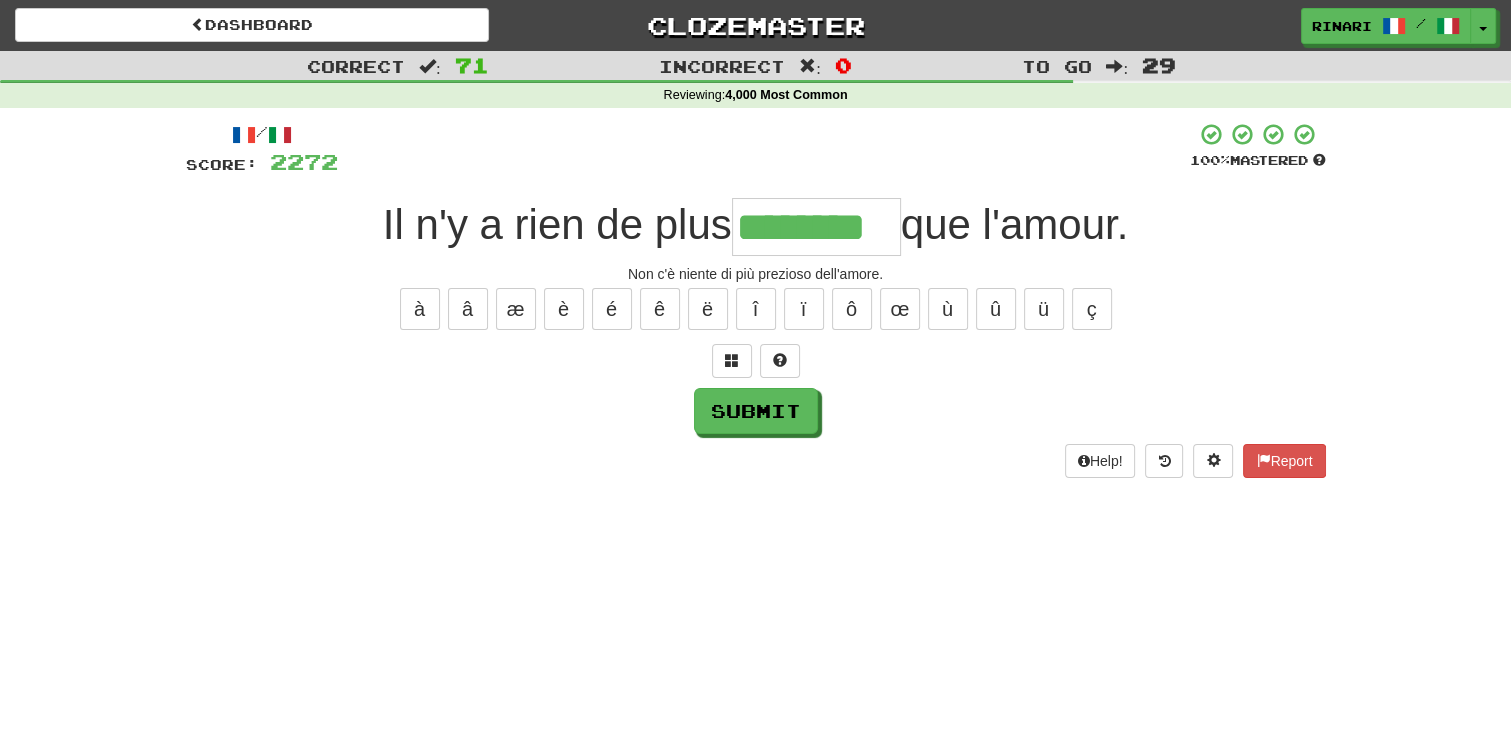 type on "********" 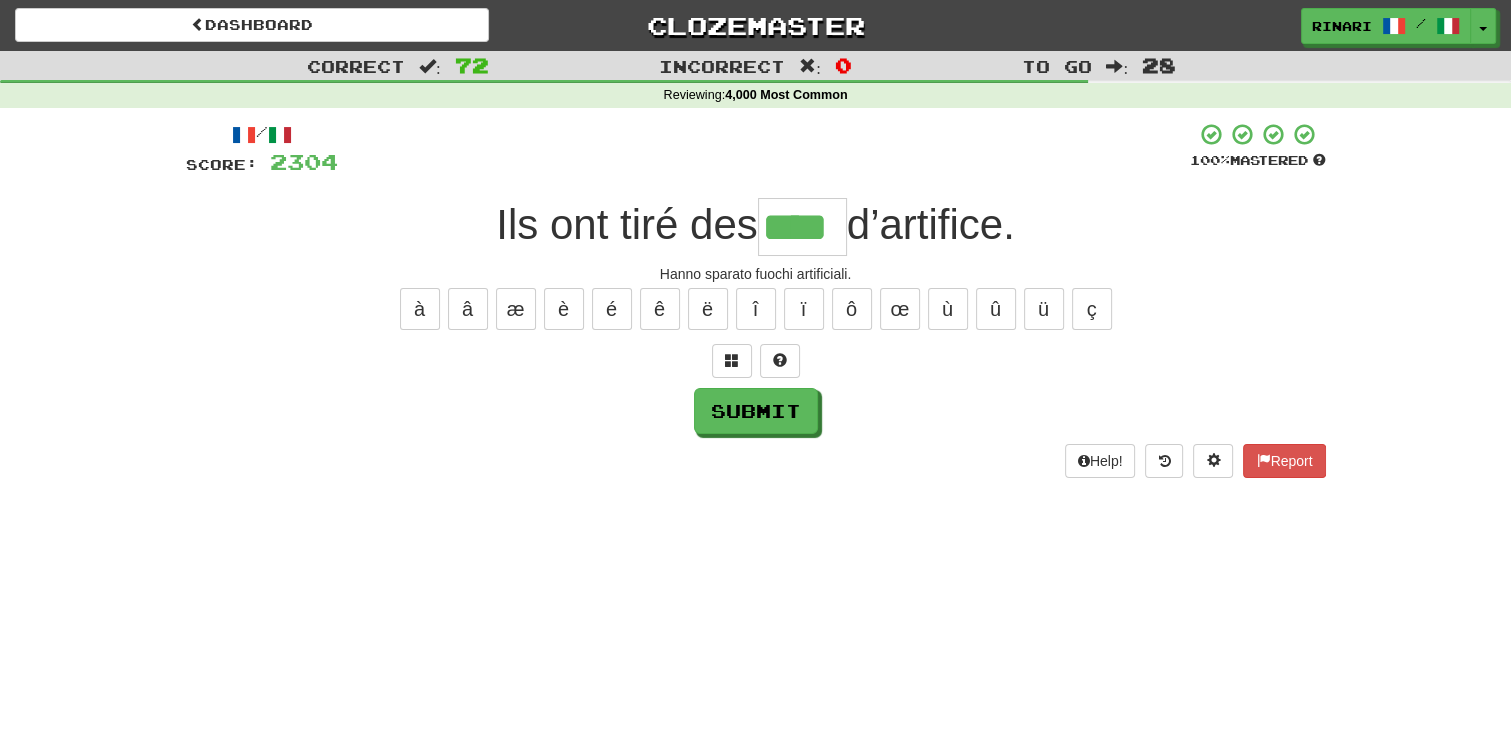type on "****" 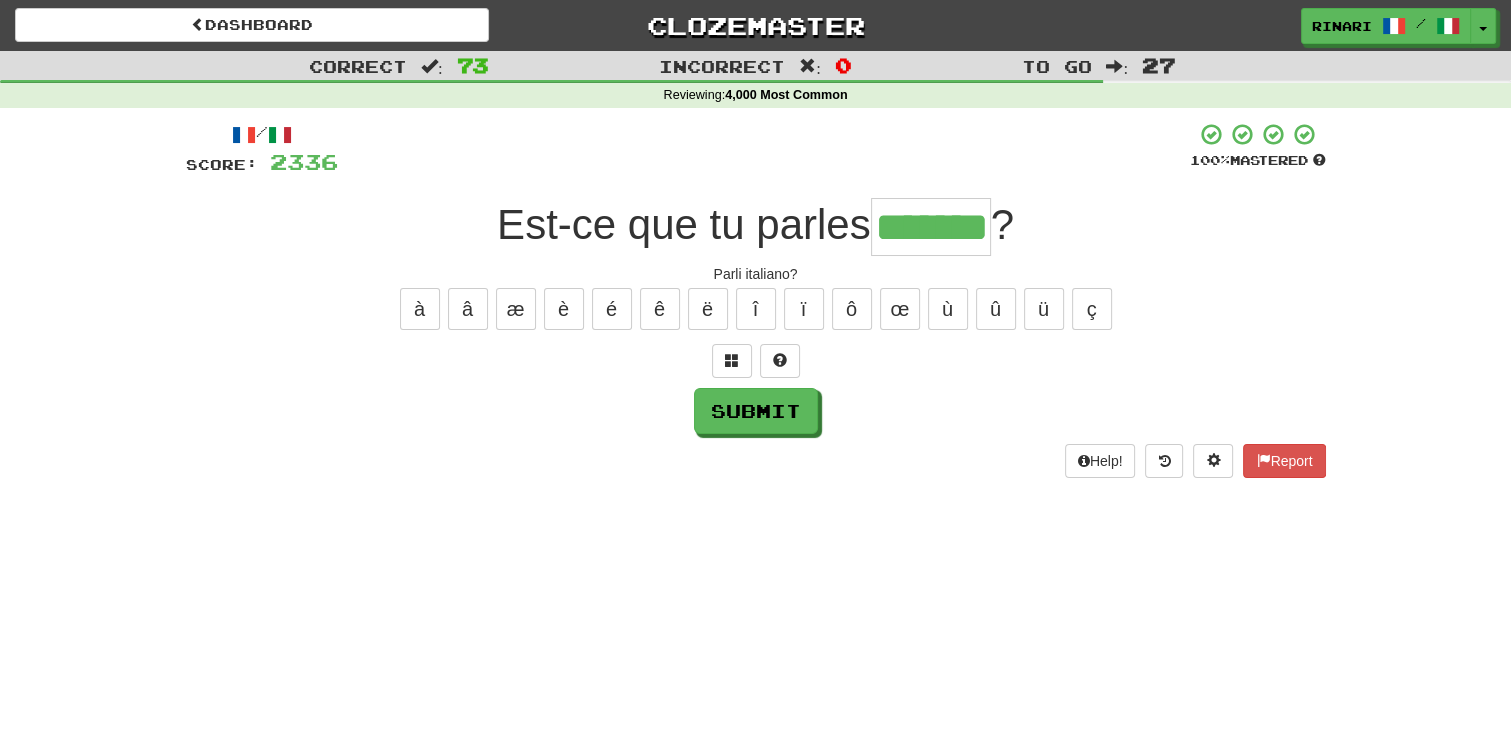 type on "*******" 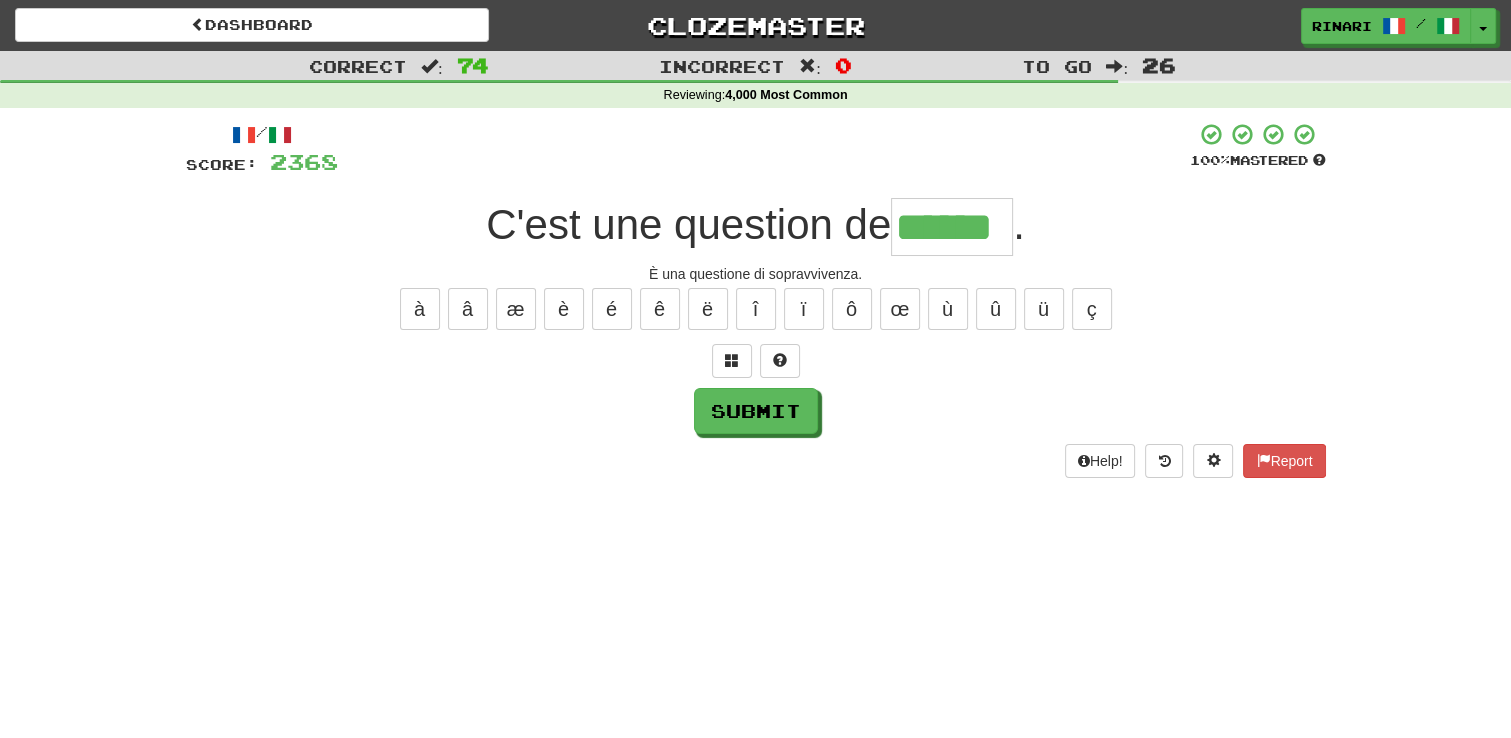 type on "******" 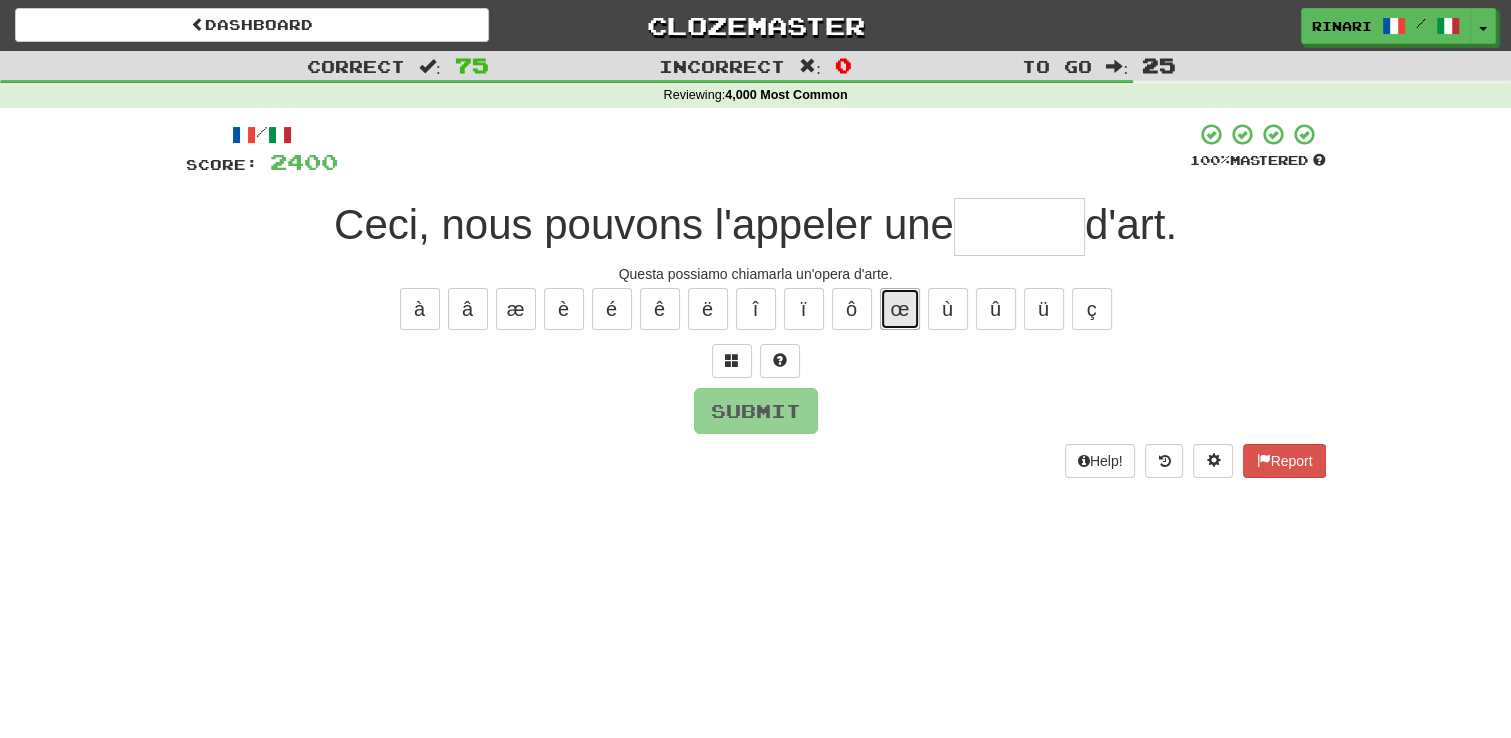 click on "œ" at bounding box center [900, 309] 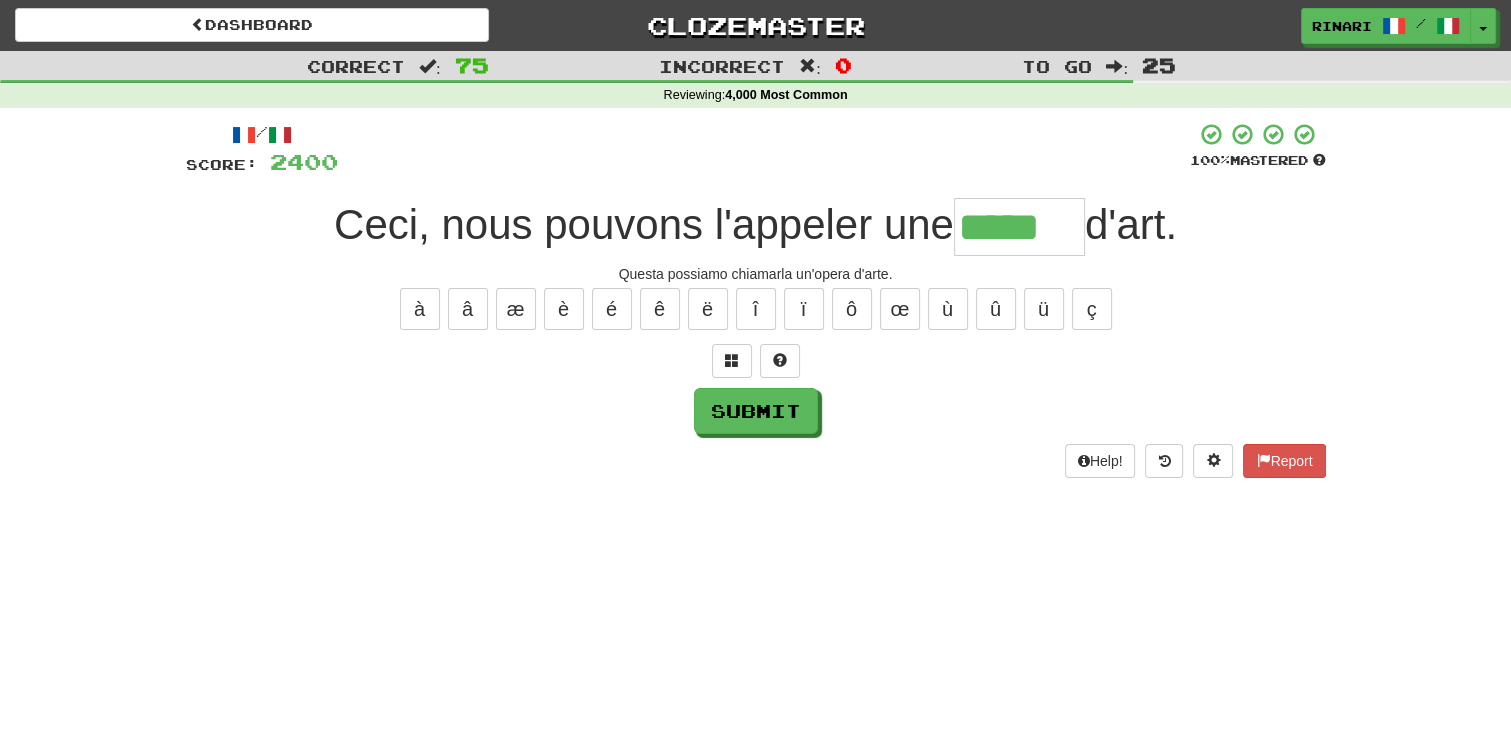 type on "*****" 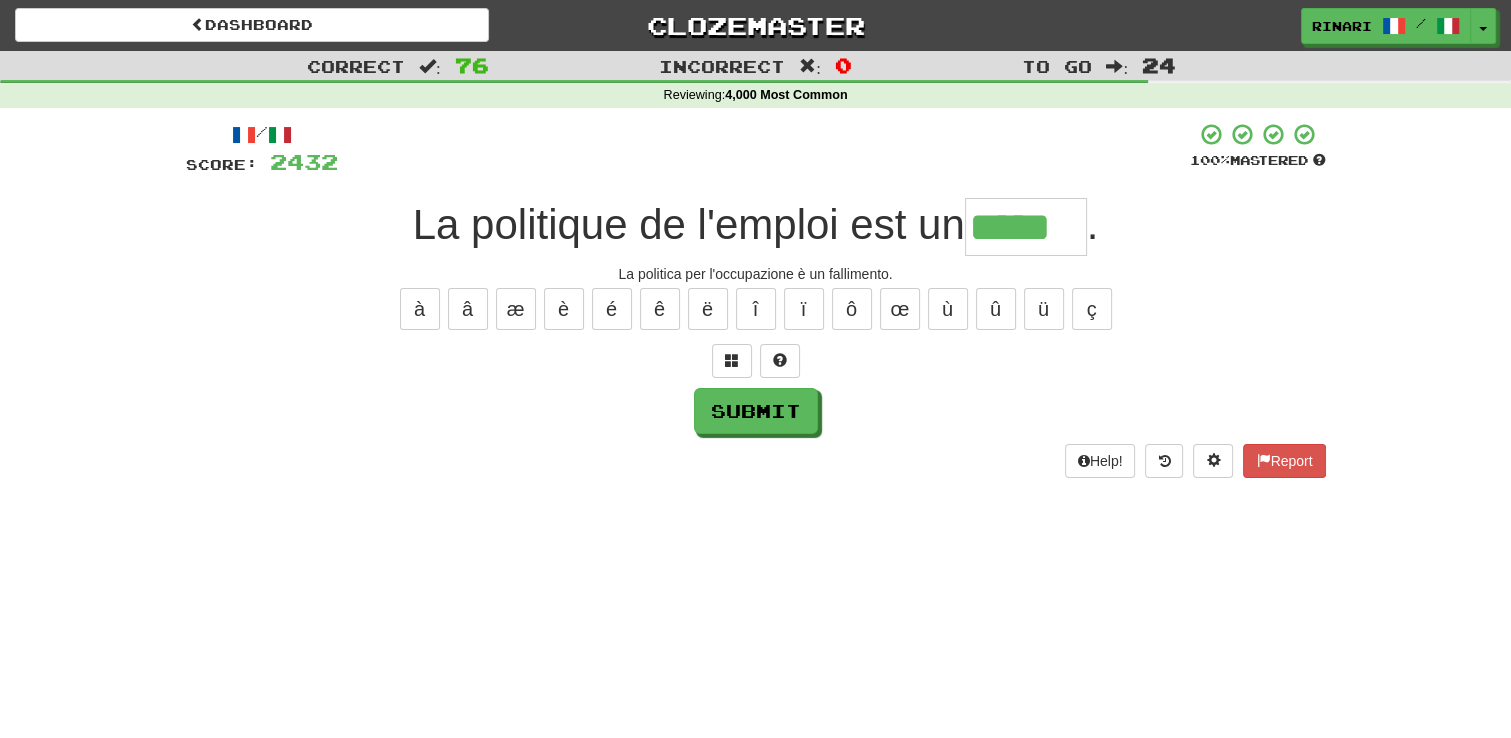type on "*****" 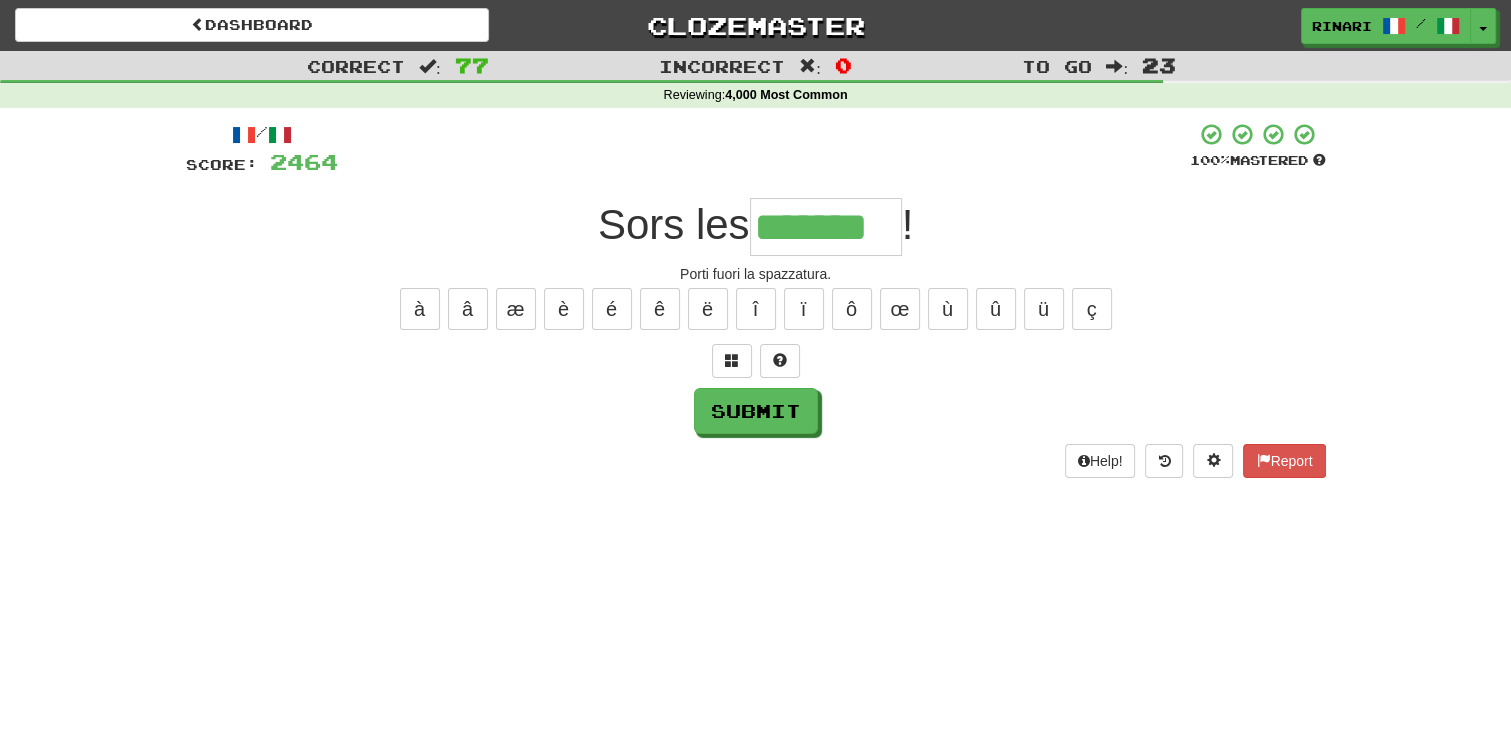 type on "*******" 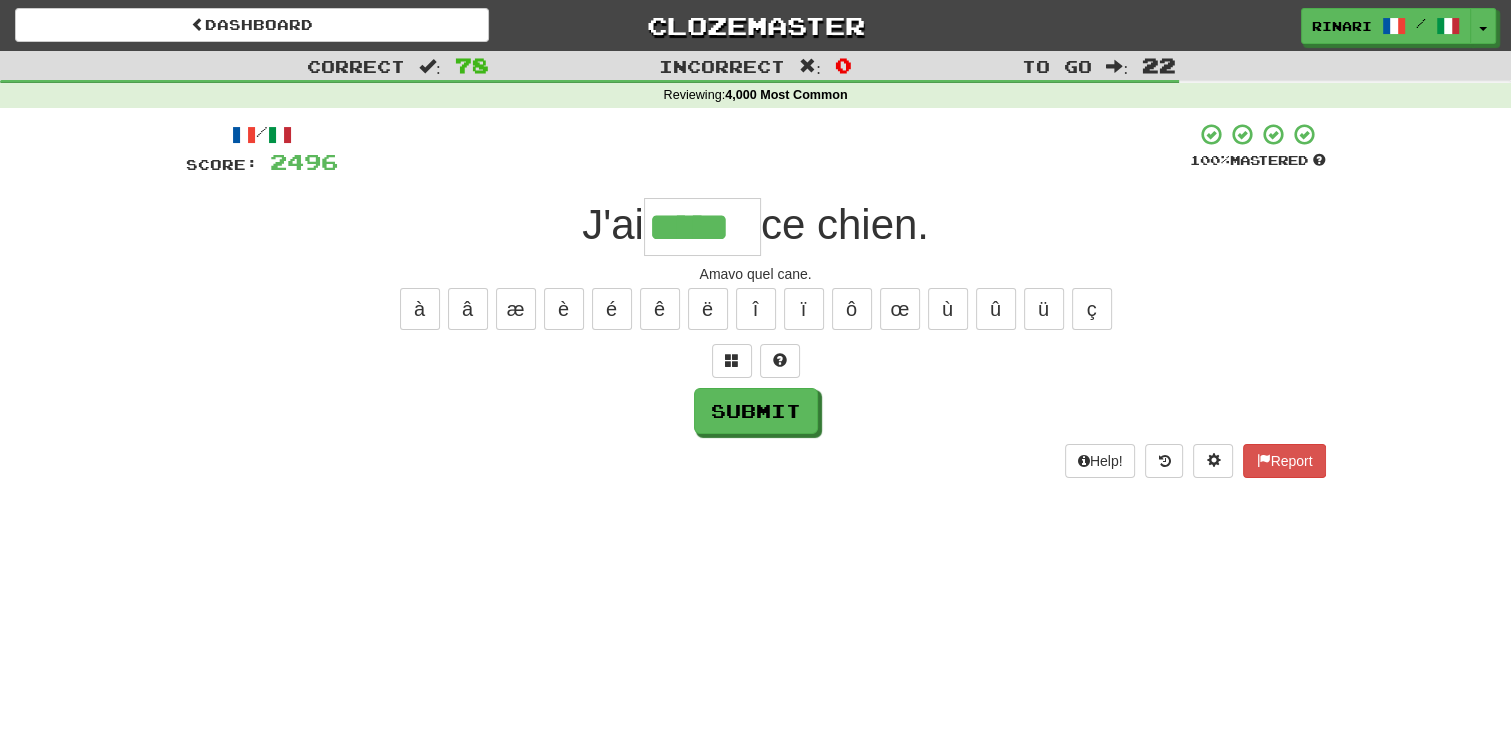 type on "*****" 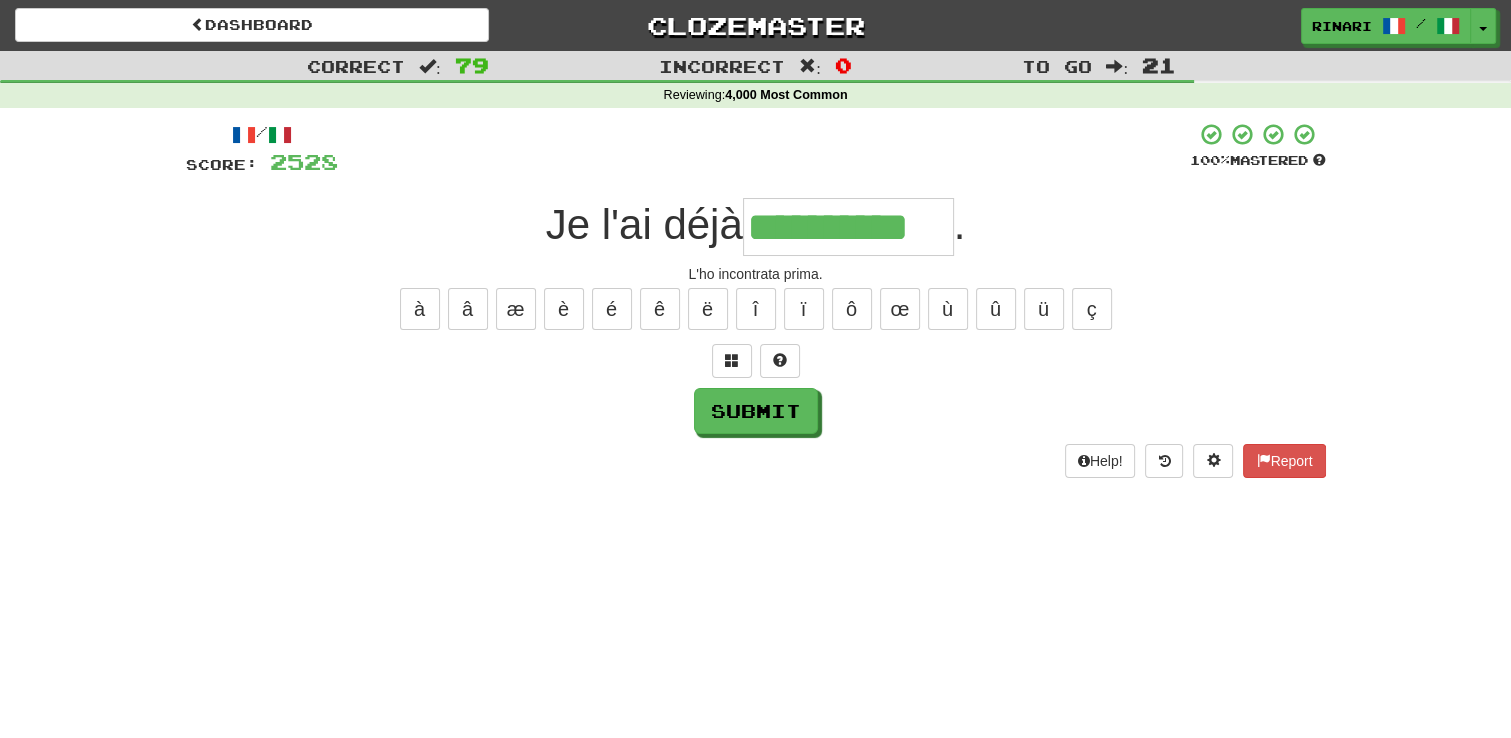 type on "**********" 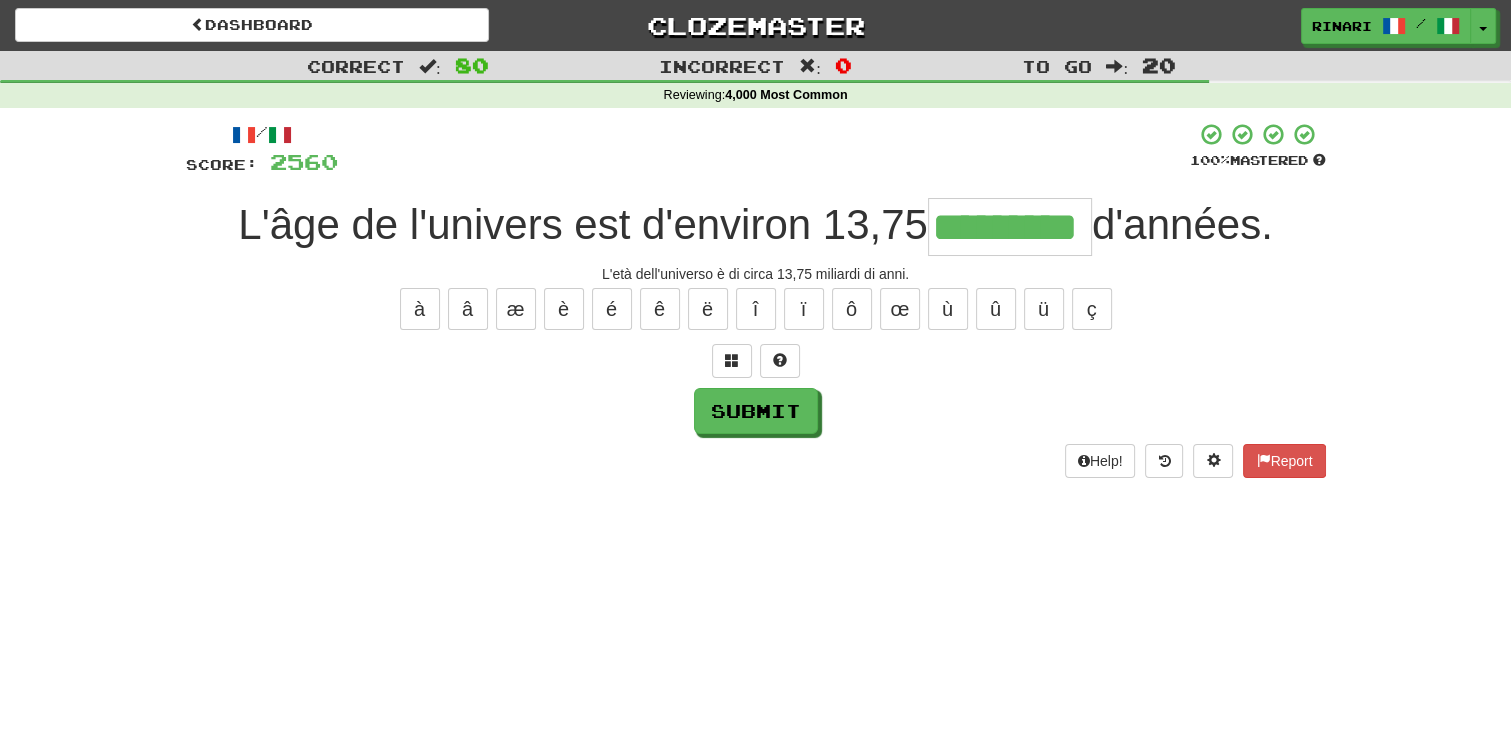 type on "*********" 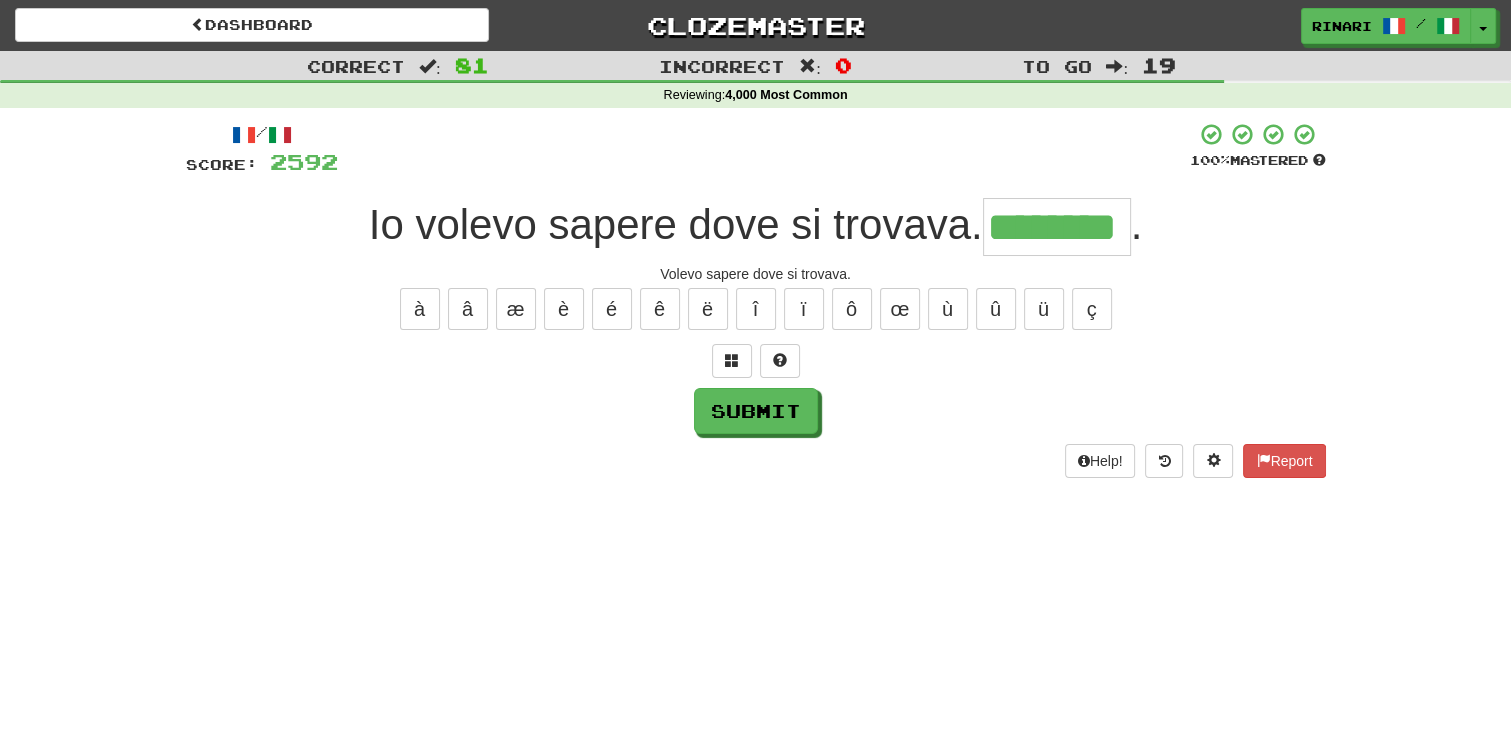 type on "********" 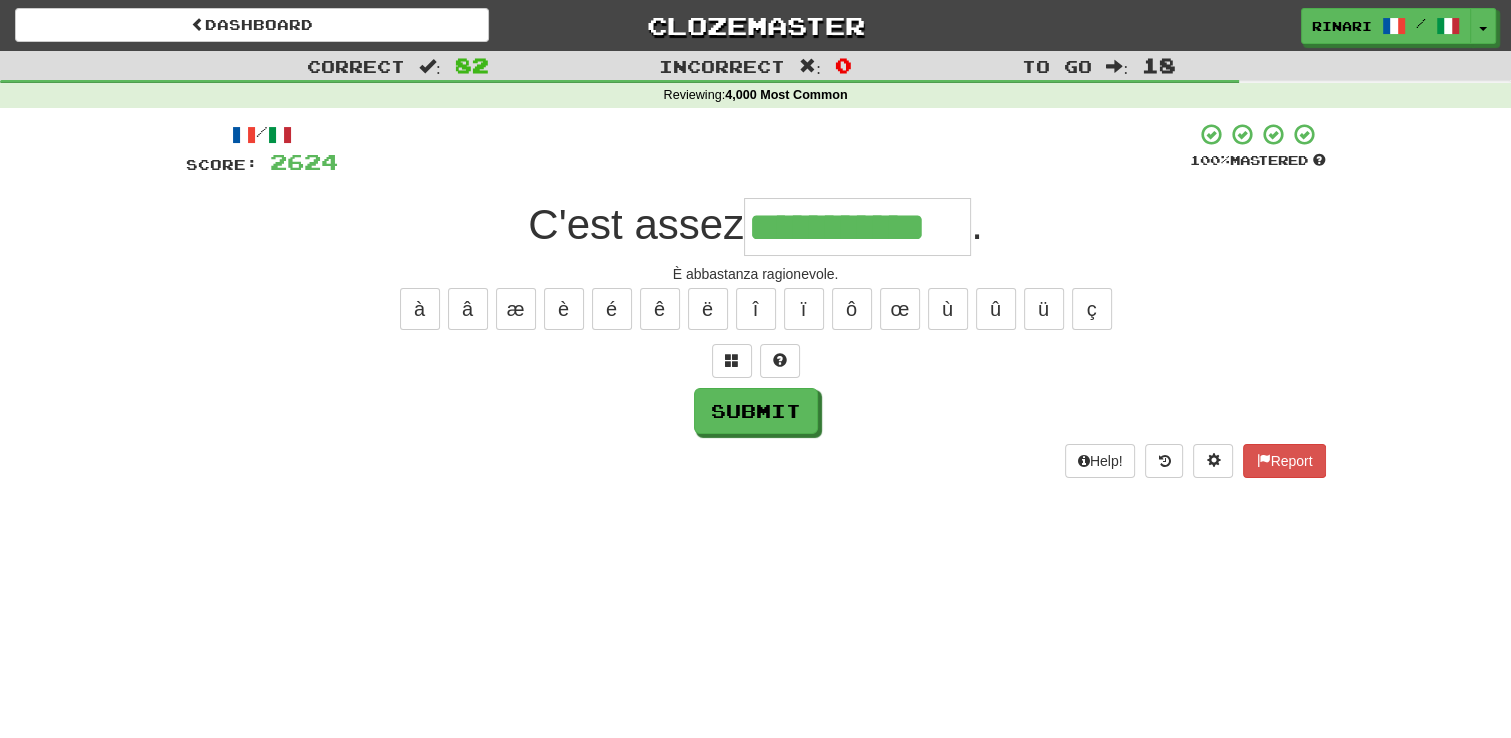 type on "**********" 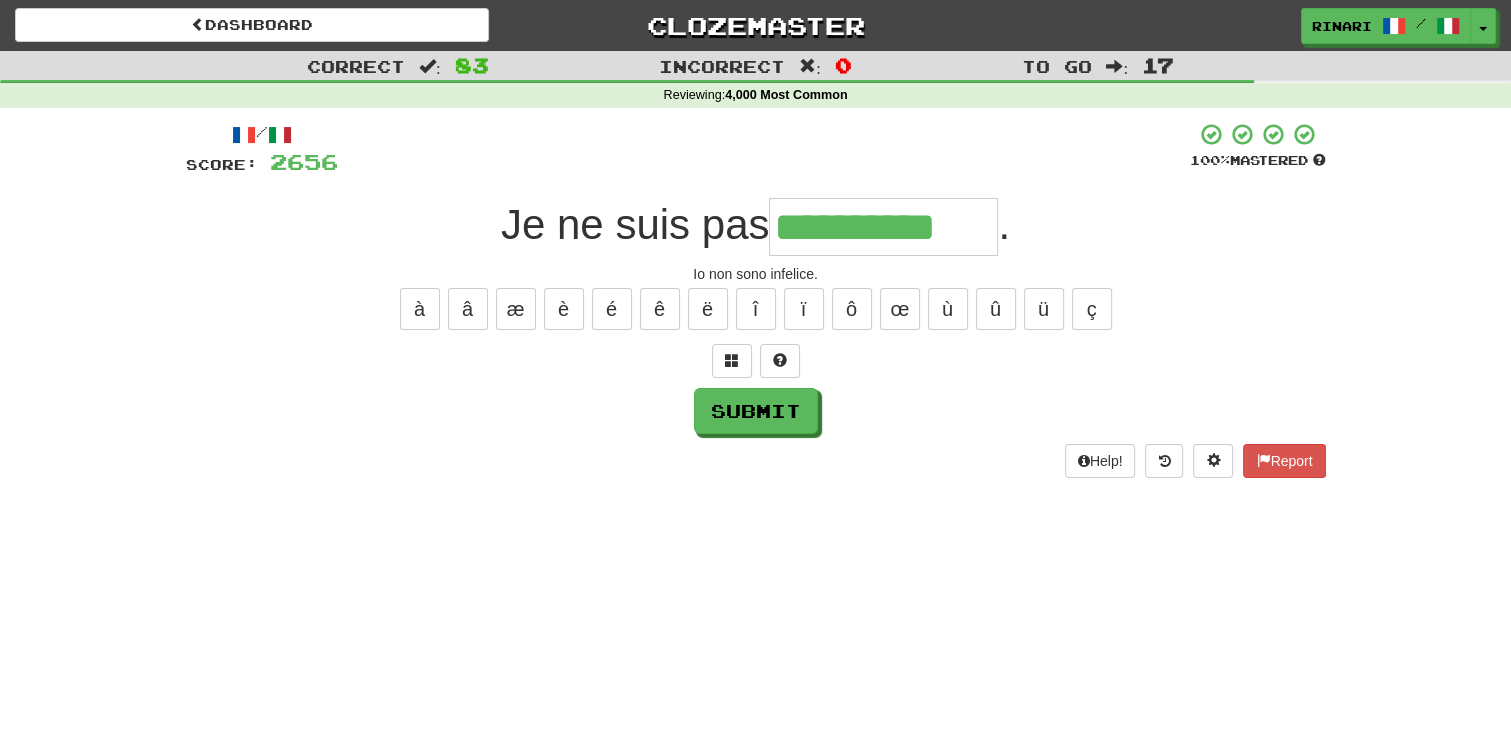type on "**********" 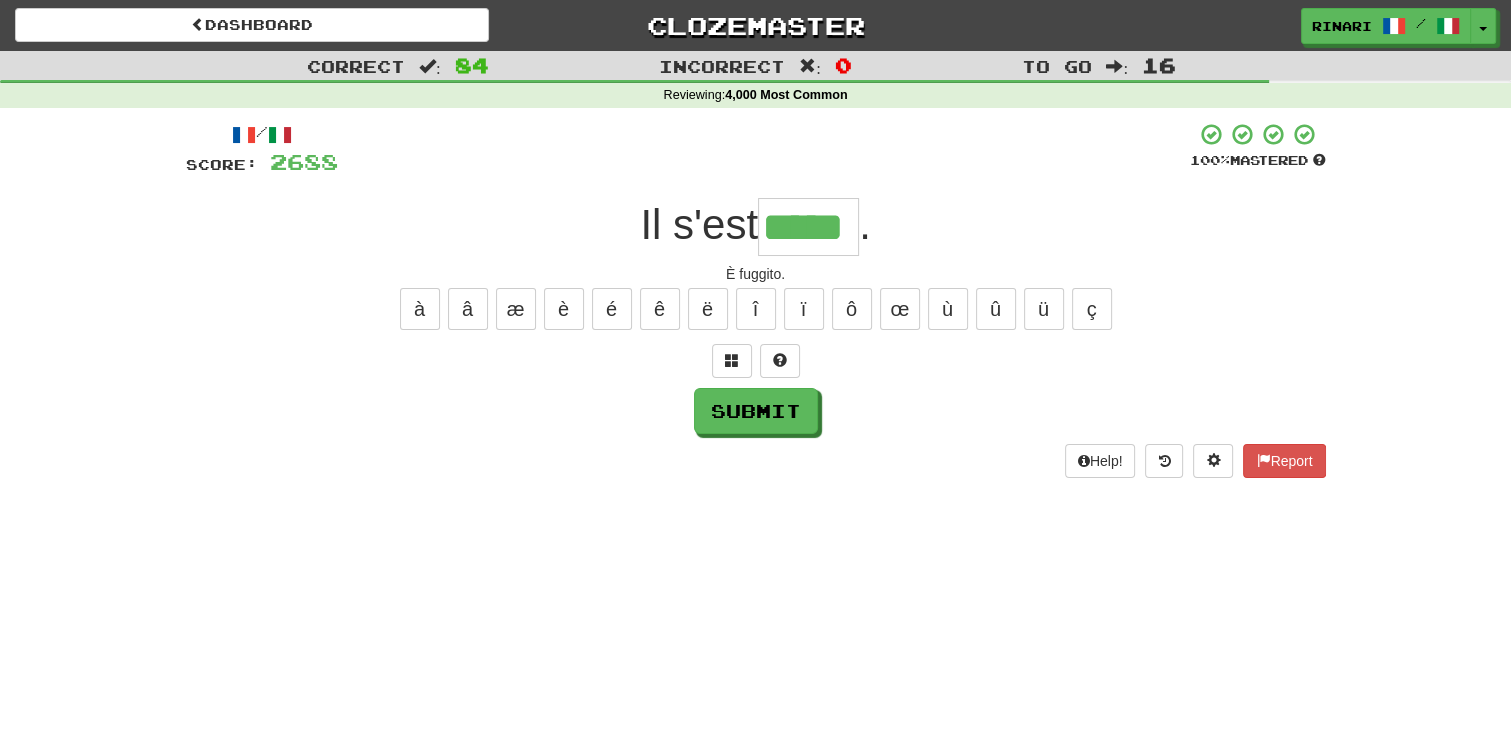 type on "*****" 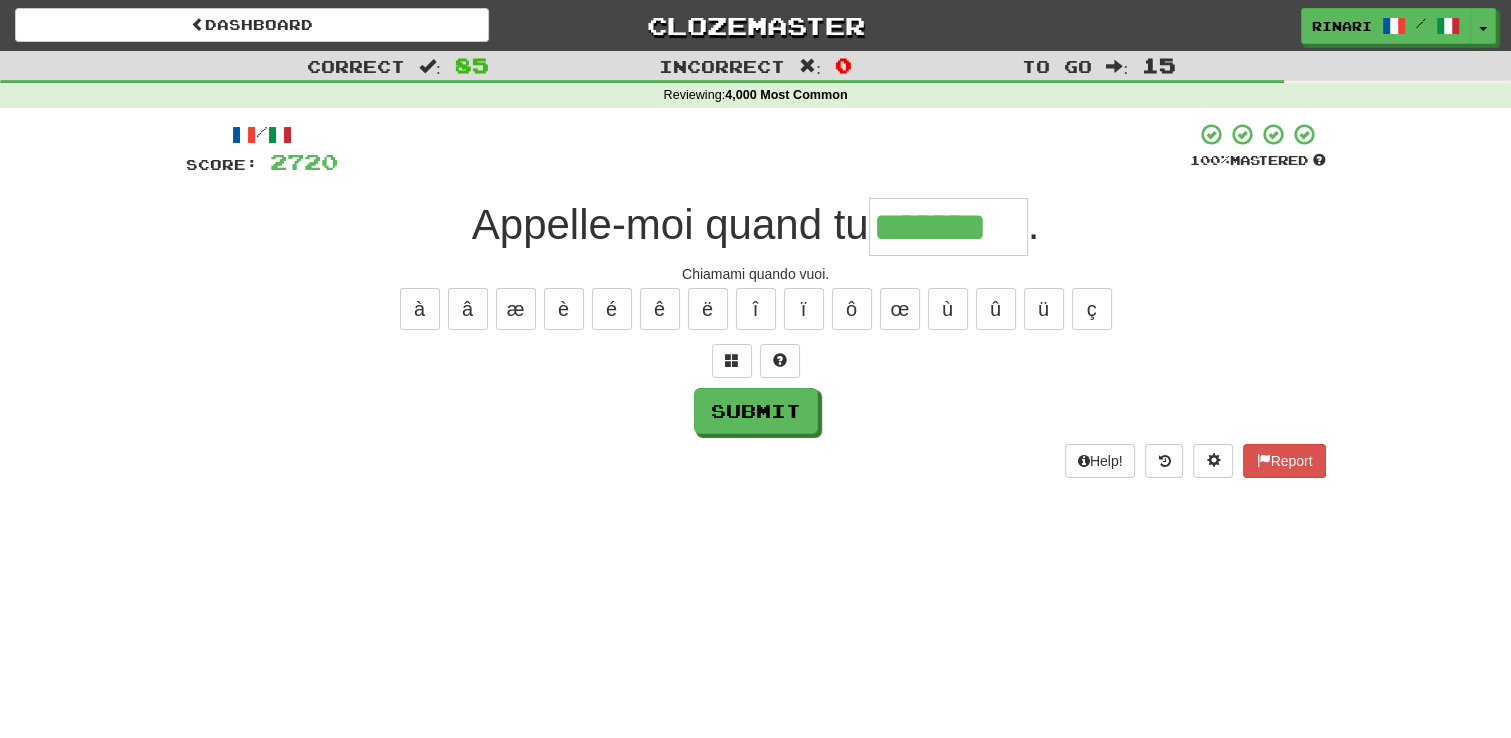 type on "*******" 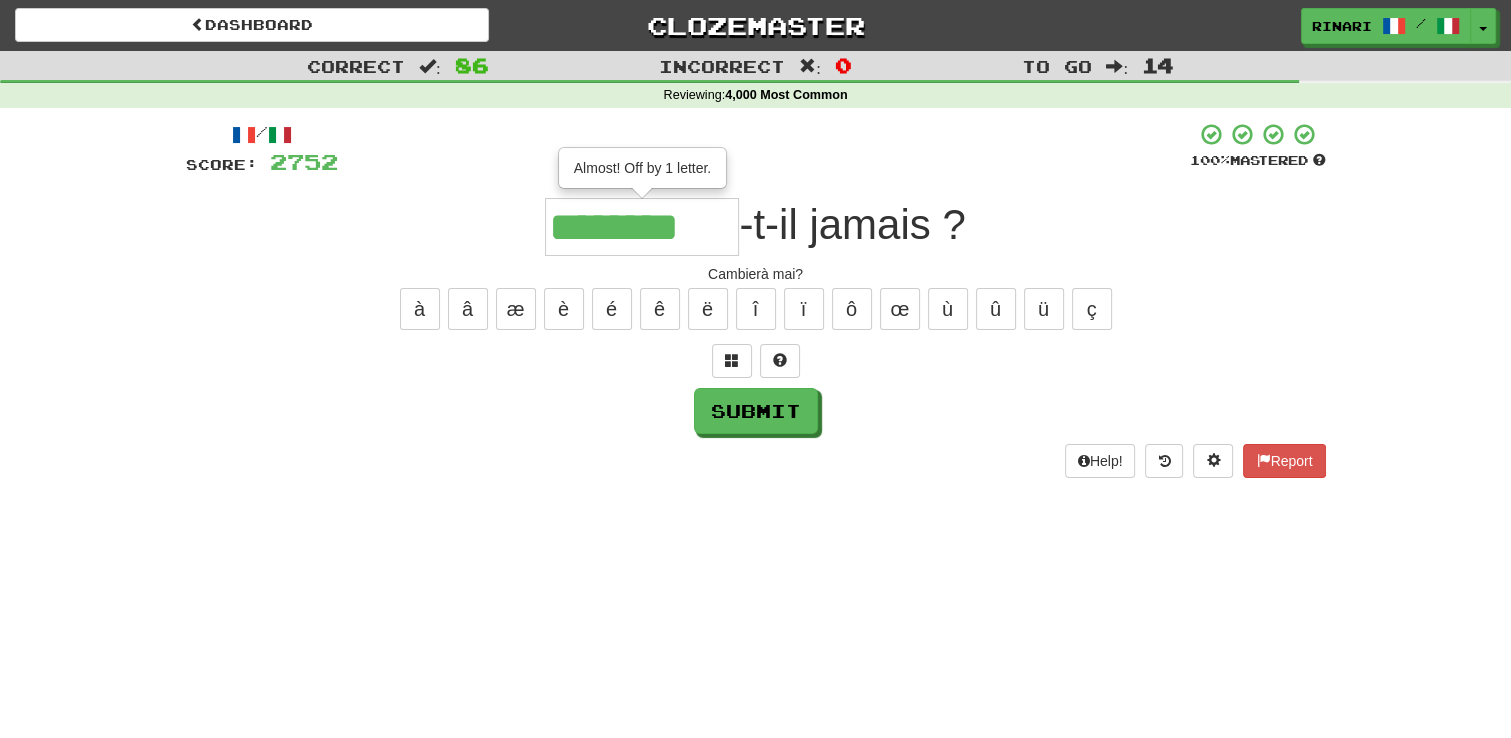 type on "********" 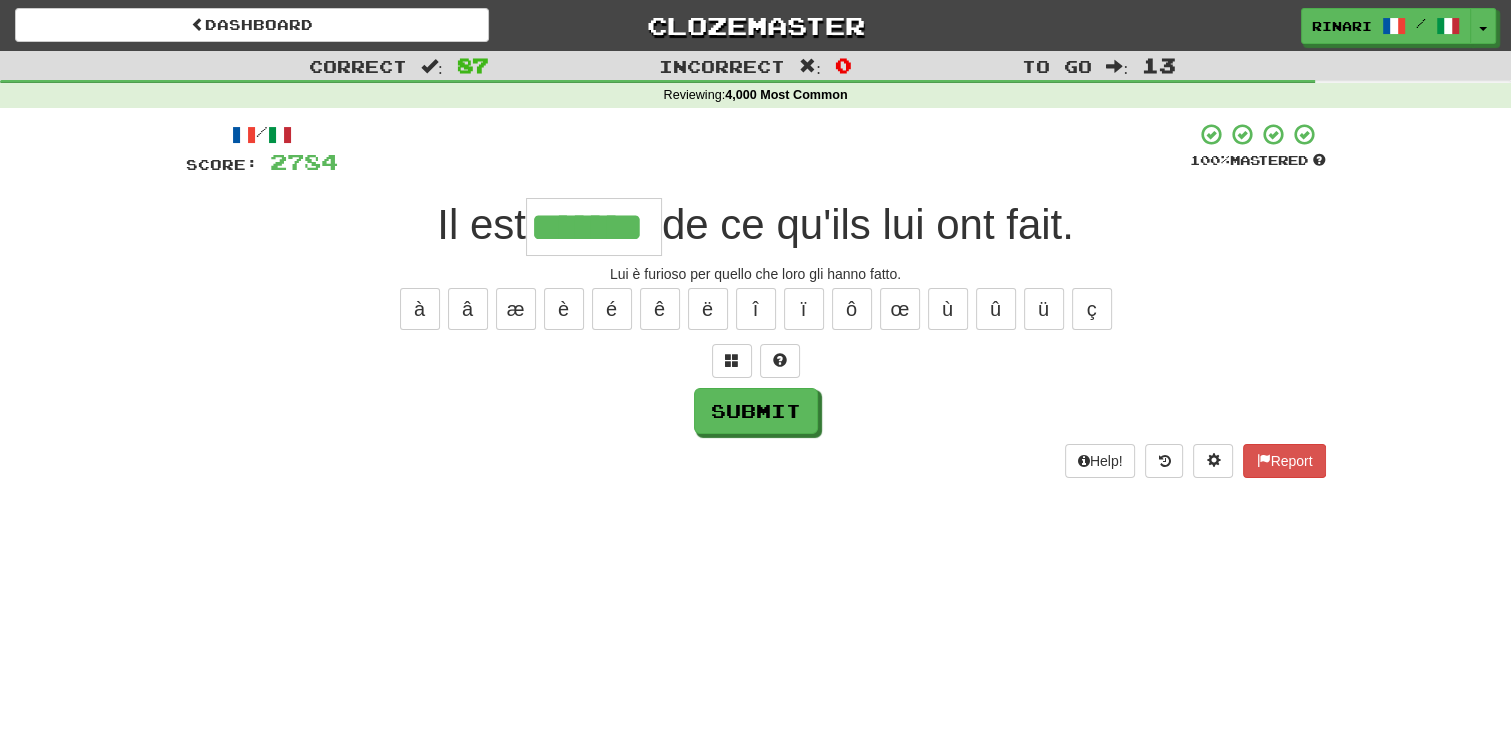 type on "*******" 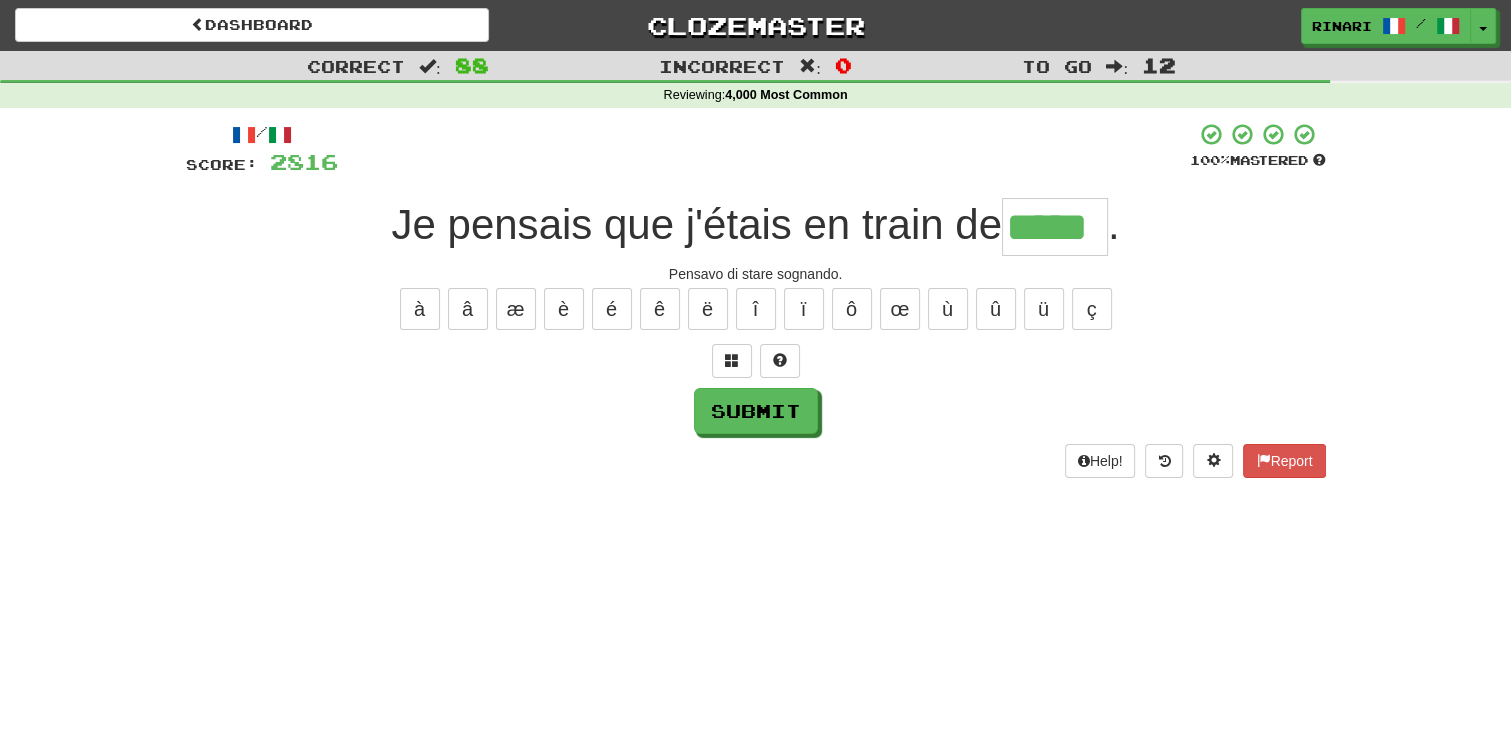 type on "*****" 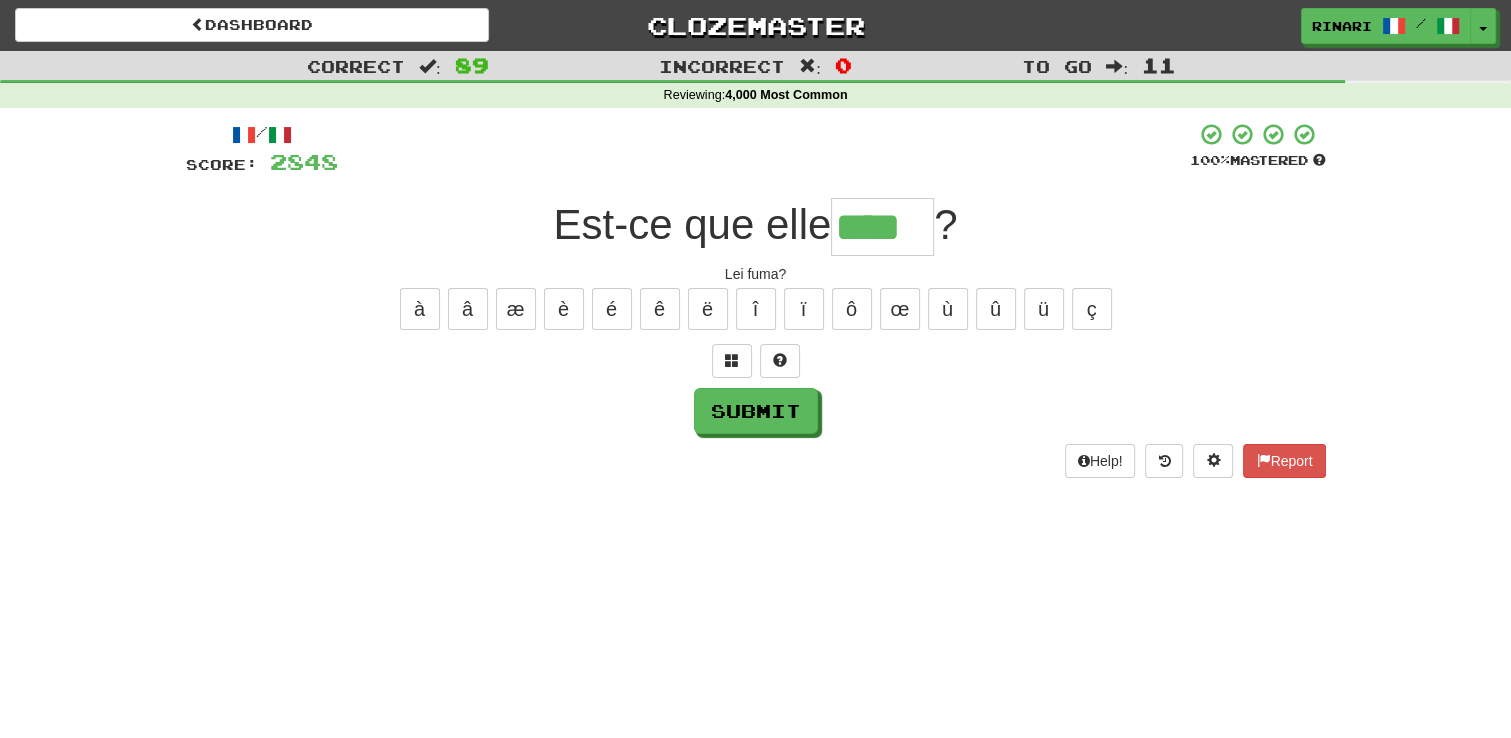 type on "****" 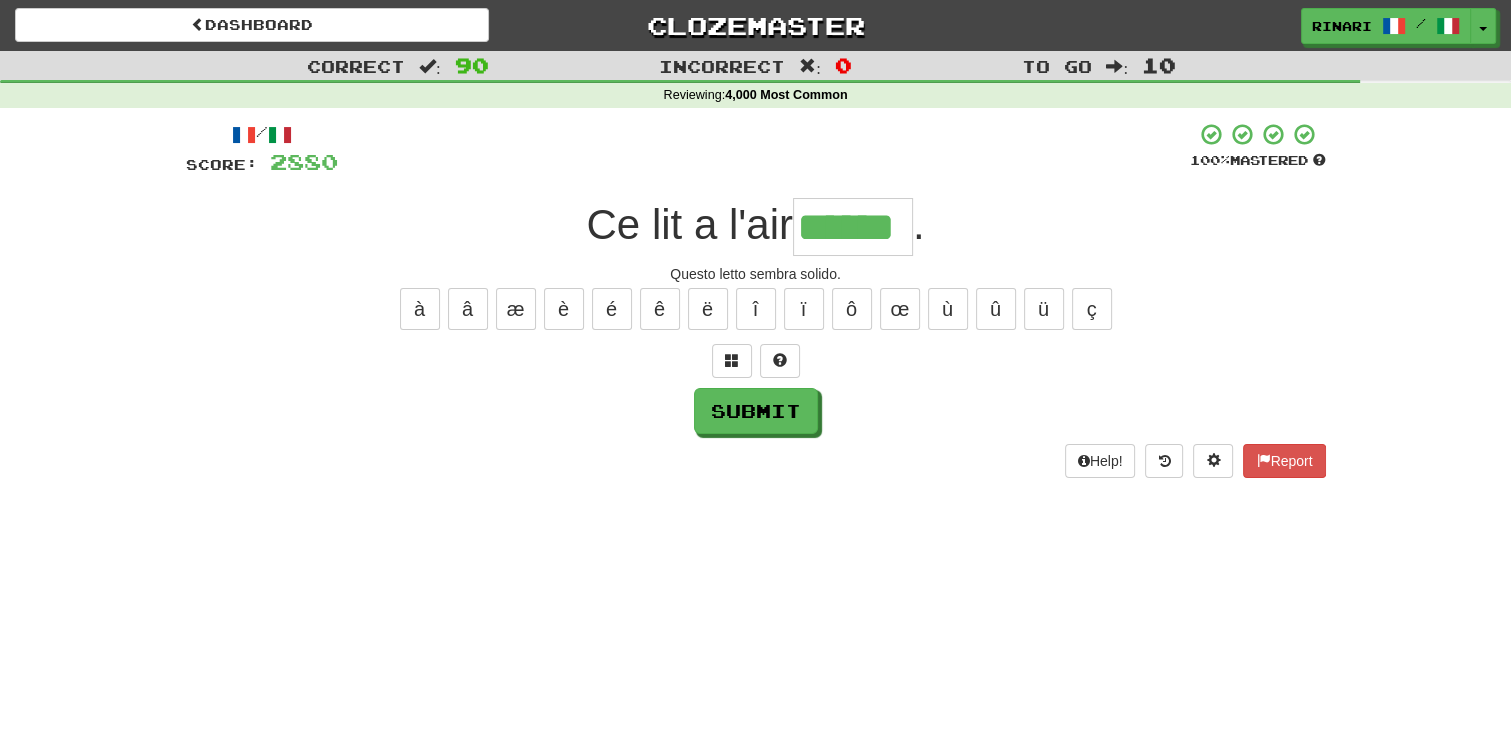 type on "******" 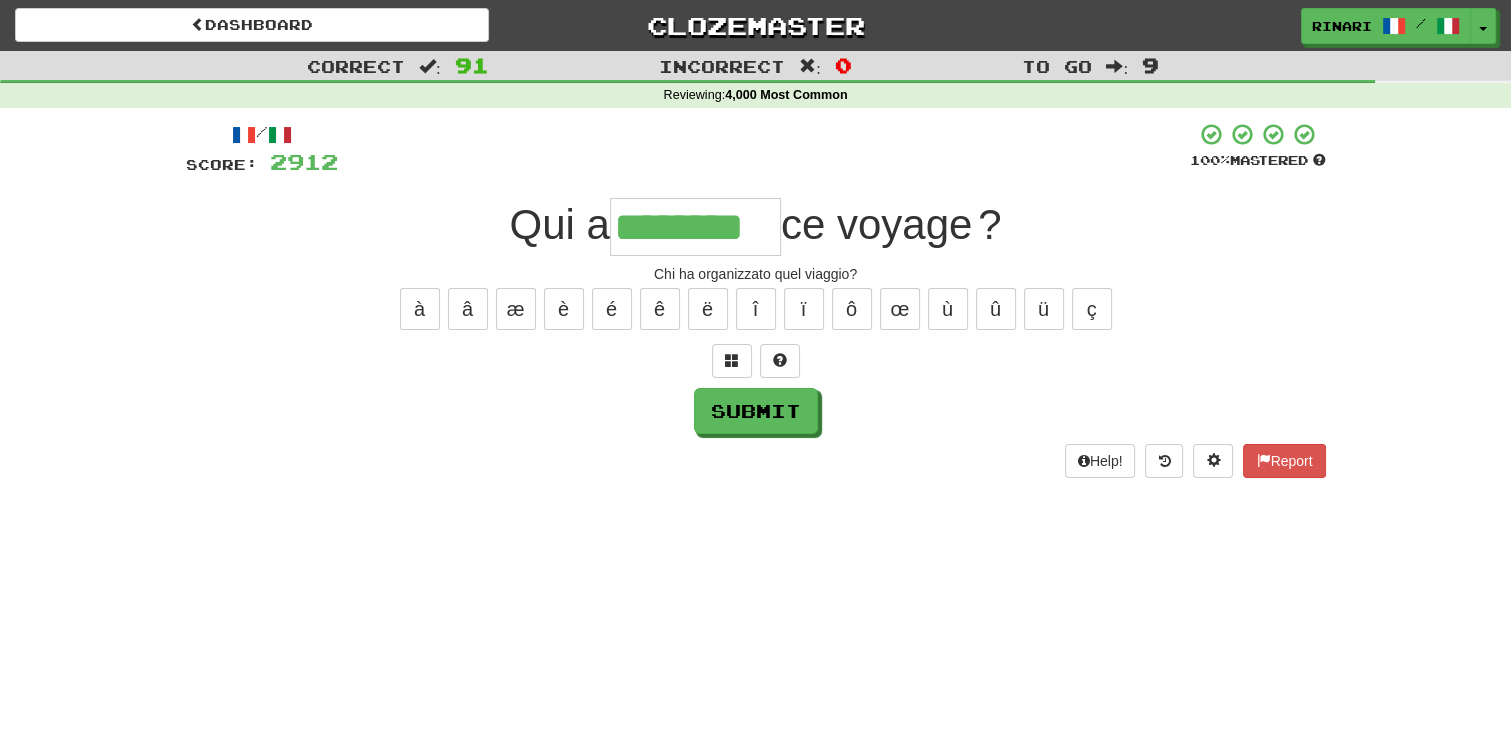 type on "********" 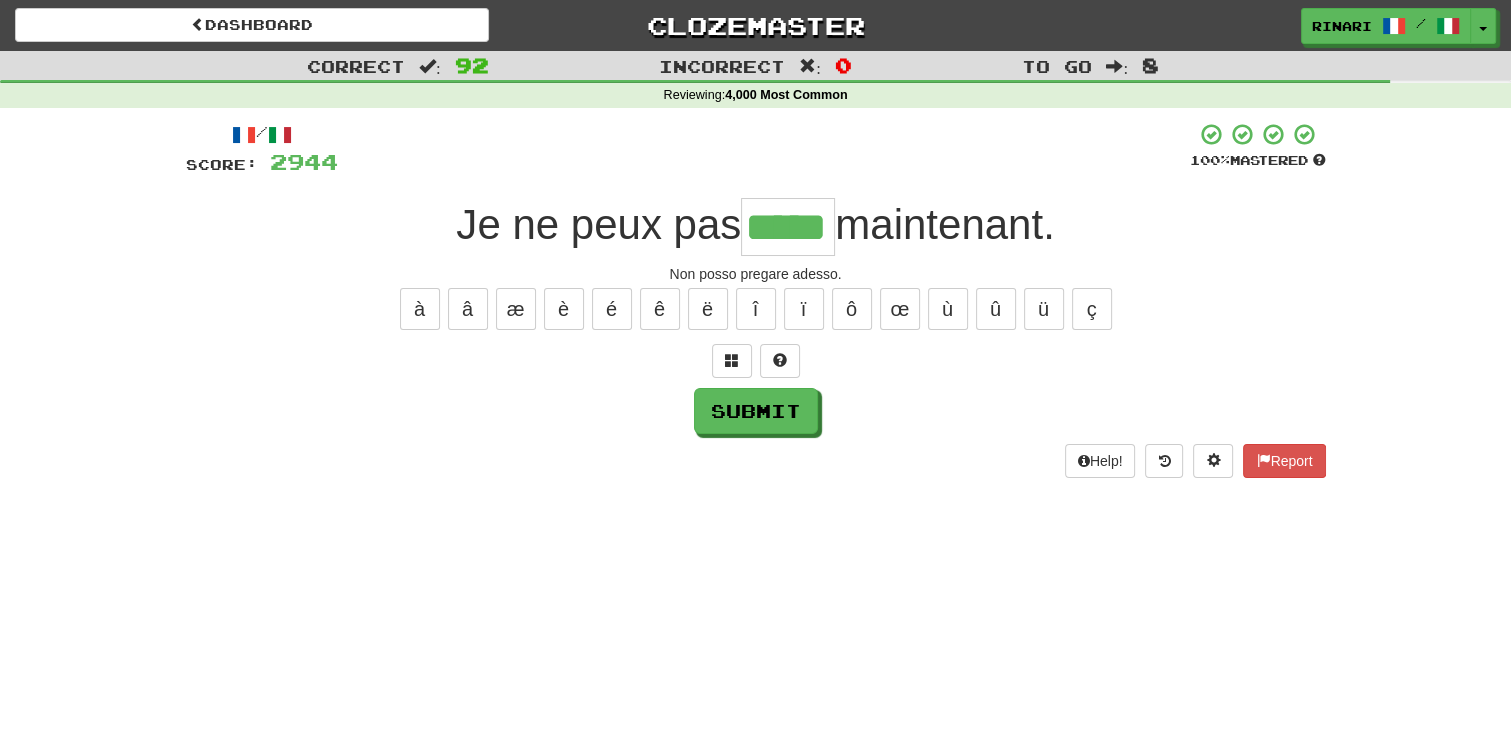 type on "*****" 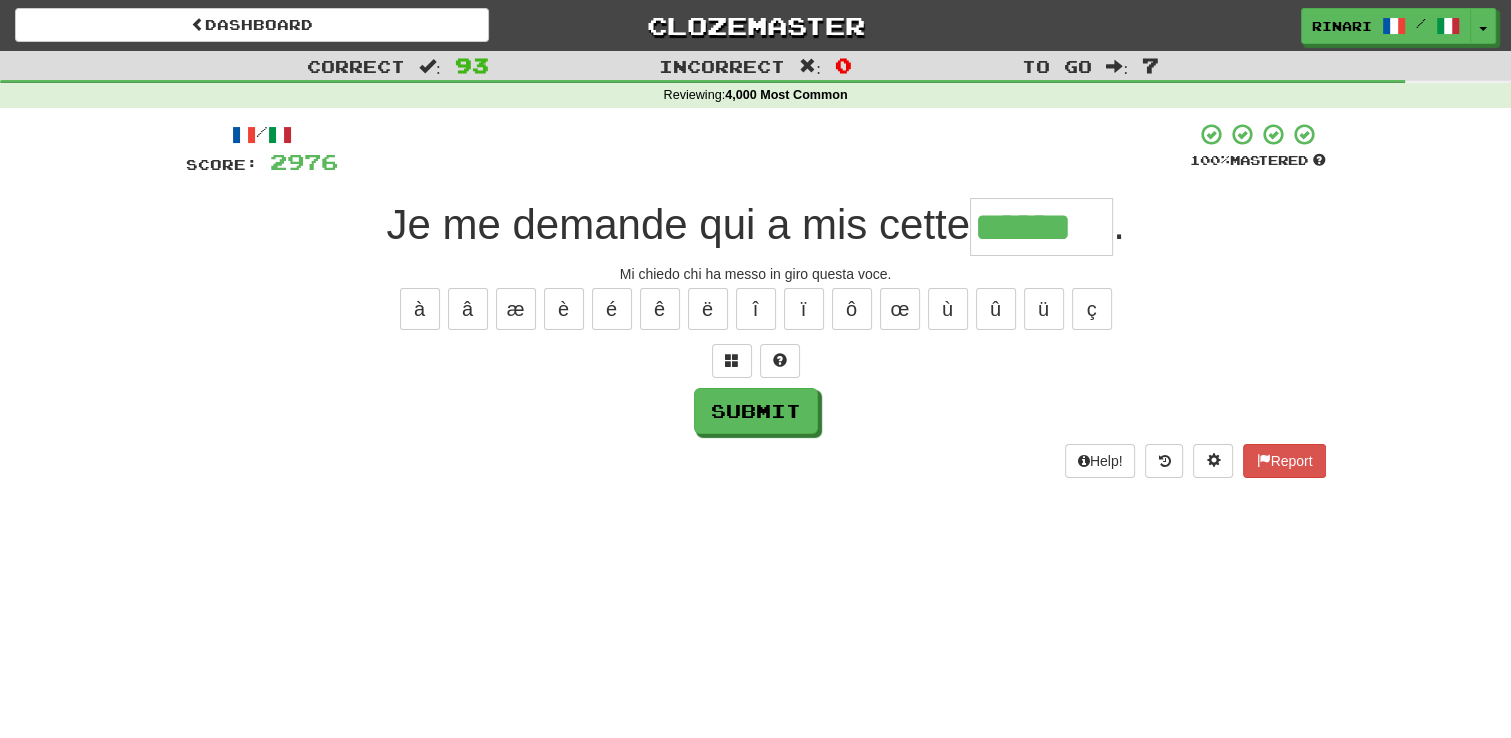 type 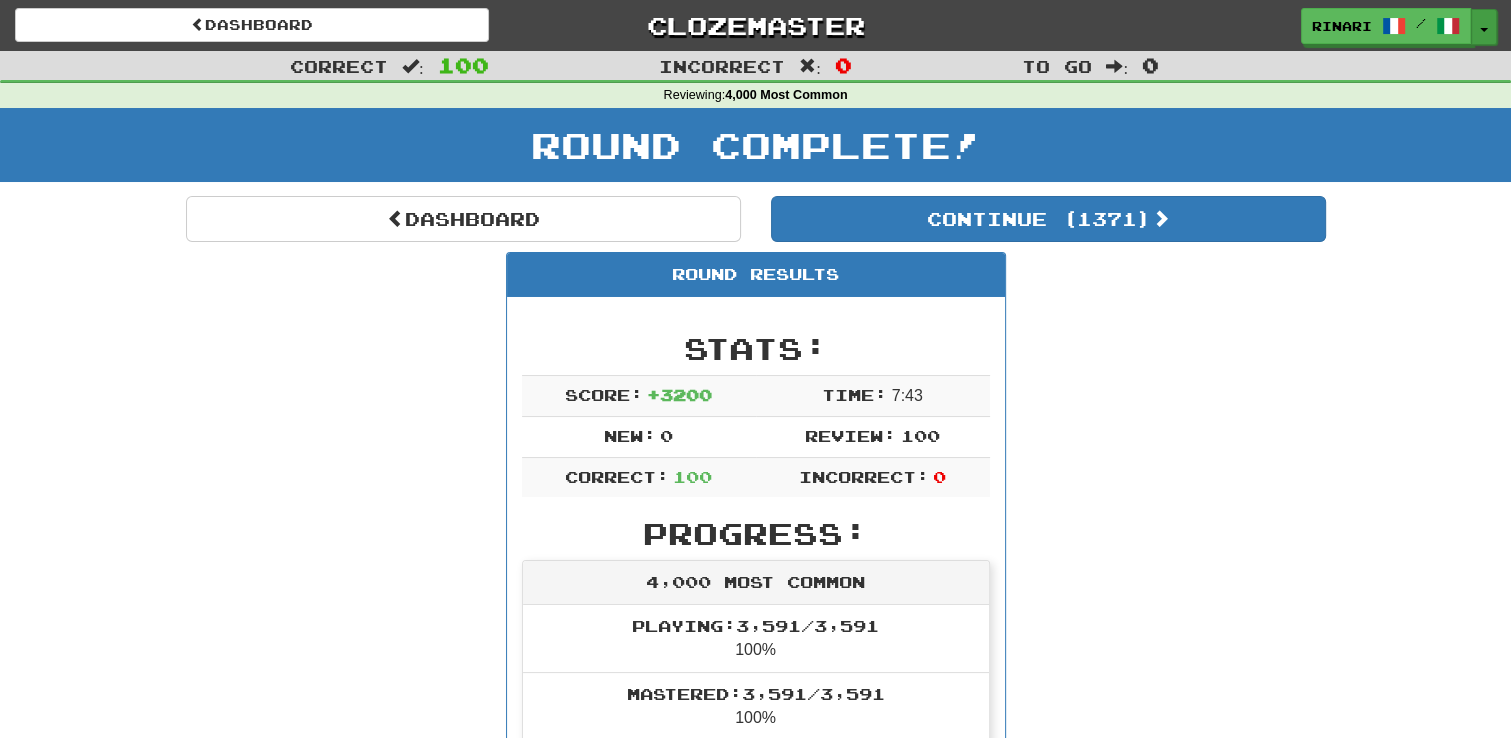 click at bounding box center (1484, 30) 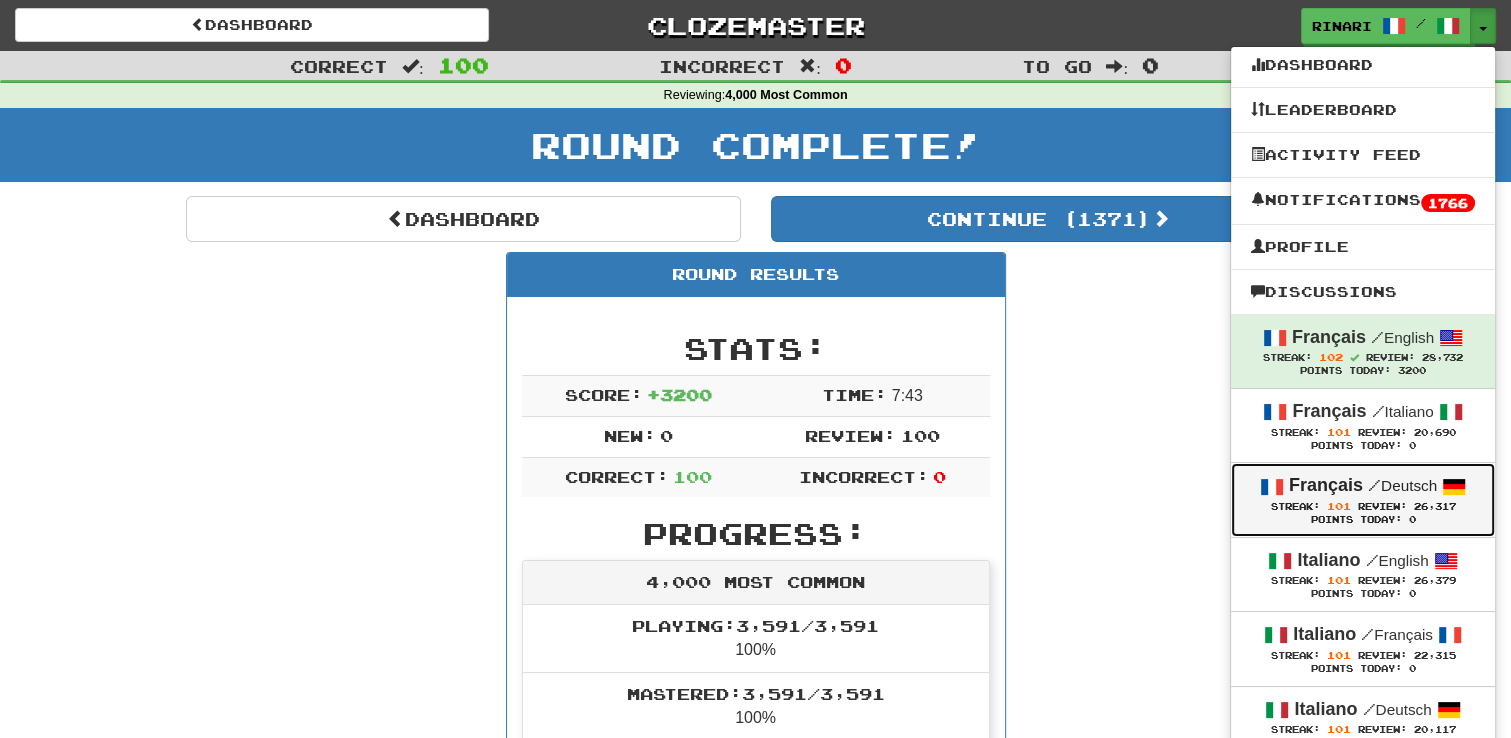 click on "/
Deutsch" at bounding box center (1402, 485) 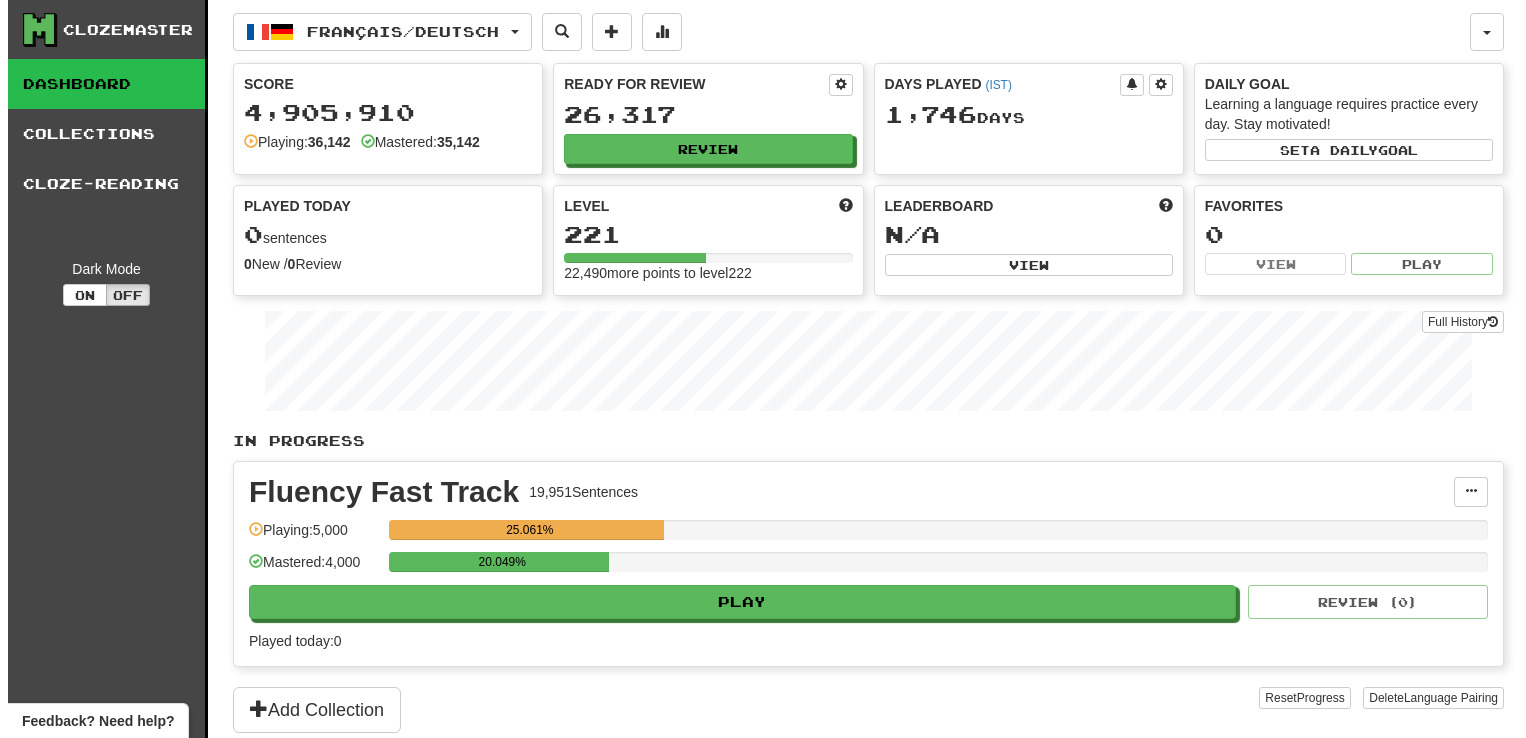 scroll, scrollTop: 0, scrollLeft: 0, axis: both 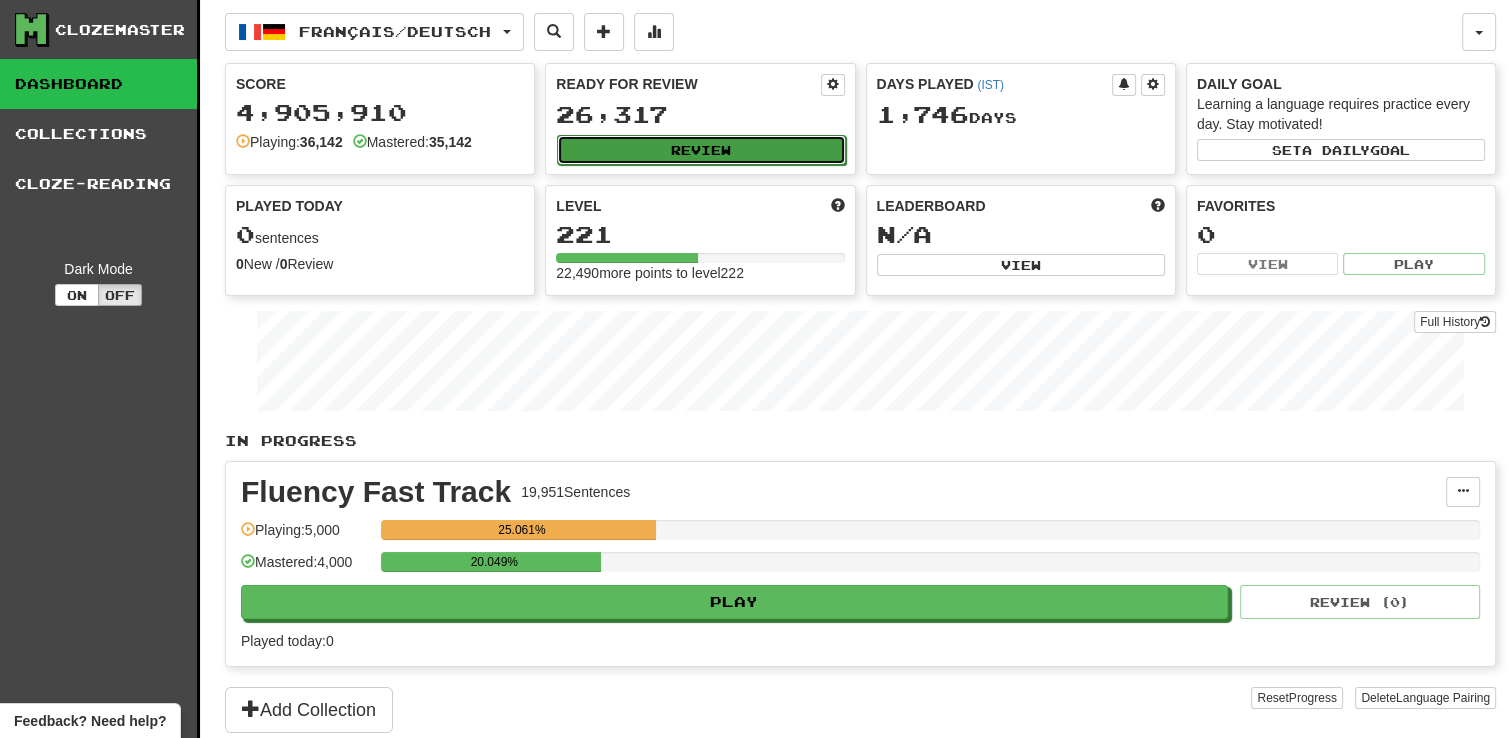 click on "Review" at bounding box center [701, 150] 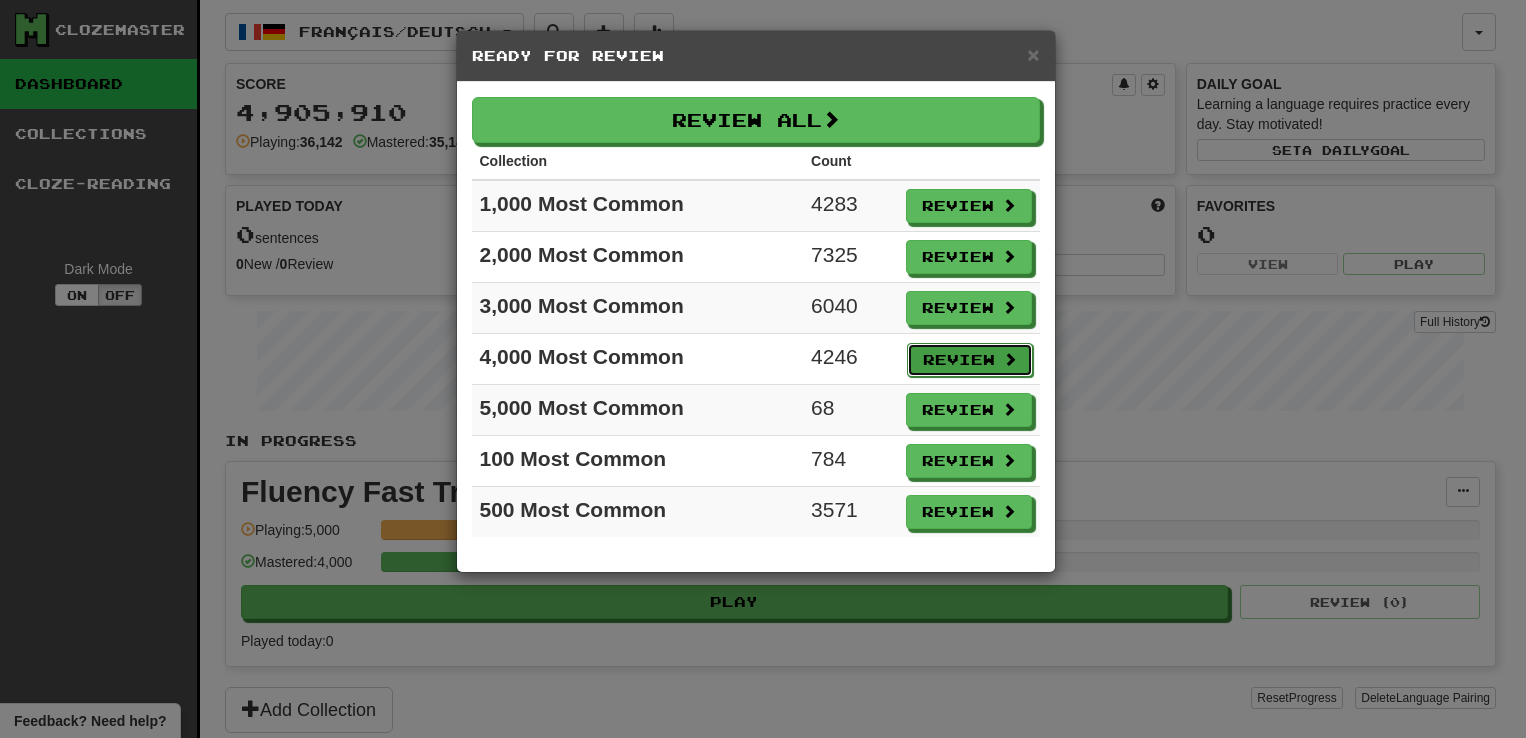 click on "Review" at bounding box center (970, 360) 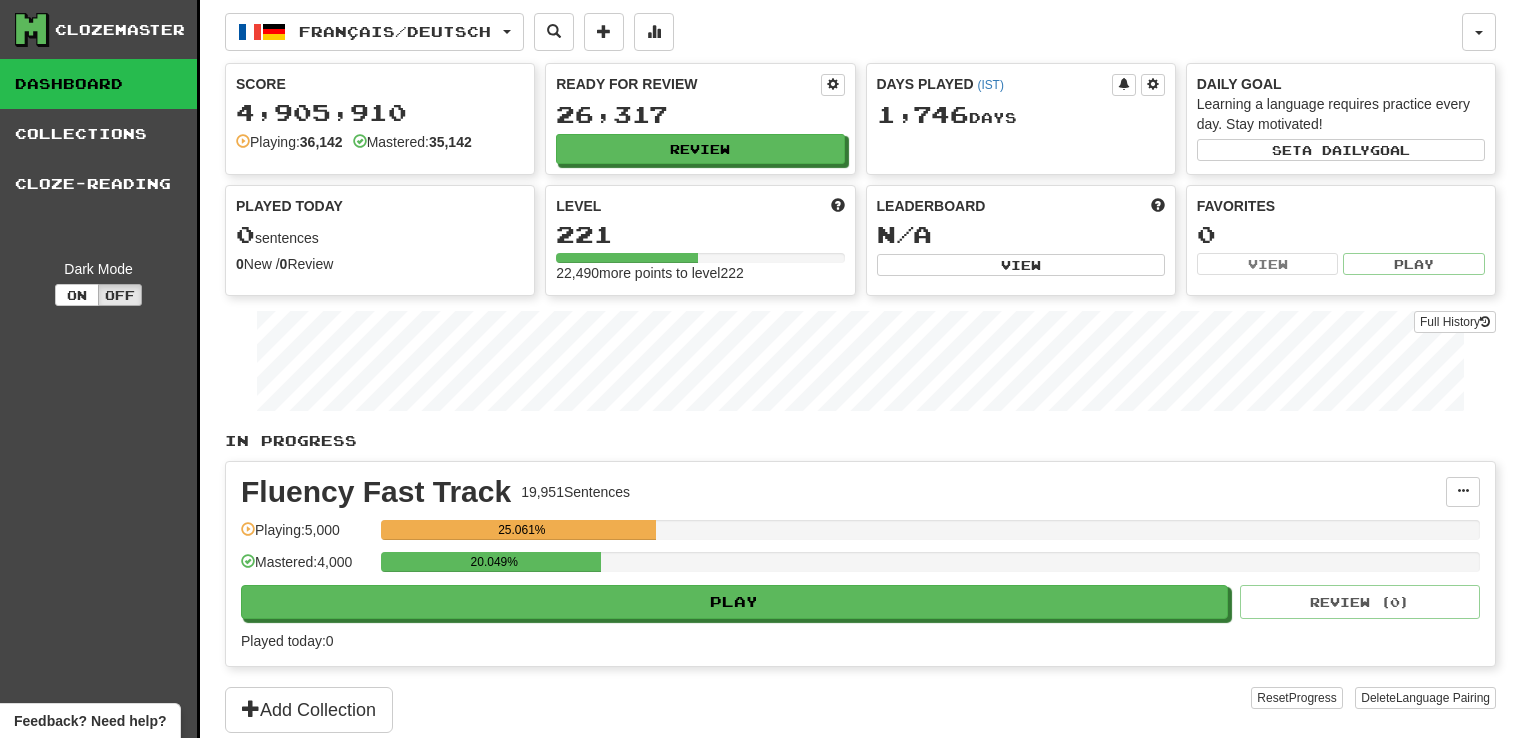 select on "***" 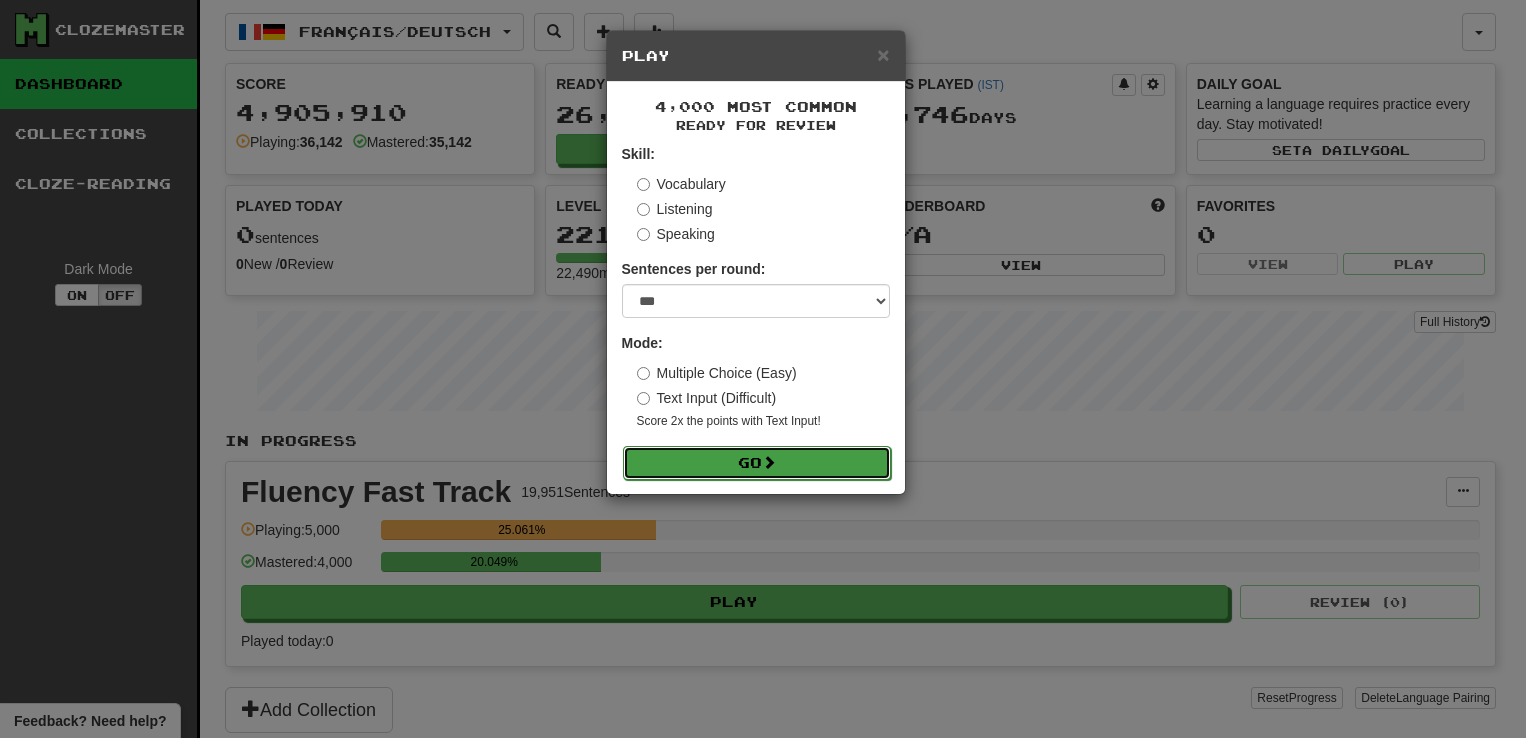 click on "Go" at bounding box center [757, 463] 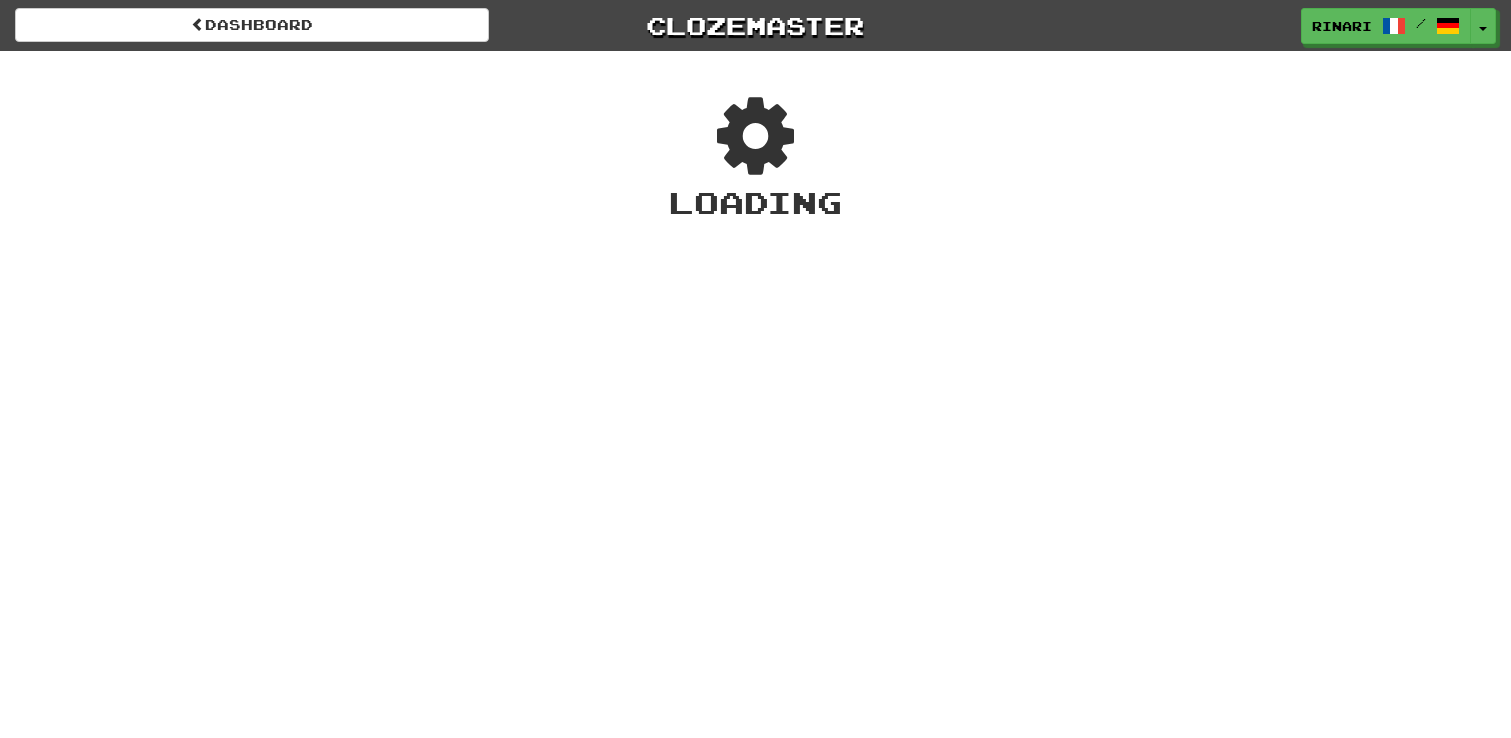 scroll, scrollTop: 0, scrollLeft: 0, axis: both 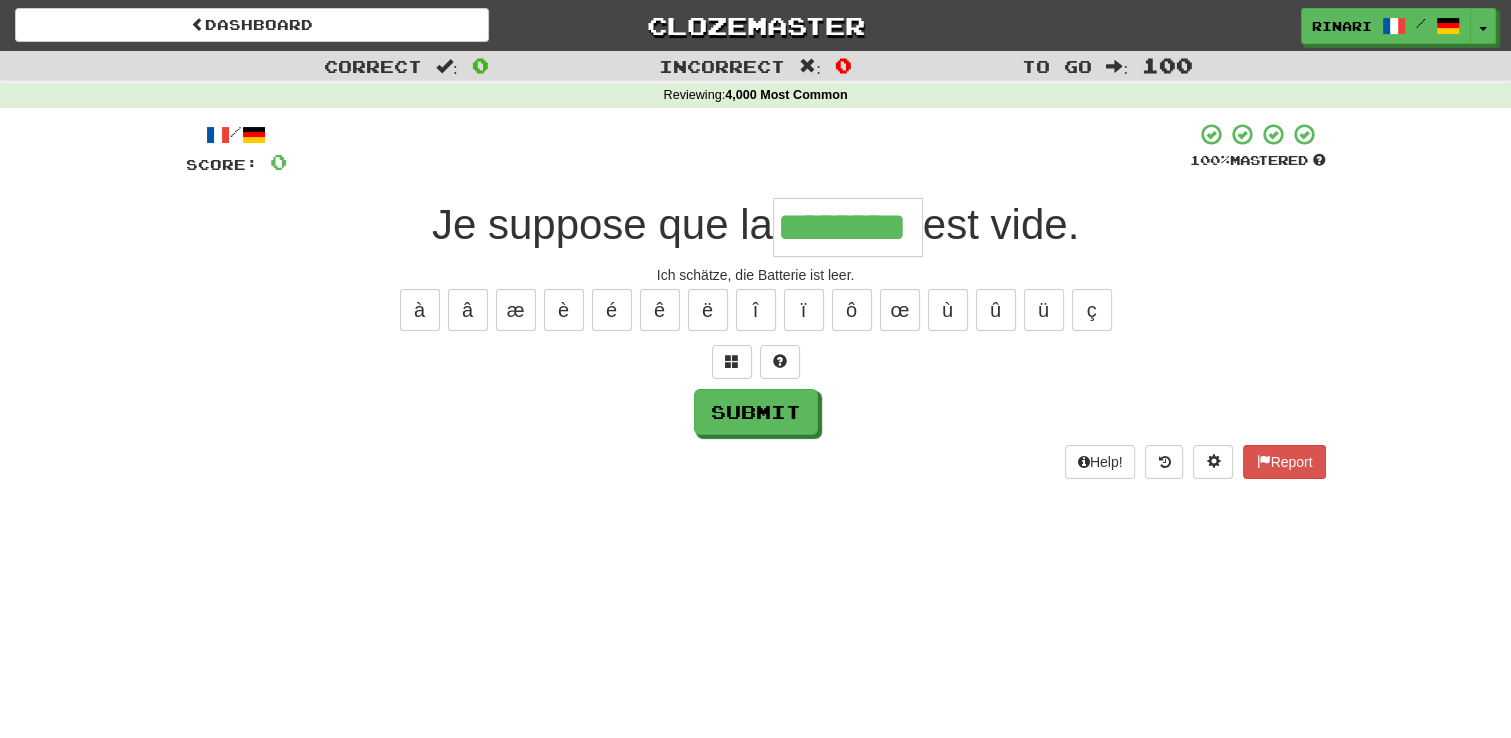 type on "********" 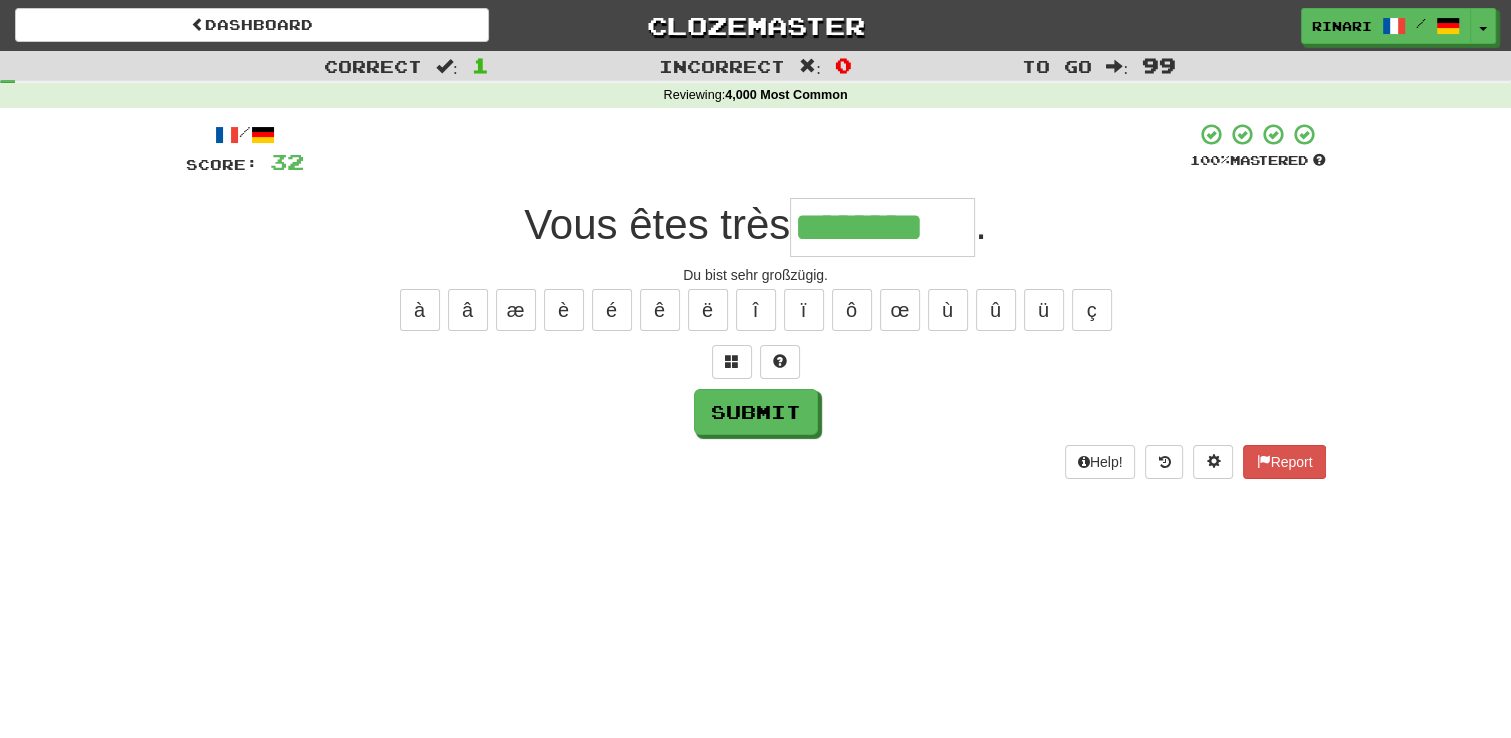 type on "********" 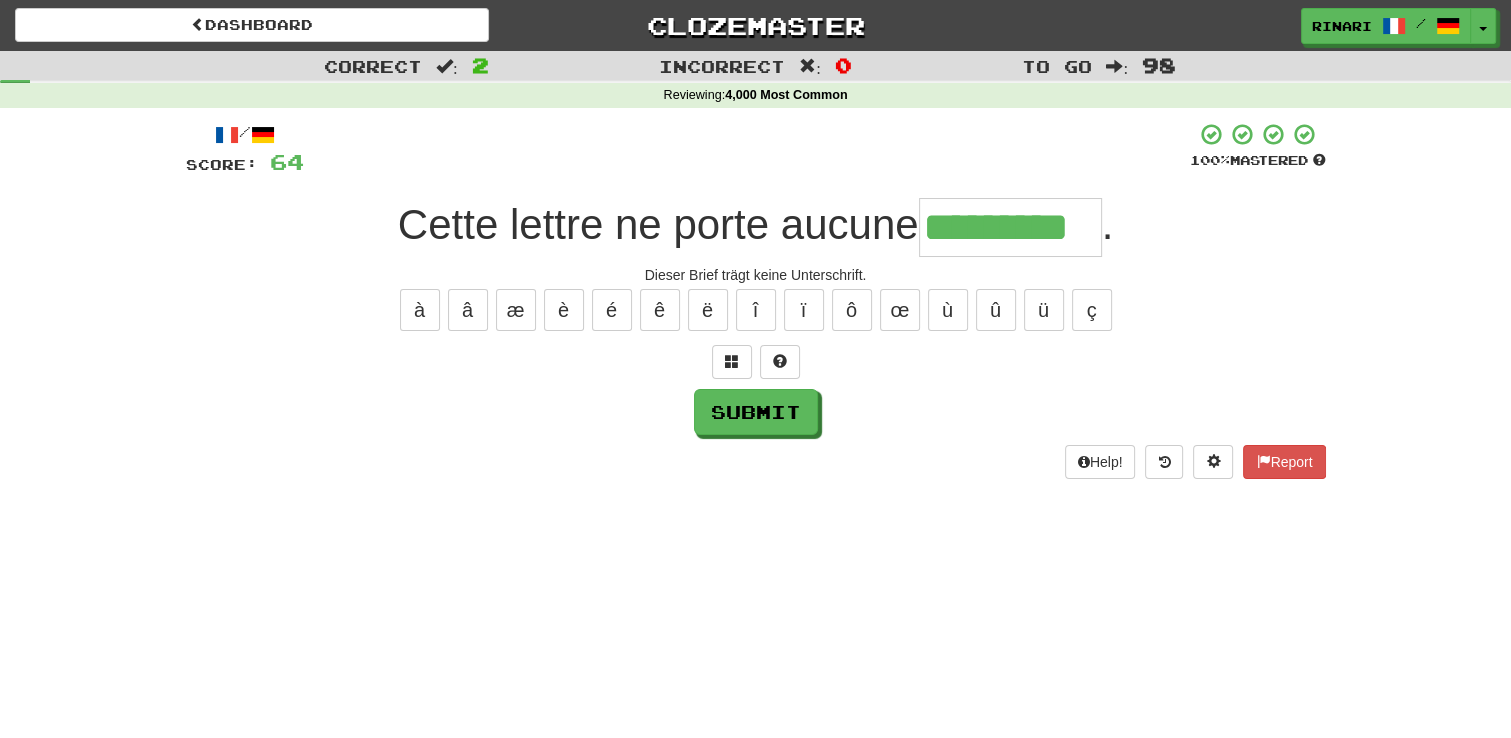 type on "*********" 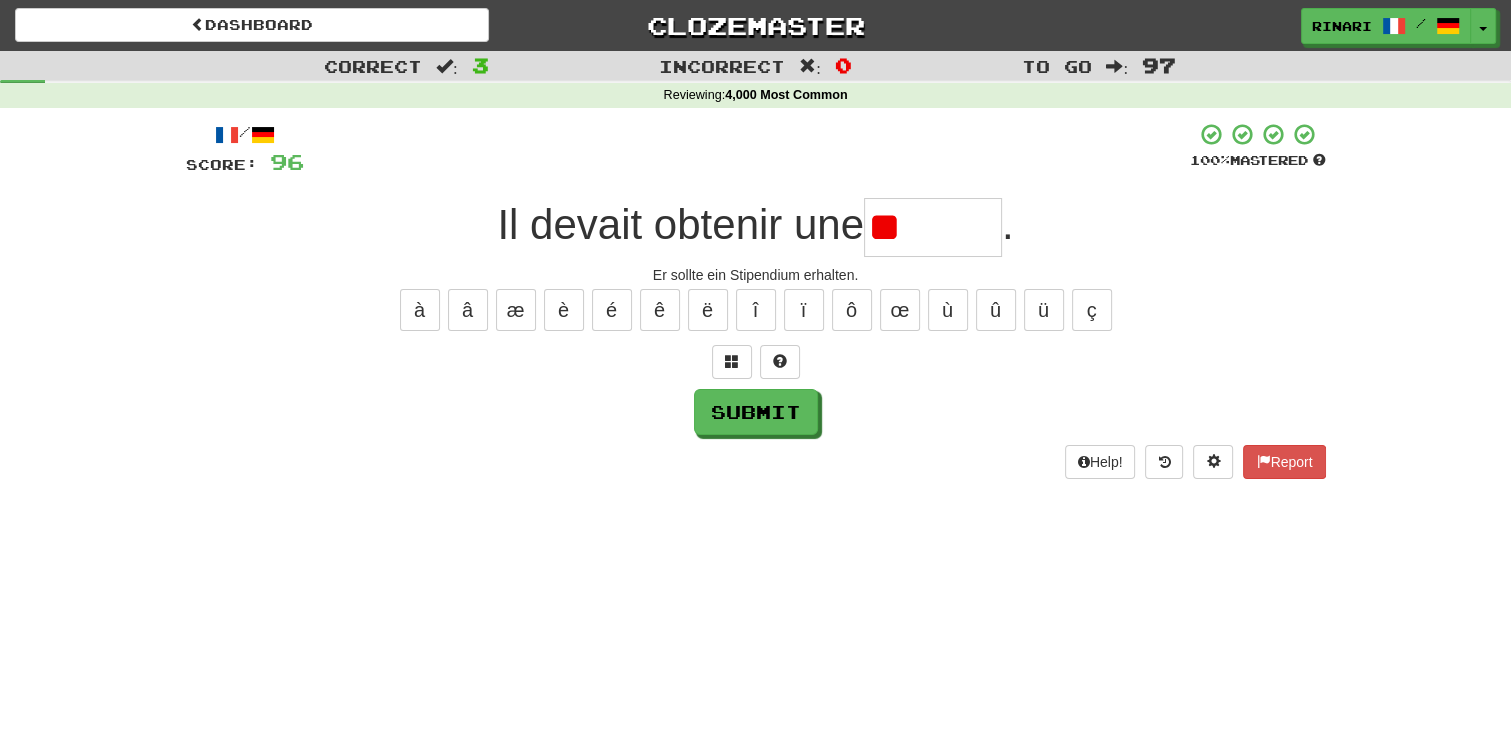 type on "*" 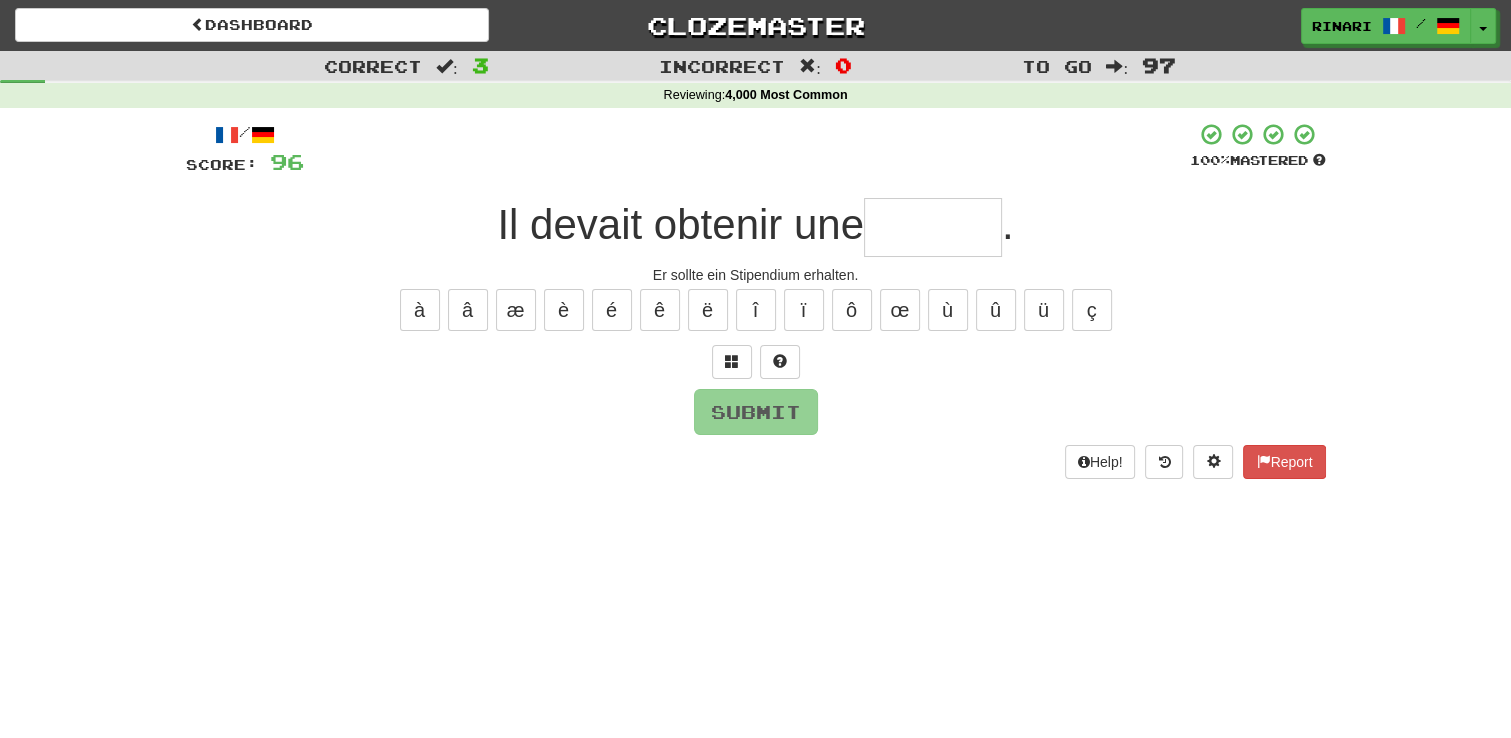 type on "*" 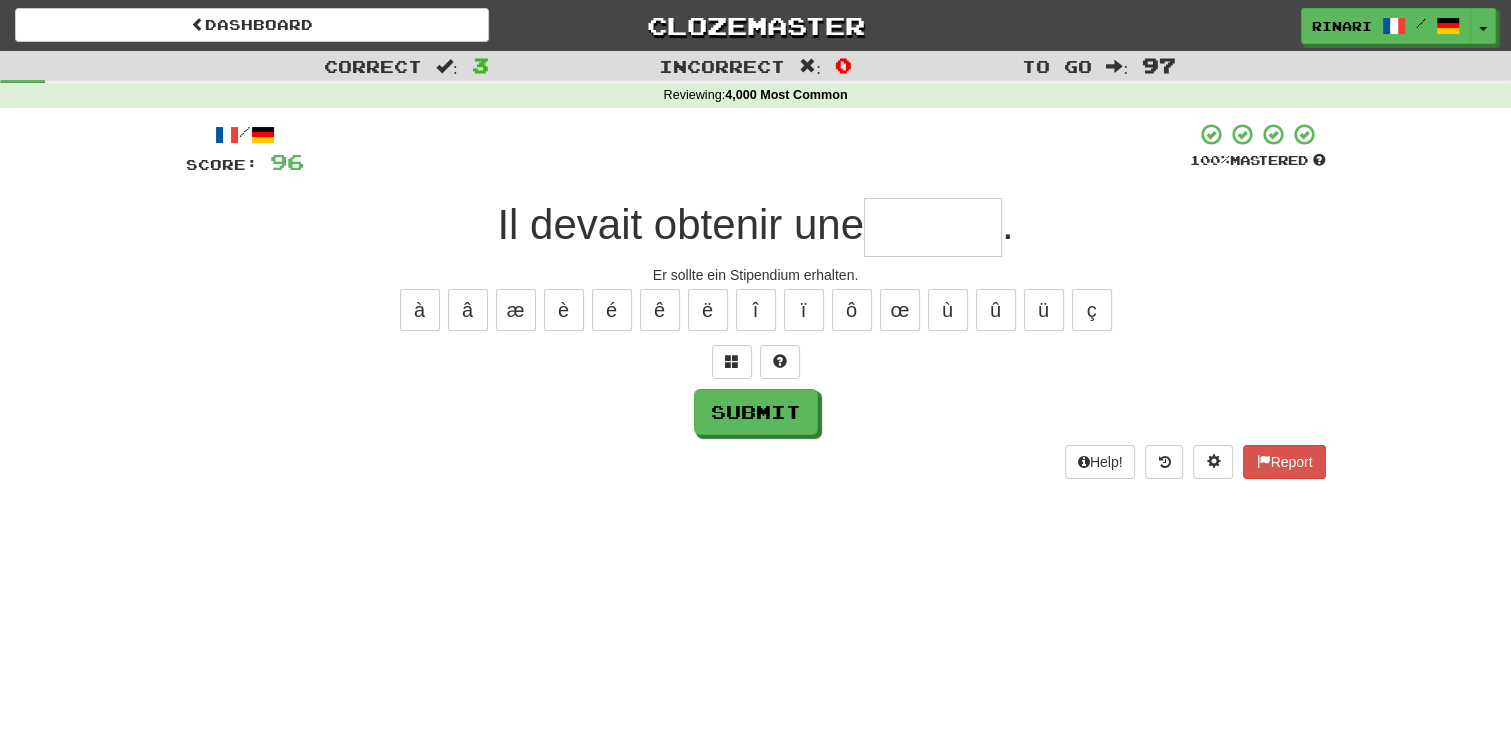 type on "*" 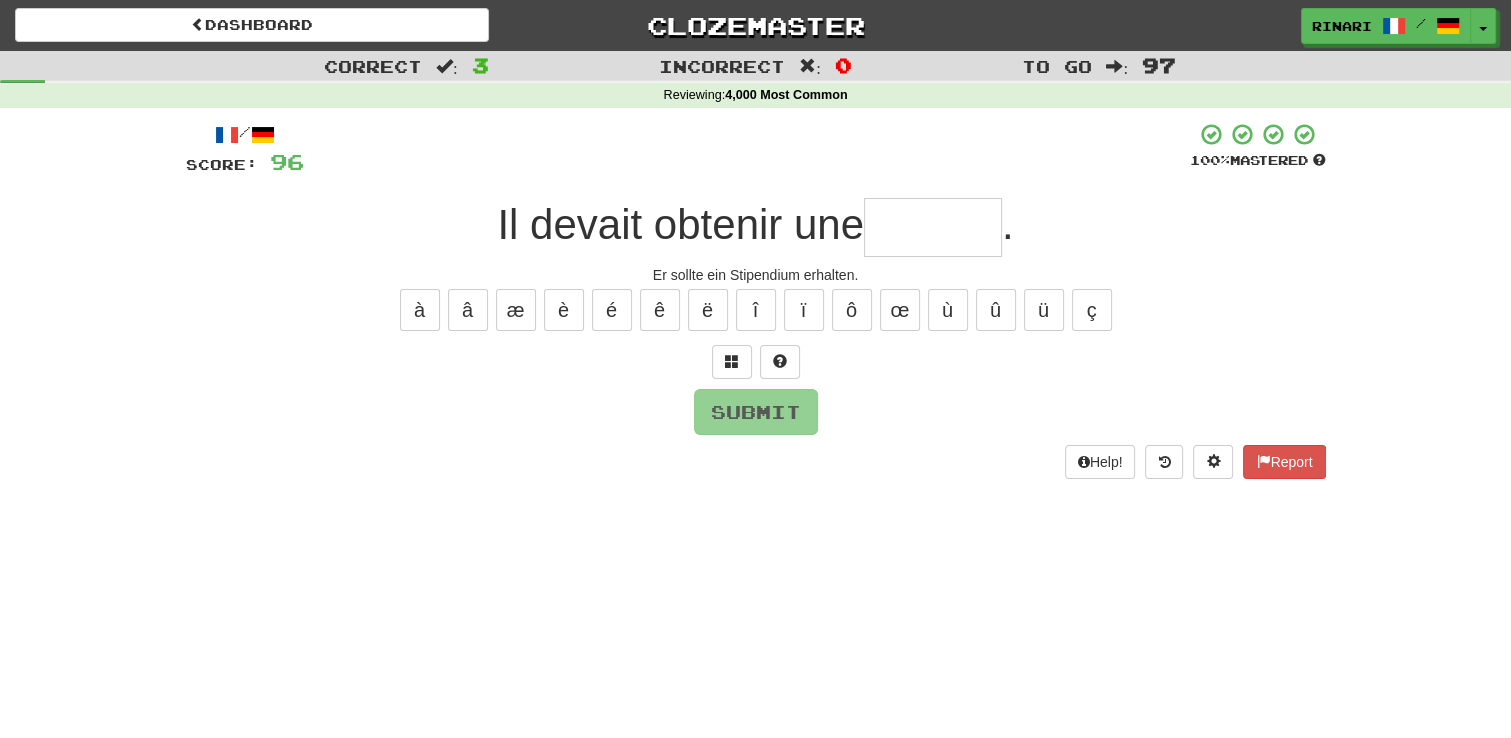 type on "*" 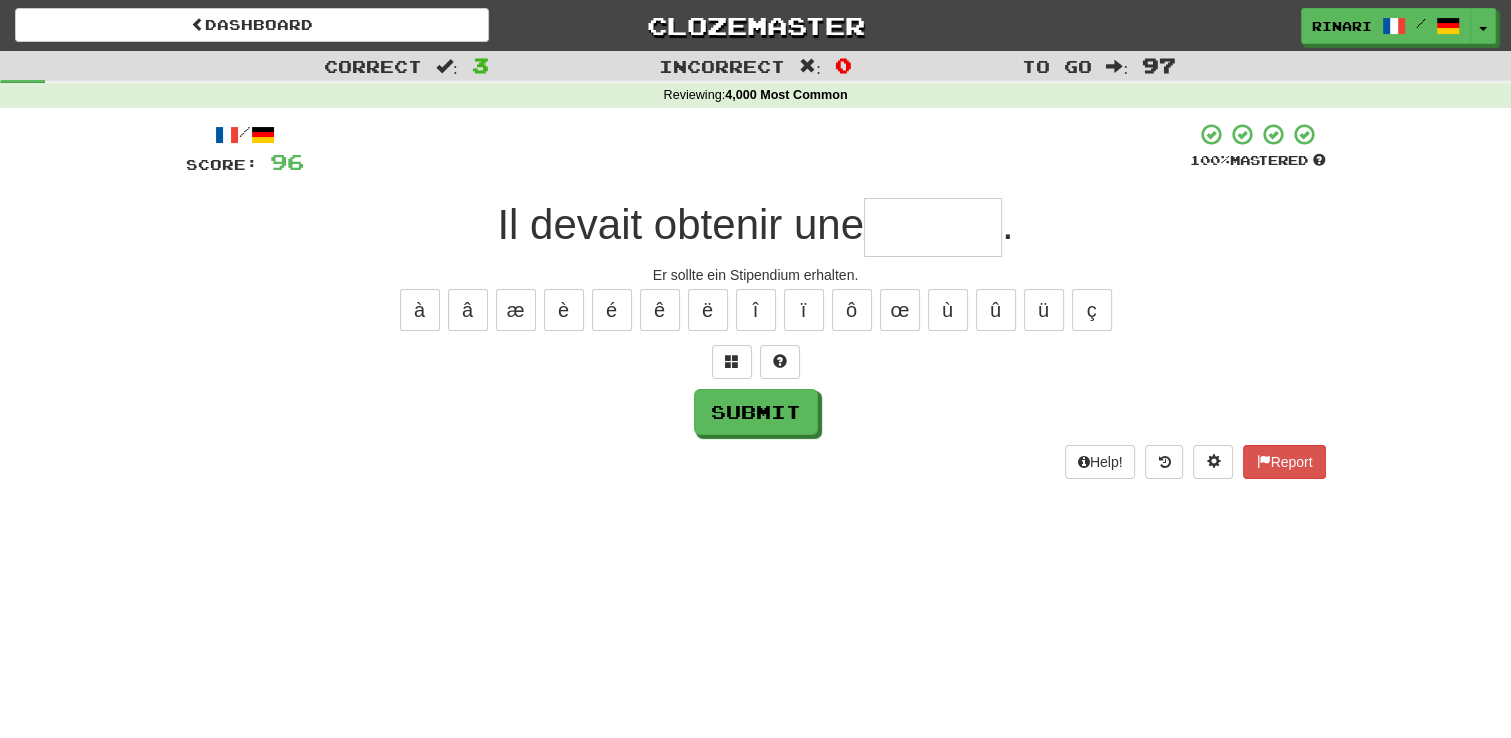 type on "*" 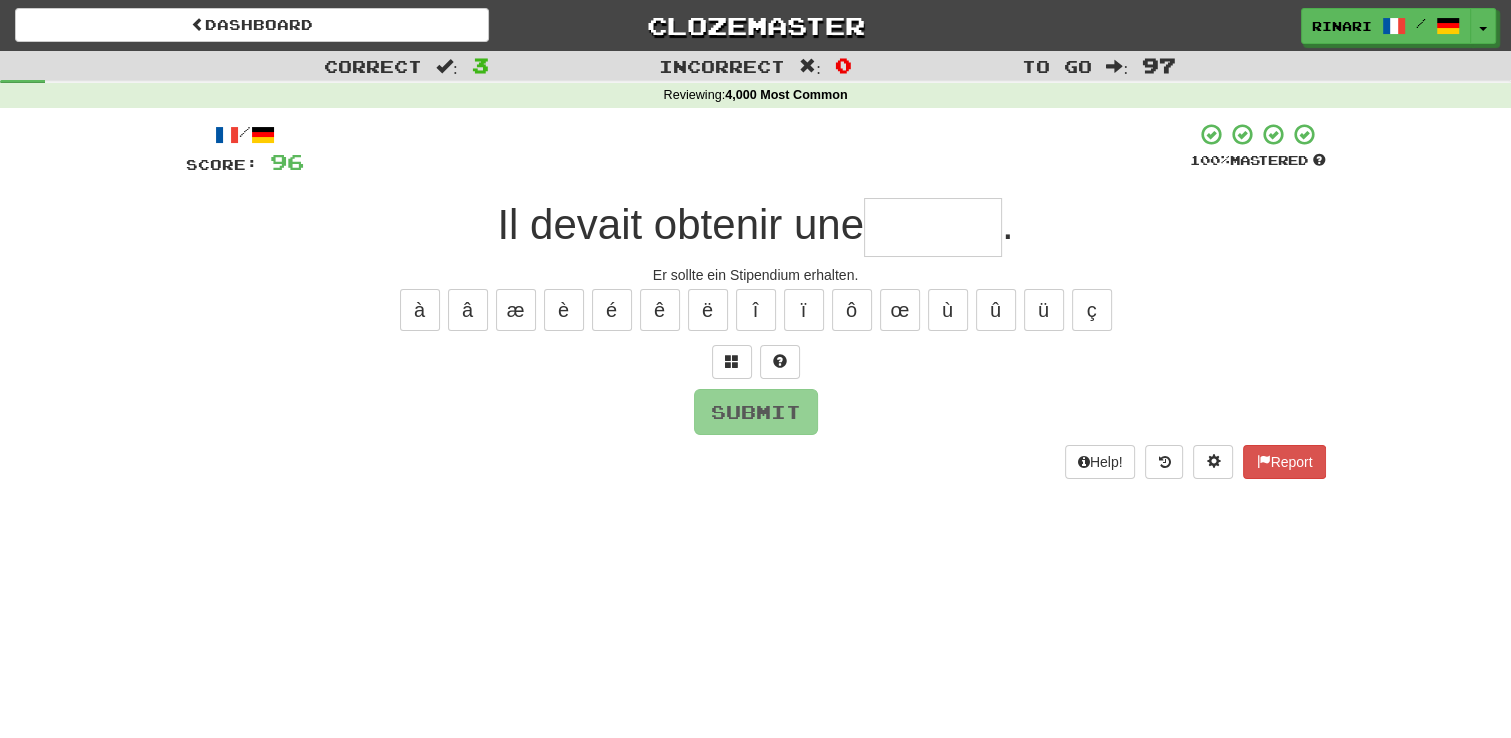 type on "*" 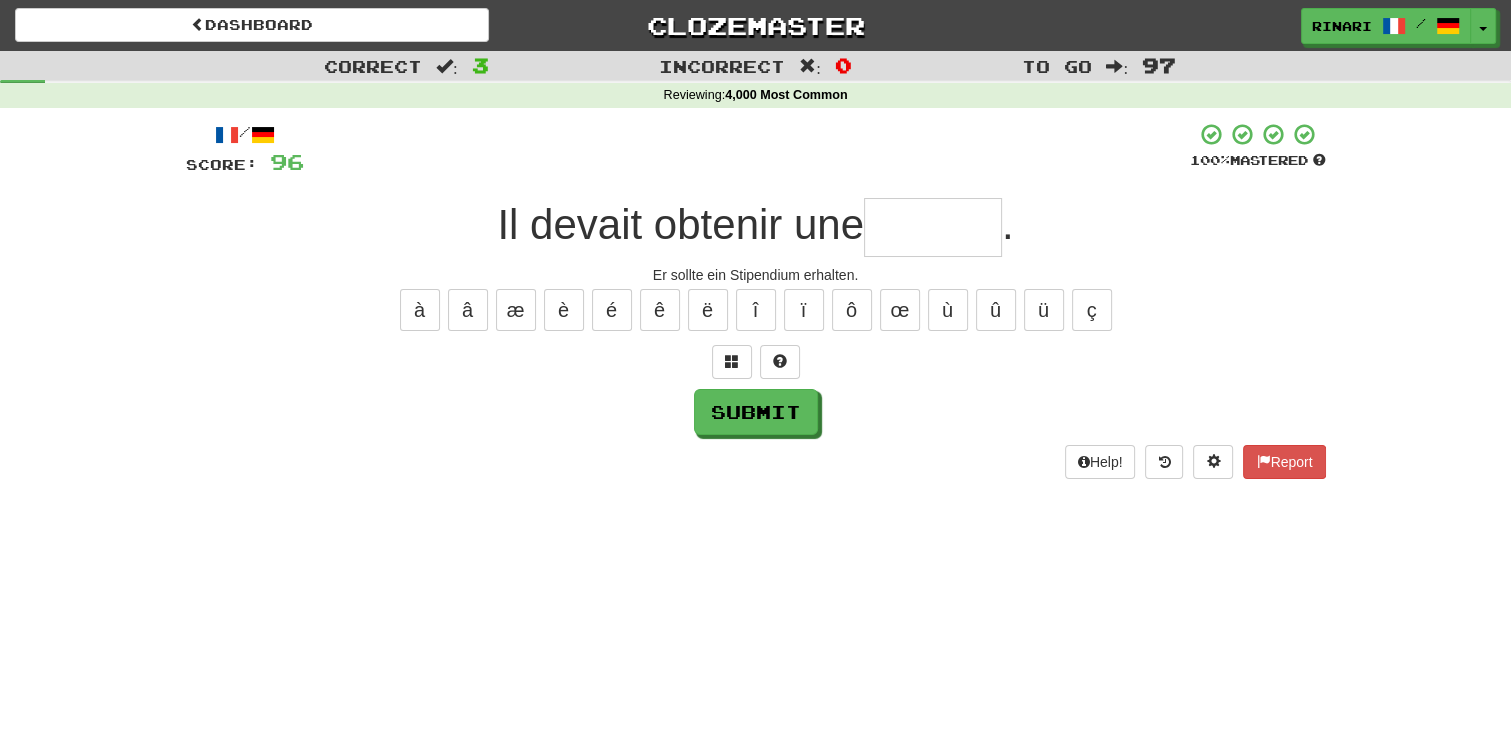 type on "*" 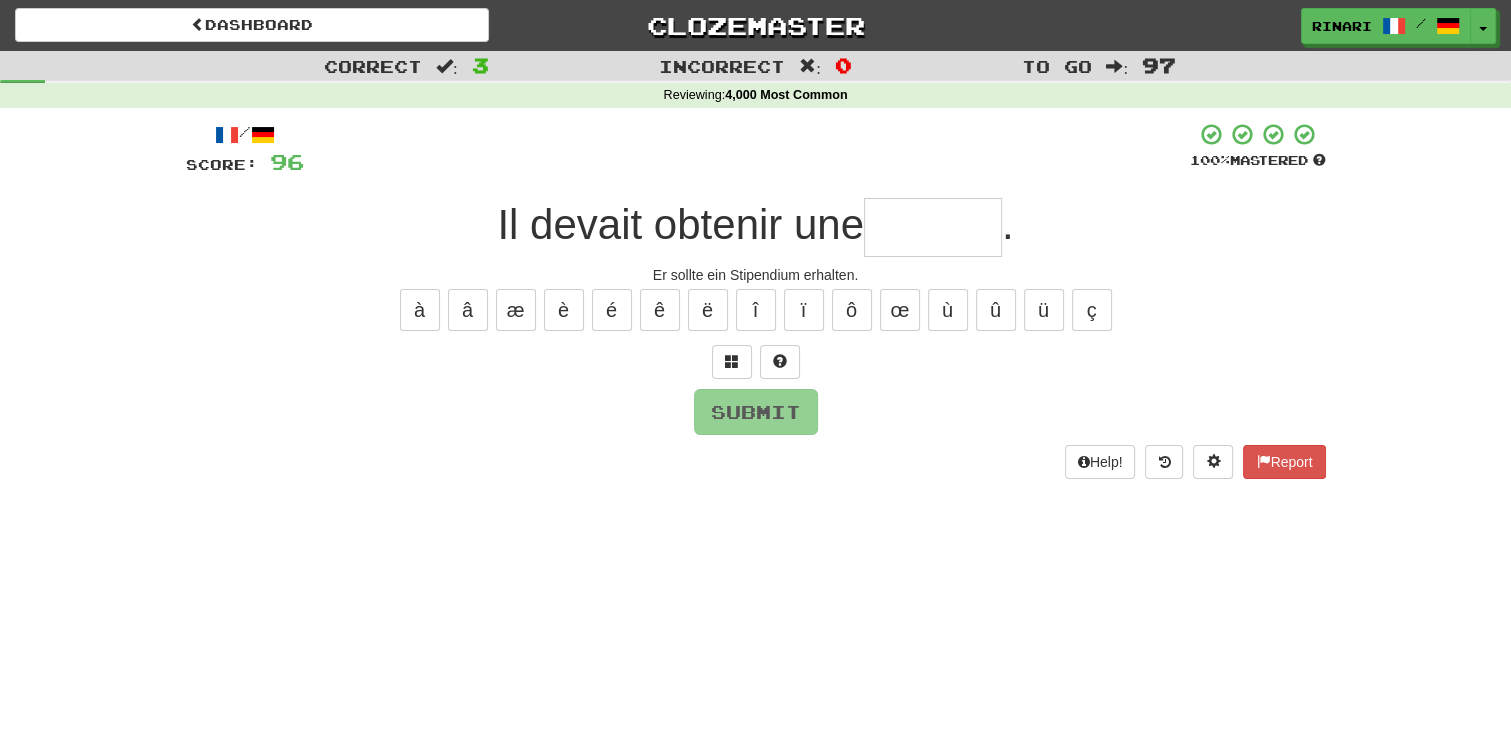type on "*" 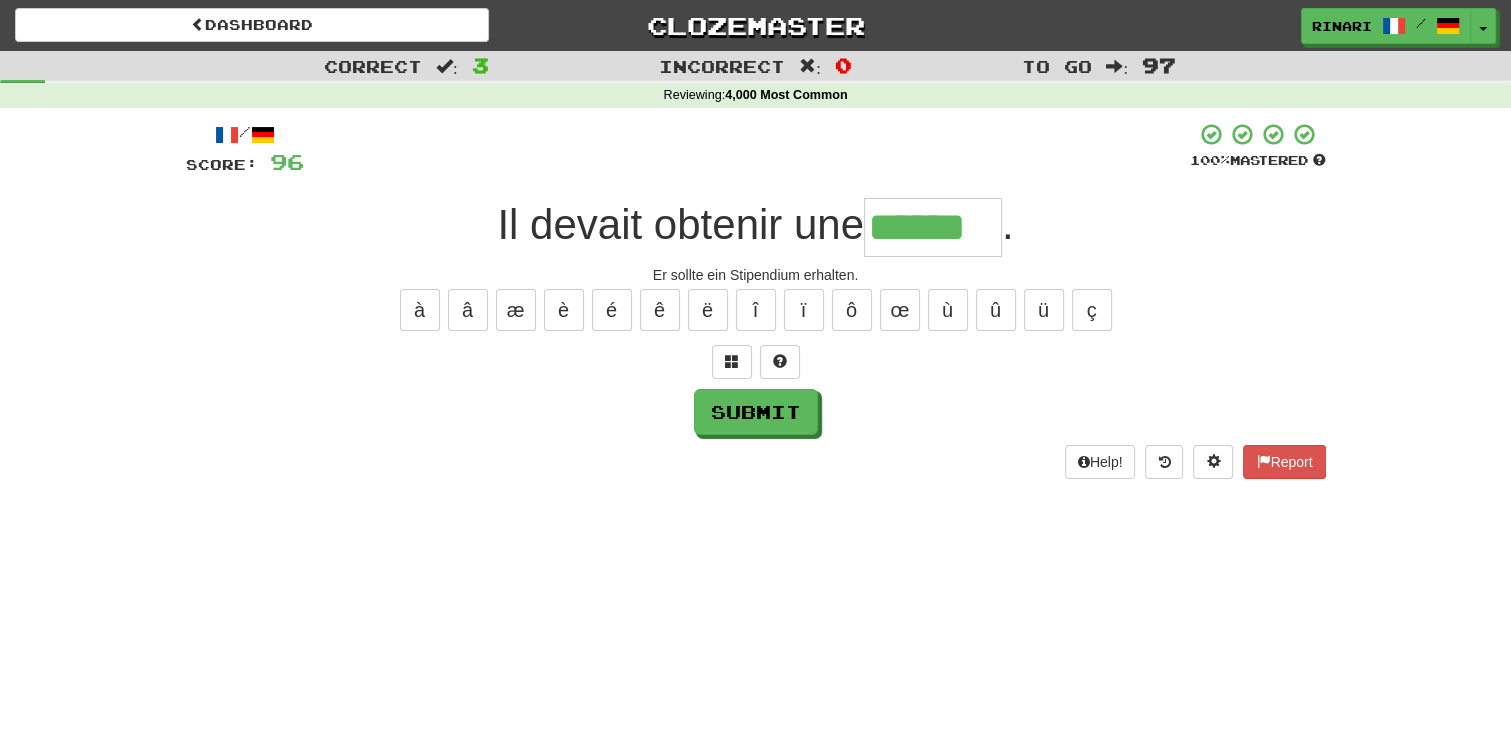 type on "******" 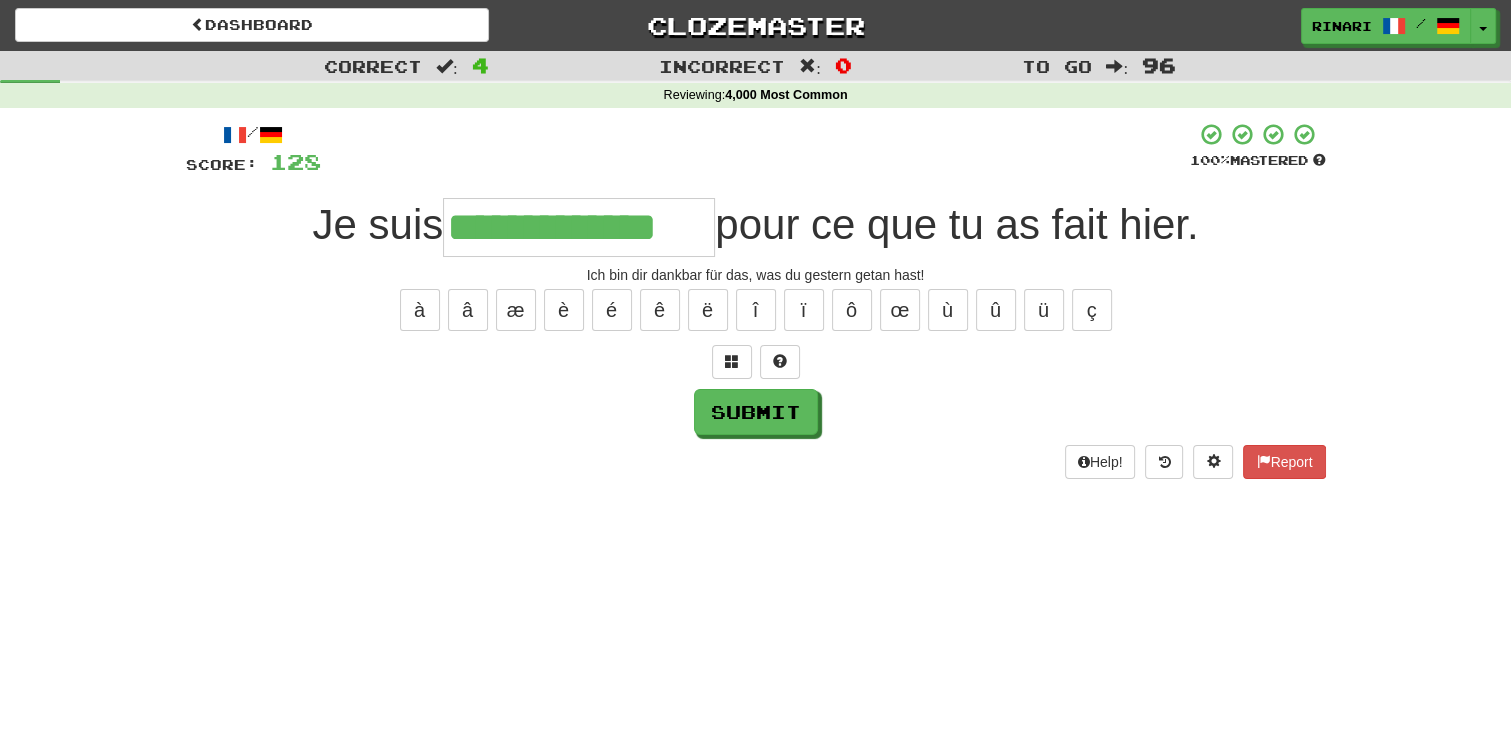 type on "**********" 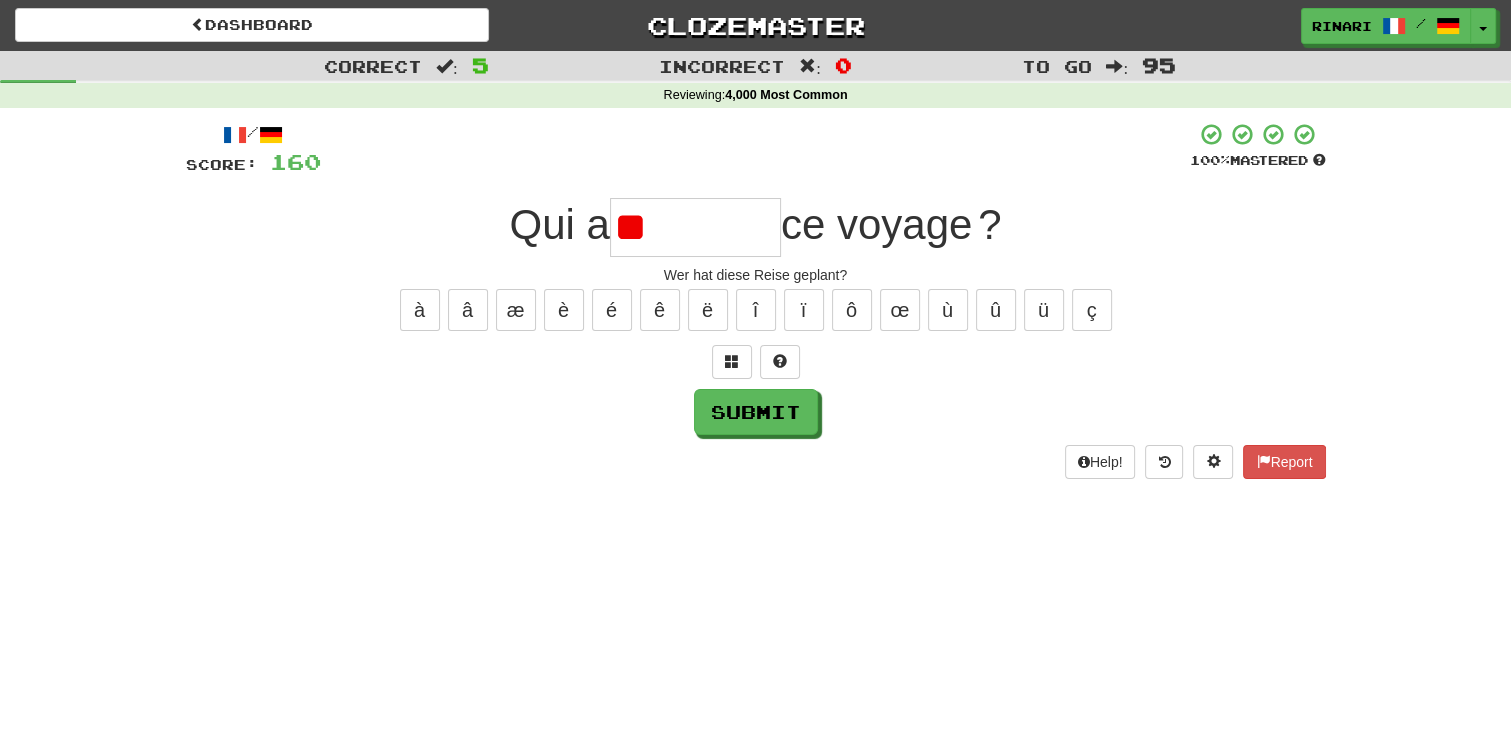 type on "*" 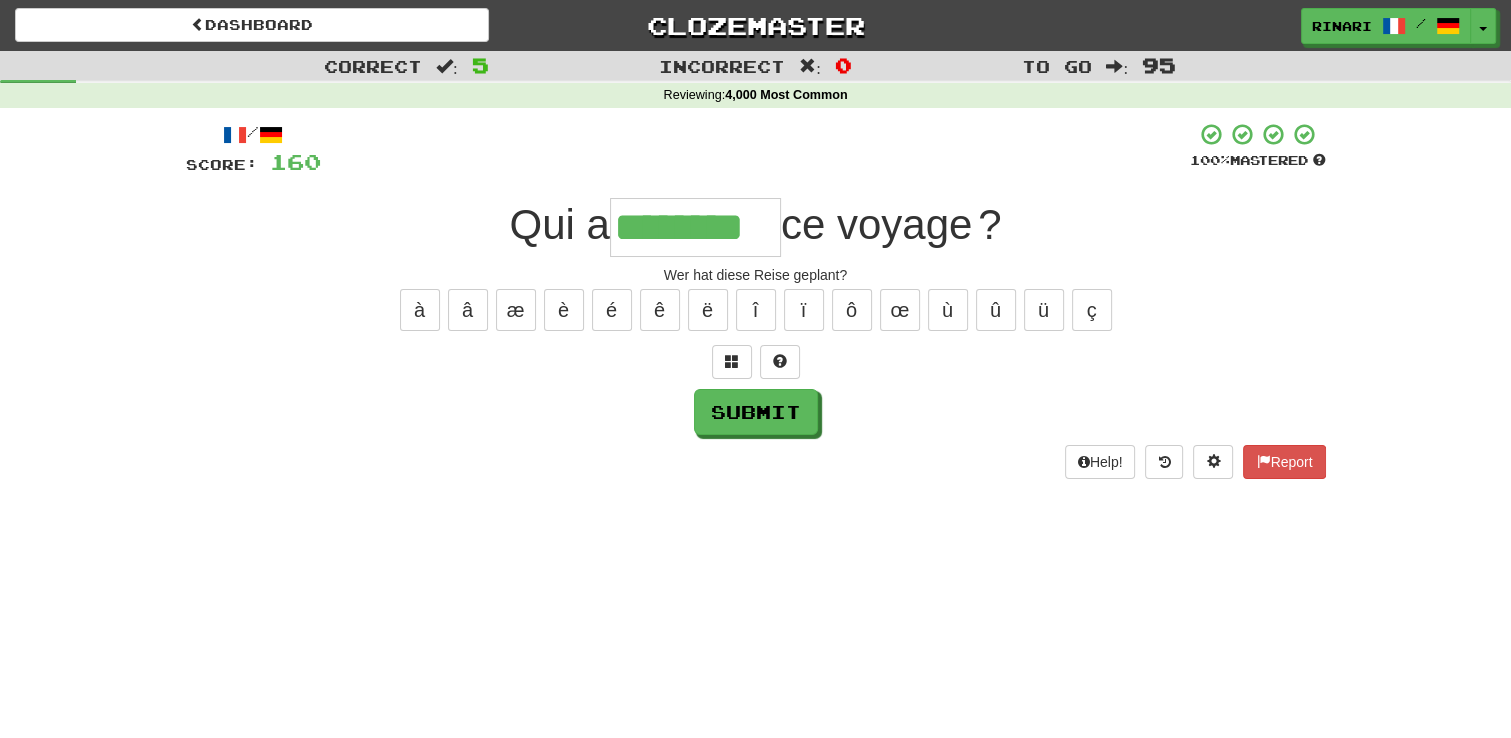 type on "********" 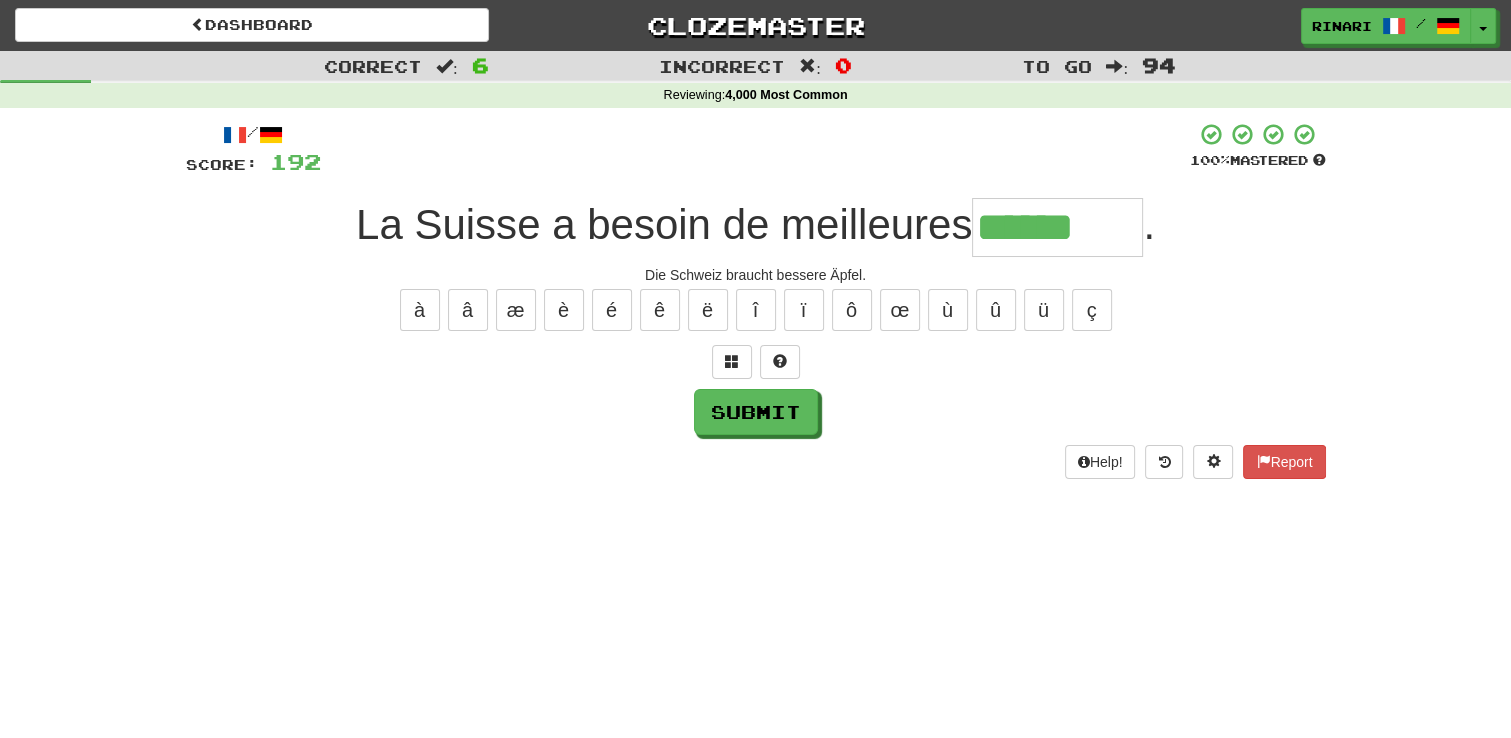 type on "******" 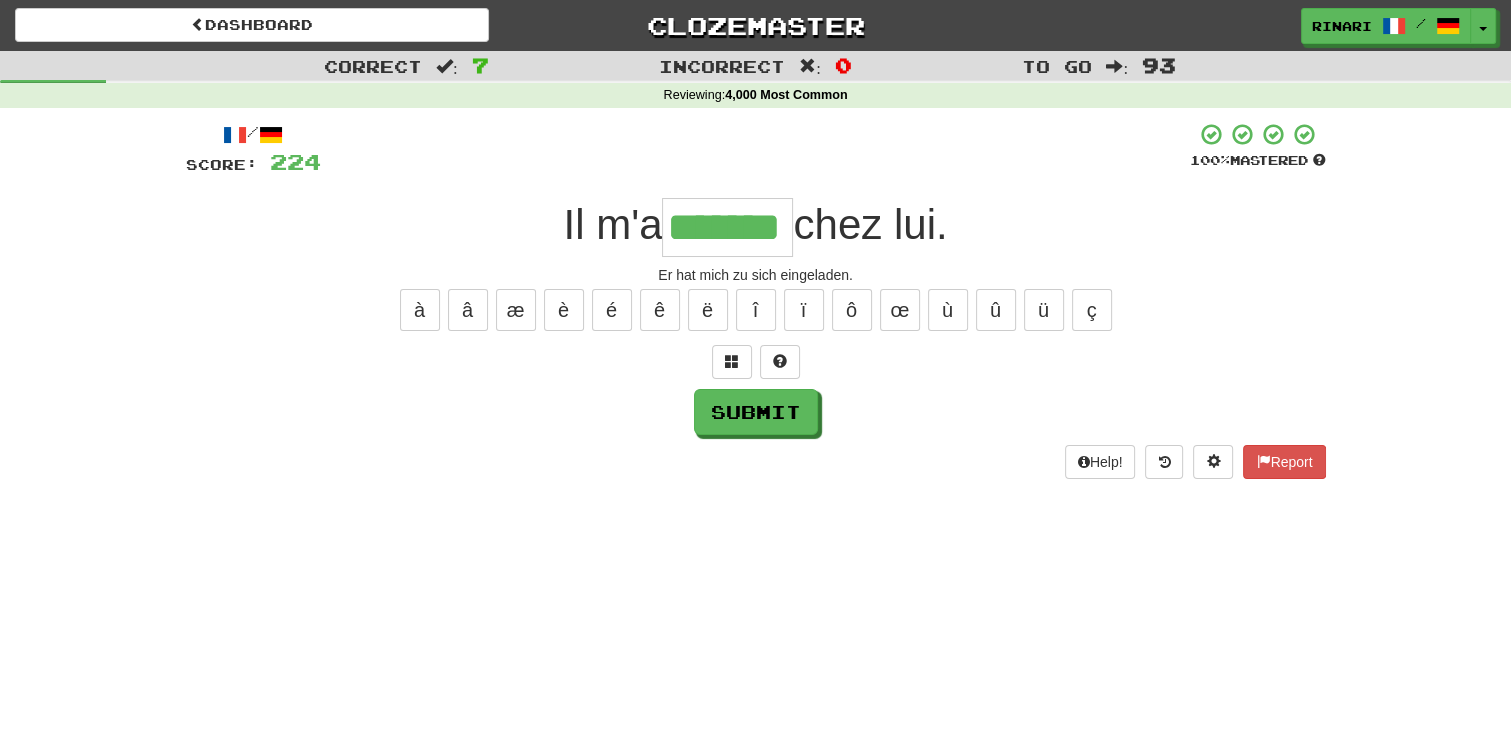 type on "*******" 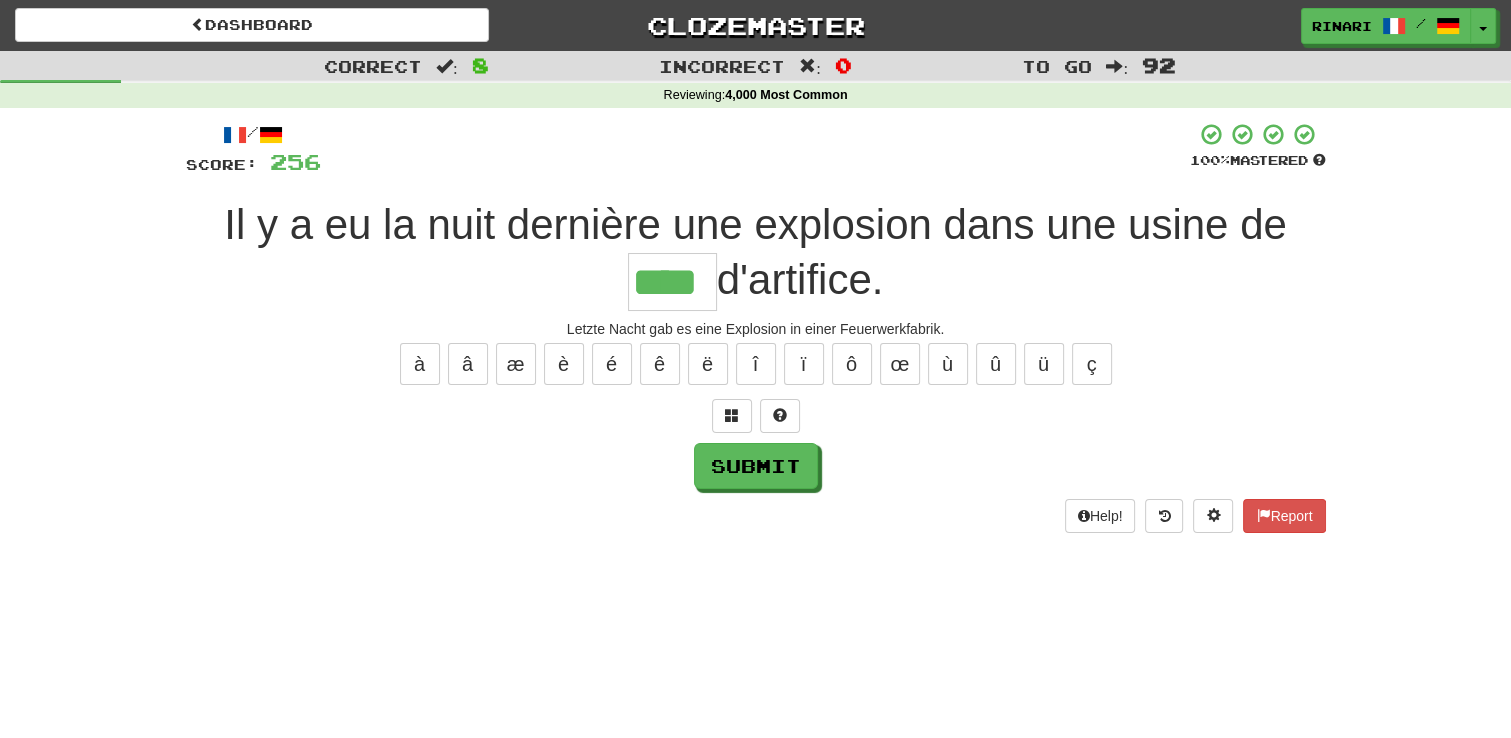 type on "****" 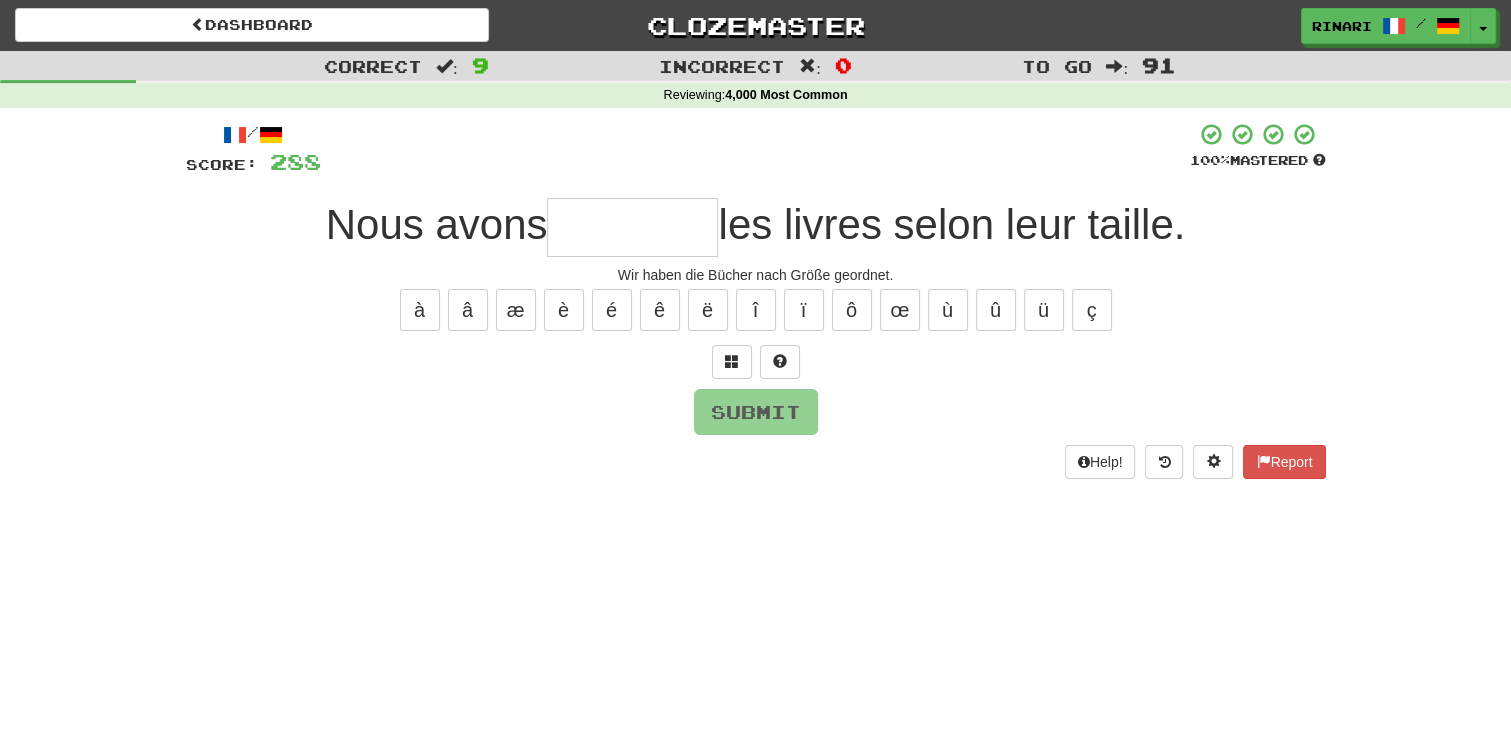 type on "*" 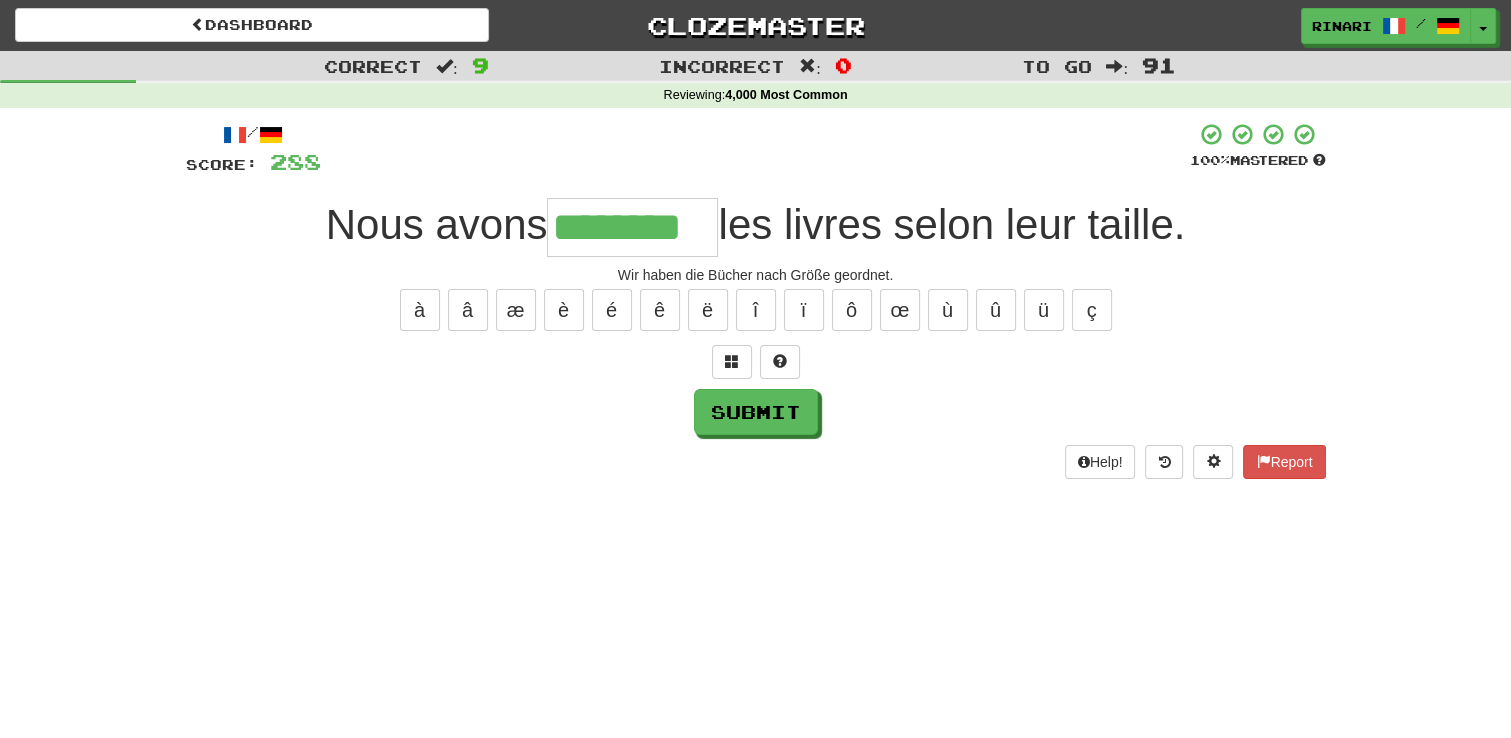type on "********" 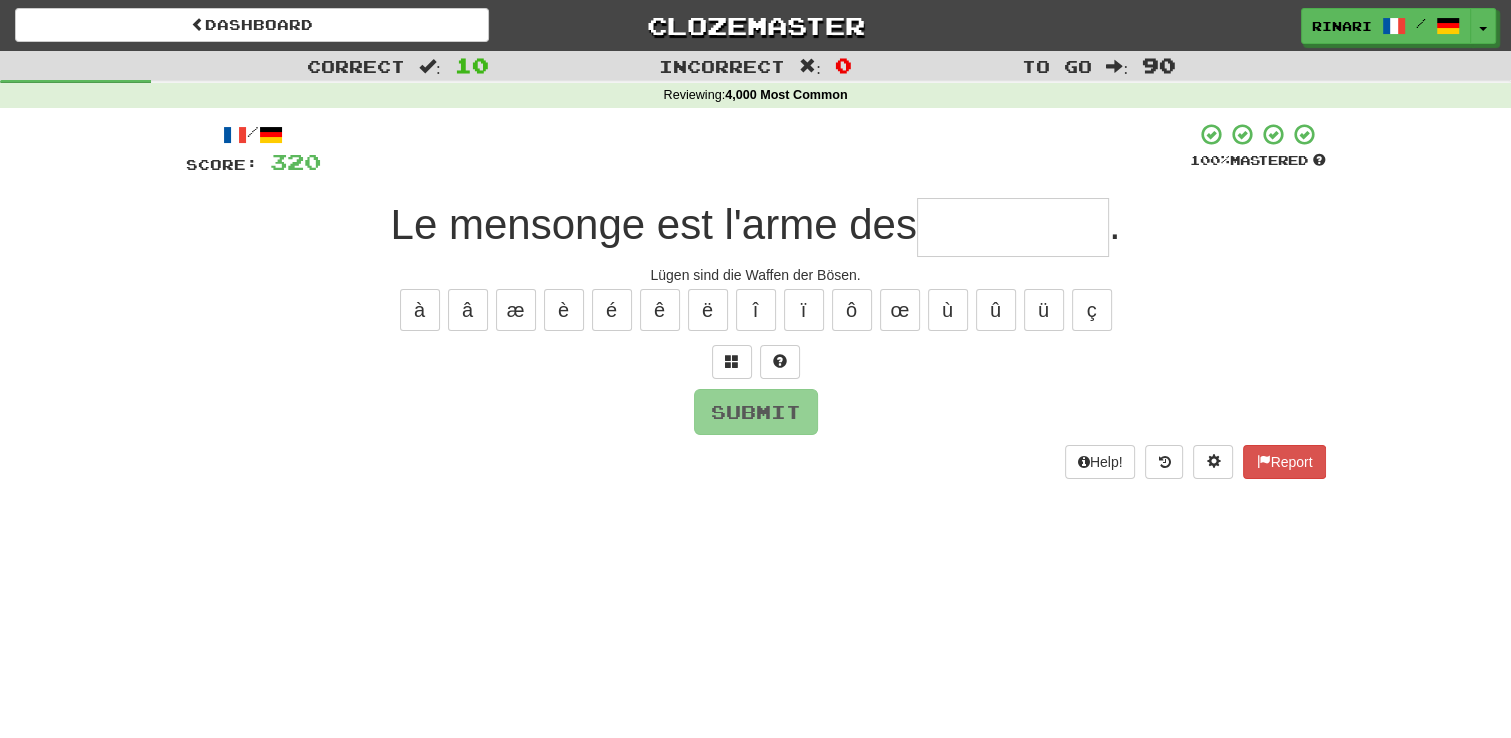 type on "*" 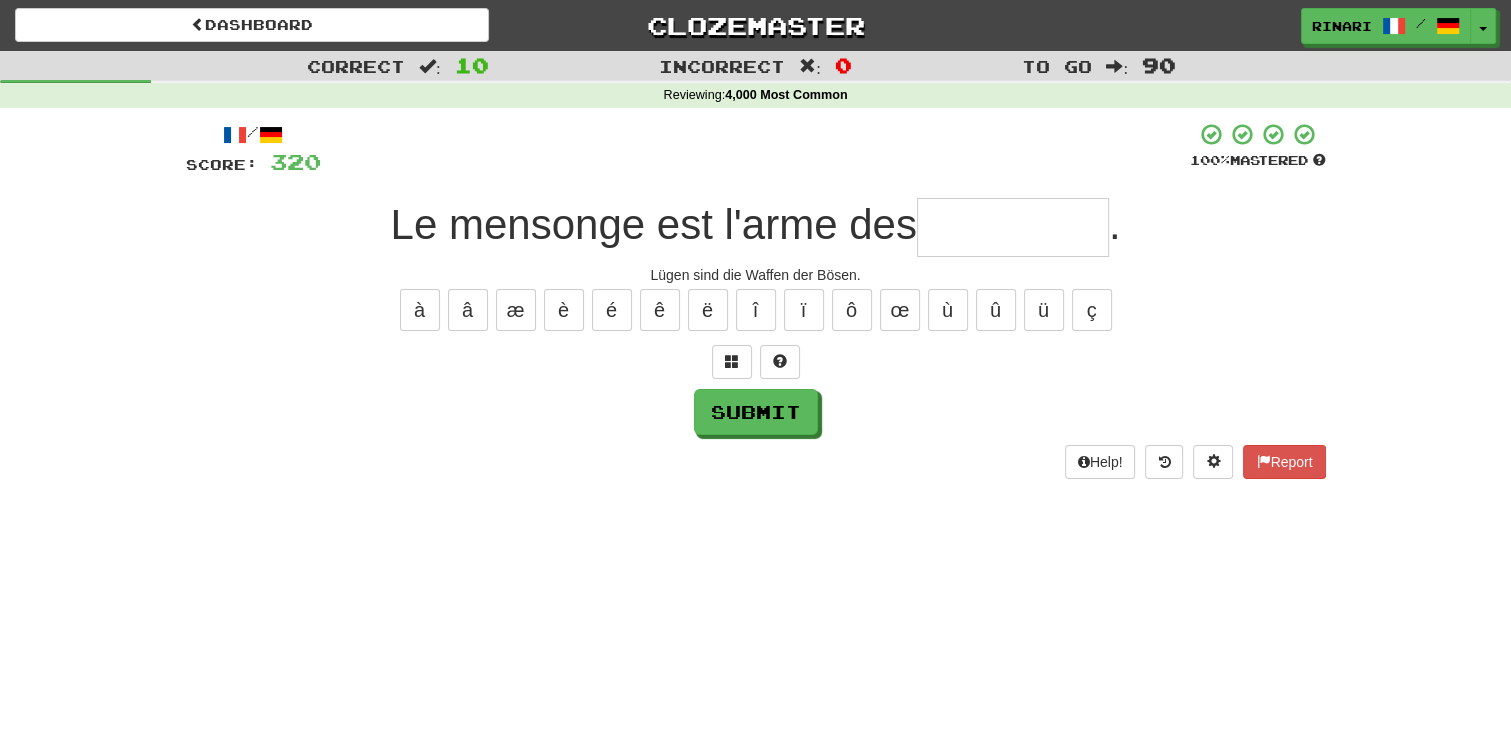 type on "*" 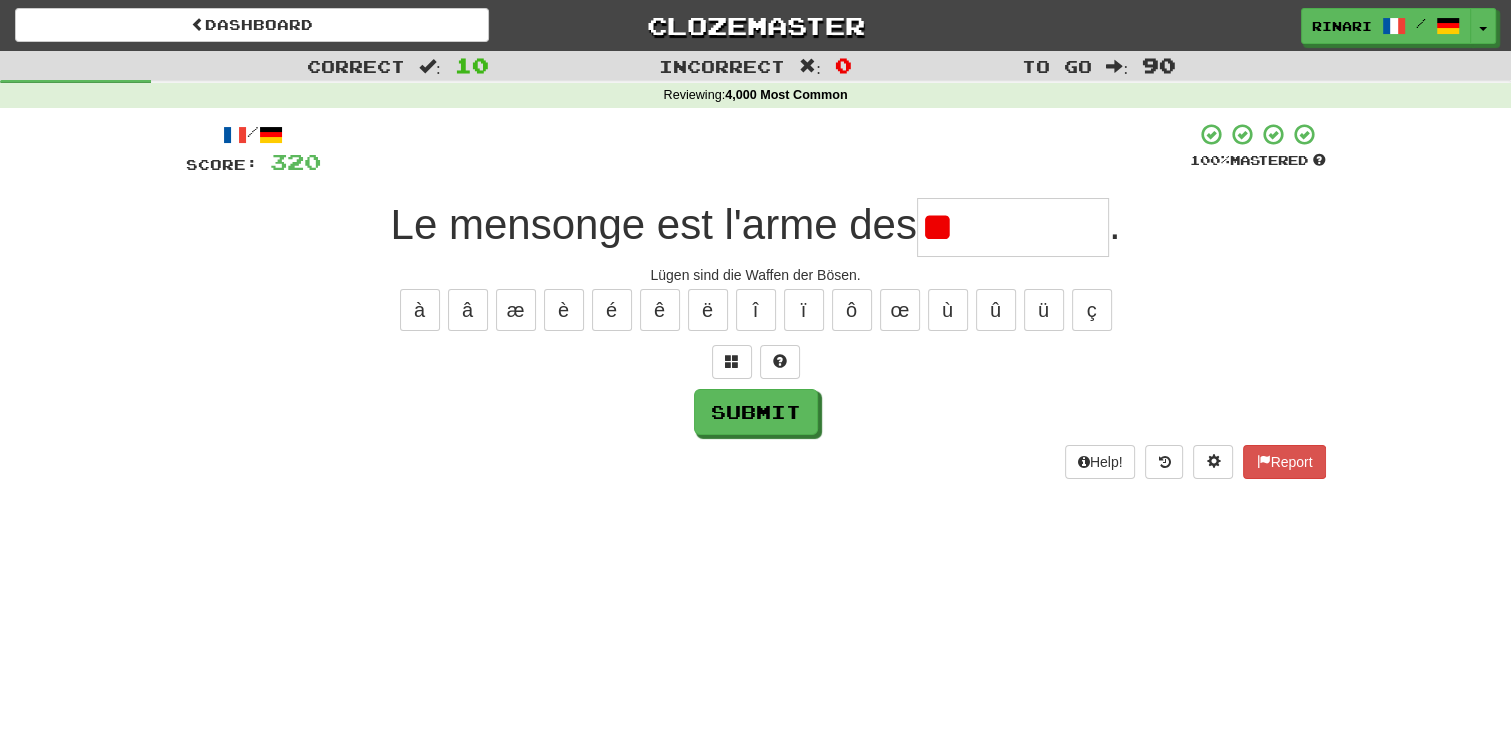 type on "*" 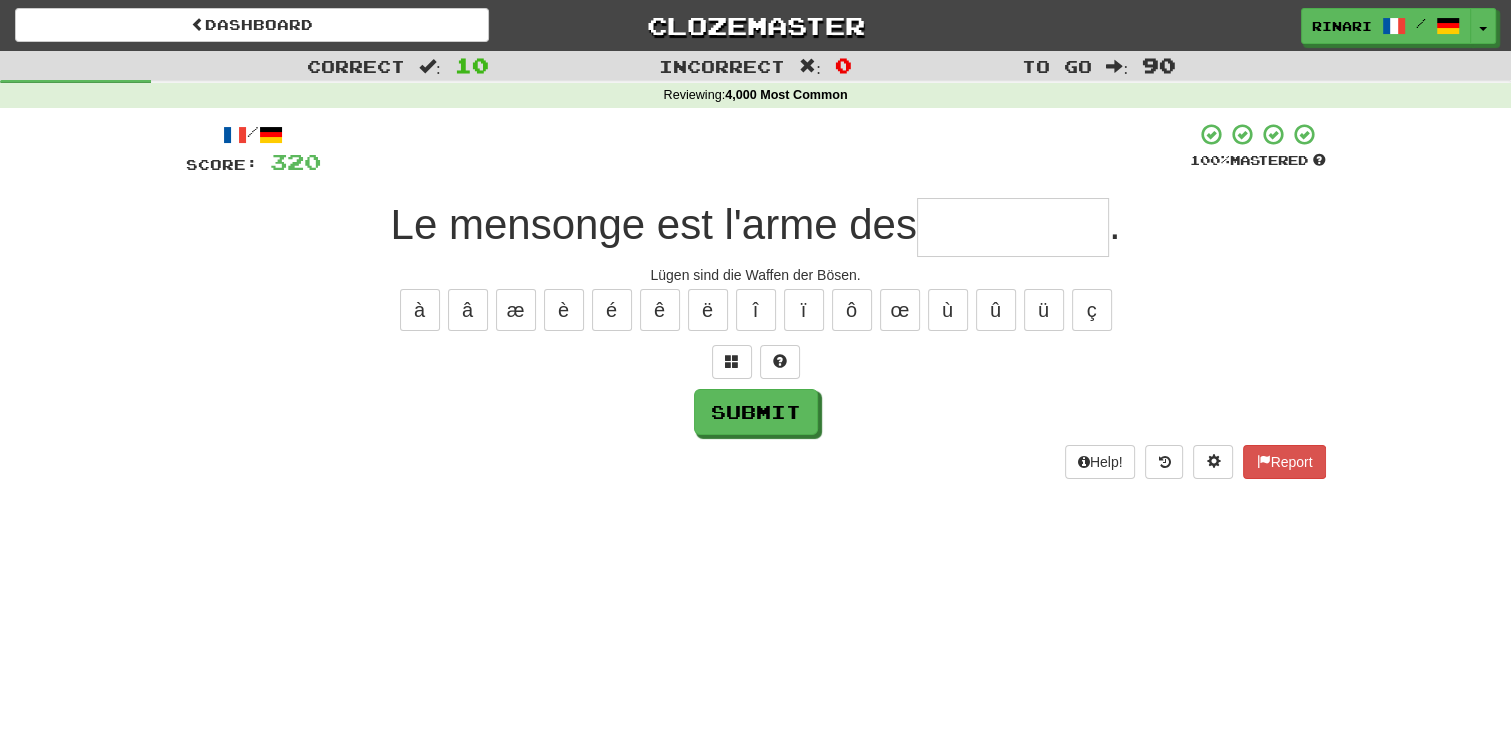 type on "*" 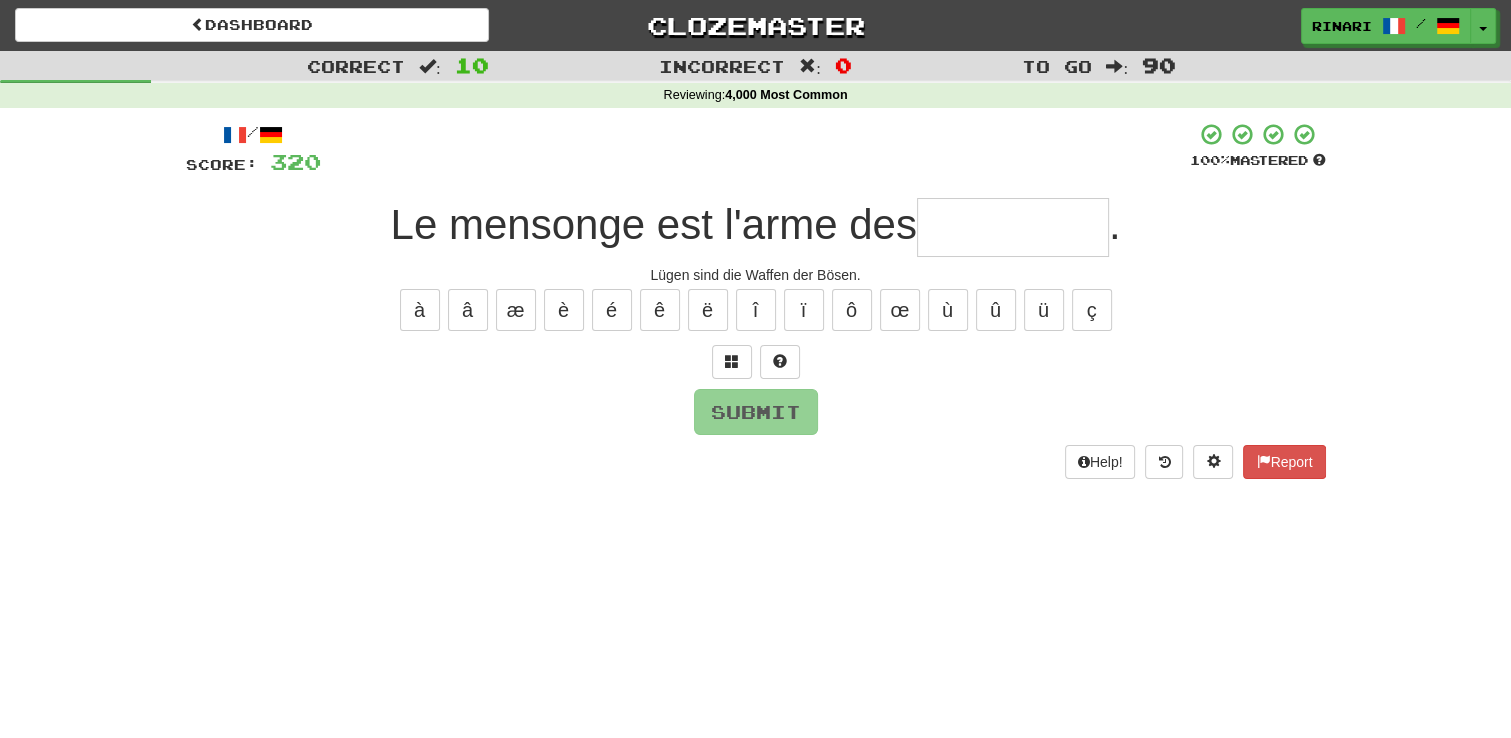 type on "*" 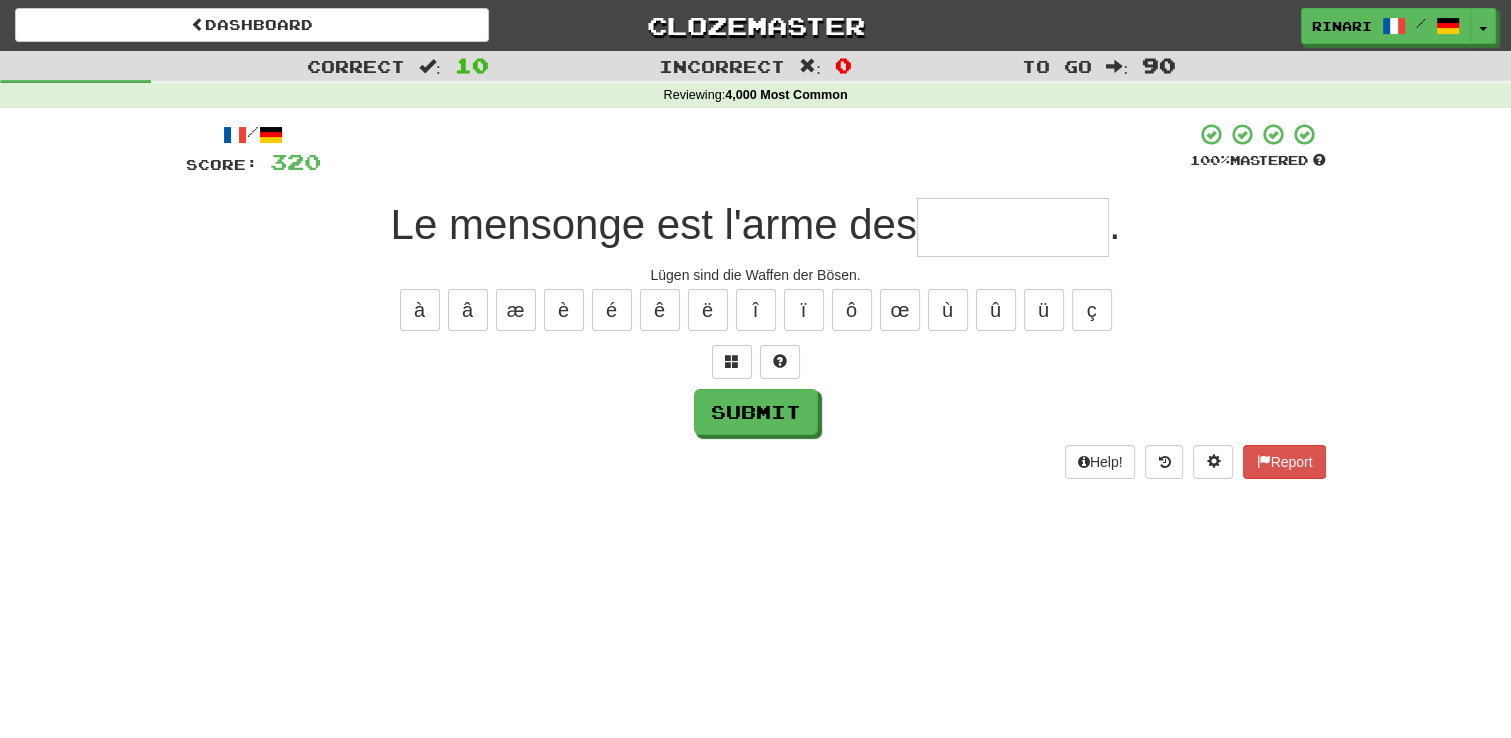 type on "*" 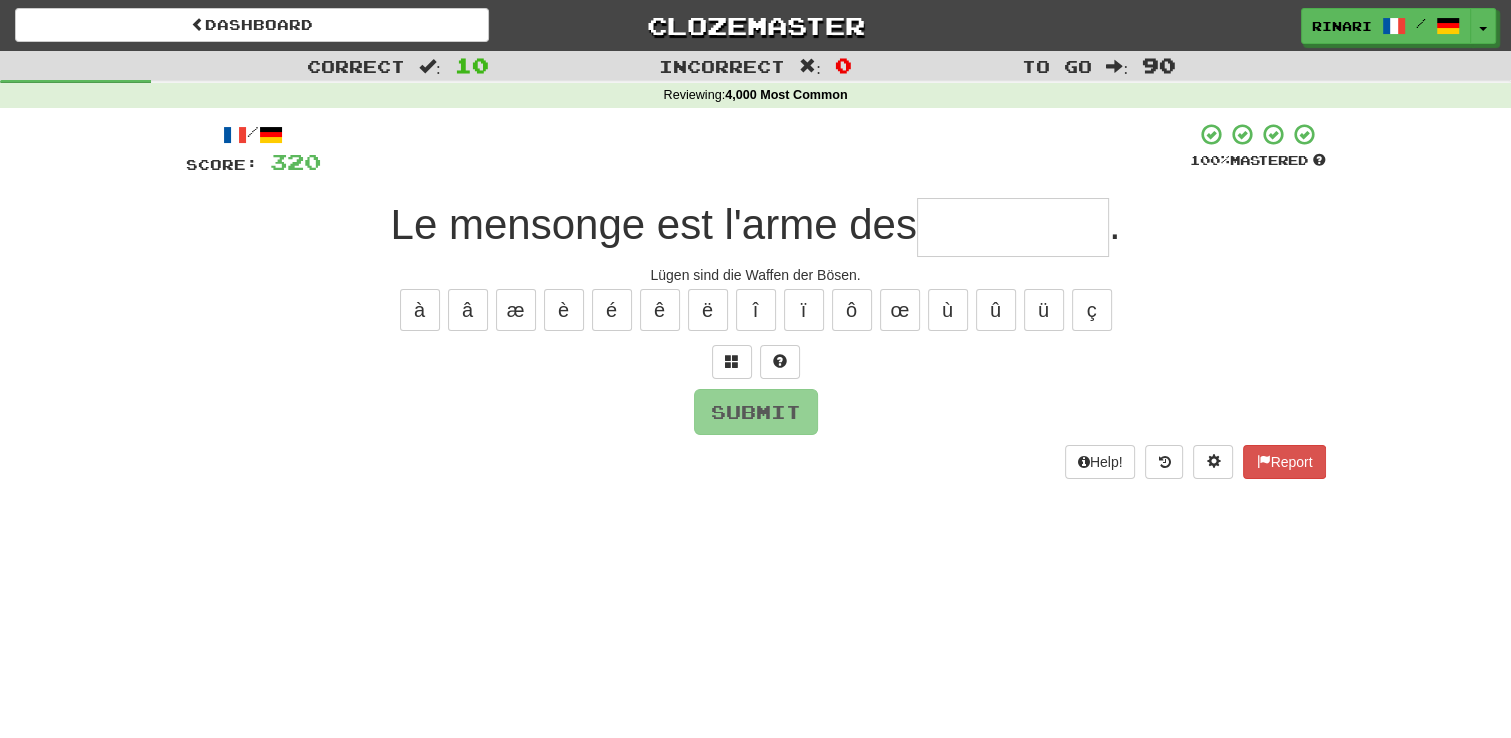 type on "*" 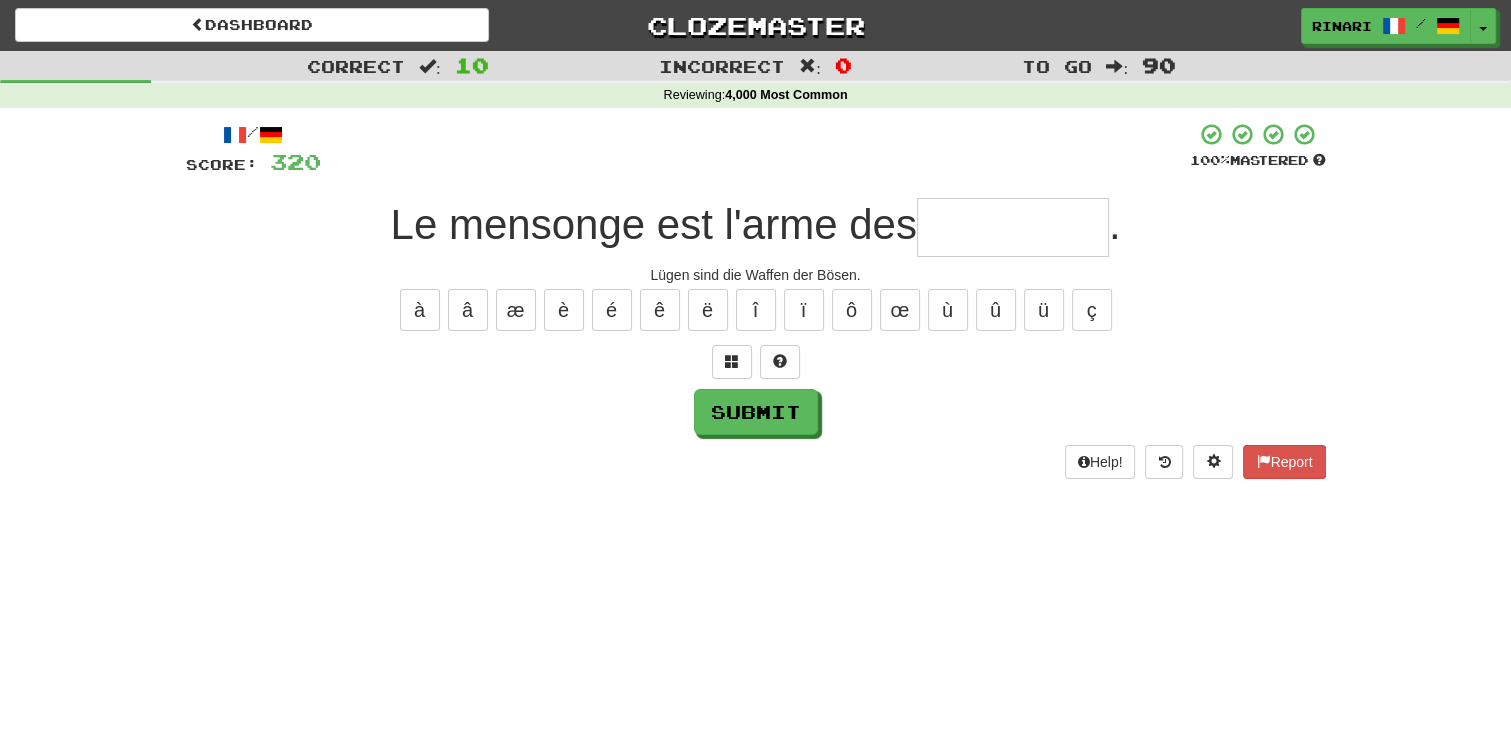 type on "*" 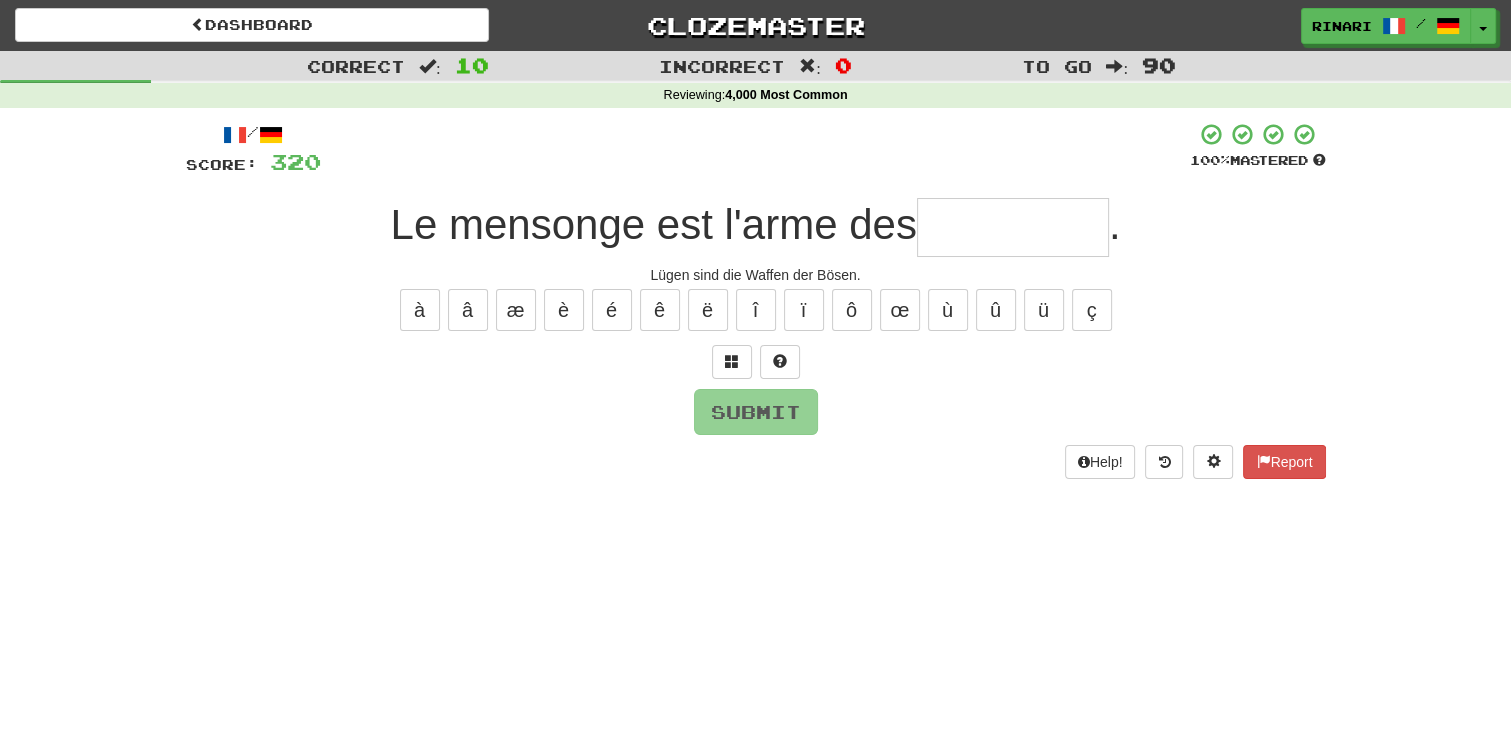 type on "*" 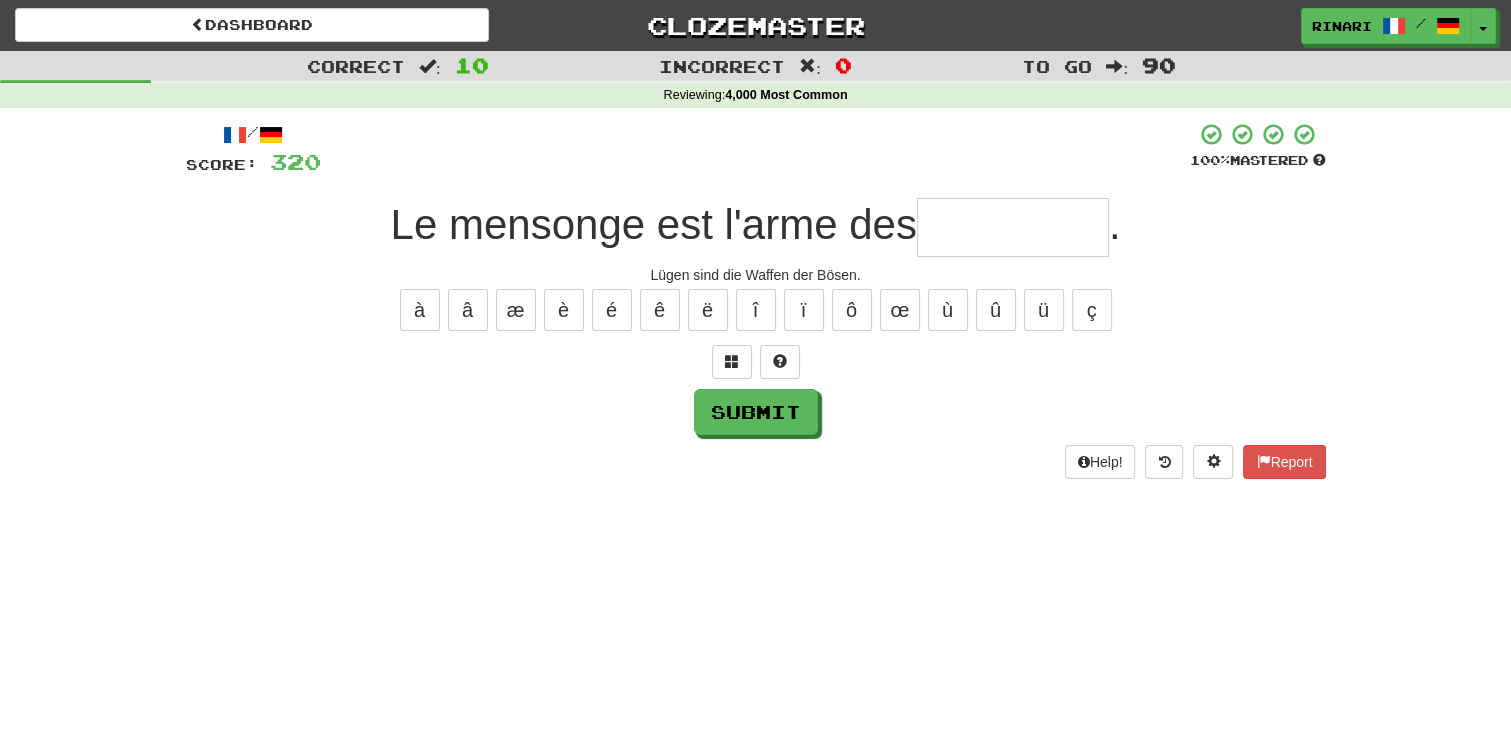 type on "*" 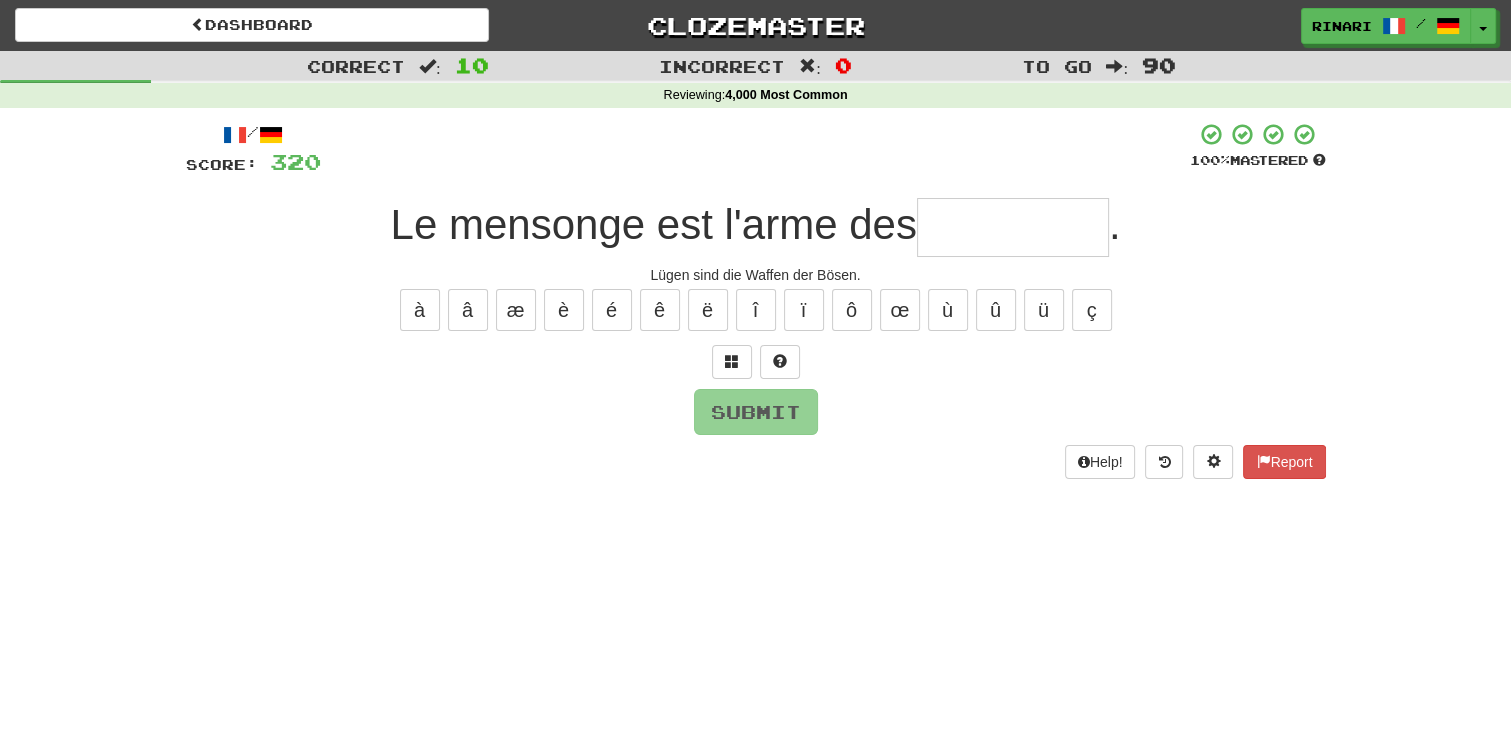 type on "*" 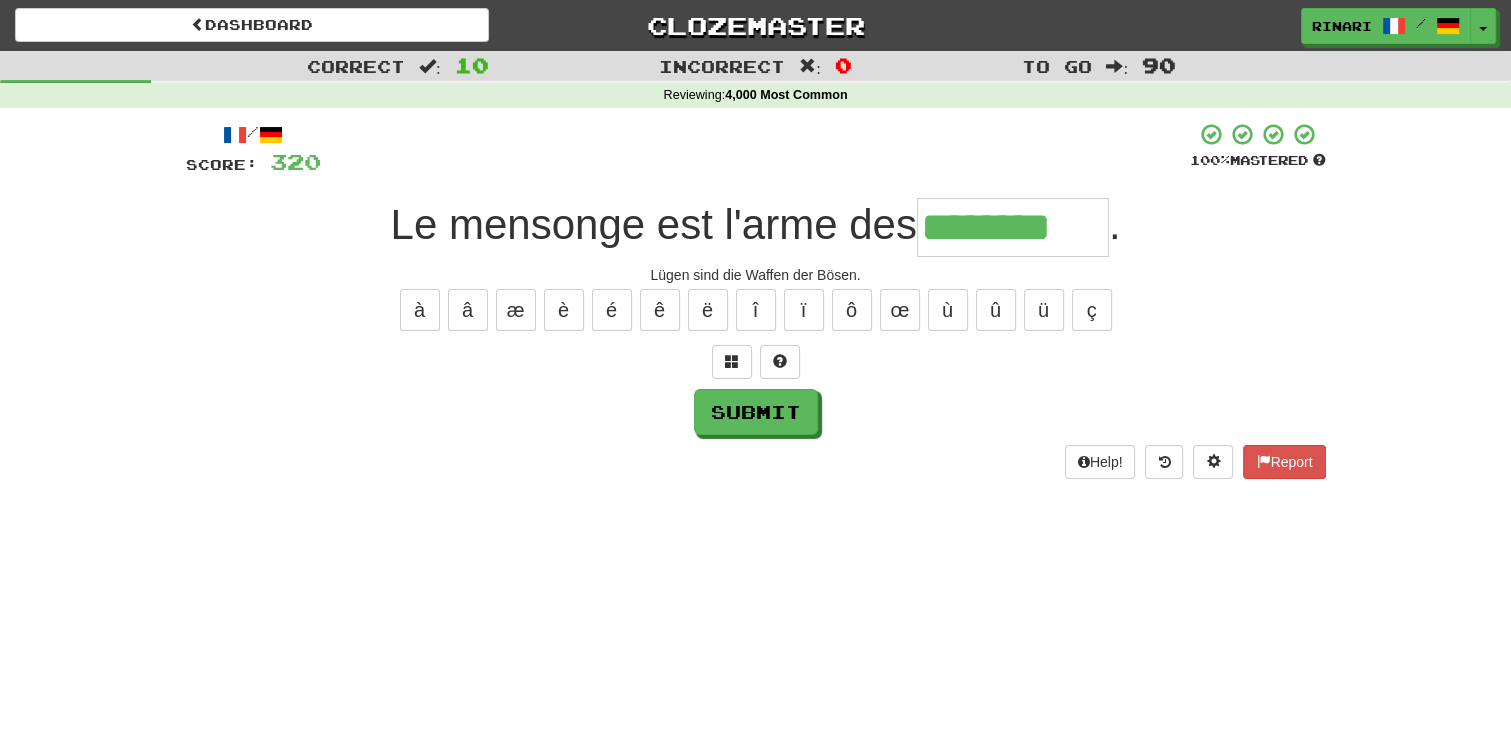 type on "********" 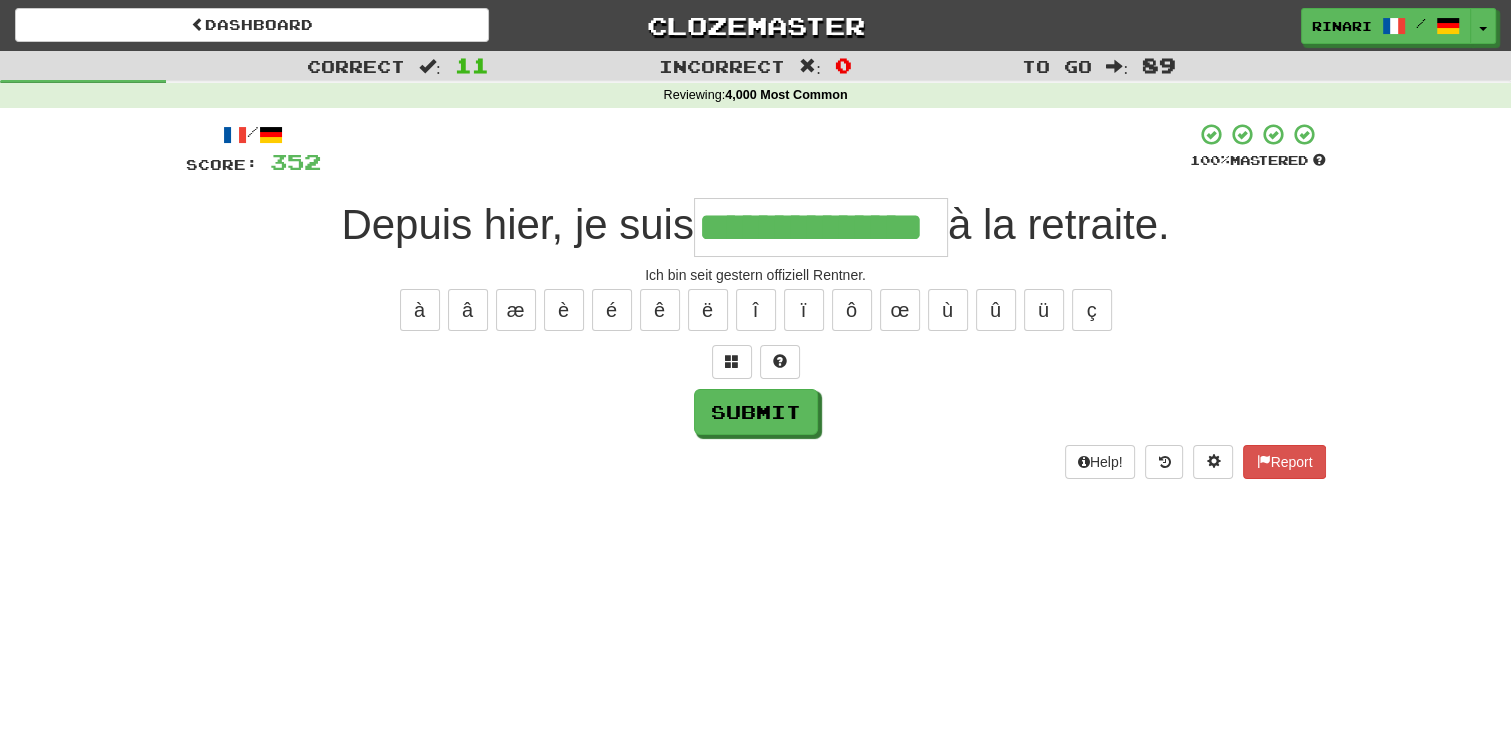 type on "**********" 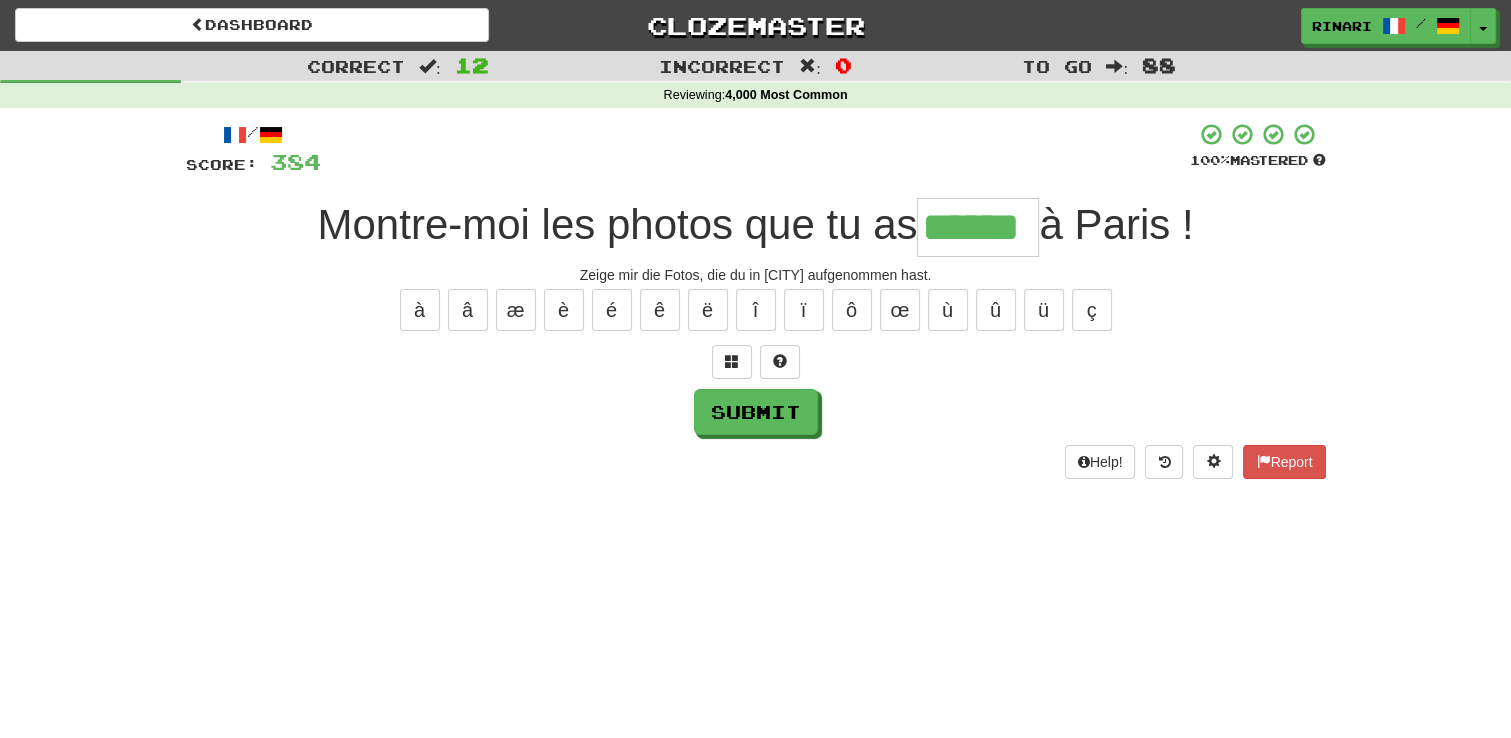 type on "******" 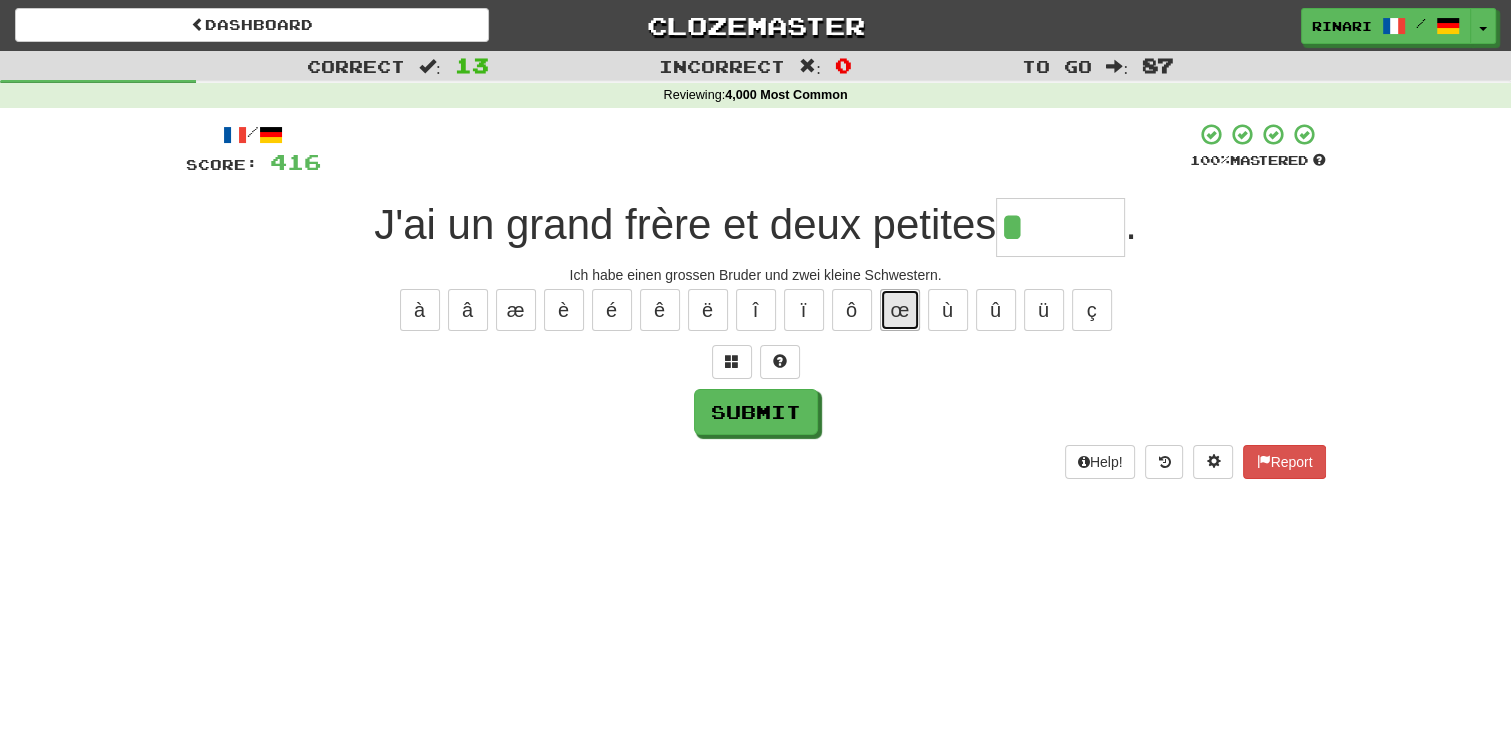 click on "œ" at bounding box center [900, 310] 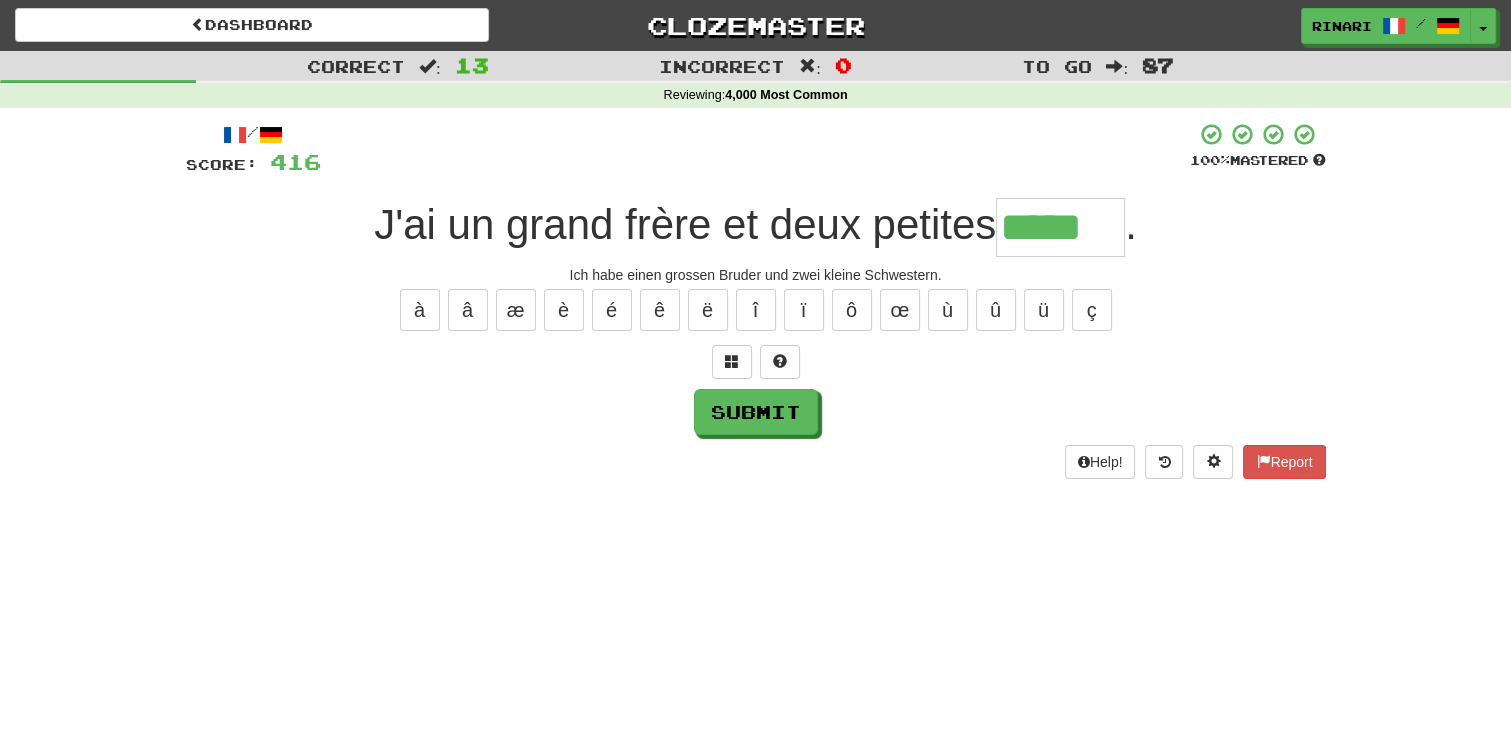 type on "*****" 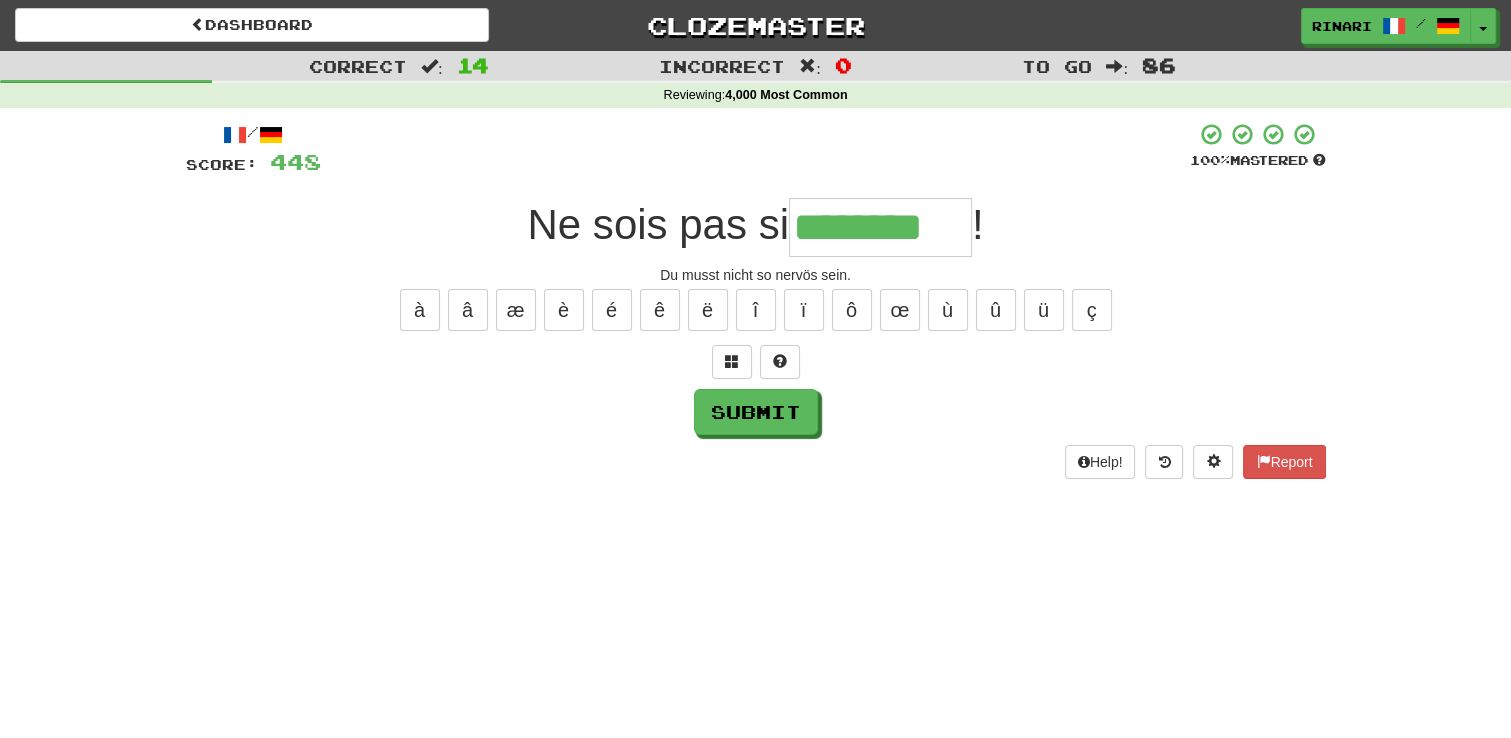 type on "********" 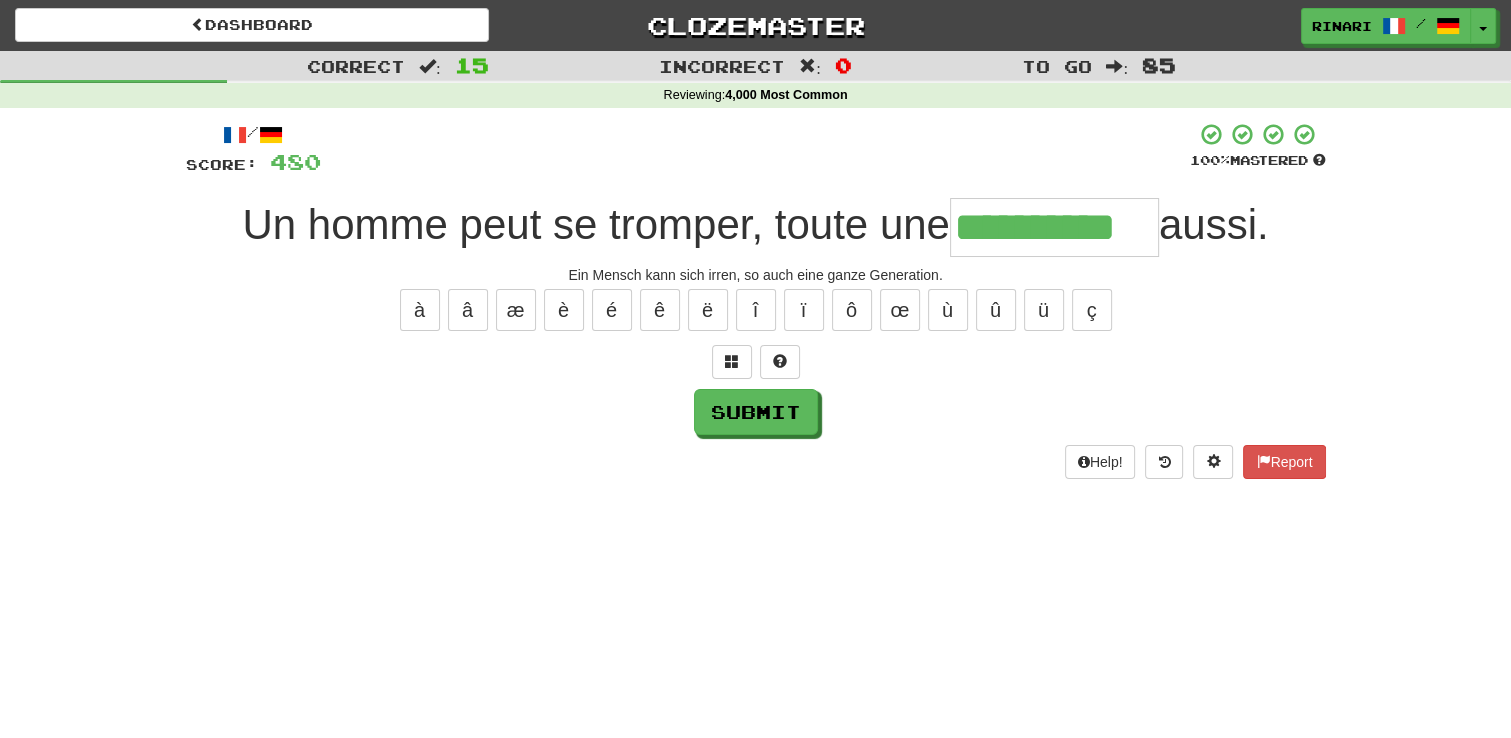 type on "**********" 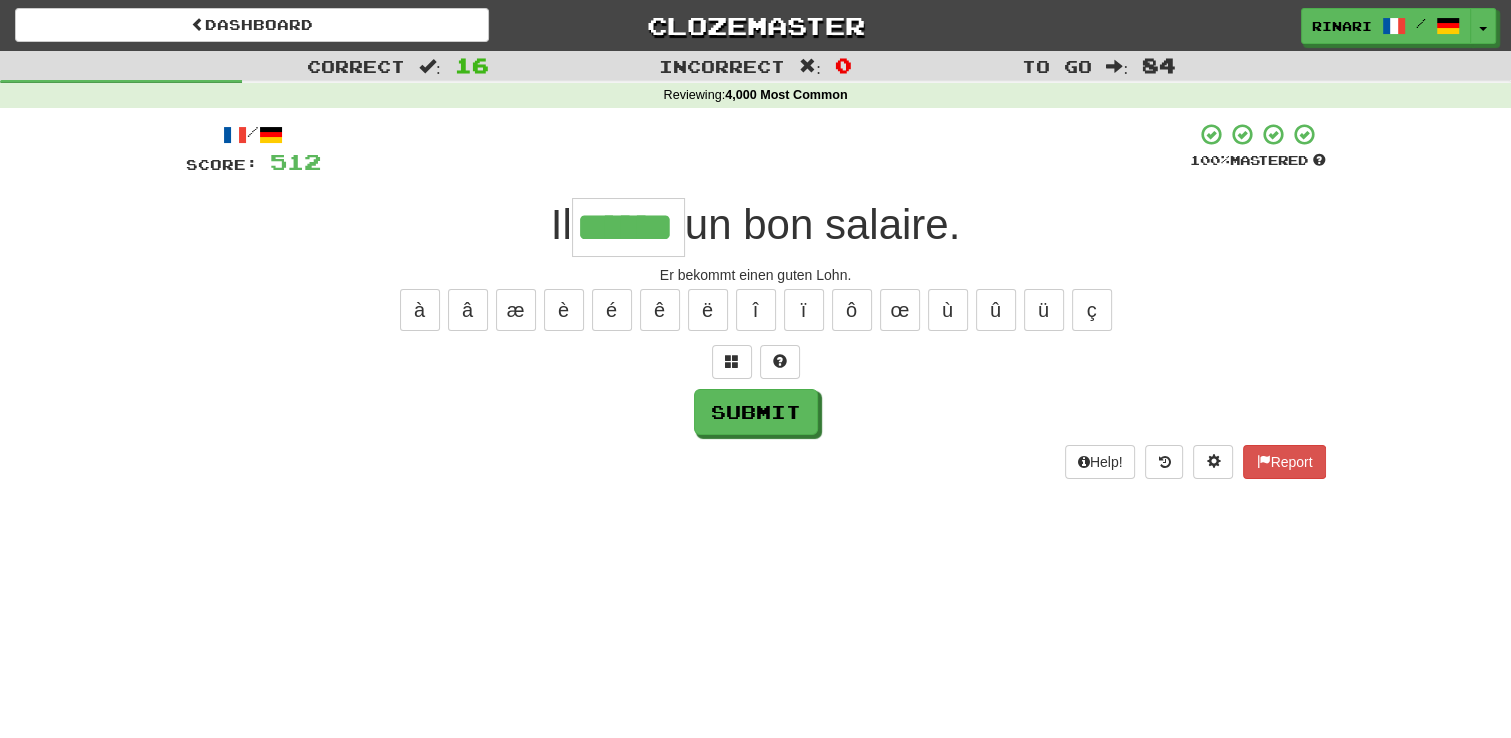 type on "******" 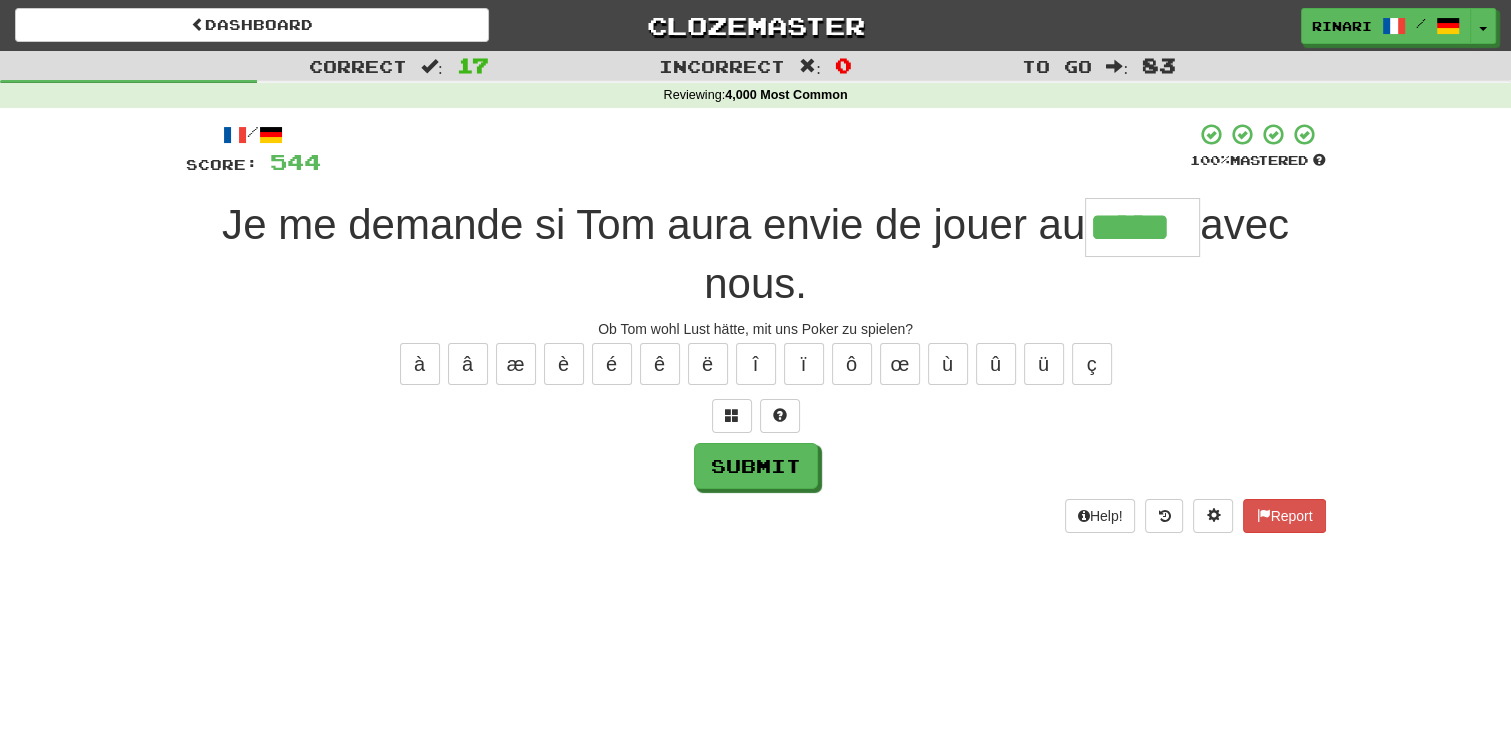 type on "*****" 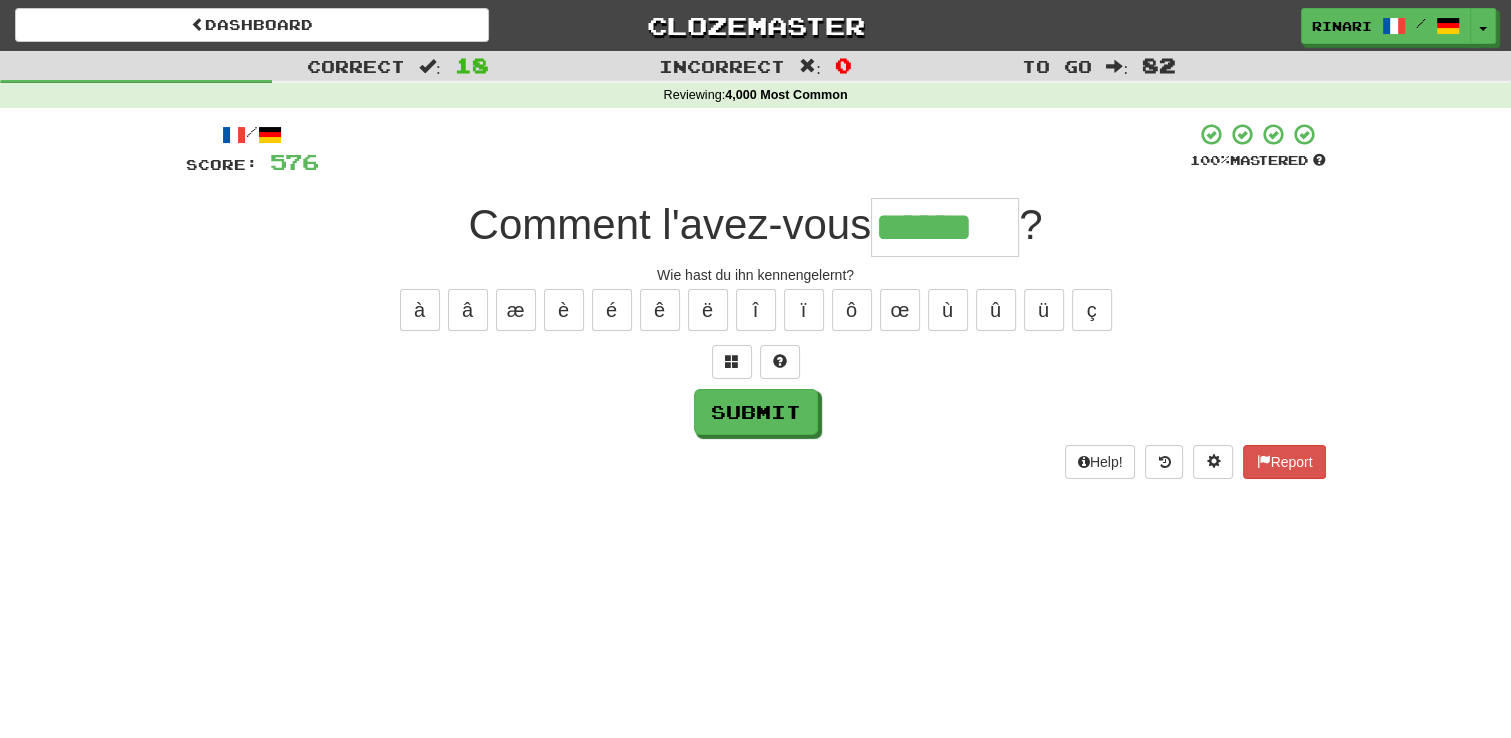 type on "******" 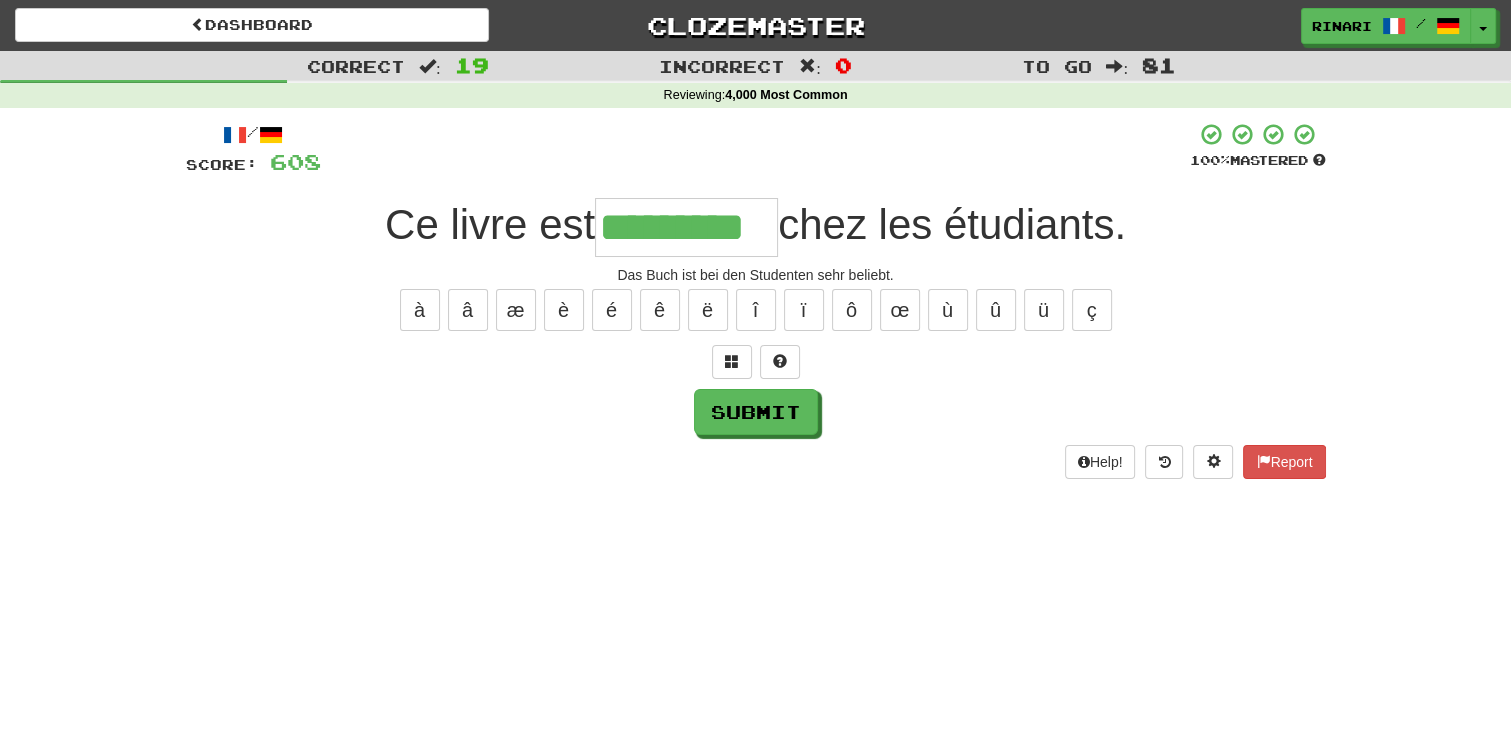 type on "*********" 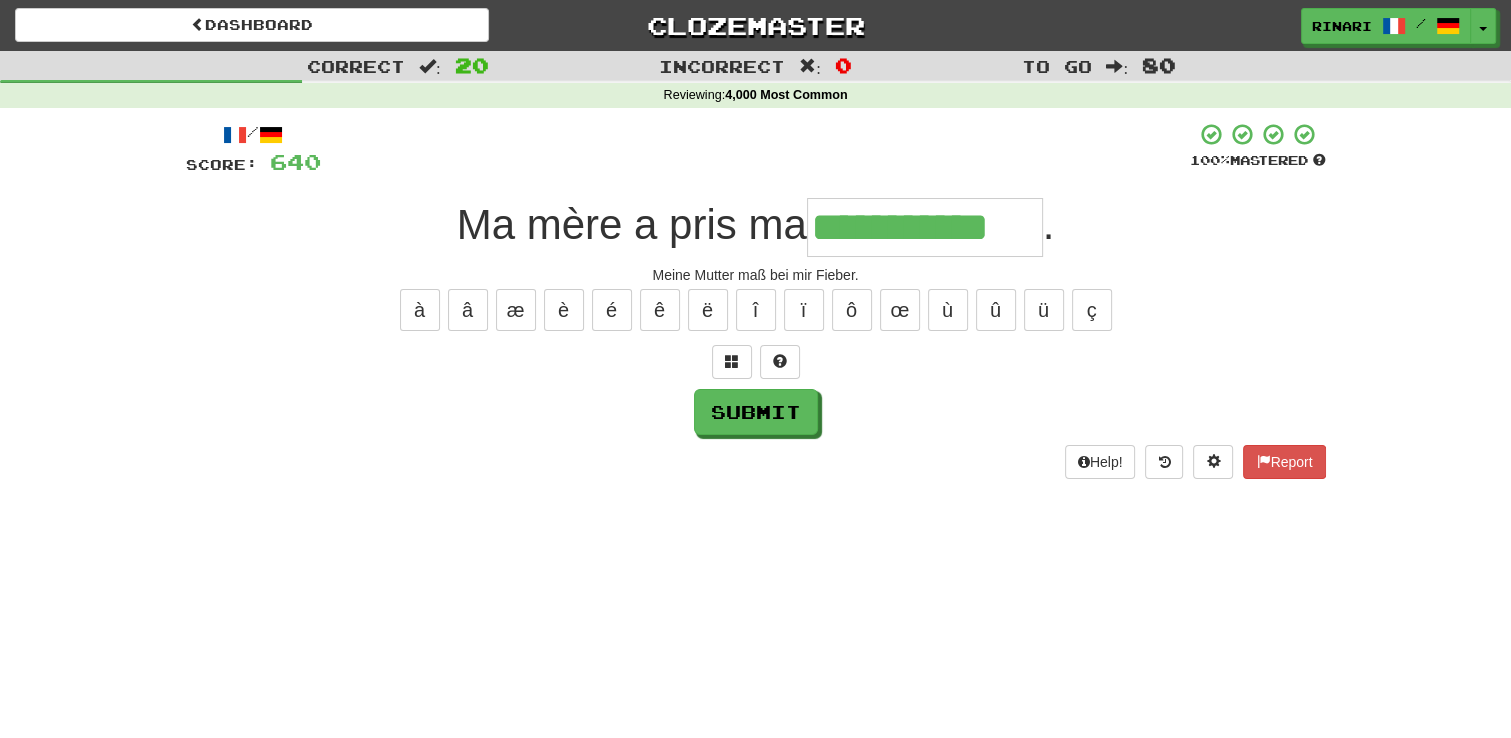 type on "**********" 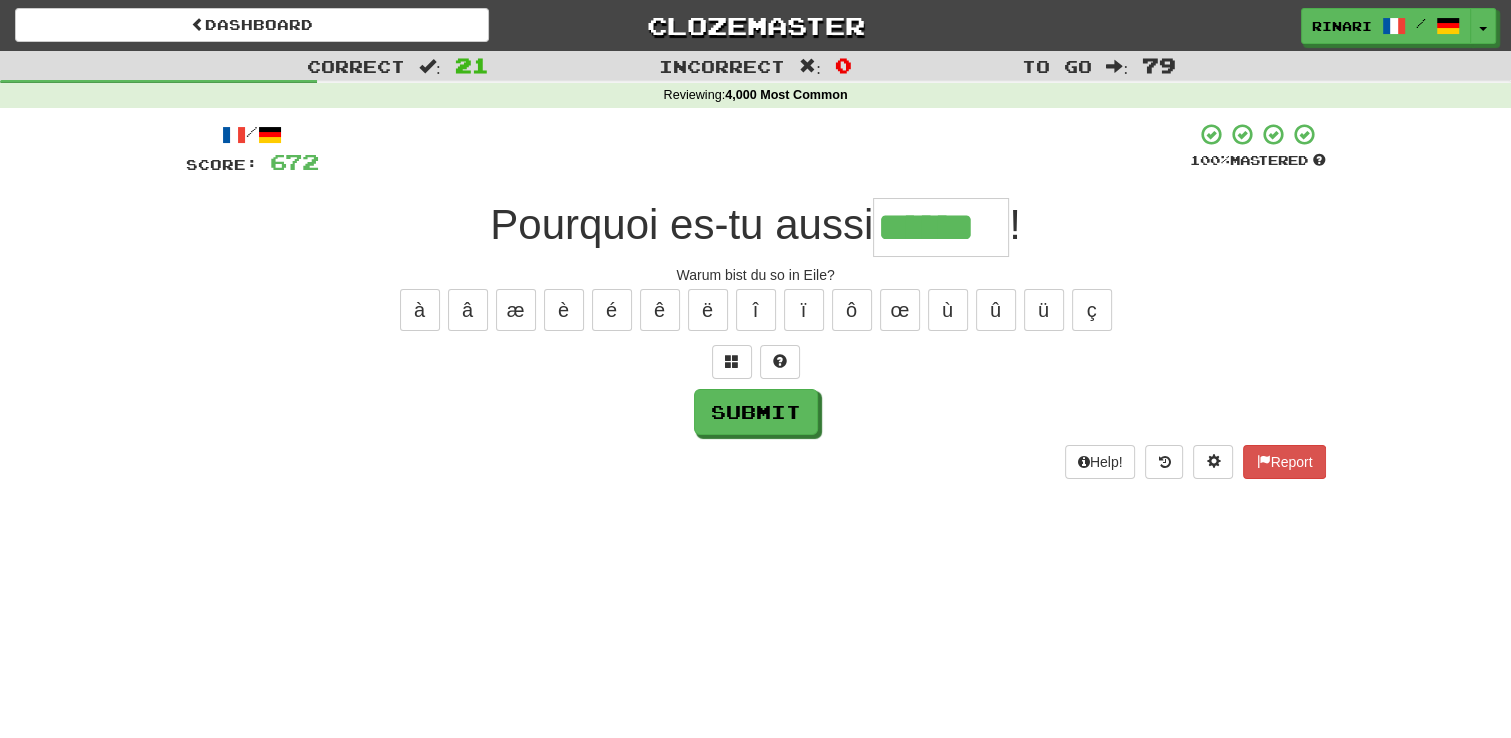 type on "******" 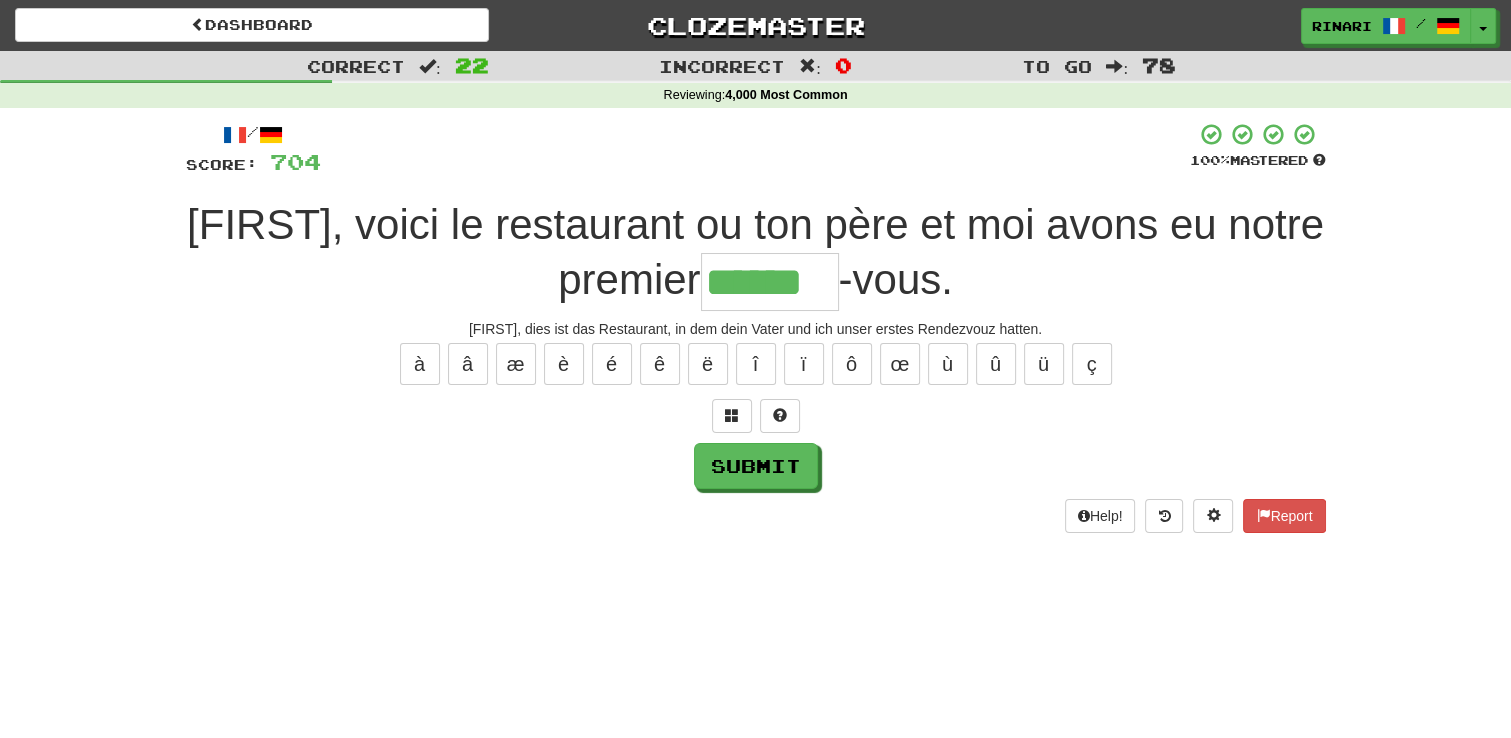 type on "******" 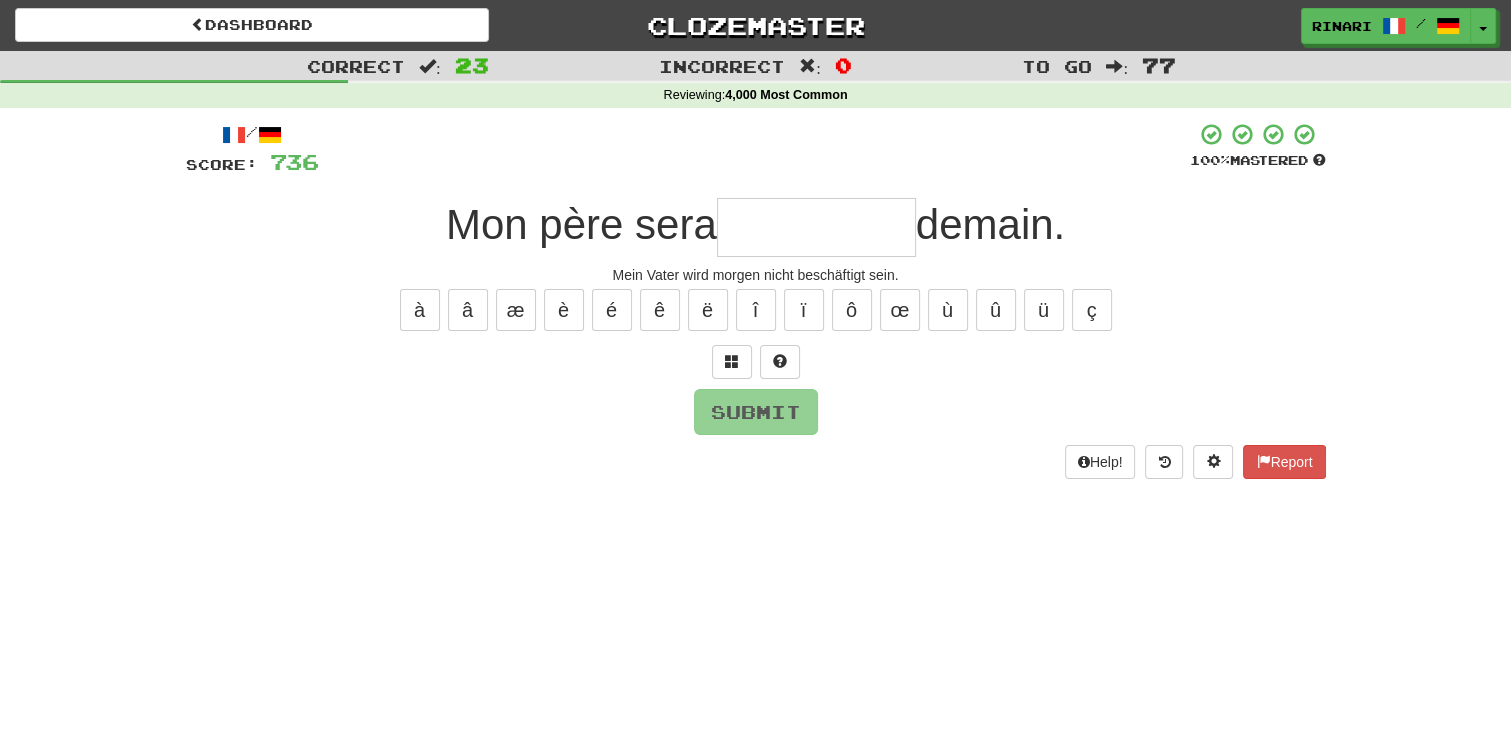 type on "*" 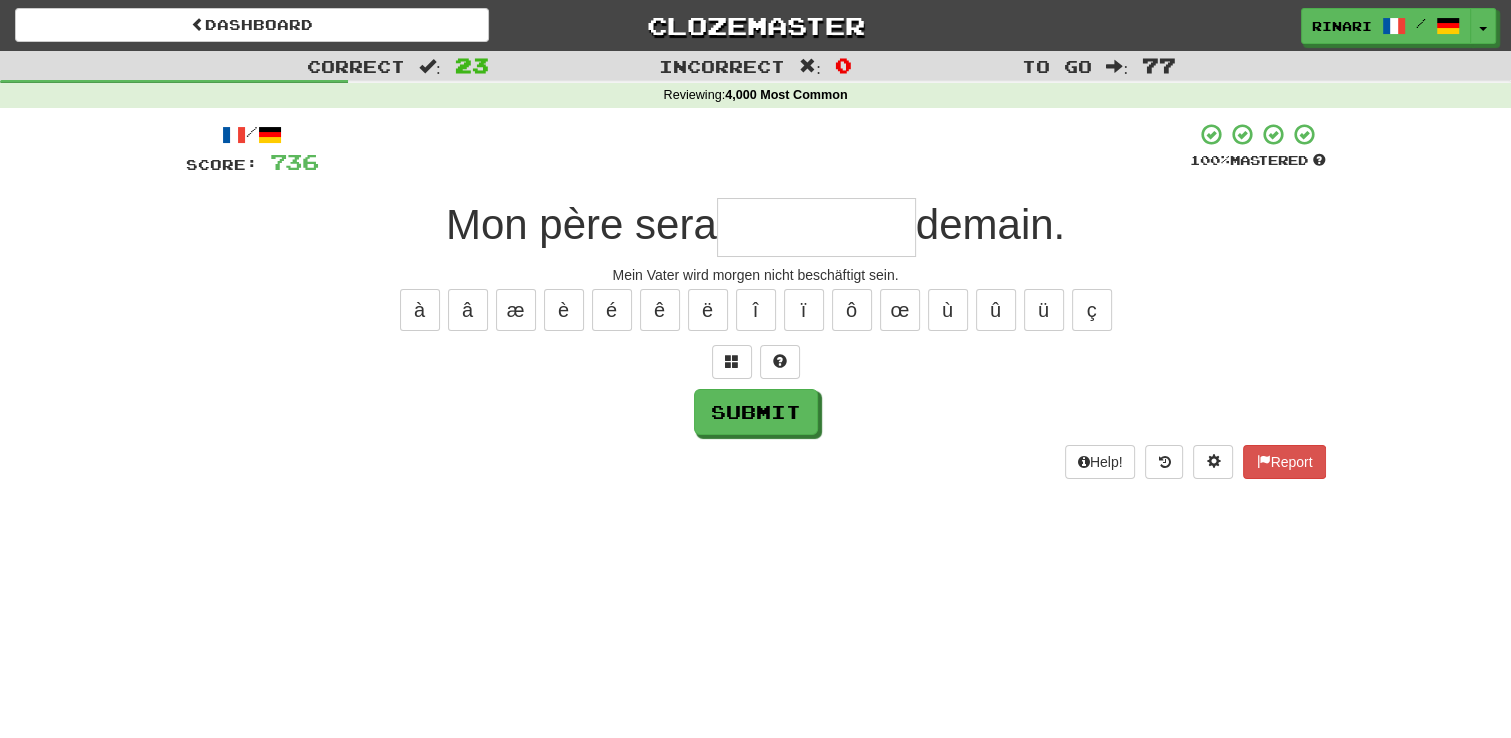 type on "*" 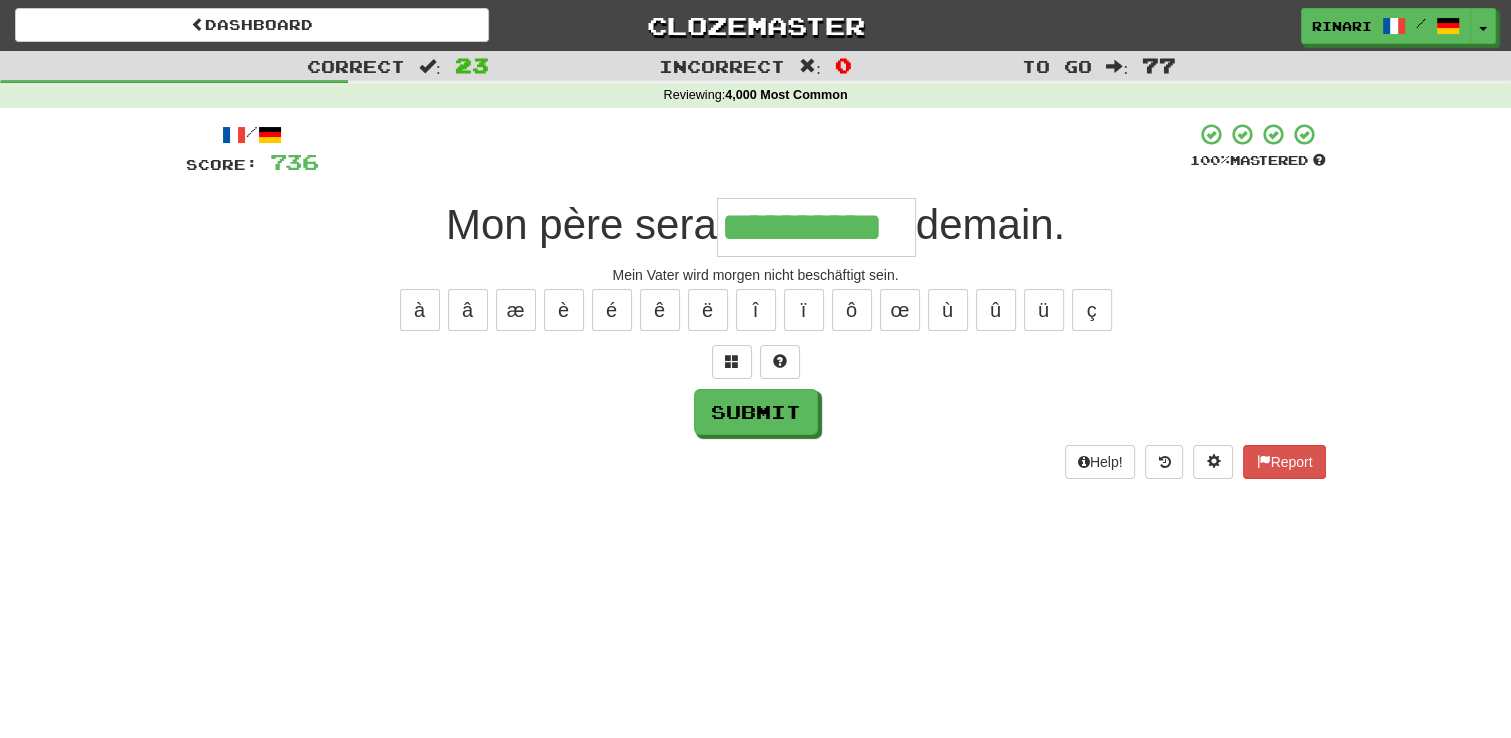 type on "**********" 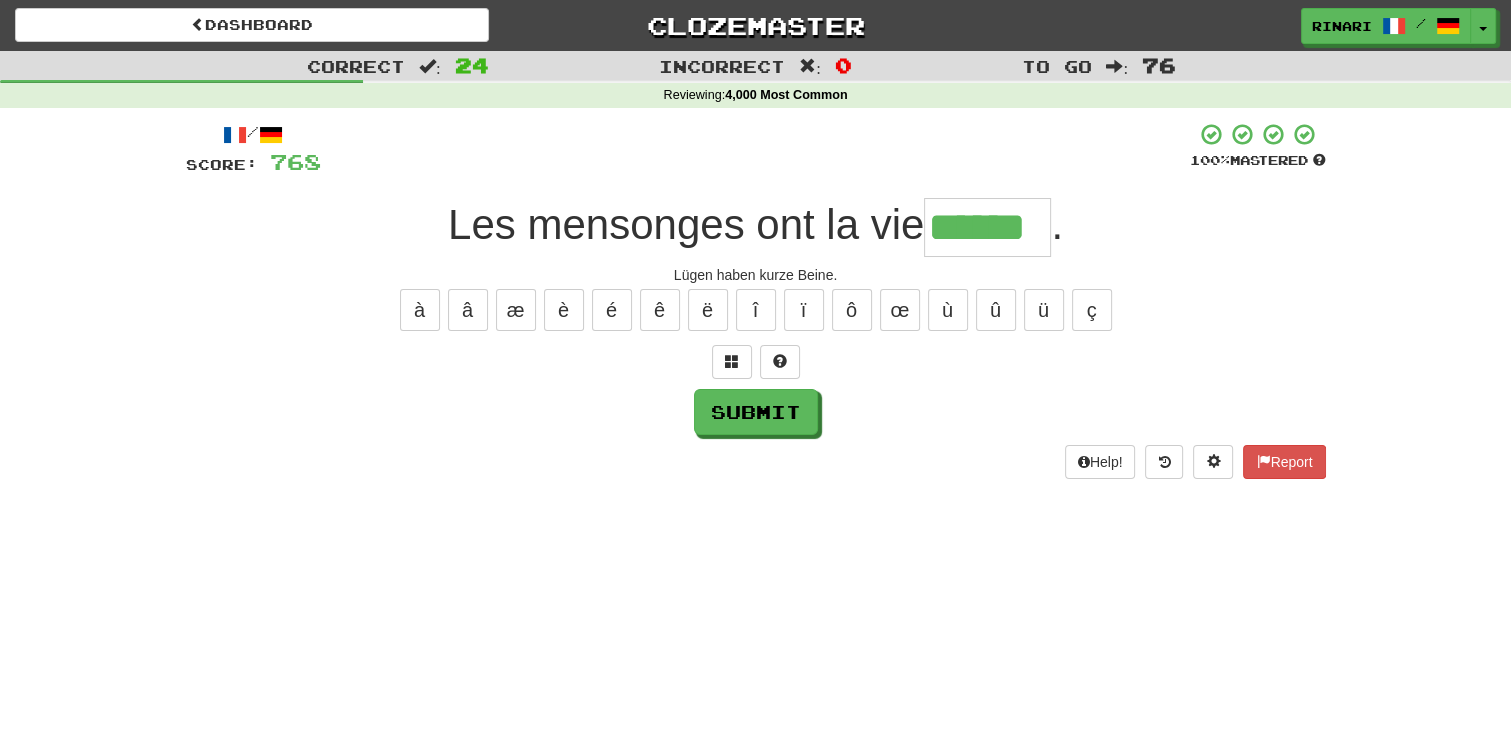 type on "******" 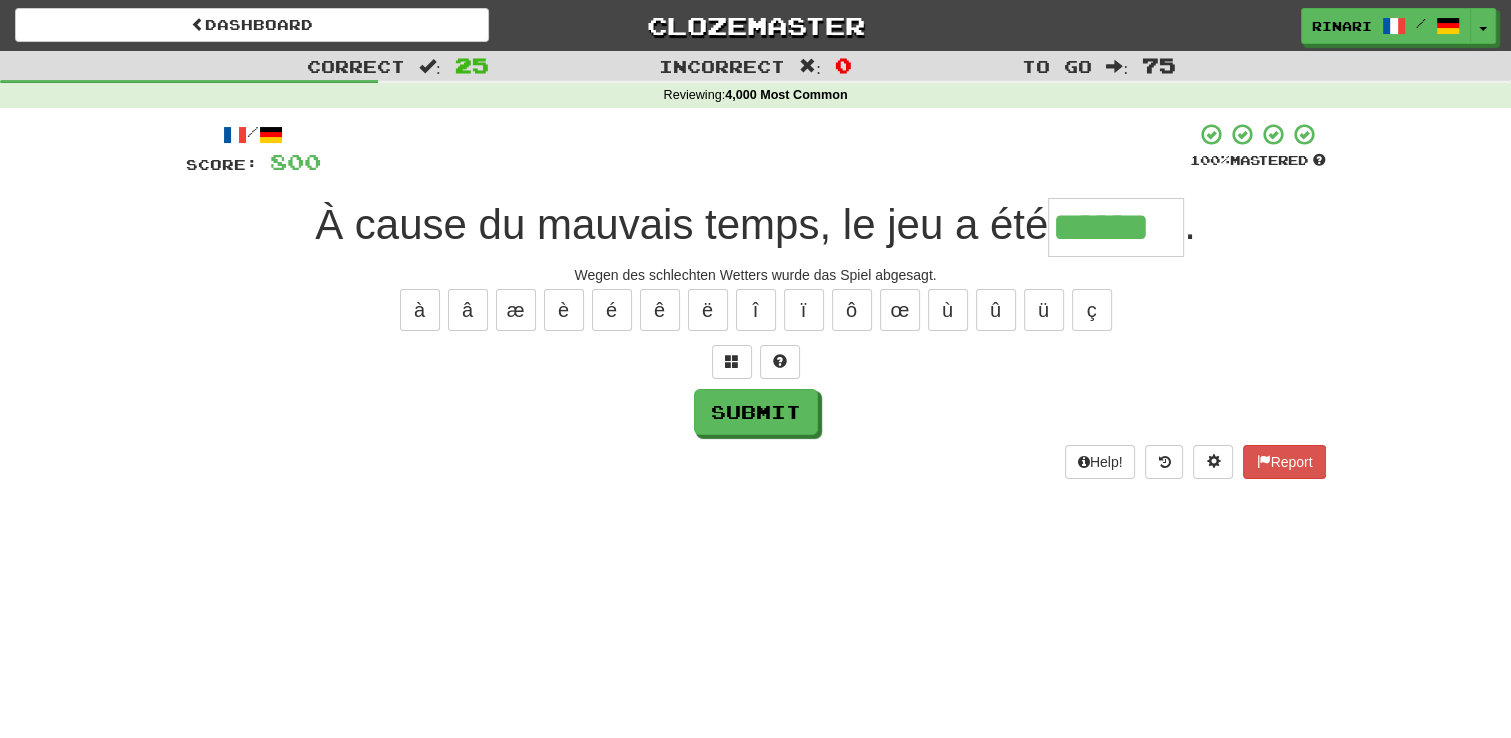 type on "******" 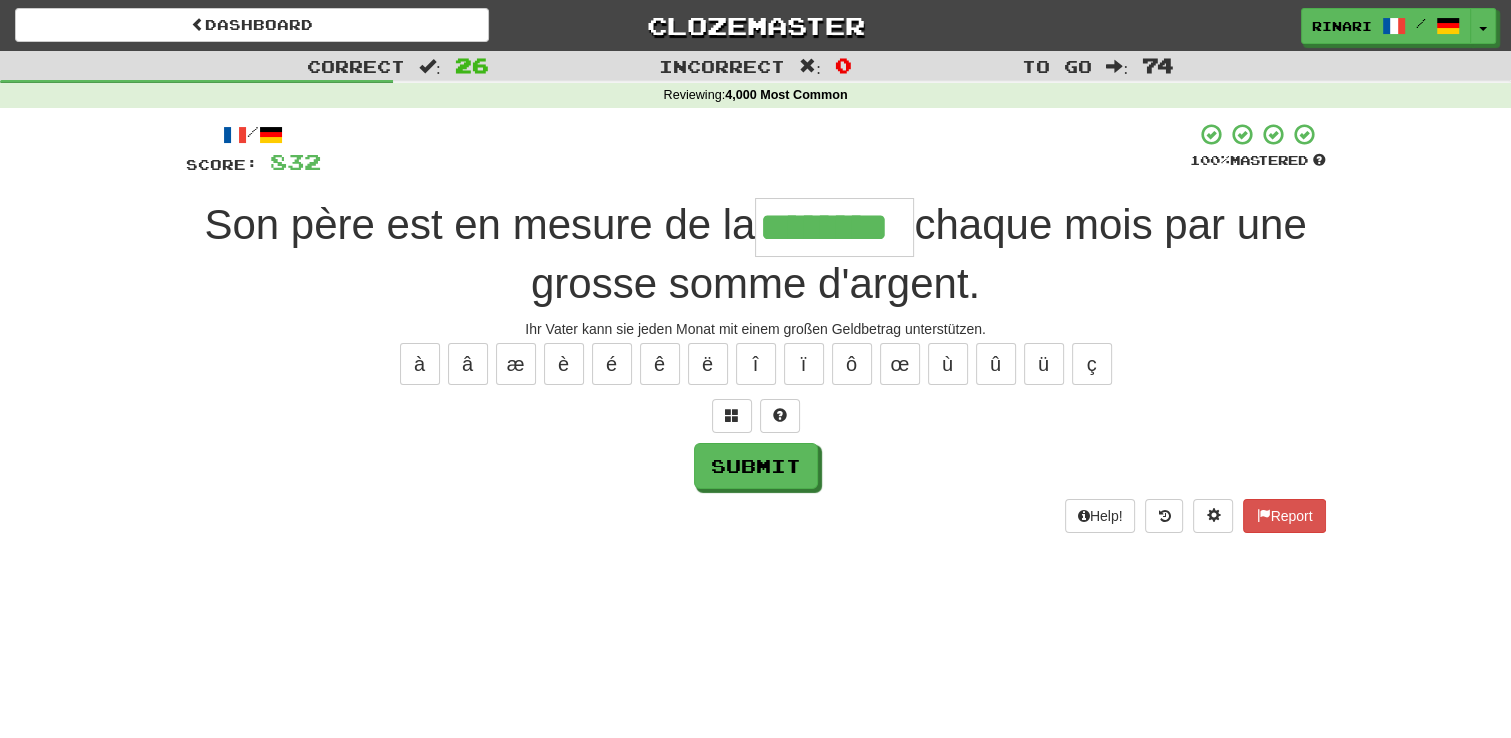 type on "********" 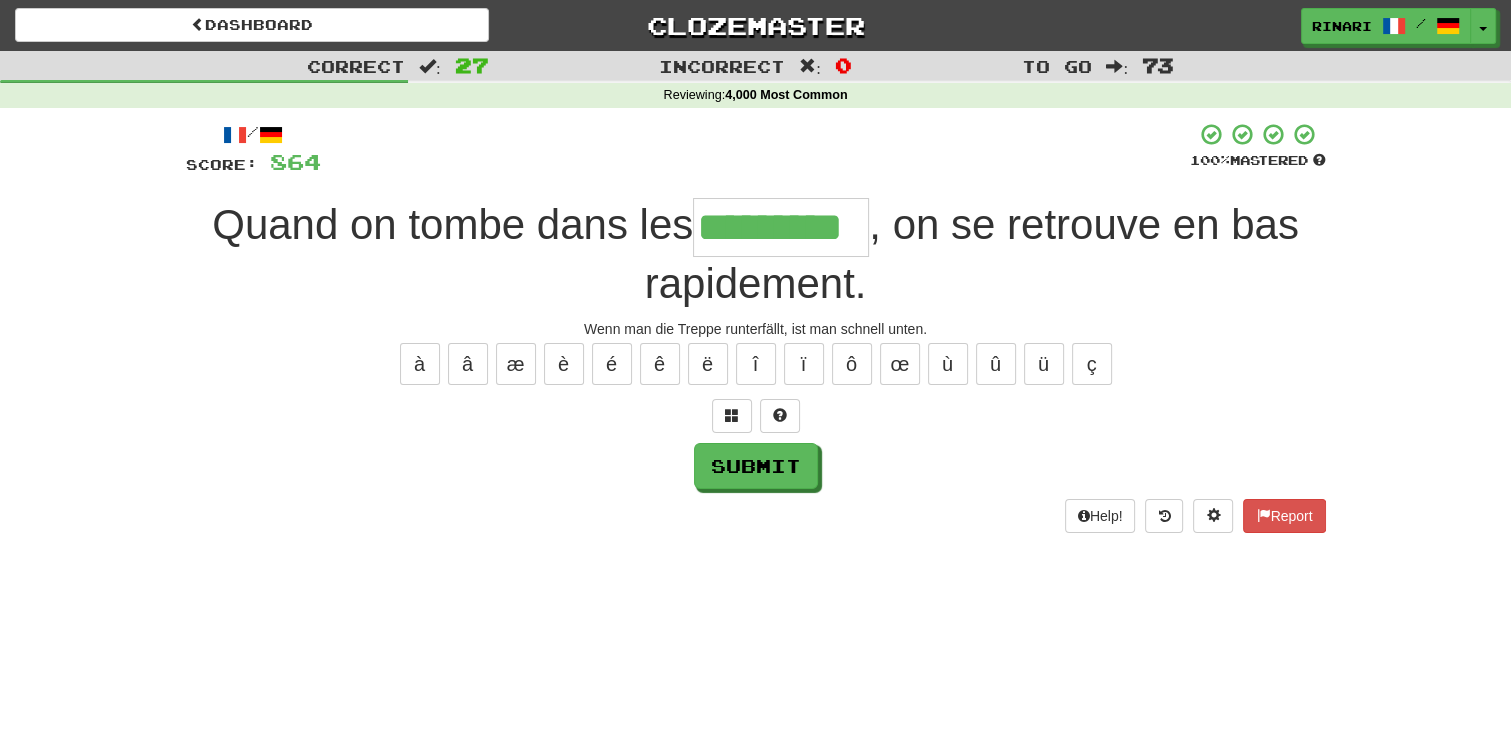 type on "*********" 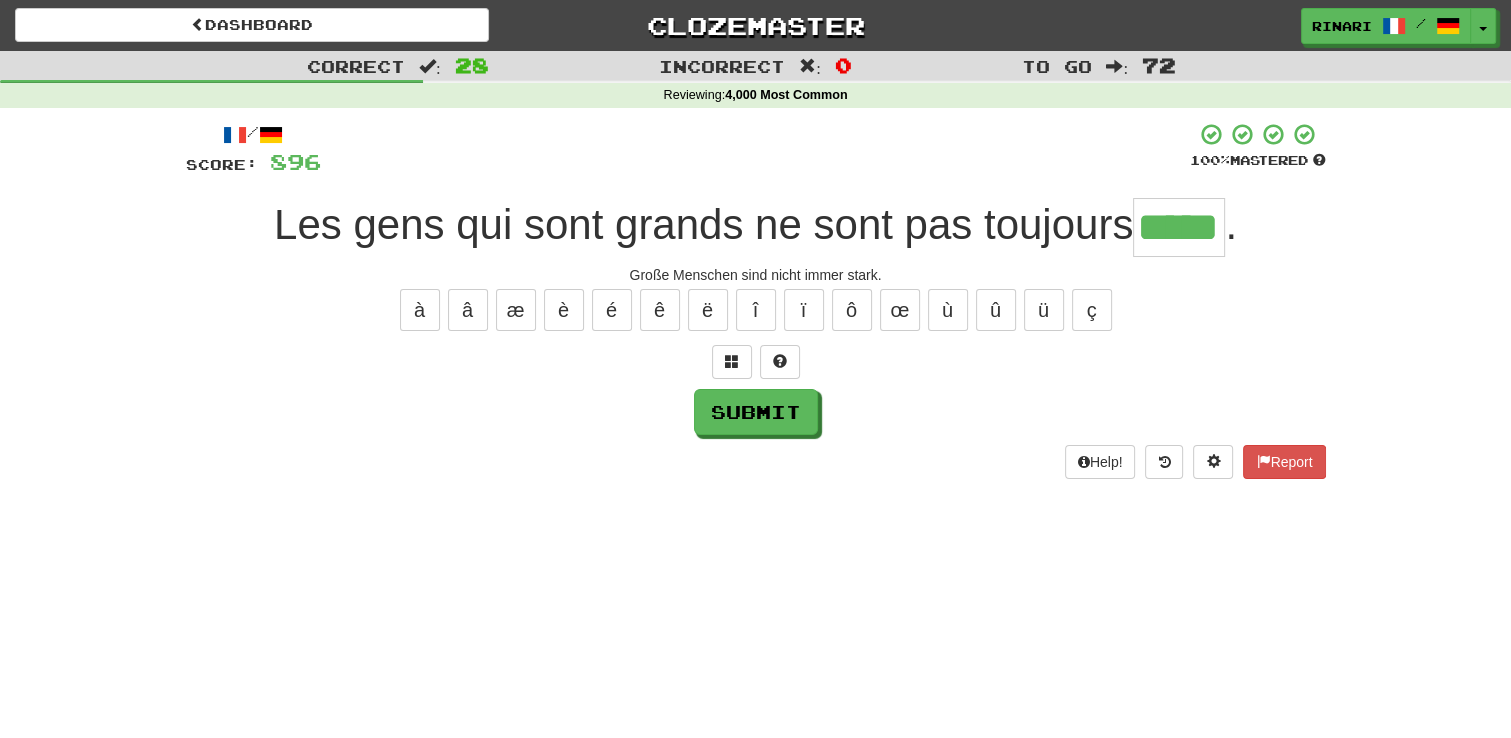 type on "*****" 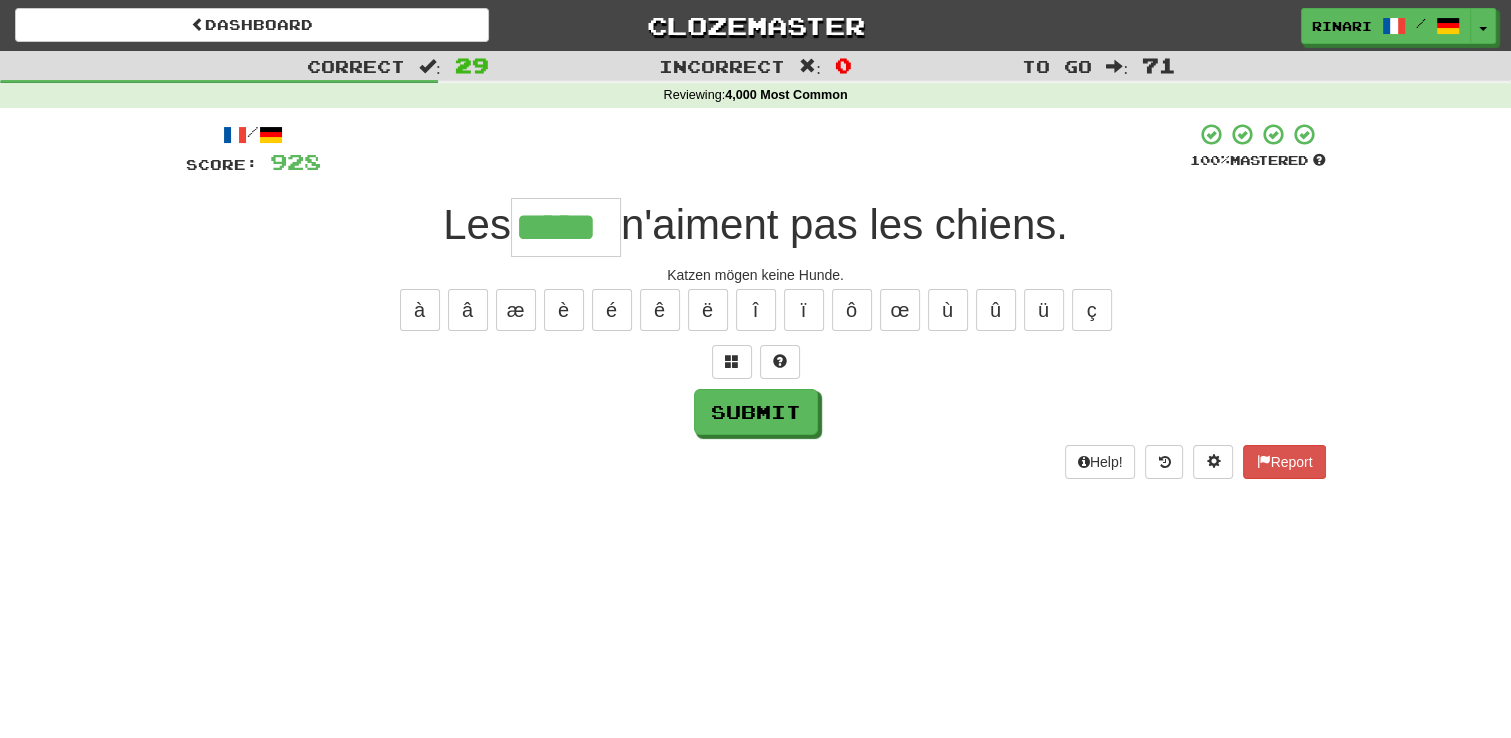 type on "*****" 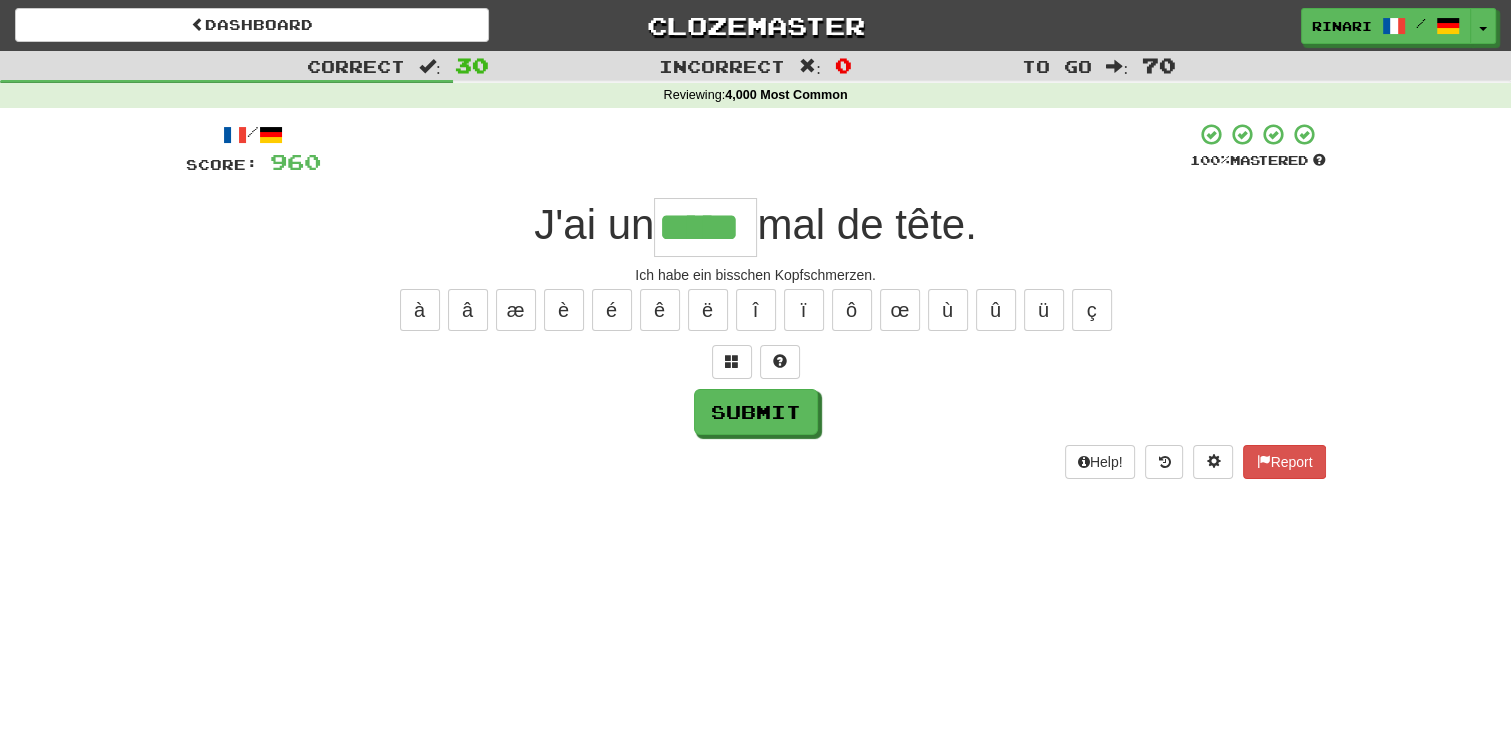 type on "*****" 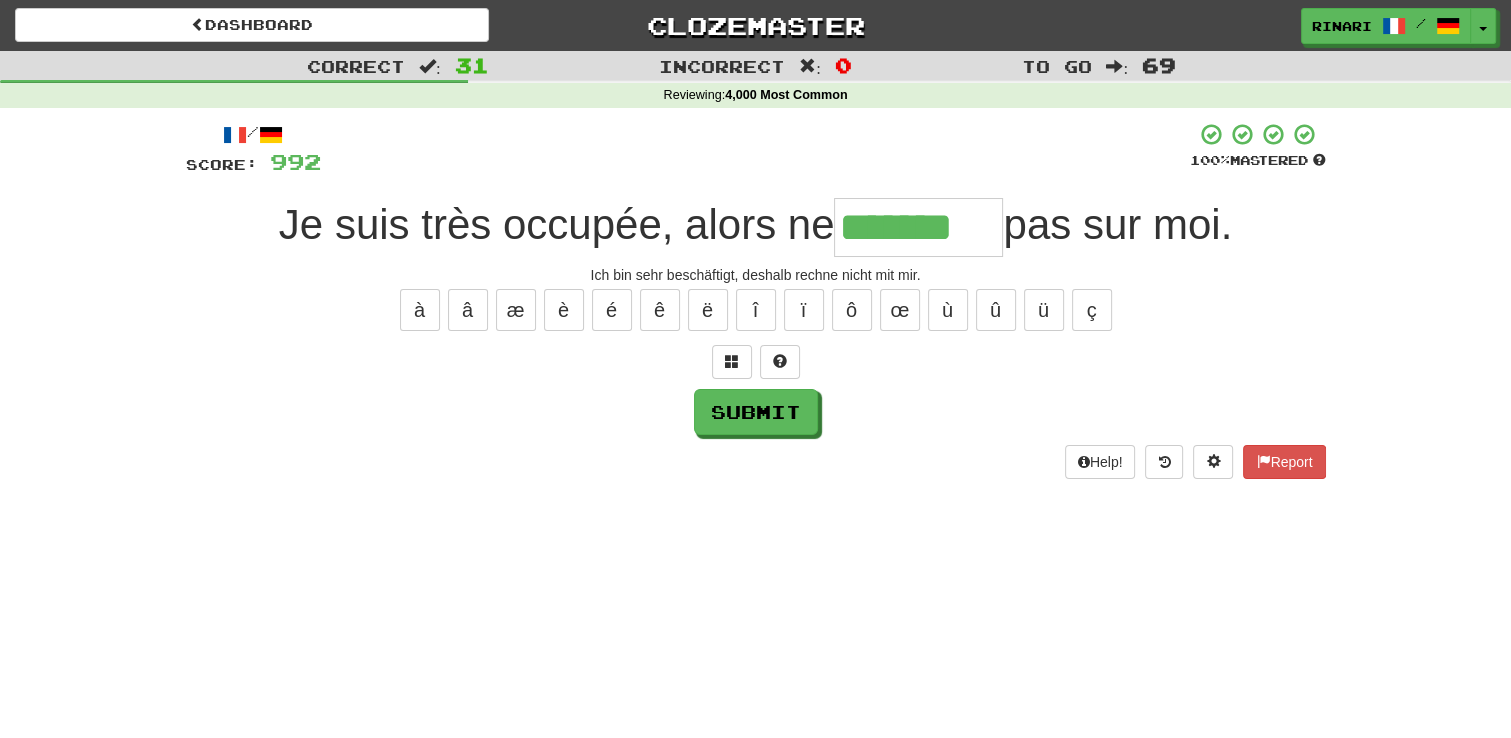type on "*******" 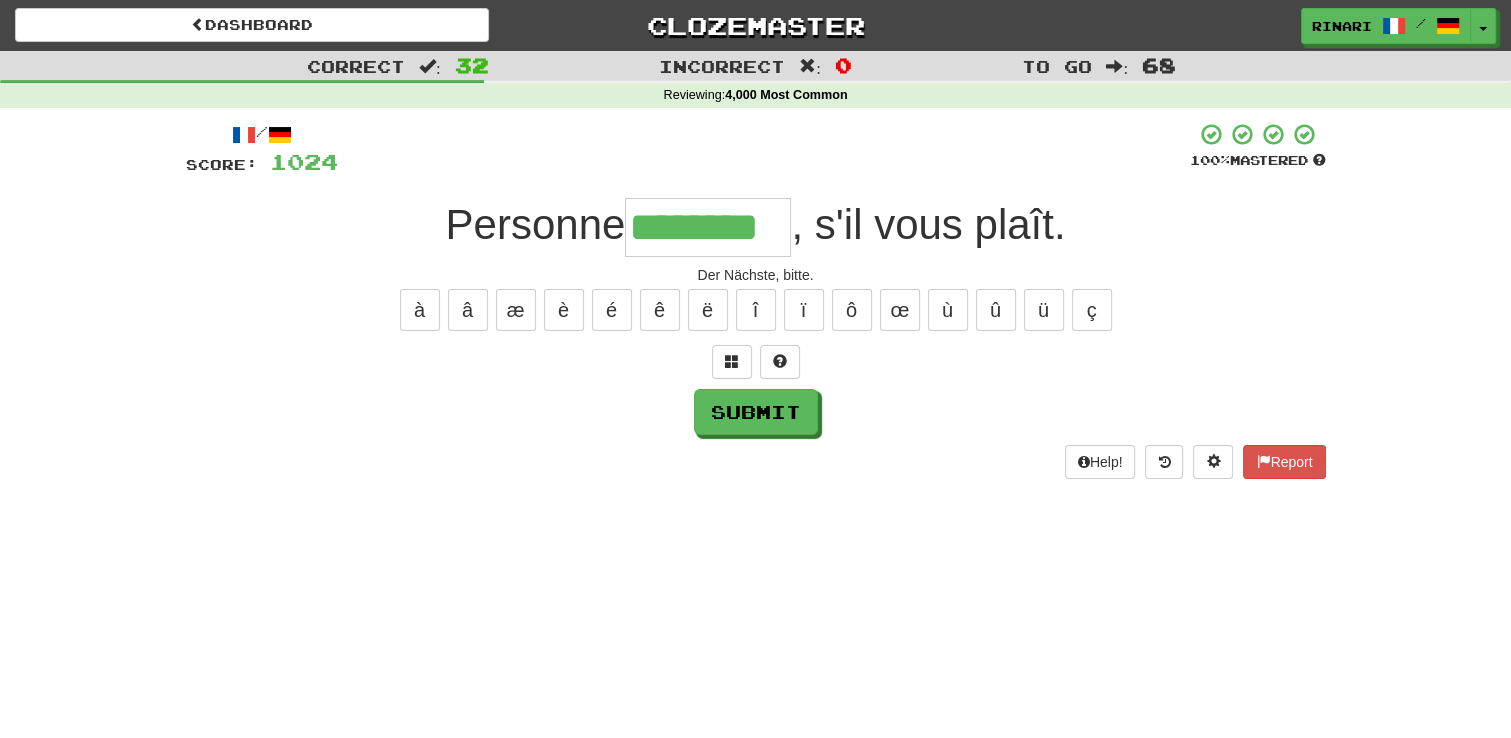 type on "********" 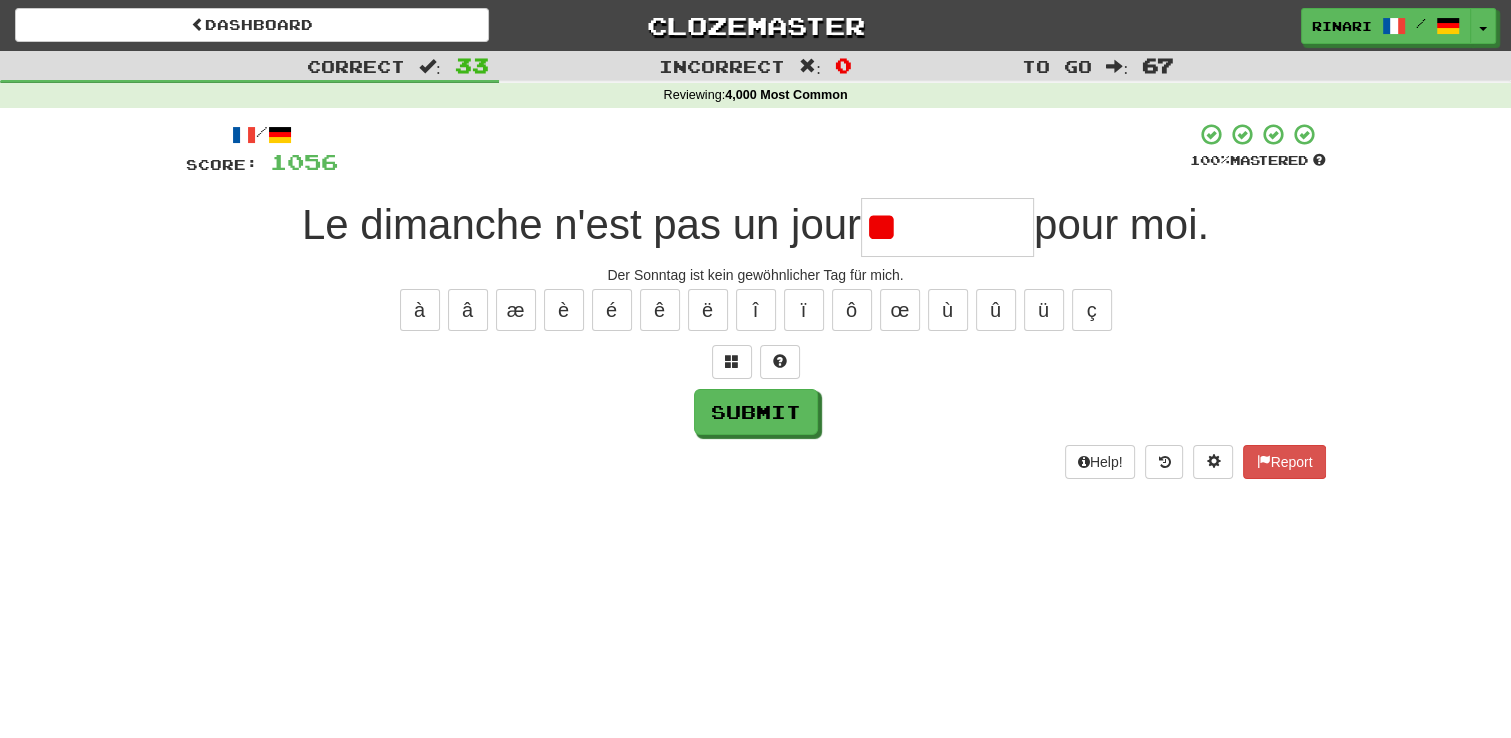 type on "*" 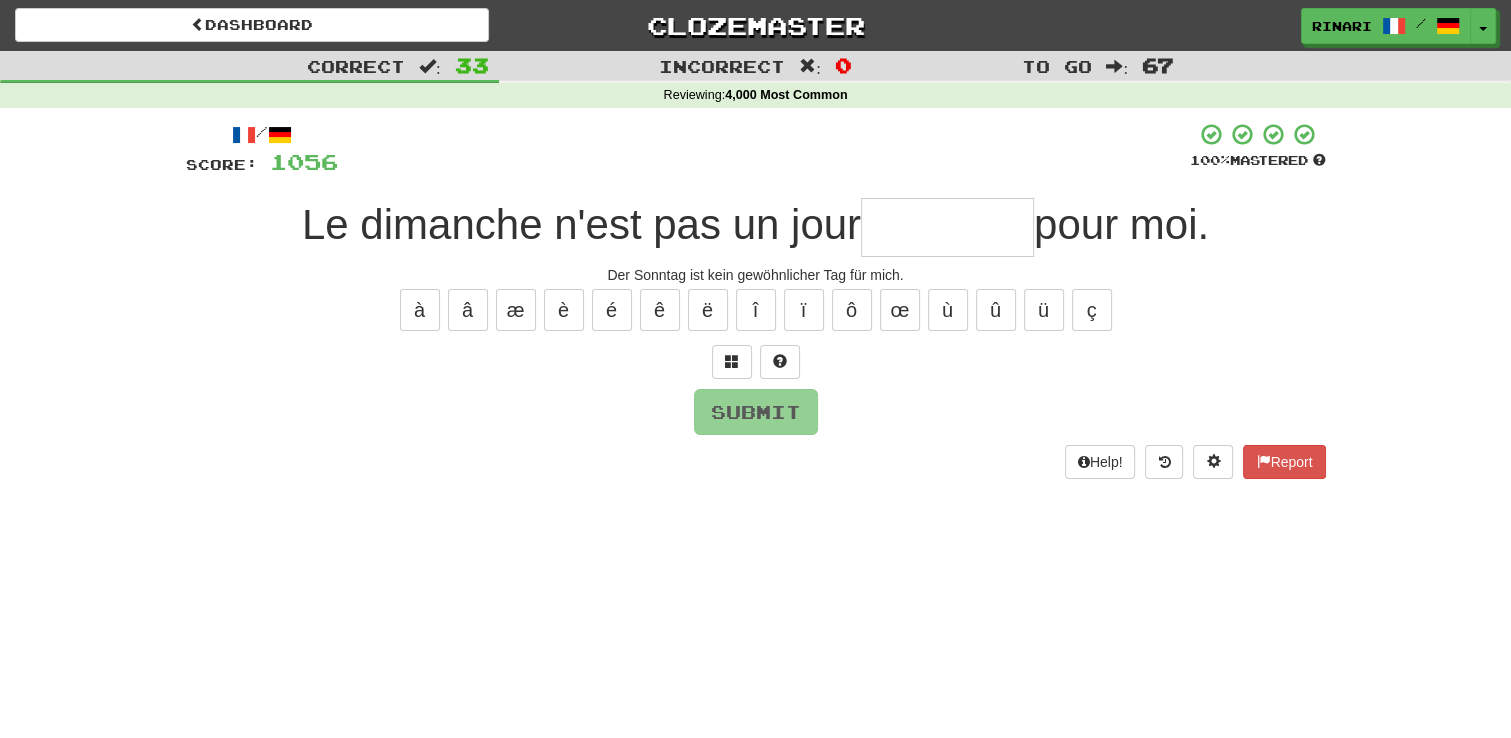 type on "*" 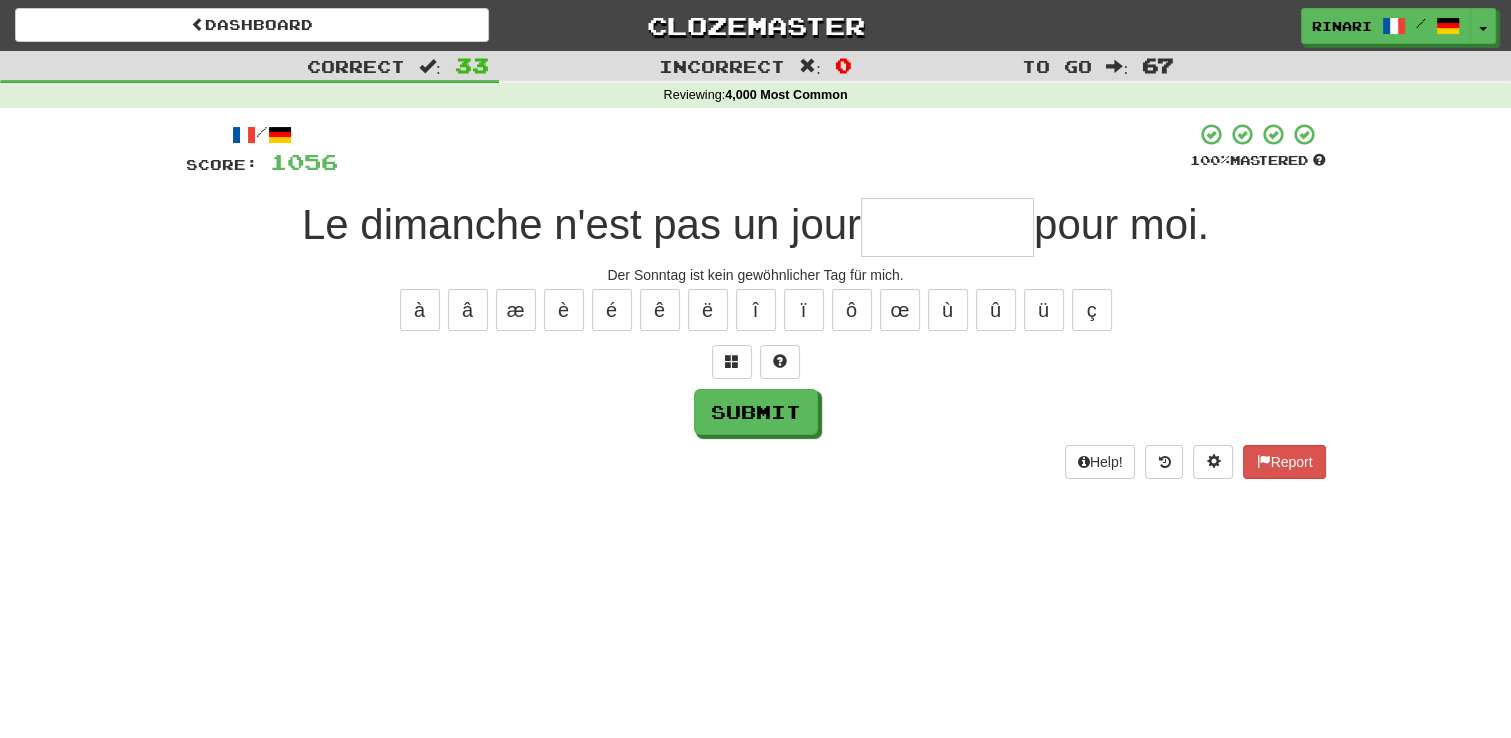 type on "*" 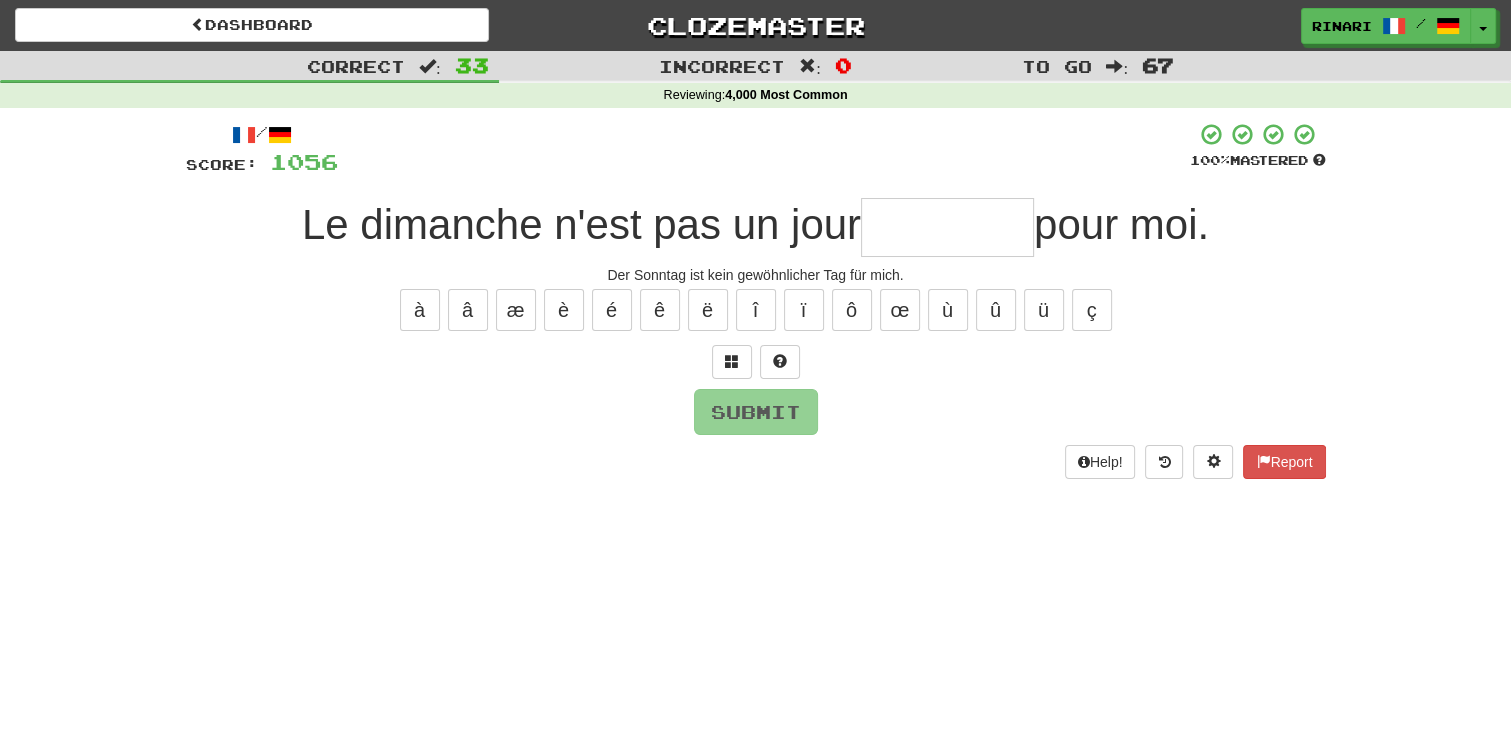 type on "*" 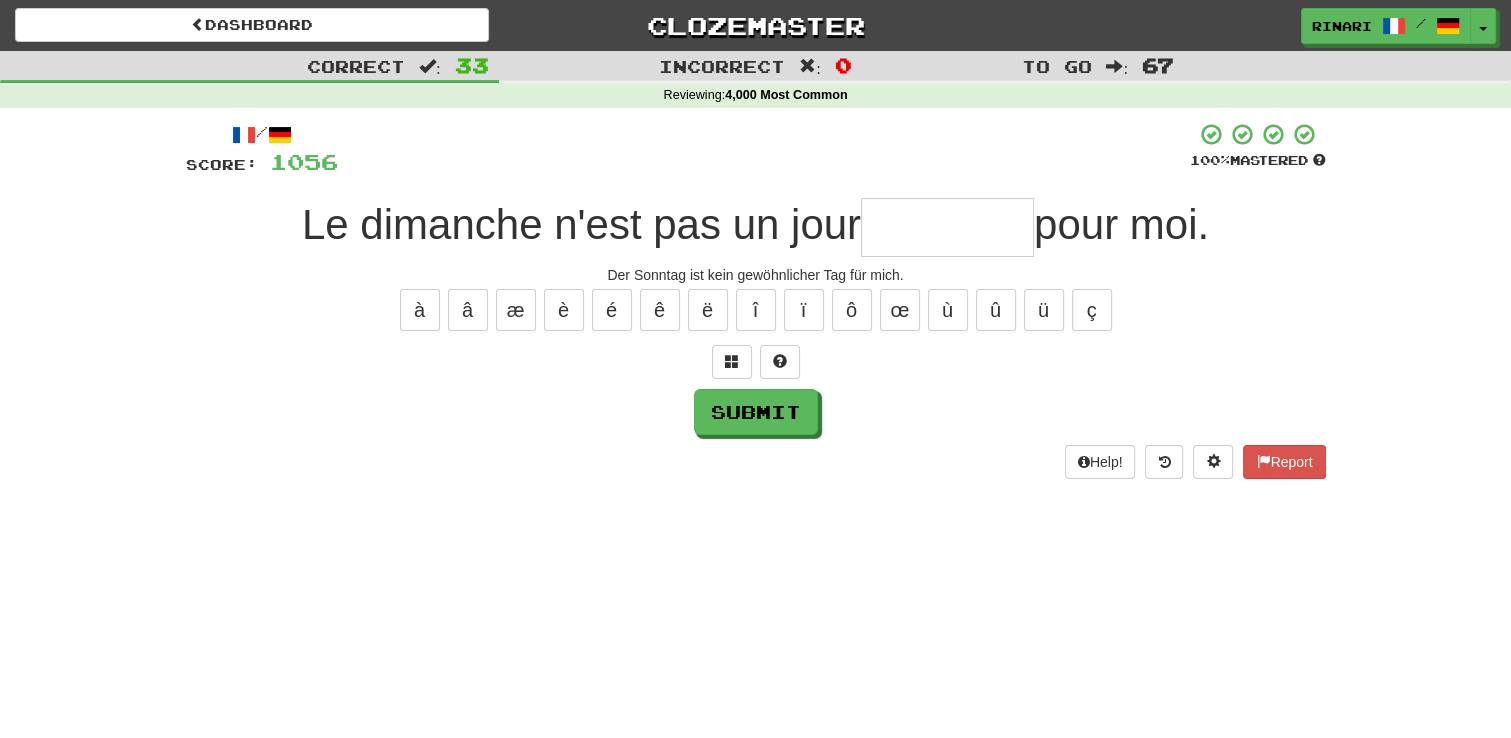 type on "*" 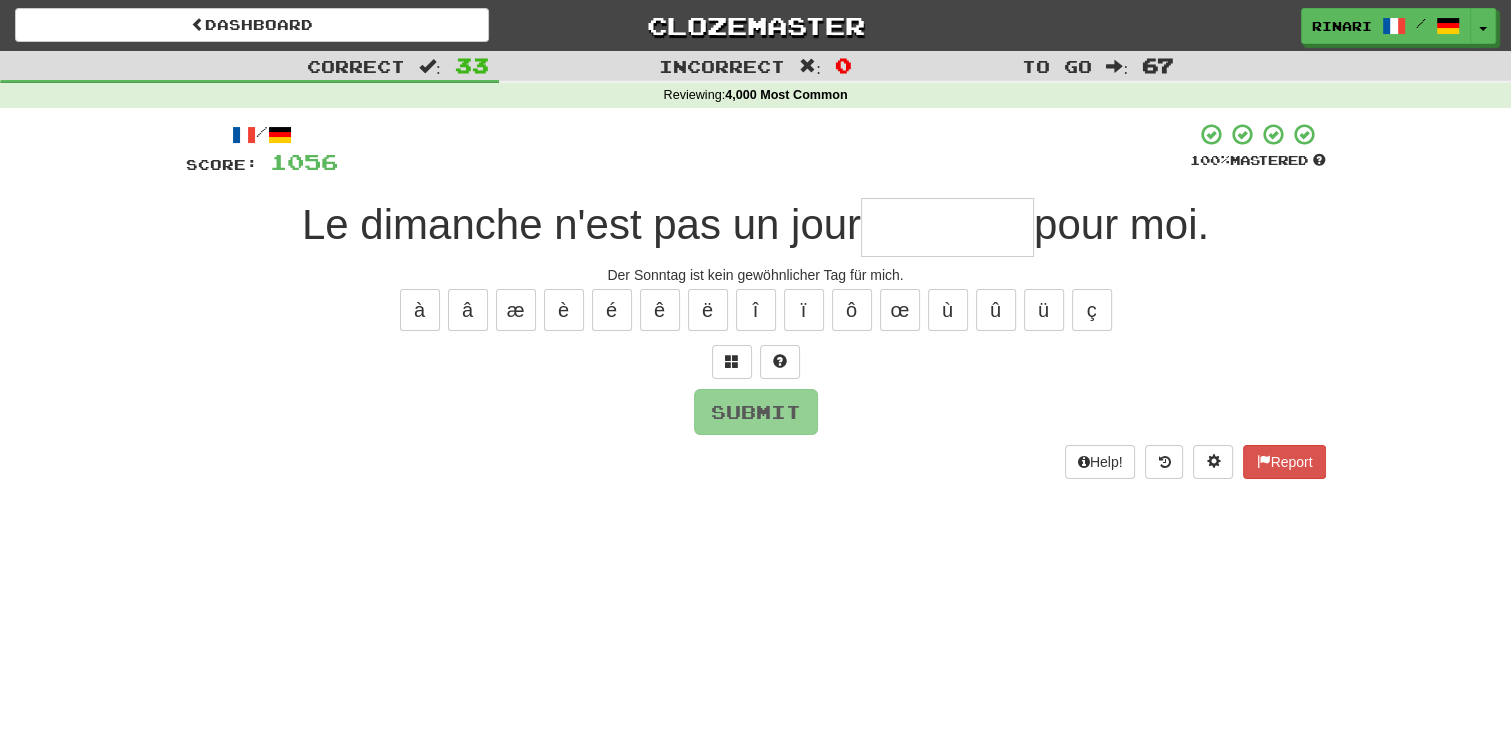 type on "*" 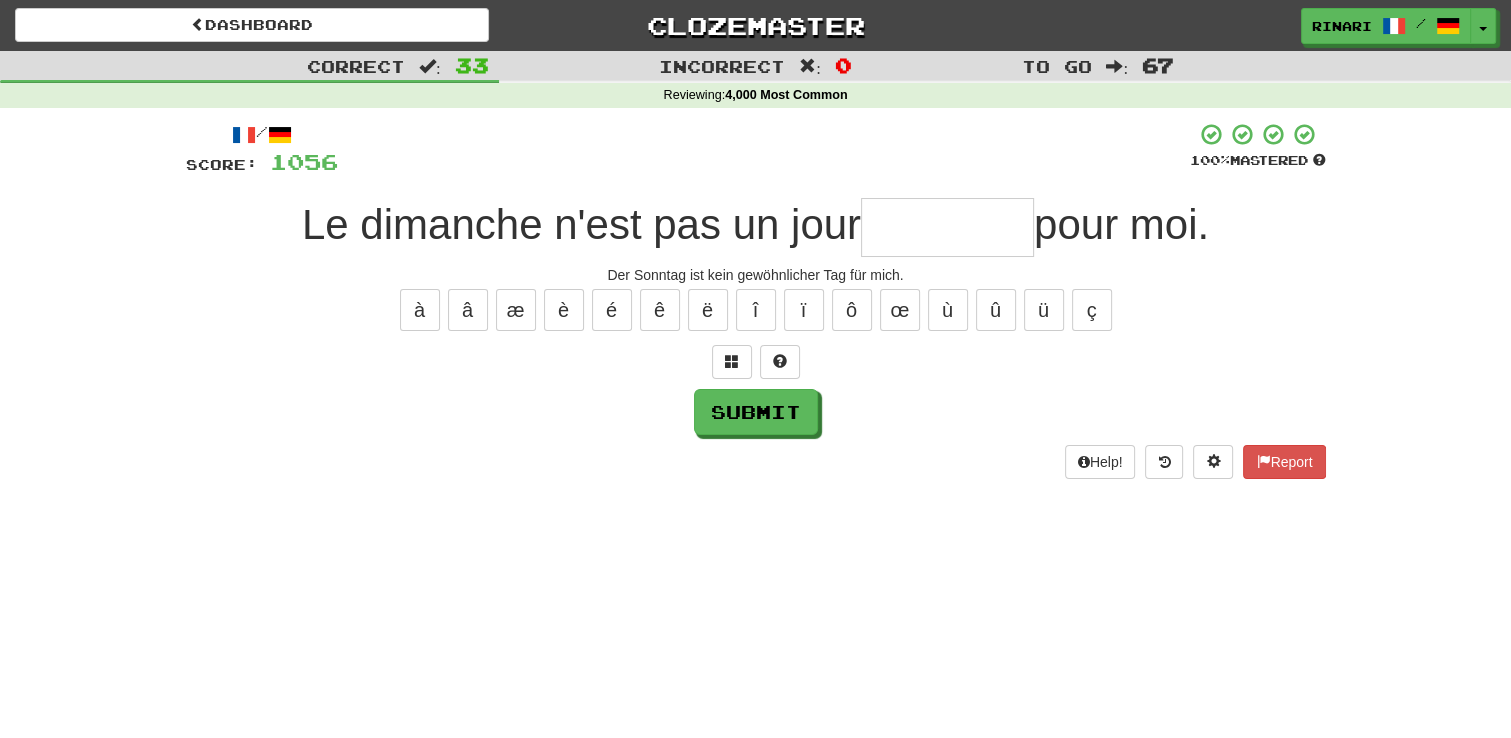 type on "*" 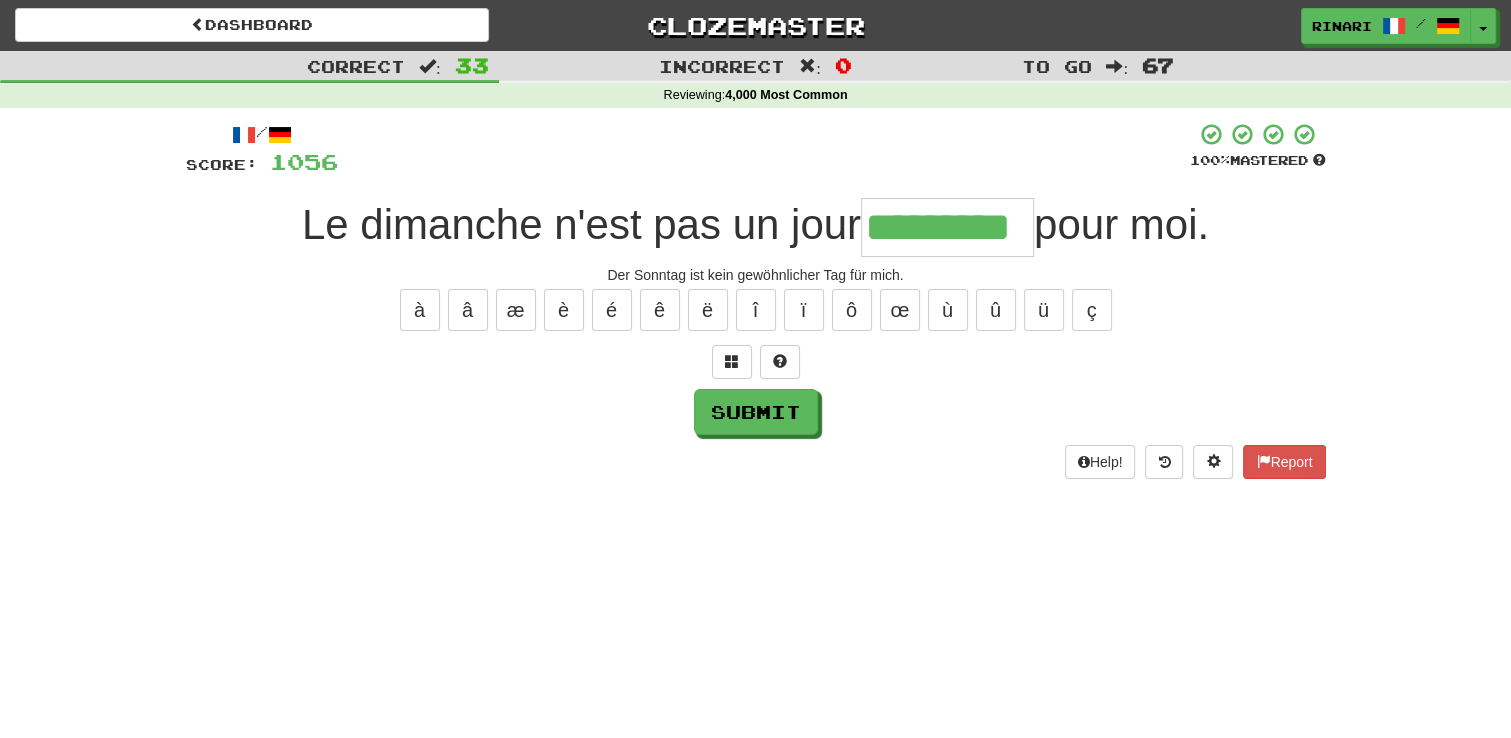 type on "*********" 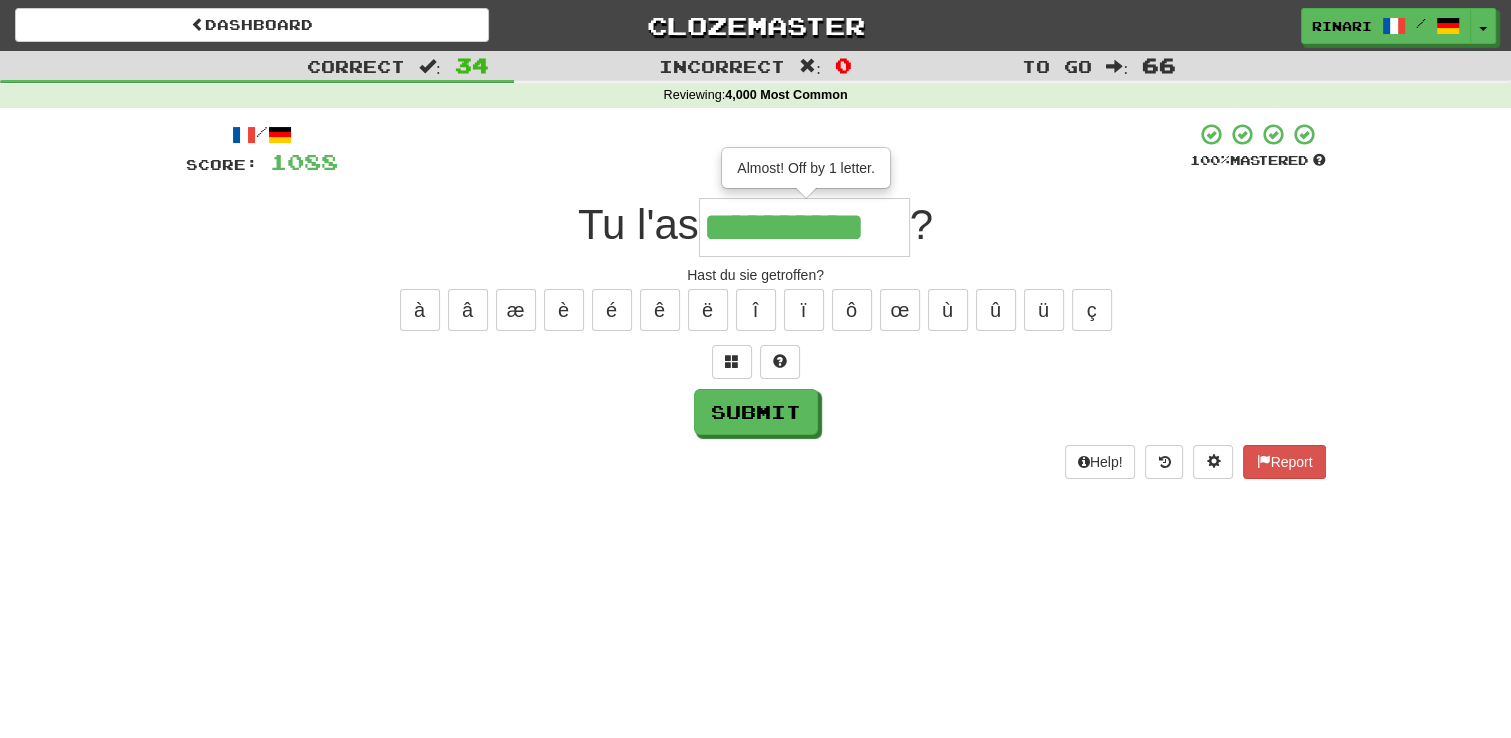 type on "**********" 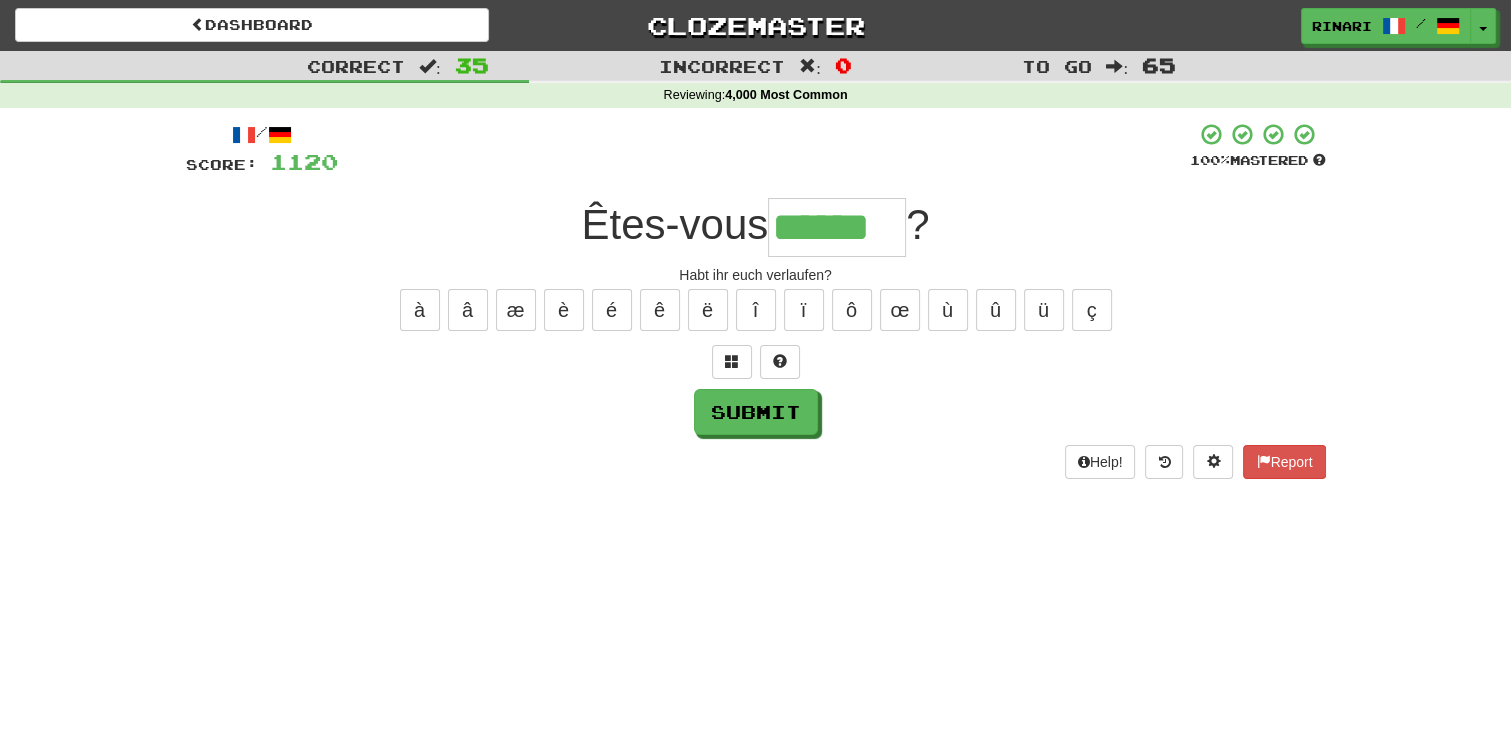 type on "******" 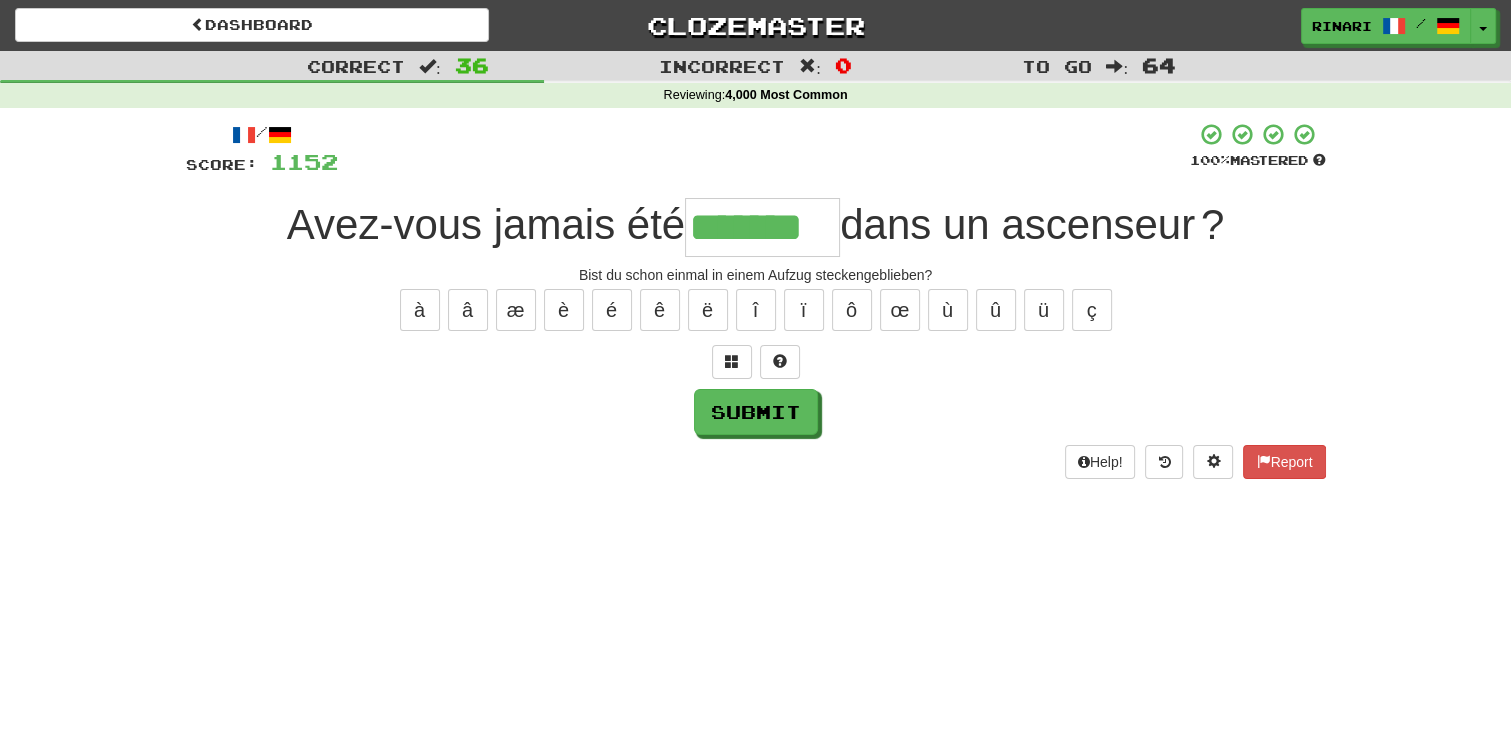 type on "*******" 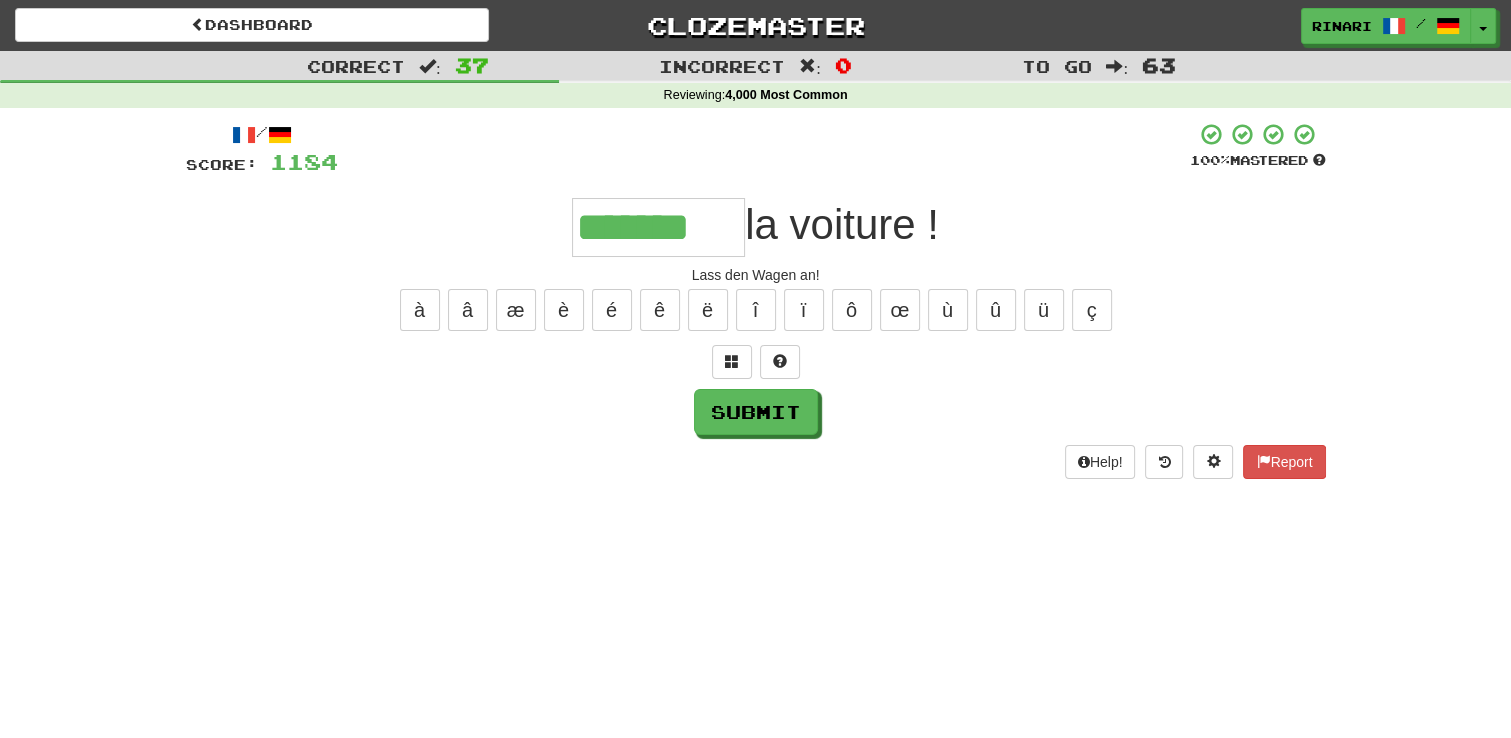 type on "*******" 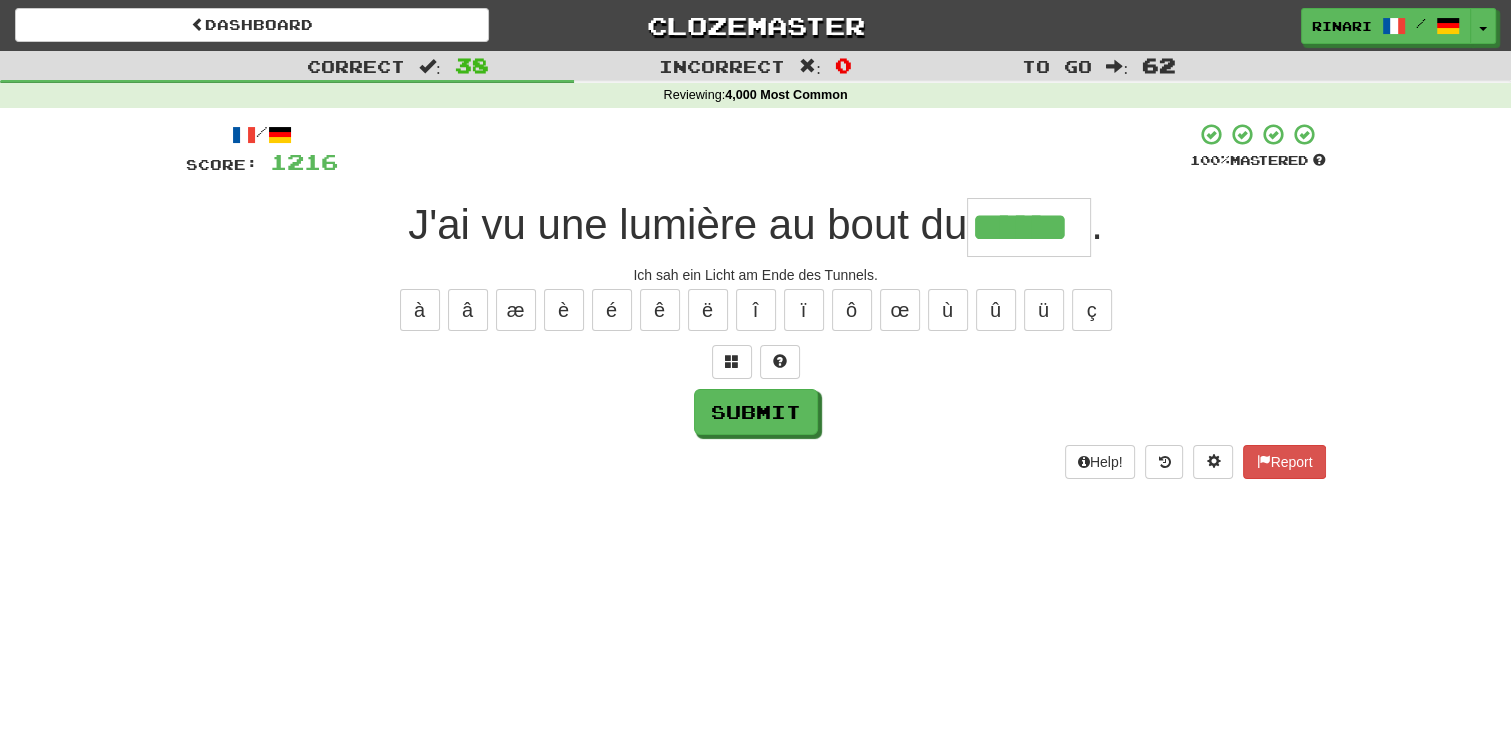 type on "******" 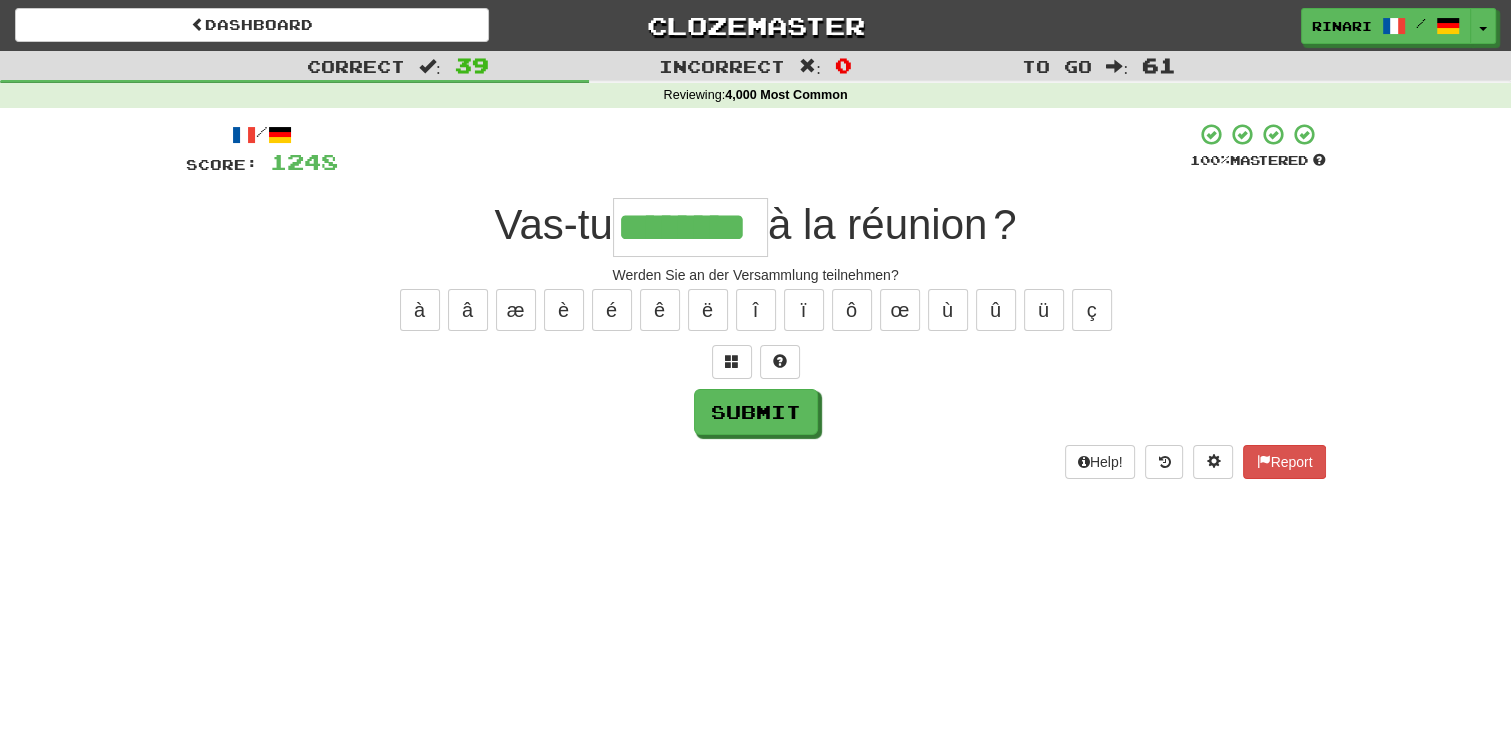 type on "********" 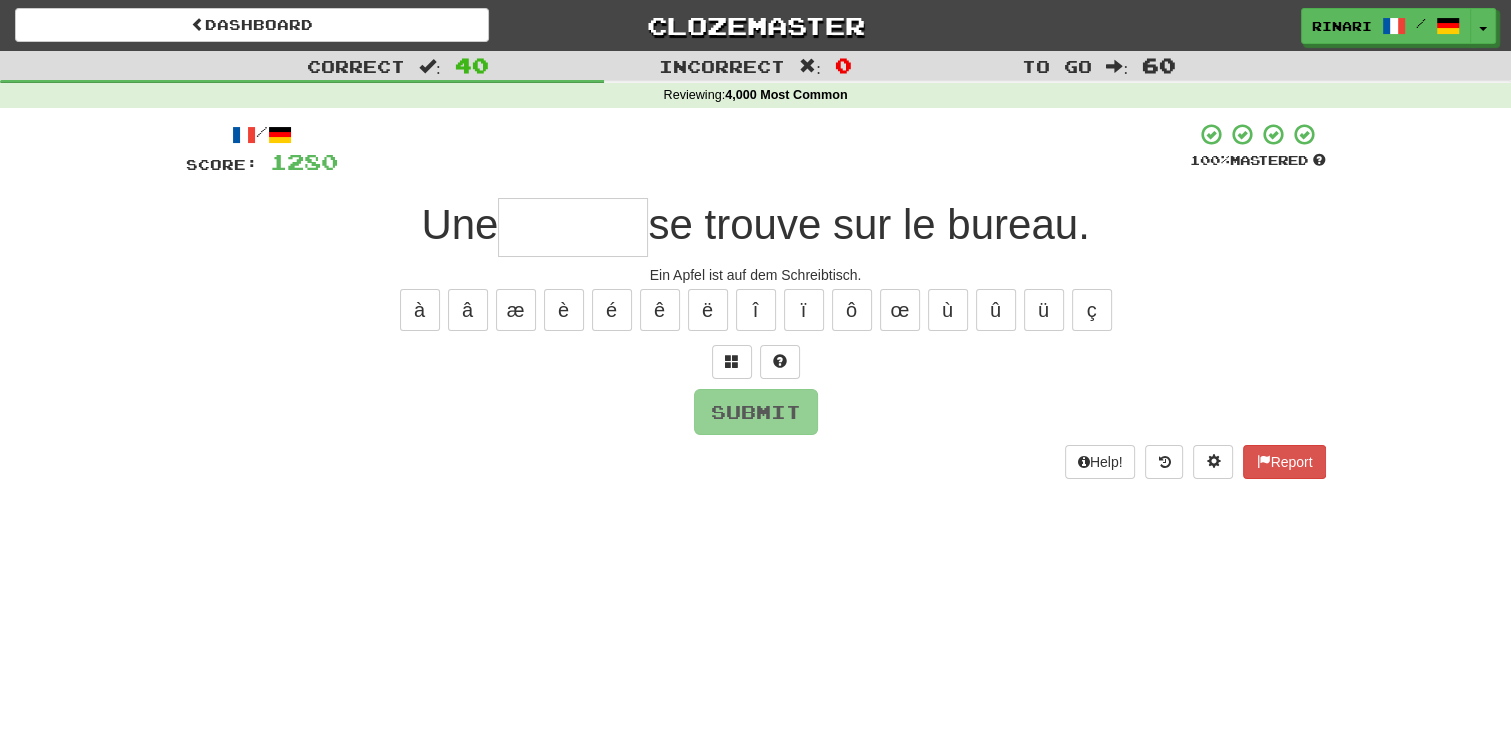 type on "*" 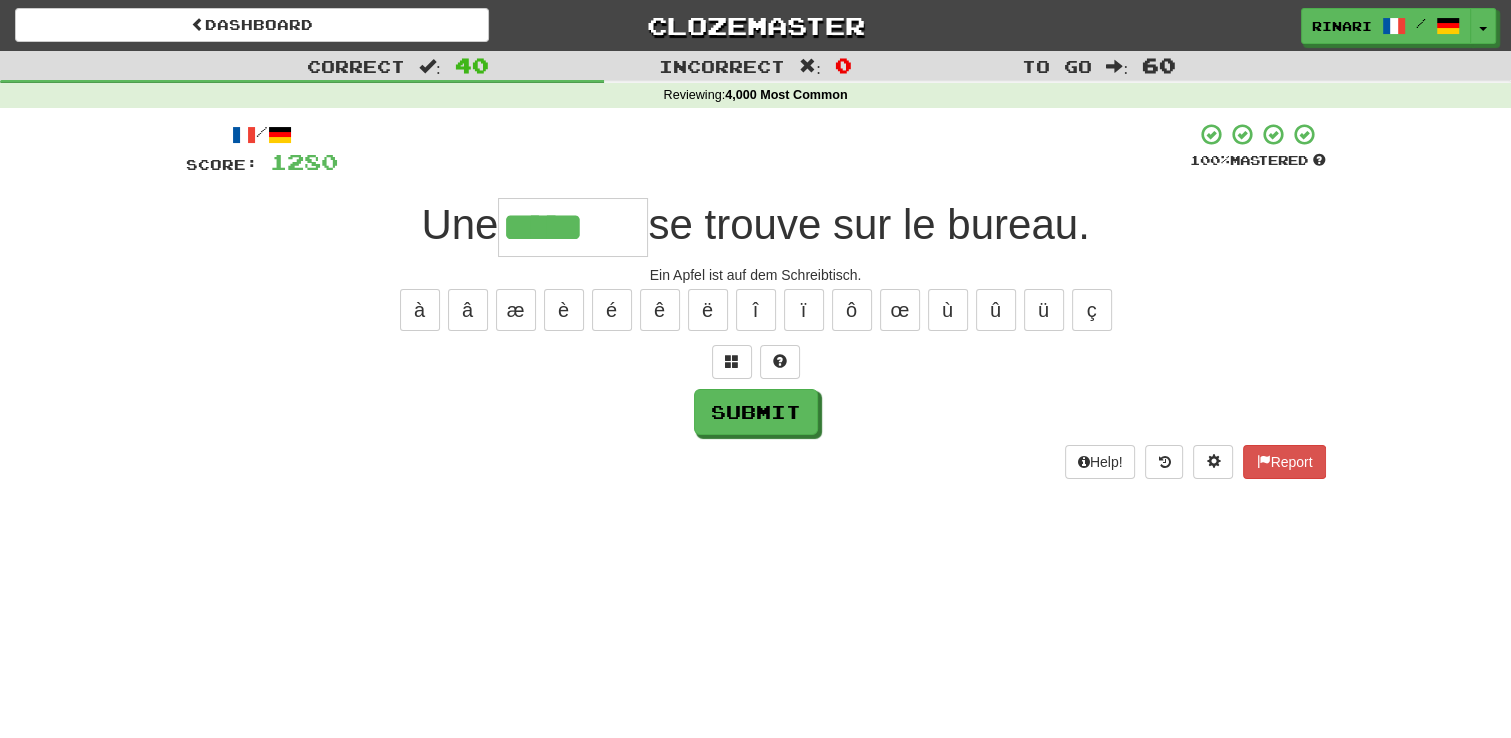 type on "*****" 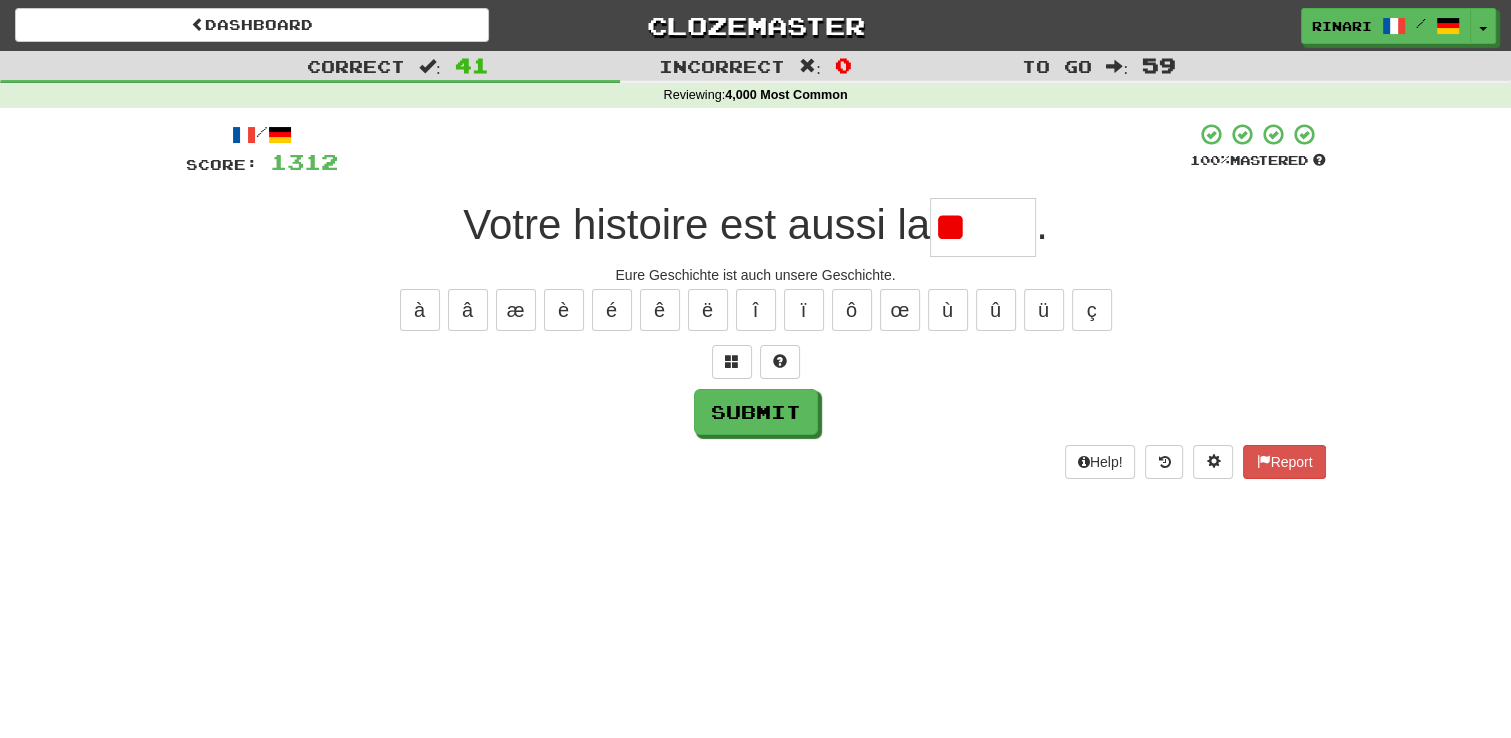 type on "*" 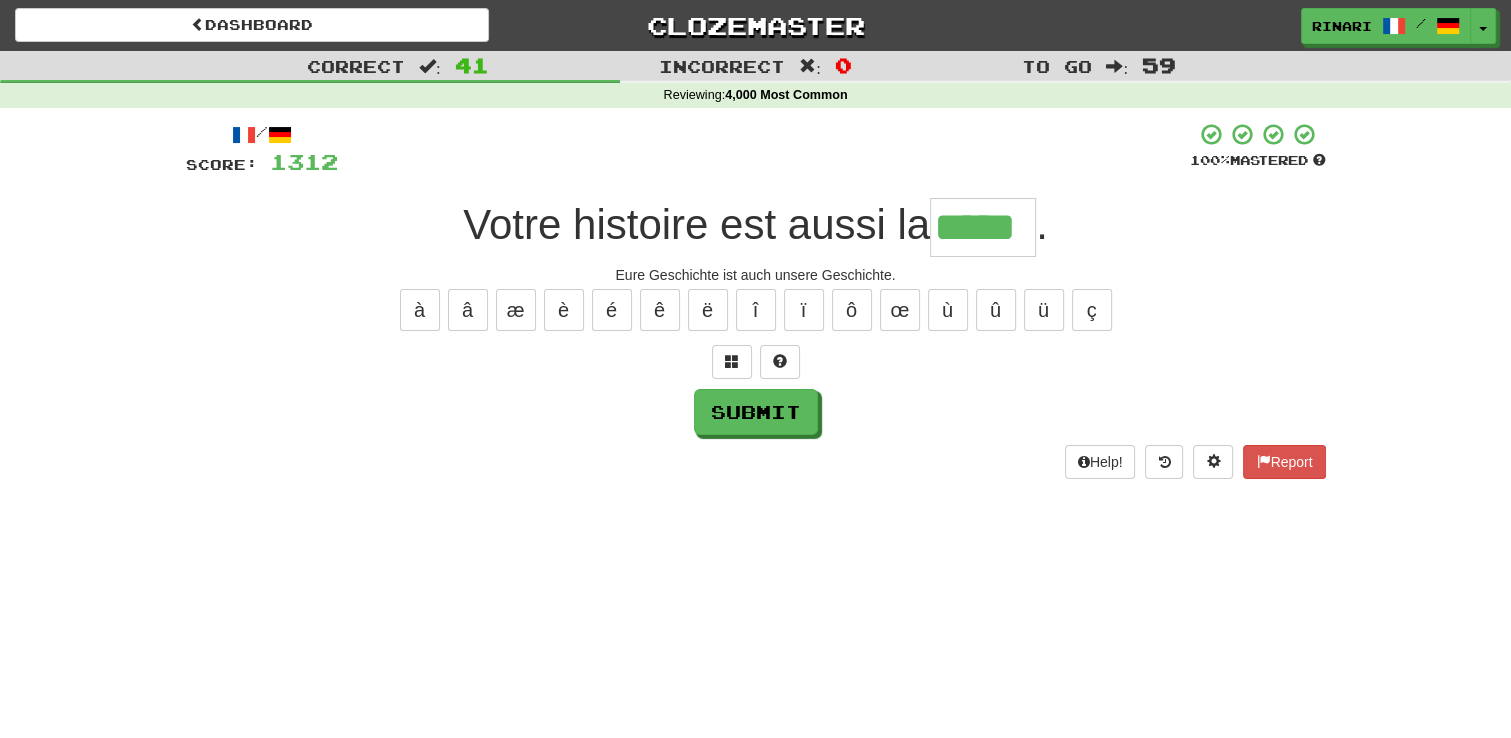 type on "*****" 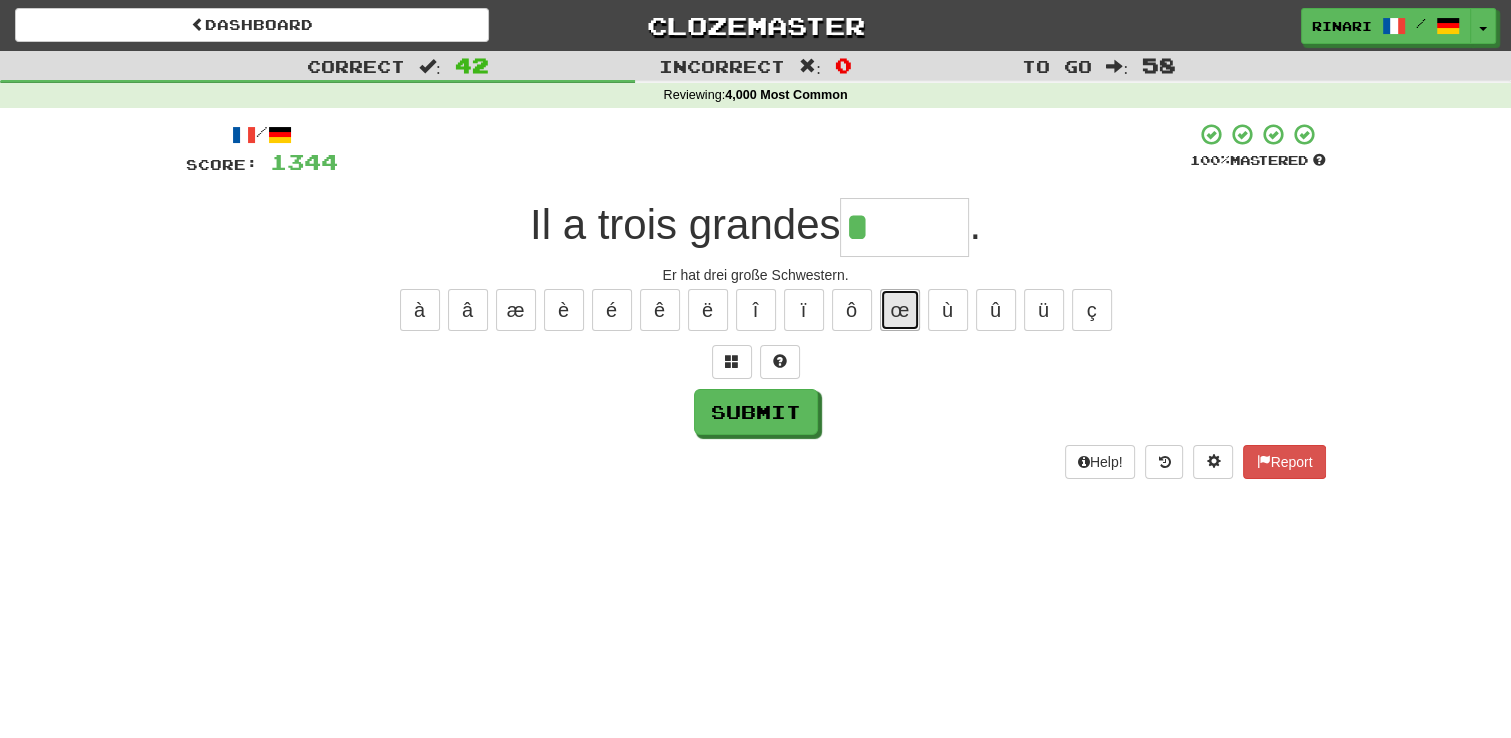 click on "œ" at bounding box center [900, 310] 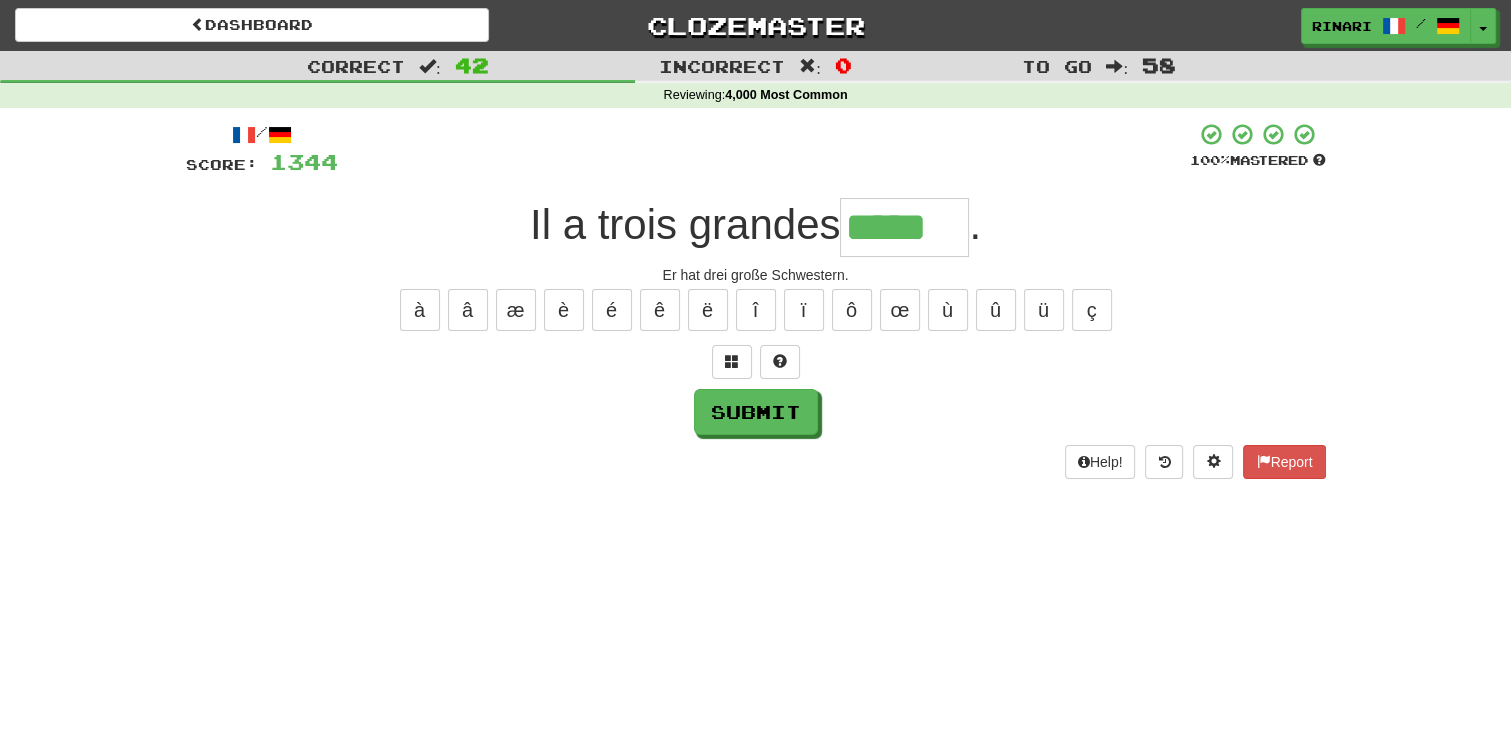 type on "*****" 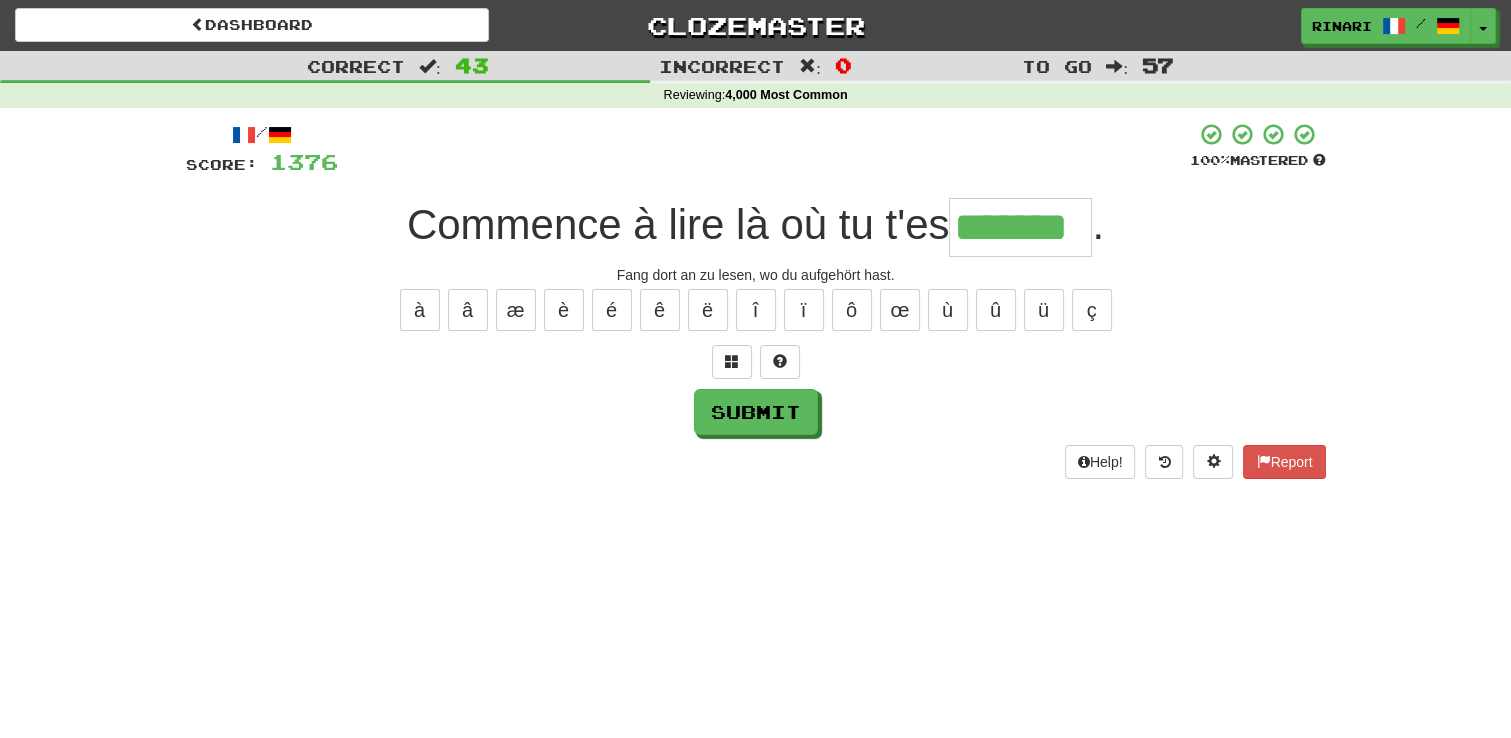type on "*******" 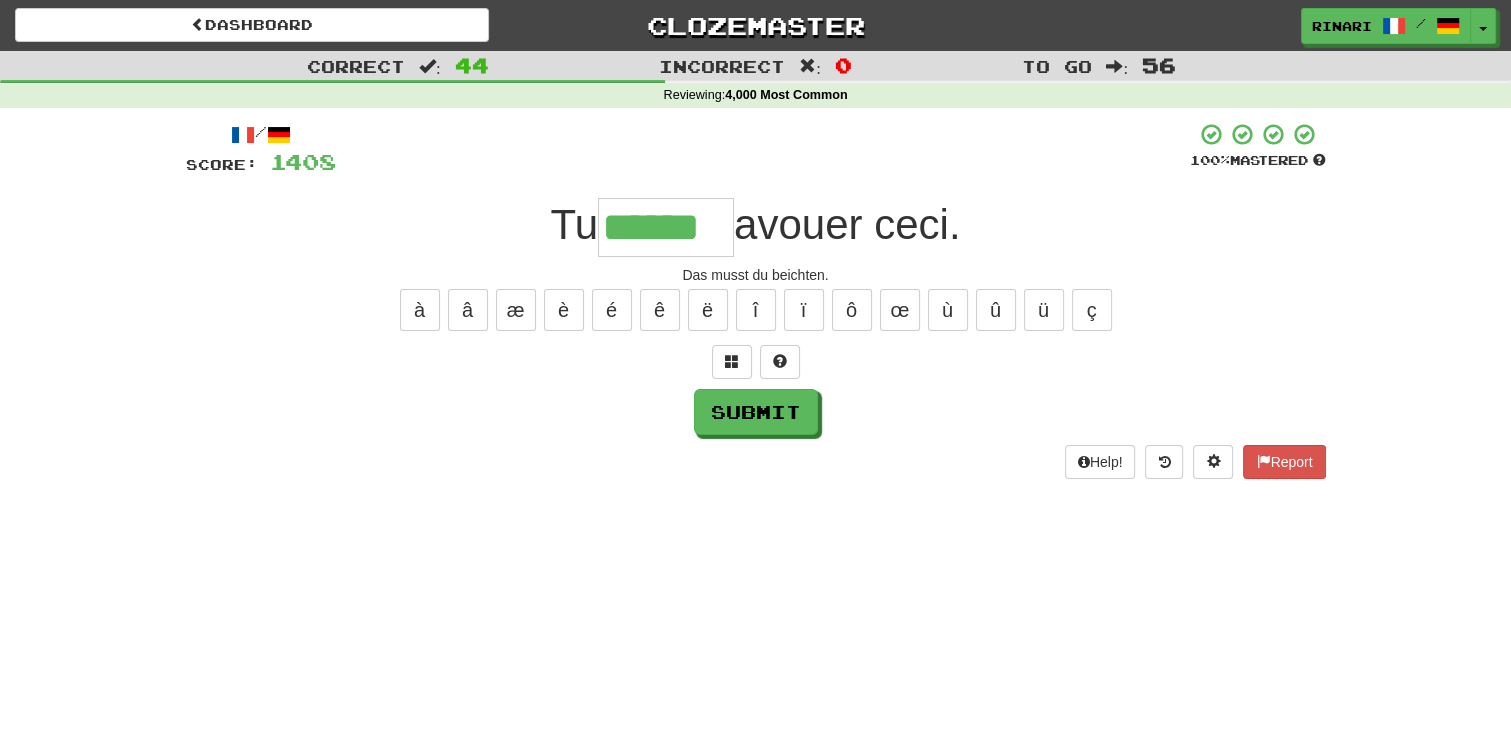 type on "******" 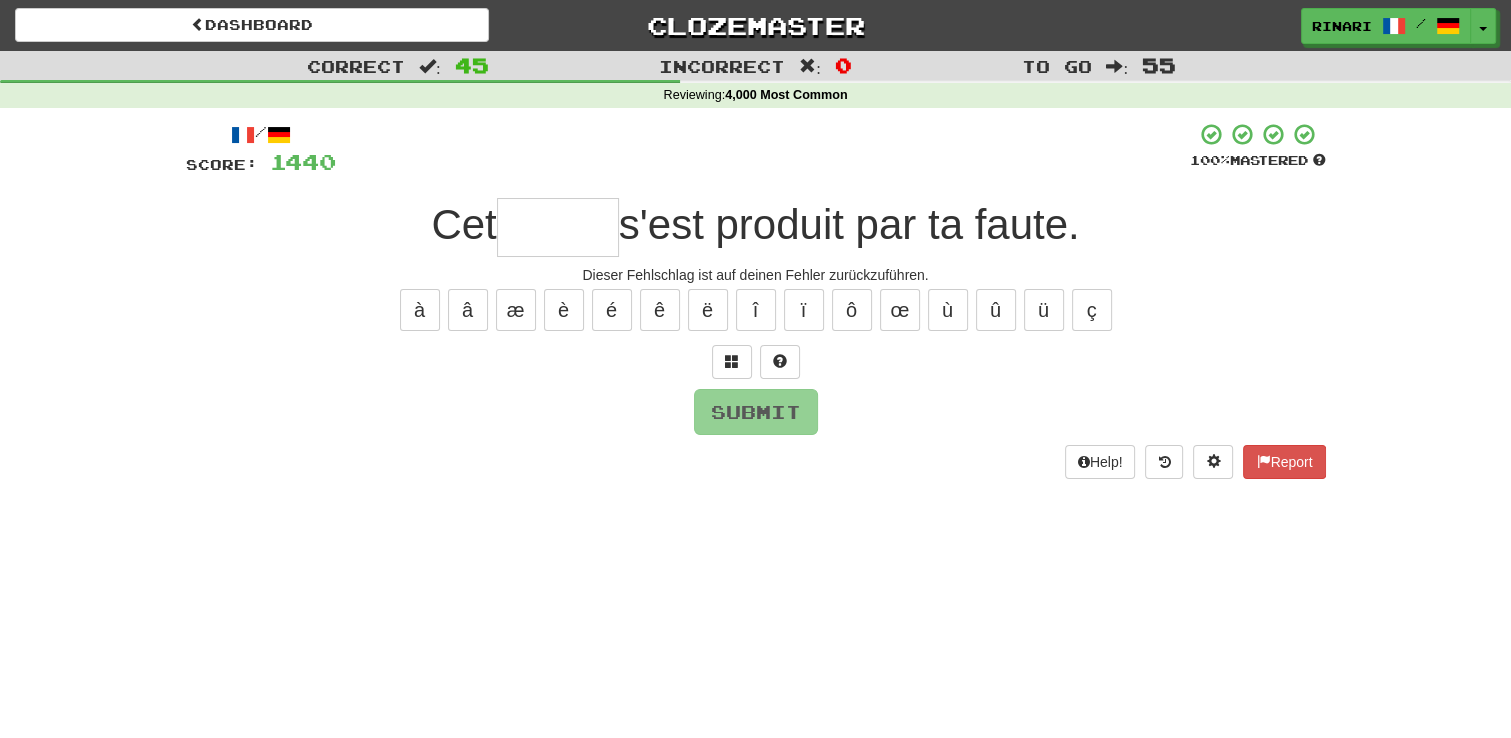 type on "*" 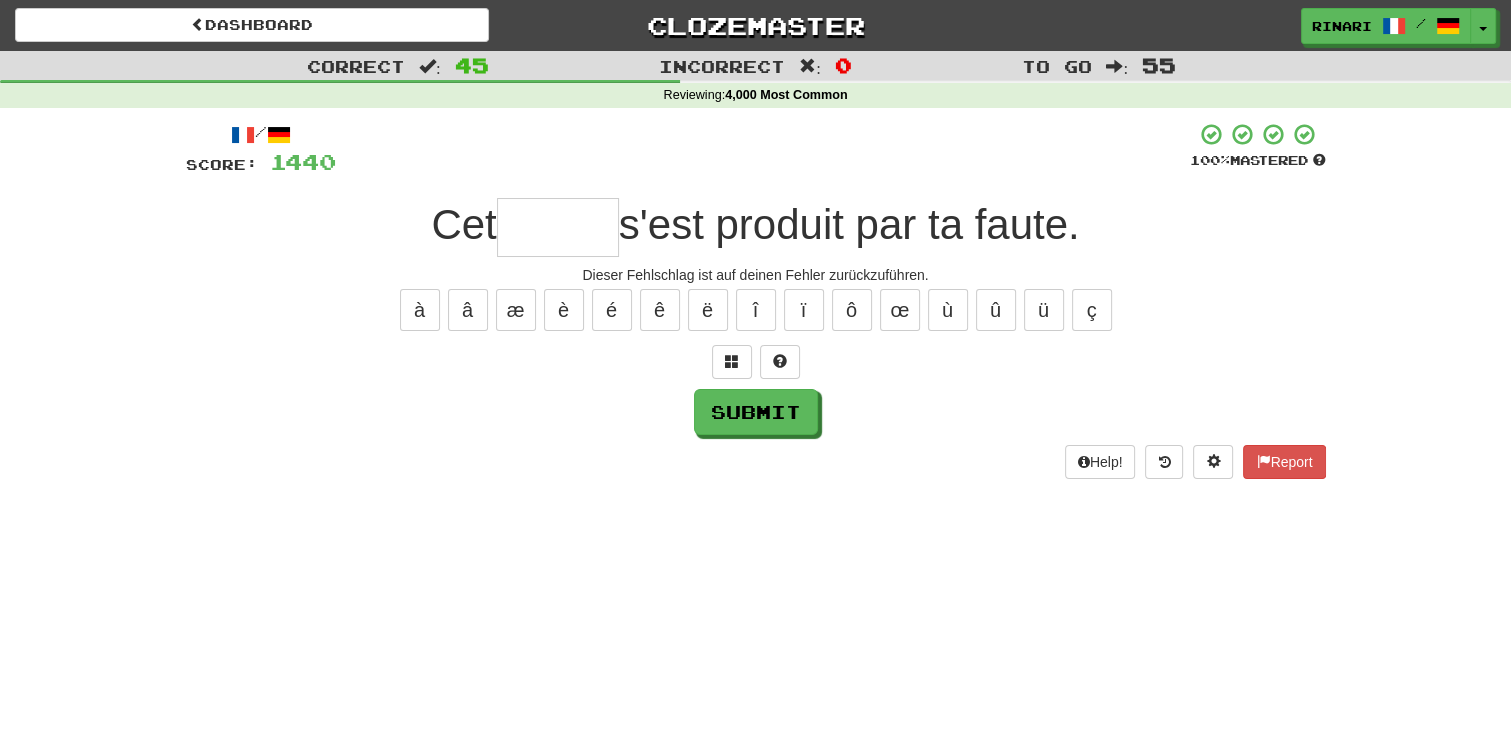 type on "*" 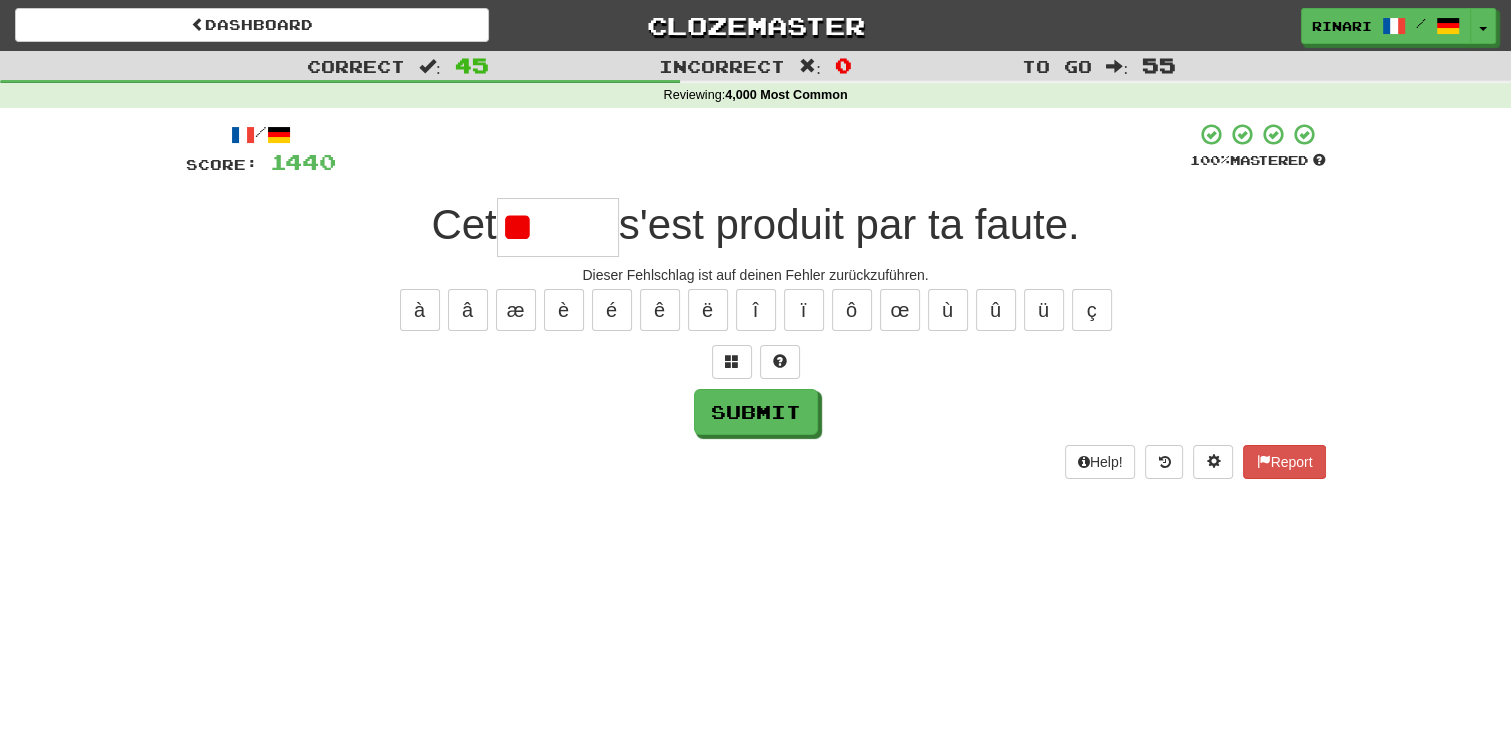 type on "*" 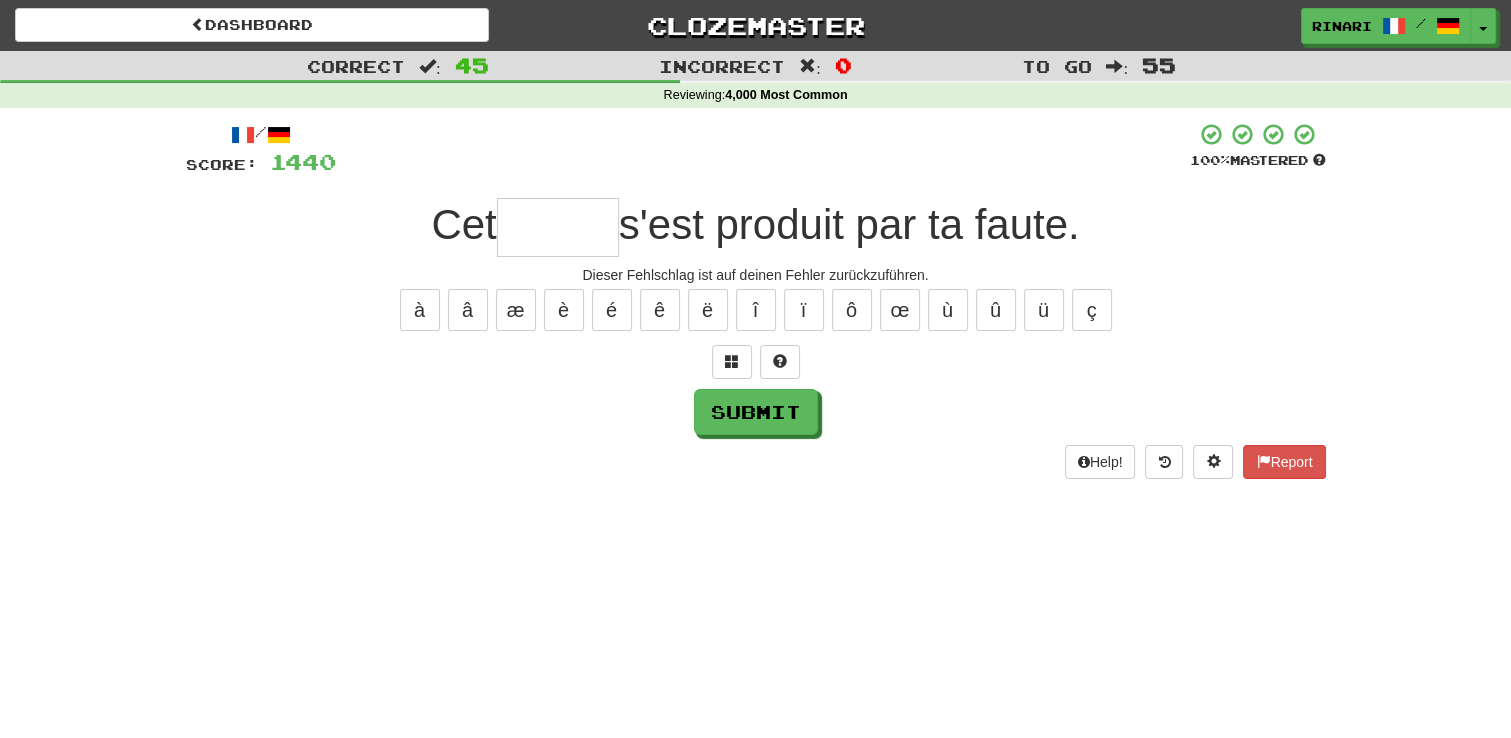 type on "*" 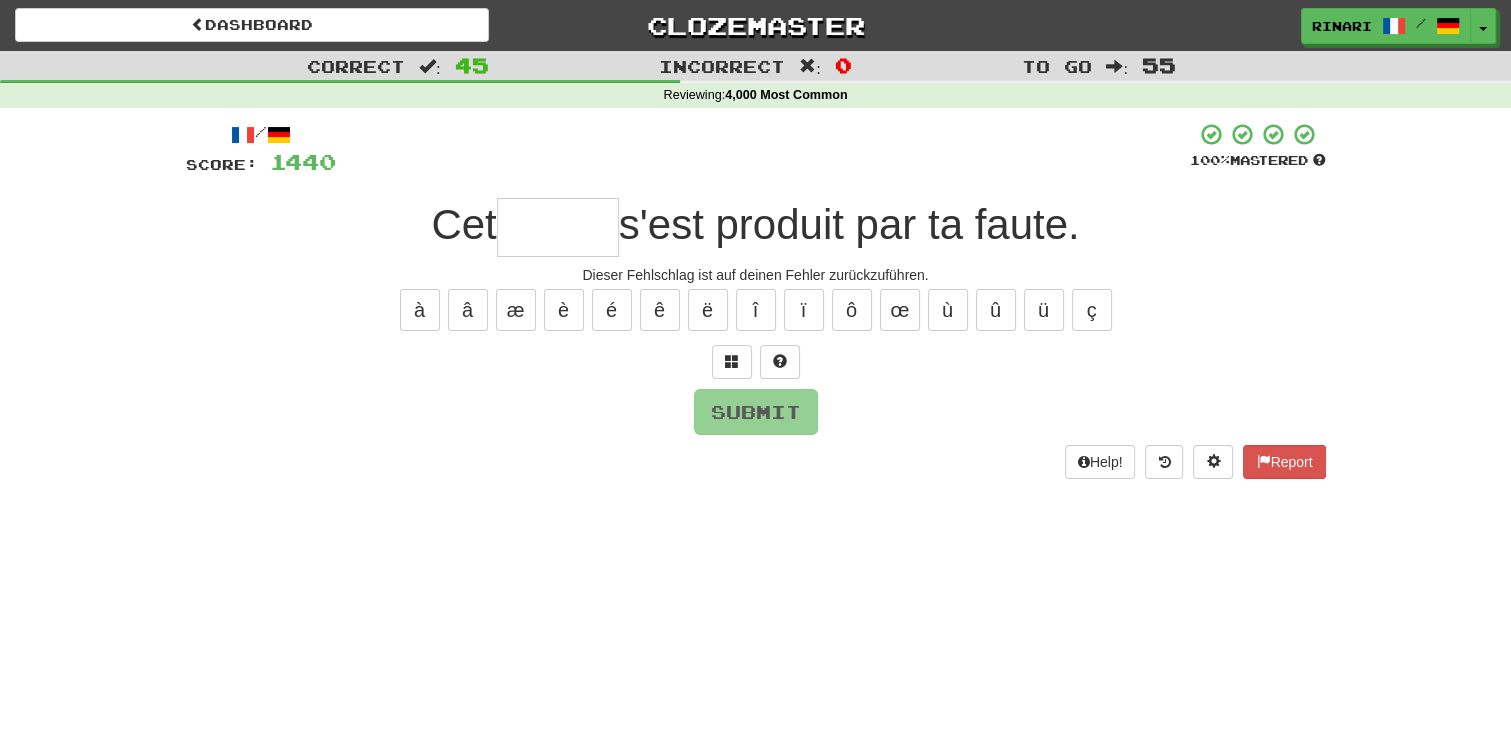 type on "*" 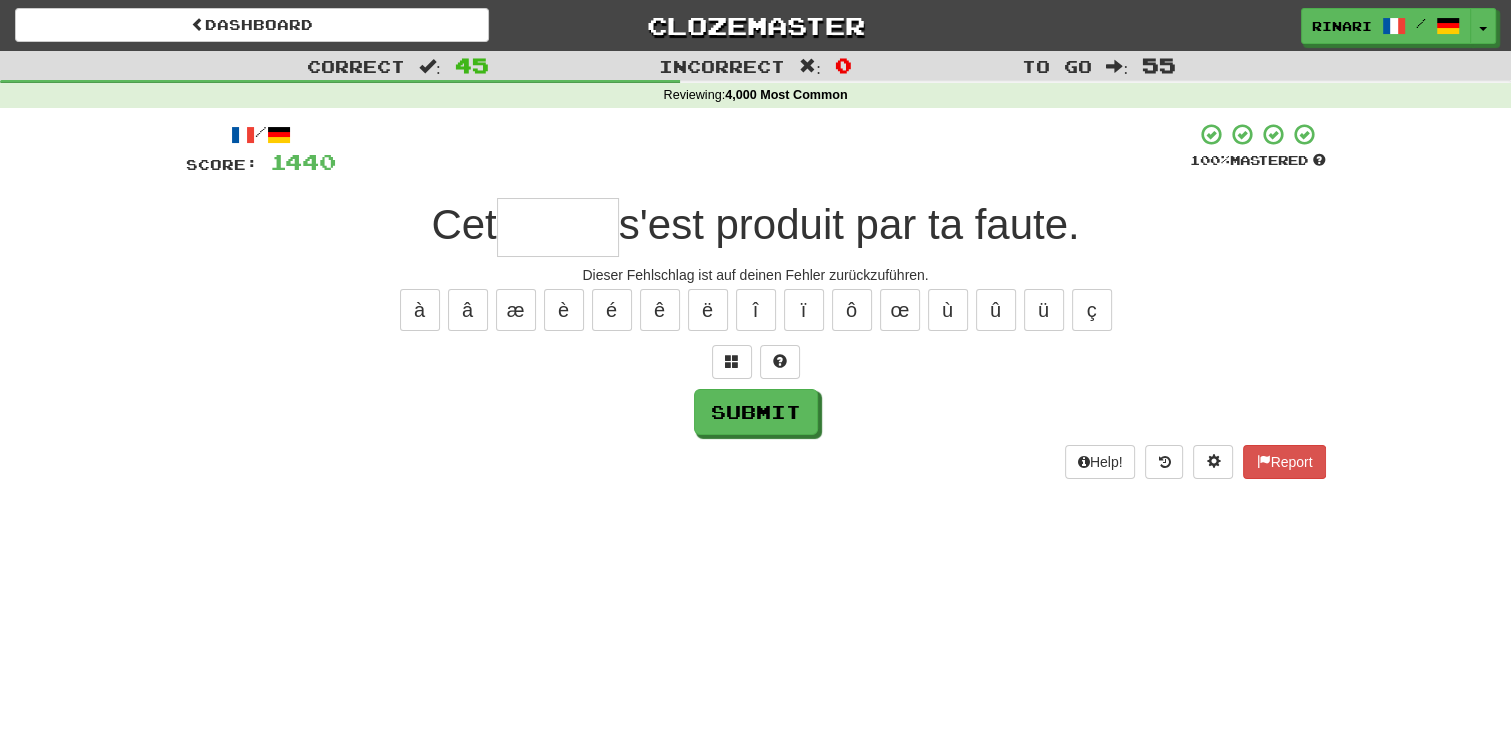 type on "*" 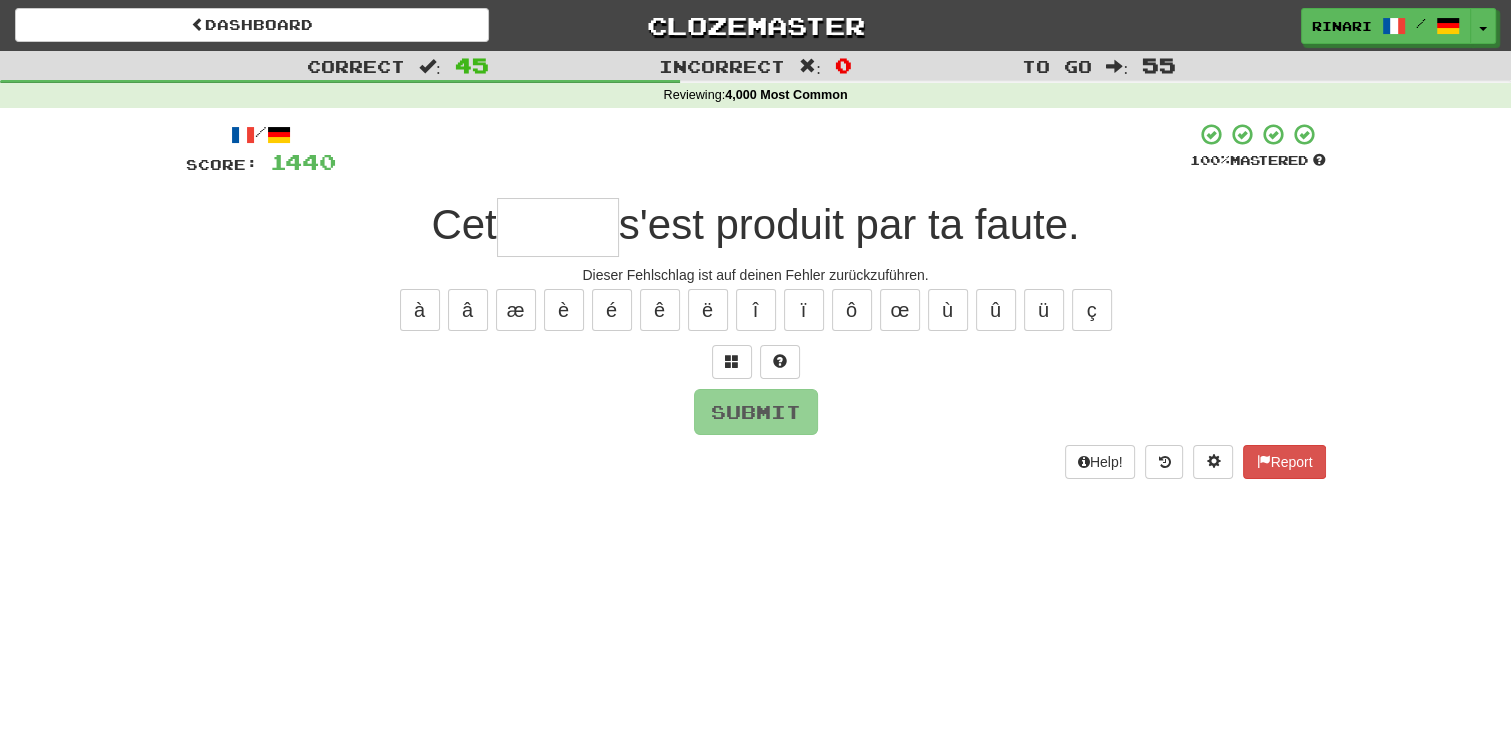 type on "*" 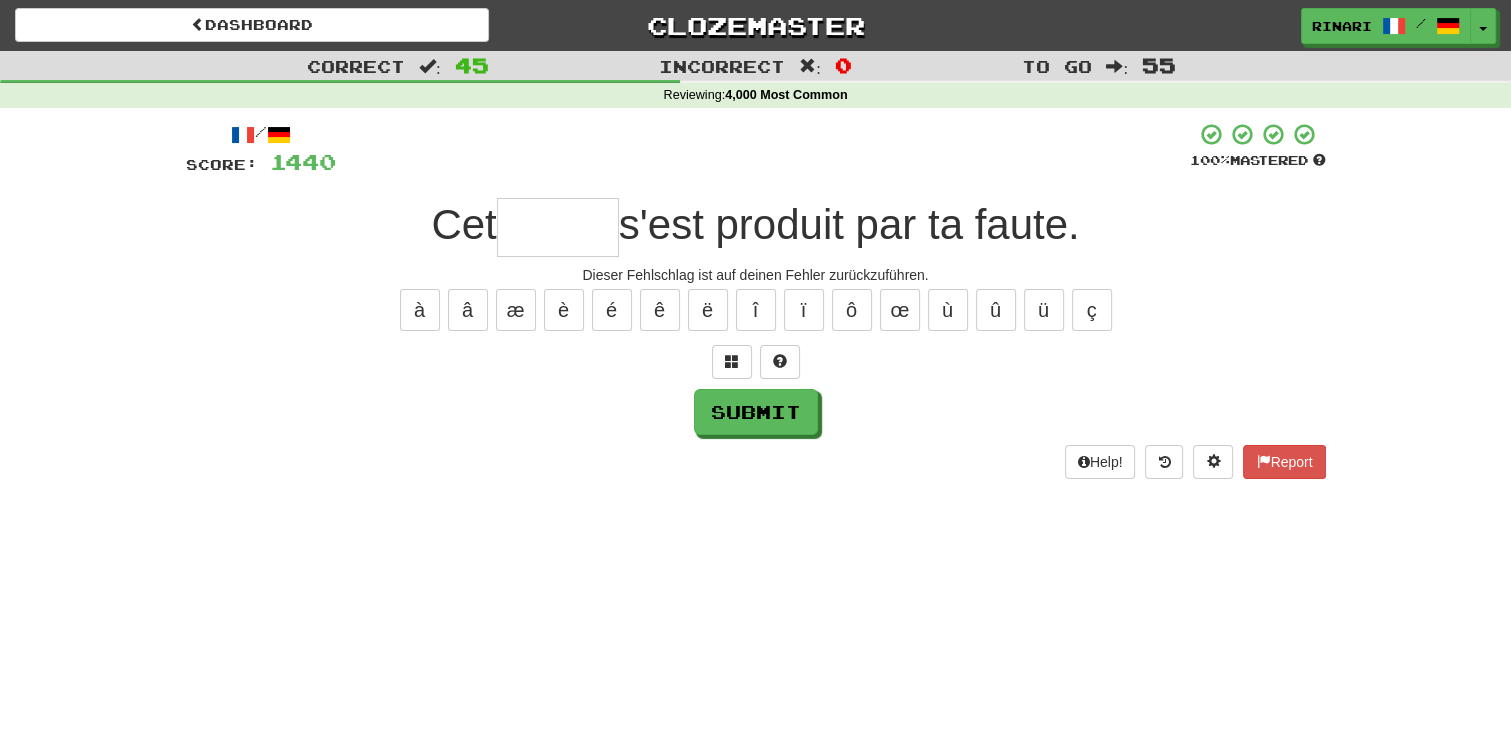 type on "*" 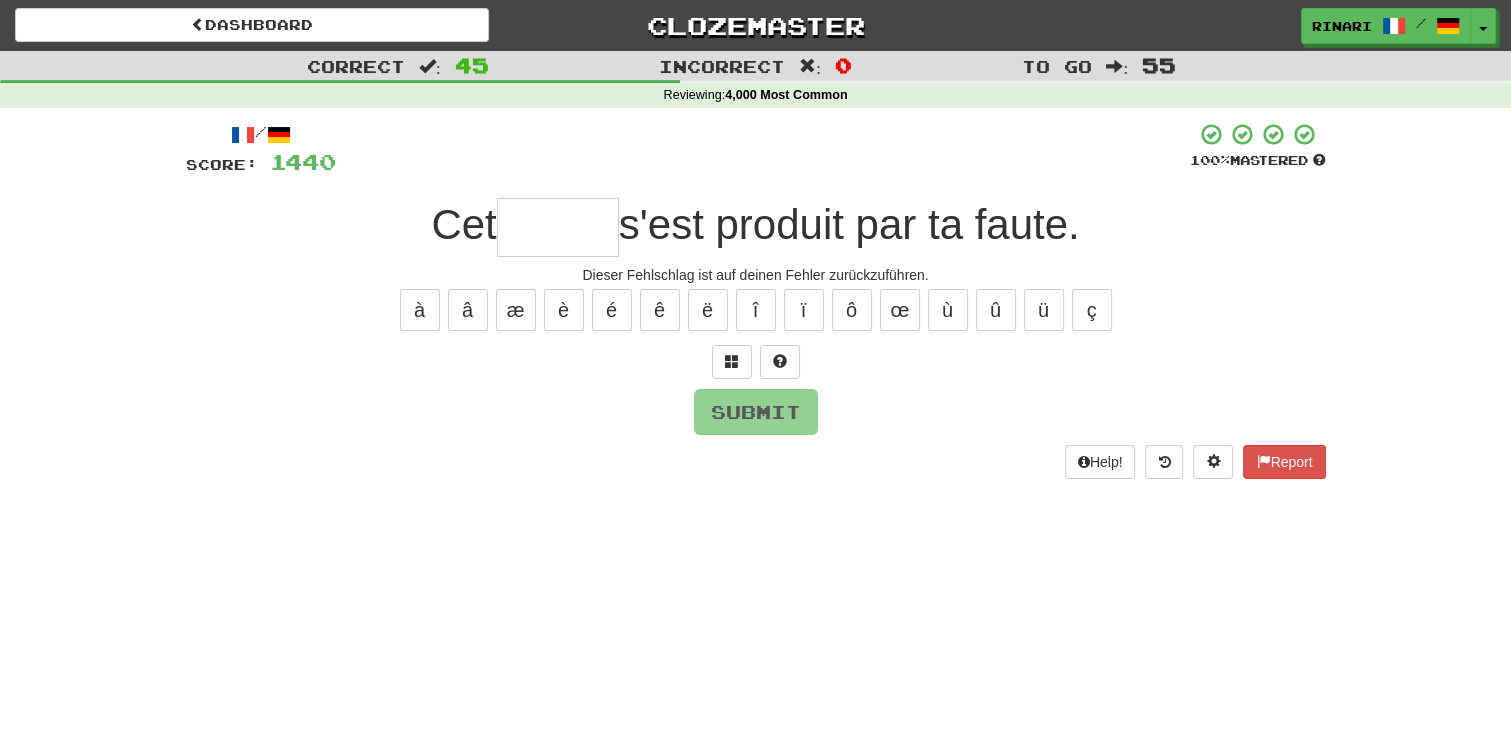 type on "*" 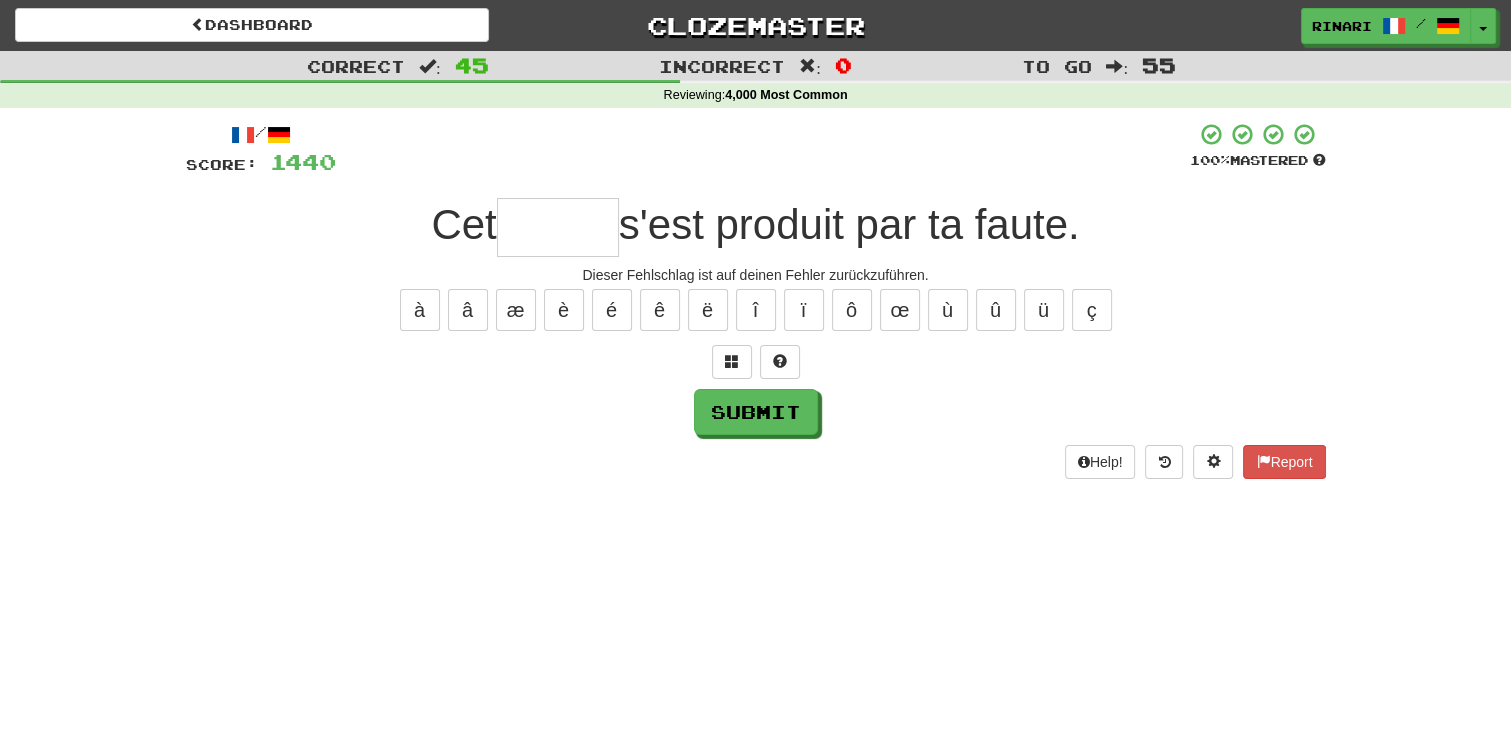 type on "*" 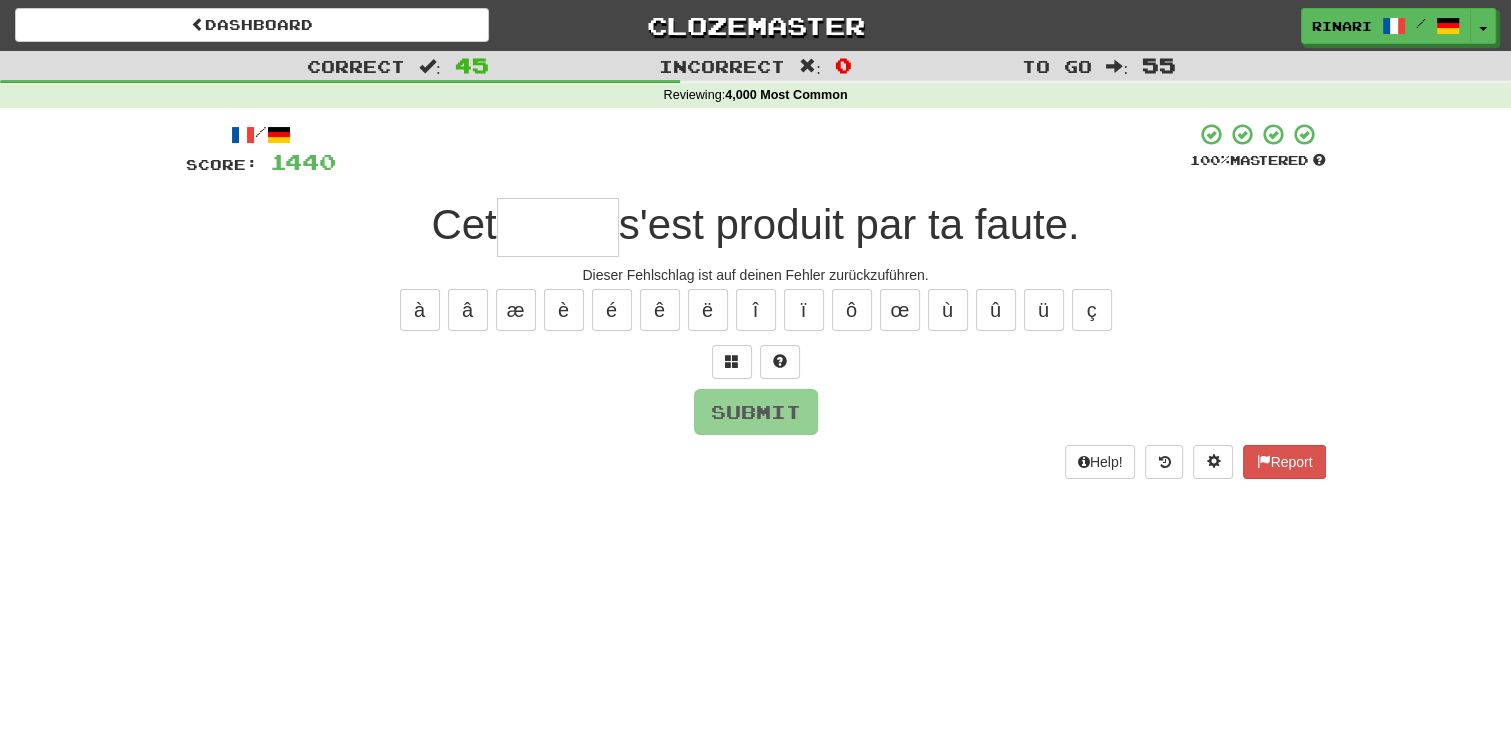 type on "*" 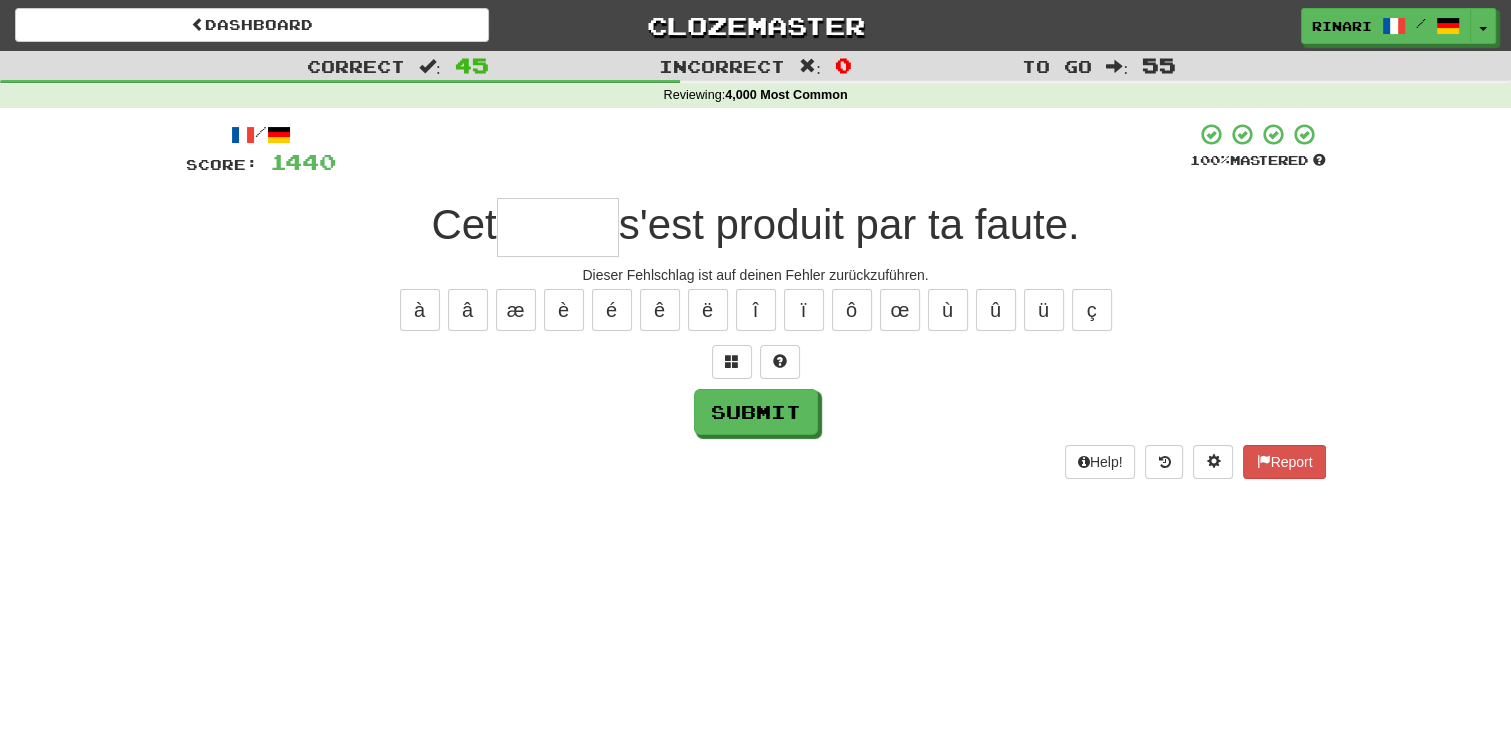 type on "*" 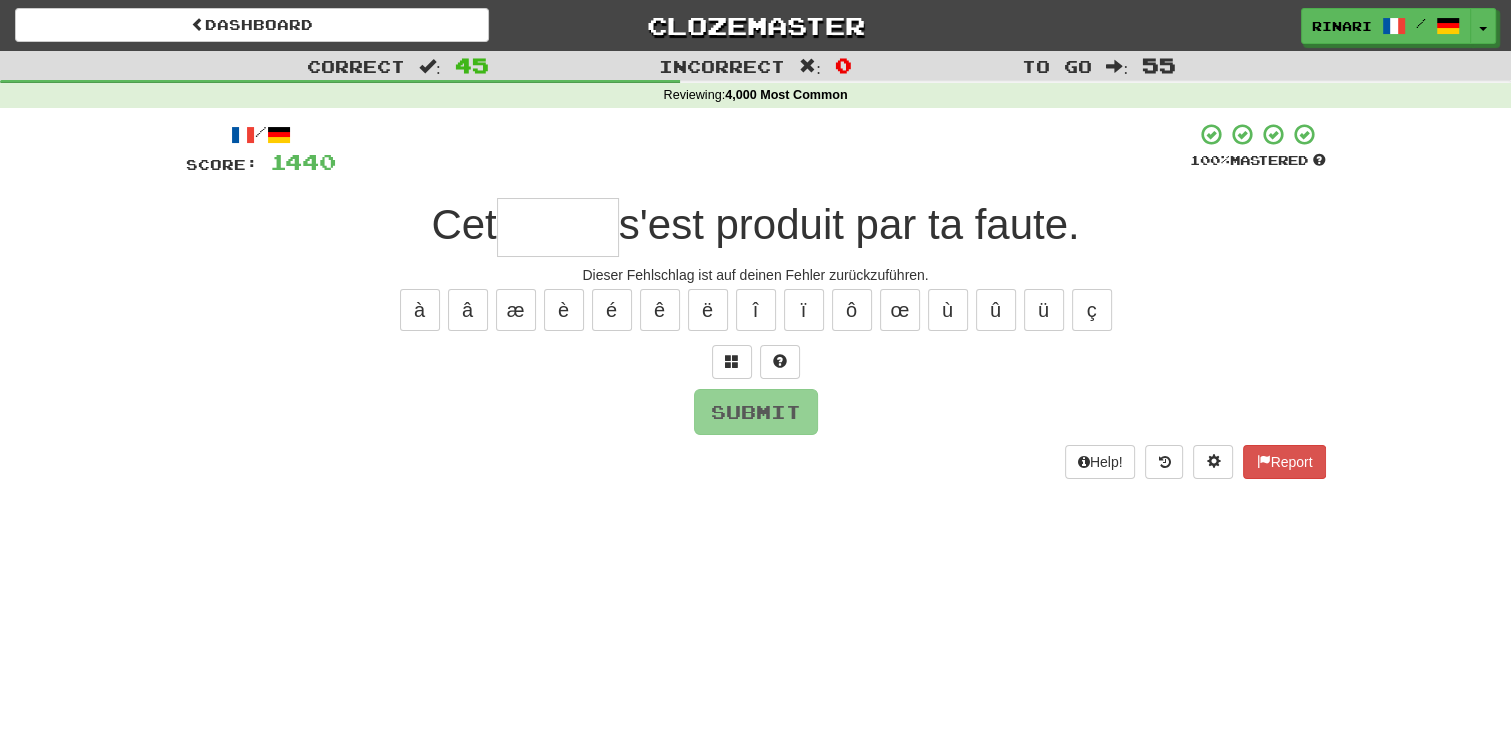 type on "*" 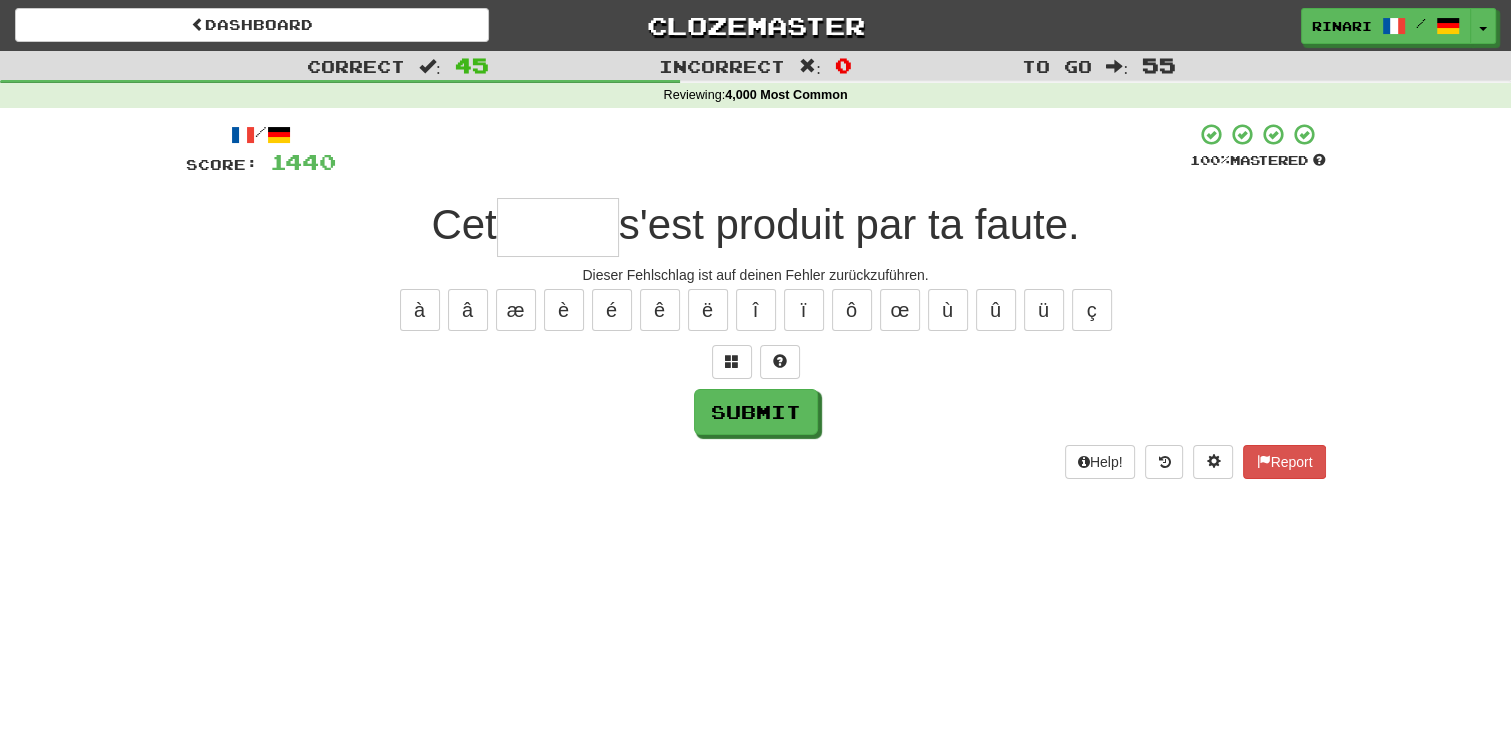 type on "*" 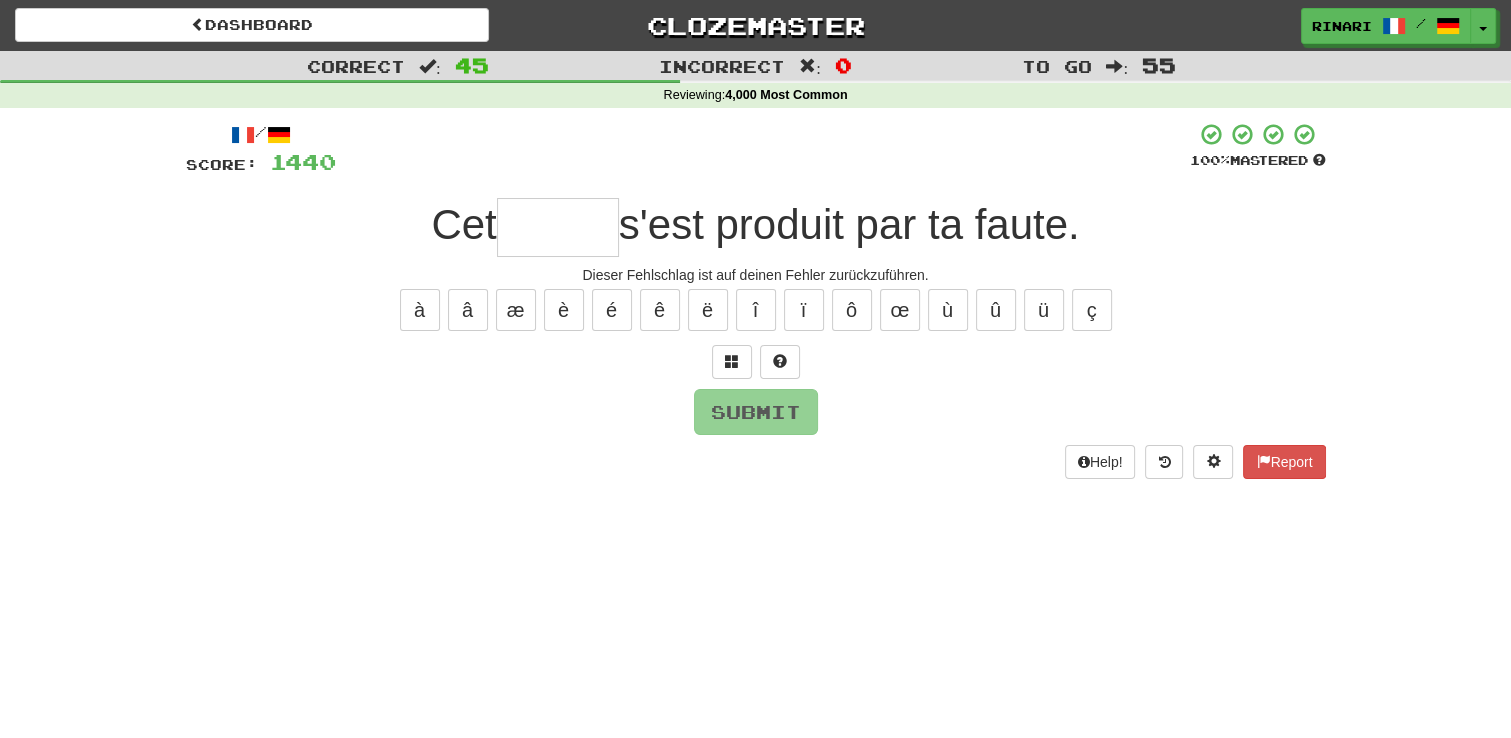 type on "*" 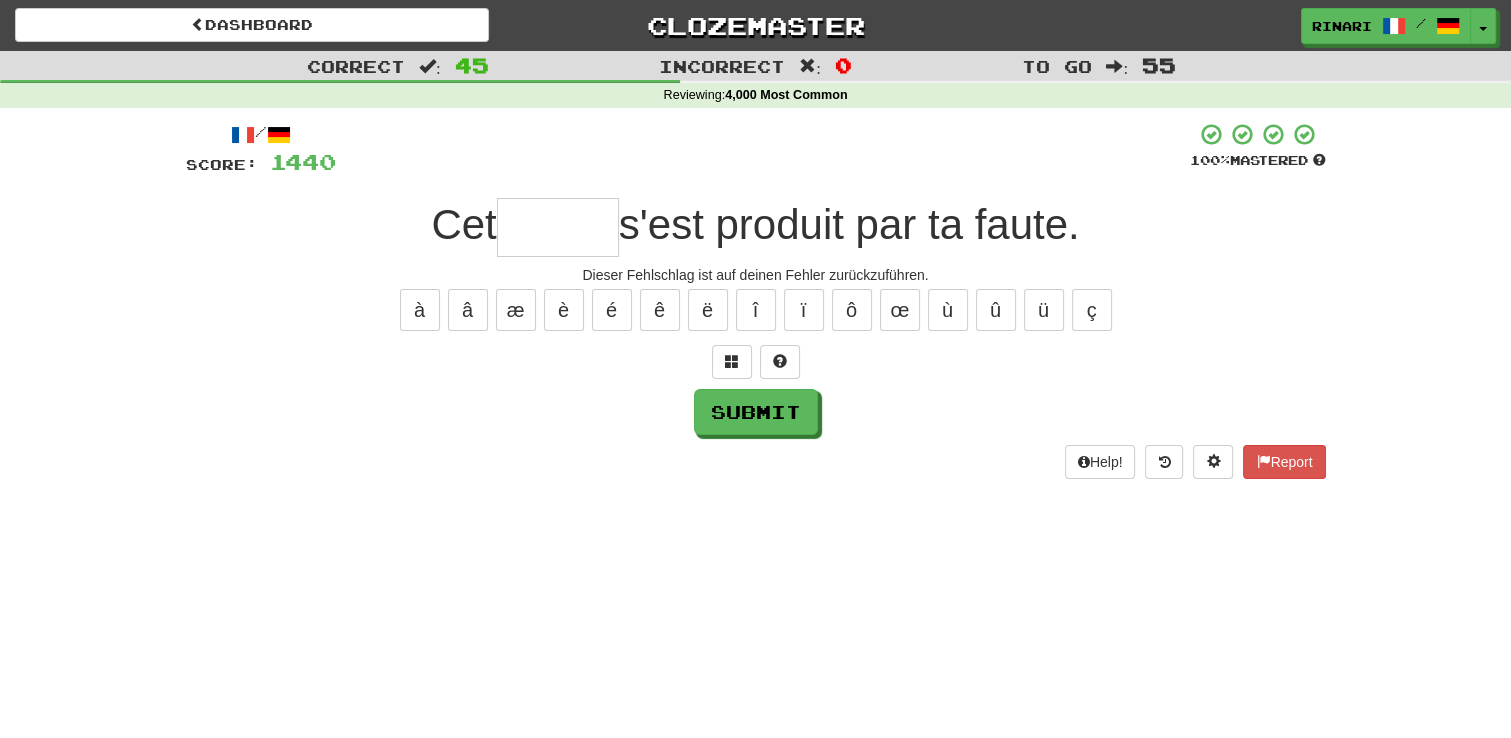 type on "*" 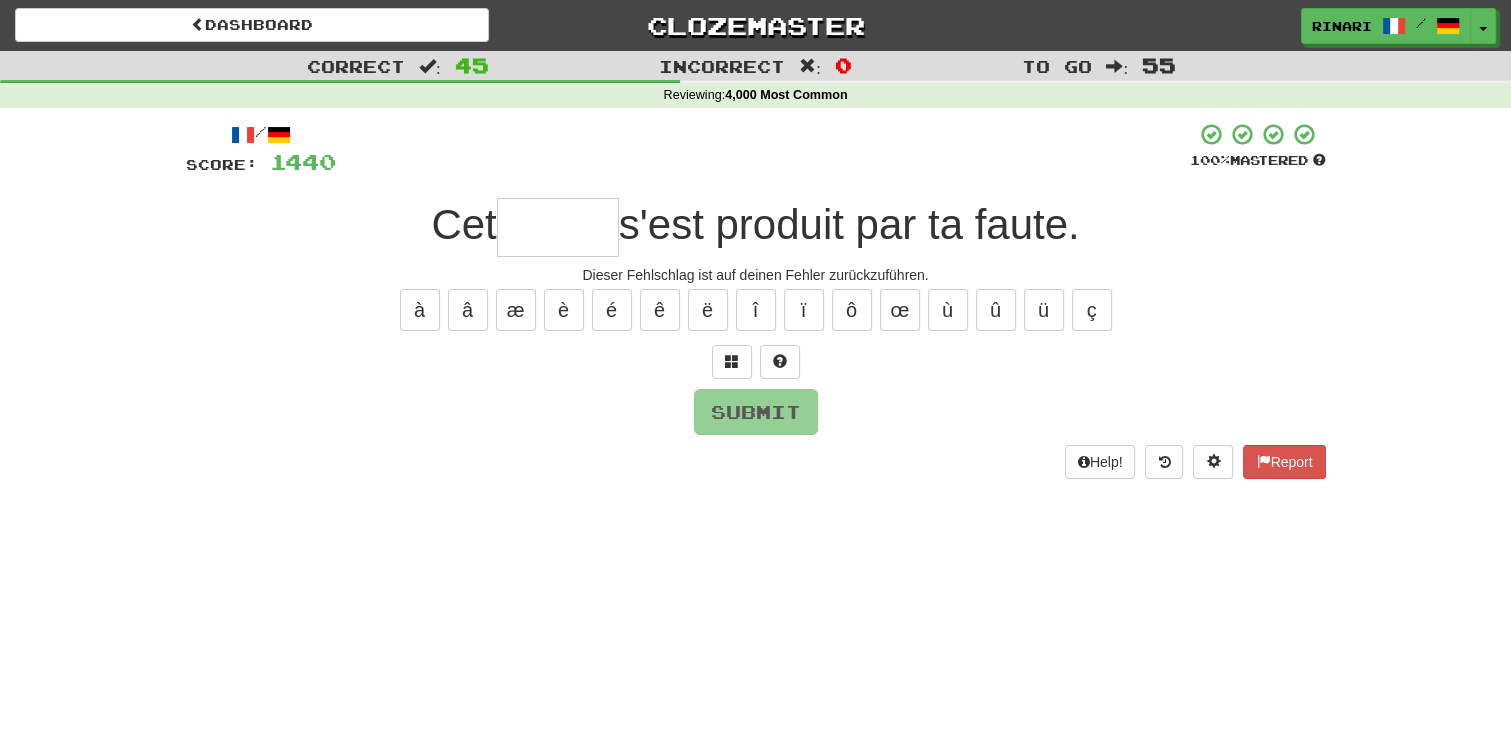 type on "*" 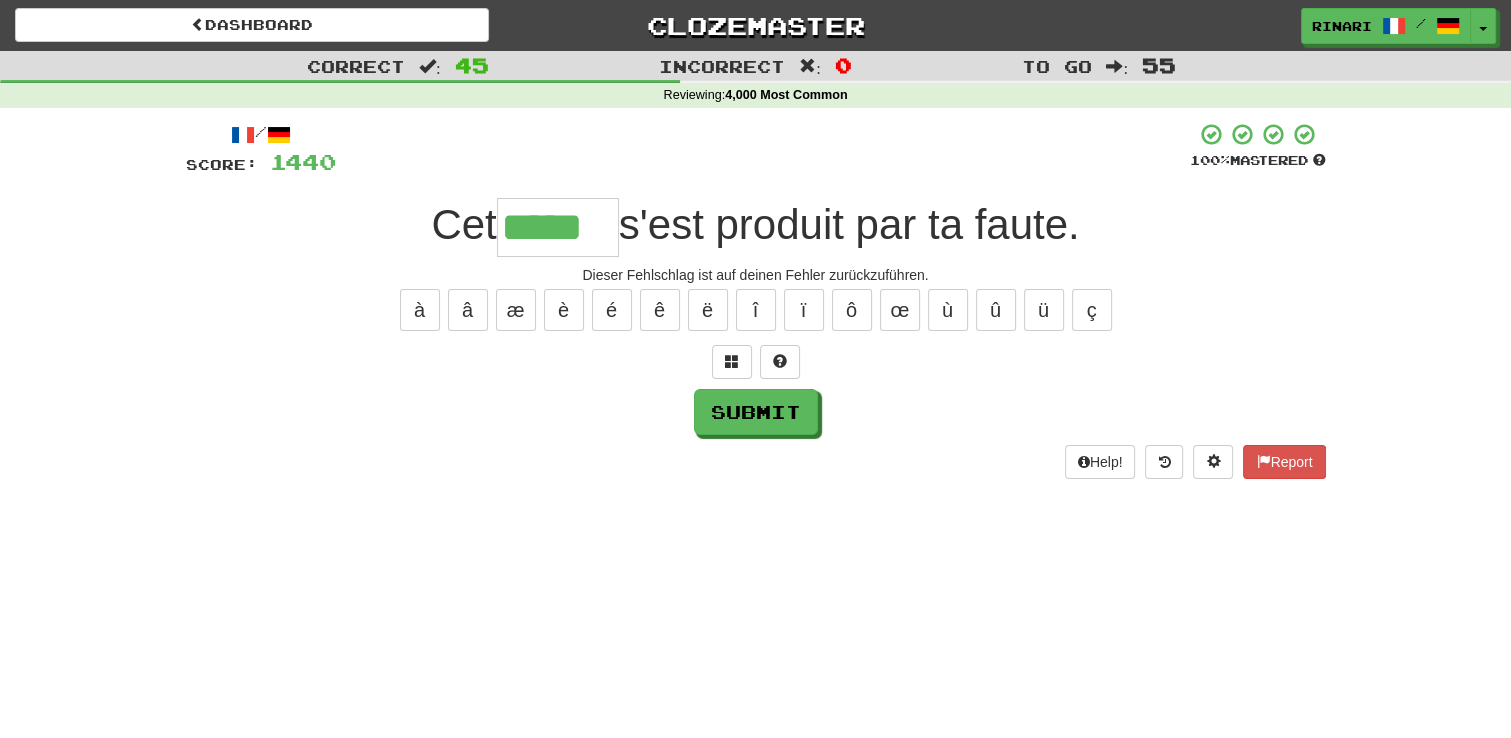 type on "*****" 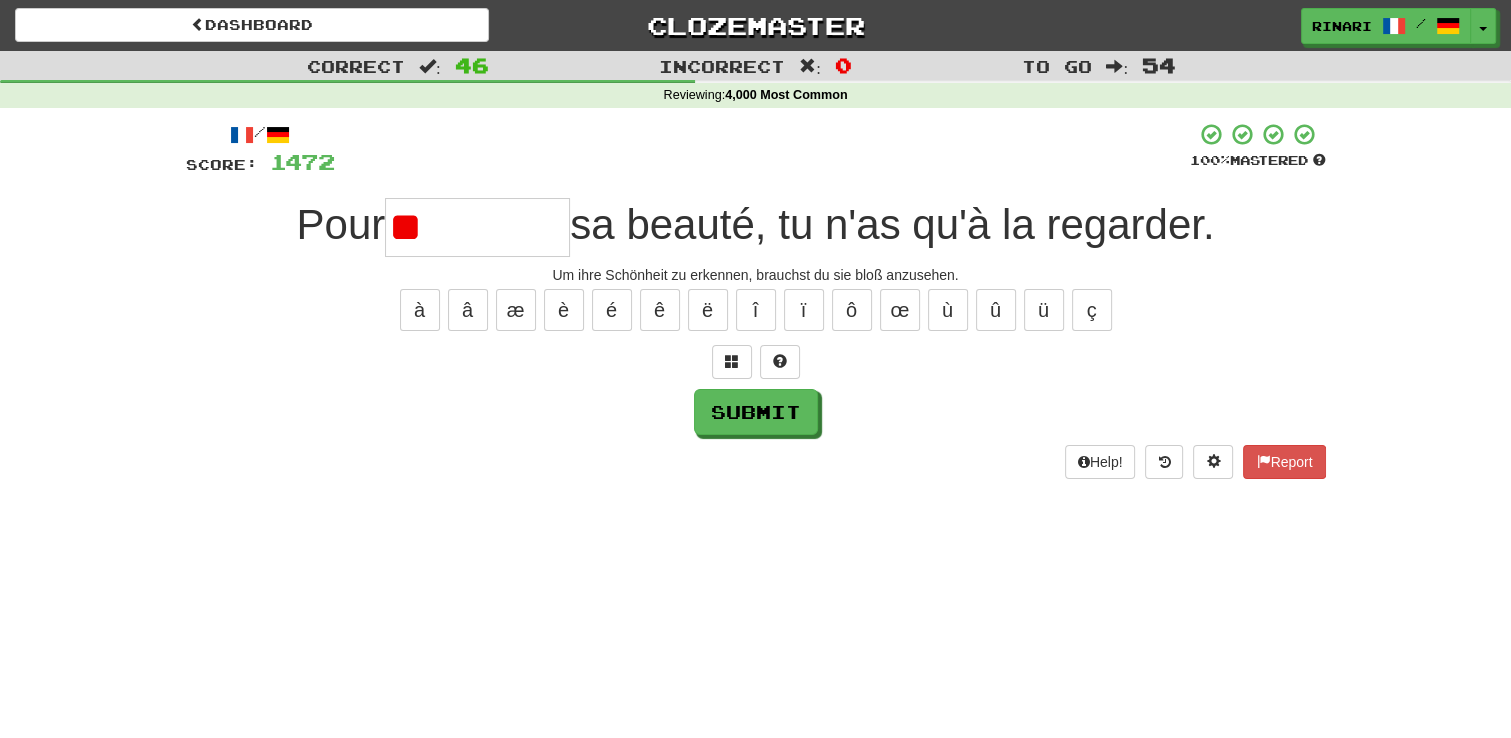 type on "*" 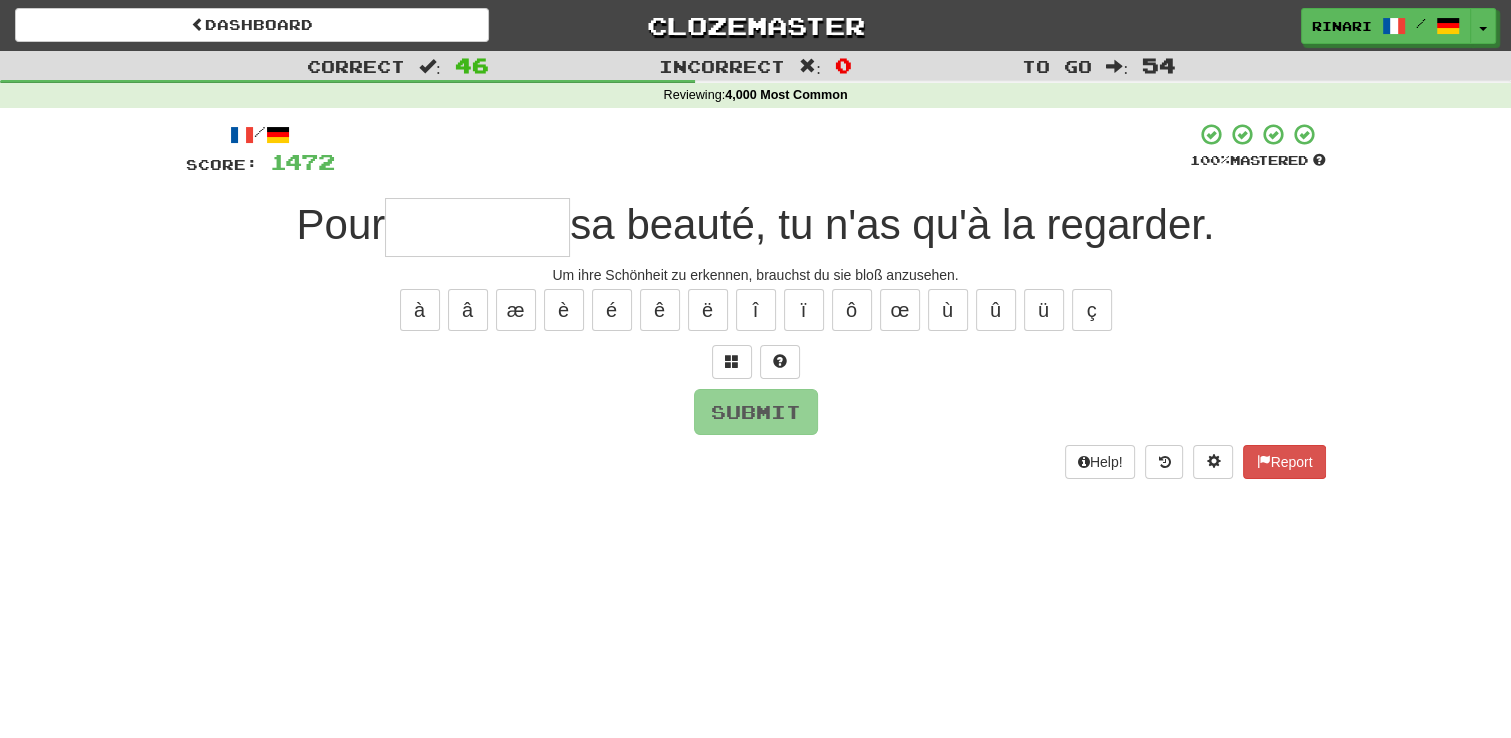 type on "*" 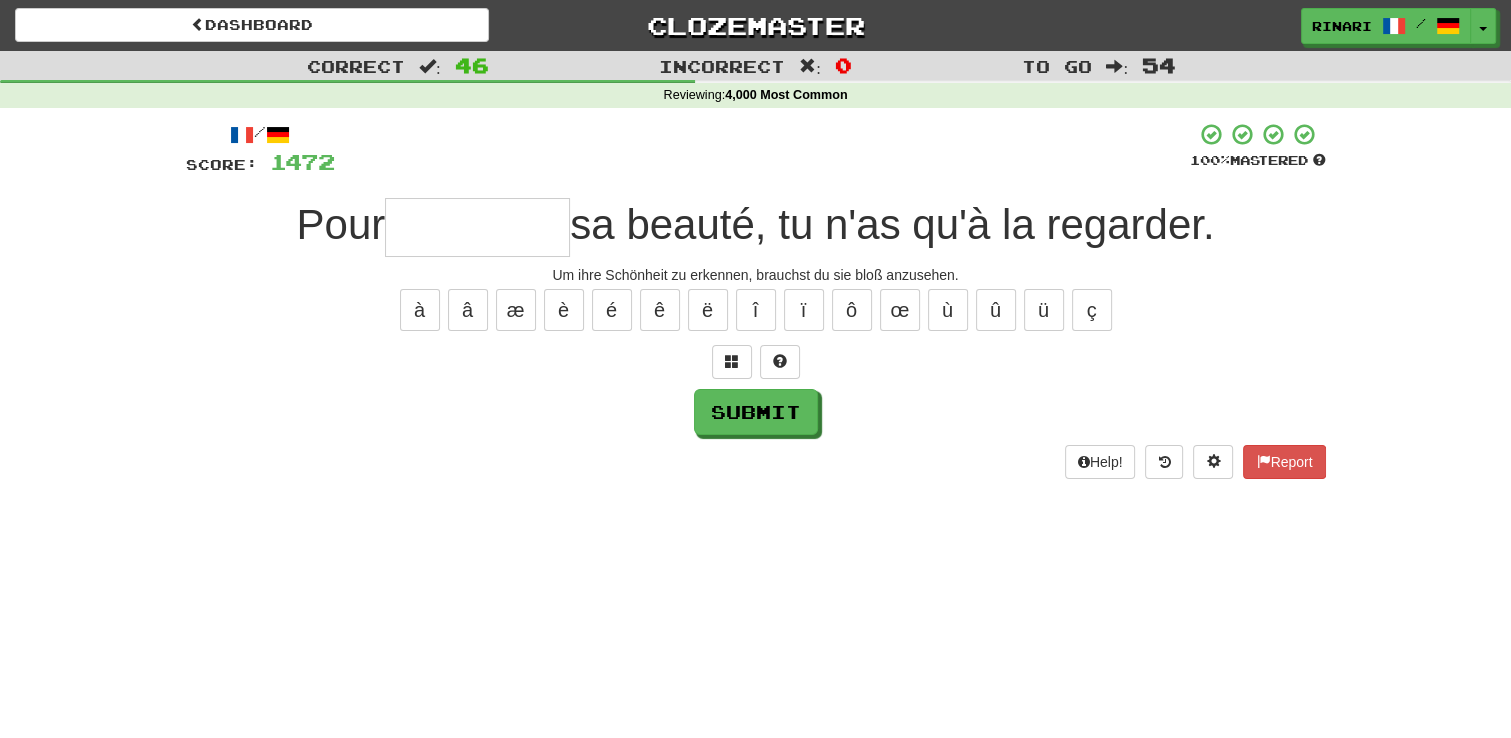 type on "*" 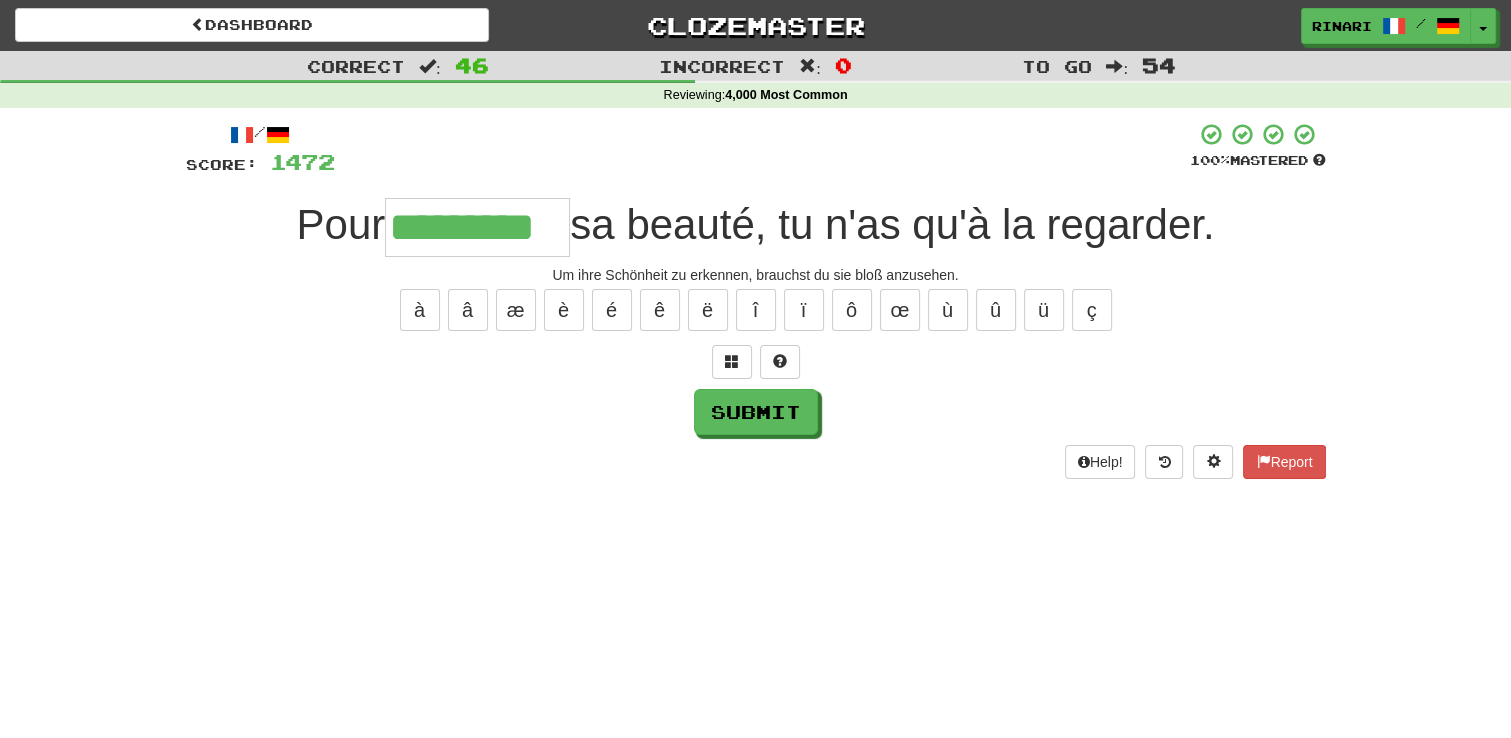 type on "*********" 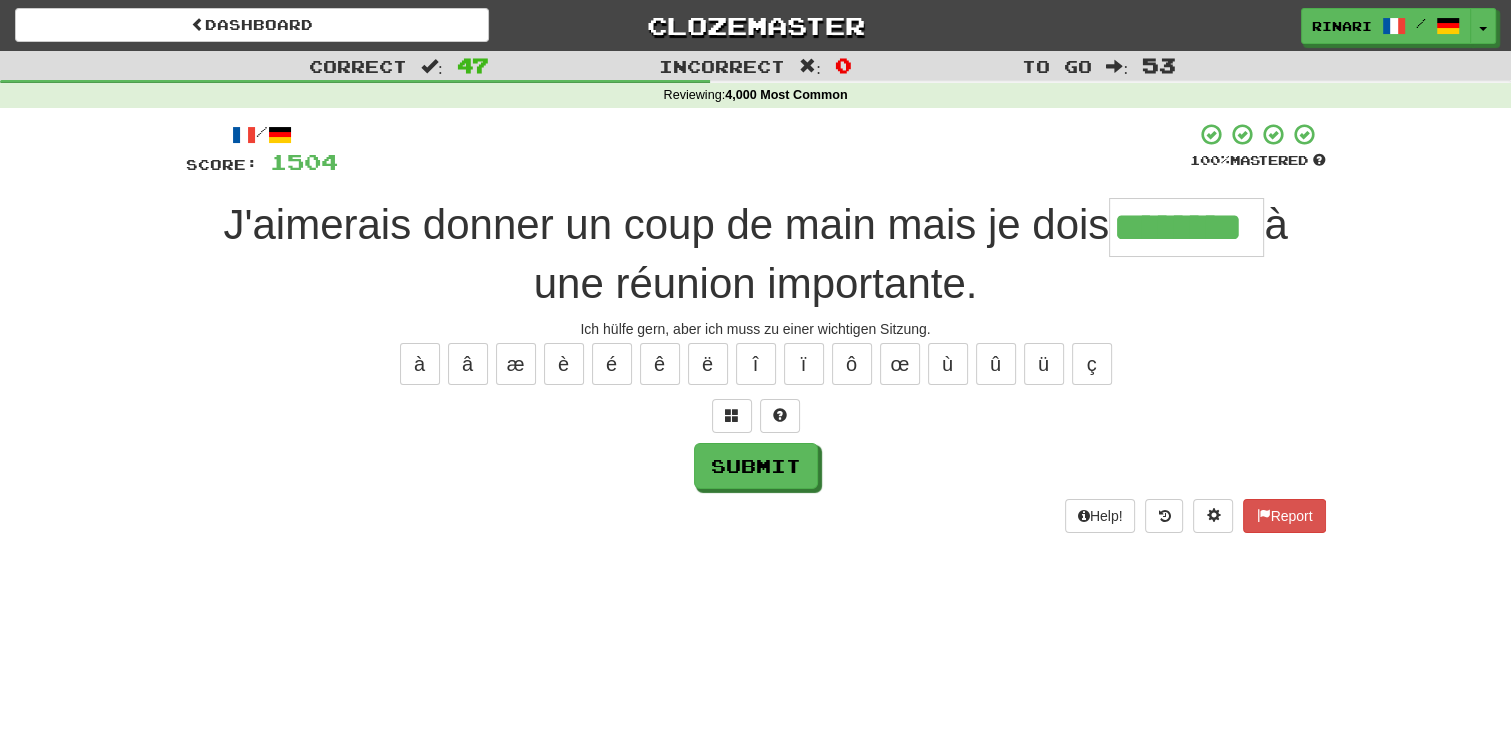 type on "********" 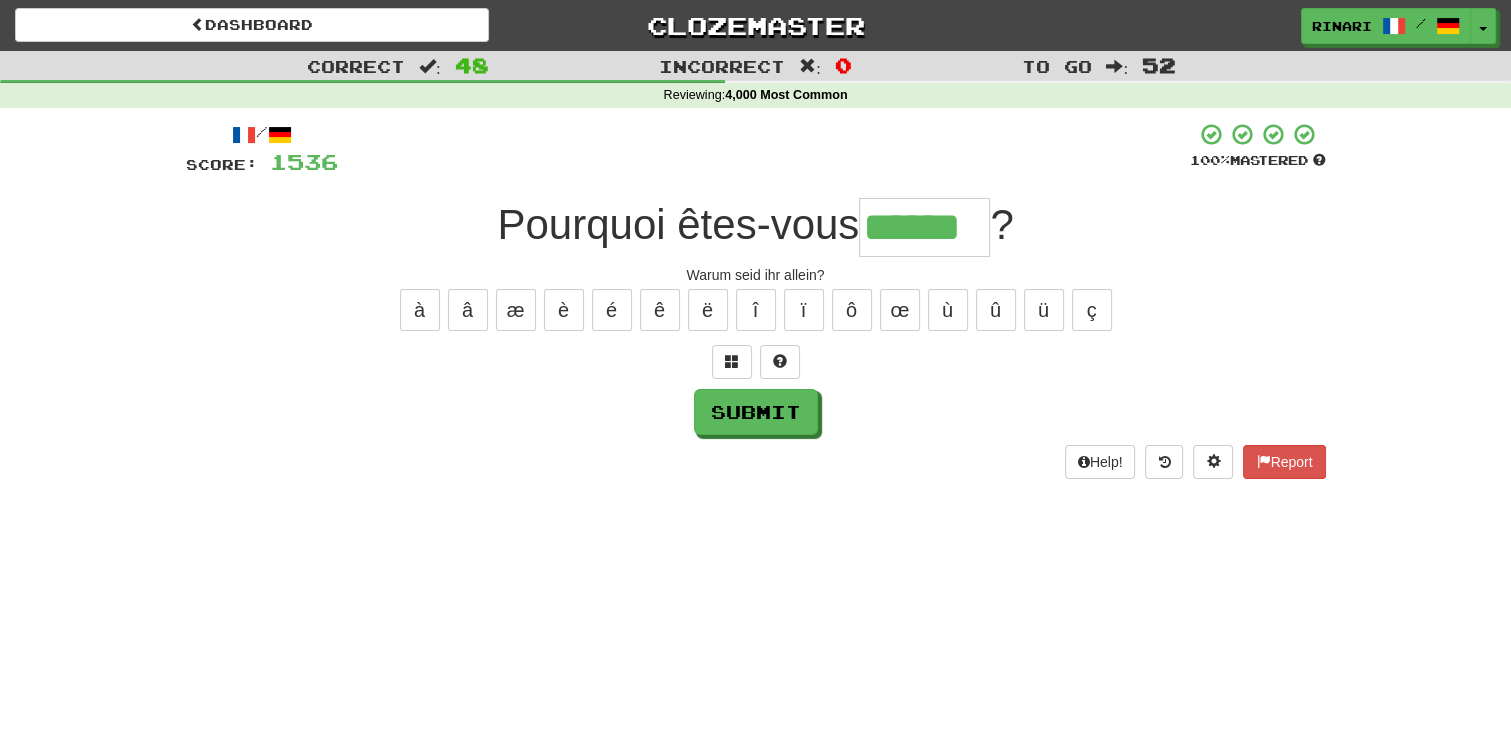 type on "******" 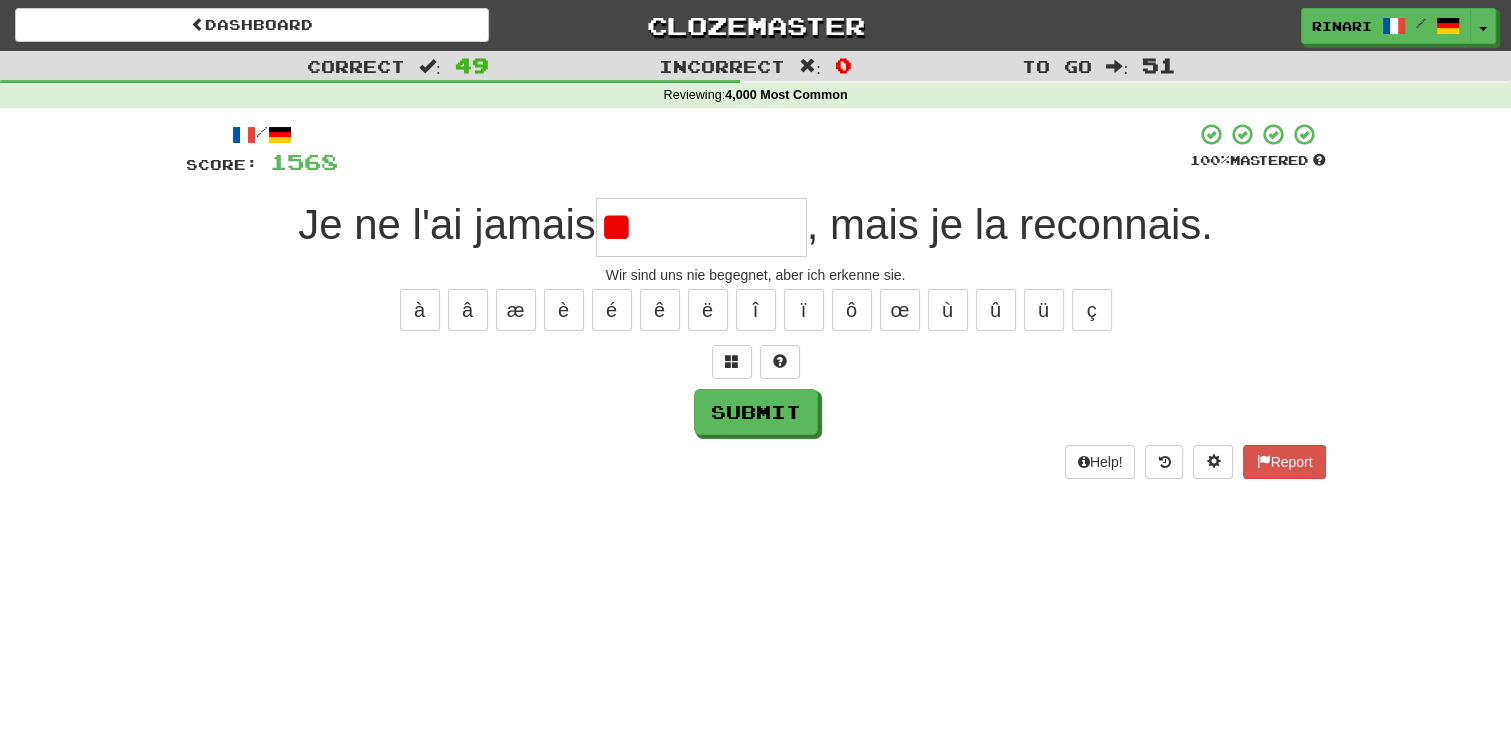 type on "*" 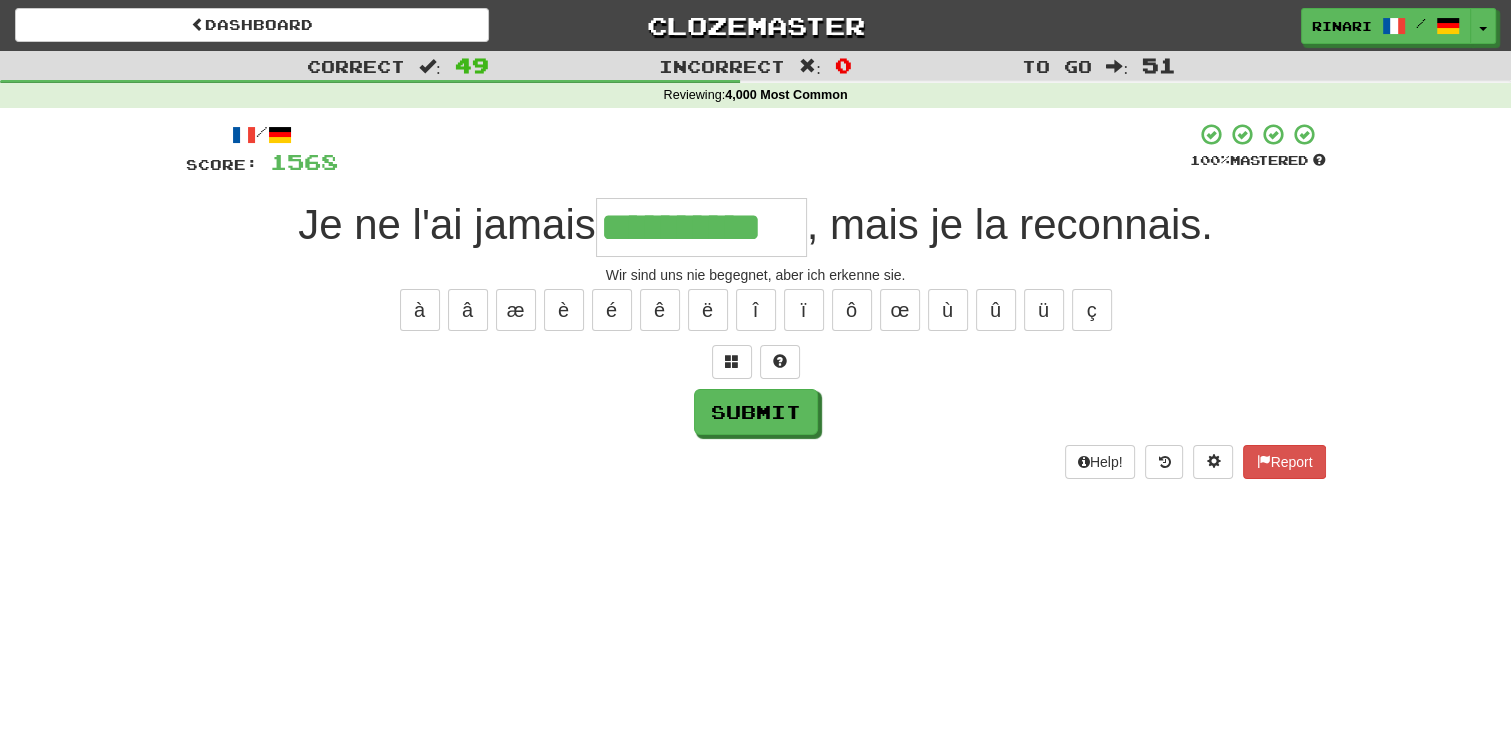 type on "**********" 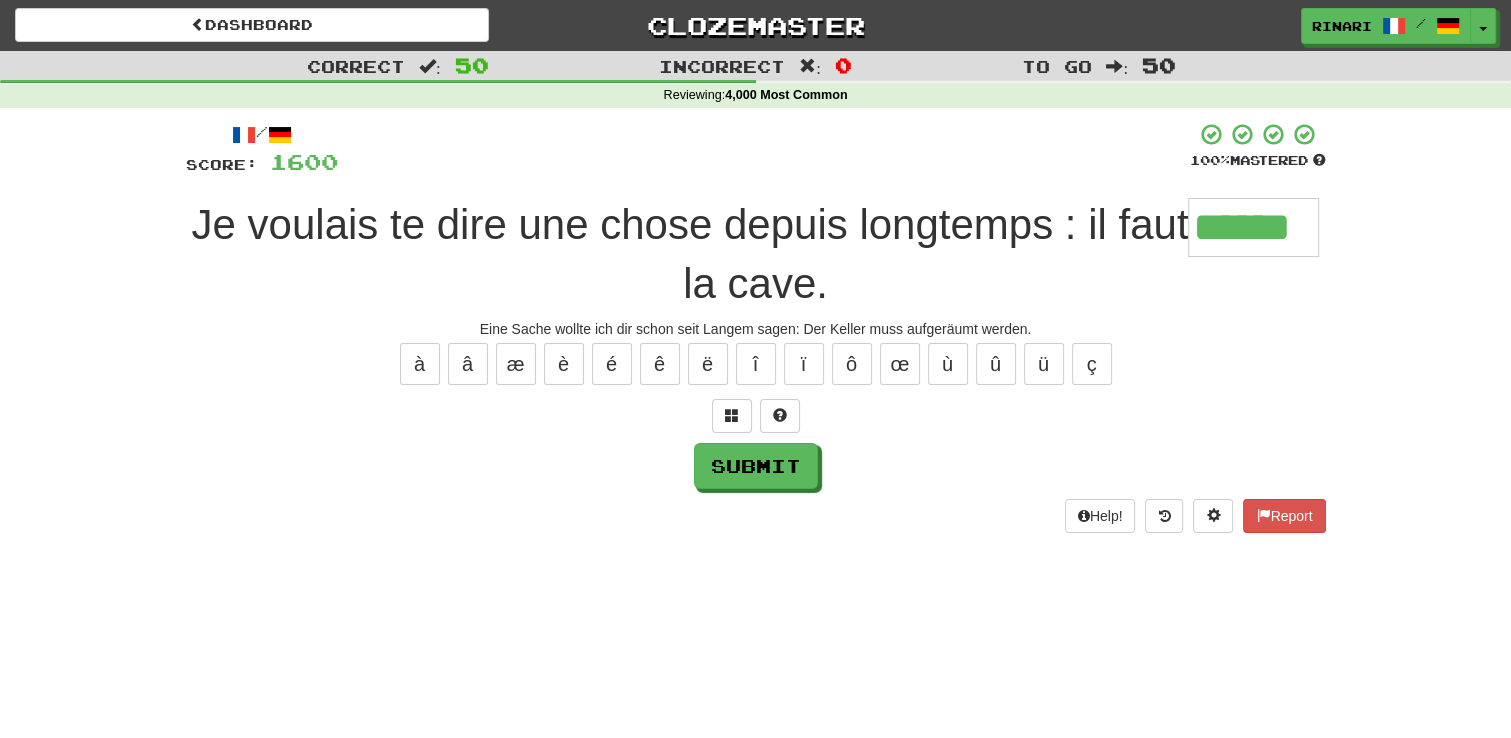 type on "******" 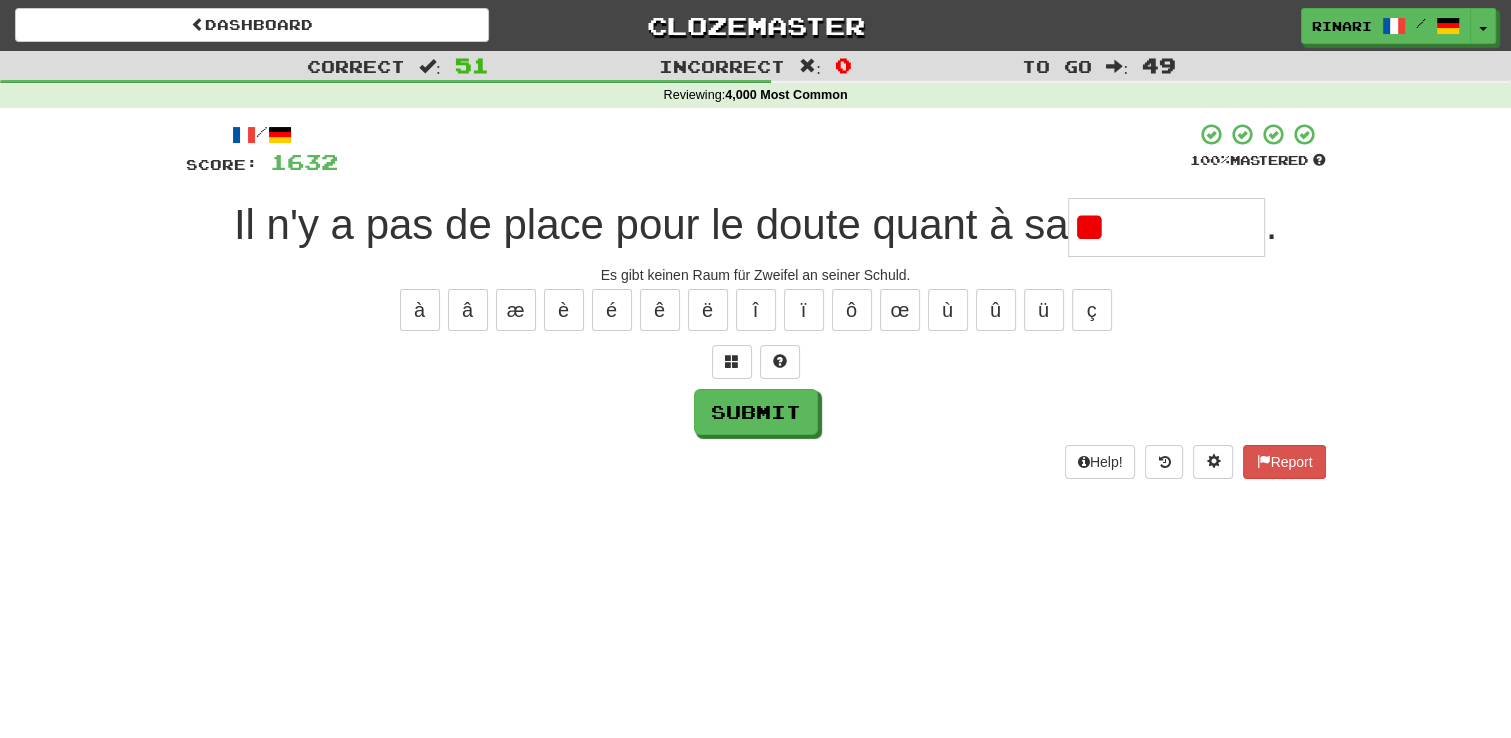 type on "*" 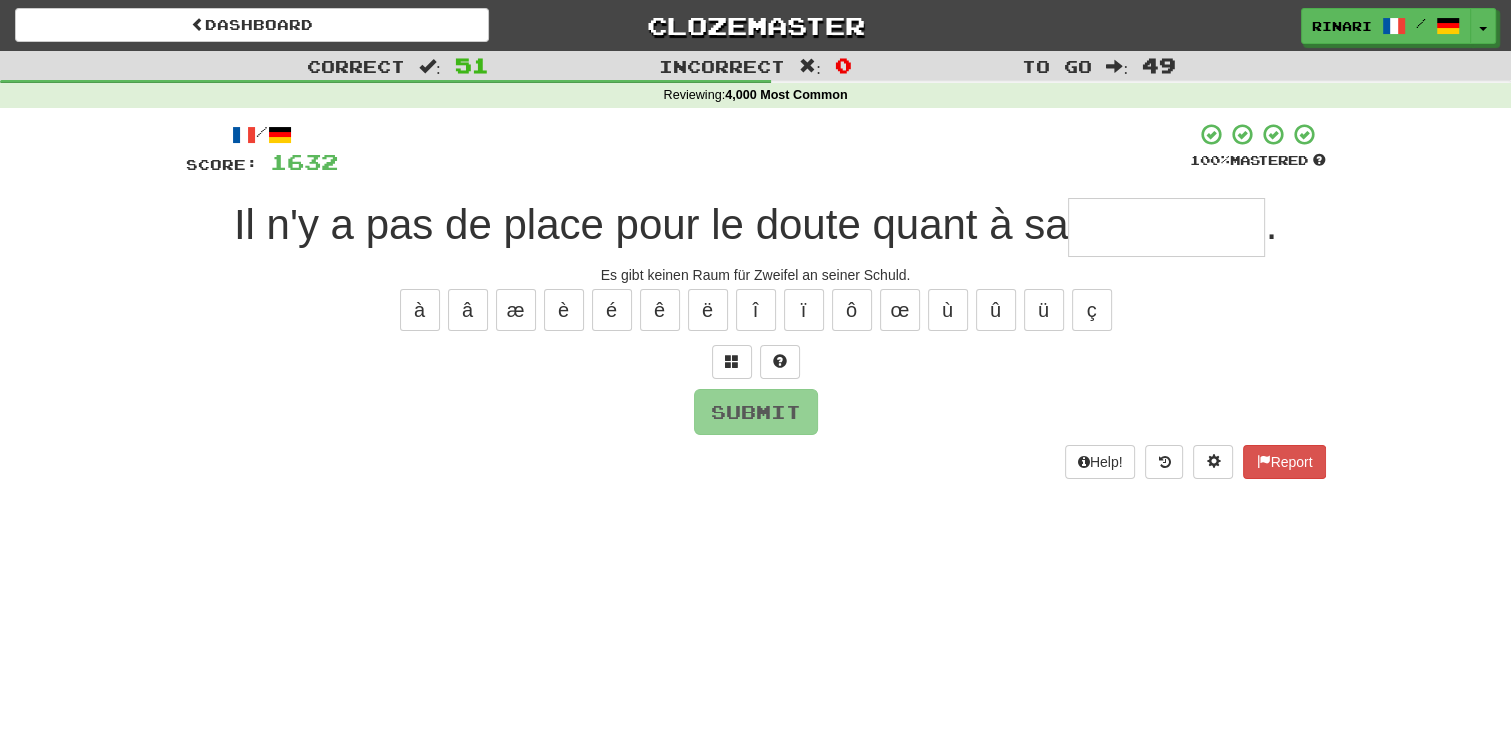 type on "*" 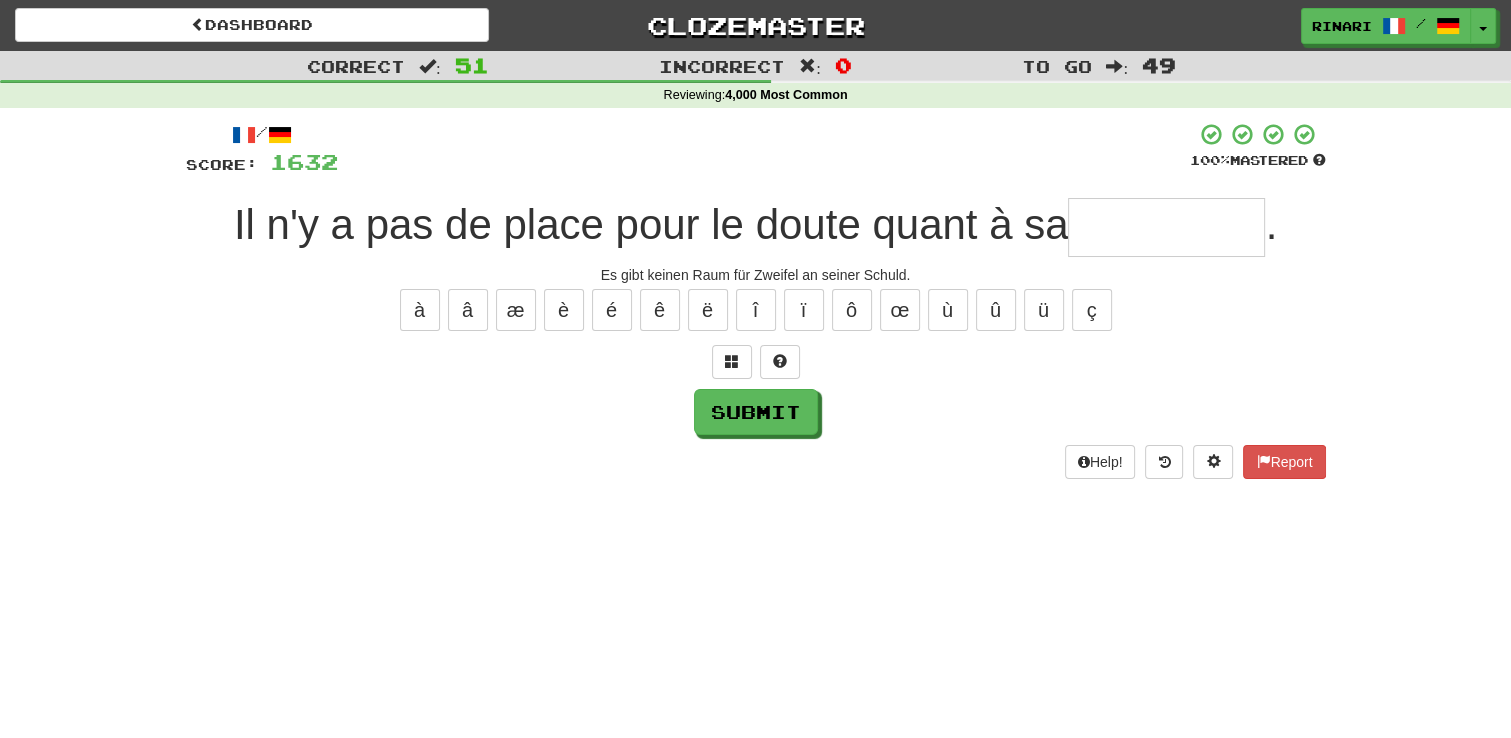type on "*" 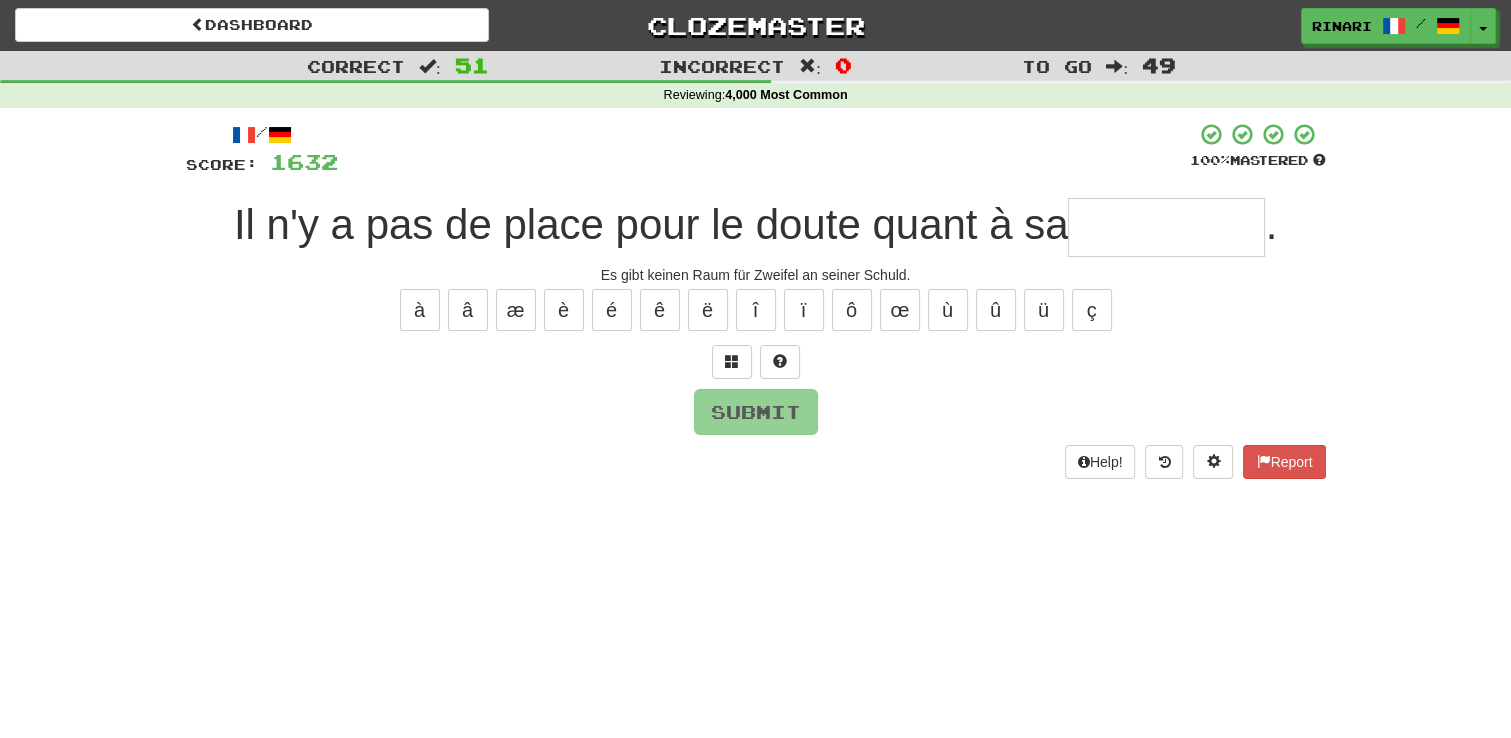 type on "*" 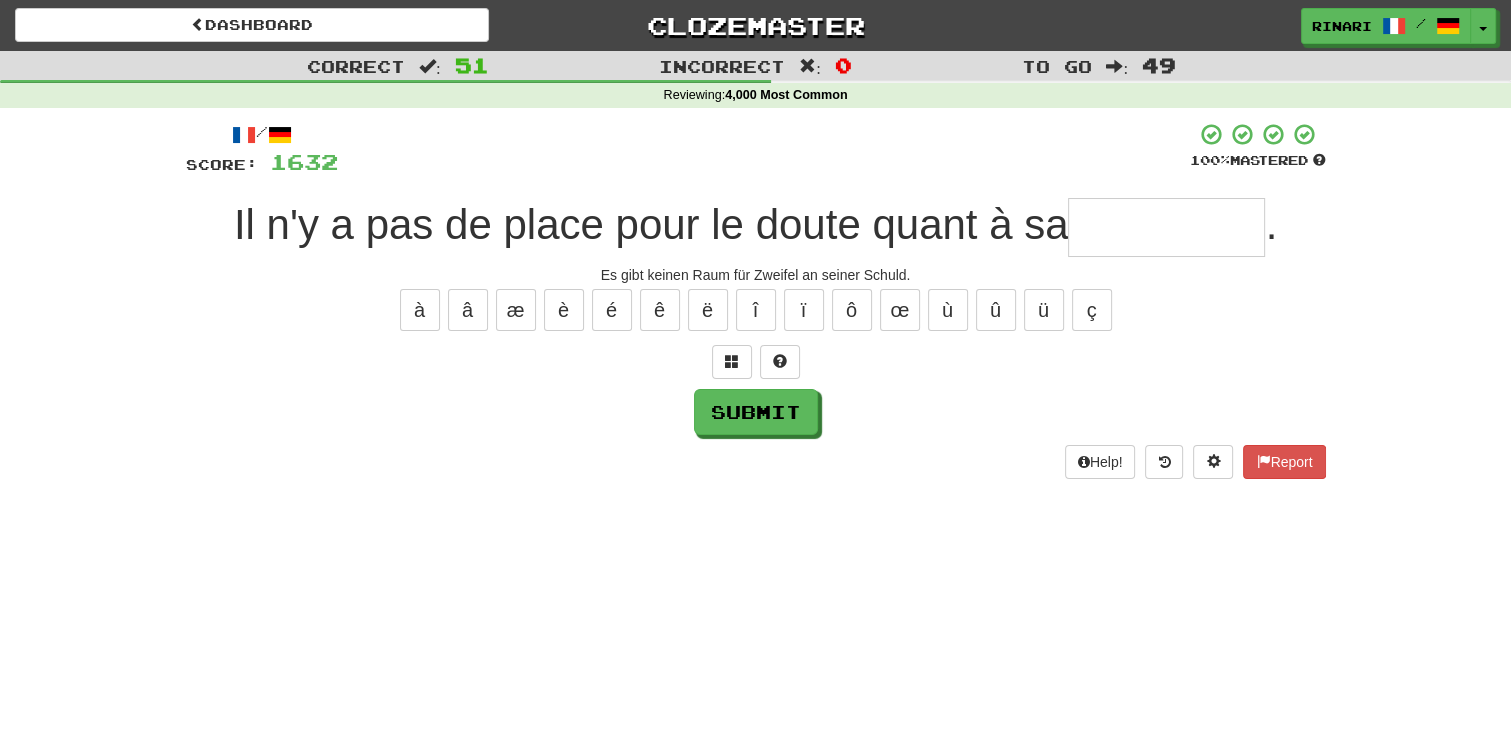 type on "*" 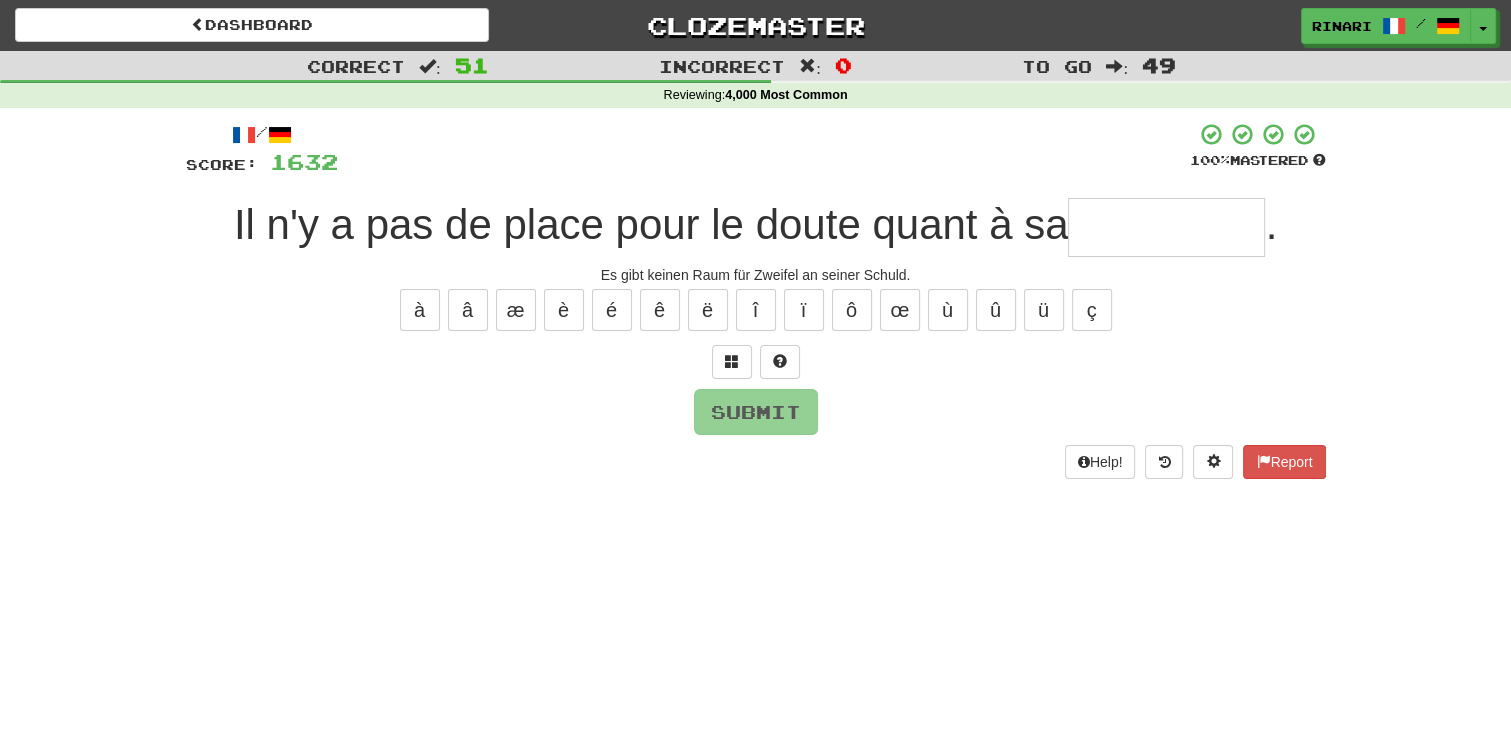 type on "*" 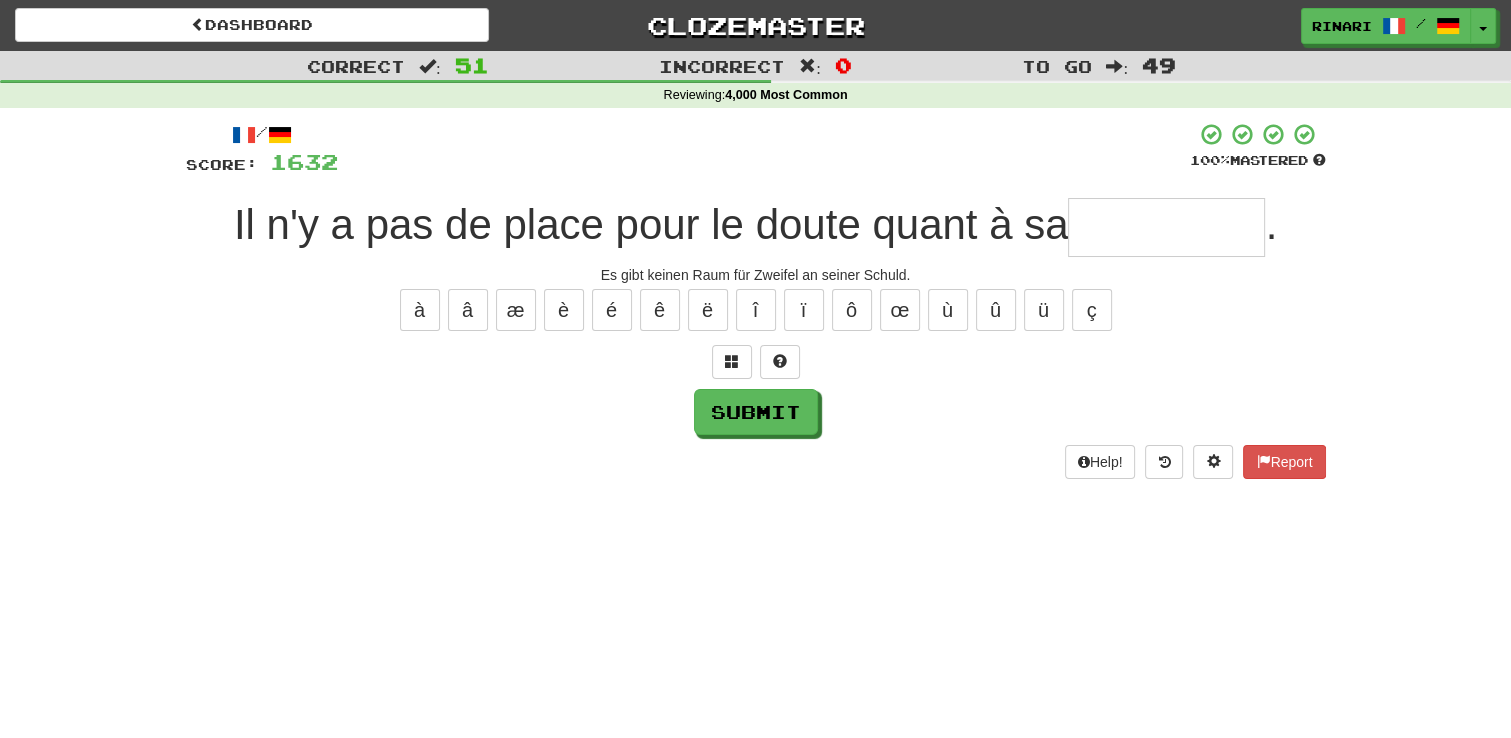 type on "*" 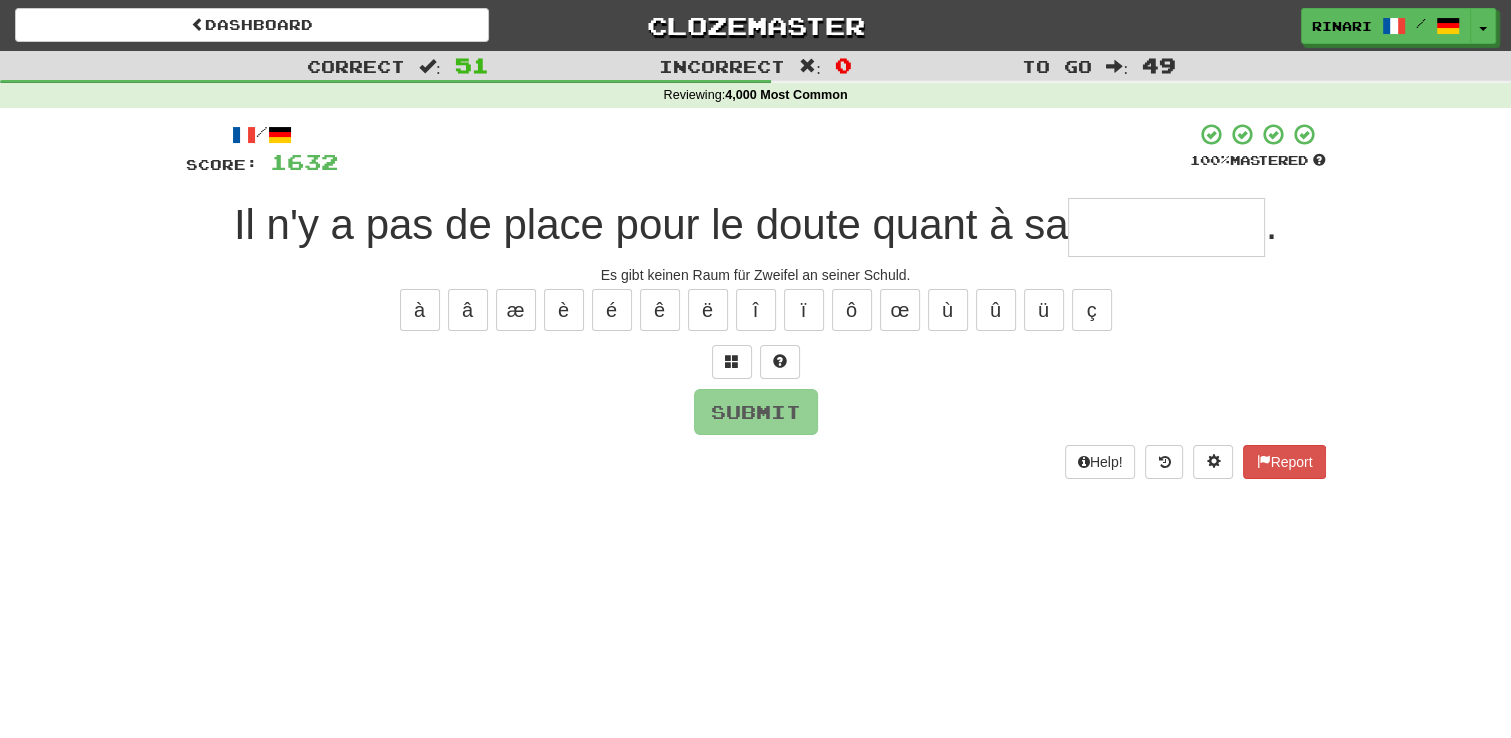 type on "*" 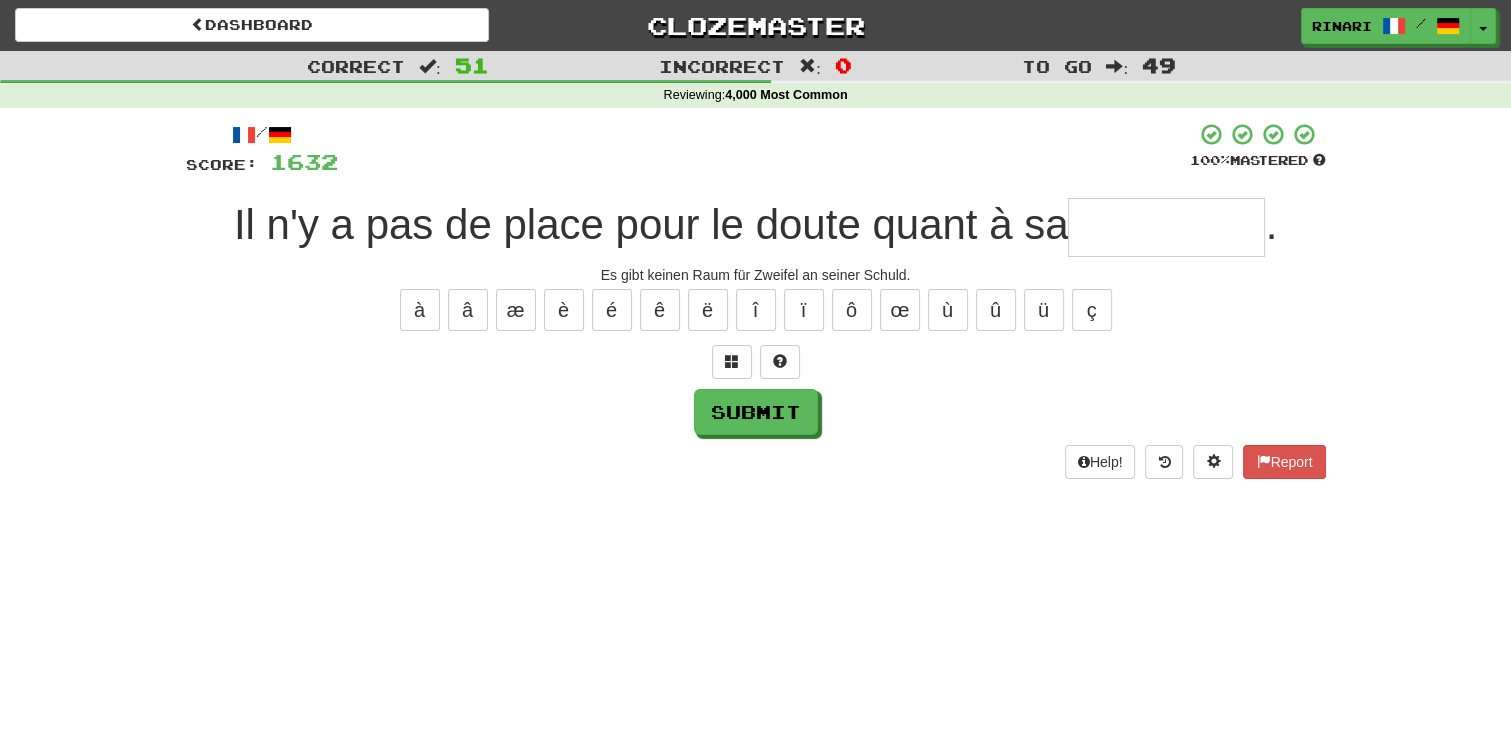 type on "*" 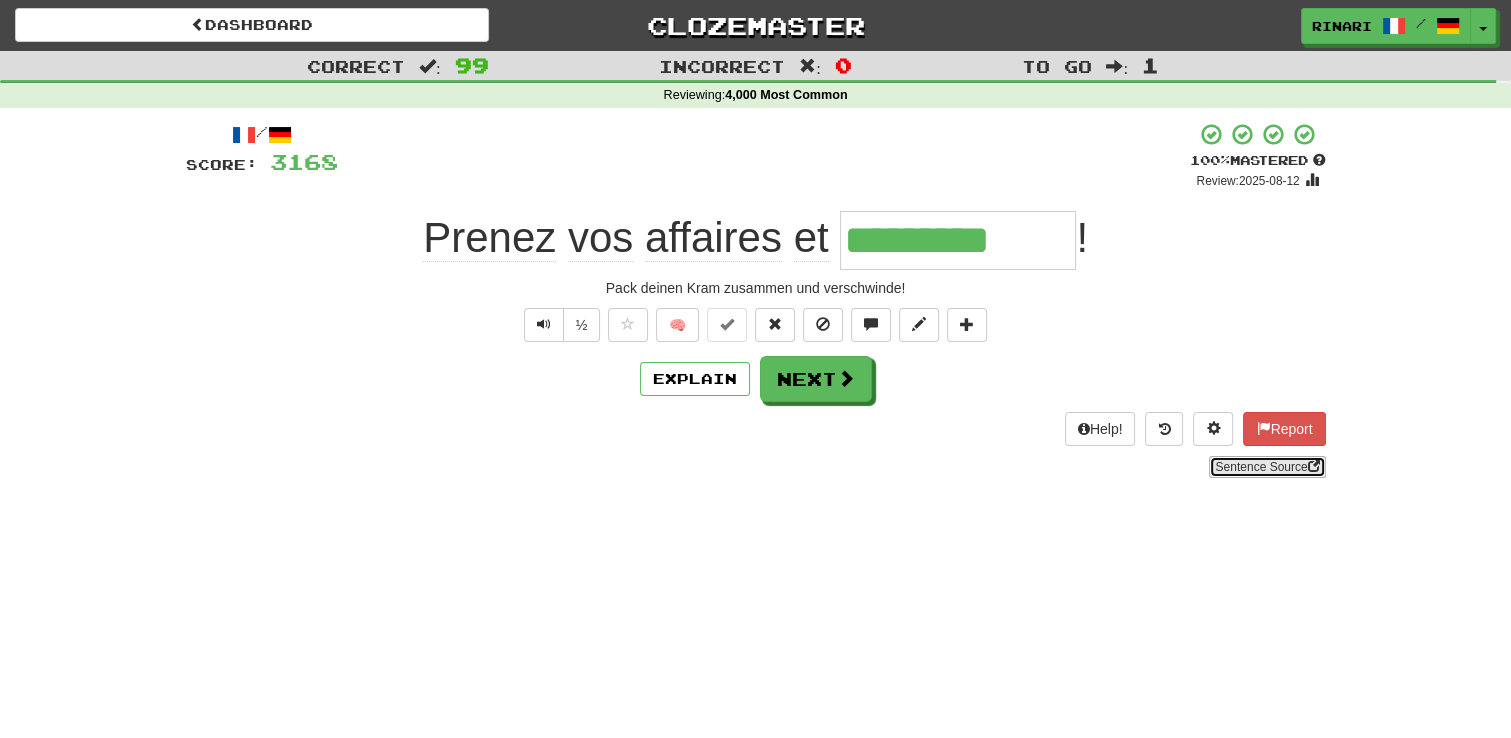 click on "Sentence Source" at bounding box center (1267, 467) 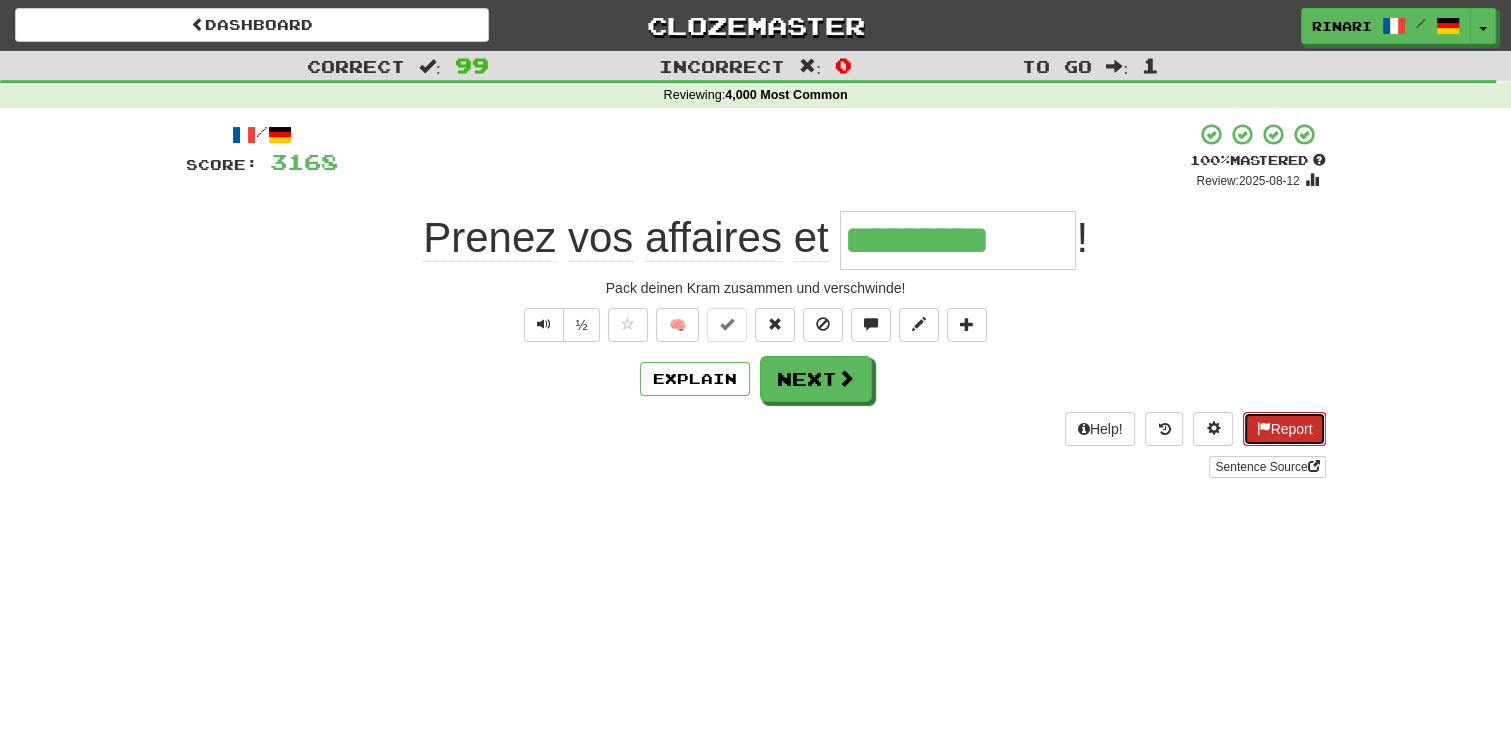 click on "Report" at bounding box center [1284, 429] 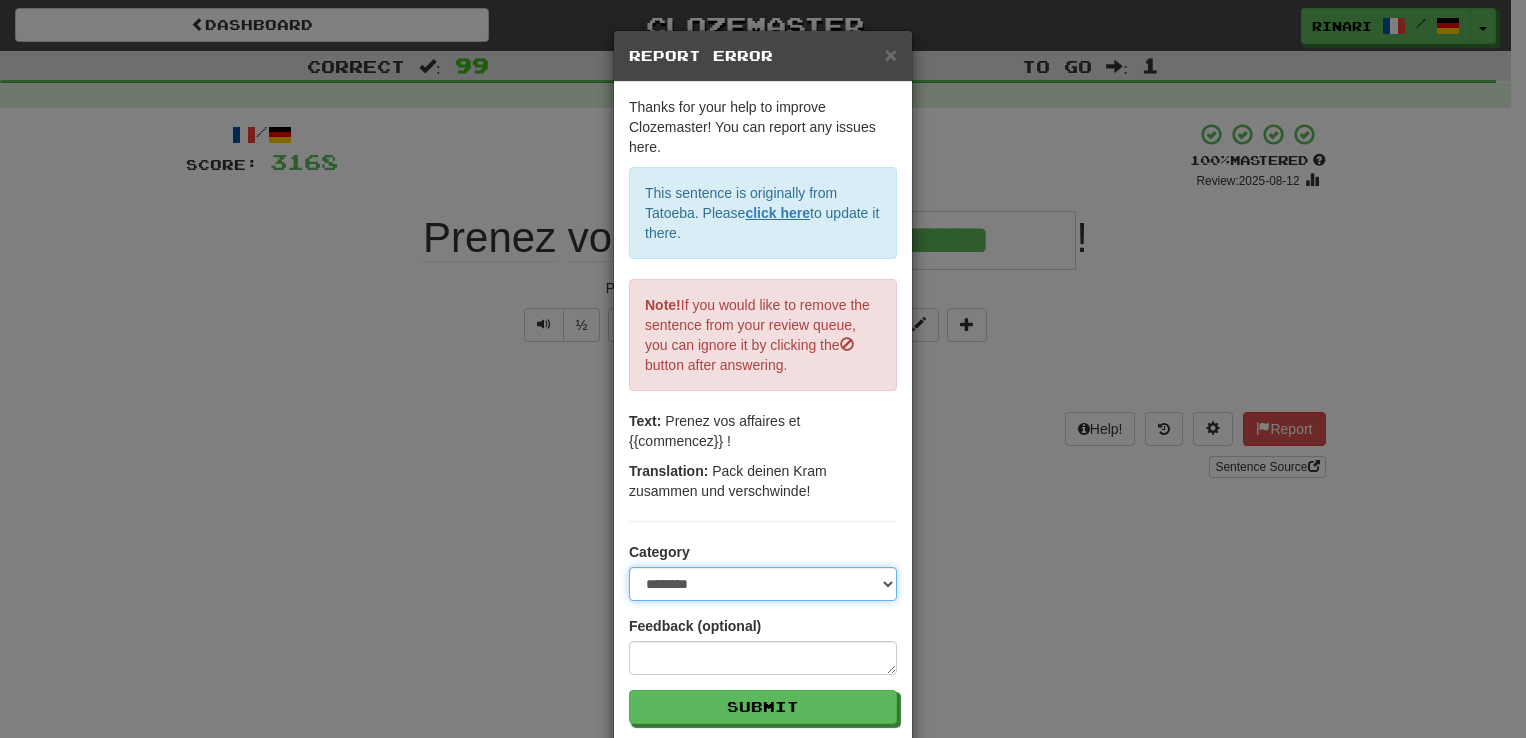 click on "**********" at bounding box center [763, 584] 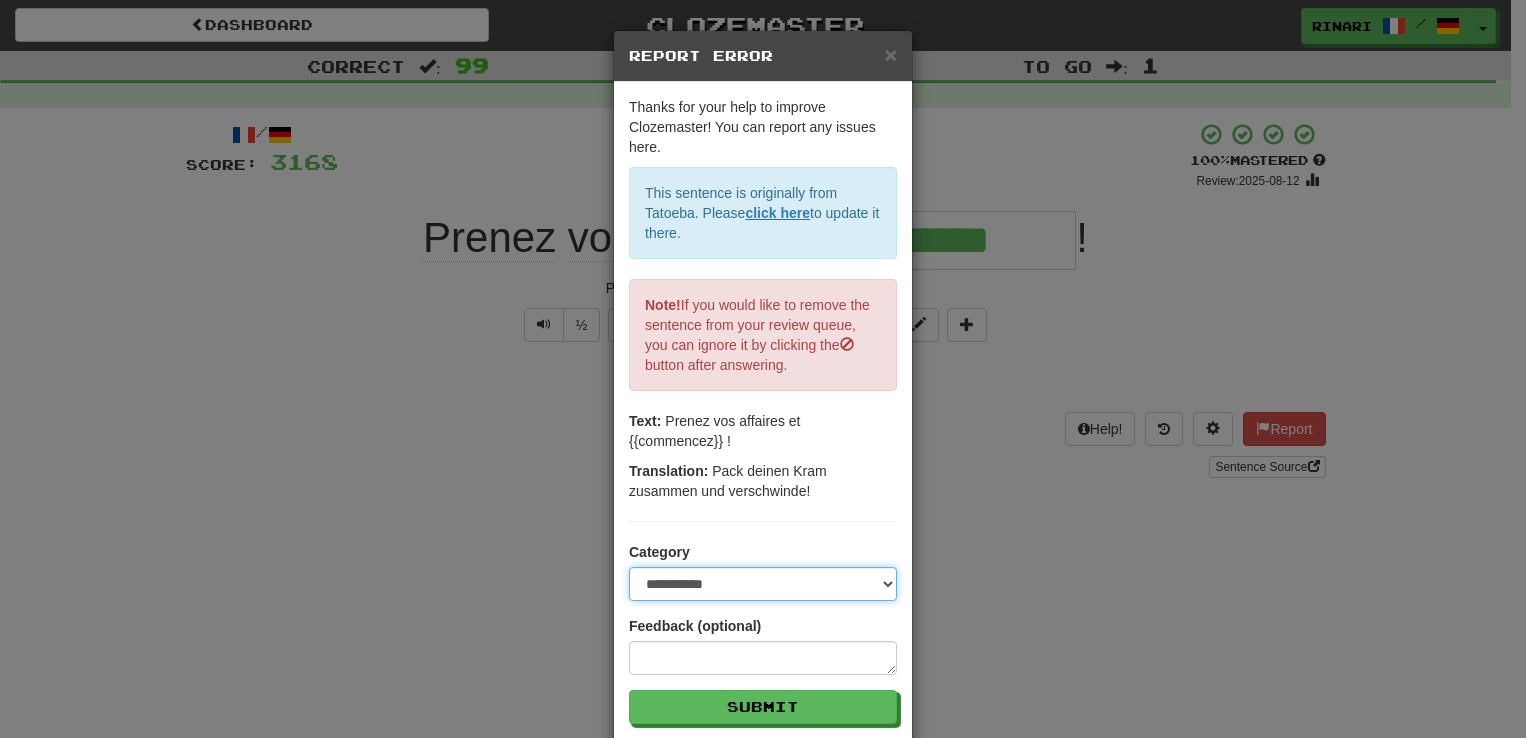 click on "**********" at bounding box center [763, 584] 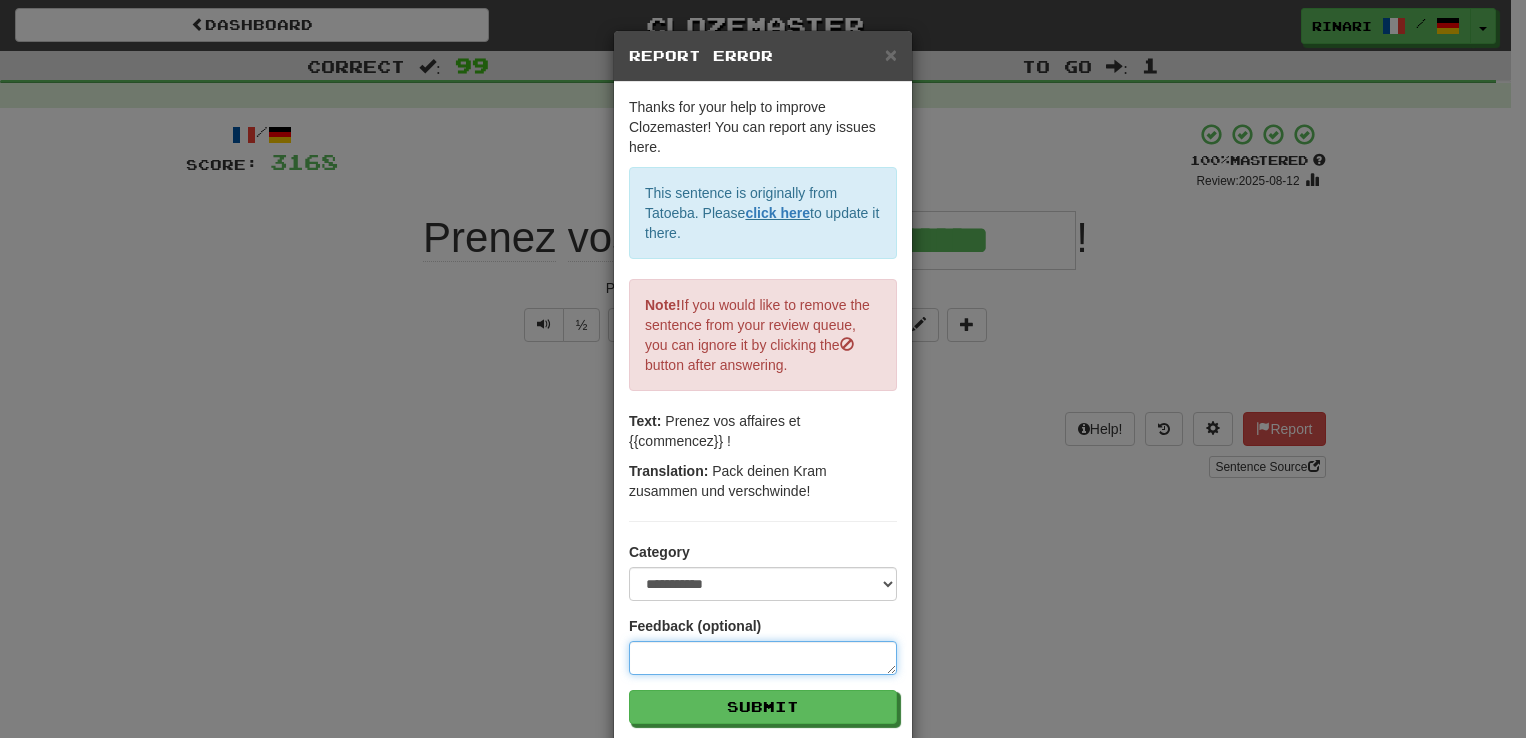 click at bounding box center [763, 658] 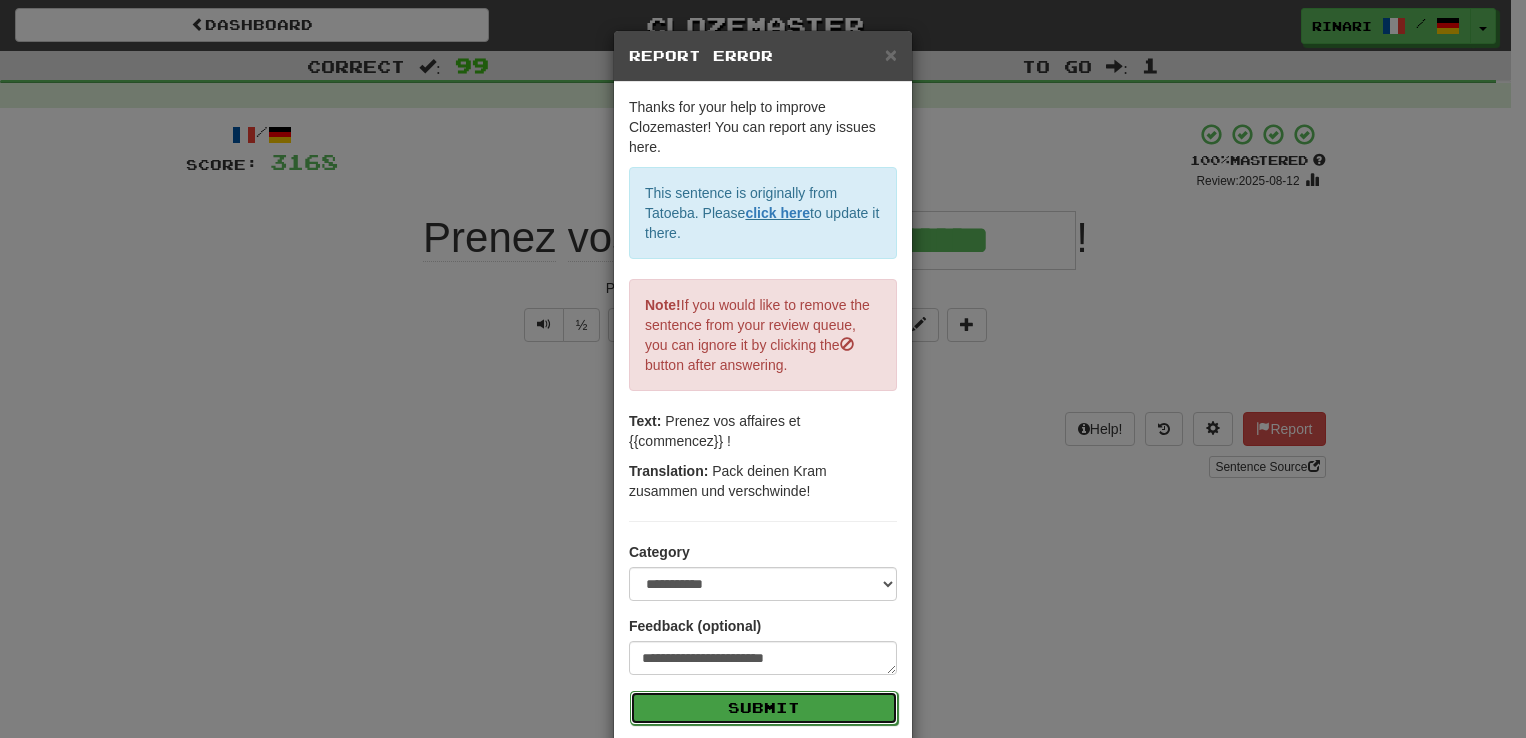 click on "Submit" at bounding box center (764, 708) 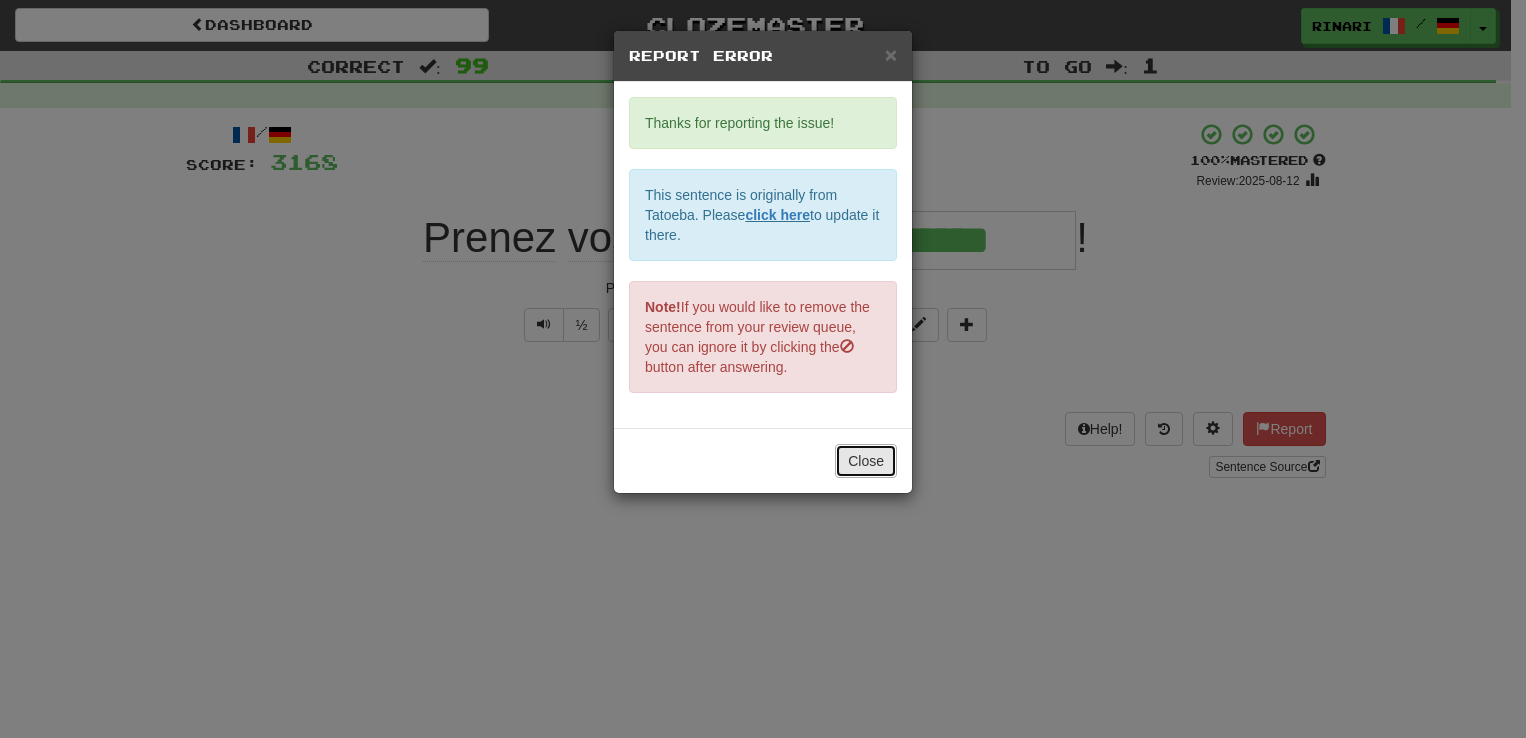 click on "Close" at bounding box center (866, 461) 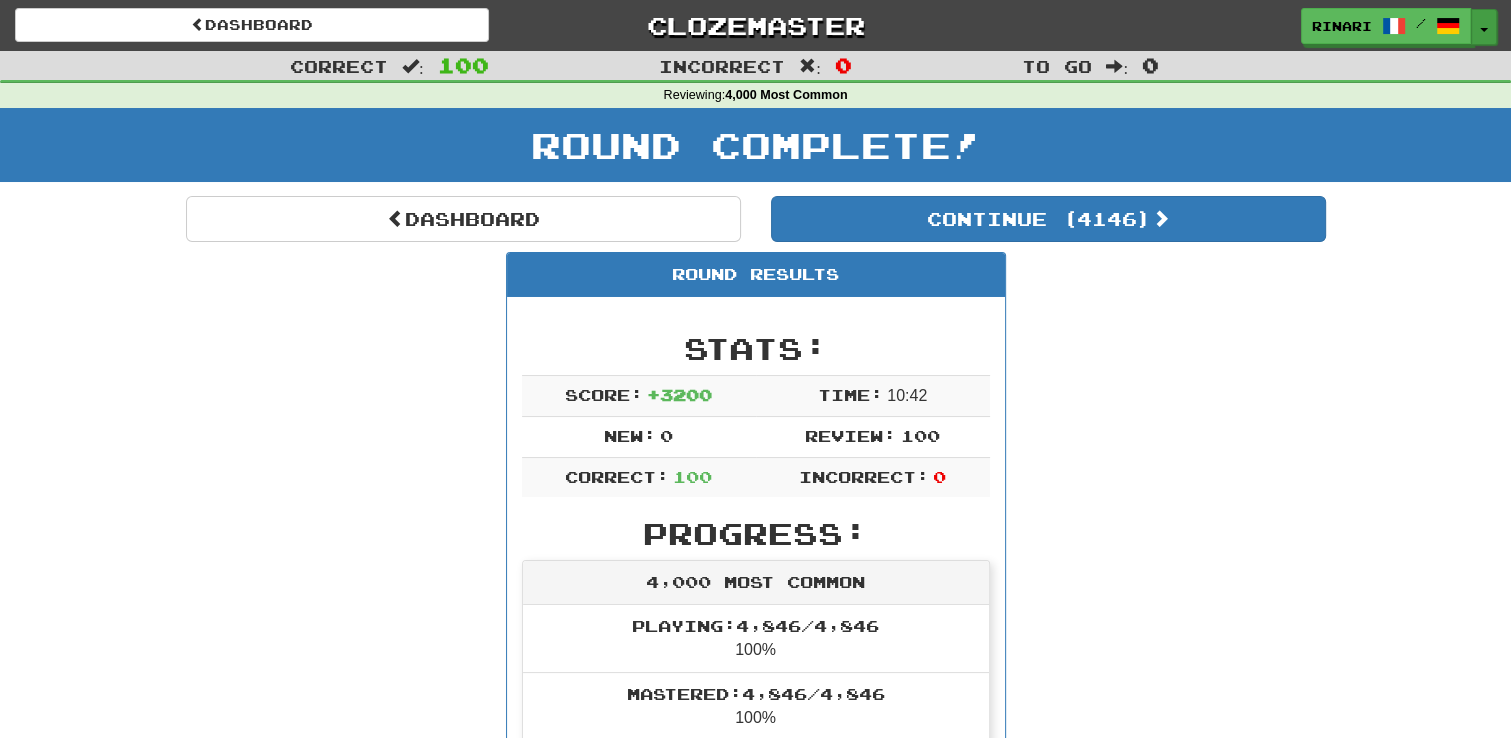 click on "Toggle Dropdown" at bounding box center [1484, 27] 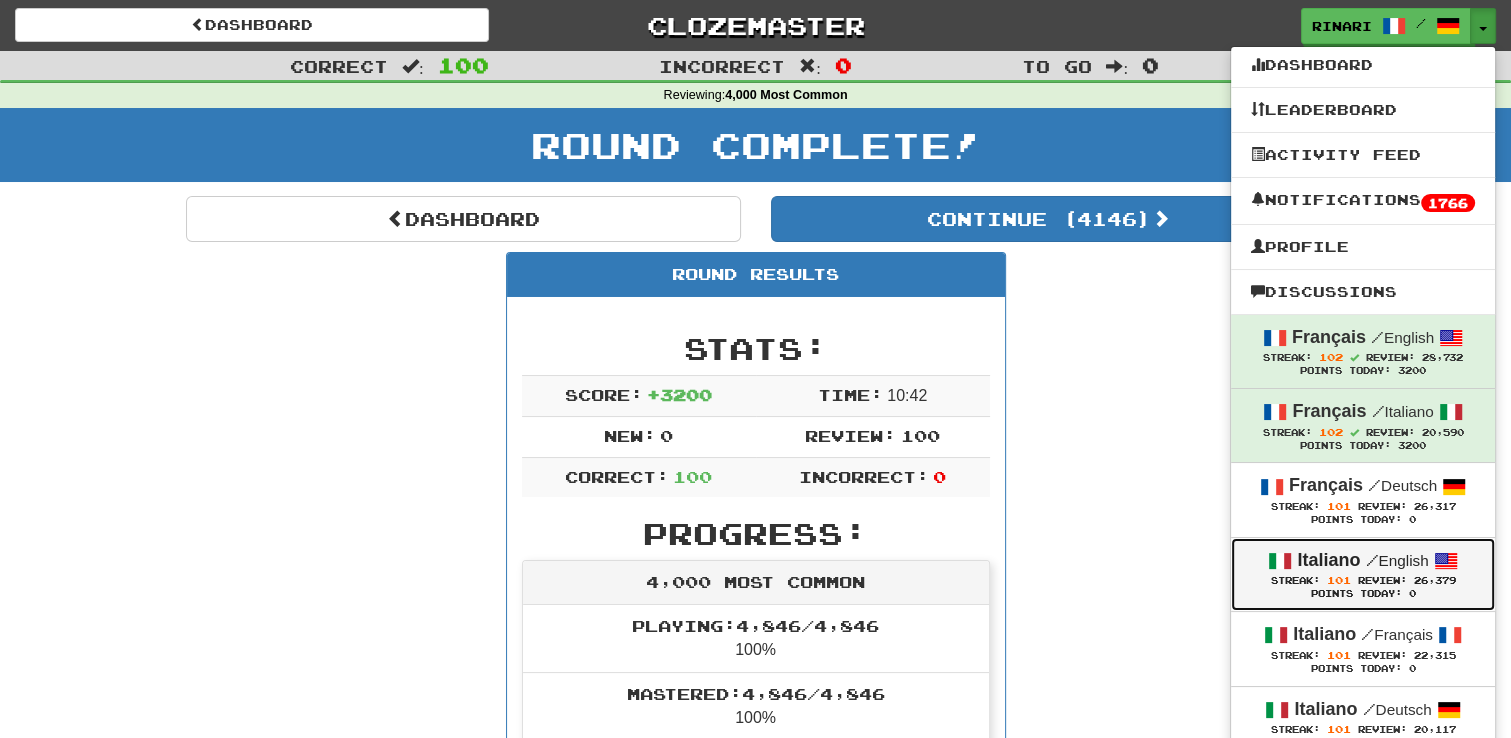 click on "101" at bounding box center (1338, 580) 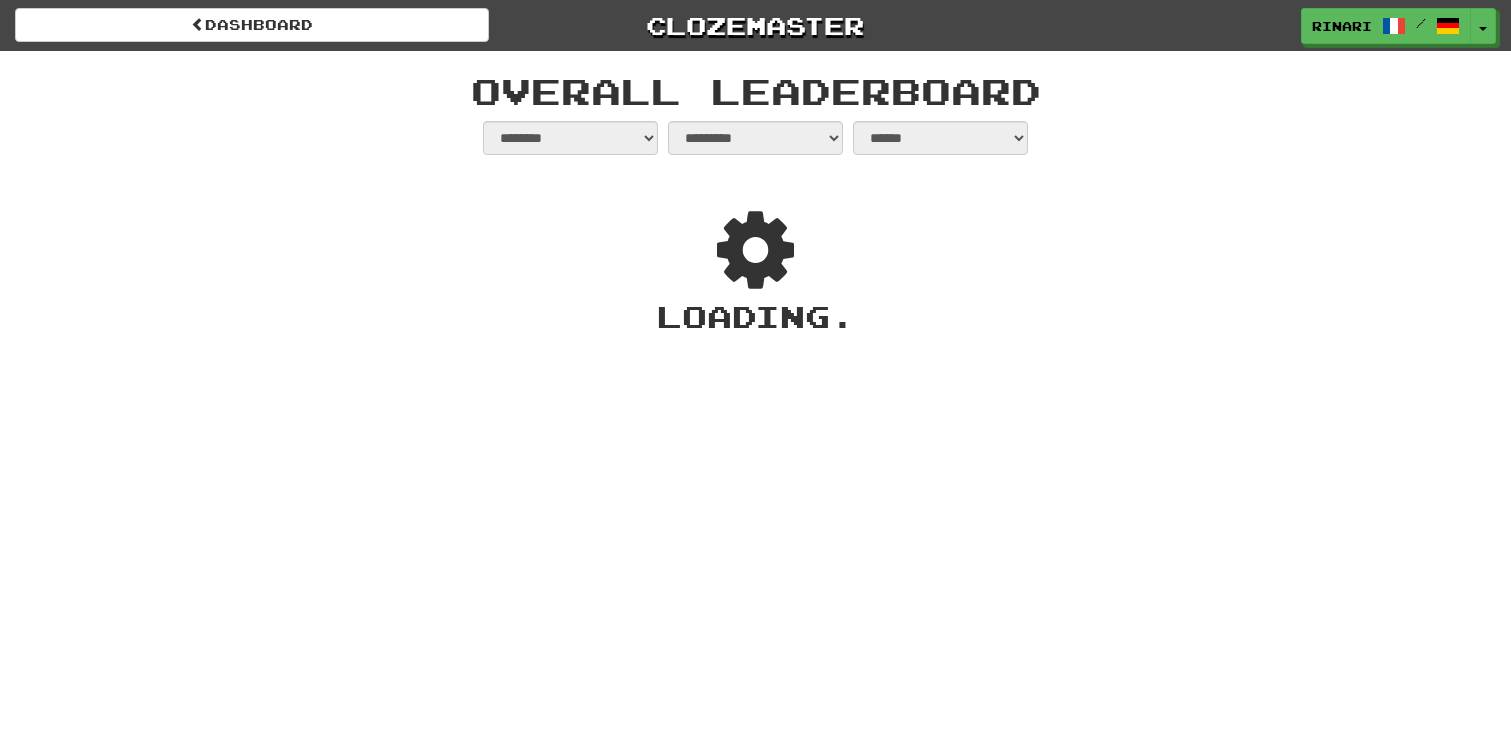 select on "**********" 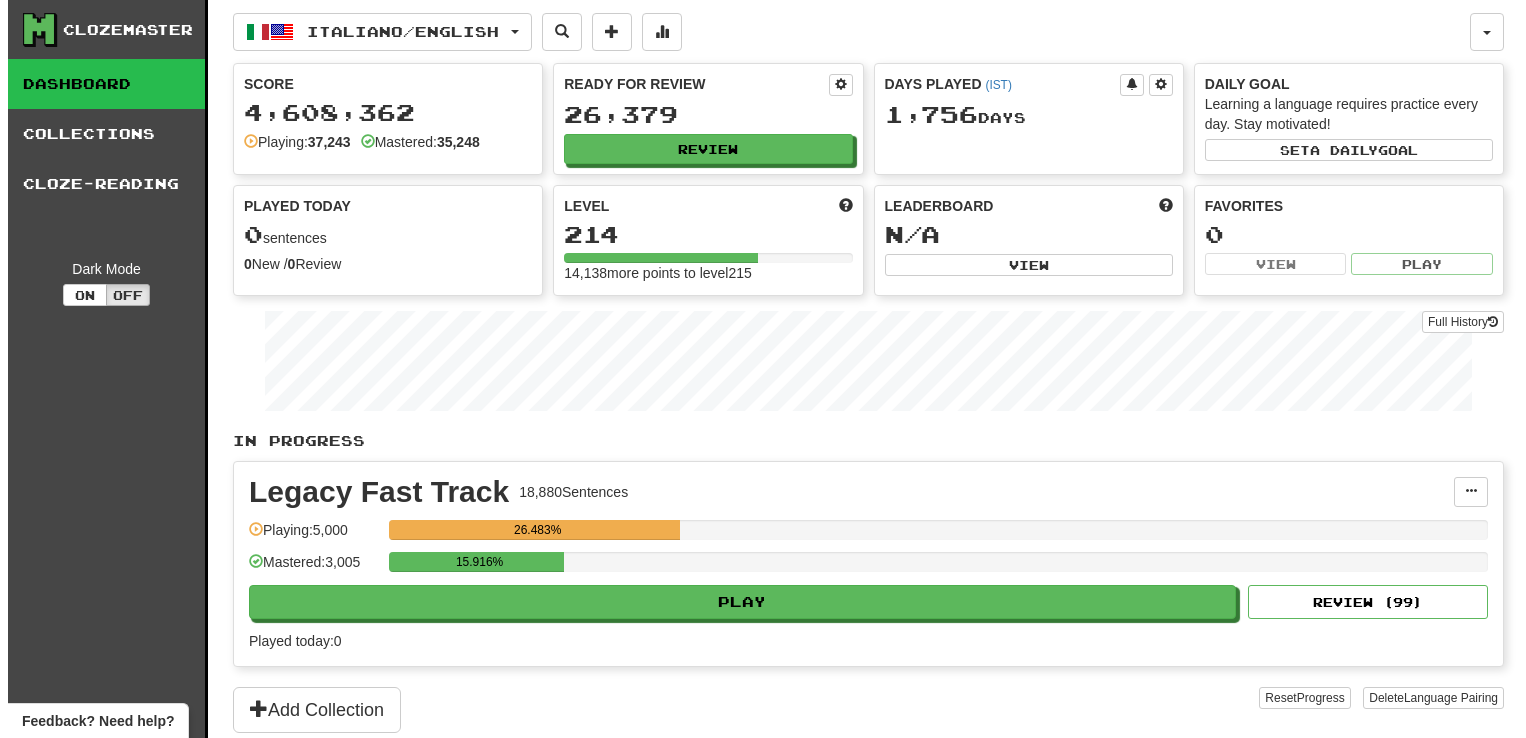 scroll, scrollTop: 0, scrollLeft: 0, axis: both 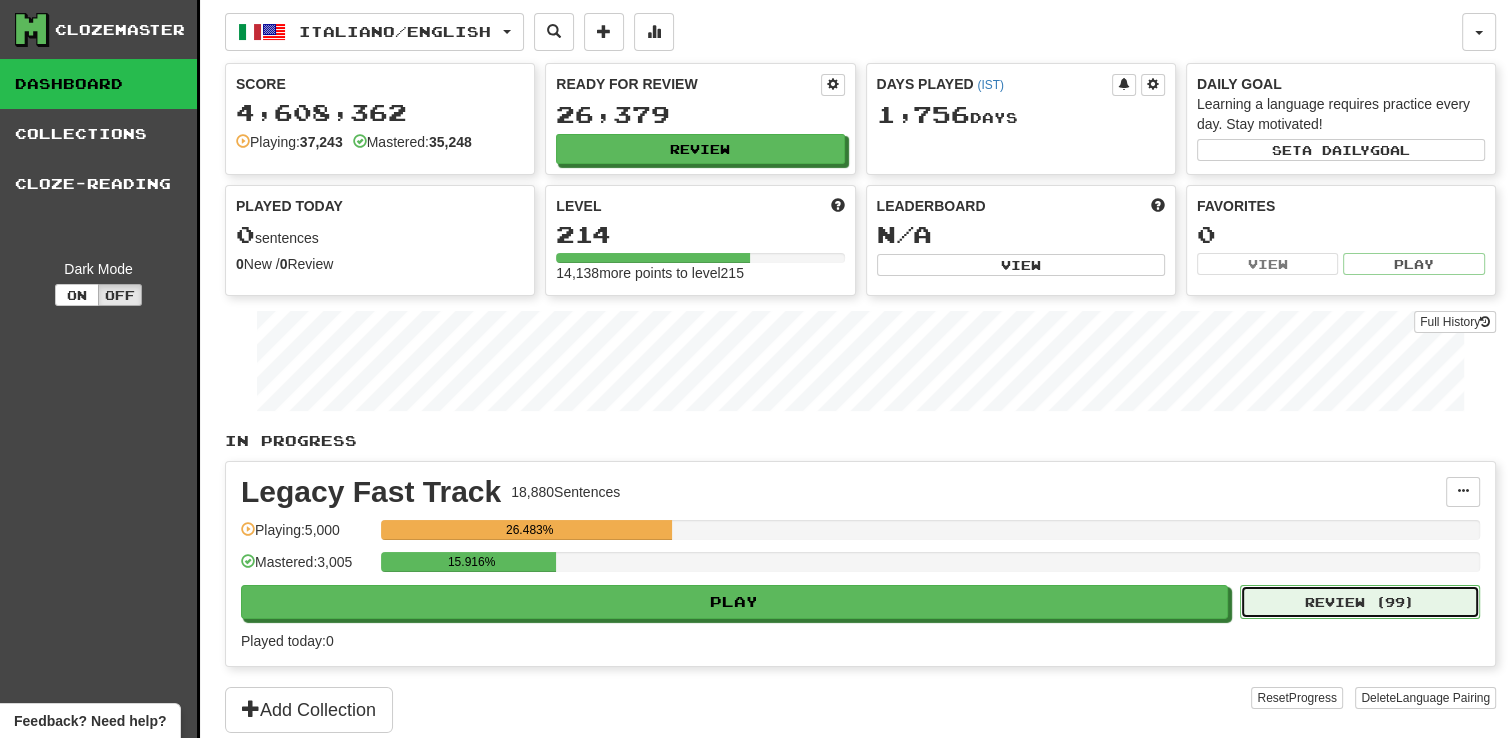 click on "Review ( 99 )" at bounding box center [1360, 602] 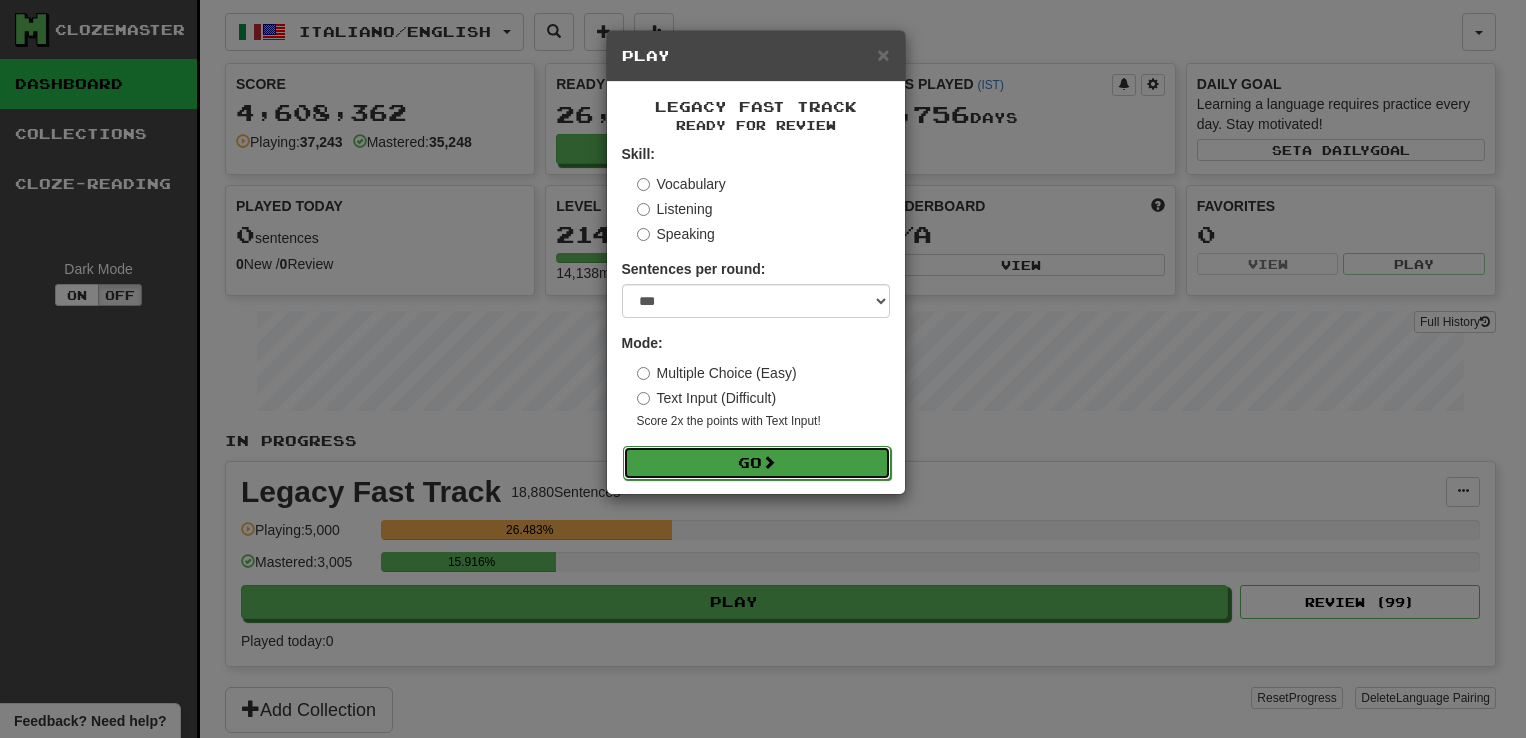 click on "Go" at bounding box center [757, 463] 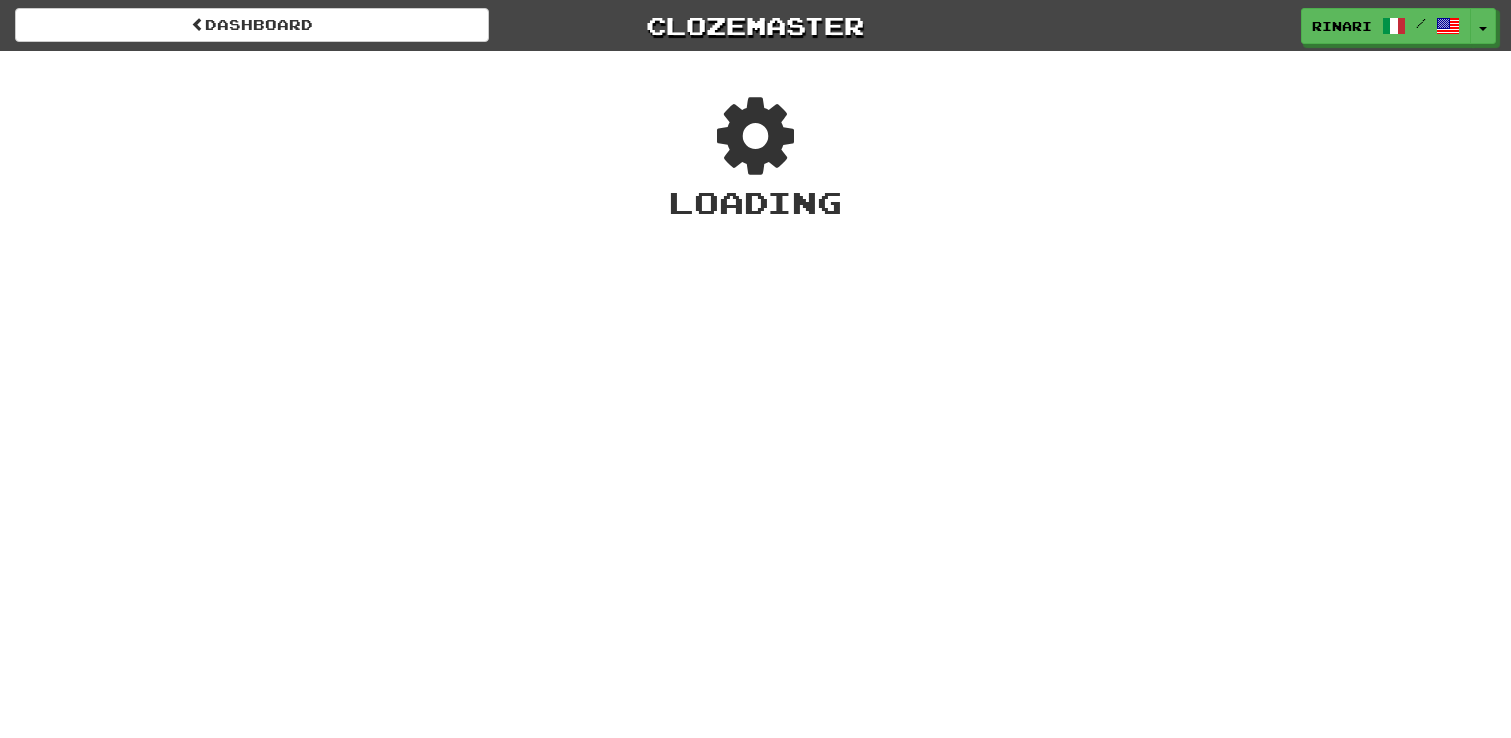 scroll, scrollTop: 0, scrollLeft: 0, axis: both 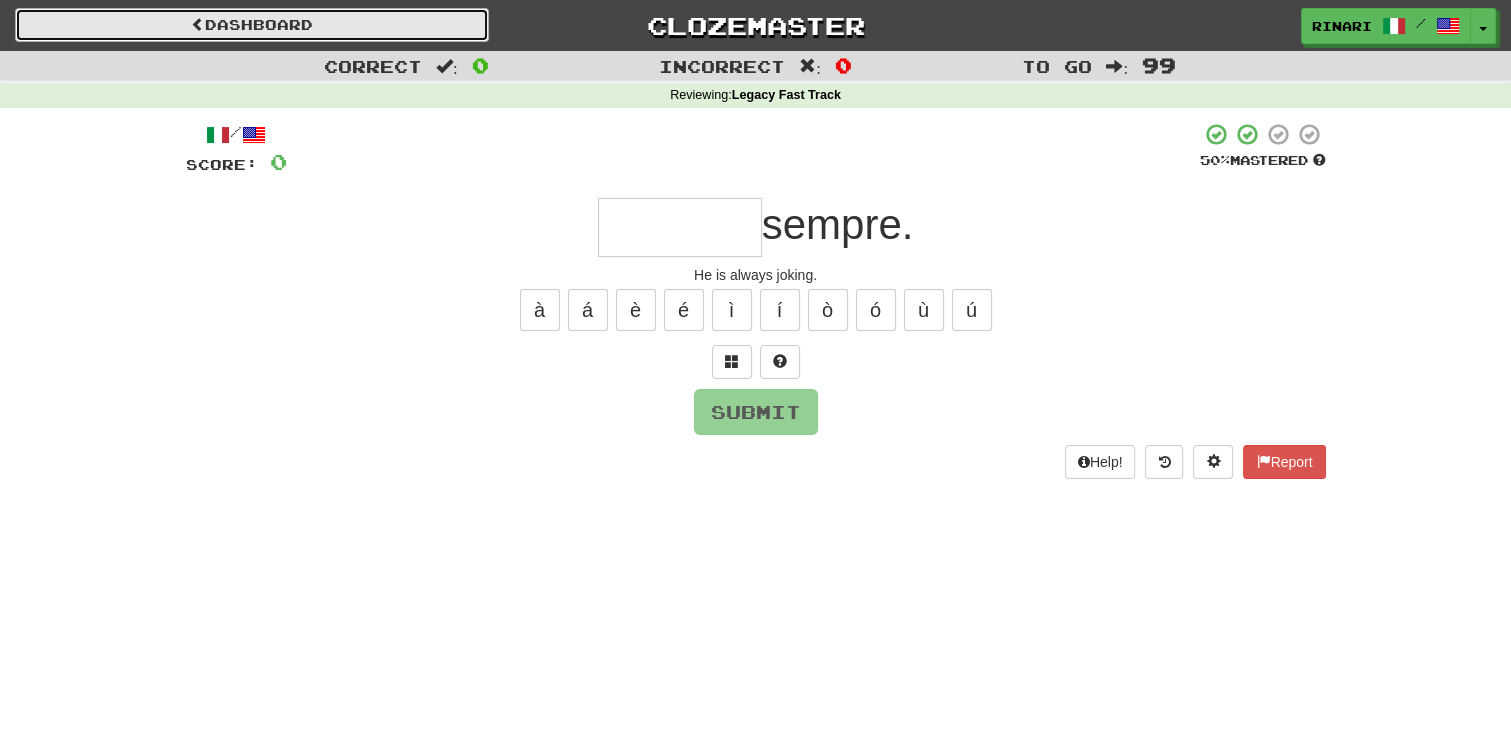 click on "Dashboard" at bounding box center (252, 25) 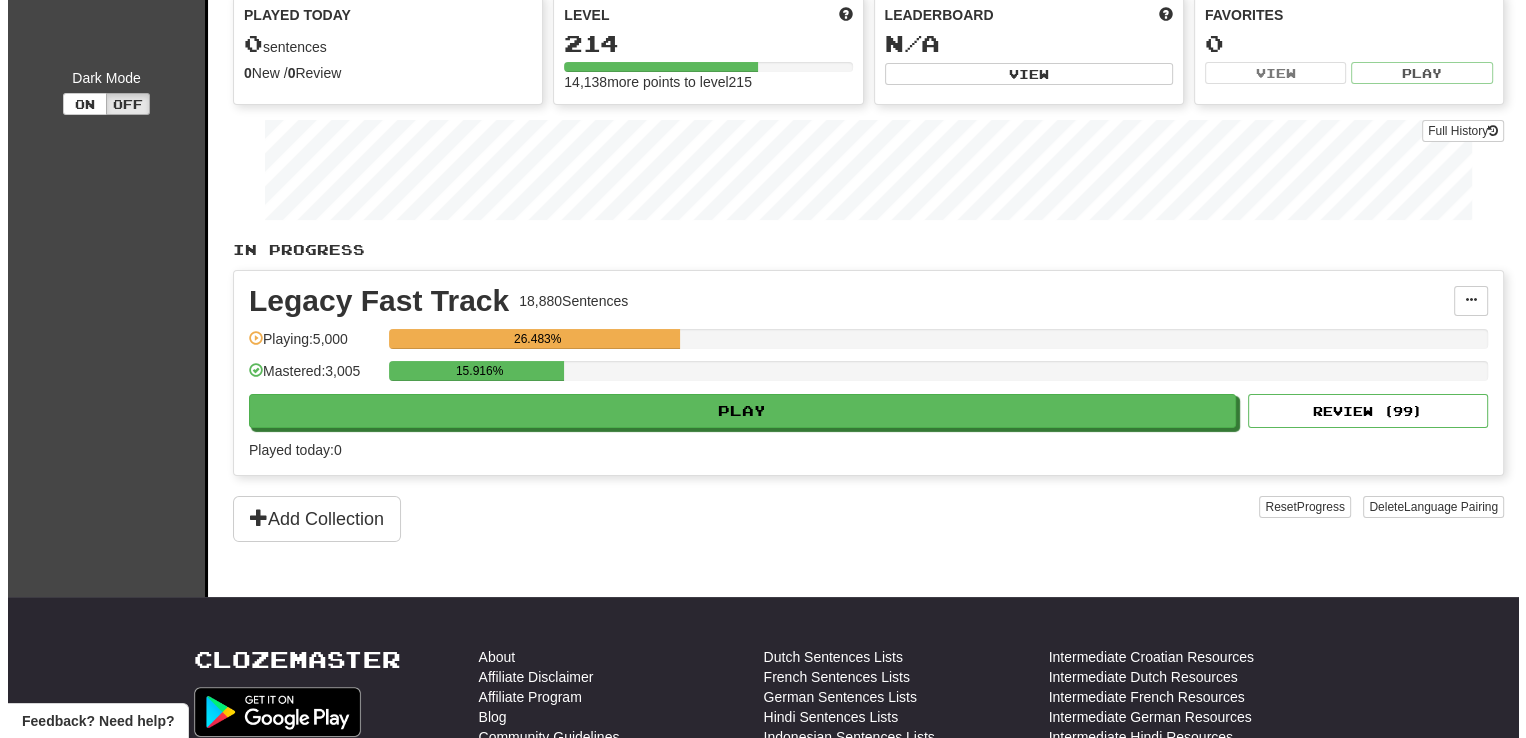 scroll, scrollTop: 0, scrollLeft: 0, axis: both 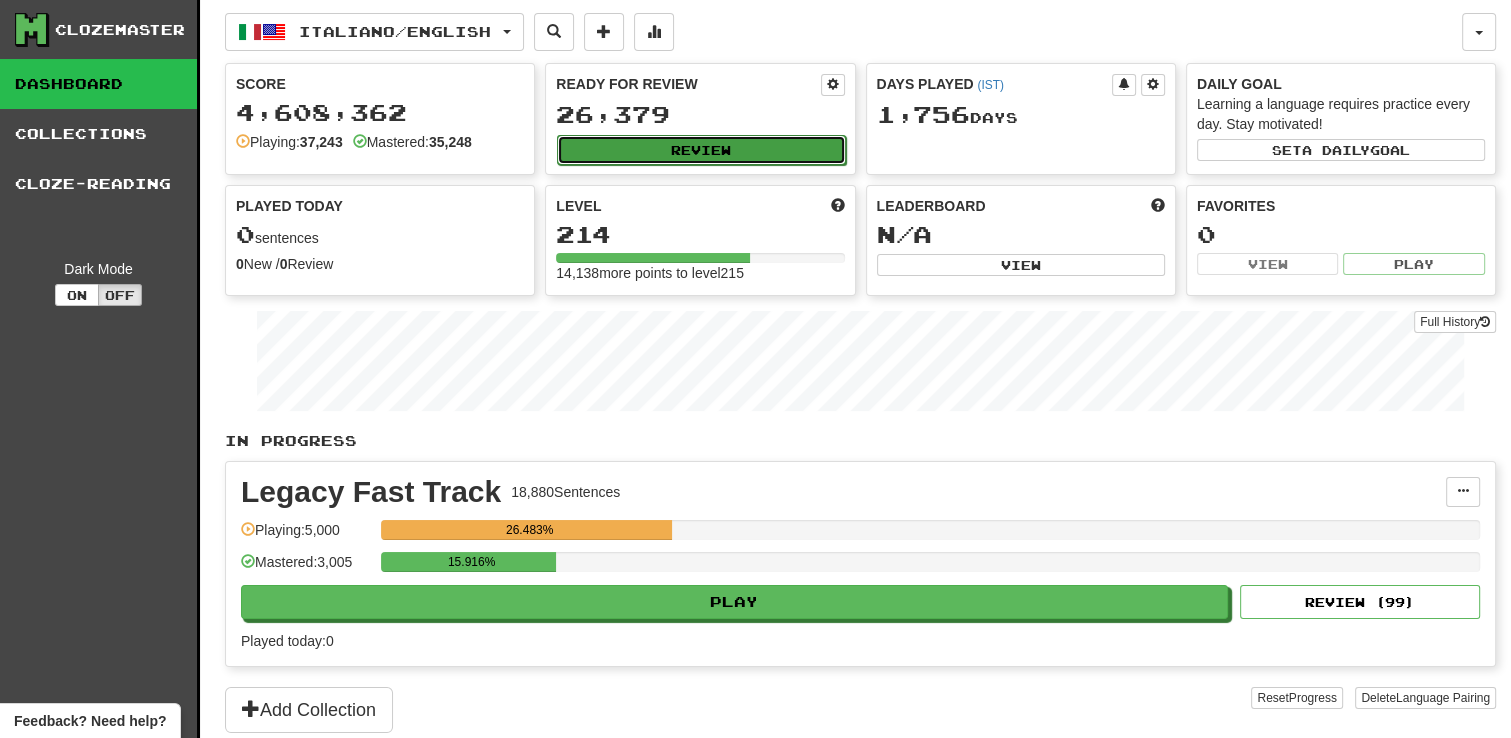 click on "Review" at bounding box center [701, 150] 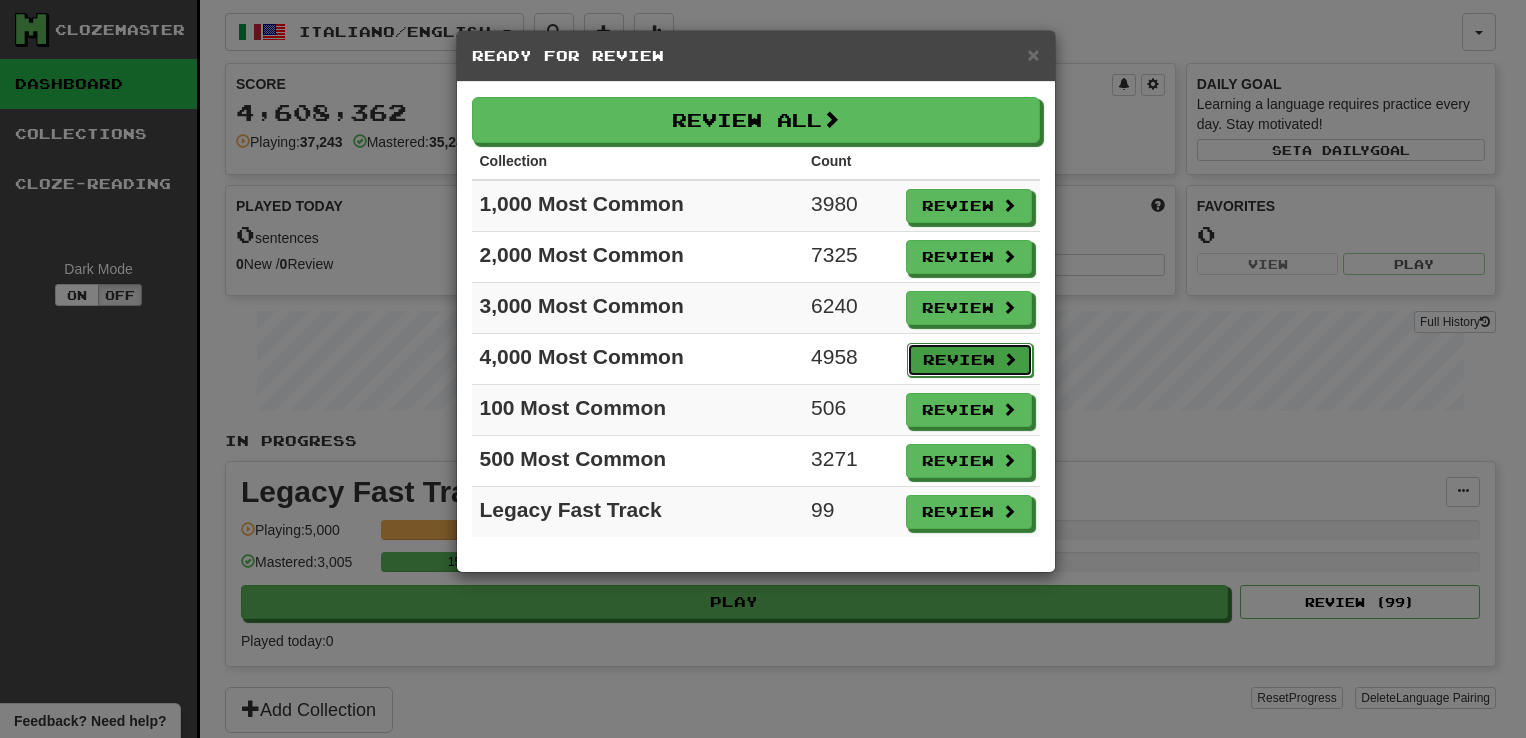 click on "Review" at bounding box center [970, 360] 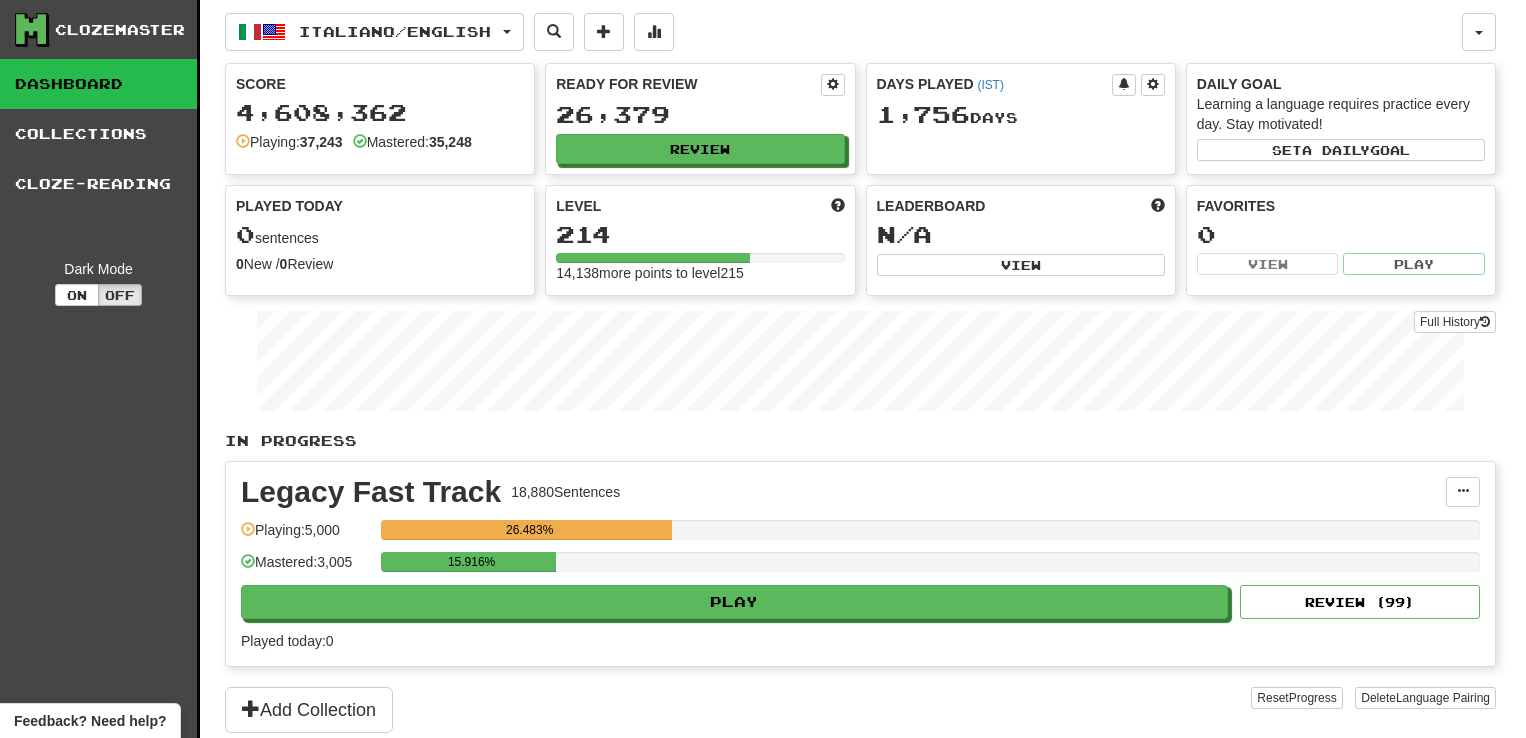 select on "***" 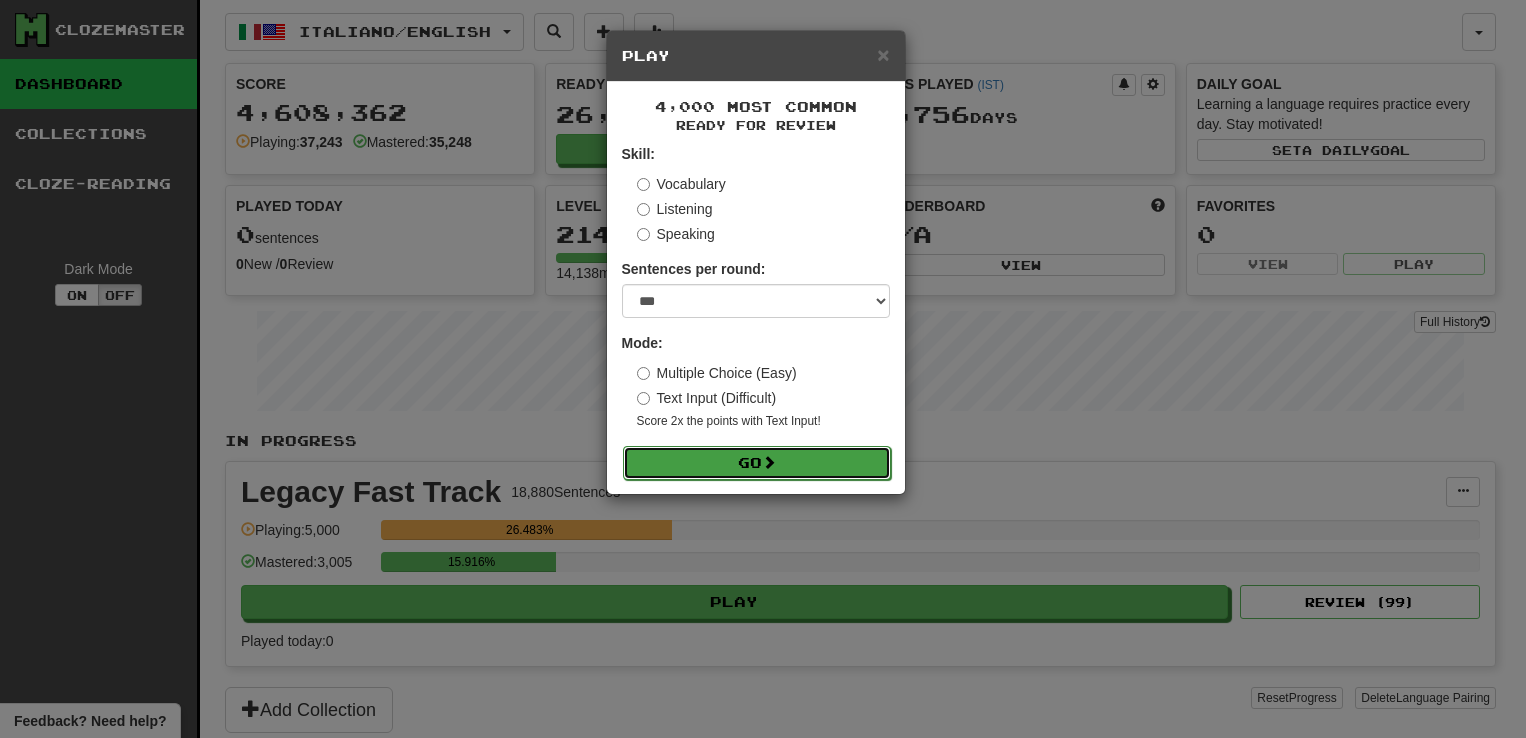 click on "Go" at bounding box center (757, 463) 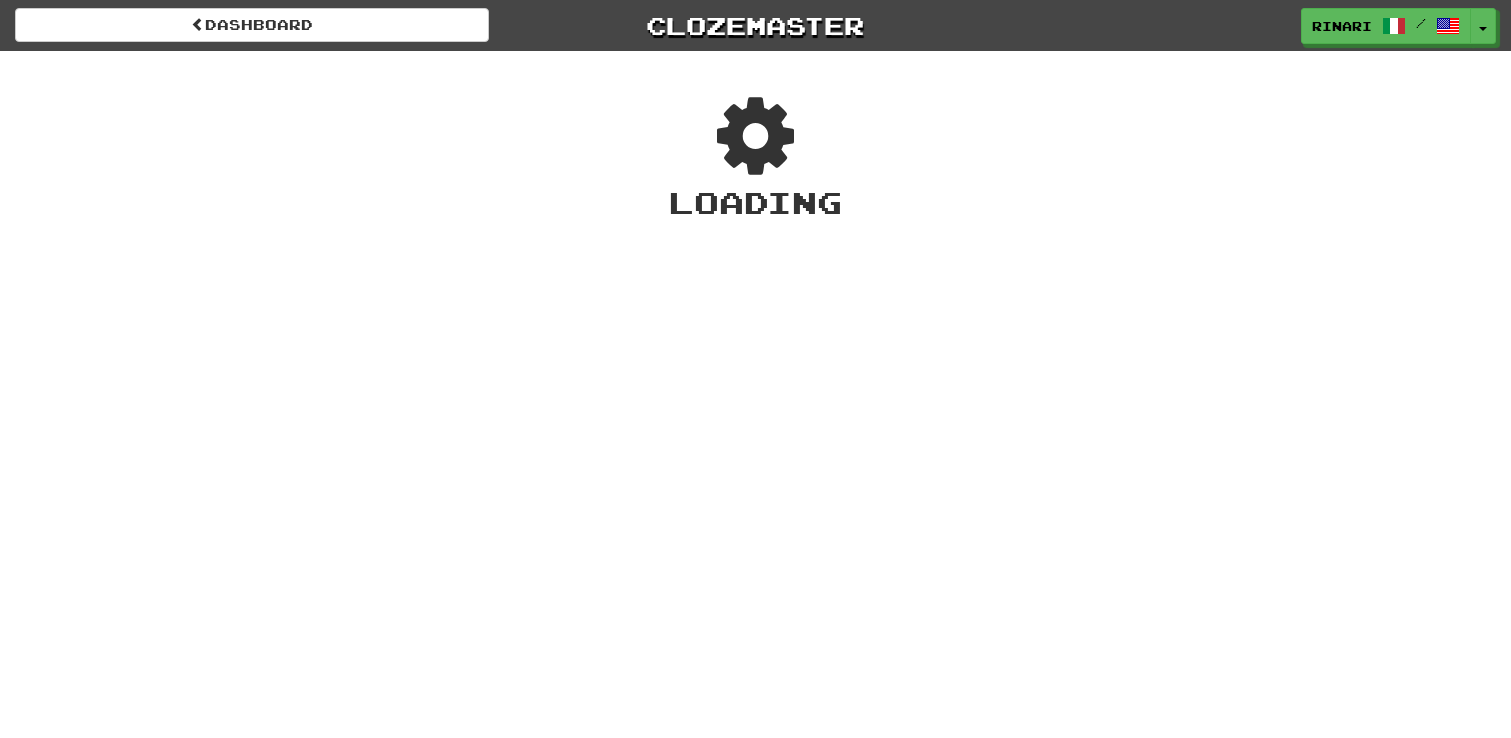 scroll, scrollTop: 0, scrollLeft: 0, axis: both 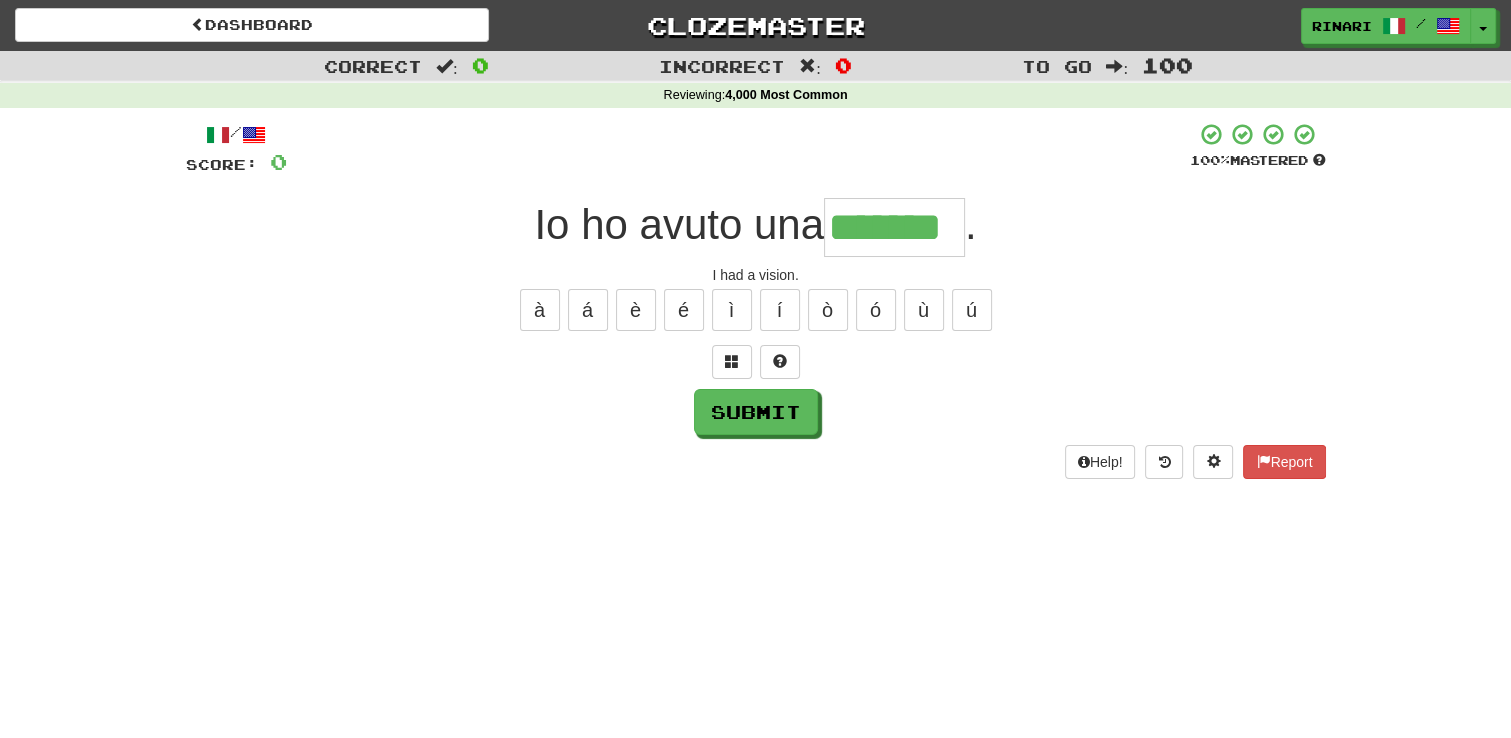 type on "*******" 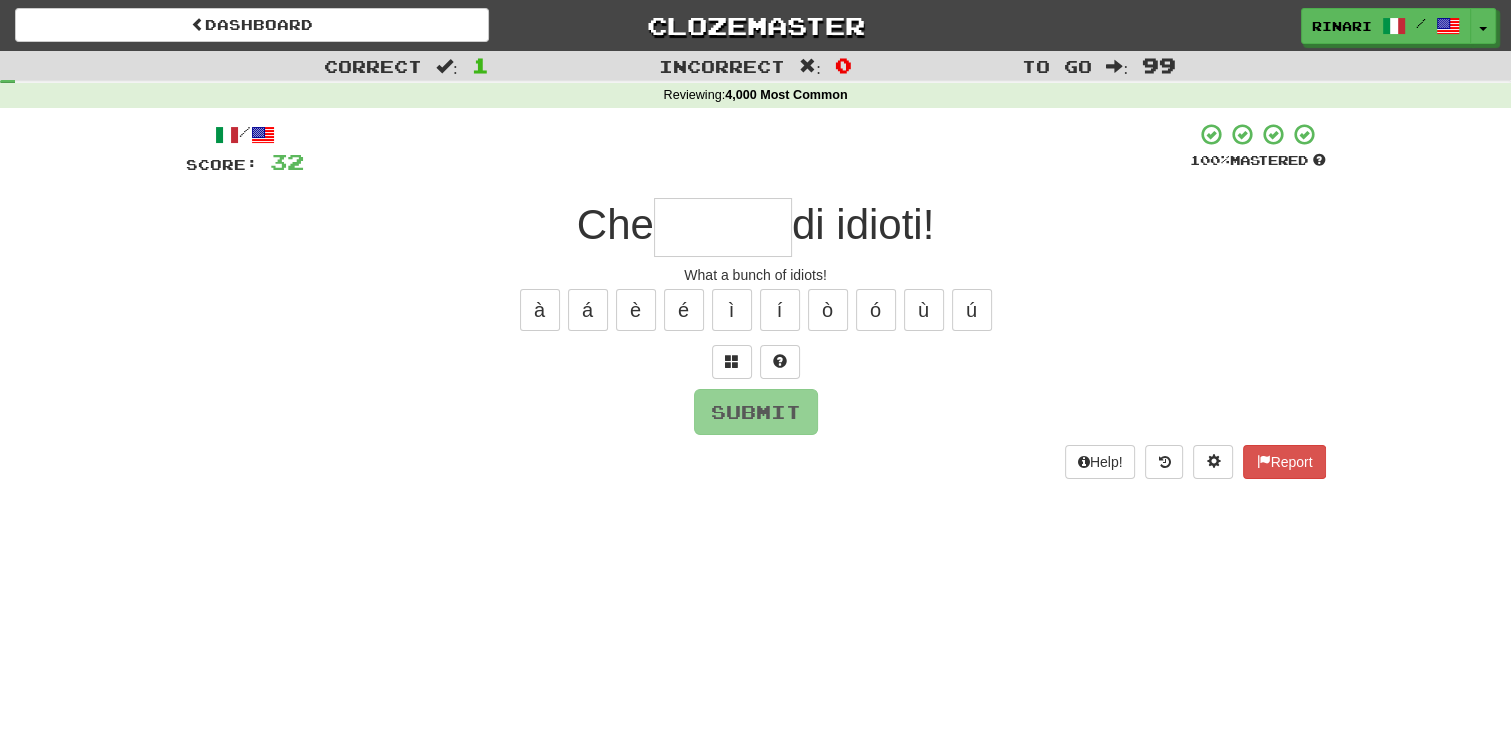 type on "*" 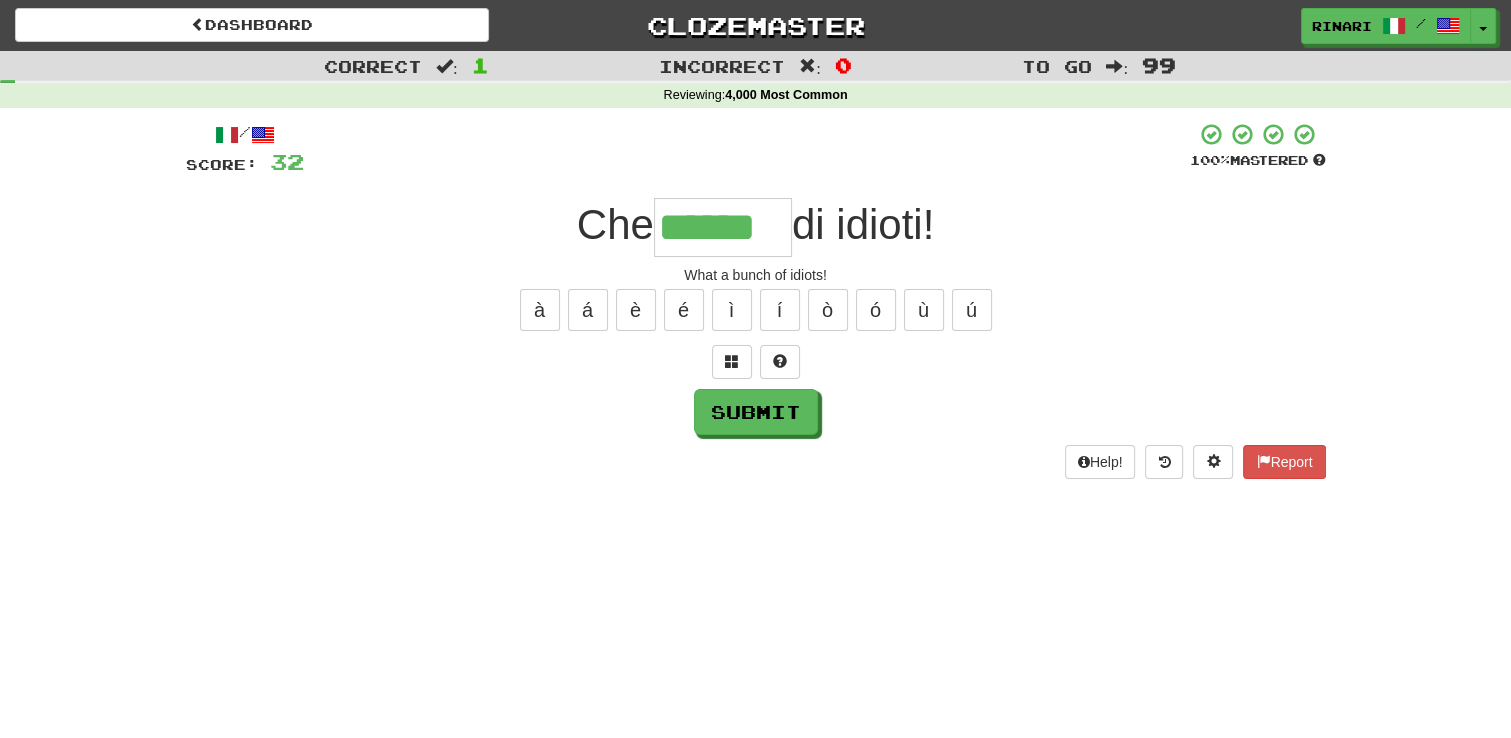 type on "******" 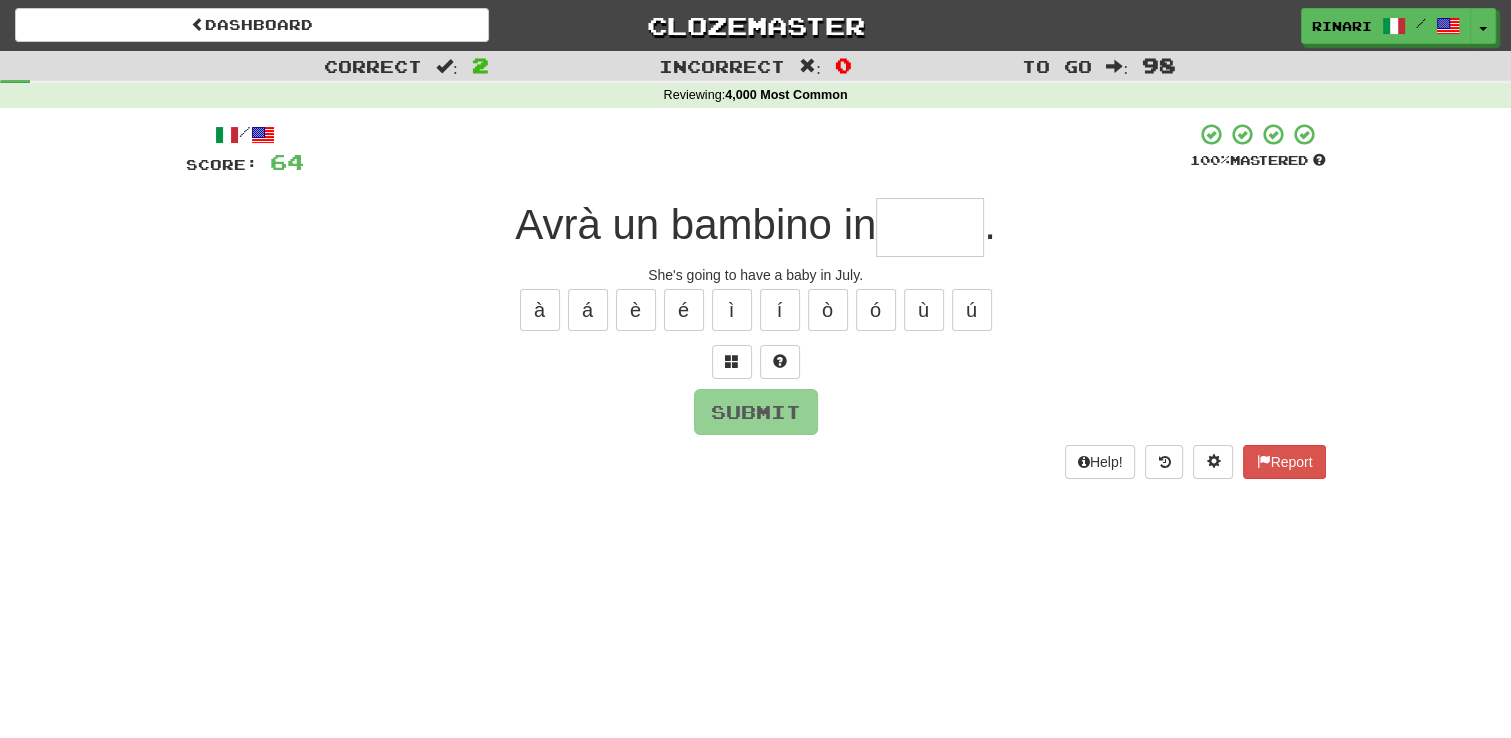 type on "*" 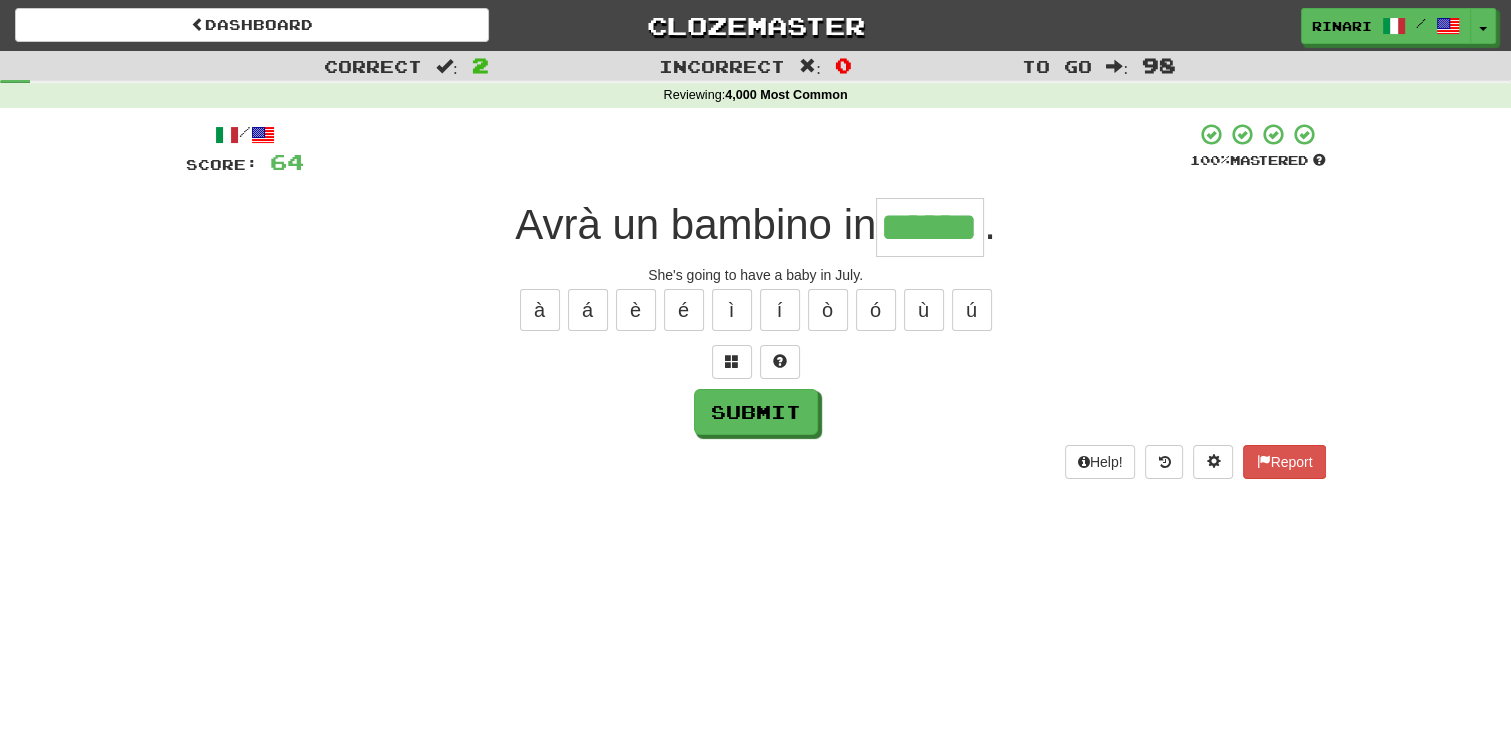 type on "******" 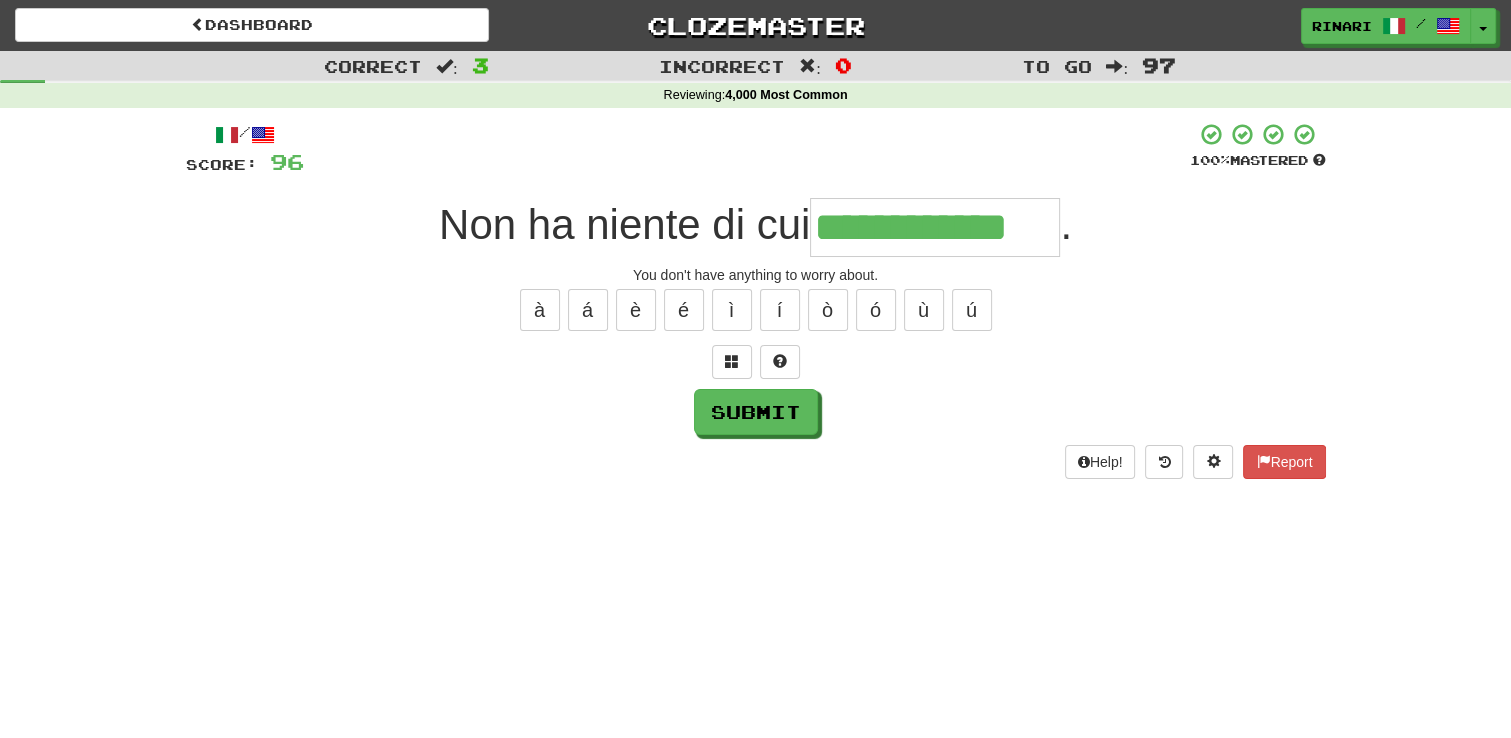 type on "**********" 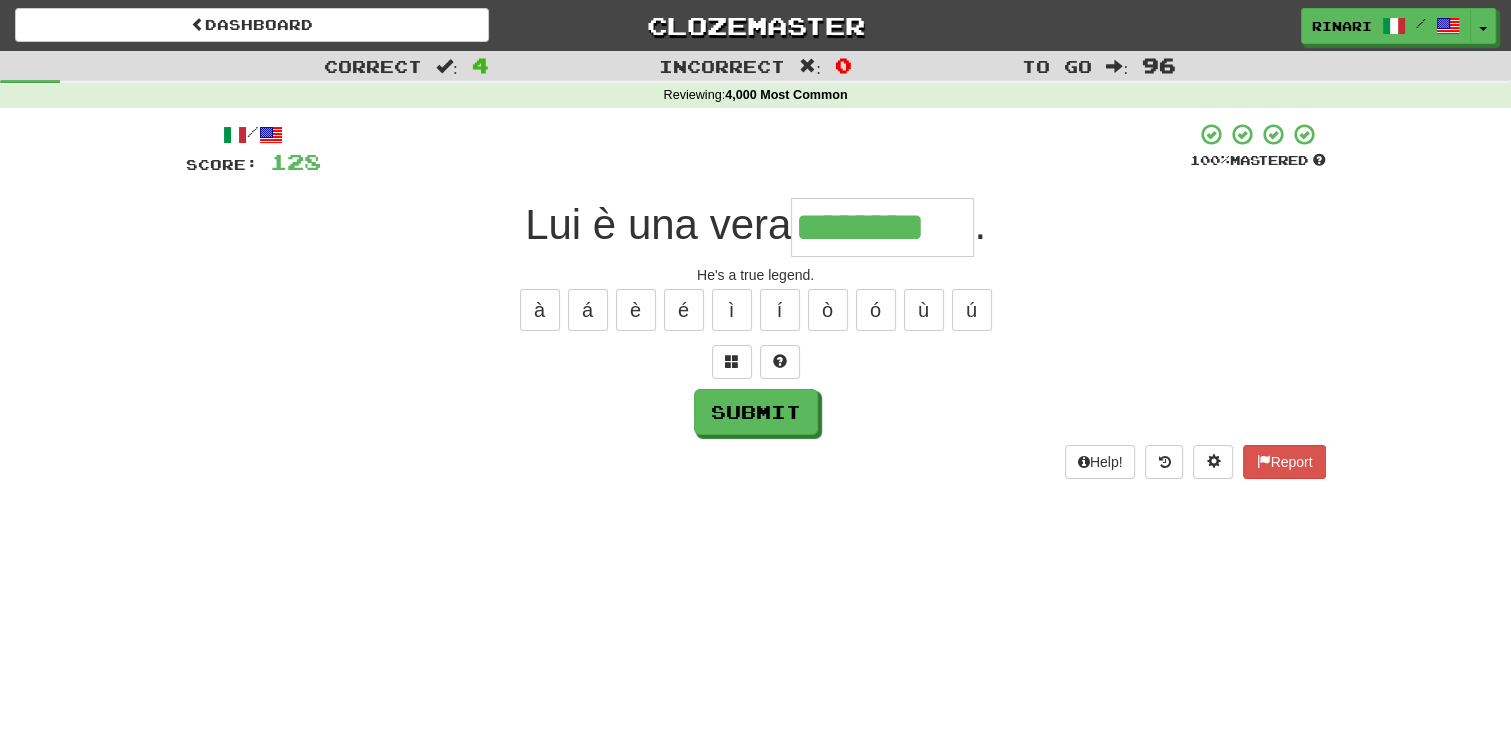 type on "********" 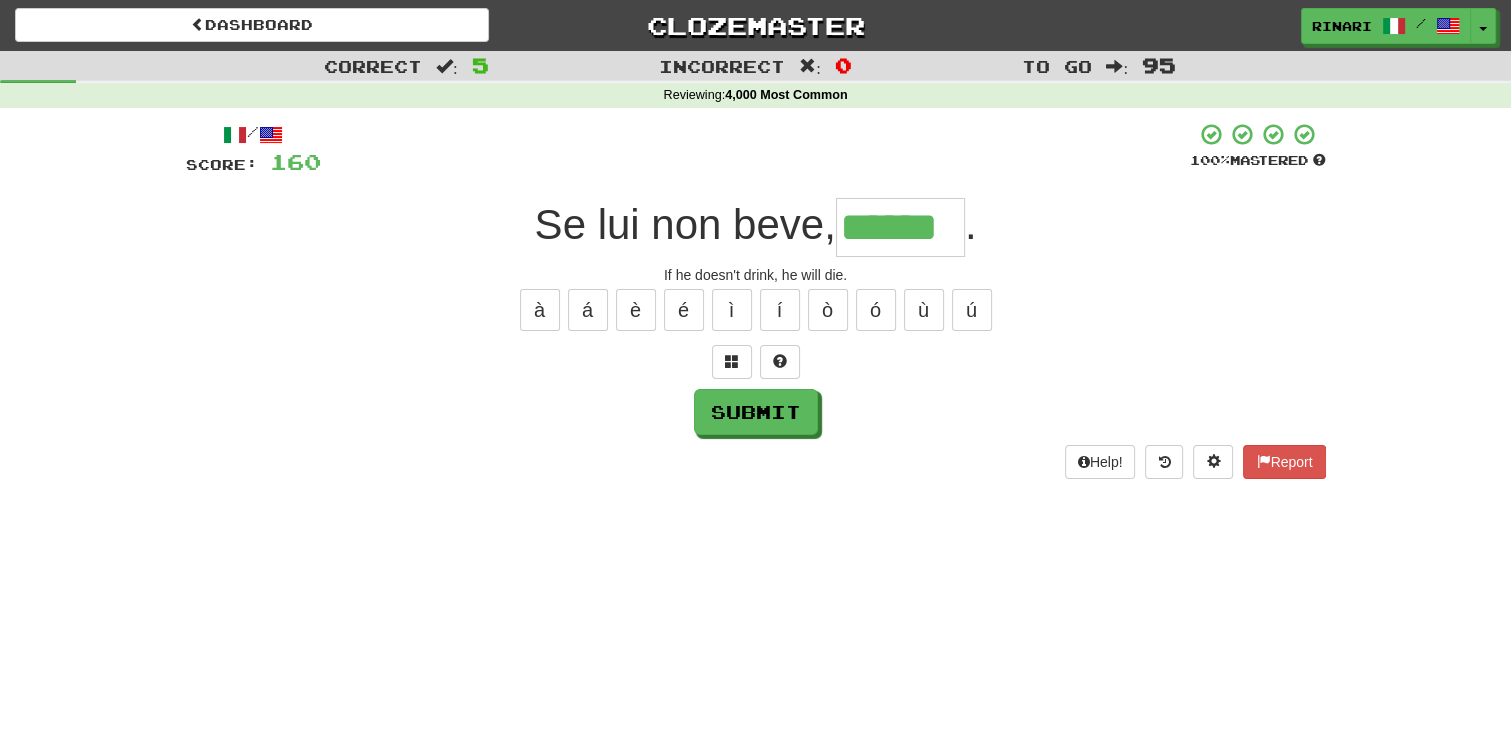 type on "******" 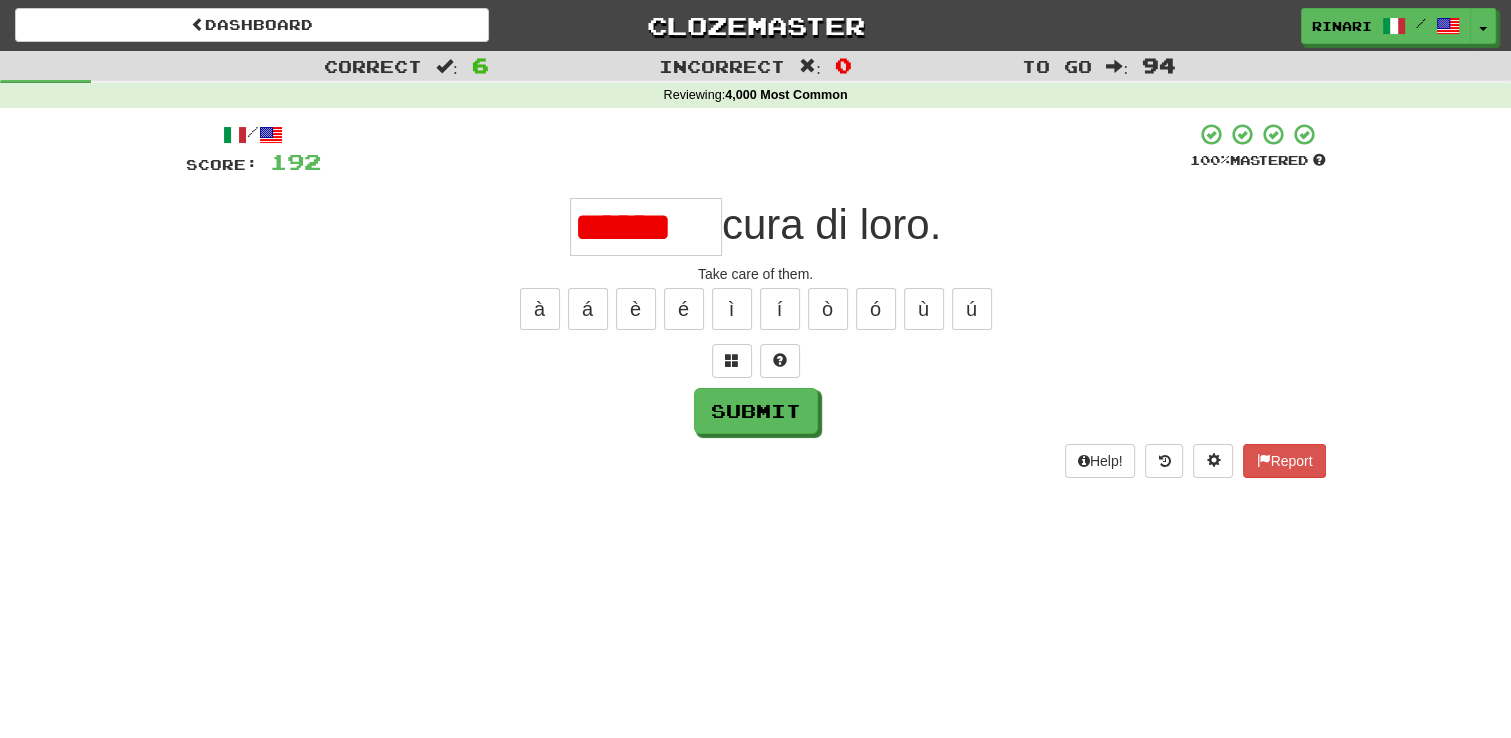 scroll, scrollTop: 0, scrollLeft: 0, axis: both 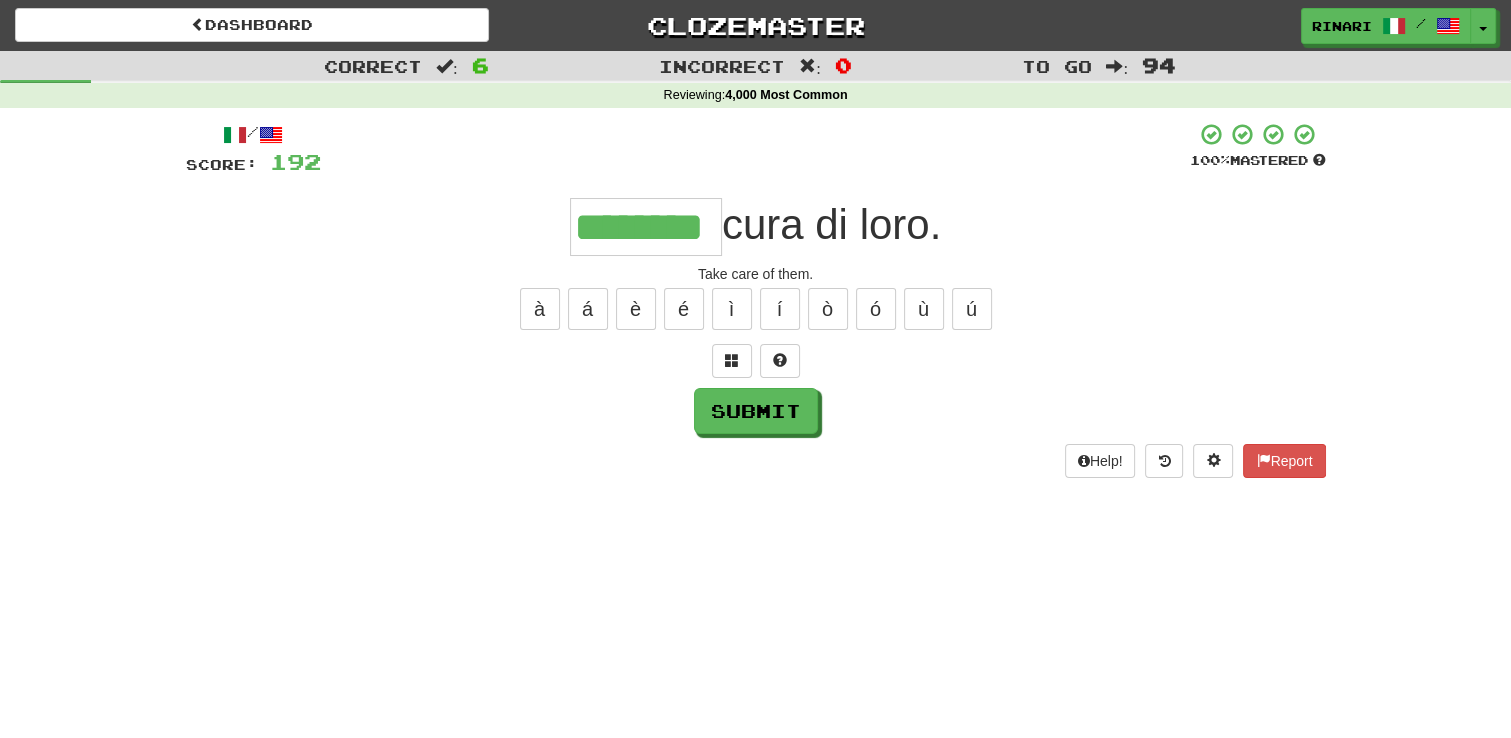 type on "********" 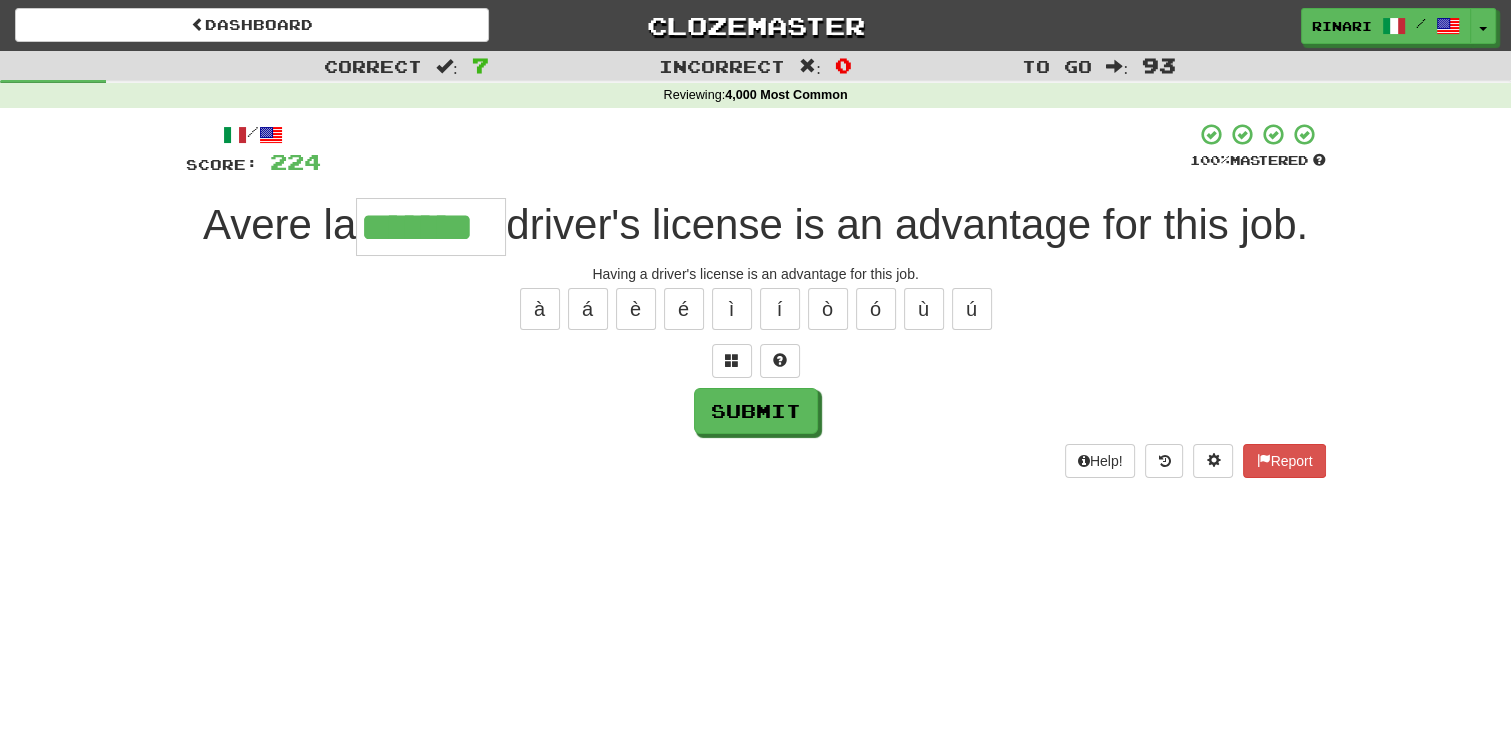 type on "*******" 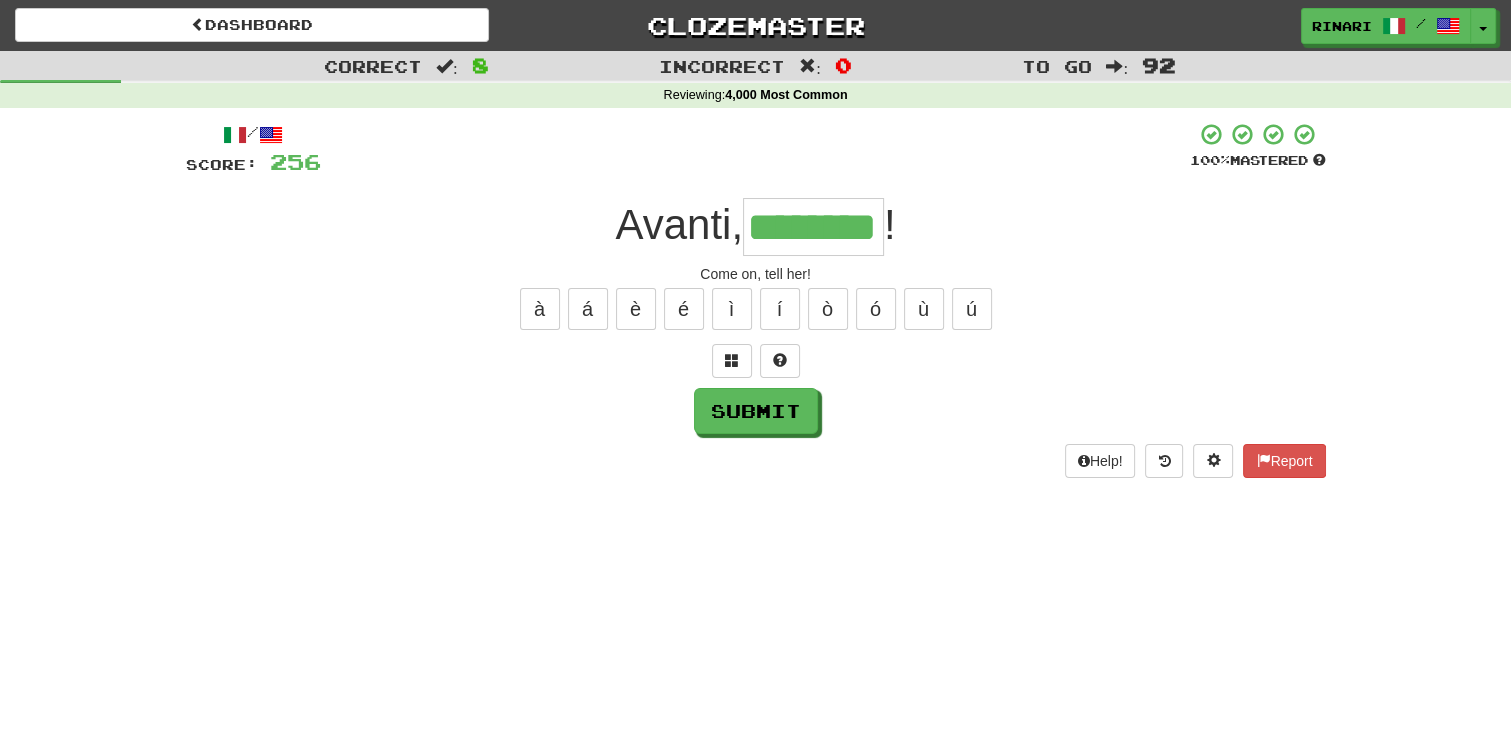 type on "********" 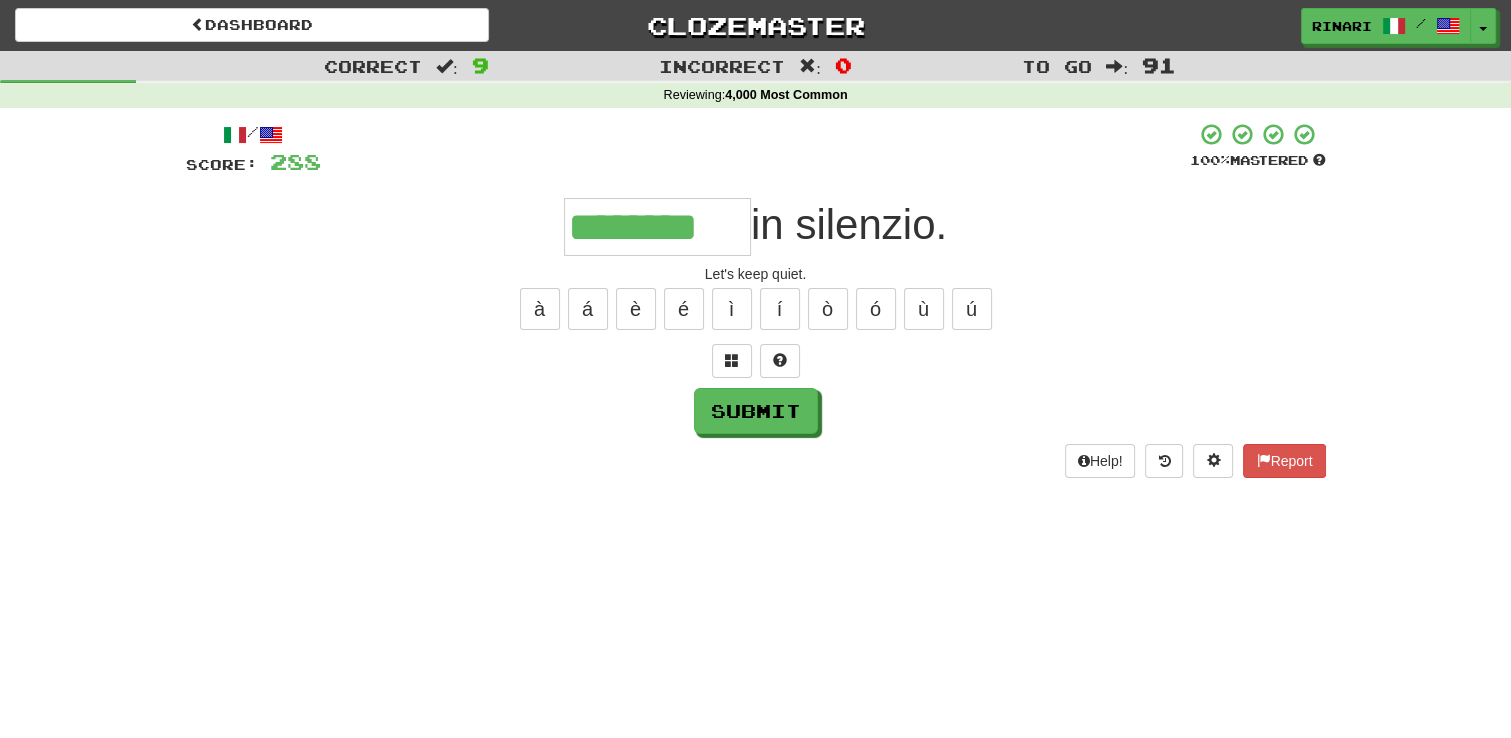 type on "********" 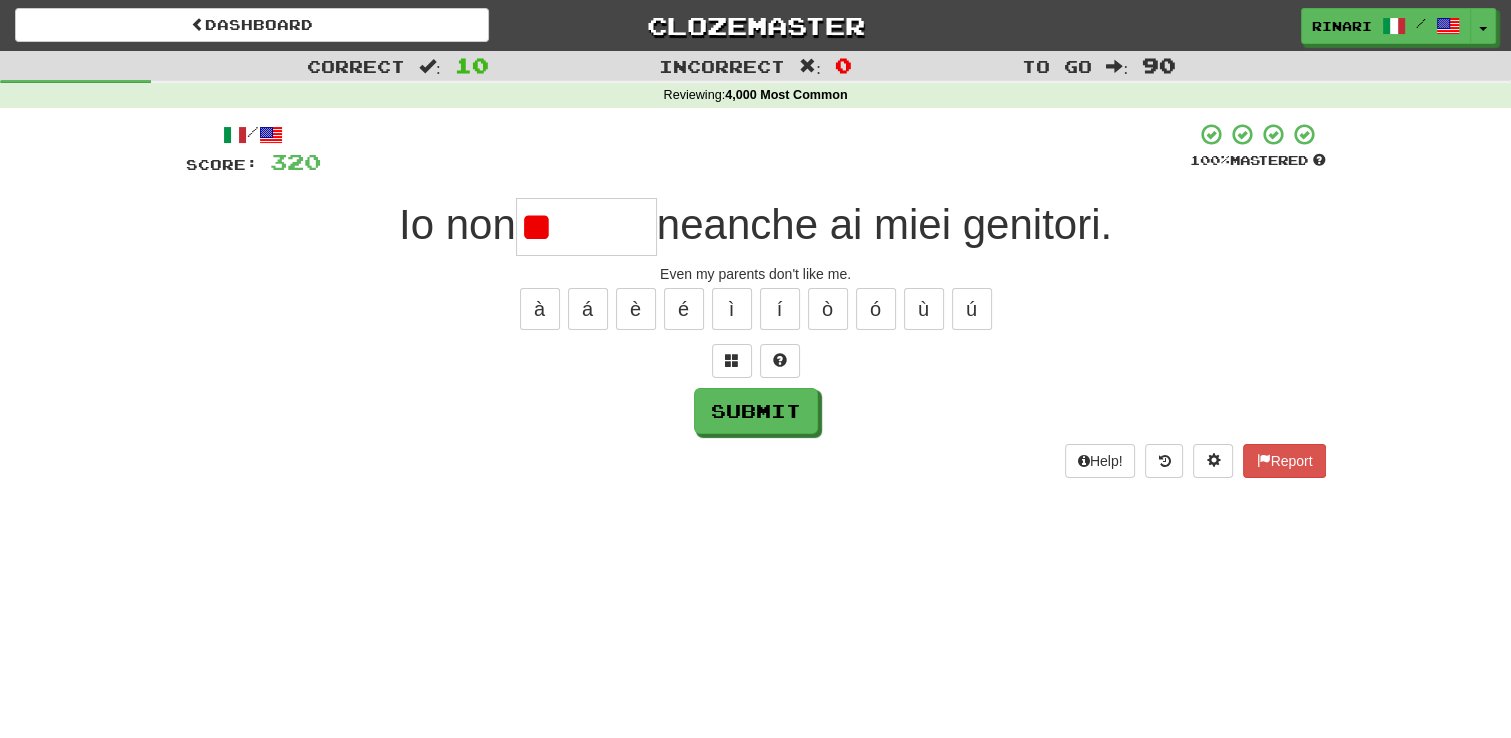 type on "*" 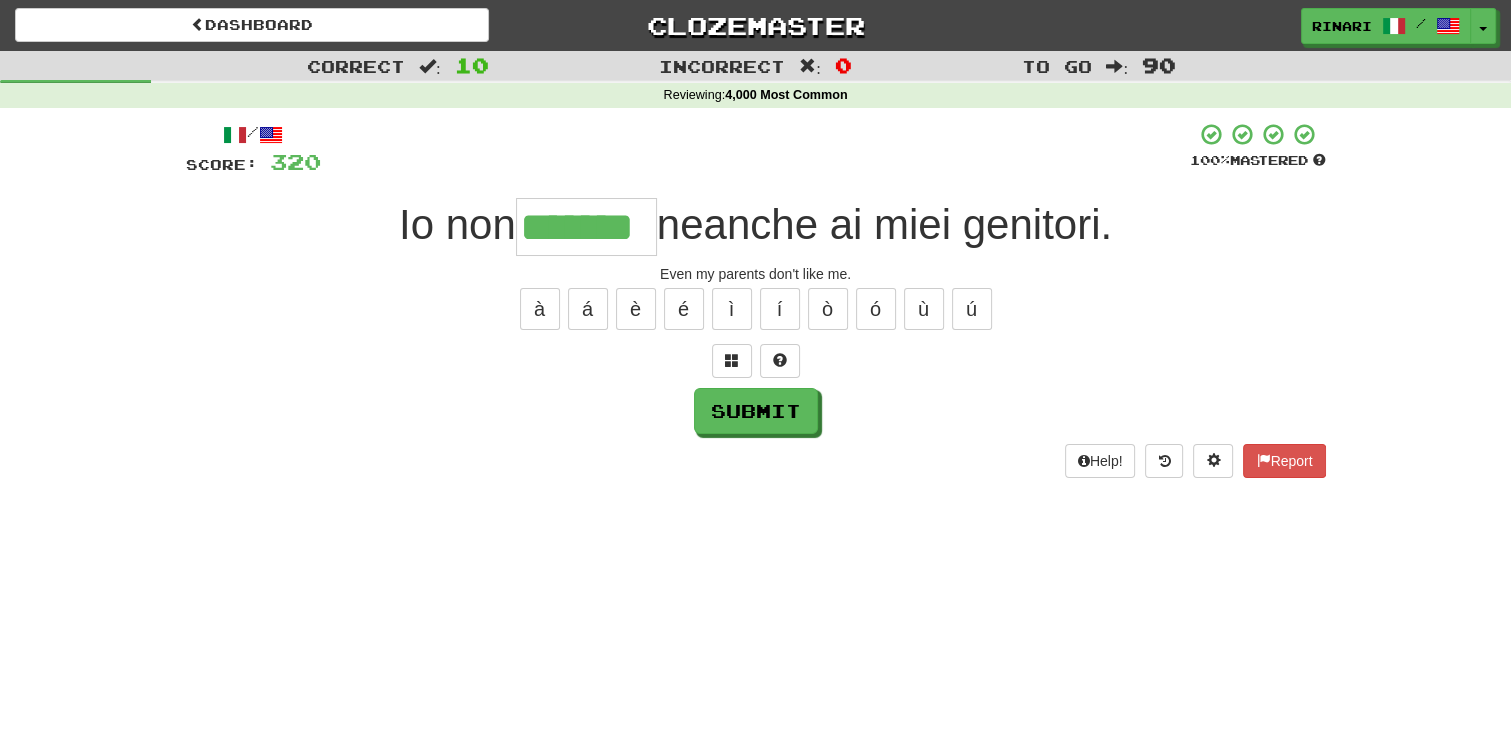 type on "*******" 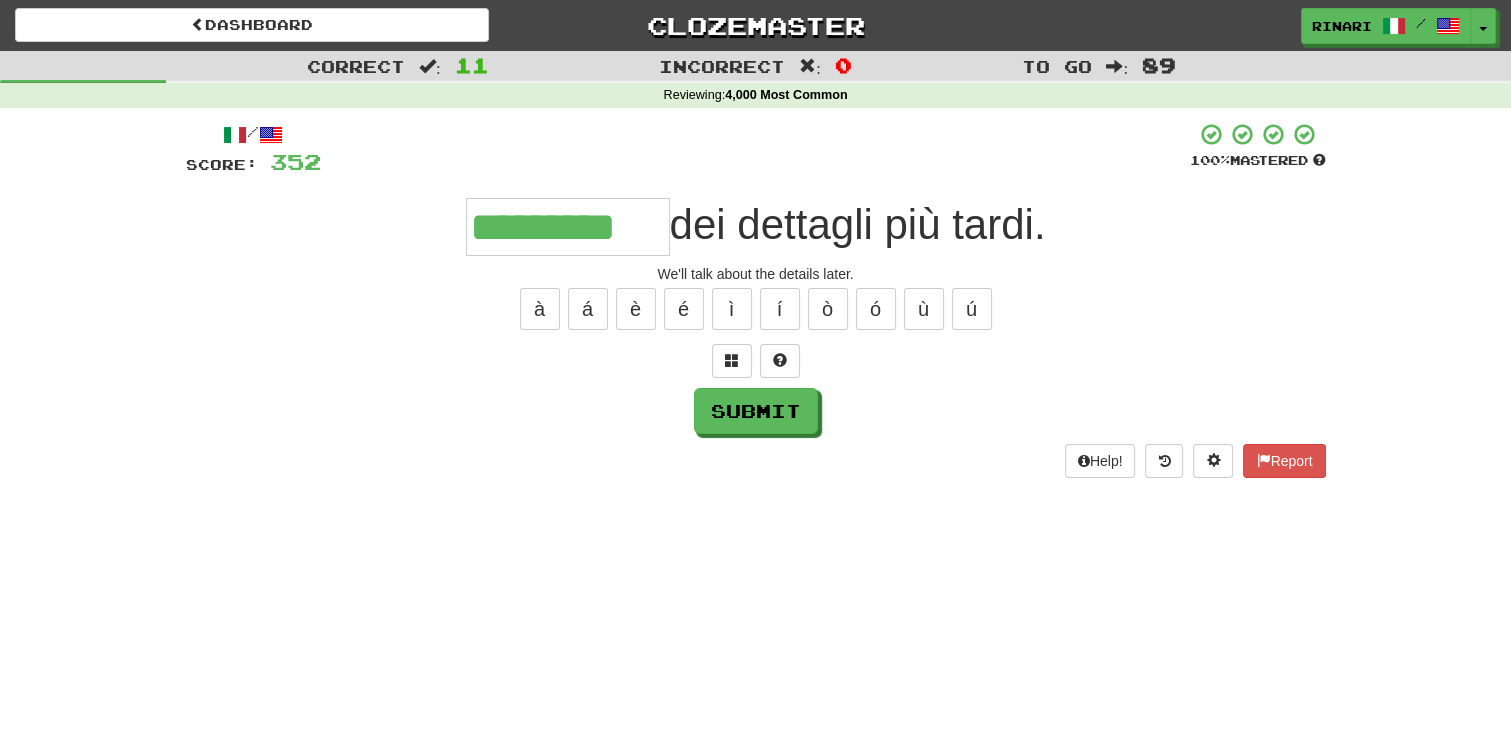 type on "*********" 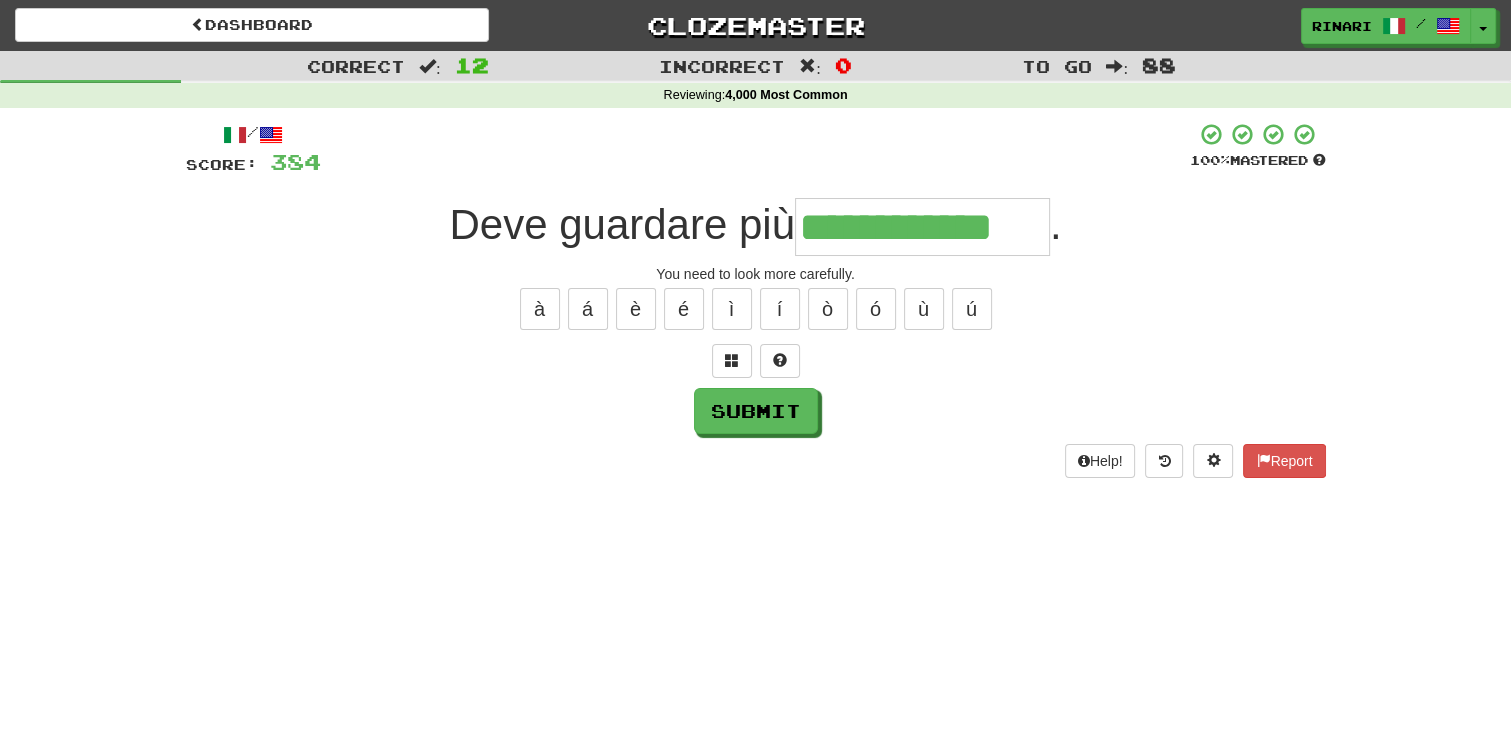 type on "**********" 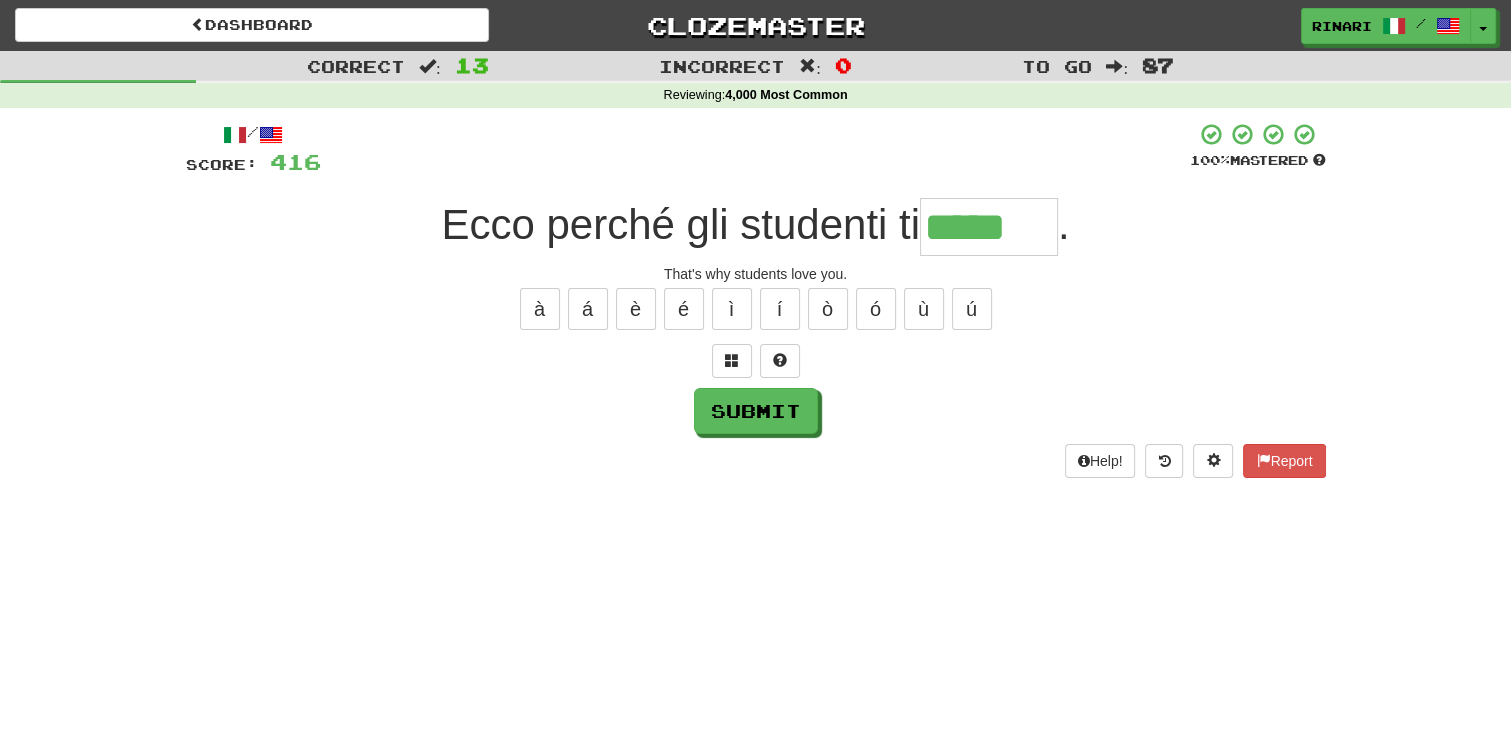type on "*****" 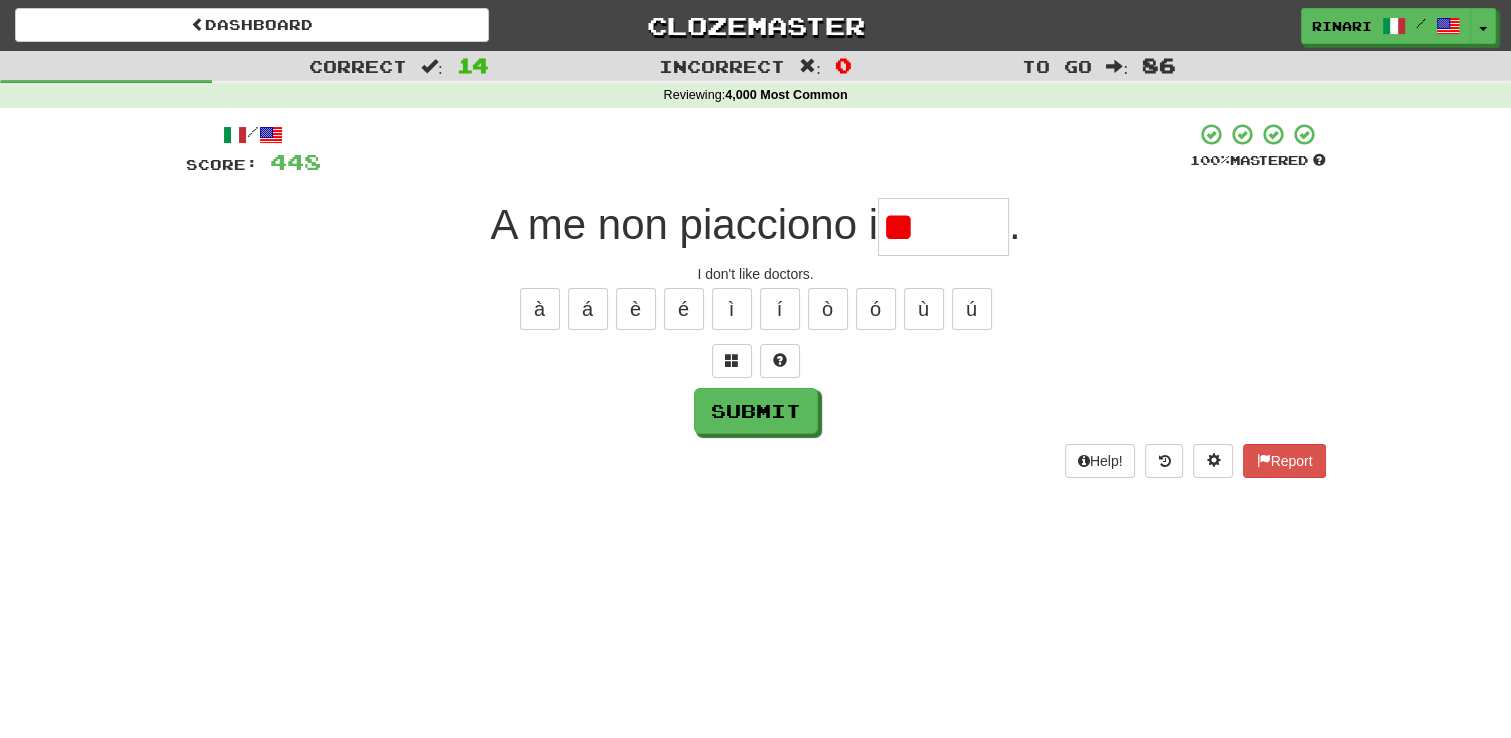 type on "*" 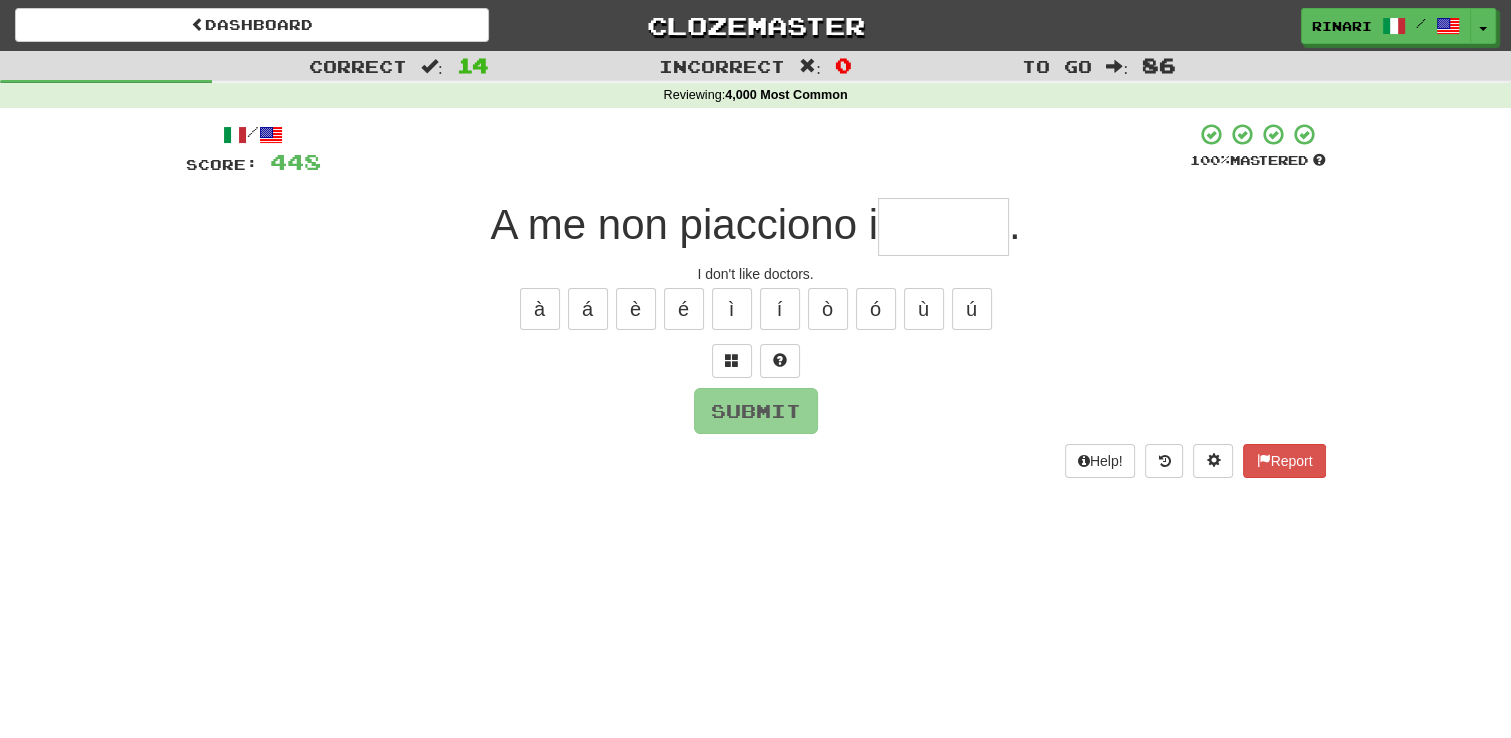 type on "*" 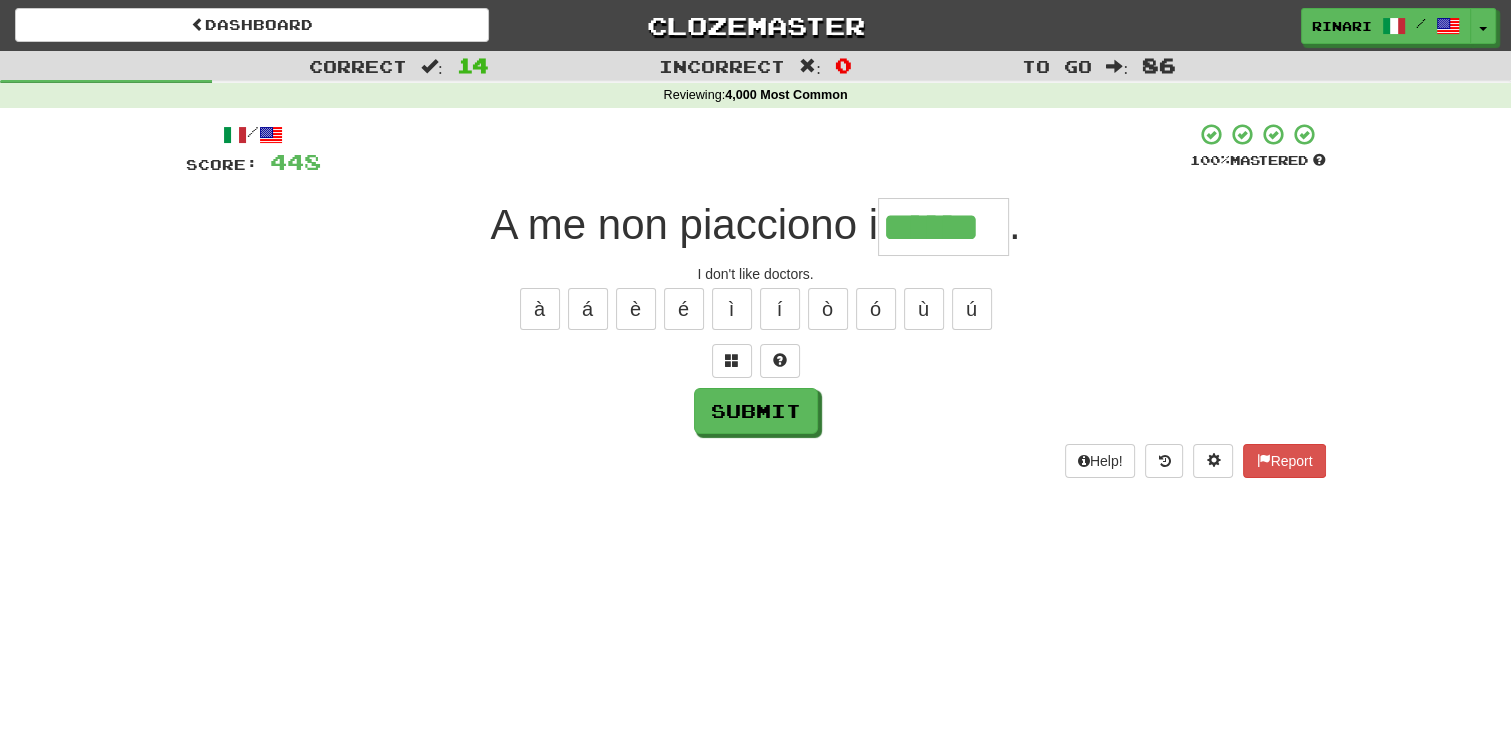 type on "******" 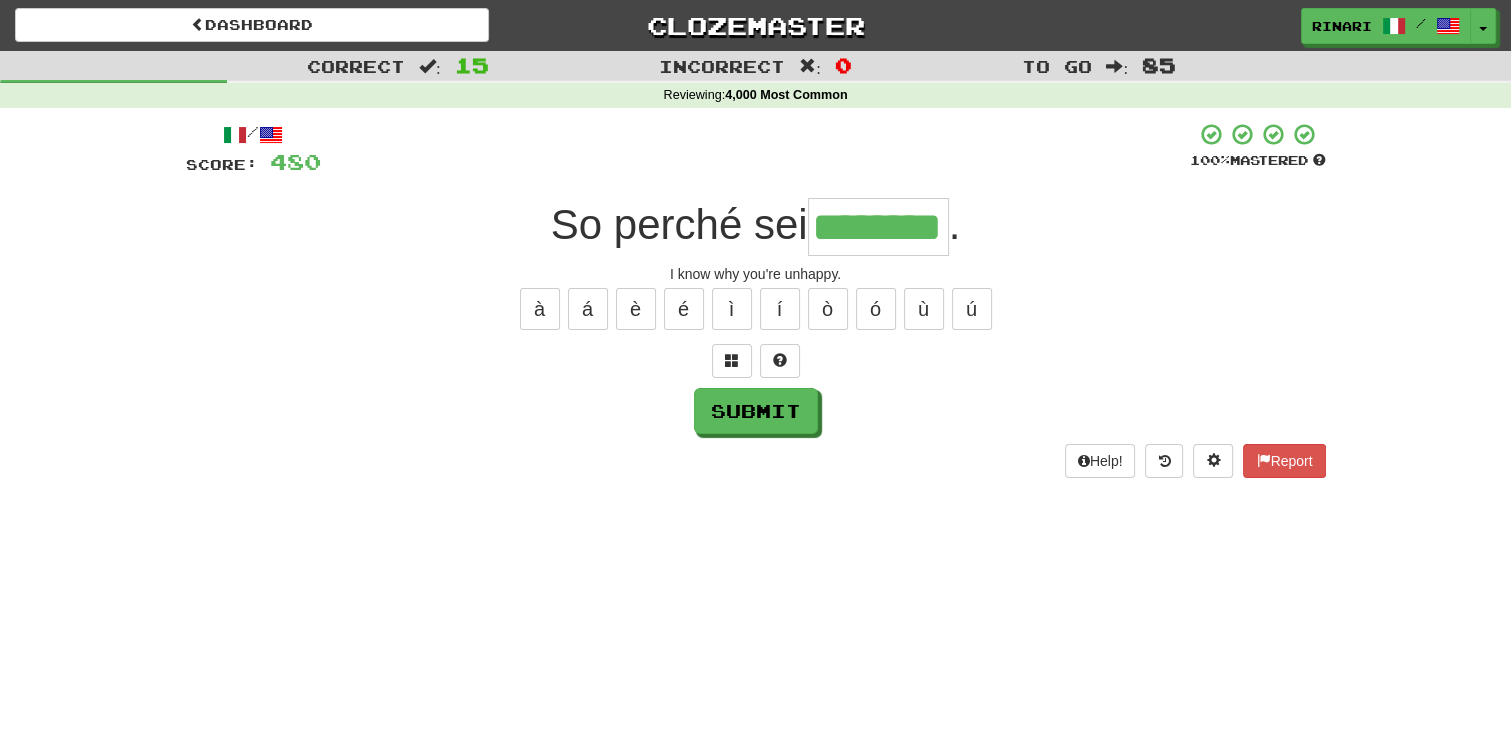 type on "********" 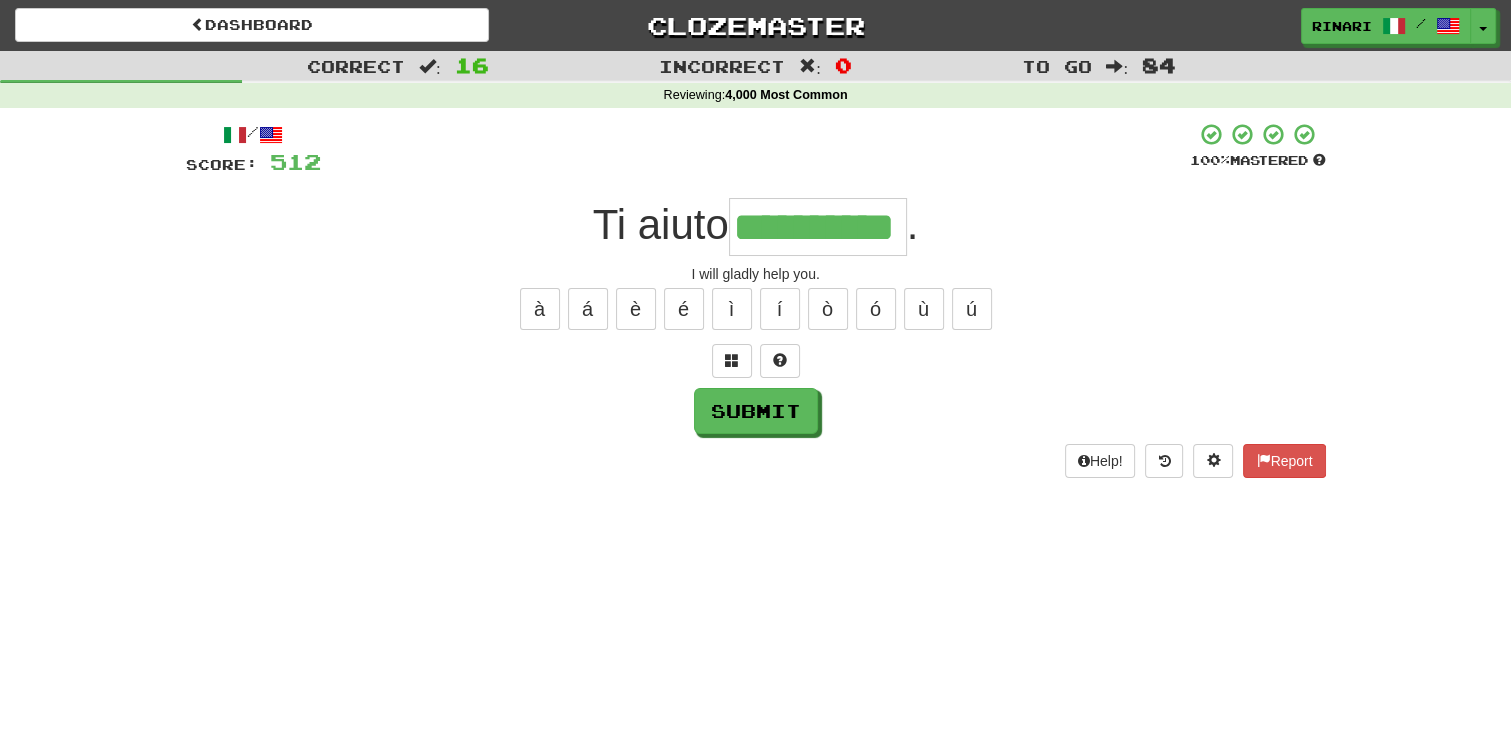type on "**********" 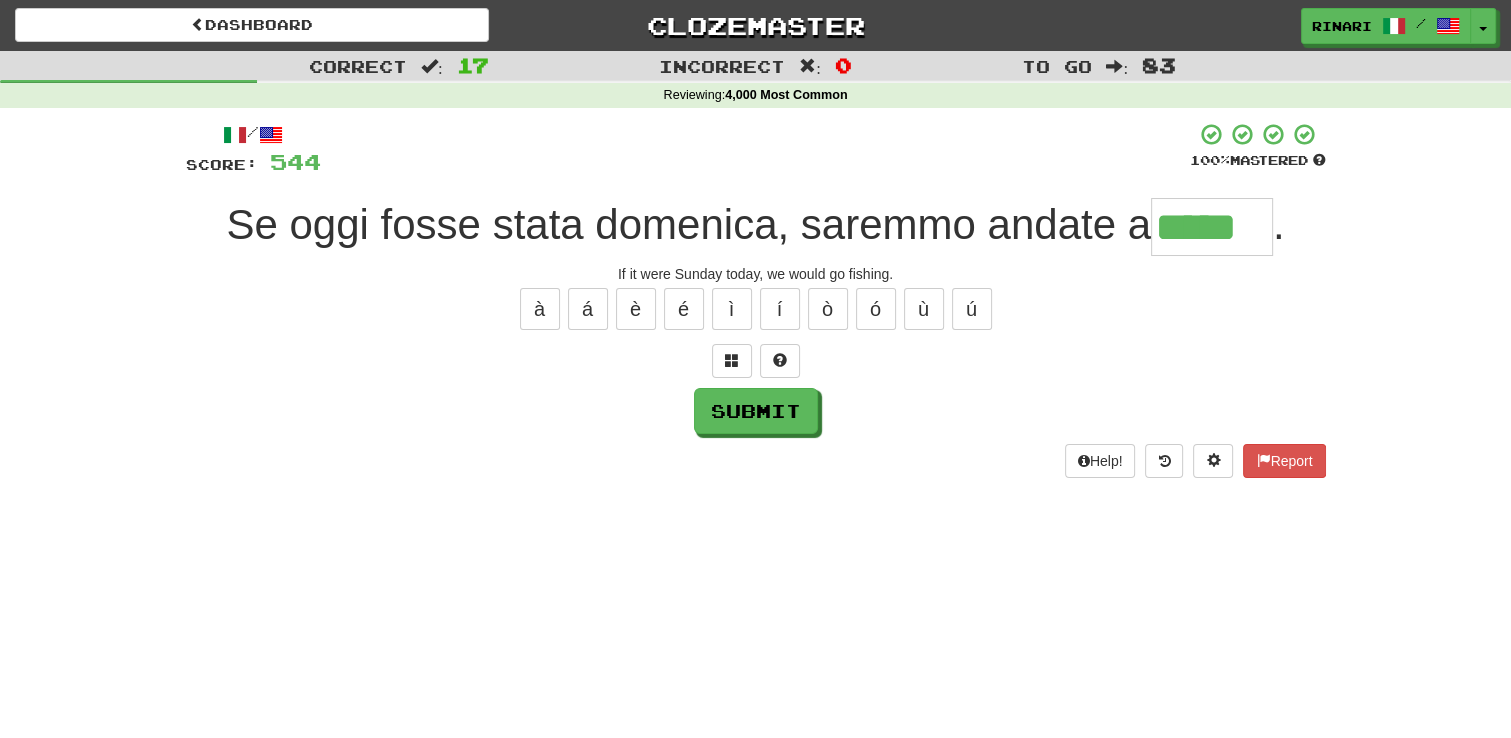 type on "*****" 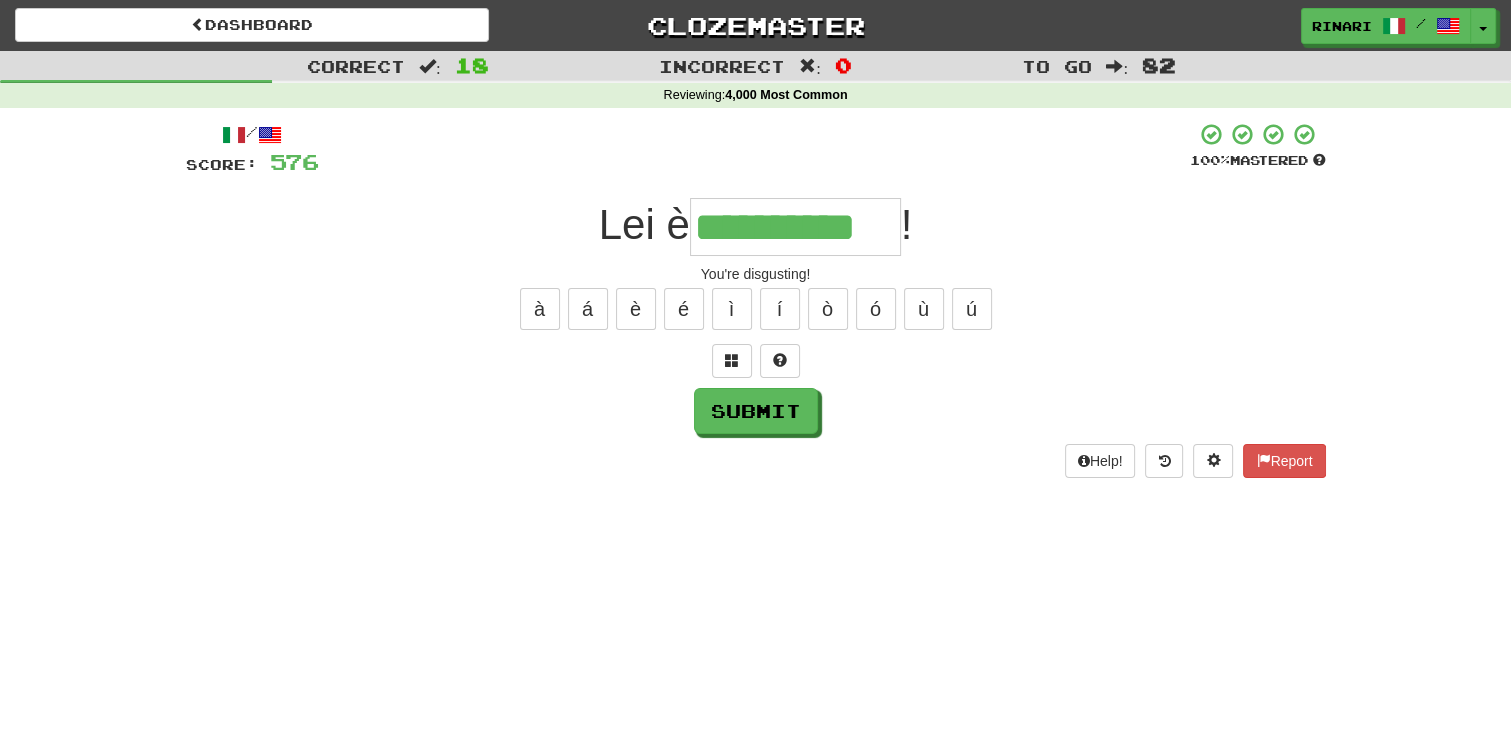 type on "**********" 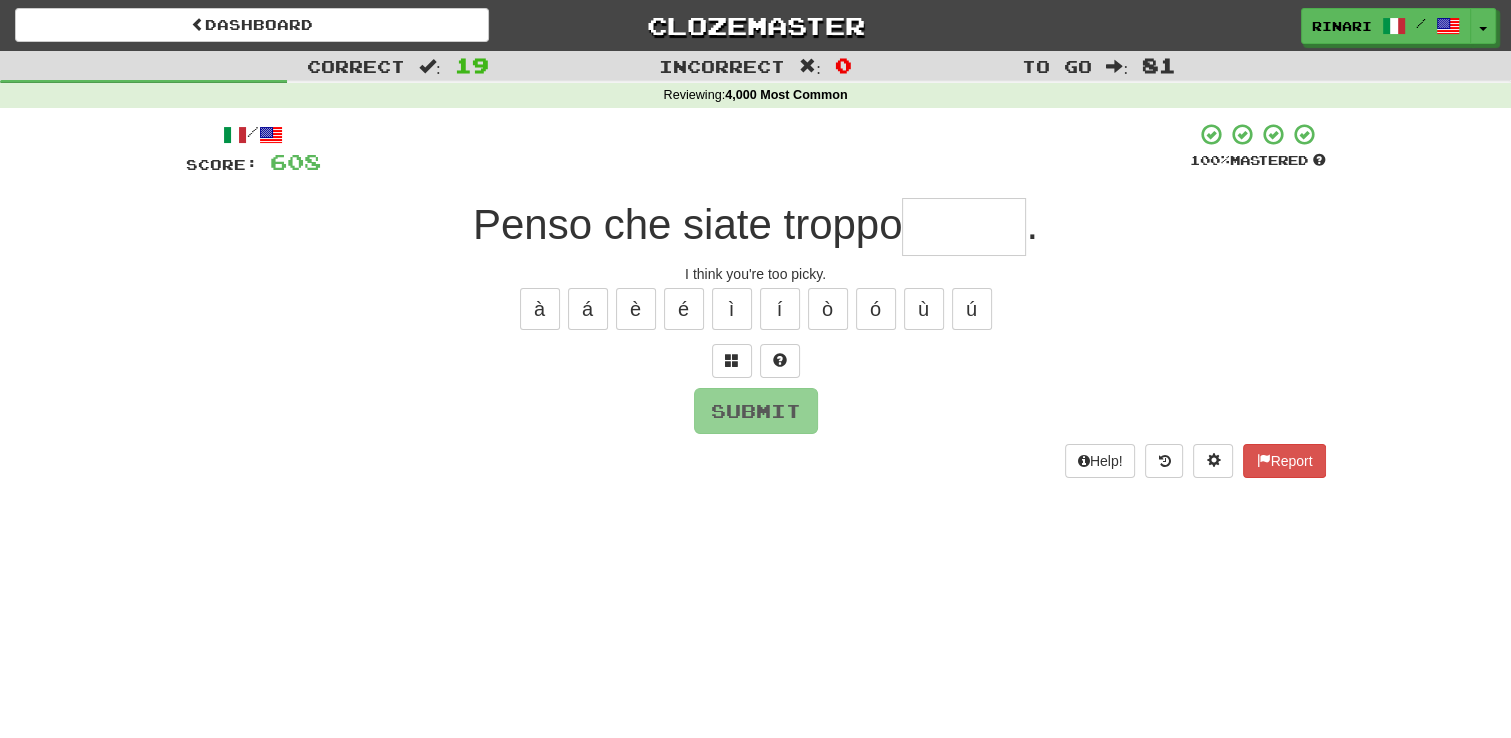 type on "*" 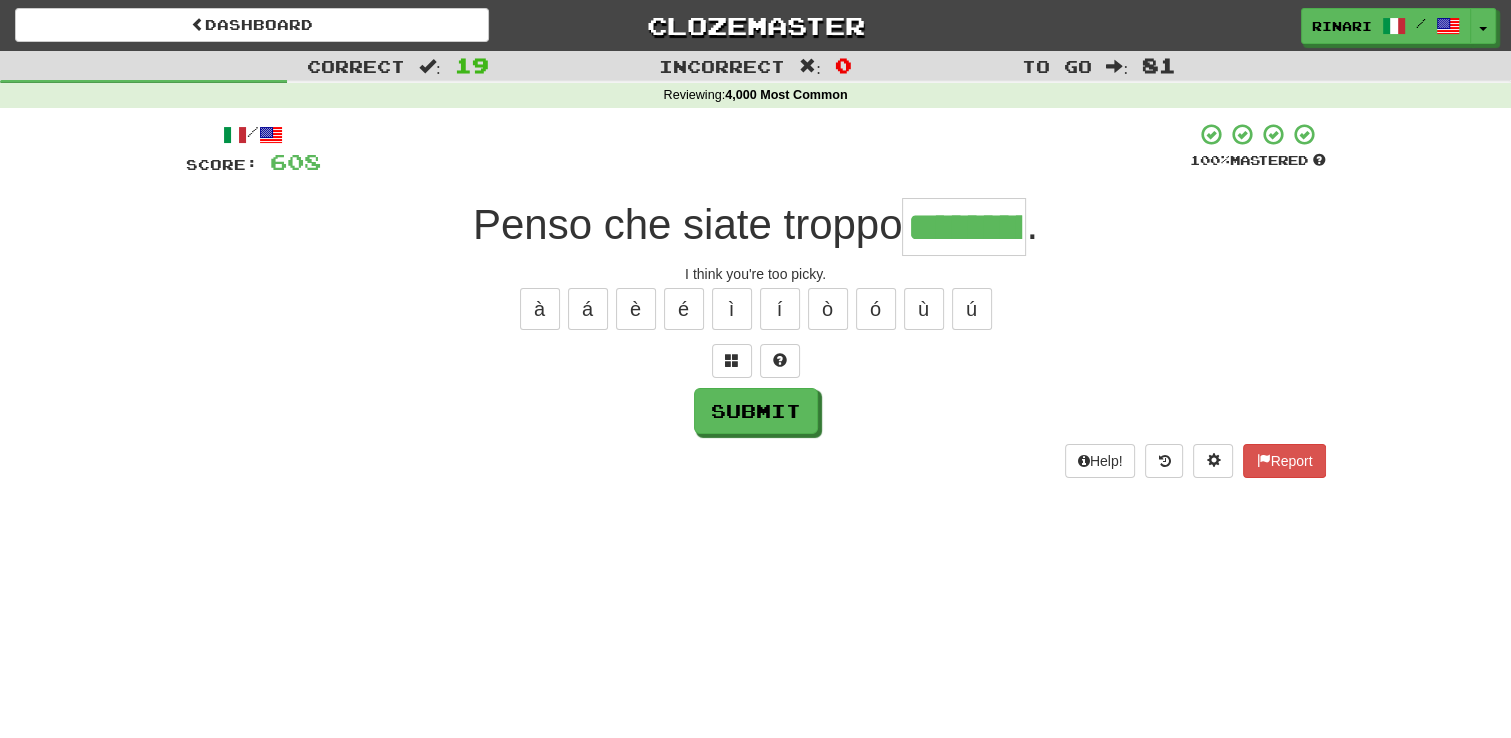 type on "*********" 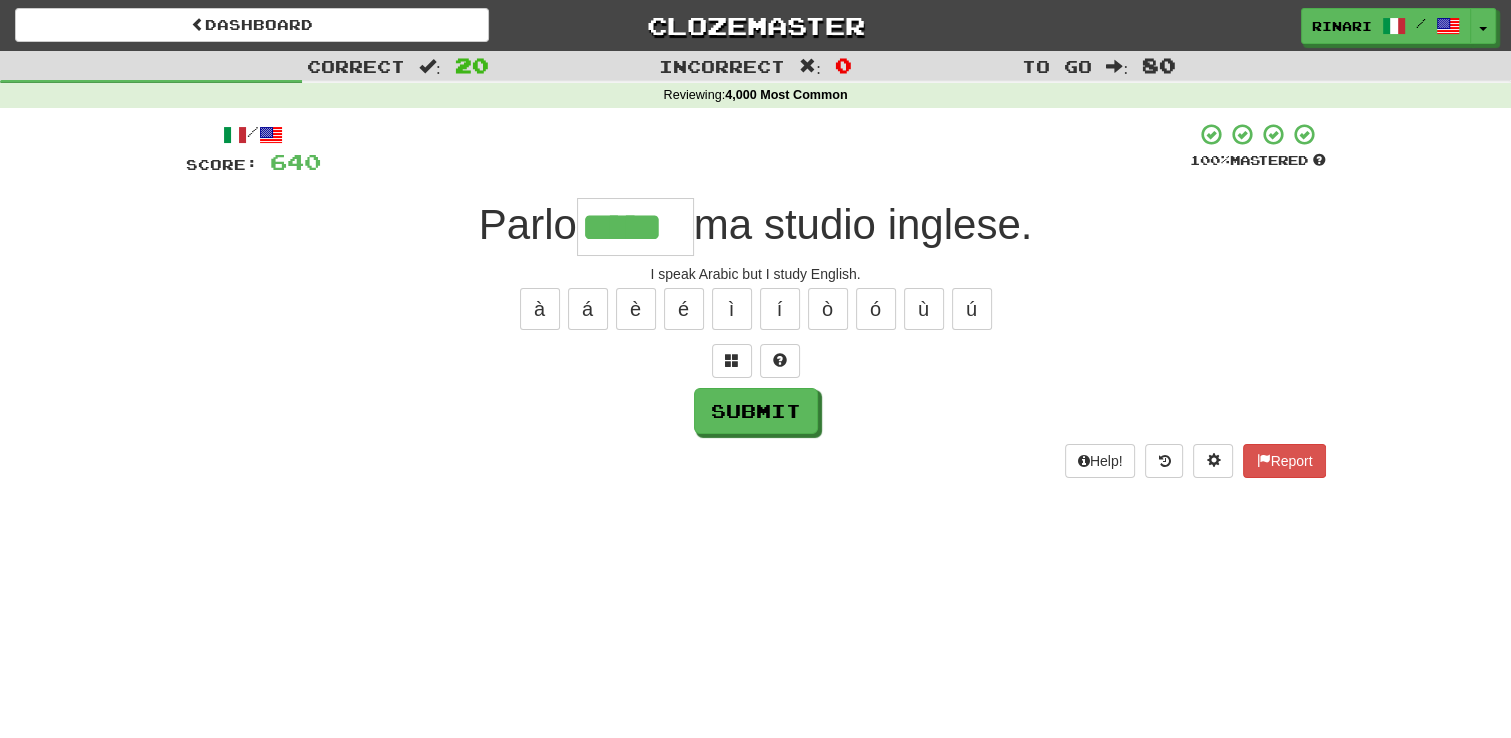type on "*****" 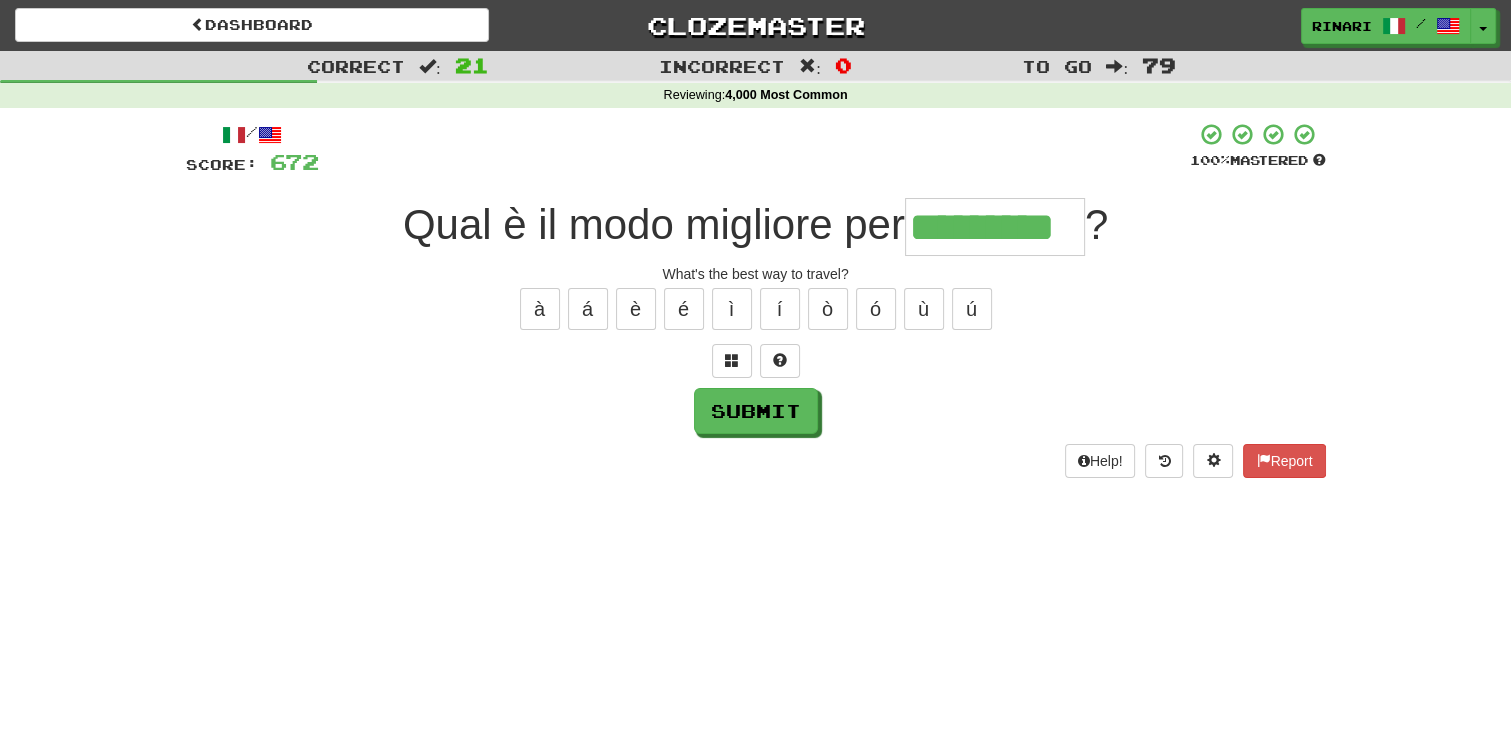 type on "*********" 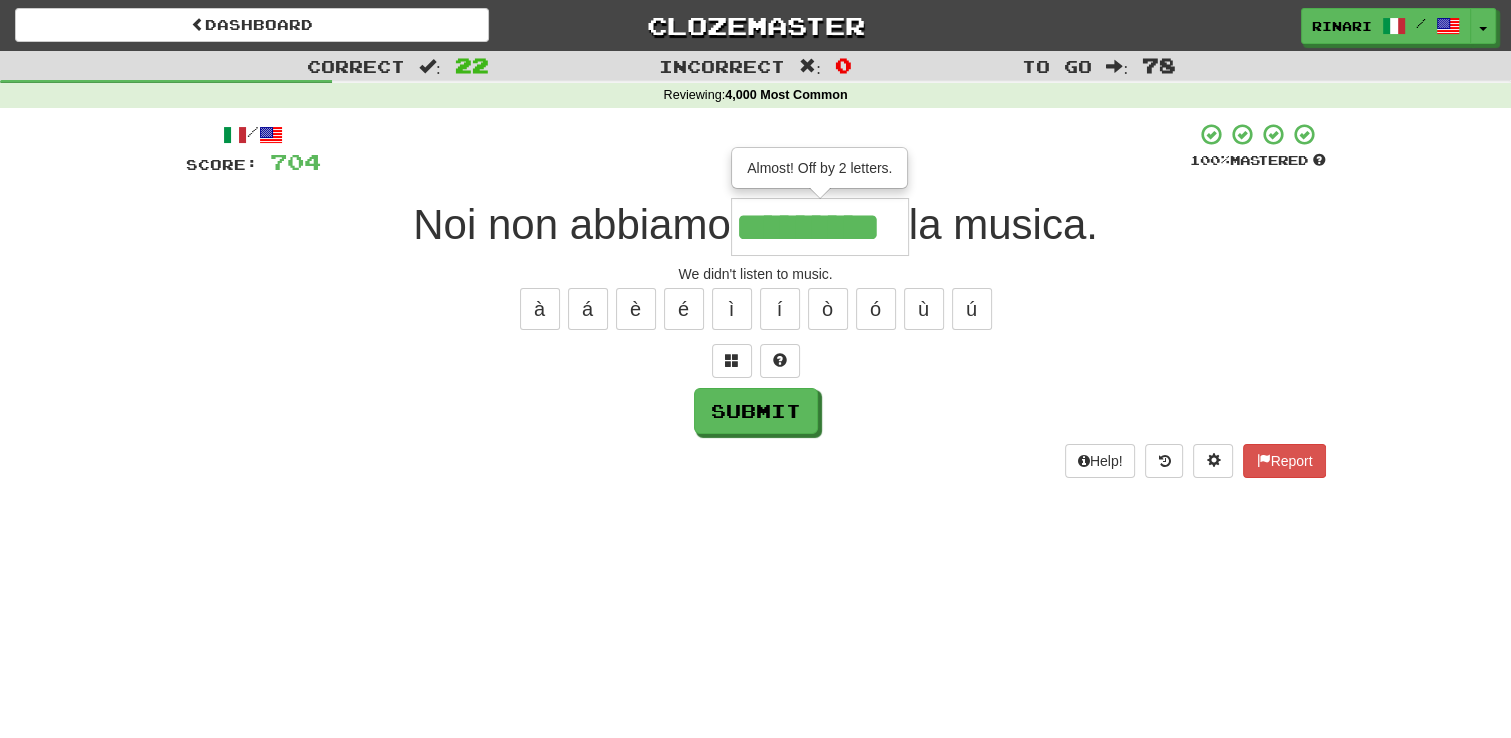 type on "*********" 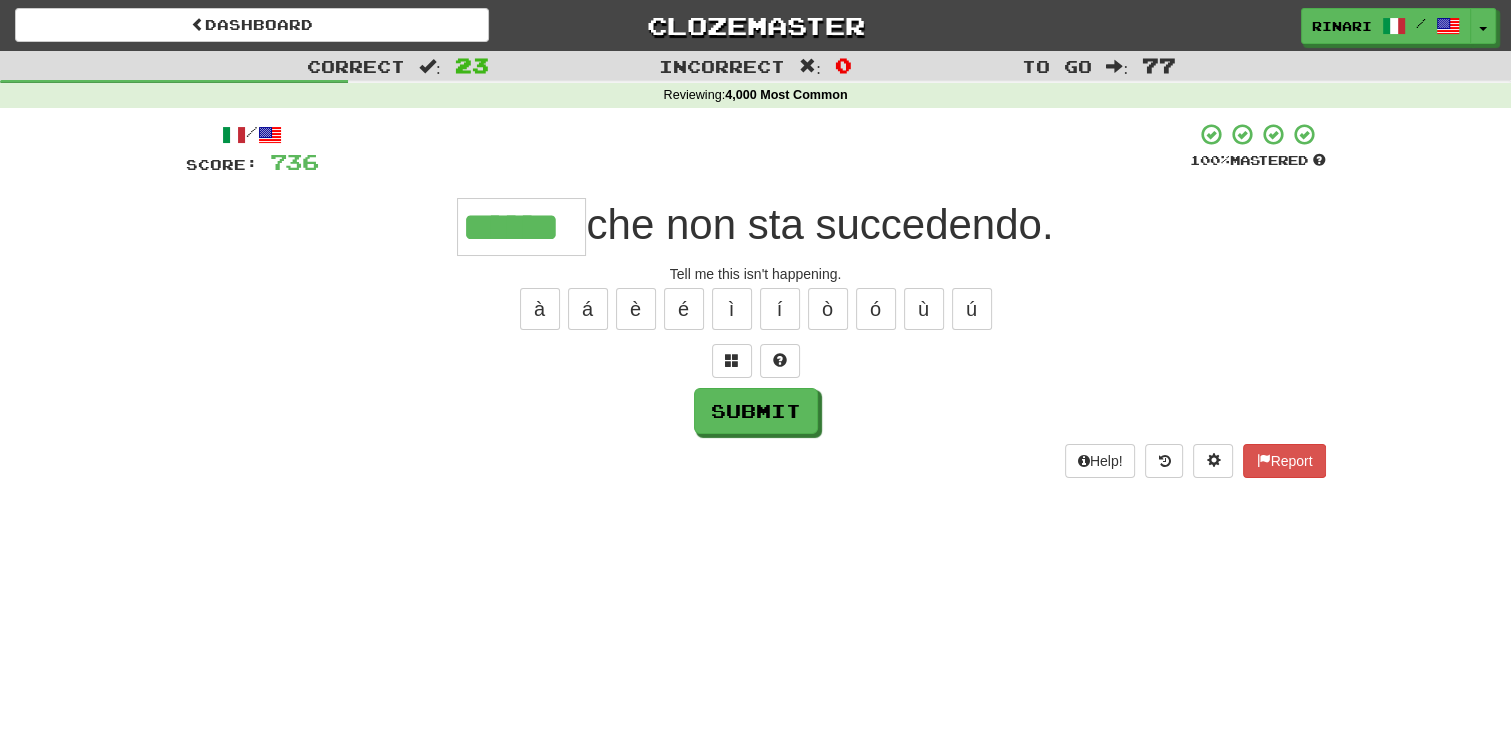type on "******" 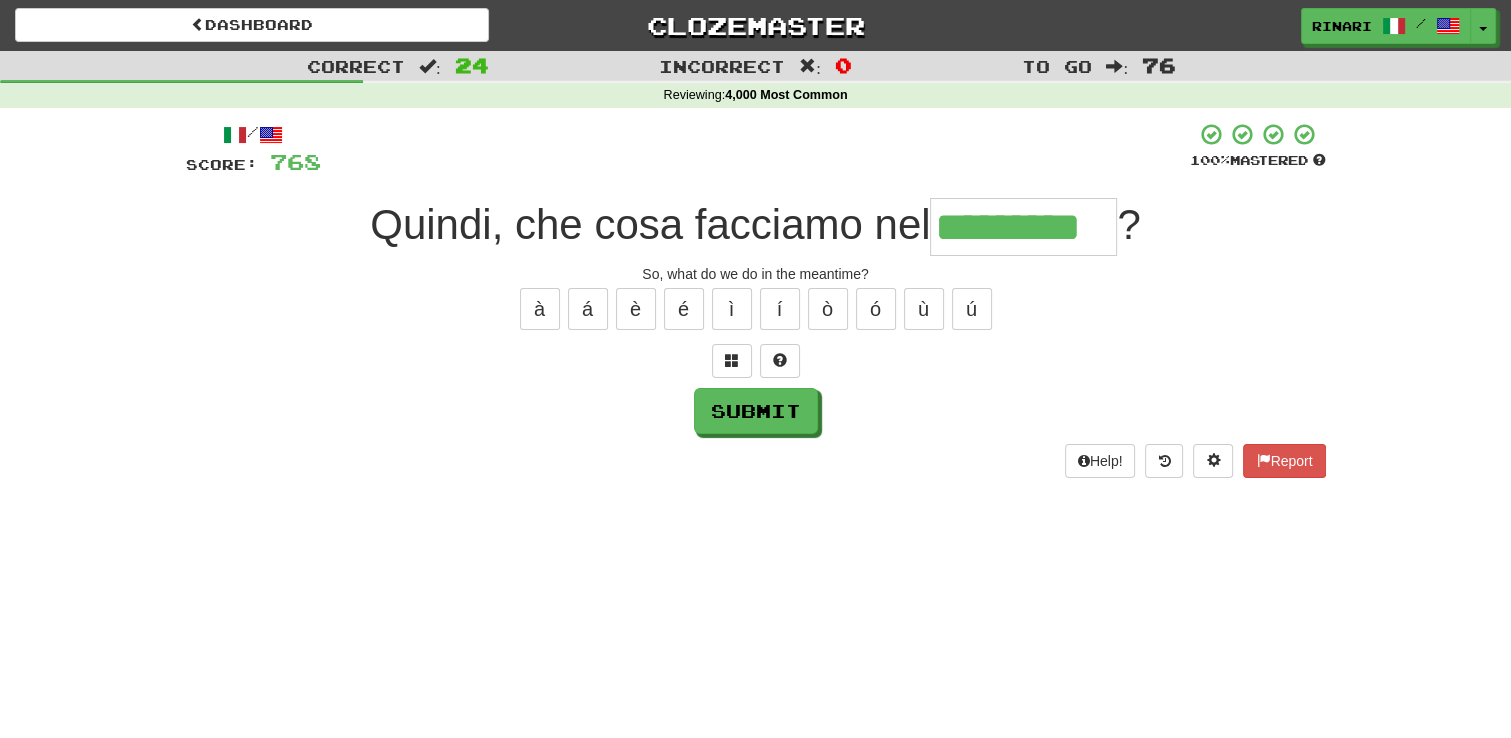 type on "*********" 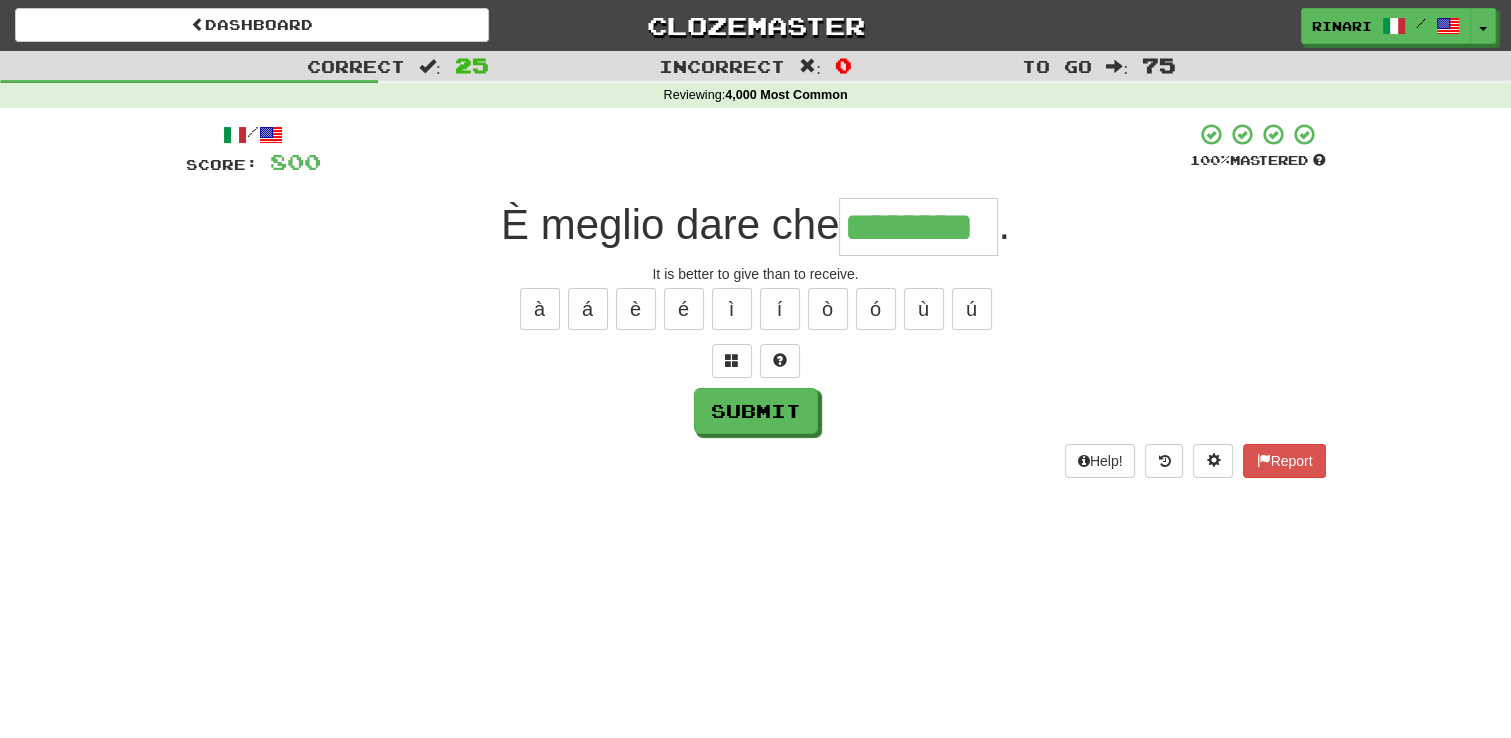 type on "********" 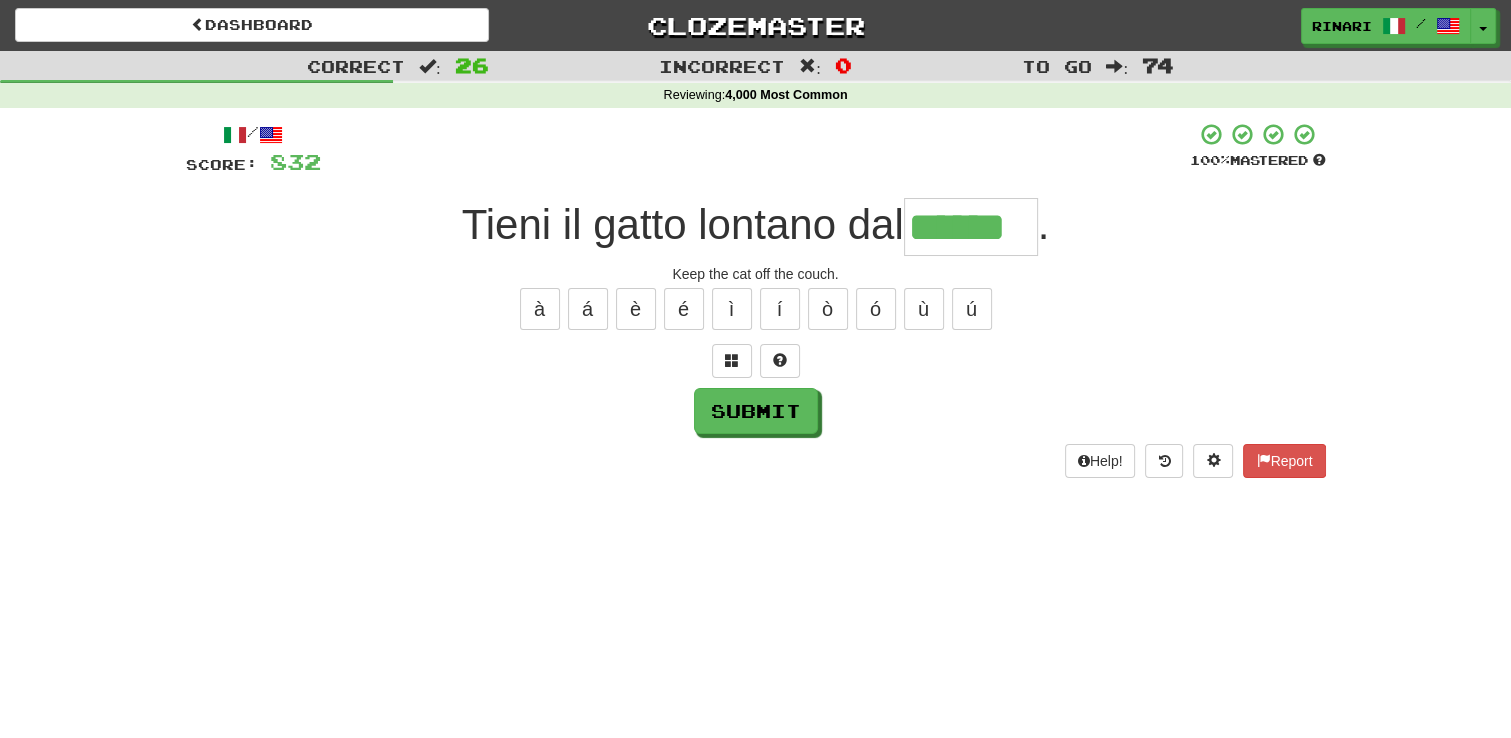 type on "******" 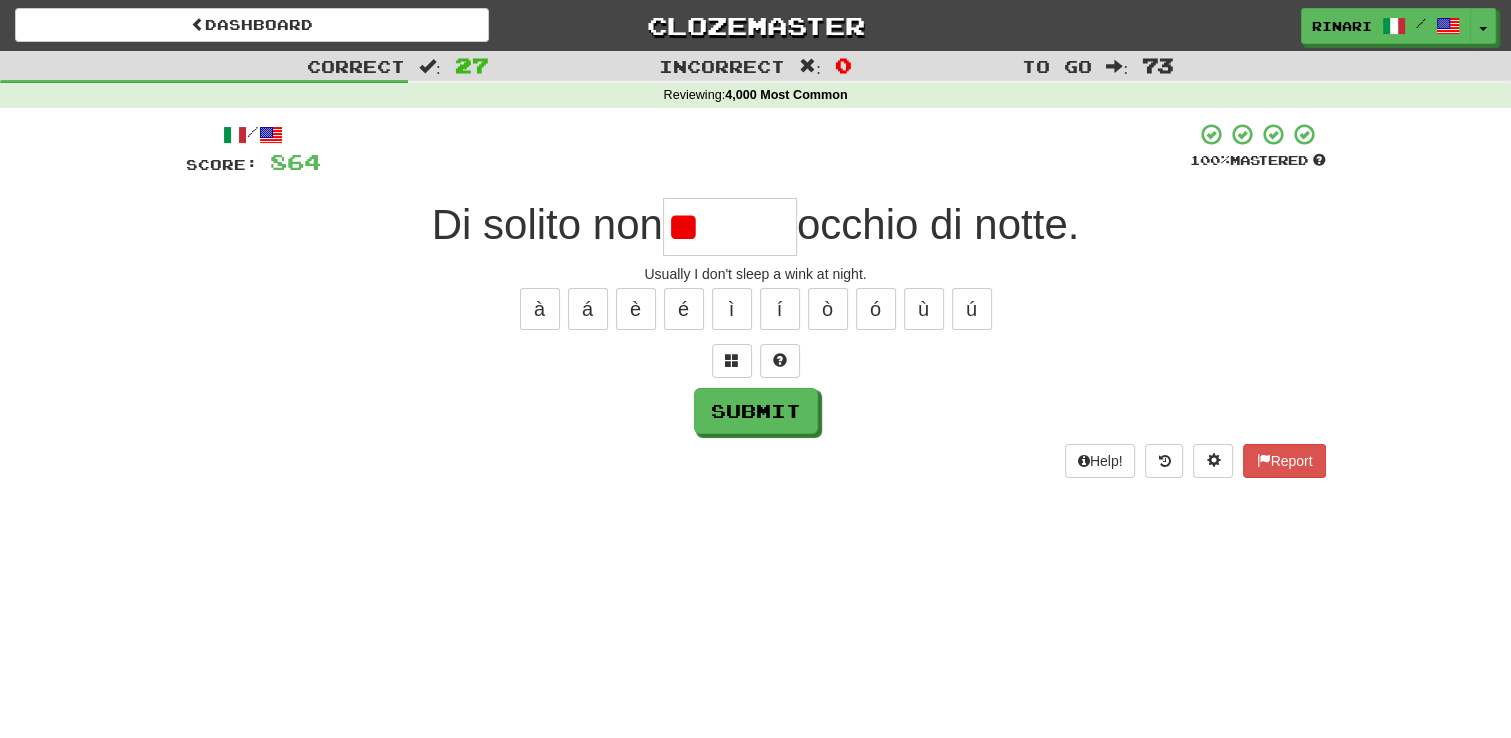 type on "*" 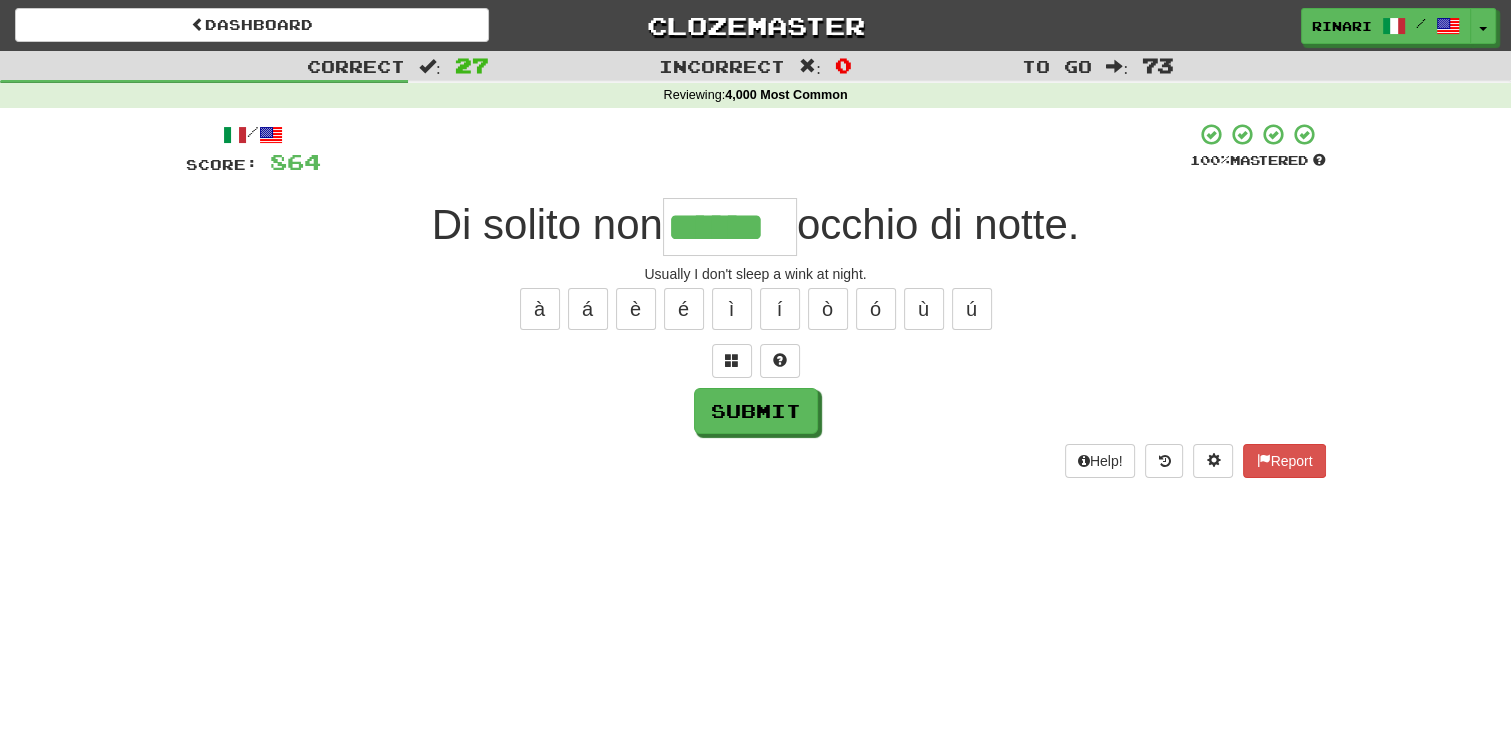 type on "******" 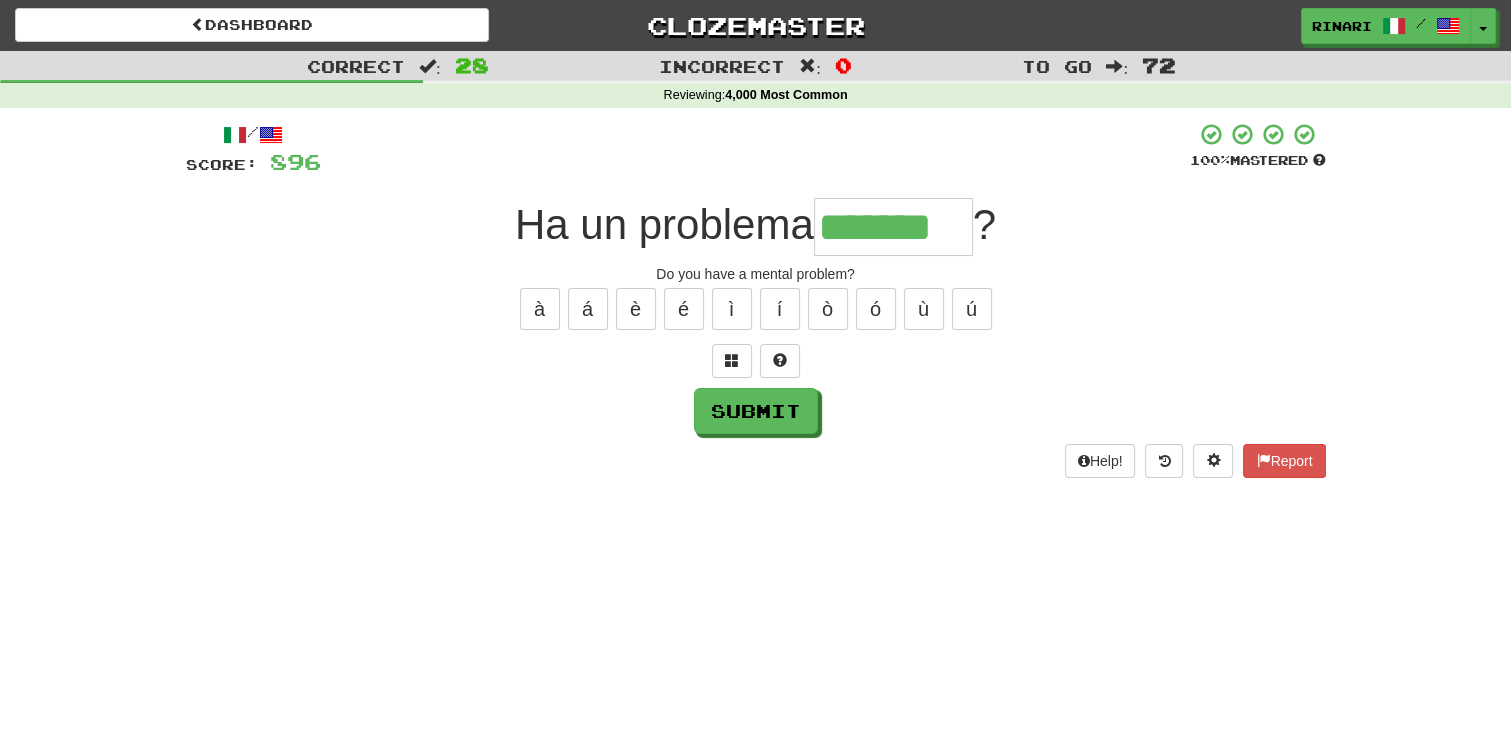 type on "*******" 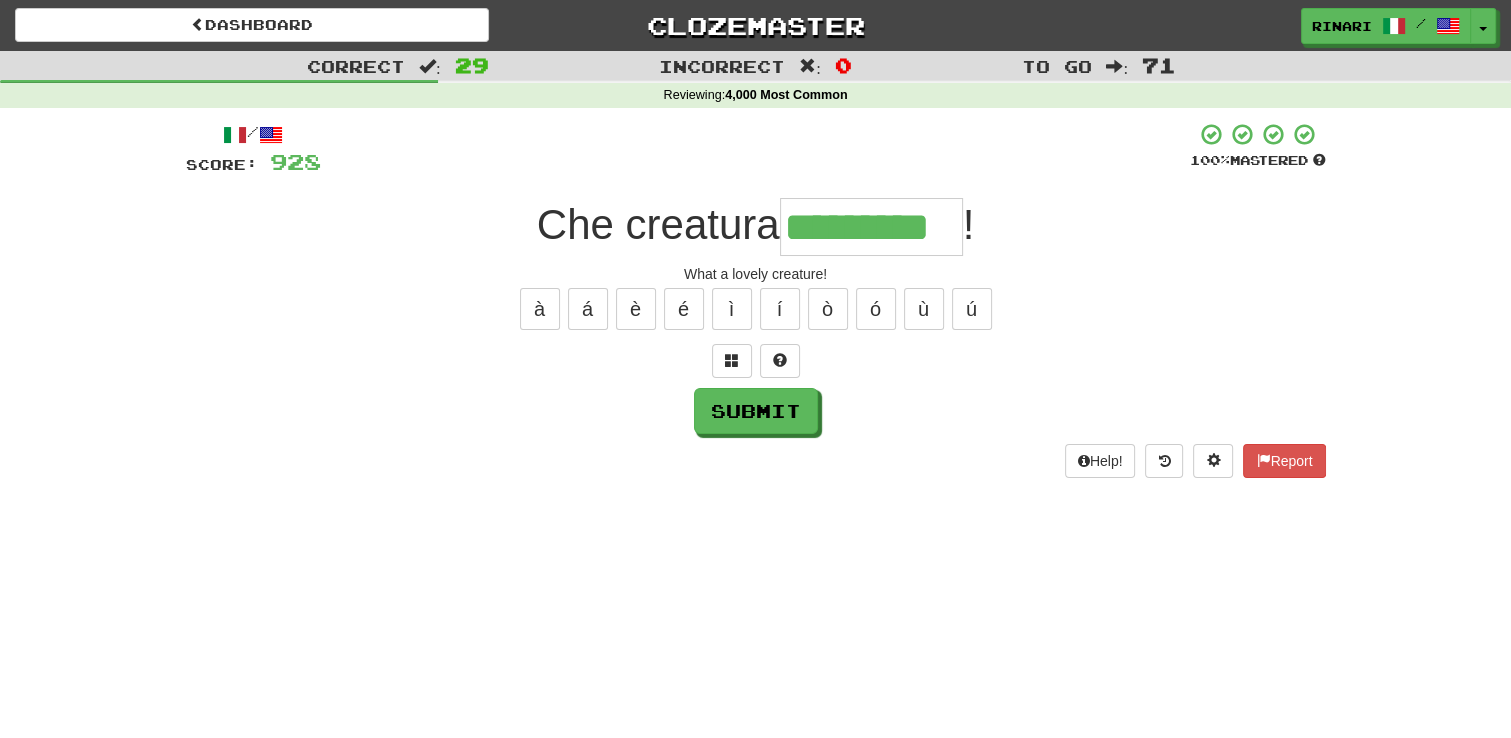 type on "*********" 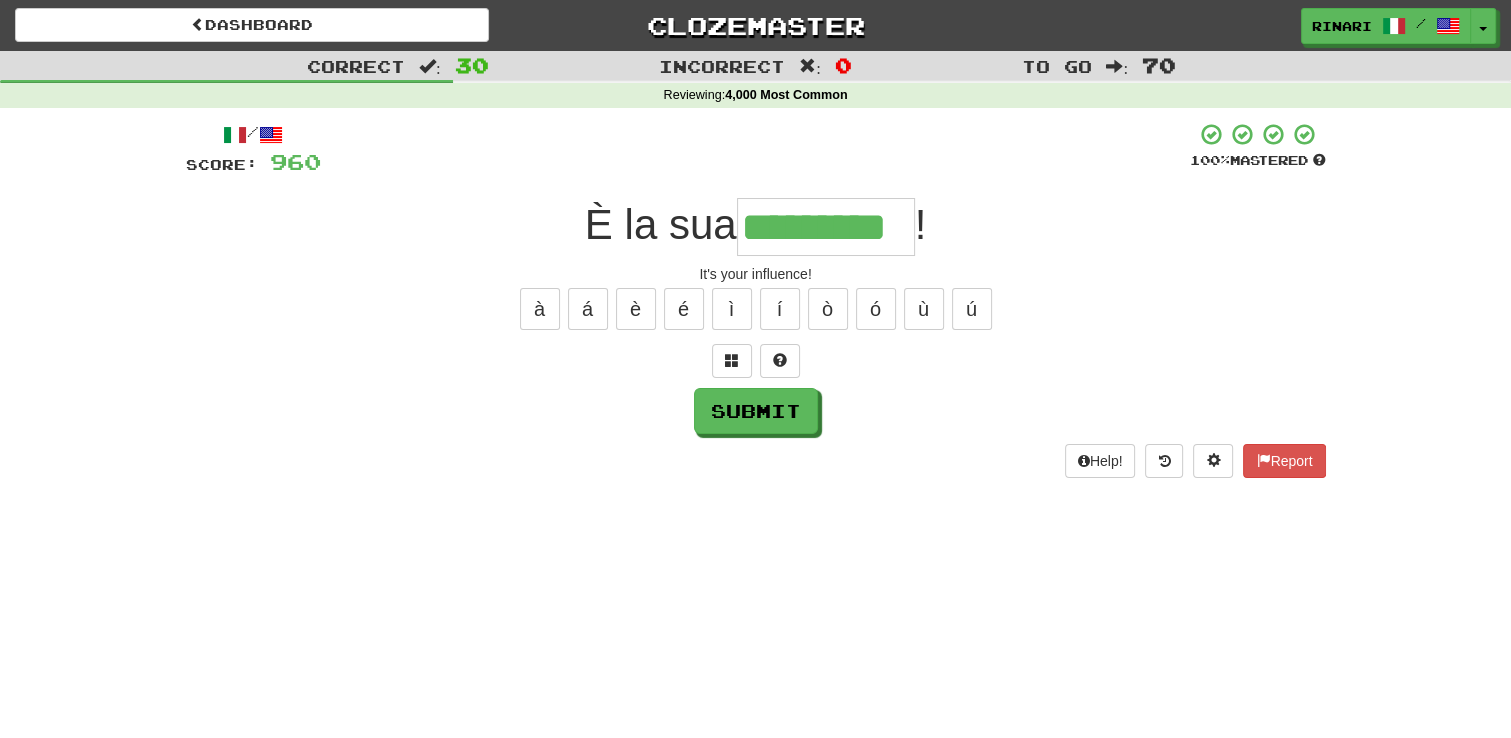 type on "*********" 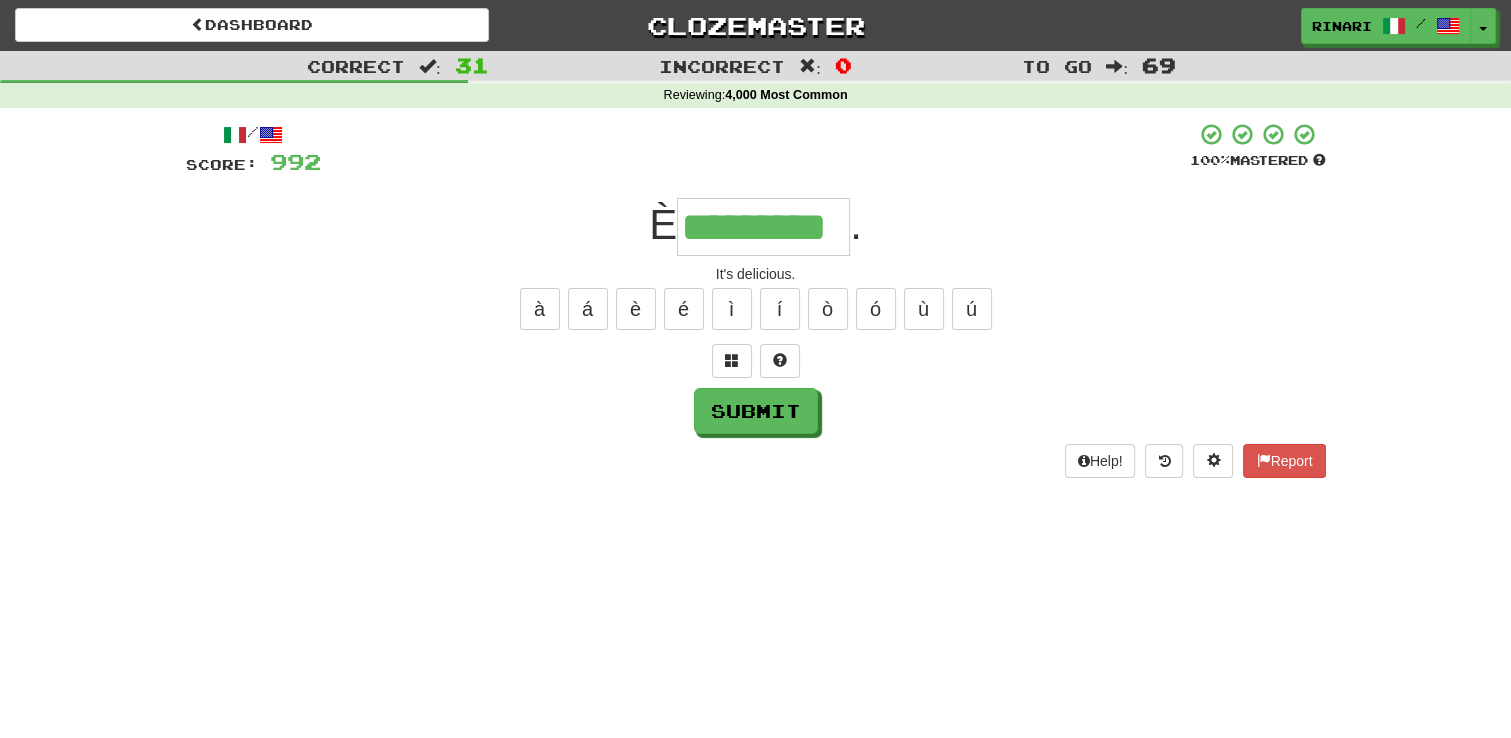 type on "*********" 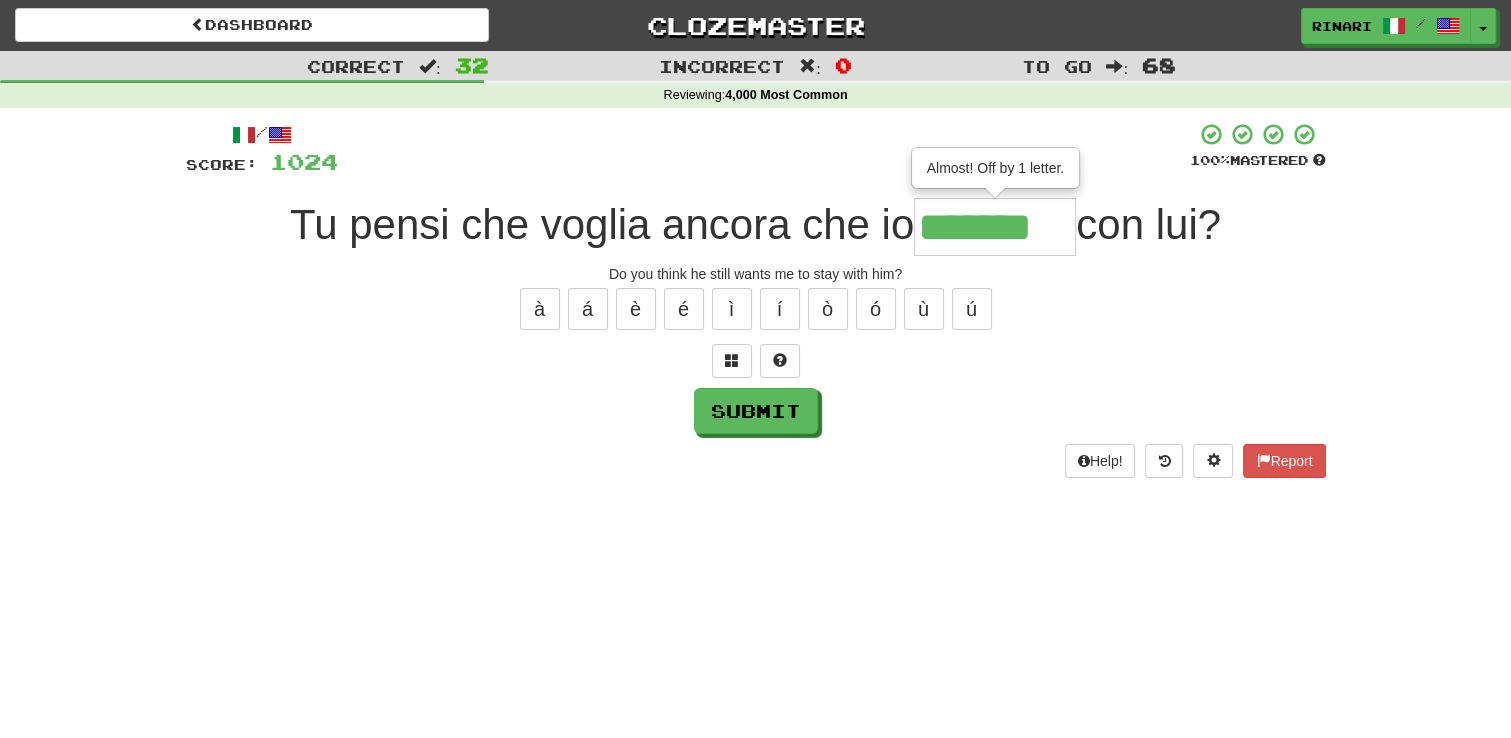 type on "*******" 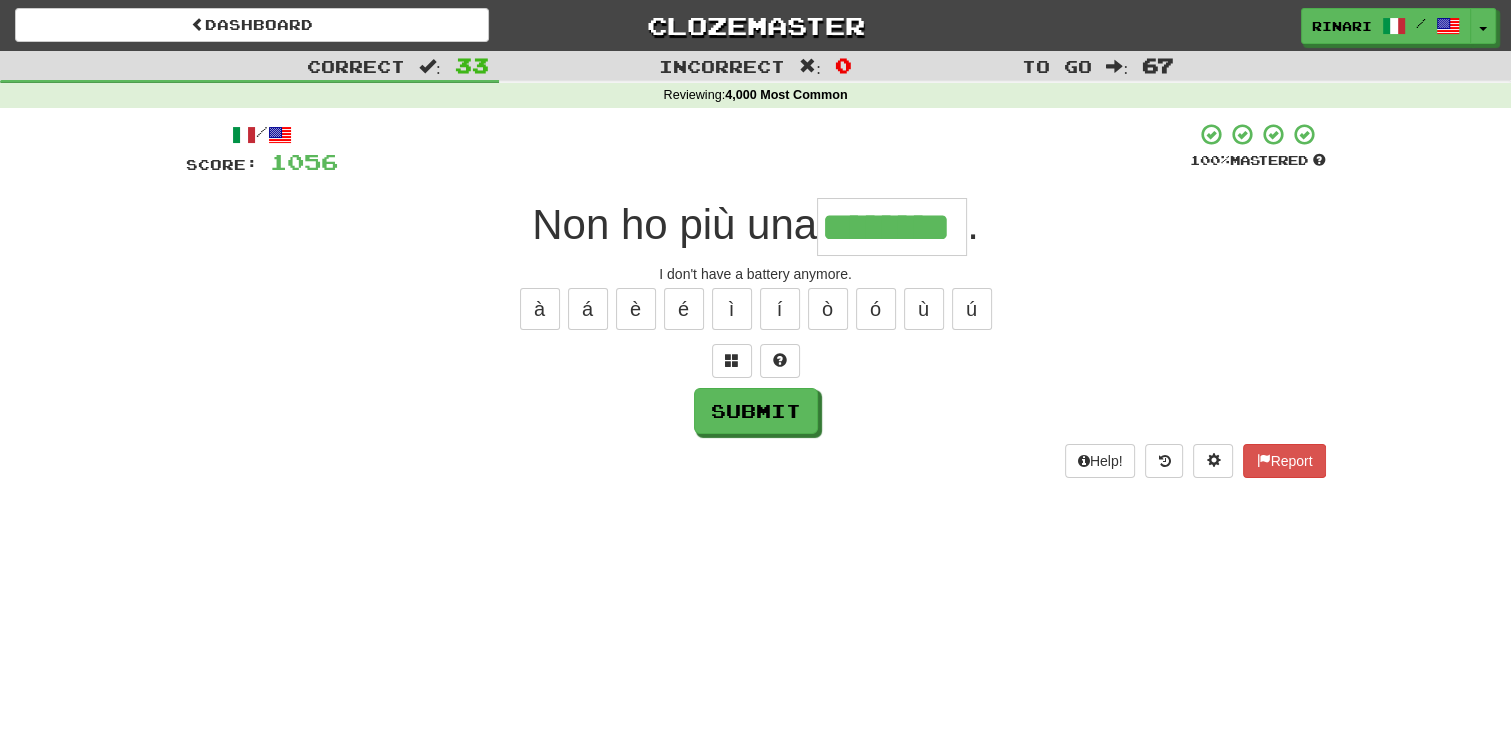 type on "********" 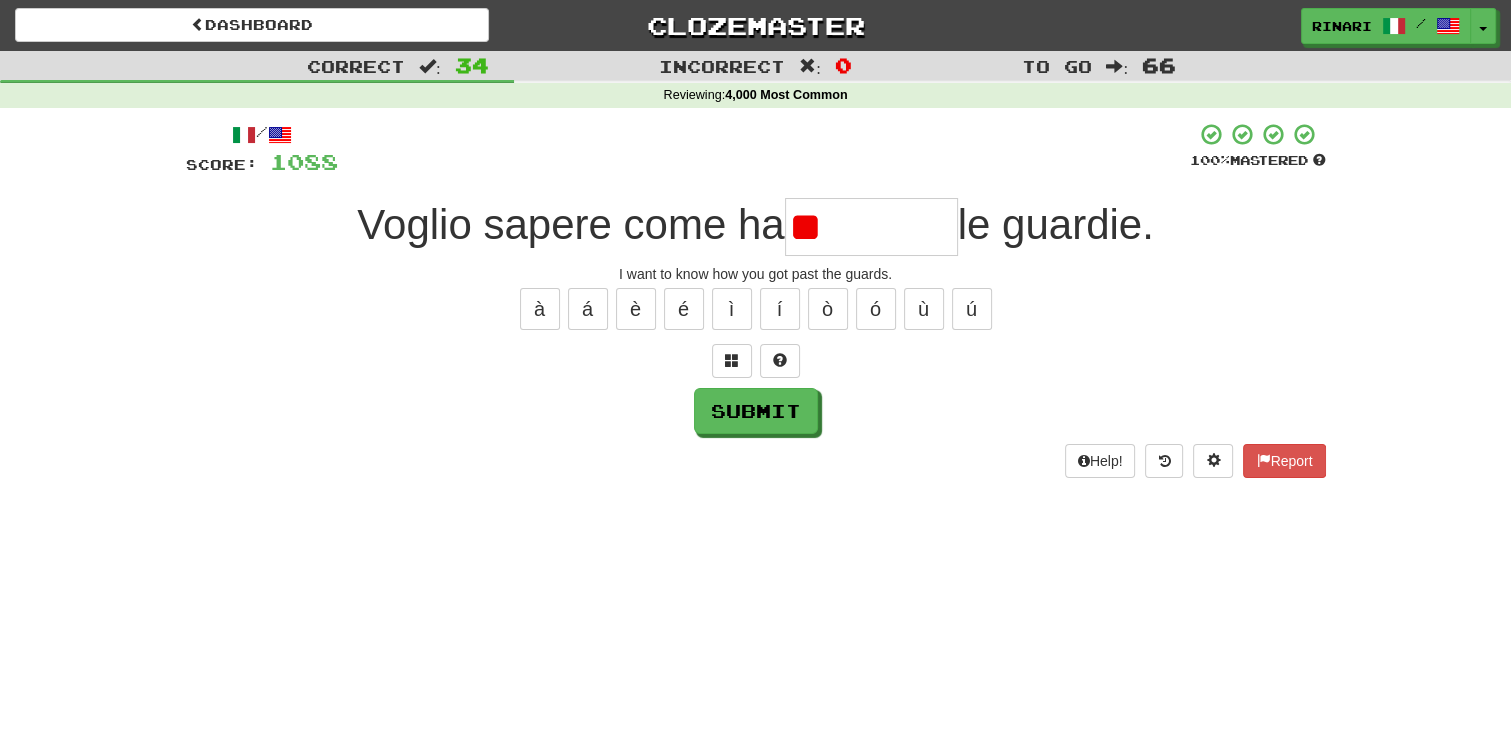 type on "*" 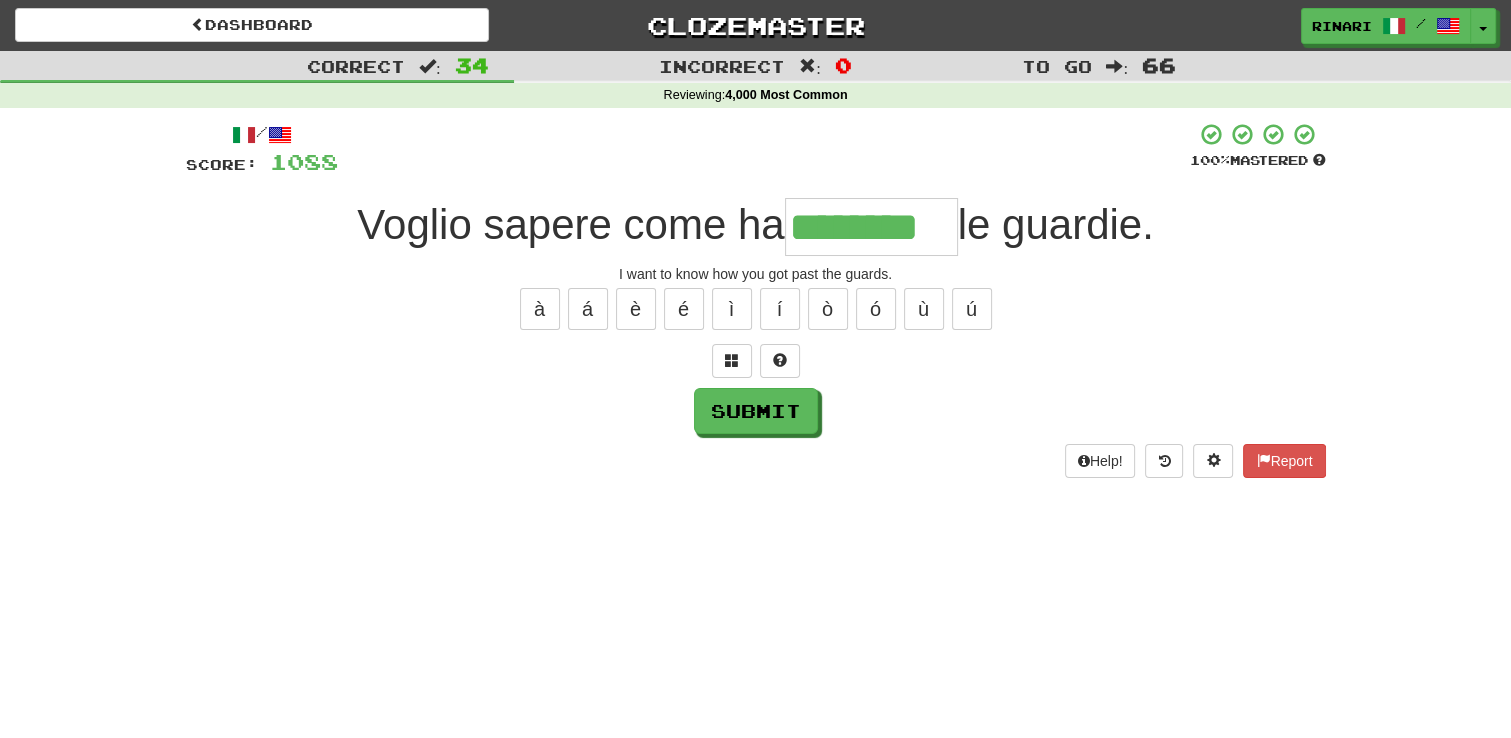 type on "********" 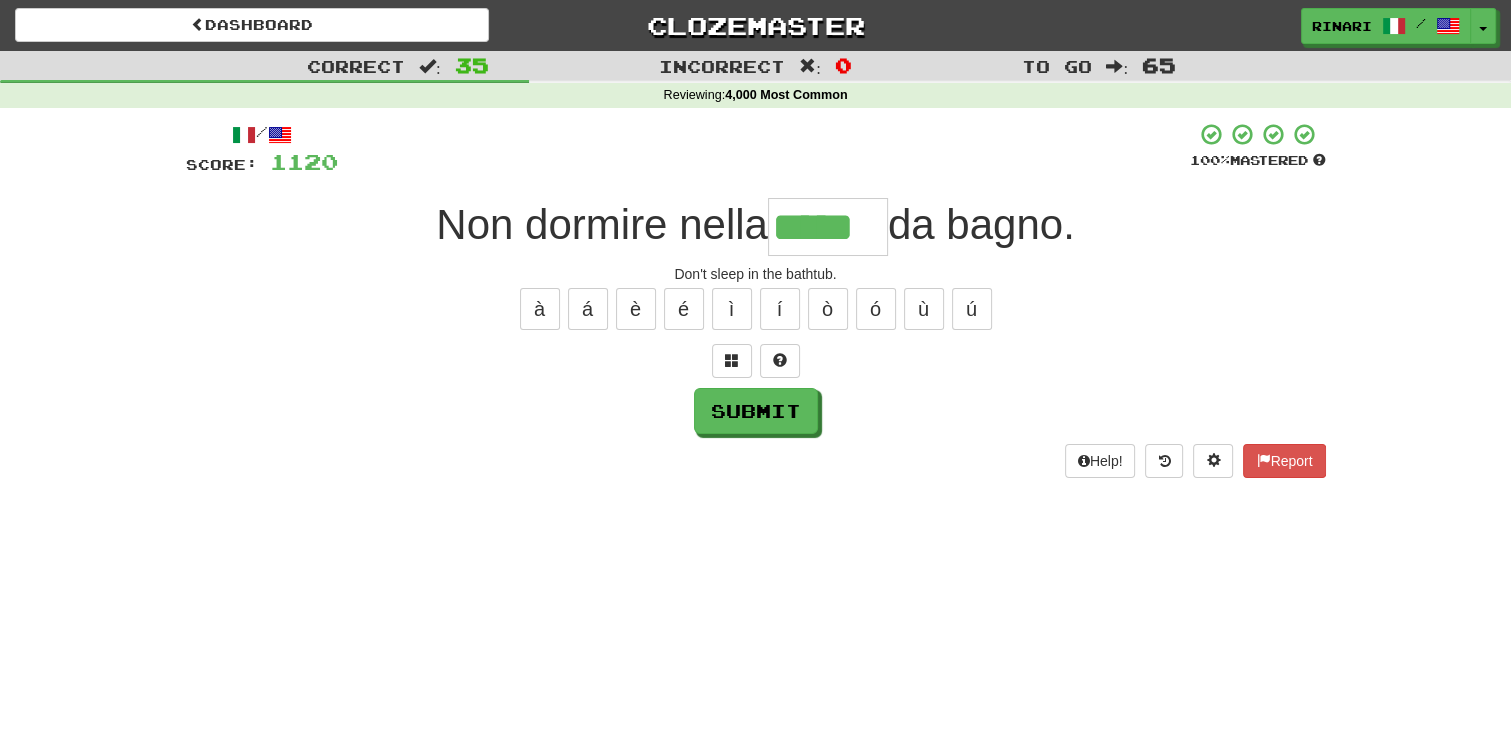 type on "*****" 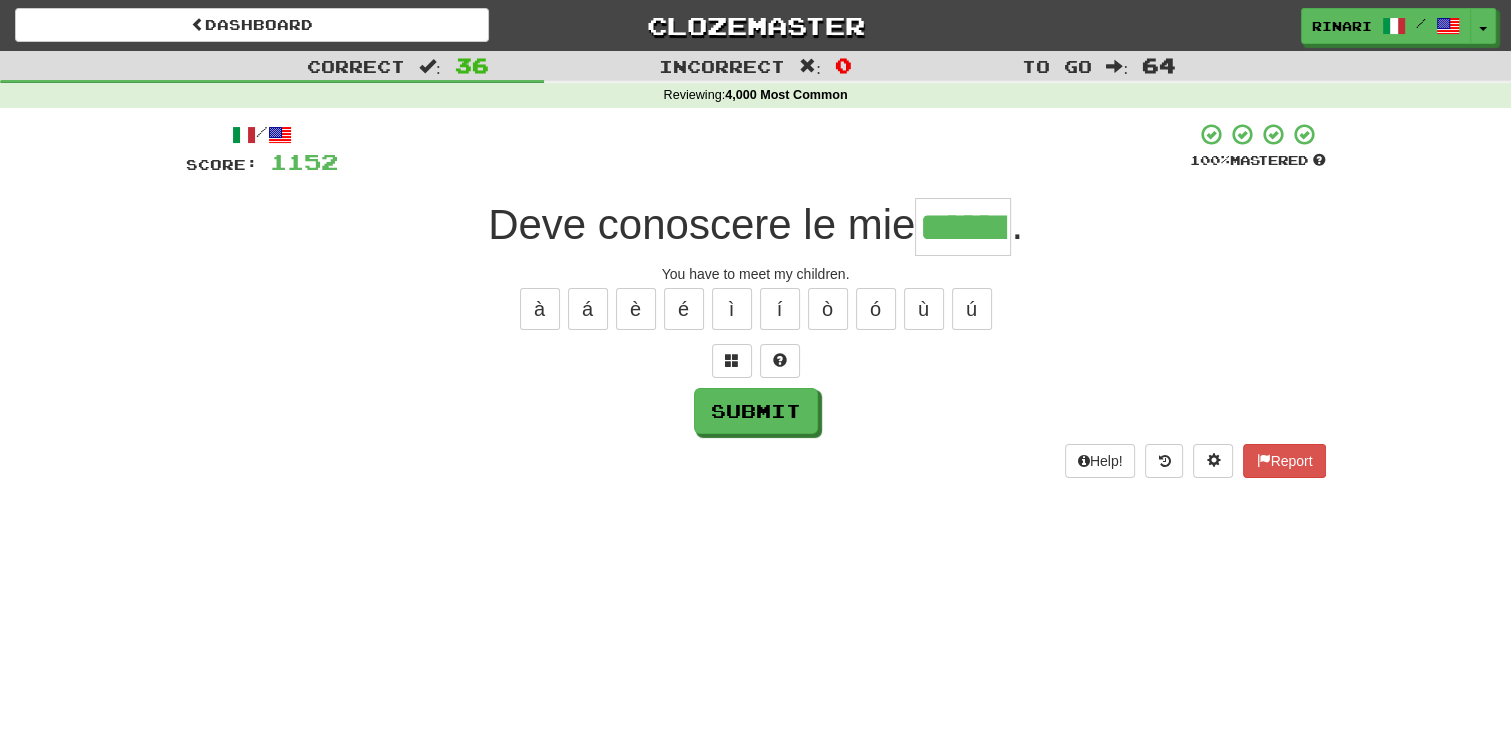 type on "******" 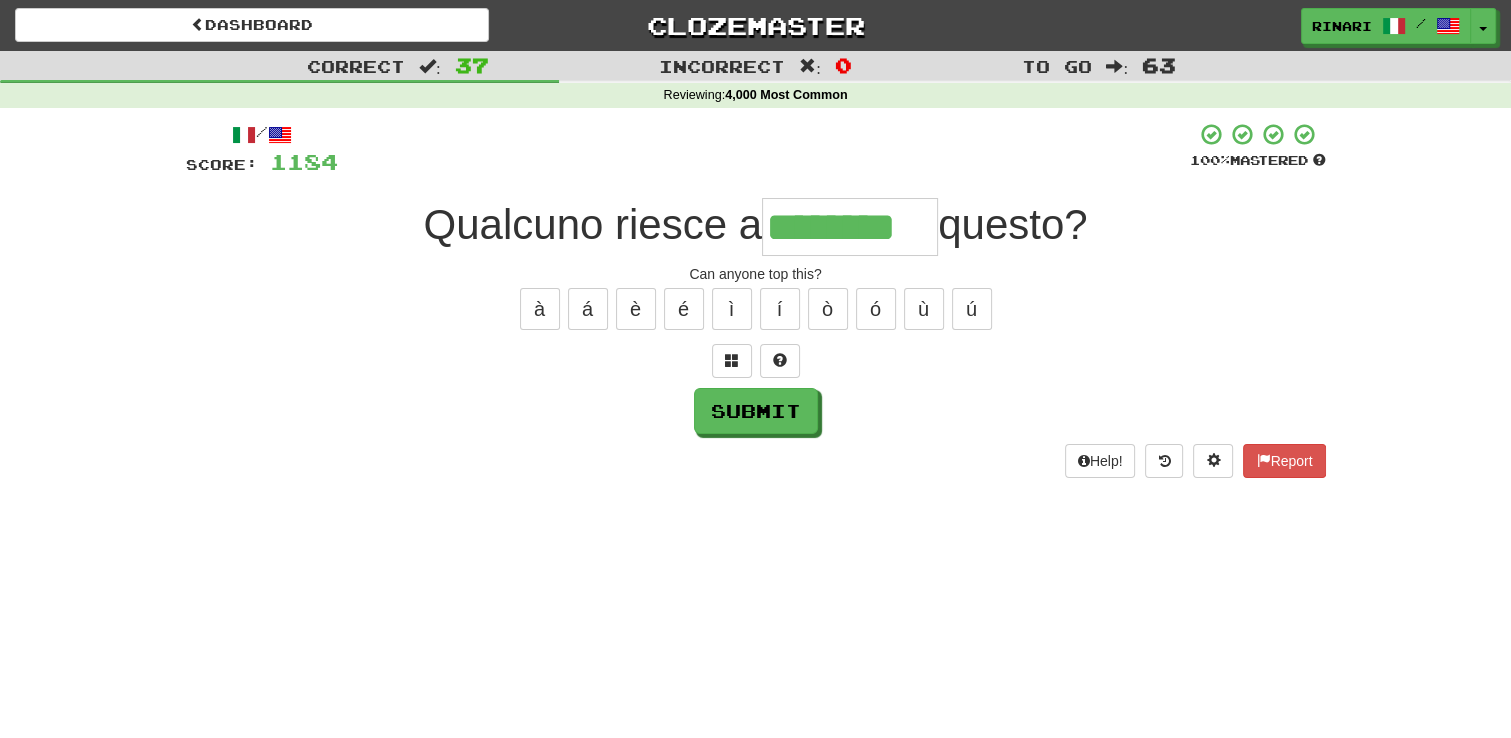 type on "********" 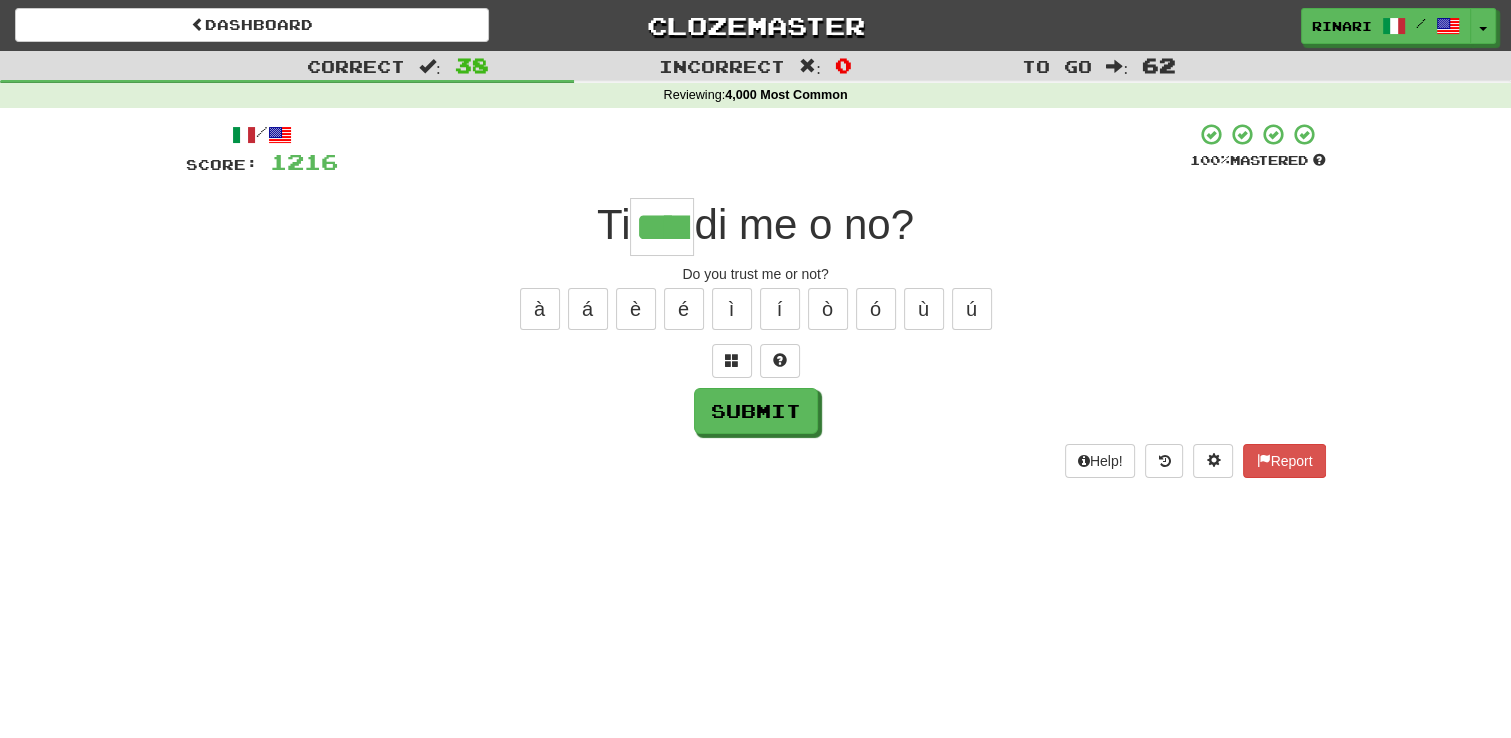 type on "****" 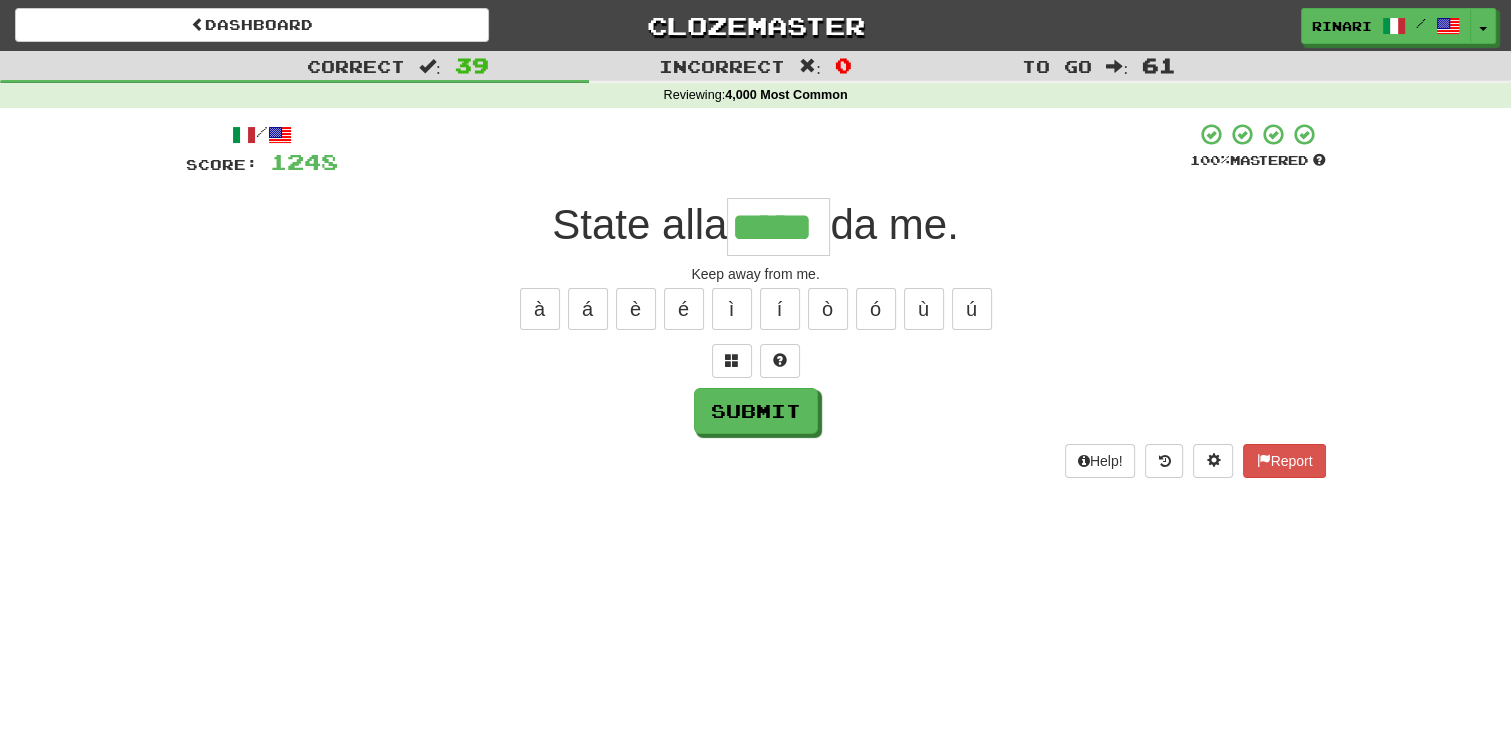 type on "*****" 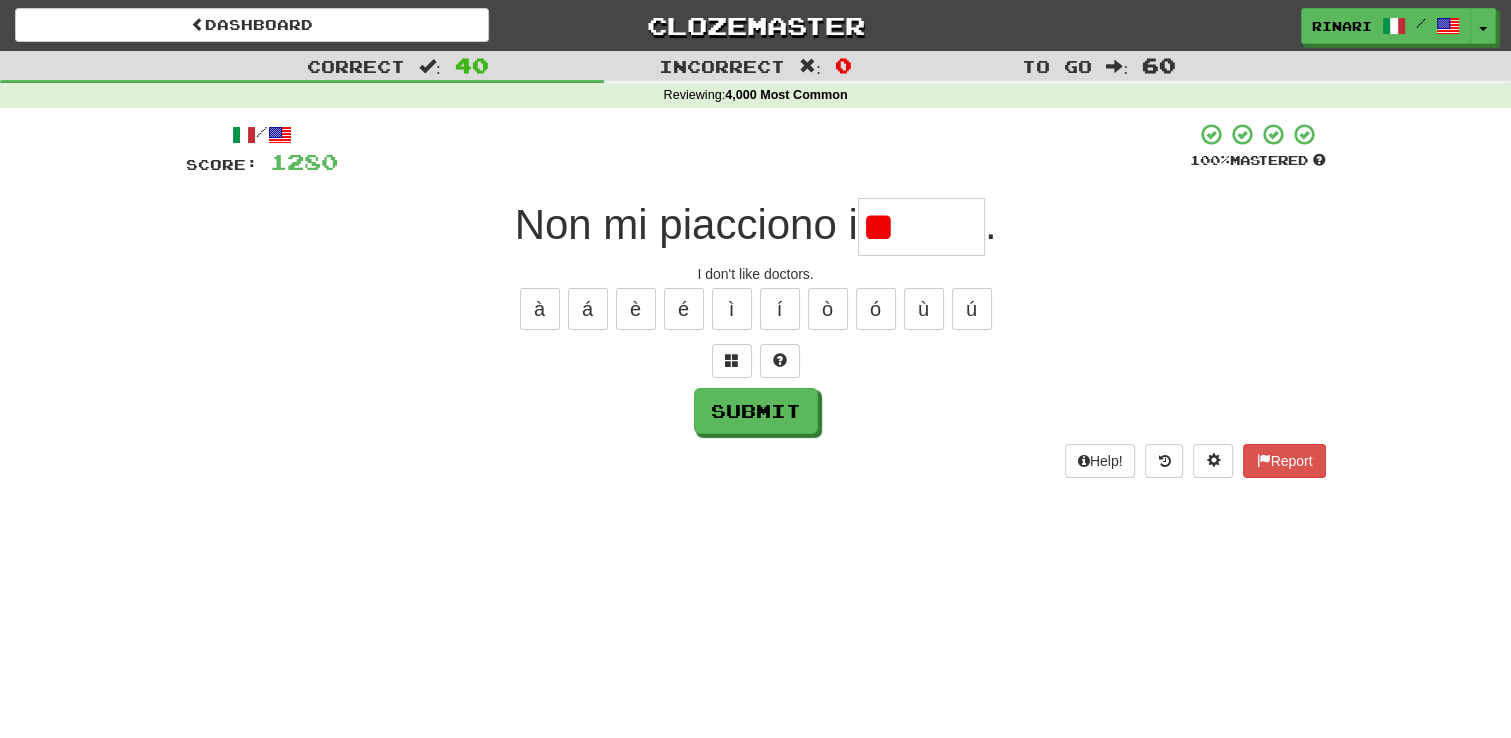 type on "*" 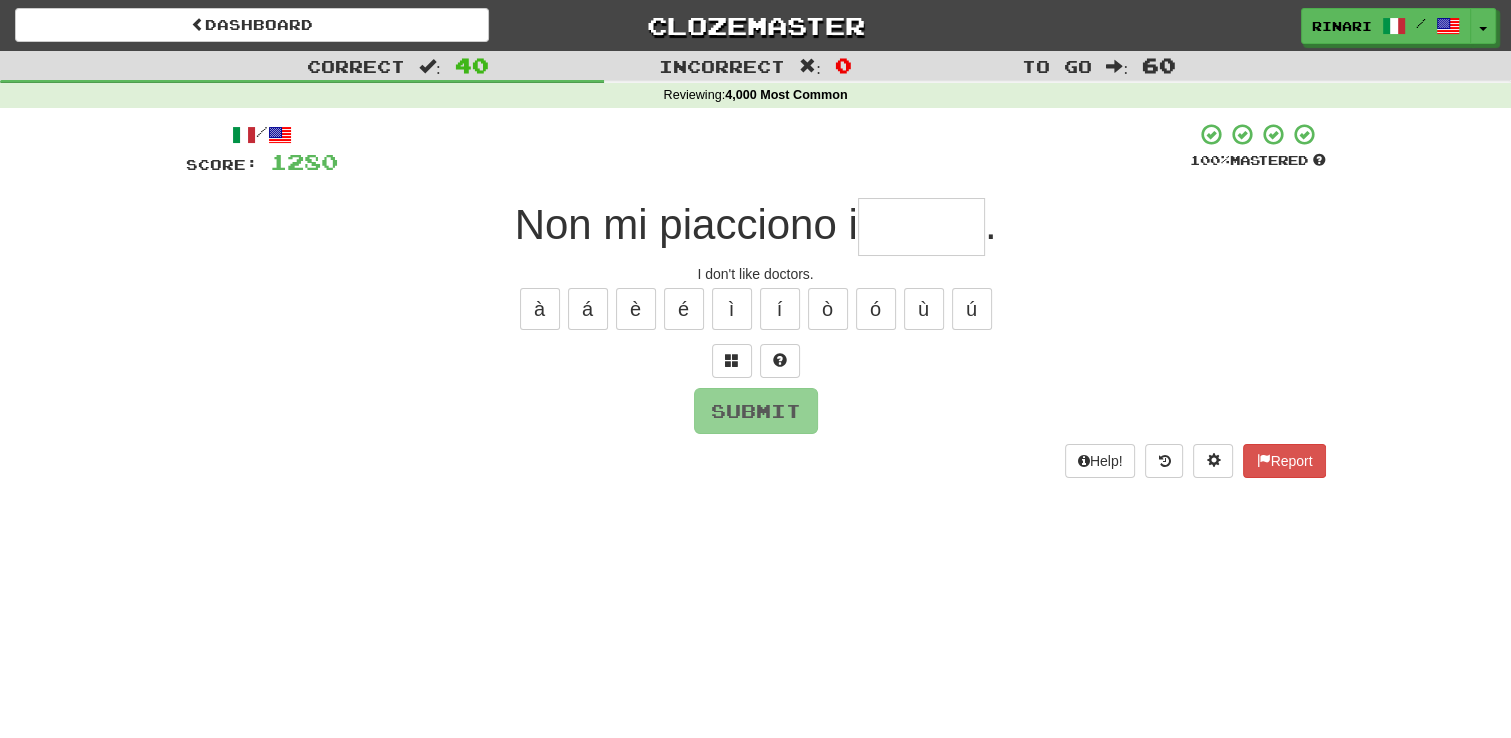 type on "*" 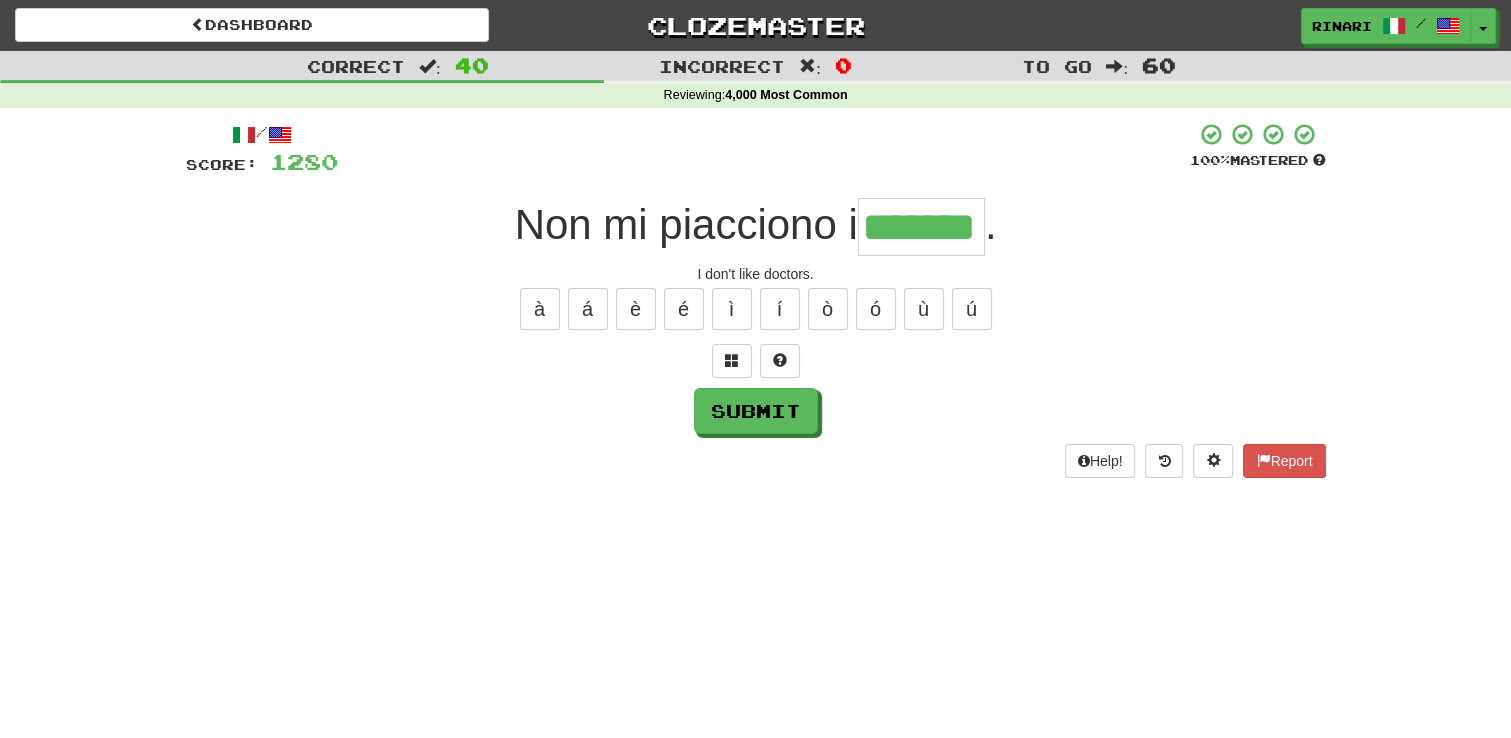 type on "*******" 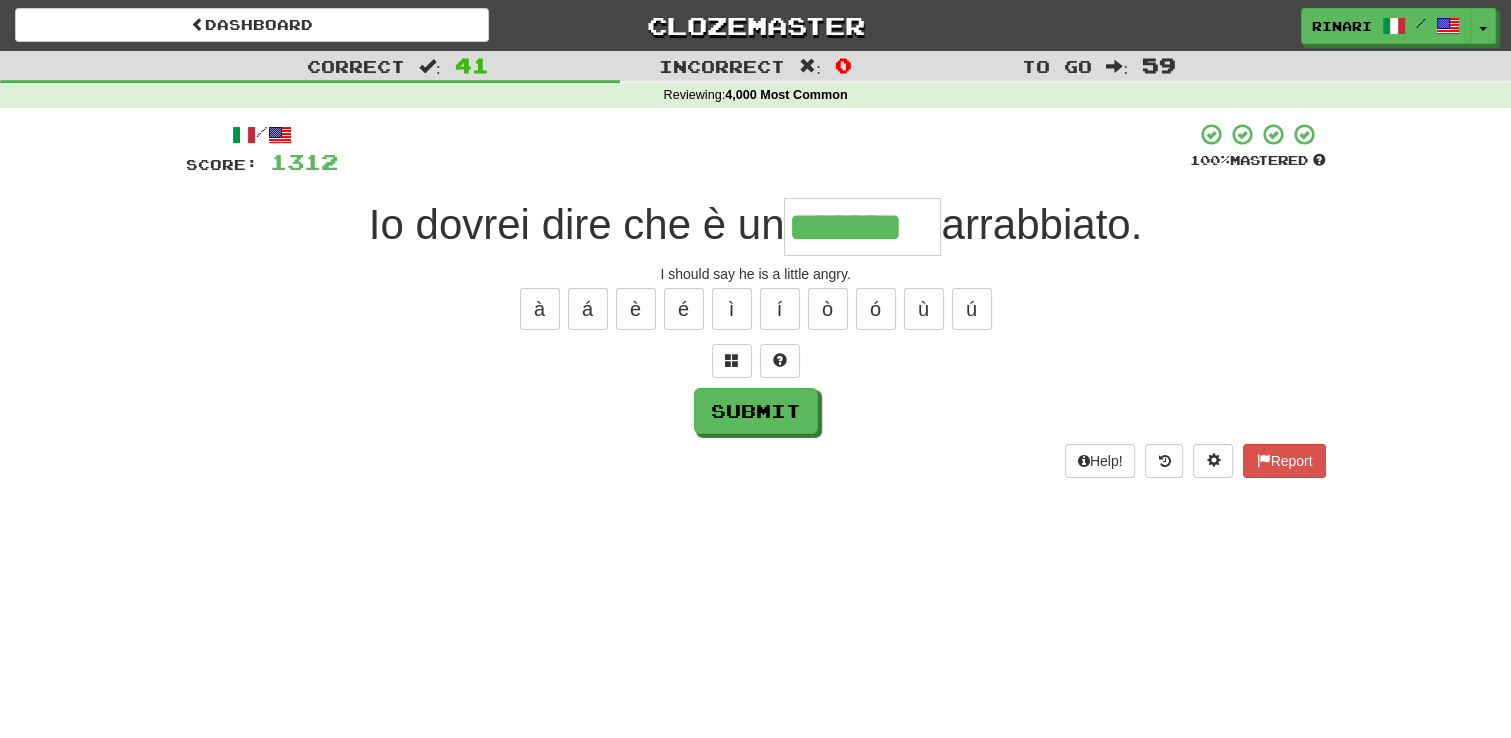 type on "*******" 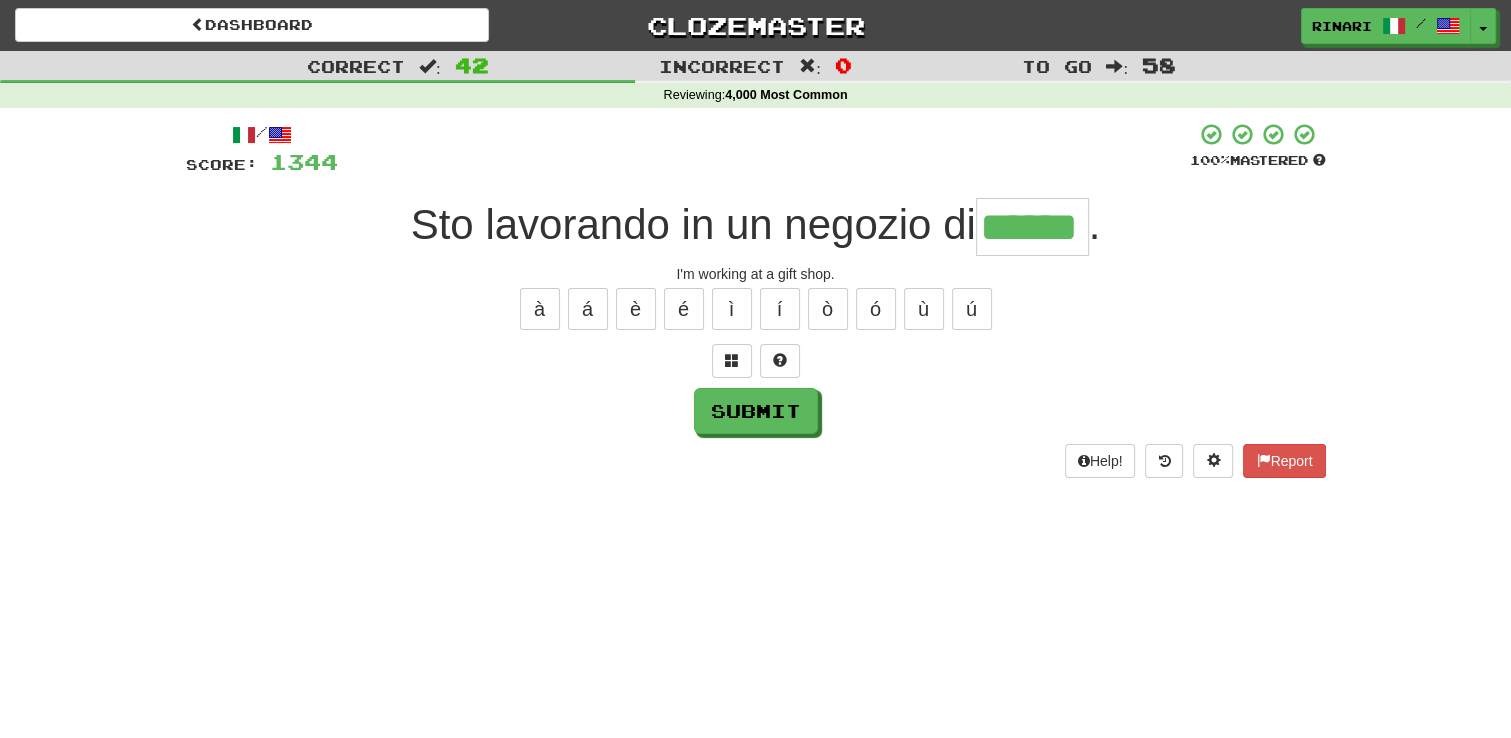 type on "******" 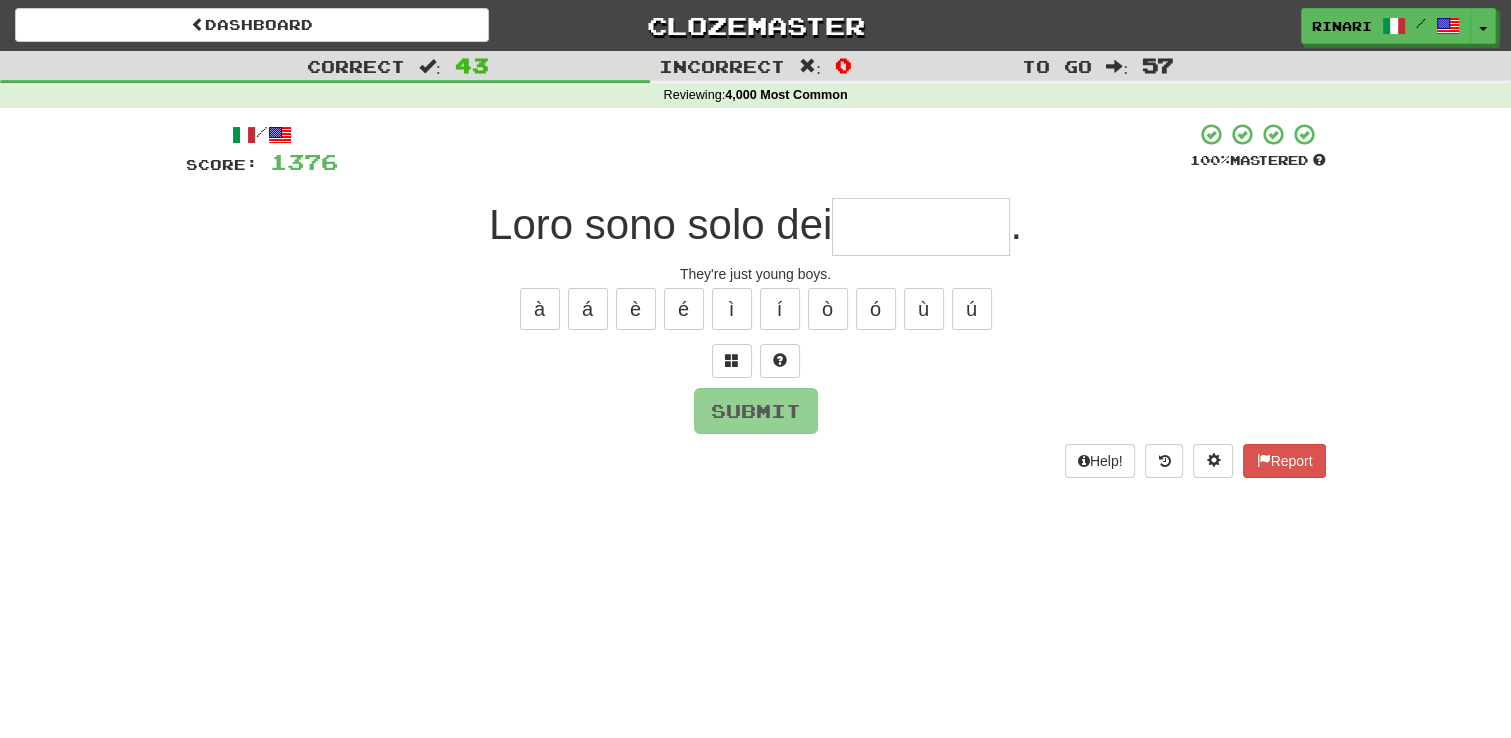 type on "*" 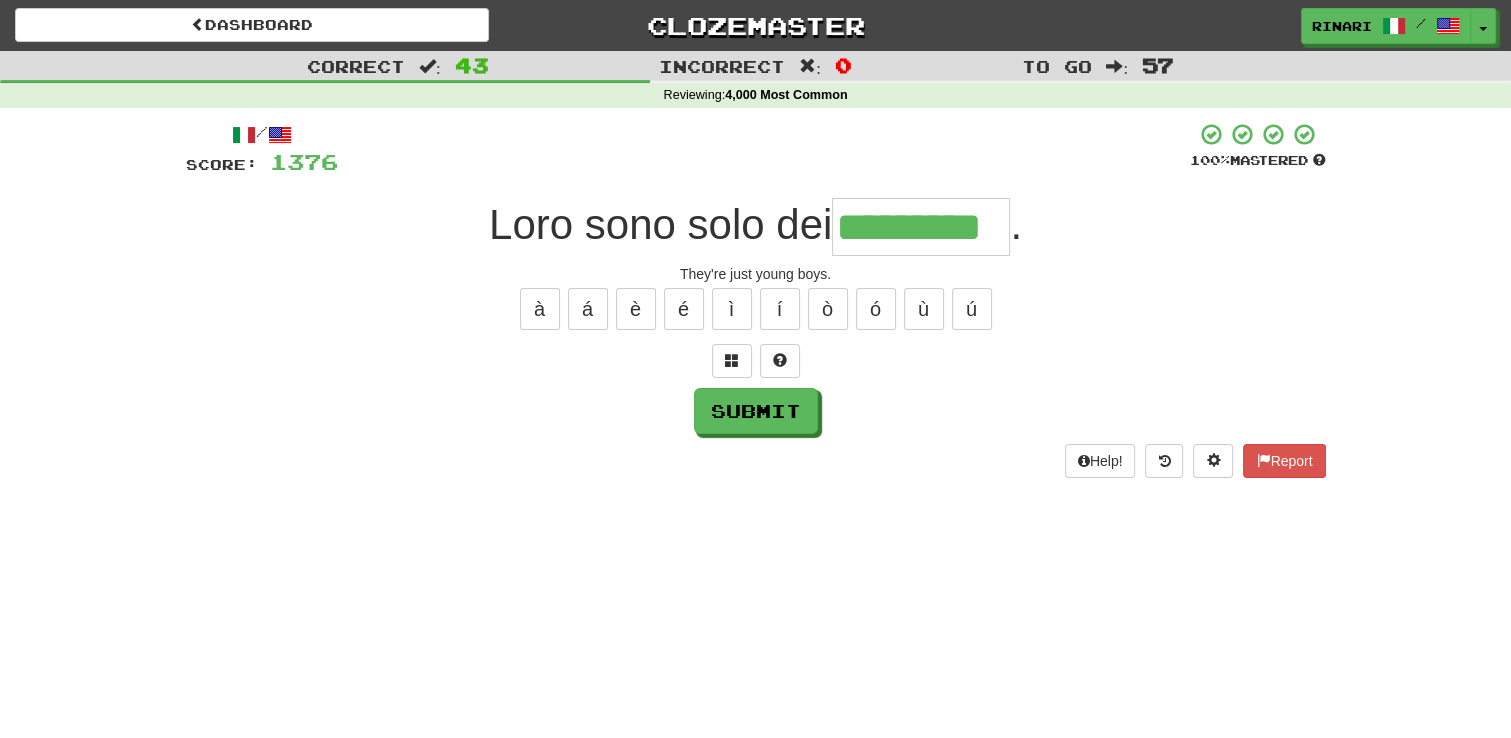 type on "*********" 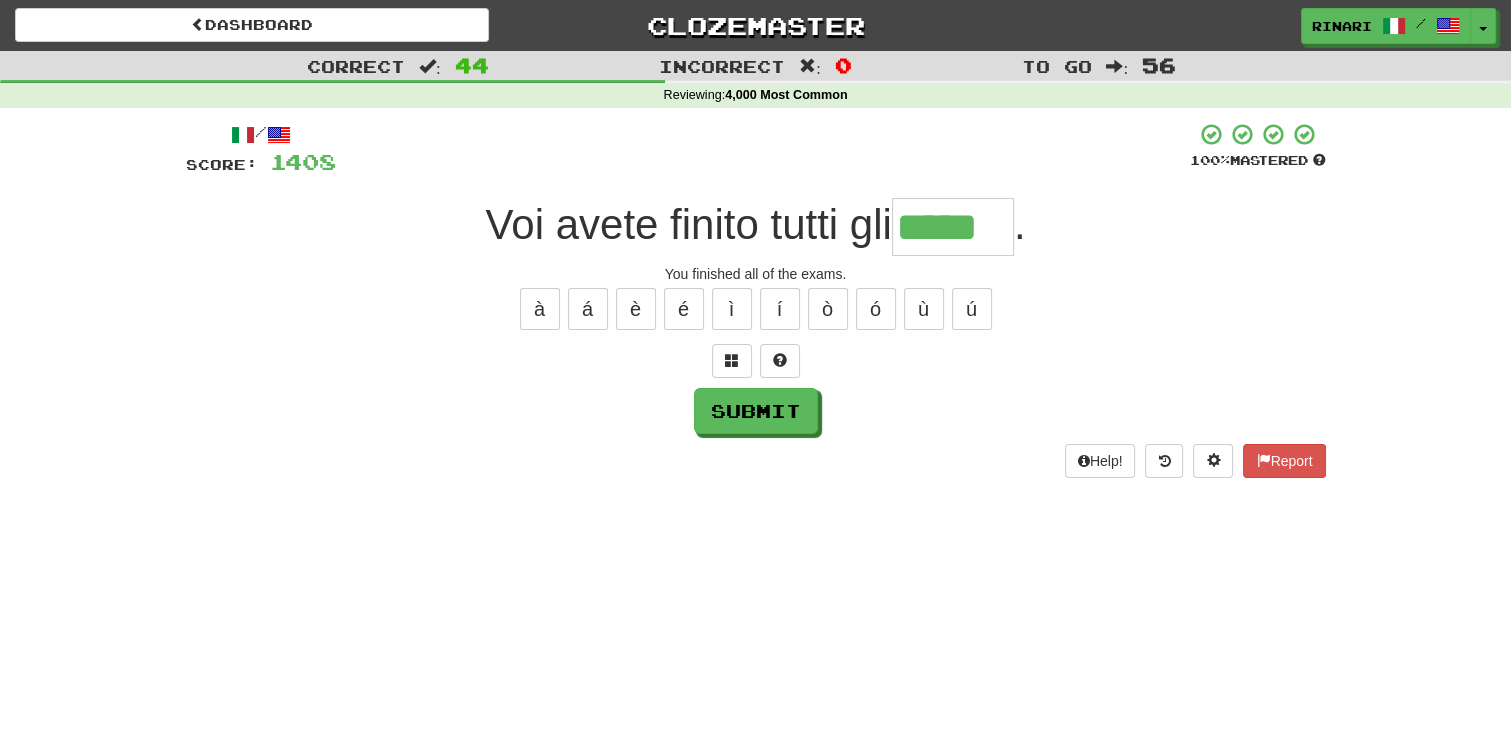 type on "*****" 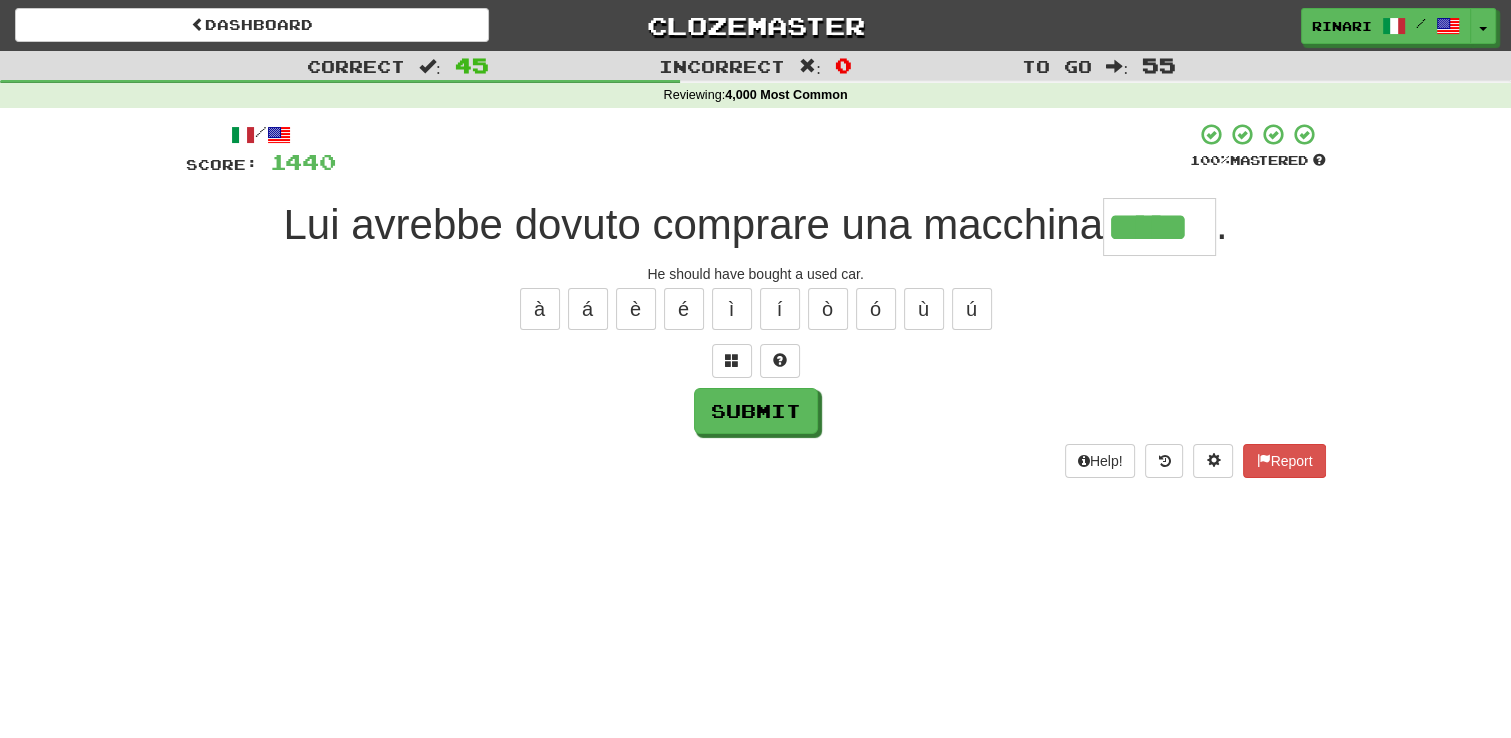 type on "*****" 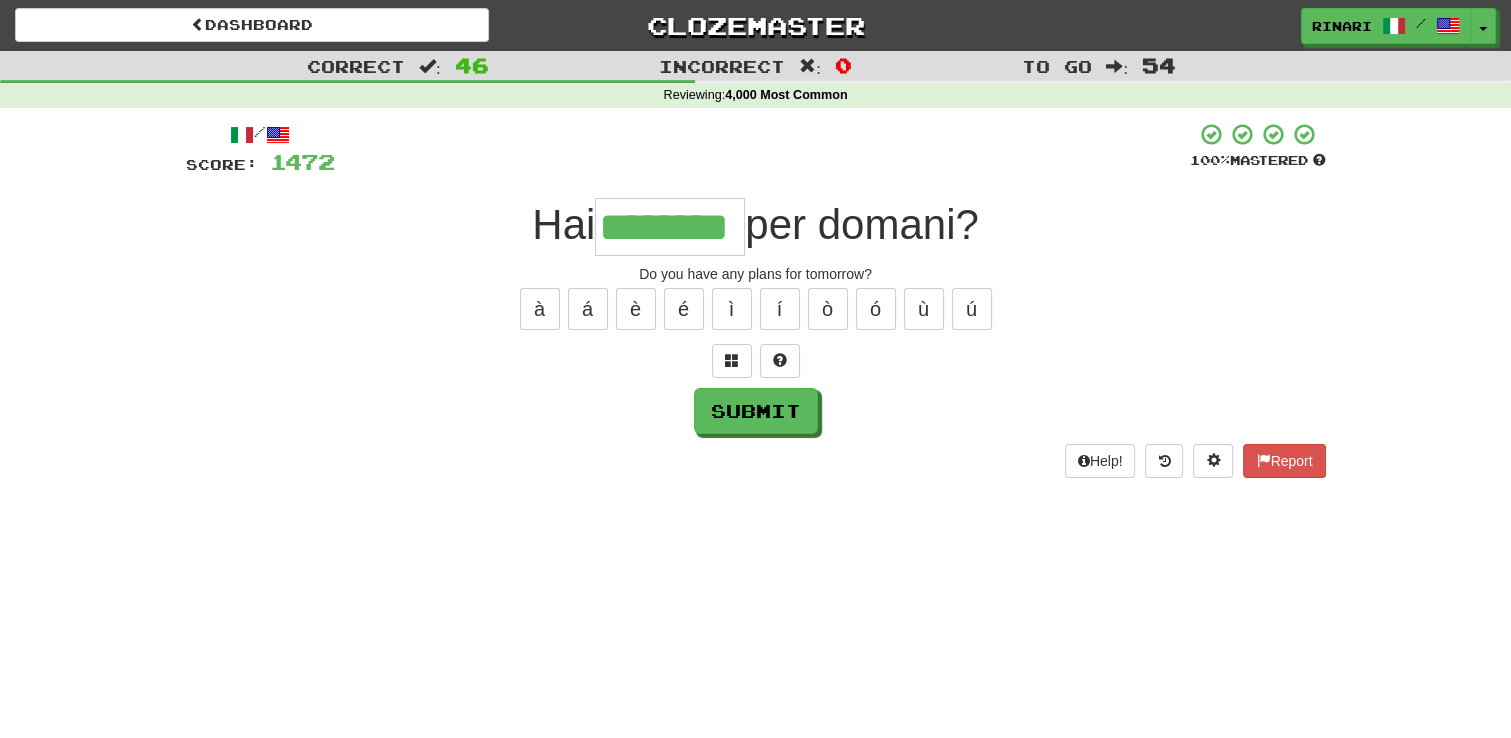 type on "********" 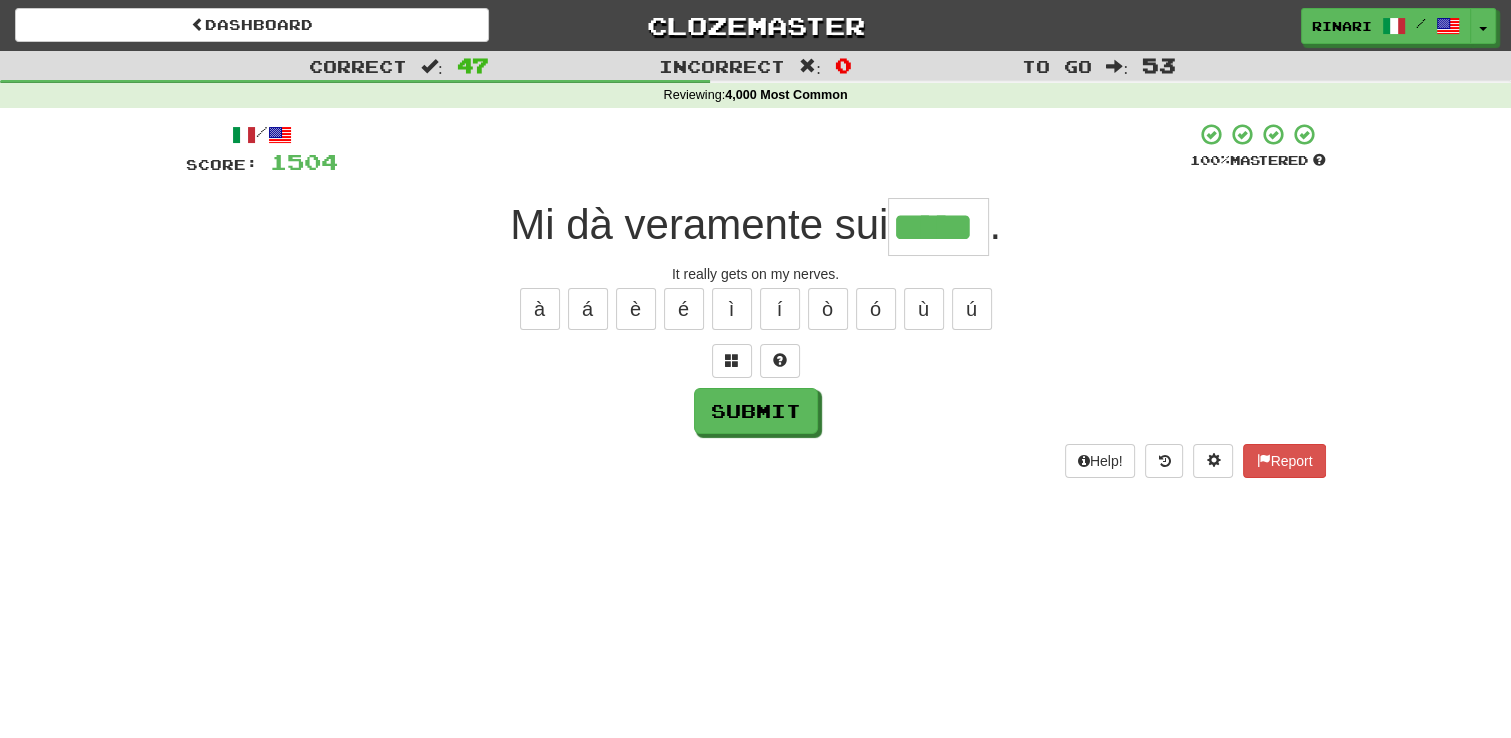 type on "*****" 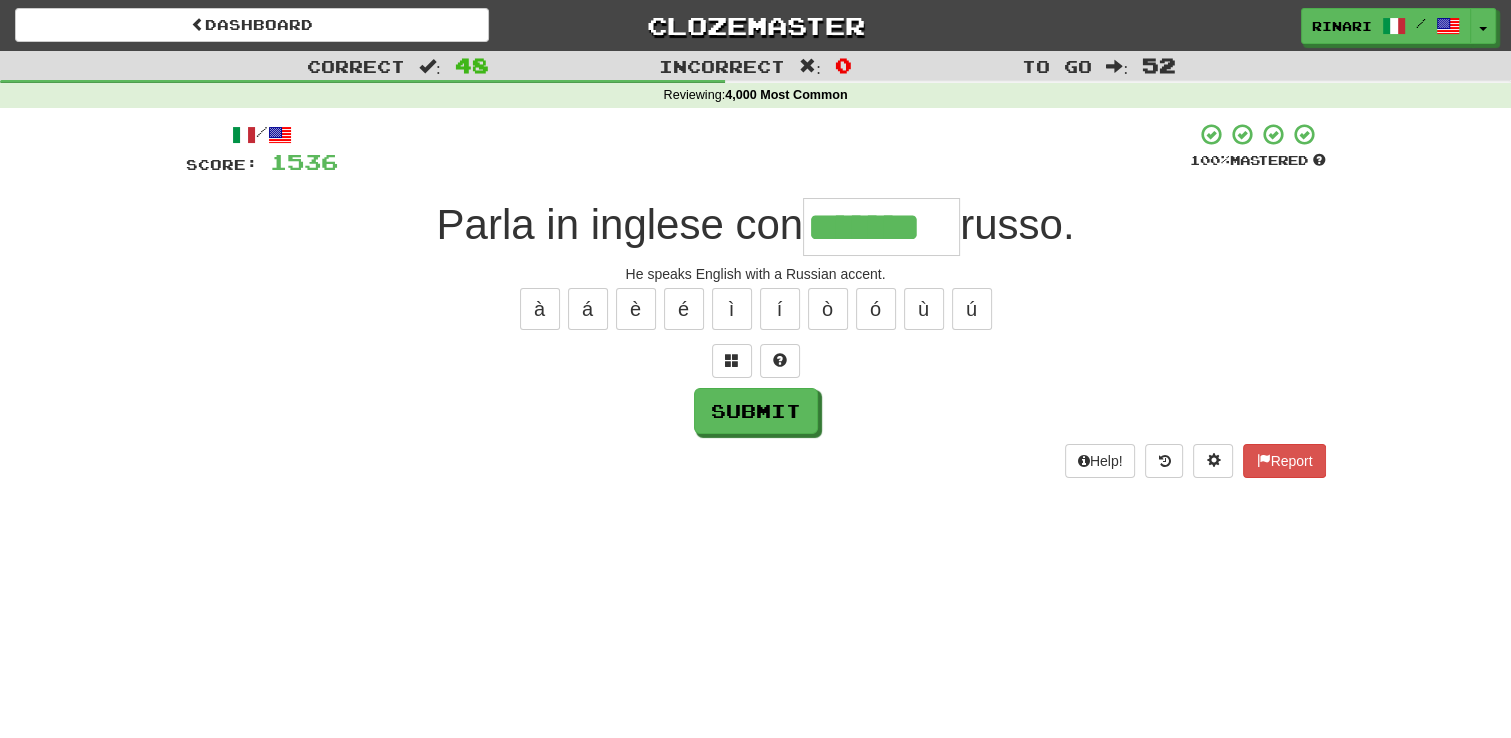 type on "*******" 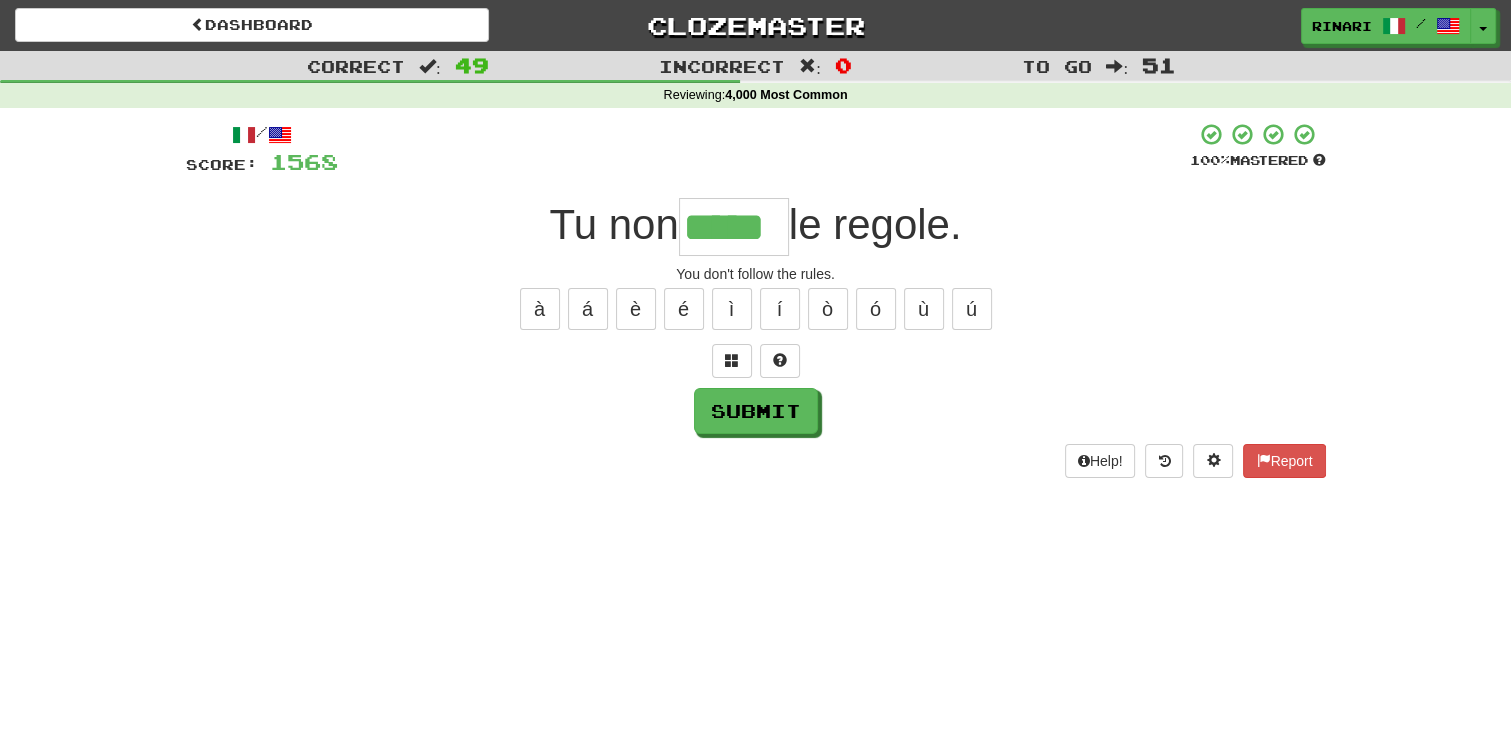 type on "*****" 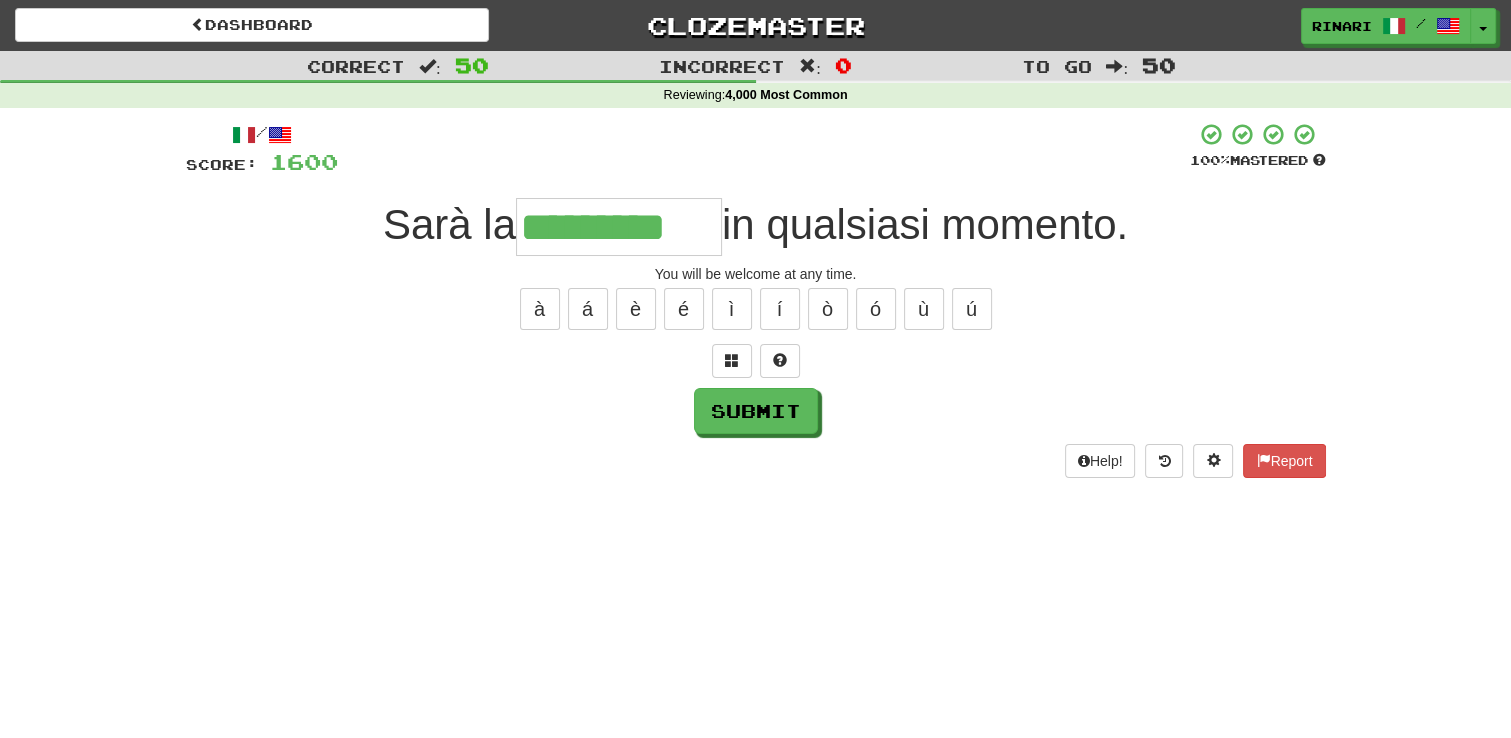 type on "*********" 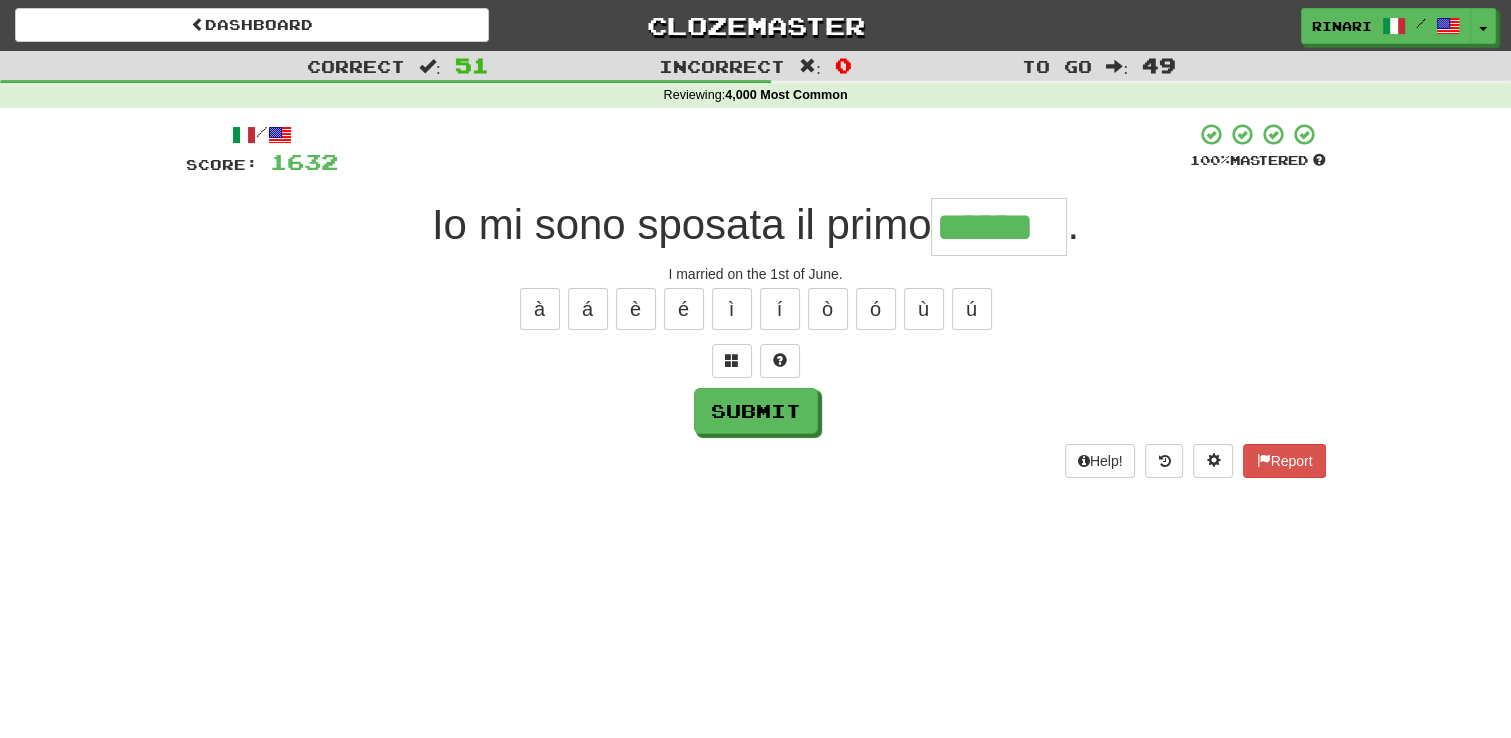 type on "******" 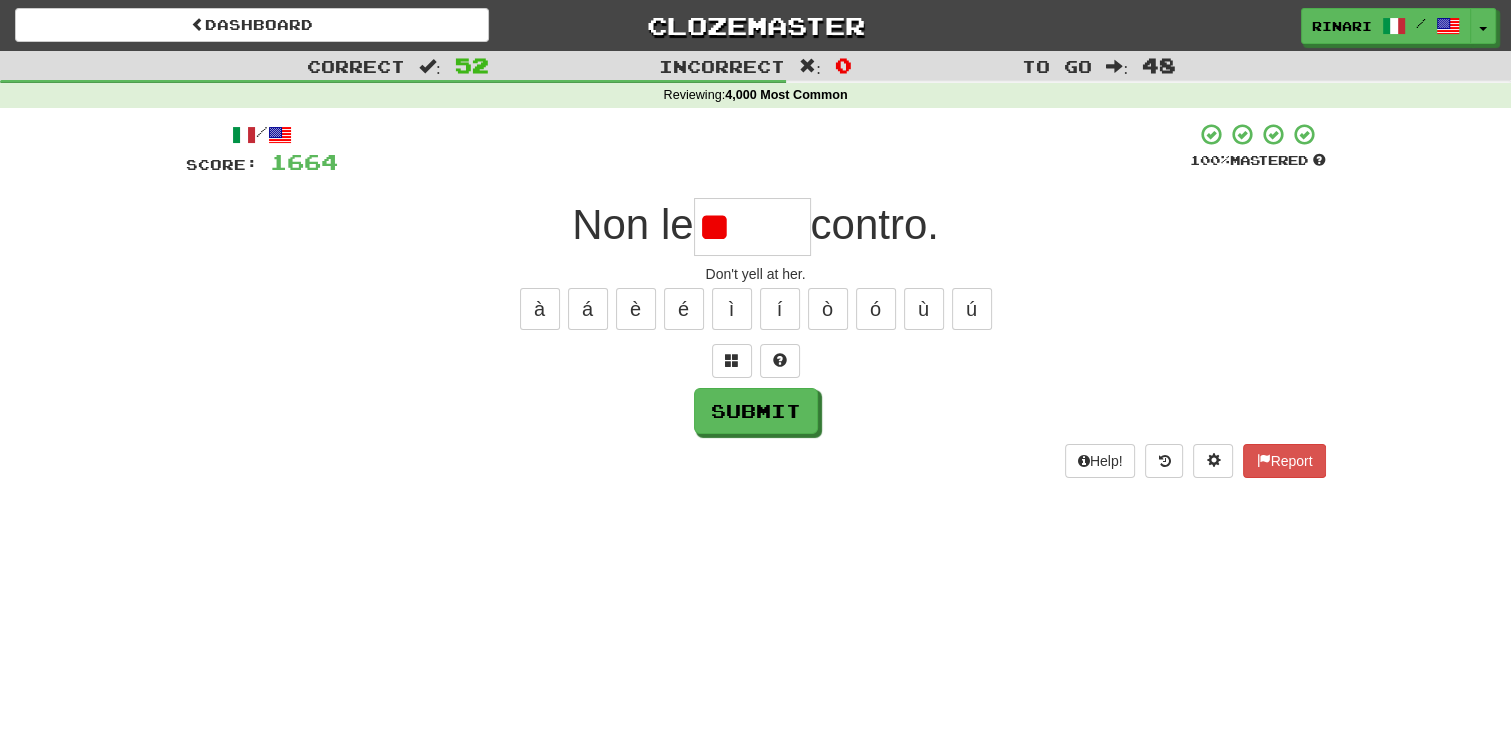 type on "*" 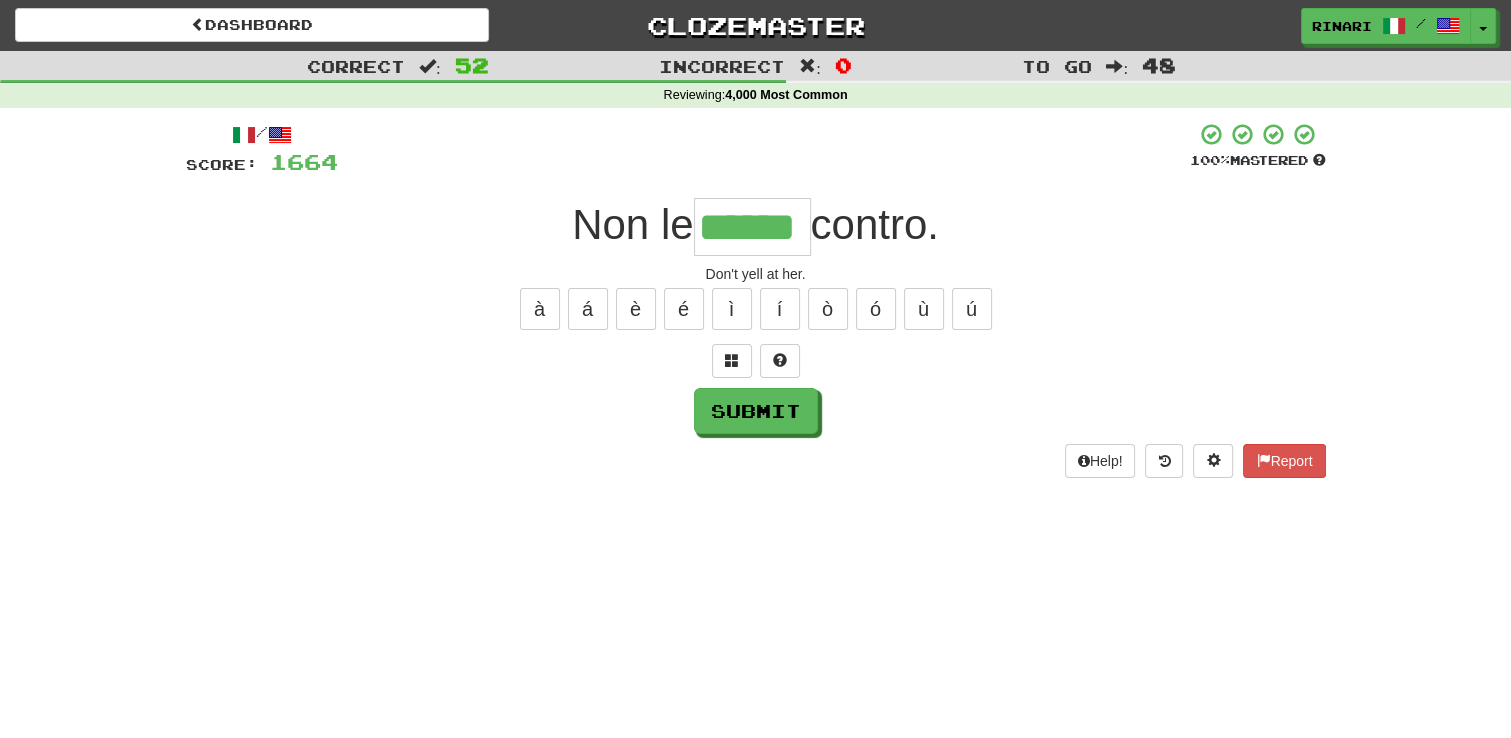 type on "******" 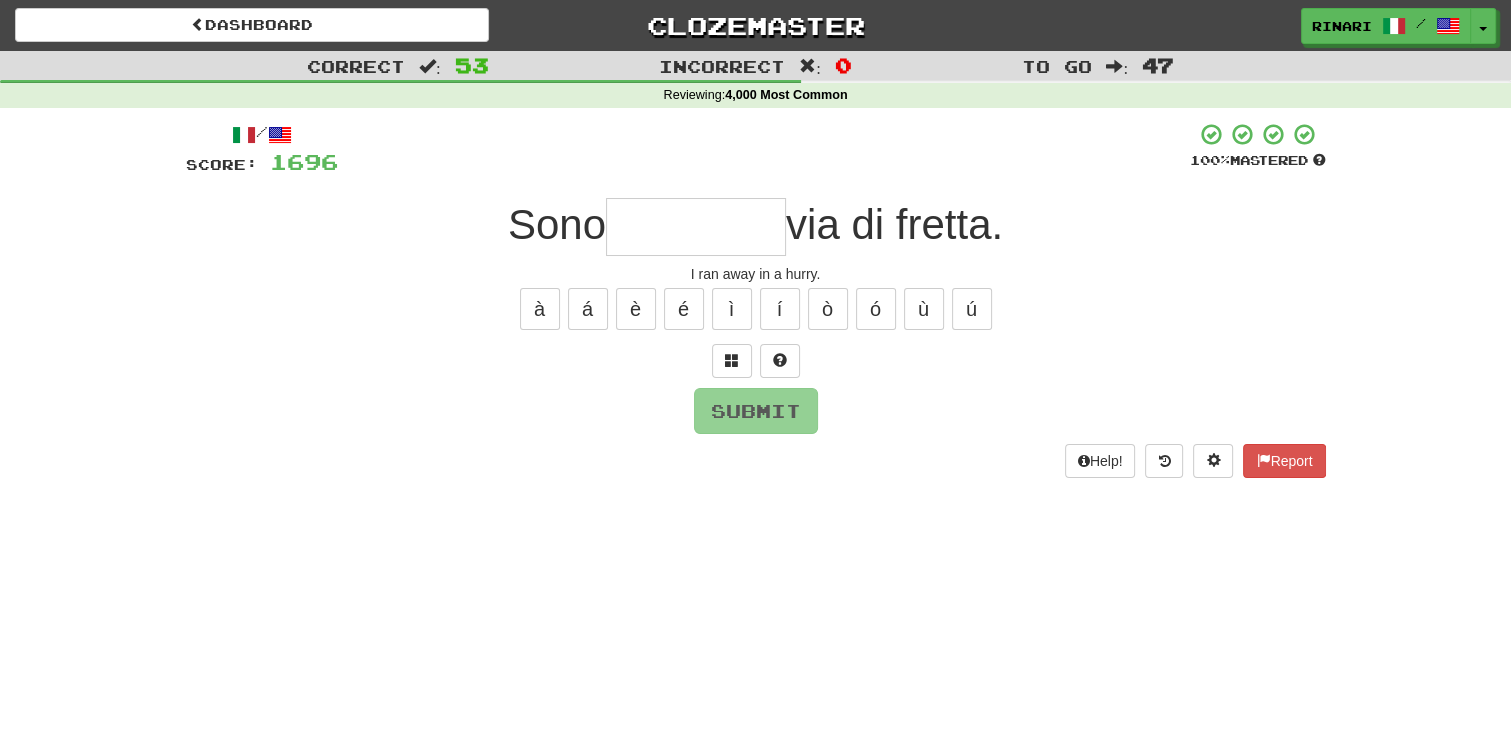 type on "*" 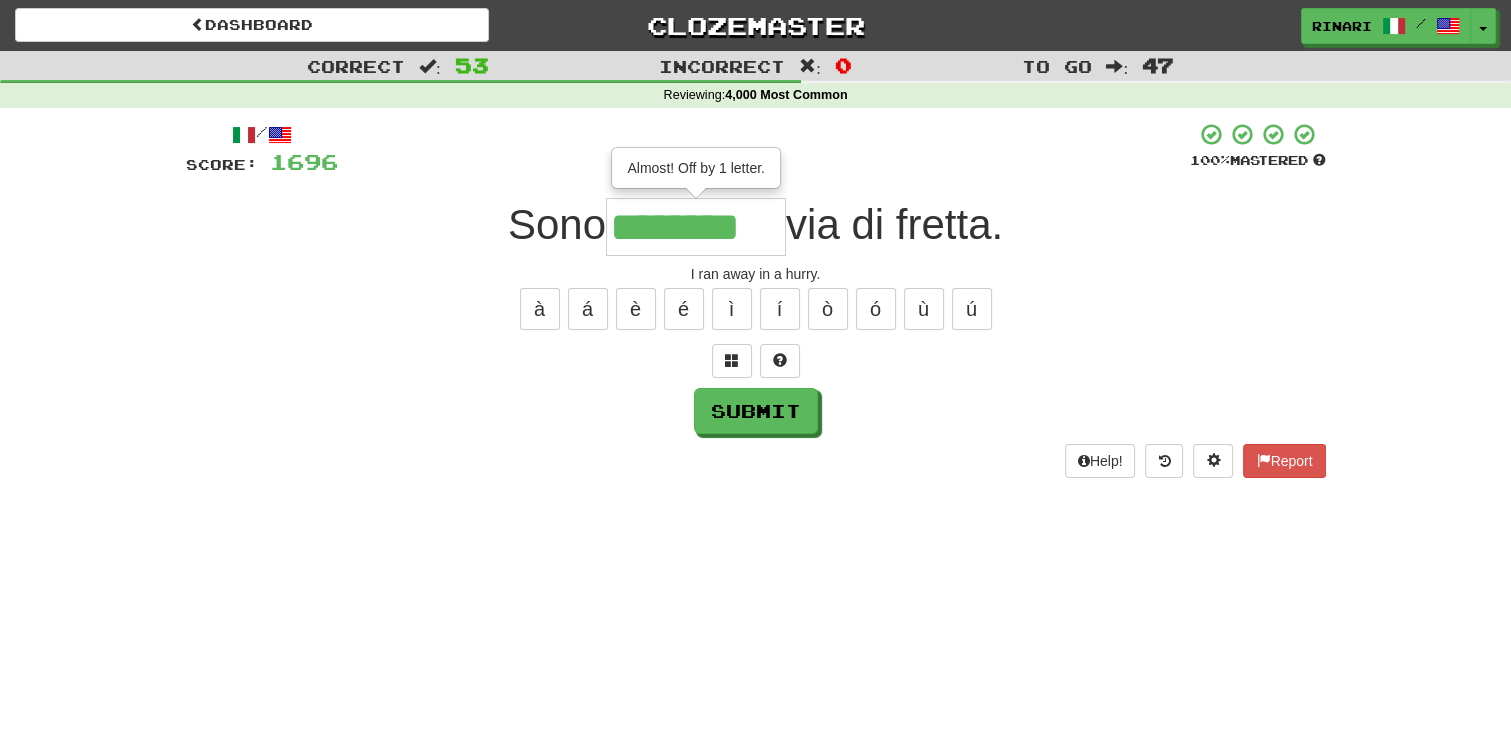 type on "********" 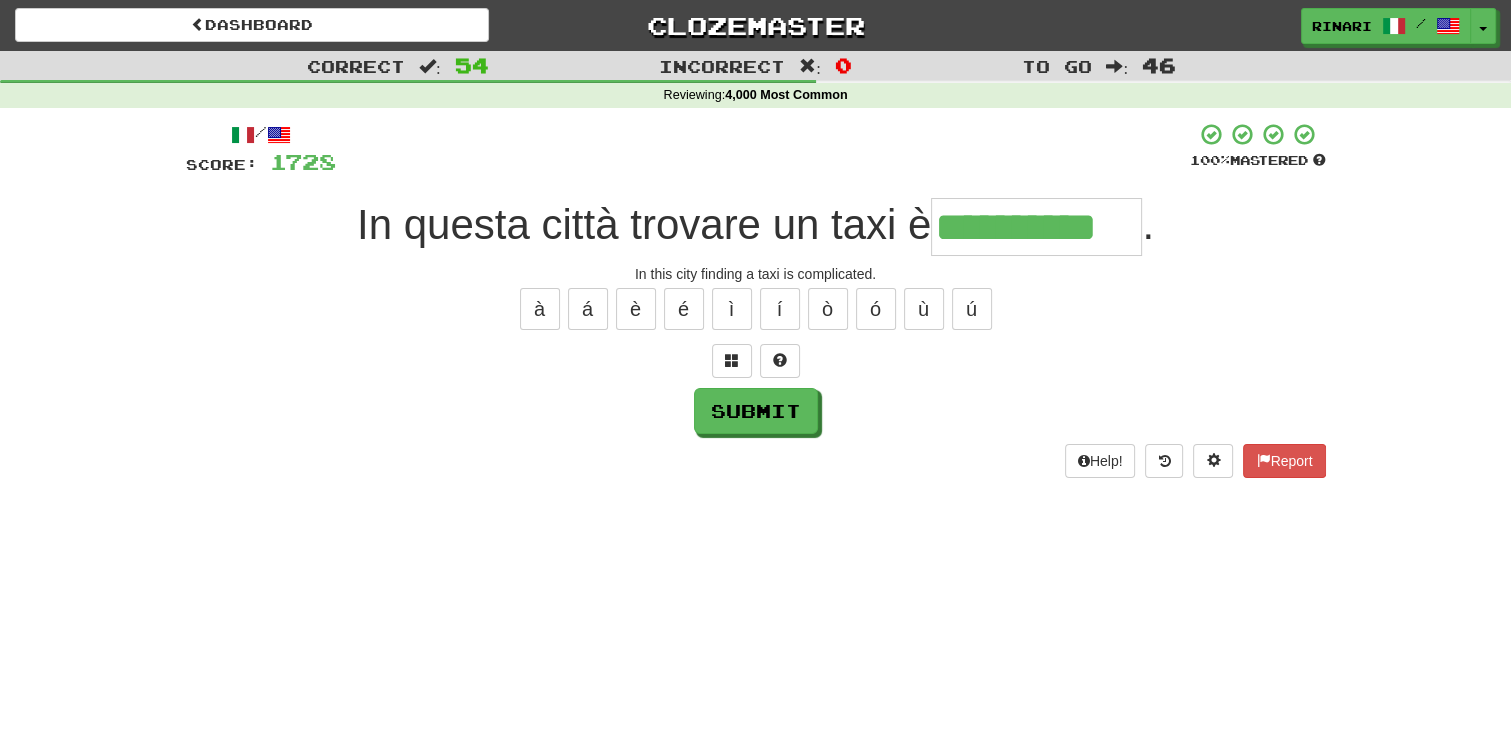 type on "**********" 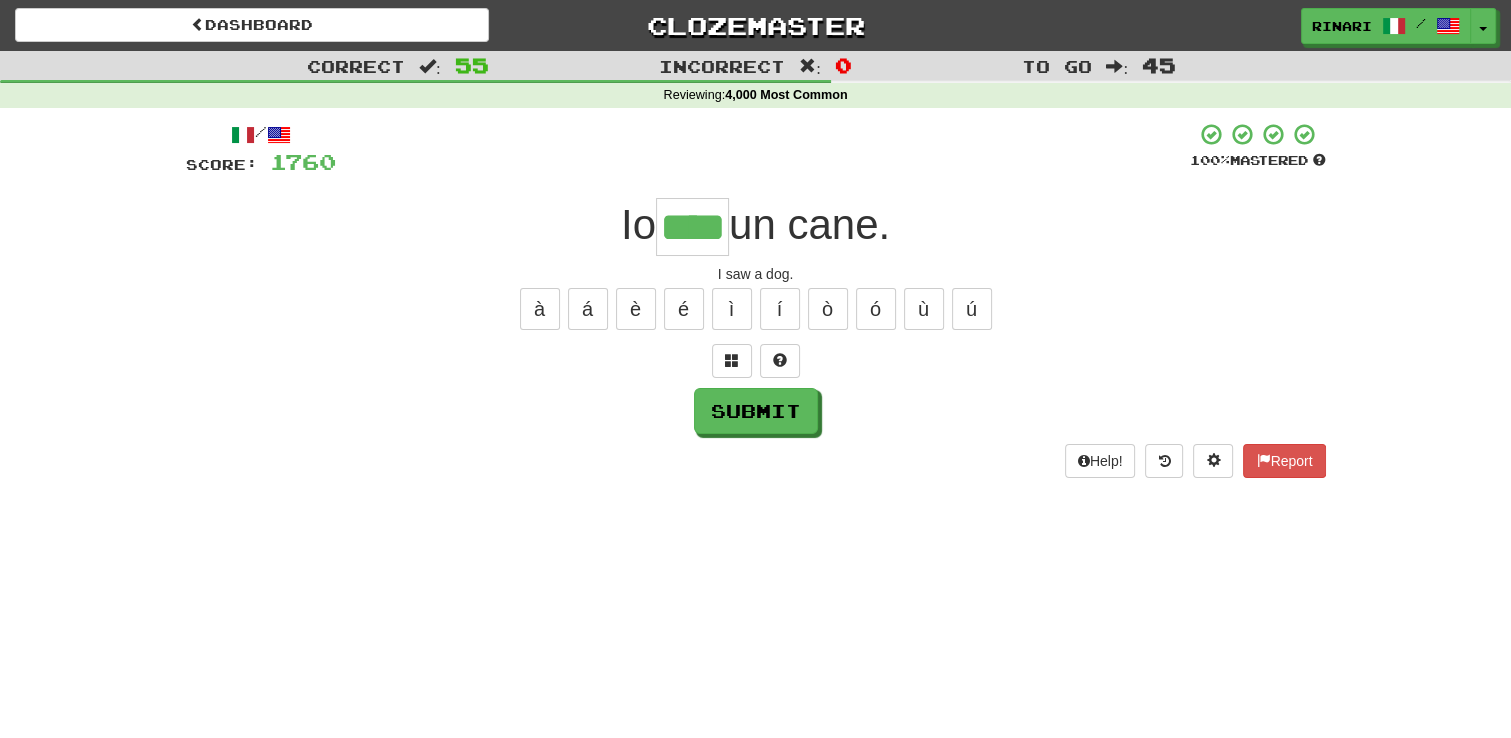 type on "****" 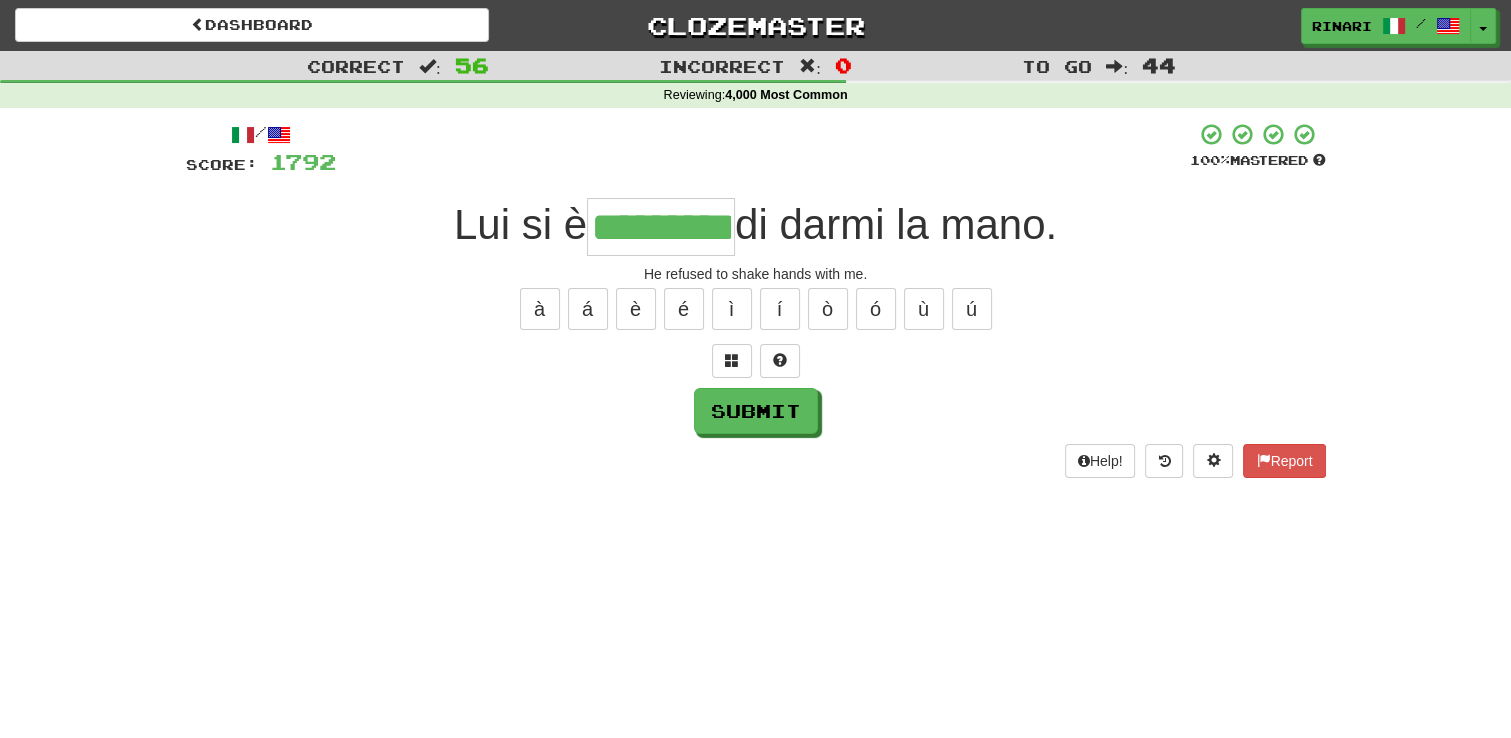type on "*********" 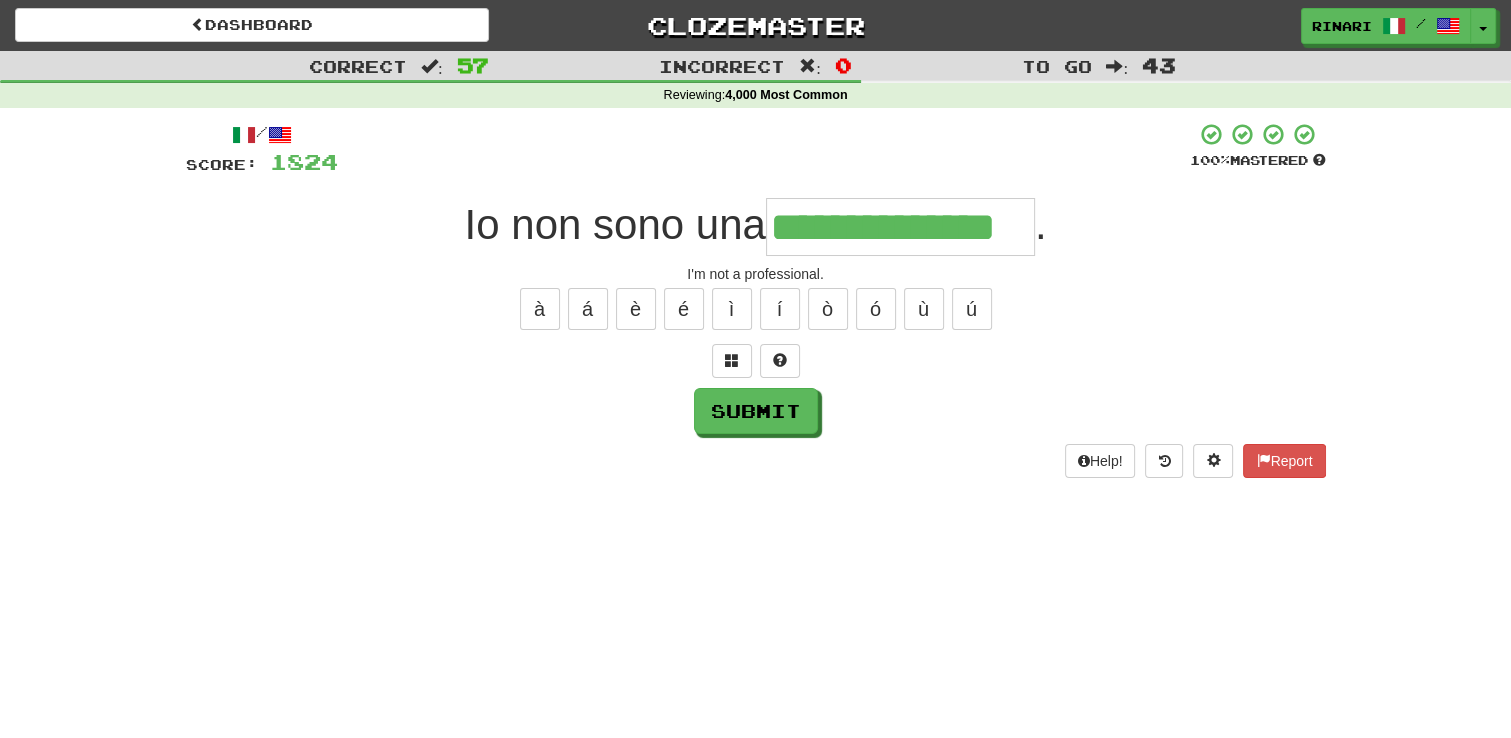 type on "**********" 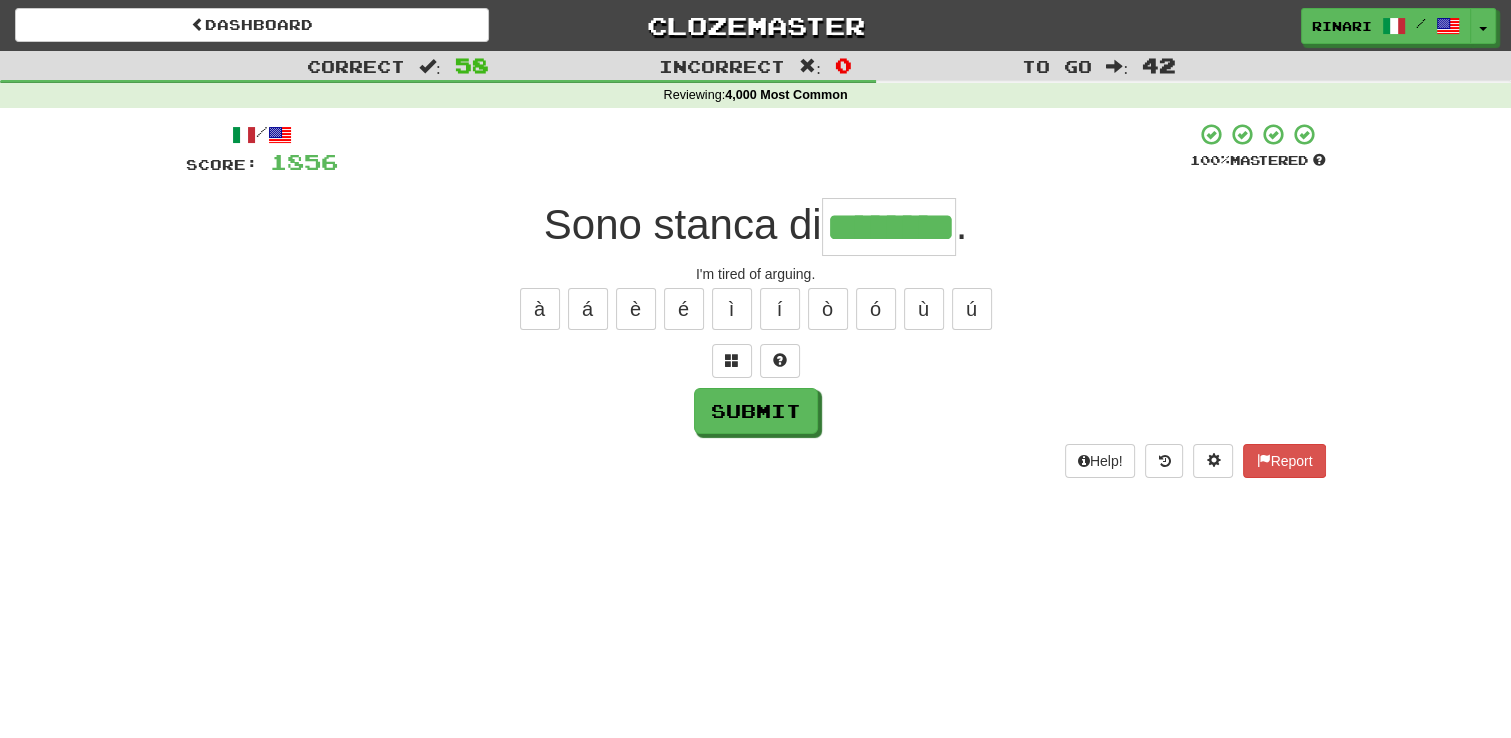 type on "********" 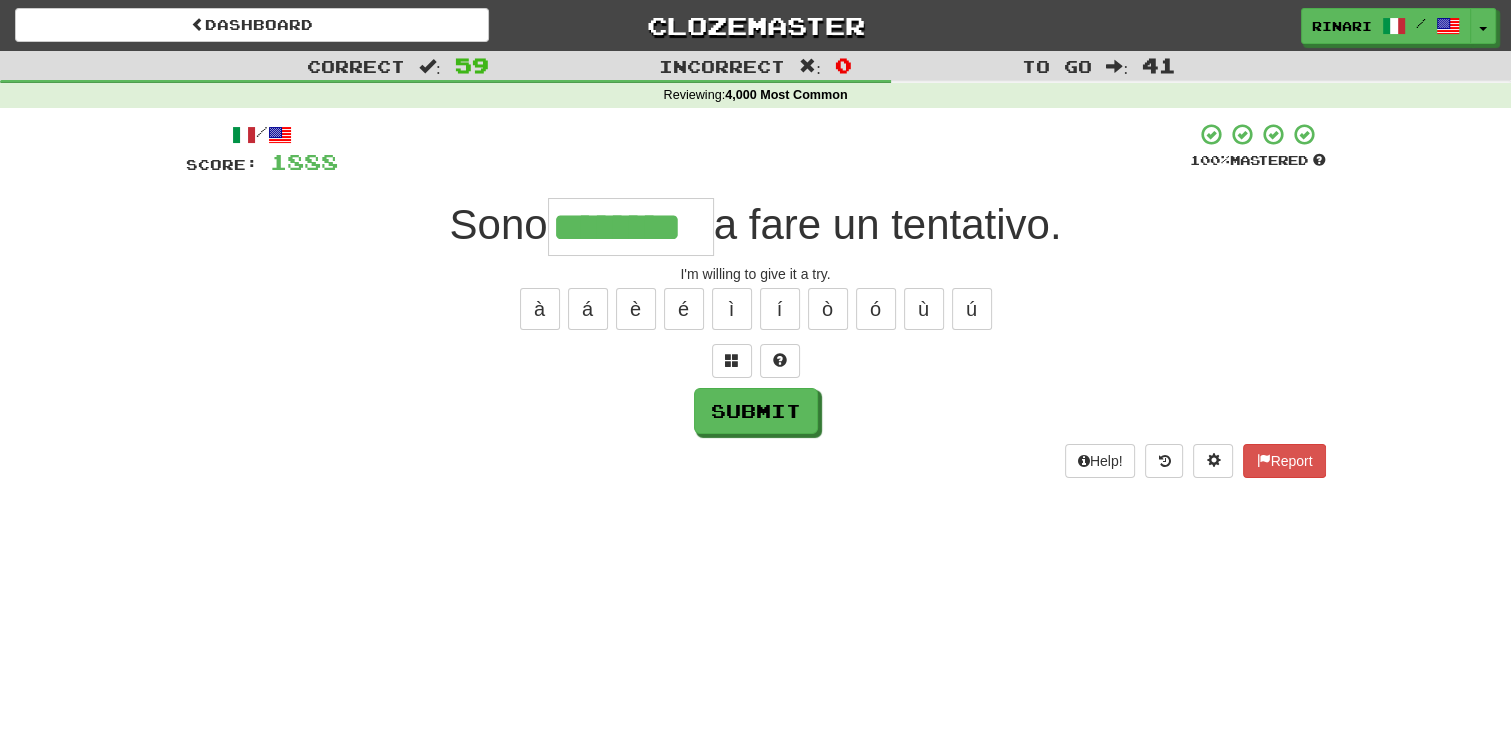 type on "********" 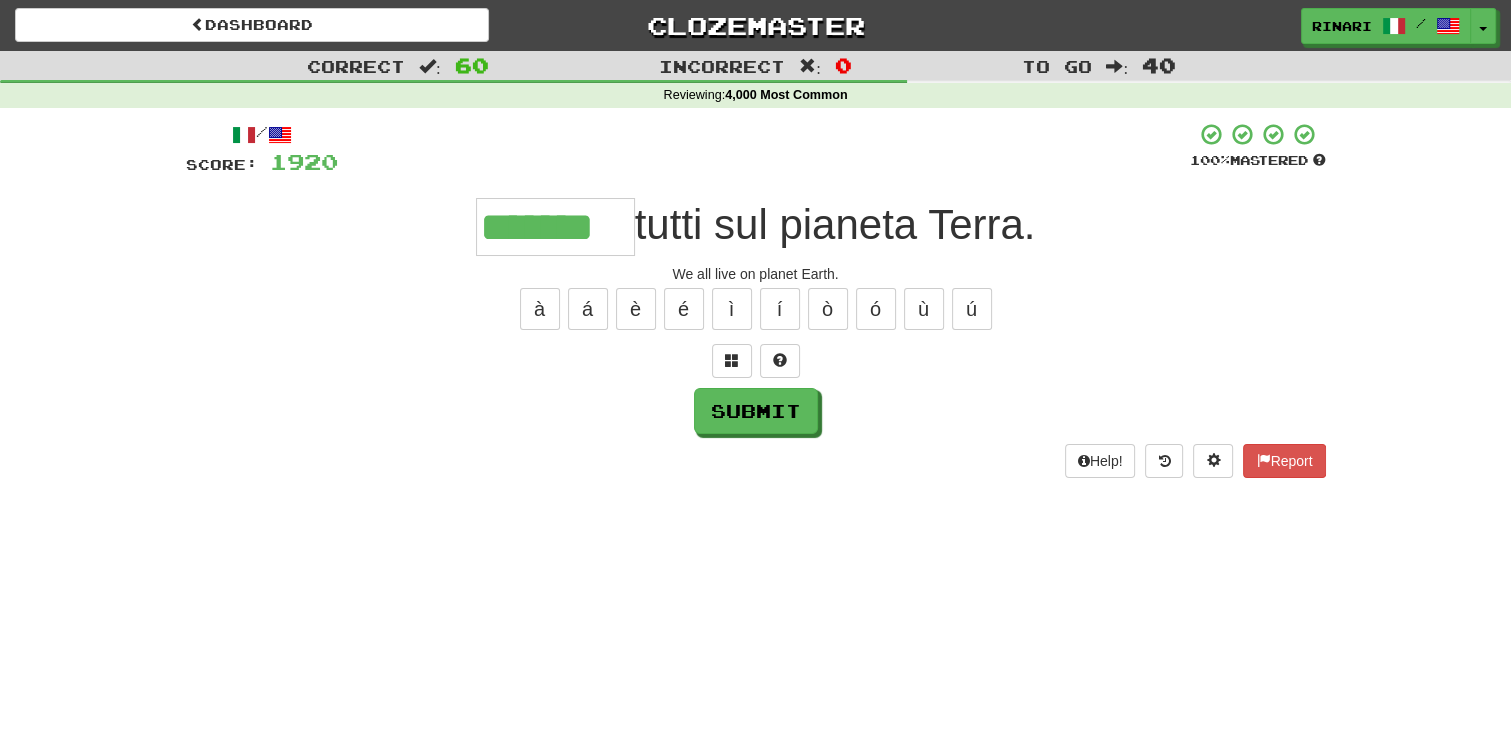 type on "*******" 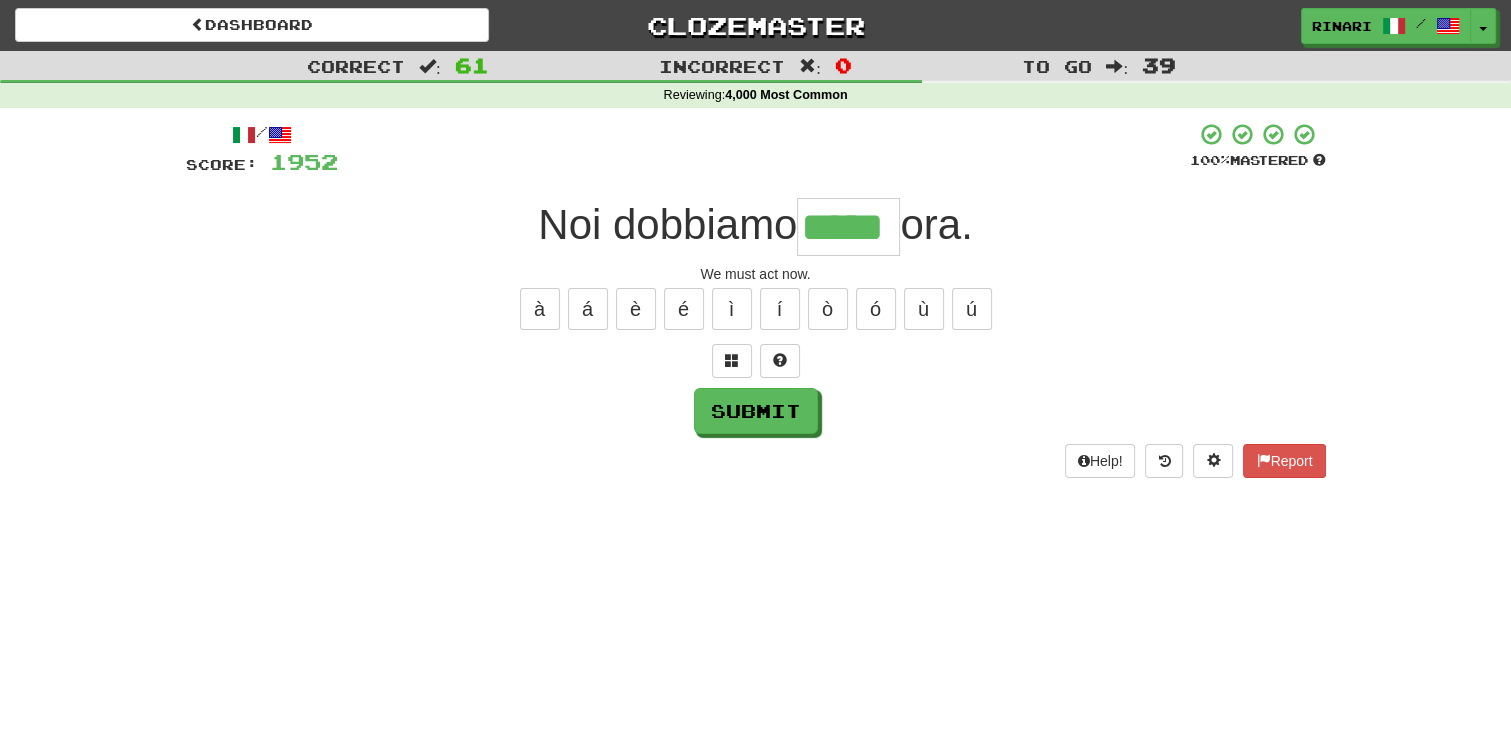 type on "*****" 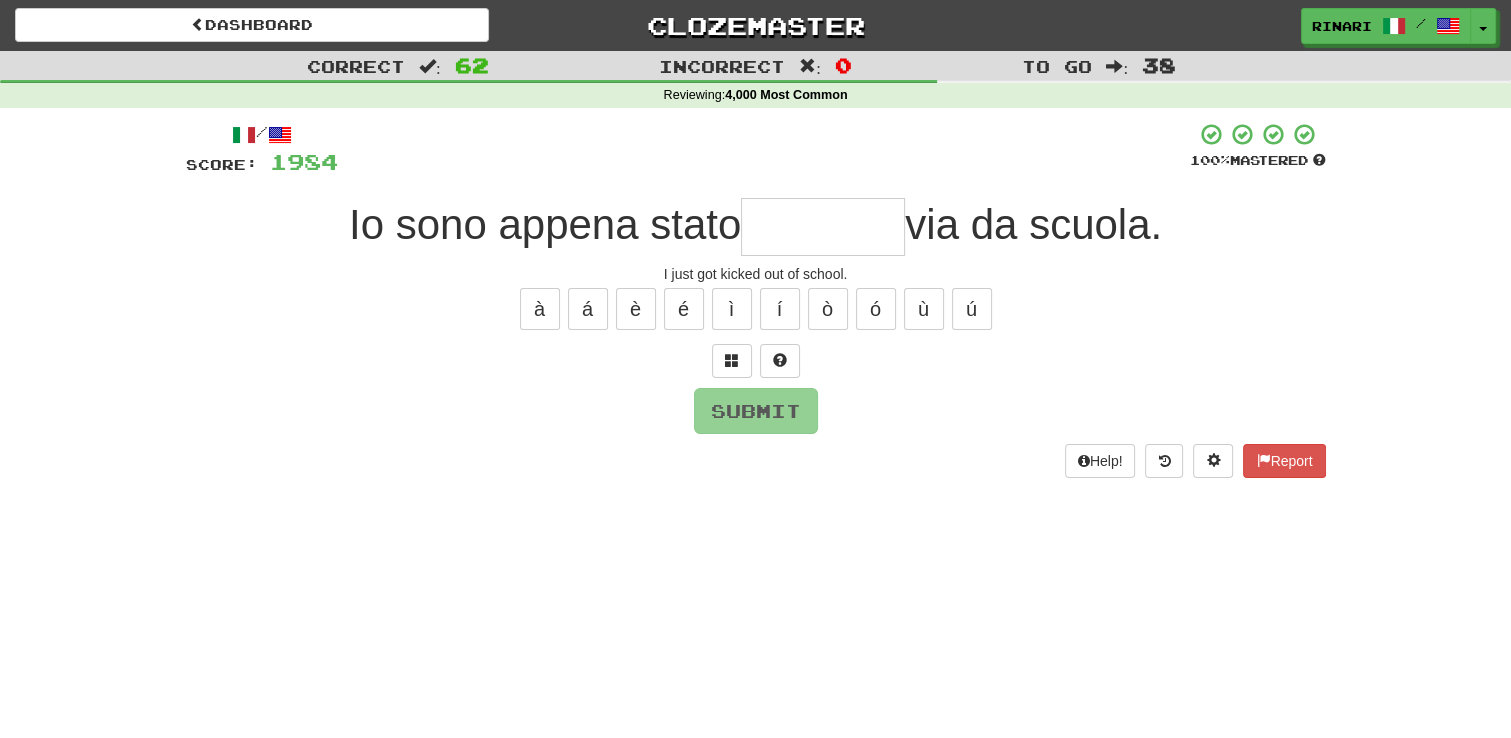 type on "*" 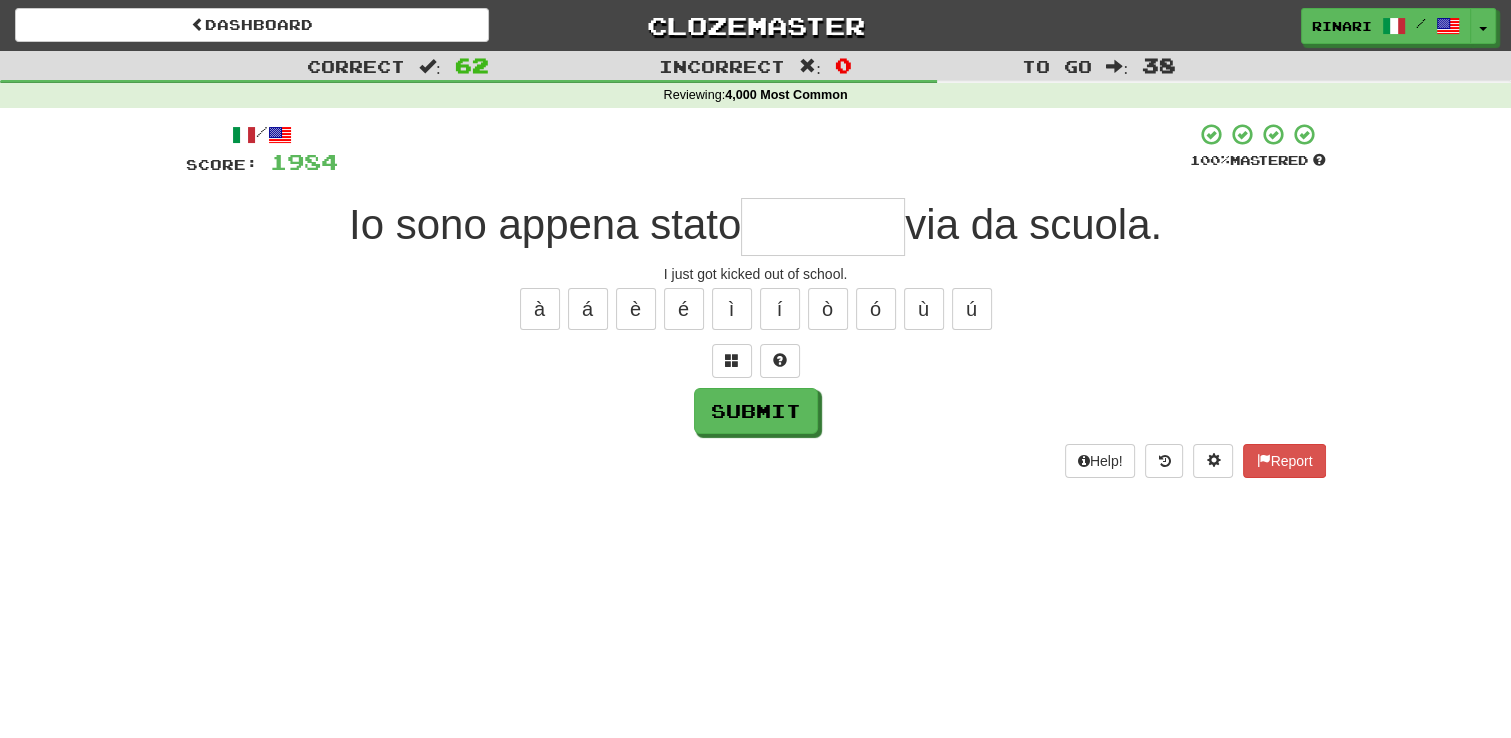type on "*" 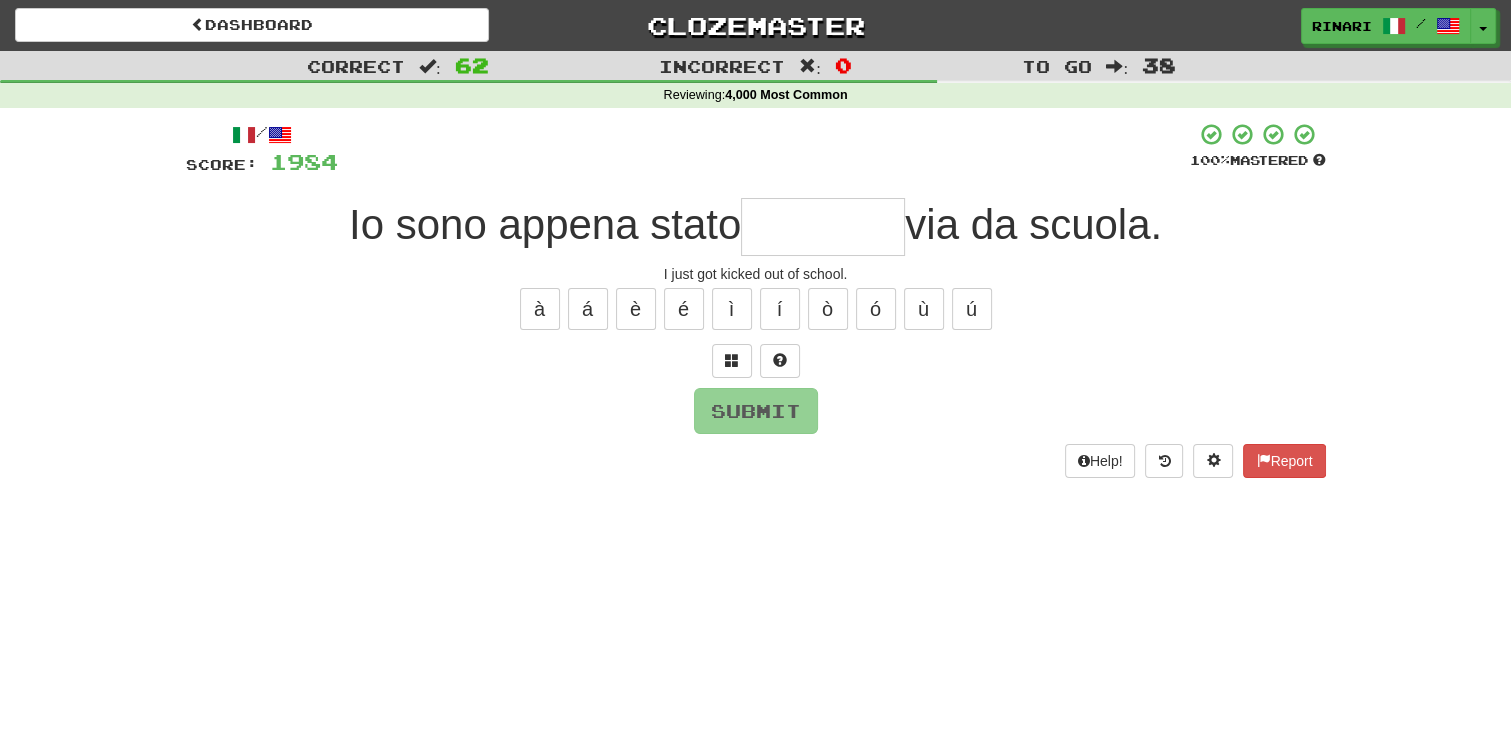 type on "*" 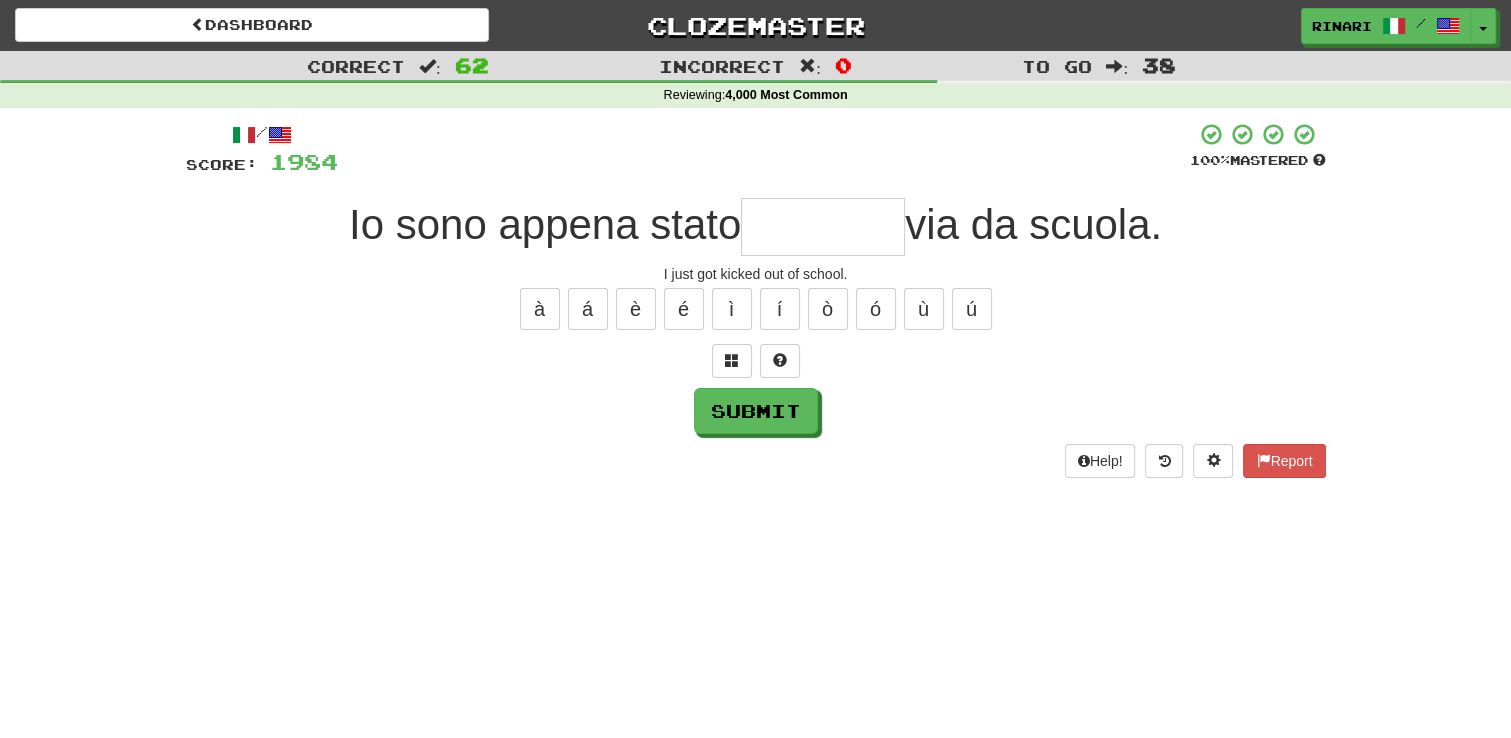 type on "*" 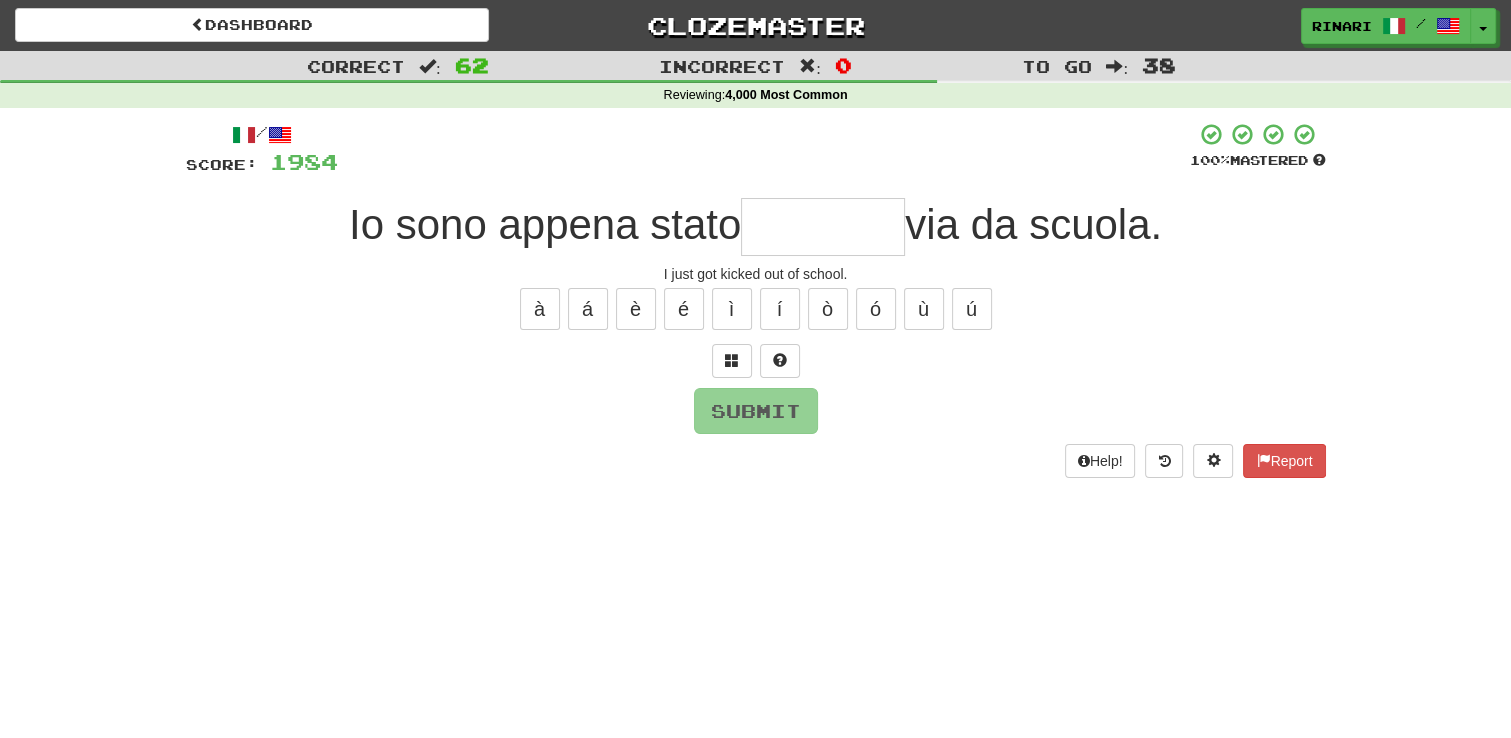type on "*" 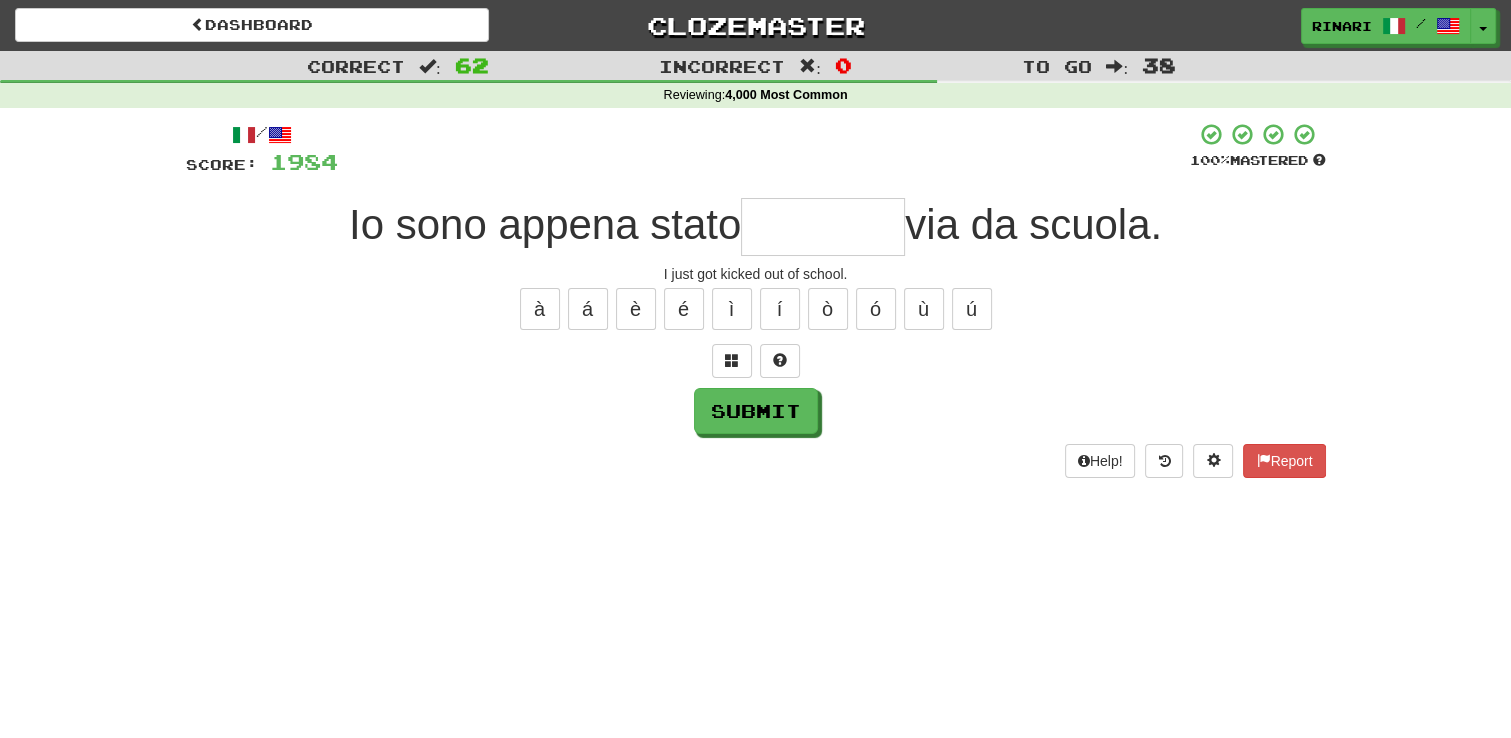 type on "*" 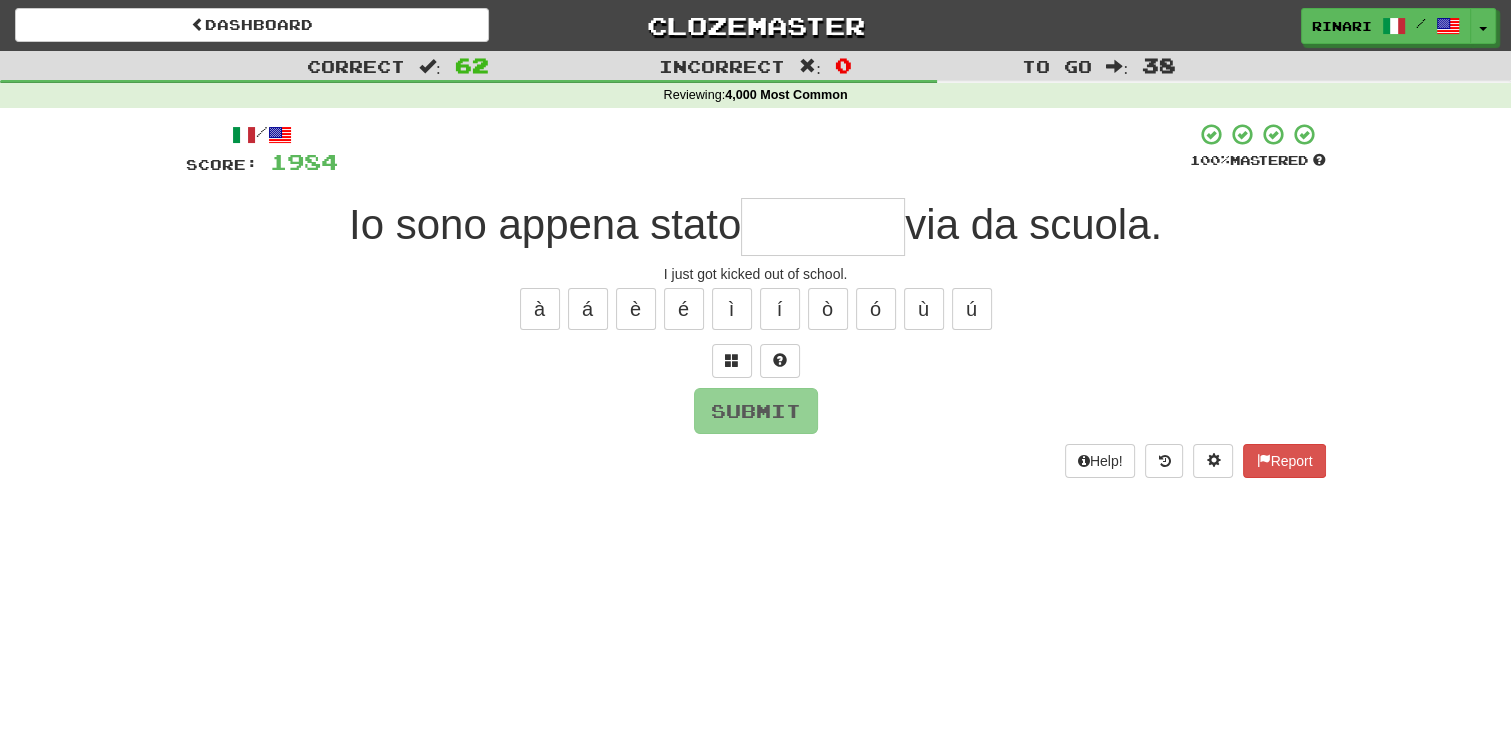 type on "*" 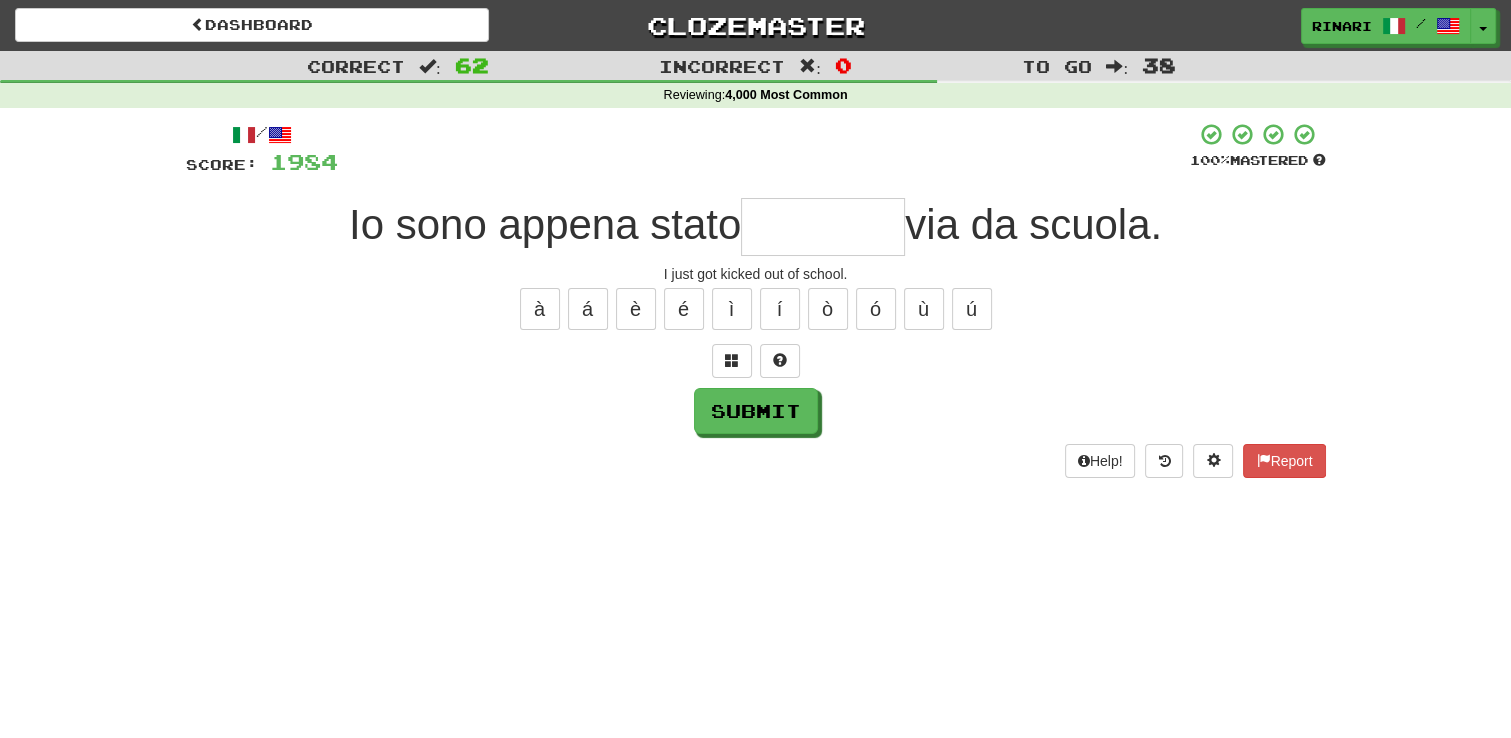 type on "*" 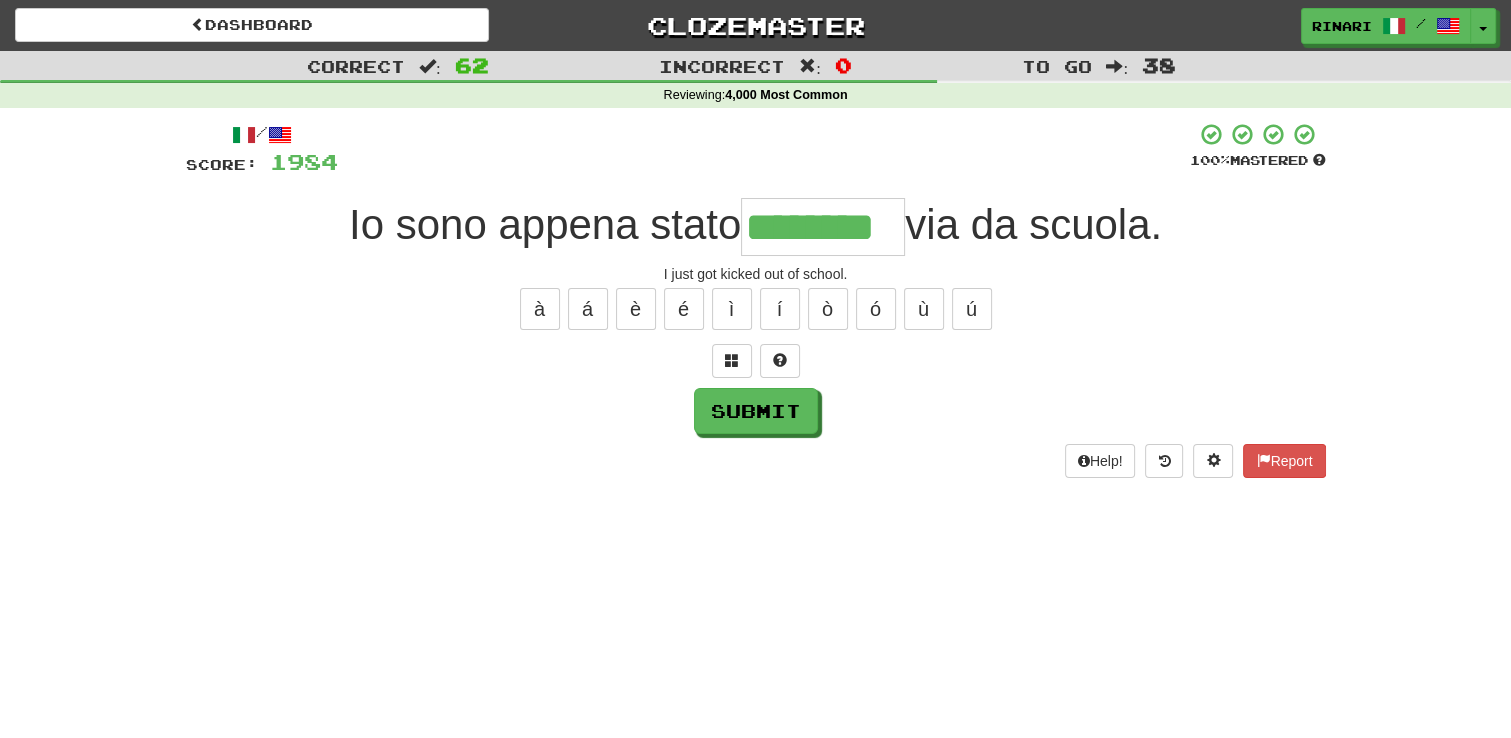 type on "********" 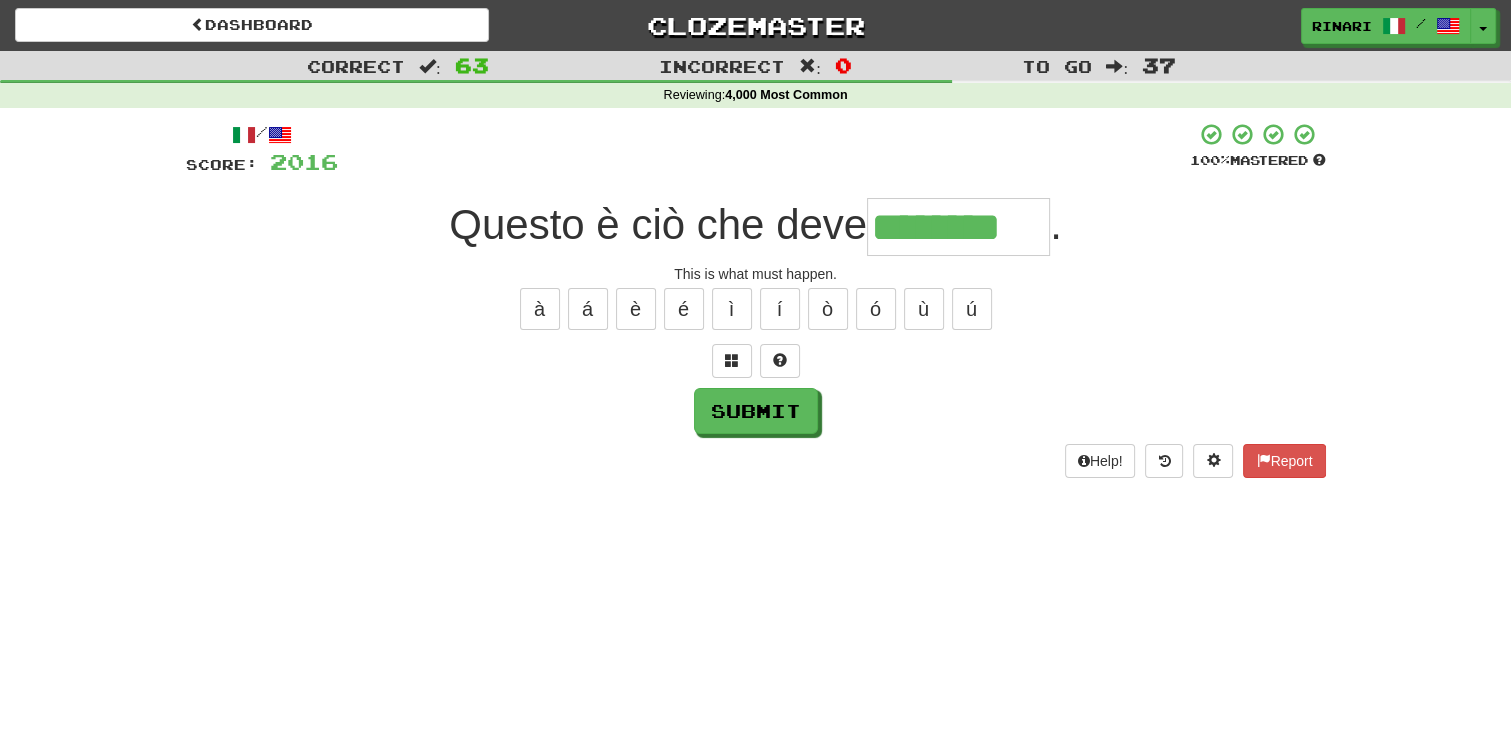 type on "********" 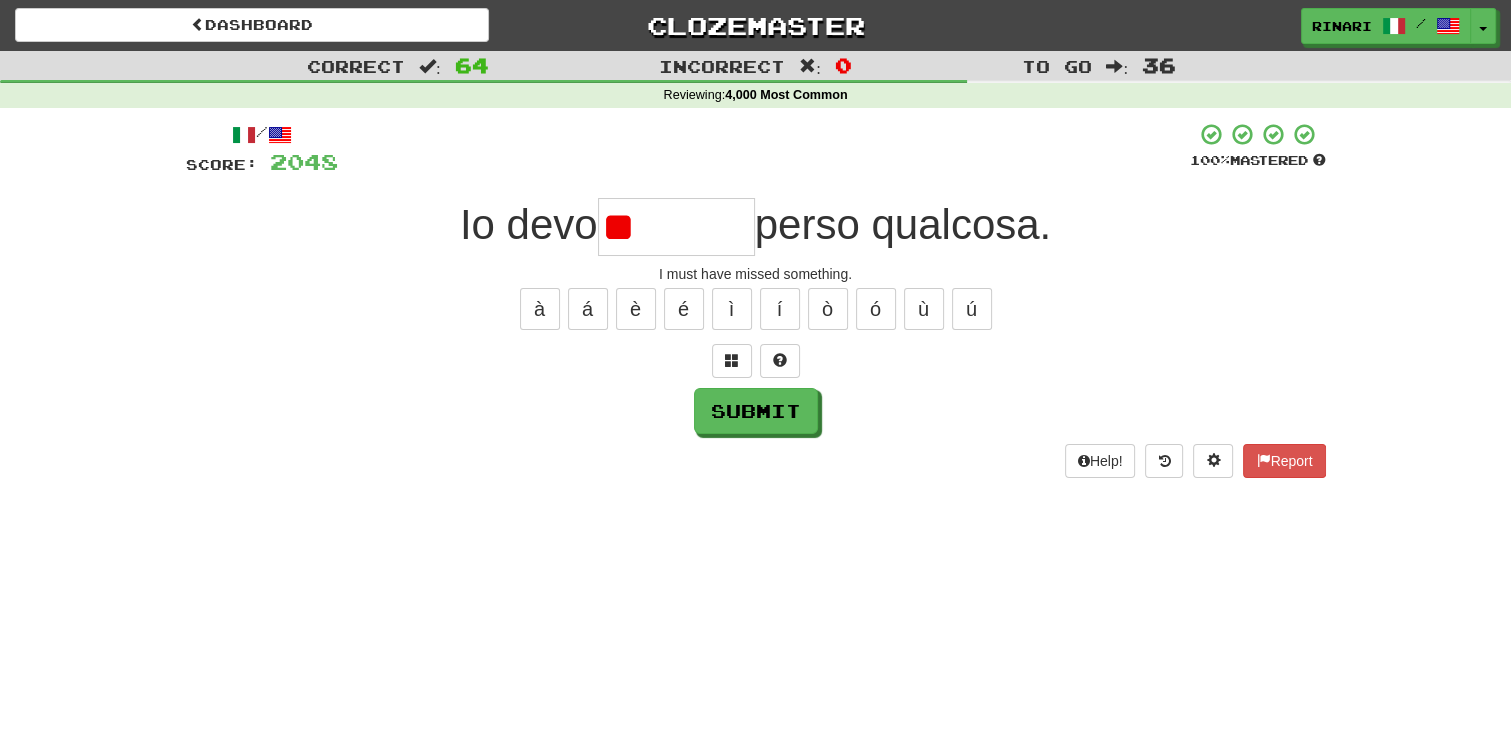 type on "*" 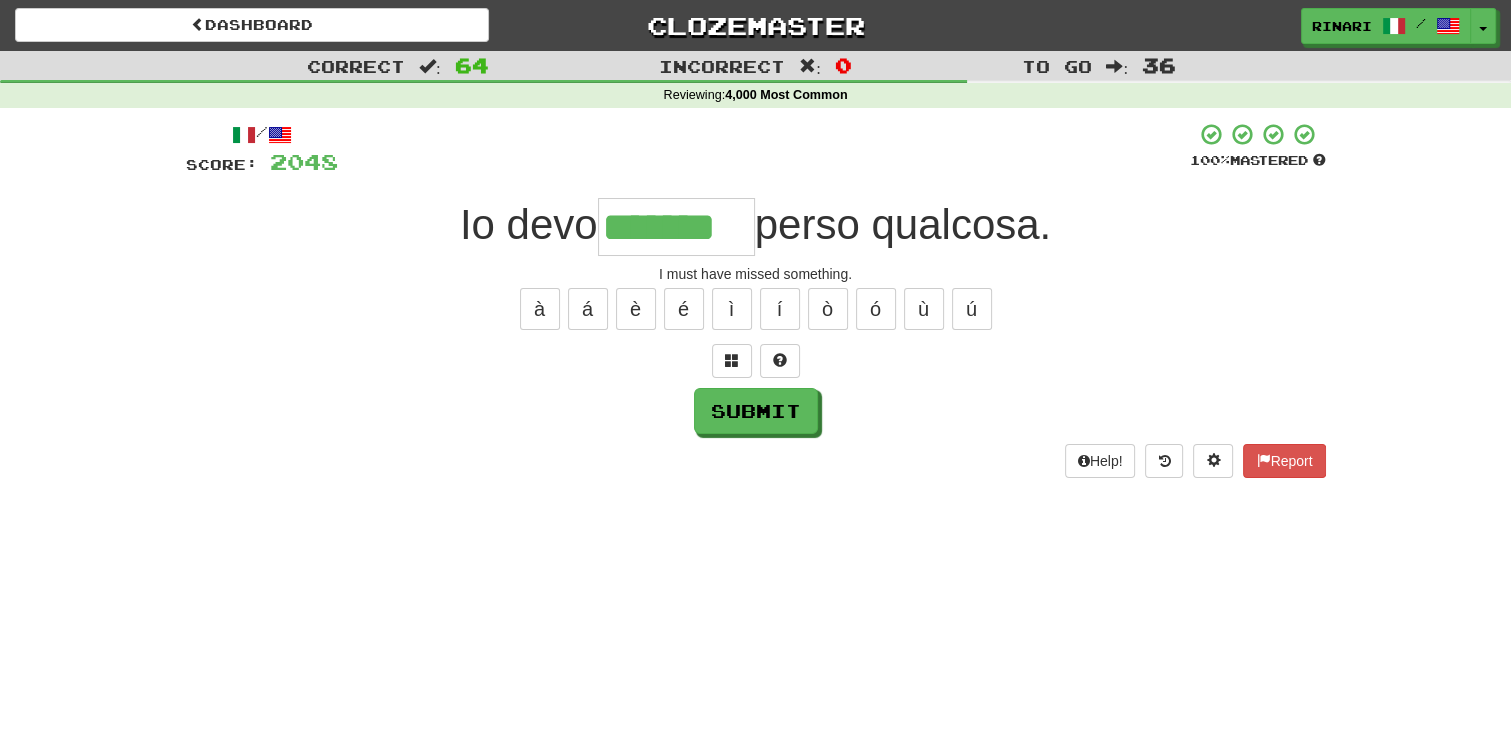 type on "*******" 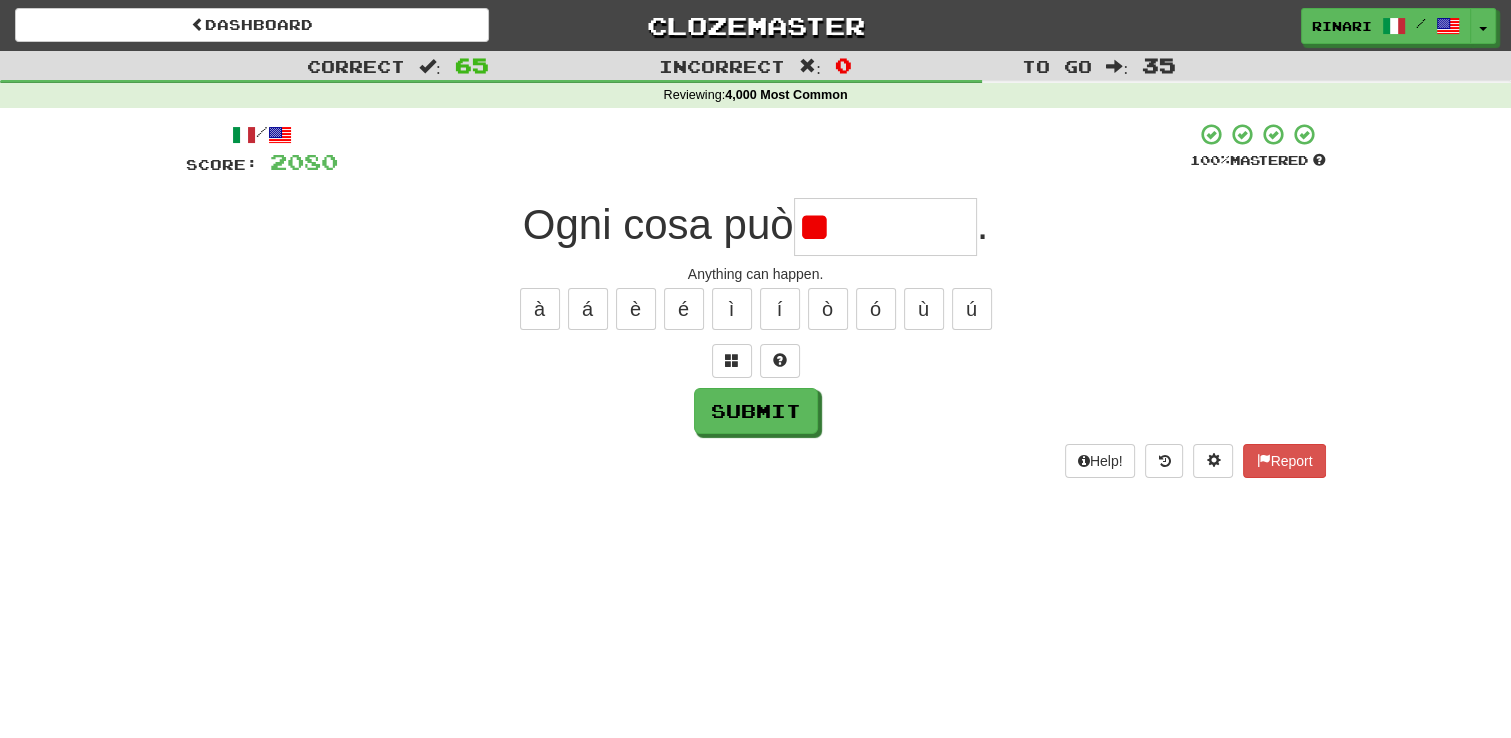 type on "*" 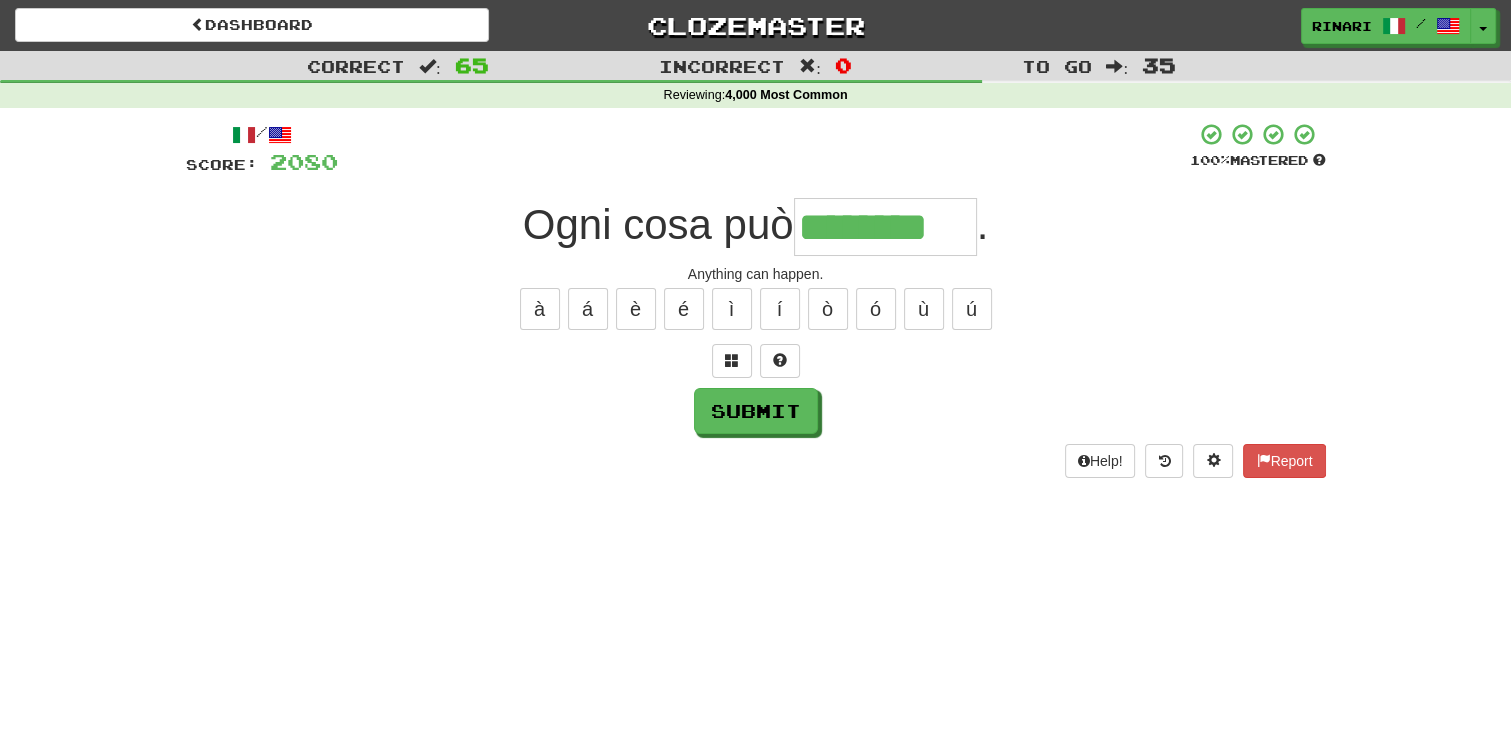 type on "********" 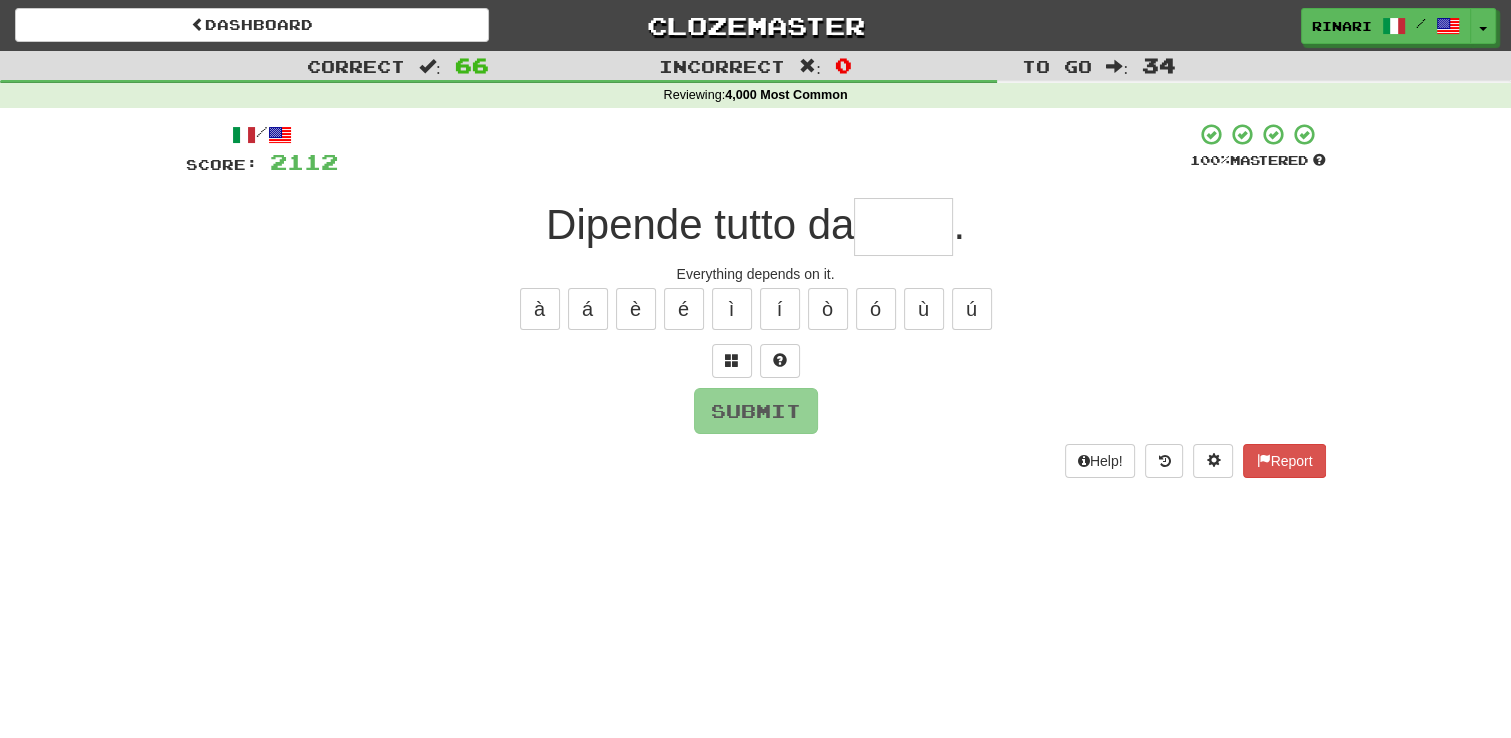 type on "*" 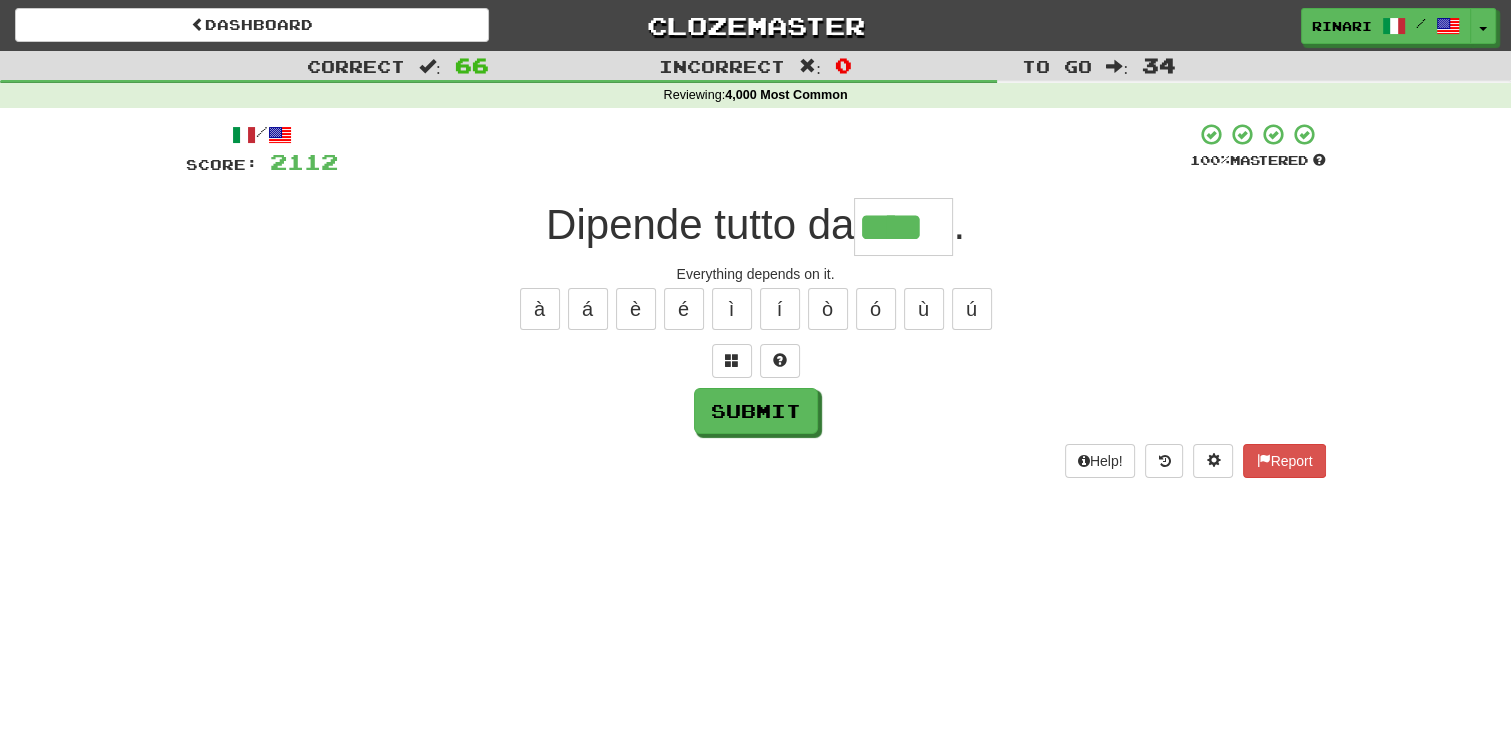 type on "****" 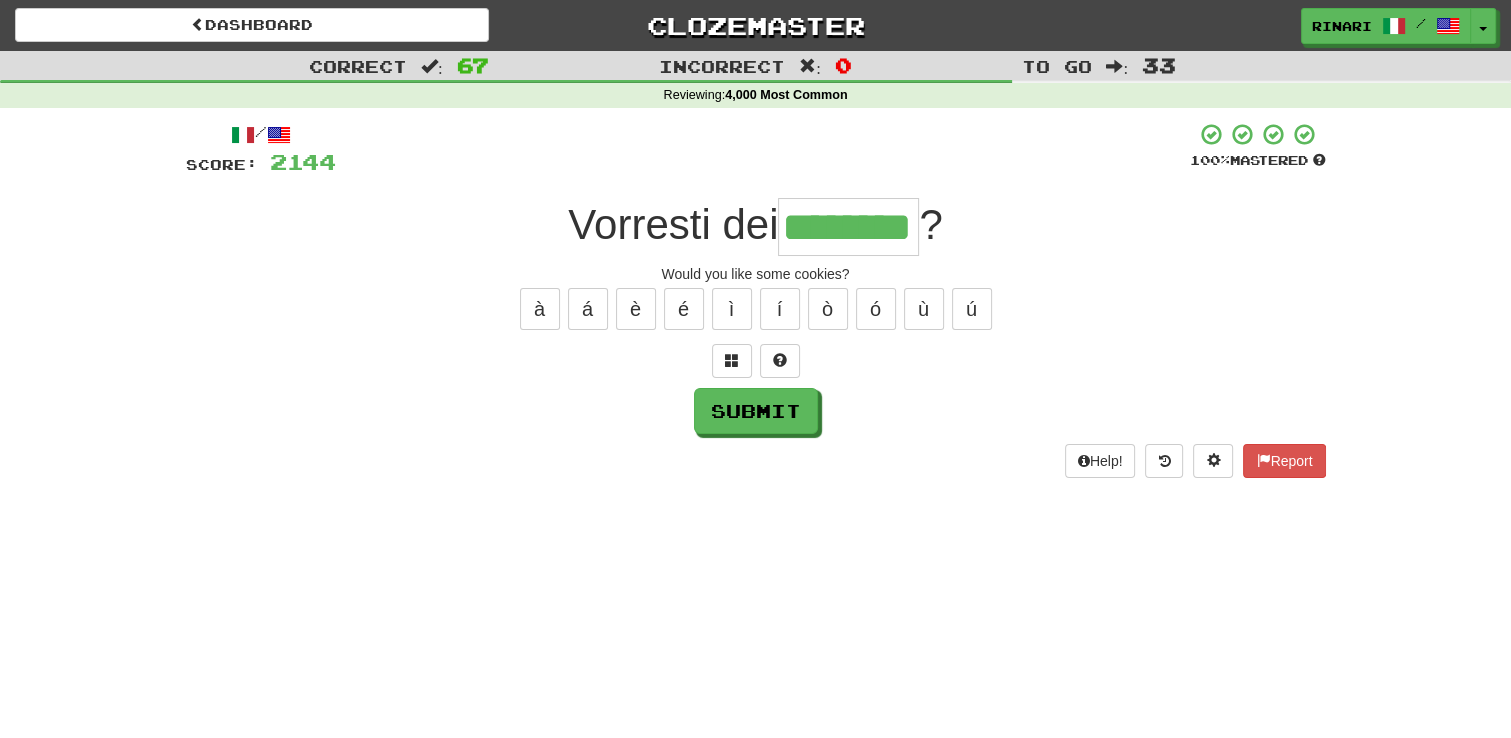 type on "********" 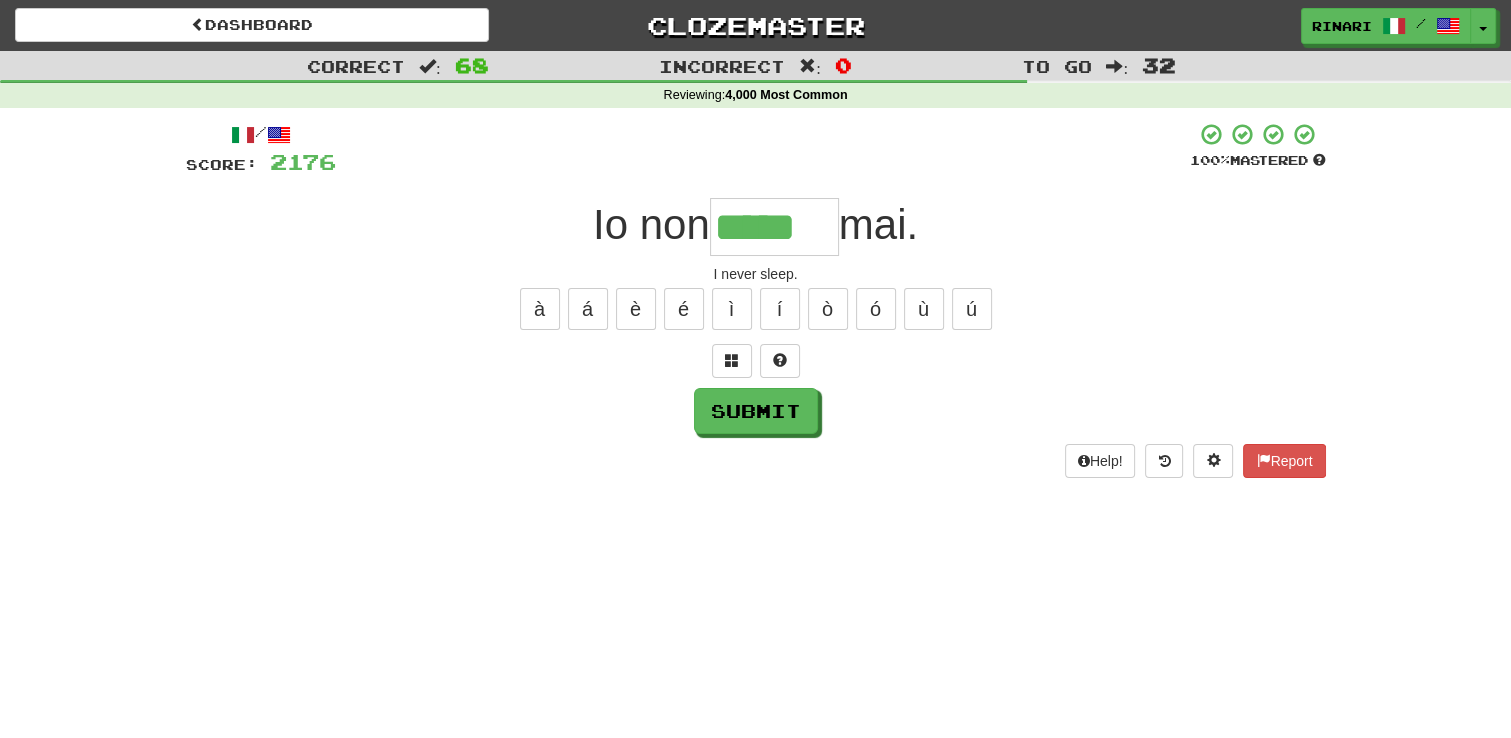 type on "*****" 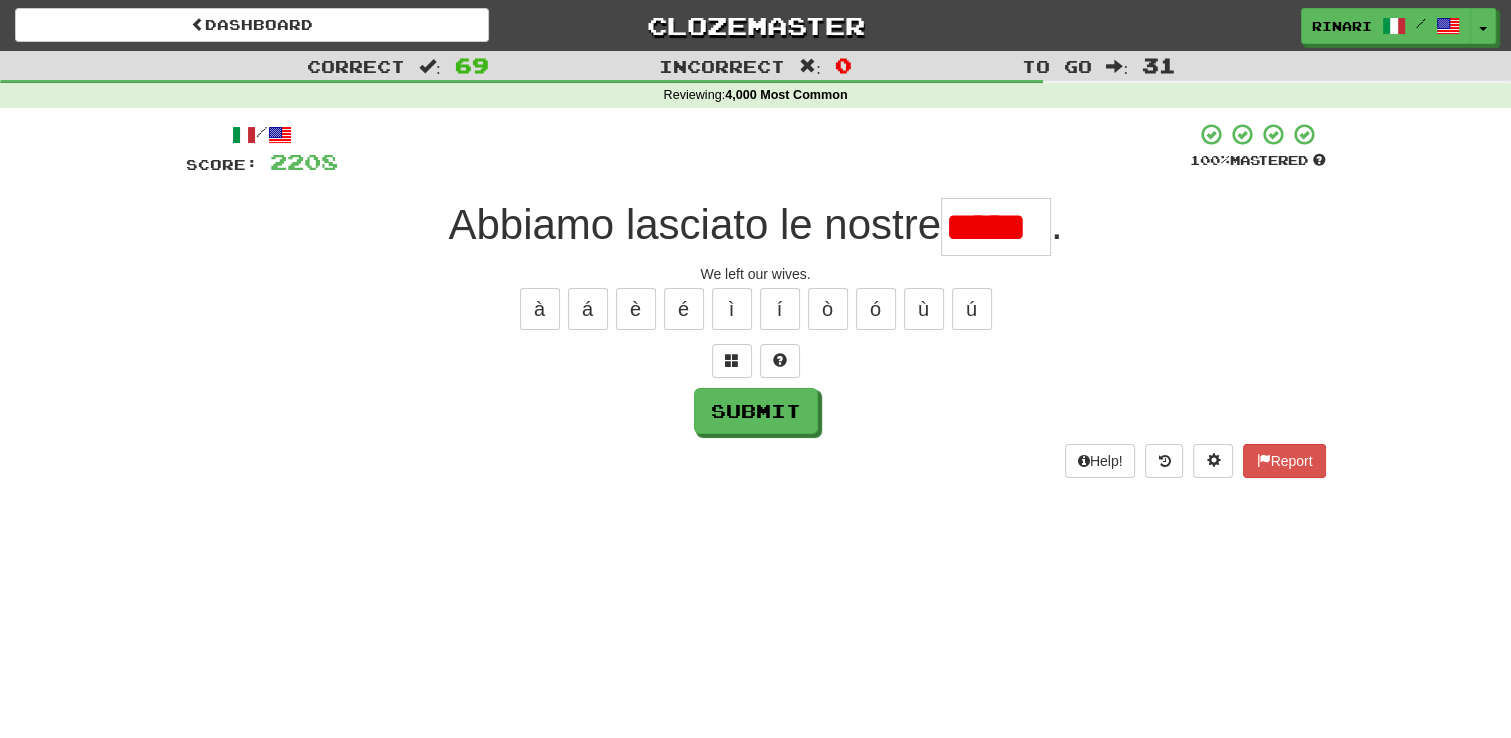 scroll, scrollTop: 0, scrollLeft: 0, axis: both 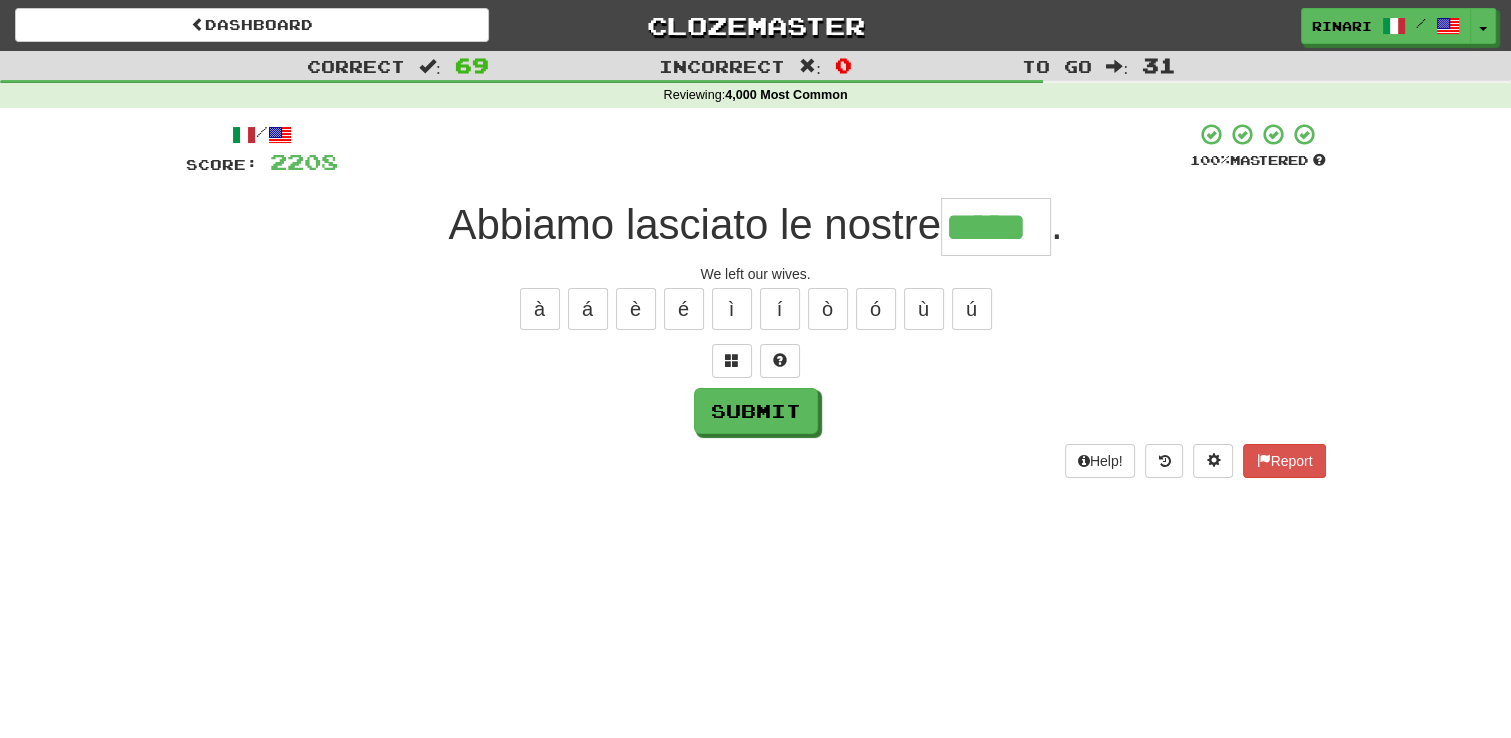 type on "*****" 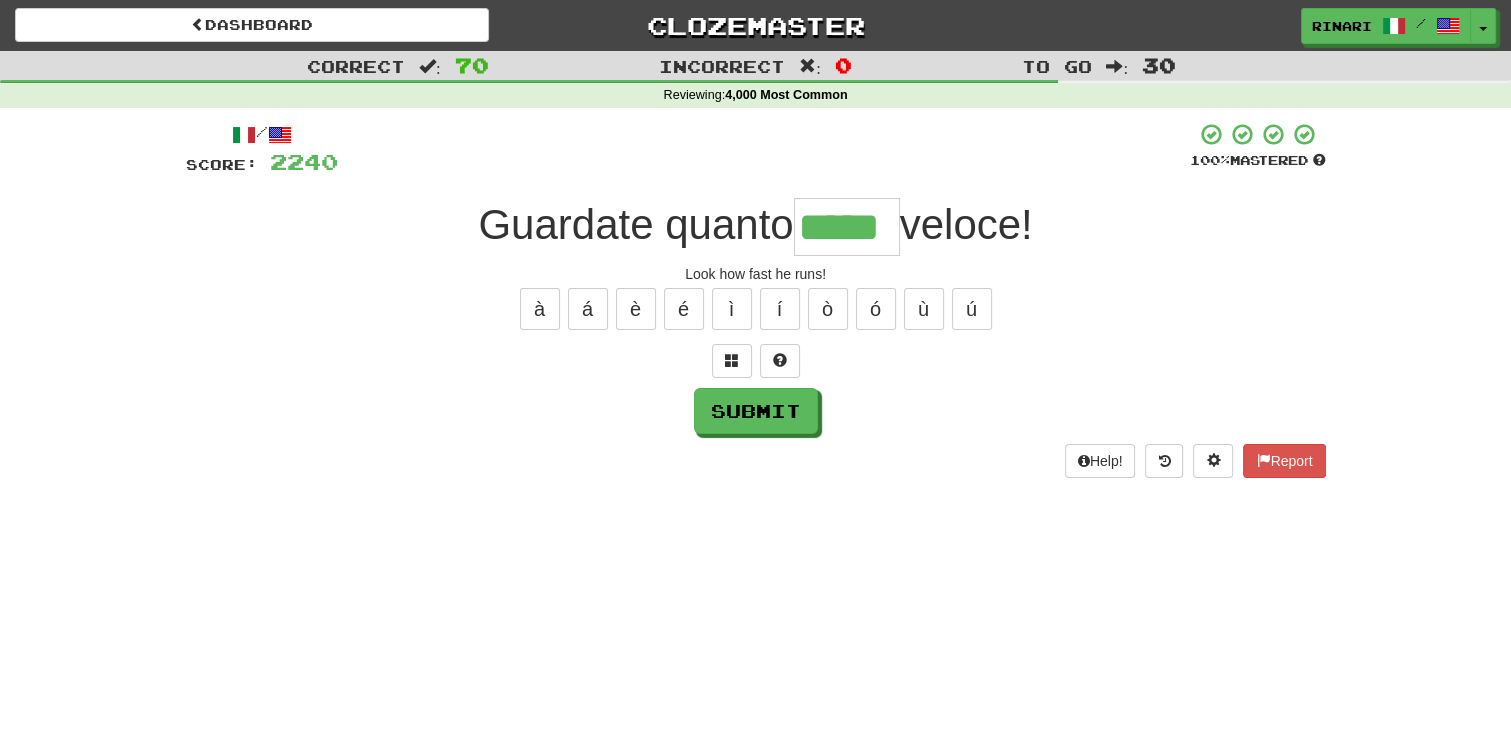 type on "*****" 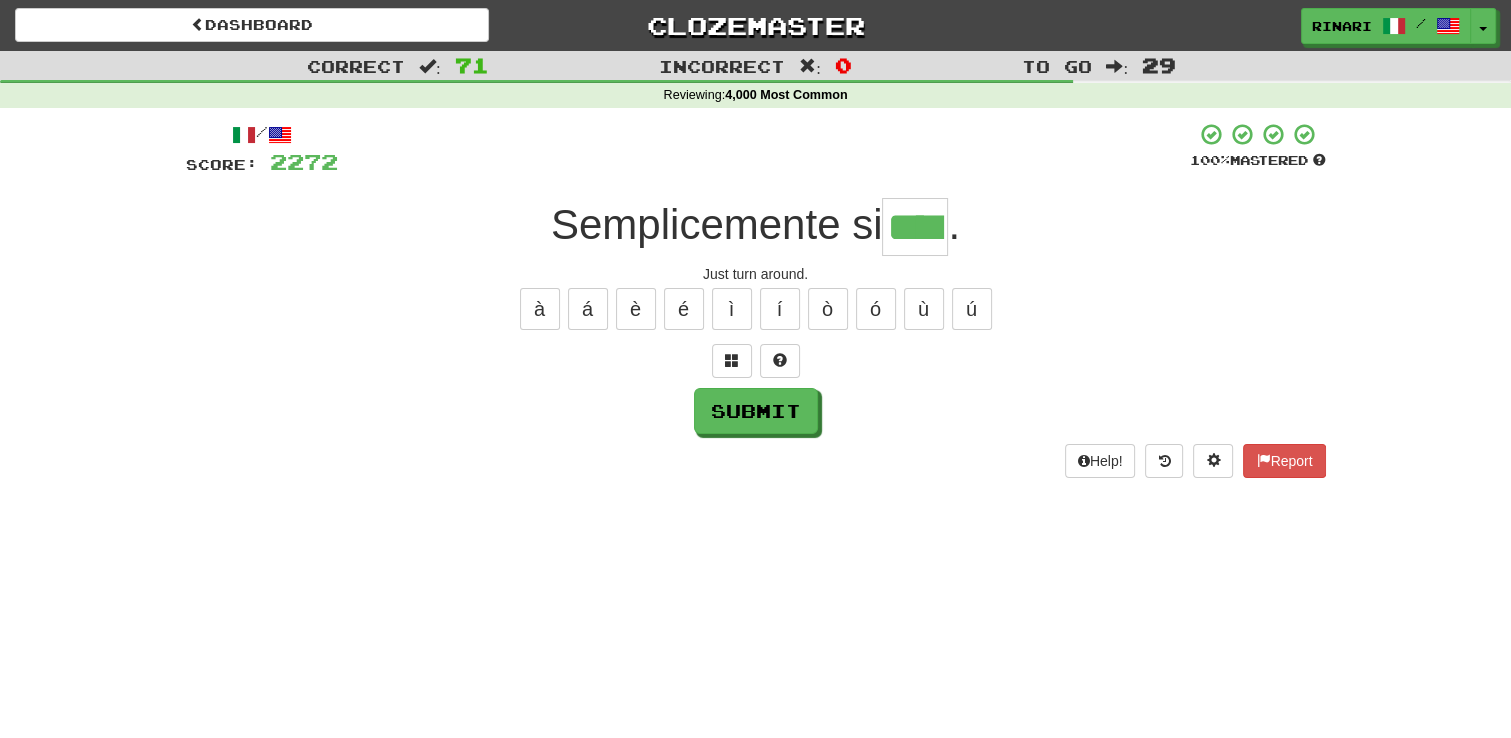 type on "****" 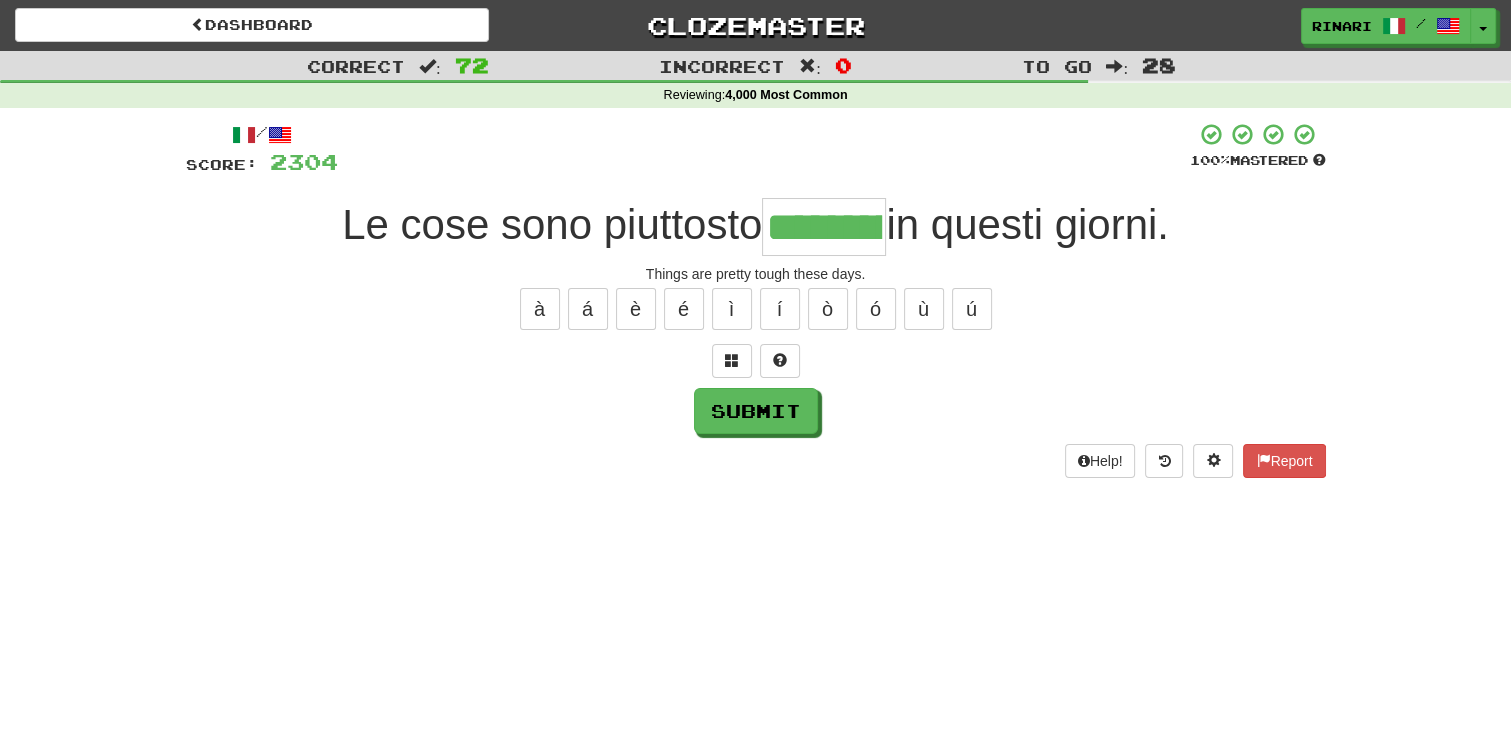 type on "*********" 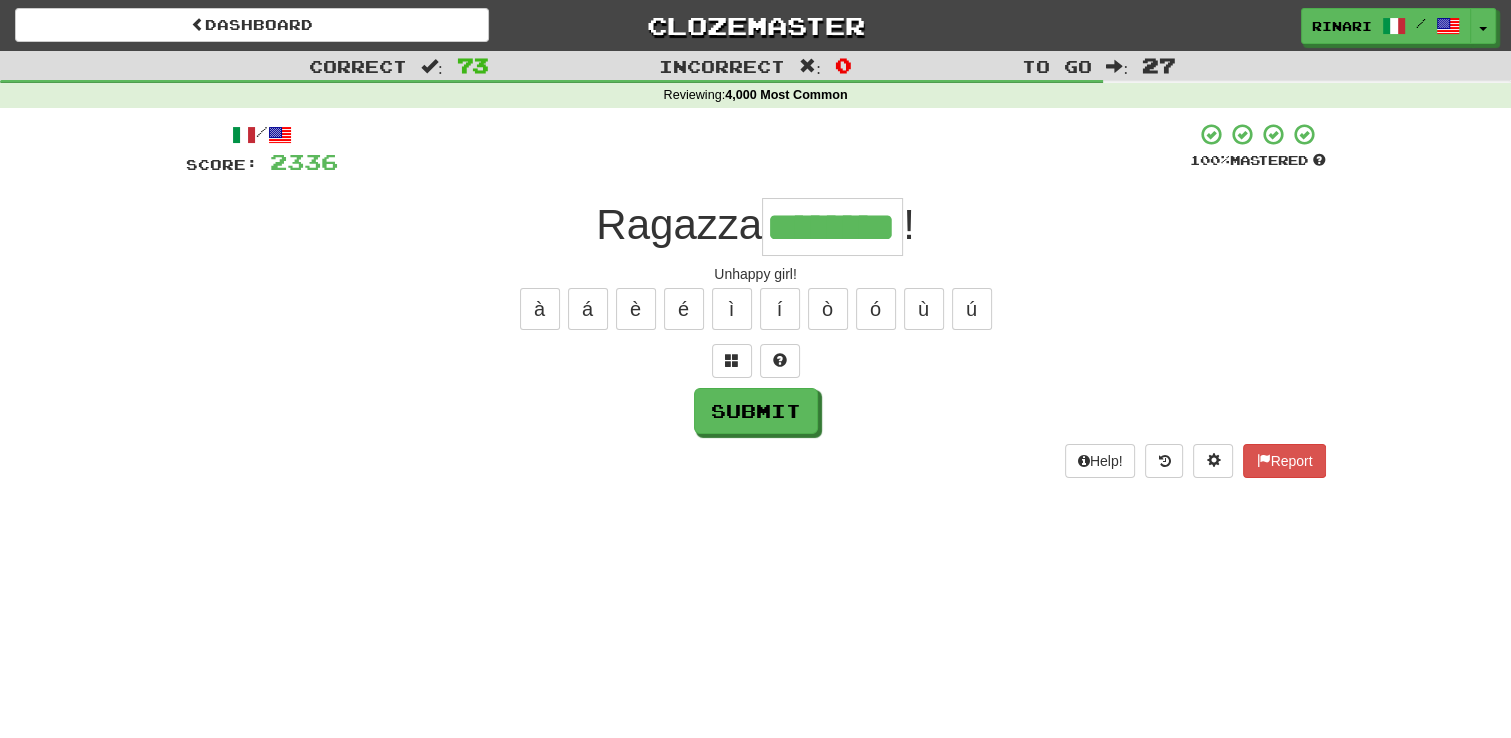 type on "********" 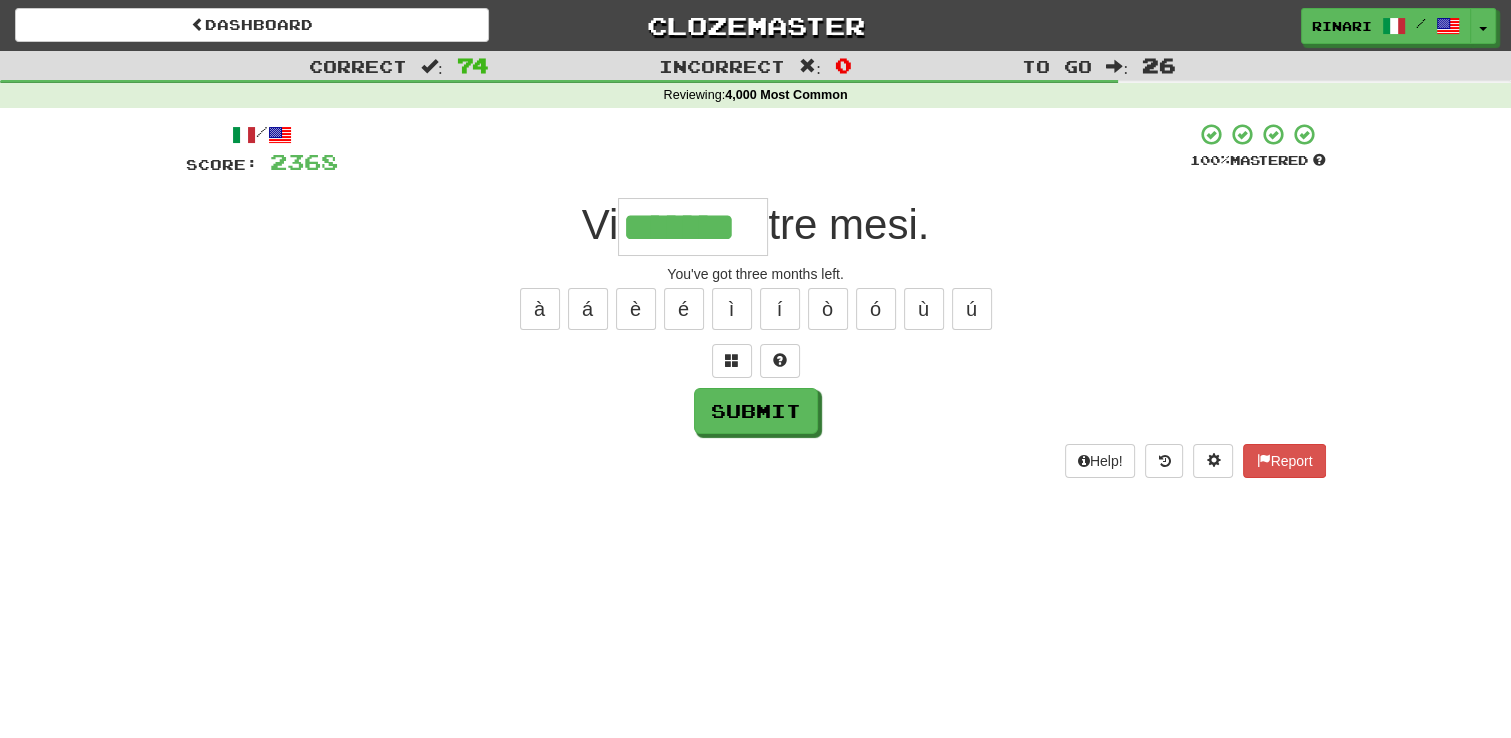 type on "*******" 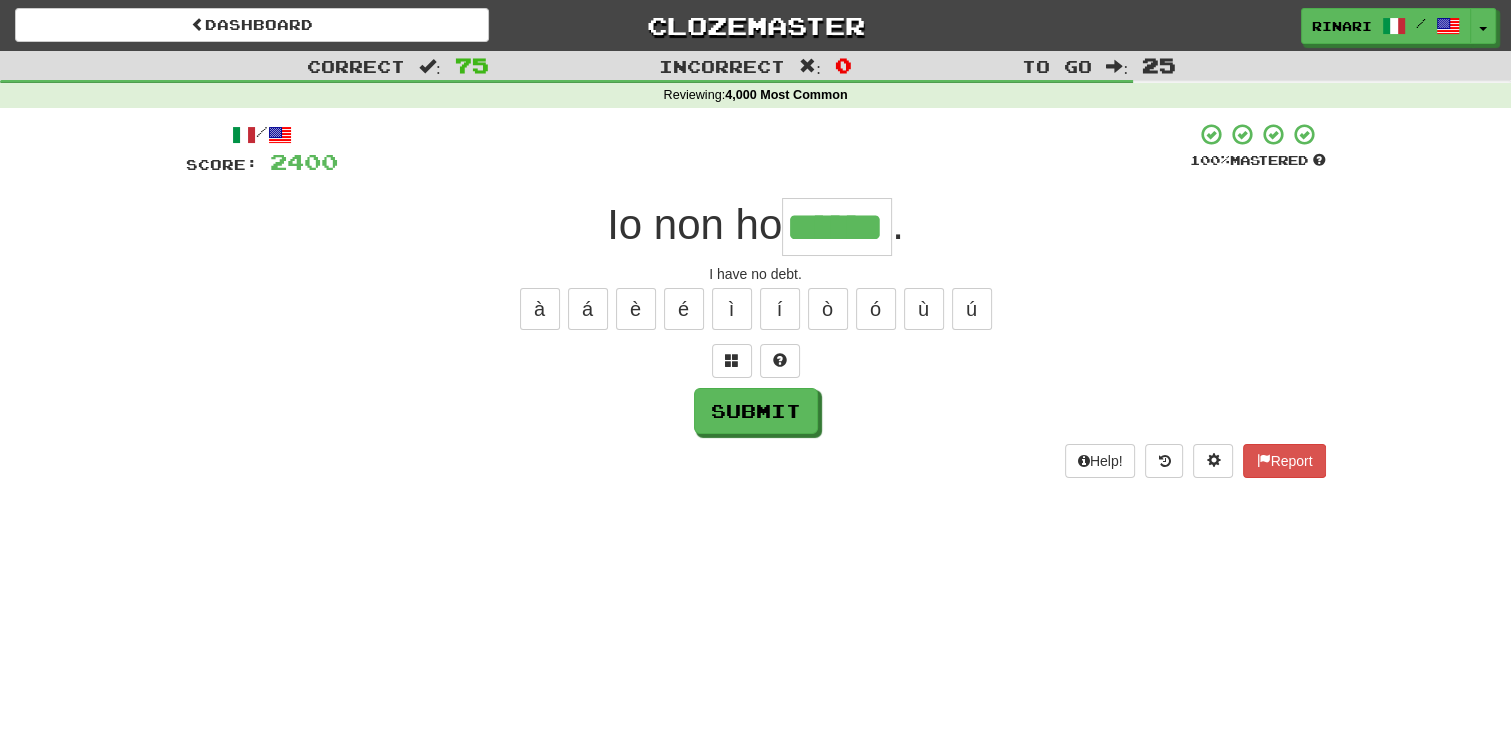 type on "******" 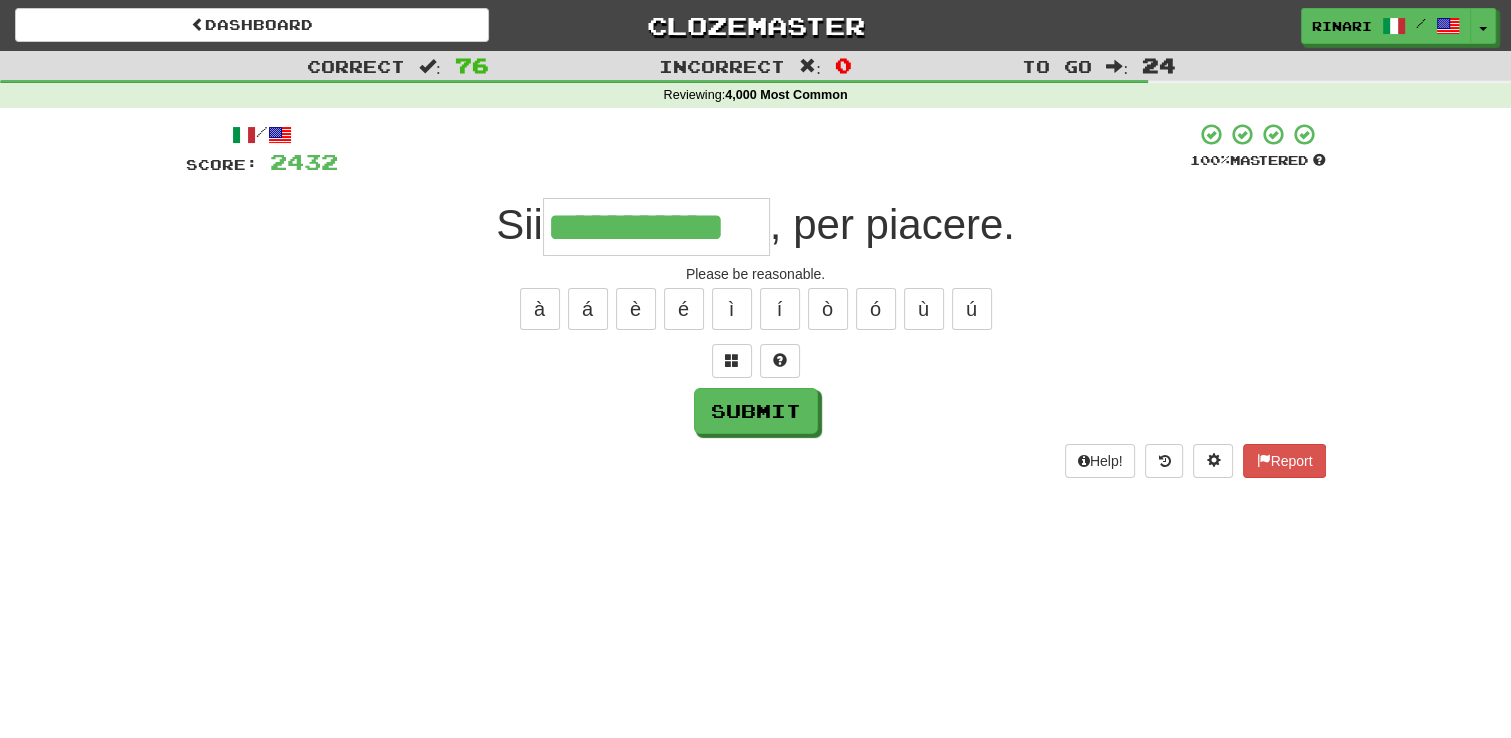 type on "**********" 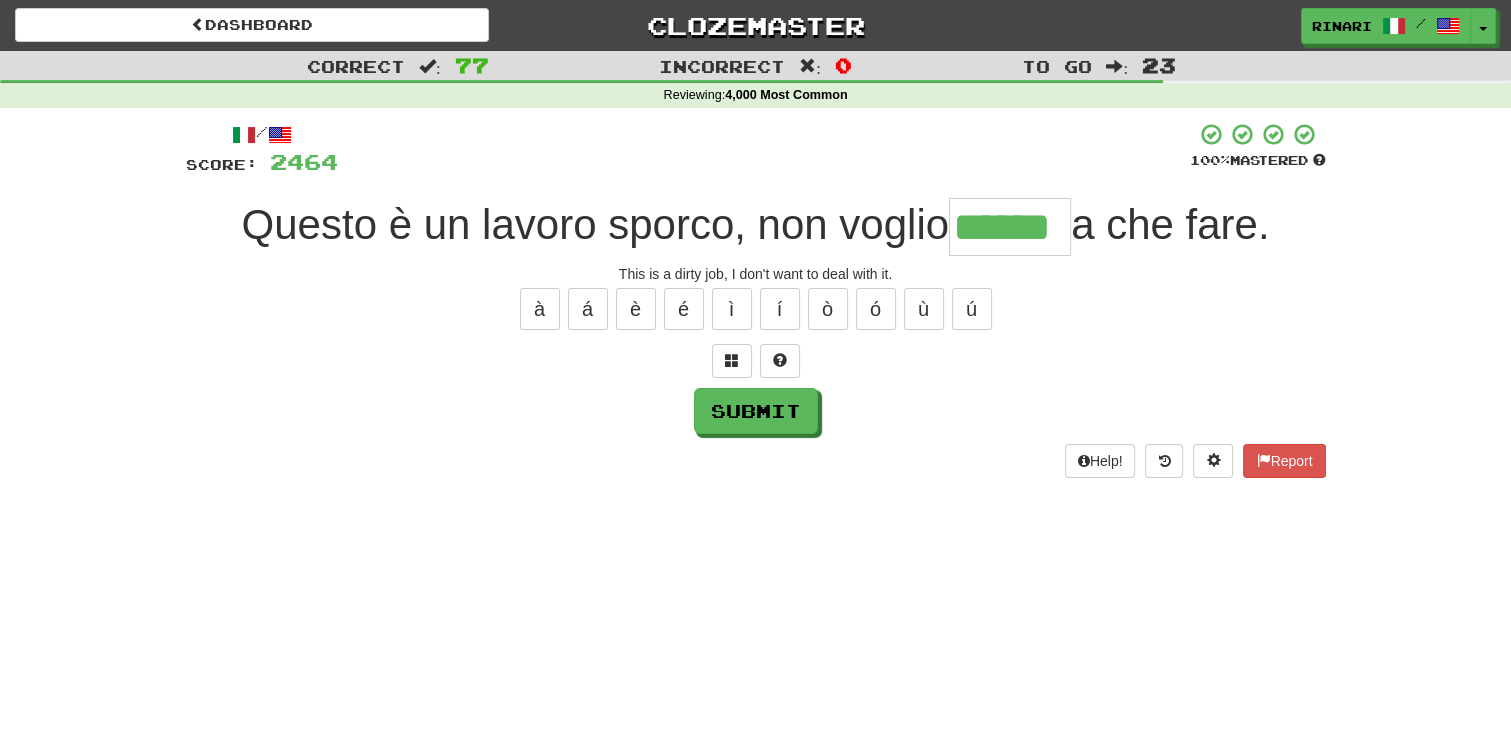 type on "******" 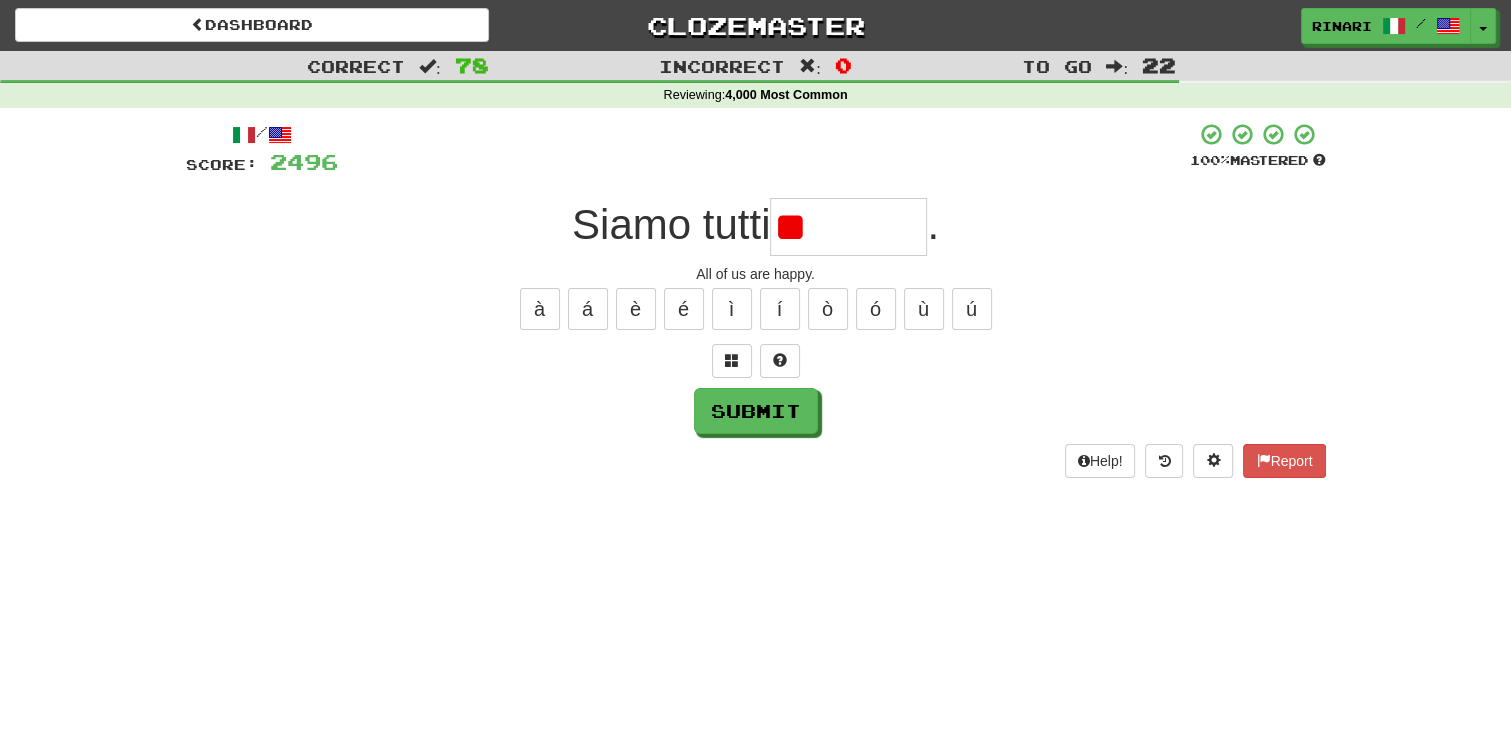 type on "*" 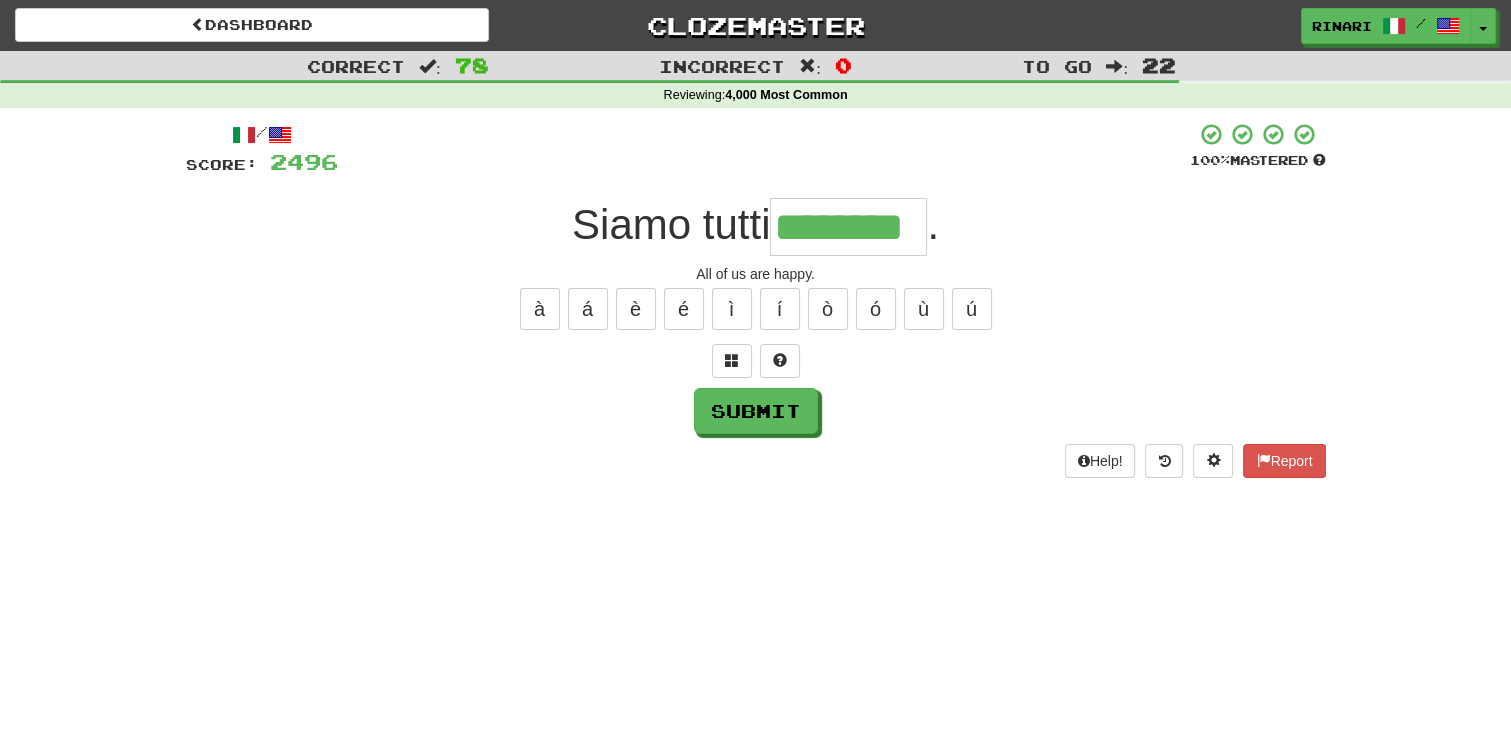type on "********" 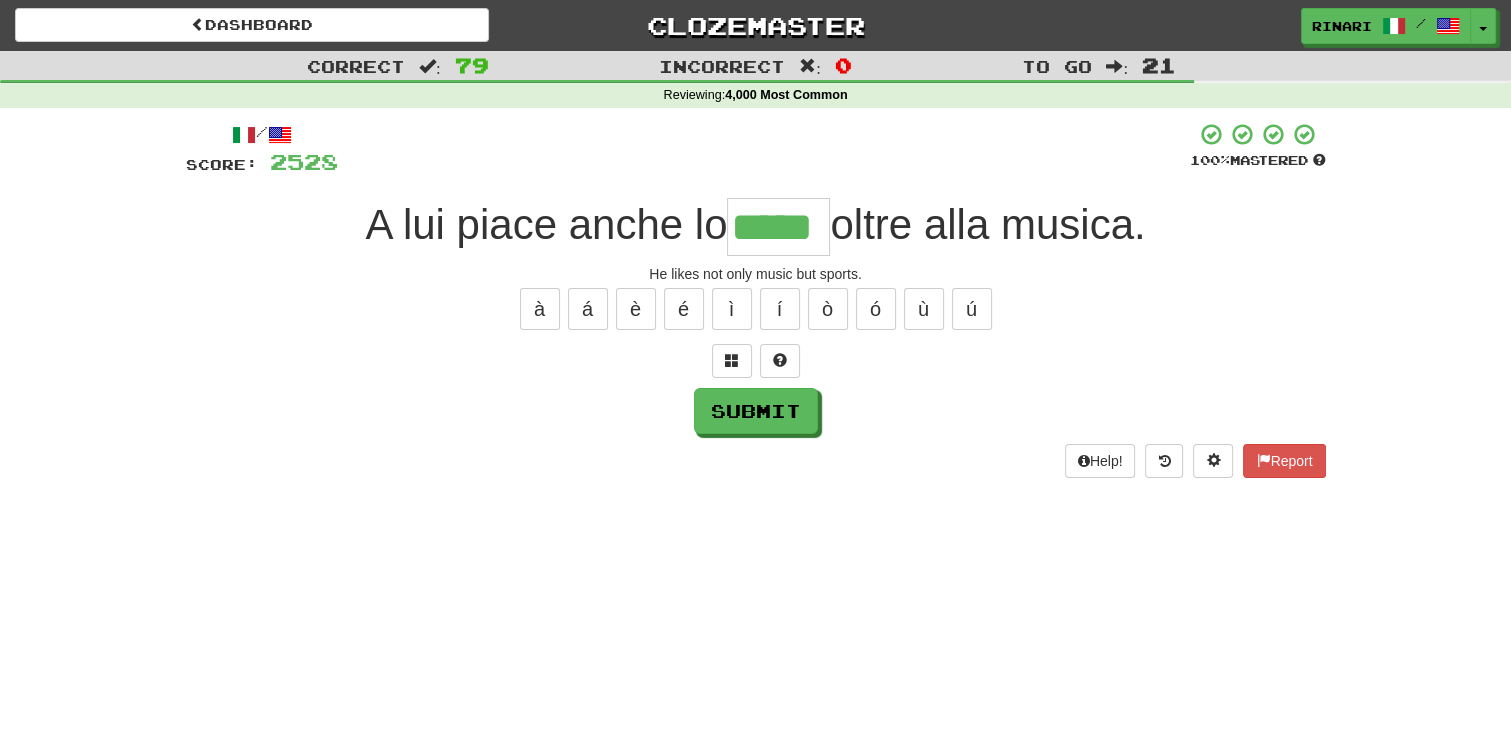 type on "*****" 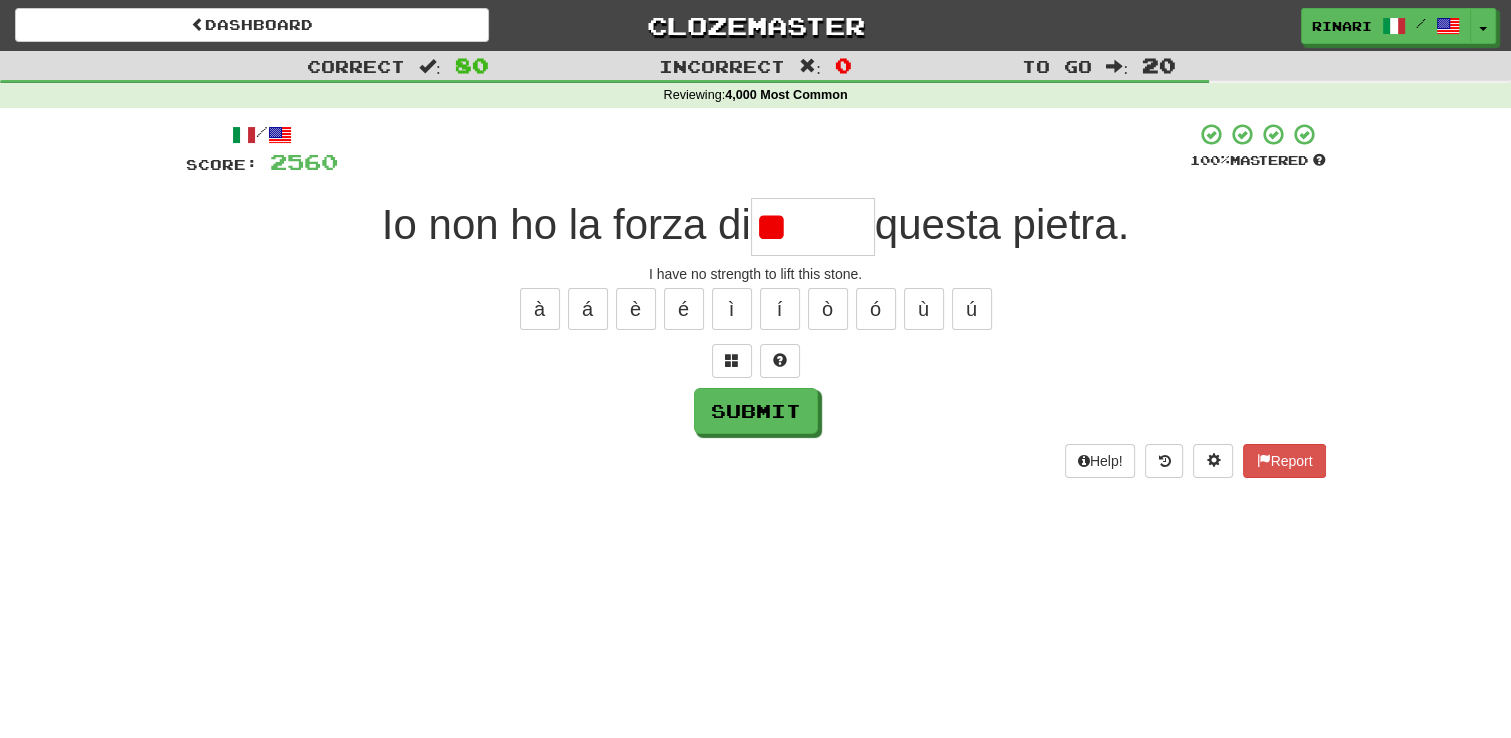 type on "*" 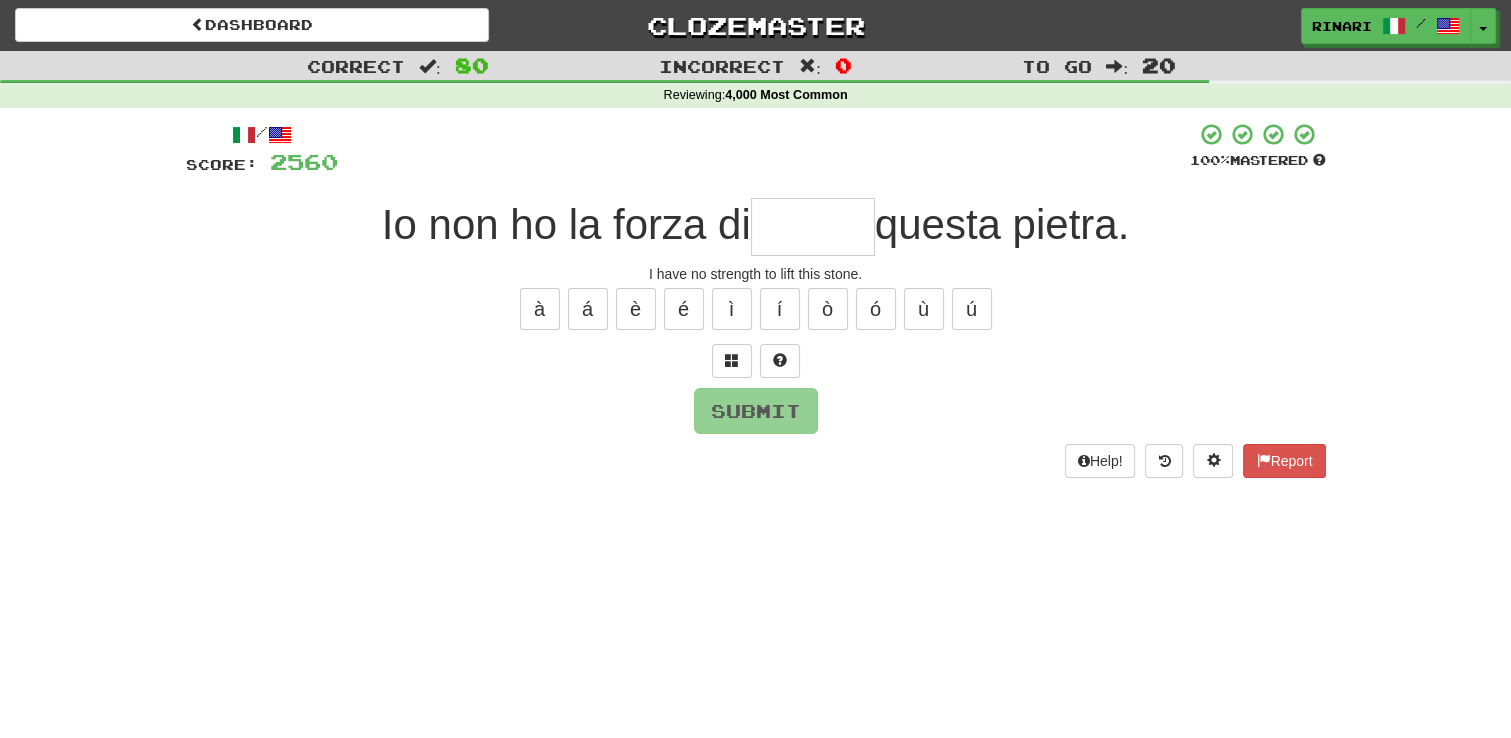 type on "*" 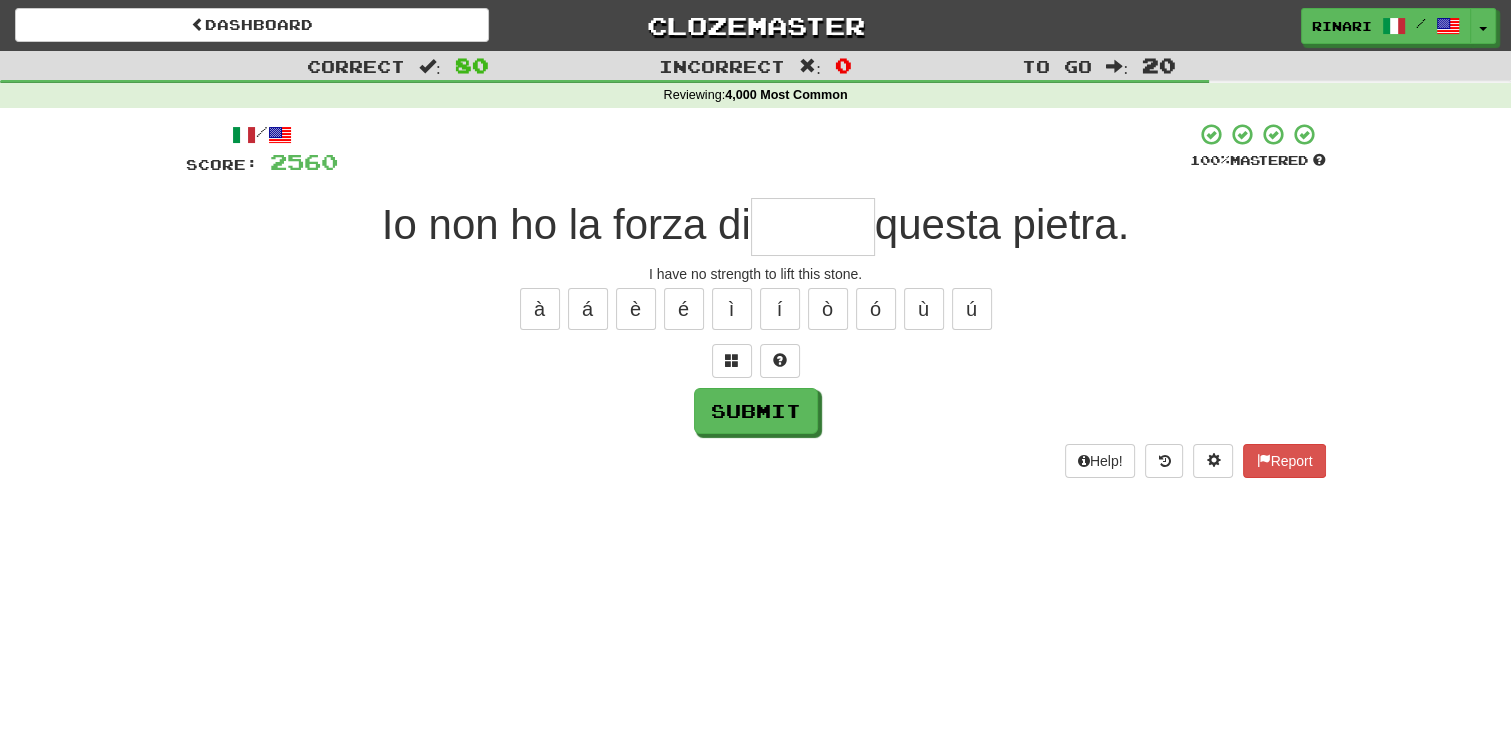 type on "*" 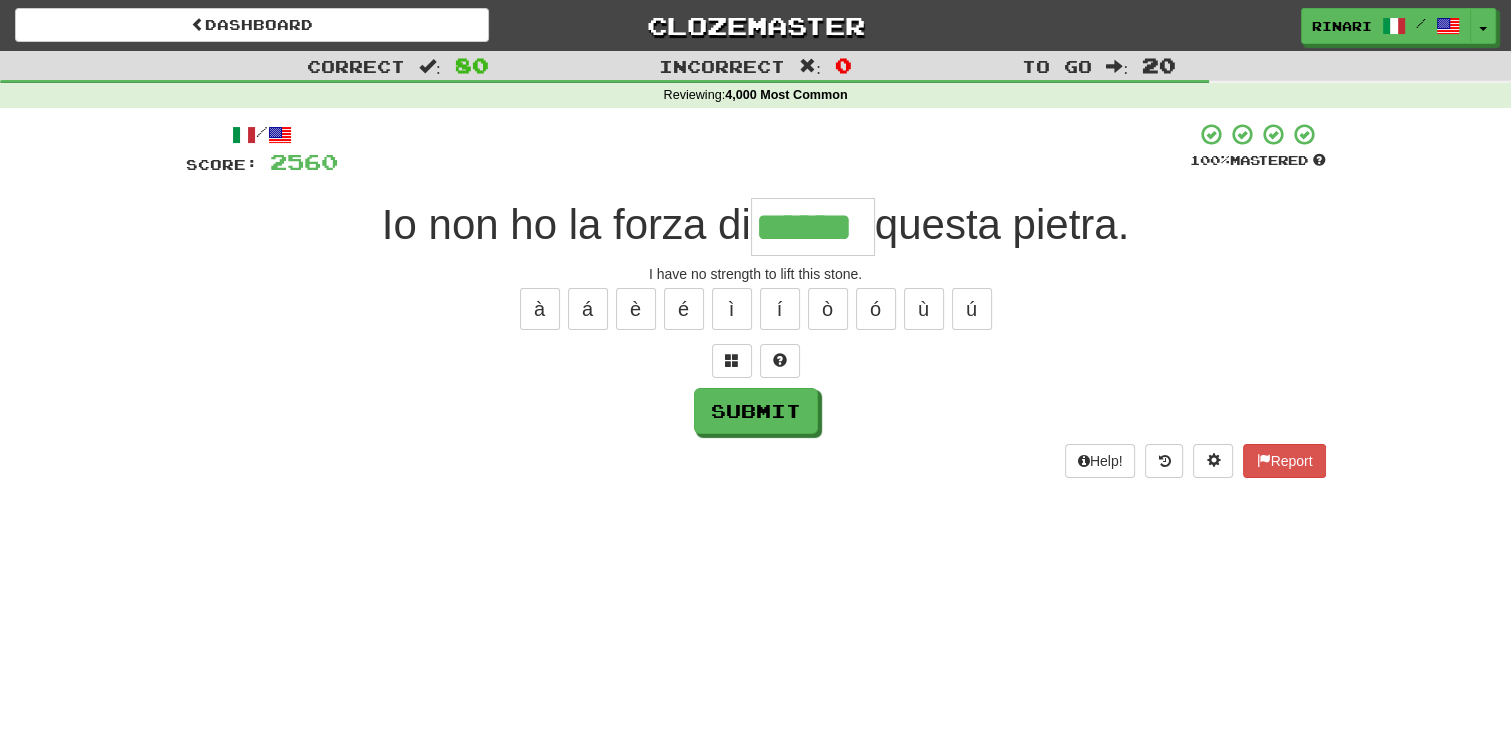 type on "******" 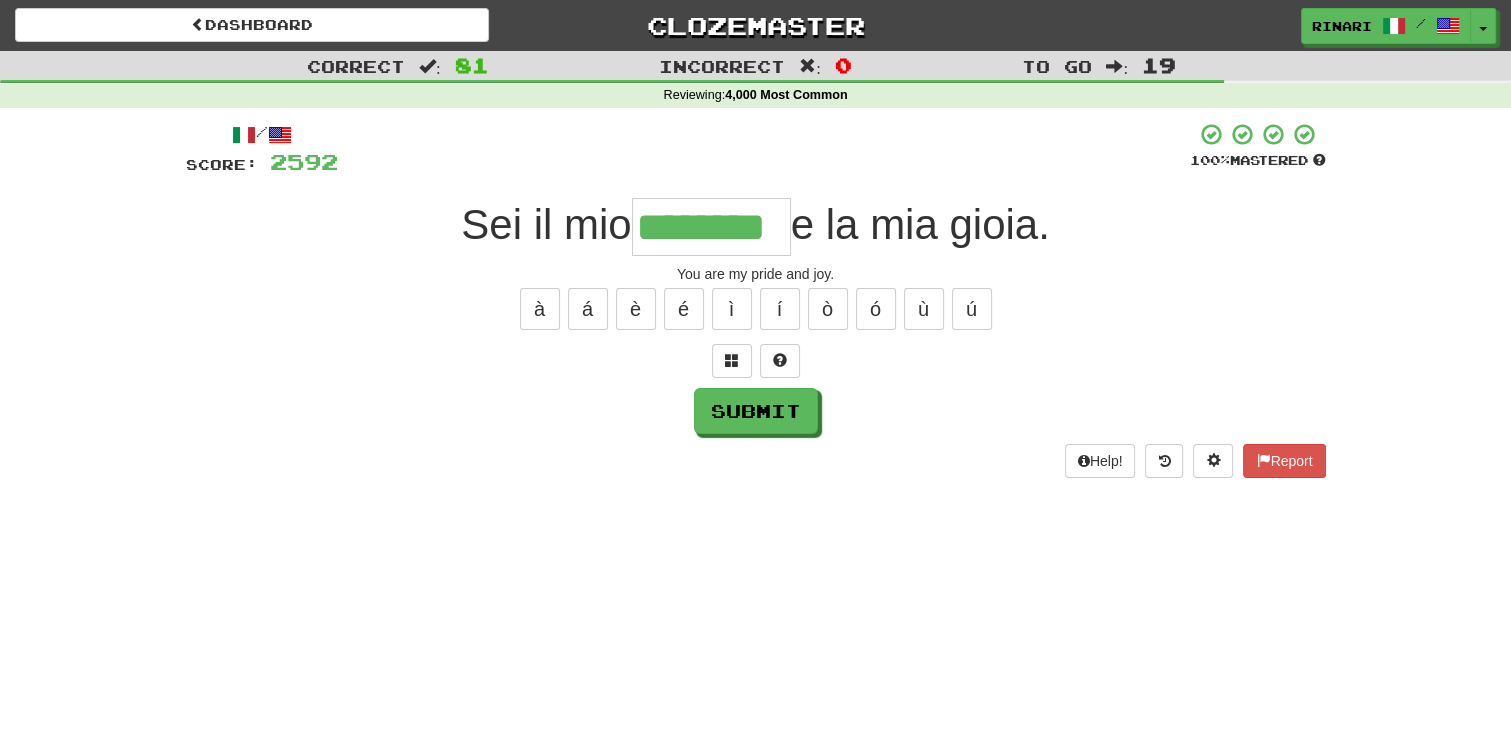 type on "********" 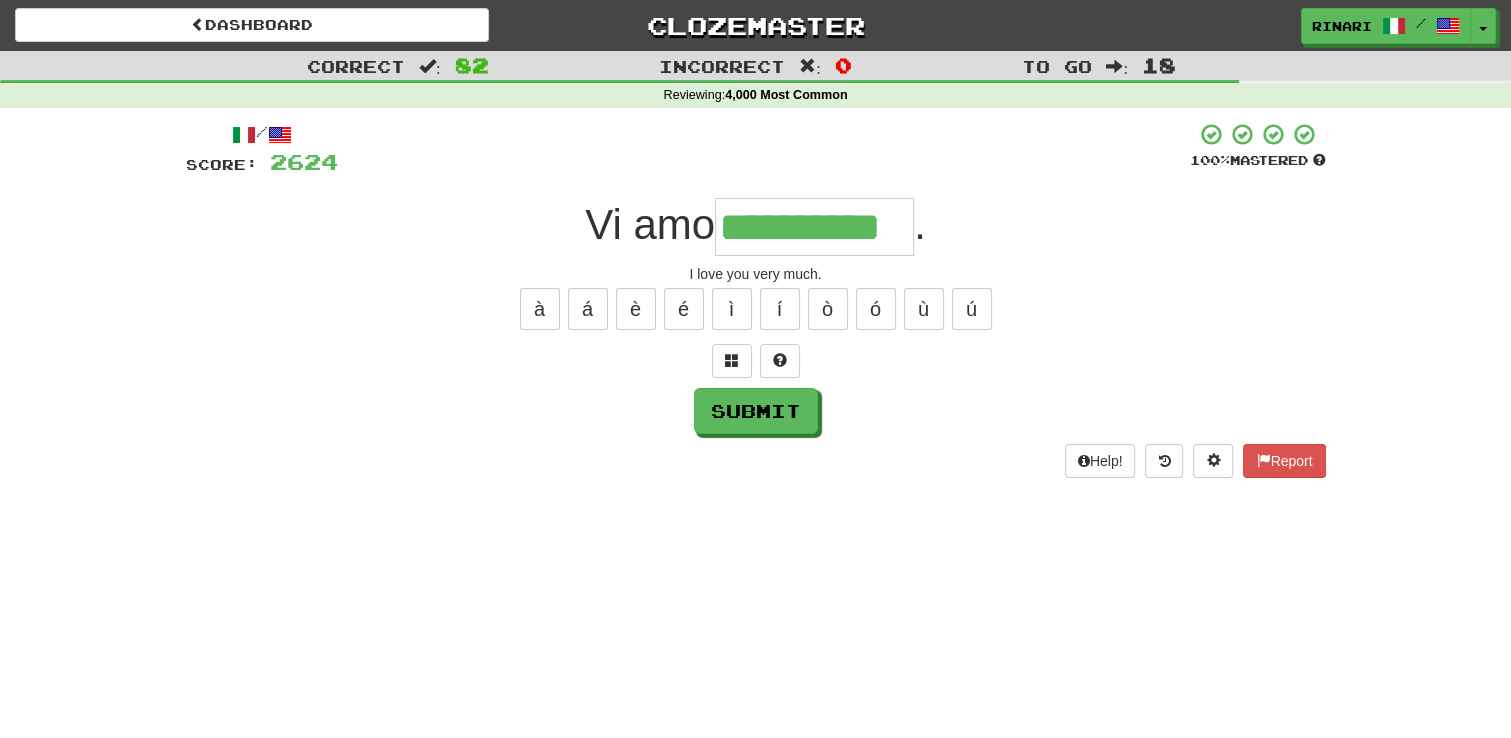type on "**********" 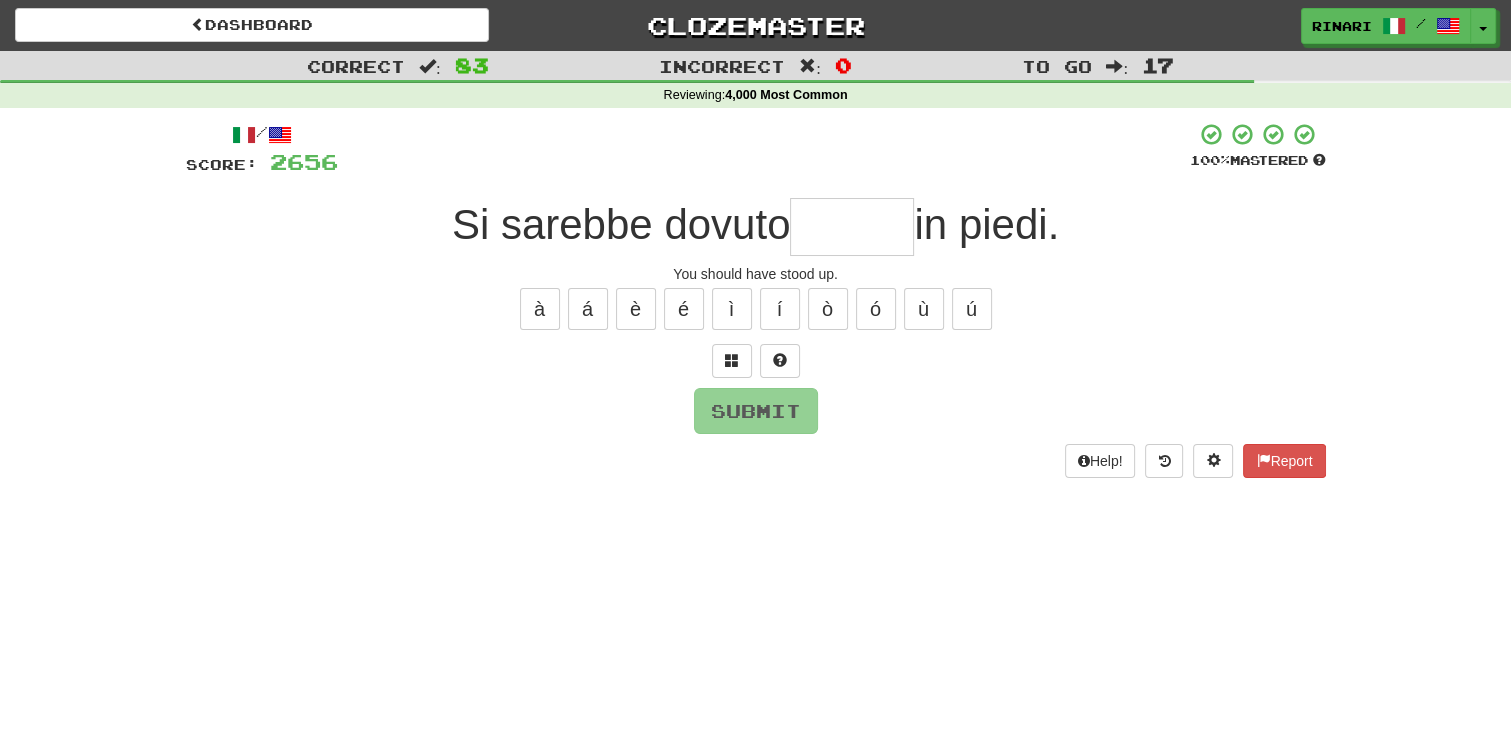 type on "*" 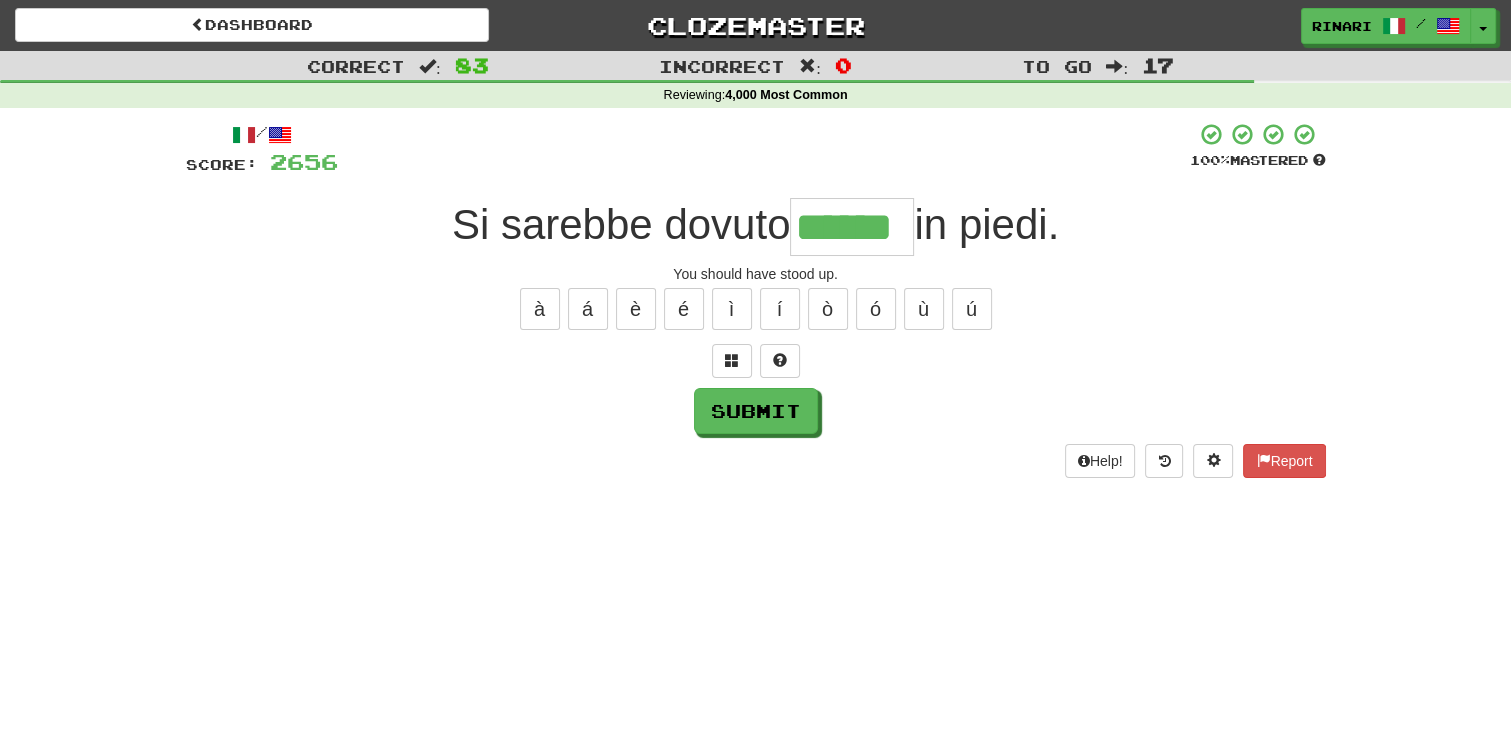 type on "******" 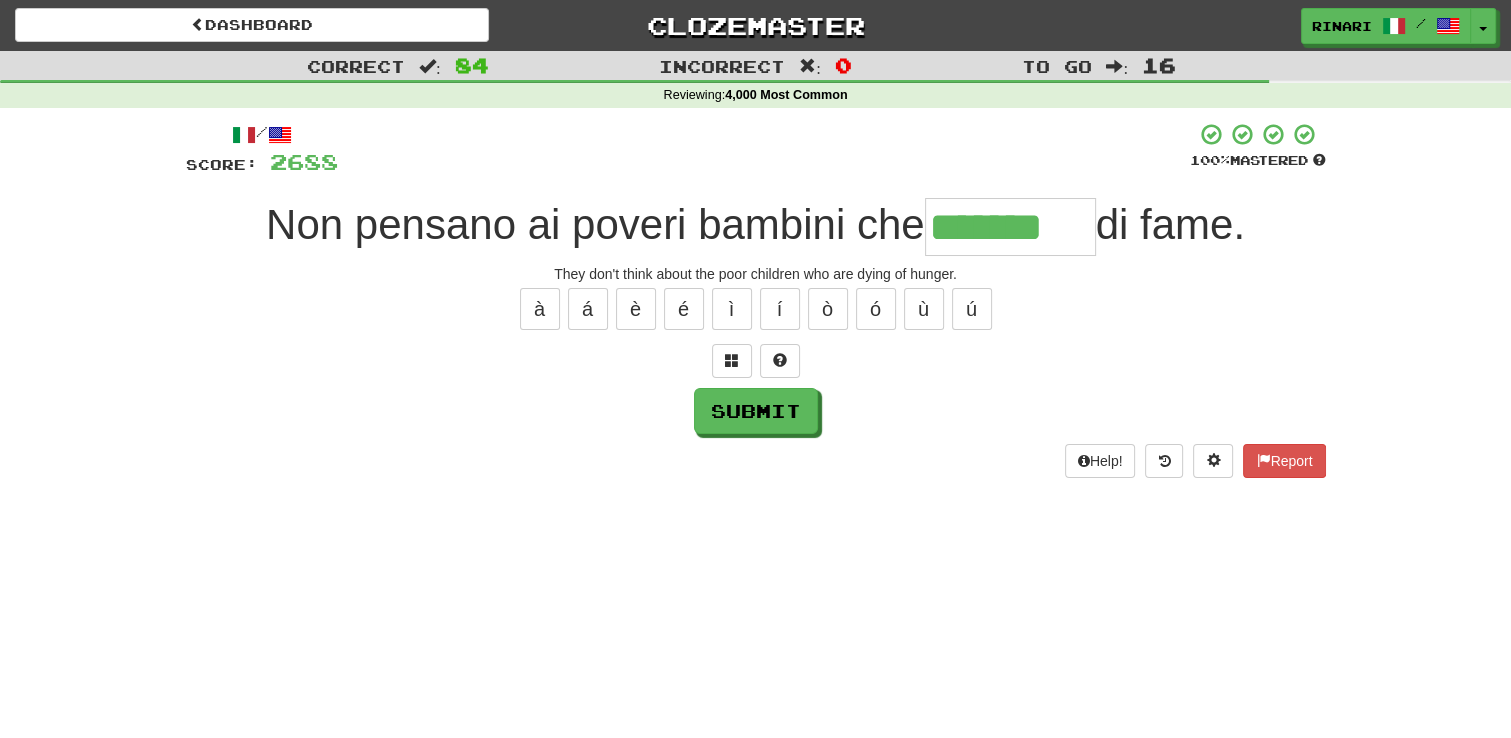 type on "*******" 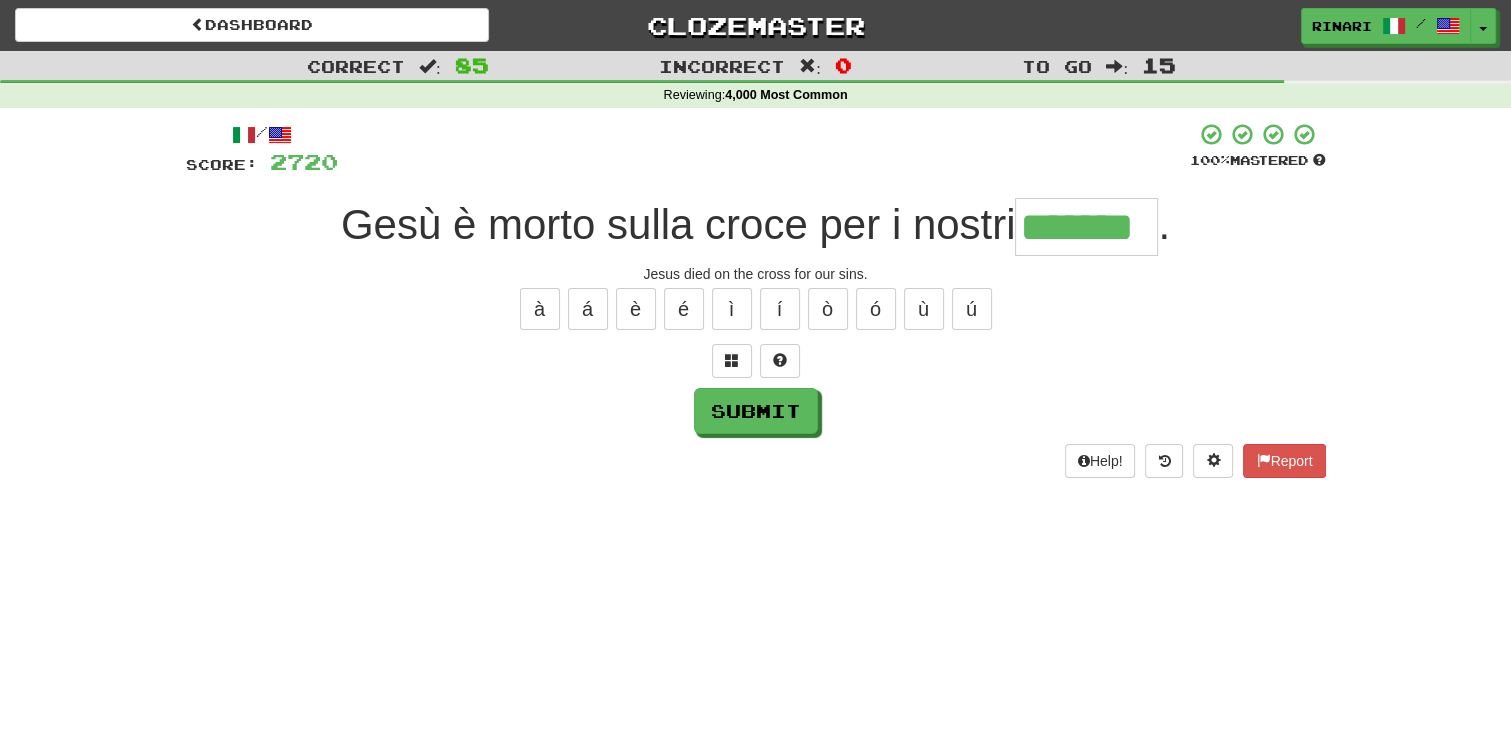 type on "*******" 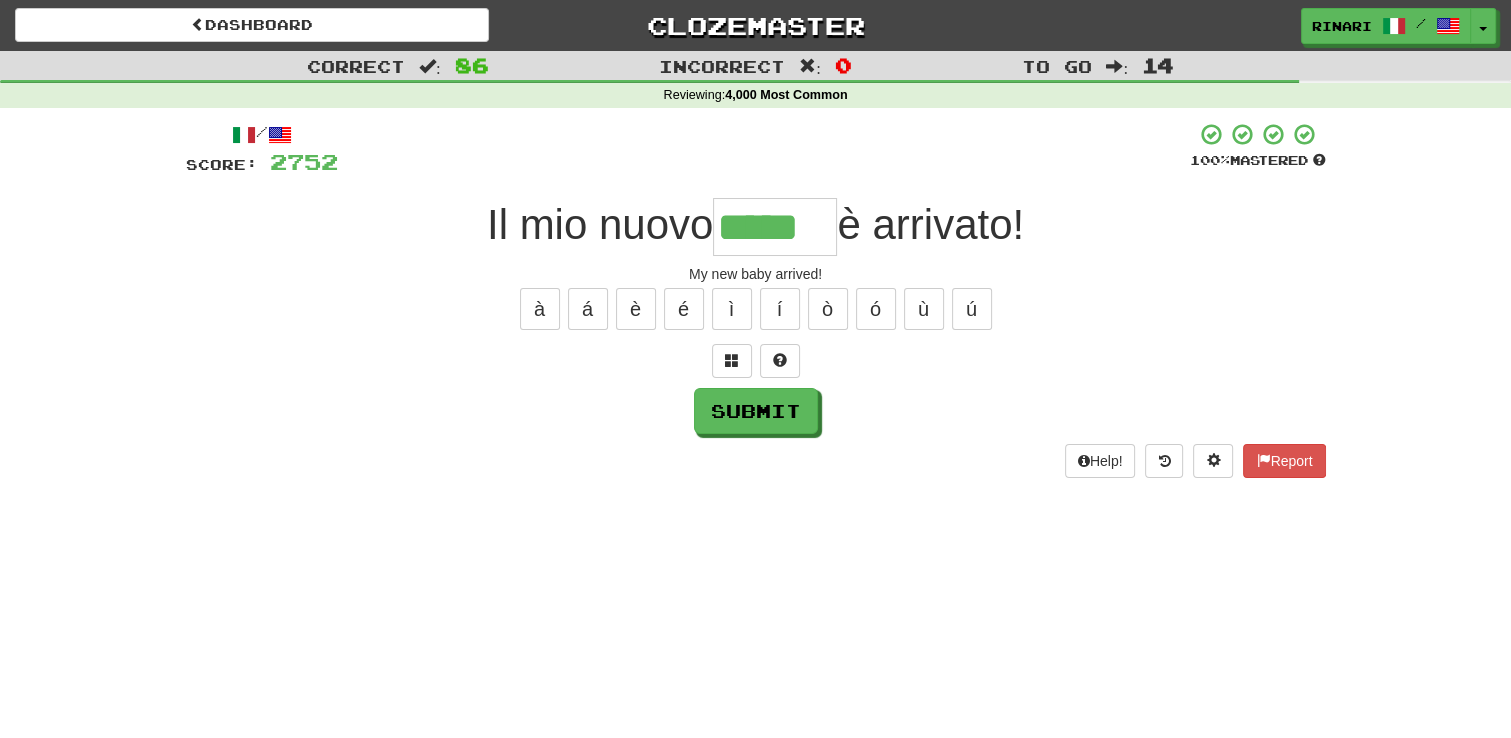 type on "*****" 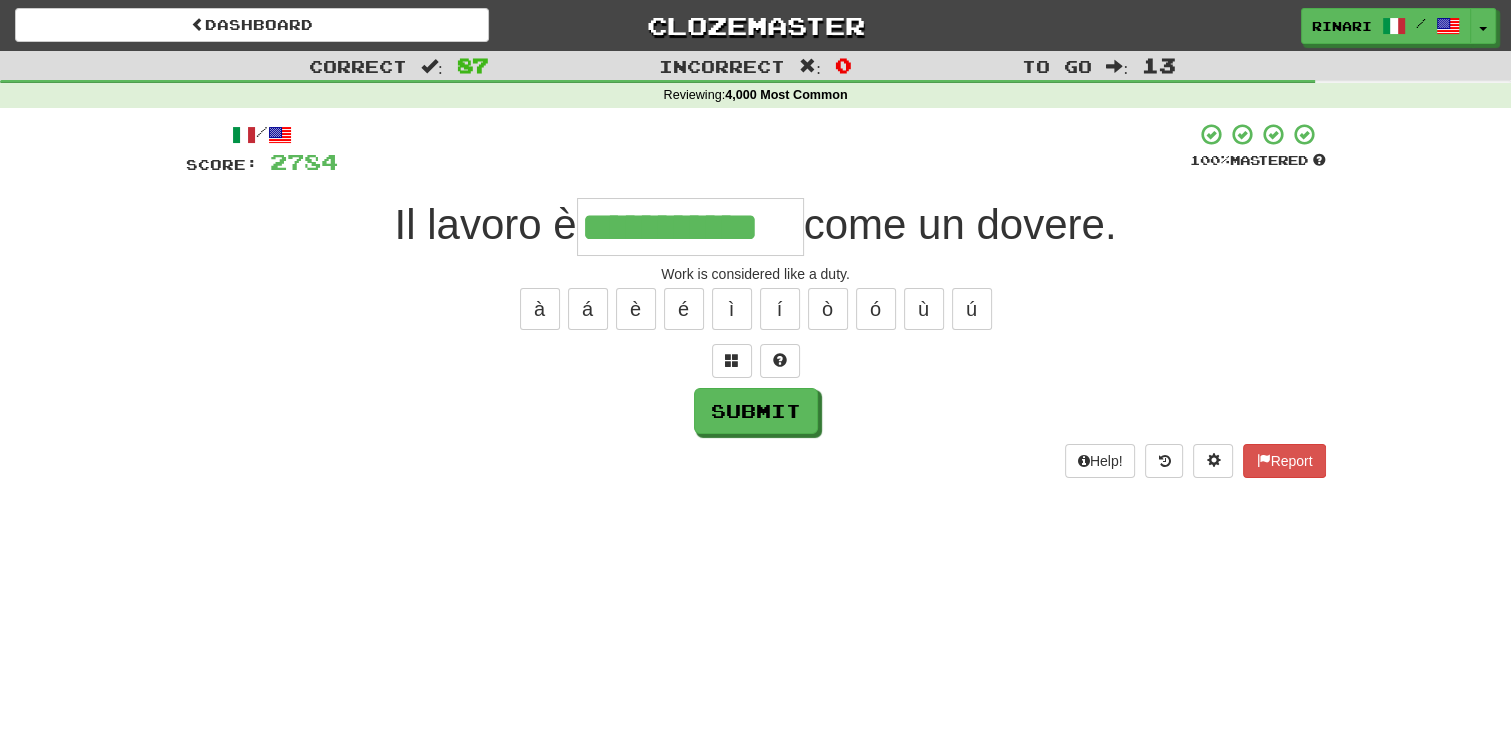 type on "**********" 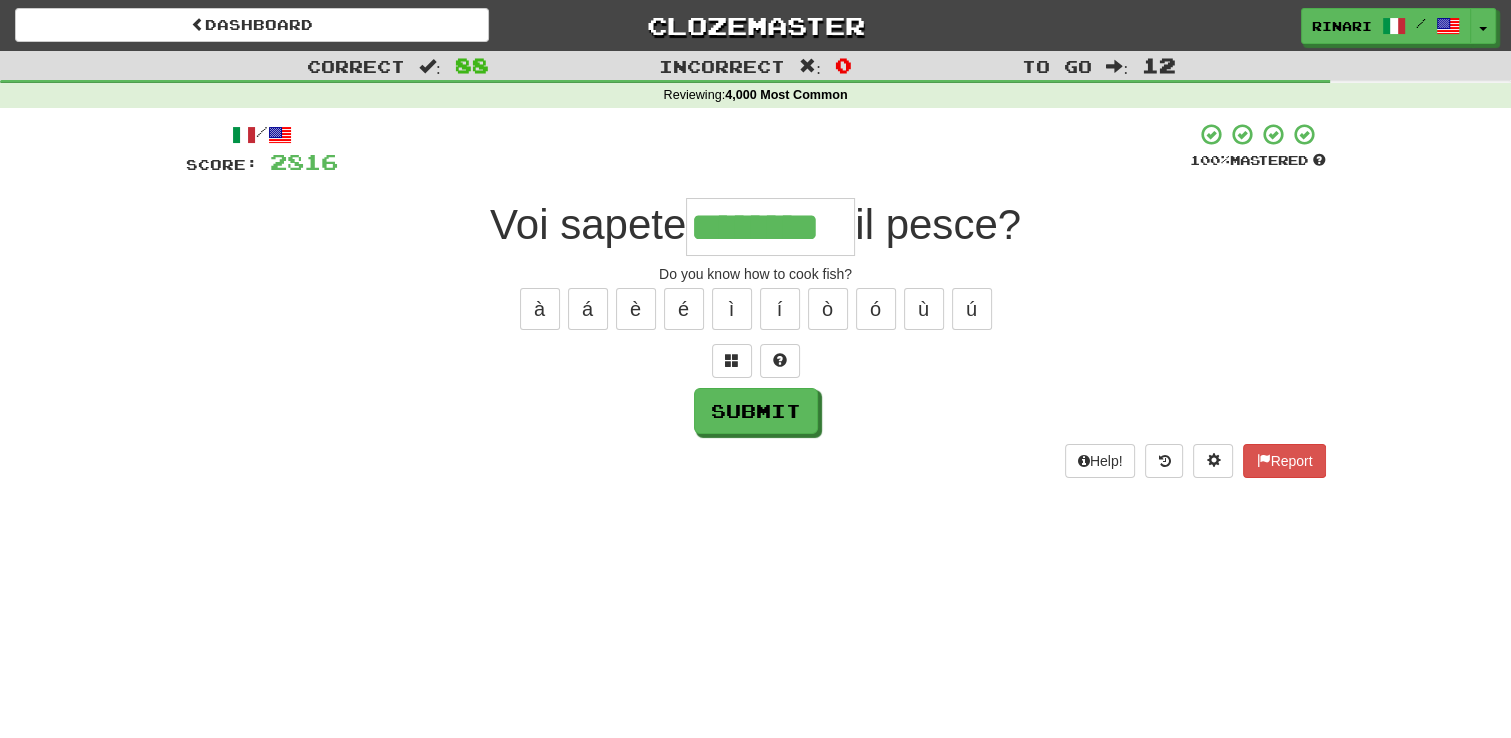type on "********" 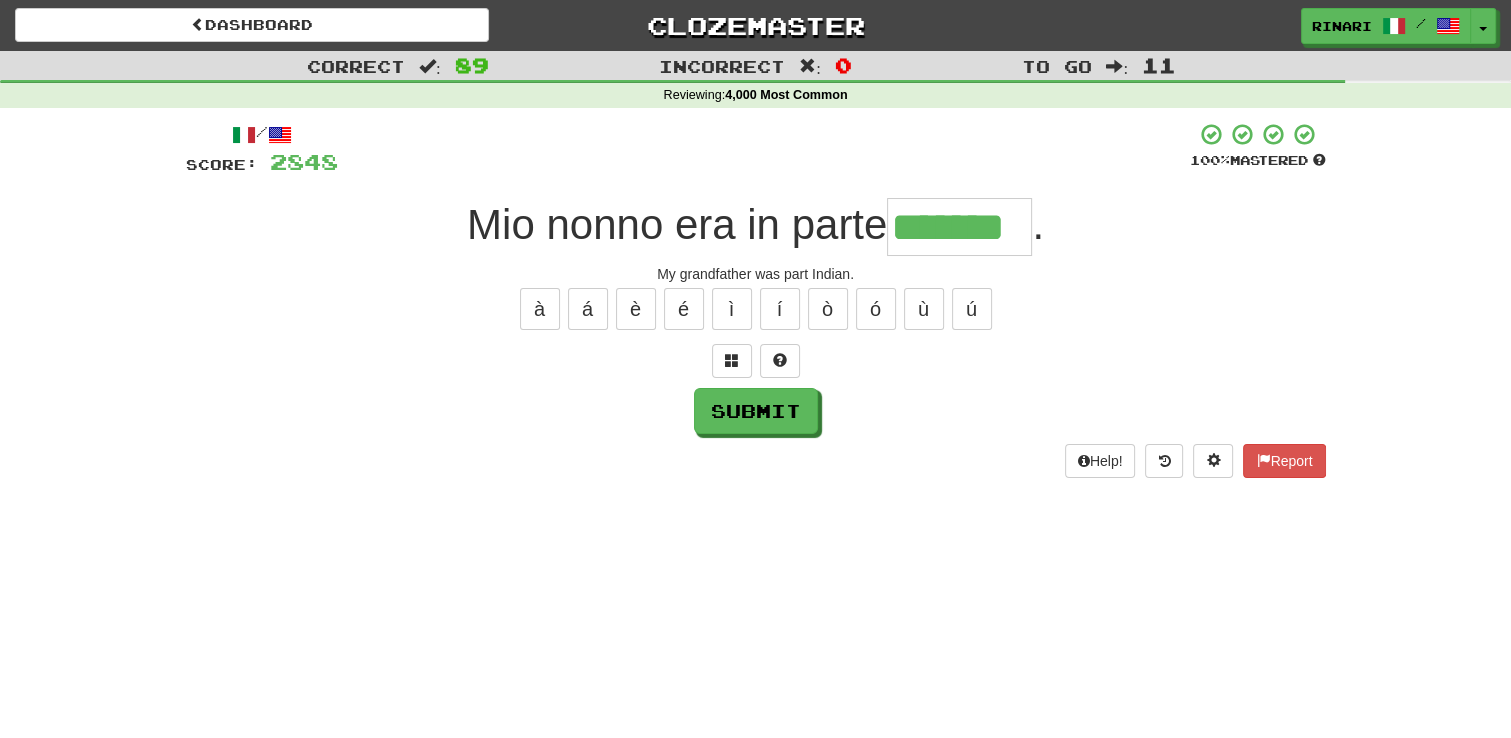 type on "*******" 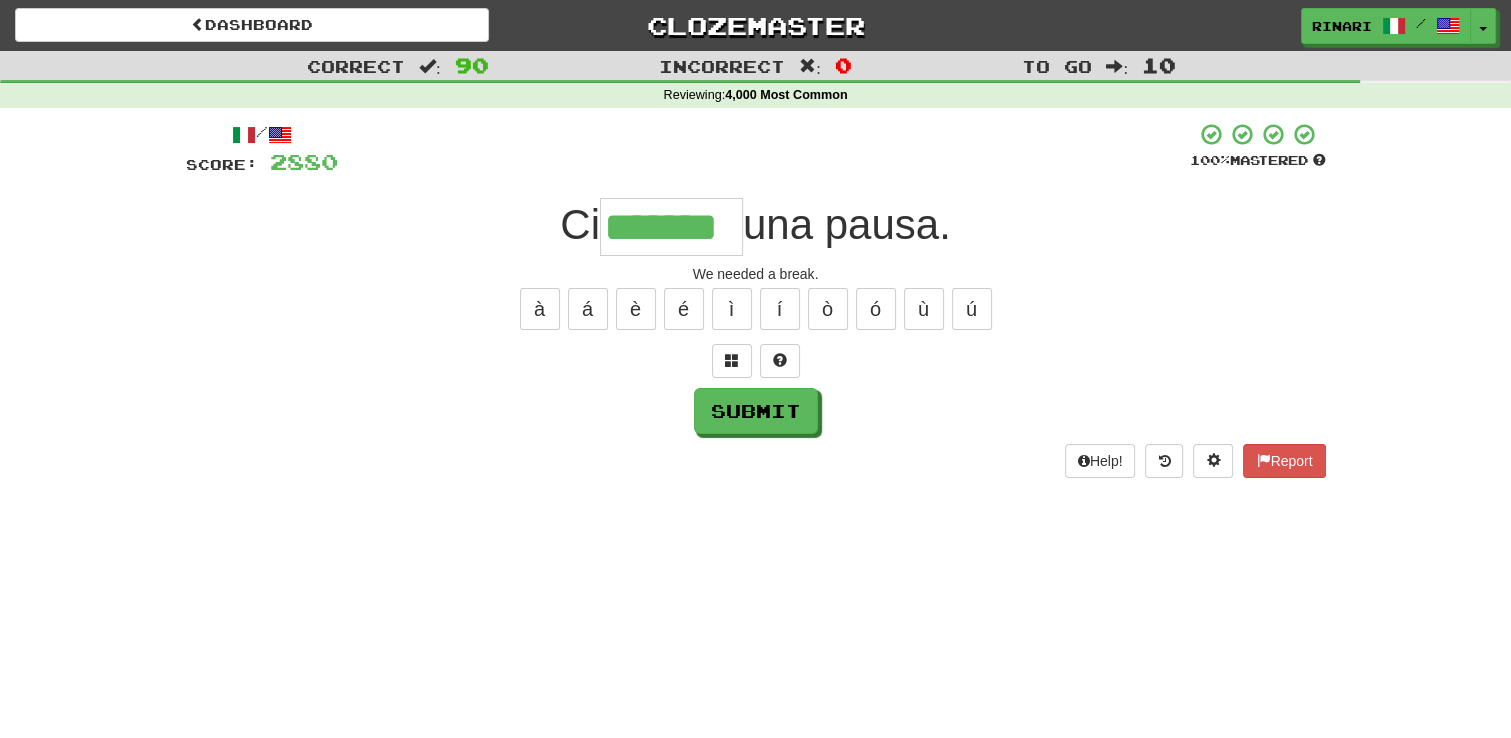 type on "*******" 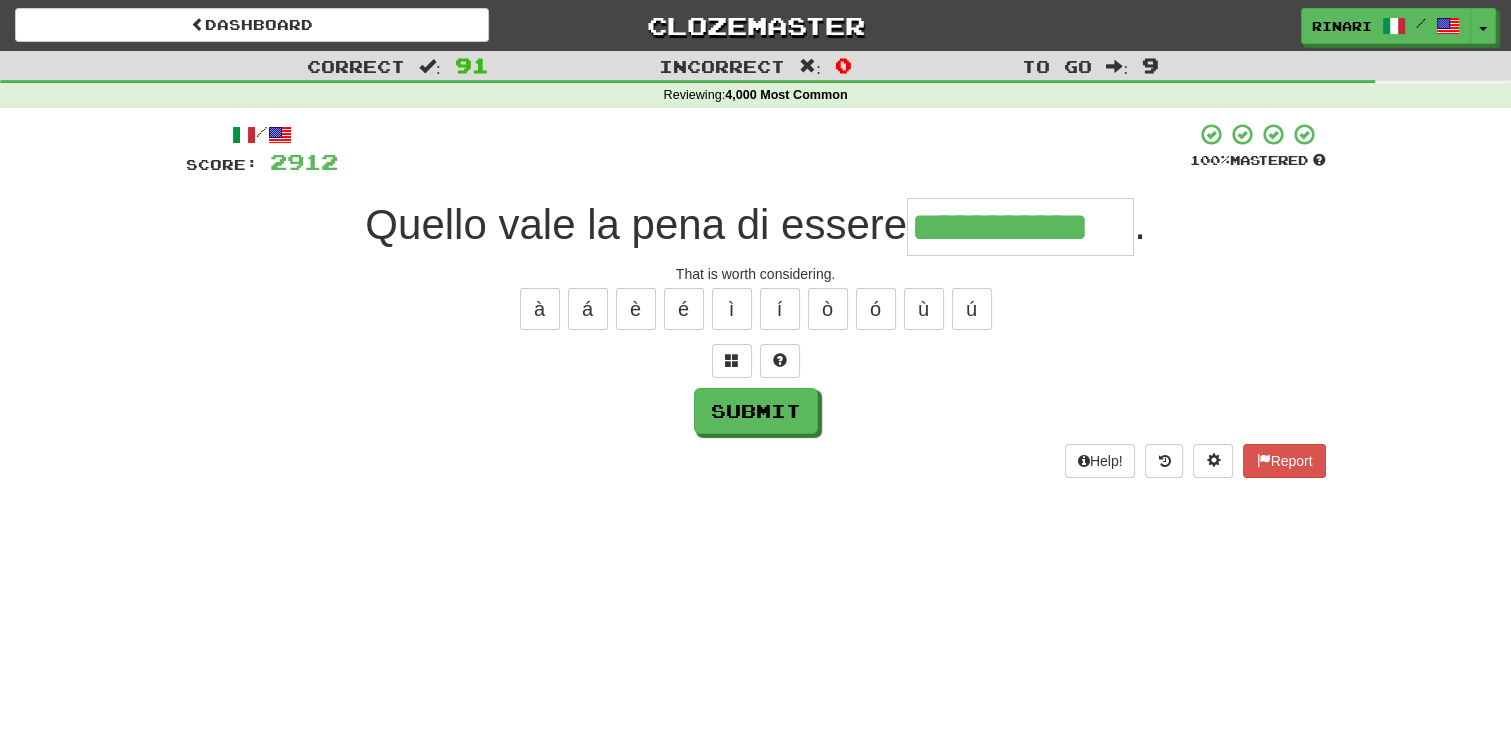 type on "**********" 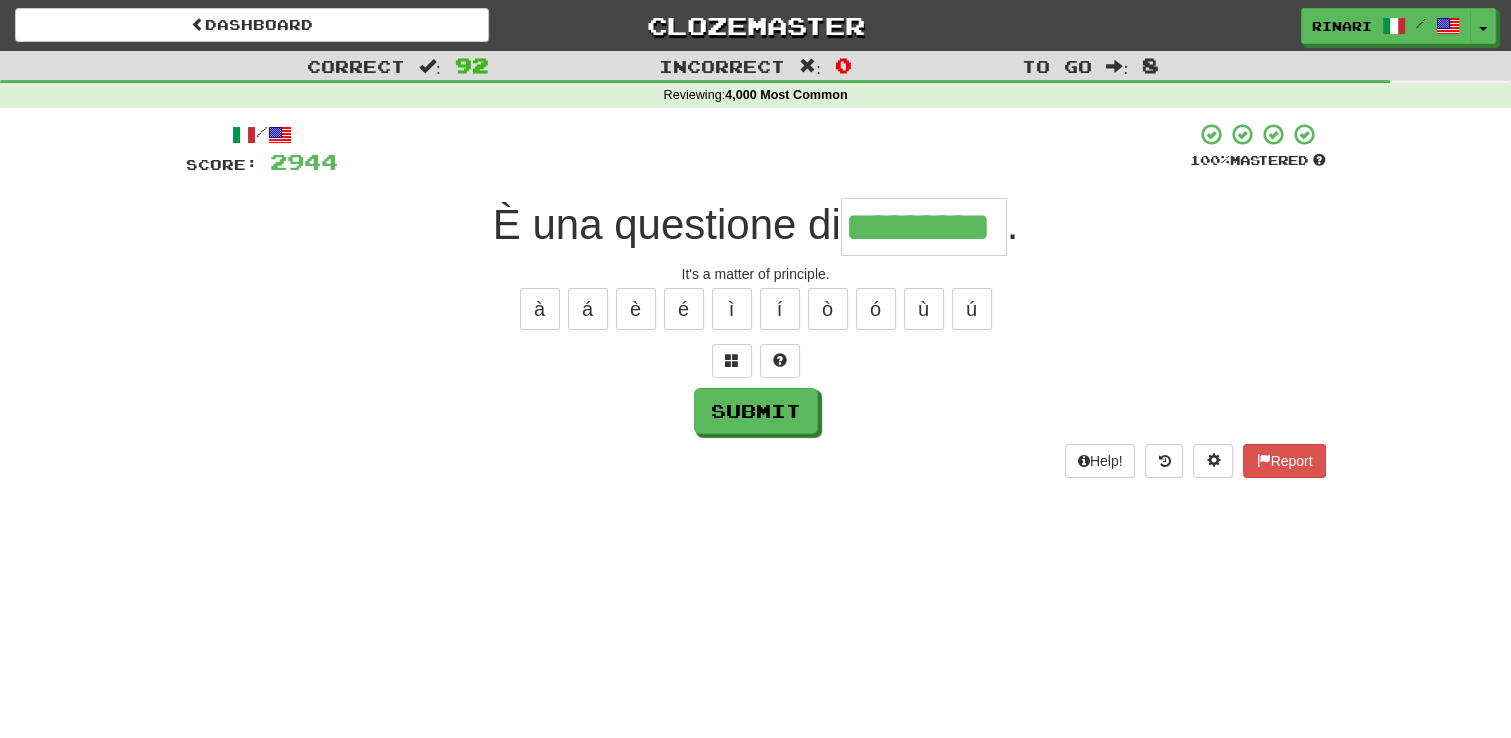type on "*********" 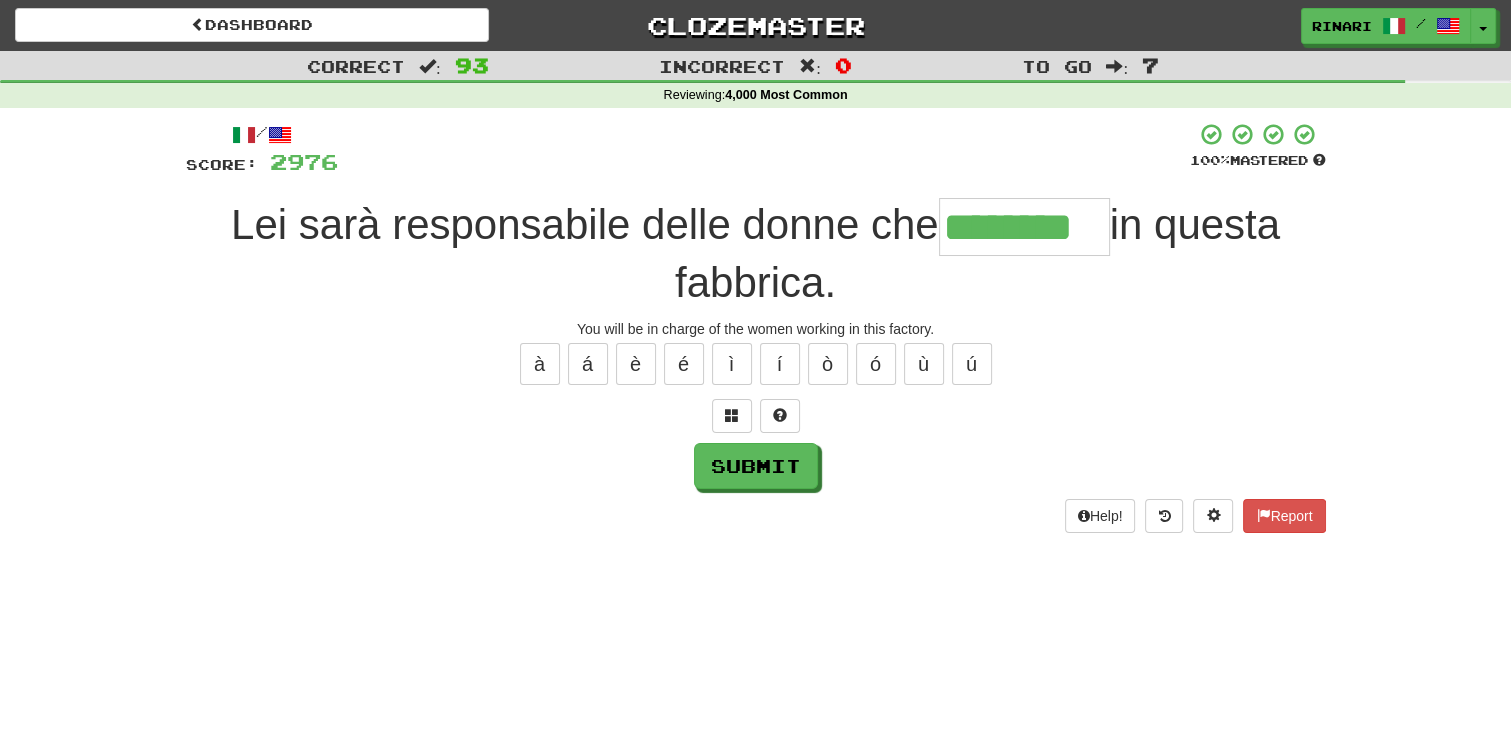 type on "********" 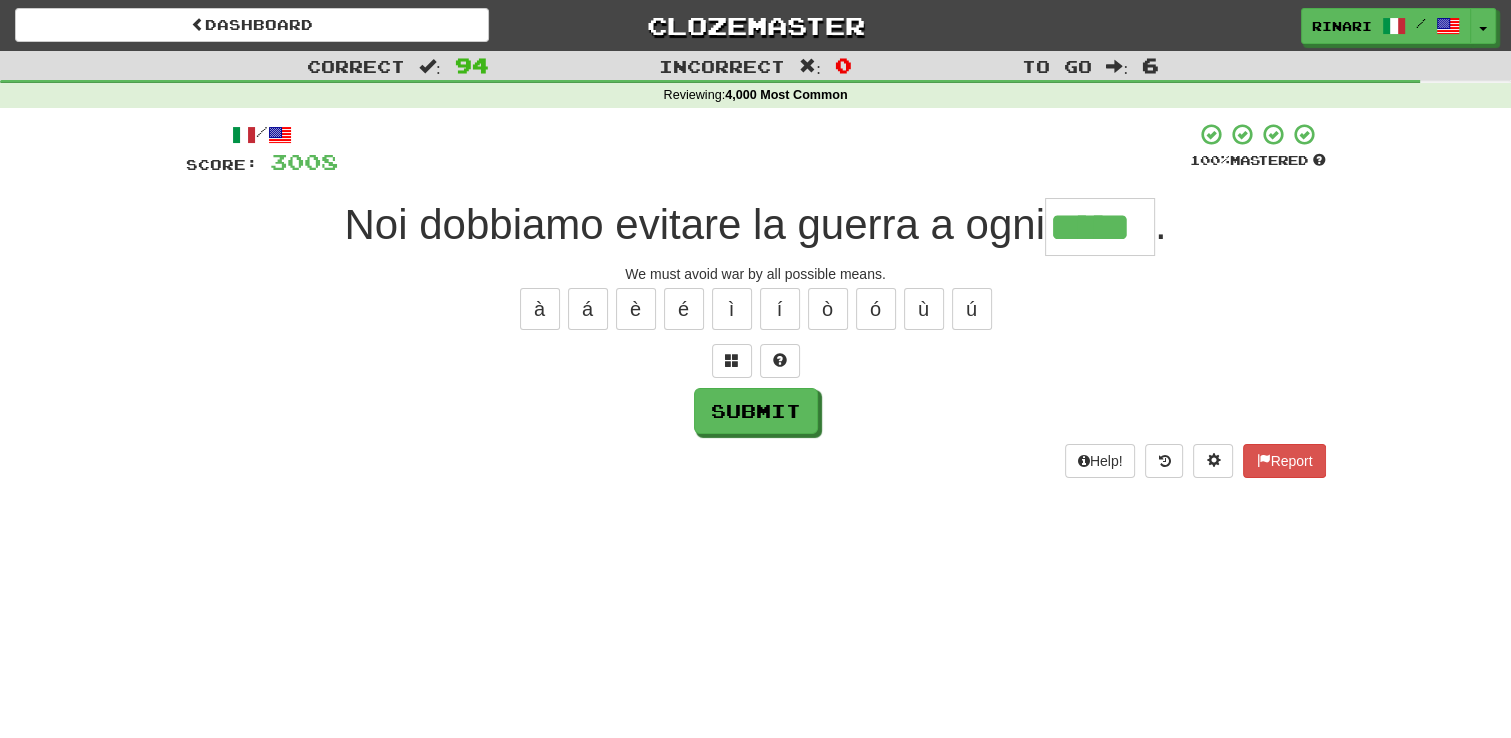 type on "*****" 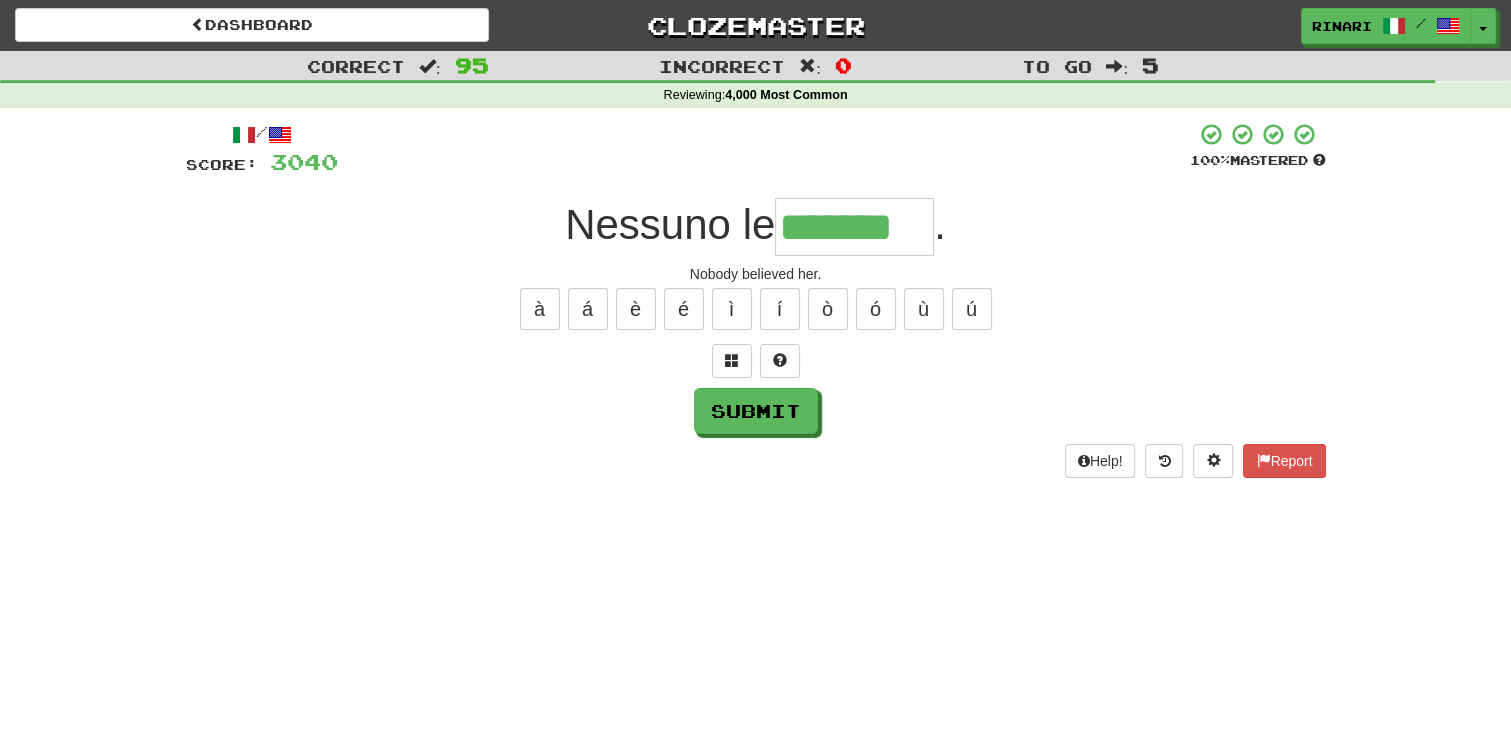 type on "*******" 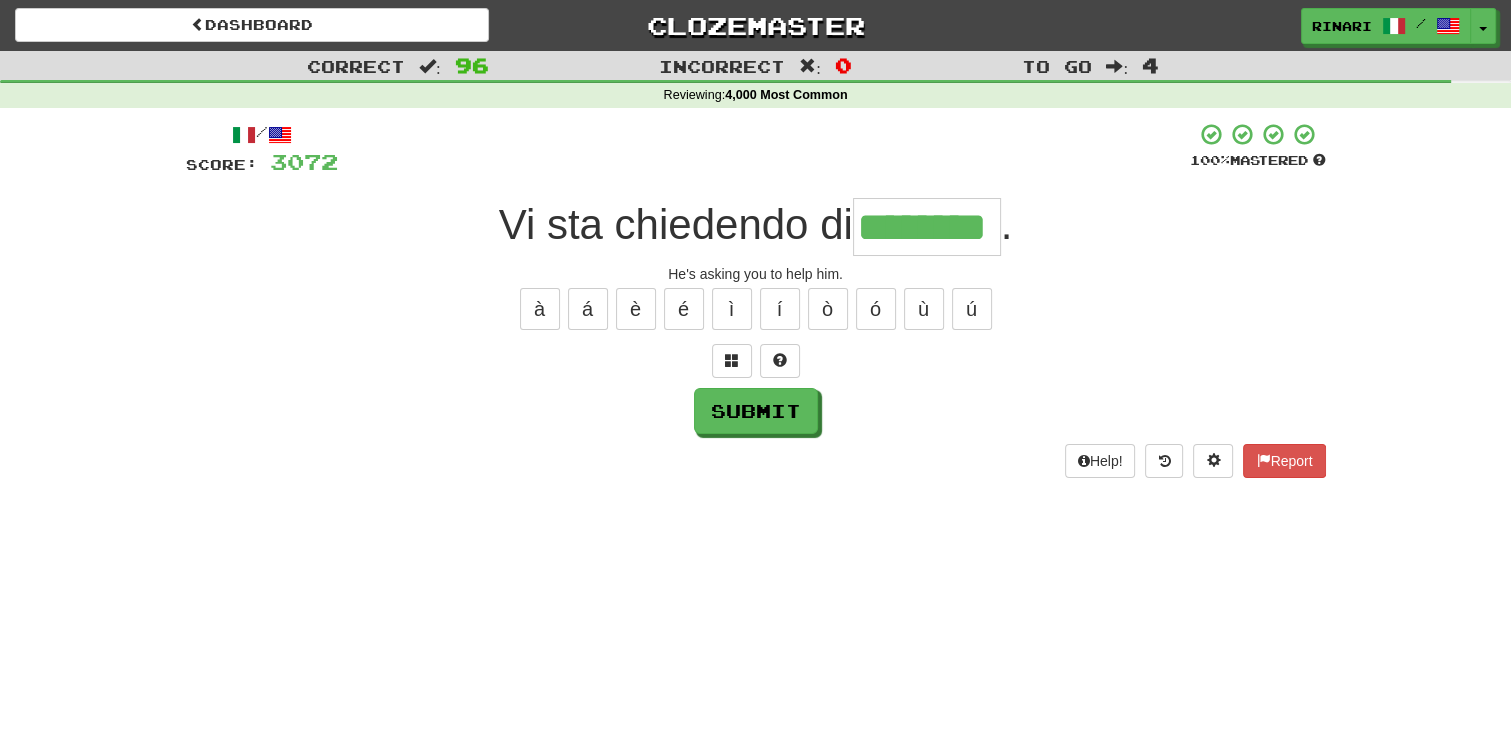 type on "********" 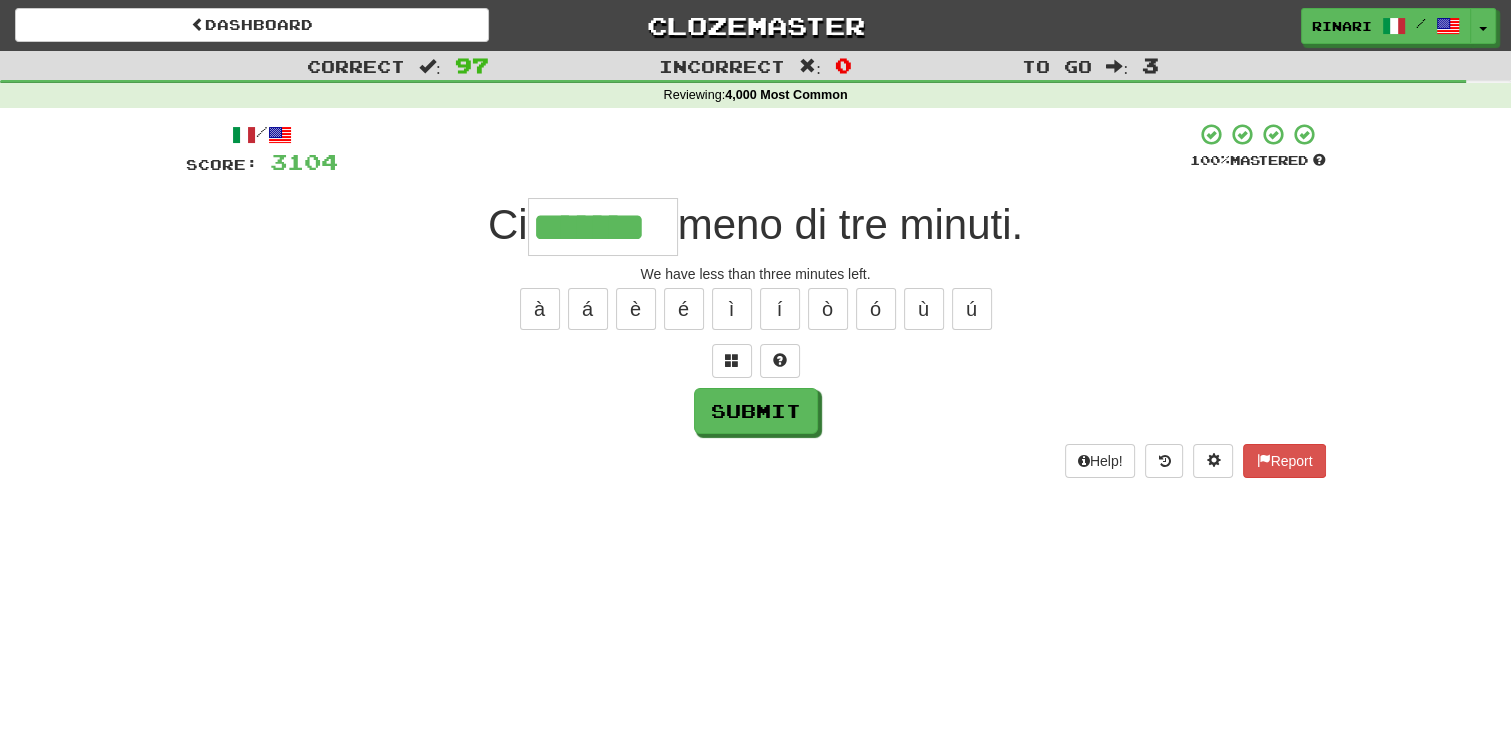 type on "*******" 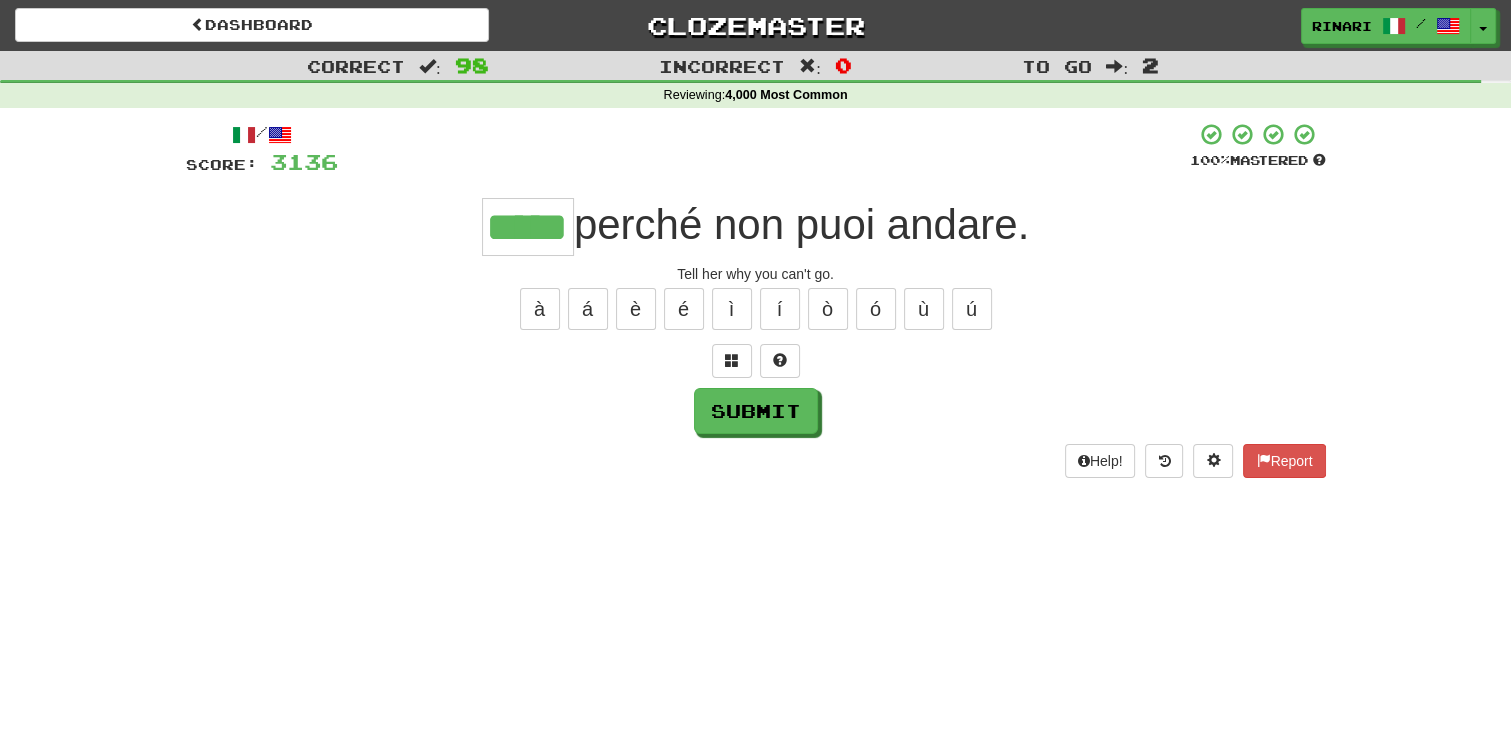 type on "*****" 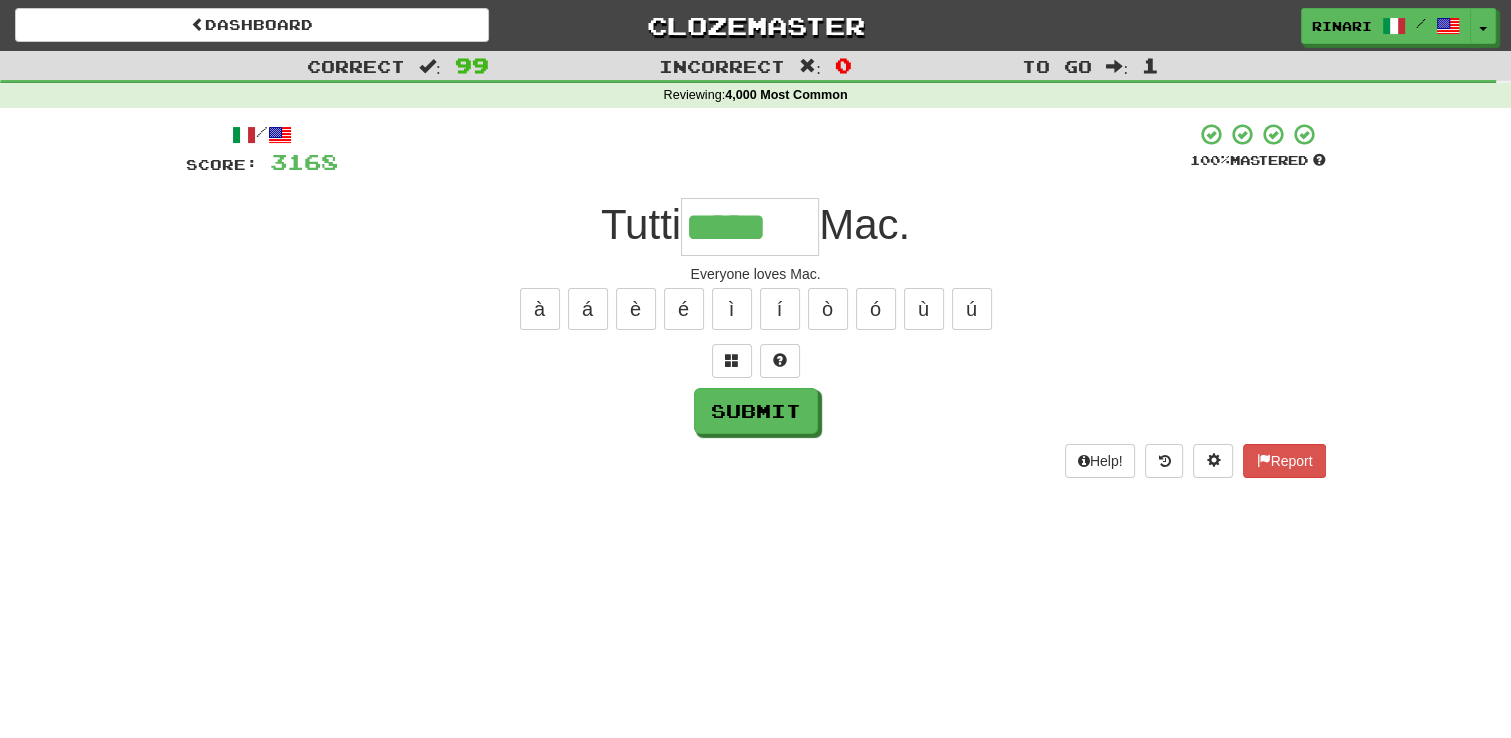 type on "*****" 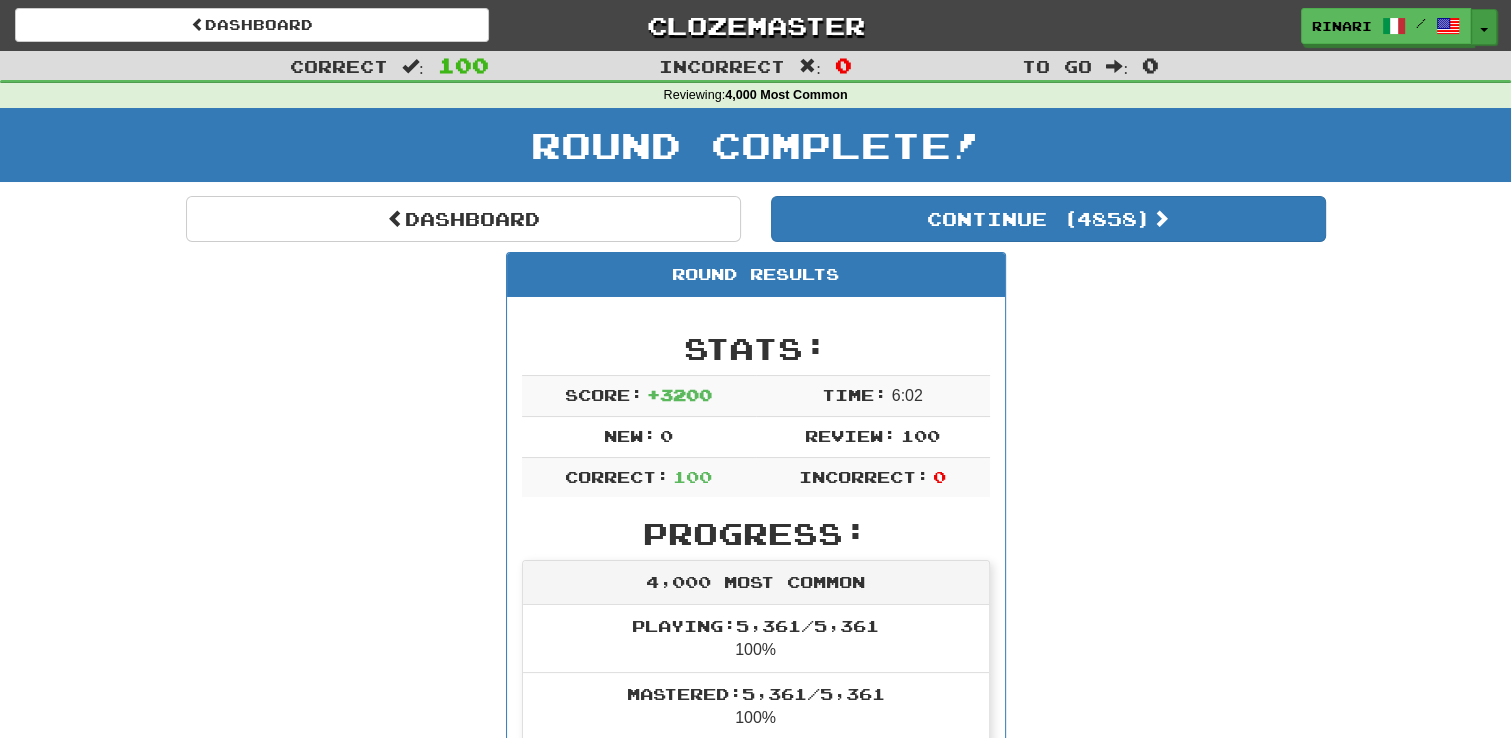 click on "Toggle Dropdown" at bounding box center (1484, 27) 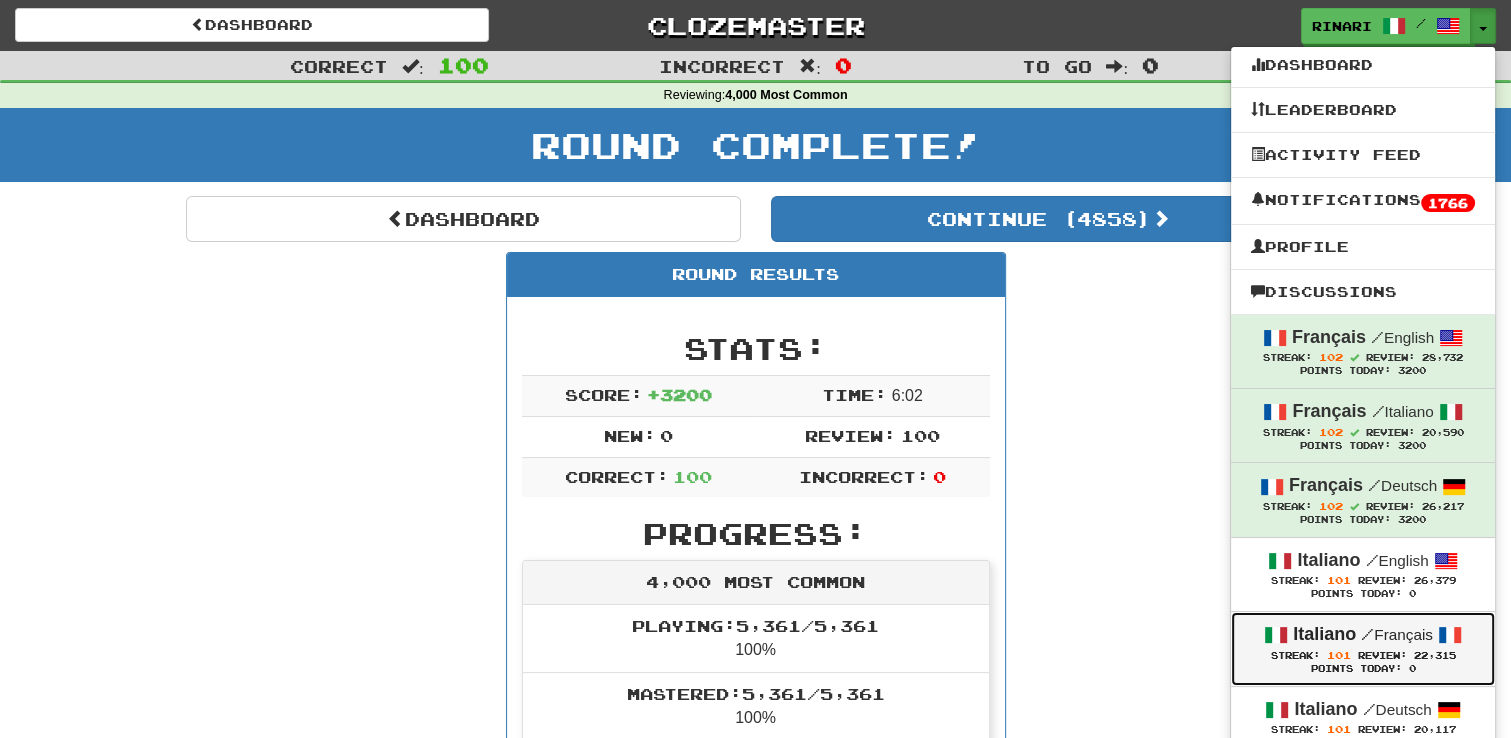 click on "Review:" at bounding box center [1381, 655] 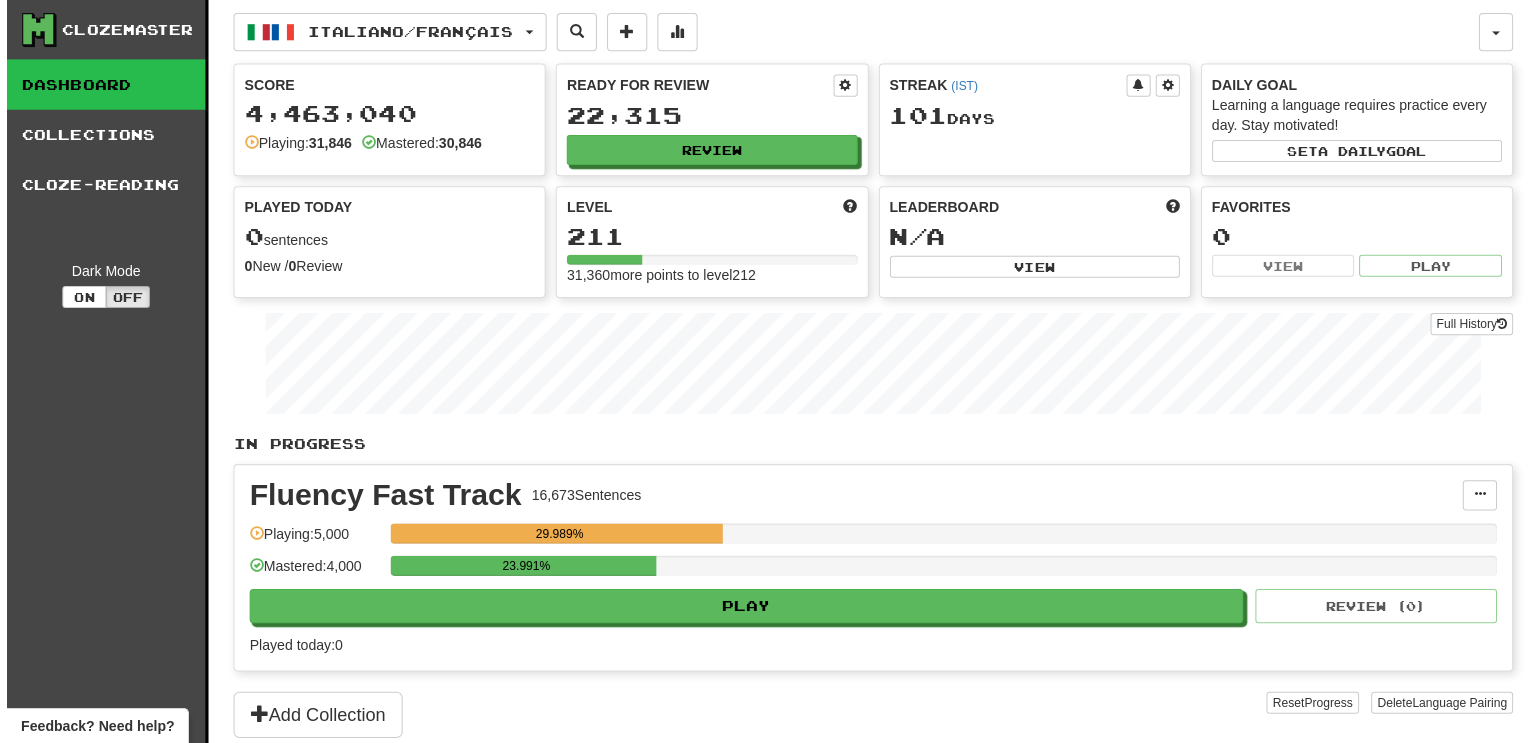 scroll, scrollTop: 0, scrollLeft: 0, axis: both 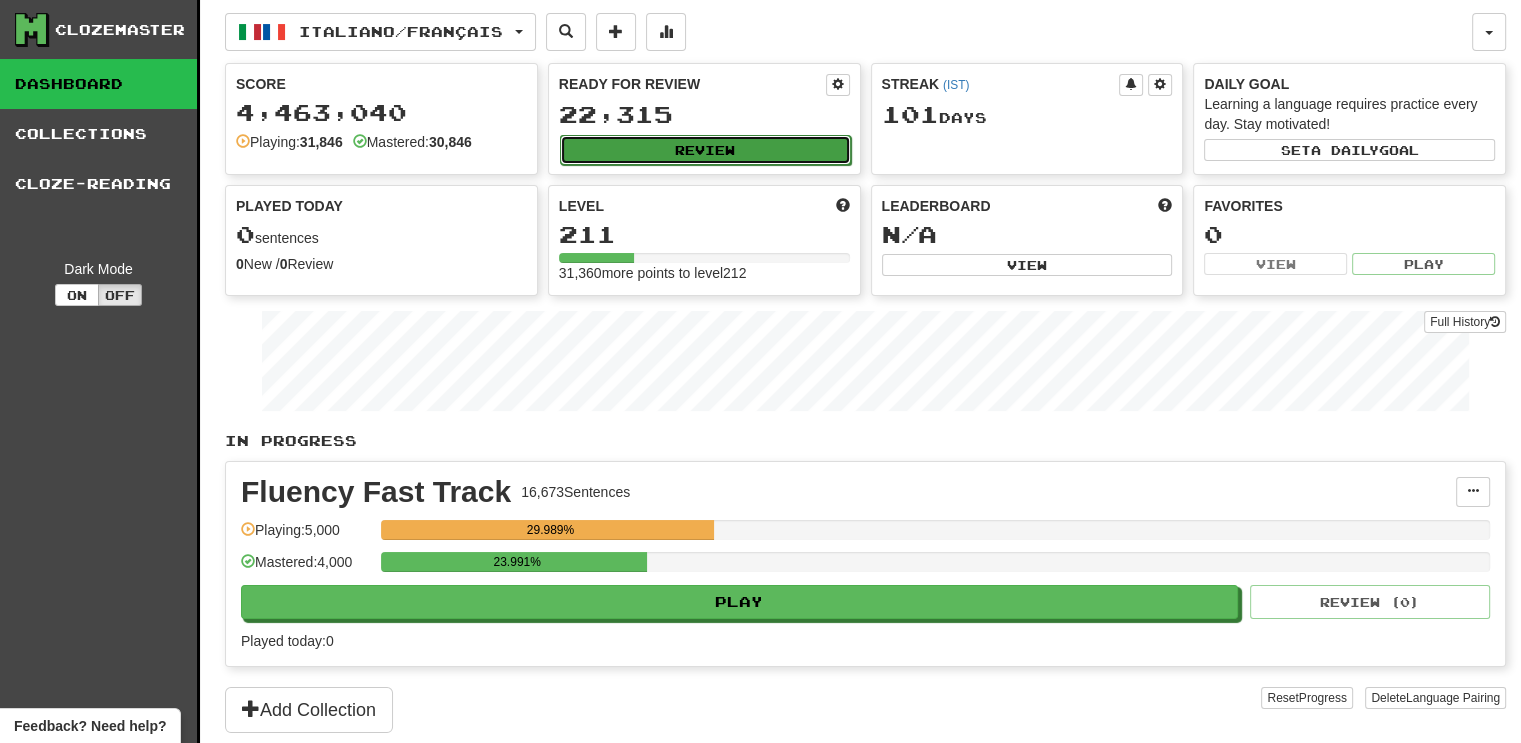 click on "Review" at bounding box center [705, 150] 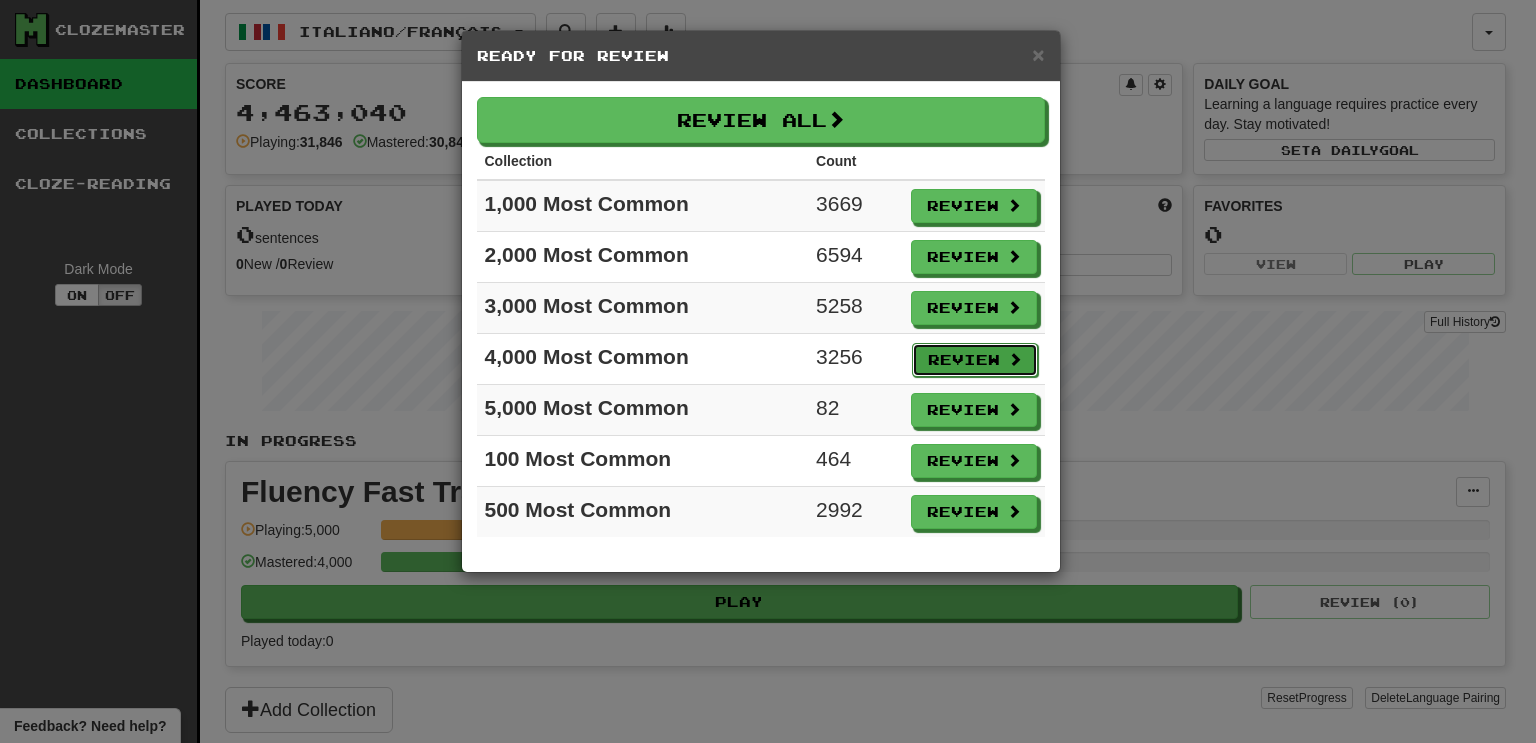 click on "Review" at bounding box center (975, 360) 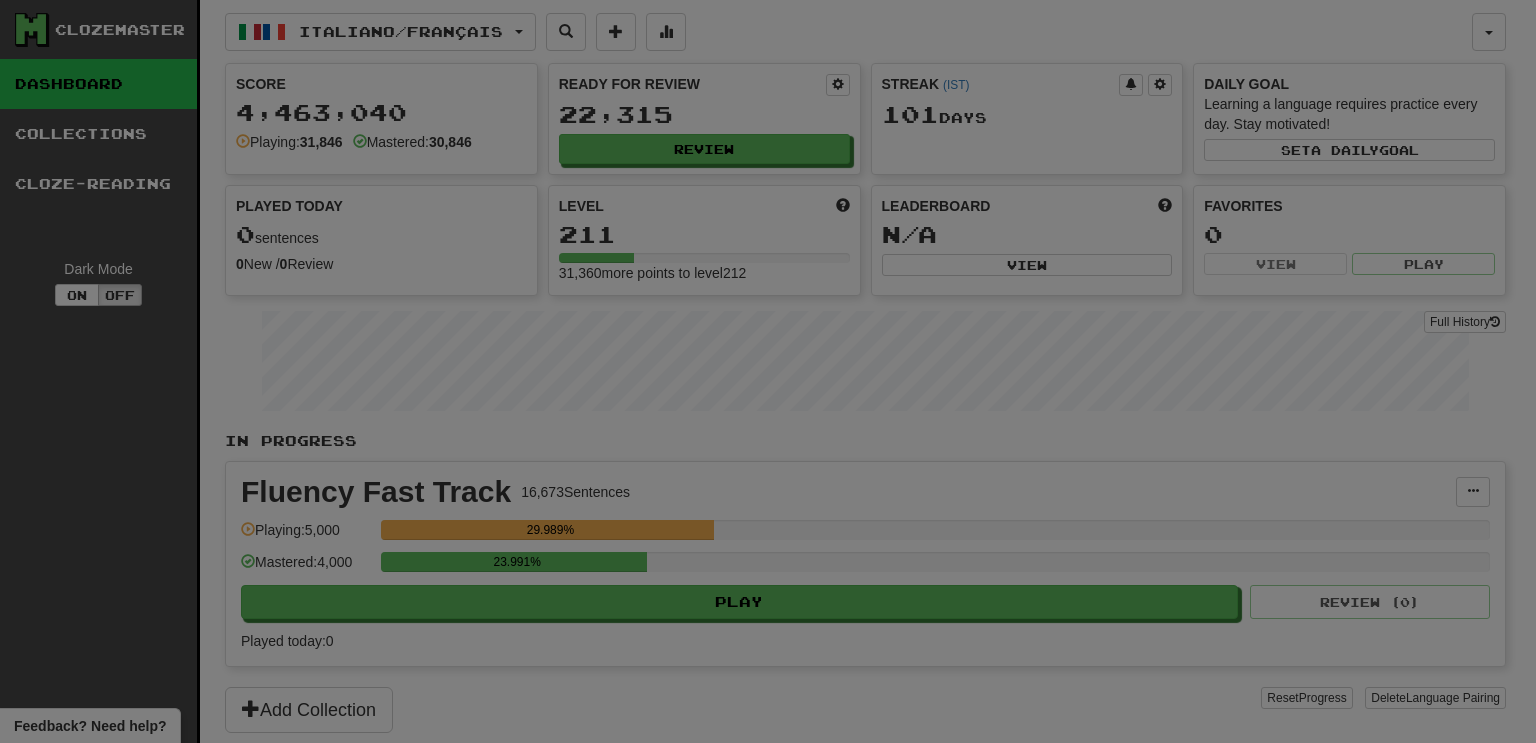 select on "***" 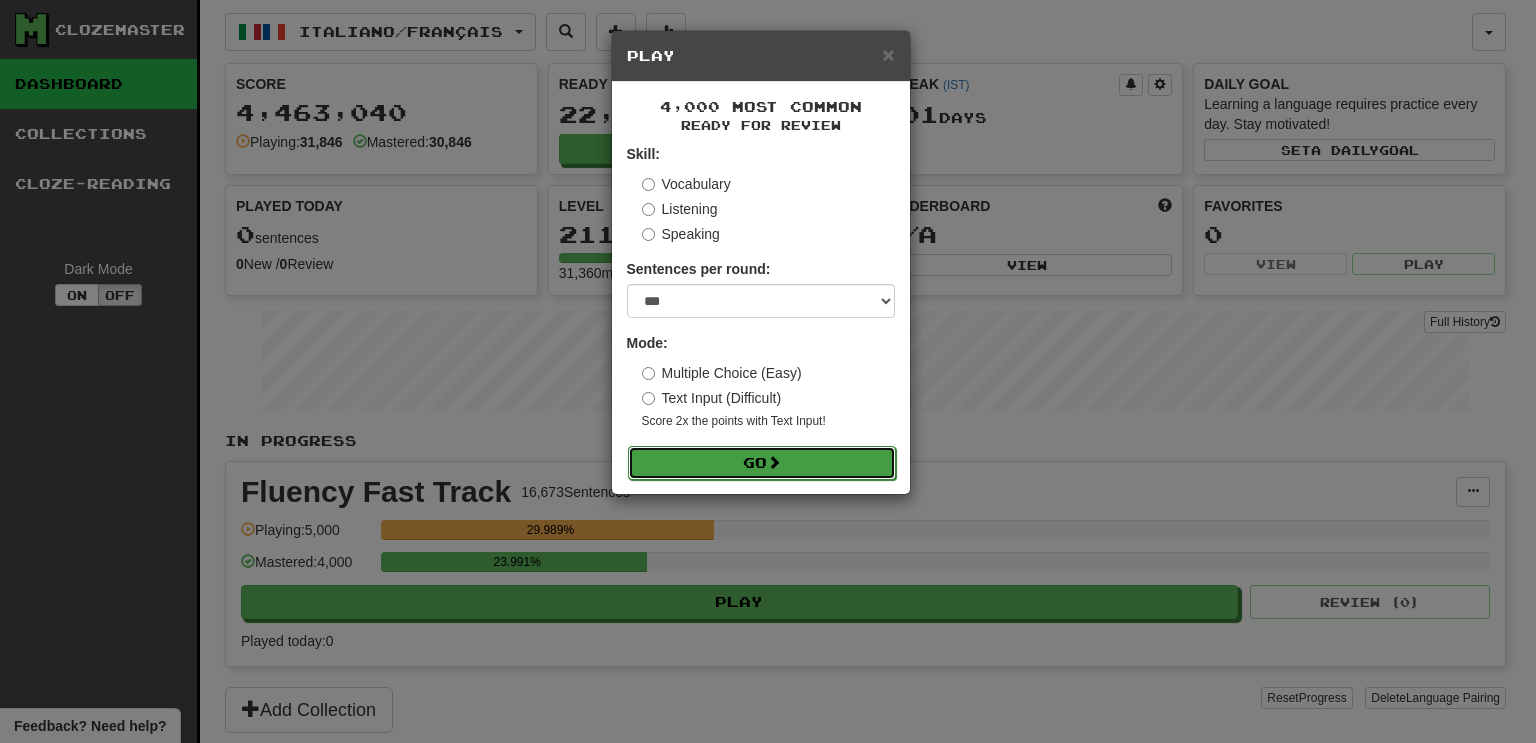 click at bounding box center [774, 462] 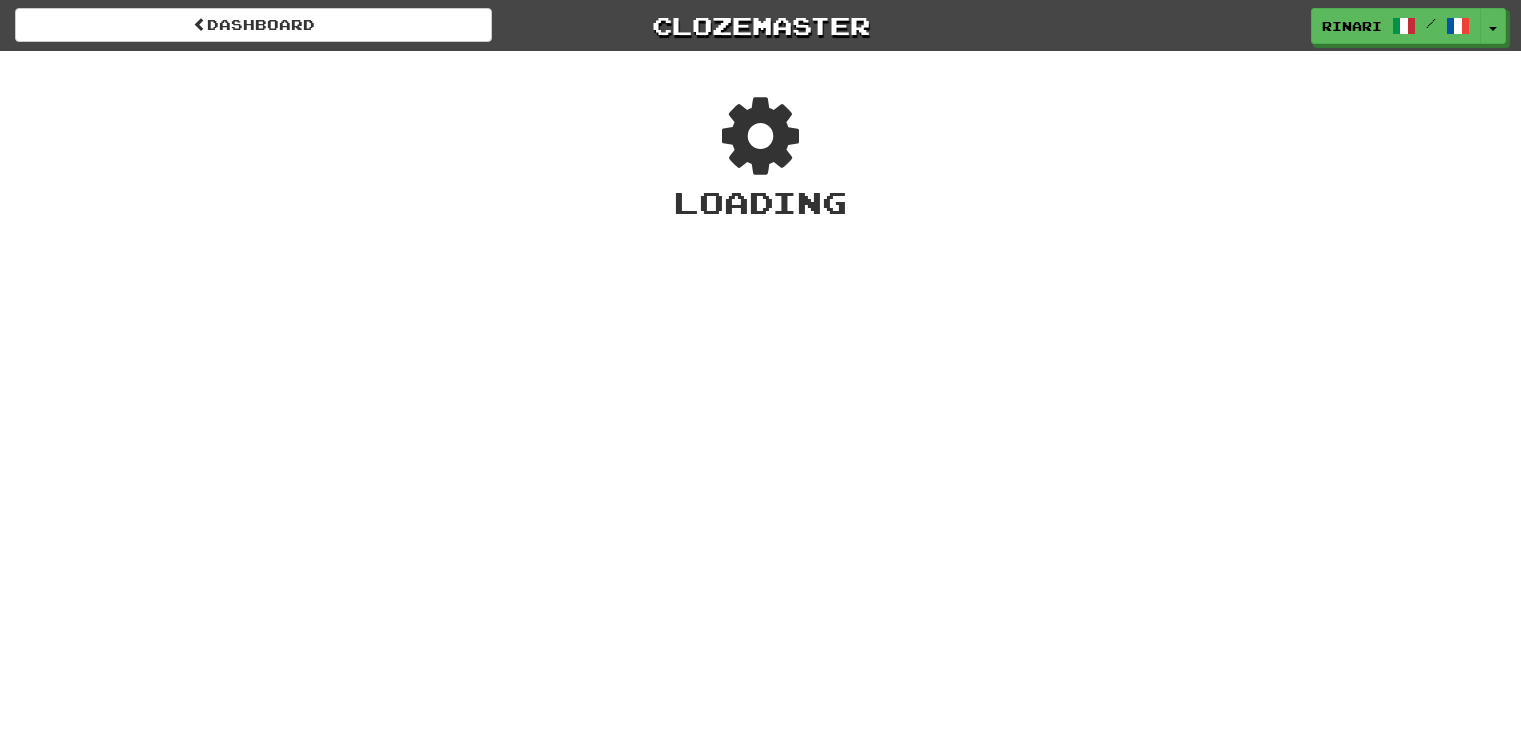 scroll, scrollTop: 0, scrollLeft: 0, axis: both 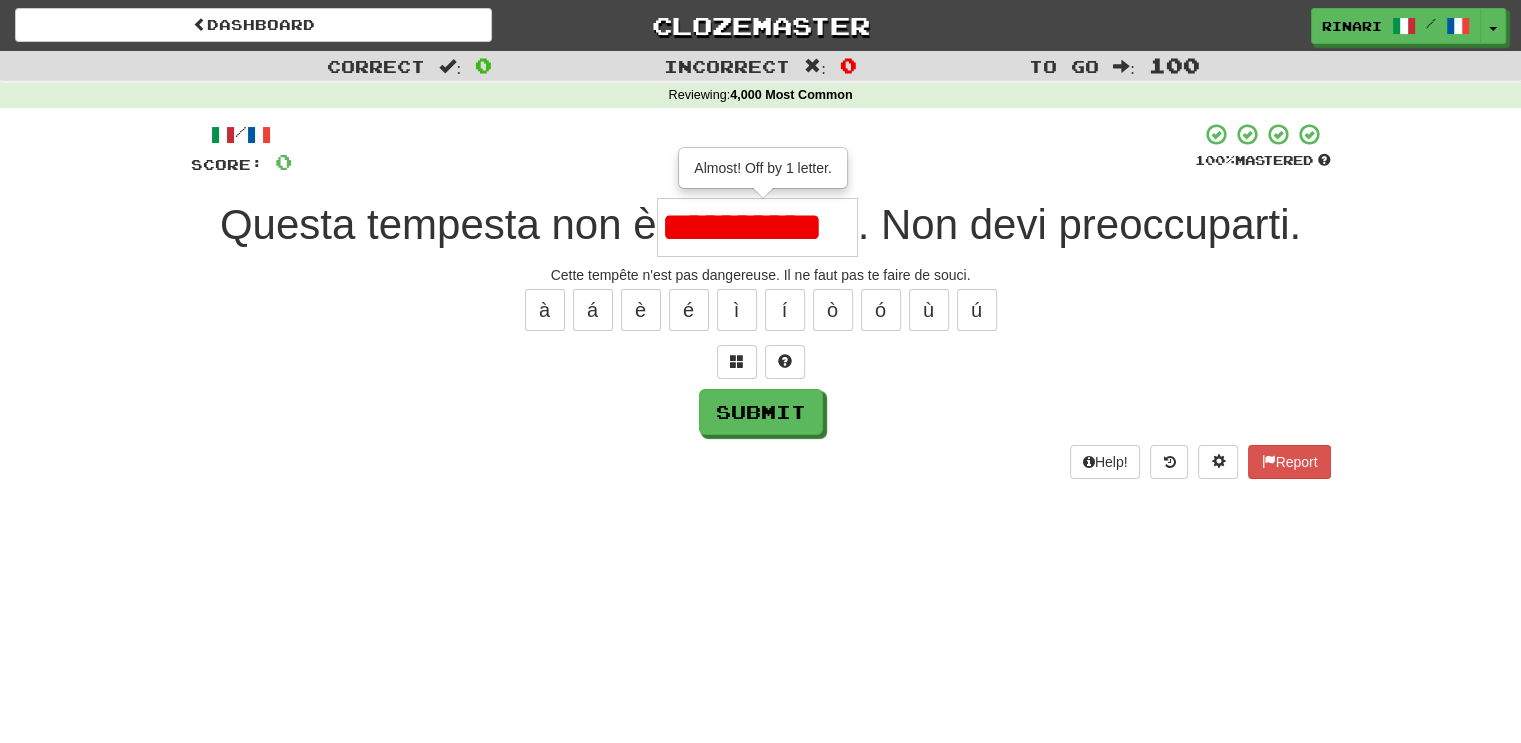 type on "**********" 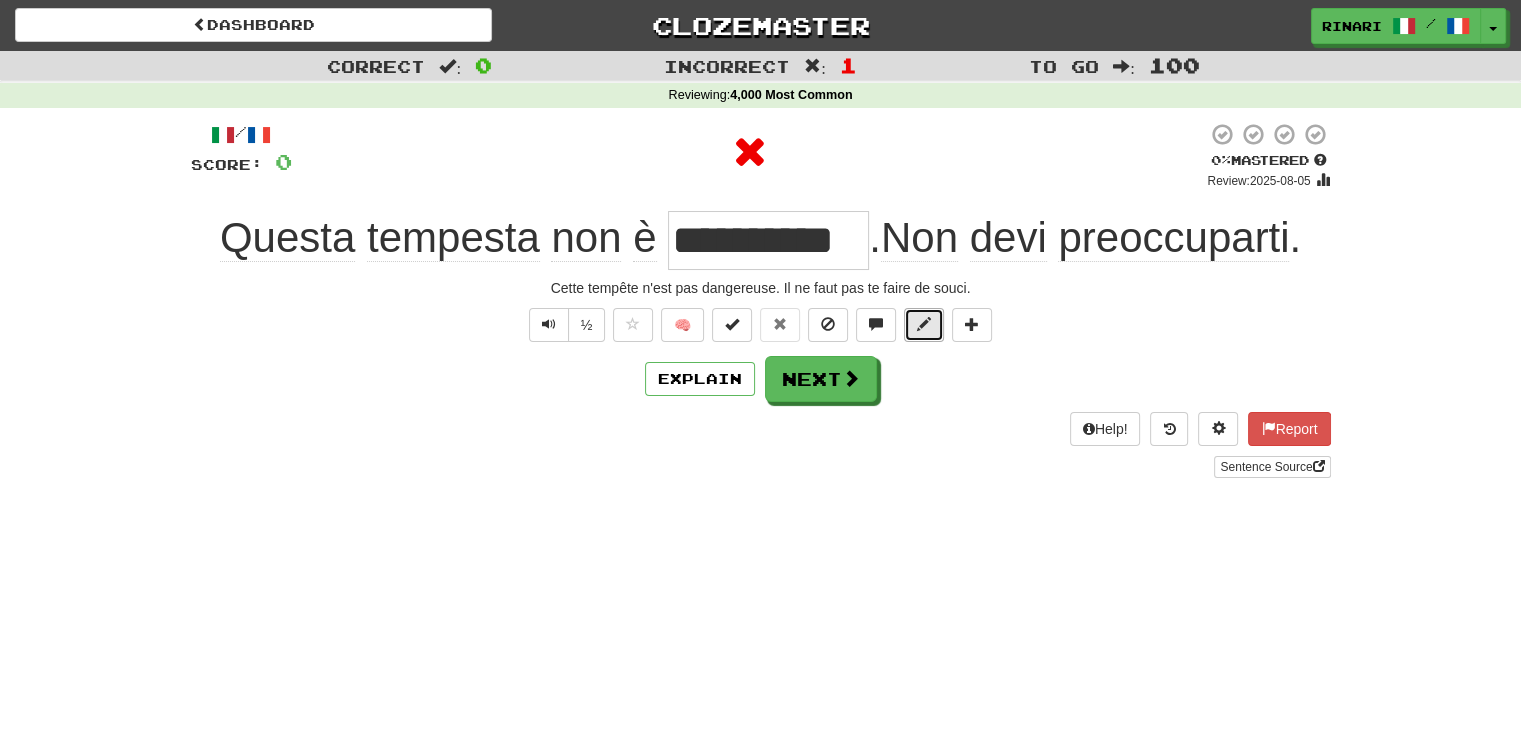 click at bounding box center [924, 325] 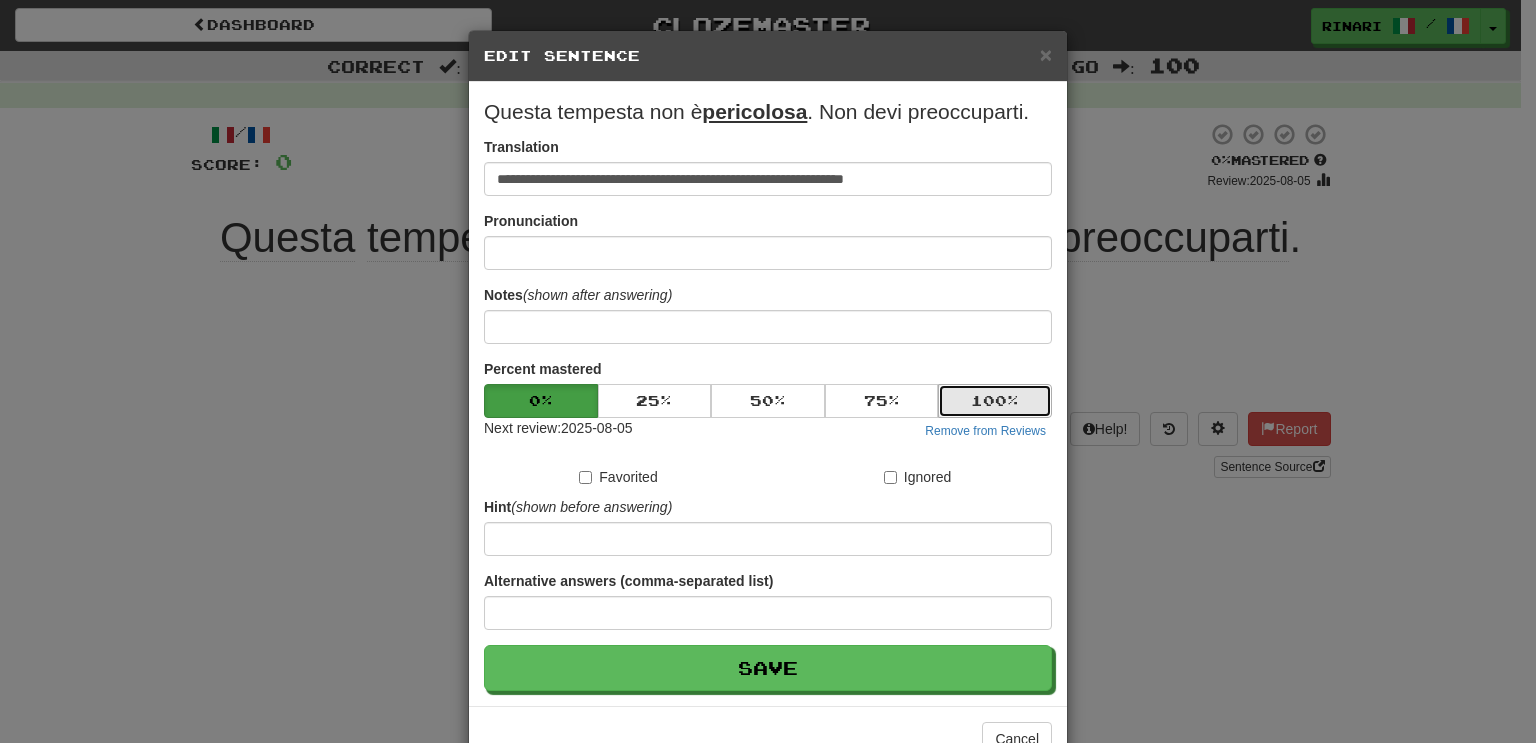 click on "100 %" at bounding box center (995, 401) 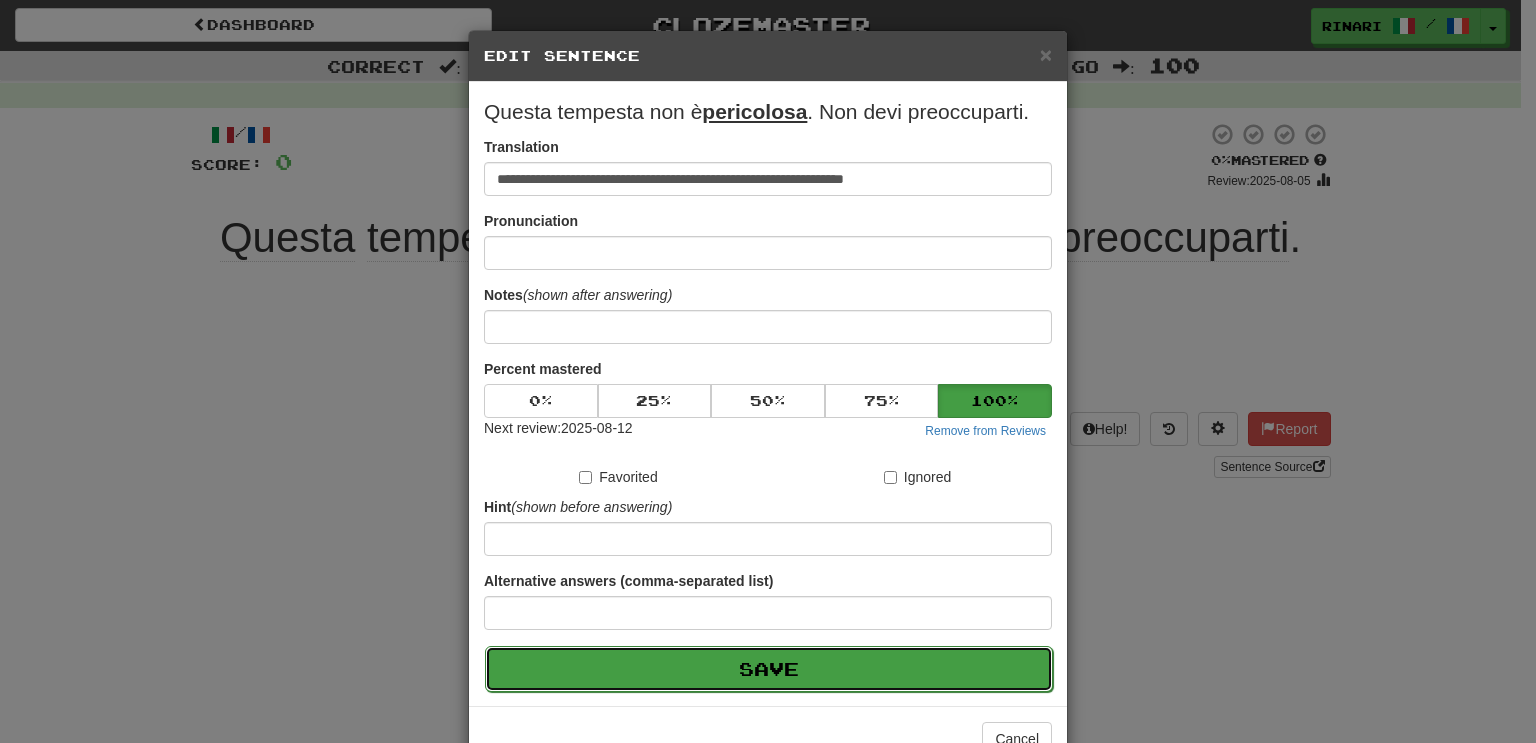 click on "Save" at bounding box center (769, 669) 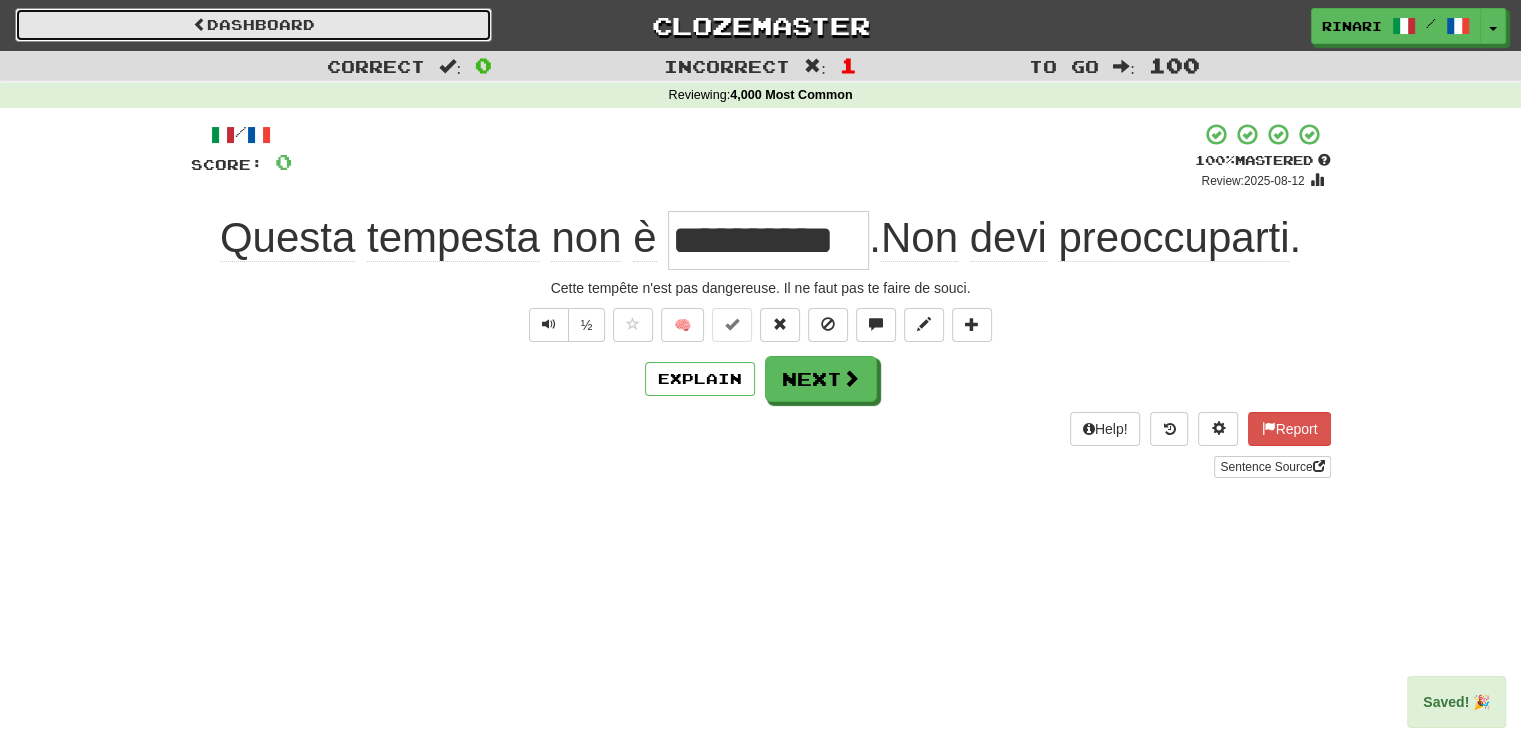 click on "Dashboard" at bounding box center [253, 25] 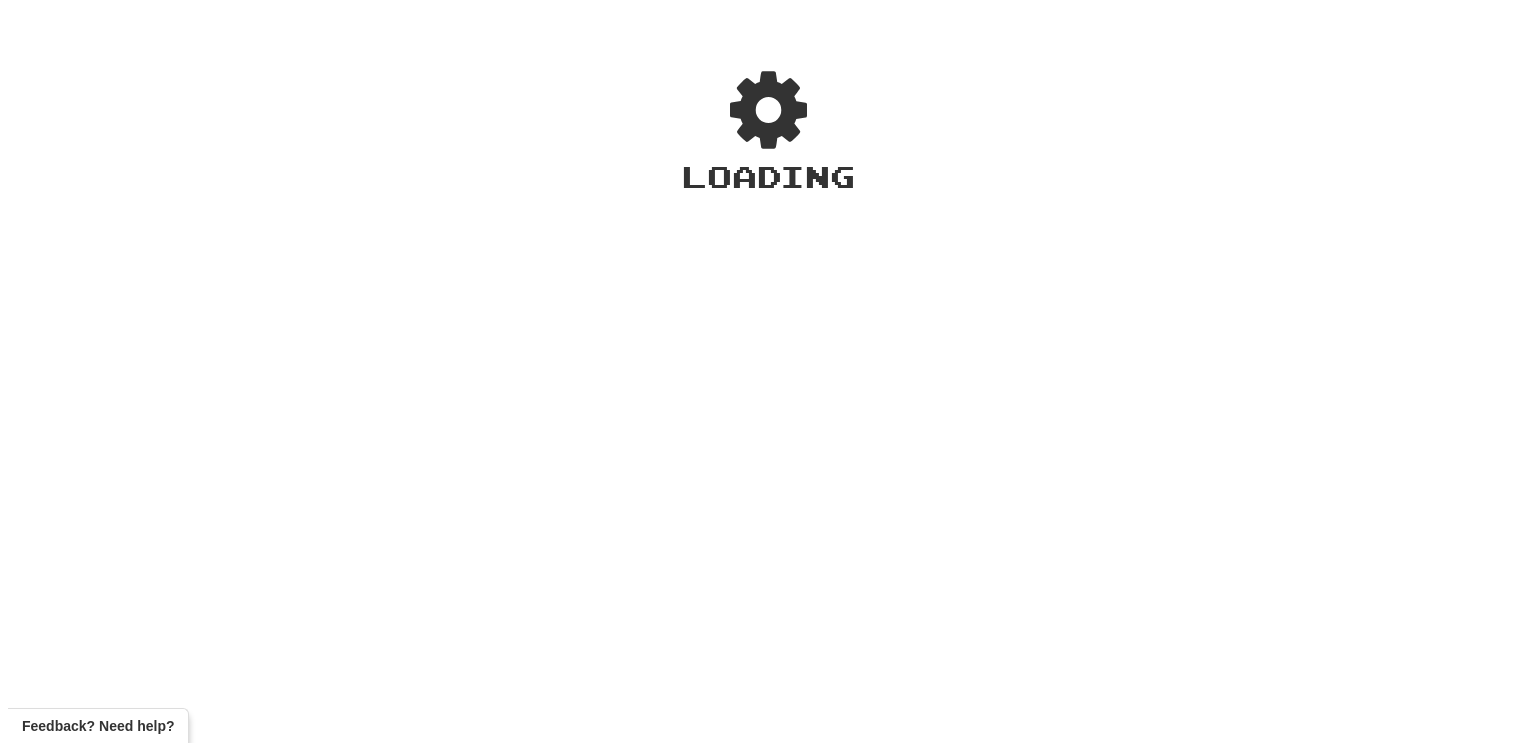 scroll, scrollTop: 0, scrollLeft: 0, axis: both 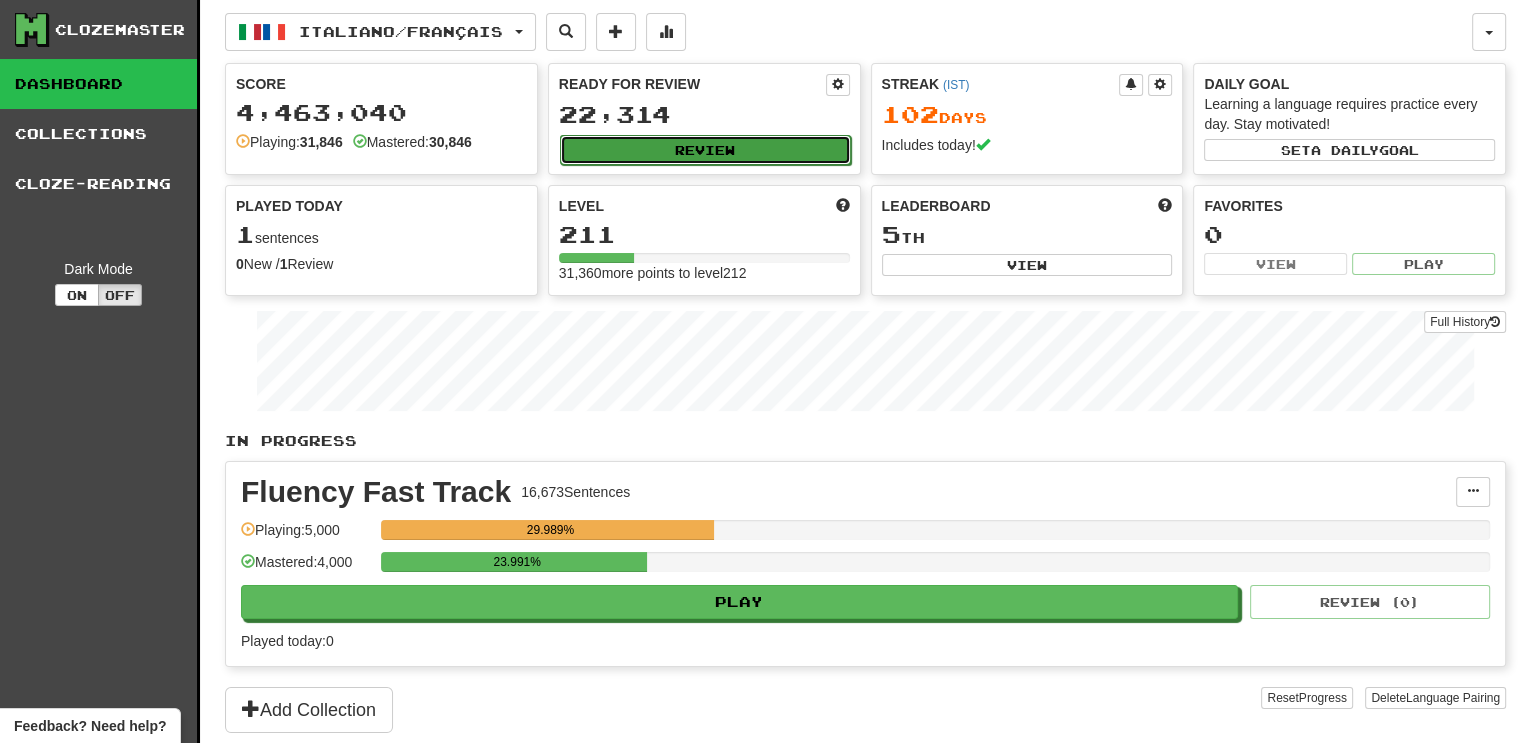 click on "Review" at bounding box center [705, 150] 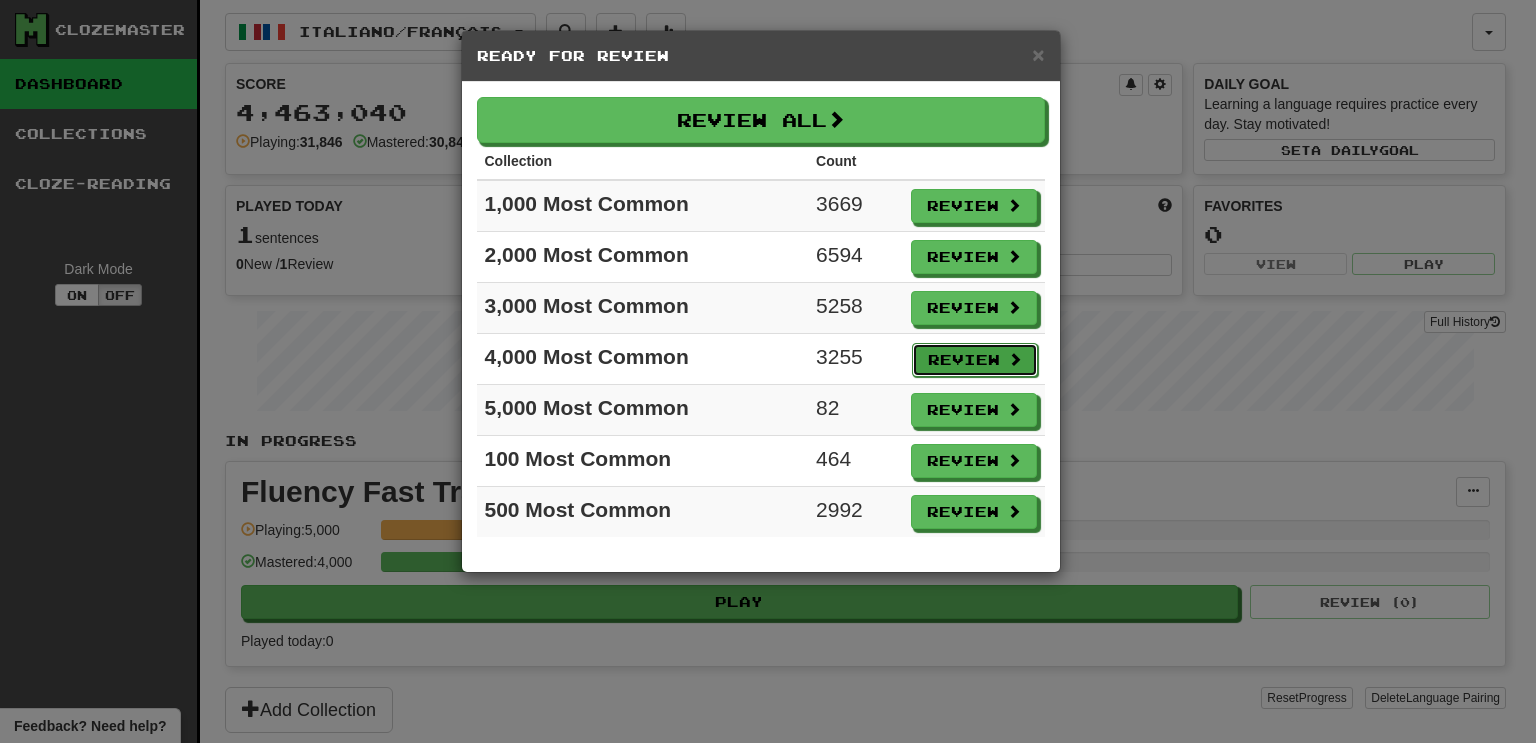 click on "Review" at bounding box center (975, 360) 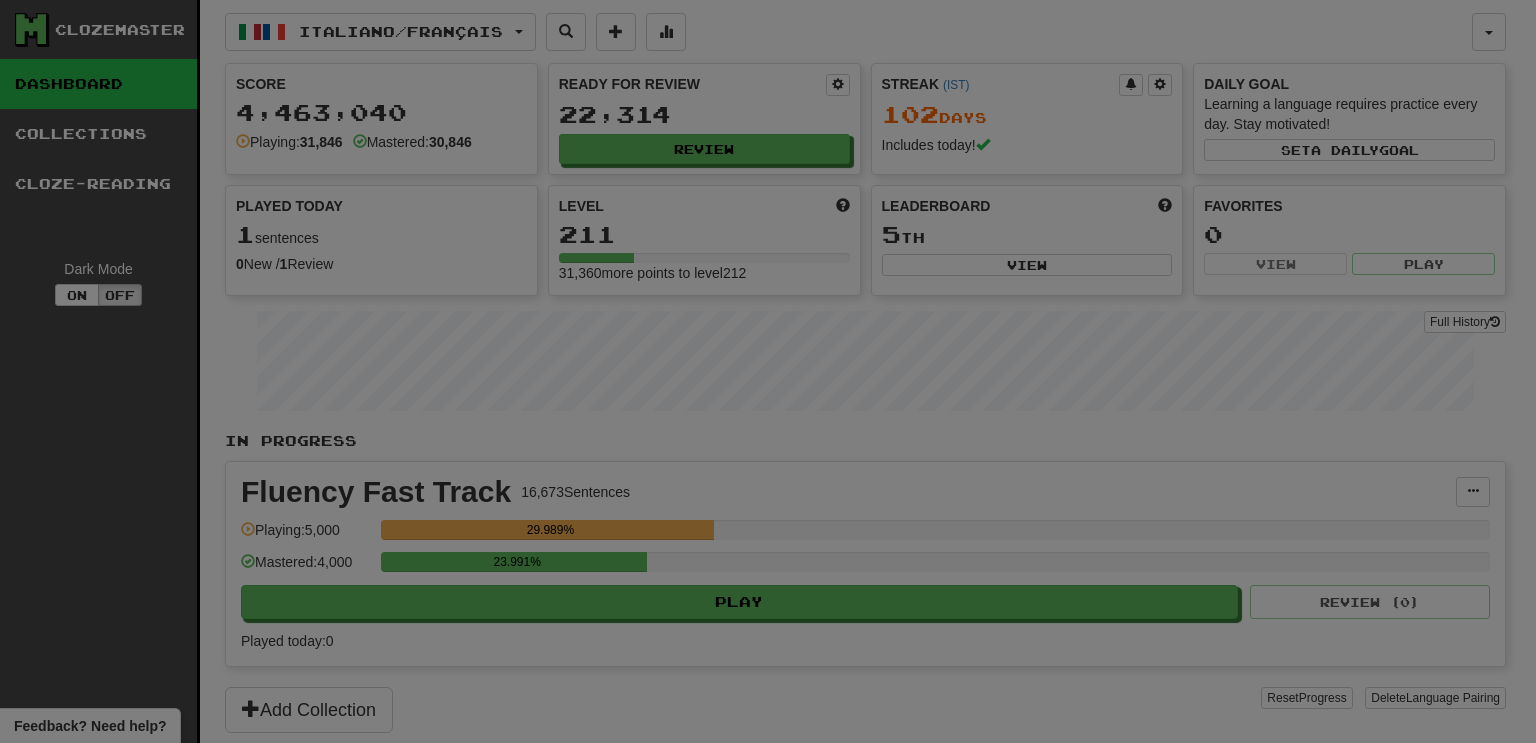 select on "***" 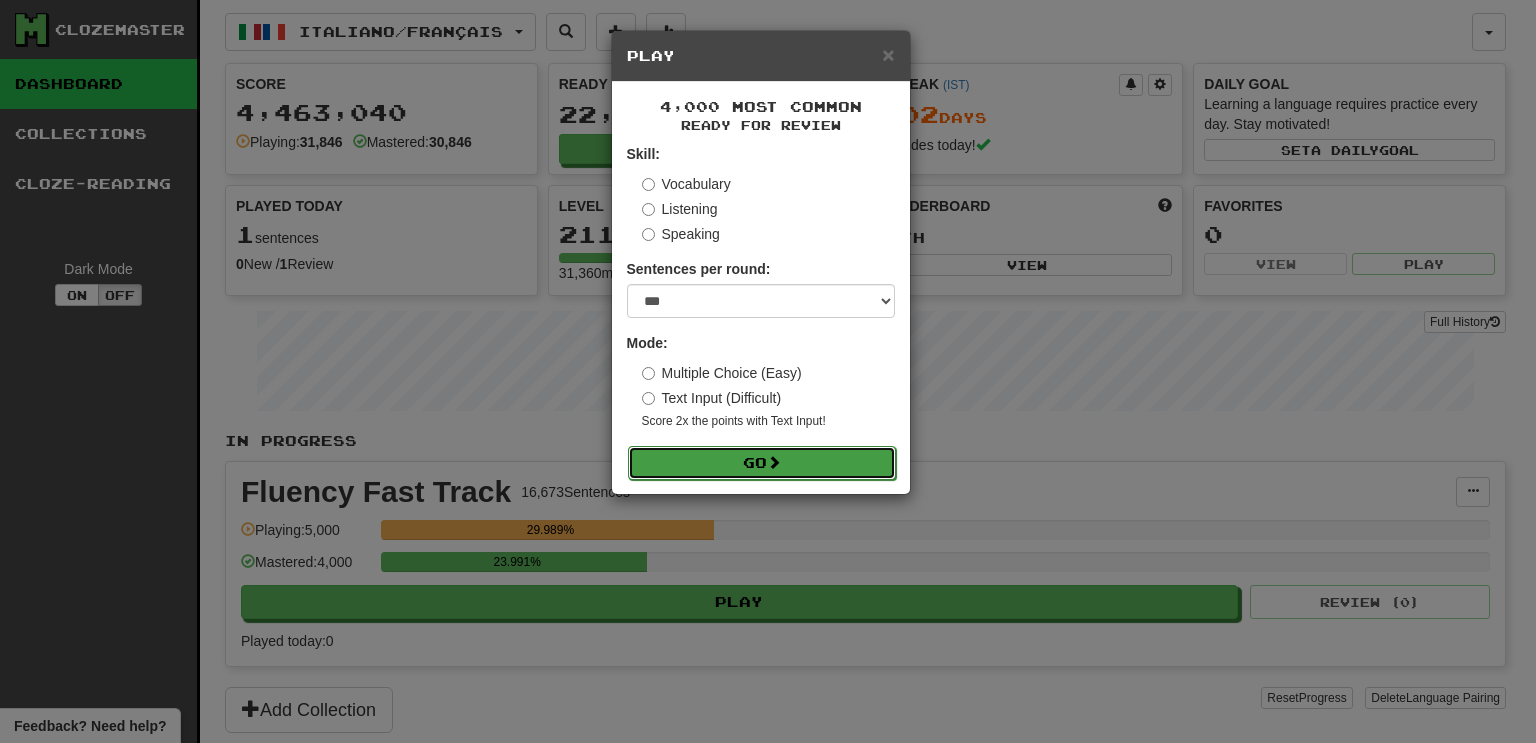 click at bounding box center [774, 462] 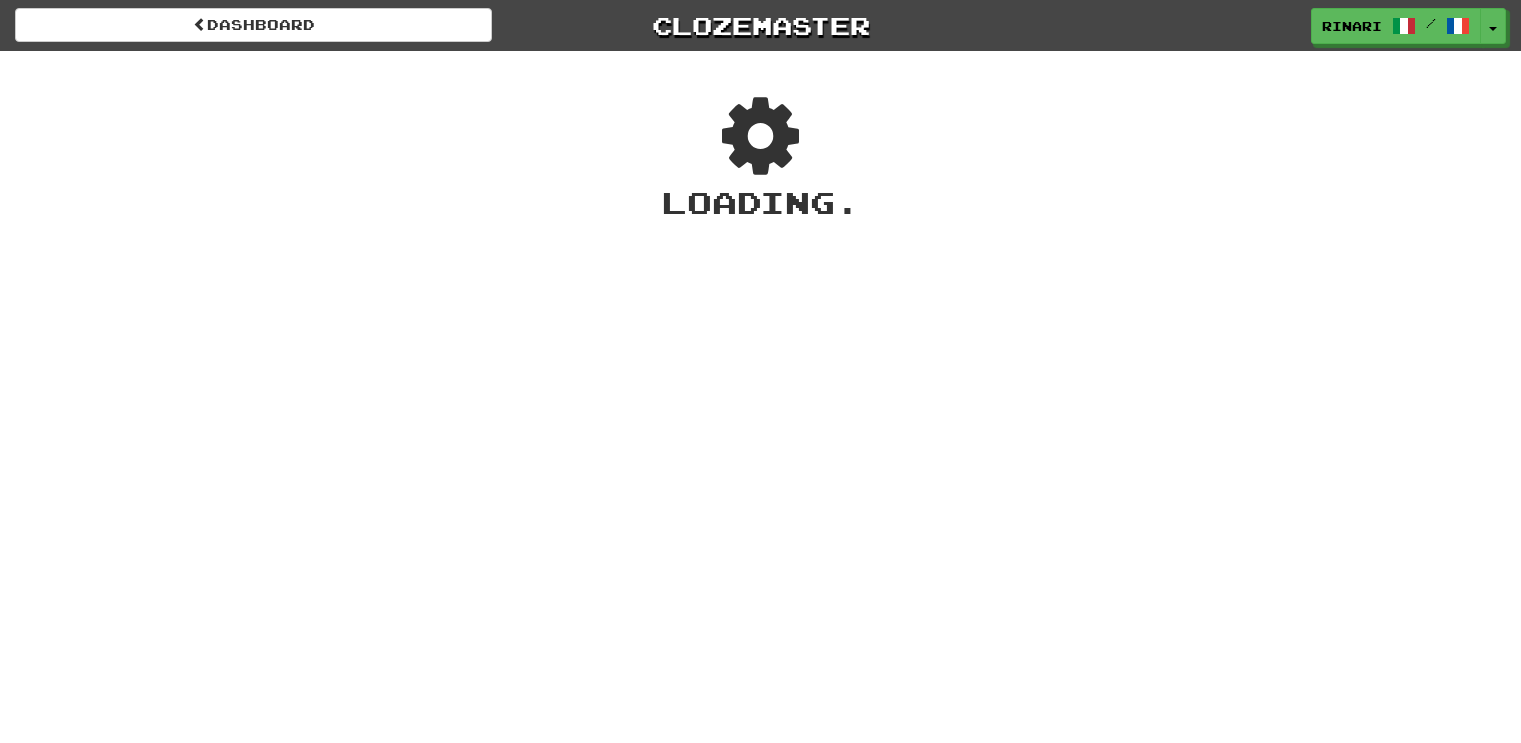 scroll, scrollTop: 0, scrollLeft: 0, axis: both 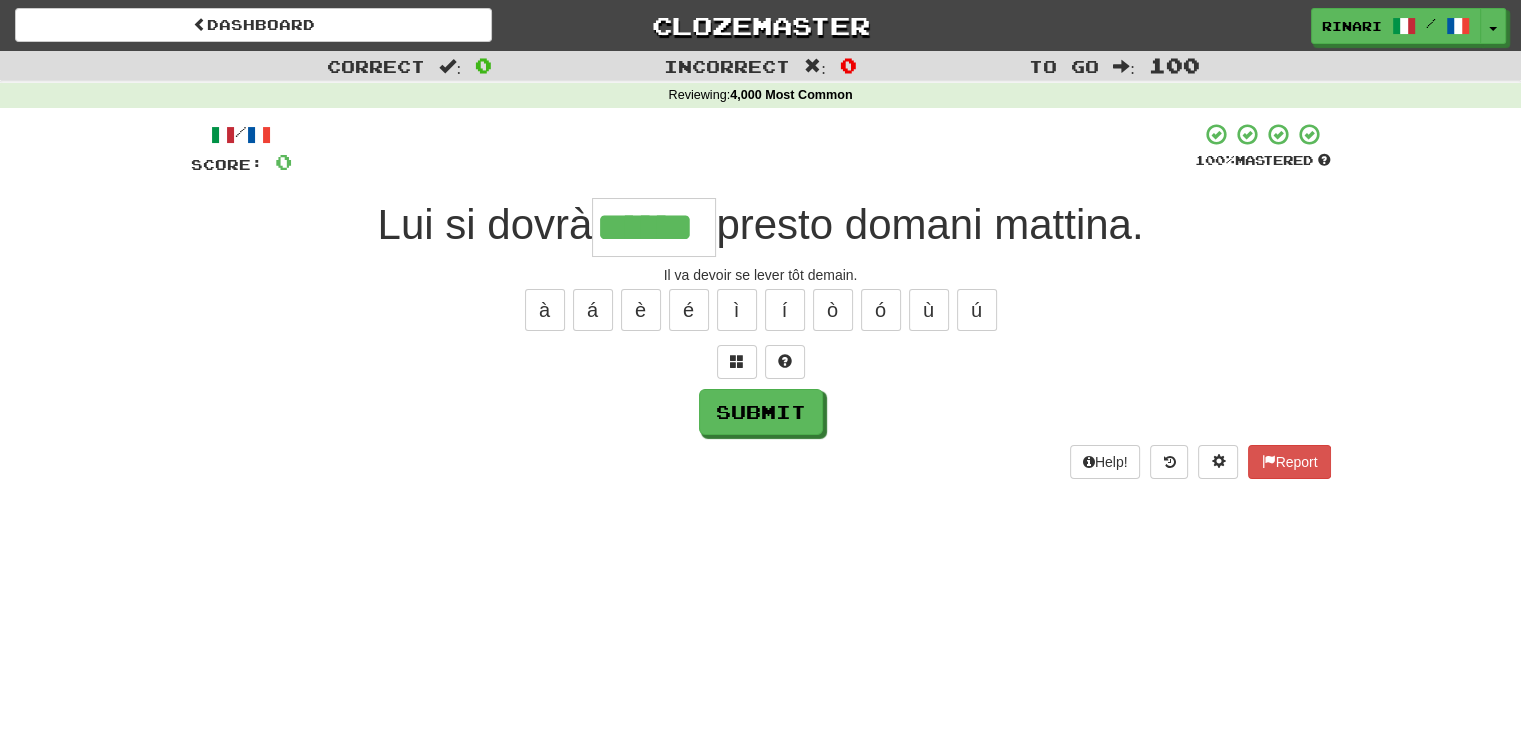 type on "******" 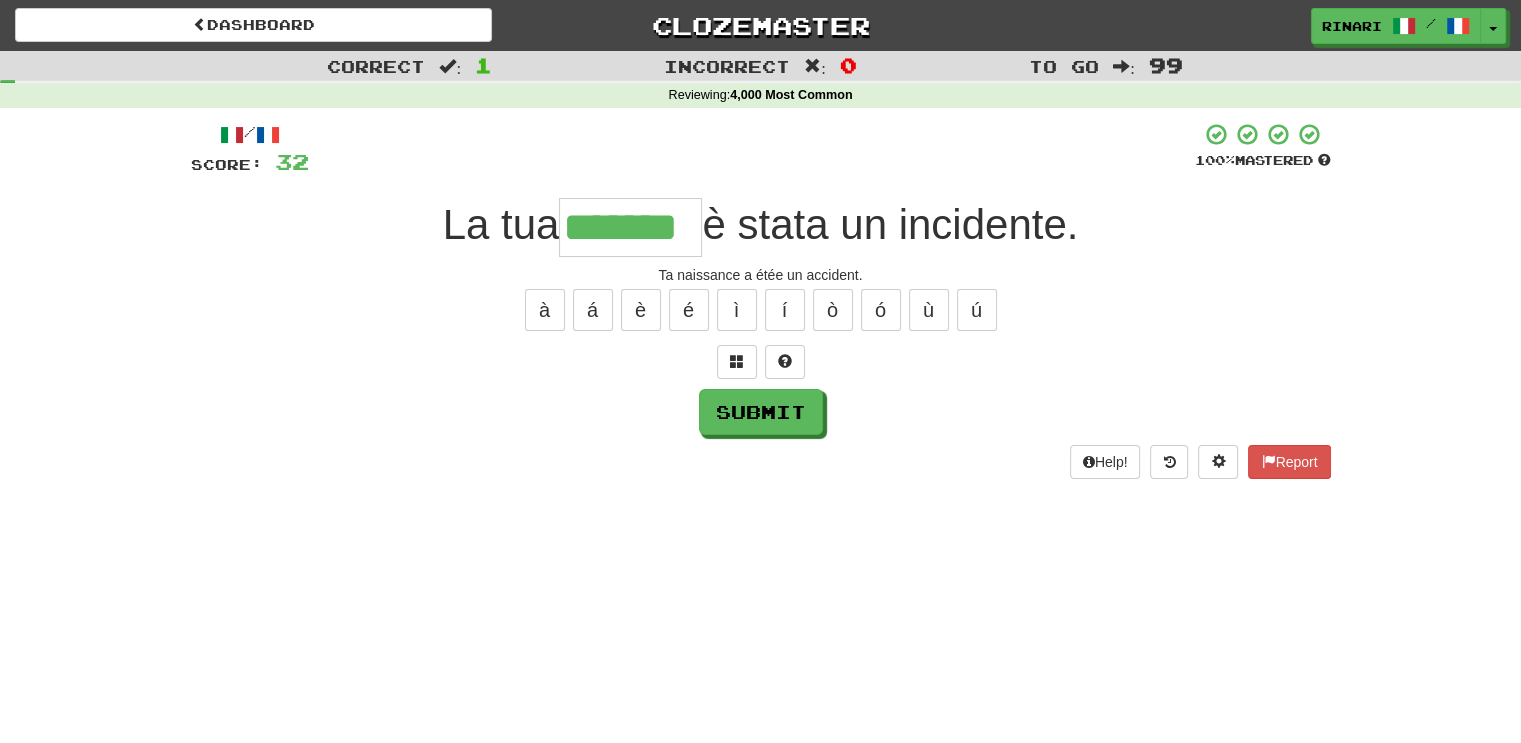type on "*******" 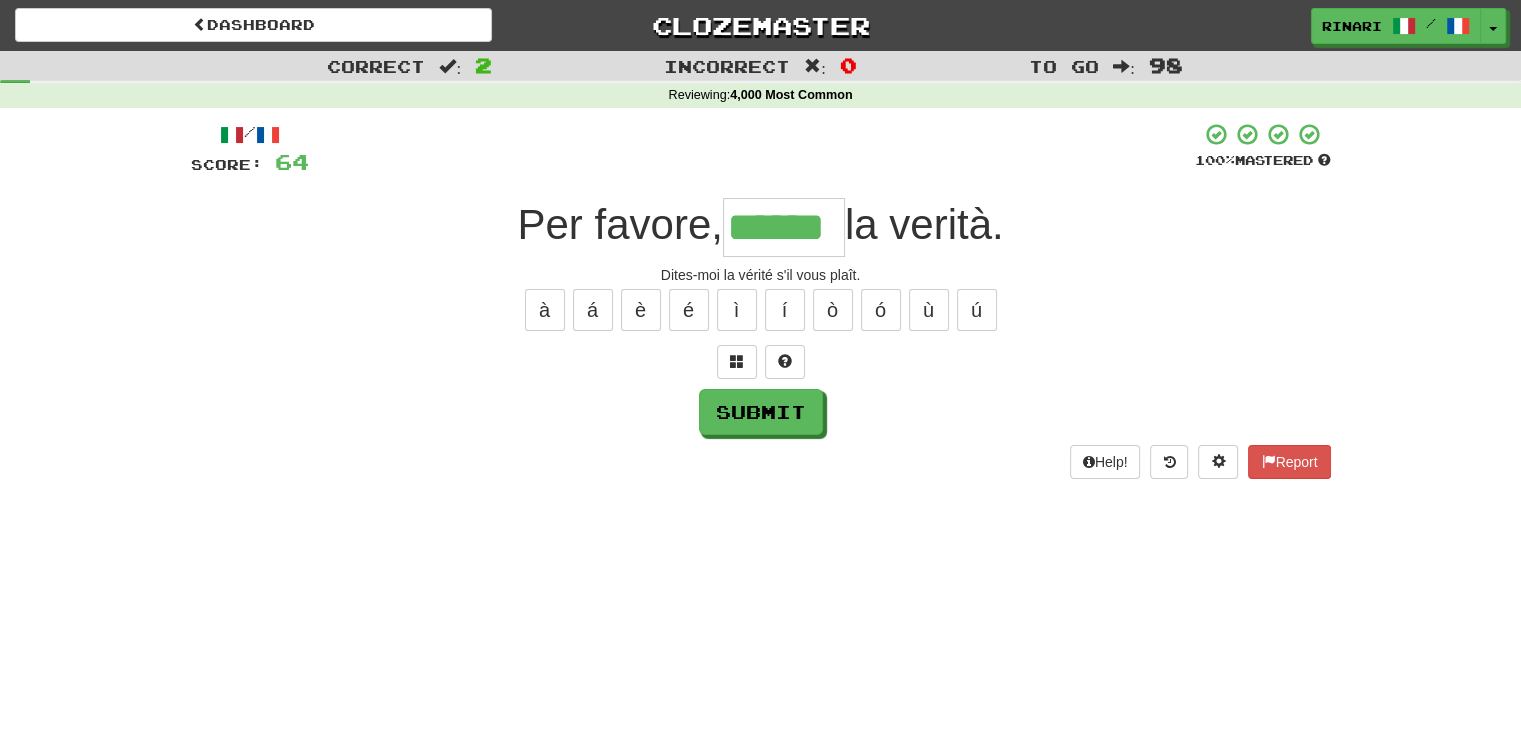 type on "******" 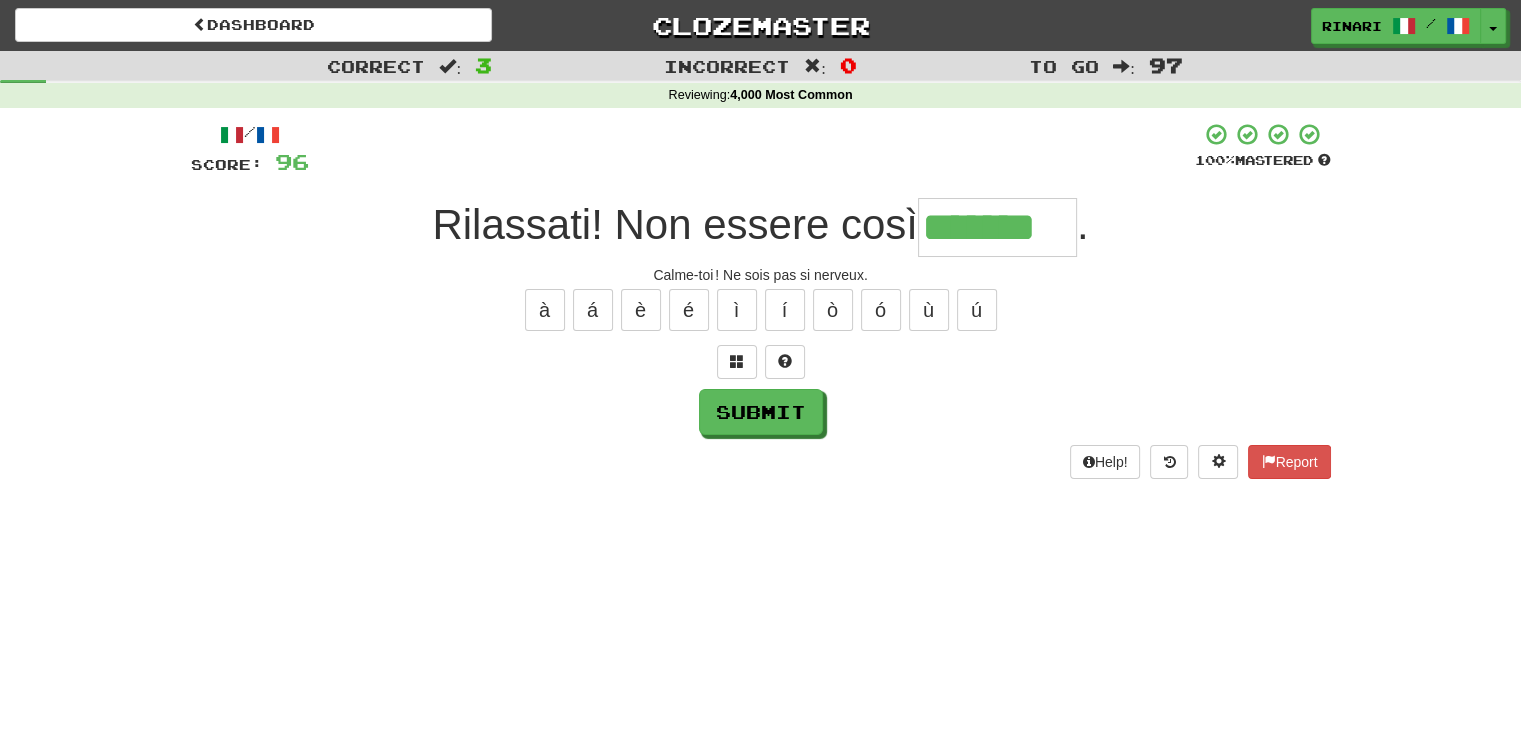 type on "*******" 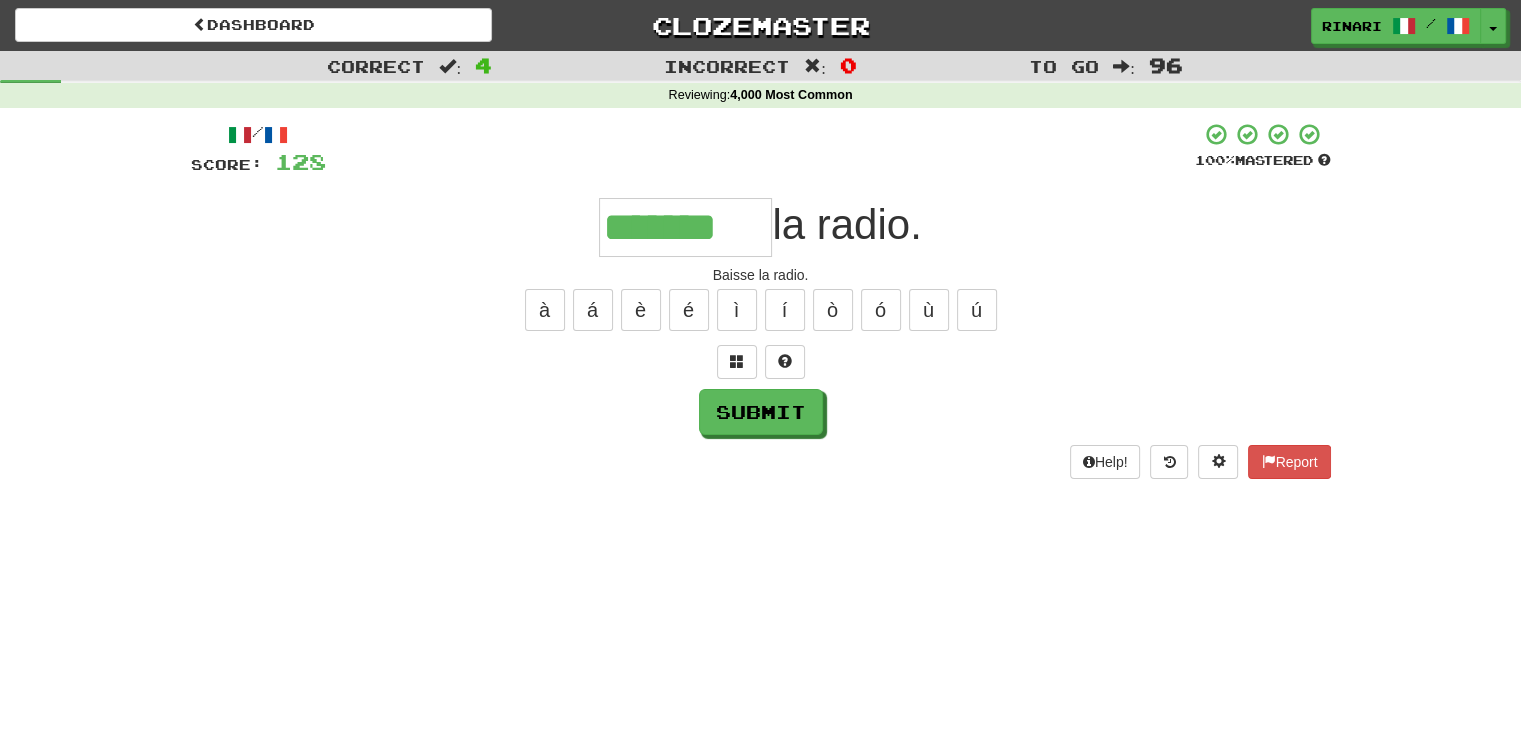 type on "*******" 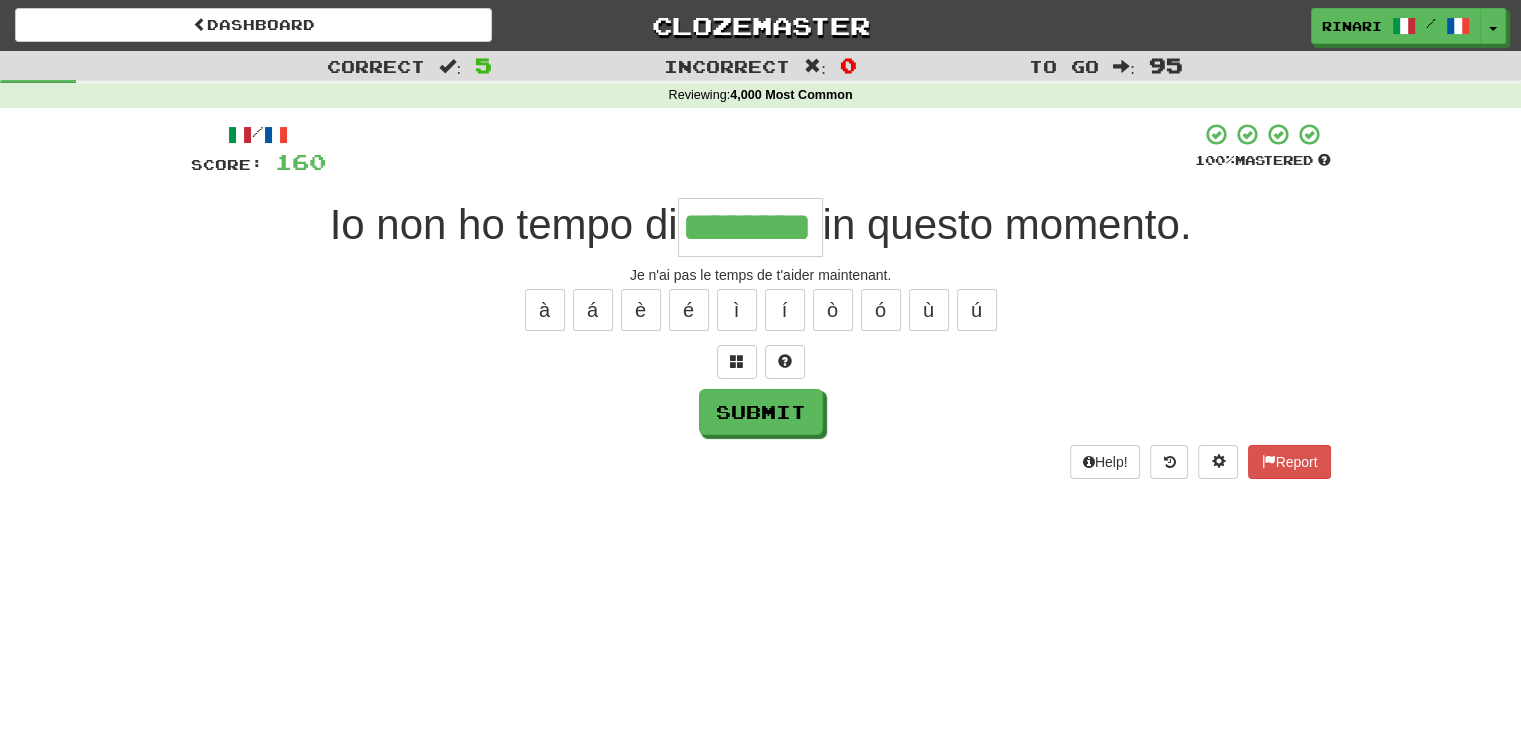 type on "********" 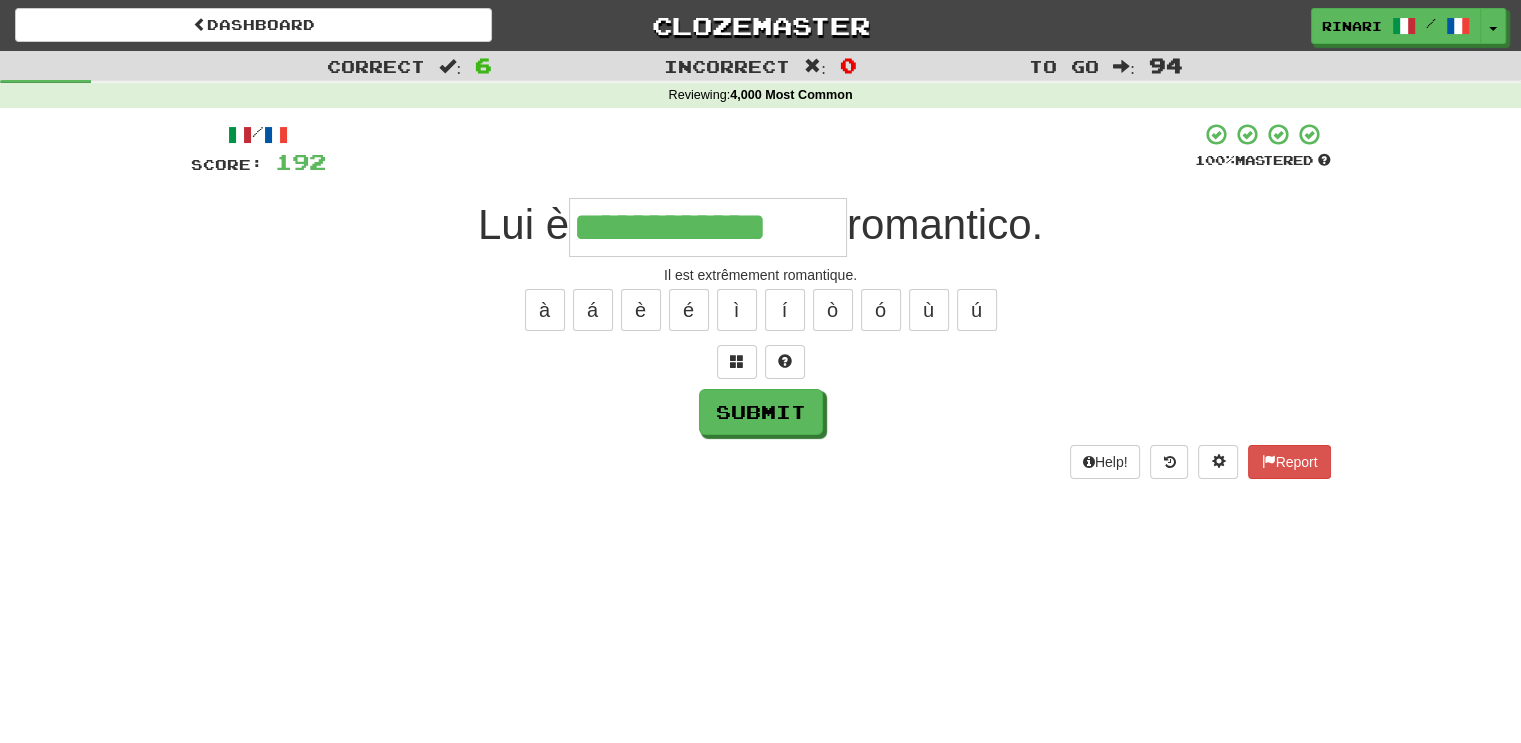type on "**********" 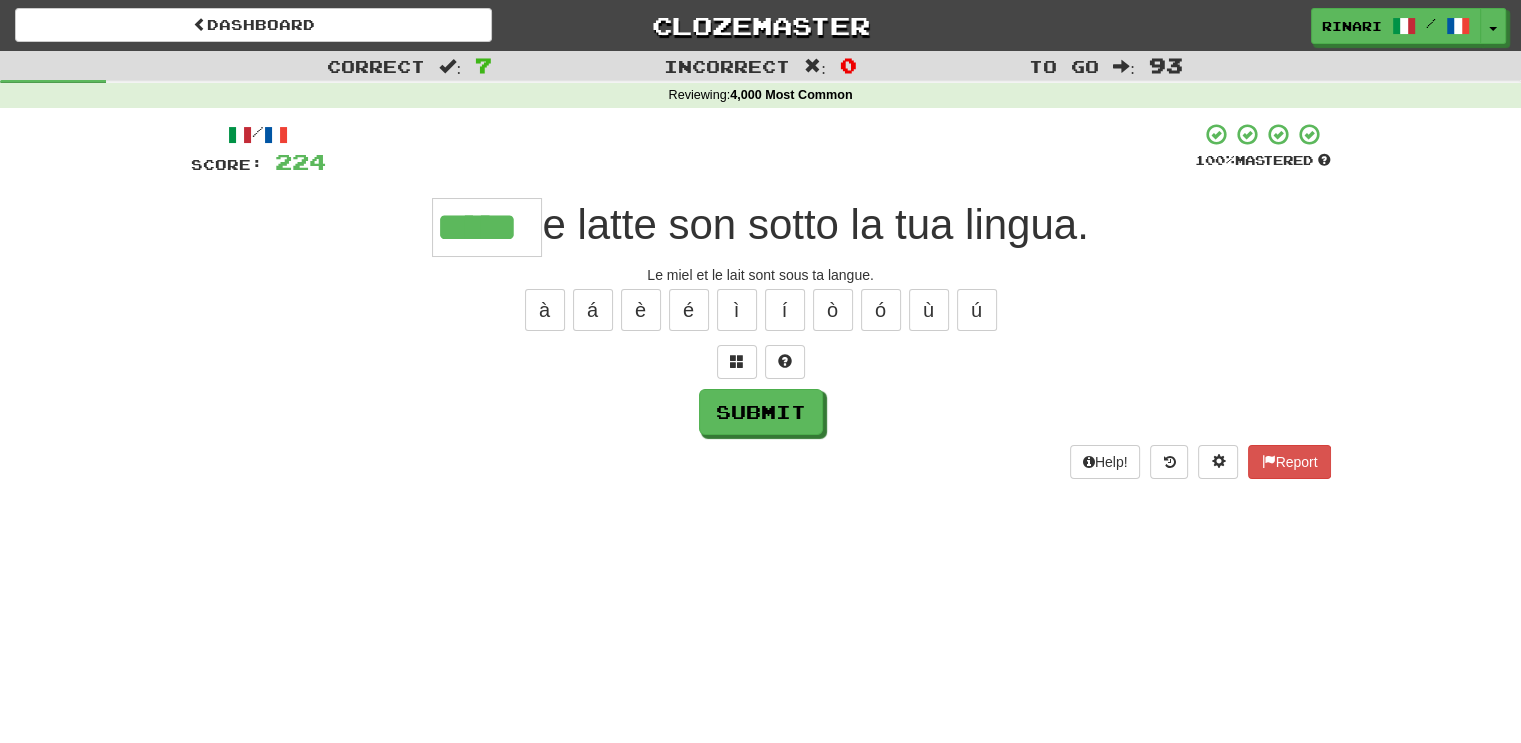 type on "*****" 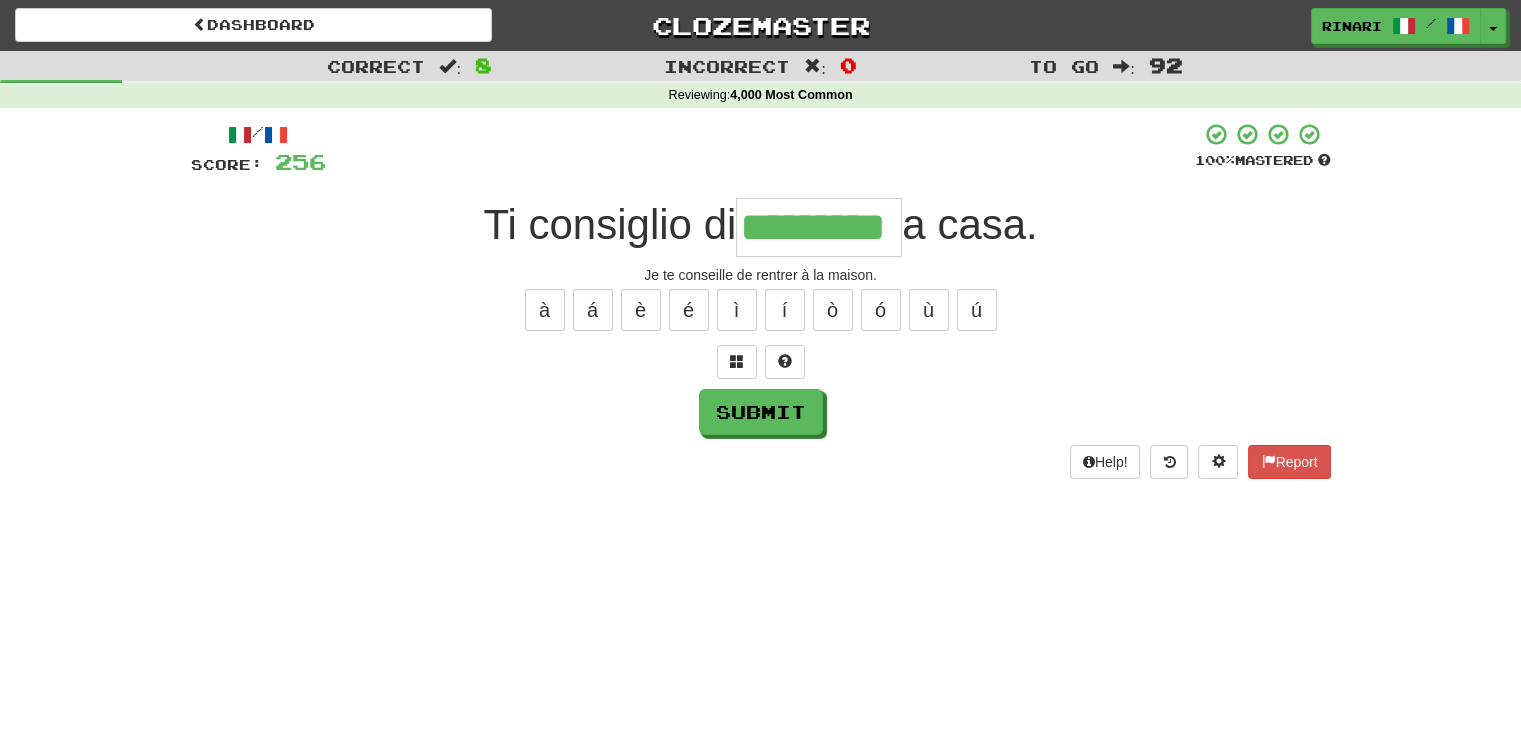type on "*********" 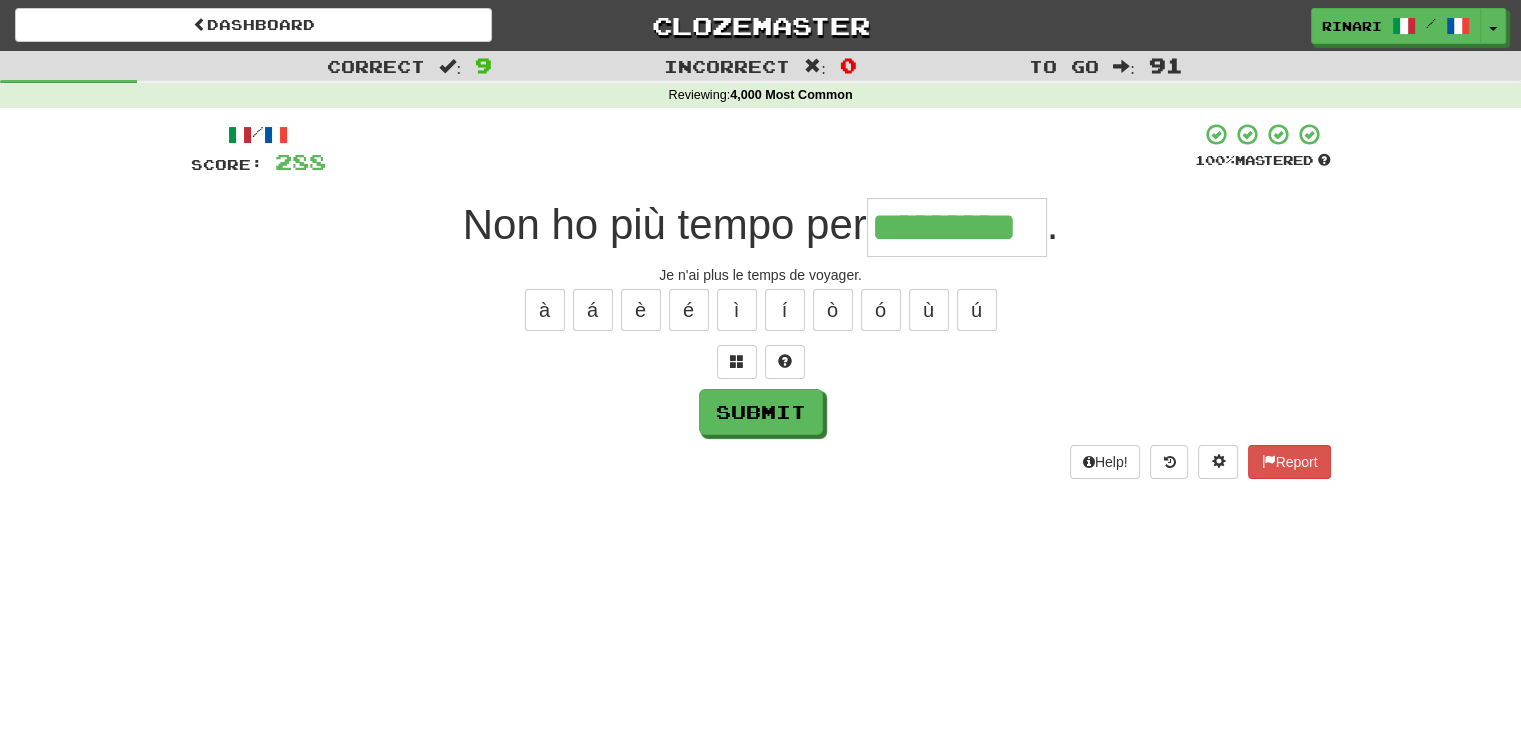 type on "*********" 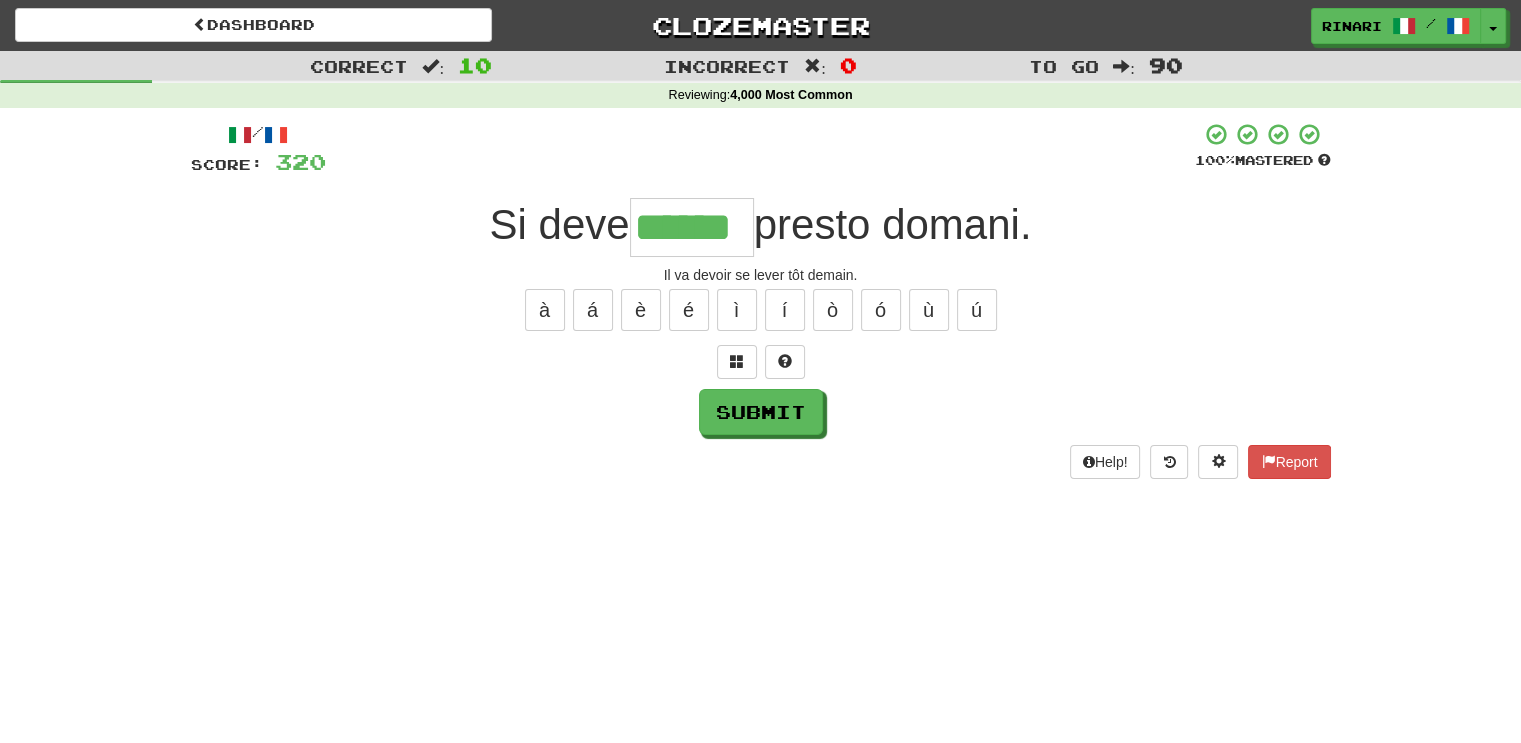 type on "******" 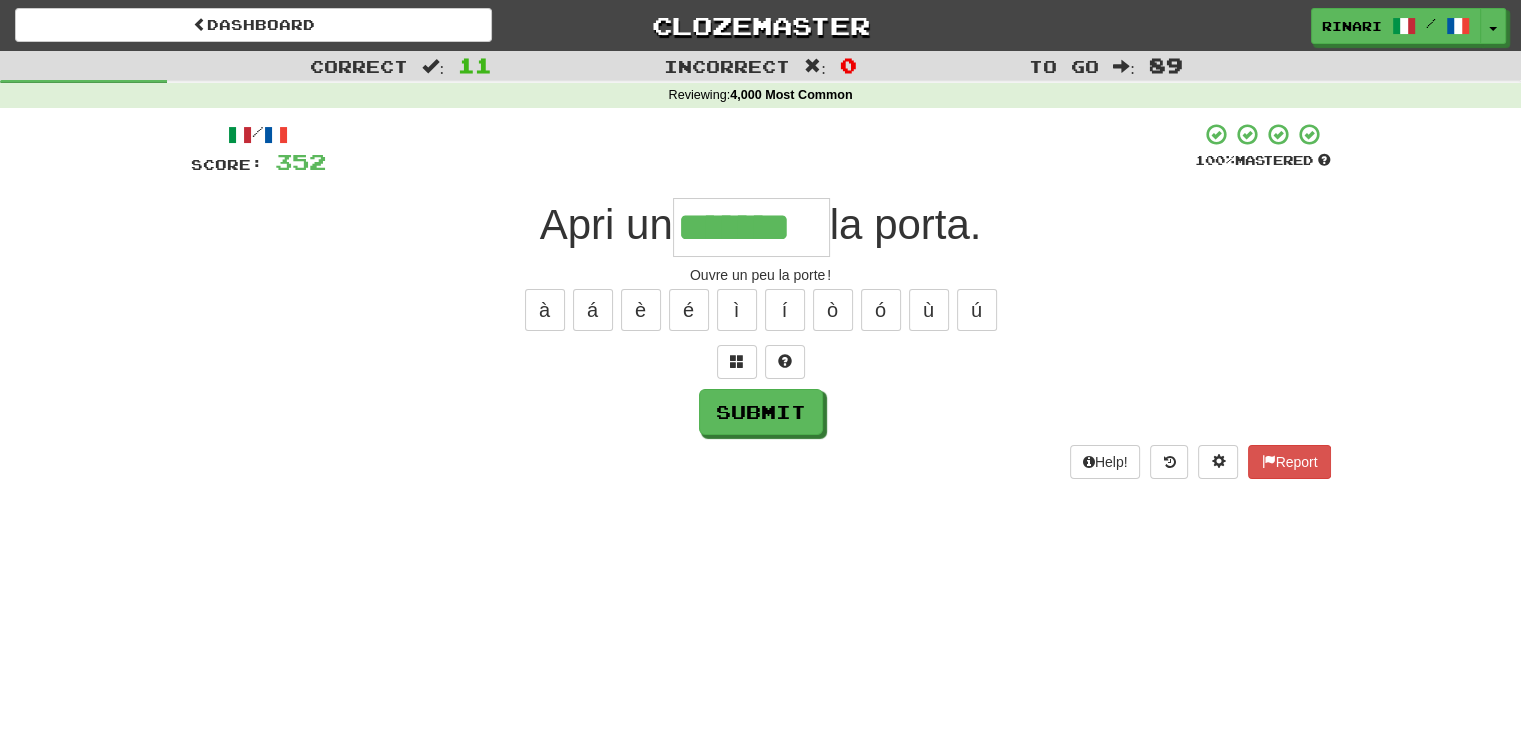 type on "*******" 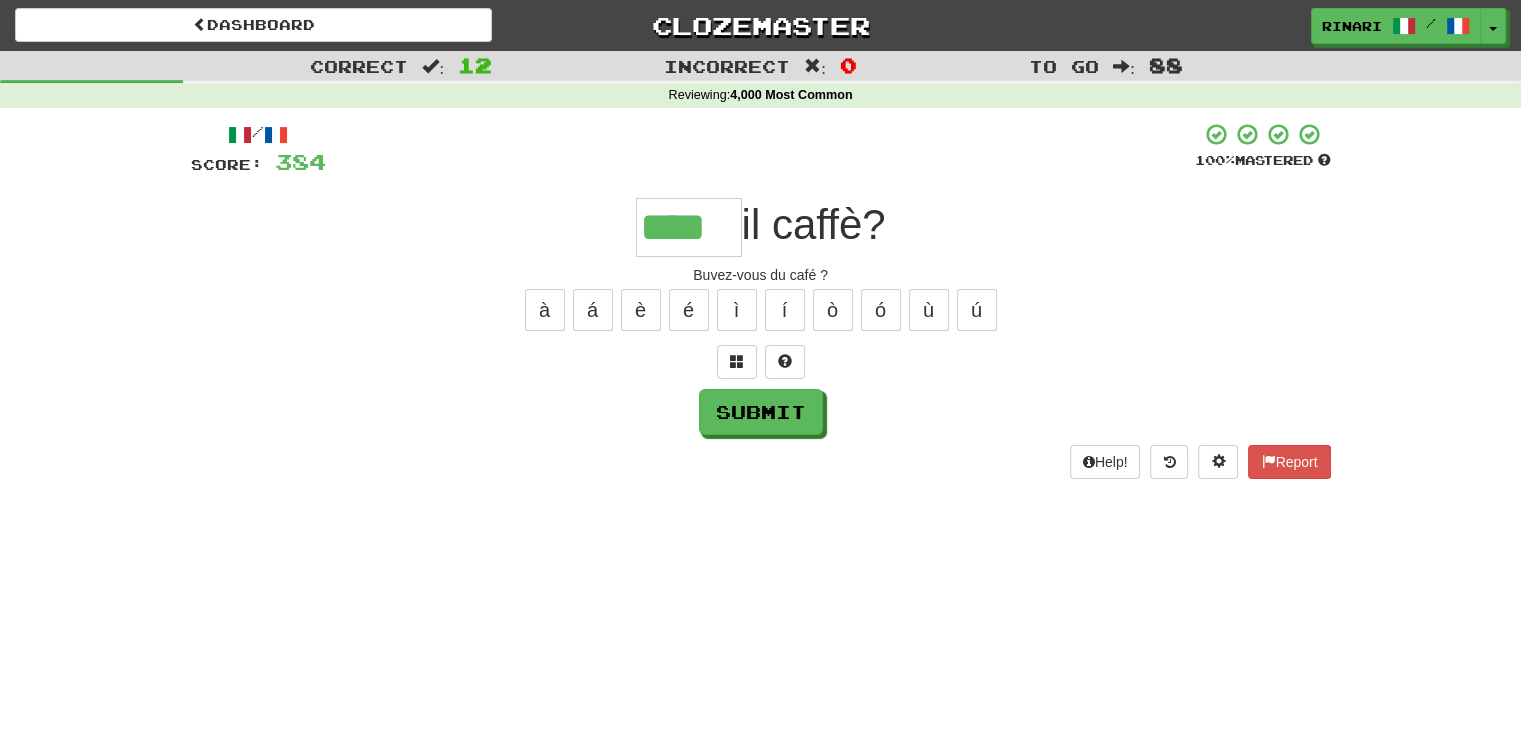 type on "****" 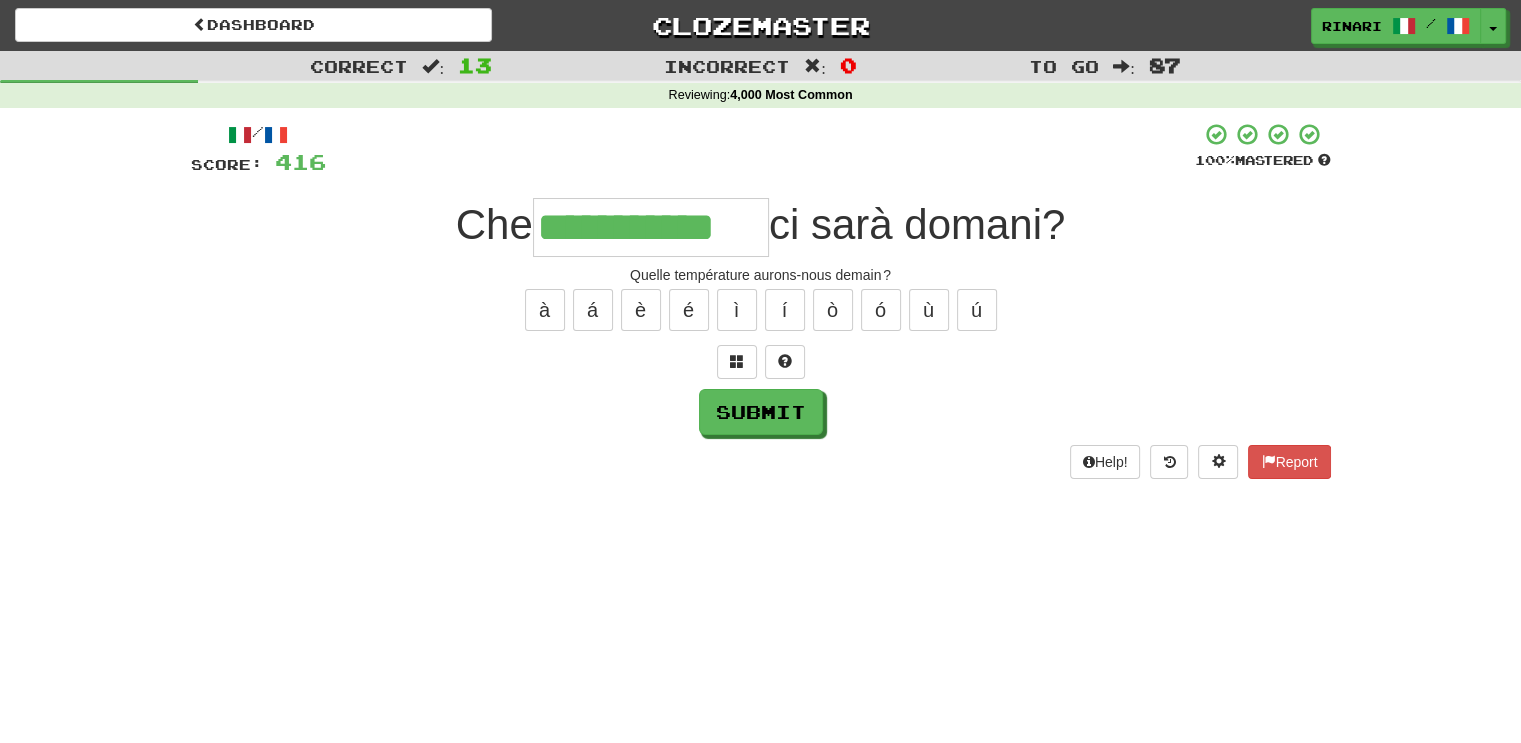 type on "**********" 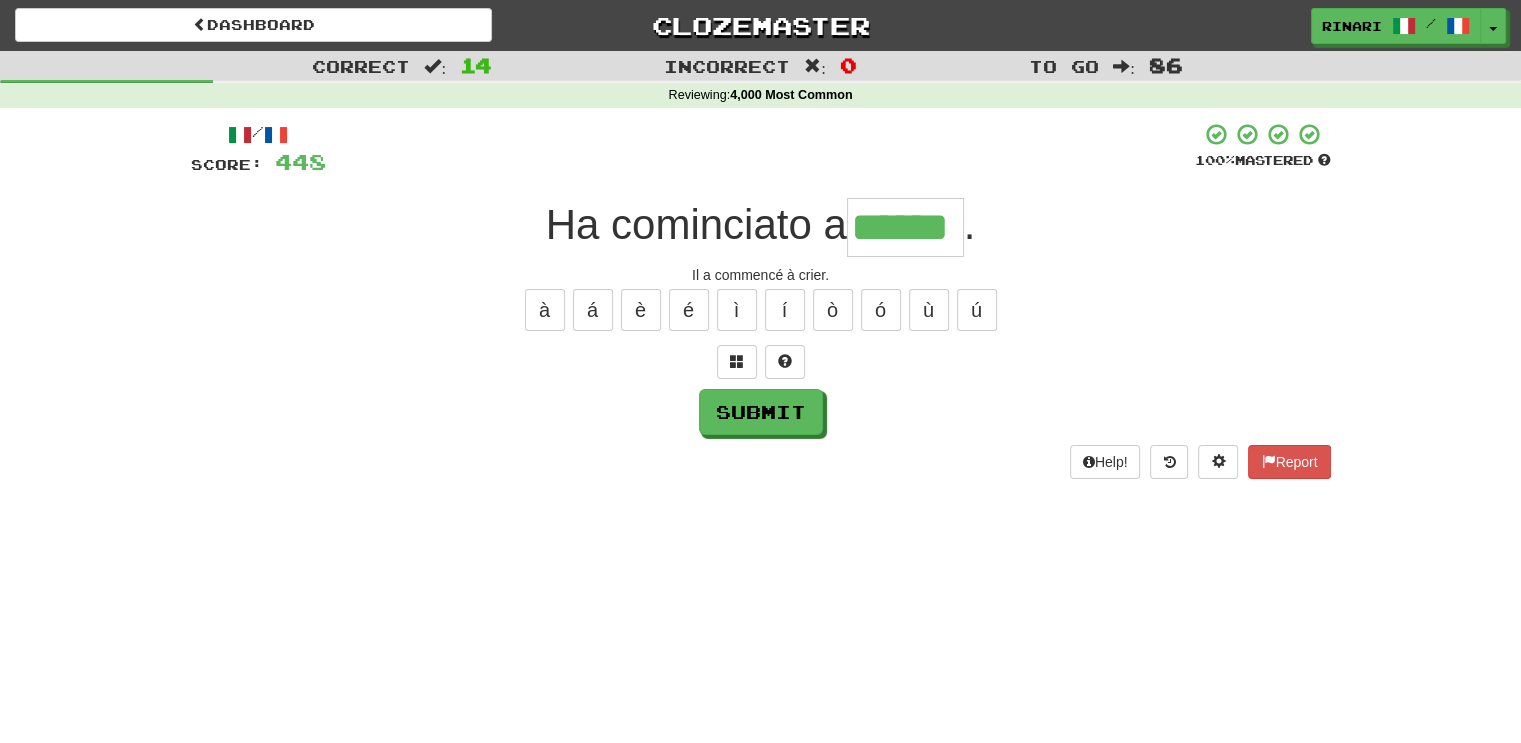 type on "******" 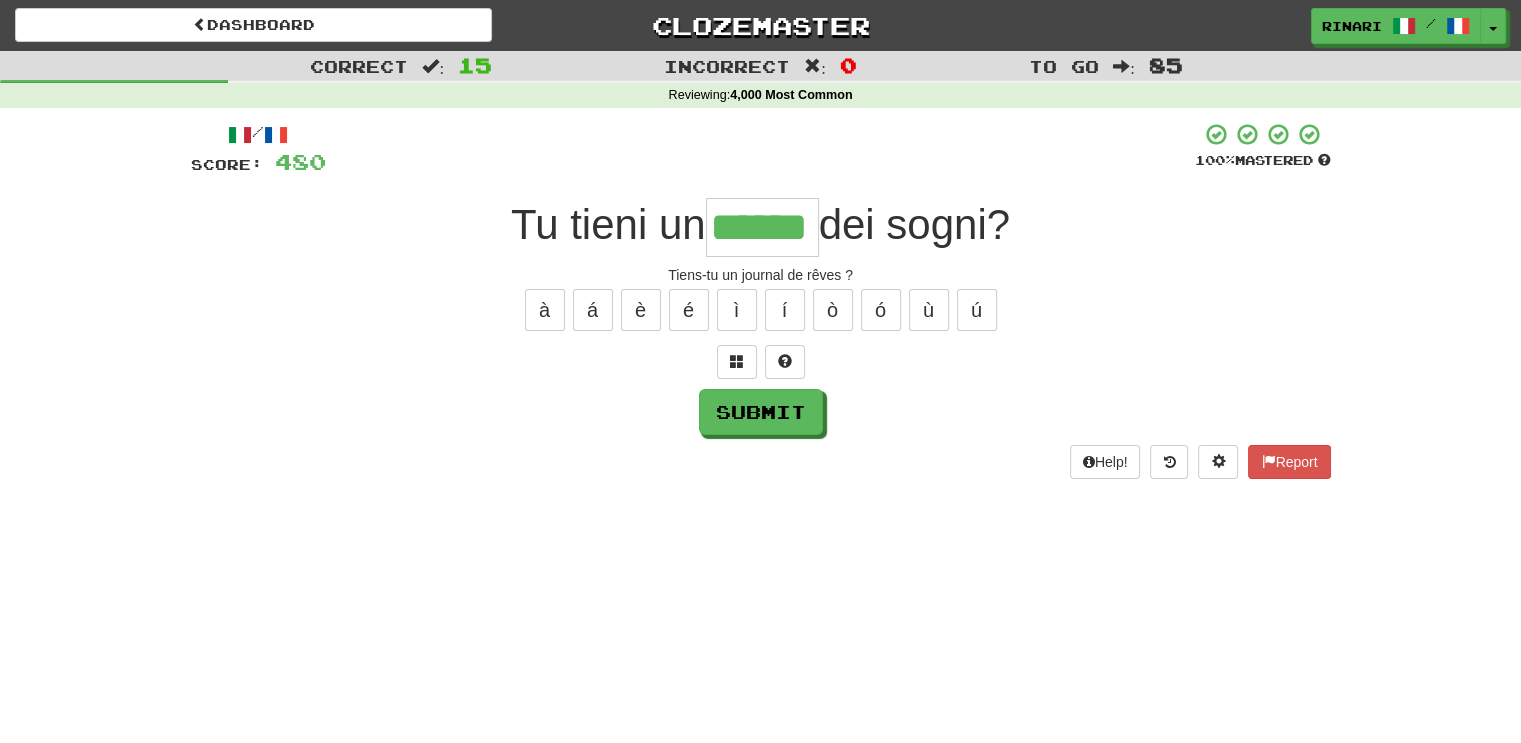 type on "******" 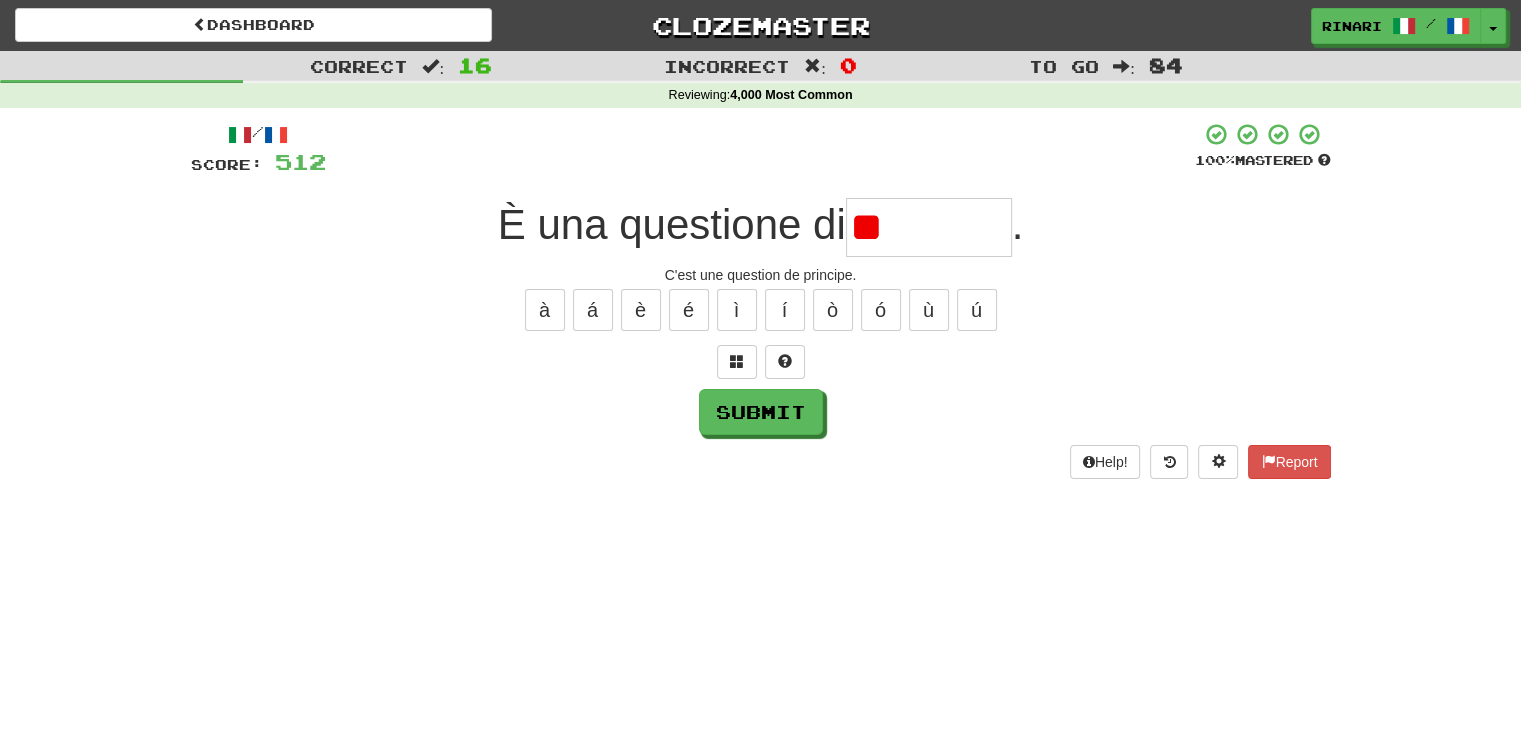 type on "*" 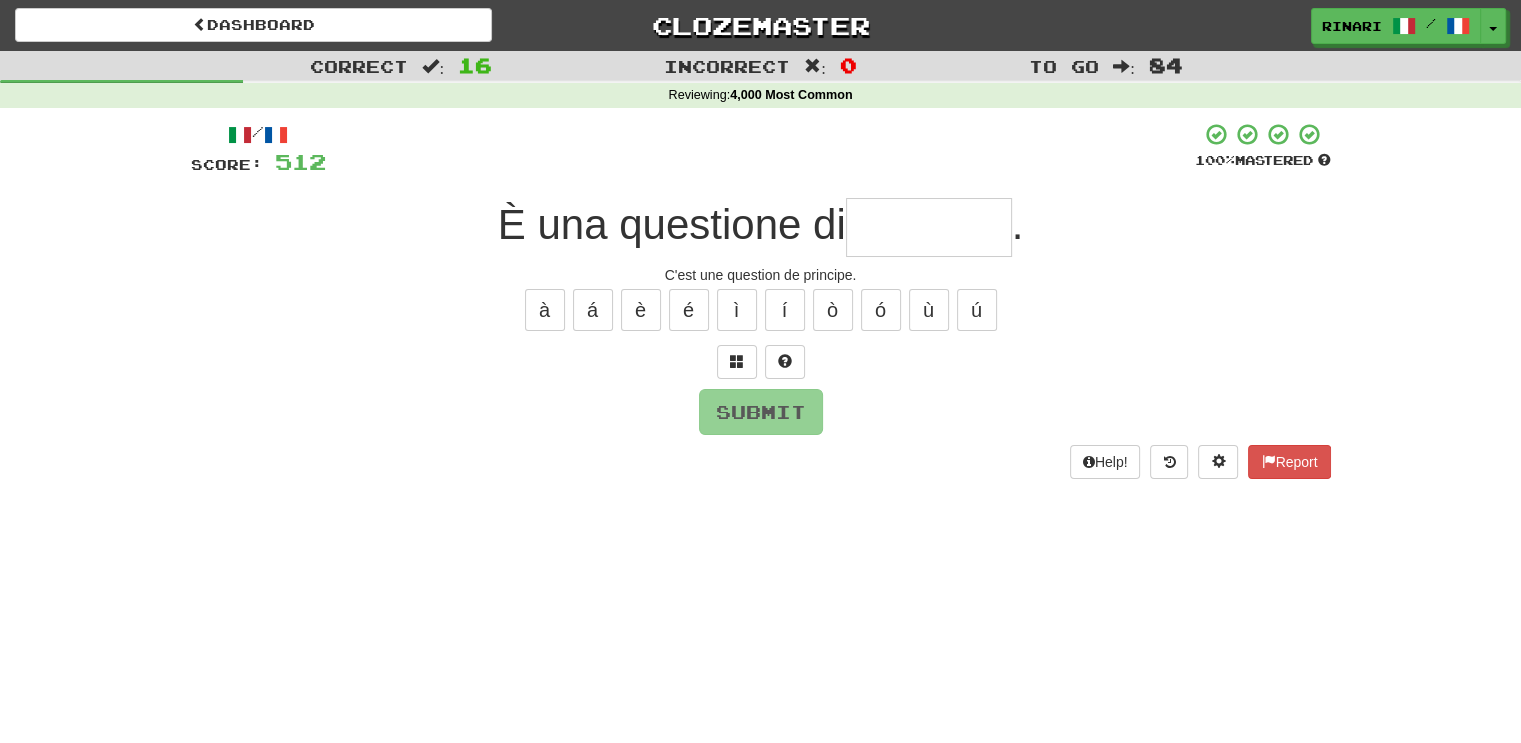 type on "*" 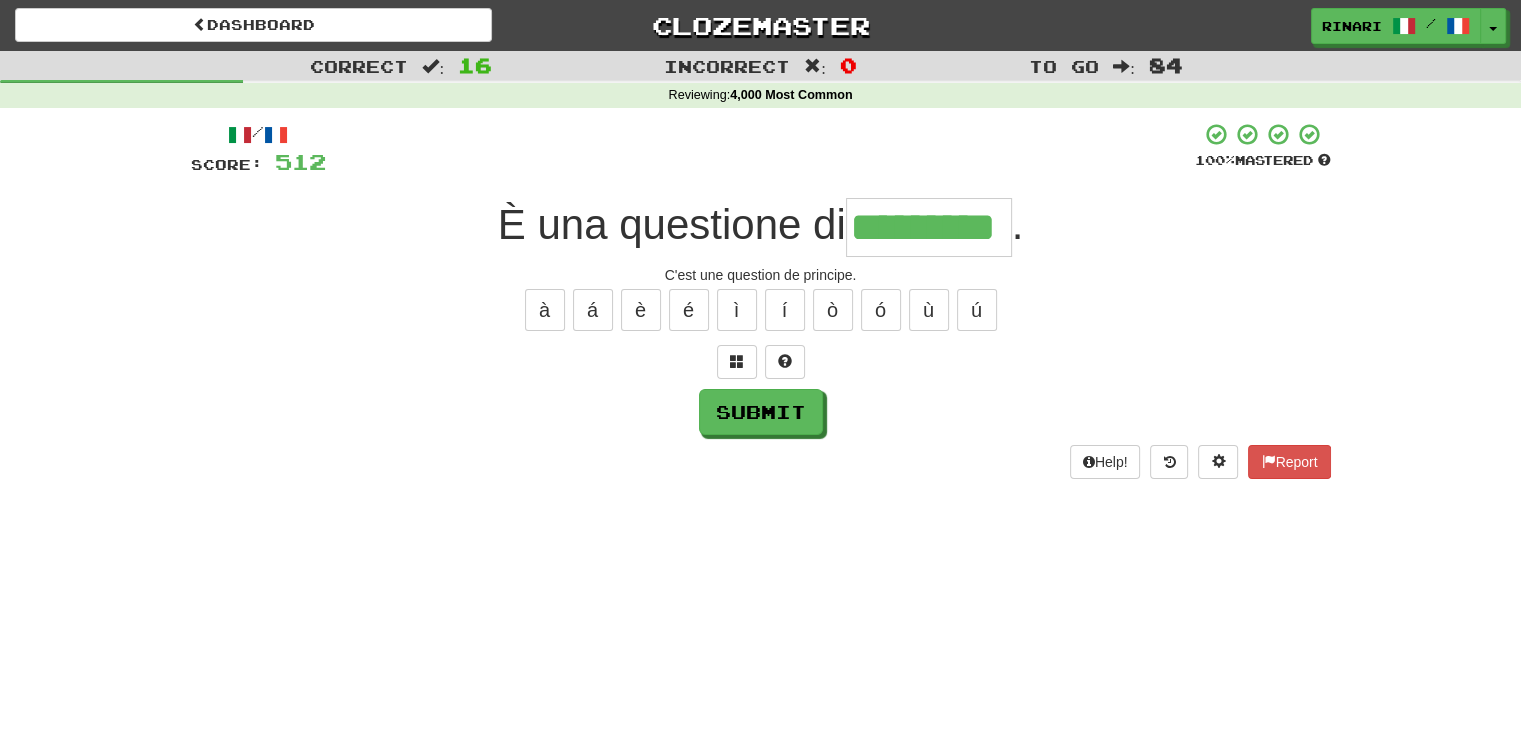 type on "*********" 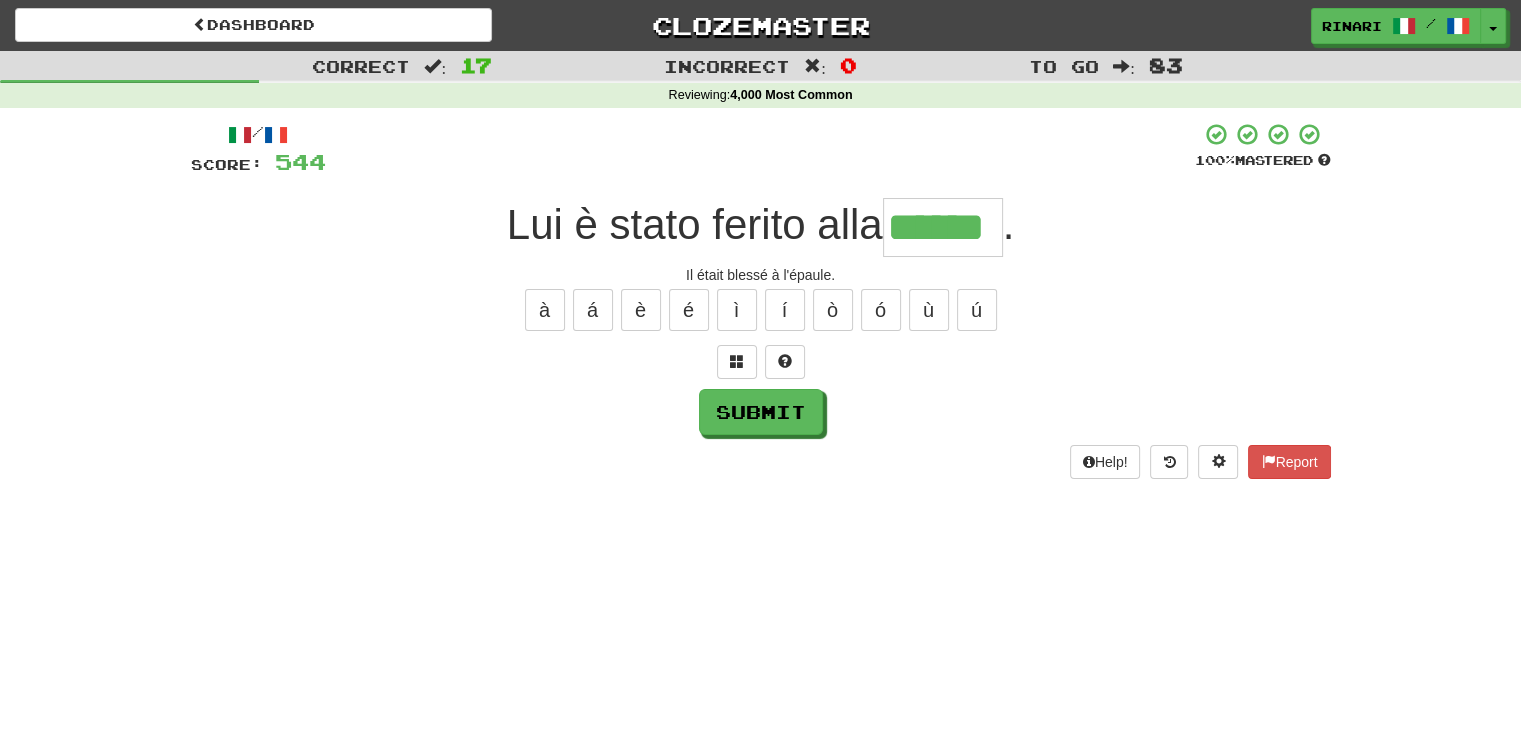 type on "******" 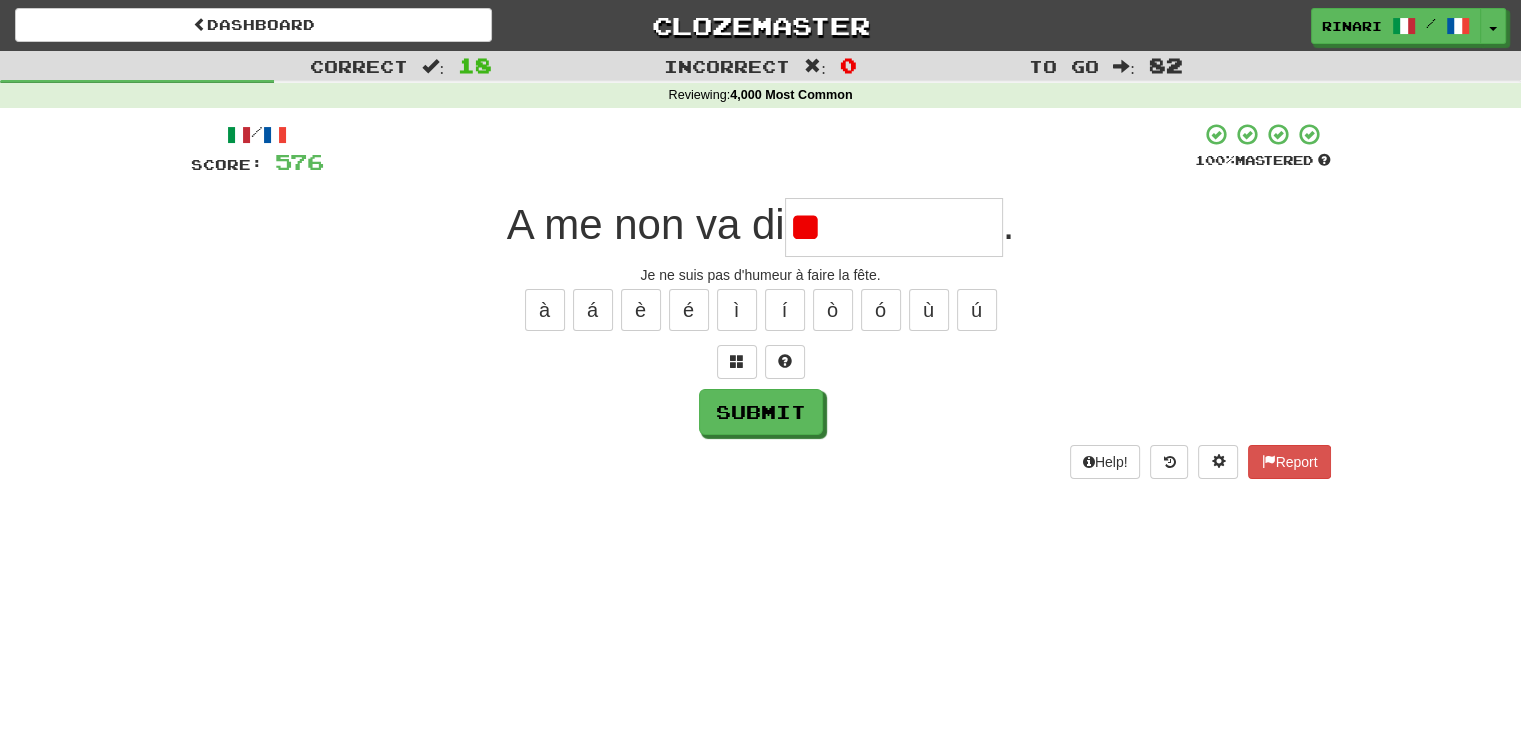 type on "*" 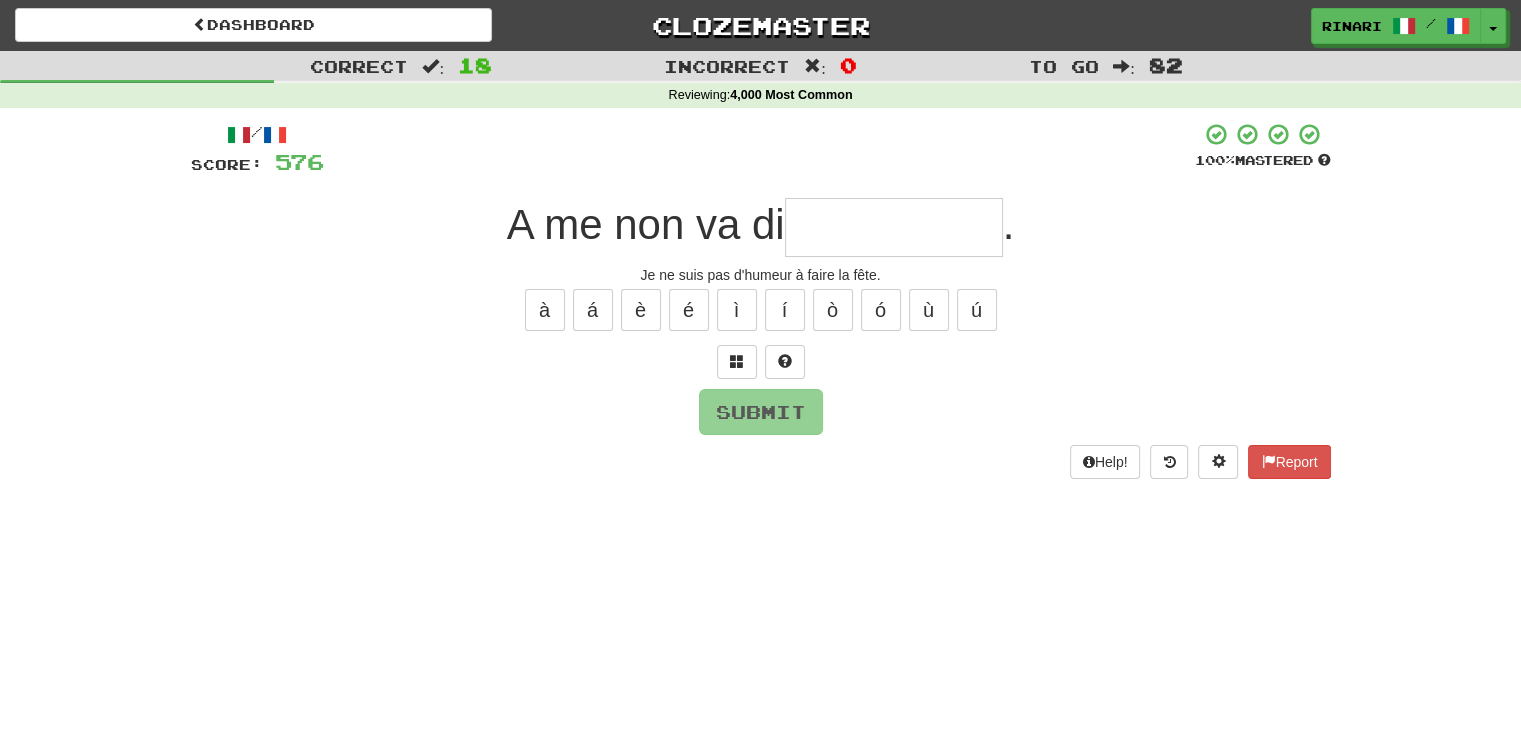 type on "*" 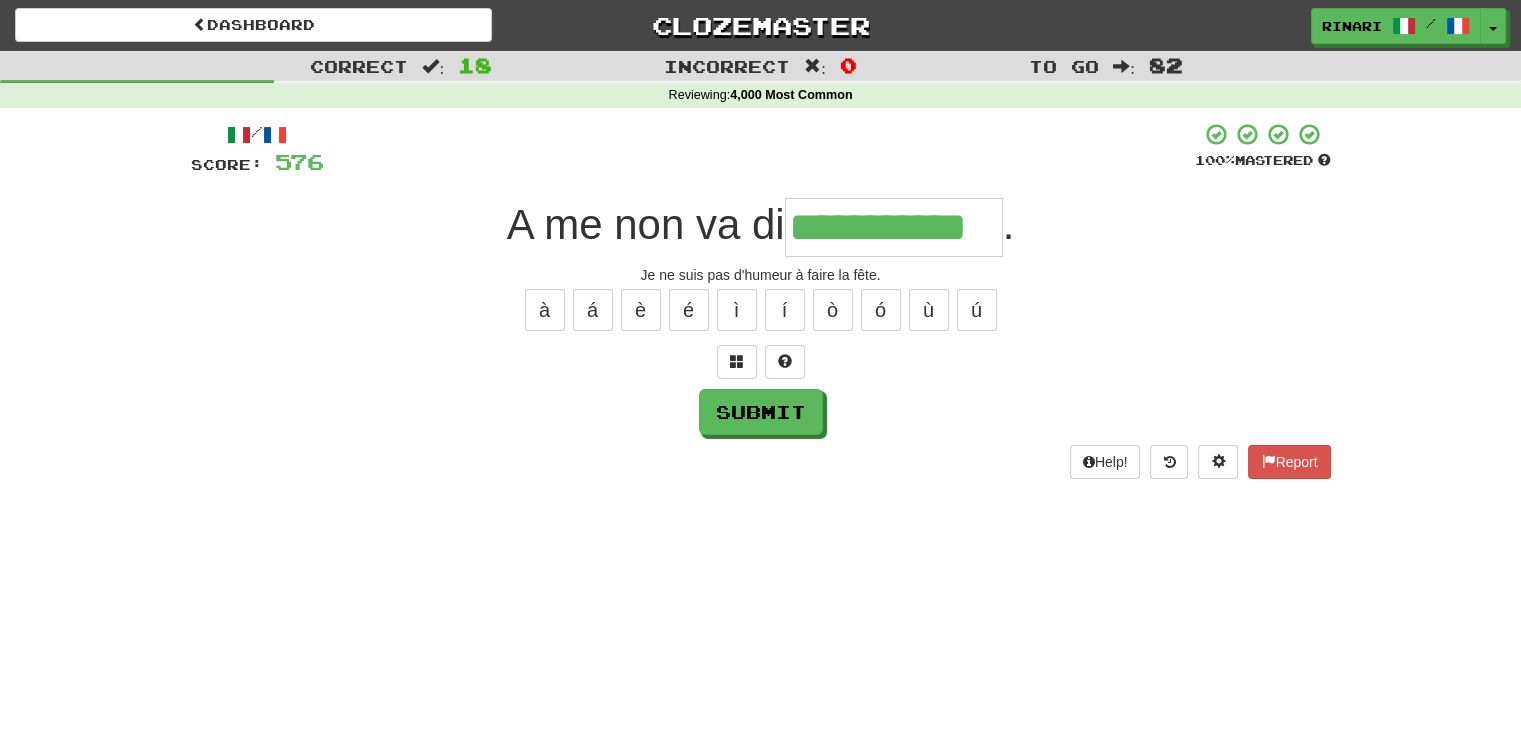 type on "**********" 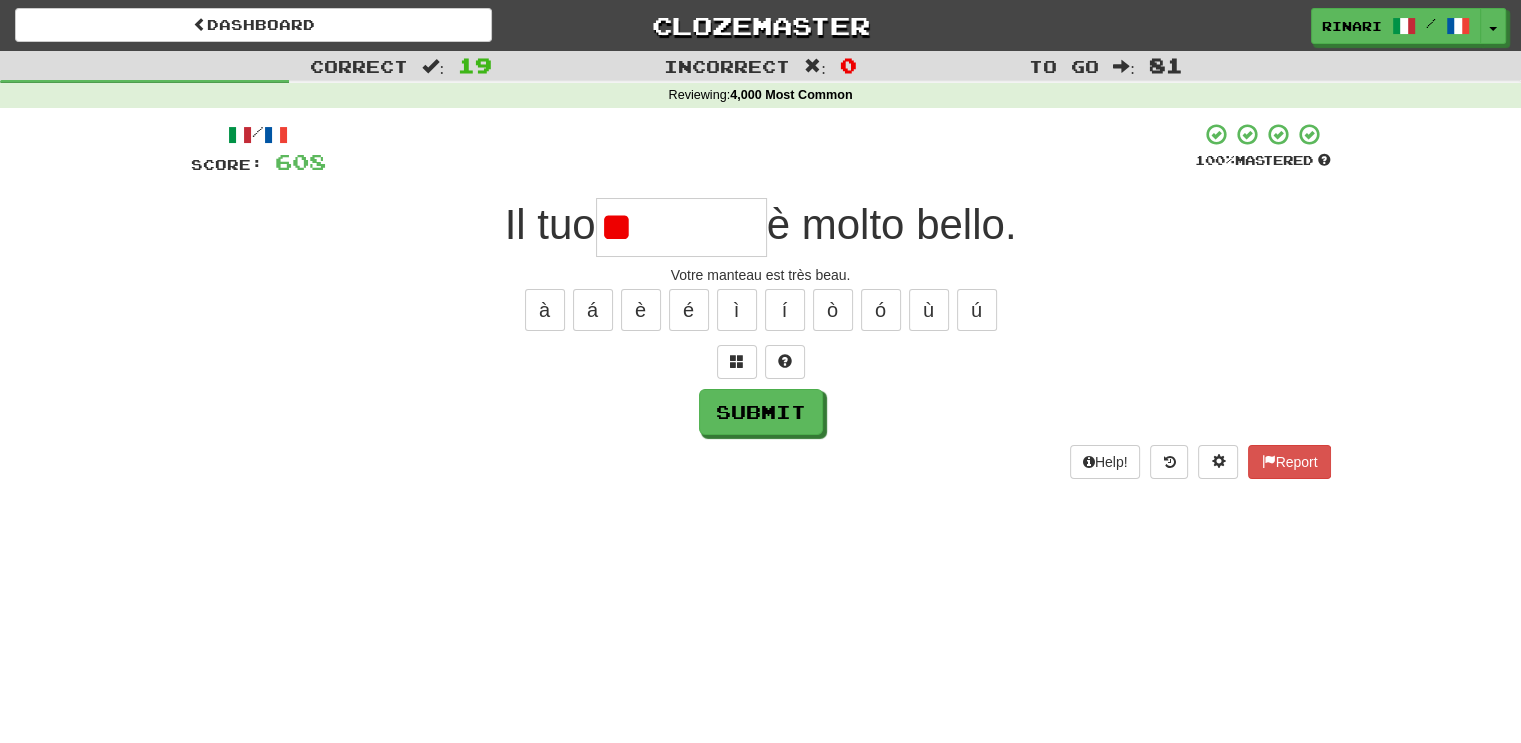 type on "*" 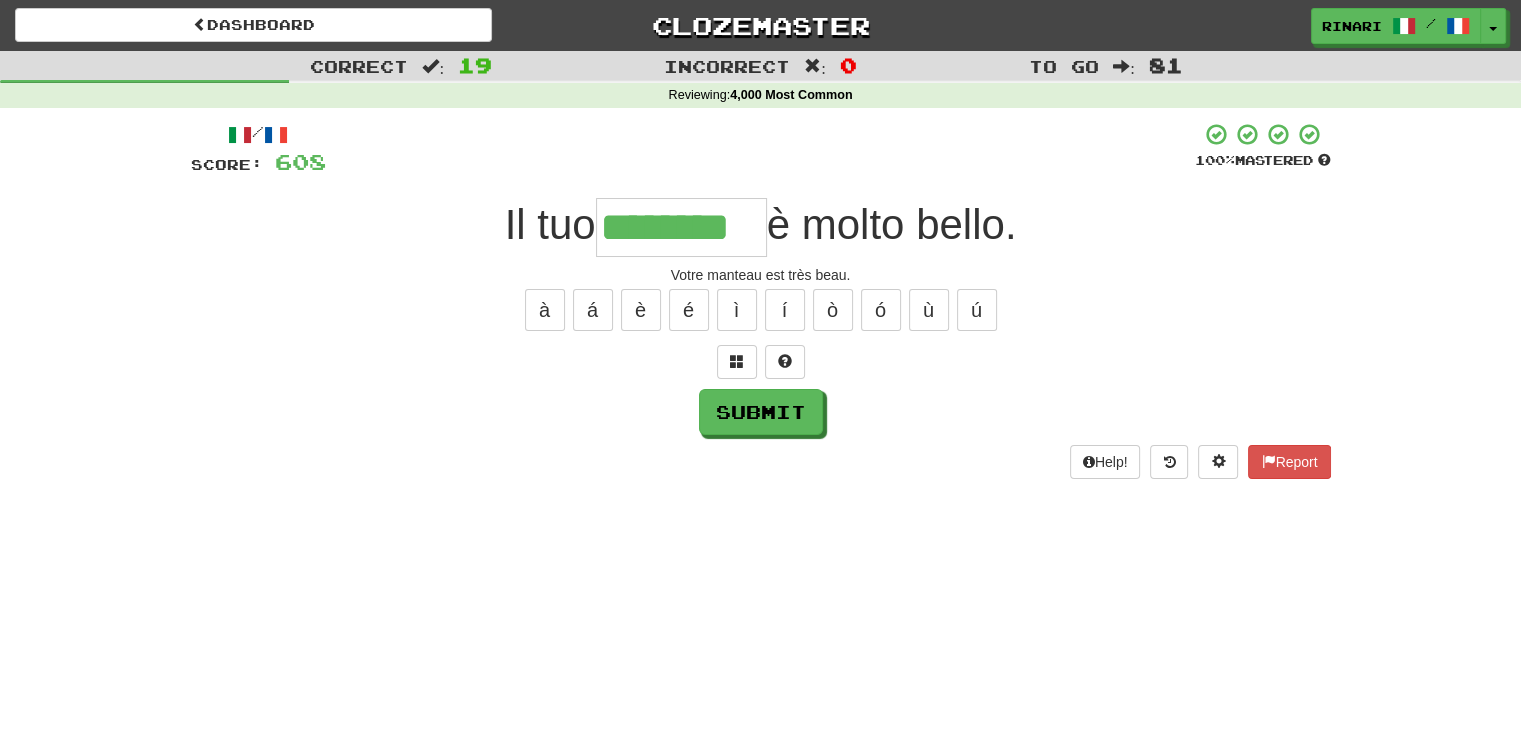 type on "********" 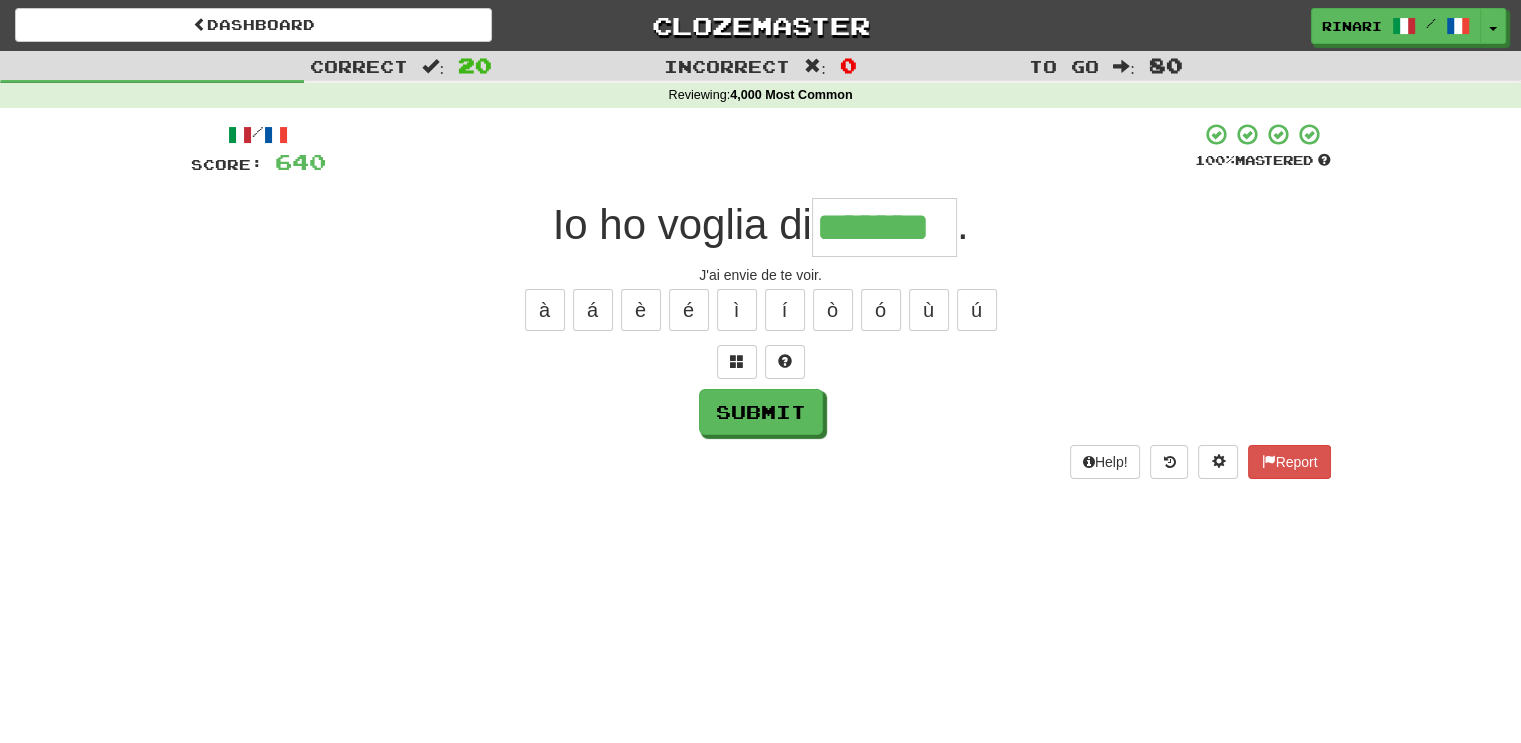 type on "*******" 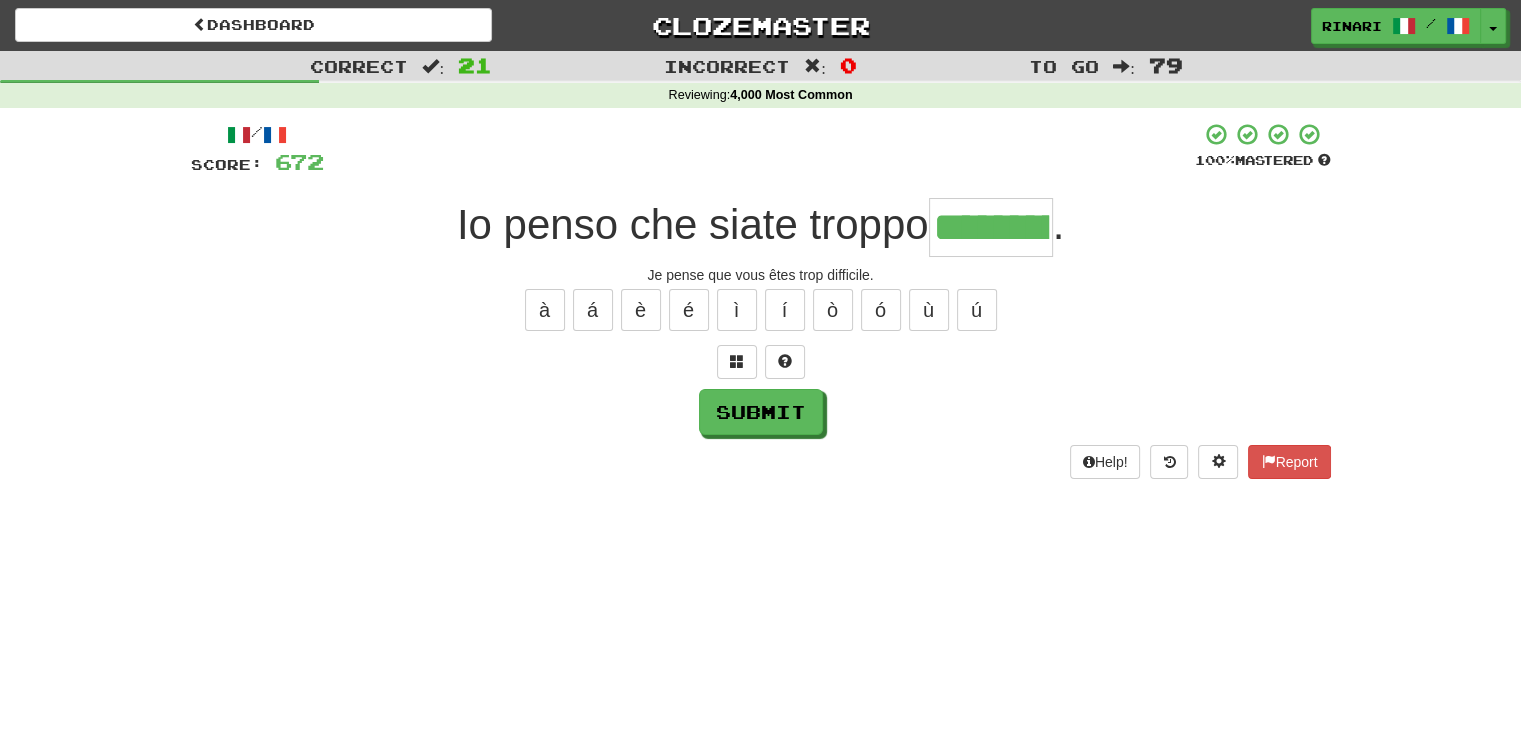 type on "*********" 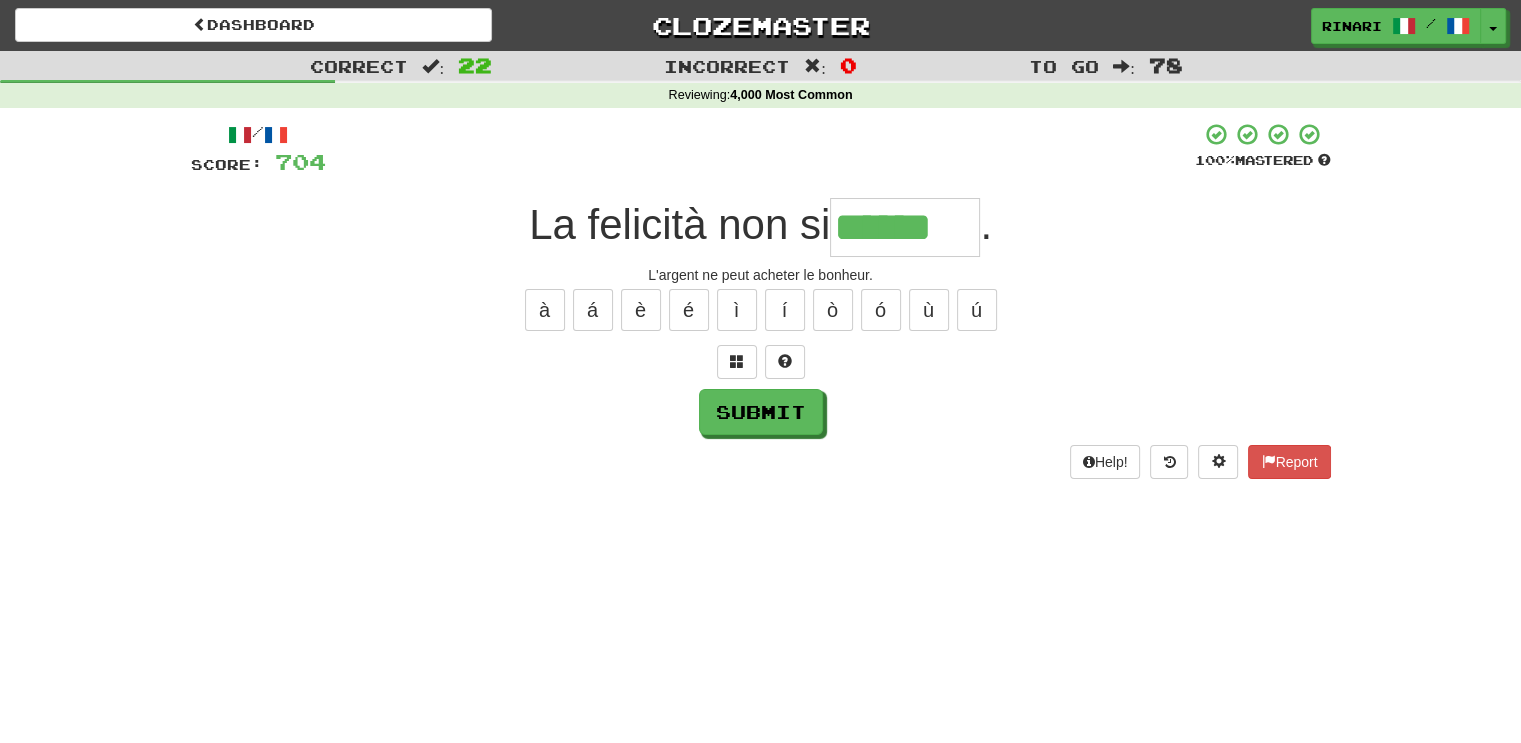type on "******" 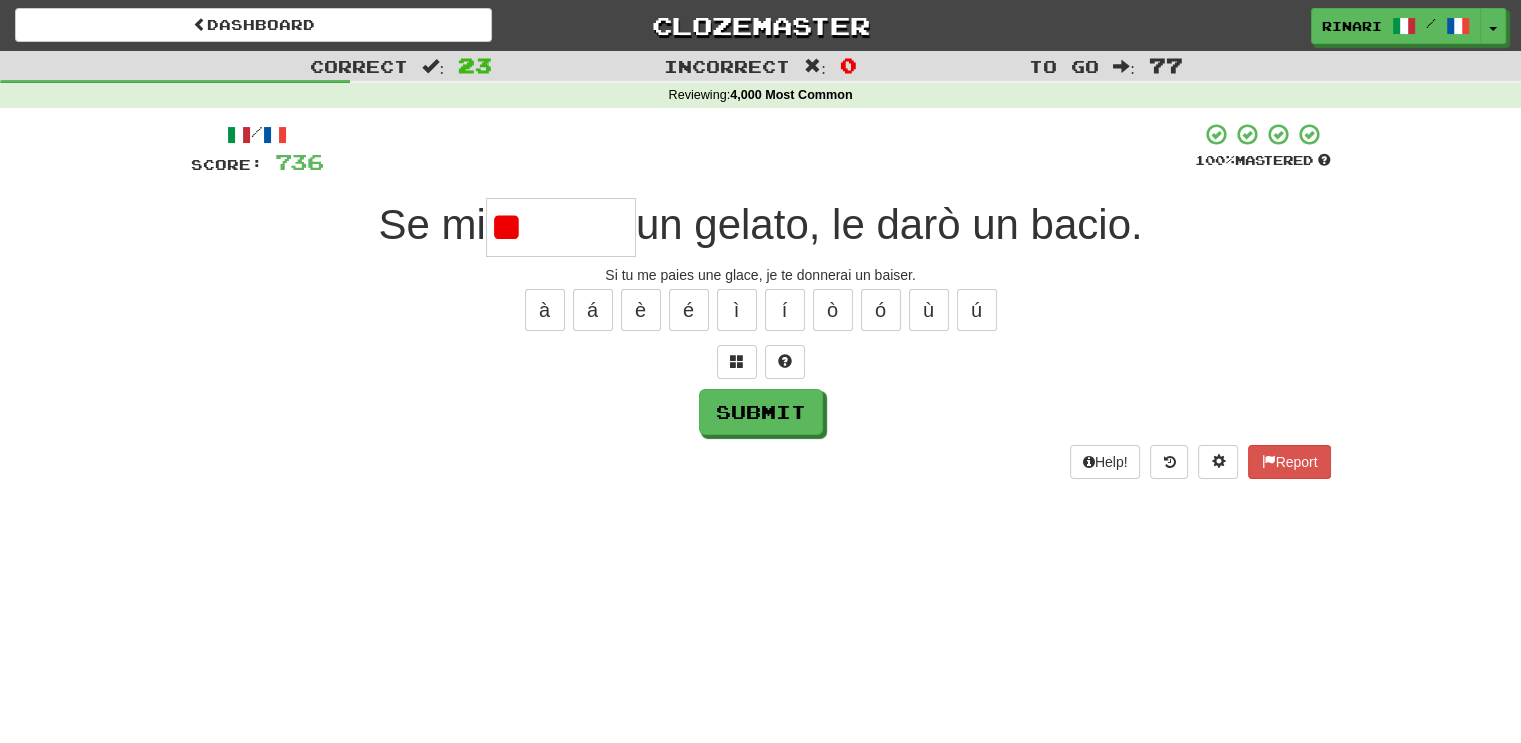 type on "*" 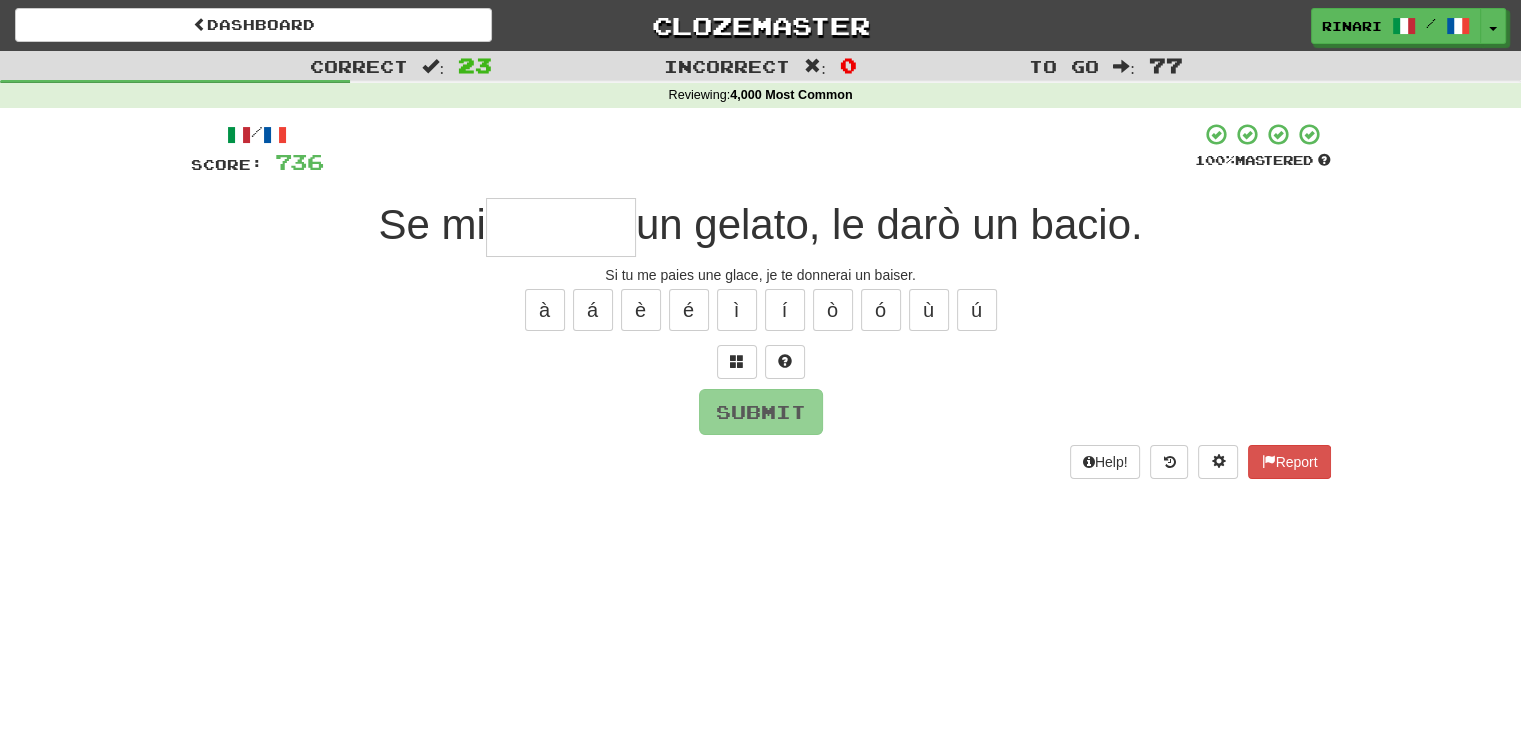 type on "*" 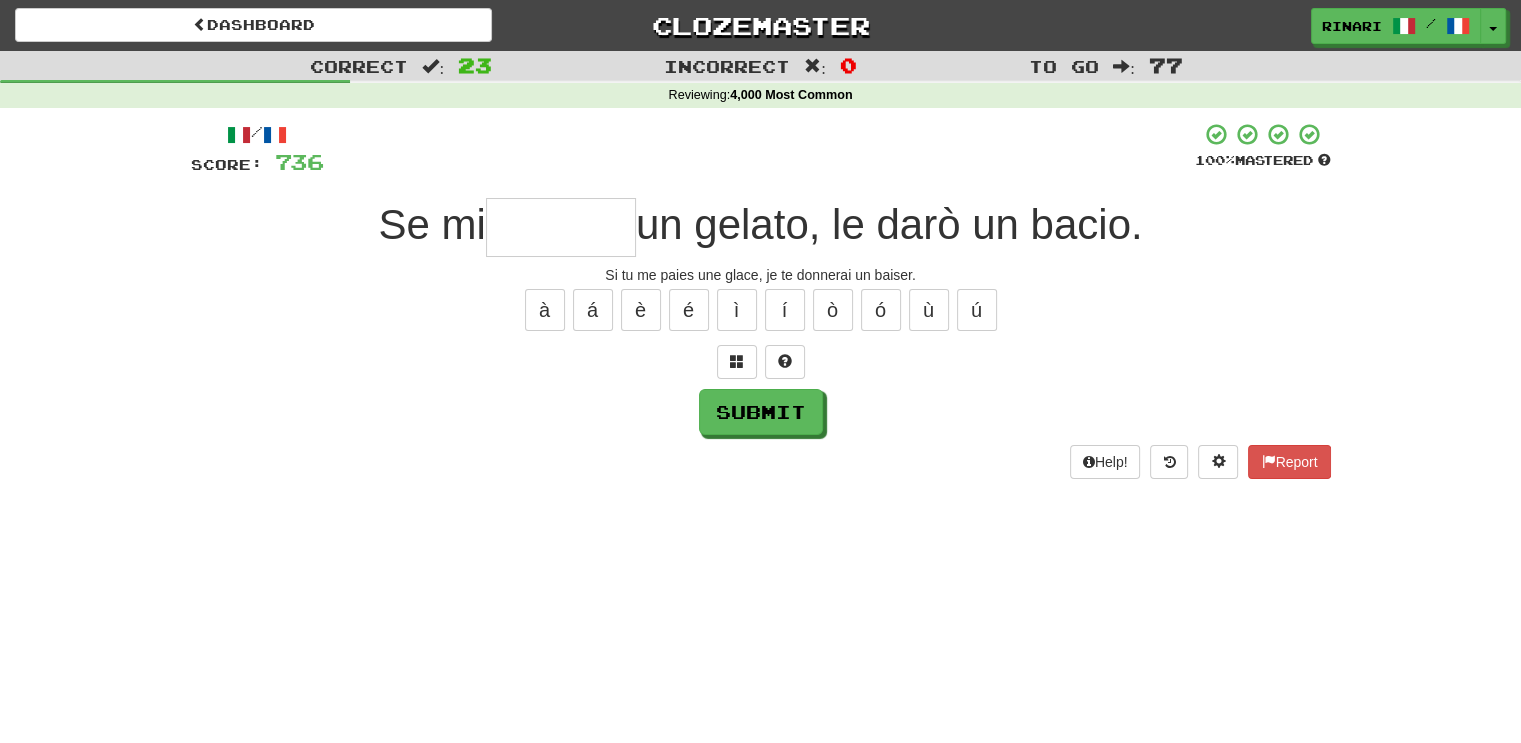 type on "*" 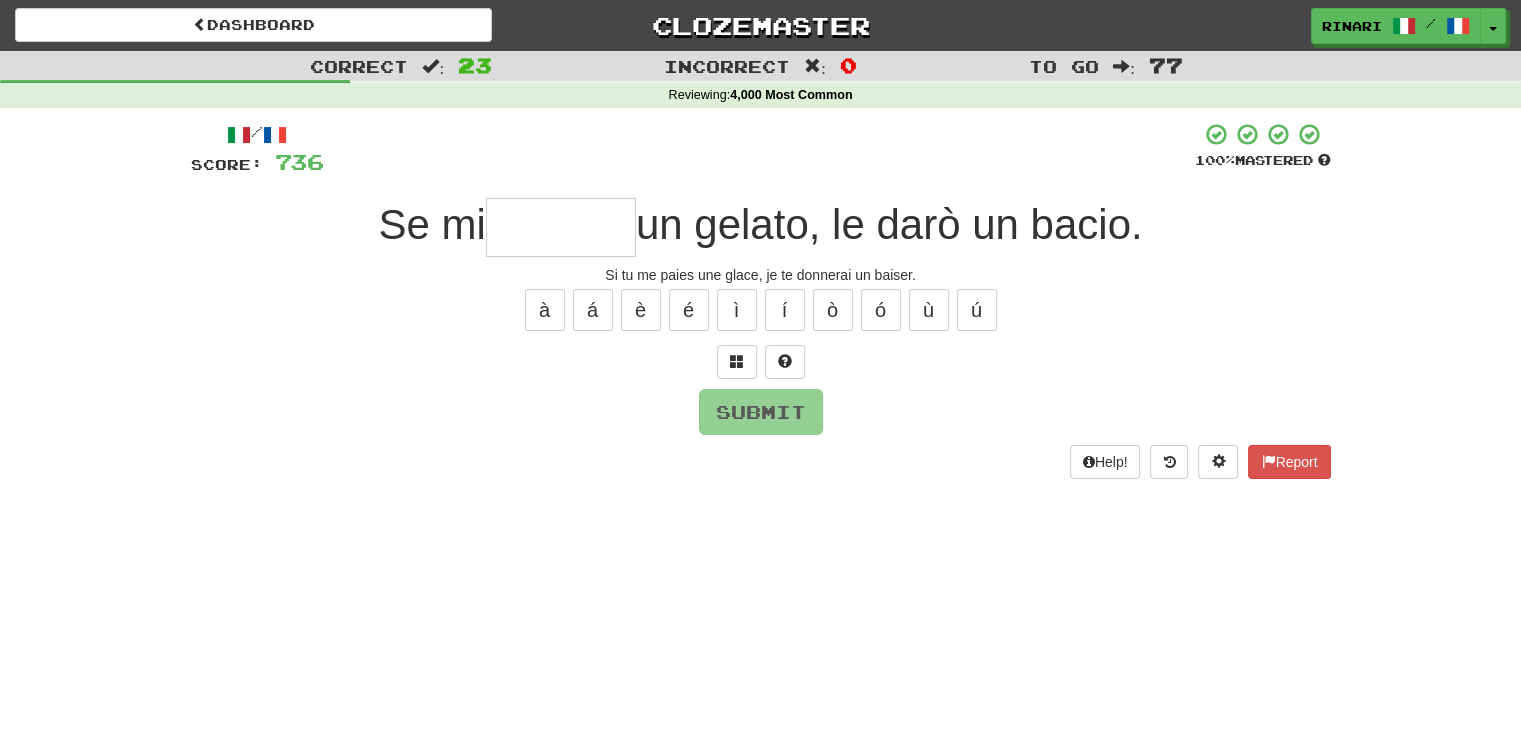 type on "*" 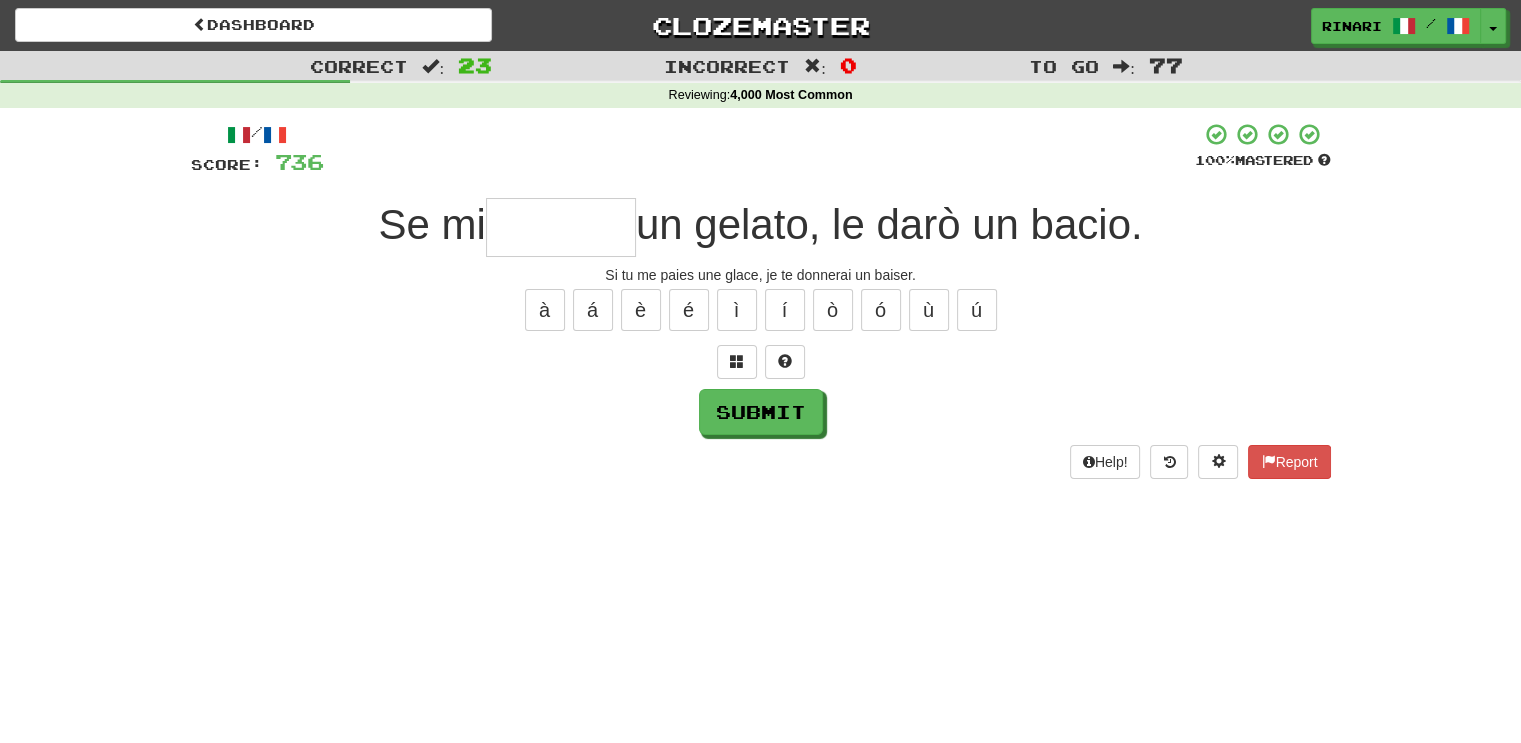 type on "*" 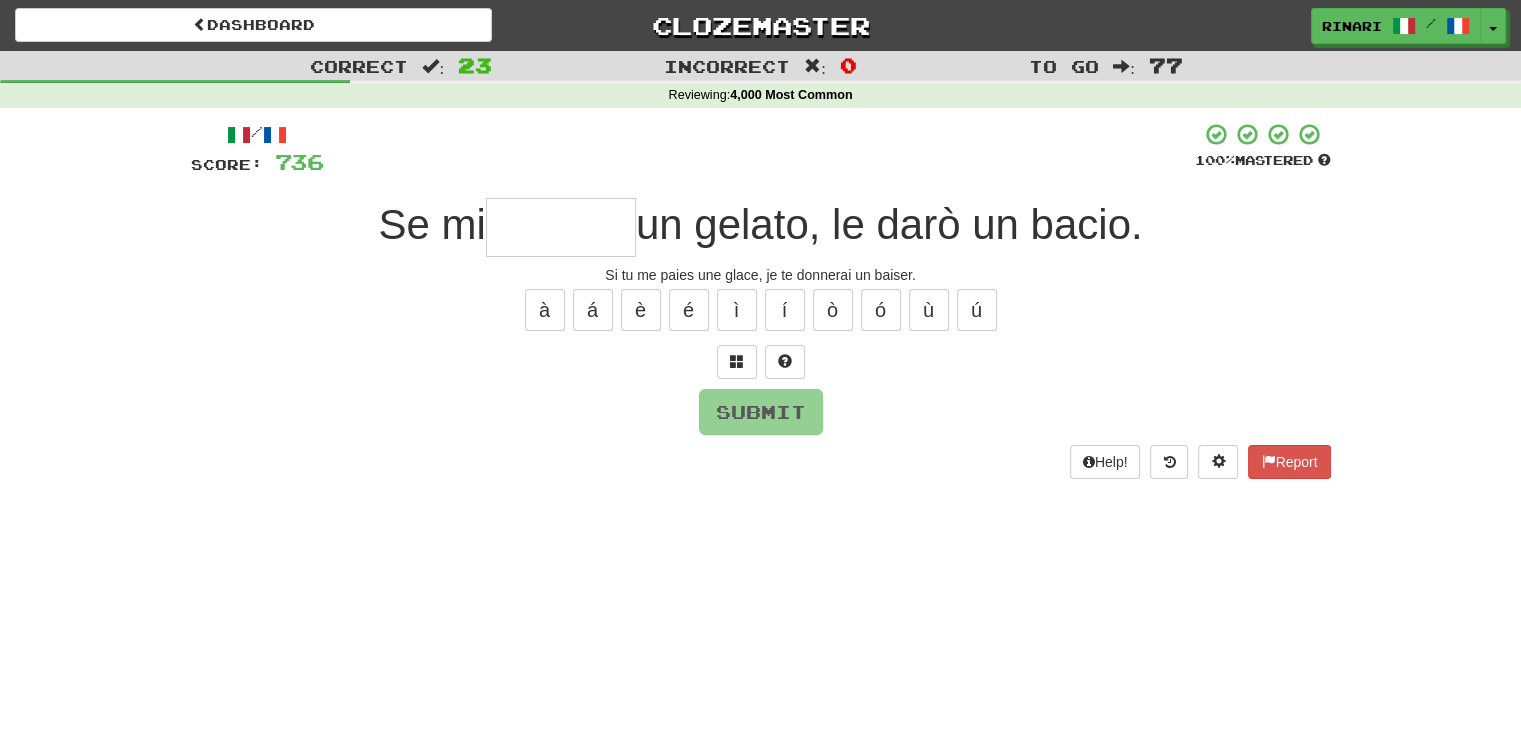 type on "*" 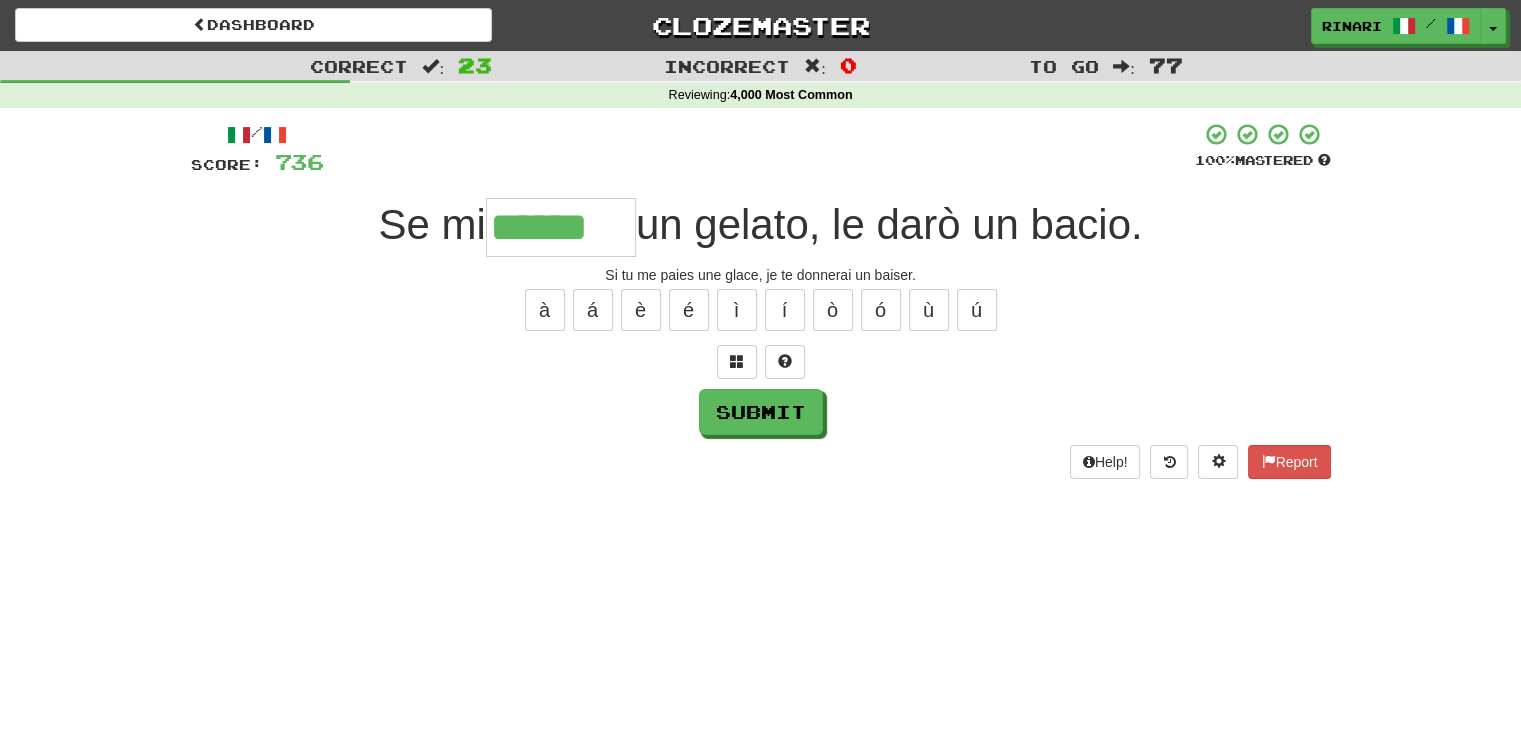 type on "******" 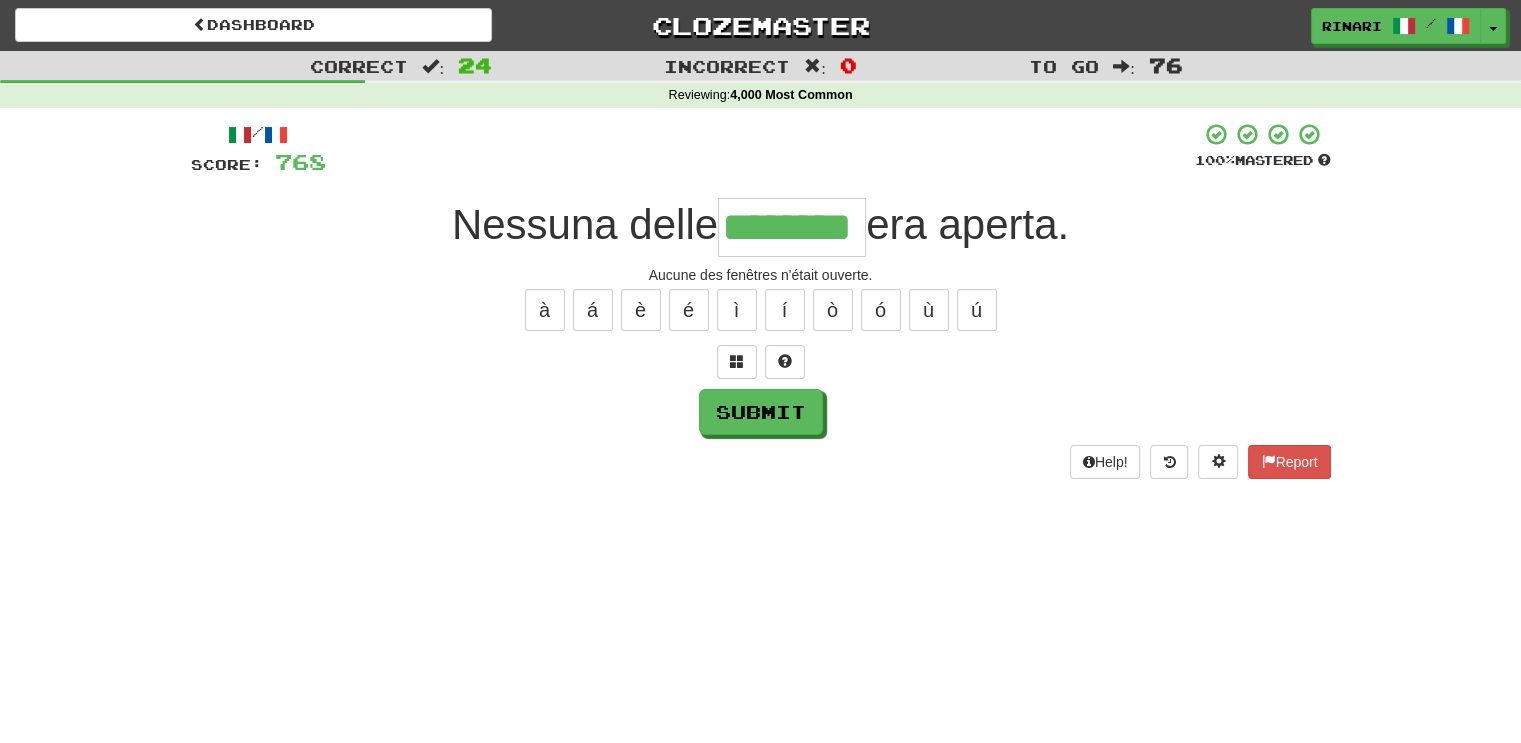 type on "********" 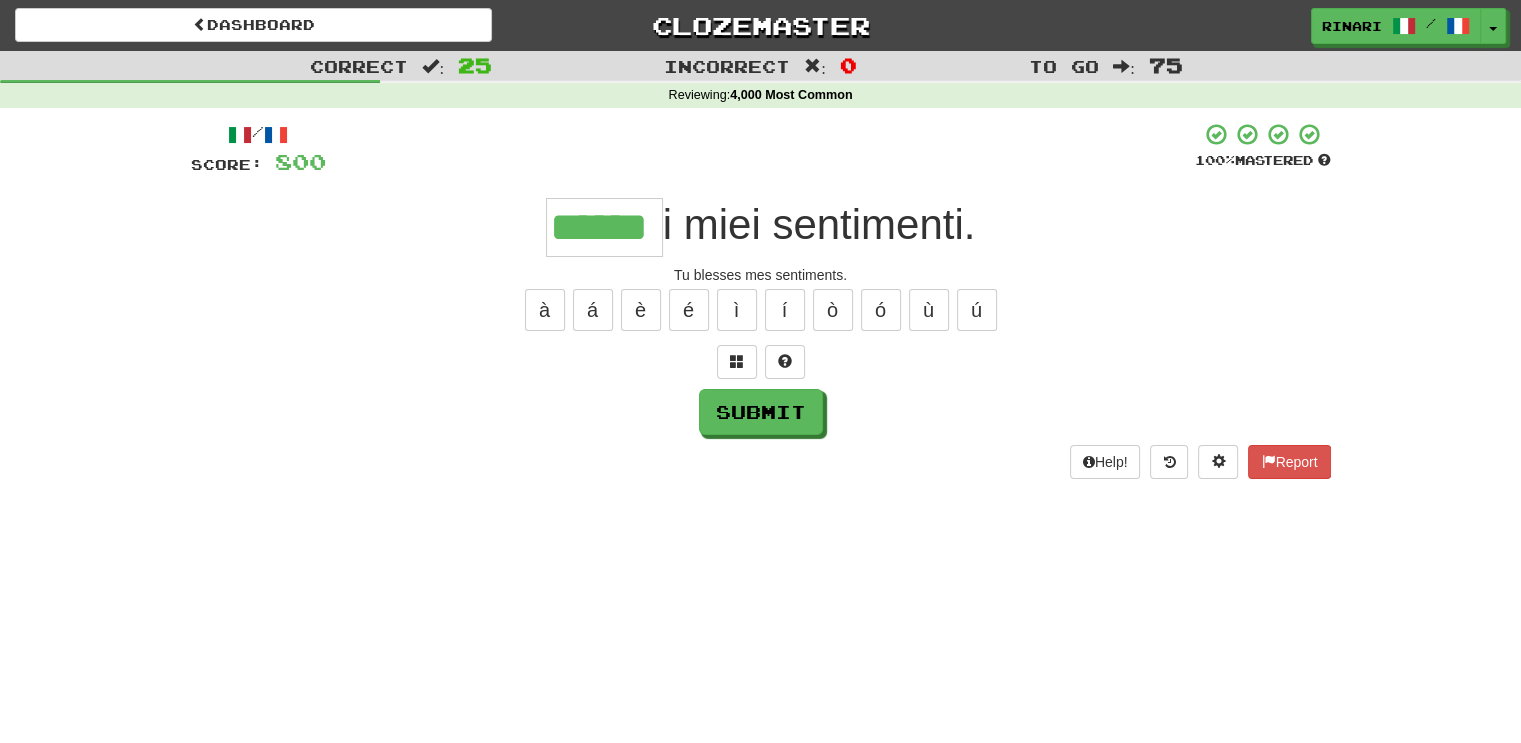 type on "******" 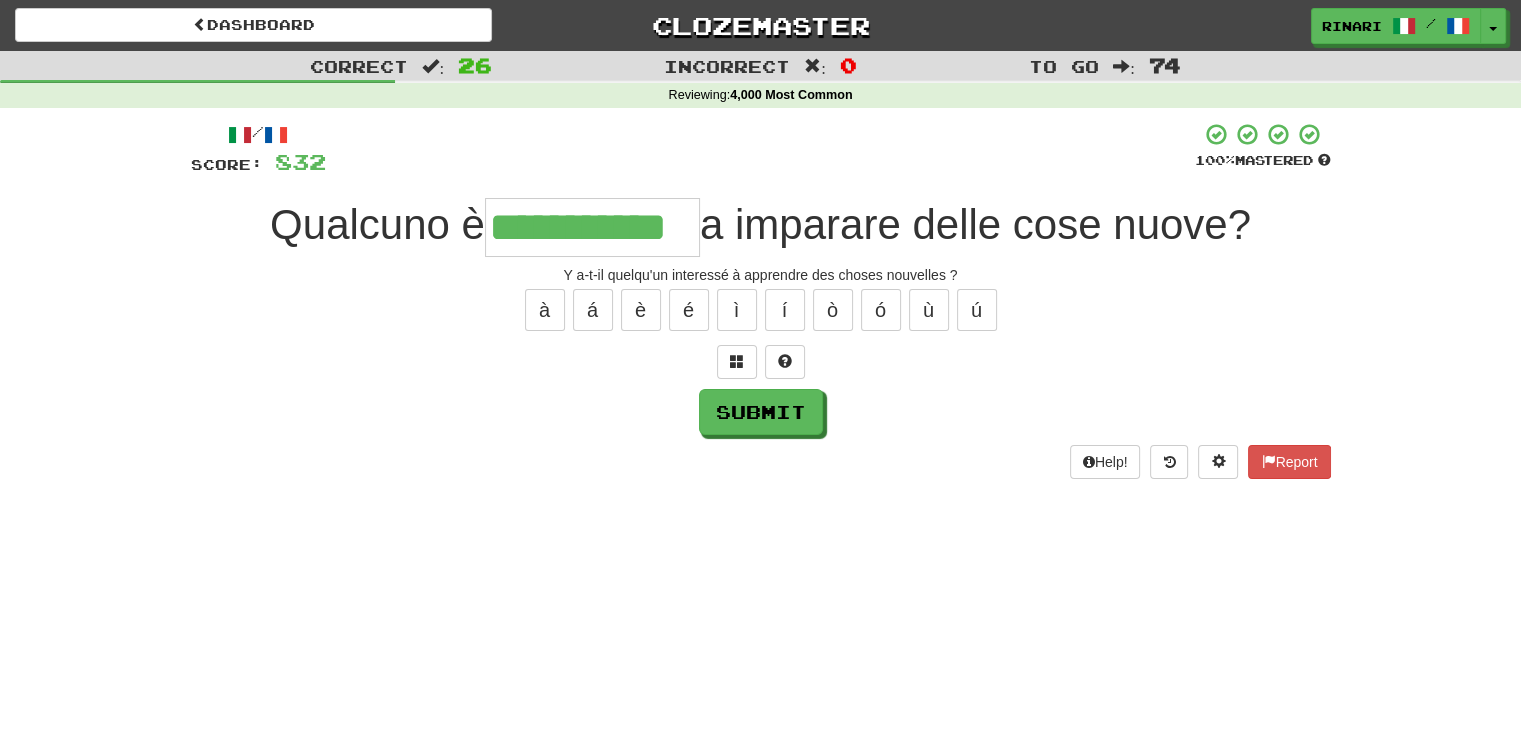 type on "**********" 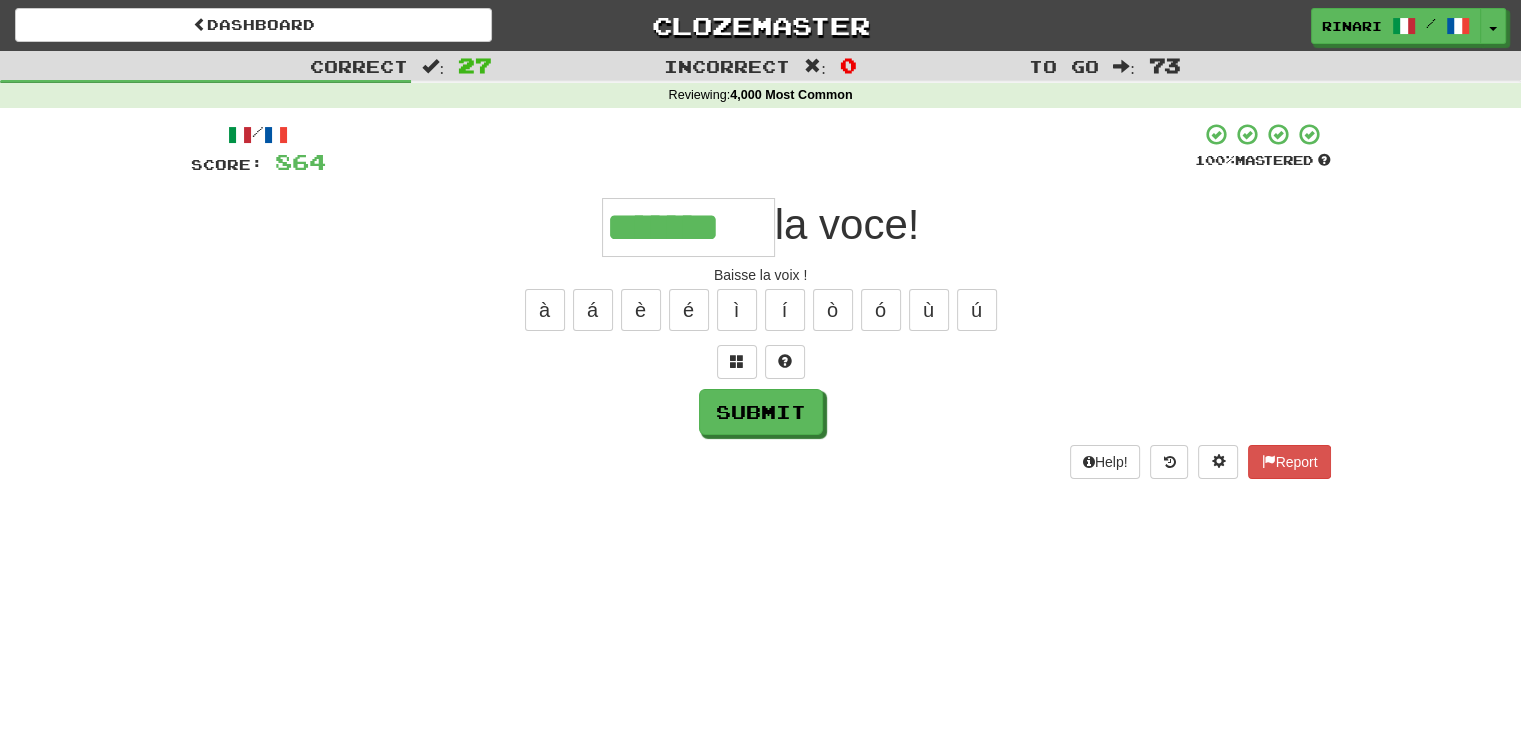 type on "*******" 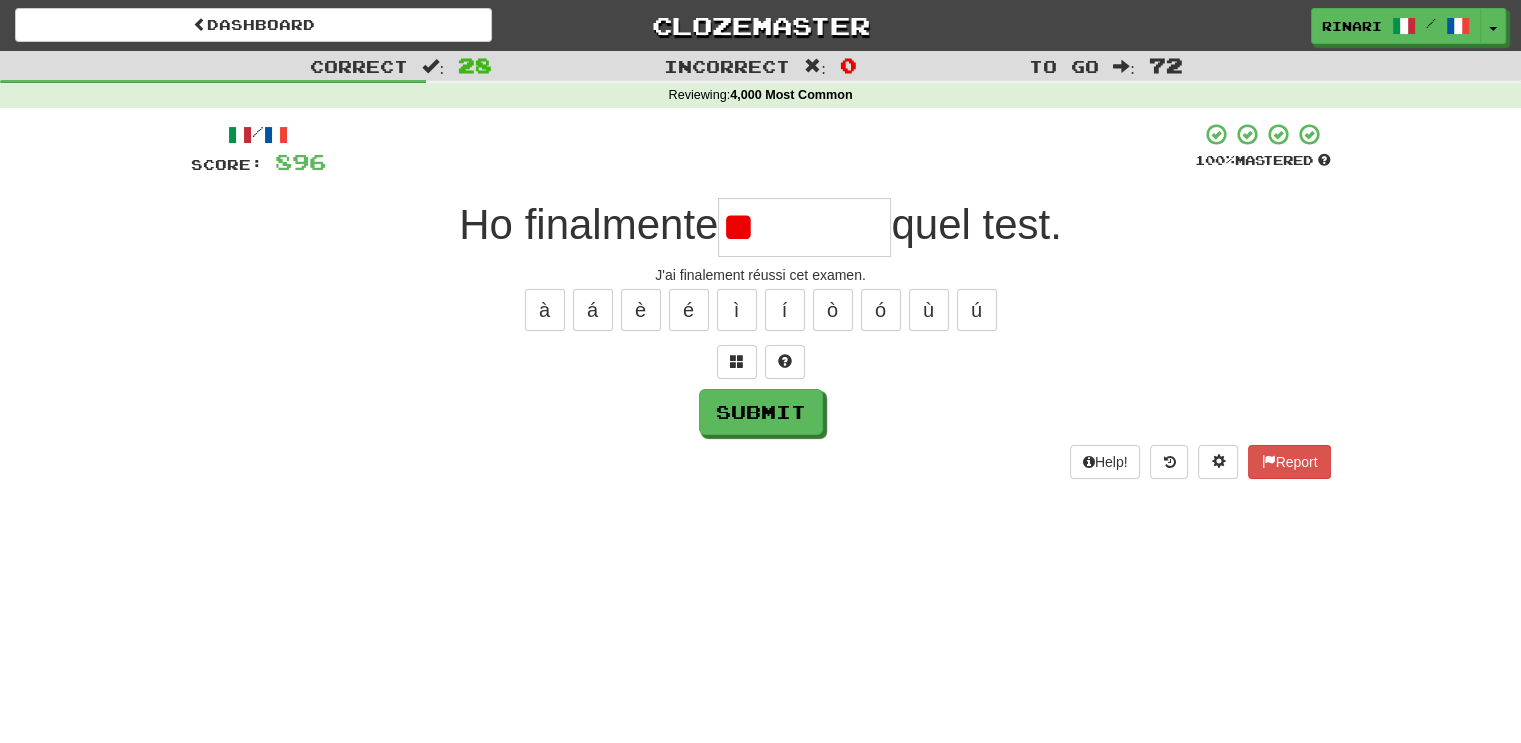 type on "*" 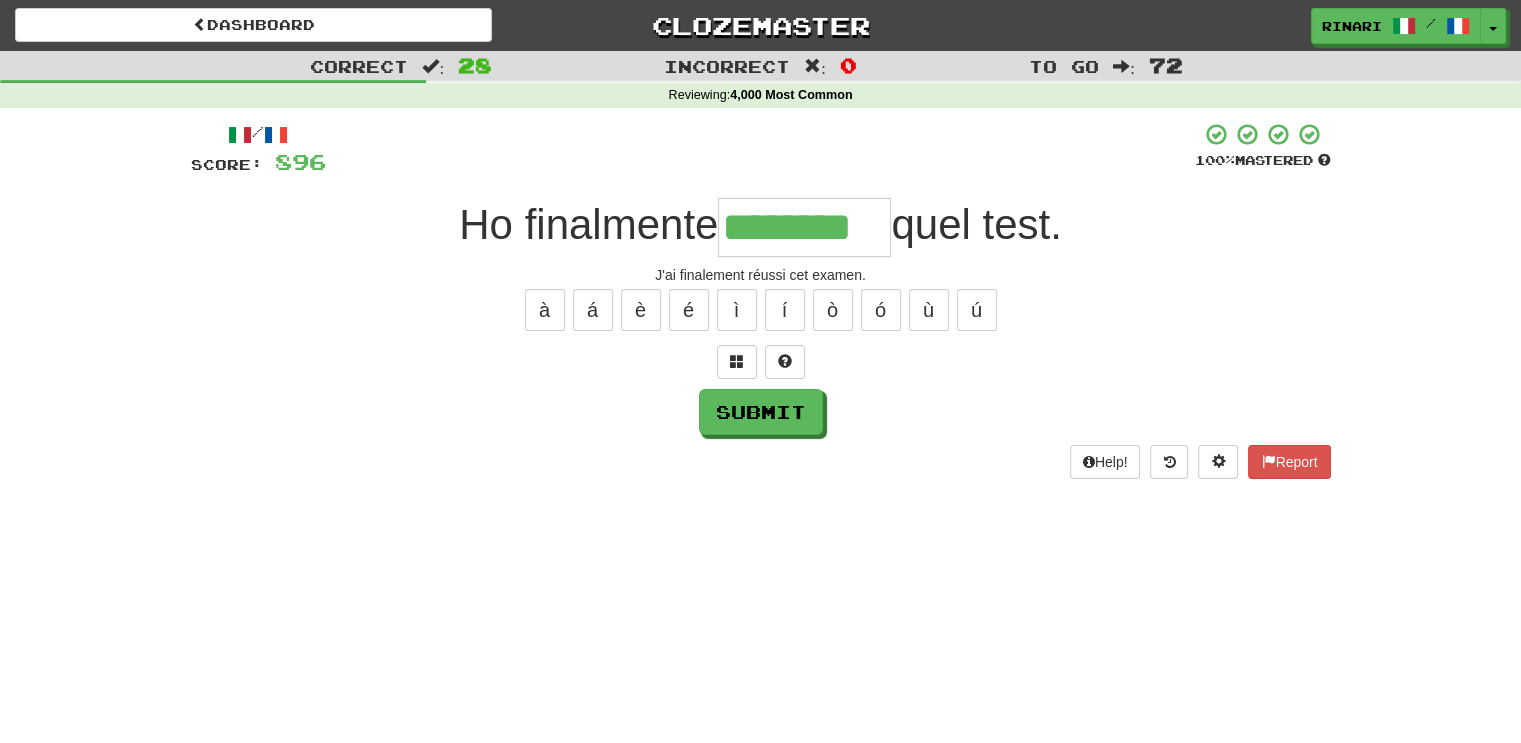 type on "********" 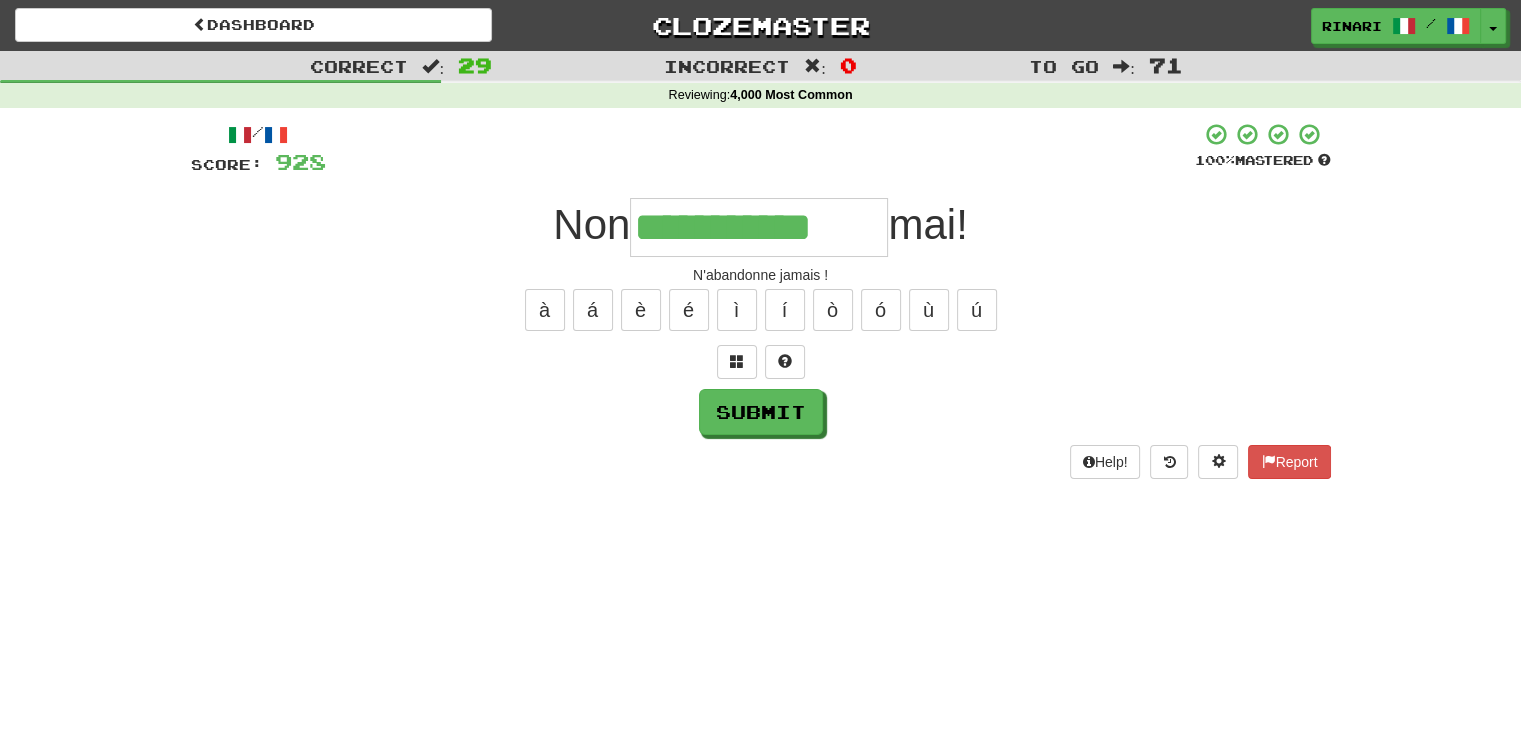 type on "**********" 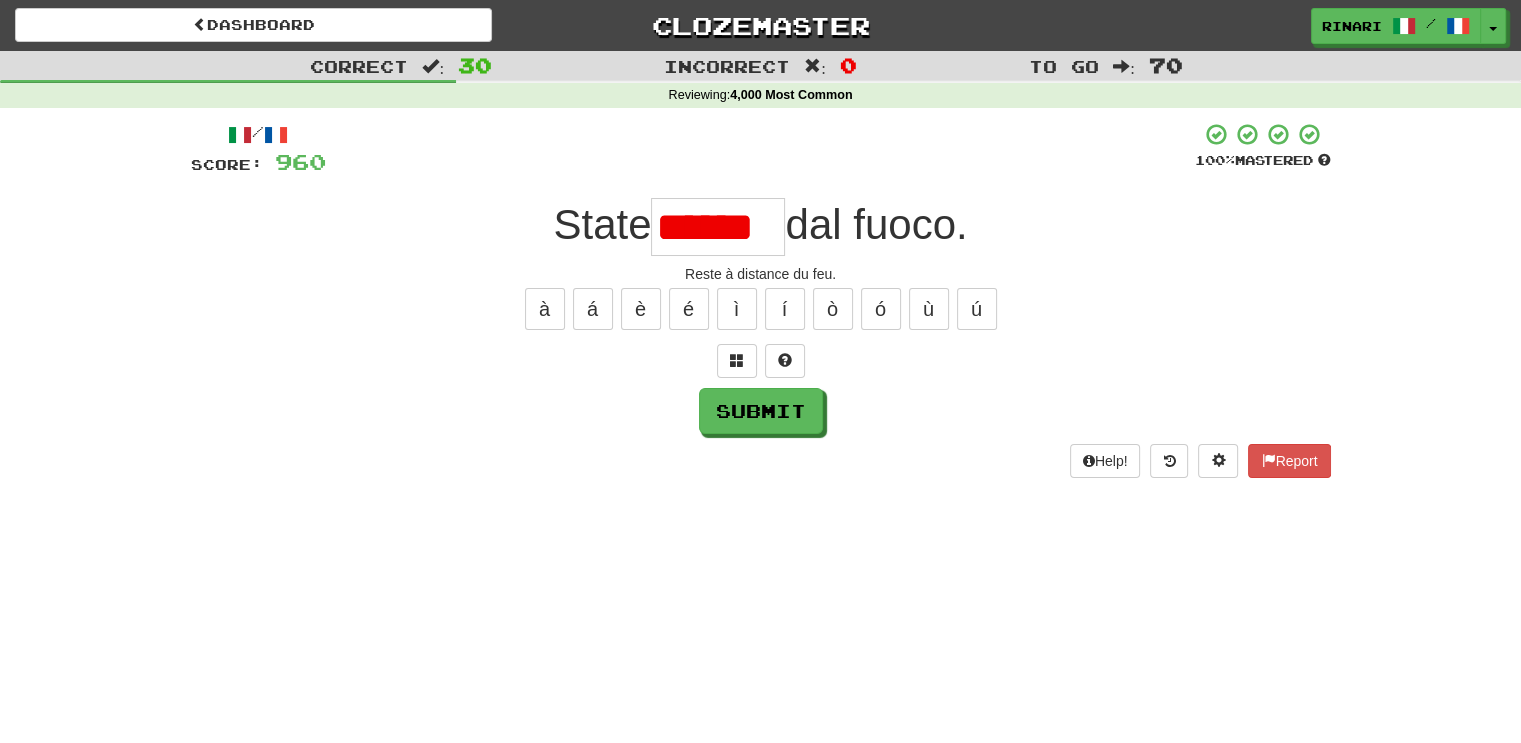 scroll, scrollTop: 0, scrollLeft: 0, axis: both 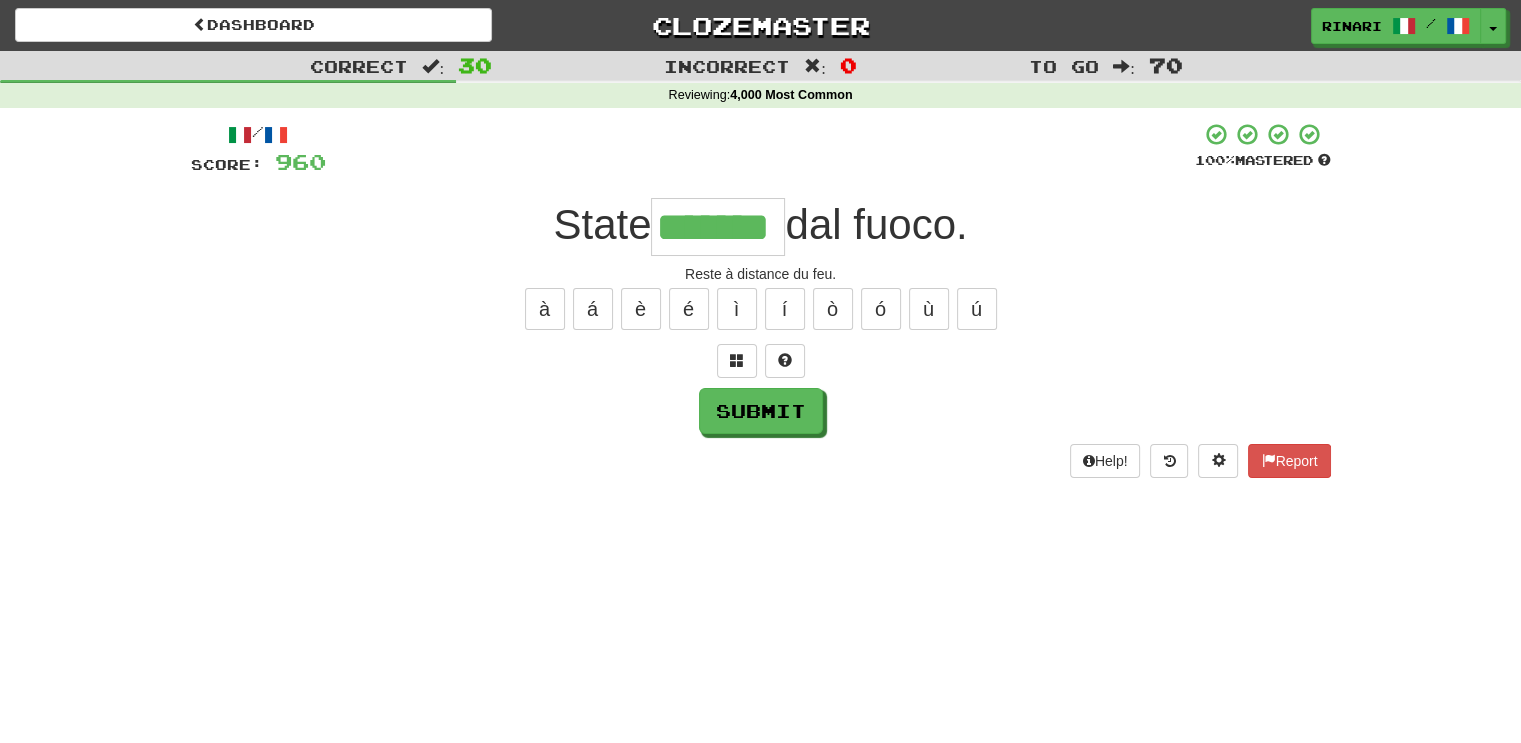 type on "*******" 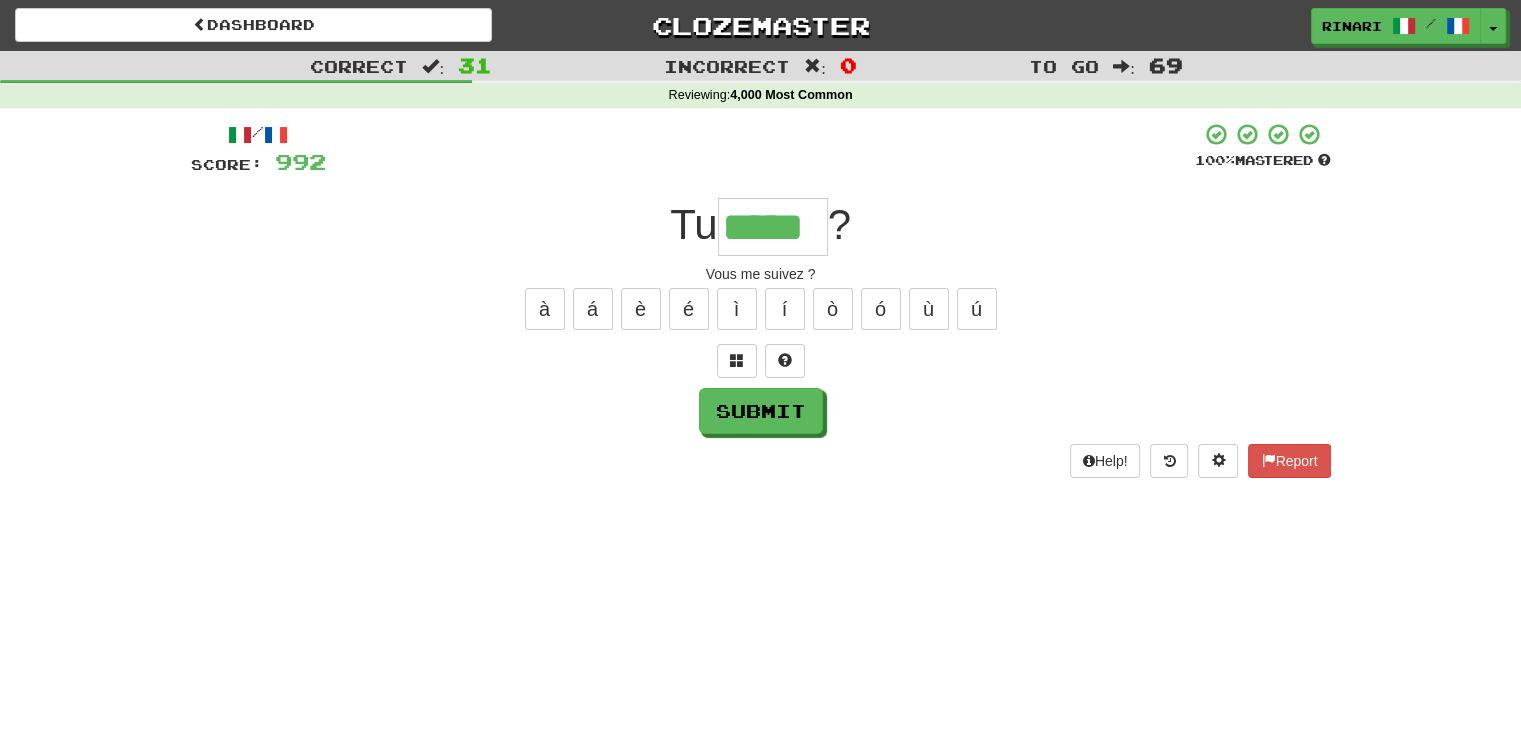 type on "*****" 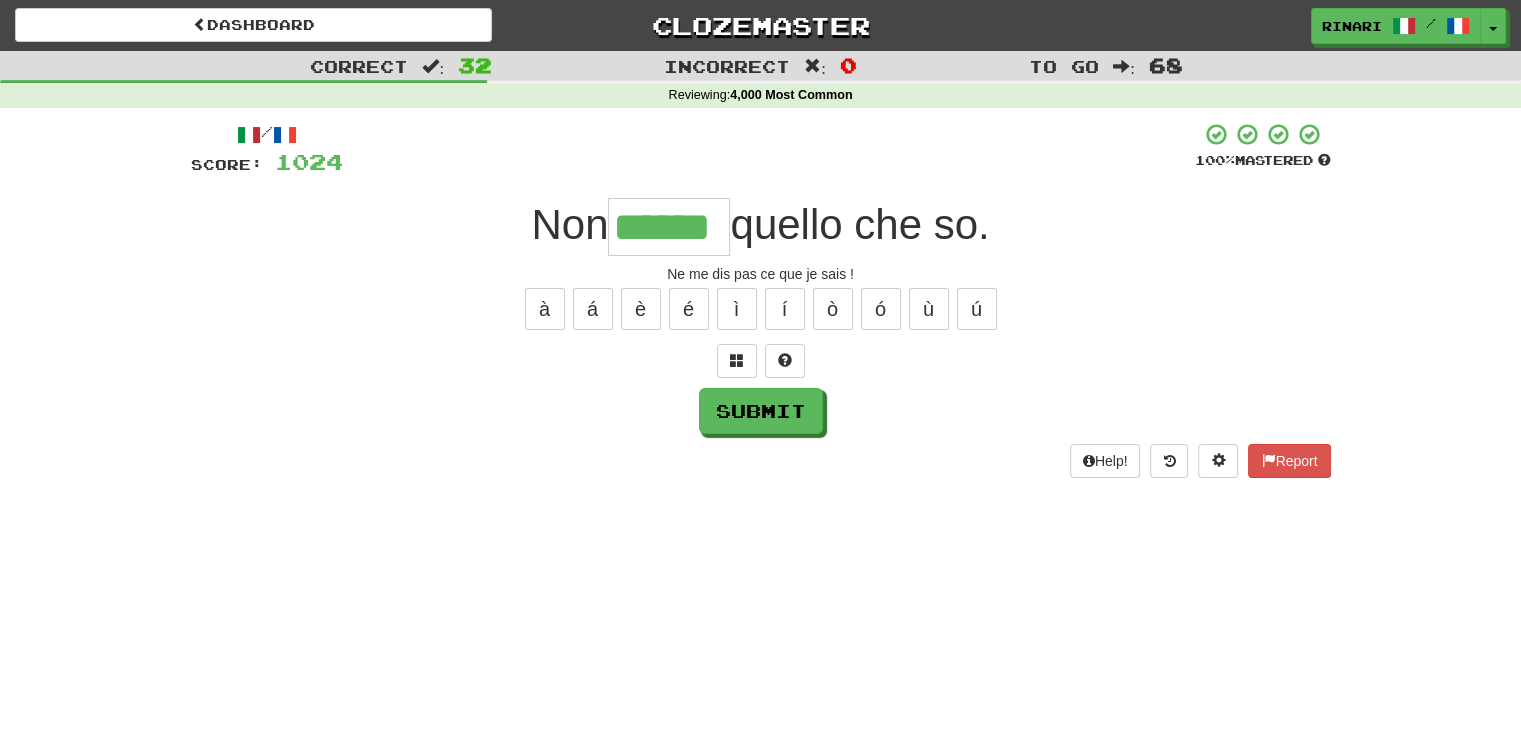 type on "******" 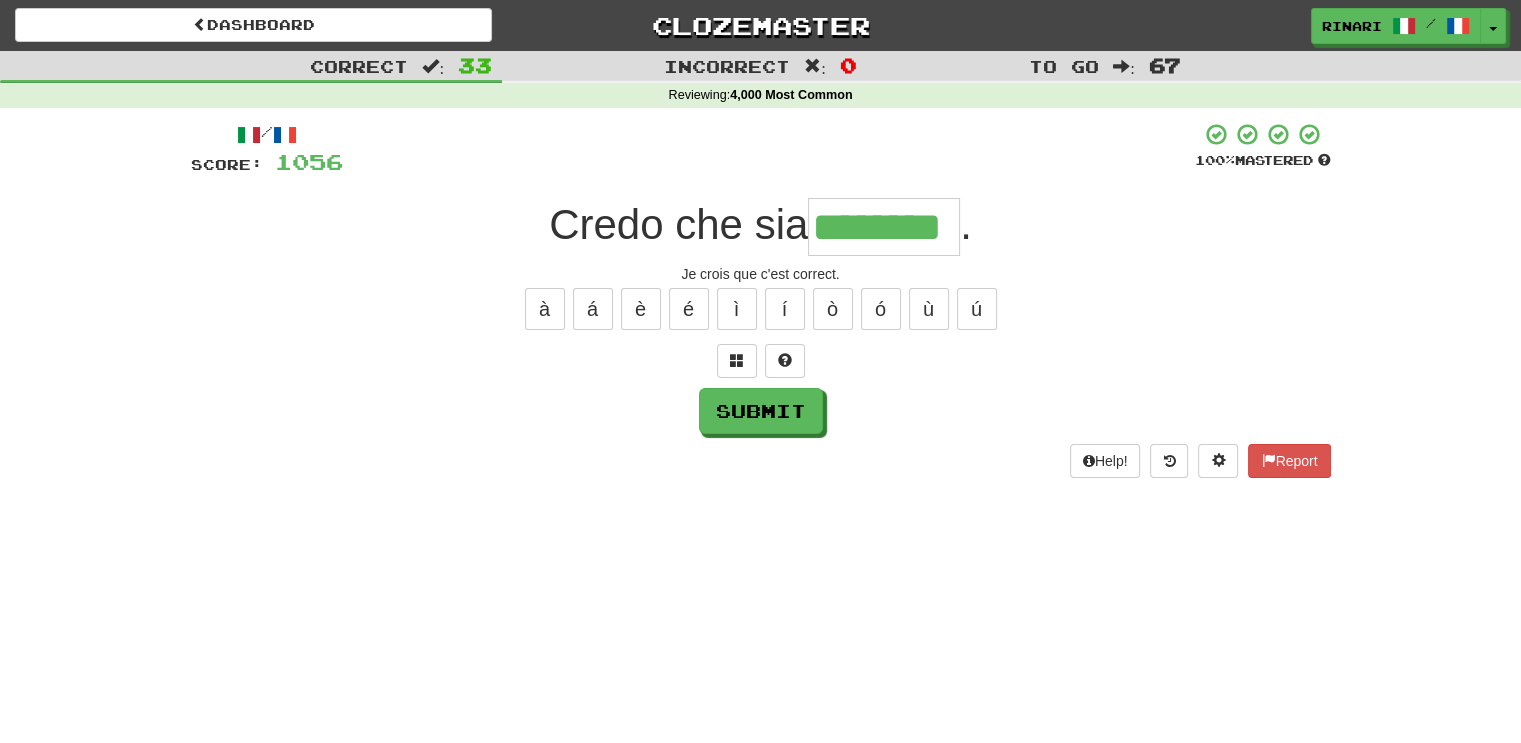 type on "********" 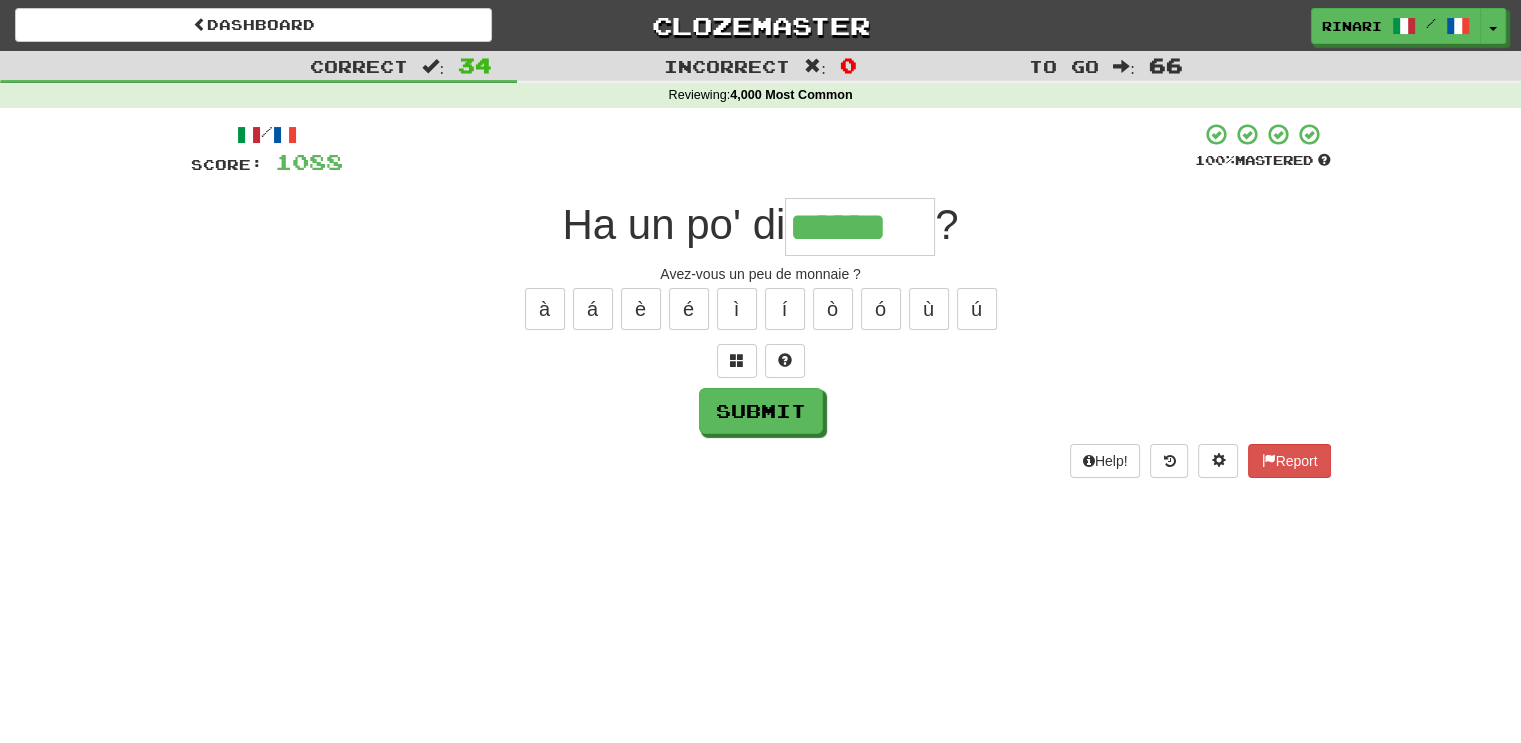 type on "******" 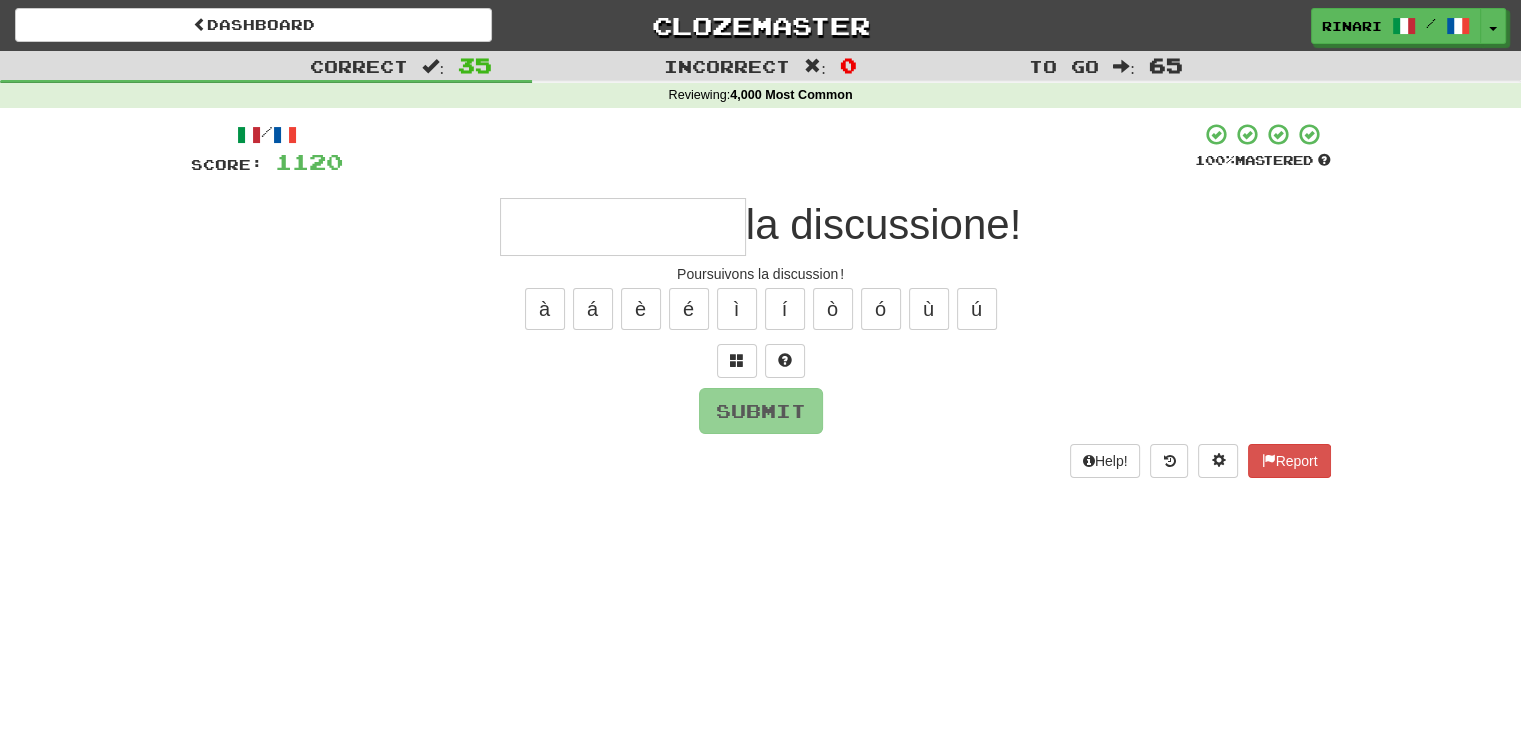 type on "*" 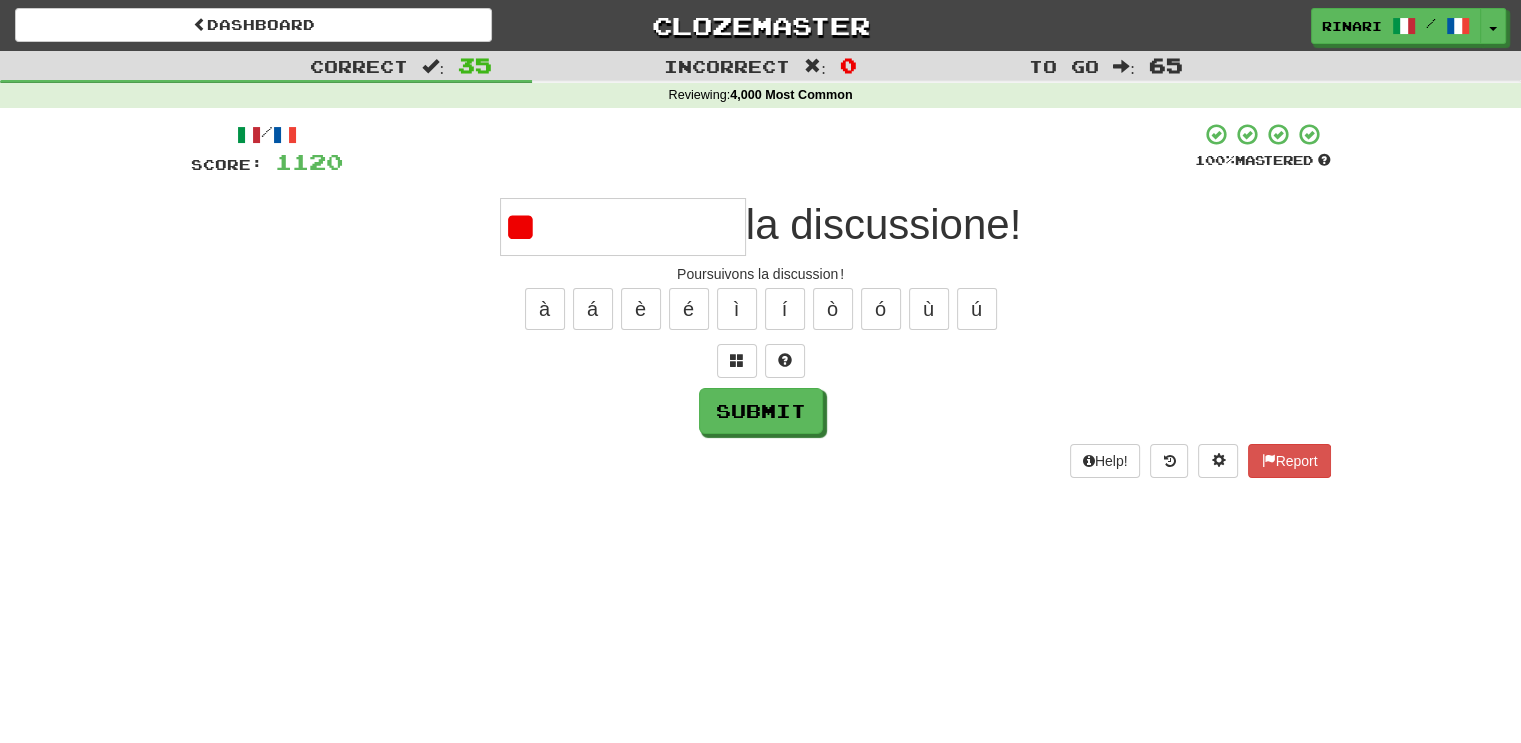 type on "*" 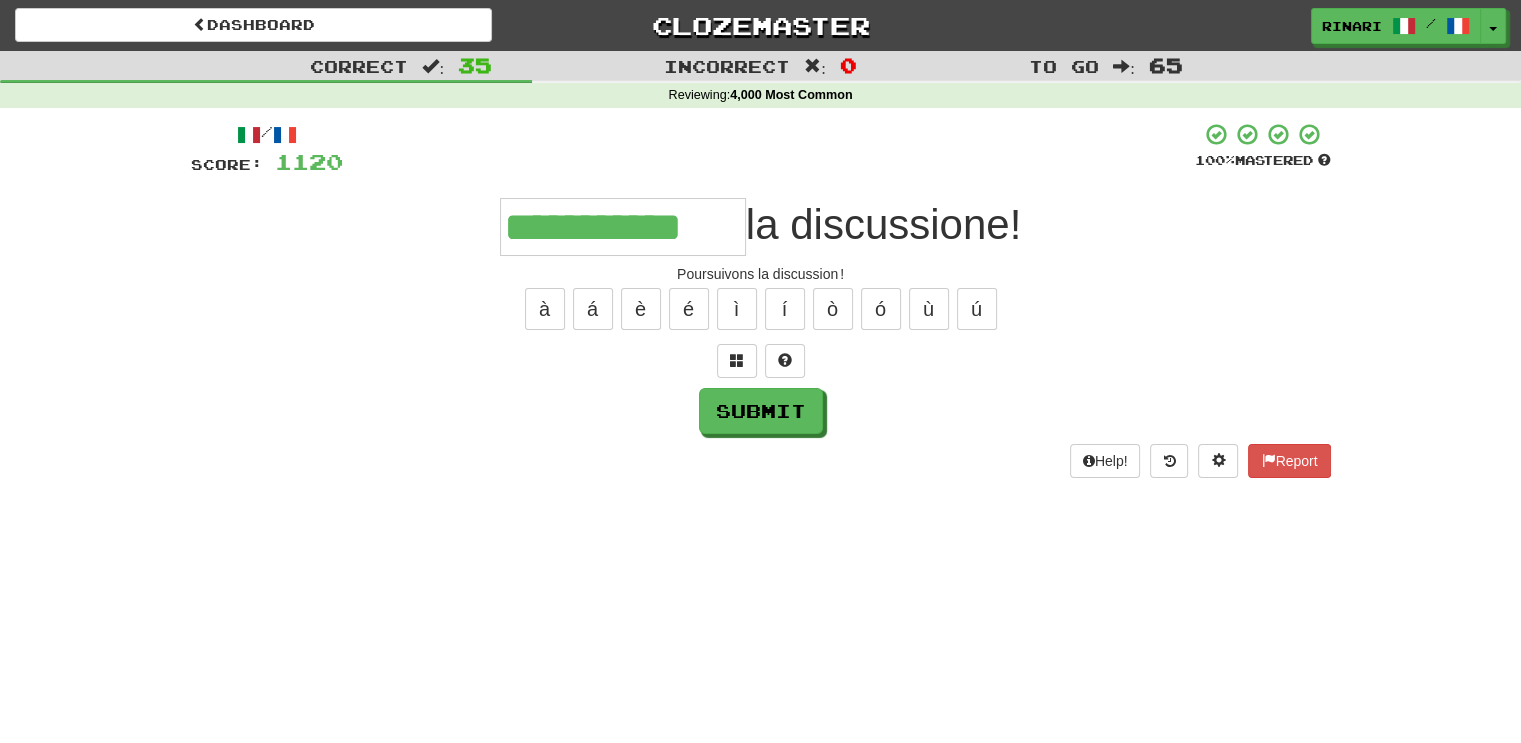 type on "**********" 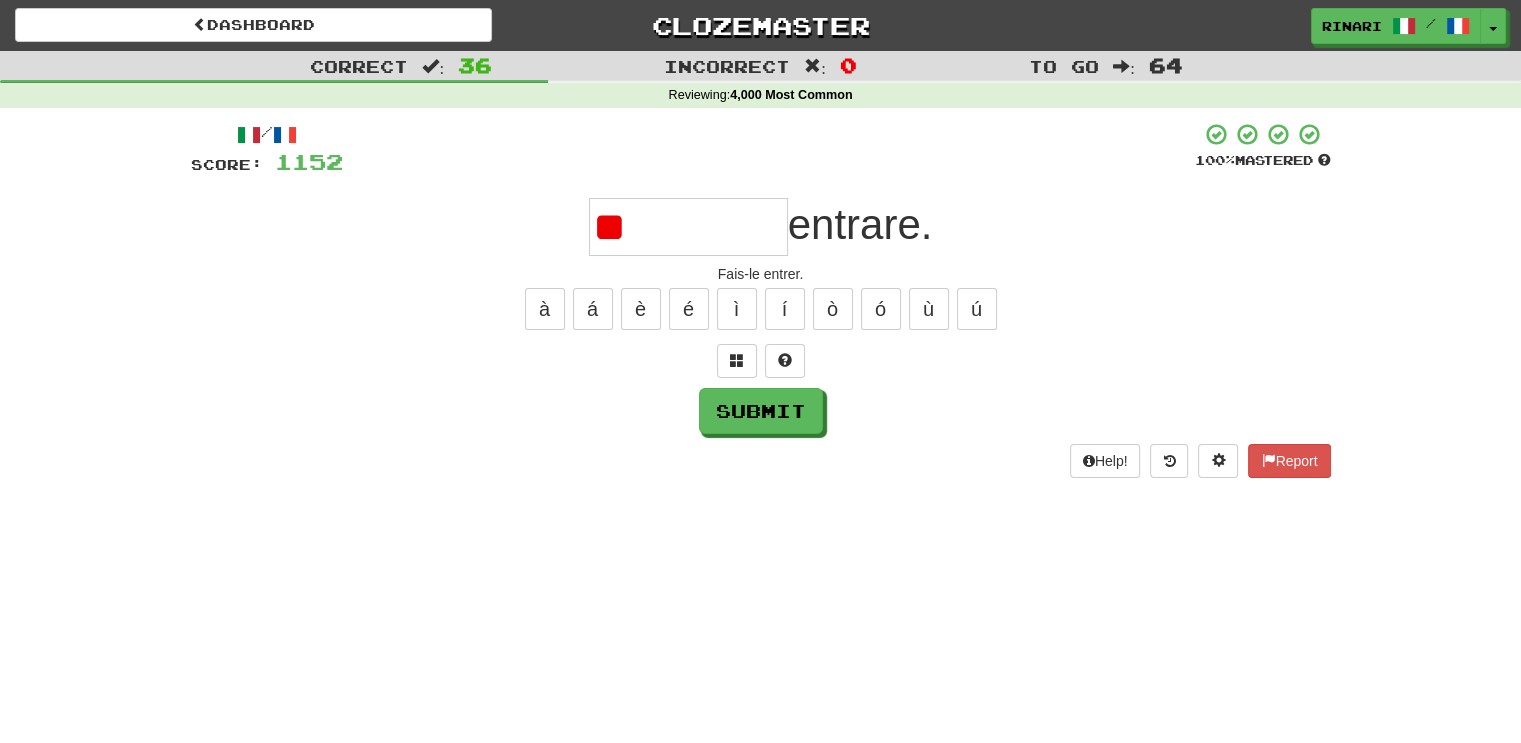 type on "*" 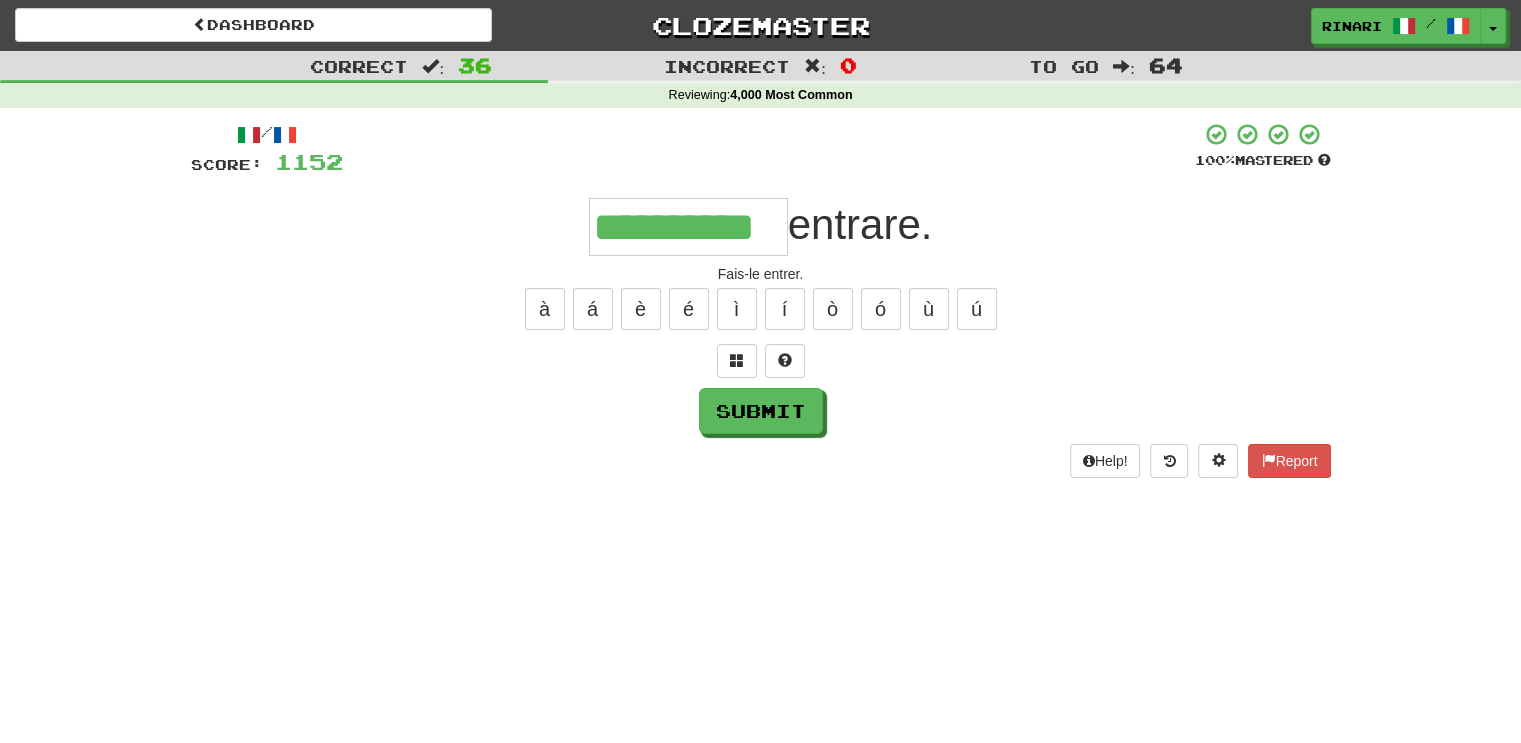 type on "**********" 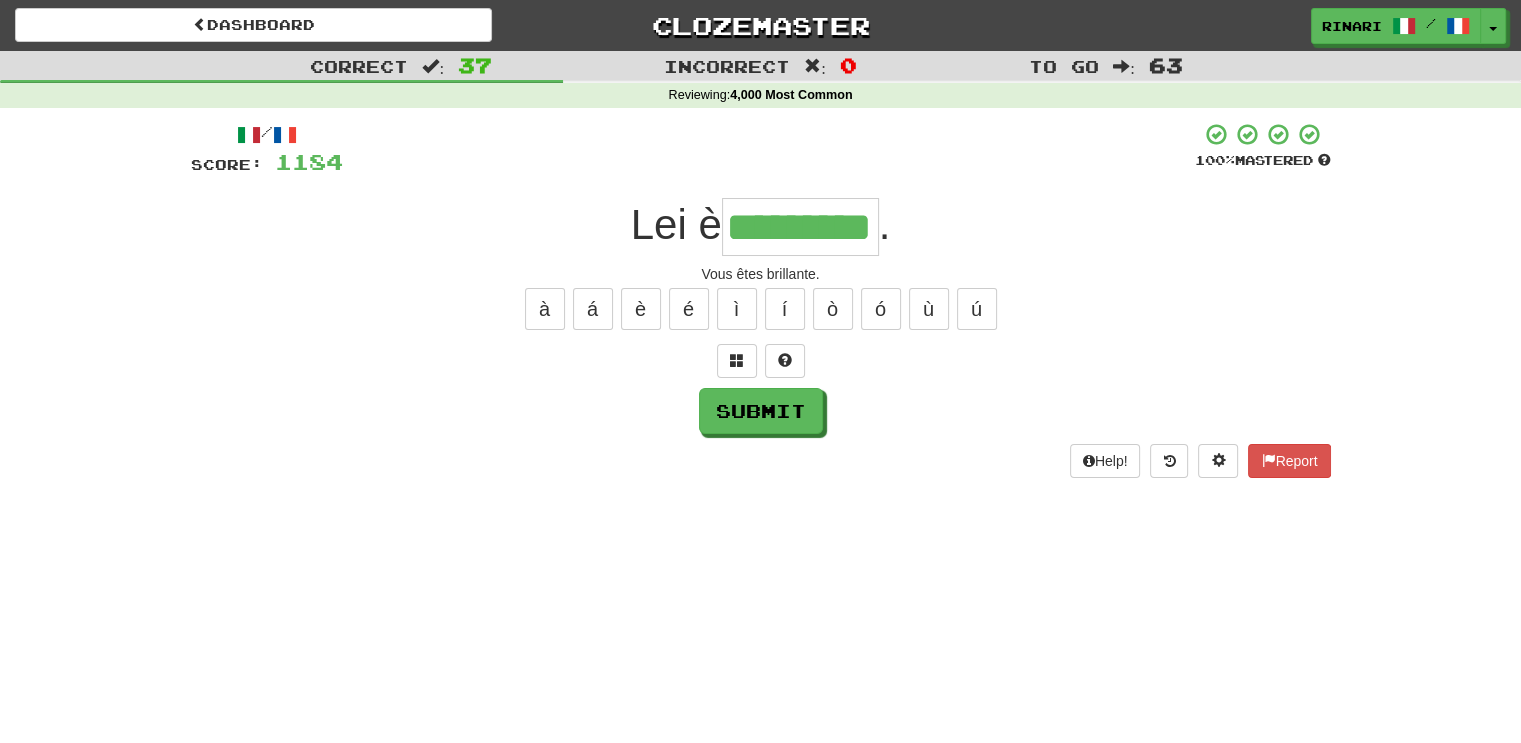 type on "*********" 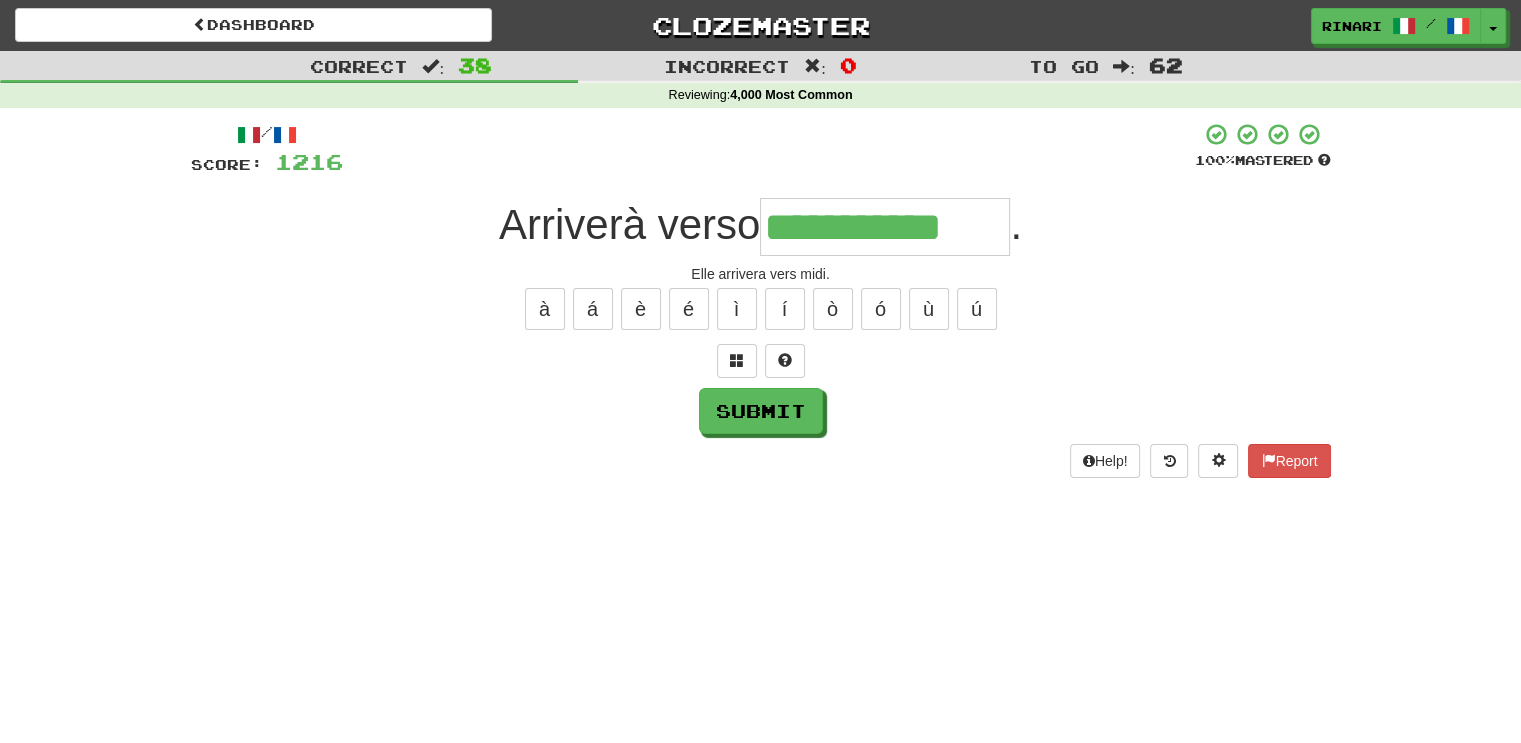 type on "**********" 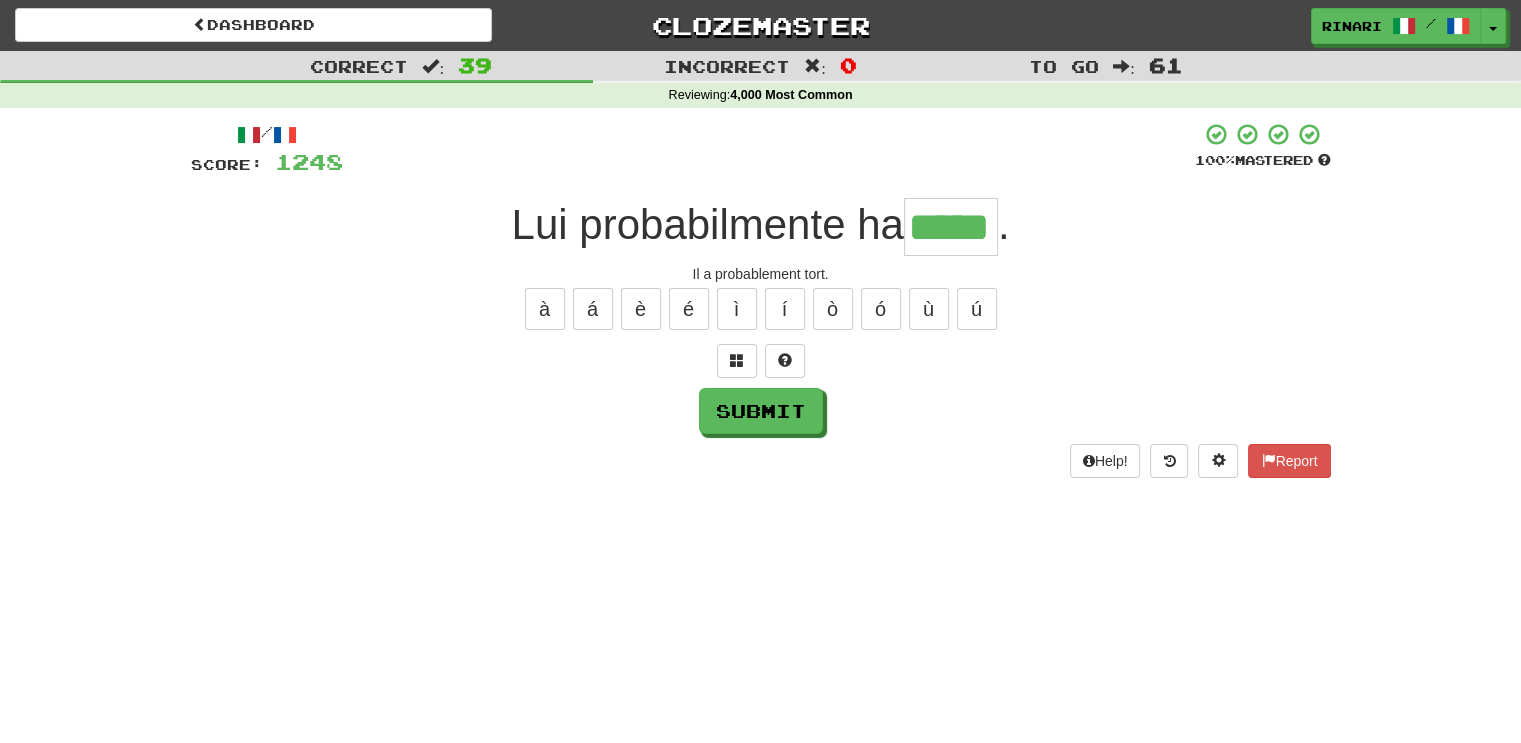 type on "*****" 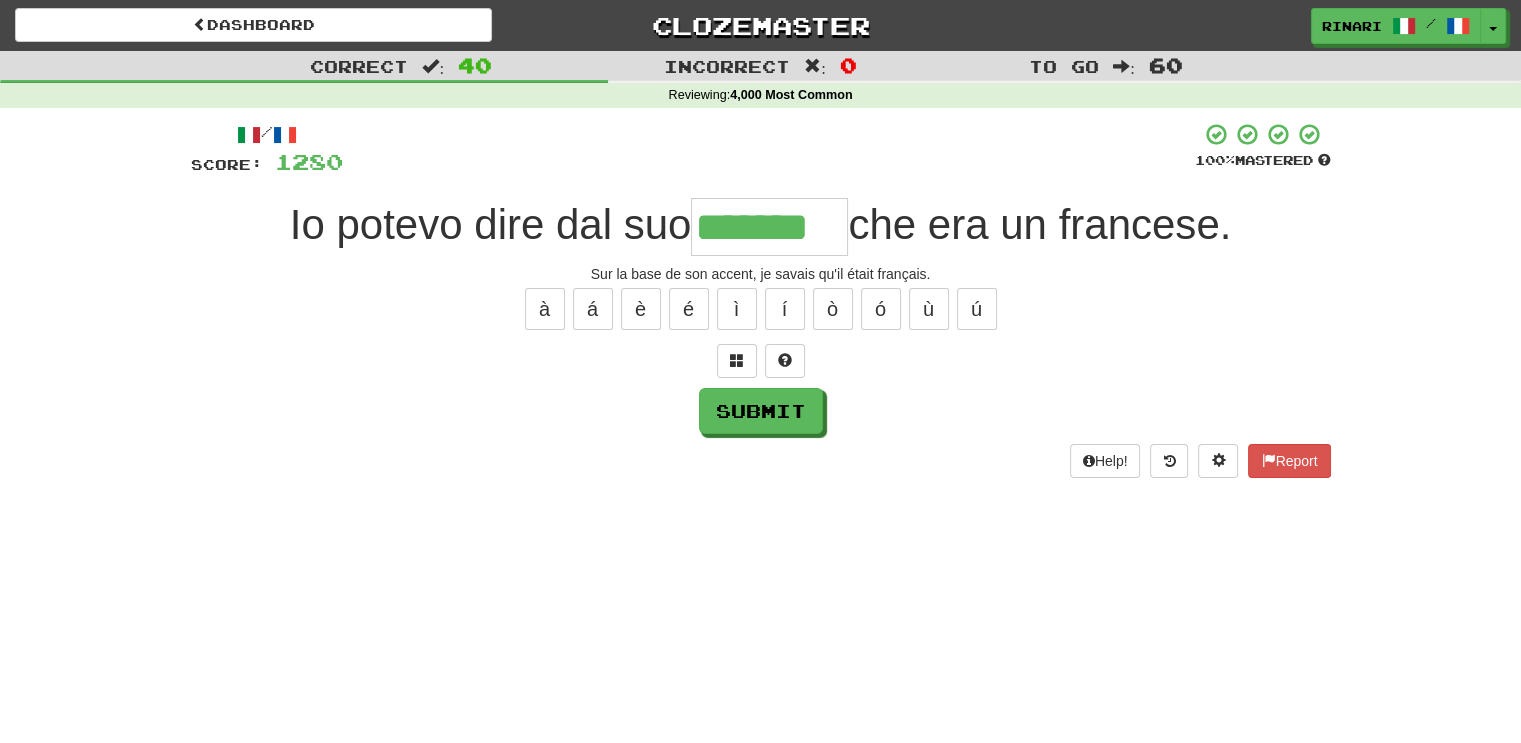 type on "*******" 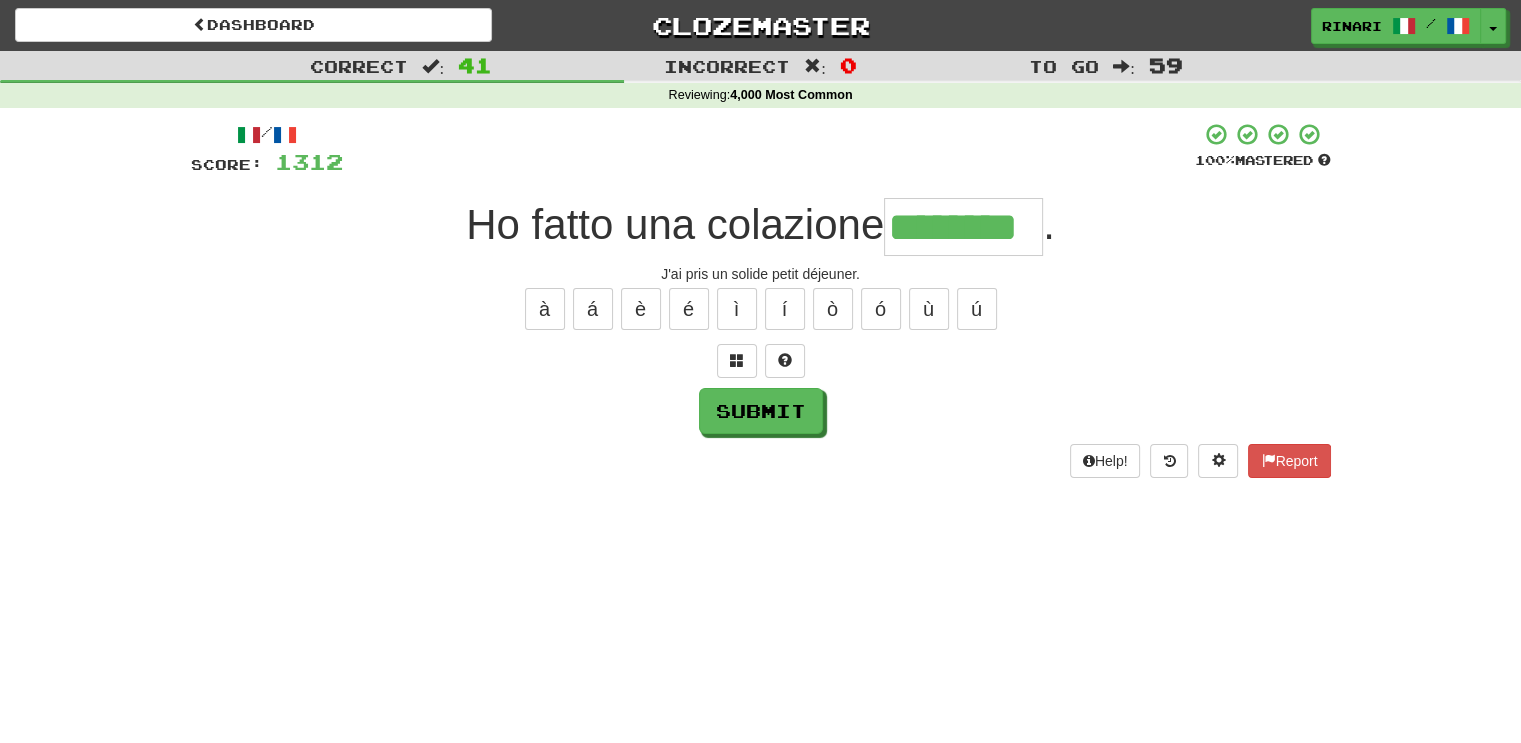type on "********" 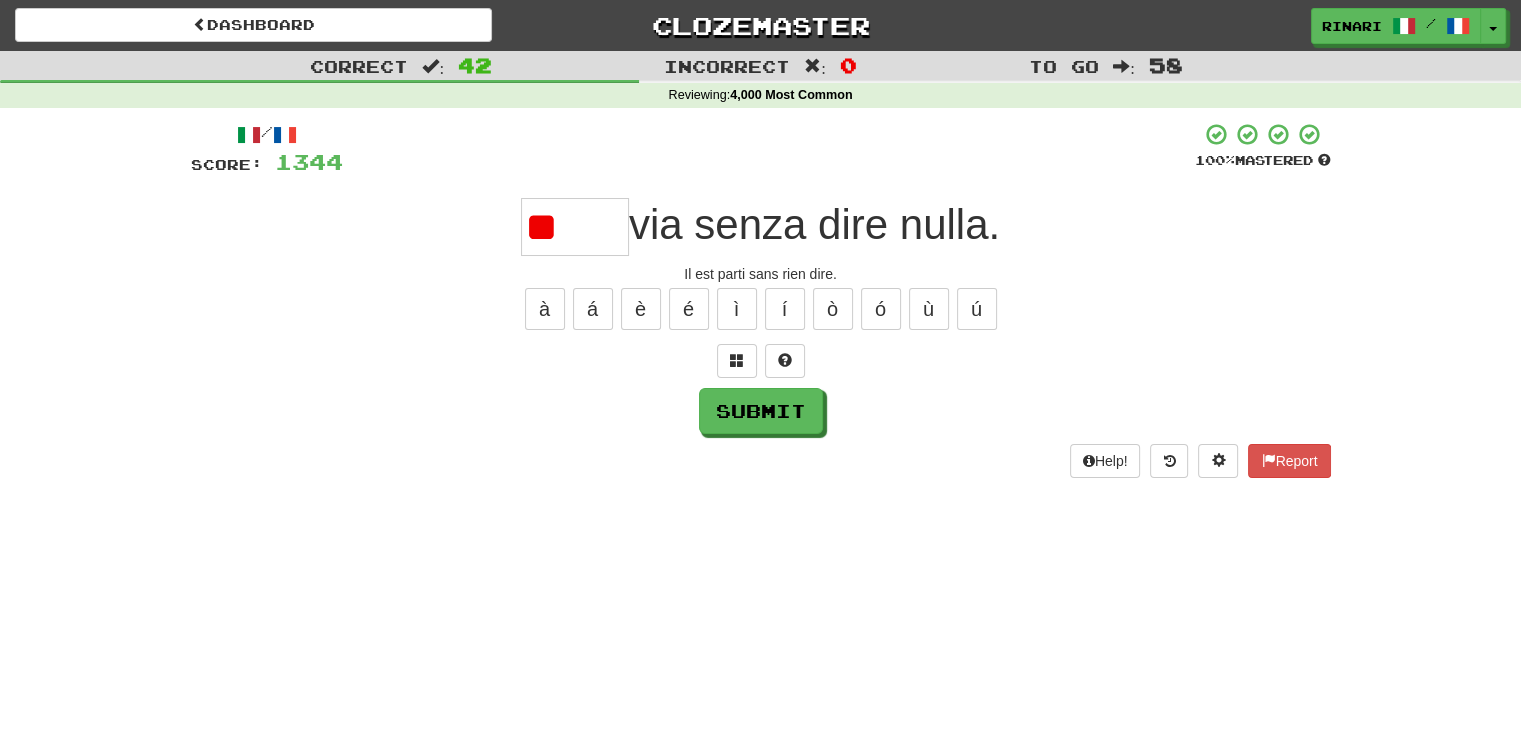 type on "*" 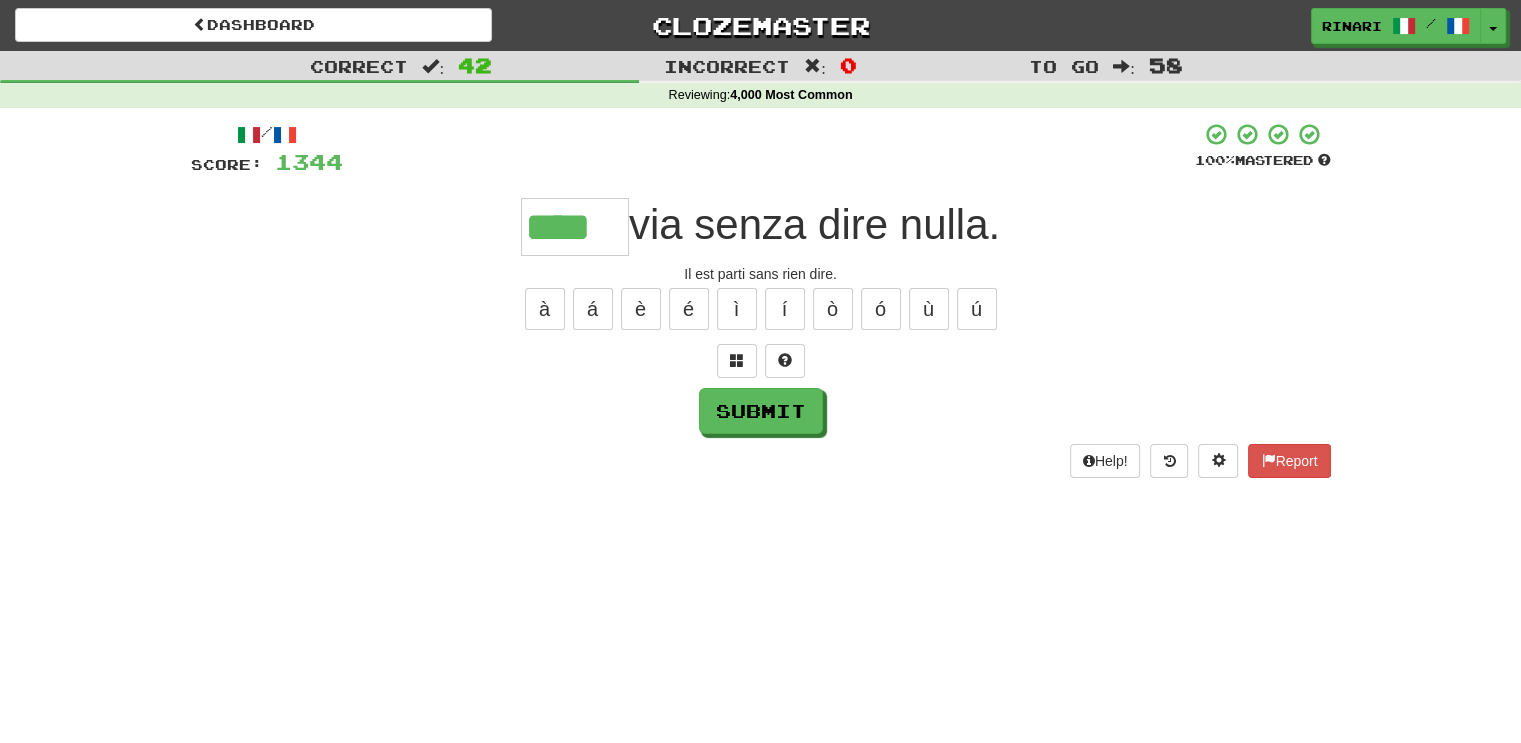 type on "****" 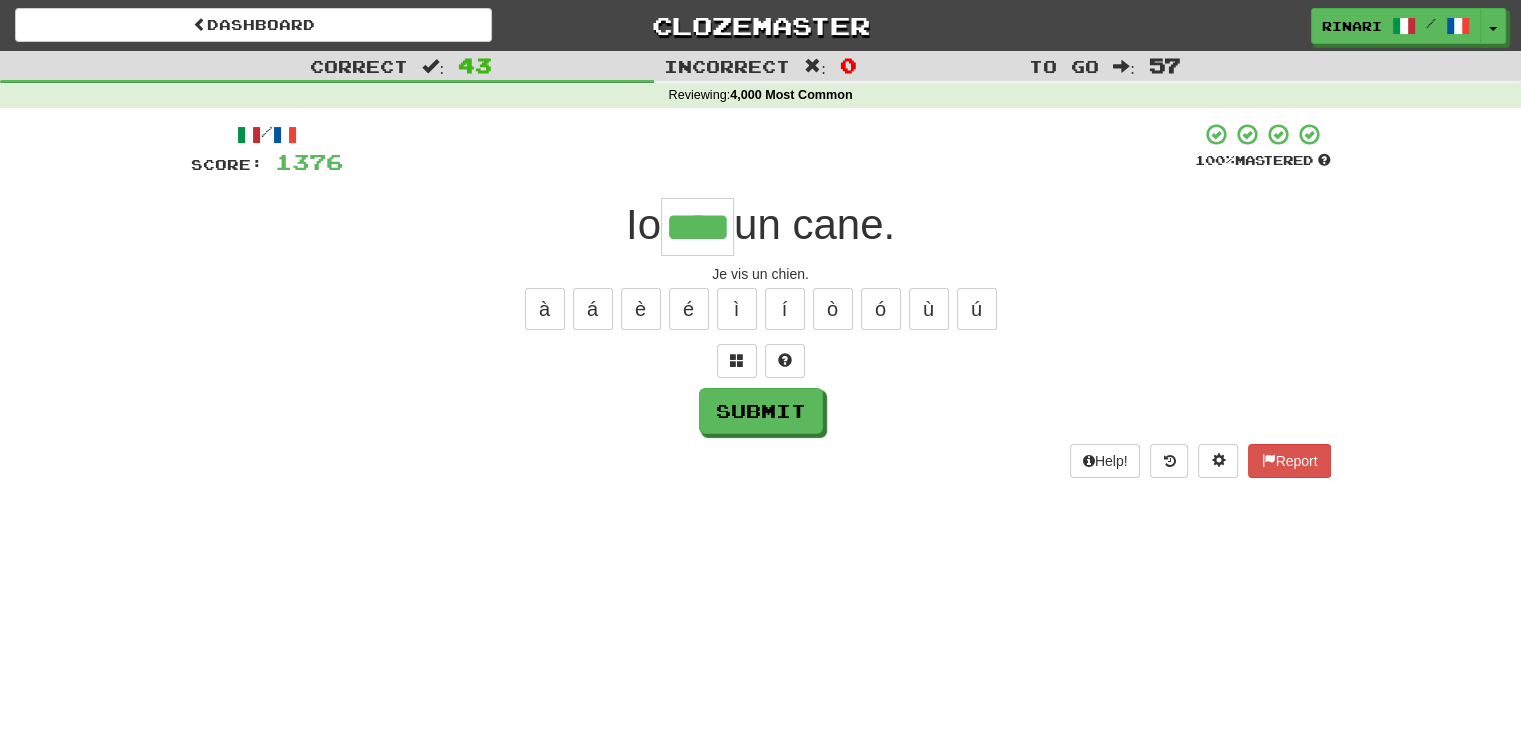 type on "****" 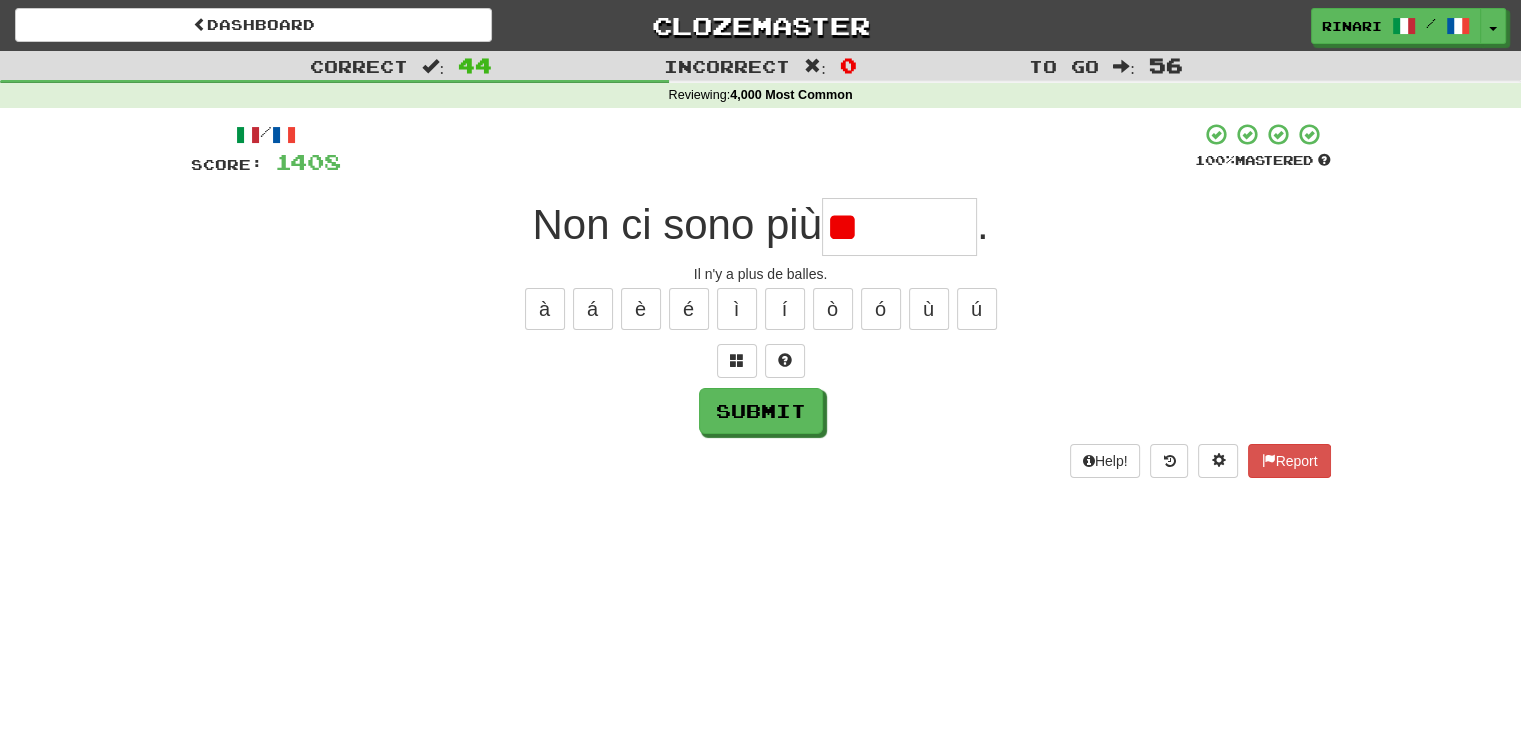 type on "*" 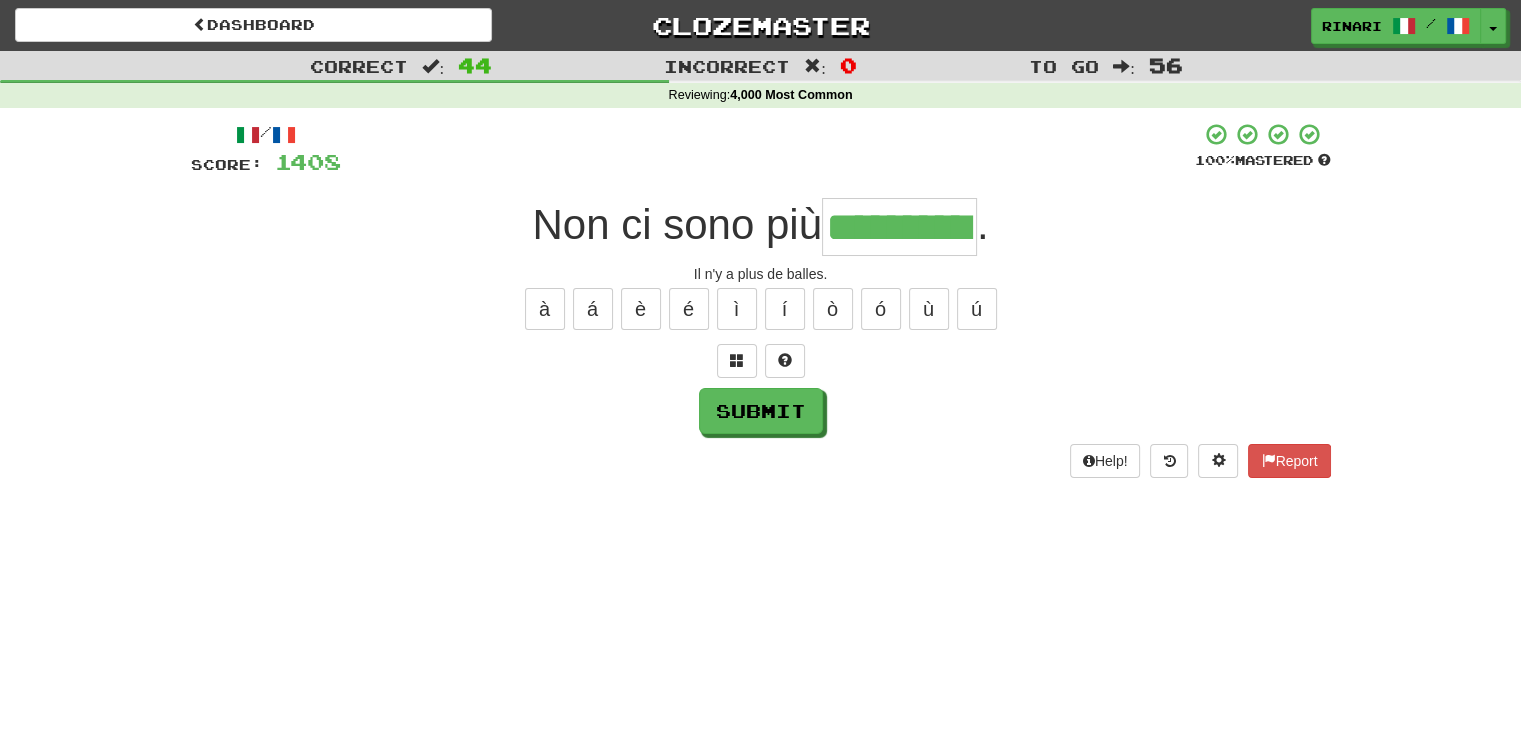 type on "**********" 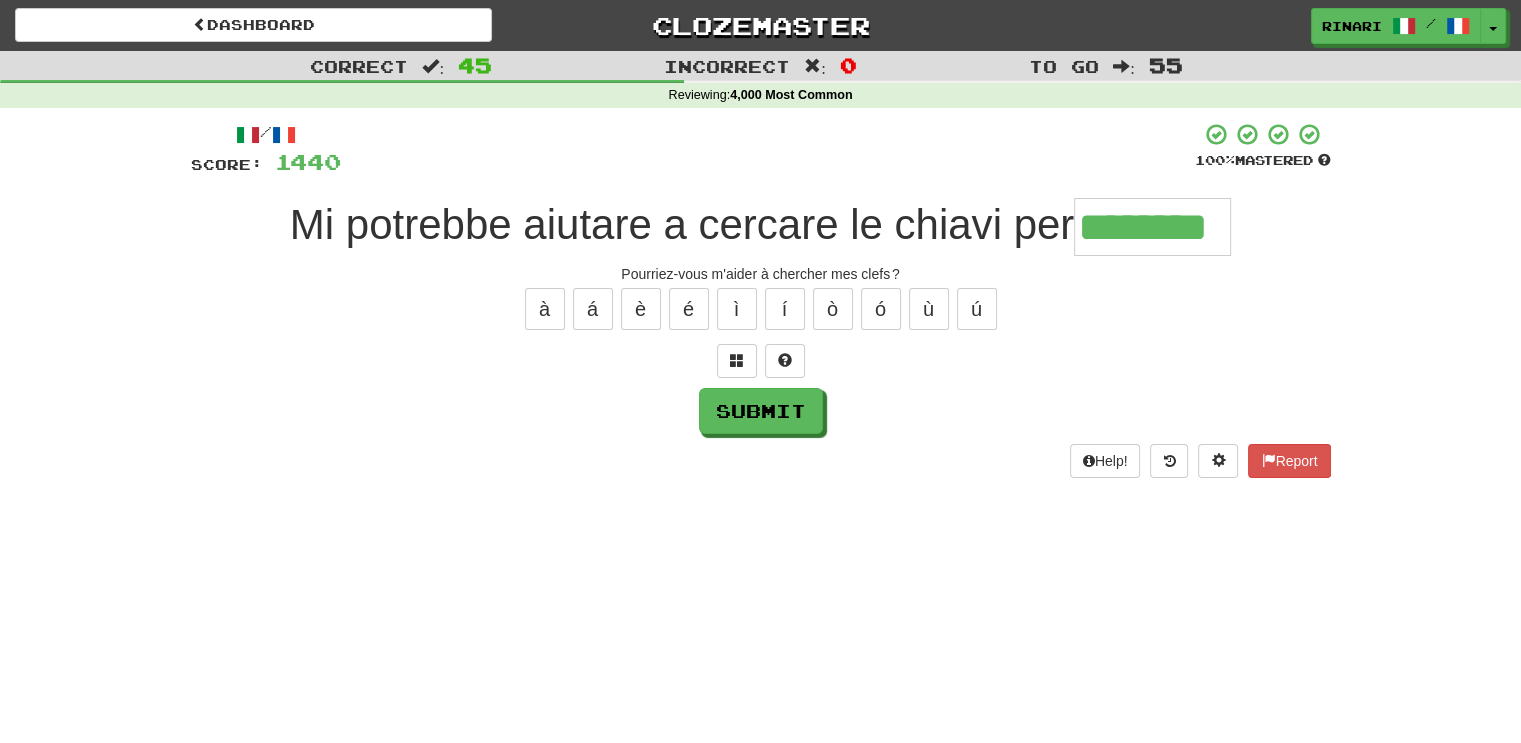type on "********" 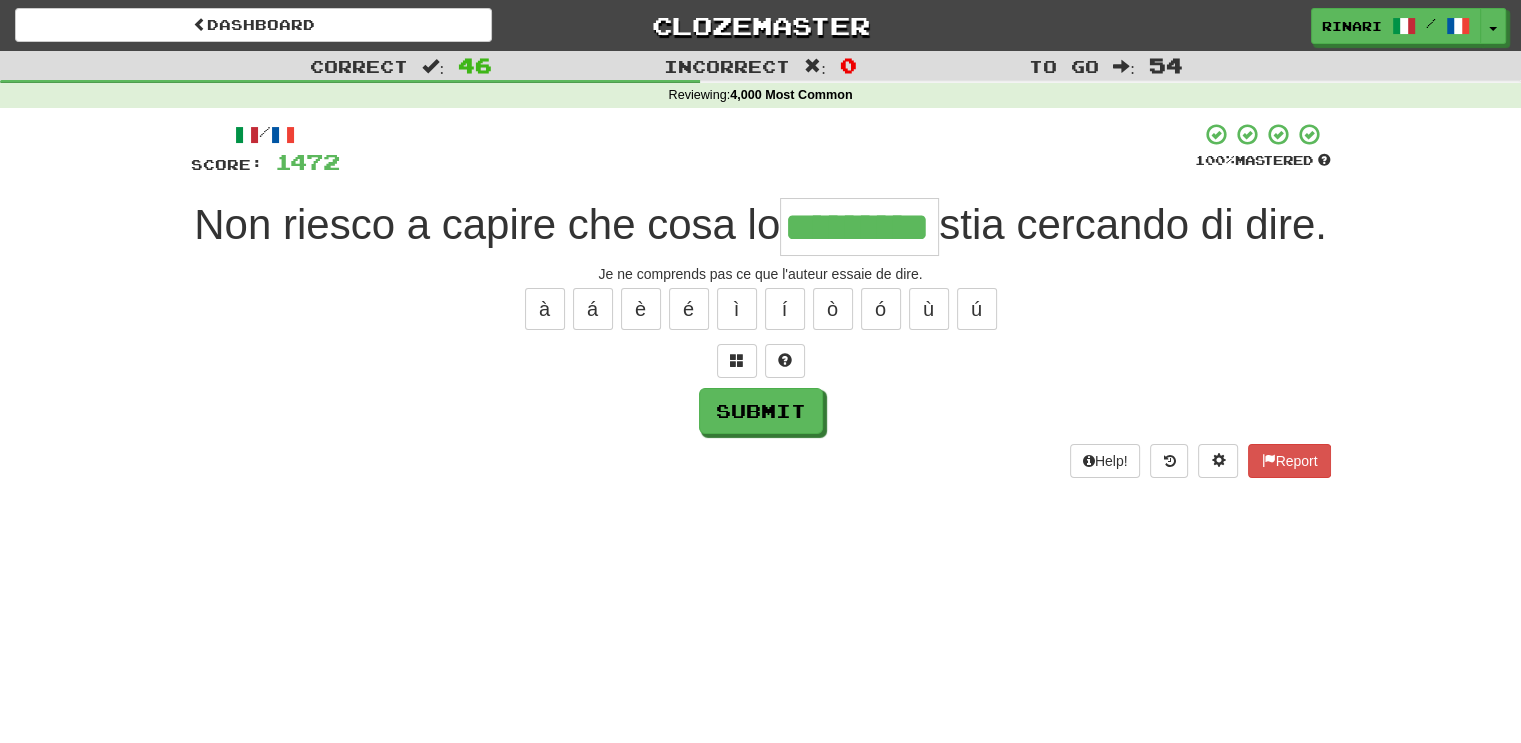 type on "*********" 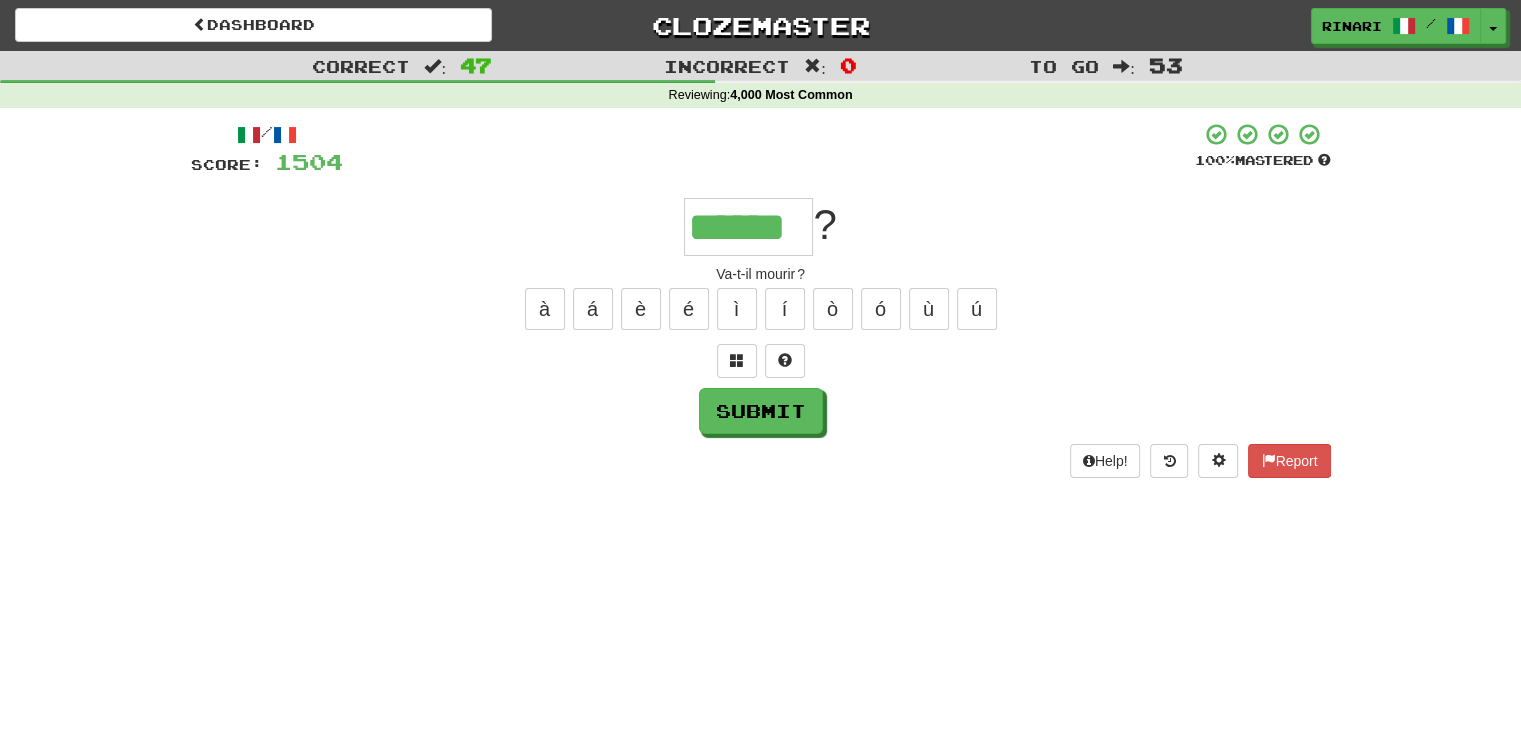type on "******" 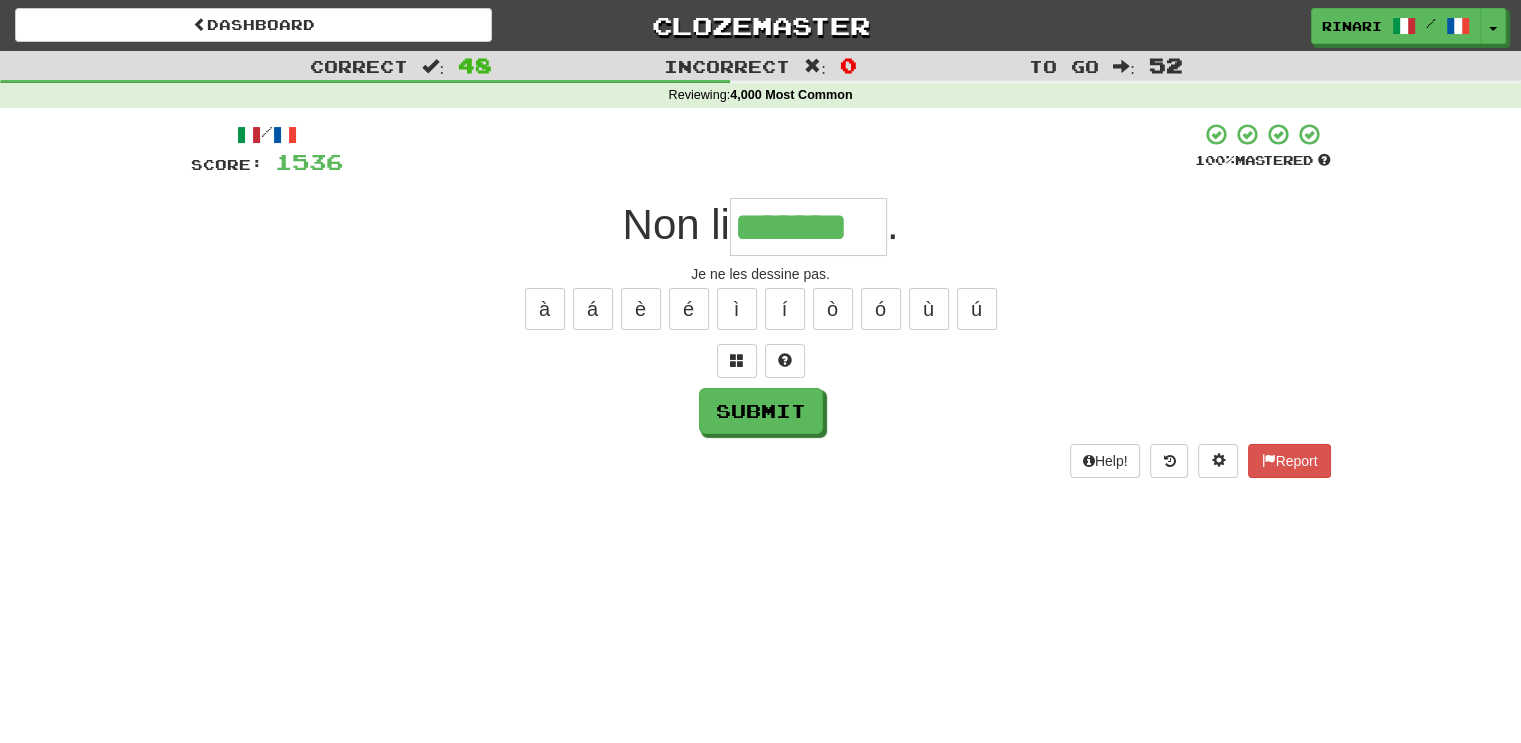 type on "*******" 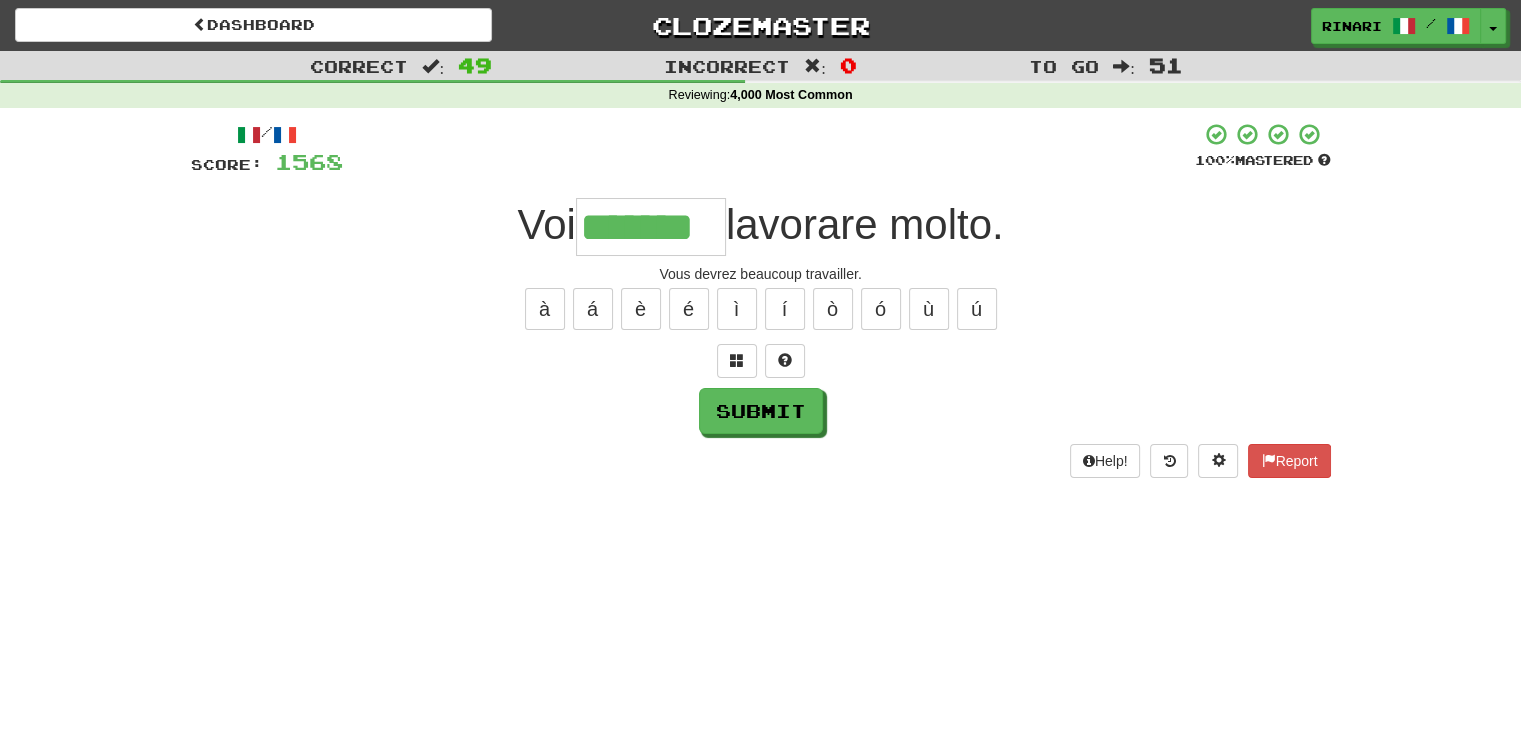 type on "*******" 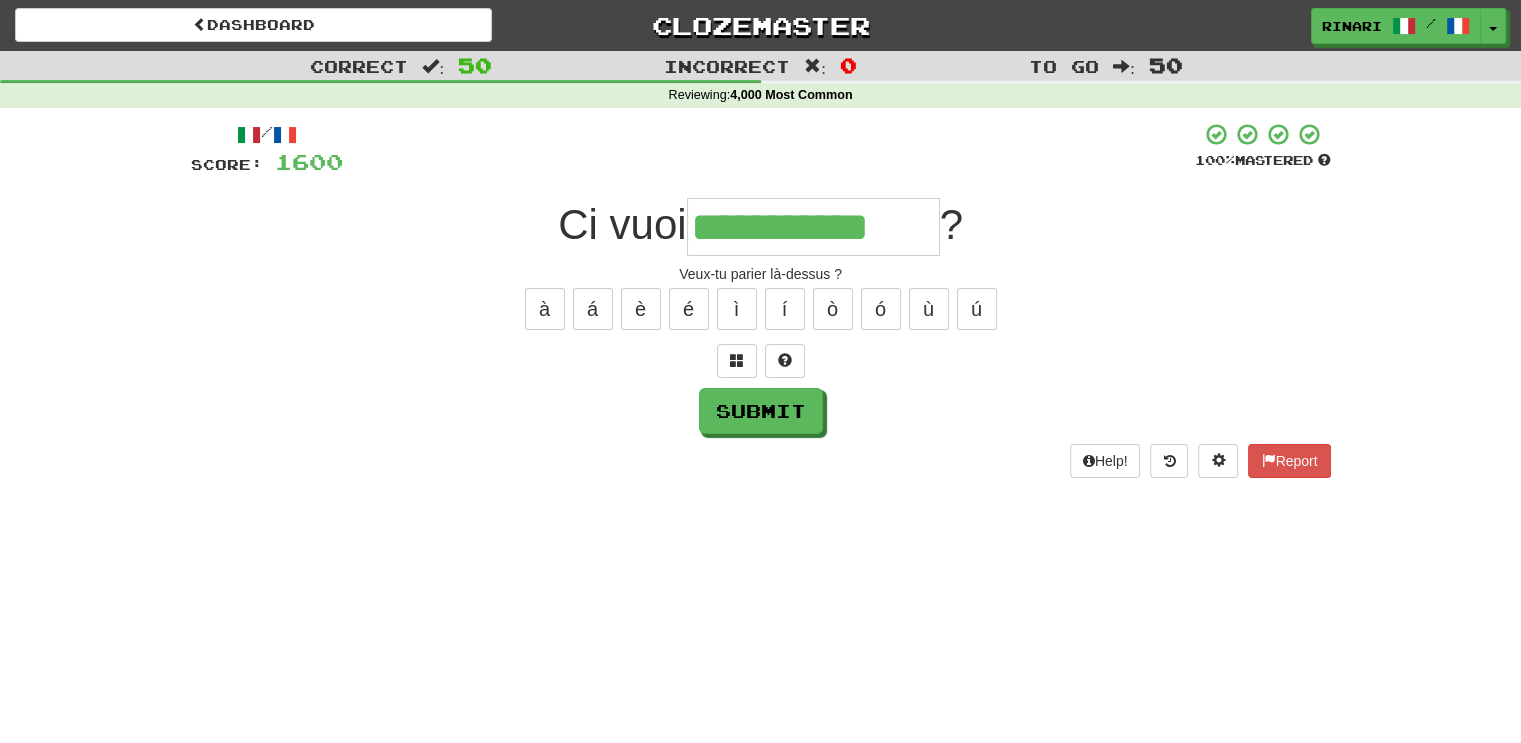 type on "**********" 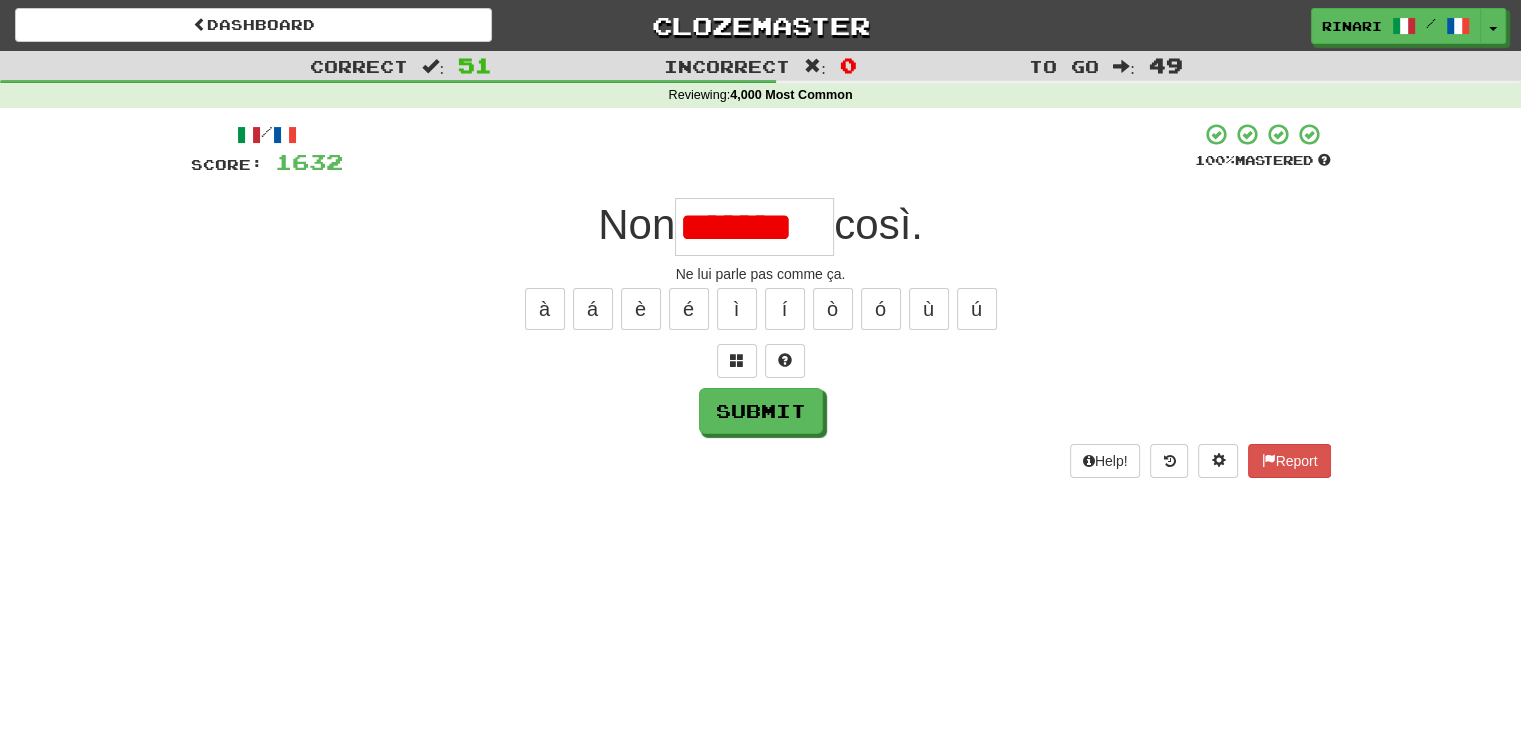 scroll, scrollTop: 0, scrollLeft: 0, axis: both 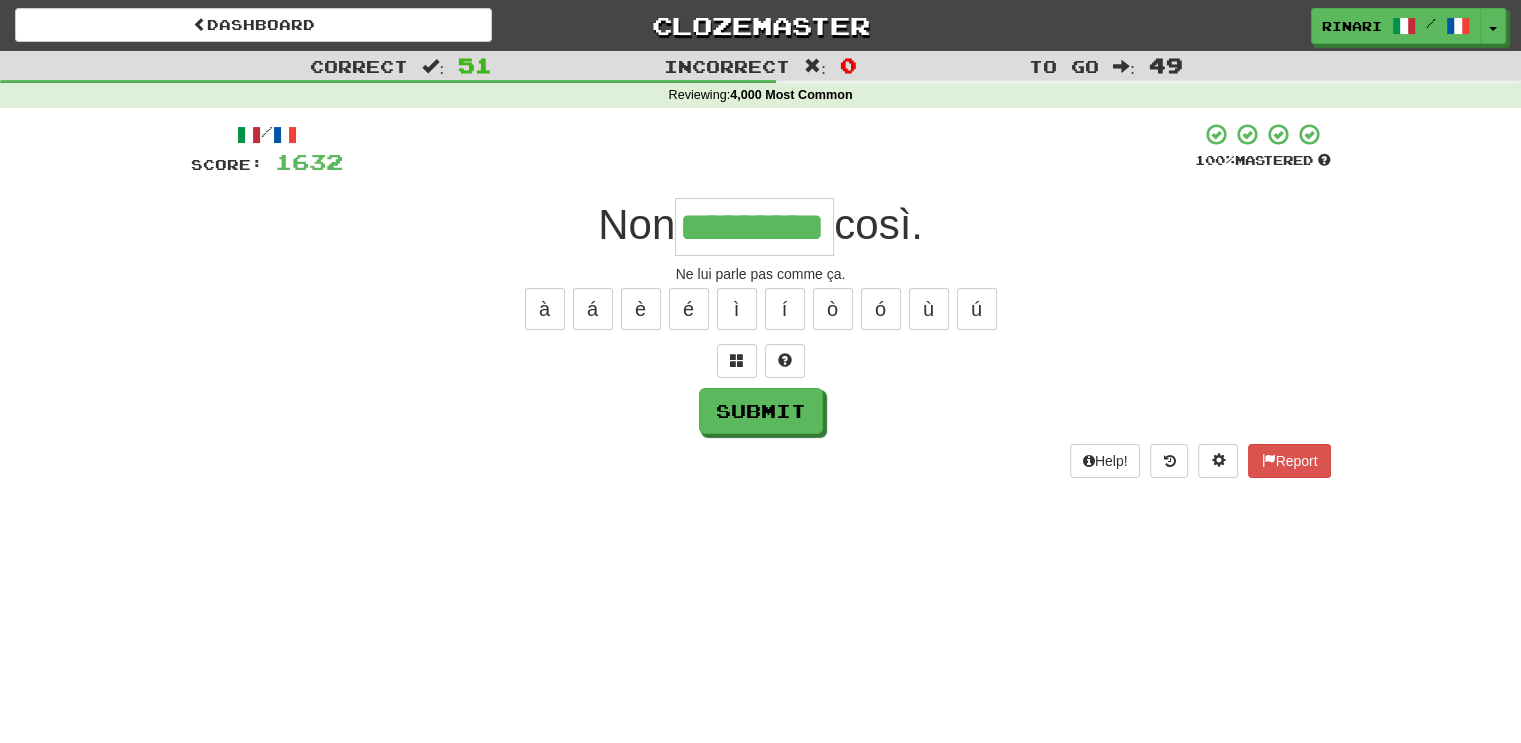 type on "*********" 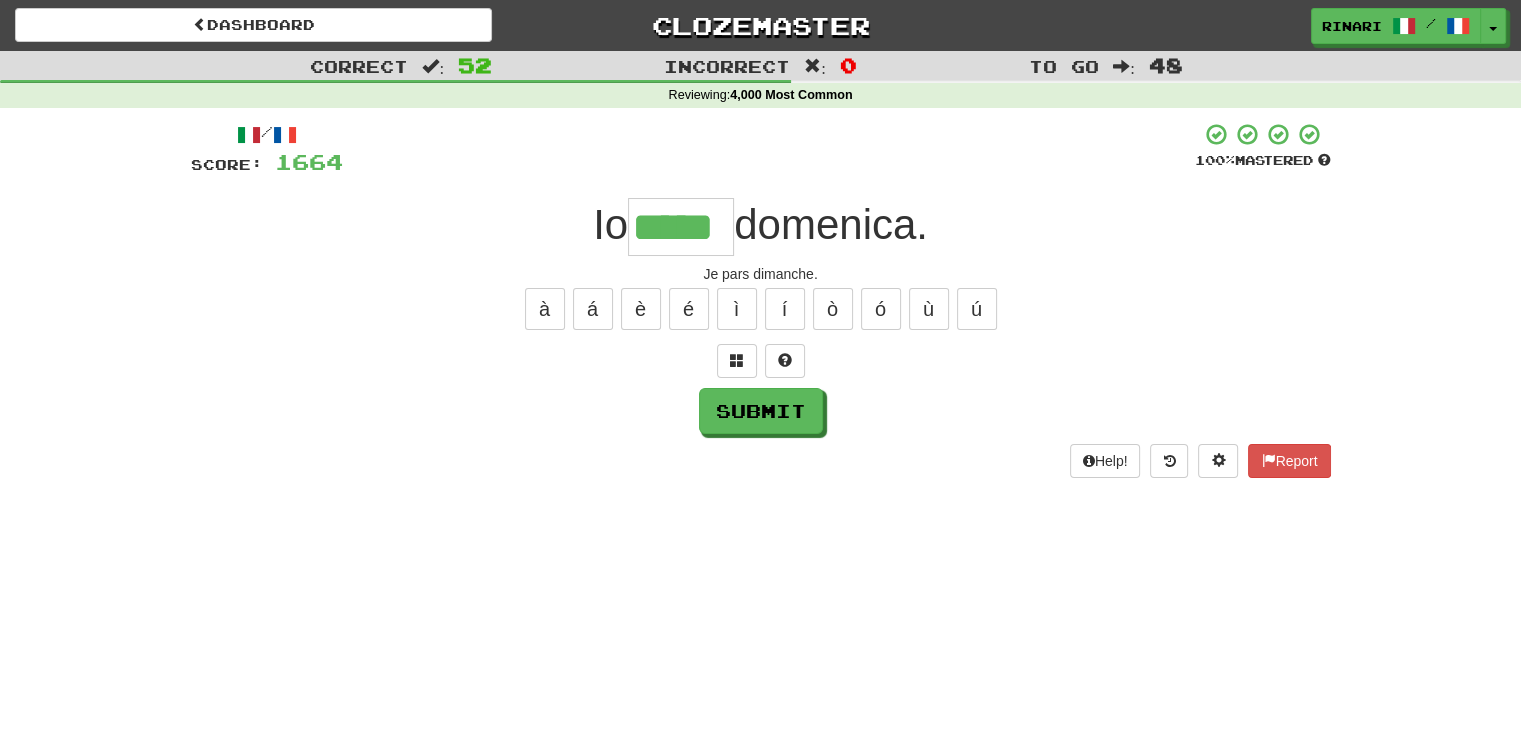 type on "*****" 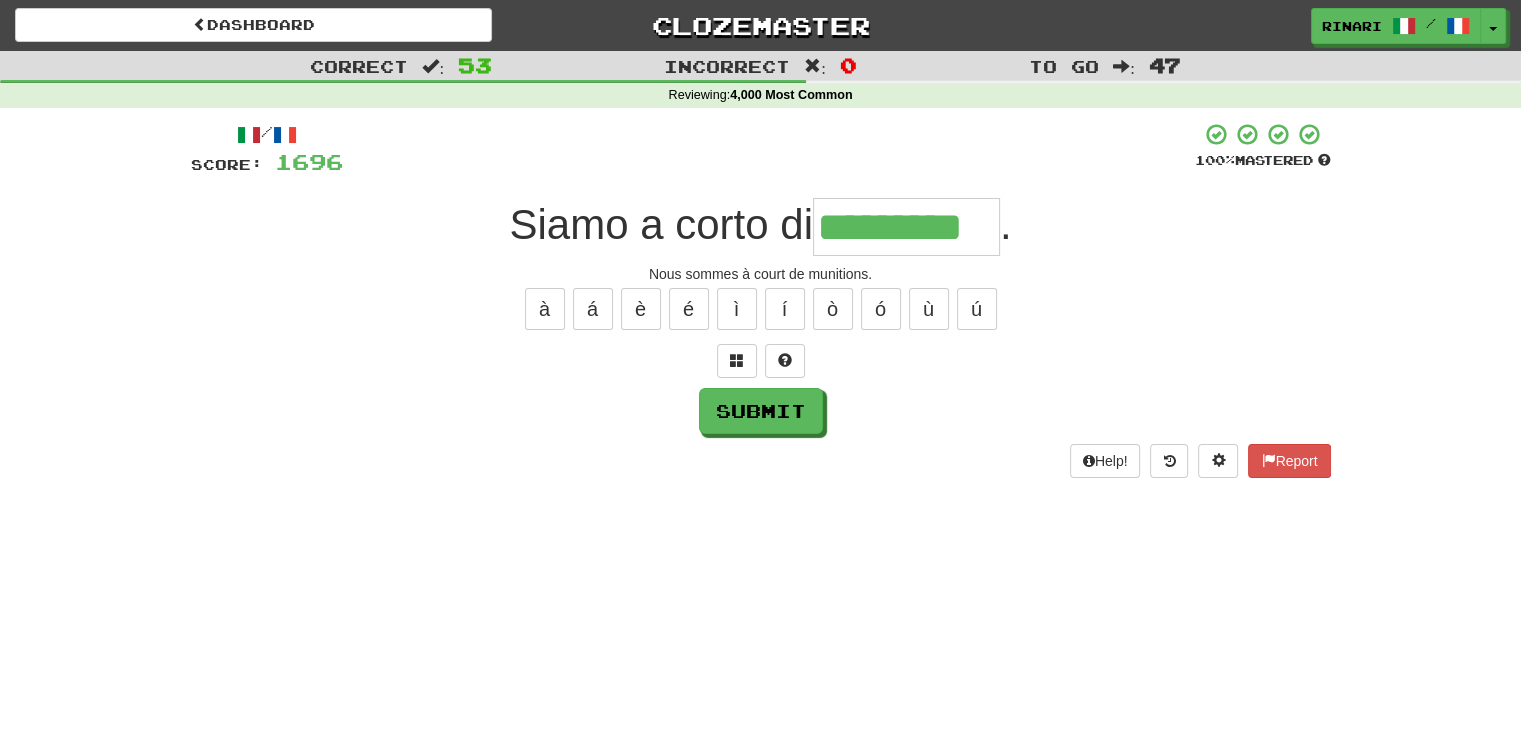 type on "*********" 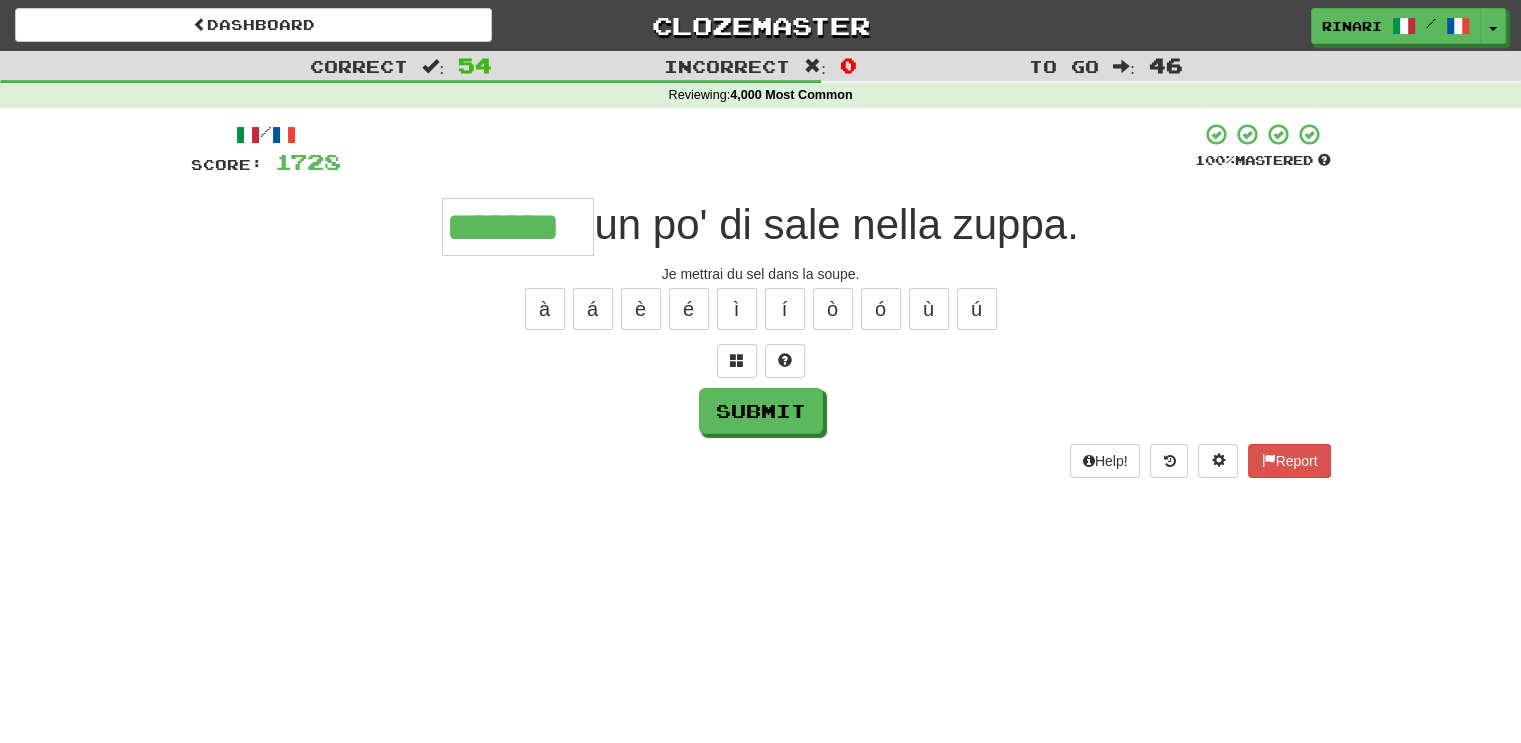 type on "*******" 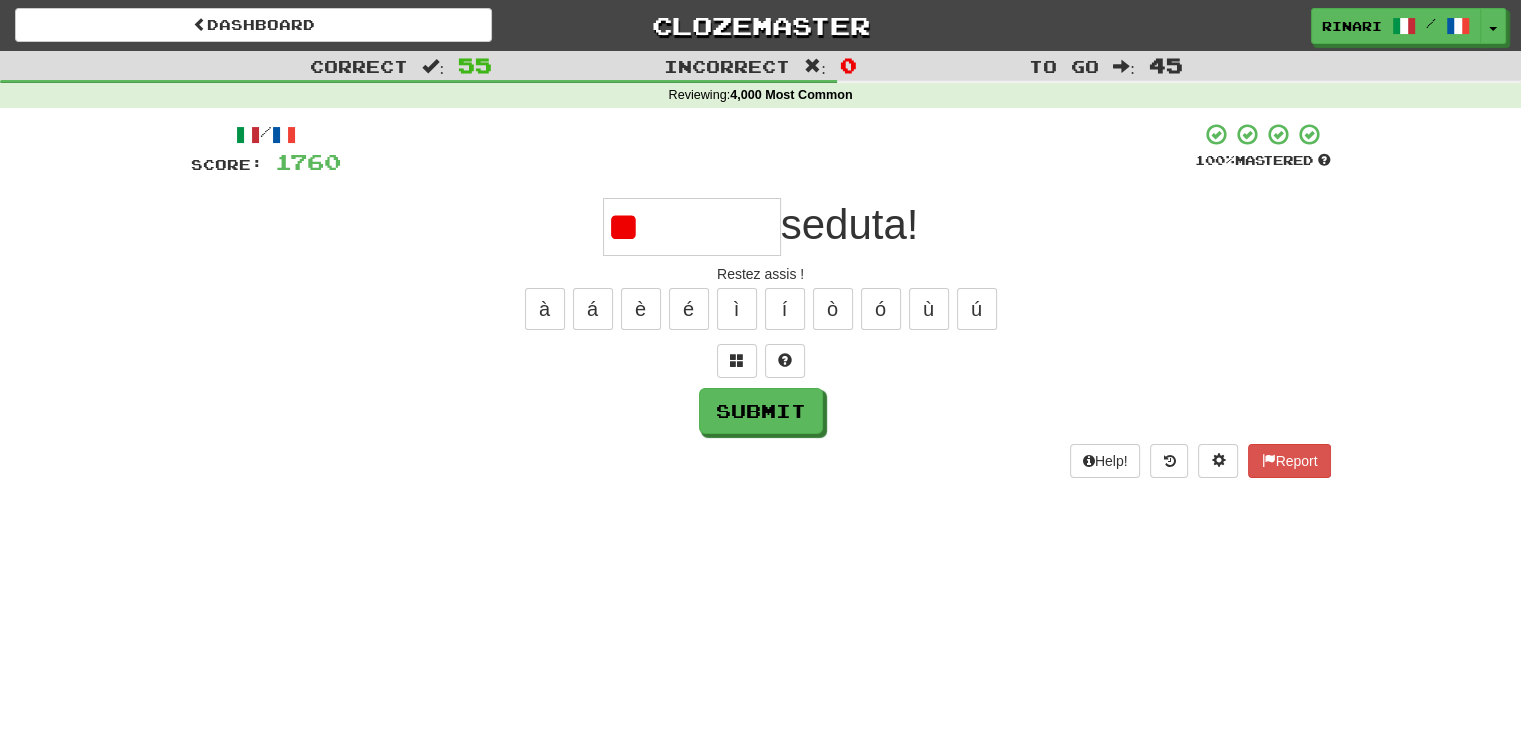 type on "*" 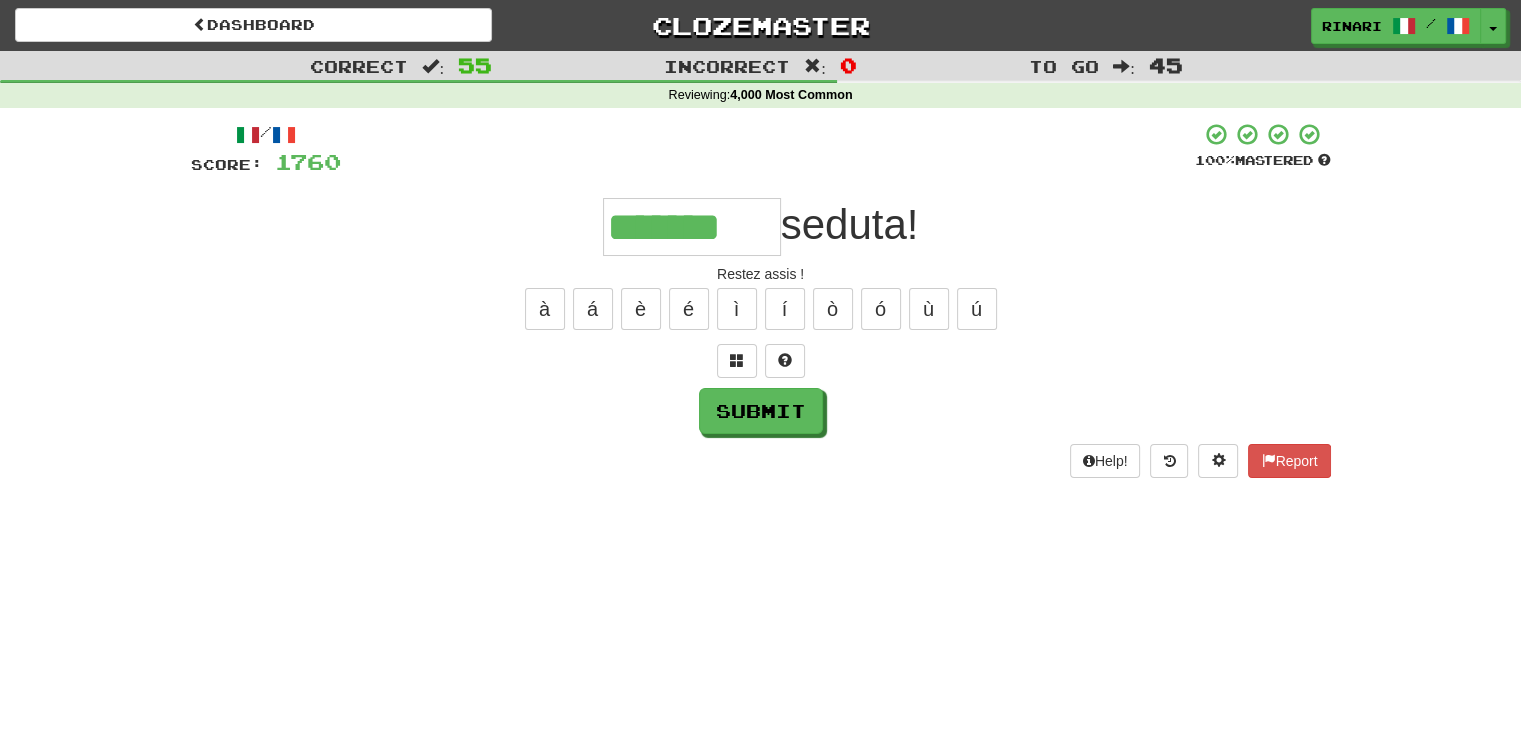 type on "*******" 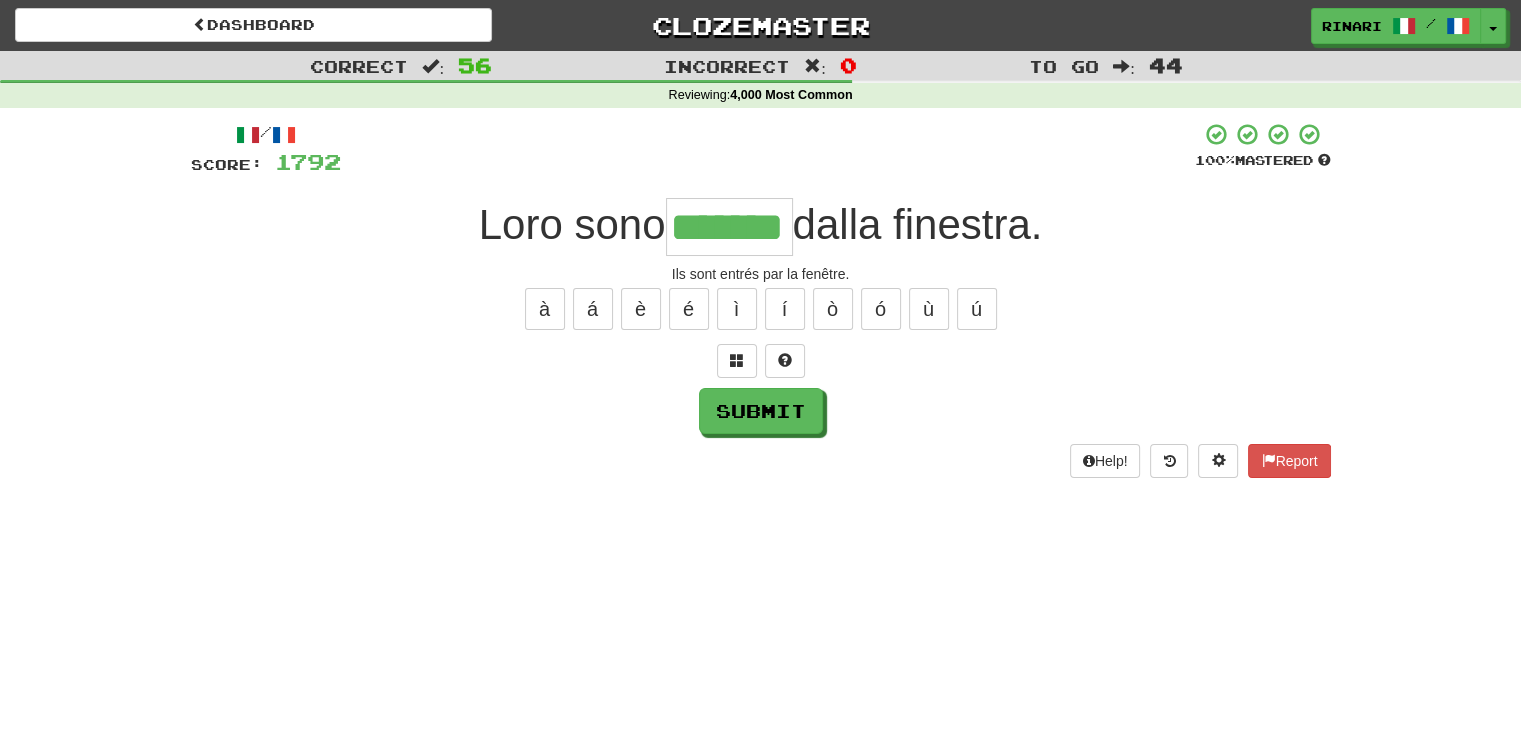 type on "*******" 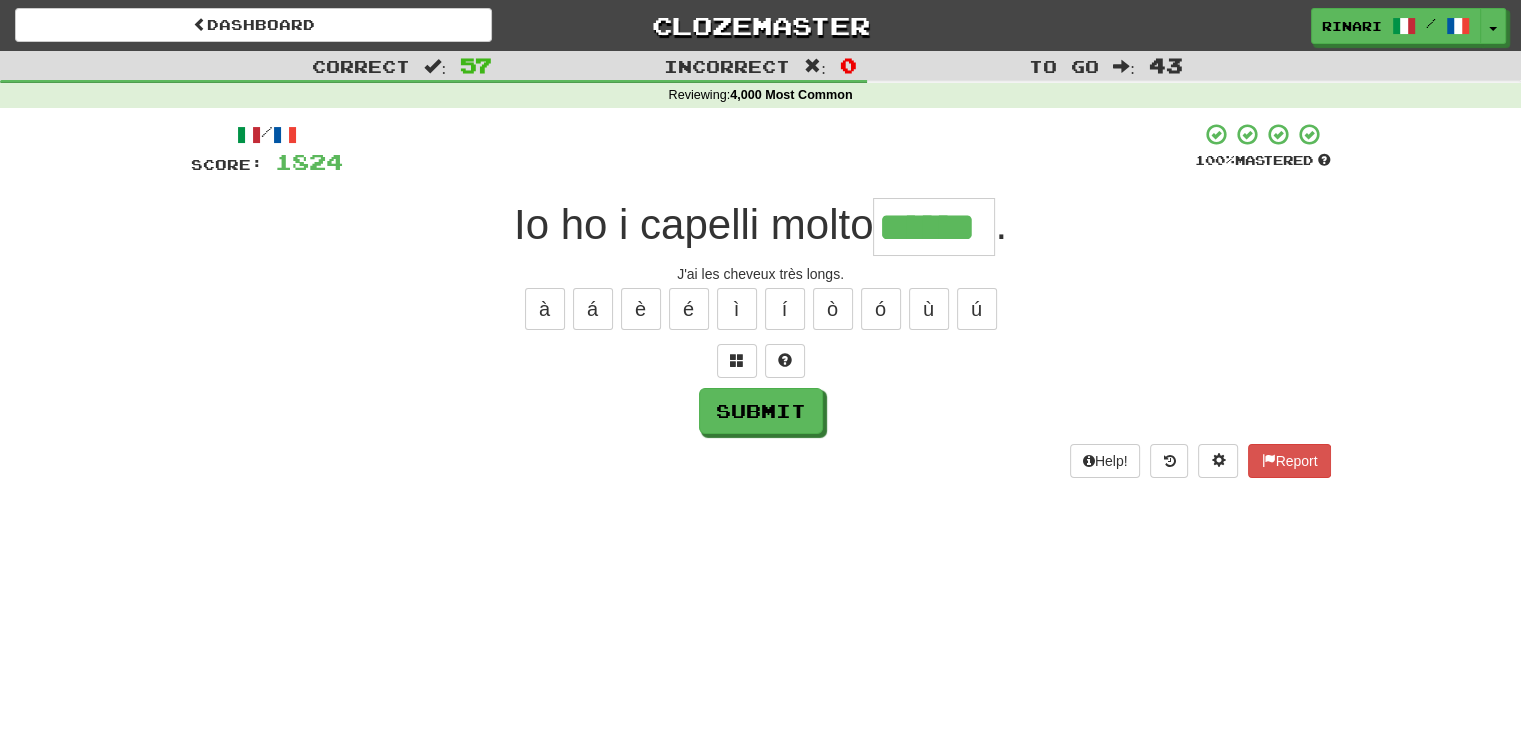 type on "******" 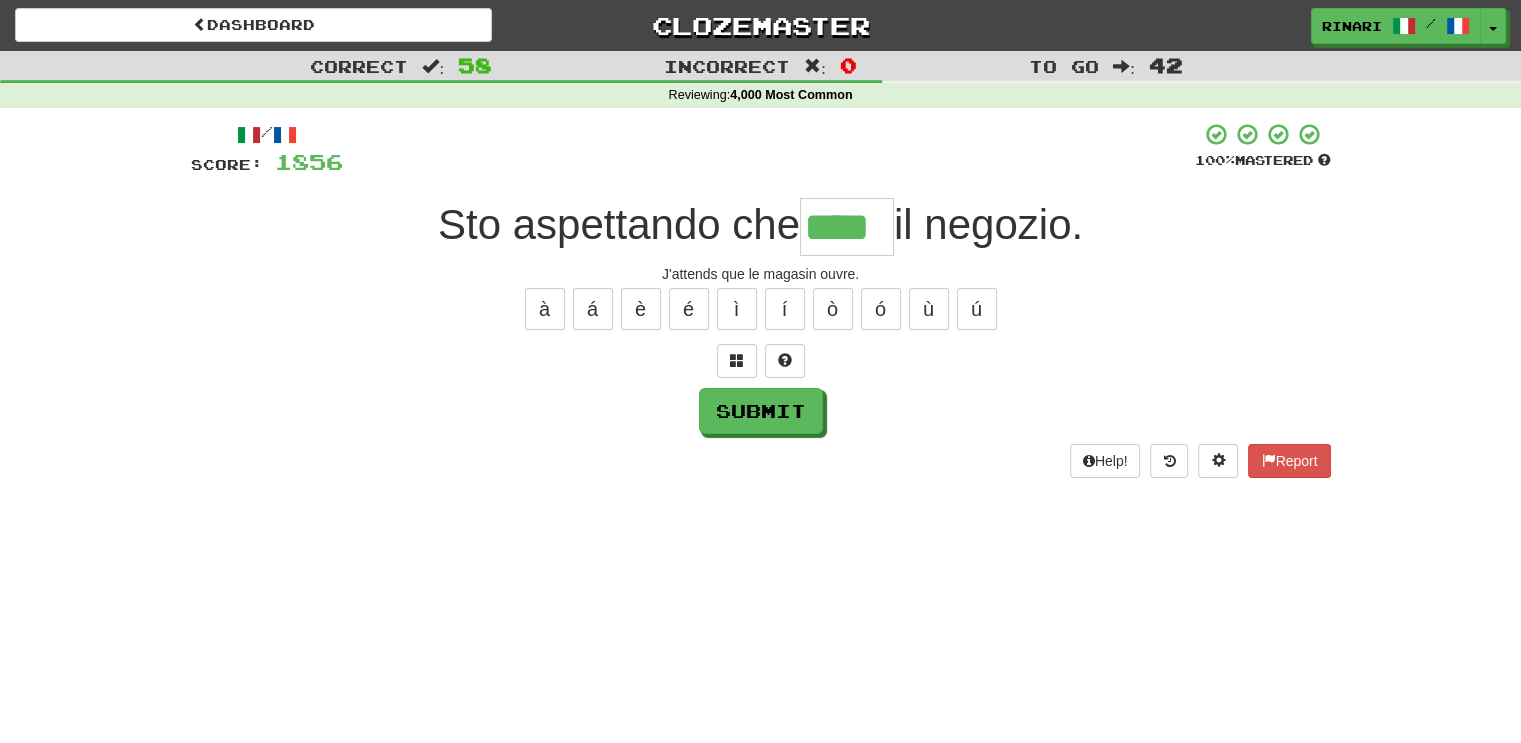 type on "****" 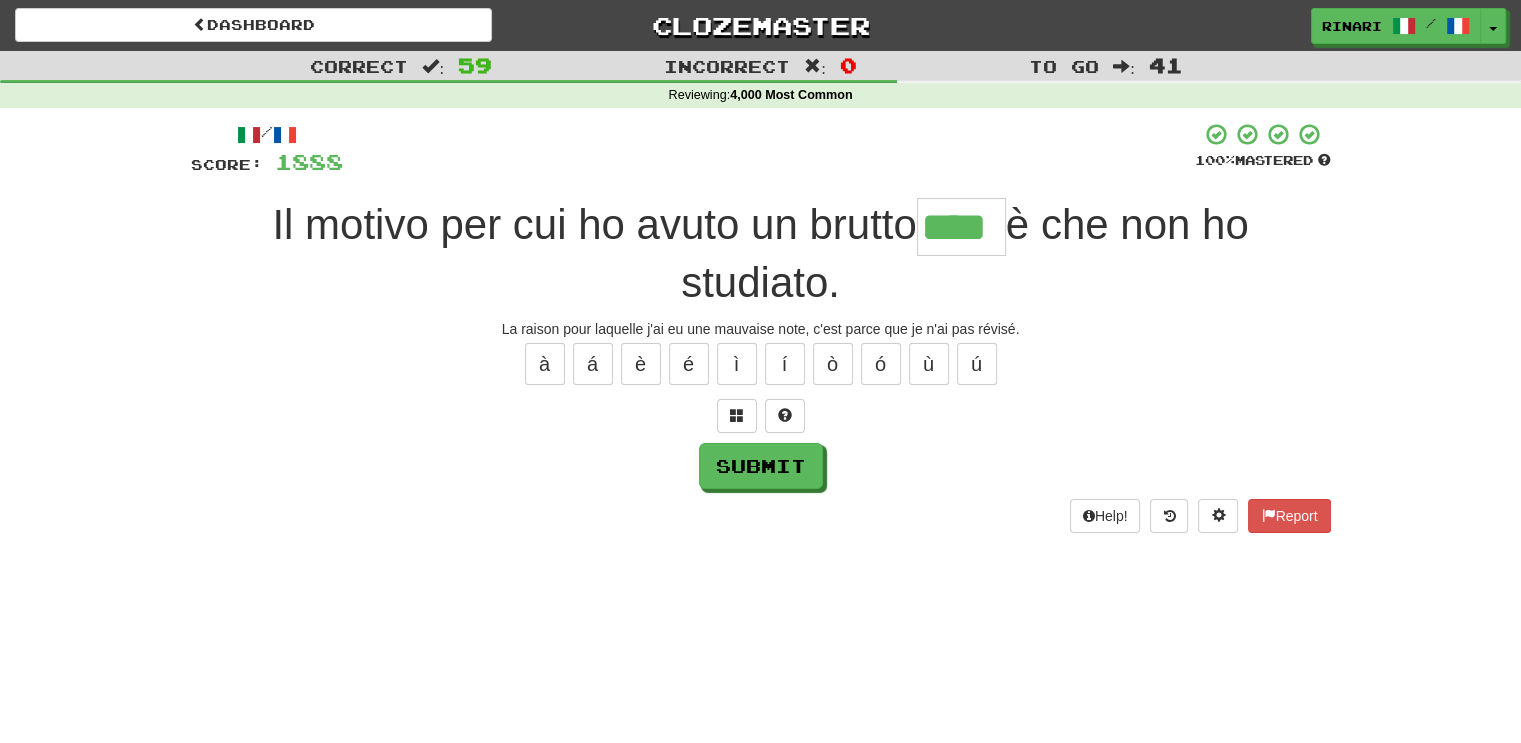 type on "****" 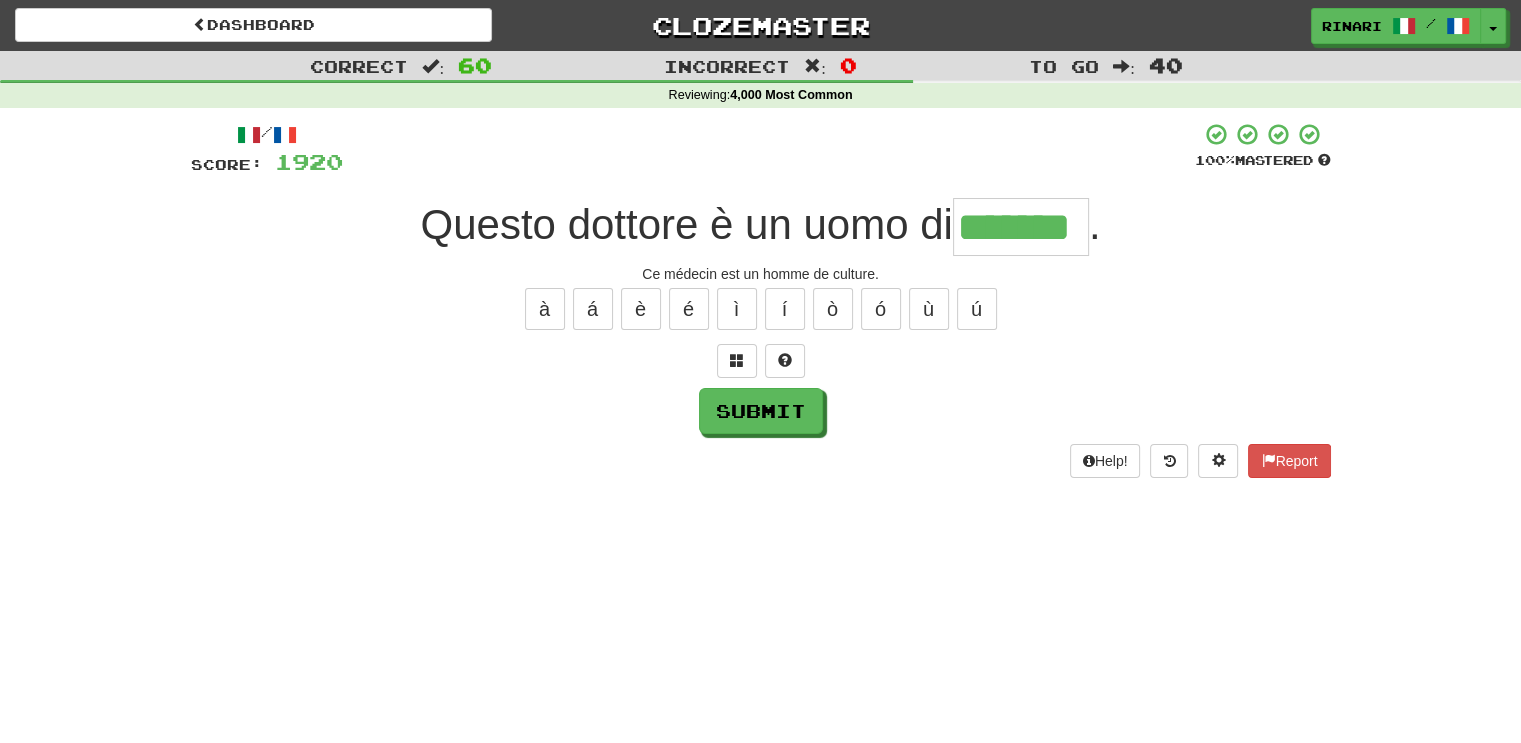 type on "*******" 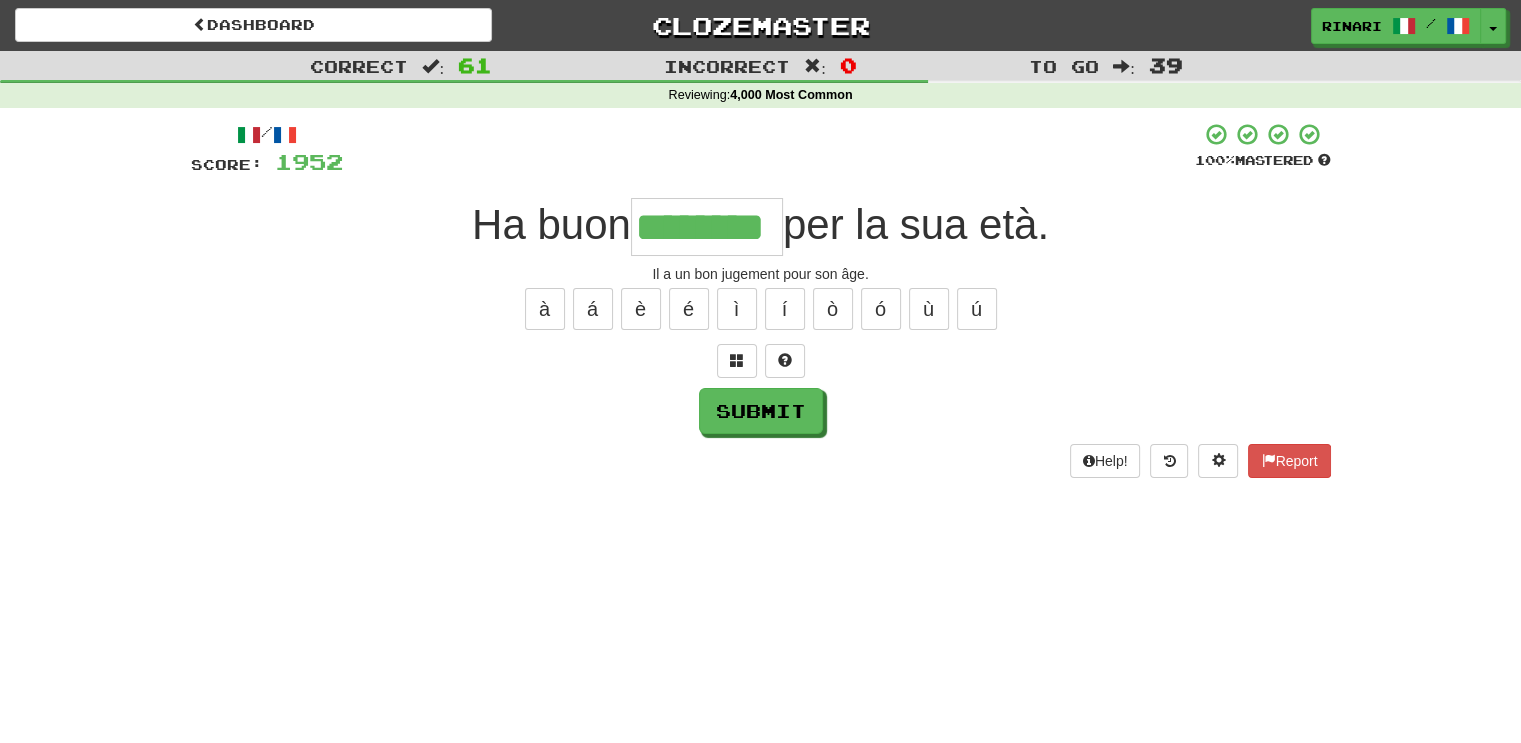 type on "********" 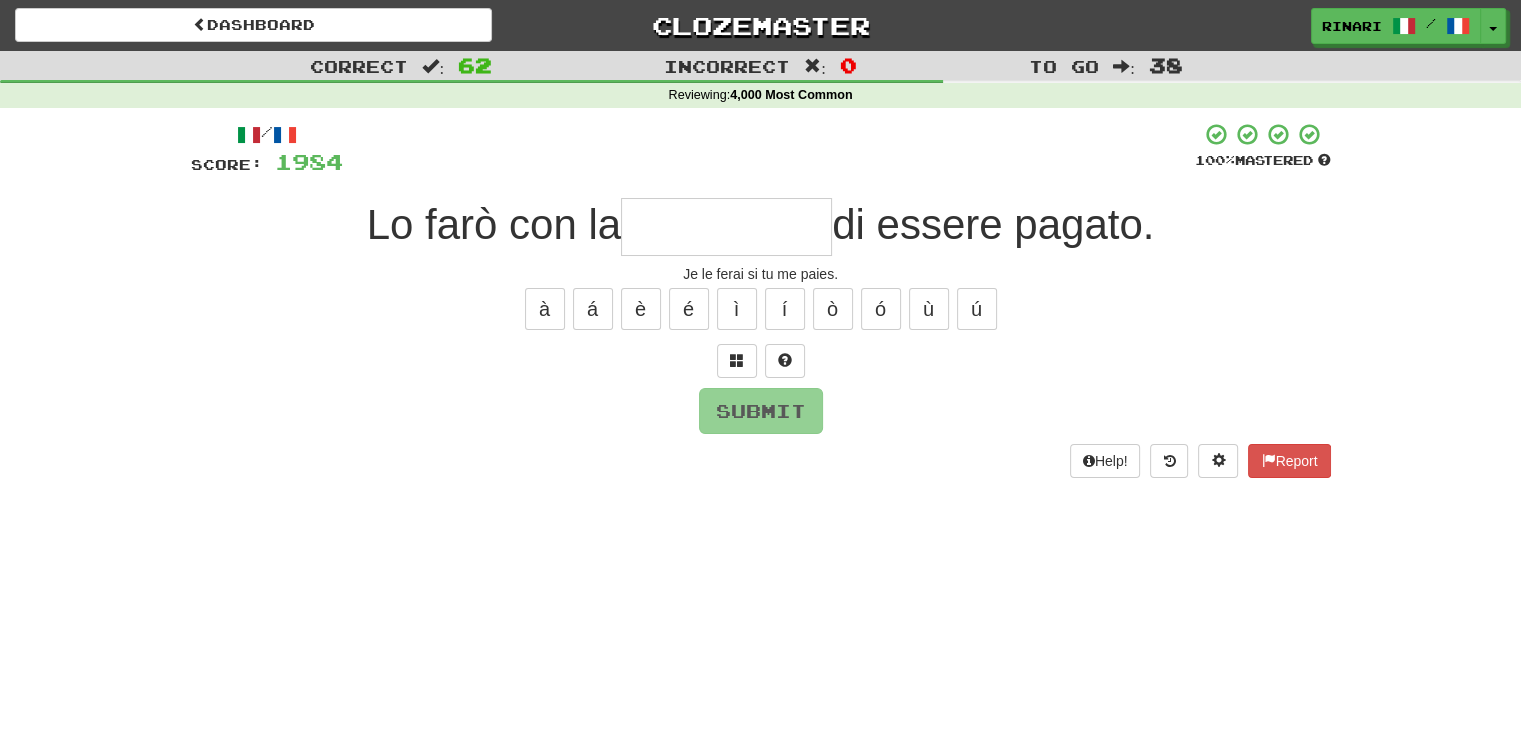 type on "*" 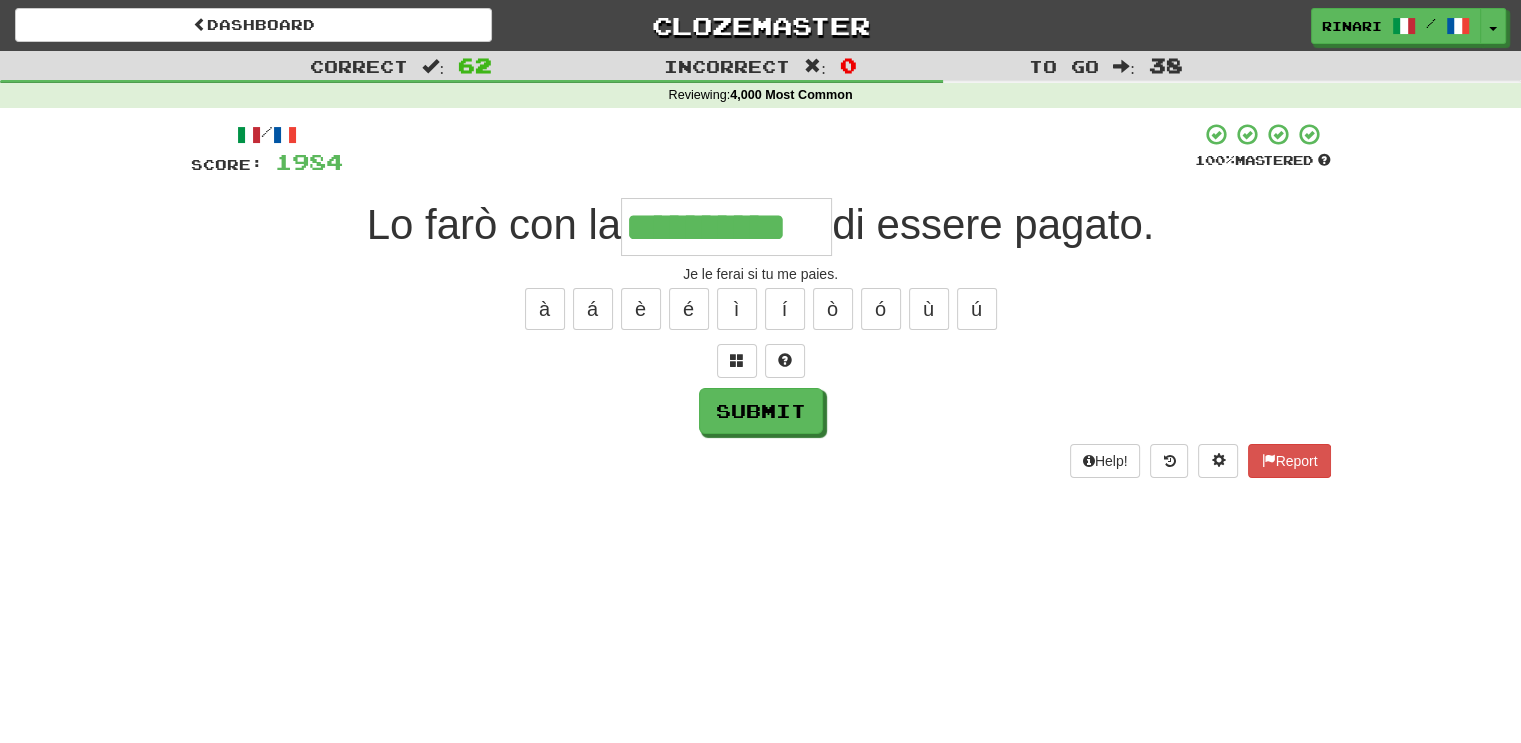 type on "**********" 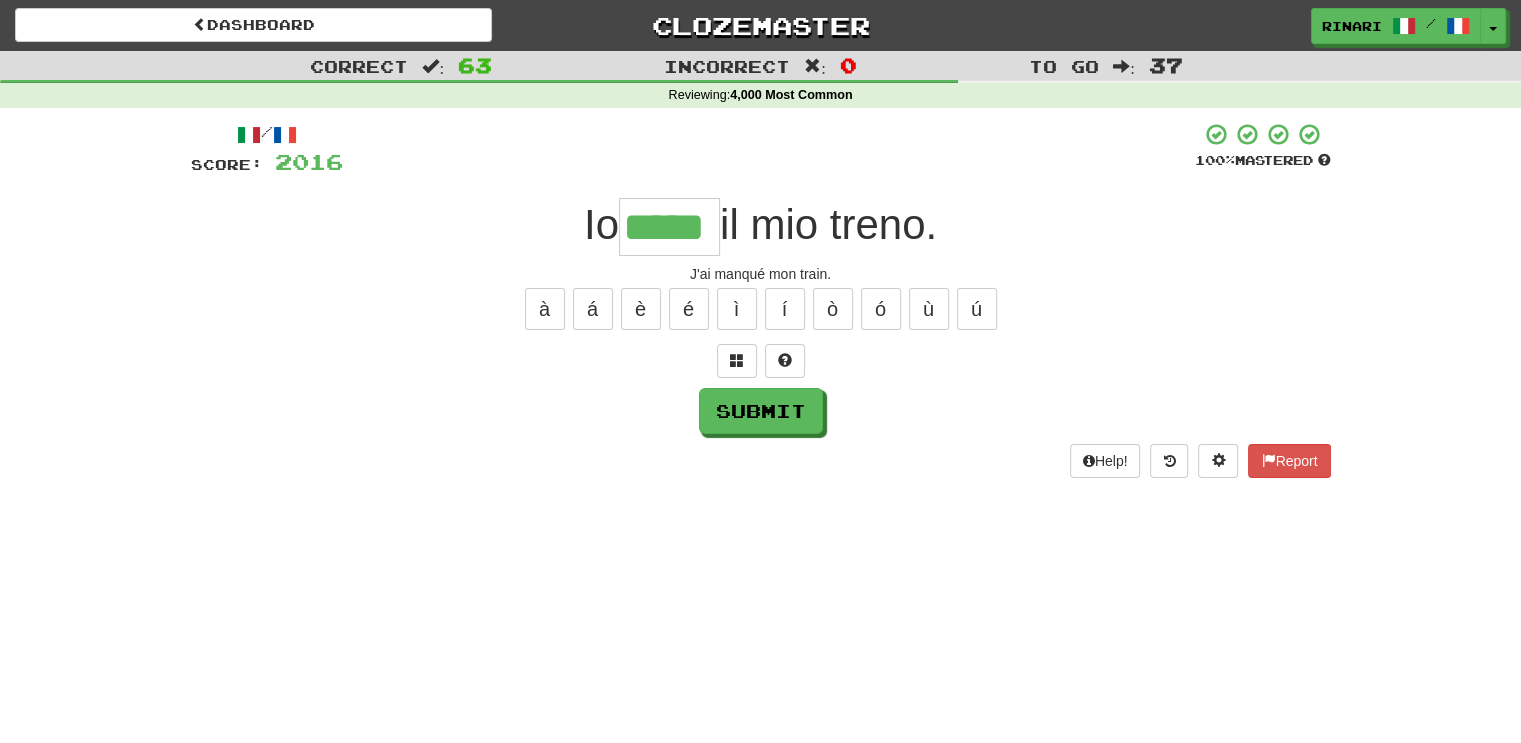 type on "*****" 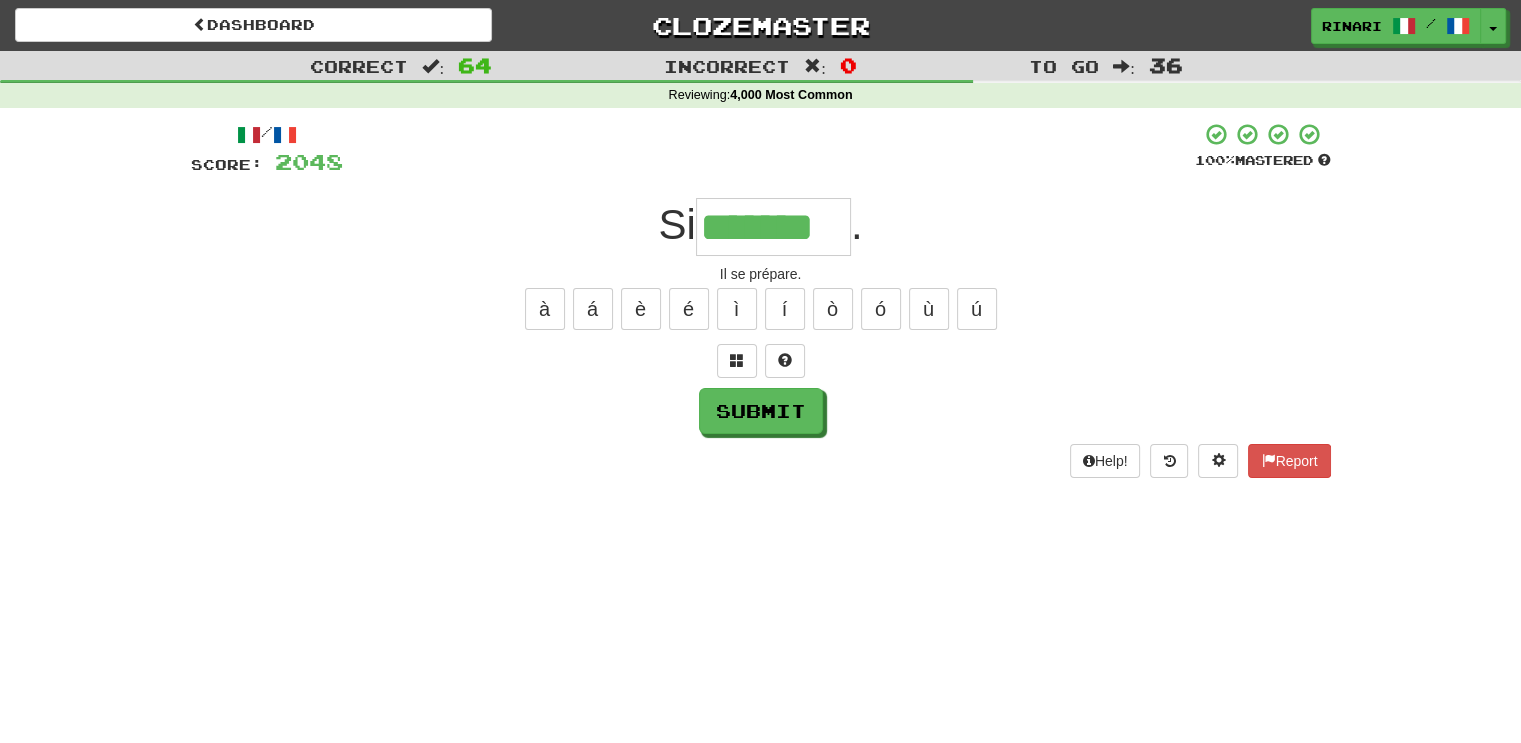 type on "*******" 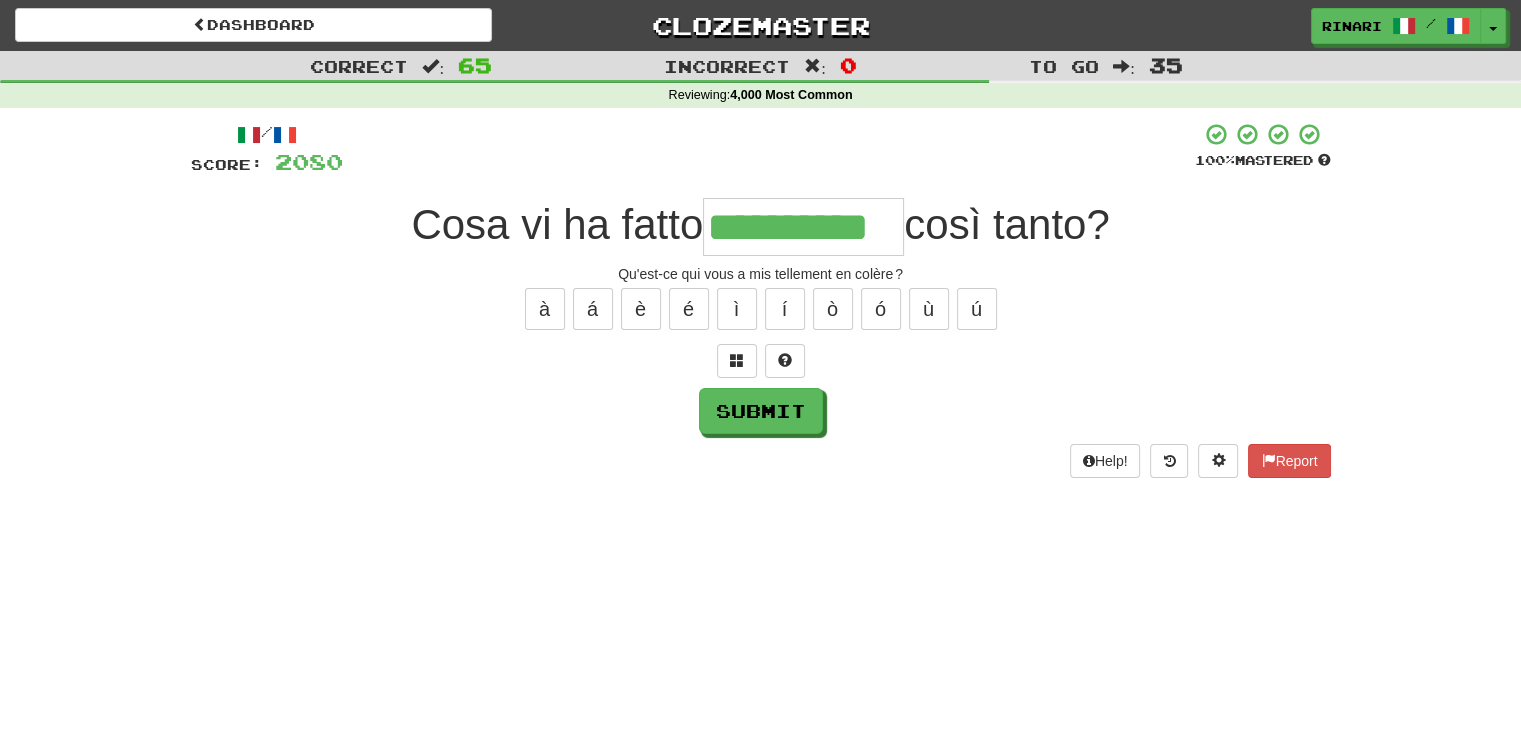 type on "**********" 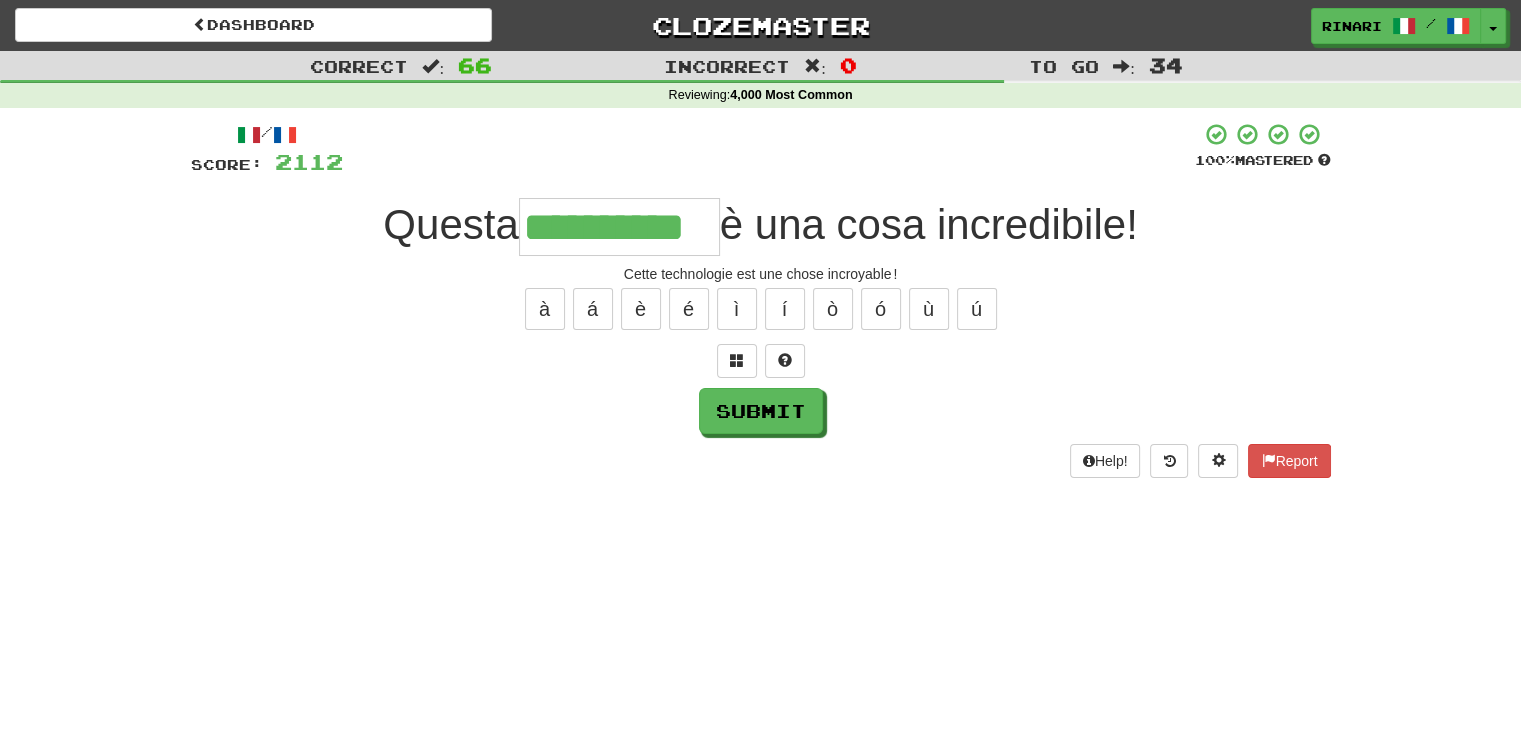type on "**********" 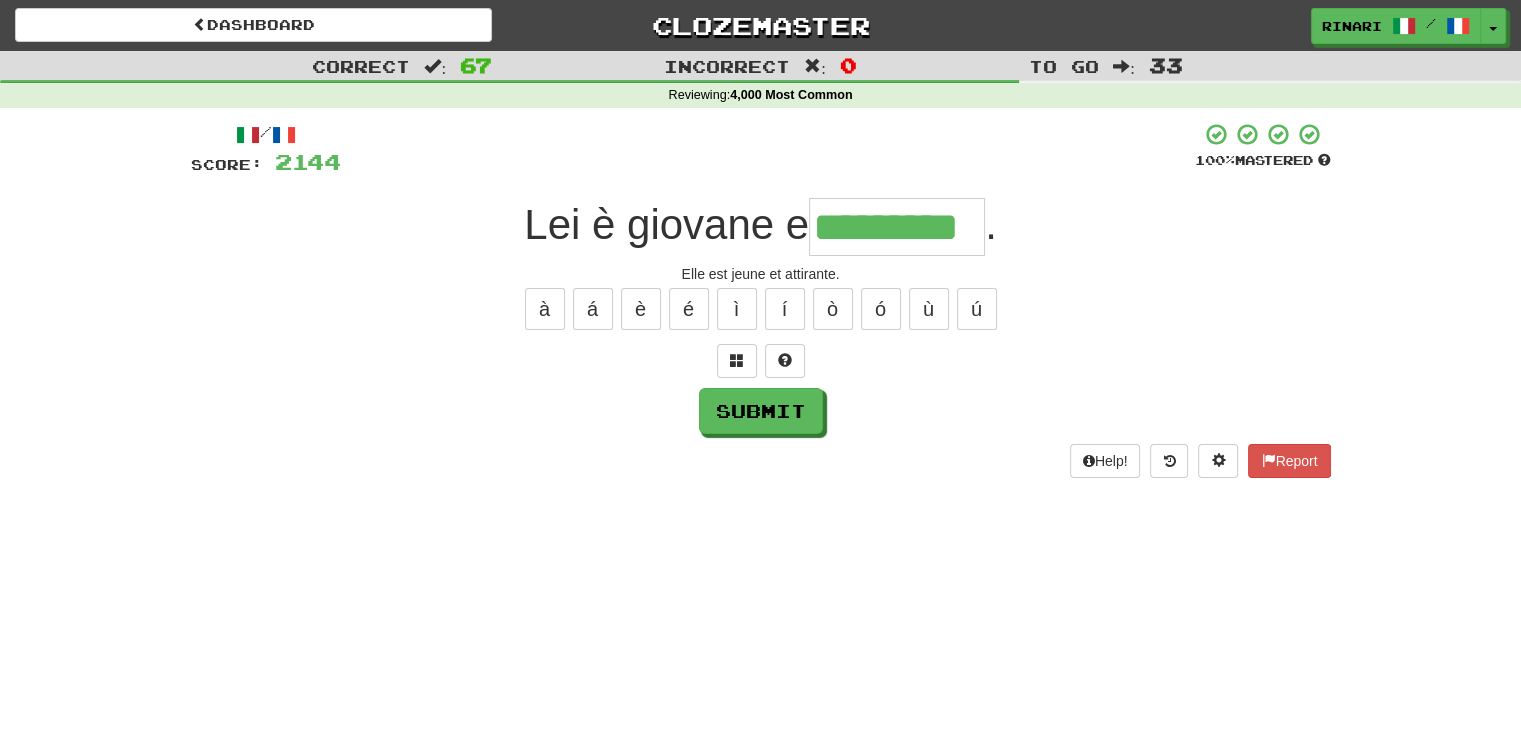 type on "*********" 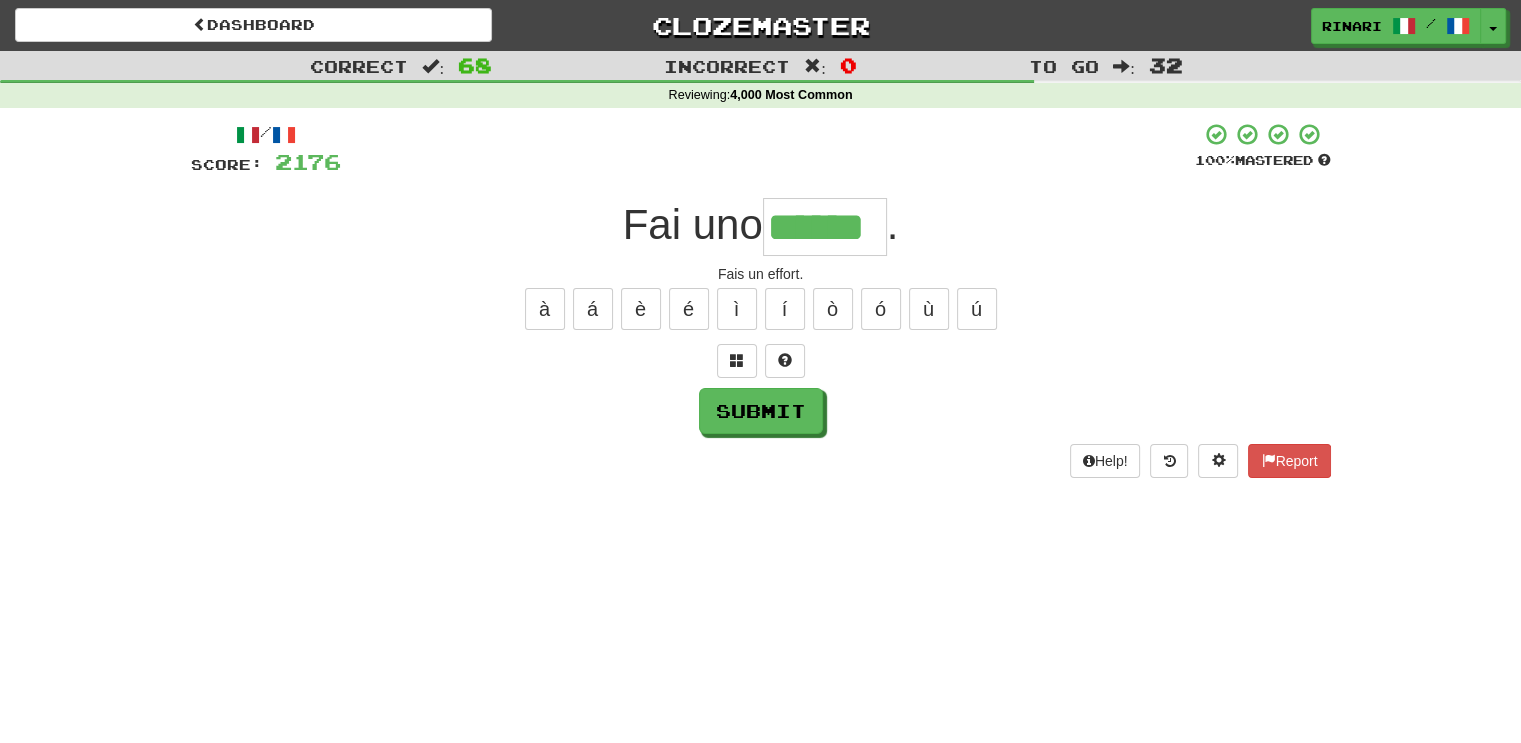 type on "******" 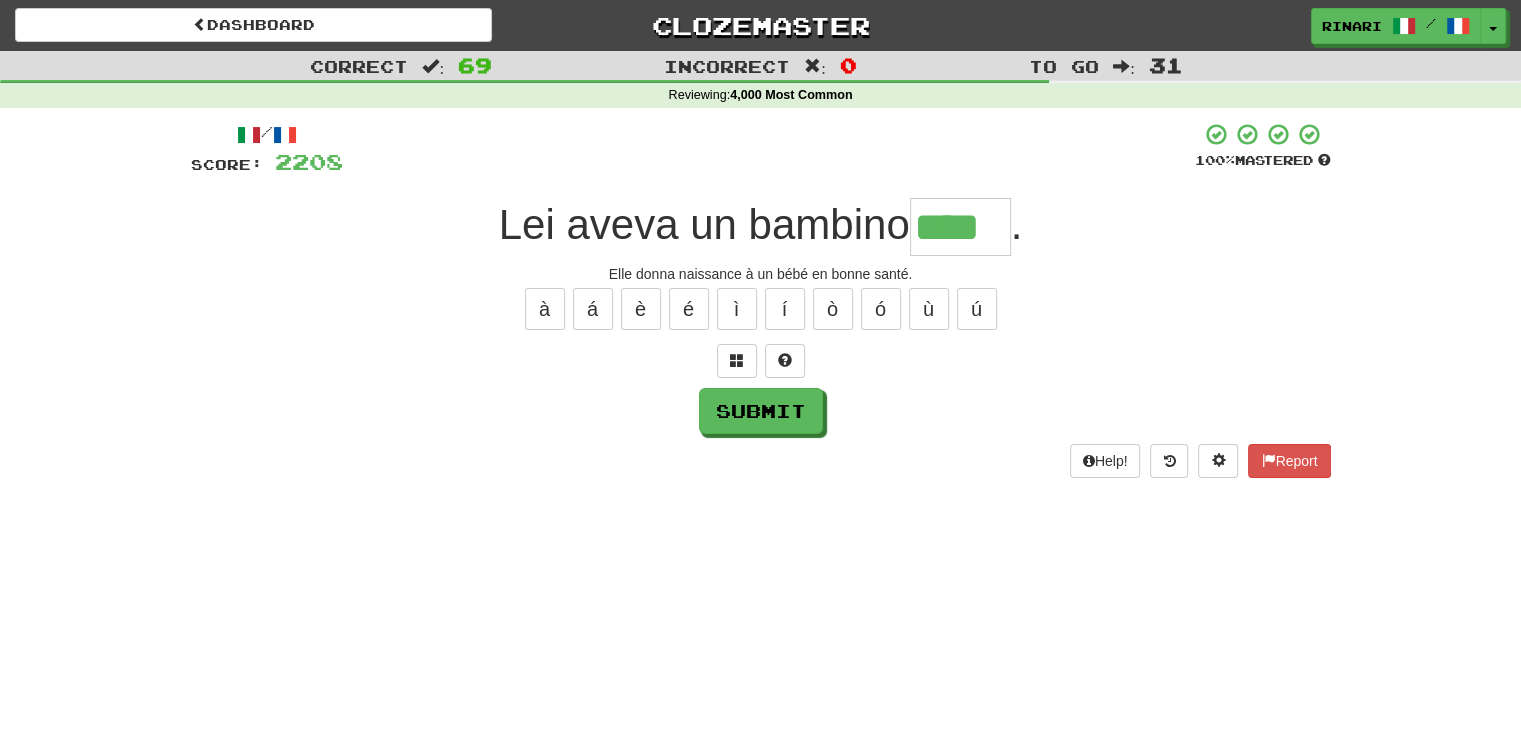 type on "****" 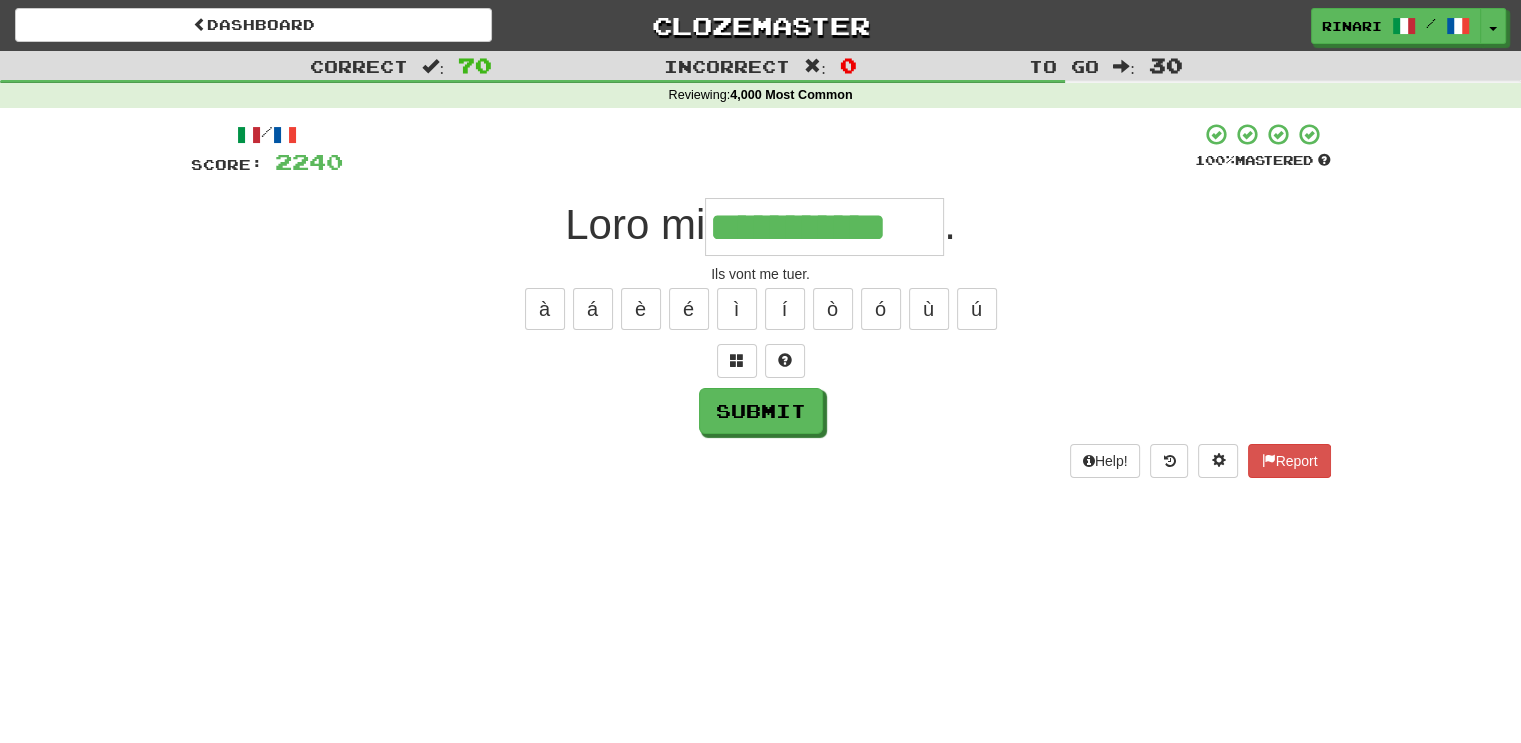 type on "**********" 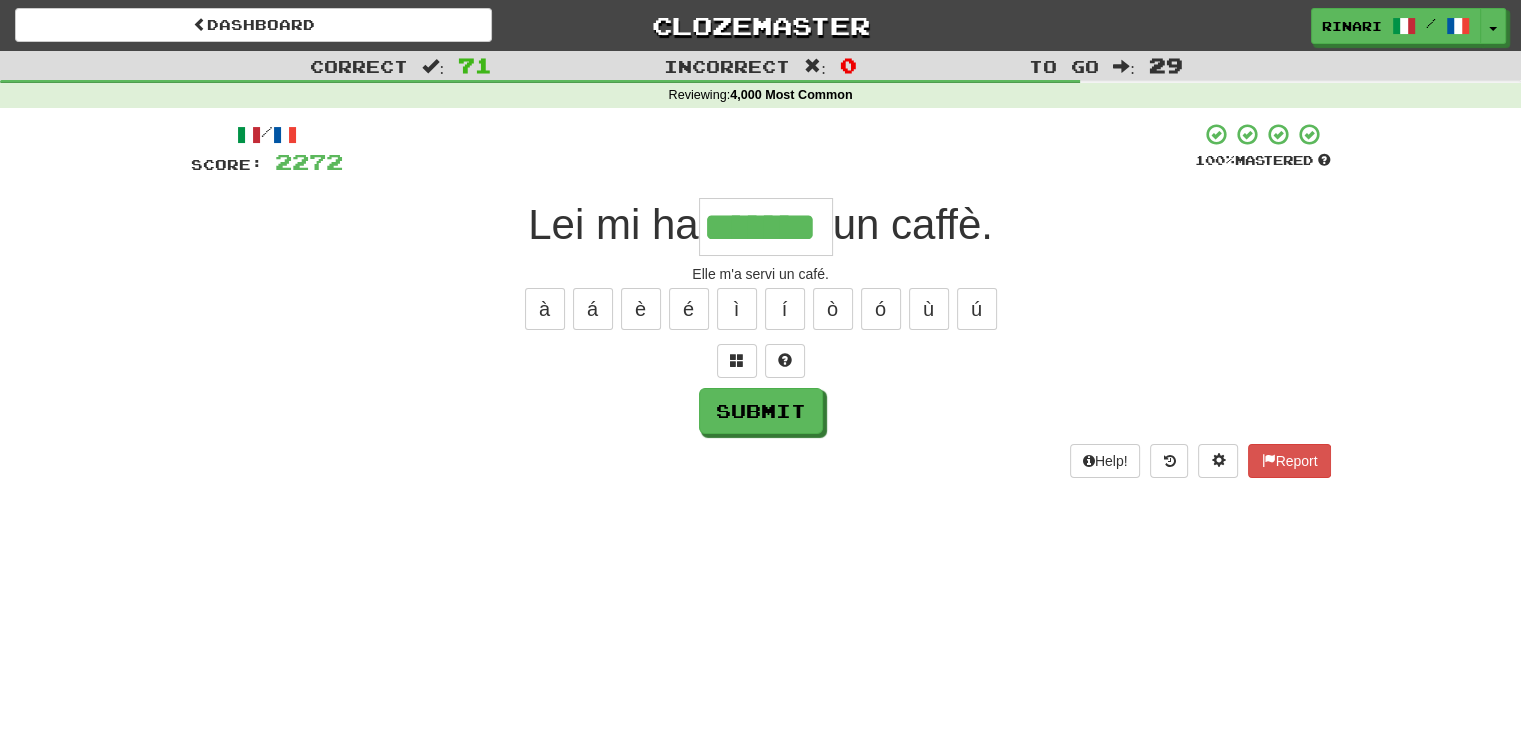 type on "*******" 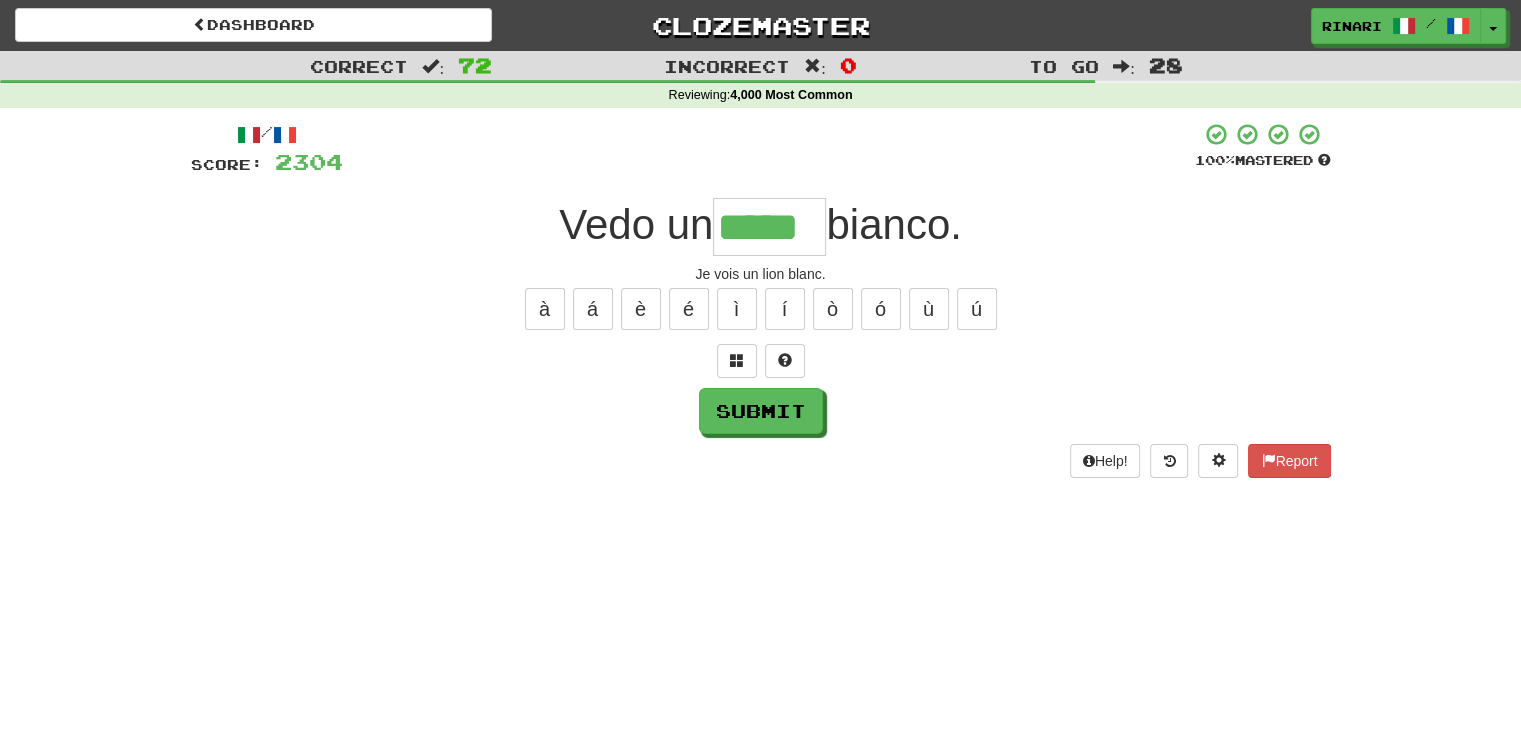 type on "*****" 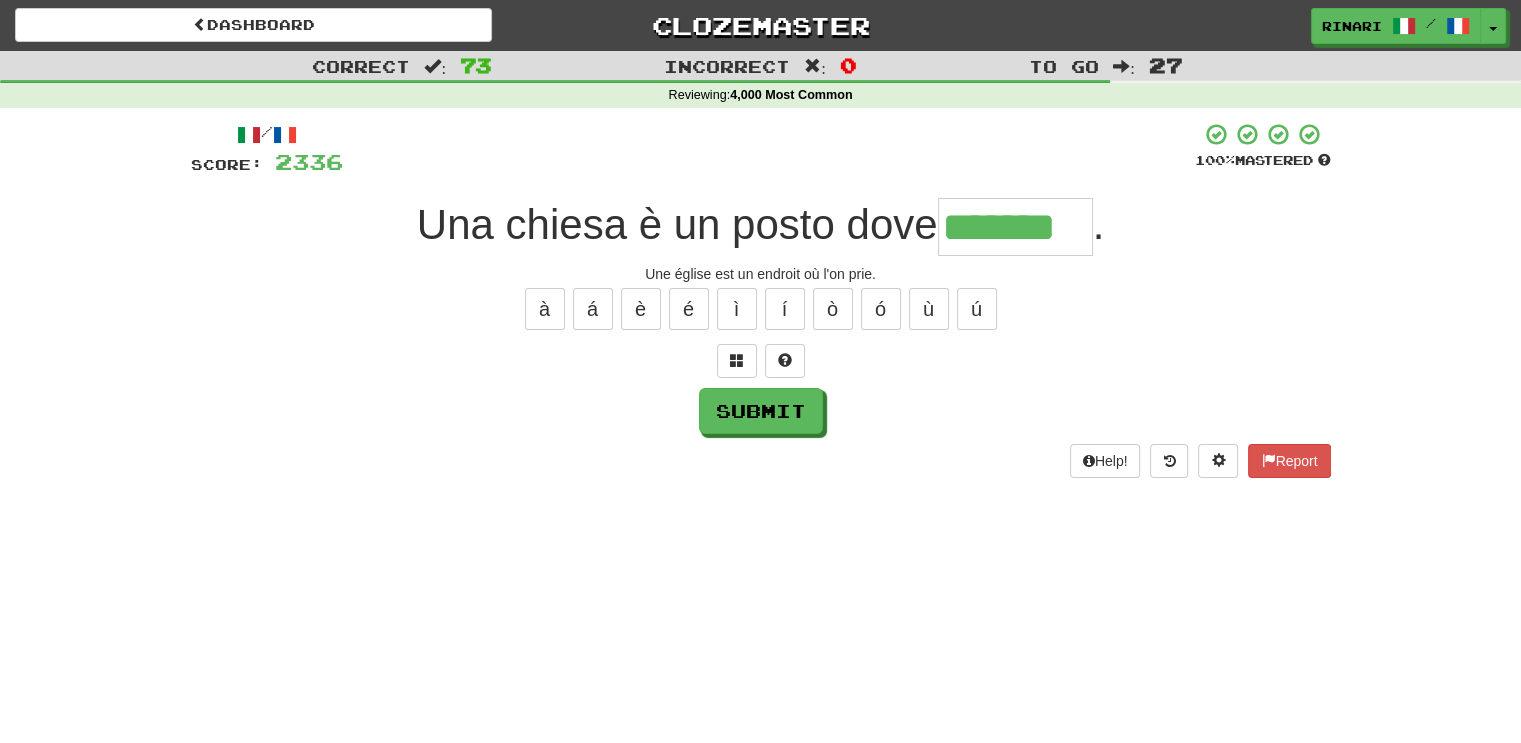 type on "*******" 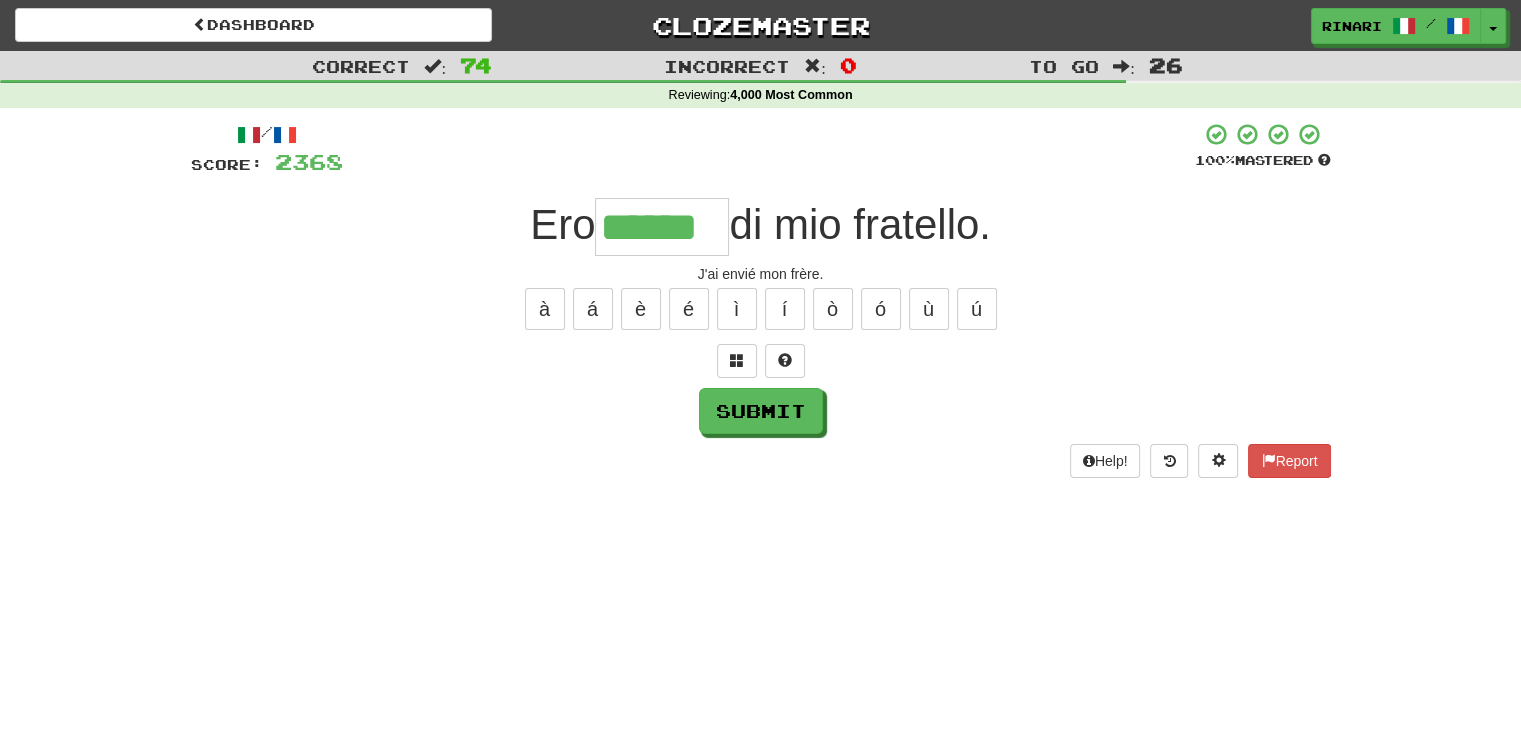 type on "******" 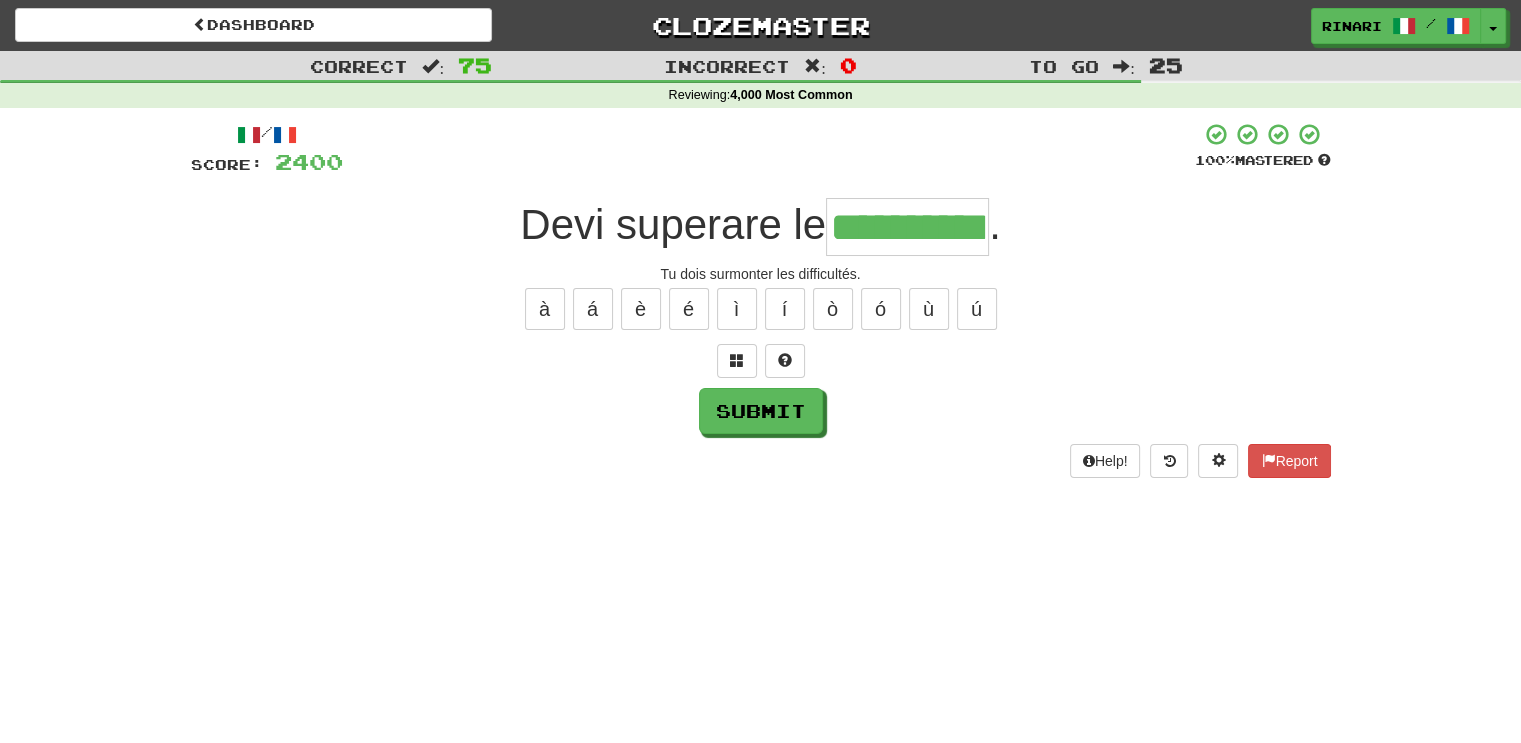 type on "**********" 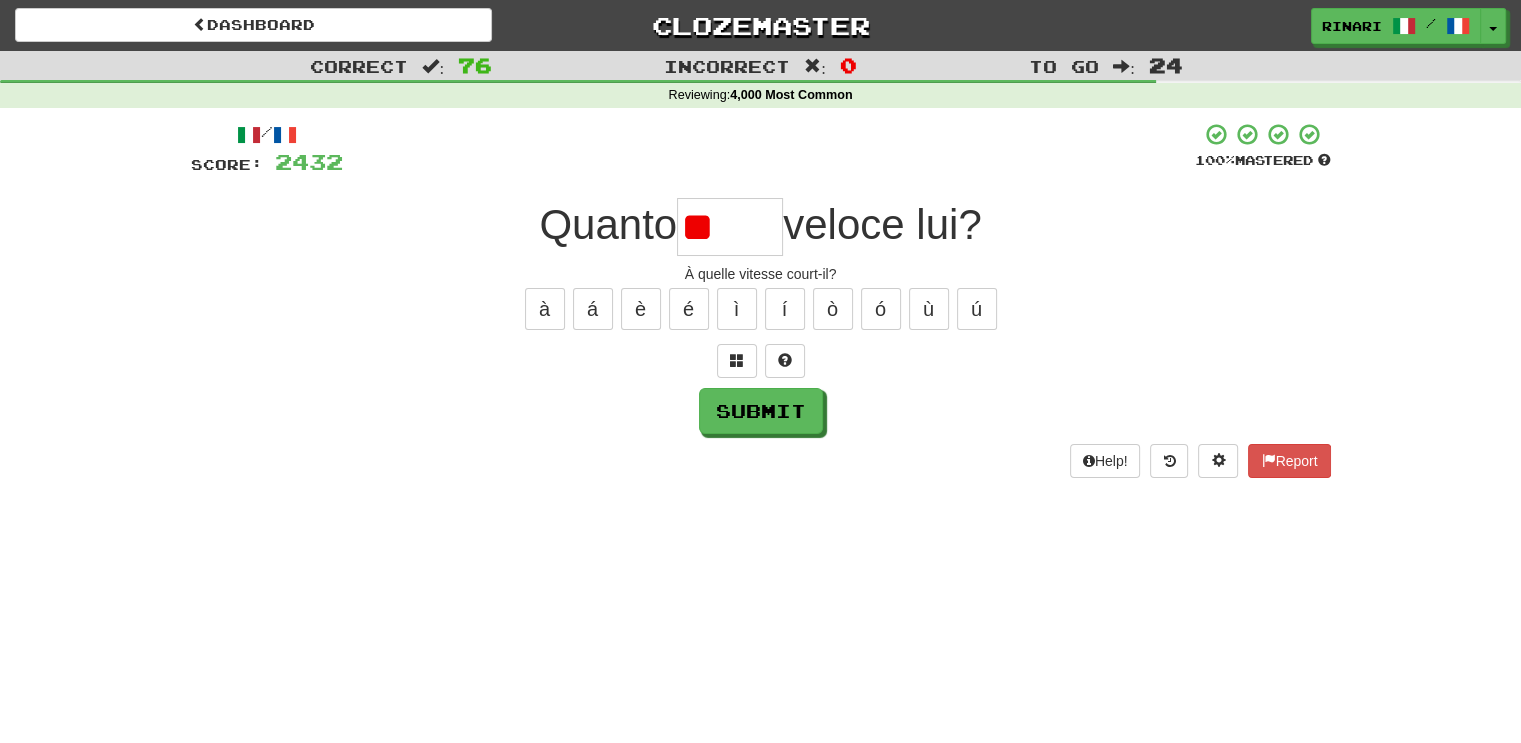 type on "*" 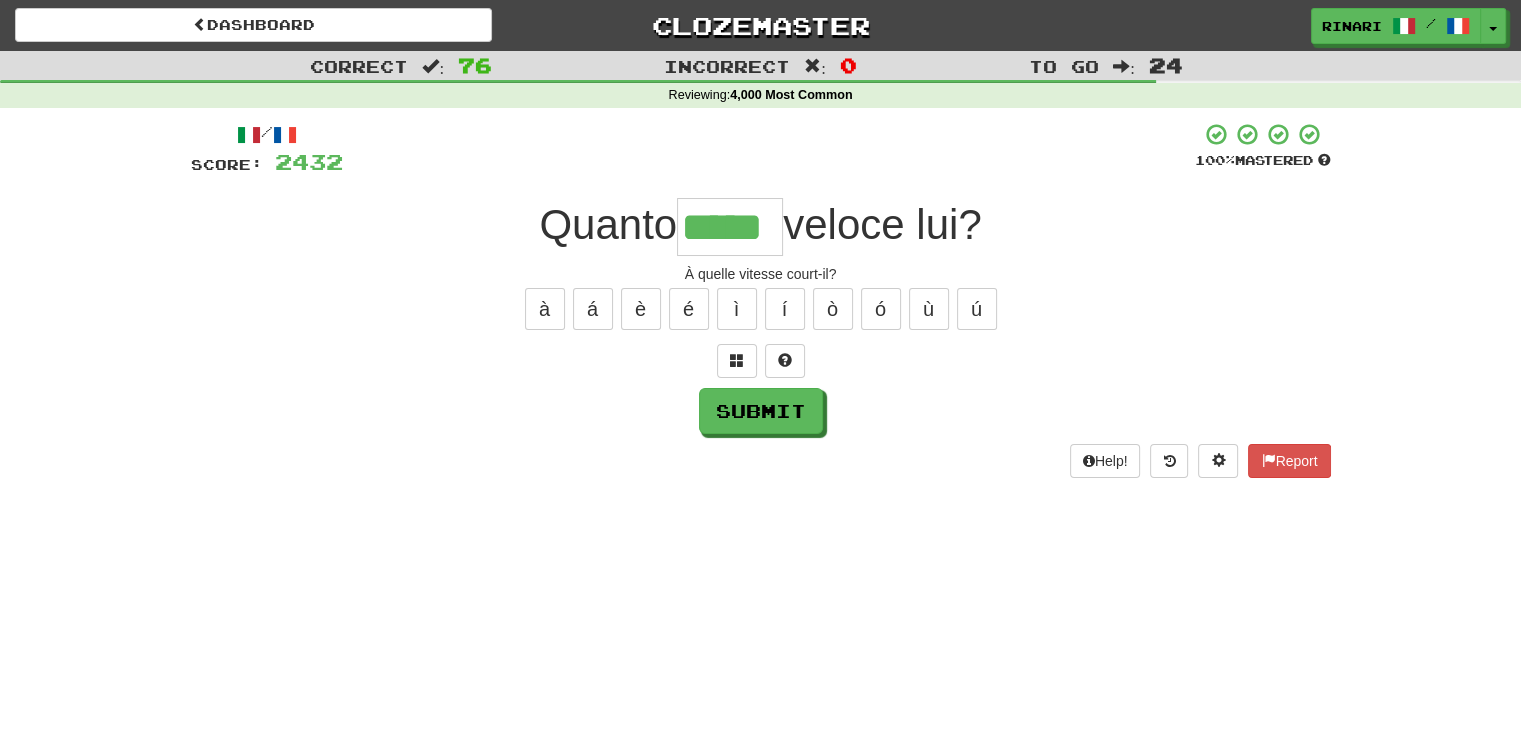 type on "*****" 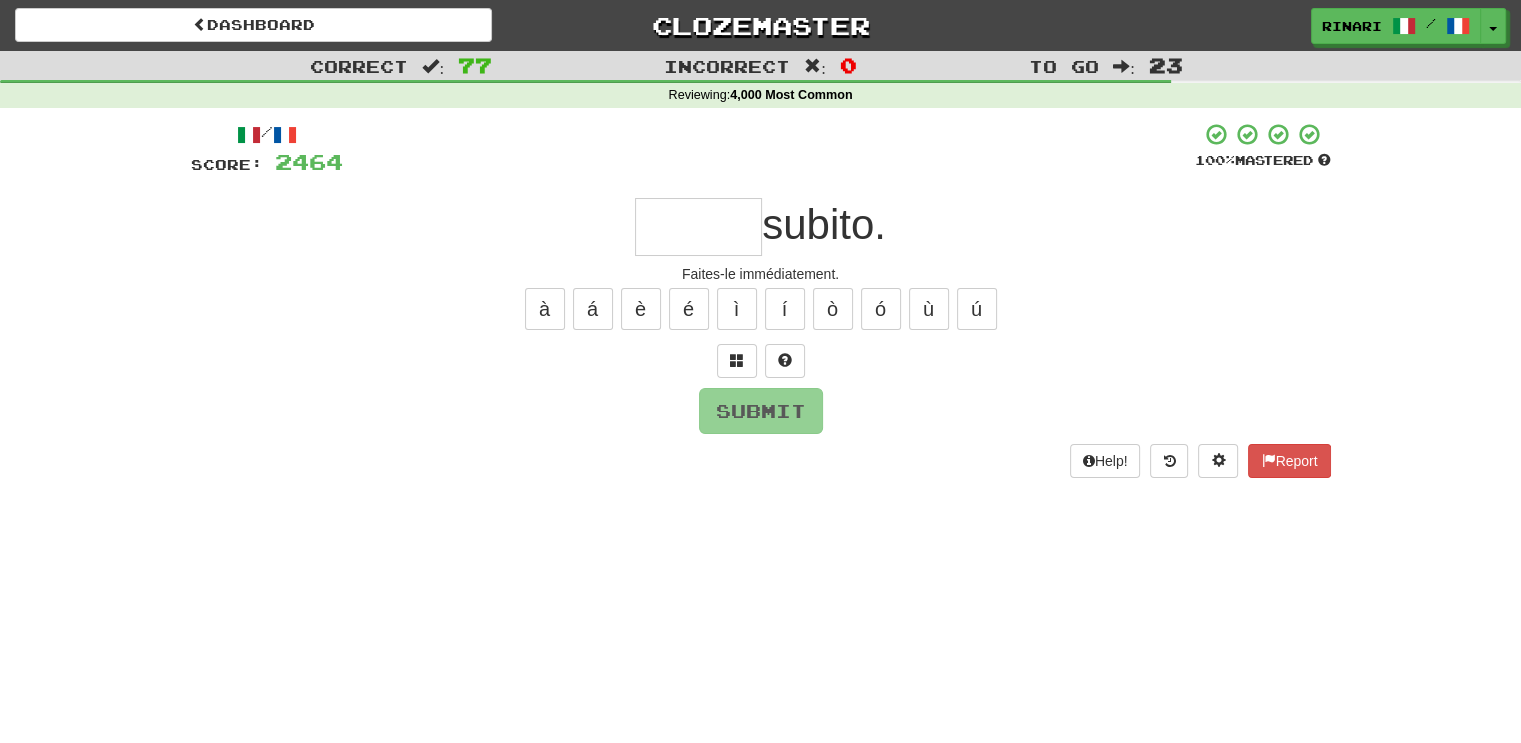 type on "*" 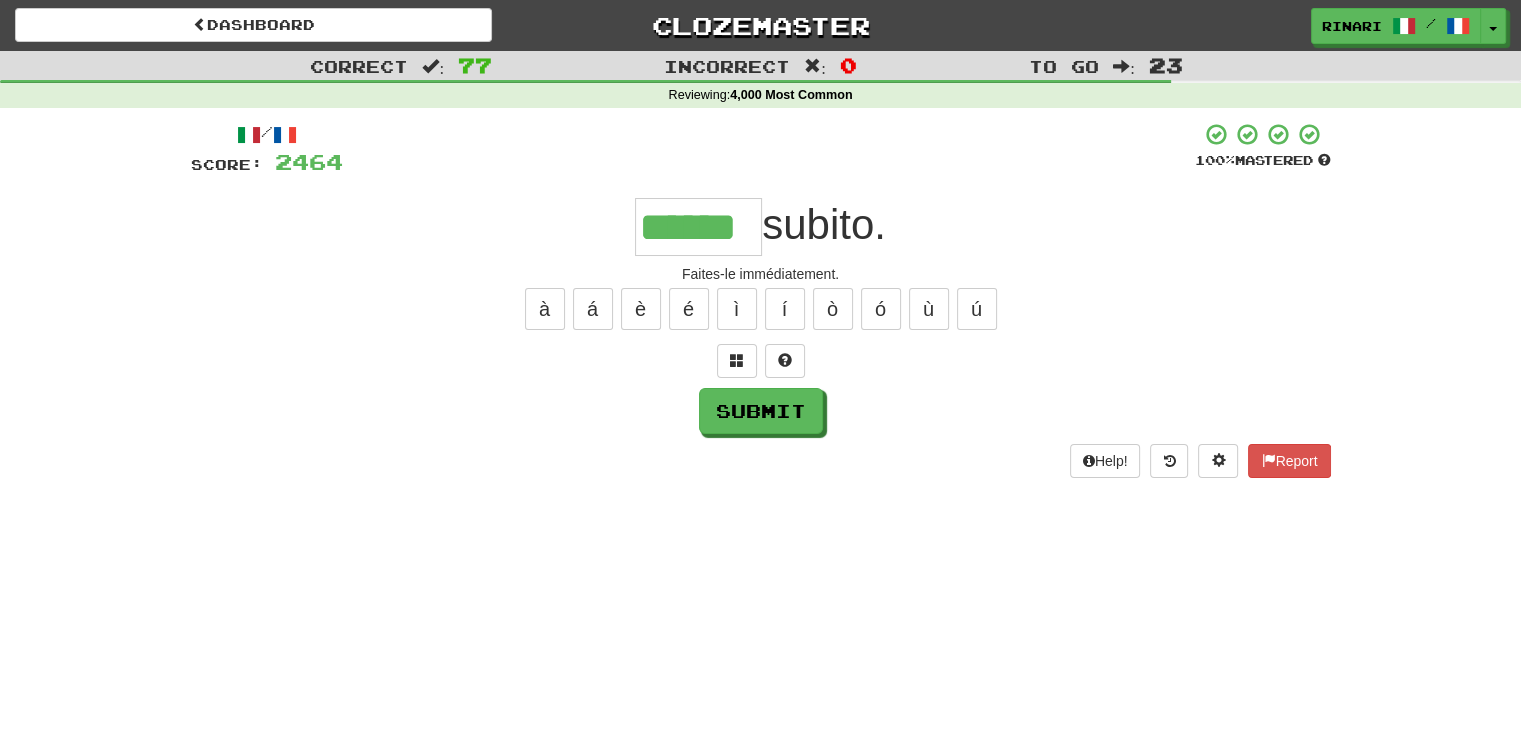 type on "******" 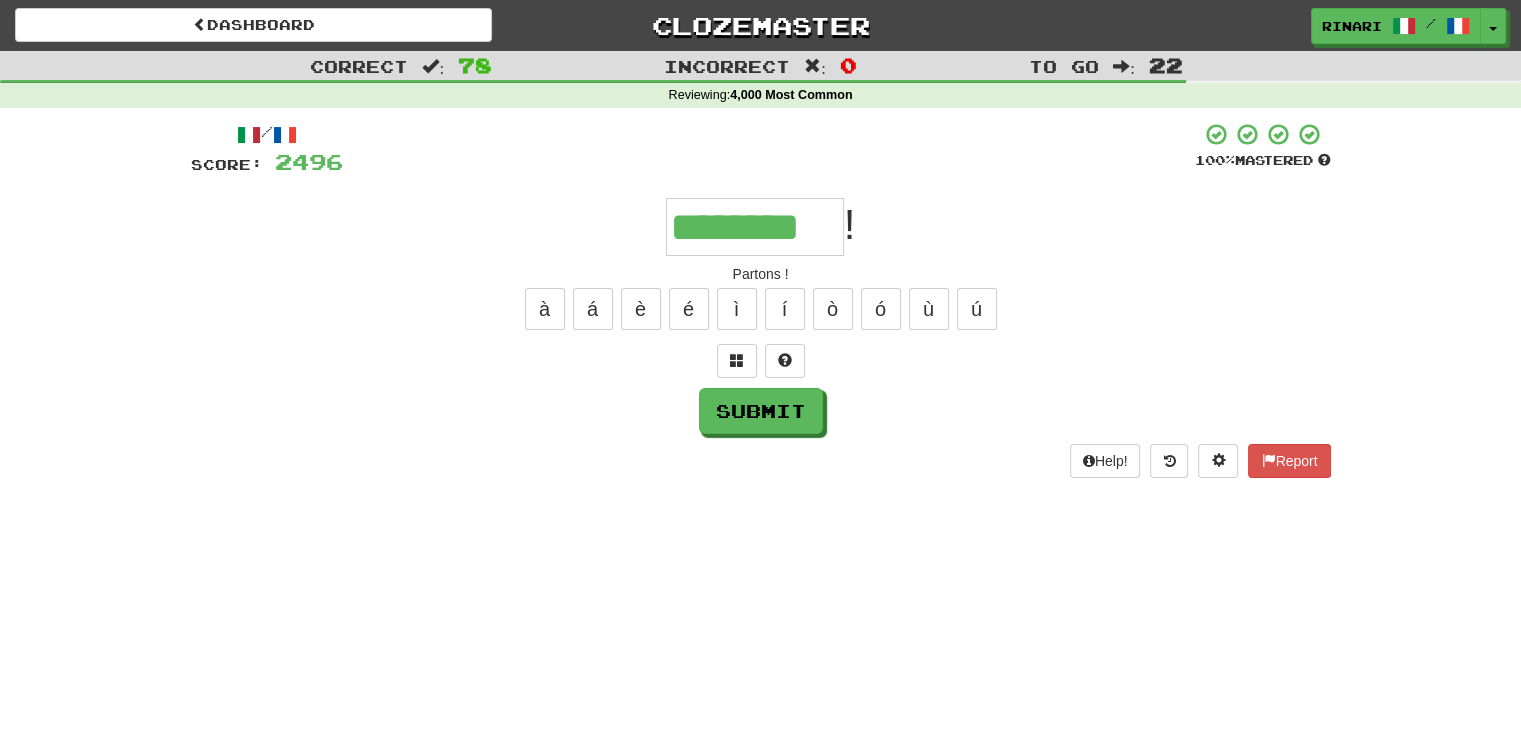 type on "********" 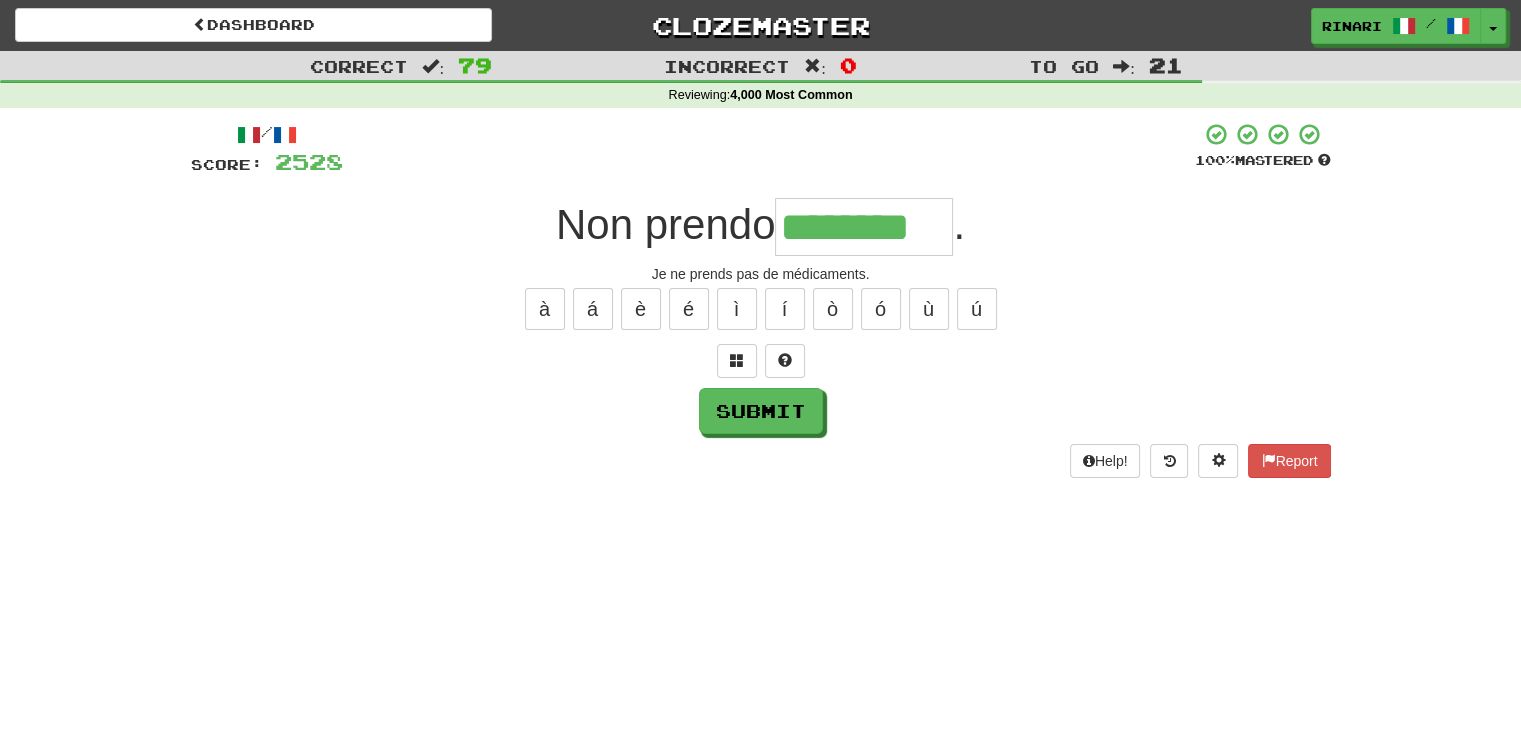 type on "********" 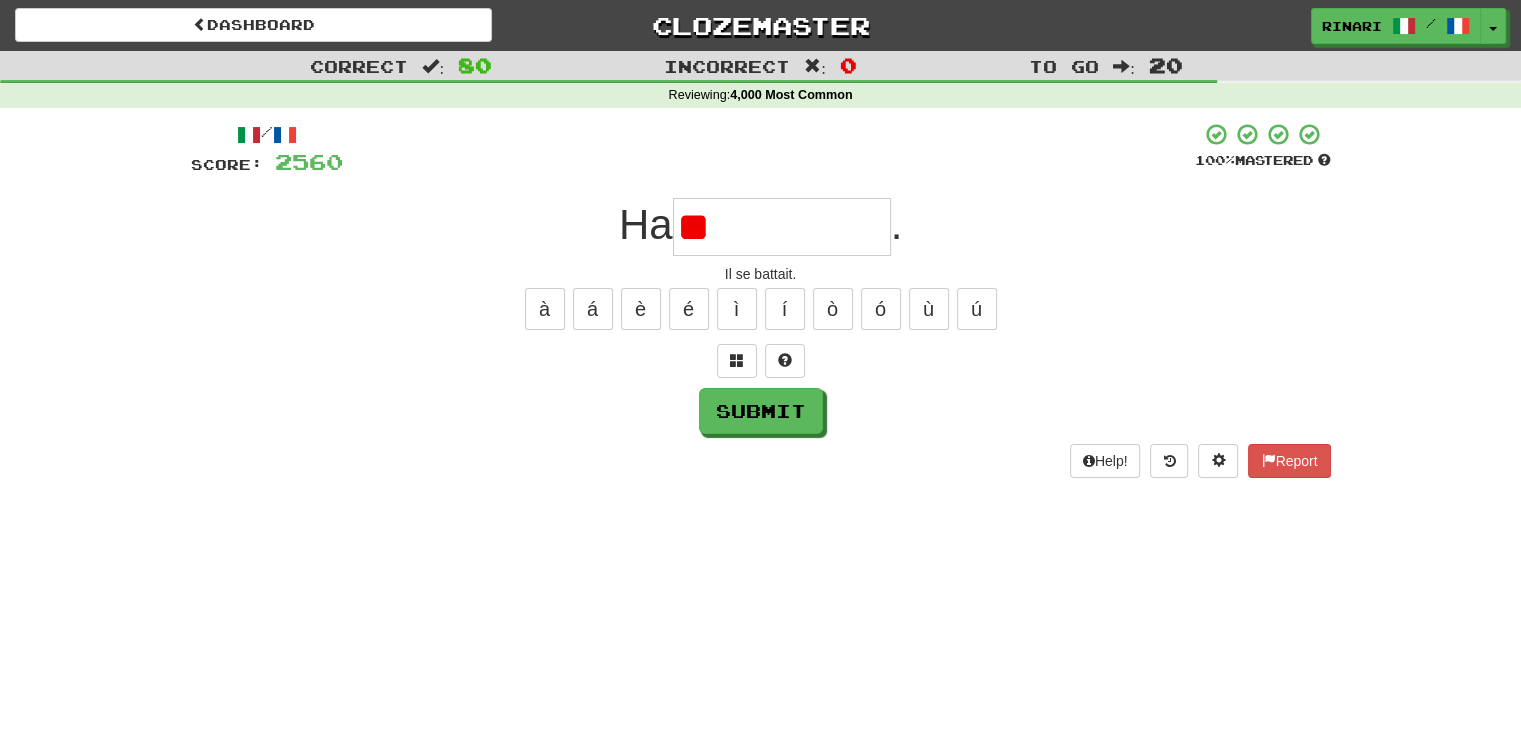 type on "*" 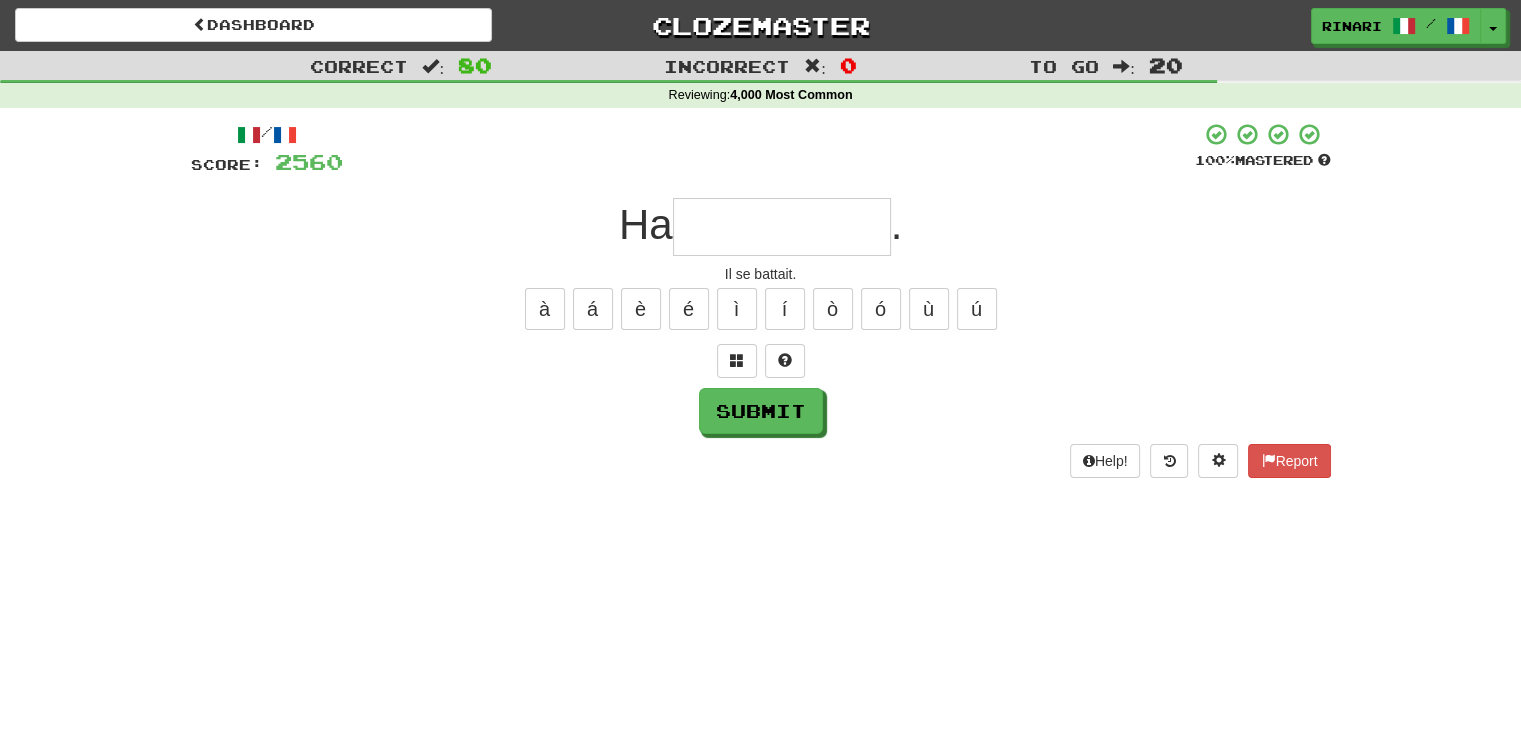 type on "*" 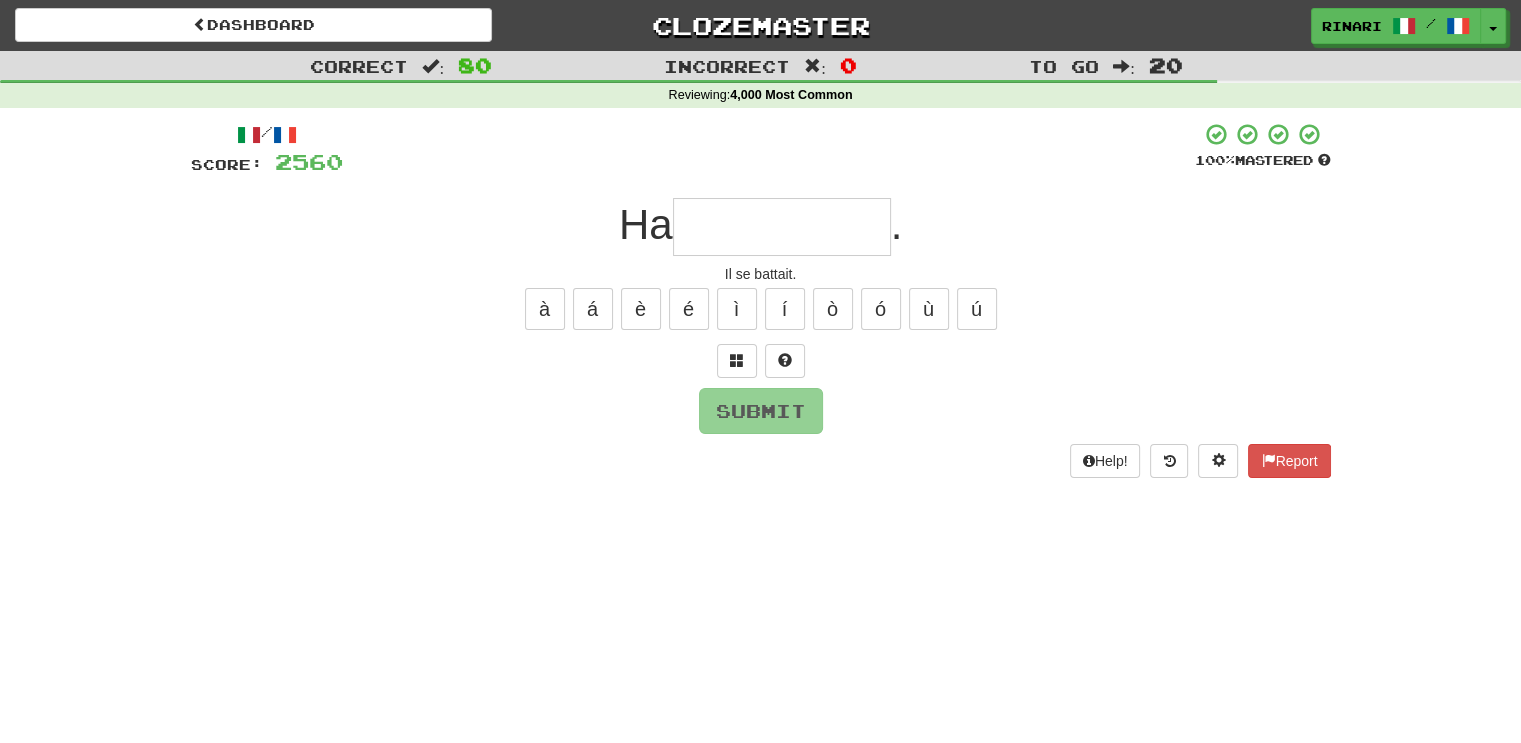 type on "*" 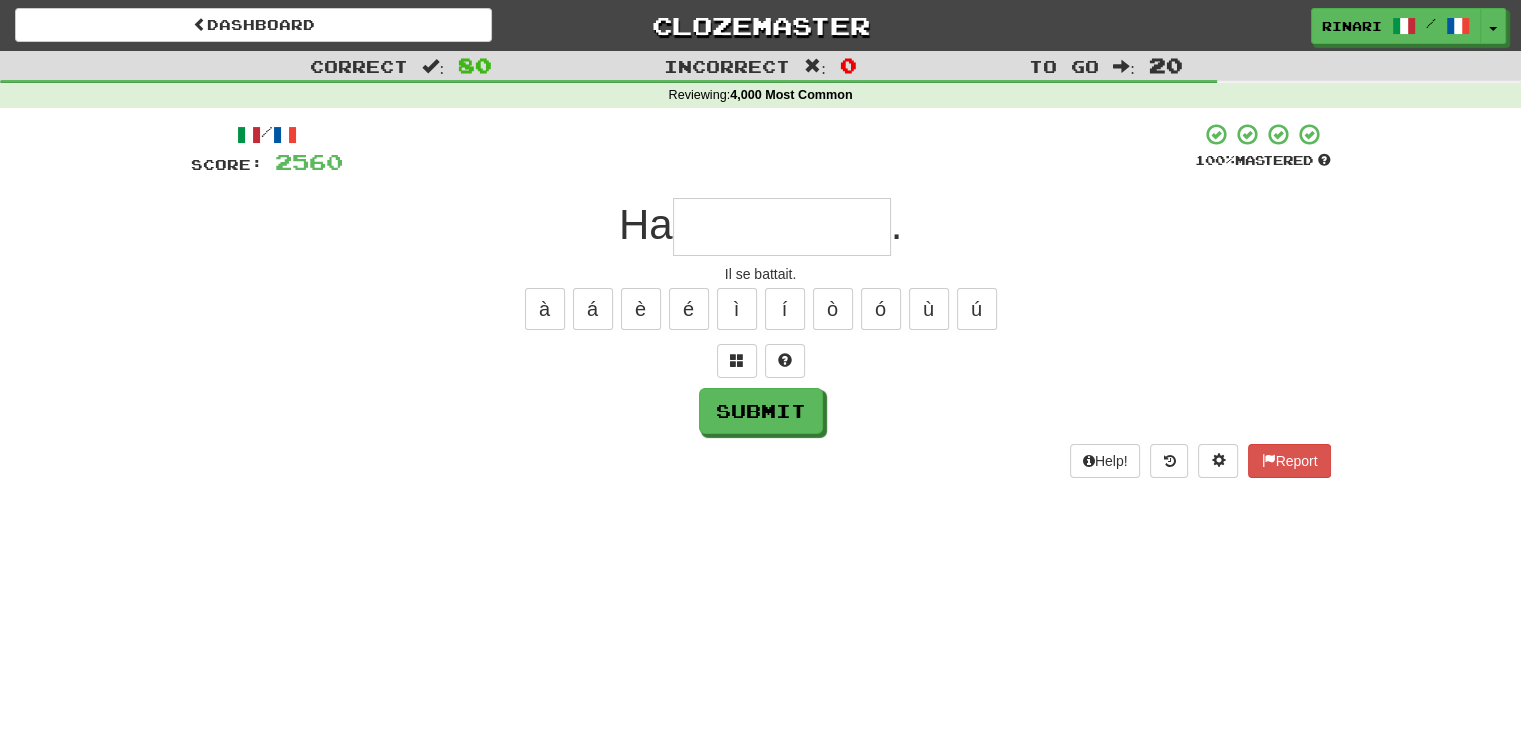 type on "*" 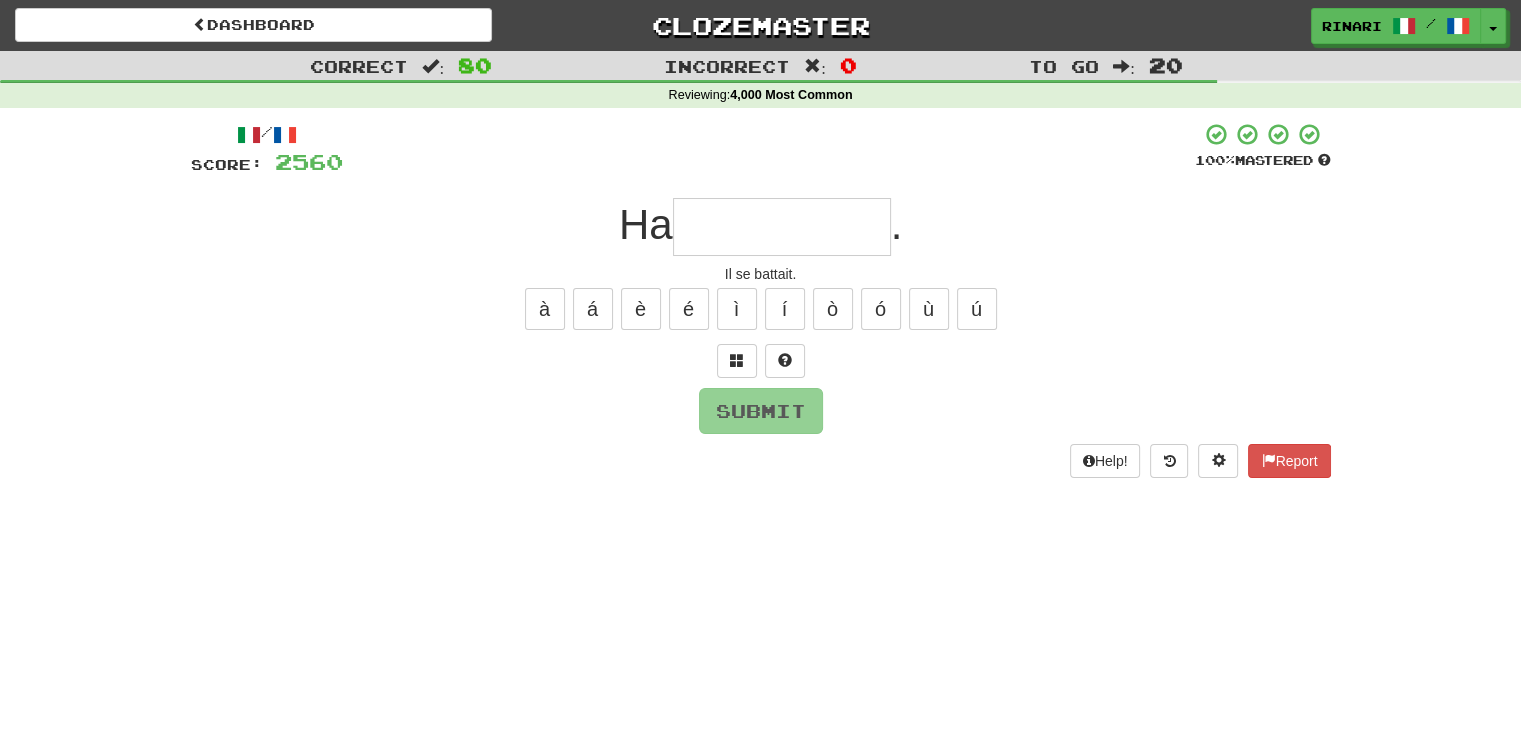 type on "*" 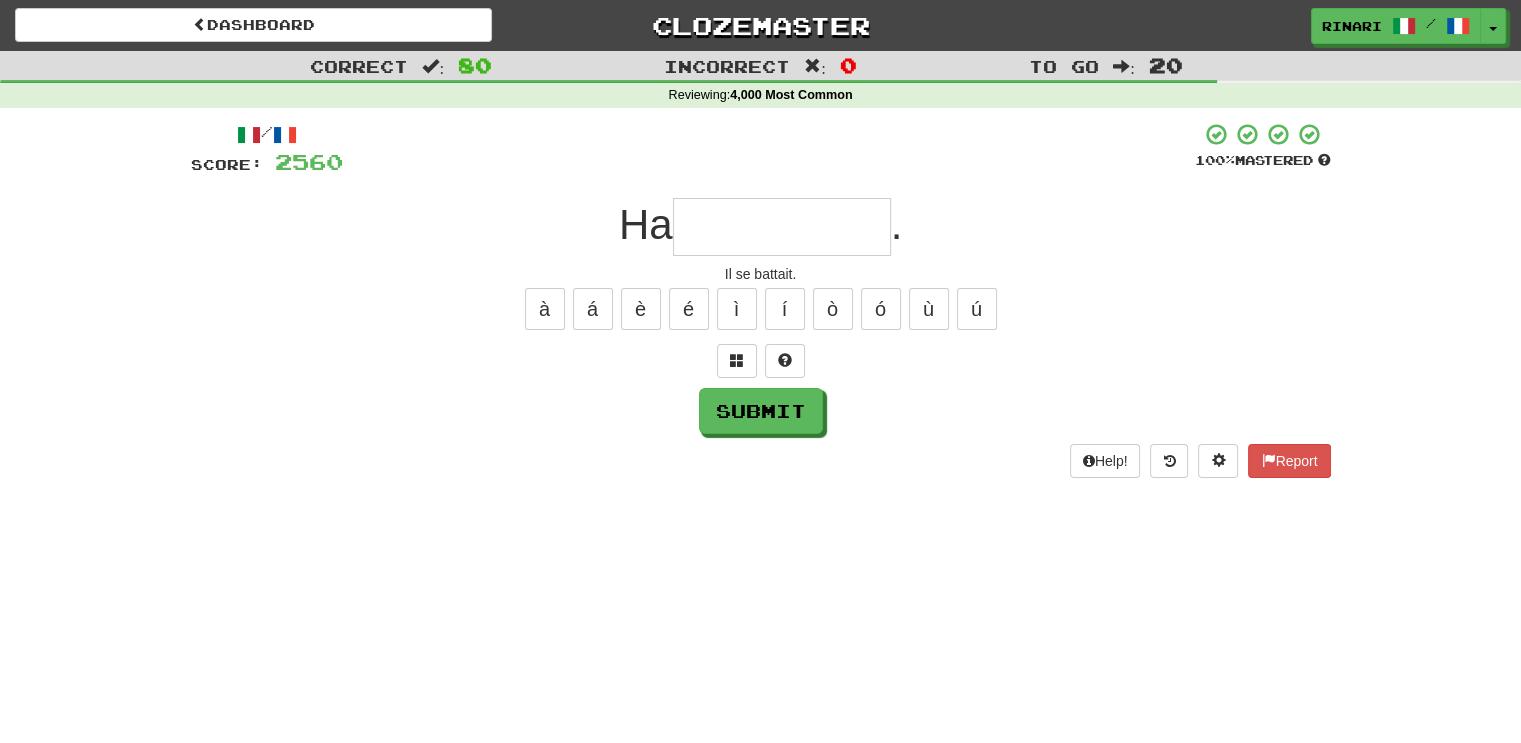 type on "*" 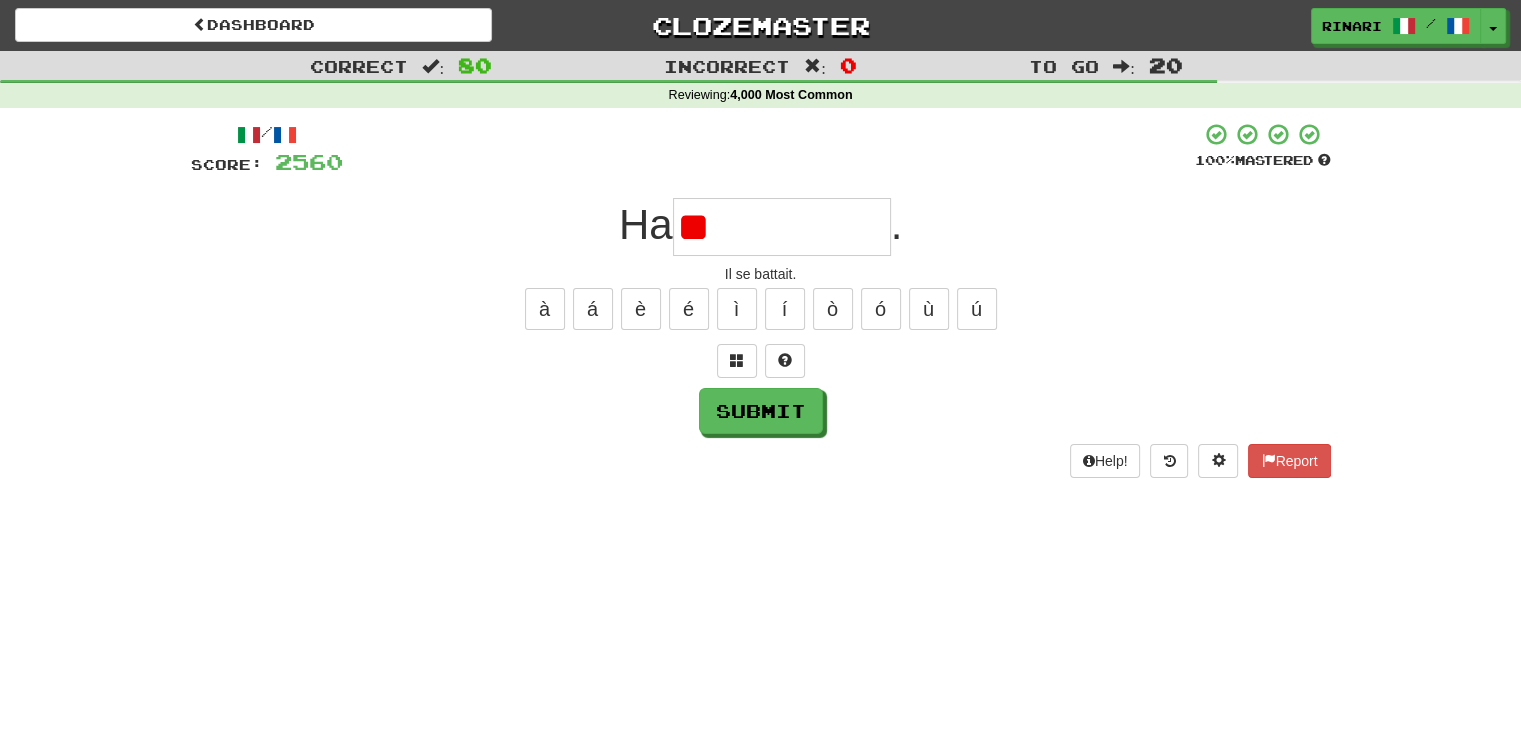 type on "*" 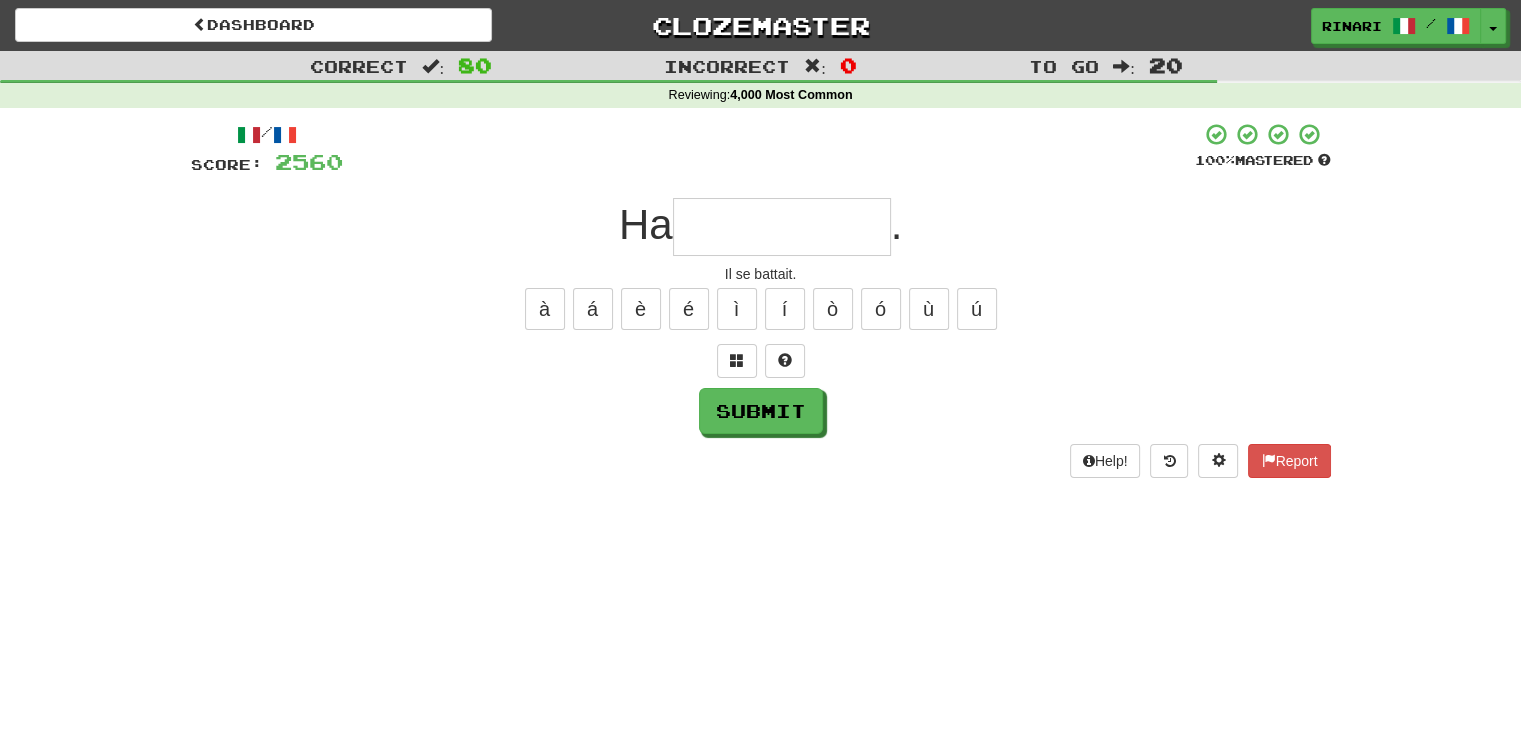 type on "*" 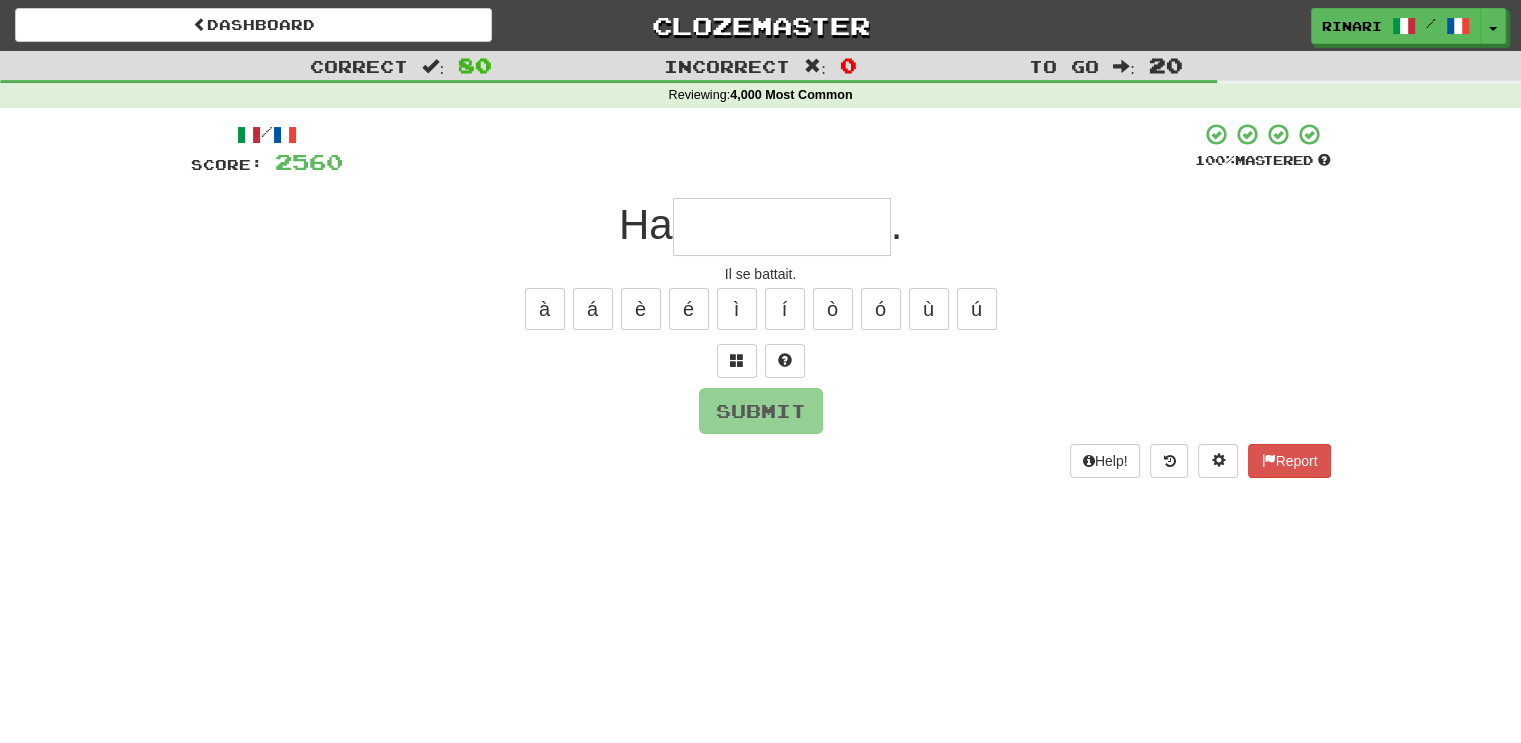 type on "*" 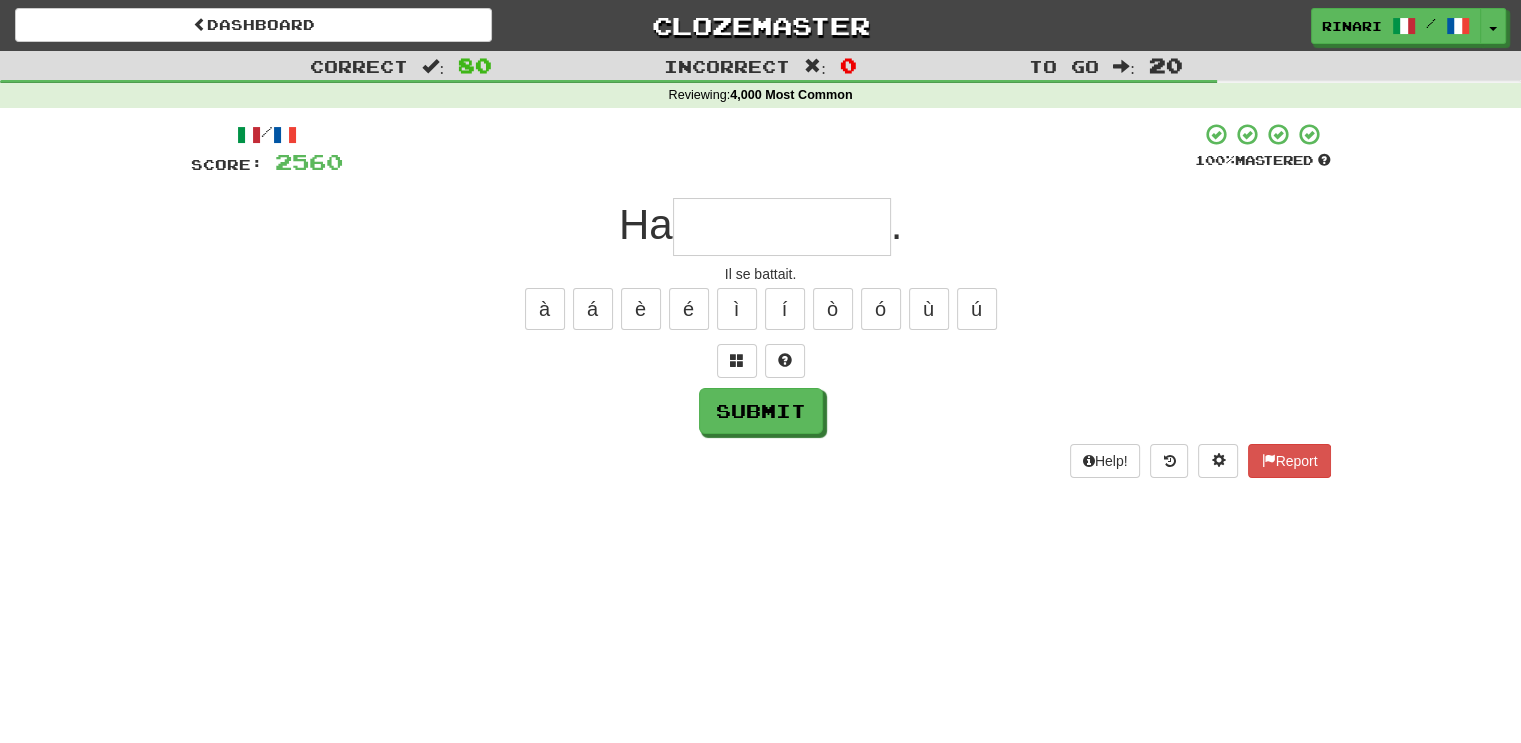 type on "*" 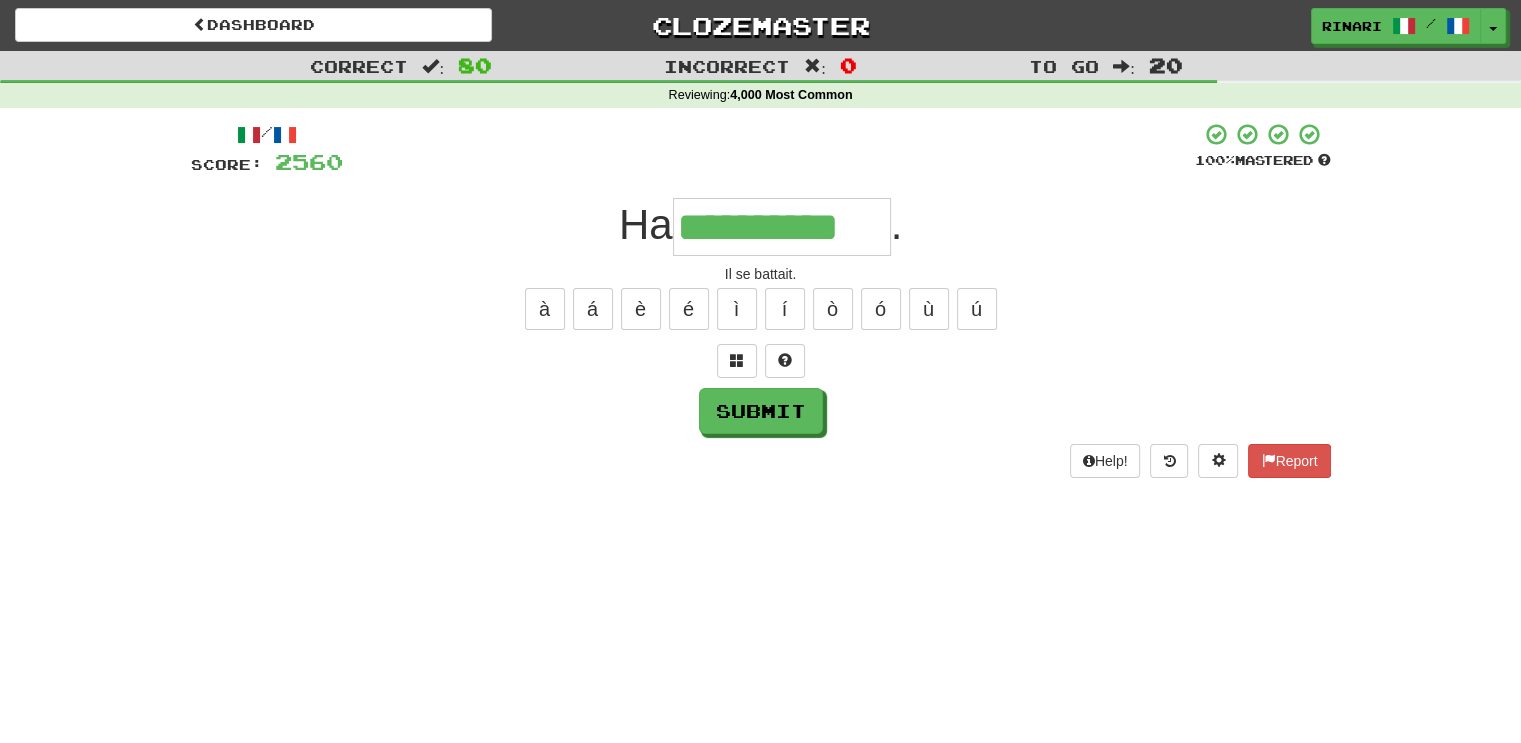 type on "**********" 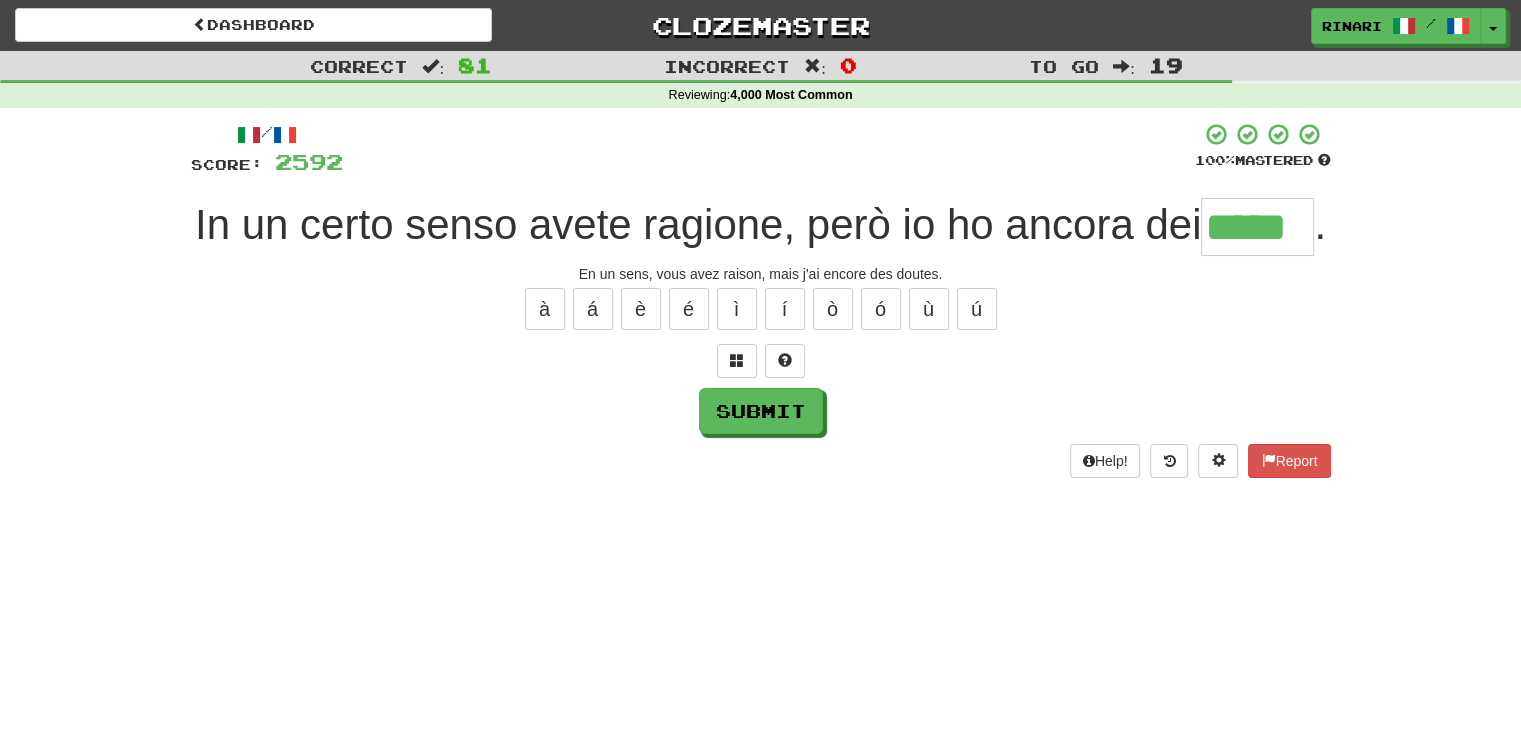 type on "*****" 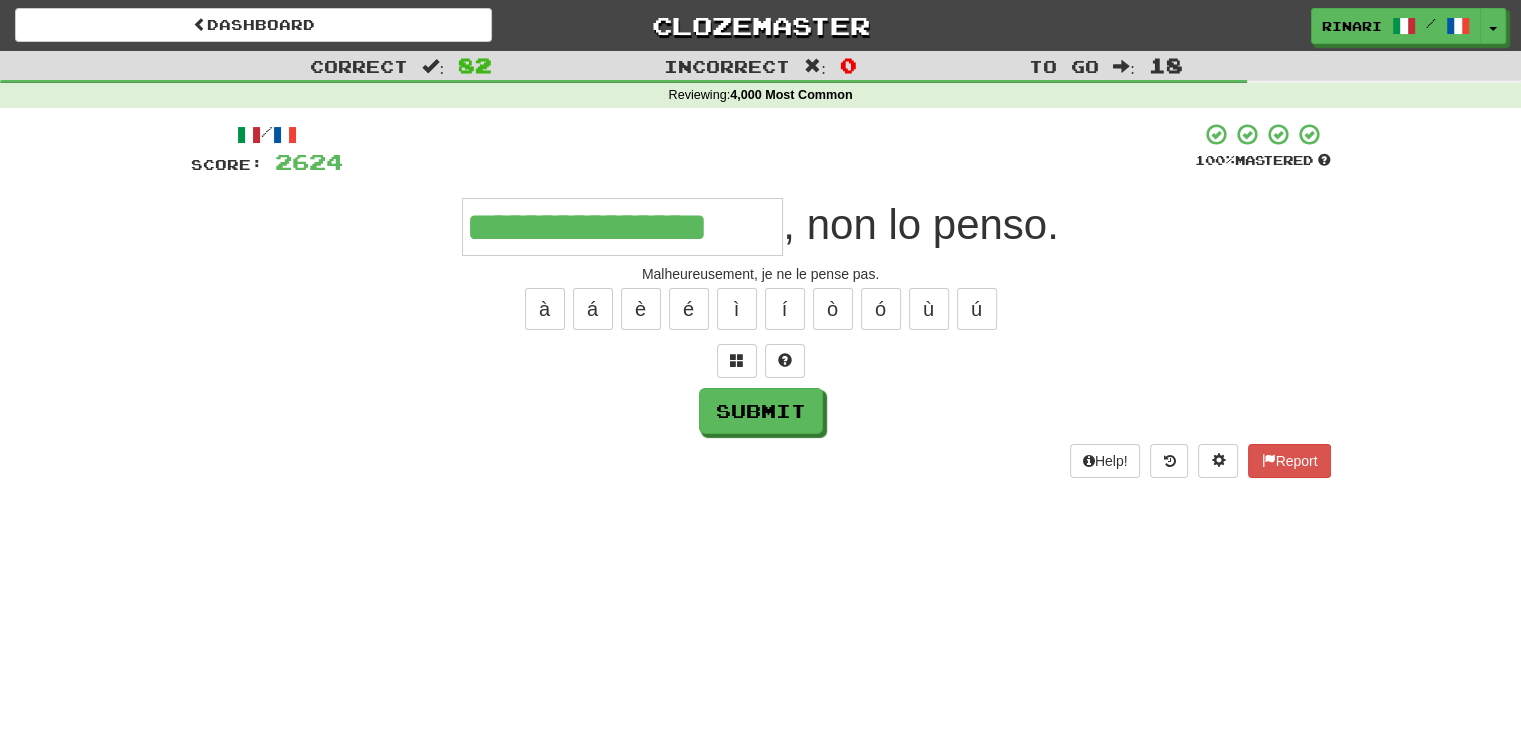 type on "**********" 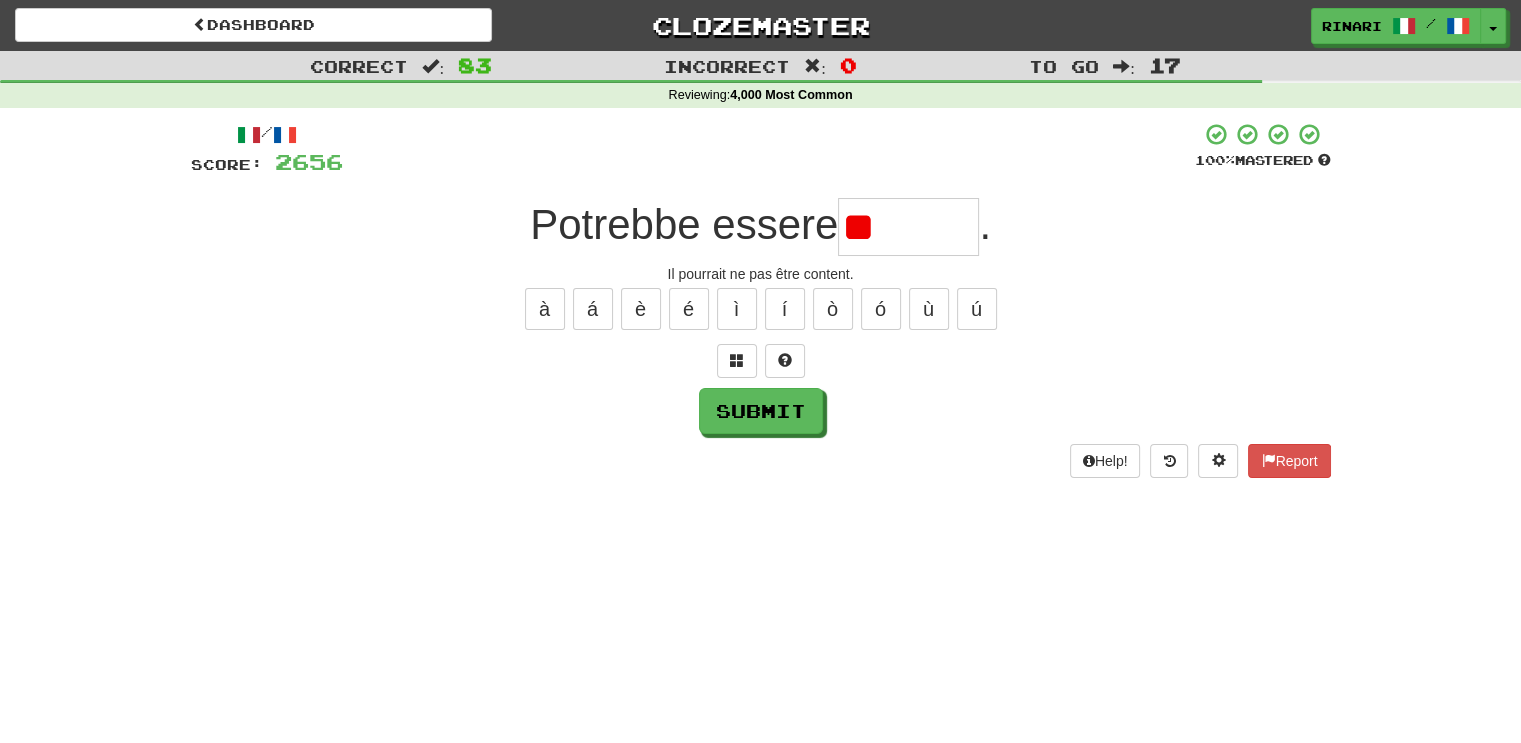 type on "*" 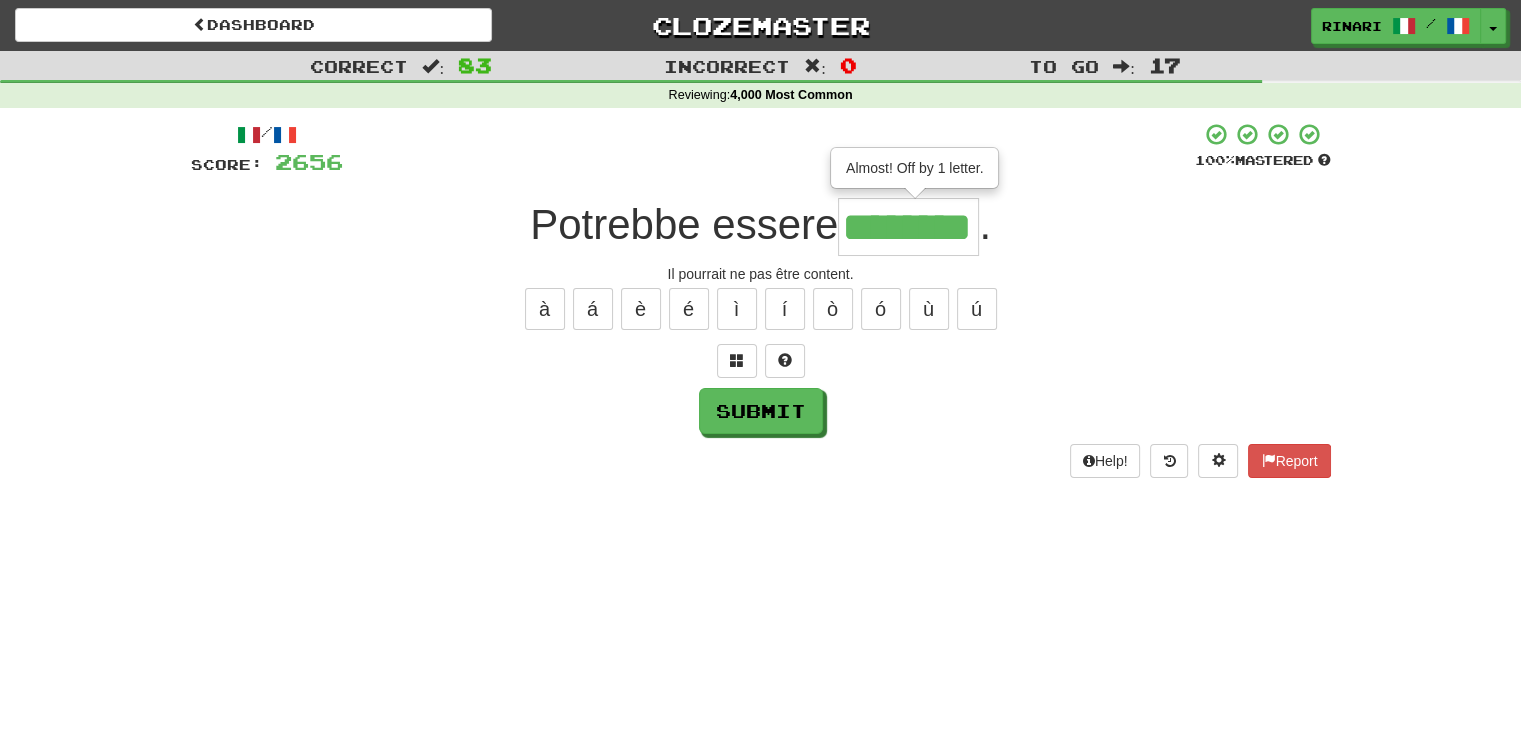 type on "********" 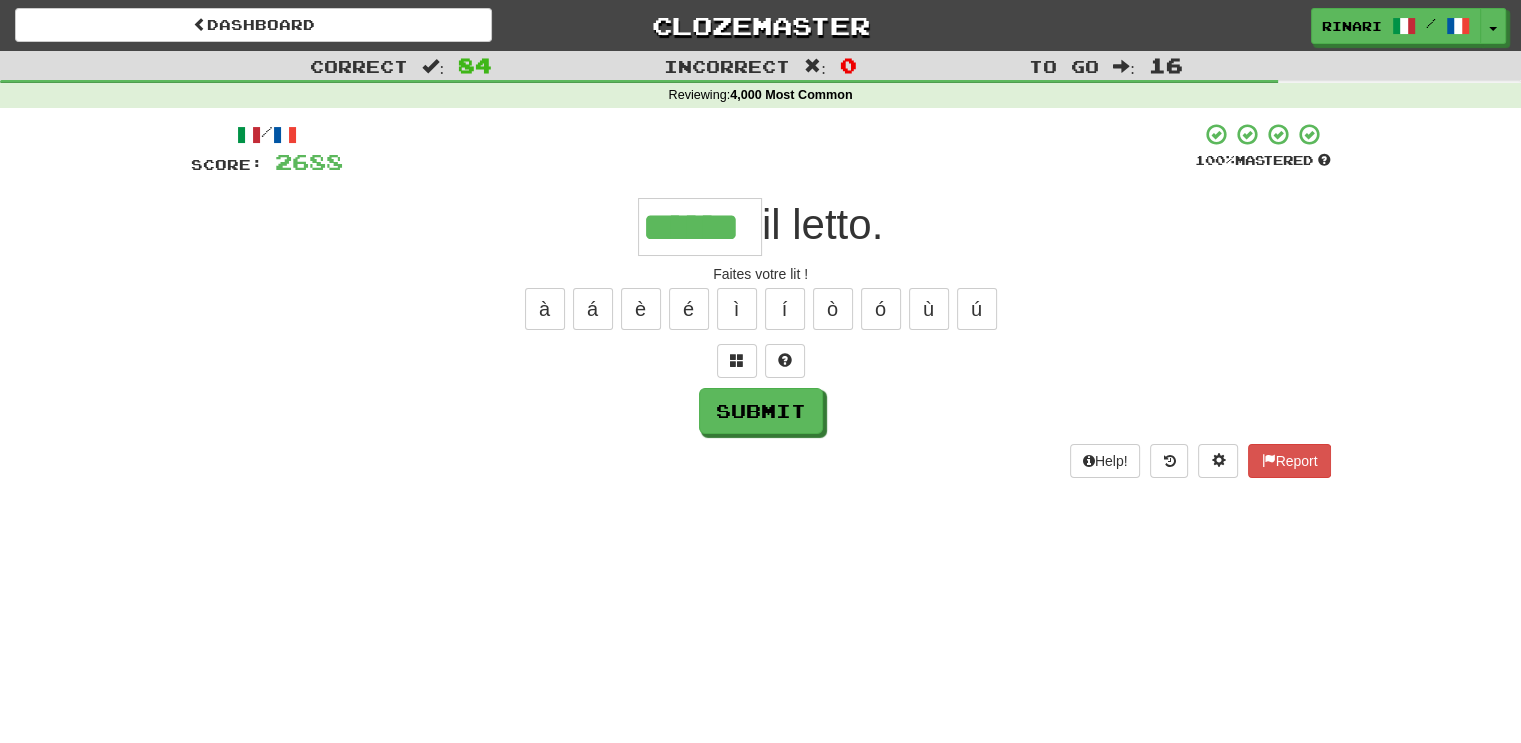 type on "******" 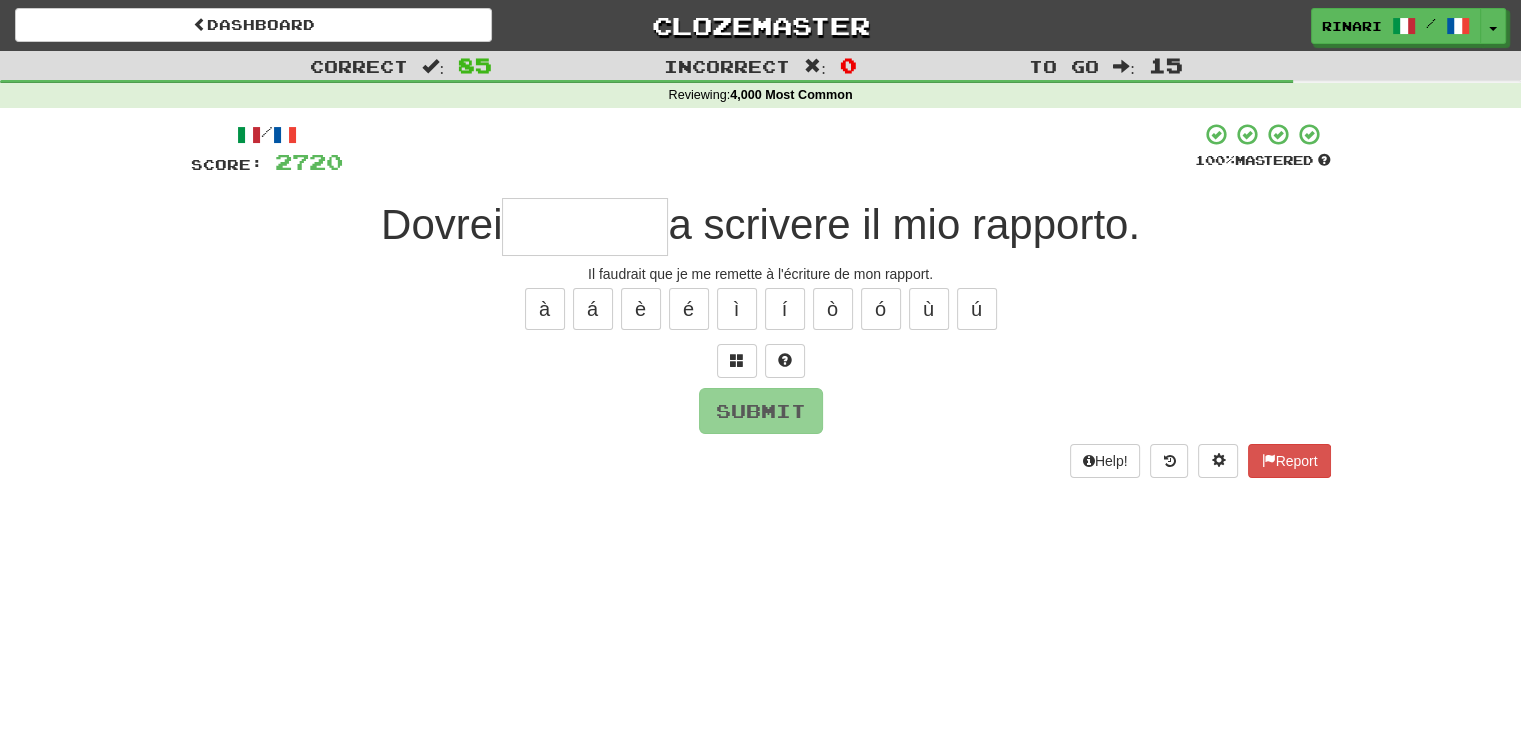 type on "*" 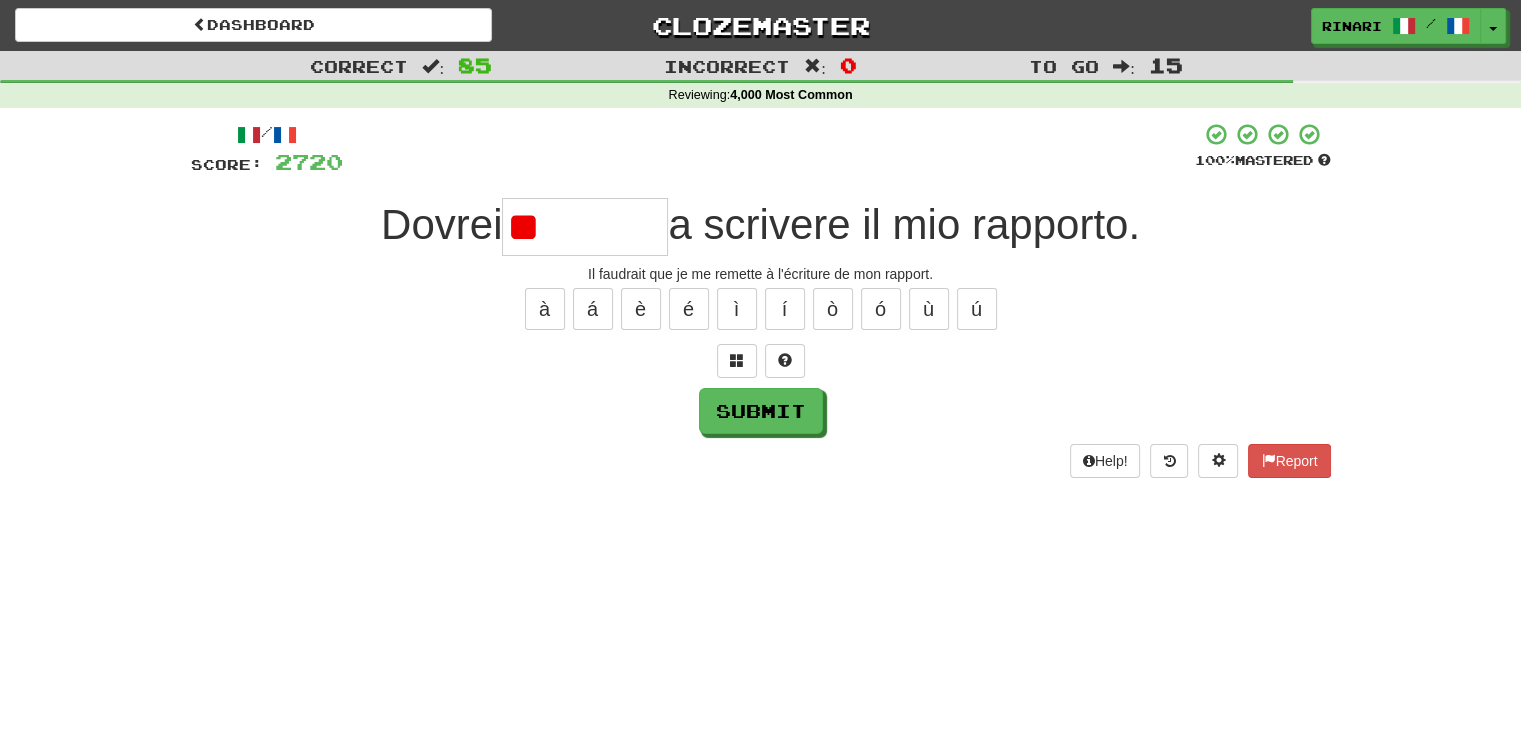 type on "*" 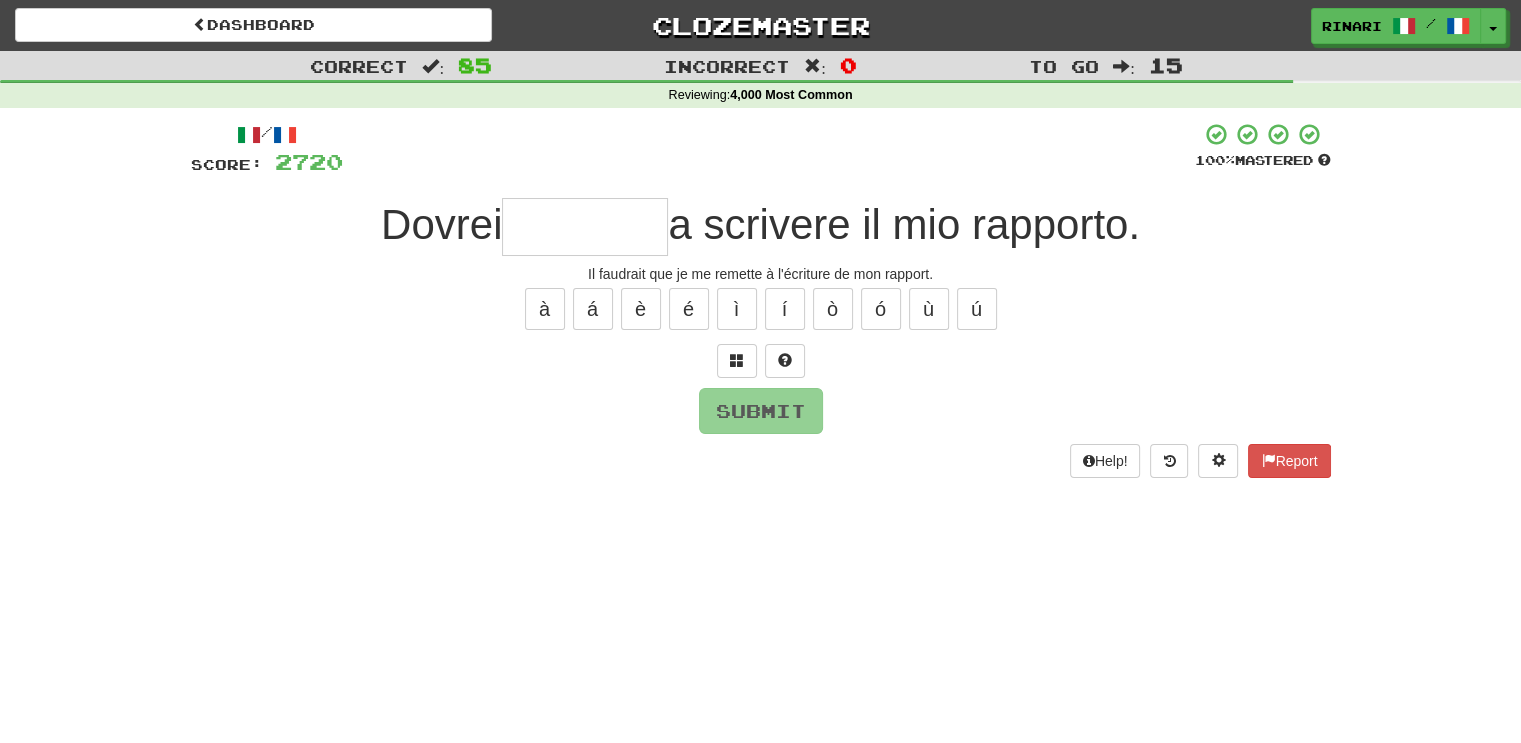 type on "*" 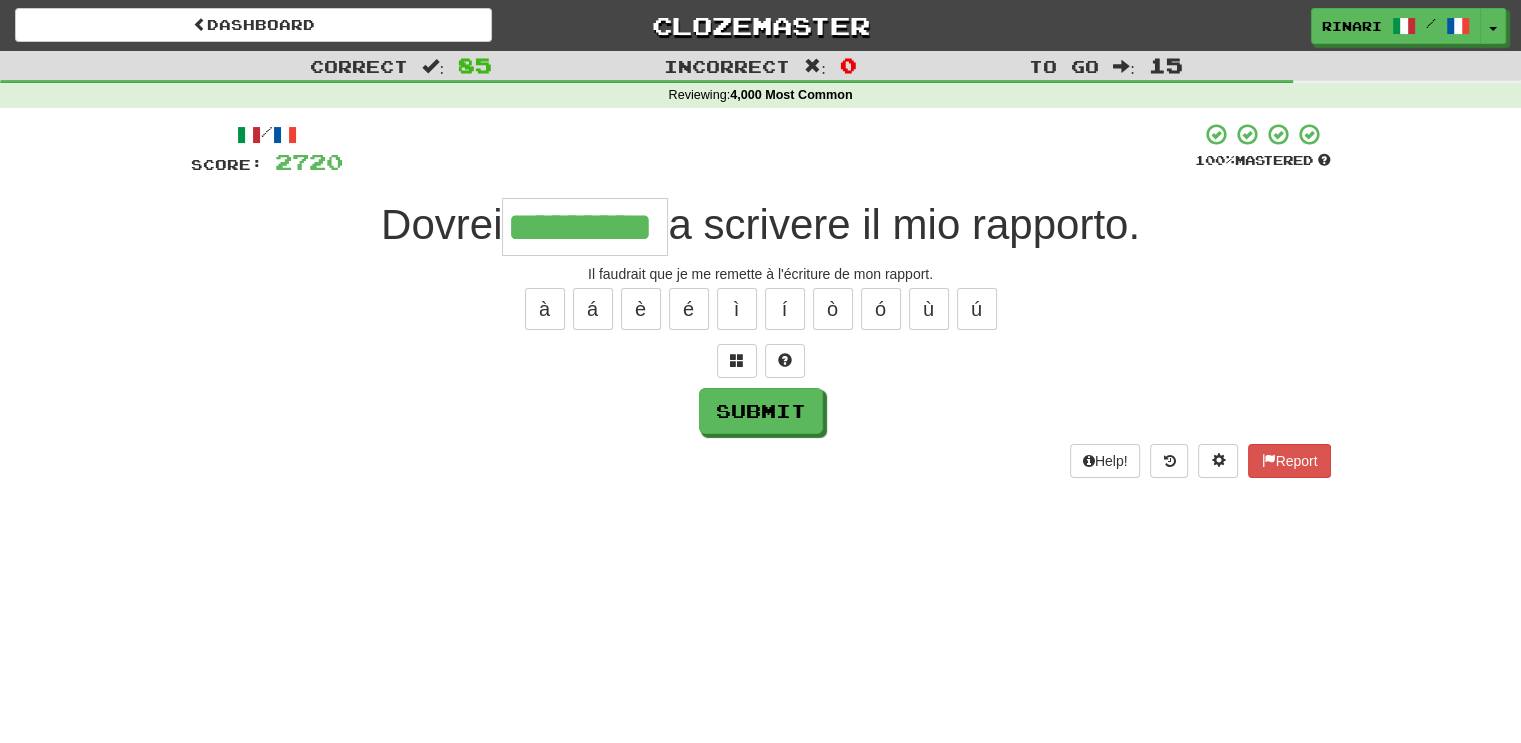 type on "*********" 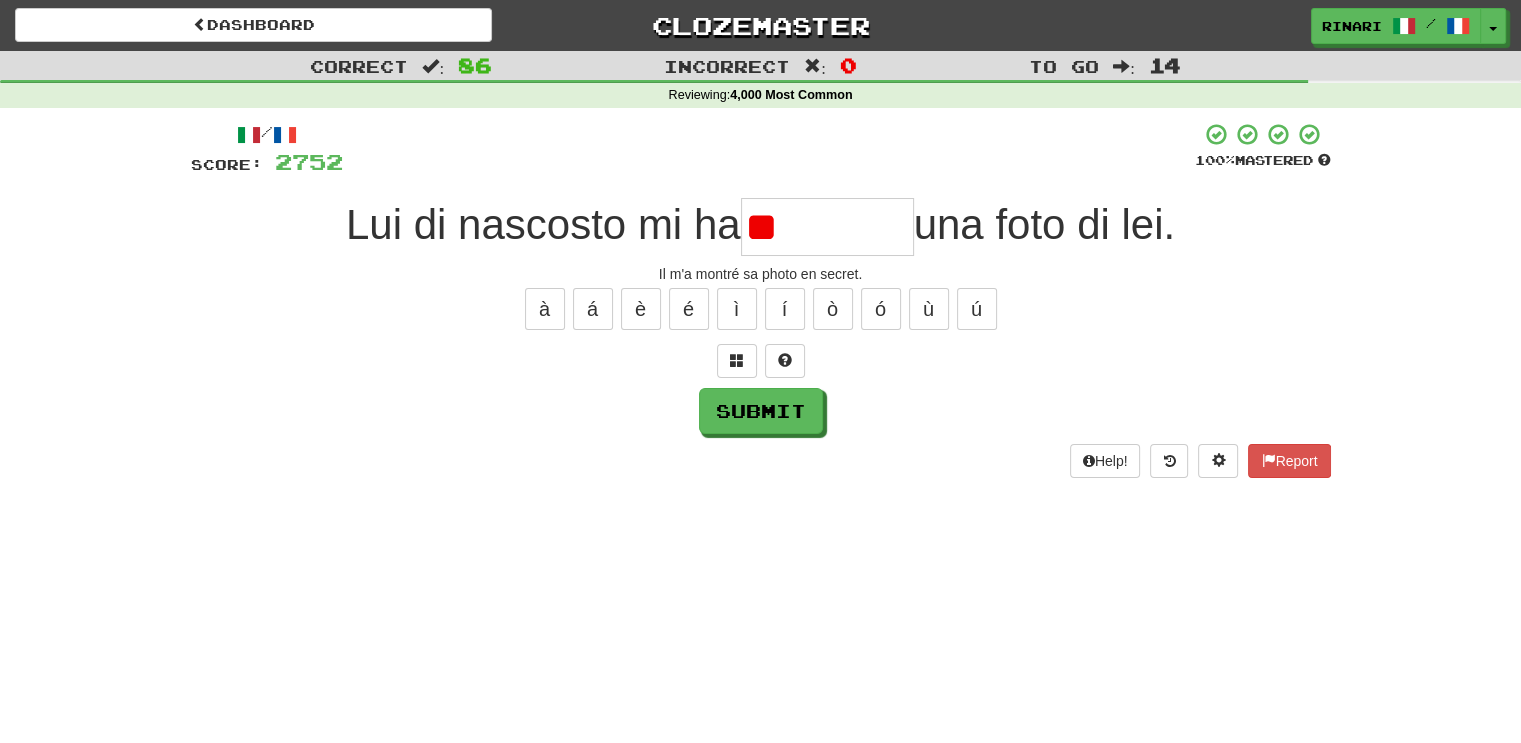 type on "*" 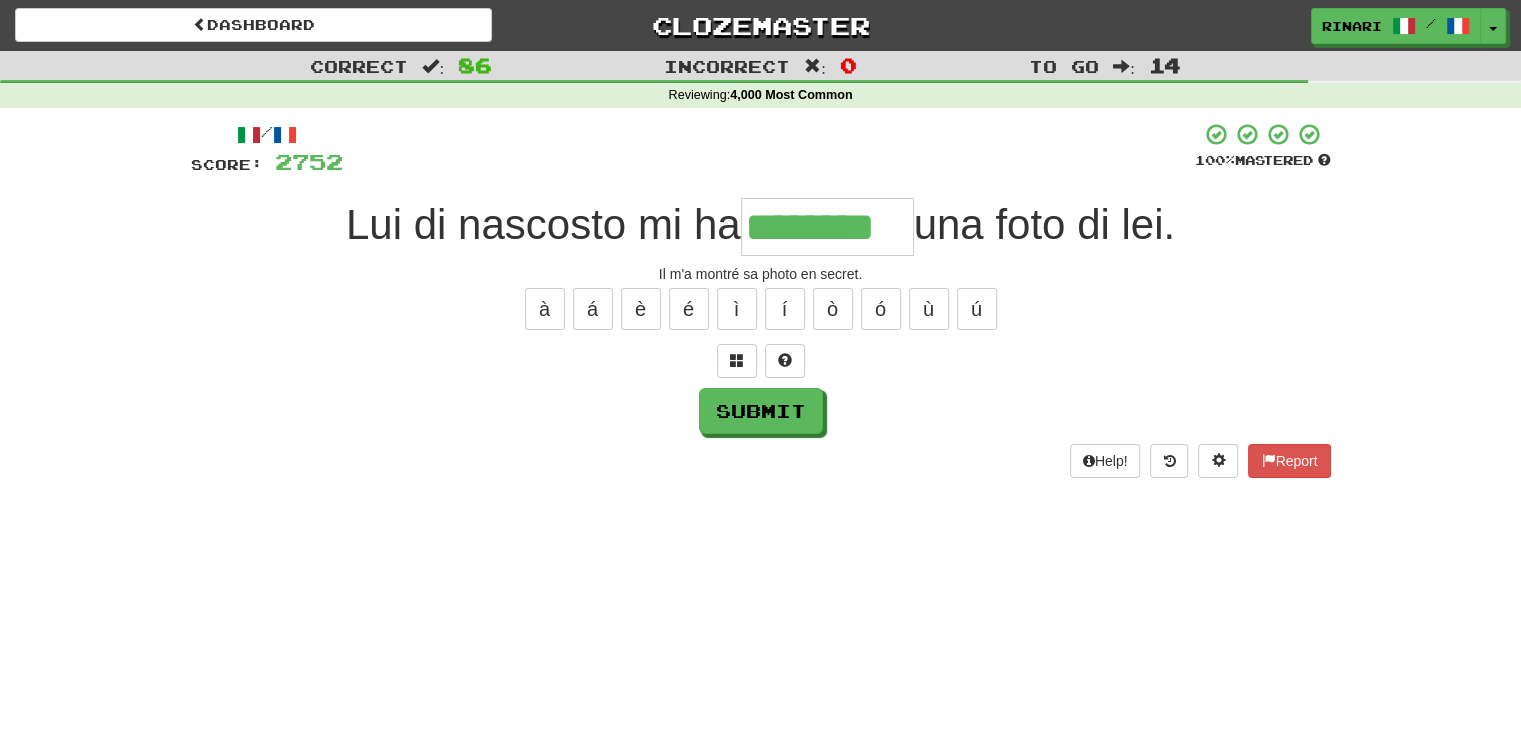 type on "********" 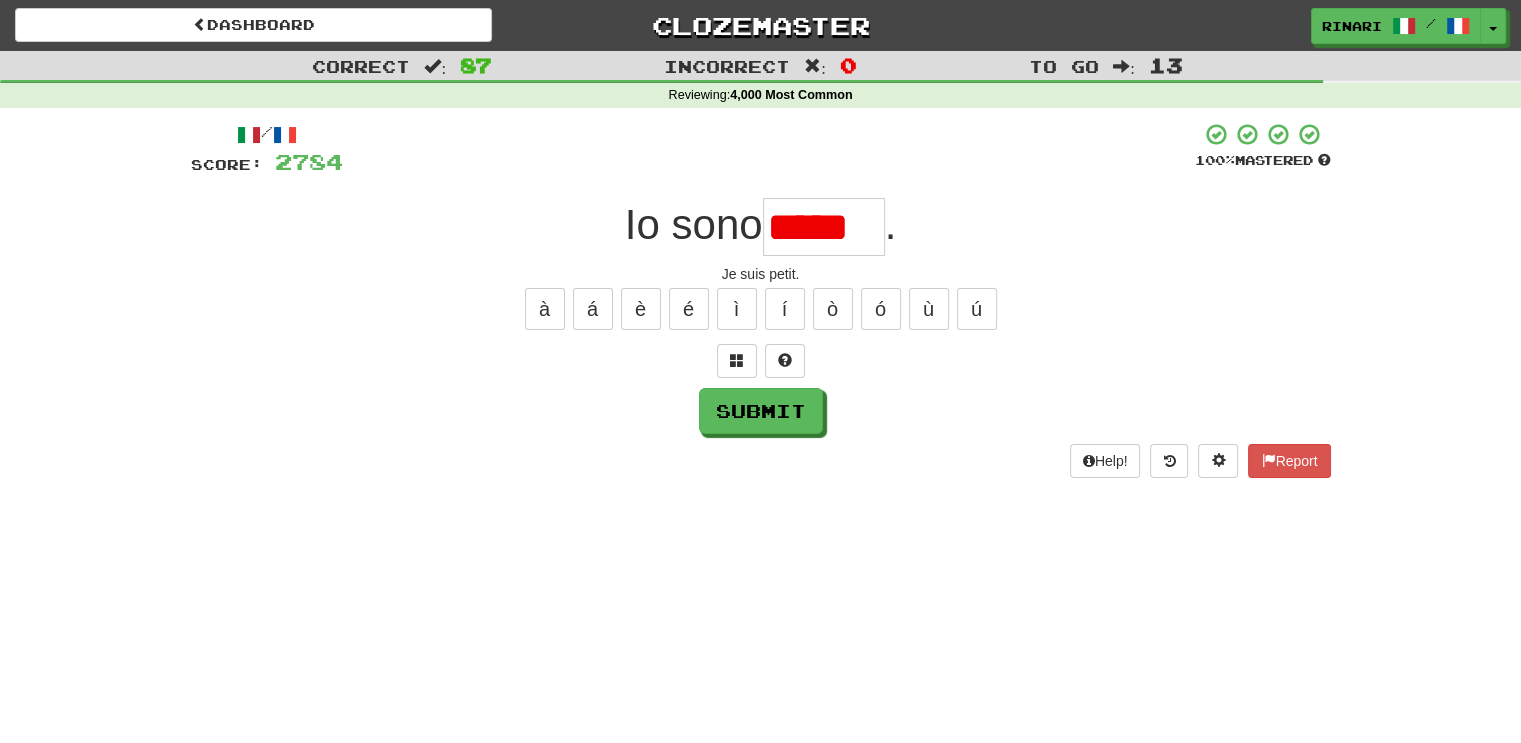 scroll, scrollTop: 0, scrollLeft: 0, axis: both 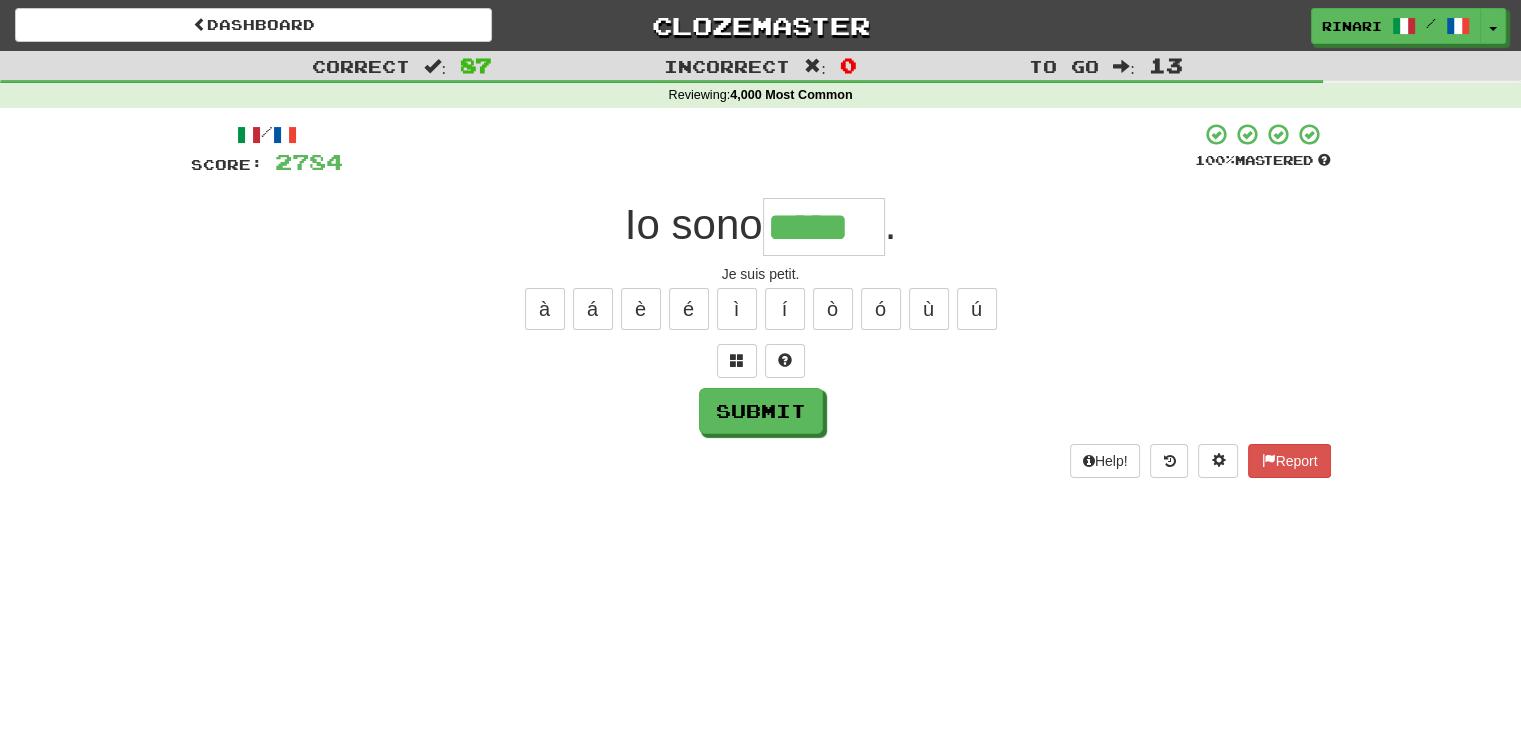 type on "*****" 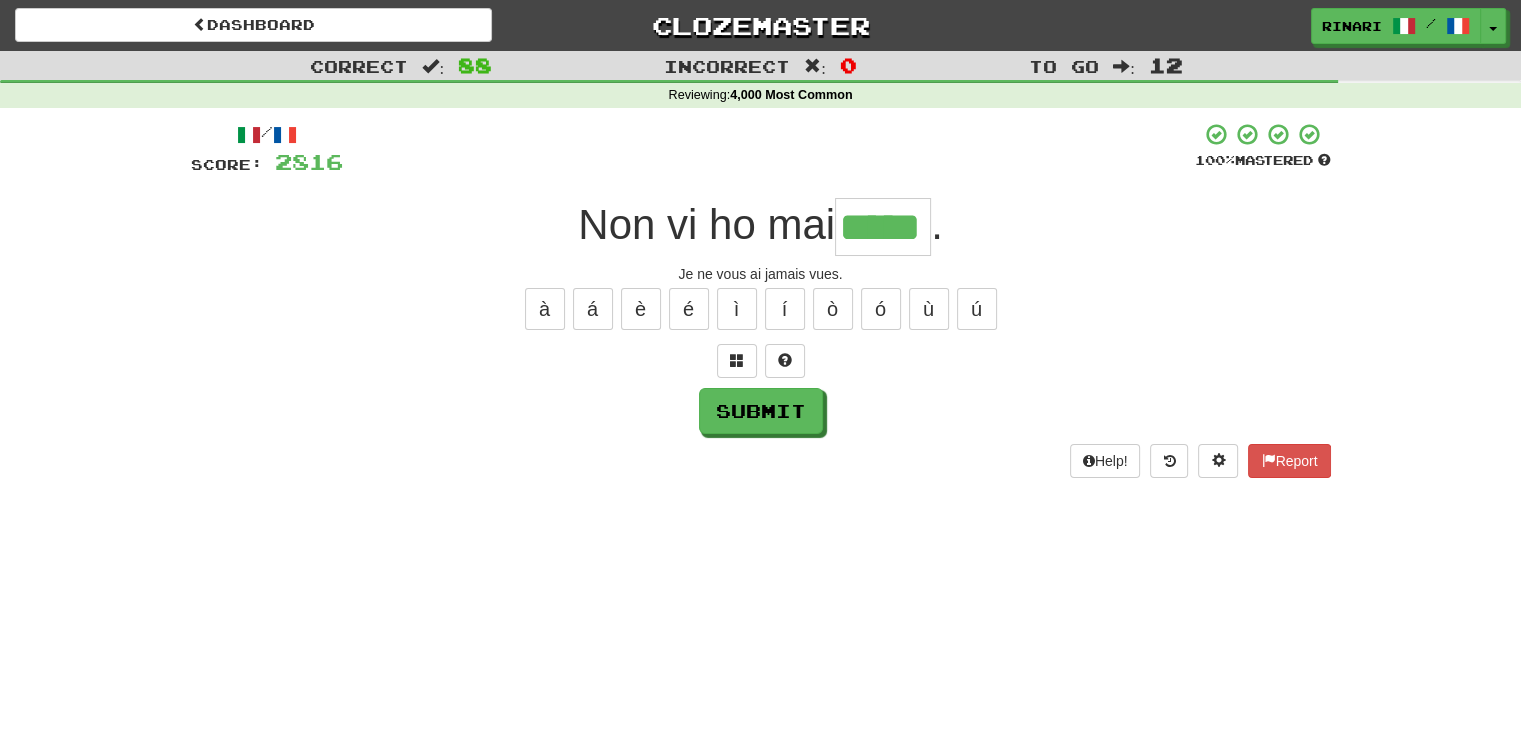 type on "*****" 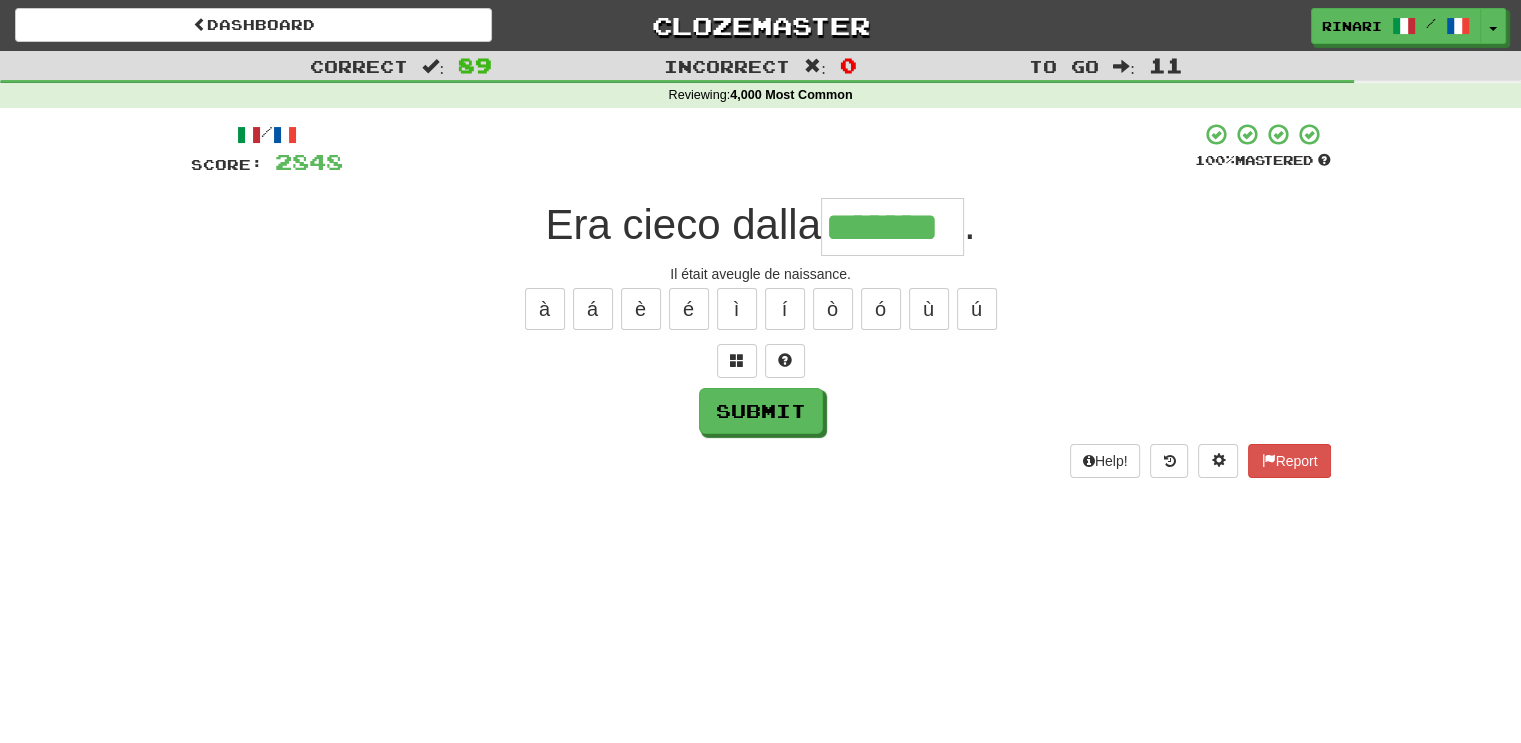 type on "*******" 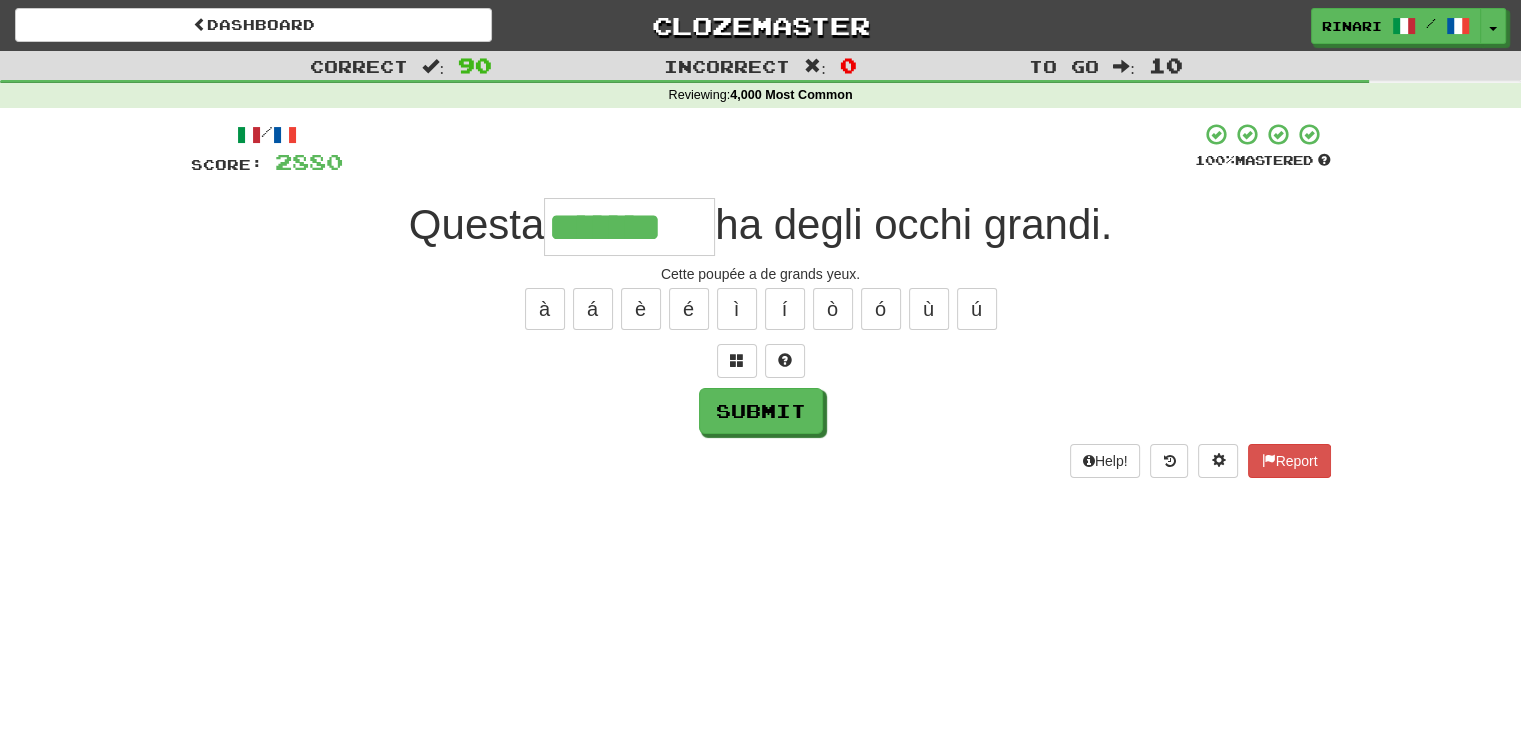 type on "*******" 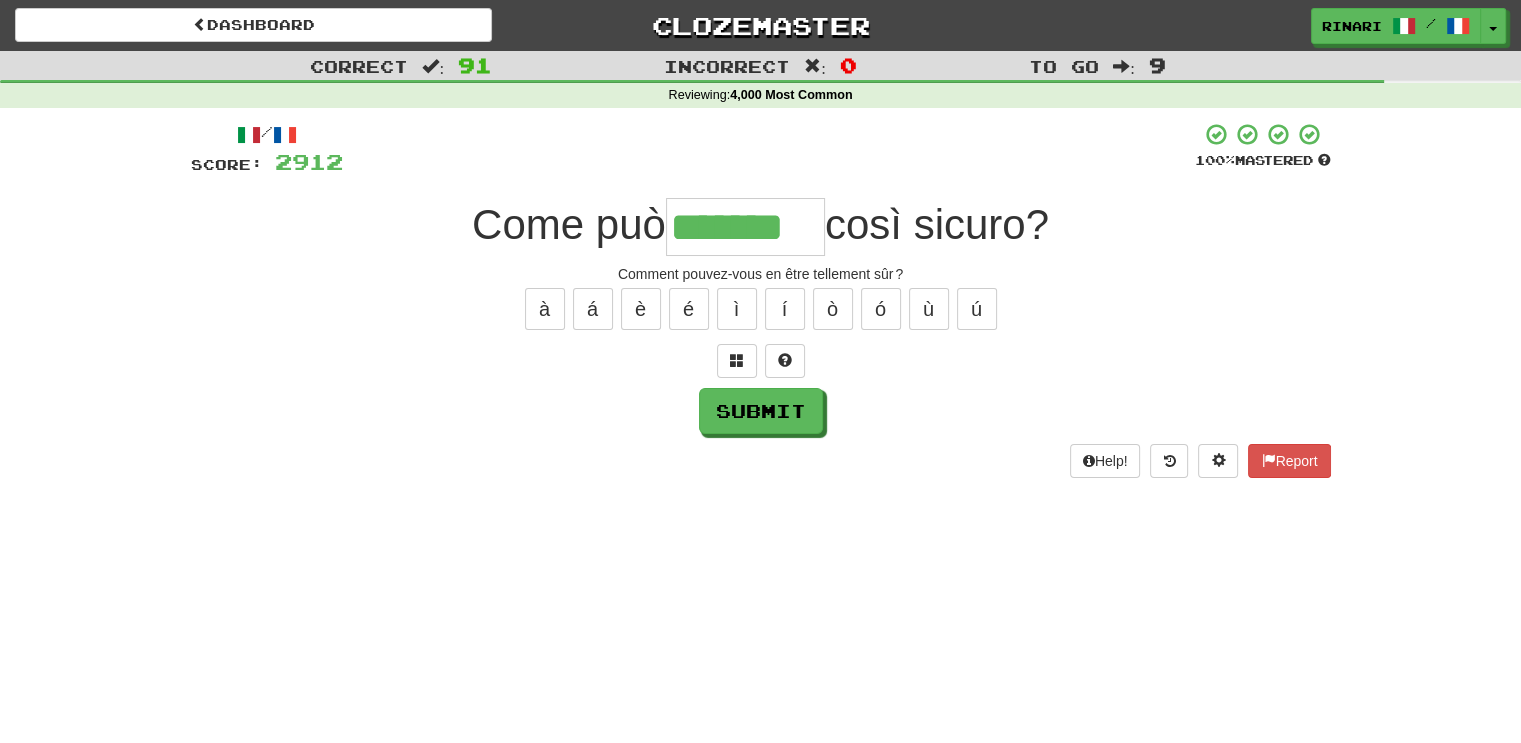 type on "*******" 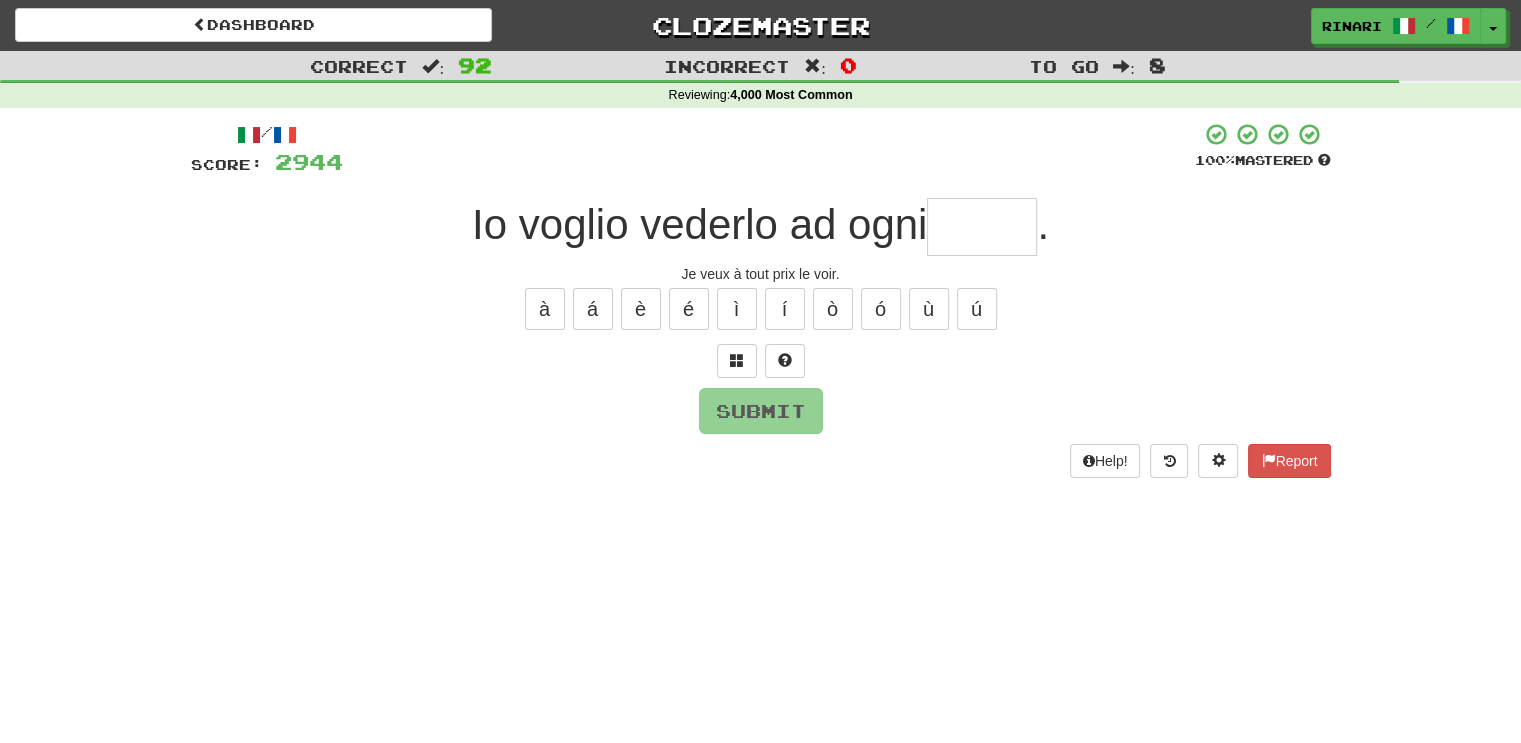 type on "*" 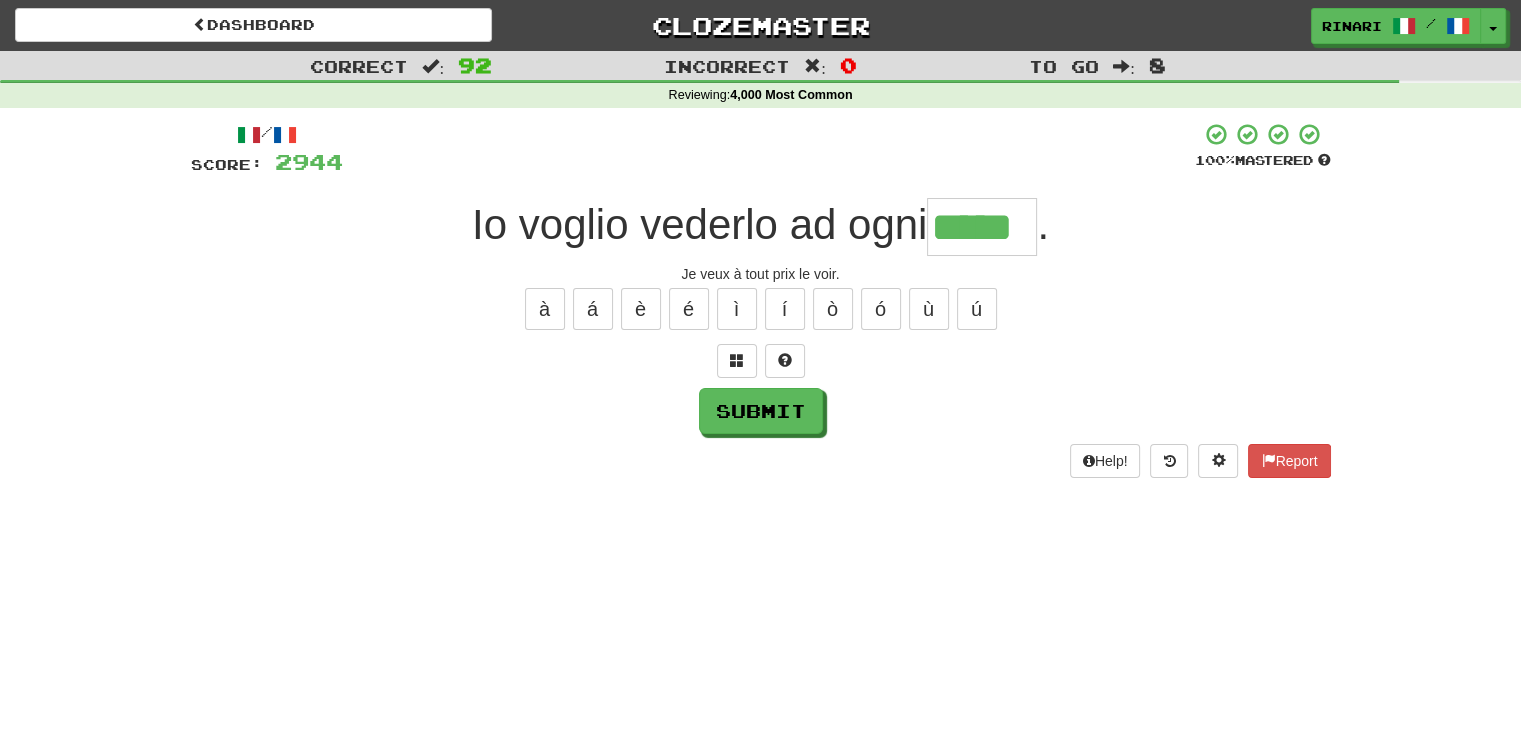 type on "*****" 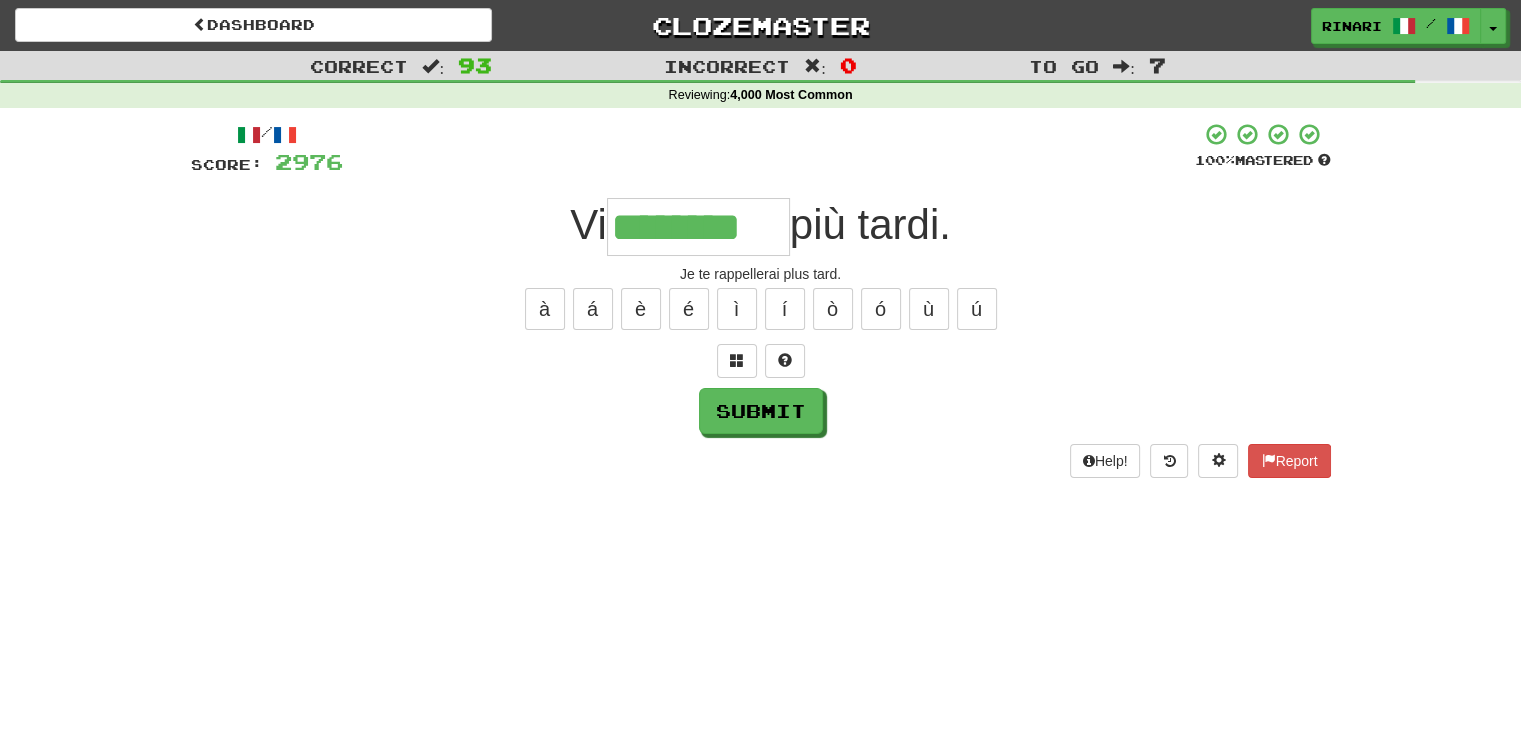 type on "********" 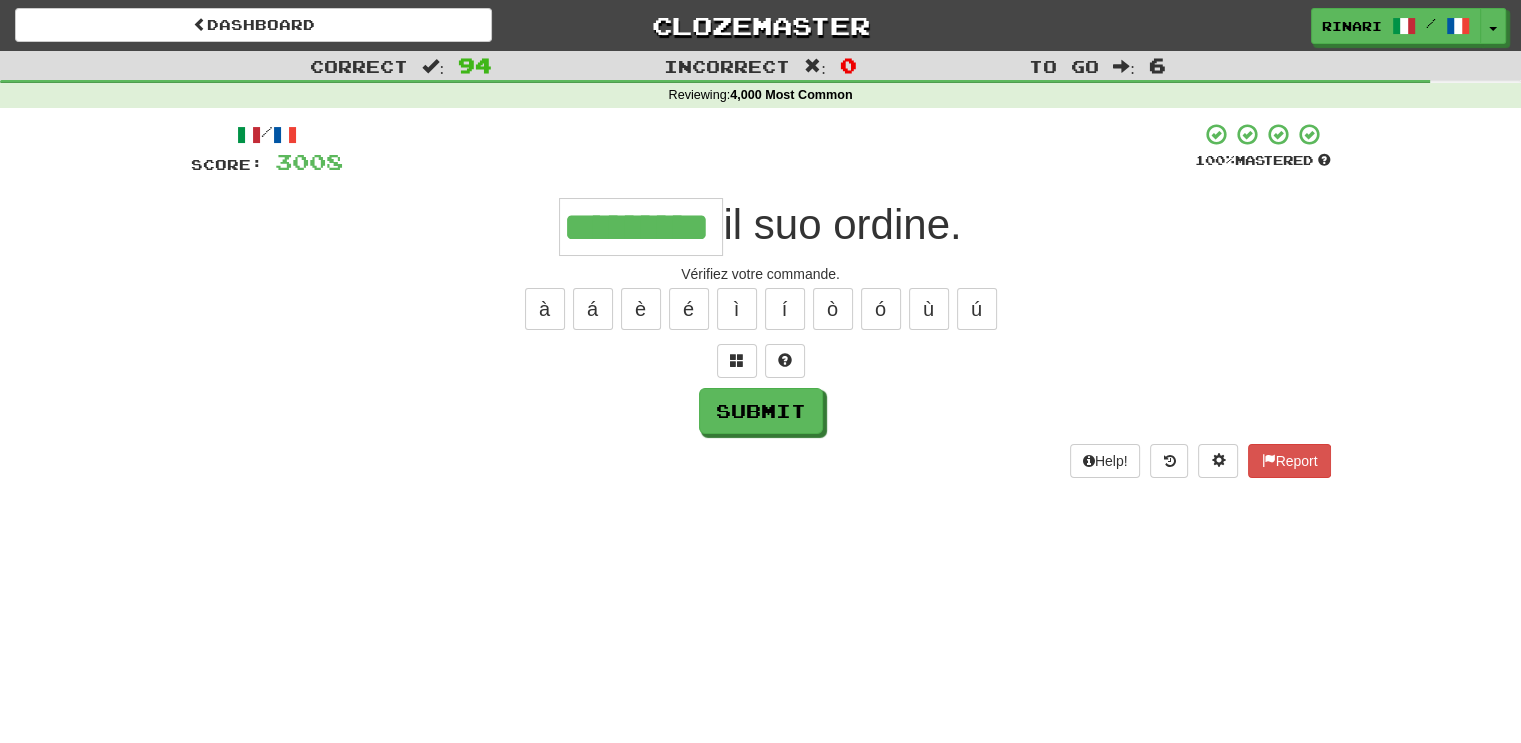 type on "*********" 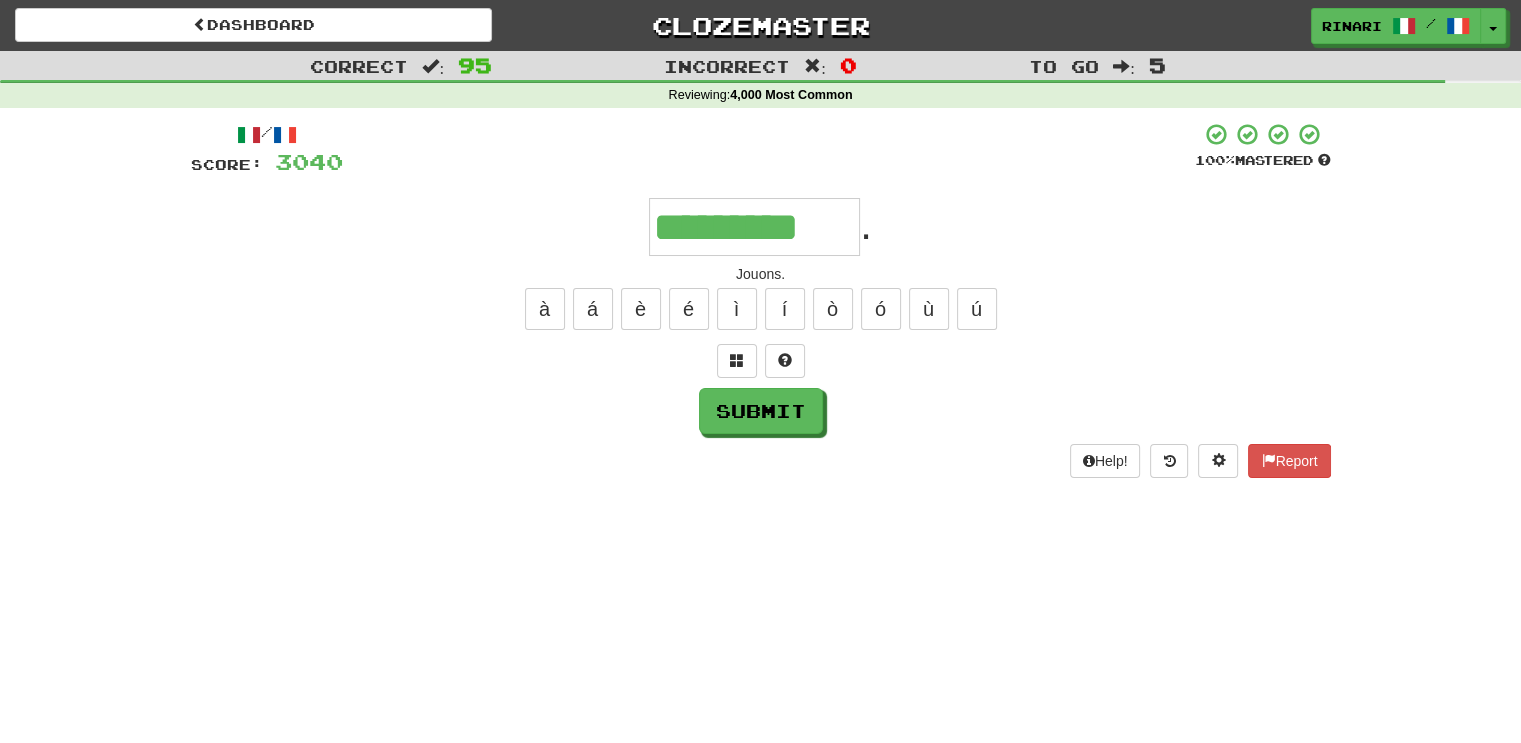 type on "*********" 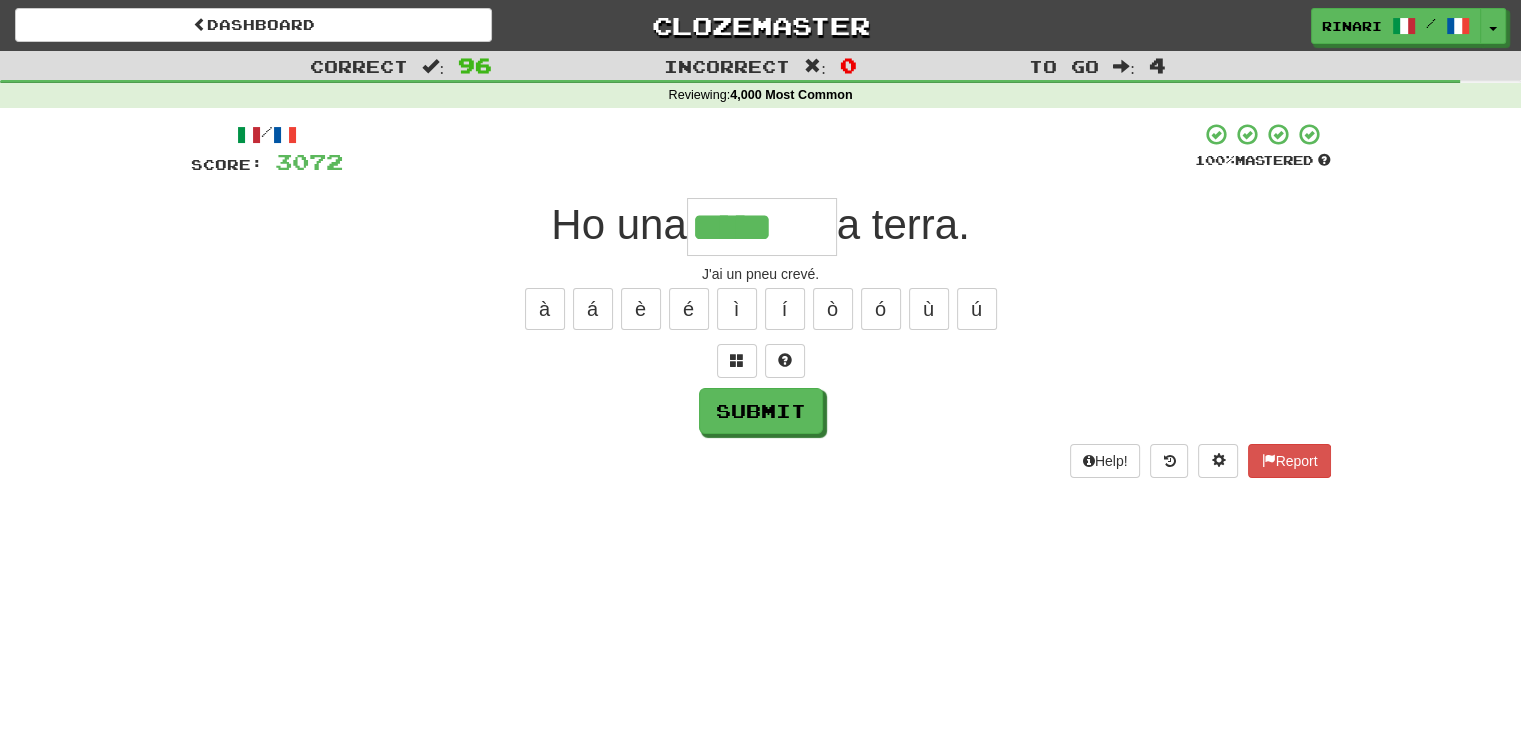 type on "*****" 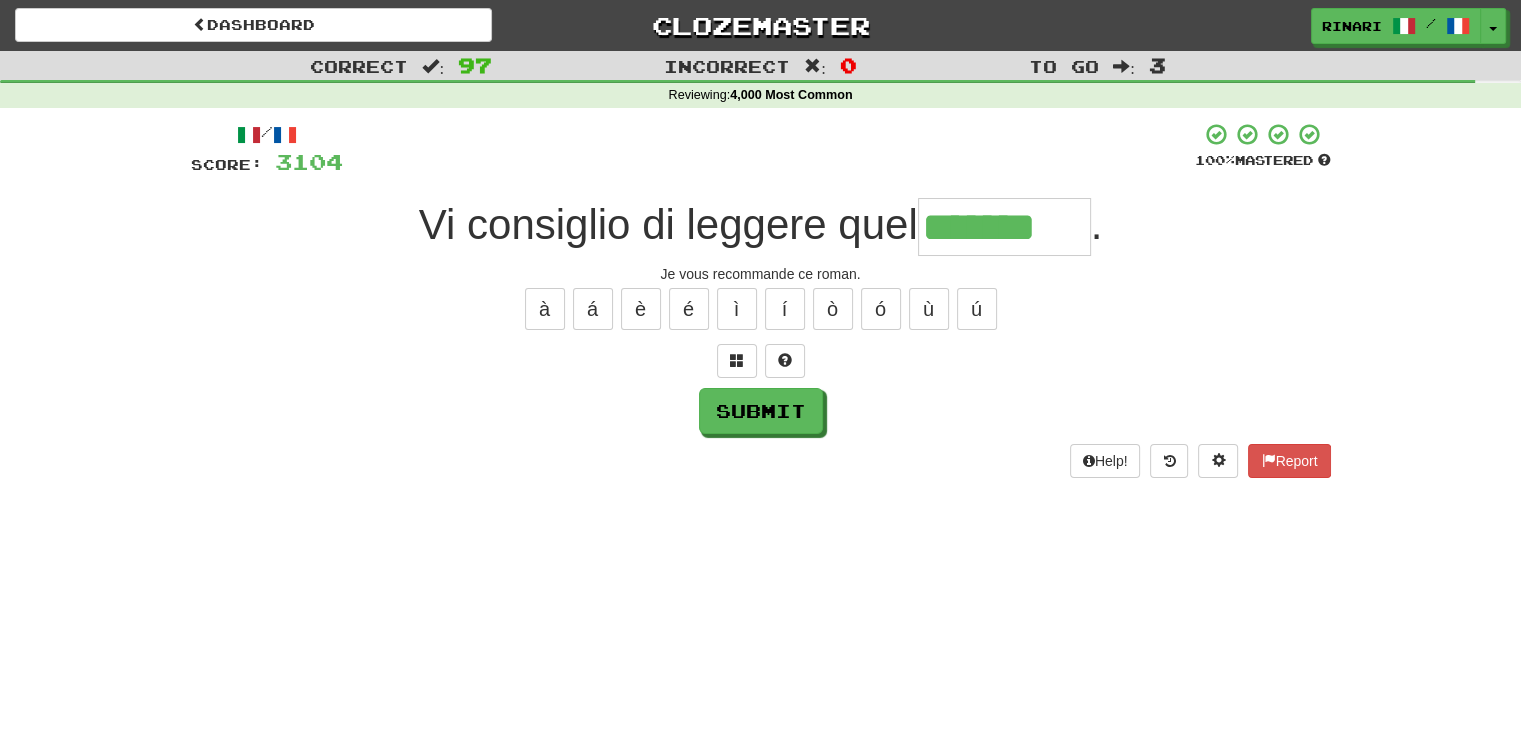 type on "*******" 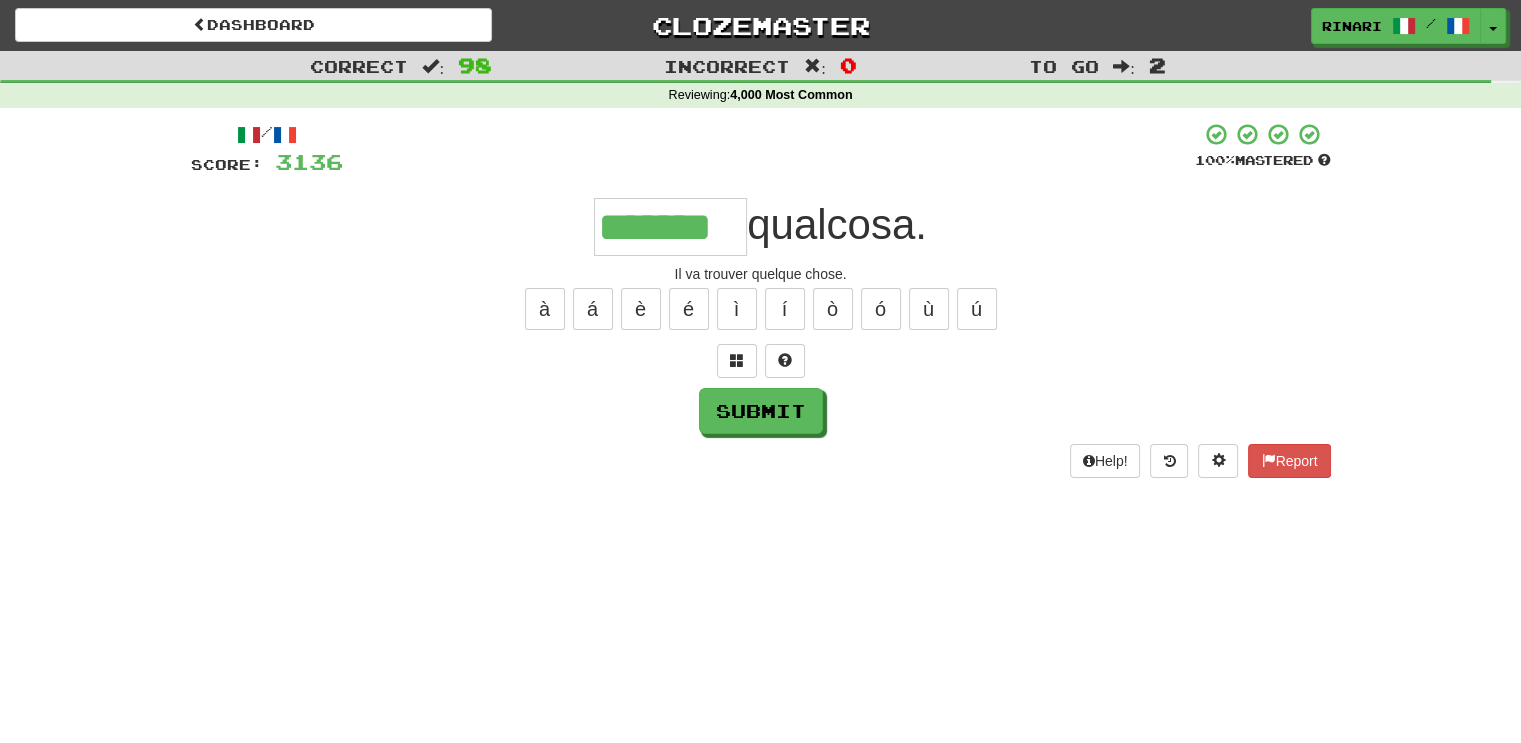 type on "*******" 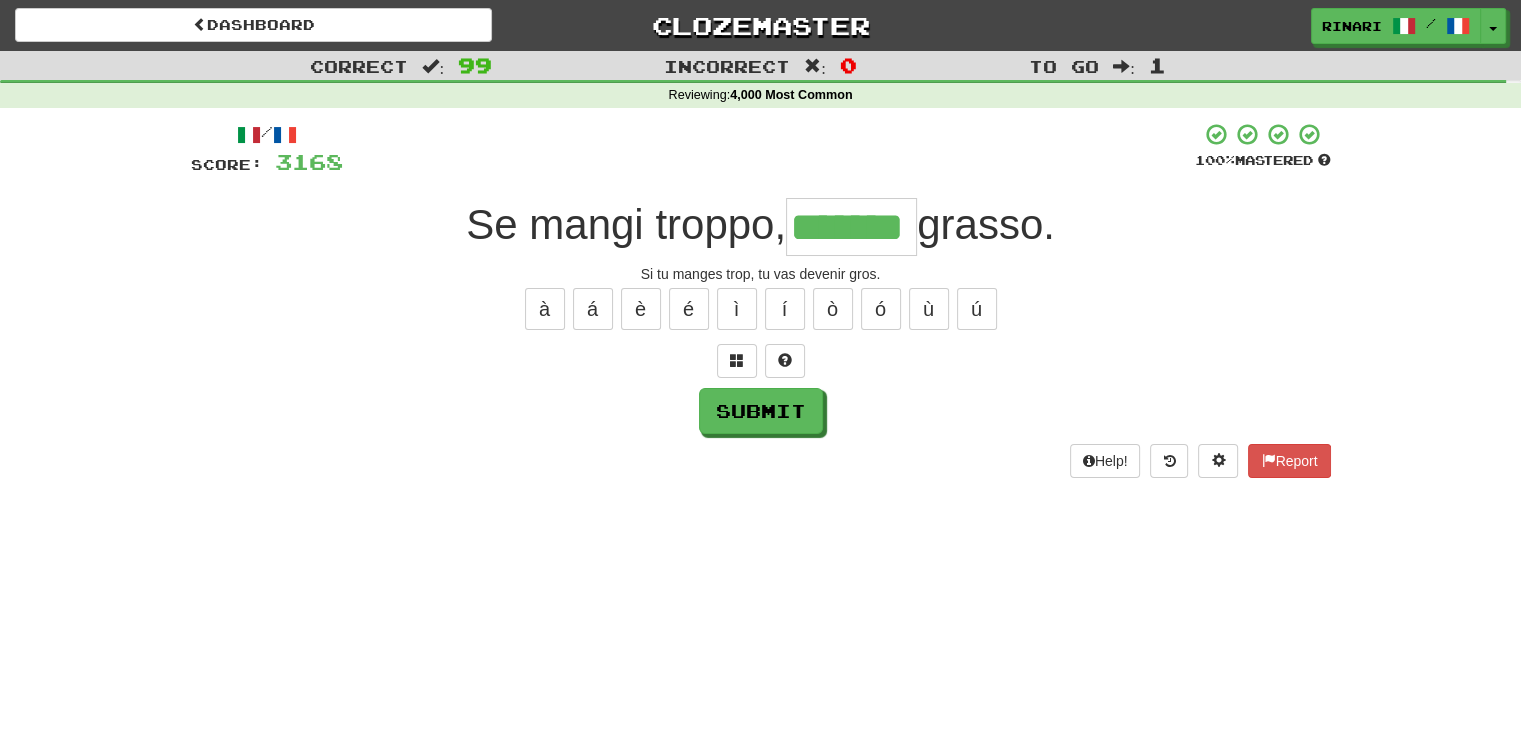 type on "*******" 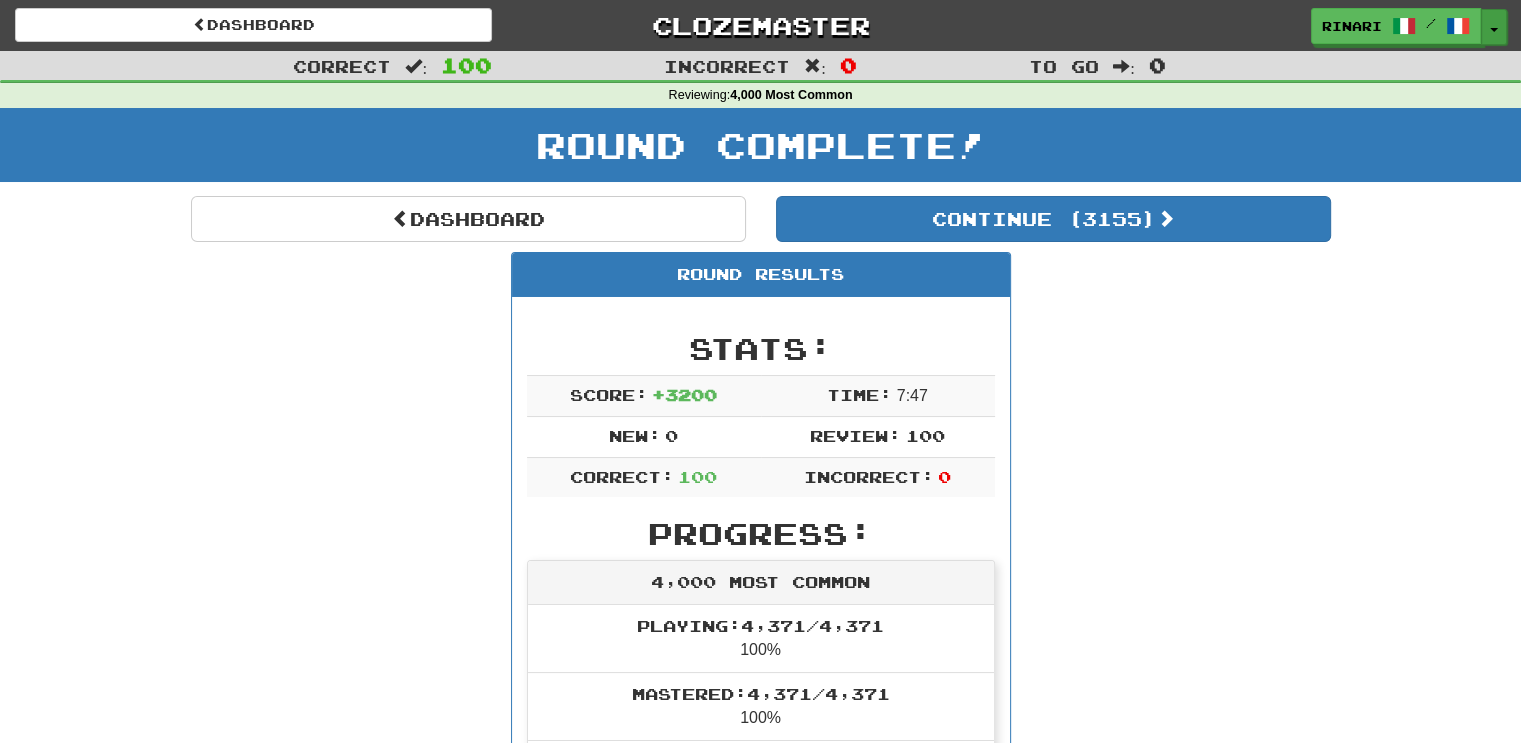 click on "Toggle Dropdown" at bounding box center [1494, 27] 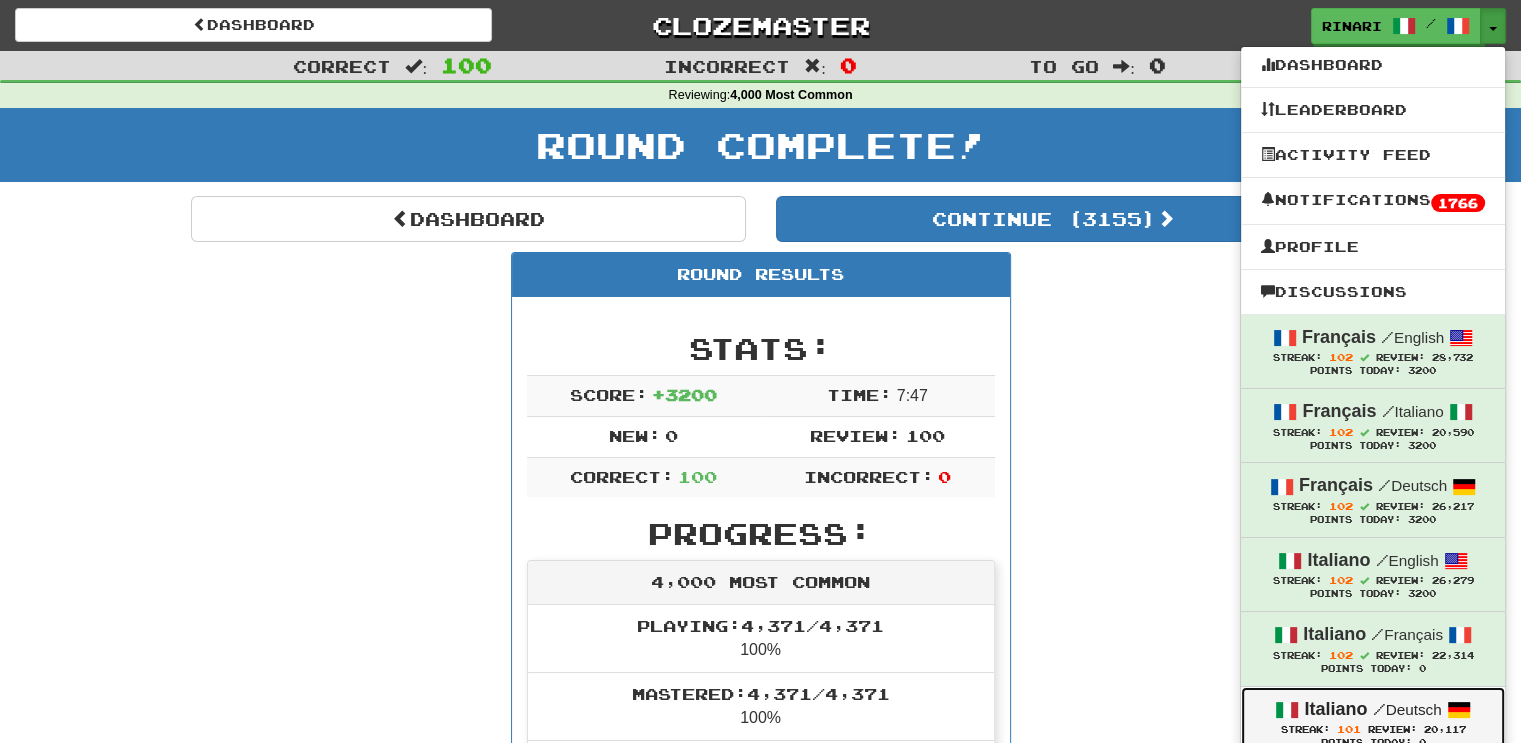 click at bounding box center [1459, 710] 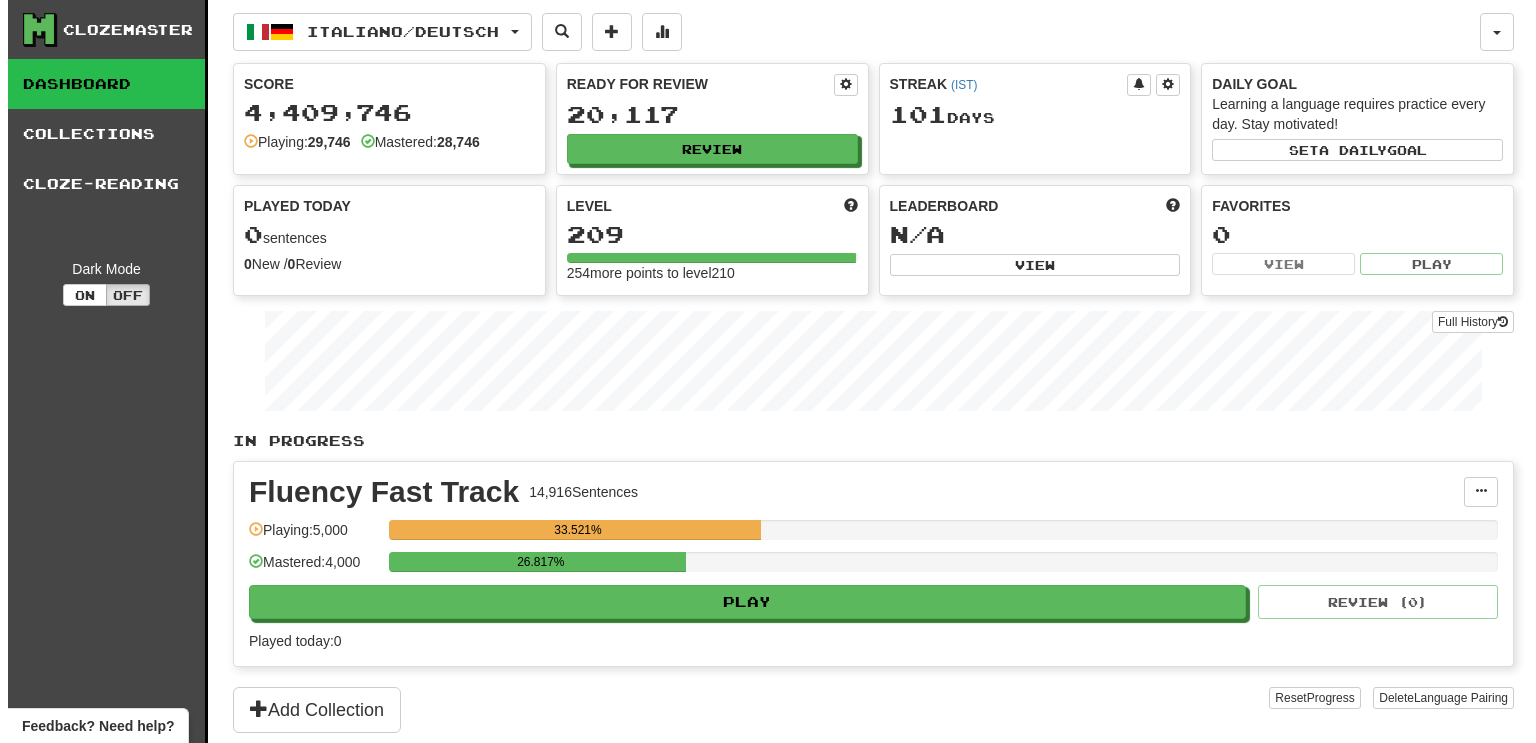 scroll, scrollTop: 0, scrollLeft: 0, axis: both 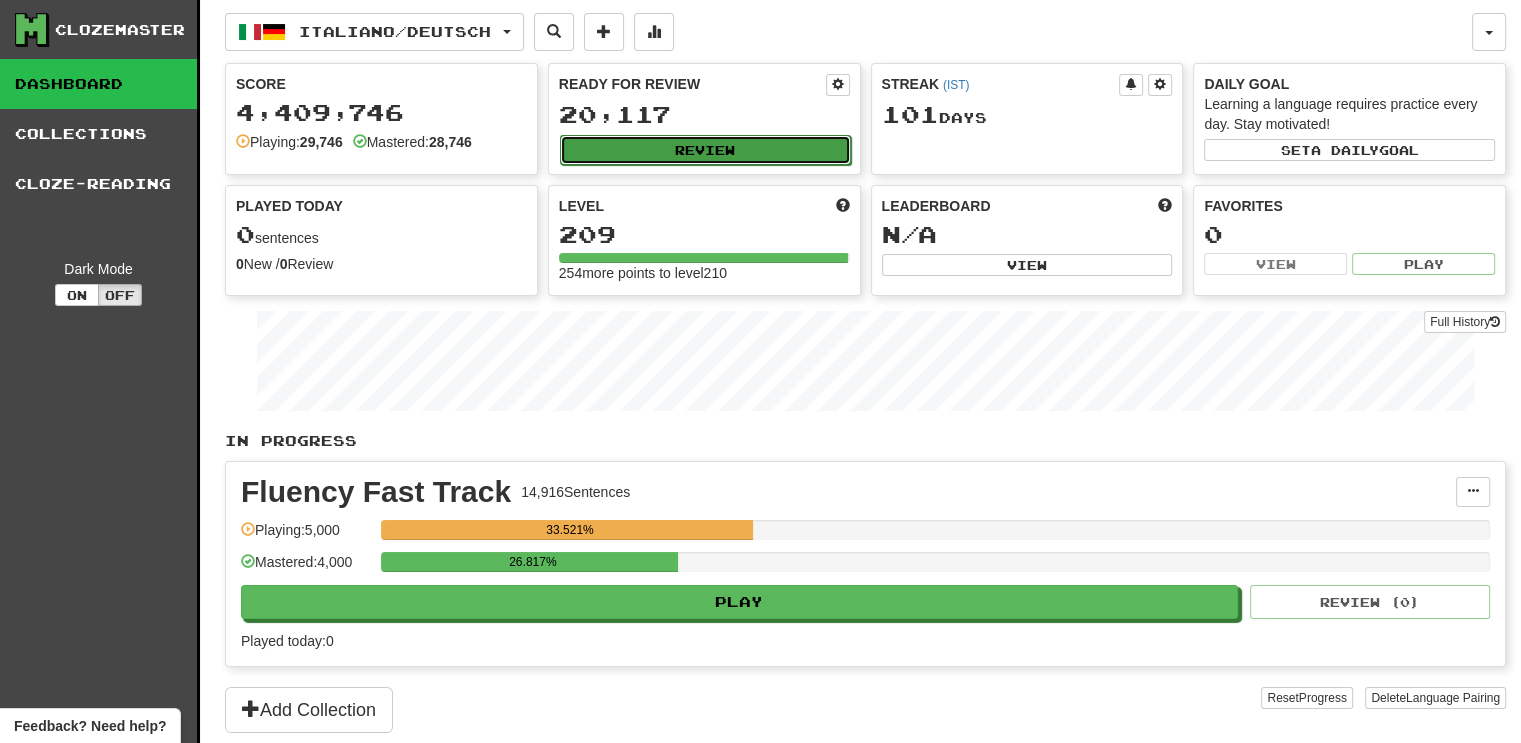 click on "Review" at bounding box center [705, 150] 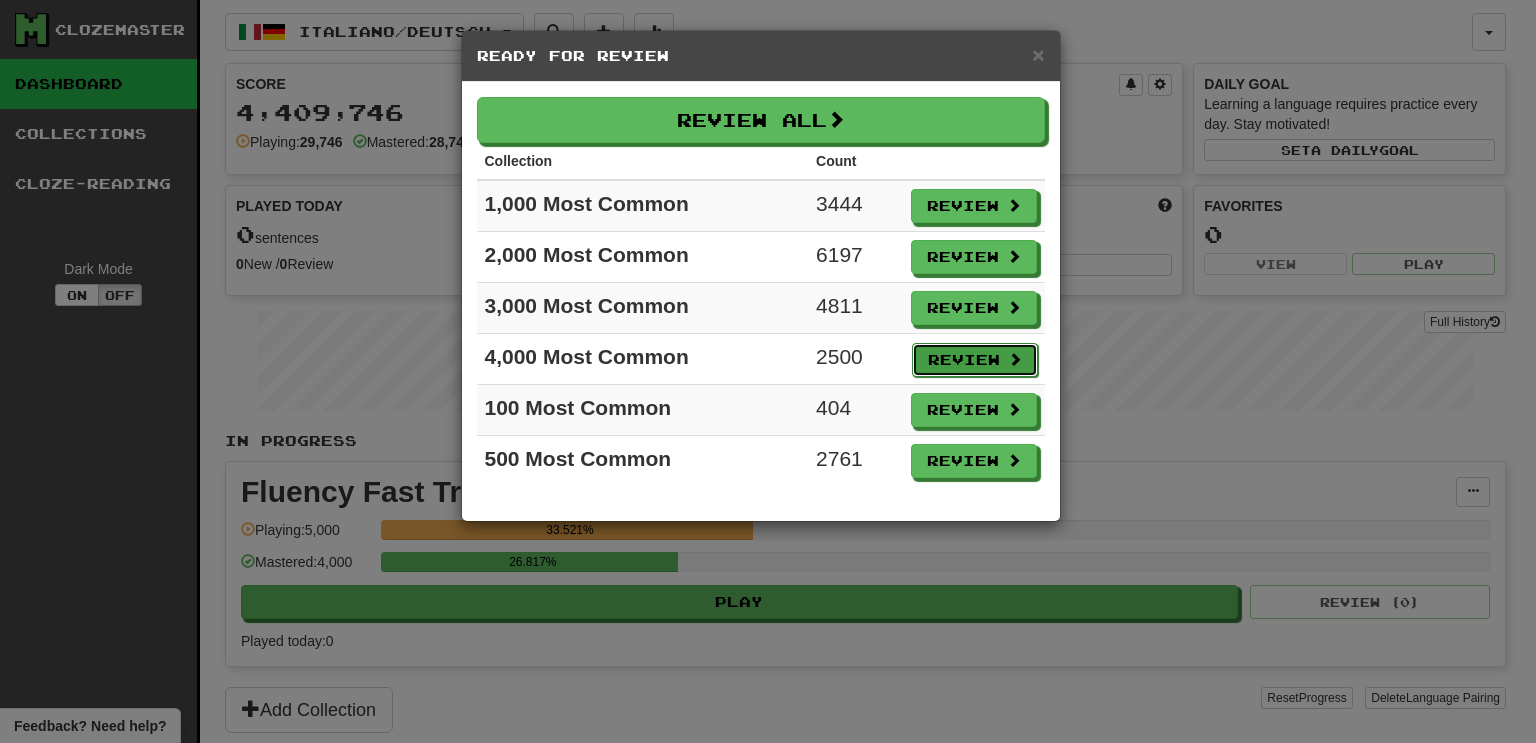click on "Review" at bounding box center (975, 360) 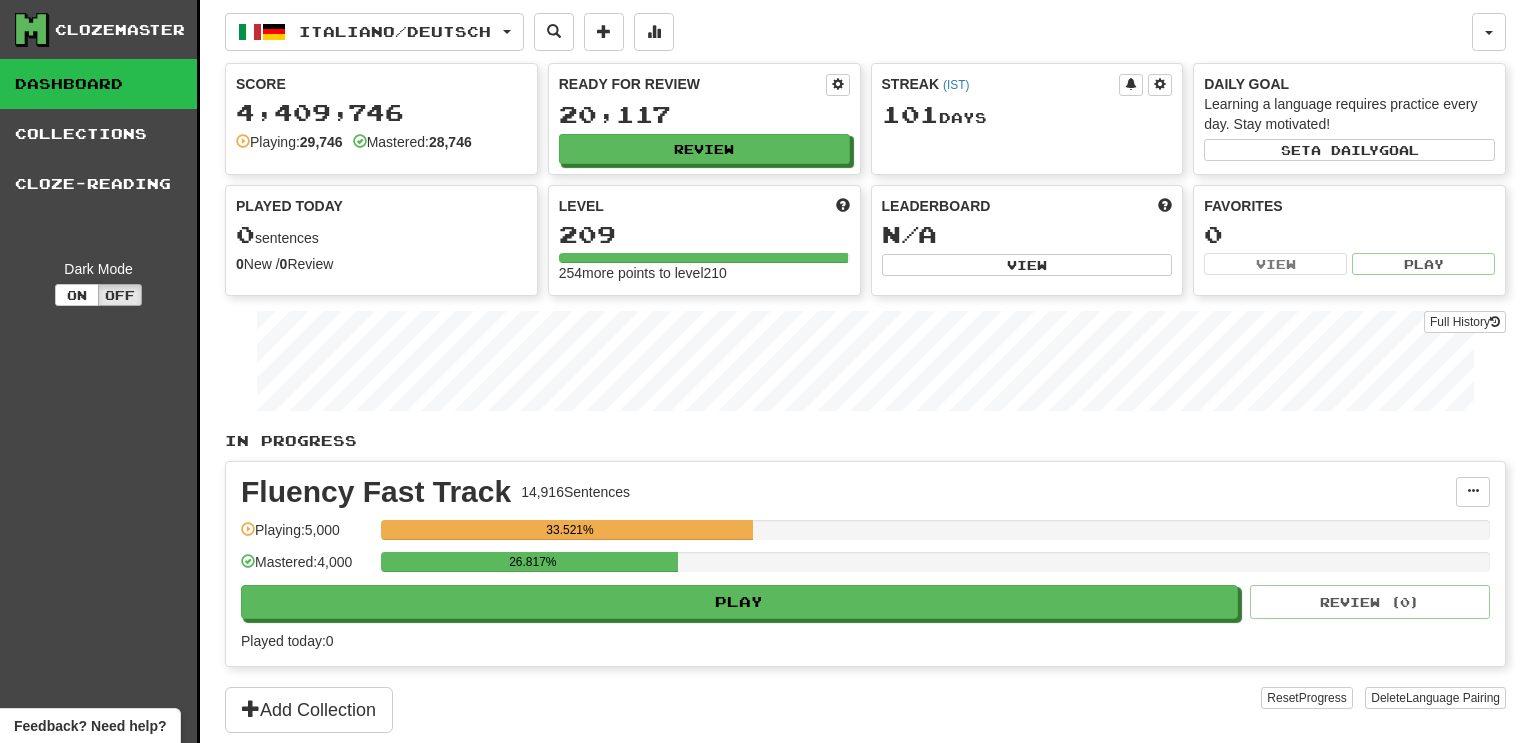 select on "***" 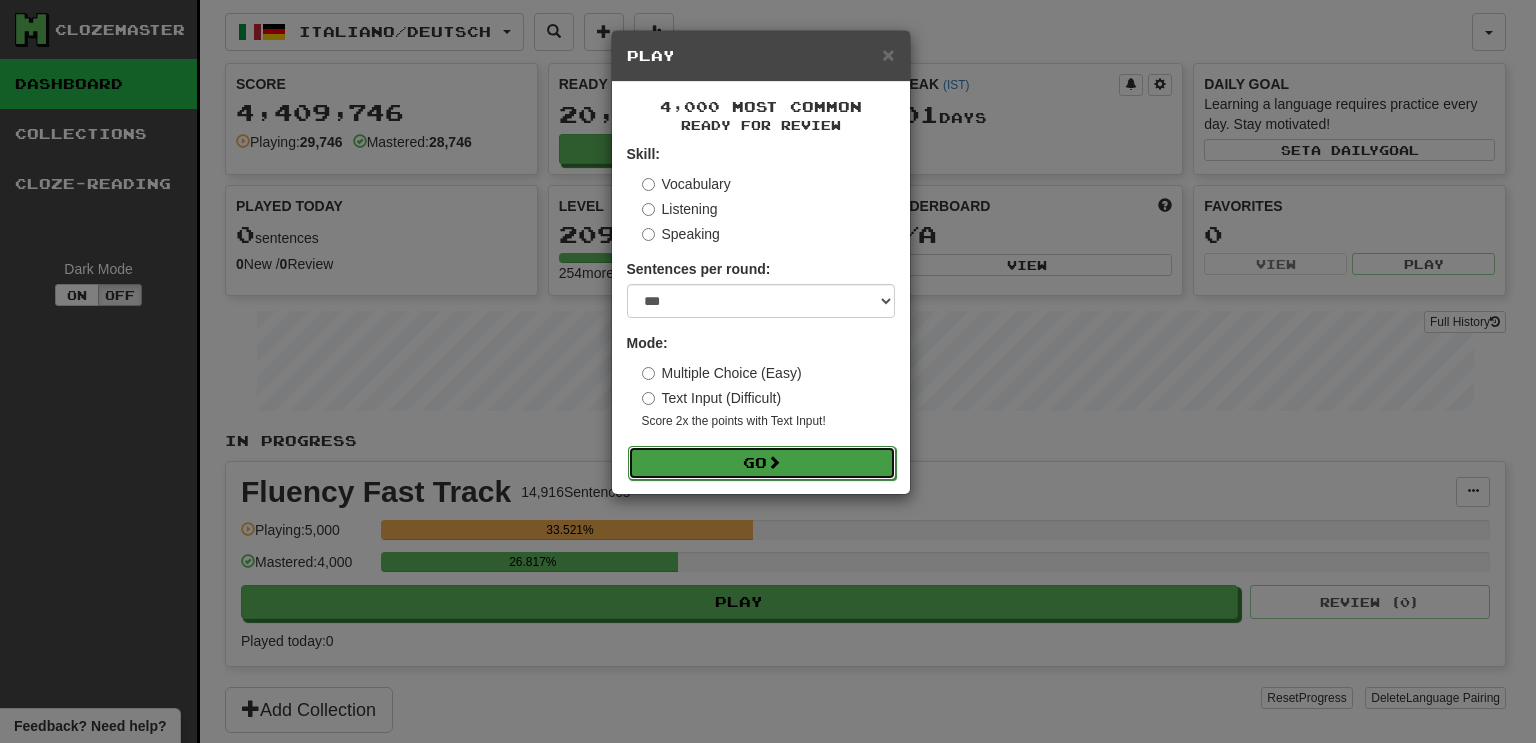 click on "Go" at bounding box center (762, 463) 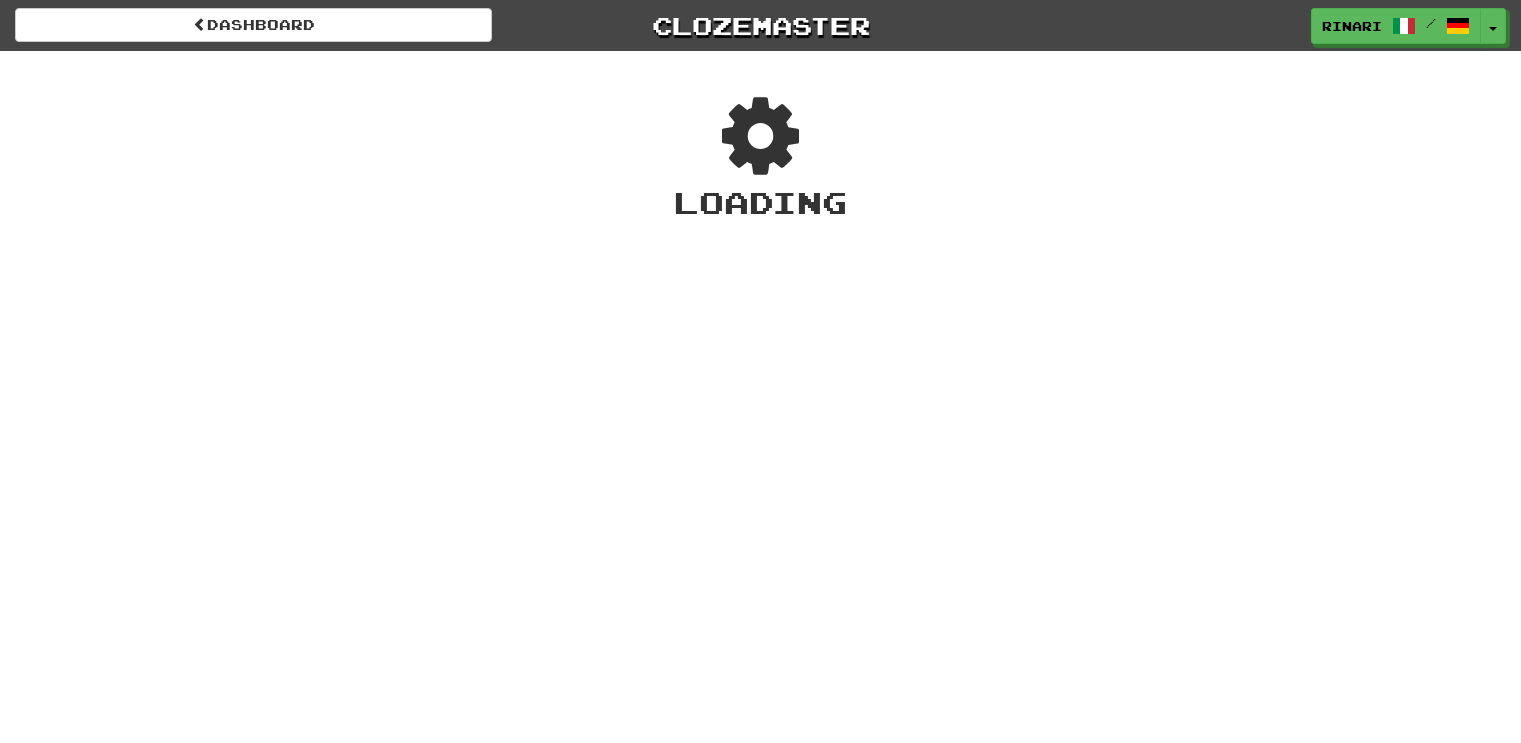 scroll, scrollTop: 0, scrollLeft: 0, axis: both 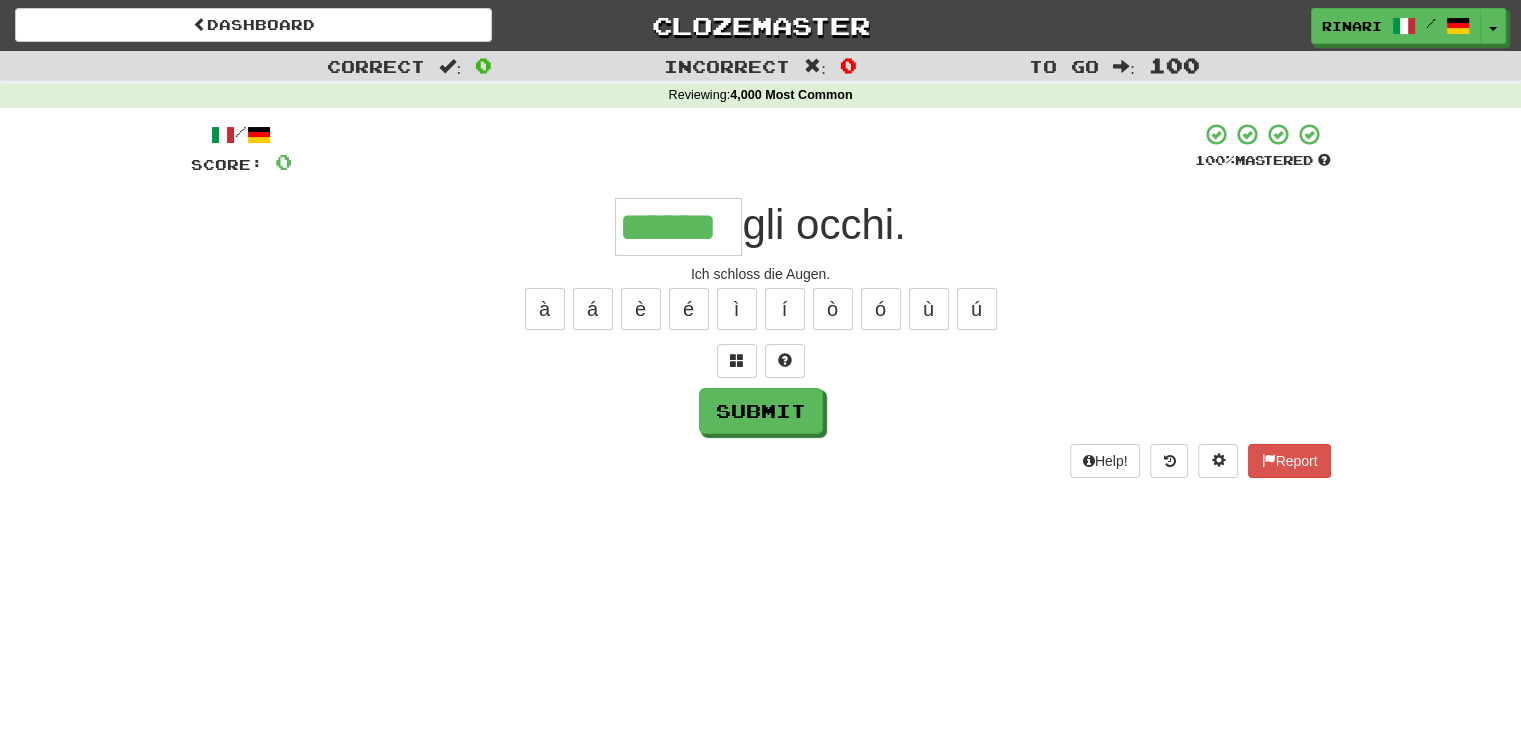 type on "******" 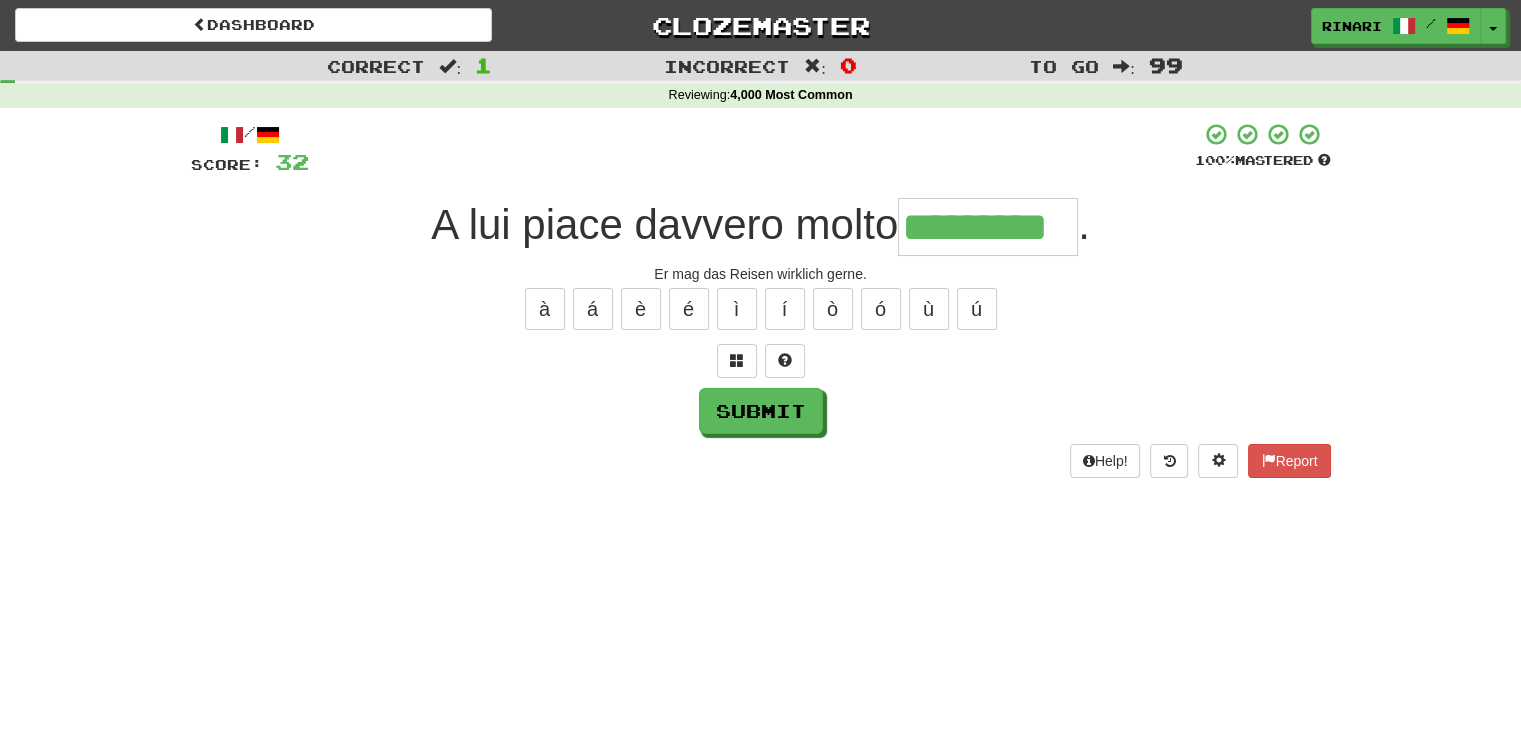type on "*********" 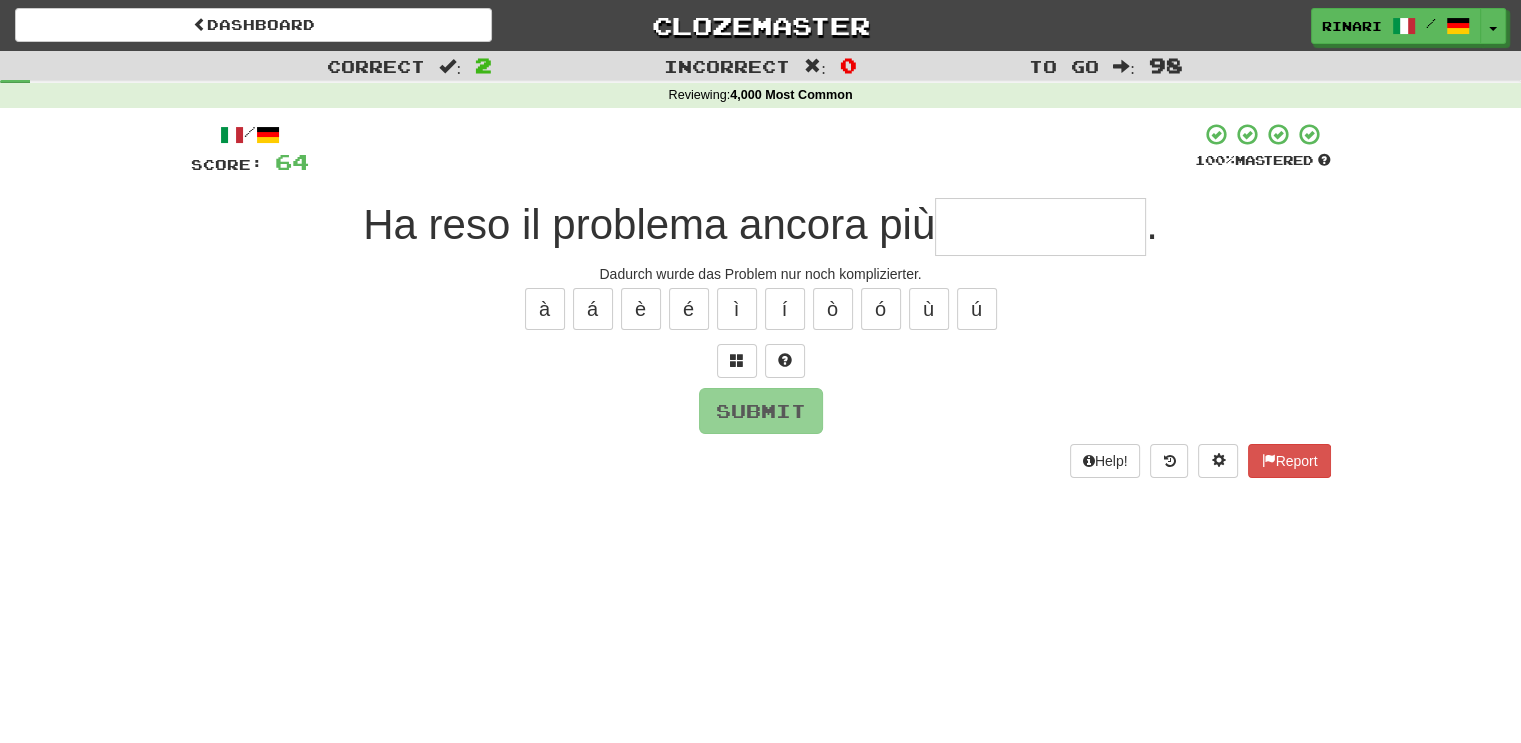 type on "*" 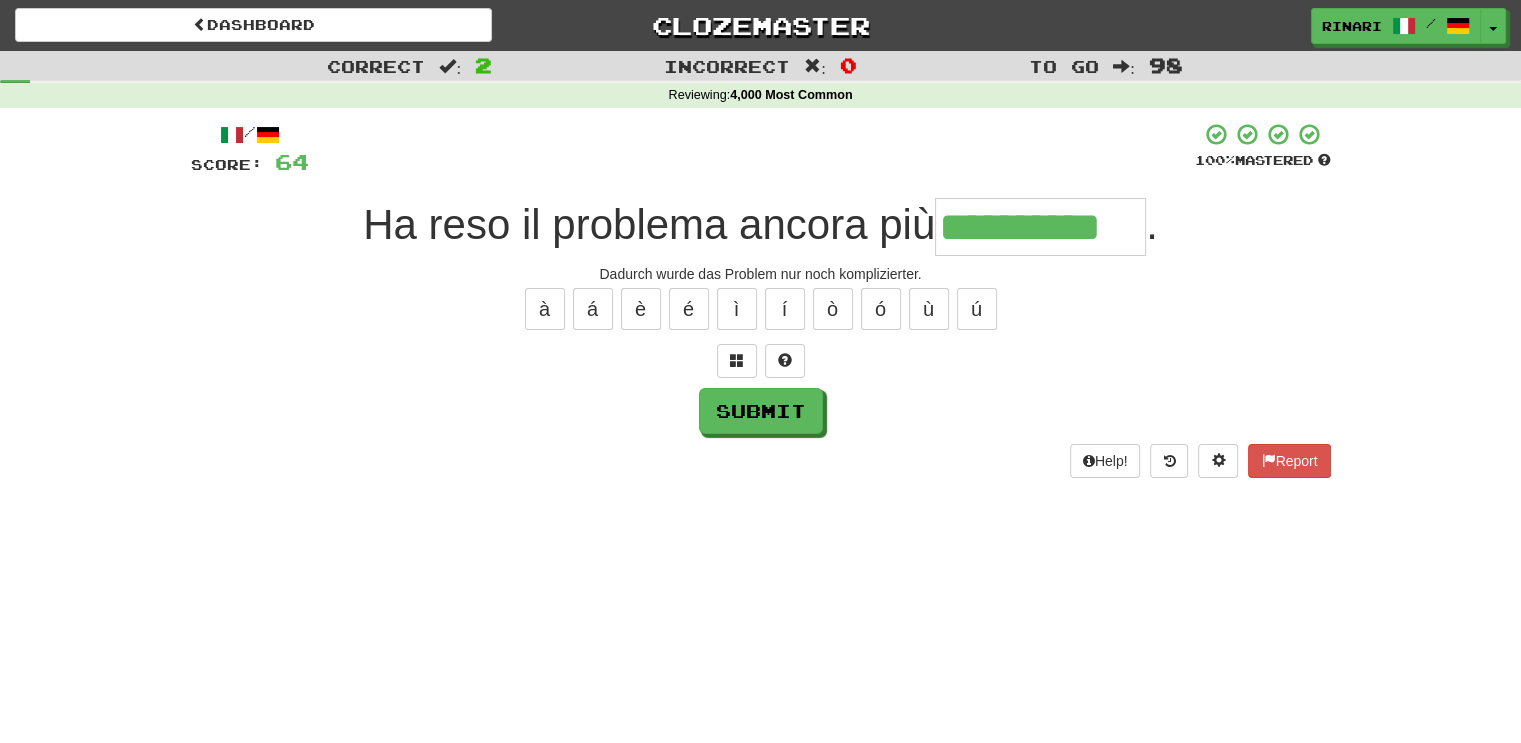 type on "**********" 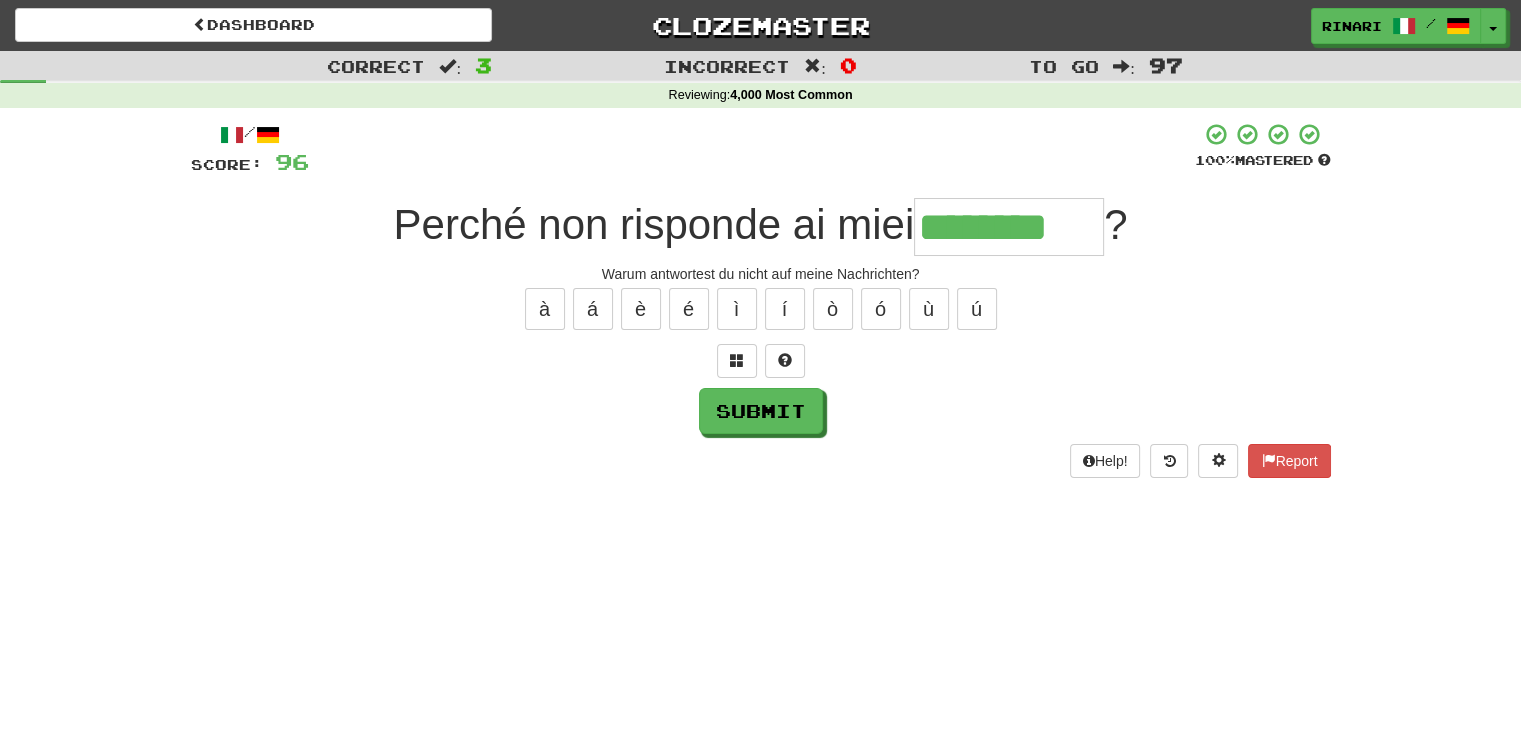 type on "********" 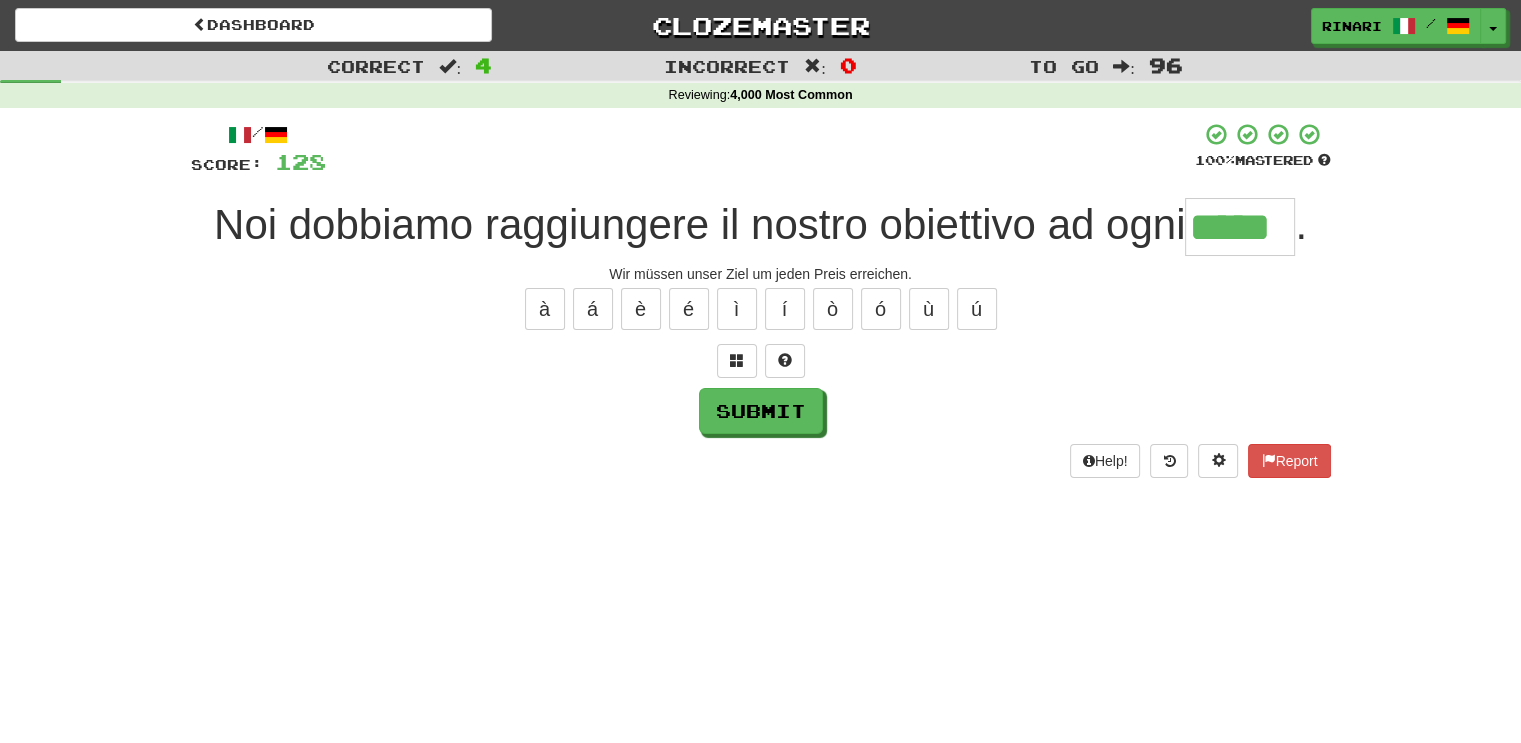 type on "*****" 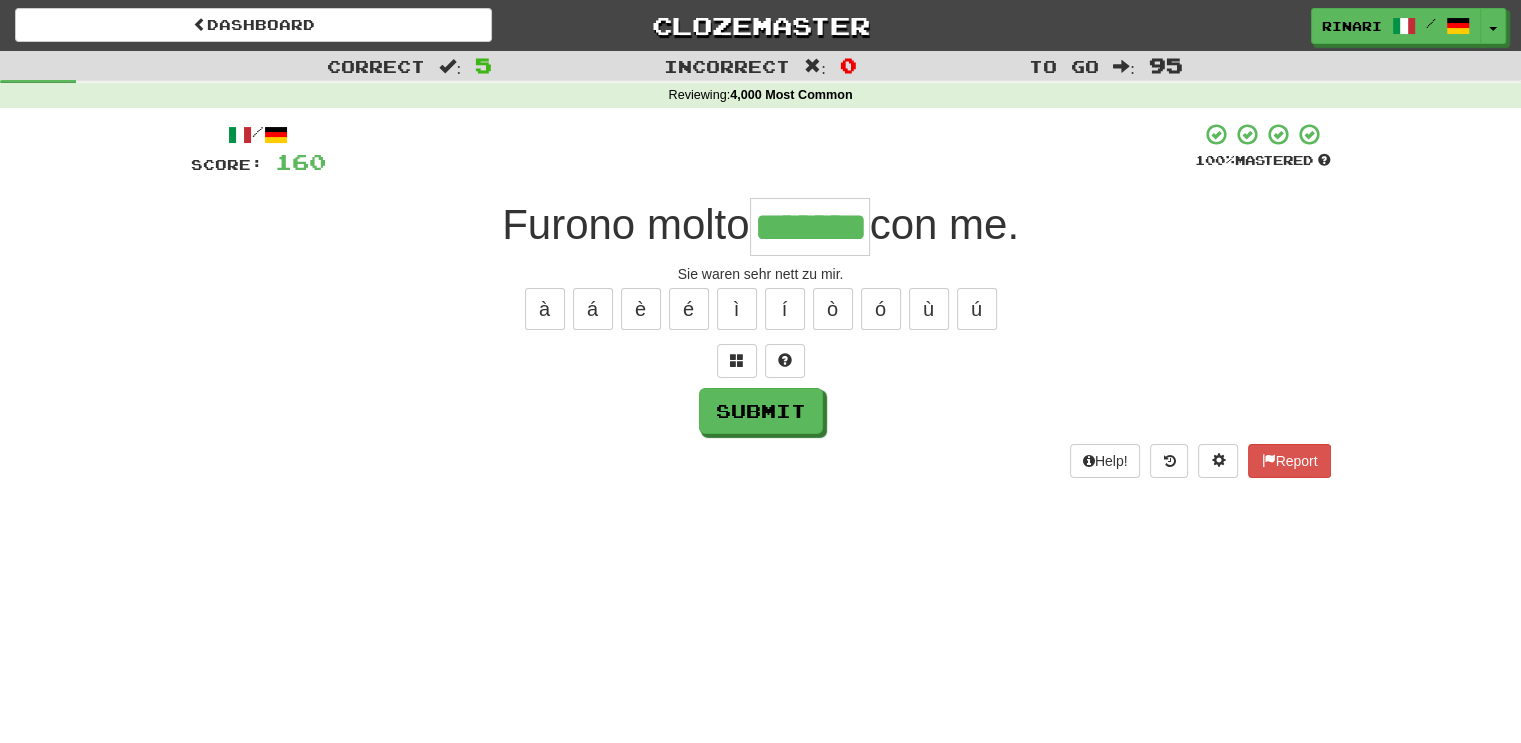 type on "*******" 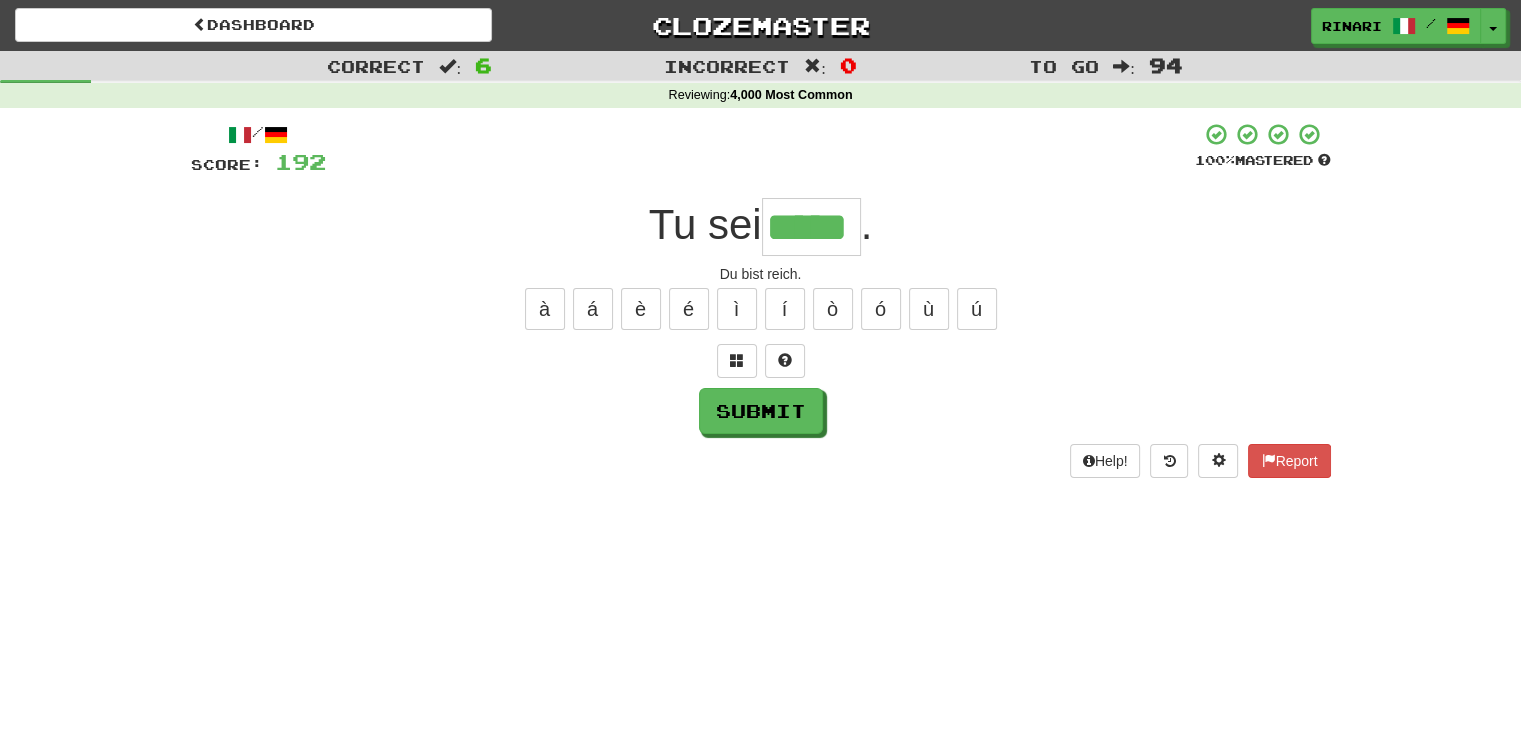 type on "*****" 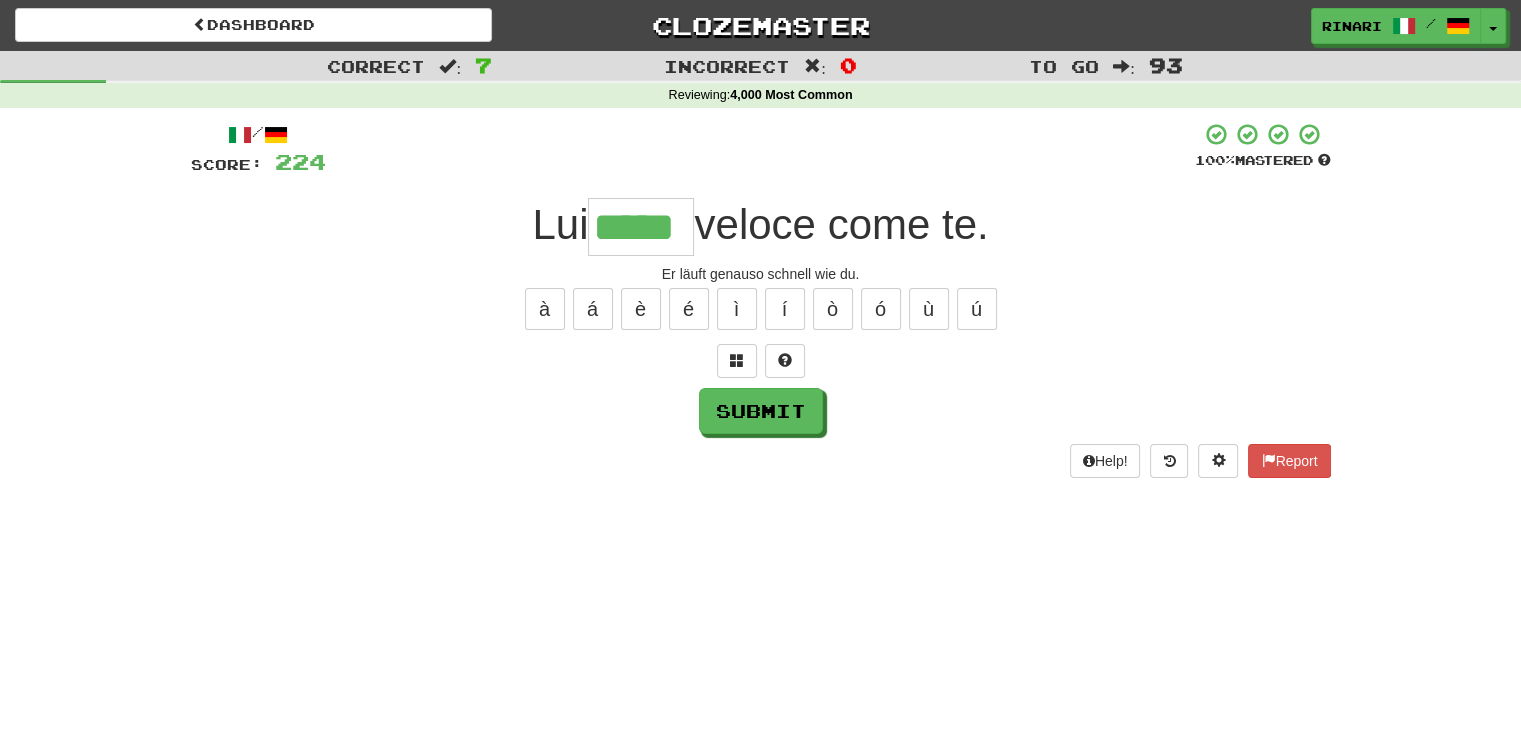 type on "*****" 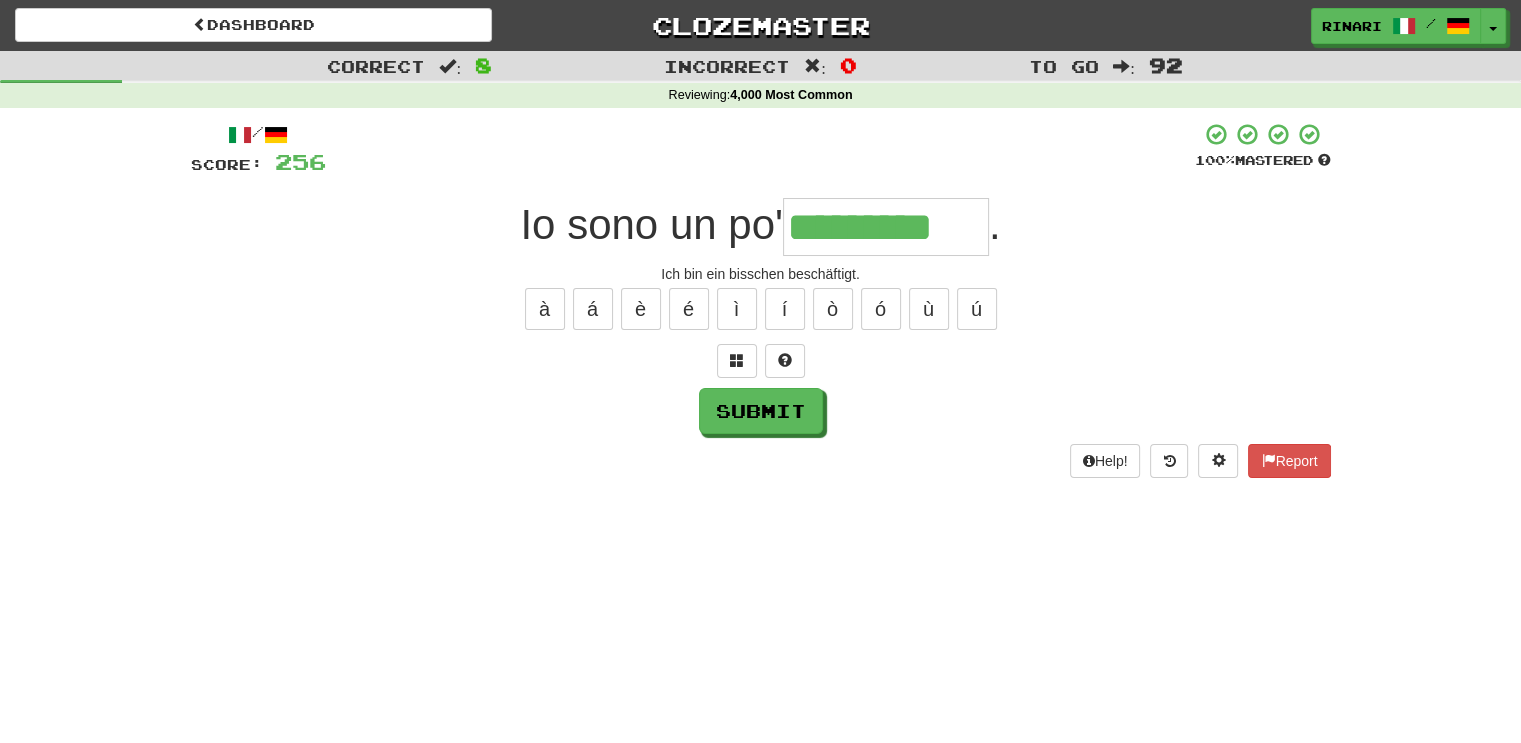 type on "*********" 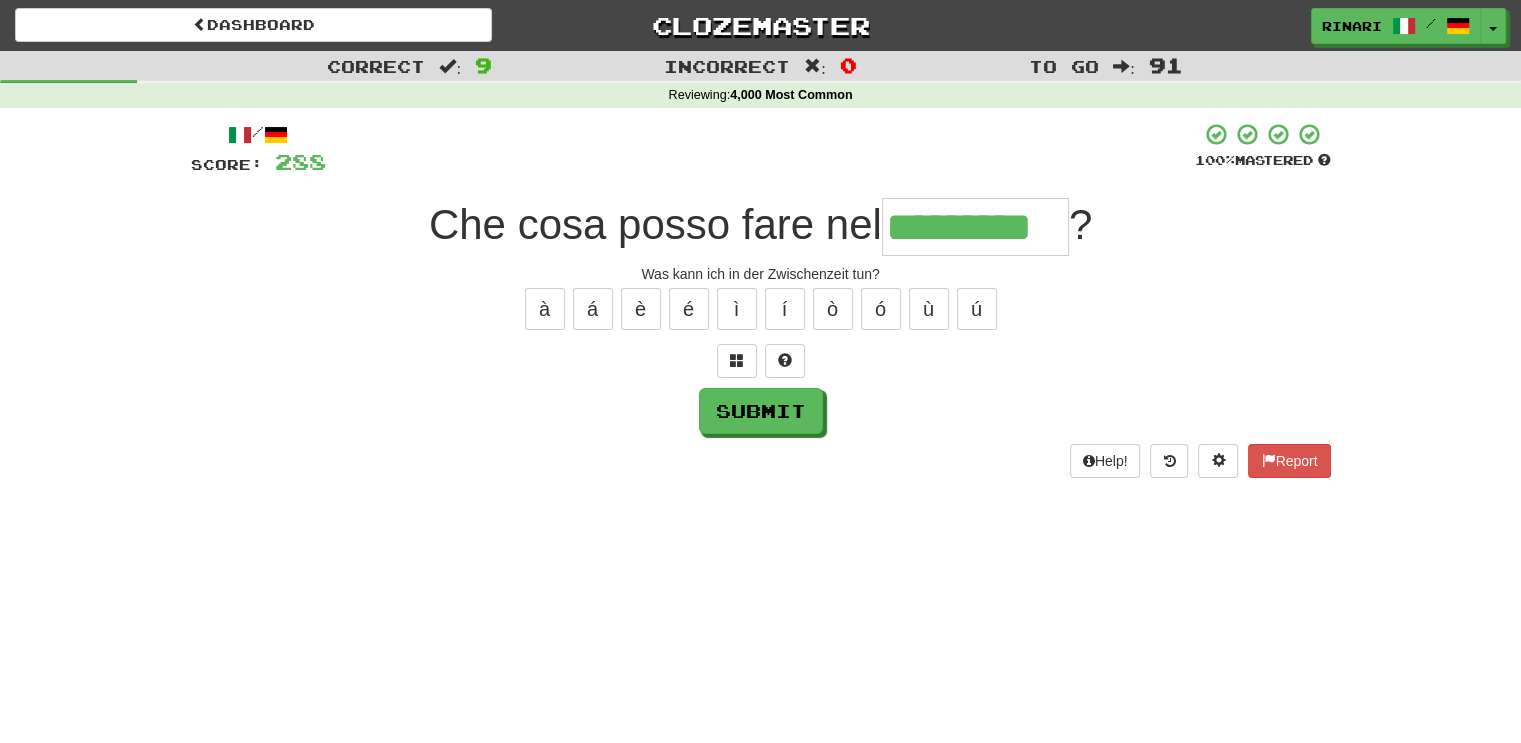 type on "*********" 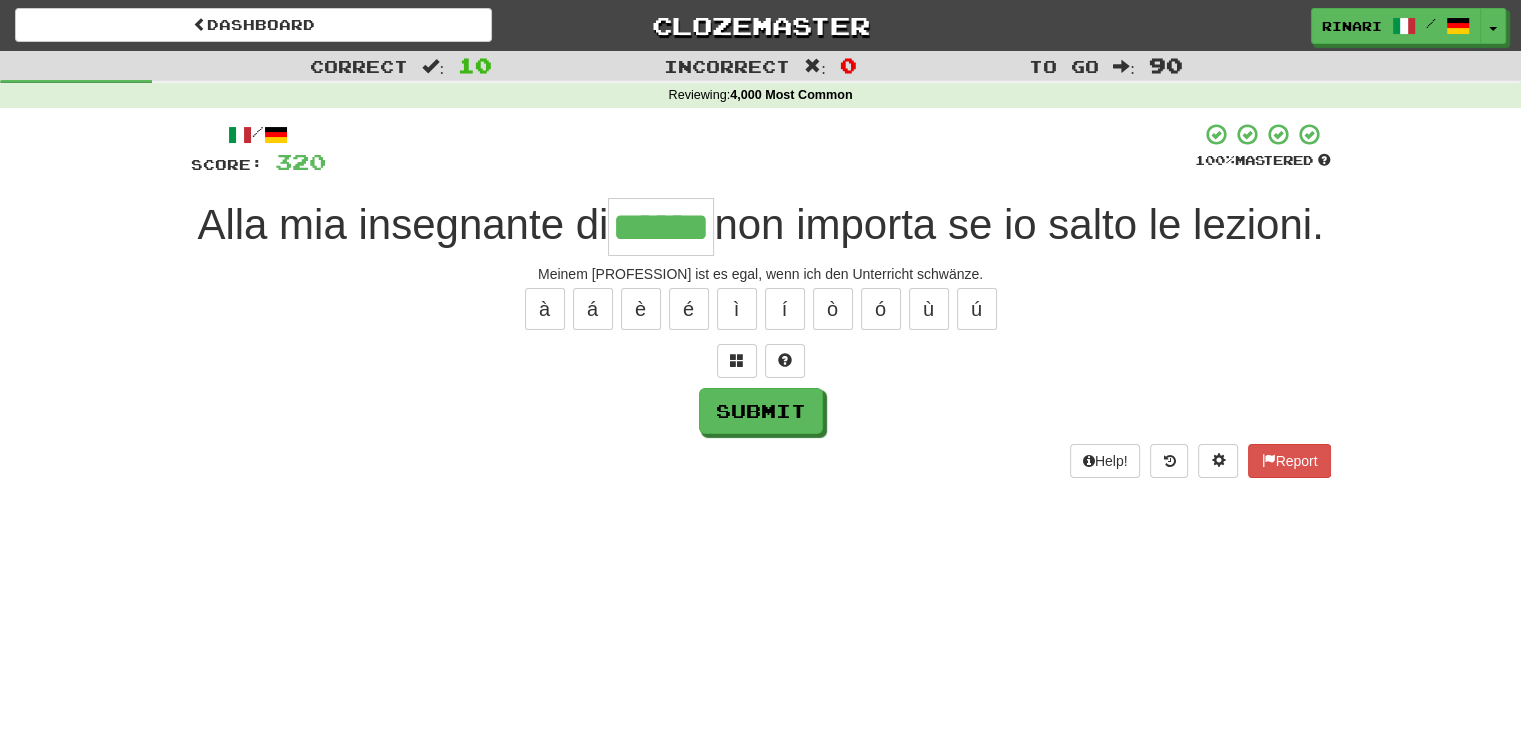 type on "******" 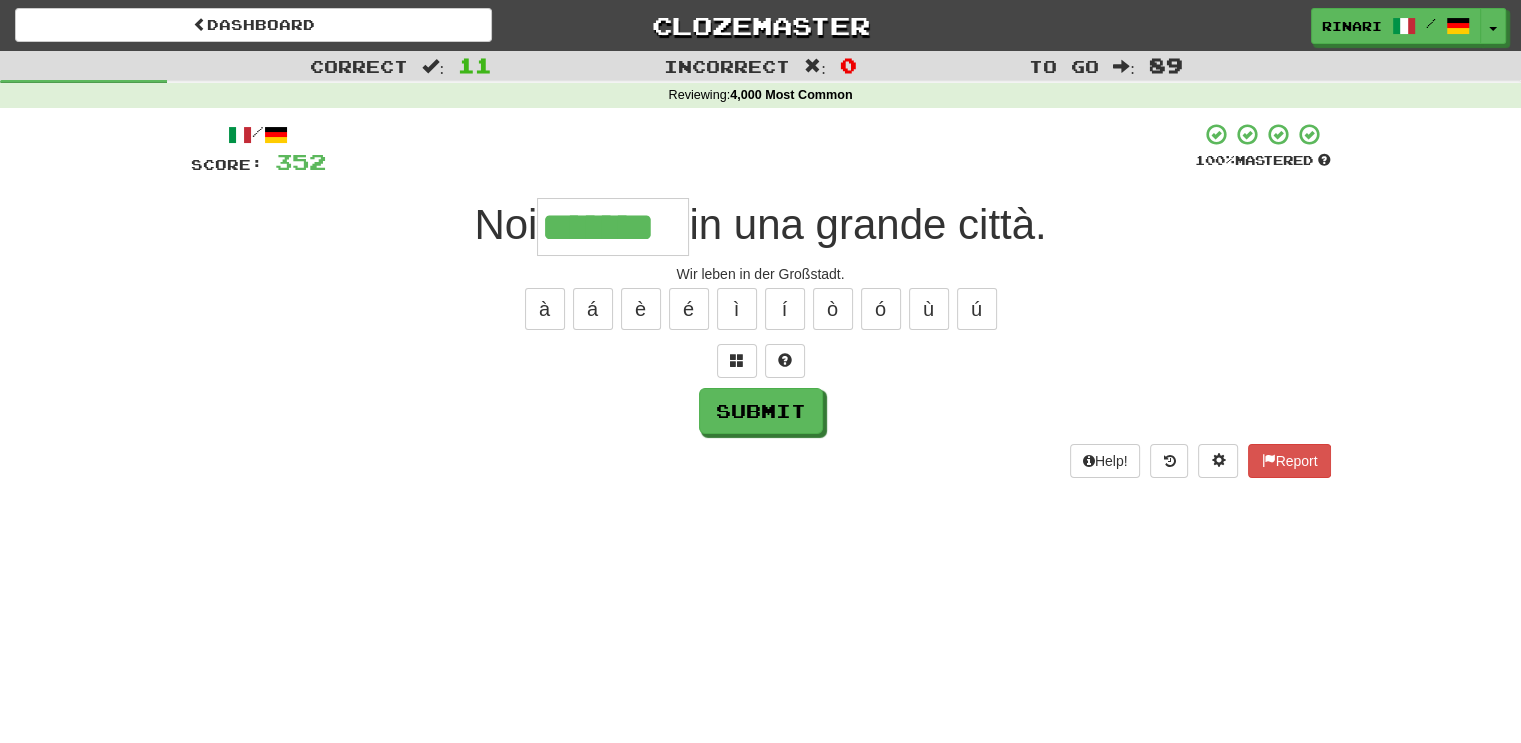 type on "*******" 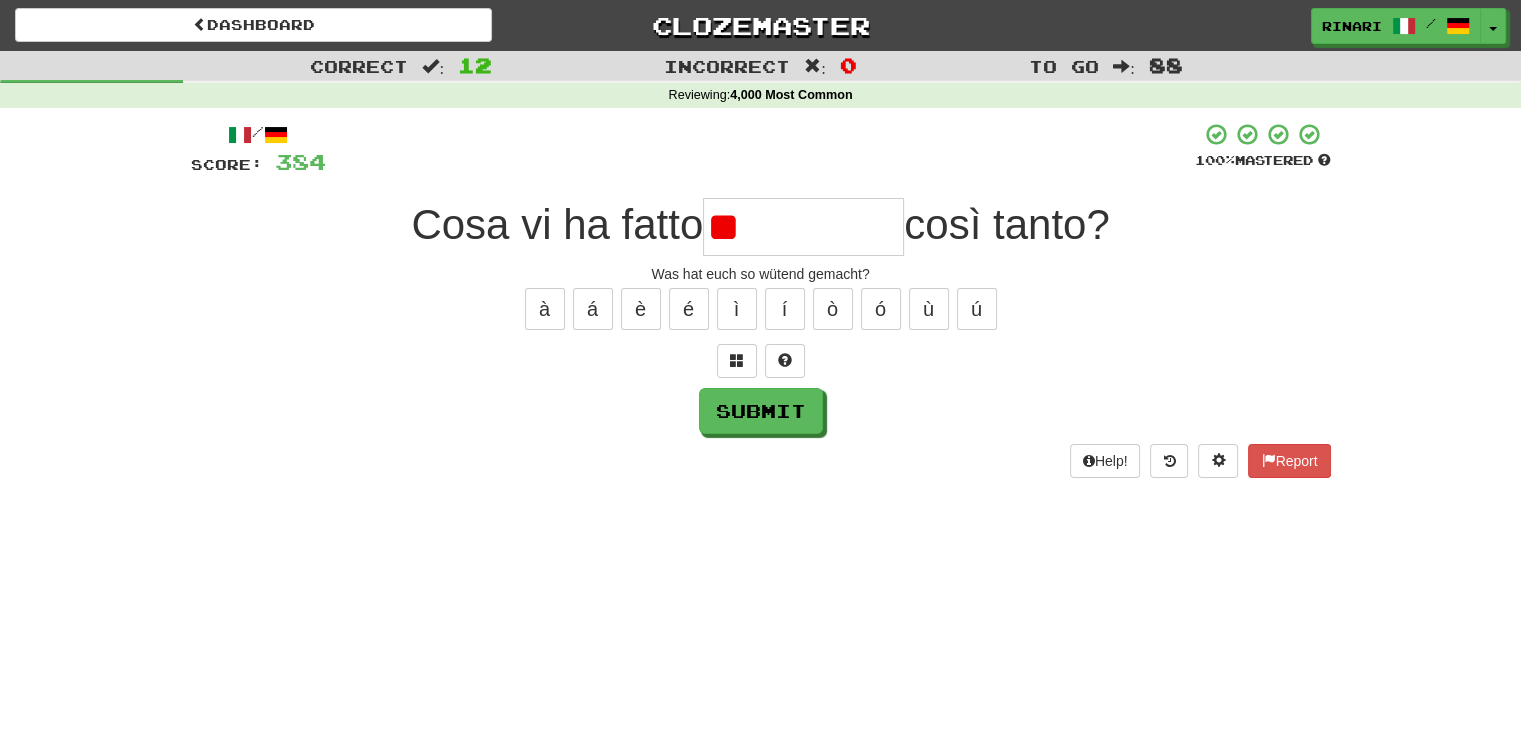 type on "*" 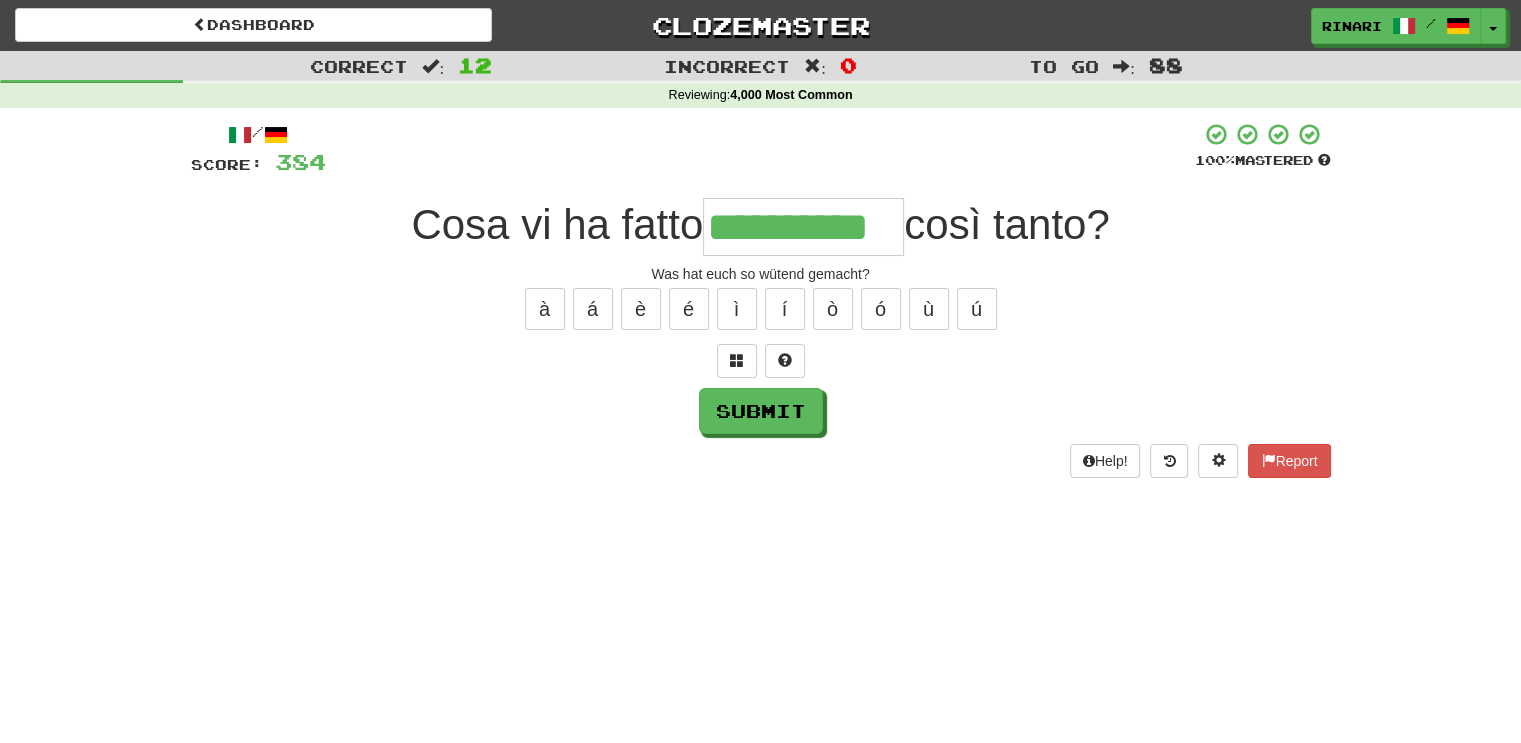 type on "**********" 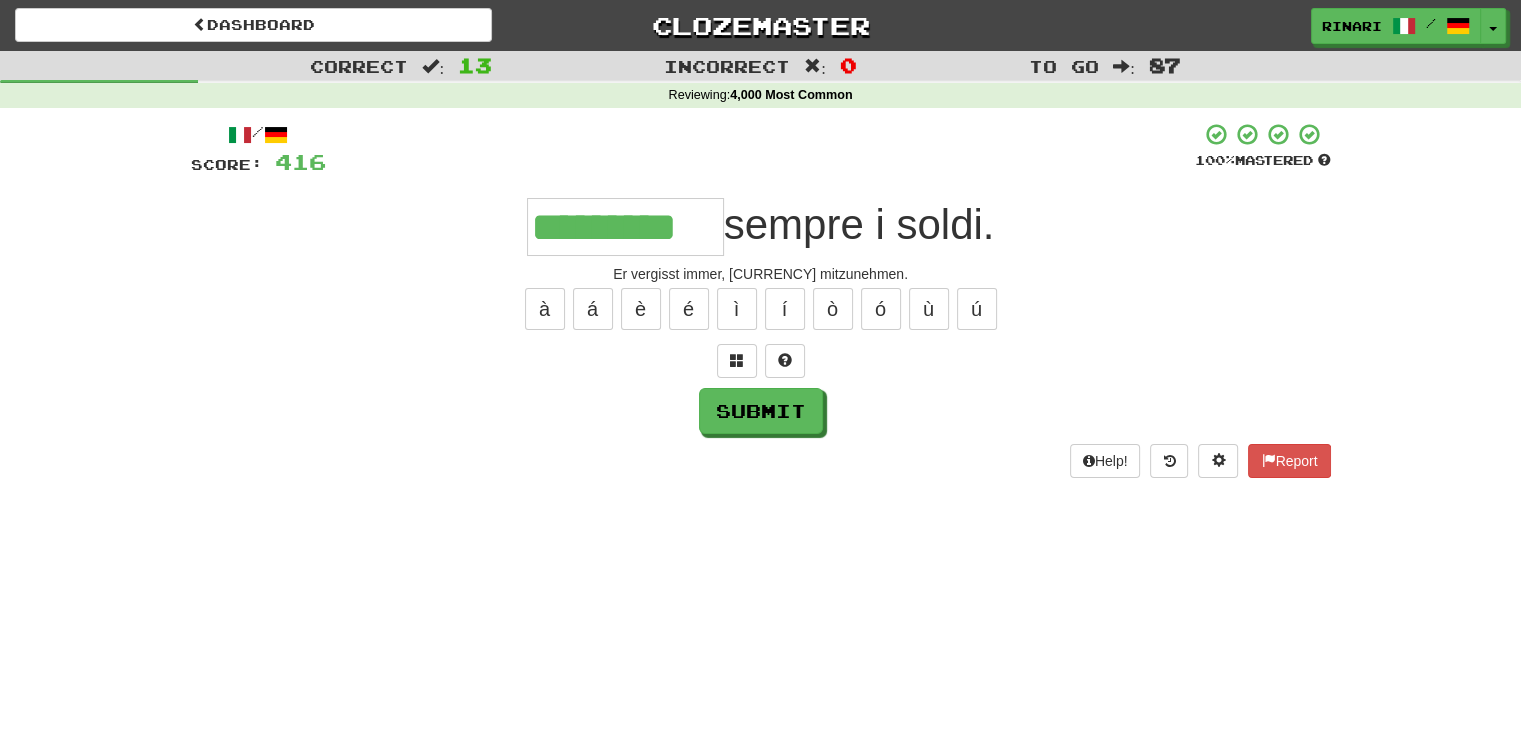 type on "*********" 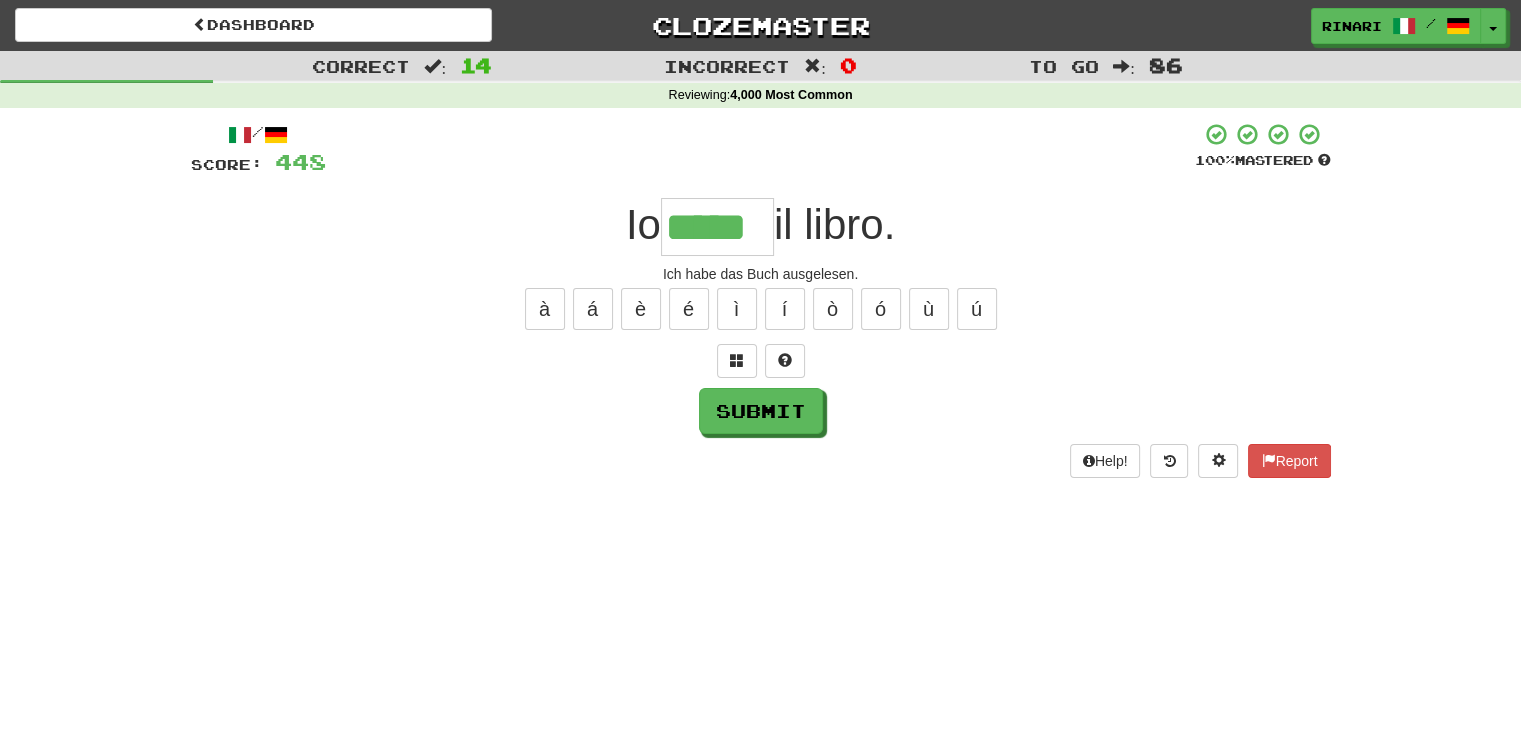 type on "*****" 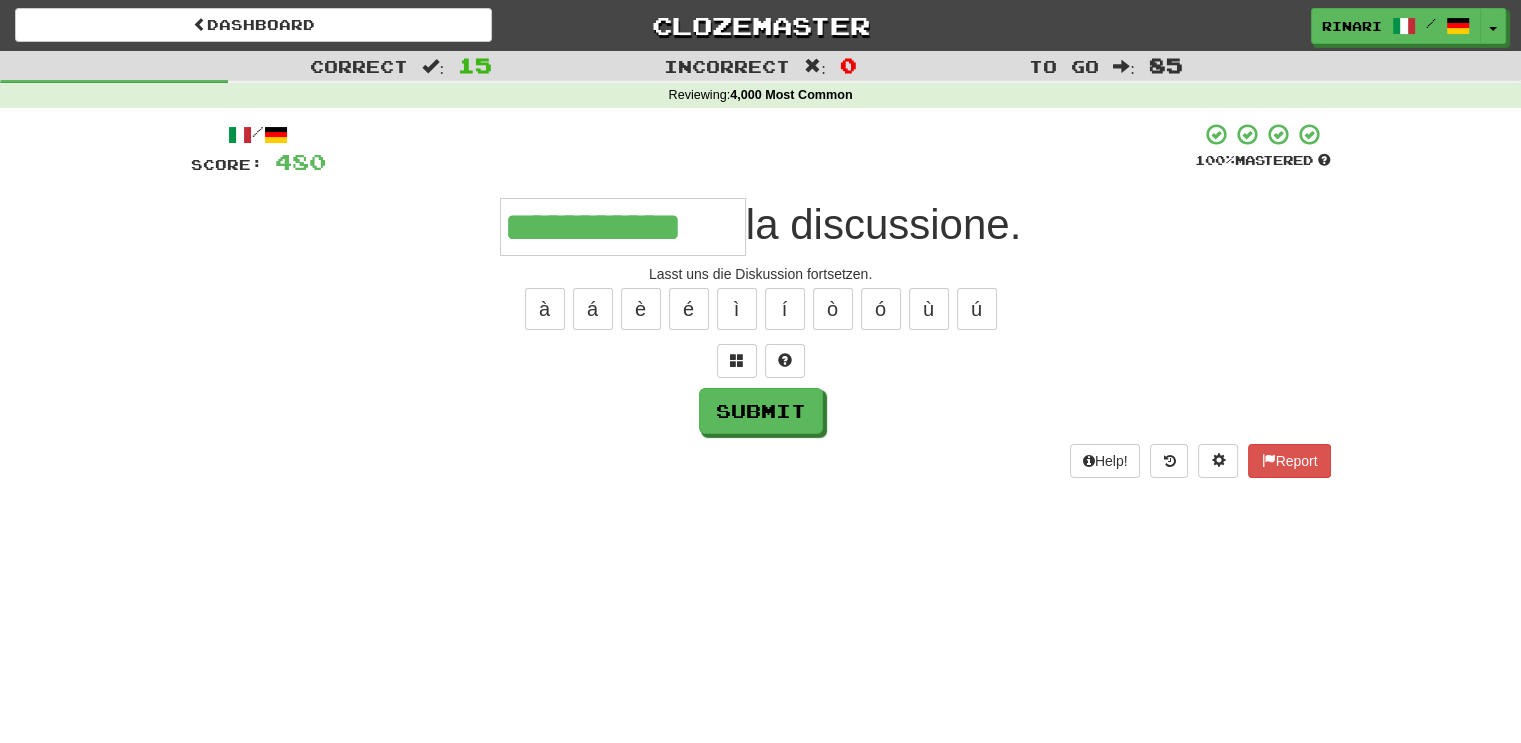 type on "**********" 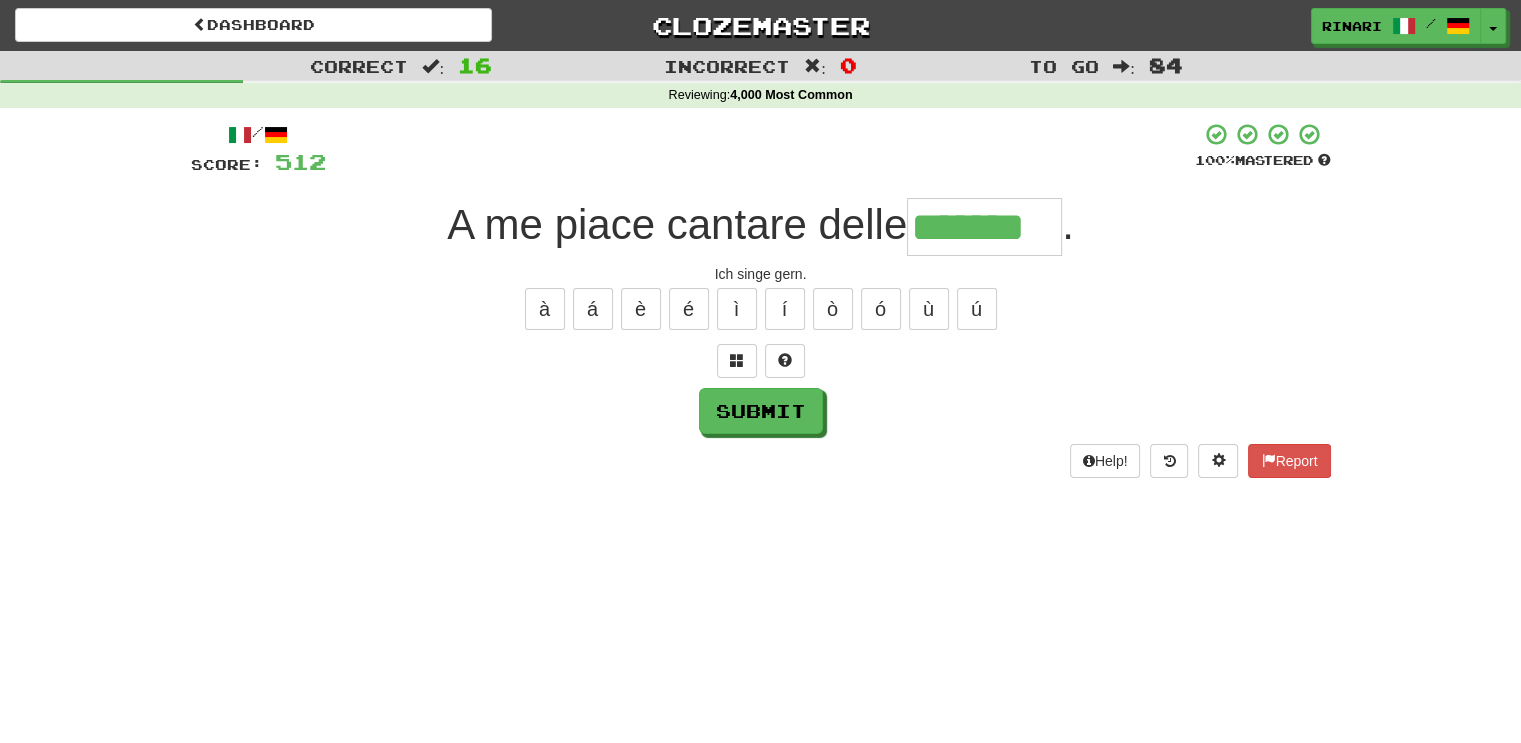 type on "*******" 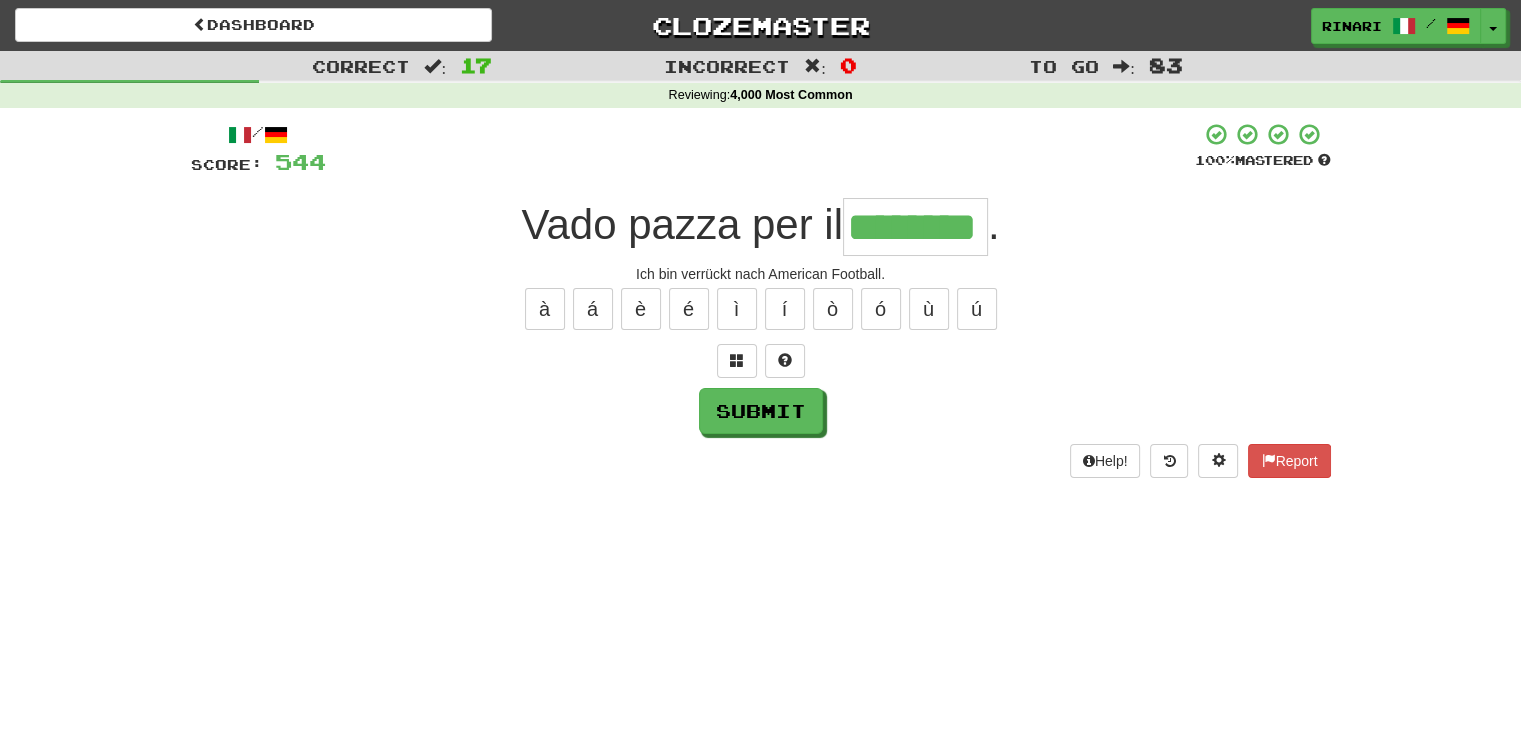 type on "********" 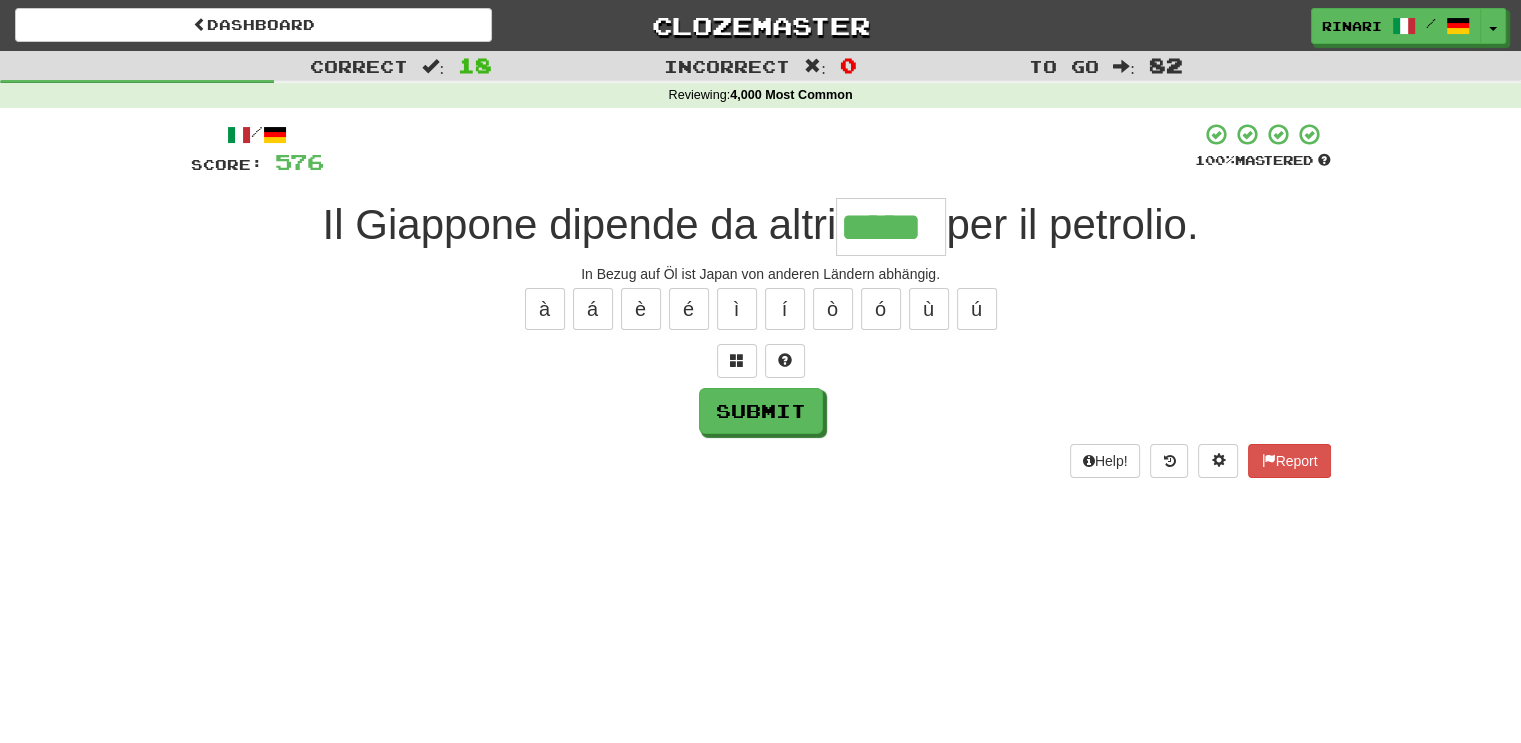 type on "*****" 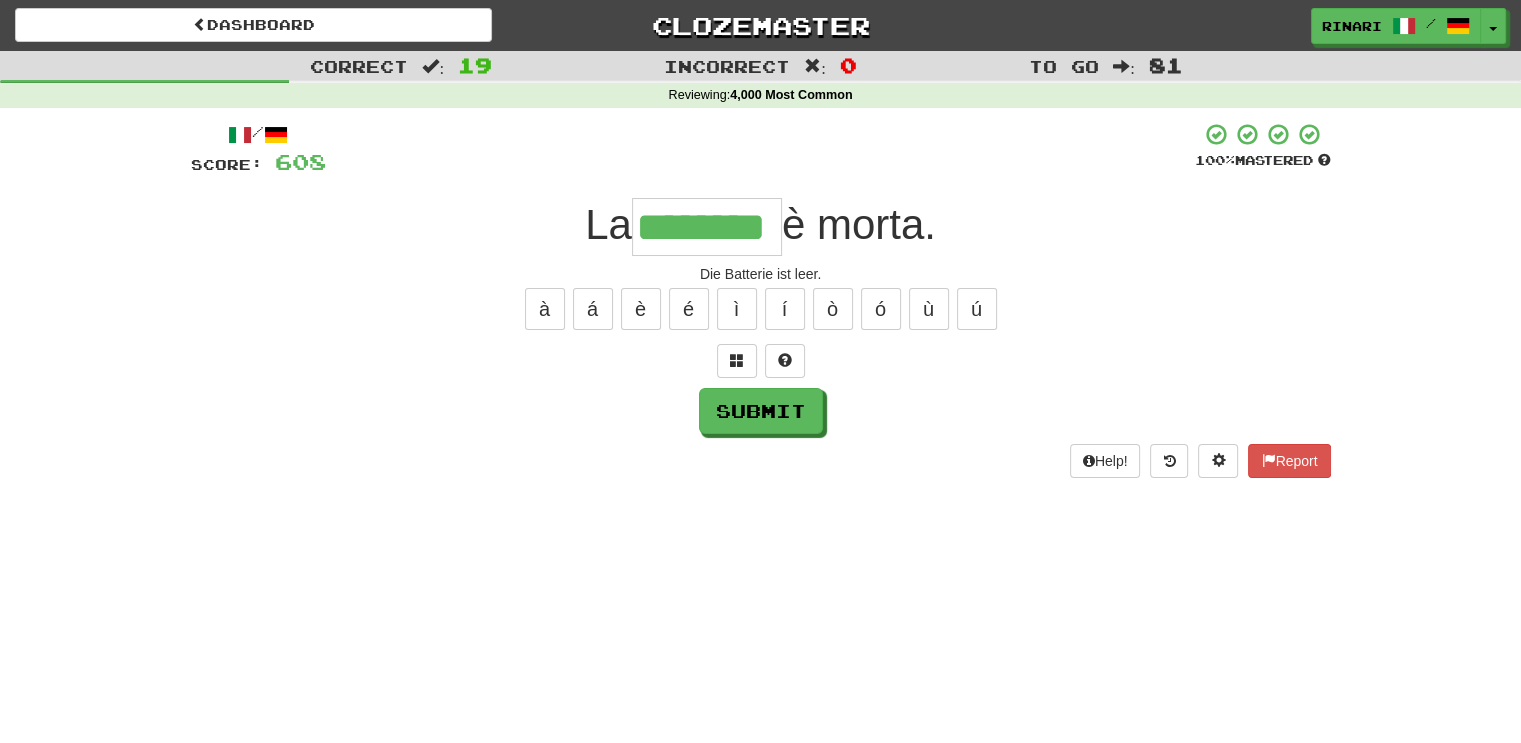 type on "********" 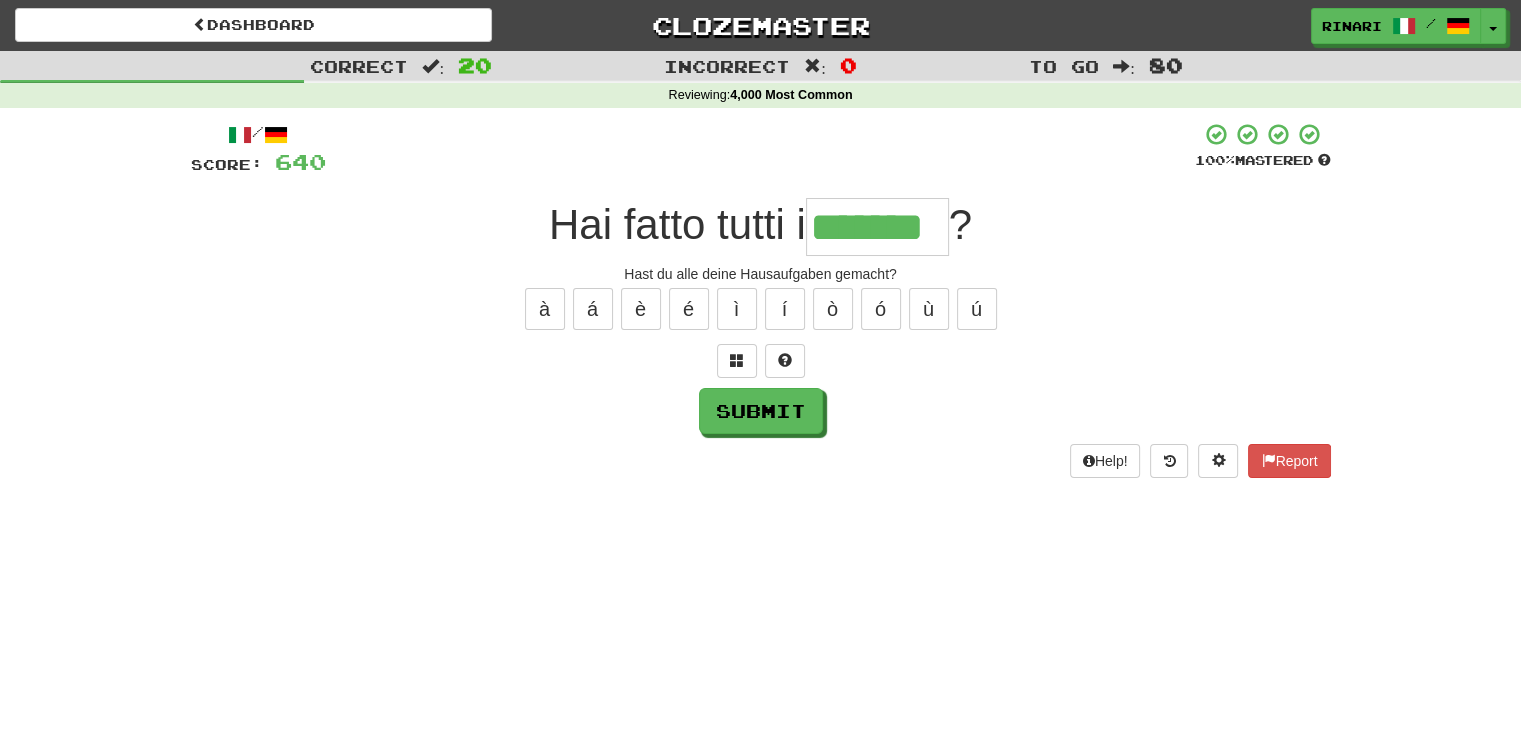 type on "*******" 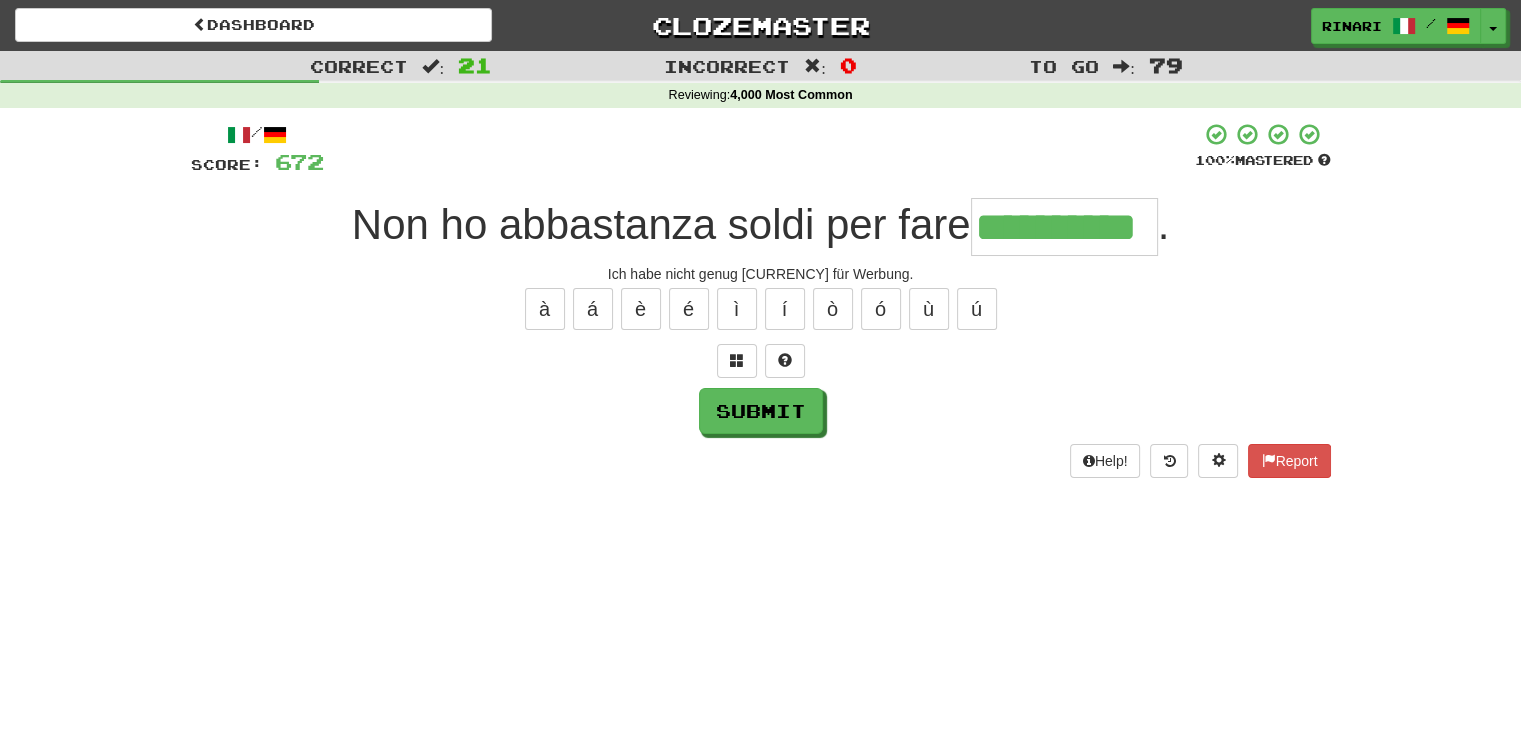 type on "**********" 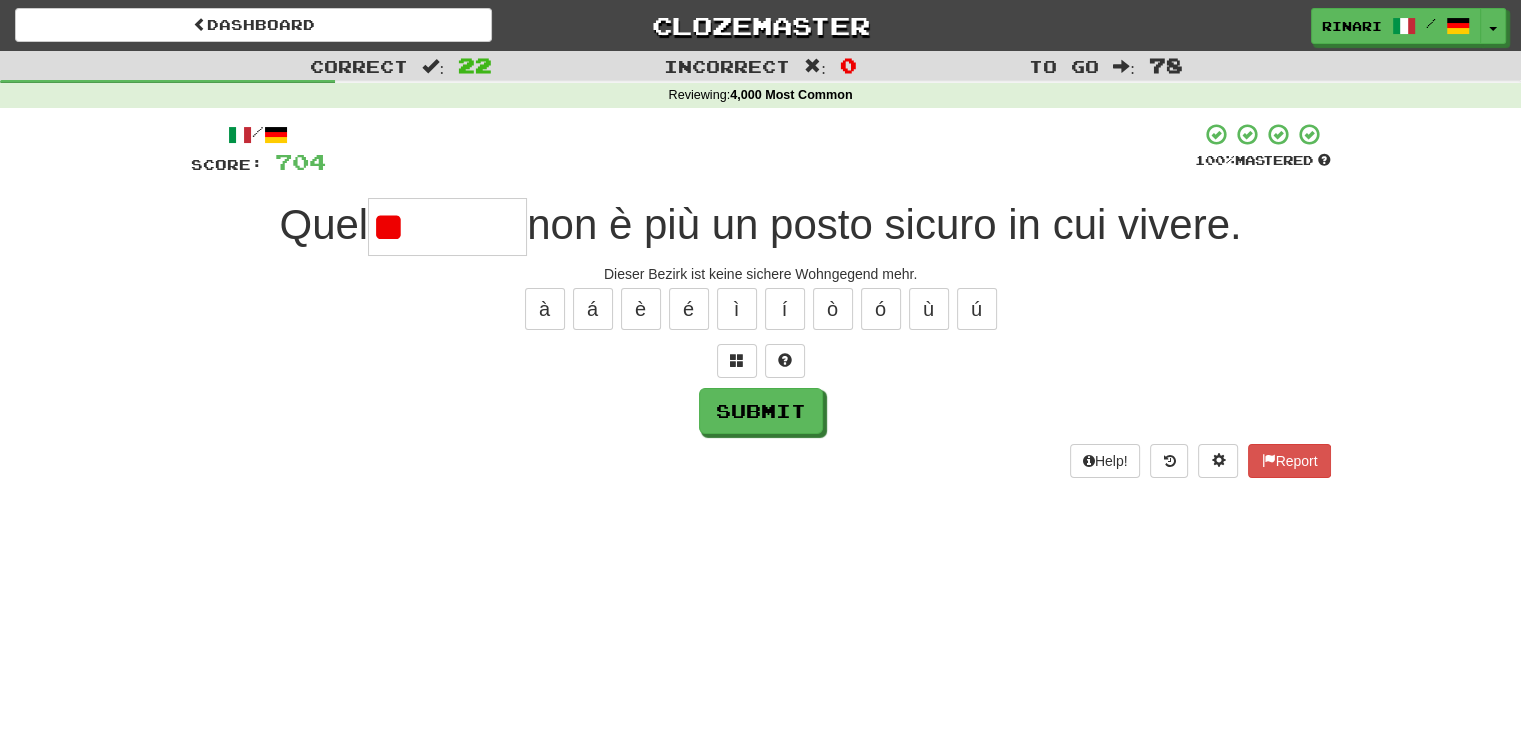 type on "*" 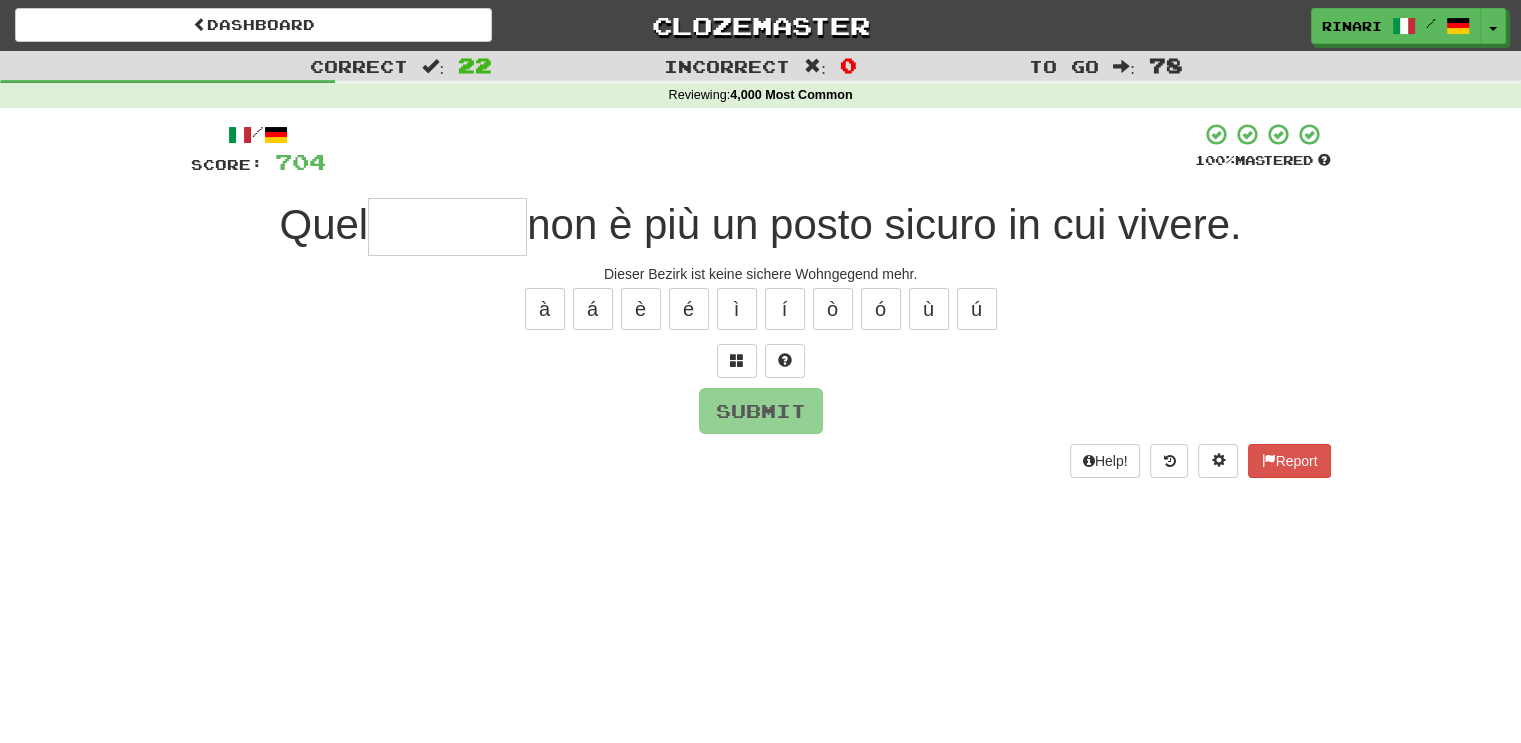 type on "*" 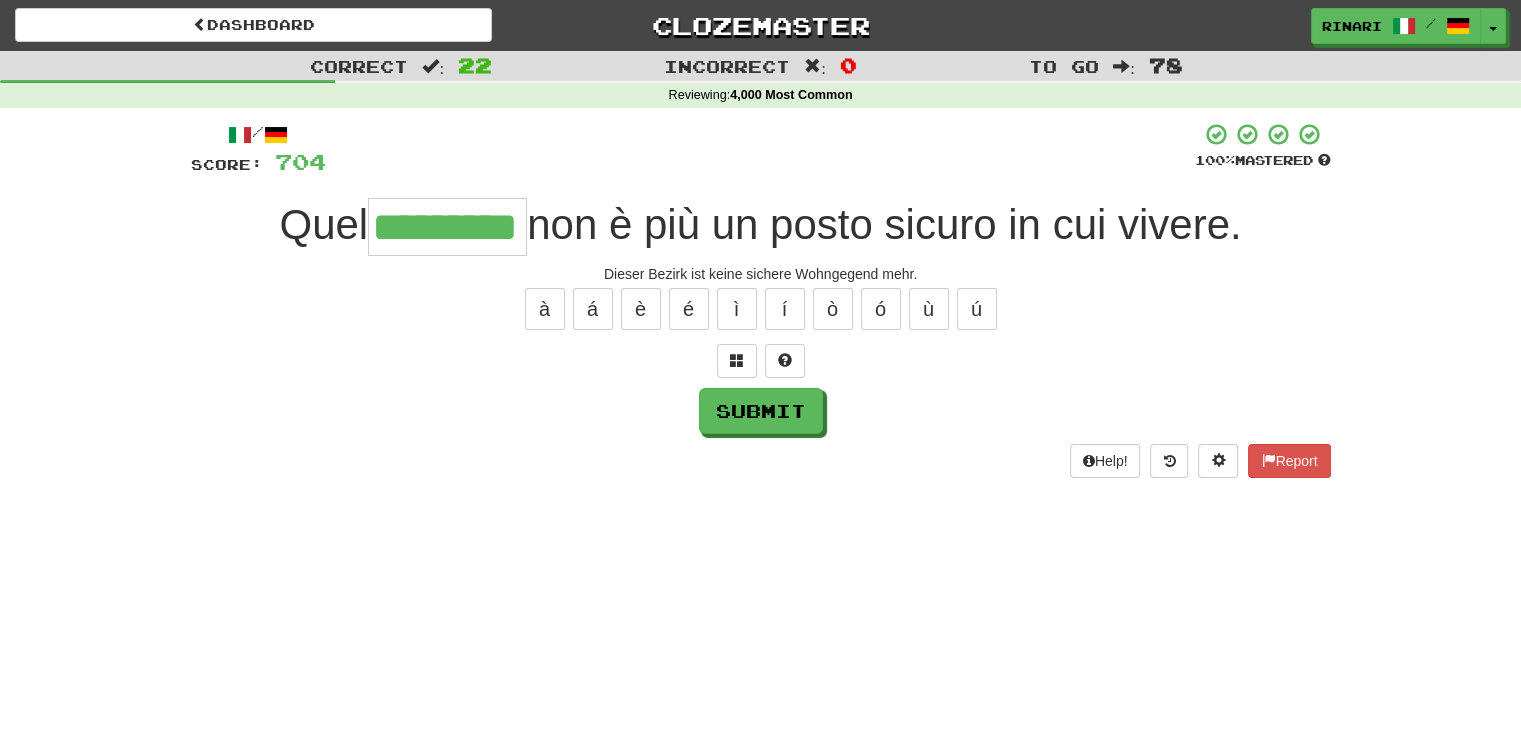 type on "*********" 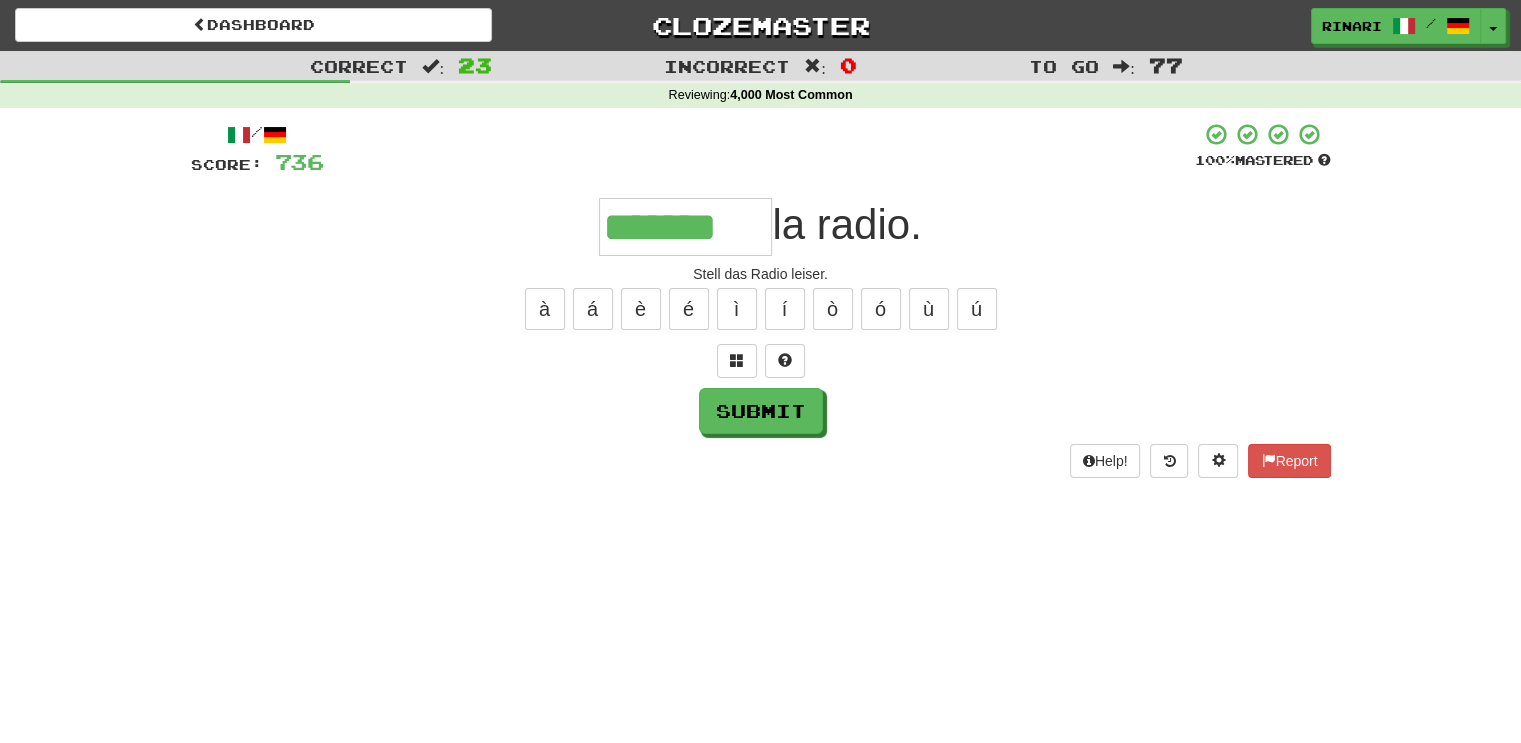 type on "*******" 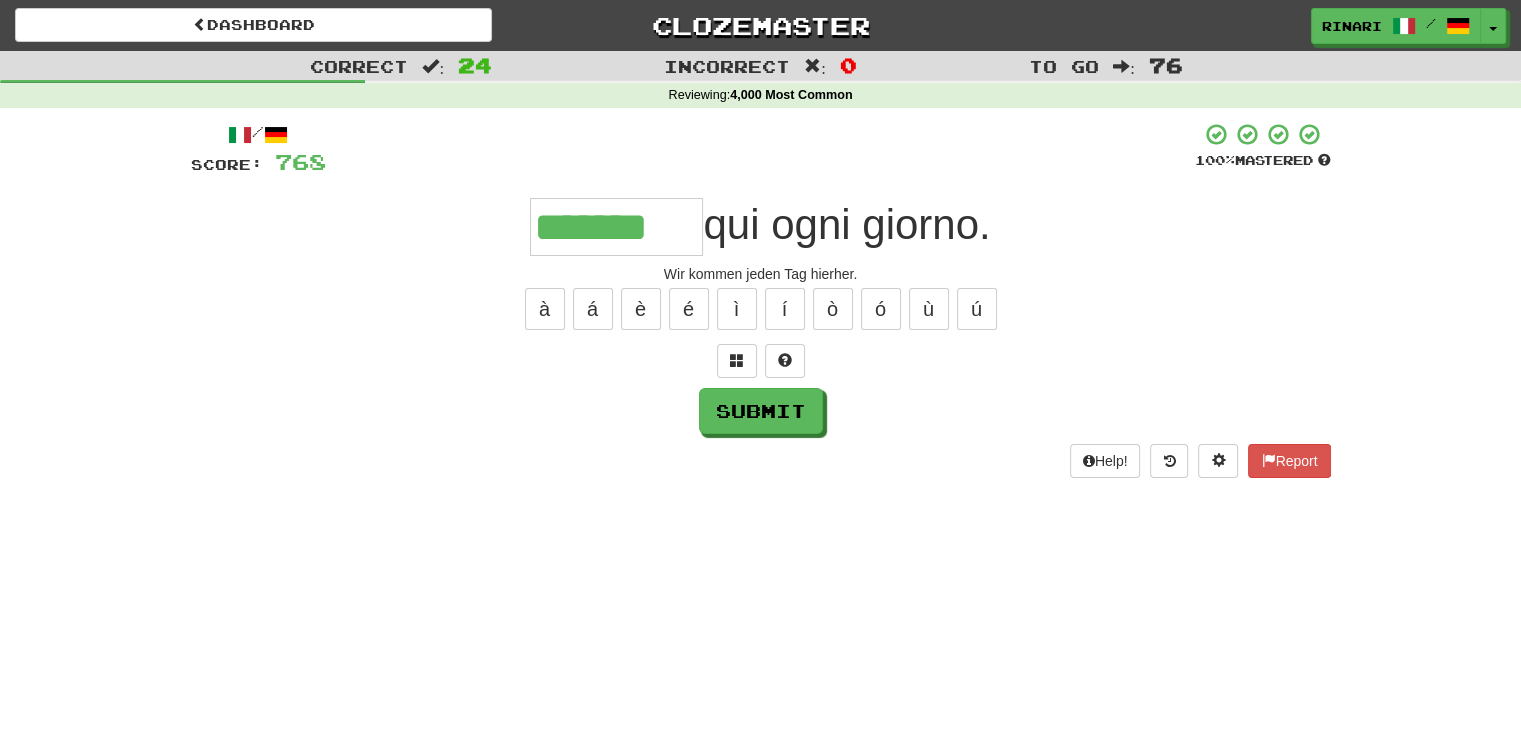 type on "*******" 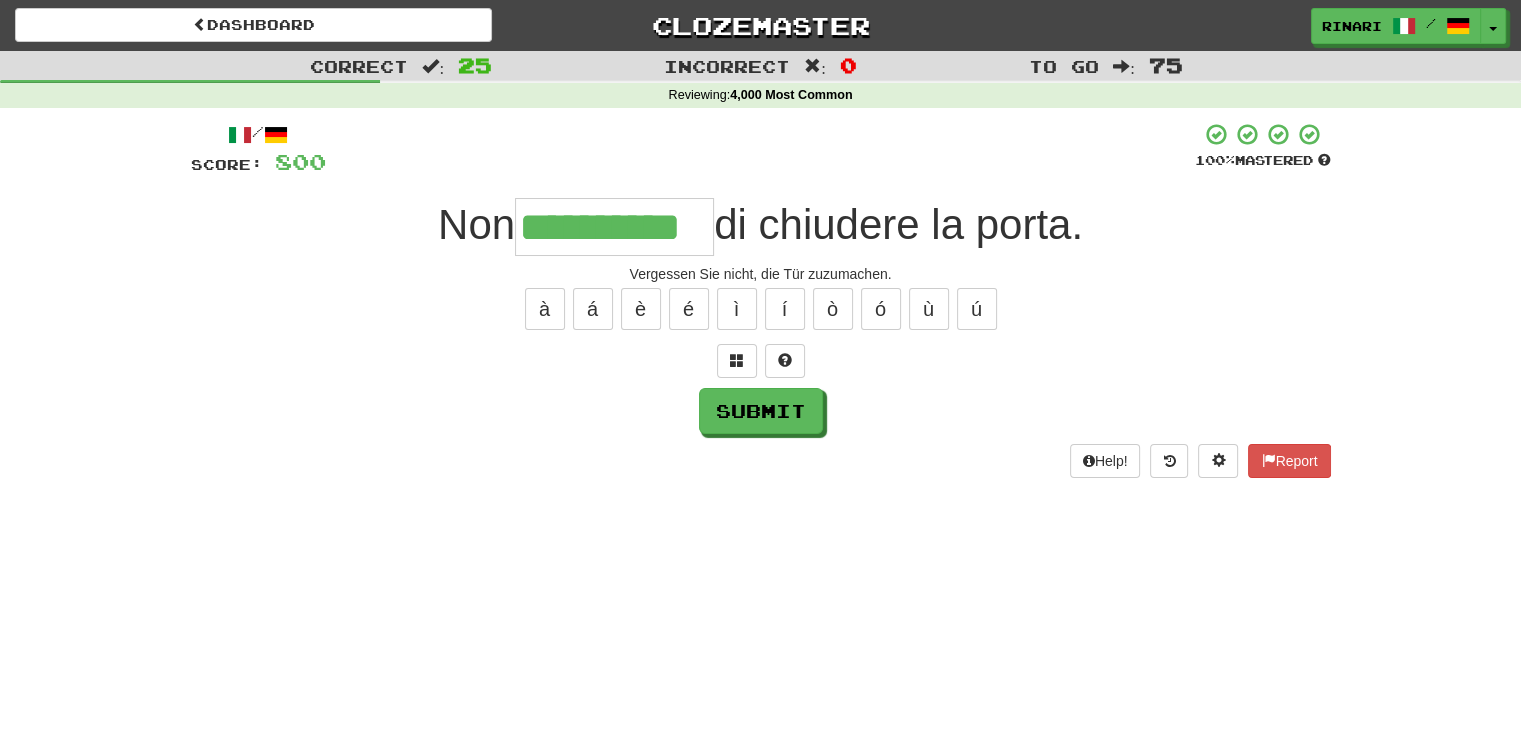 type on "**********" 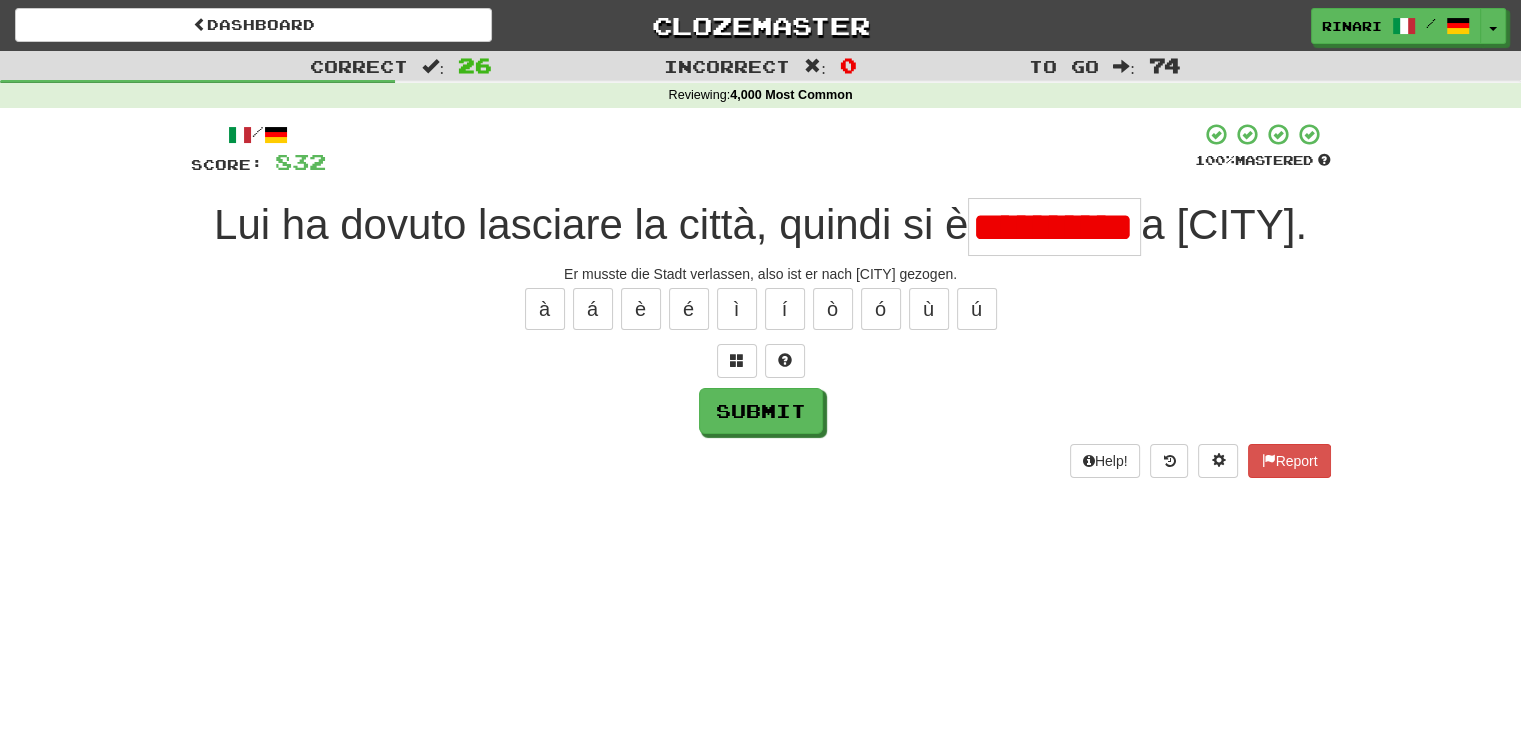 scroll, scrollTop: 0, scrollLeft: 0, axis: both 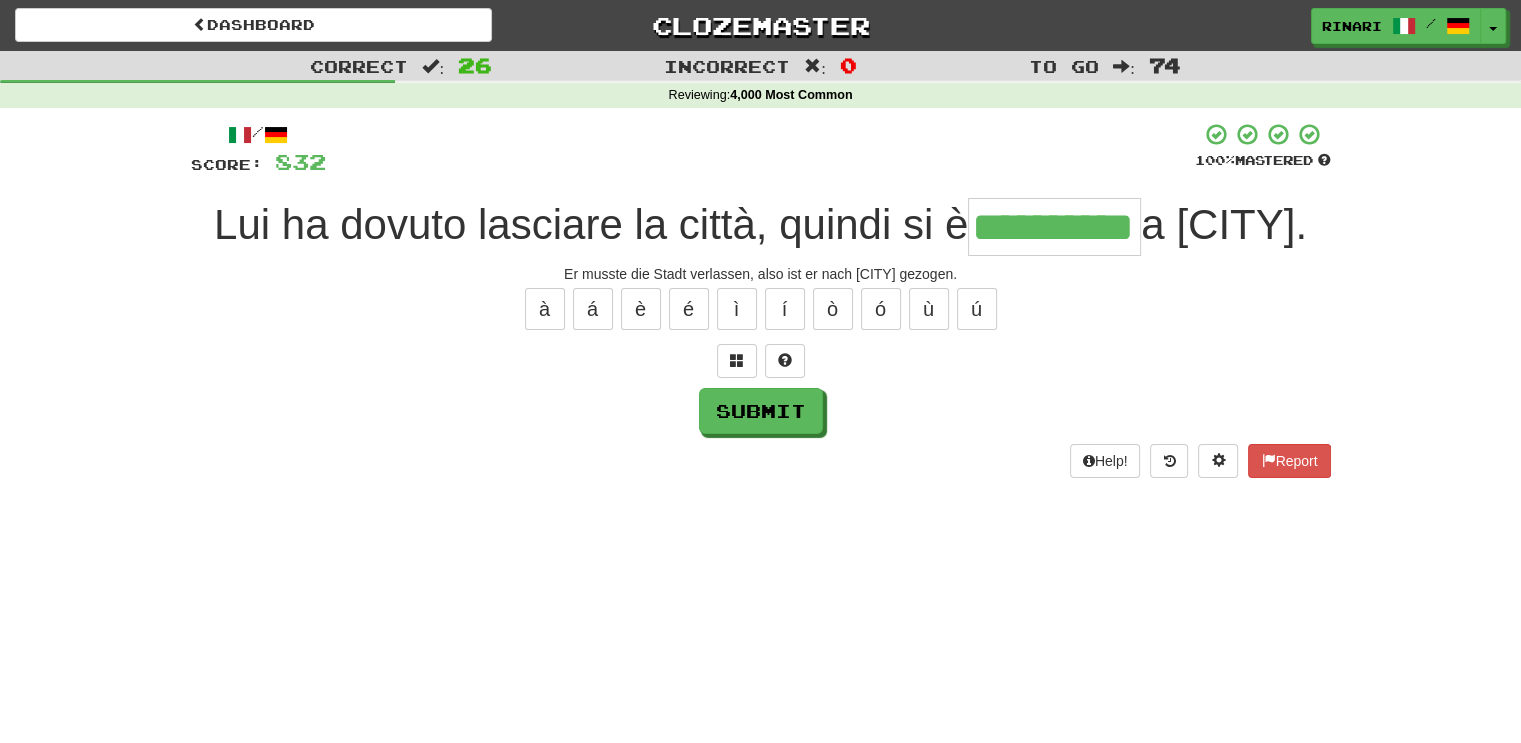 type on "**********" 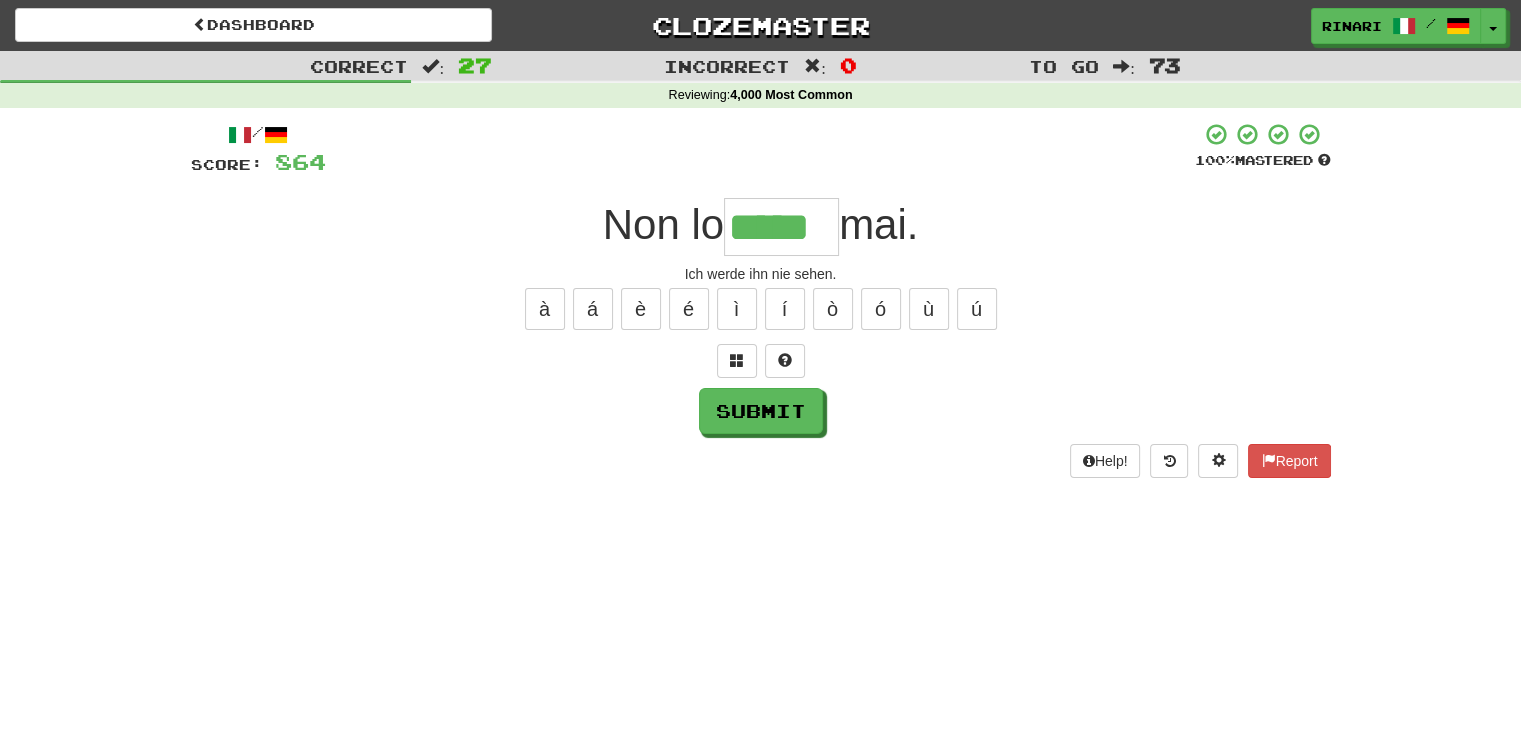 type on "*****" 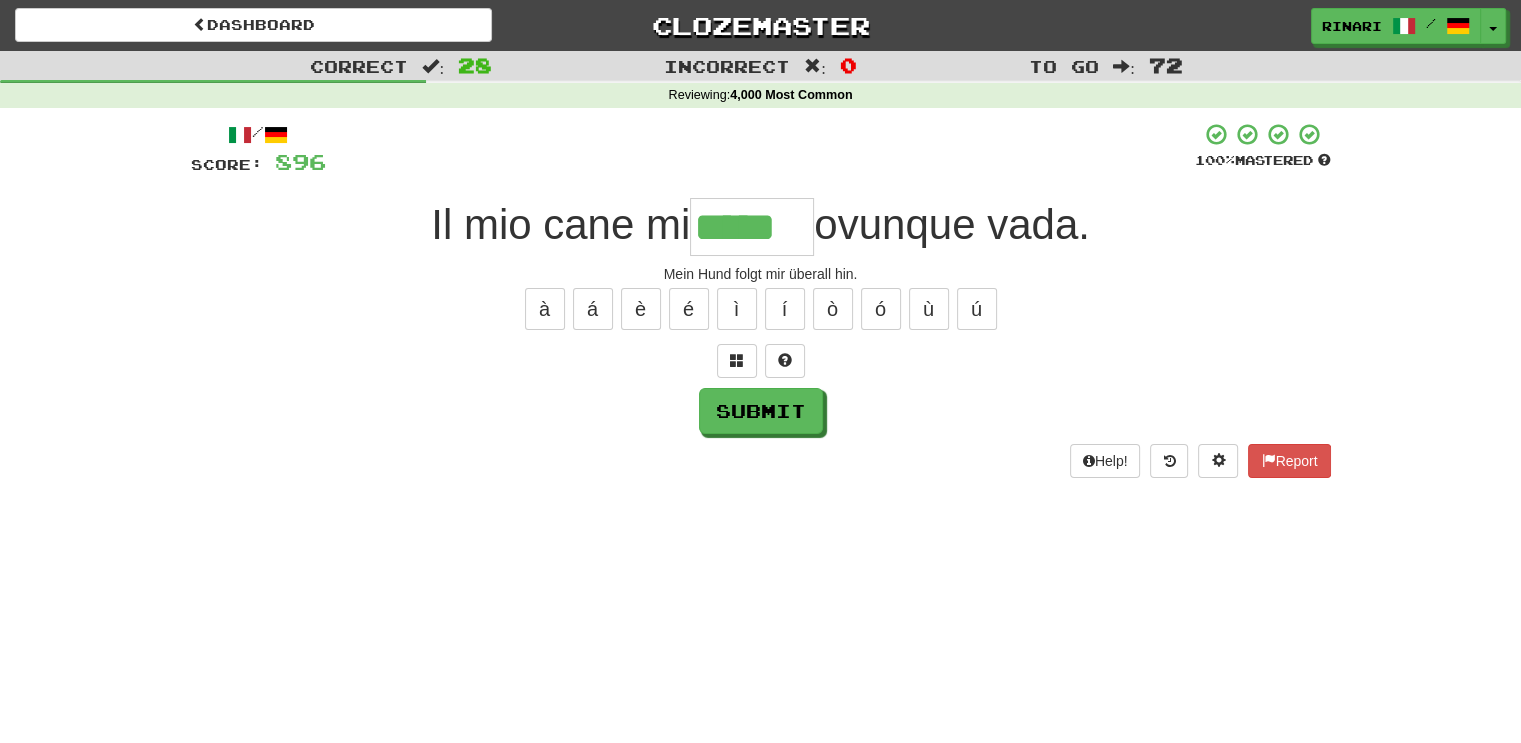 type on "*****" 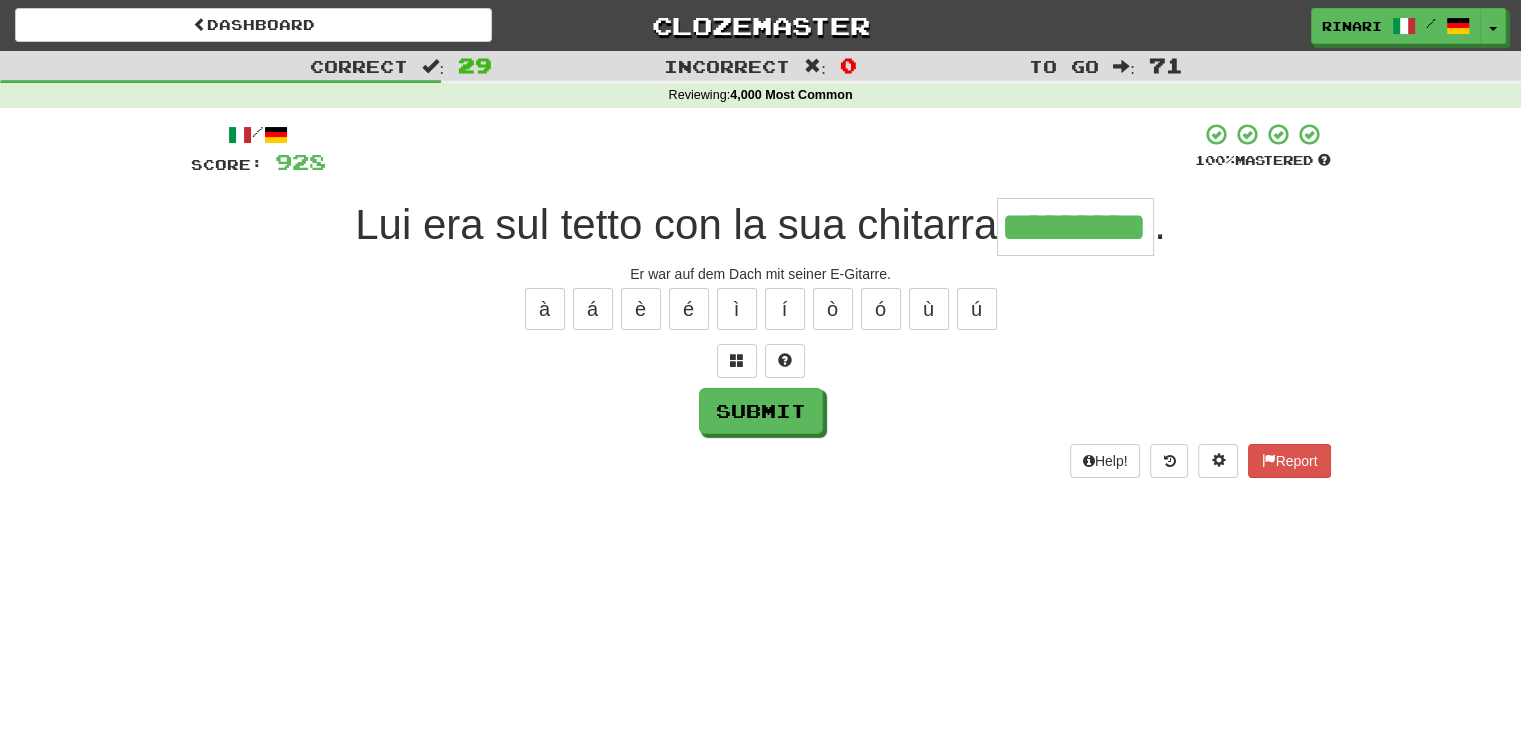 type on "*********" 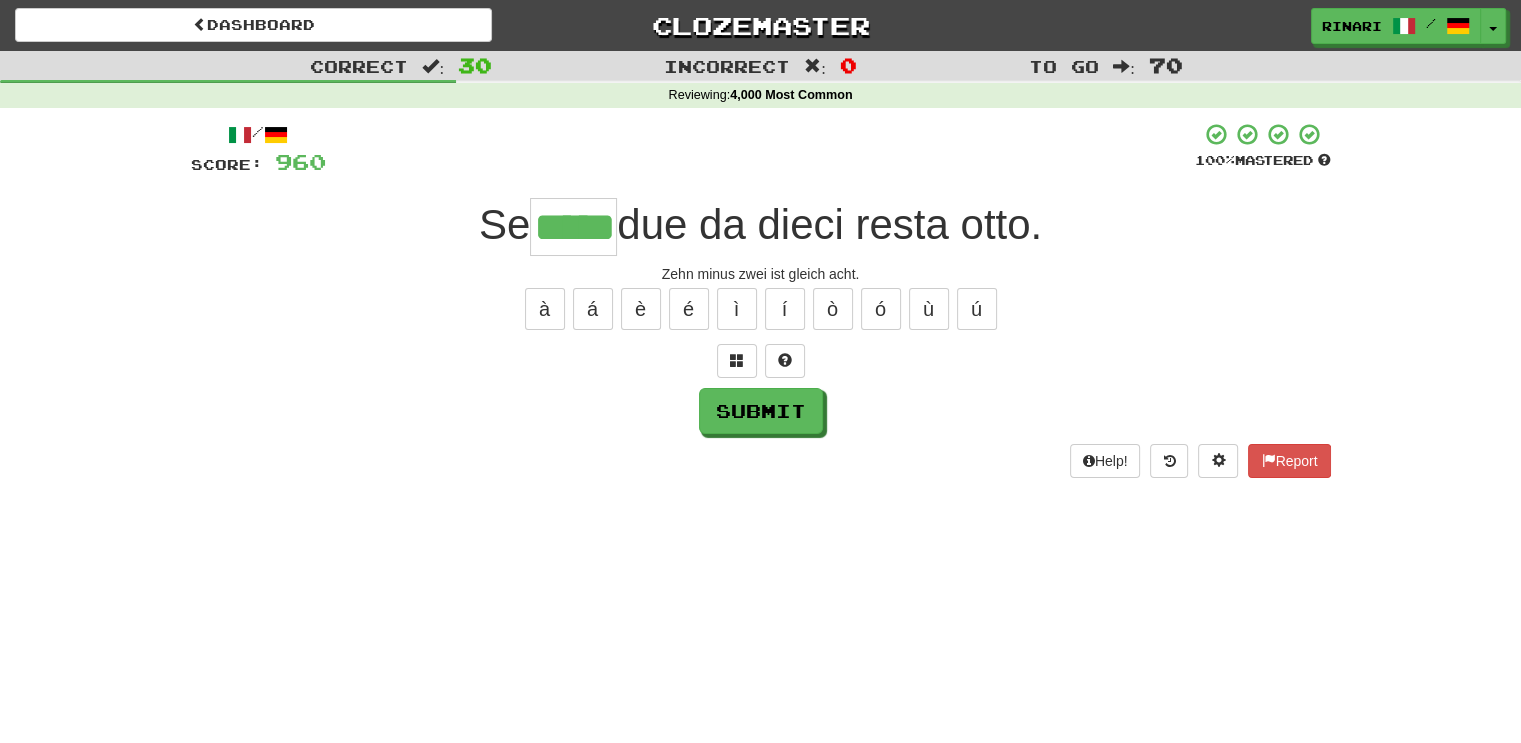 type on "*****" 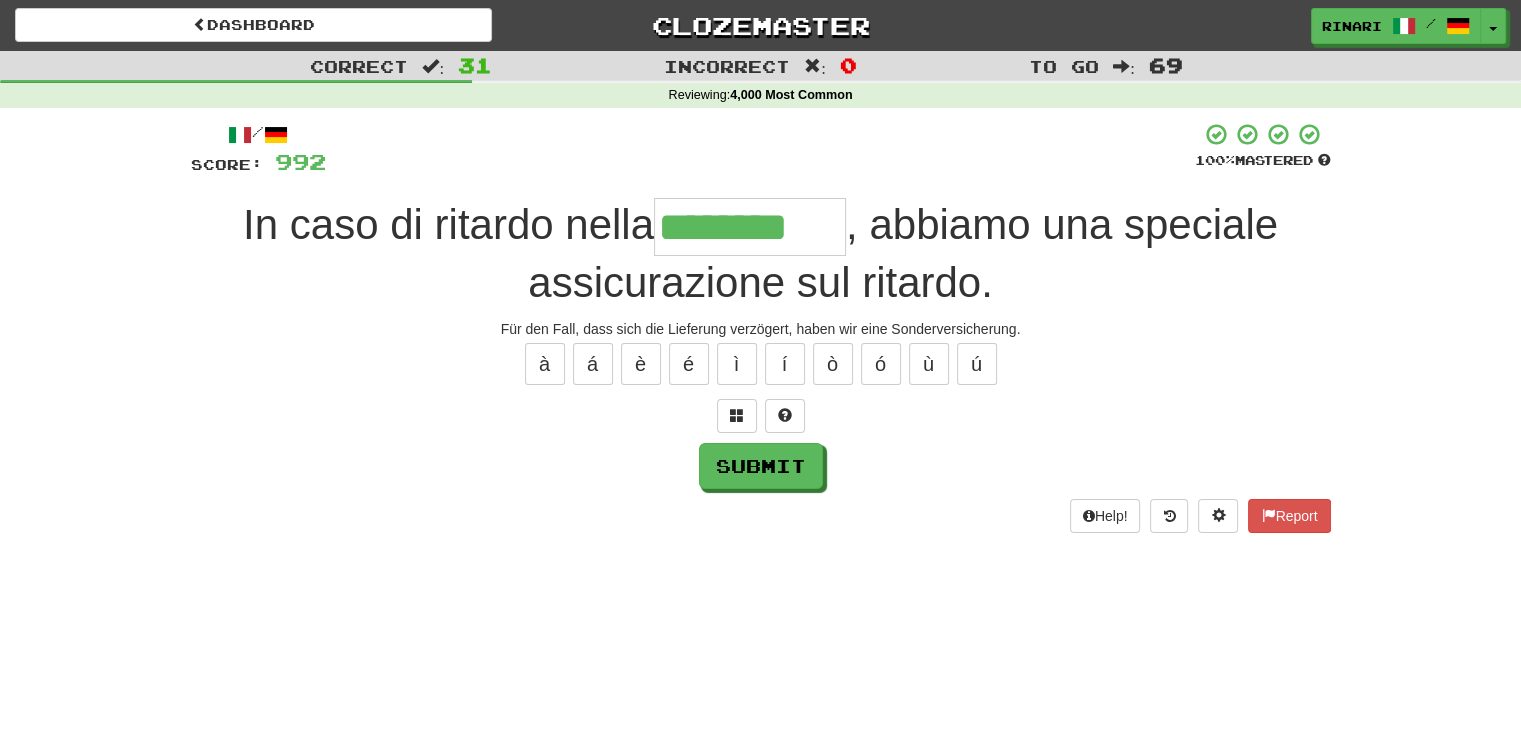 type on "********" 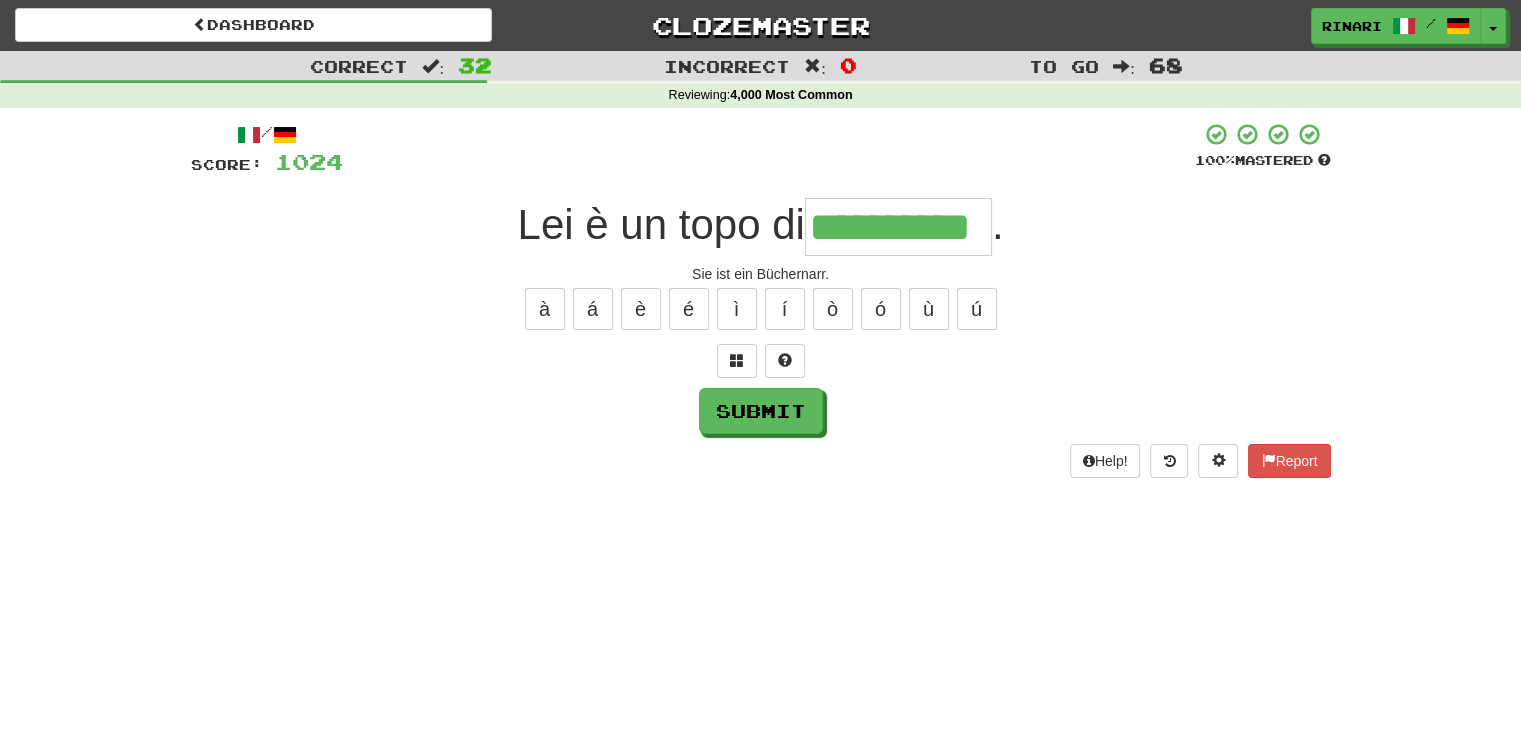 type on "**********" 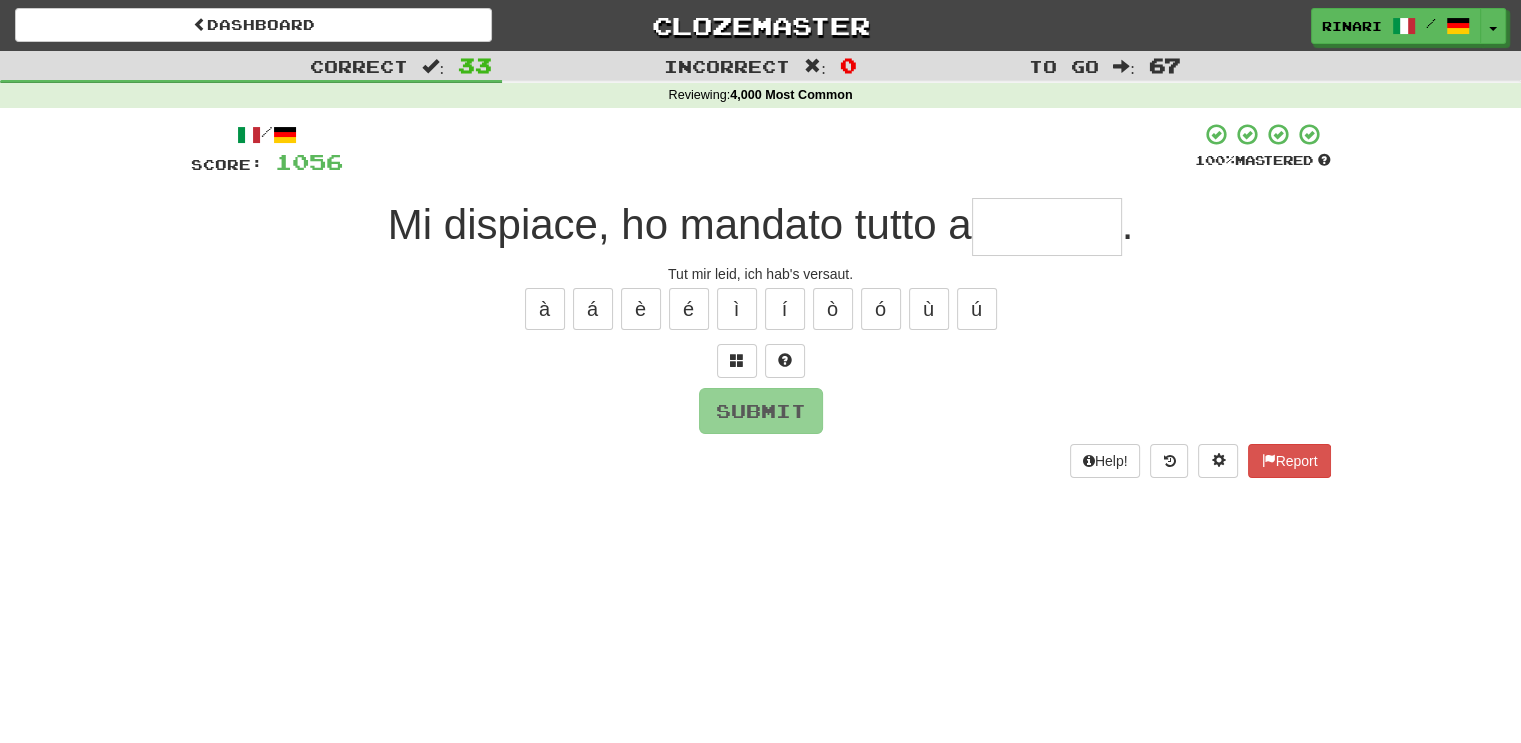 type on "*" 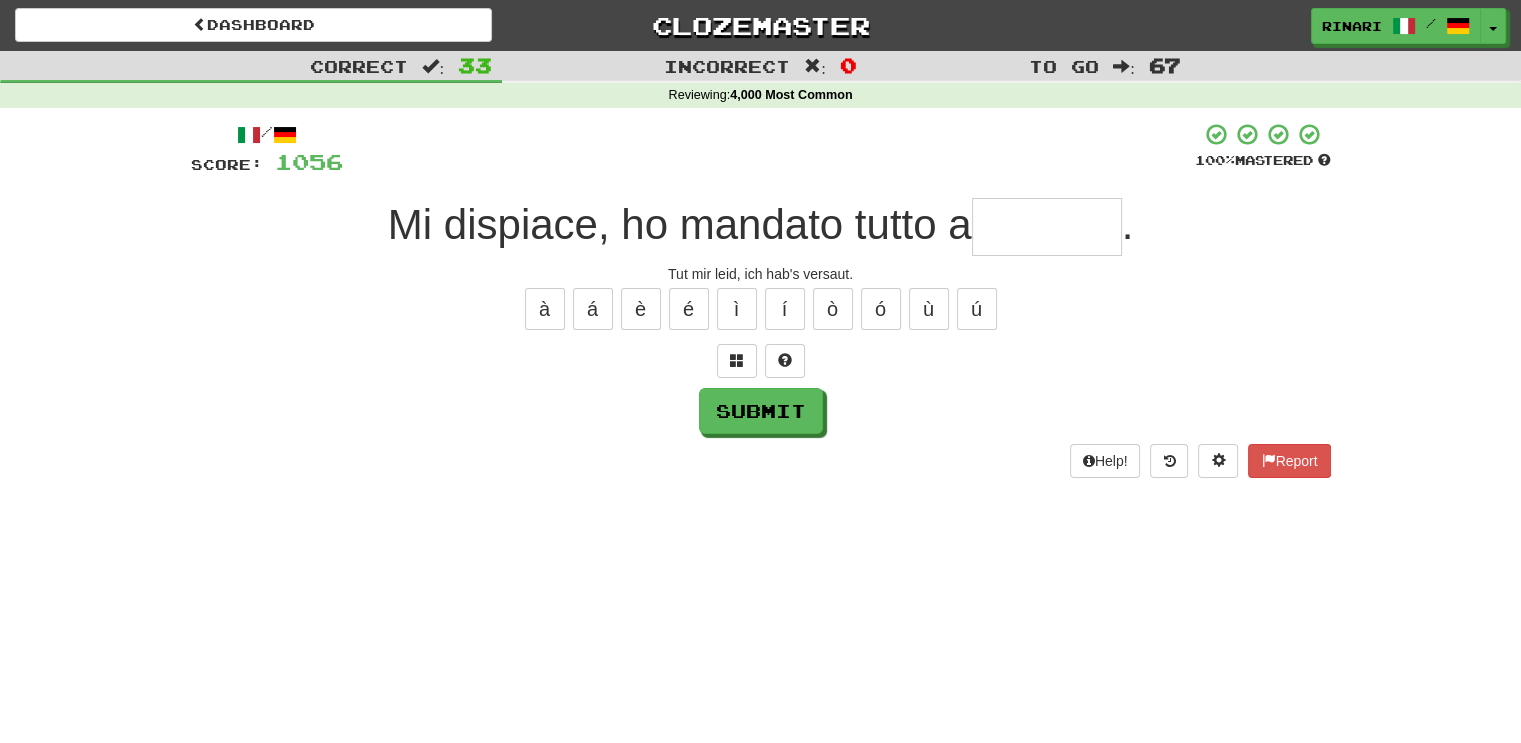 type on "*" 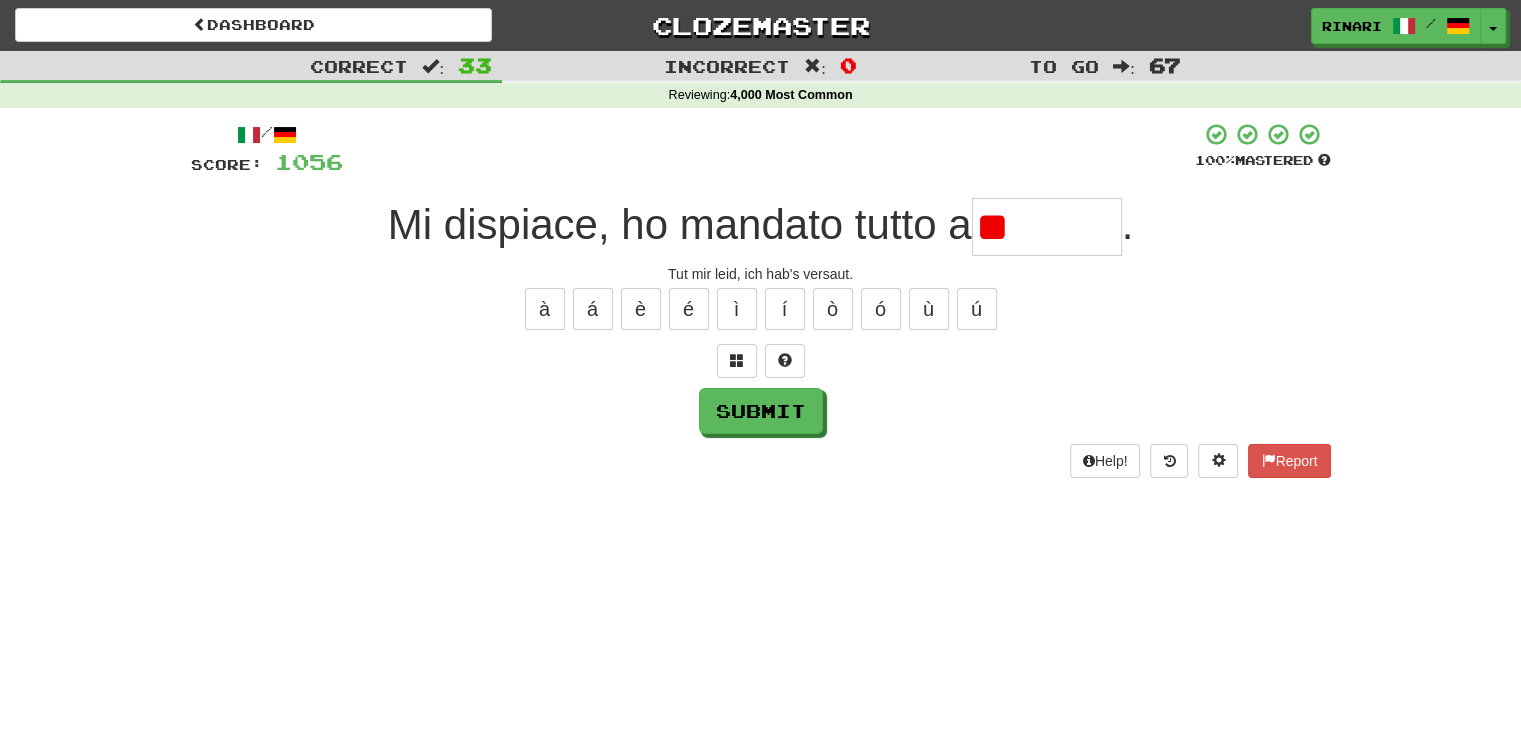 type on "*" 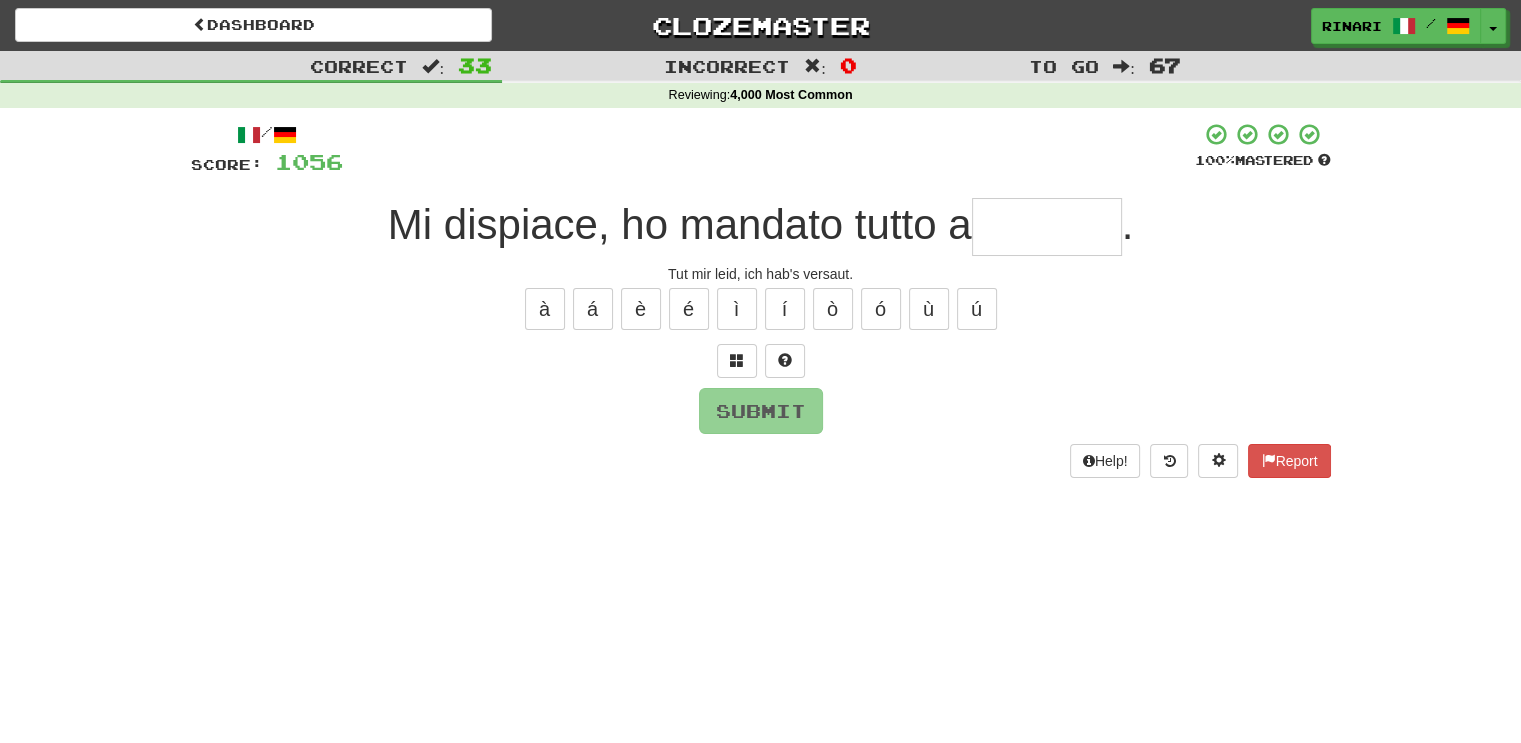 type on "*" 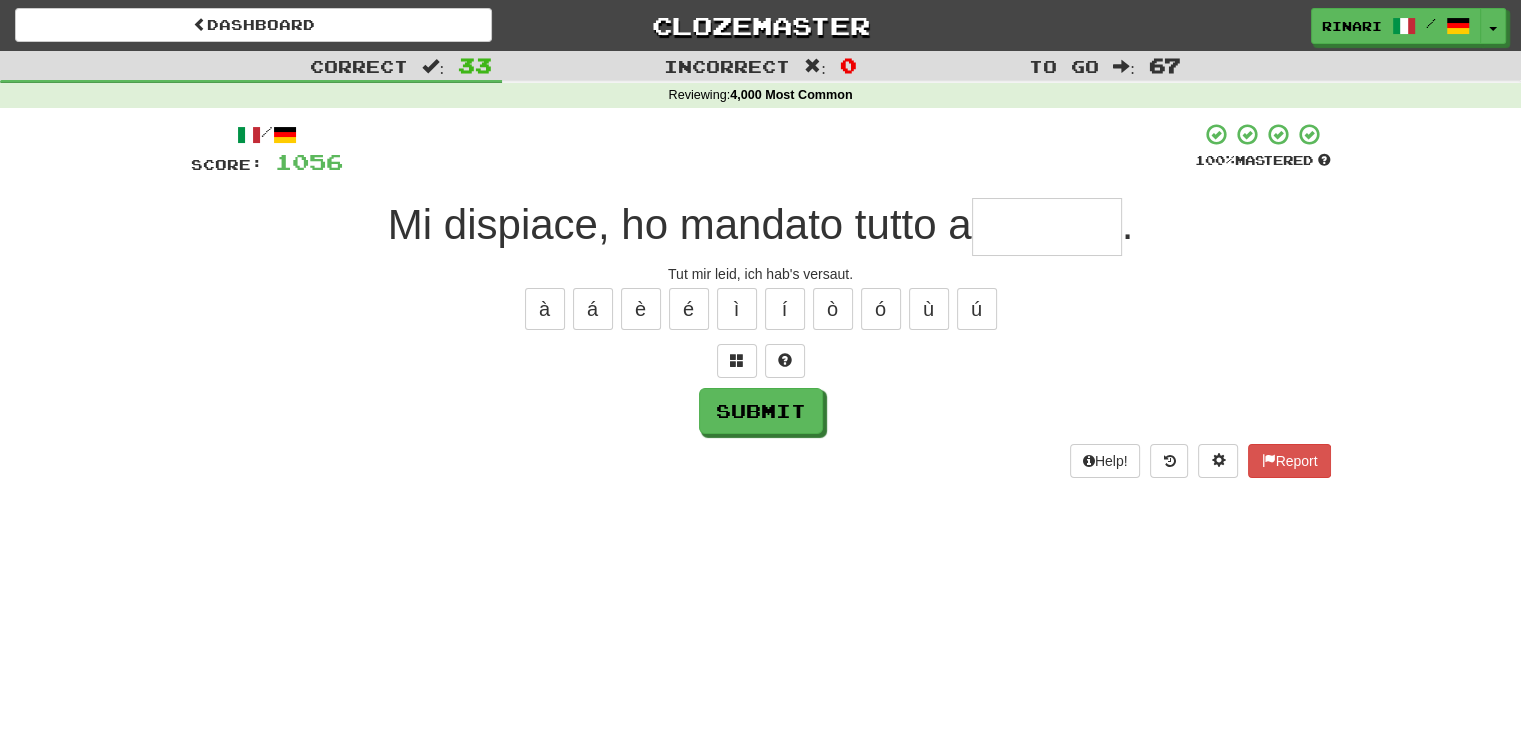 type on "*" 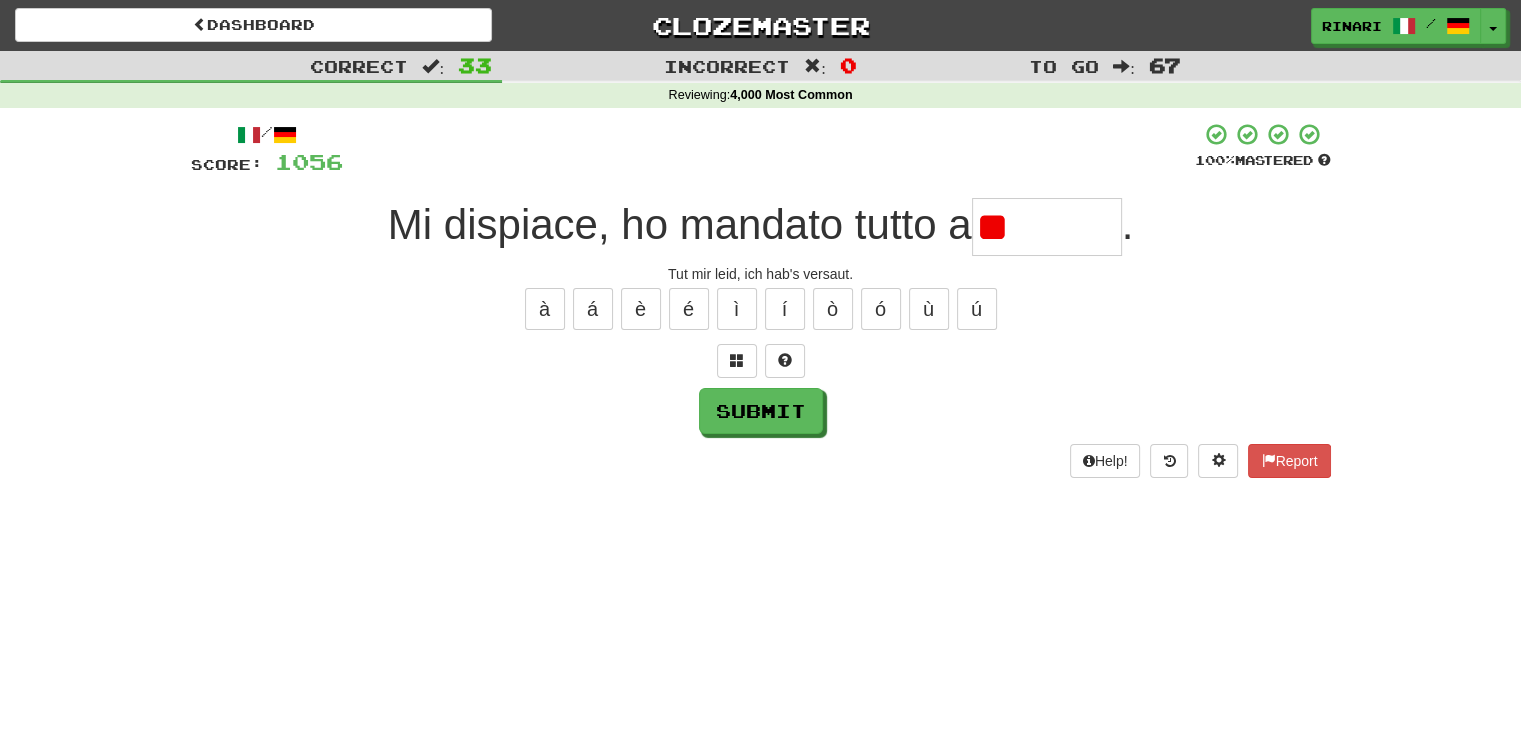type on "*" 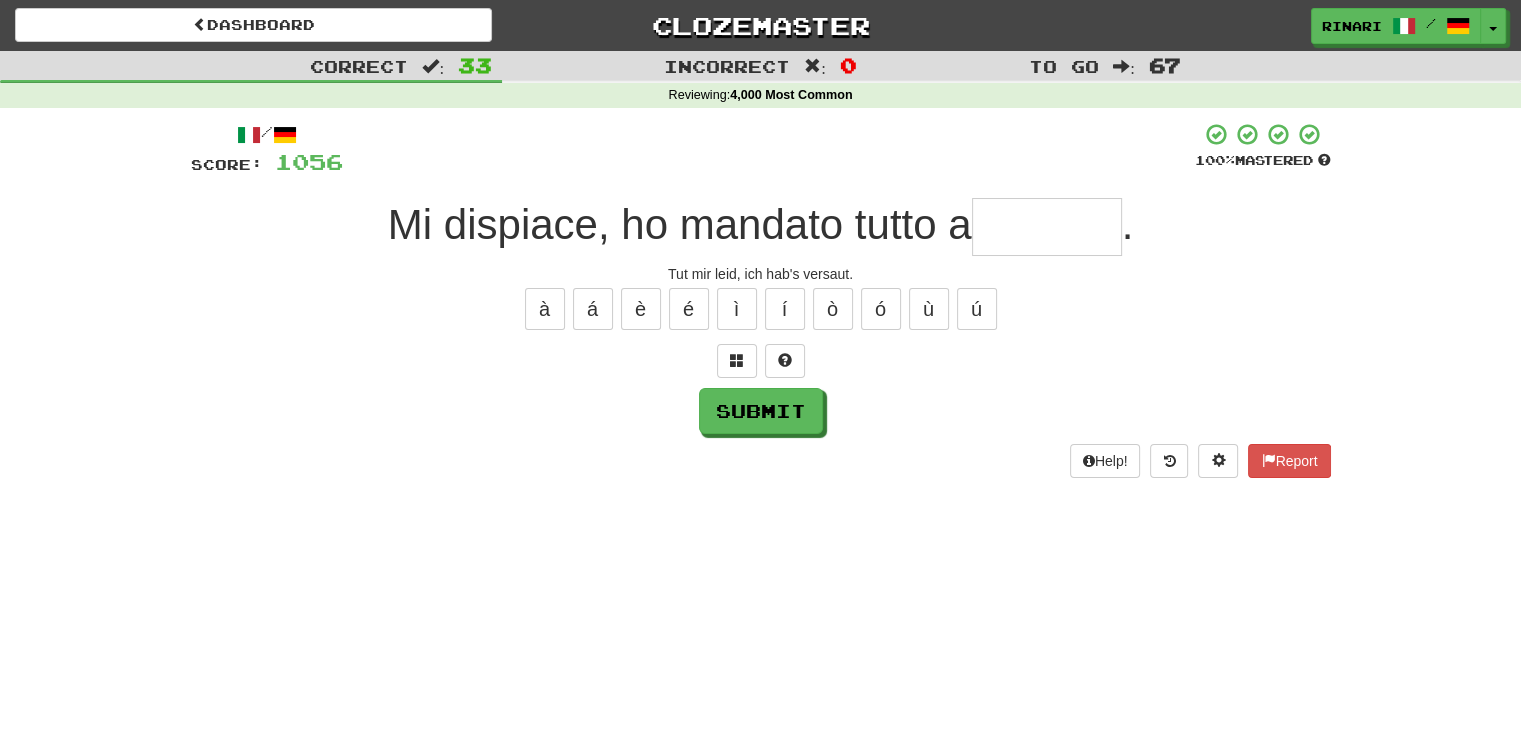 type on "*" 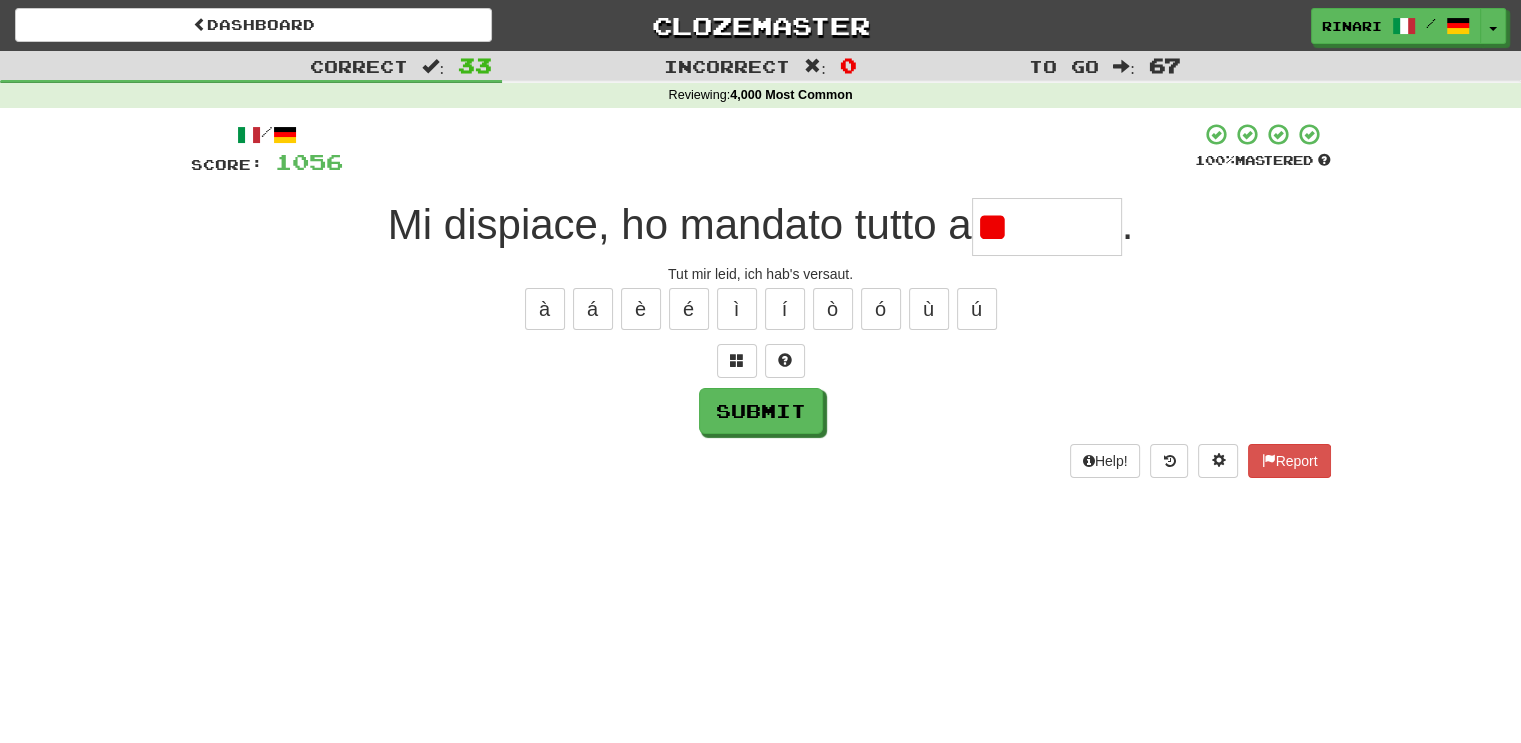 type on "*" 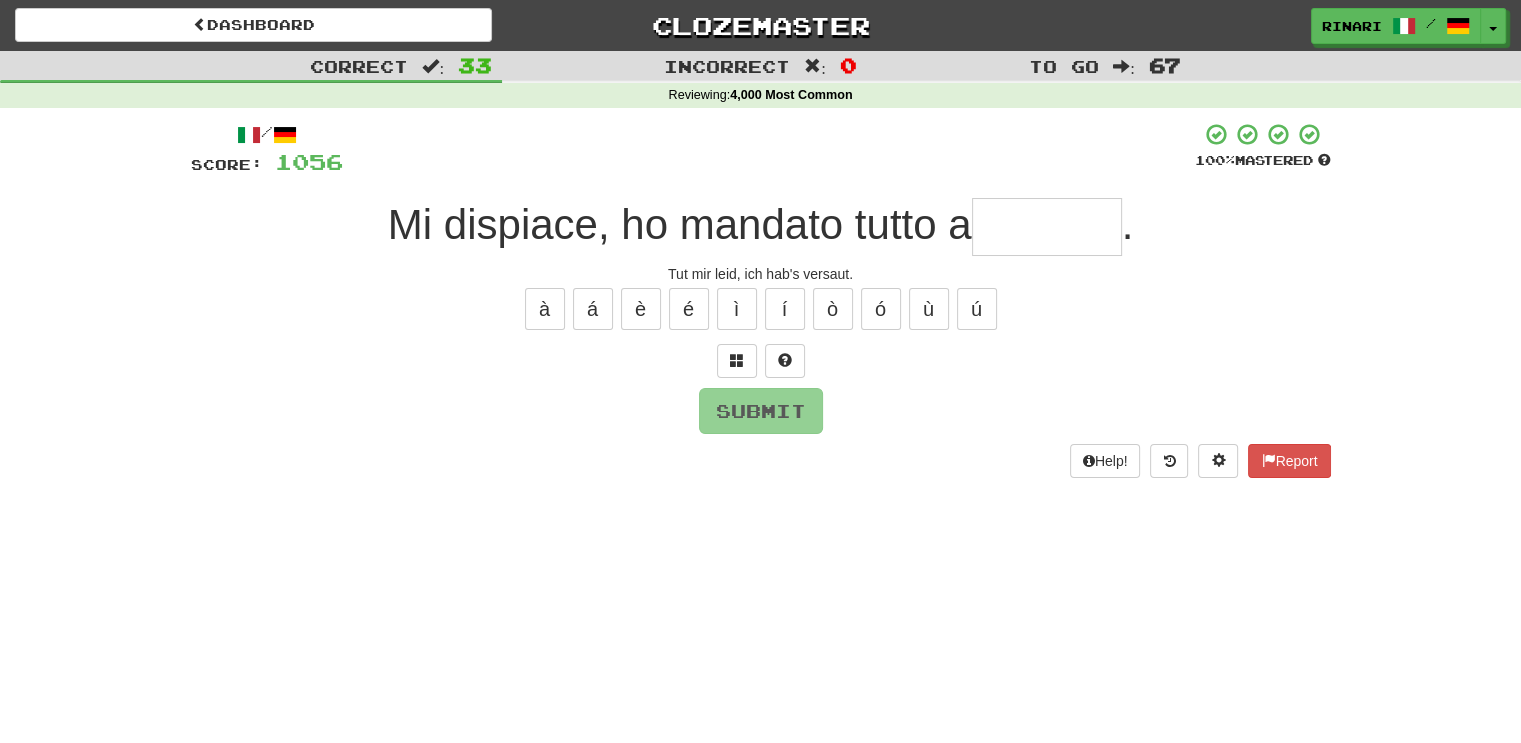 type on "*" 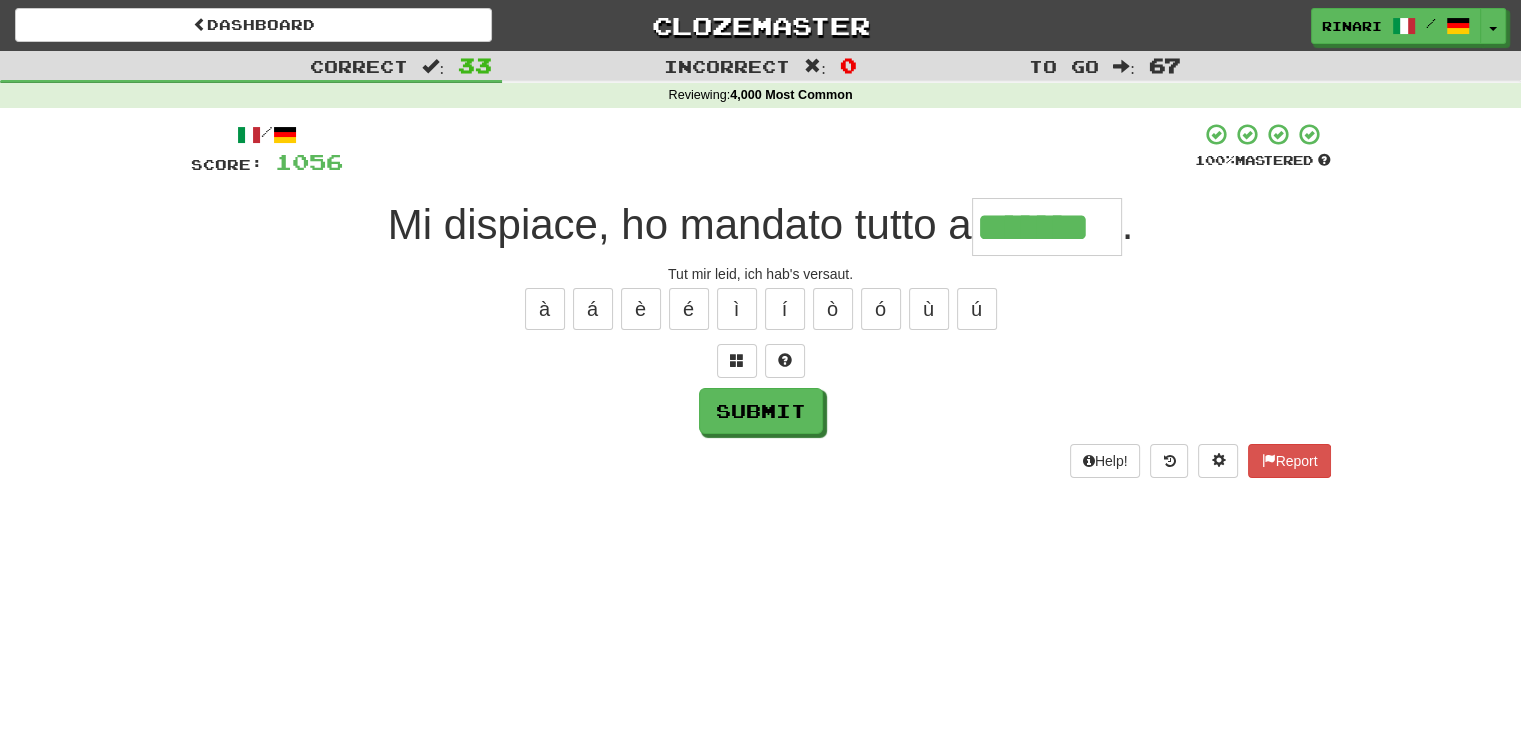 type on "*******" 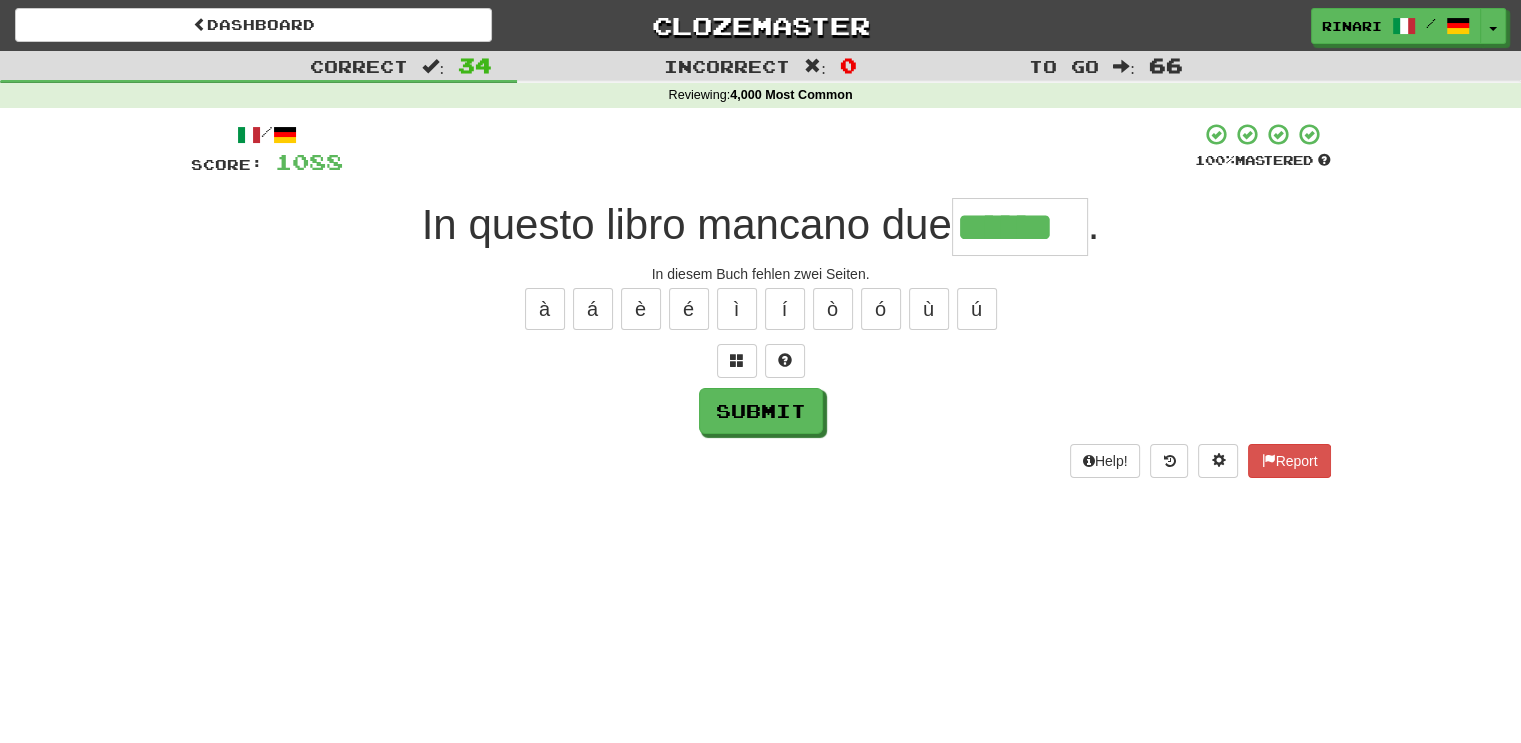type on "******" 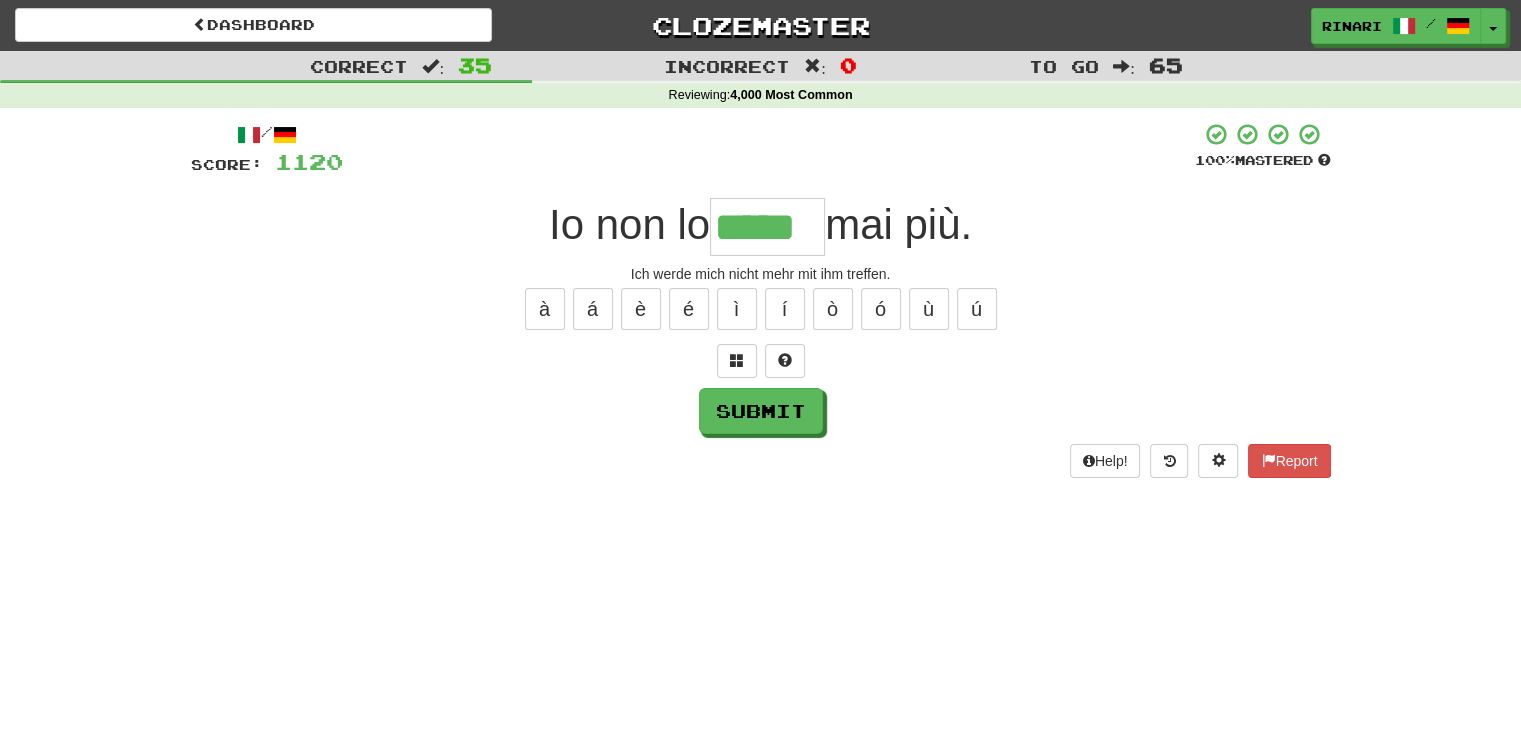 type on "*****" 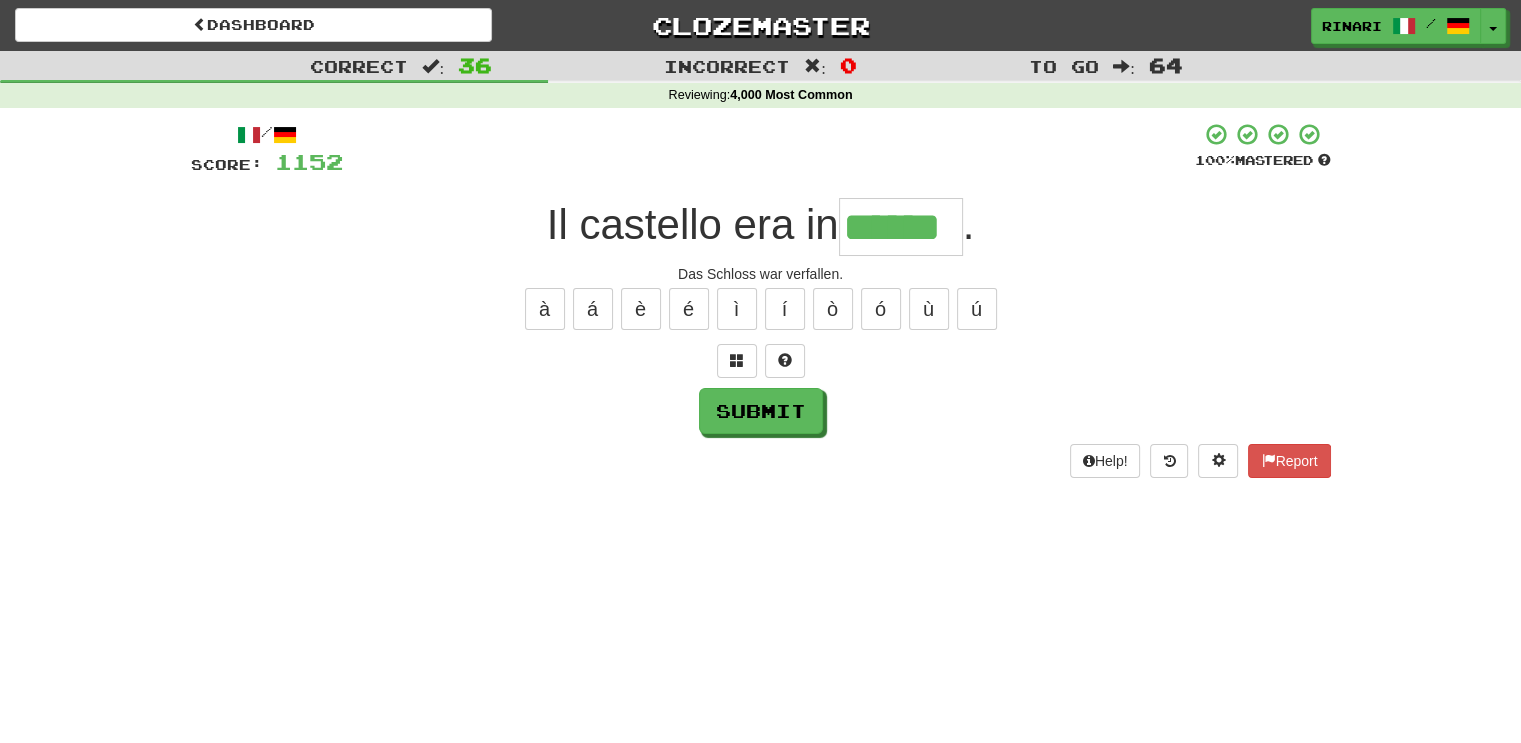 type on "******" 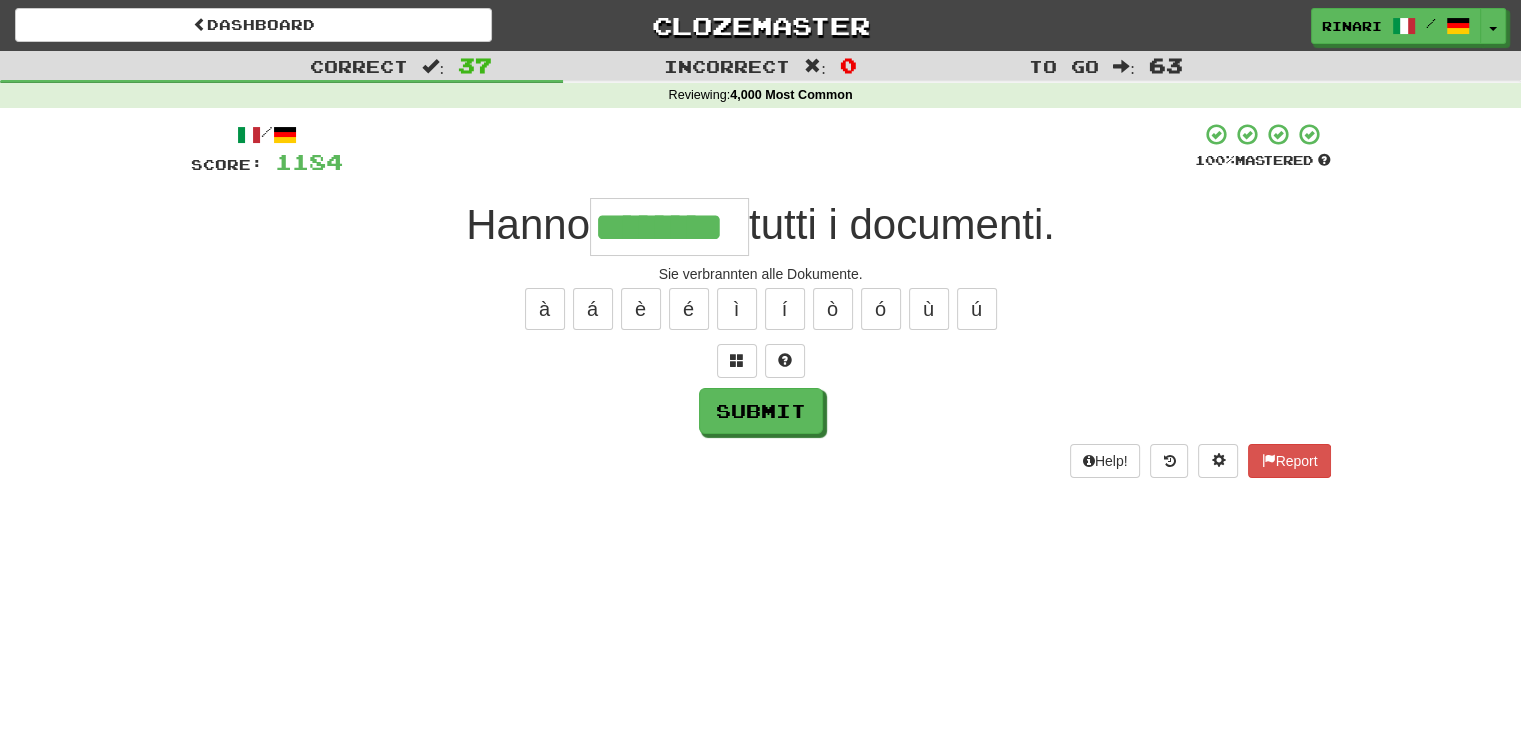 type on "********" 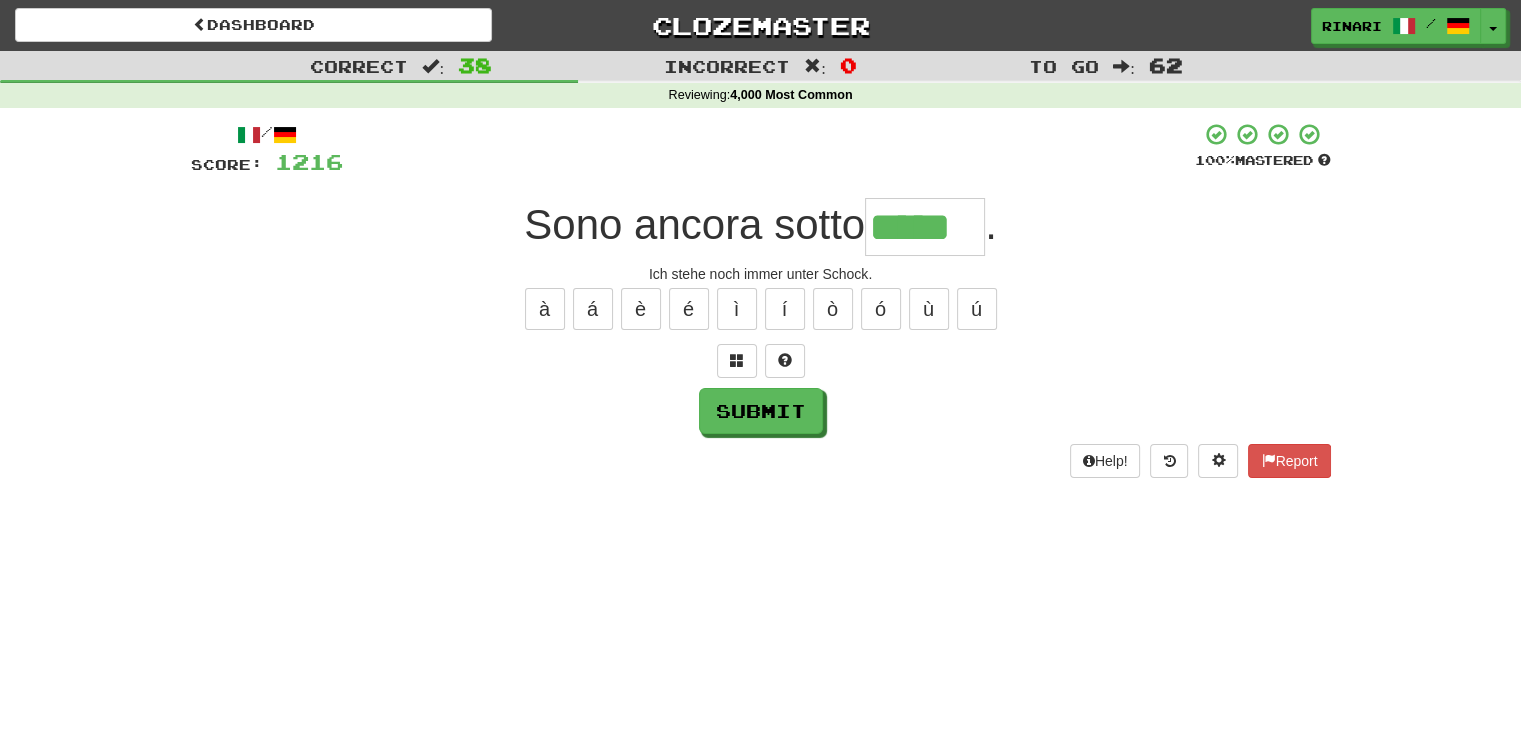 type on "*****" 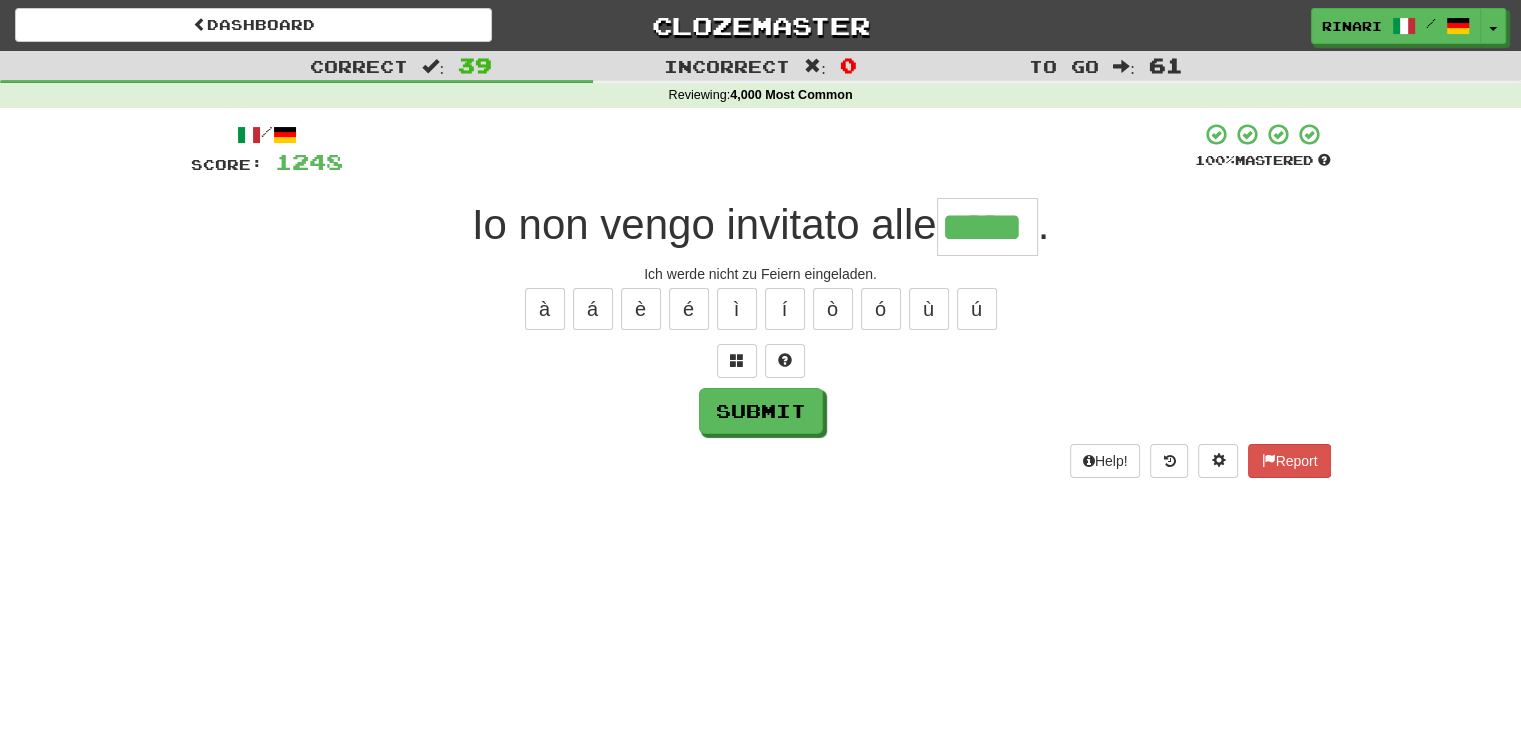 type on "*****" 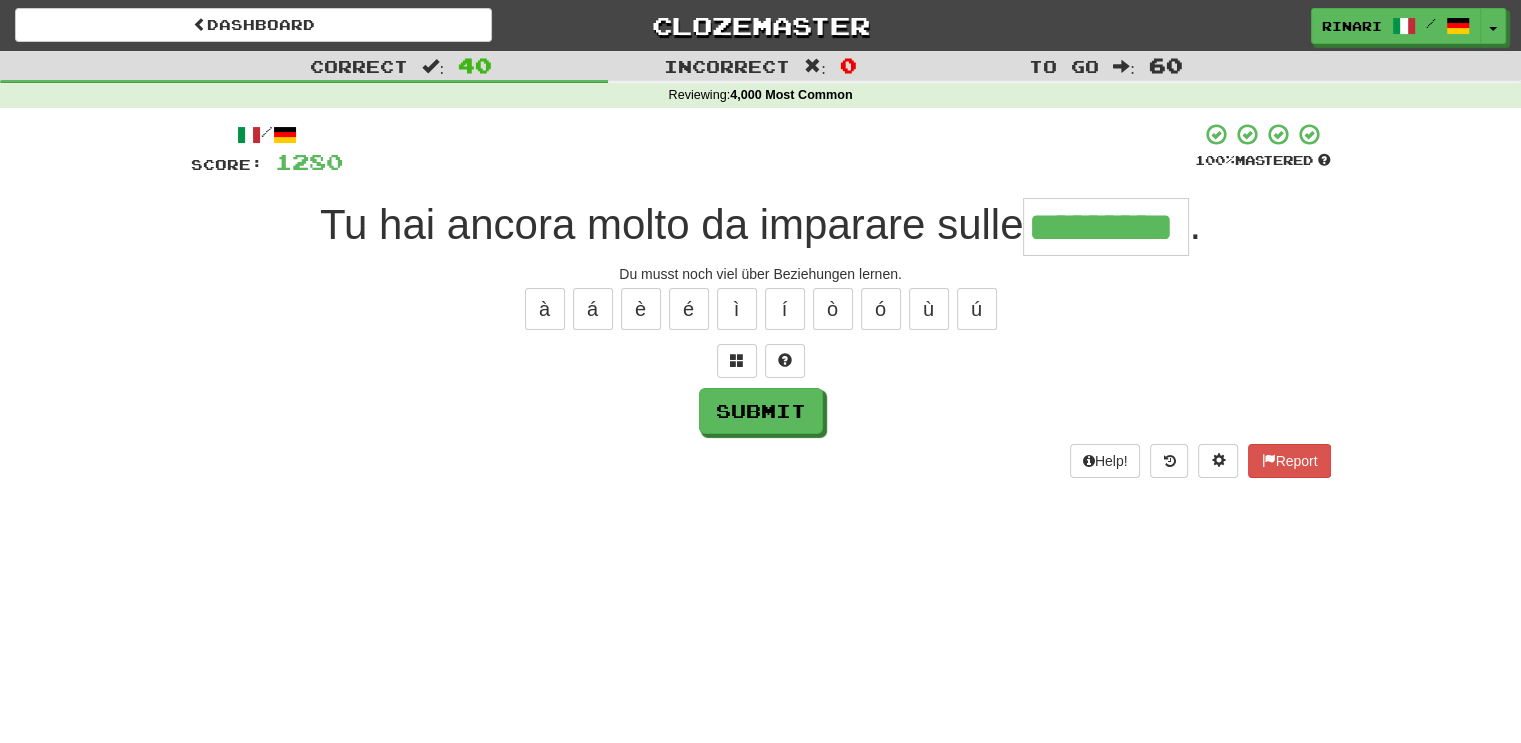 type on "*********" 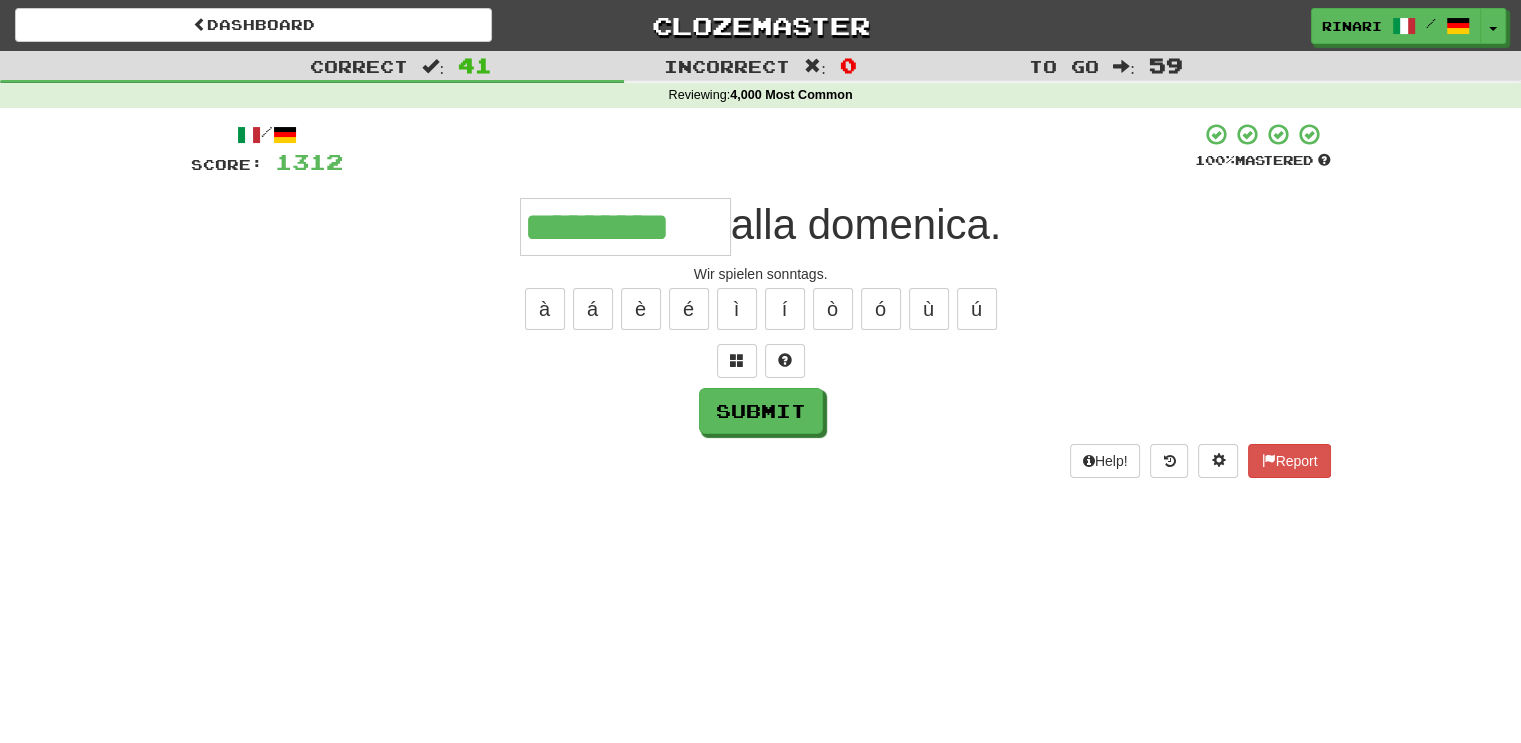 type on "*********" 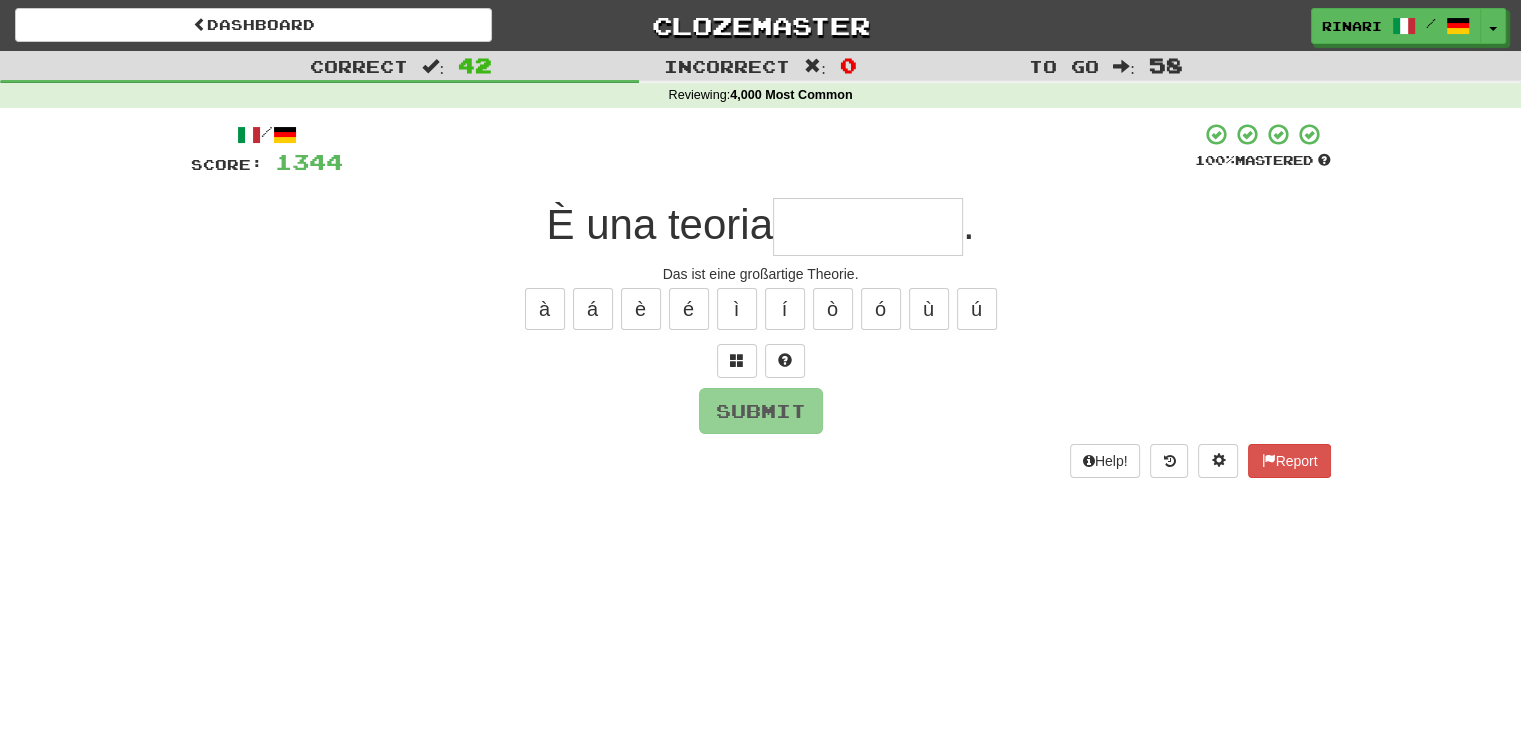 type on "*" 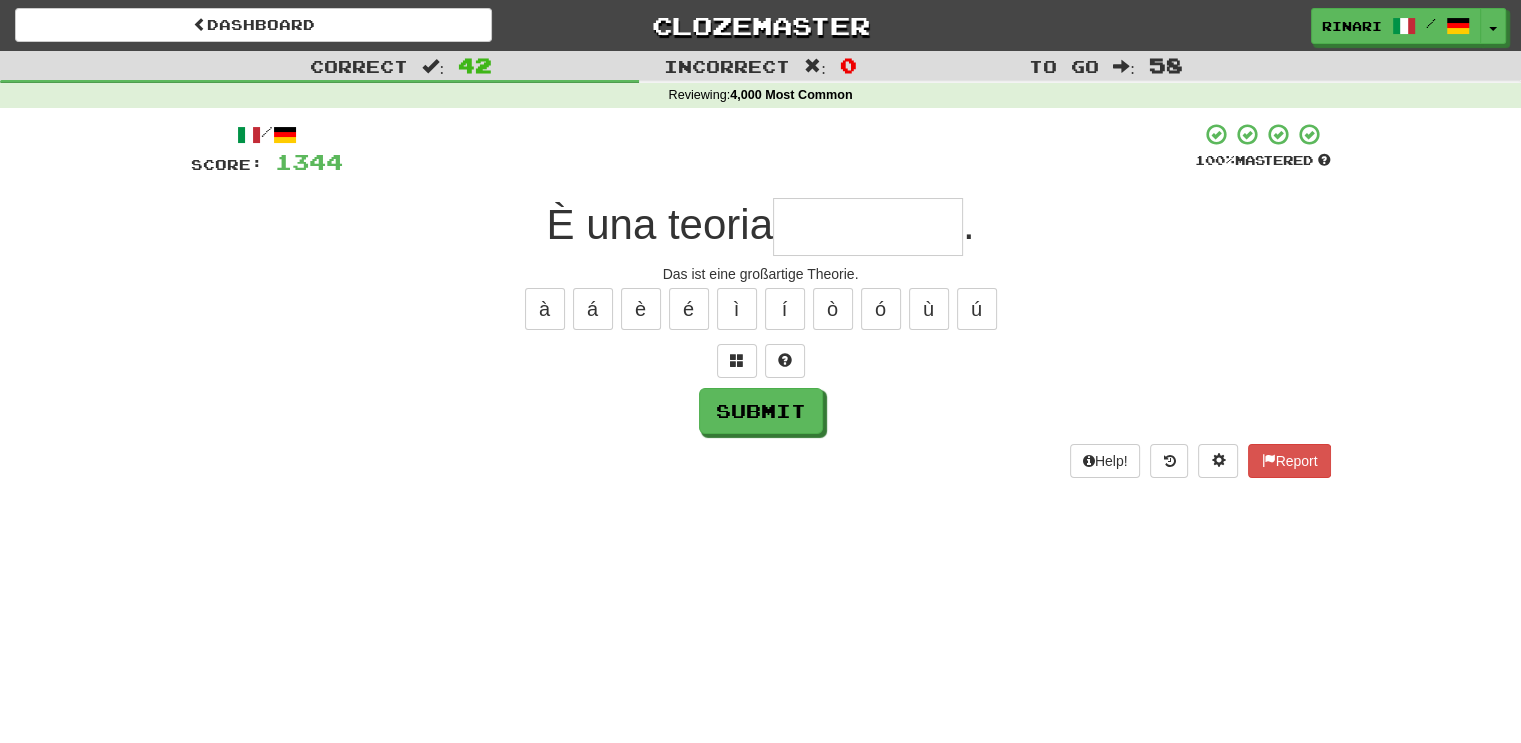 type on "*" 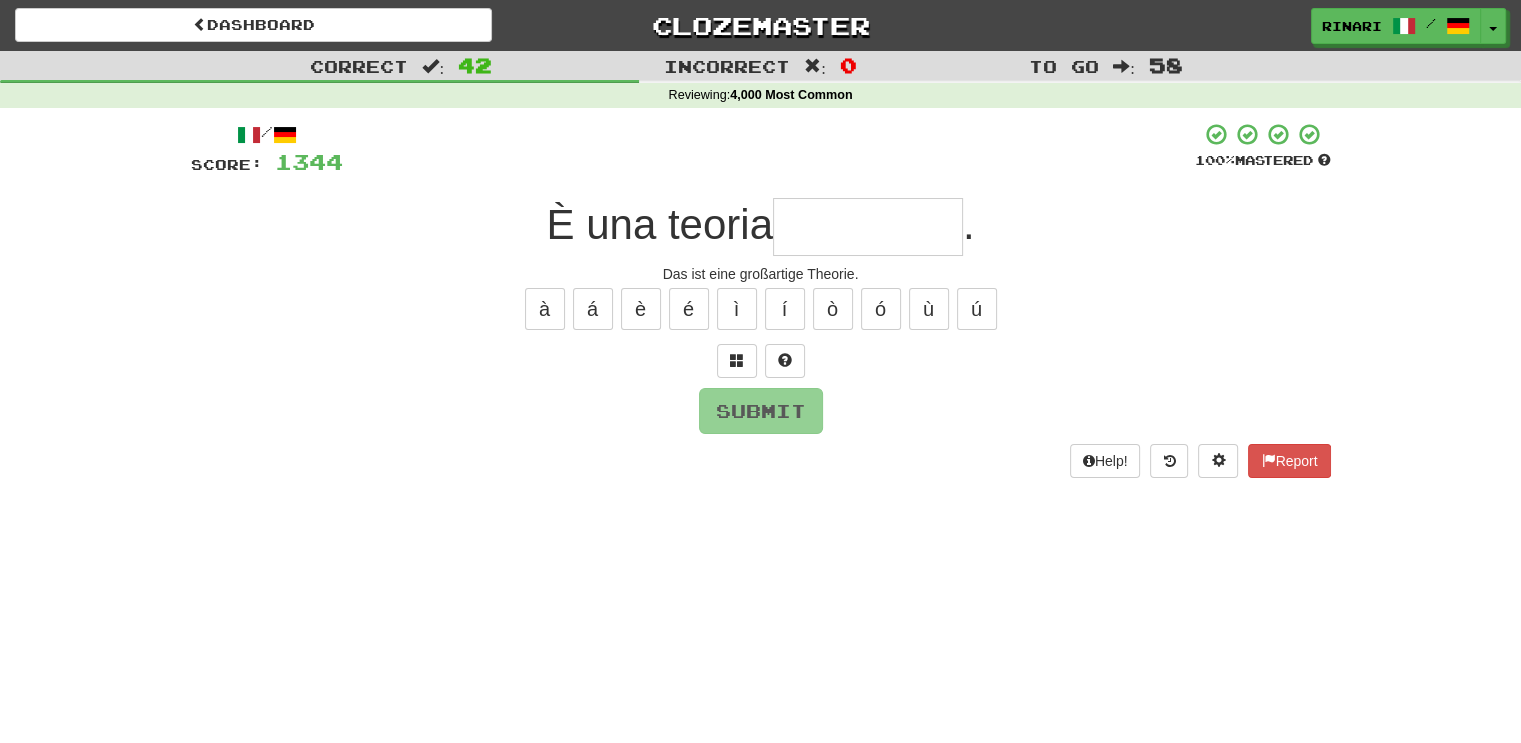 type on "*" 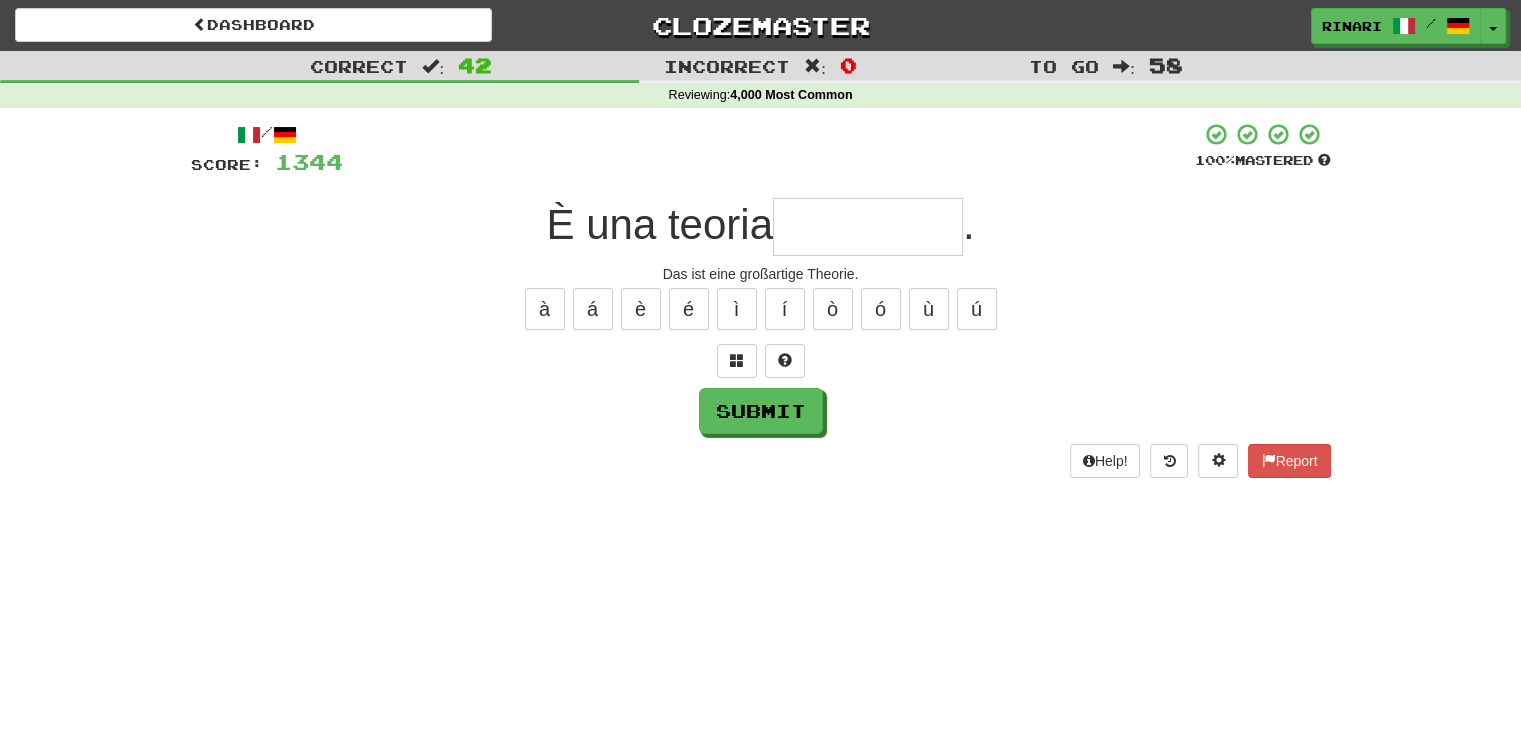 type on "*" 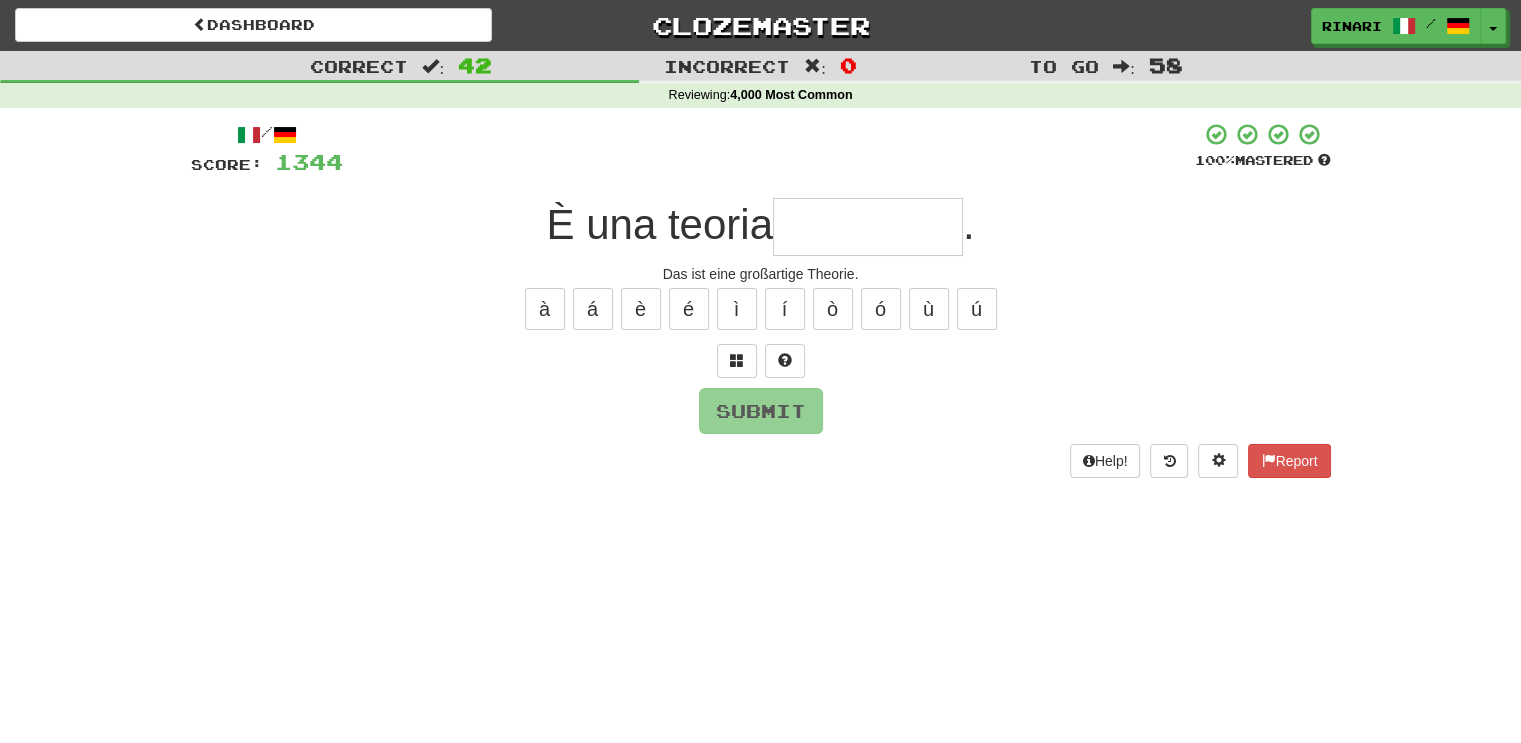 type on "*" 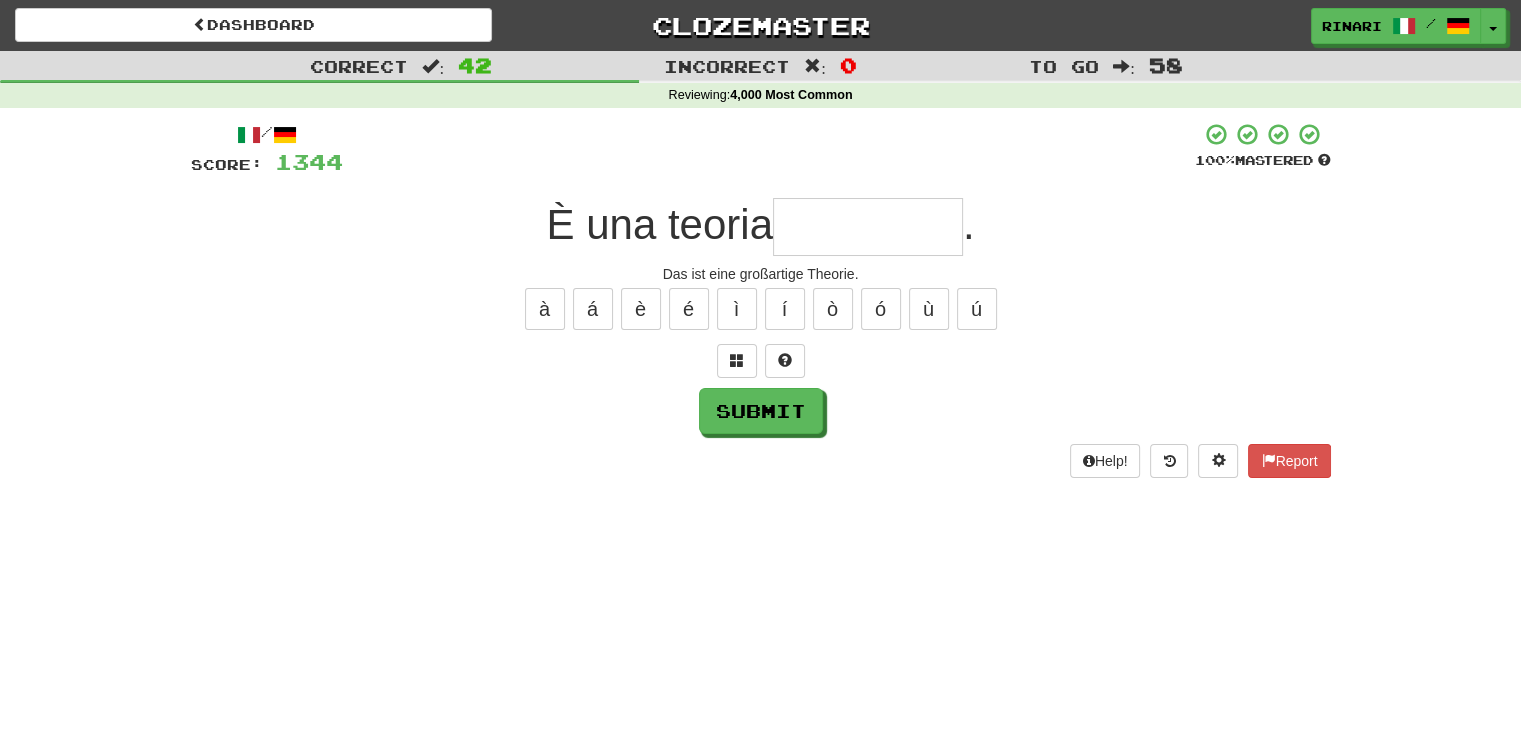 type on "*" 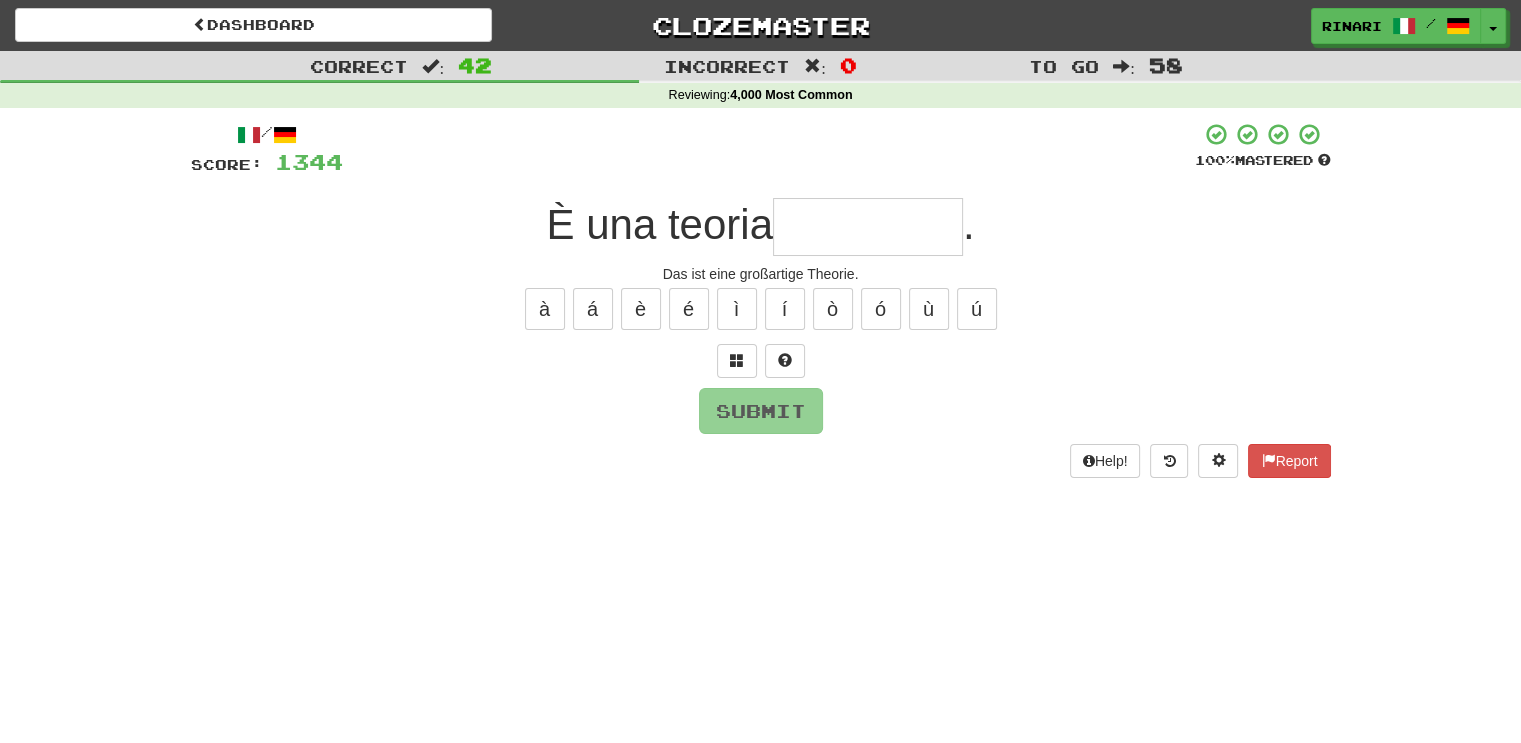 type on "*" 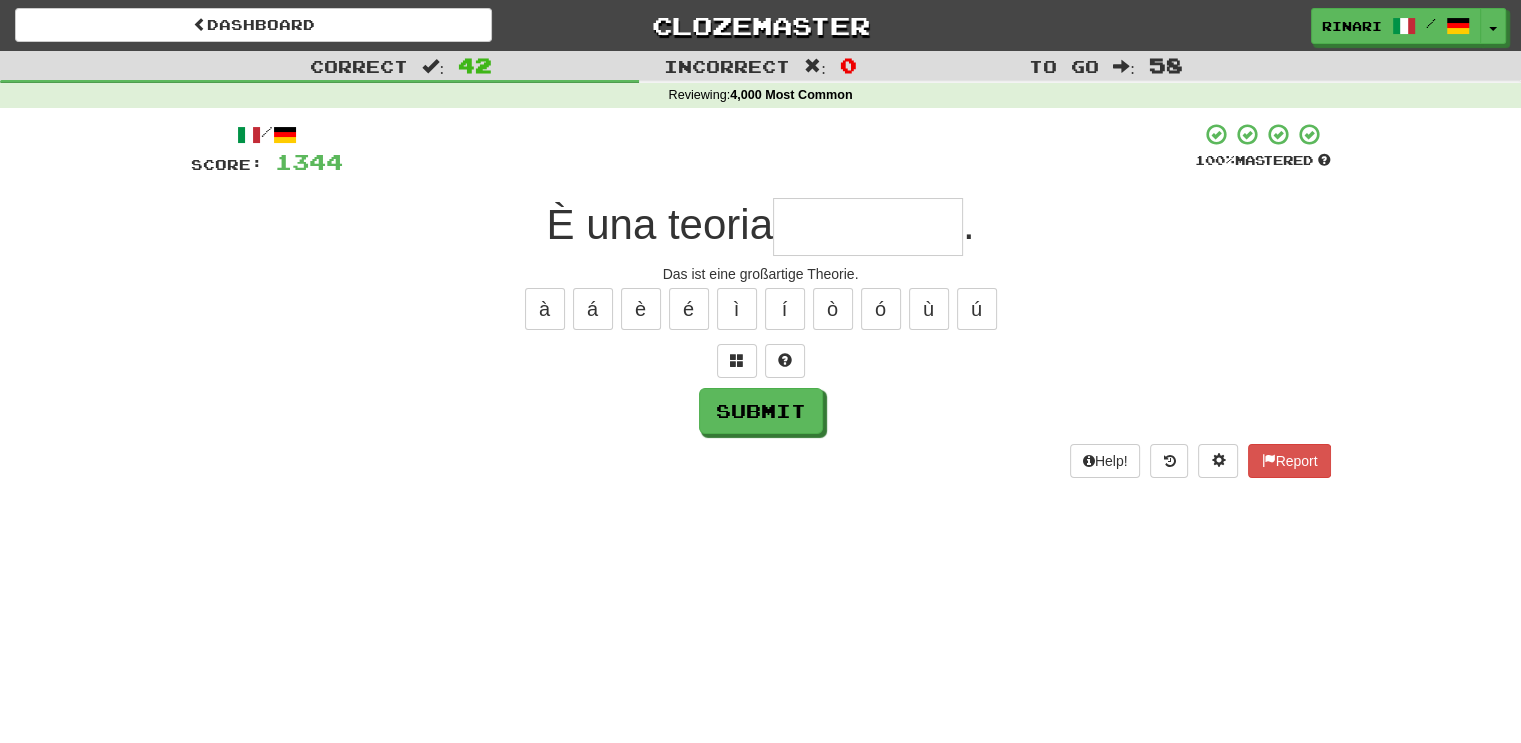 type on "*" 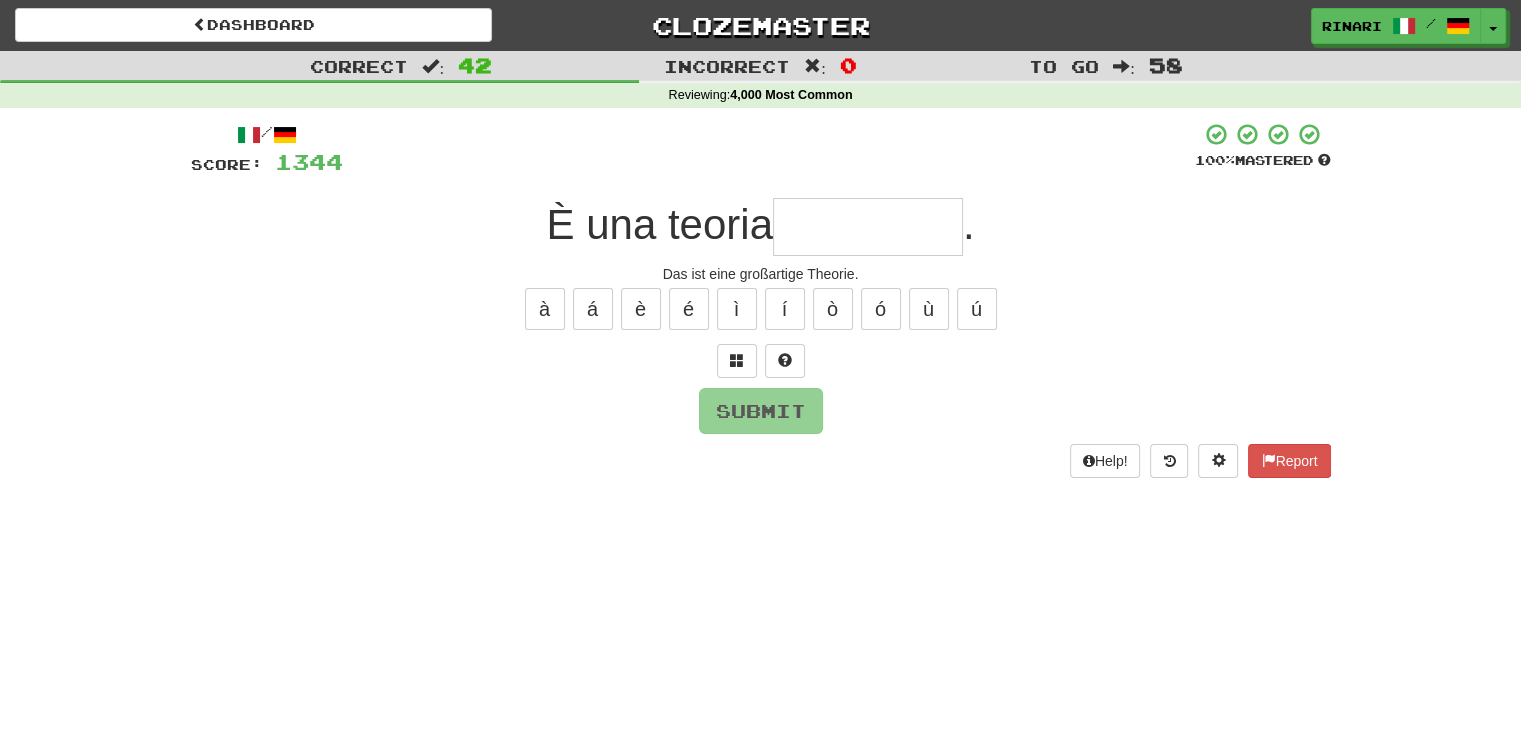 type on "*" 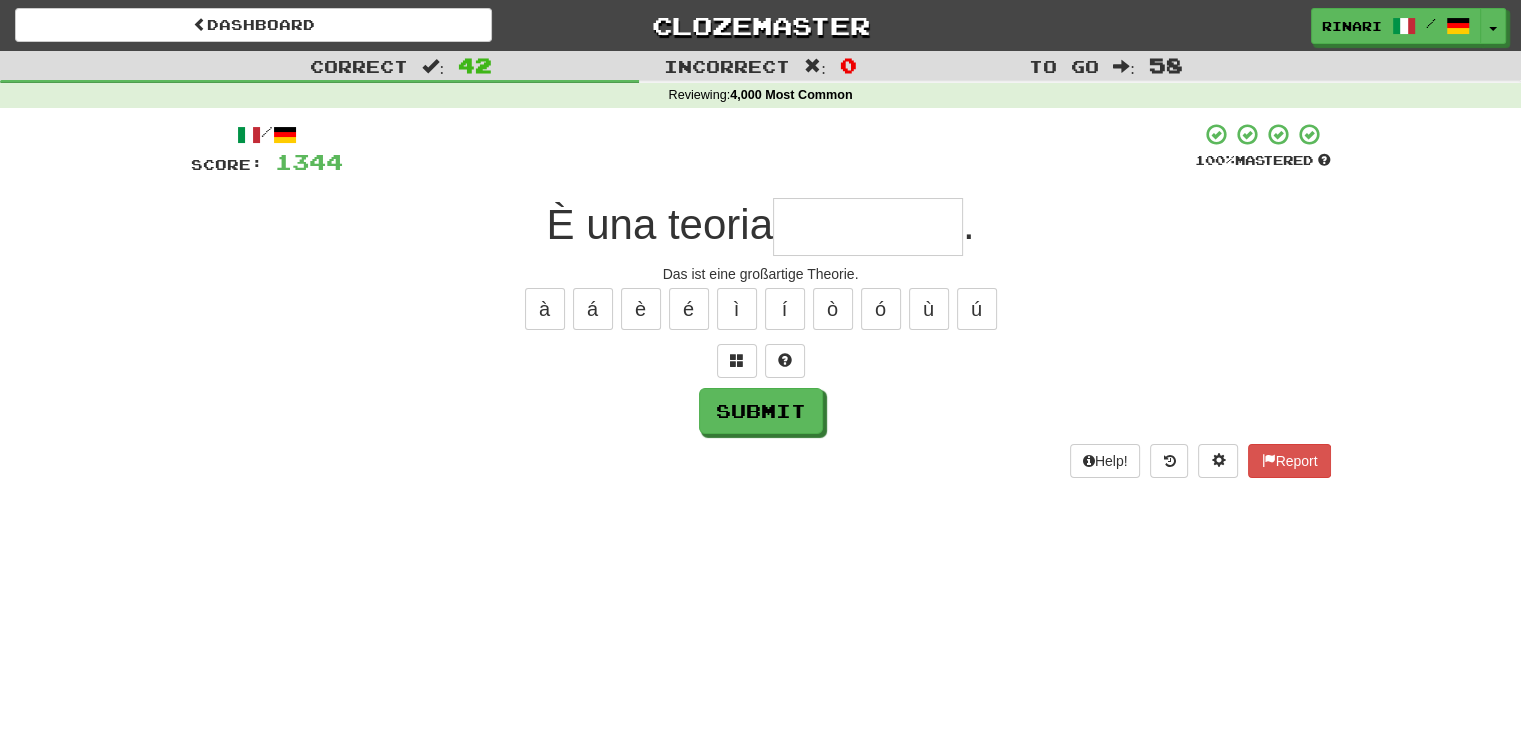 type on "*" 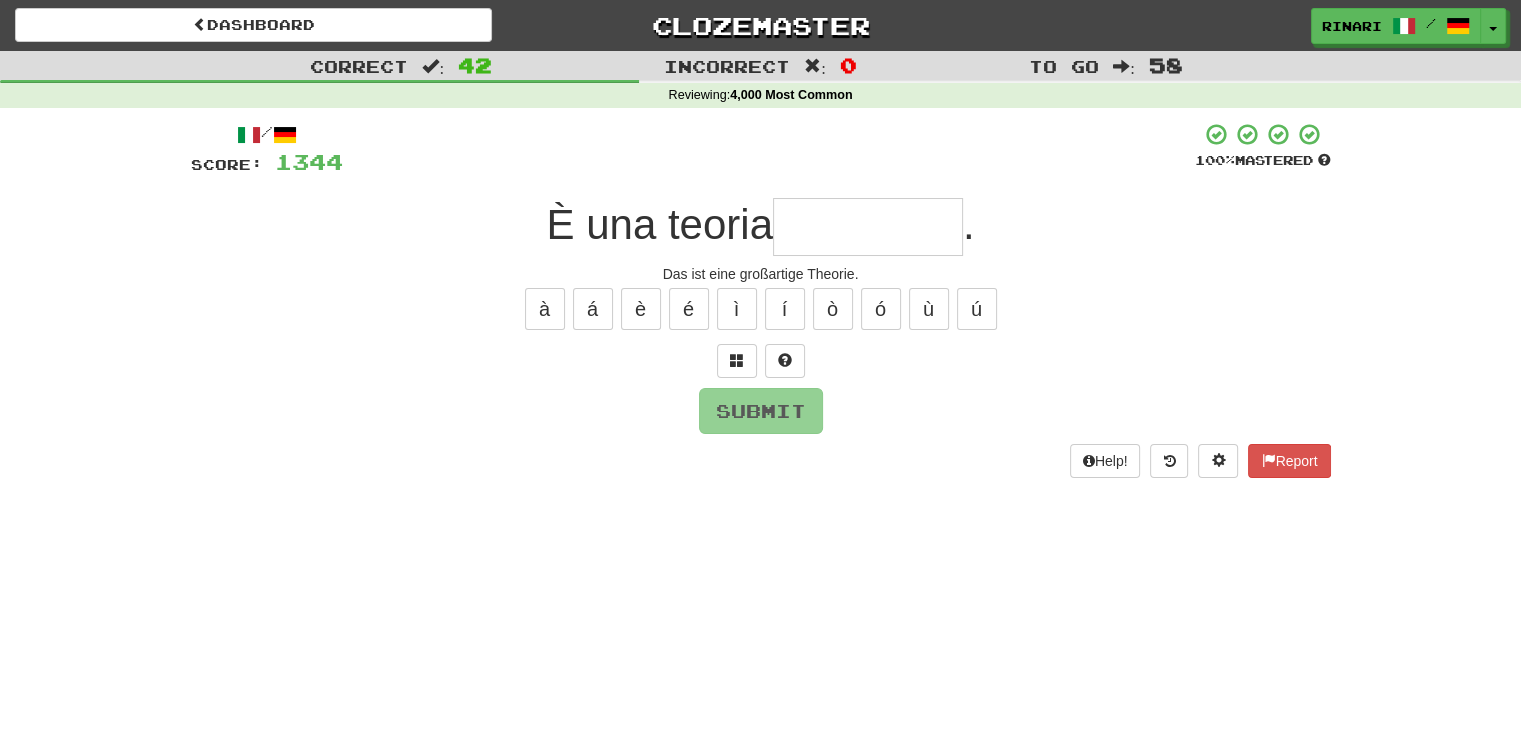 type on "*" 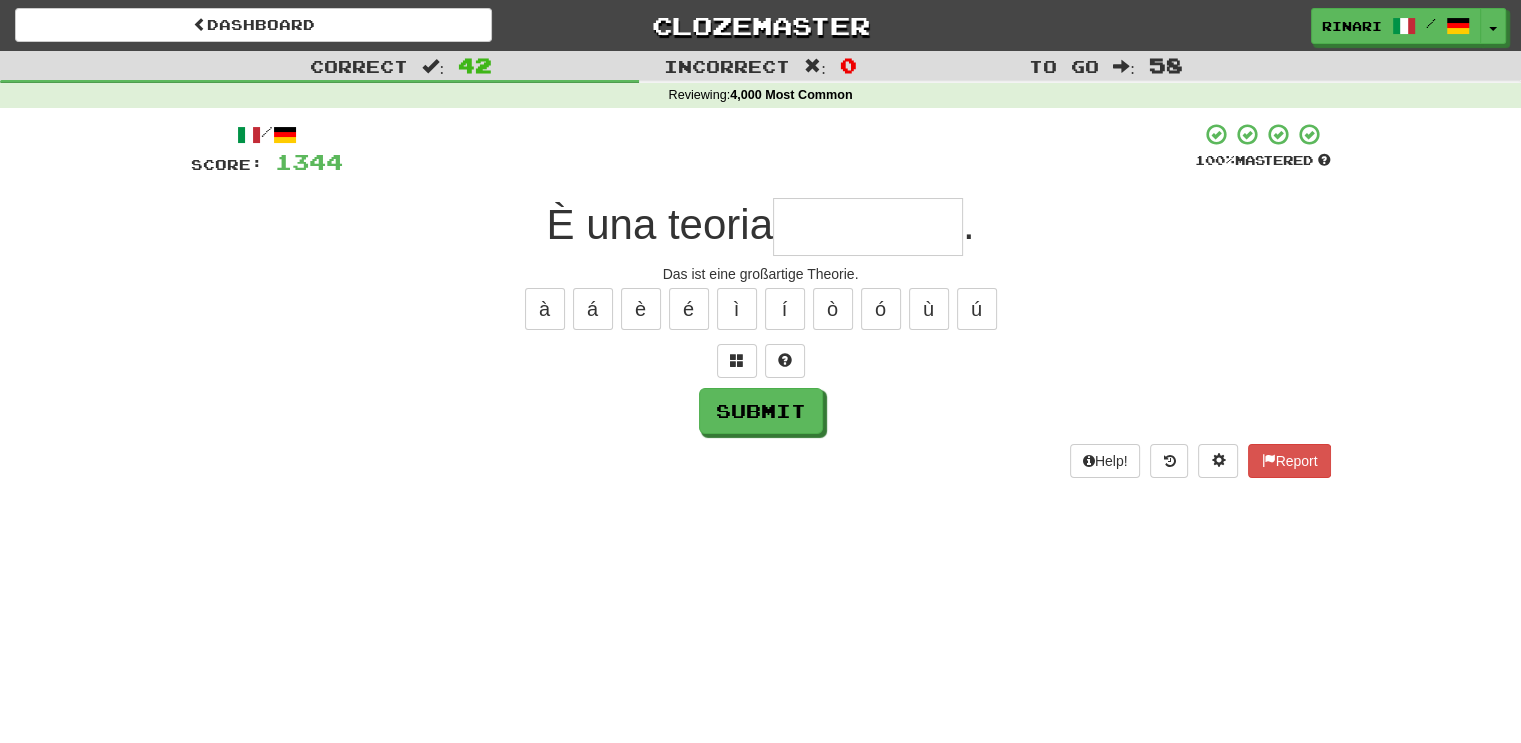 type on "*" 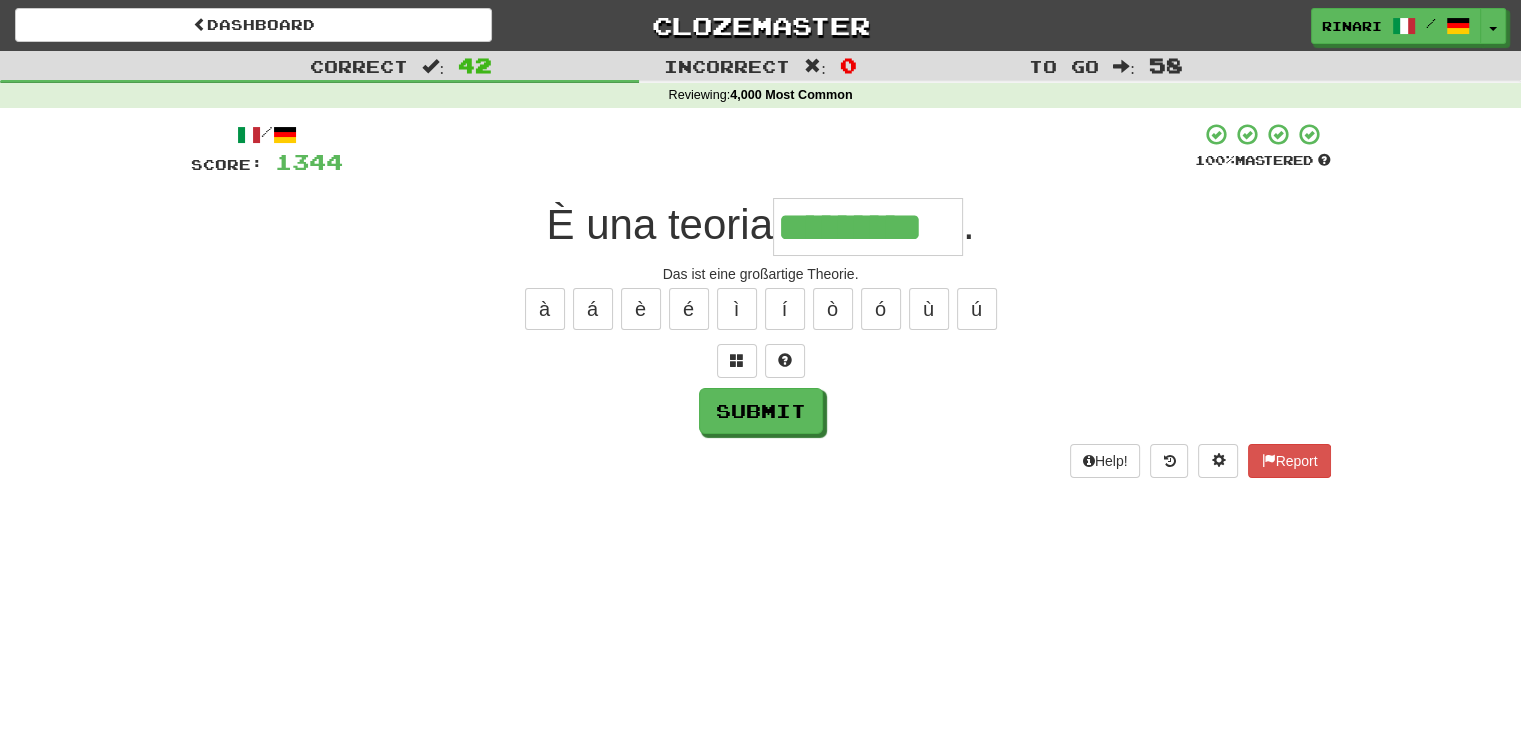 type on "*********" 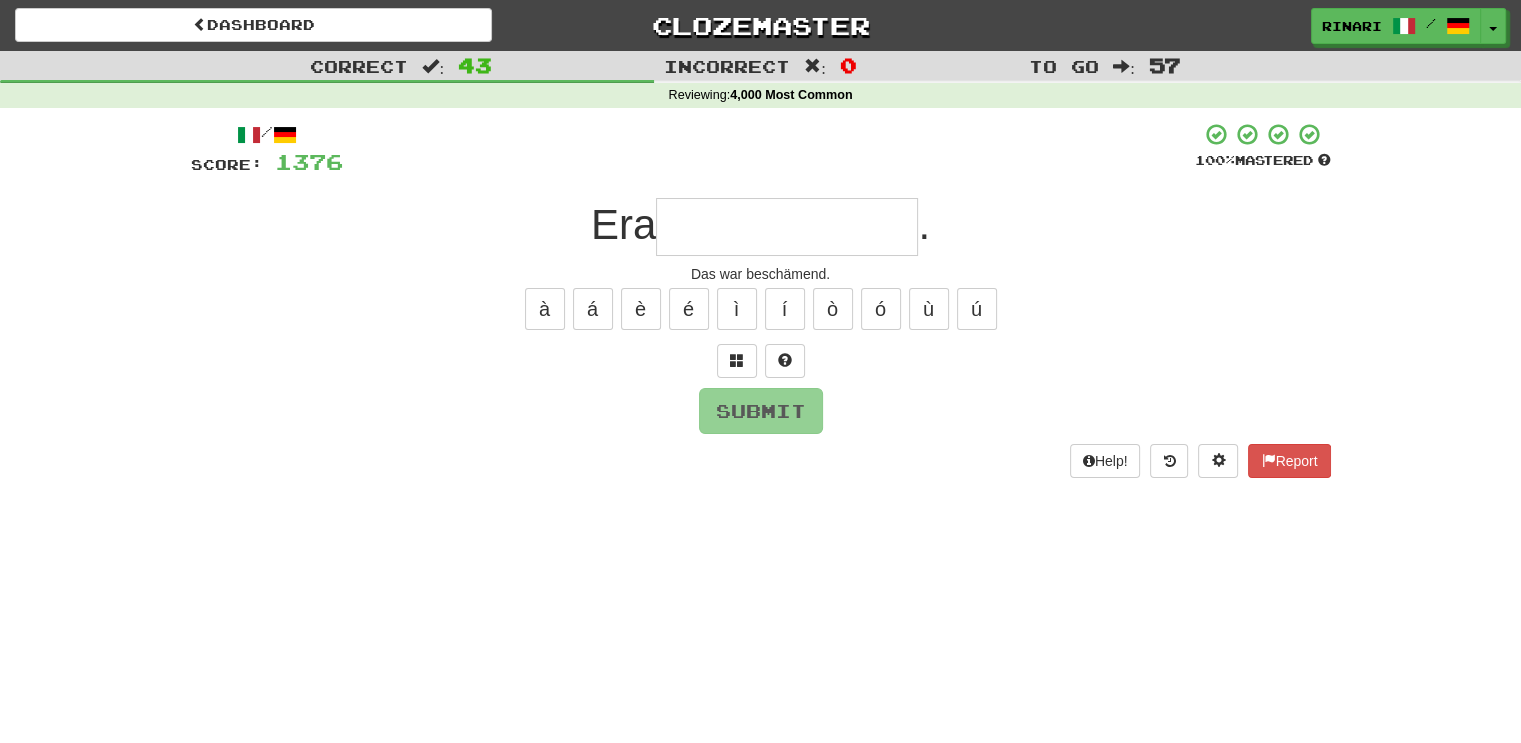 type on "*" 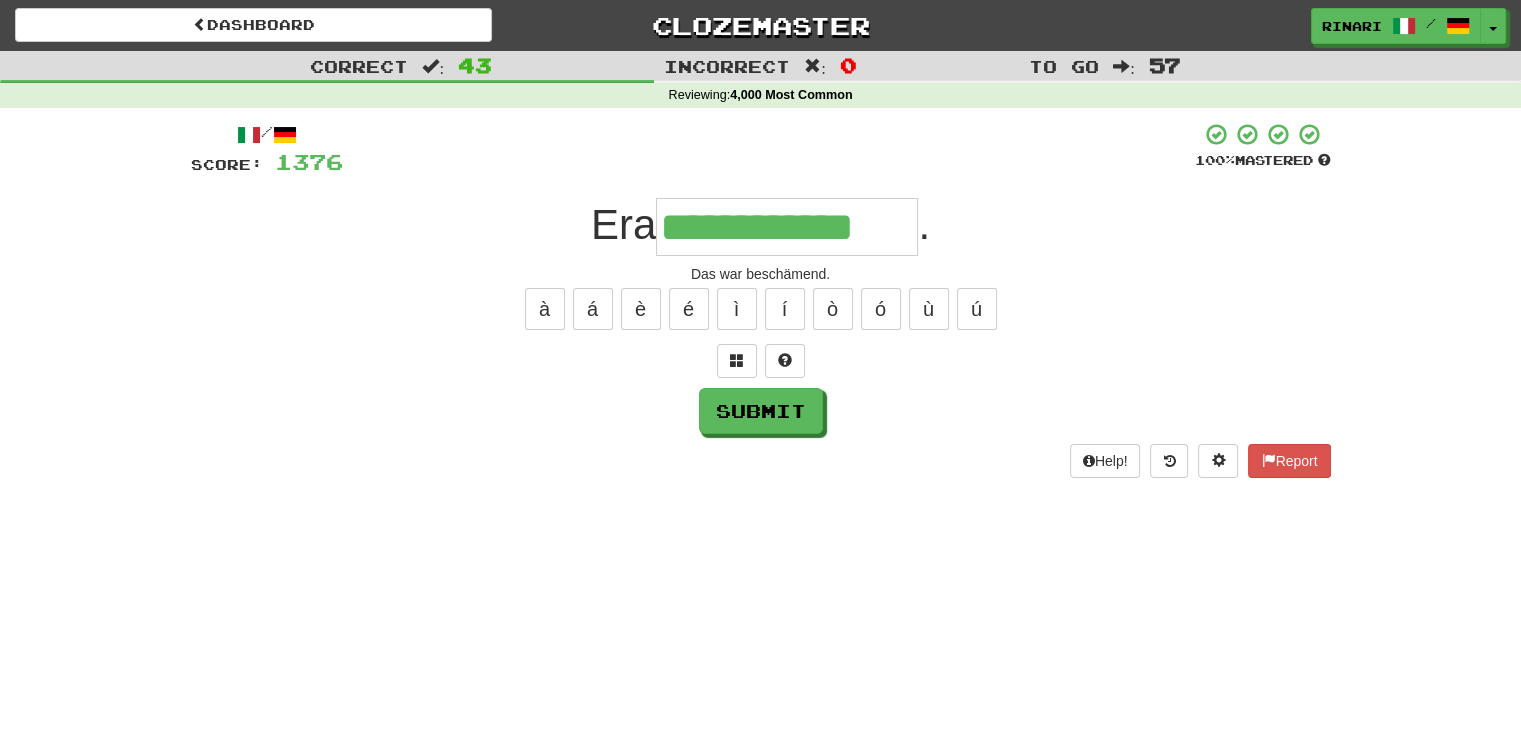 type on "**********" 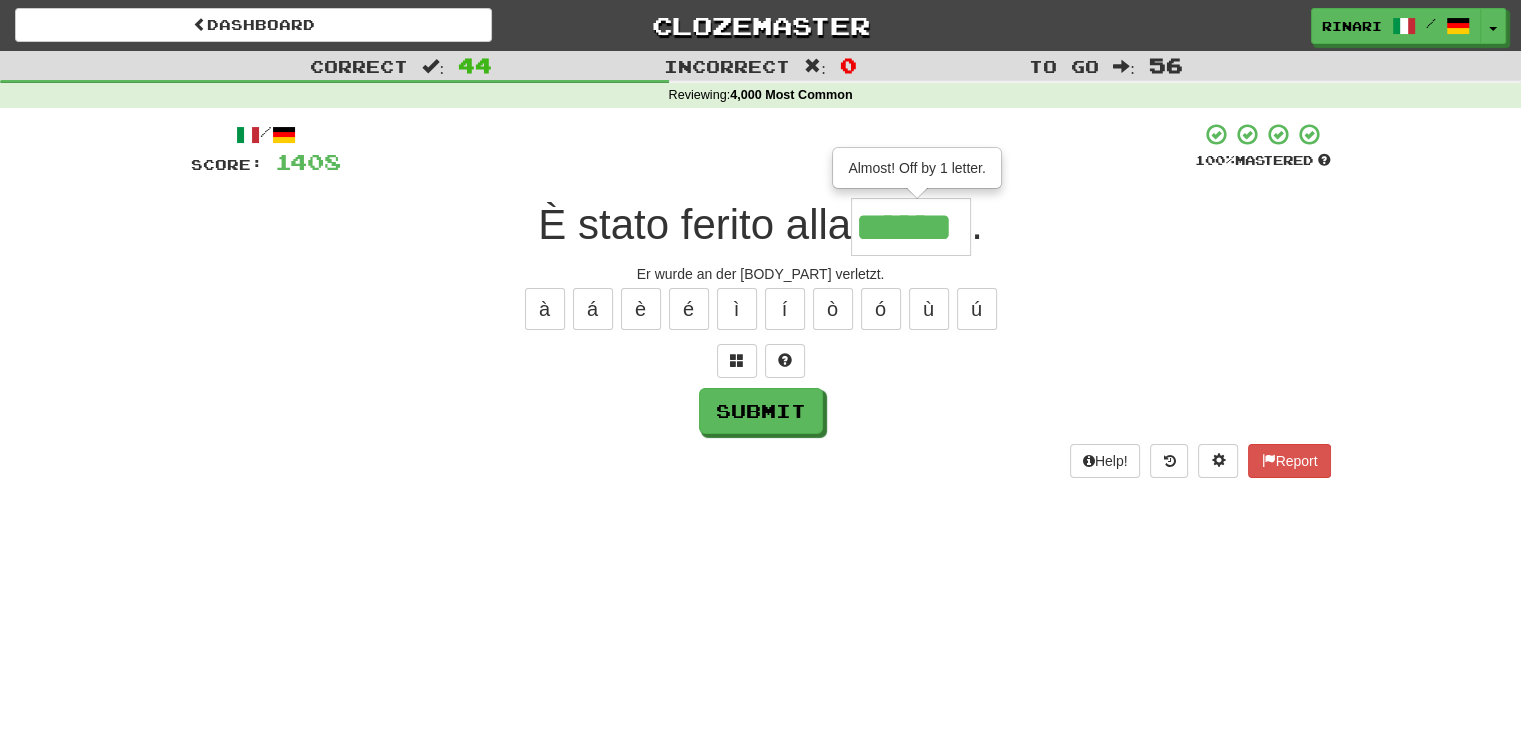 type on "******" 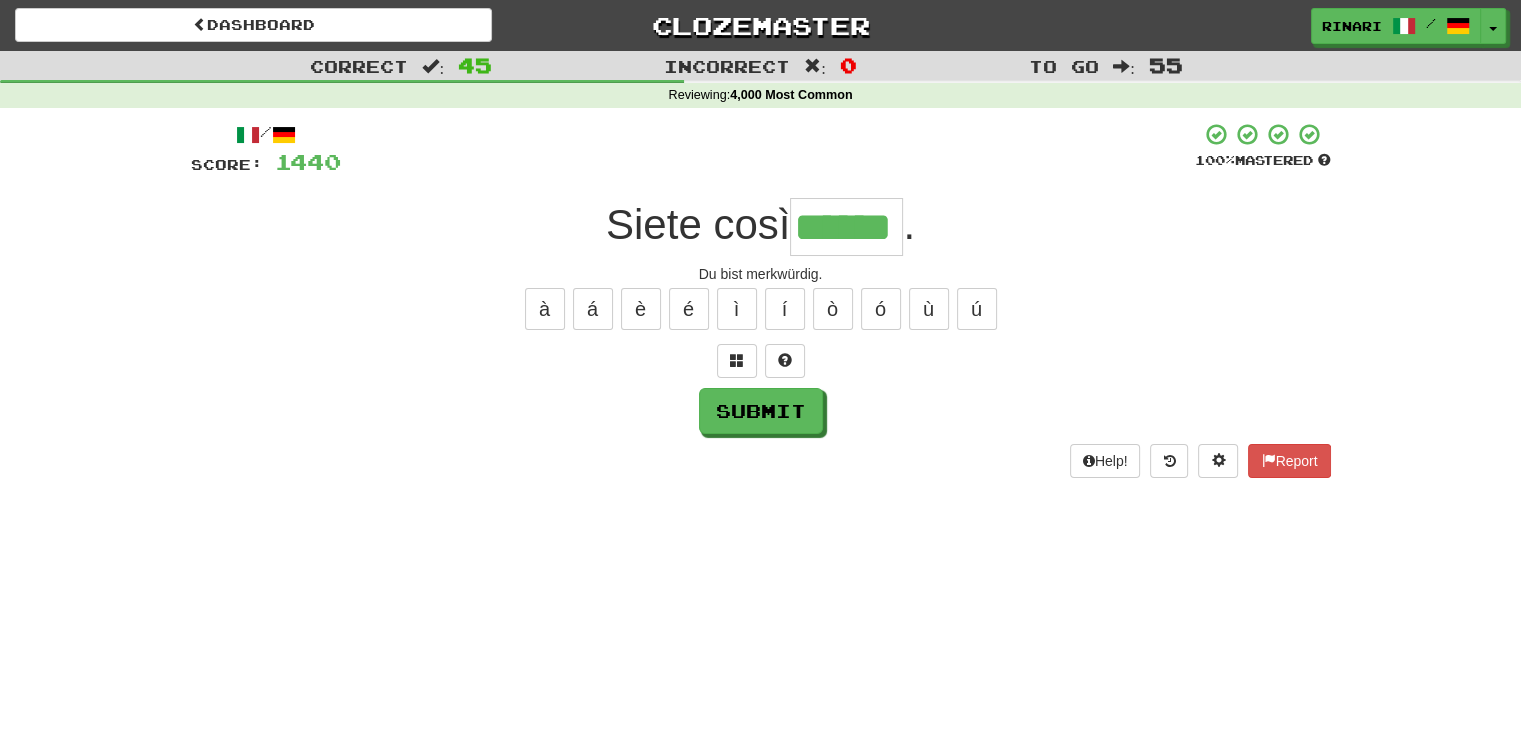 type on "******" 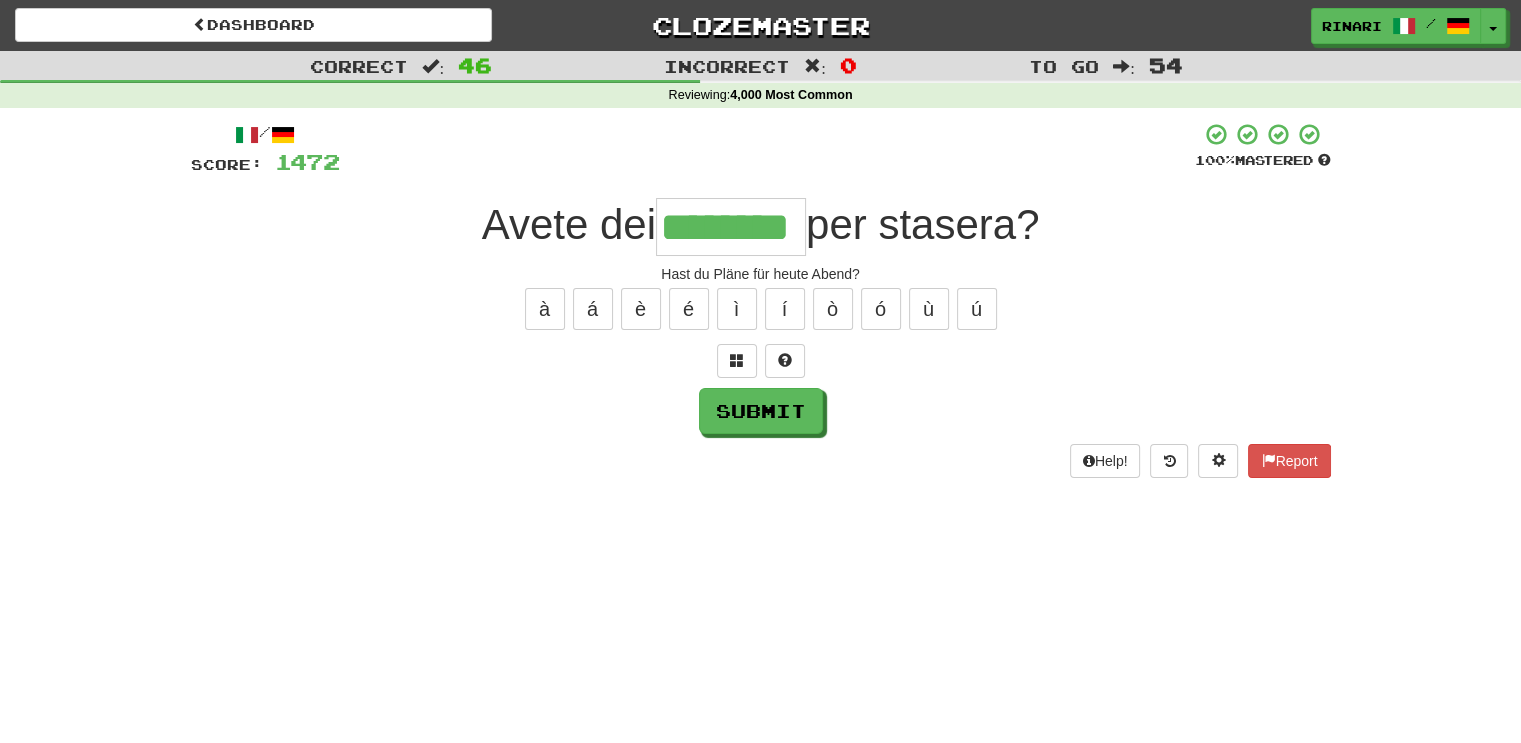 type on "********" 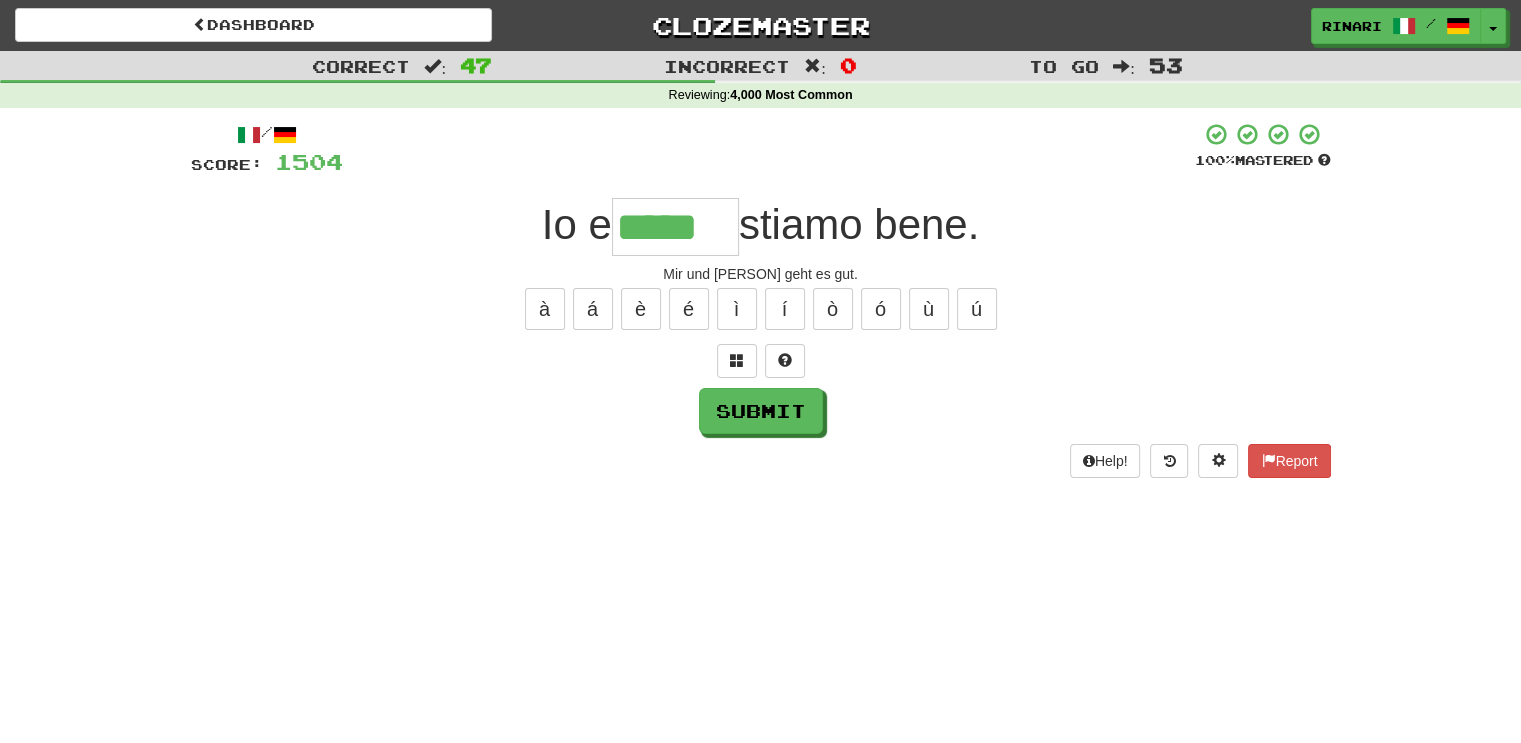 type on "*****" 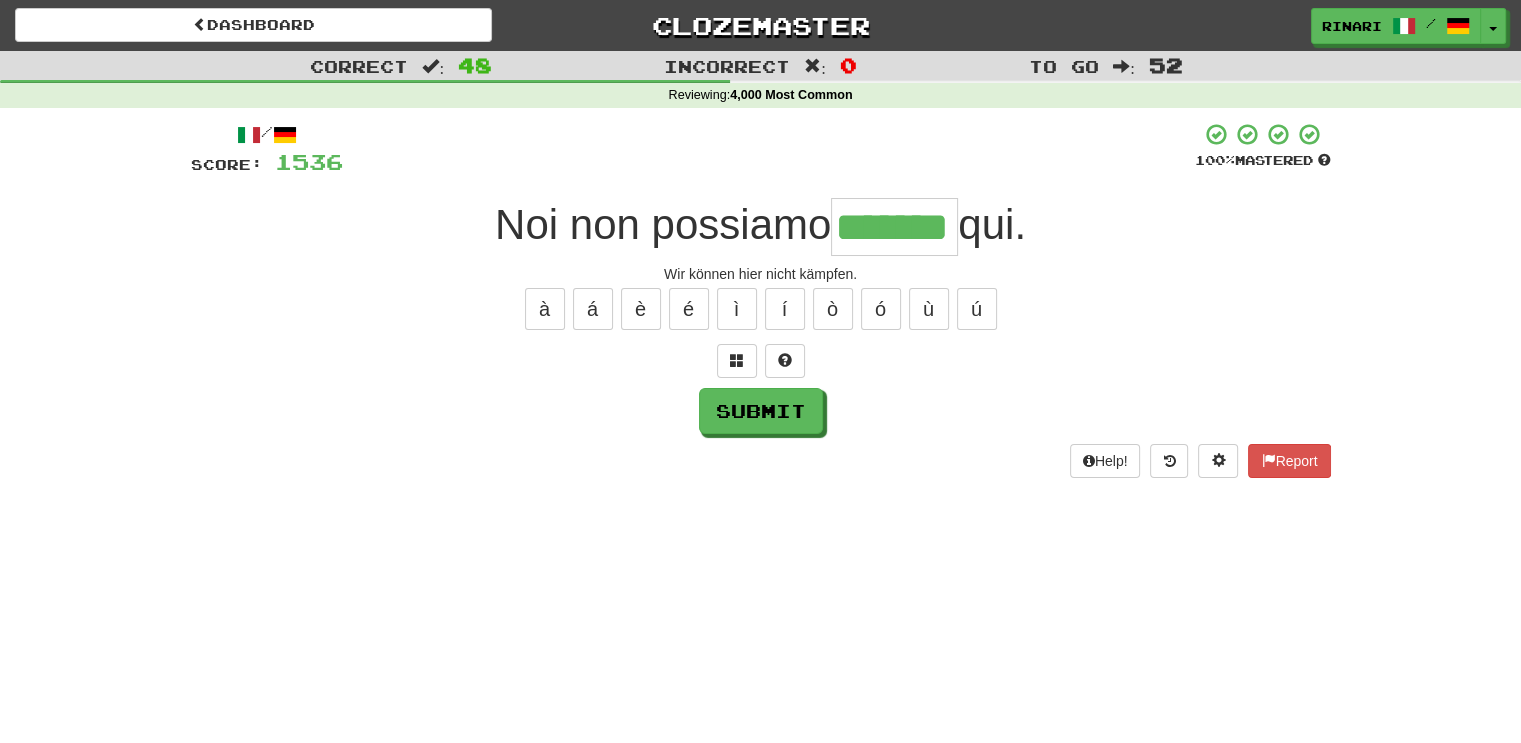 type on "*******" 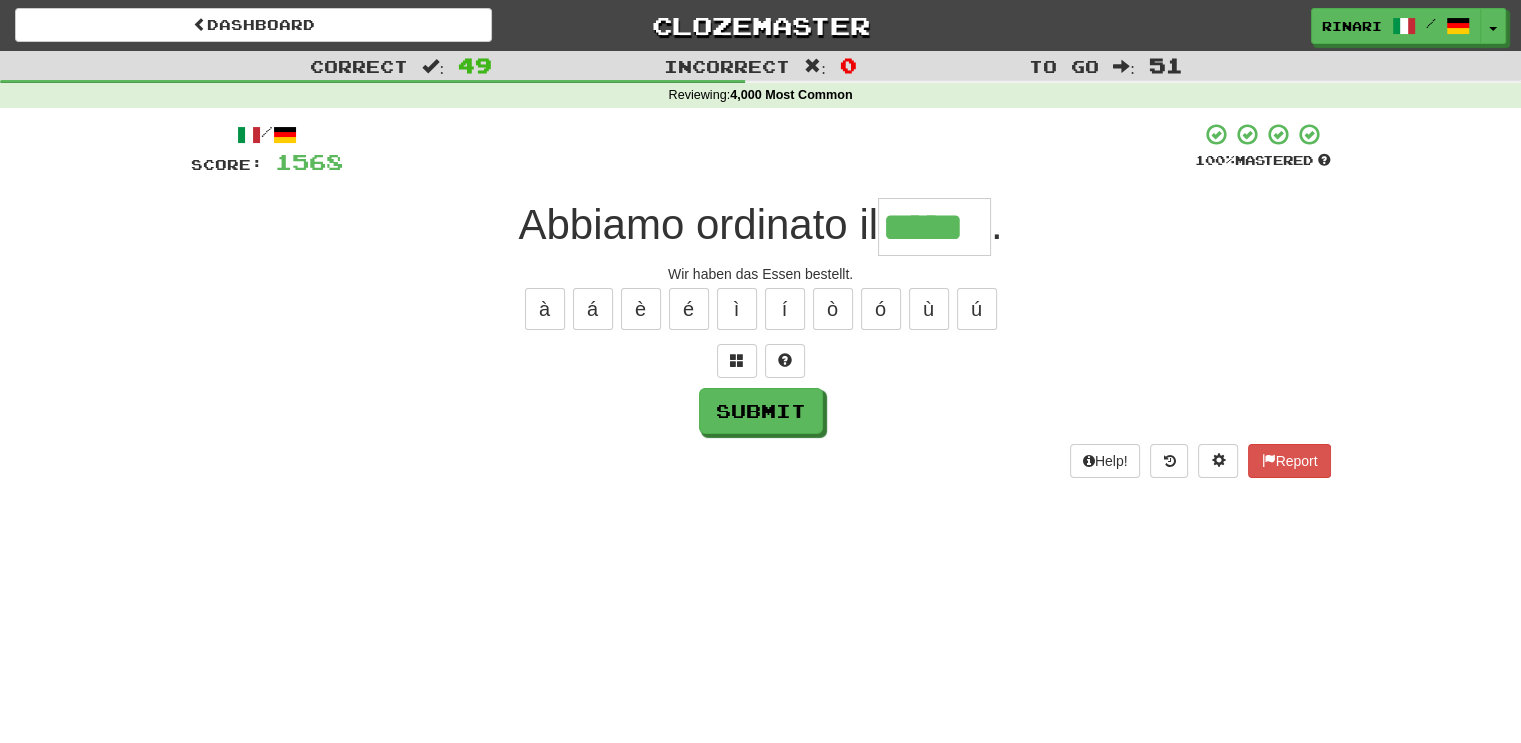 type on "*****" 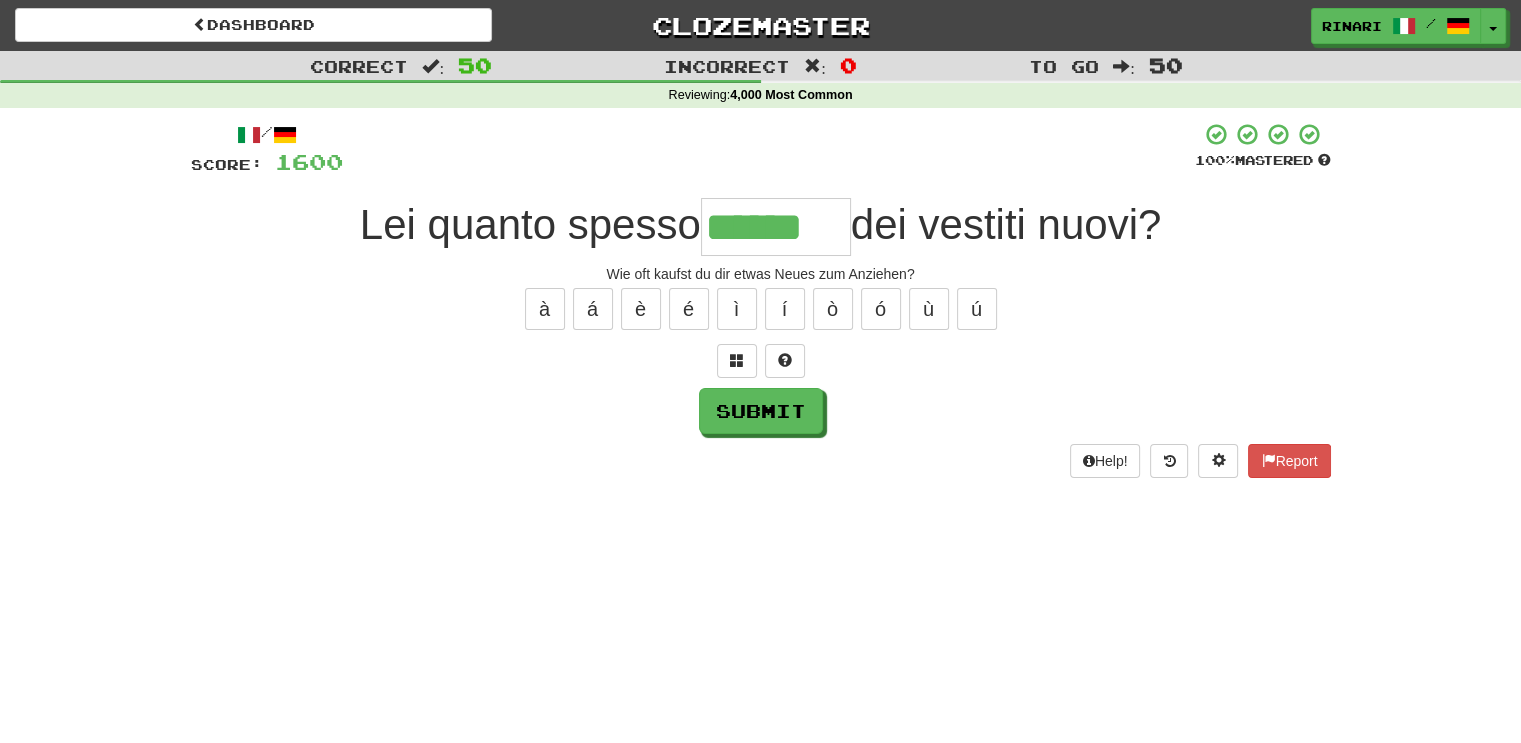 type on "******" 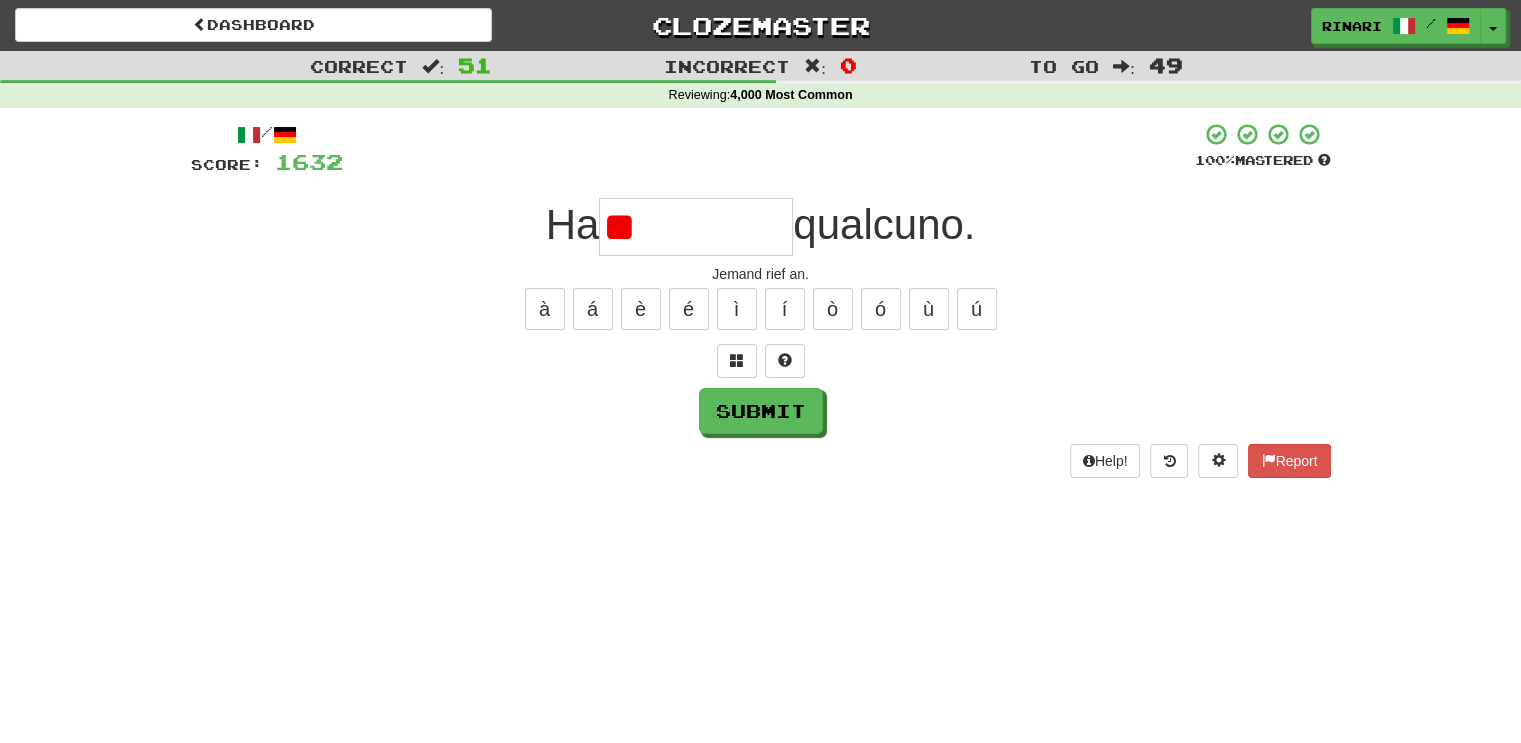 type on "*" 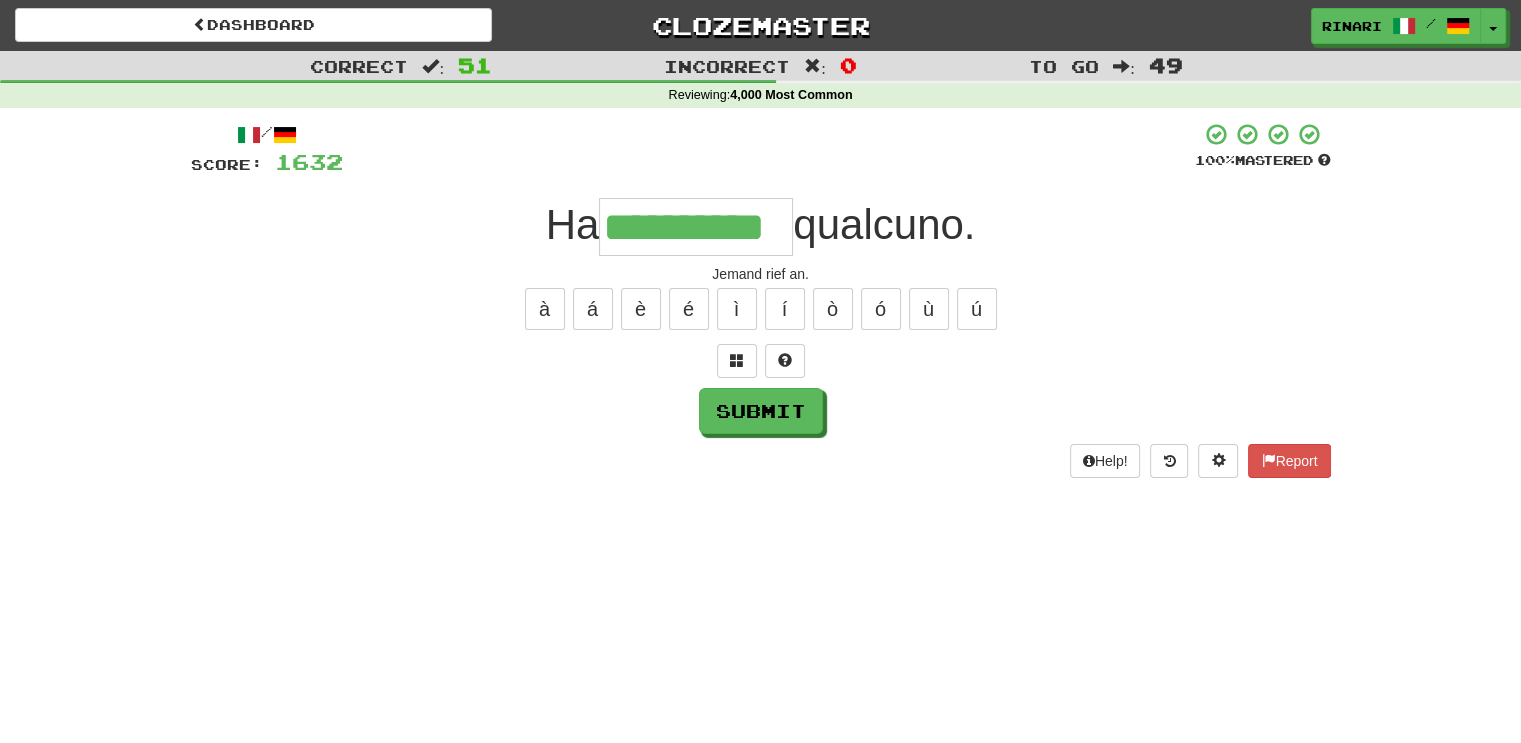 type on "**********" 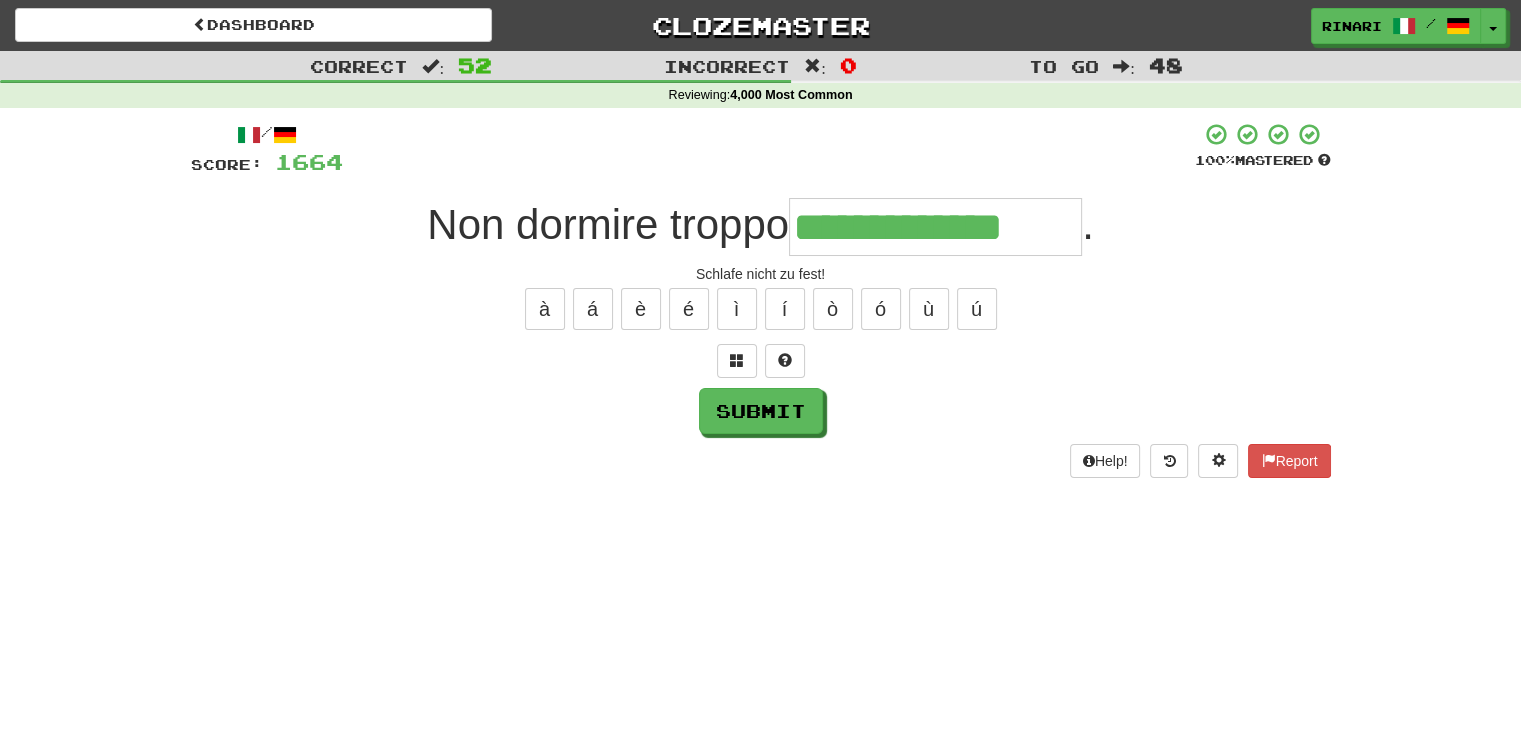 type on "**********" 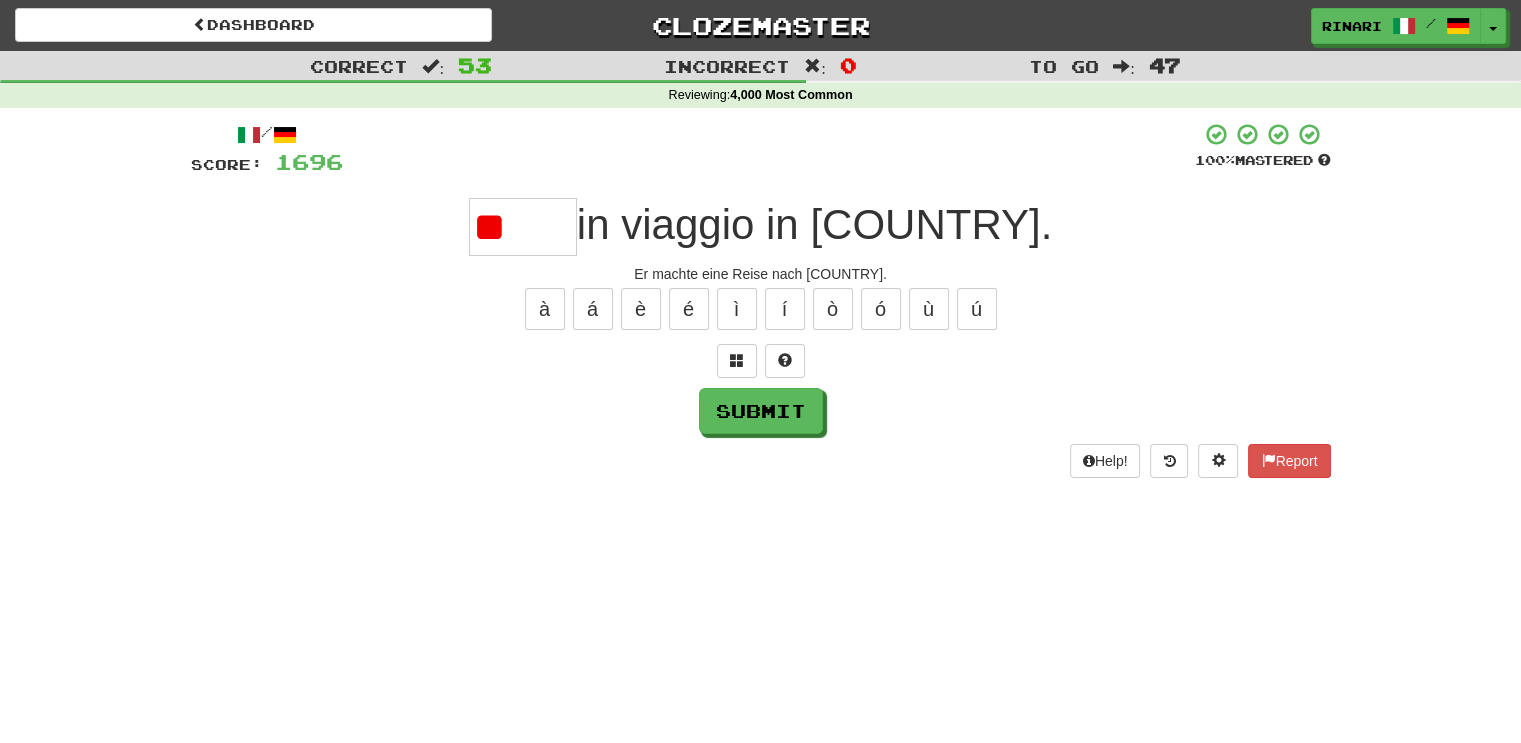 type on "*" 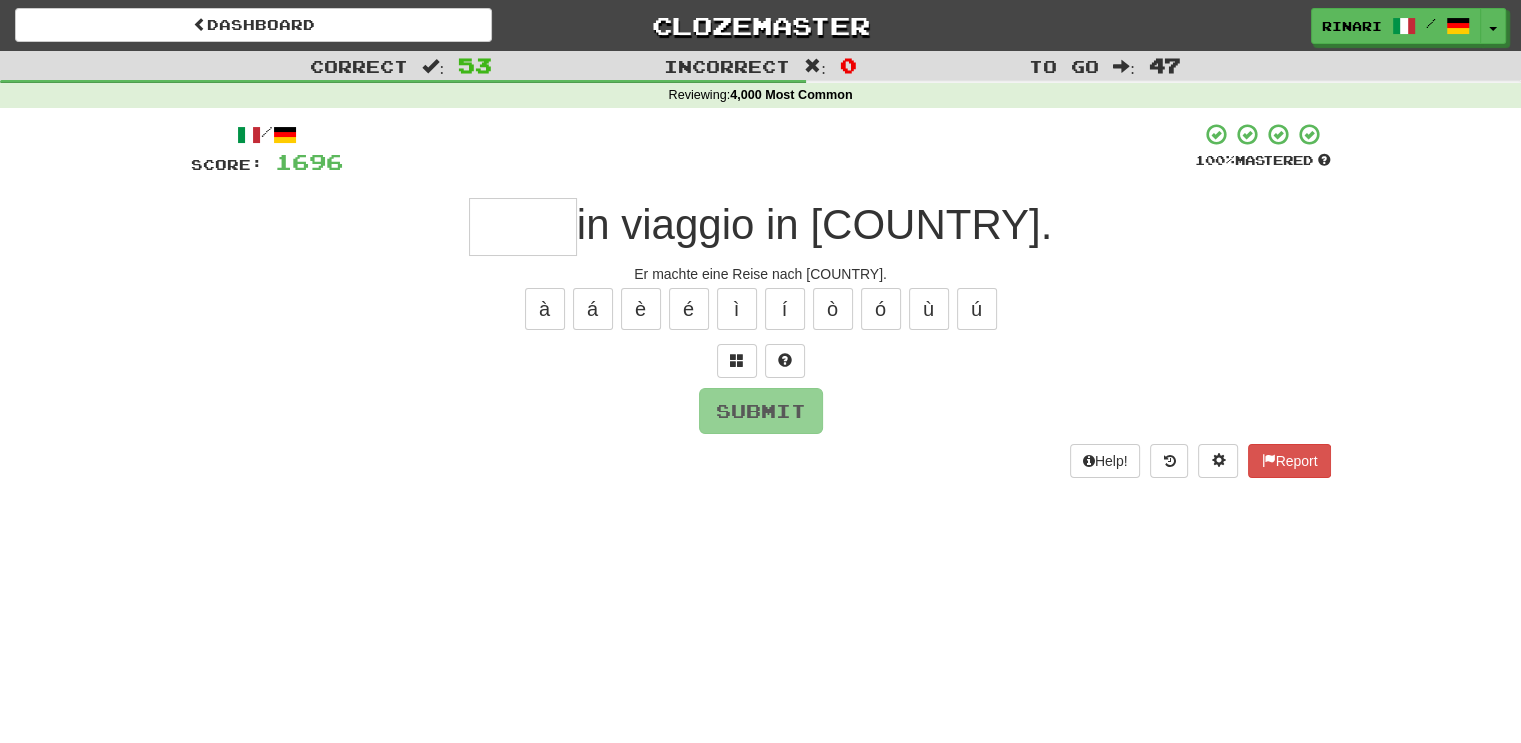type on "*" 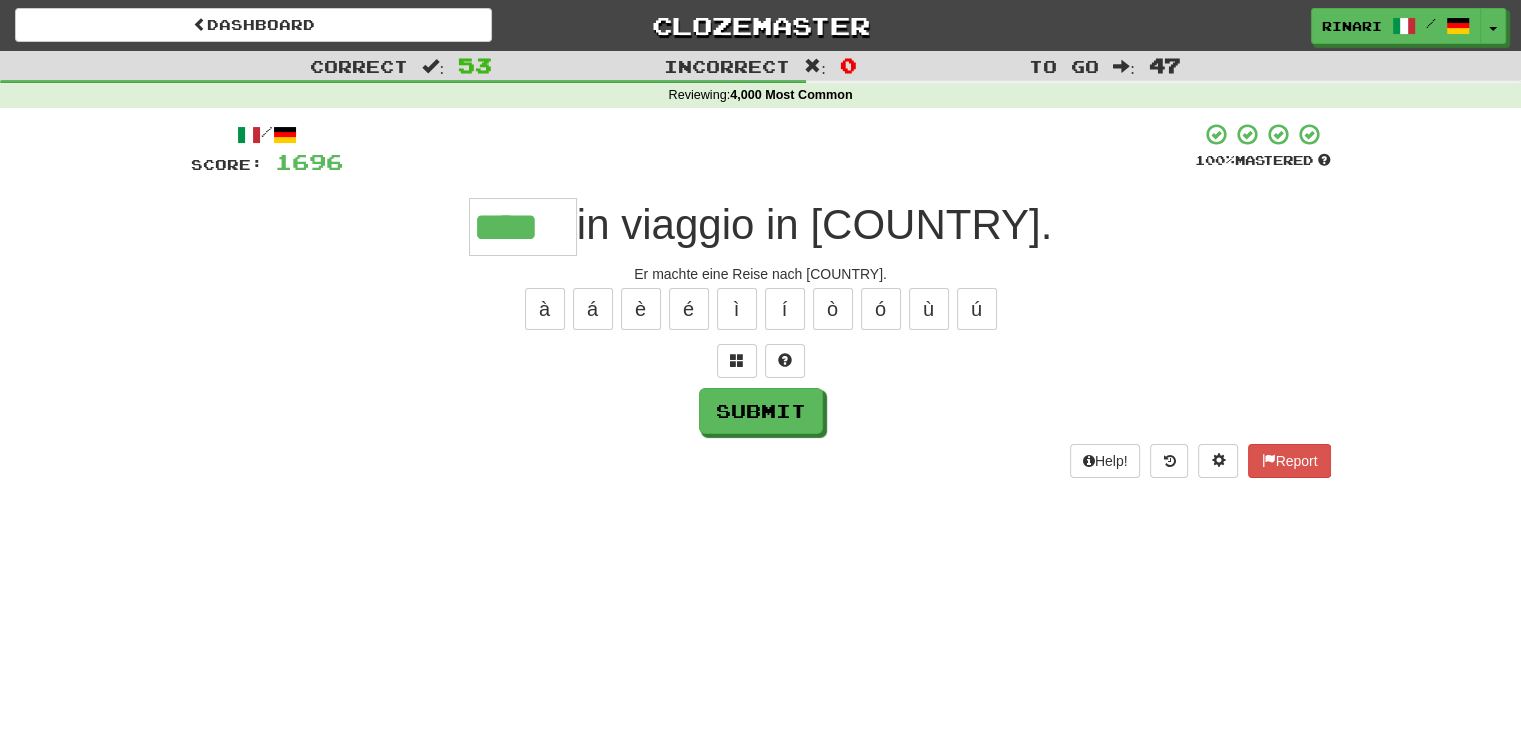 type on "****" 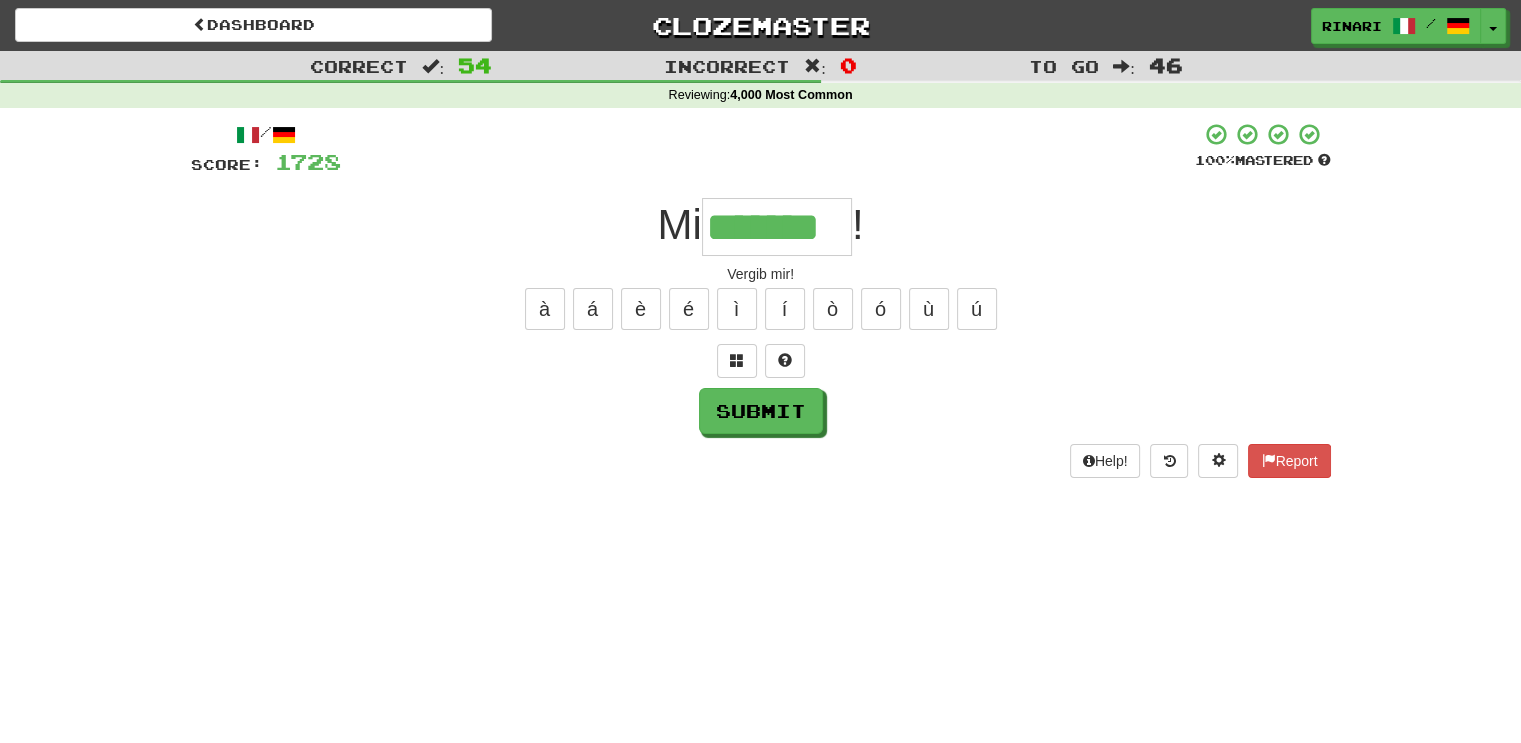 type on "*******" 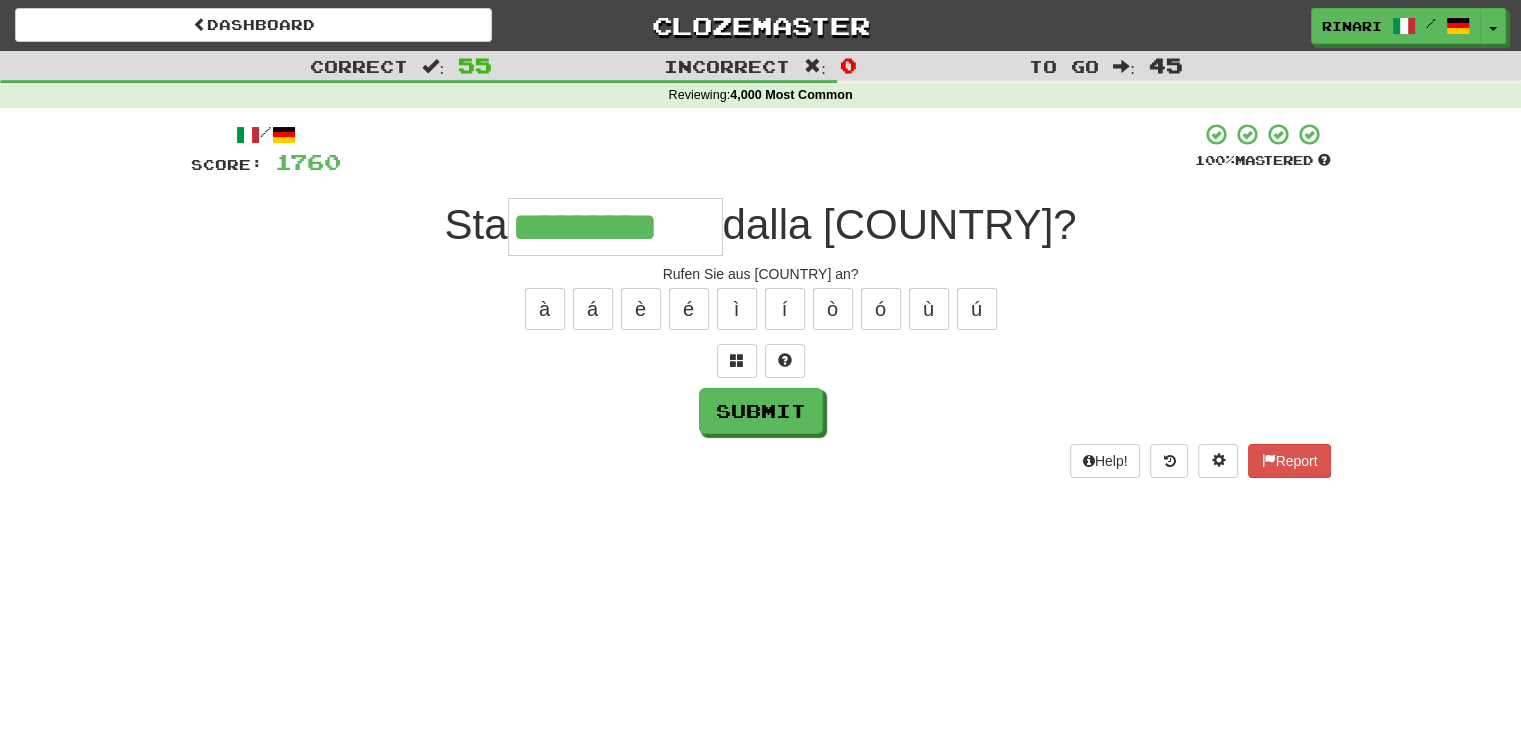 type on "*********" 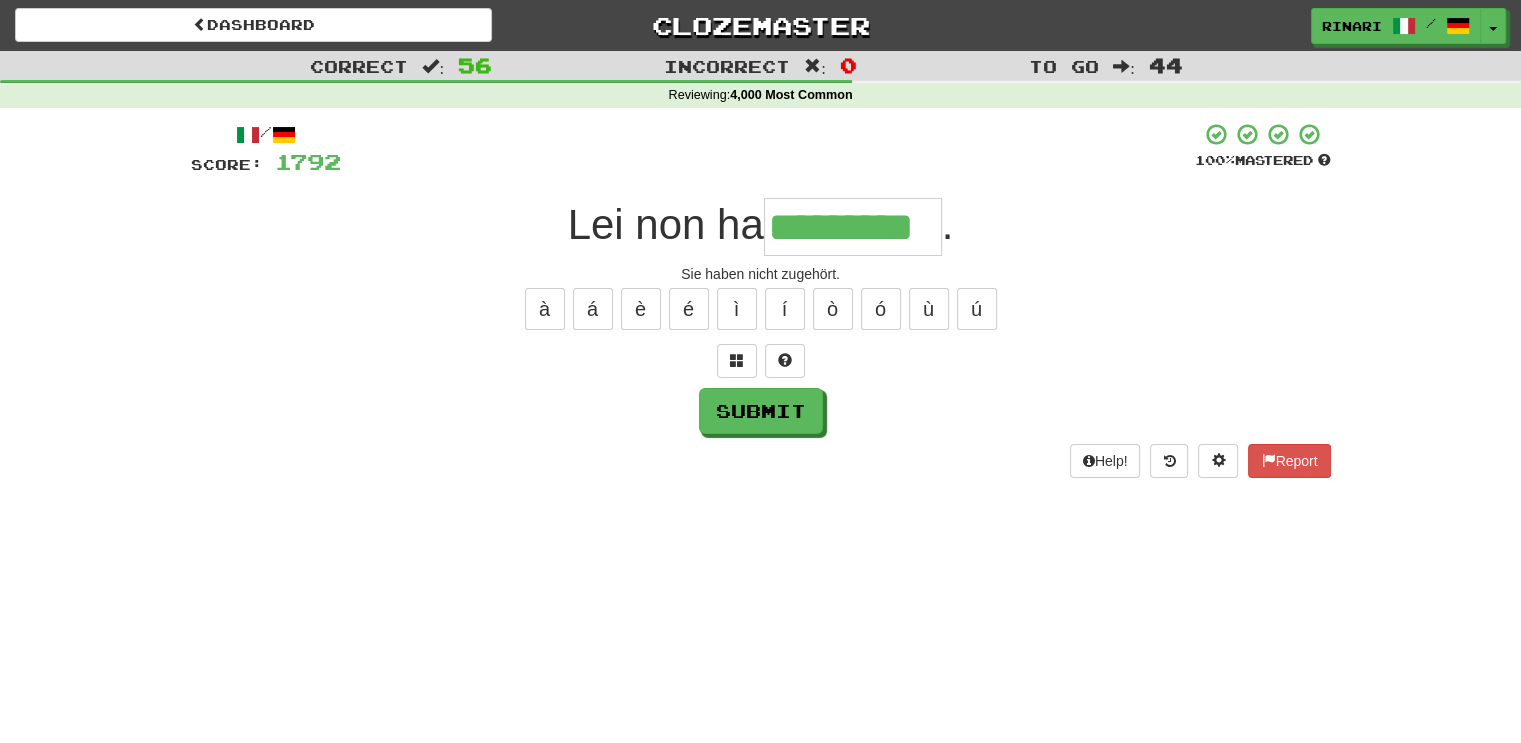 type on "*********" 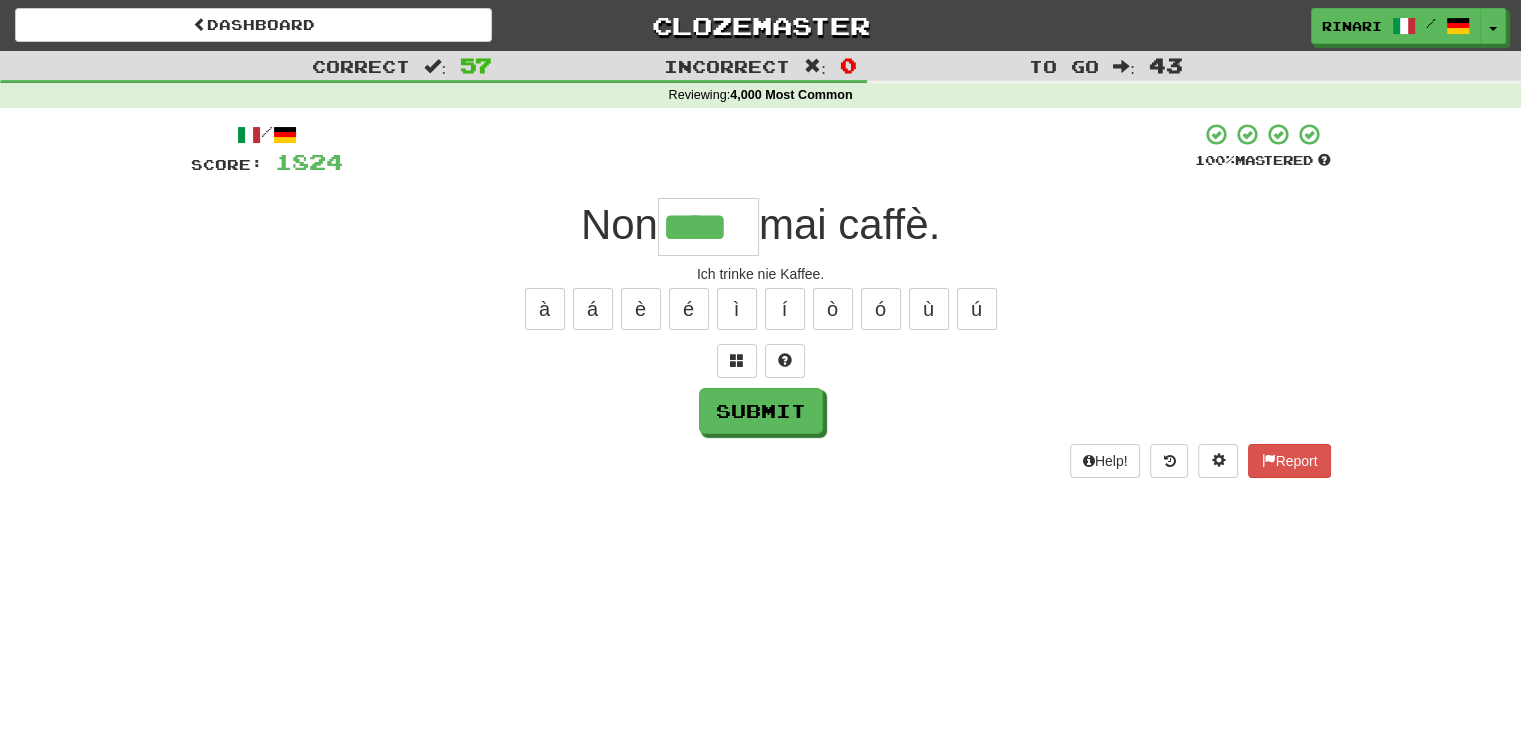 type on "****" 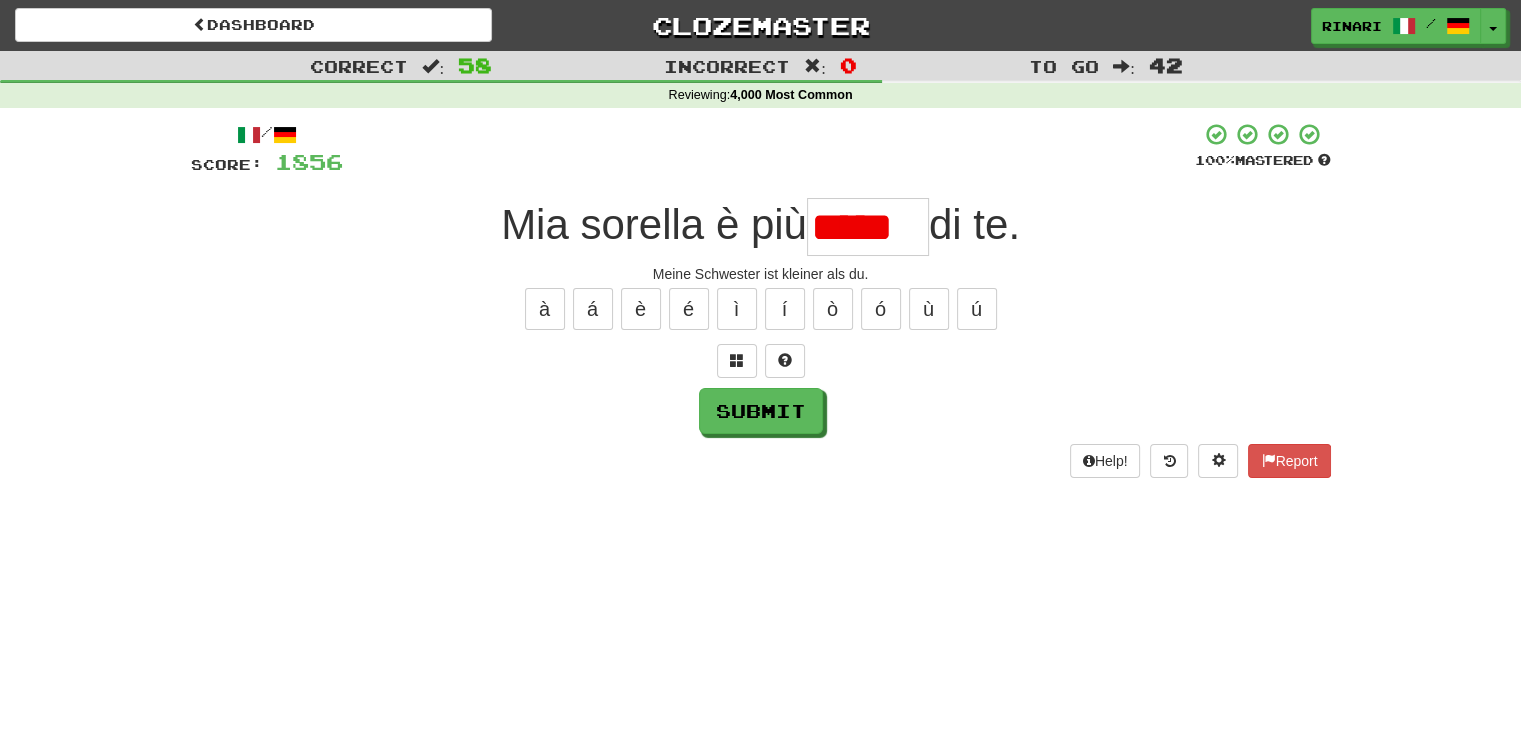 scroll, scrollTop: 0, scrollLeft: 0, axis: both 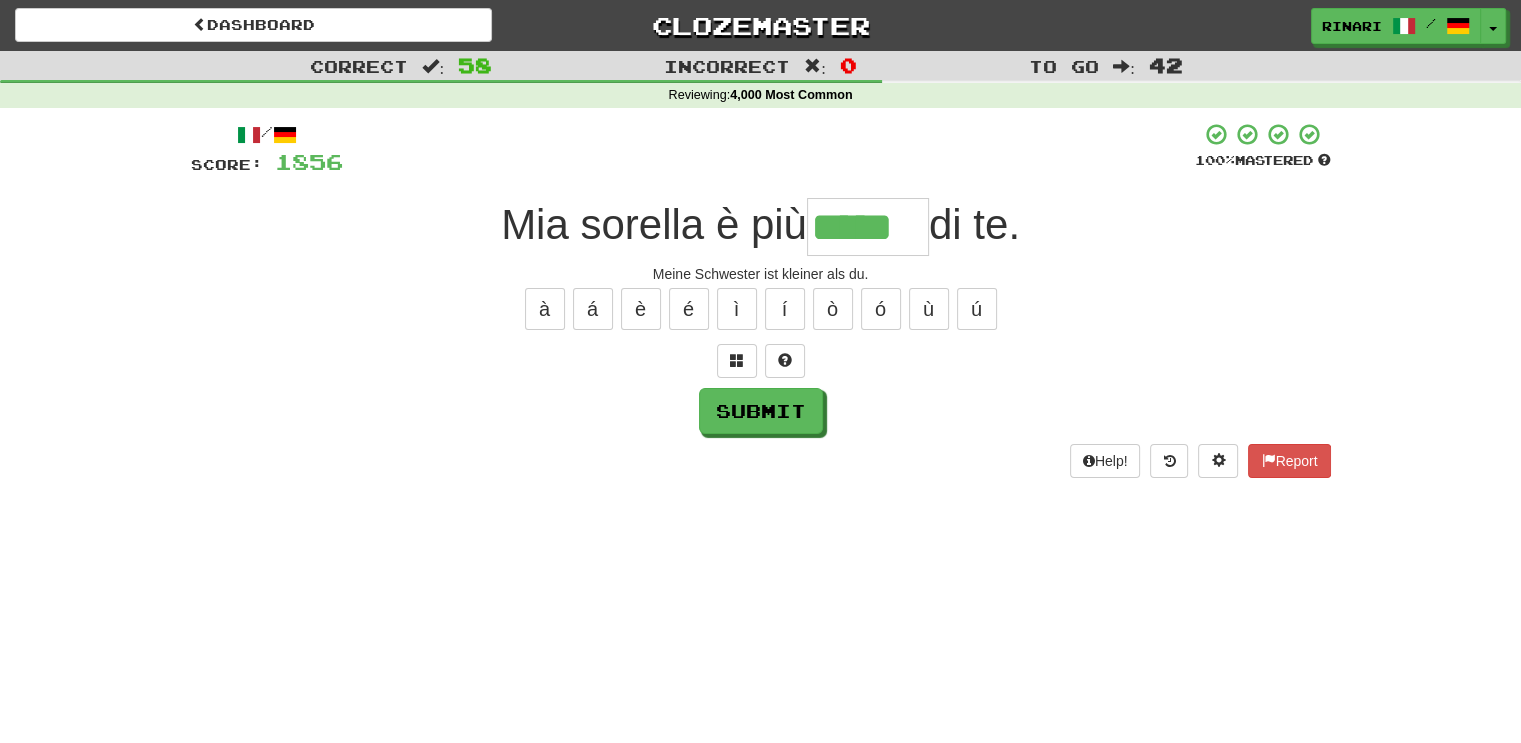 type on "*****" 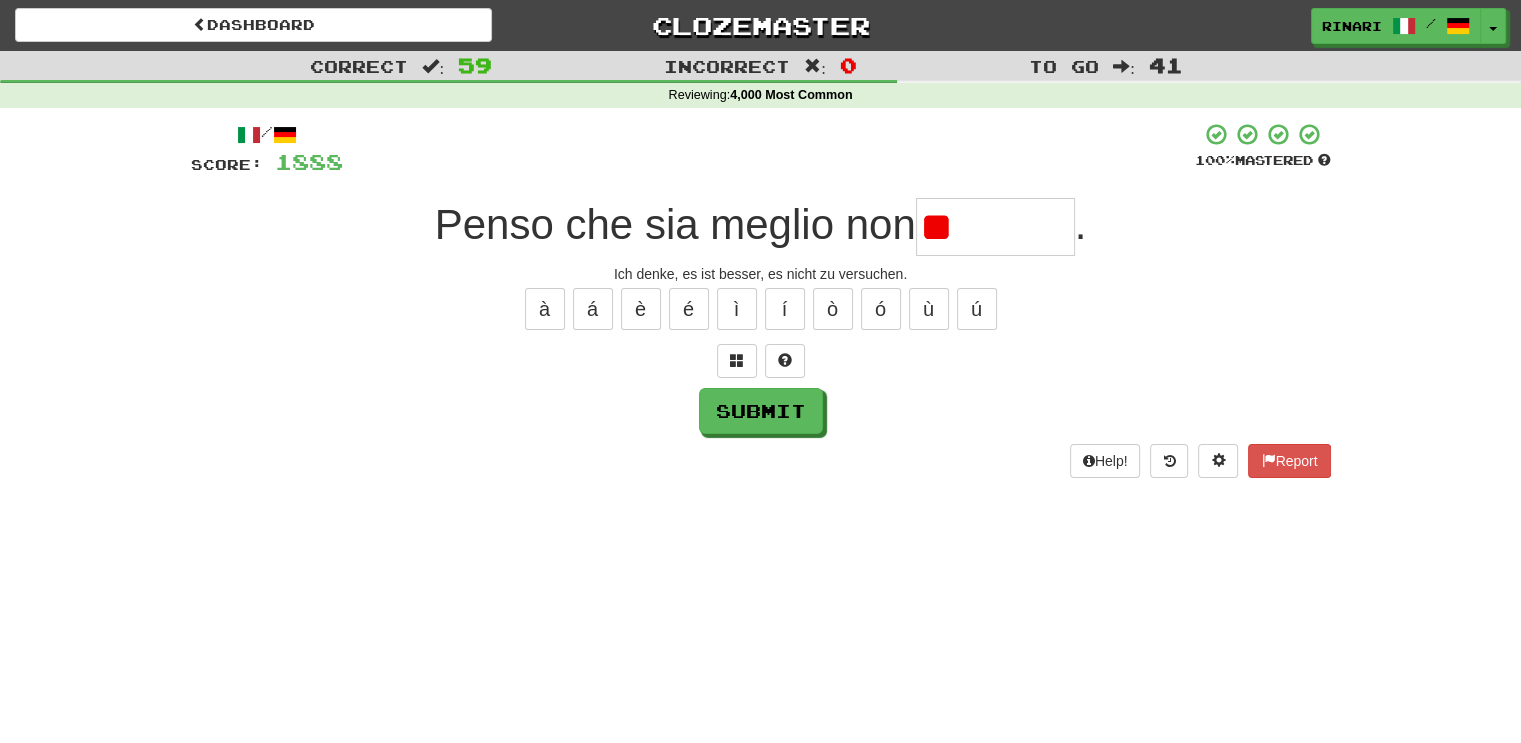 type on "*" 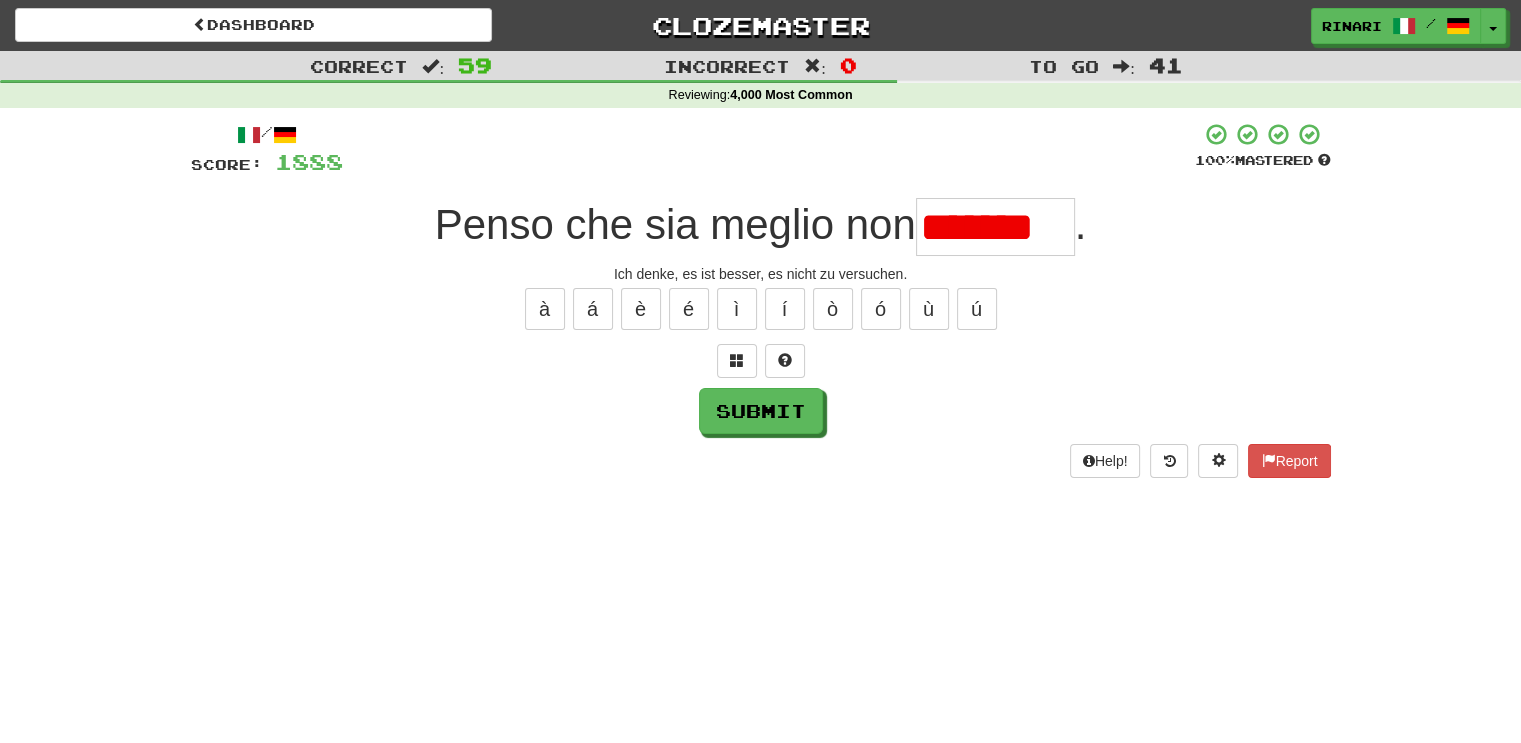 scroll, scrollTop: 0, scrollLeft: 0, axis: both 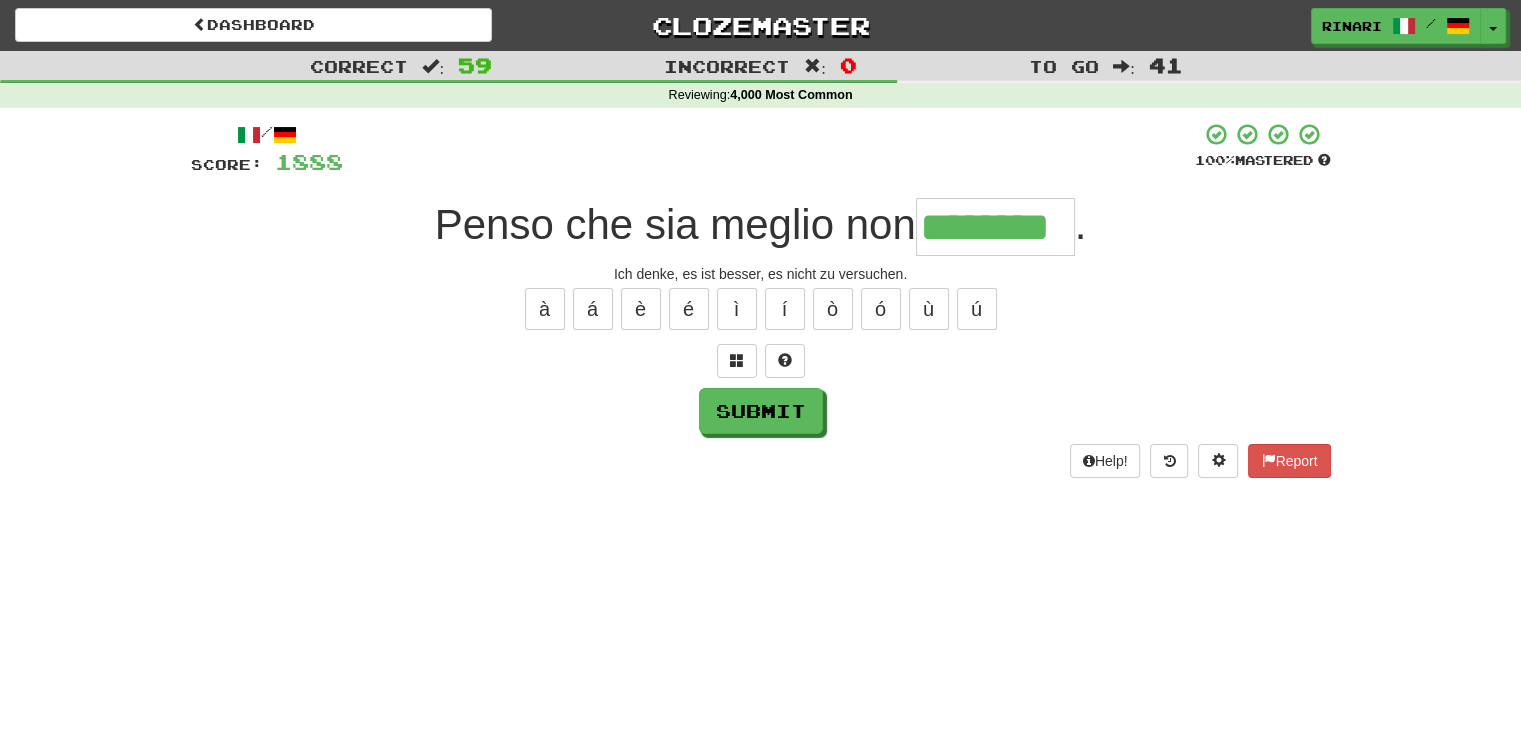 type on "********" 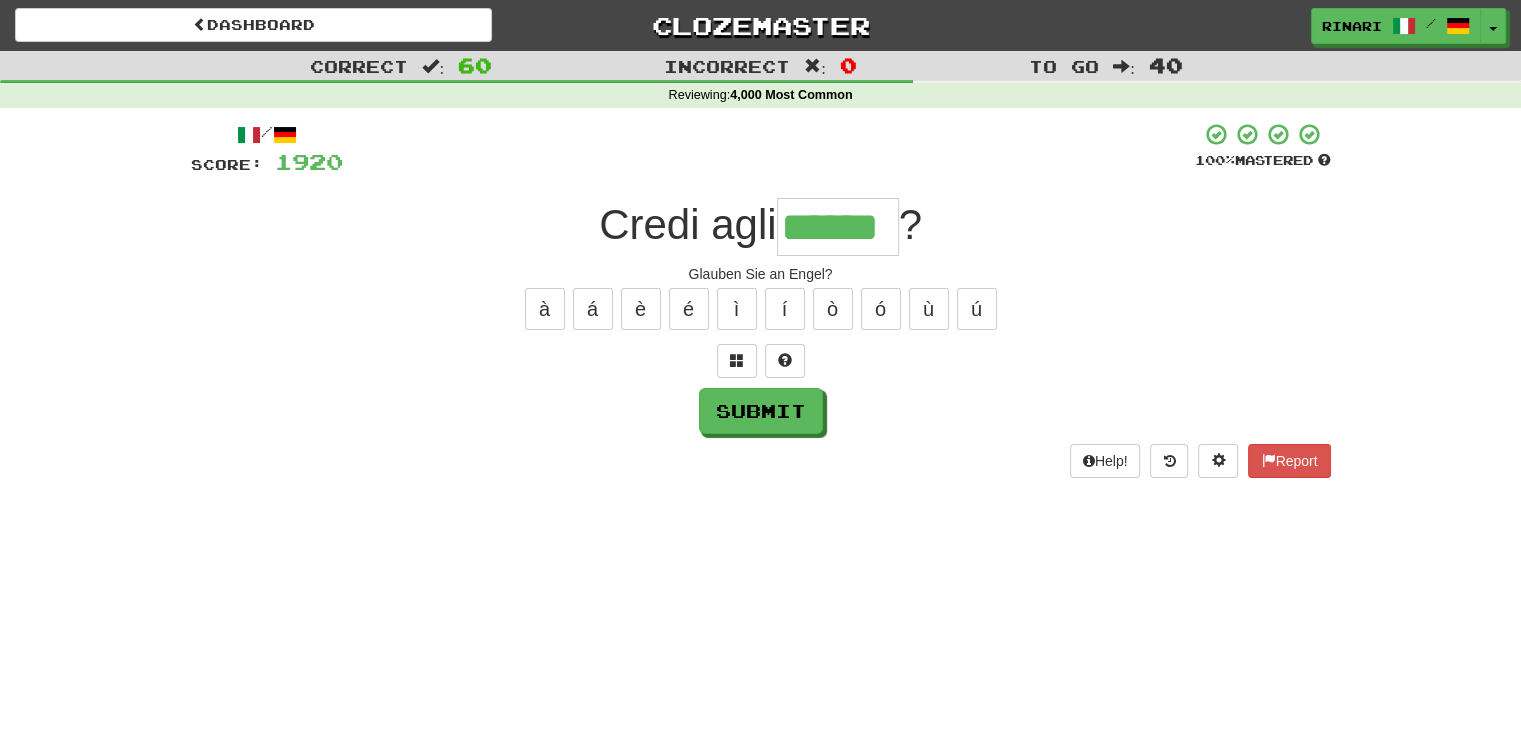type on "******" 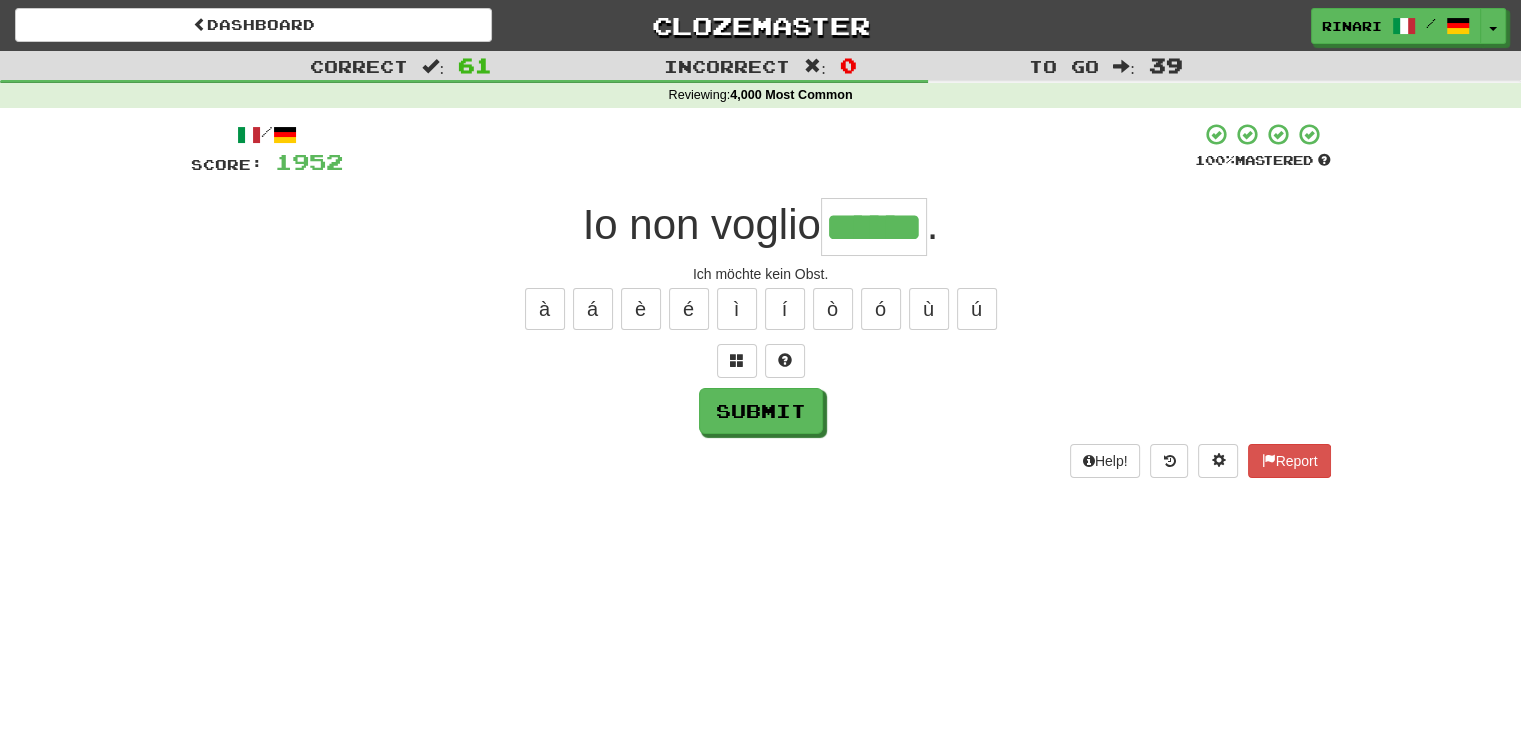 type on "******" 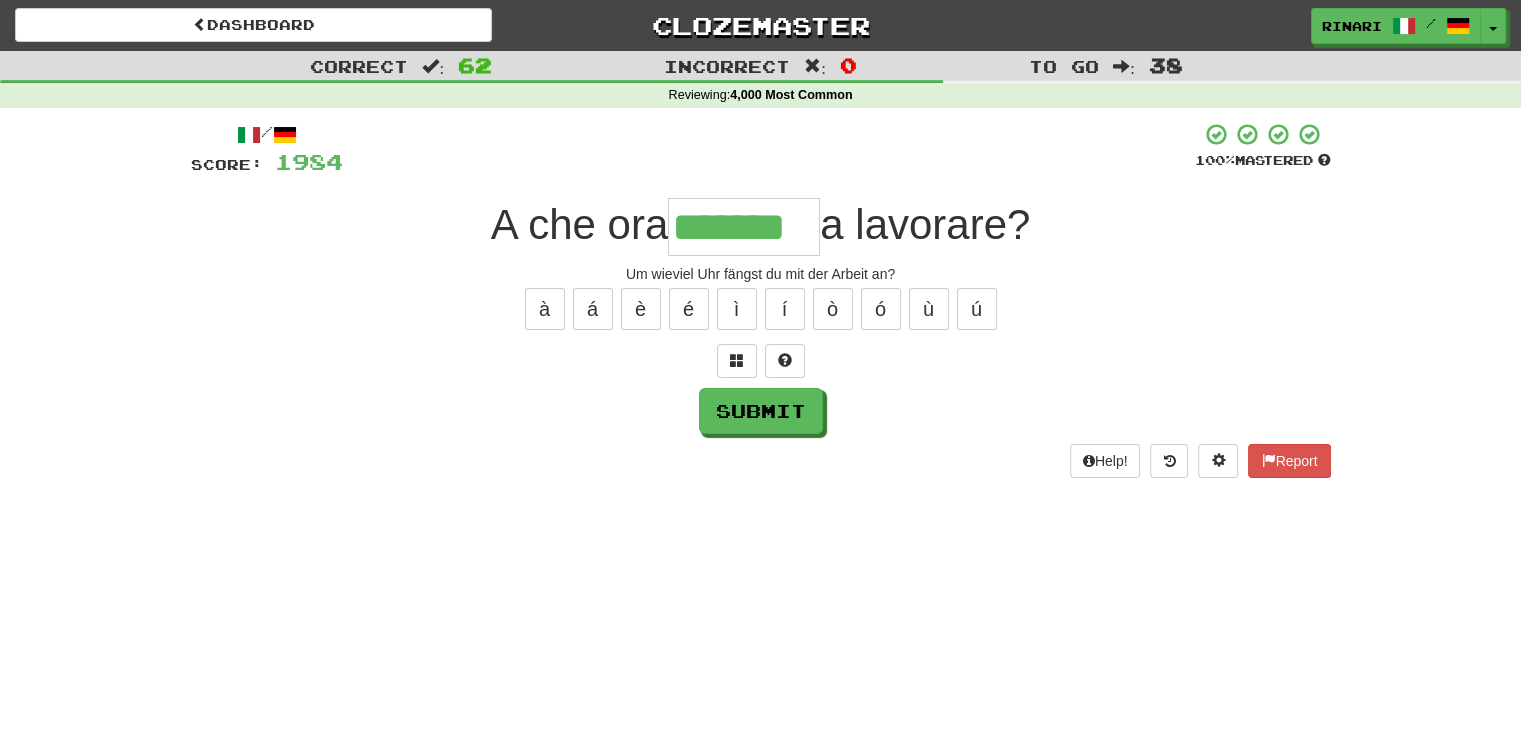 type on "*******" 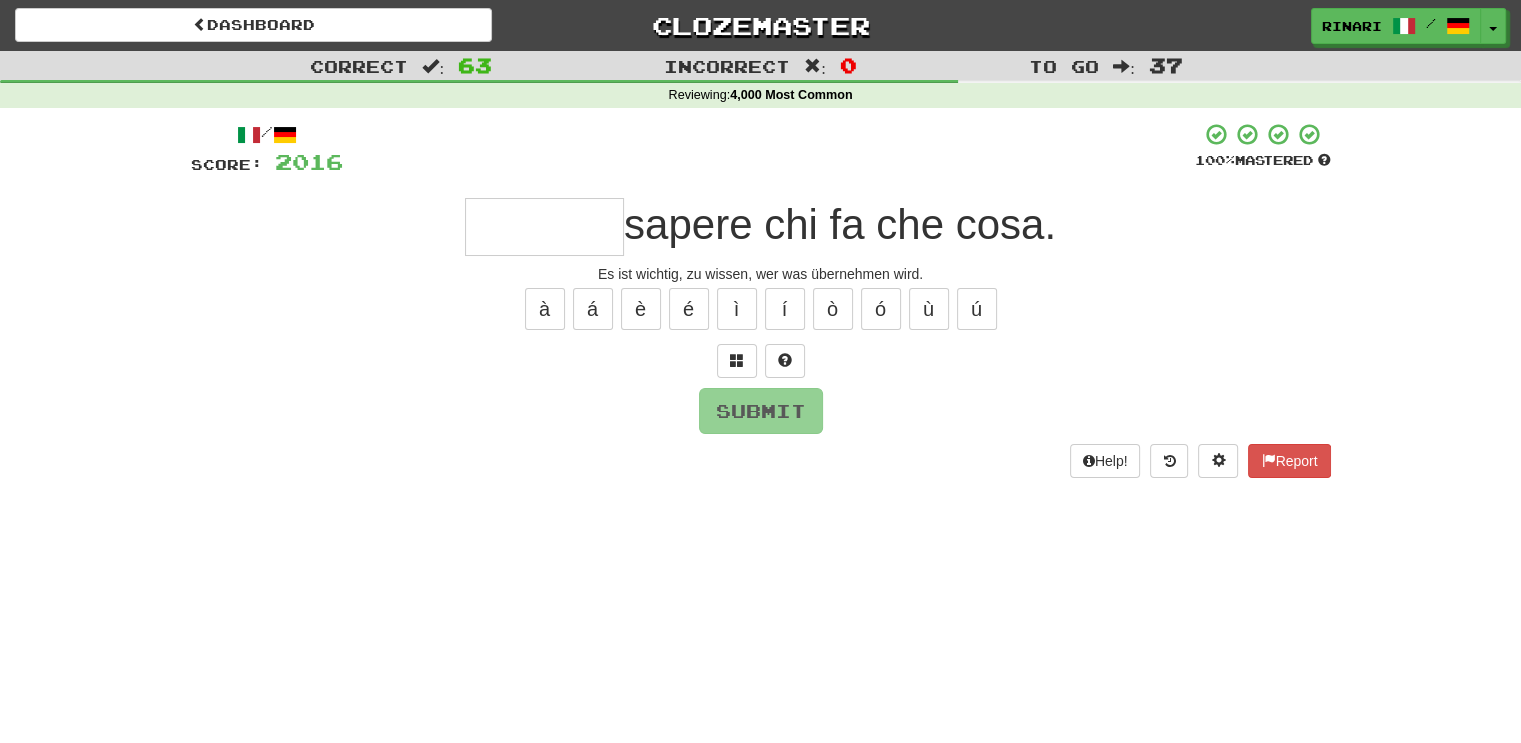 type on "*" 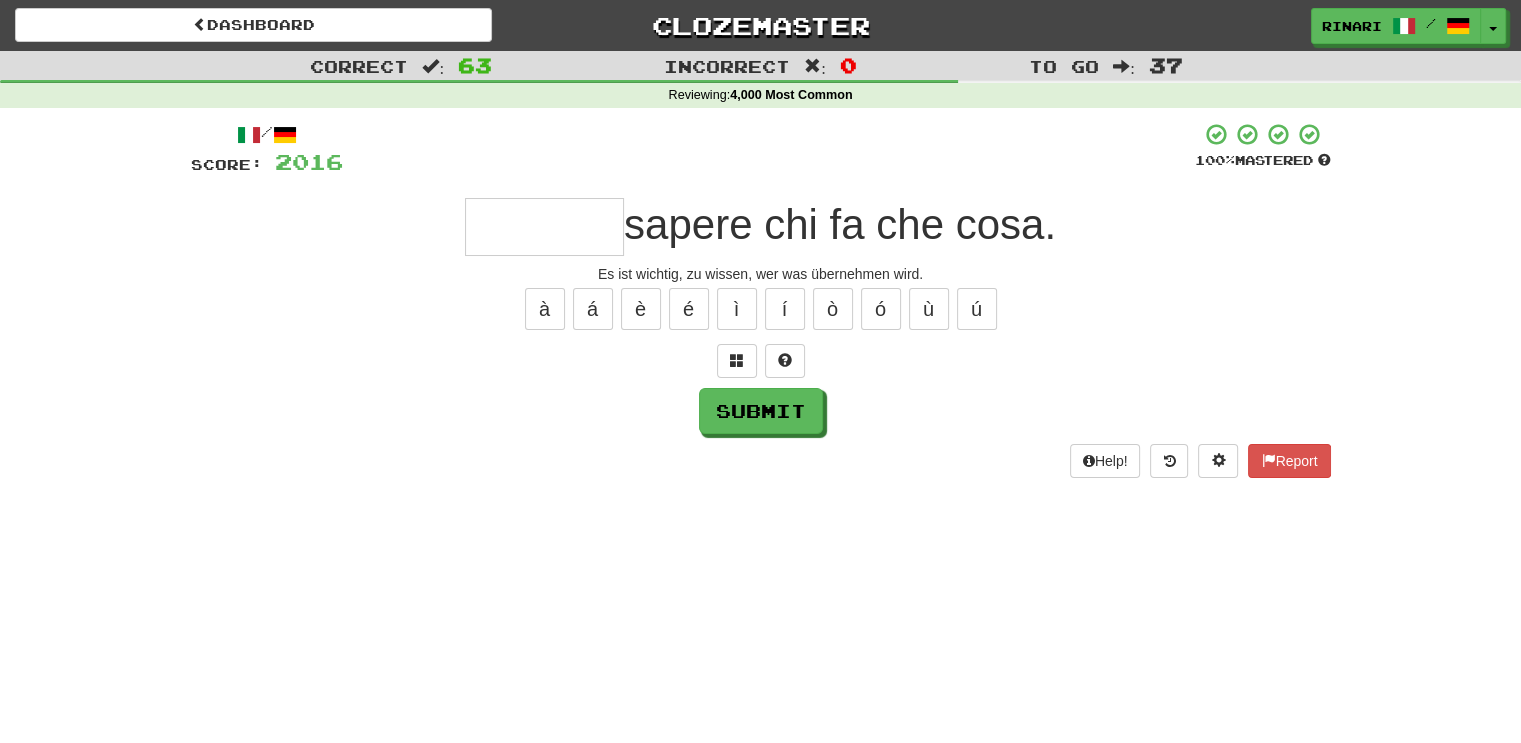 type on "*" 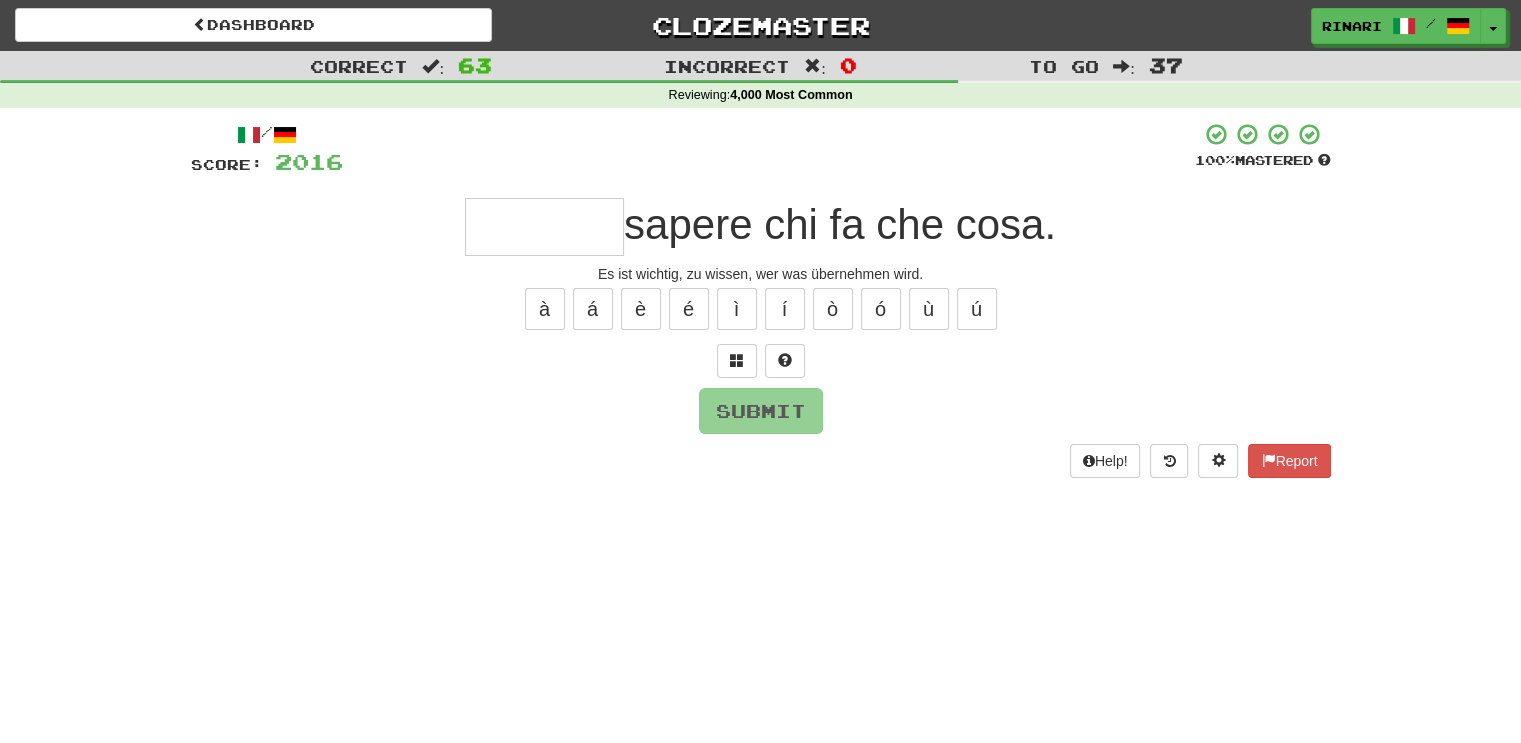 type on "*" 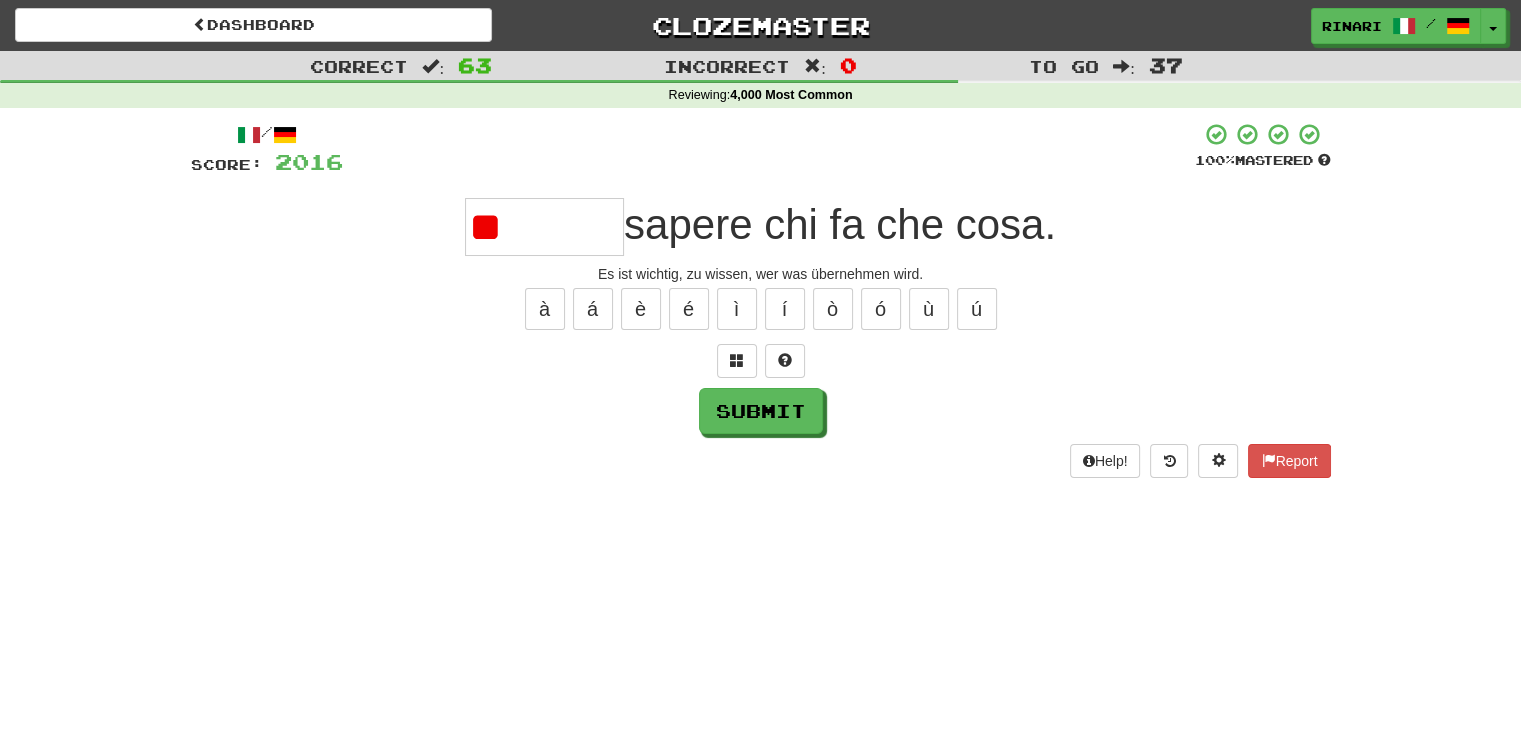 type on "*" 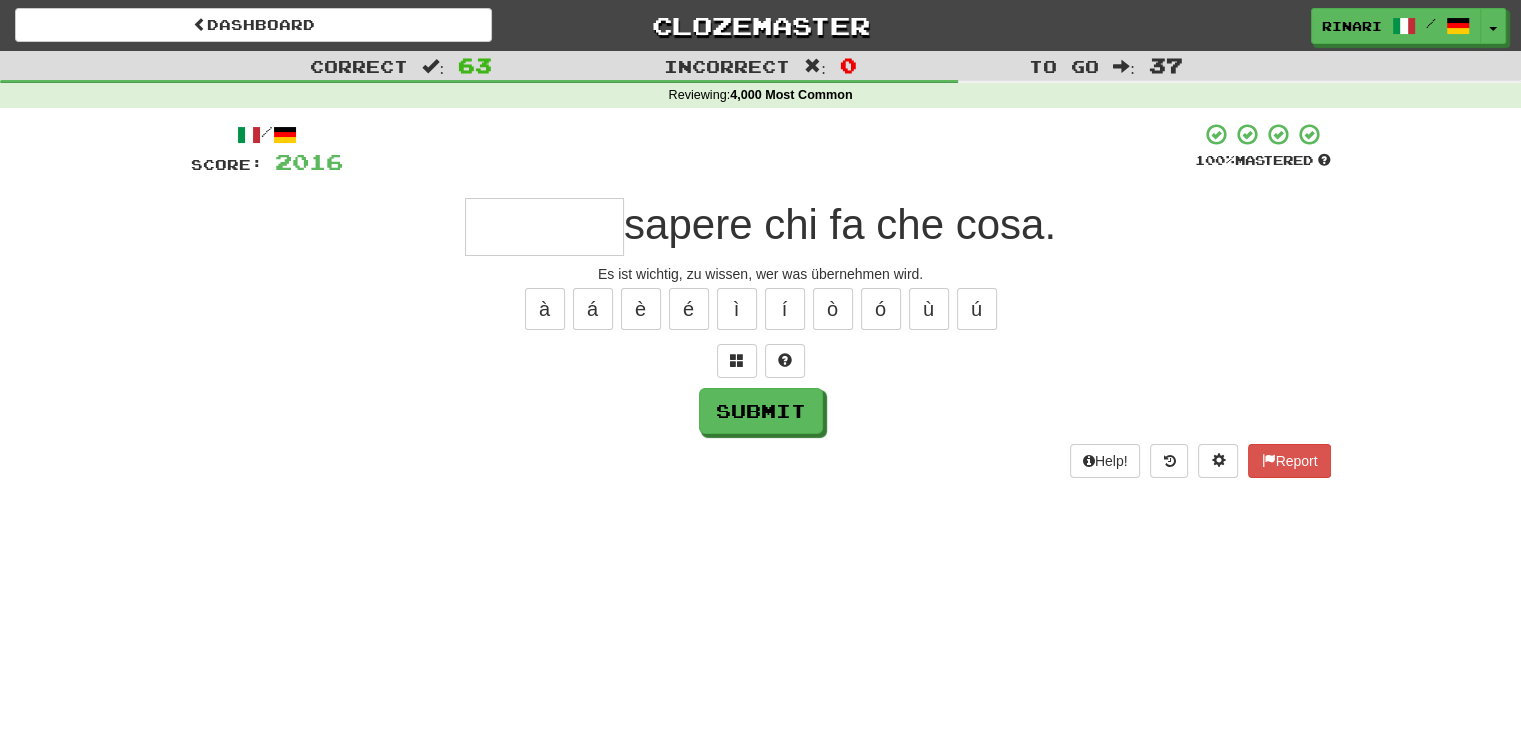 type on "*" 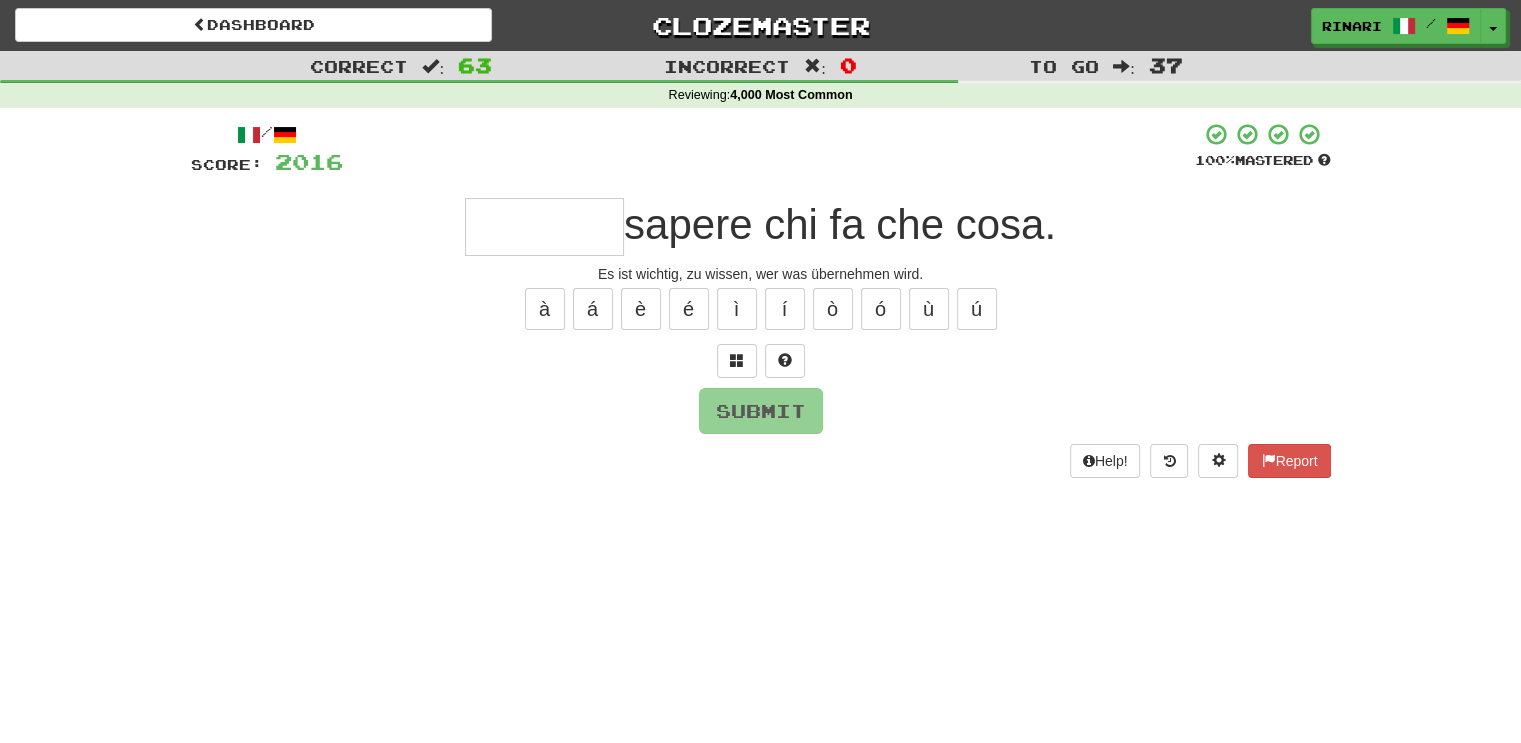 type on "*" 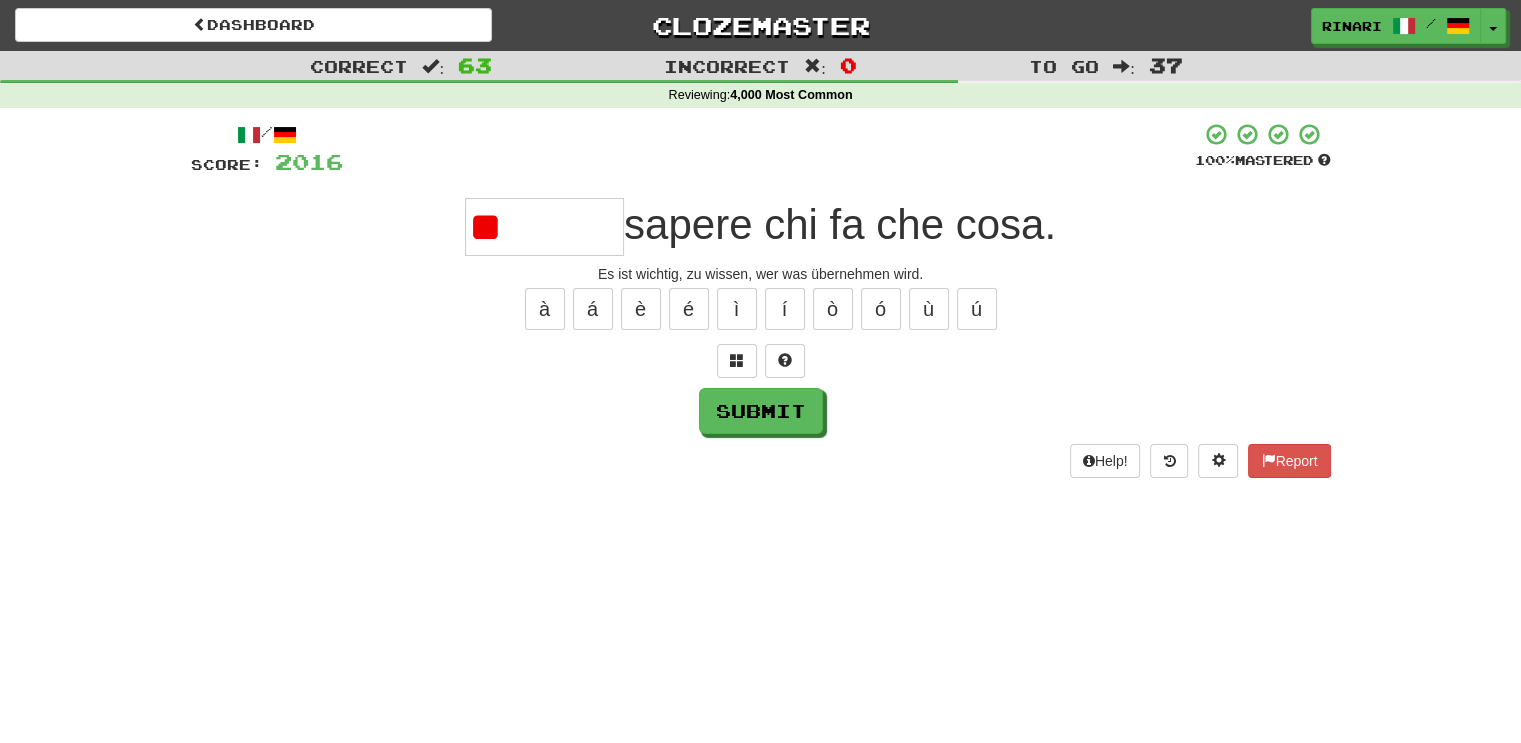 type on "*" 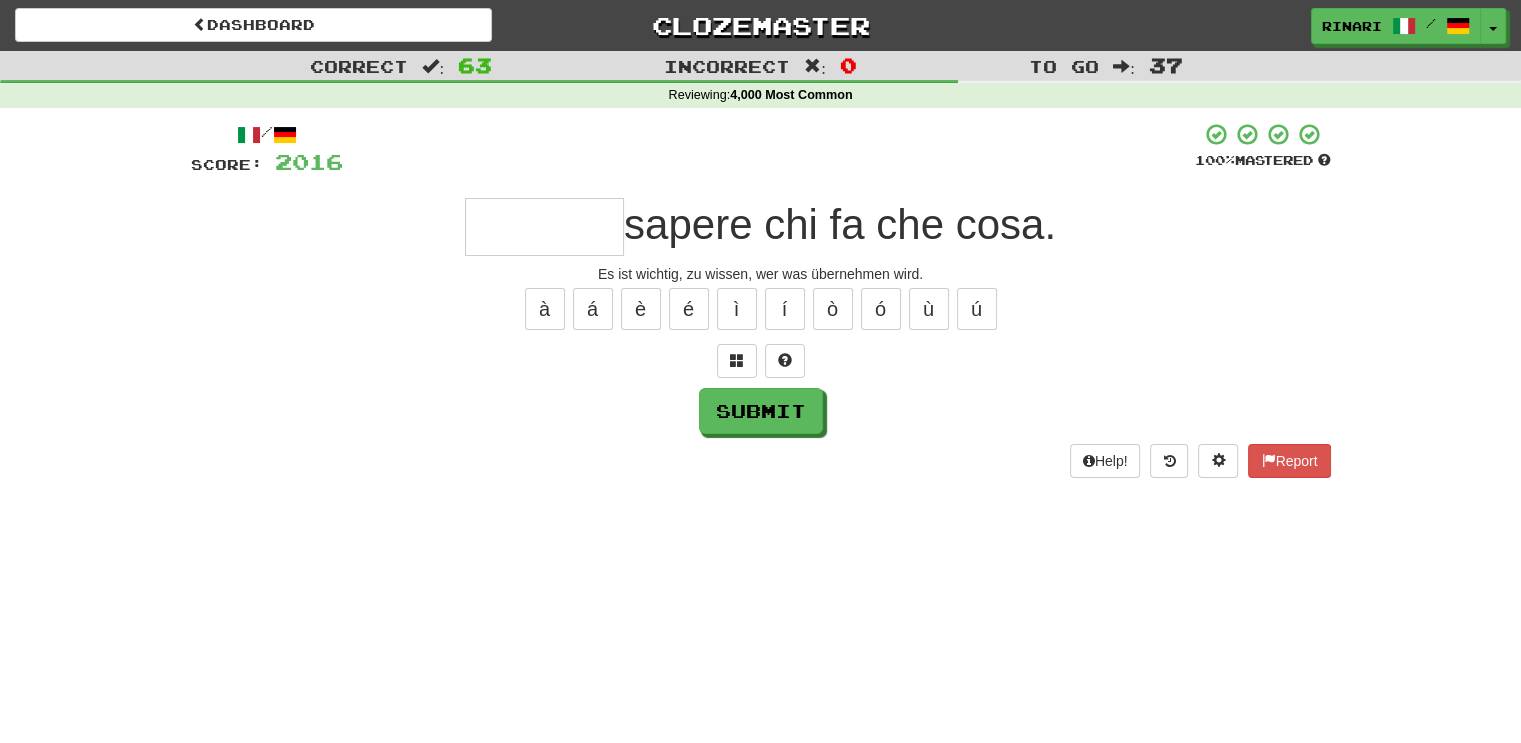 type on "*" 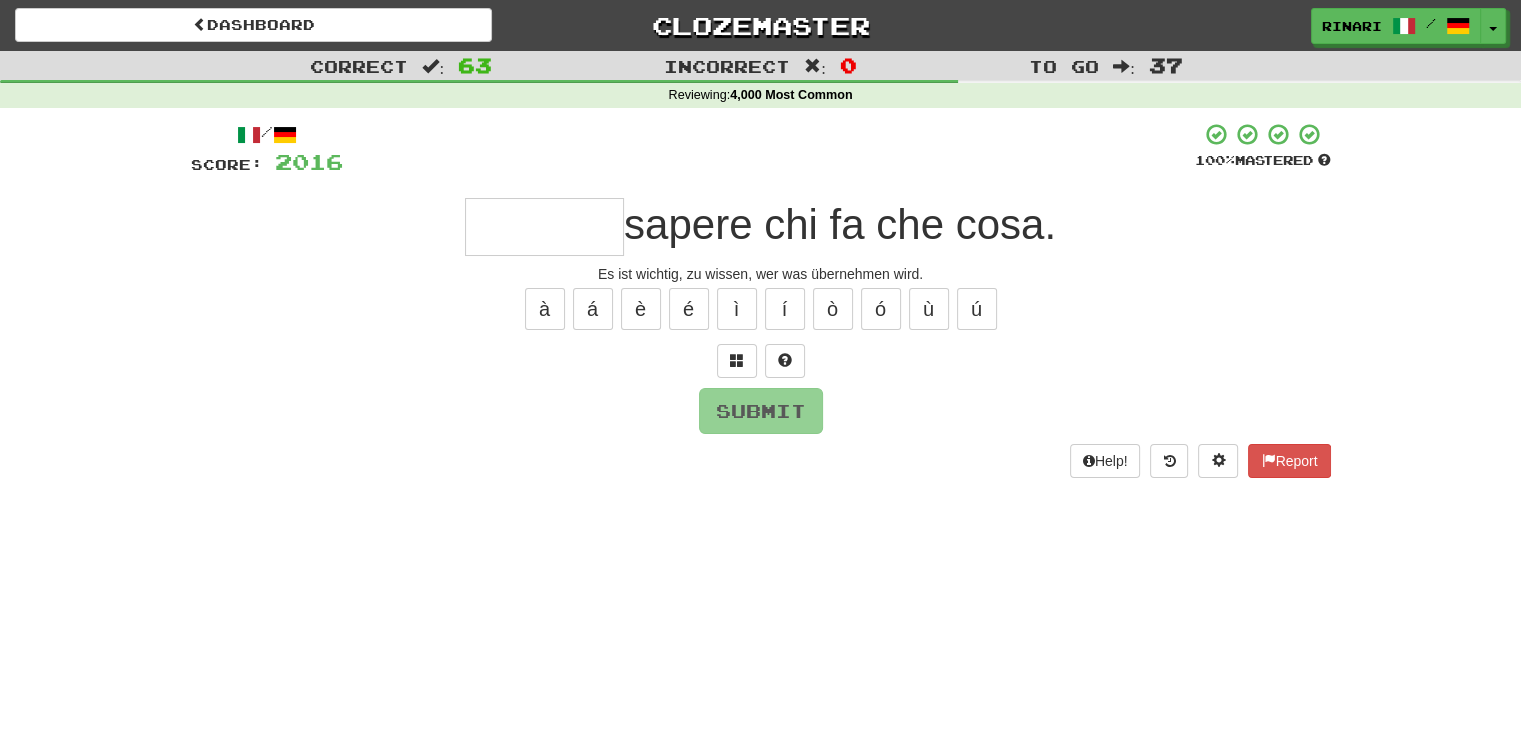 type on "*" 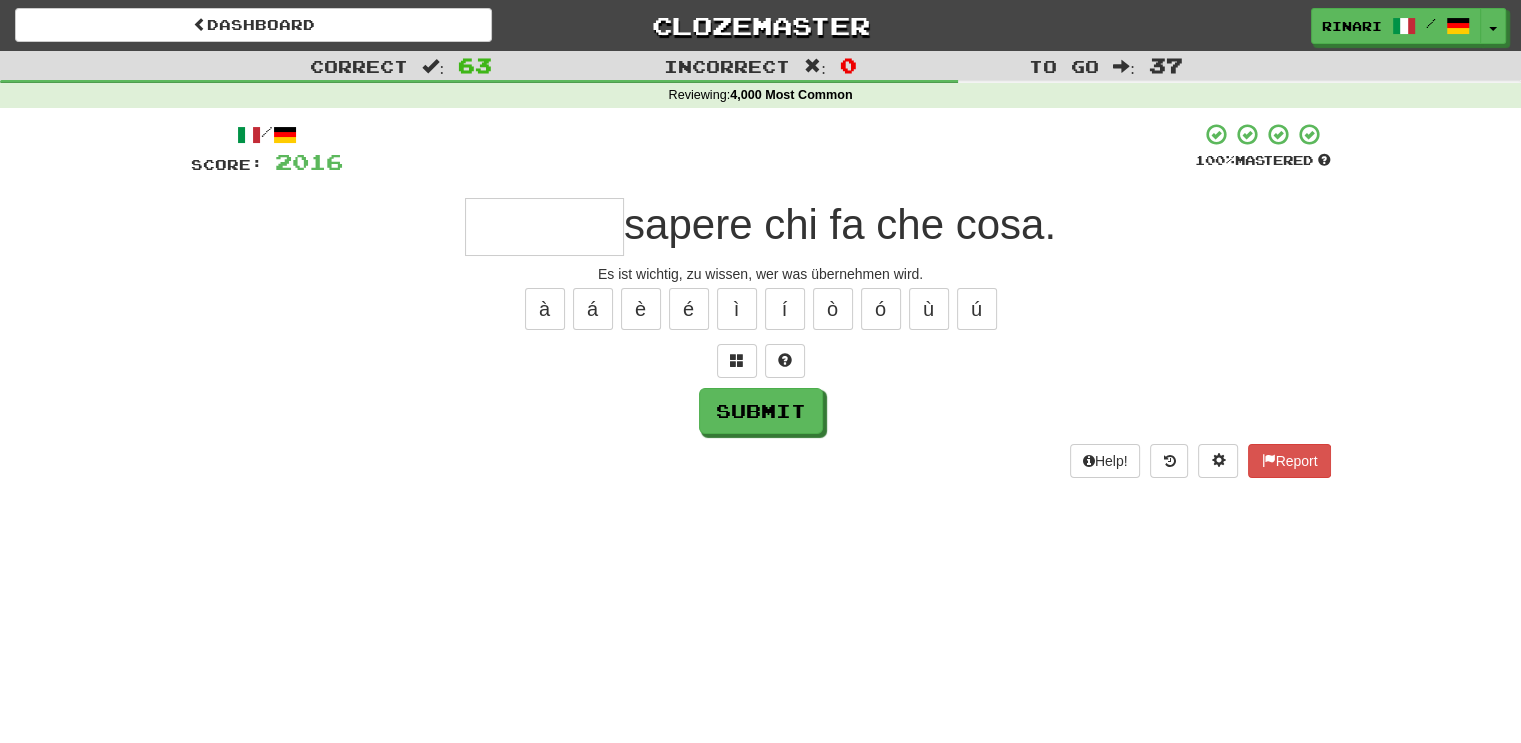 type on "*" 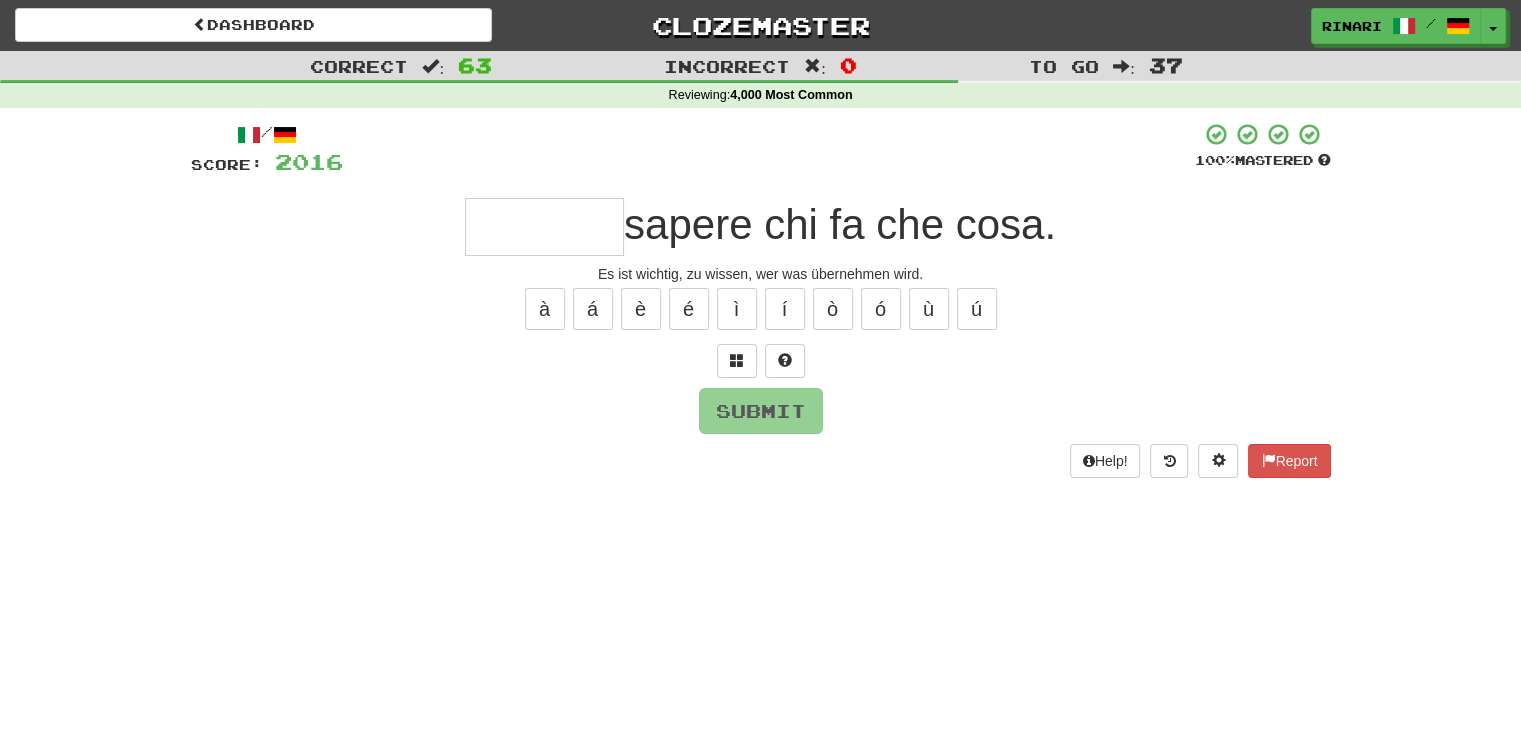 type on "*" 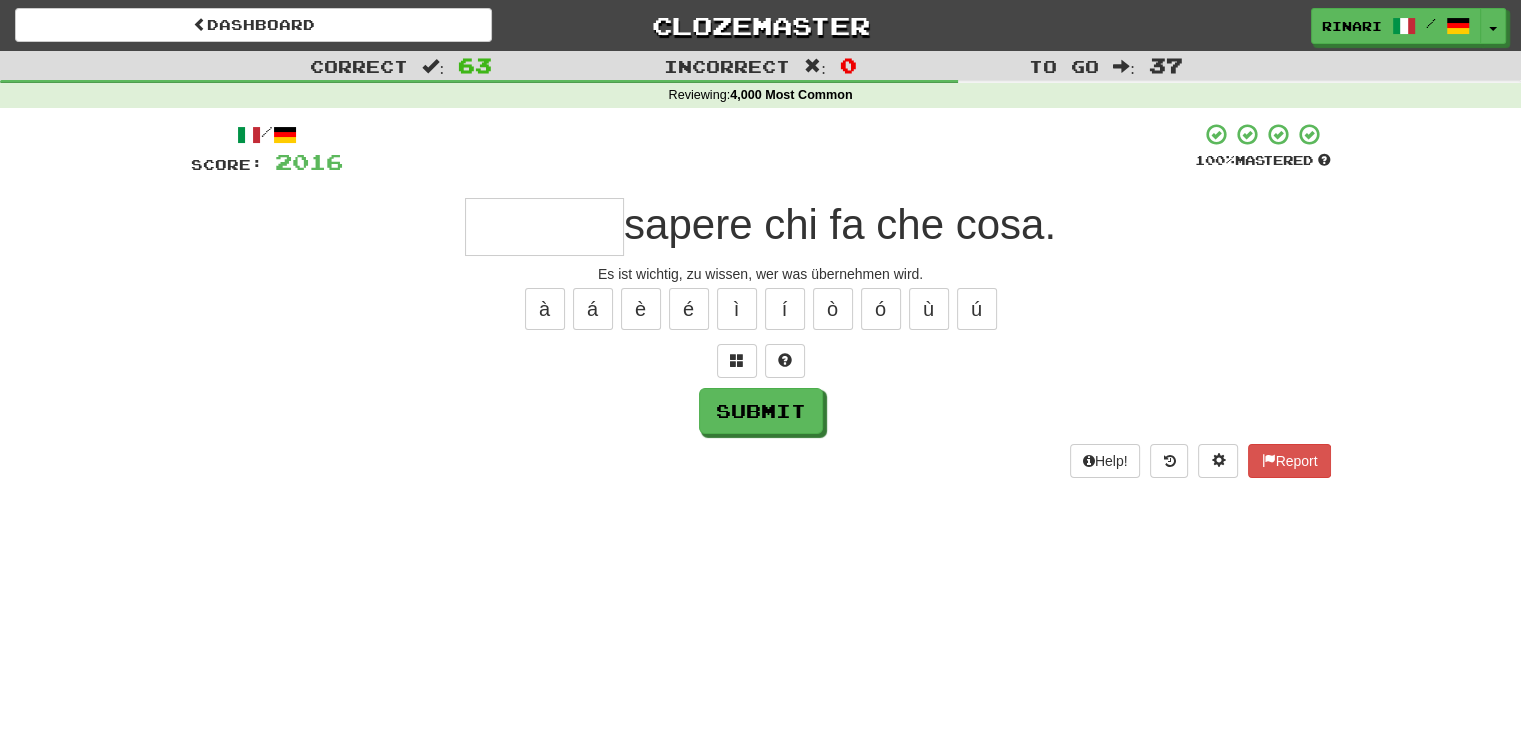 type on "*" 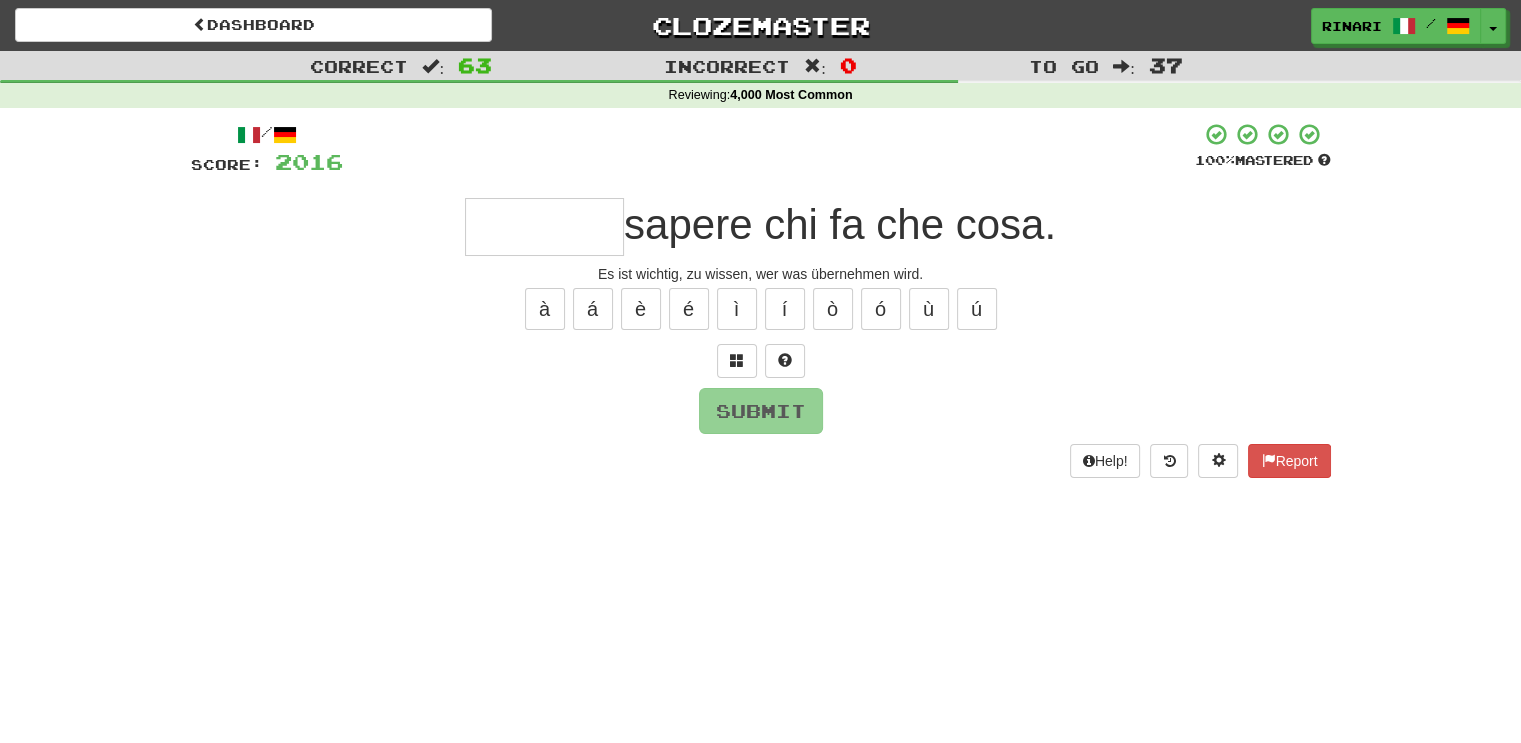 type on "*" 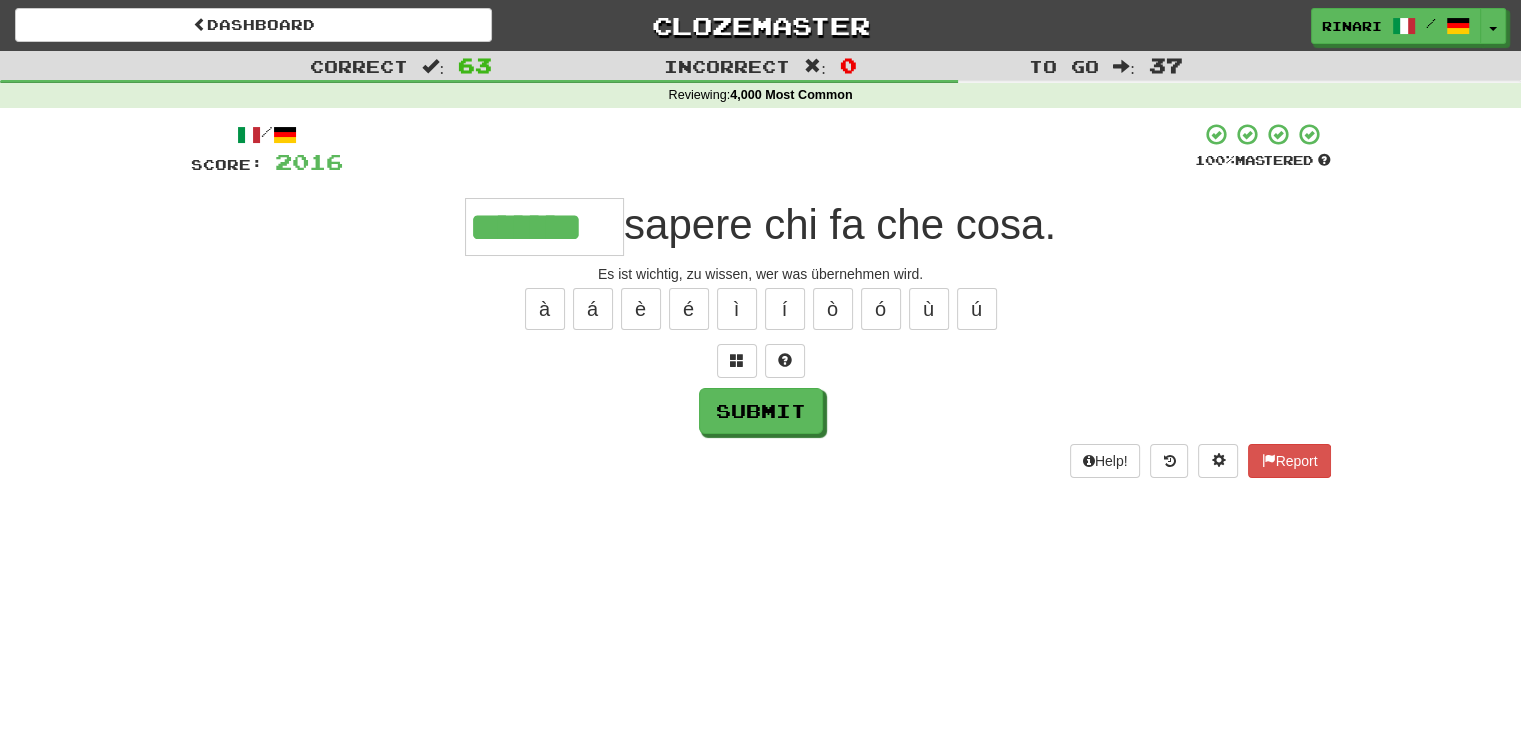 type on "*******" 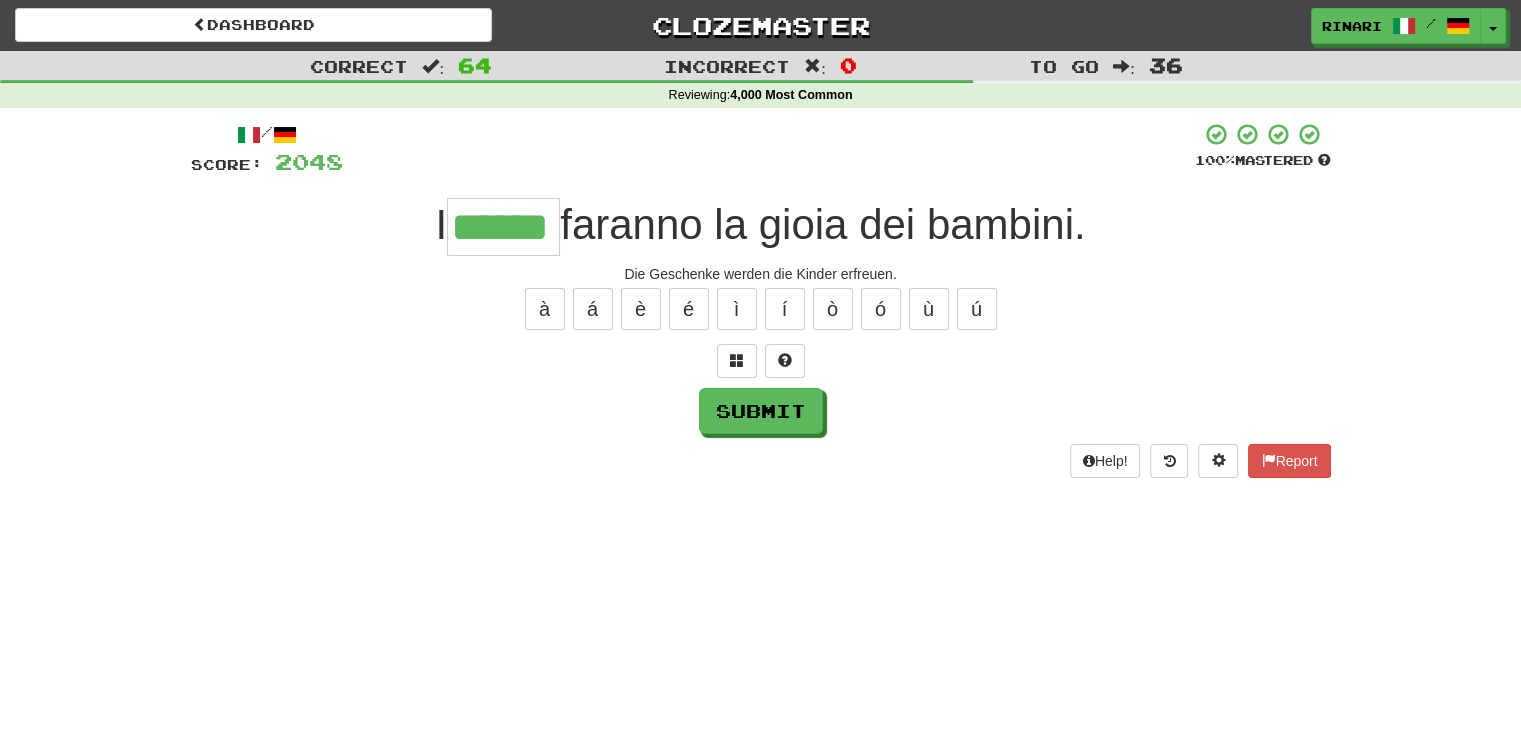 type on "******" 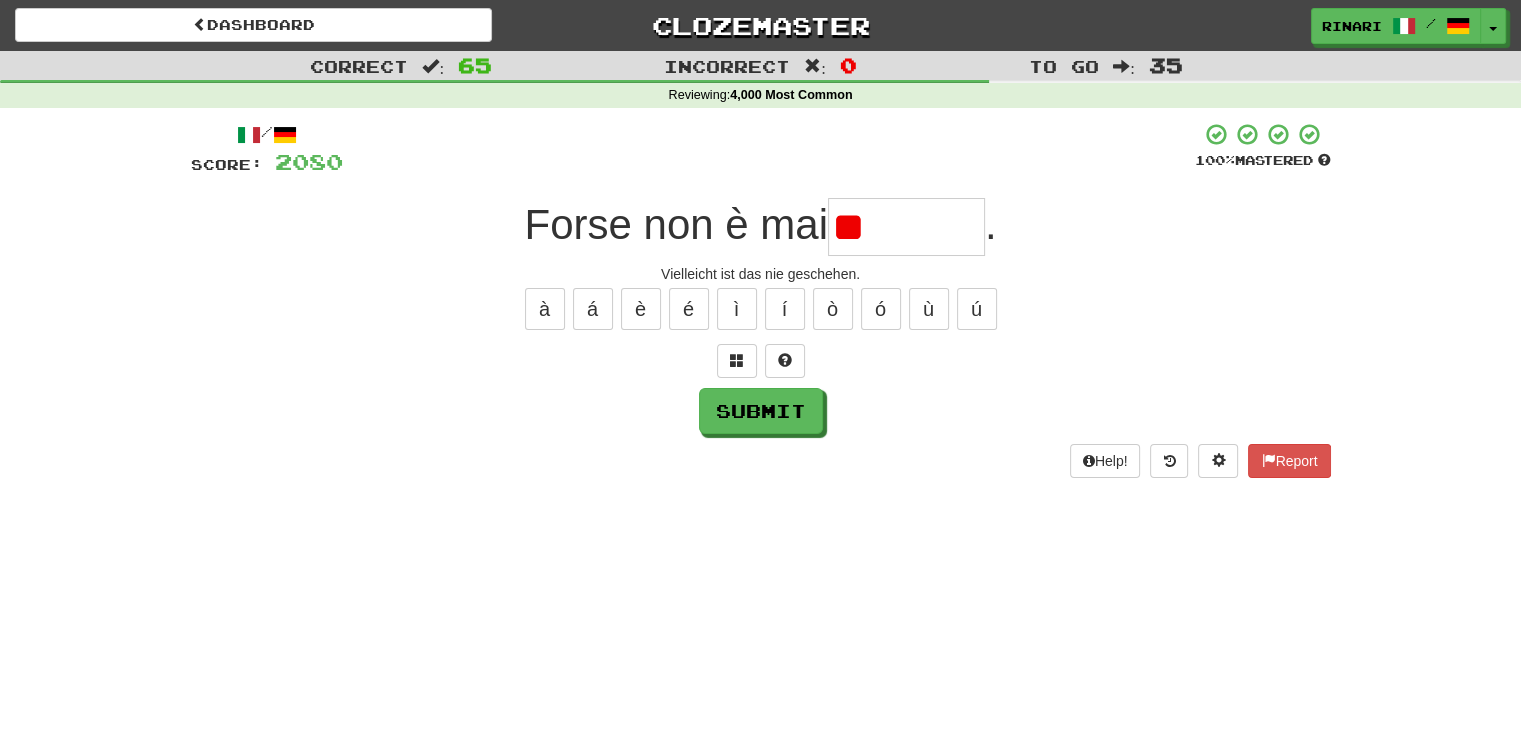 type on "*" 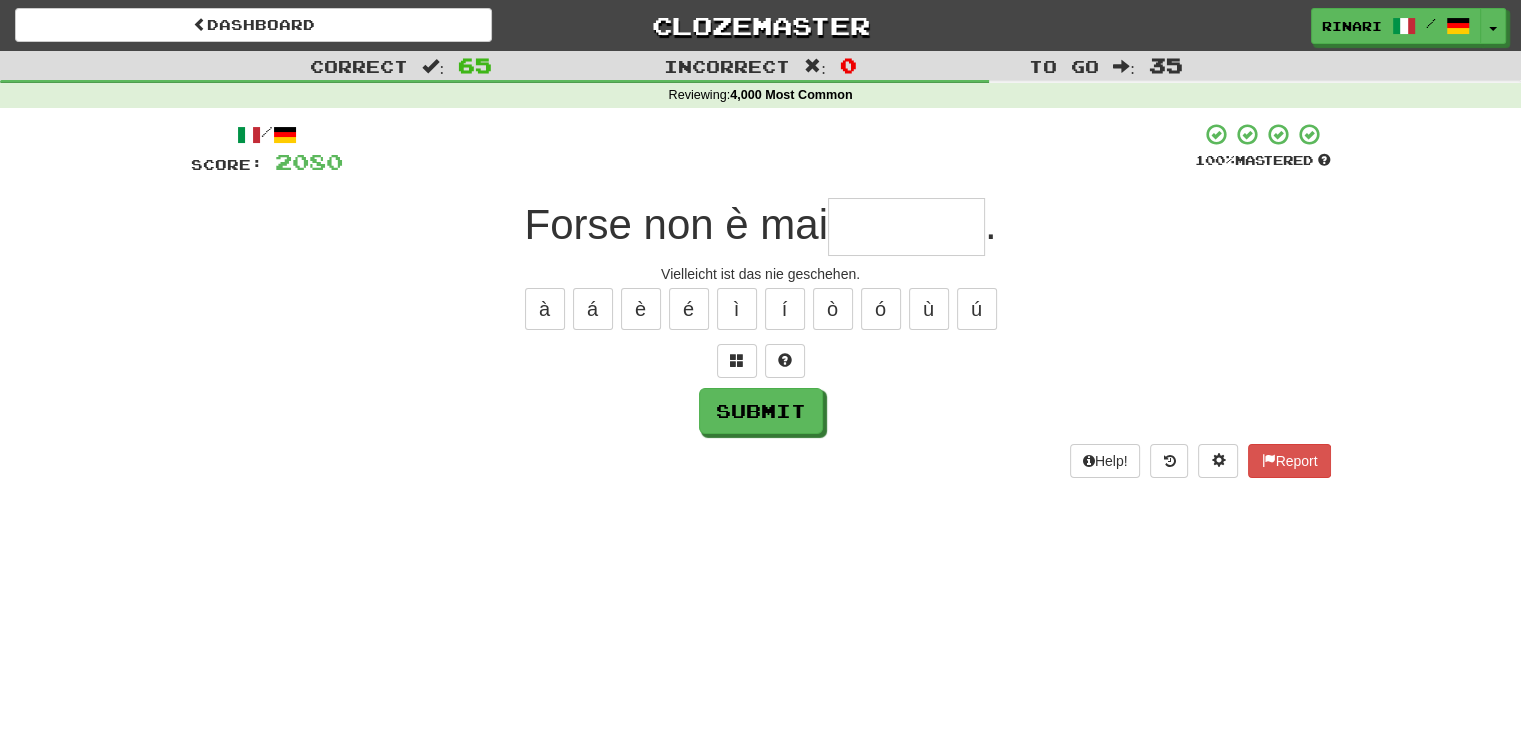 type on "*" 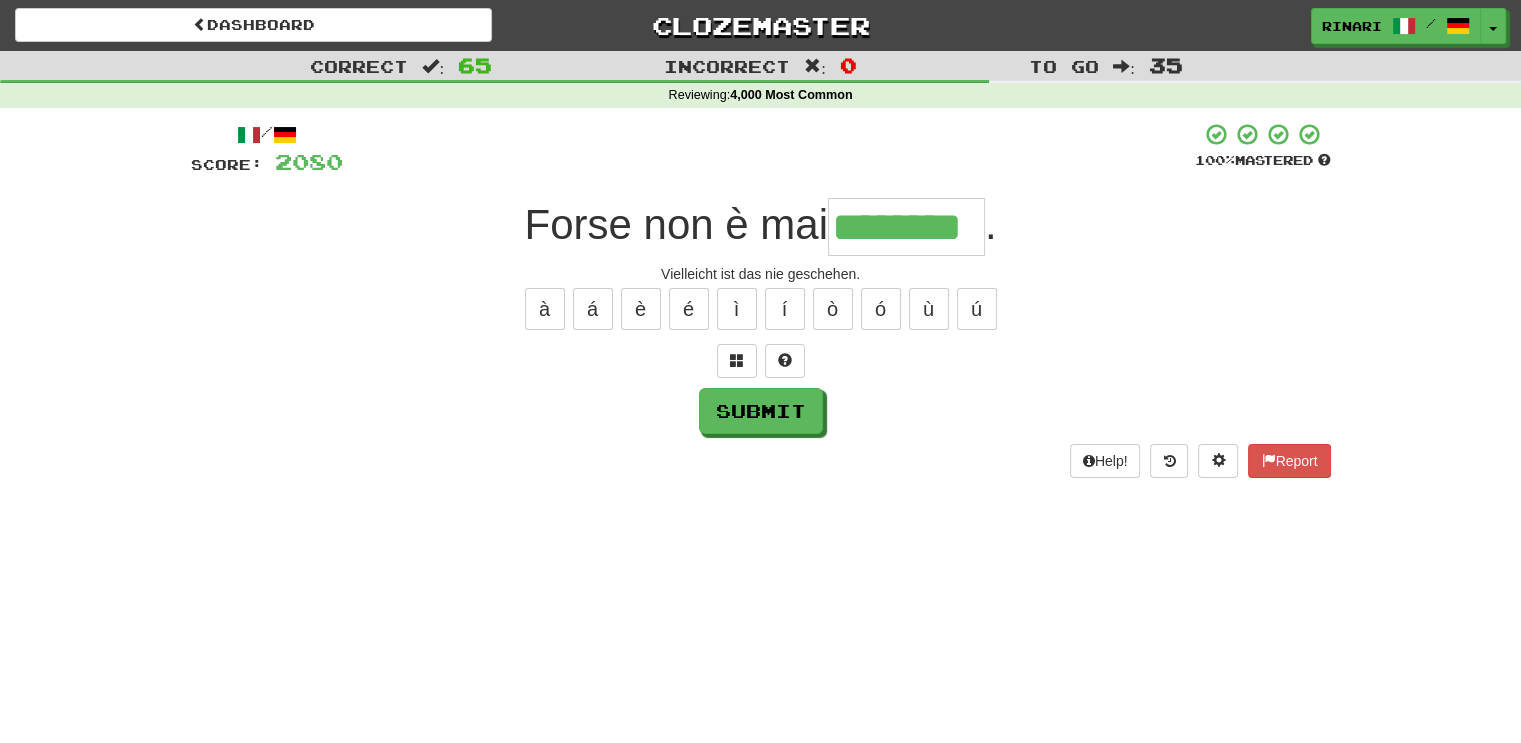 type on "********" 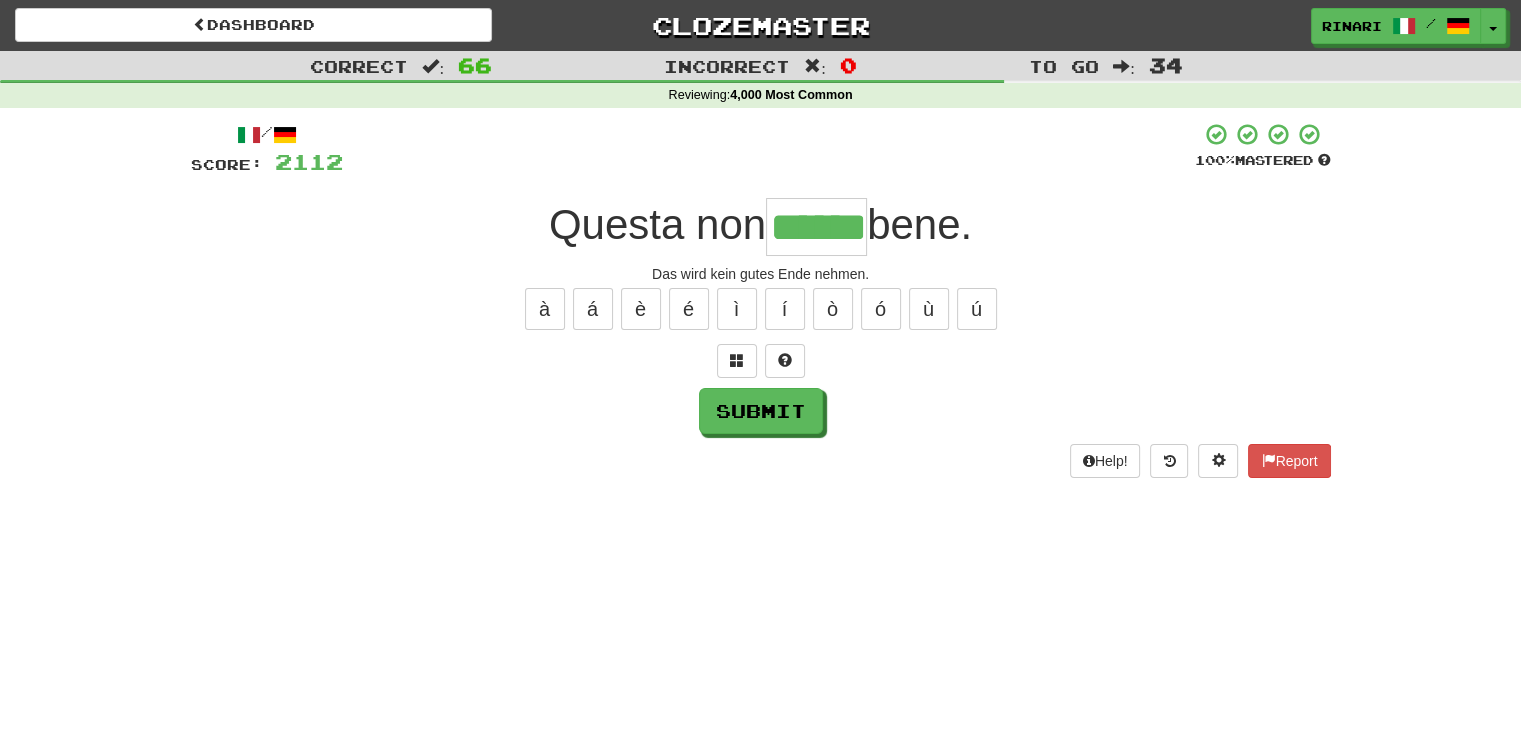 type on "******" 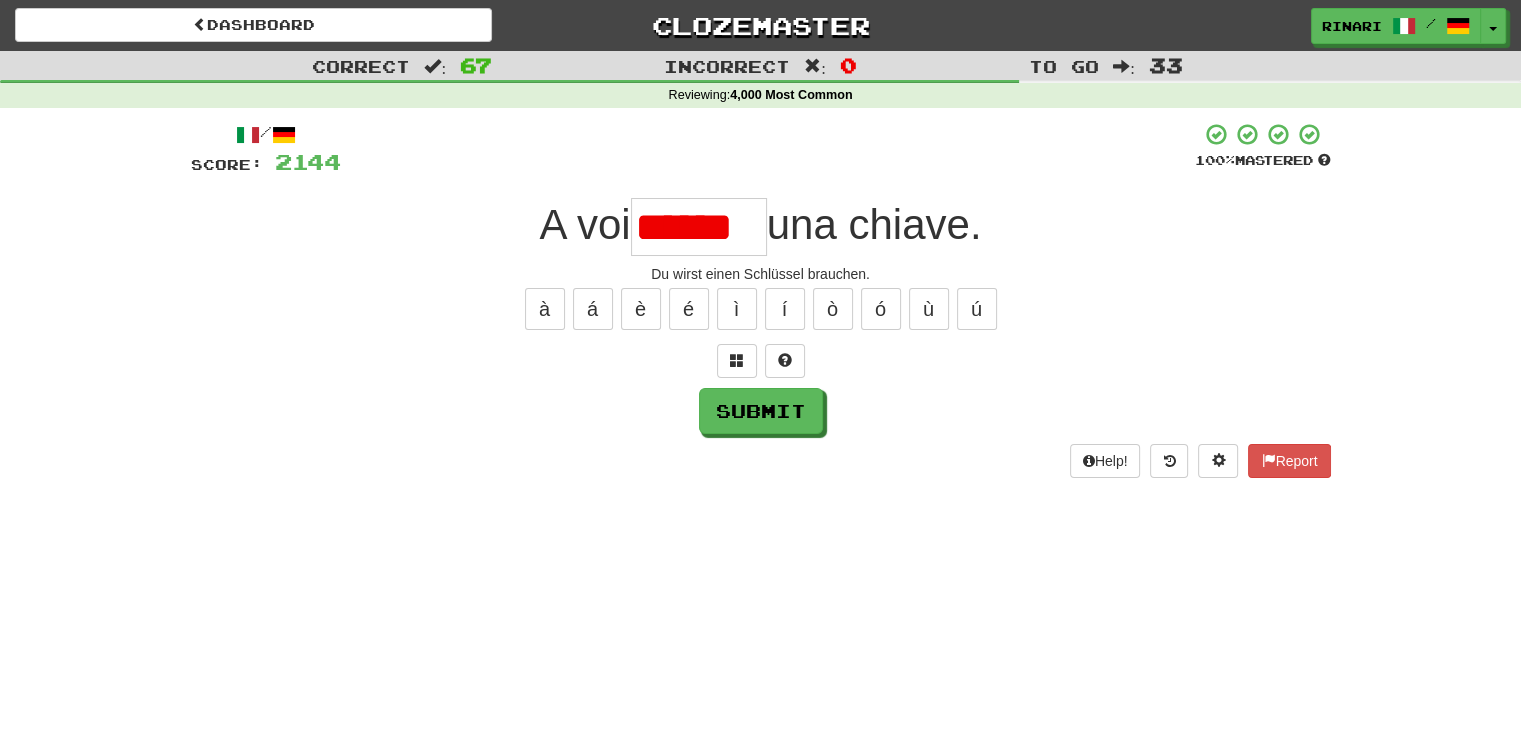 scroll, scrollTop: 0, scrollLeft: 0, axis: both 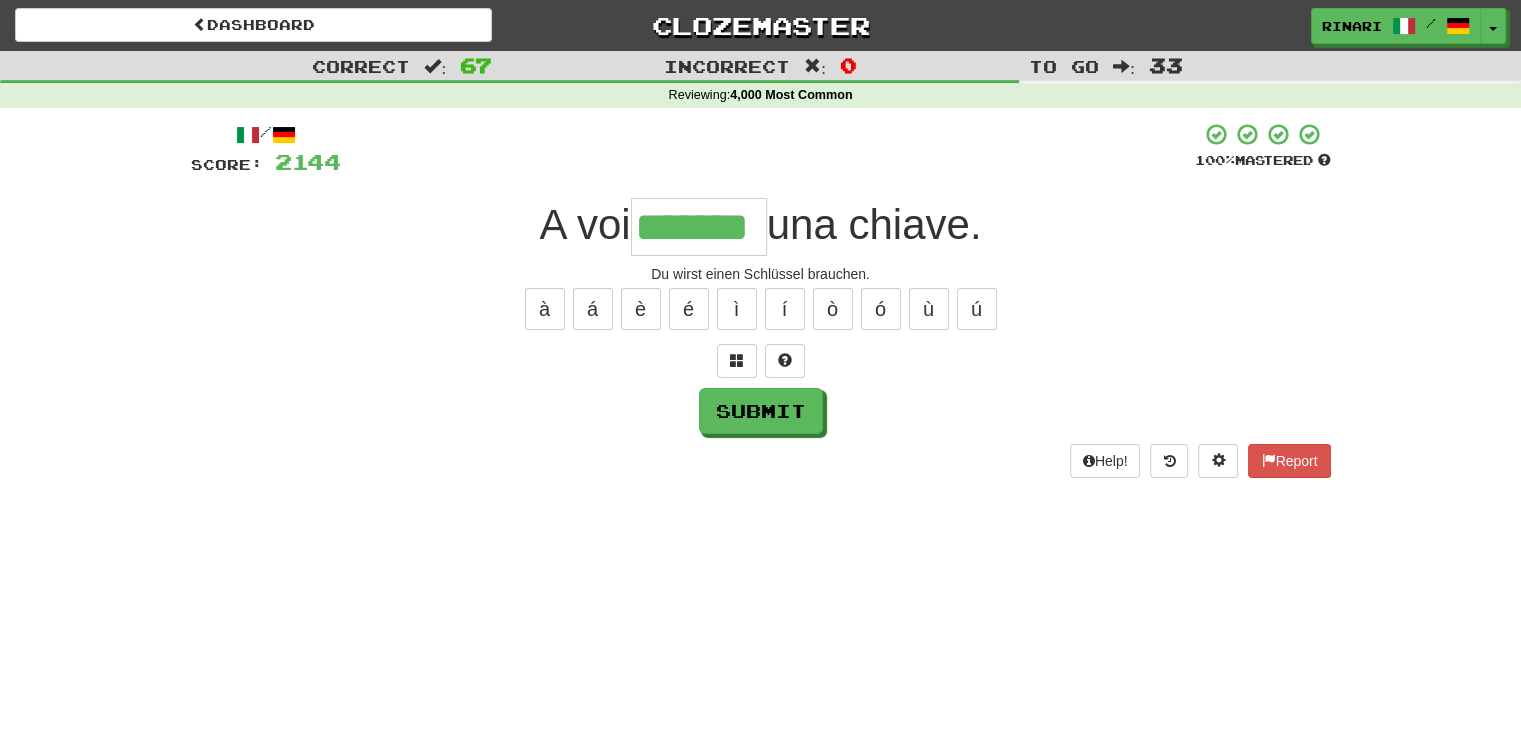 type on "*******" 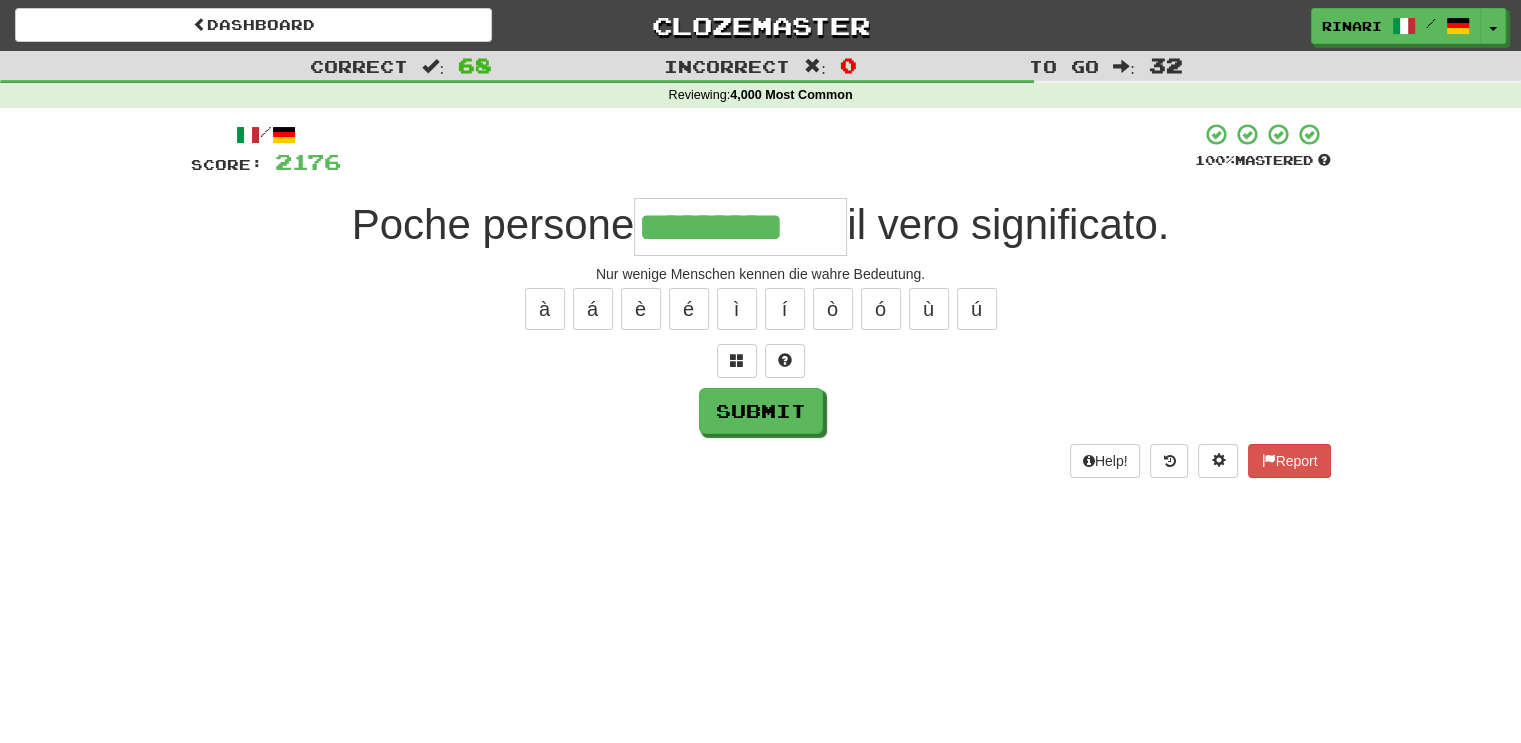 type on "*********" 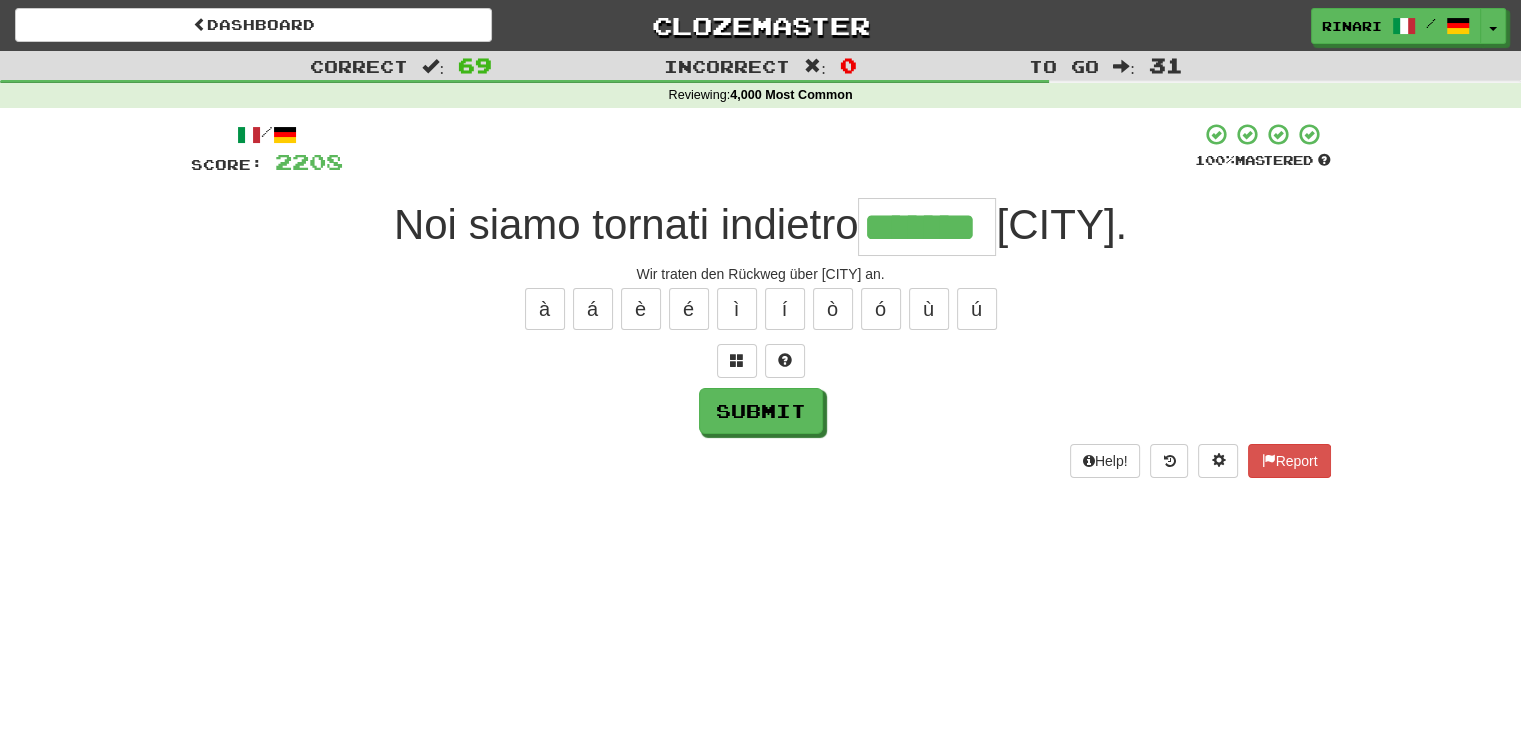 type on "*******" 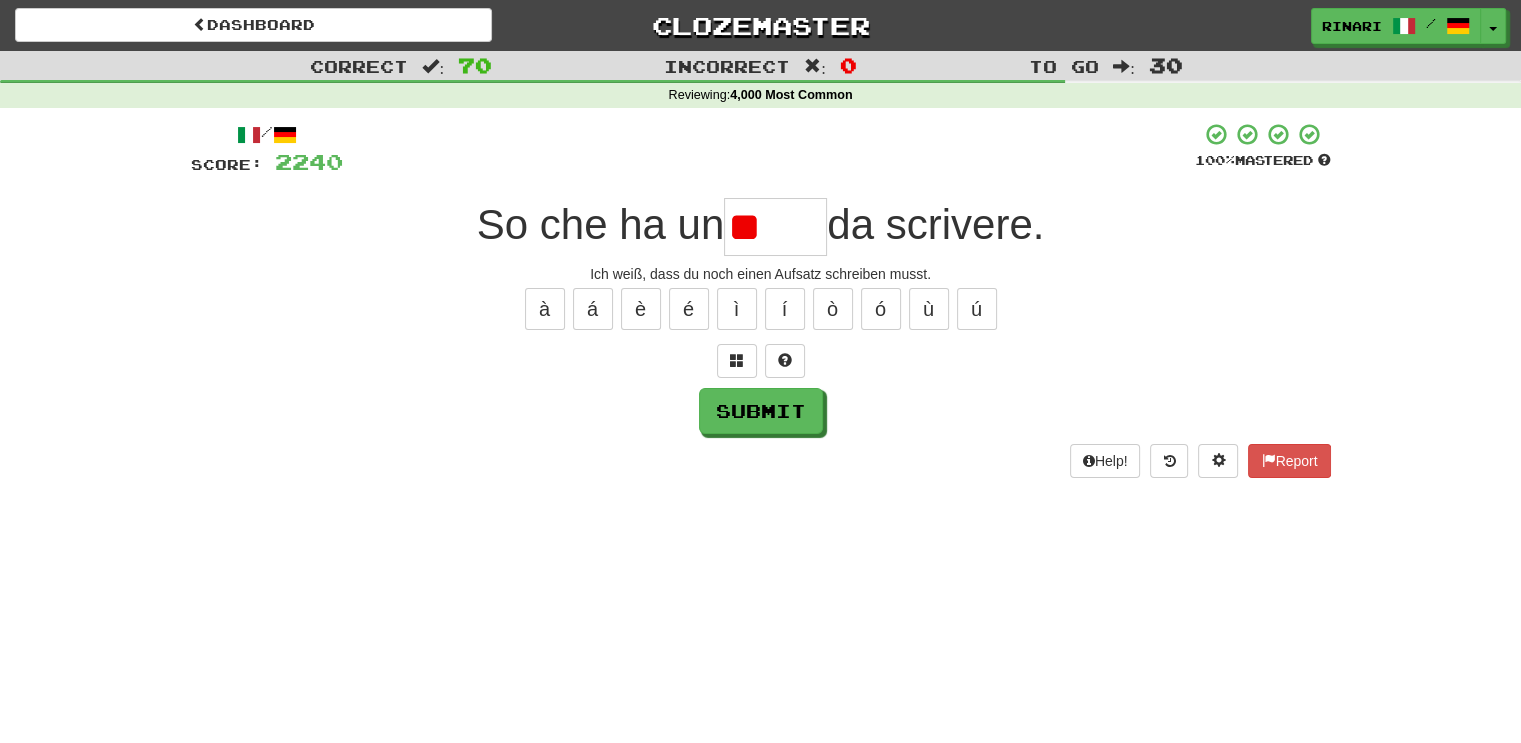 type on "*" 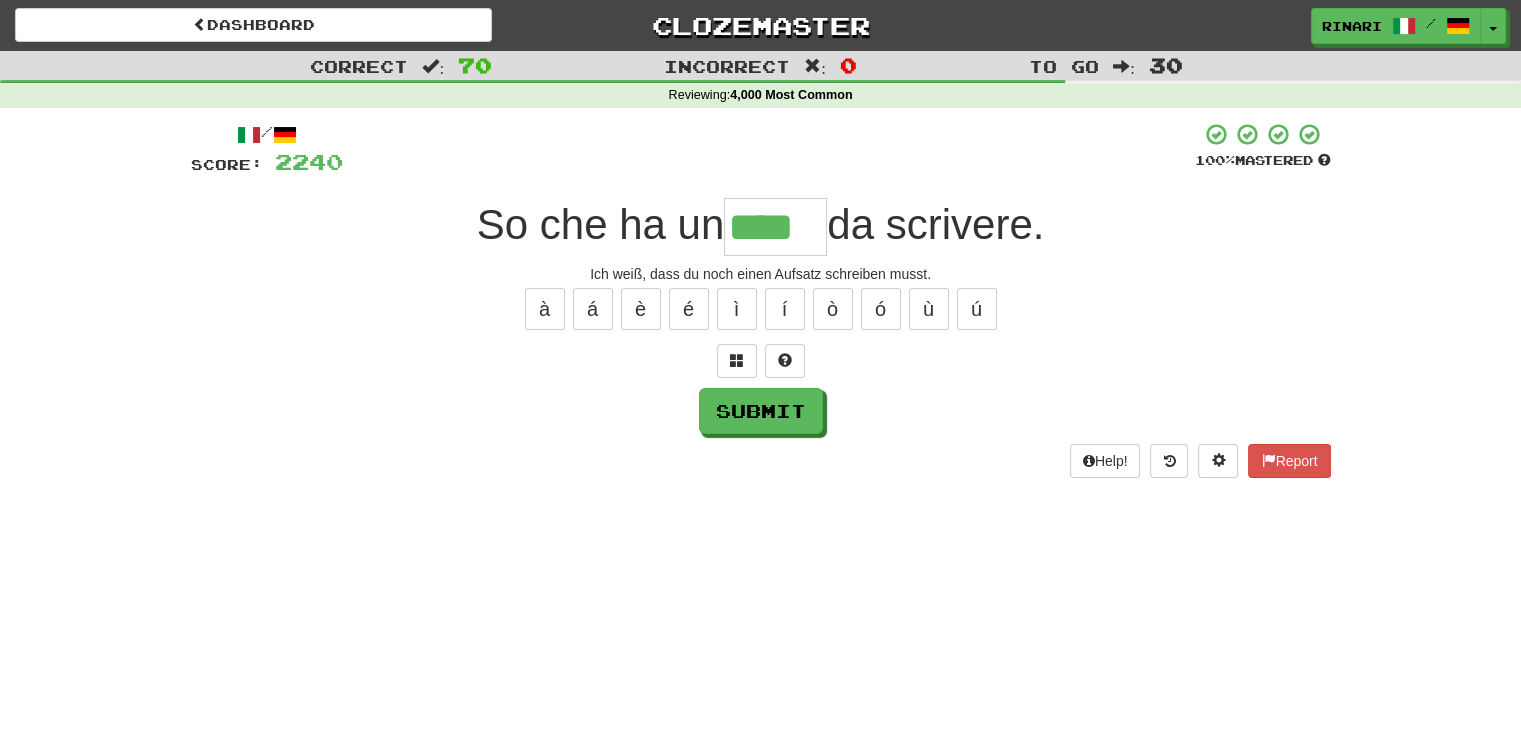 type on "****" 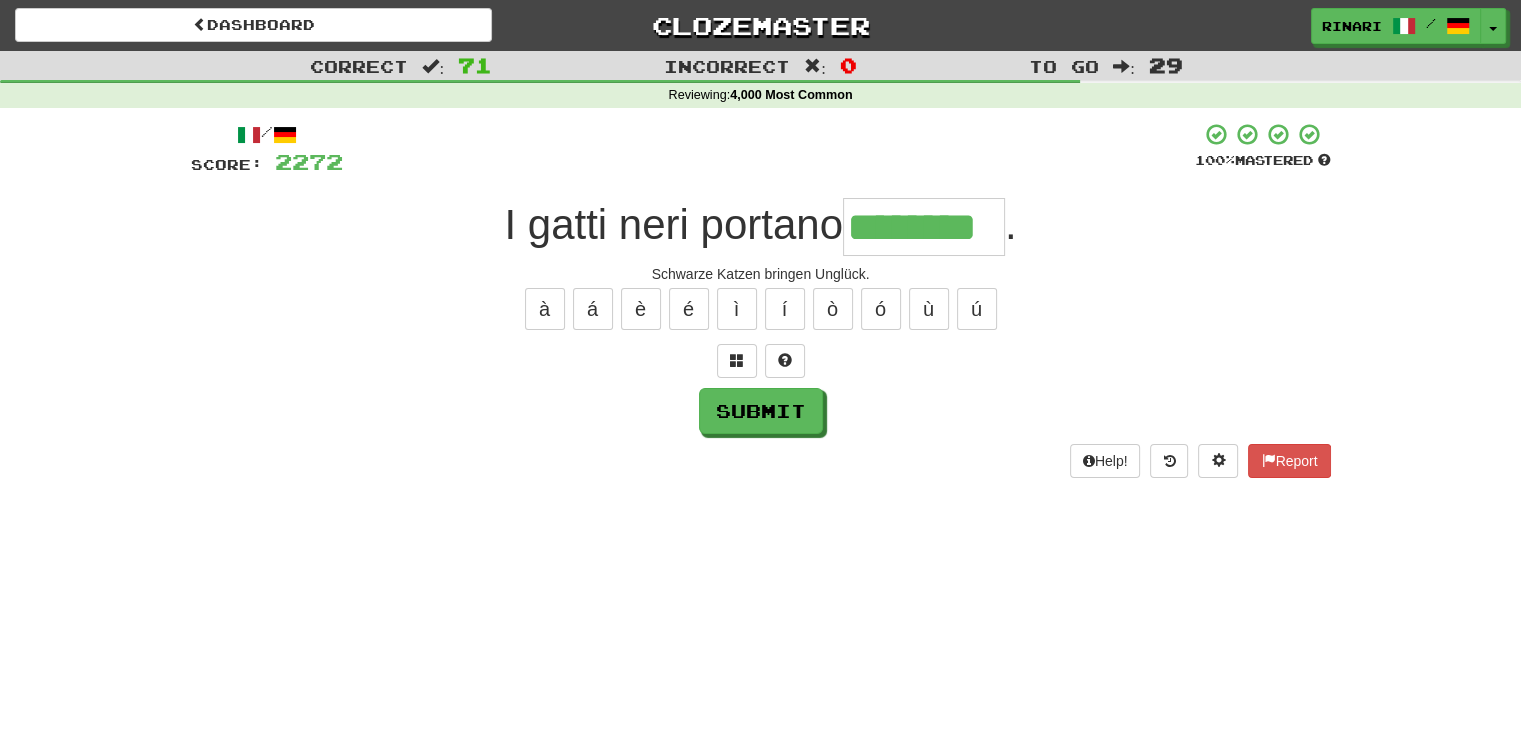 type on "********" 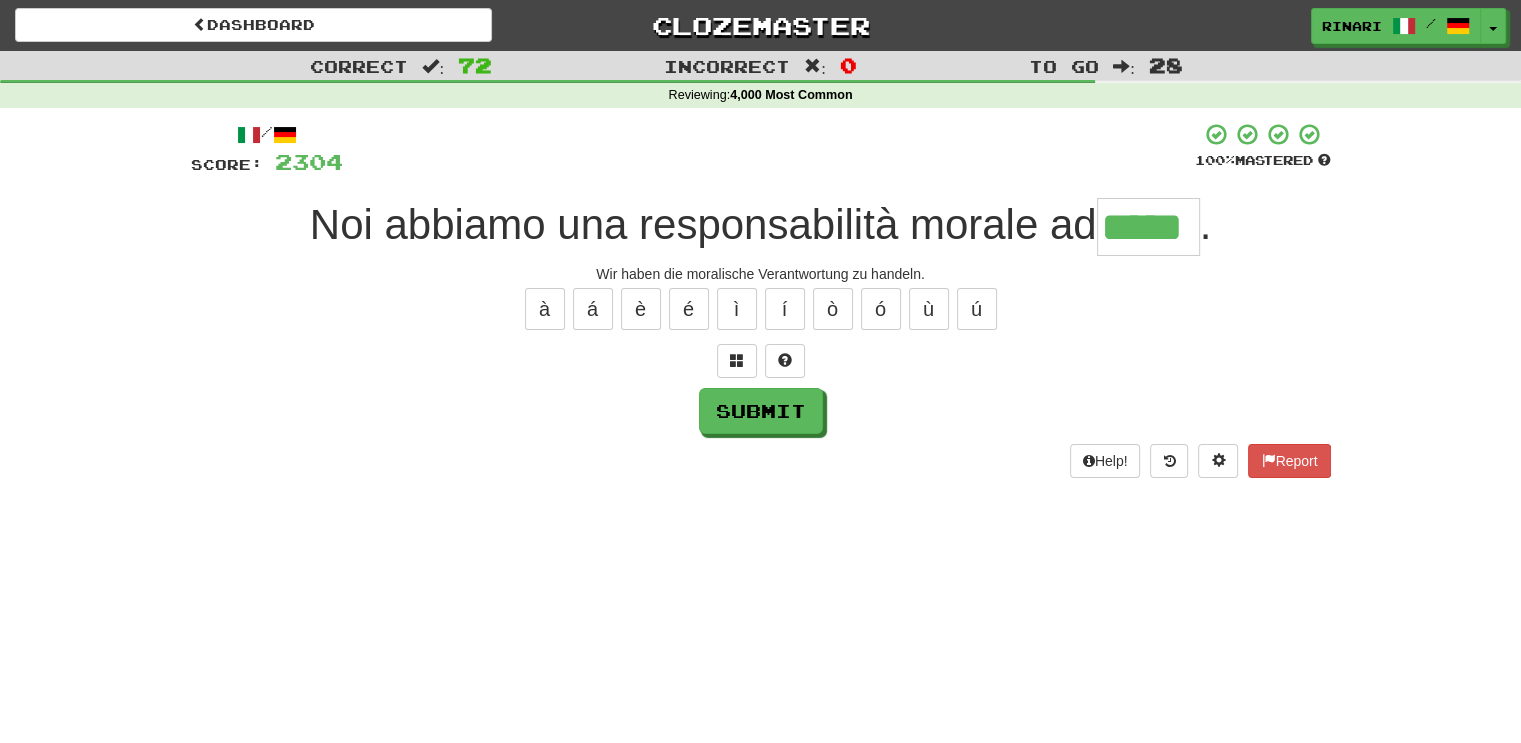 type on "*****" 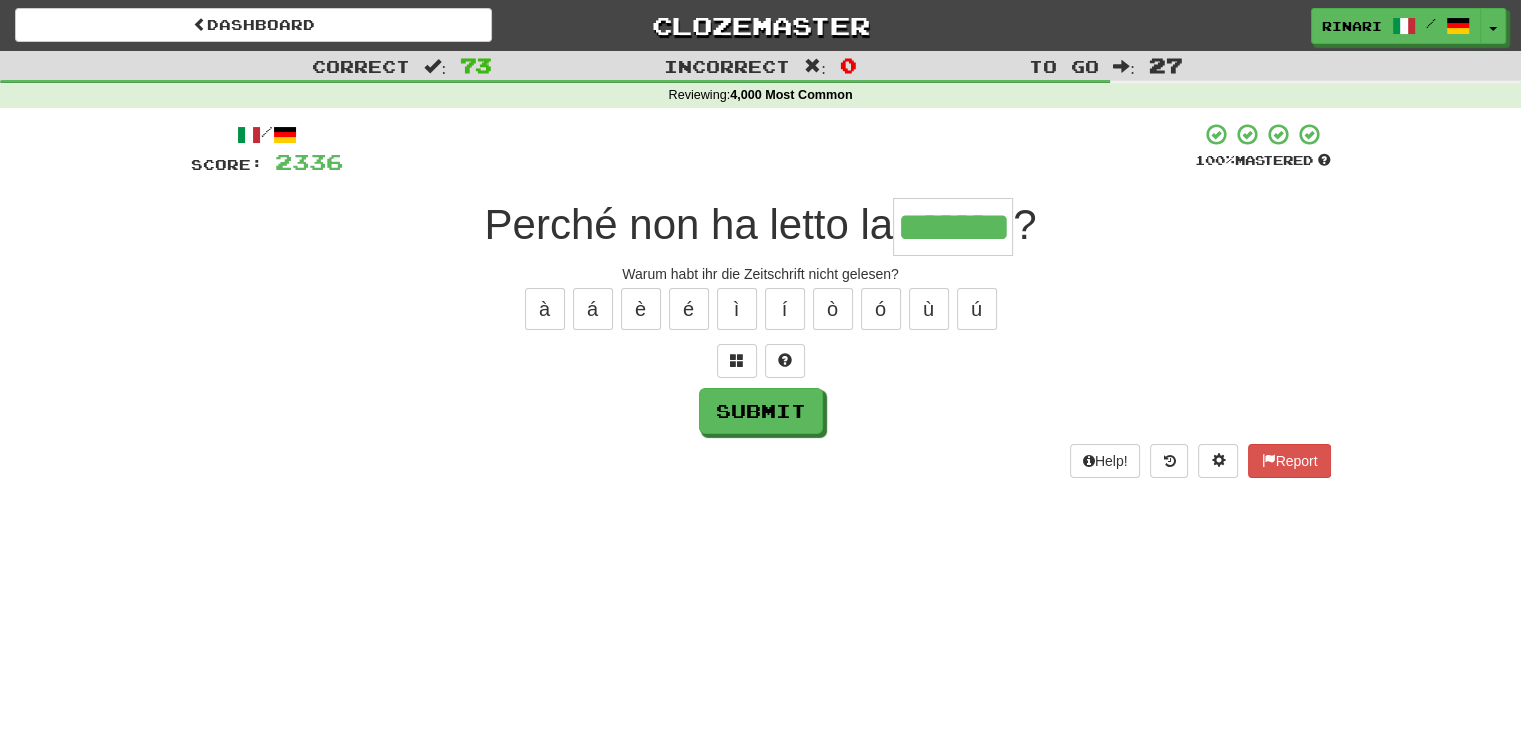type on "*******" 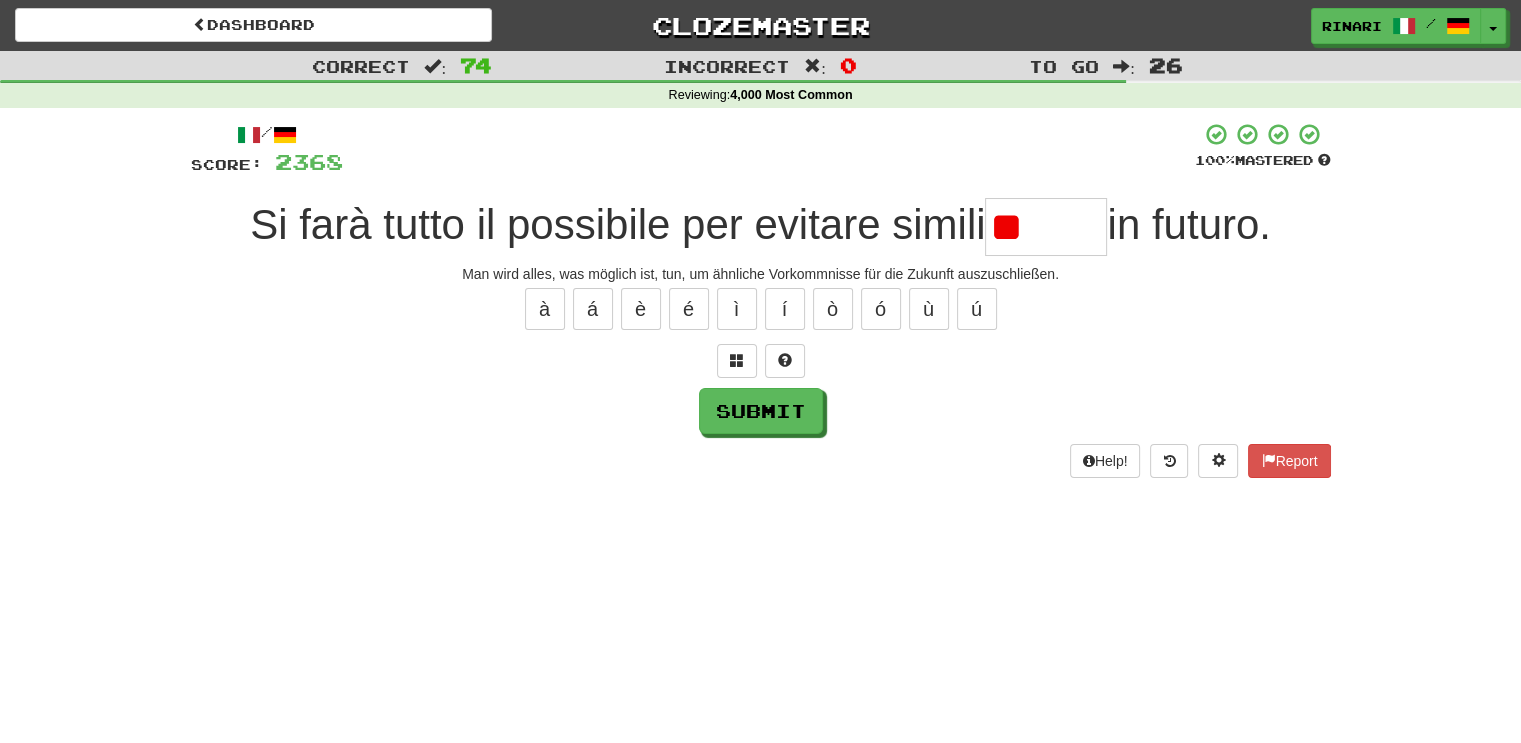type on "*" 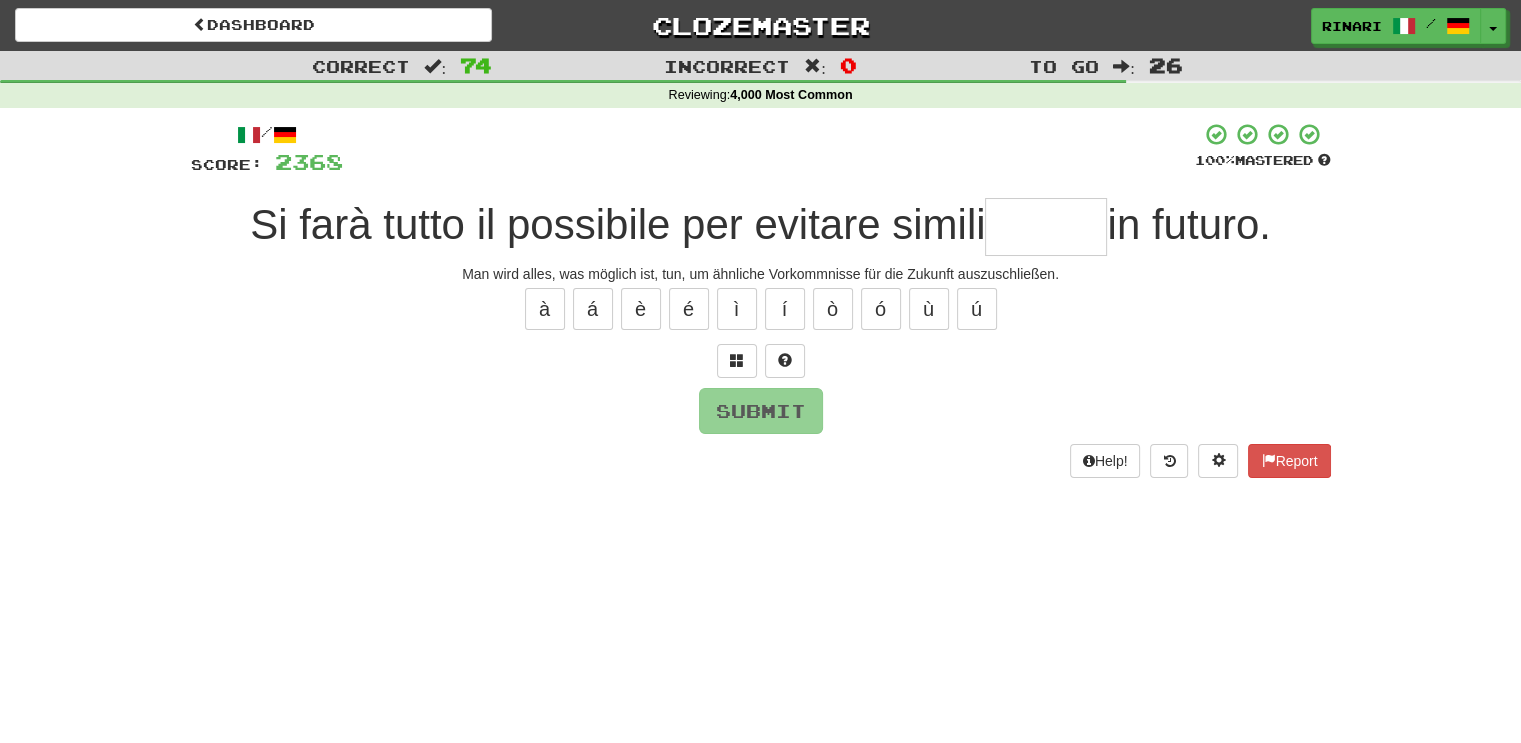 type on "*" 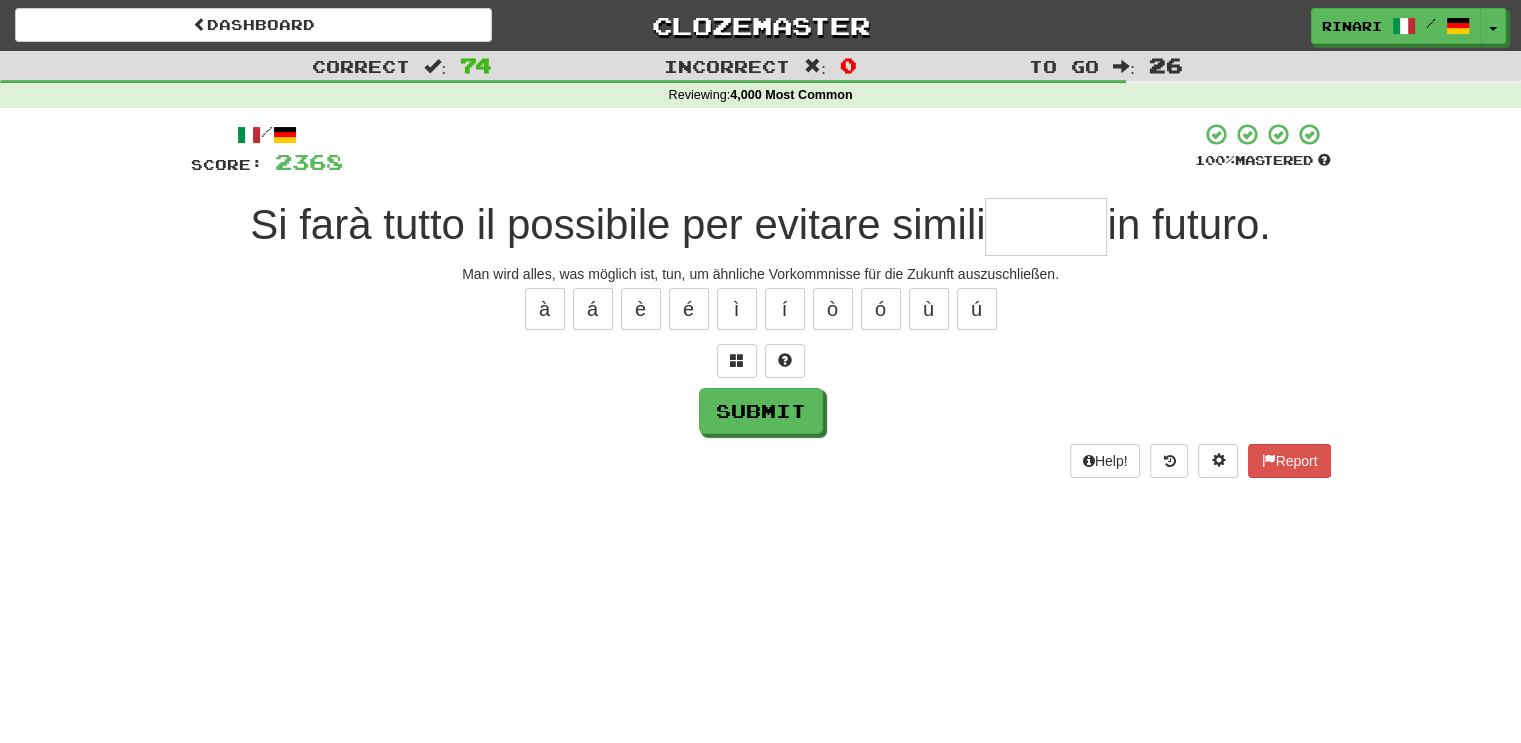 type on "*" 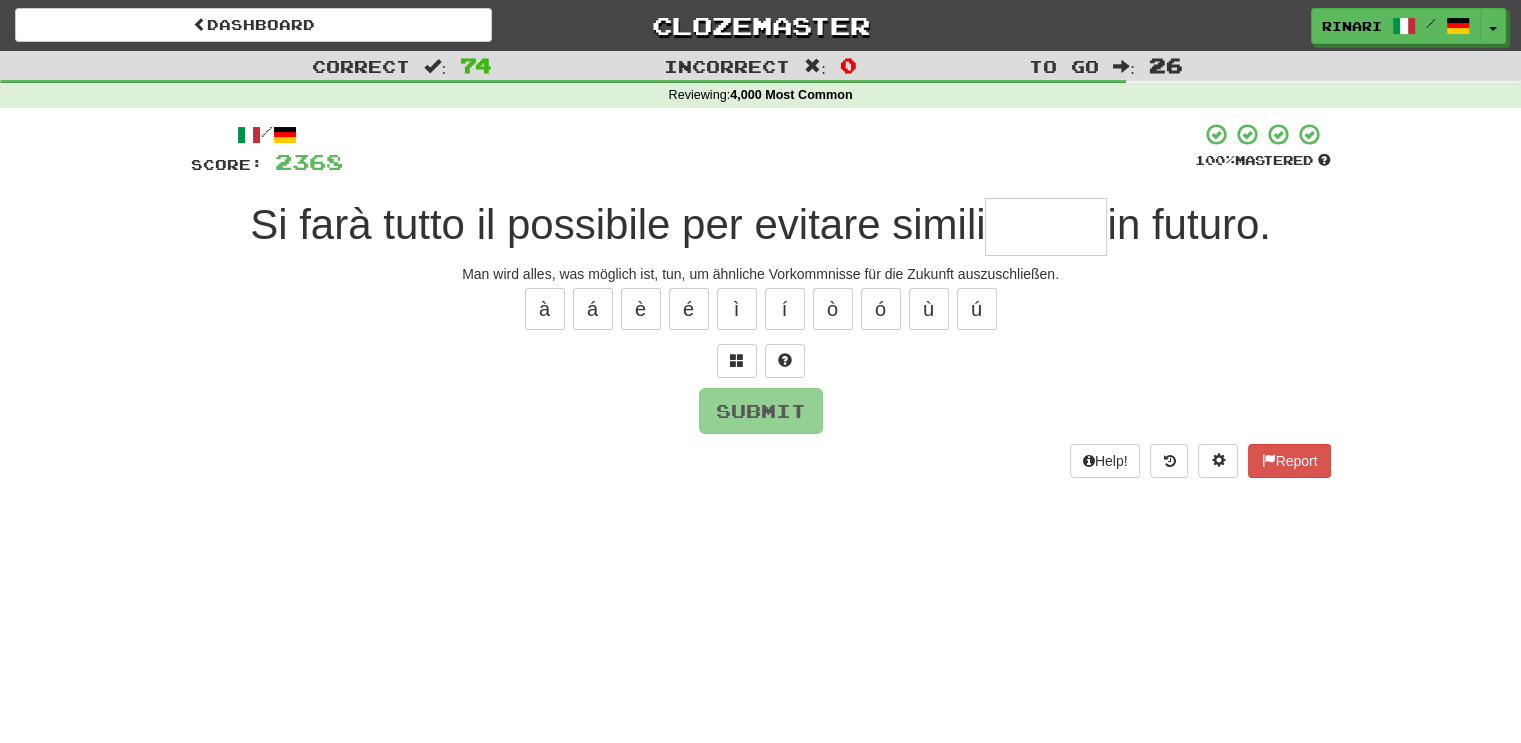 type on "*" 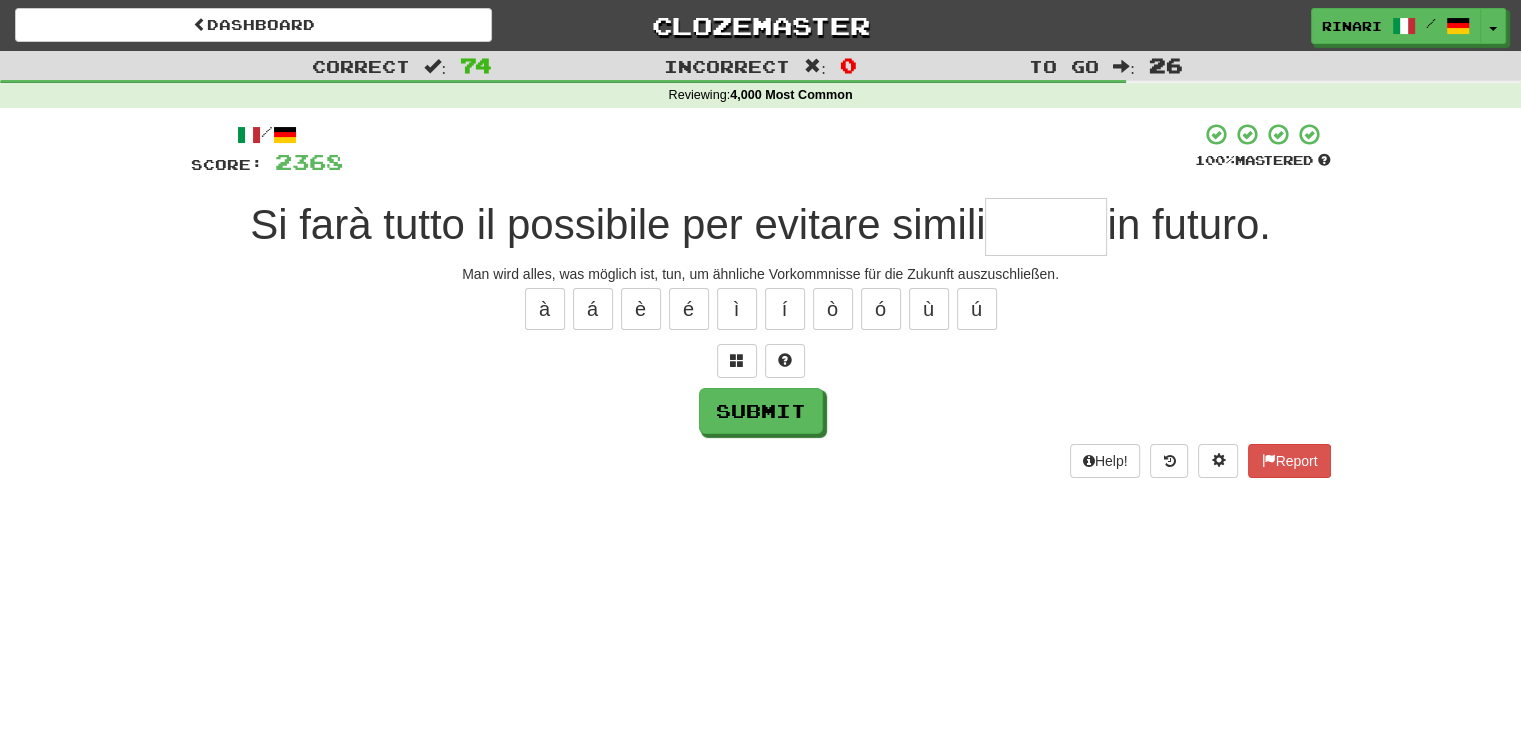 type on "*" 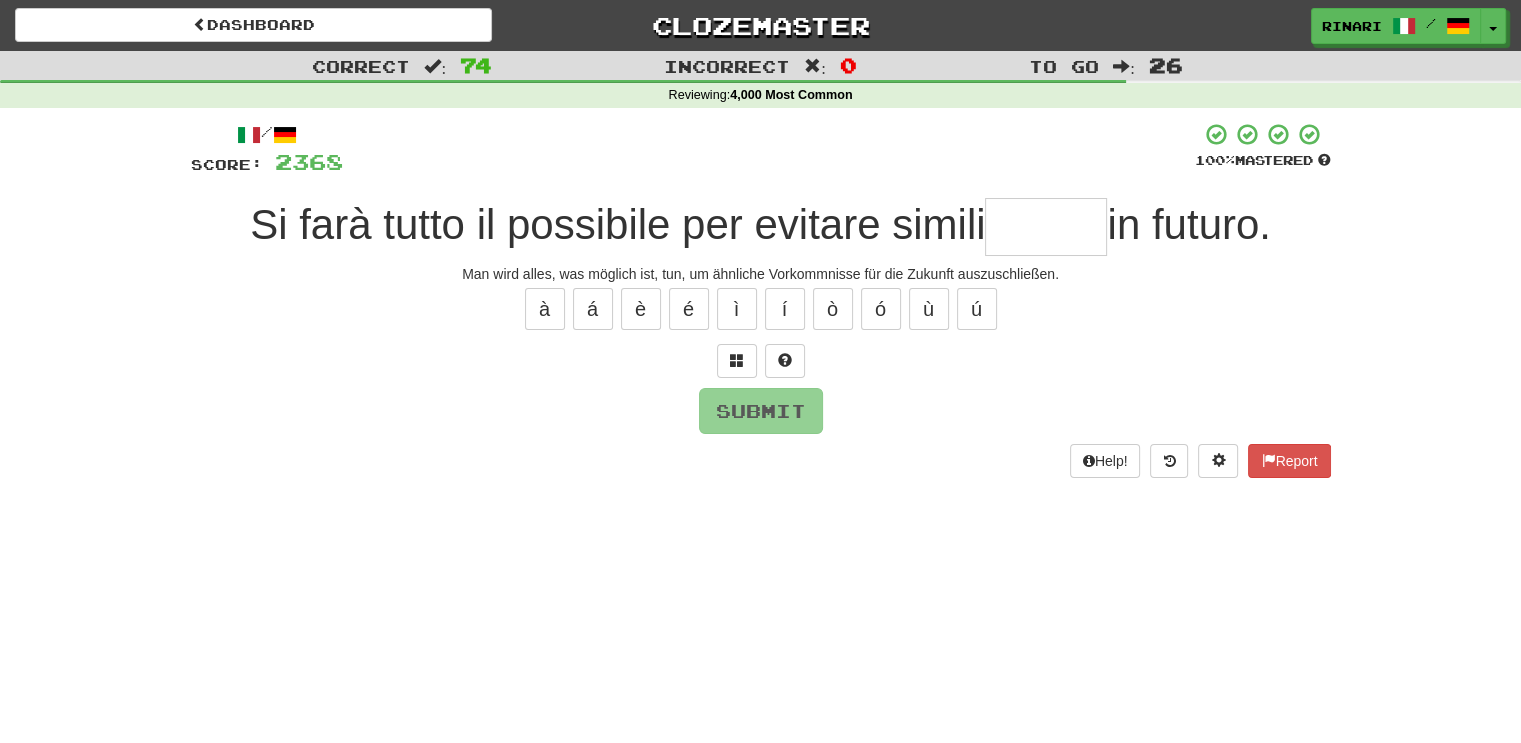 type on "*" 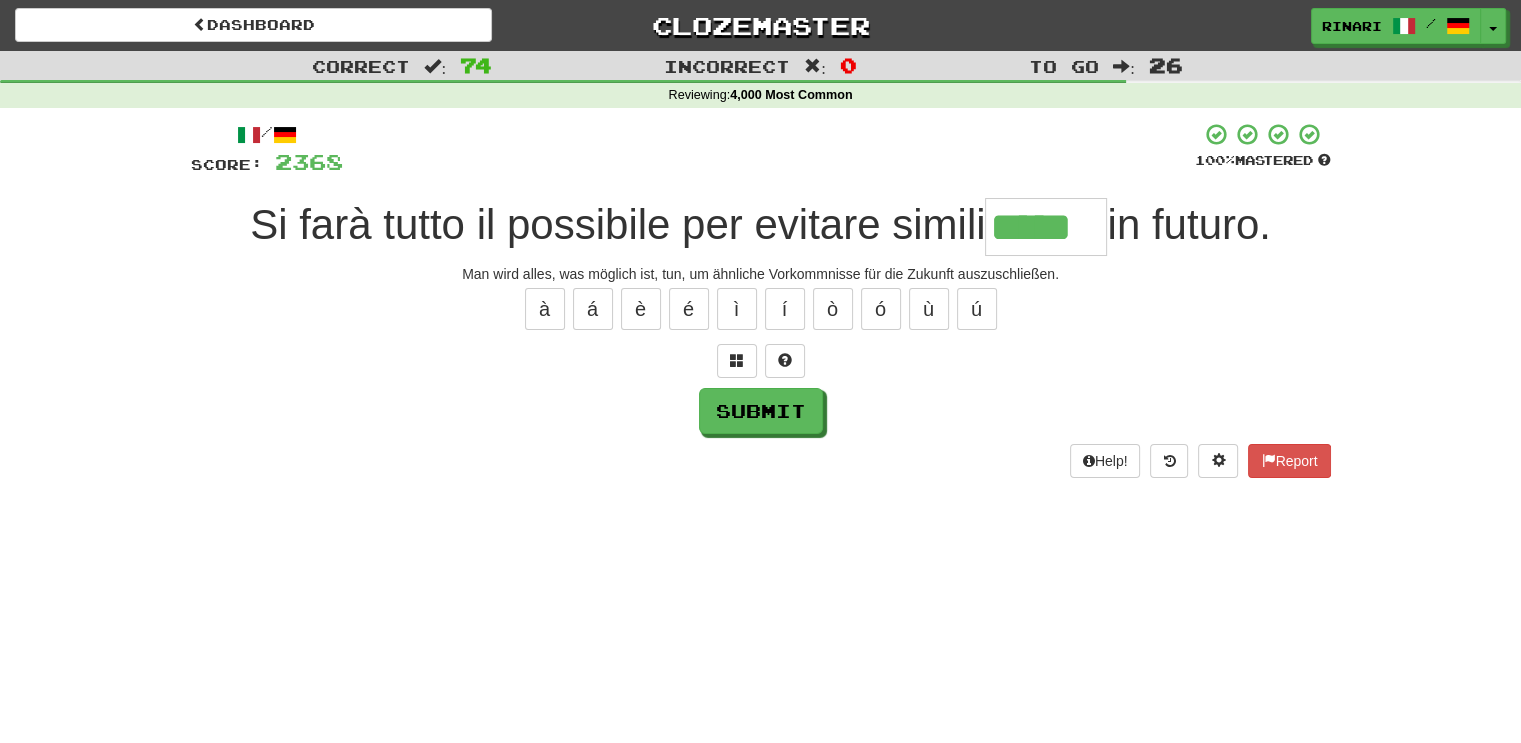 scroll, scrollTop: 0, scrollLeft: 0, axis: both 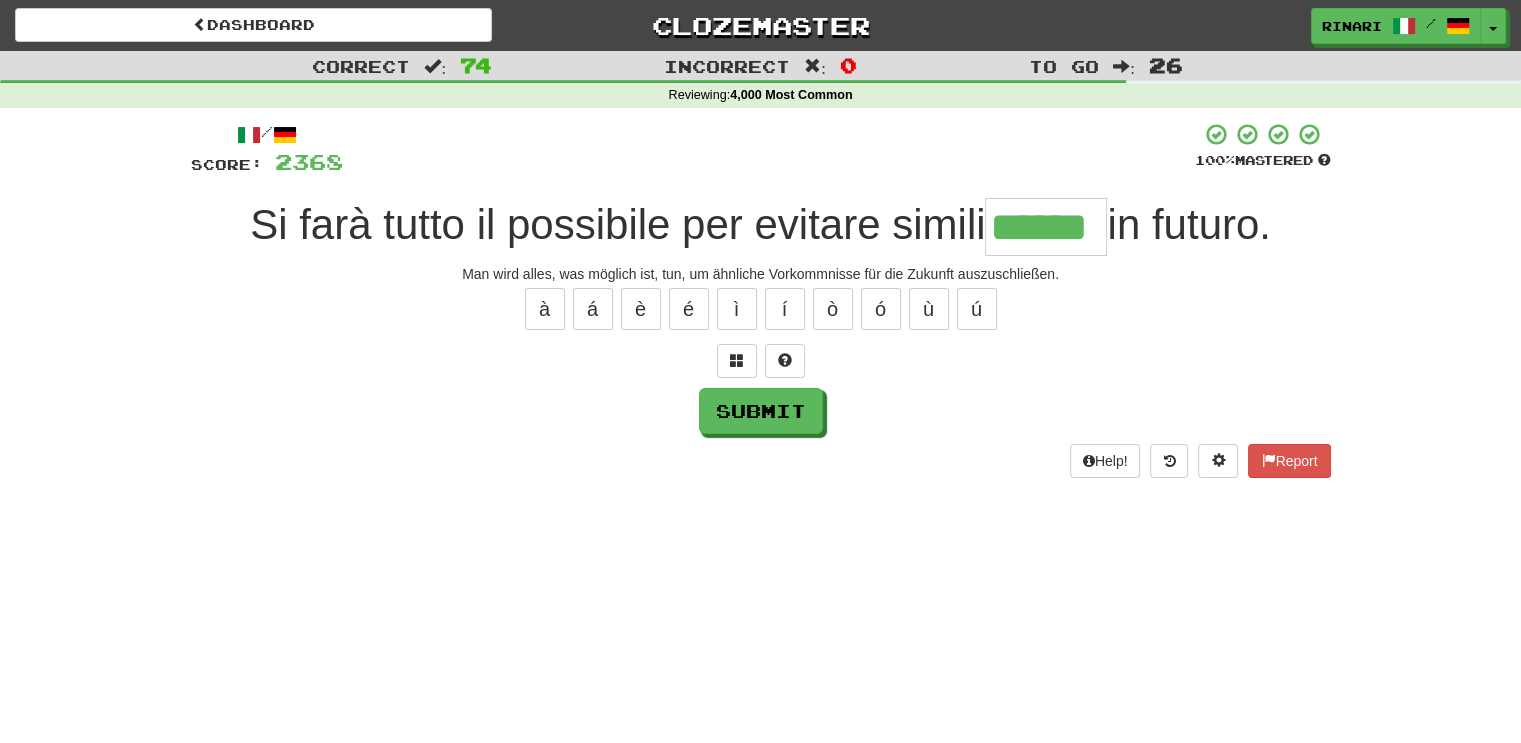 type on "******" 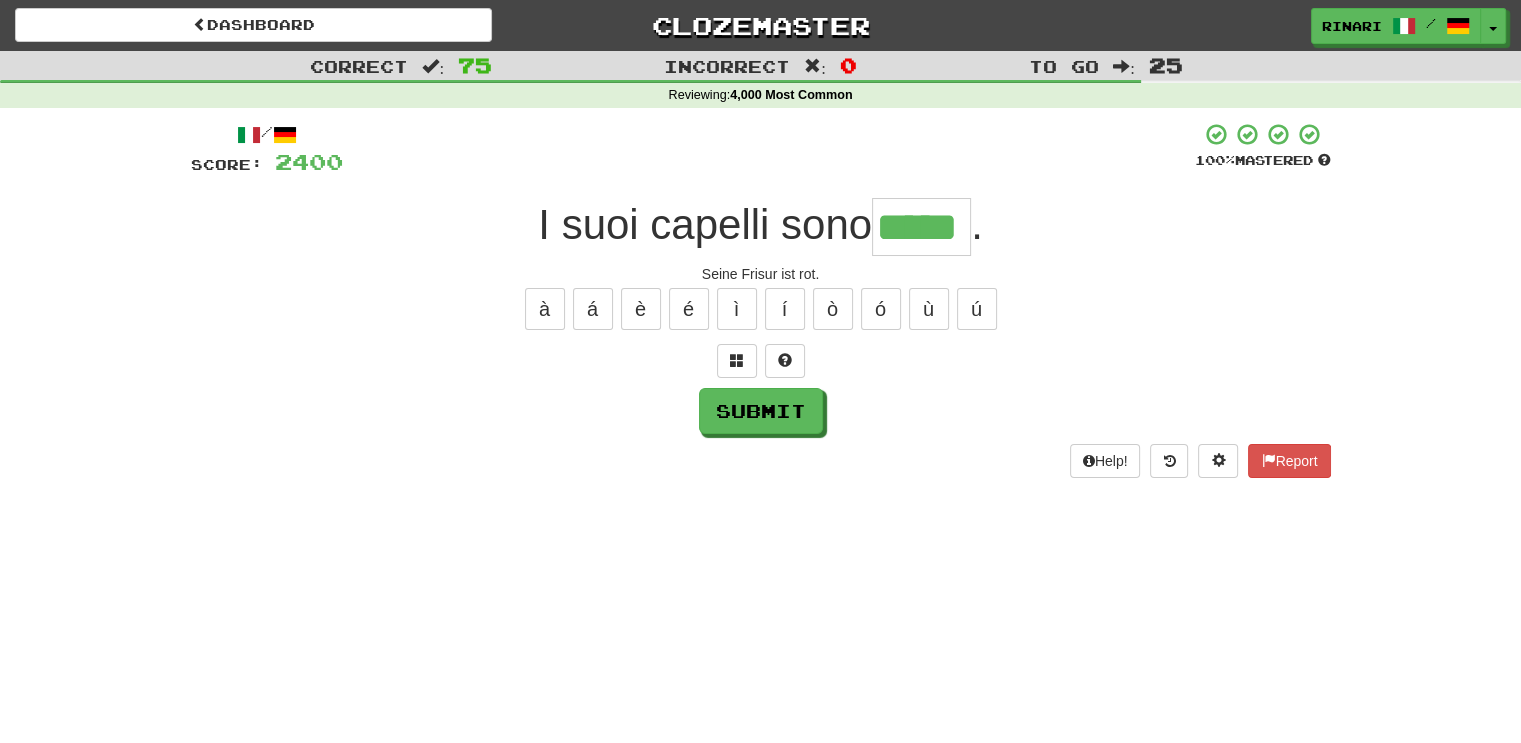 type on "*****" 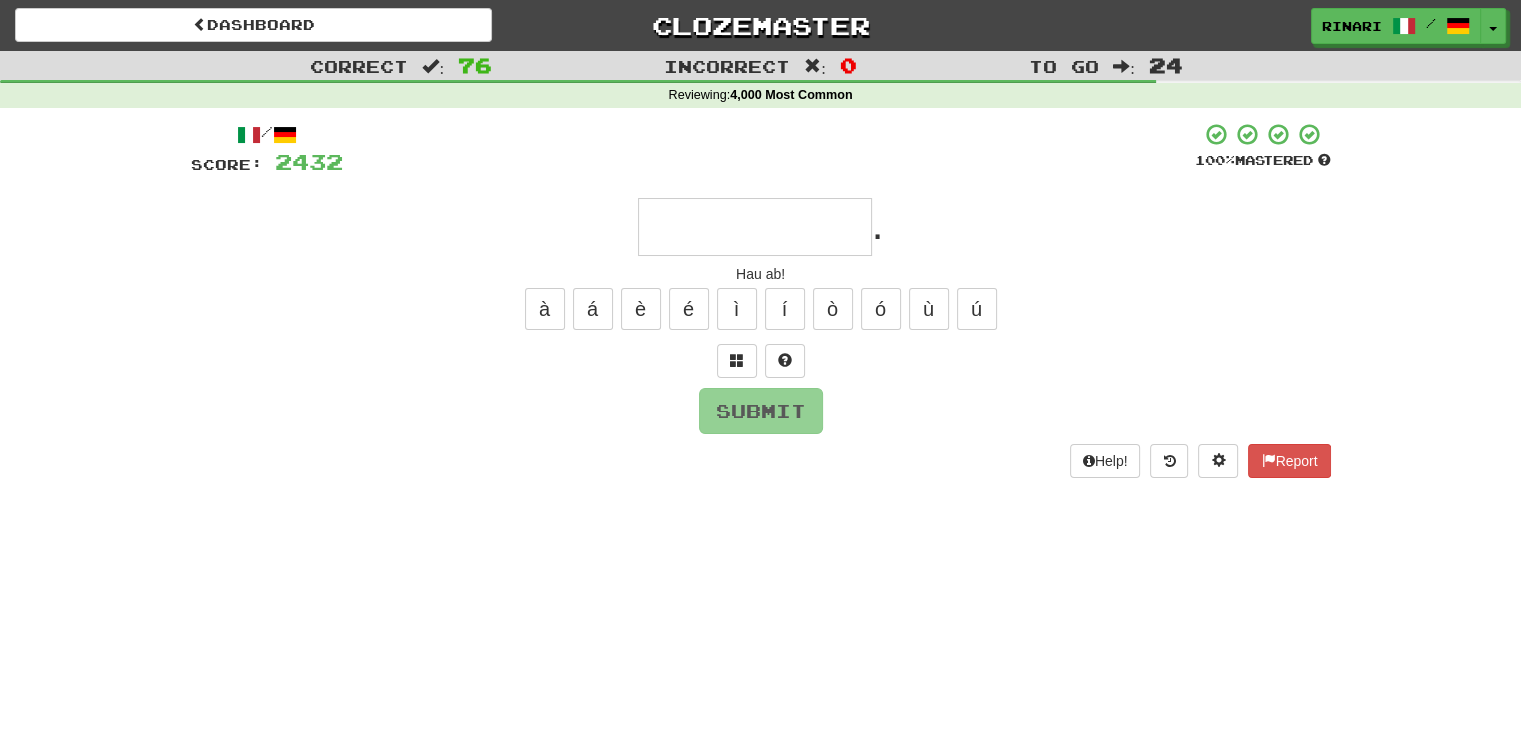 type on "*" 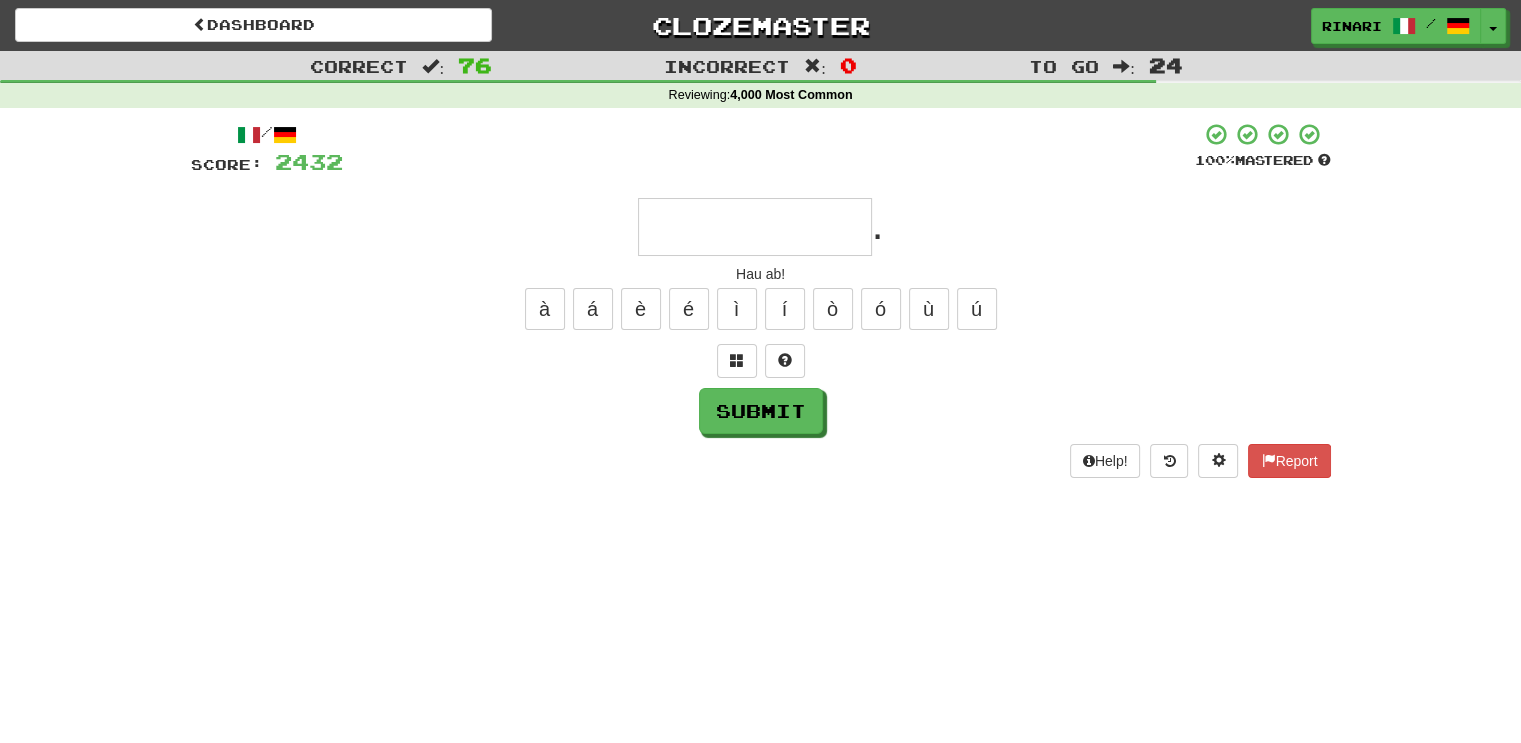 type on "*" 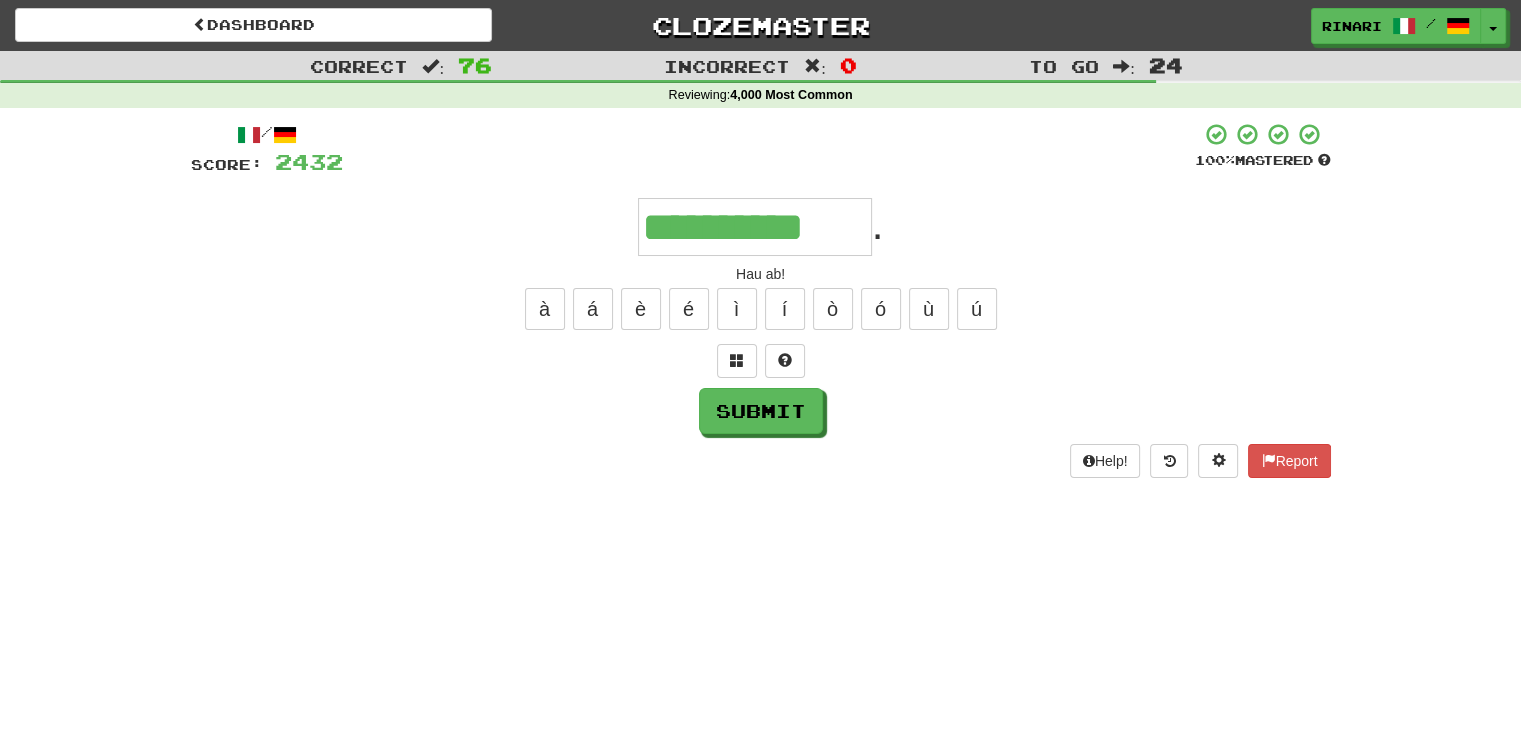 type on "**********" 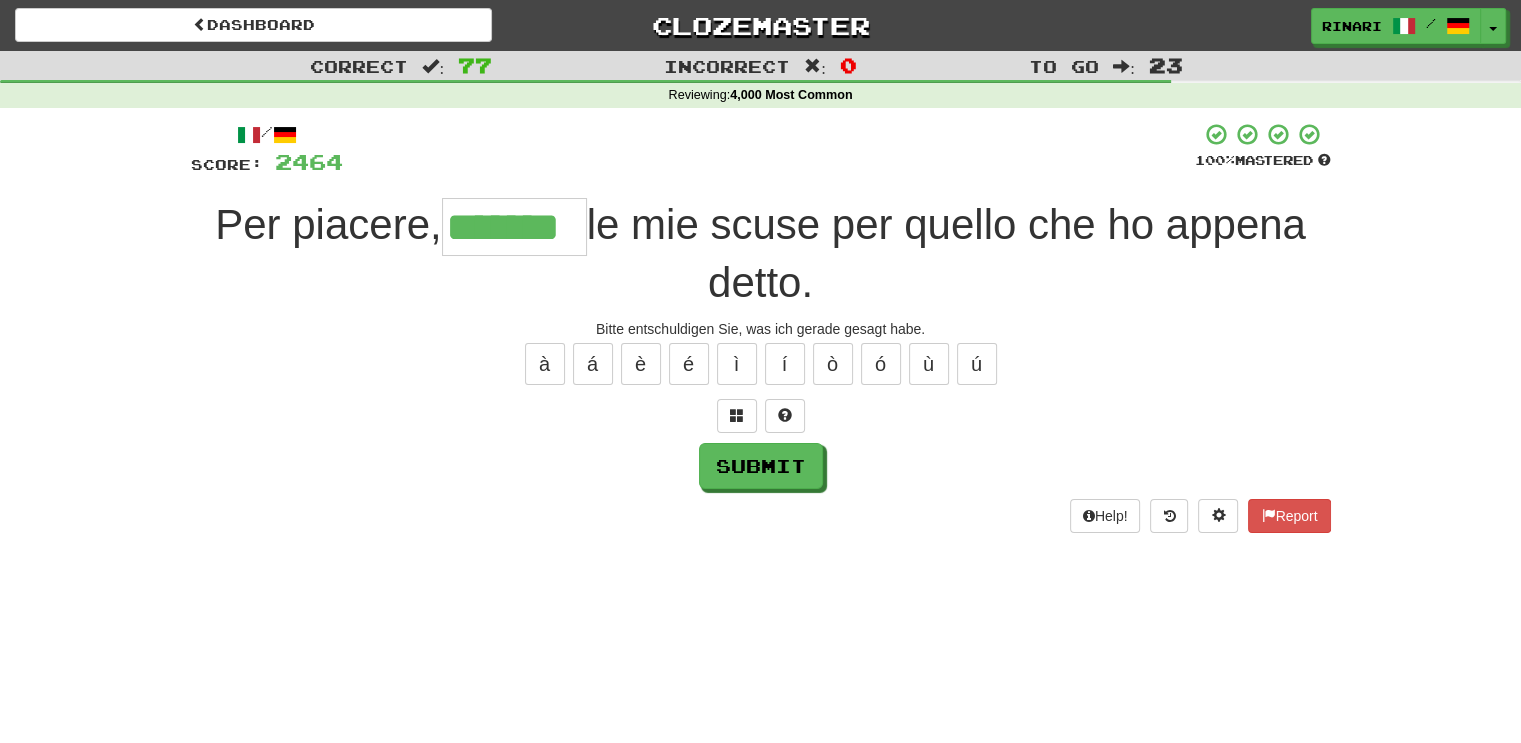 type on "*******" 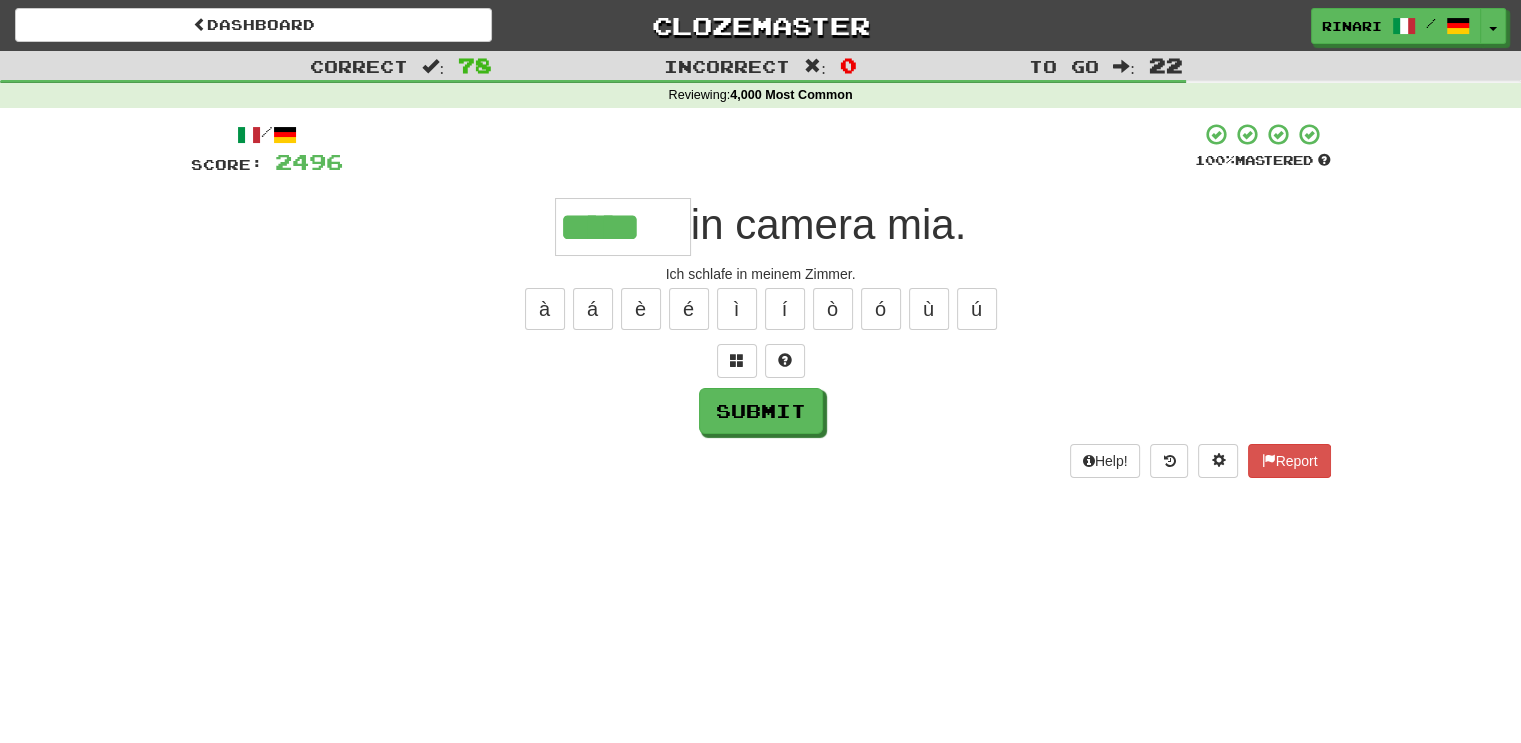 type on "*****" 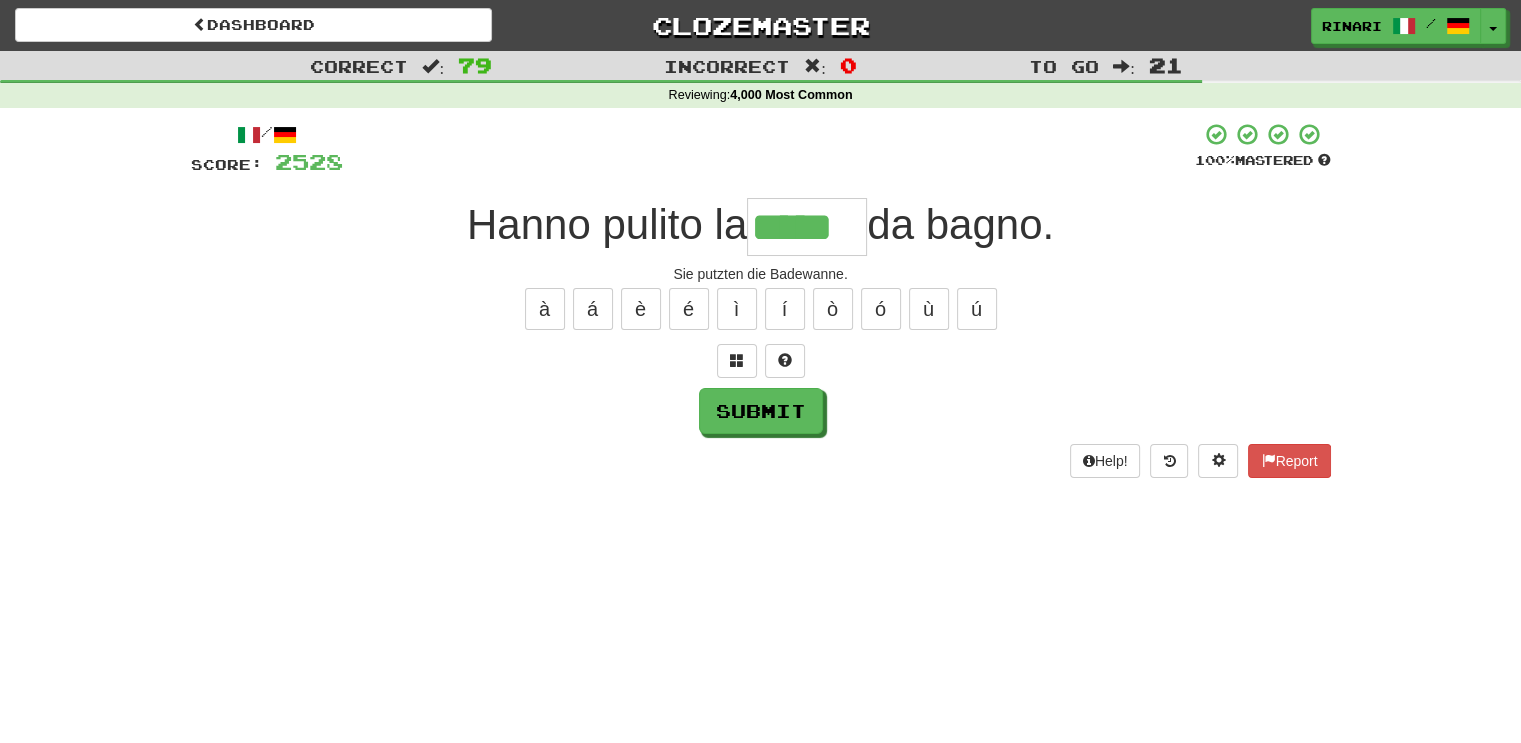 type on "*****" 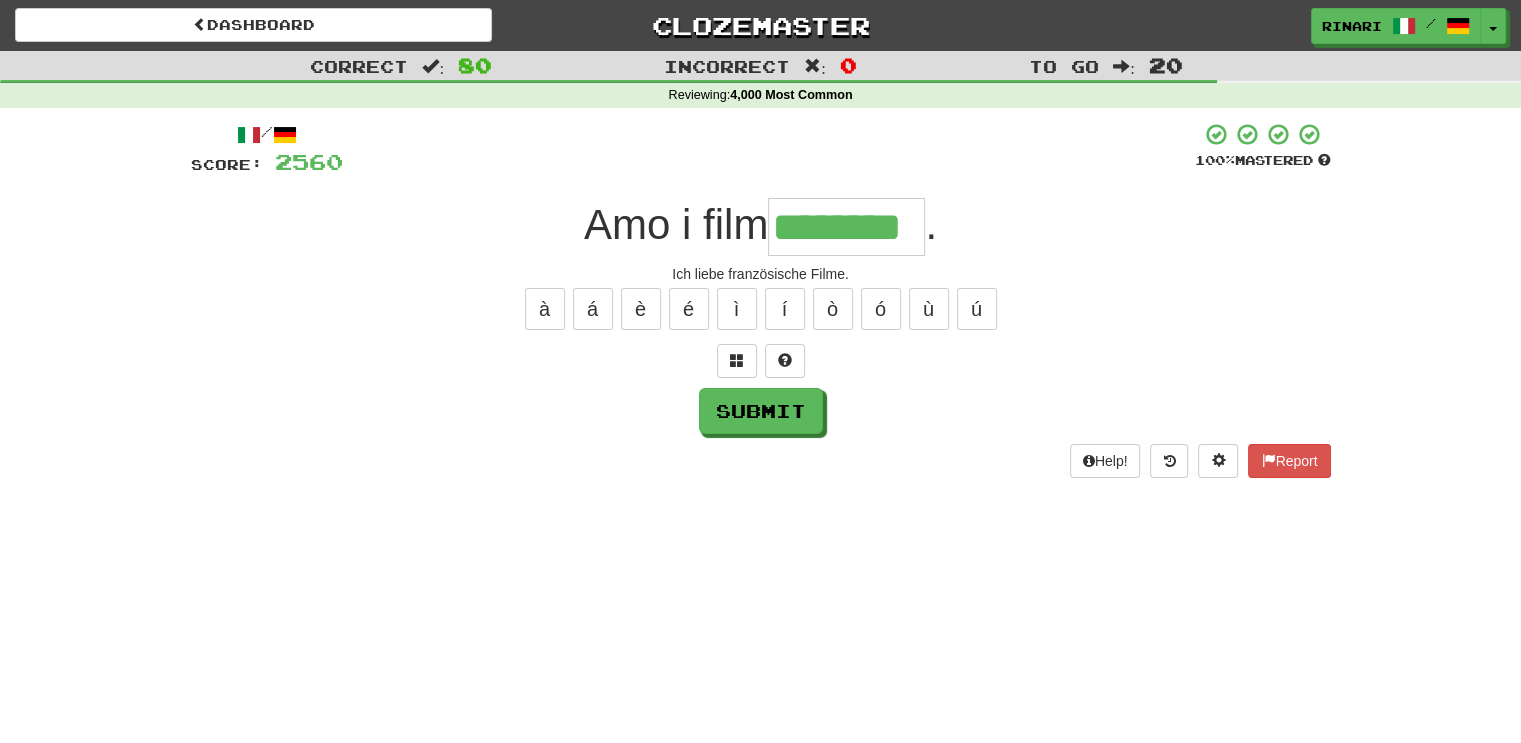 type on "********" 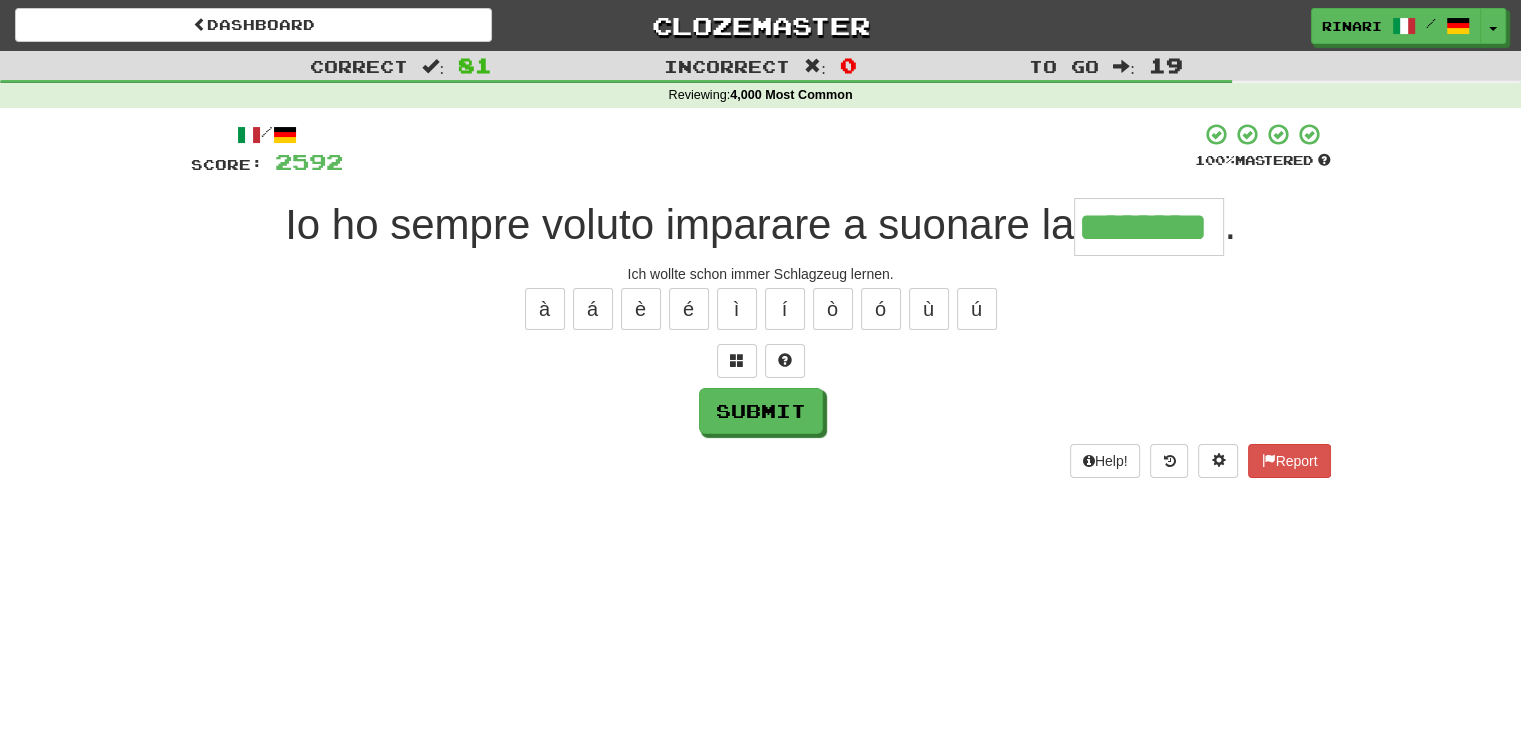 type on "********" 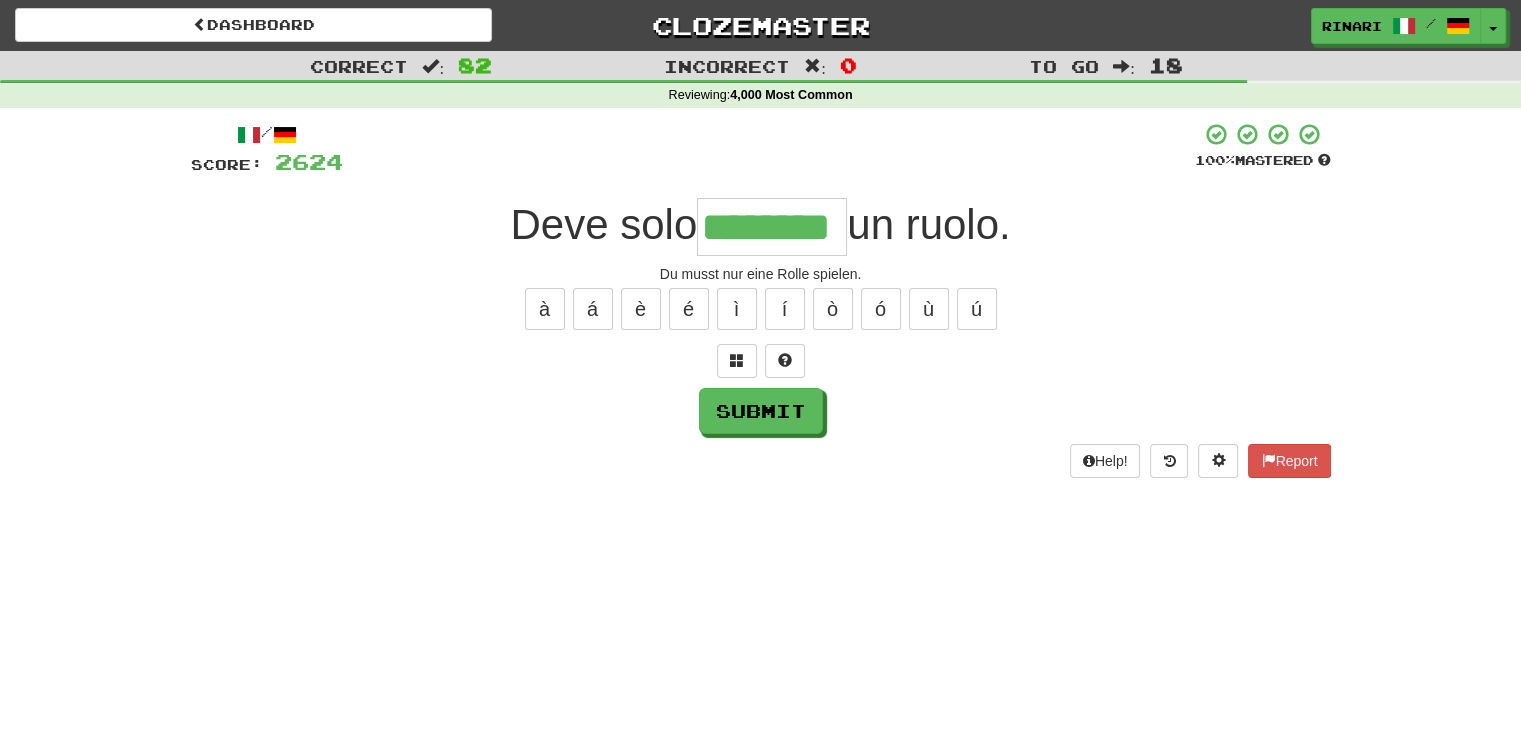 type on "********" 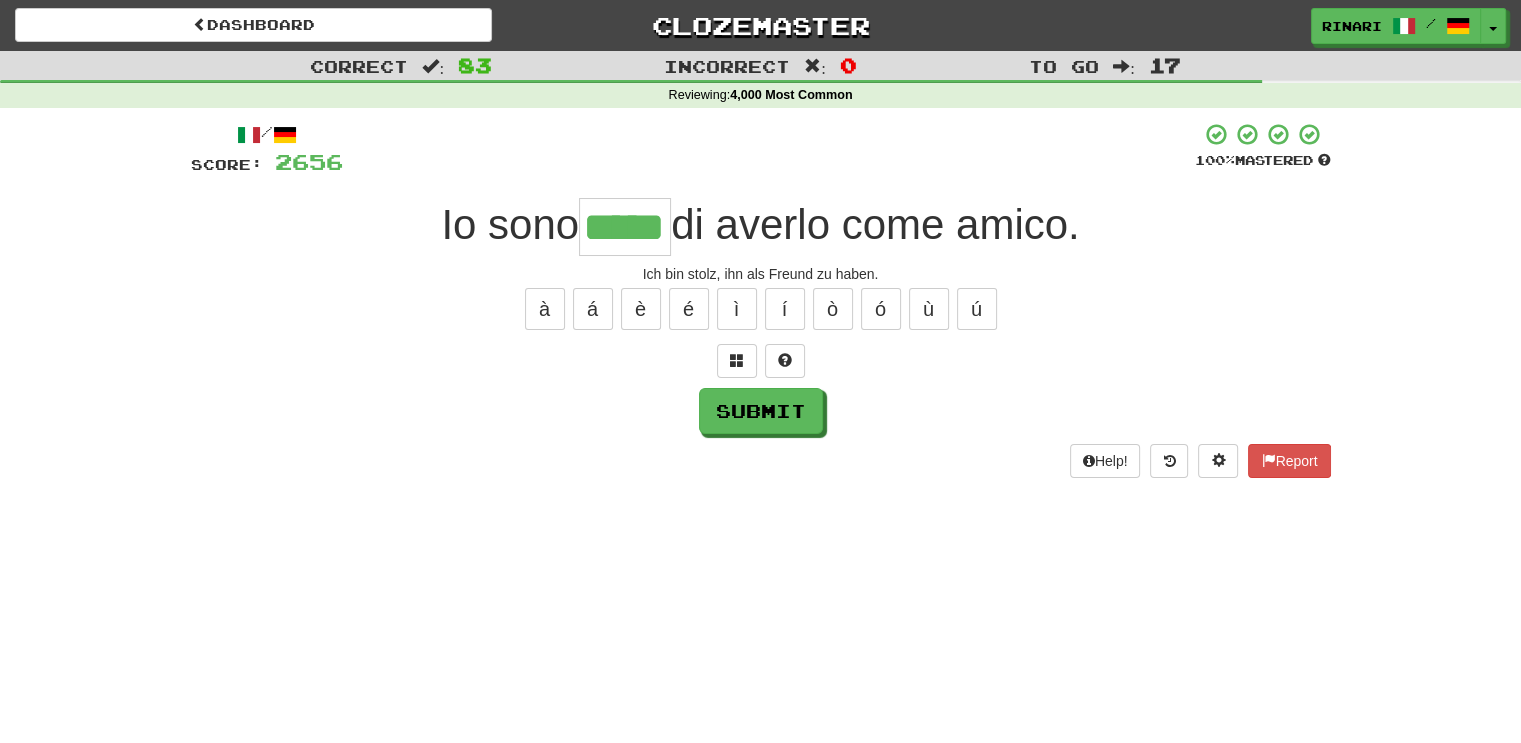 type on "*****" 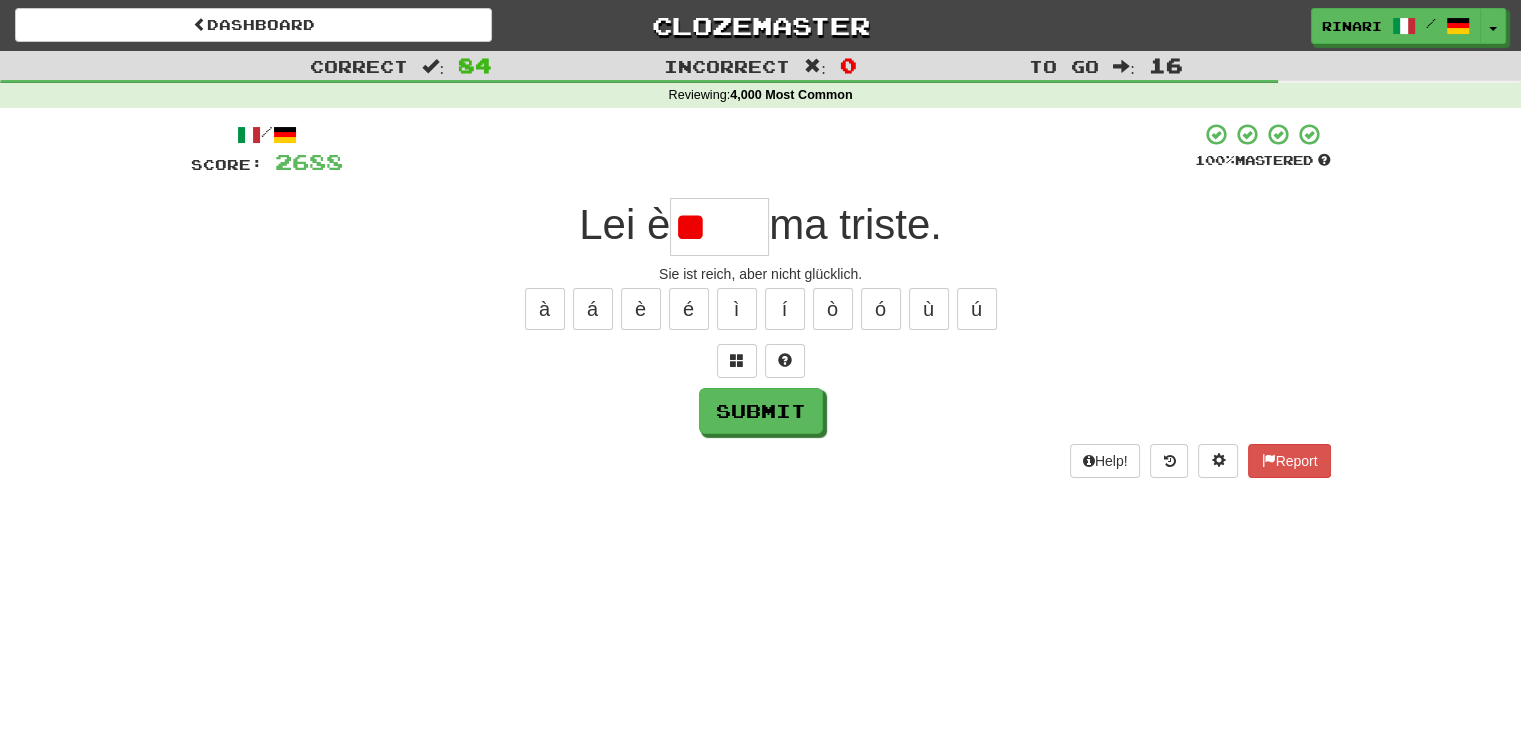 type on "*" 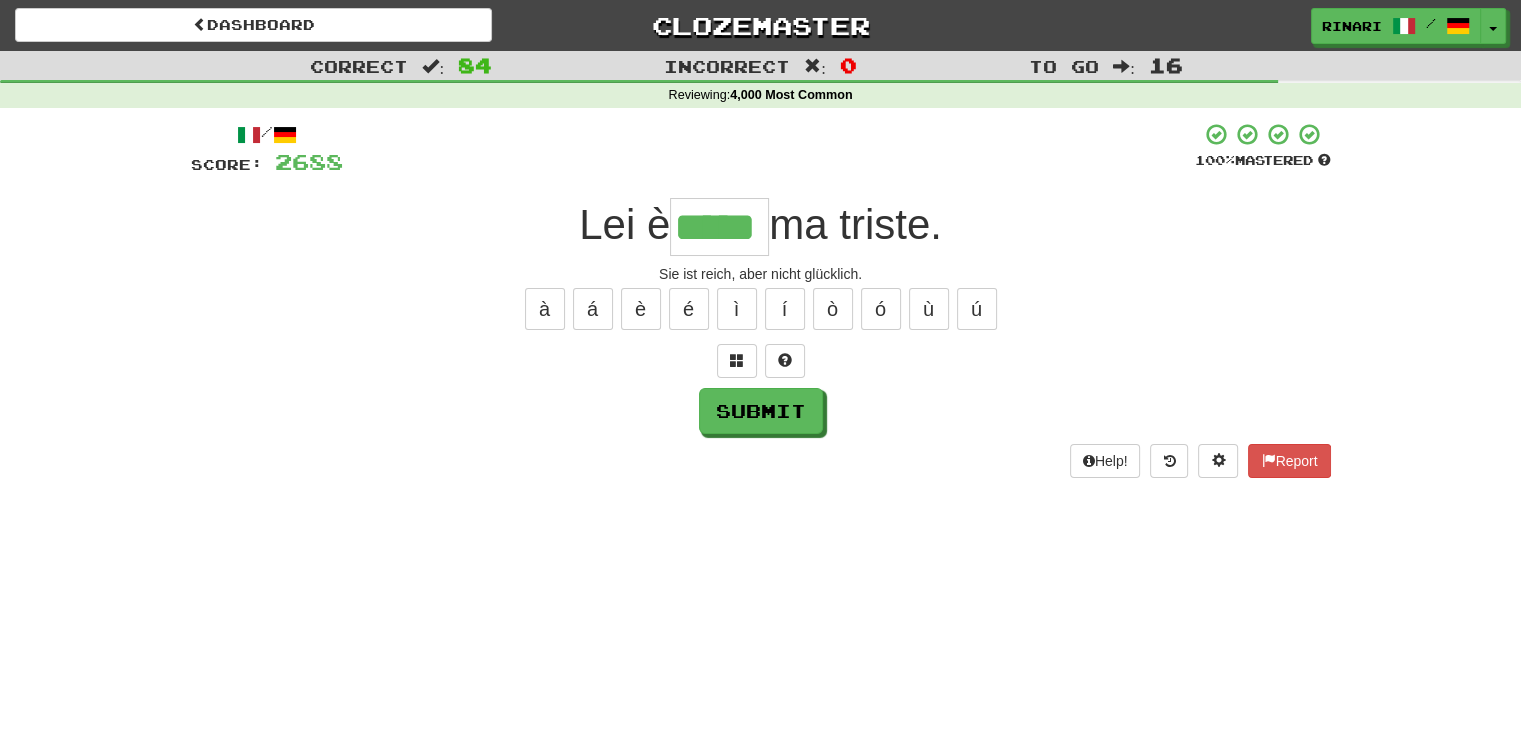 type on "*****" 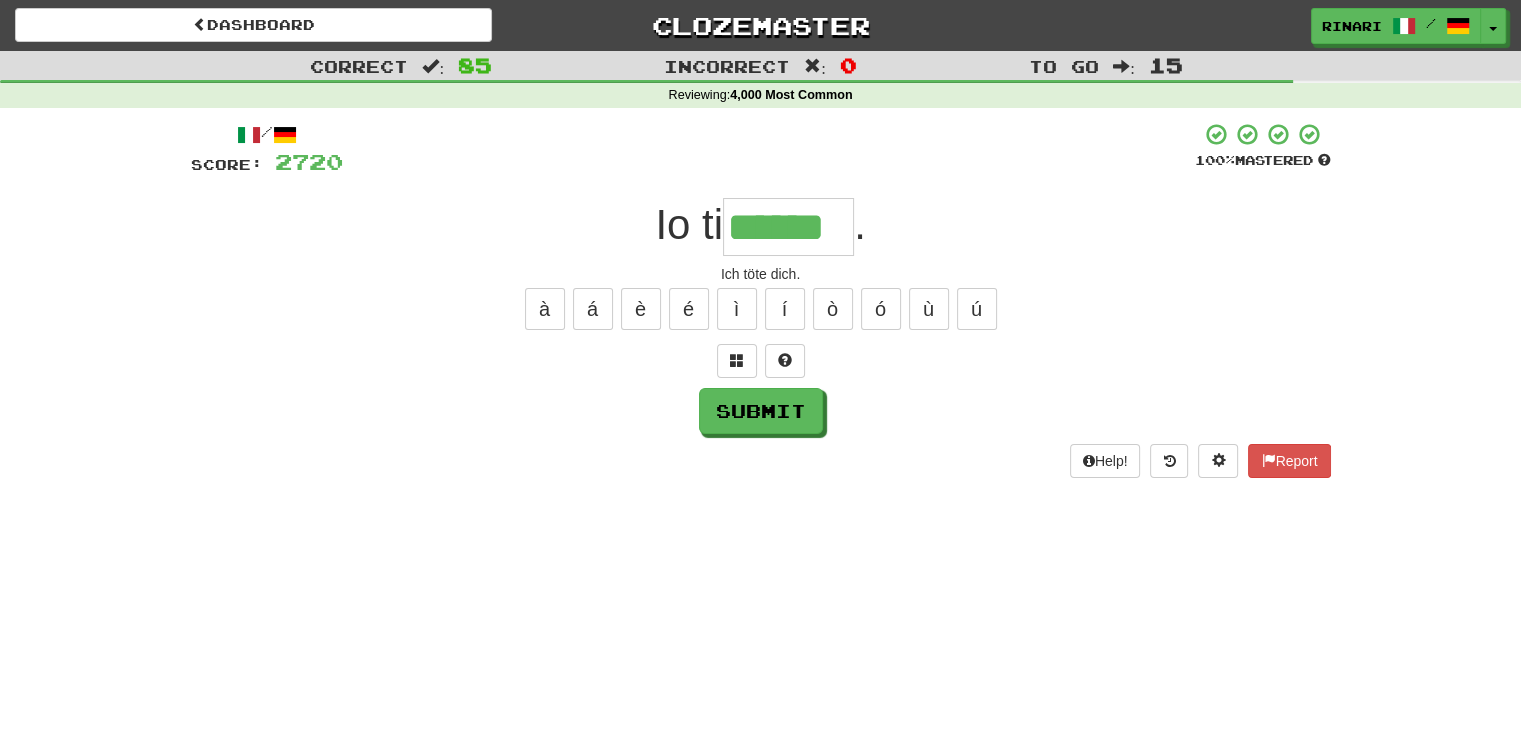 type on "******" 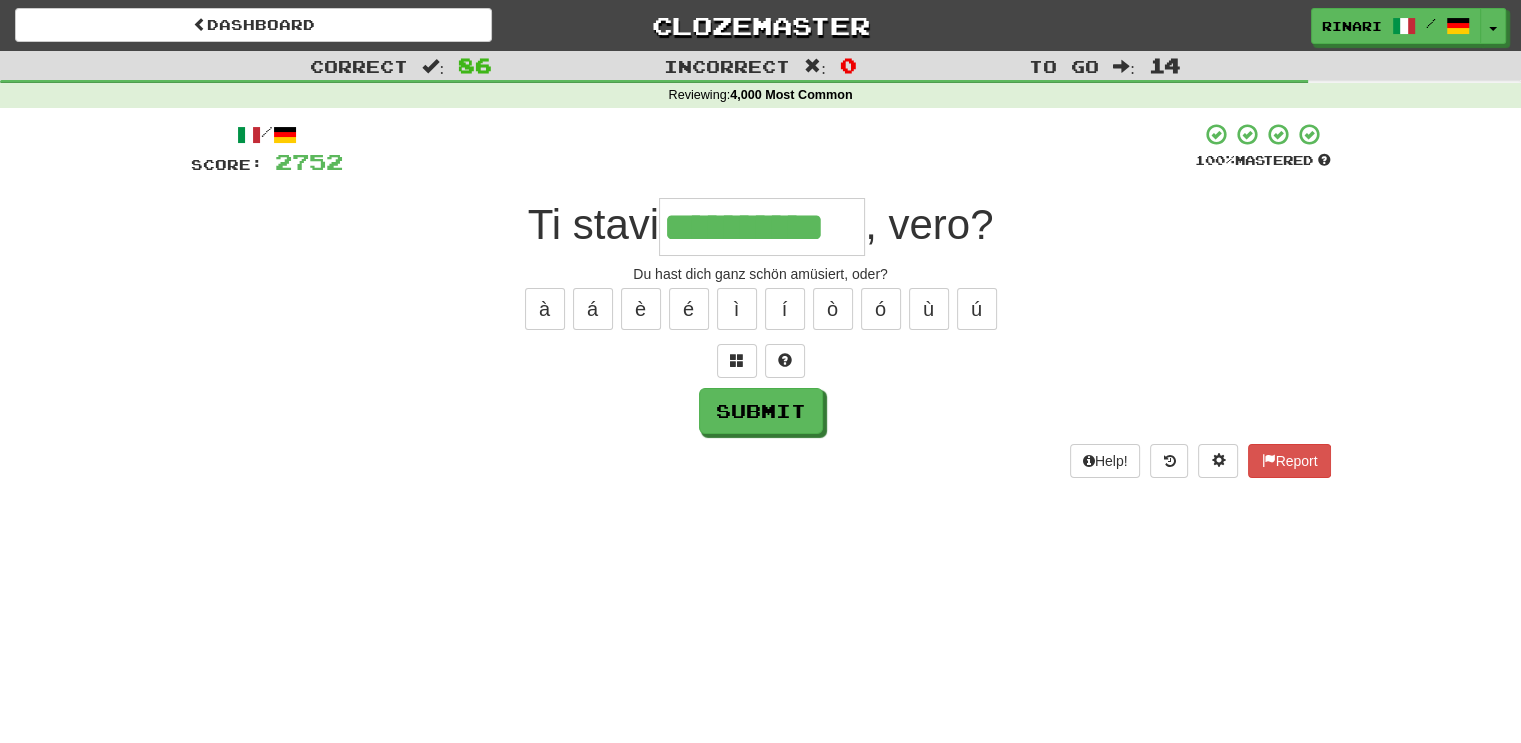 type on "**********" 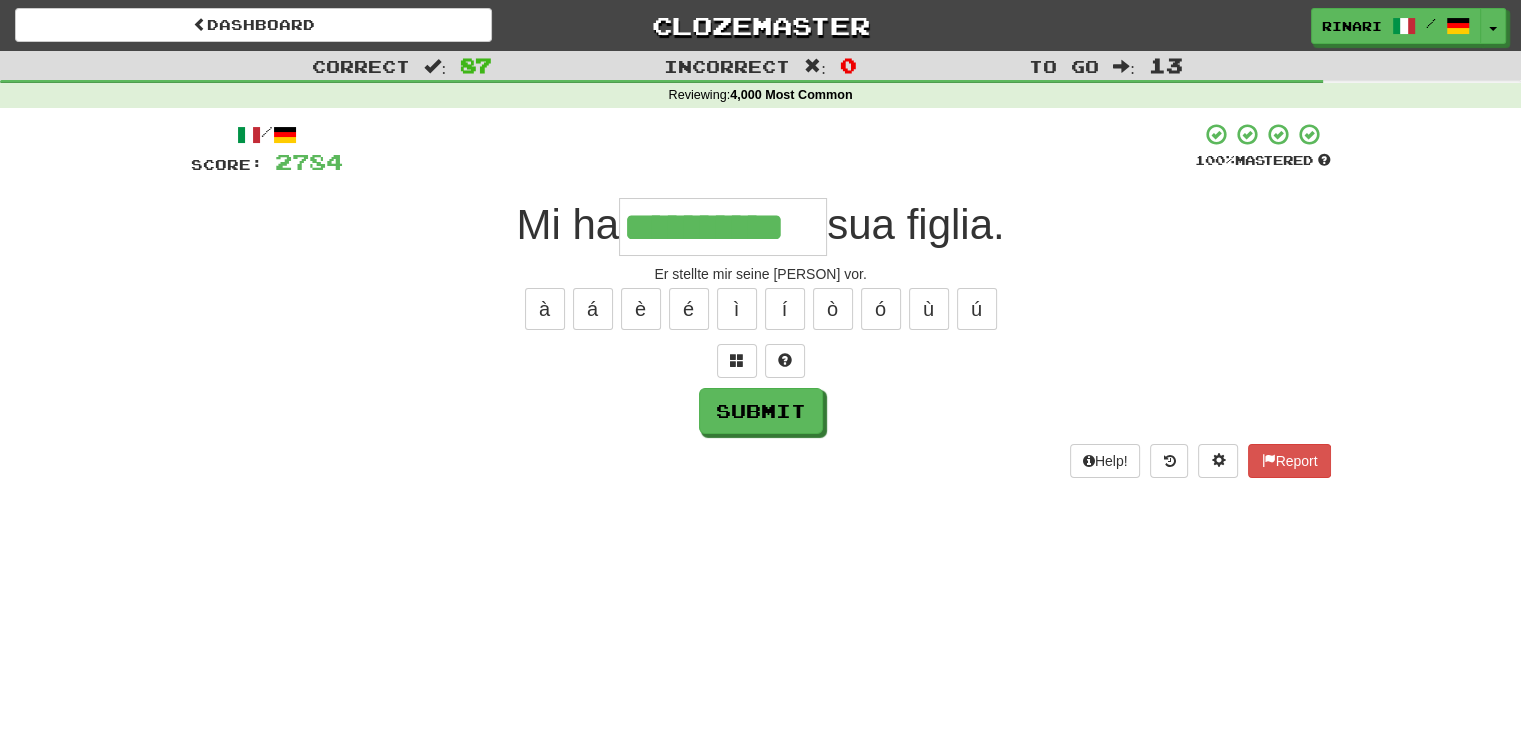 type on "**********" 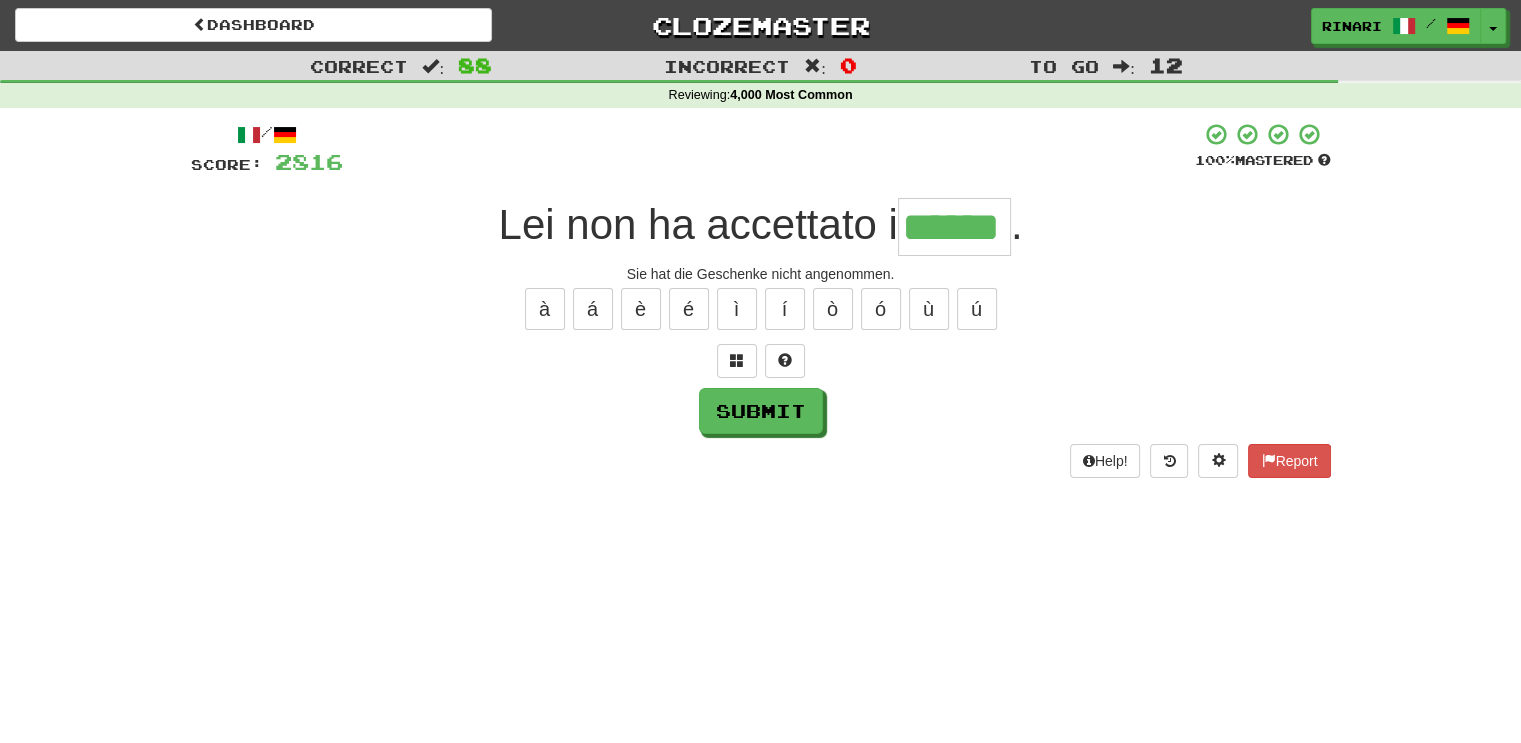 type on "******" 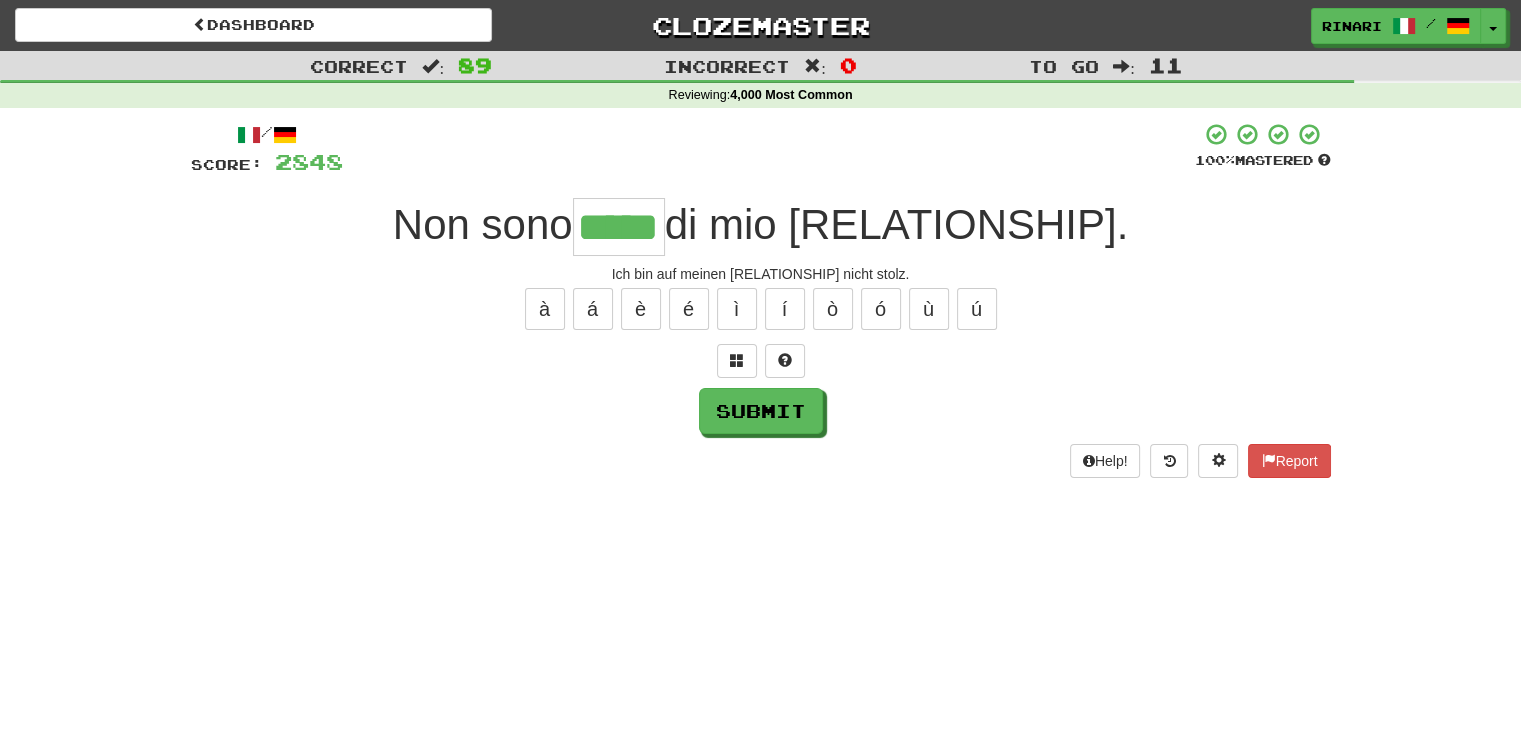 type on "*****" 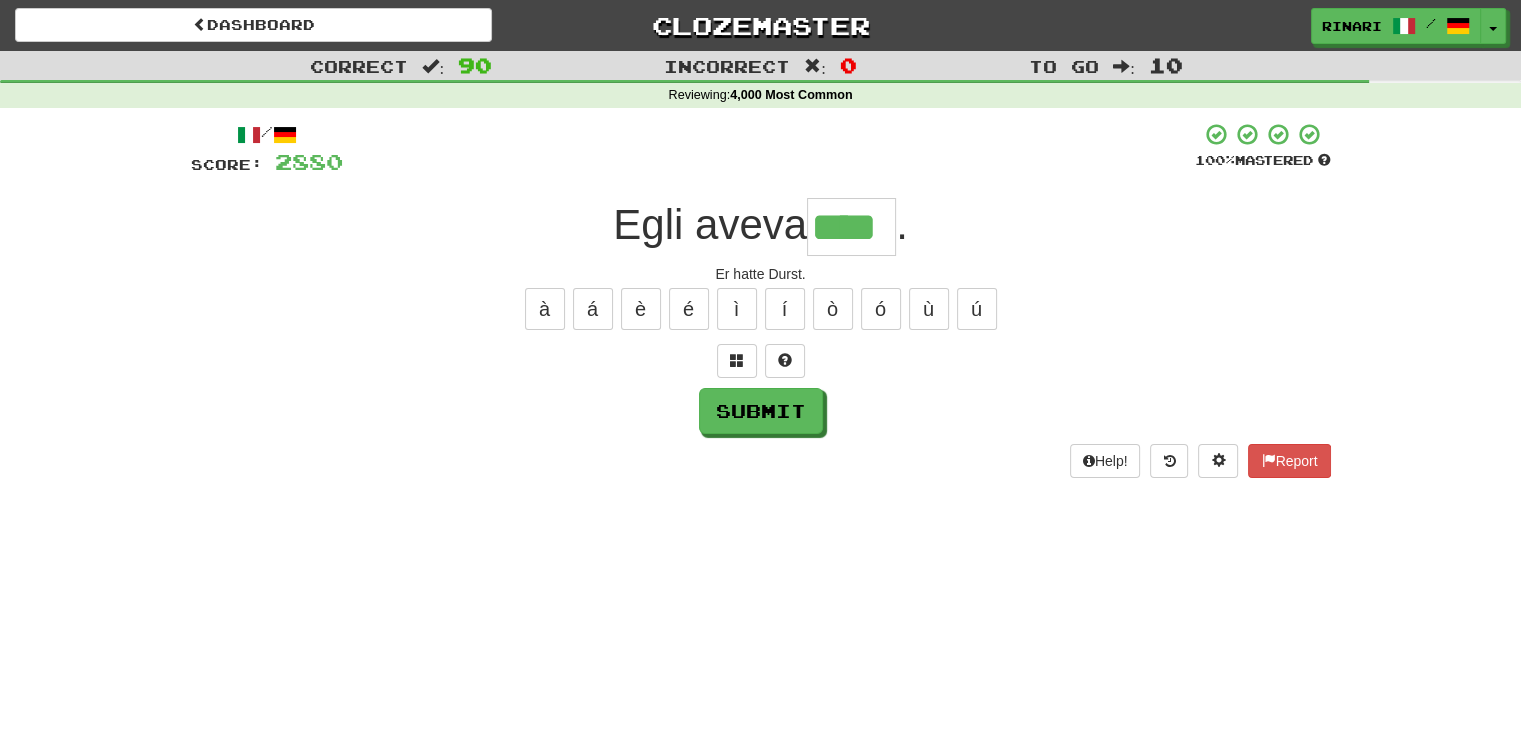 type on "****" 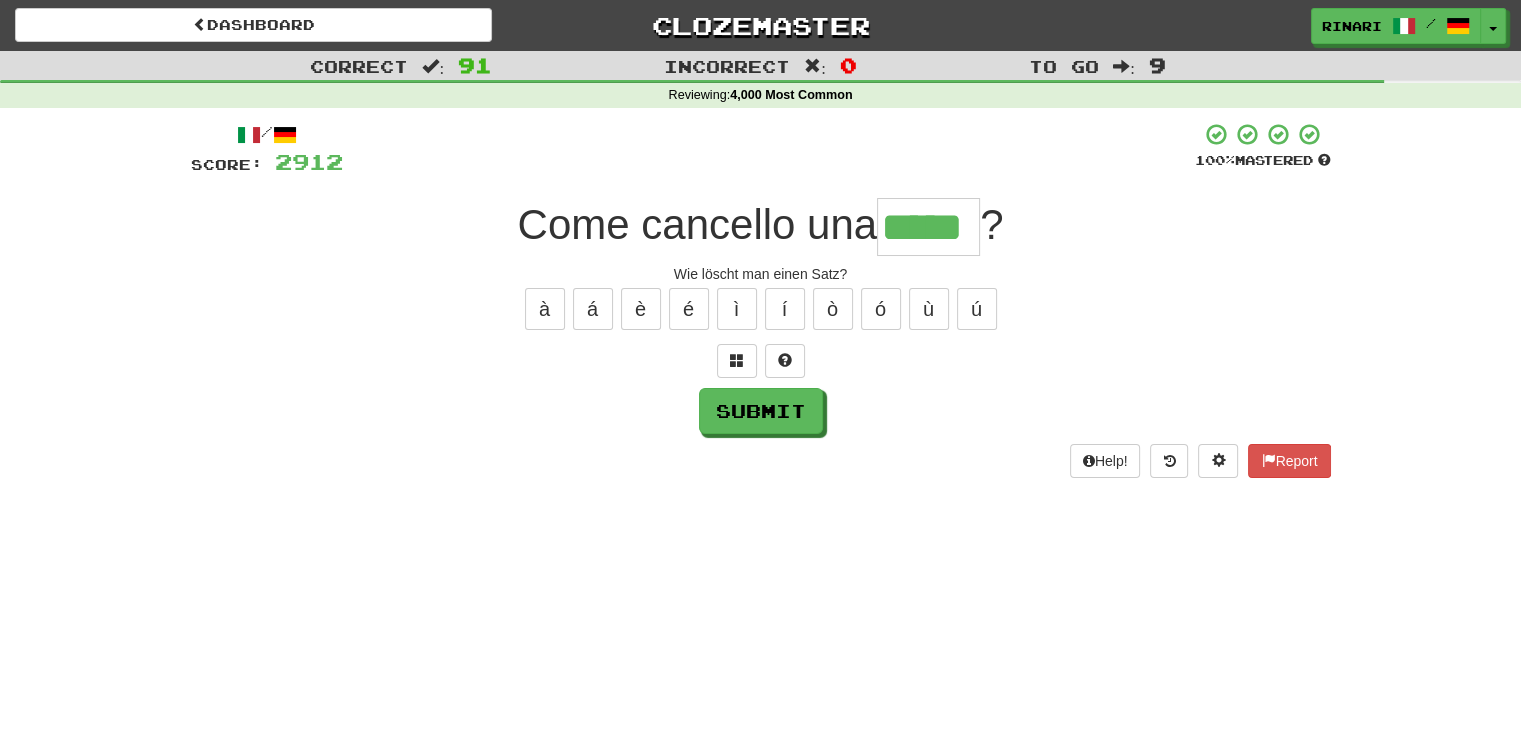 type on "*****" 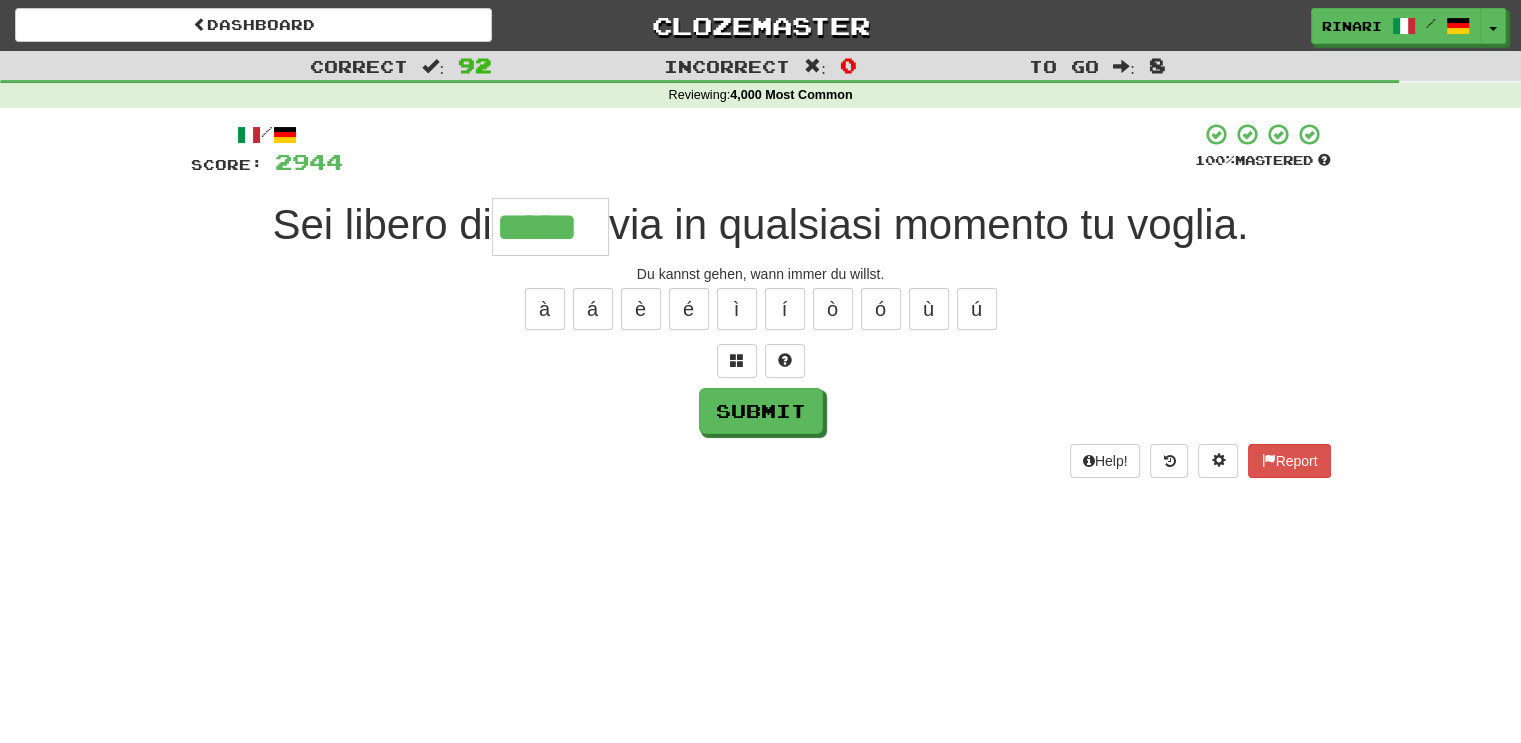 type on "*****" 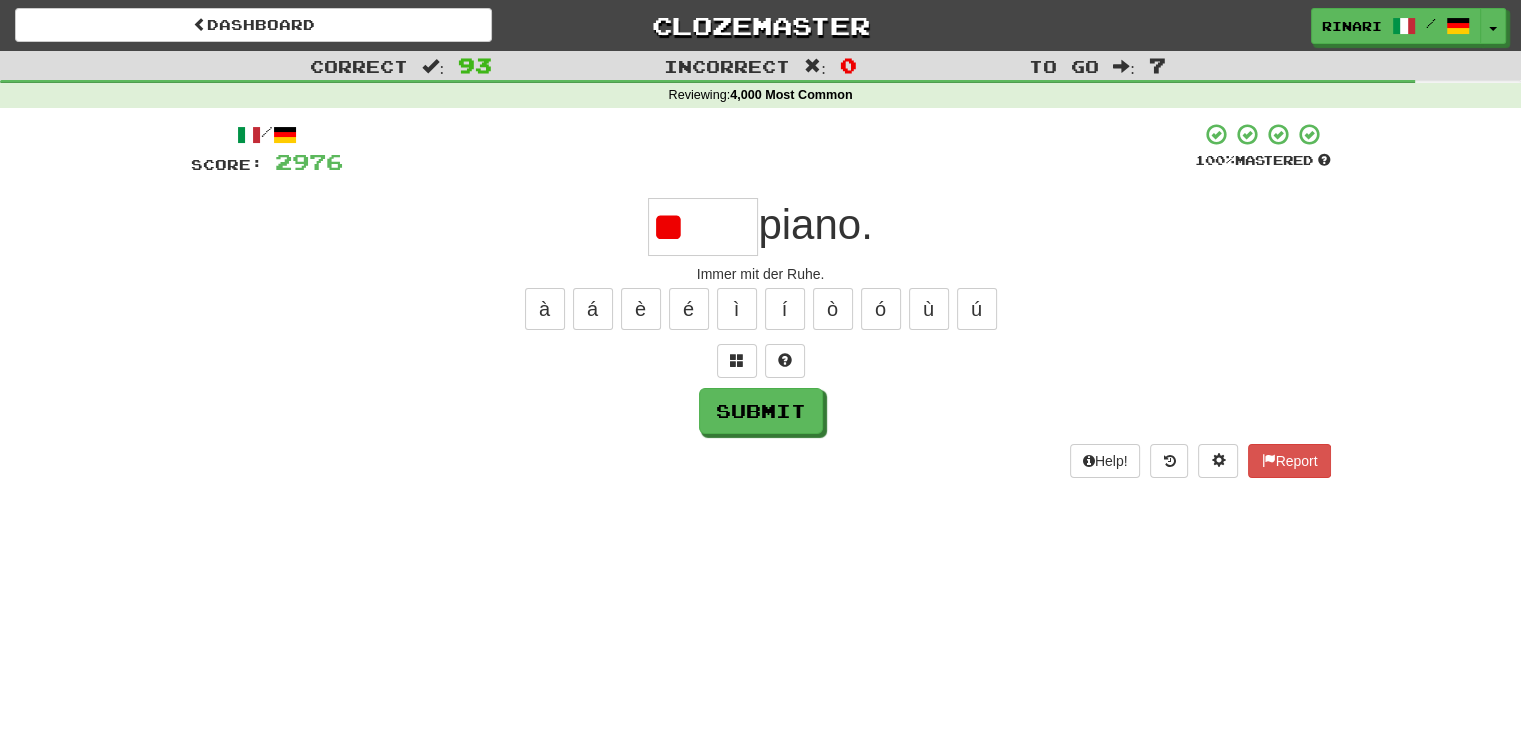type on "*" 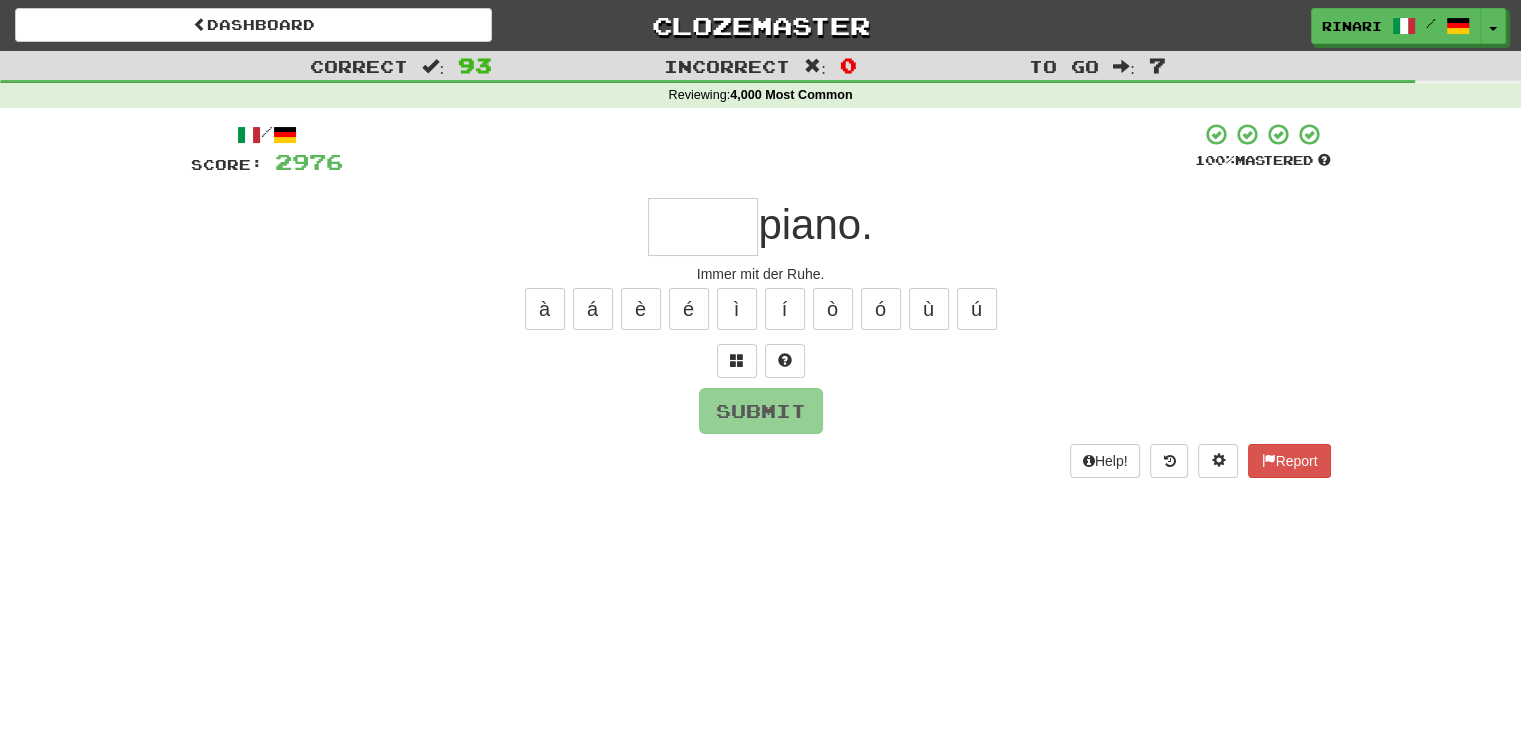 type on "*" 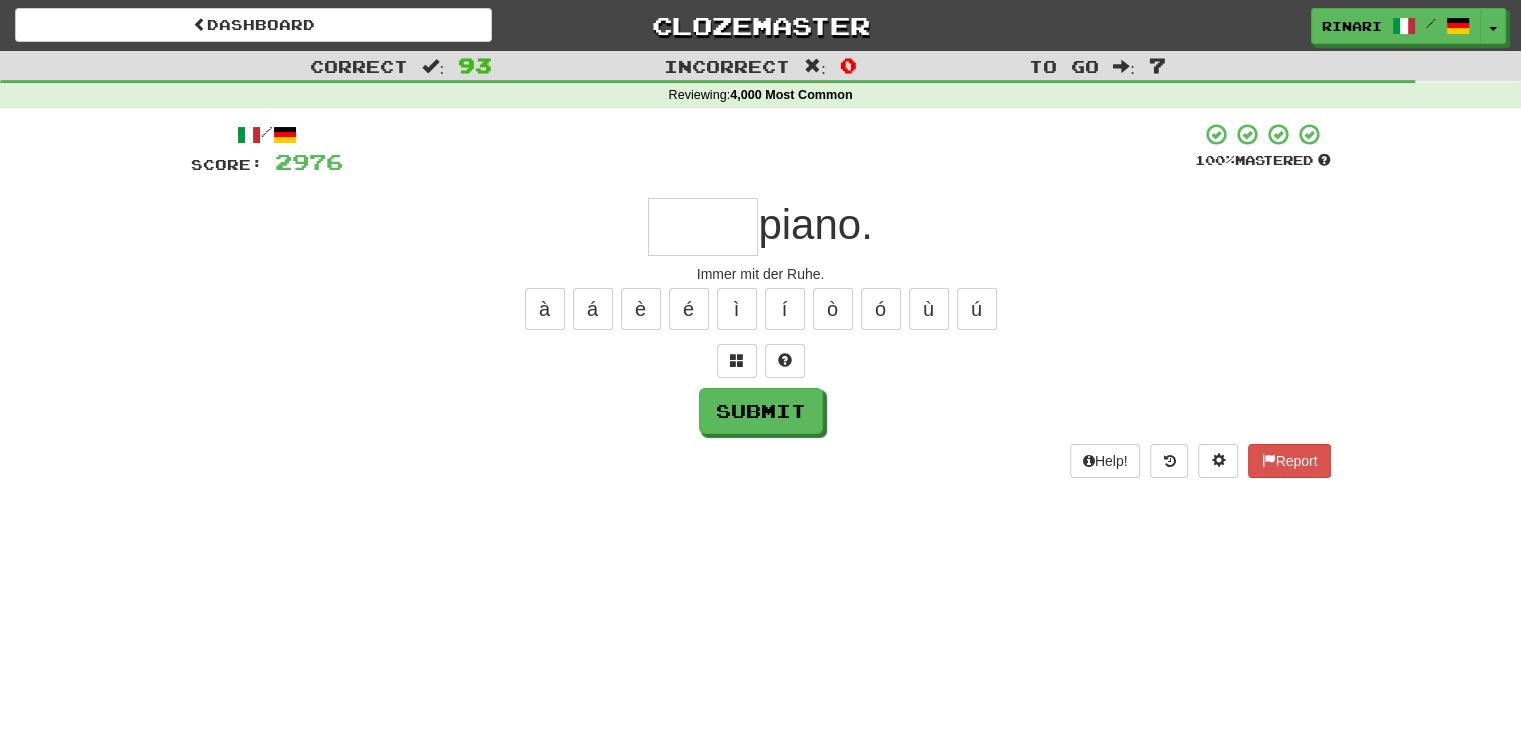 type on "*" 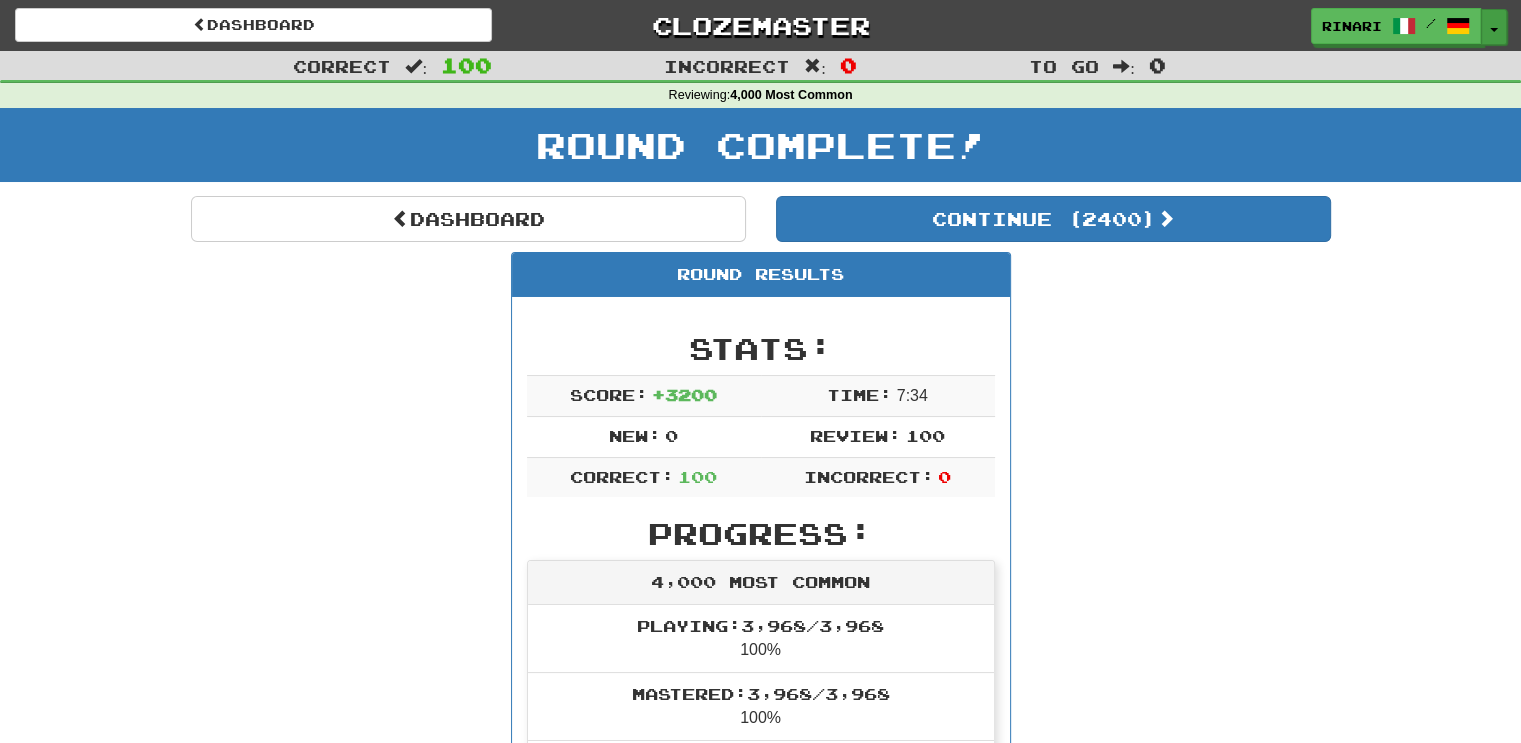 click on "Toggle Dropdown" at bounding box center (1494, 27) 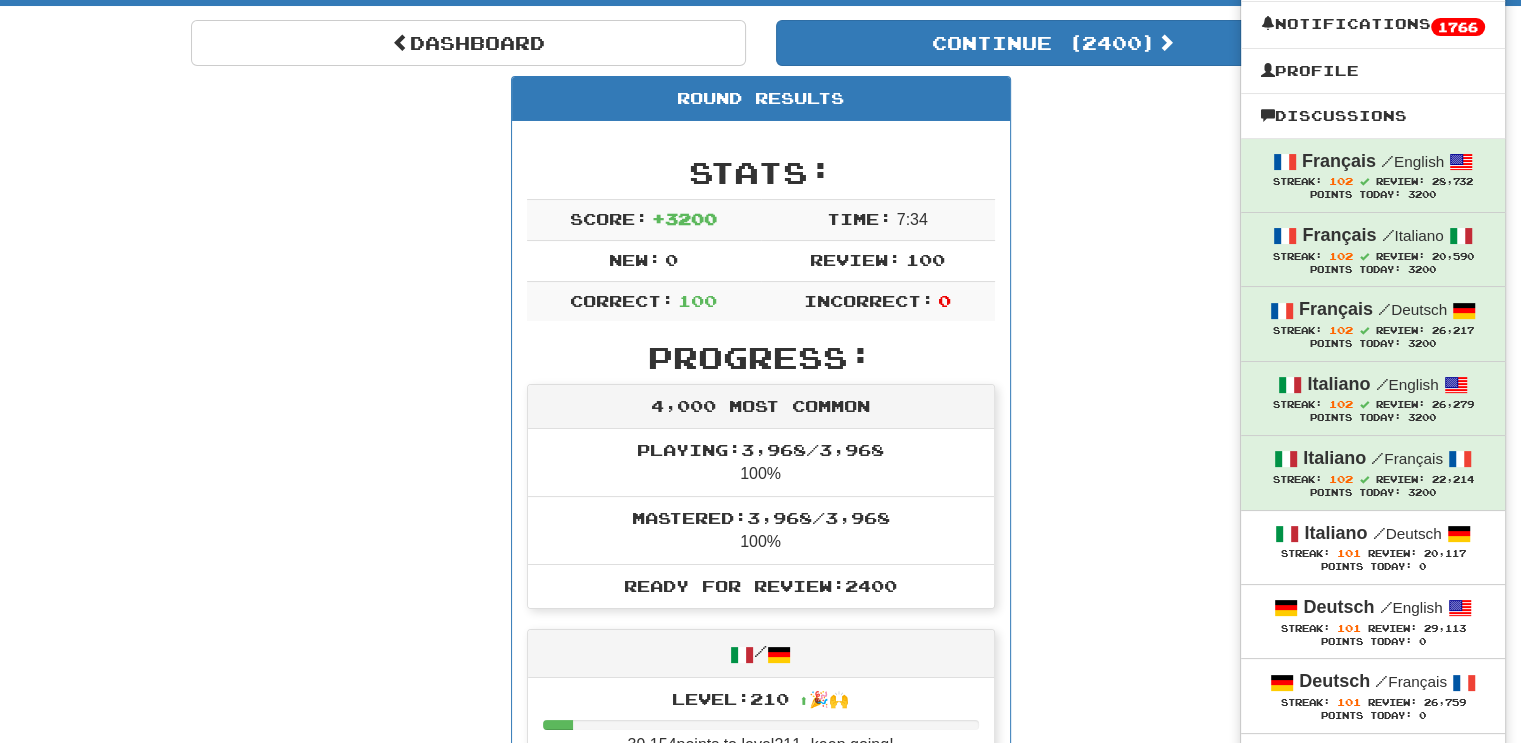 scroll, scrollTop: 216, scrollLeft: 0, axis: vertical 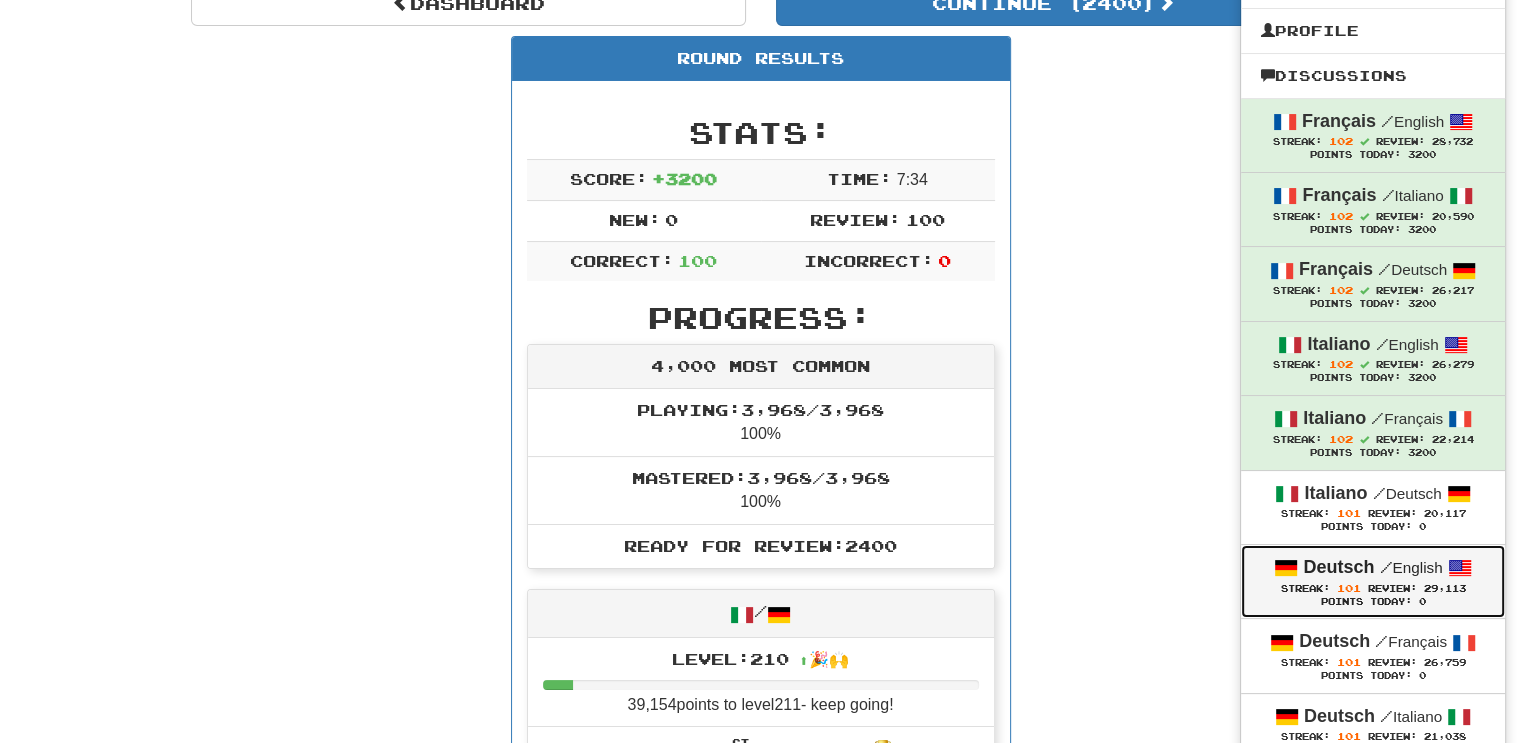 click on "/
English" at bounding box center [1410, 567] 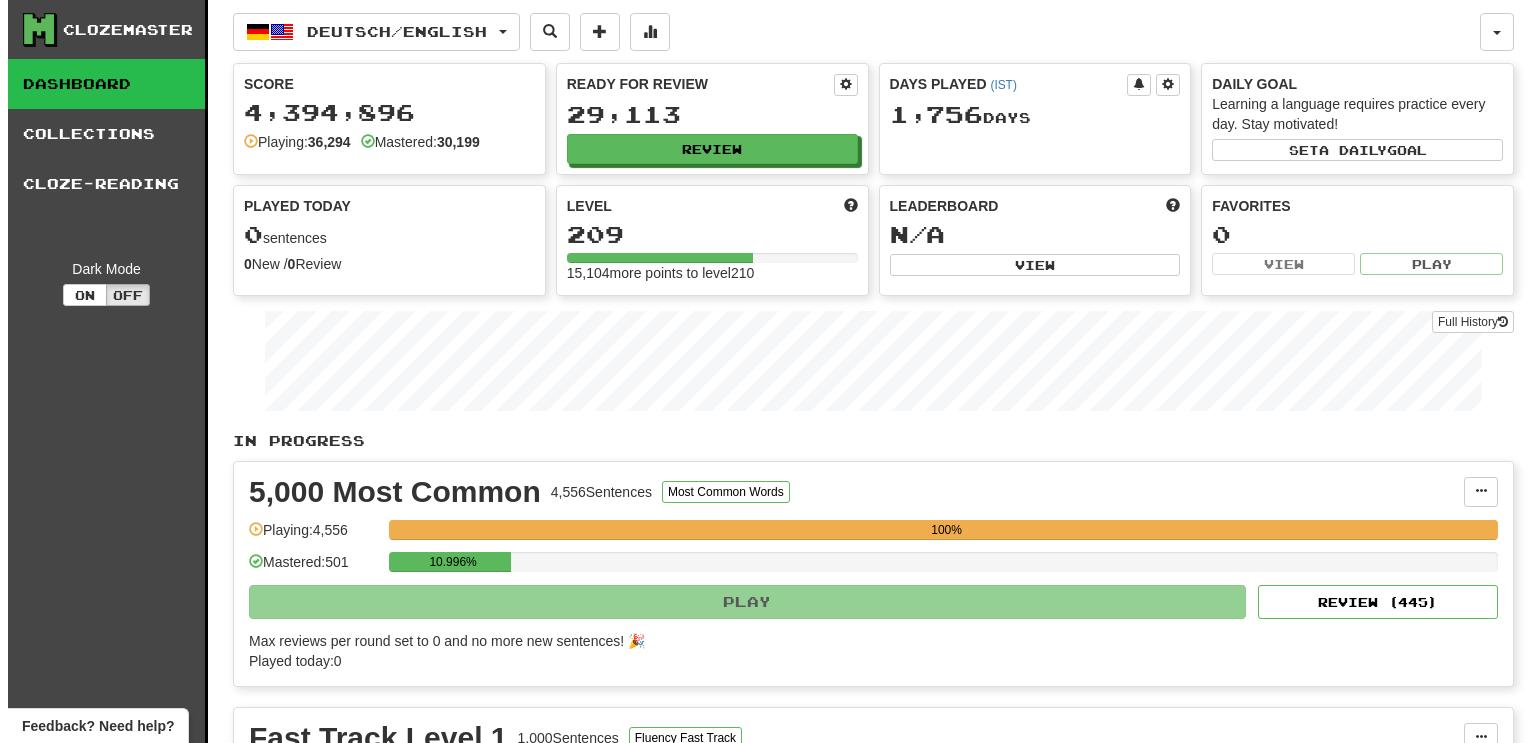 scroll, scrollTop: 0, scrollLeft: 0, axis: both 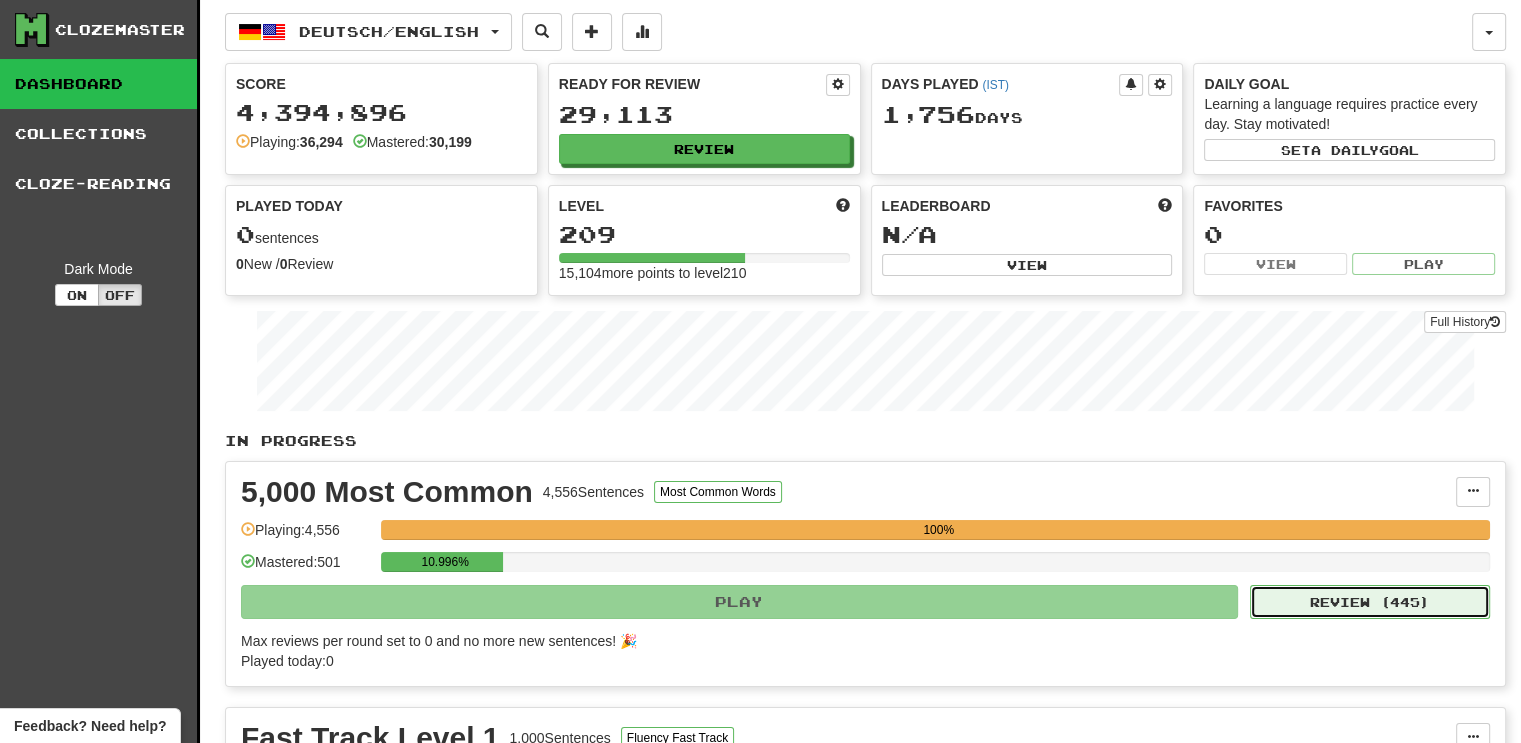click on "Review ( 445 )" at bounding box center (1370, 602) 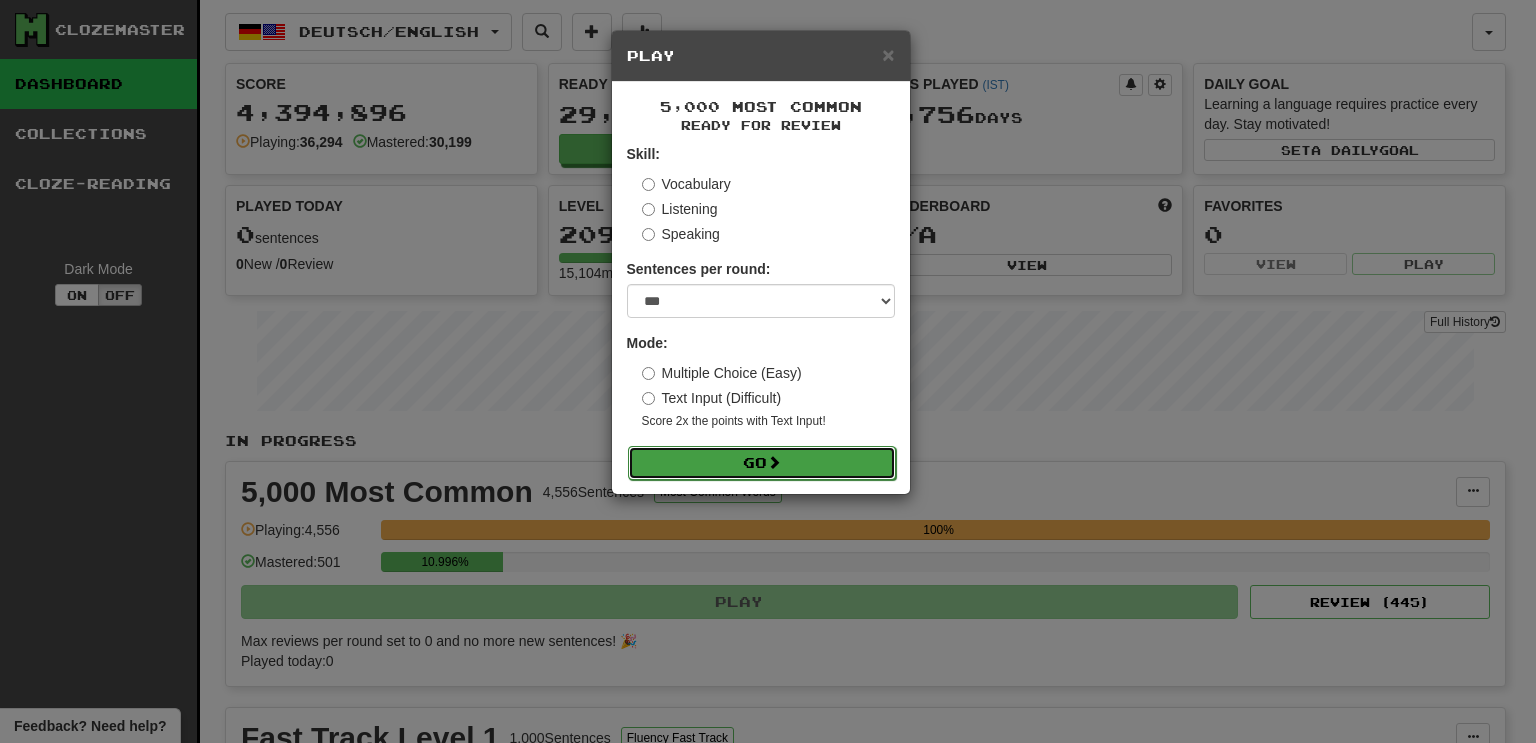 click on "Go" at bounding box center (762, 463) 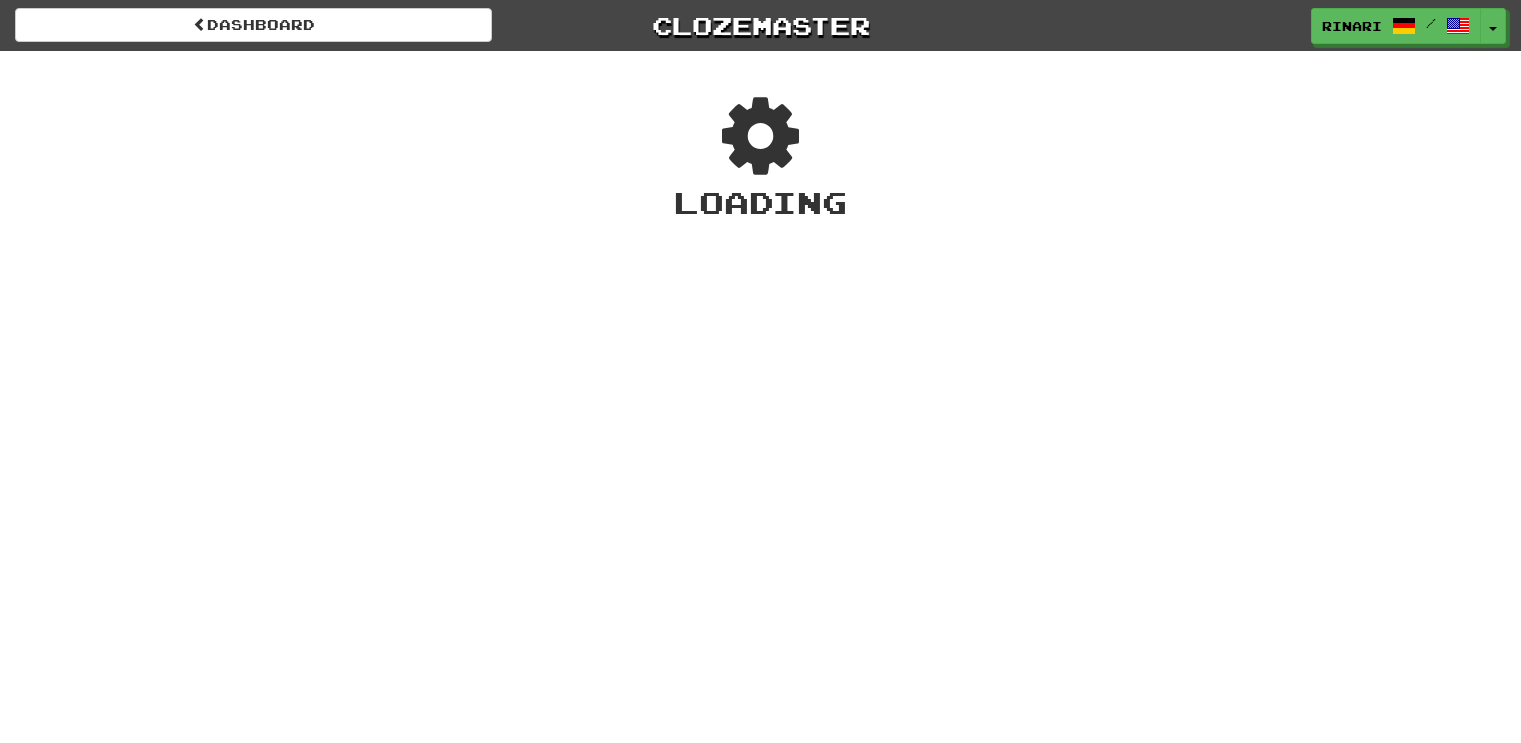 scroll, scrollTop: 0, scrollLeft: 0, axis: both 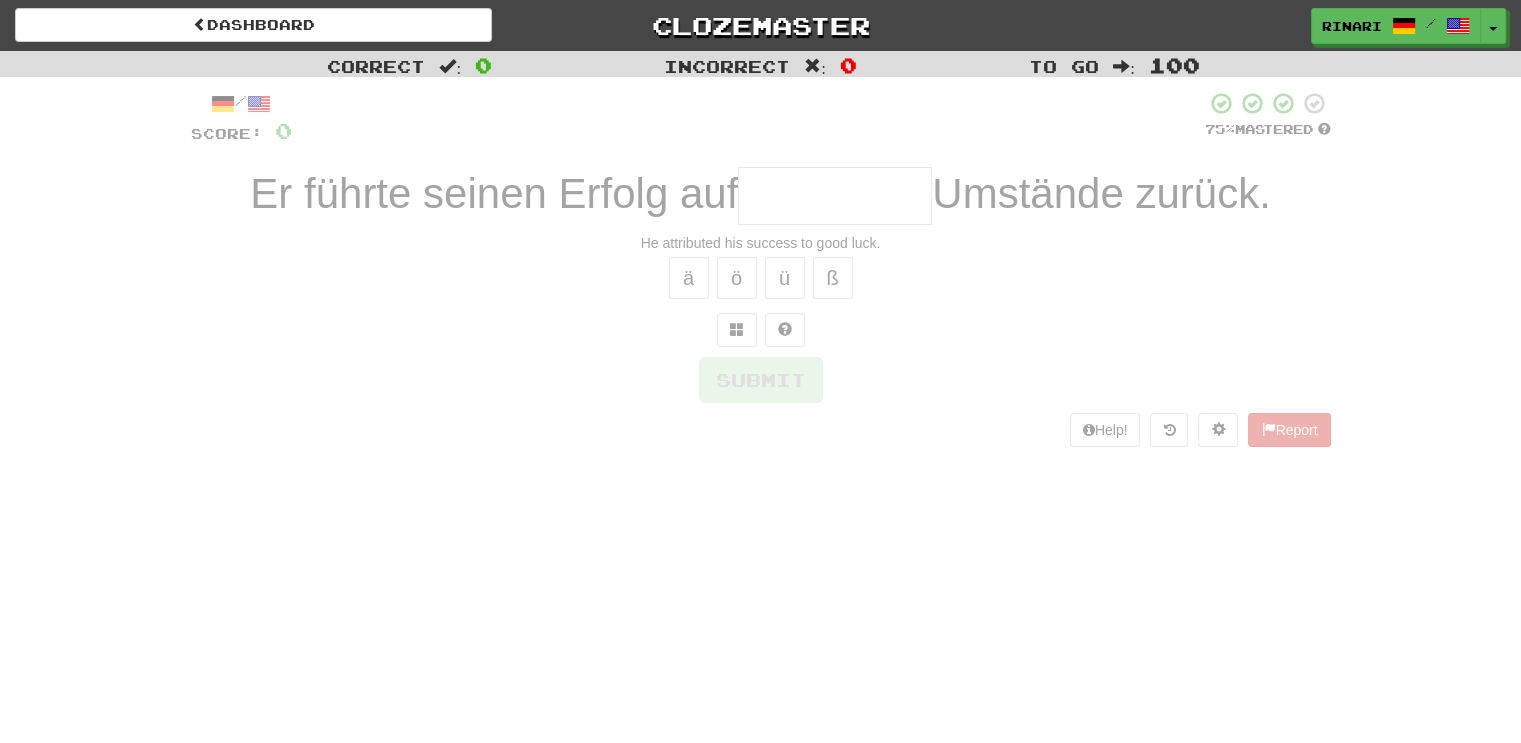 click on "Dashboard
Clozemaster
Rinari
/
Toggle Dropdown
Dashboard
Leaderboard
Activity Feed
Notifications
1766
Profile
Discussions
Français
/
English
Streak:
102
Review:
28,732
Points Today: 3200
Français
/
Italiano
Streak:
102
Review:
20,590
Points Today: 3200
Français
/
Deutsch
Streak:
102
Review:
26,217
Points Today: 3200
Italiano
/
English
Streak:
102
Review:
26,279
Points Today: 3200
Italiano
/
Français
Streak:
102
Review:
22,214
Points Today: 3200
Italiano
/
Deutsch
Streak:
102
Review:
20,017
Points Today: 3200
Deutsch
/
English
Streak:
101
Review:" at bounding box center (760, 371) 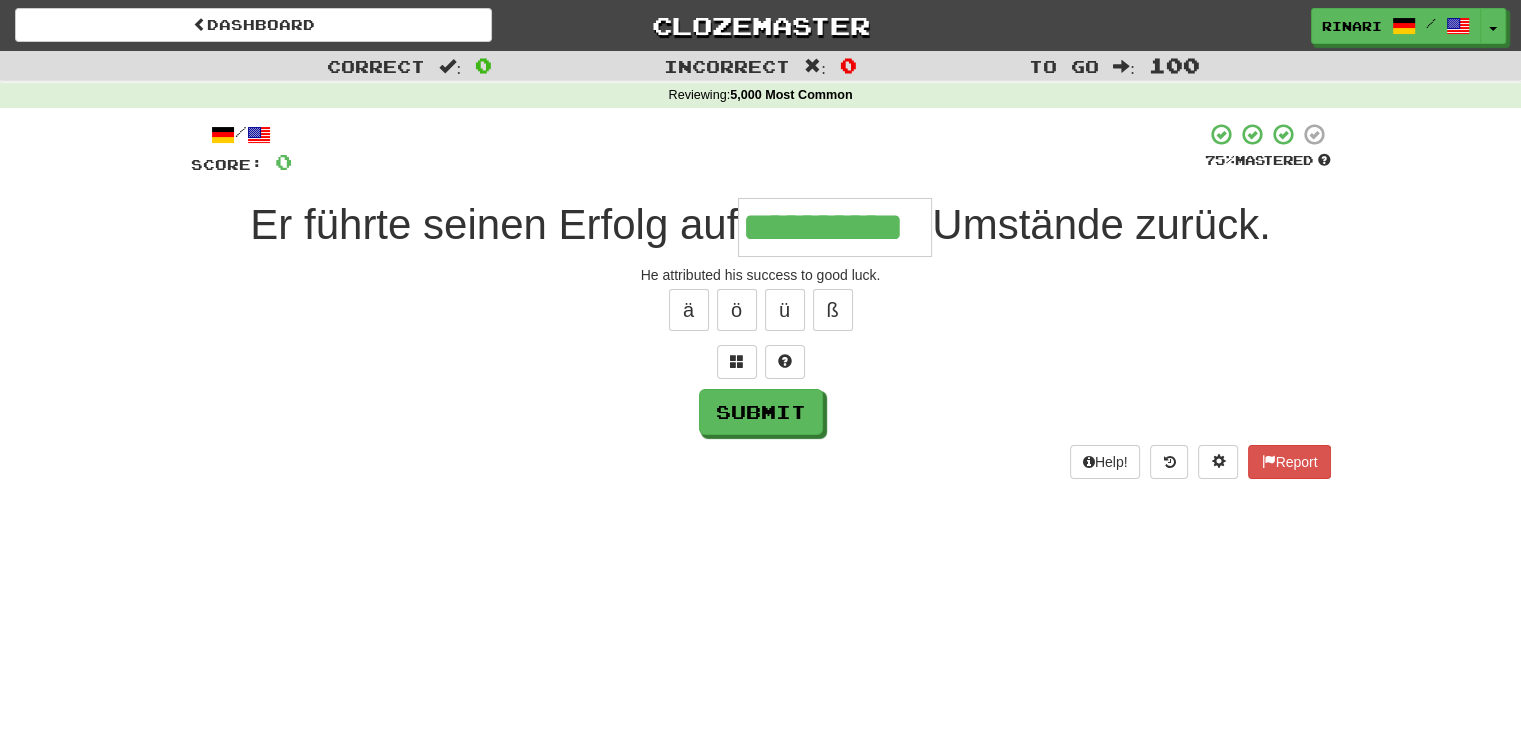 type on "**********" 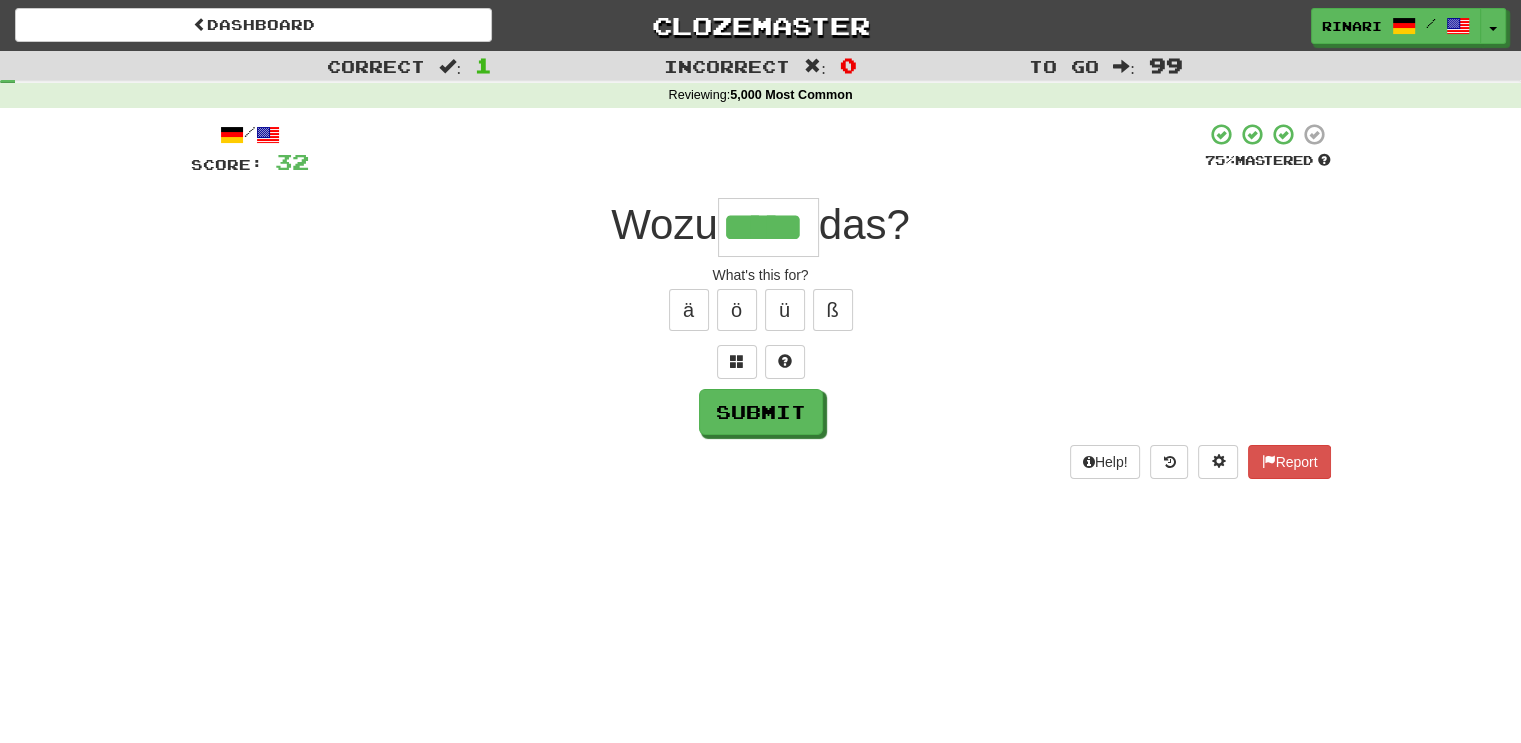 type on "*****" 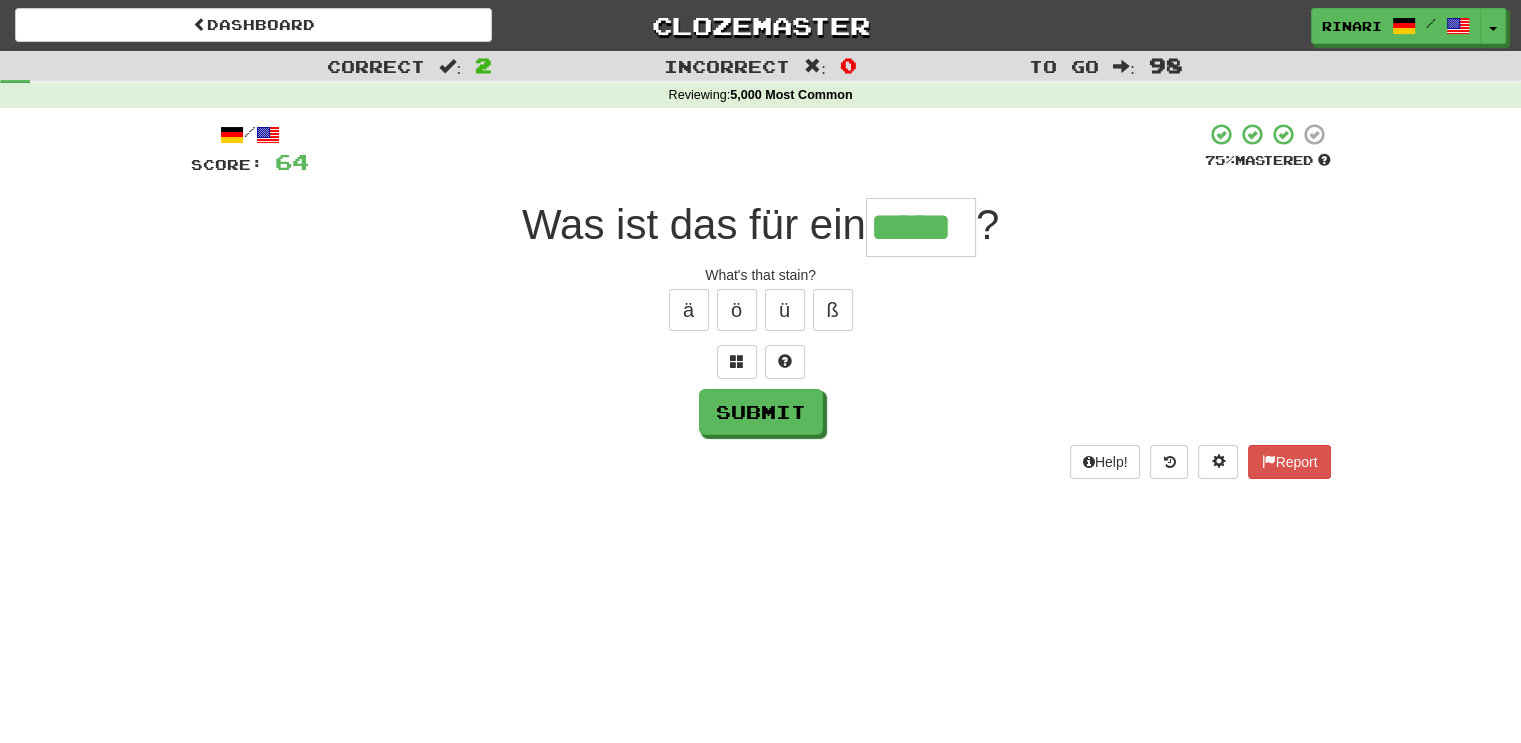 type on "*****" 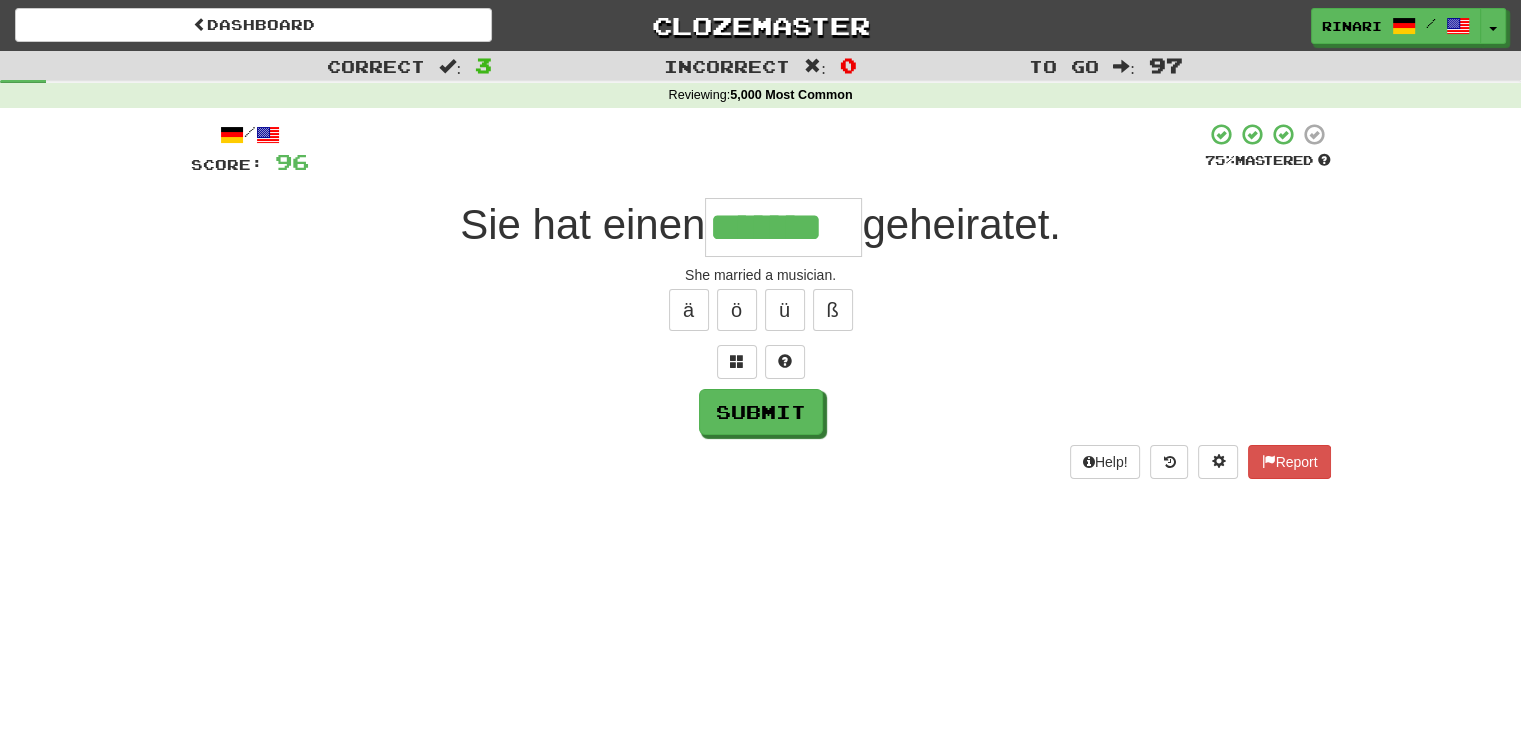 type on "*******" 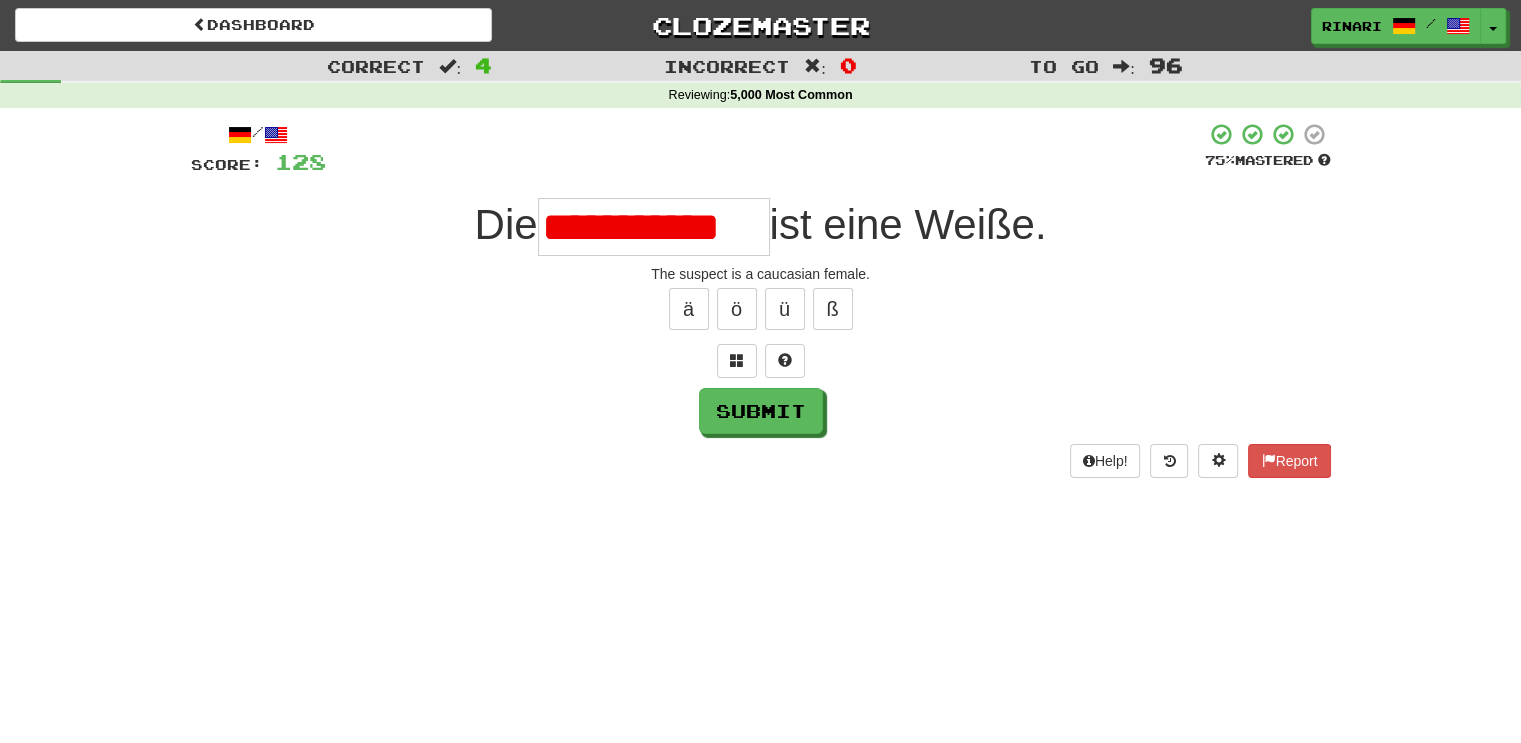 scroll, scrollTop: 0, scrollLeft: 0, axis: both 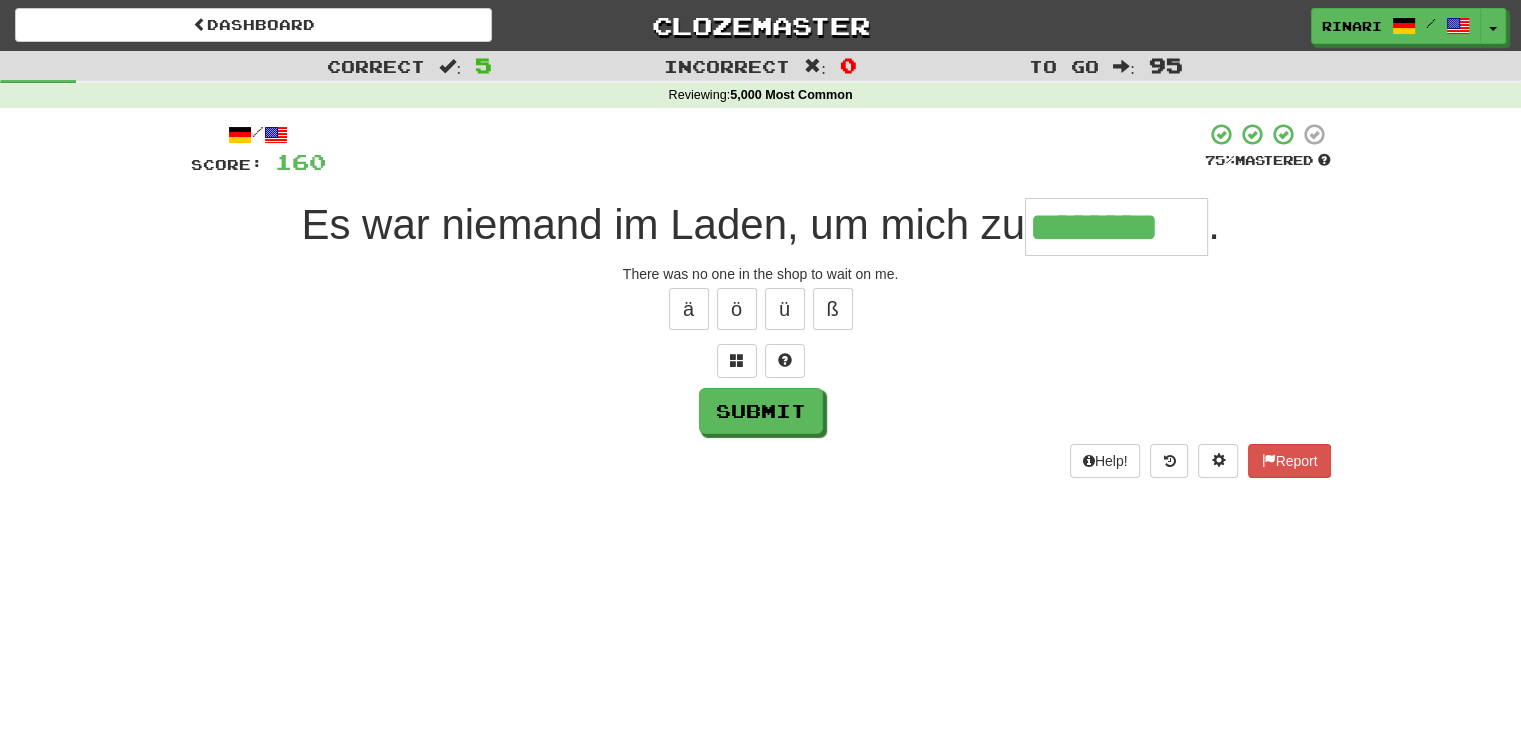 type on "********" 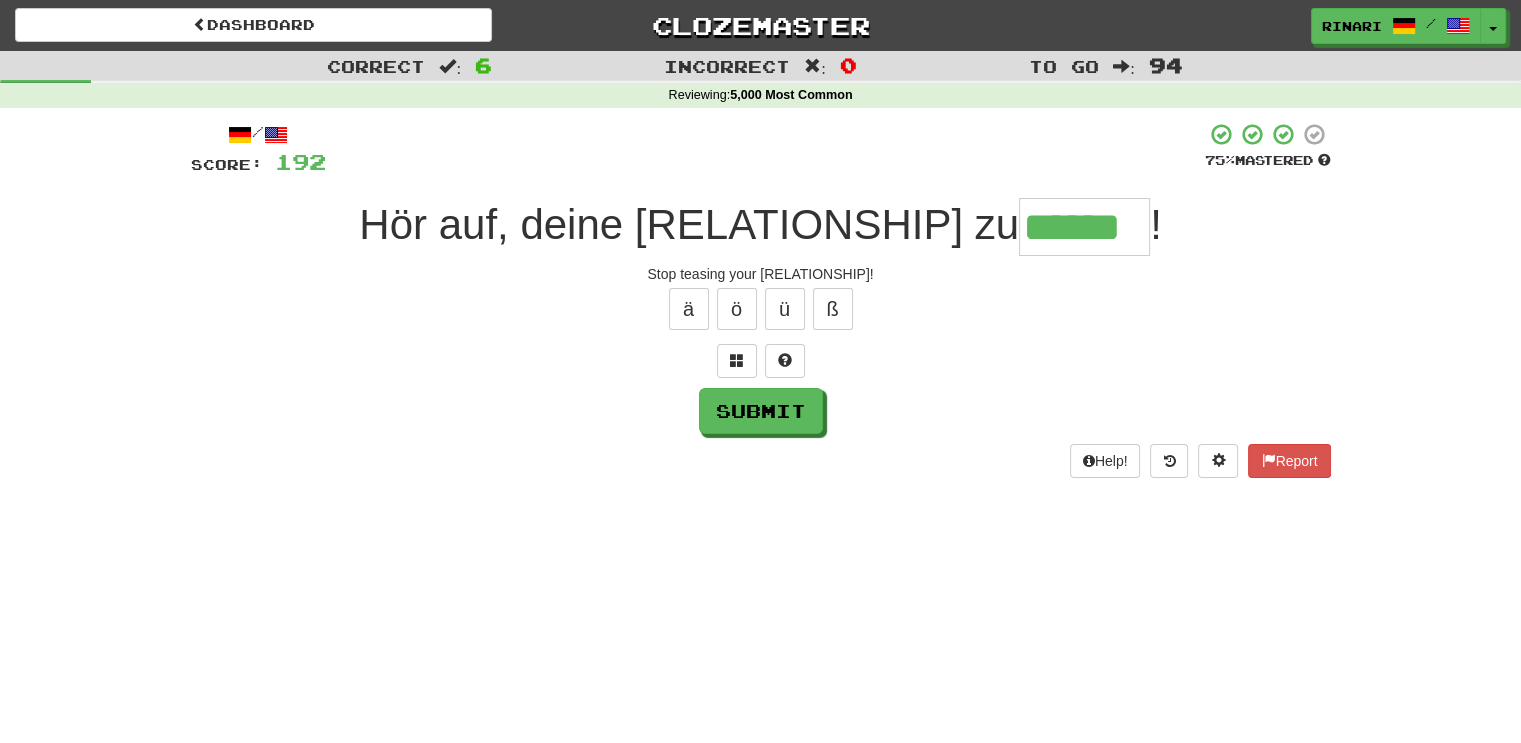 type on "******" 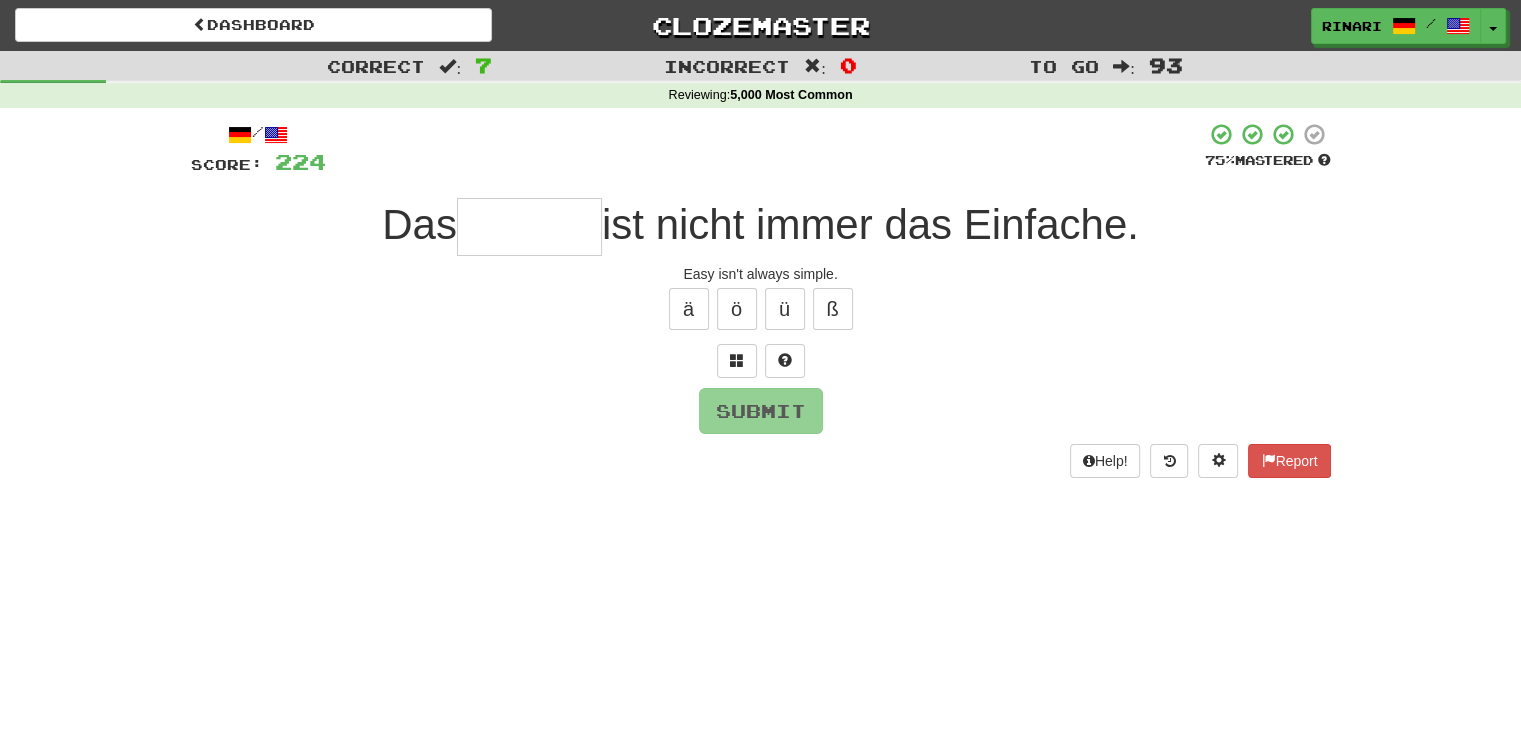 type on "*" 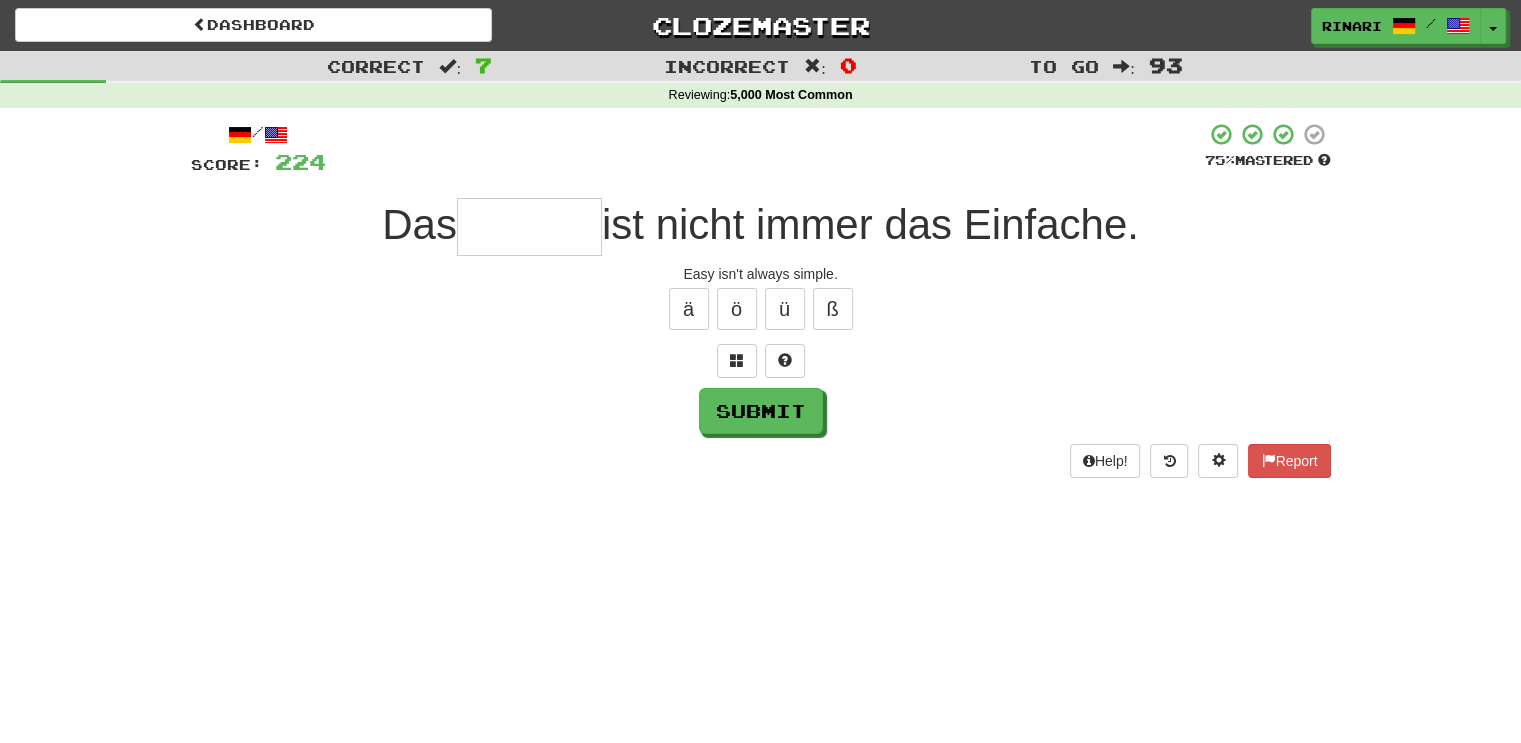 type on "*" 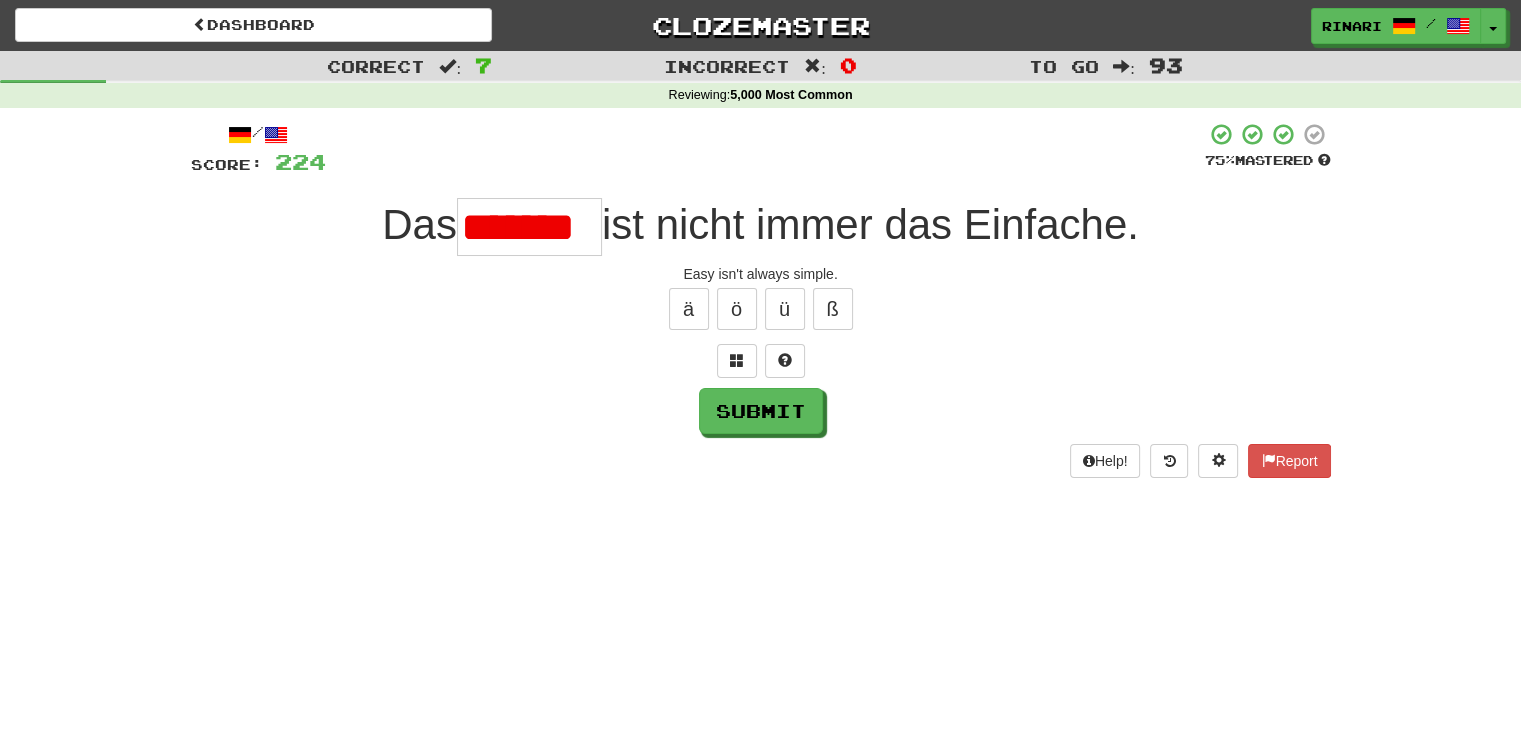 type on "*******" 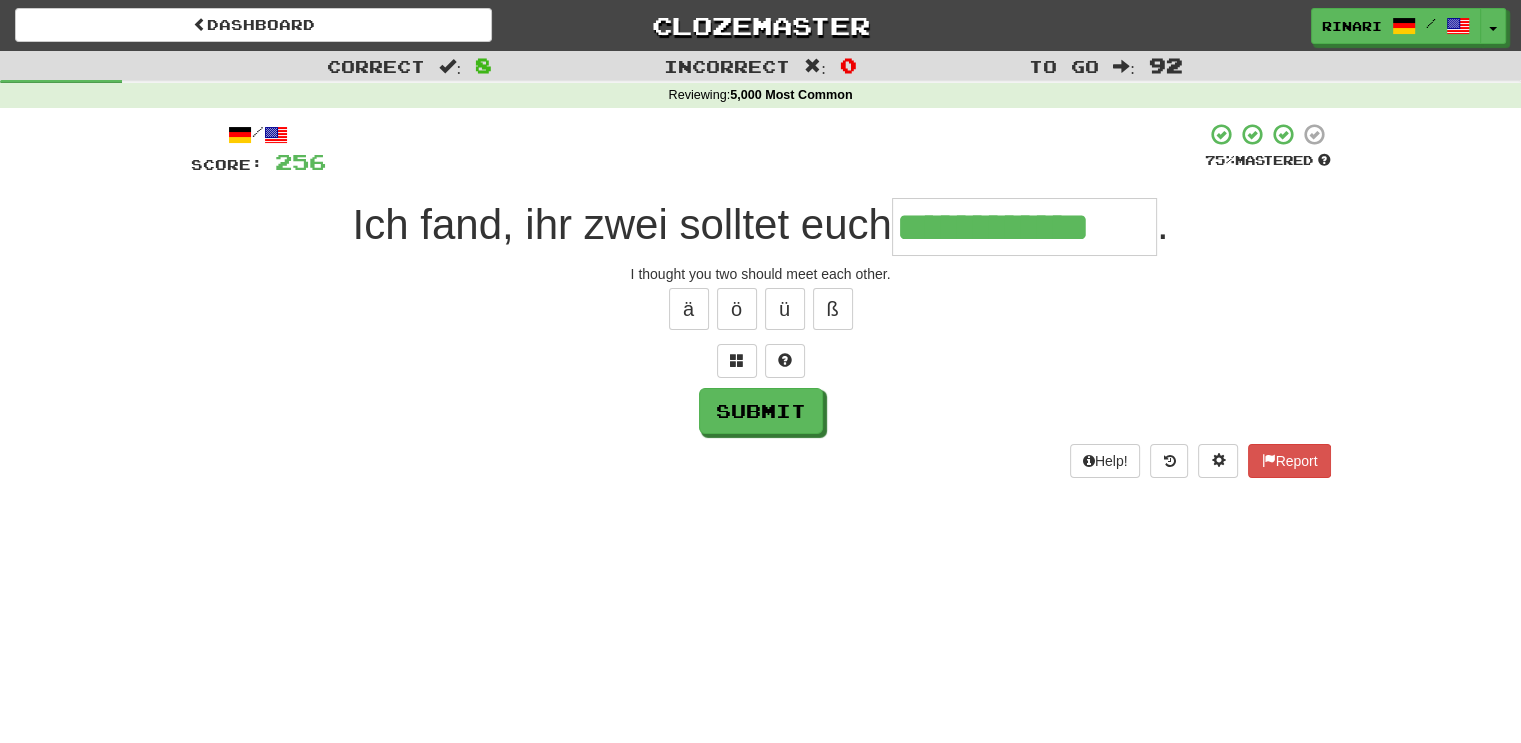 type on "**********" 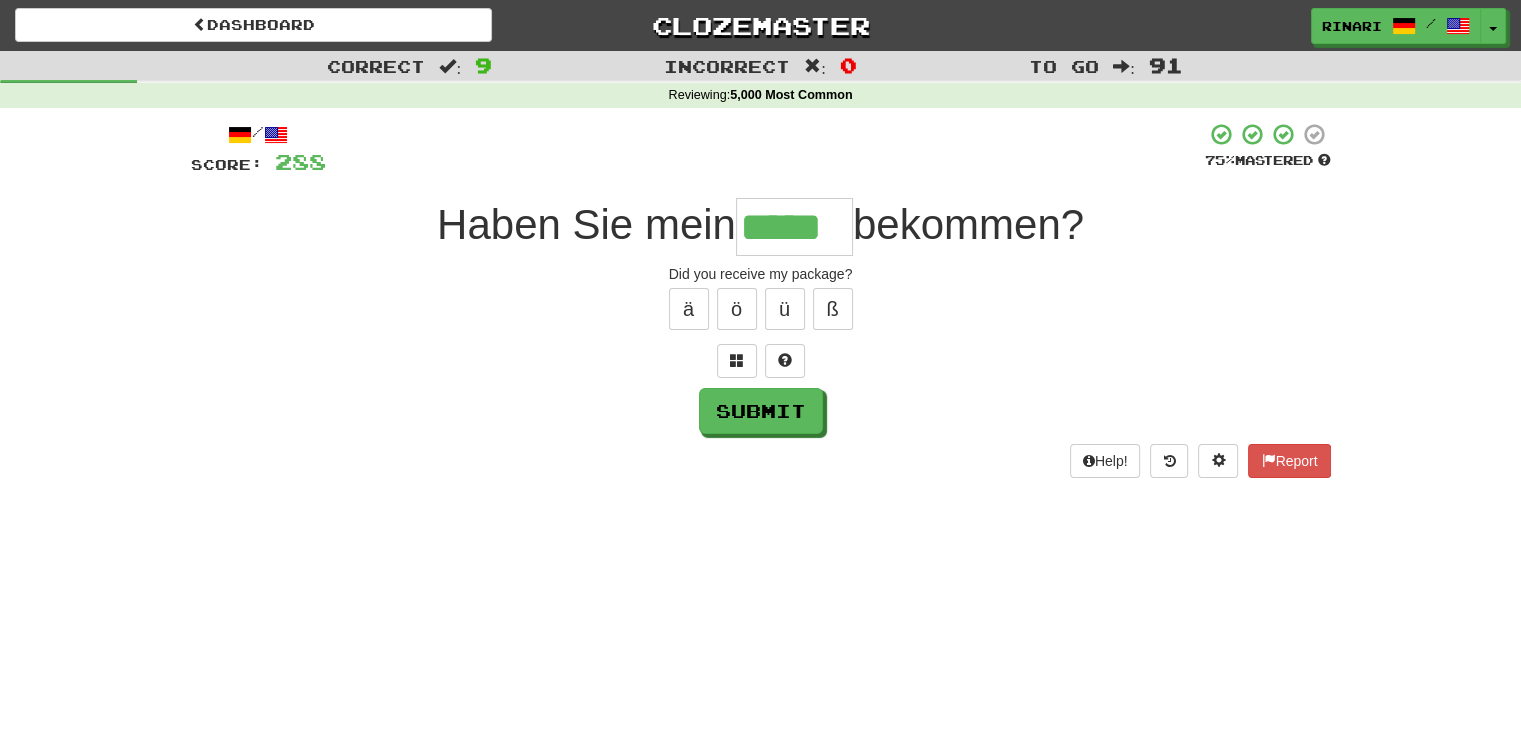 type on "*****" 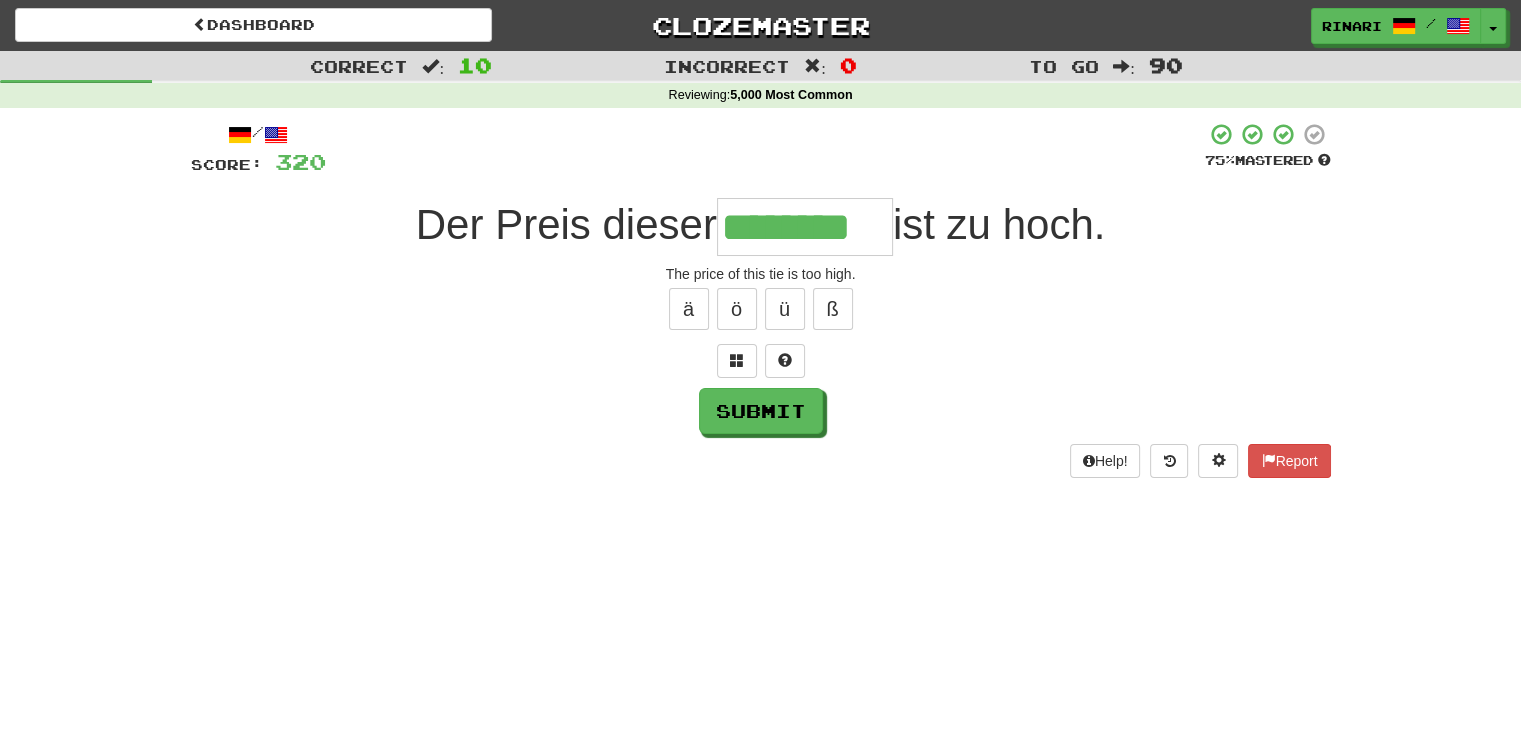 type on "********" 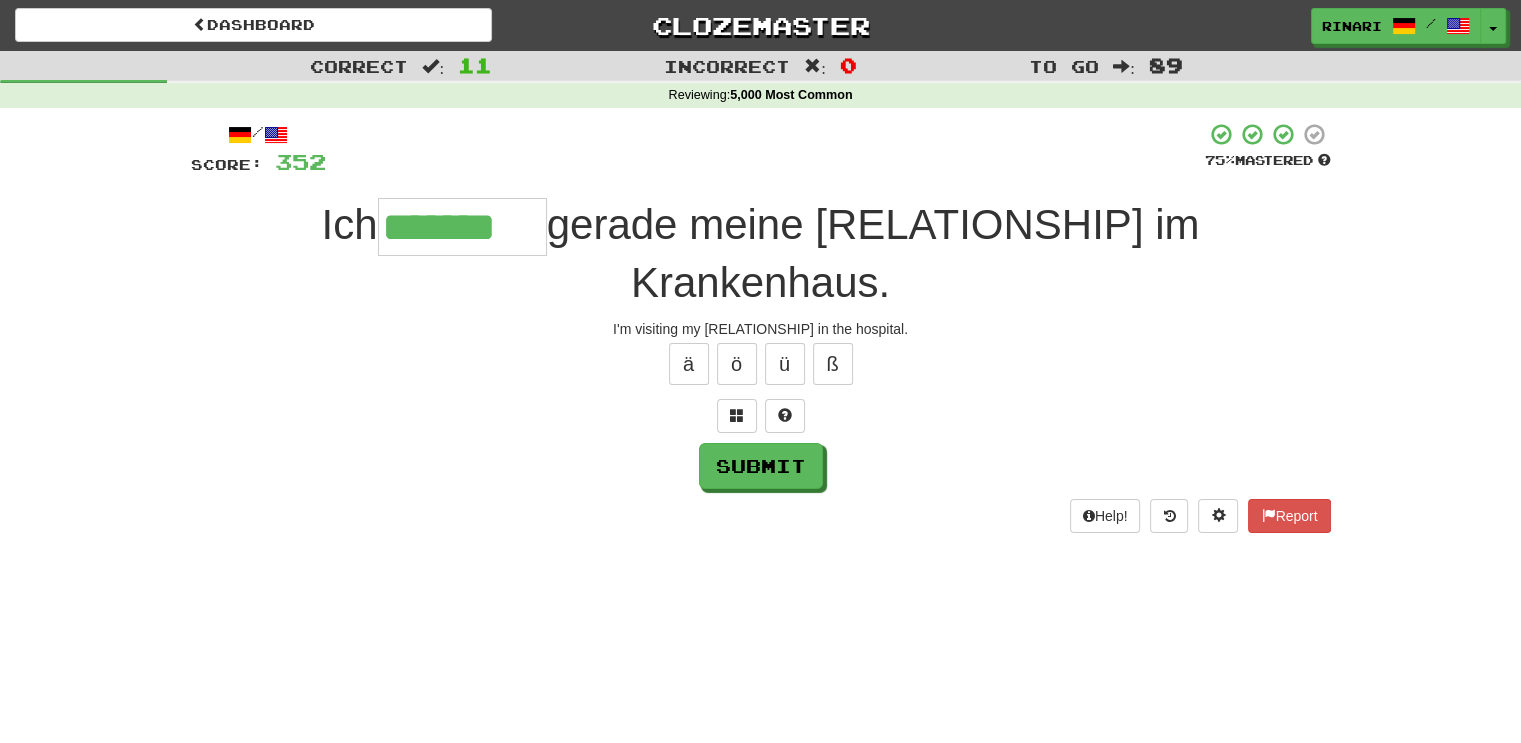 type on "*******" 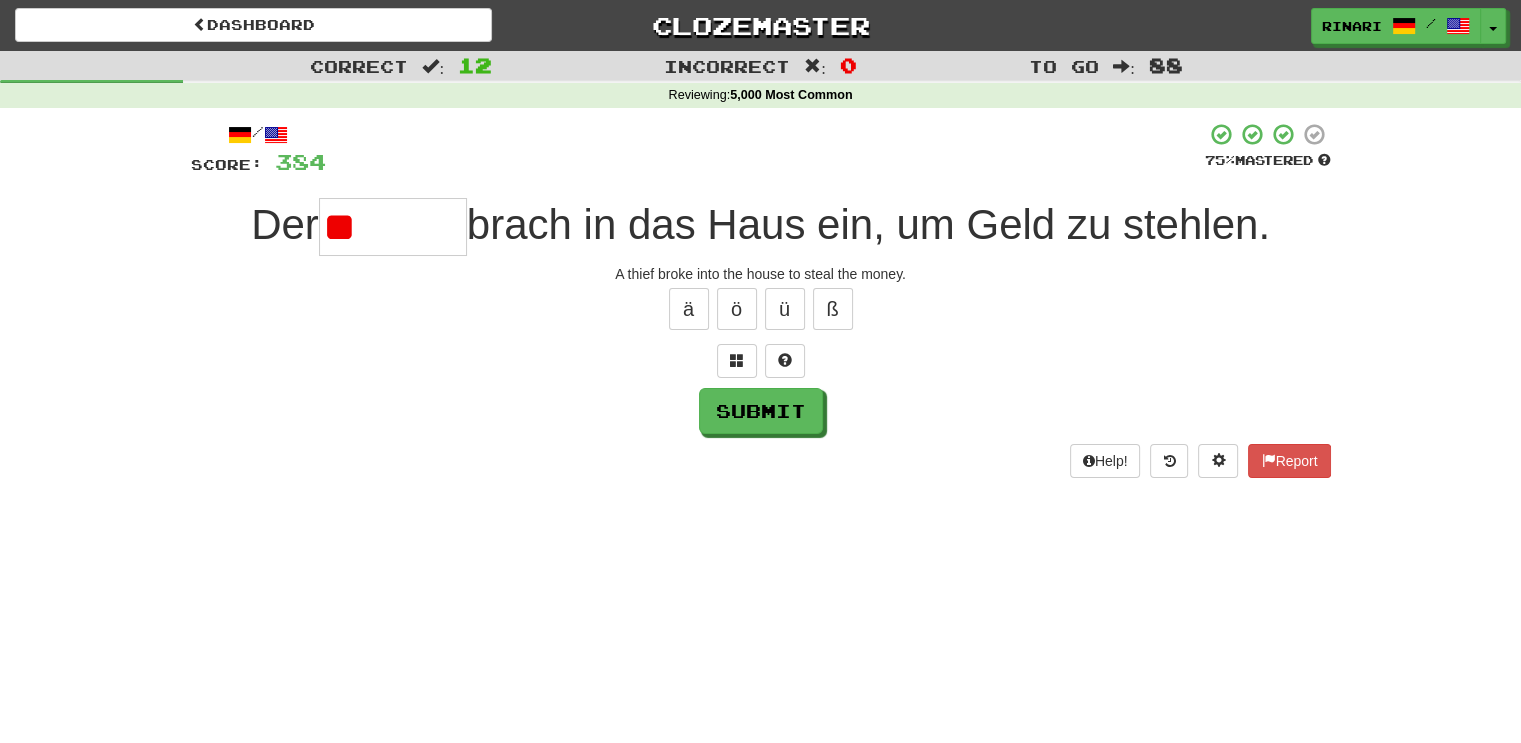 type on "*" 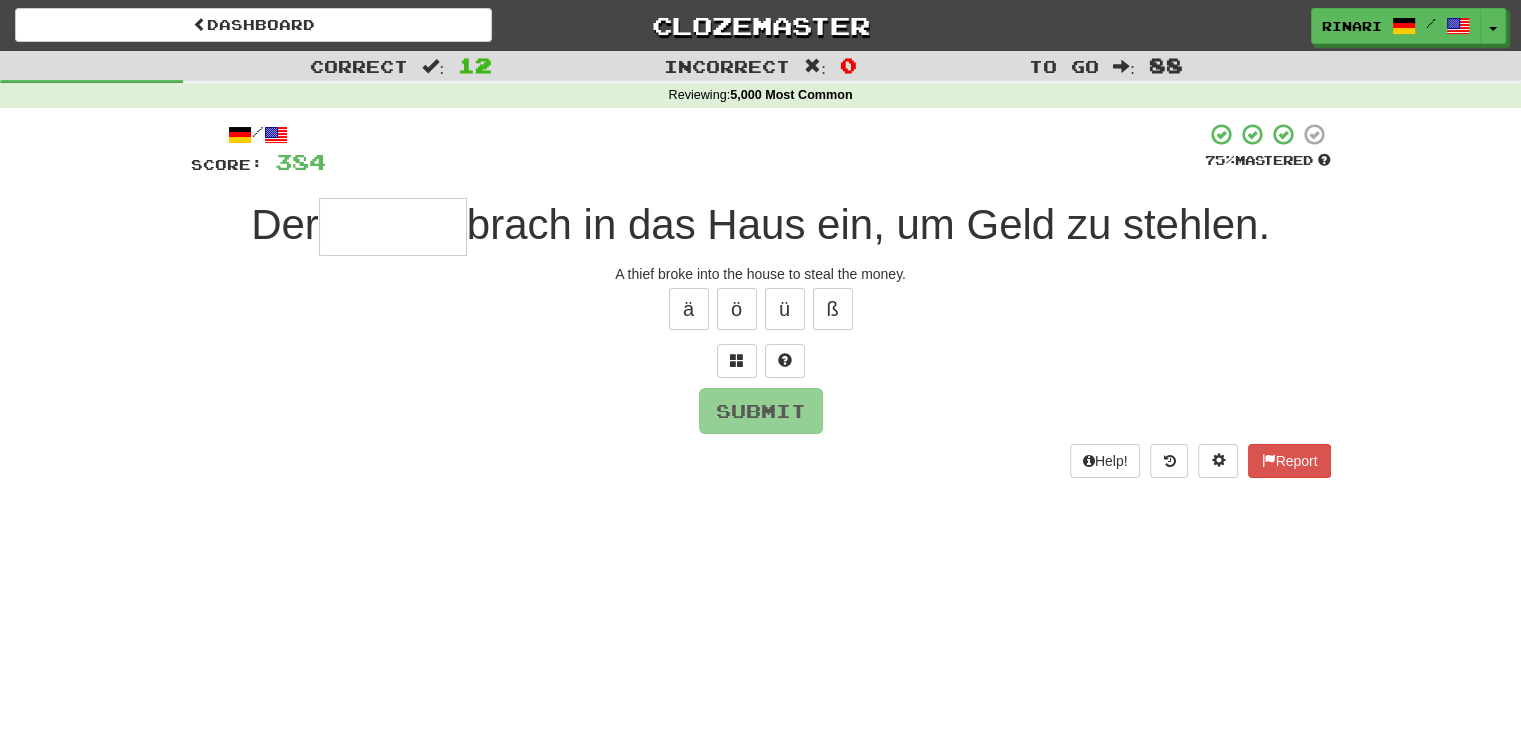 type on "*" 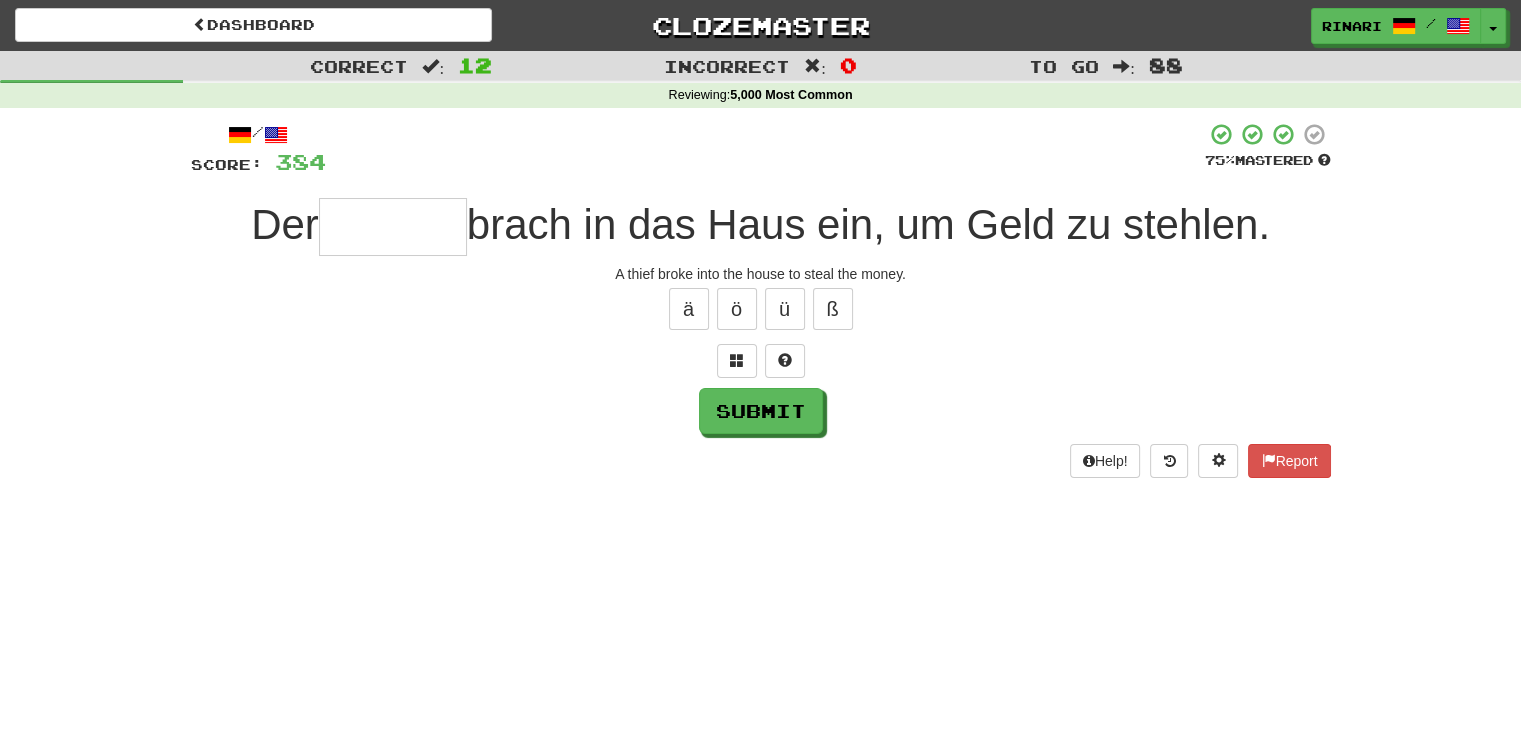 type on "*" 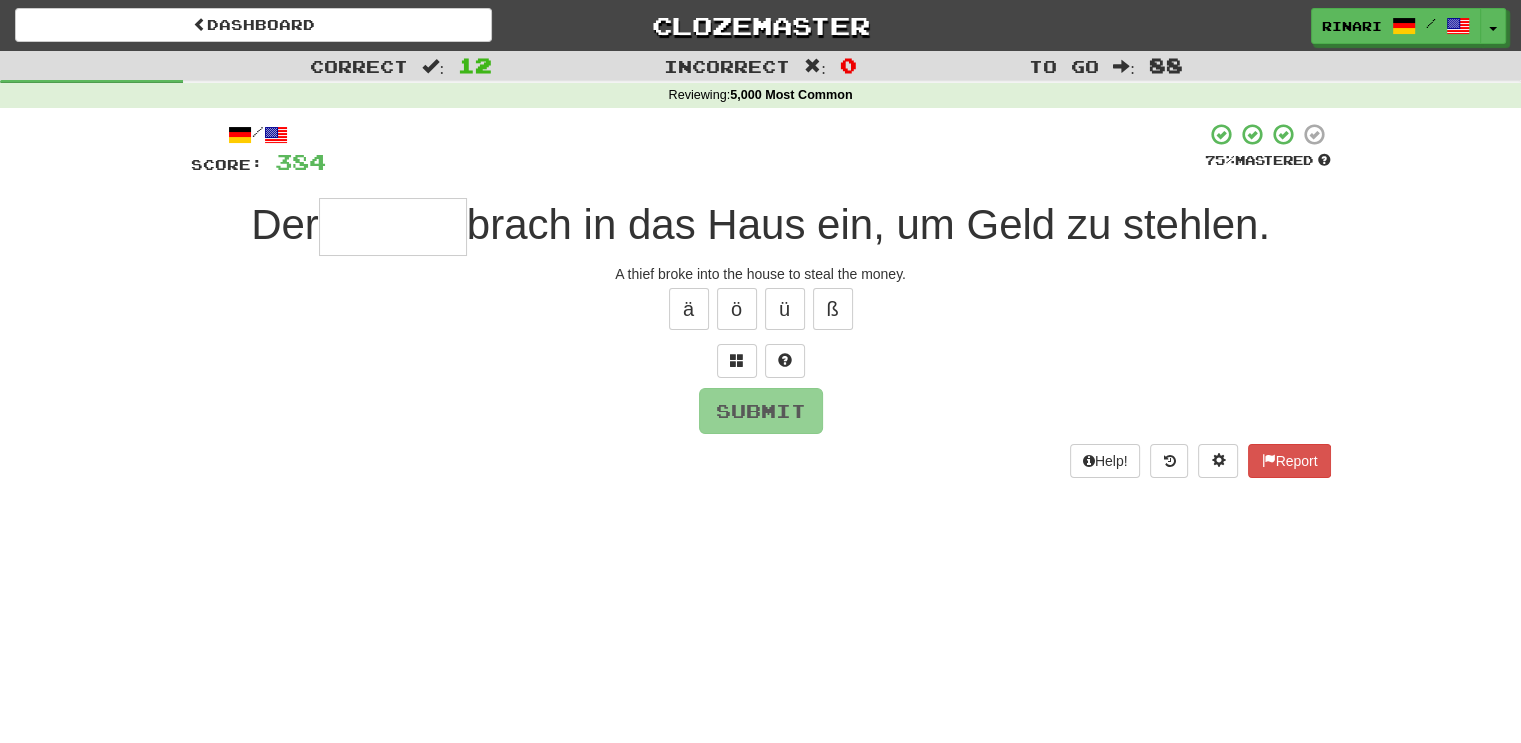 type on "*" 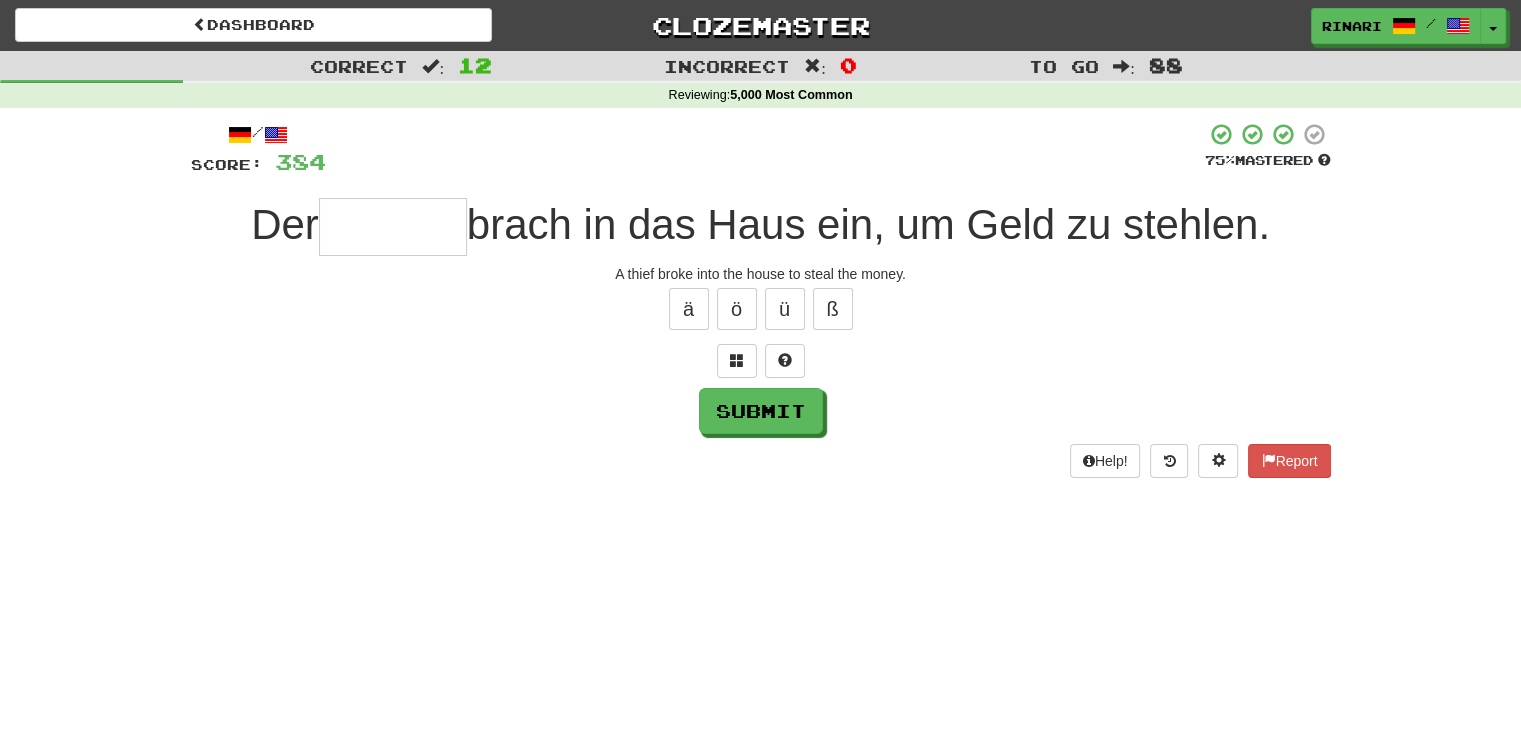 type on "*" 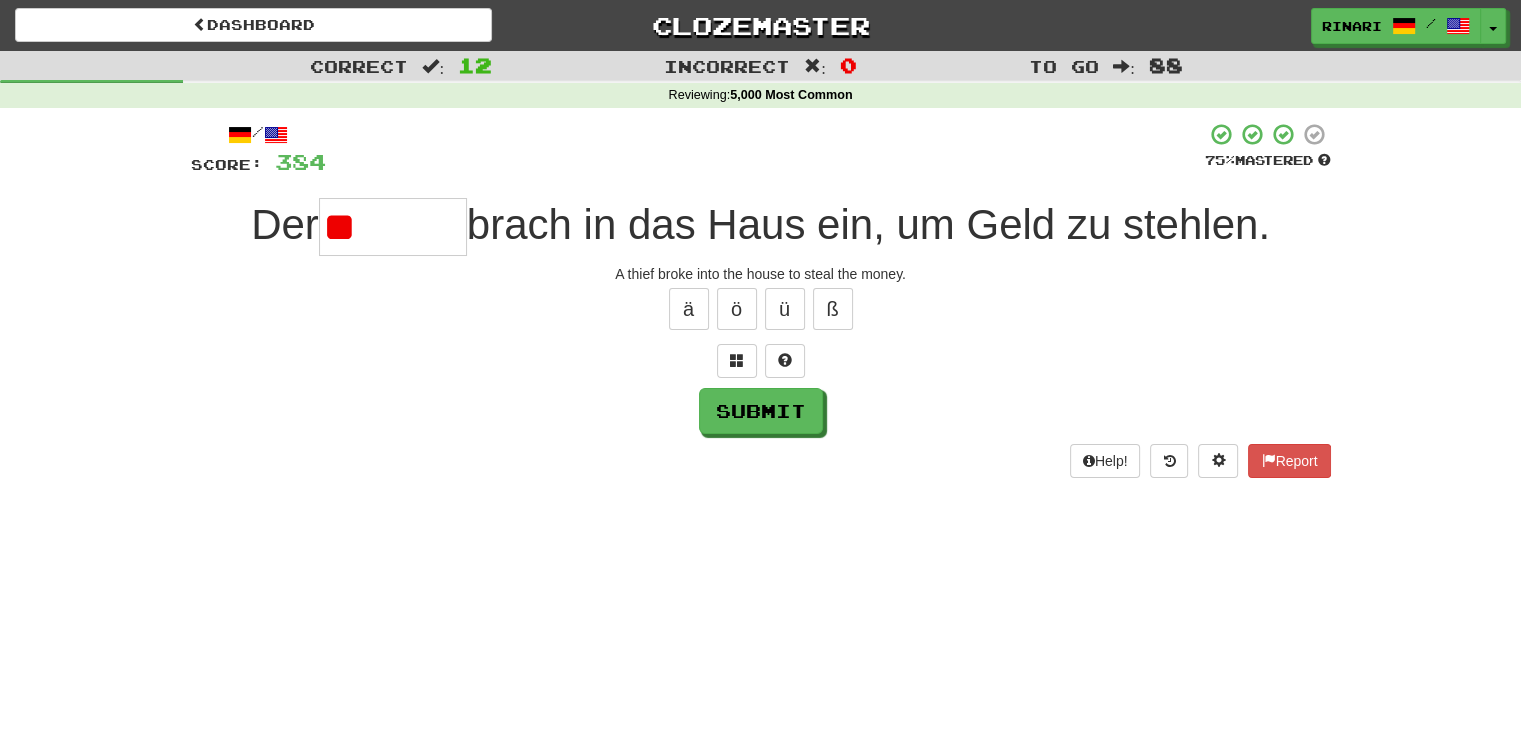 type on "*" 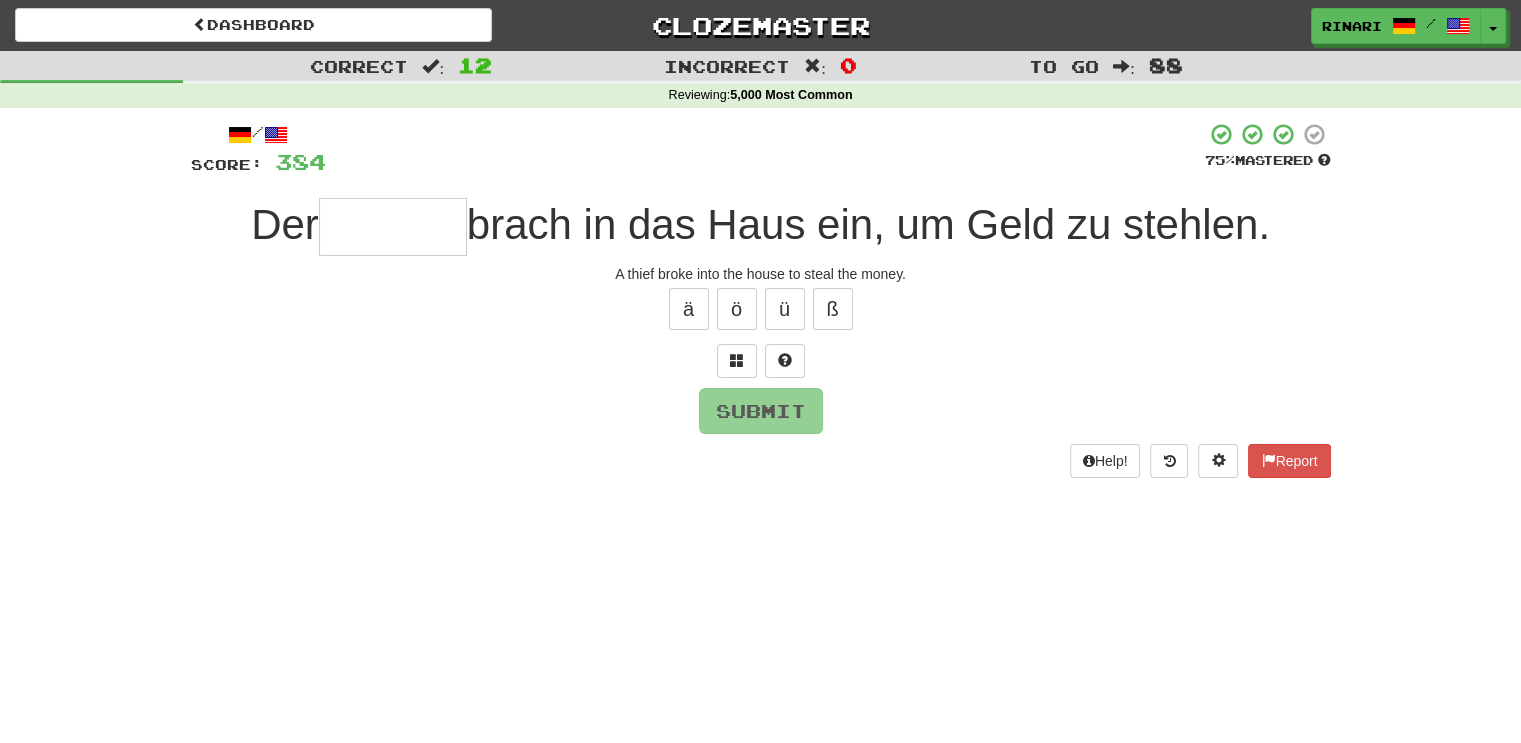 type on "*" 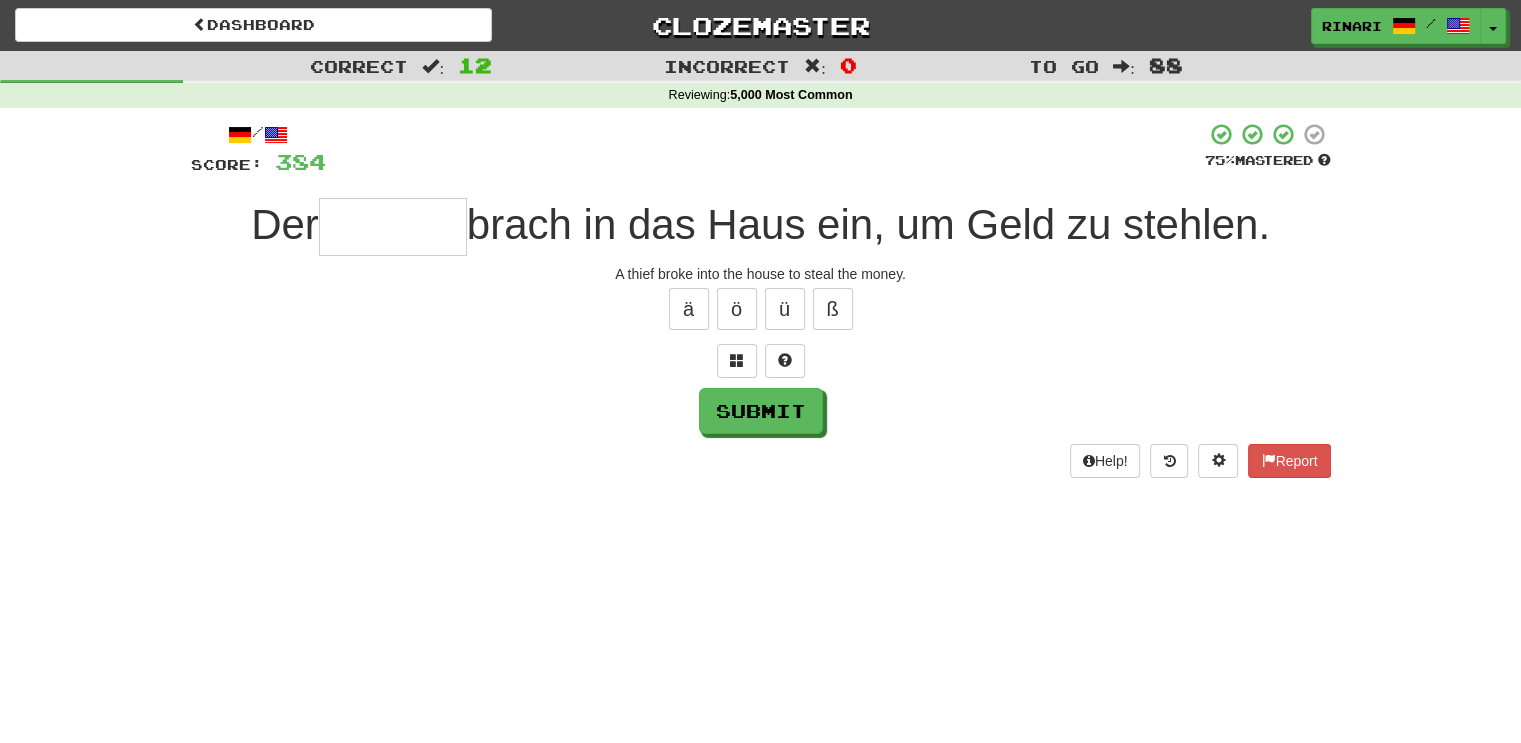 type on "*" 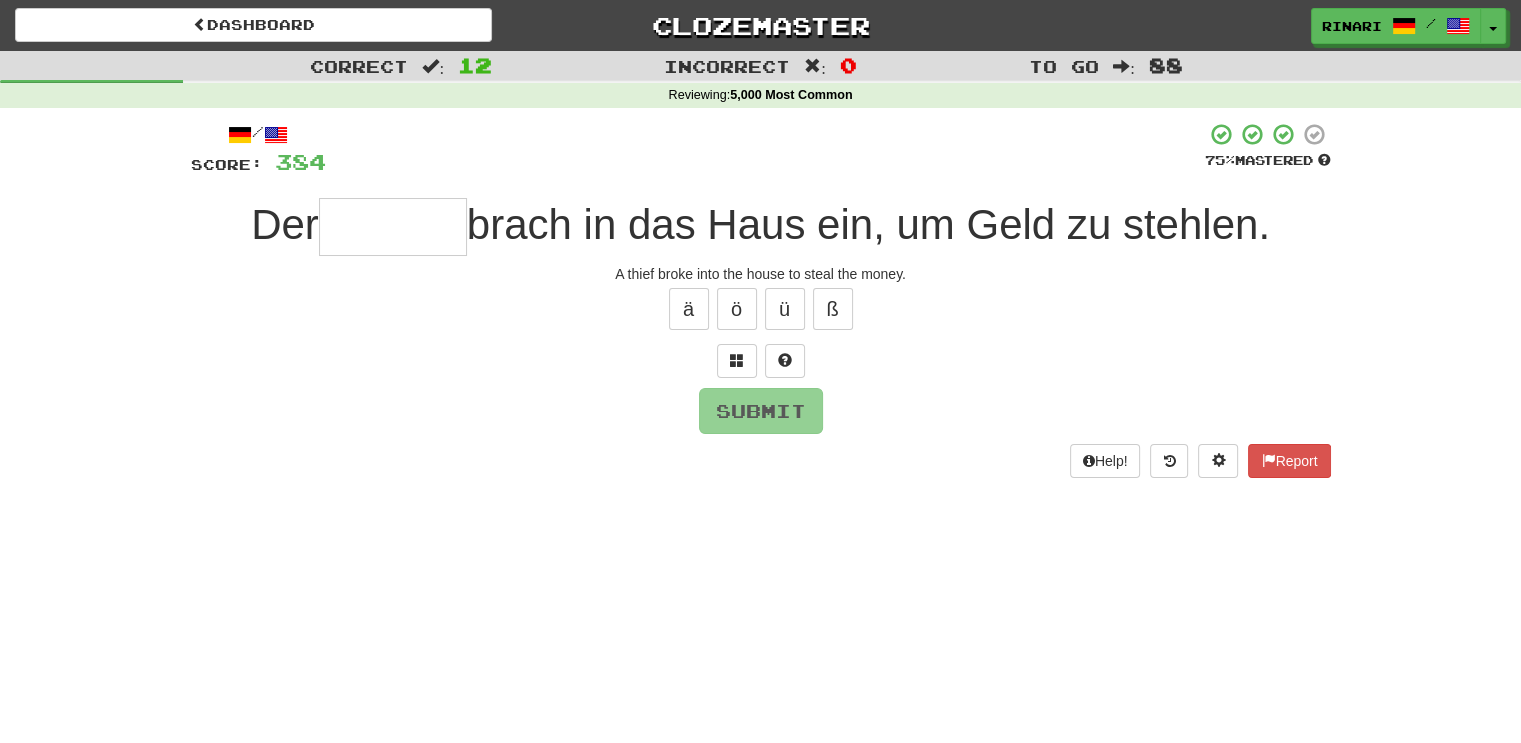 type on "*" 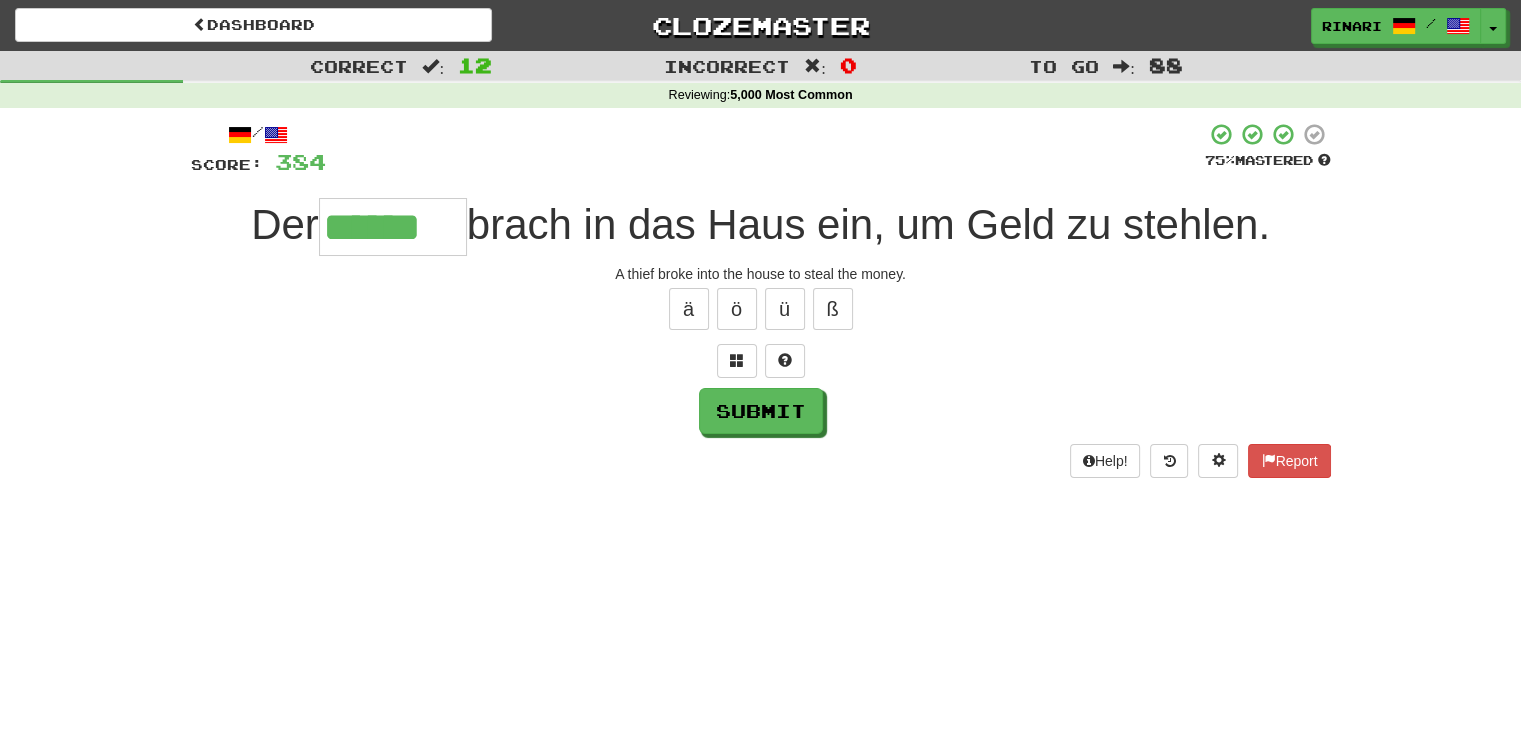 type on "******" 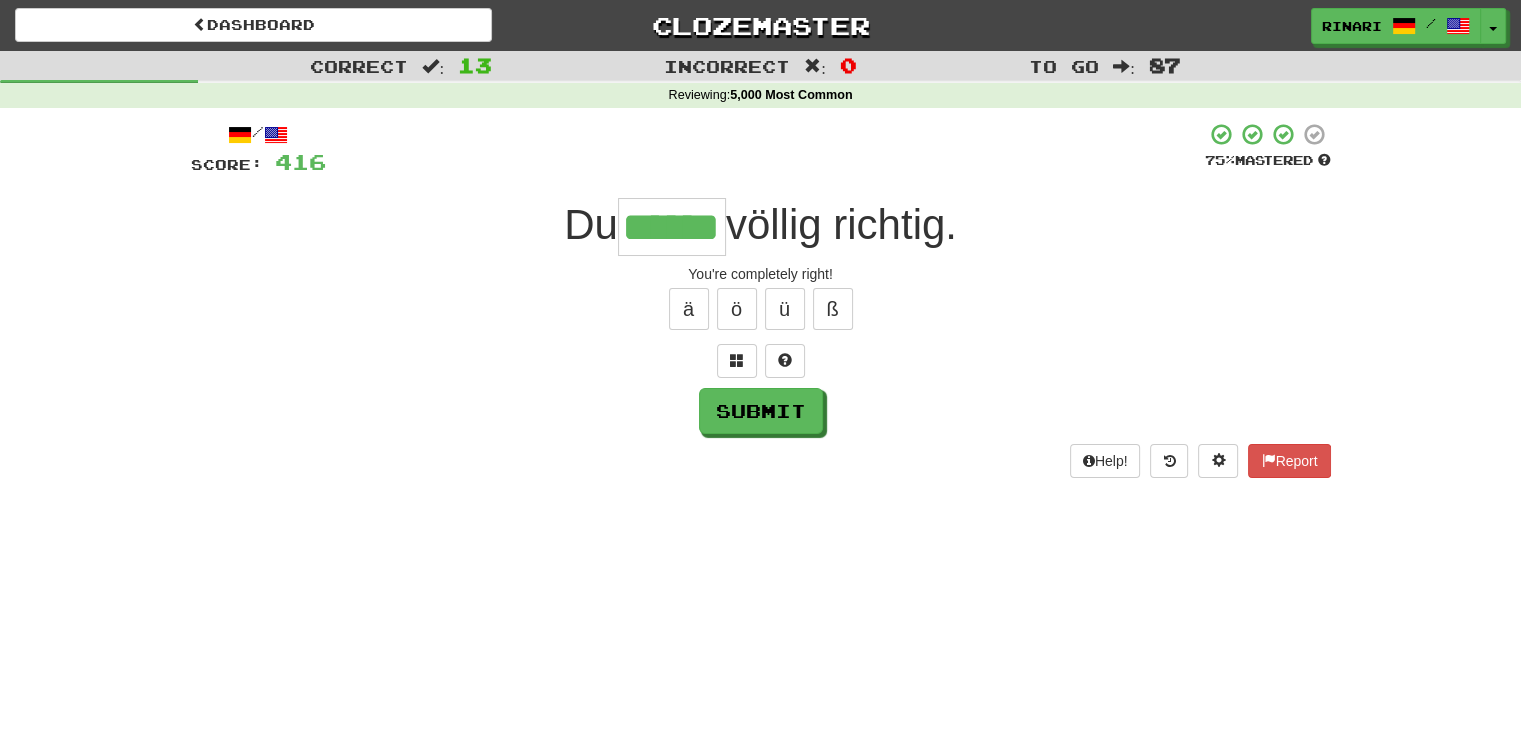 type on "******" 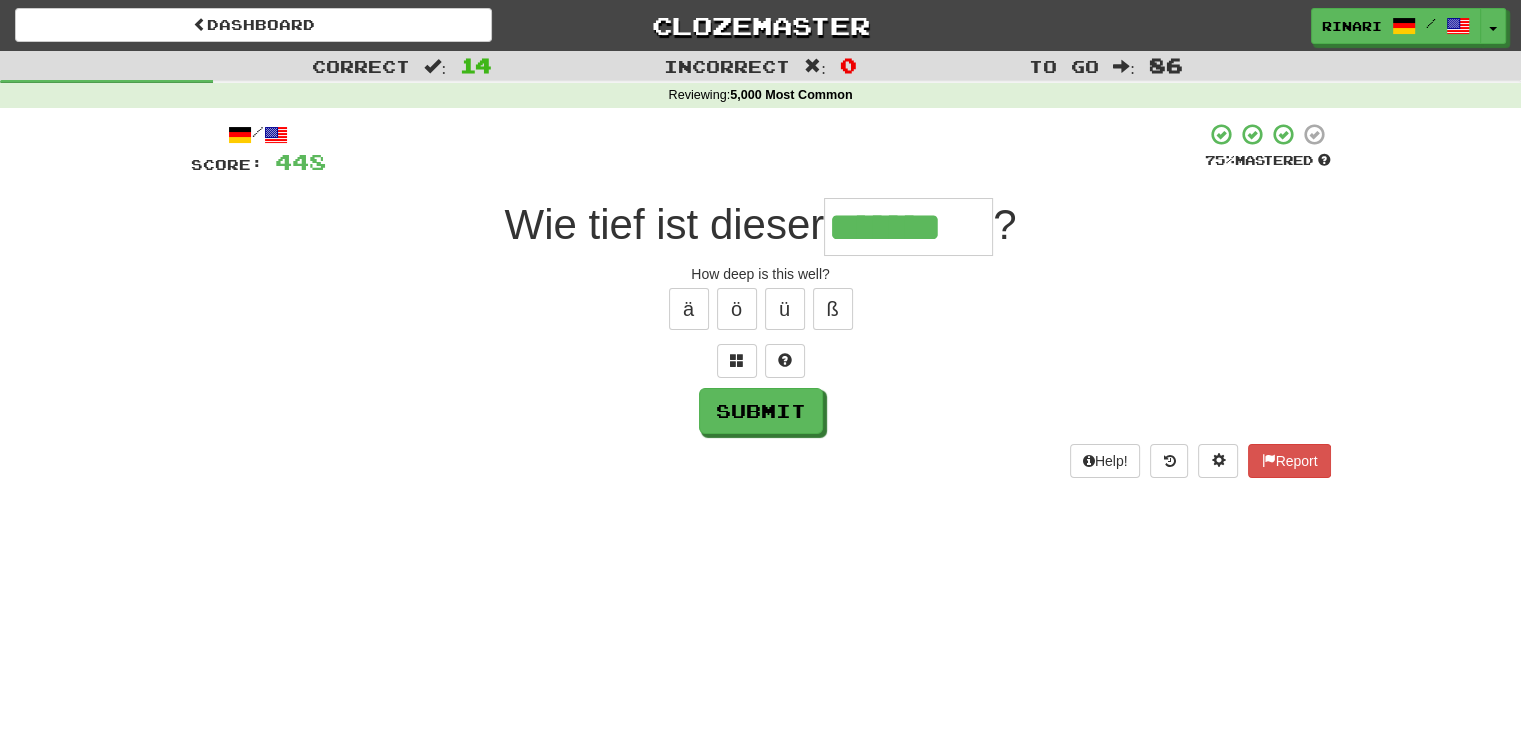 type on "*******" 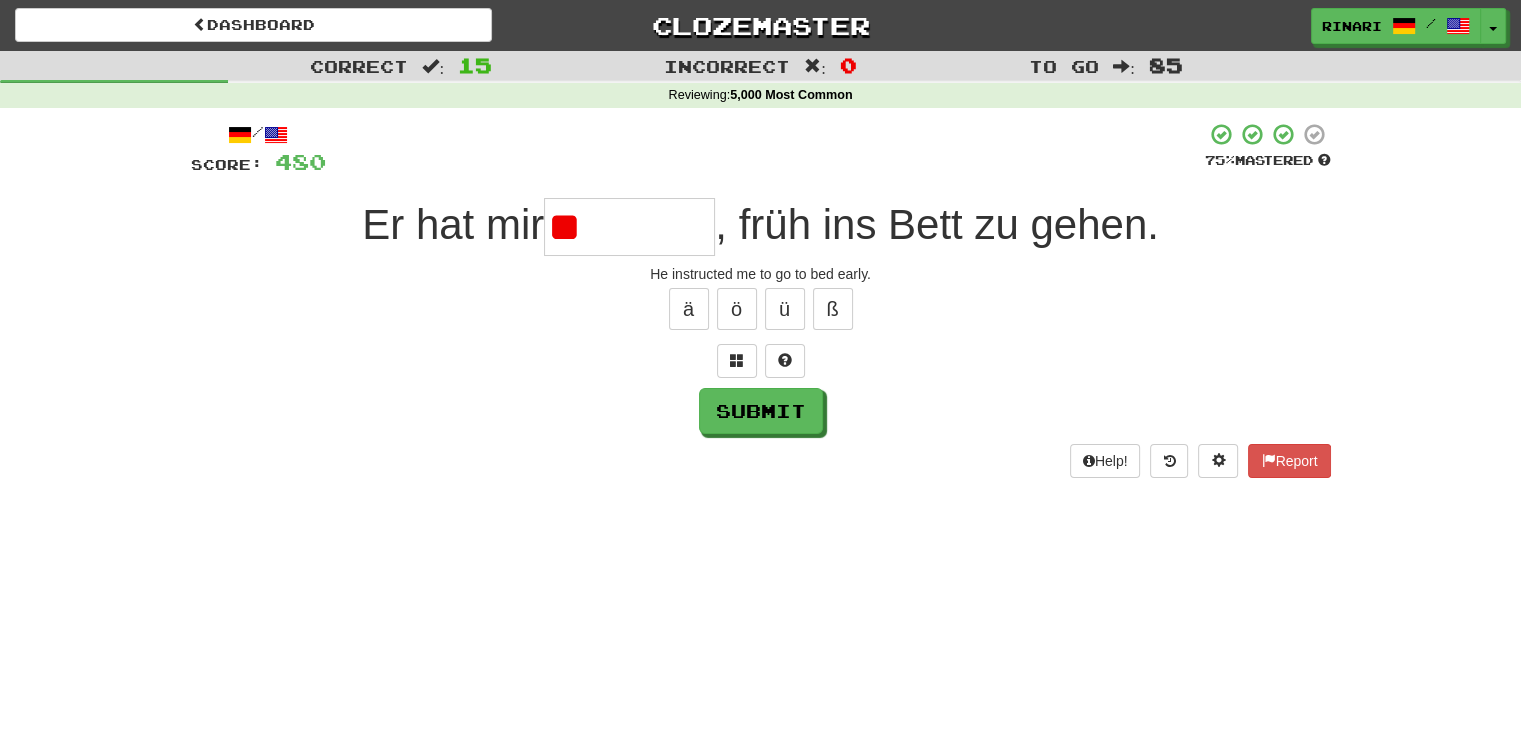 type on "*" 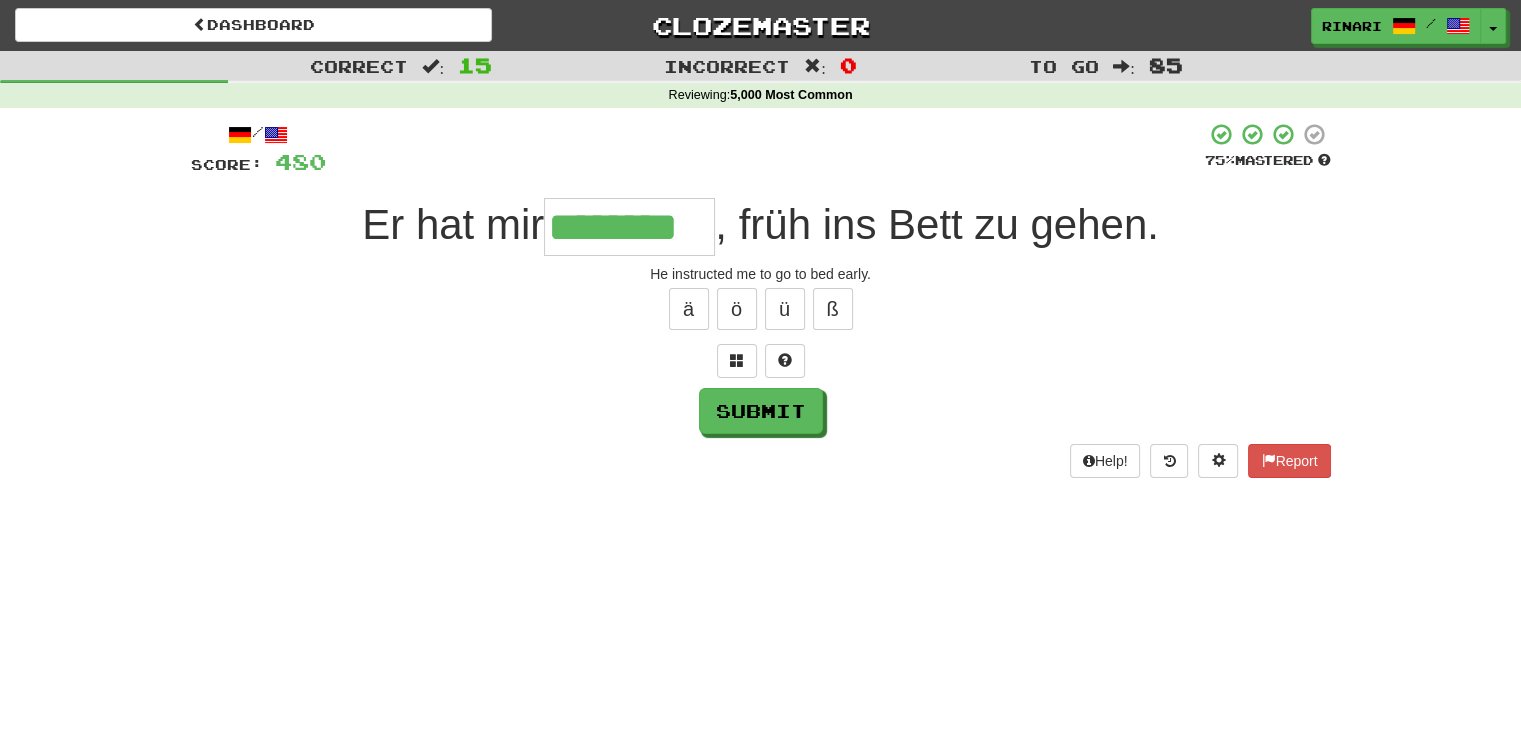 type on "********" 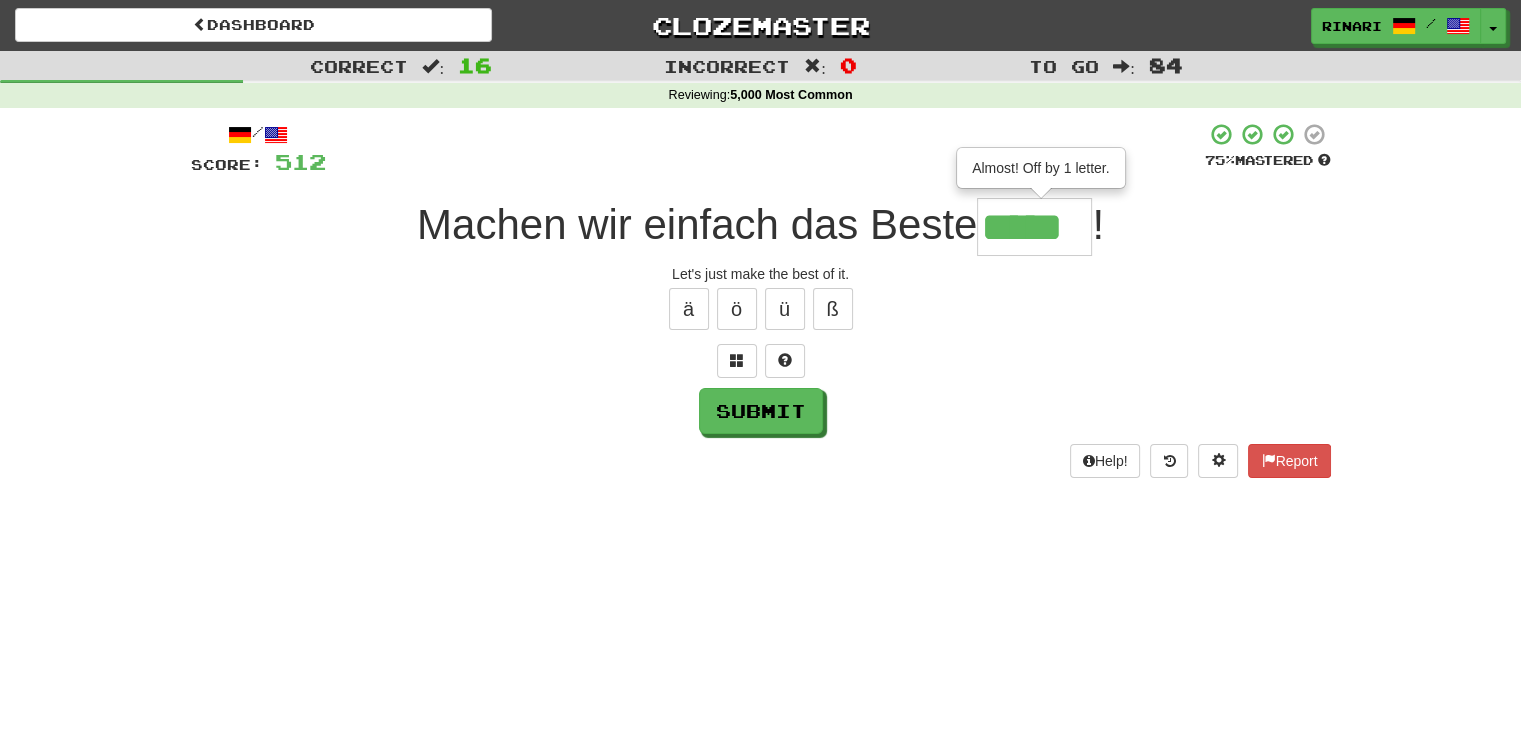 type on "*****" 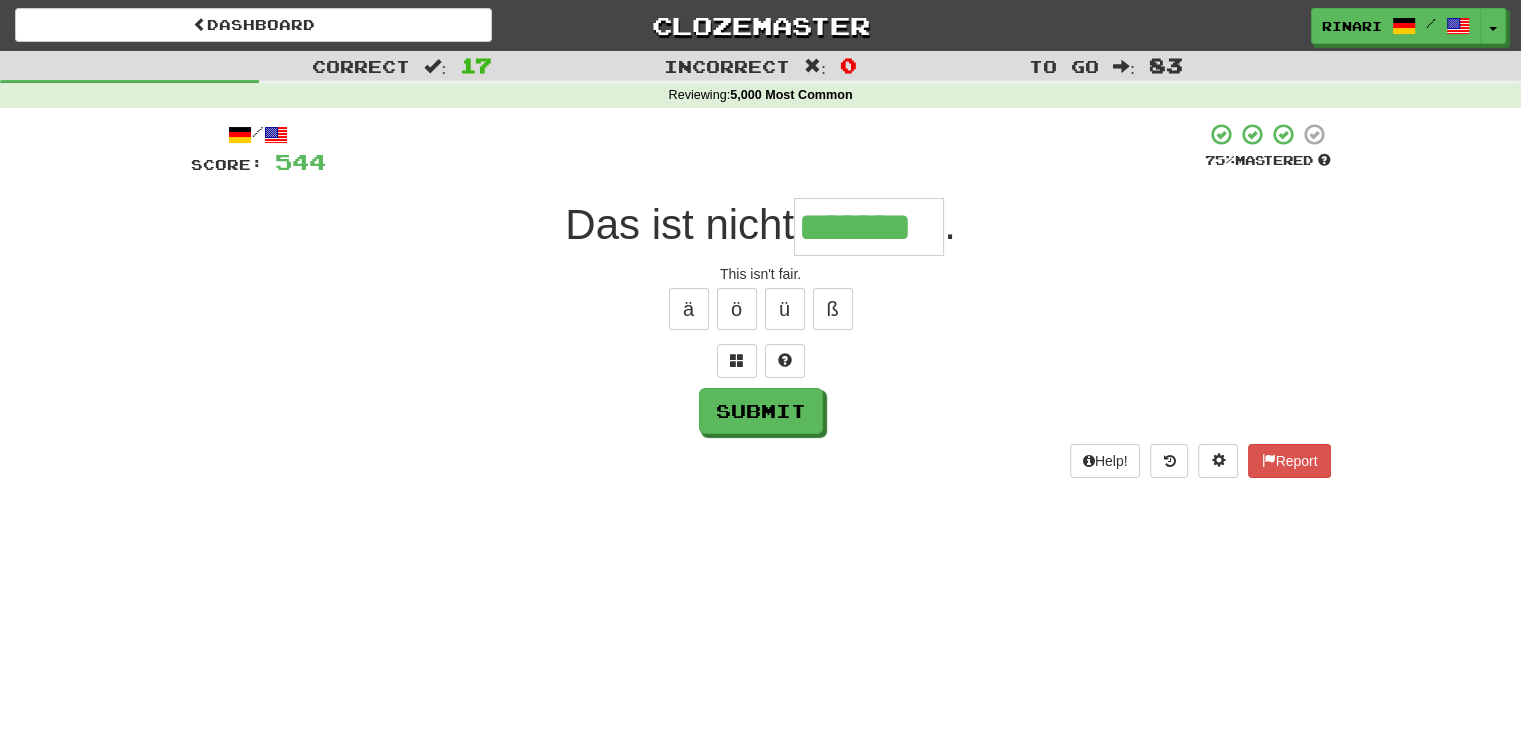 type on "*******" 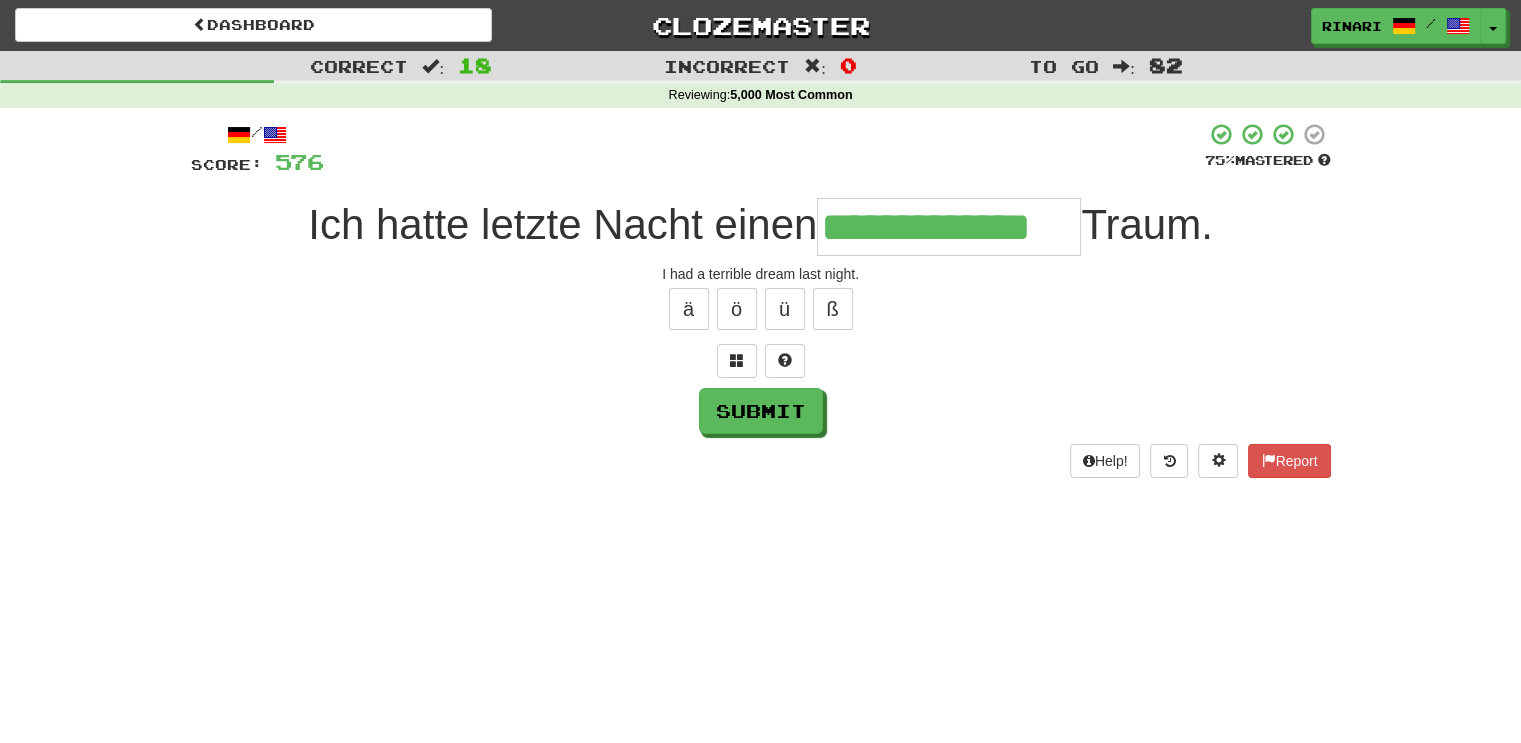type on "**********" 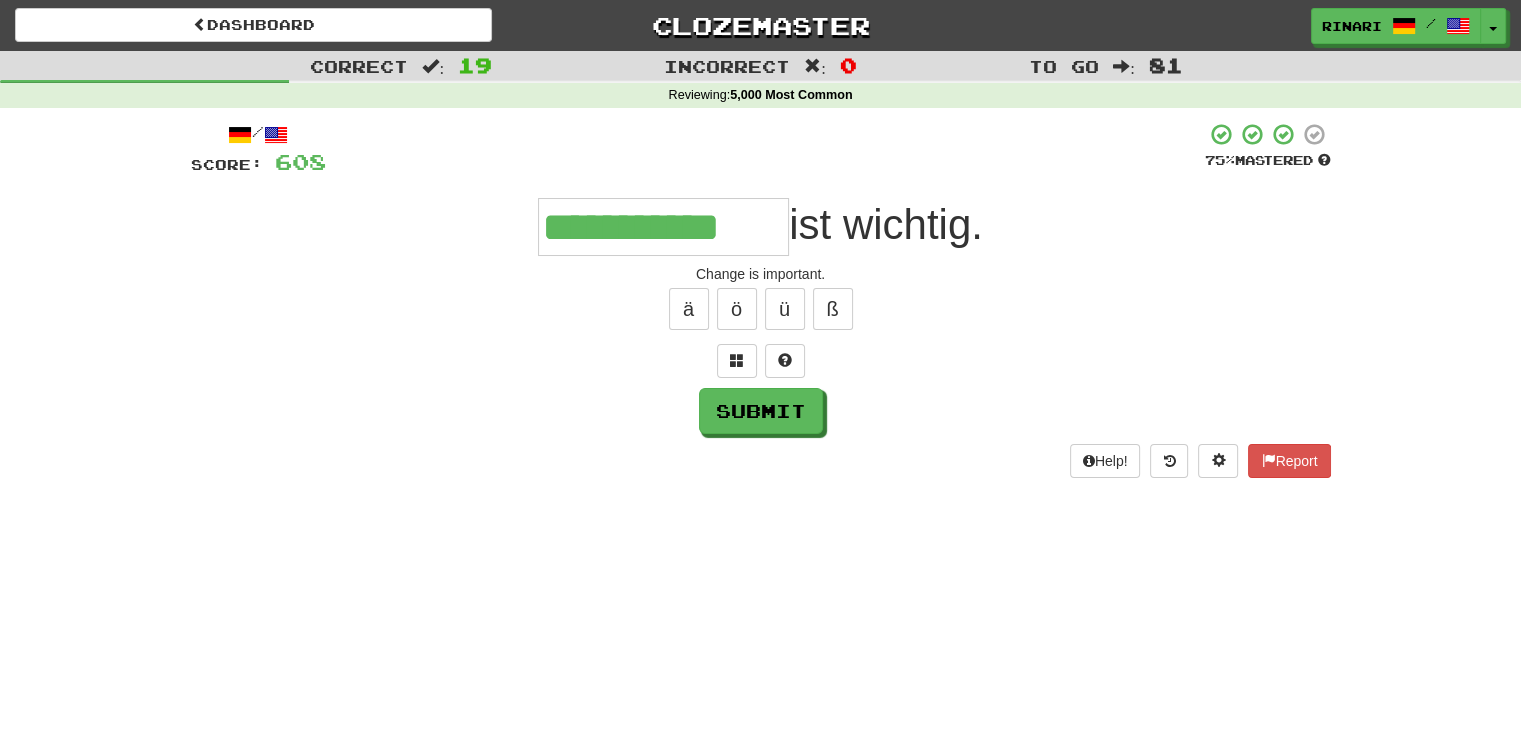 type on "**********" 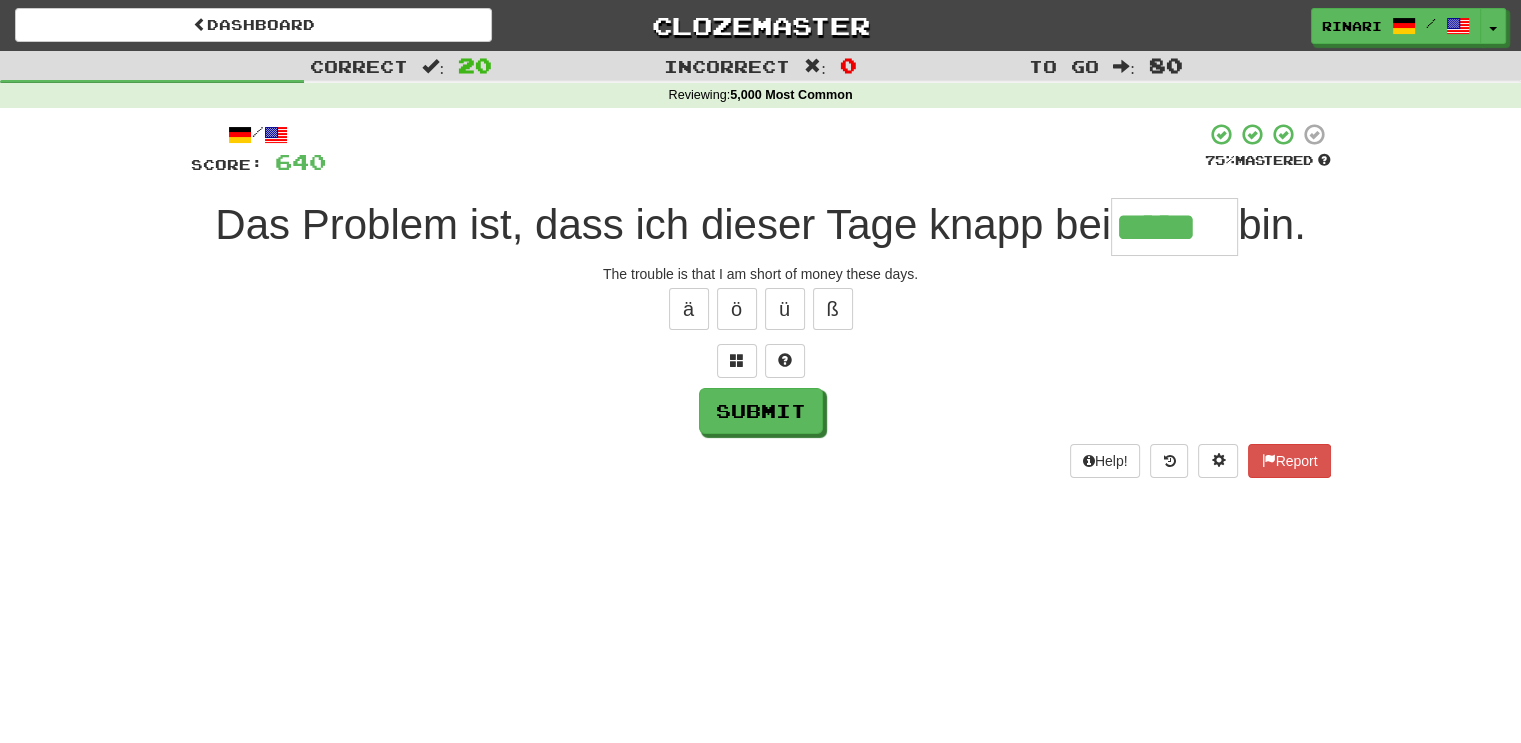 type on "*****" 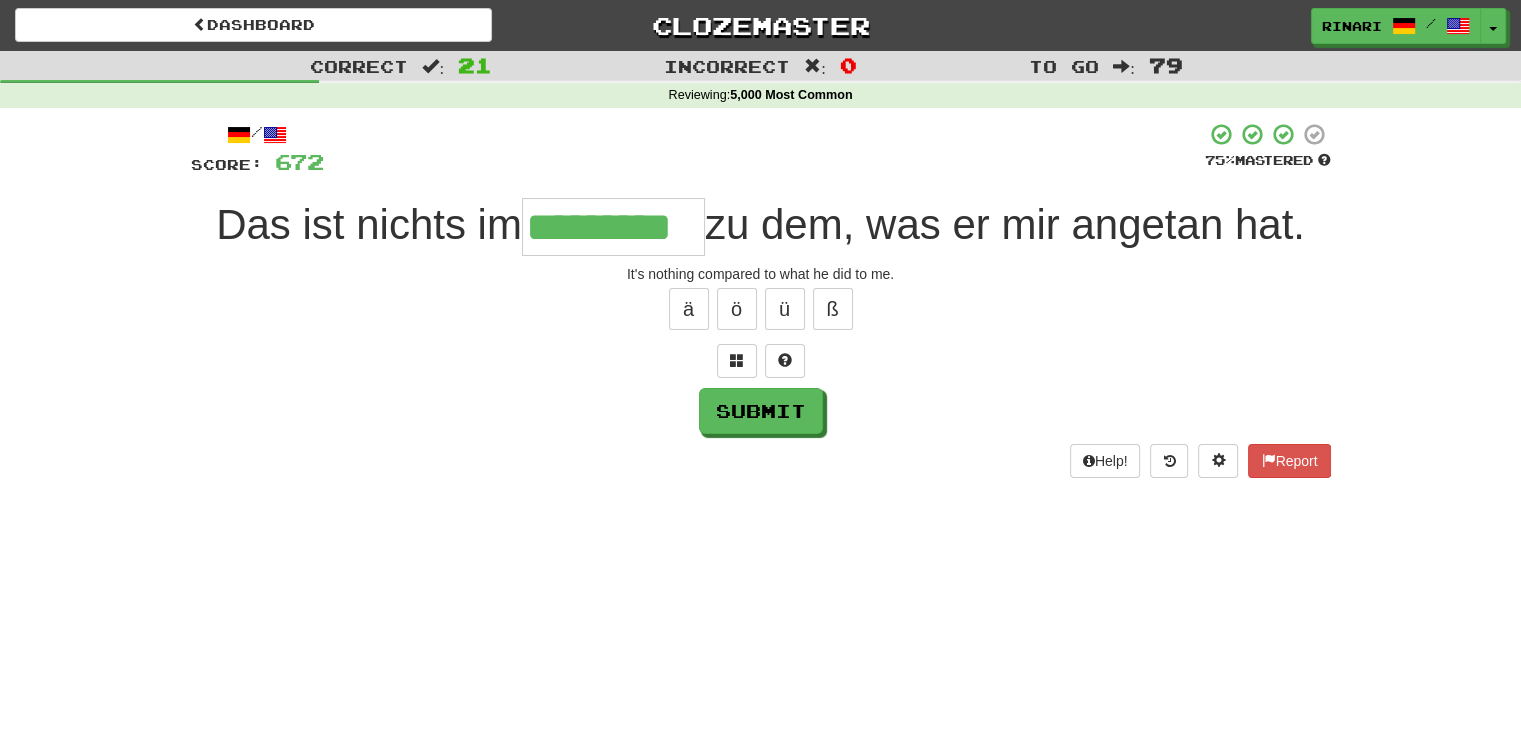 type on "*********" 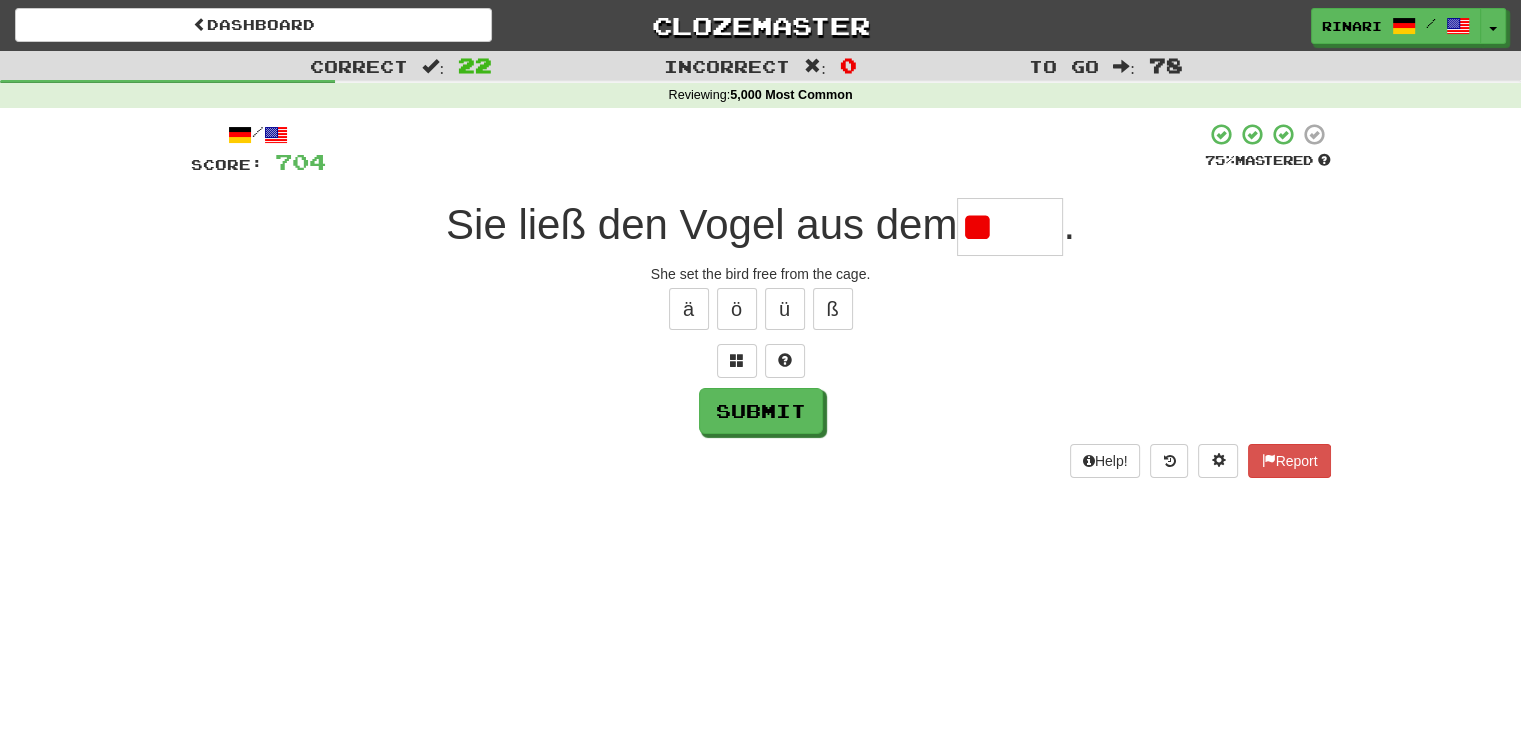 type on "*" 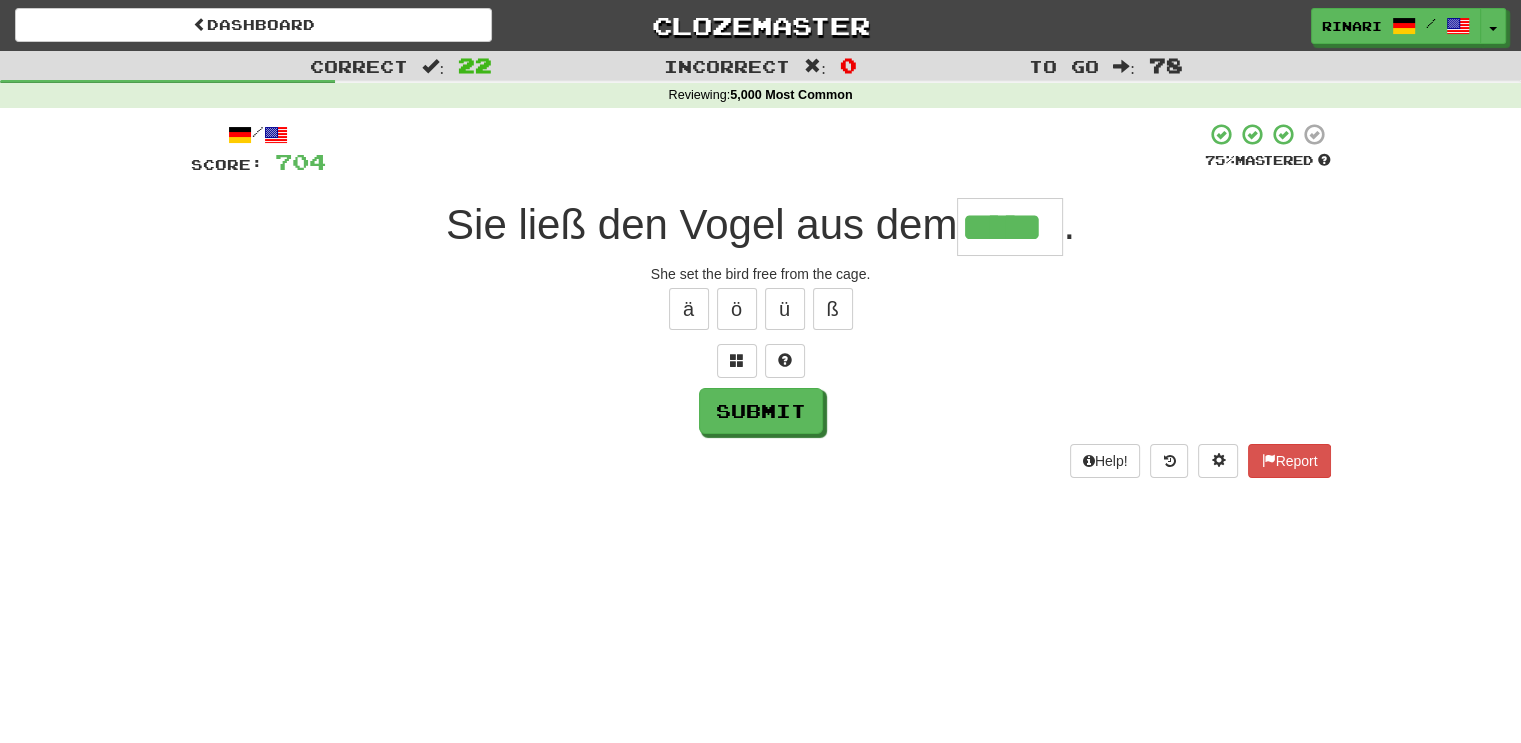 type on "*****" 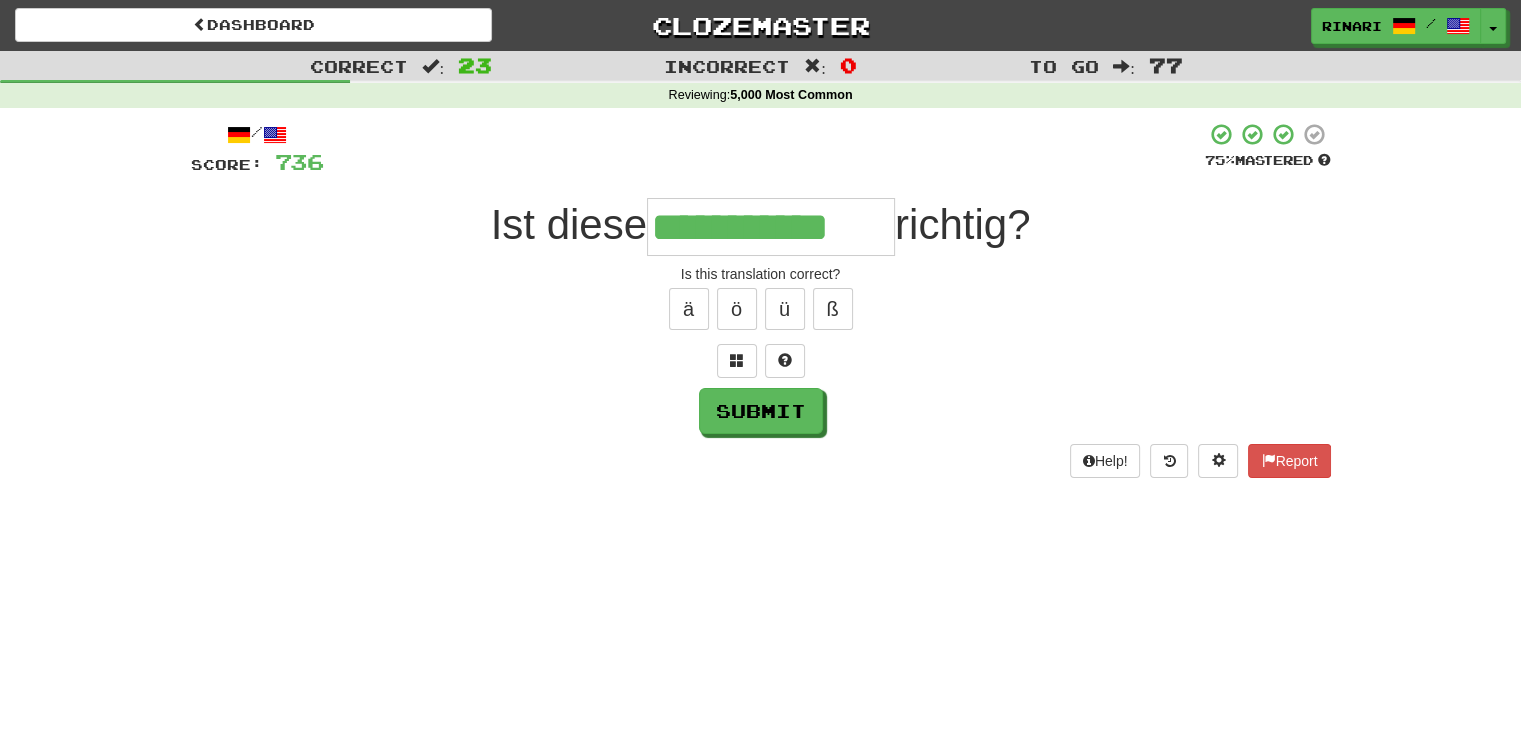 type on "**********" 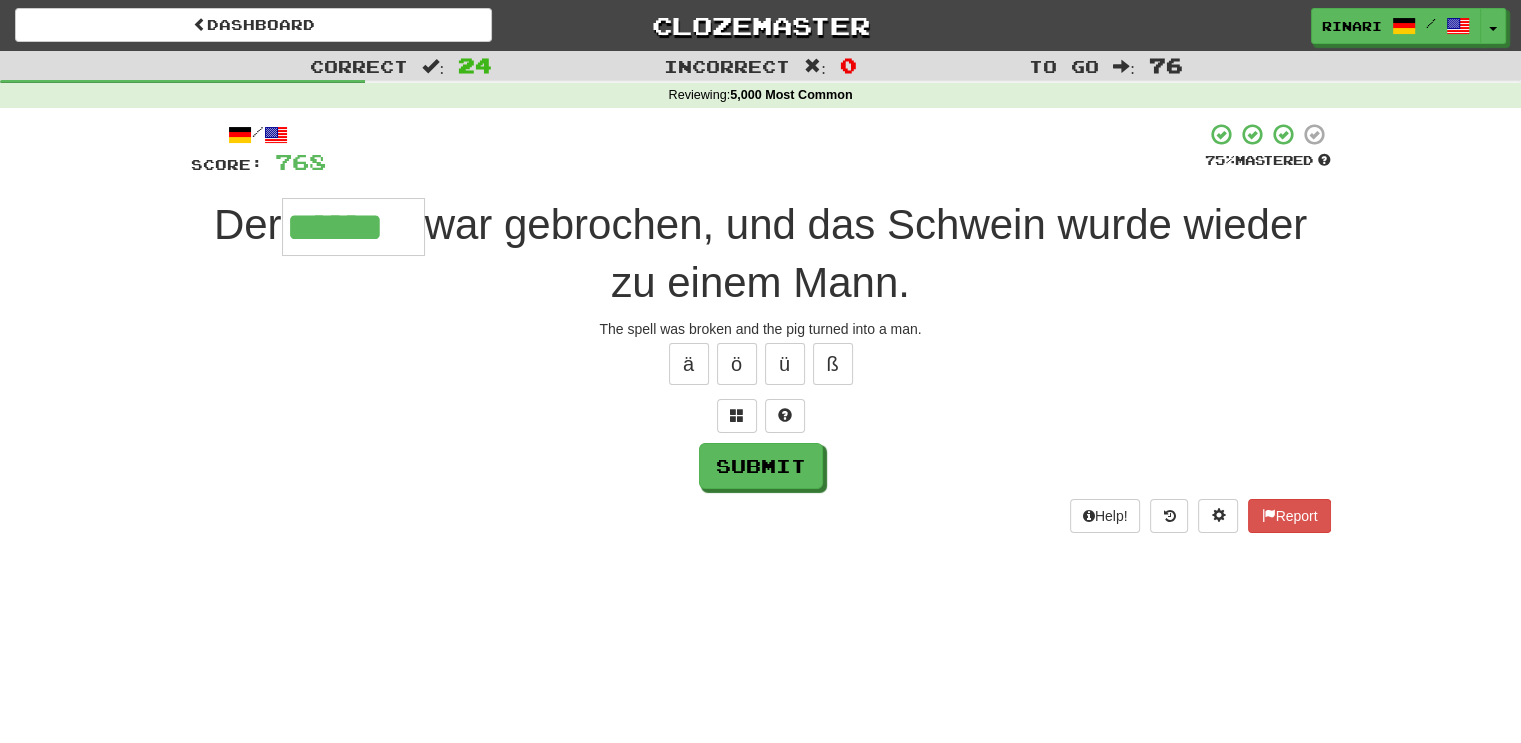 type on "******" 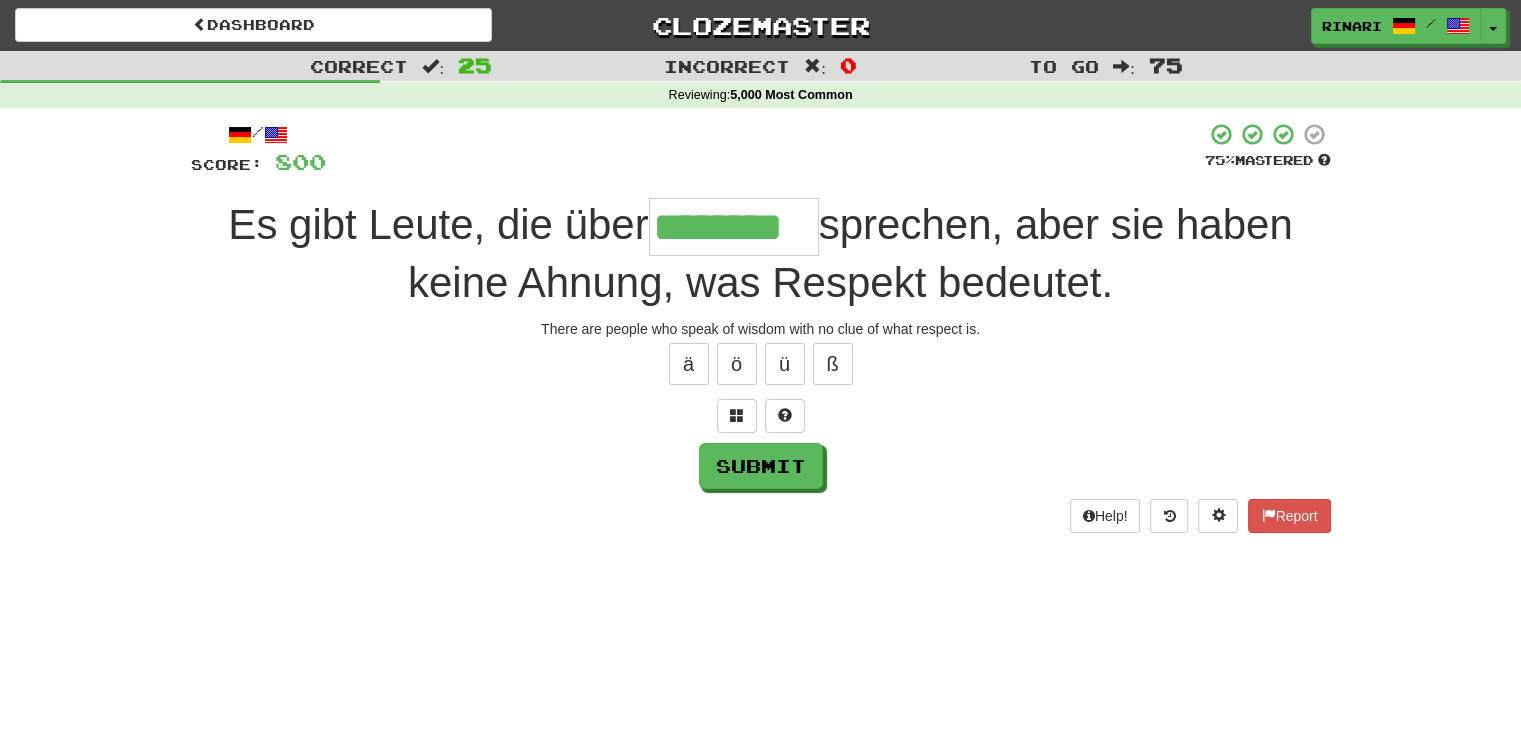 type on "********" 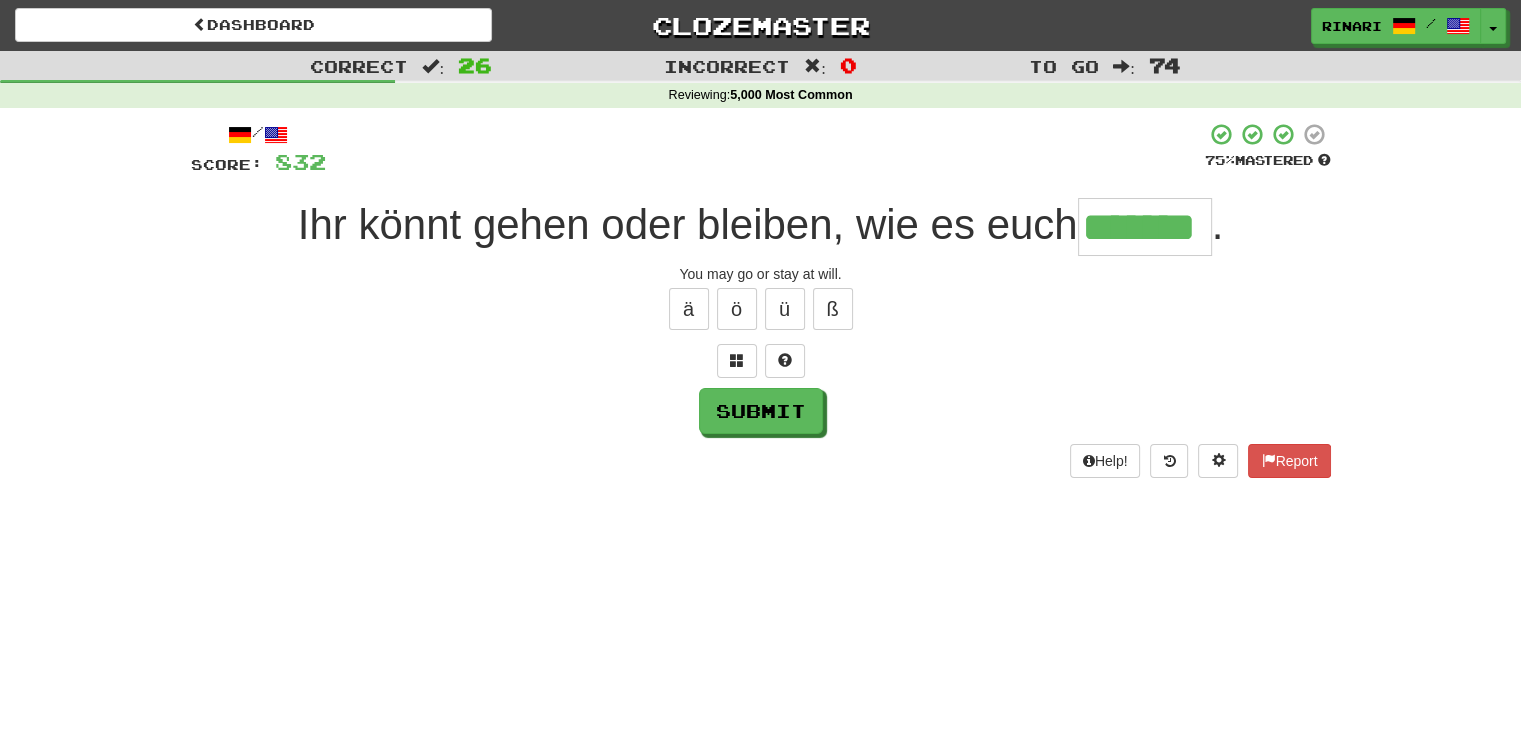 type on "*******" 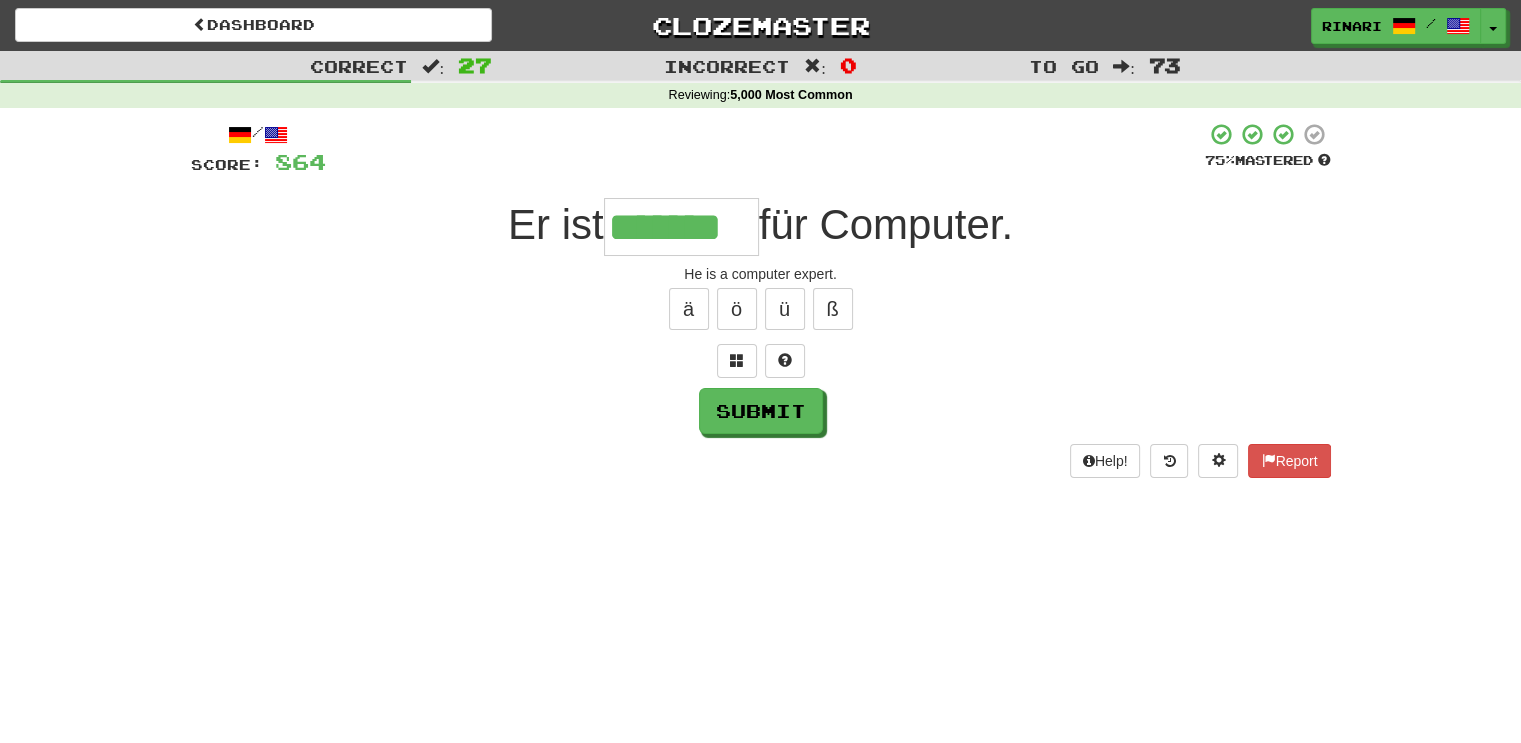 type on "*******" 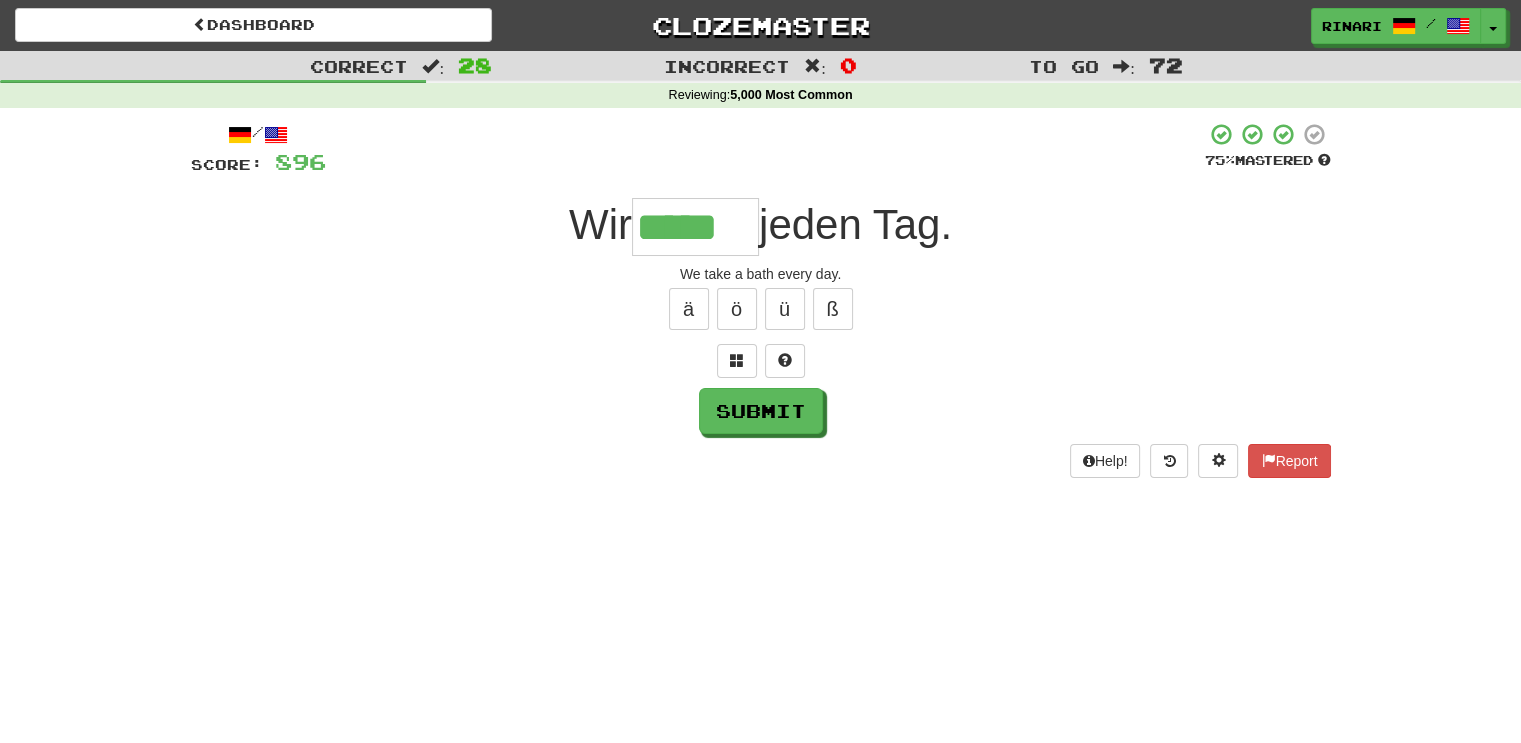 type on "*****" 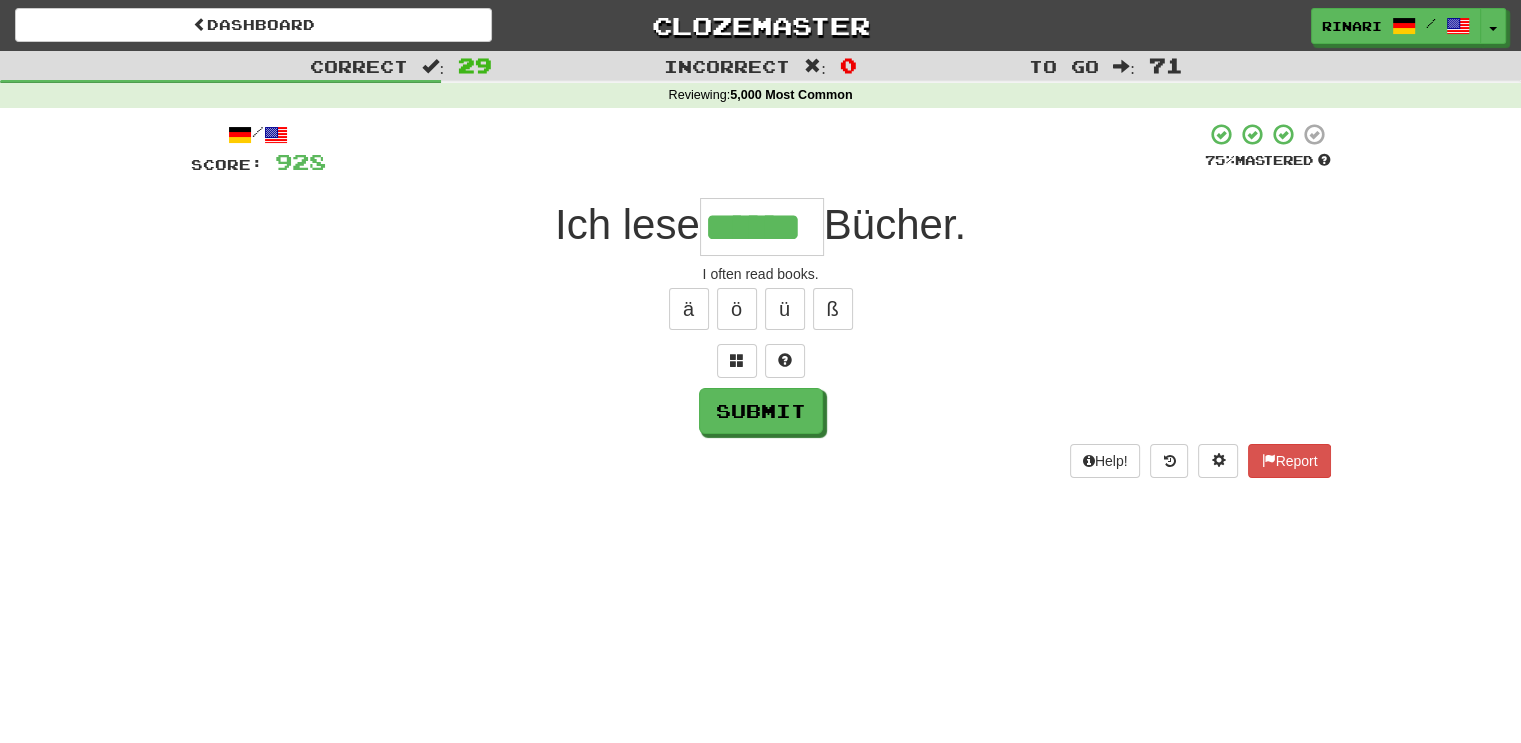 type on "******" 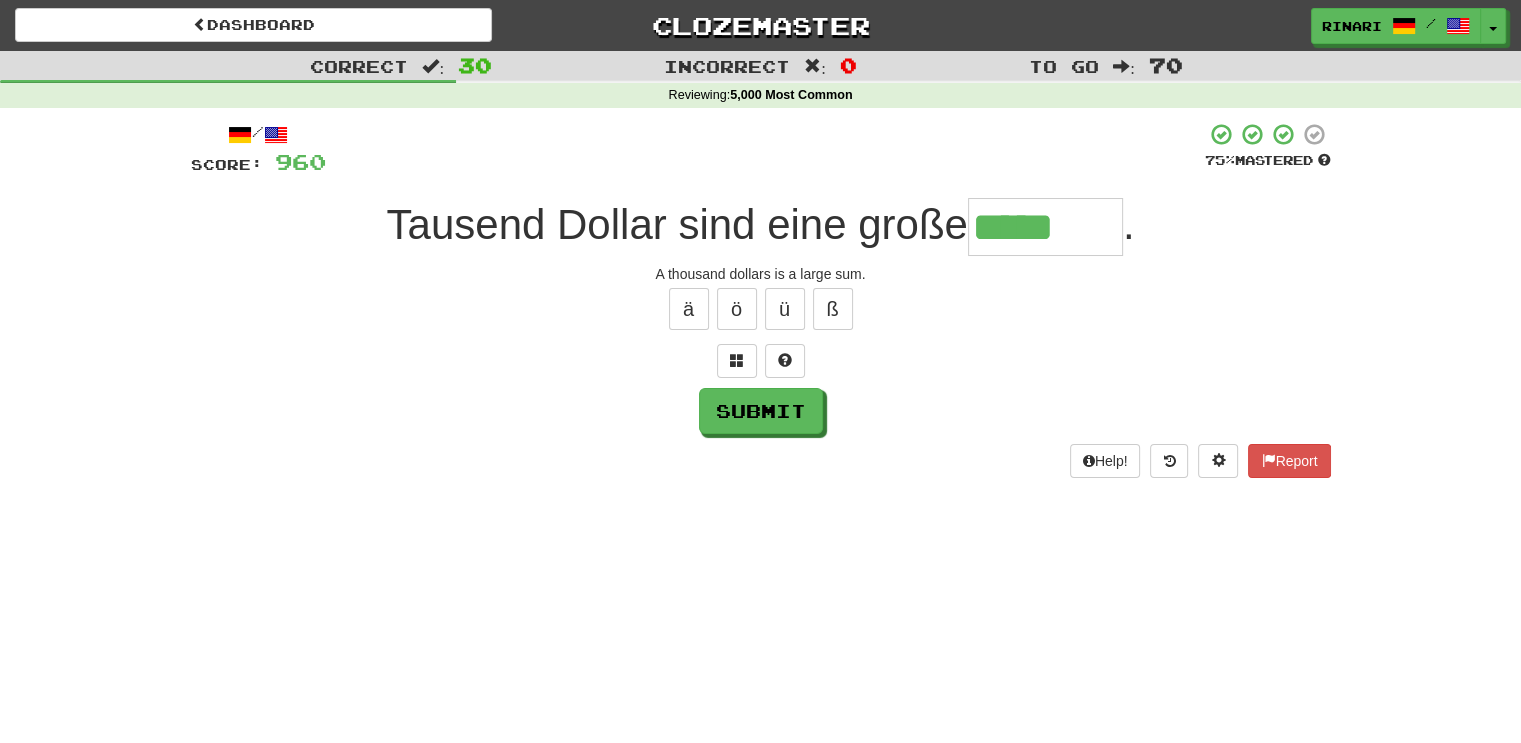 type on "*****" 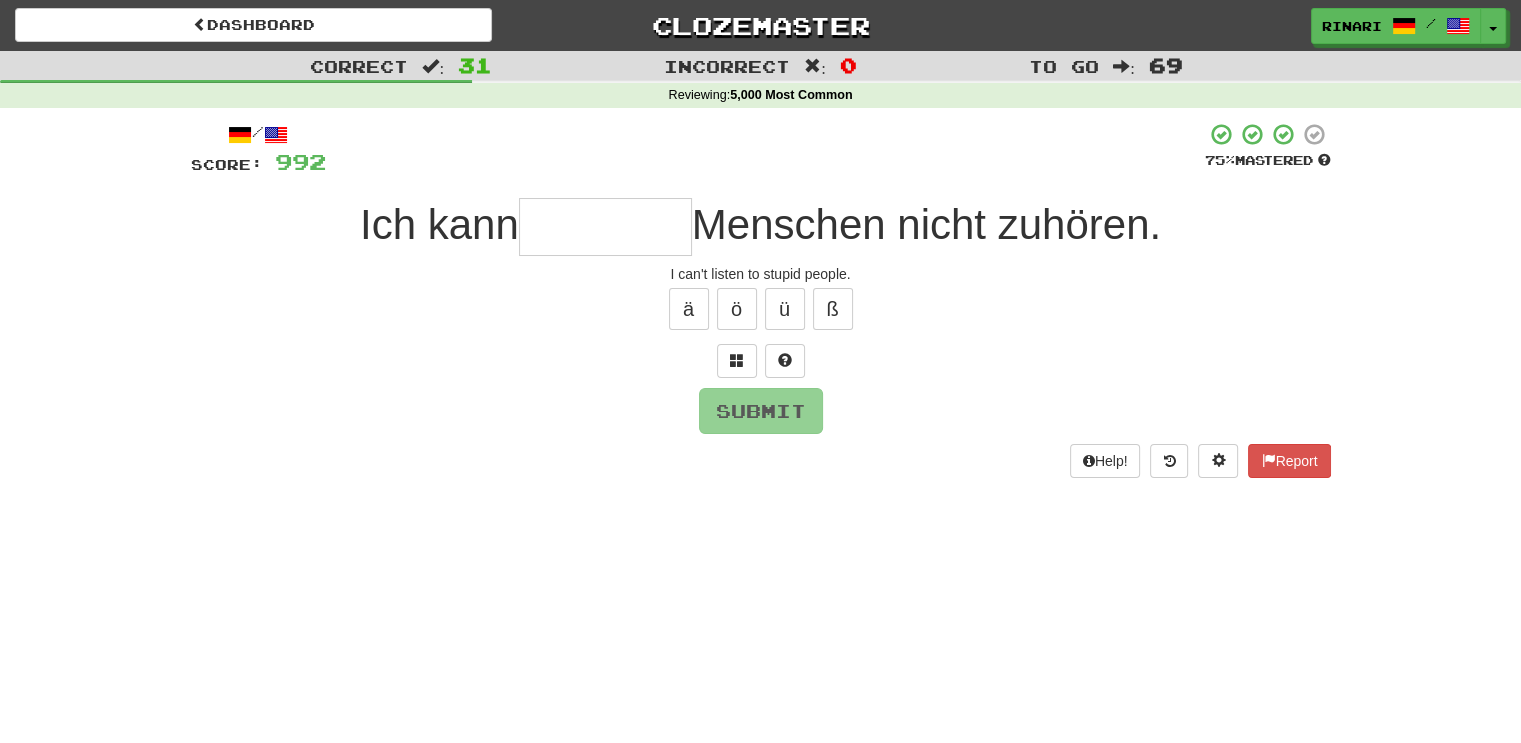 type on "*" 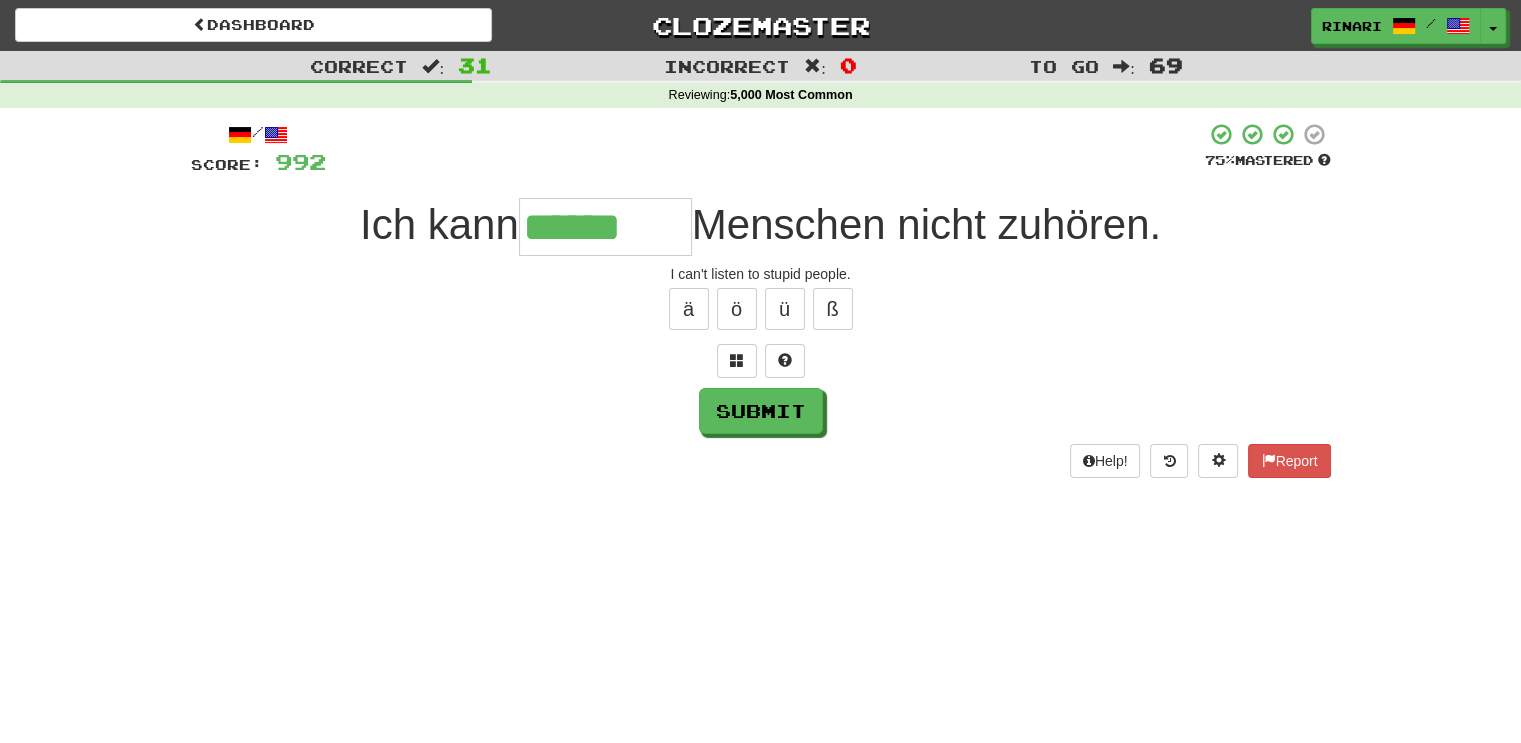 type on "******" 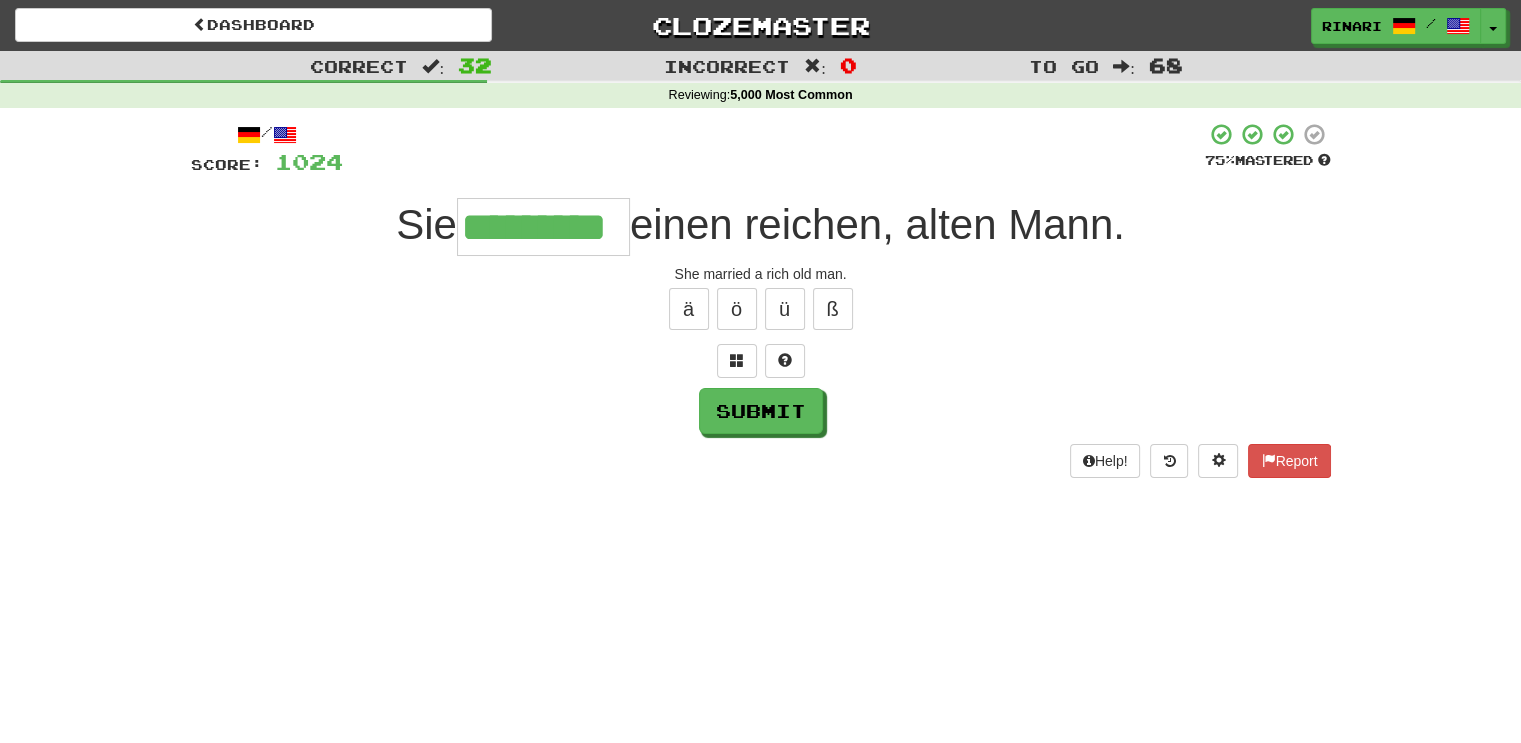 type on "*********" 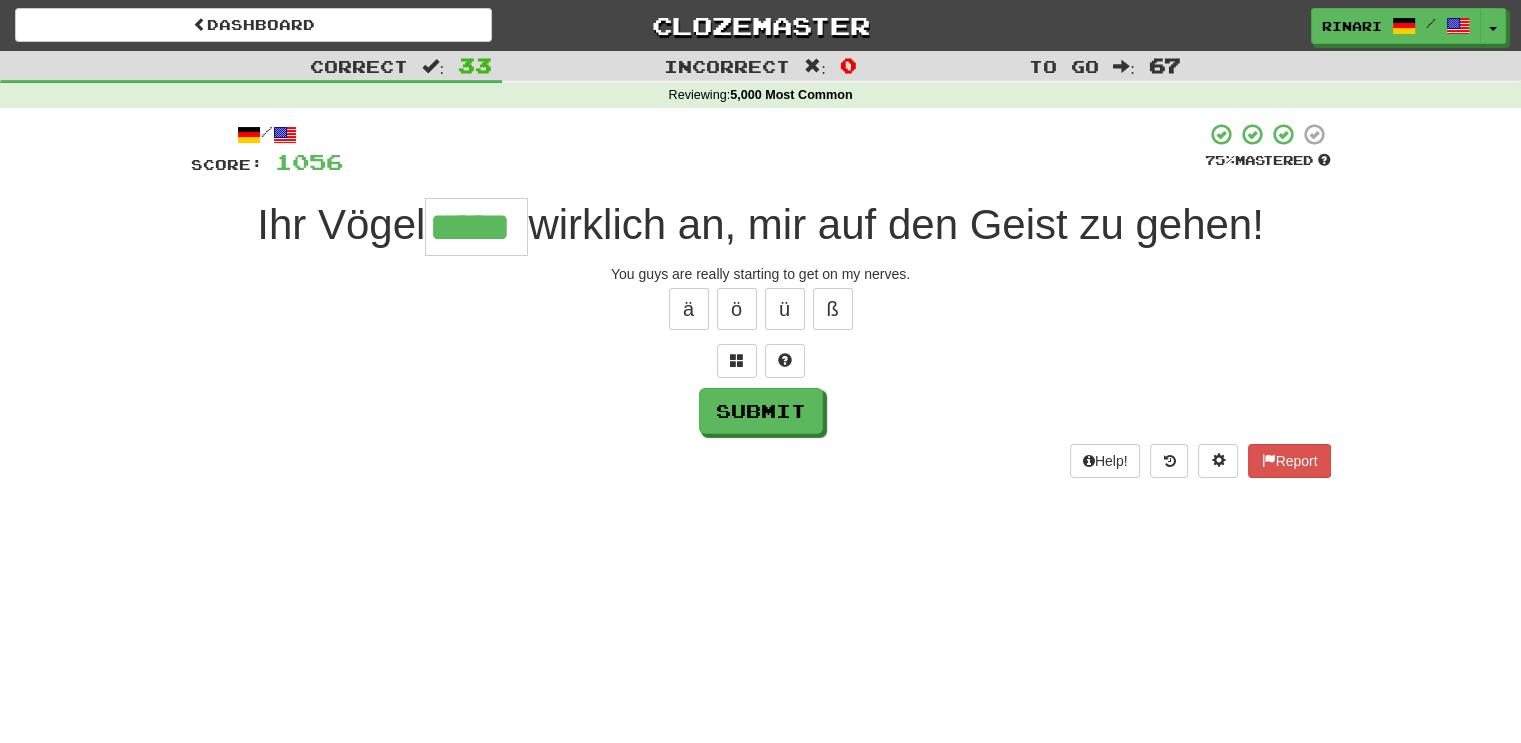 type on "*****" 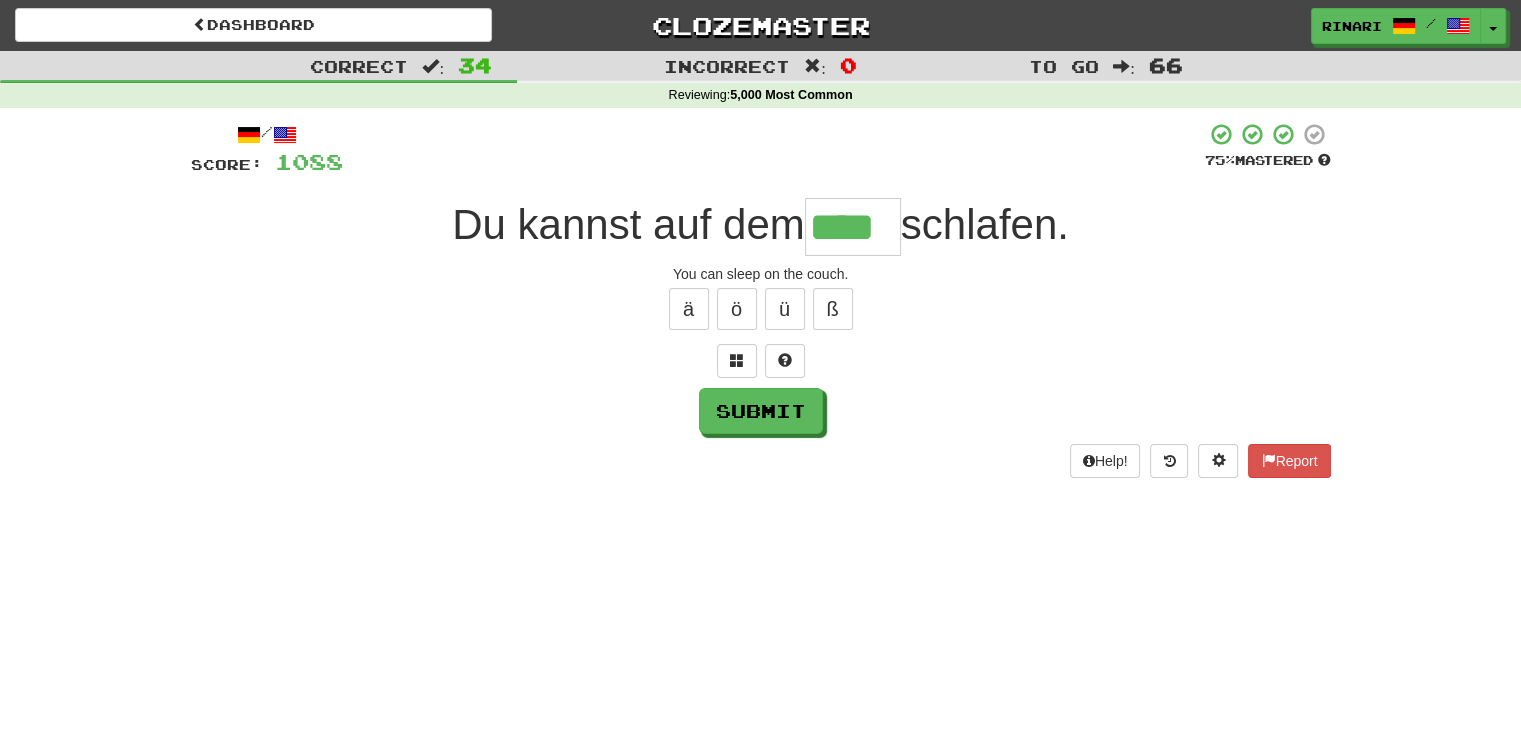 type on "****" 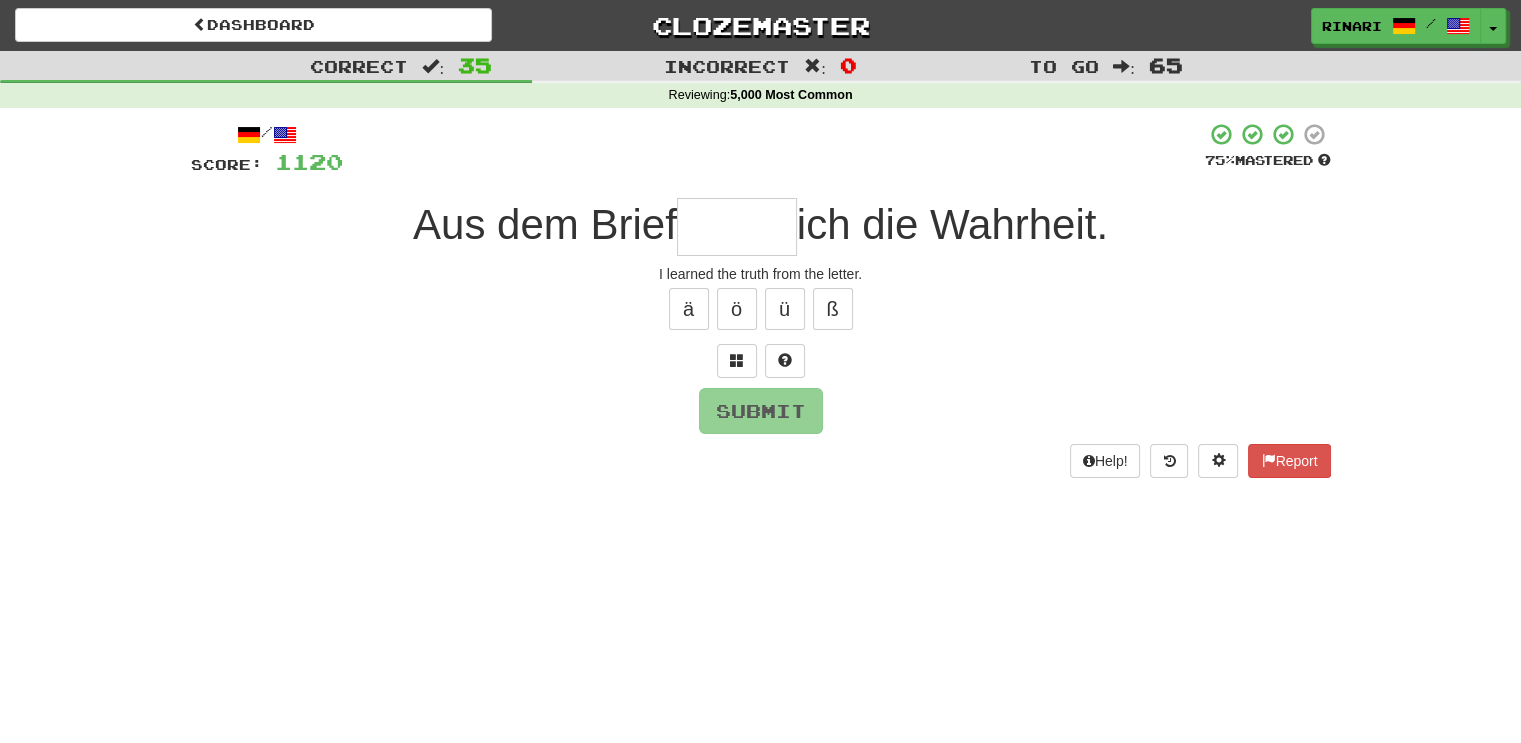 type on "*" 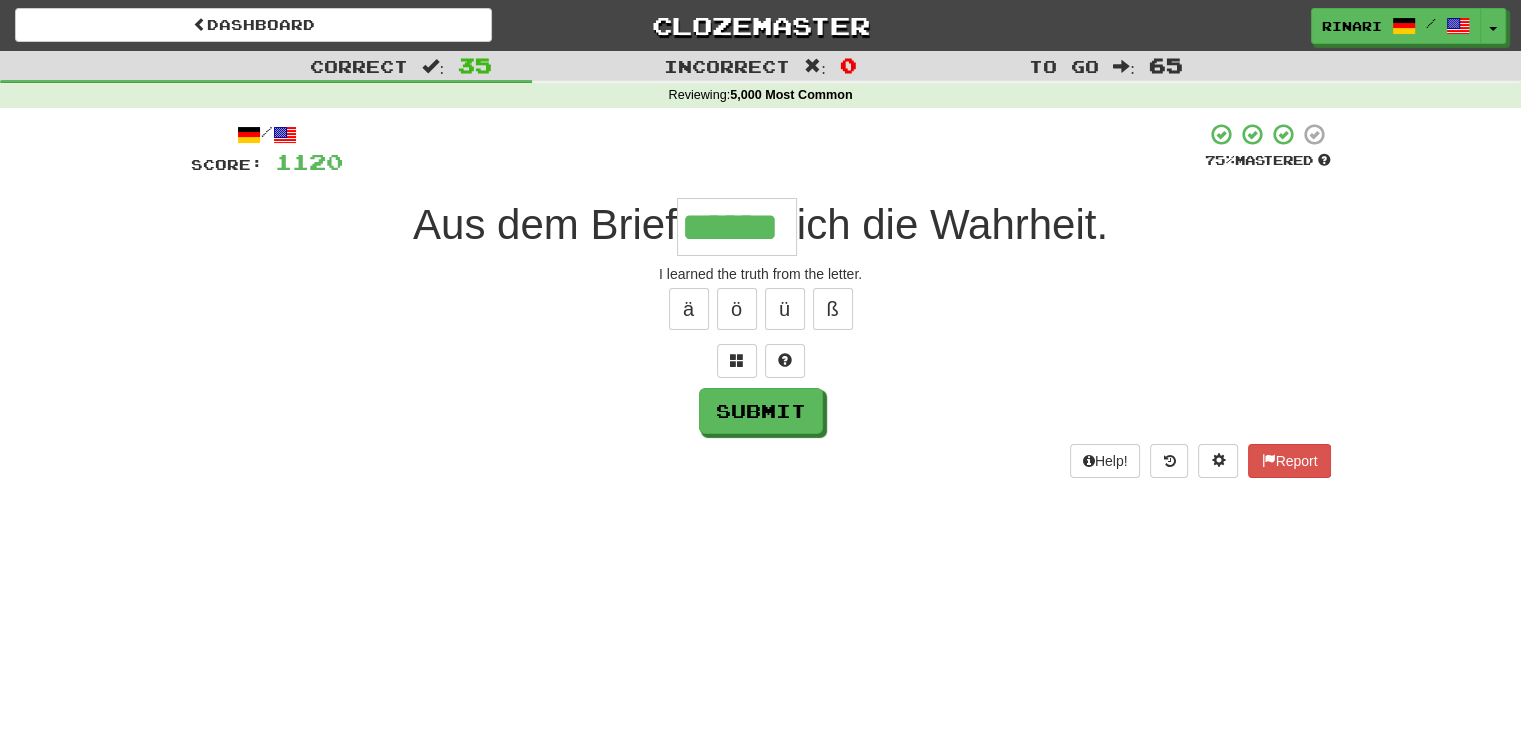 type on "******" 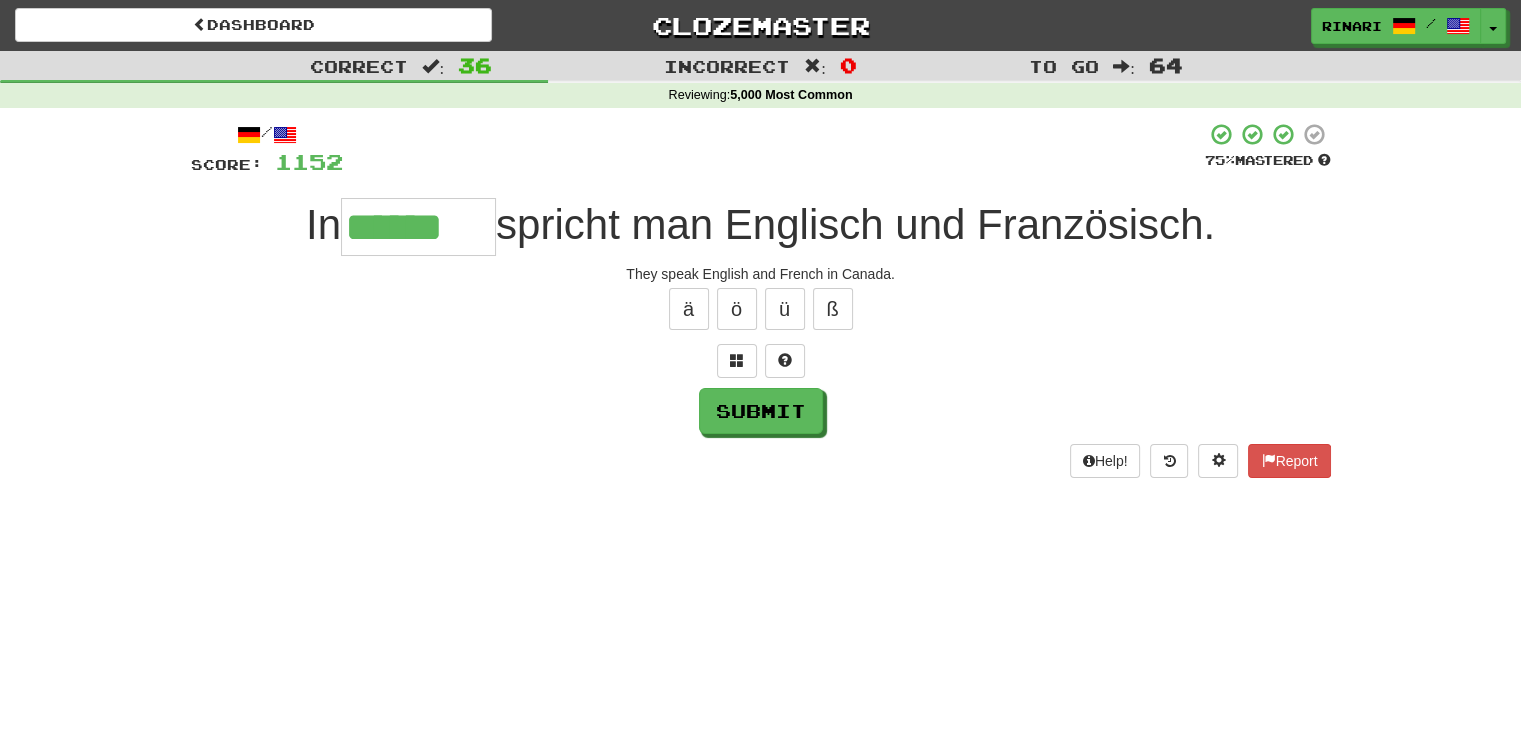 type on "******" 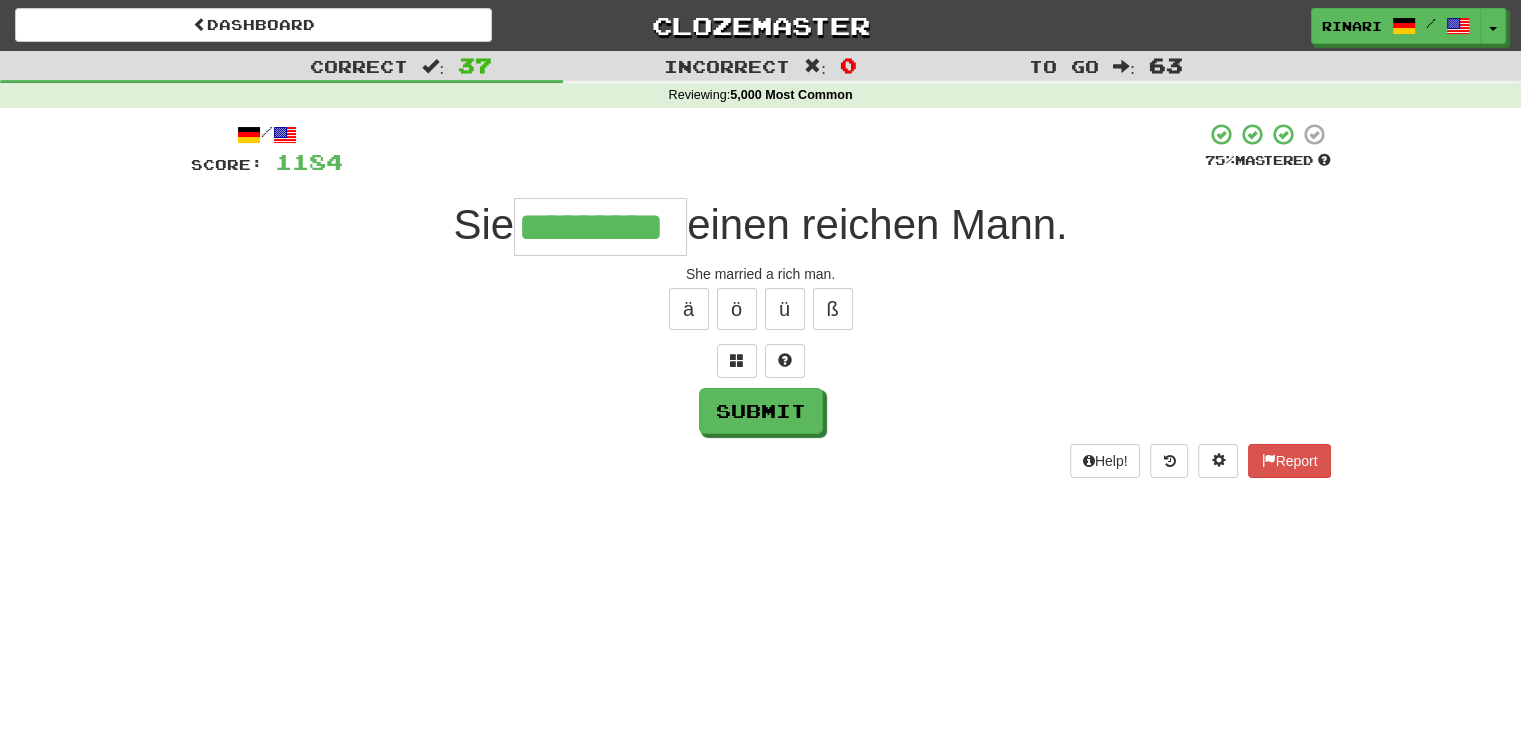type on "*********" 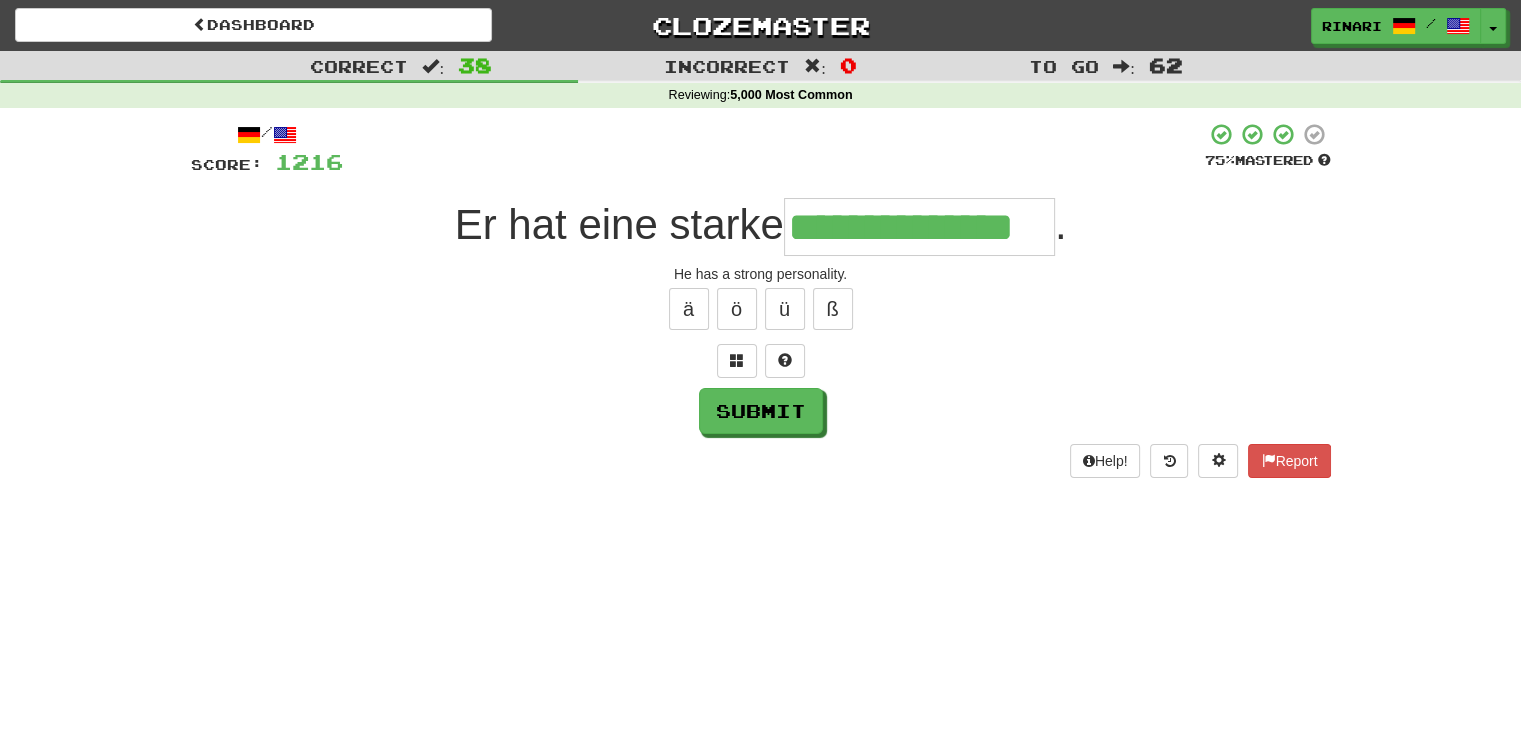 type on "**********" 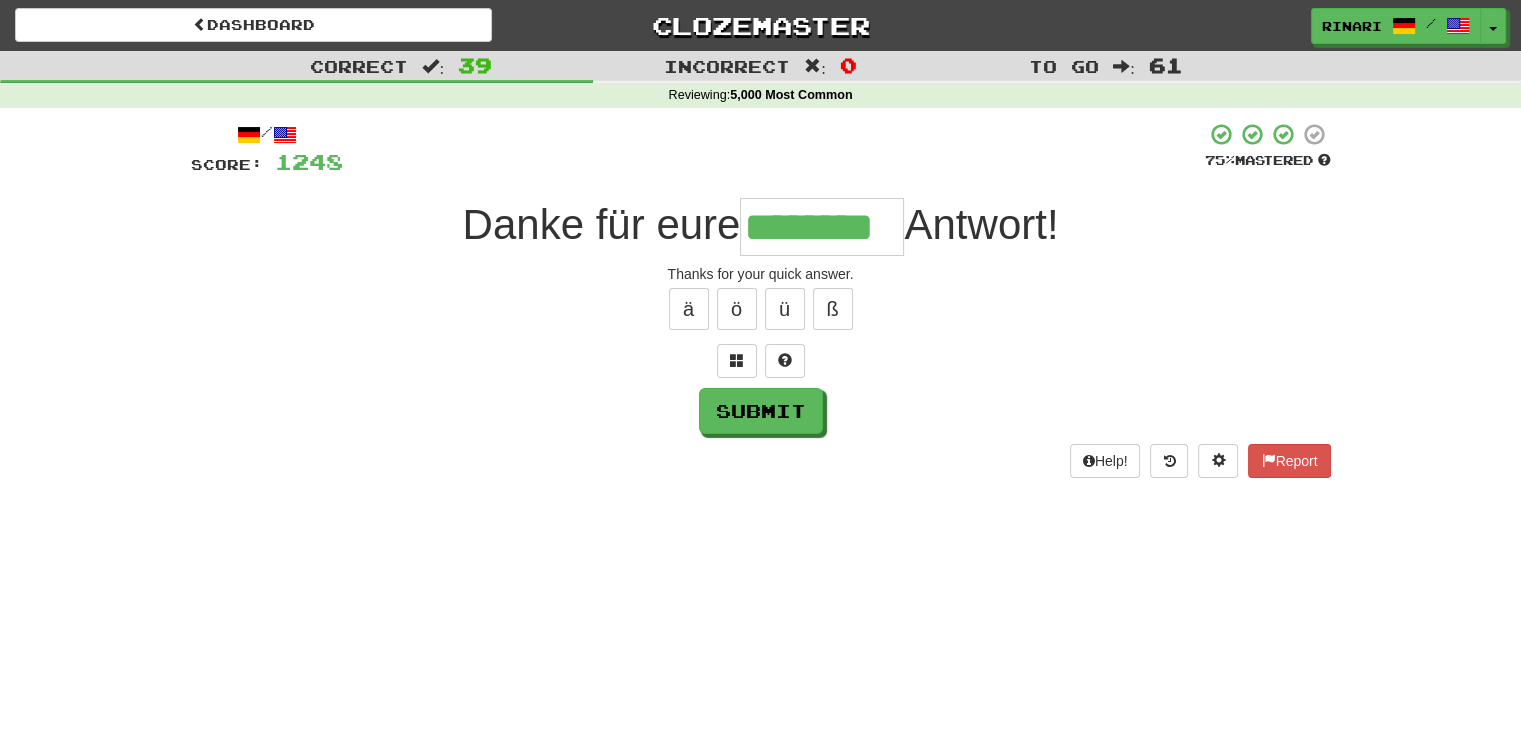 type on "********" 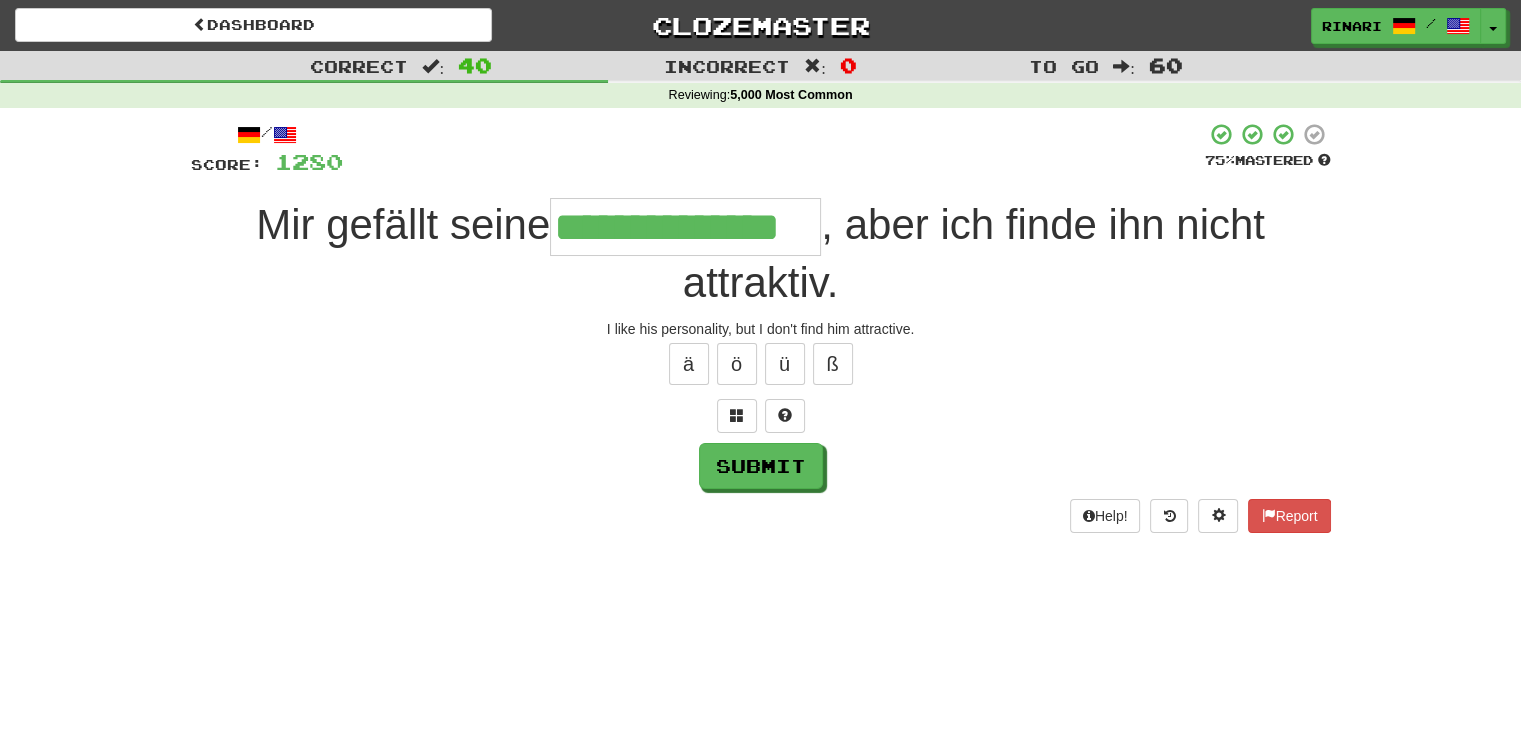 type on "**********" 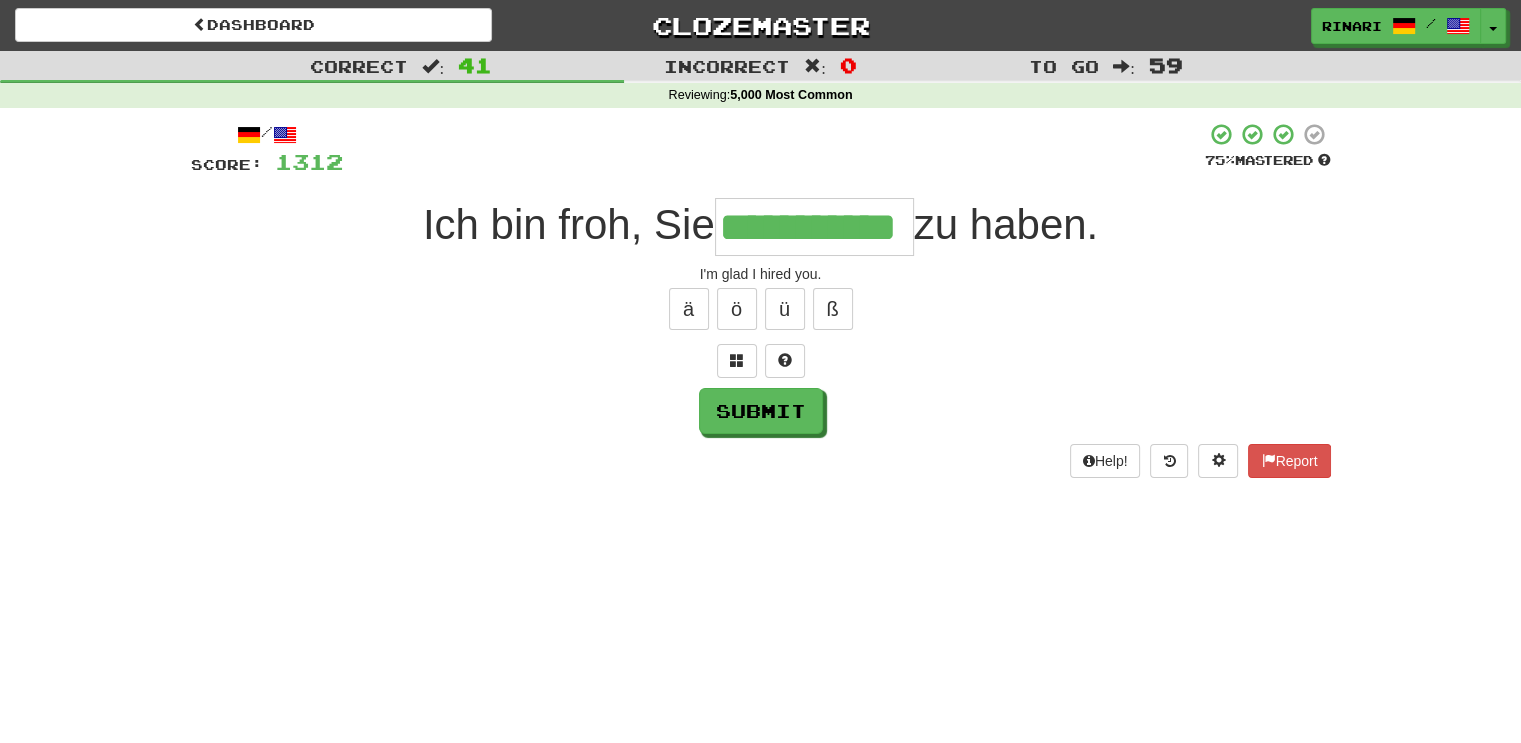 type on "**********" 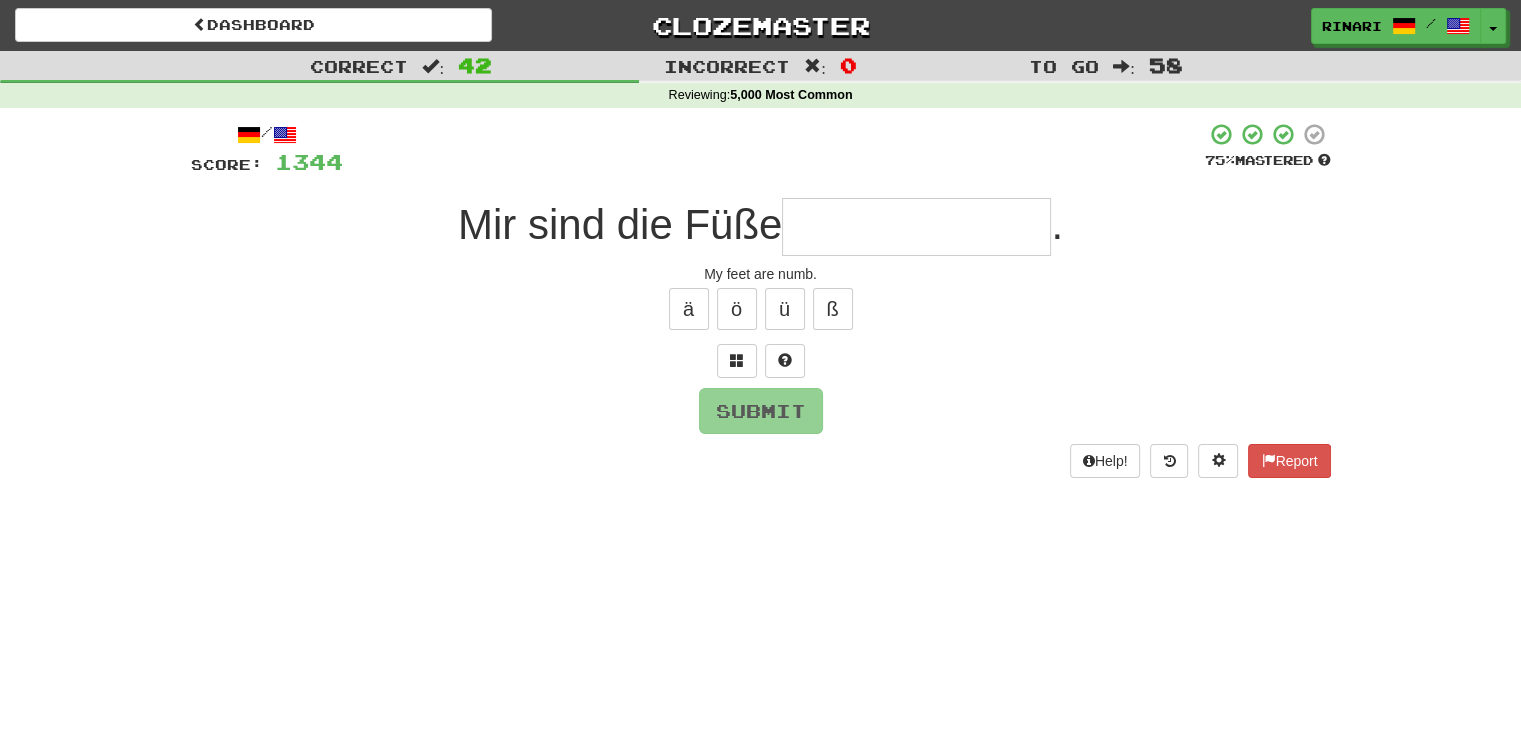 type on "*" 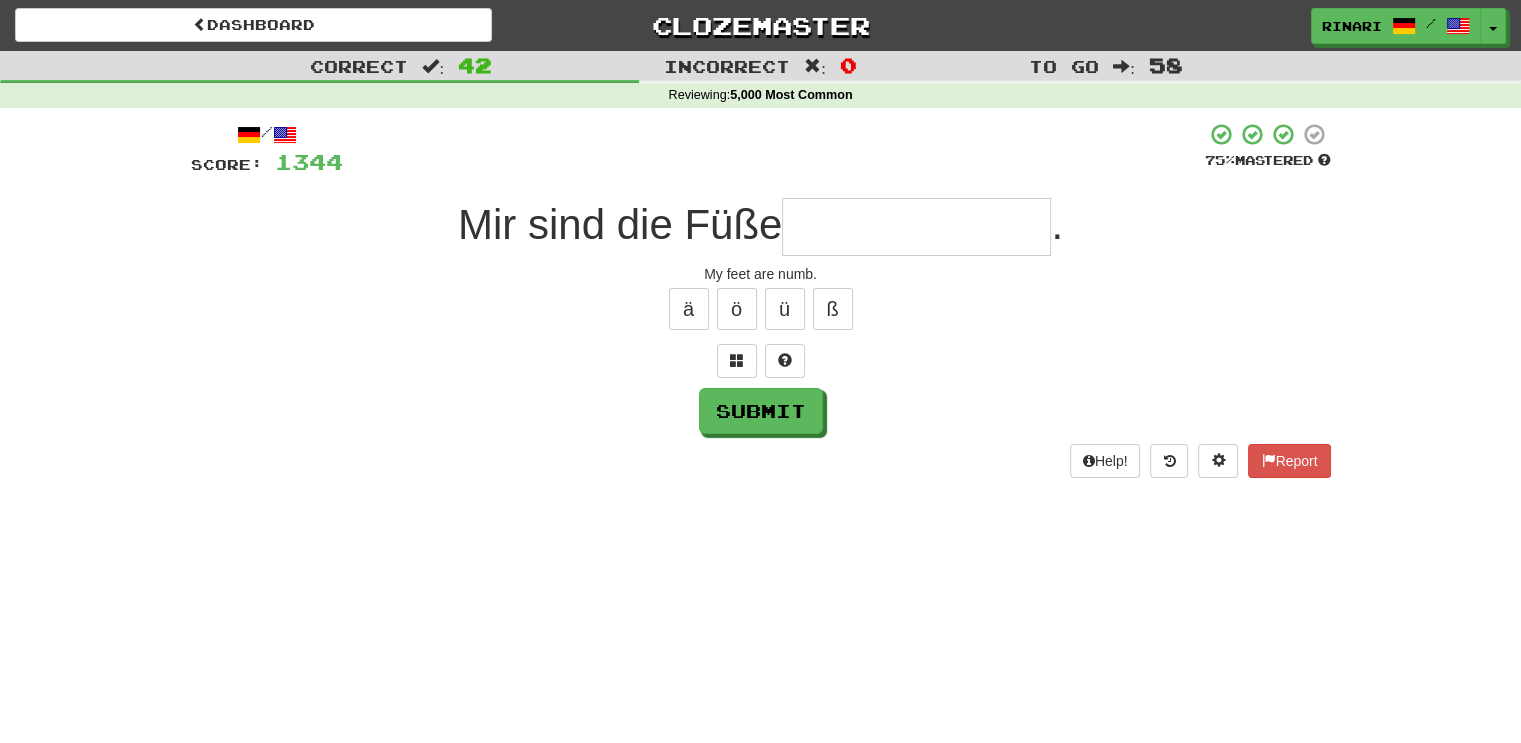 type on "*" 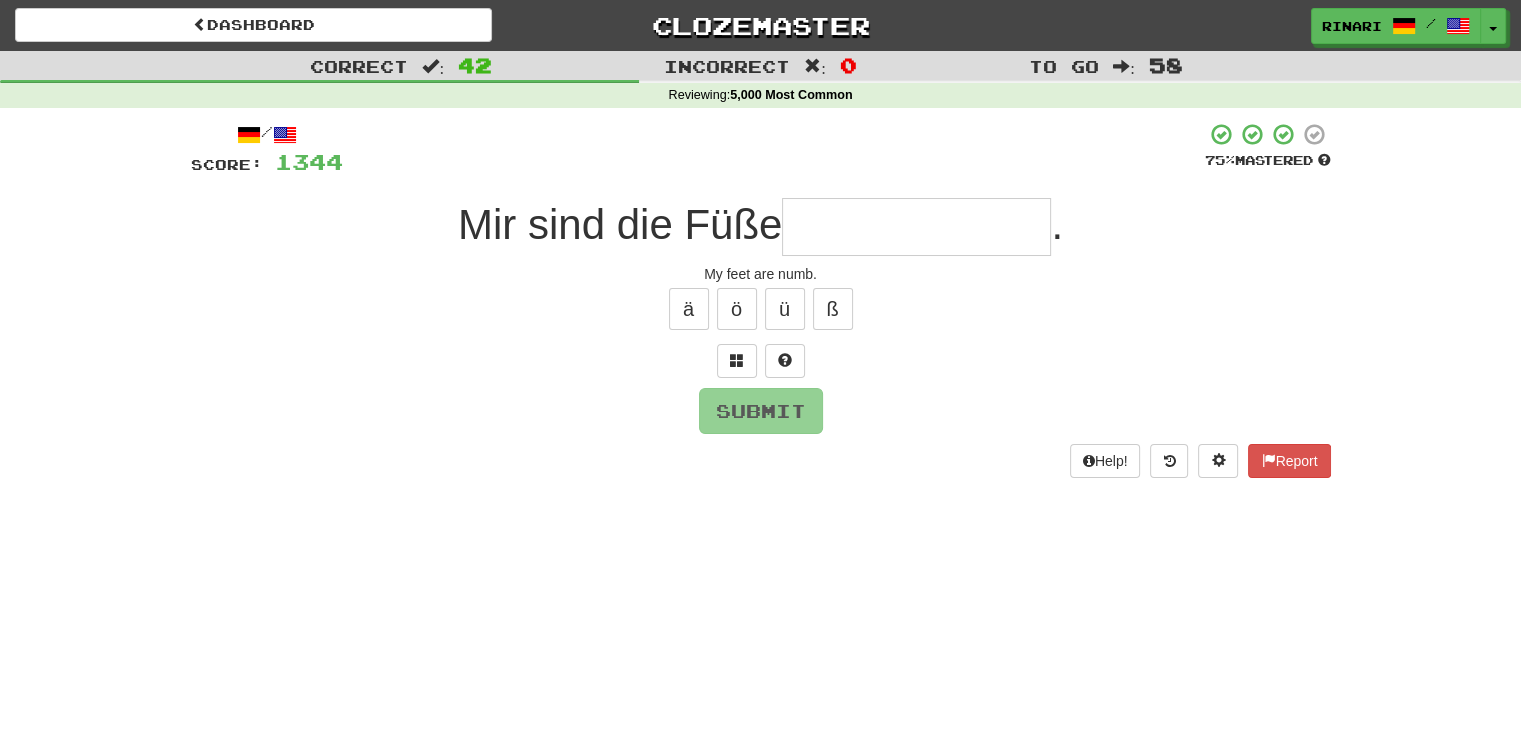 type on "*" 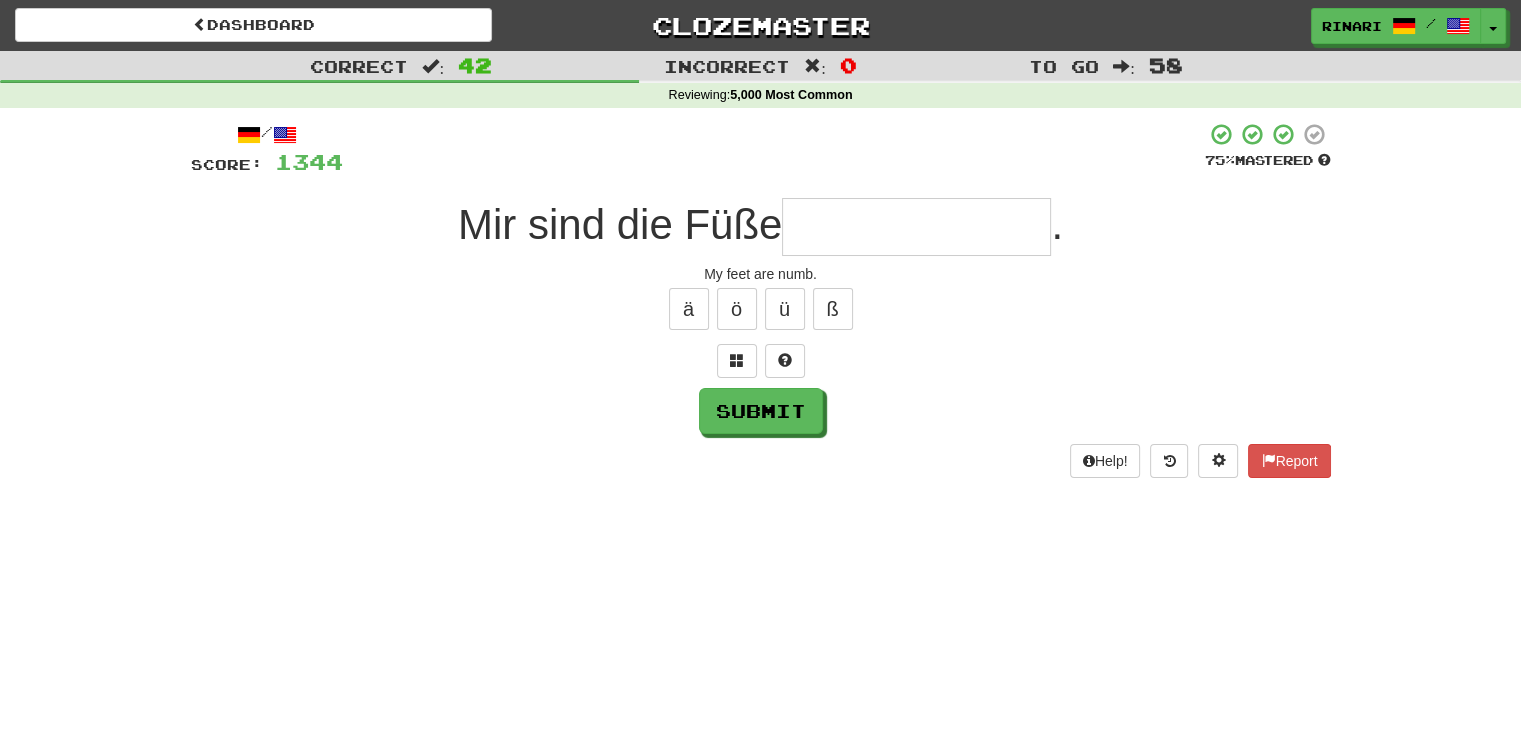 type on "*" 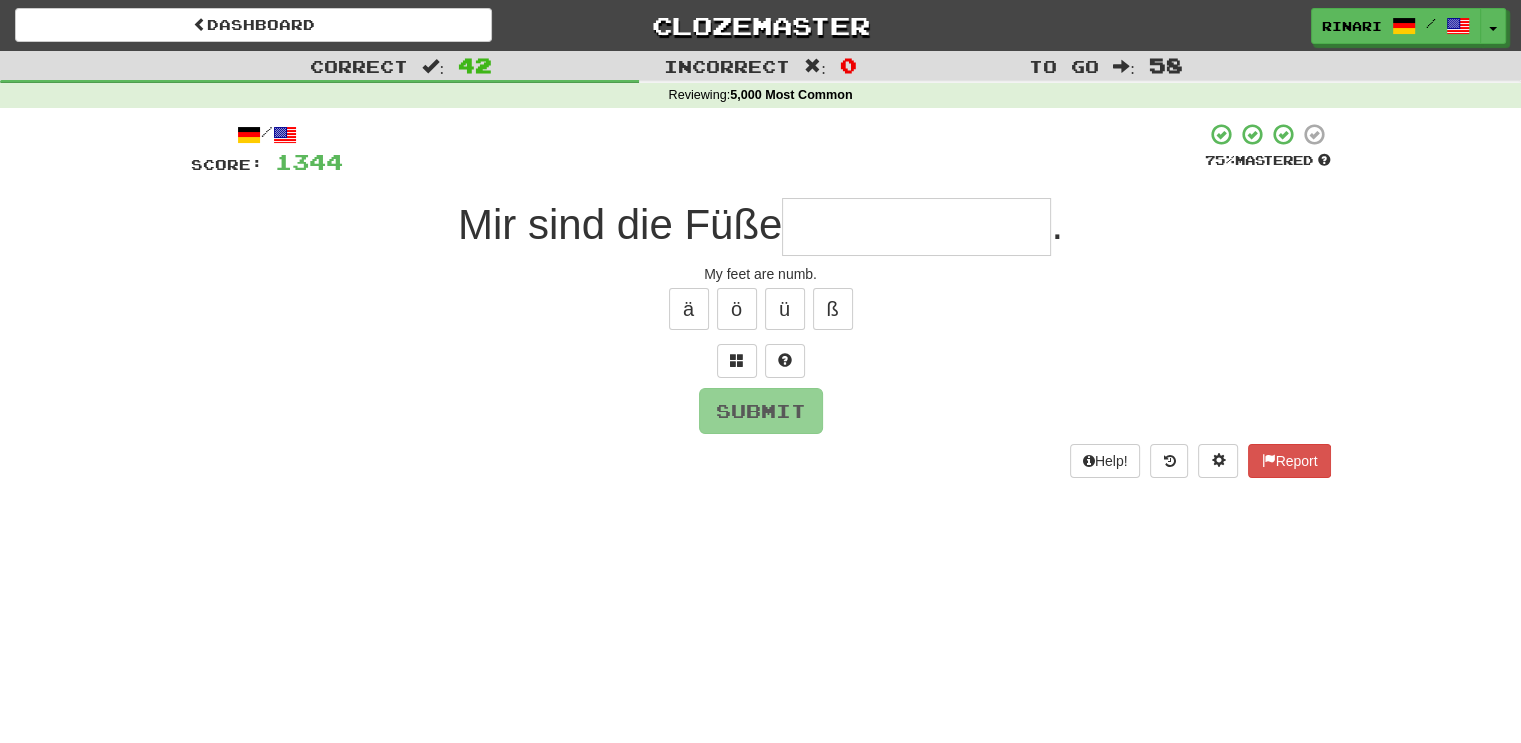 type on "*" 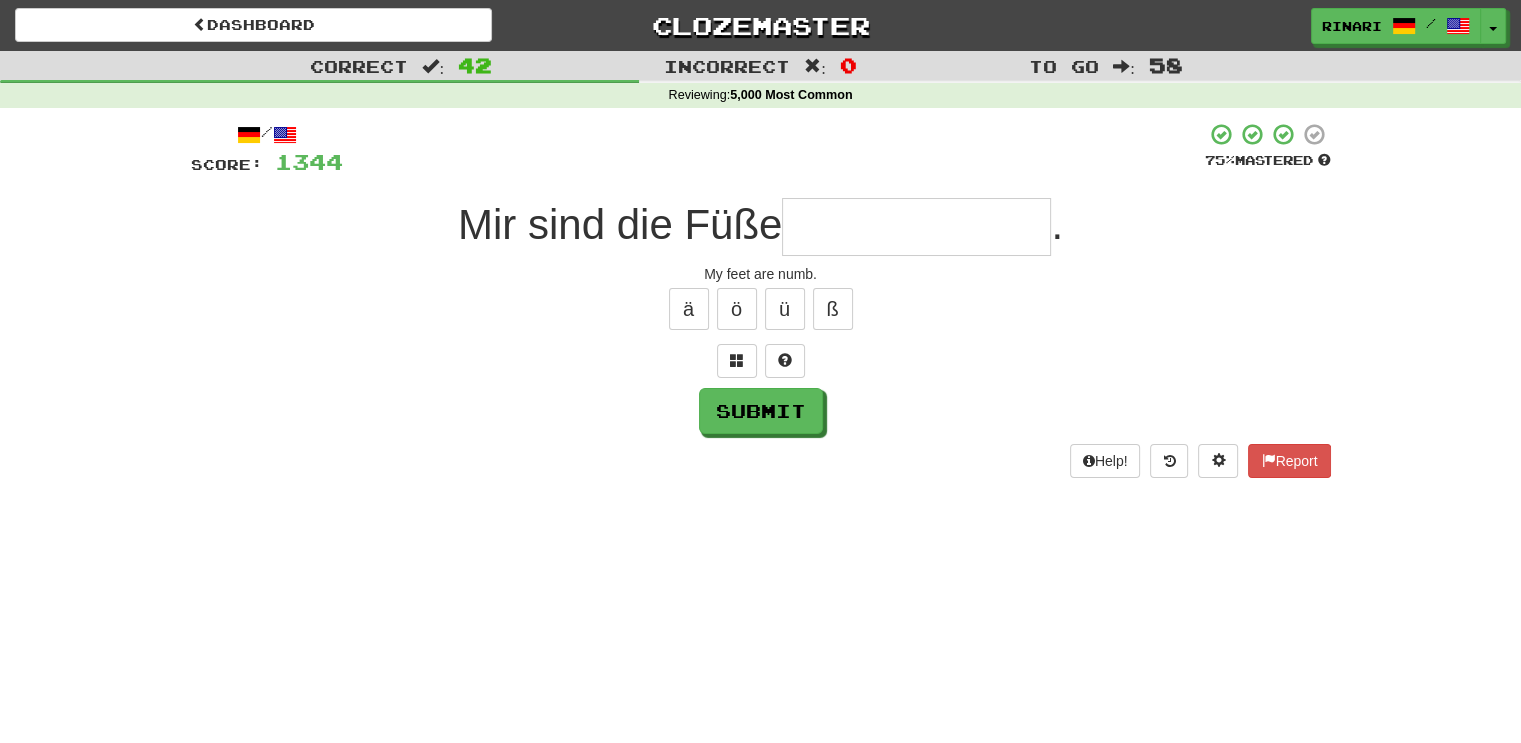 type on "*" 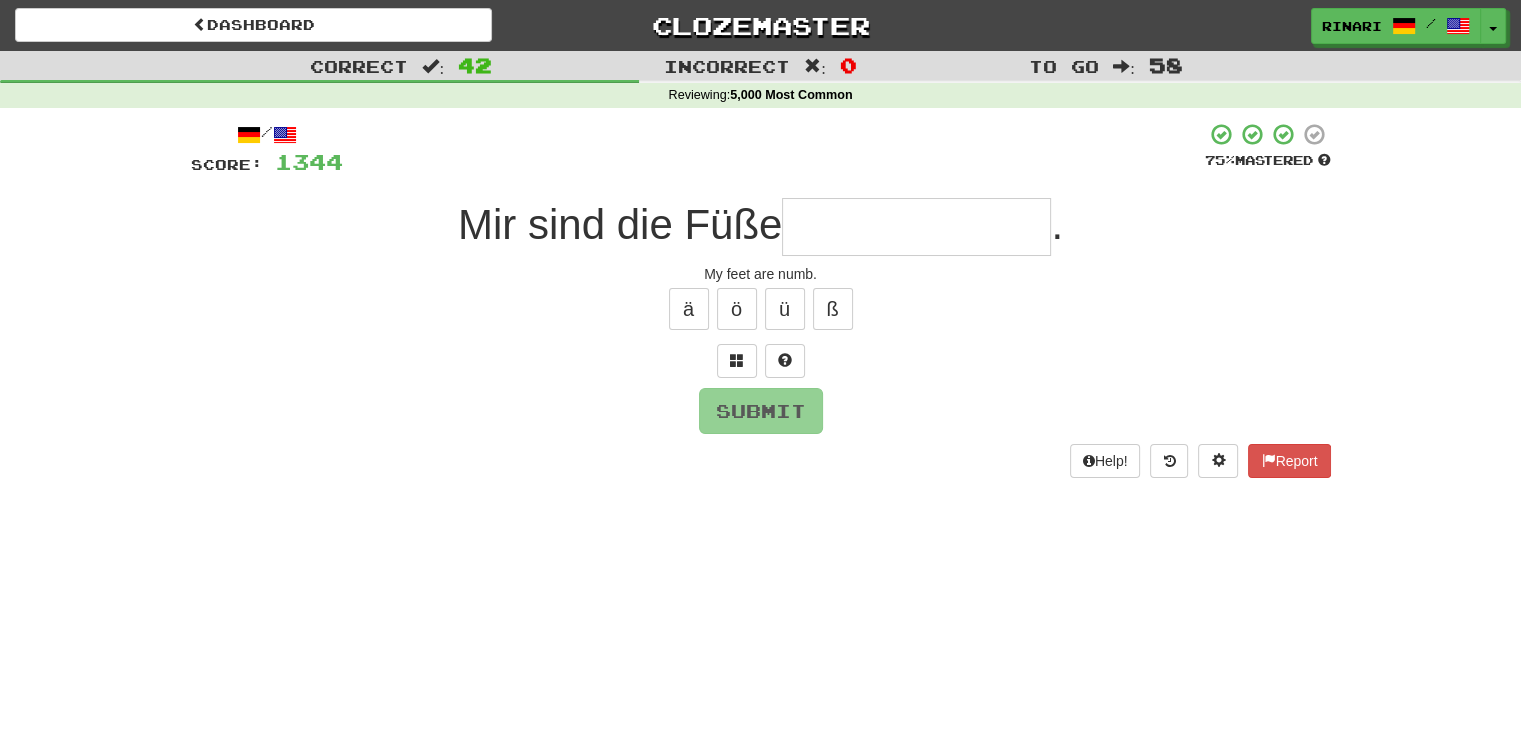 type on "*" 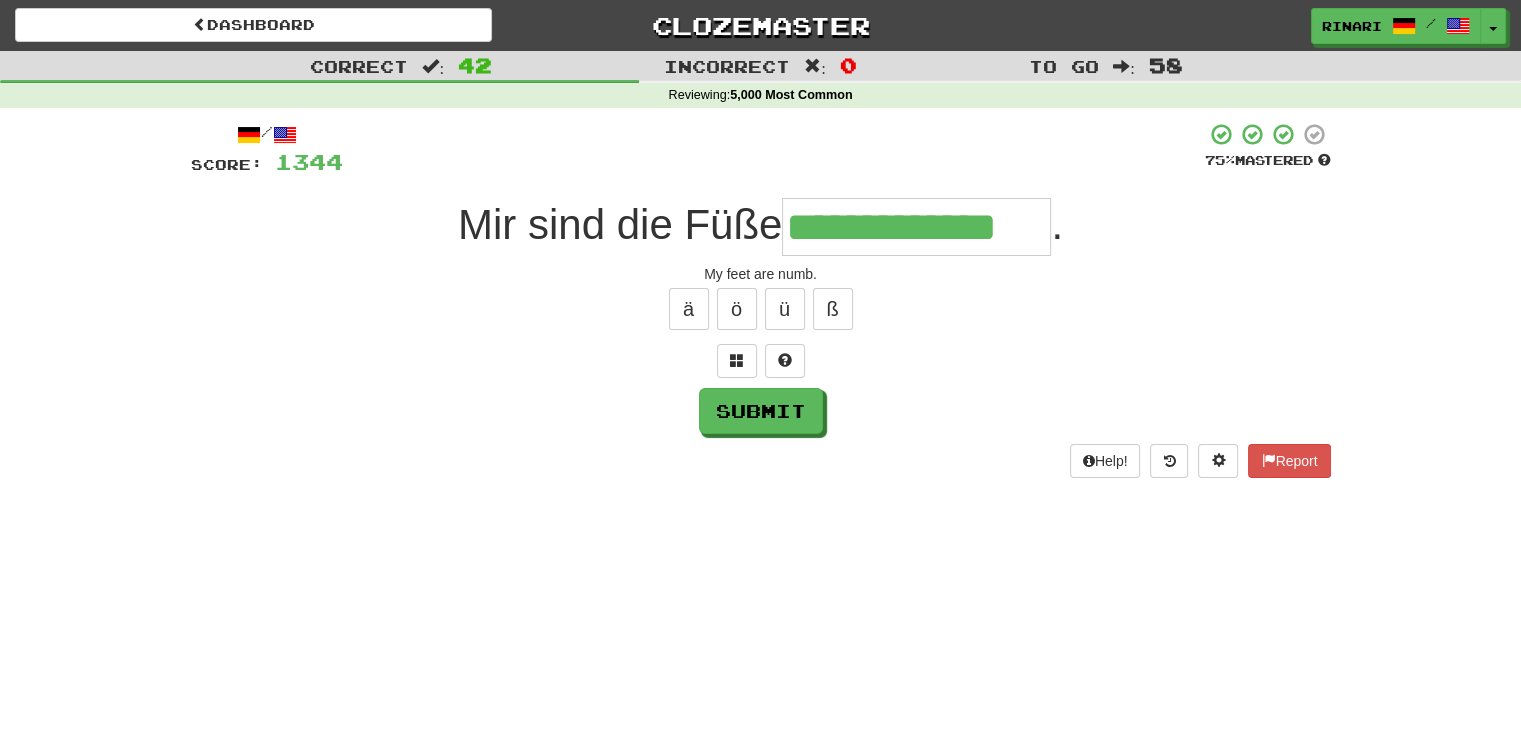 type on "**********" 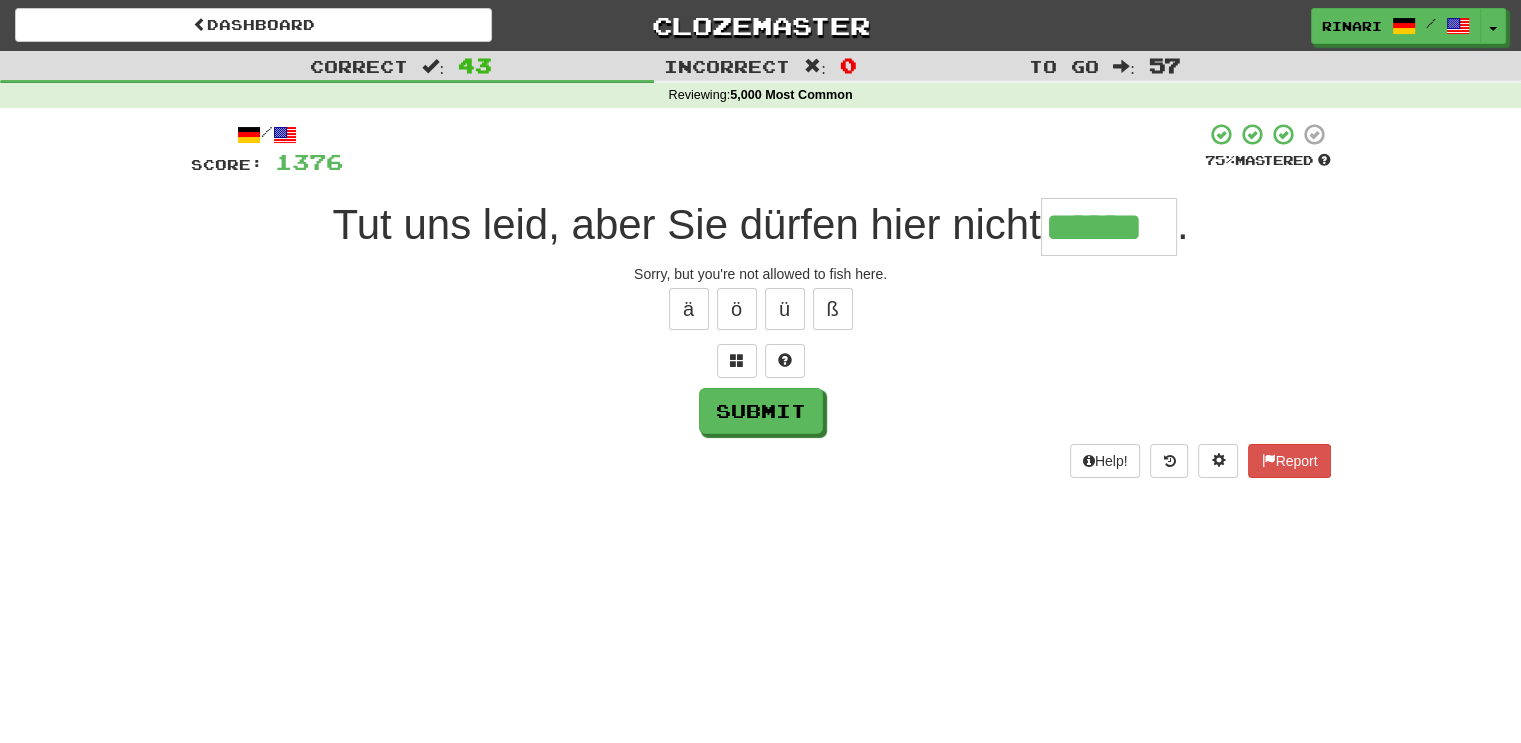type on "******" 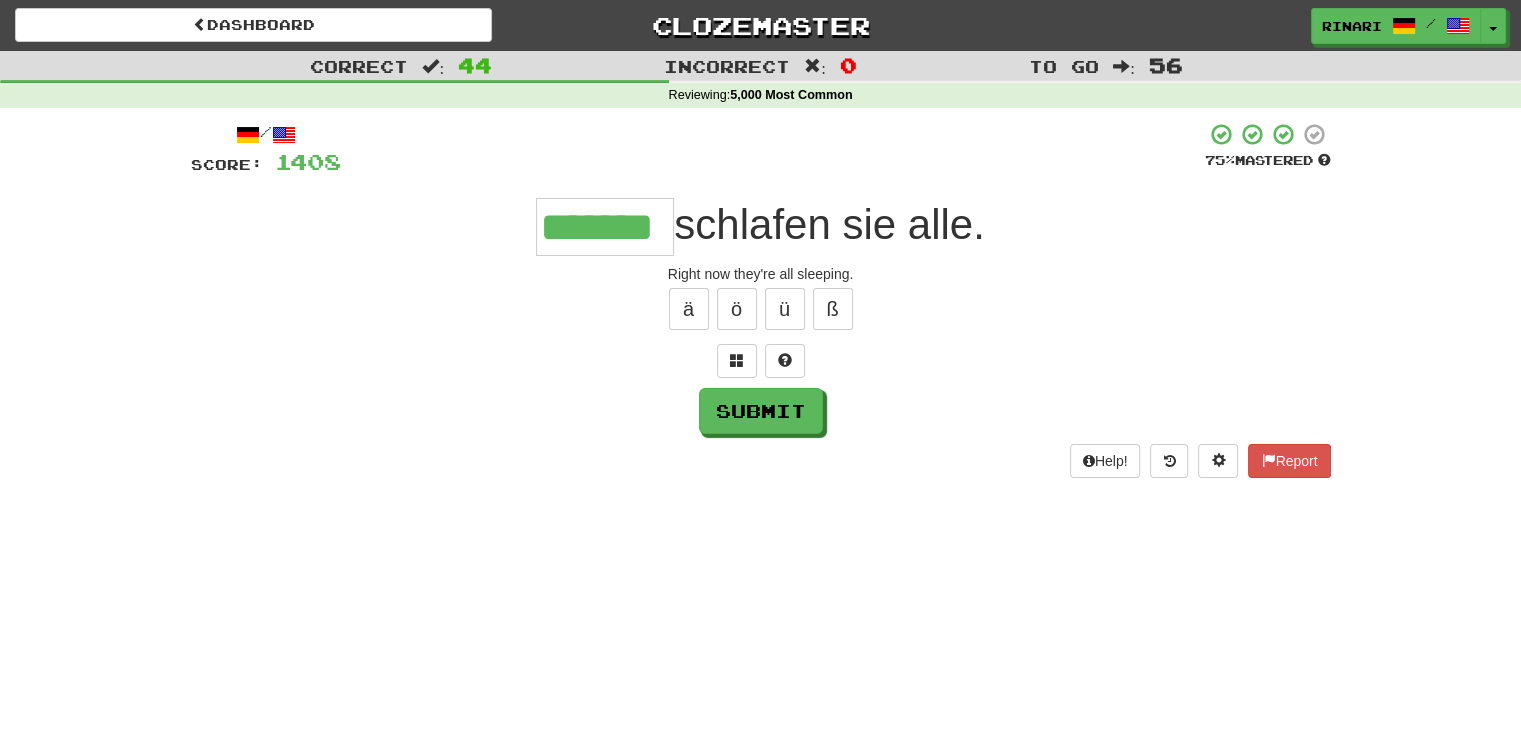 type on "*******" 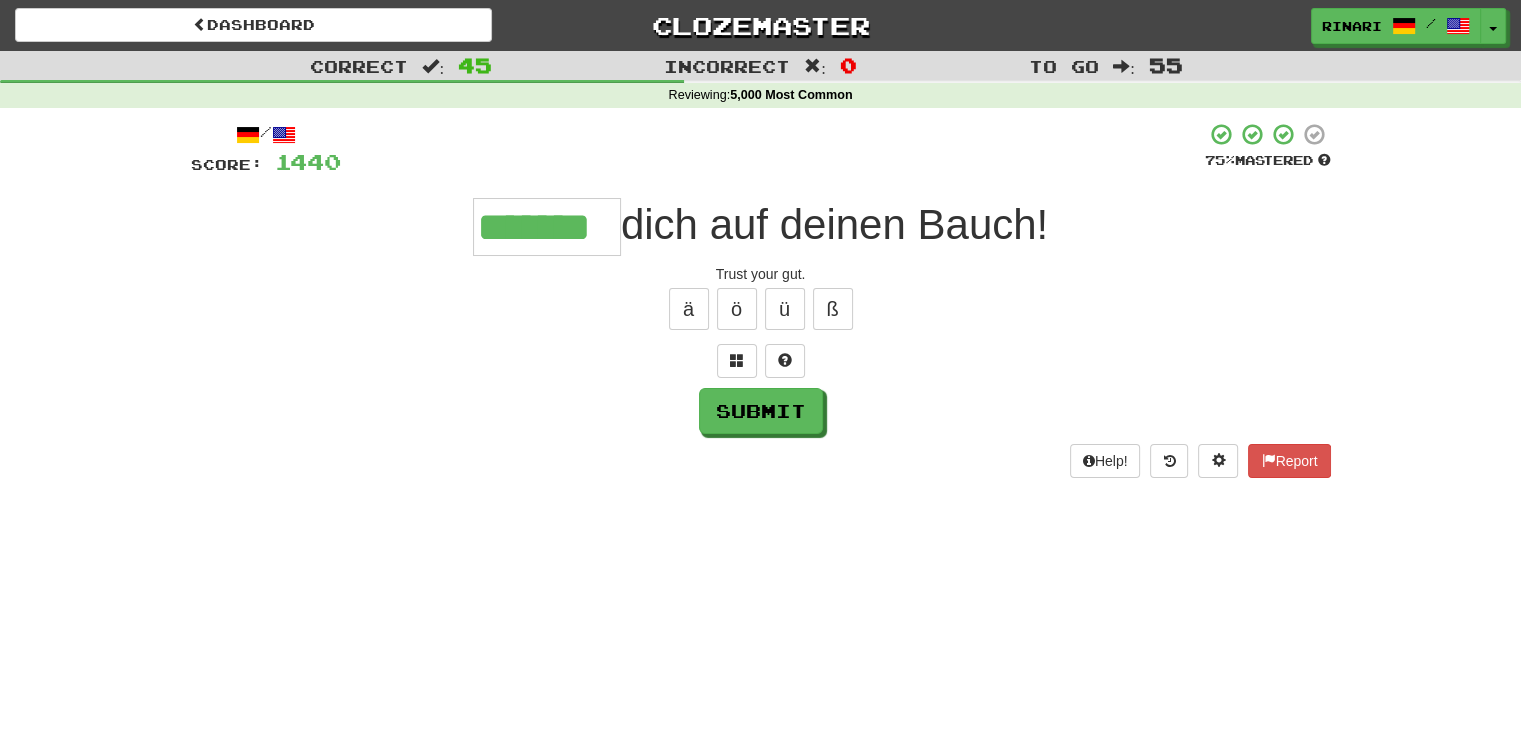 type on "*******" 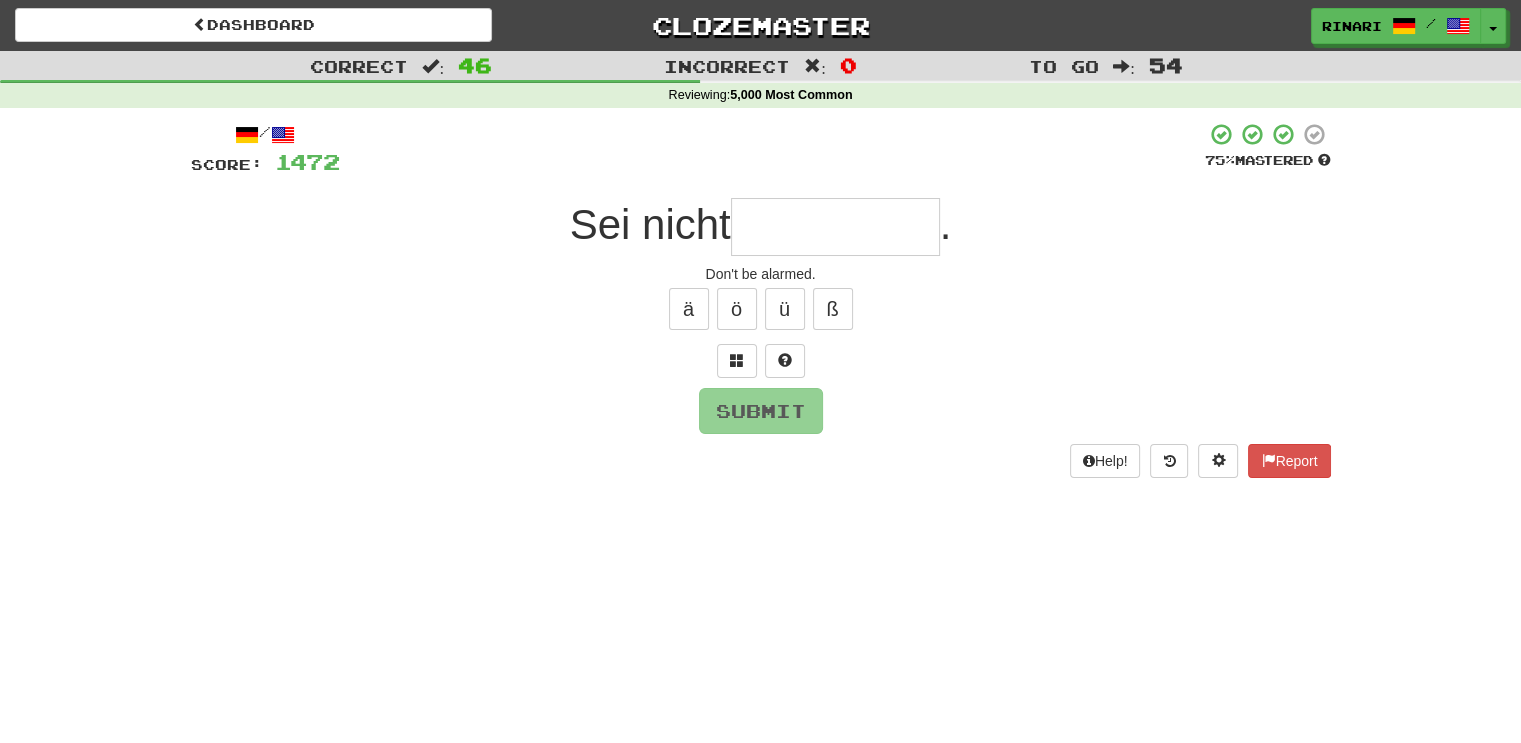 type on "*" 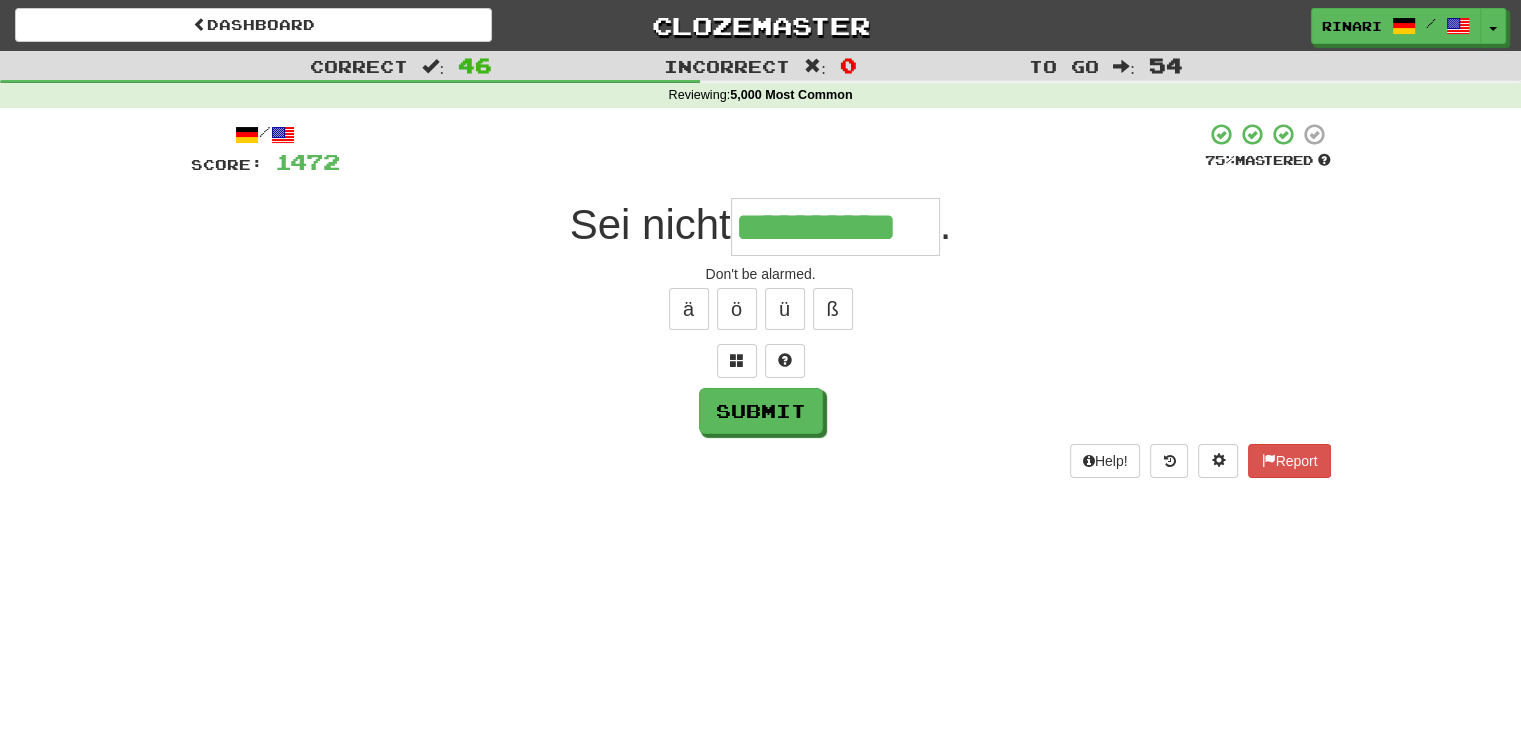 type on "**********" 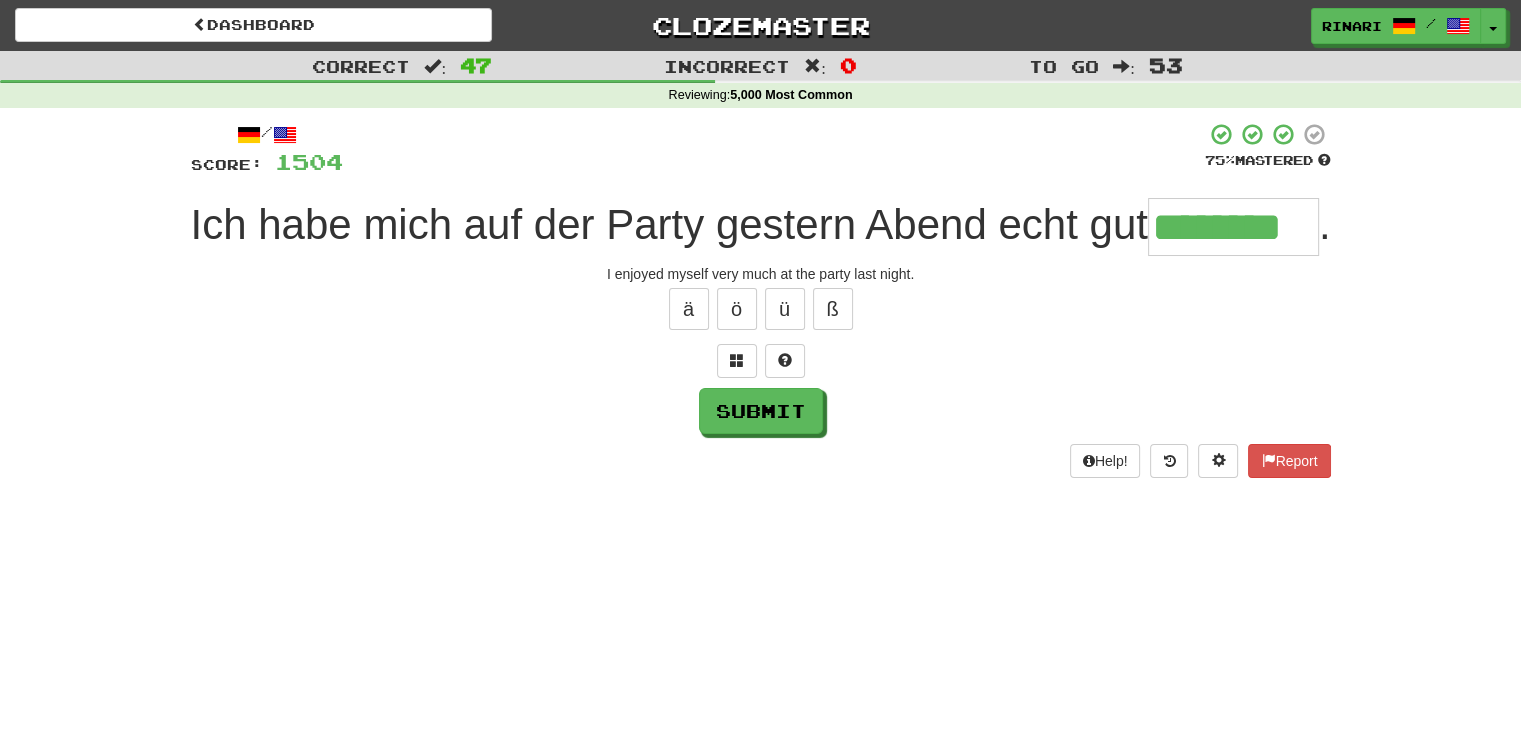 type on "********" 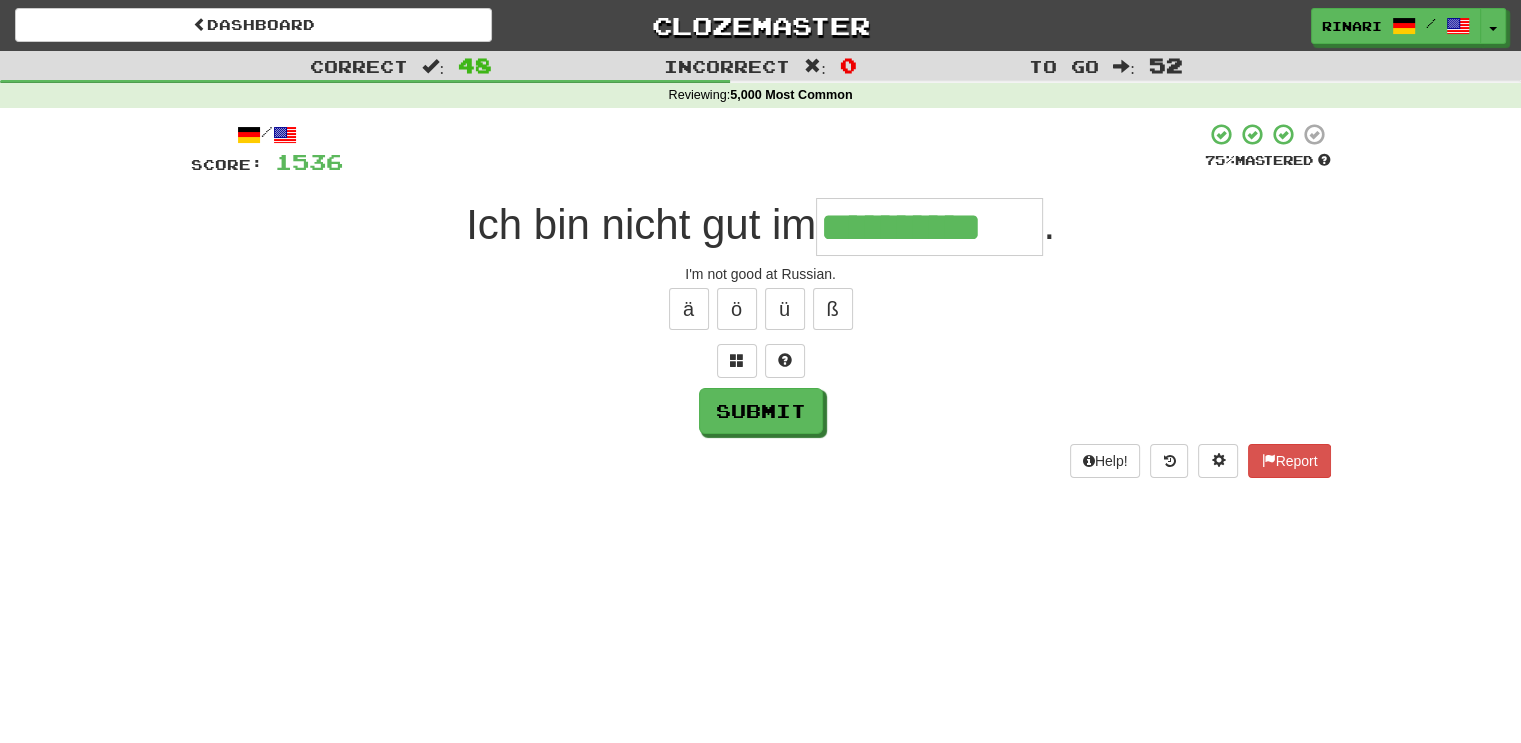type on "**********" 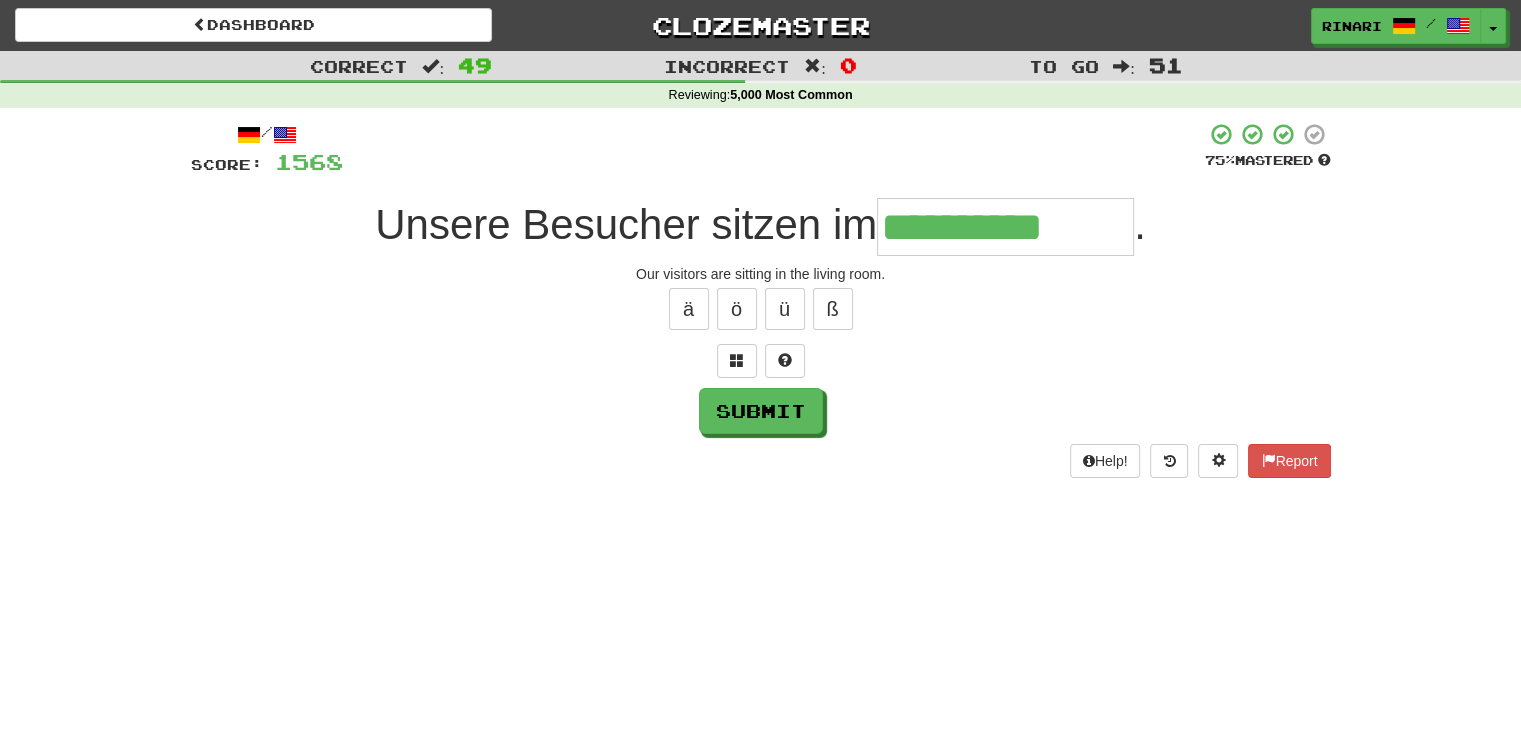 type on "**********" 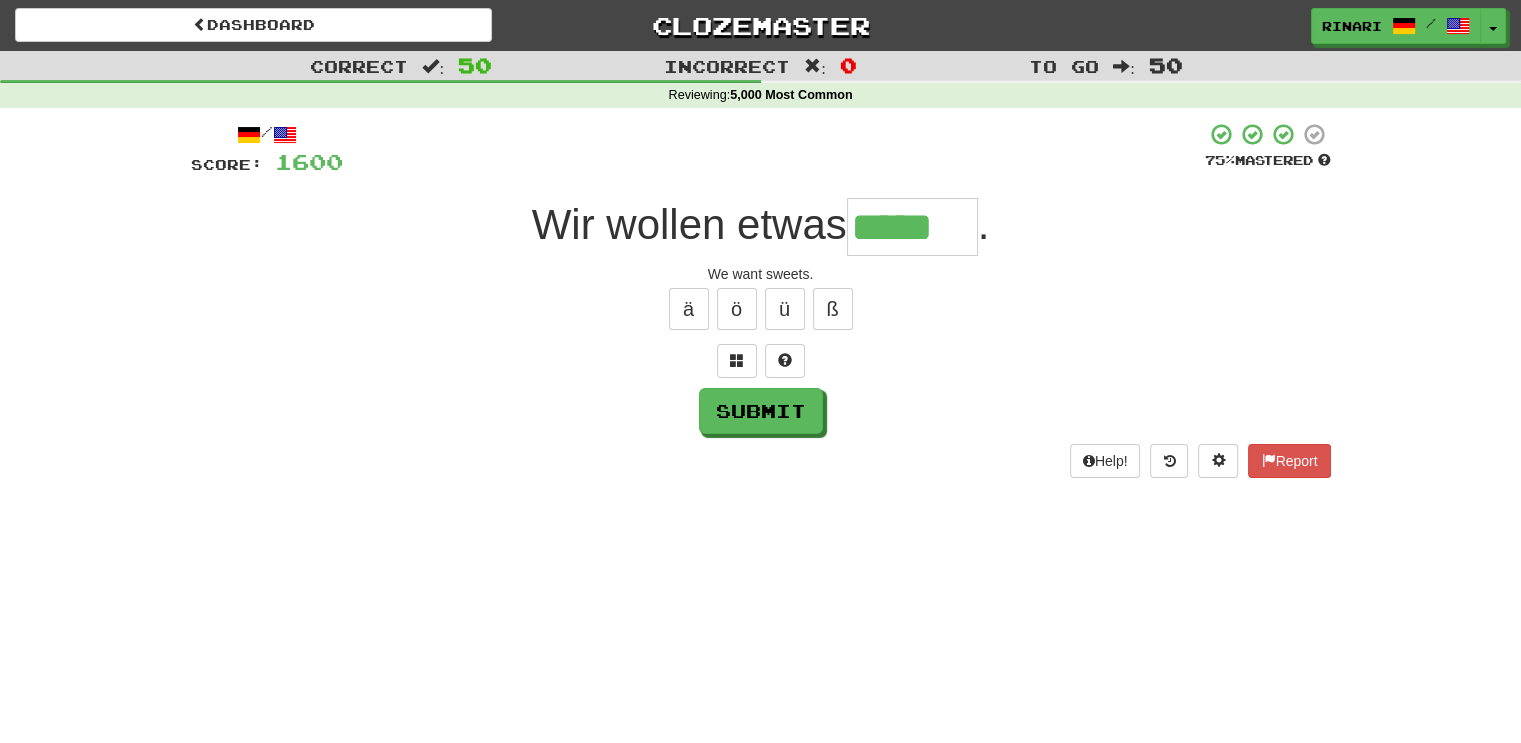 type on "*****" 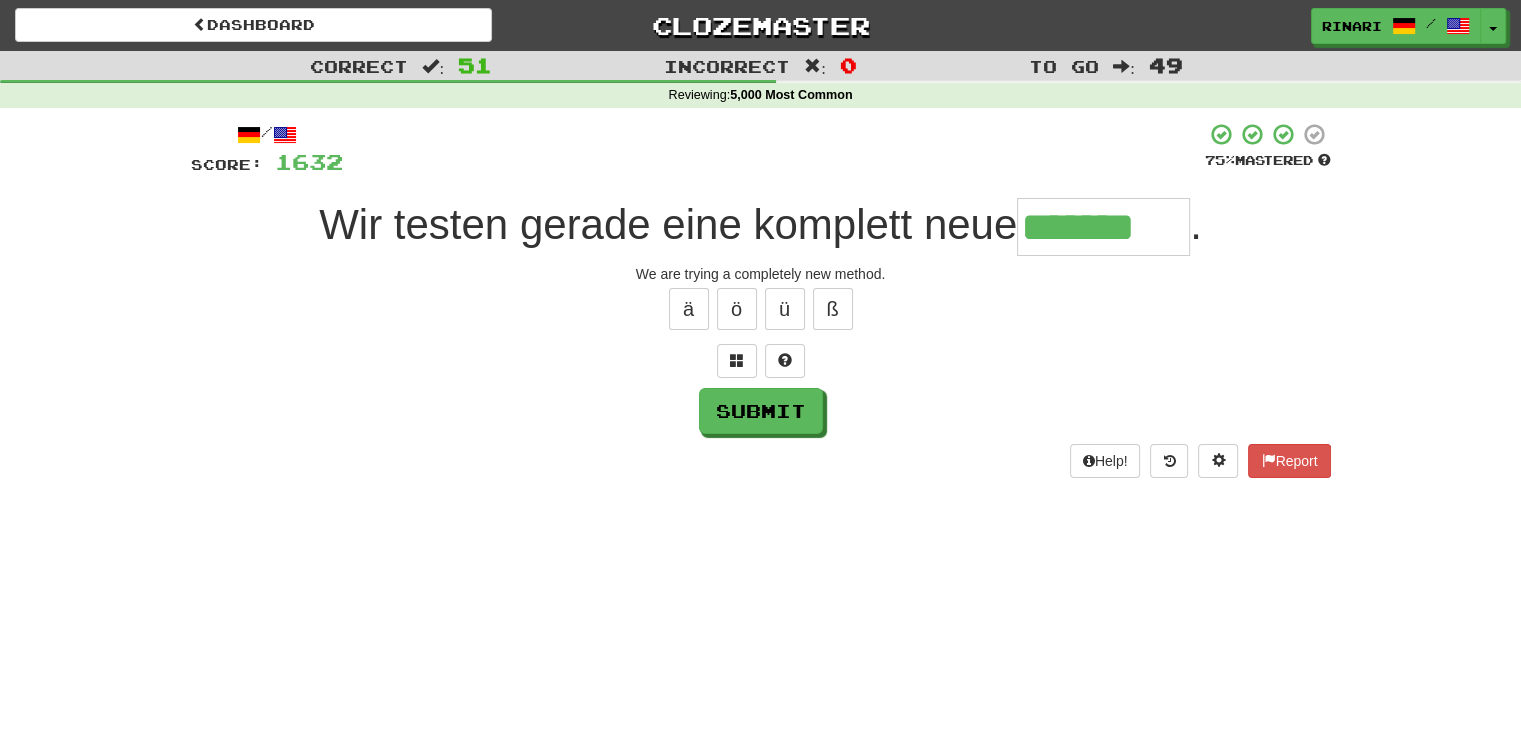 type on "*******" 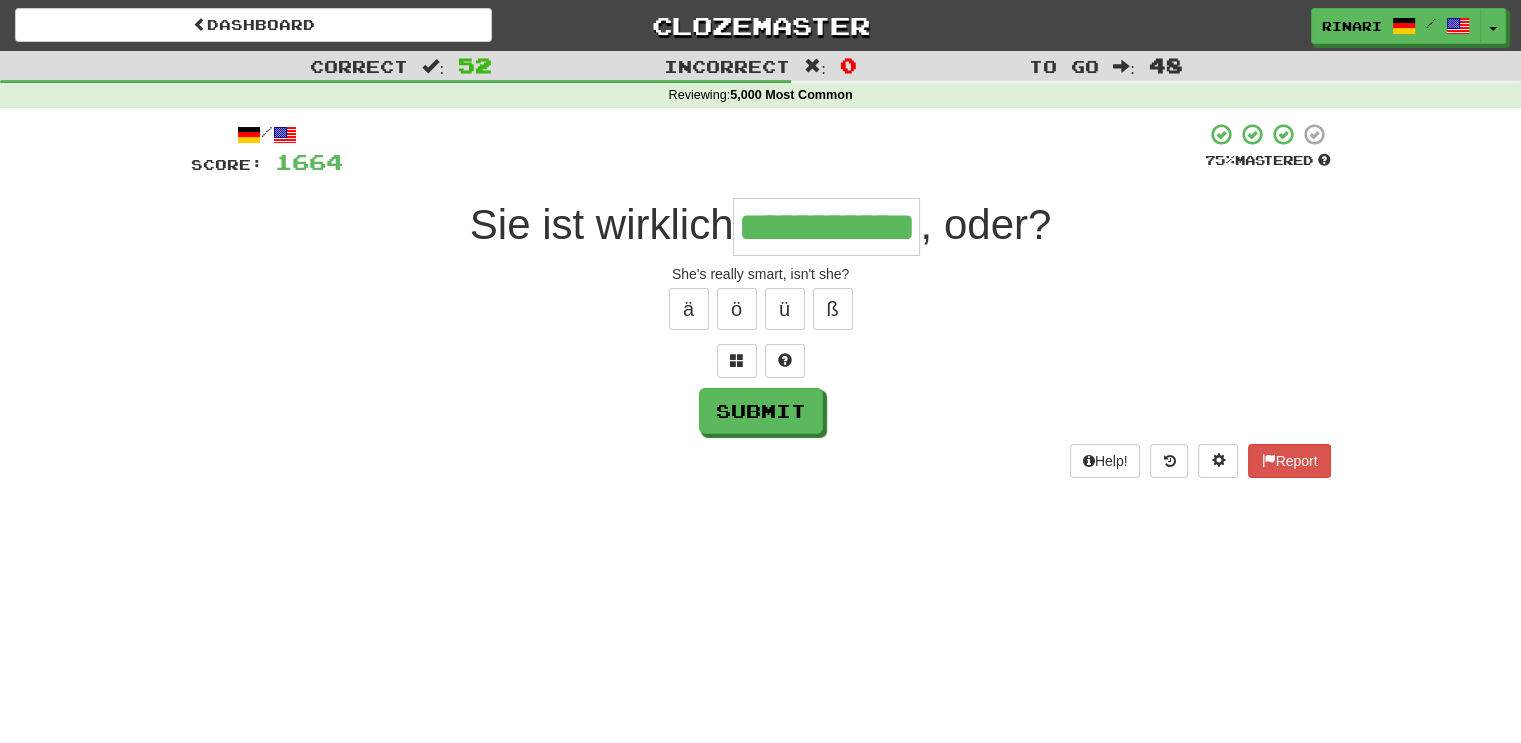 type on "**********" 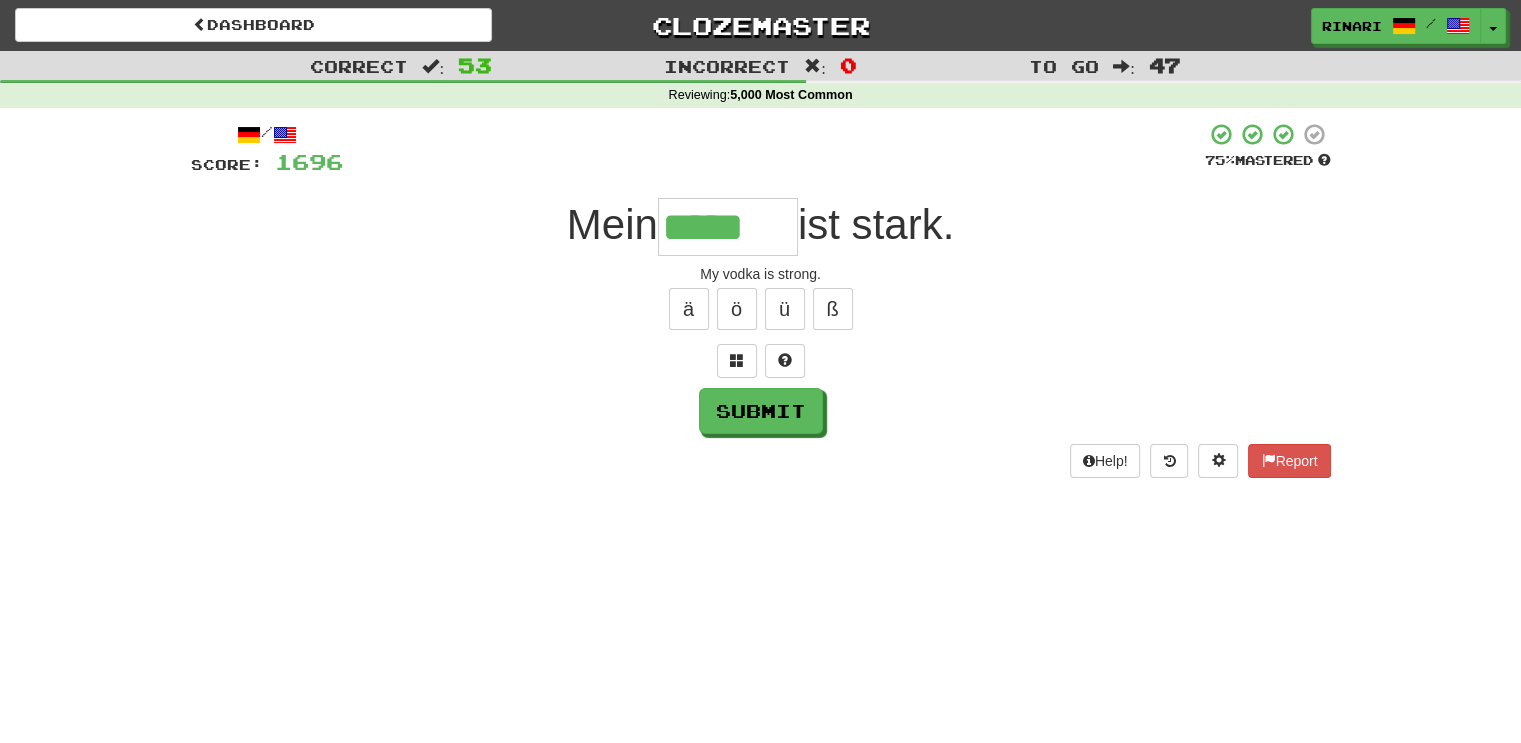 type on "*****" 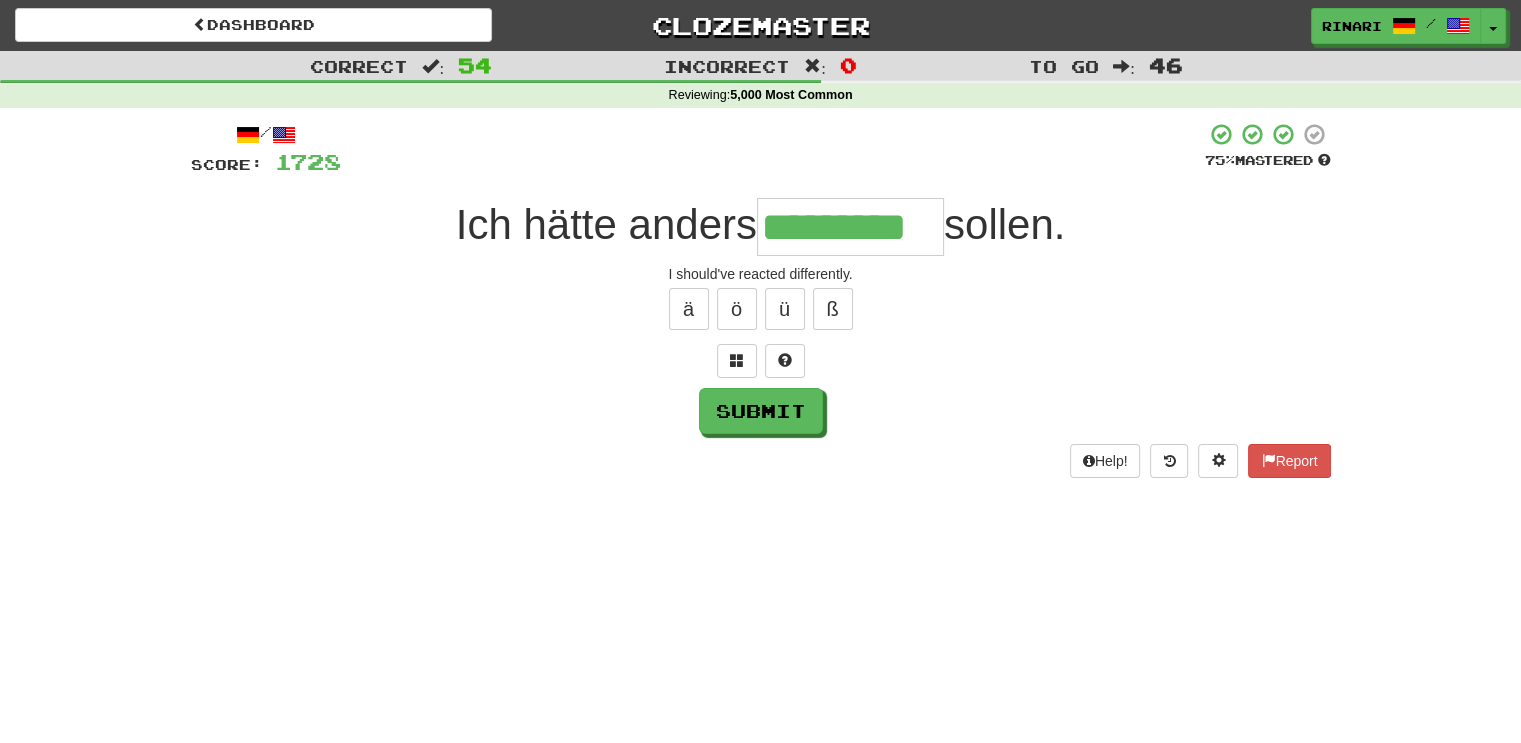 type on "*********" 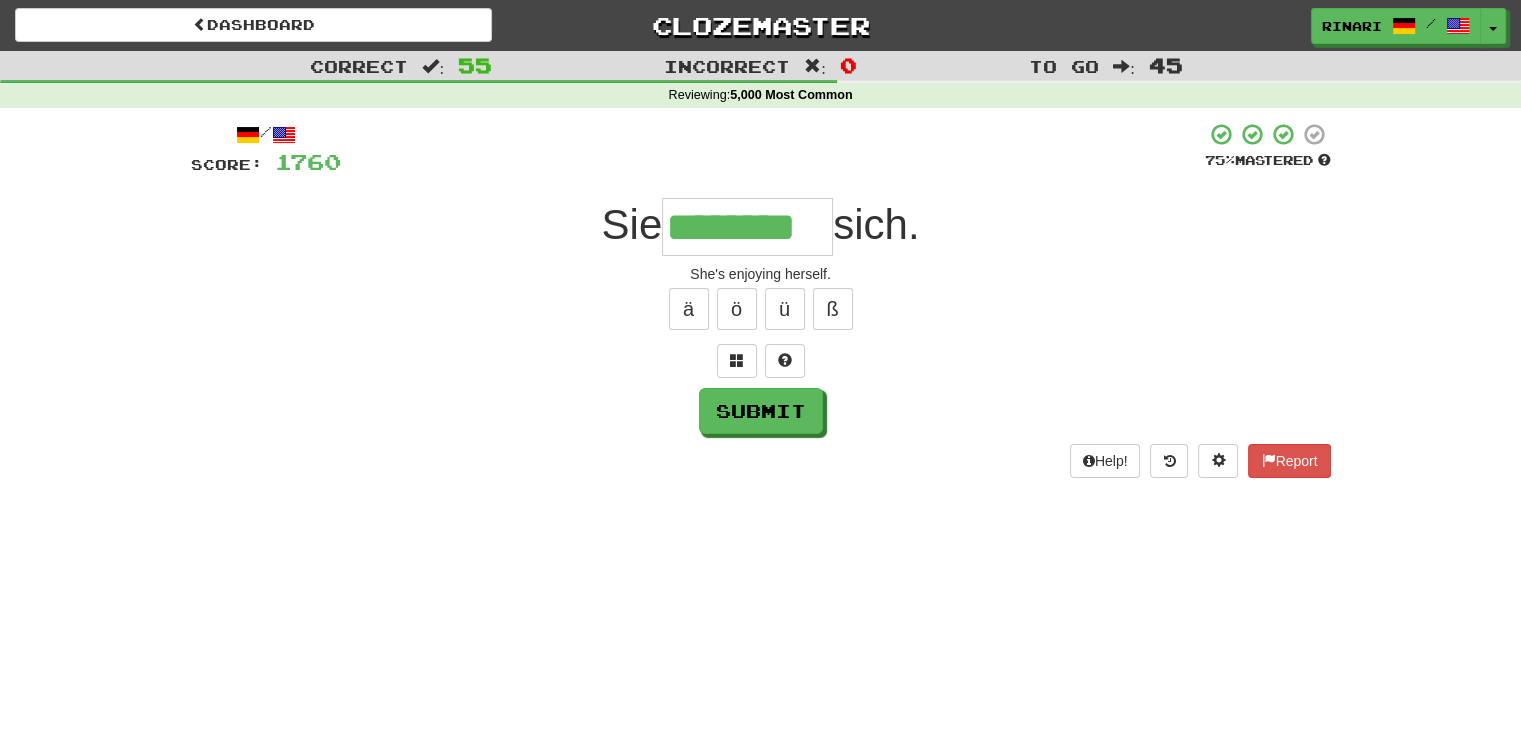type on "********" 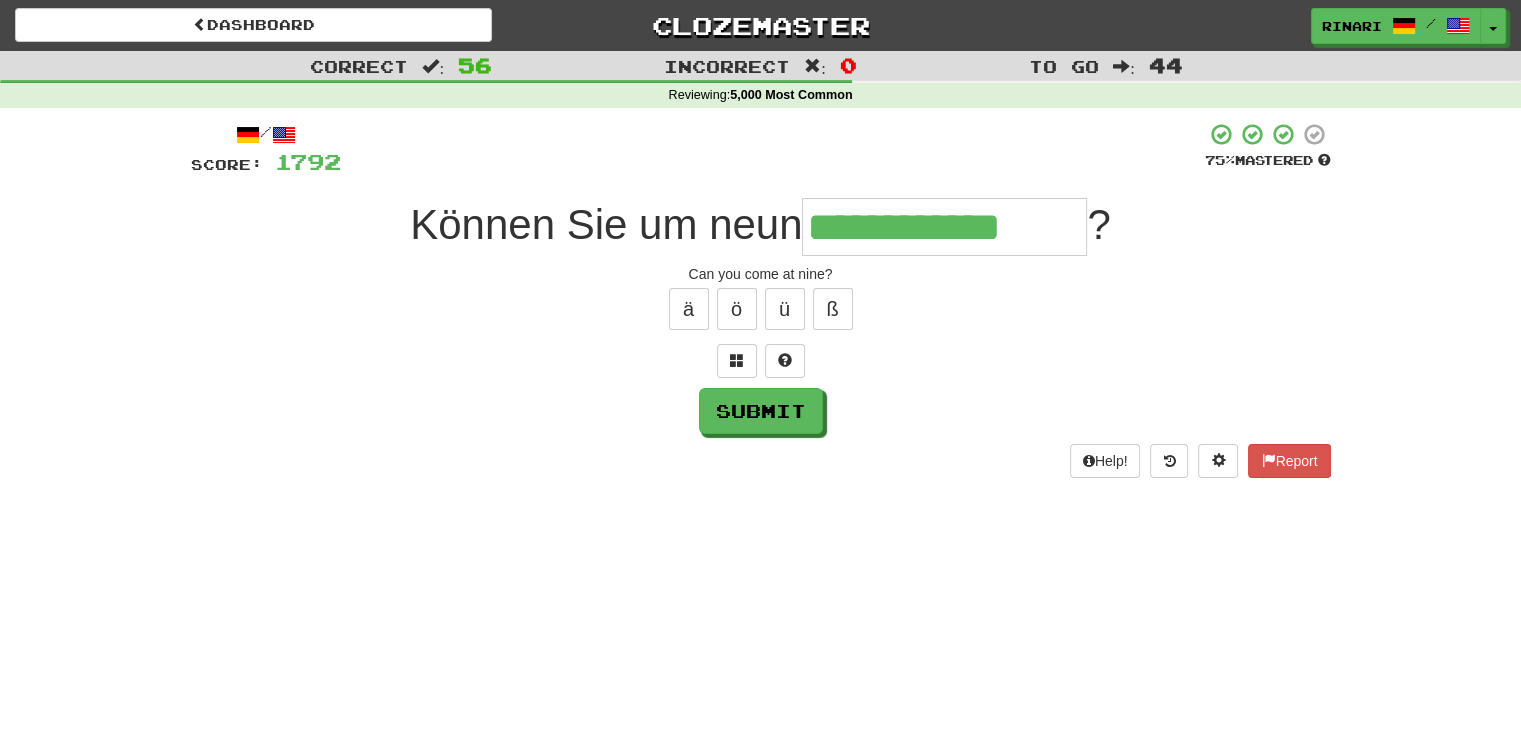 type on "**********" 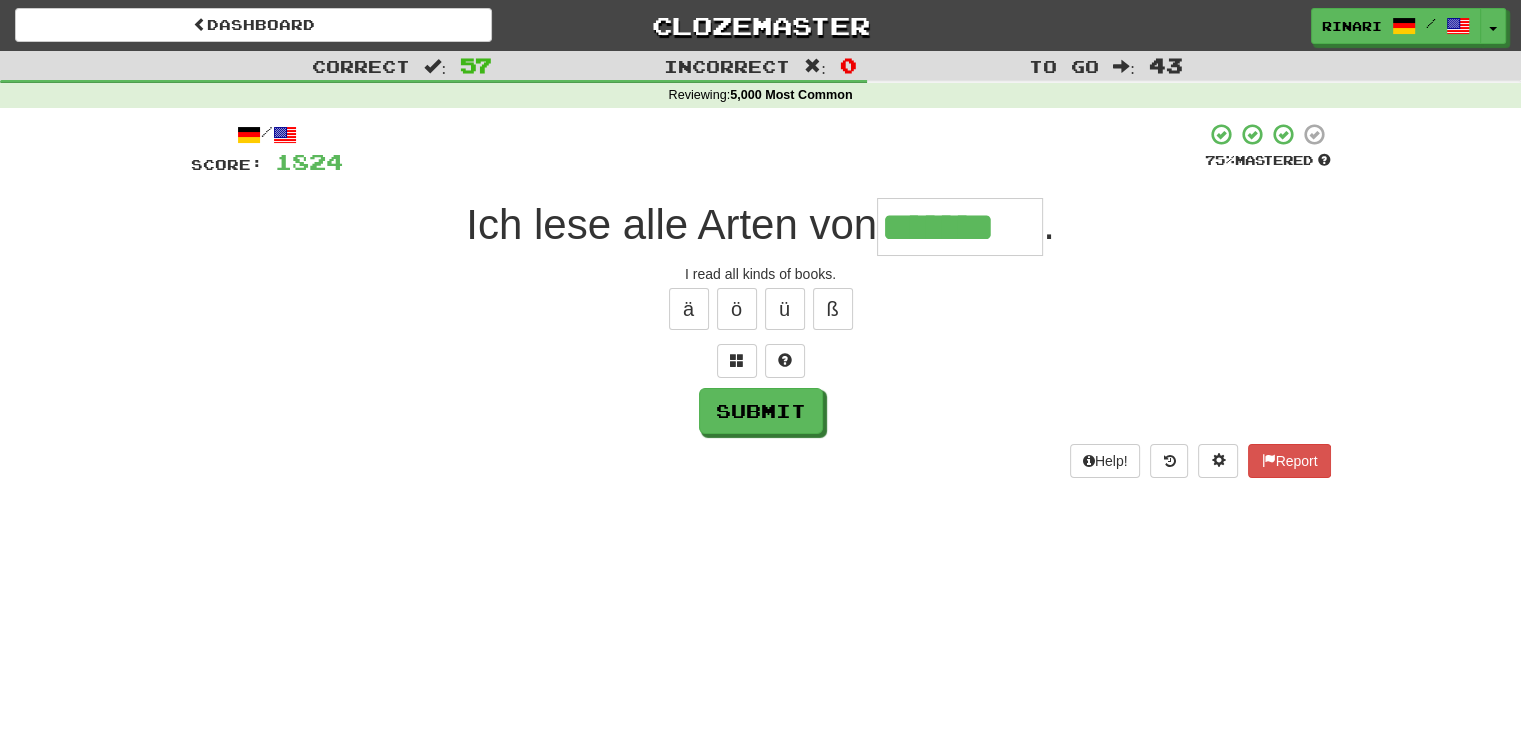type on "*******" 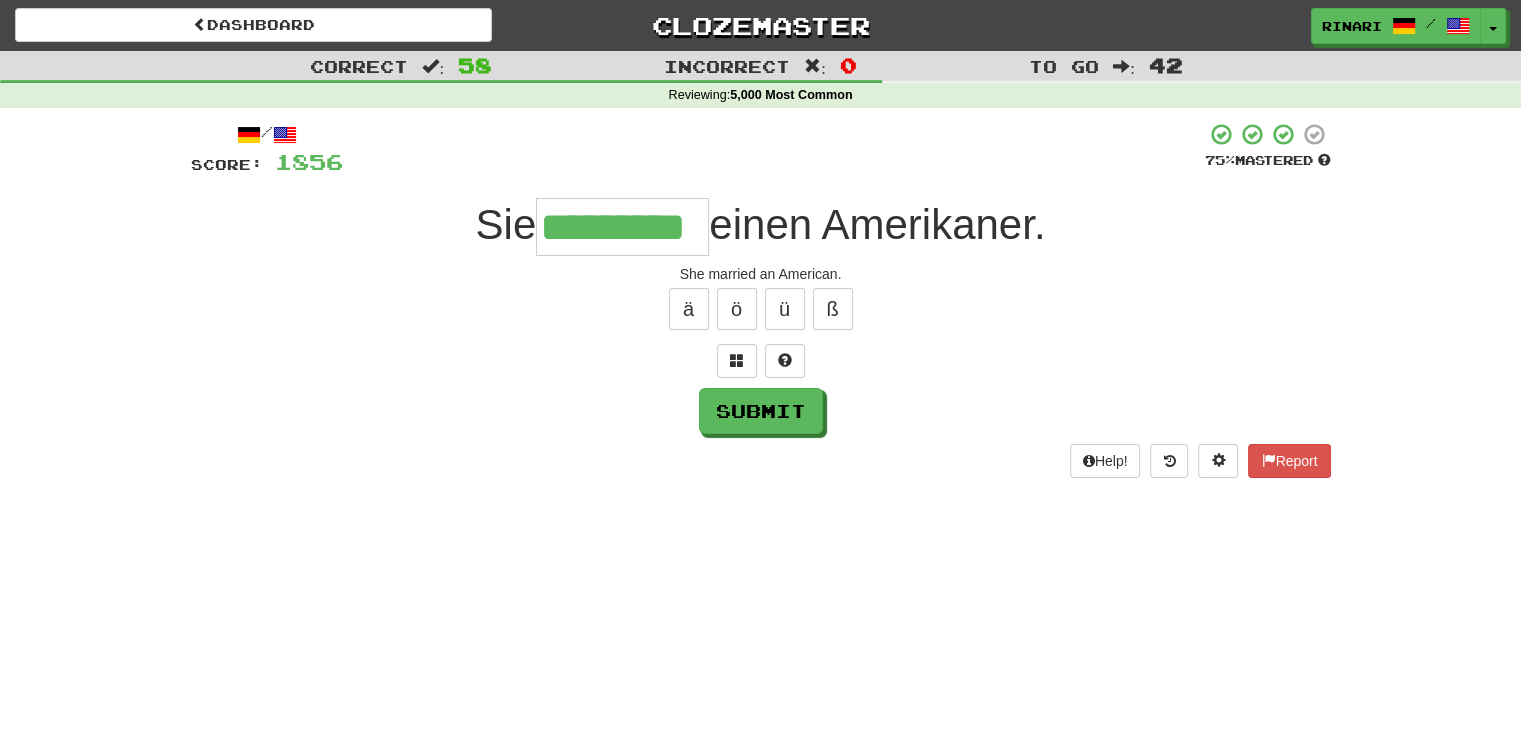 type on "*********" 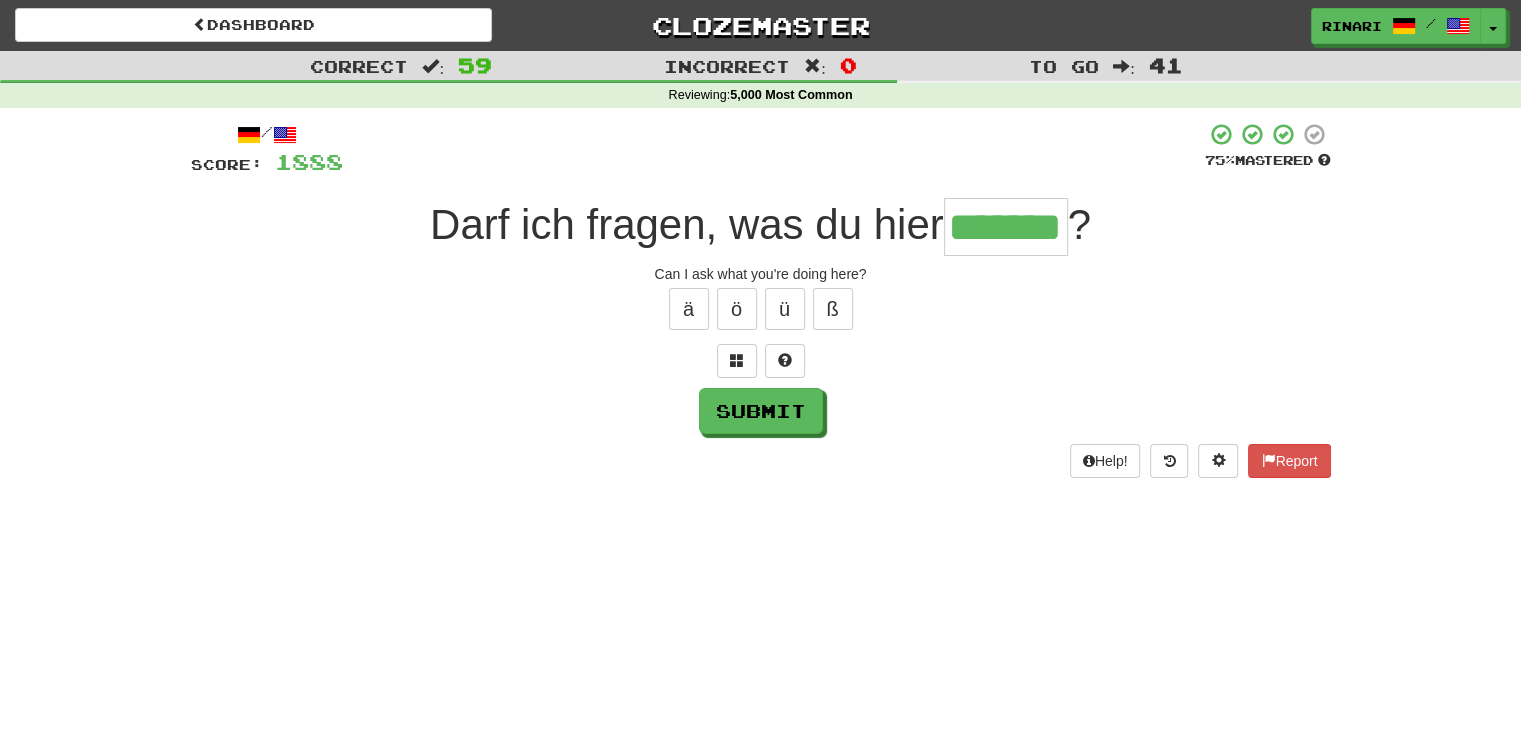 type on "*******" 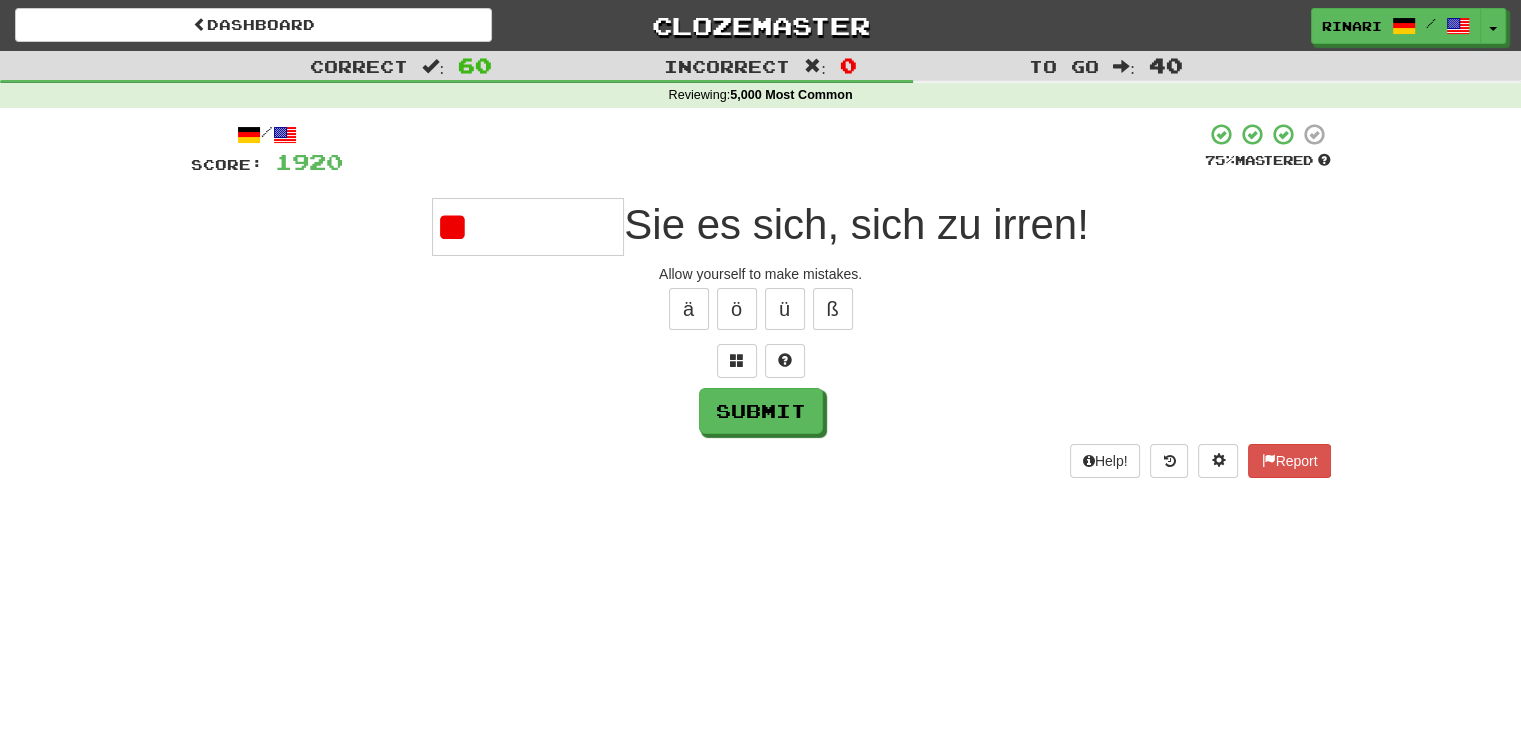 type on "*" 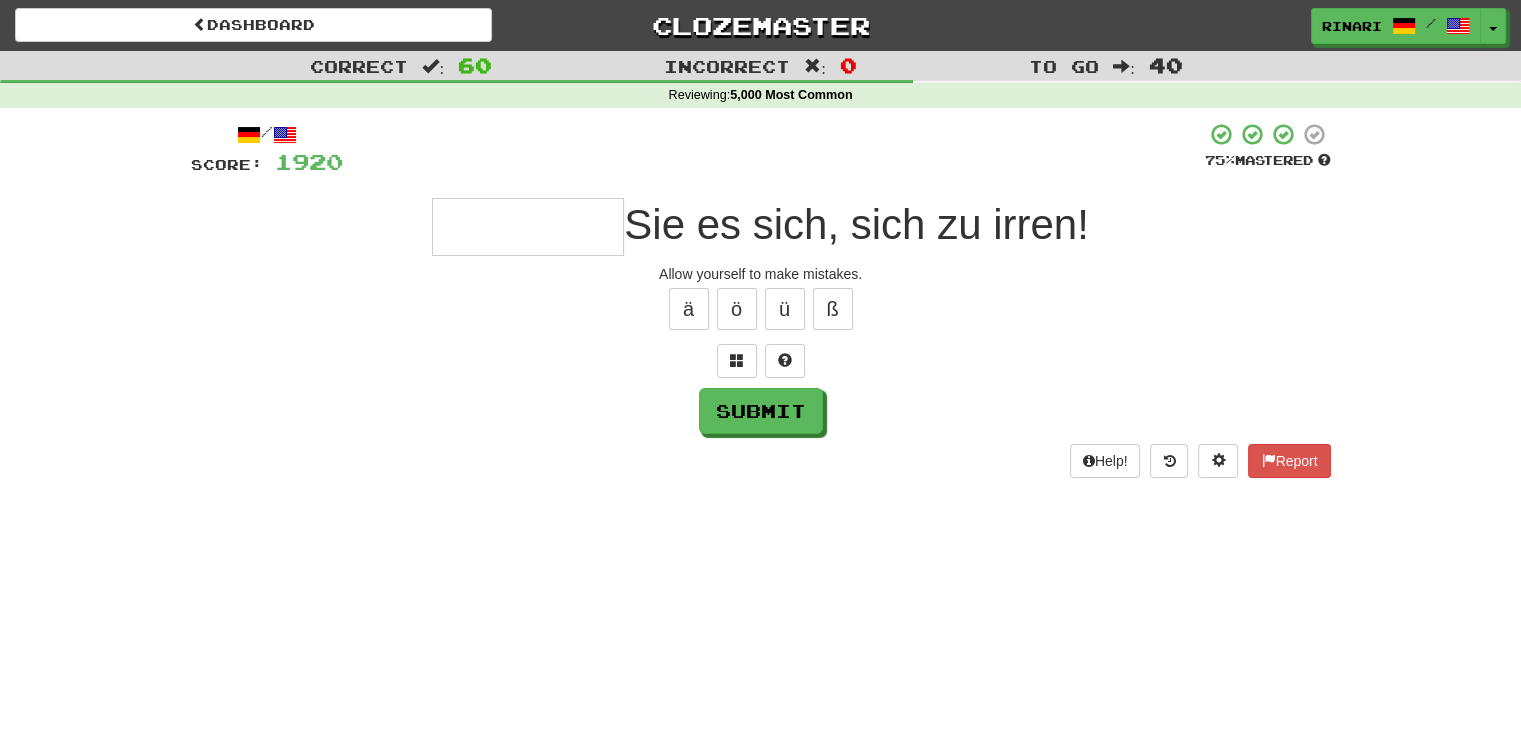 type on "*" 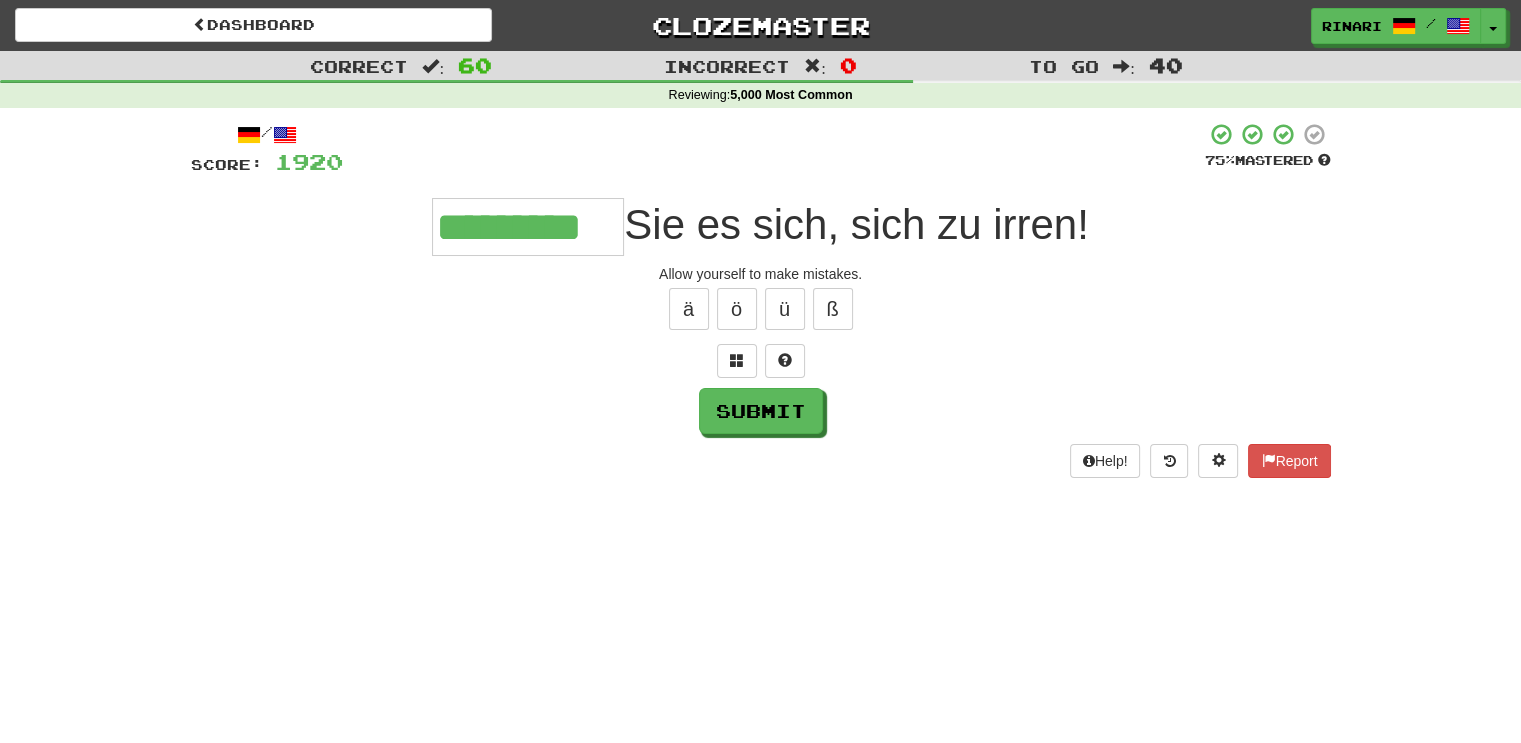 type on "*********" 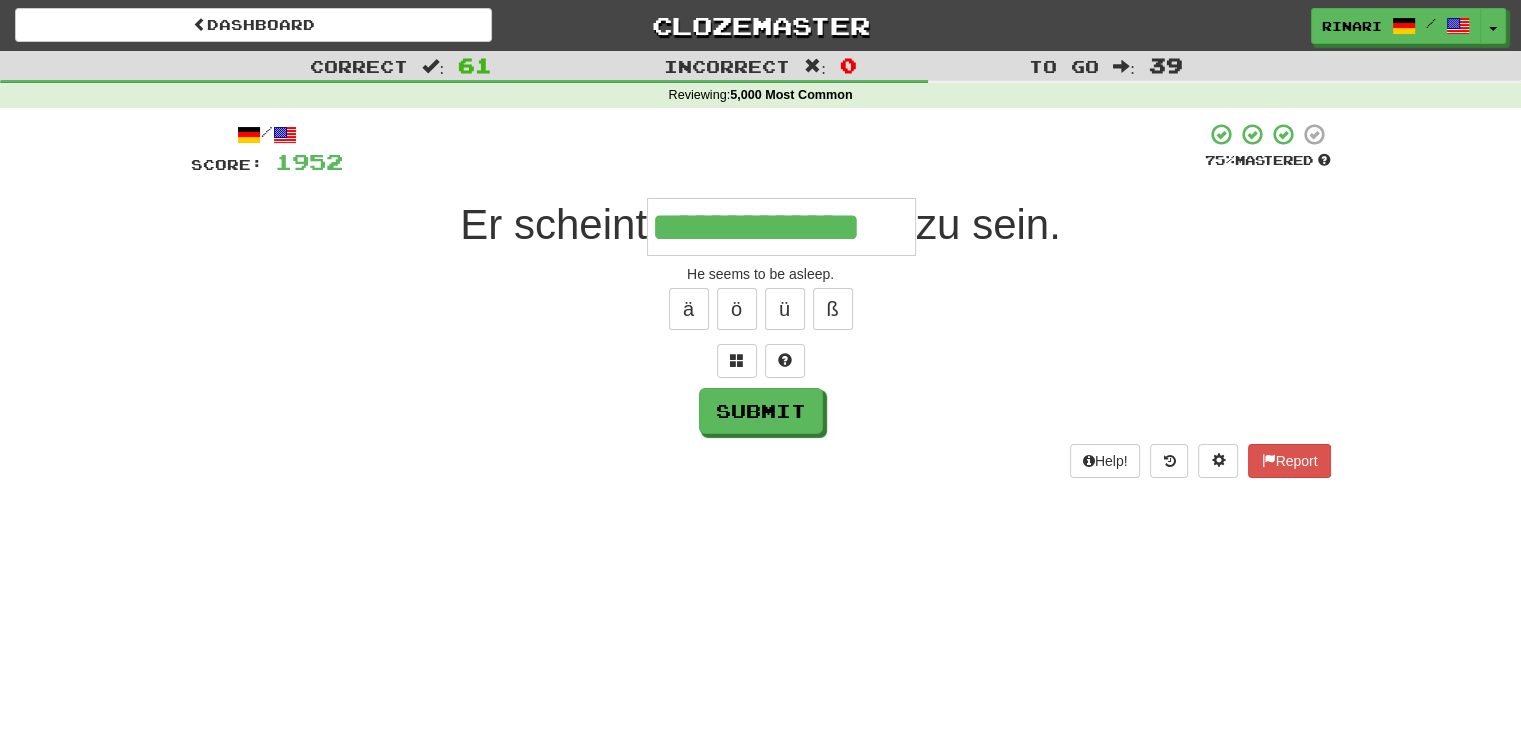 type on "**********" 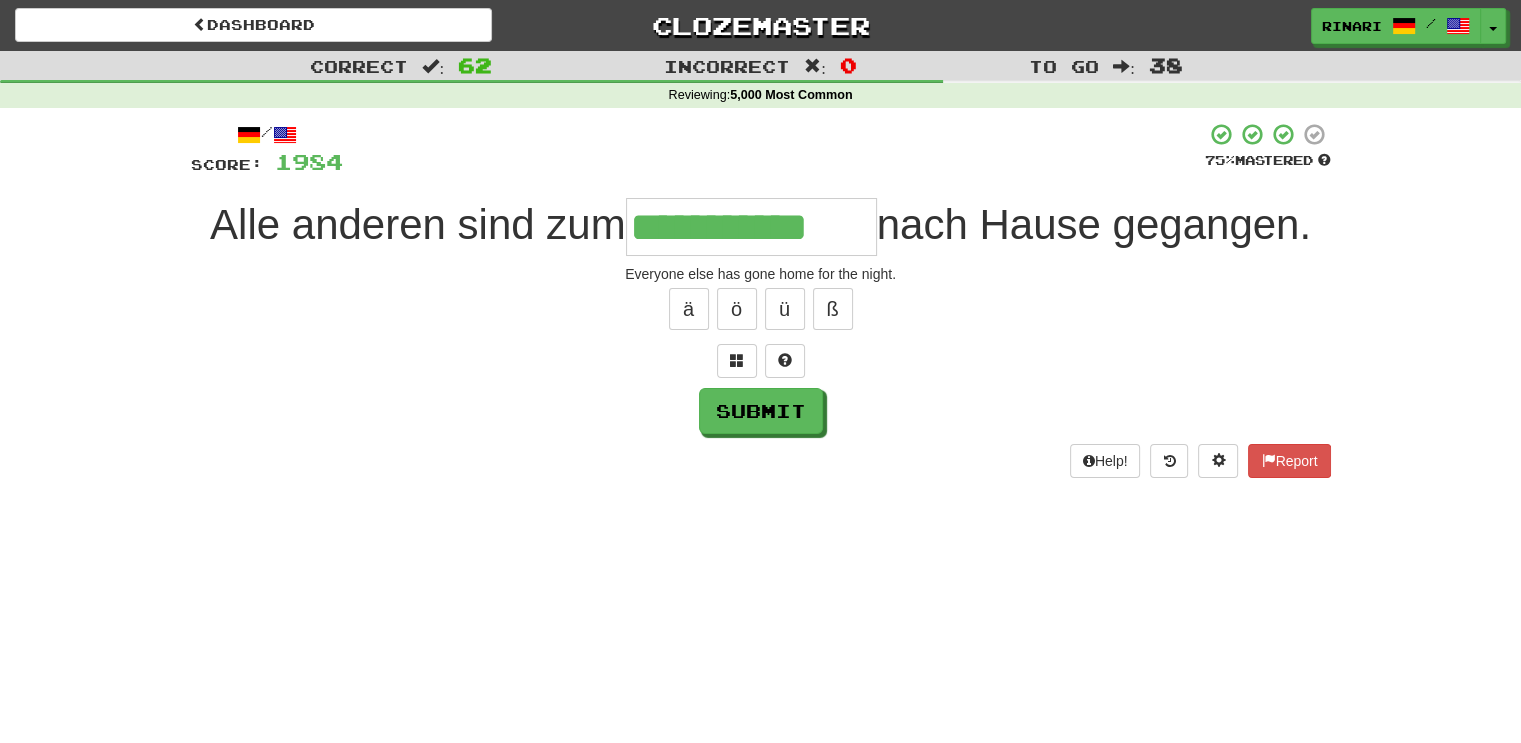 type on "**********" 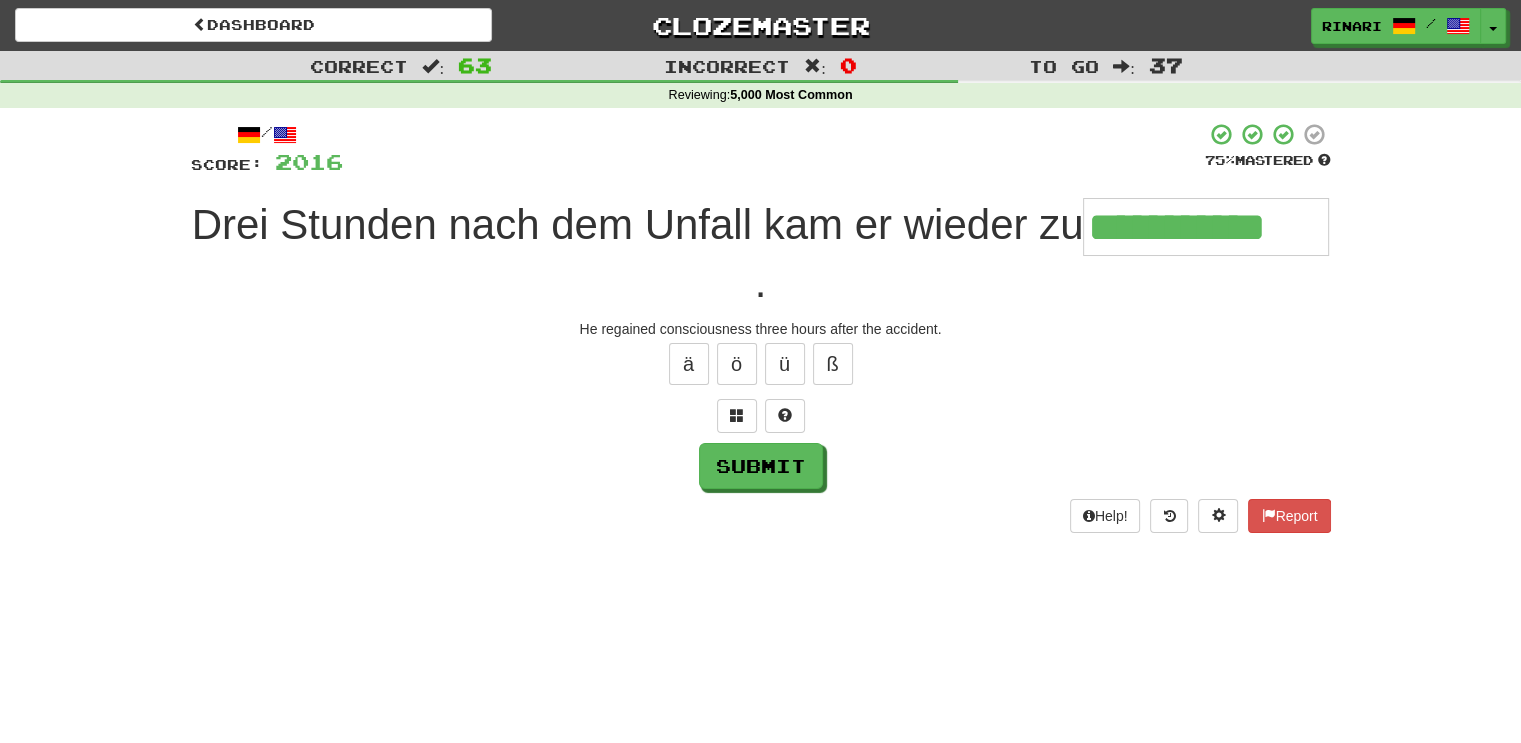 type on "**********" 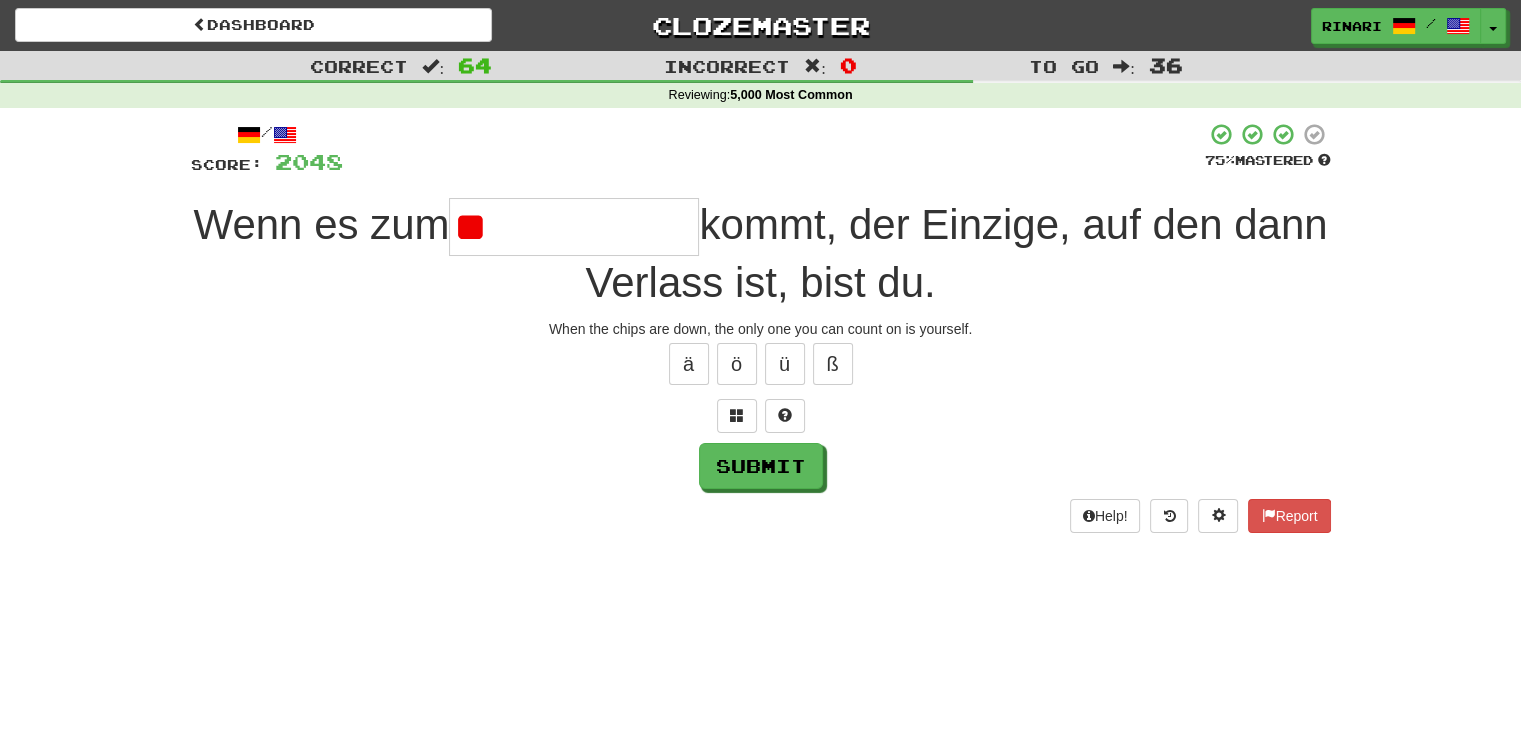 type on "*" 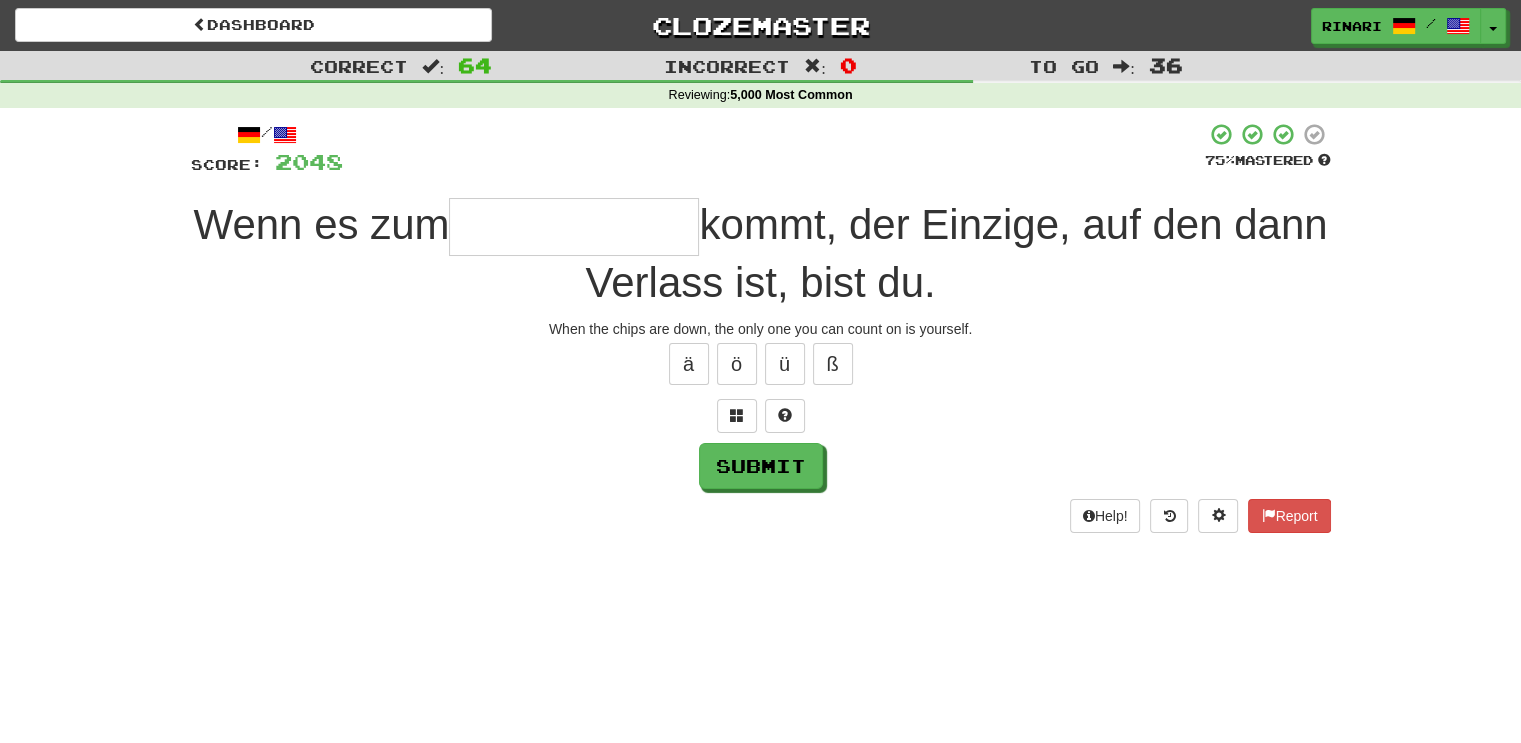 type on "*" 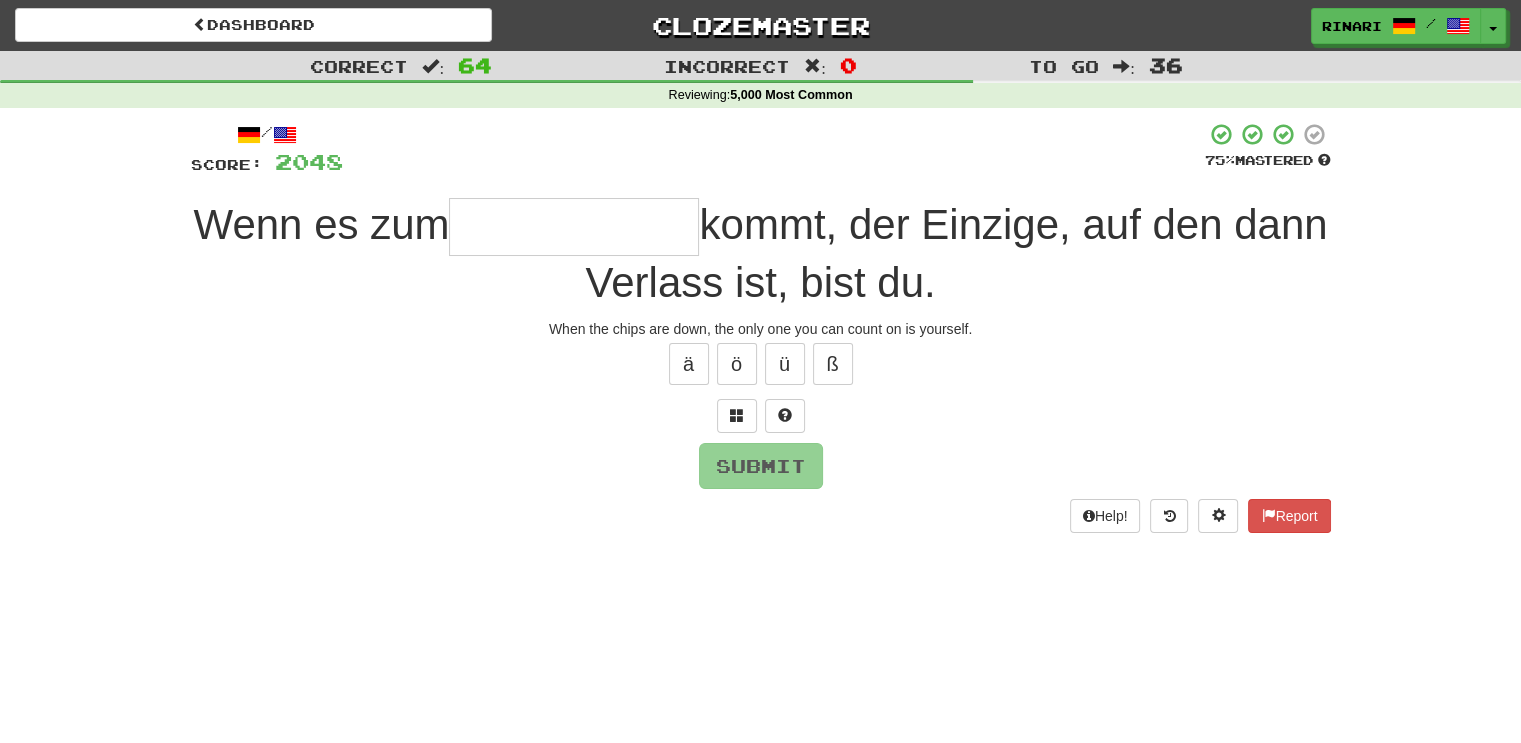 type on "*" 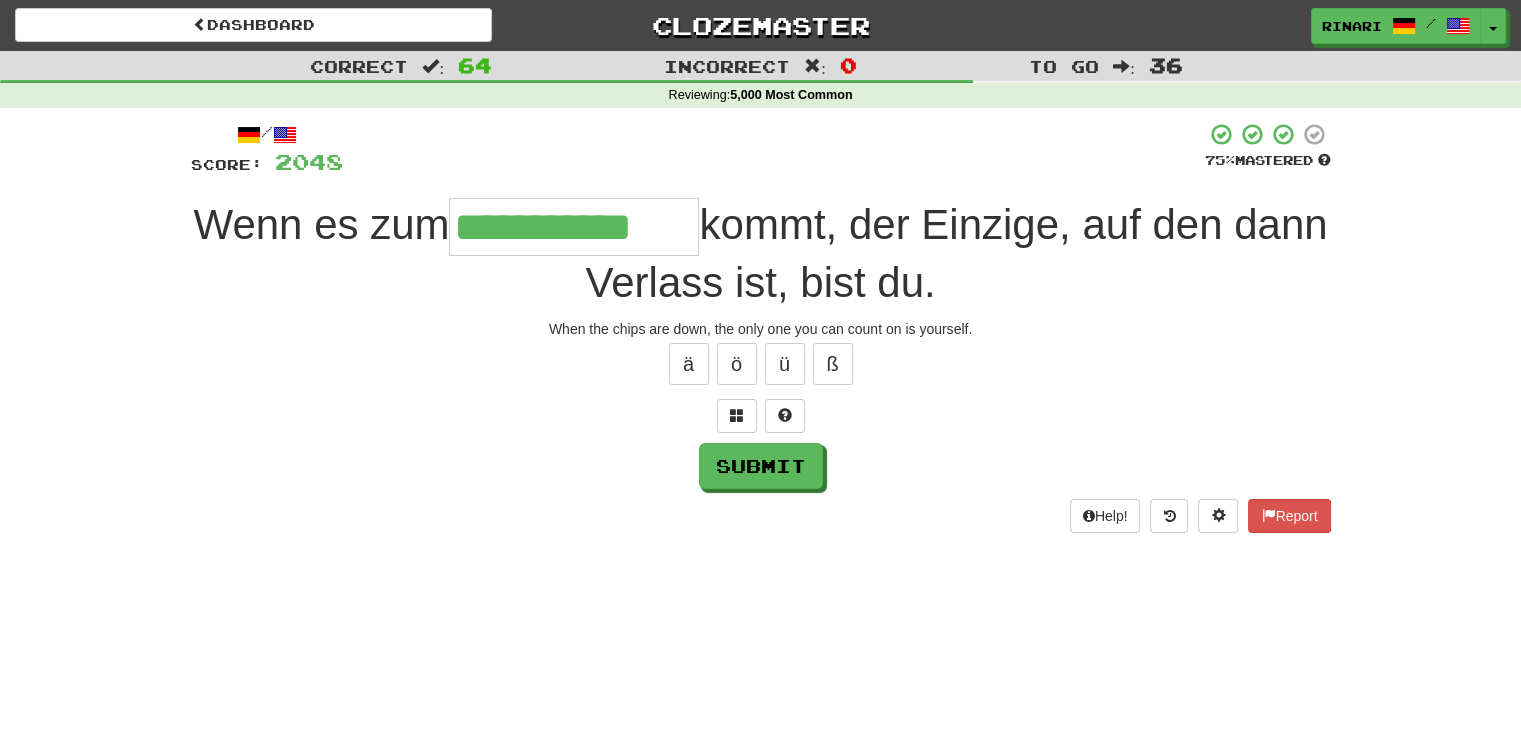 type on "**********" 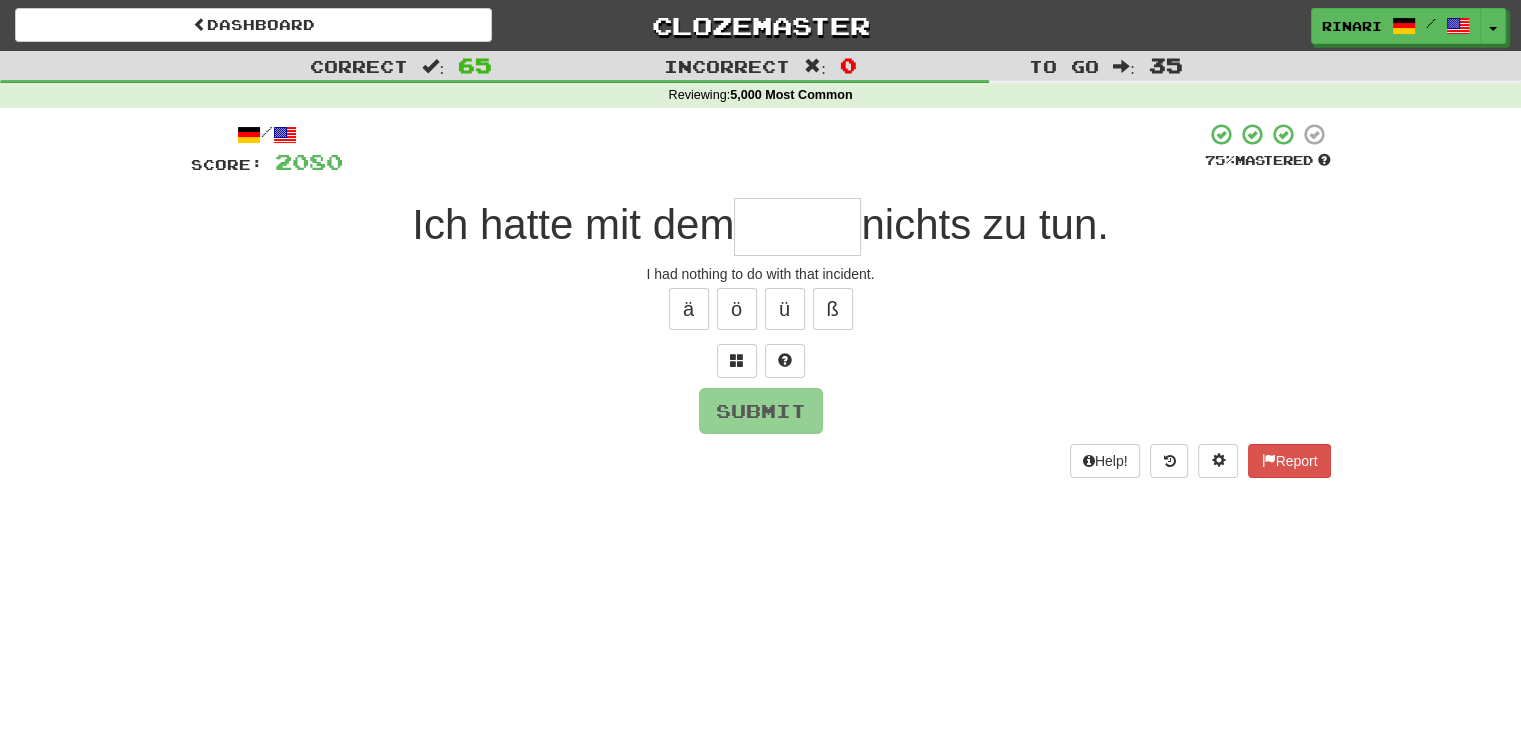 type on "*" 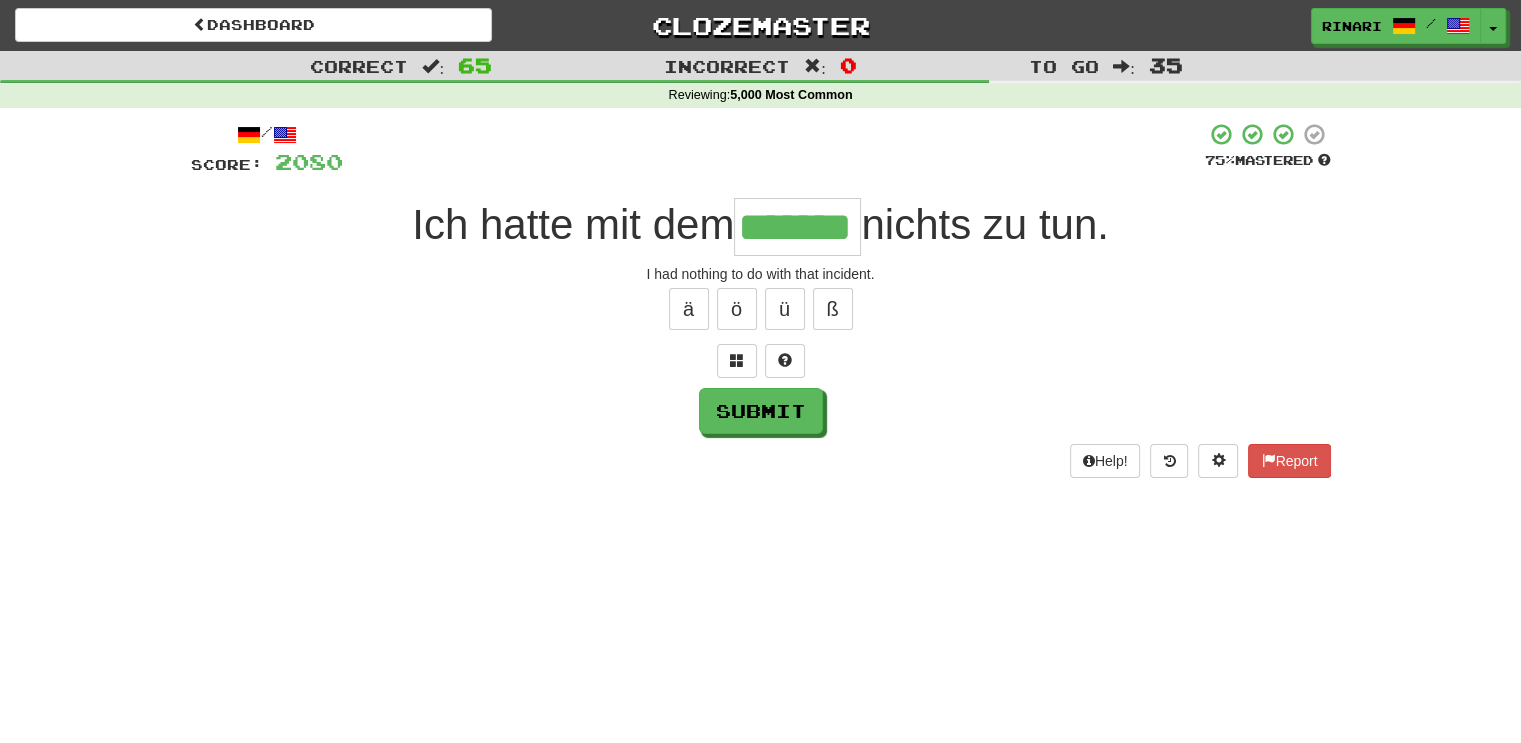 type on "*******" 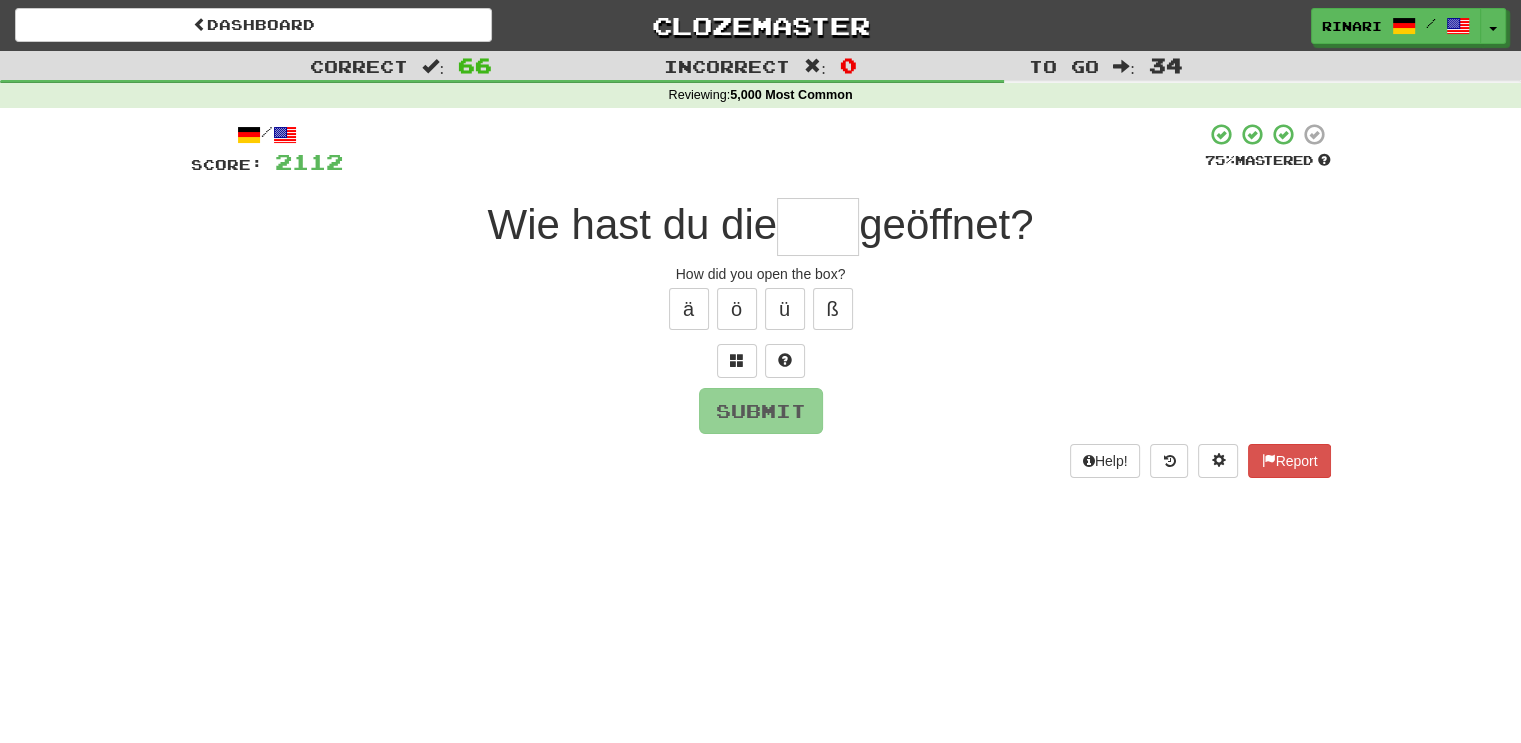 type on "*" 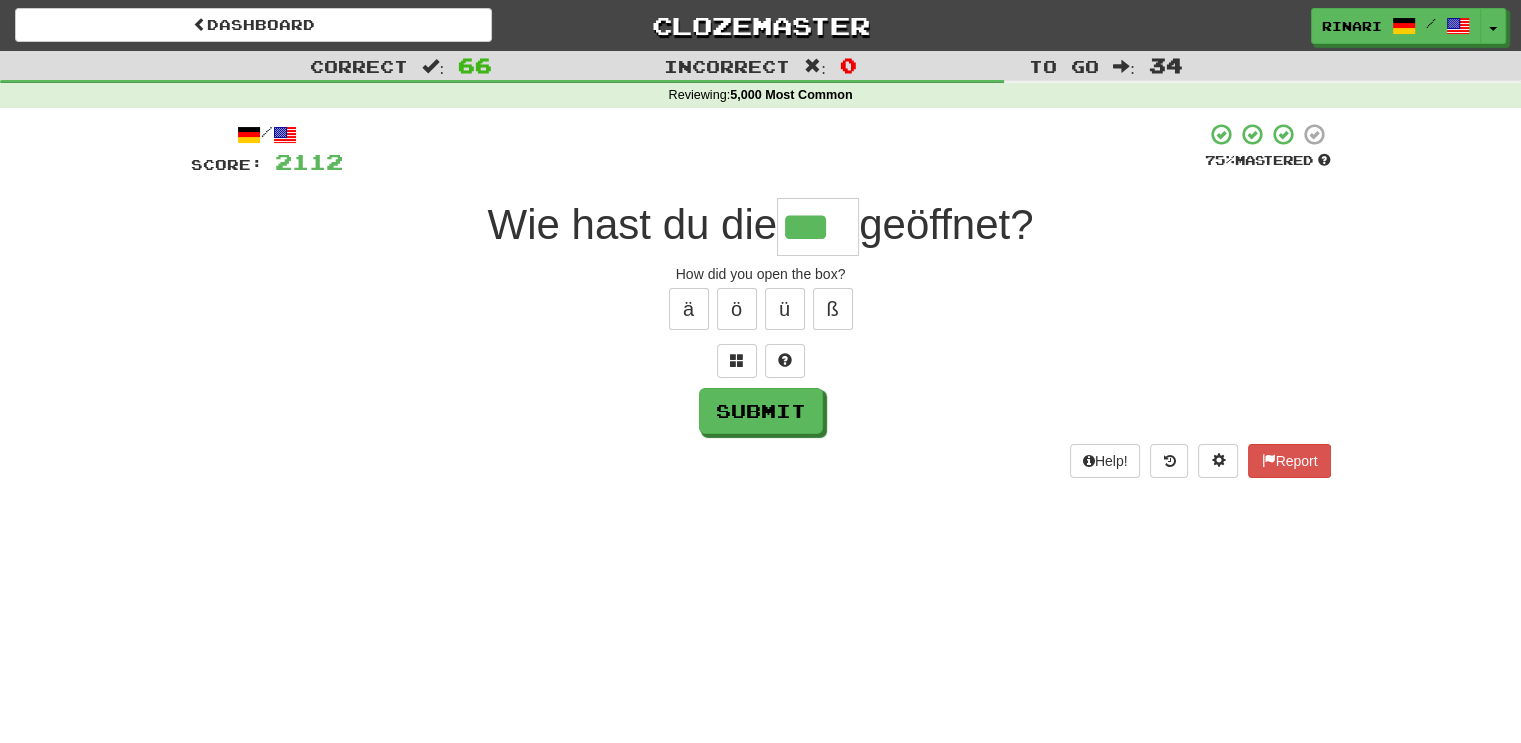 type on "***" 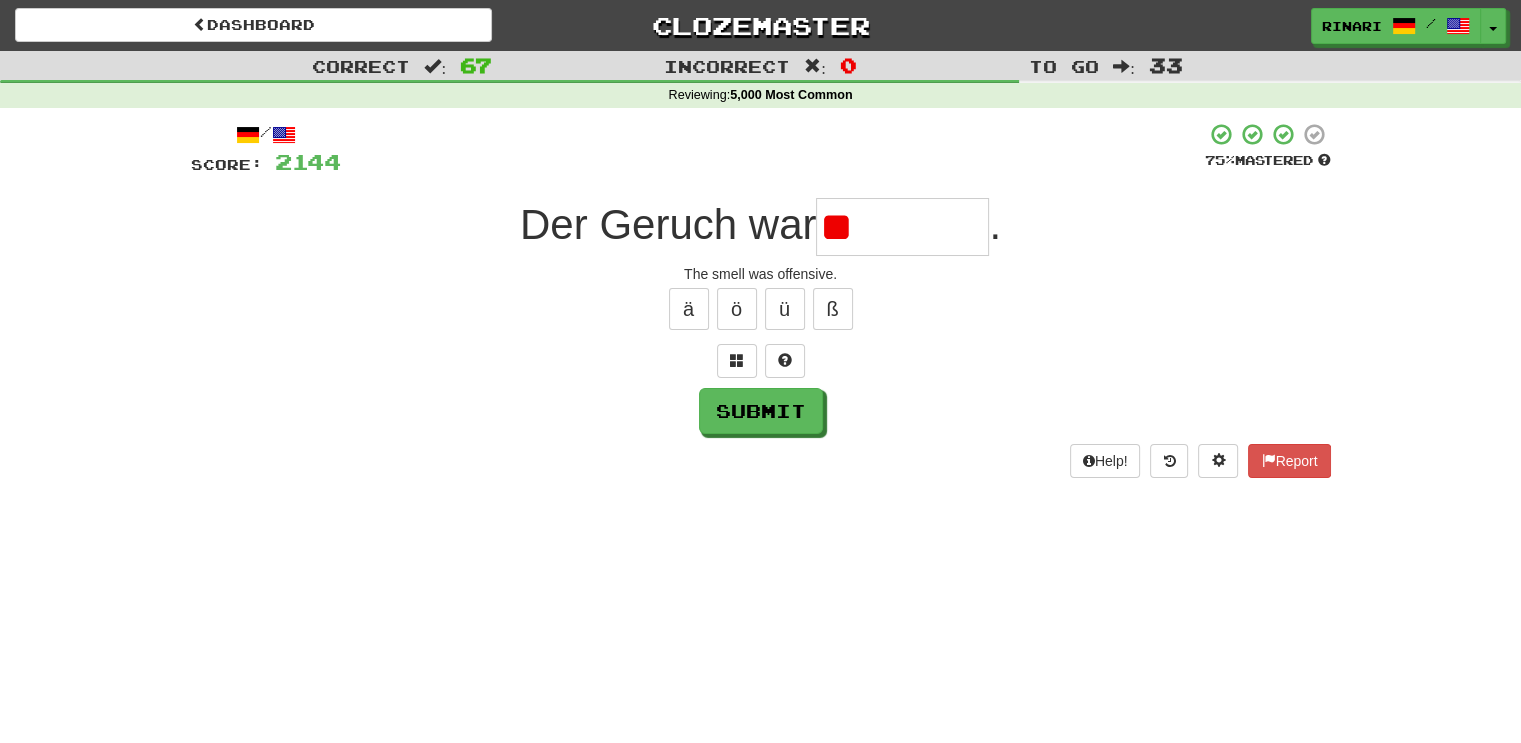 type on "*" 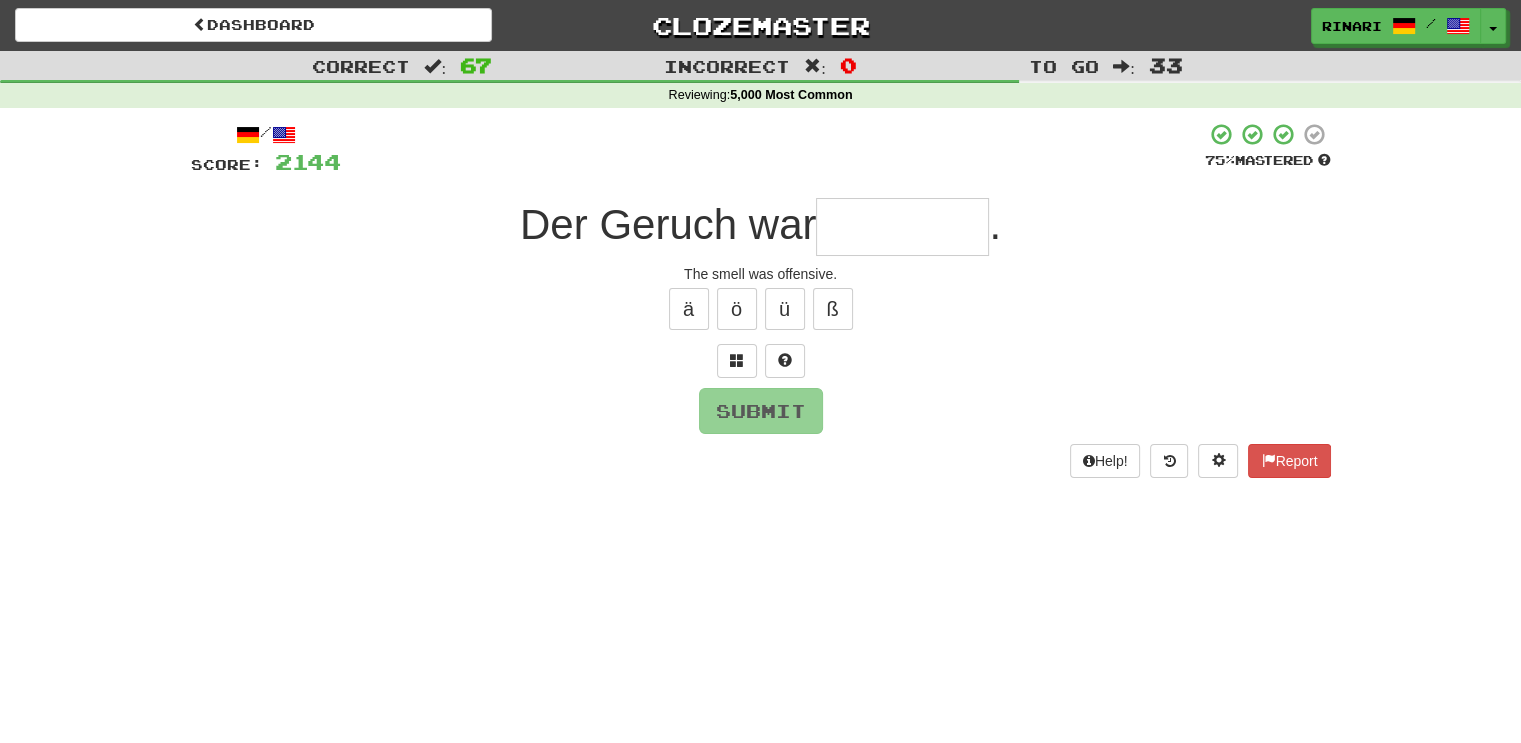 type on "*" 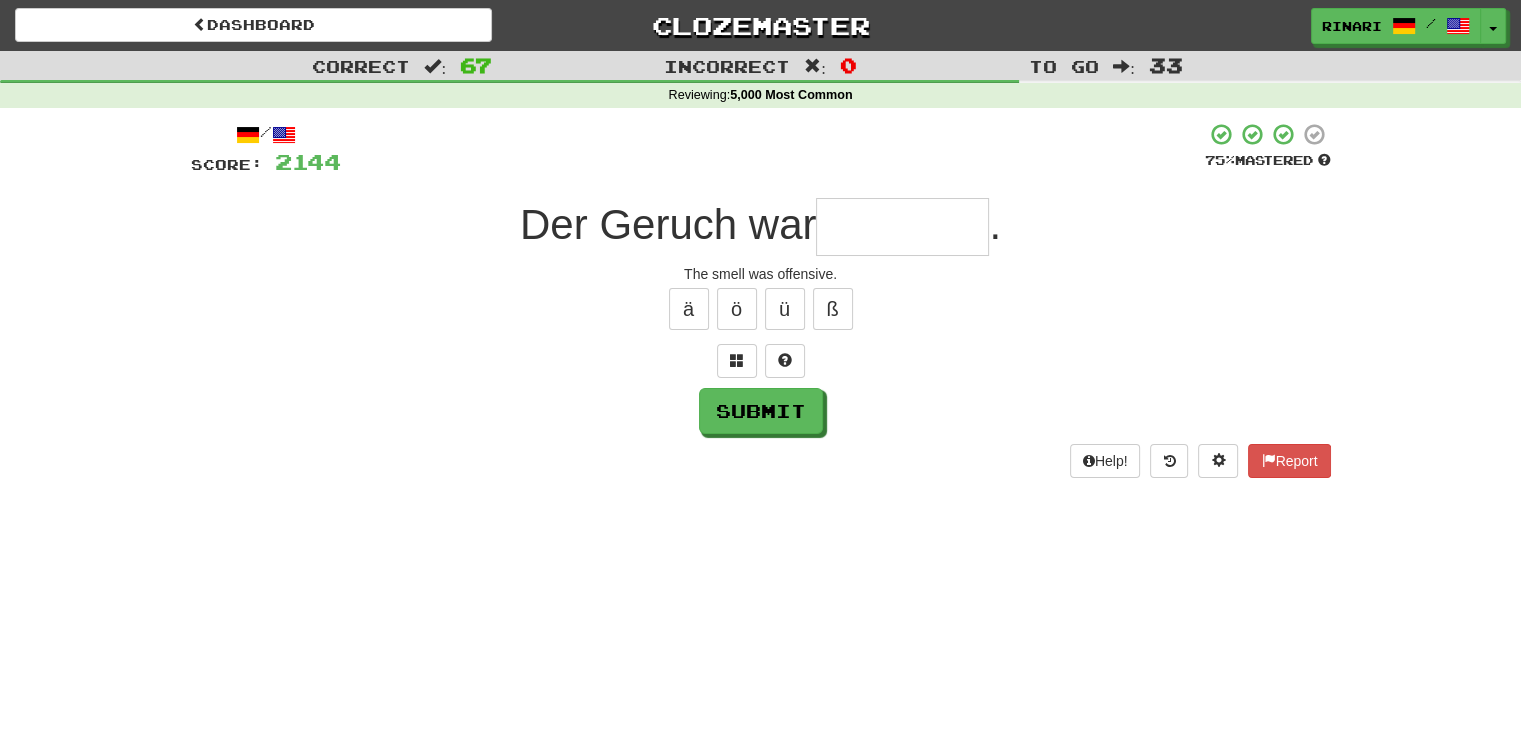 type on "*" 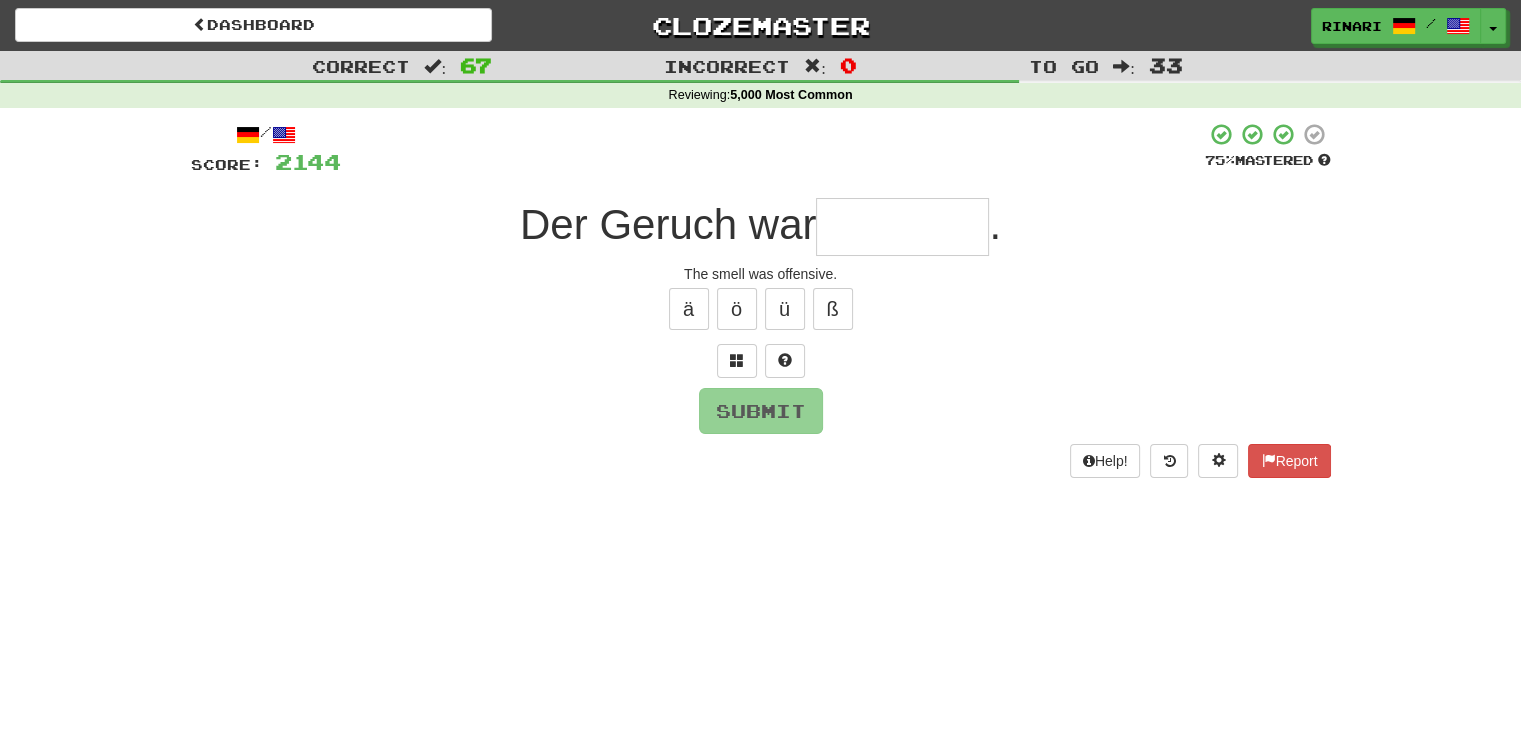 type on "*" 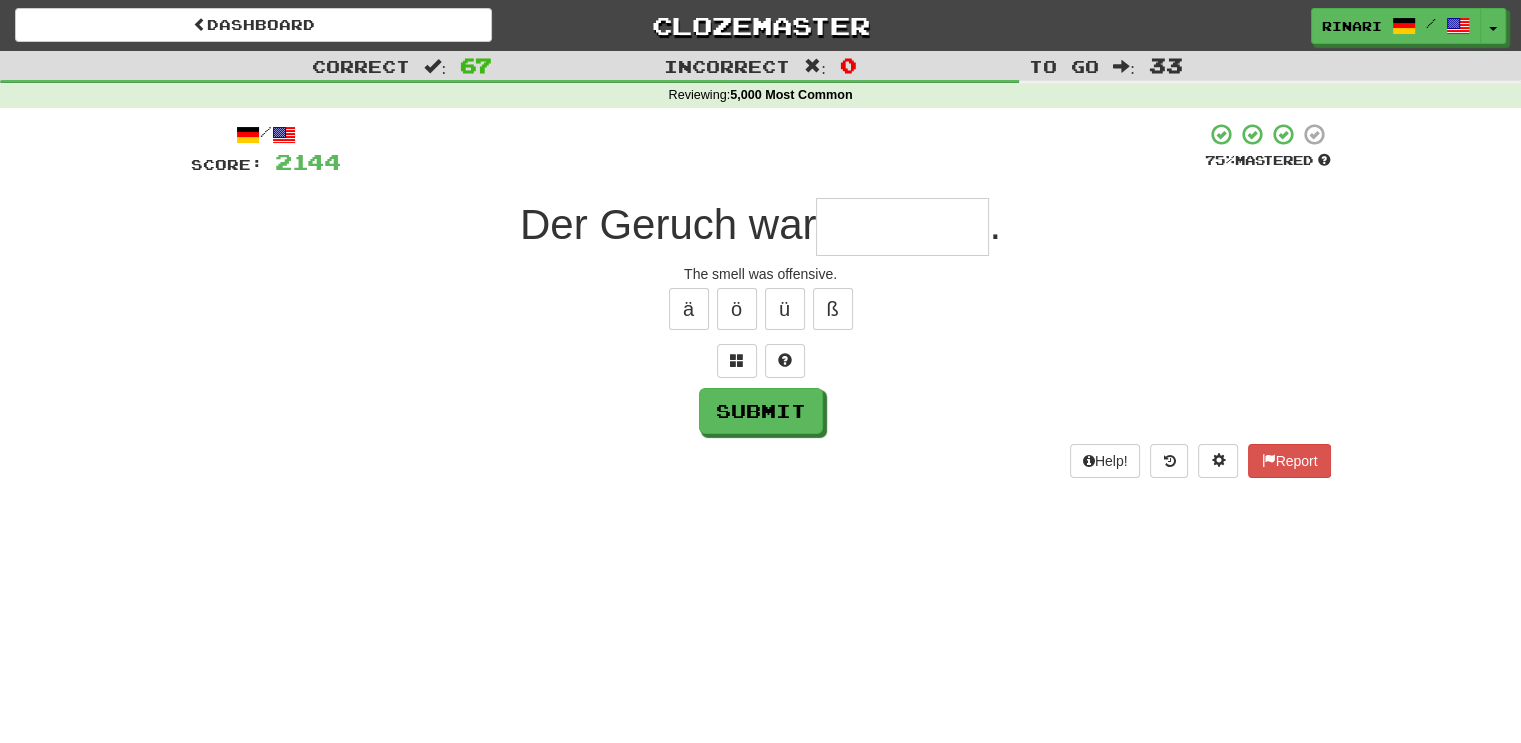 type on "*" 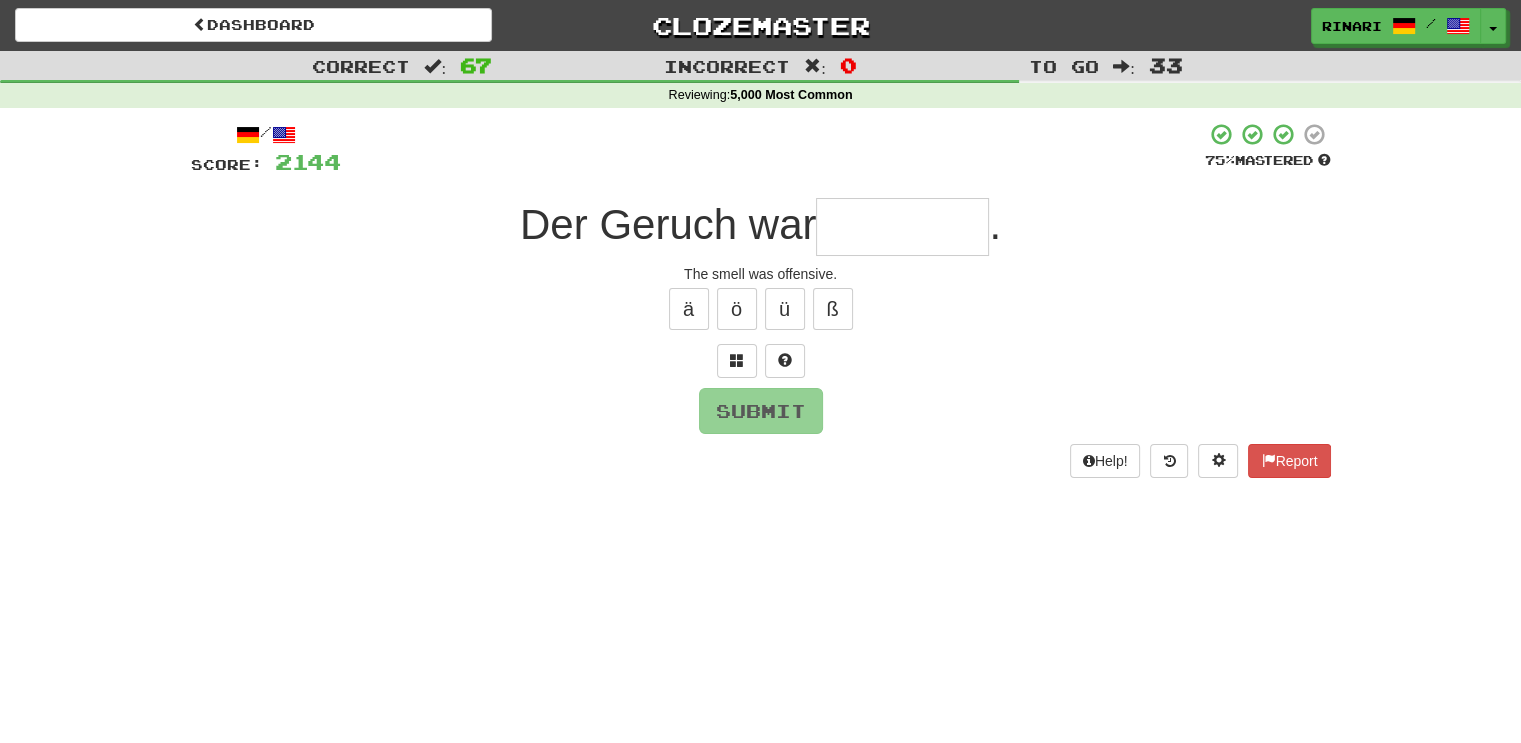 type on "*" 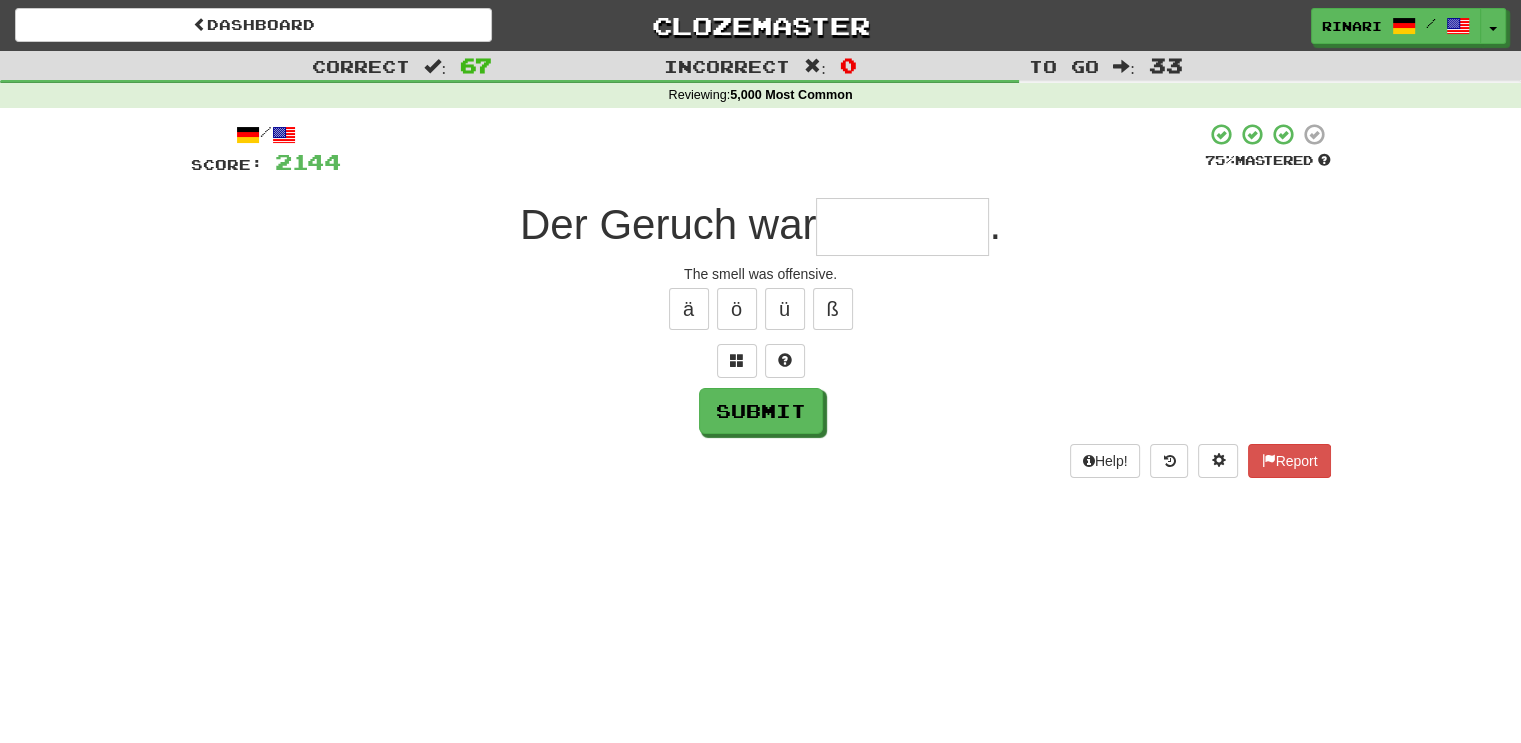 type on "*" 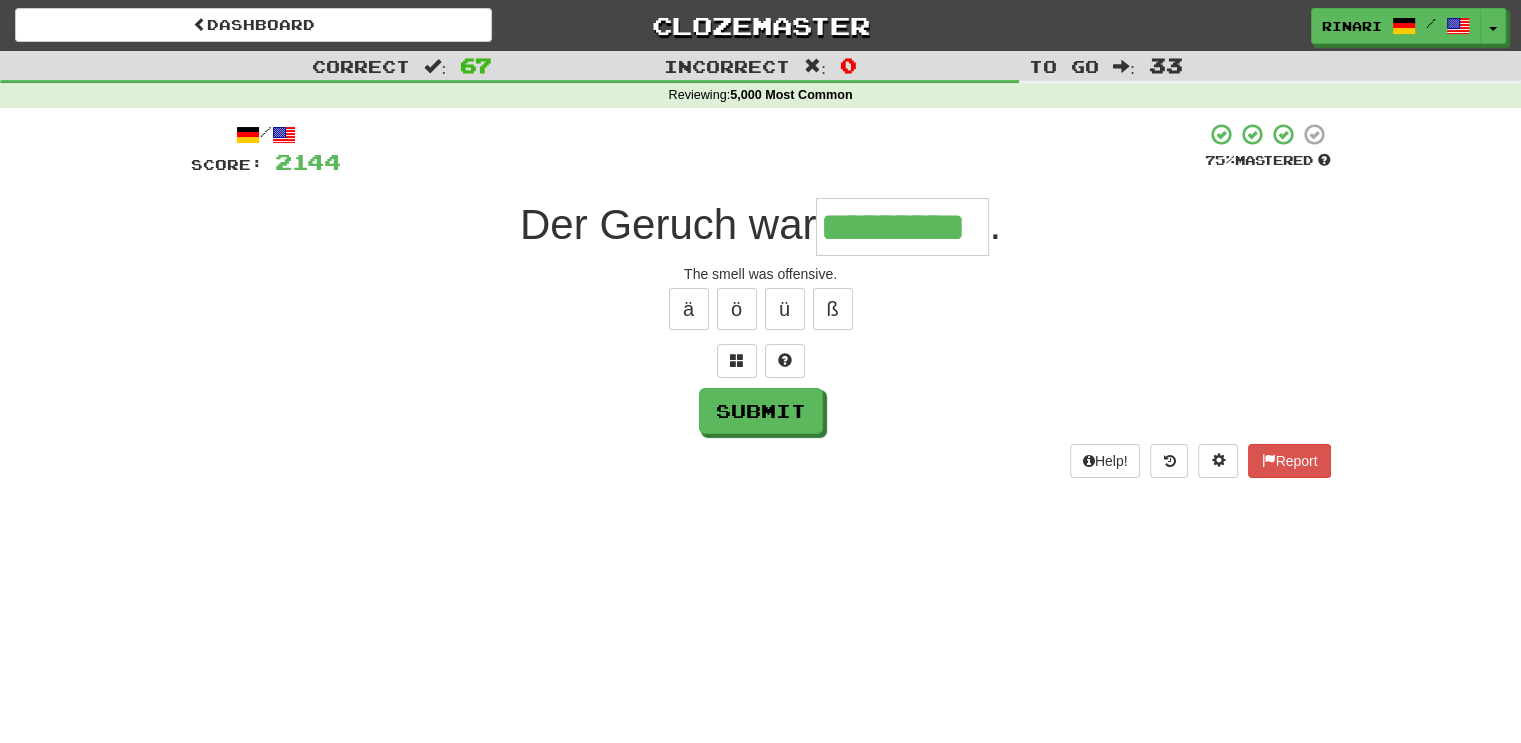 type on "*********" 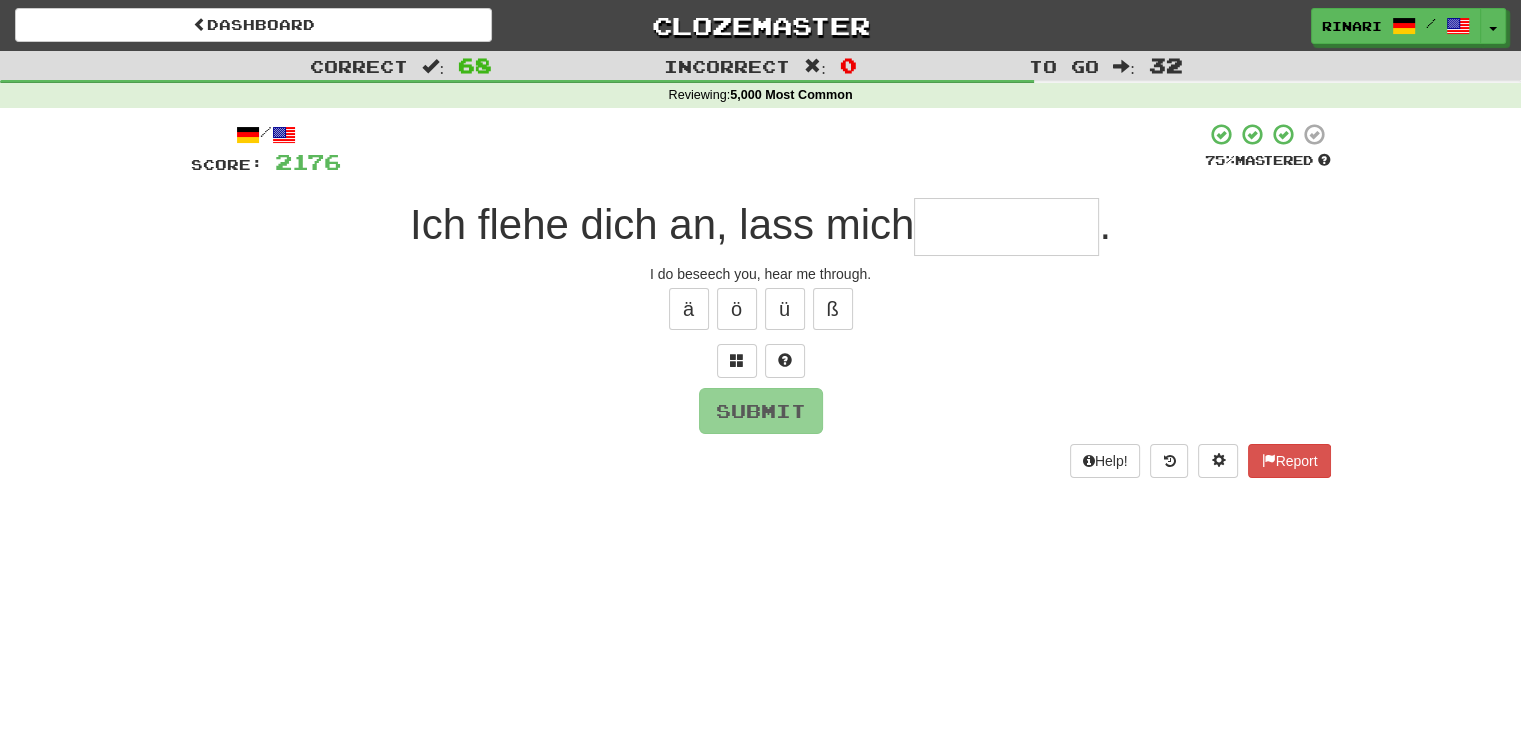 type on "*" 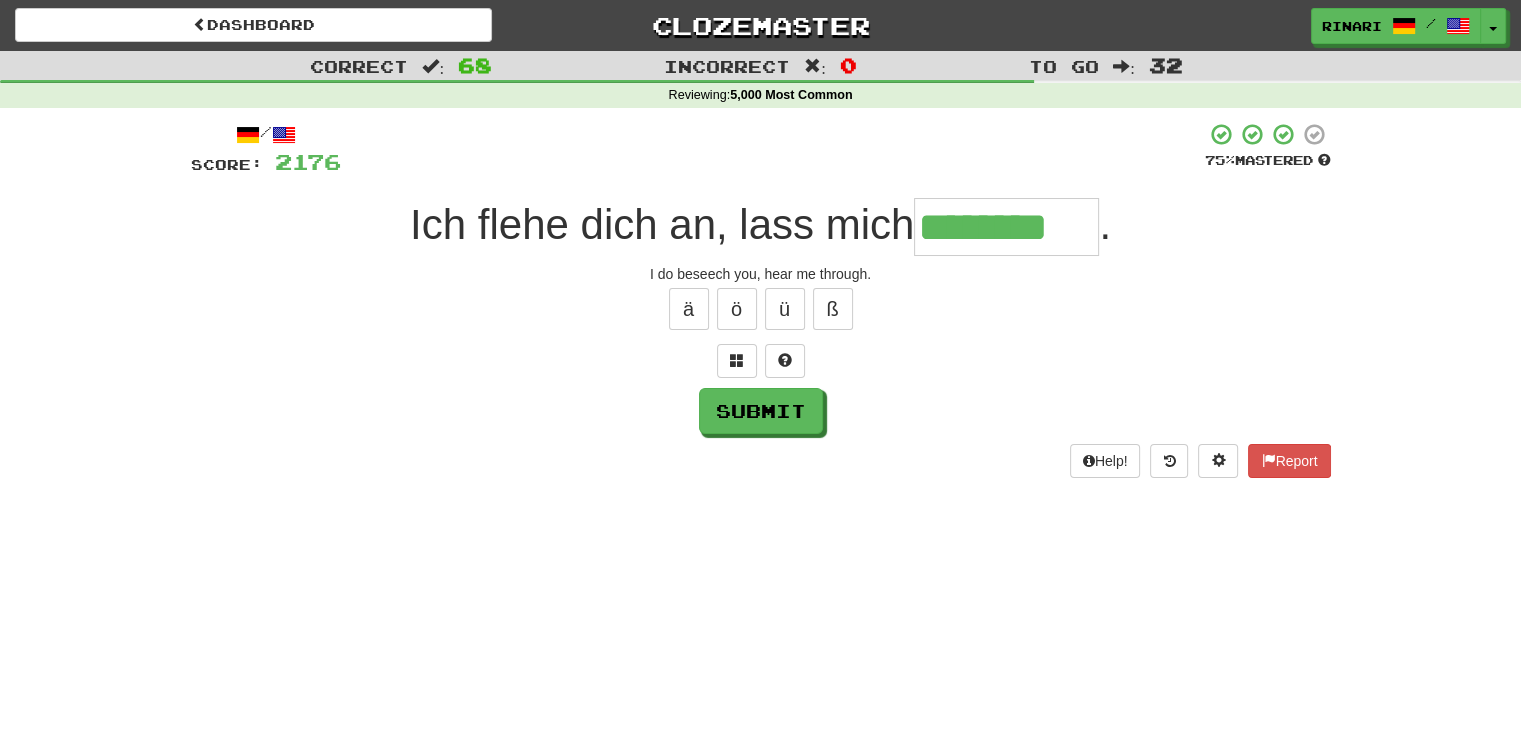 type on "********" 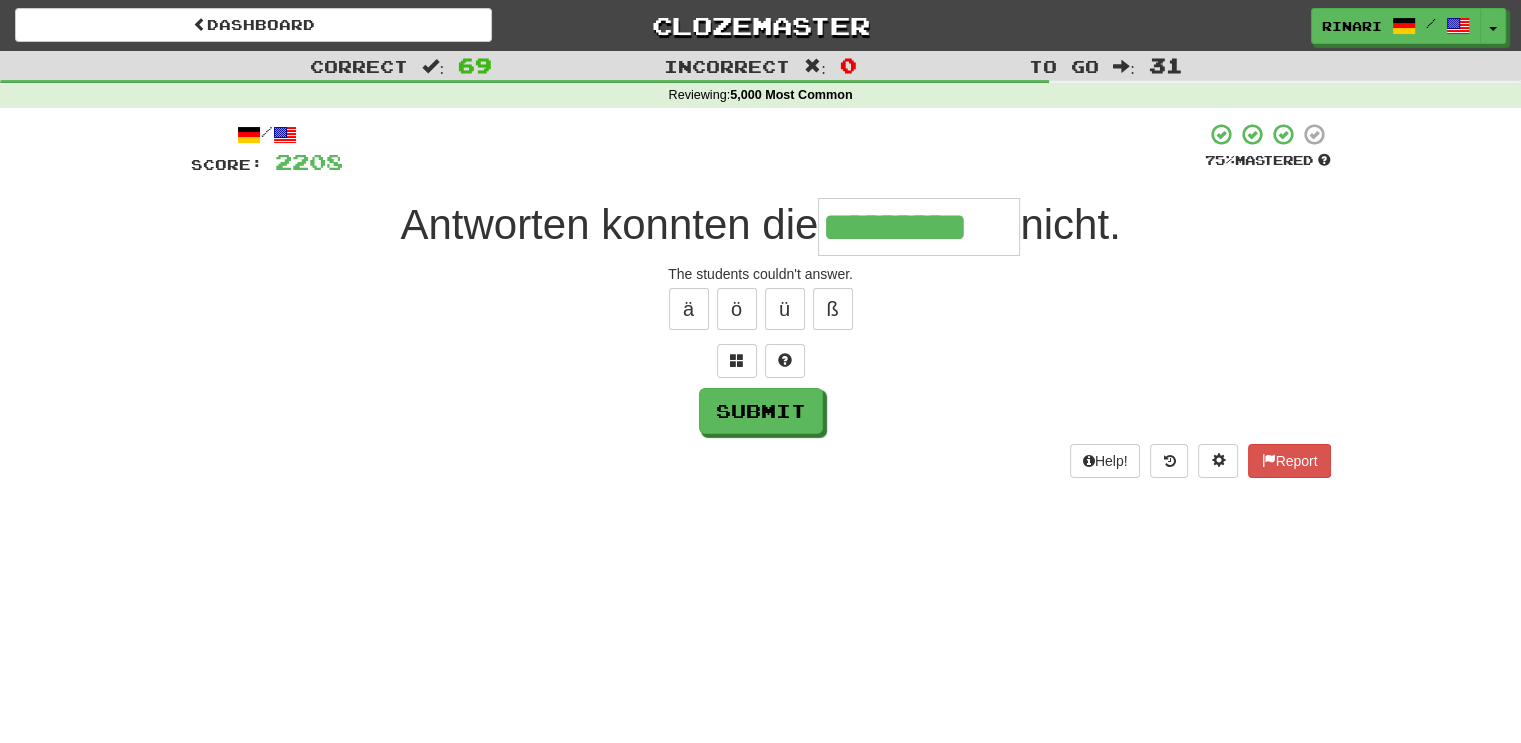 type on "*********" 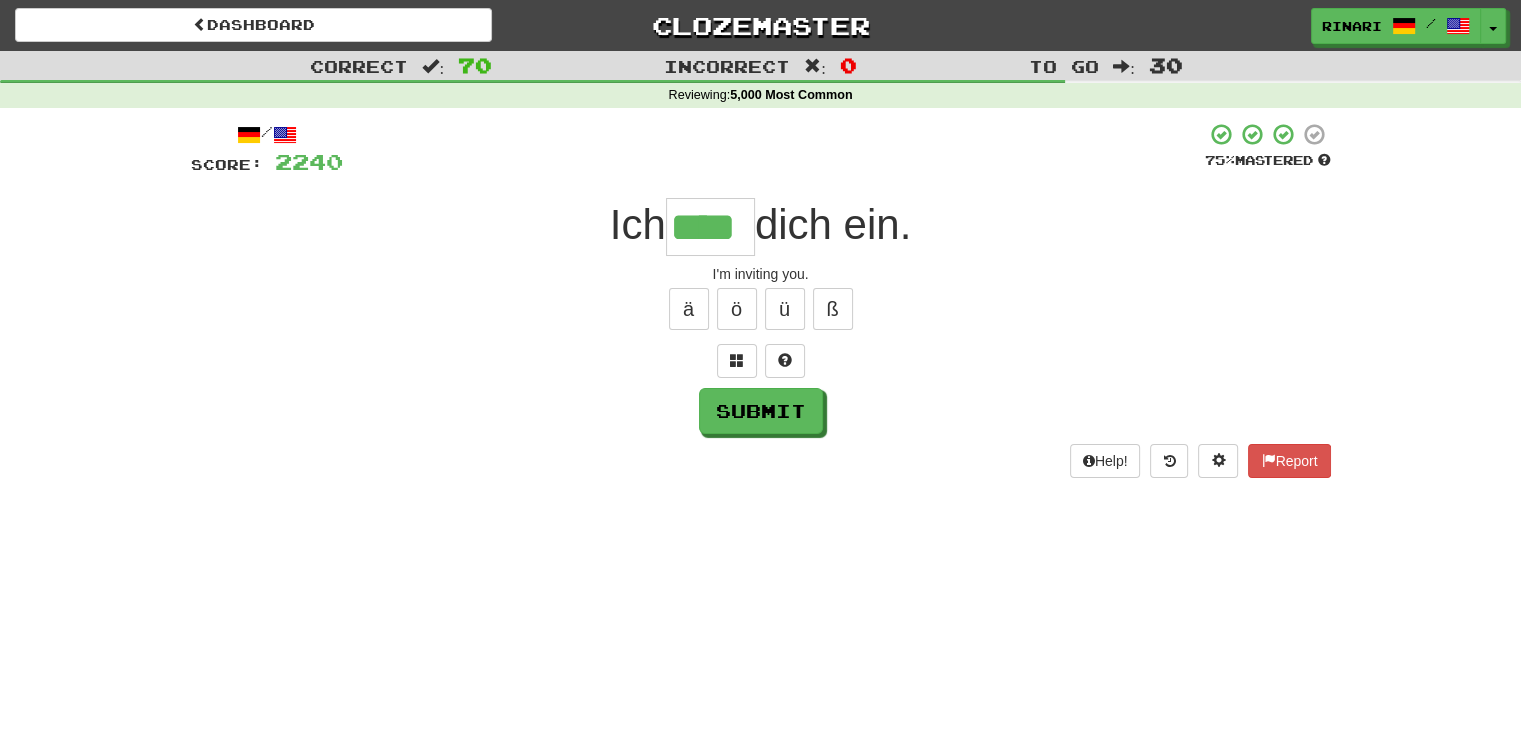 type on "****" 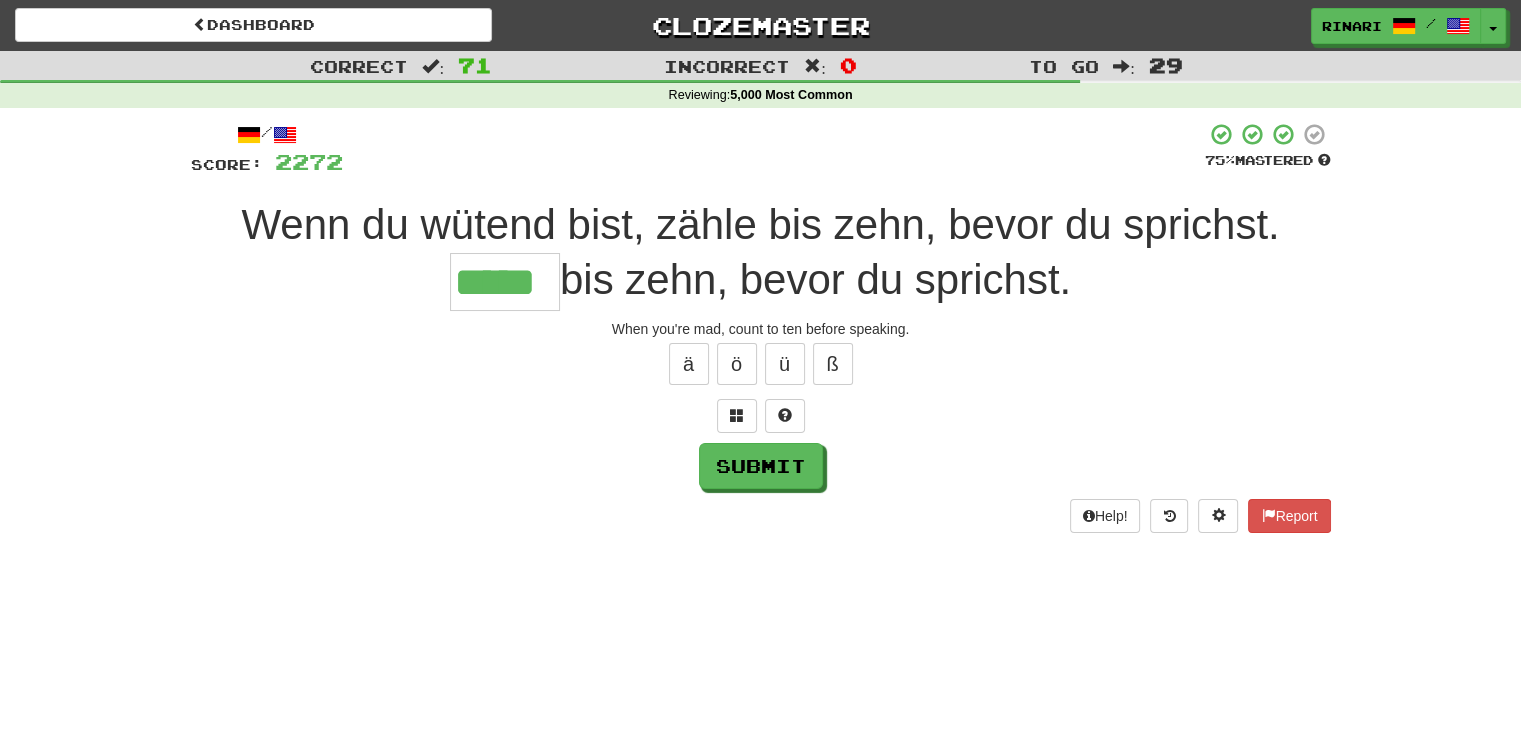 type on "*****" 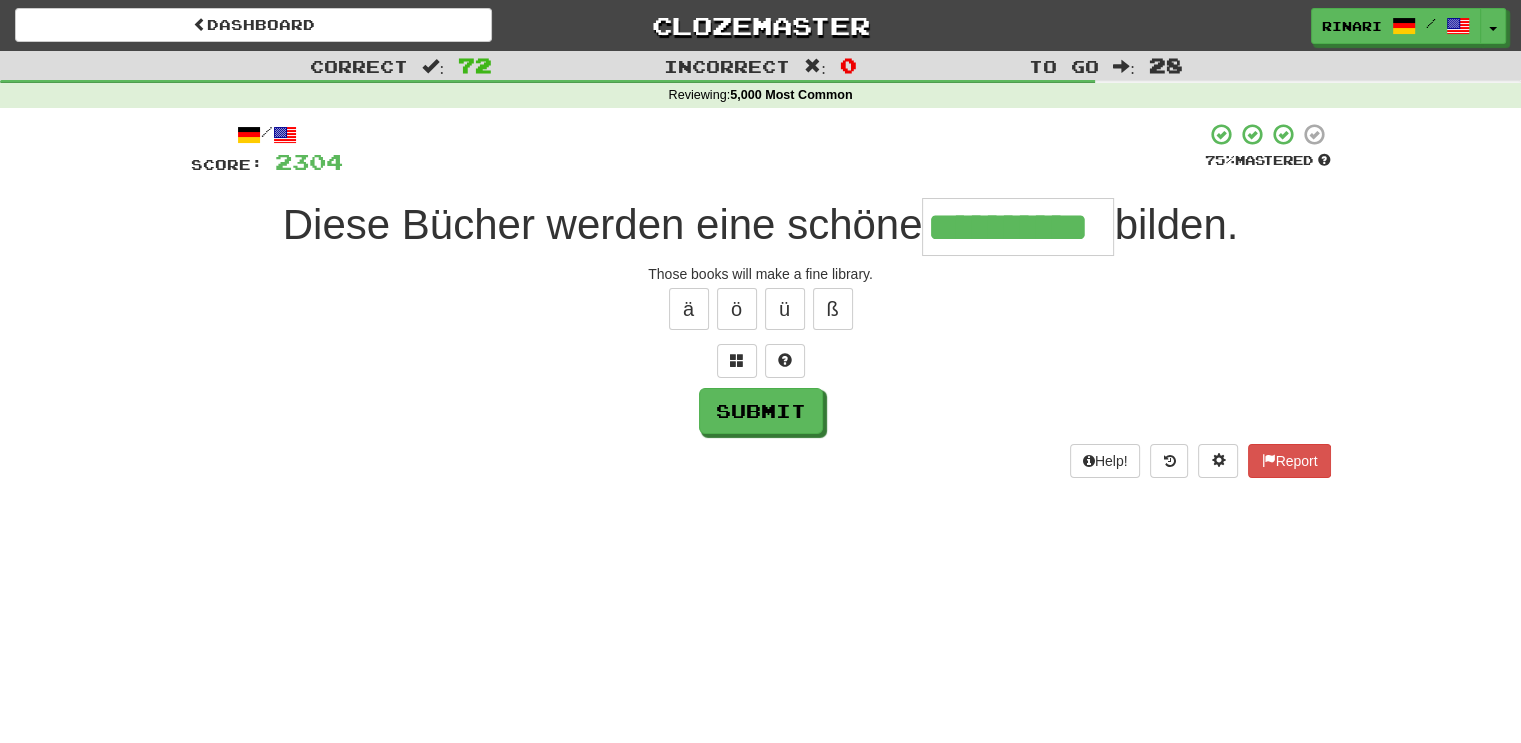 type on "**********" 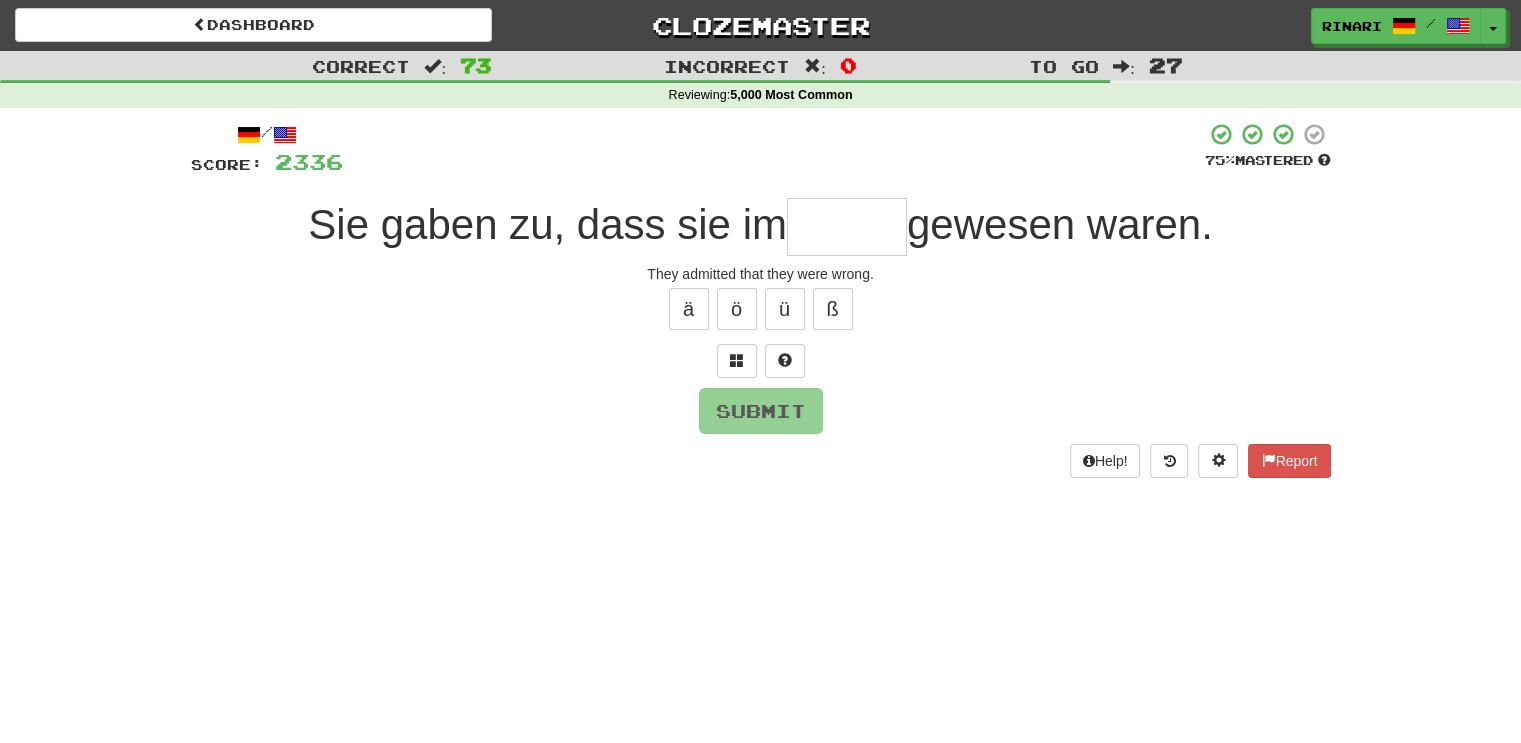 type on "*" 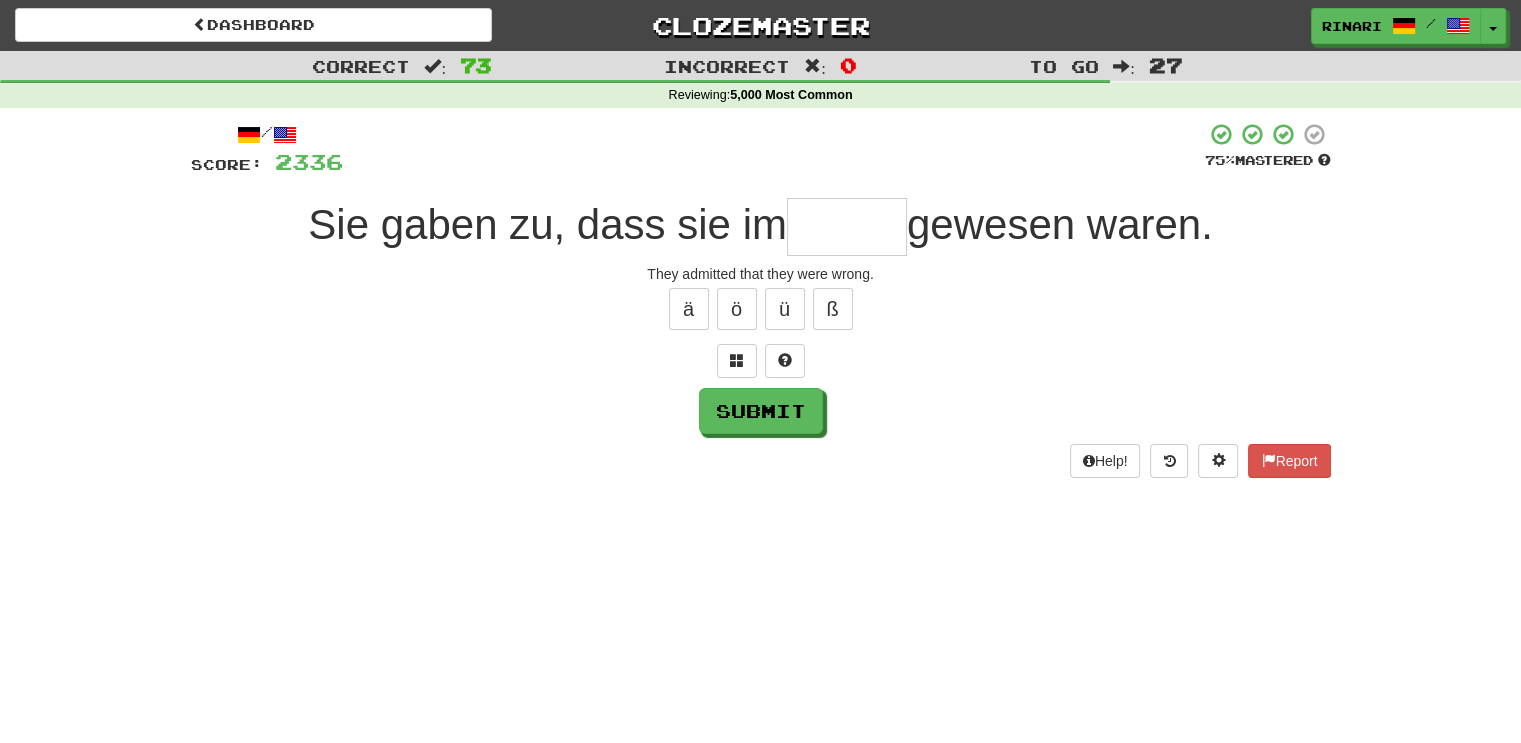type on "*" 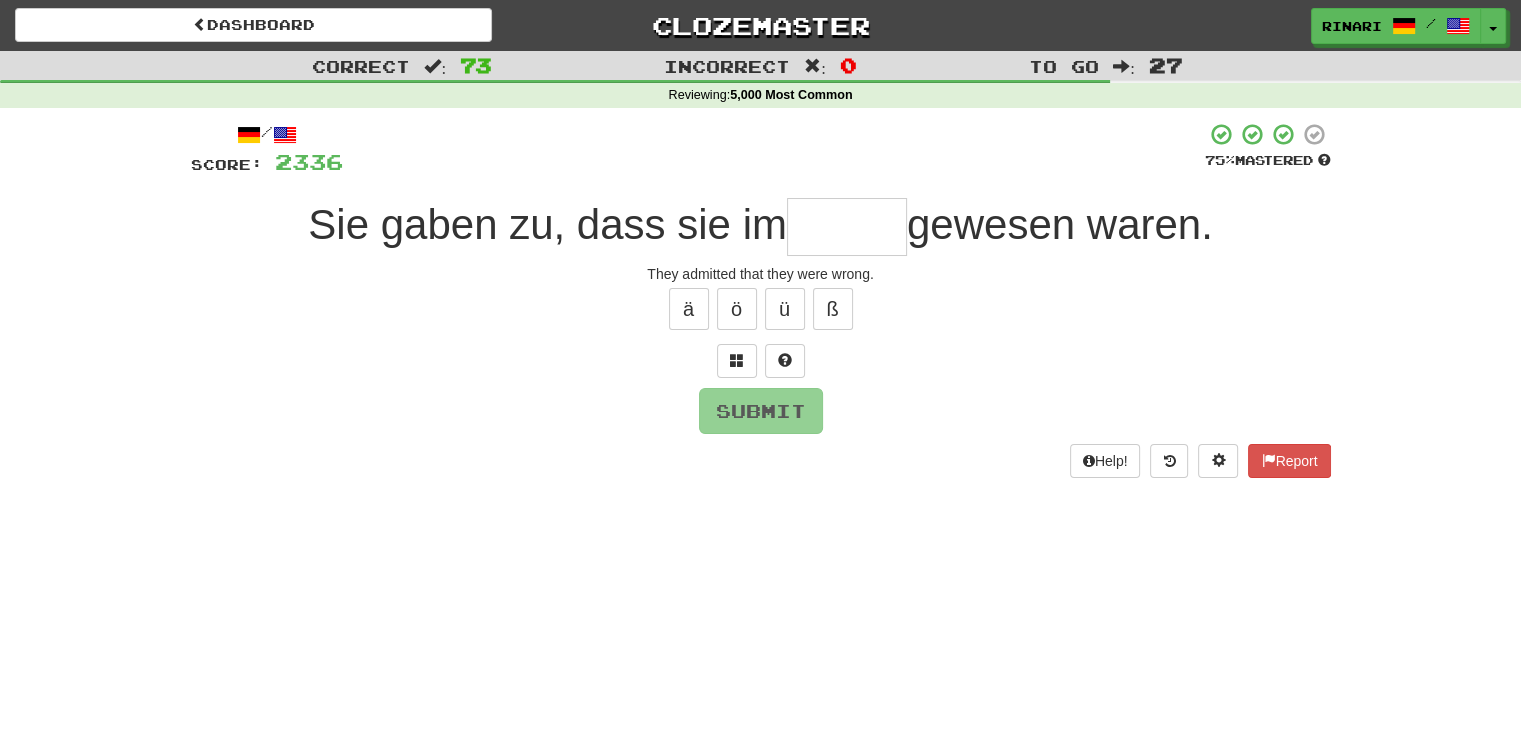 type on "*" 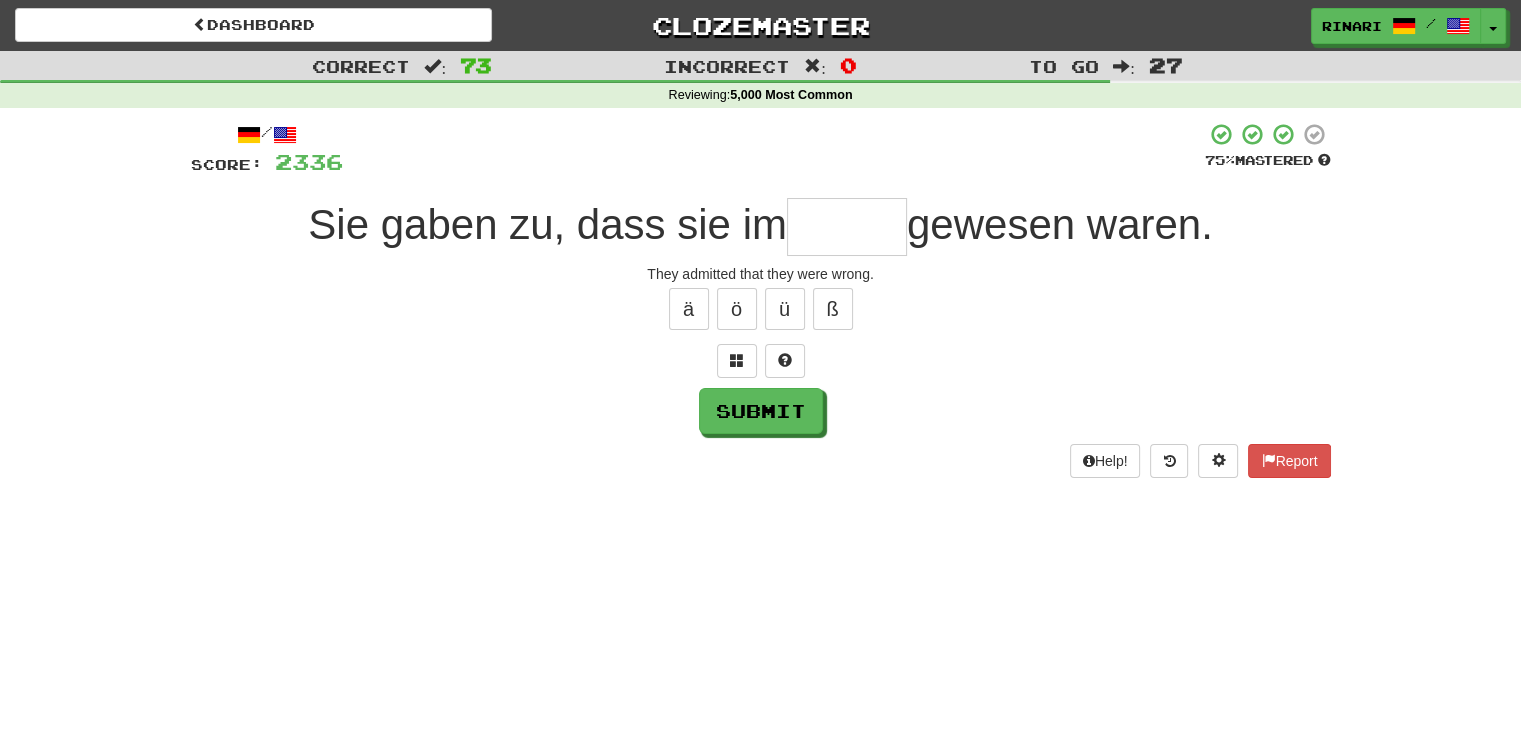 type on "*" 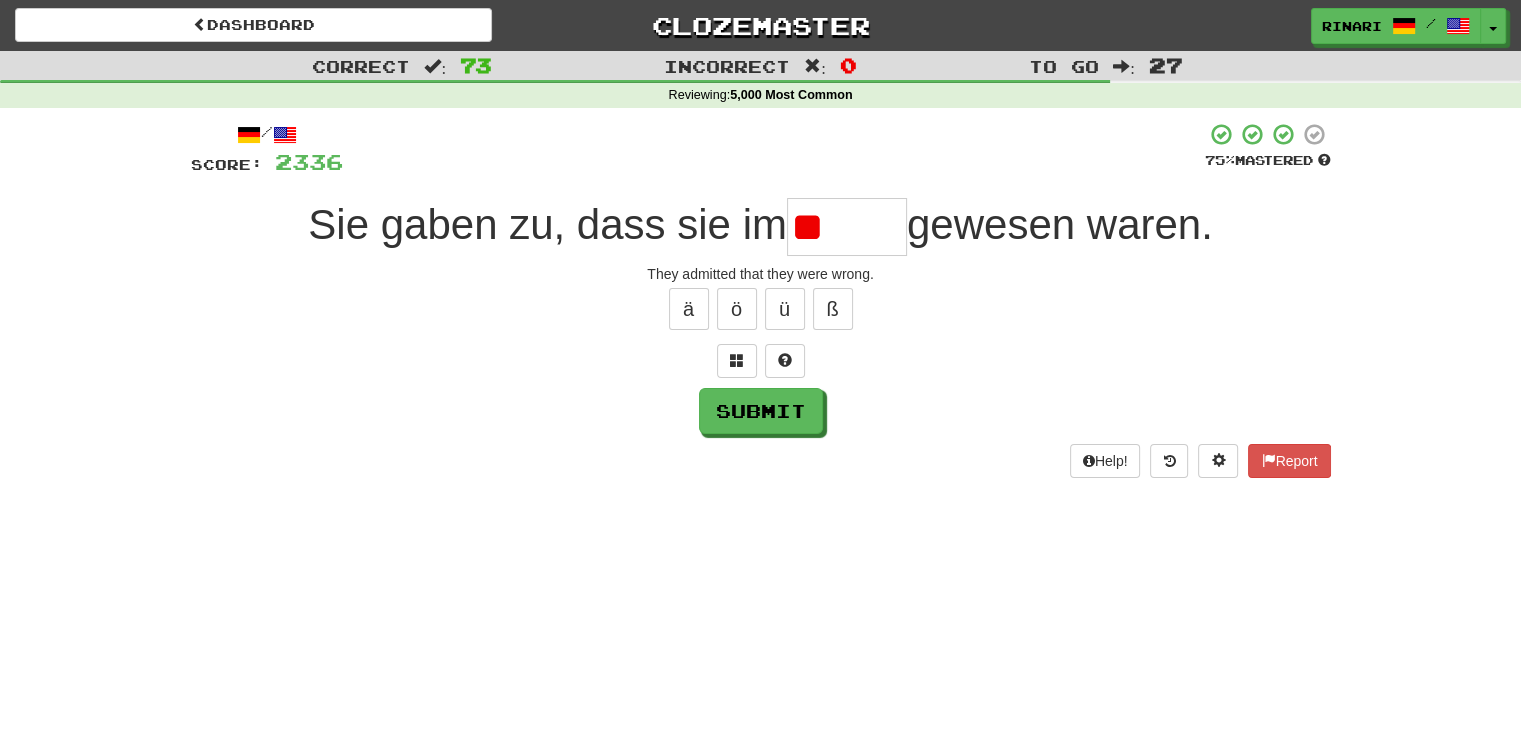 type on "*" 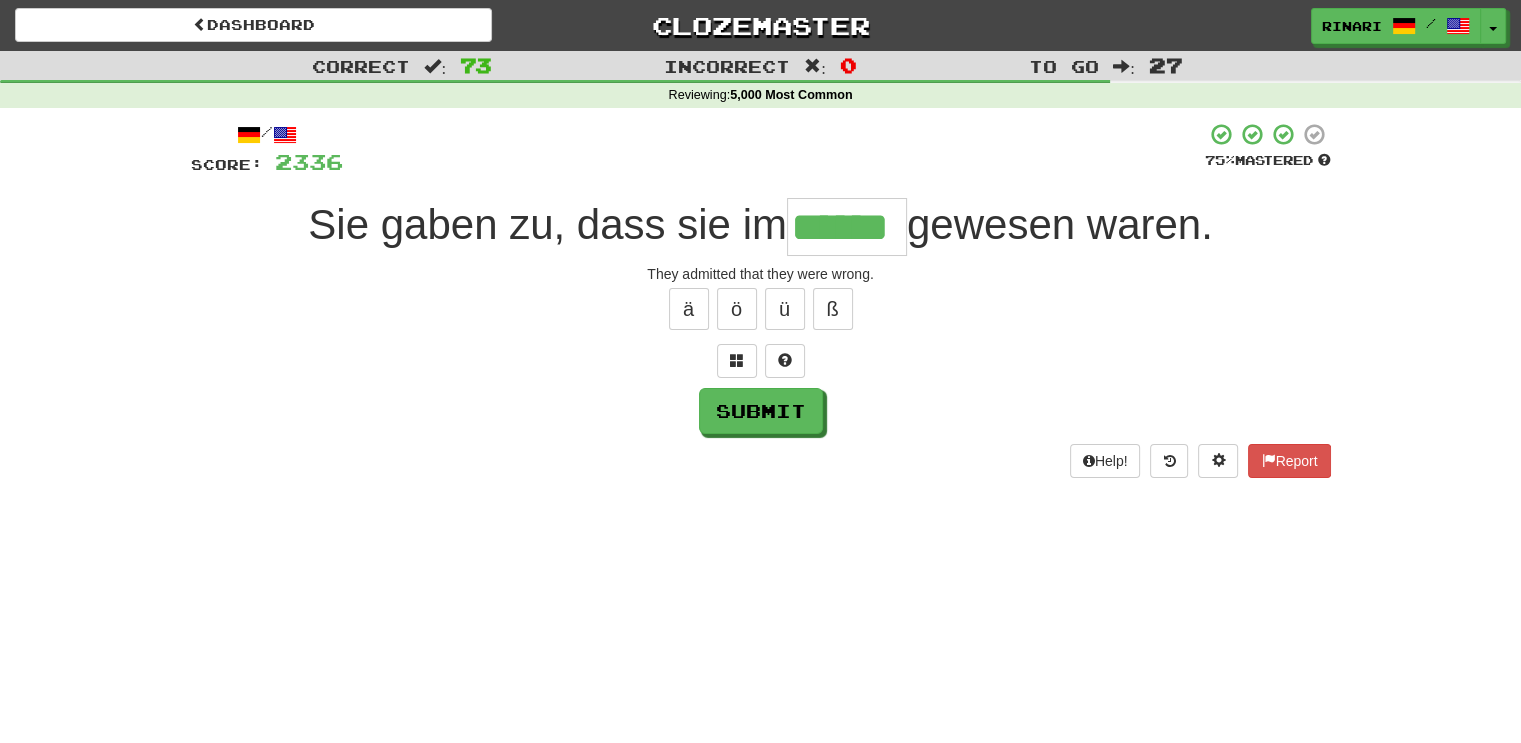 type on "******" 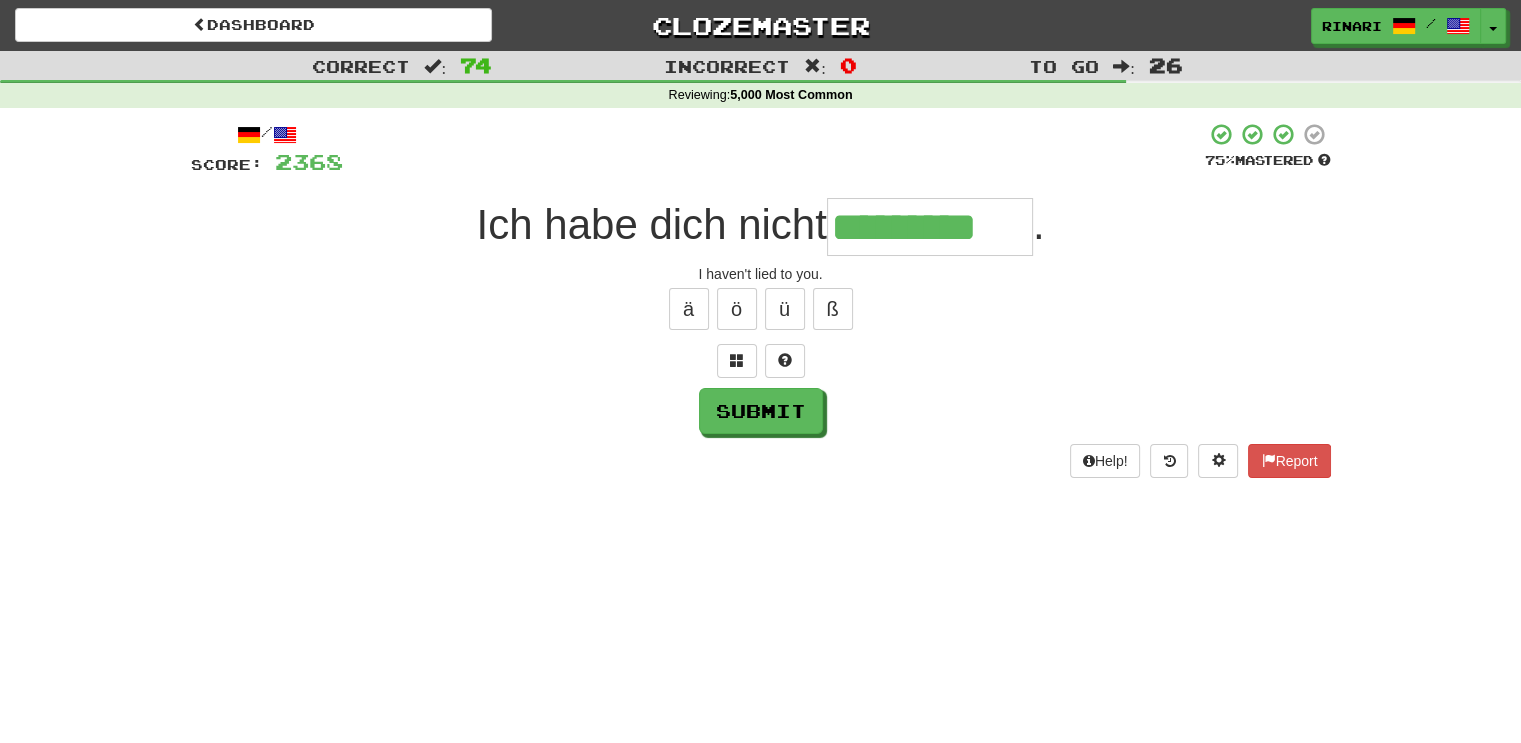 type on "*********" 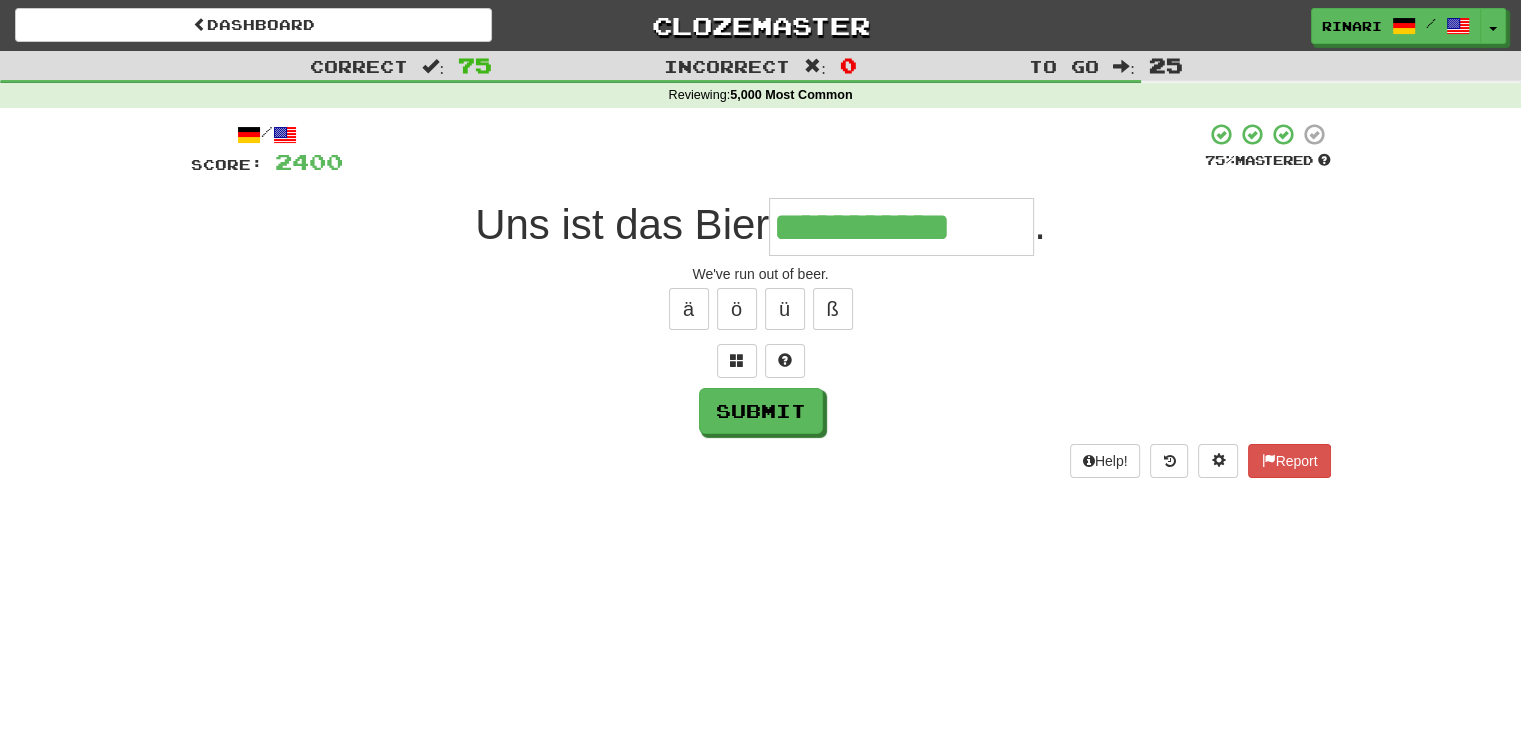 type on "**********" 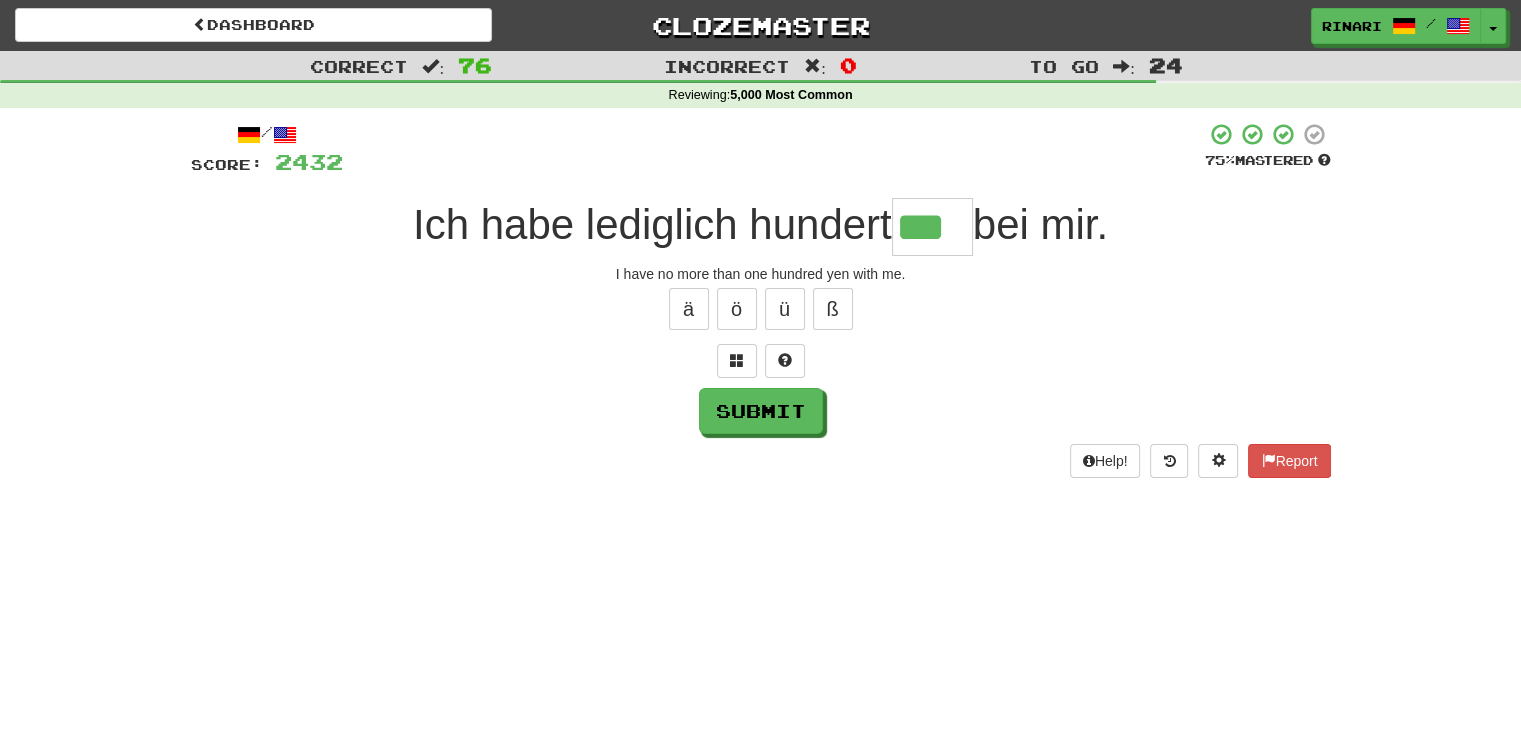 type on "***" 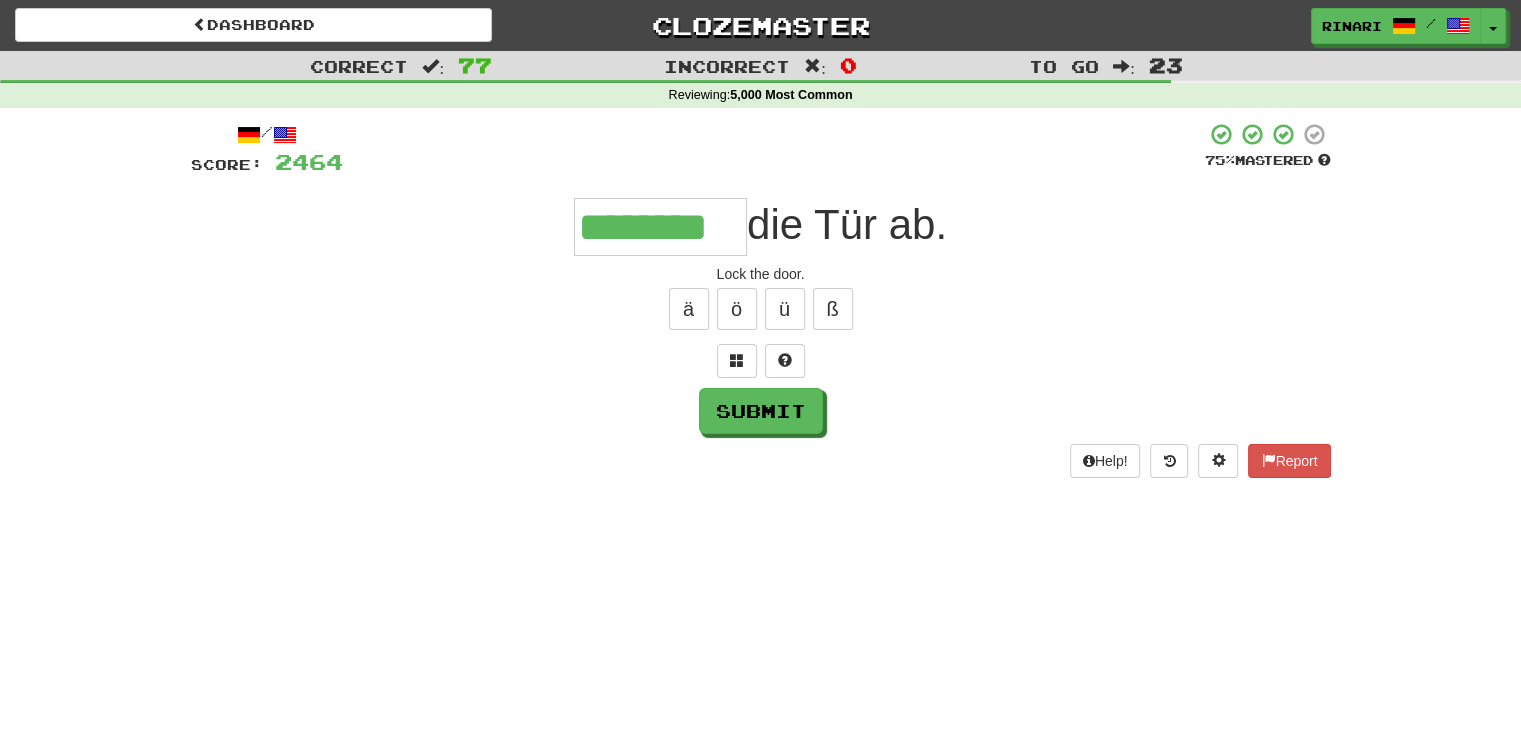 type on "********" 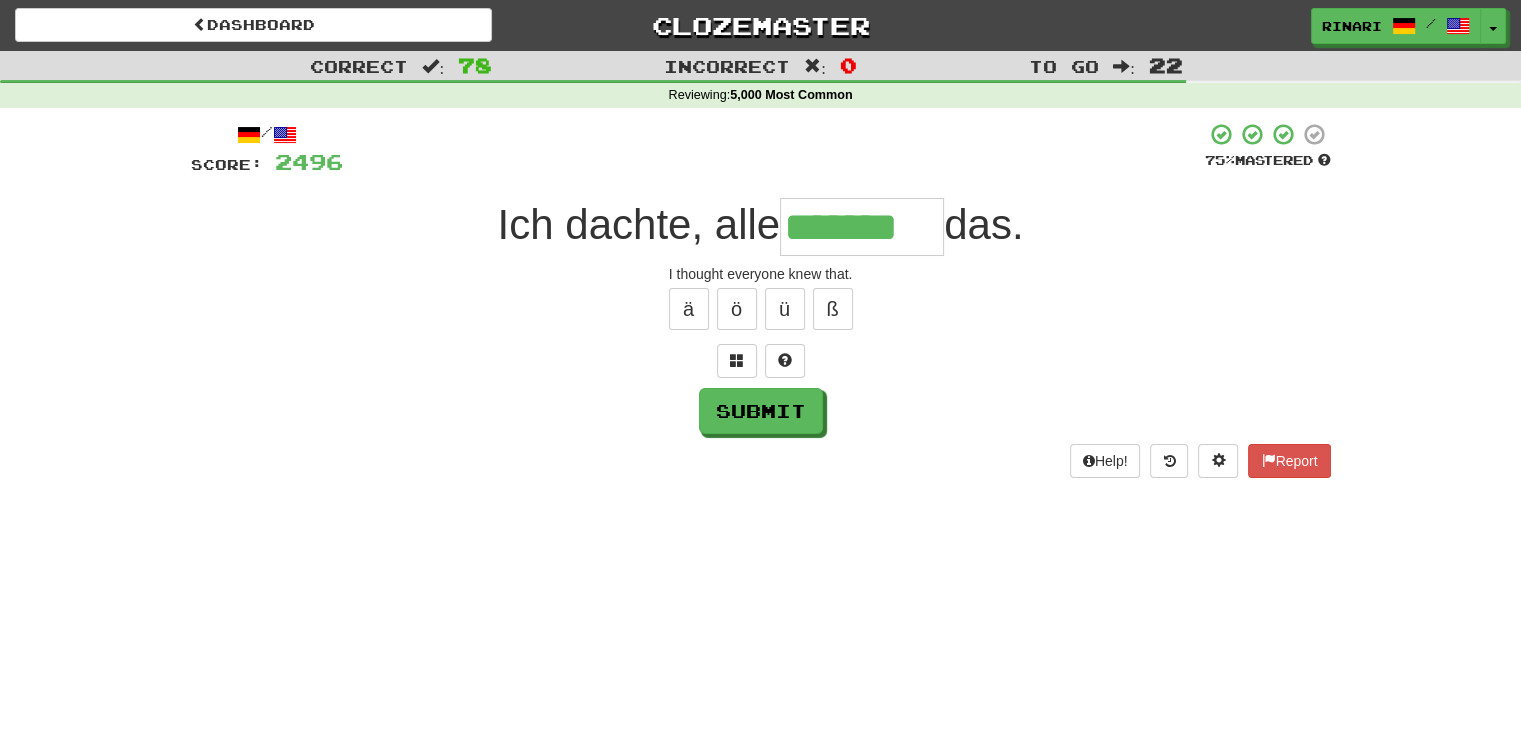 type on "*******" 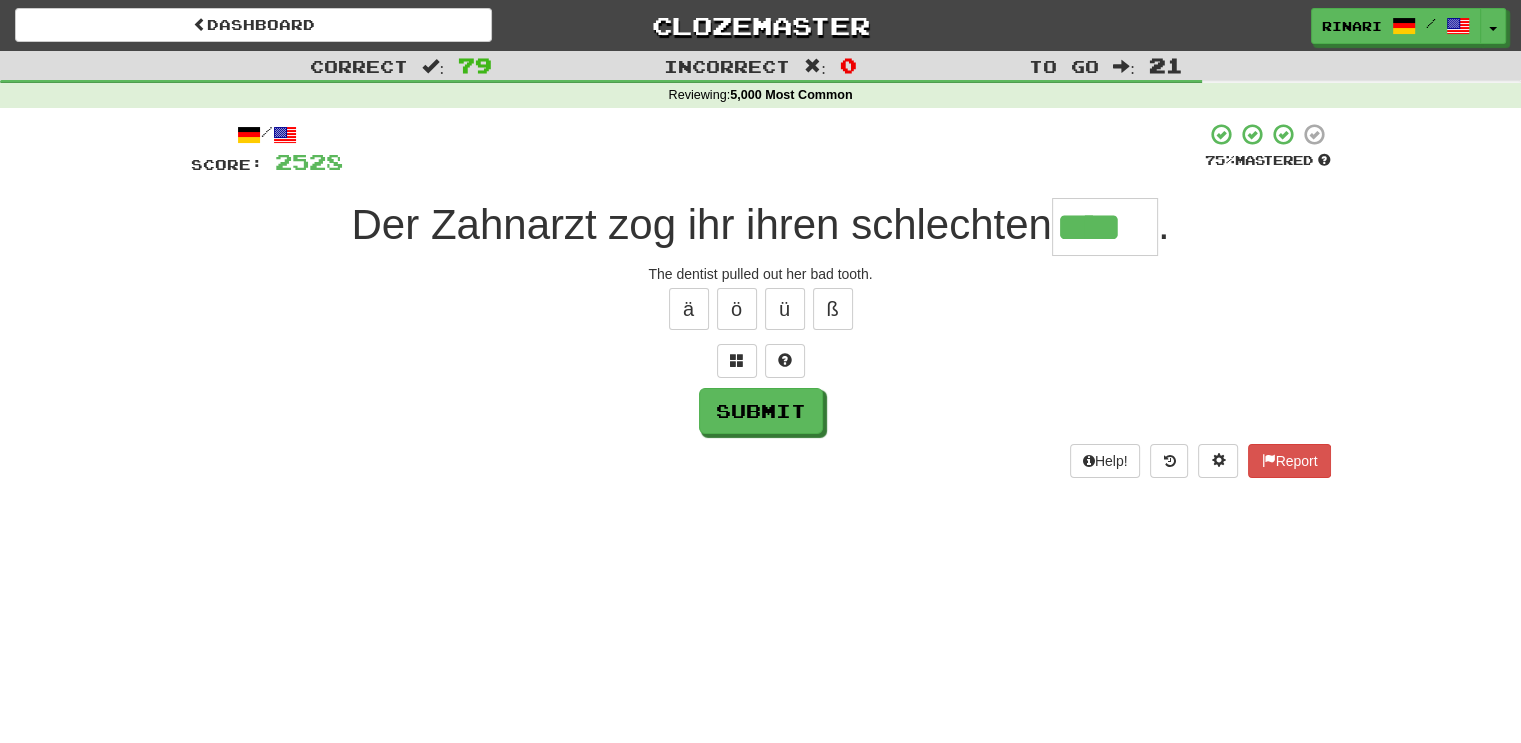 type on "****" 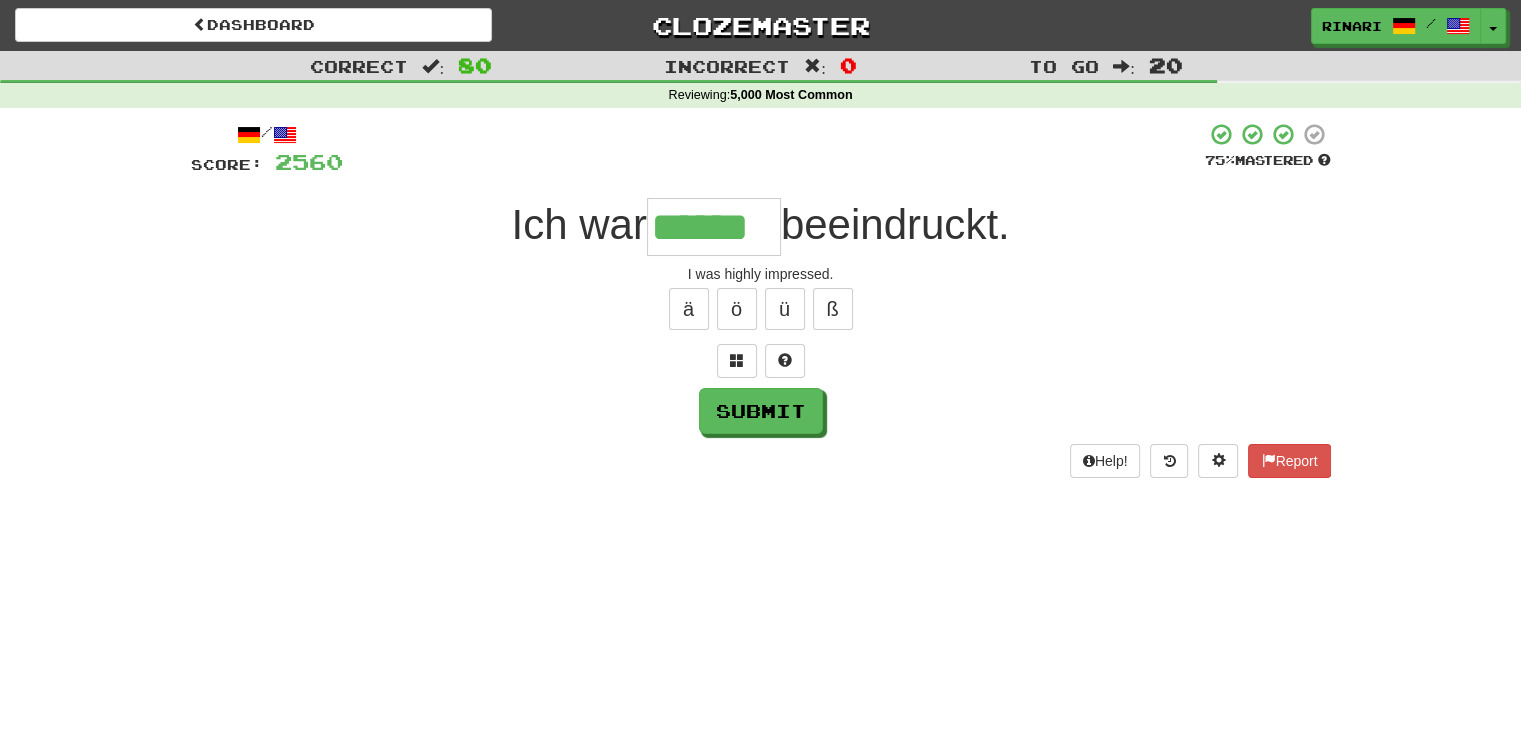 scroll, scrollTop: 0, scrollLeft: 6, axis: horizontal 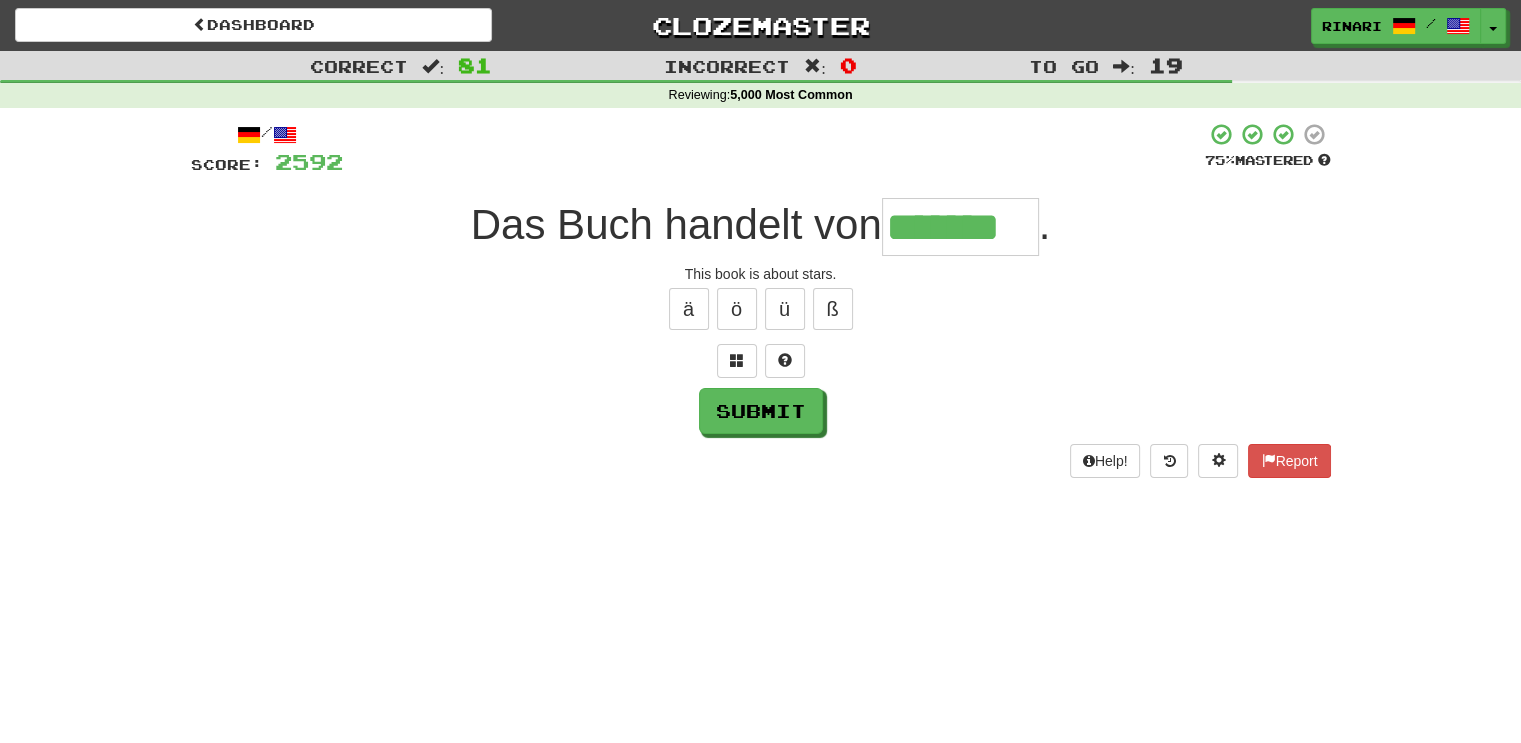 type on "*******" 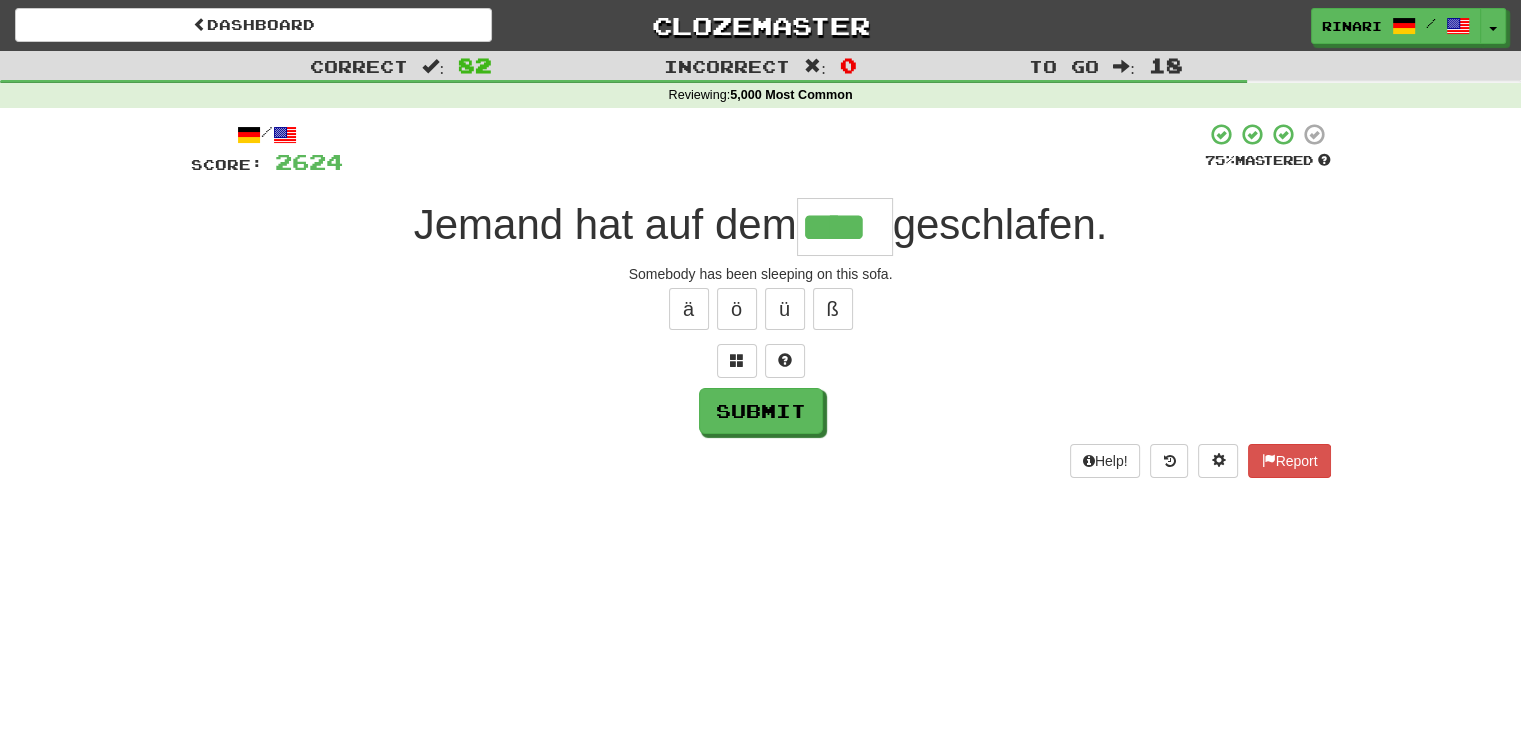type on "****" 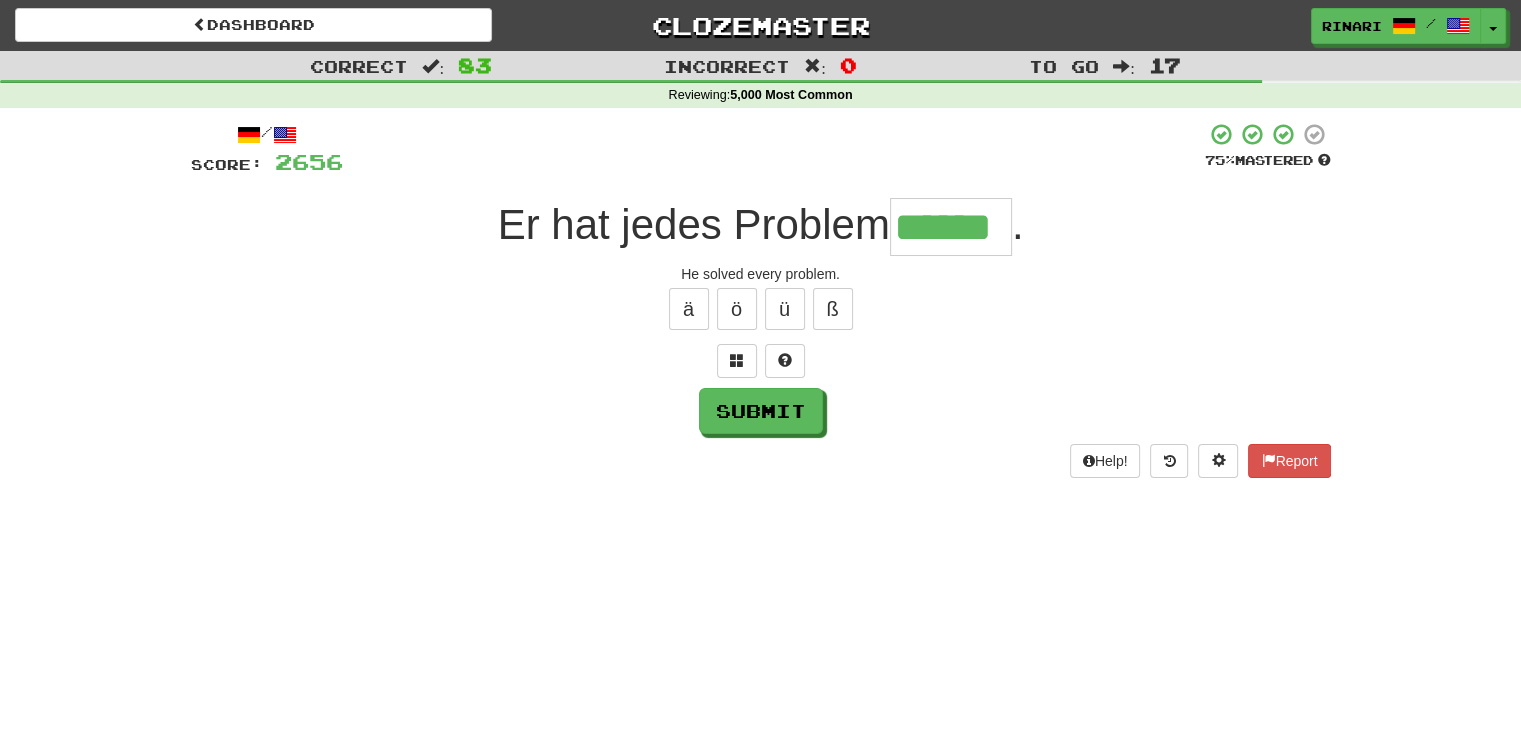 type on "******" 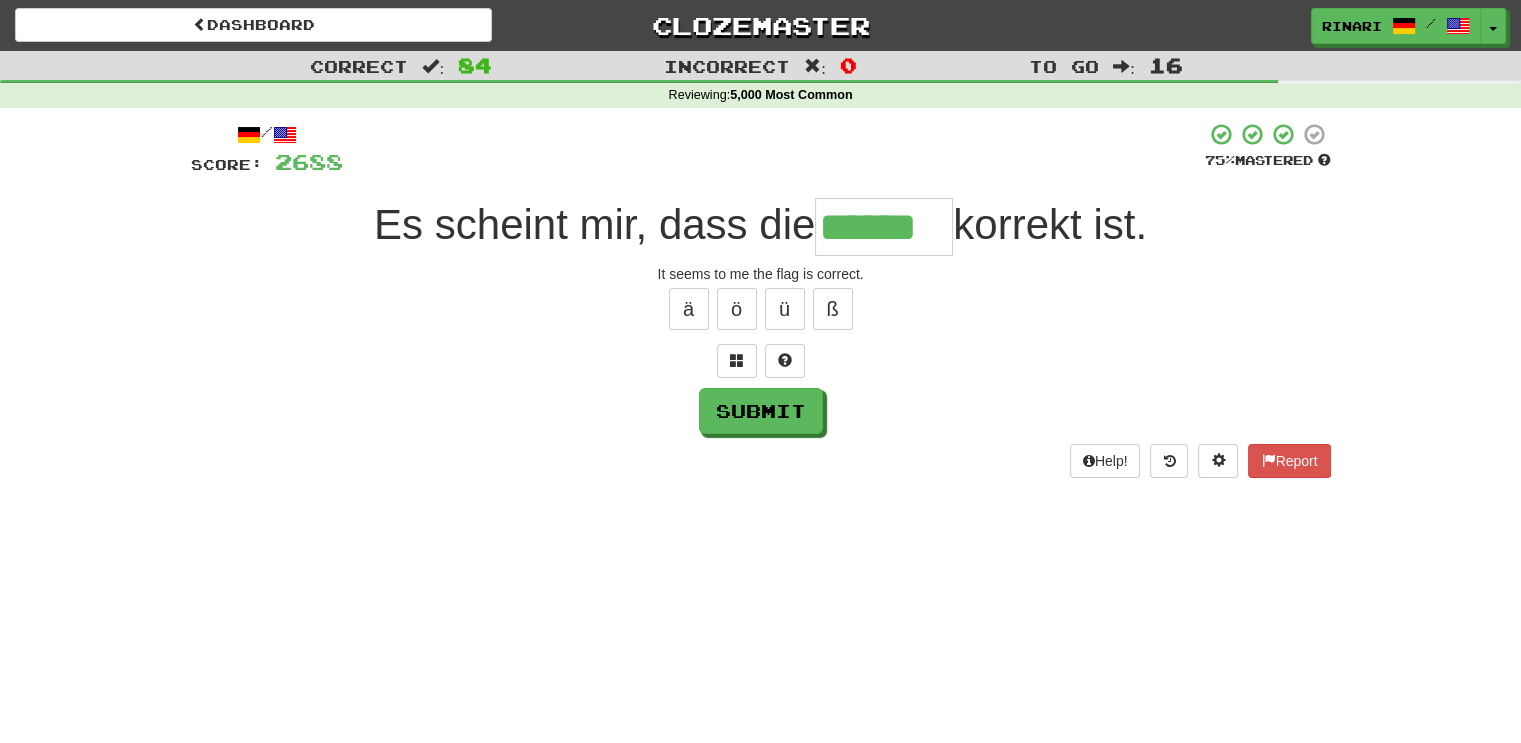 type on "******" 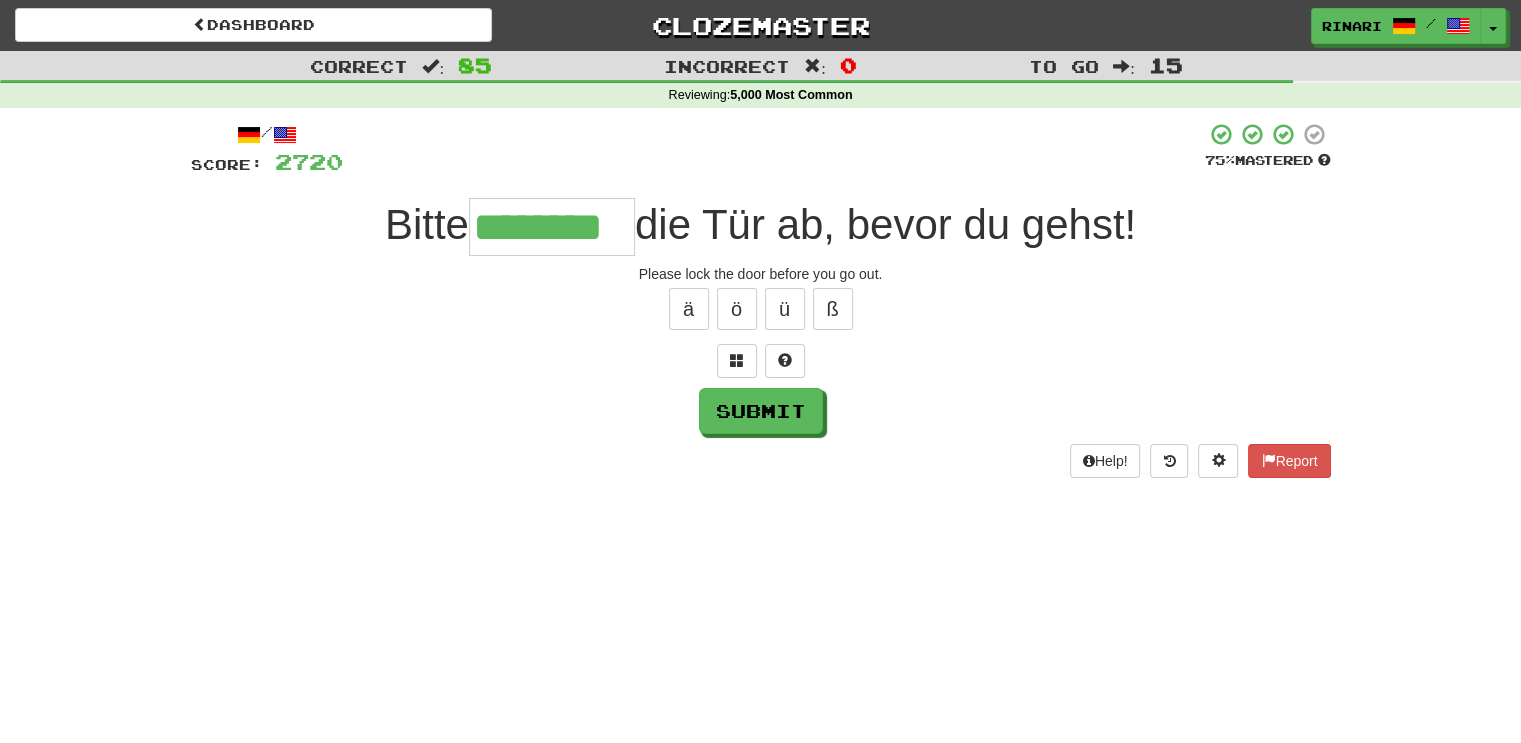 type on "********" 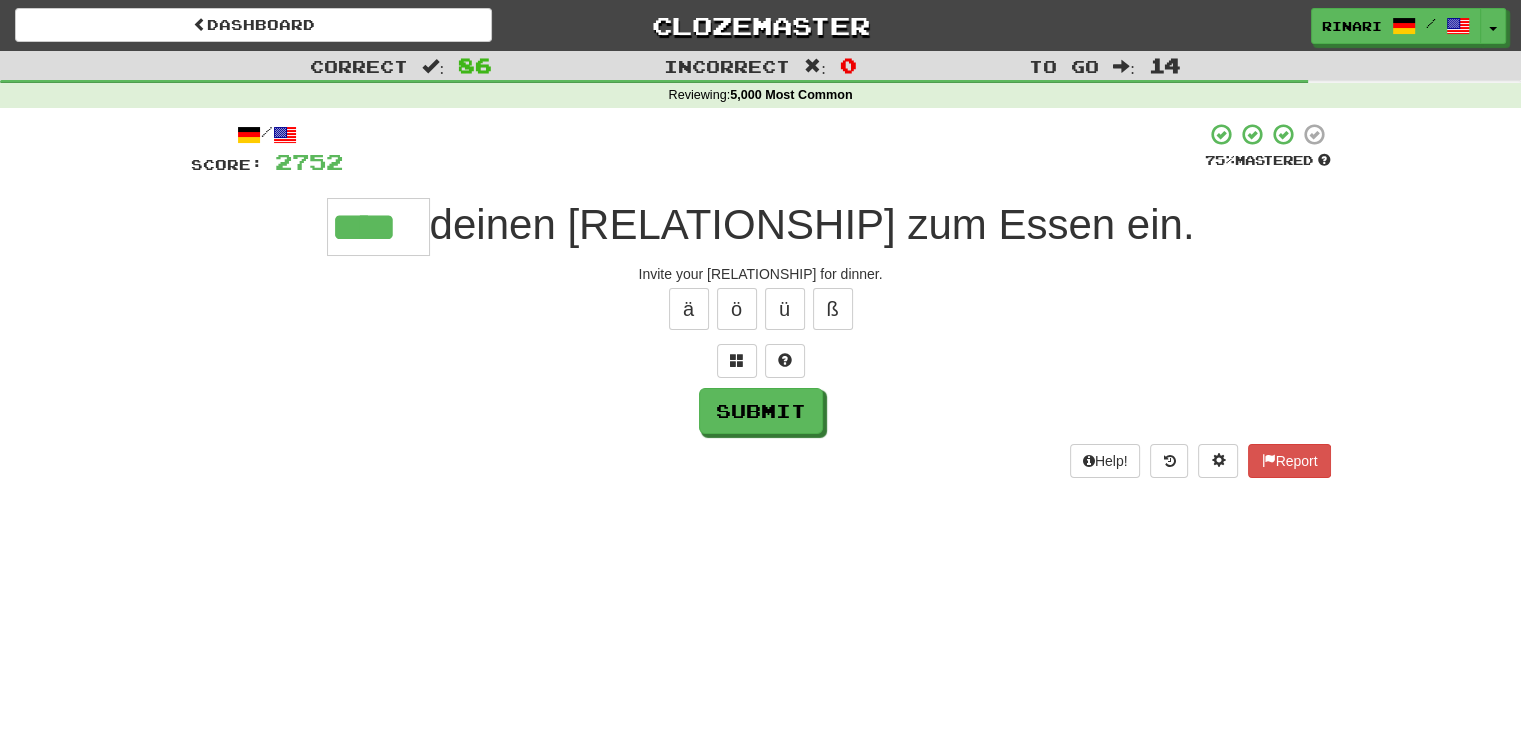 type on "****" 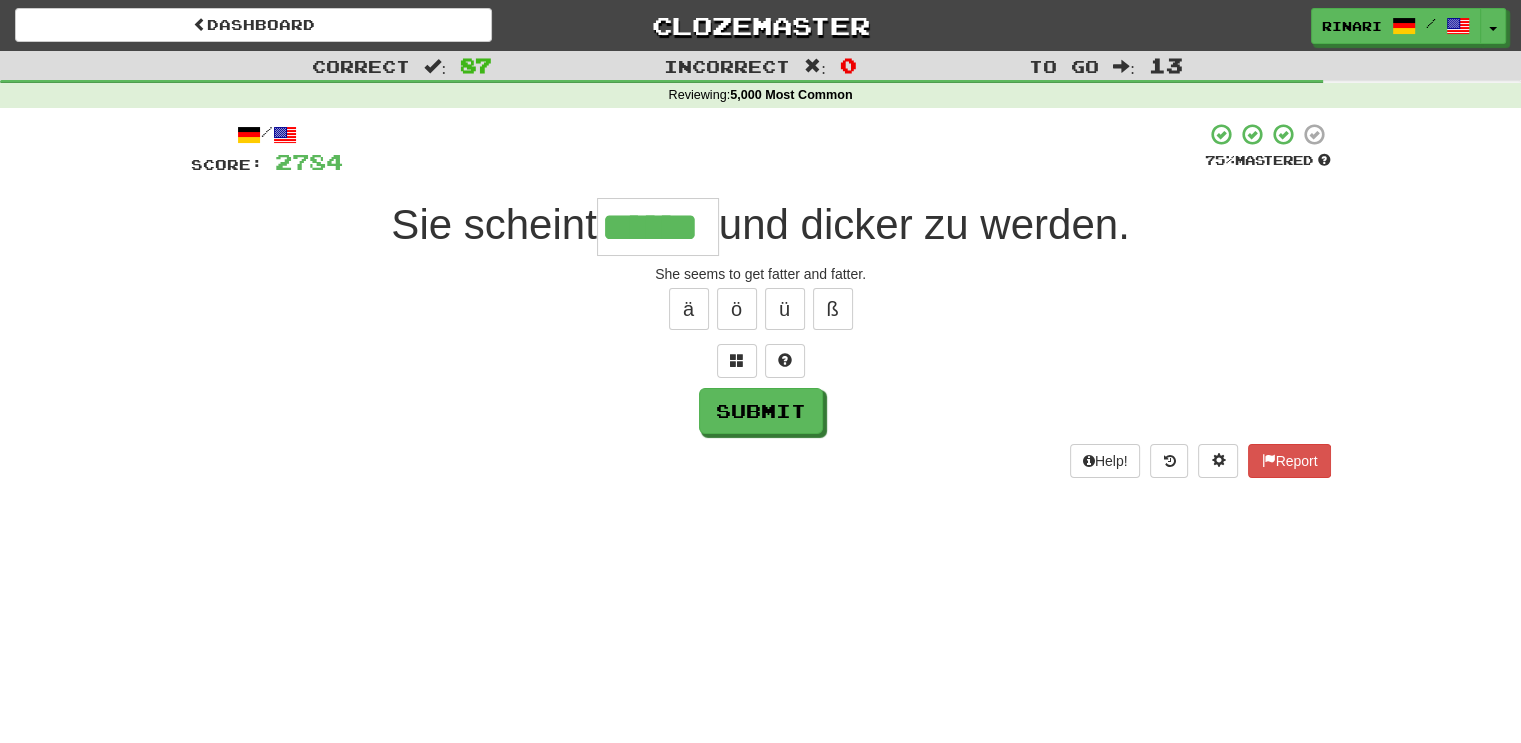 type on "******" 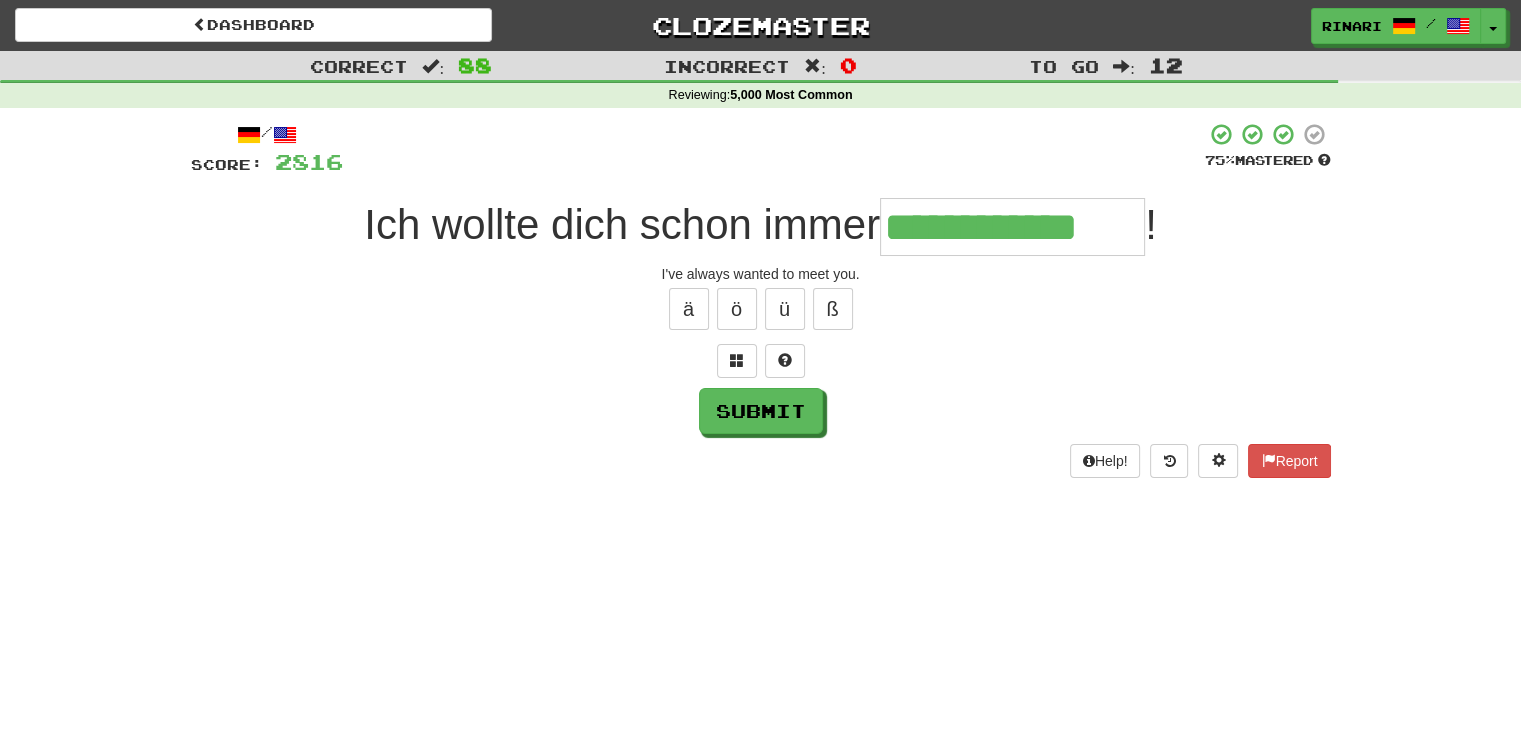 type on "**********" 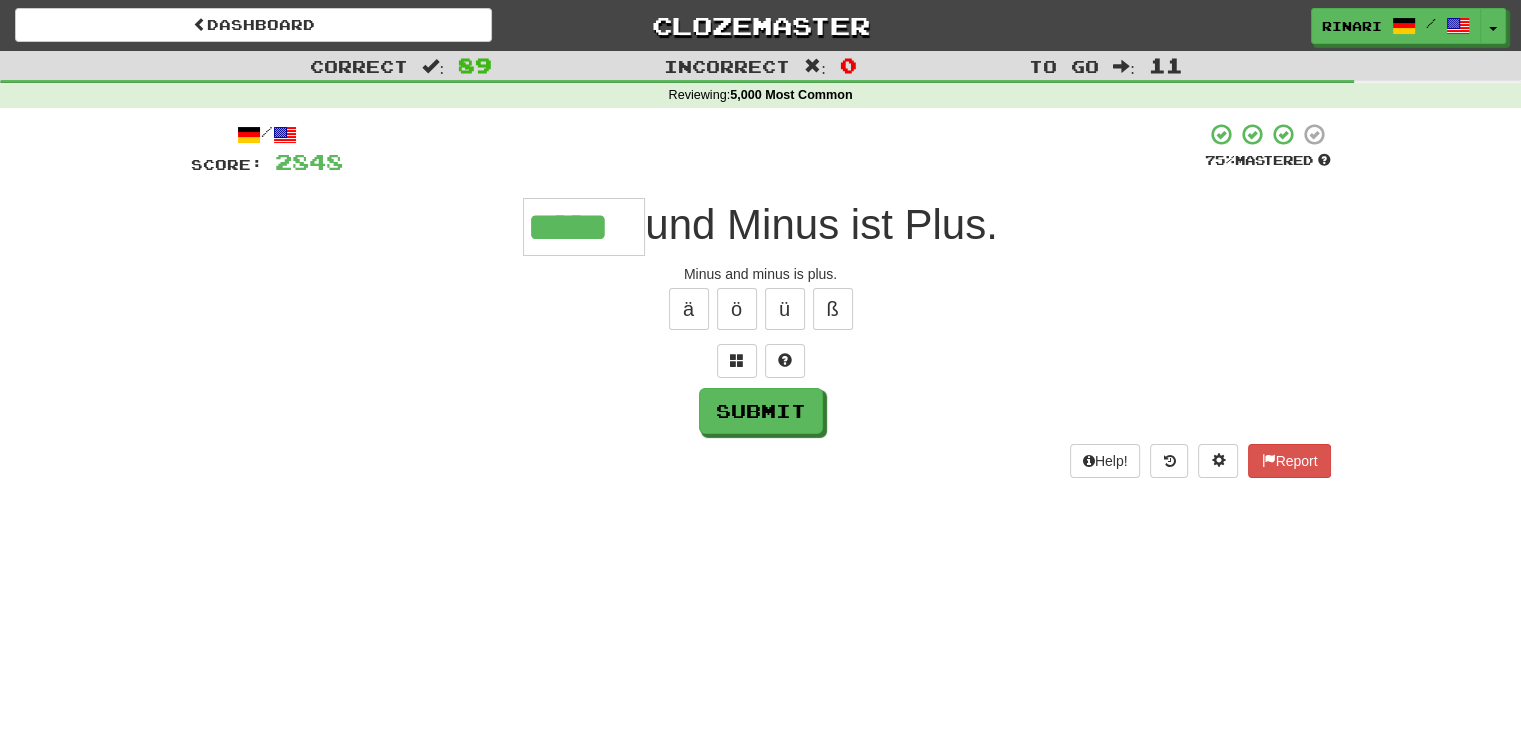 type on "*****" 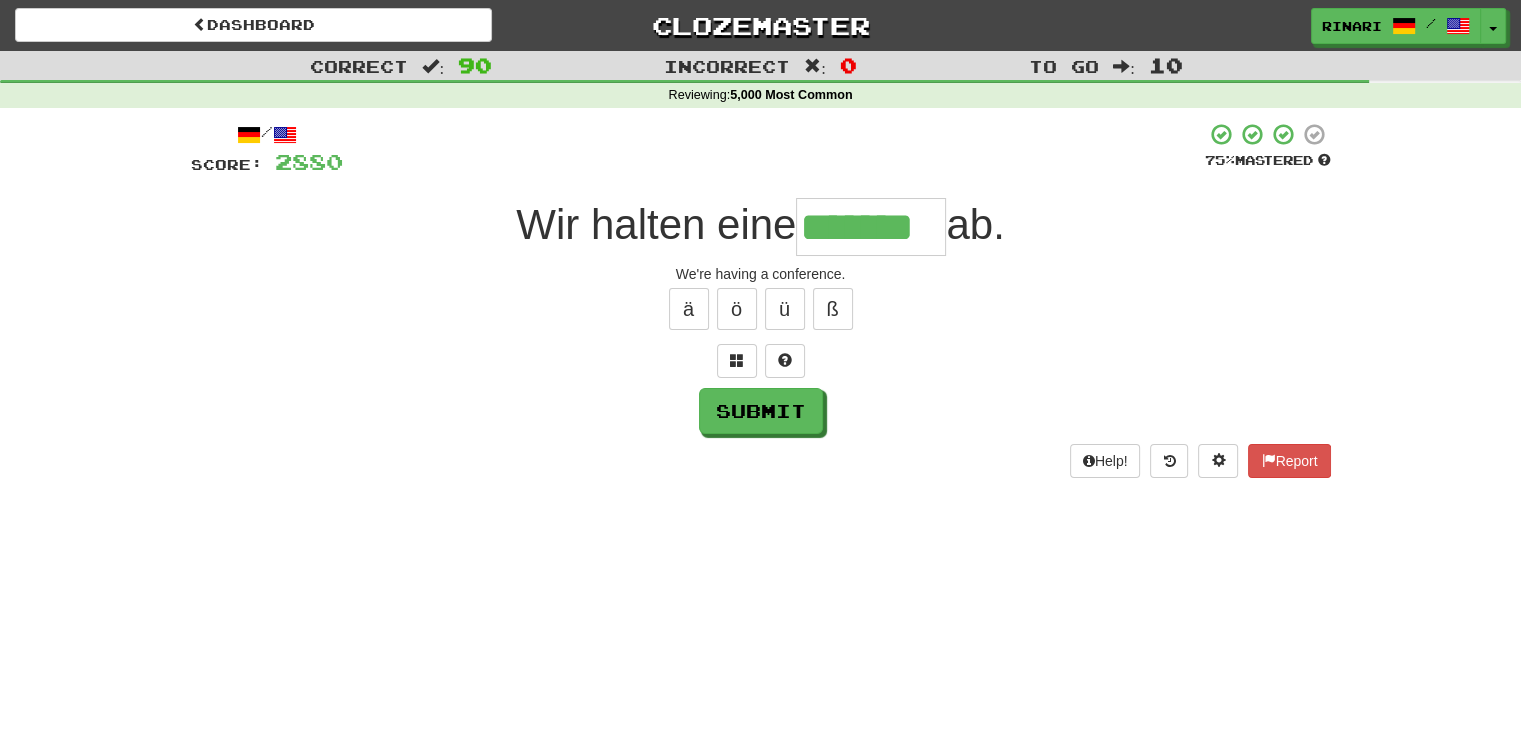 type on "*******" 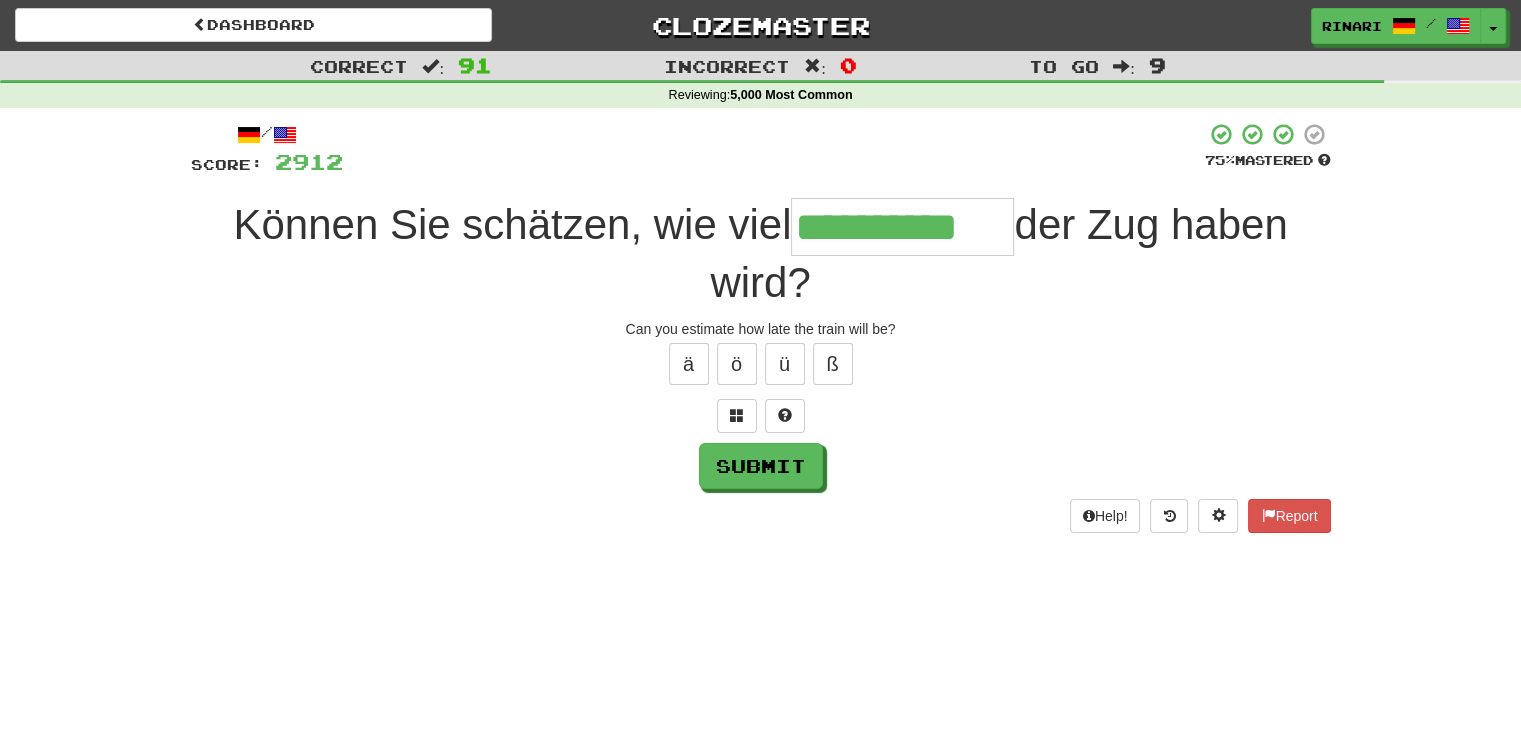 type on "**********" 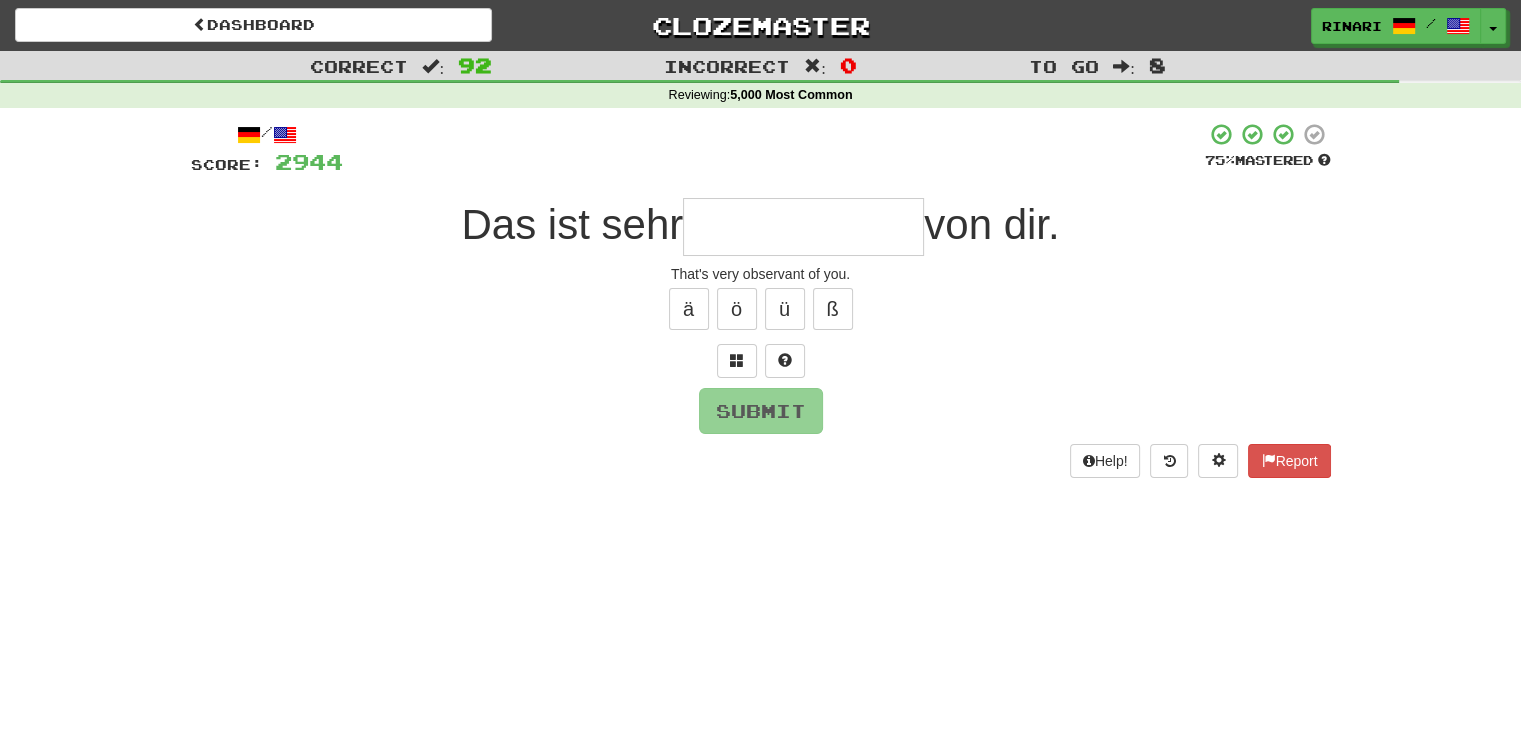 type on "*" 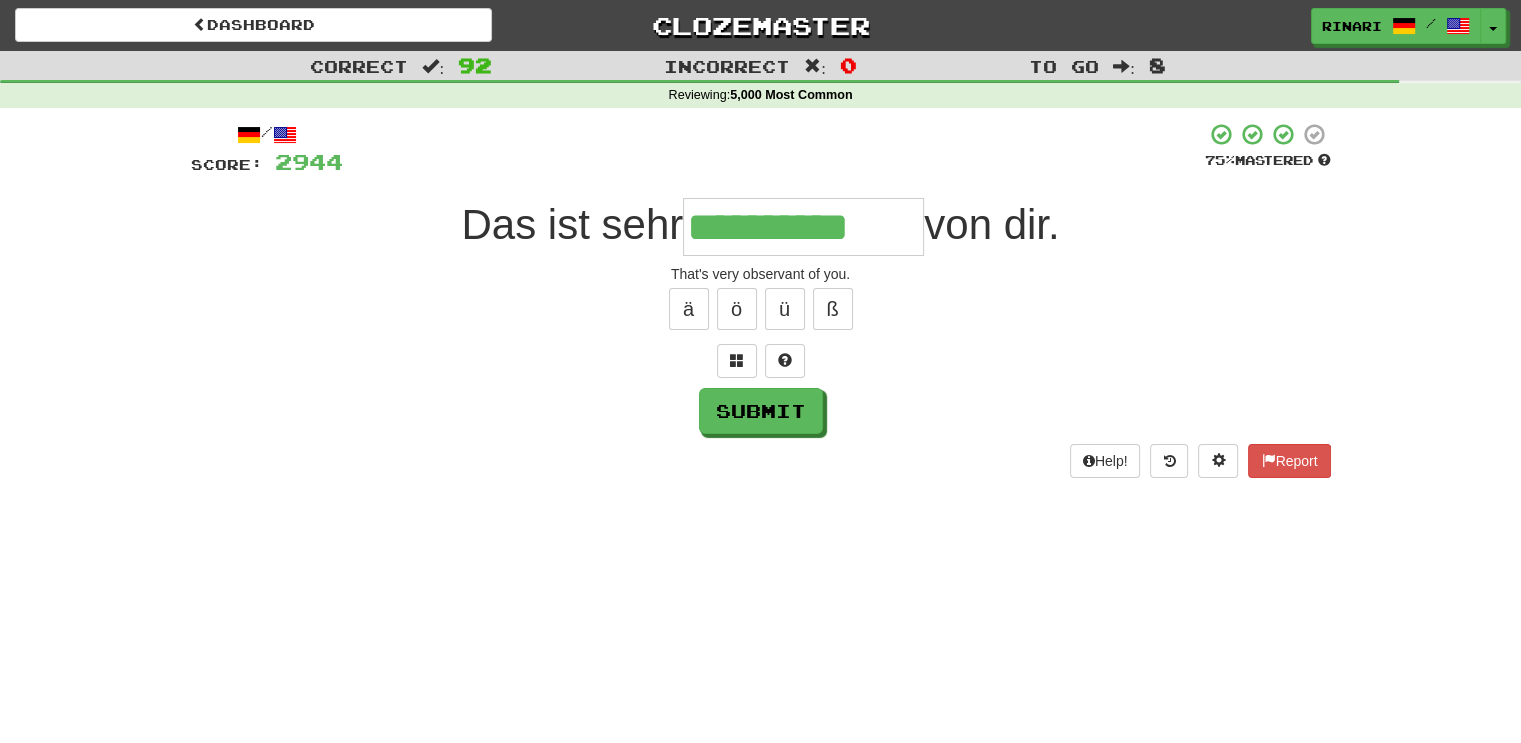 type on "**********" 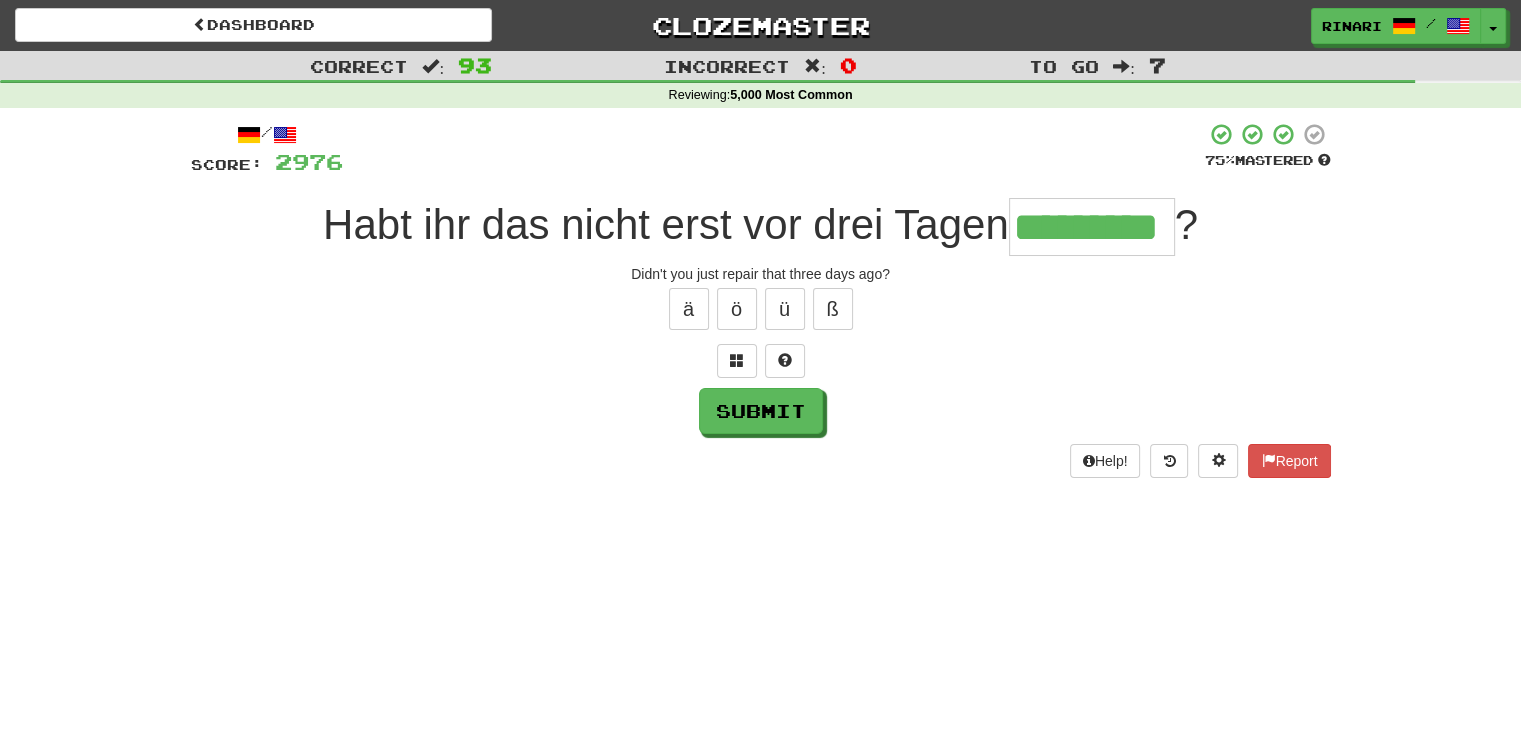 type on "*********" 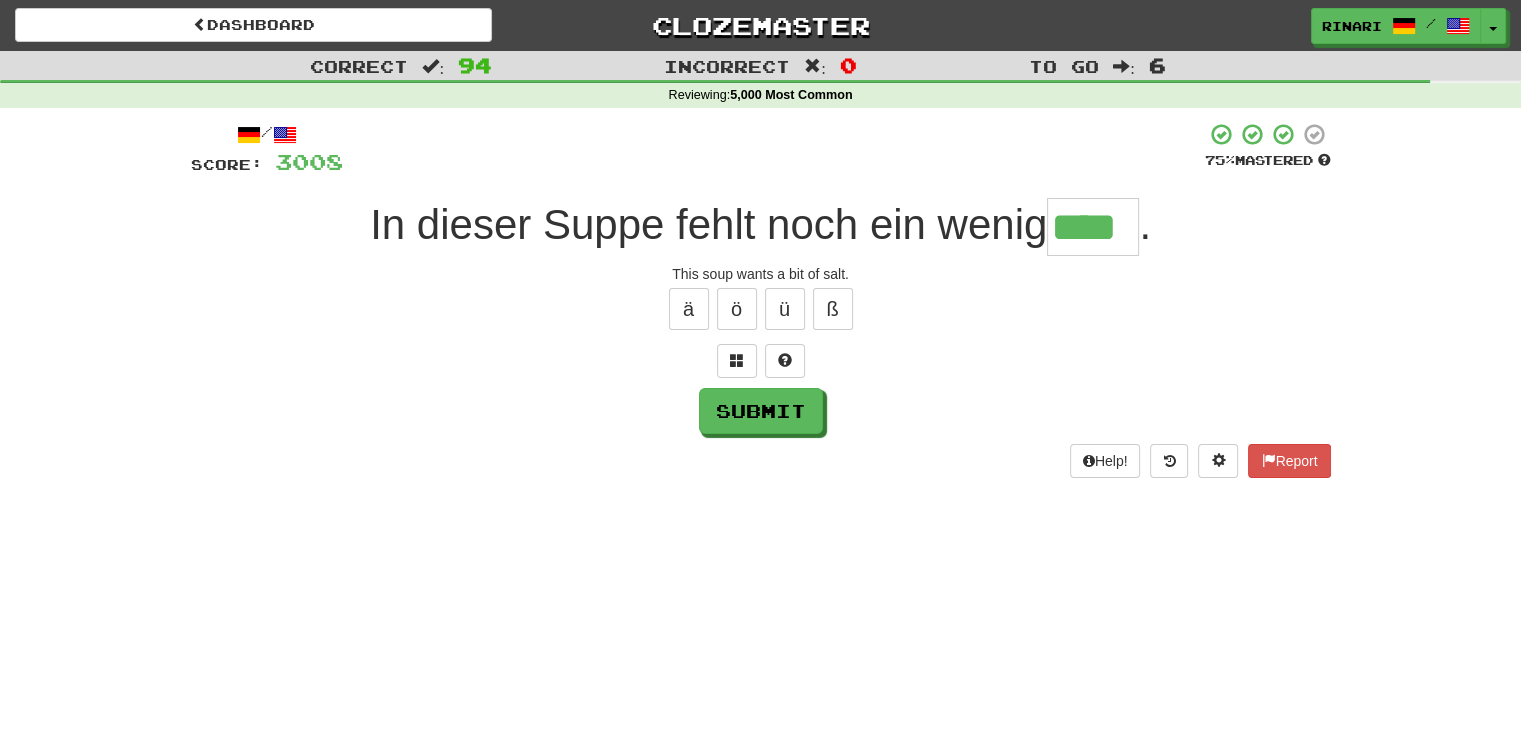 type on "****" 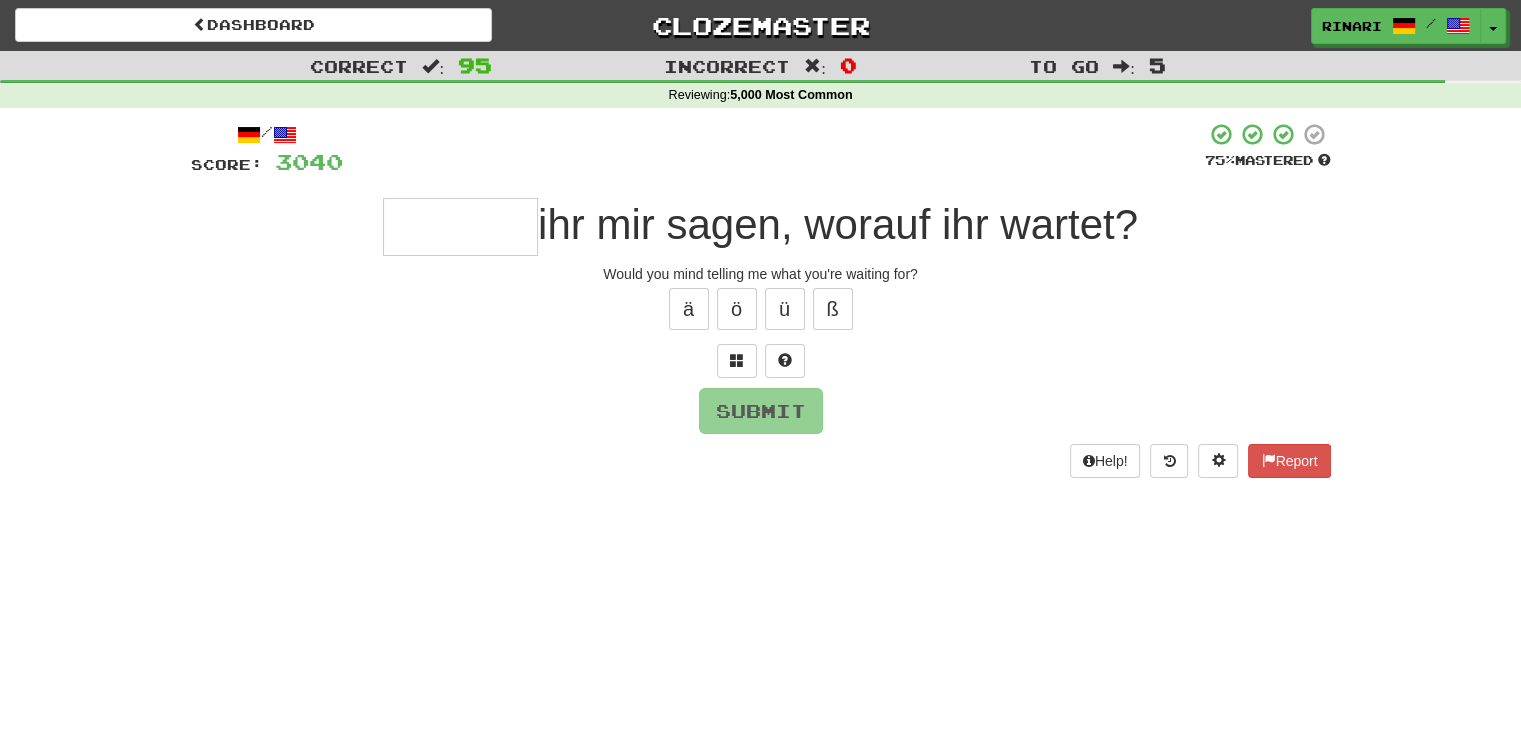type on "*" 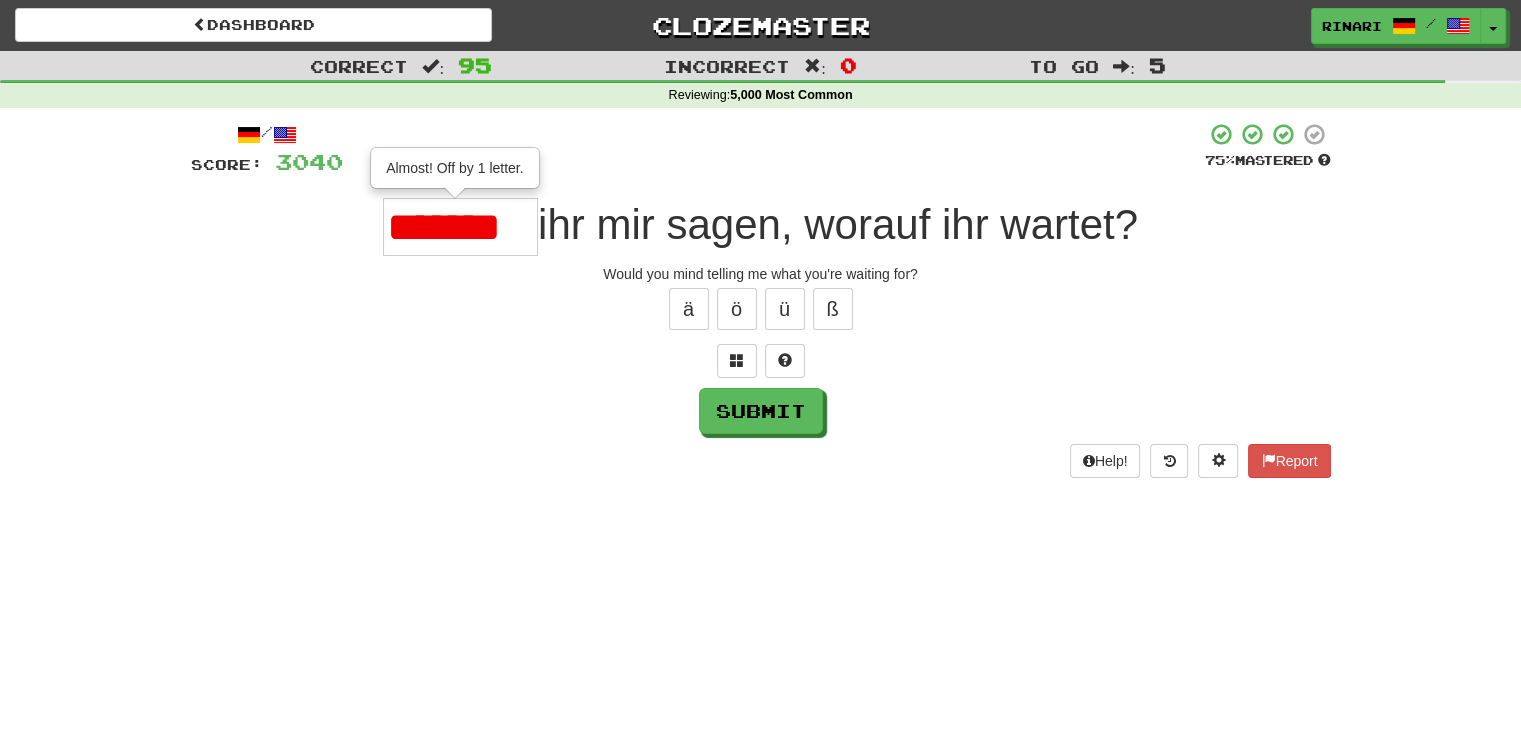 scroll, scrollTop: 0, scrollLeft: 0, axis: both 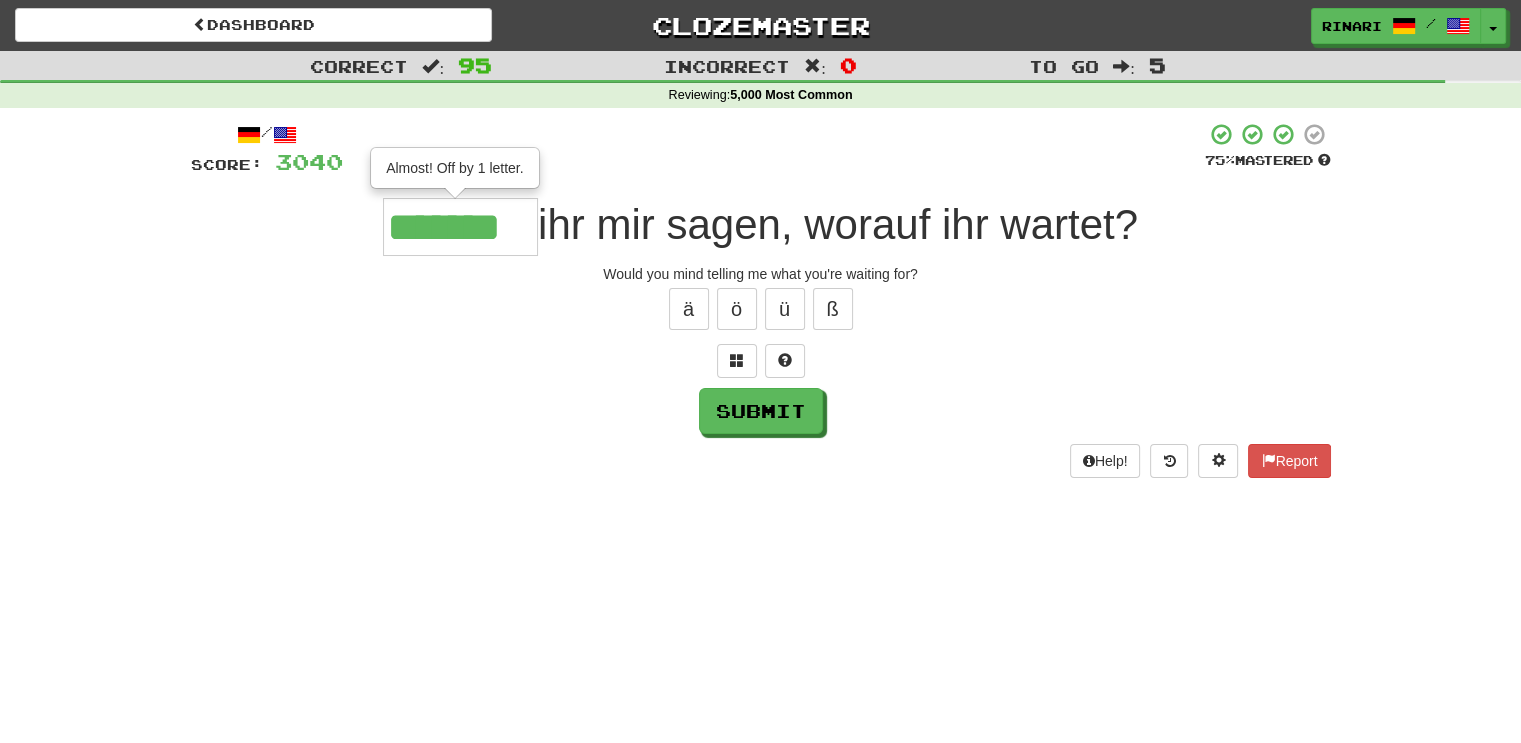 type on "*******" 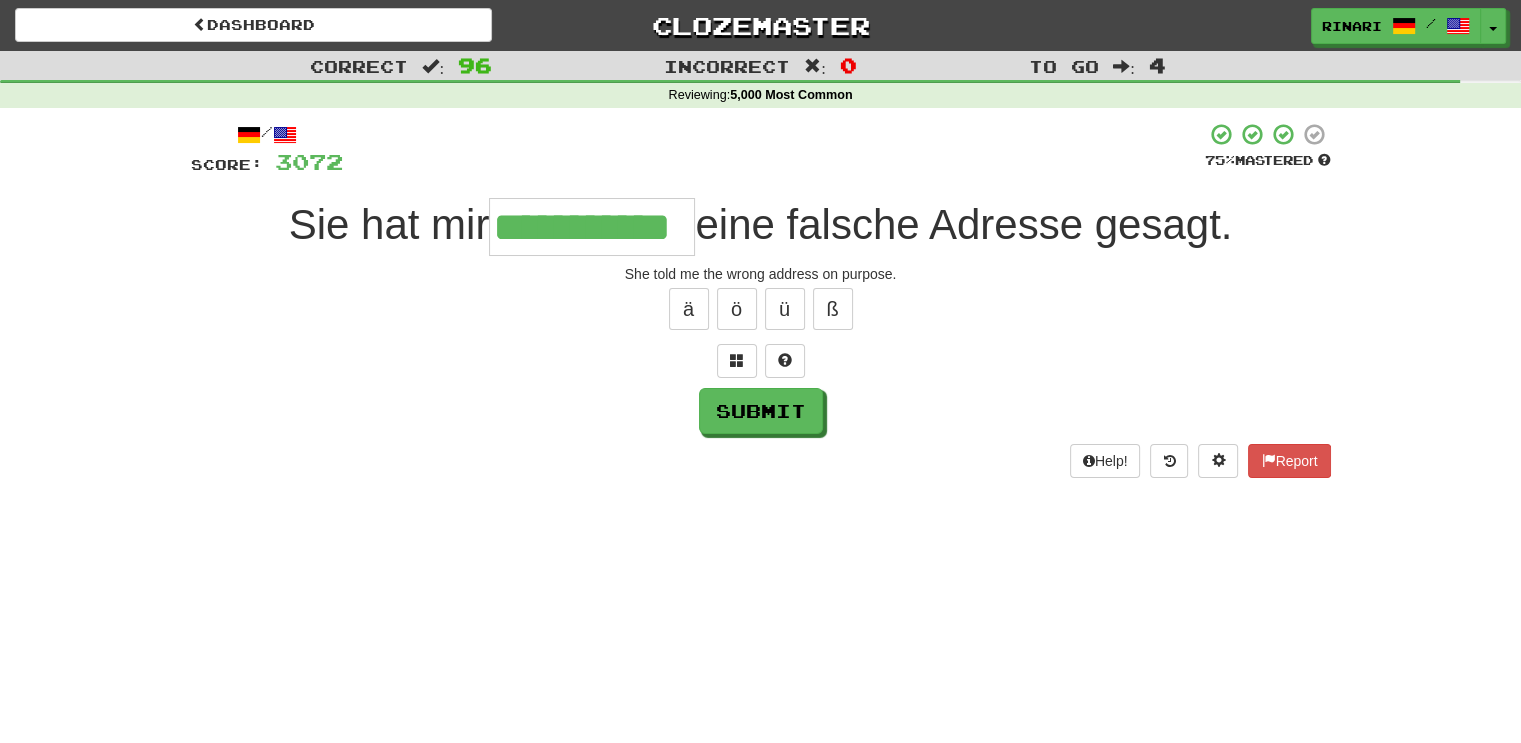 type on "**********" 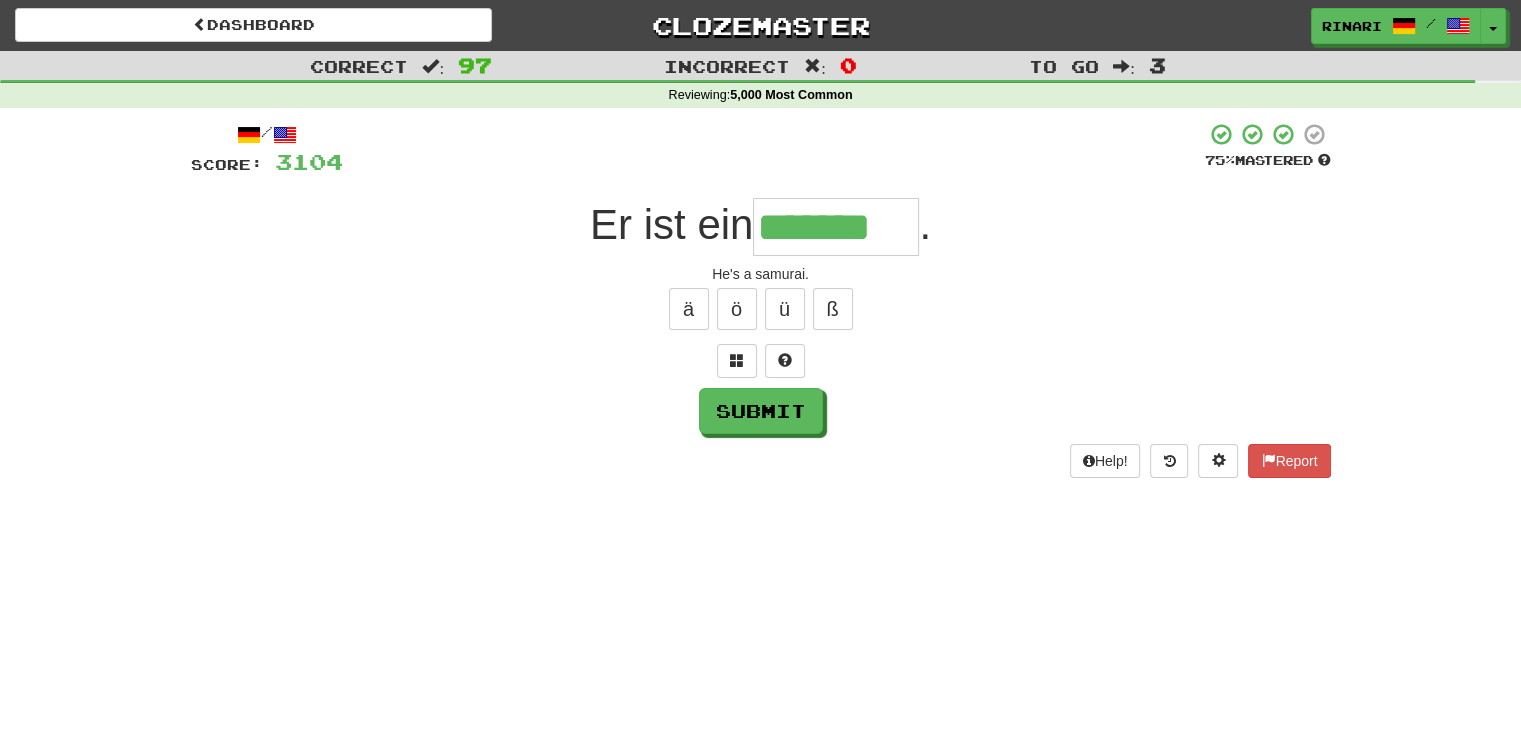 type on "*******" 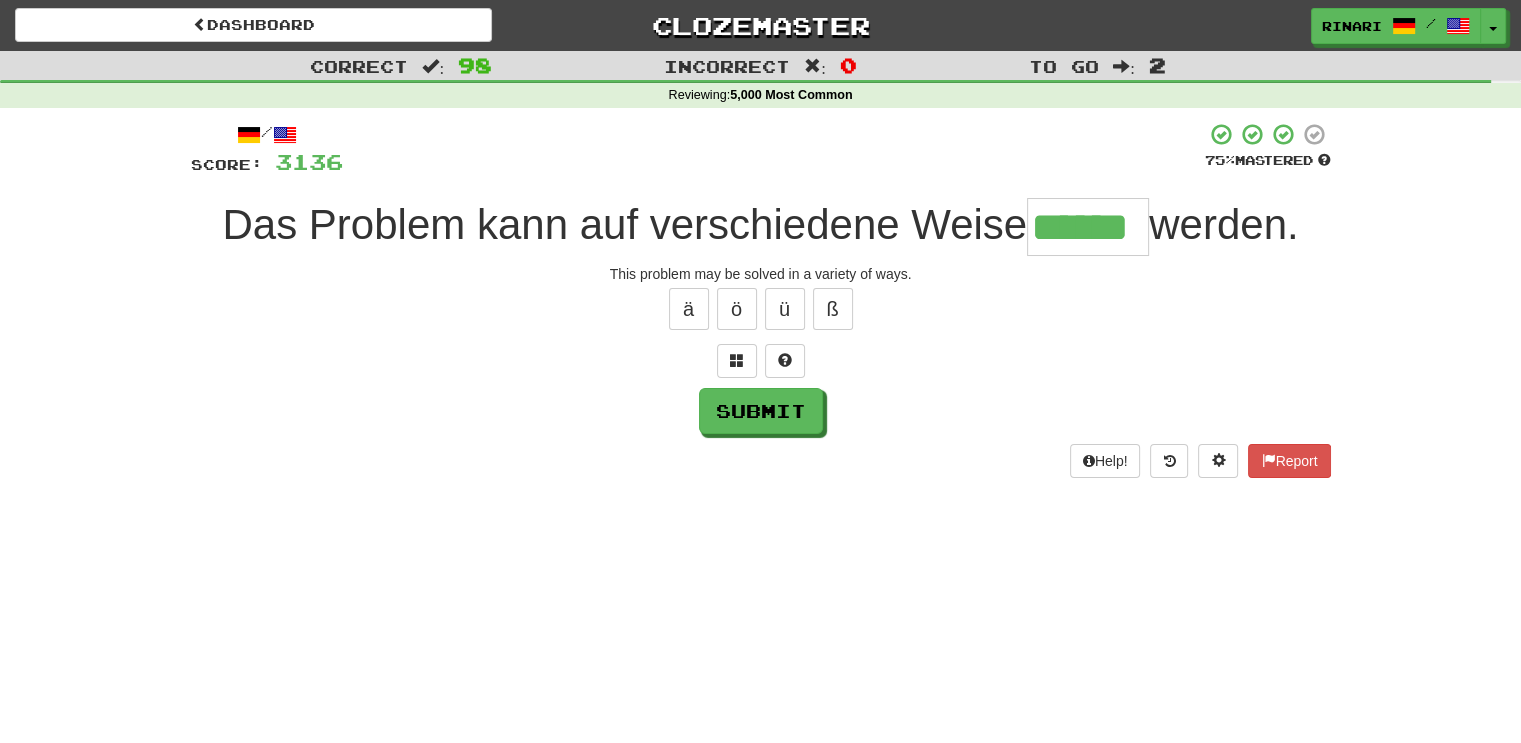 type on "******" 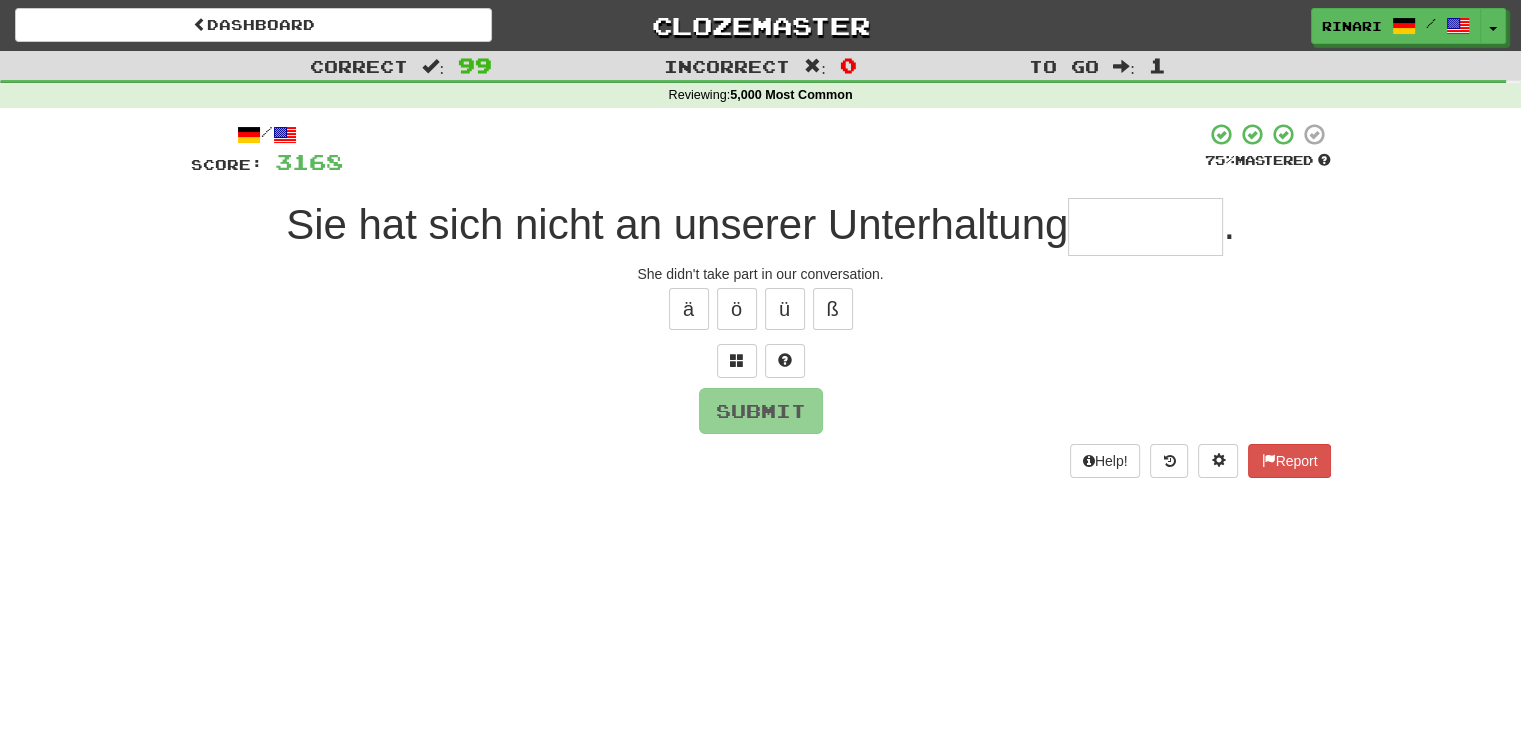 type on "*" 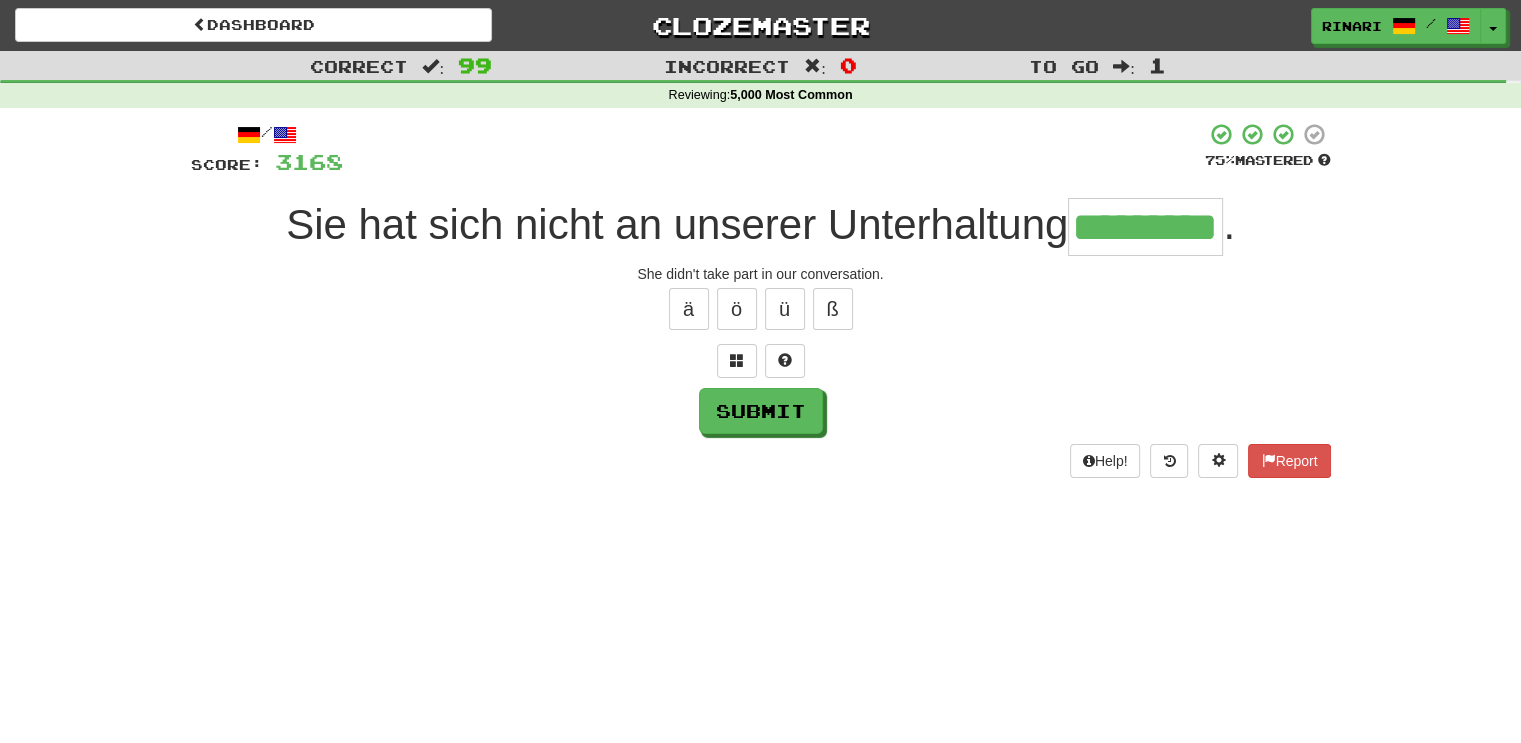 type on "*********" 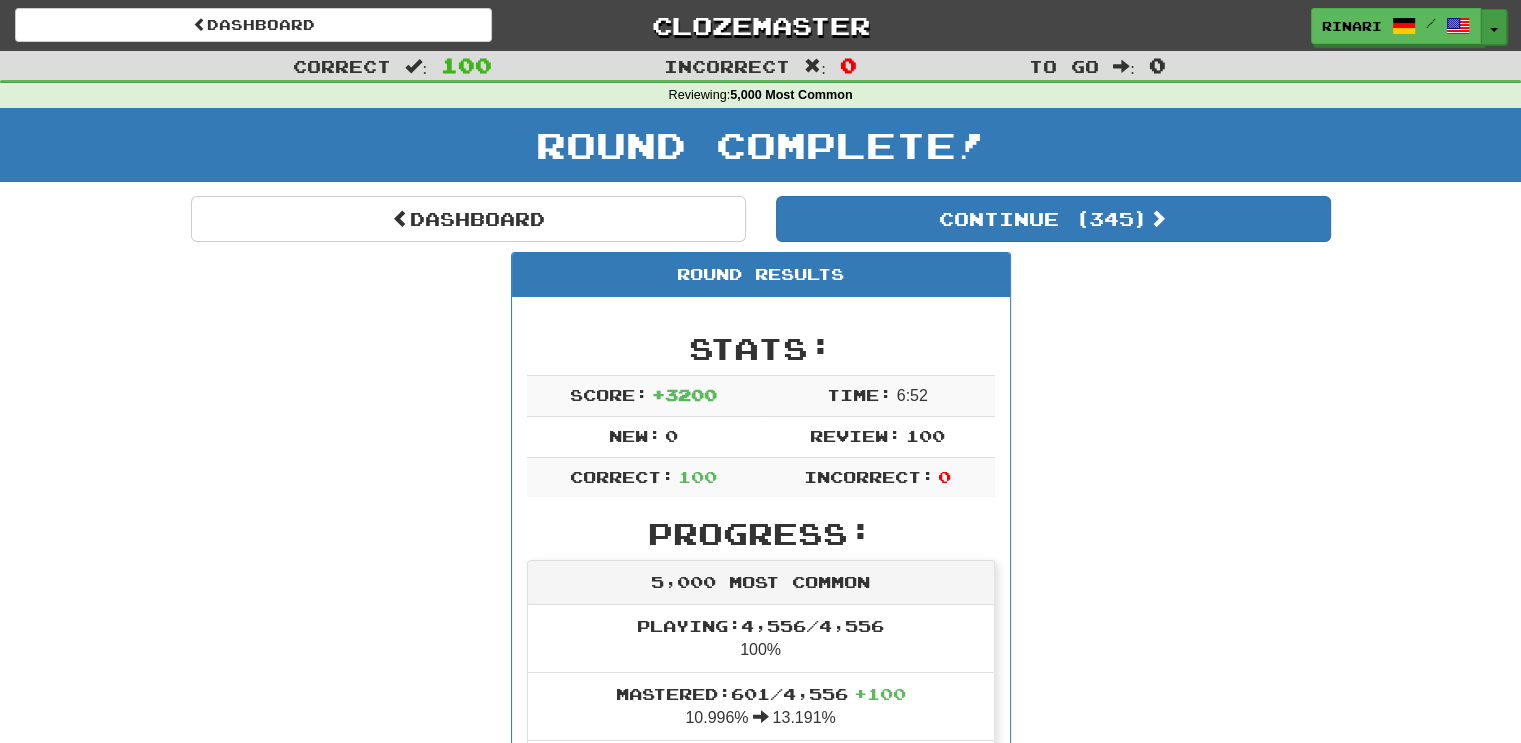click on "Toggle Dropdown" at bounding box center [1494, 27] 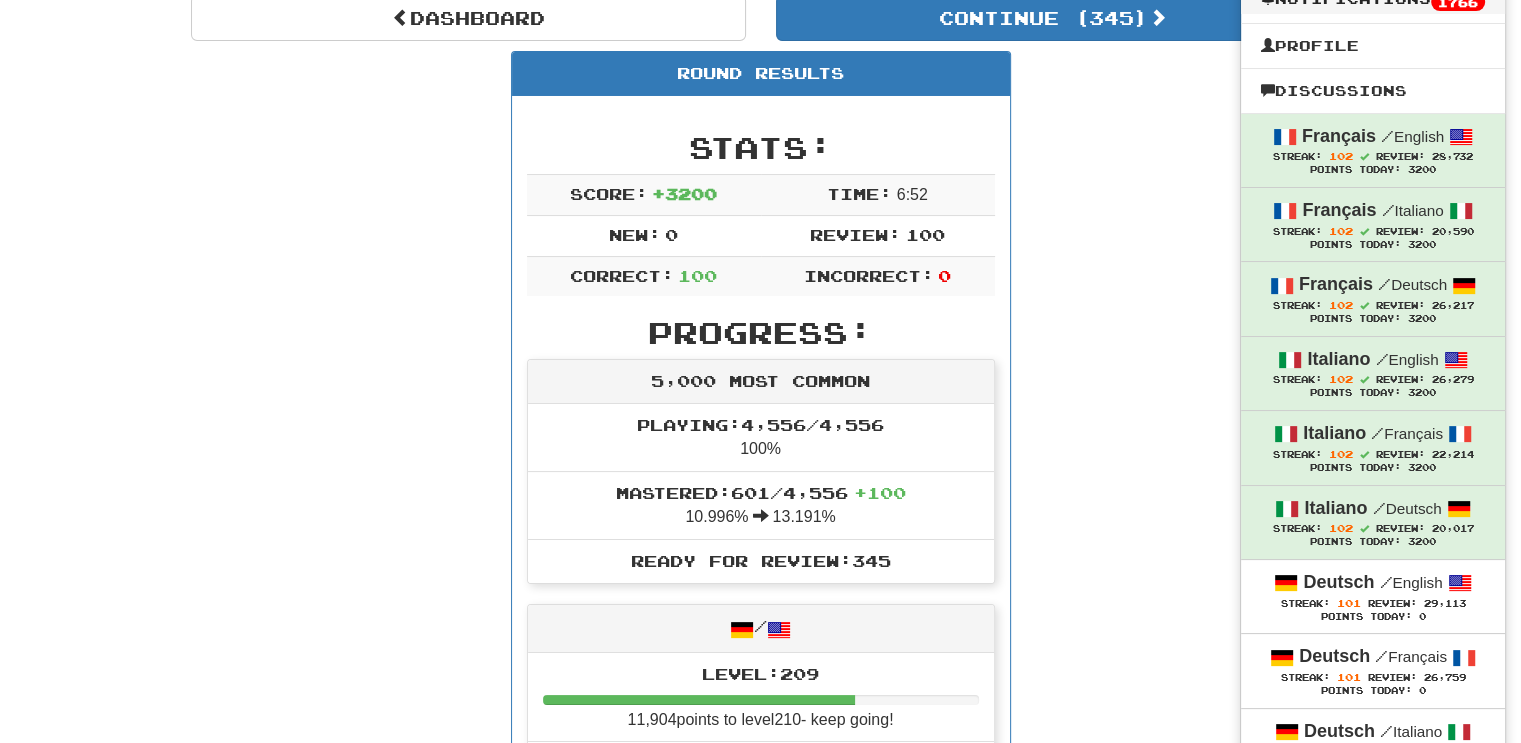 scroll, scrollTop: 211, scrollLeft: 0, axis: vertical 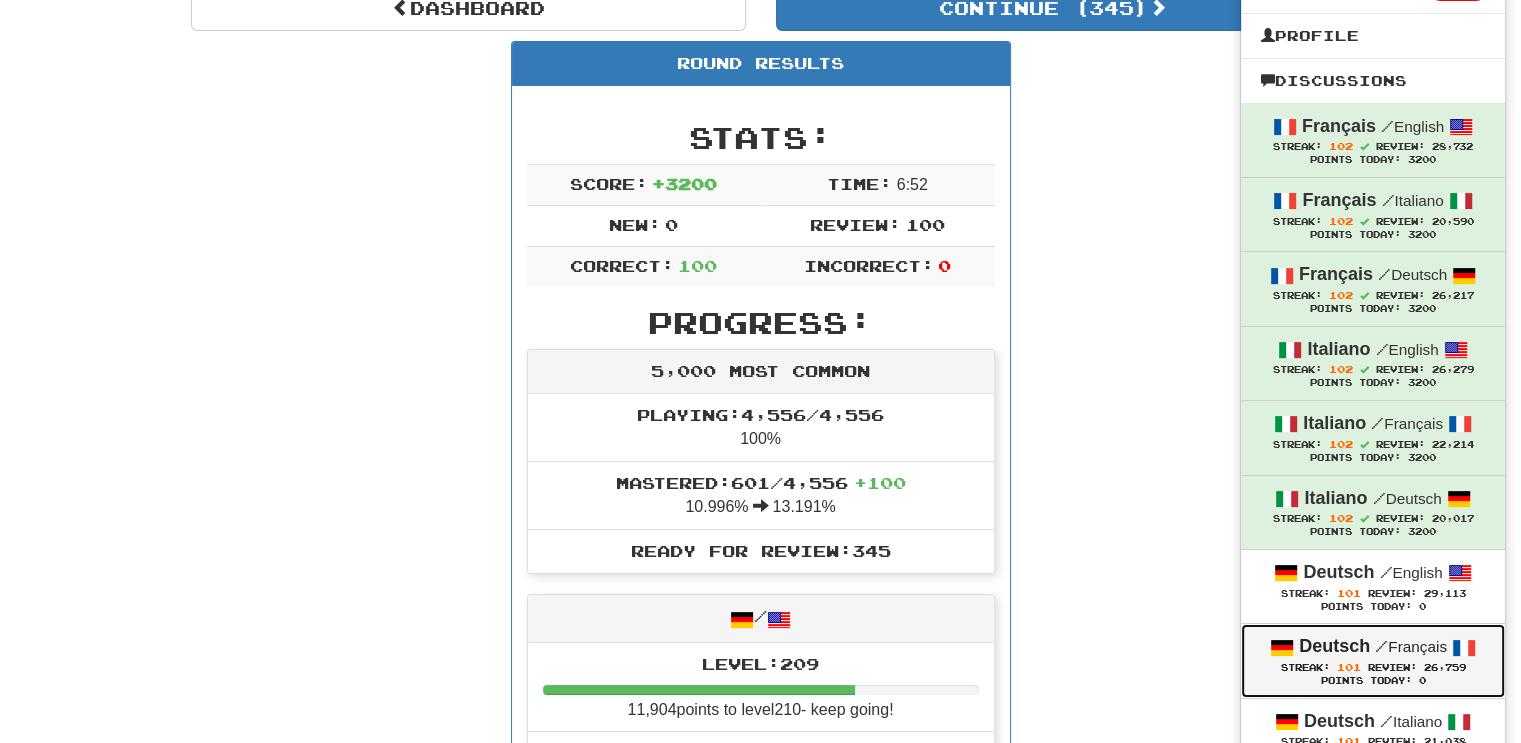 click on "/
Français" at bounding box center [1411, 646] 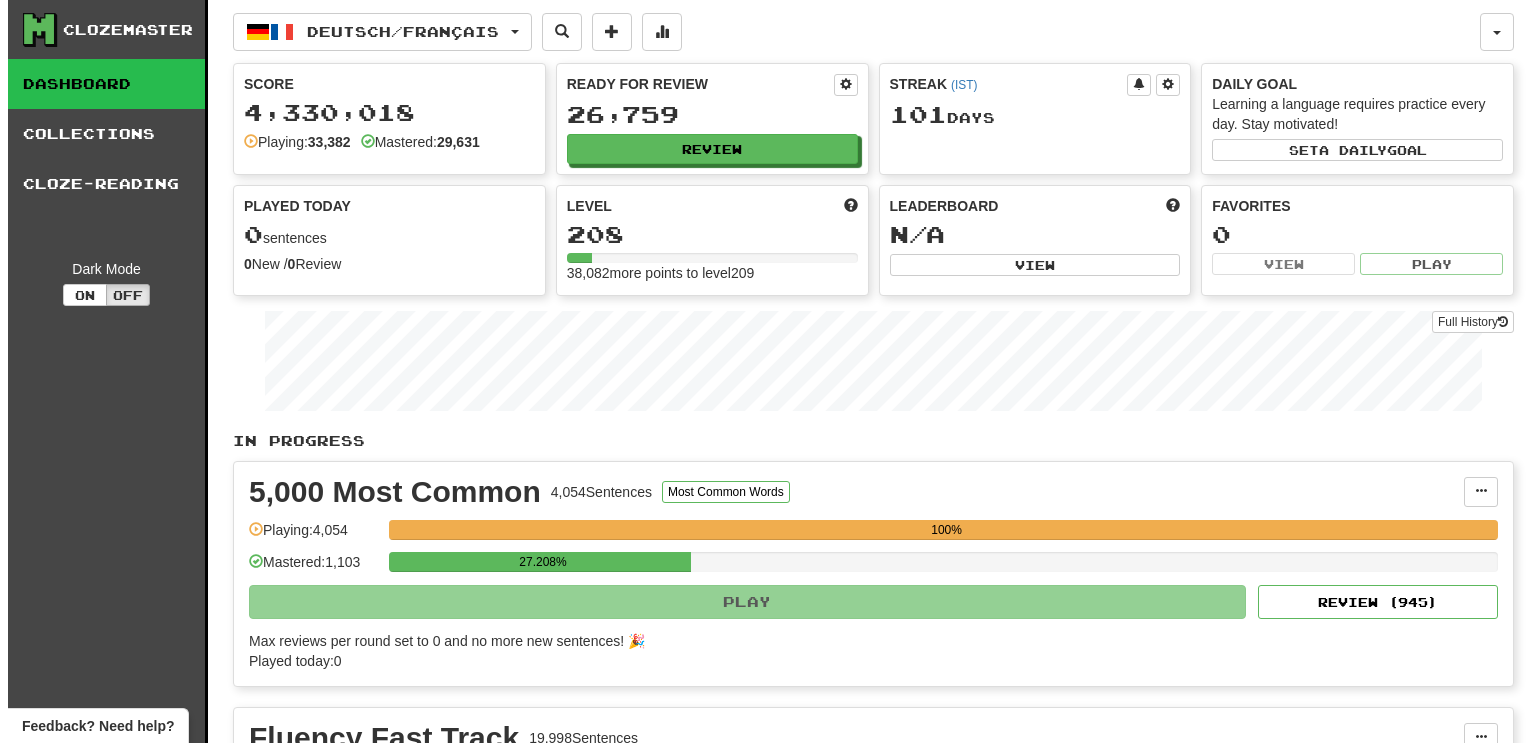 scroll, scrollTop: 0, scrollLeft: 0, axis: both 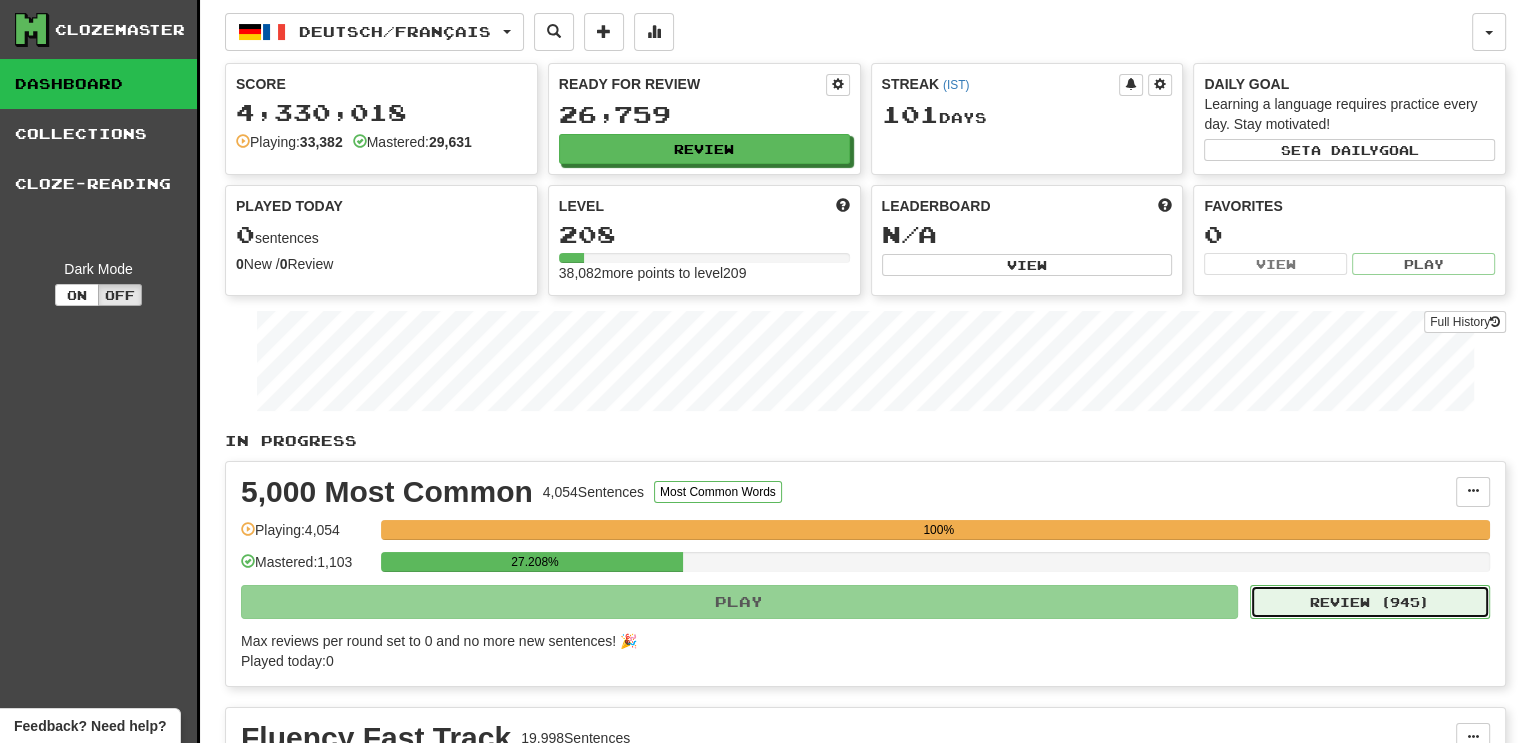 click on "Review ( 945 )" at bounding box center (1370, 602) 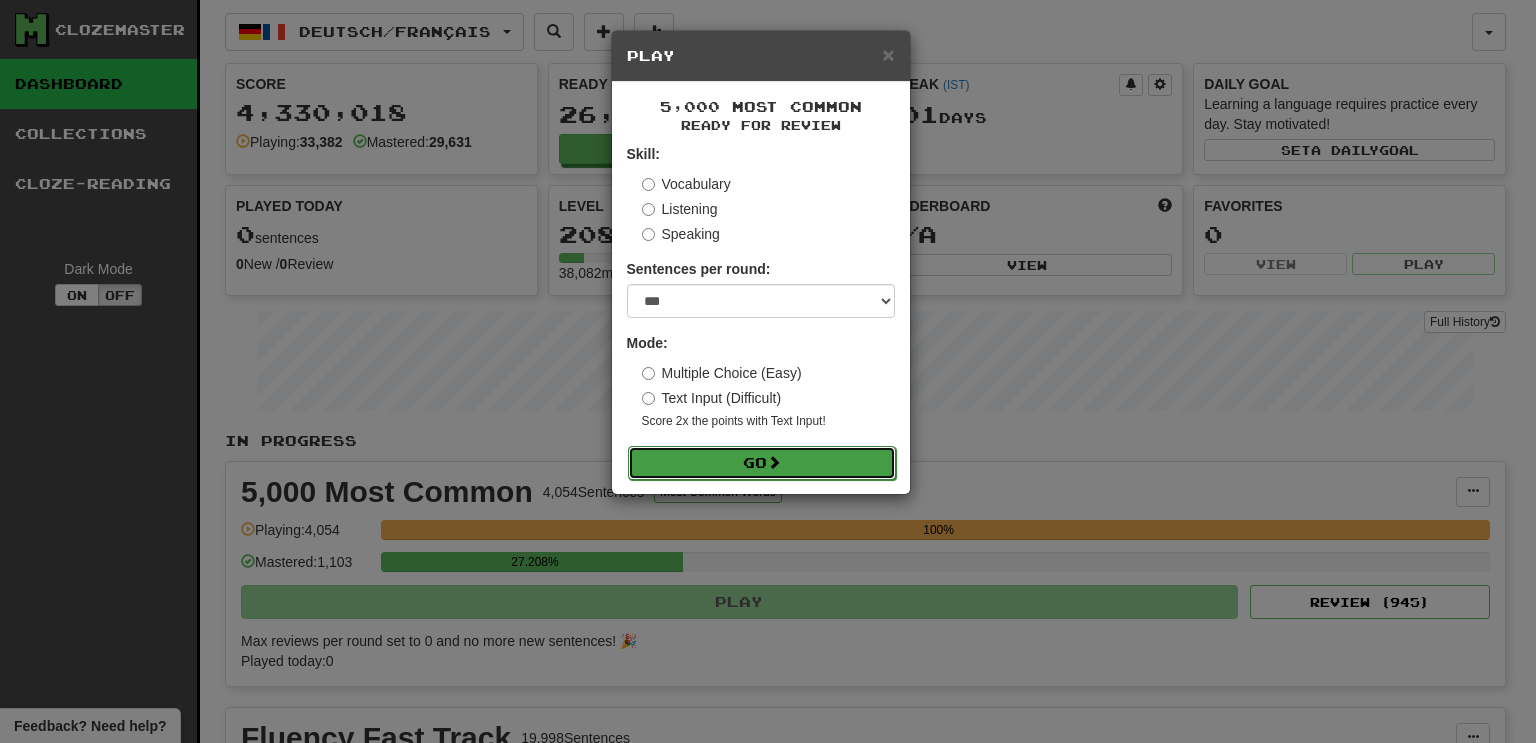click on "Go" at bounding box center [762, 463] 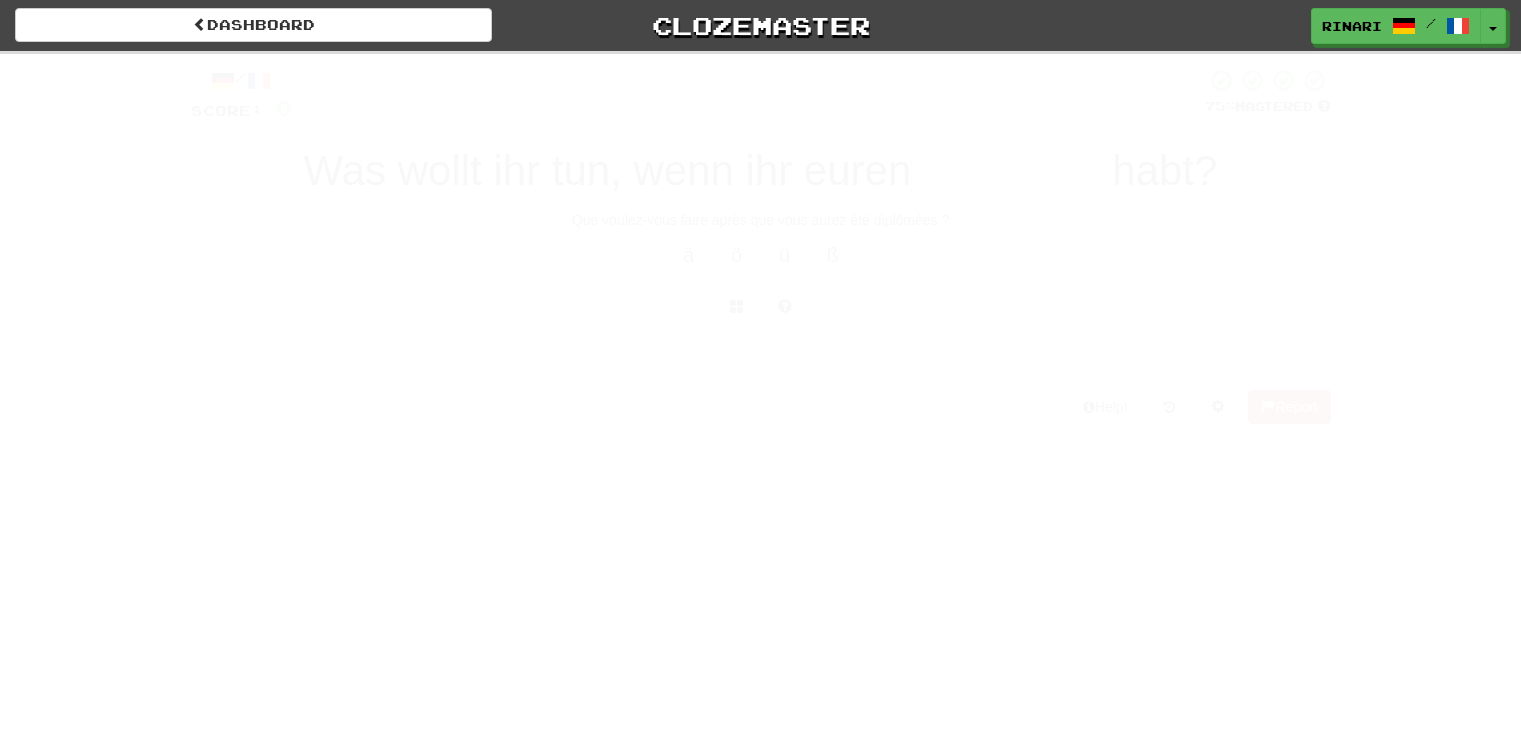scroll, scrollTop: 0, scrollLeft: 0, axis: both 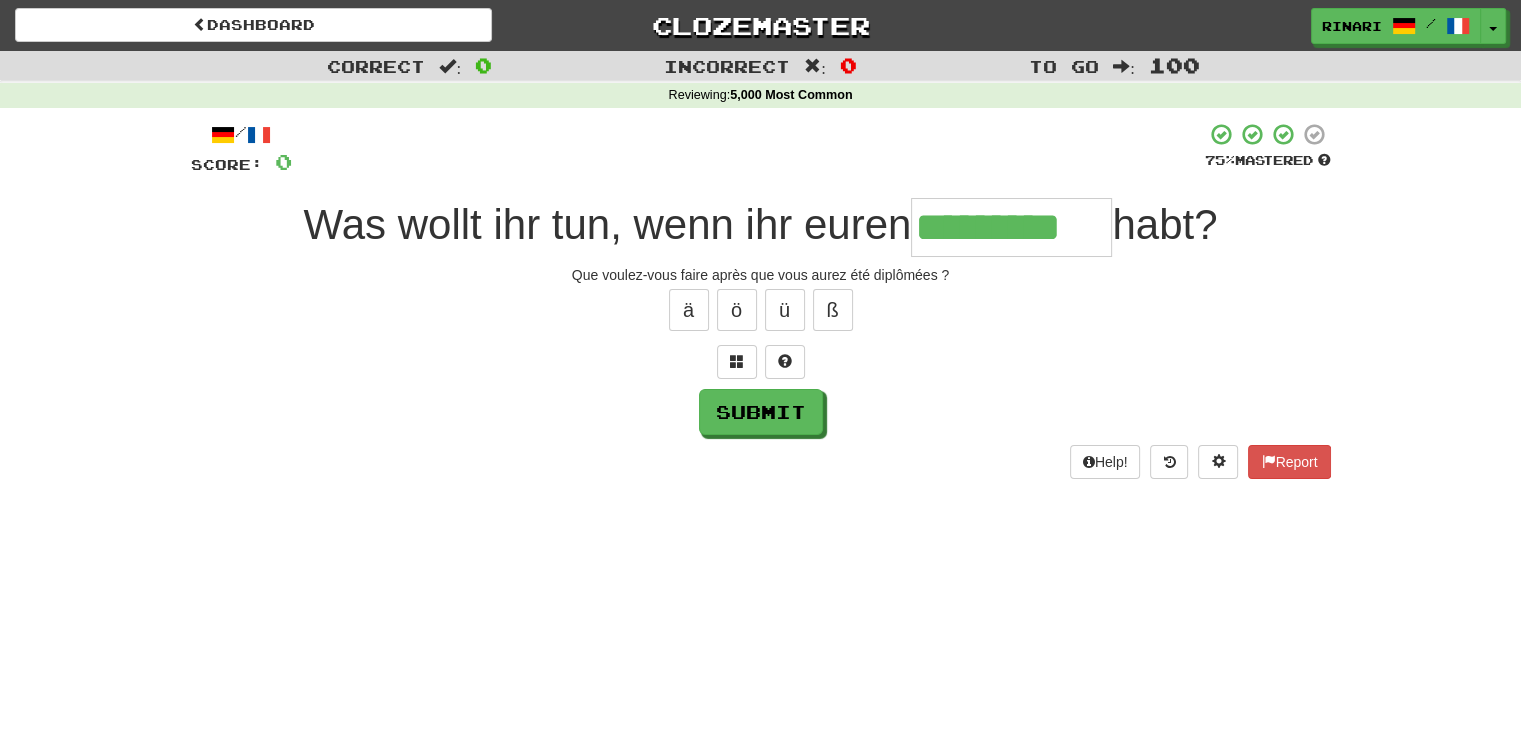 type on "*********" 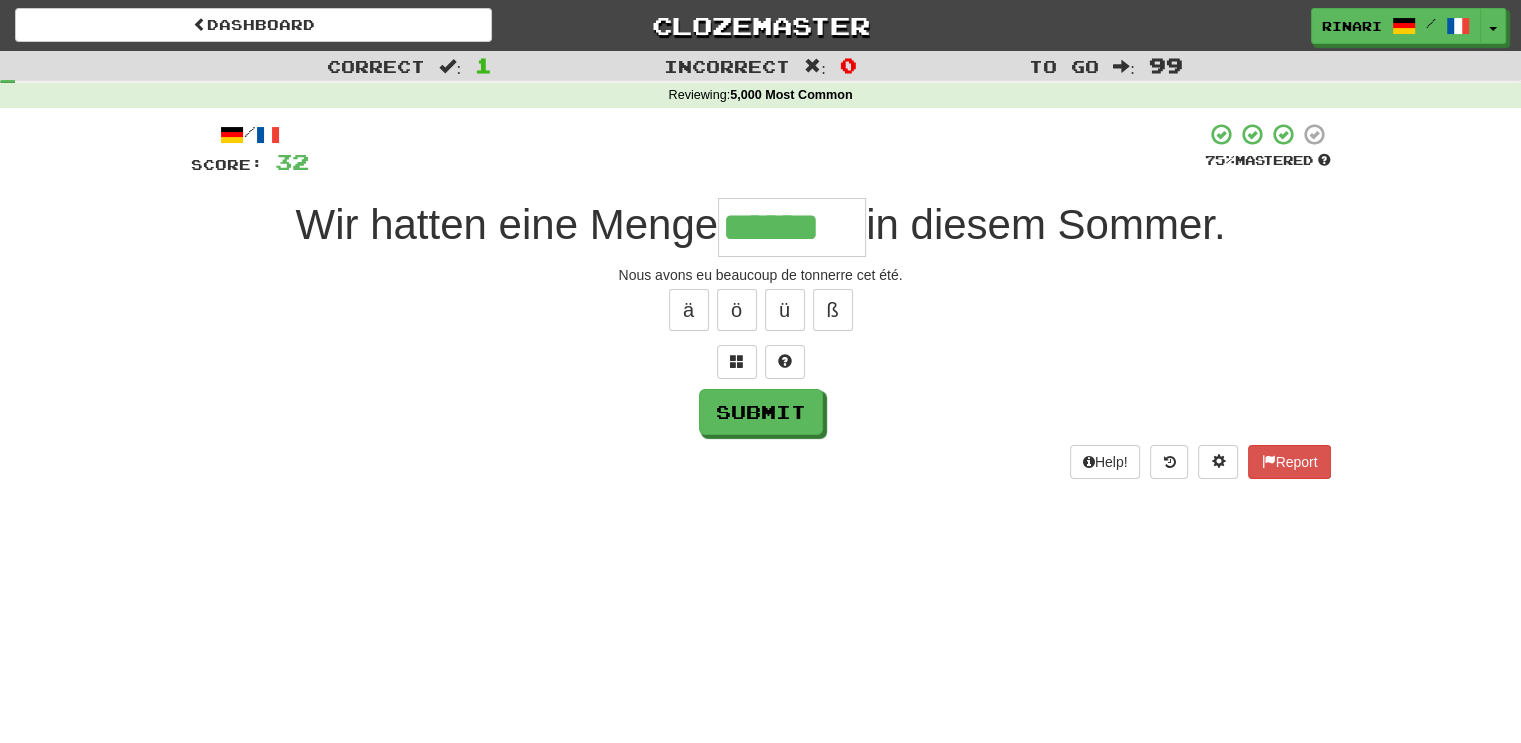 type on "******" 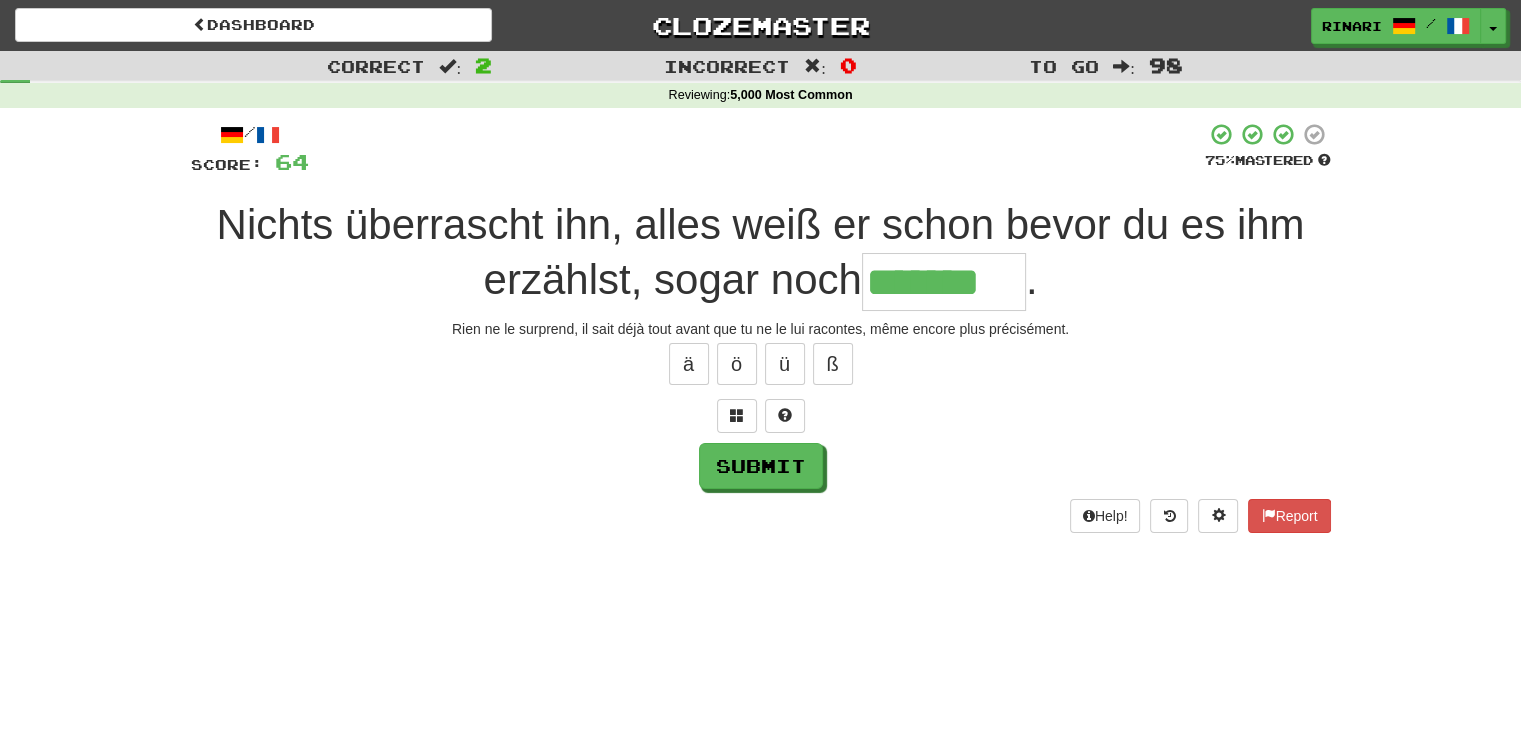type on "*******" 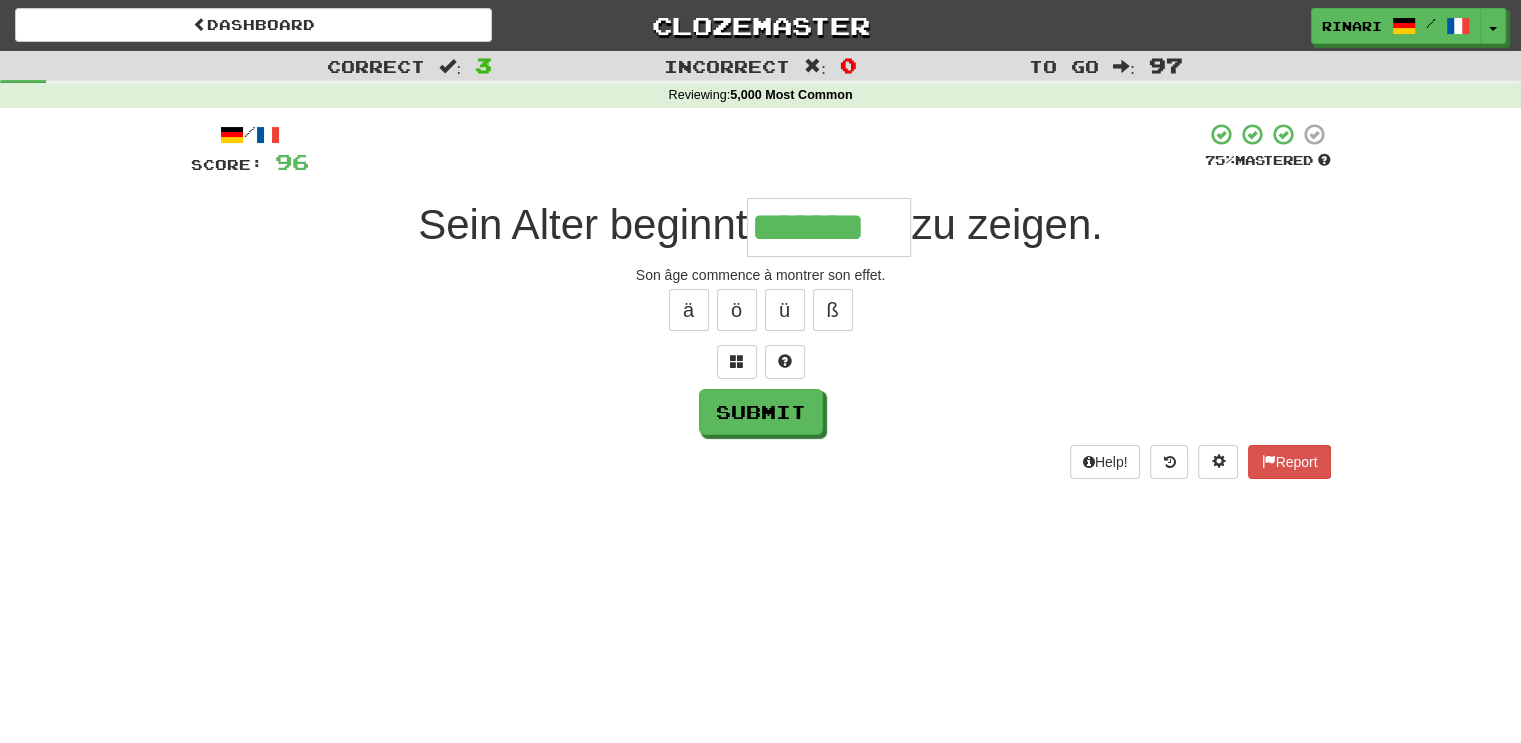 type on "*******" 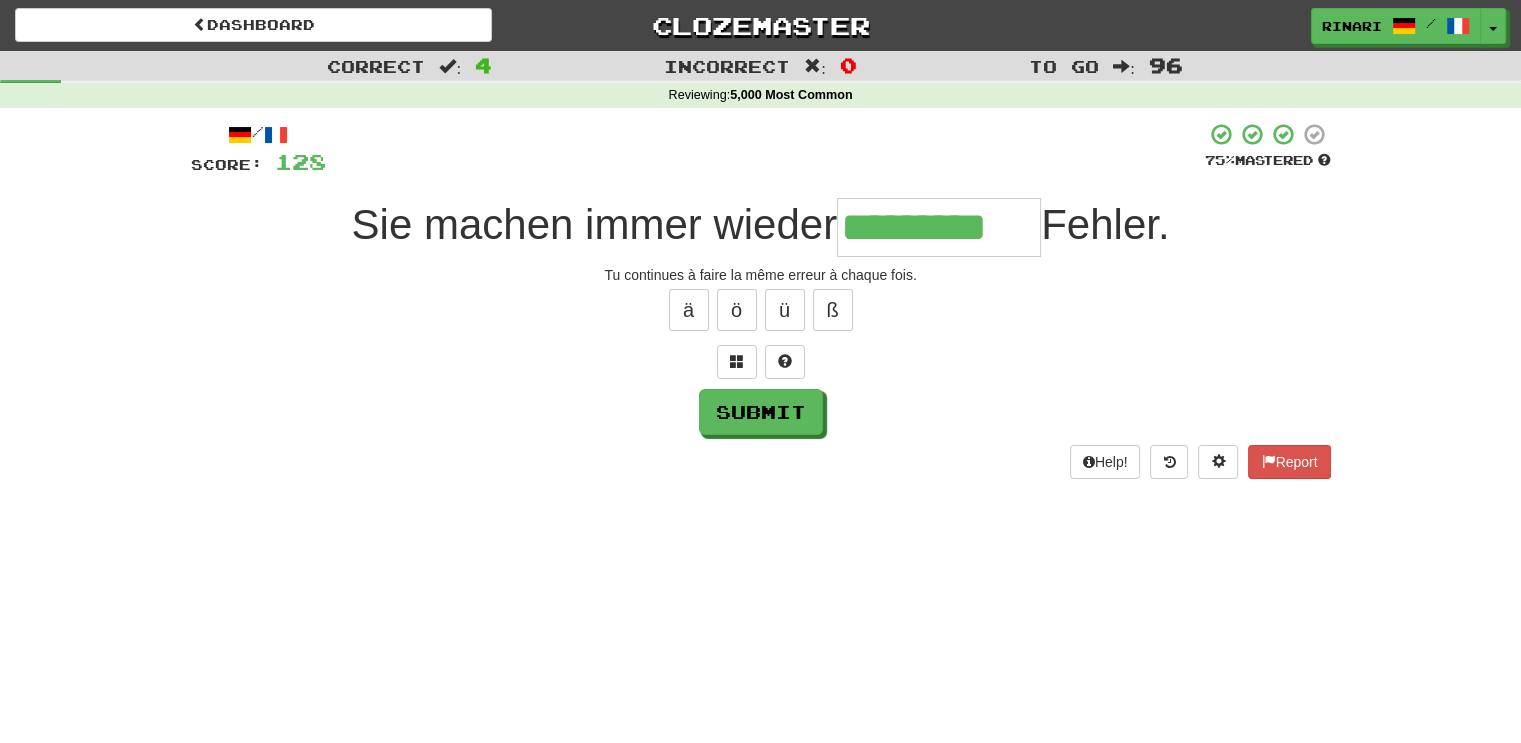 type on "*********" 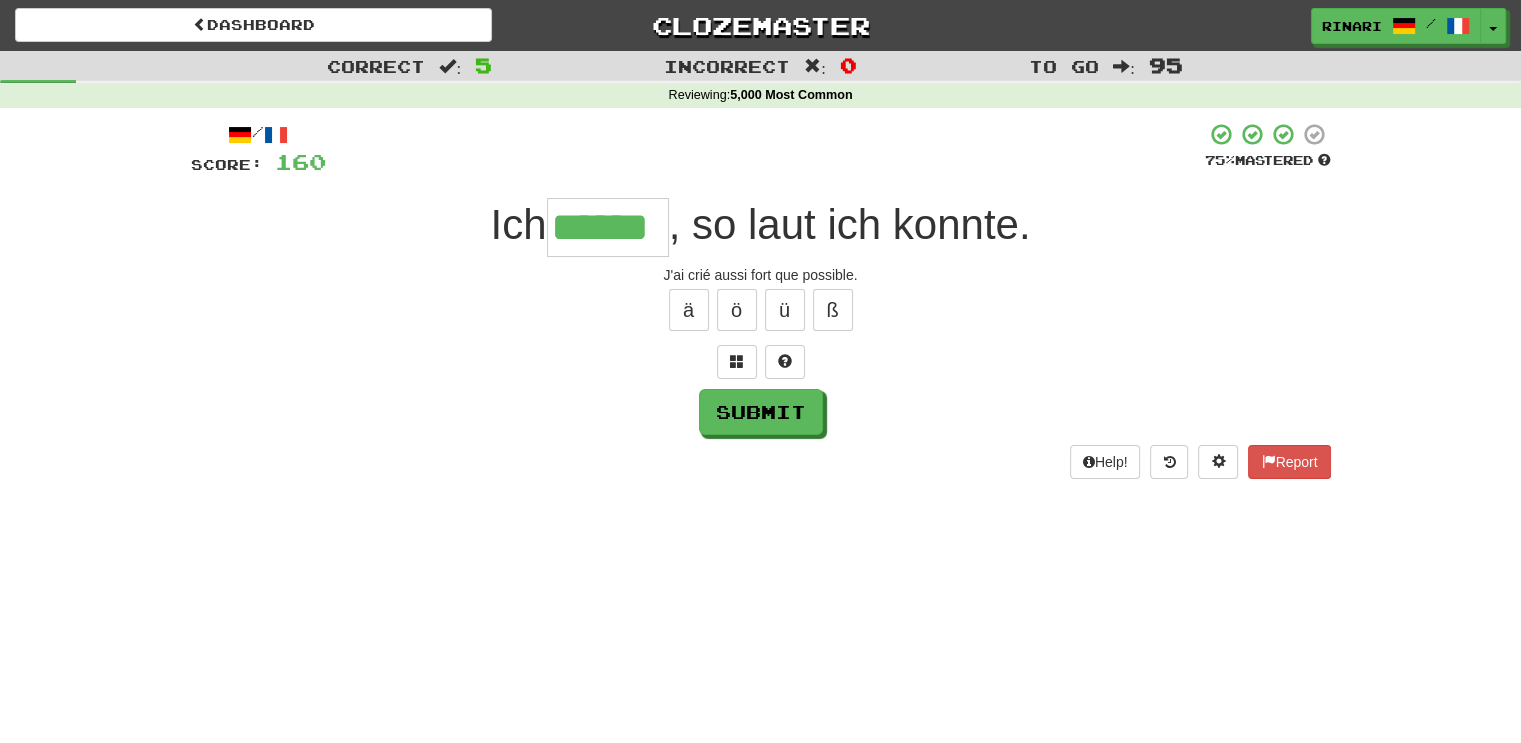 type on "******" 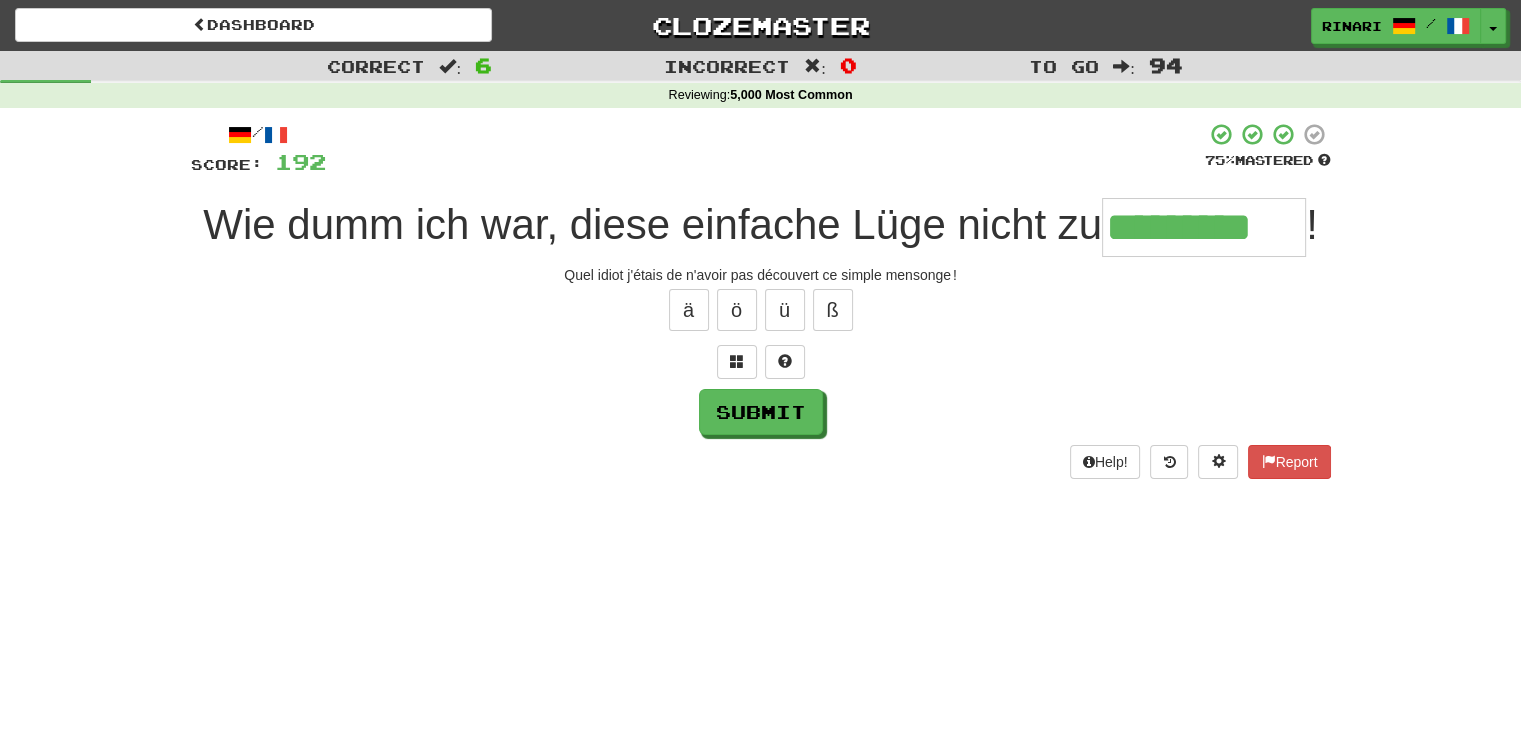 type on "*********" 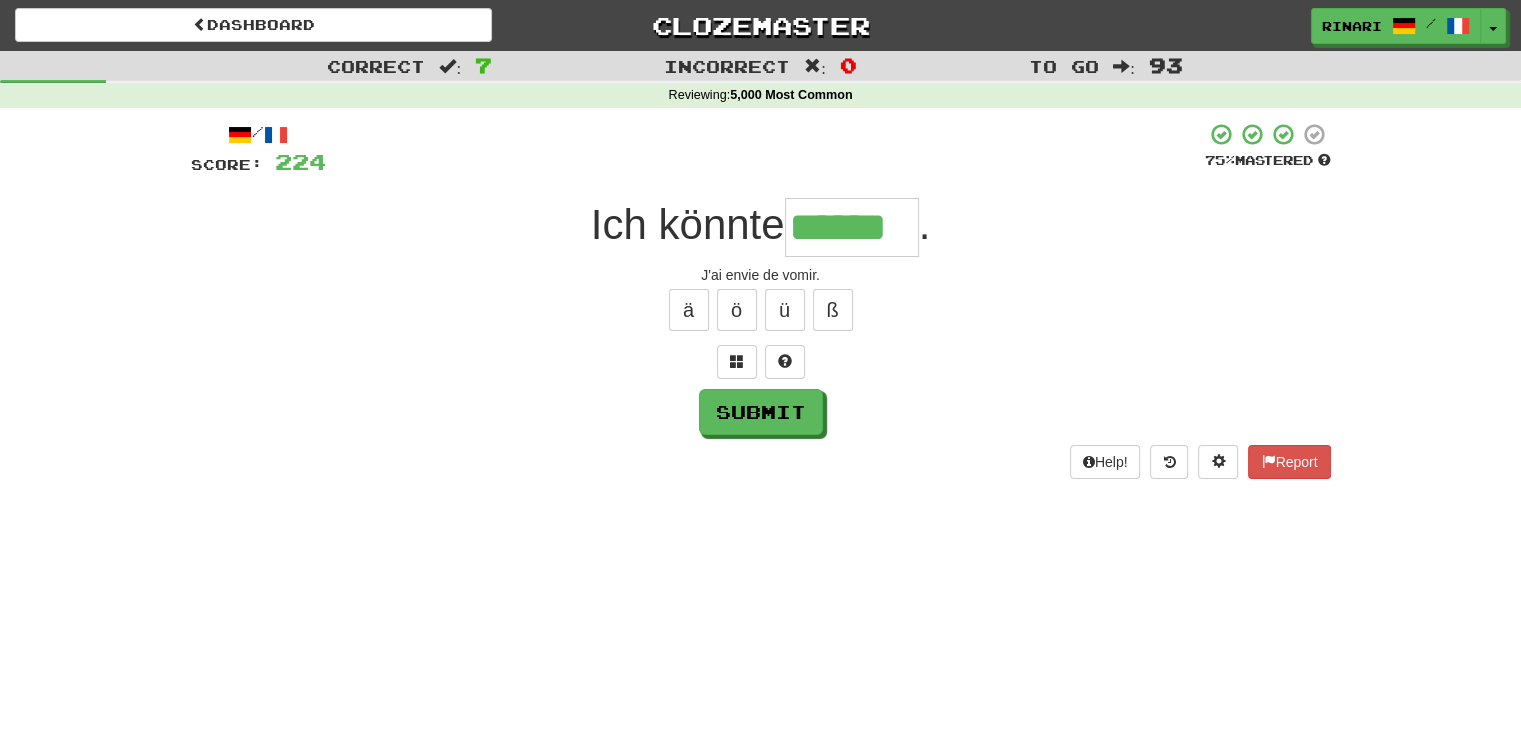type on "******" 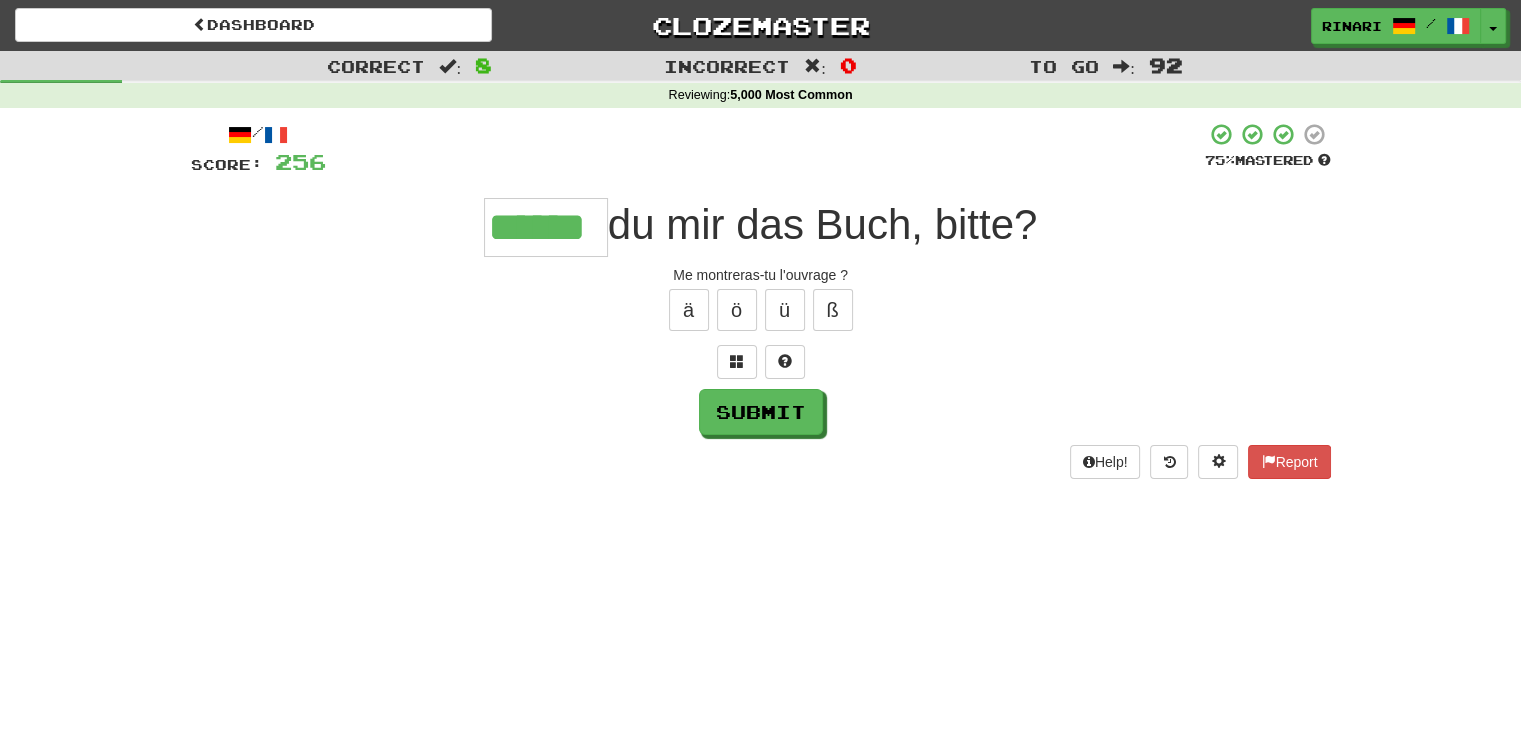type on "******" 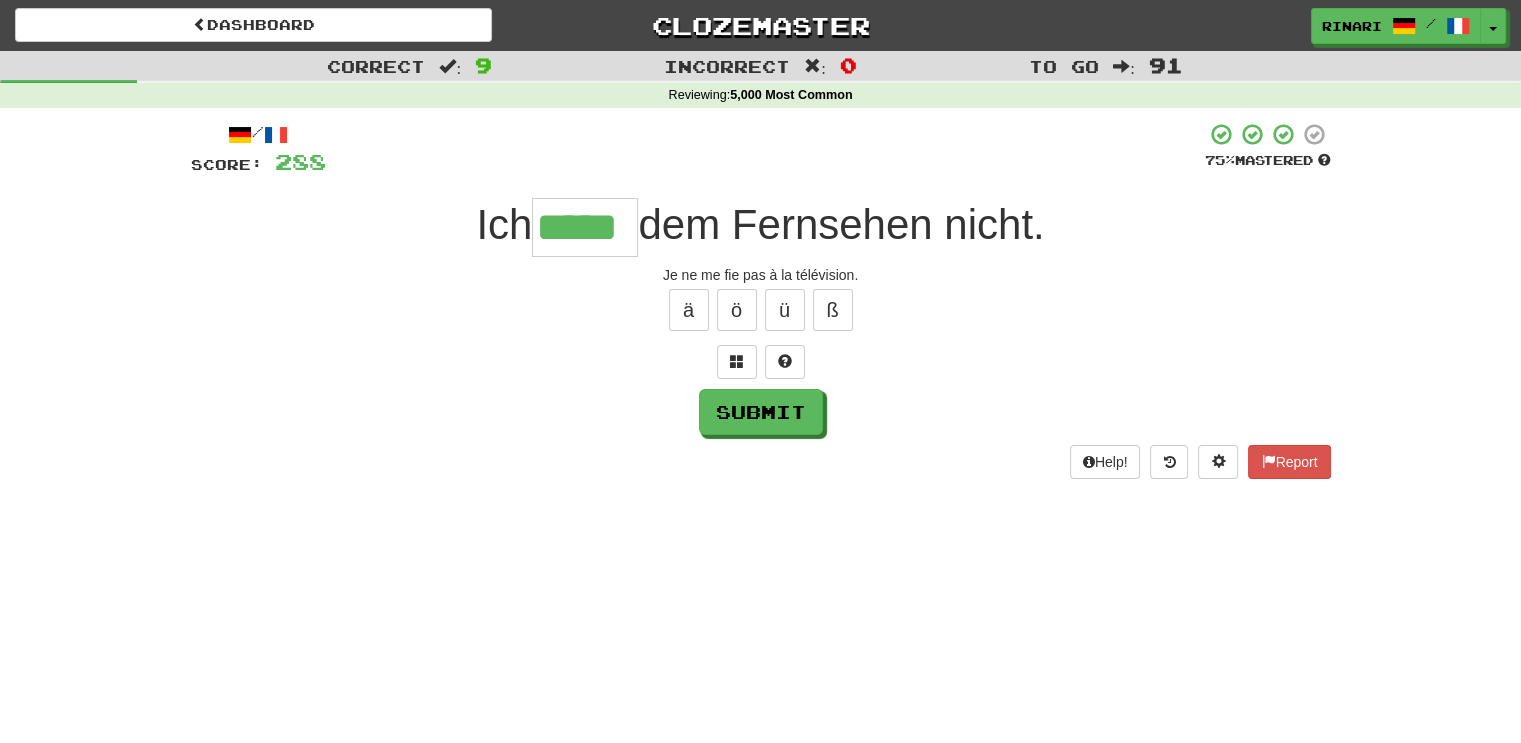 type on "*****" 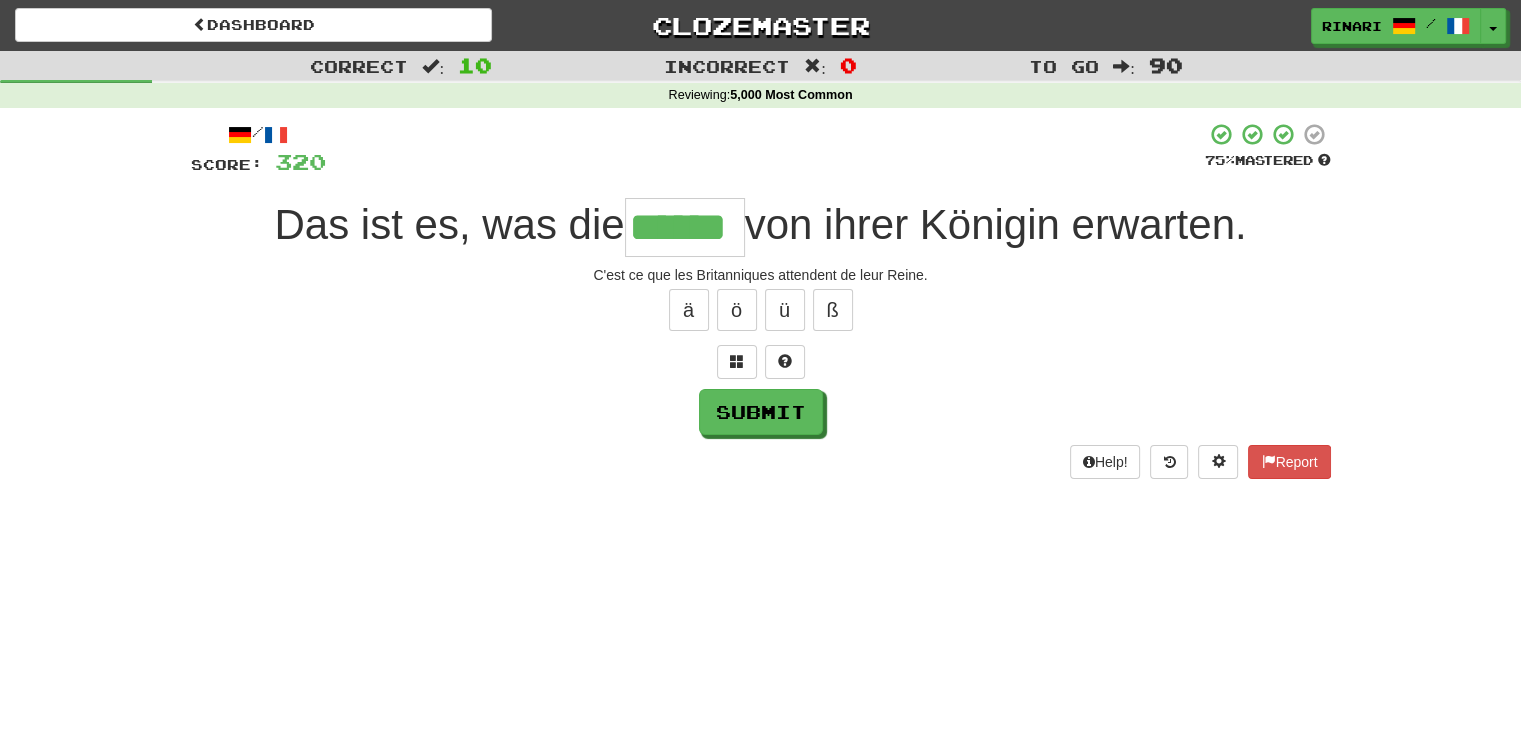 type on "******" 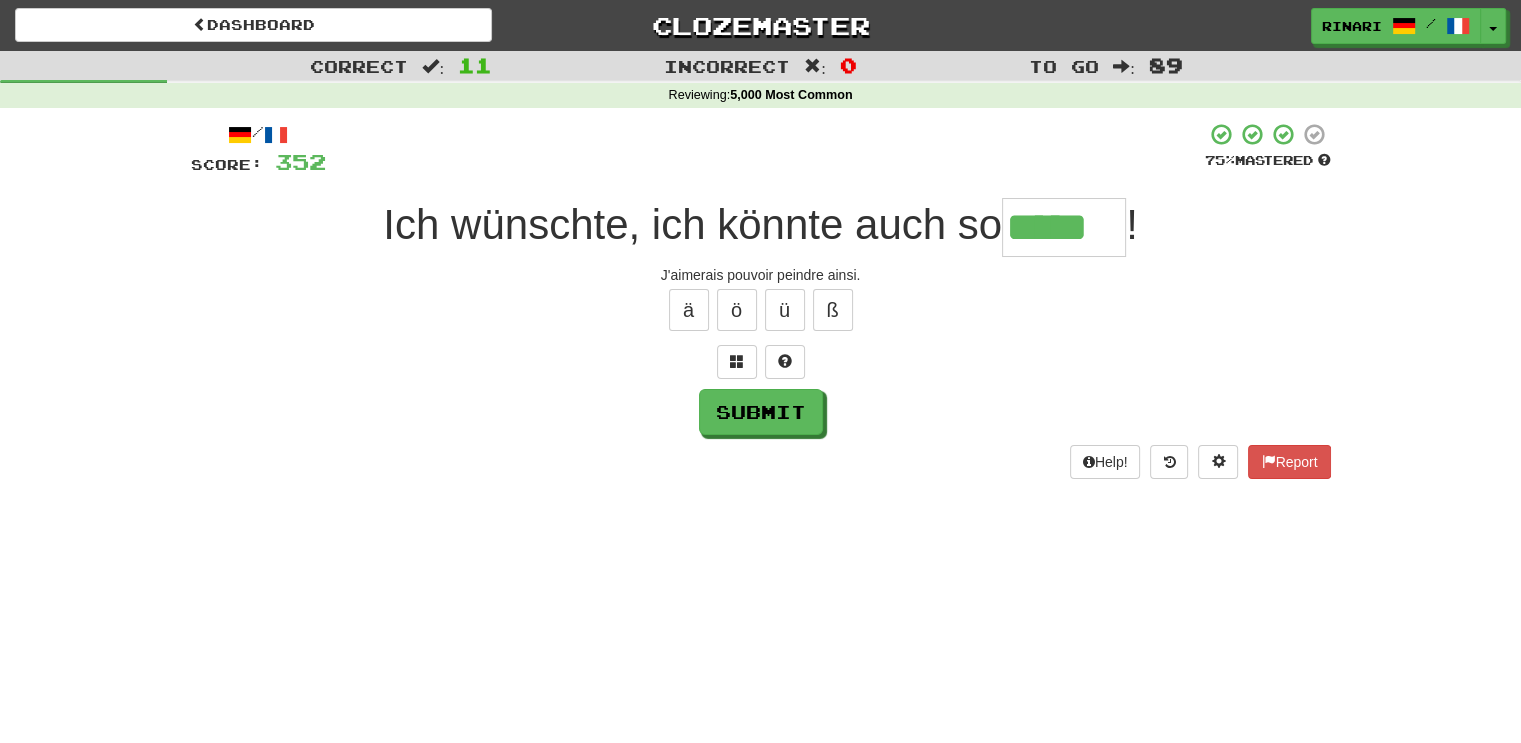 type on "*****" 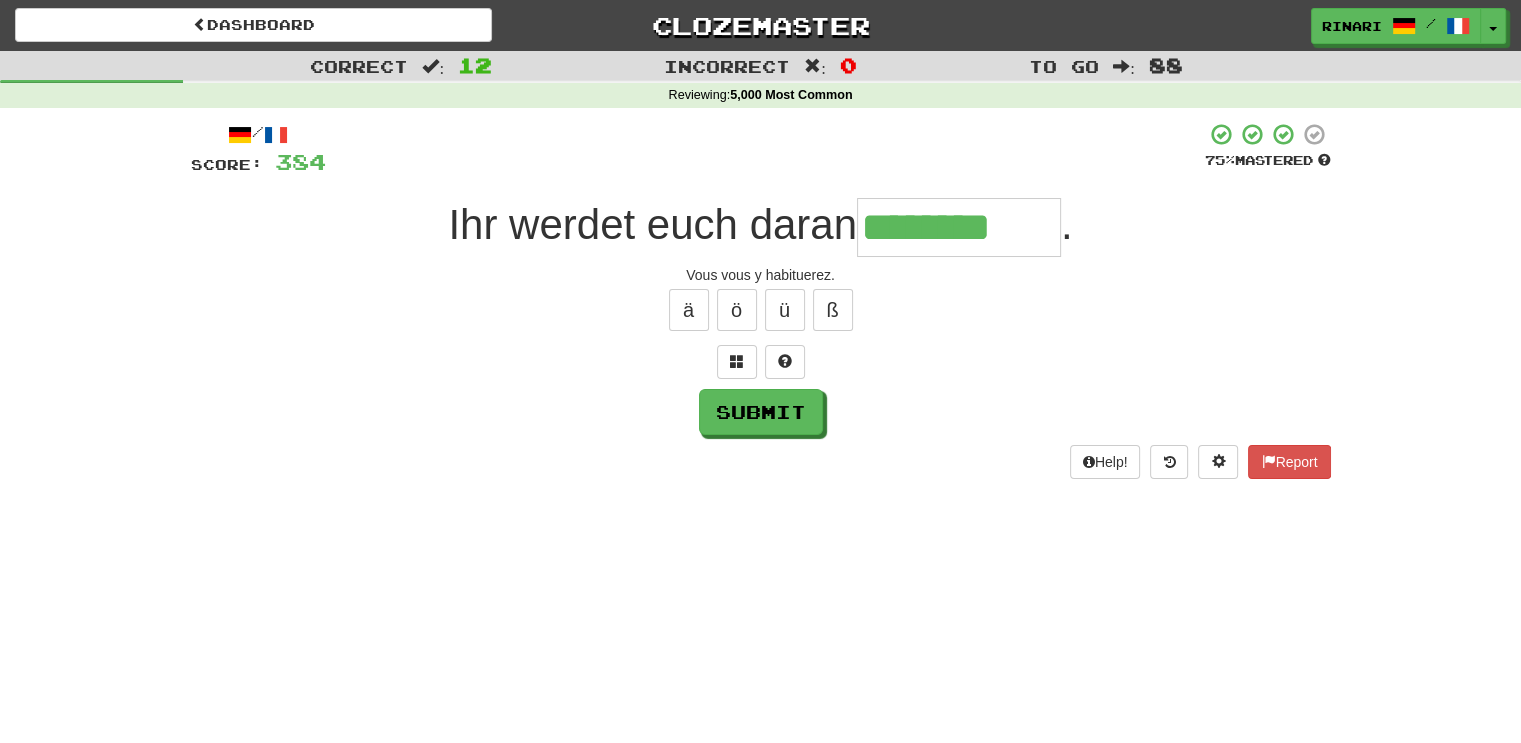 type on "********" 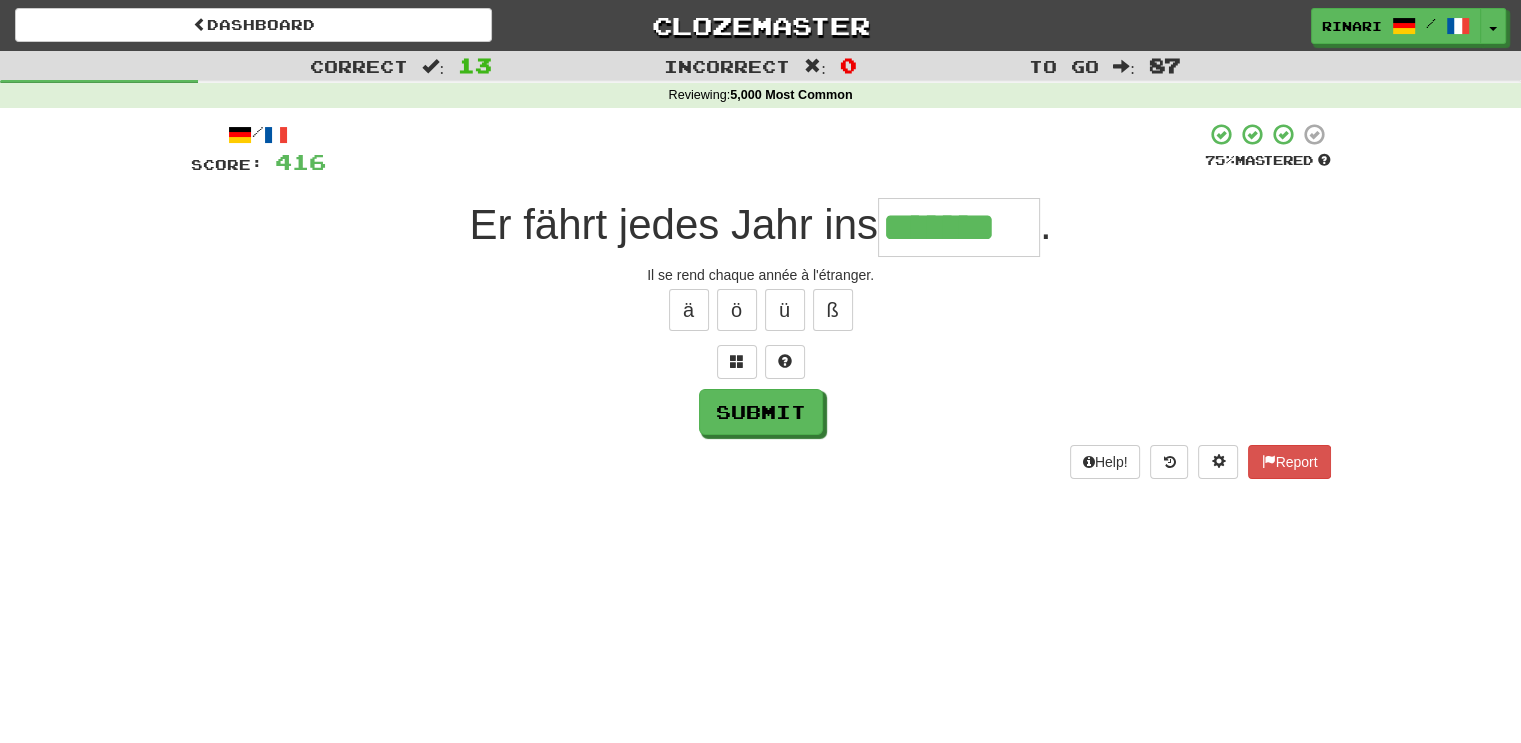 type on "*******" 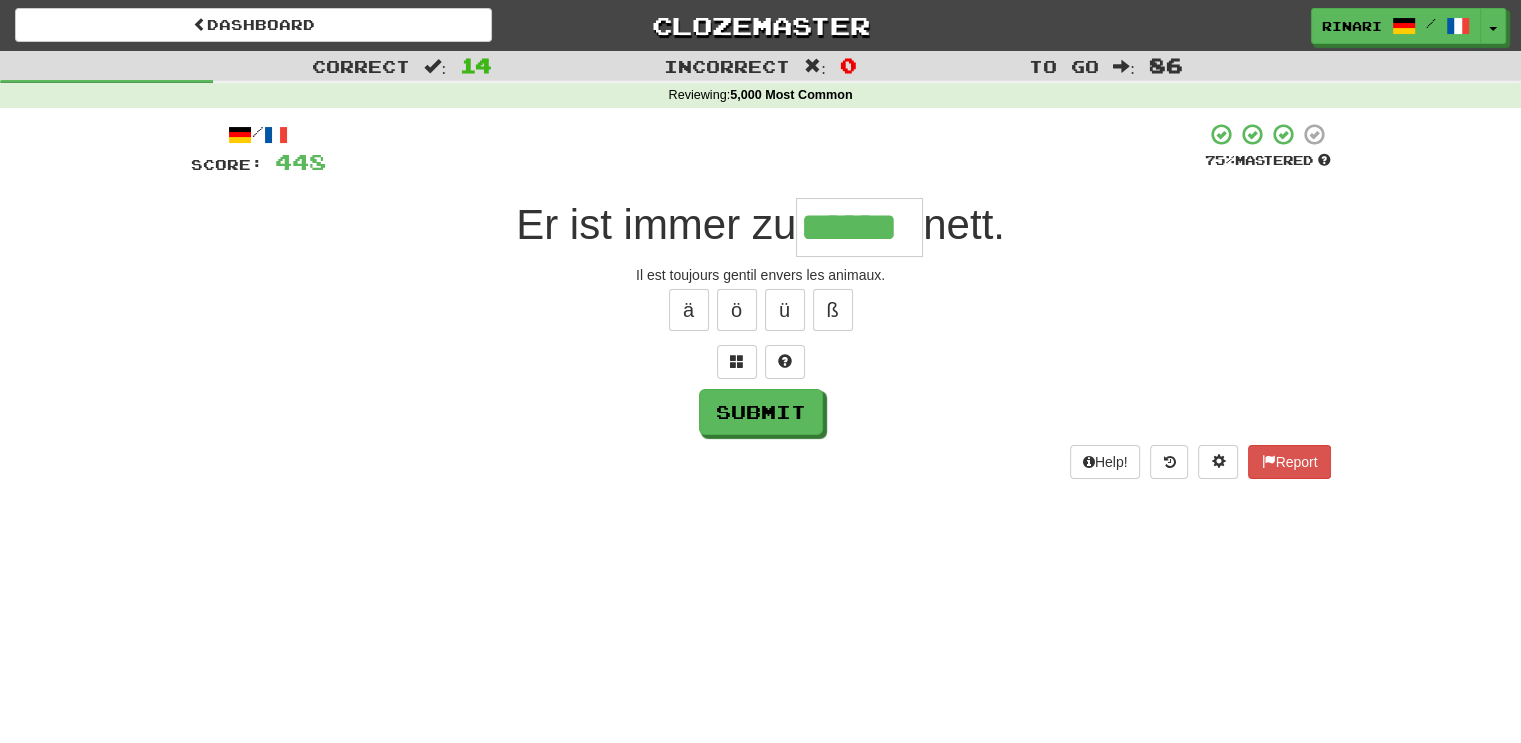 type on "******" 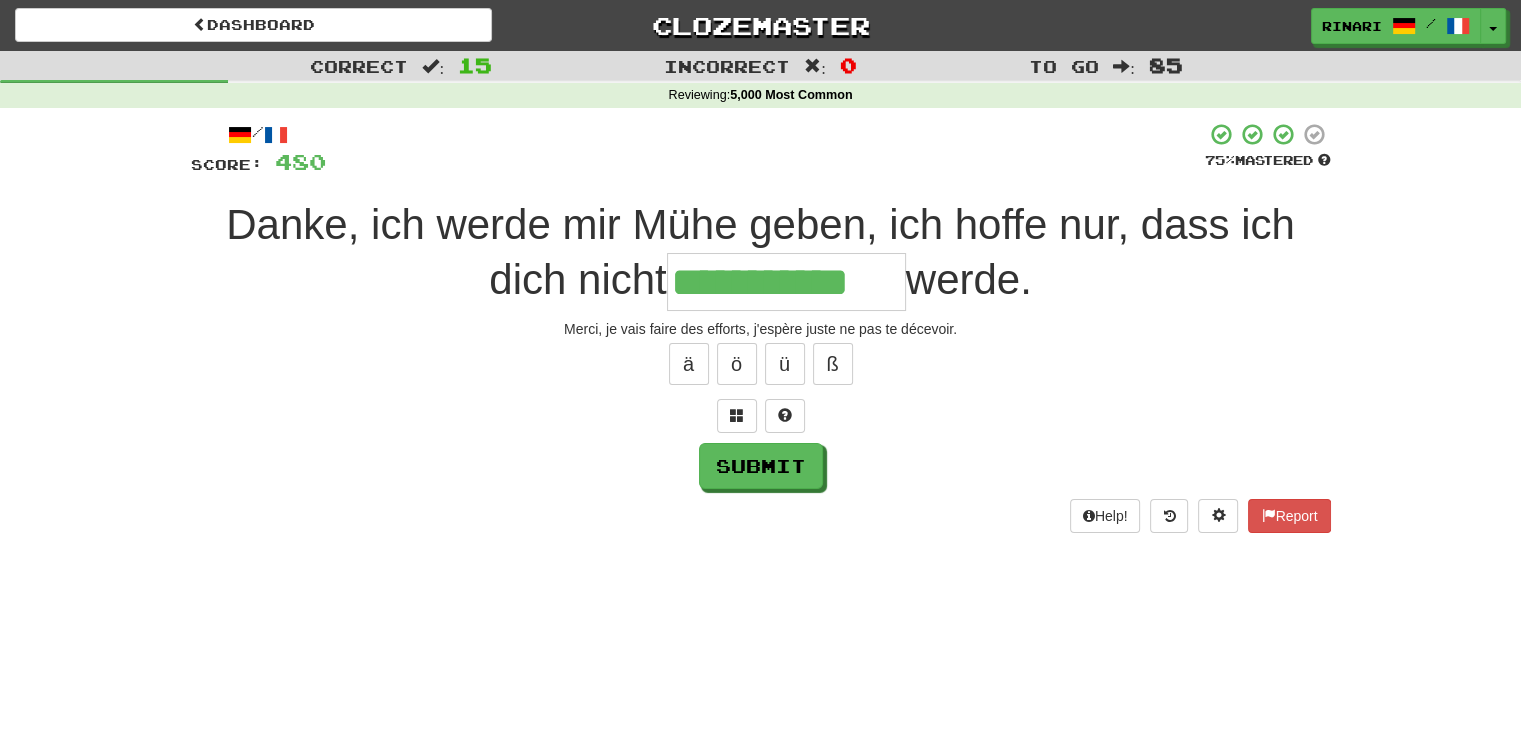 type on "**********" 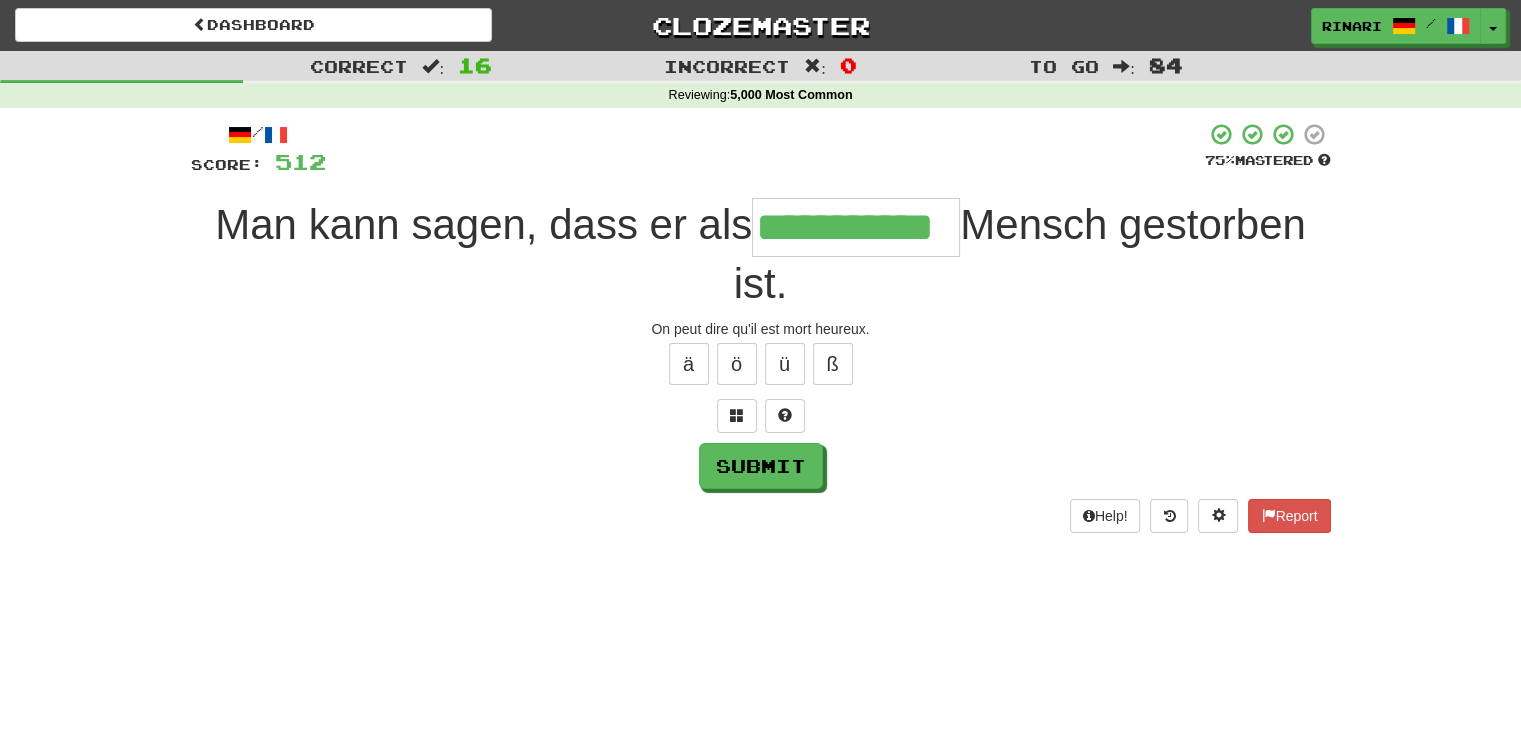 type on "**********" 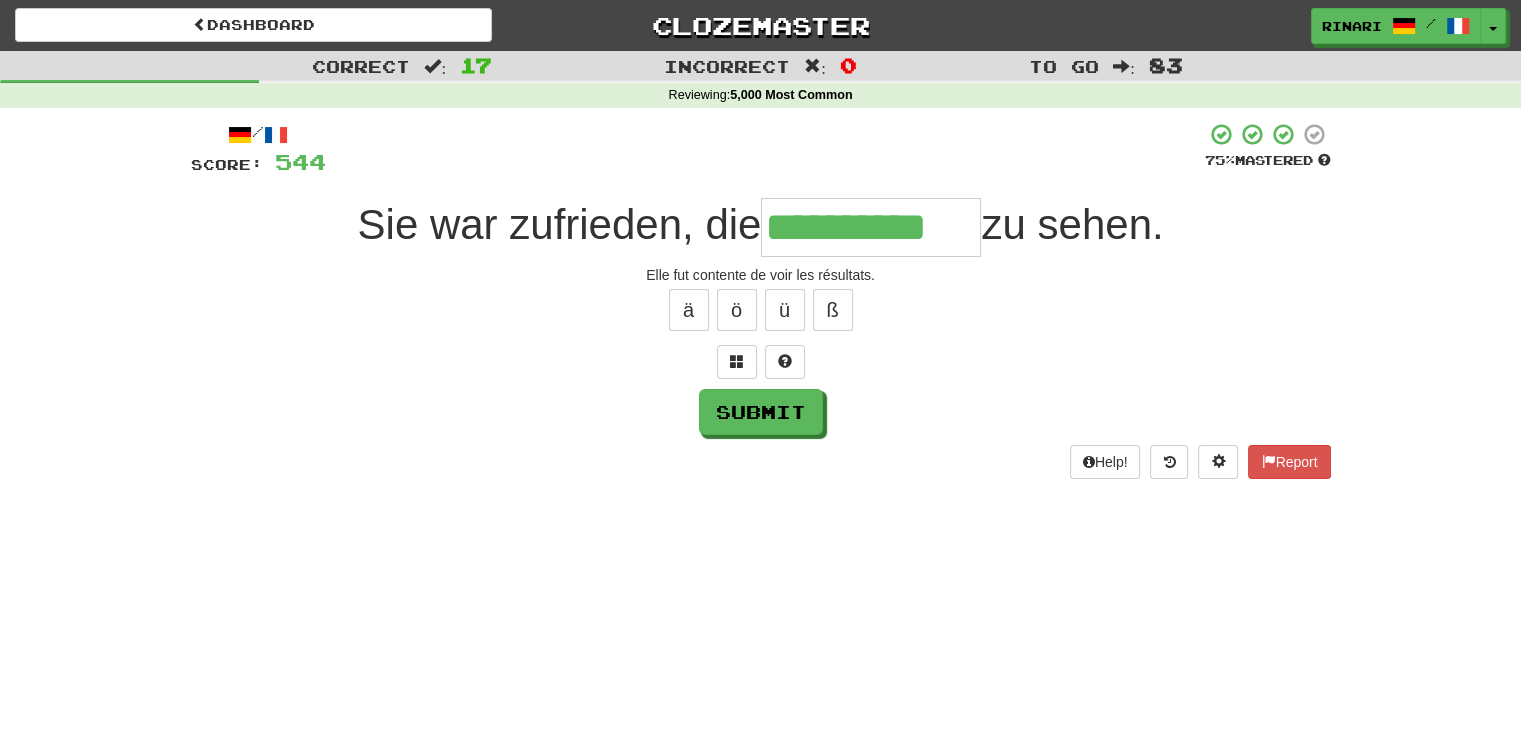 type on "**********" 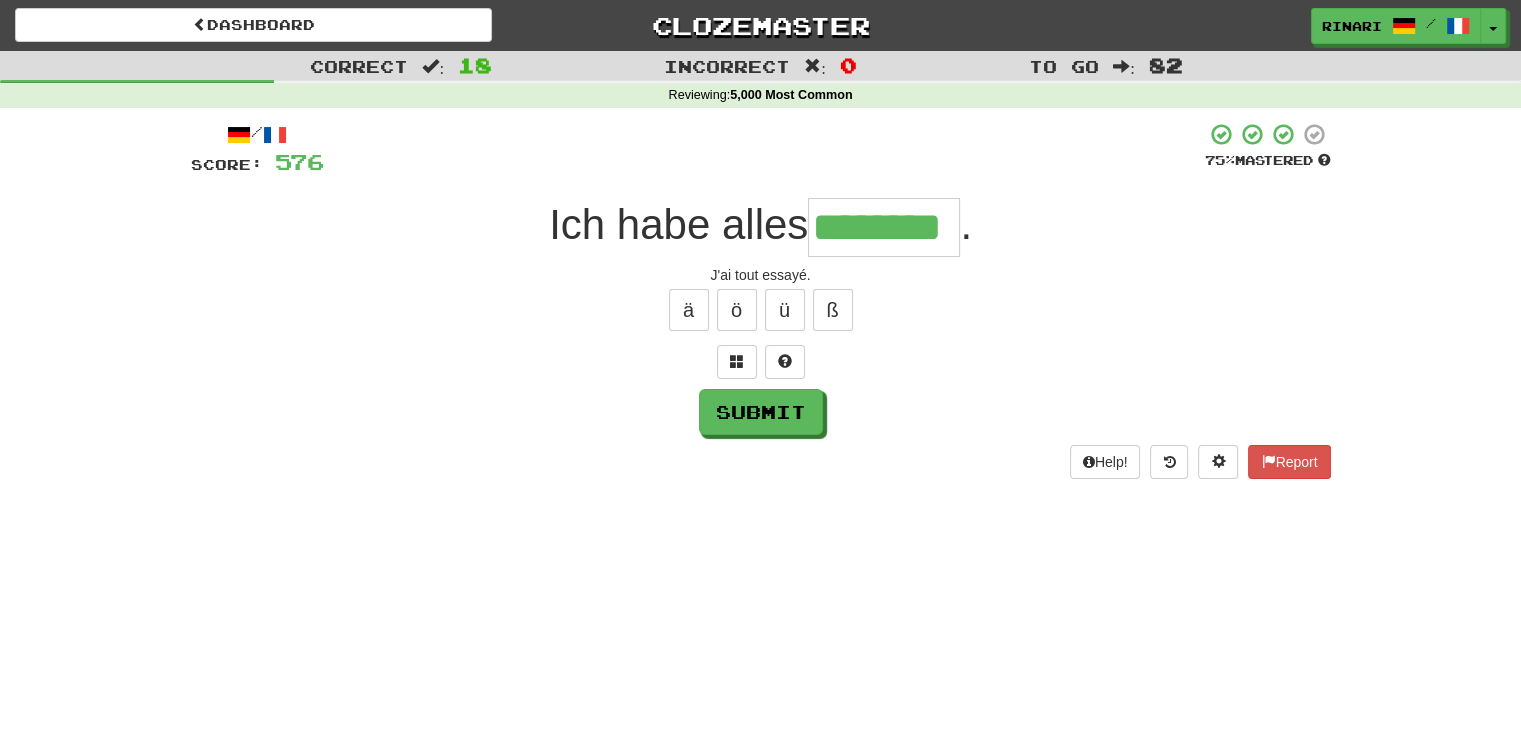 type on "********" 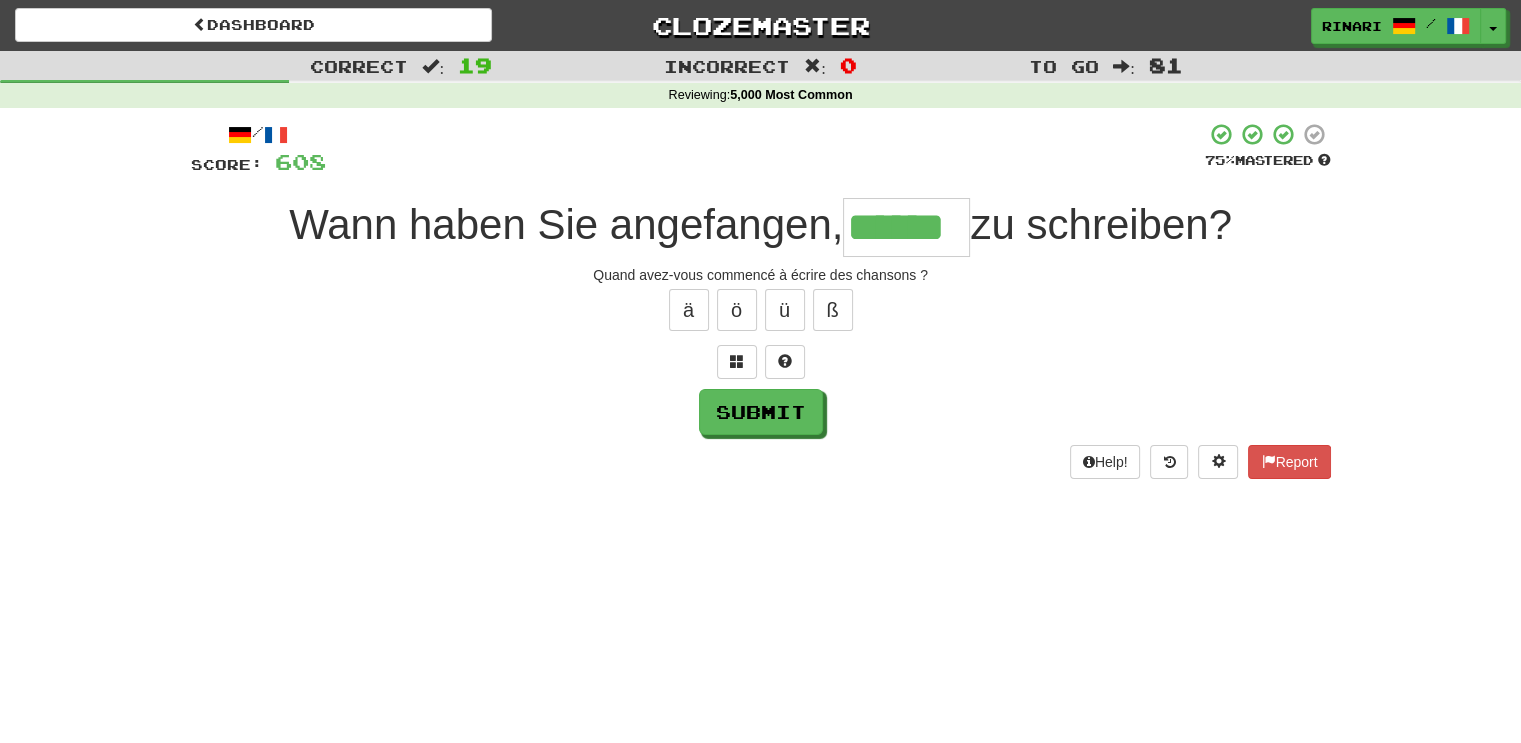 type on "******" 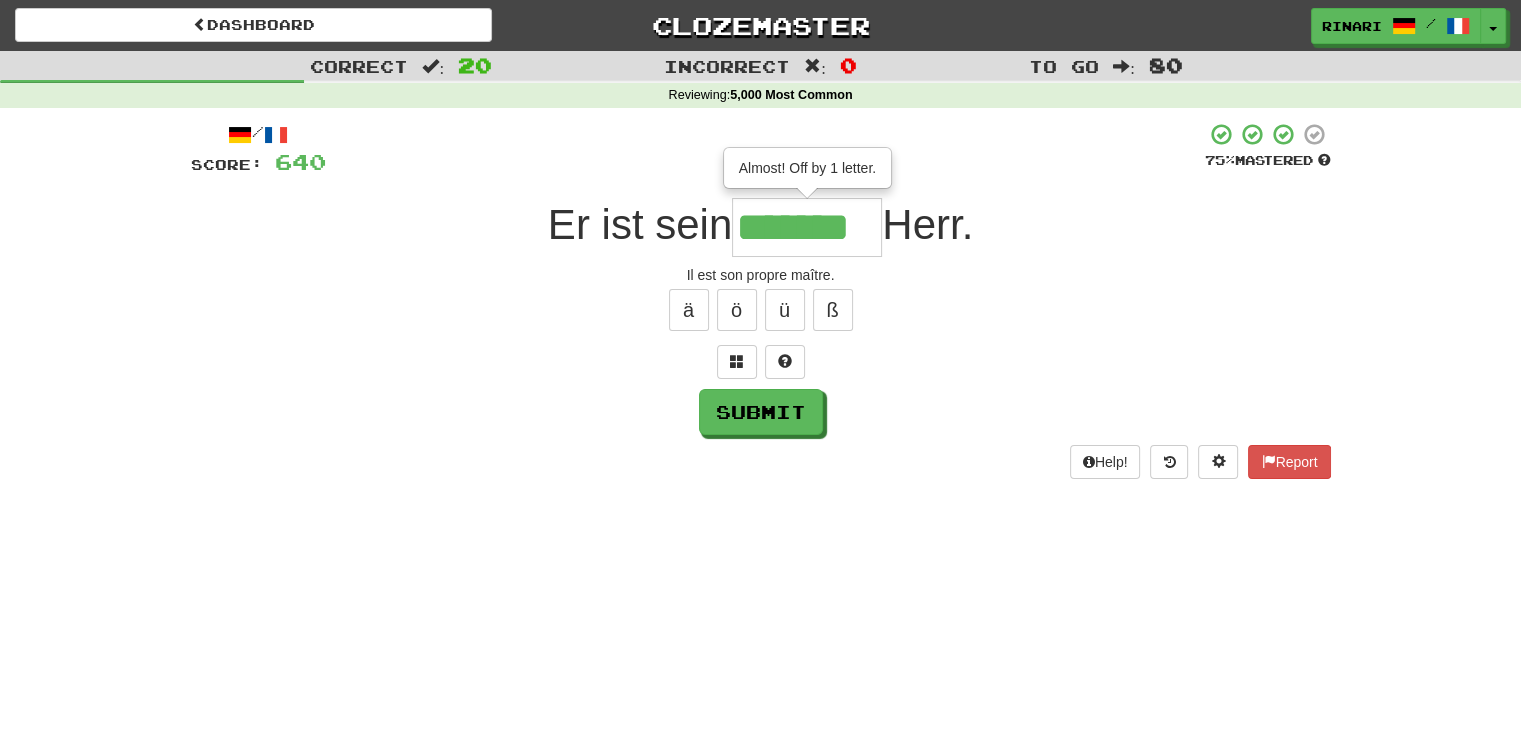 type on "*******" 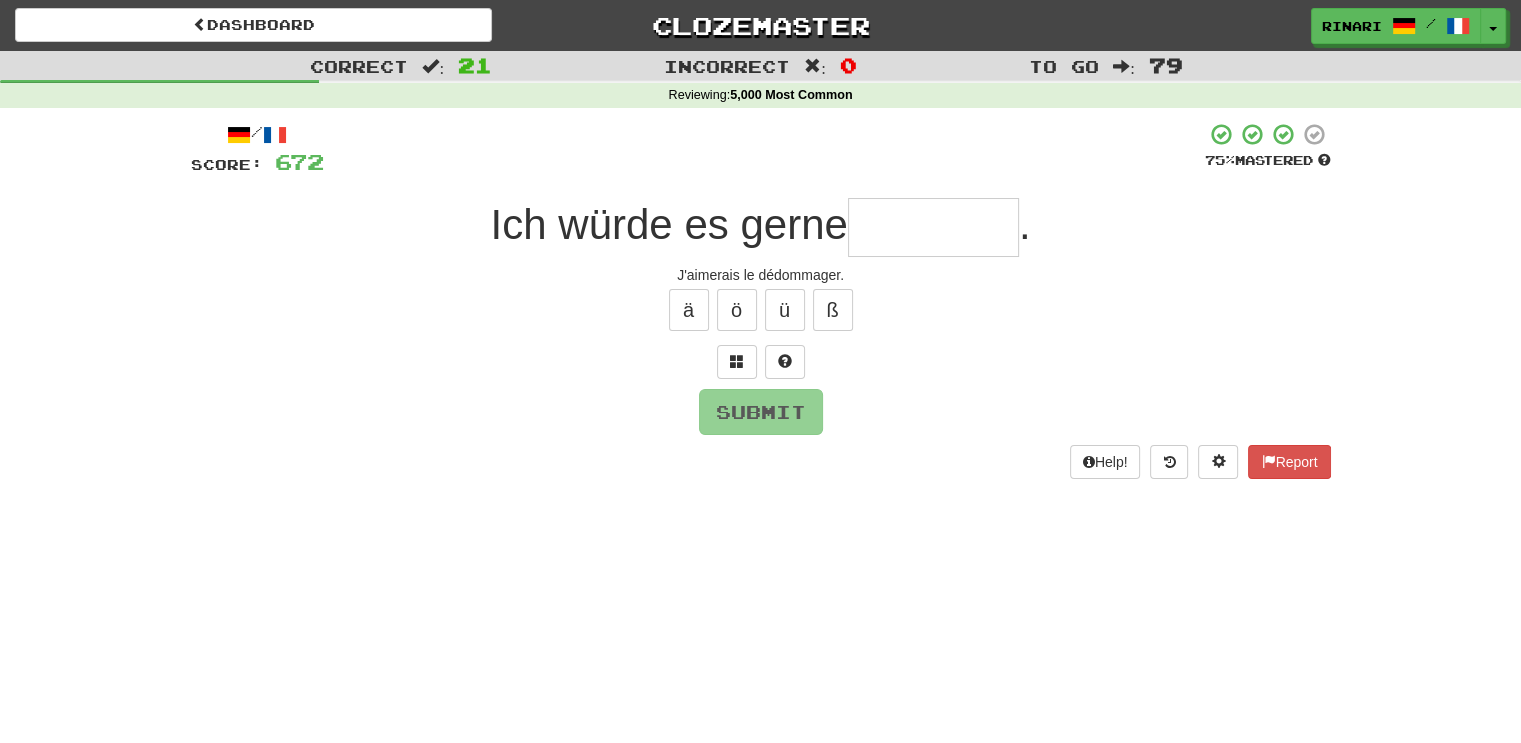 type on "*" 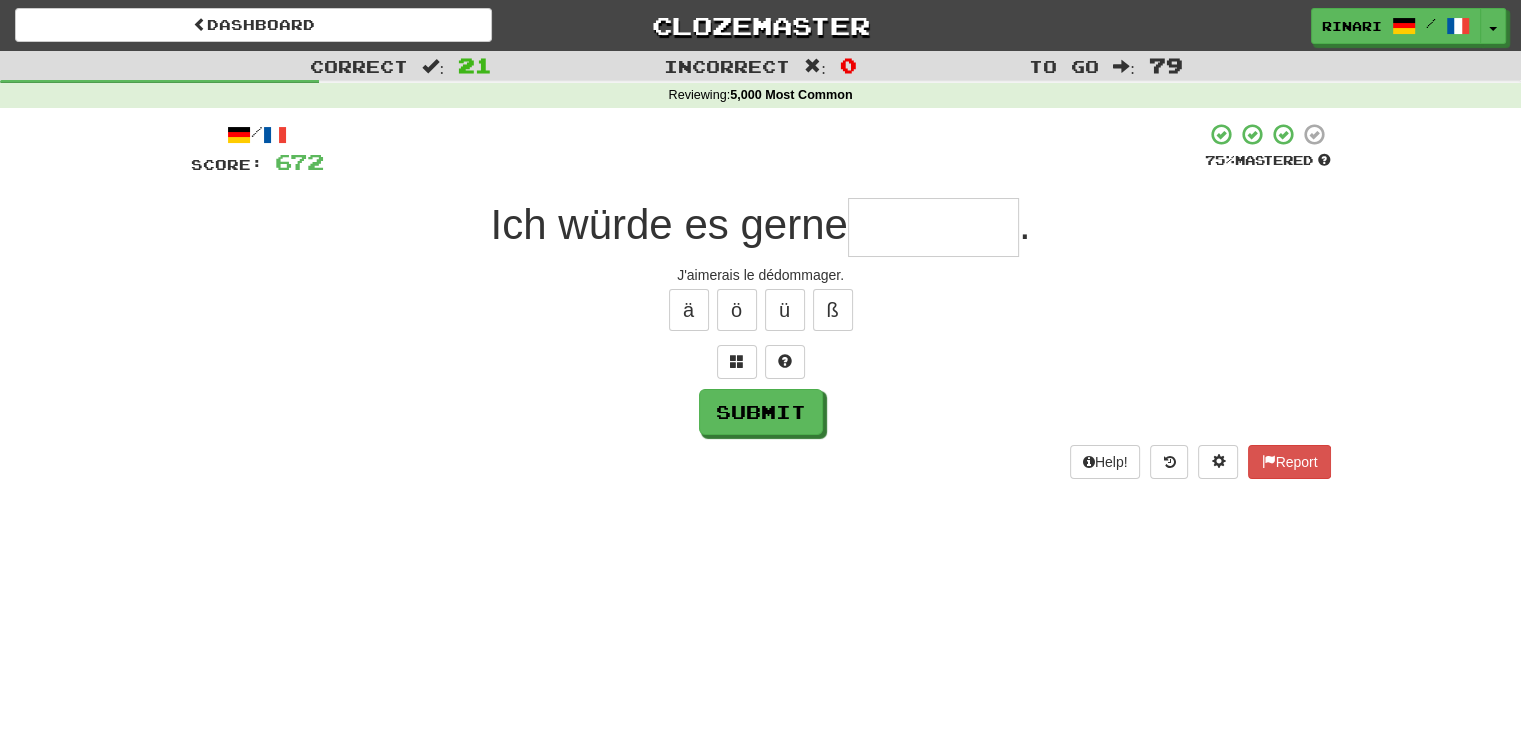 type on "*" 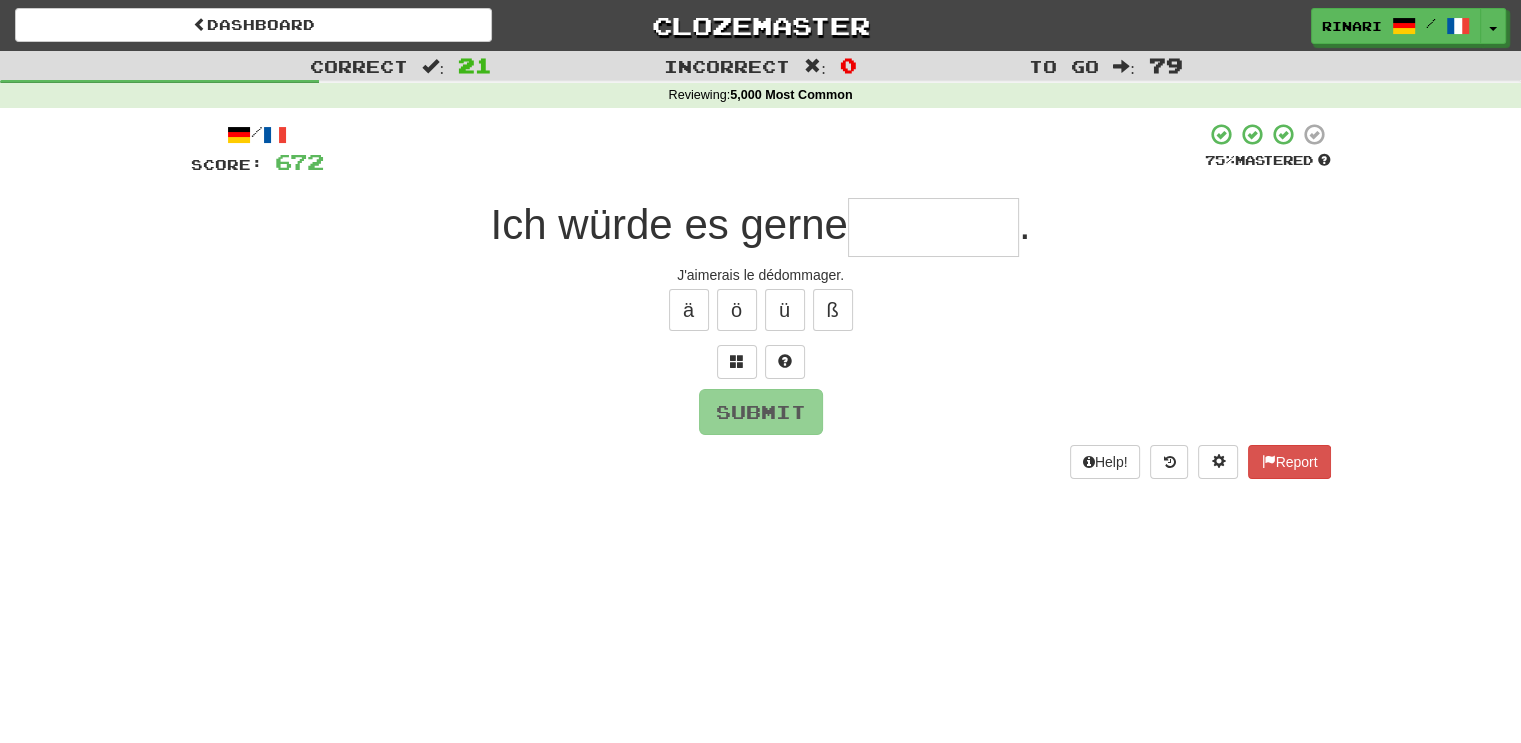 type on "*" 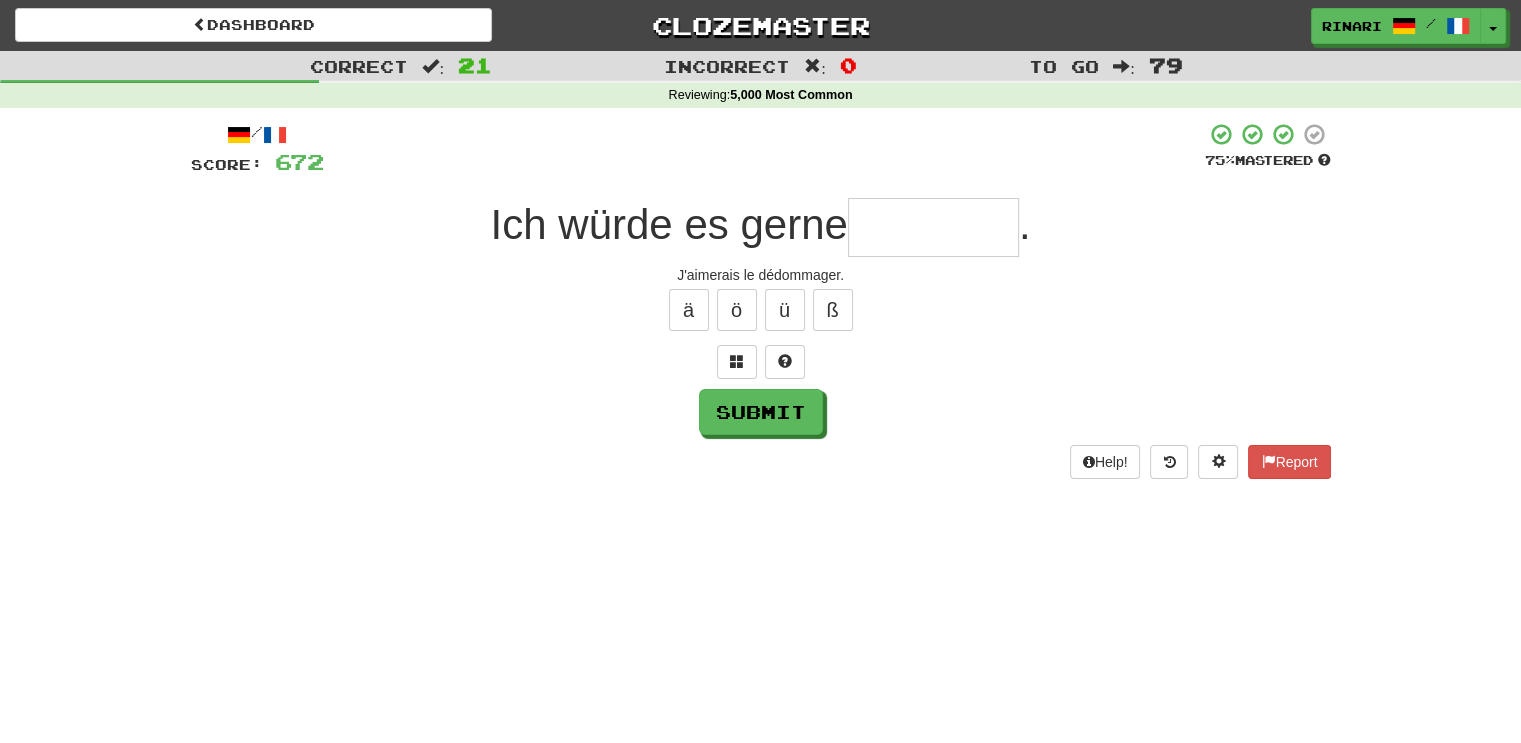 type on "*" 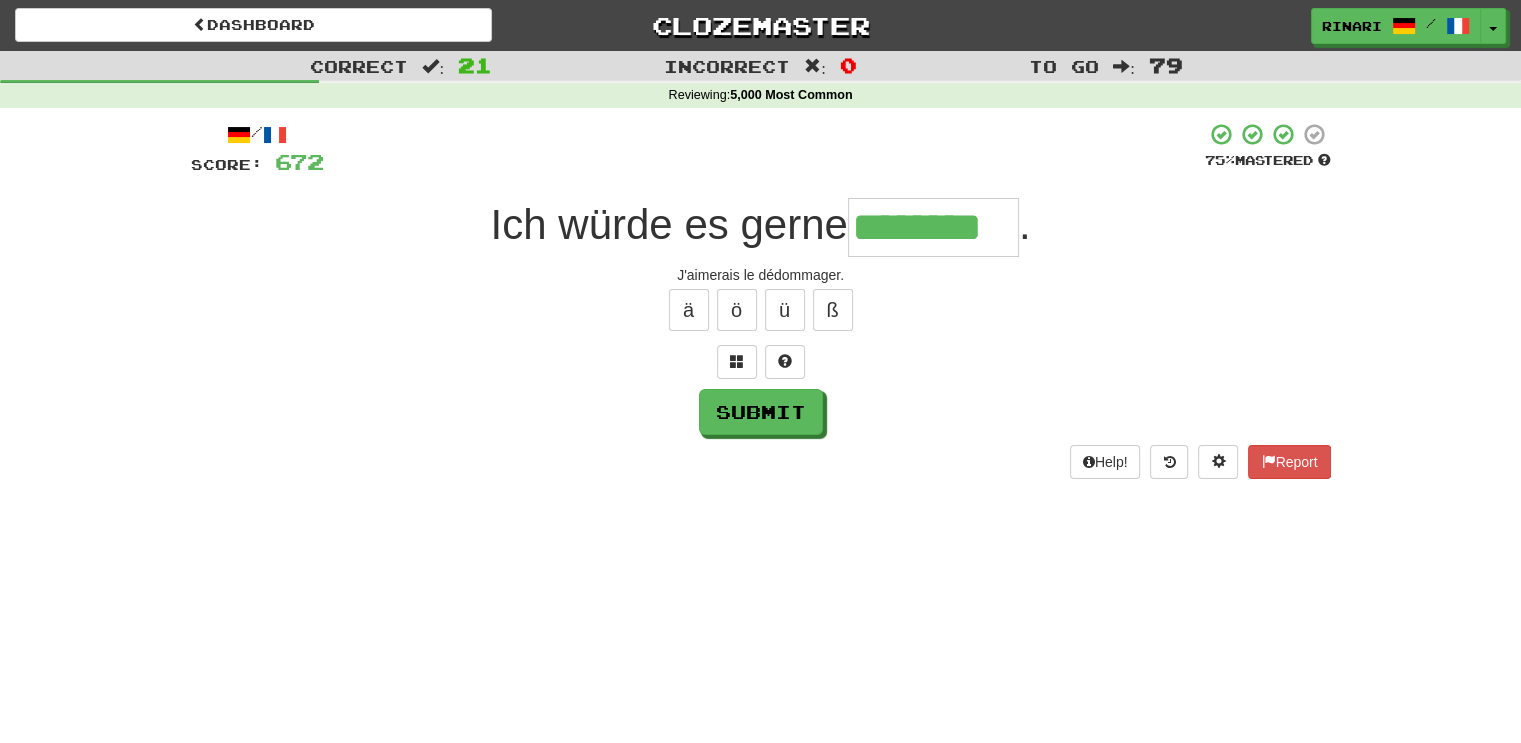 type on "********" 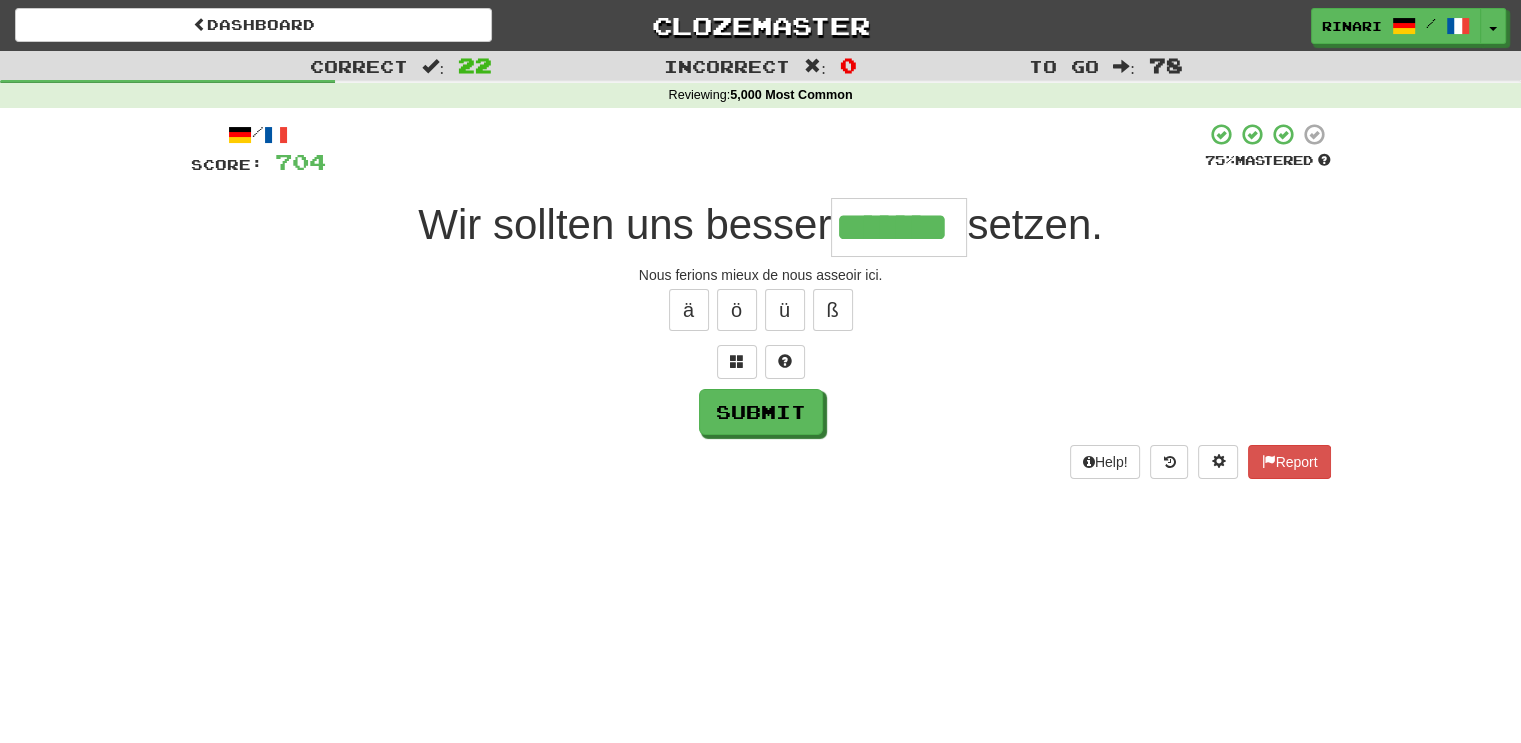 type on "*******" 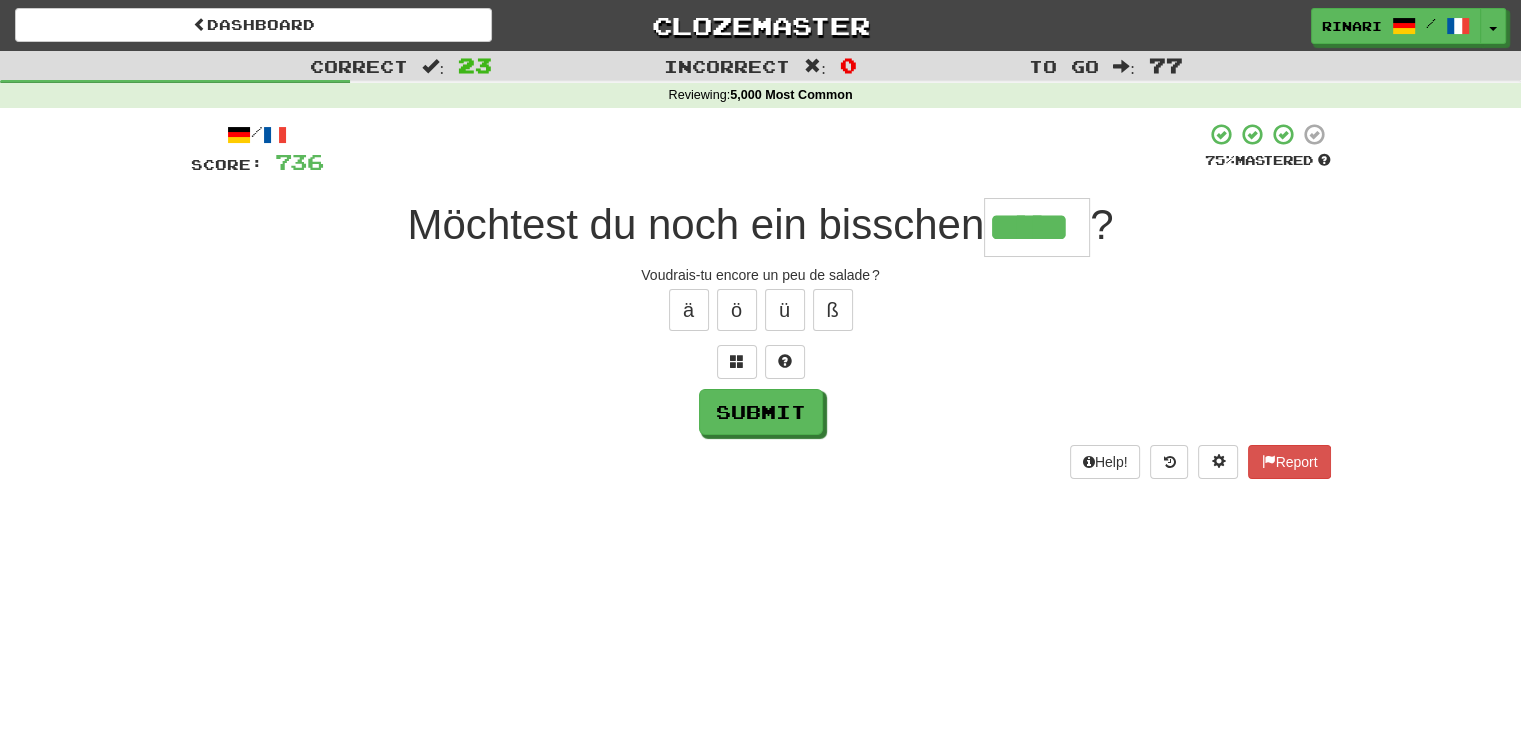 type on "*****" 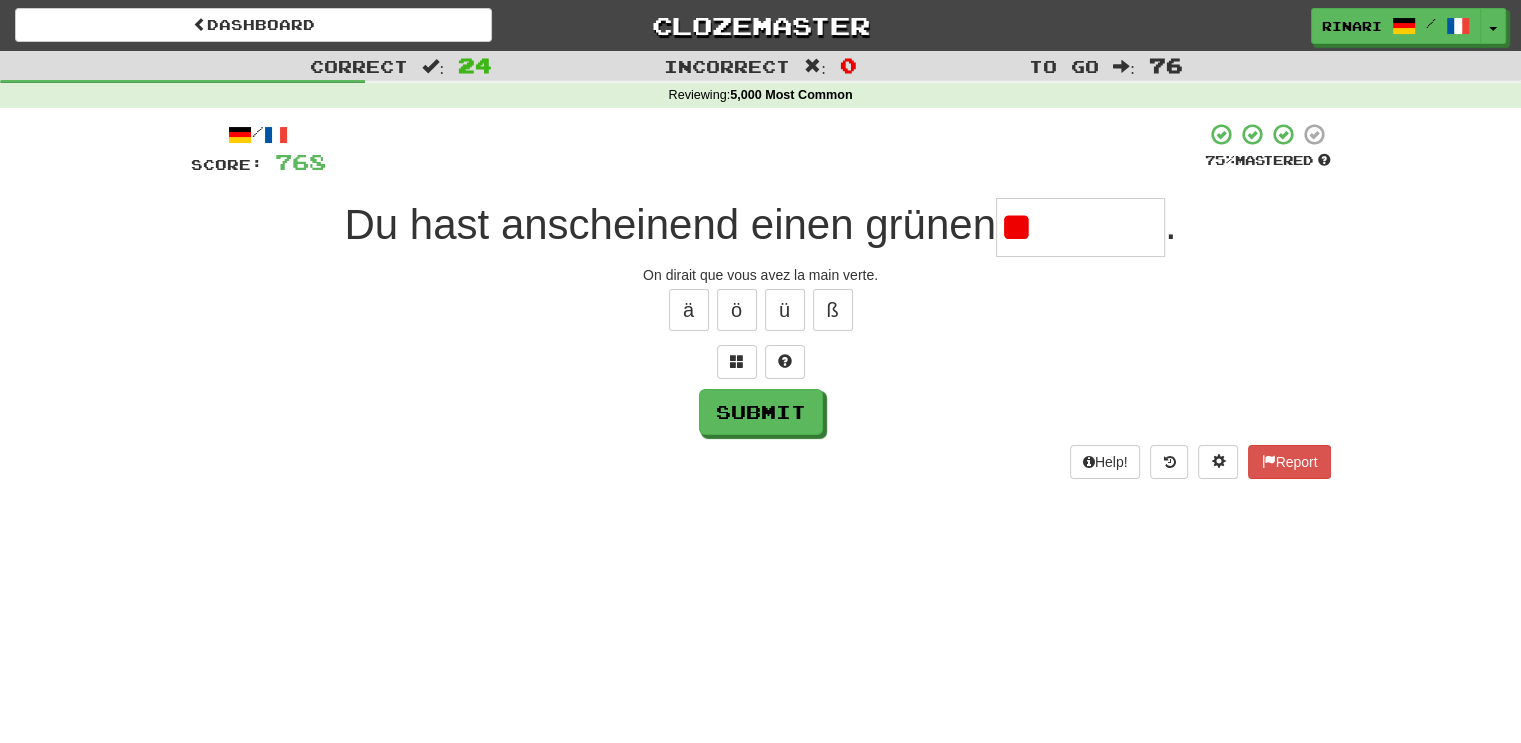 type on "*" 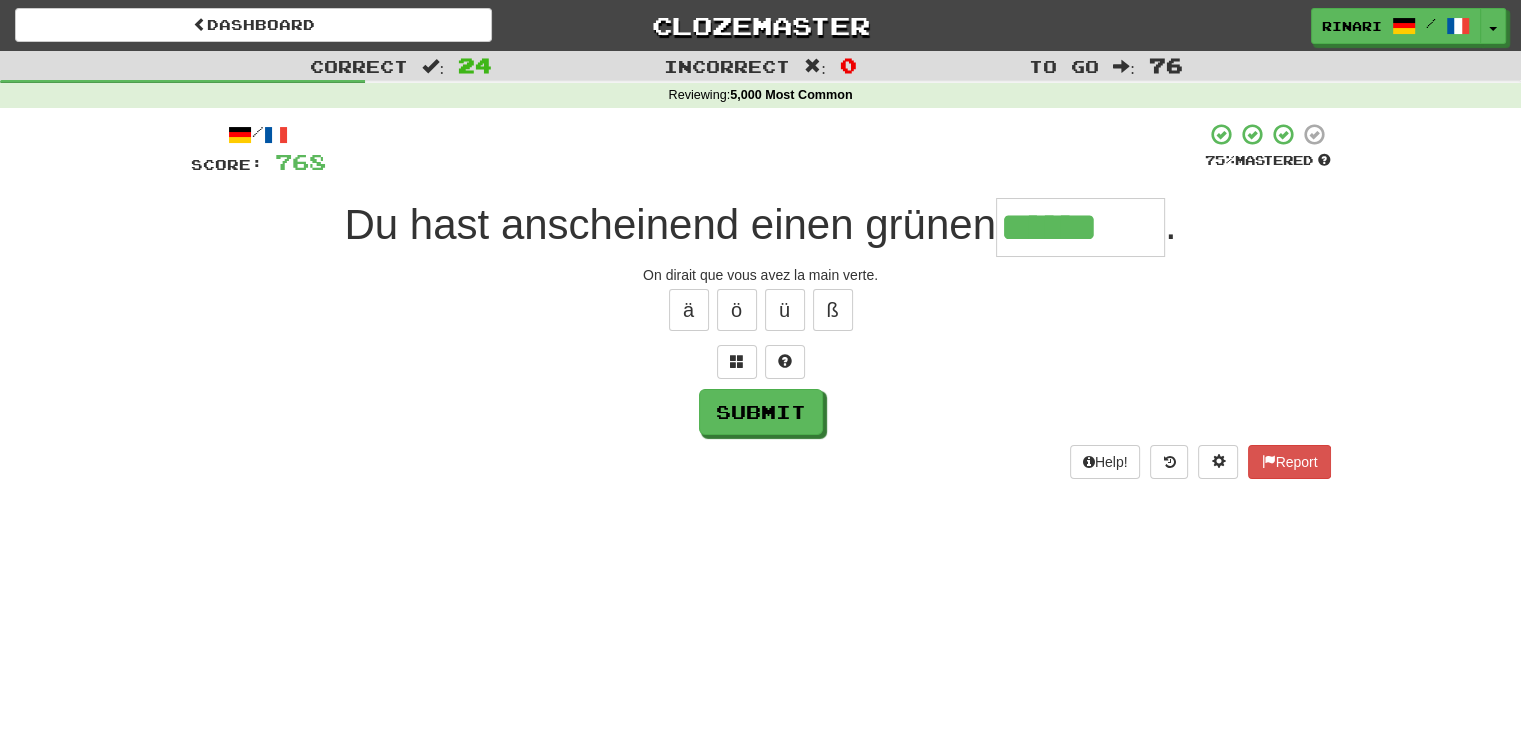 type on "******" 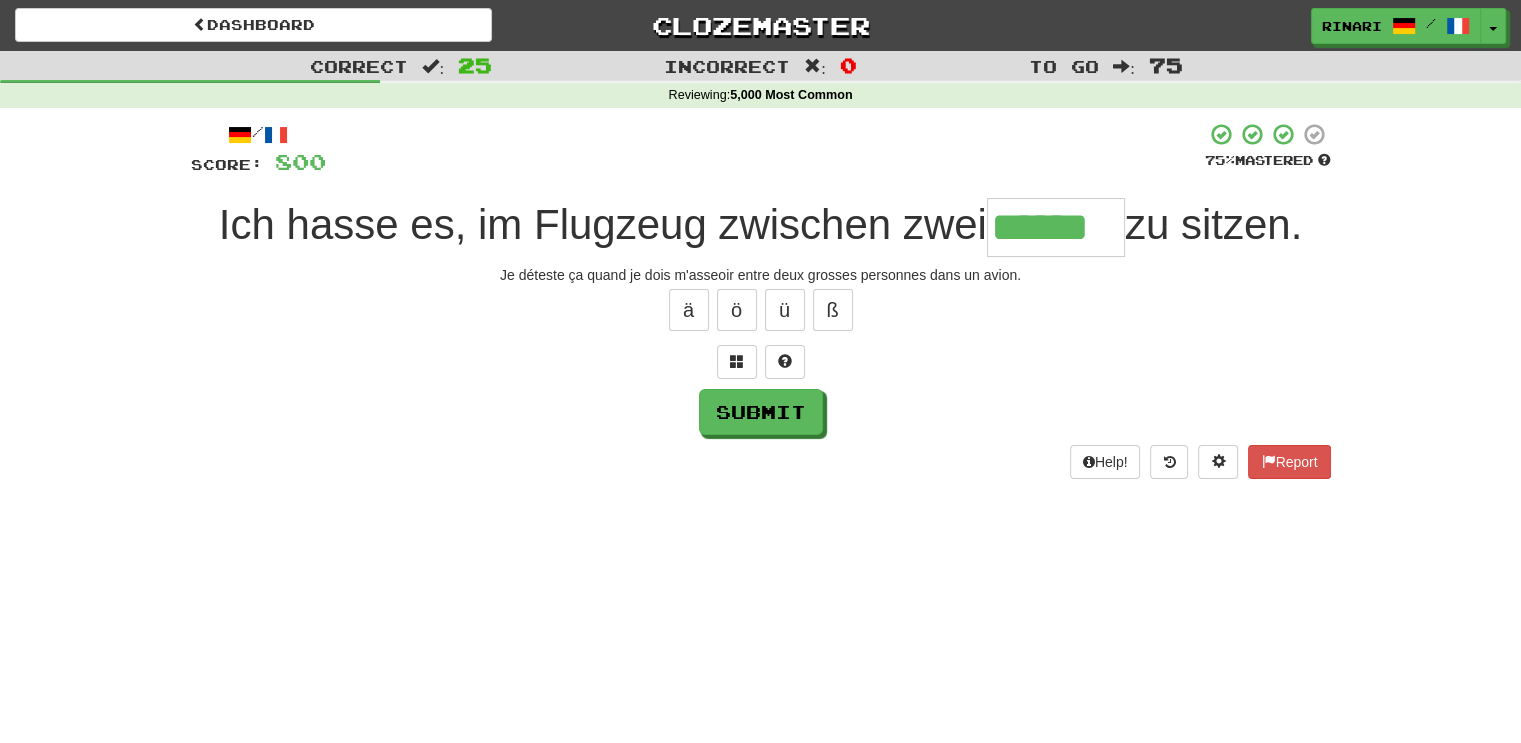 type on "******" 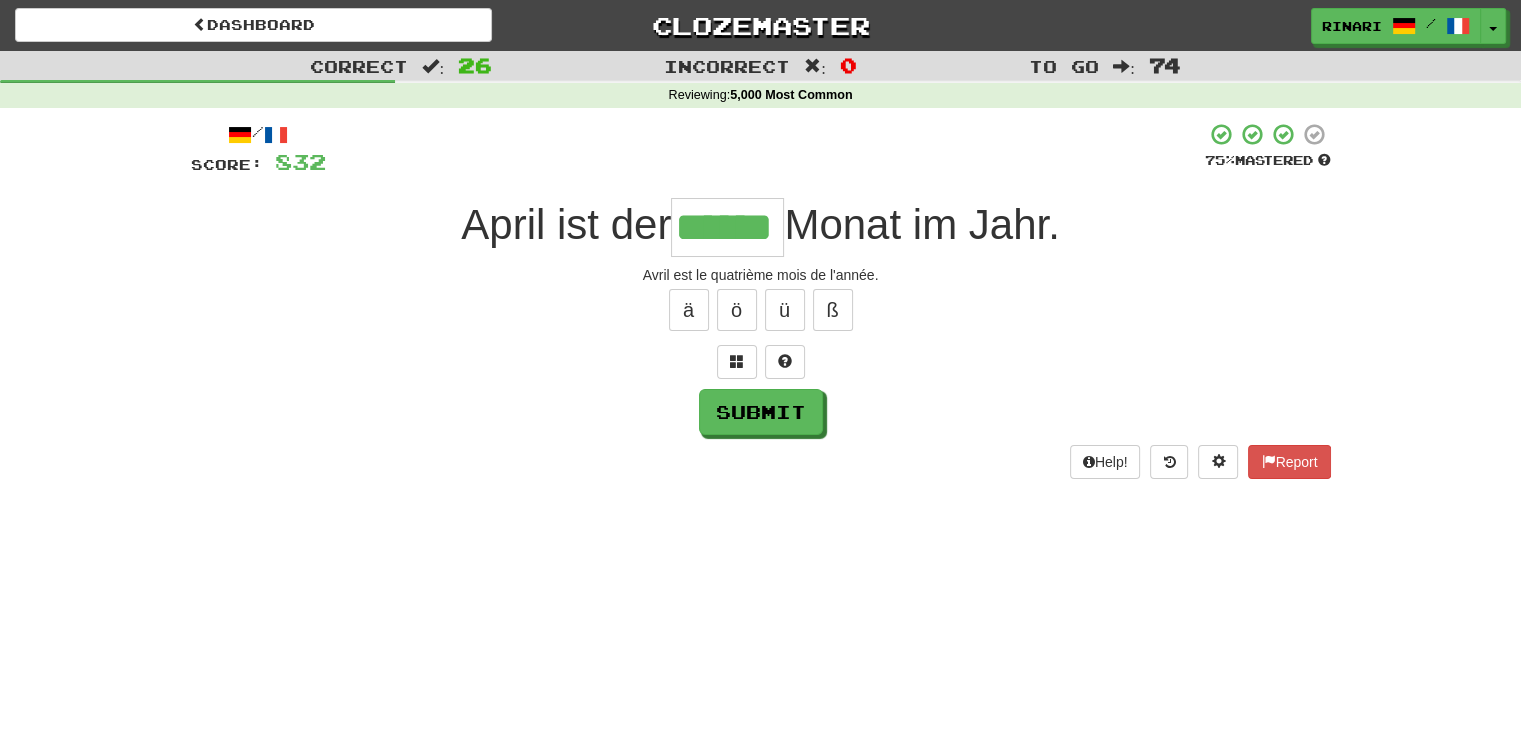 type on "******" 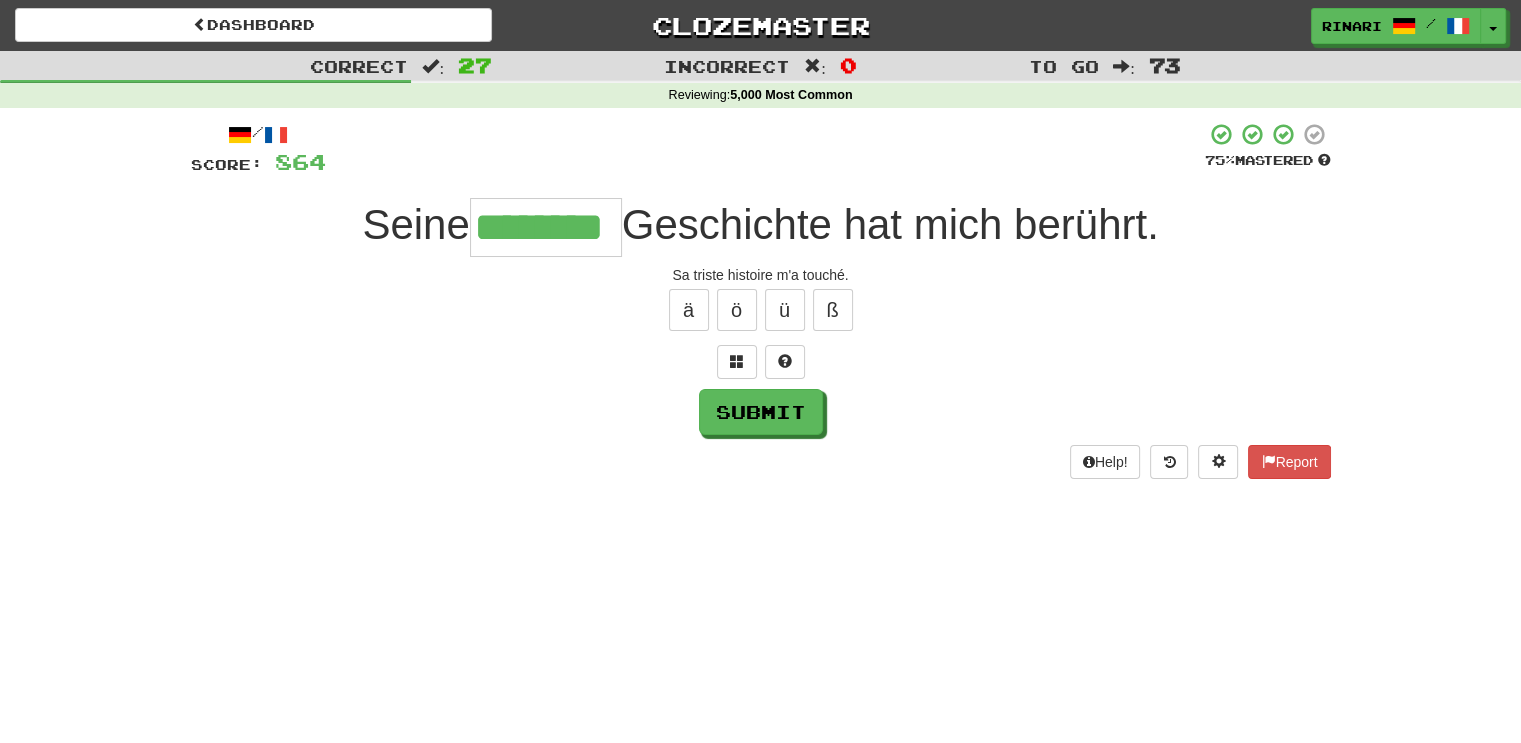type on "********" 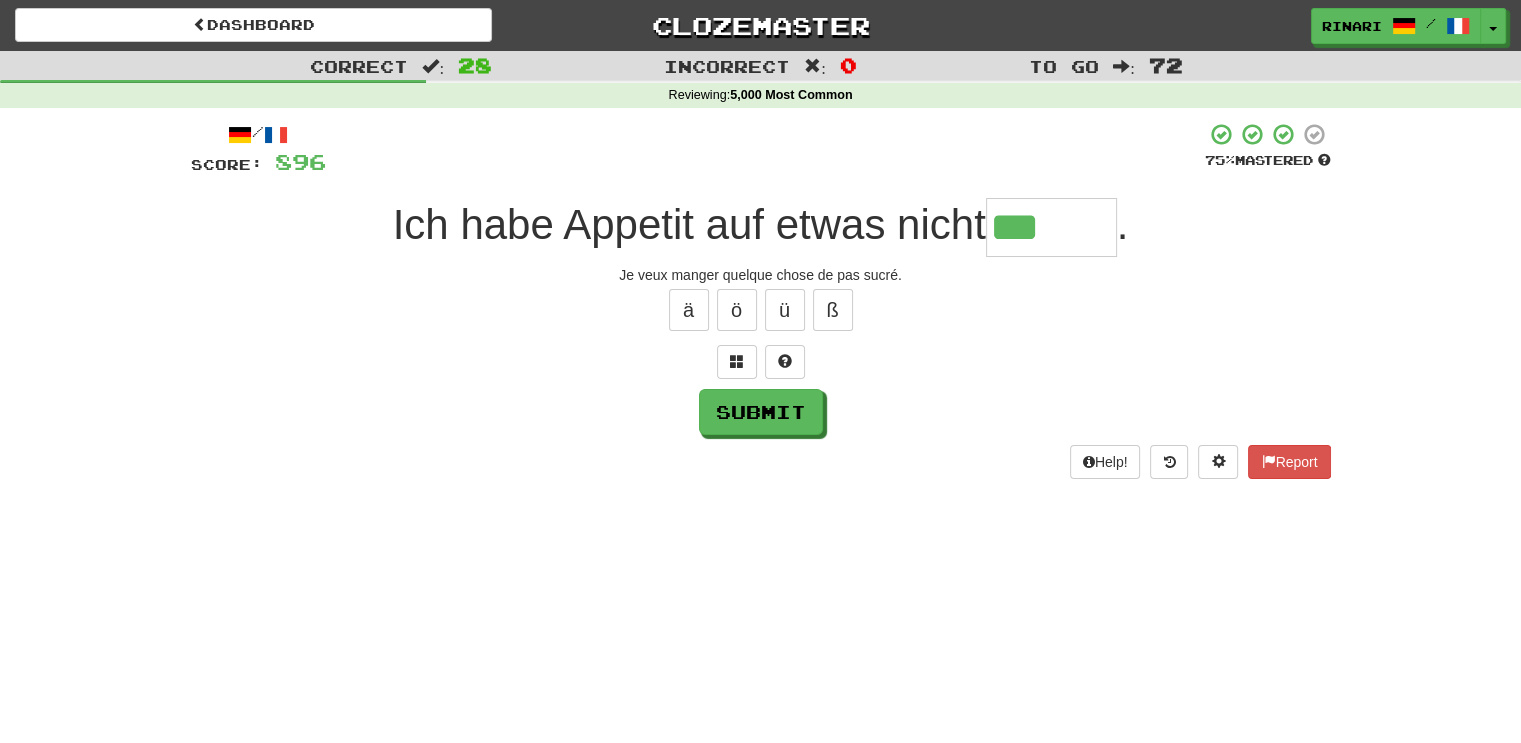 click on "Help!  Report" at bounding box center (761, 462) 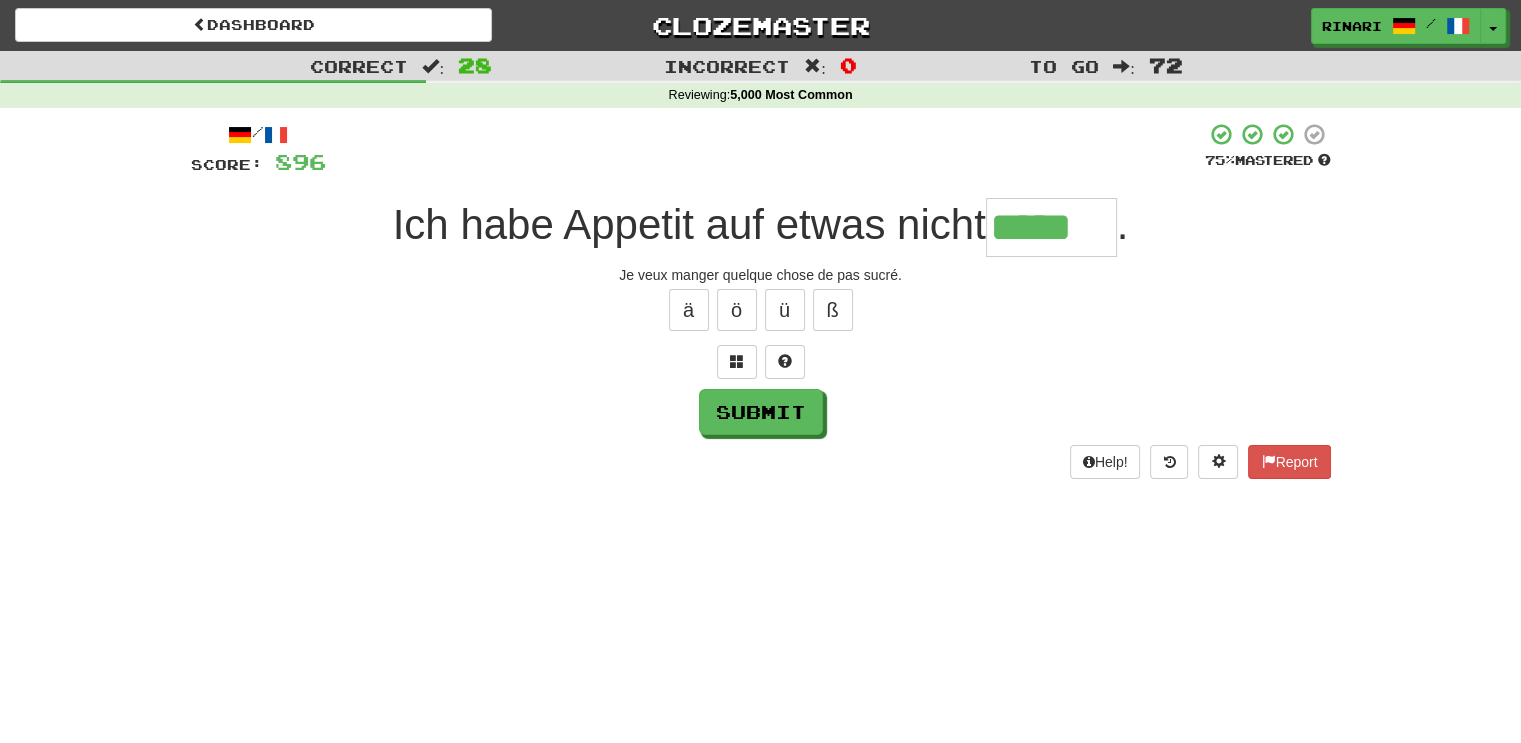 click on "*****" at bounding box center [1051, 227] 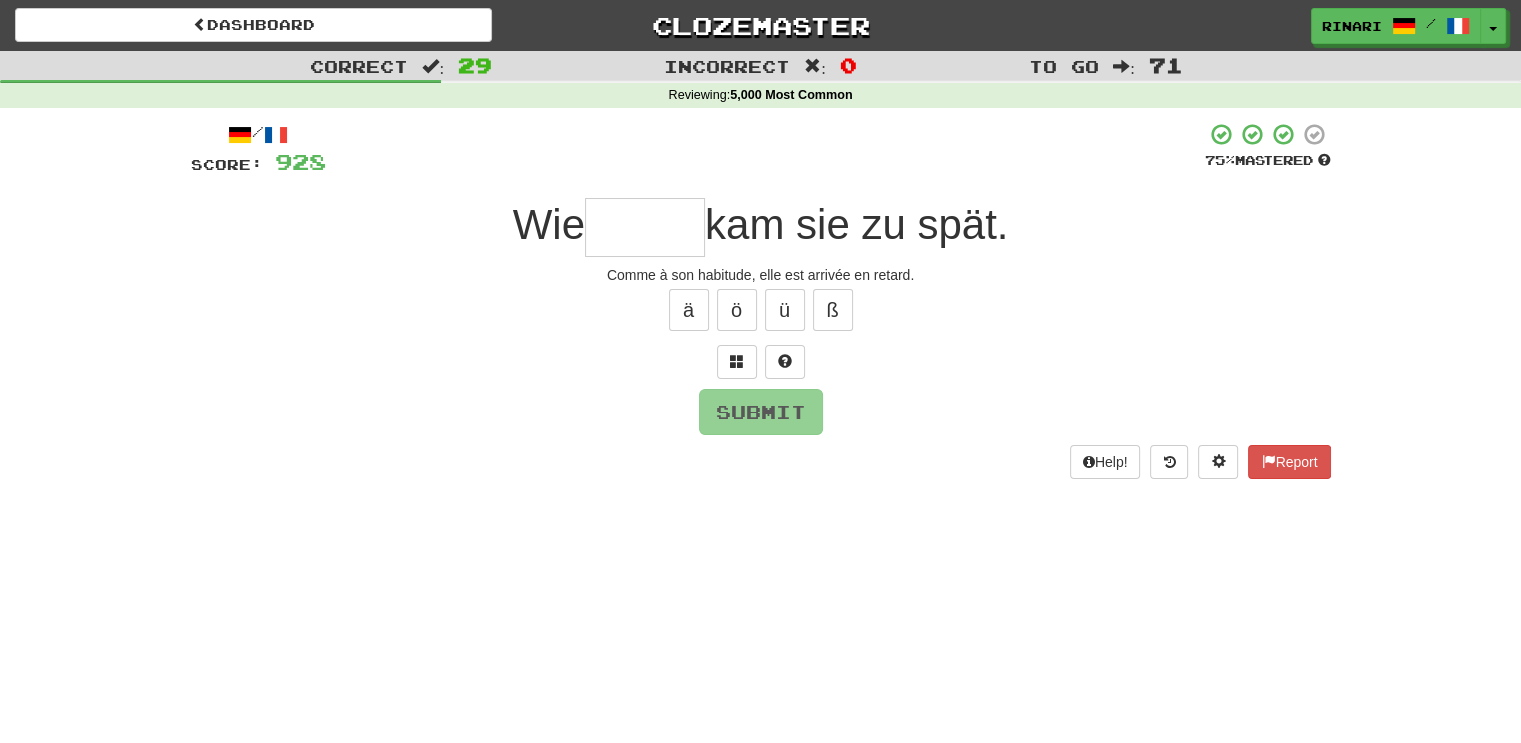 type on "*" 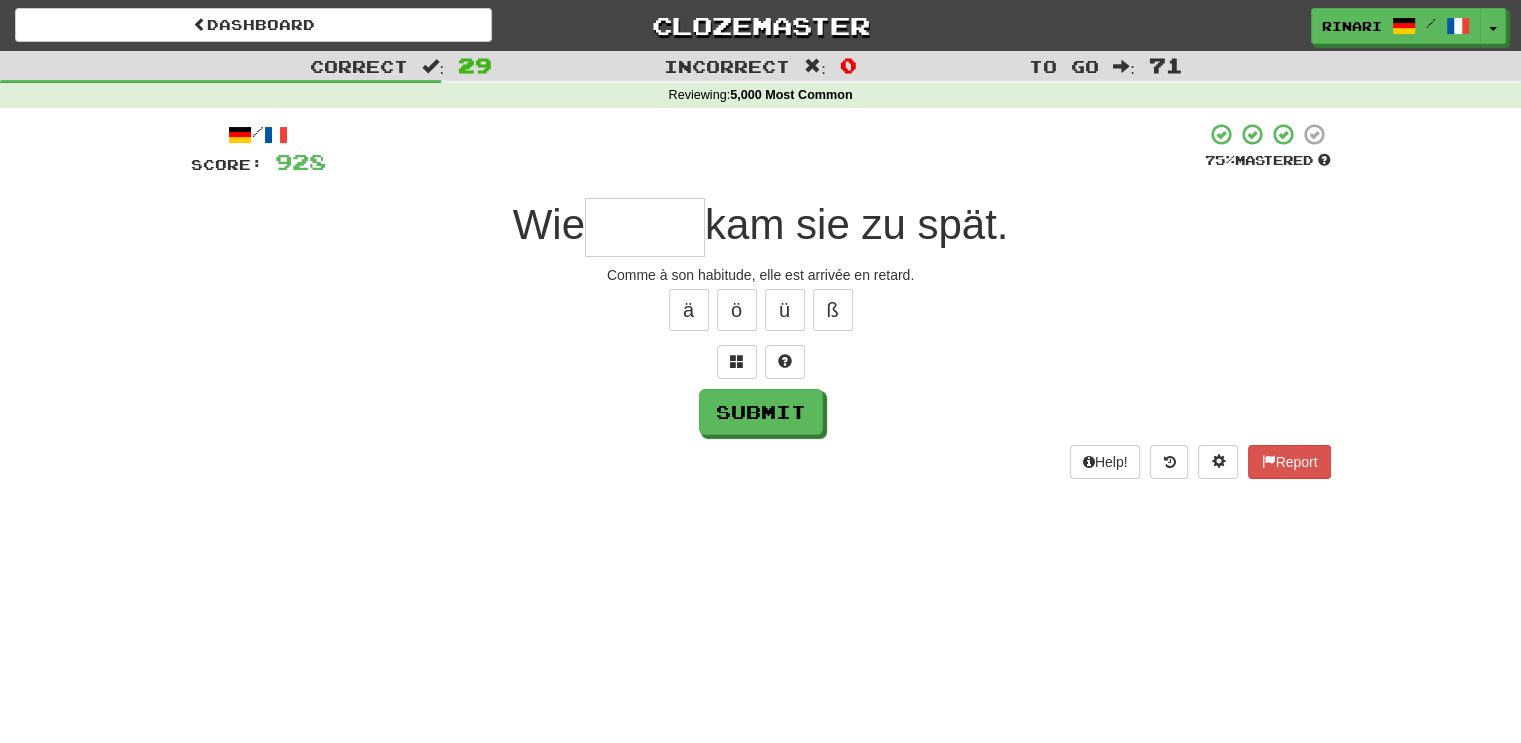 type on "*" 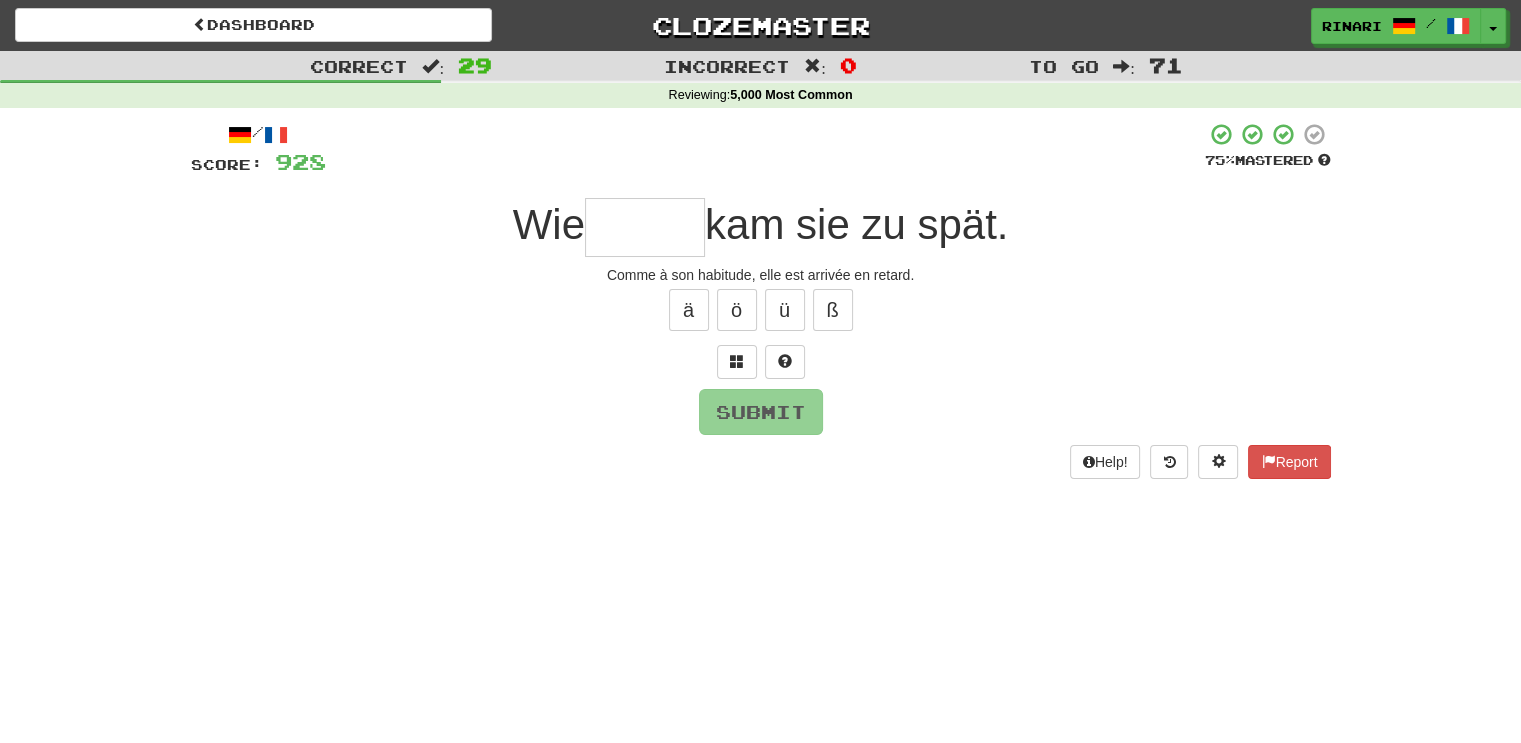 type on "*" 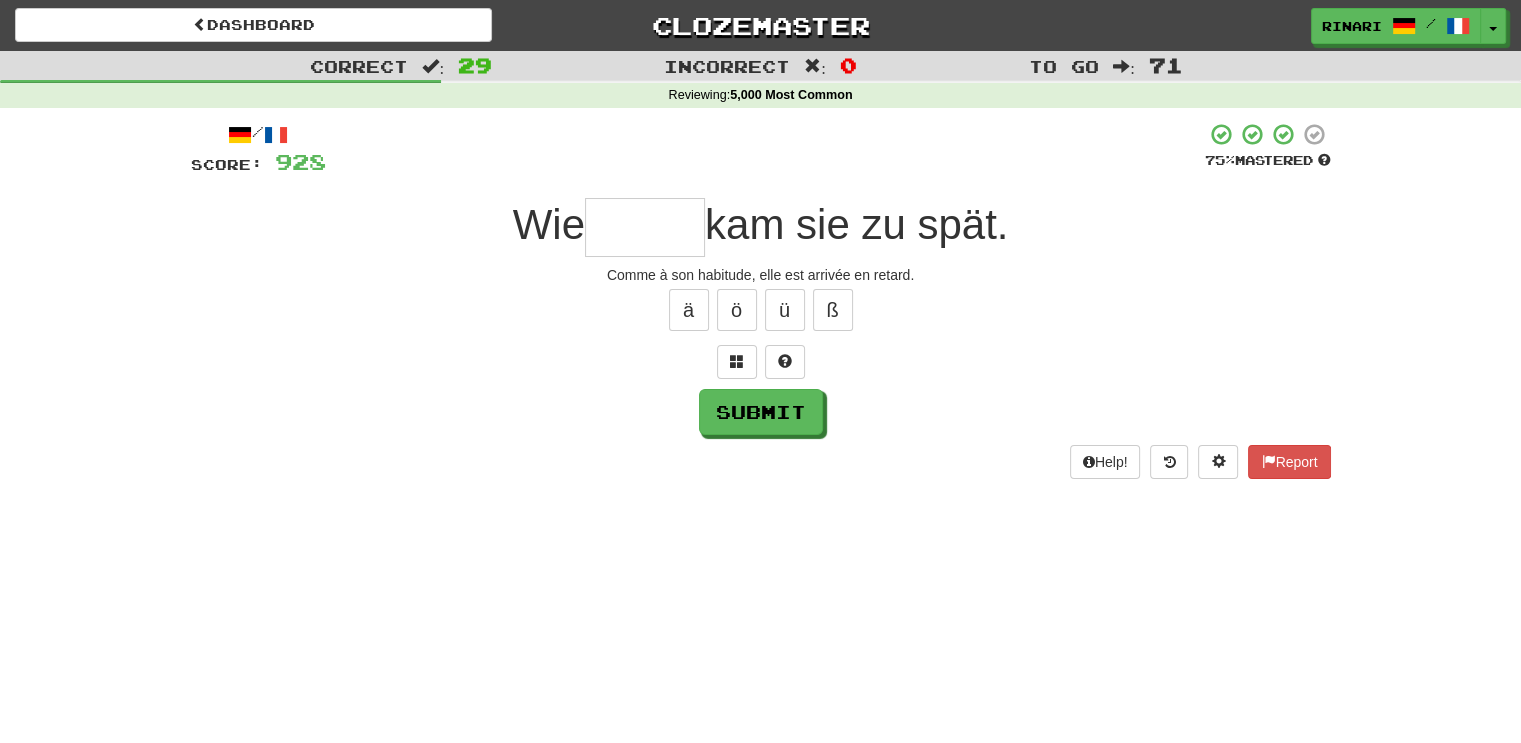 type on "*" 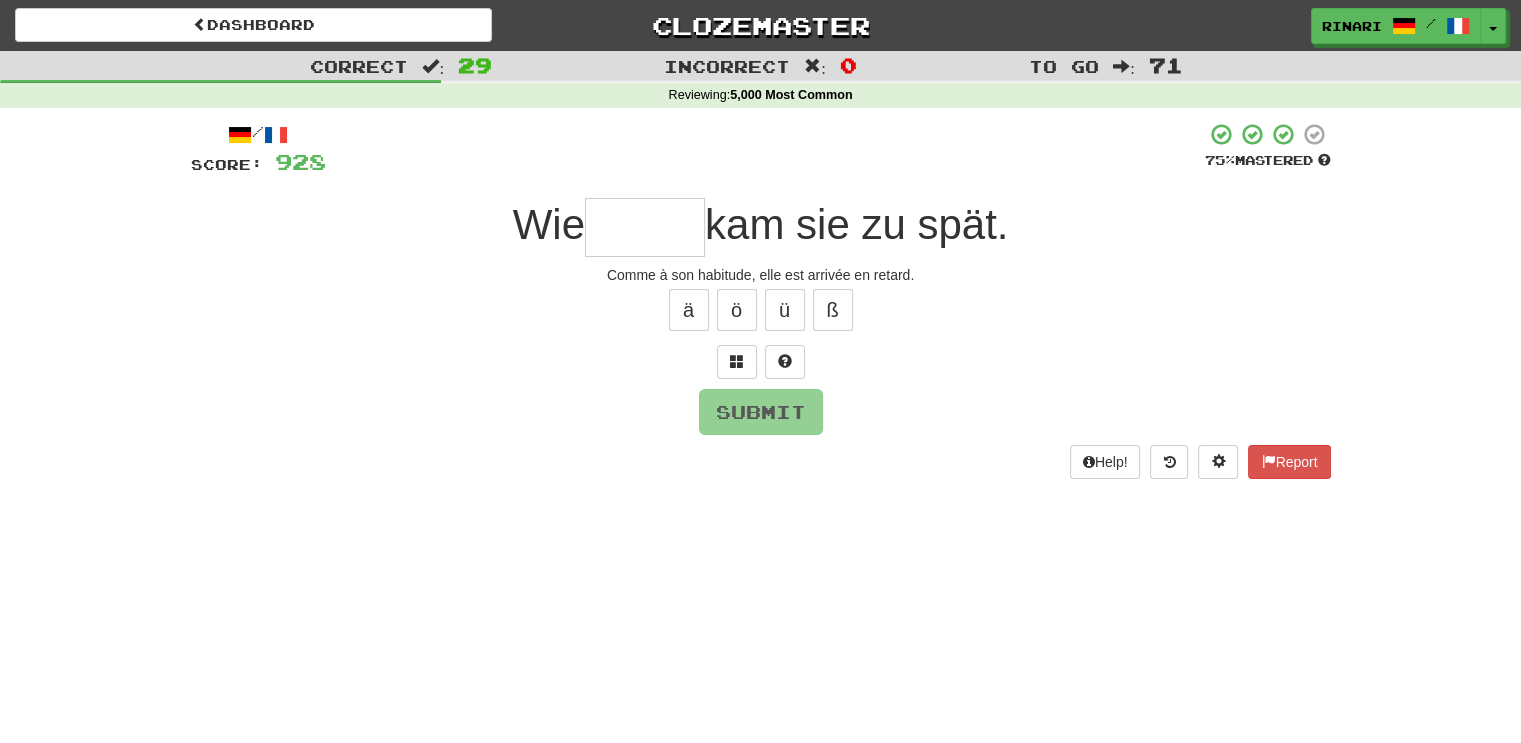 type on "*" 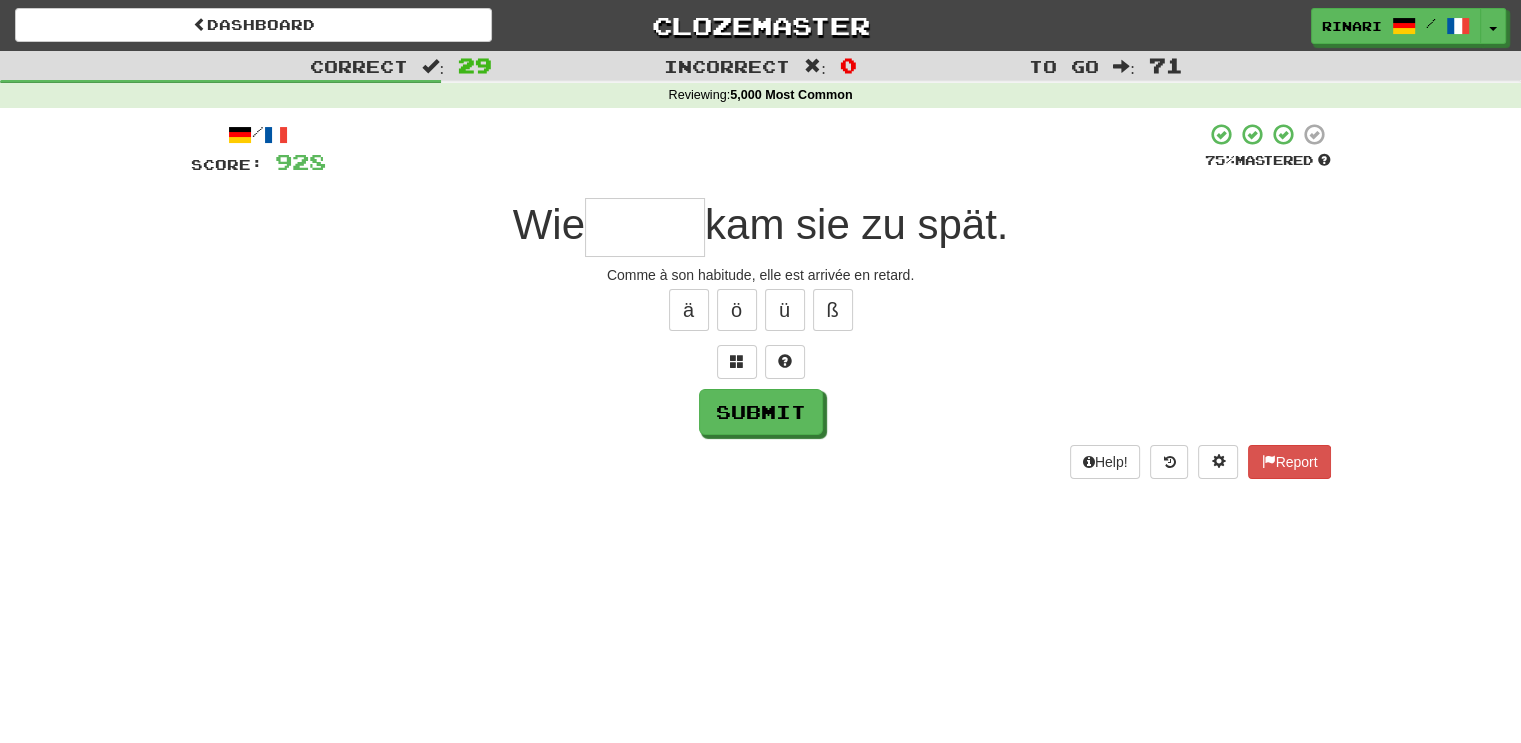 type on "*" 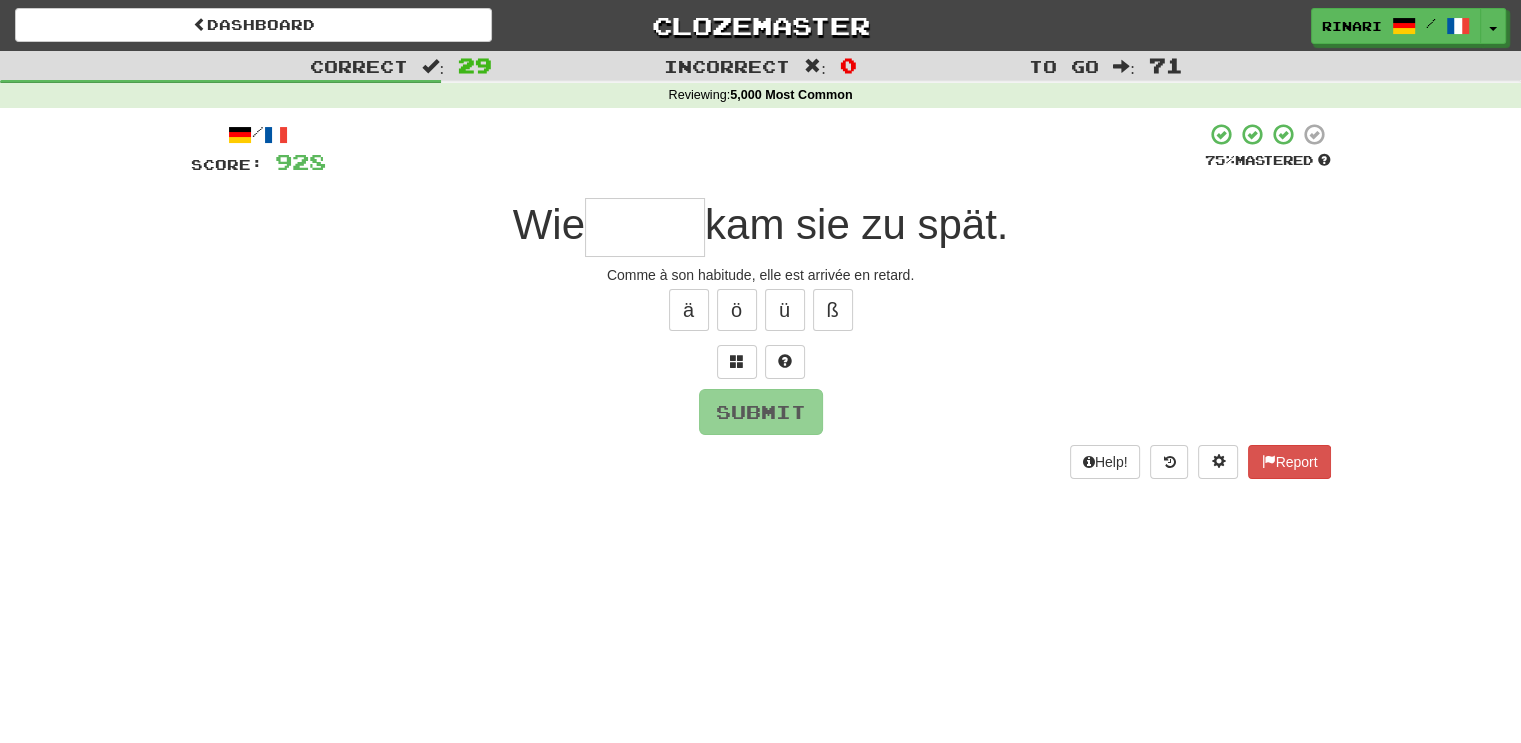 type on "*" 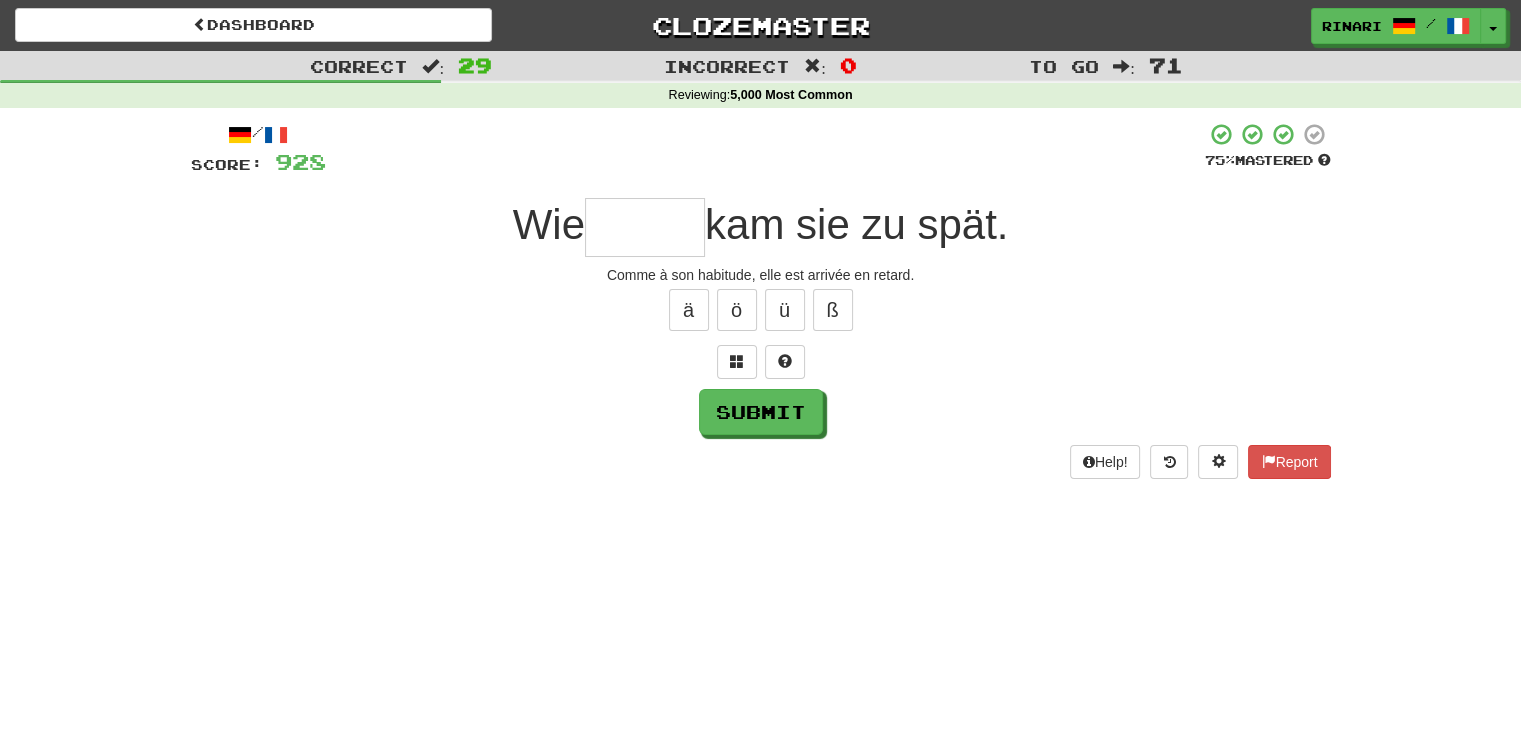 type on "*" 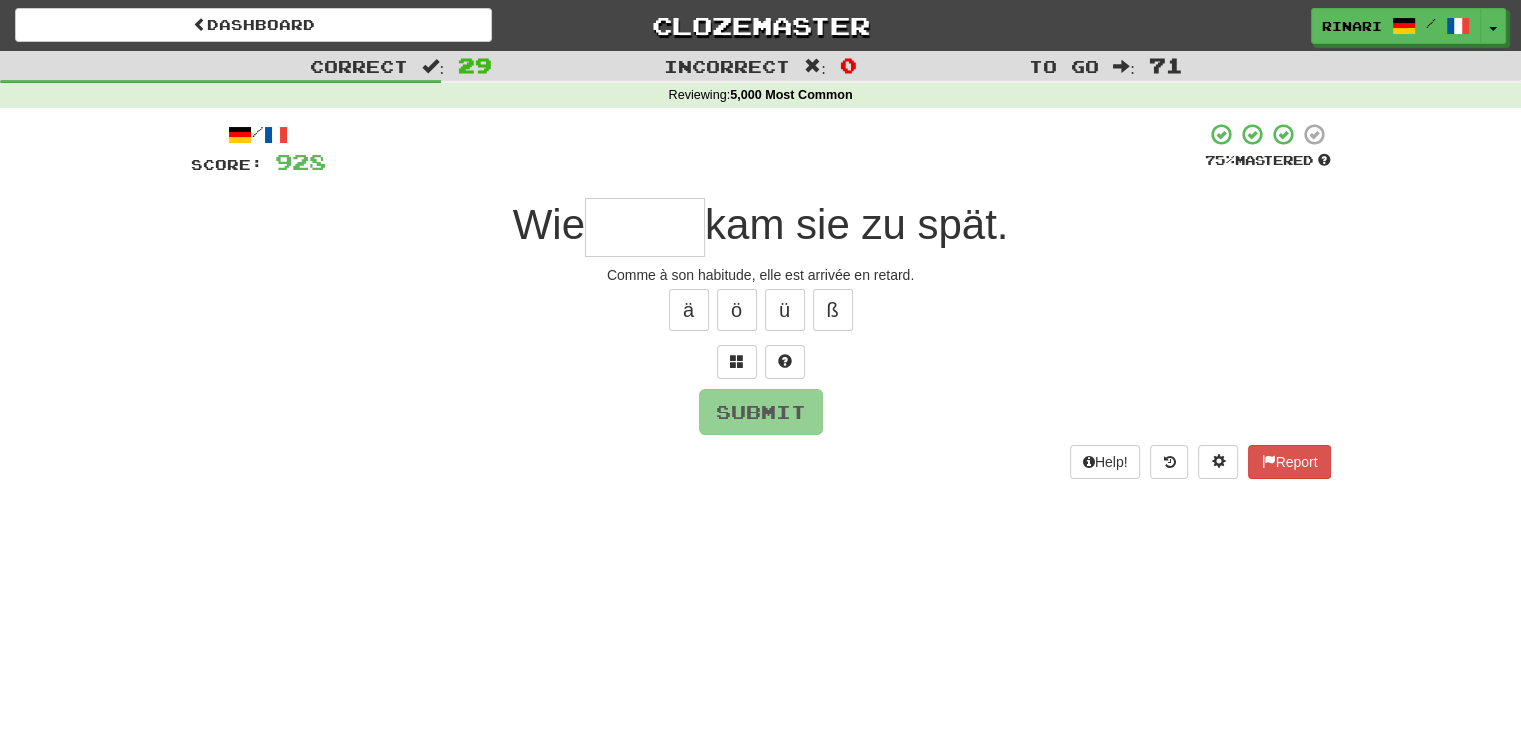 type on "*" 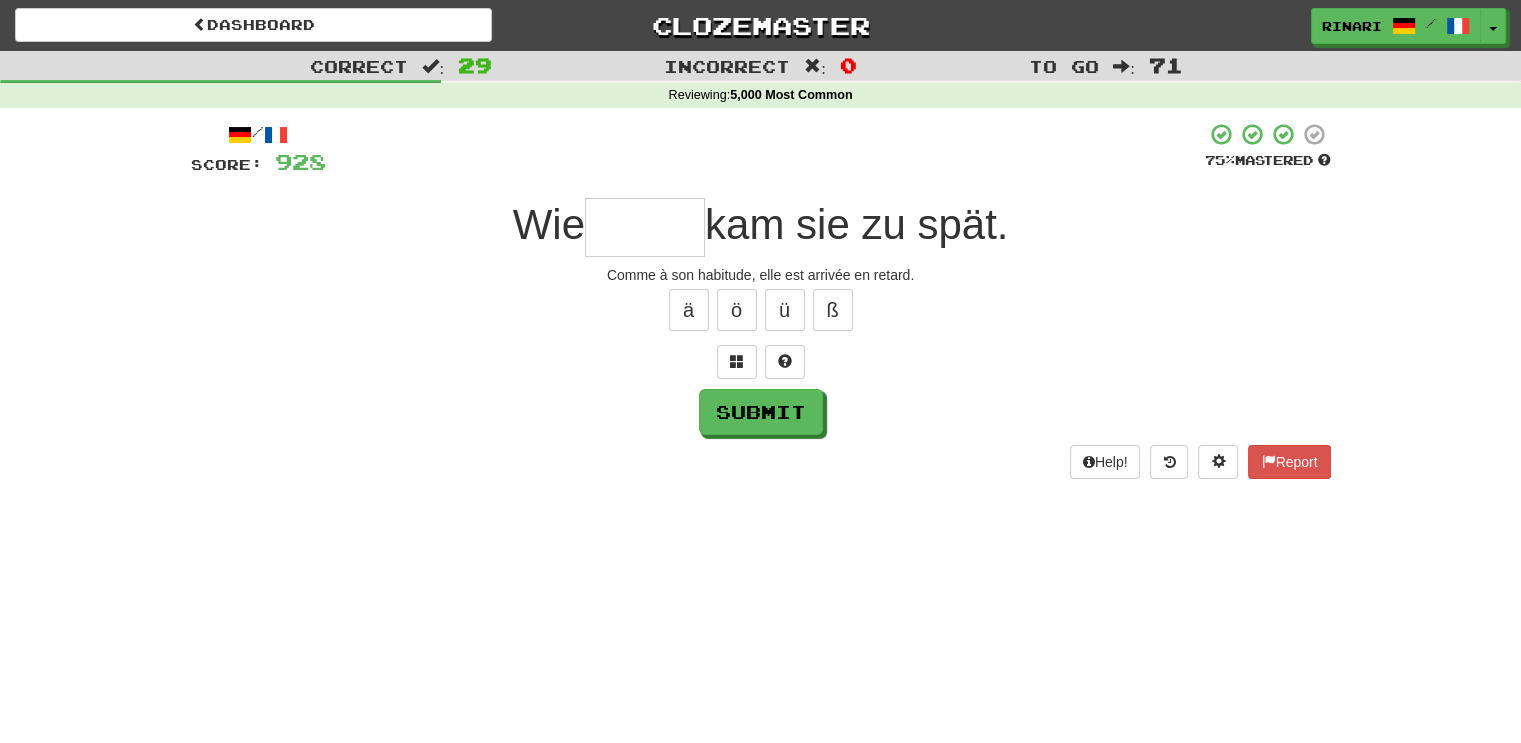 type on "*" 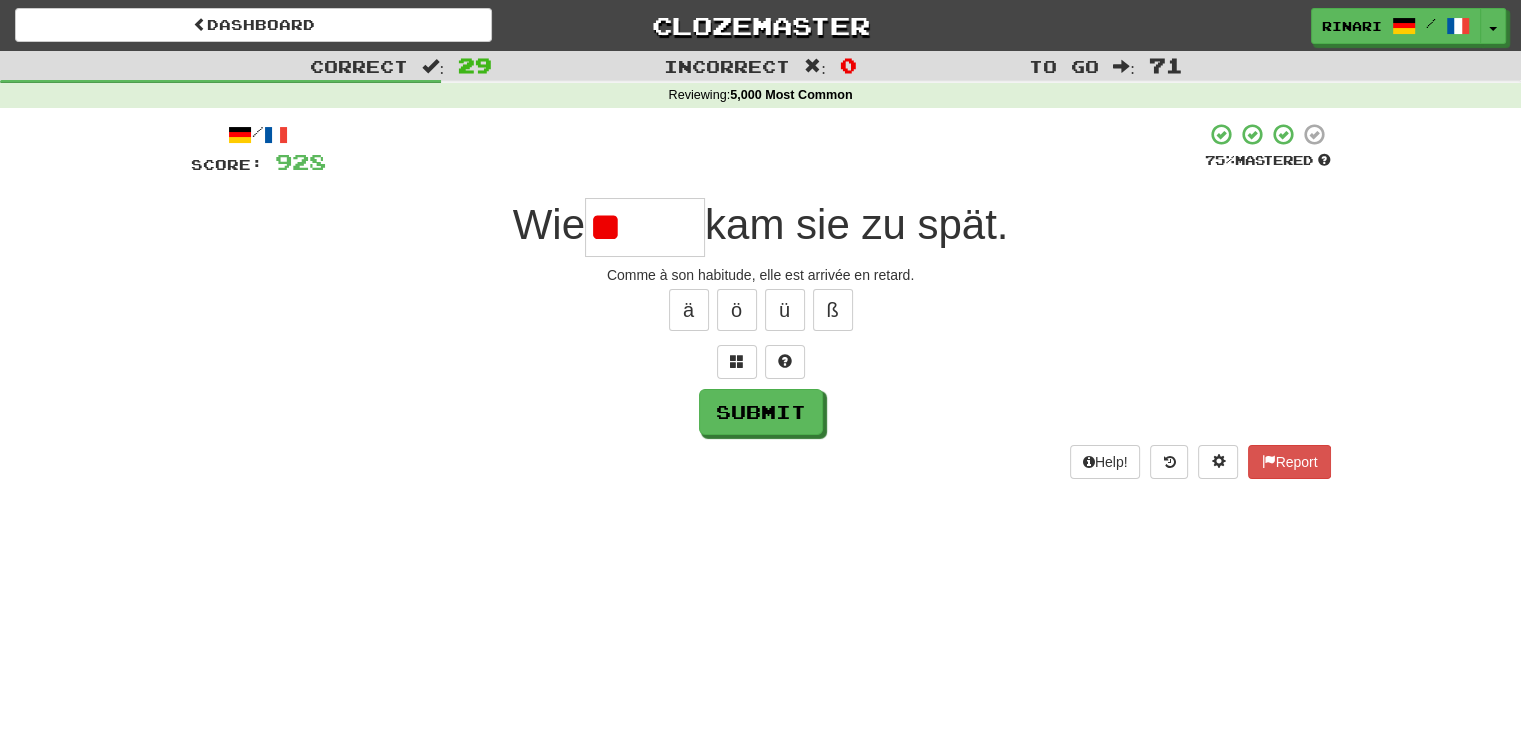 type on "*" 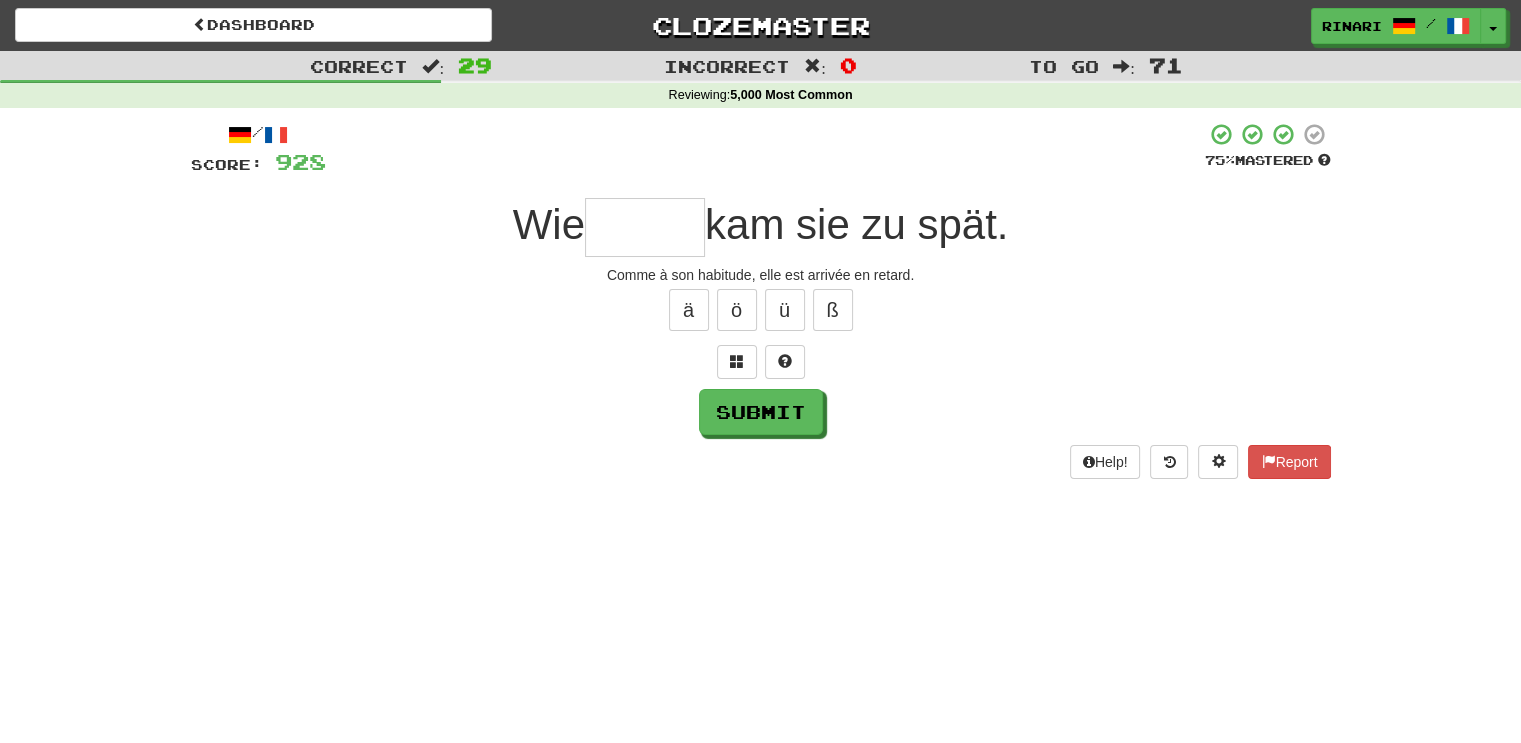 type on "*" 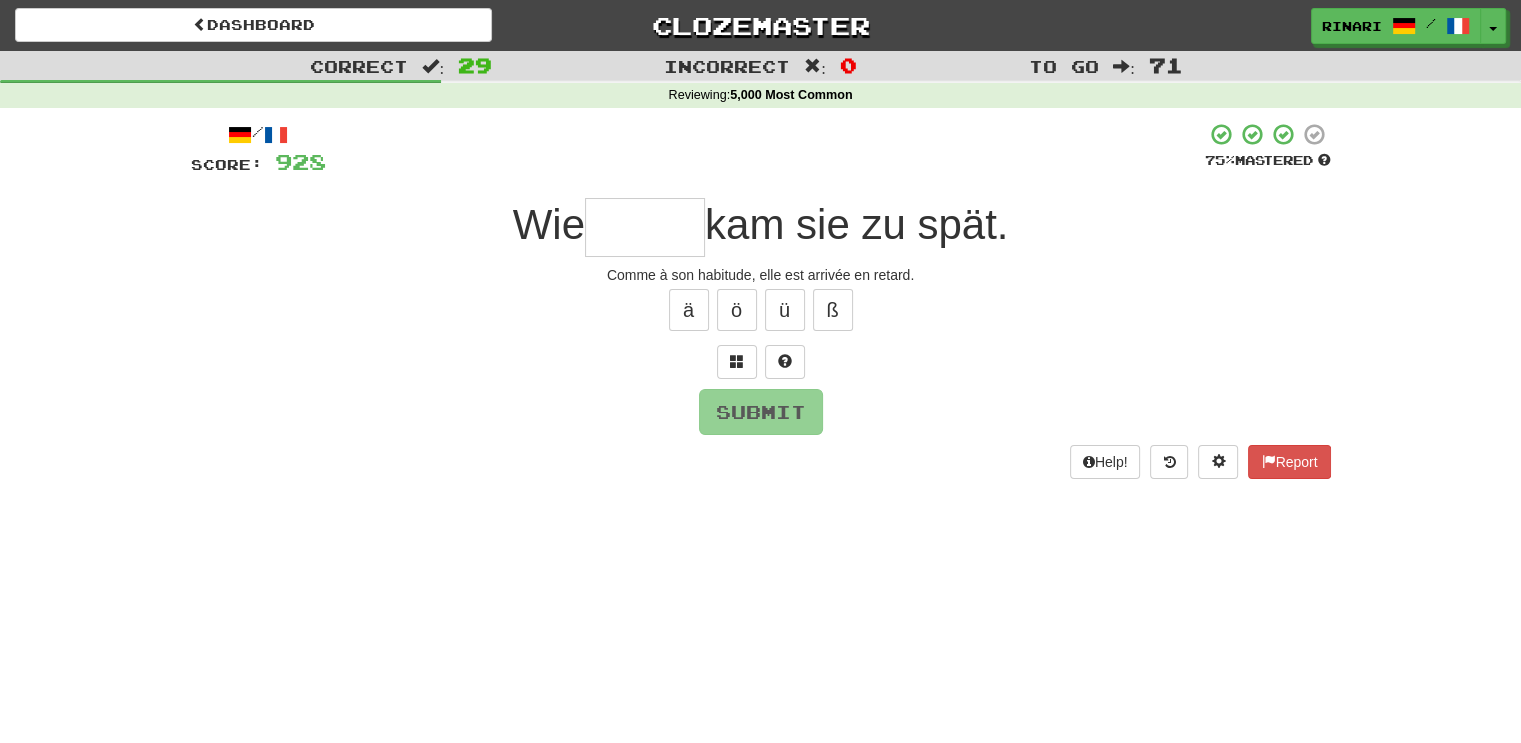 type on "*" 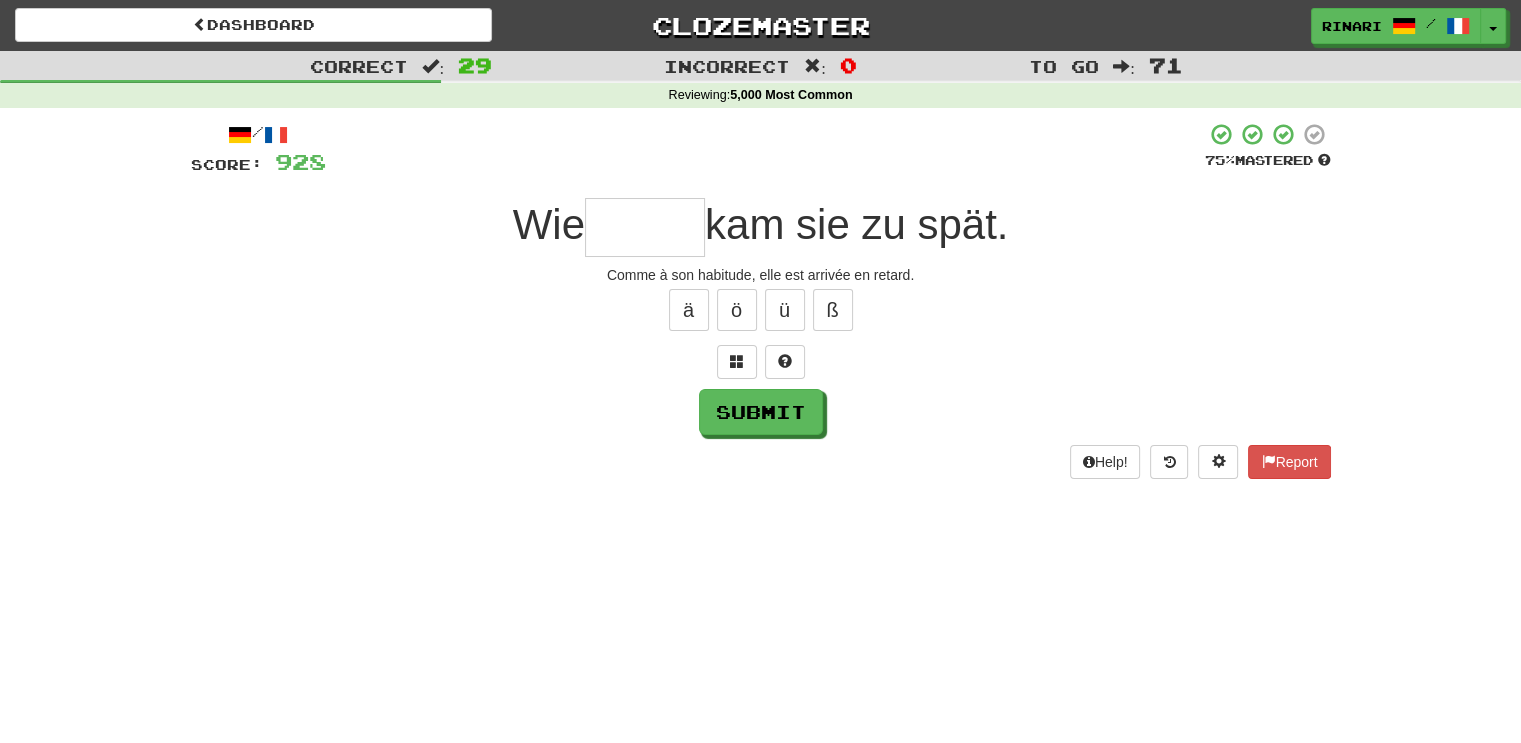 type on "*" 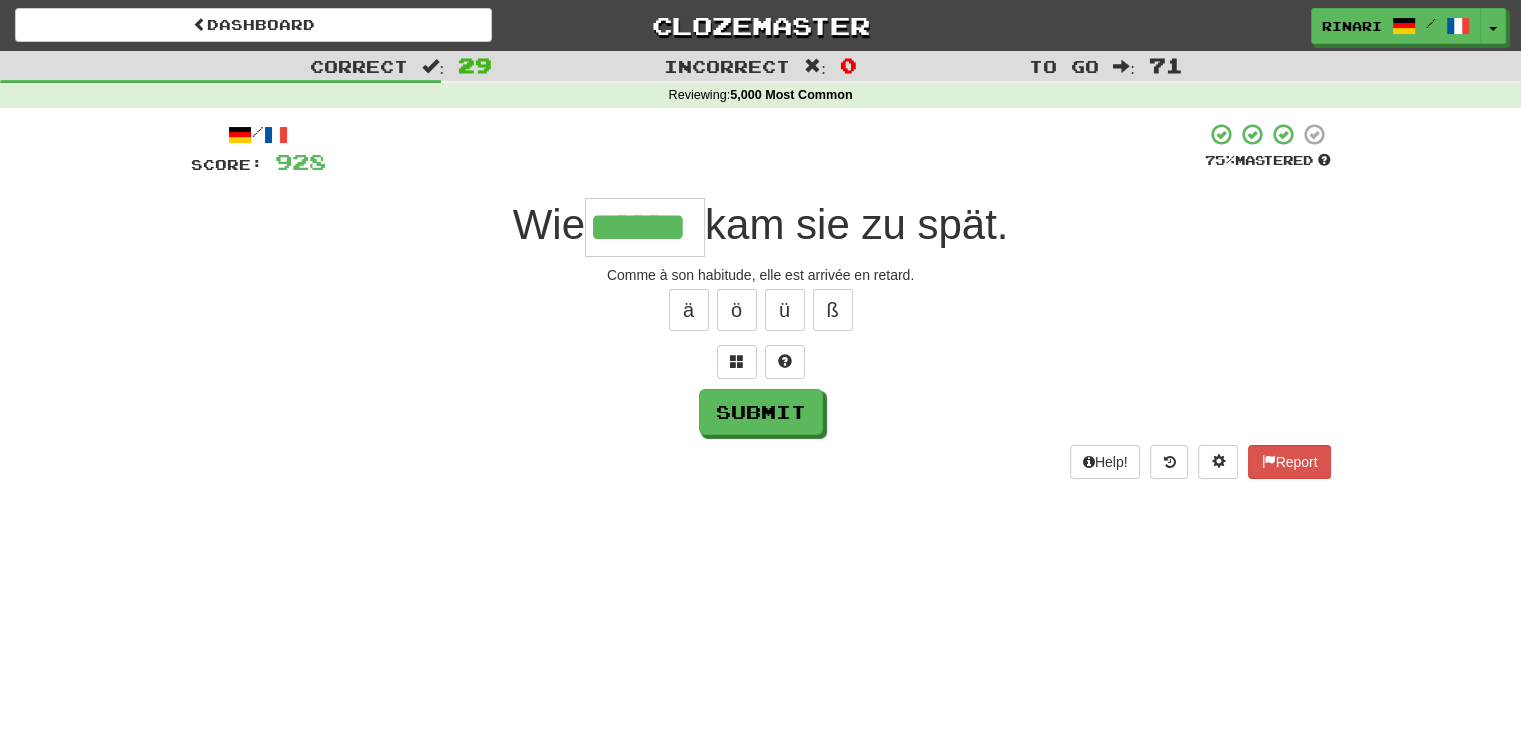type on "******" 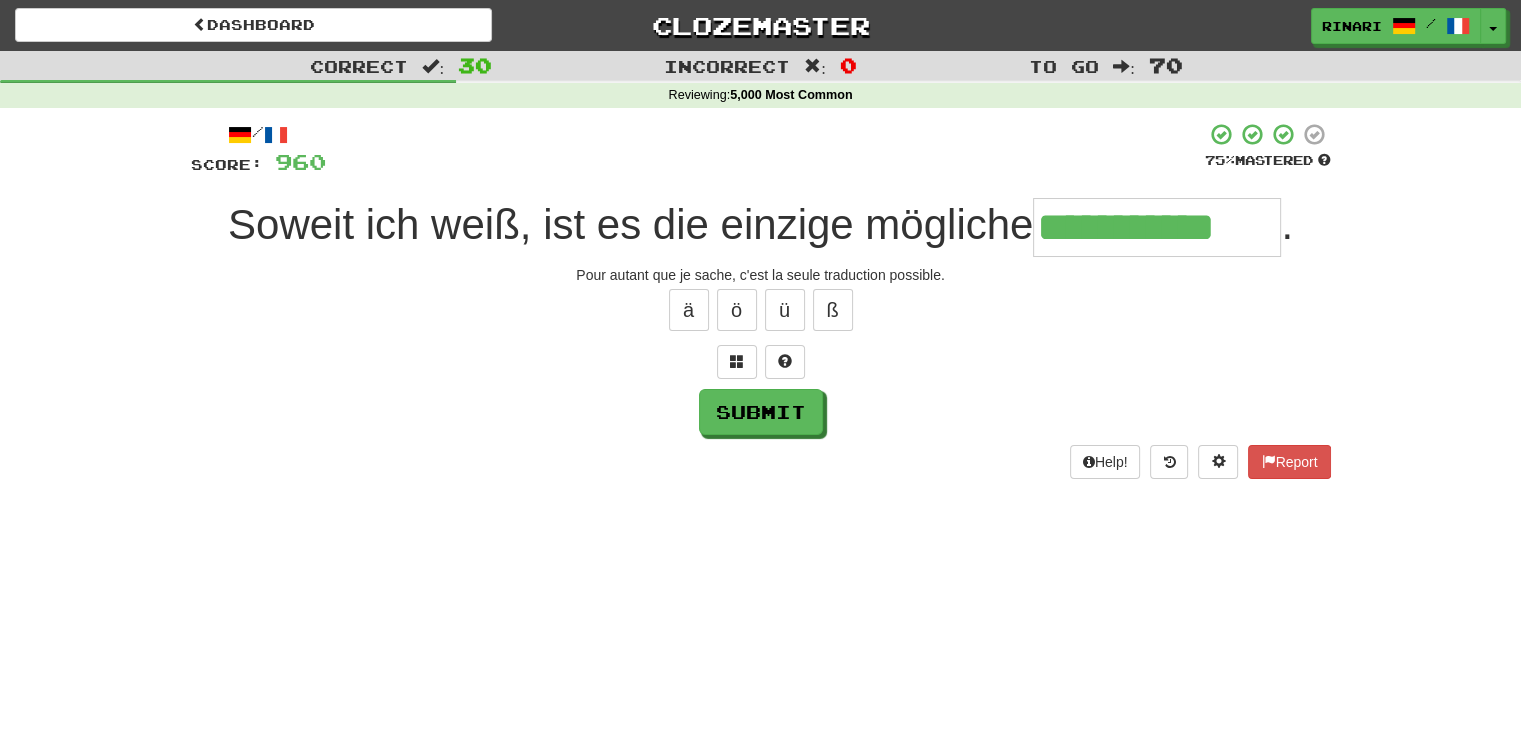 type on "**********" 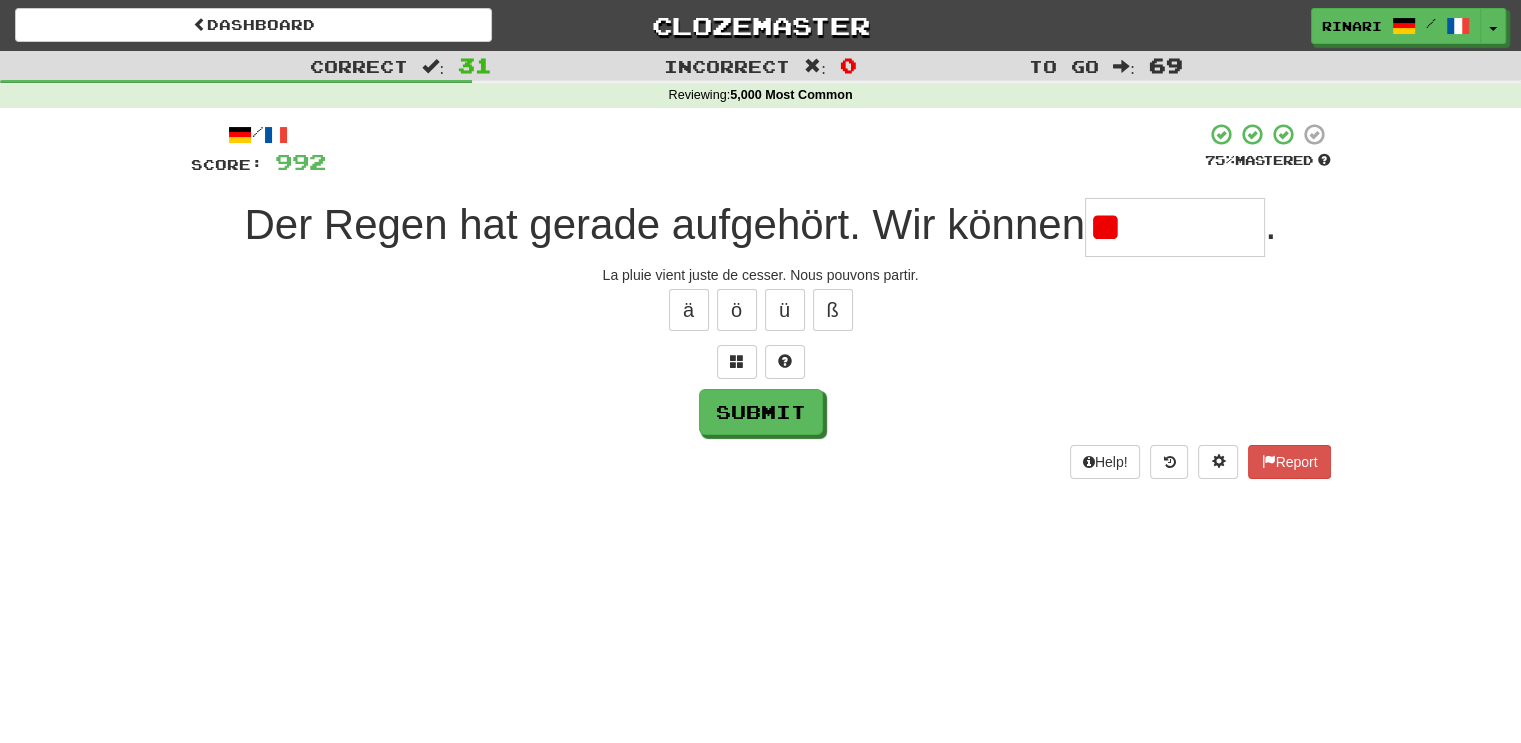 type on "*" 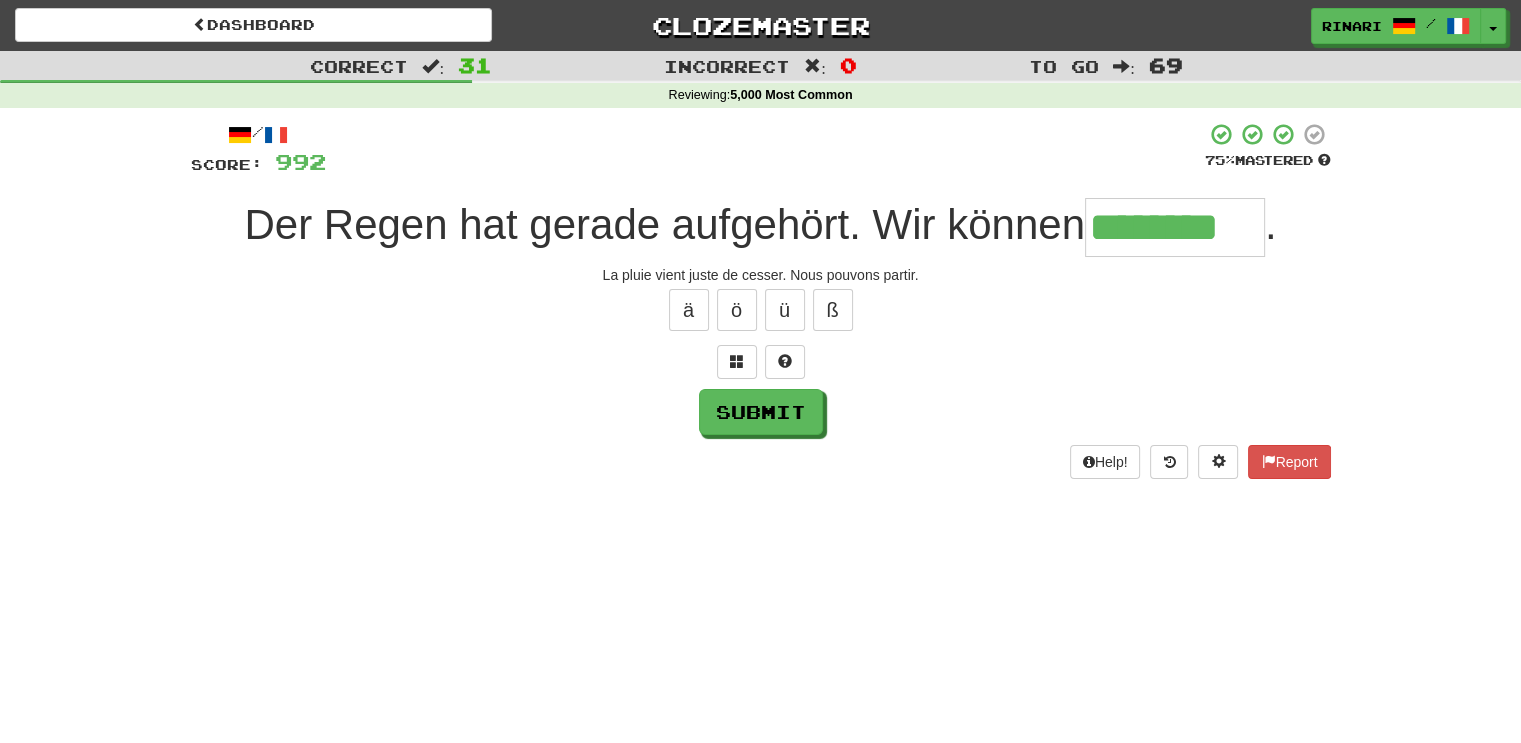 type on "********" 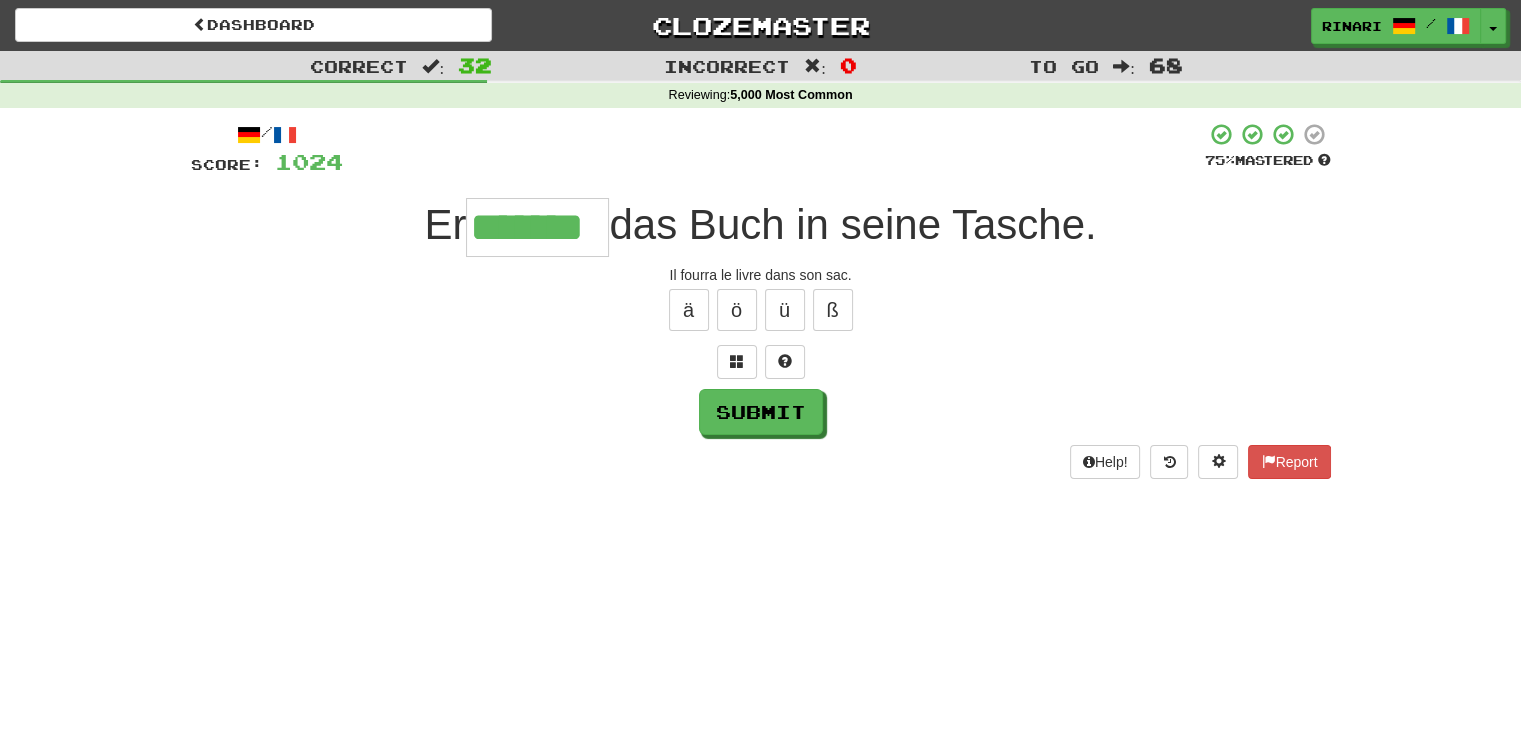 type on "*******" 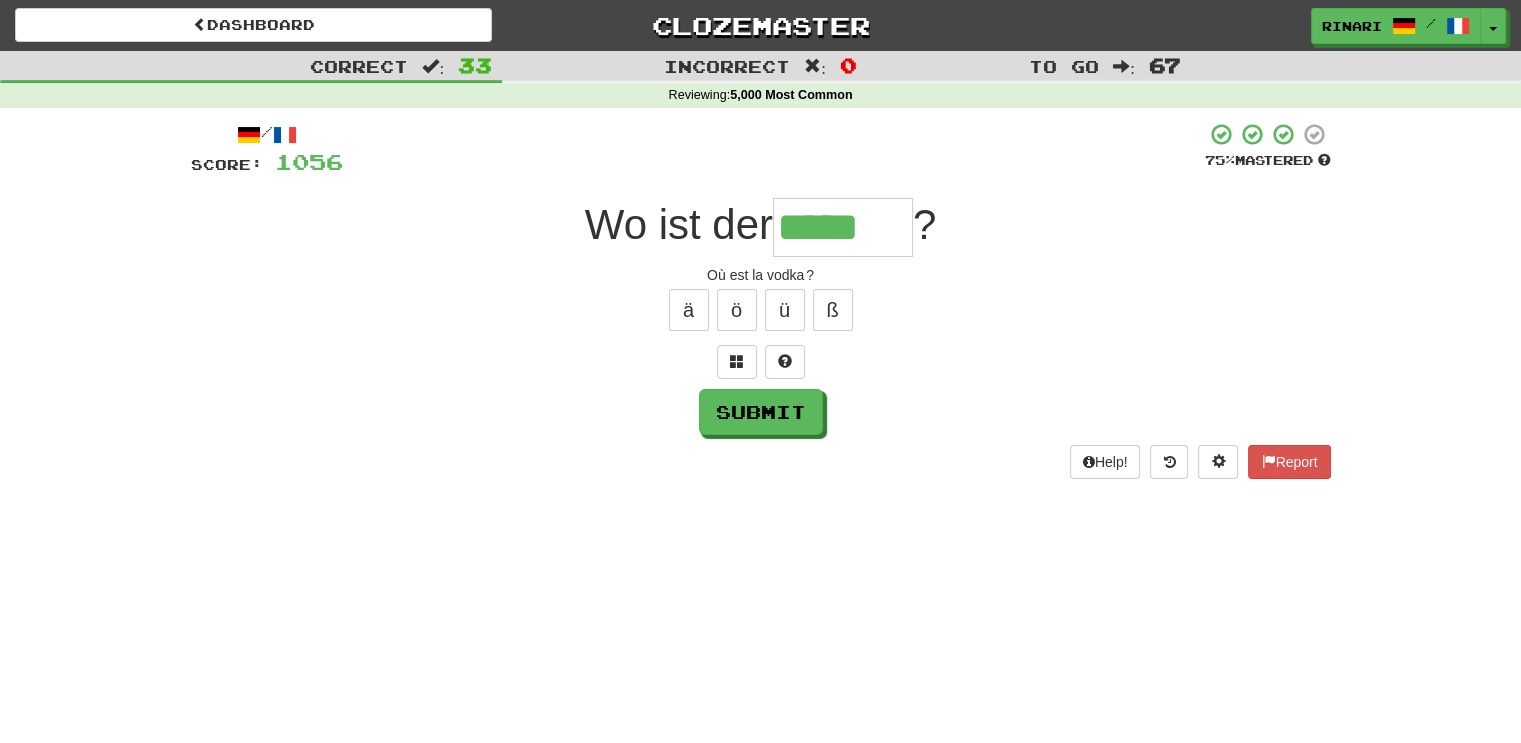 type on "*****" 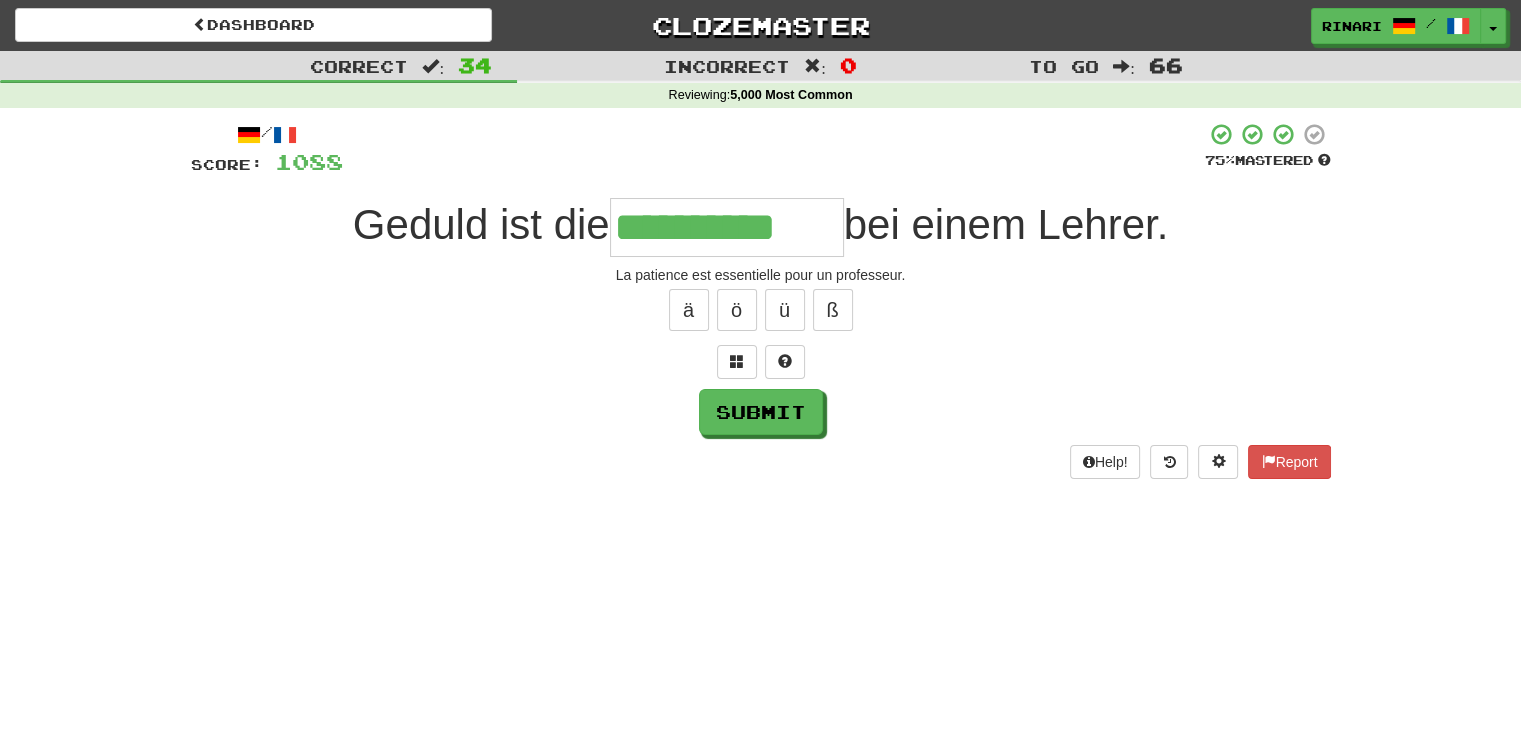type on "**********" 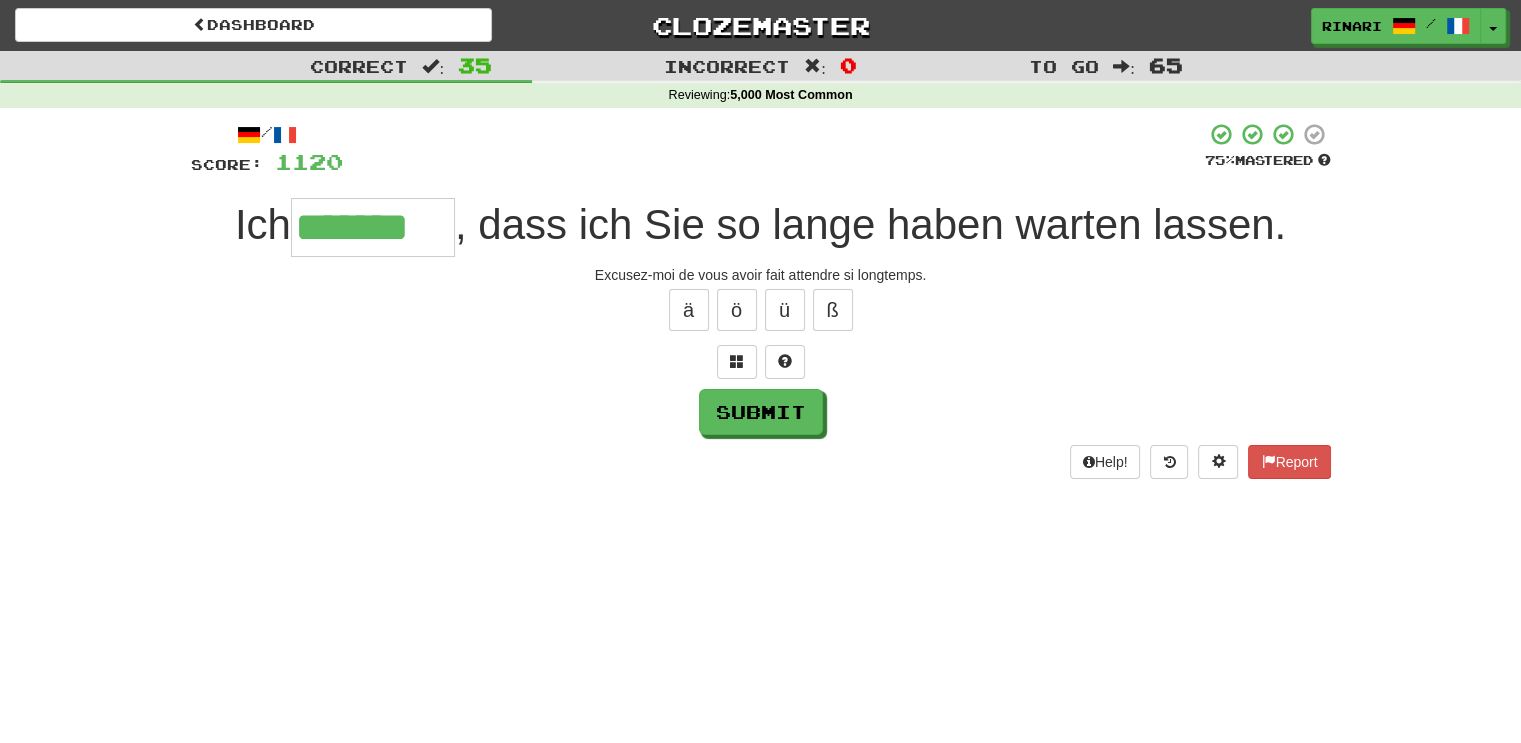 type on "*******" 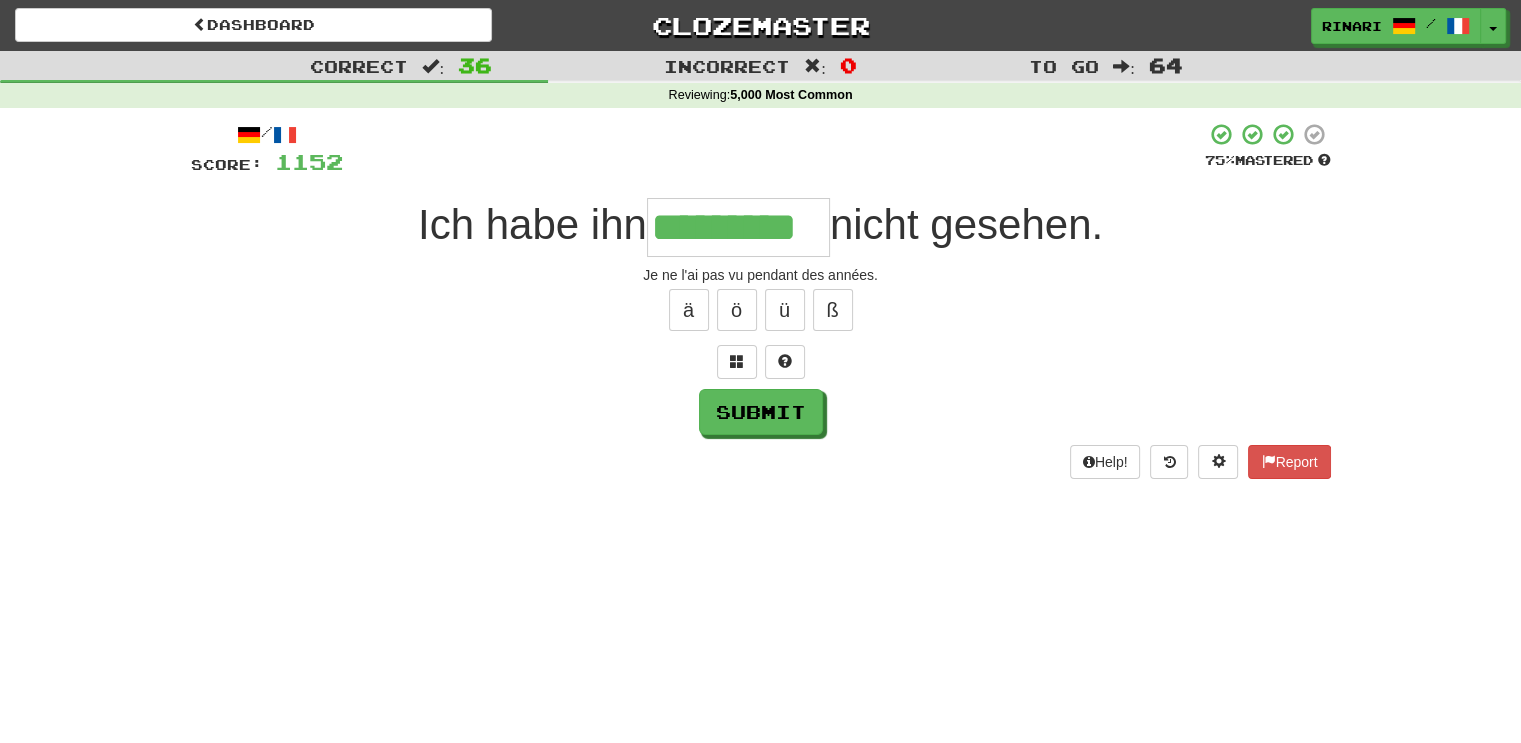 type on "*********" 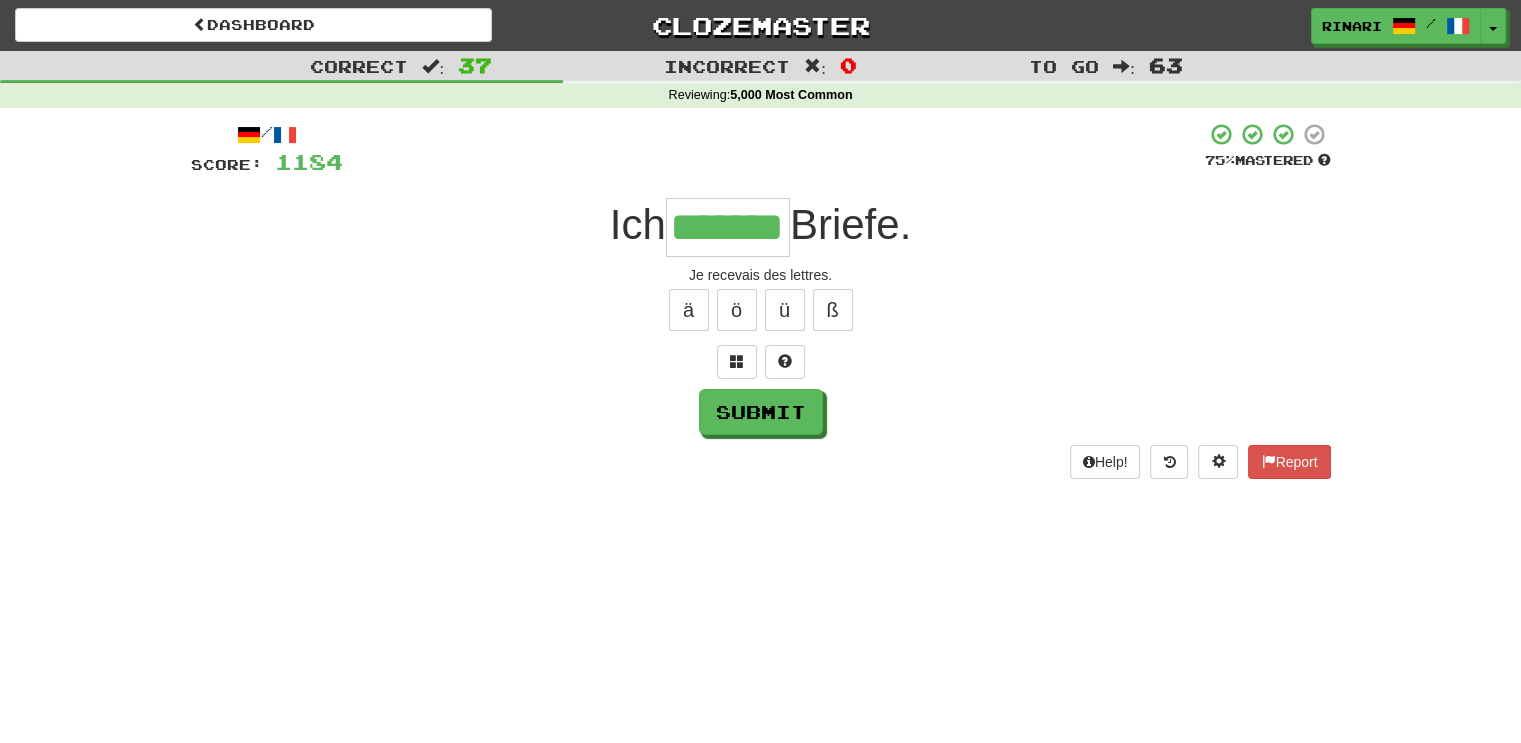 type on "*******" 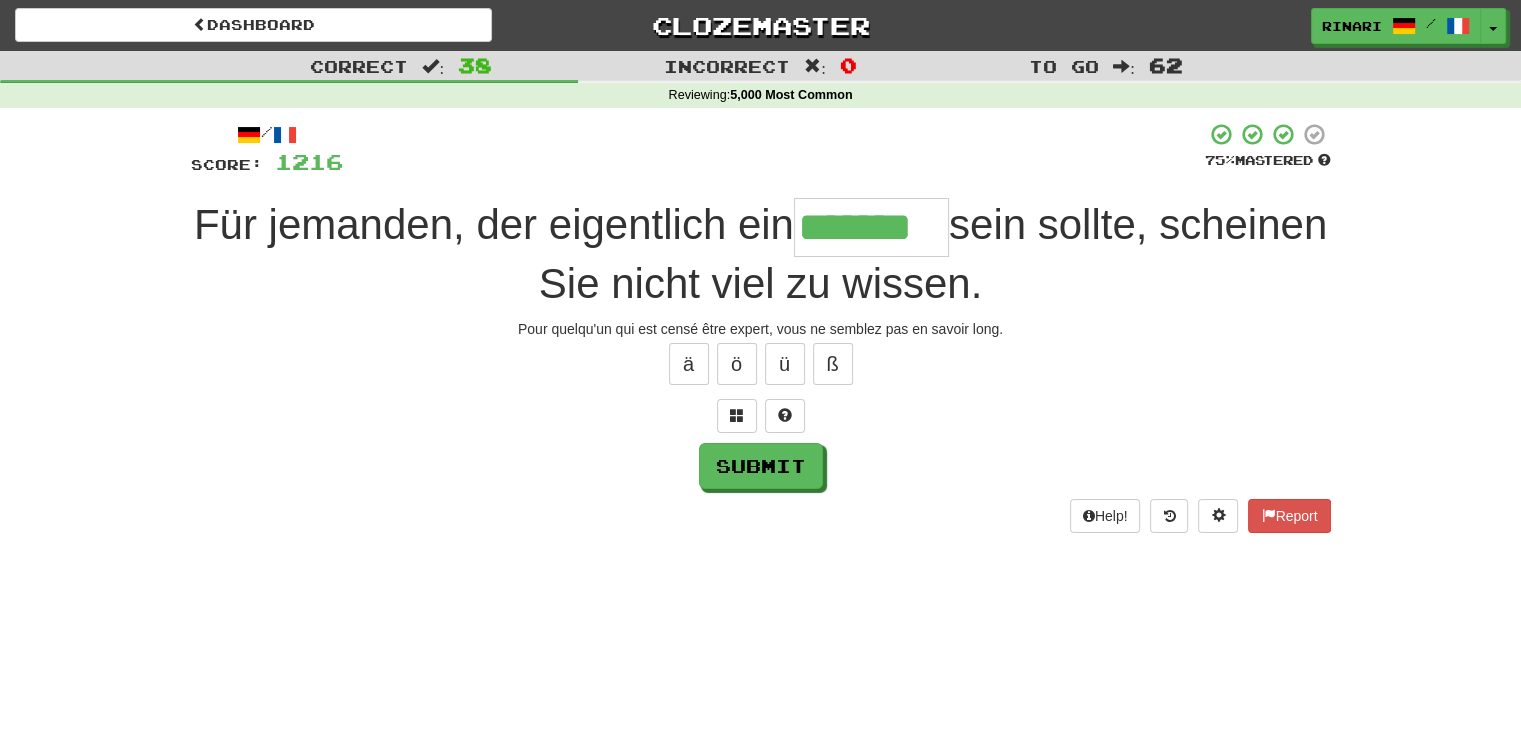 type on "*******" 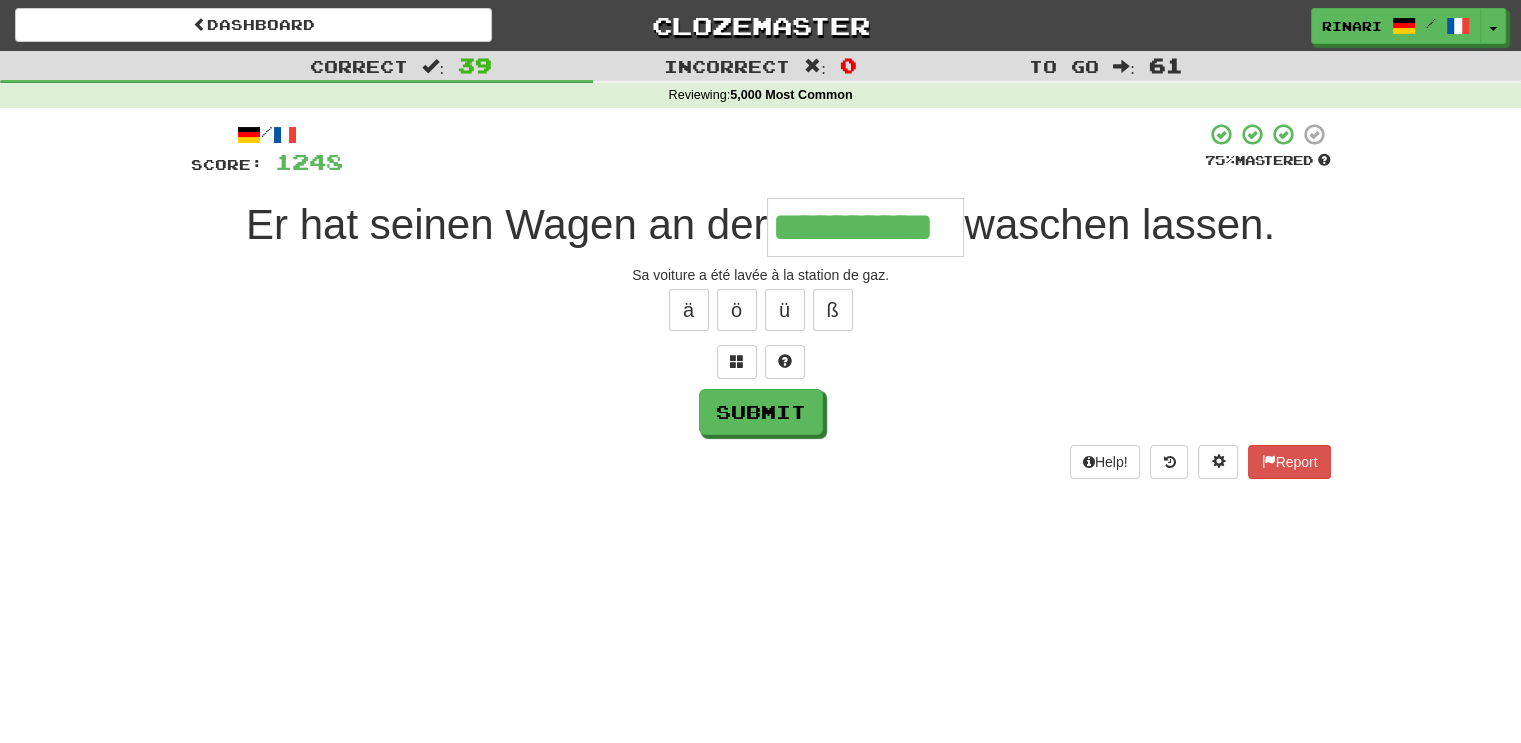 type on "**********" 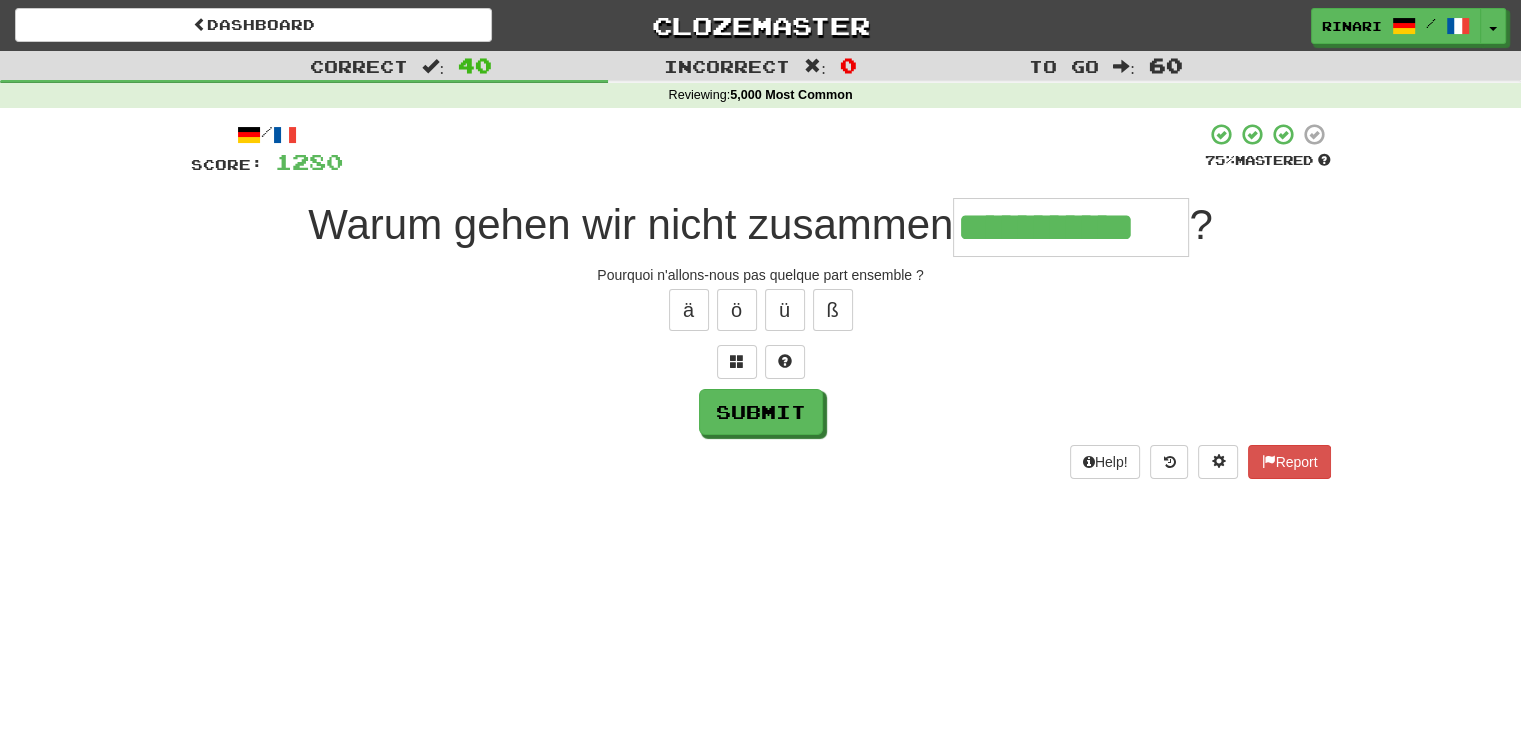 type on "**********" 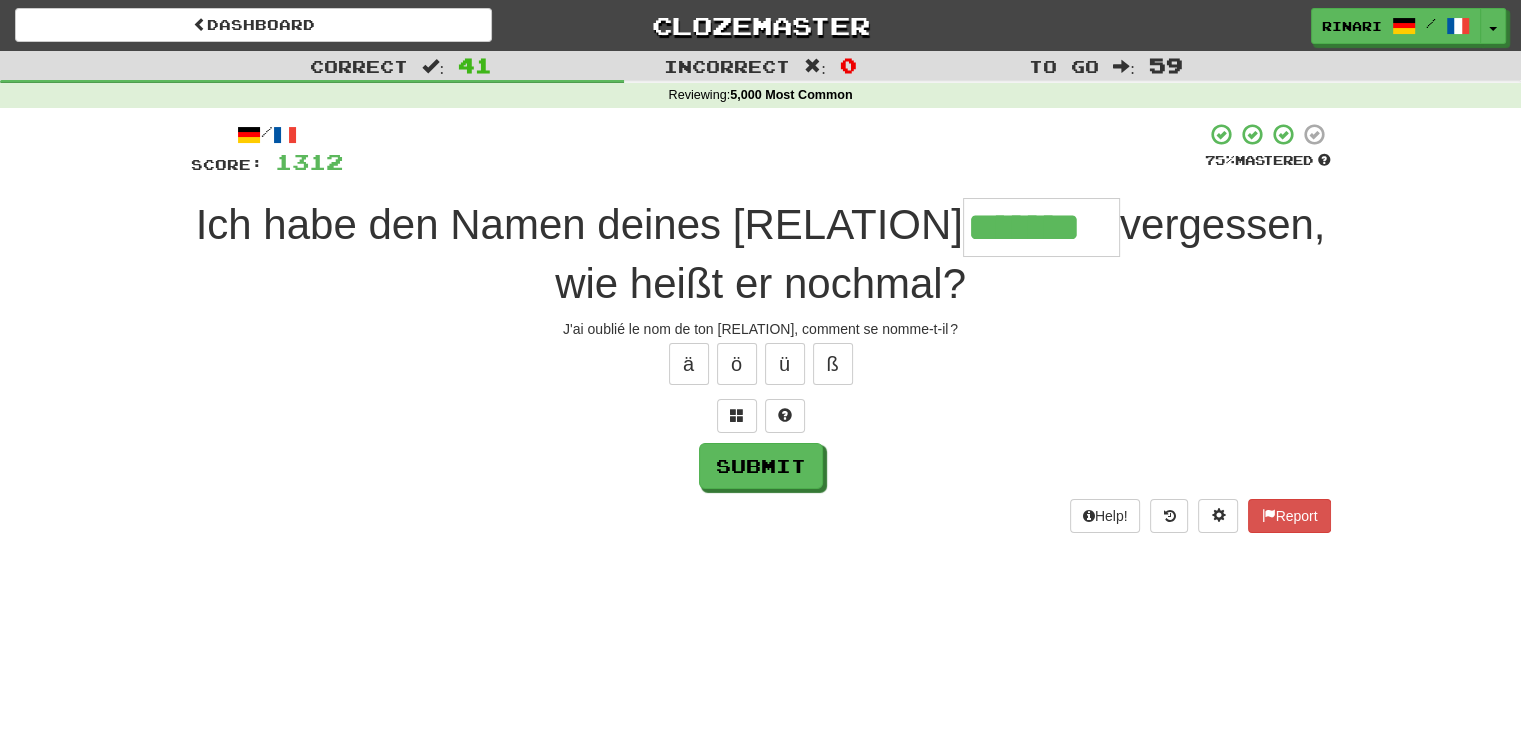 type on "*******" 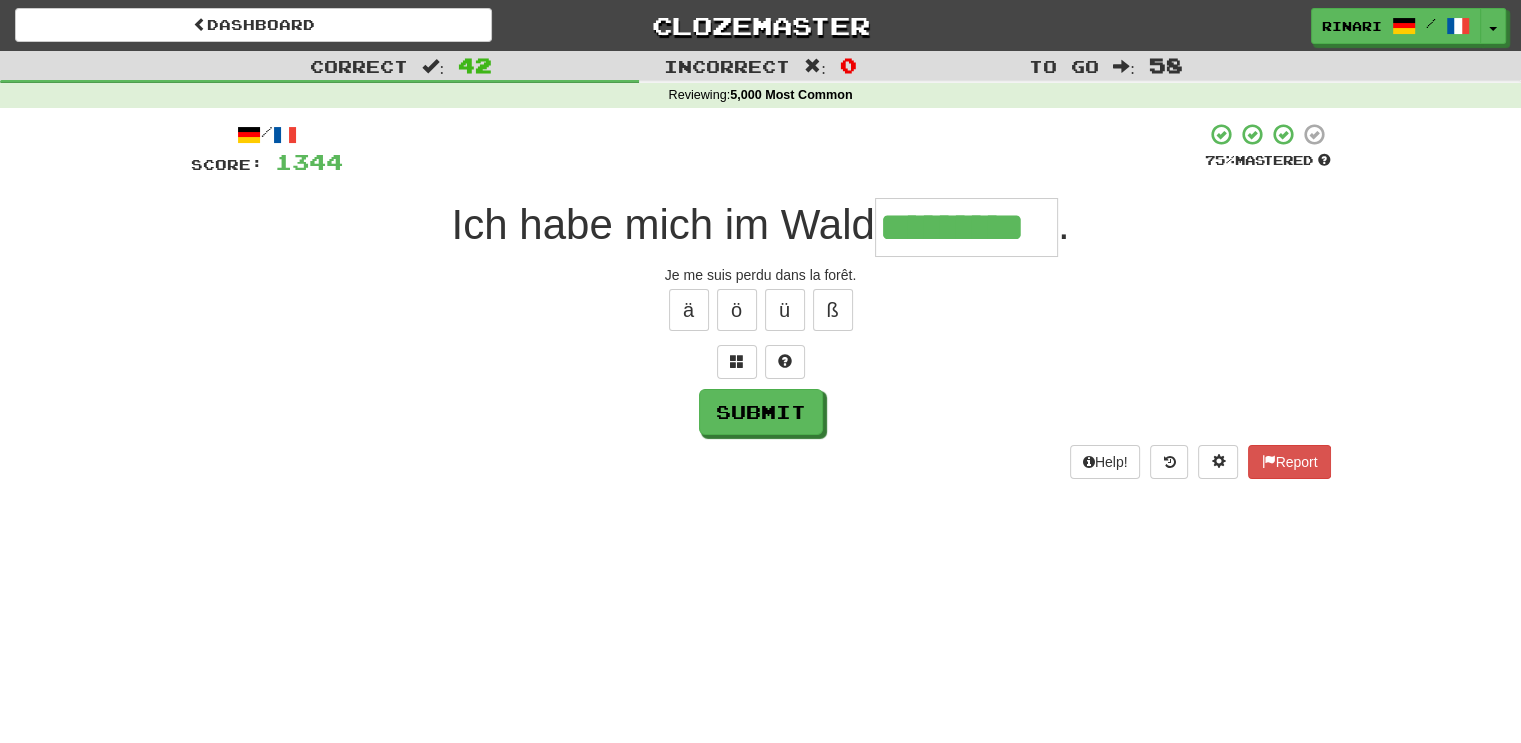 type on "*********" 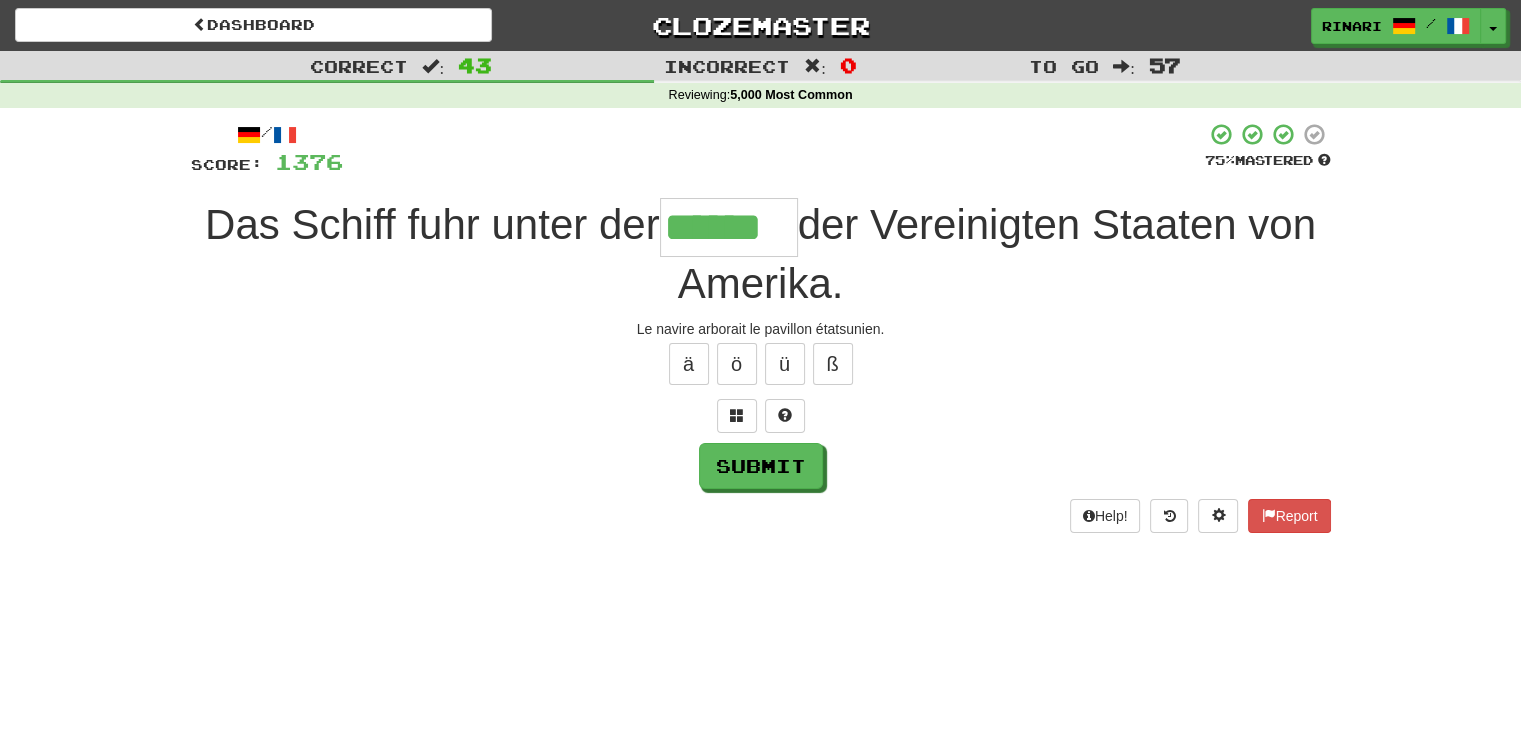 type on "******" 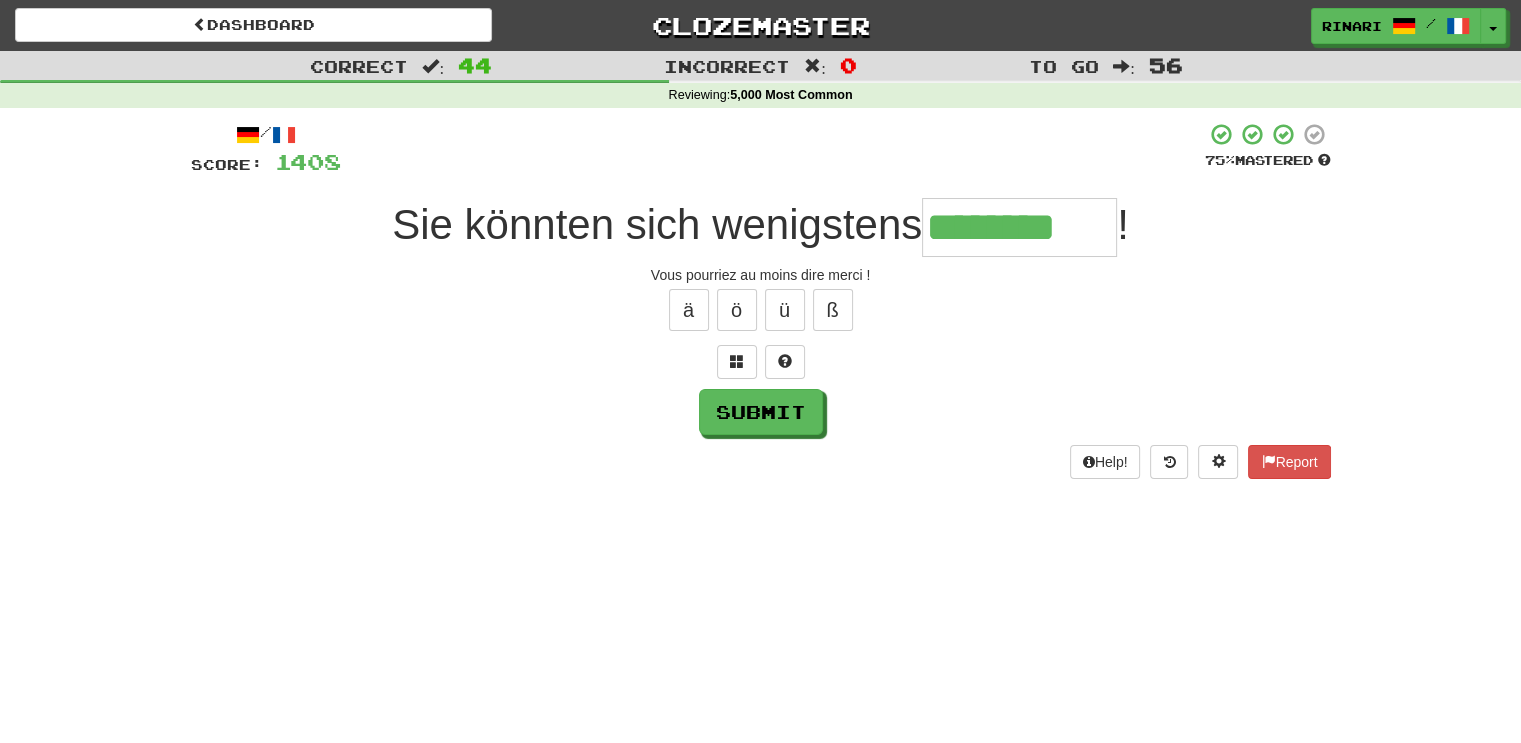 type on "********" 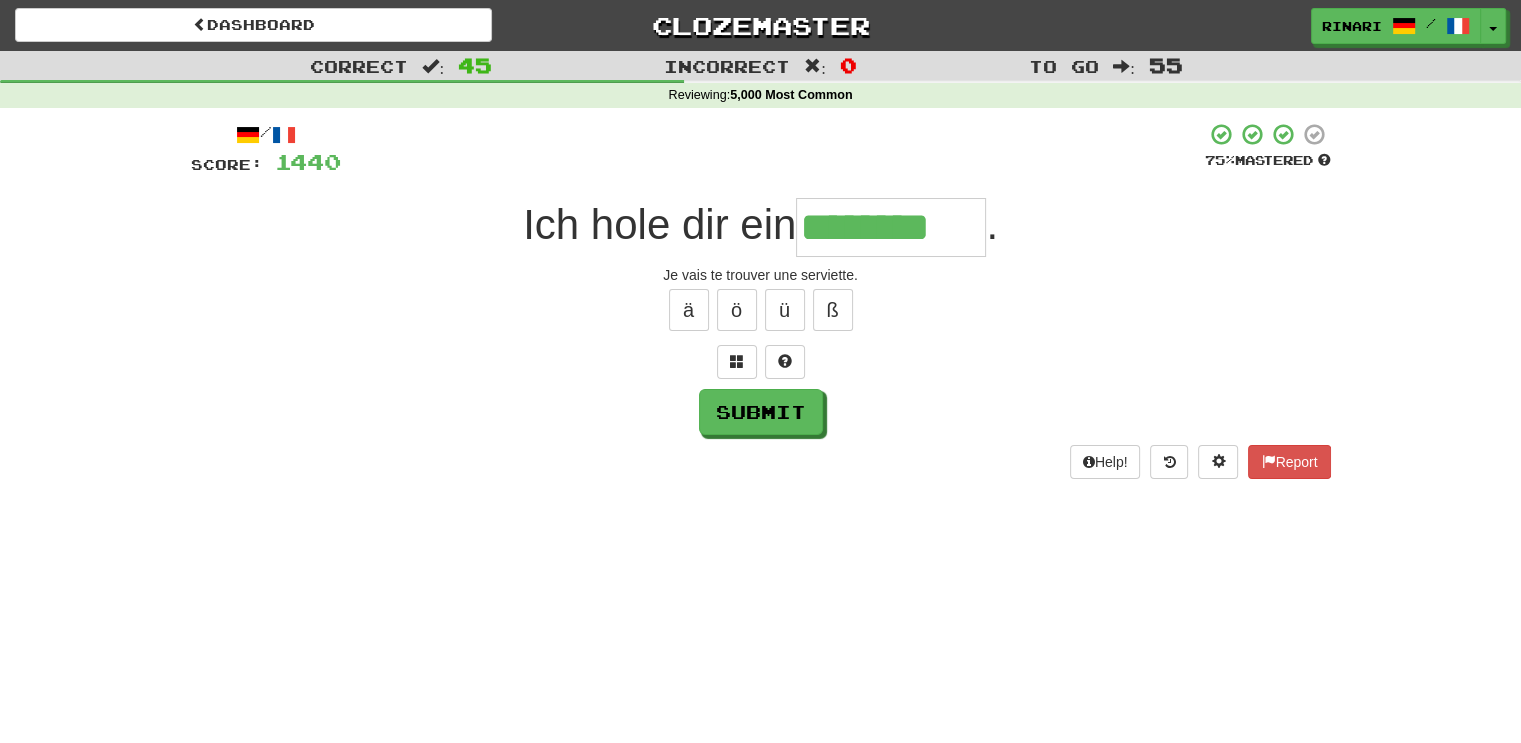 type on "********" 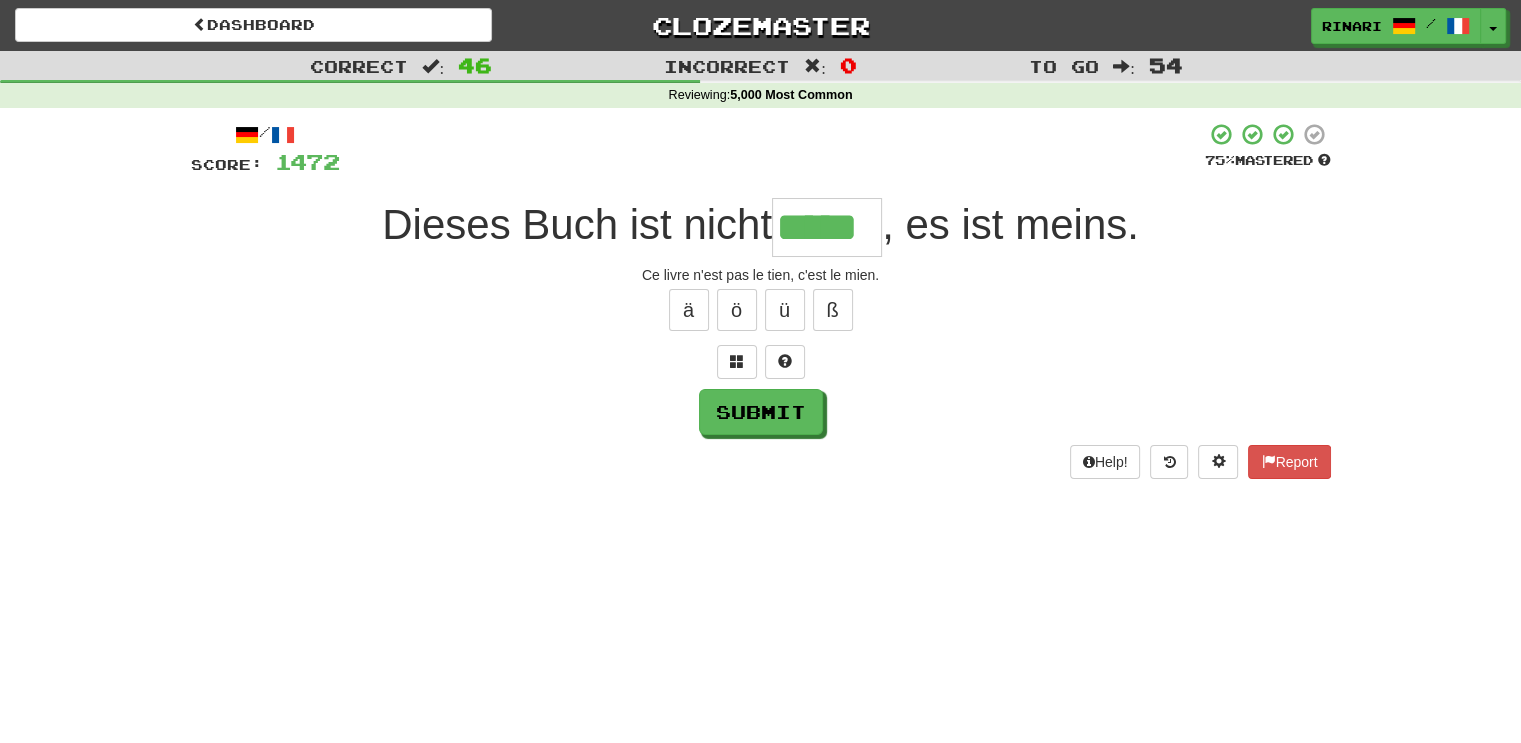 type on "*****" 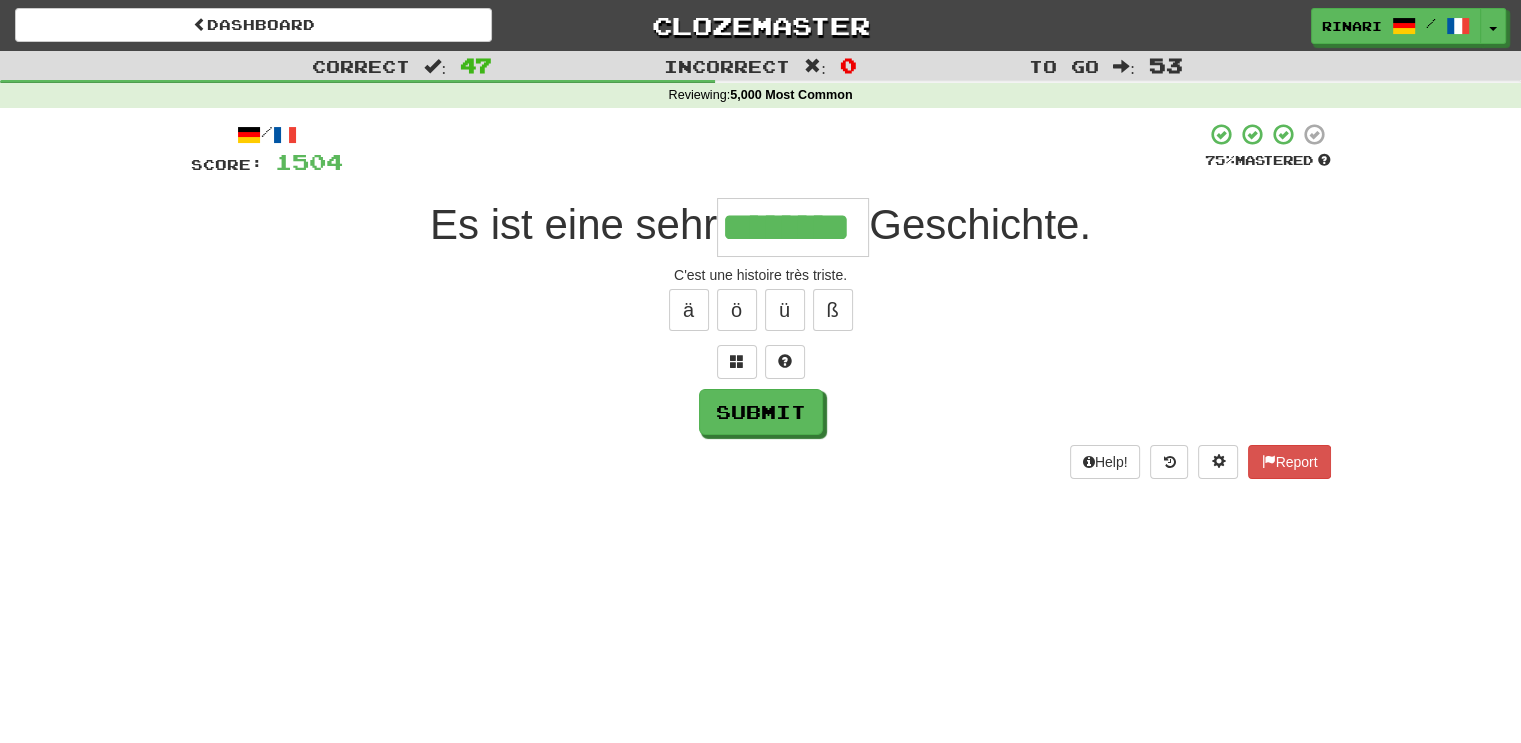 type on "********" 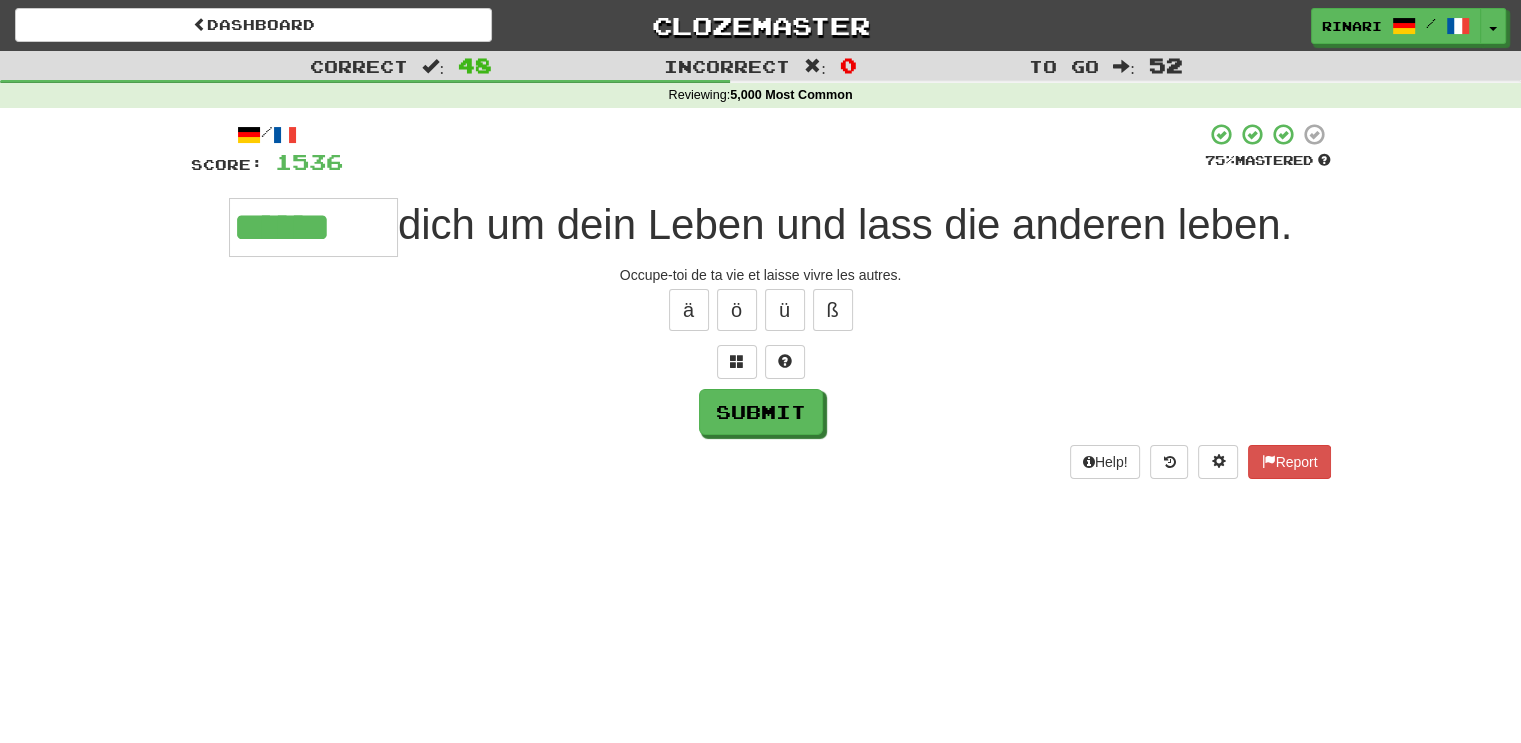 type on "******" 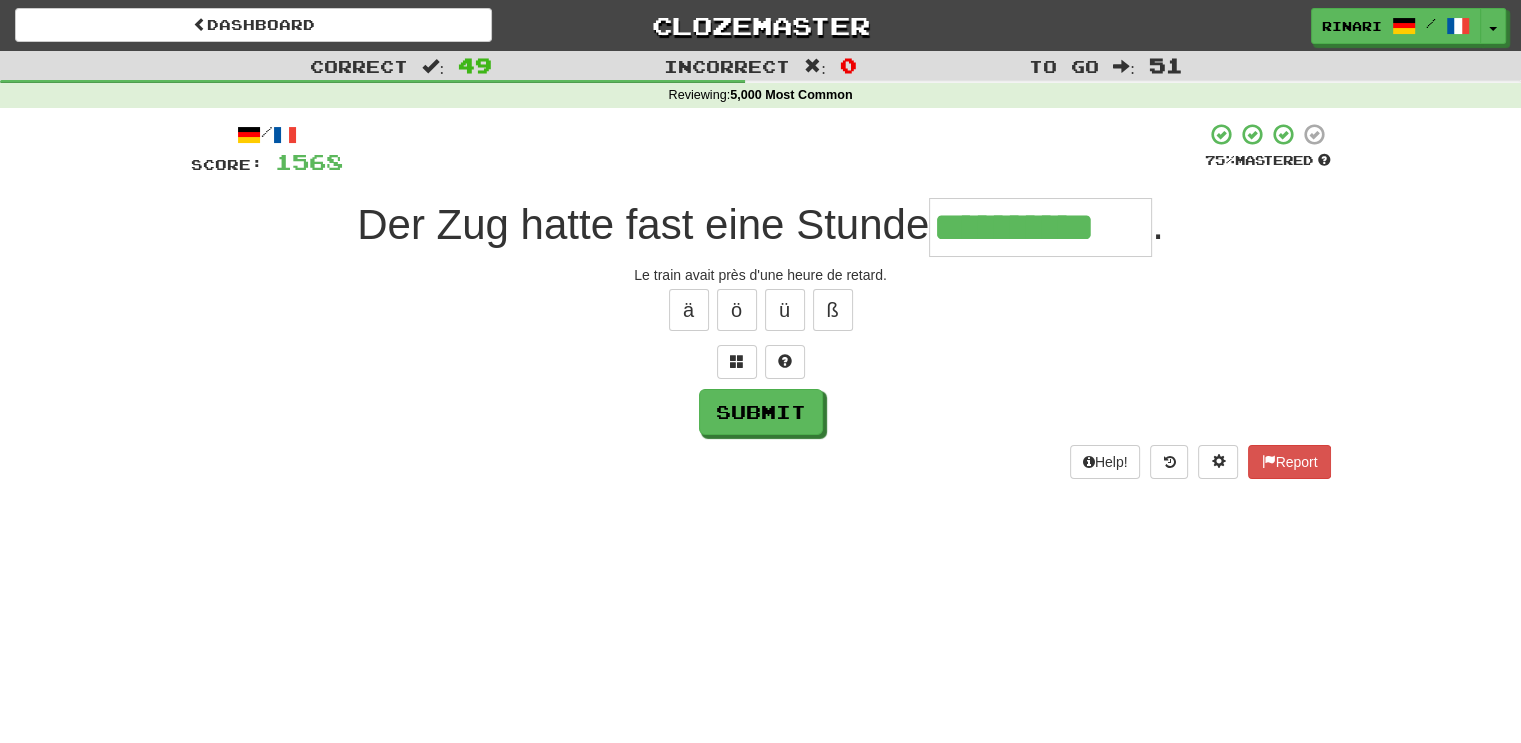 type on "**********" 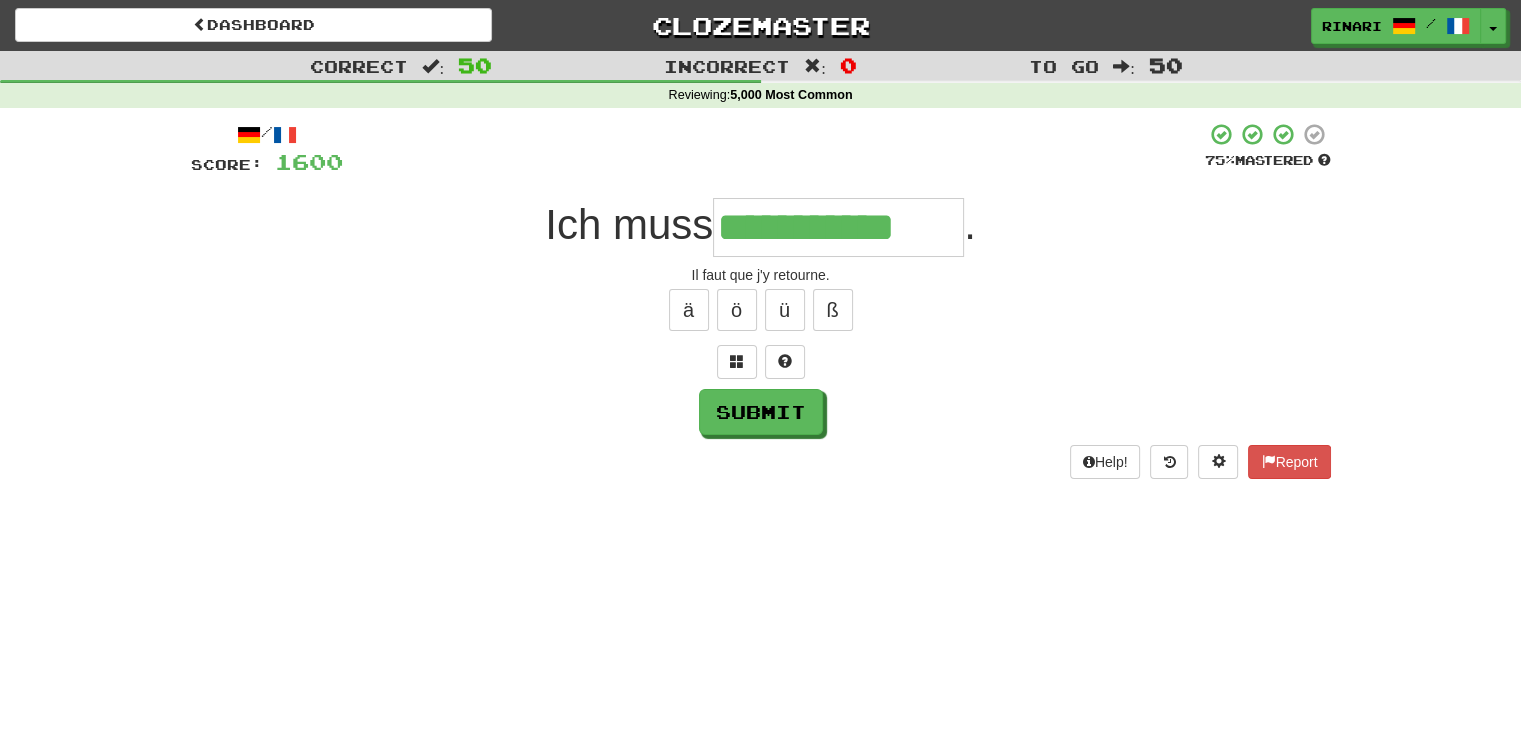 type on "**********" 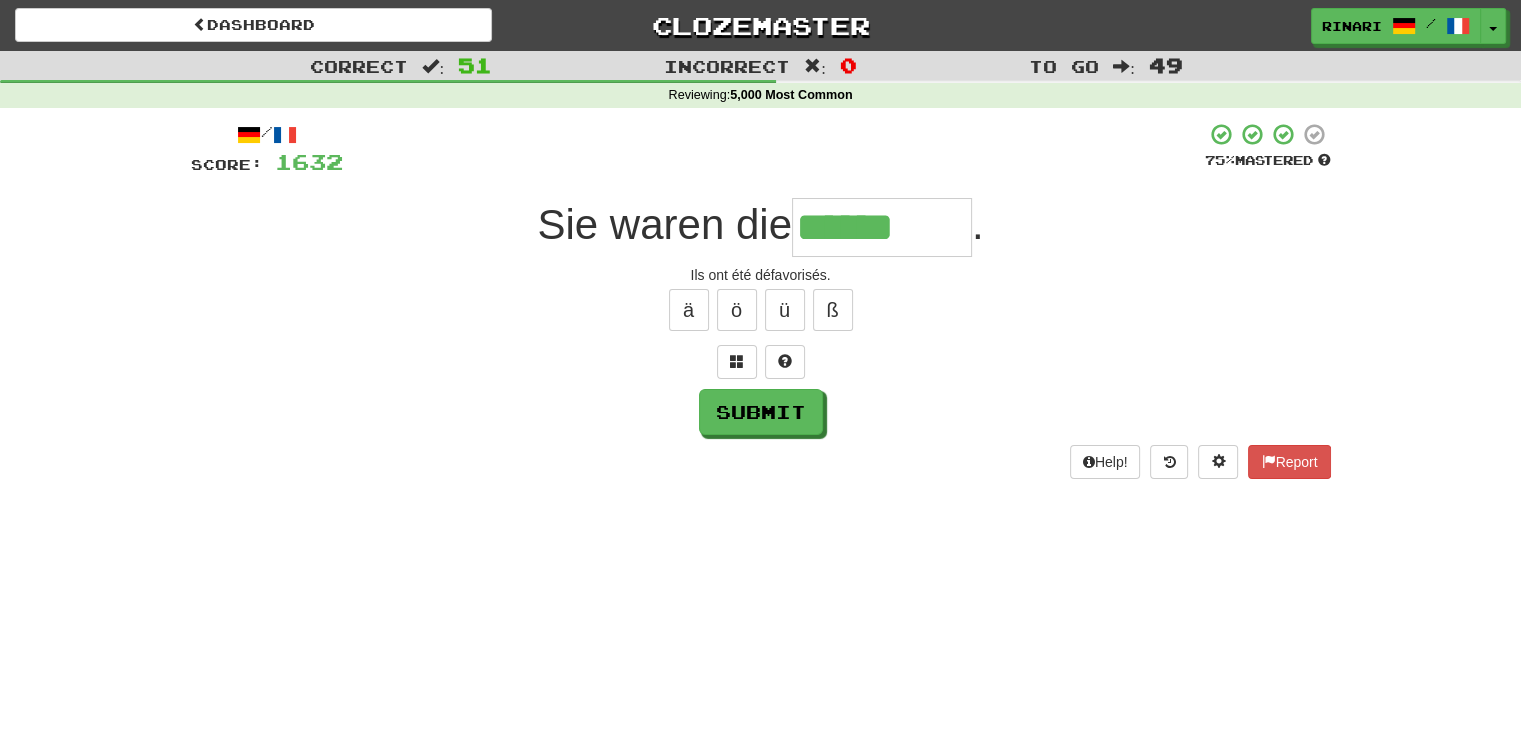 type on "******" 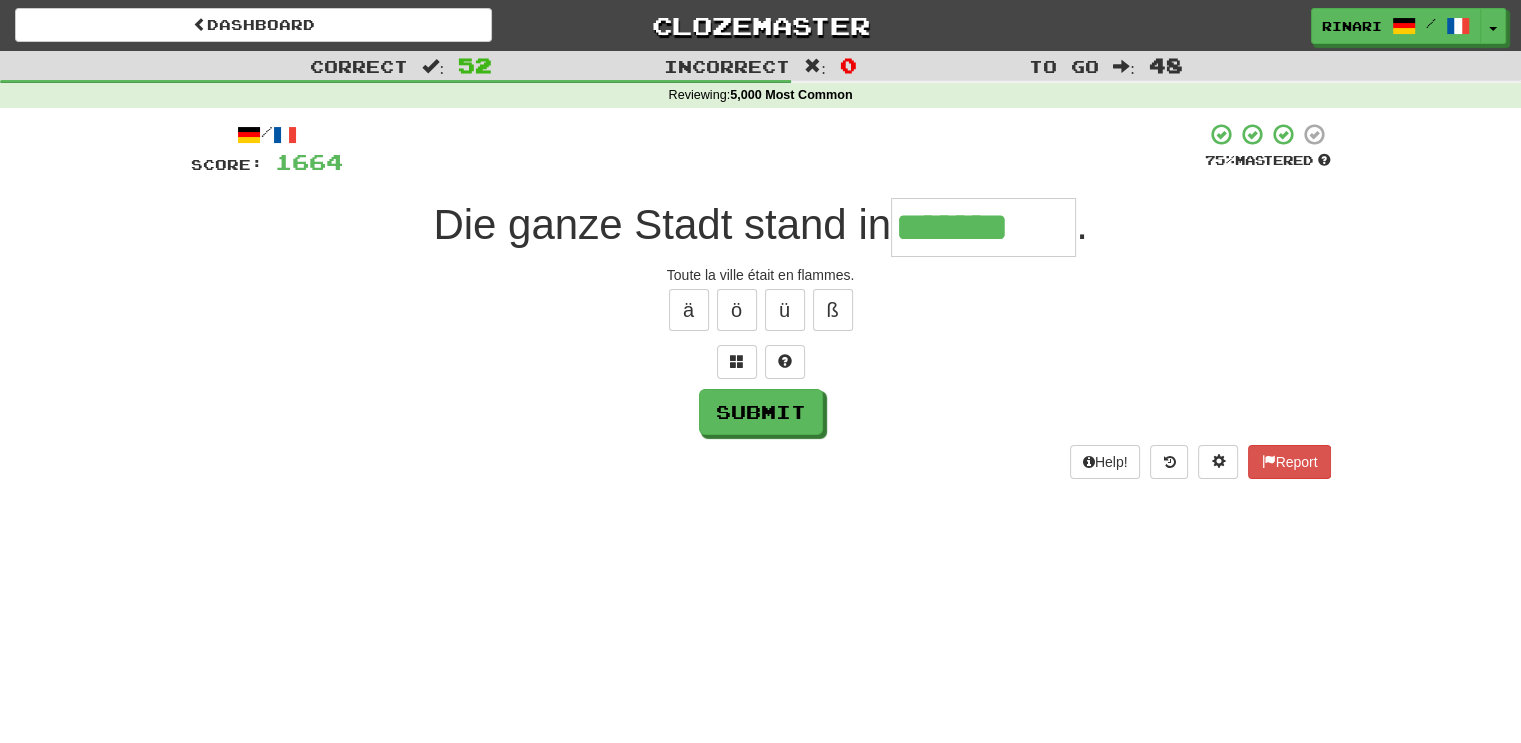 type on "*******" 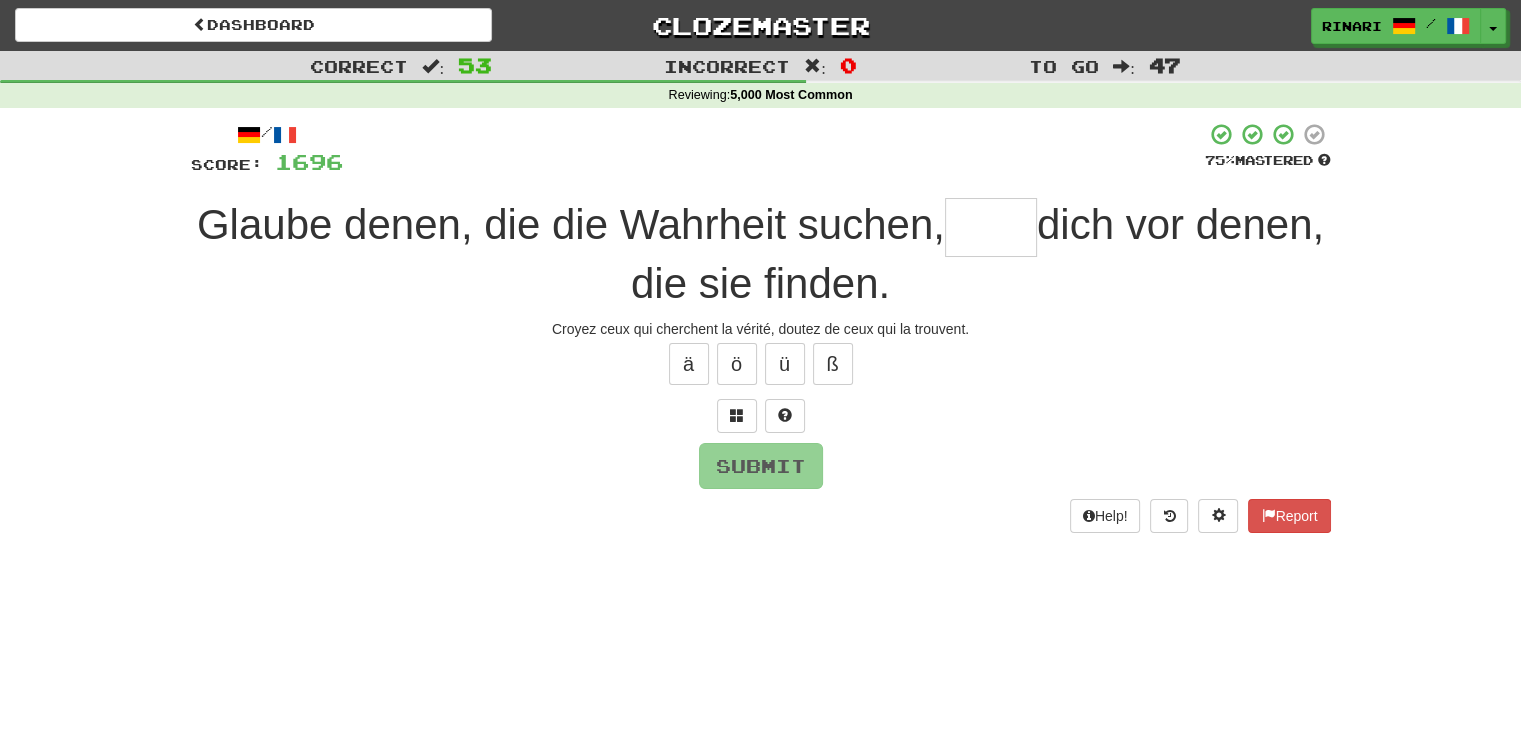 type on "*" 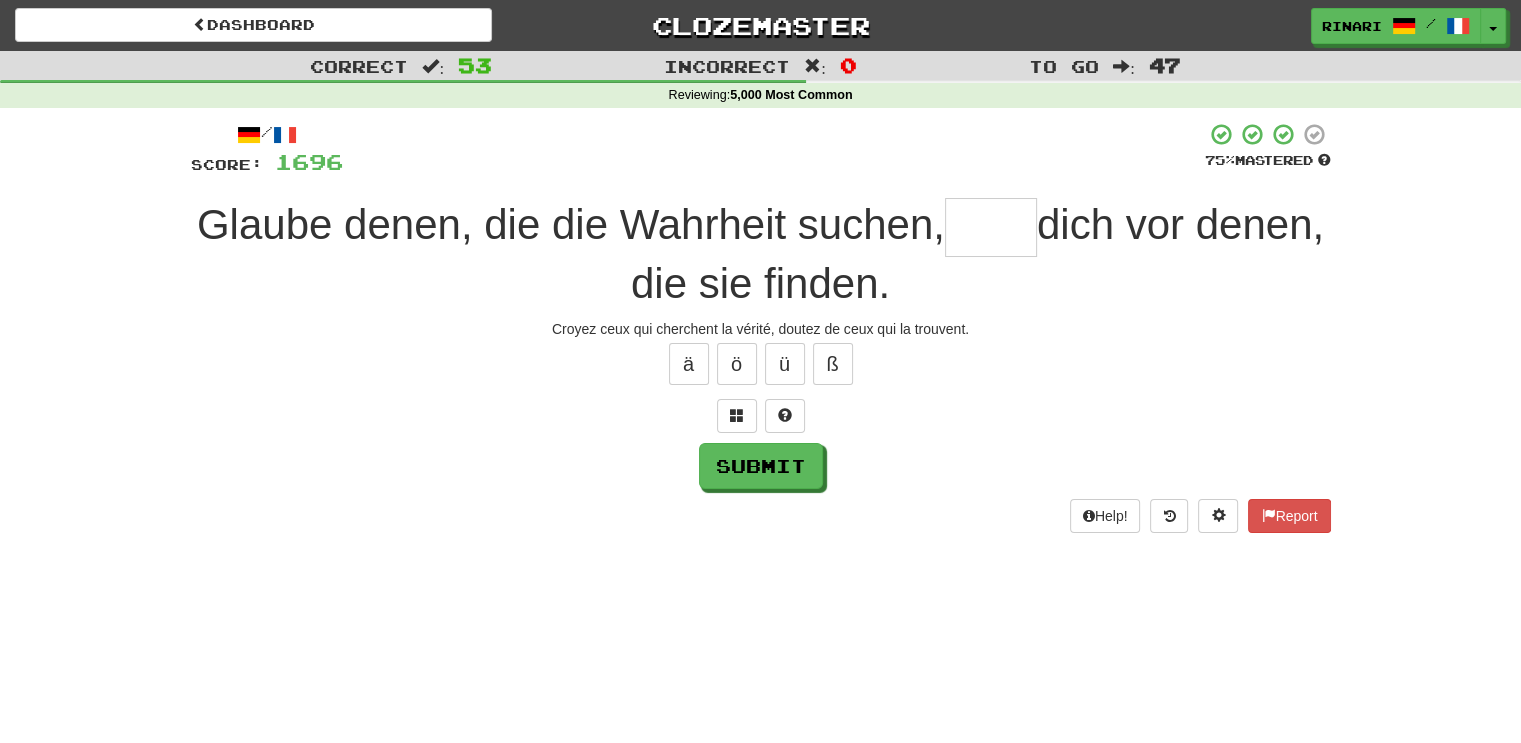 type on "*" 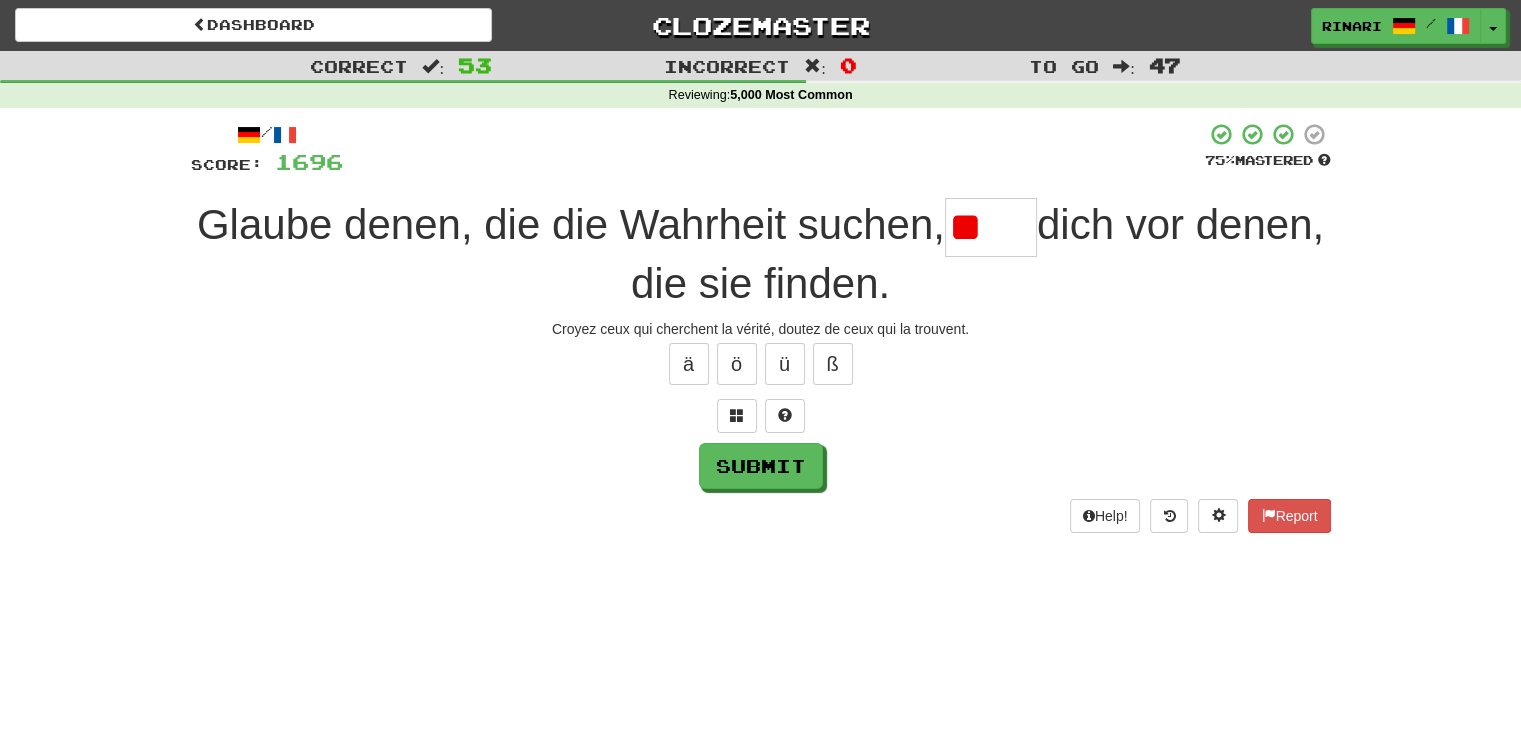 type on "*" 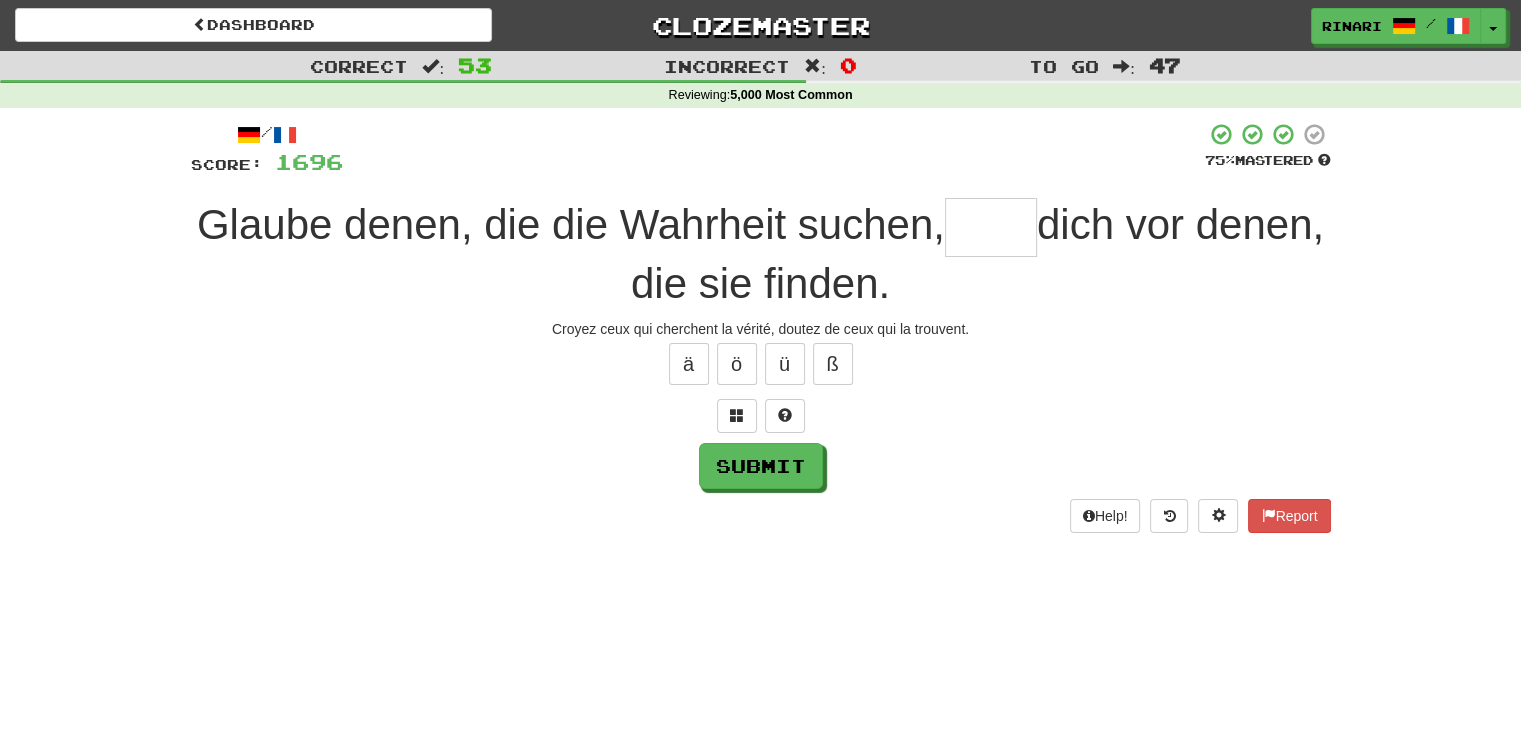 type on "*" 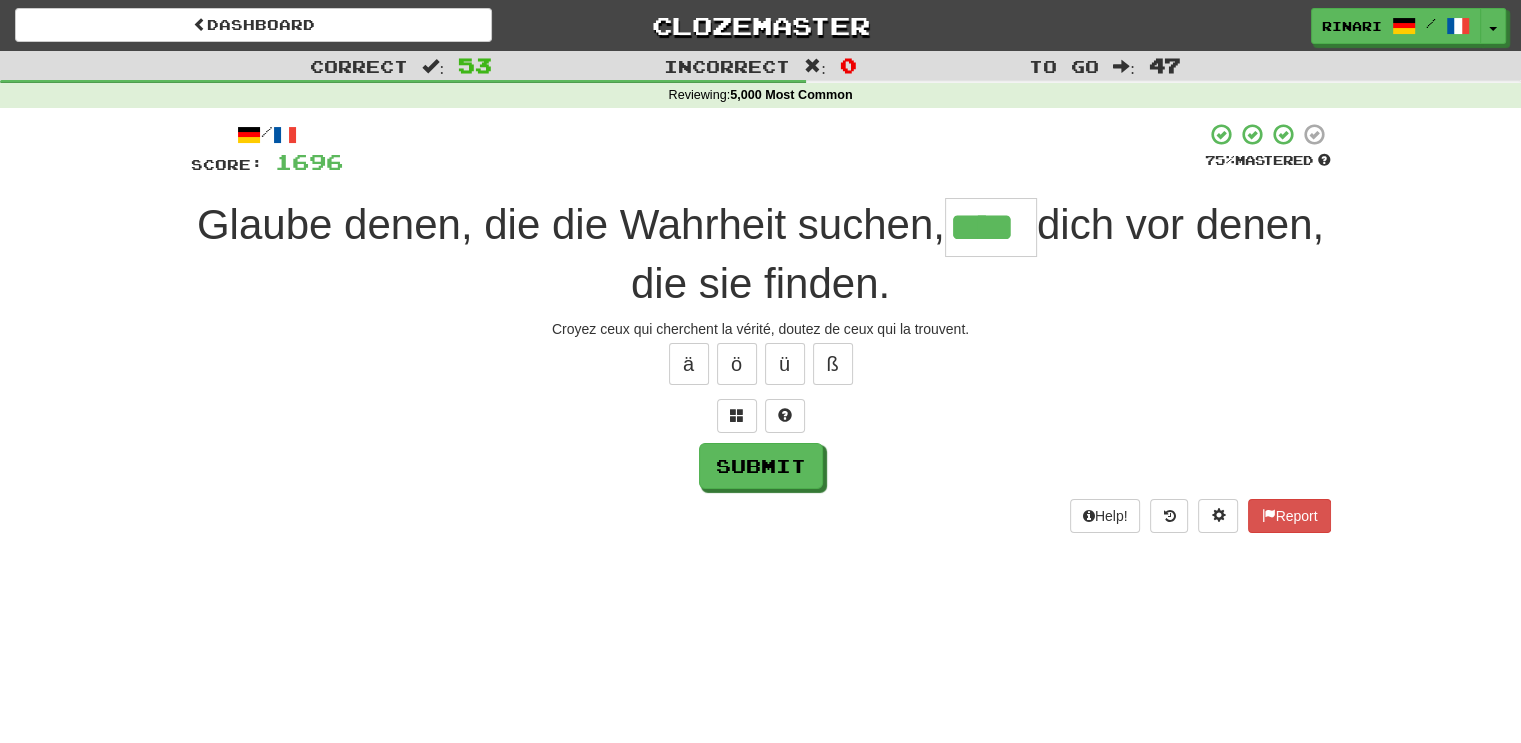type on "****" 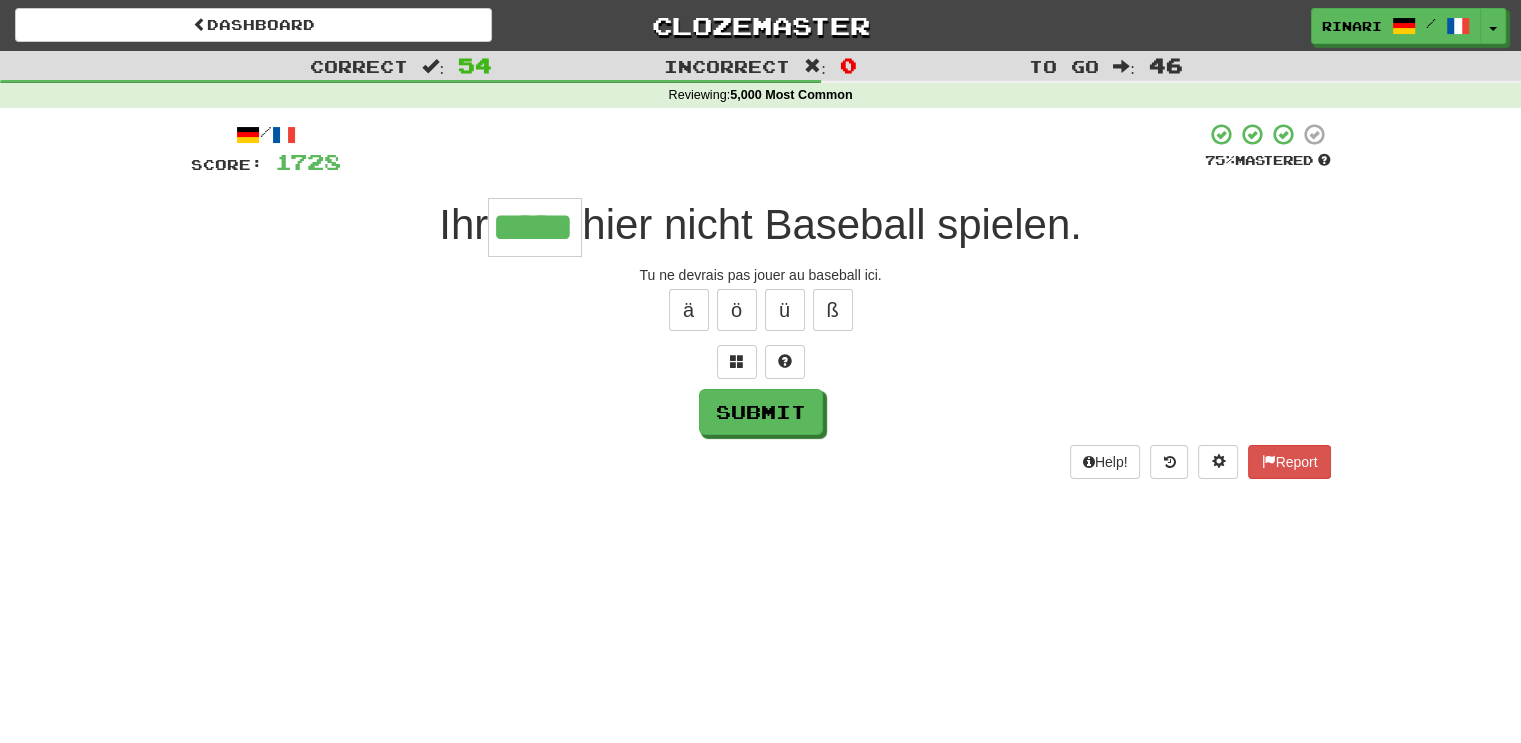 type on "*****" 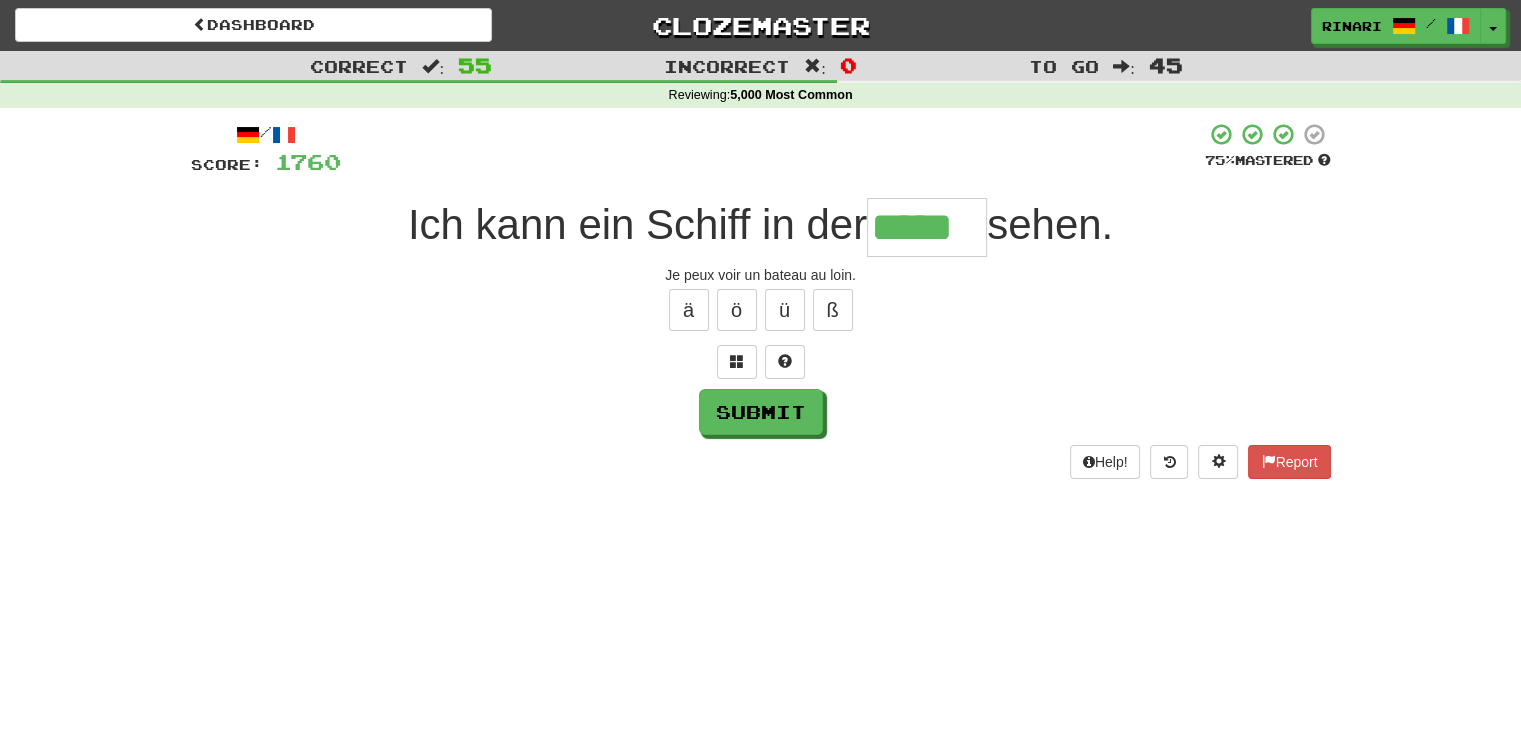 type on "*****" 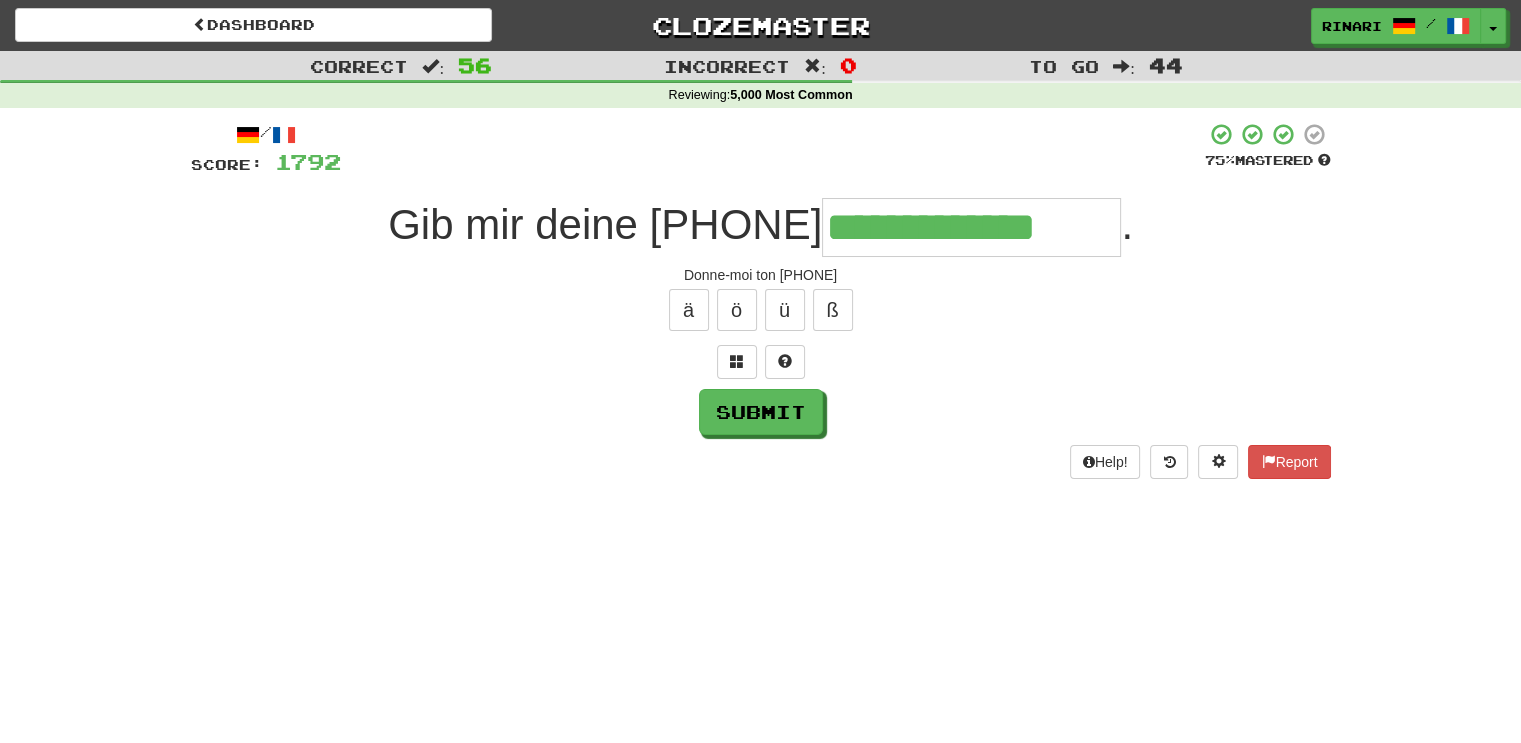 type on "**********" 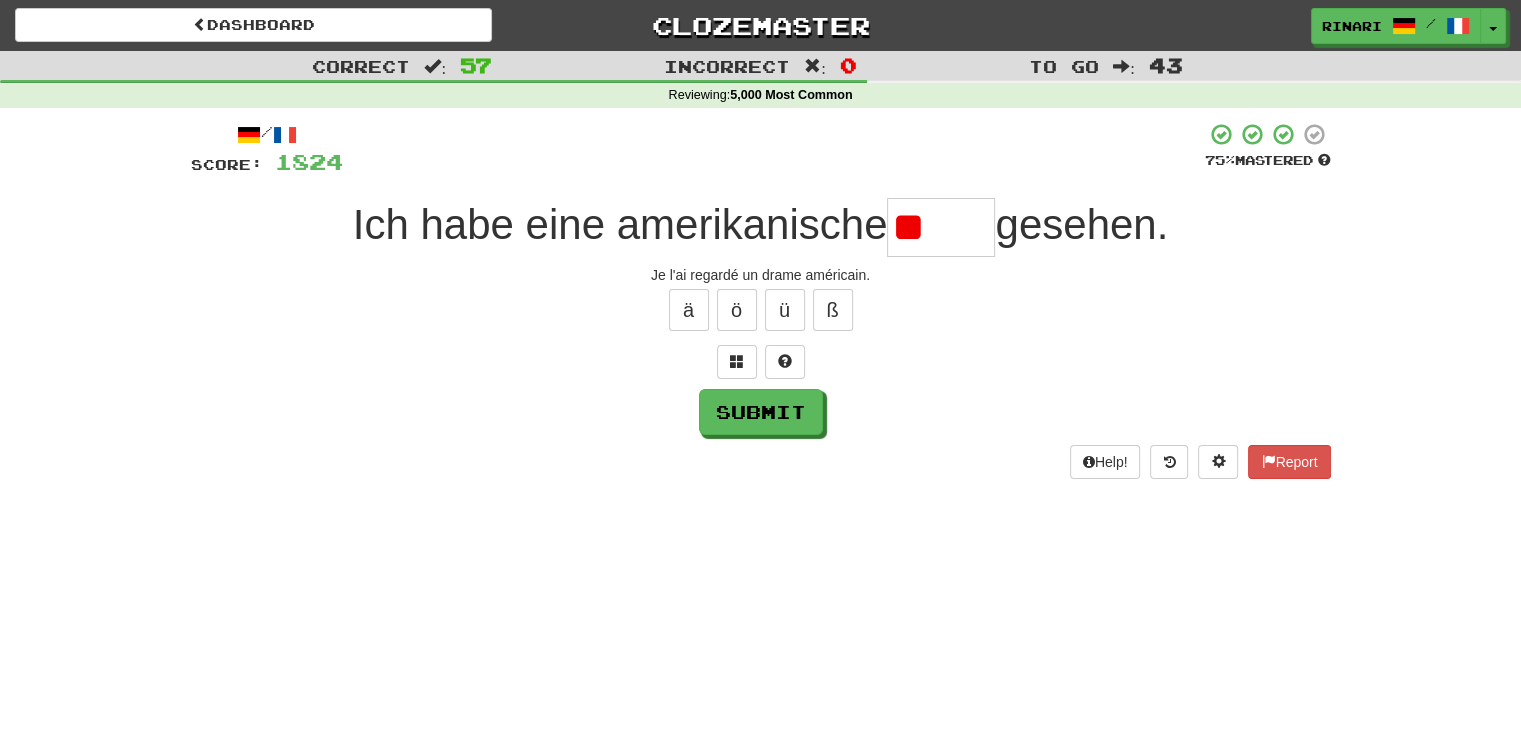 type on "*" 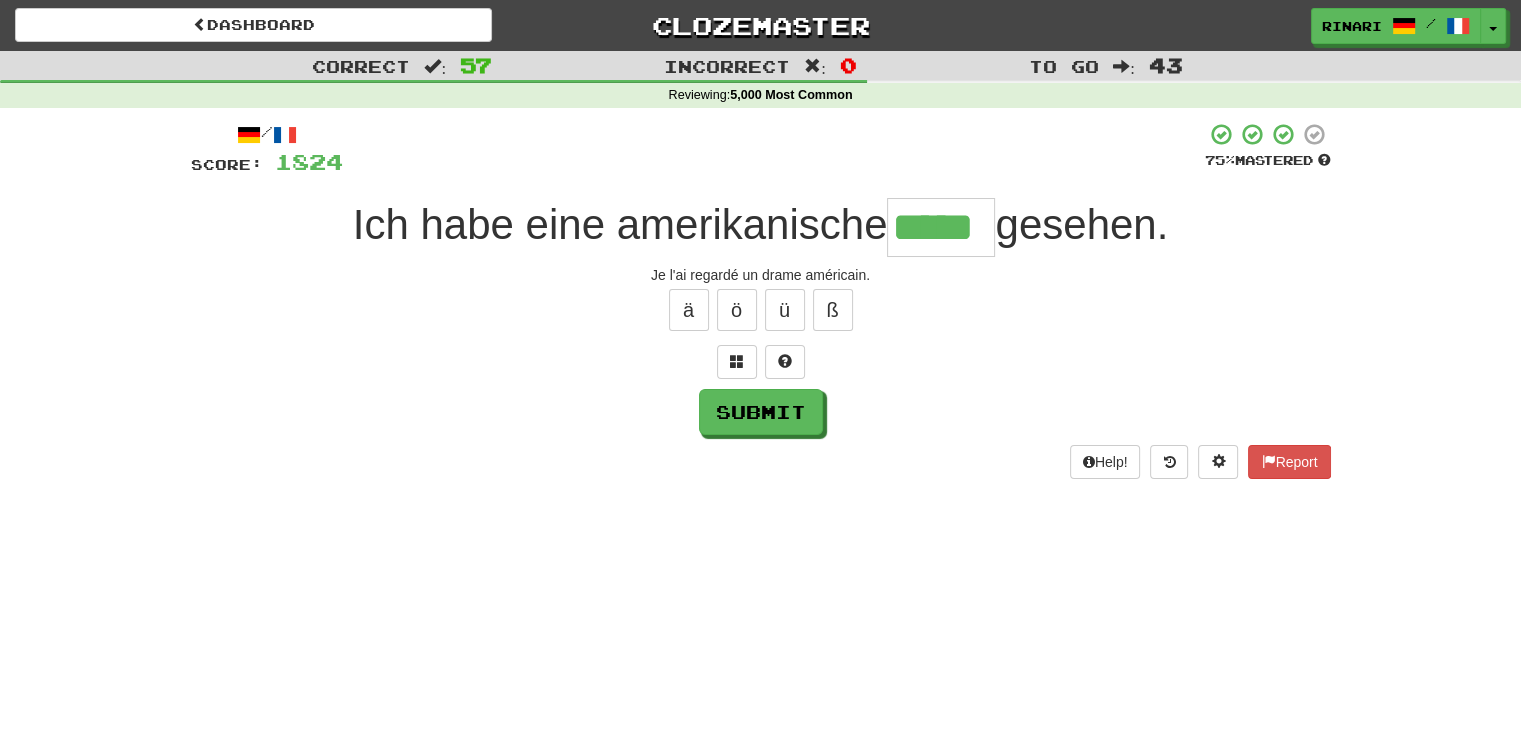 type on "*****" 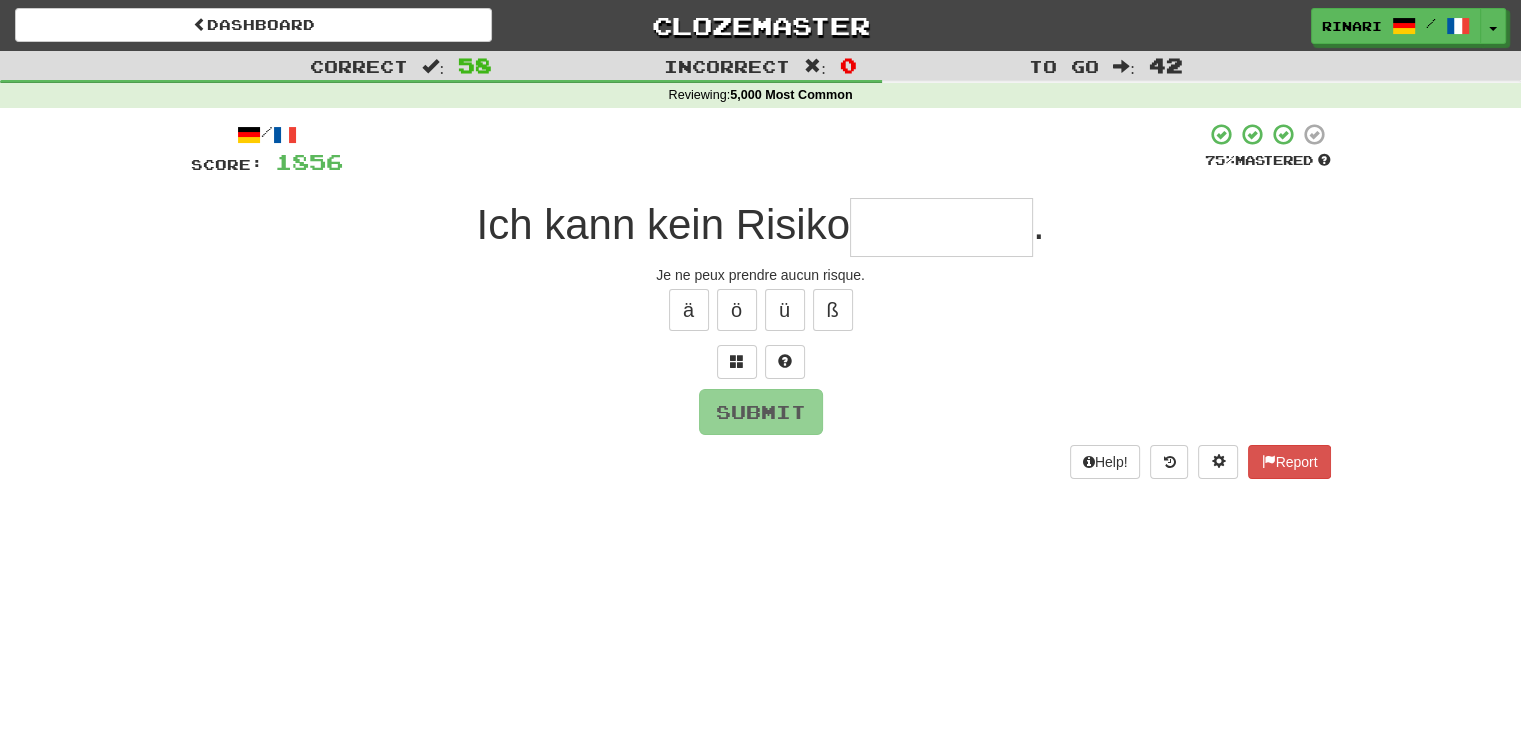 type on "*" 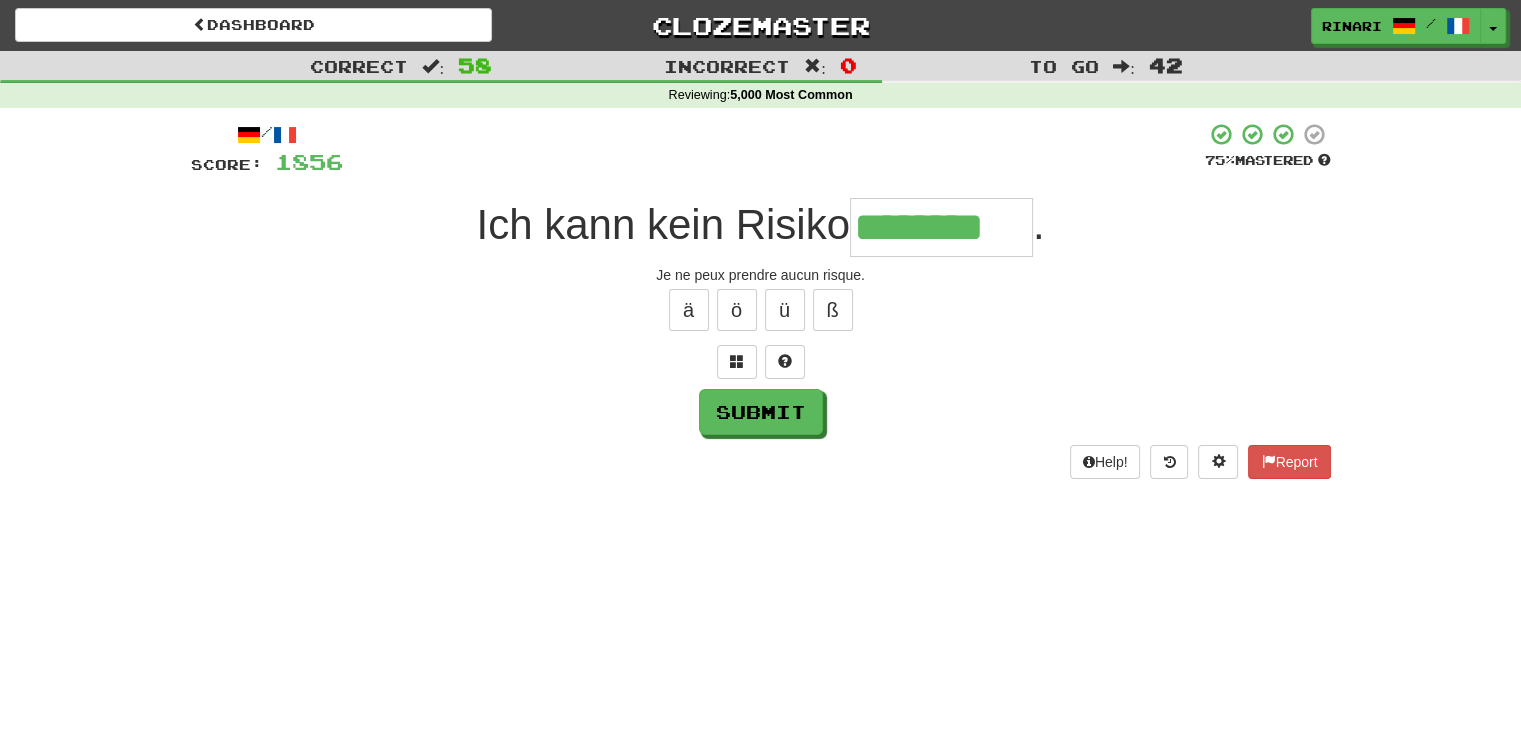 type on "********" 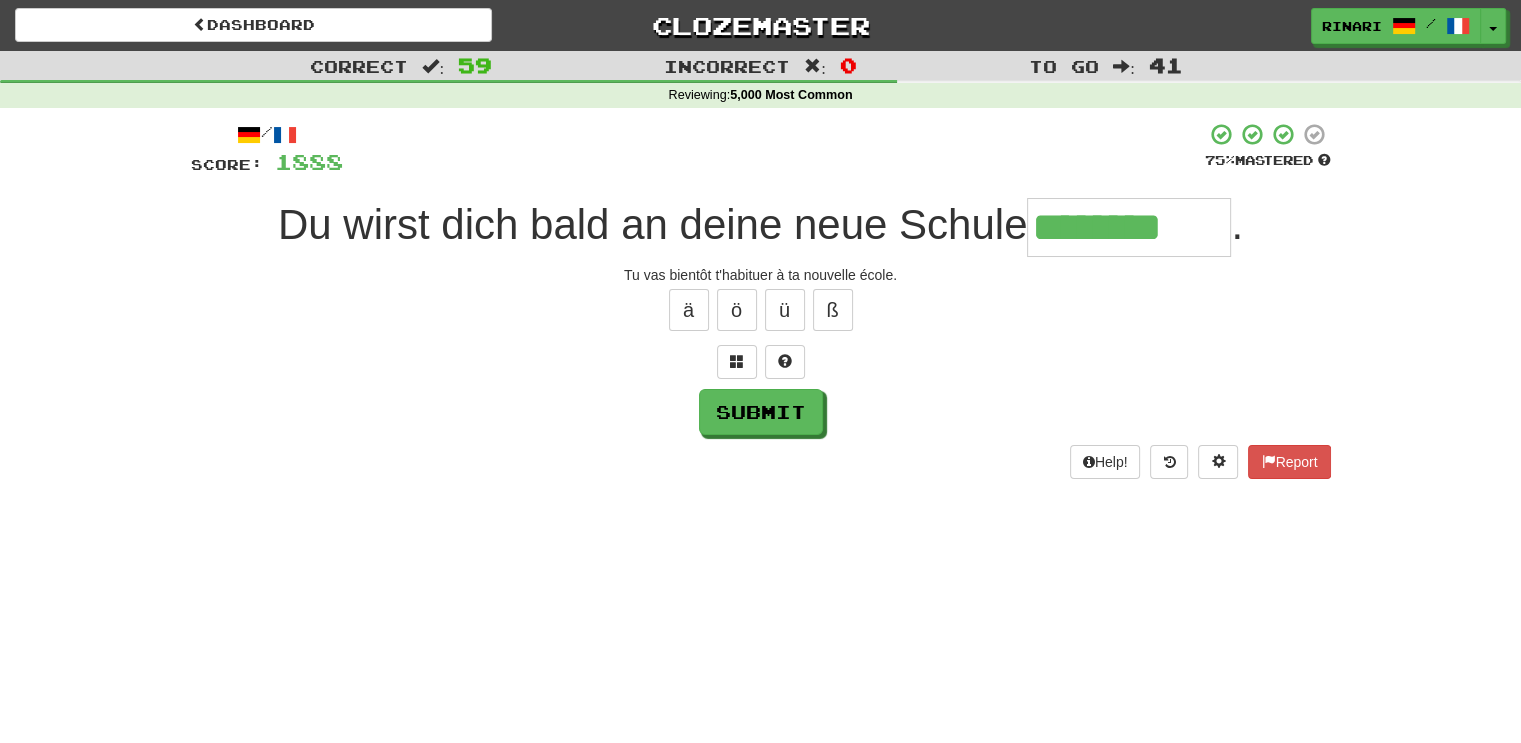 scroll, scrollTop: 0, scrollLeft: 6, axis: horizontal 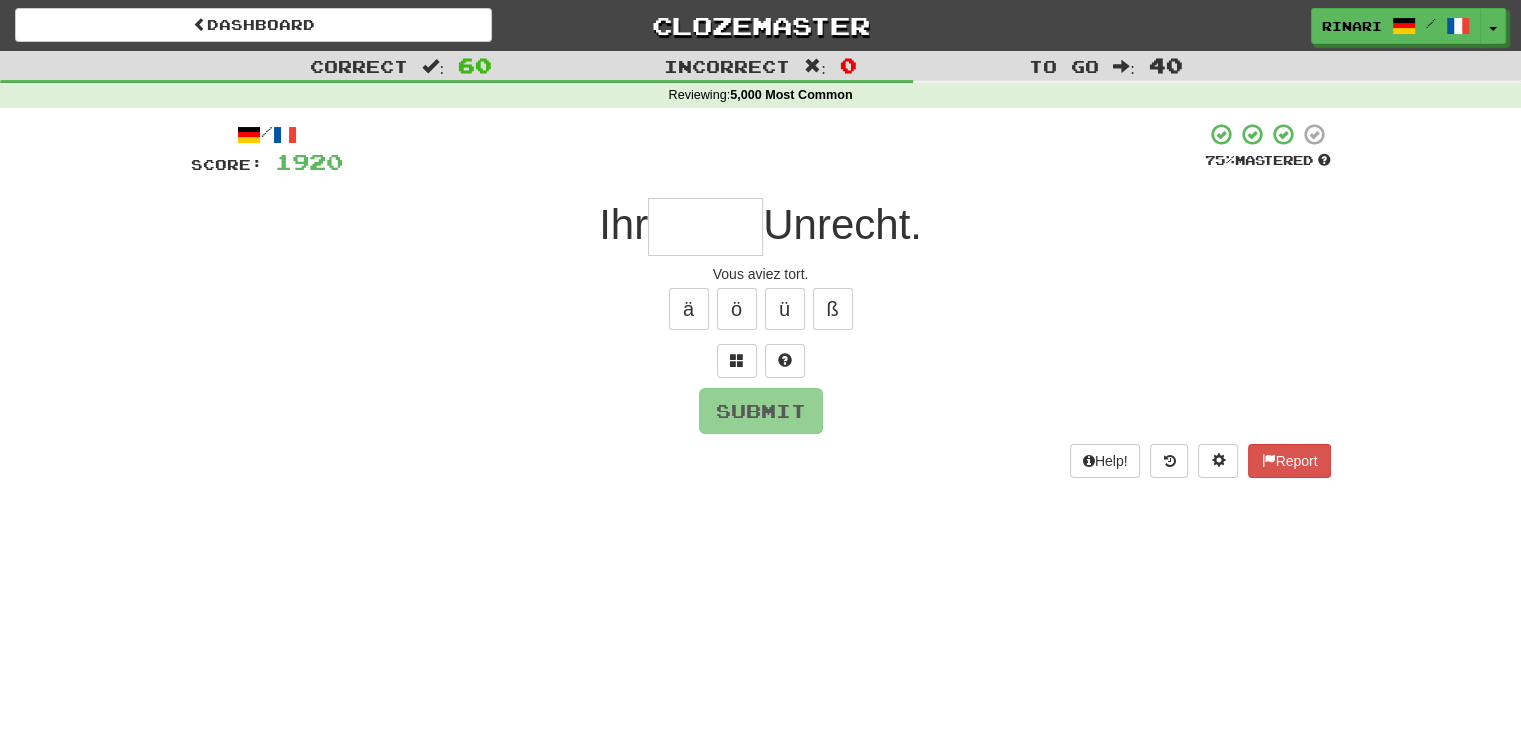 type on "*" 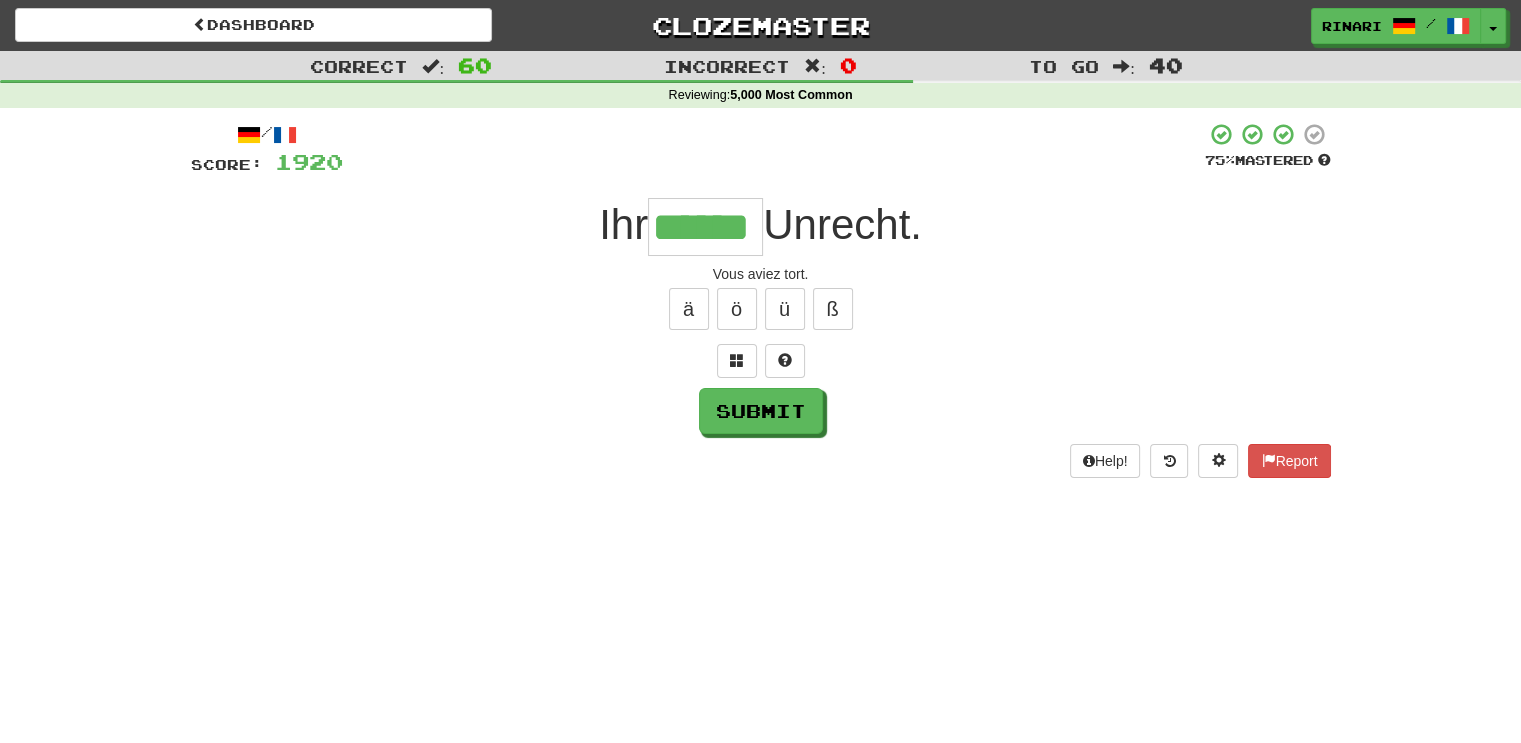 type on "******" 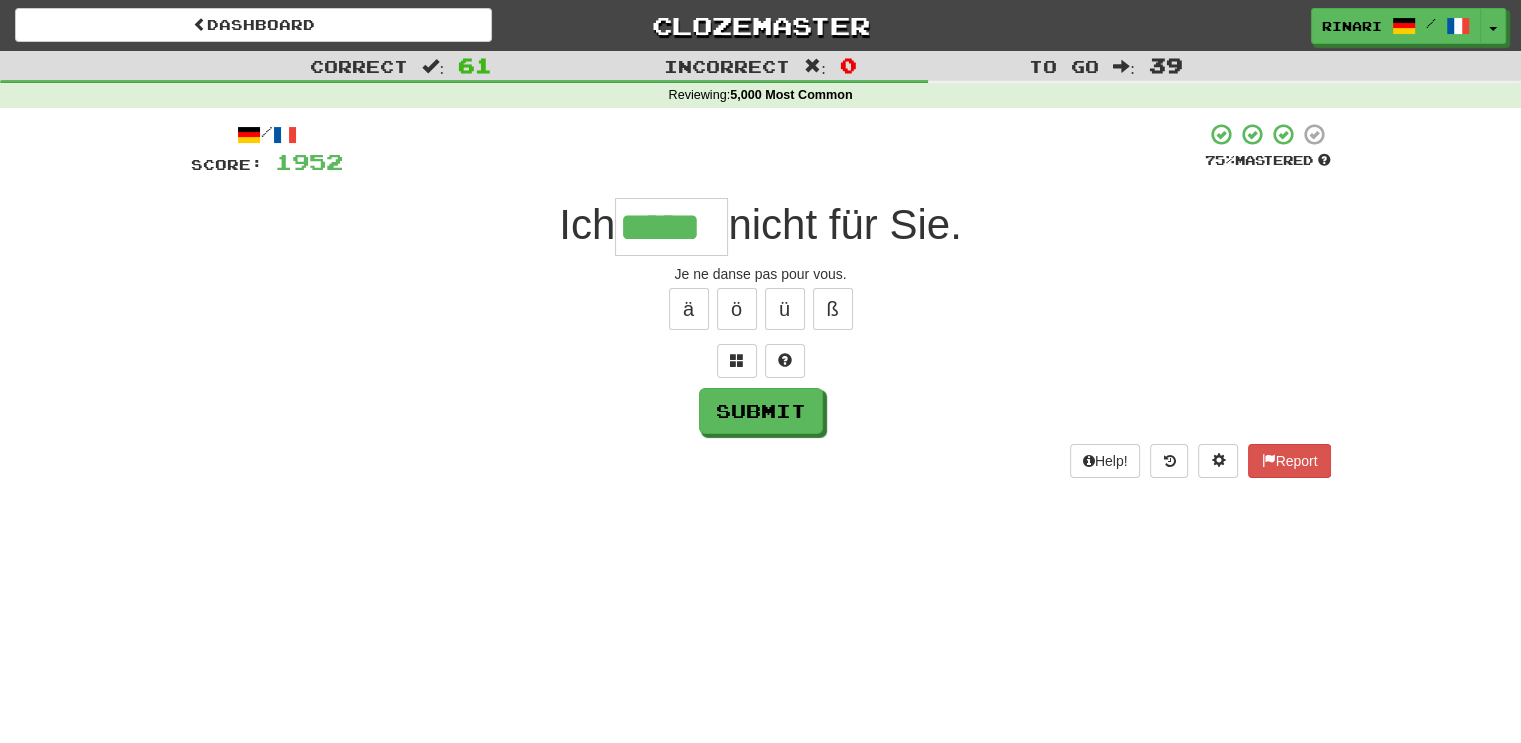 type on "*****" 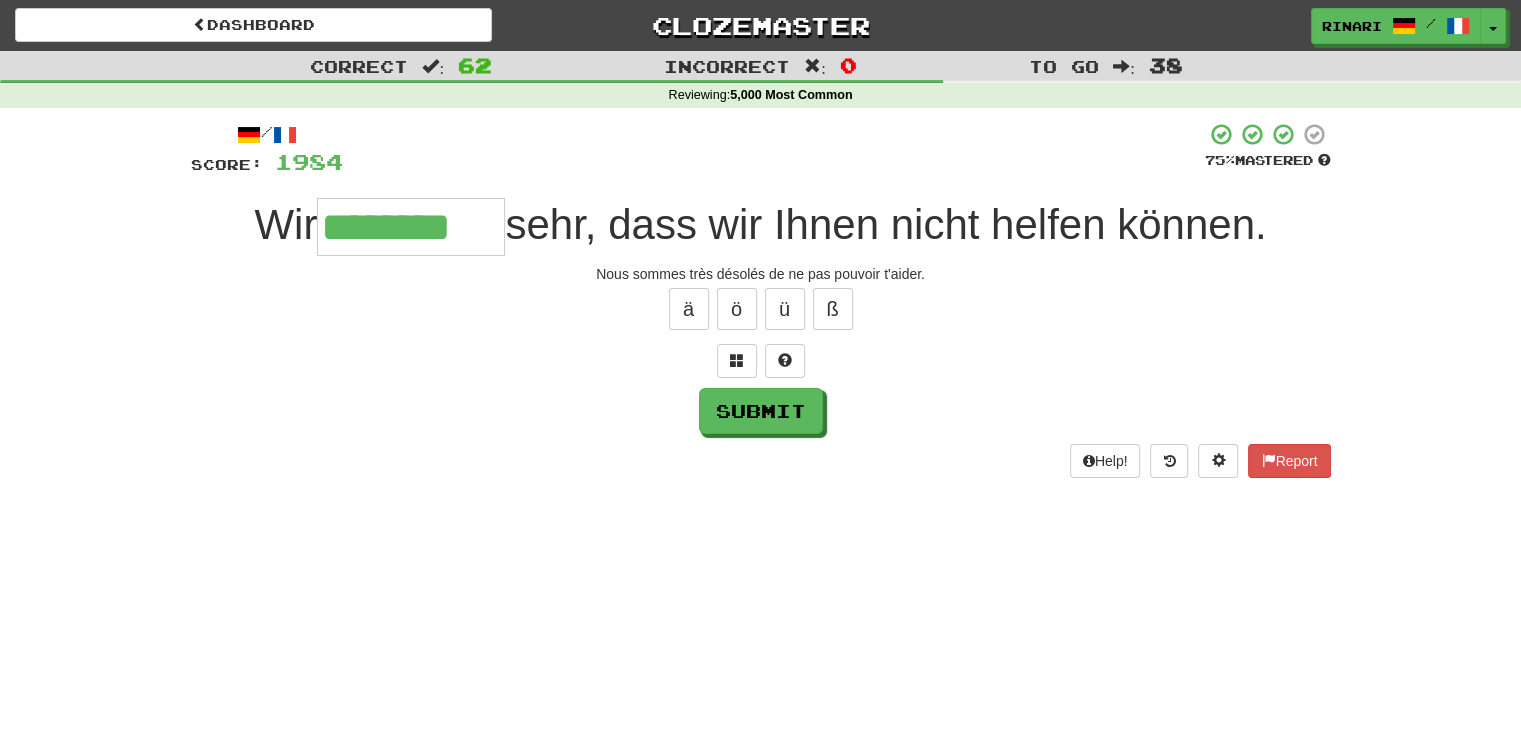 type on "********" 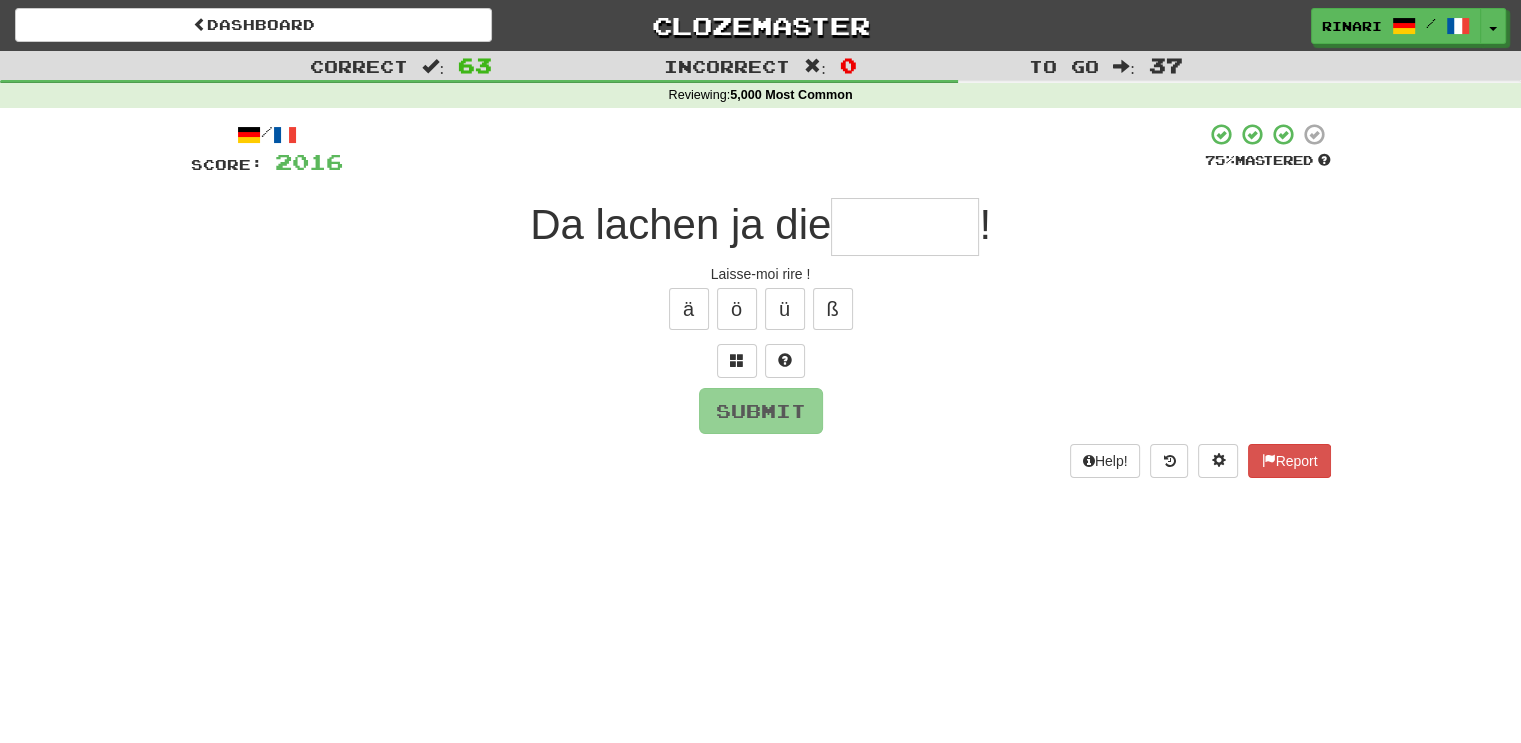 type on "*" 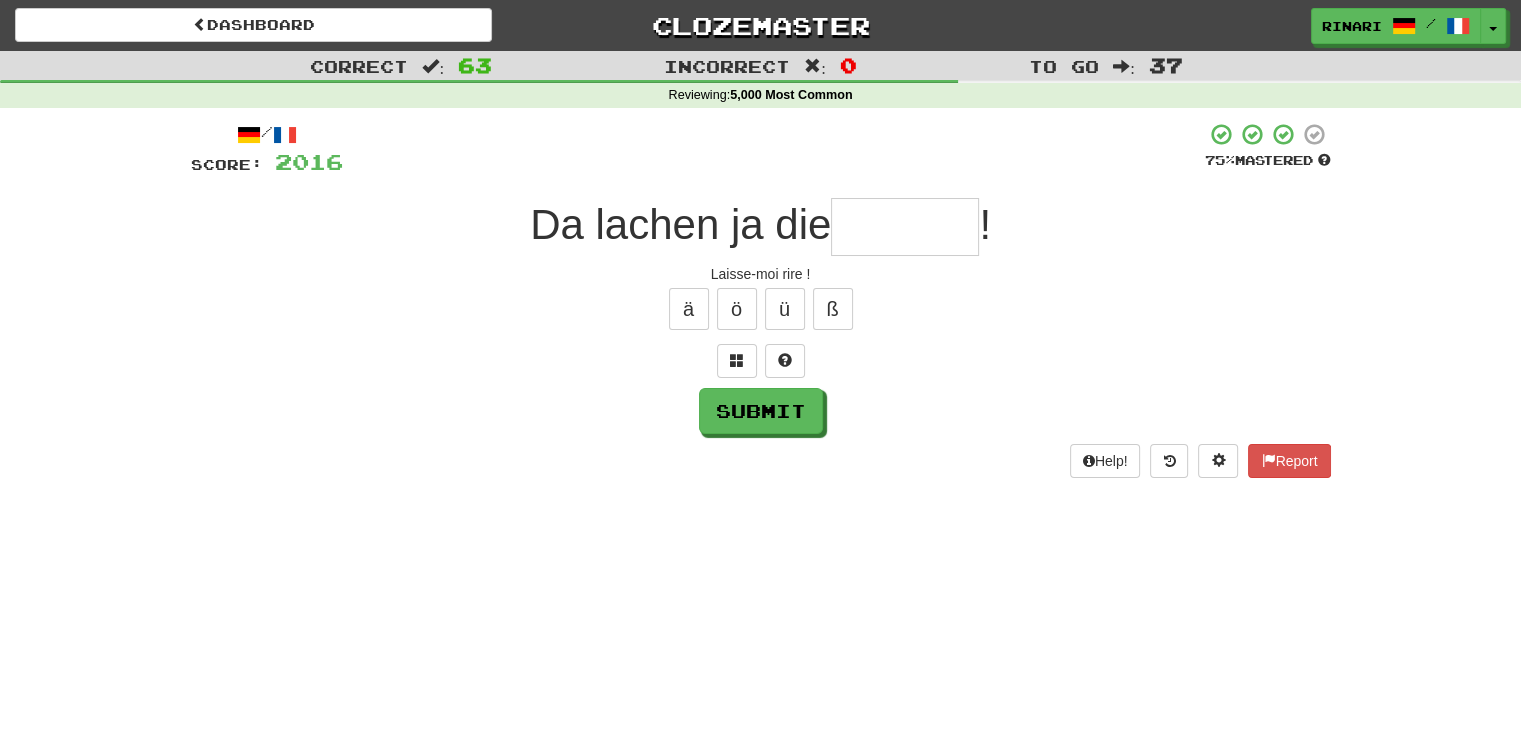type on "*" 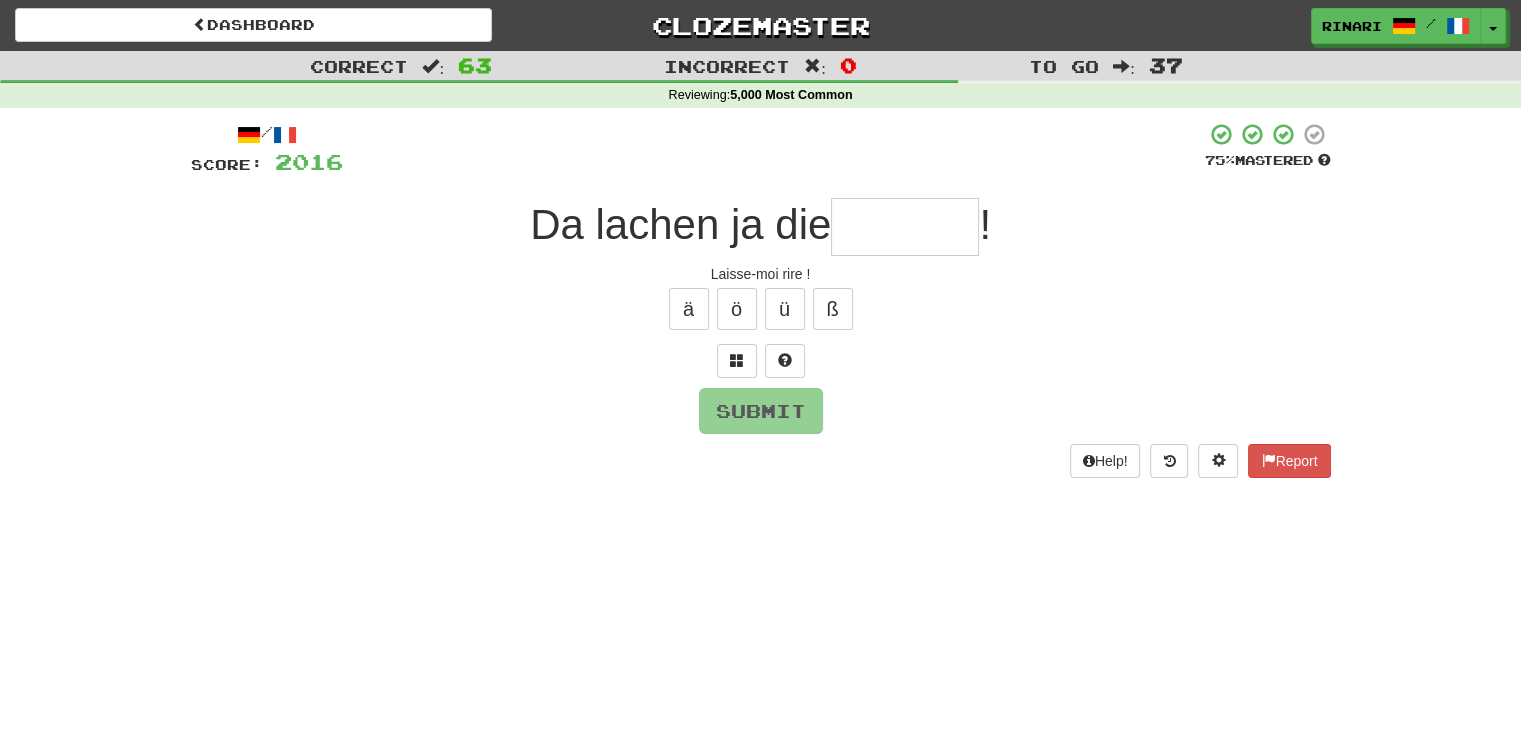 type on "*" 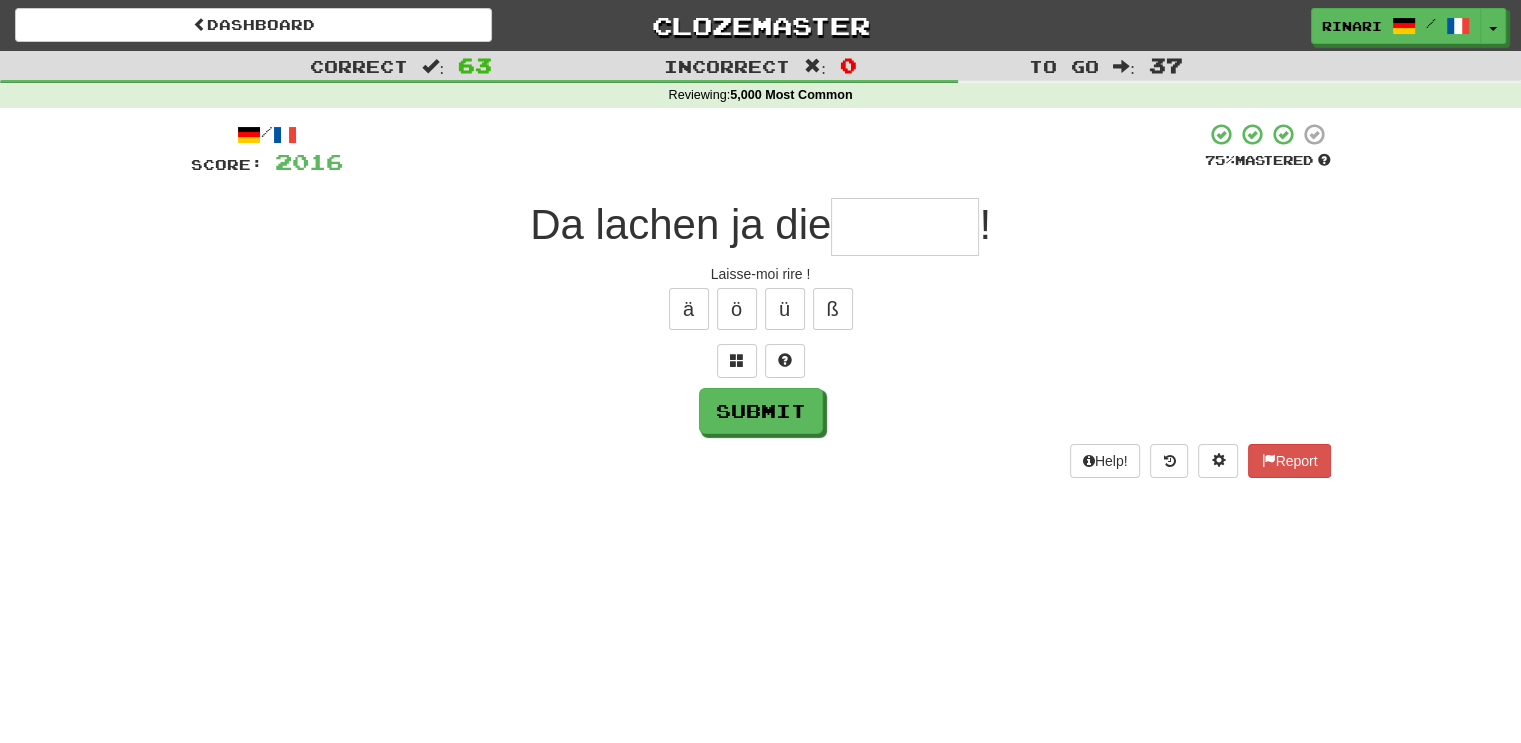 type on "*" 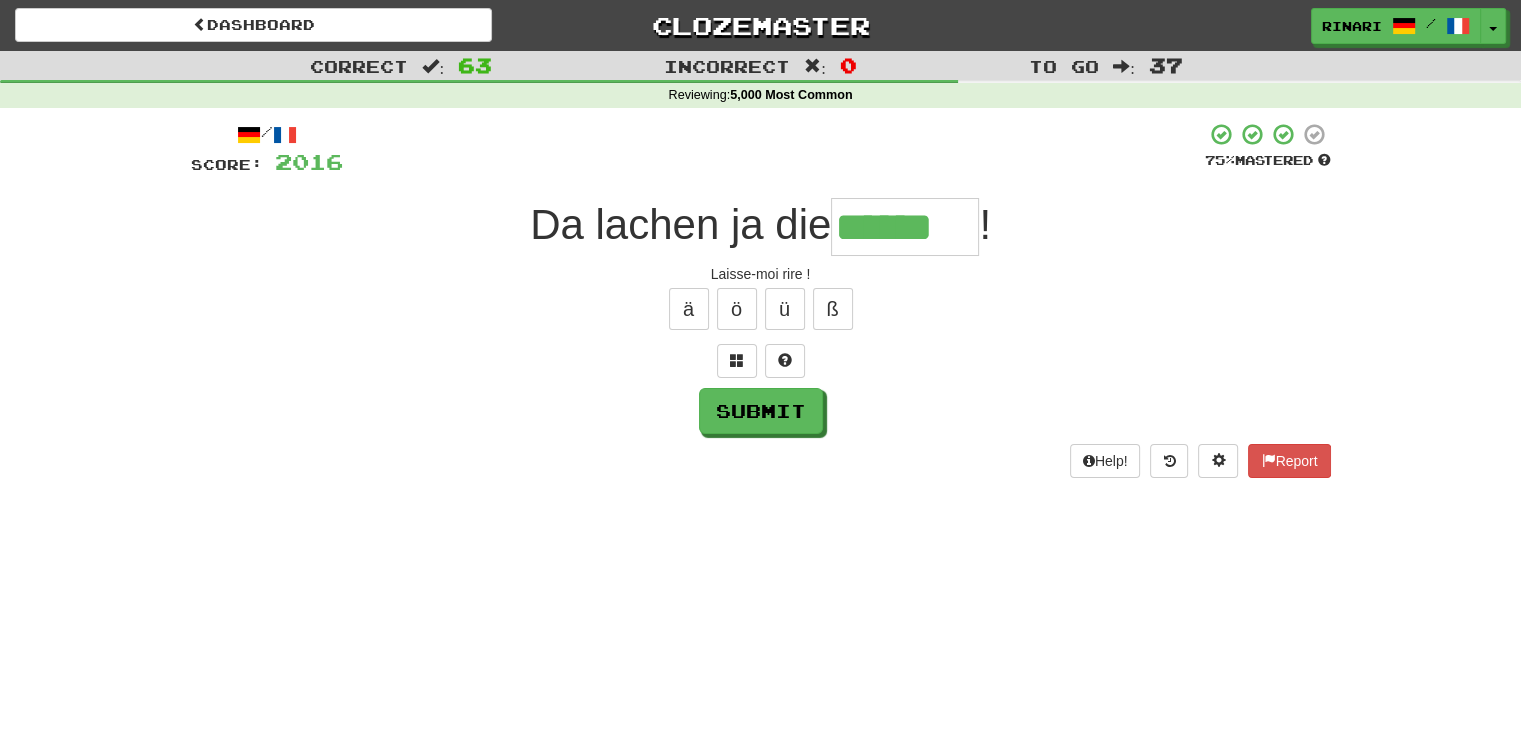 type on "******" 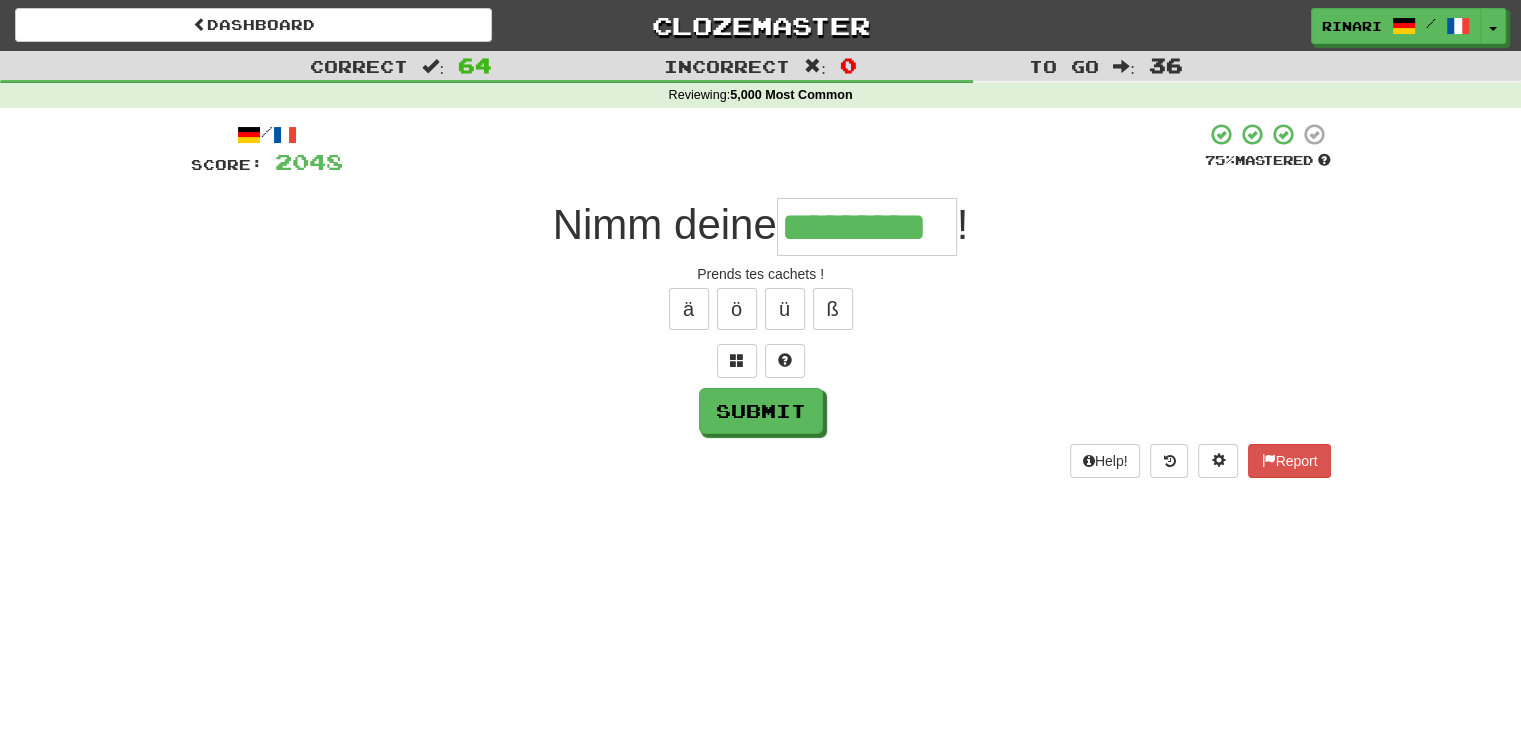 type on "*********" 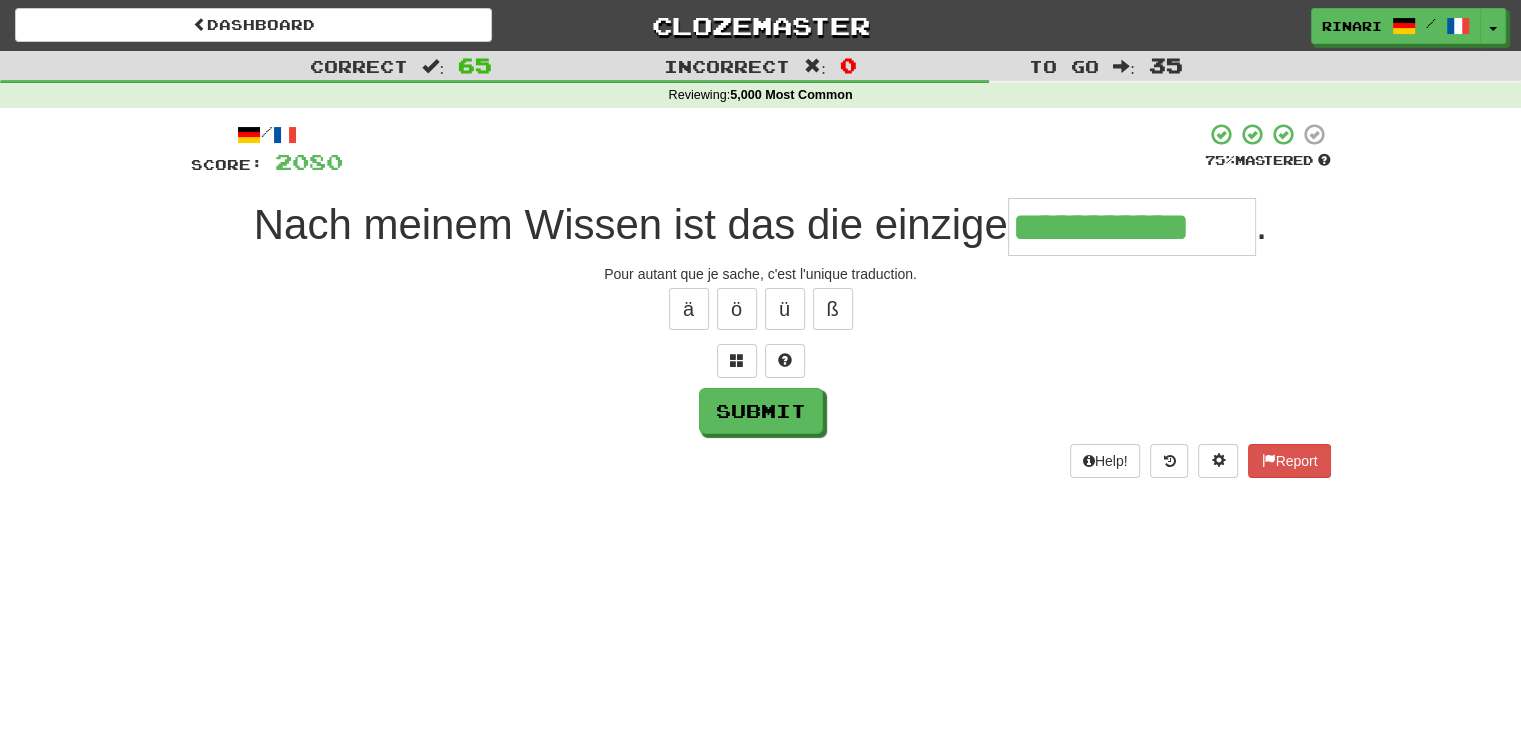 type on "**********" 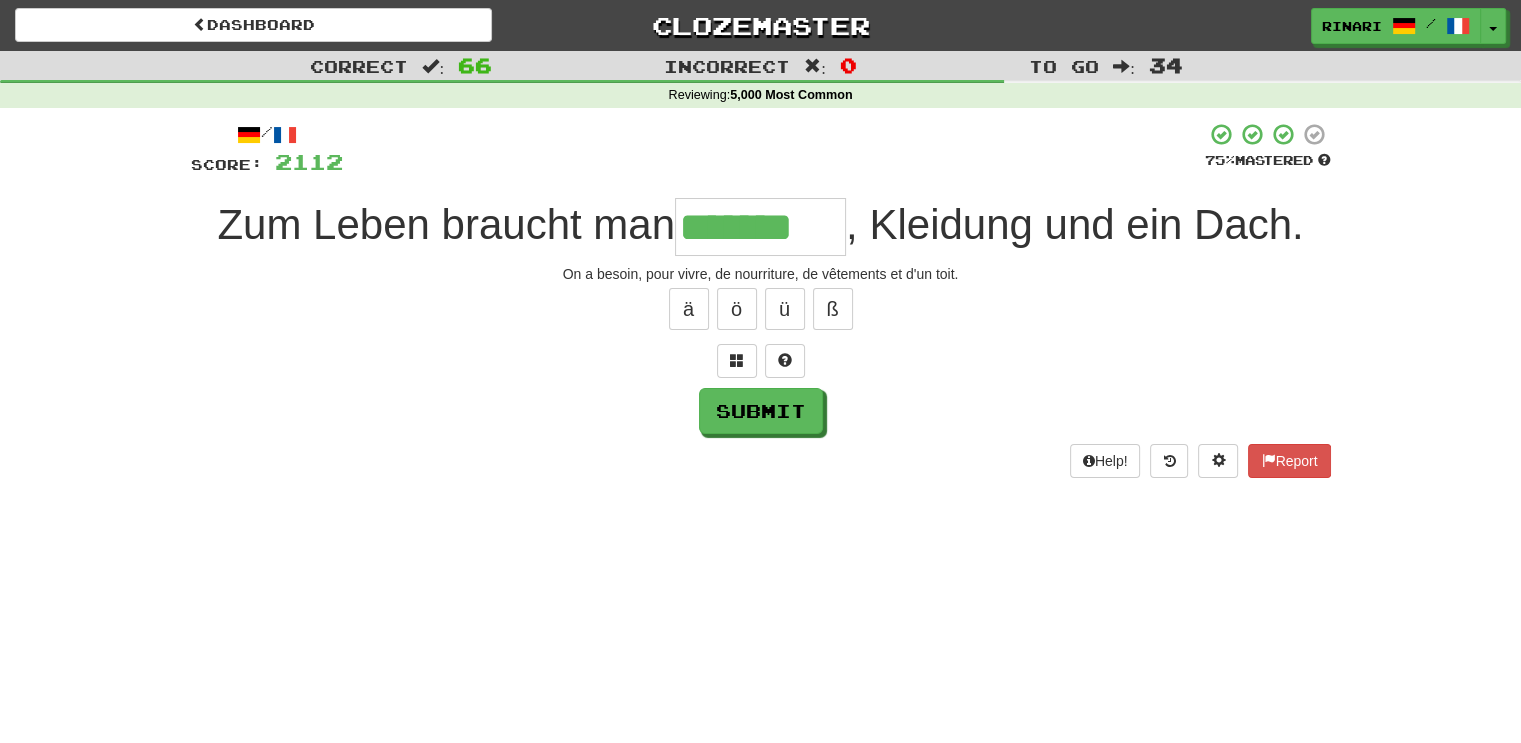 type on "*******" 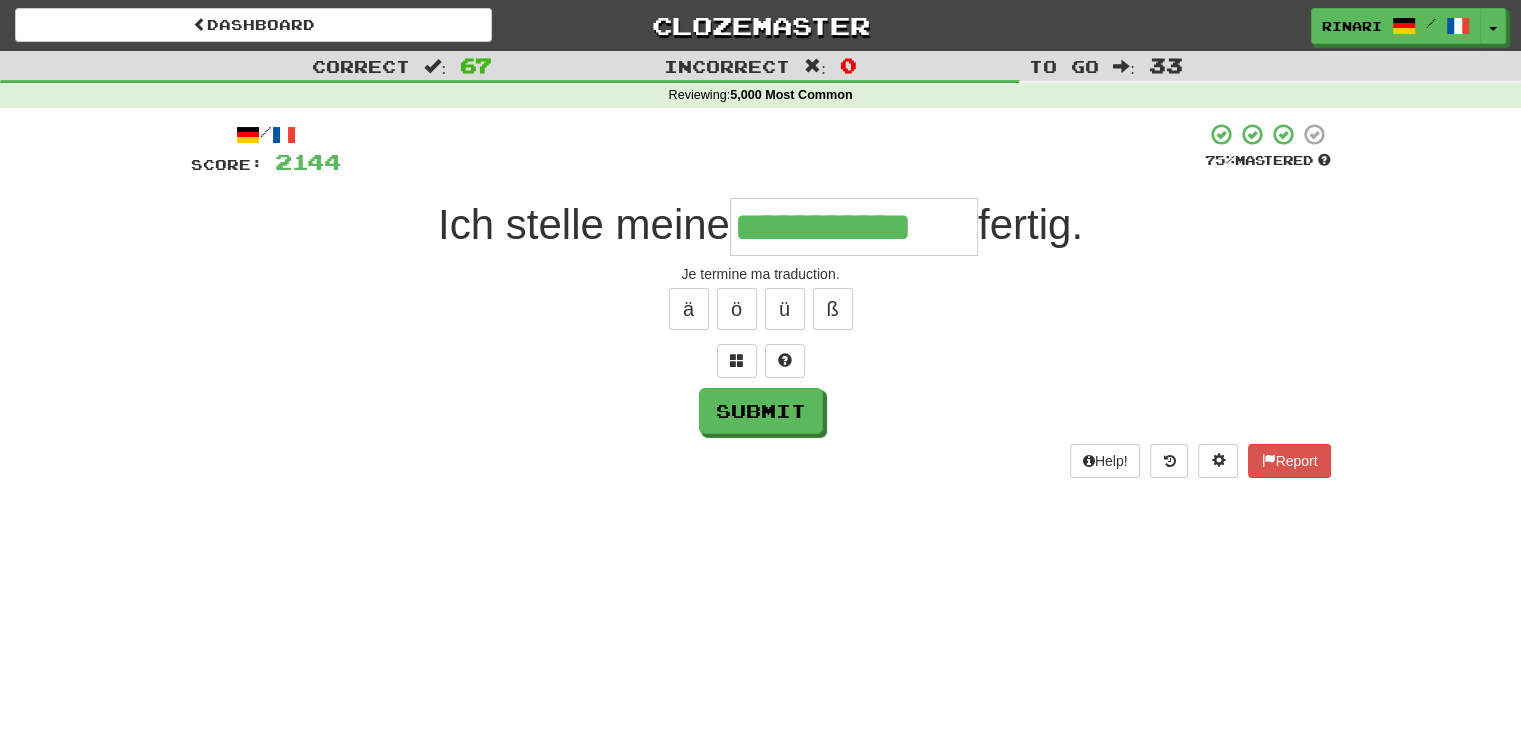 type on "**********" 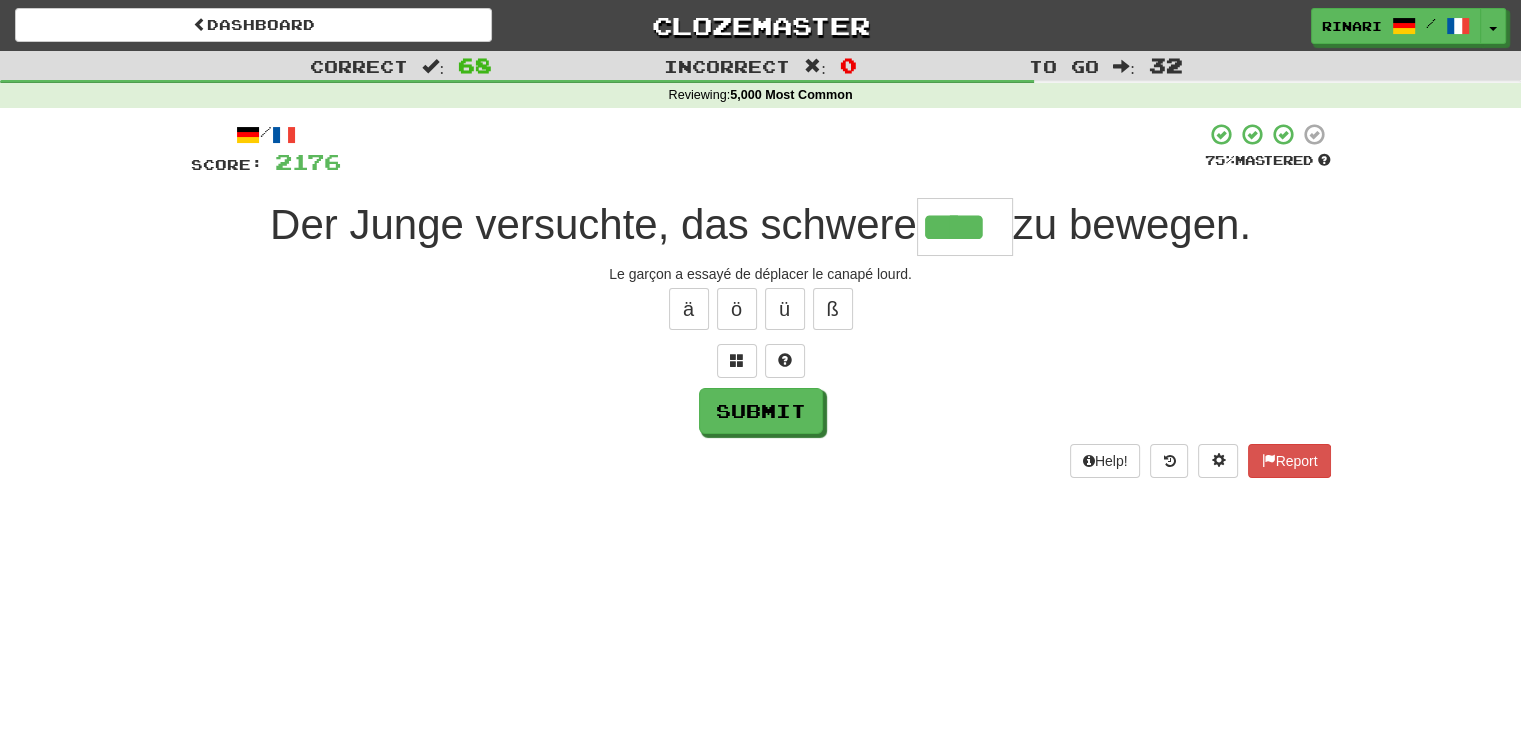 type on "****" 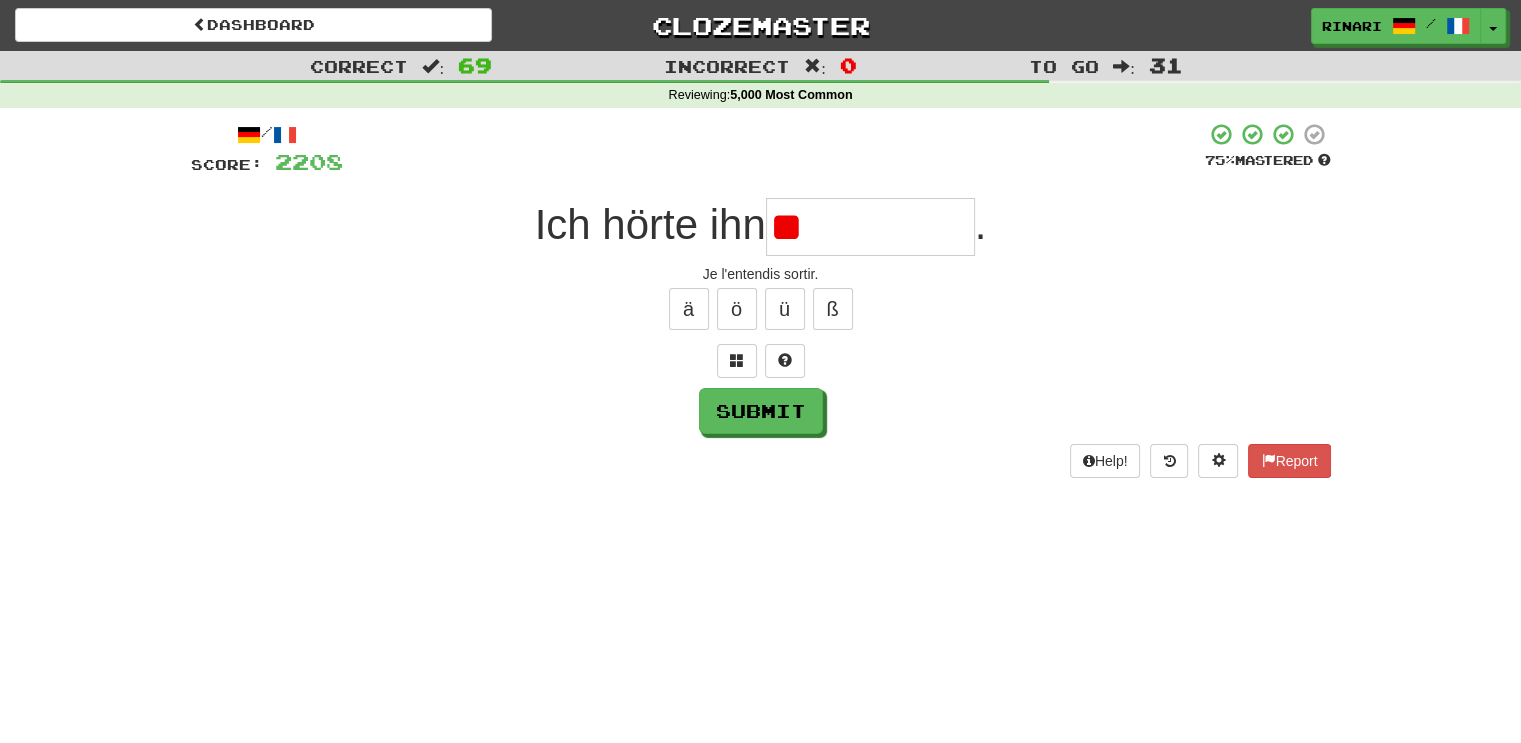 type on "*" 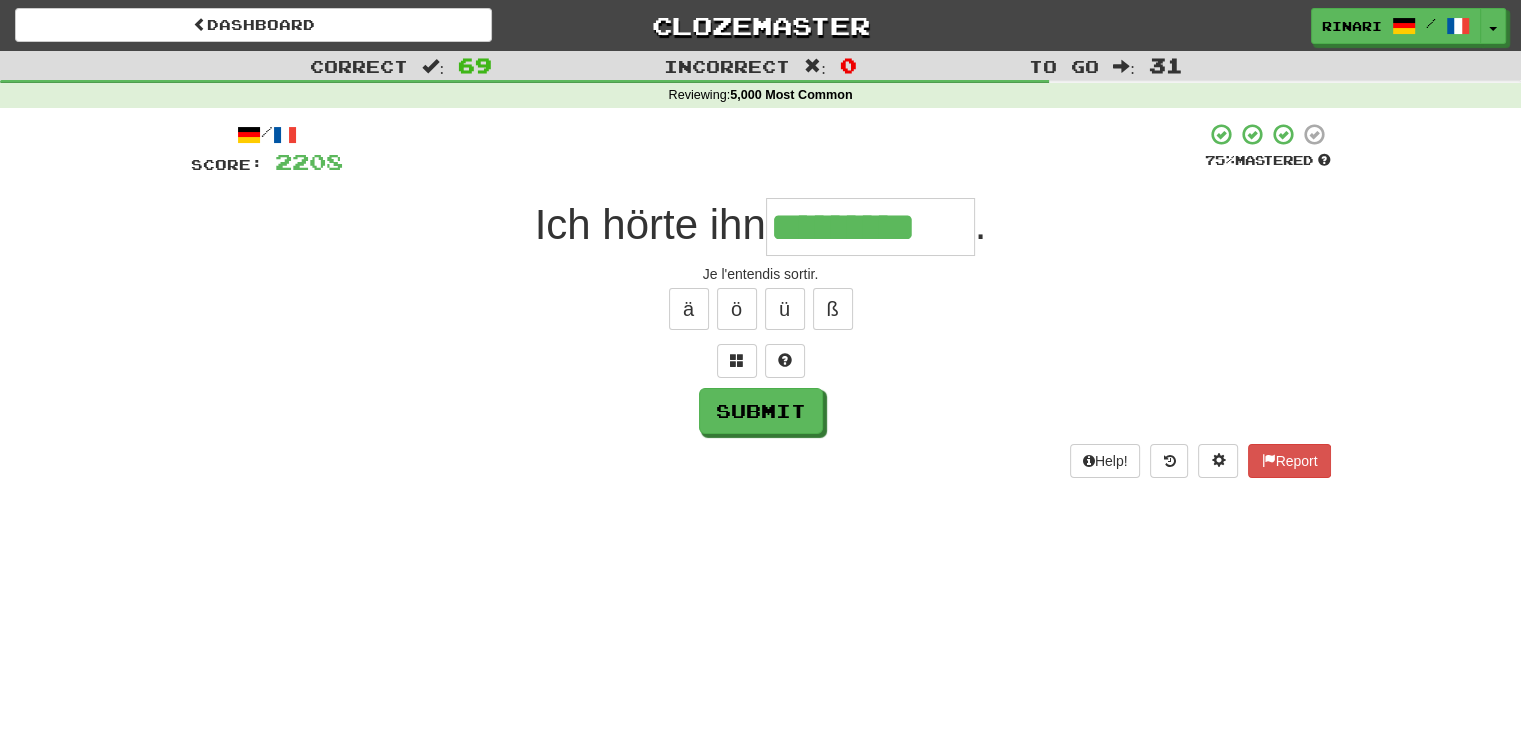 type on "*********" 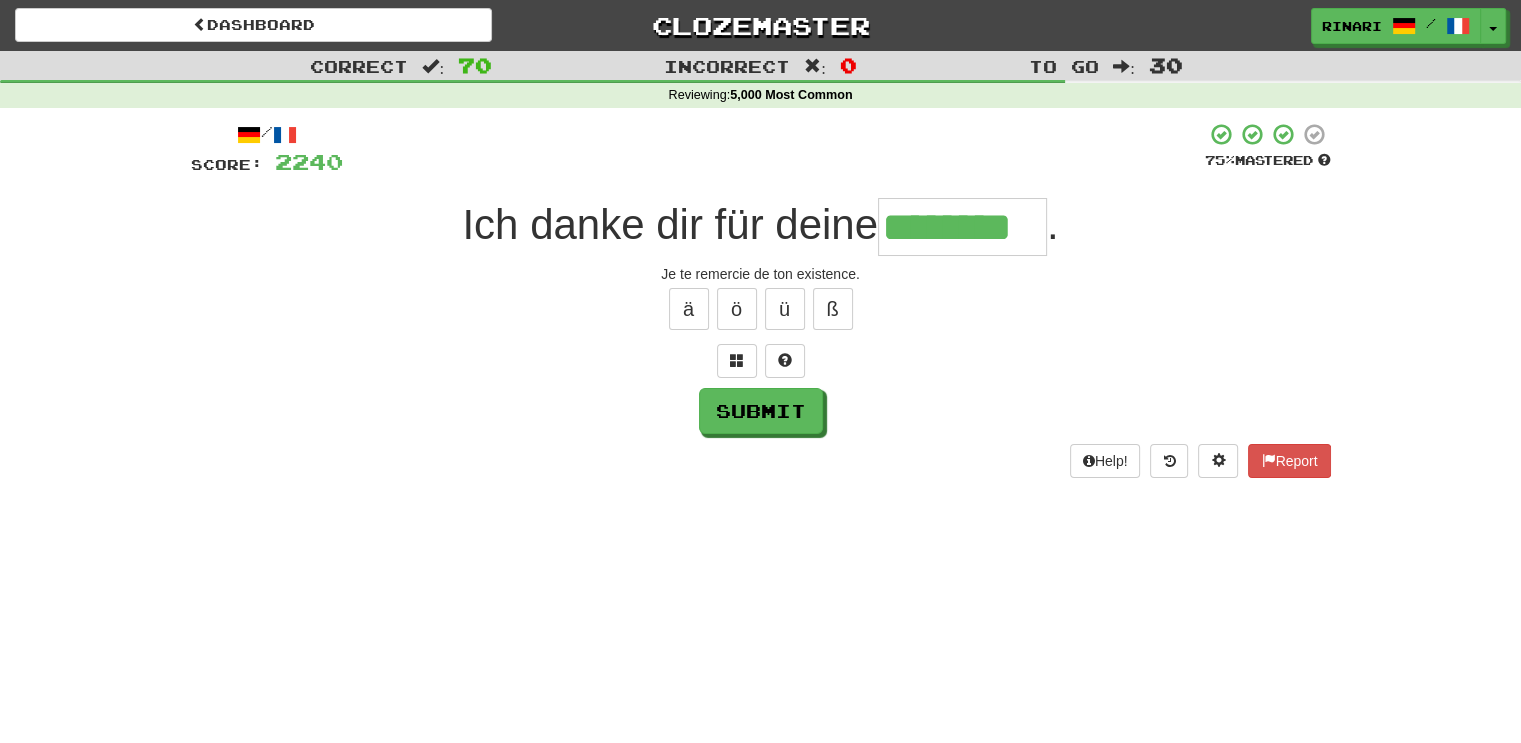 type on "********" 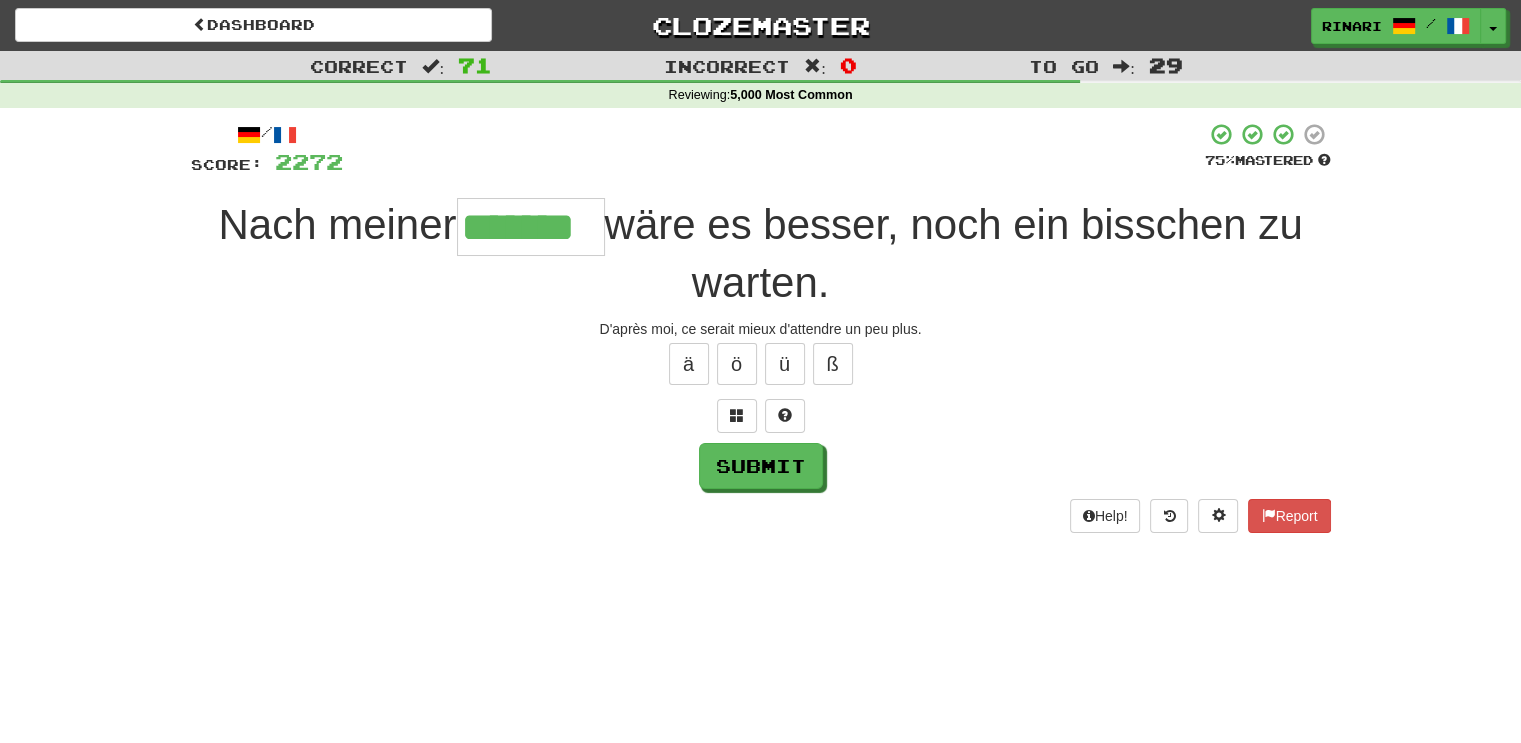 type on "*******" 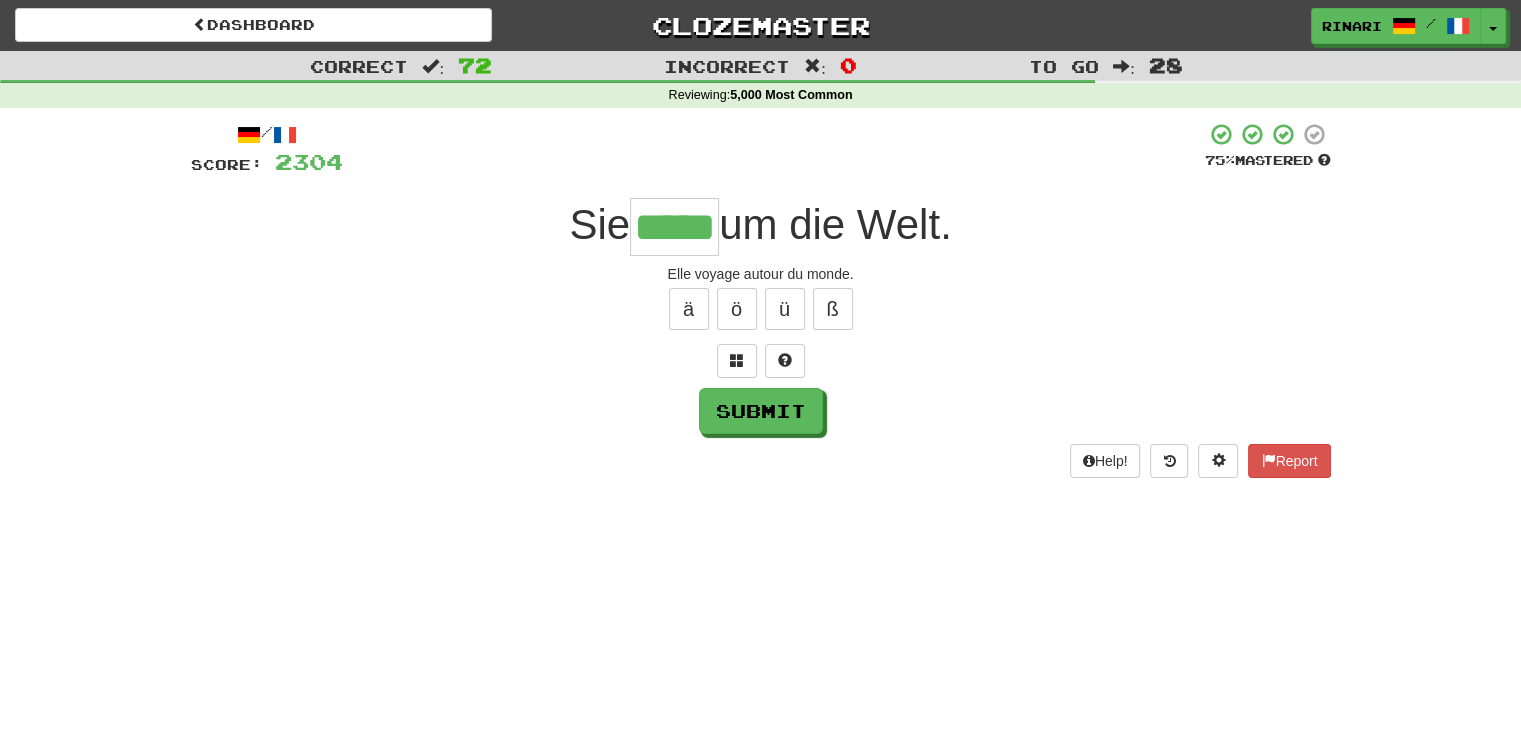 type on "*****" 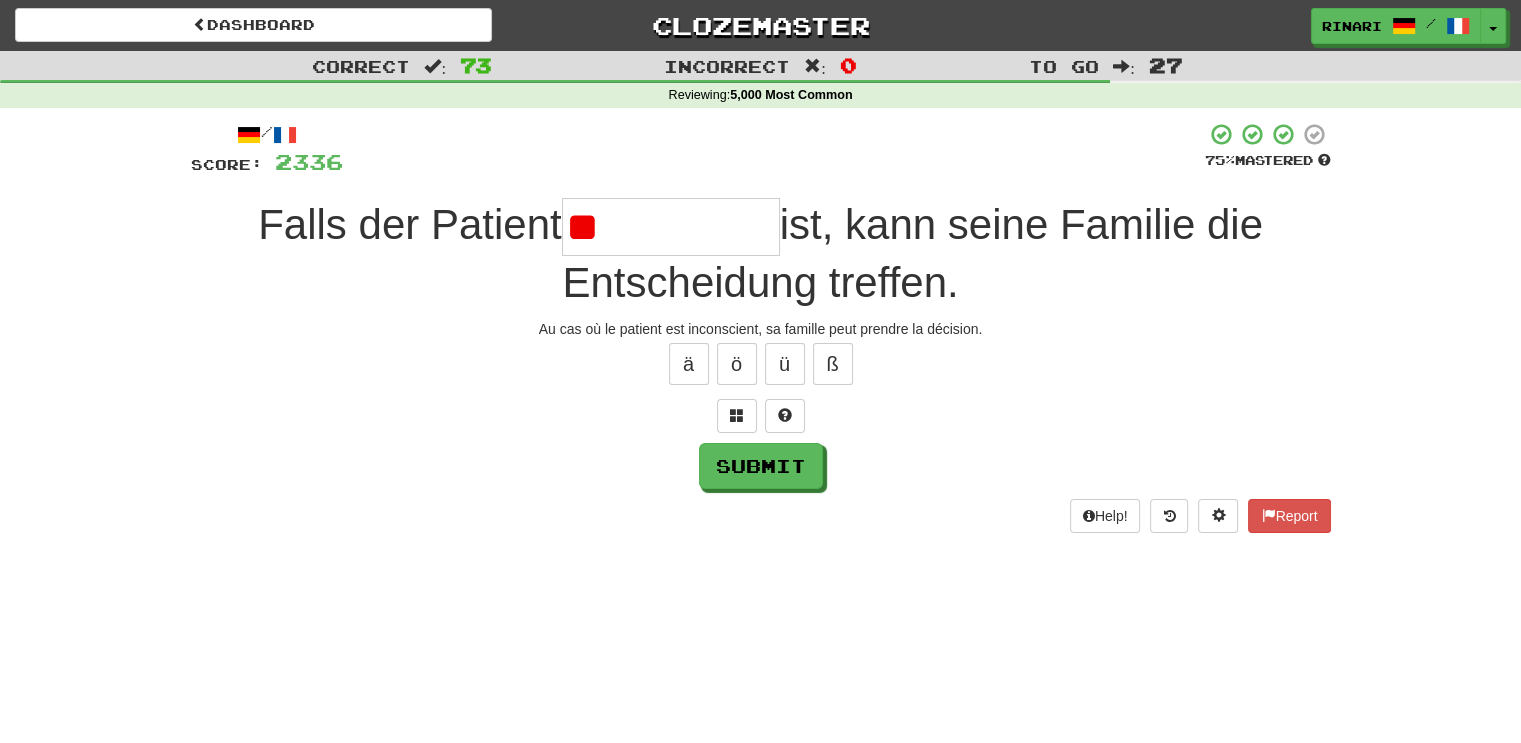 type on "*" 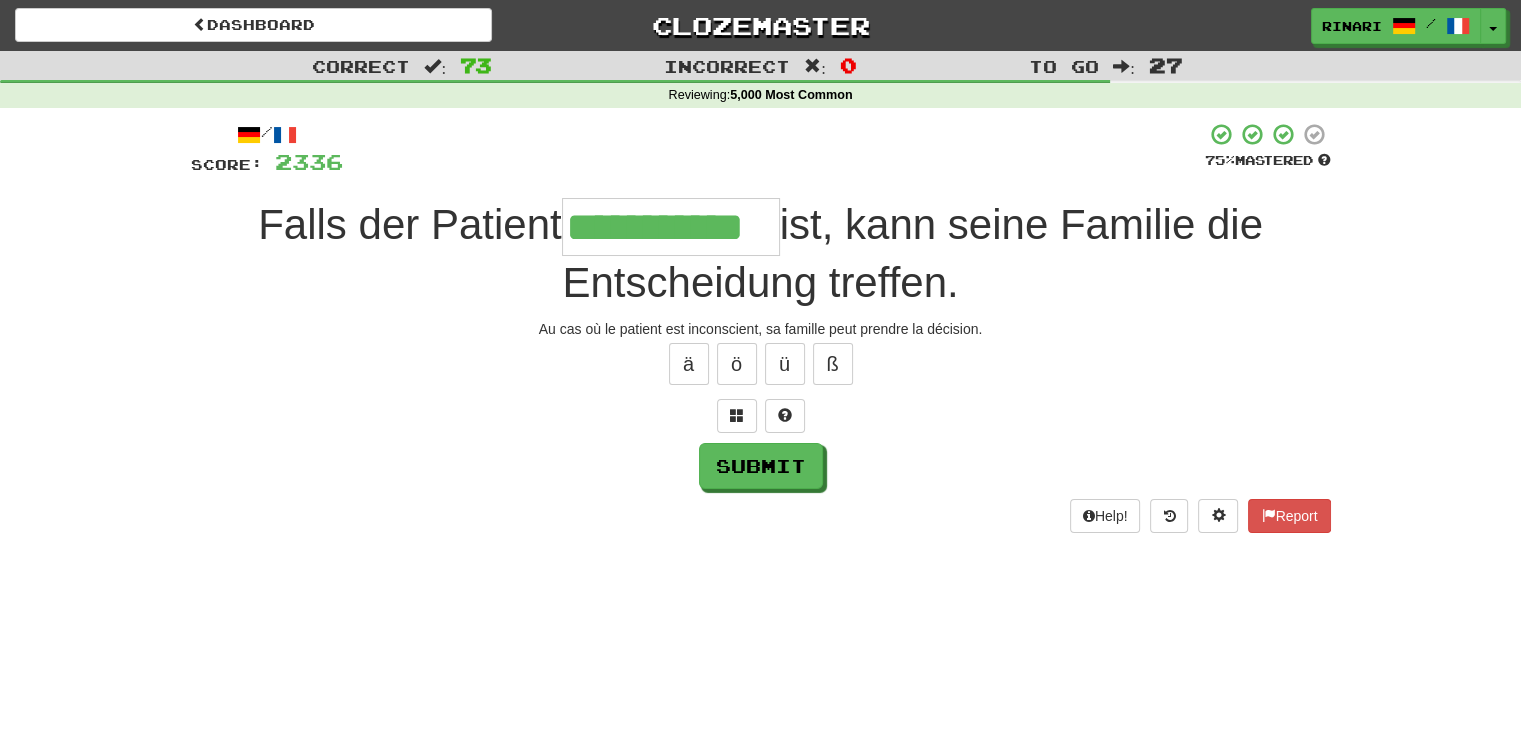 scroll, scrollTop: 0, scrollLeft: 9, axis: horizontal 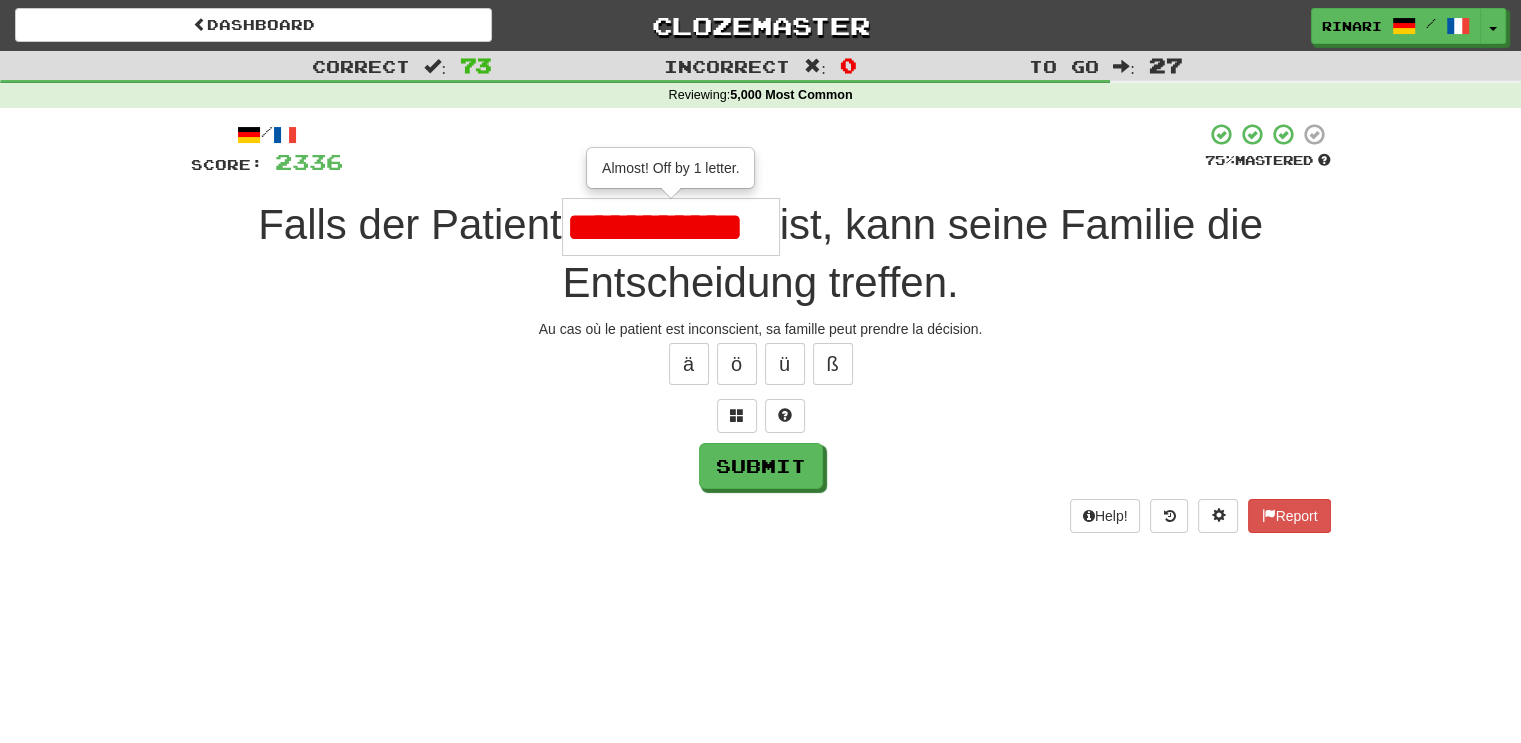 type on "**********" 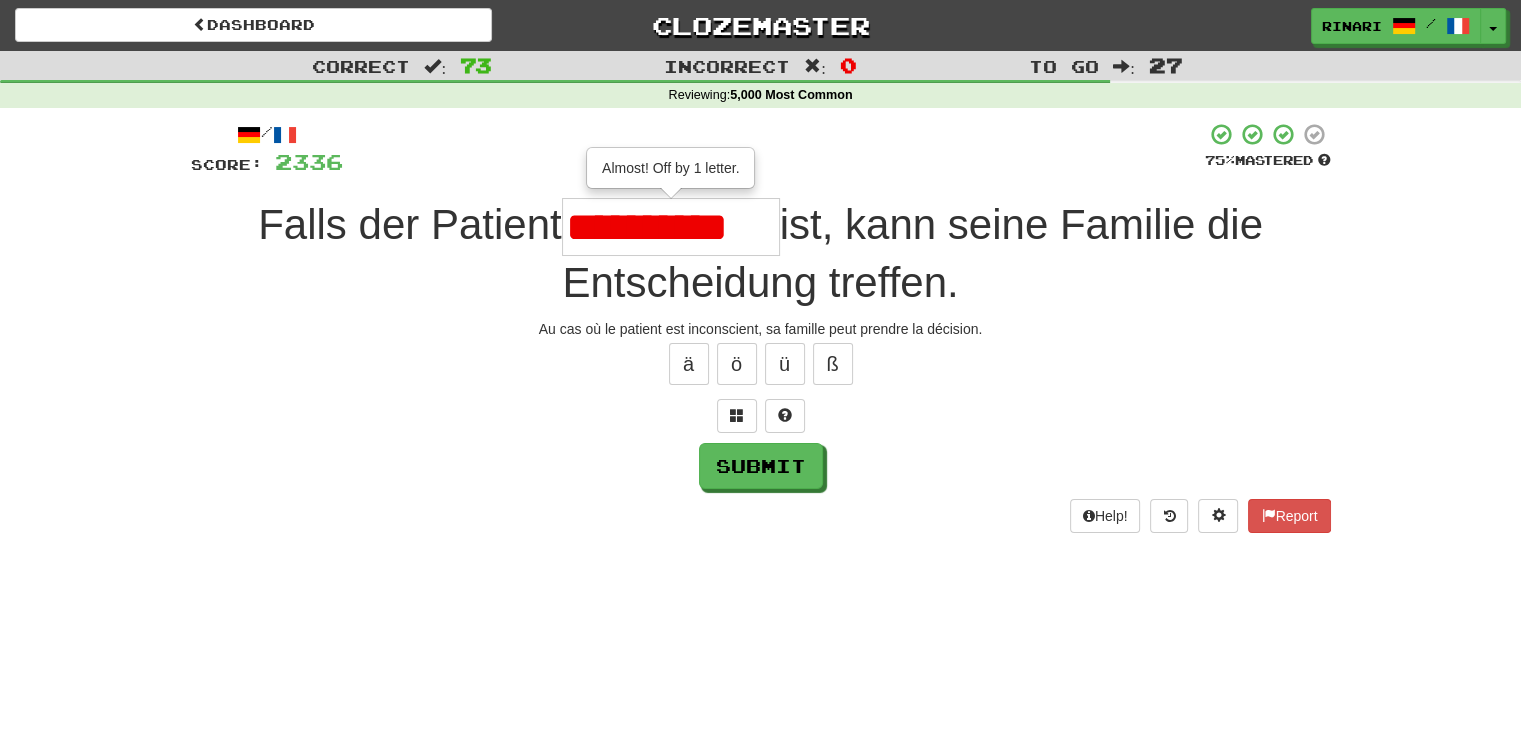 scroll, scrollTop: 0, scrollLeft: 0, axis: both 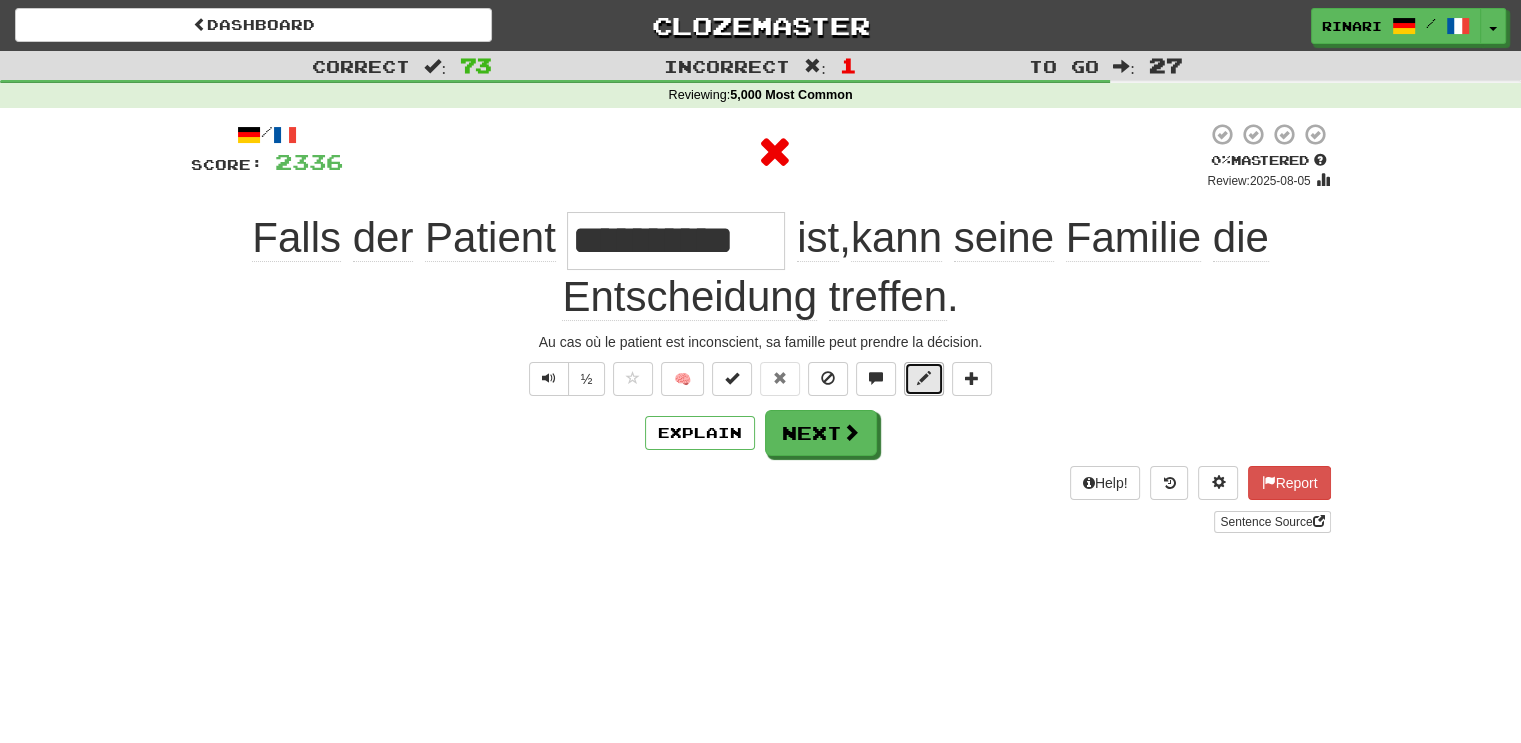 click at bounding box center (924, 378) 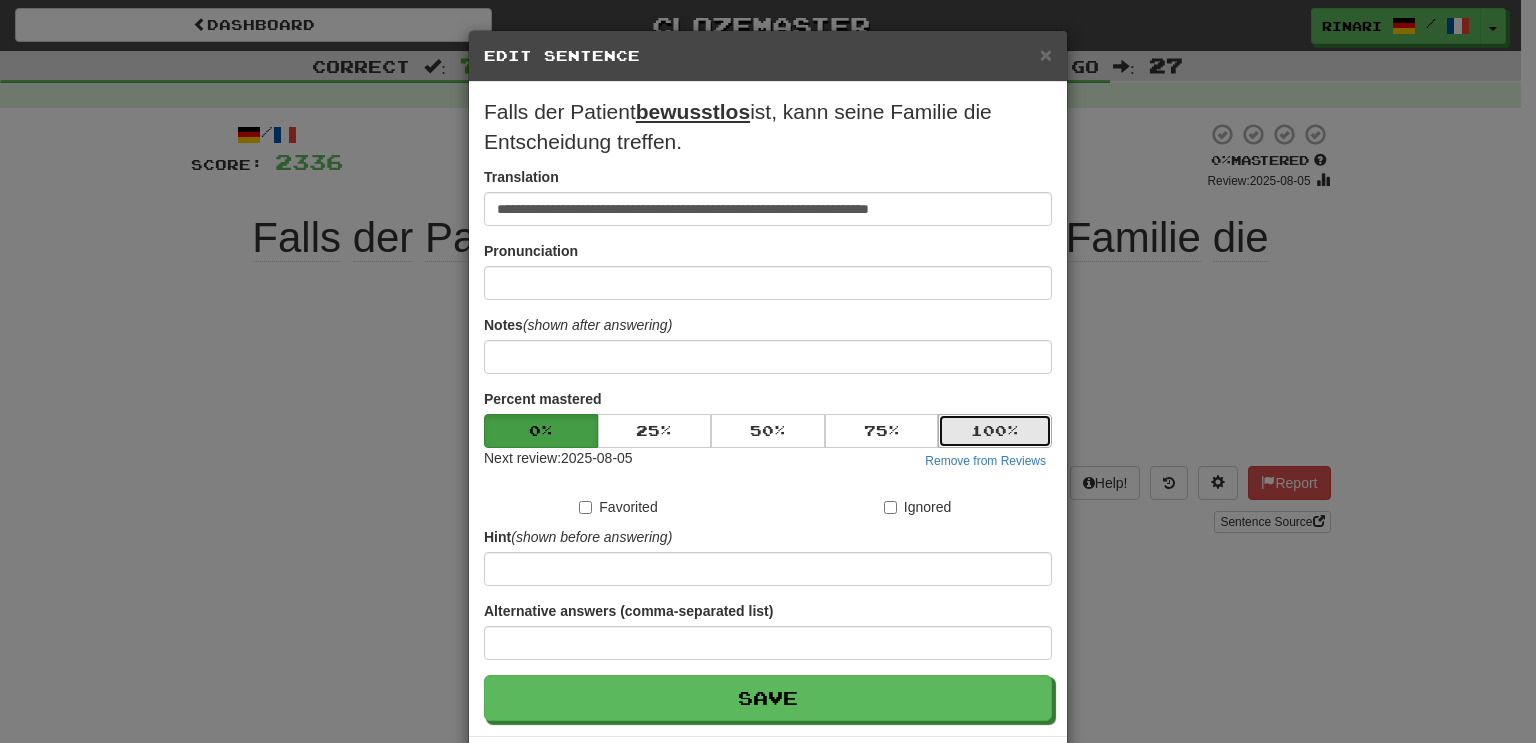 click on "100 %" at bounding box center (995, 431) 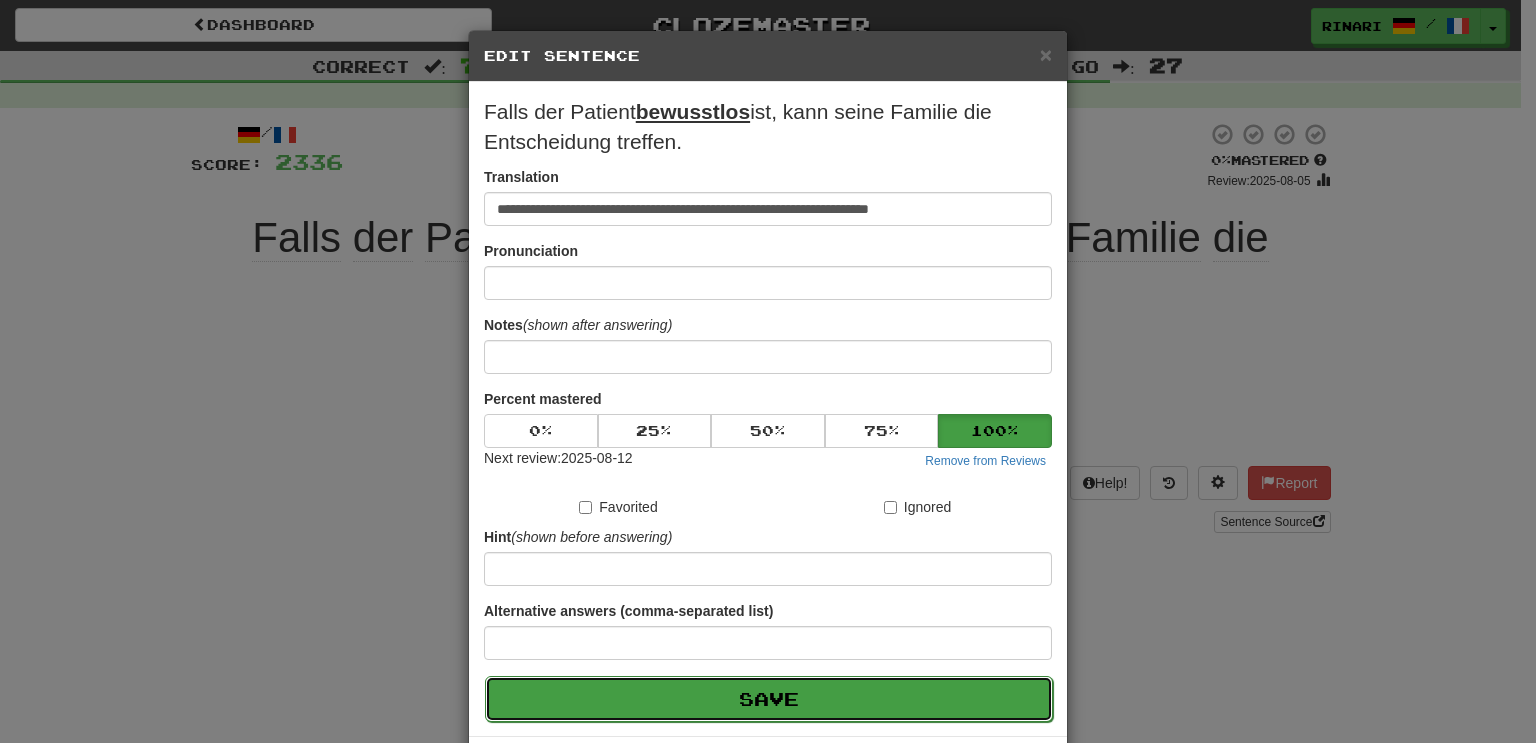 click on "Save" at bounding box center [769, 699] 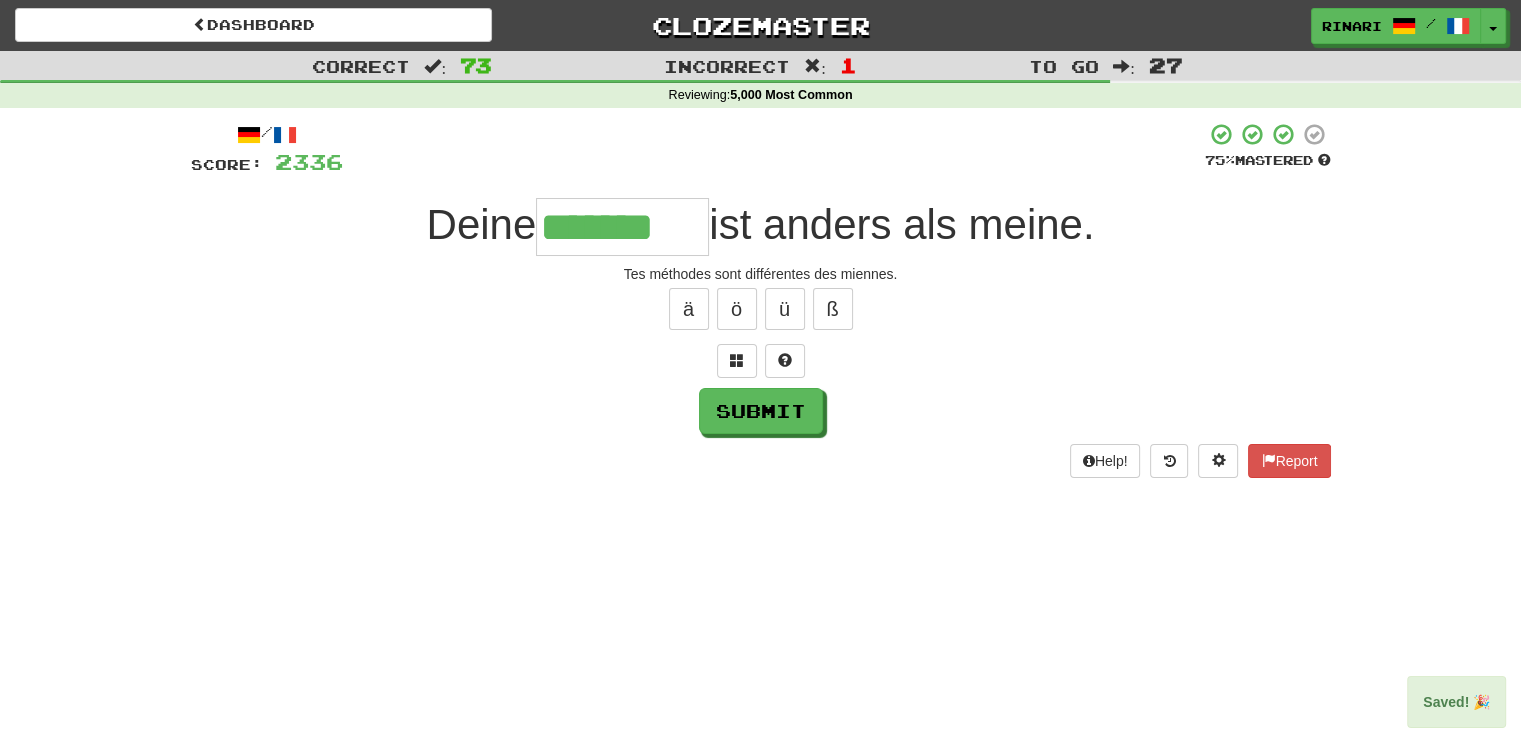 type on "*******" 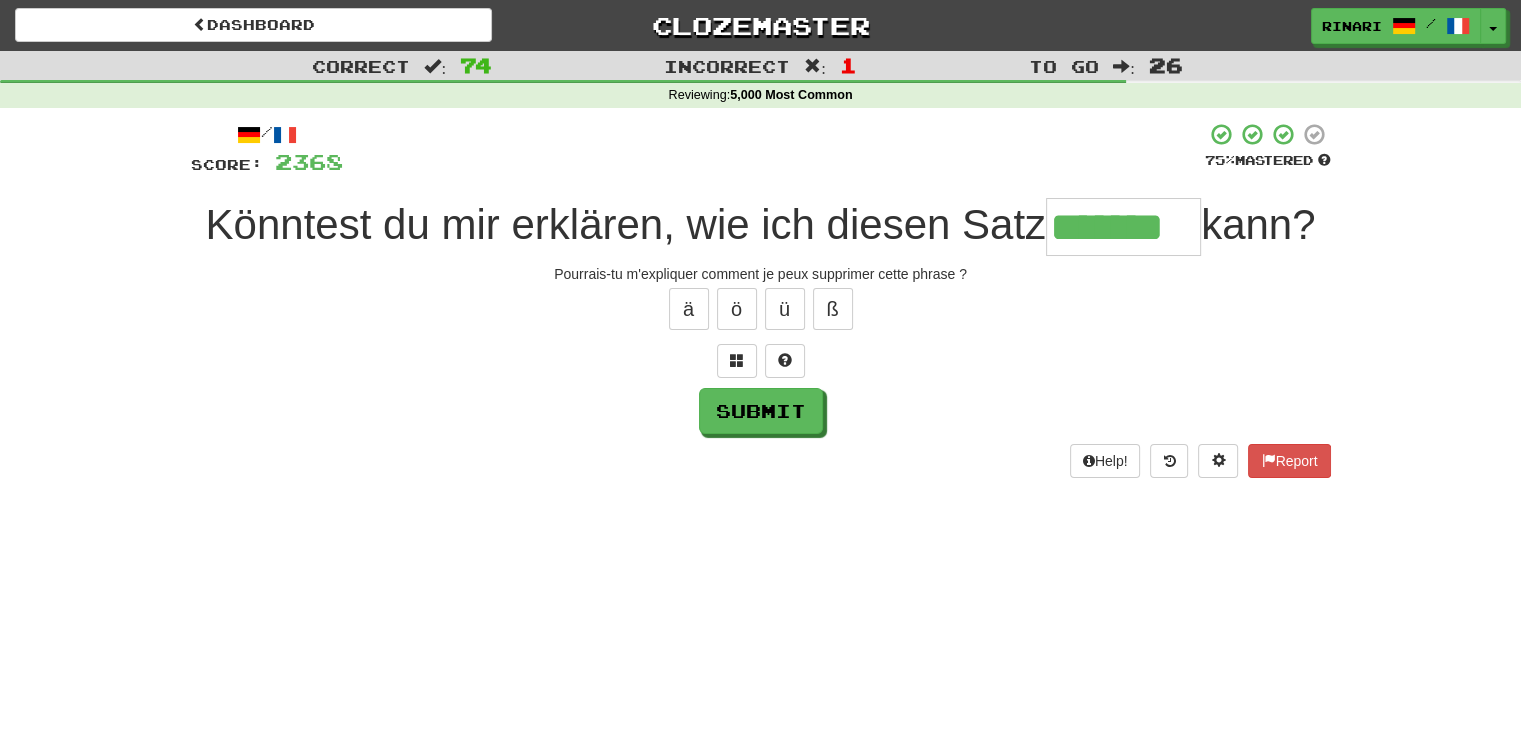 type on "*******" 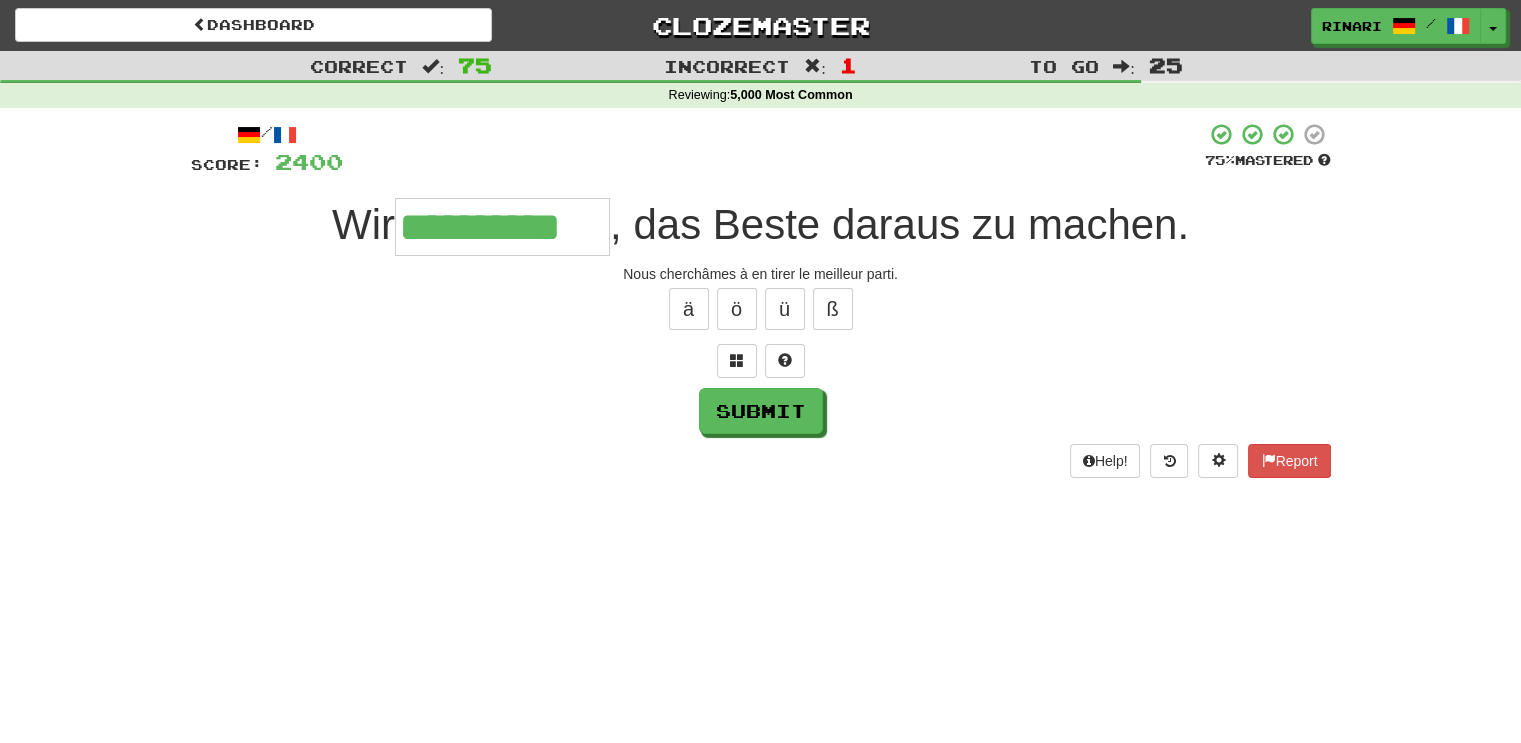 type on "**********" 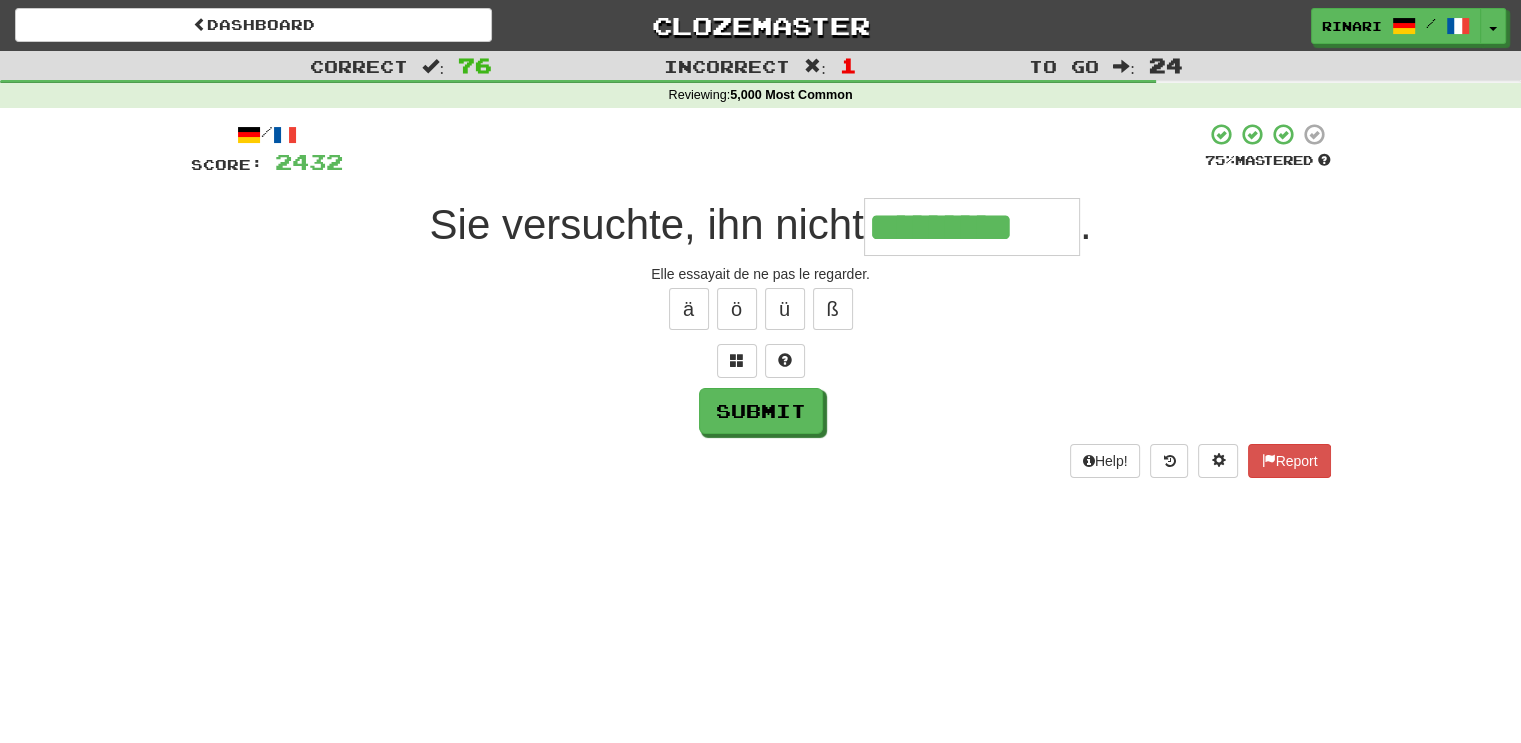 type on "*********" 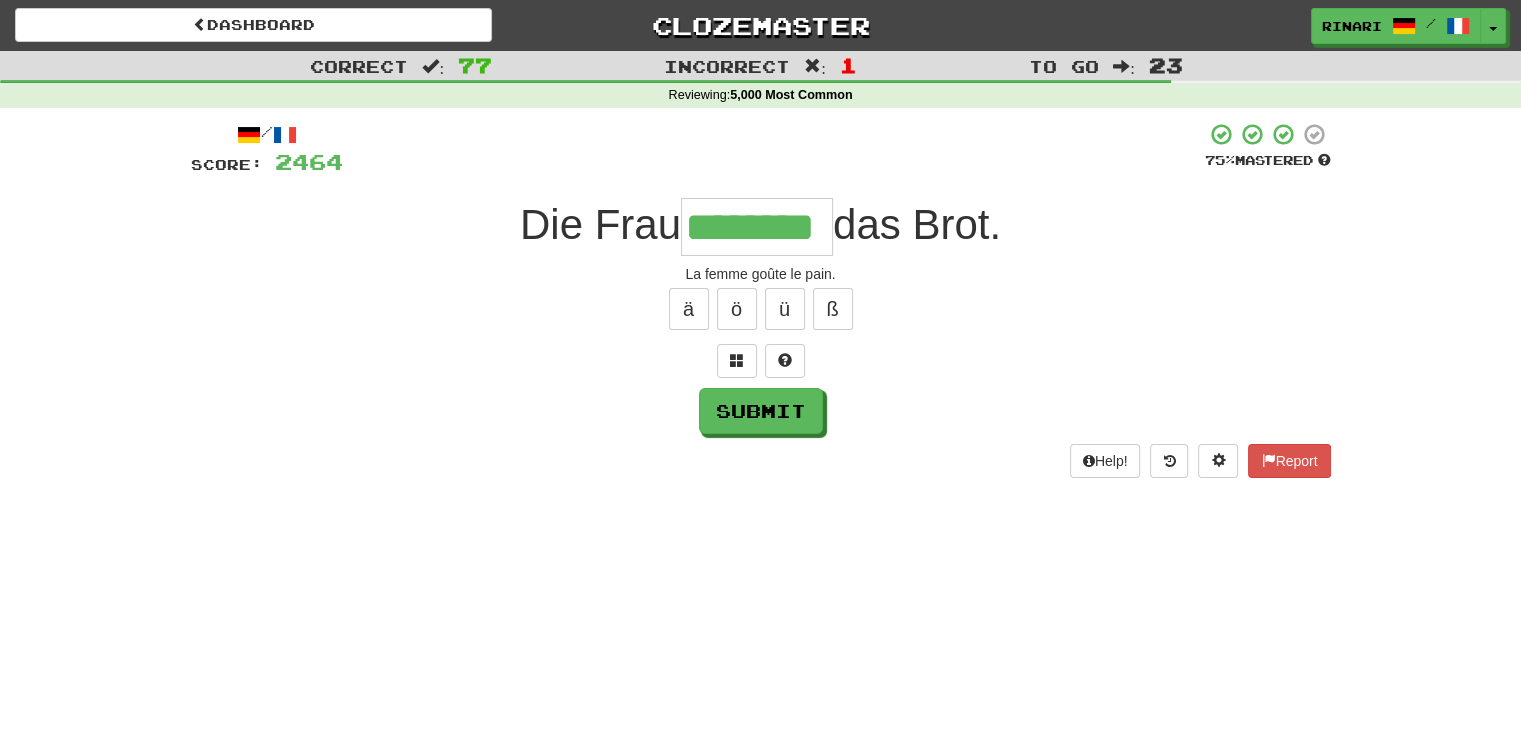 type on "********" 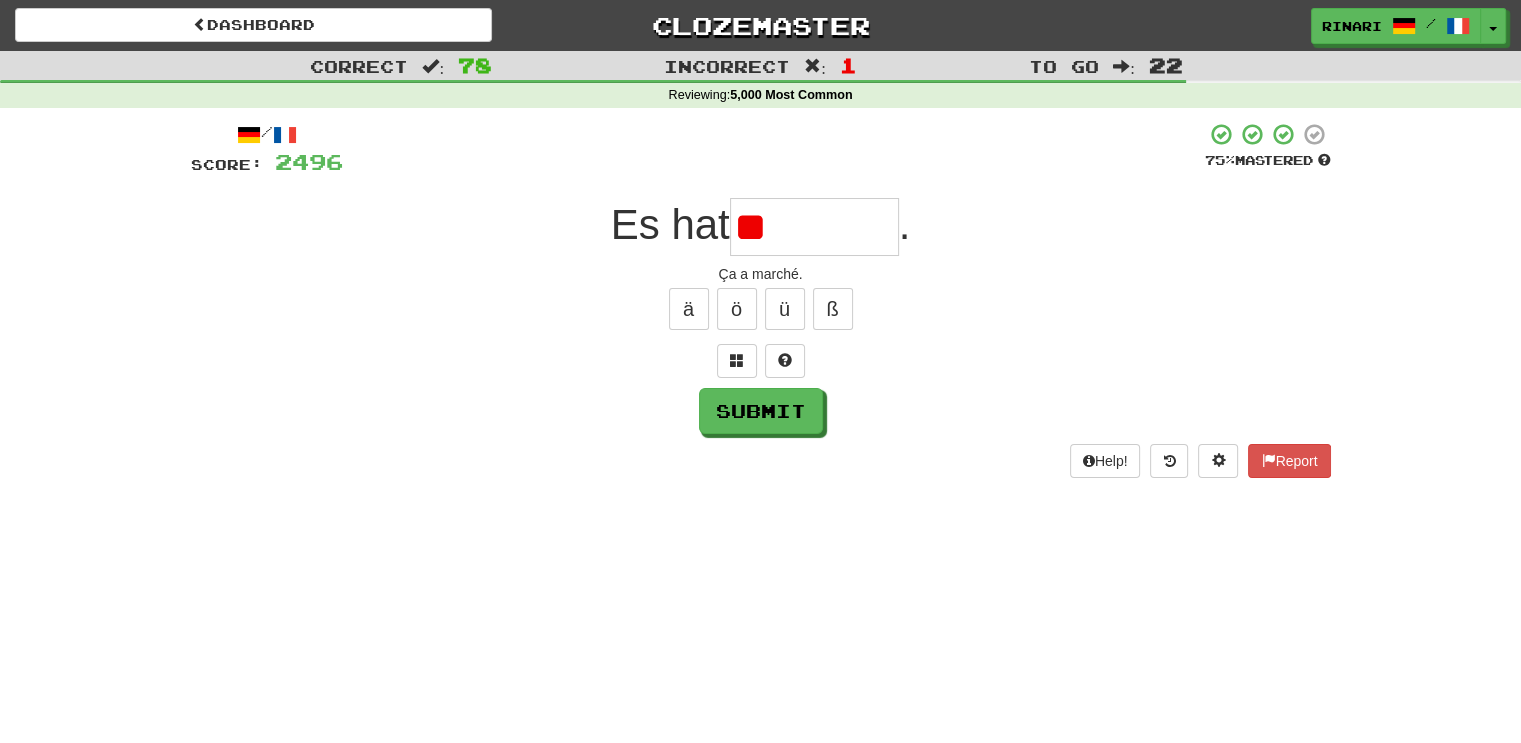 type on "*" 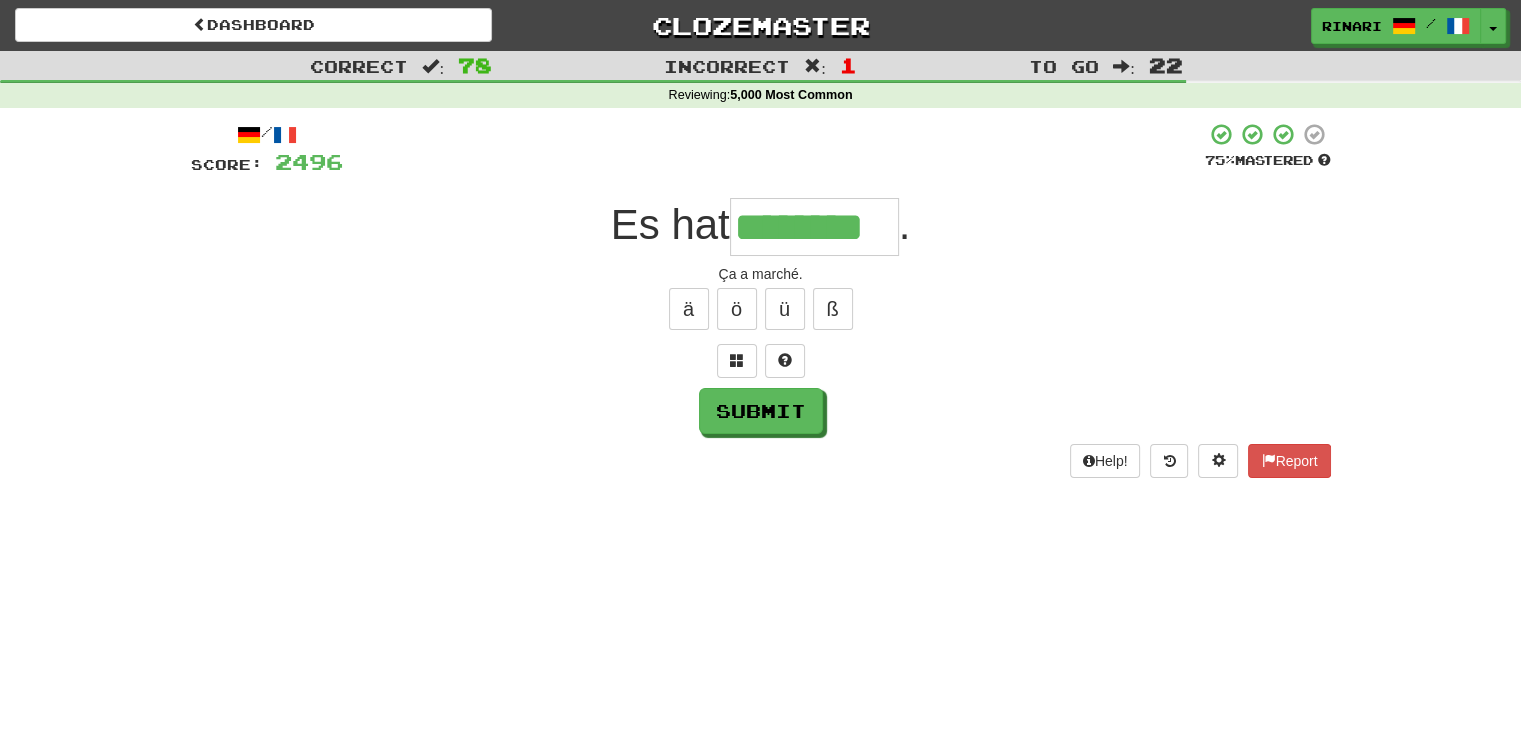 type on "********" 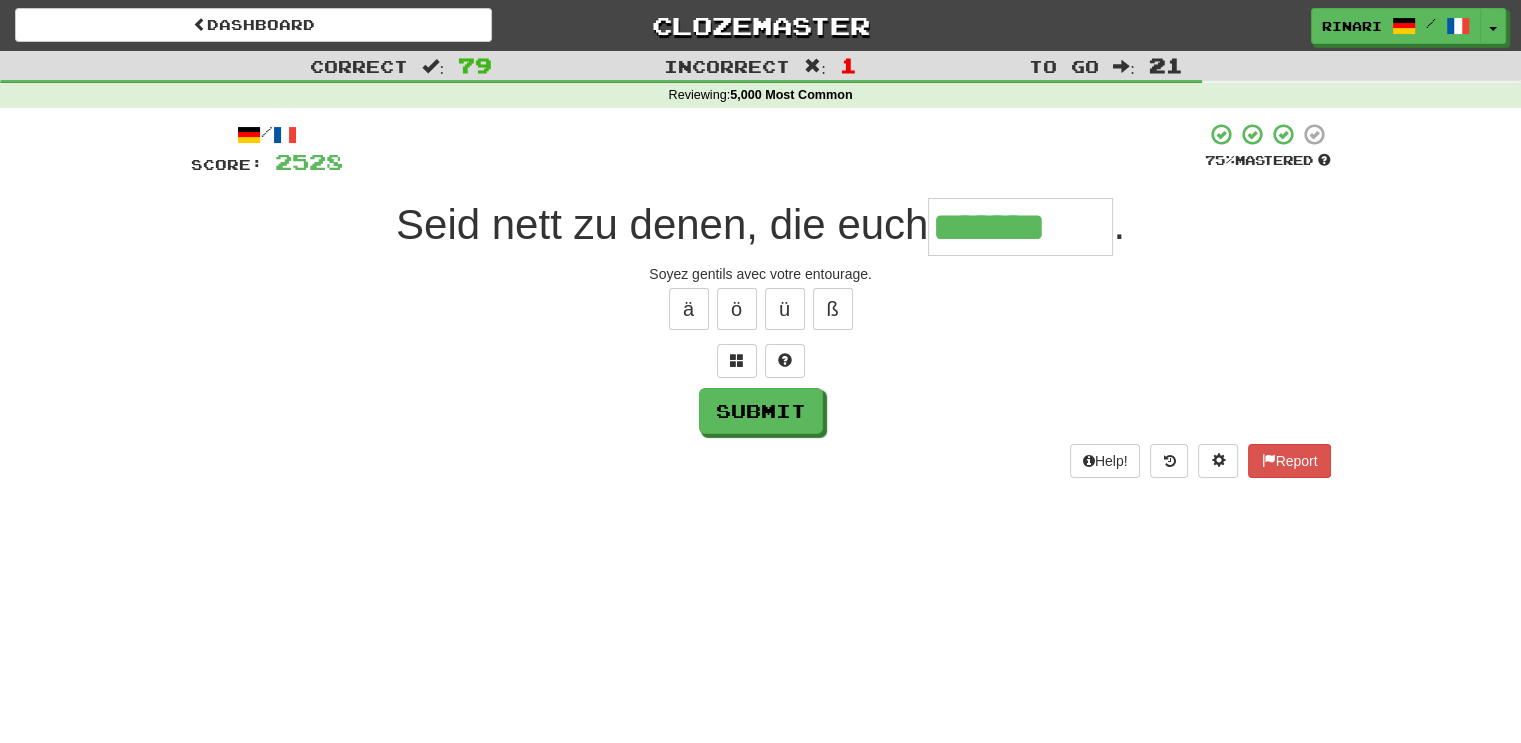 type on "*******" 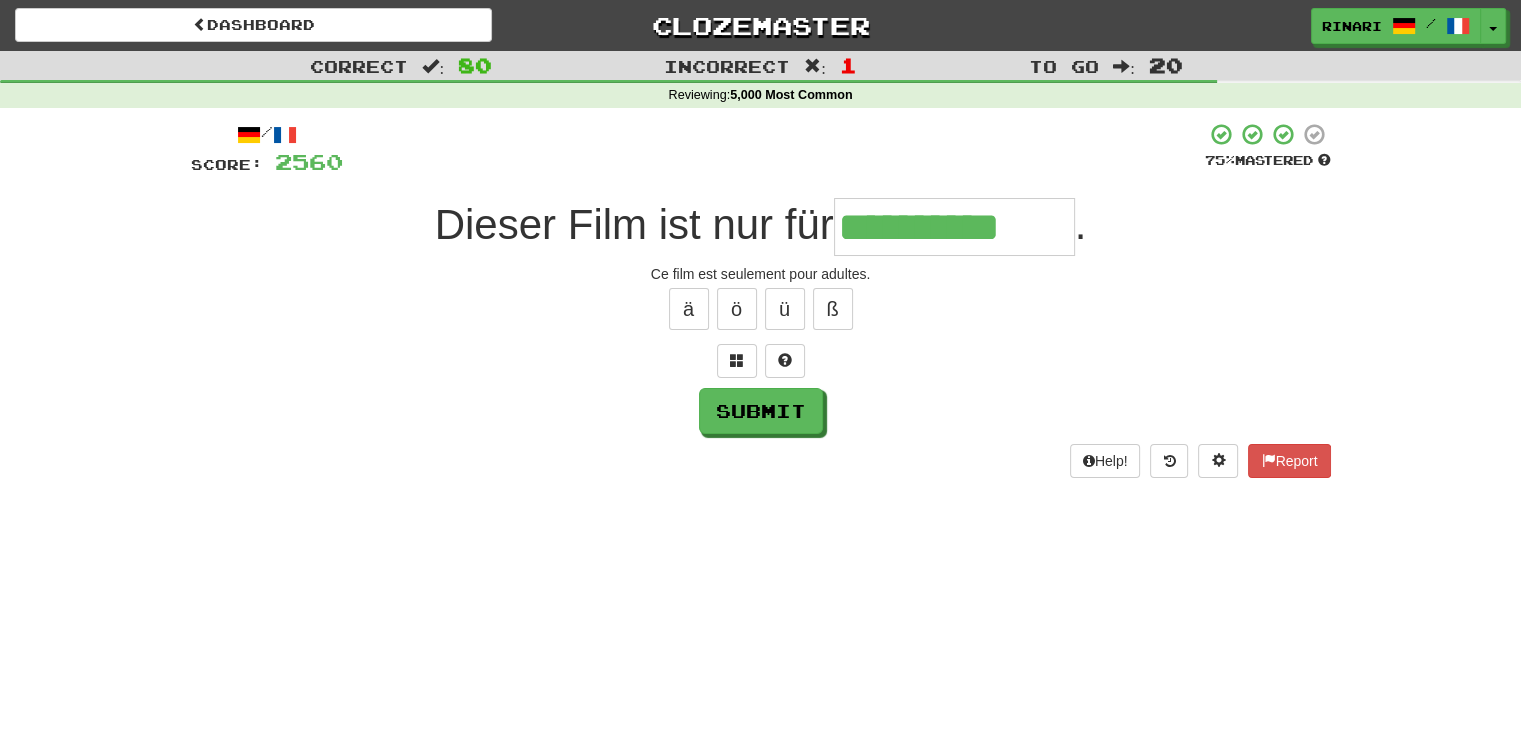 type on "**********" 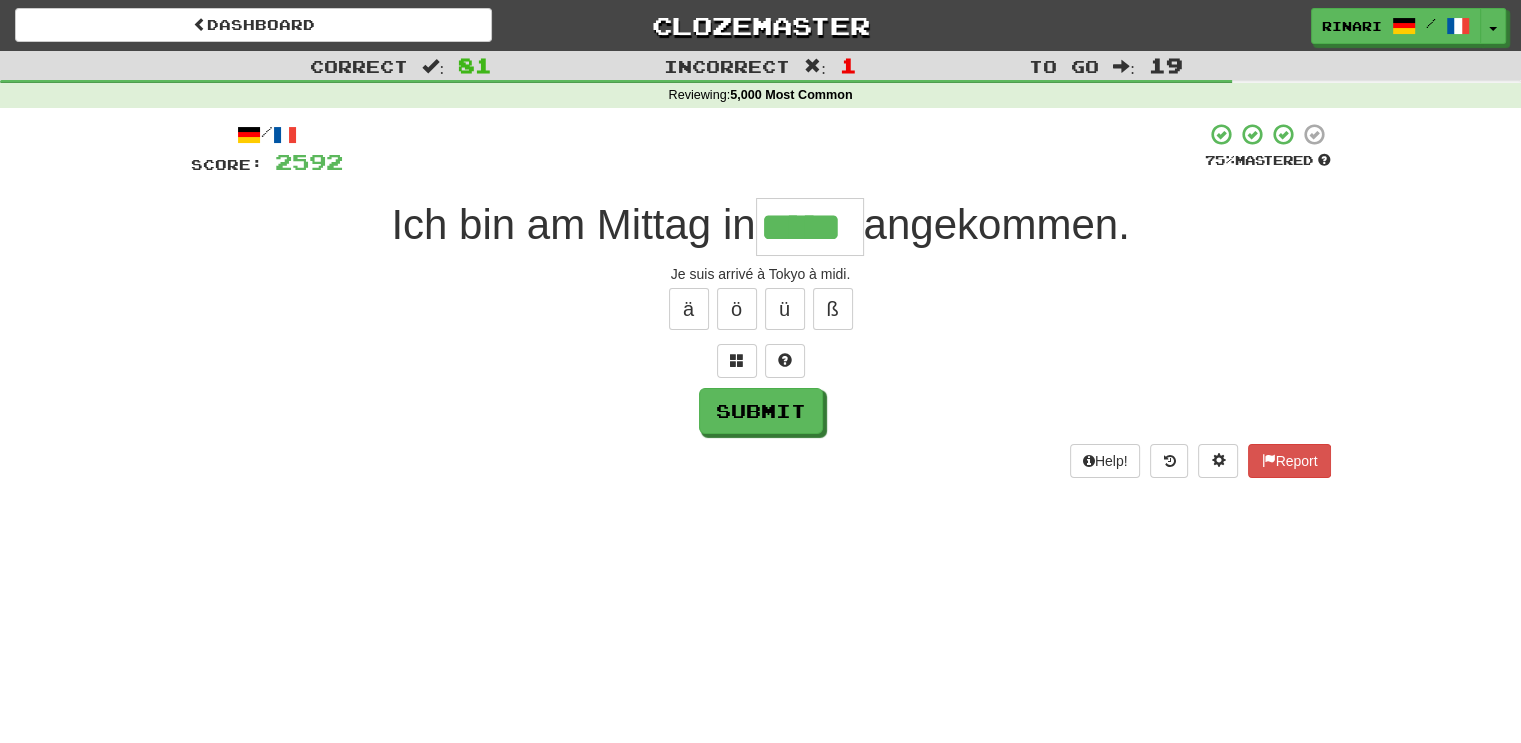 type on "*****" 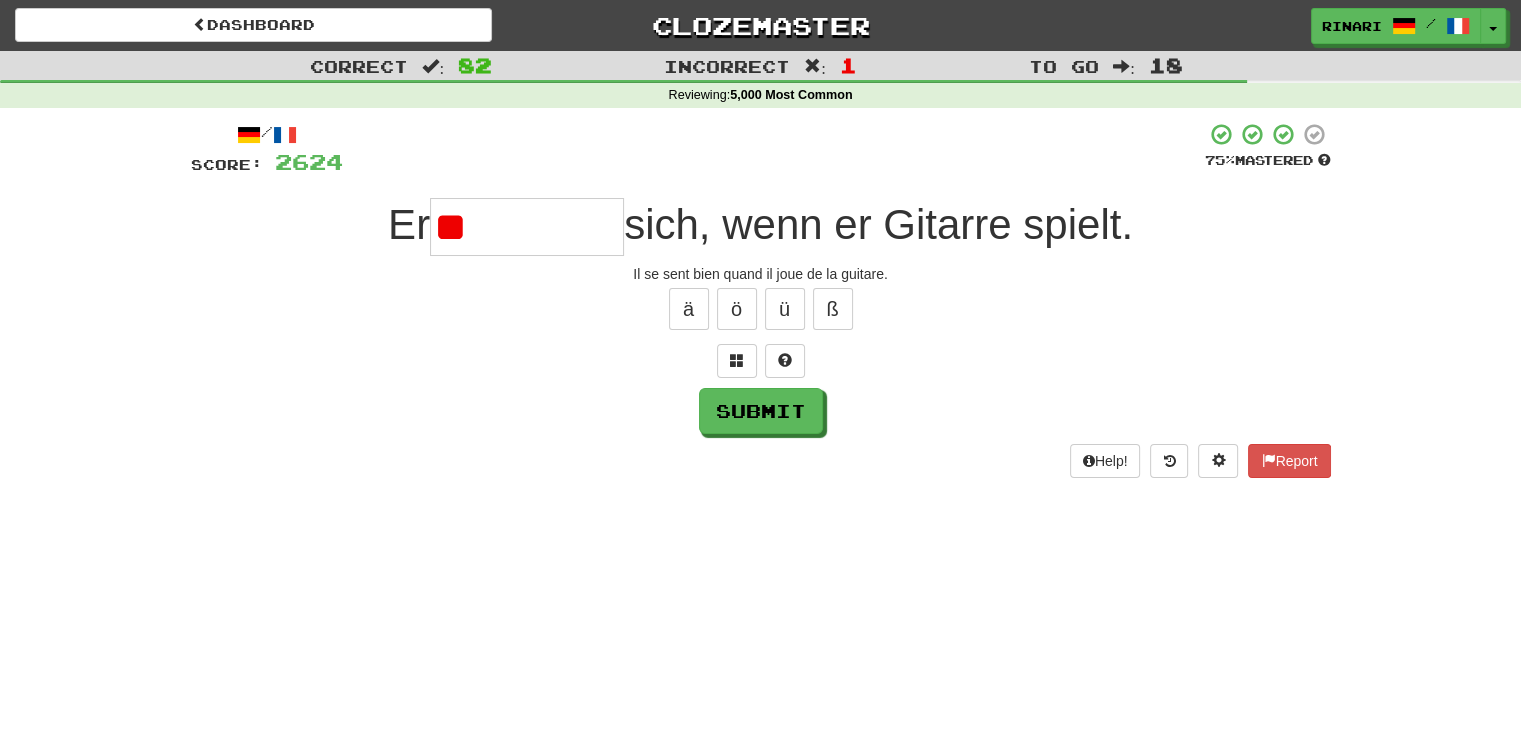 type on "*" 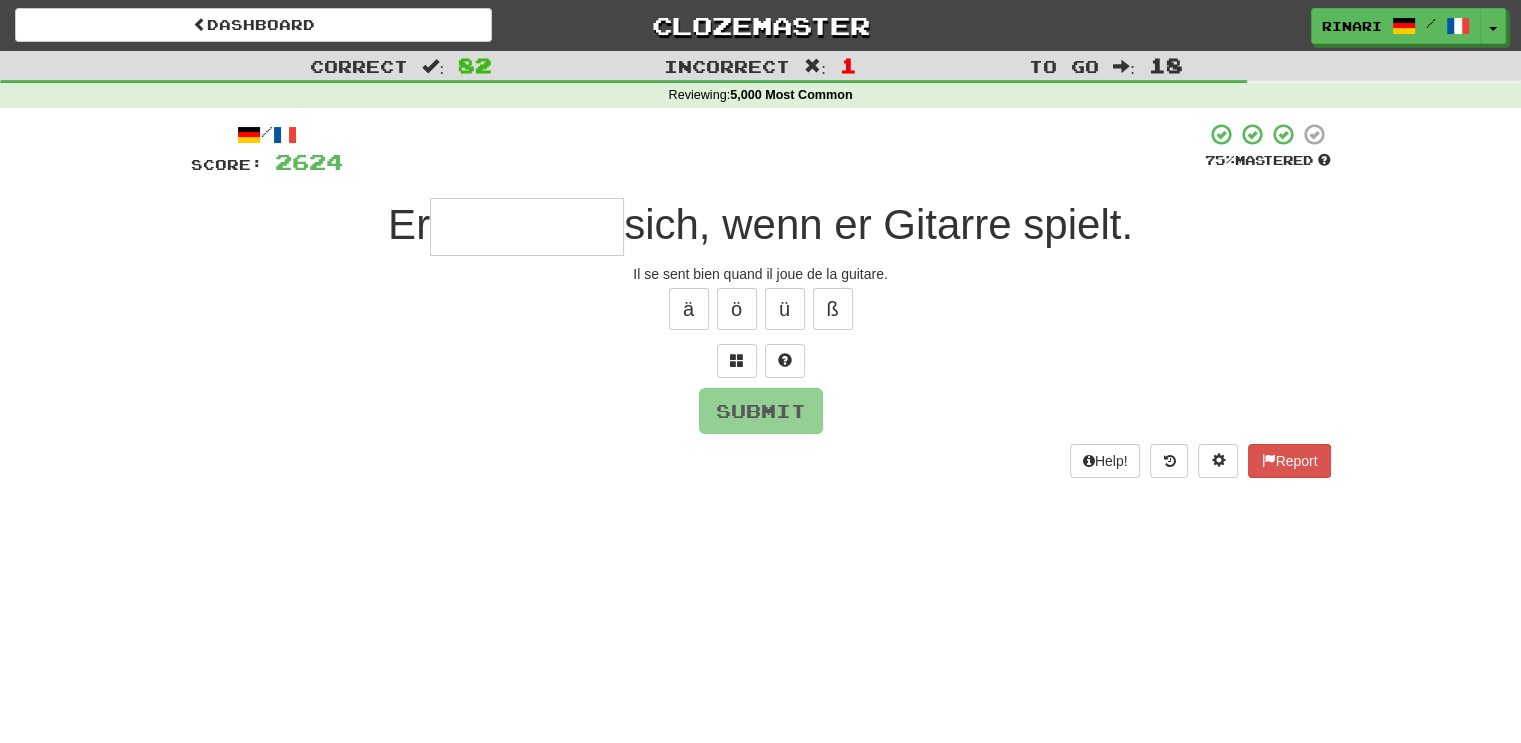 type on "*" 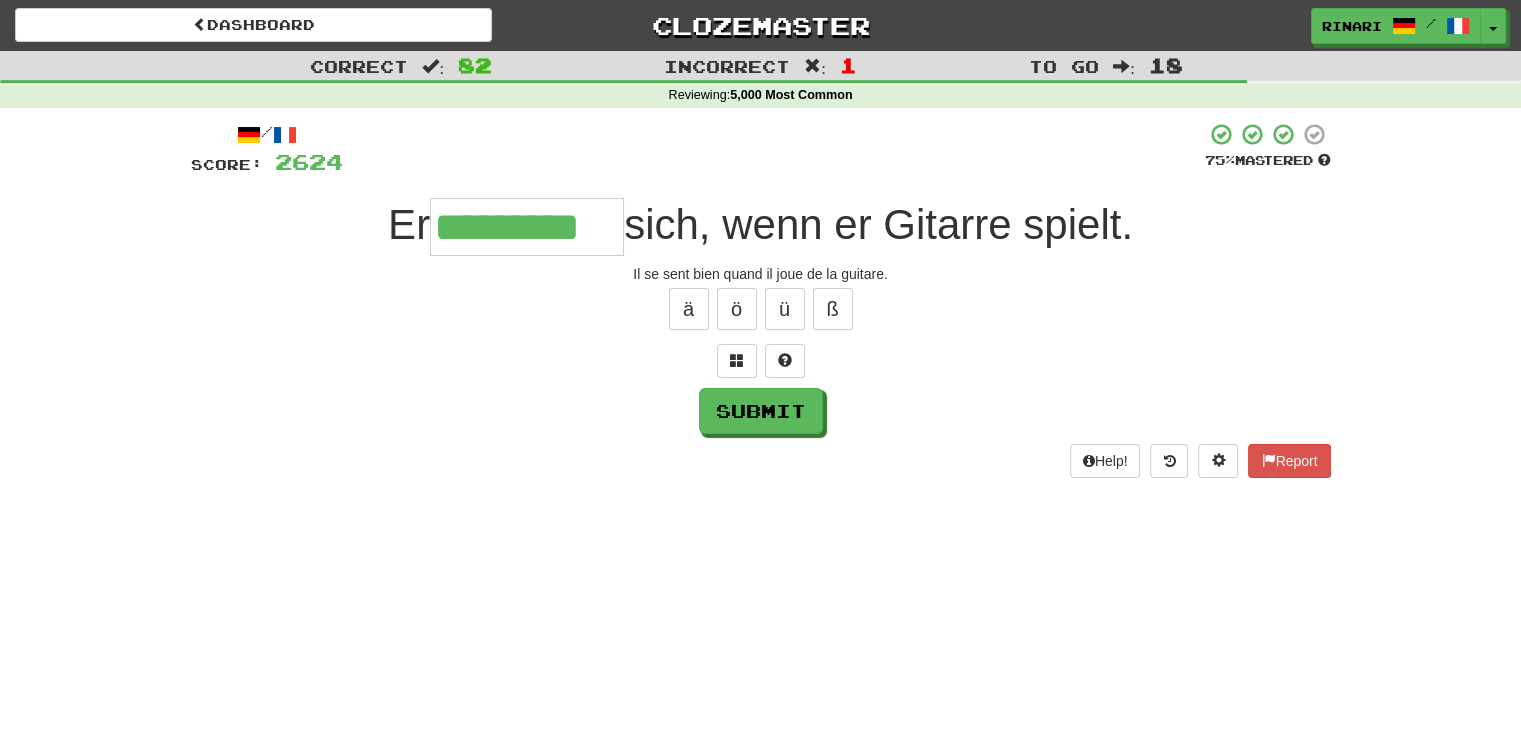 type on "*********" 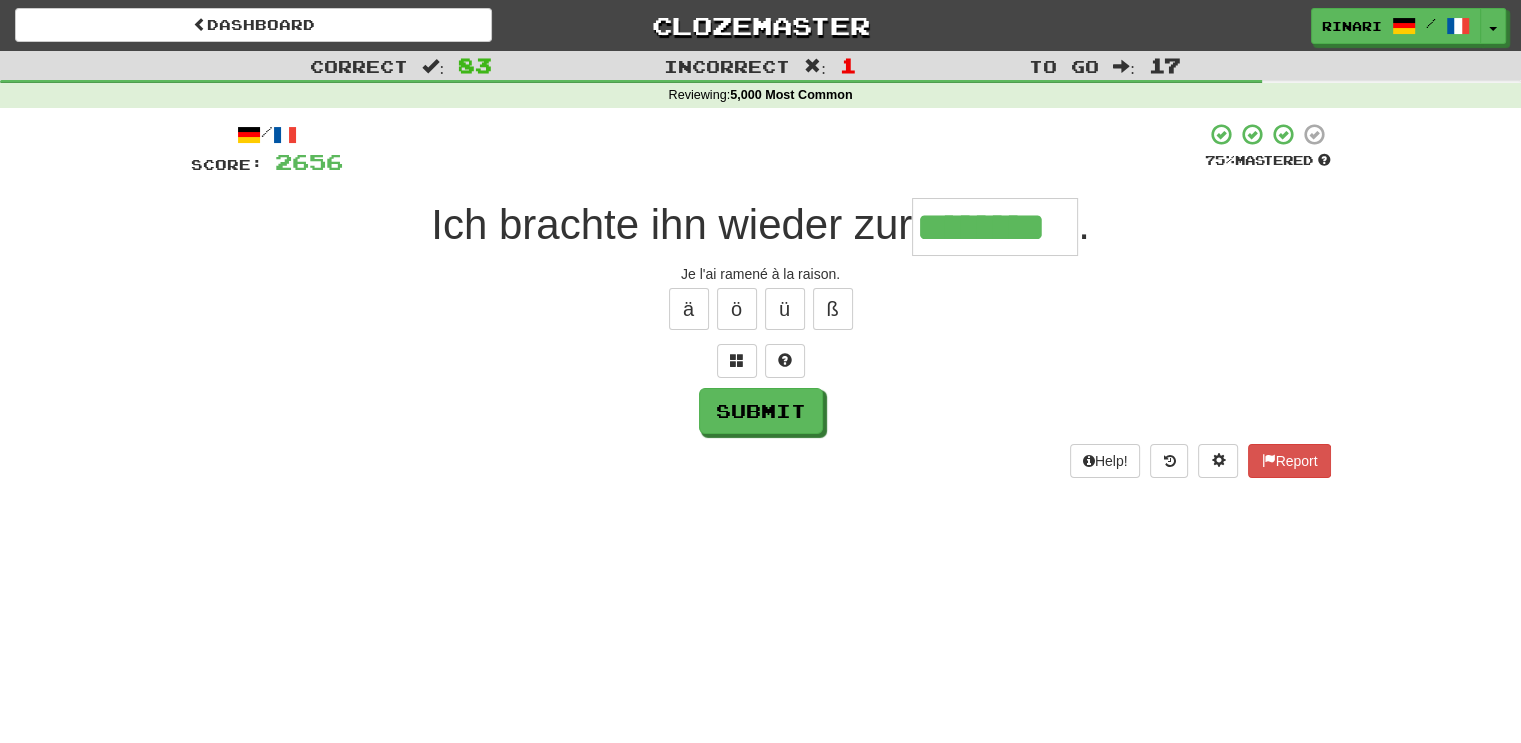 type on "********" 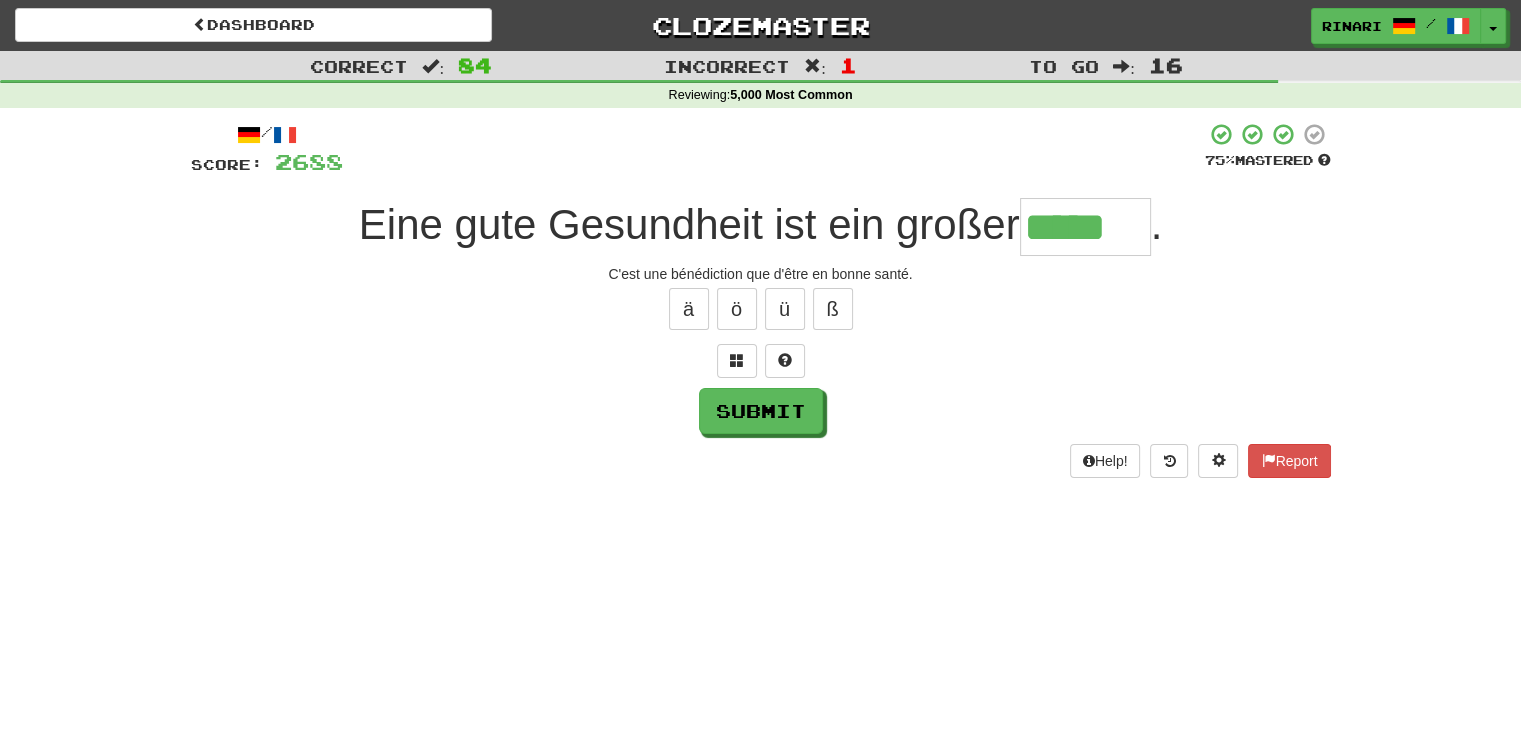 type on "*****" 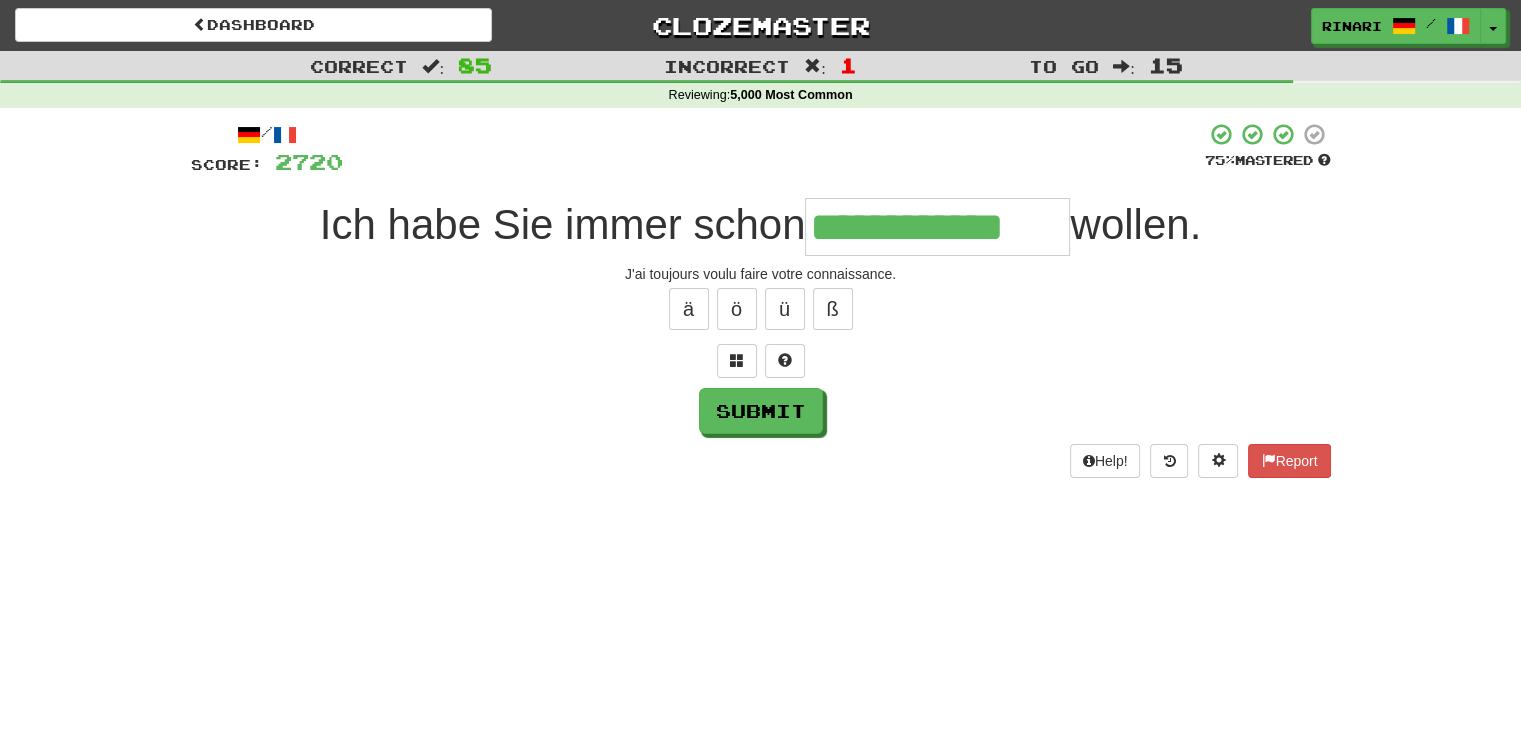 type on "**********" 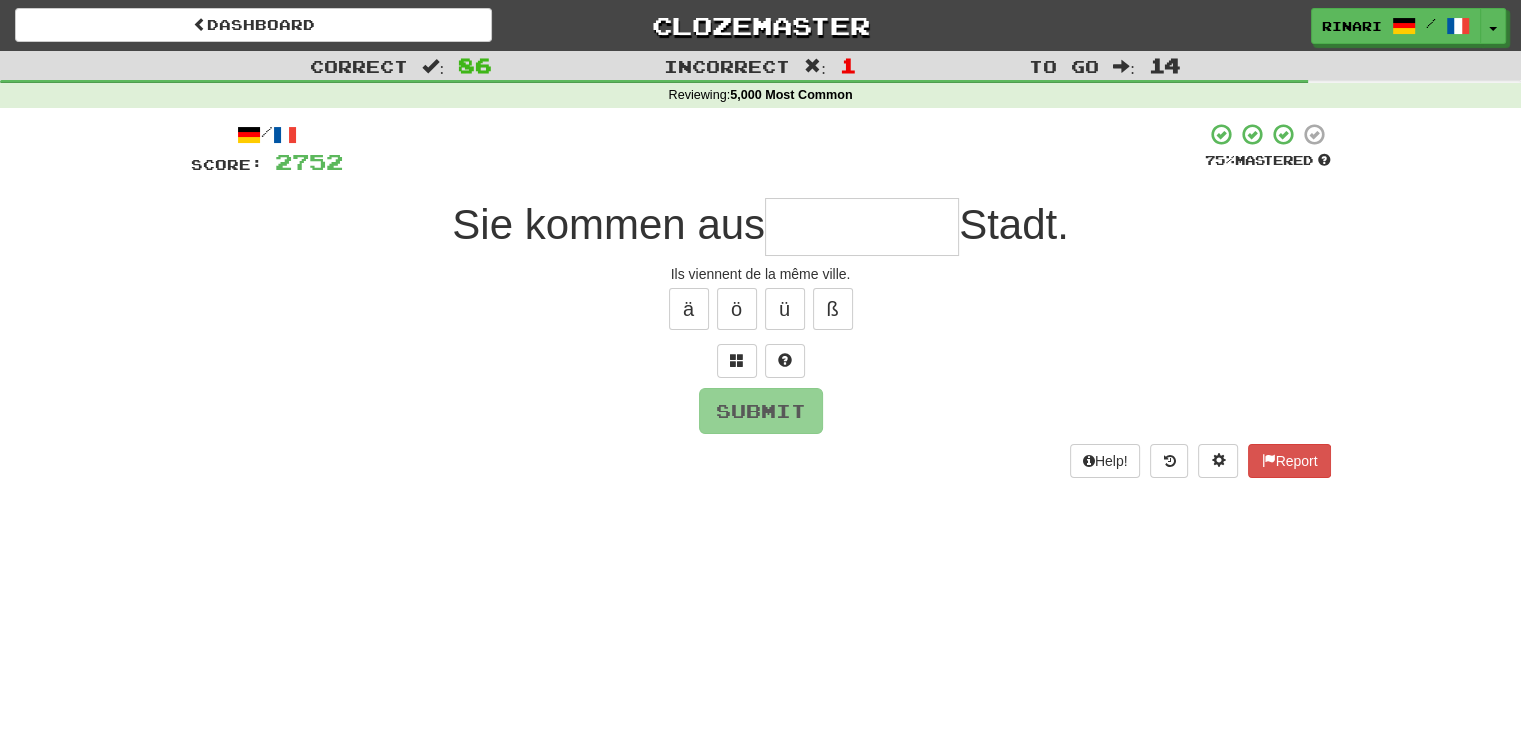 type on "*" 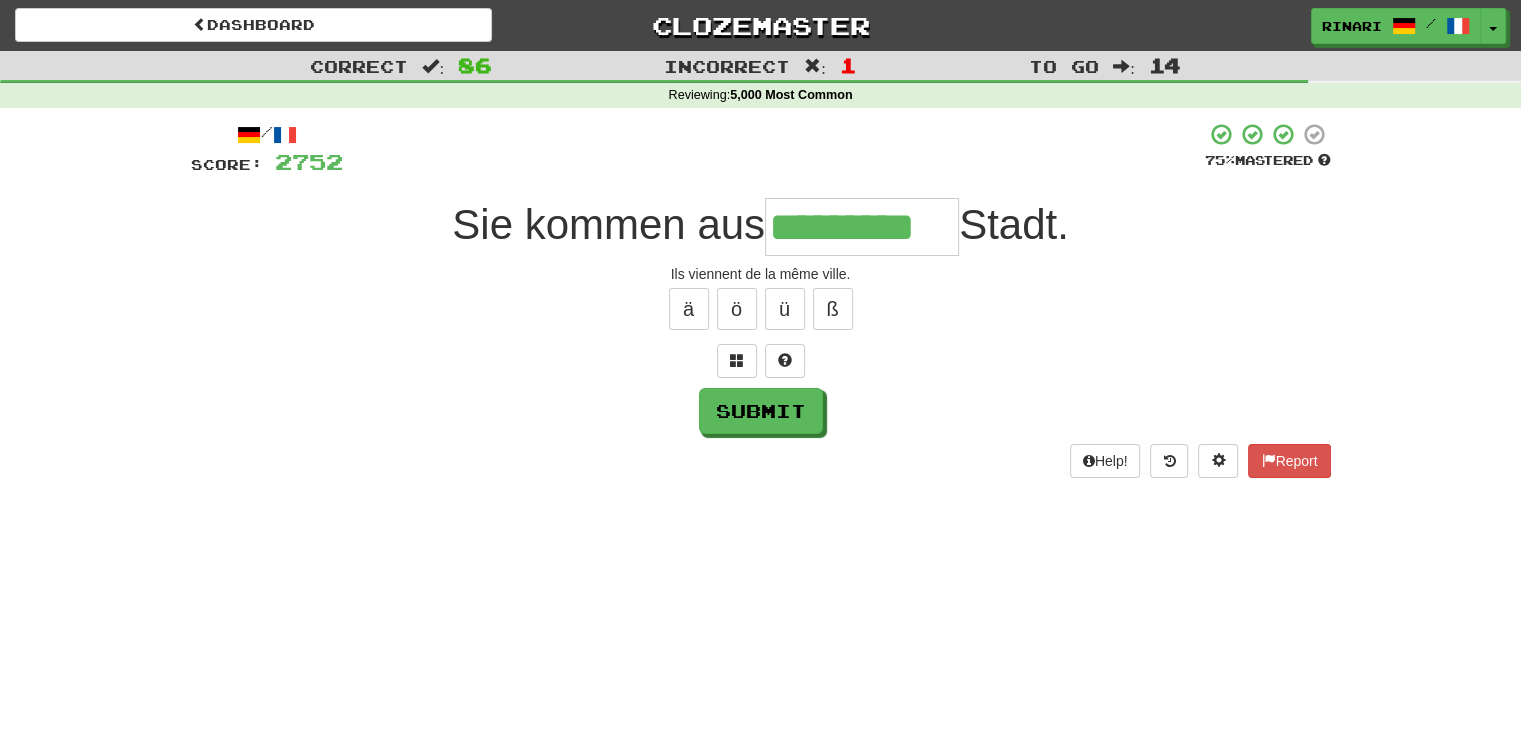 type on "*********" 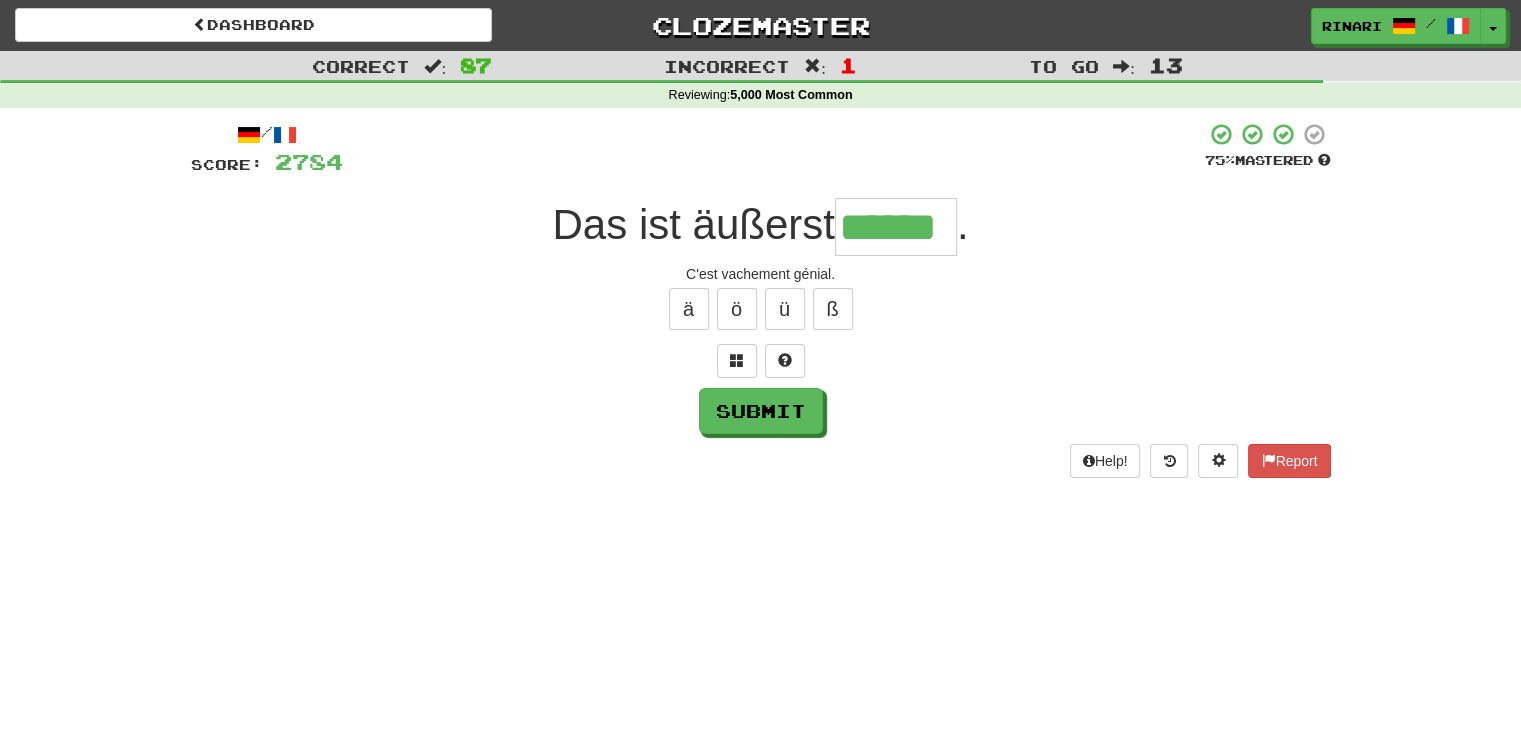 type on "******" 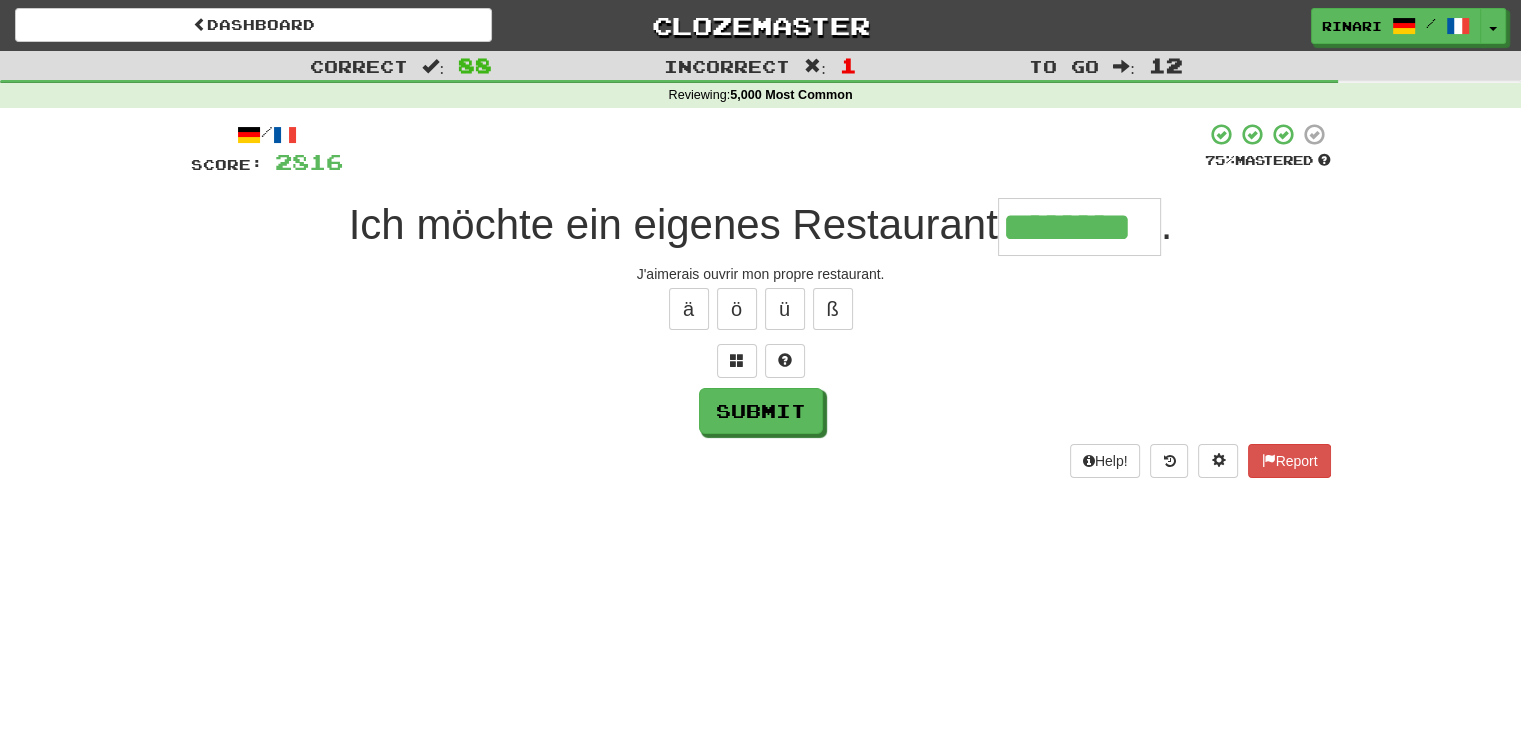 type on "********" 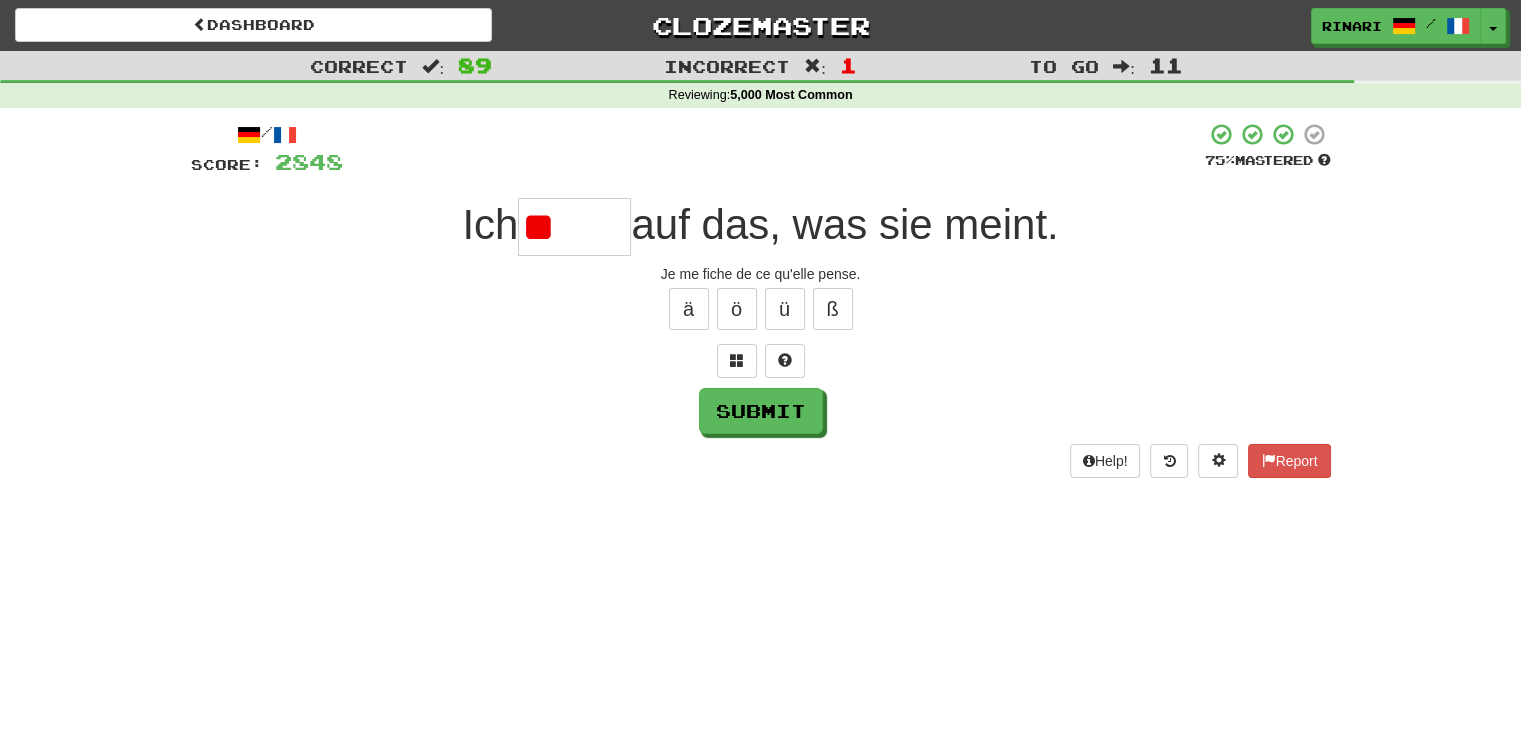 type on "*" 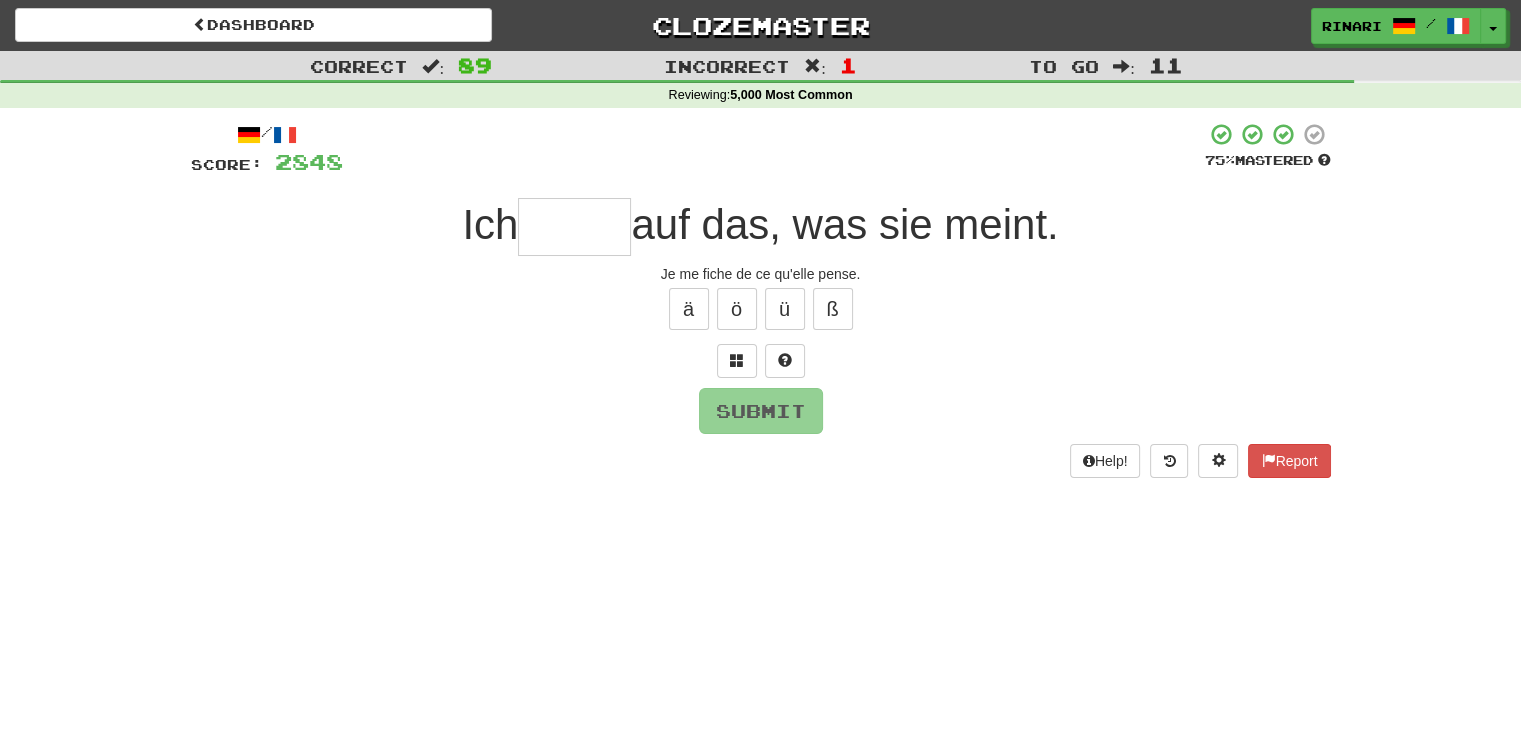 type on "*" 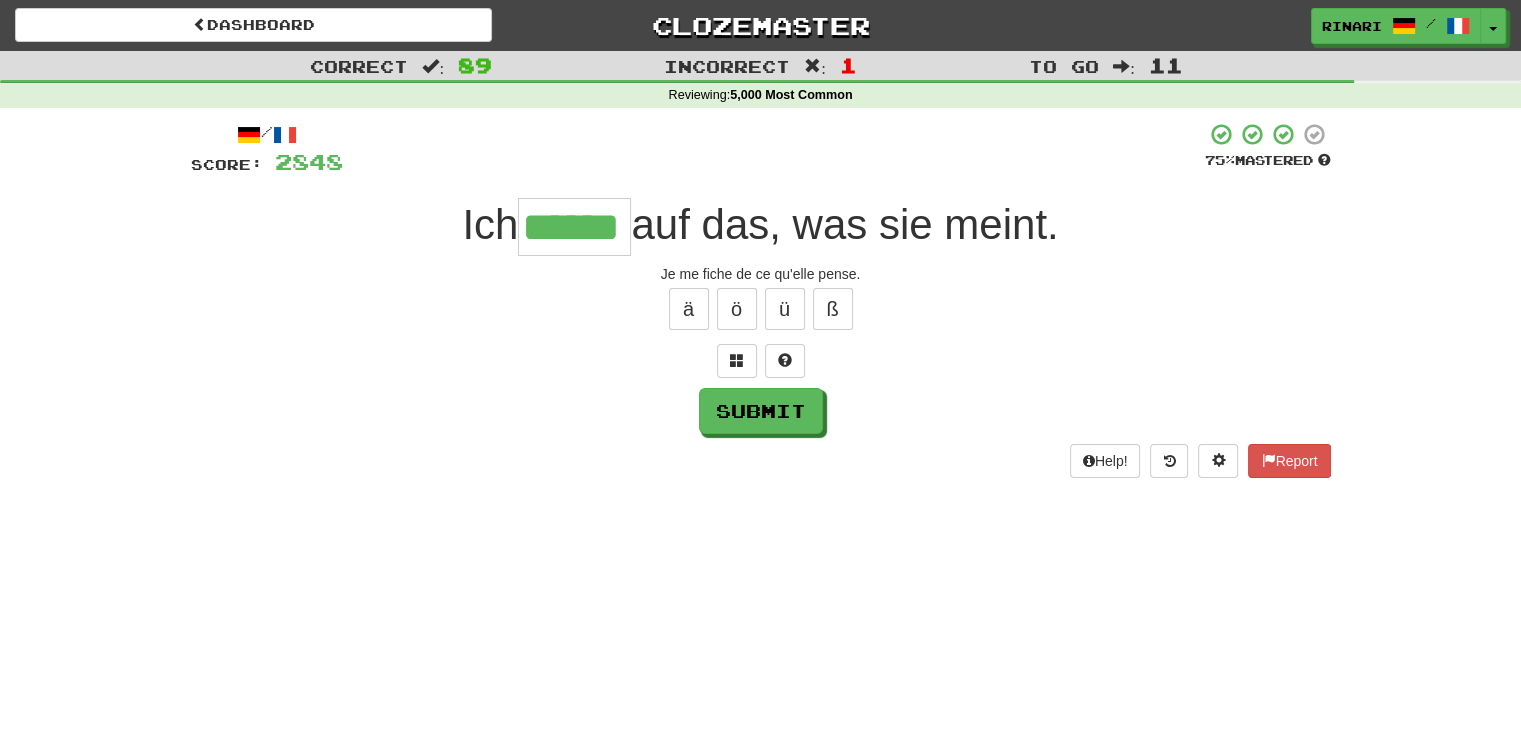 type on "******" 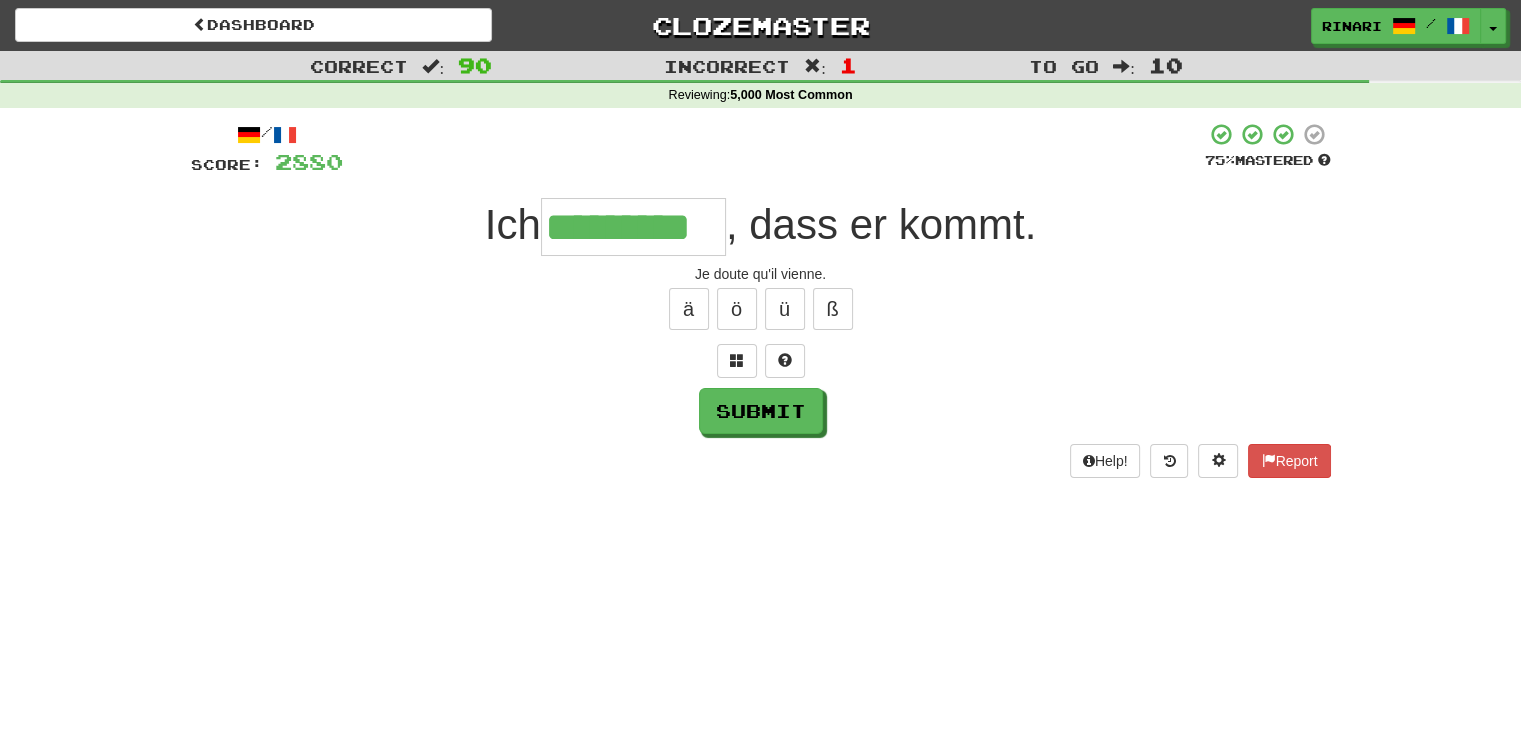 type on "*********" 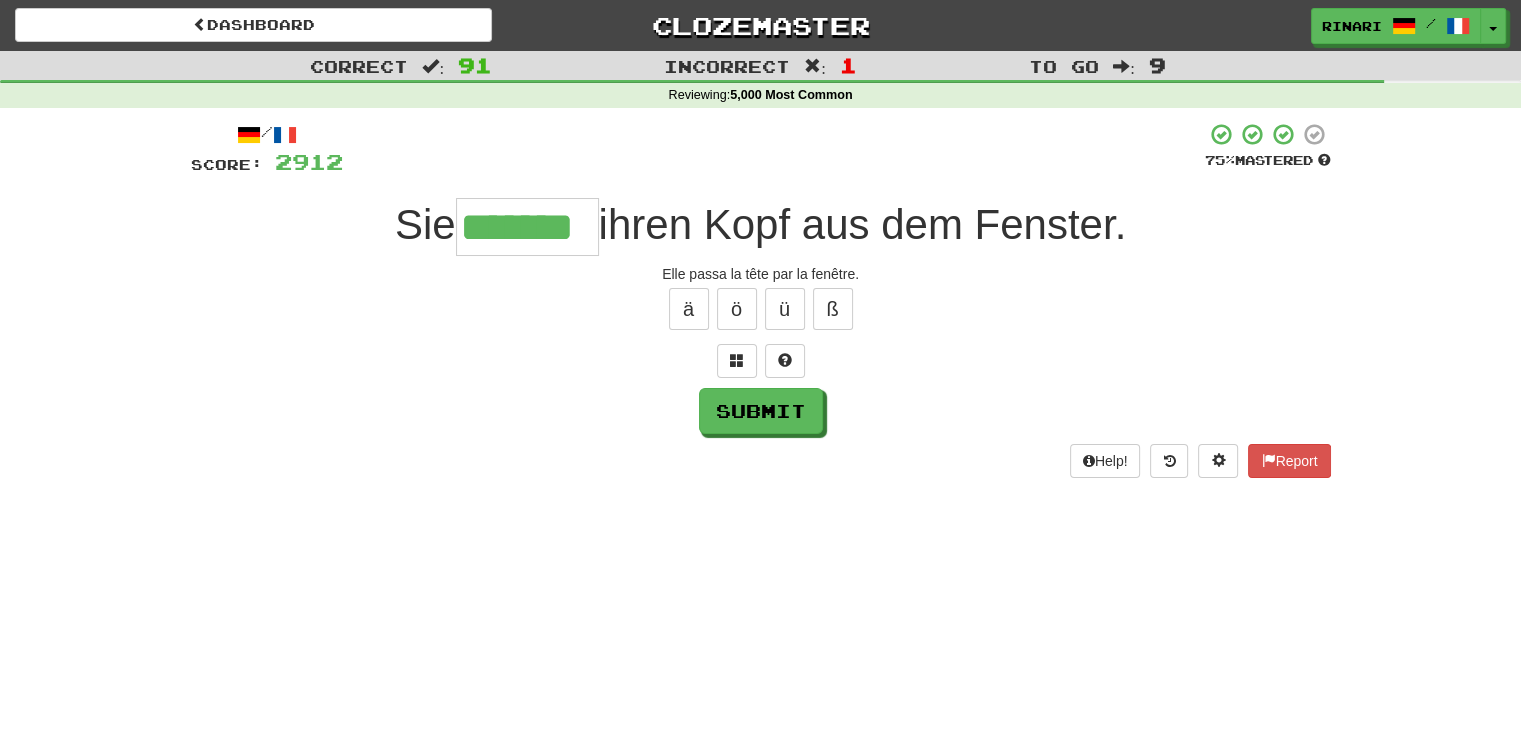 type on "*******" 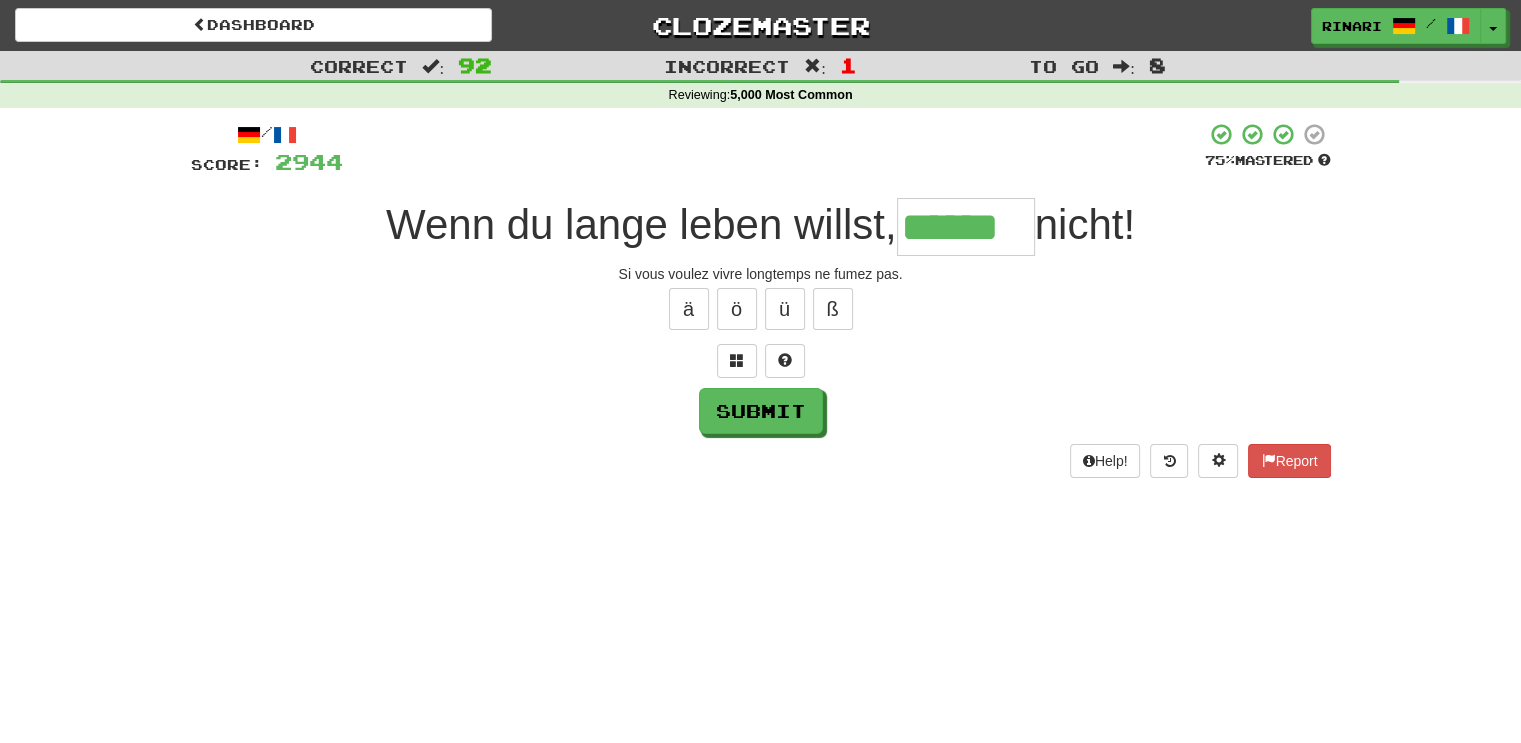 type on "******" 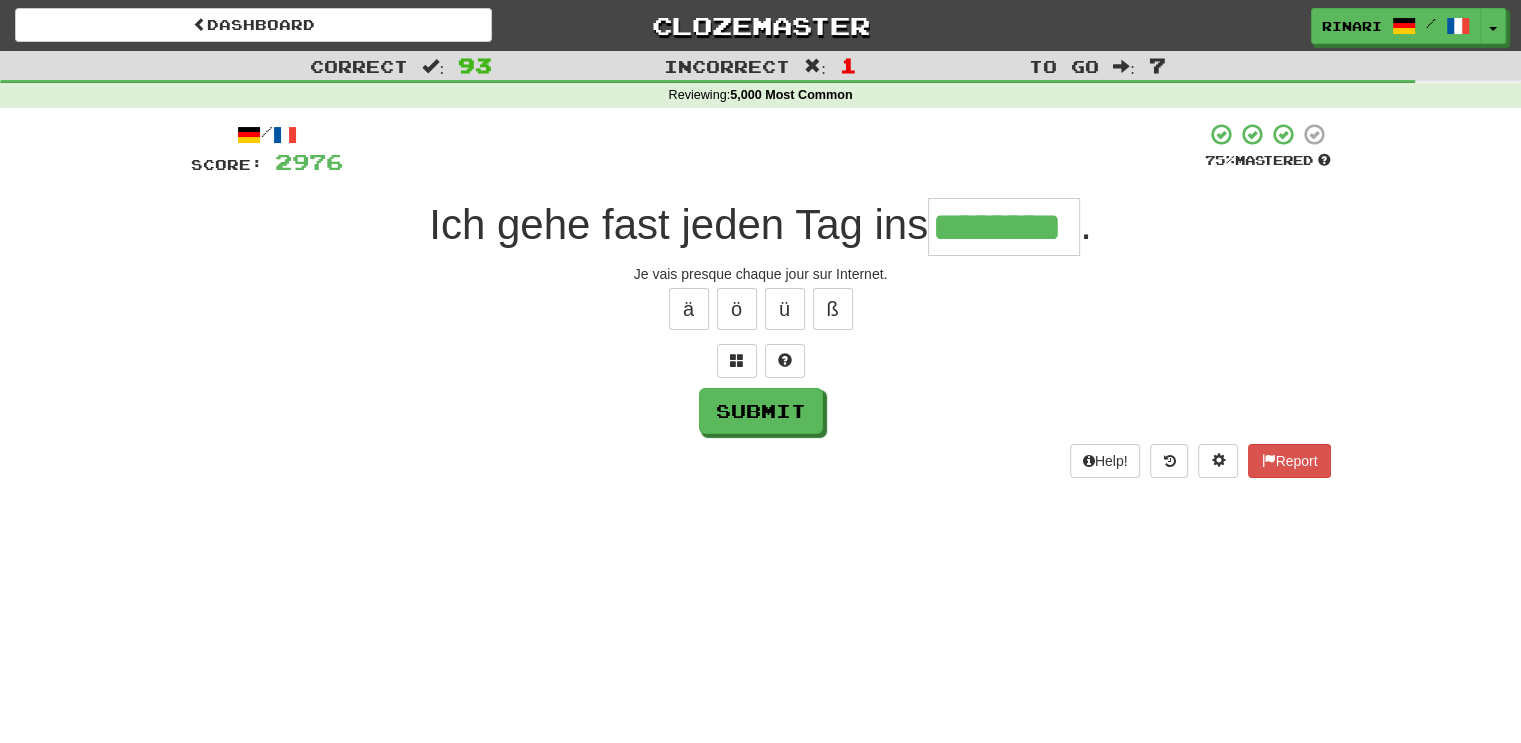 type on "********" 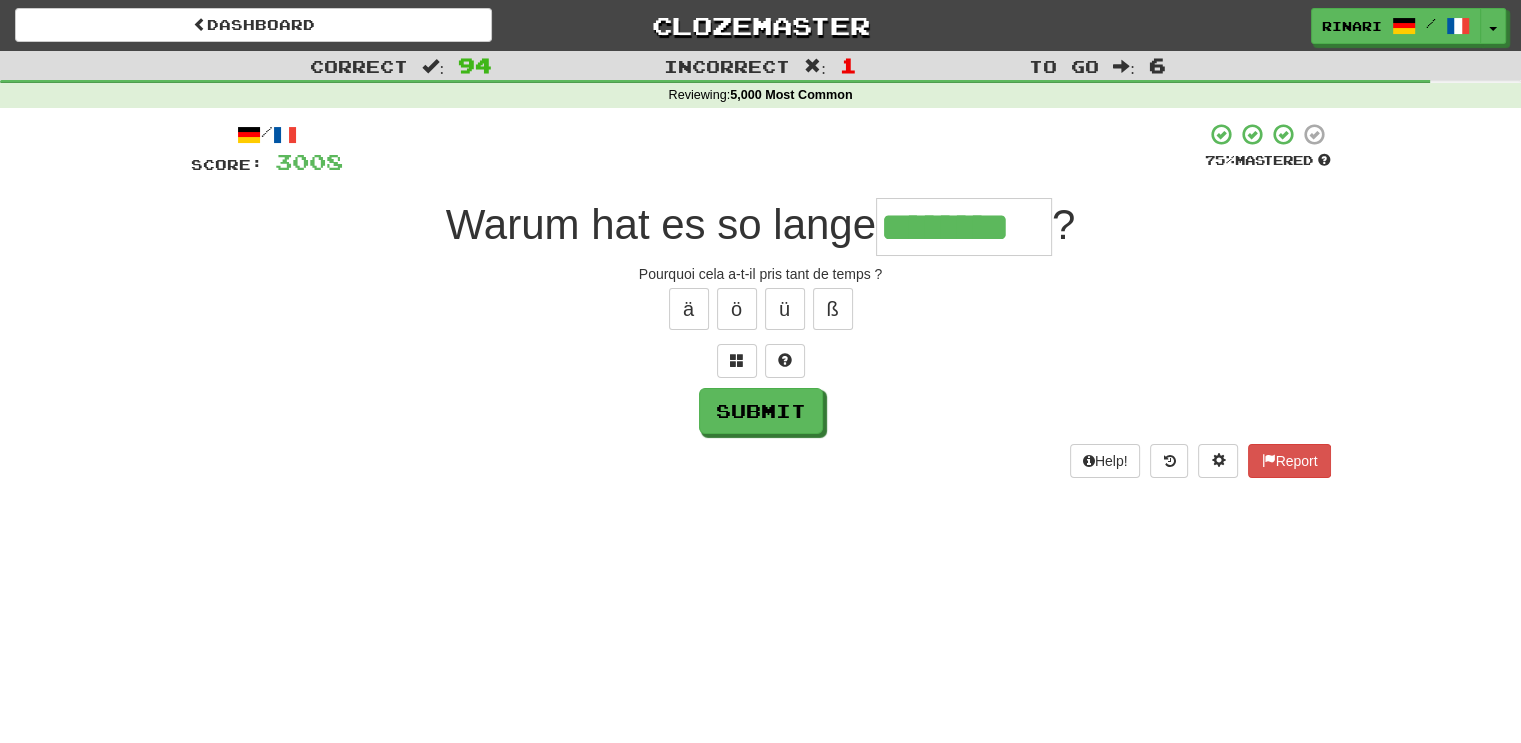 type on "********" 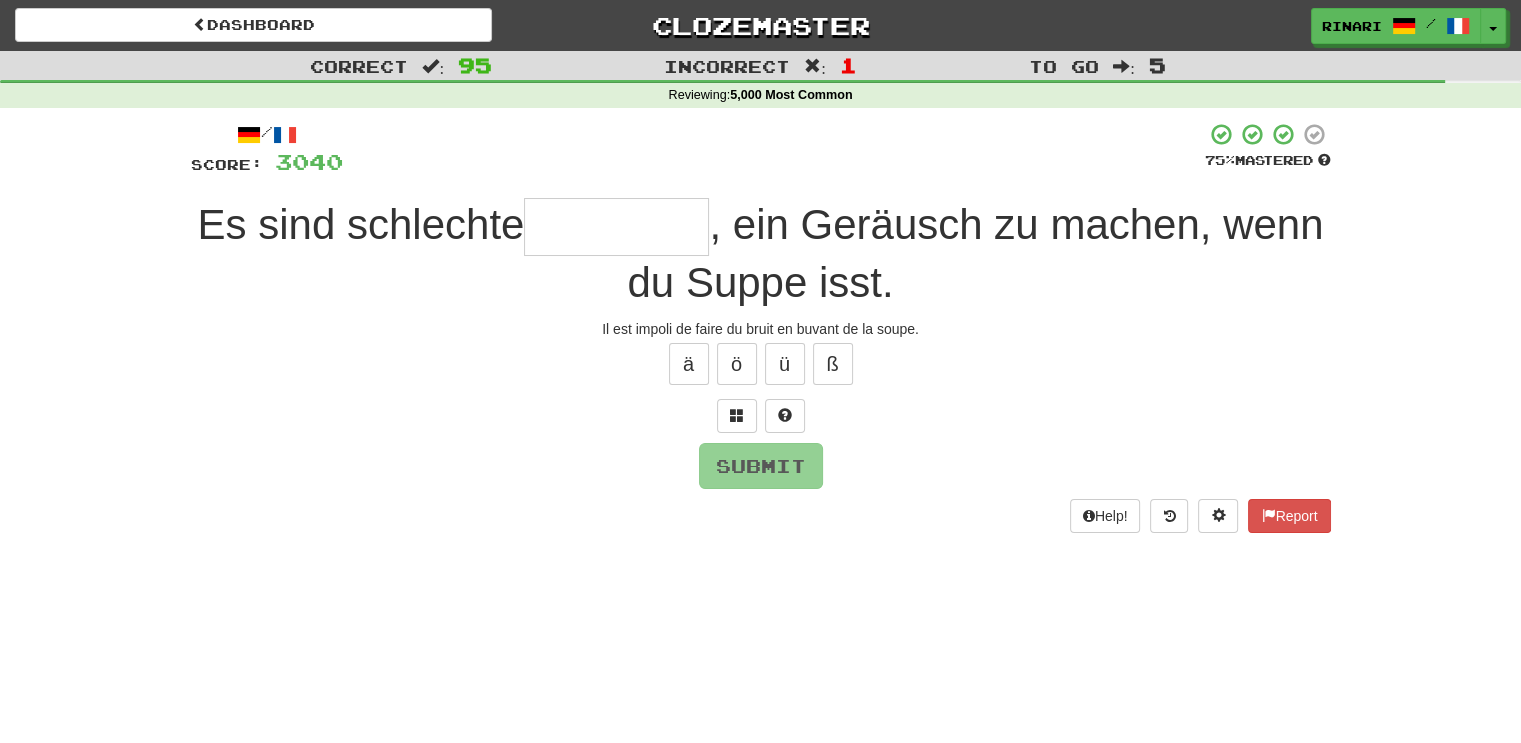 type on "*" 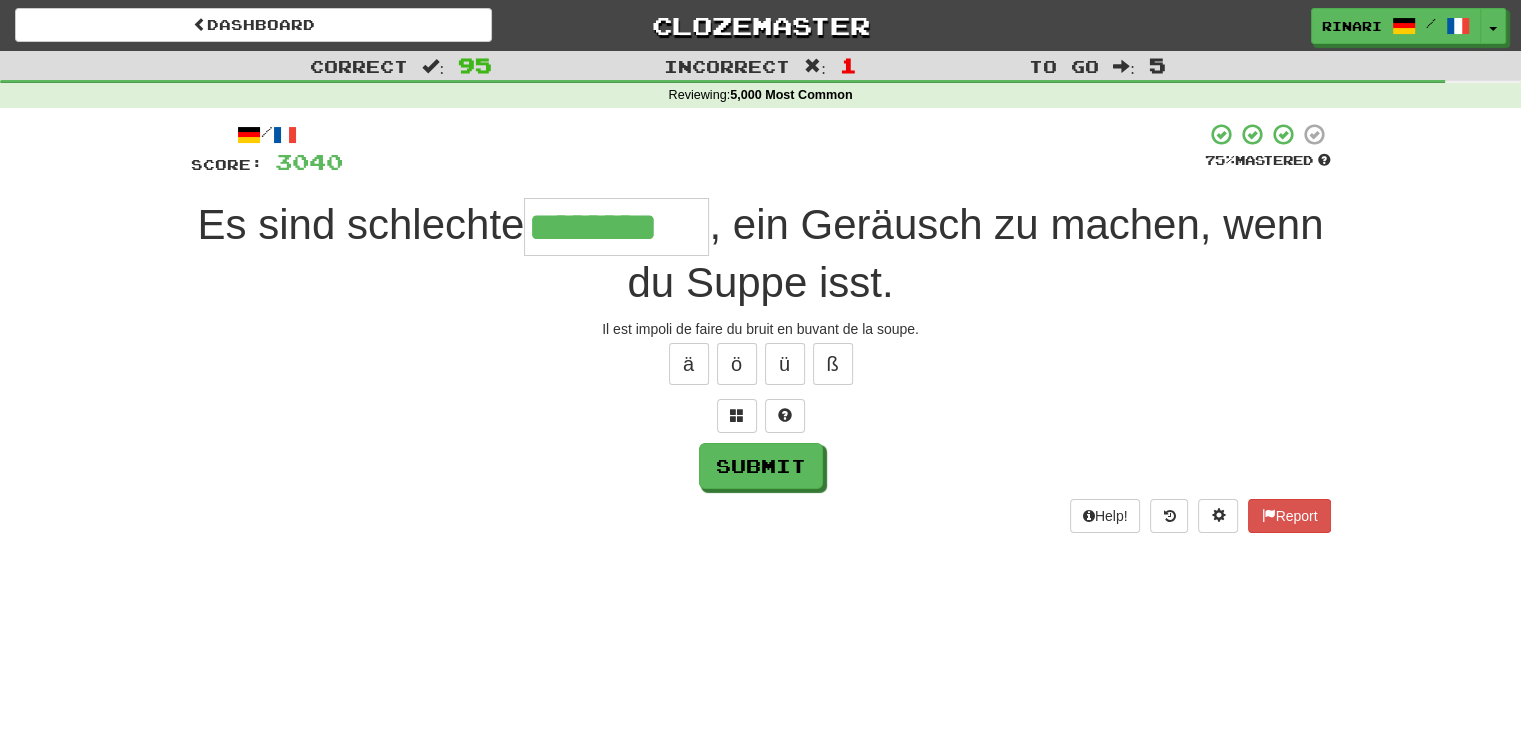 type on "********" 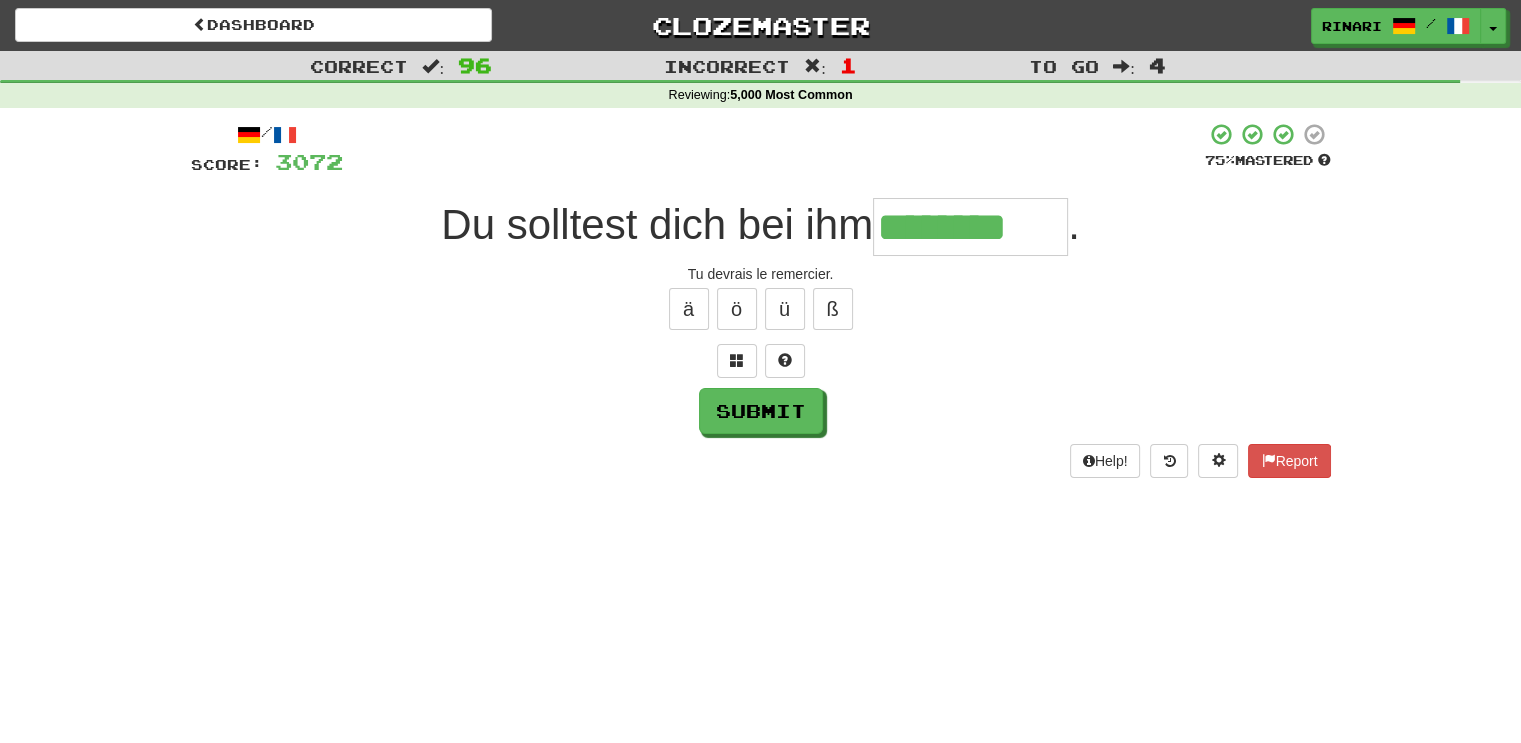 type on "********" 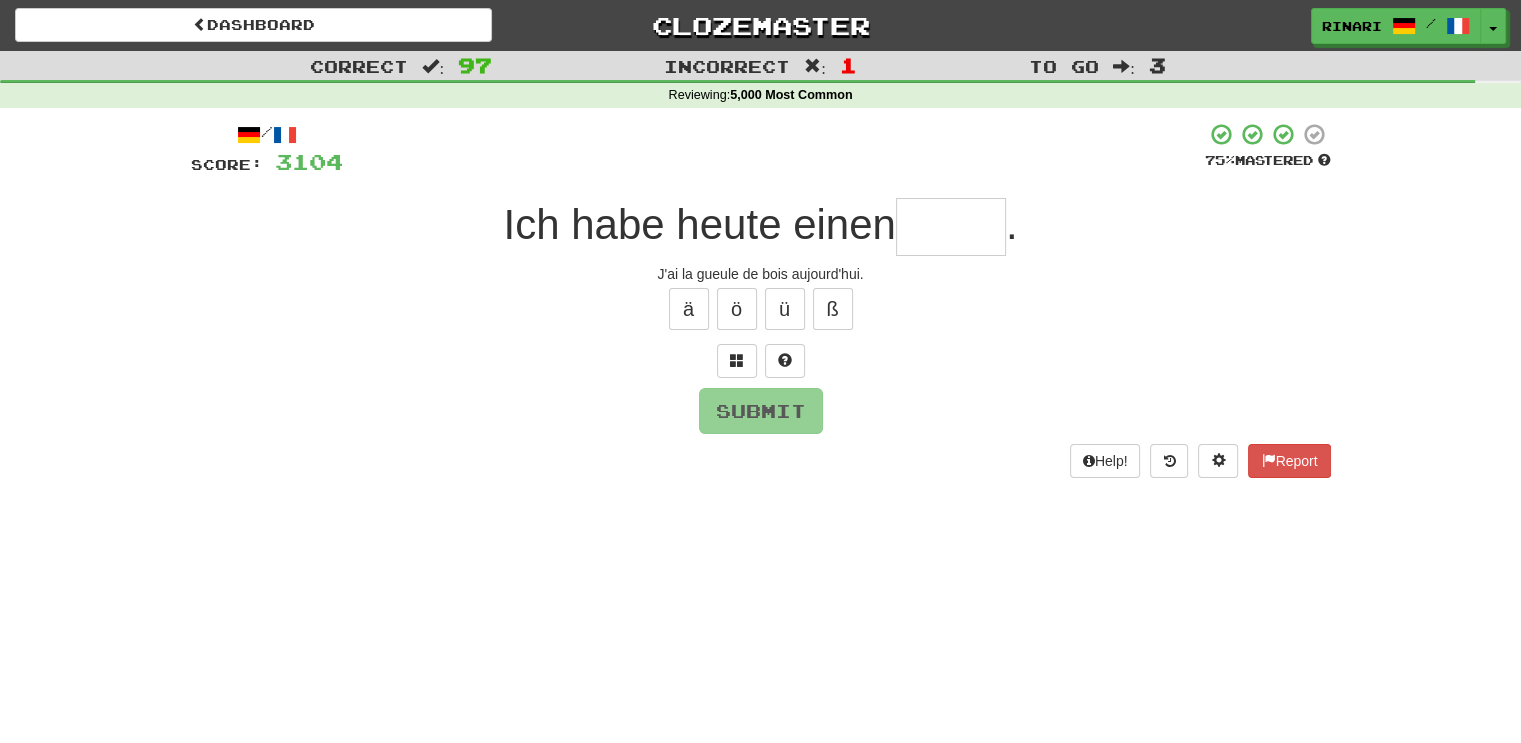 type on "*" 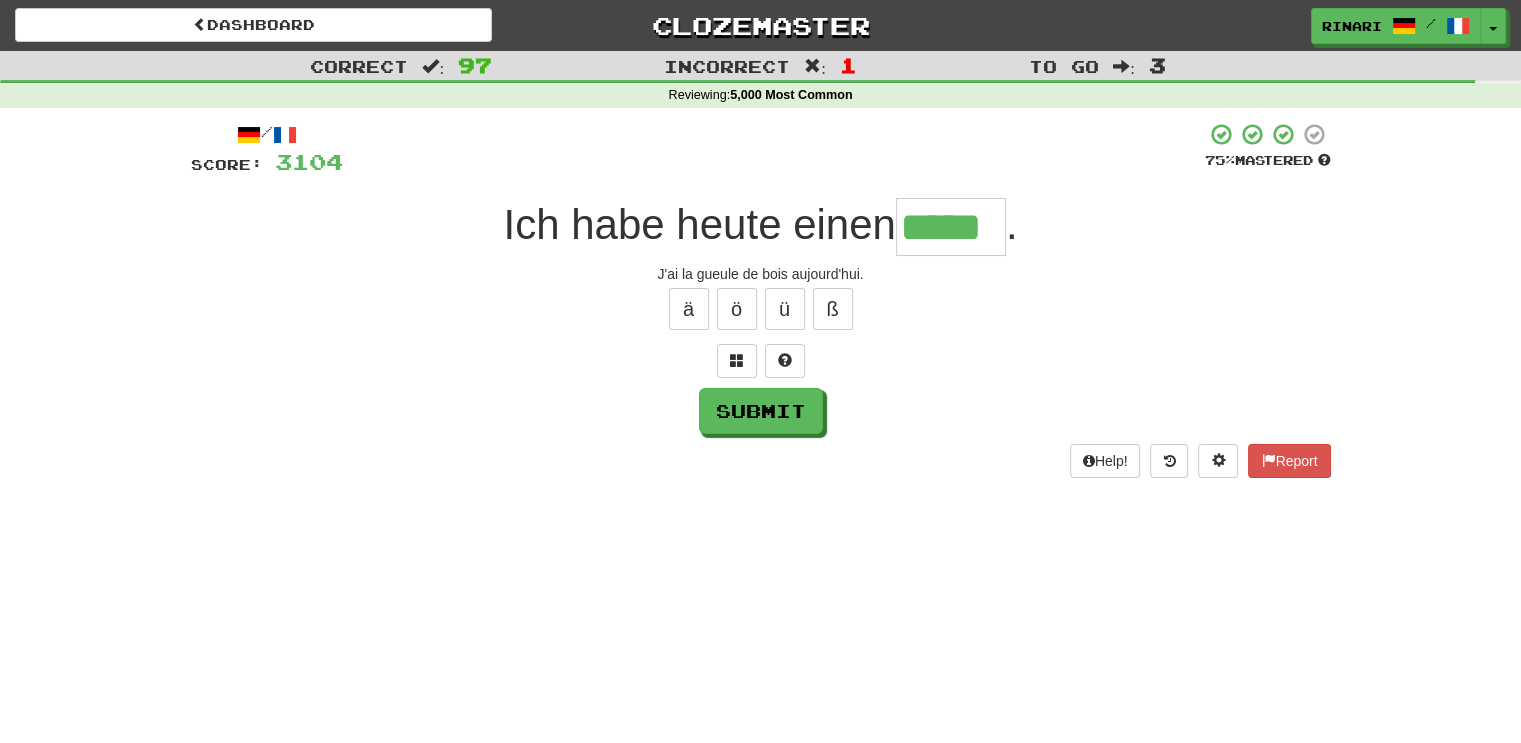 type on "*****" 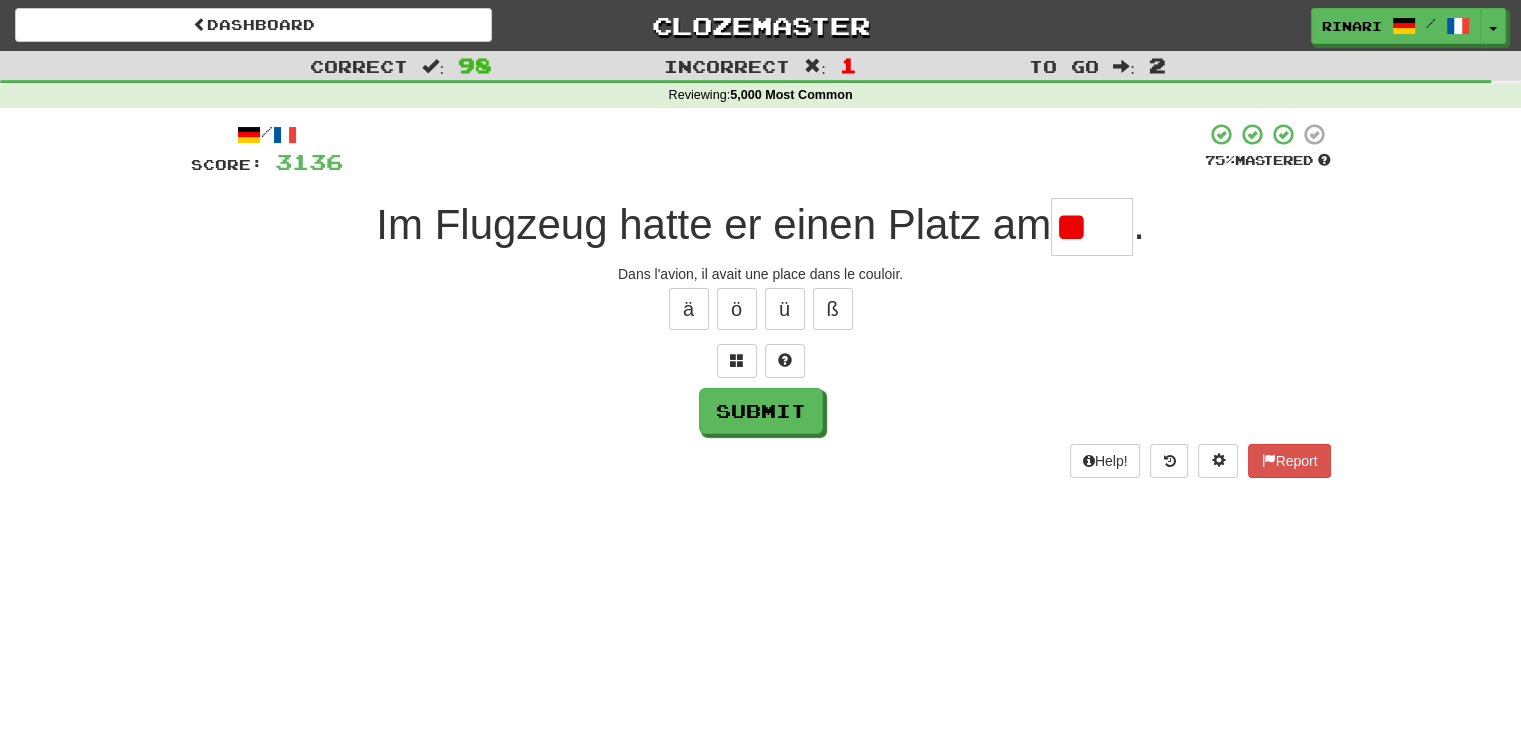 type on "*" 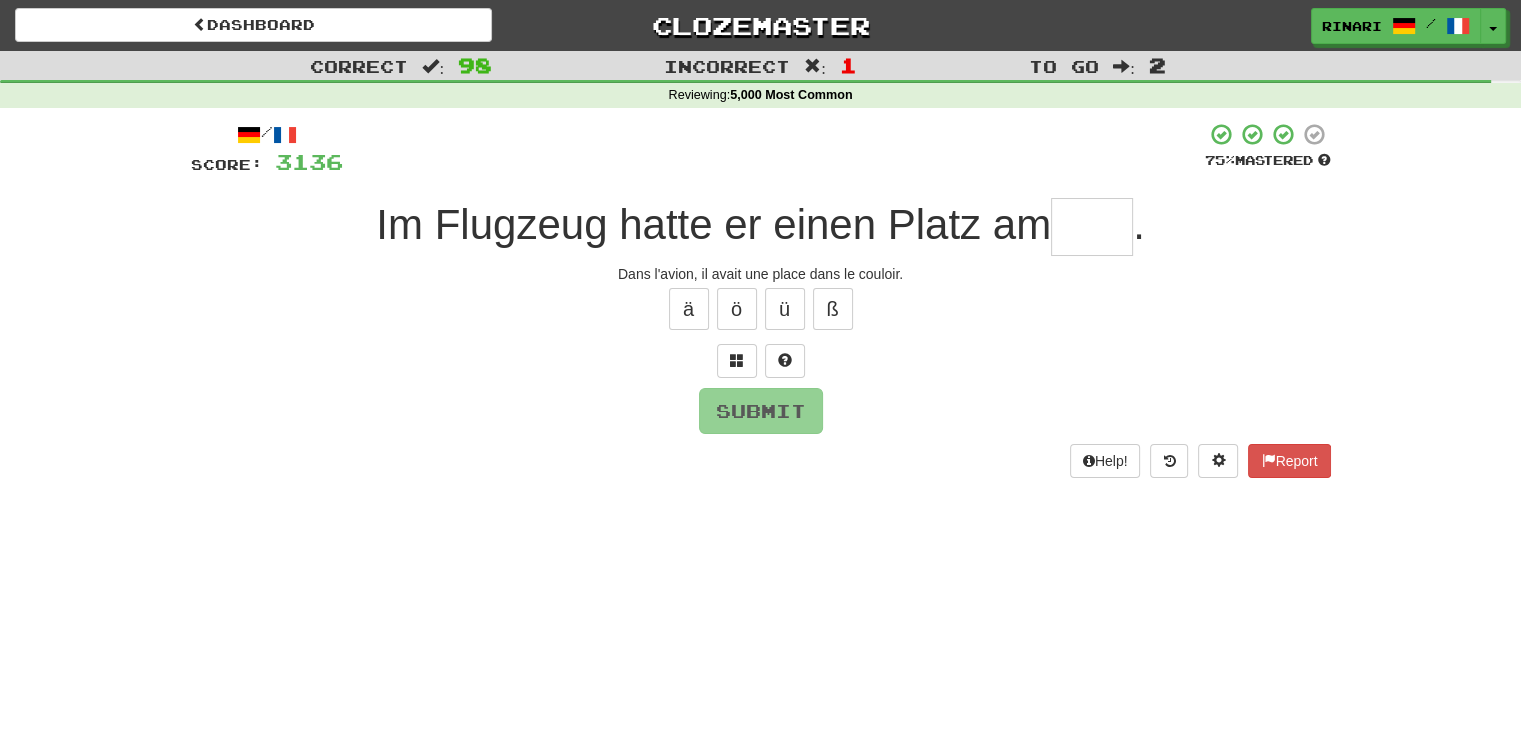 type on "*" 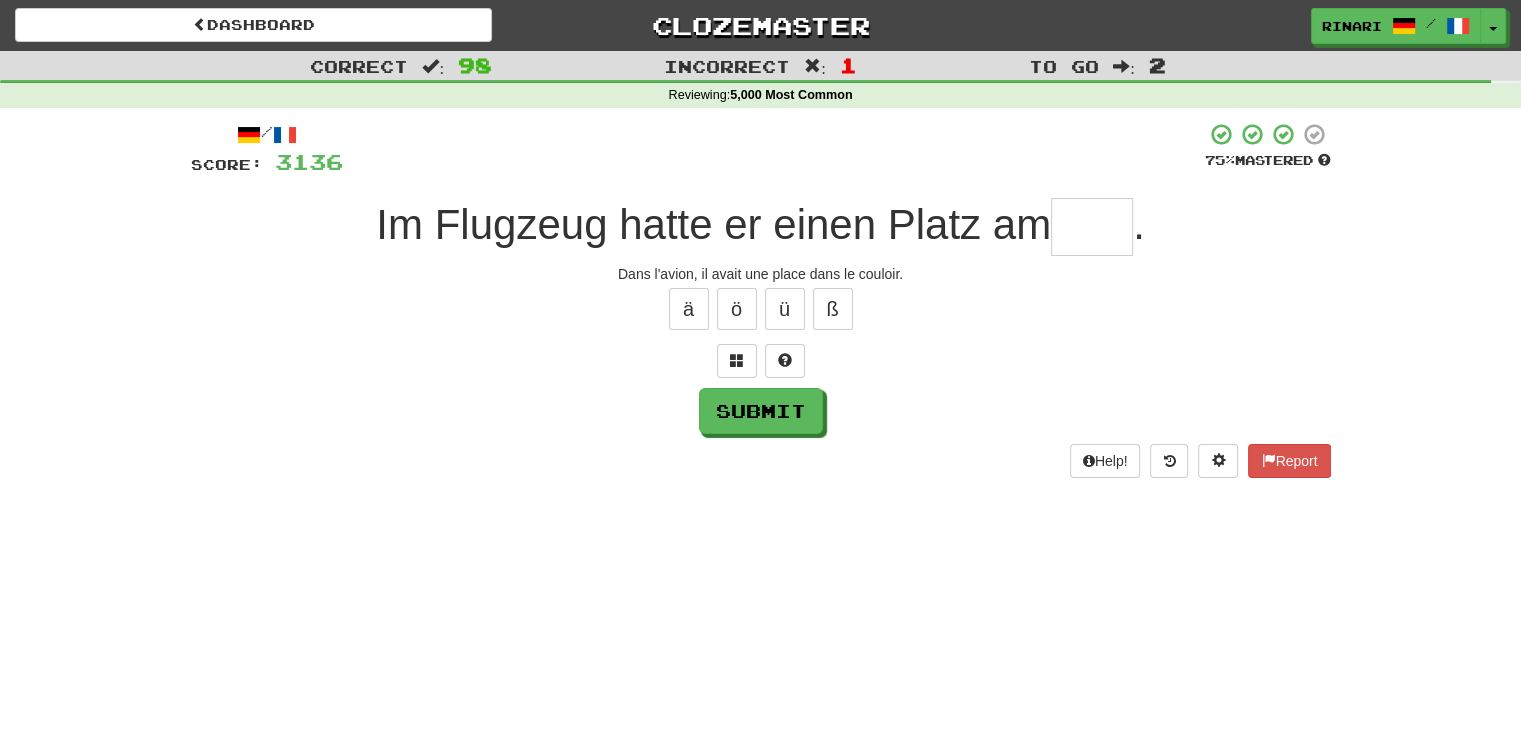 type on "*" 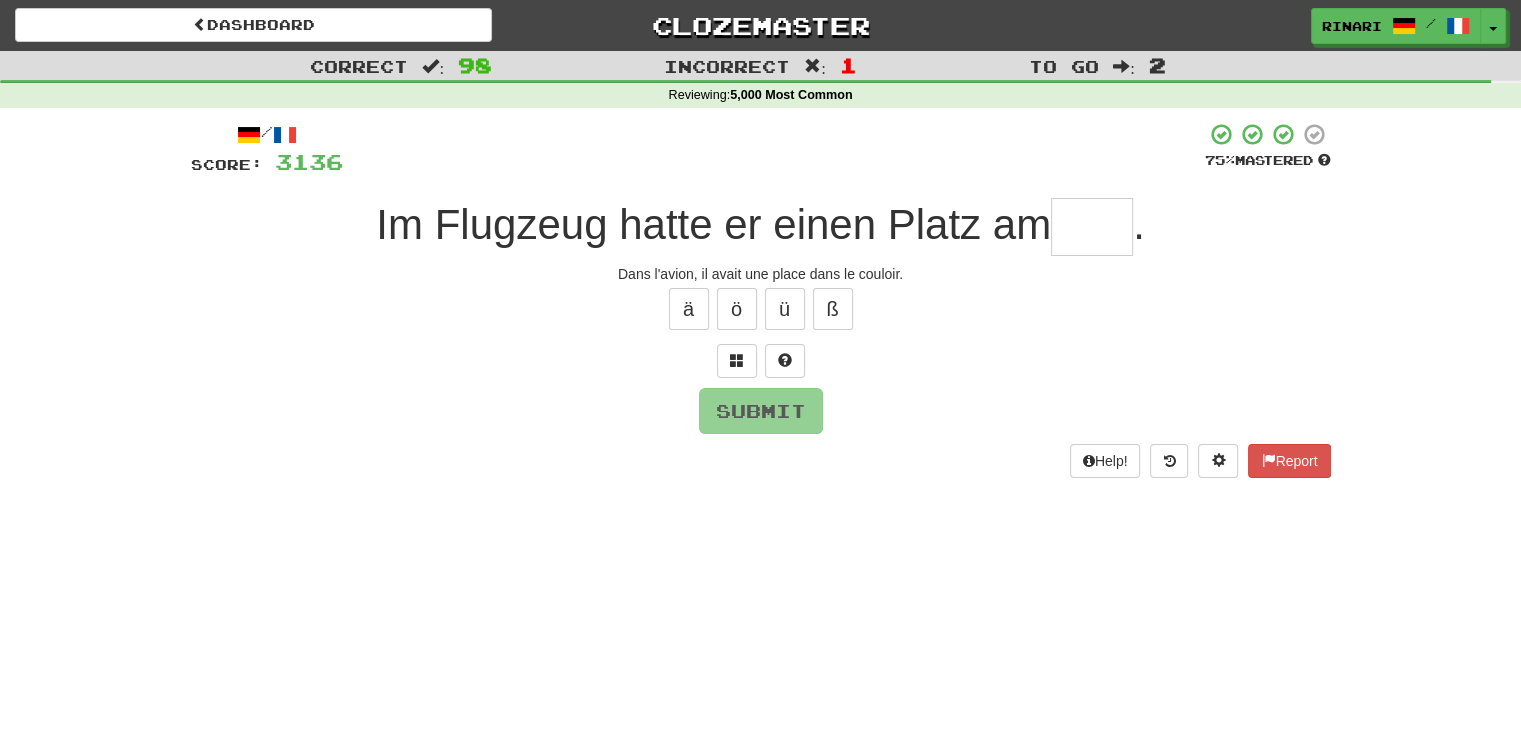 type on "*" 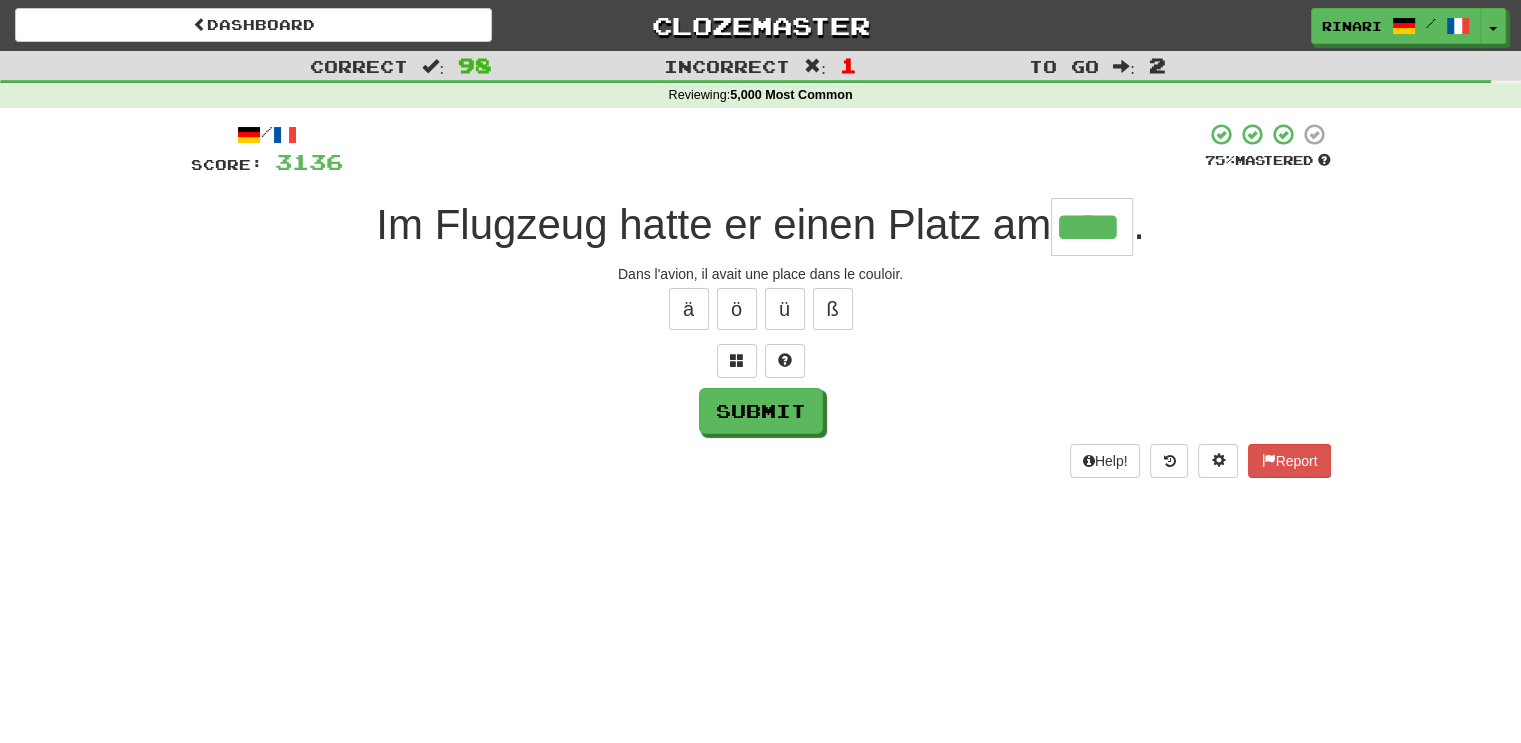 type on "****" 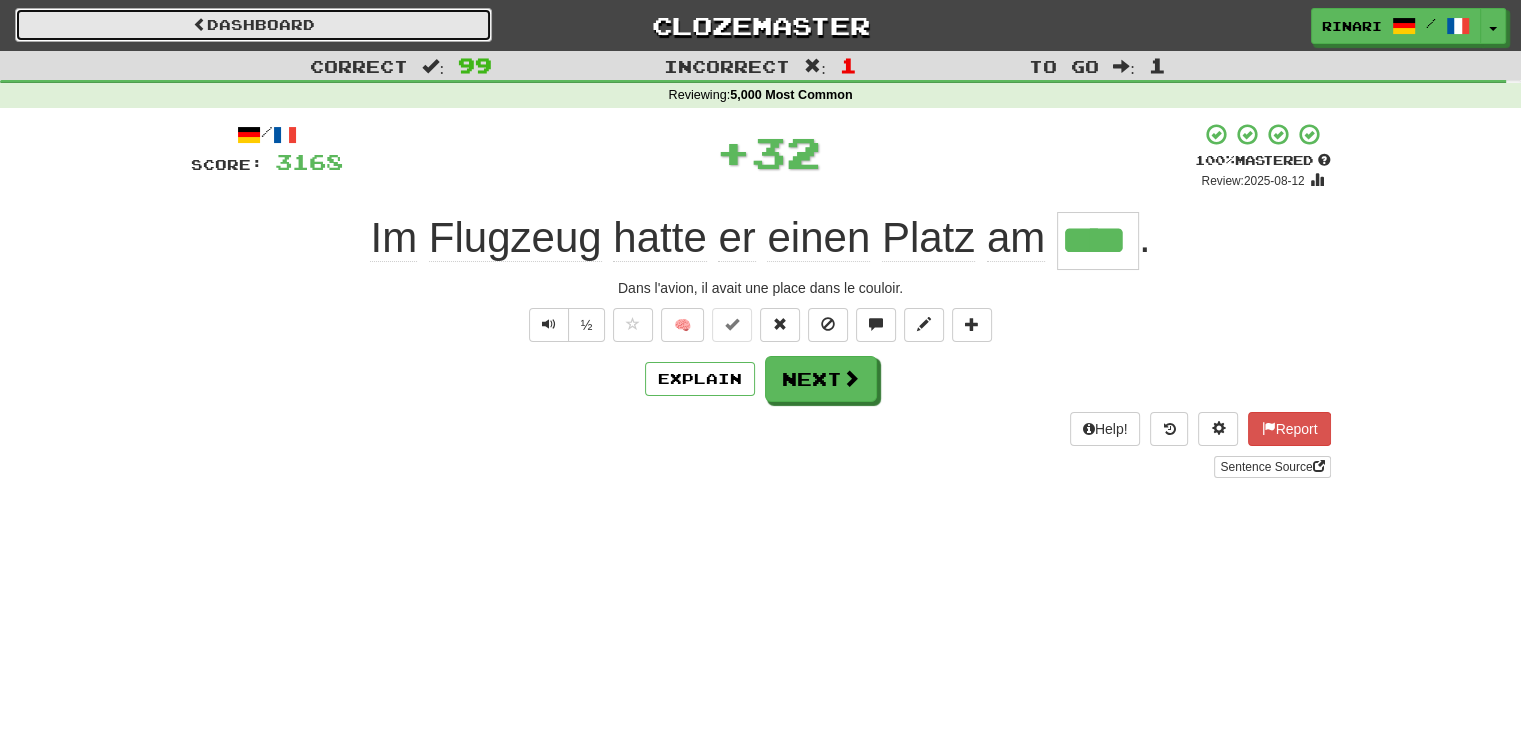 click on "Dashboard" at bounding box center (253, 25) 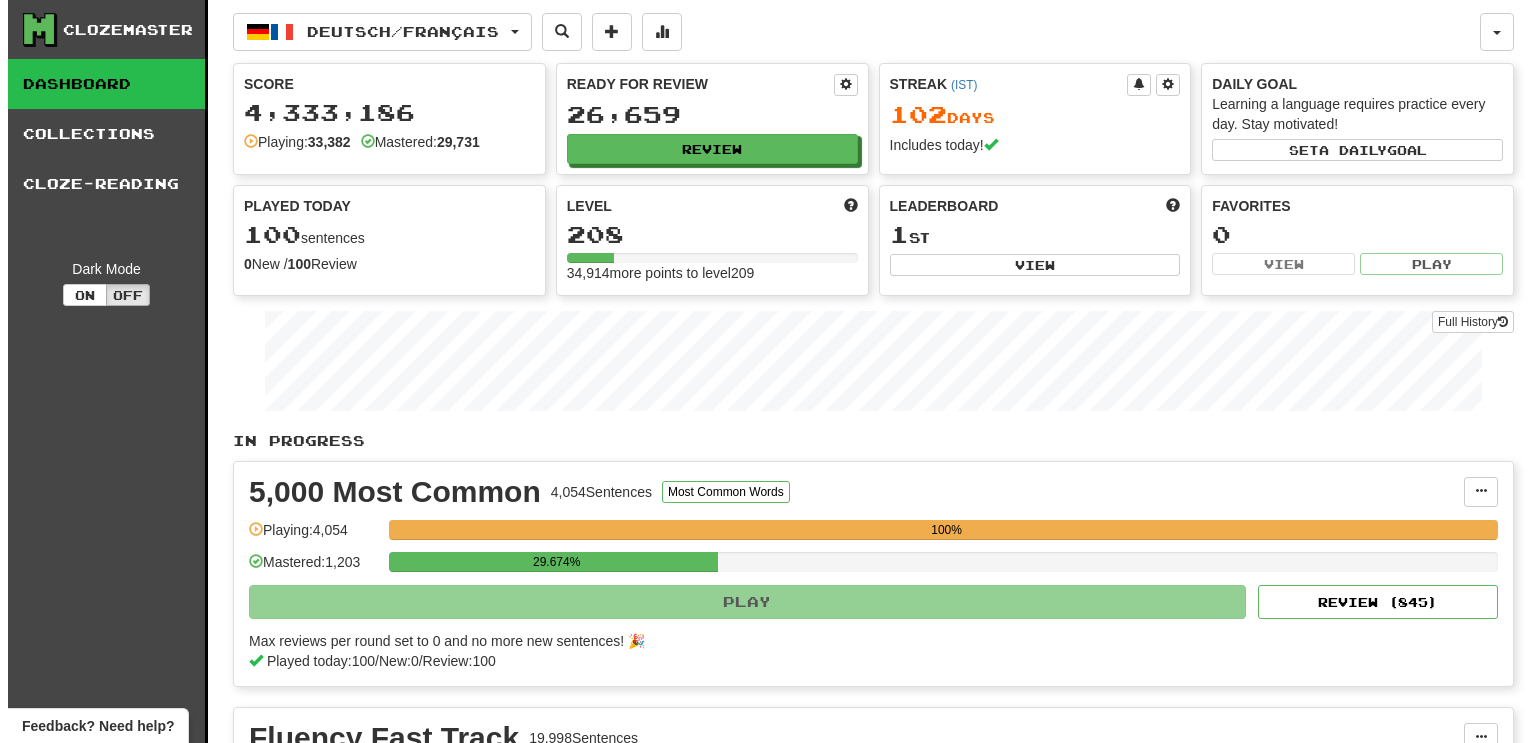 scroll, scrollTop: 0, scrollLeft: 0, axis: both 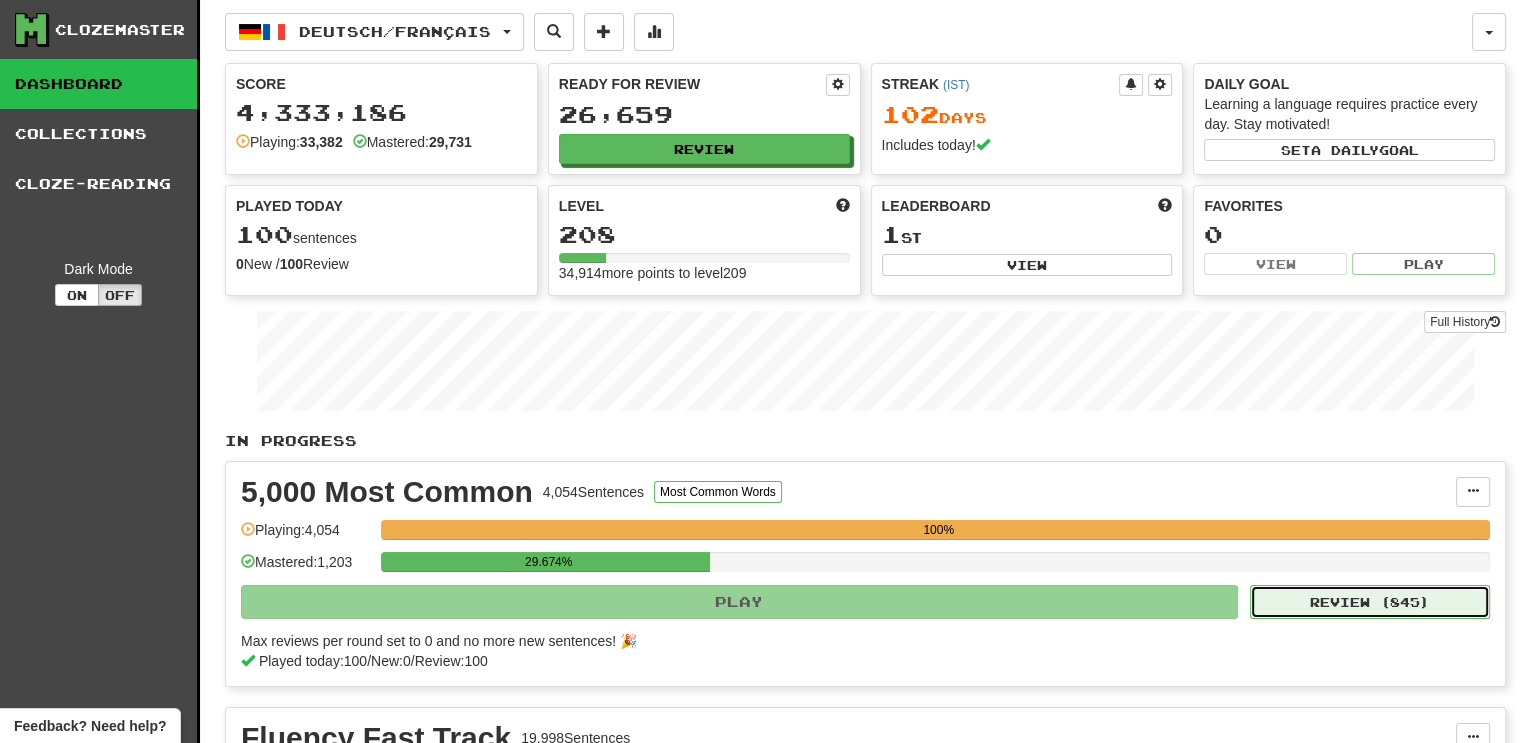 click on "Review ( 845 )" at bounding box center [1370, 602] 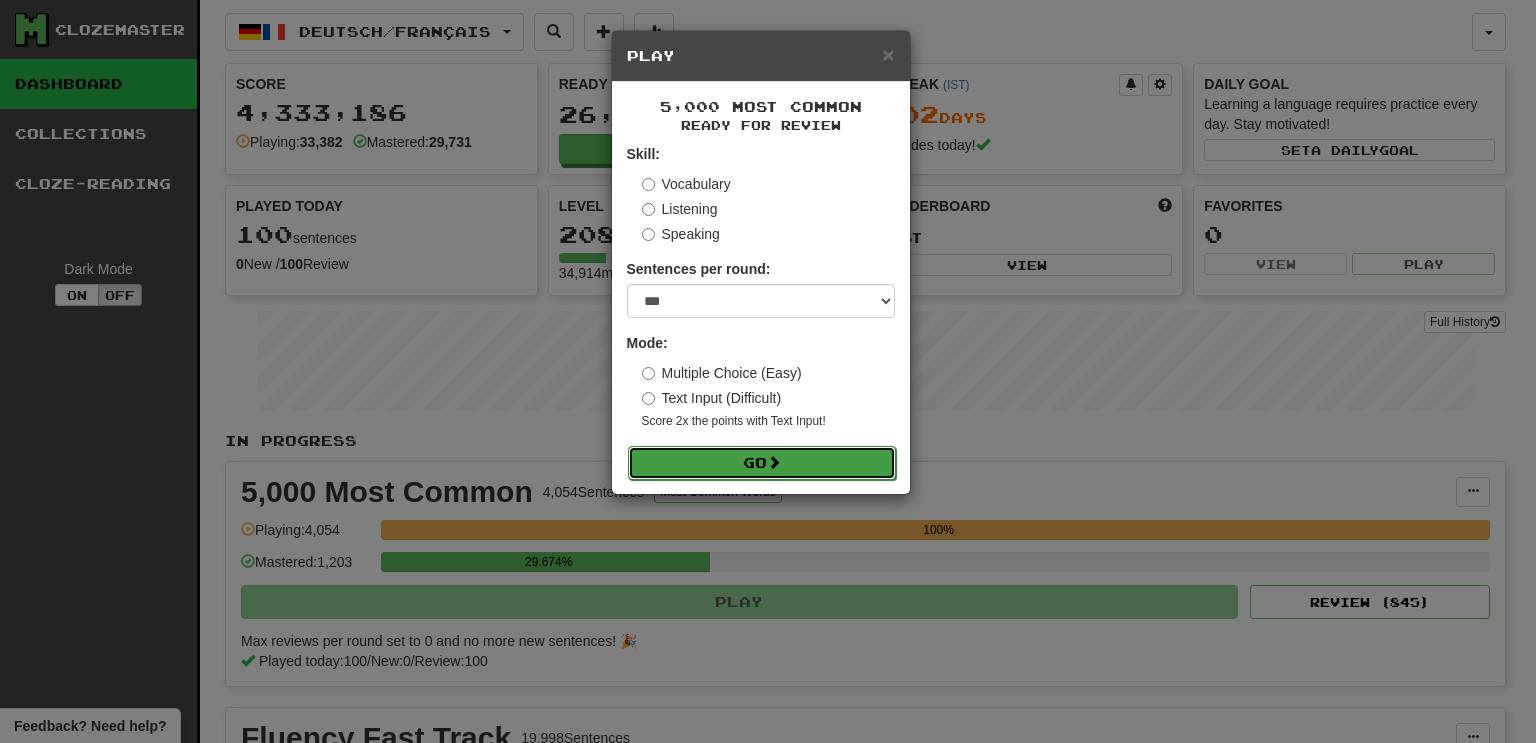 click at bounding box center [774, 462] 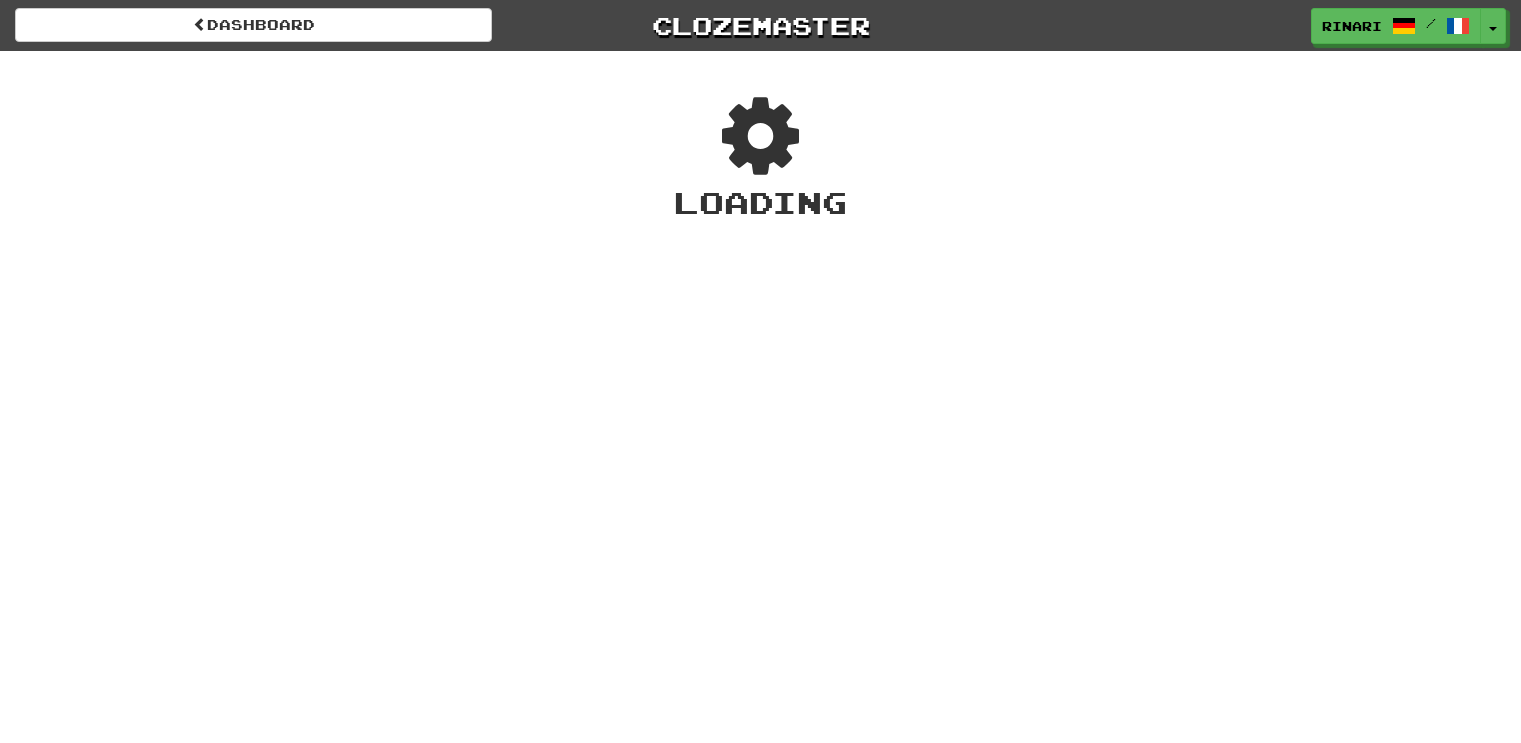 scroll, scrollTop: 0, scrollLeft: 0, axis: both 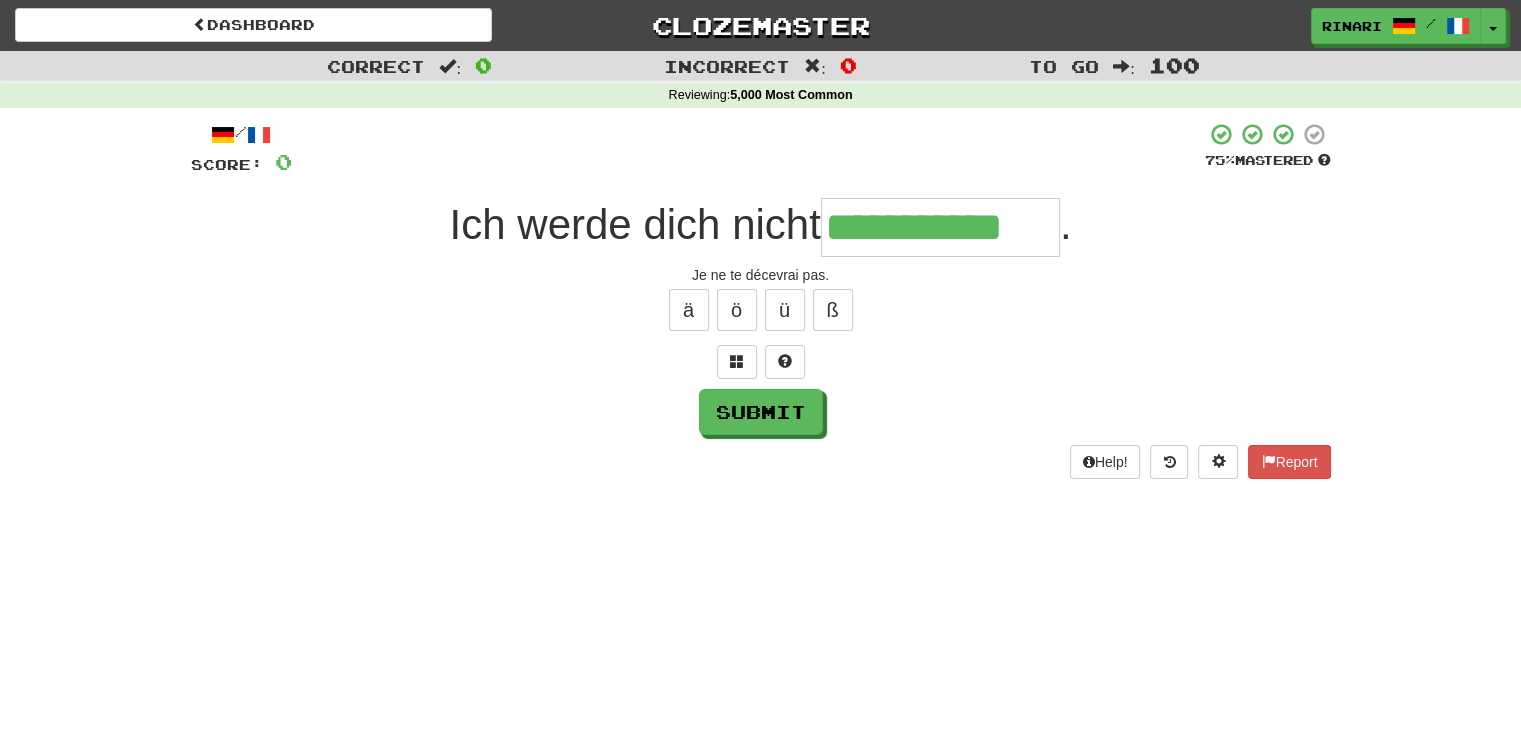 type on "**********" 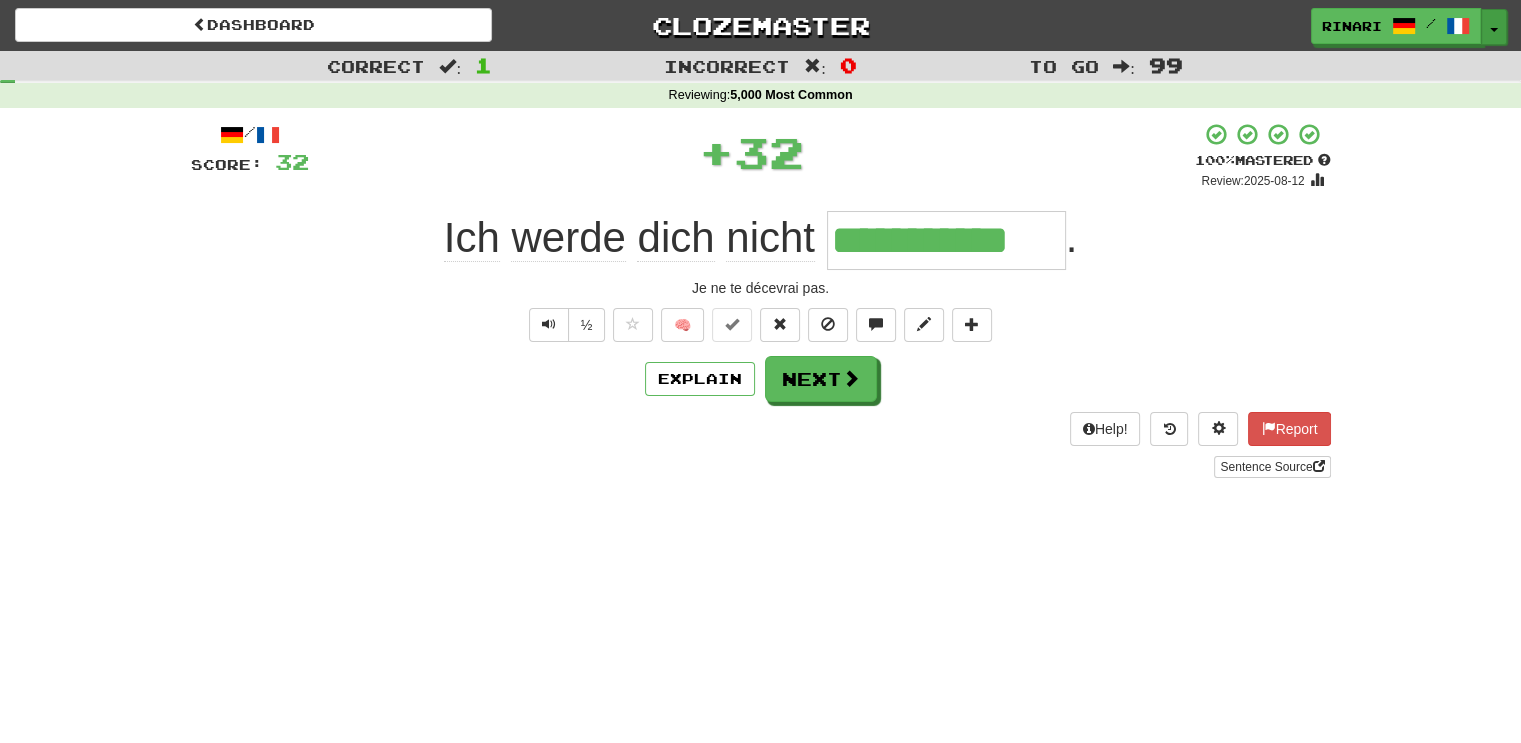 click on "Toggle Dropdown" at bounding box center [1494, 27] 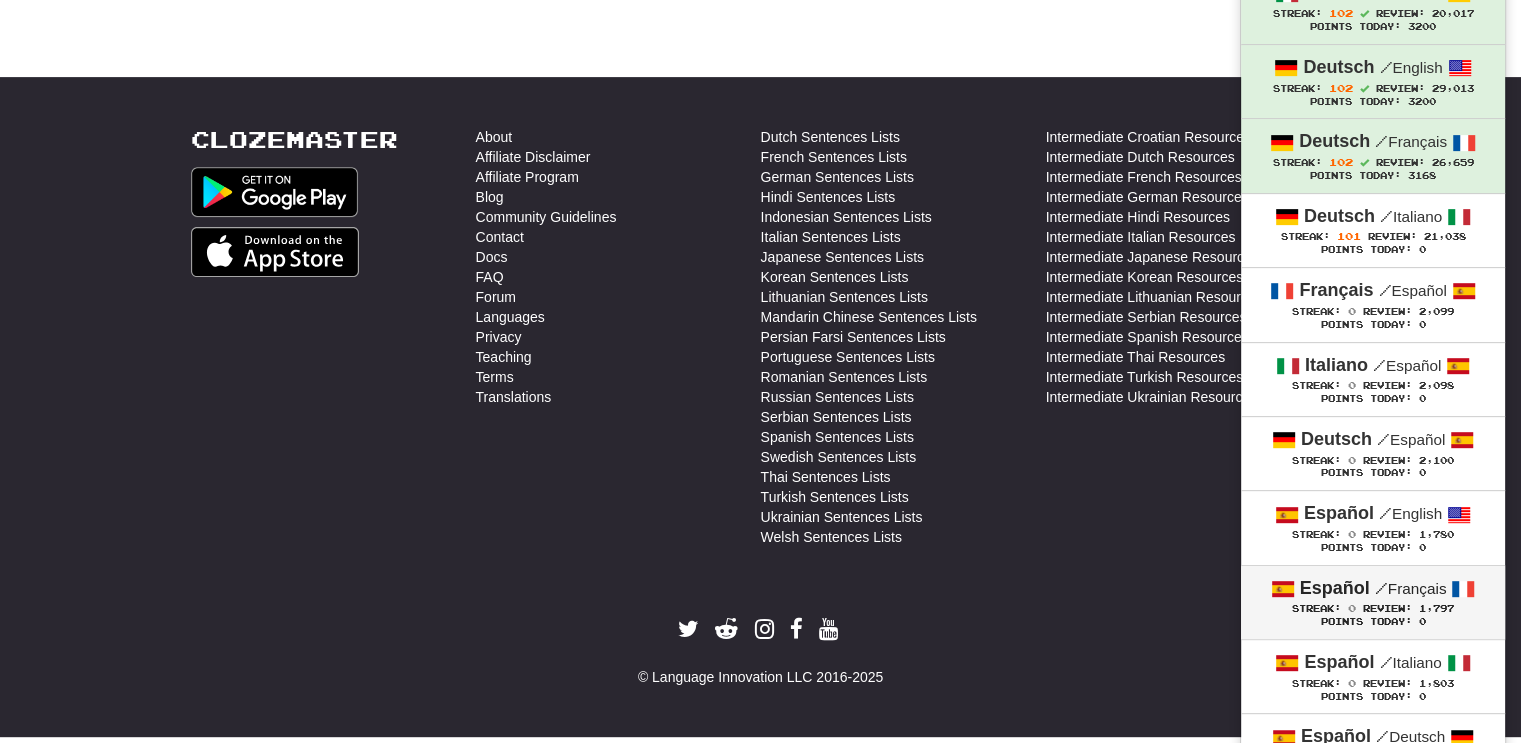 scroll, scrollTop: 721, scrollLeft: 0, axis: vertical 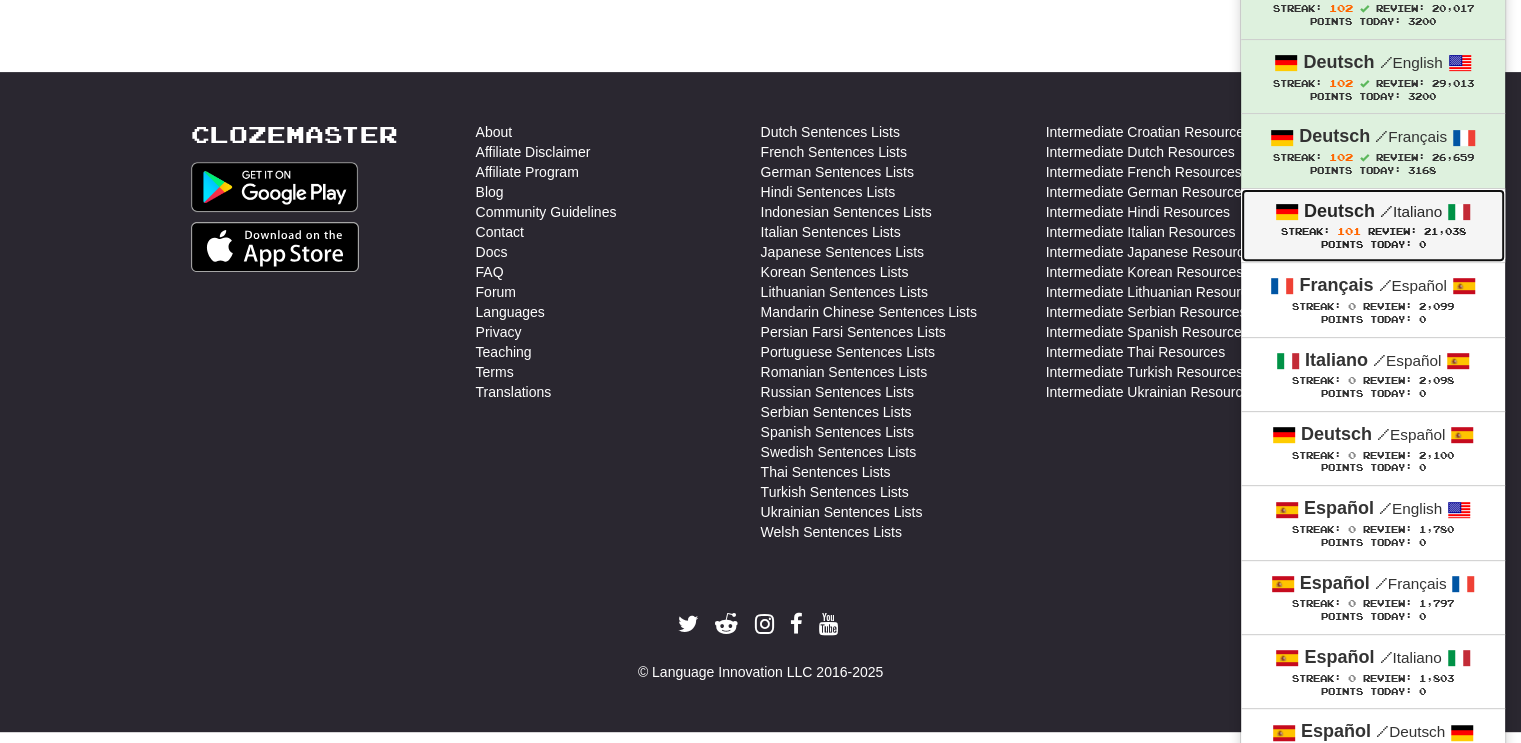 click on "Review:" at bounding box center [1392, 231] 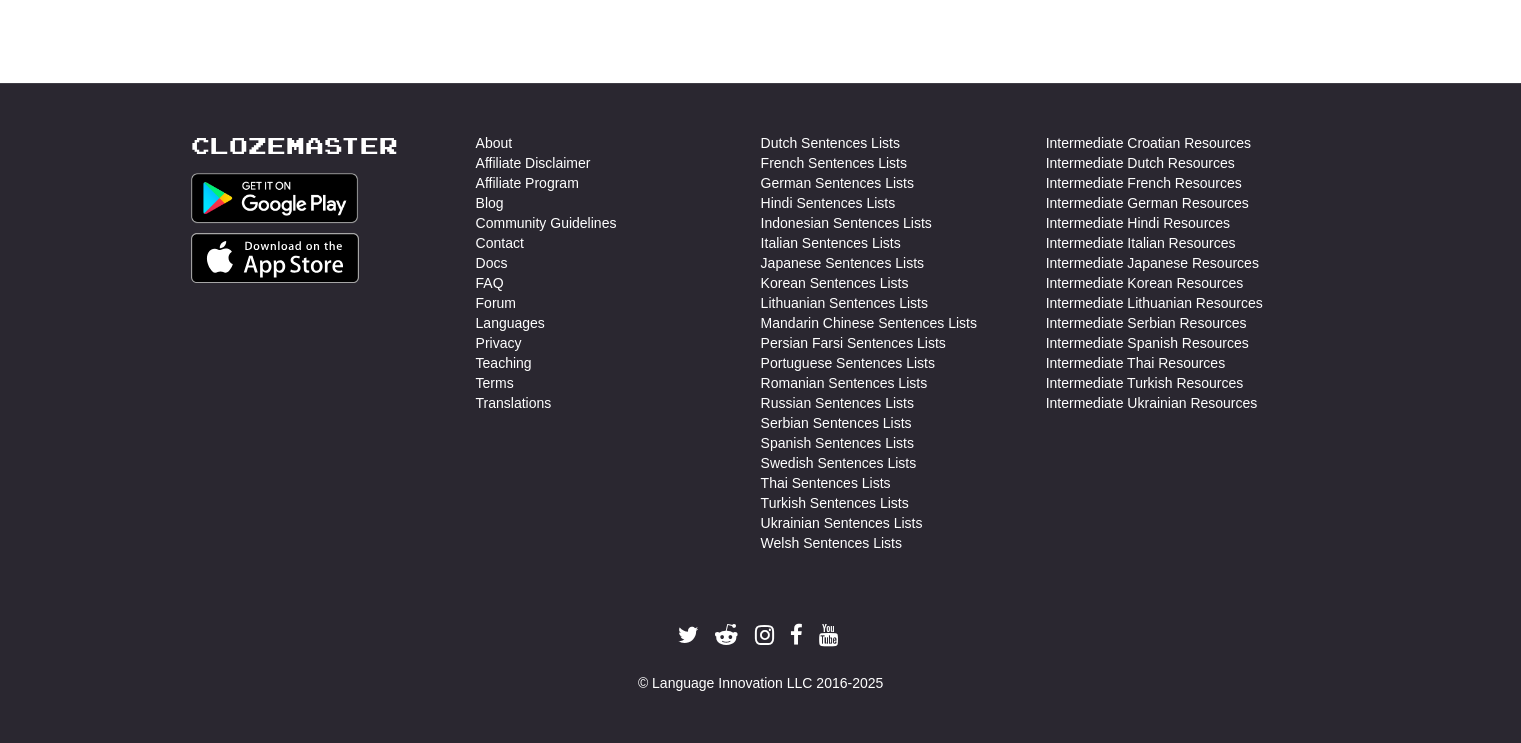 scroll, scrollTop: 710, scrollLeft: 0, axis: vertical 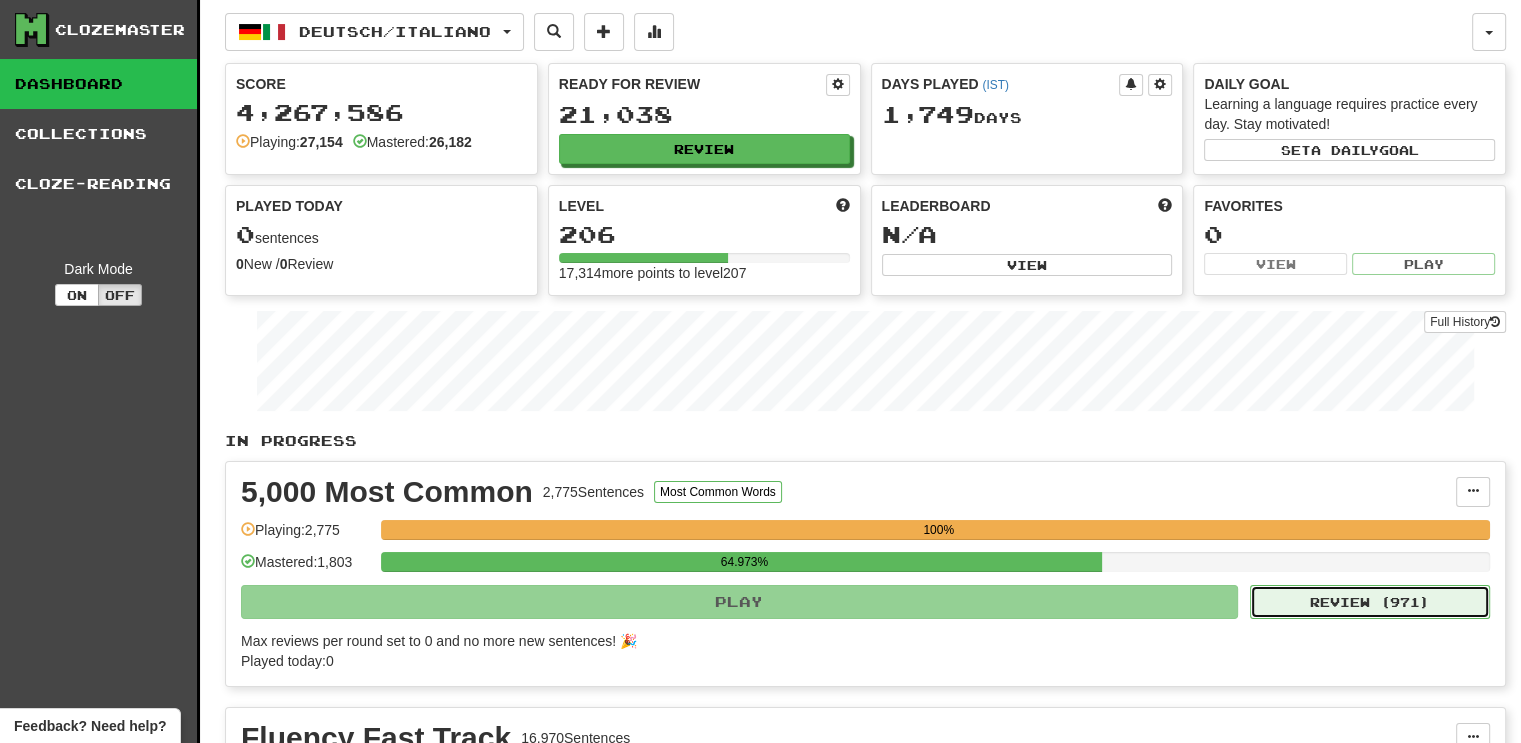 click on "Review ( 971 )" at bounding box center (1370, 602) 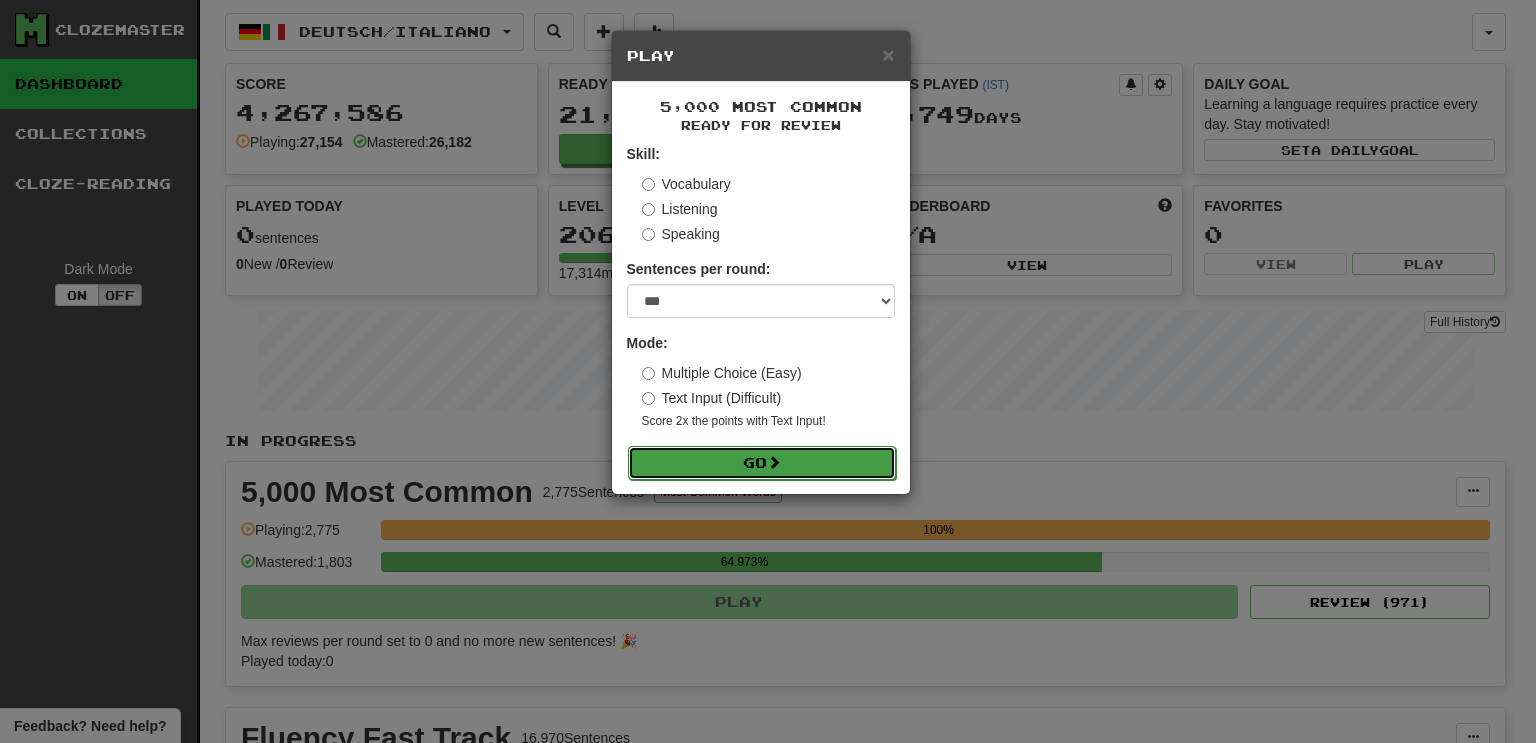 click on "Go" at bounding box center [762, 463] 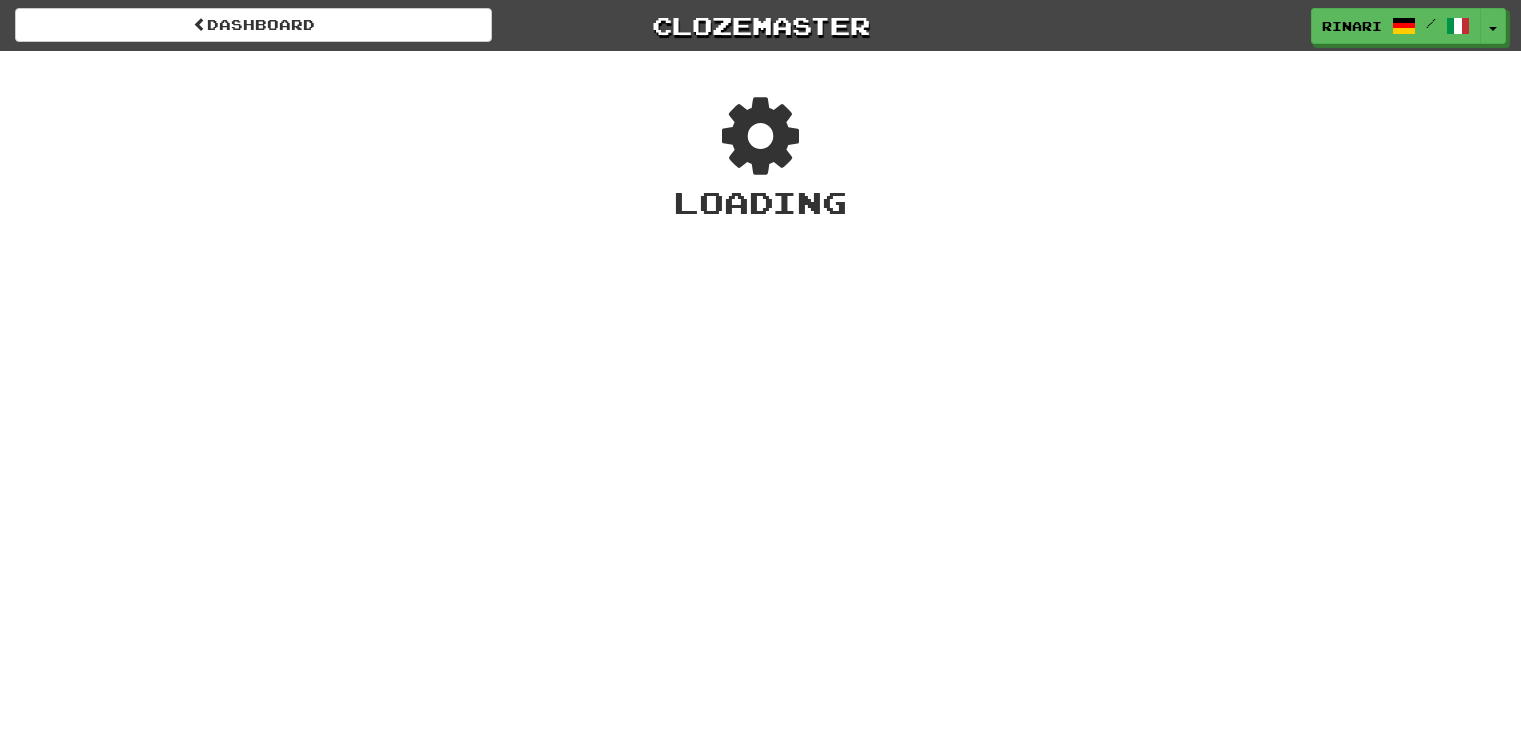 scroll, scrollTop: 0, scrollLeft: 0, axis: both 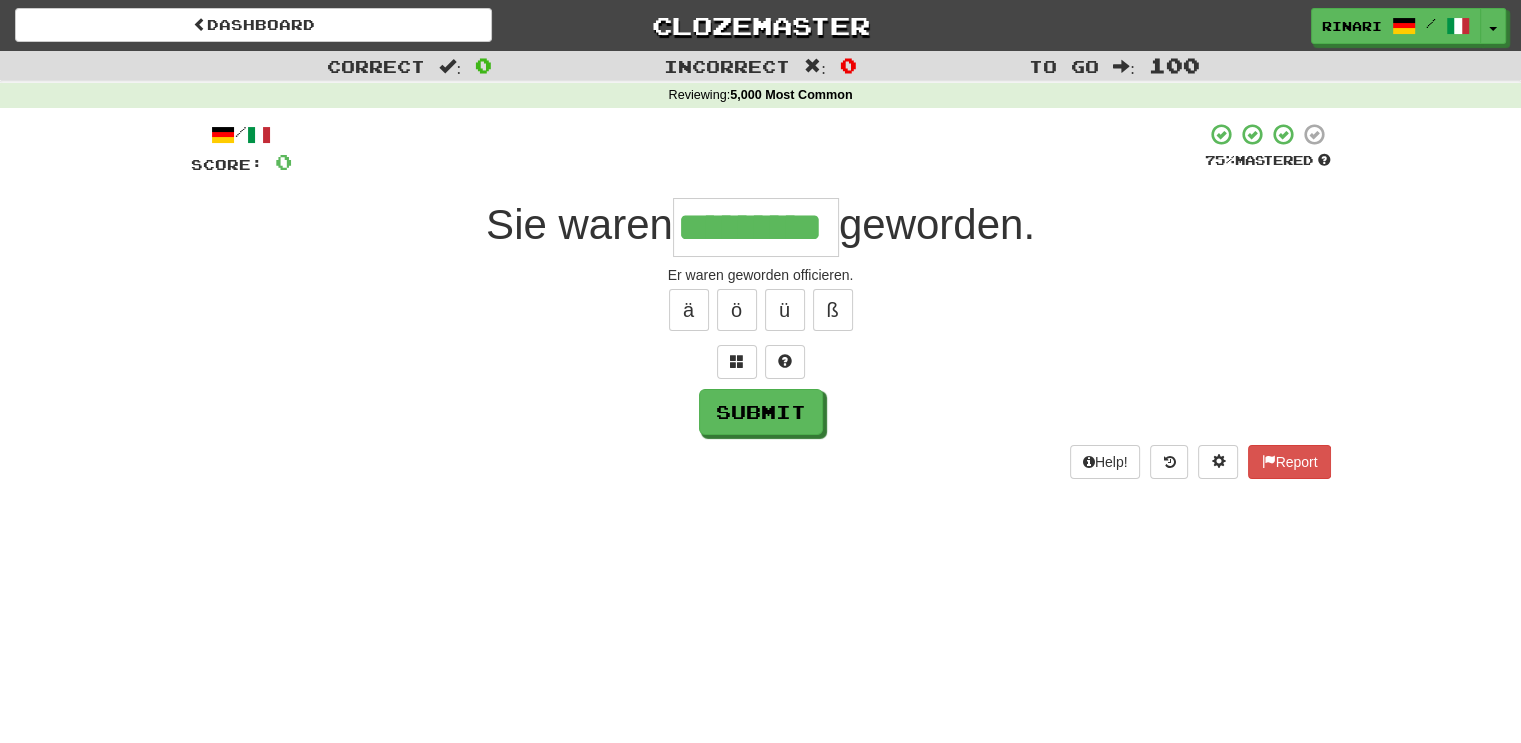 type on "*********" 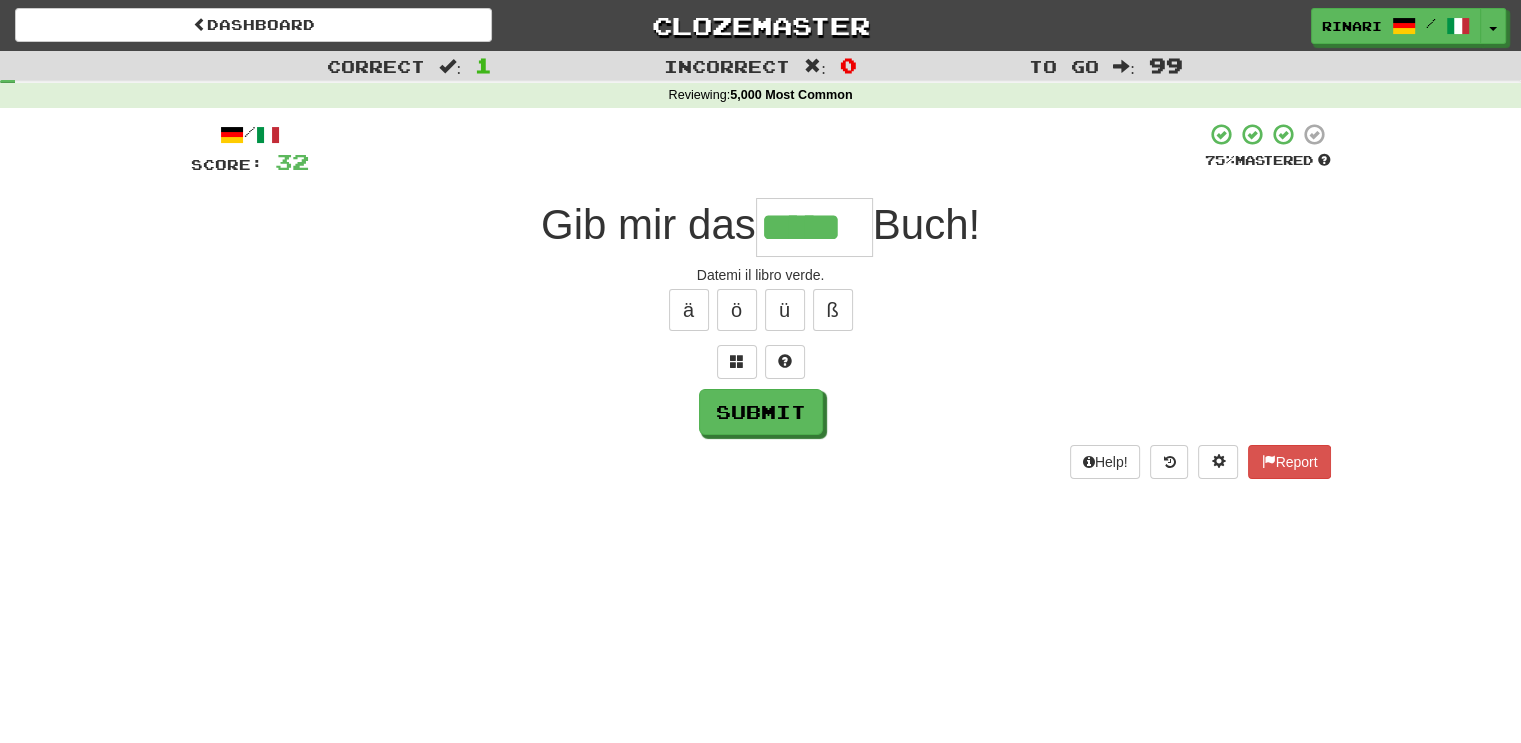 type on "*****" 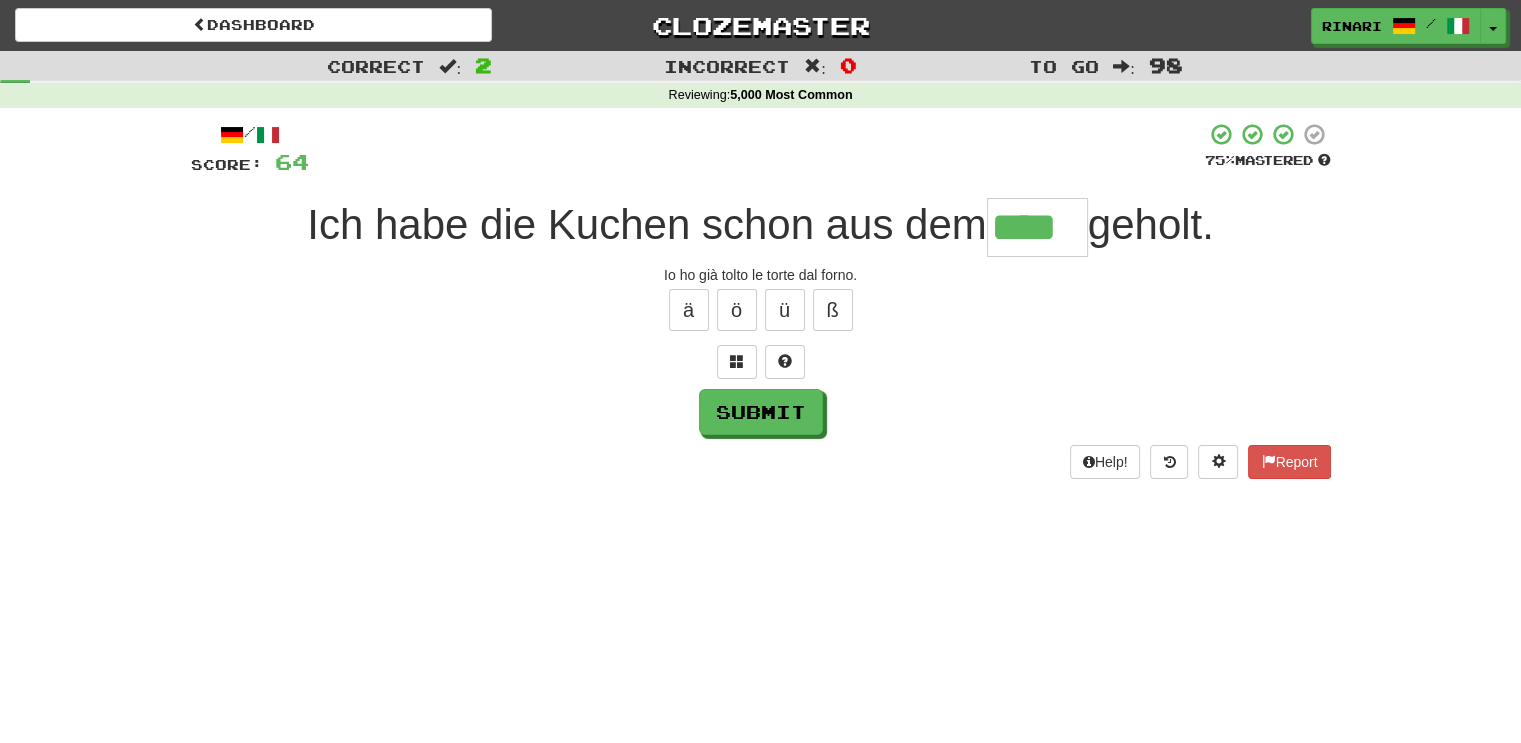 type on "****" 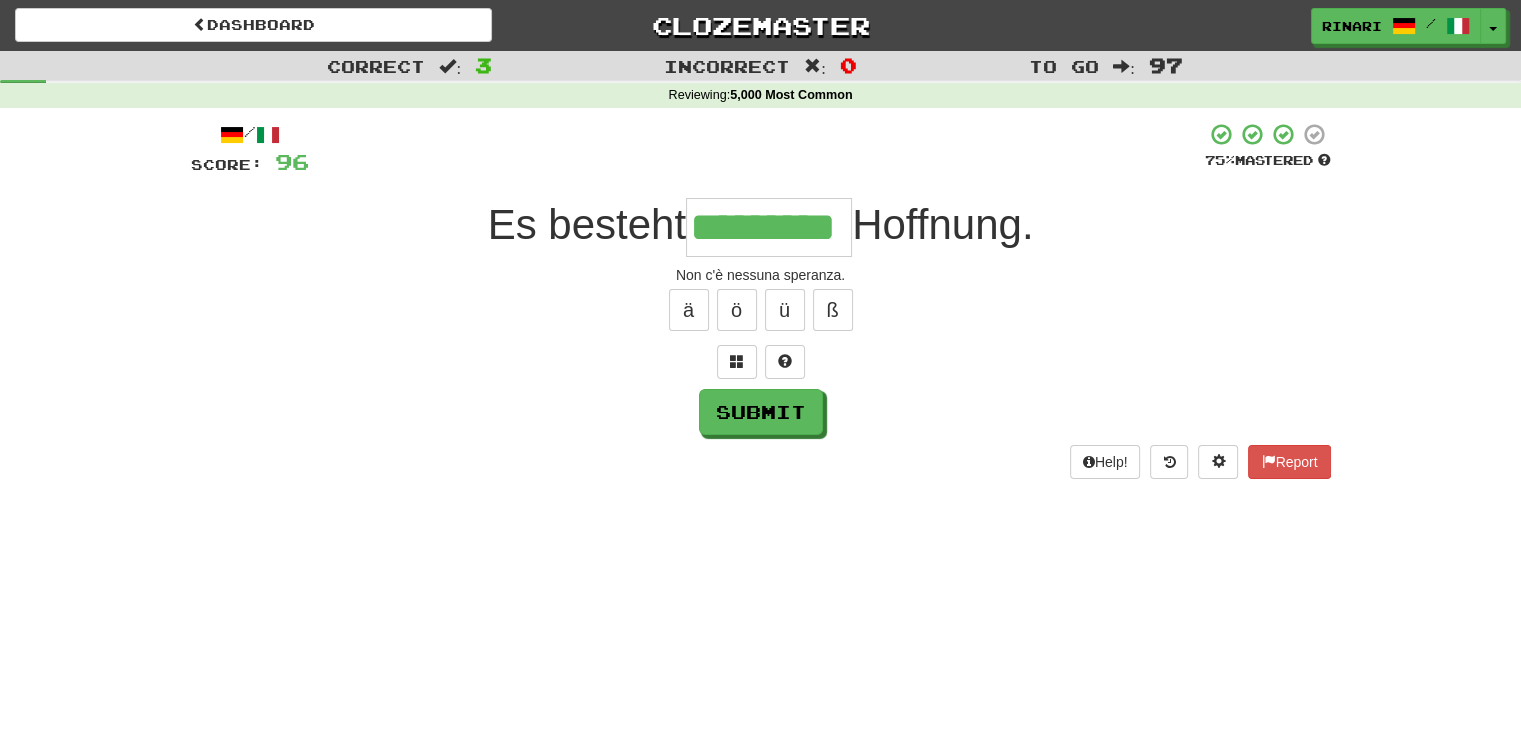 type on "*********" 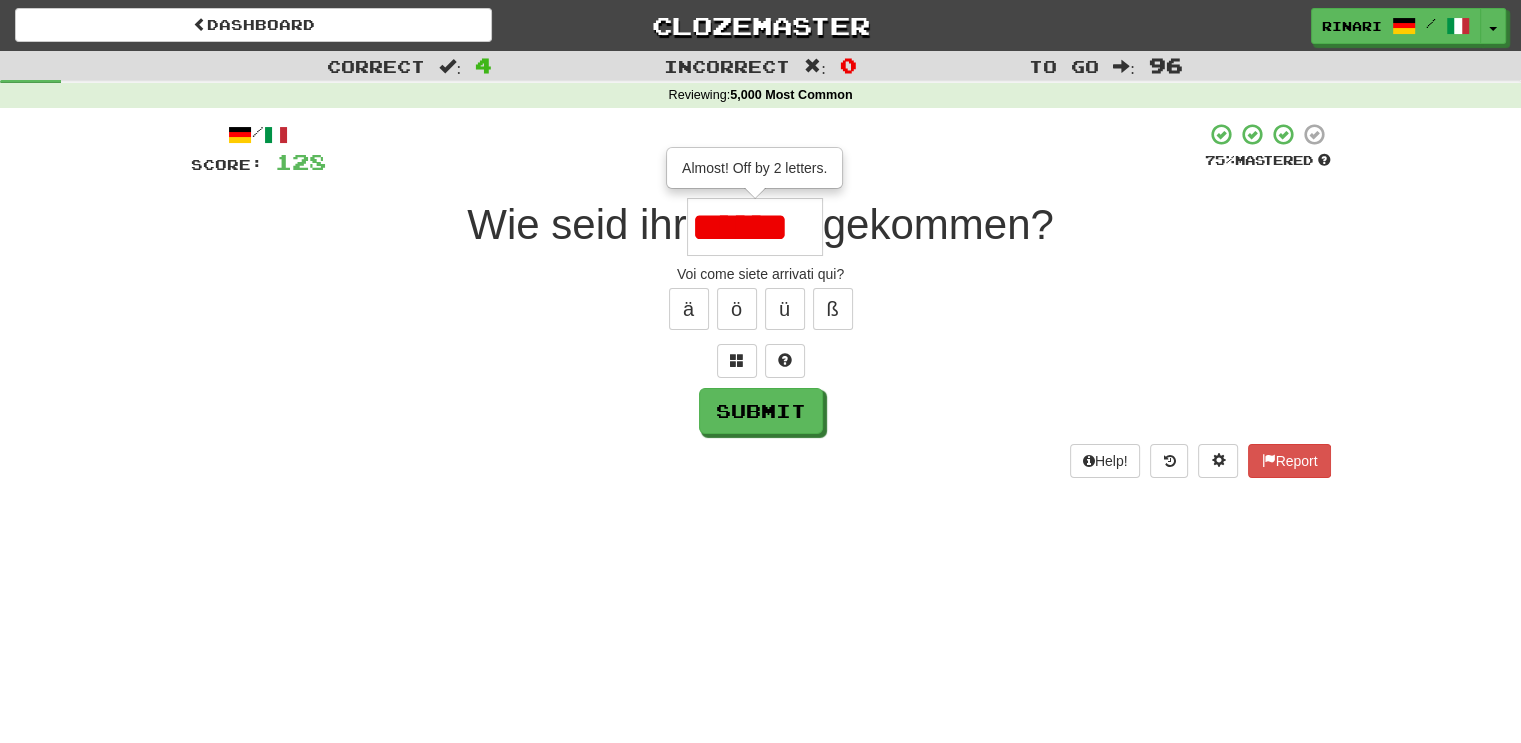 scroll, scrollTop: 0, scrollLeft: 0, axis: both 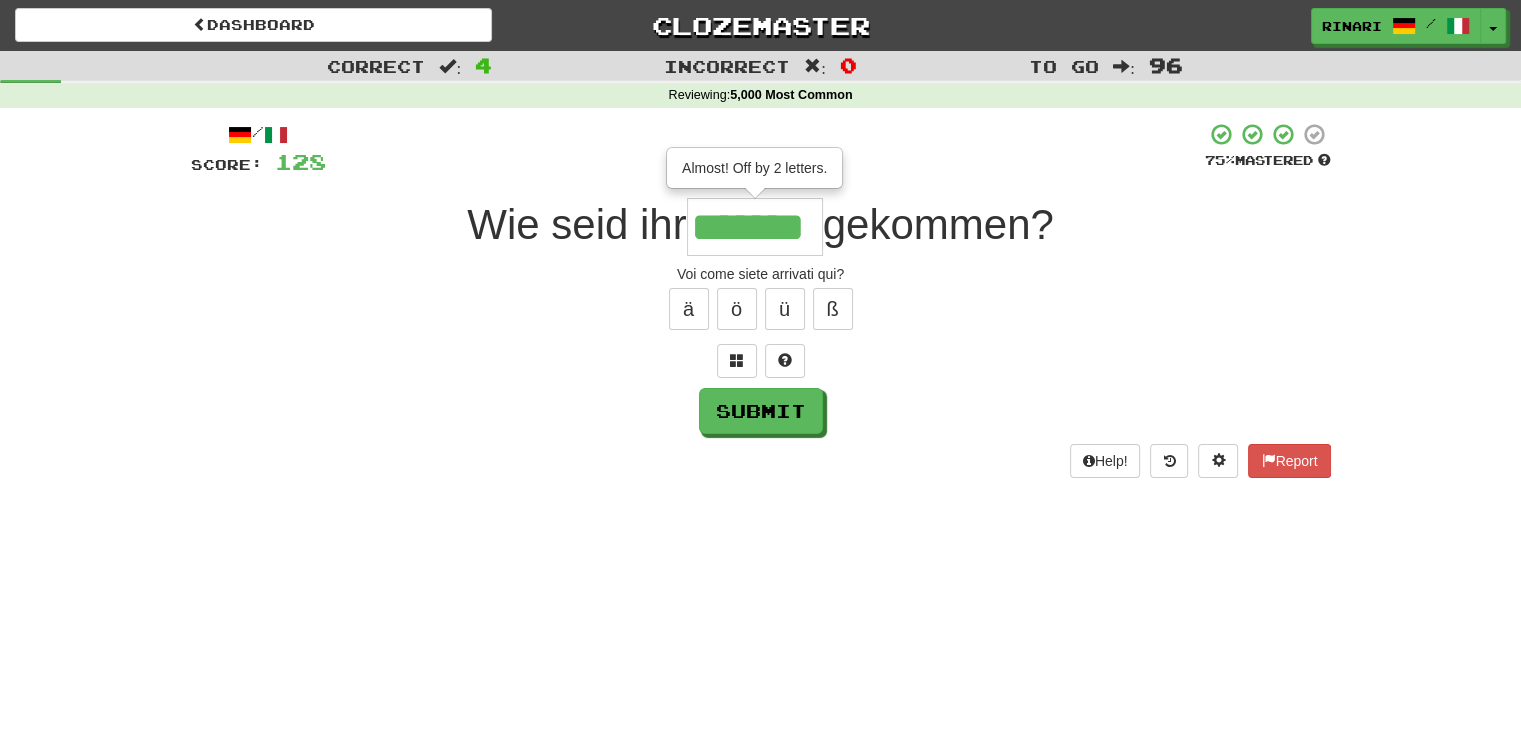 type on "*******" 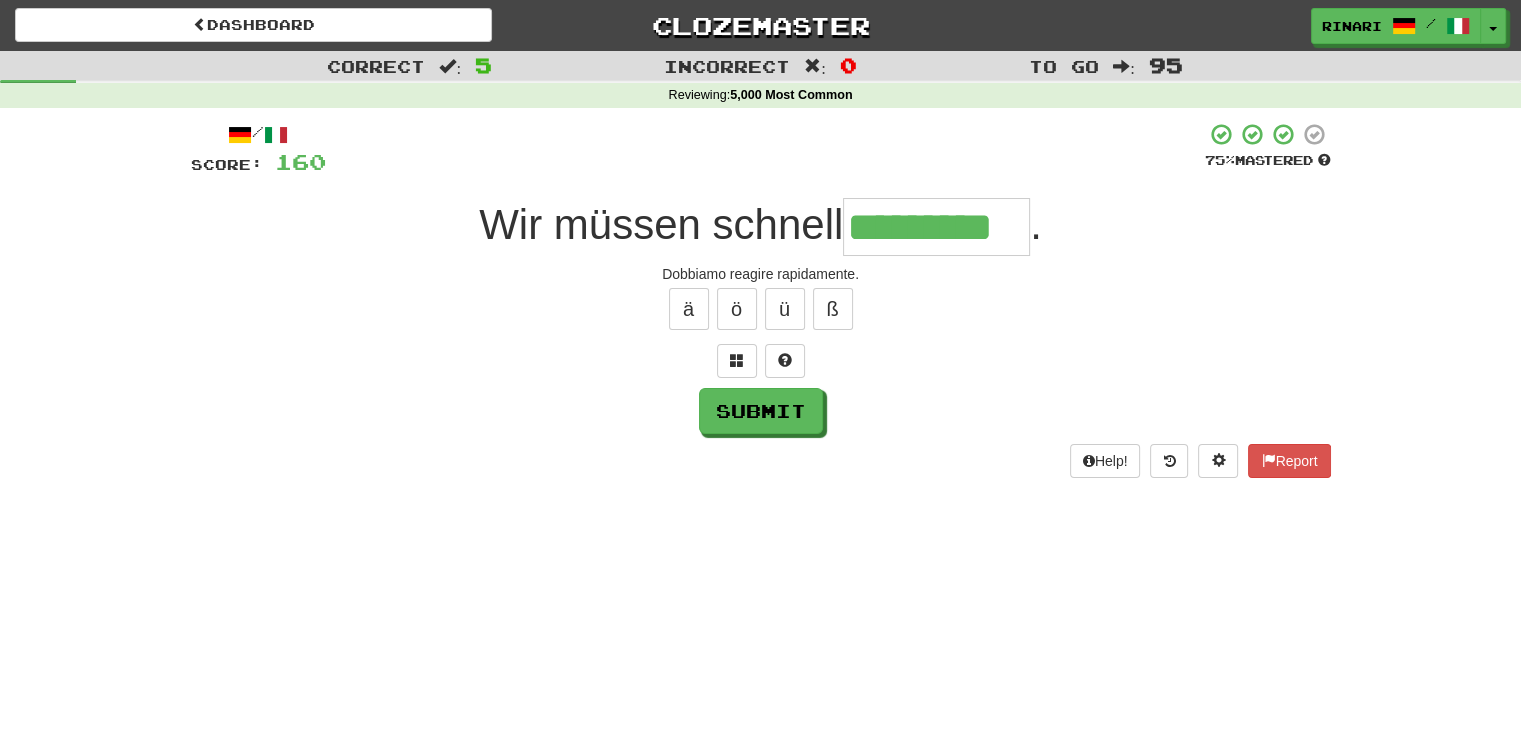 type on "*********" 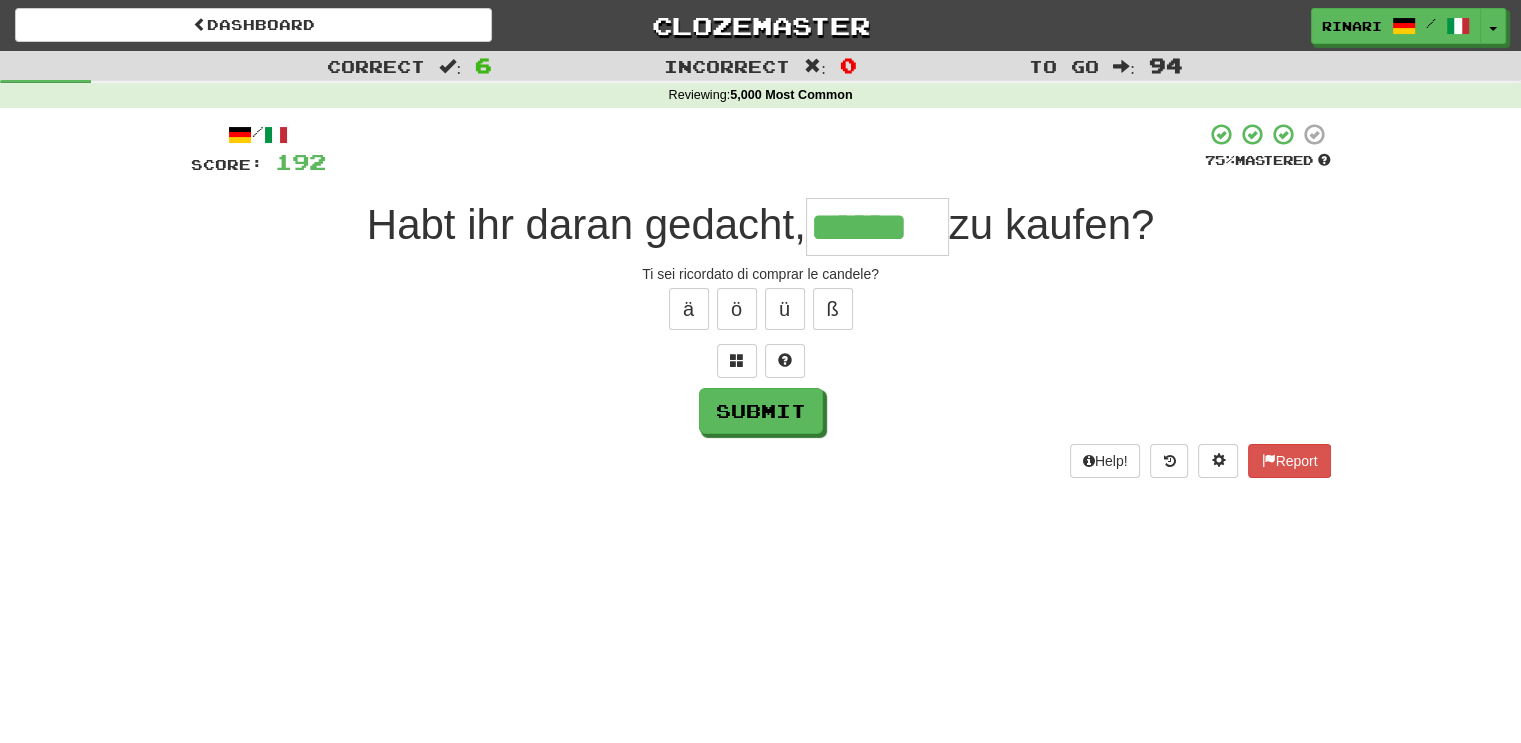 type on "******" 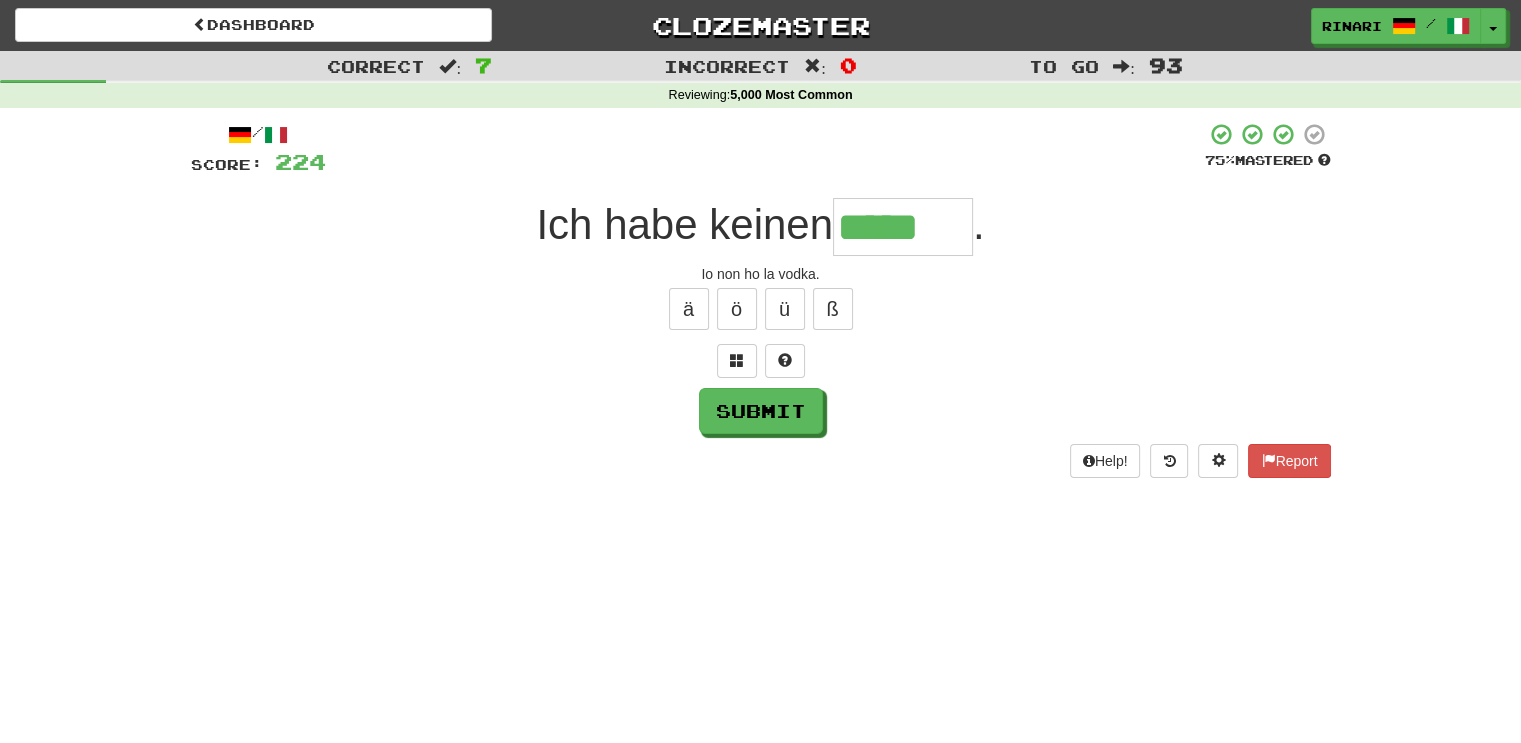 type on "*****" 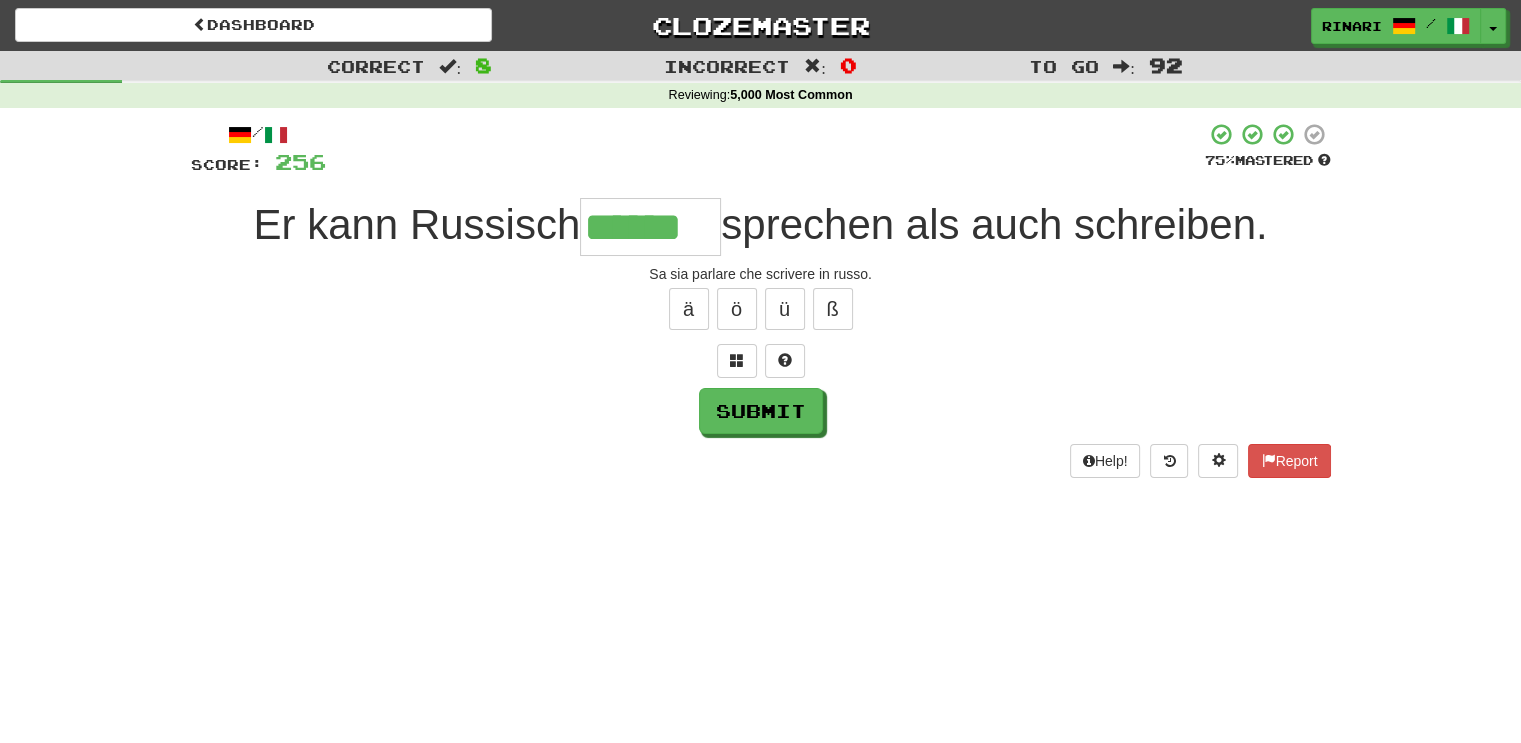 type on "******" 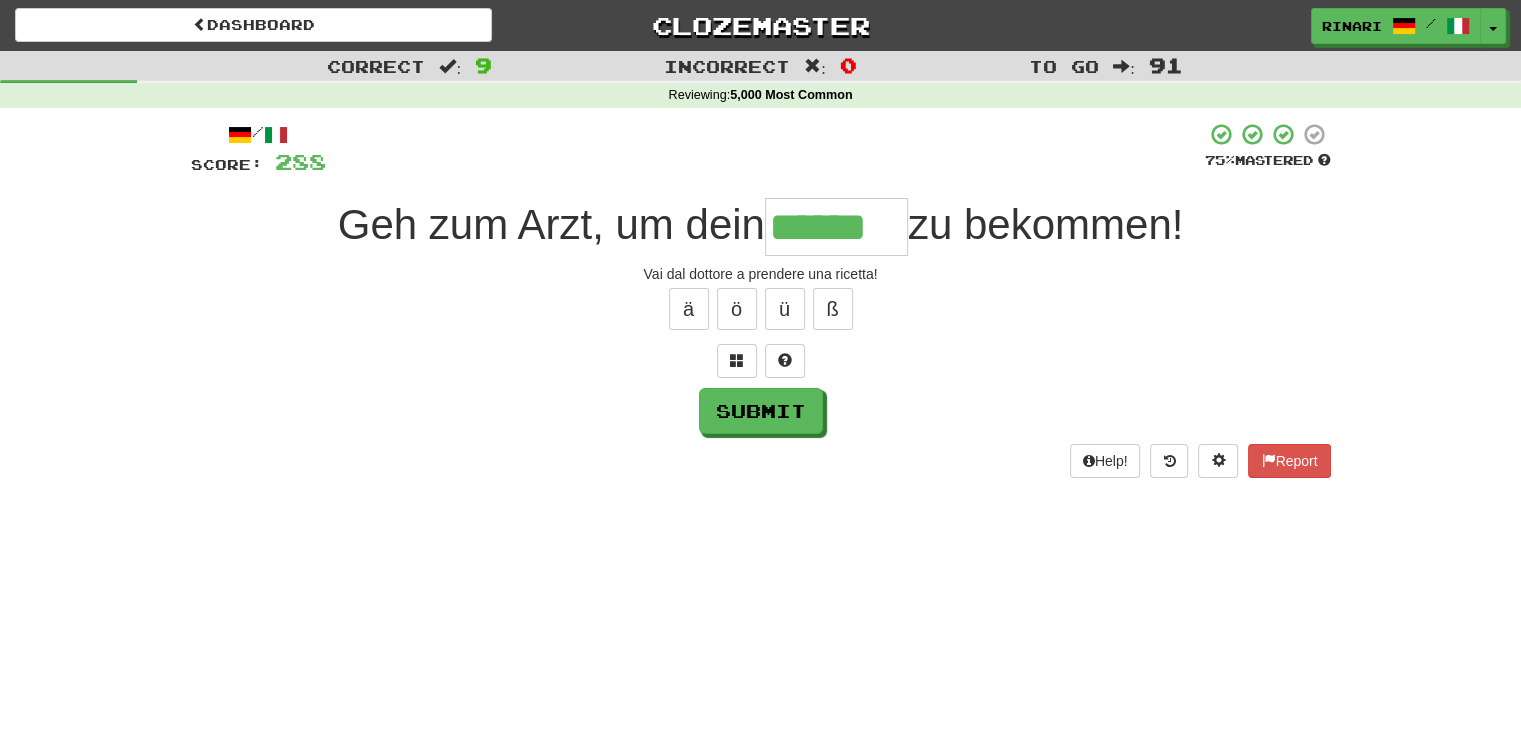 type on "******" 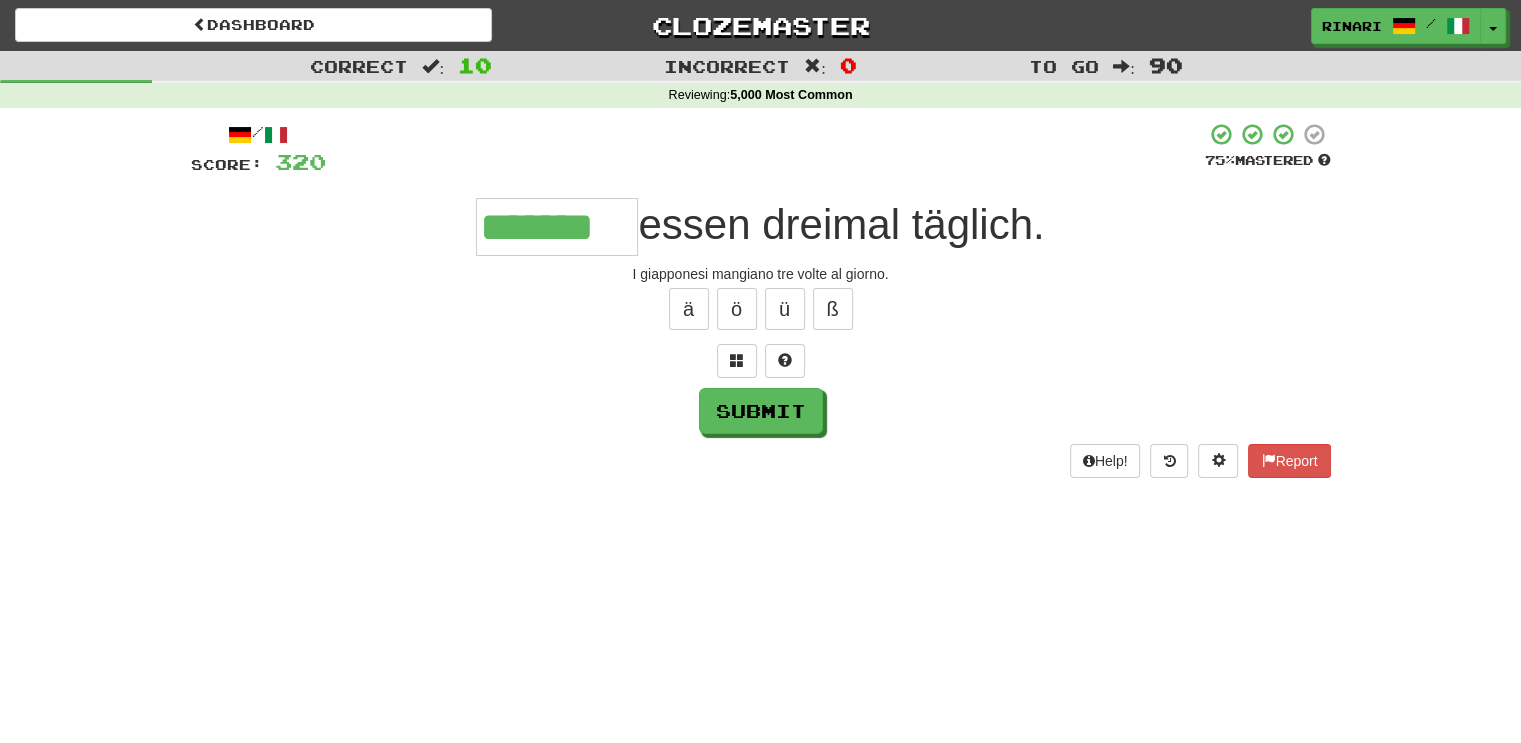 type on "*******" 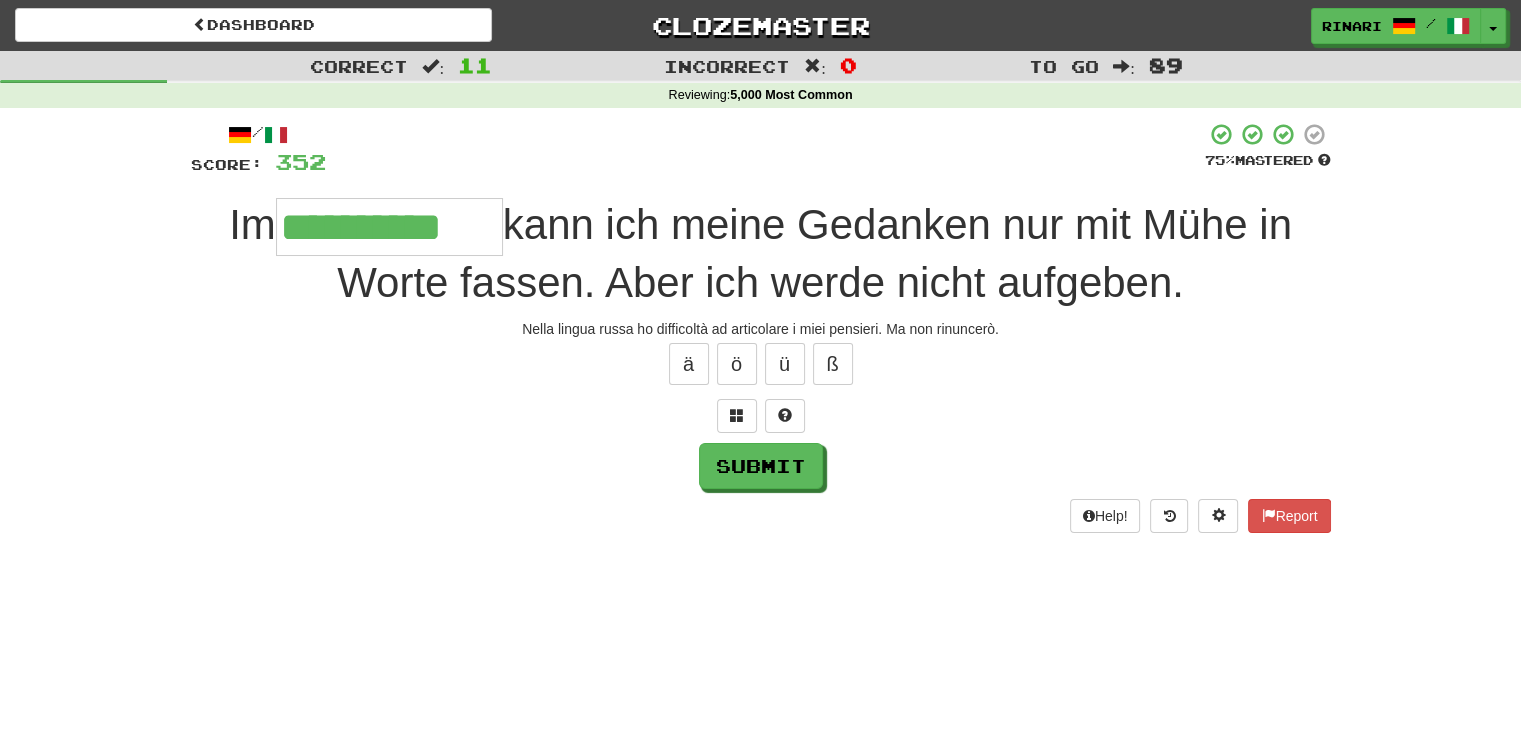 type on "**********" 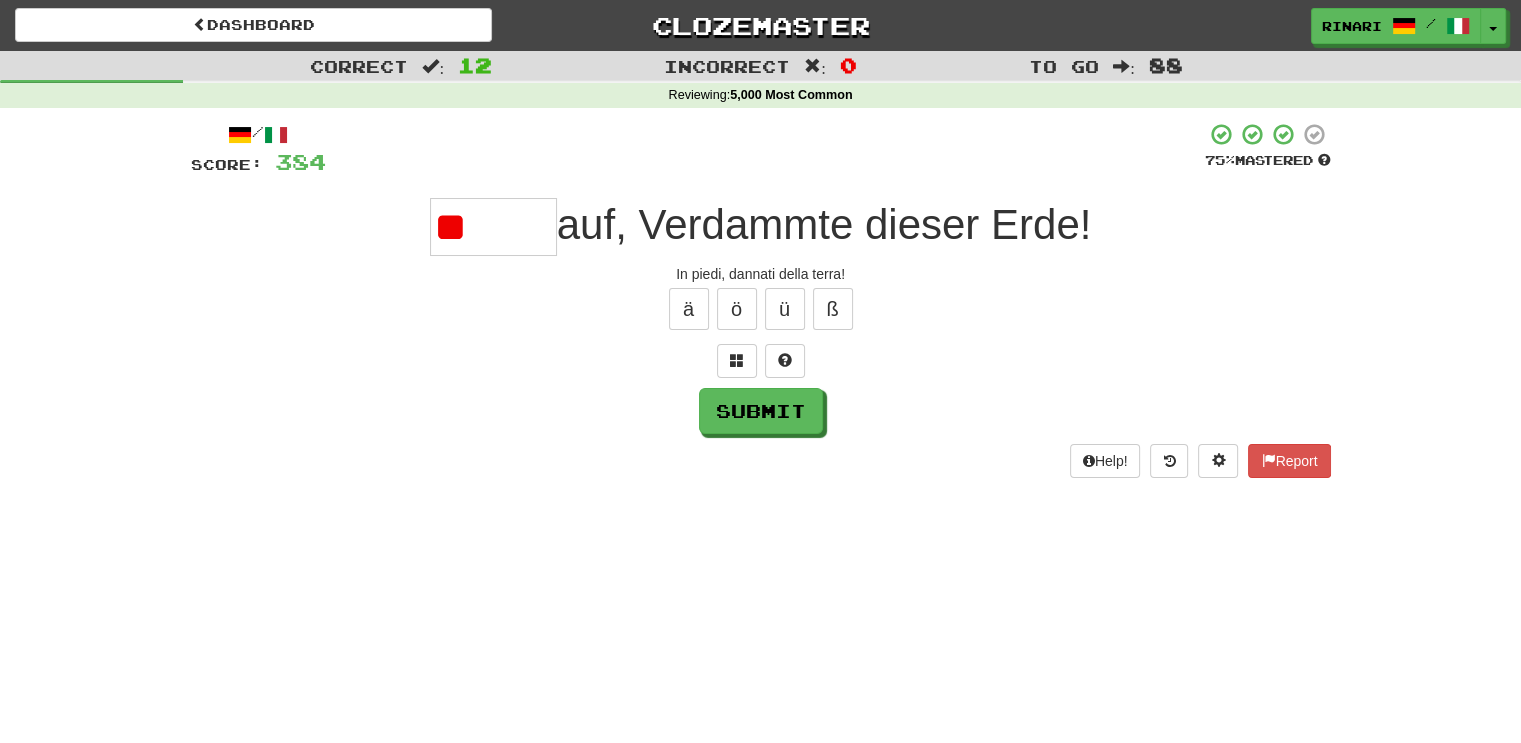 type on "*" 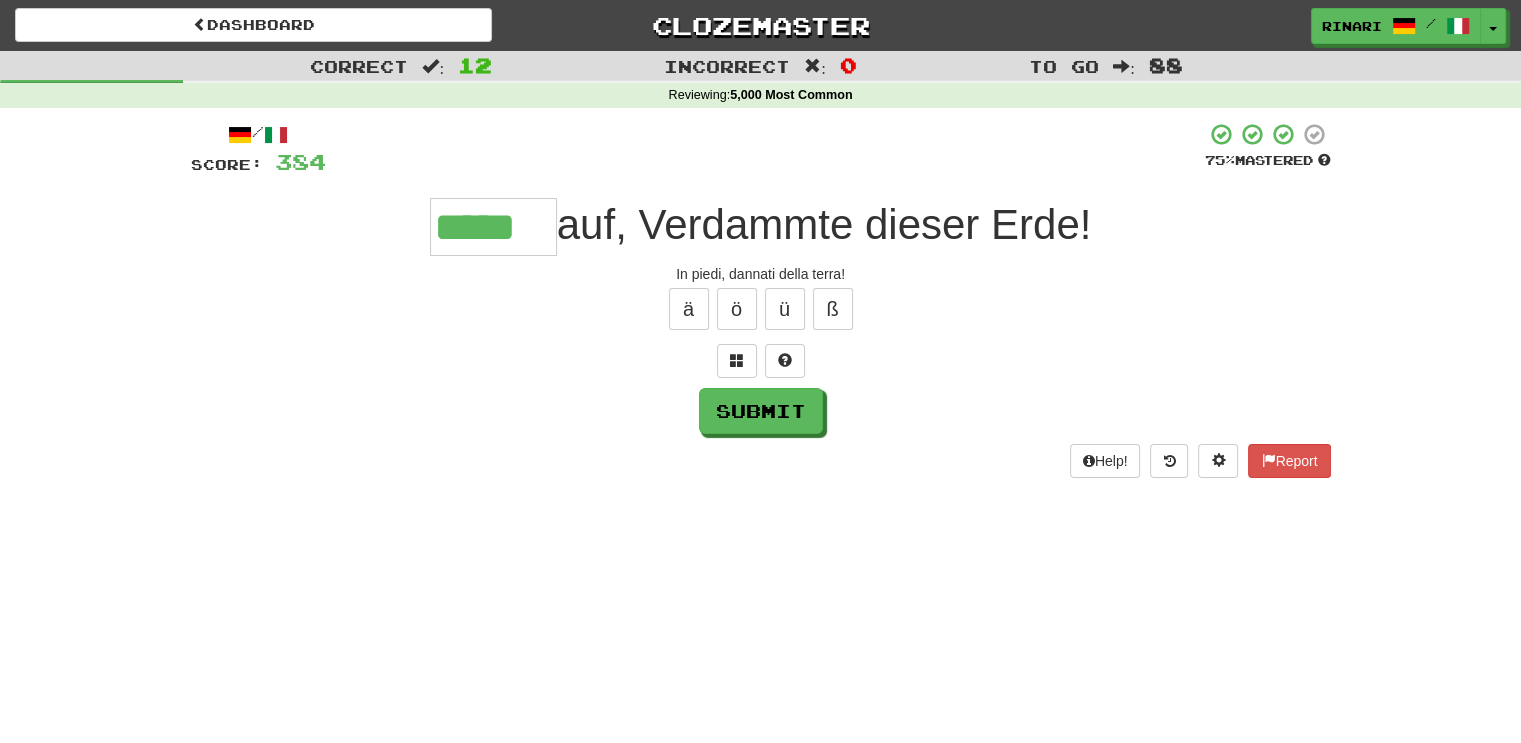 type on "*****" 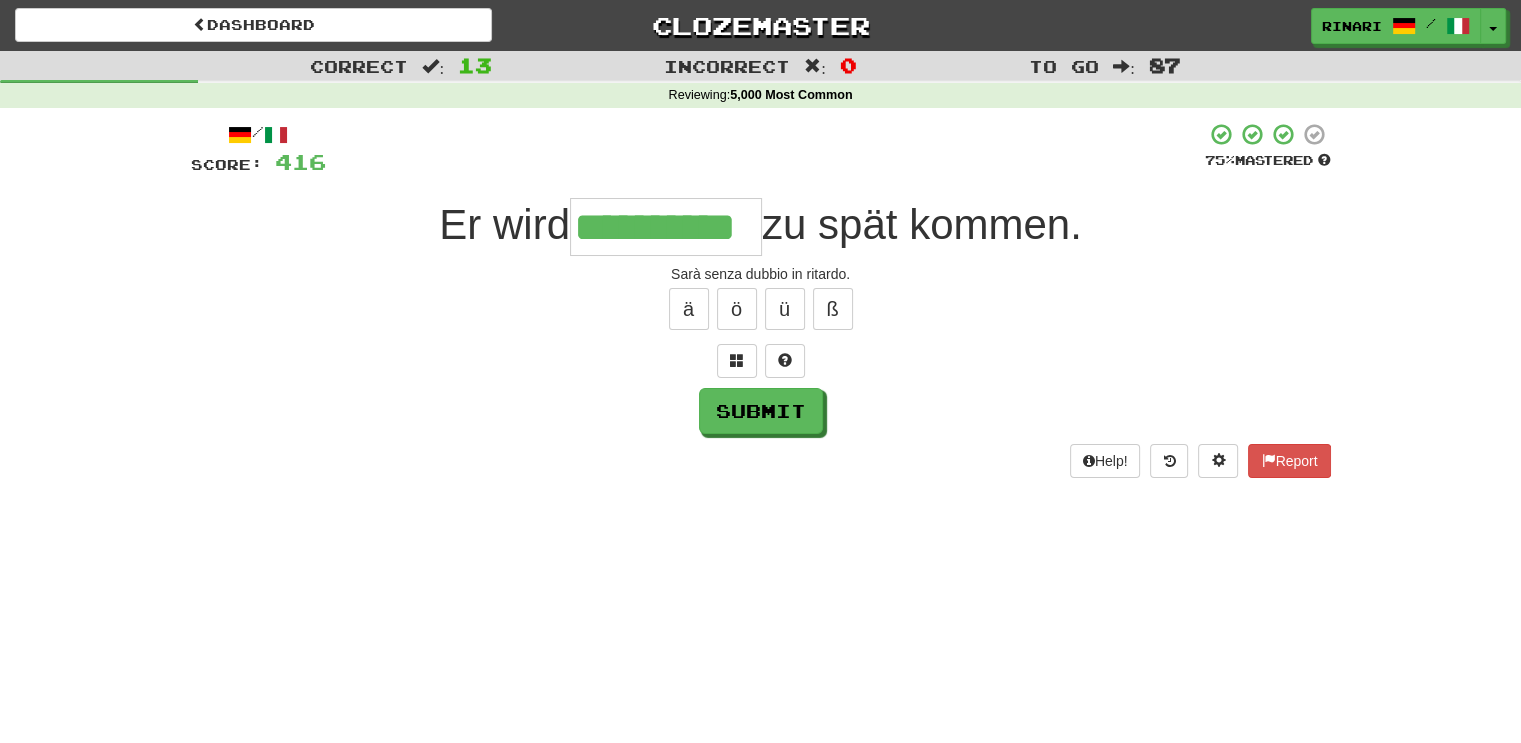 type on "**********" 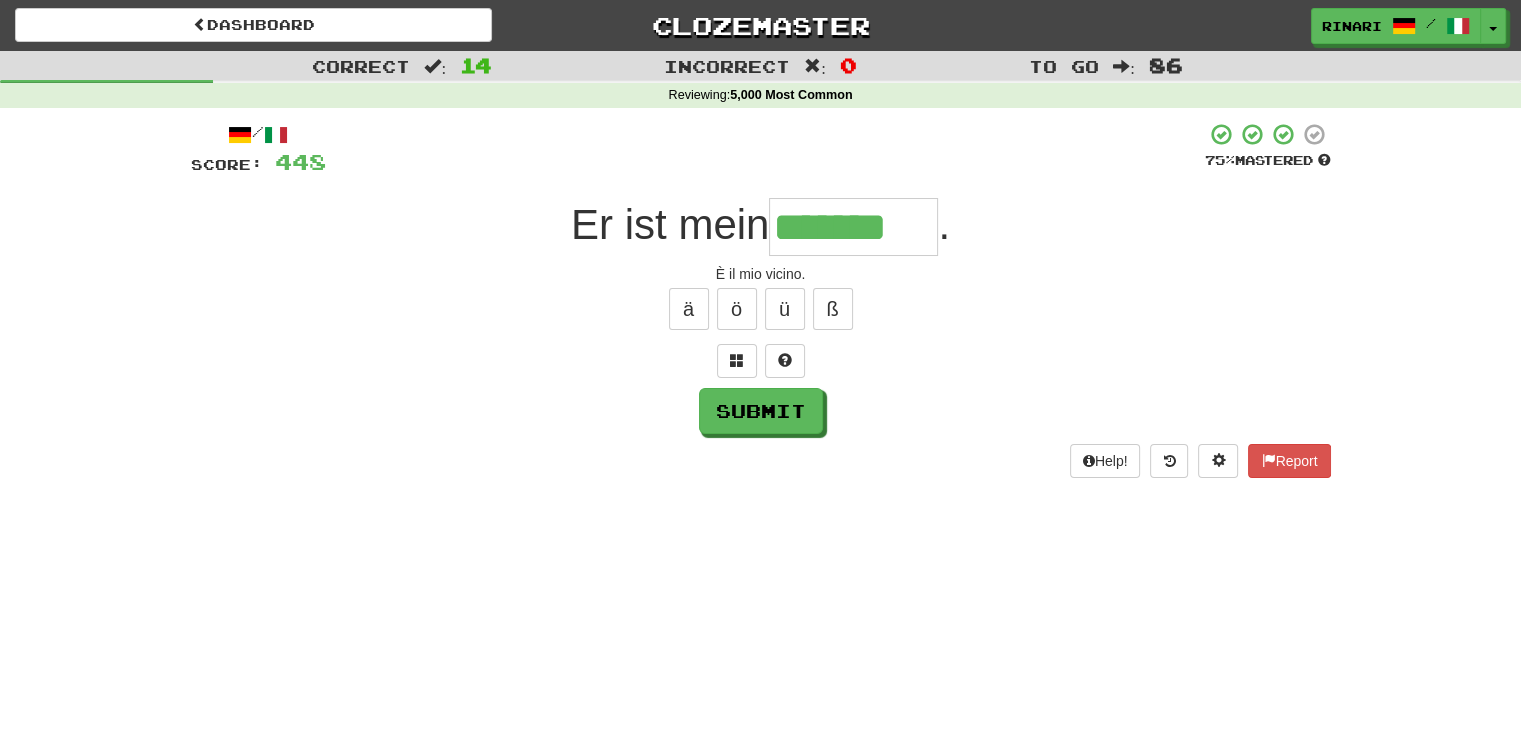 type on "*******" 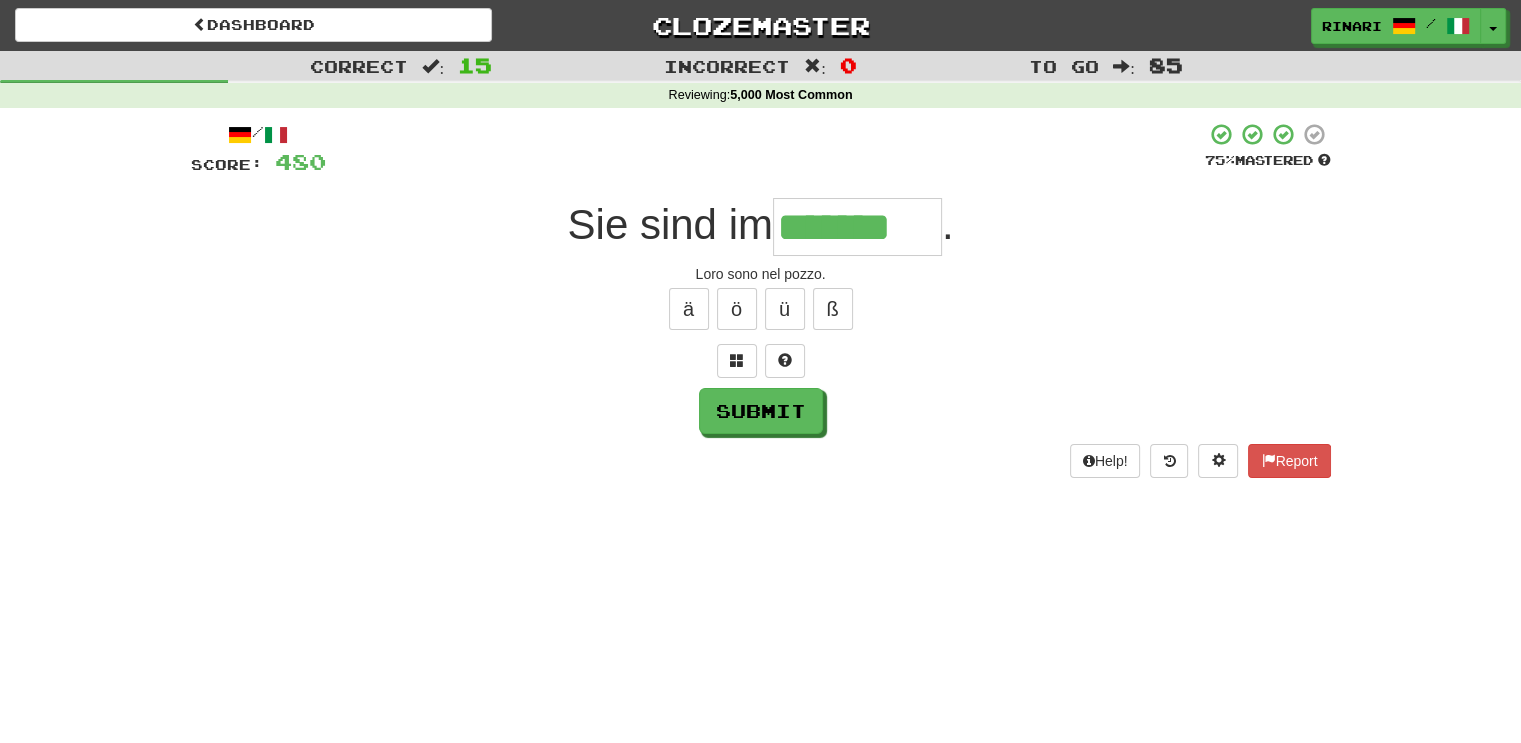 type on "*******" 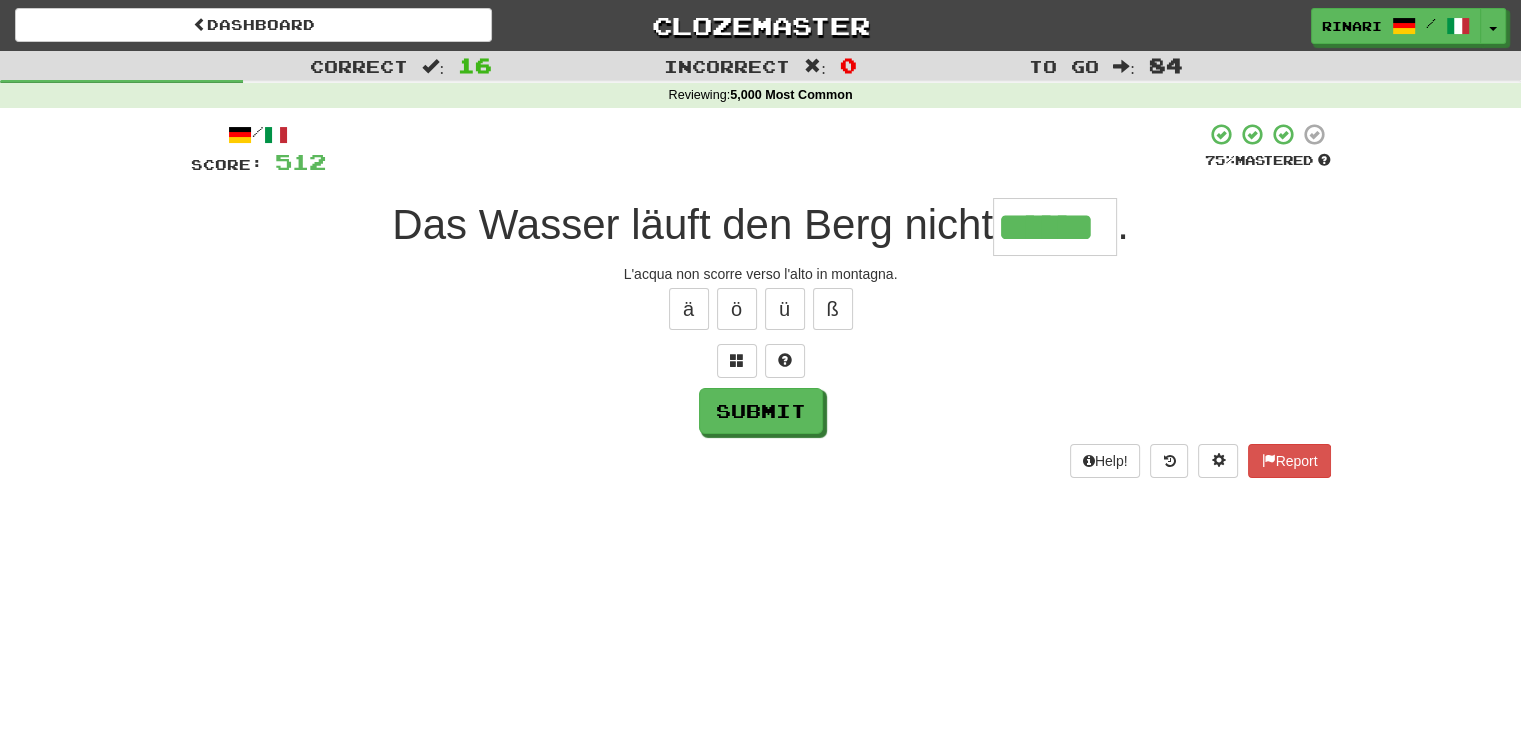 type on "******" 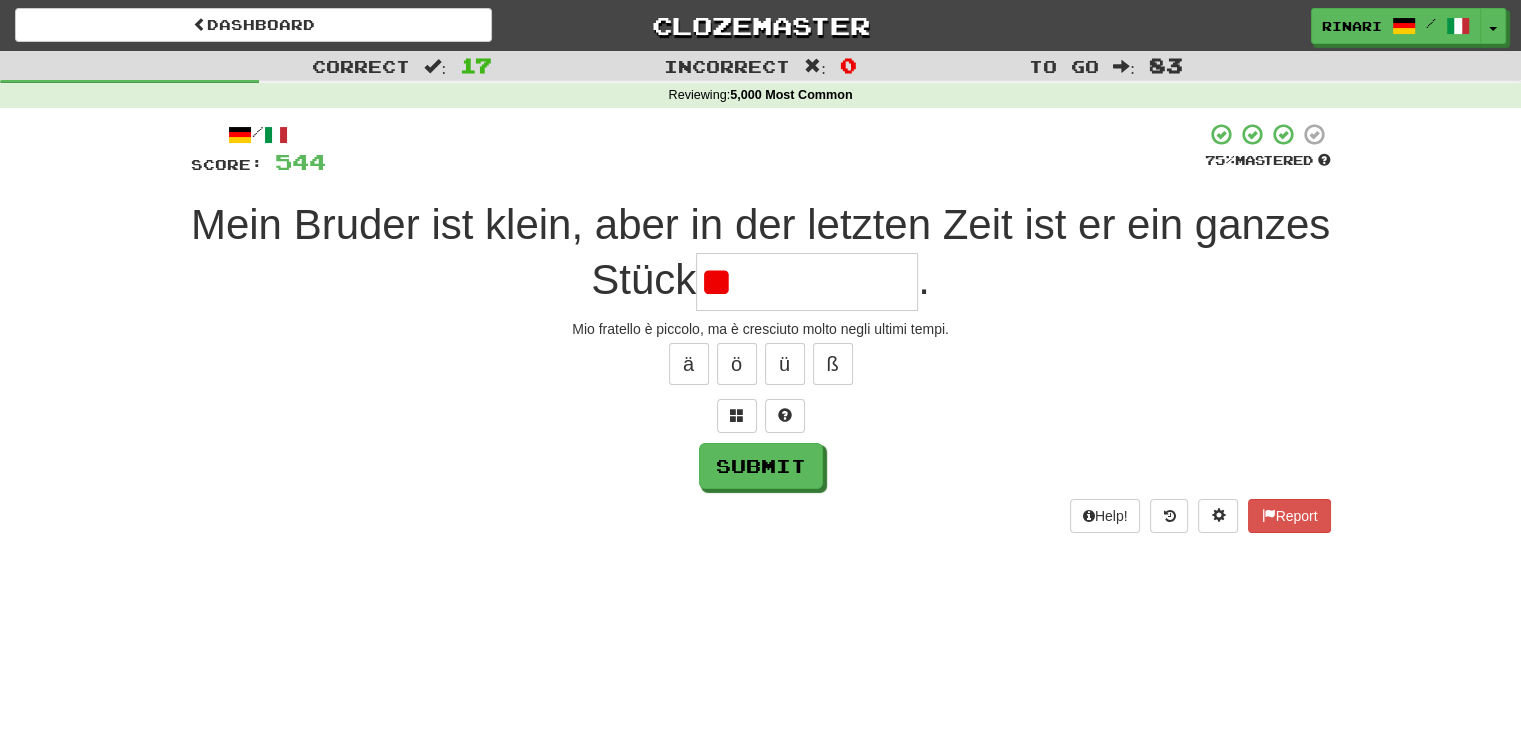 type on "*" 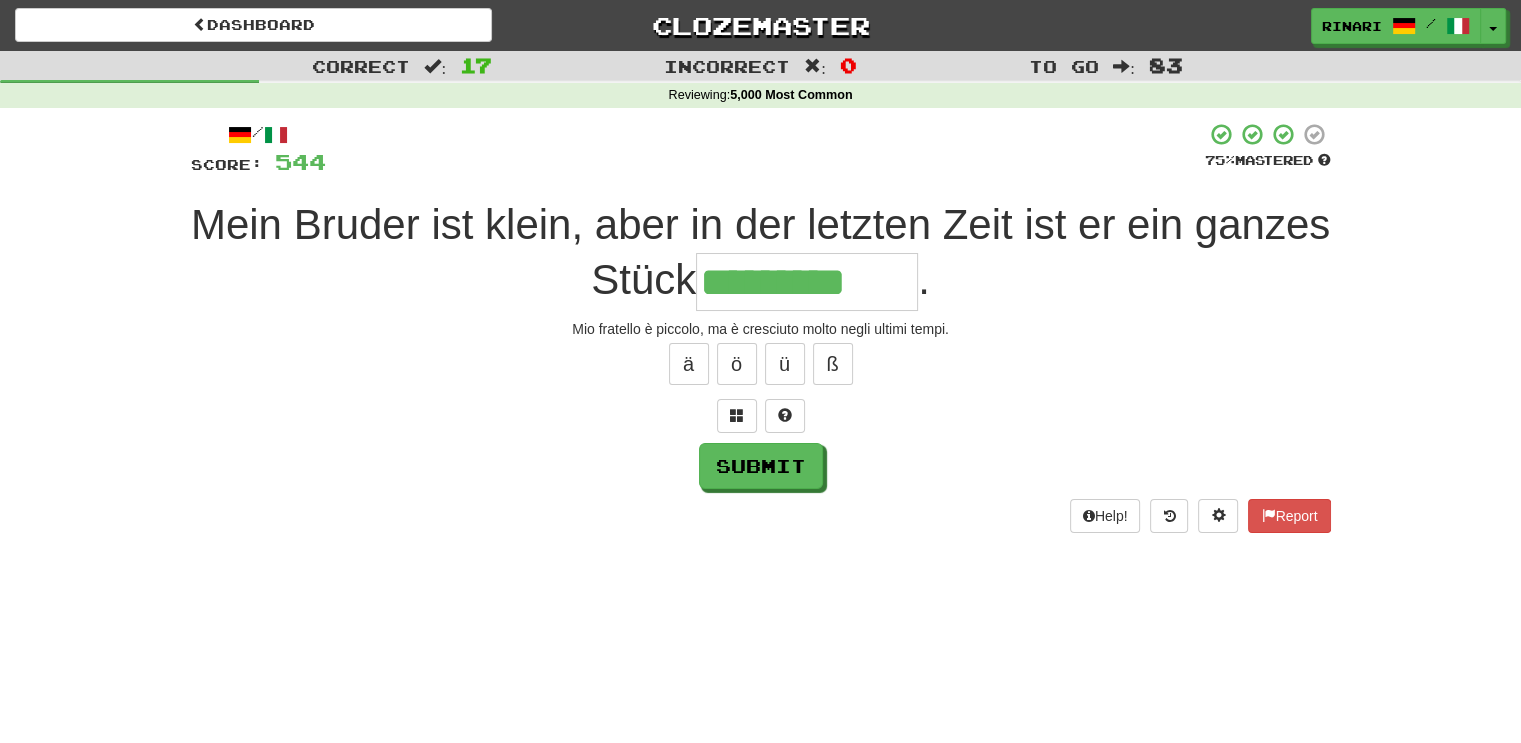 type on "*********" 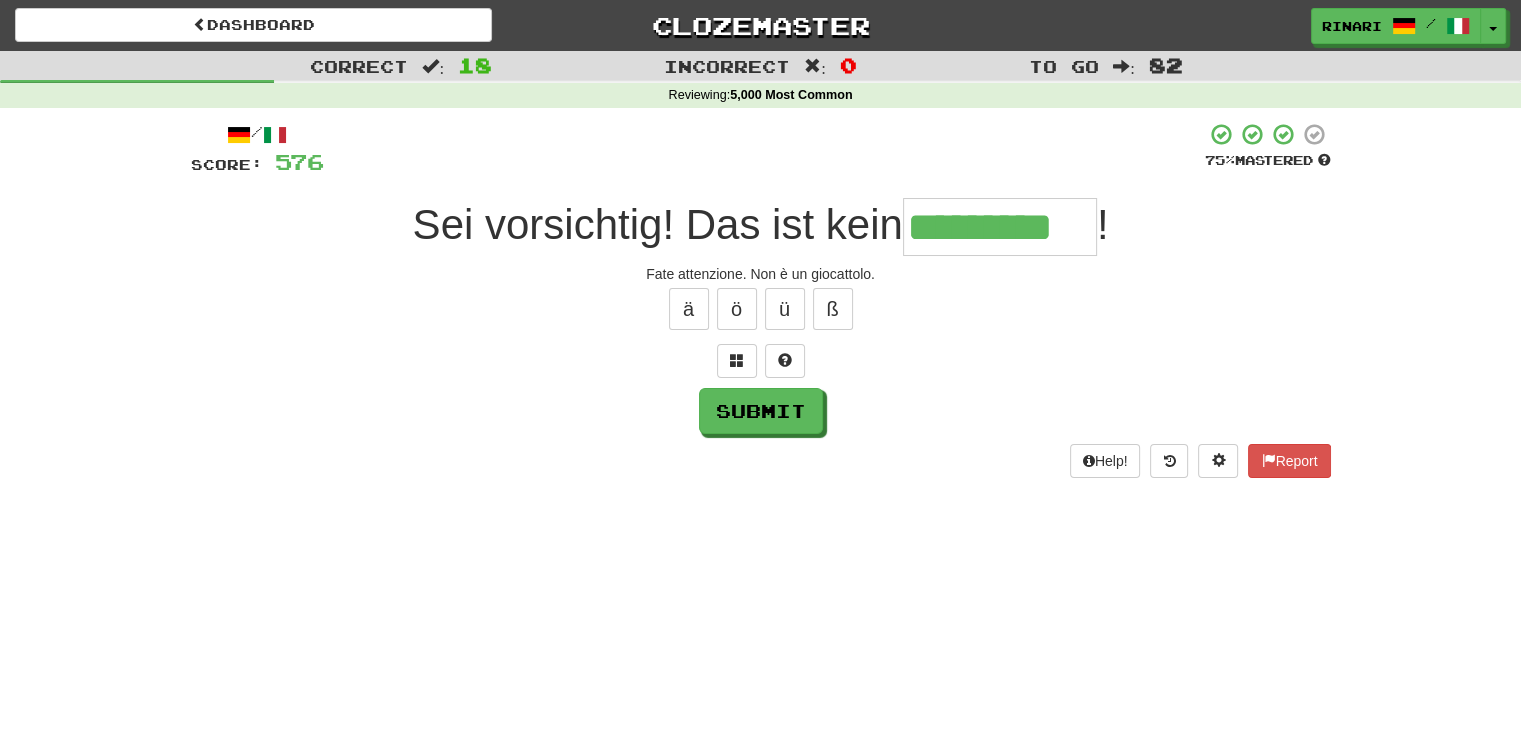 type on "*********" 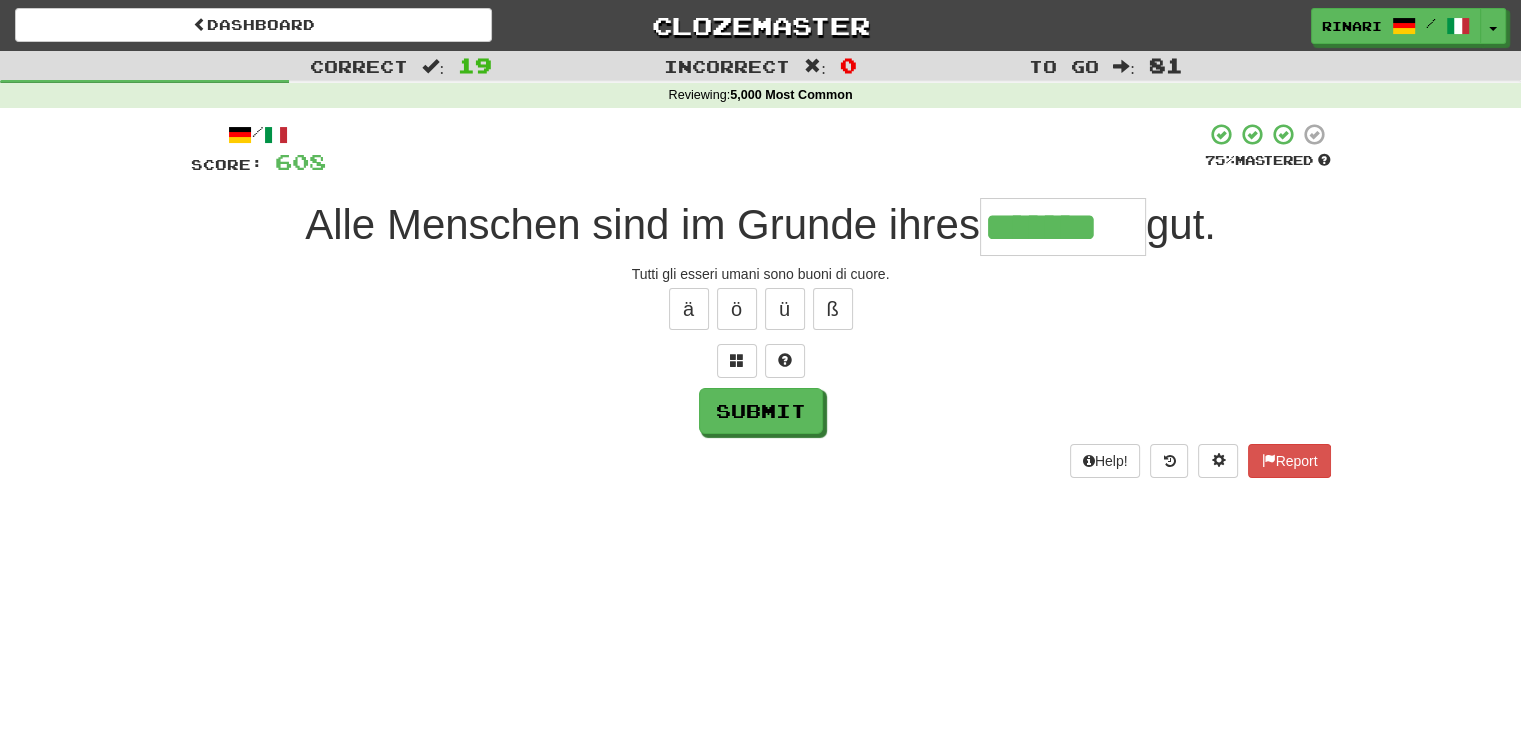 type on "*******" 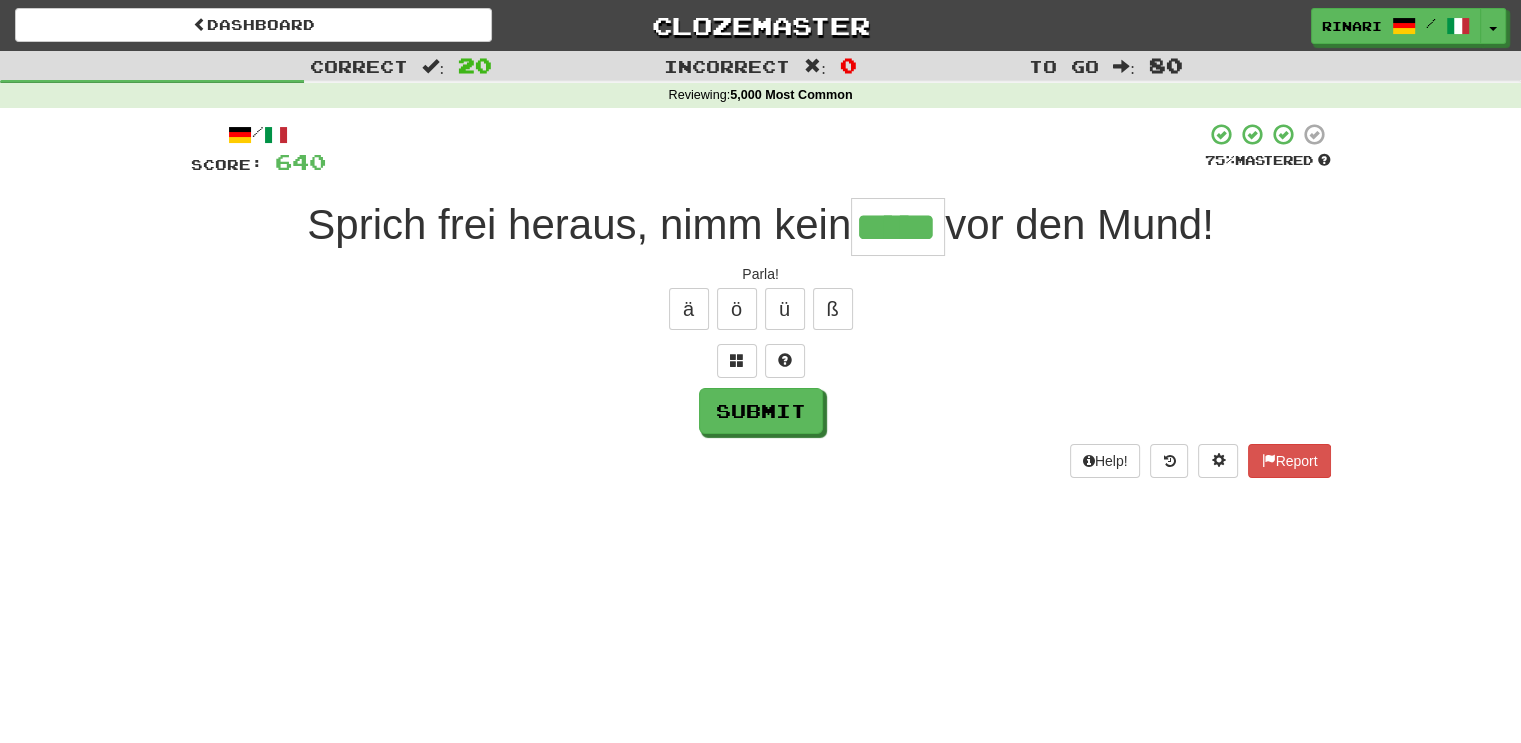type on "*****" 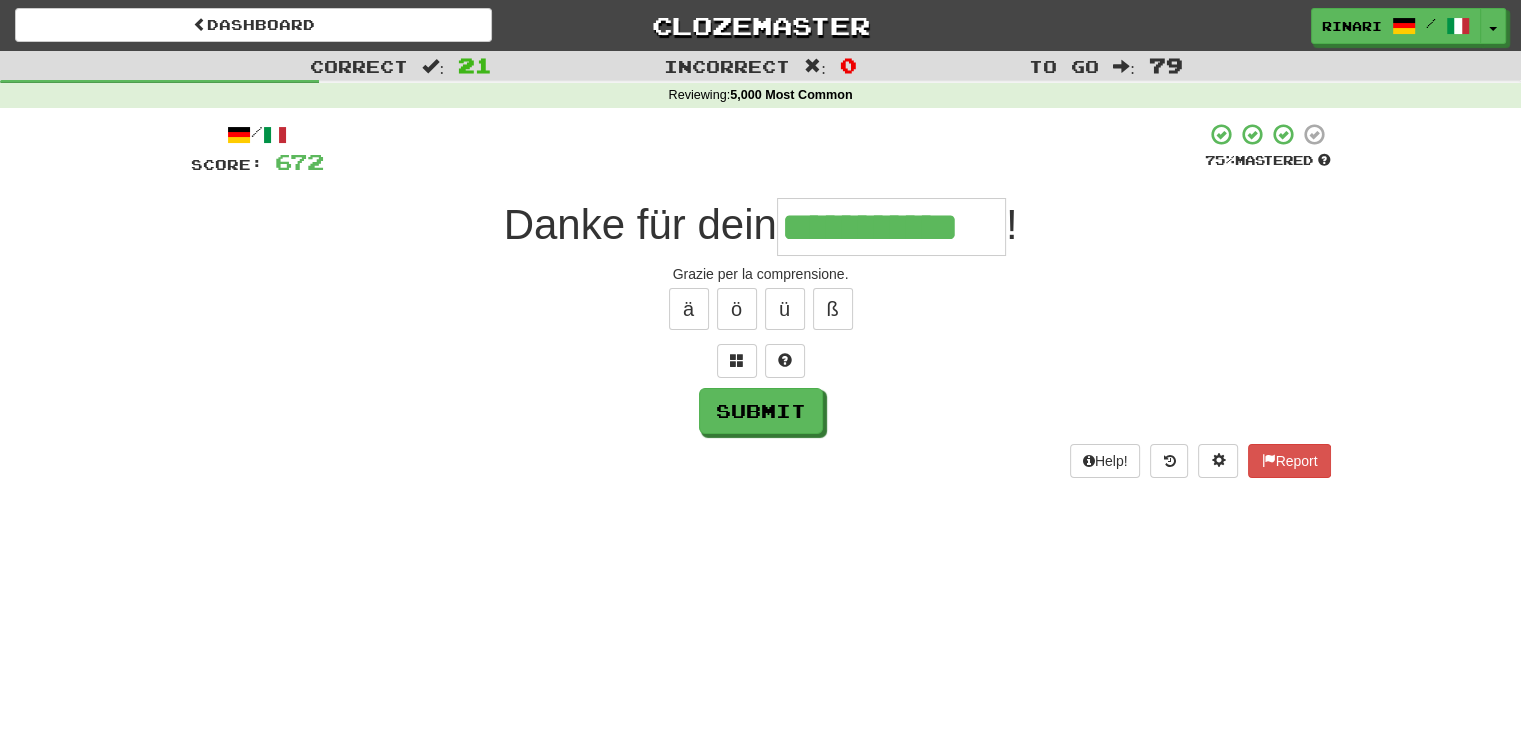 type on "**********" 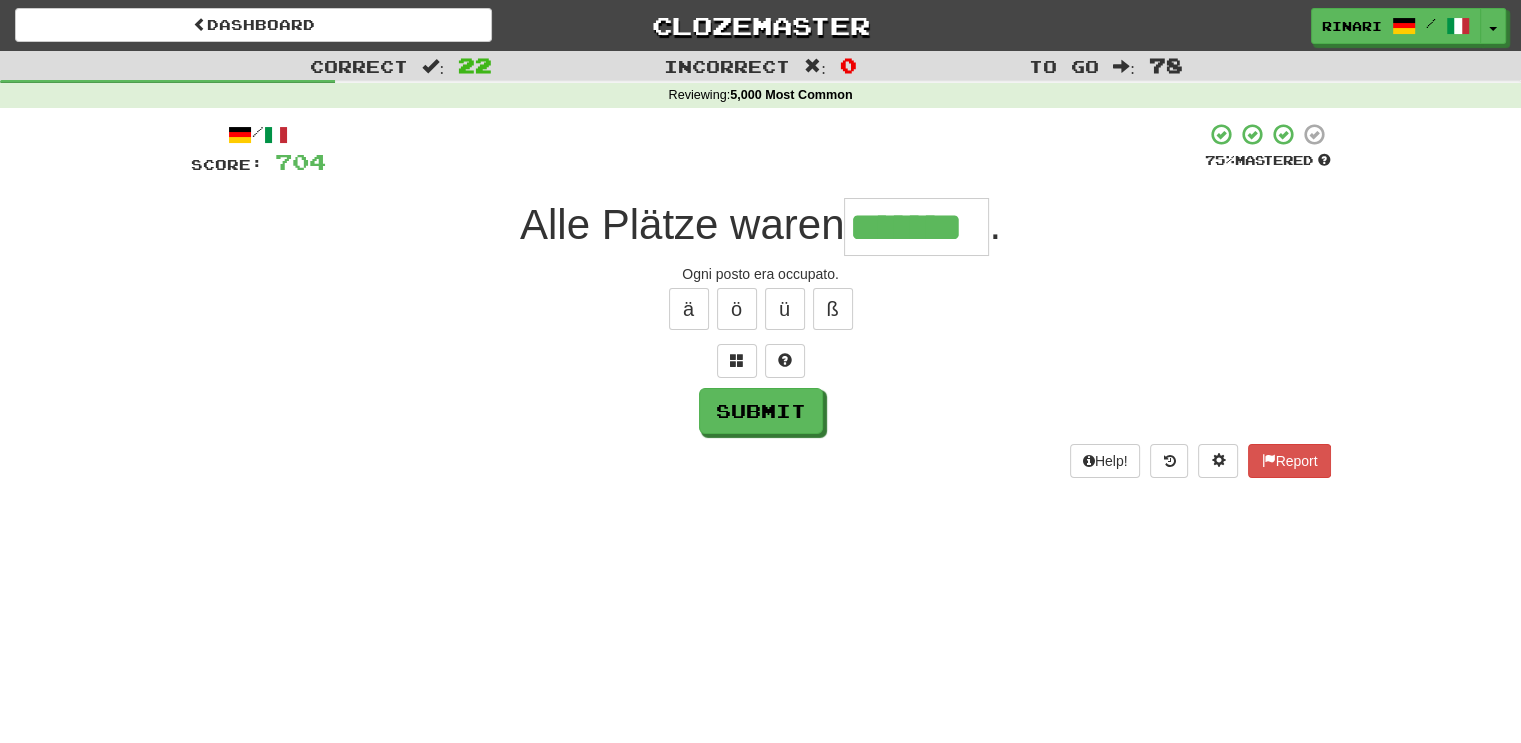 type on "*******" 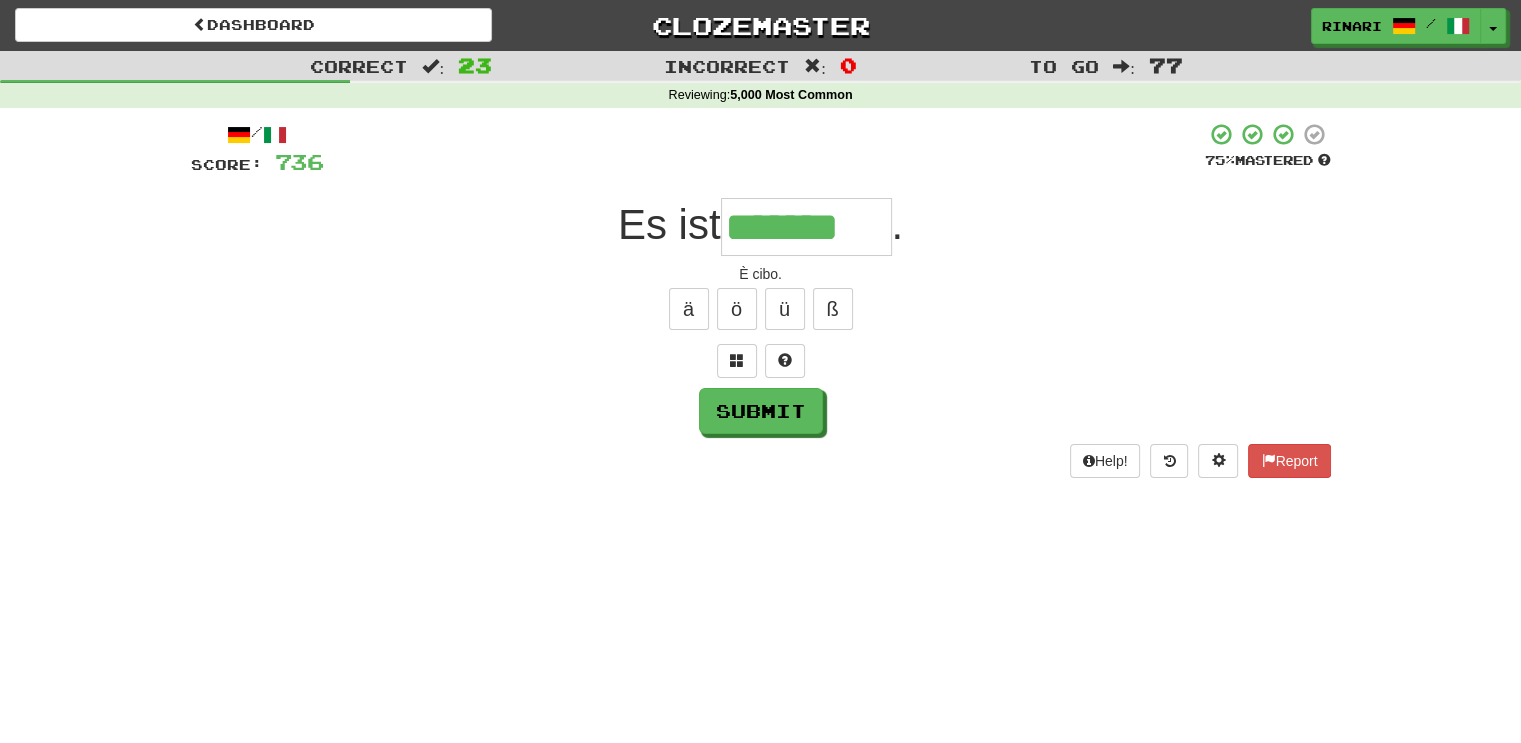 type on "*******" 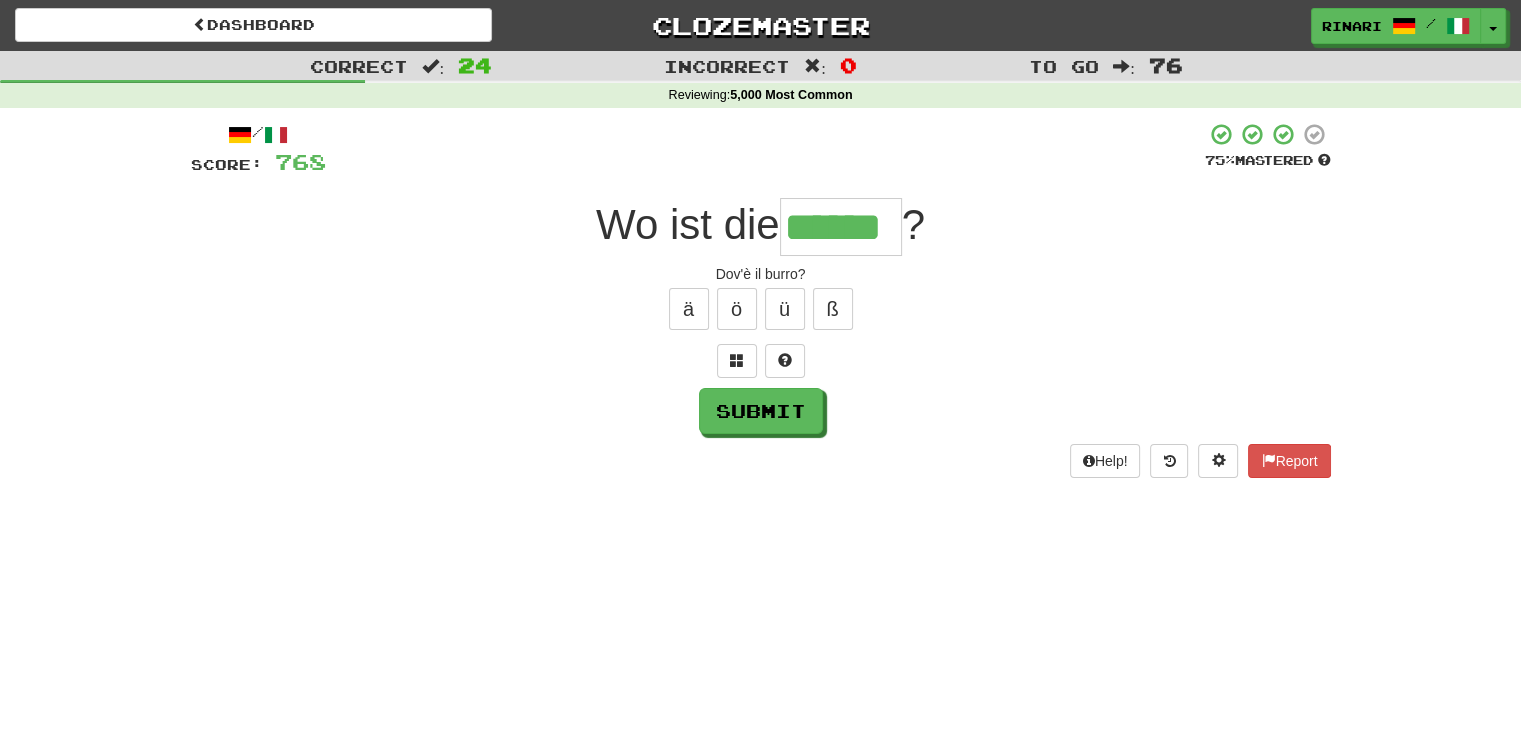 type on "******" 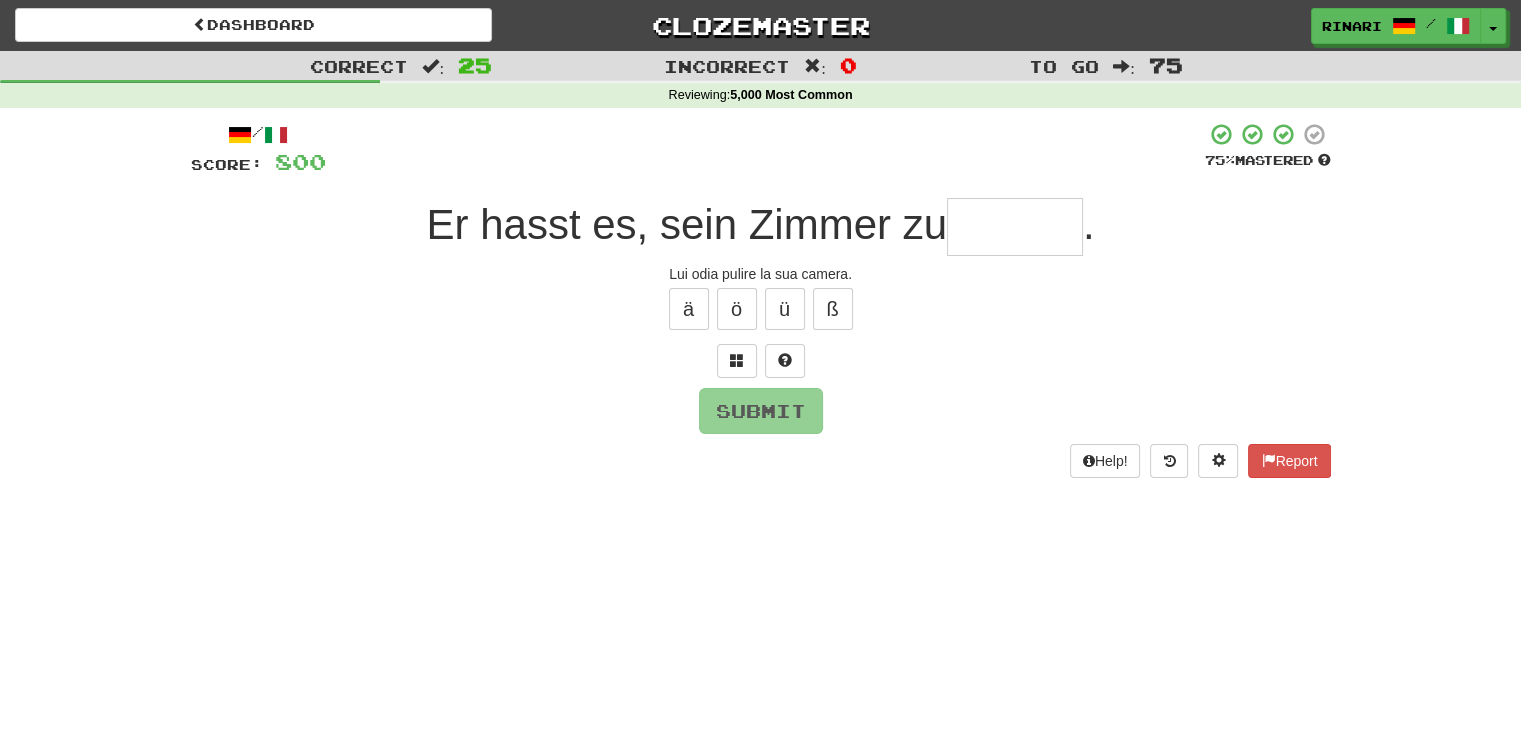 type on "*" 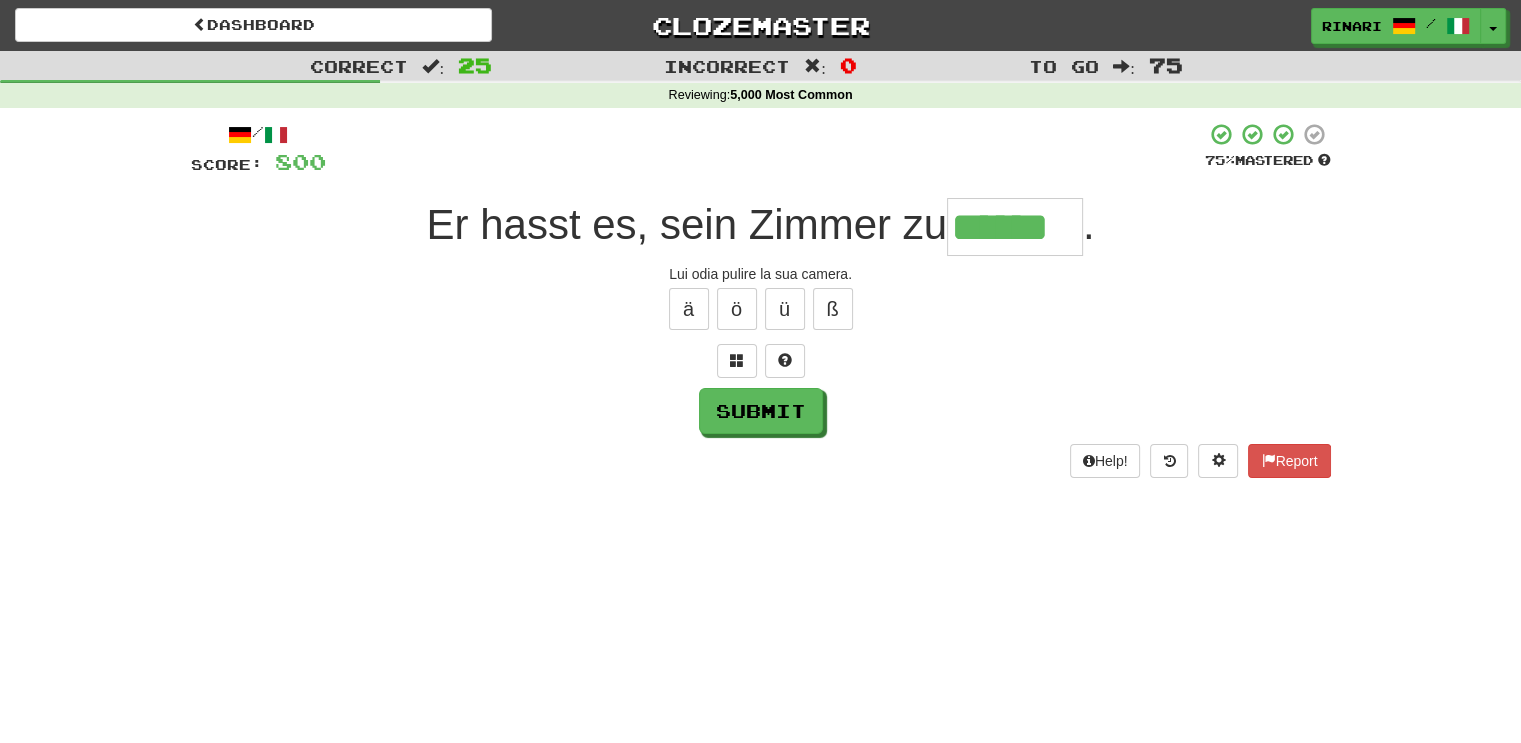 type on "******" 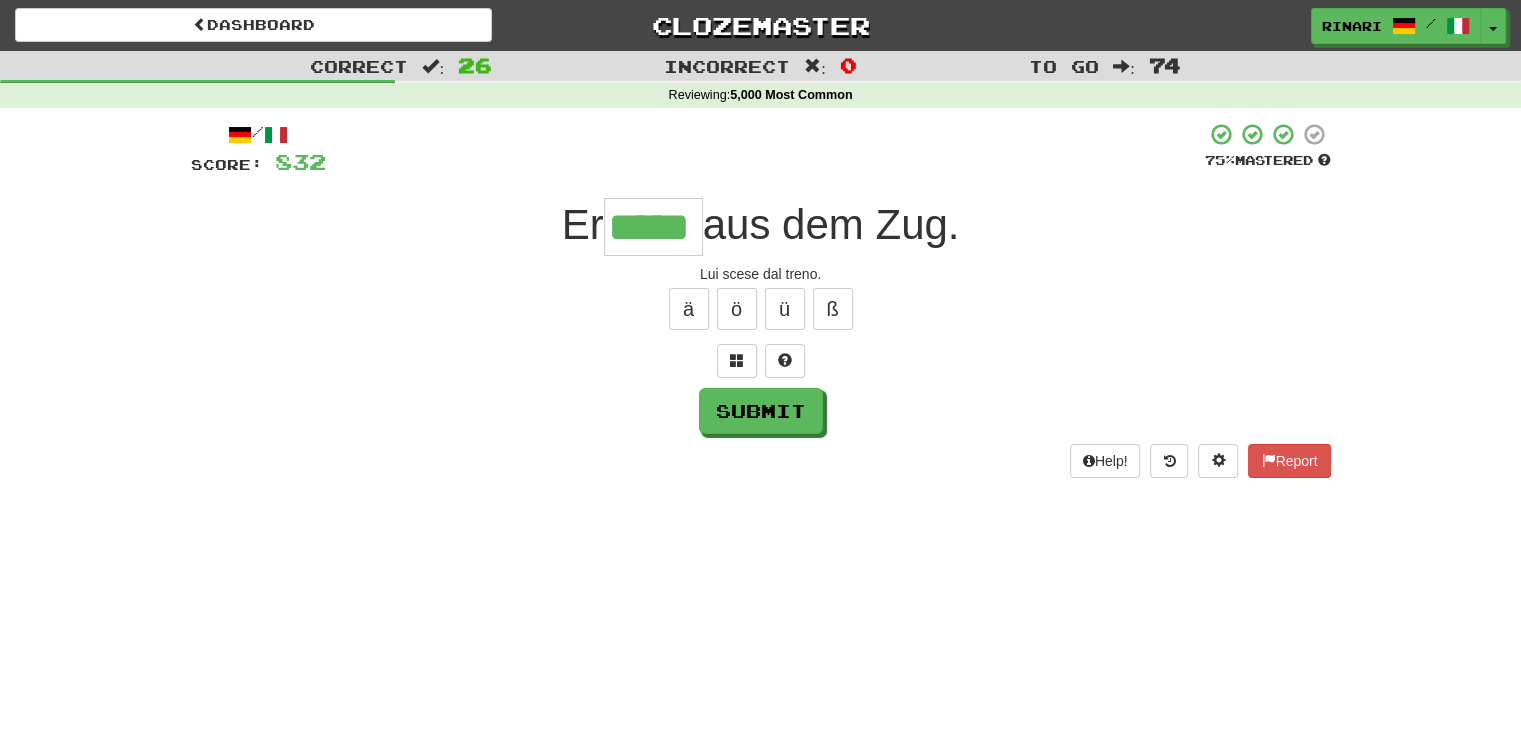 type on "*****" 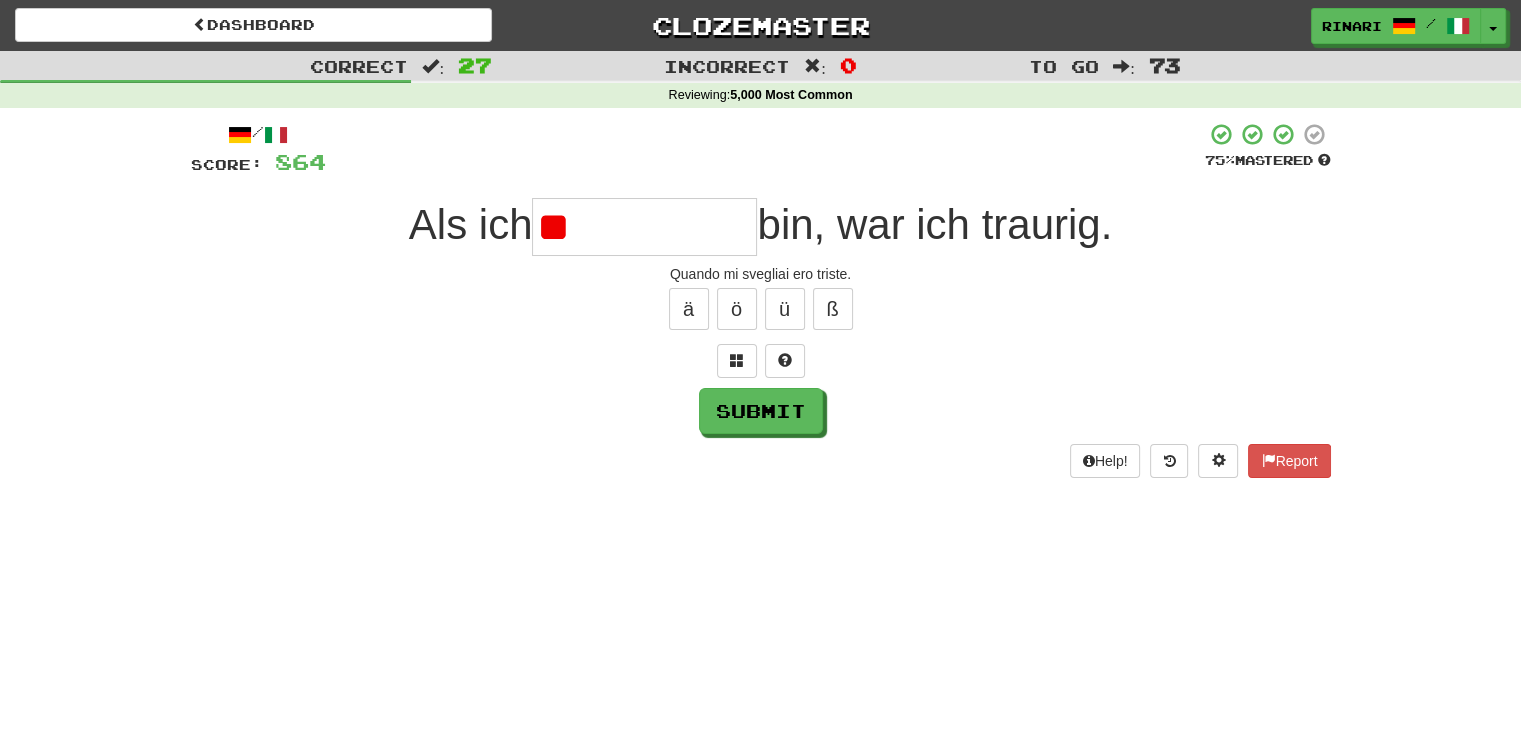 type on "*" 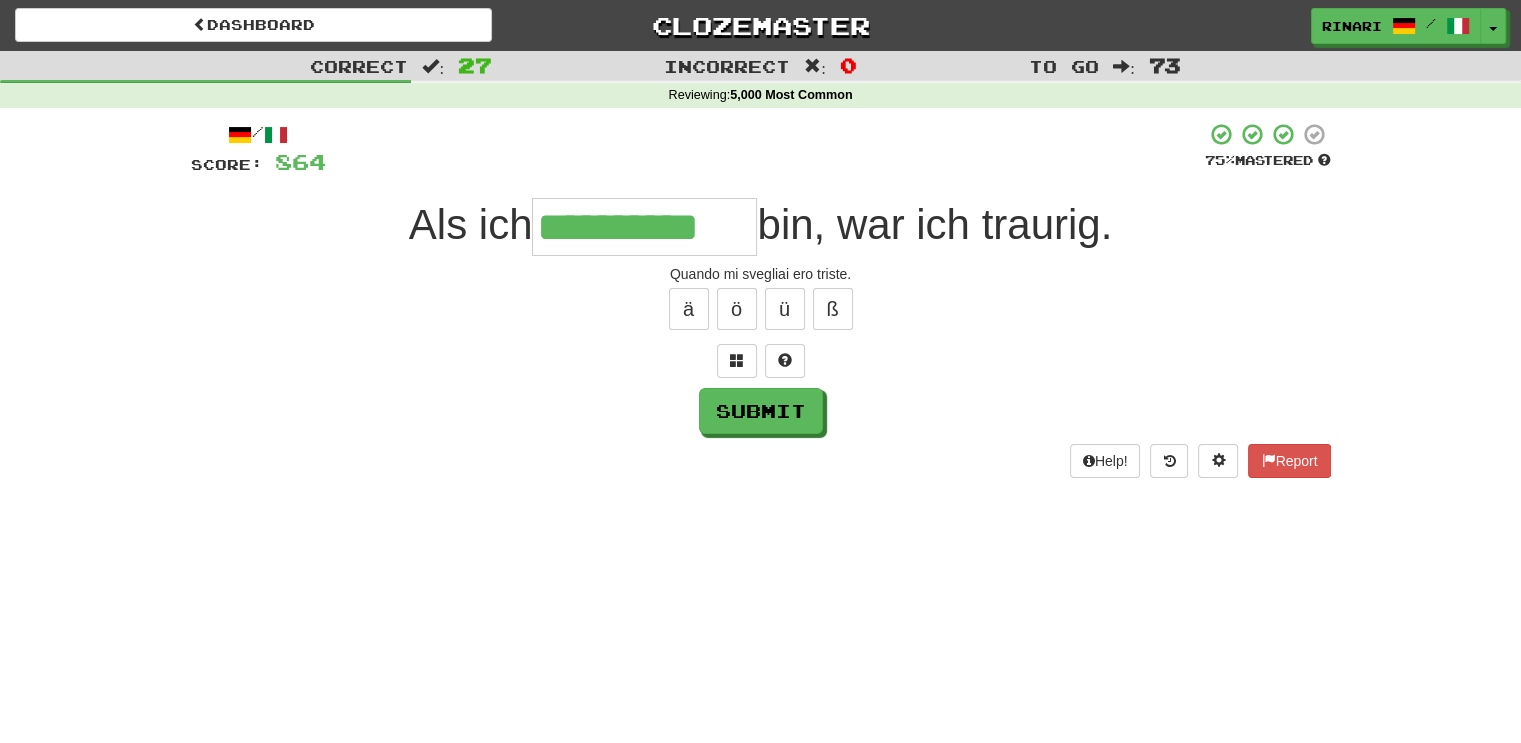type on "**********" 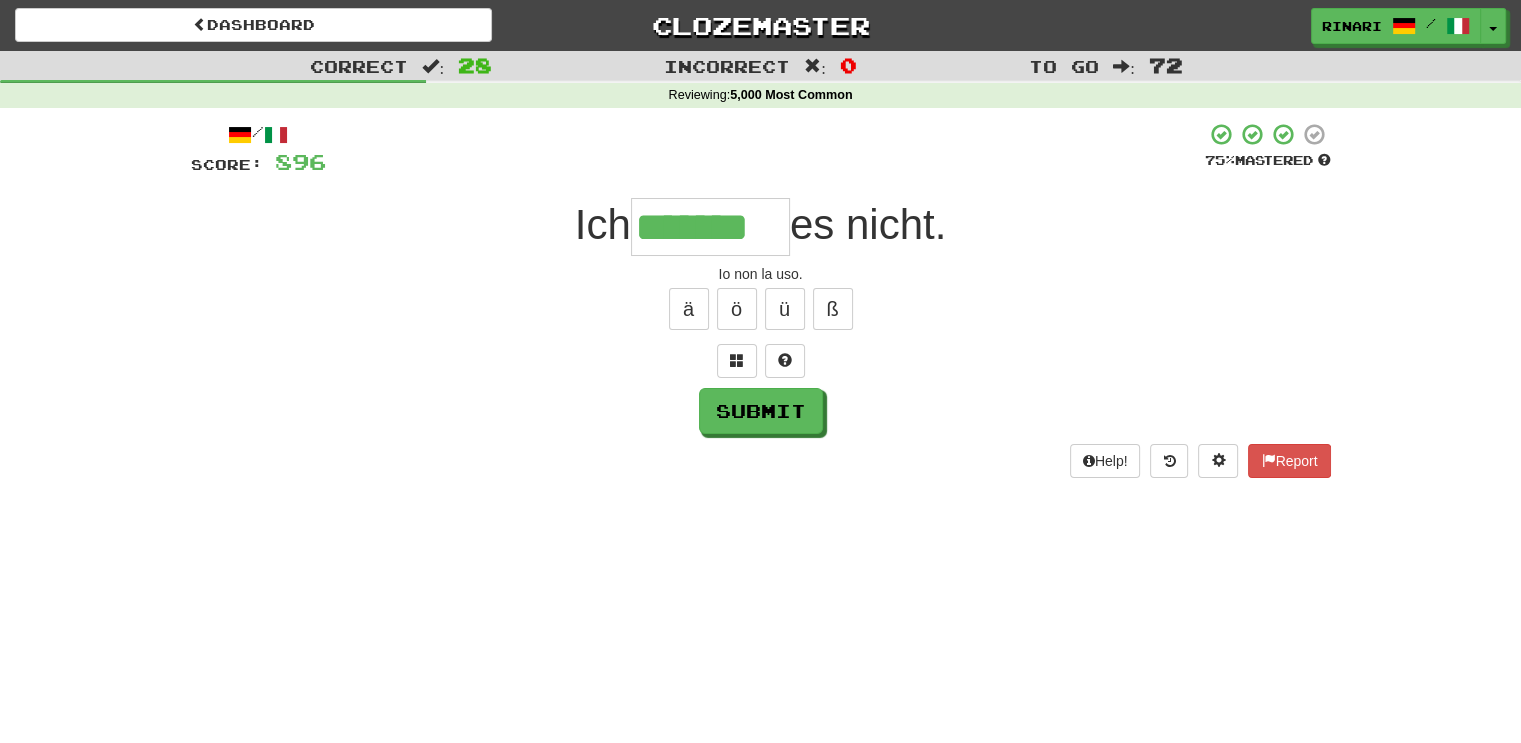 type on "*******" 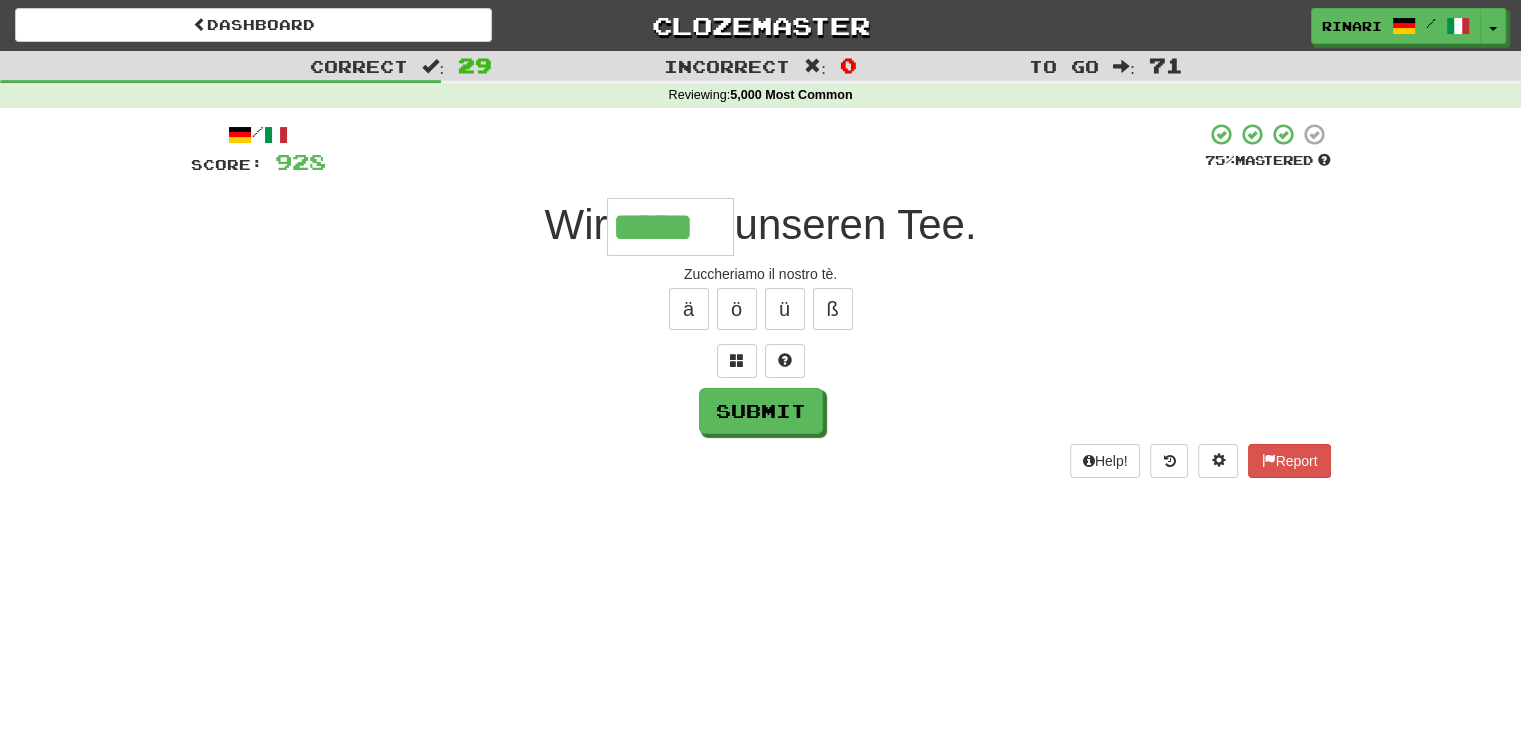 type on "*****" 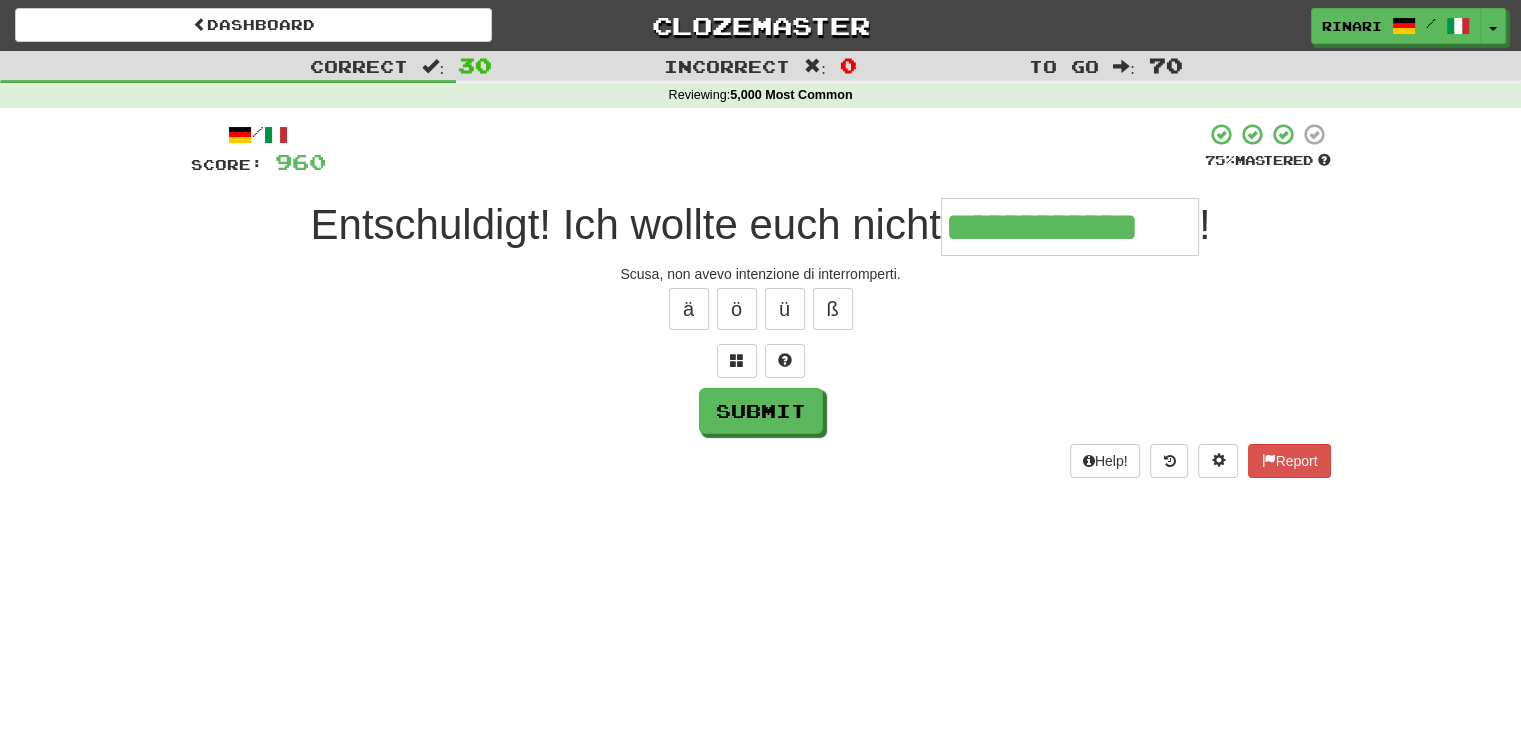 type on "**********" 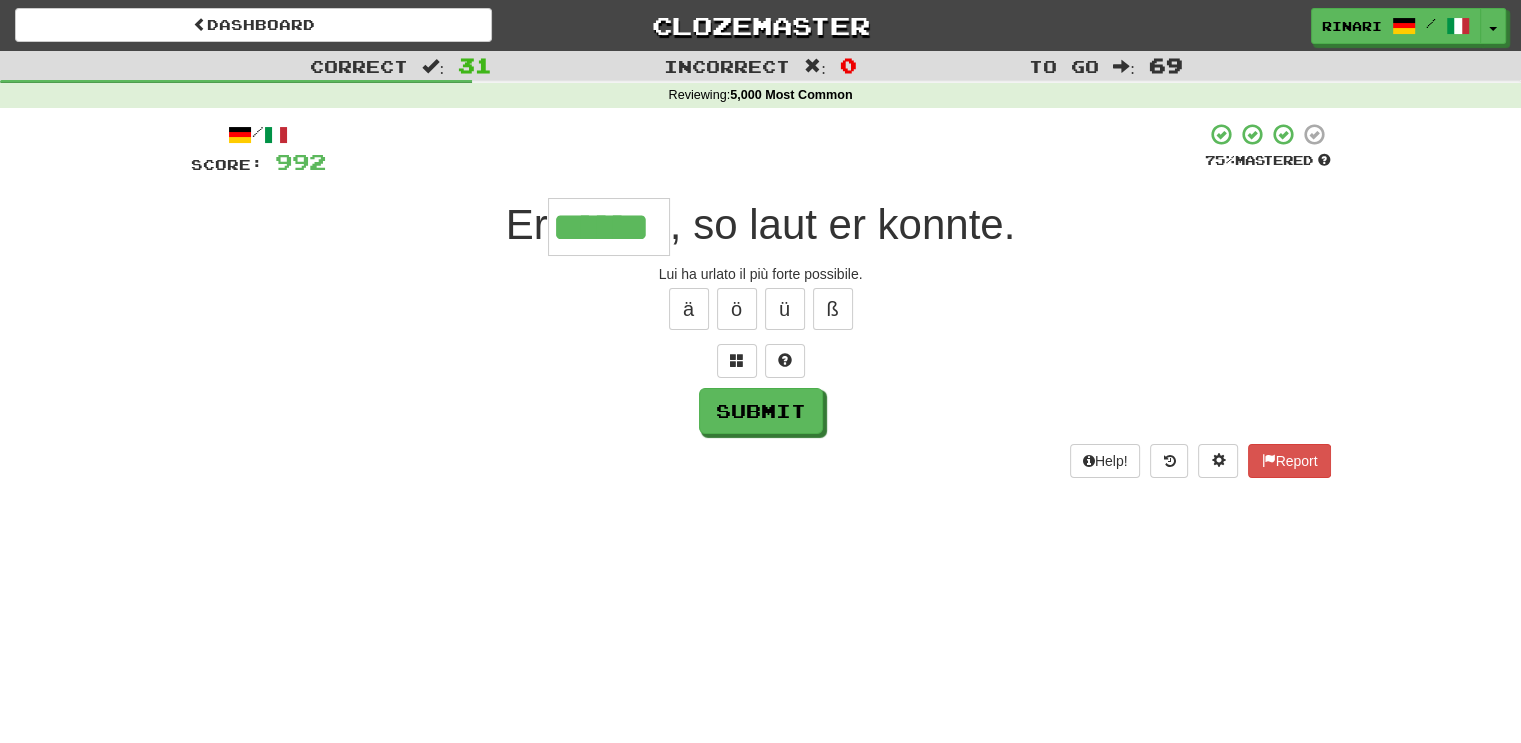 type on "******" 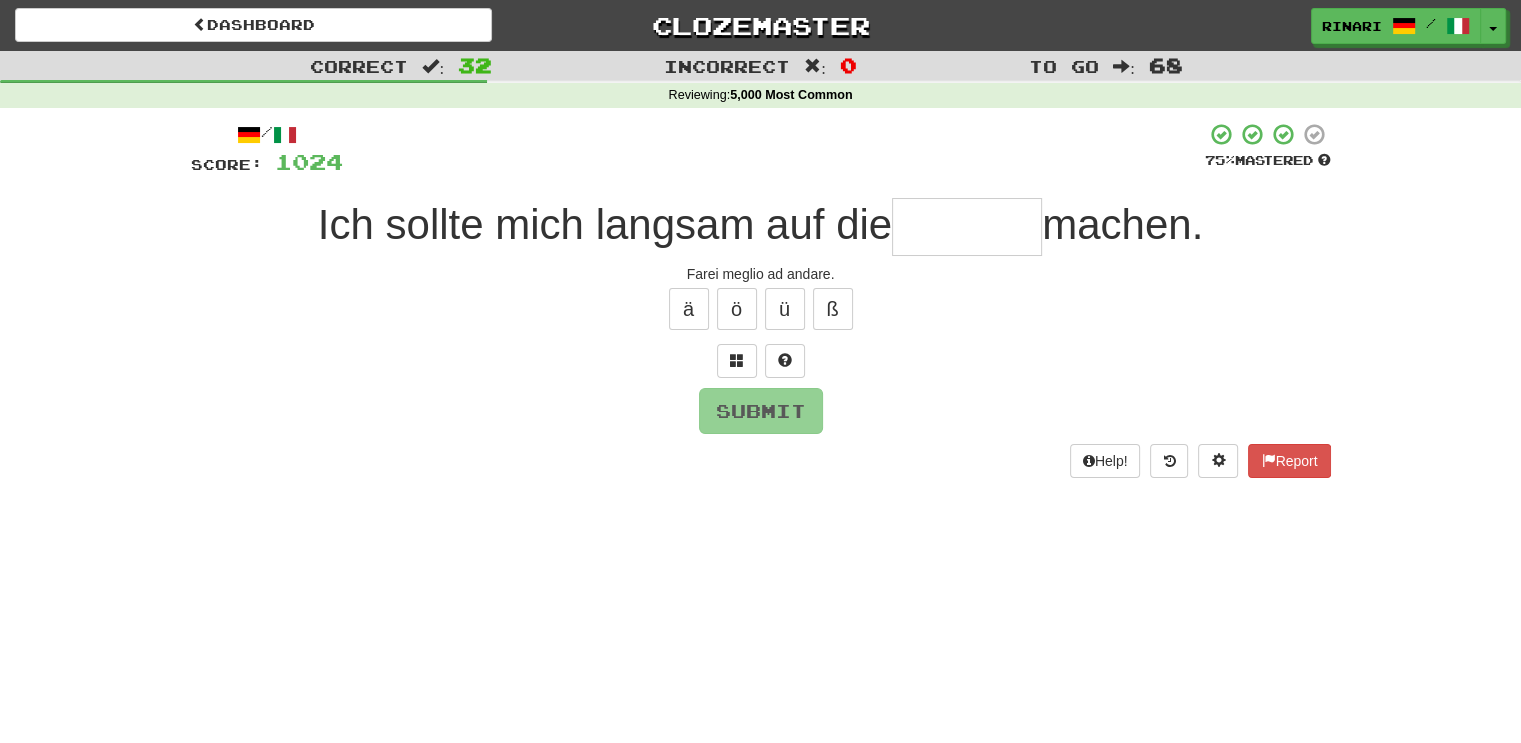 type on "*" 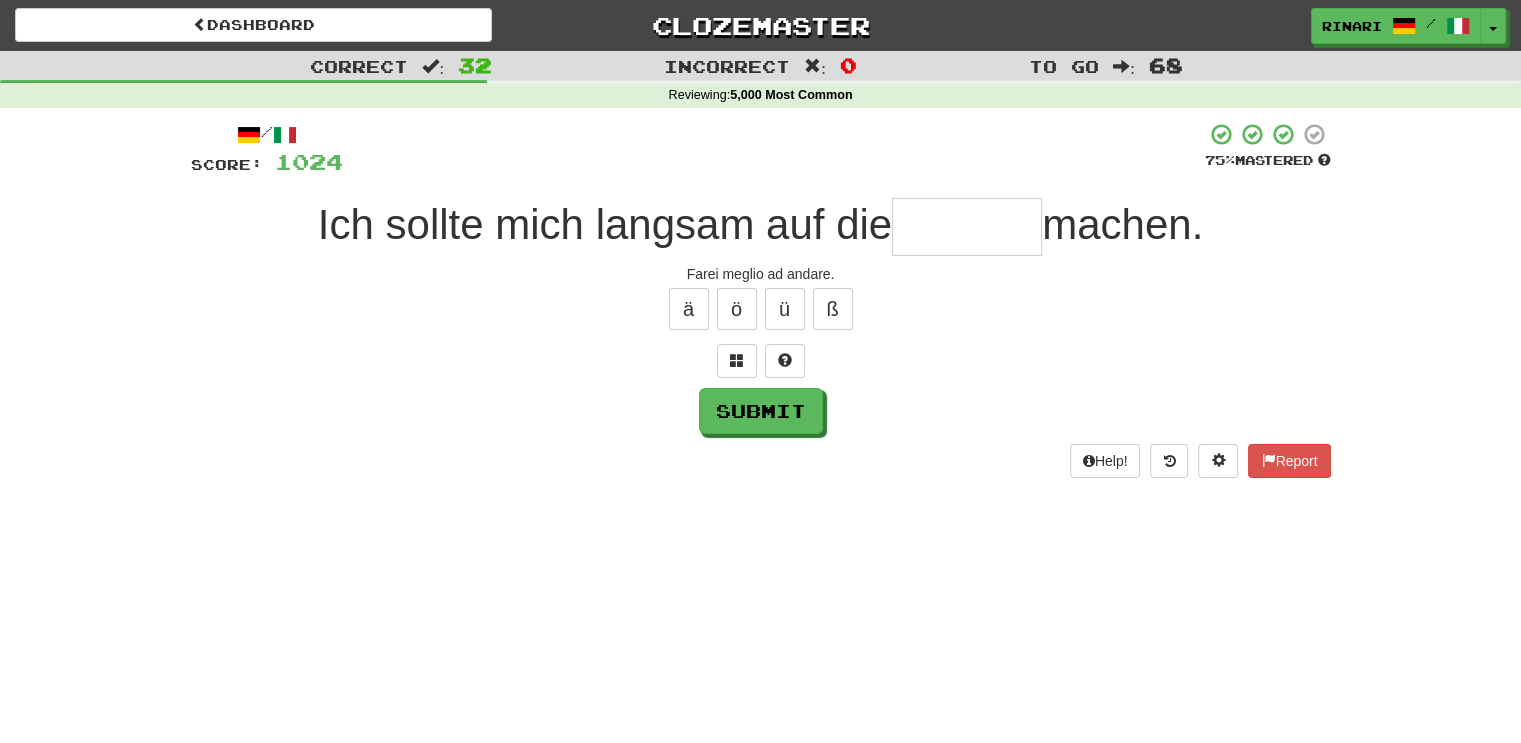 type on "*" 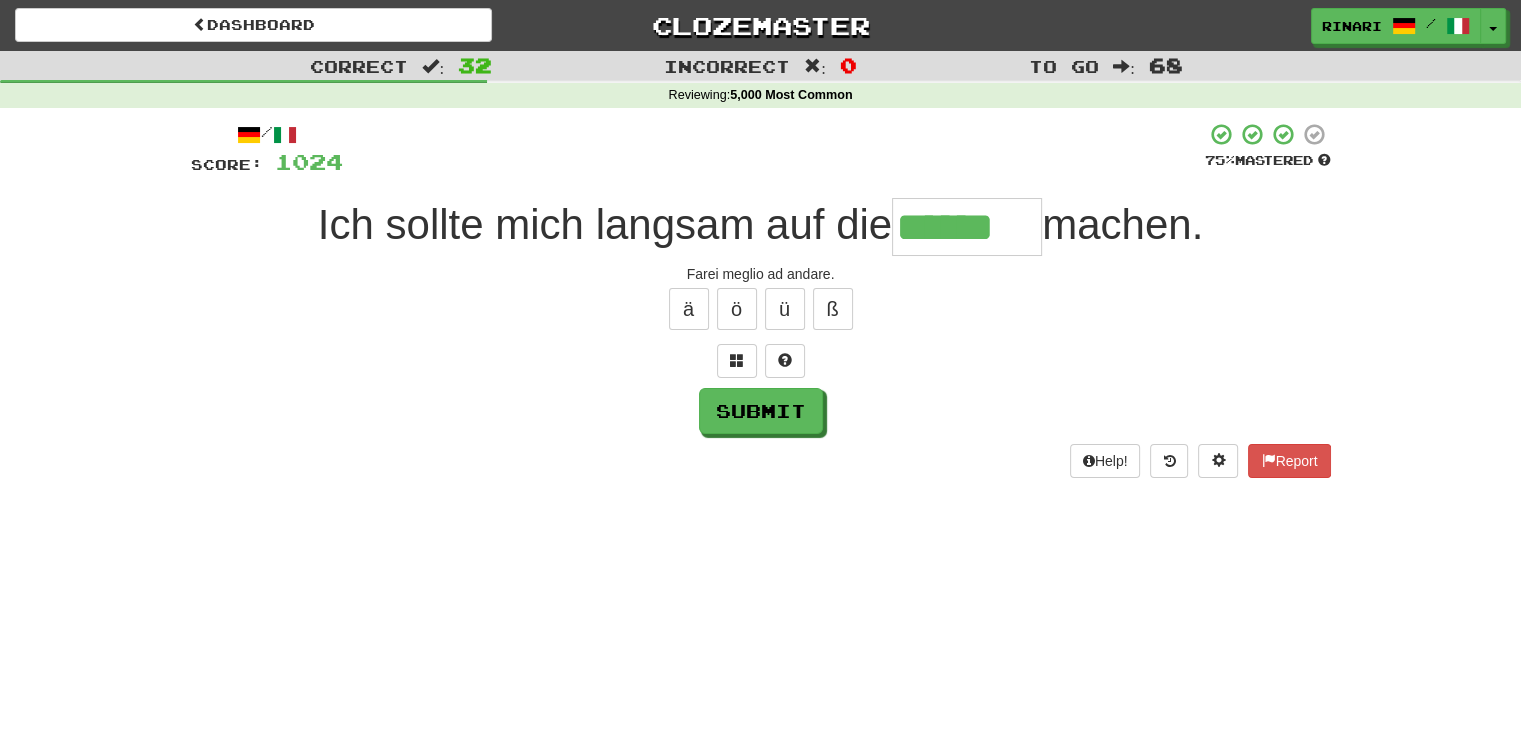 type on "******" 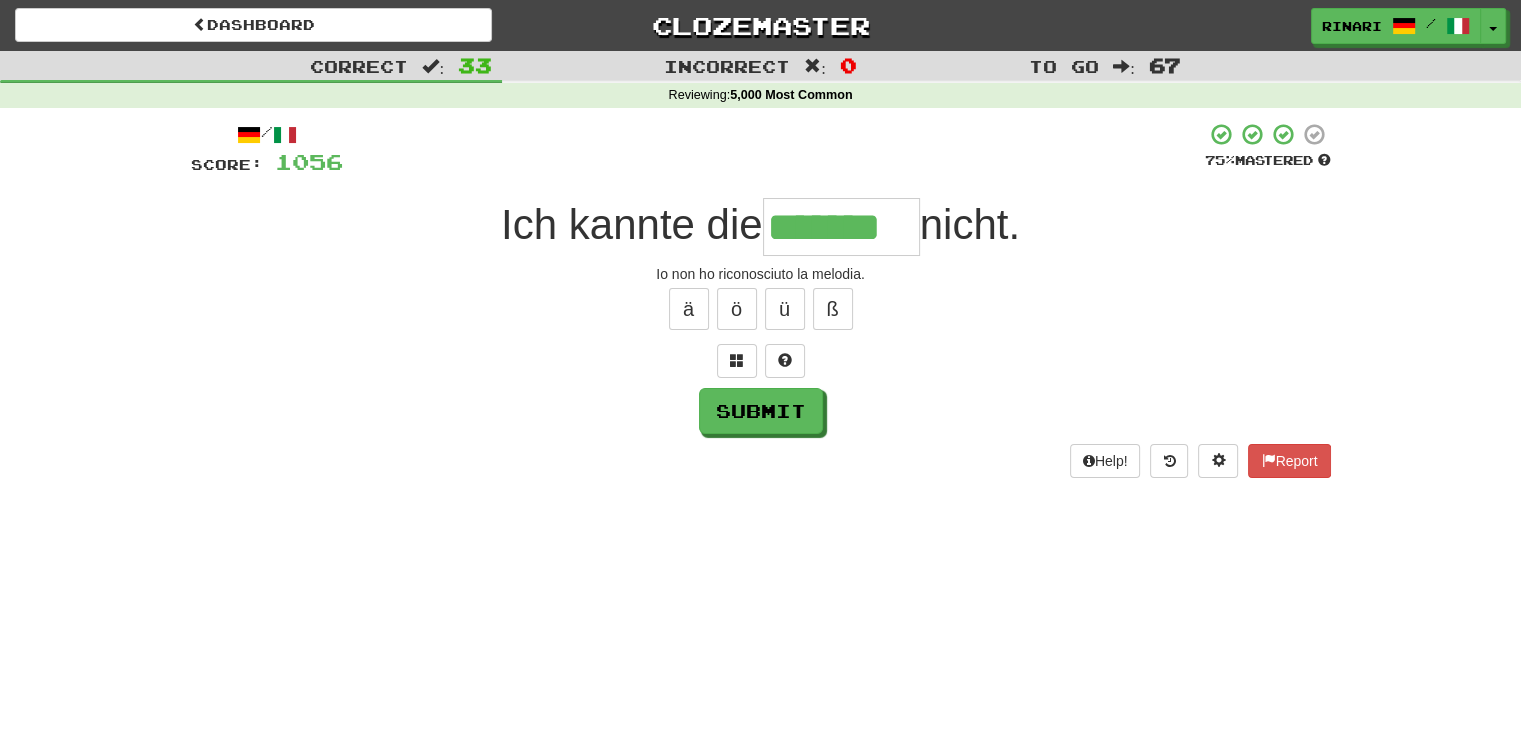 type on "*******" 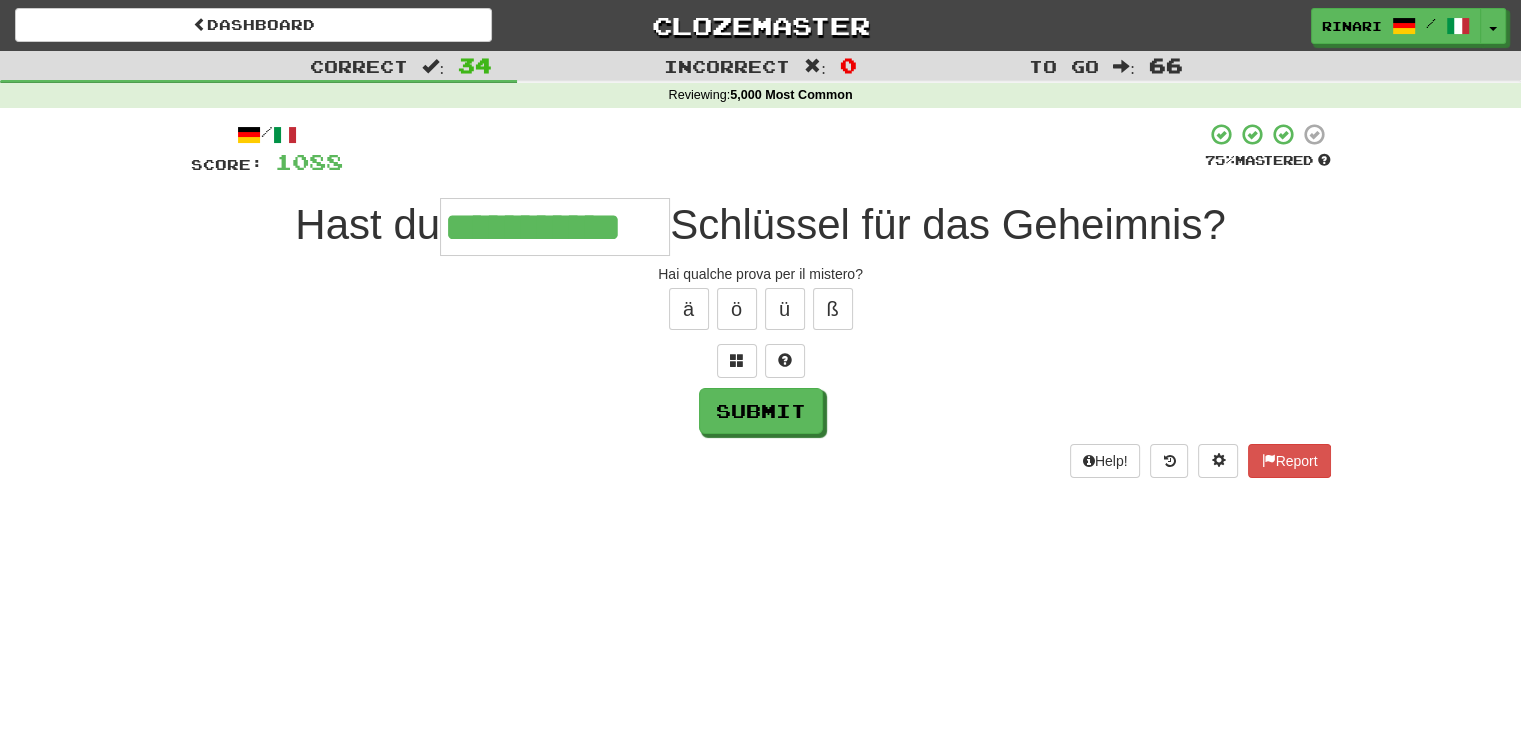 type on "**********" 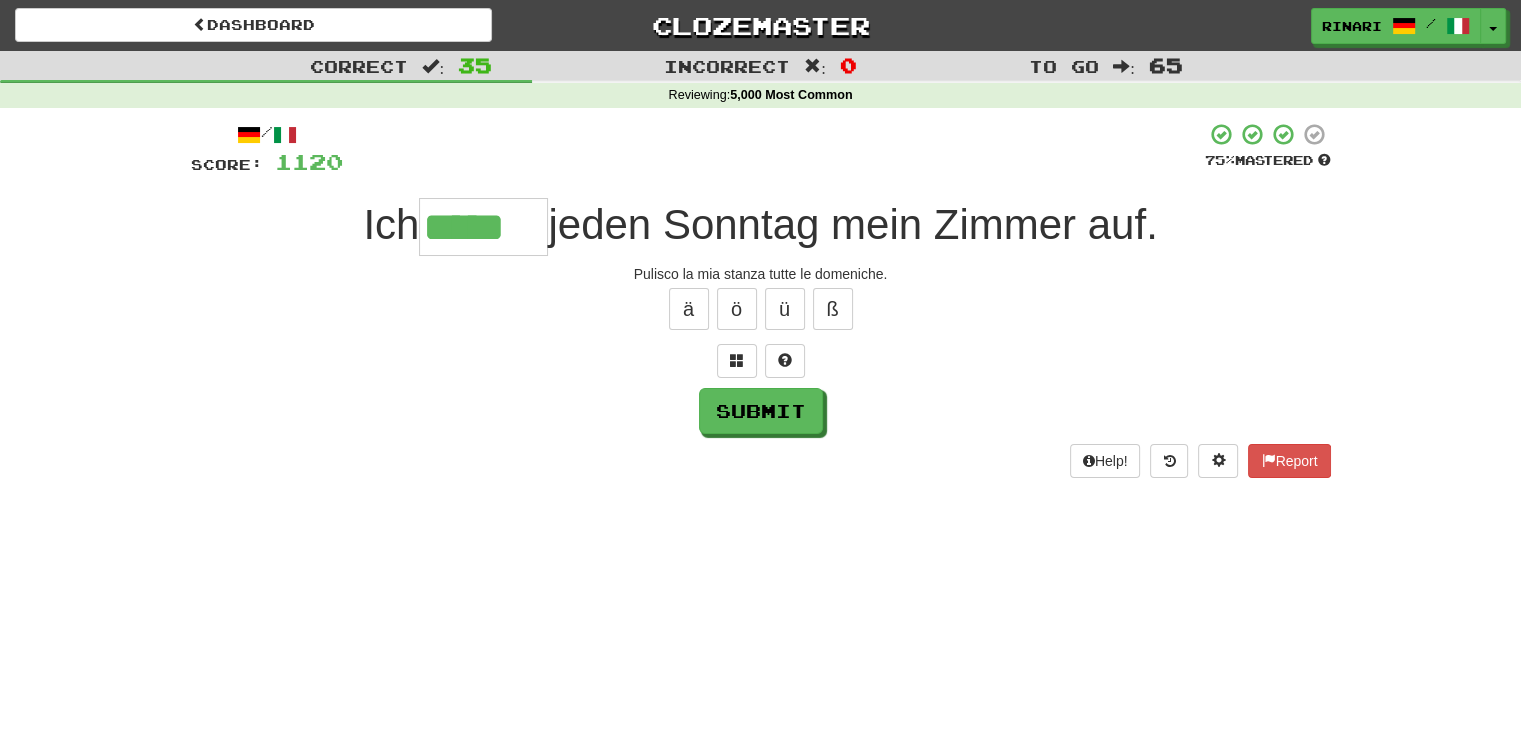 type on "*****" 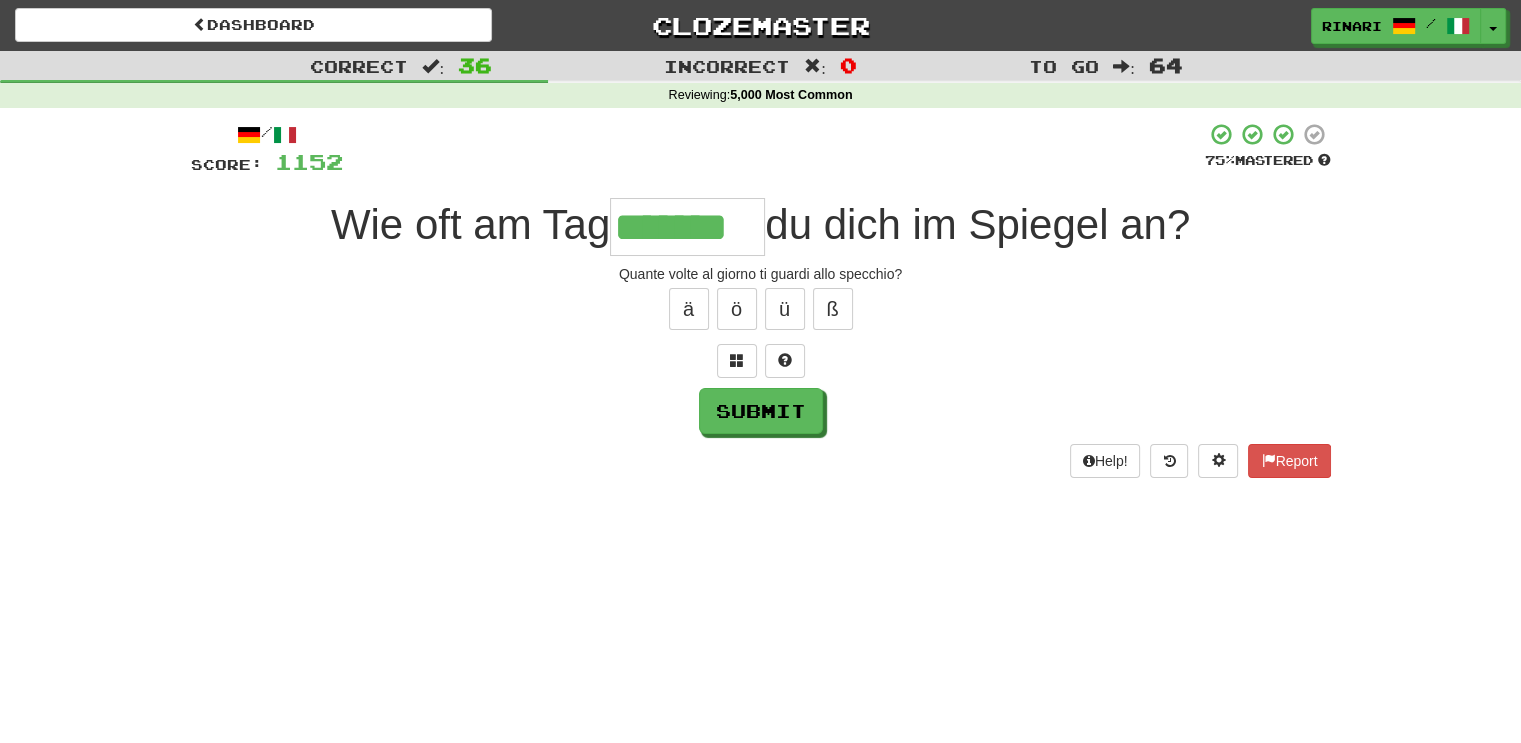 type on "*******" 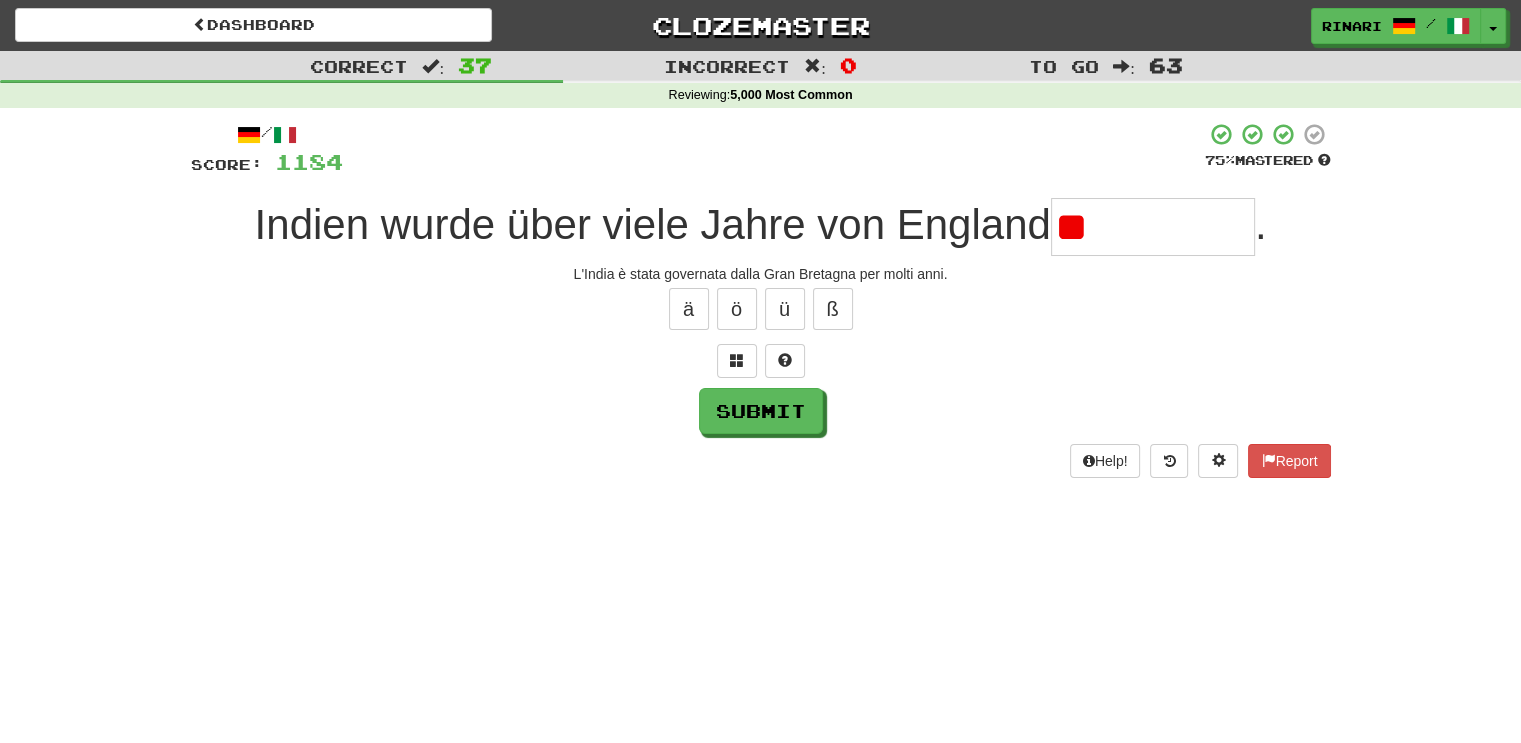 type on "*" 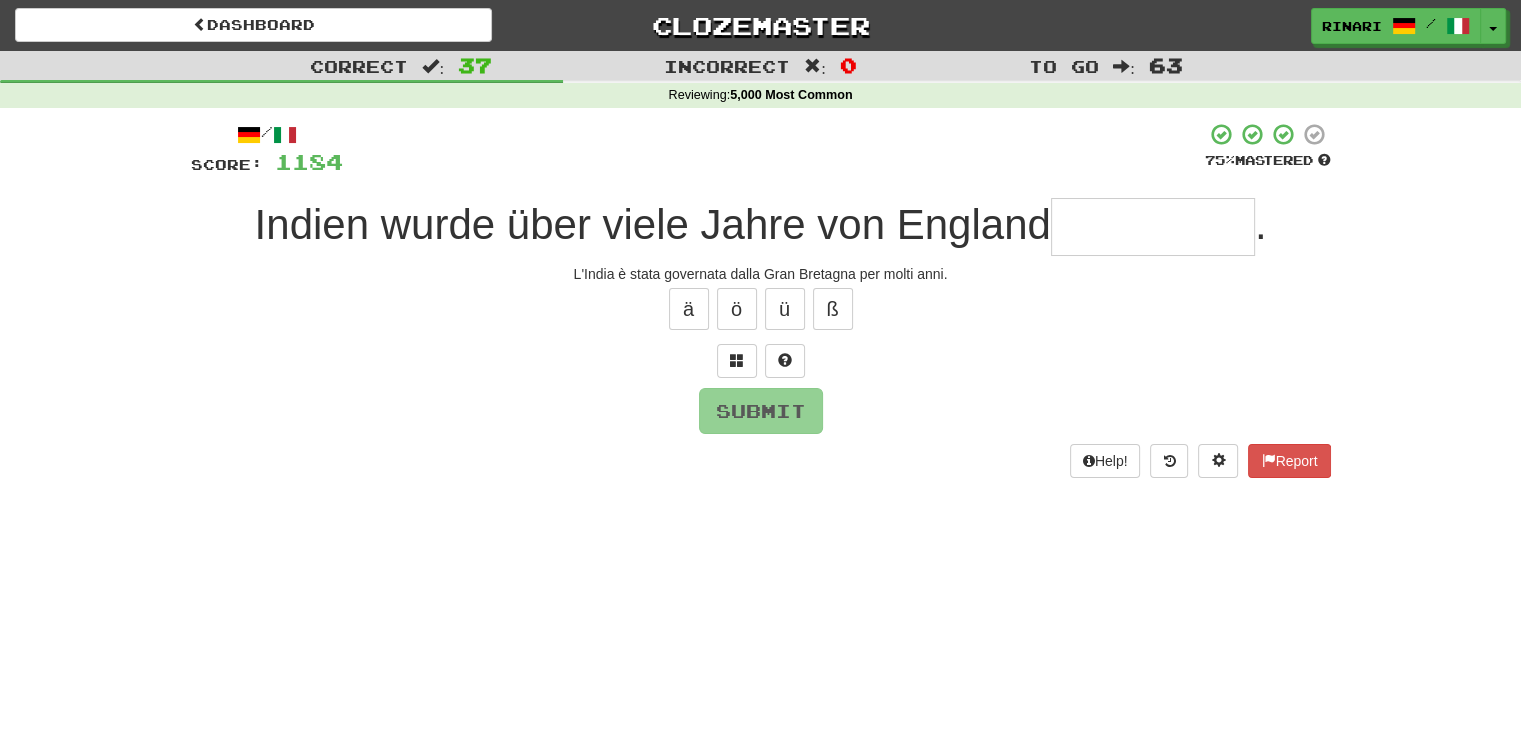 type on "*" 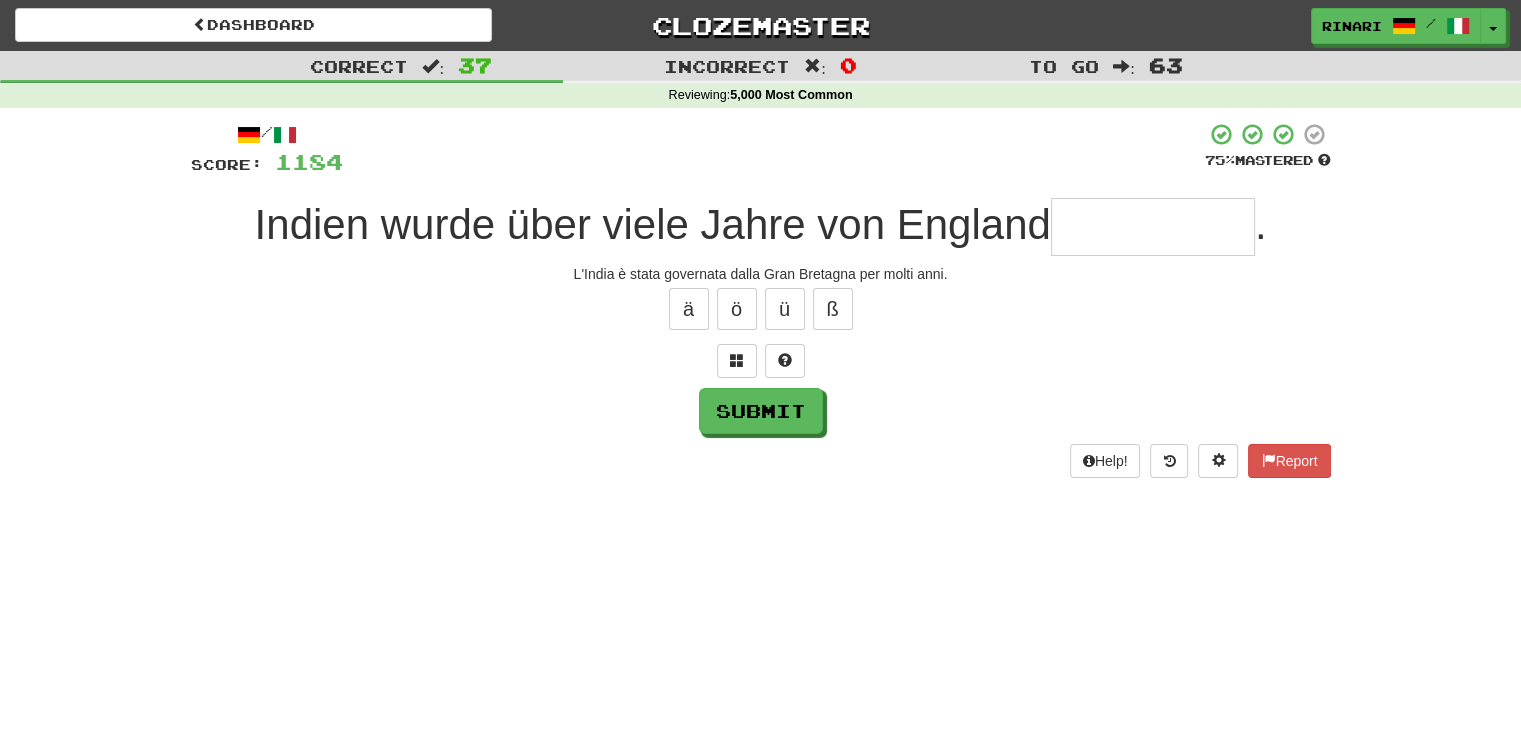 type on "*" 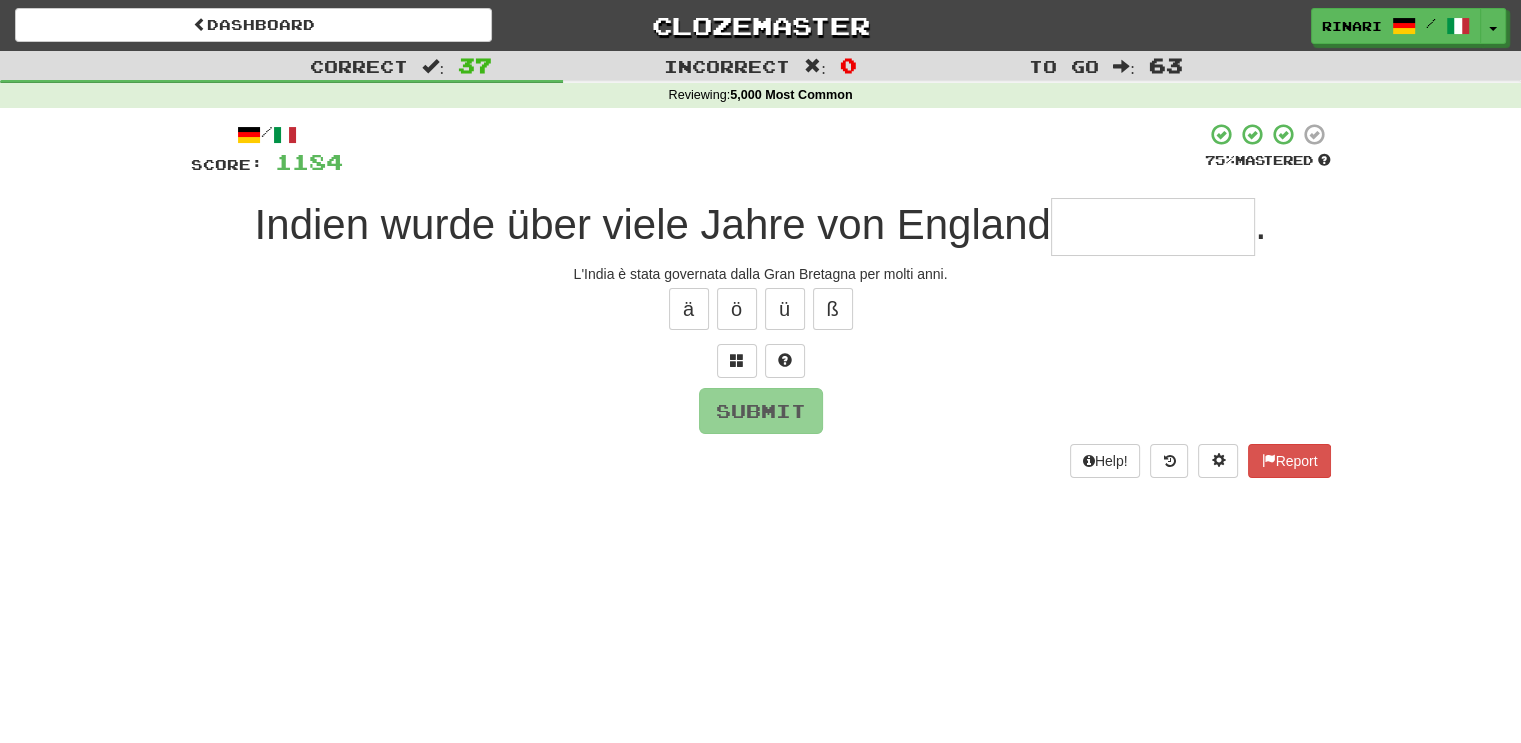 type on "*" 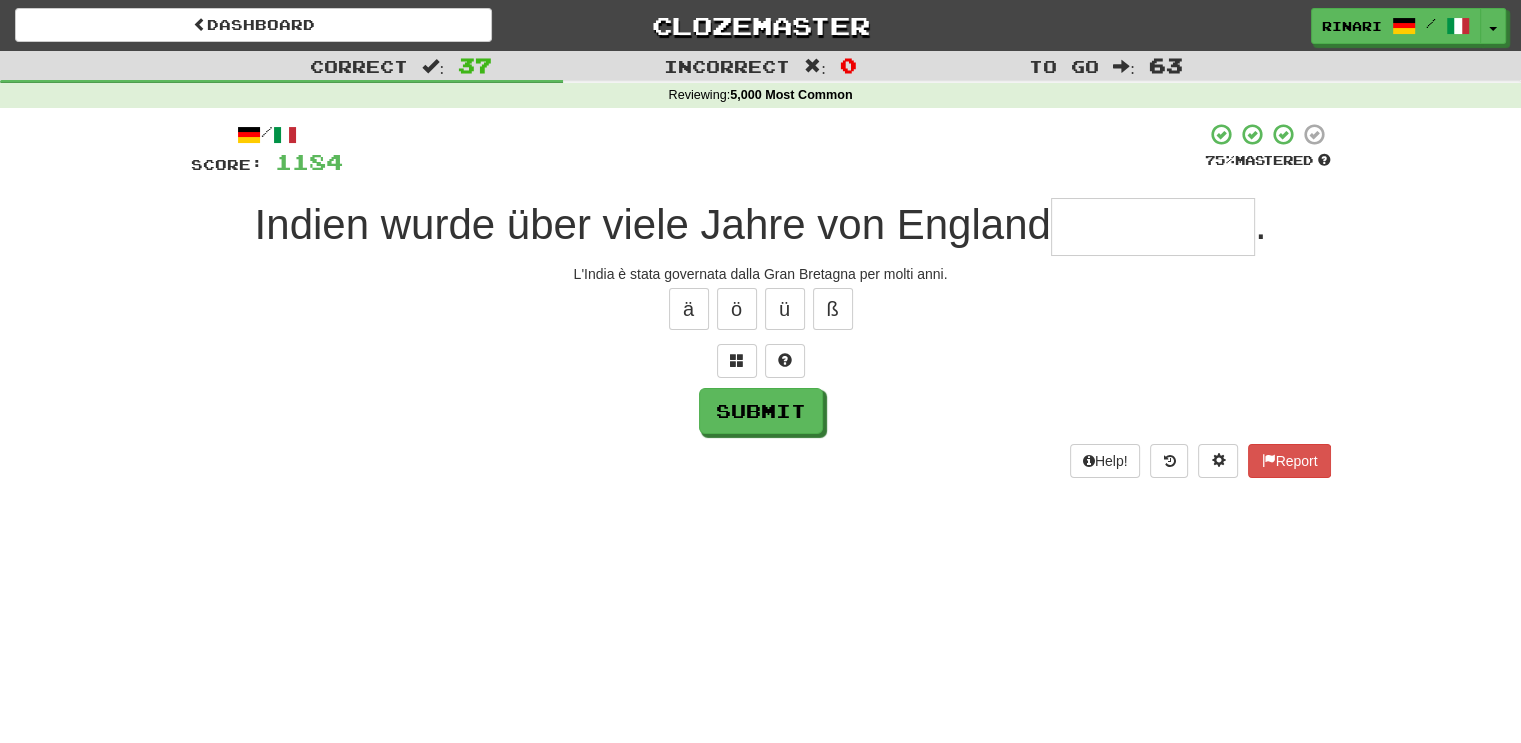 type on "*" 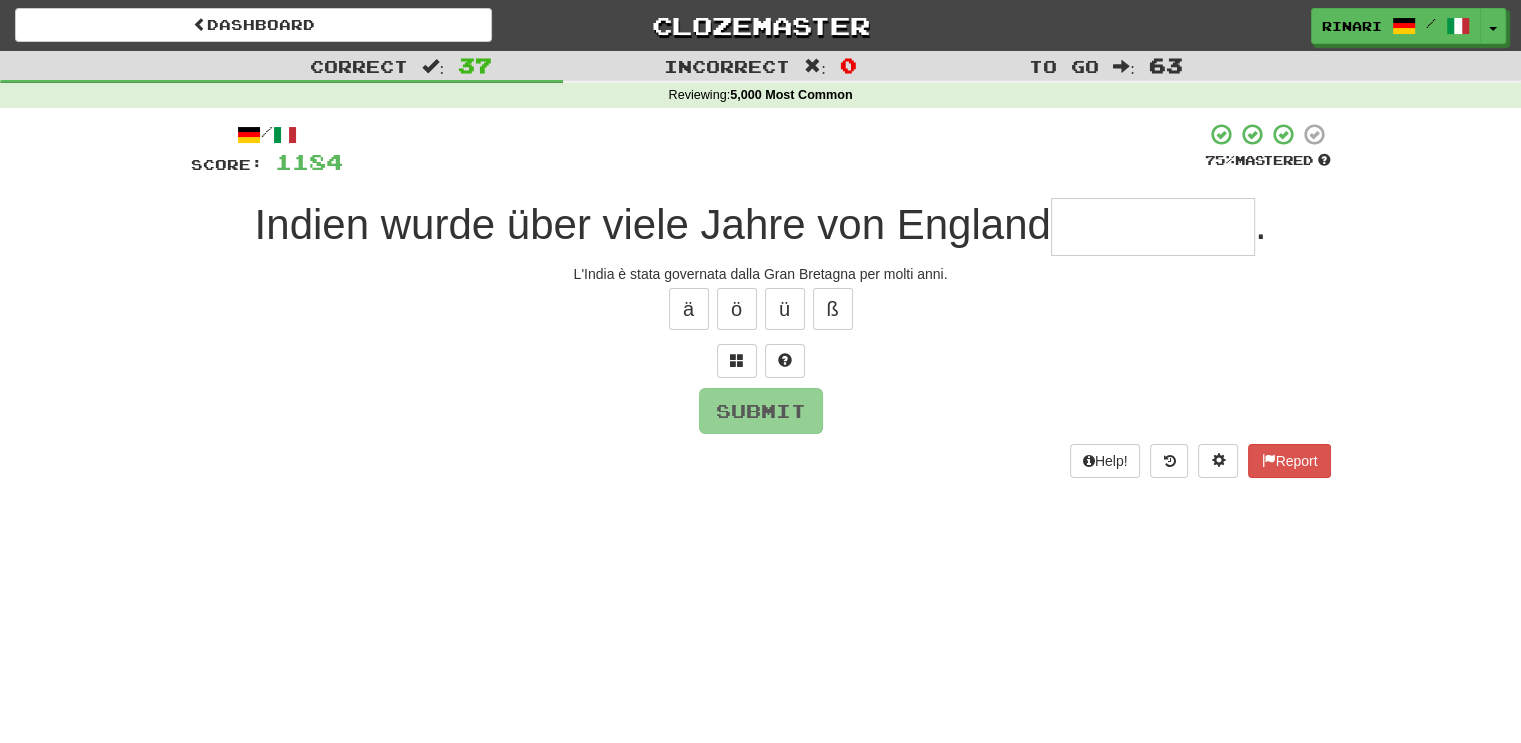 type on "*" 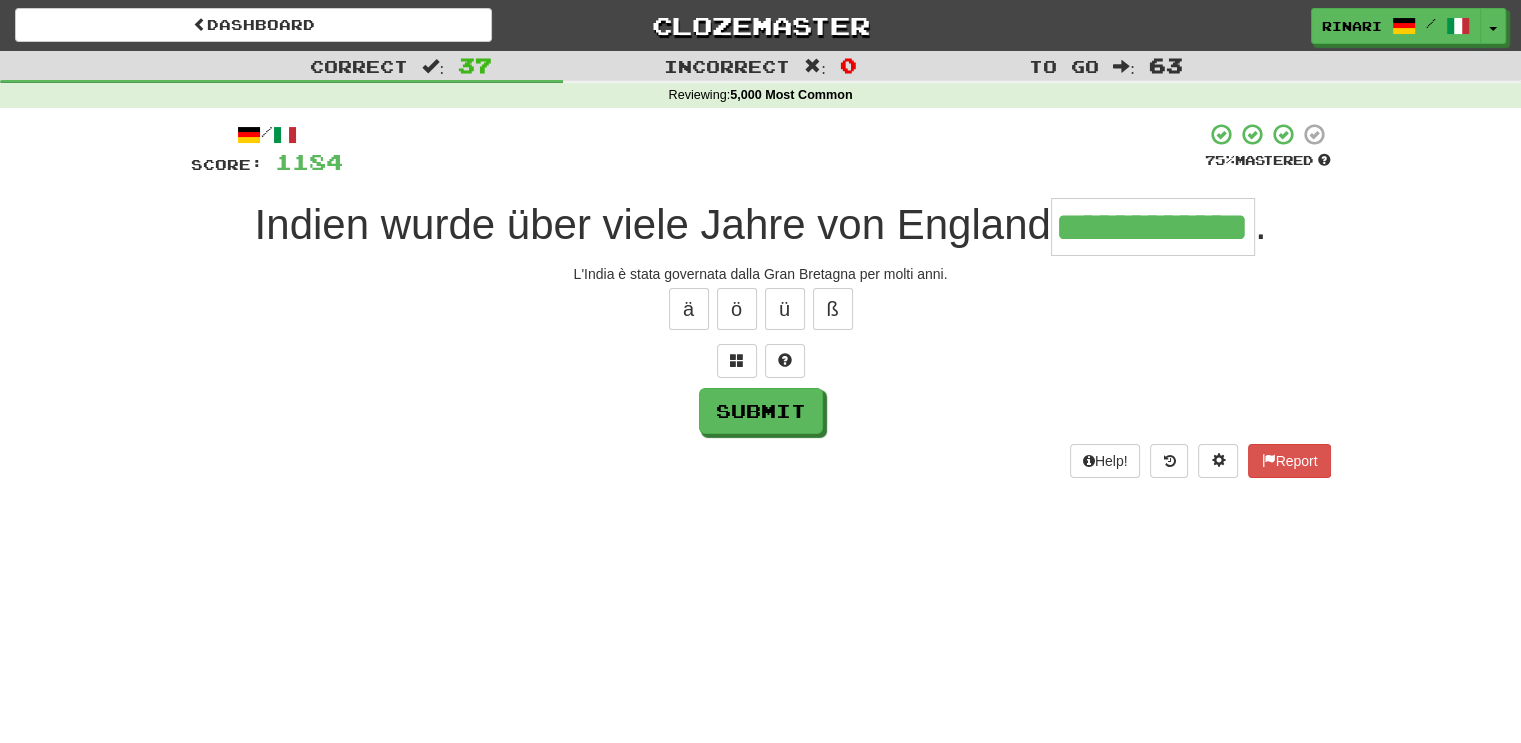 type on "**********" 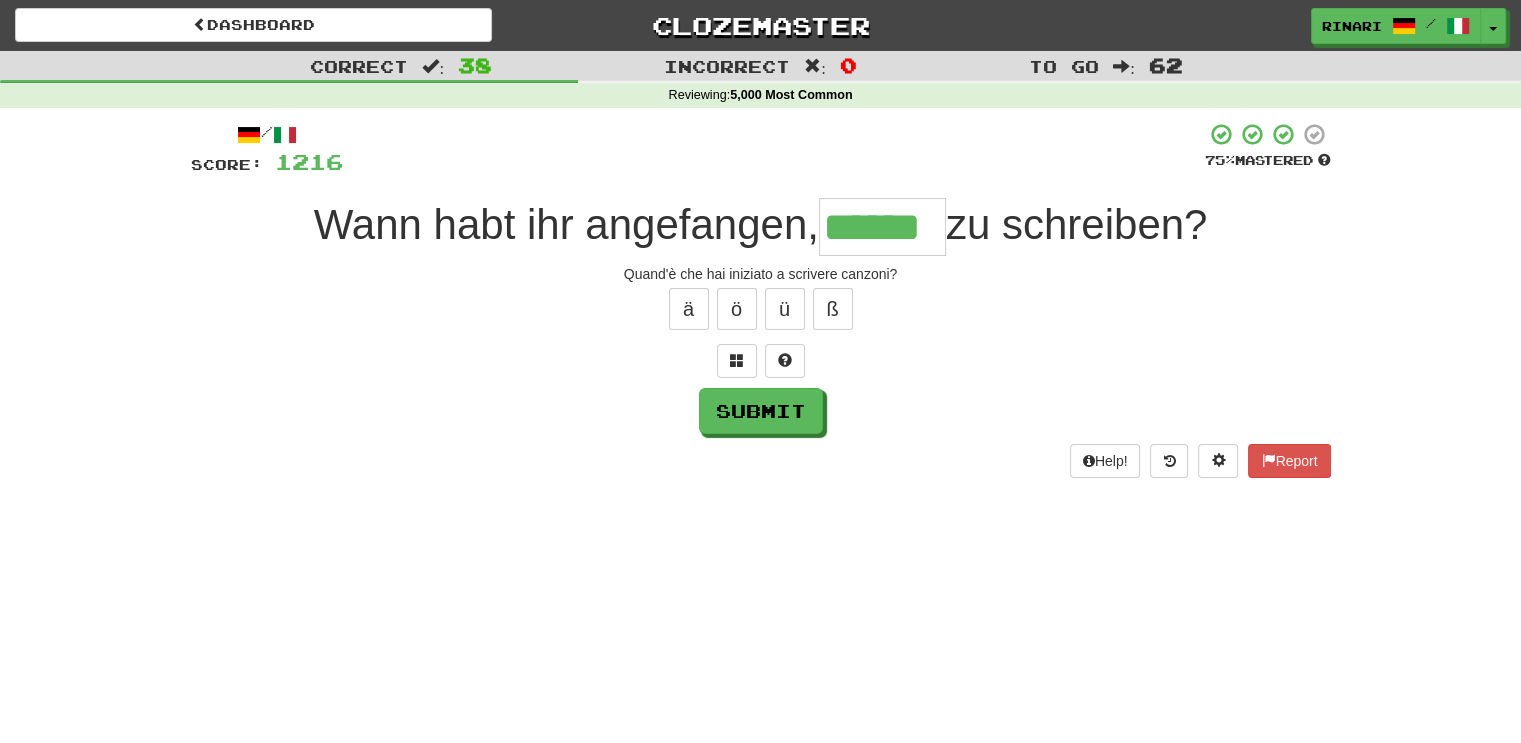type on "******" 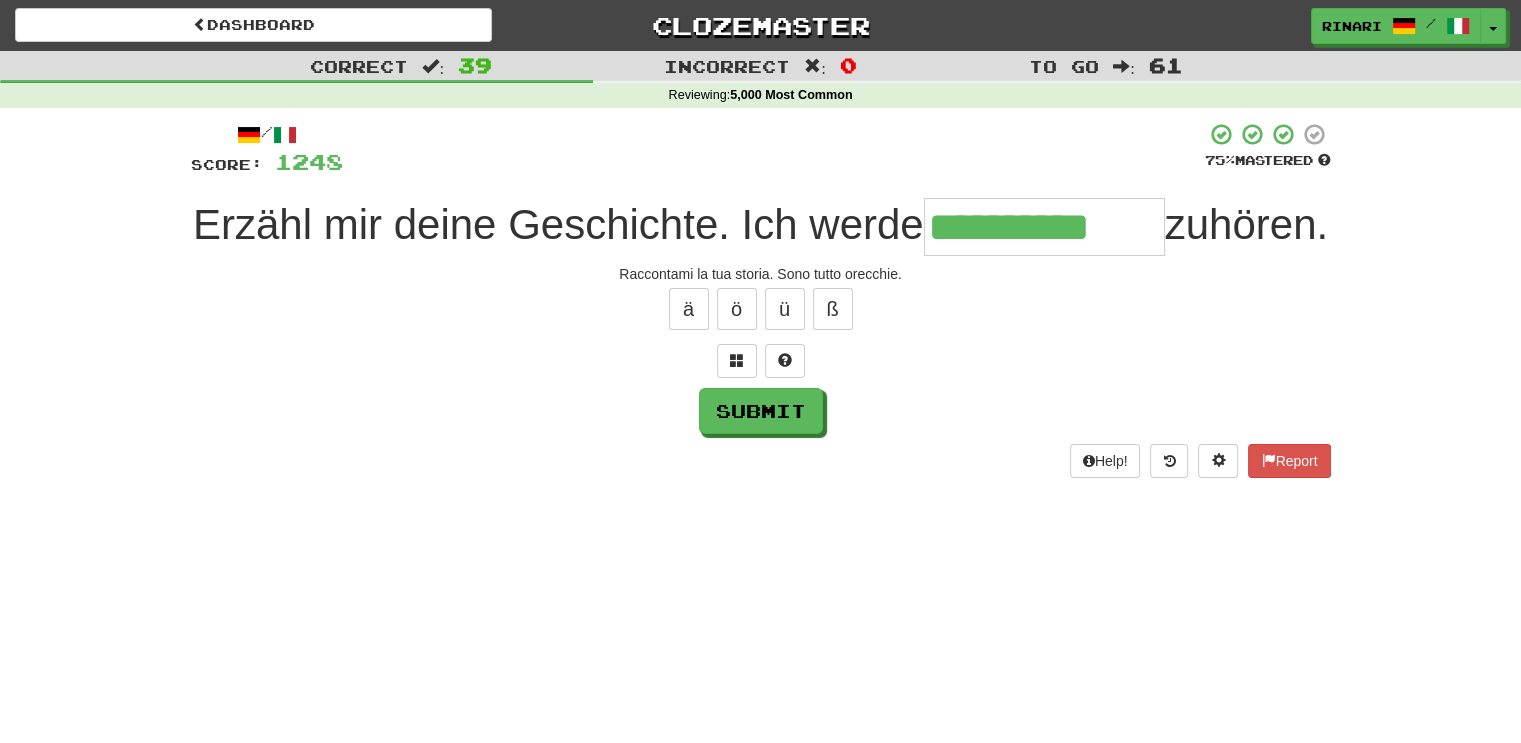 type on "**********" 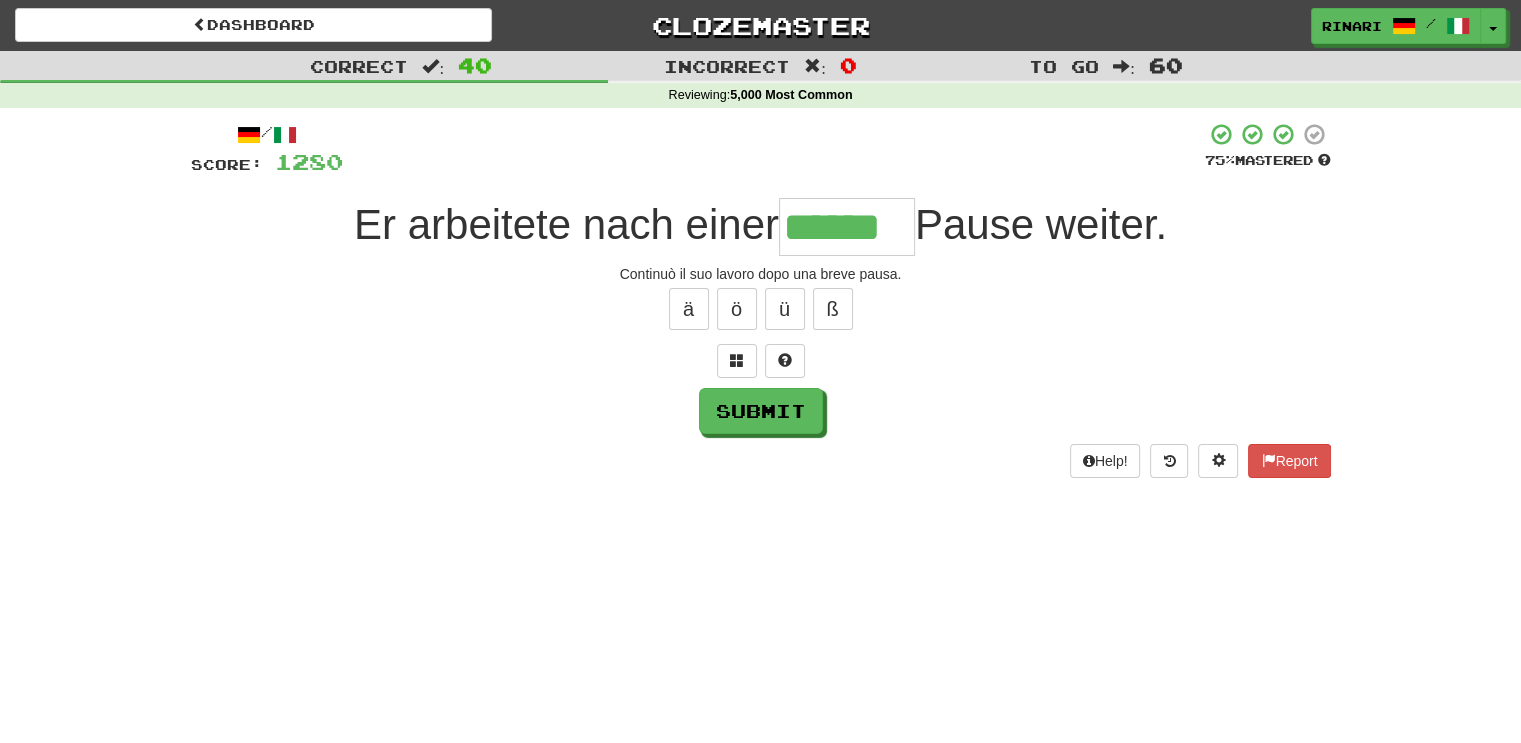 type on "******" 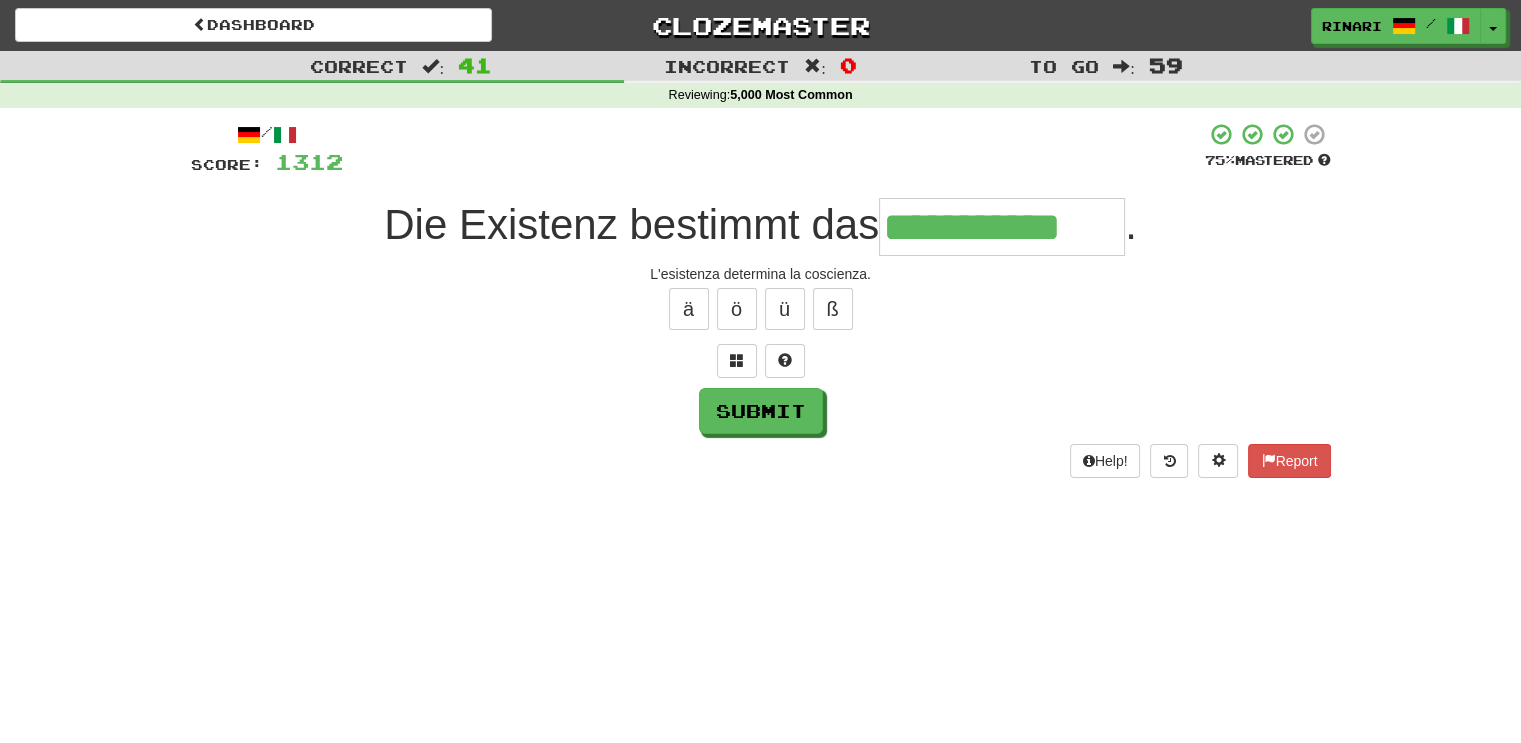 type on "**********" 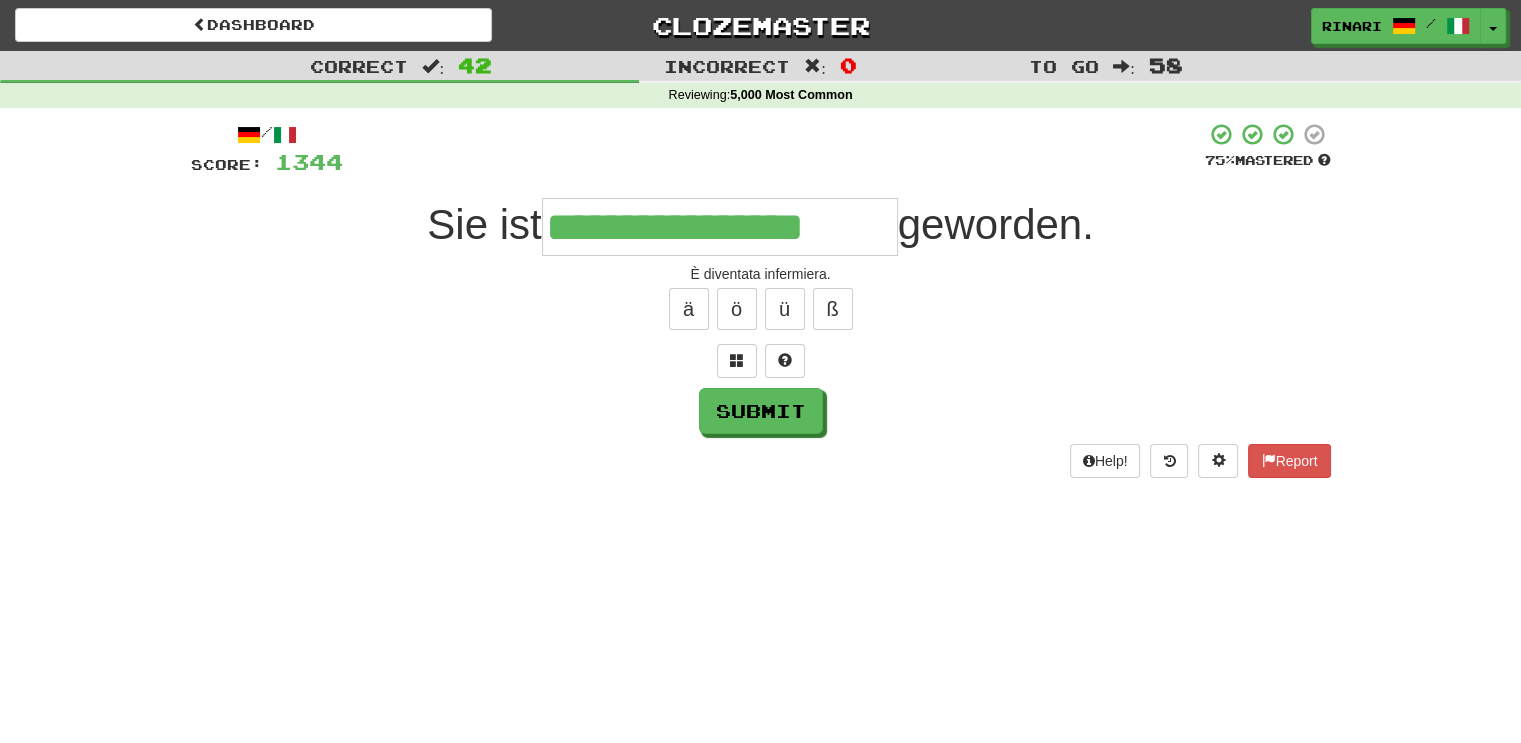 type on "**********" 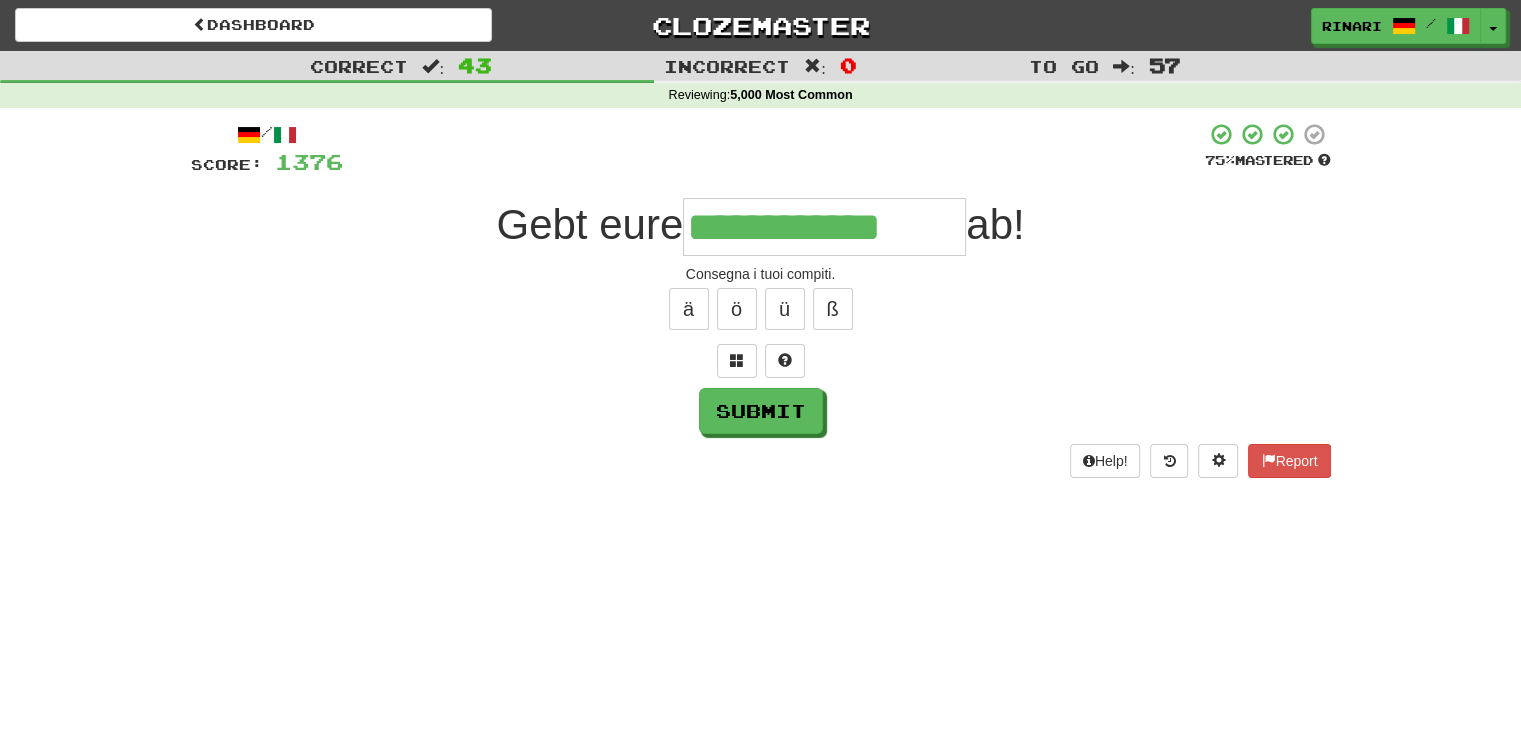 type on "**********" 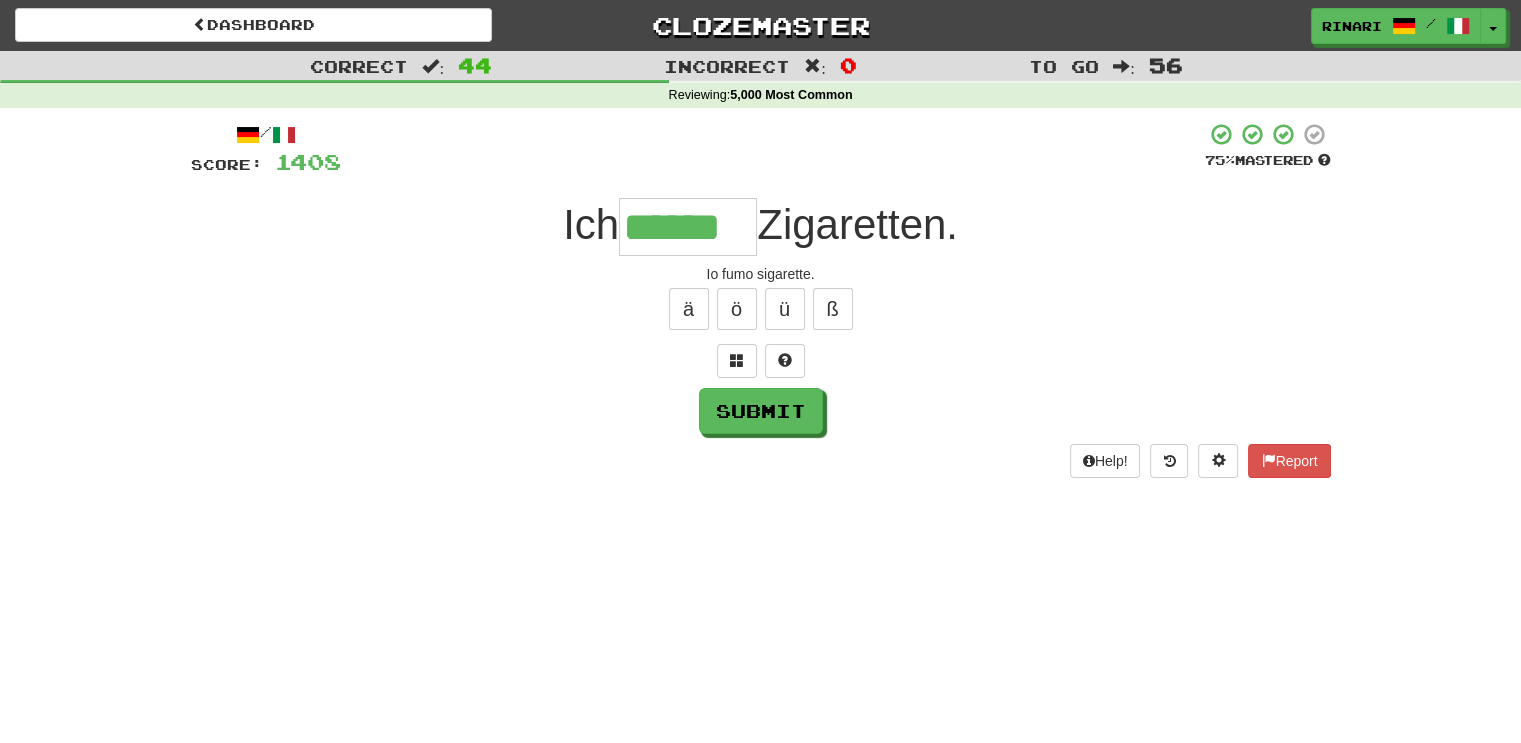 type on "******" 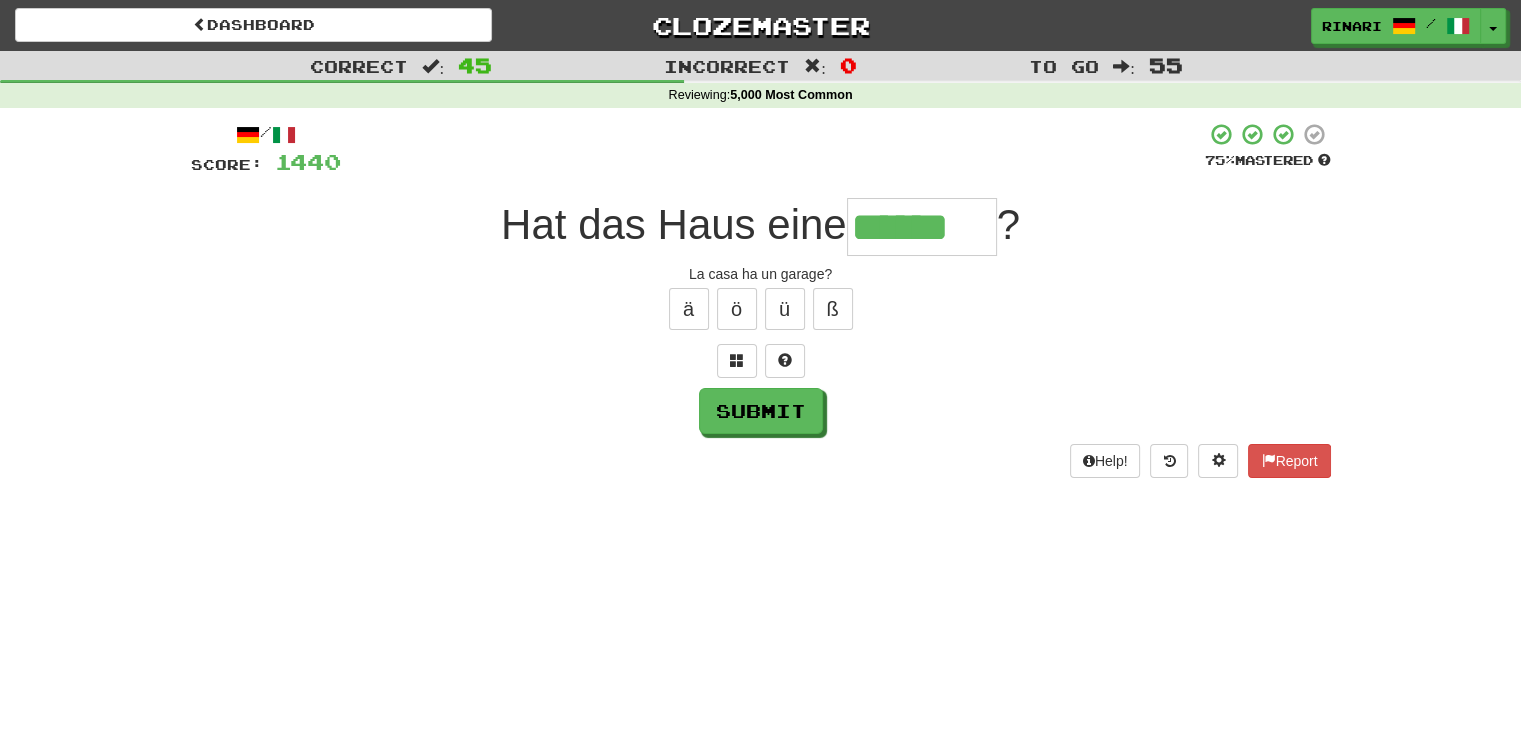 type on "******" 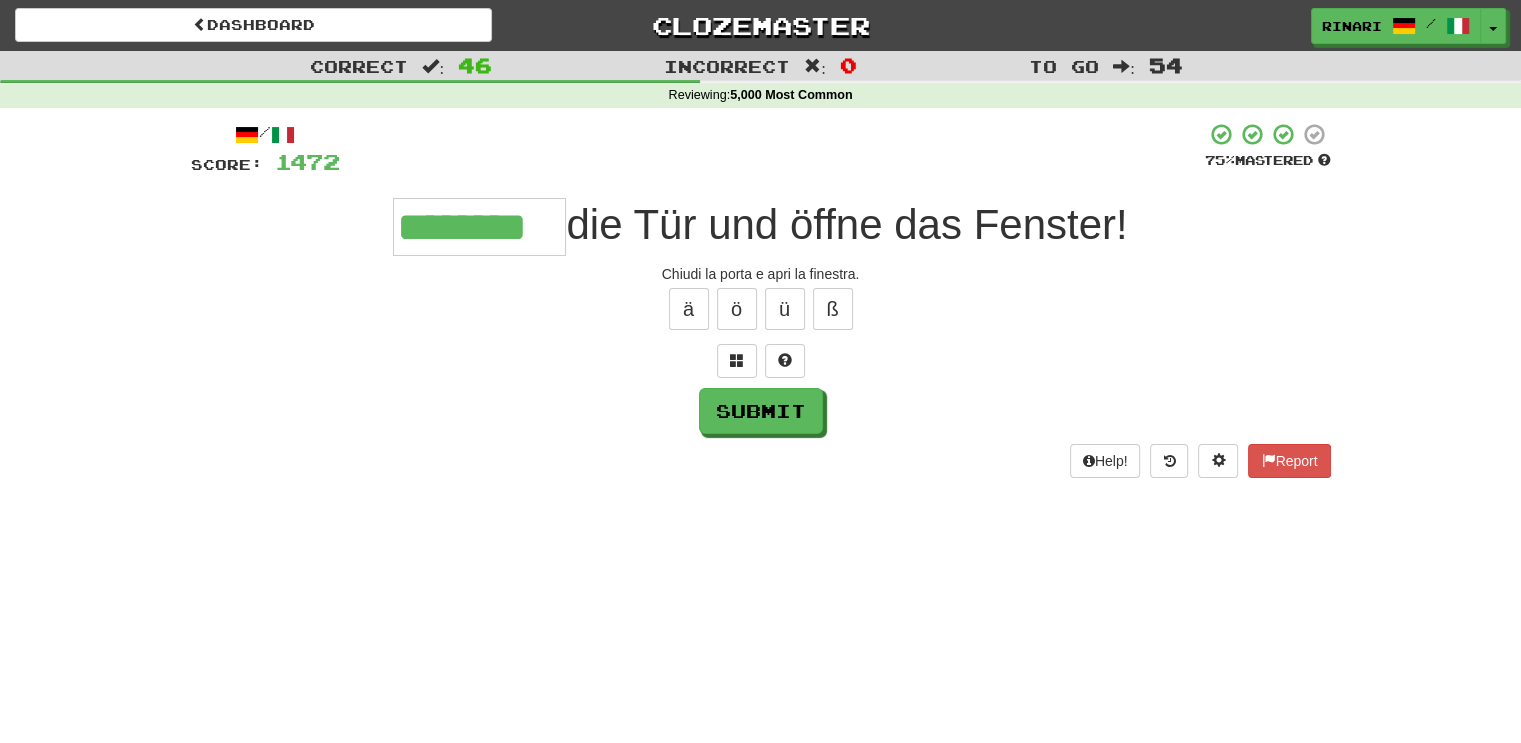 type on "********" 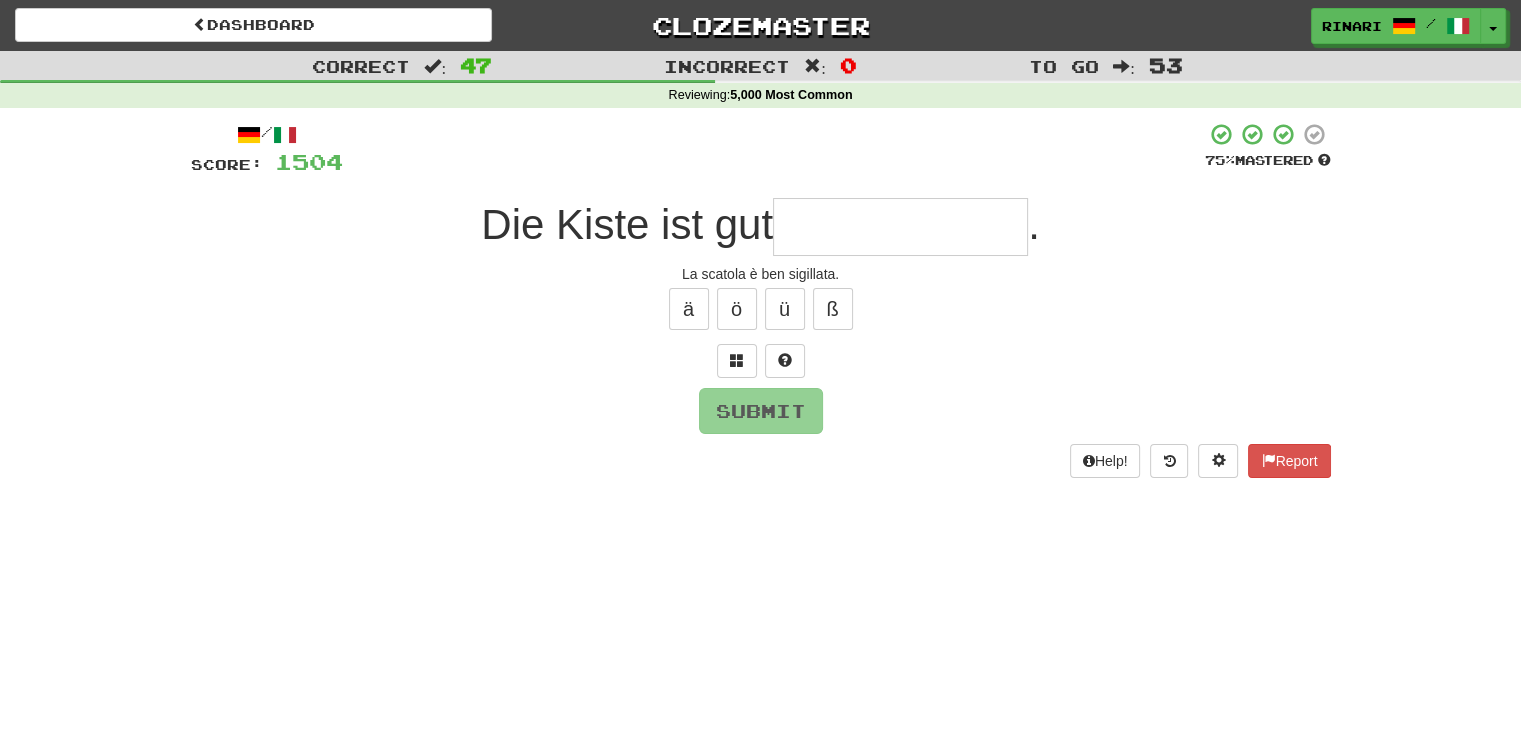 type on "*" 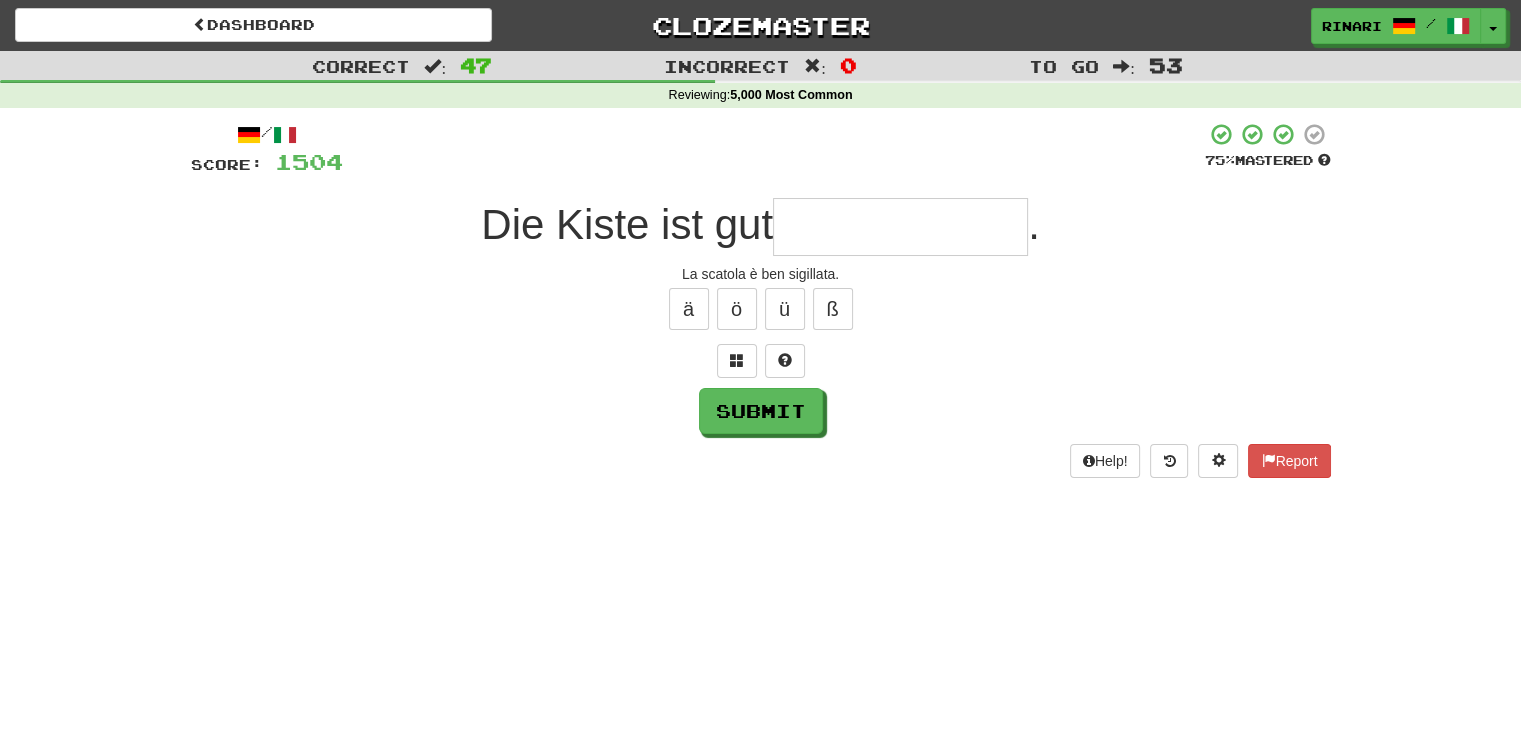 type on "*" 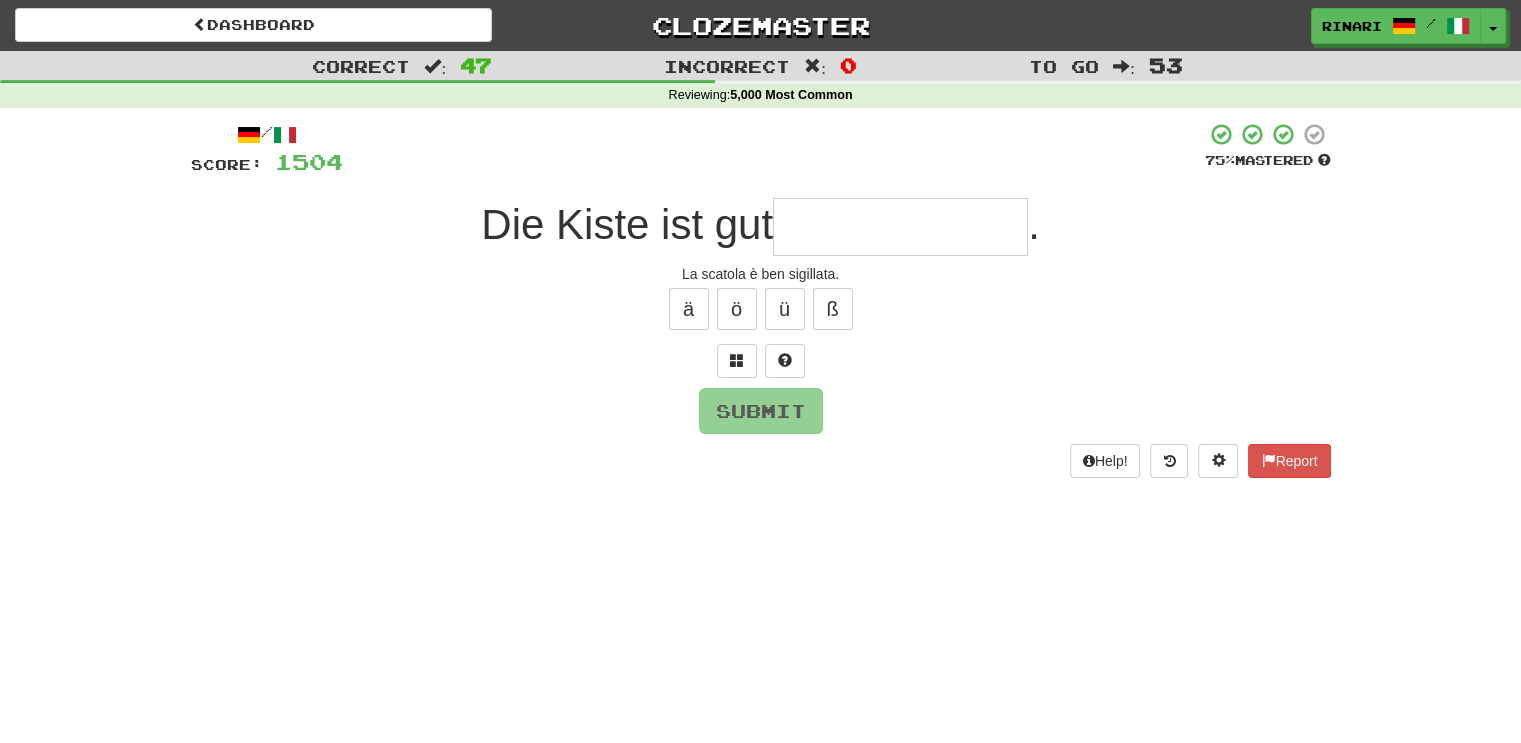 type on "*" 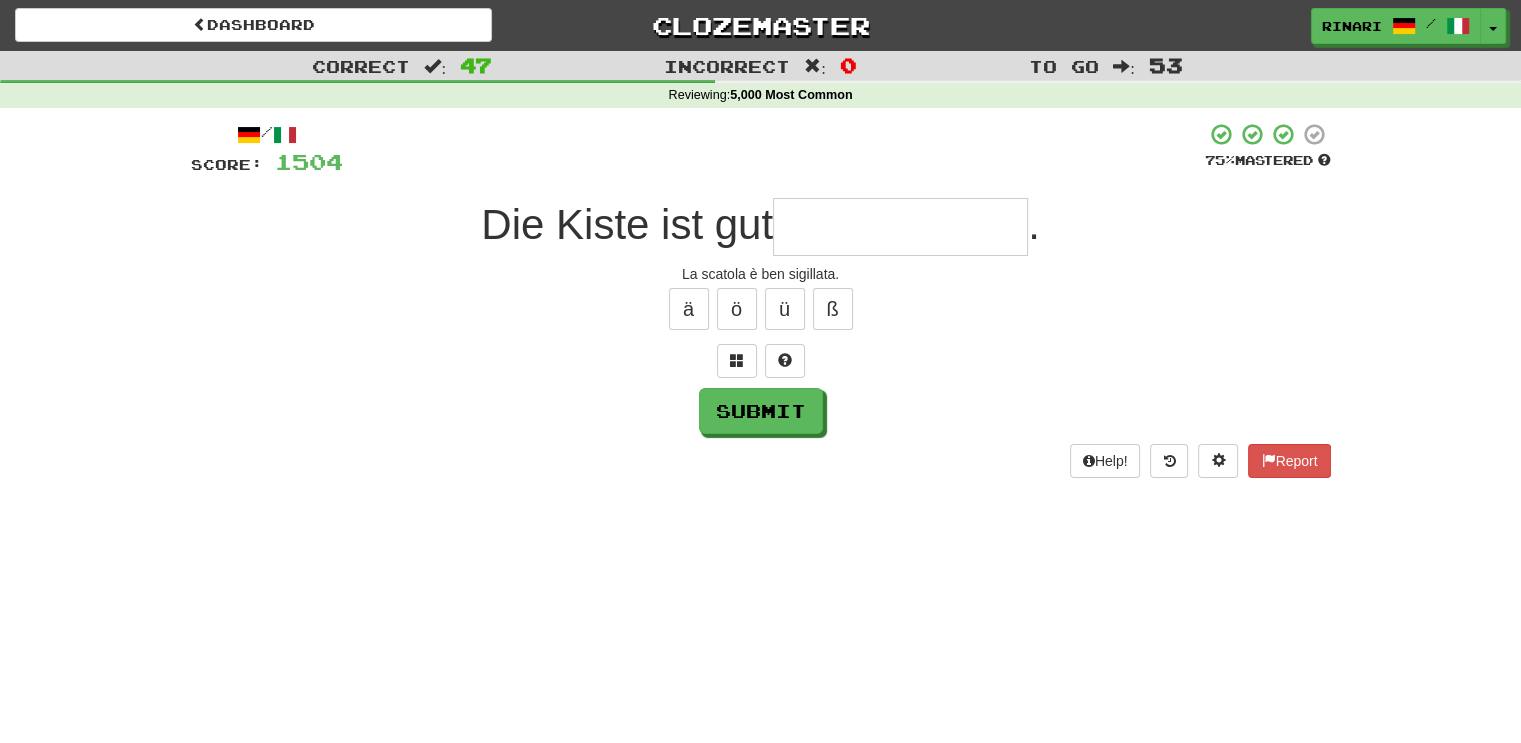 type on "*" 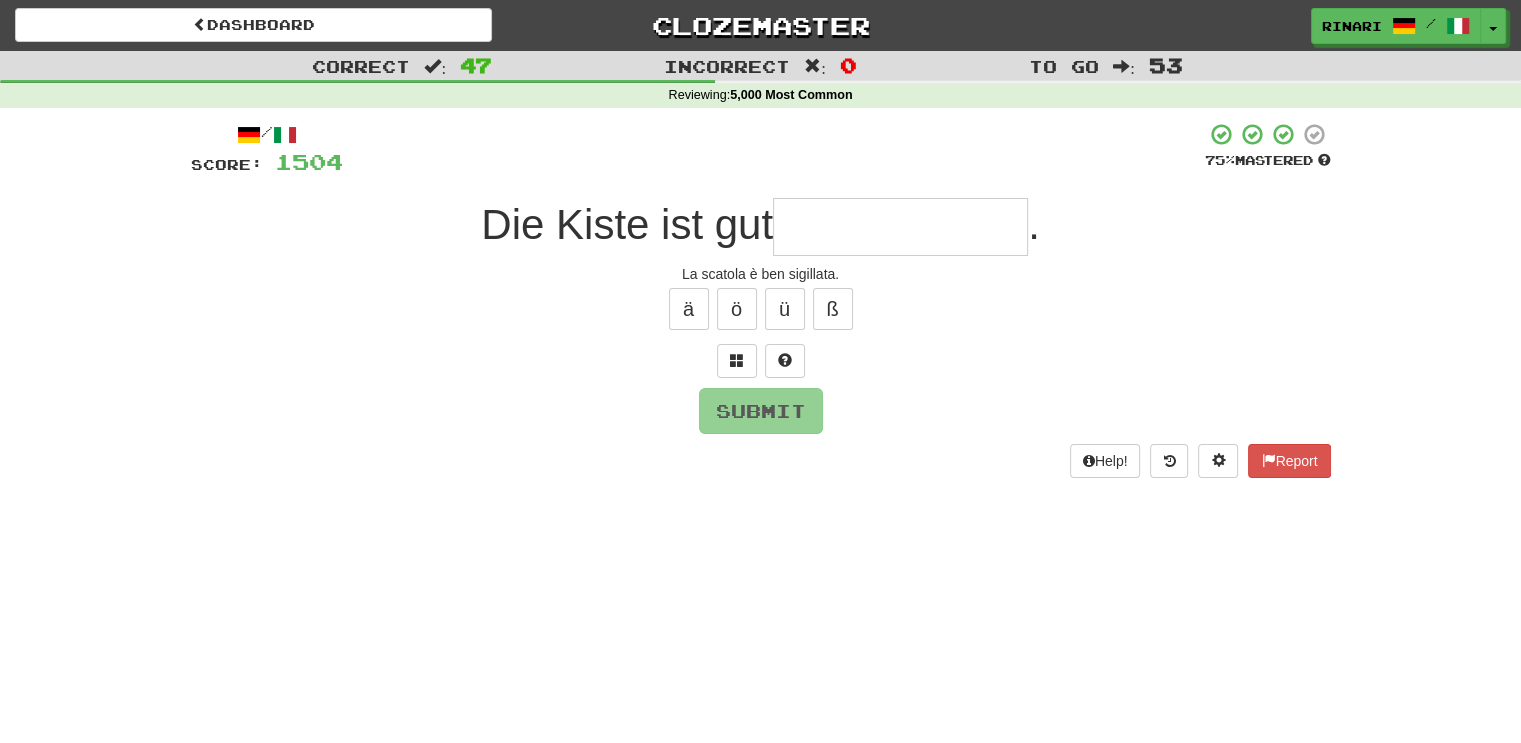 type on "*" 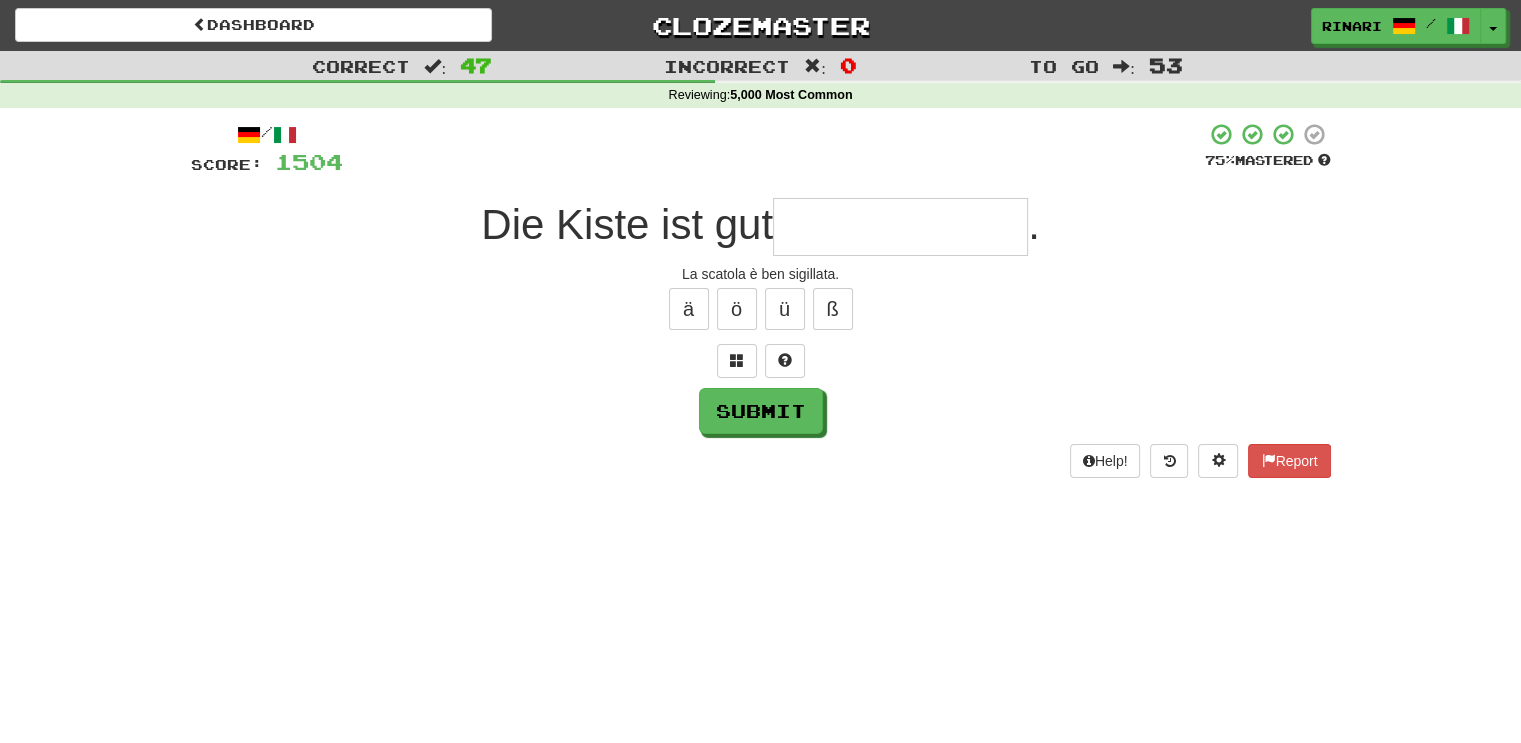 type on "*" 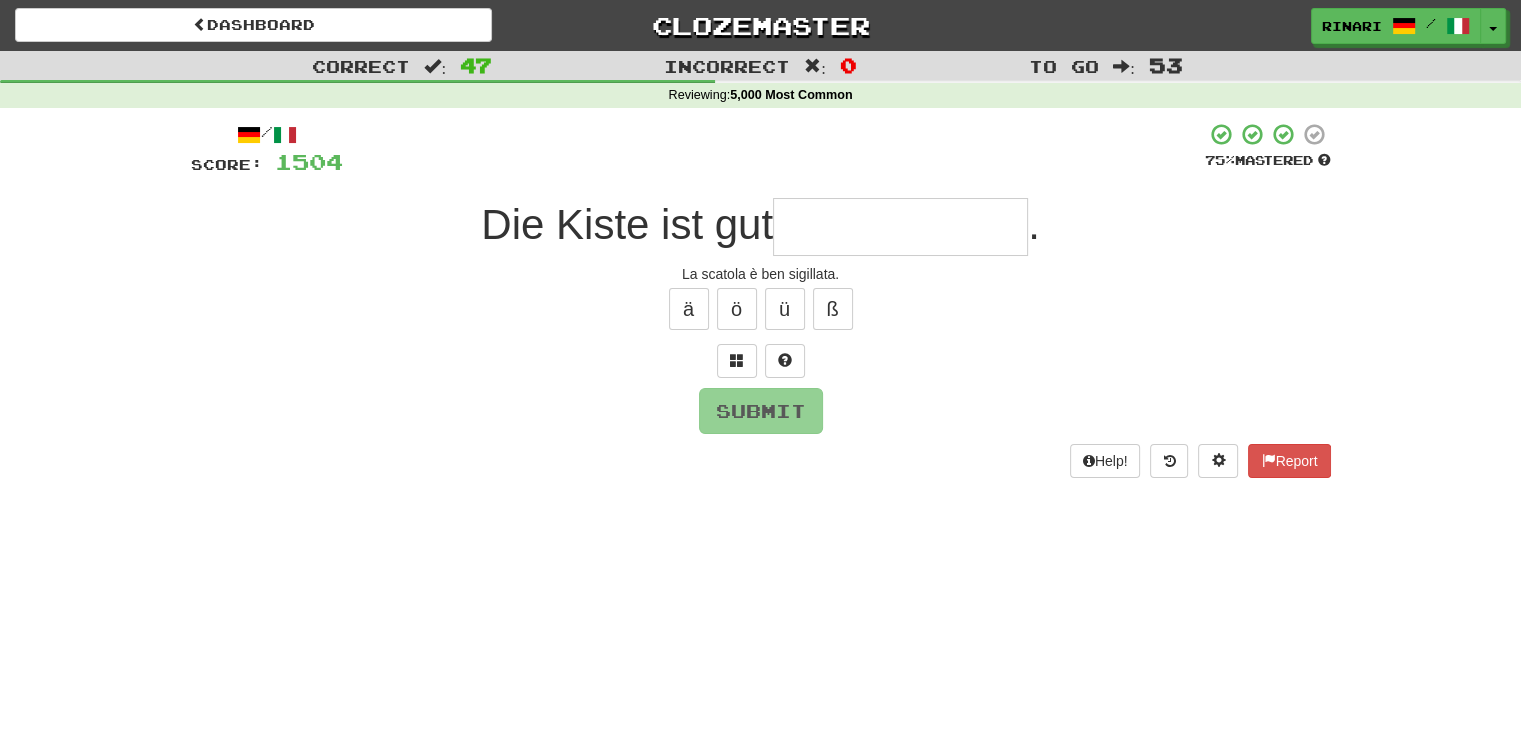 type on "*" 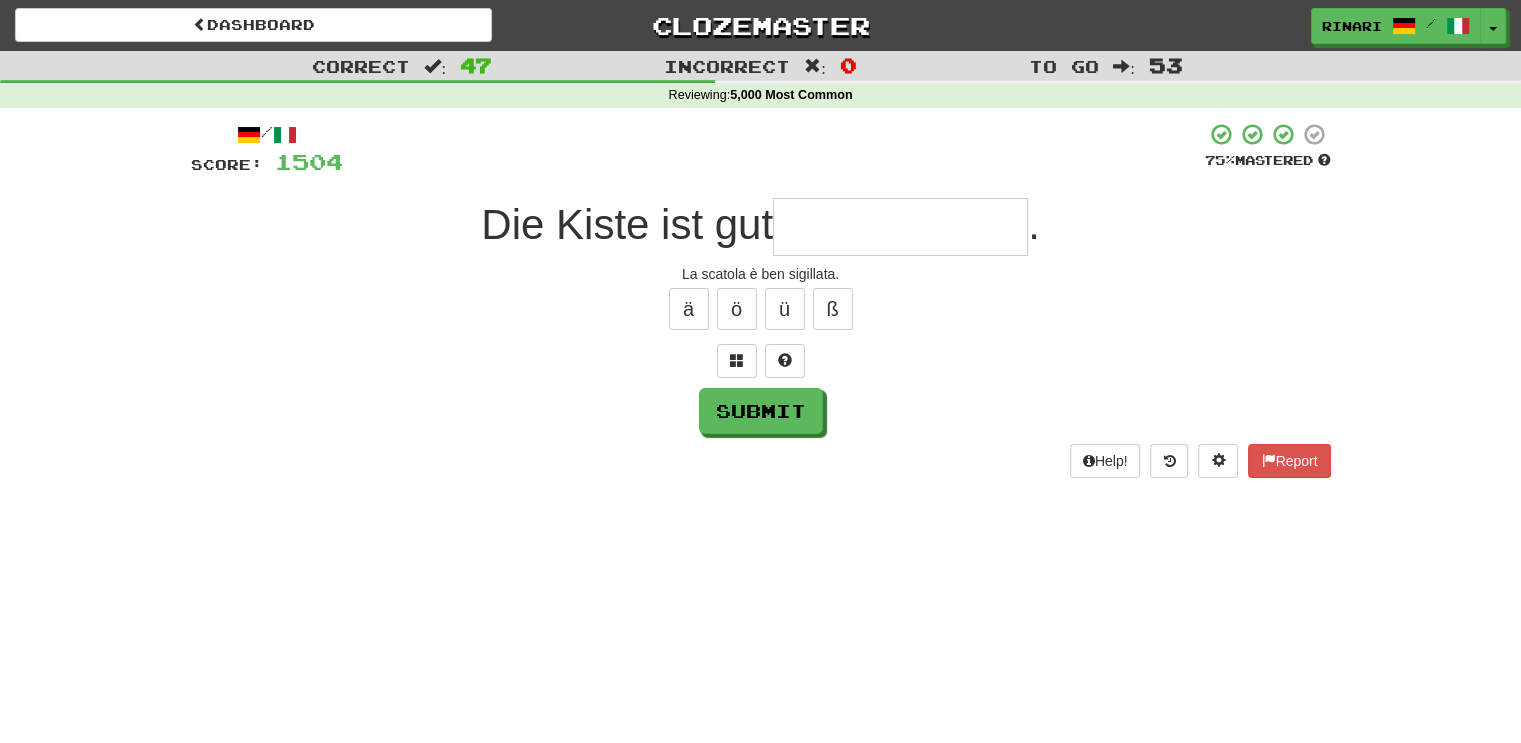 type on "*" 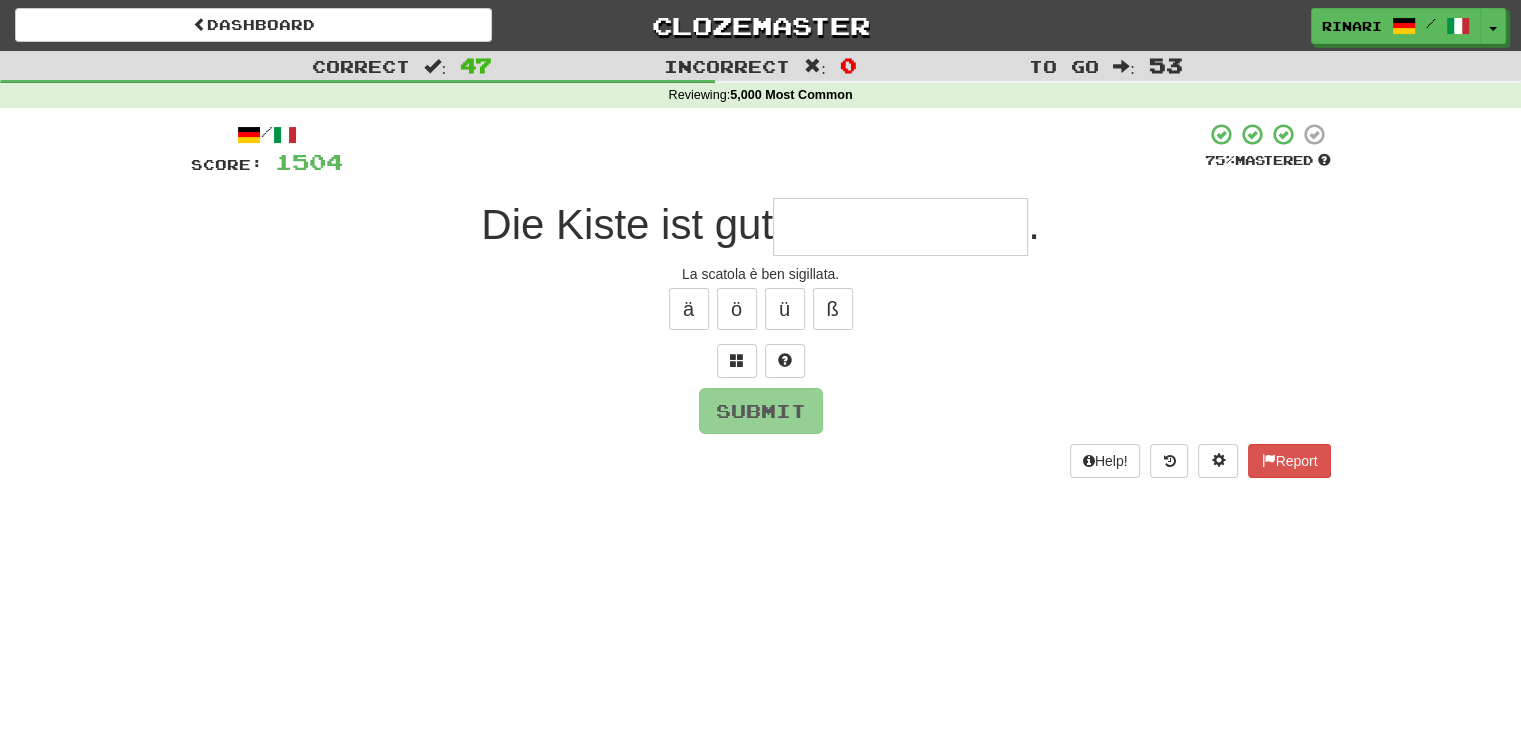 type on "*" 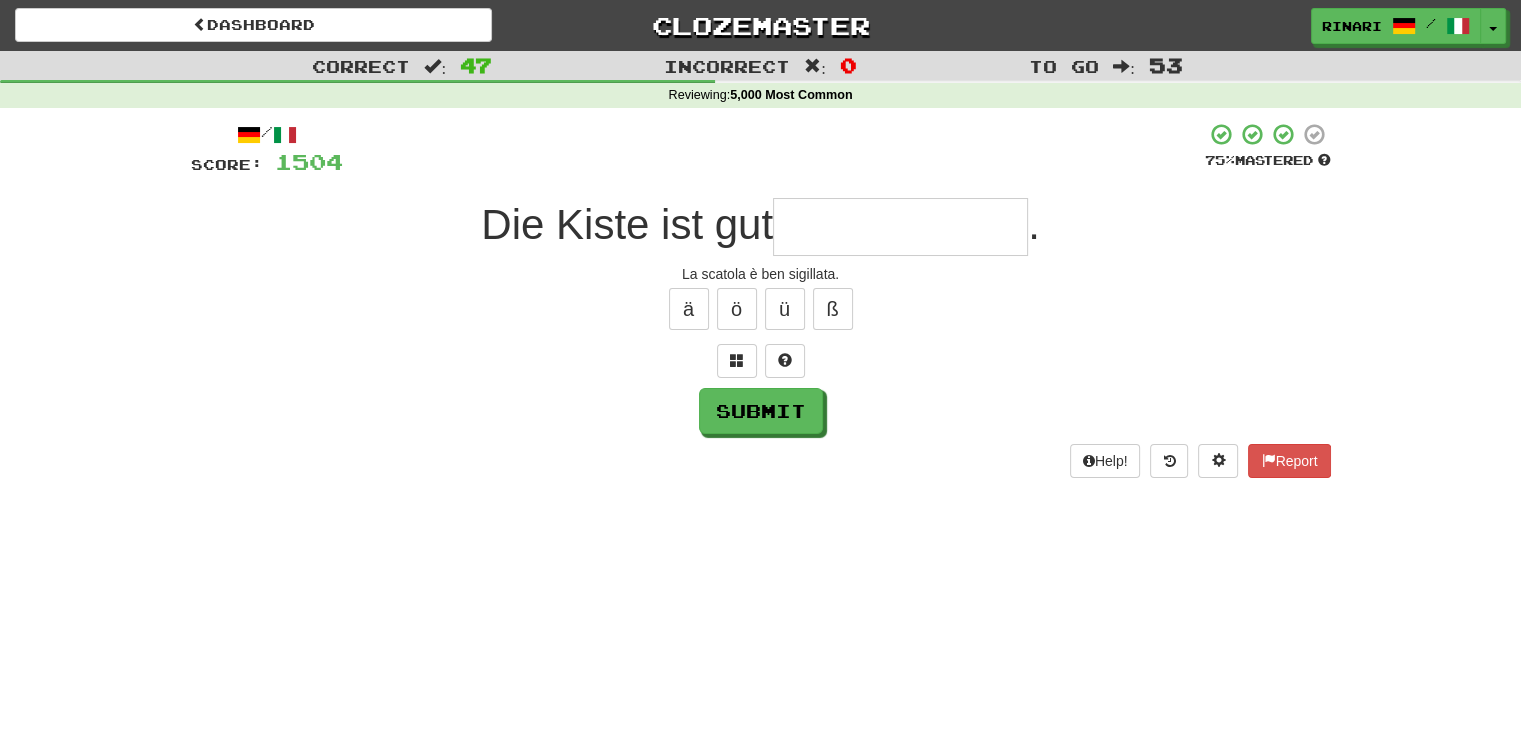type on "*" 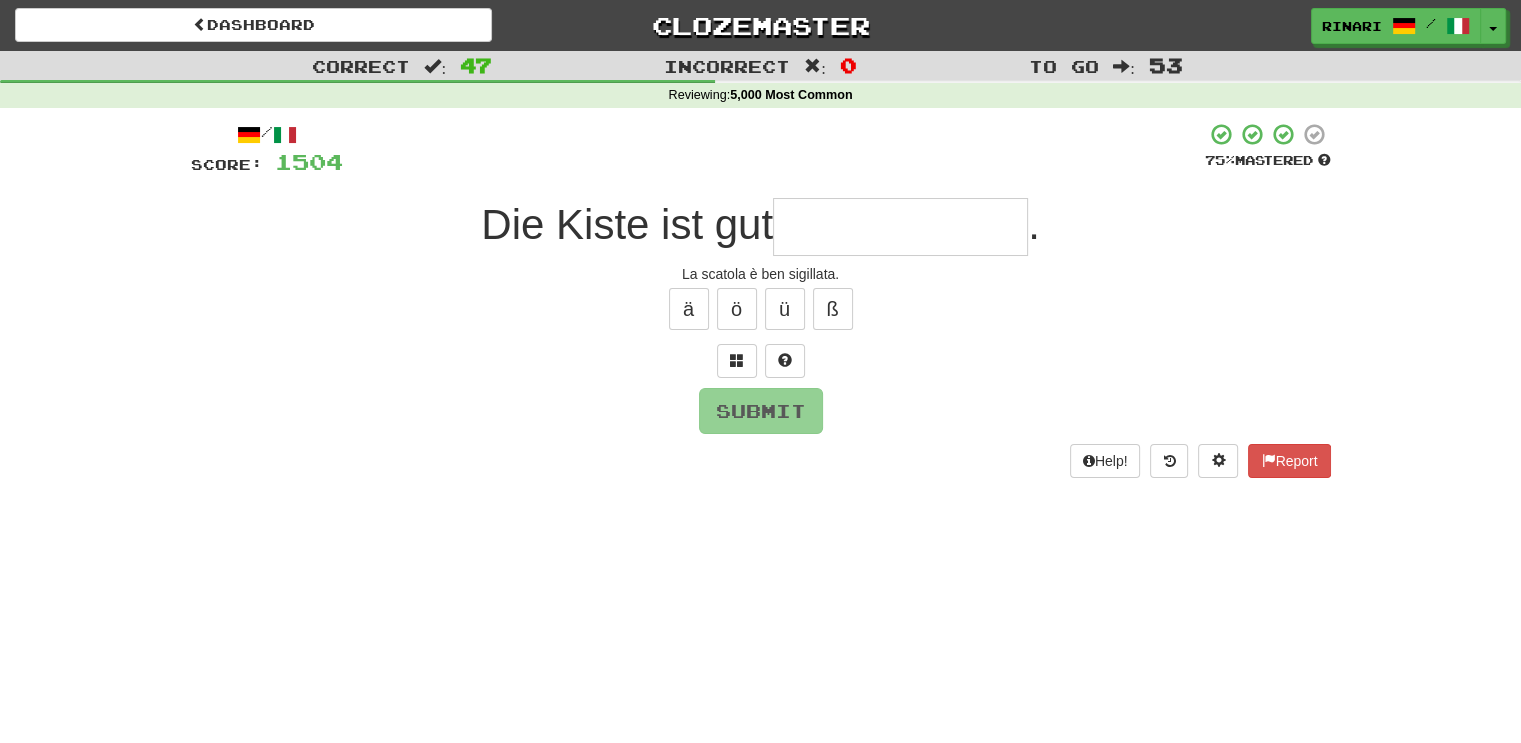 type on "*" 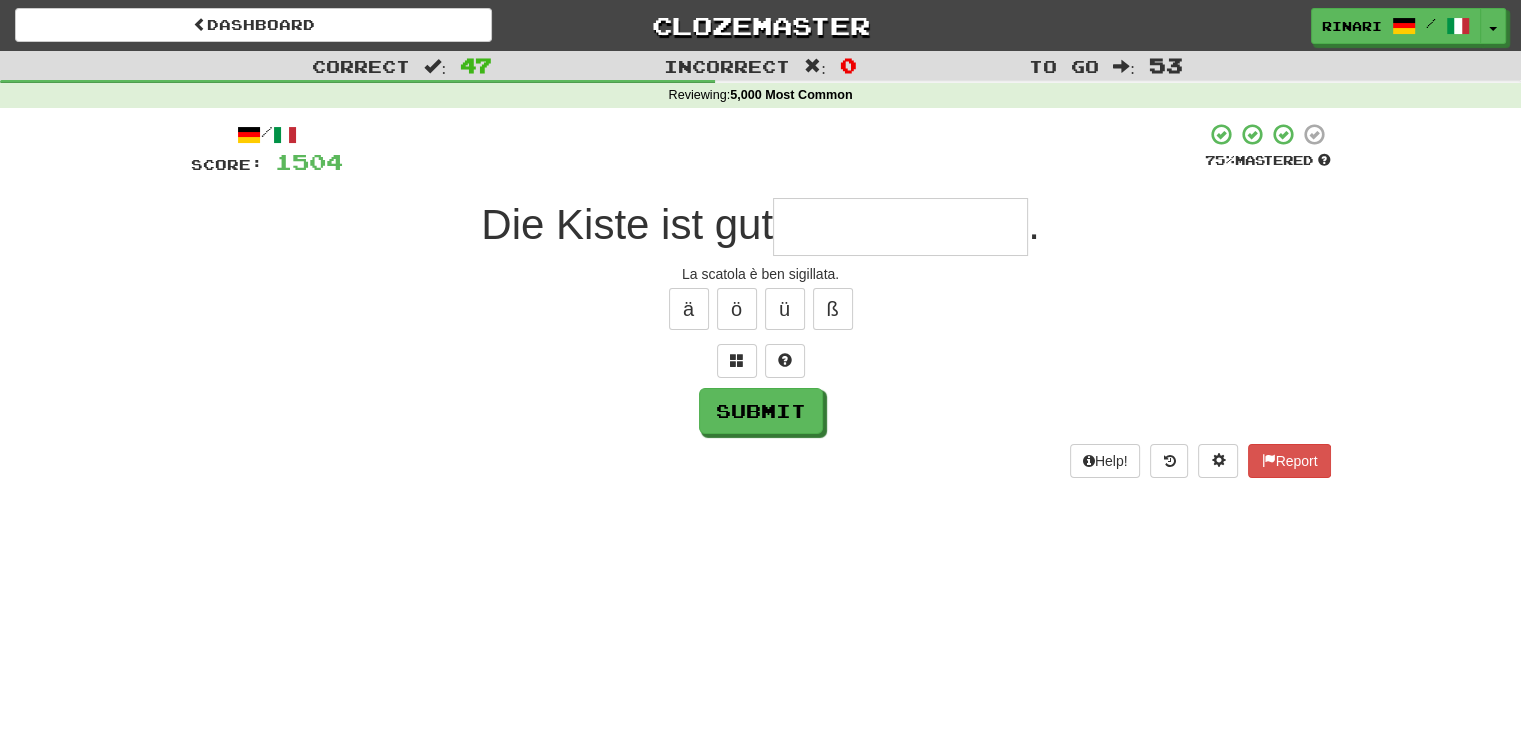 type on "*" 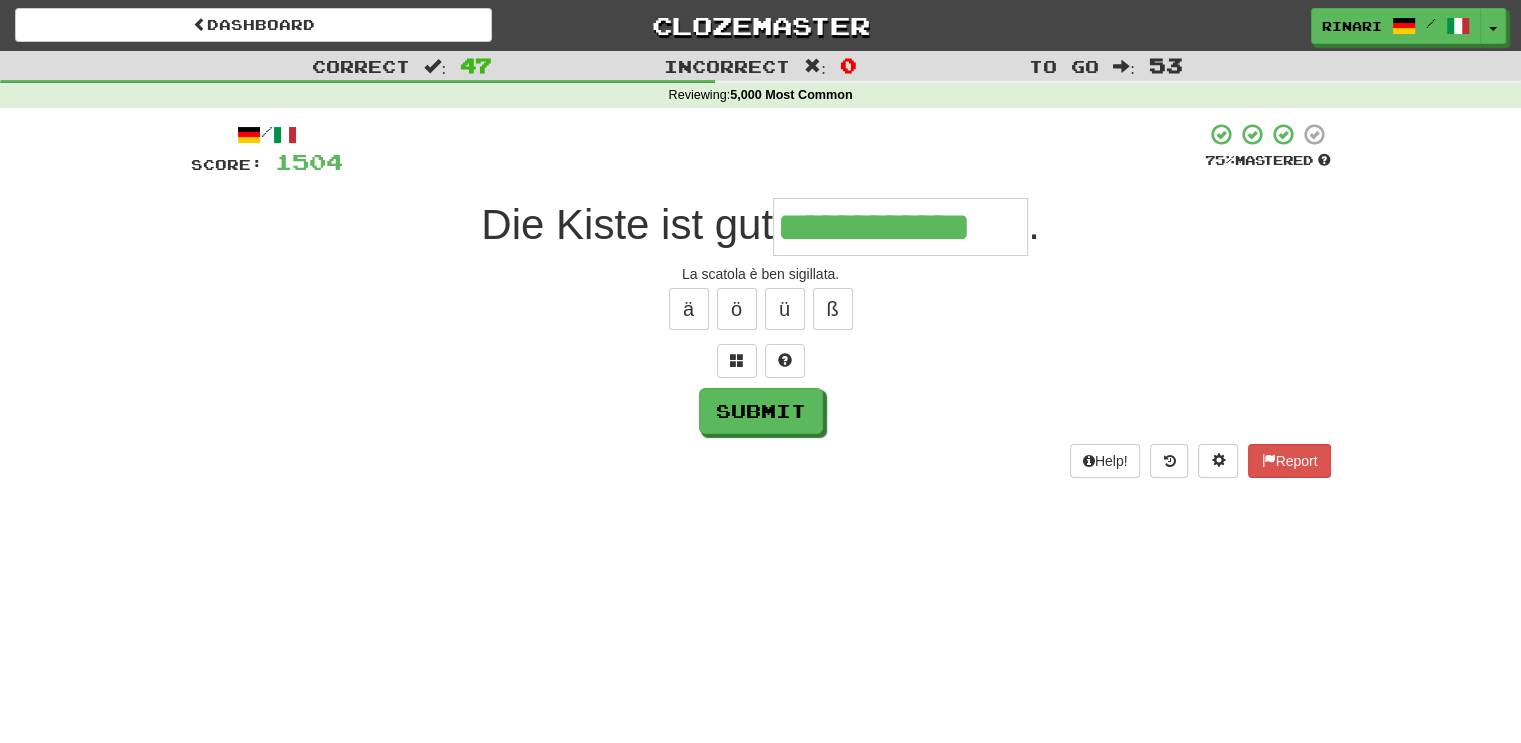 type on "**********" 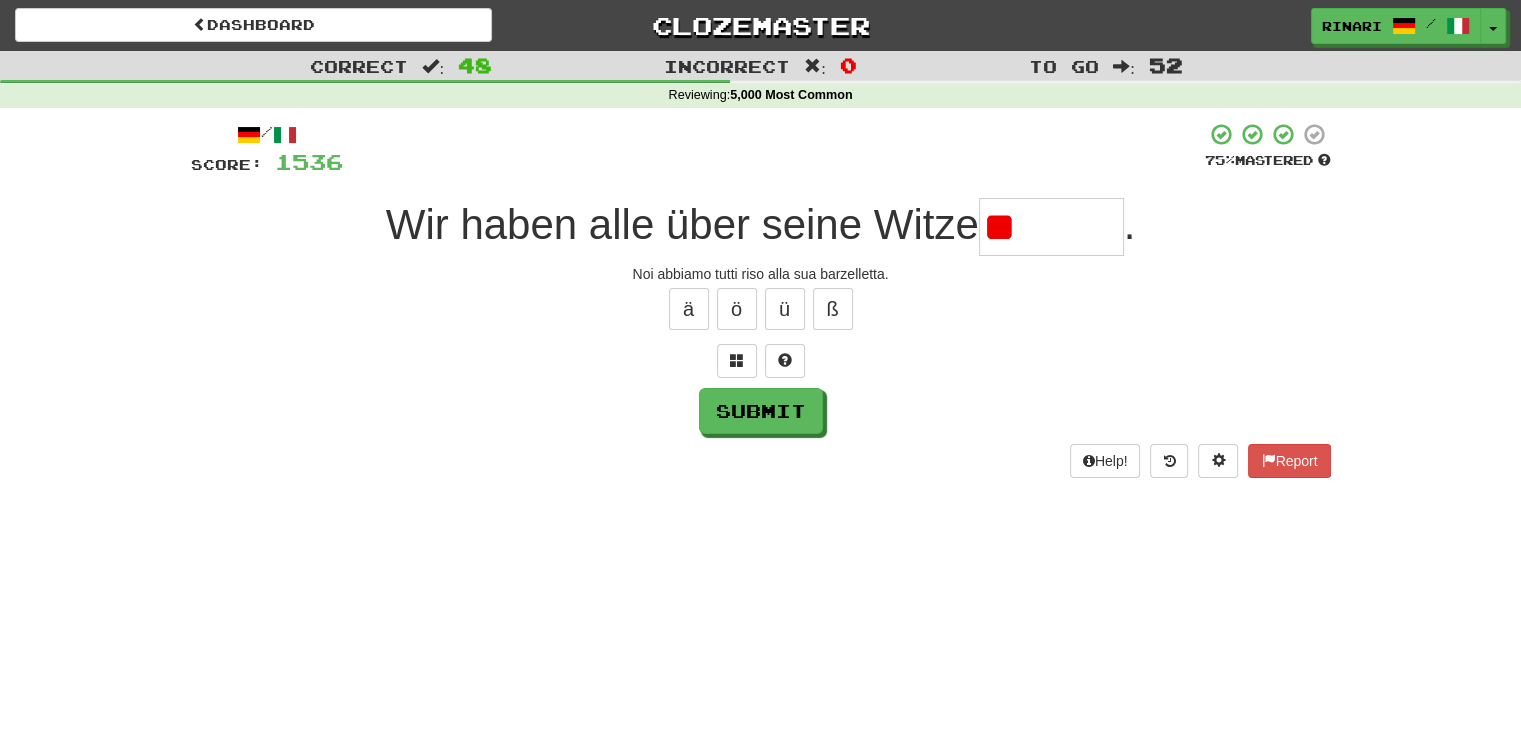 type on "*" 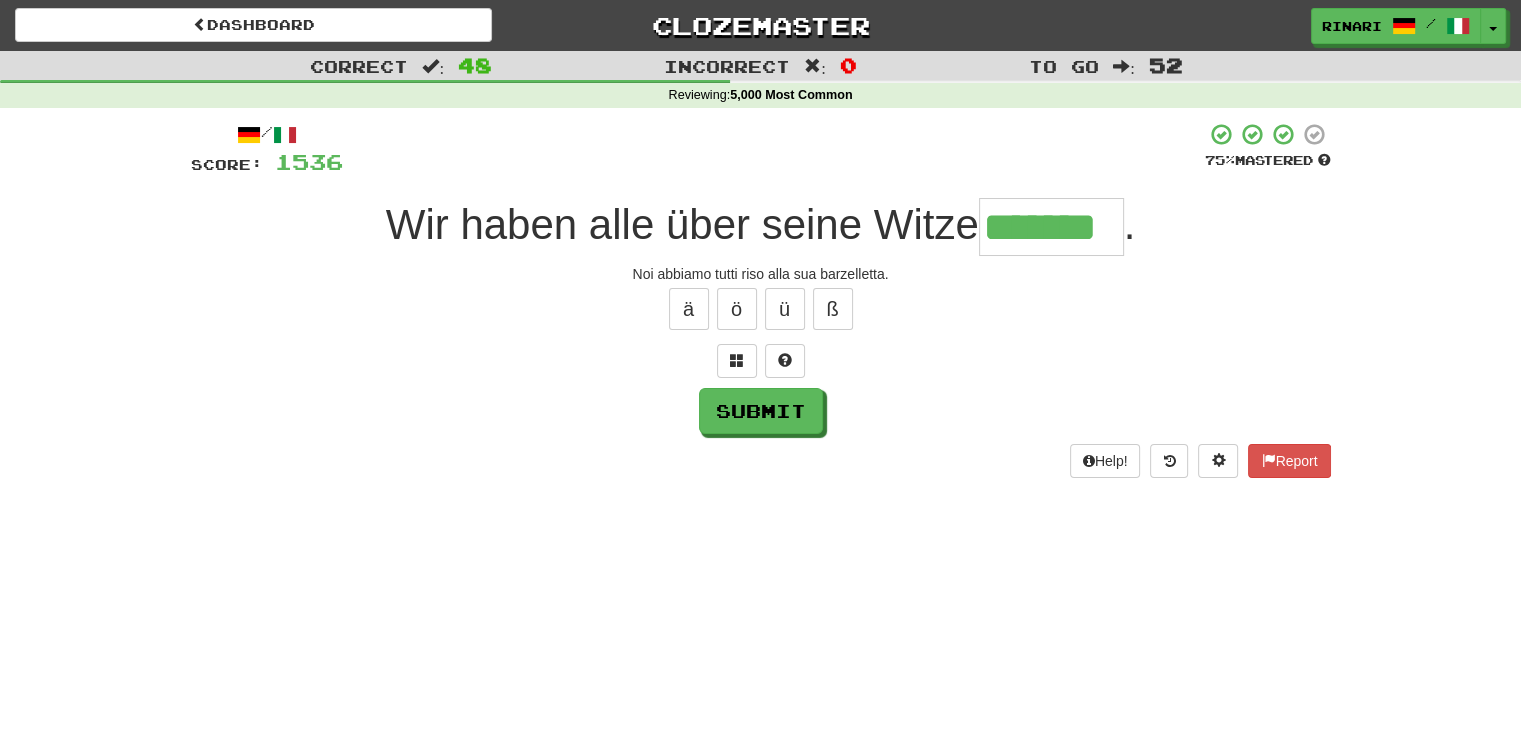 type on "*******" 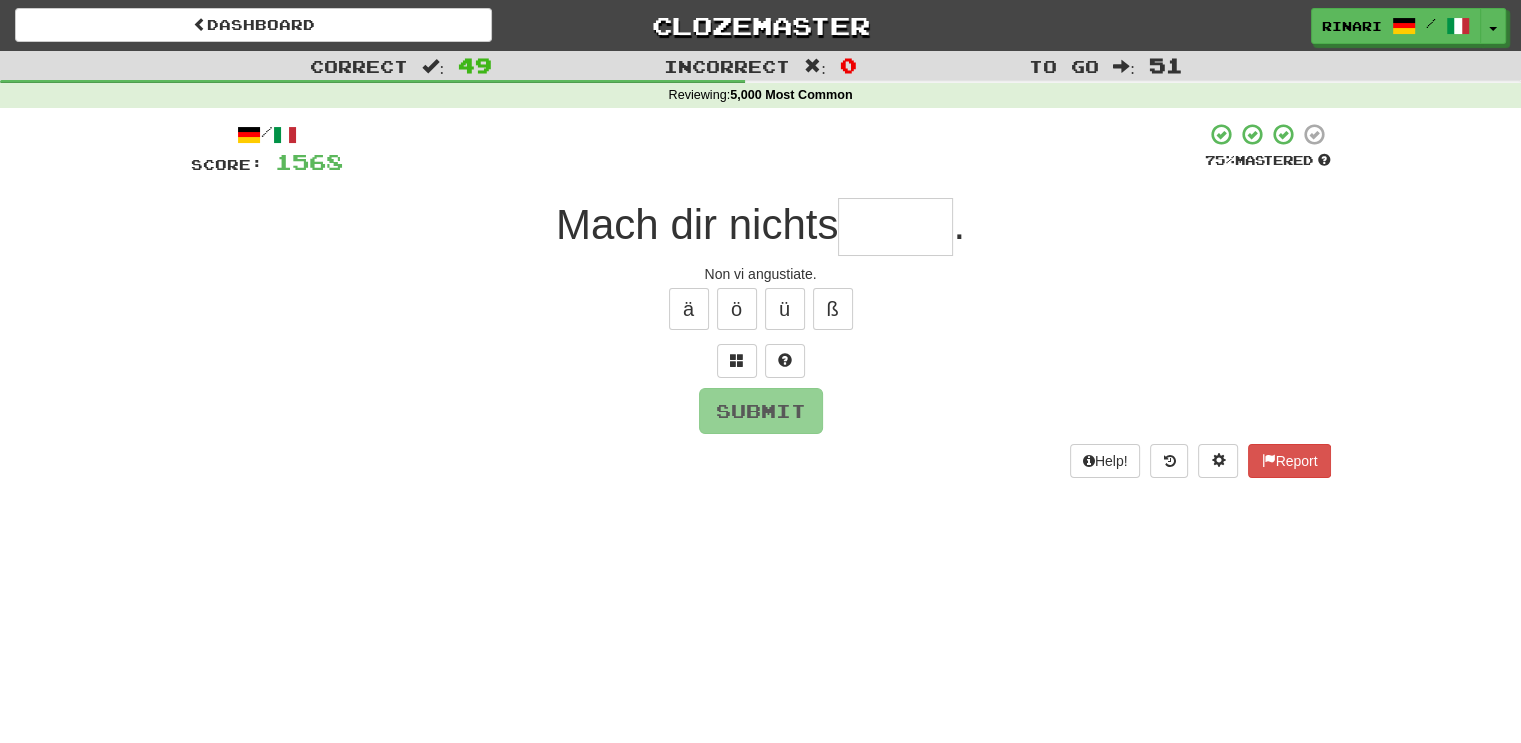 type on "*" 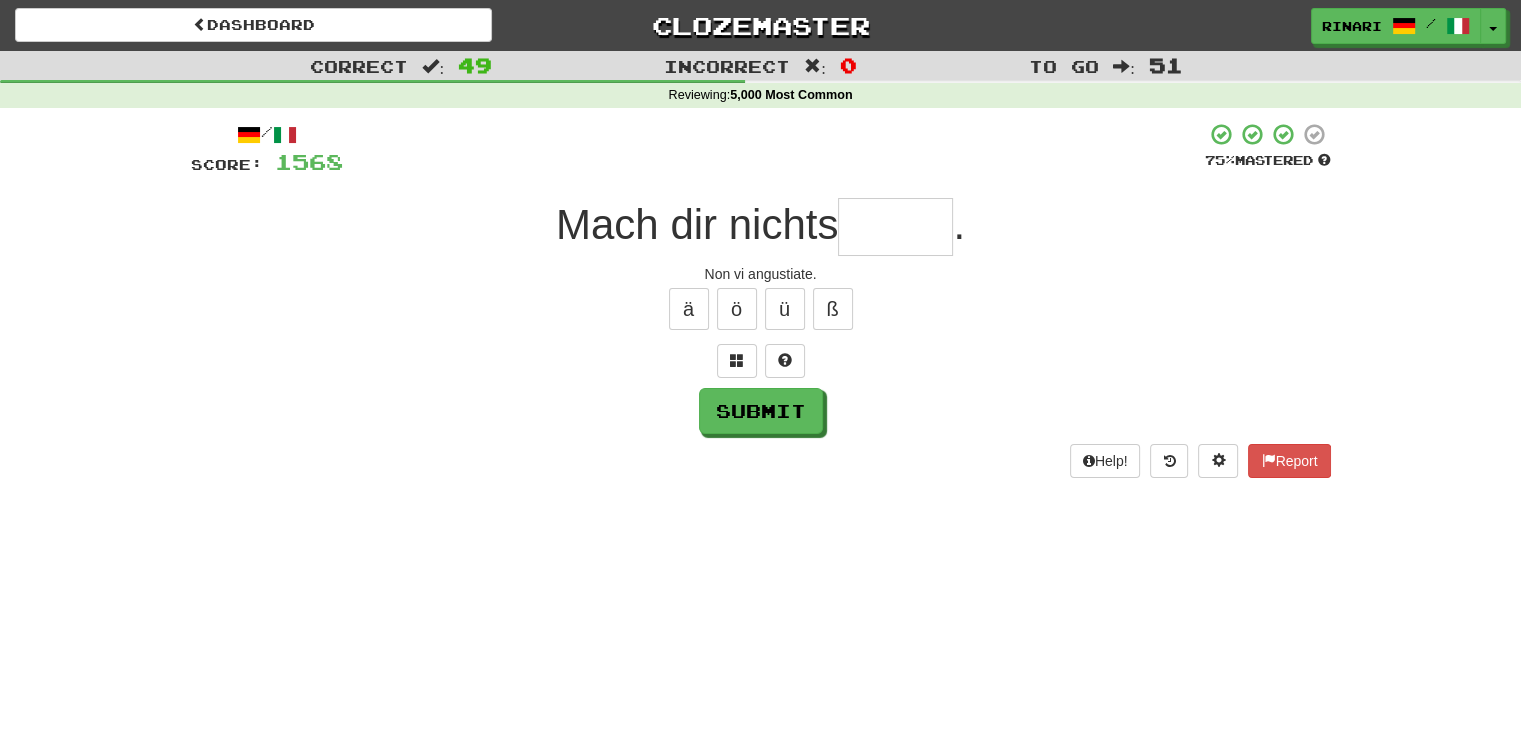type on "*" 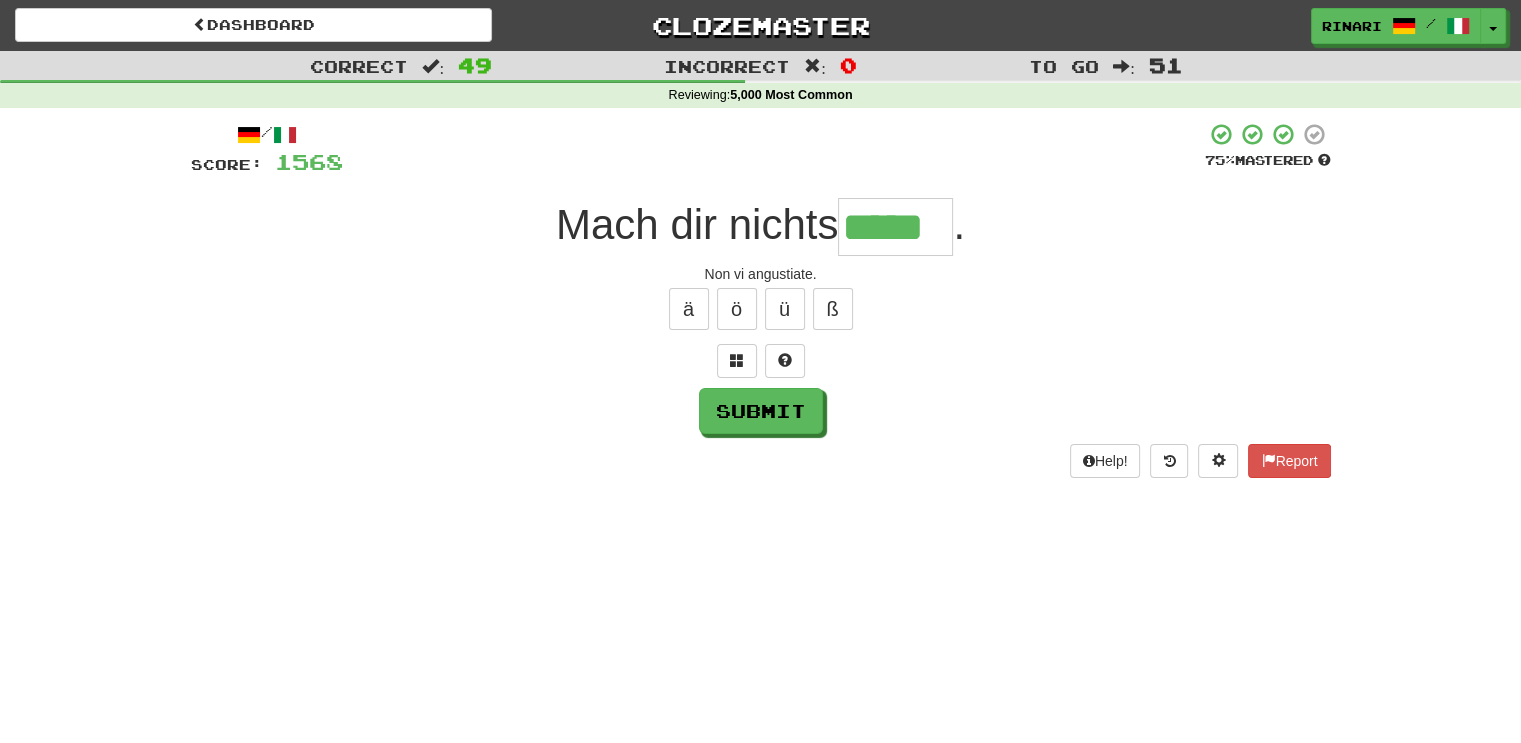 type on "*****" 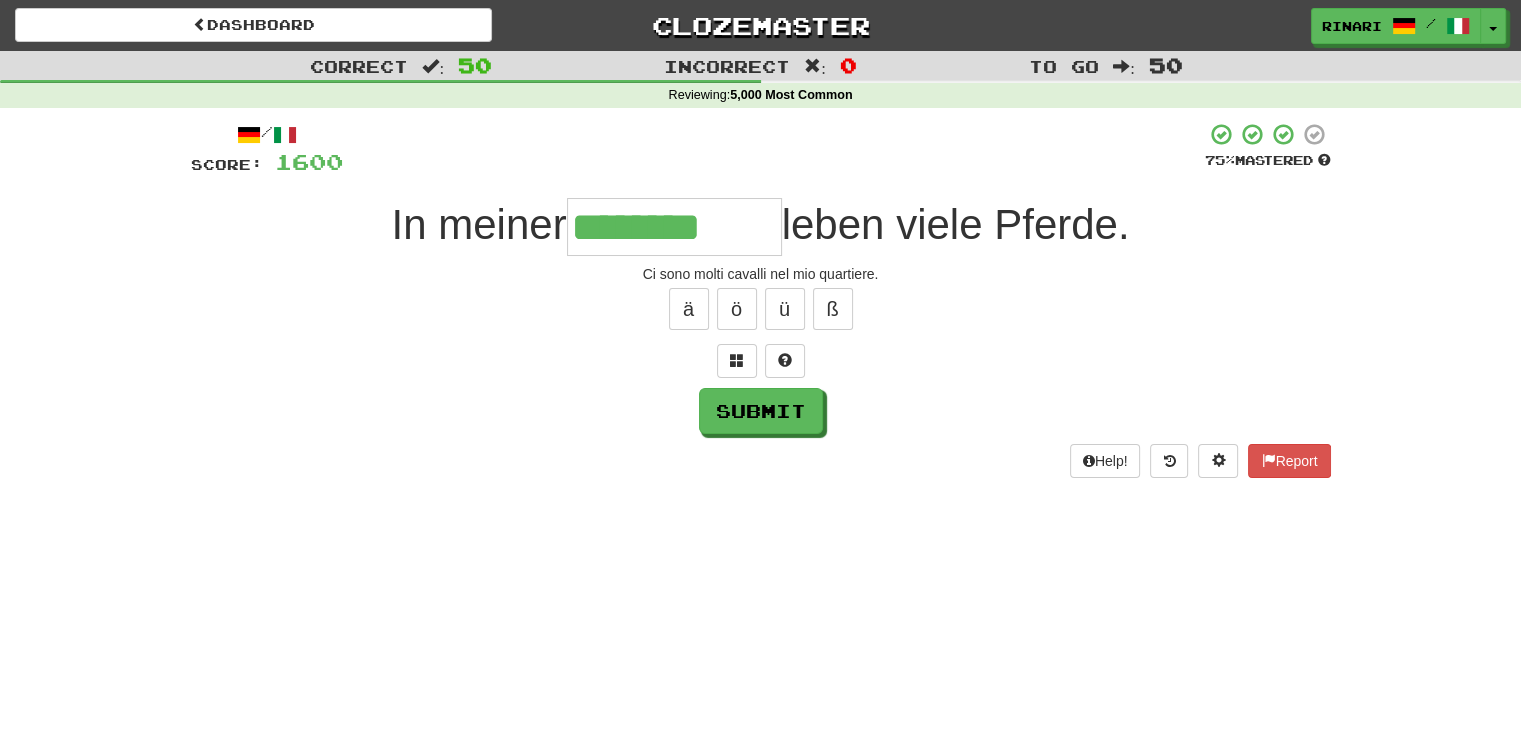 type on "********" 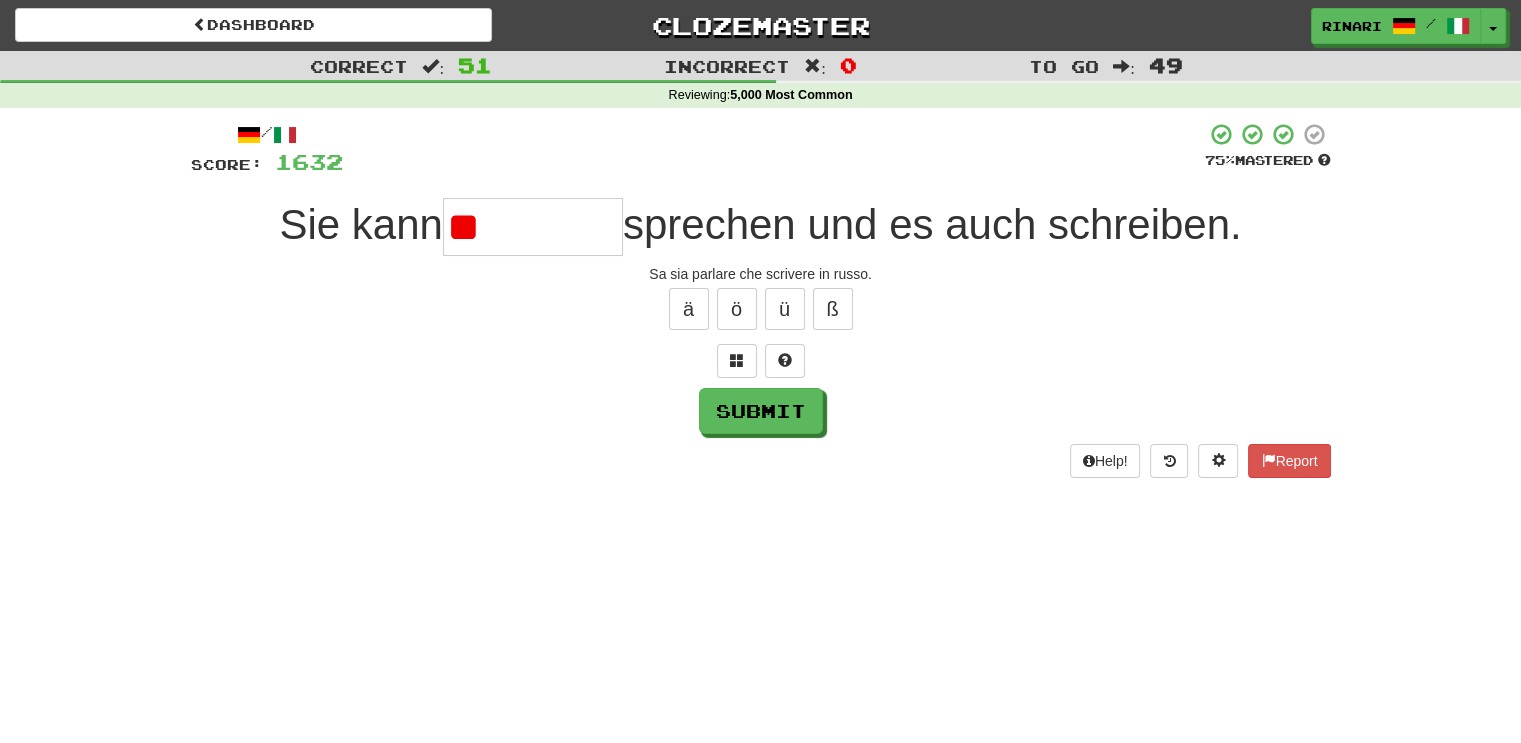 type on "*" 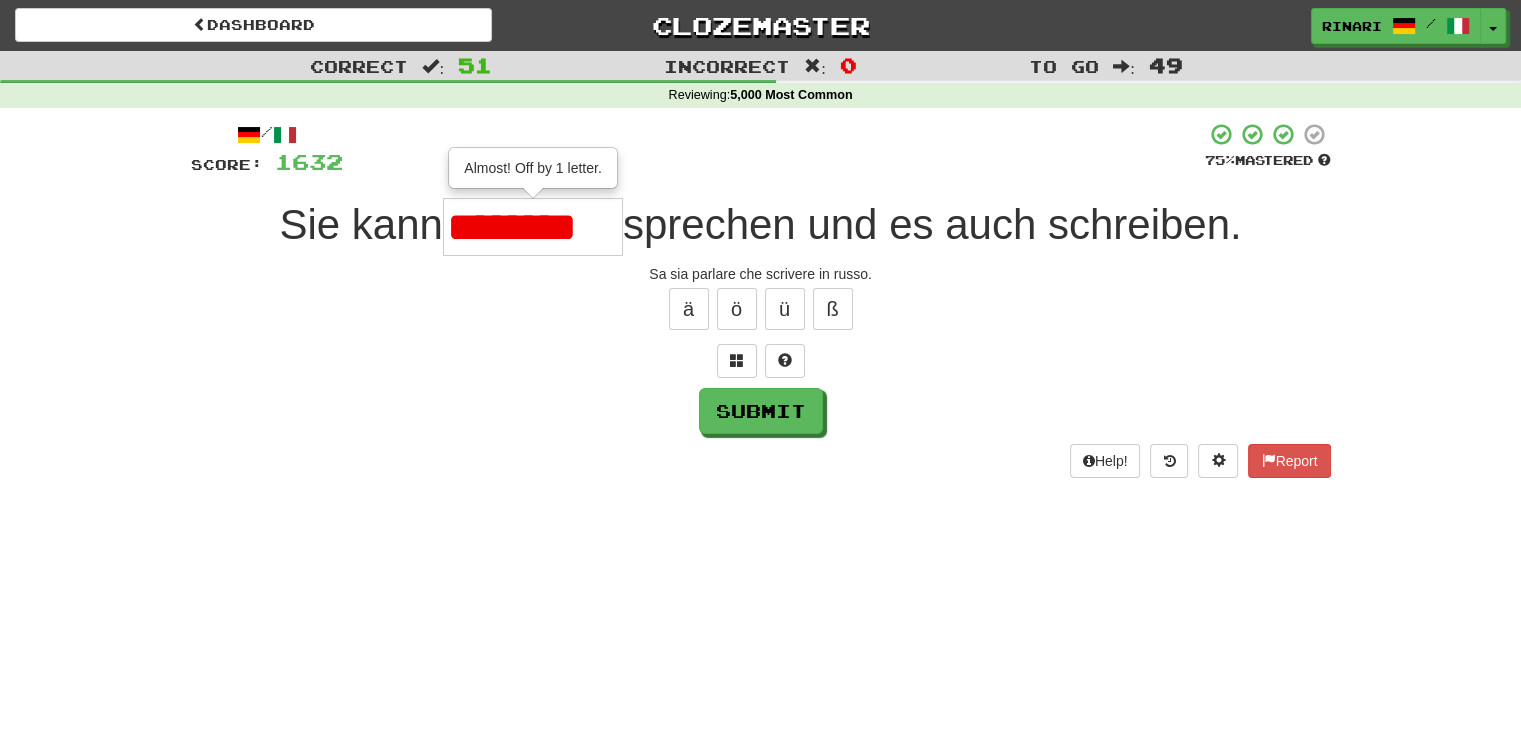 scroll, scrollTop: 0, scrollLeft: 0, axis: both 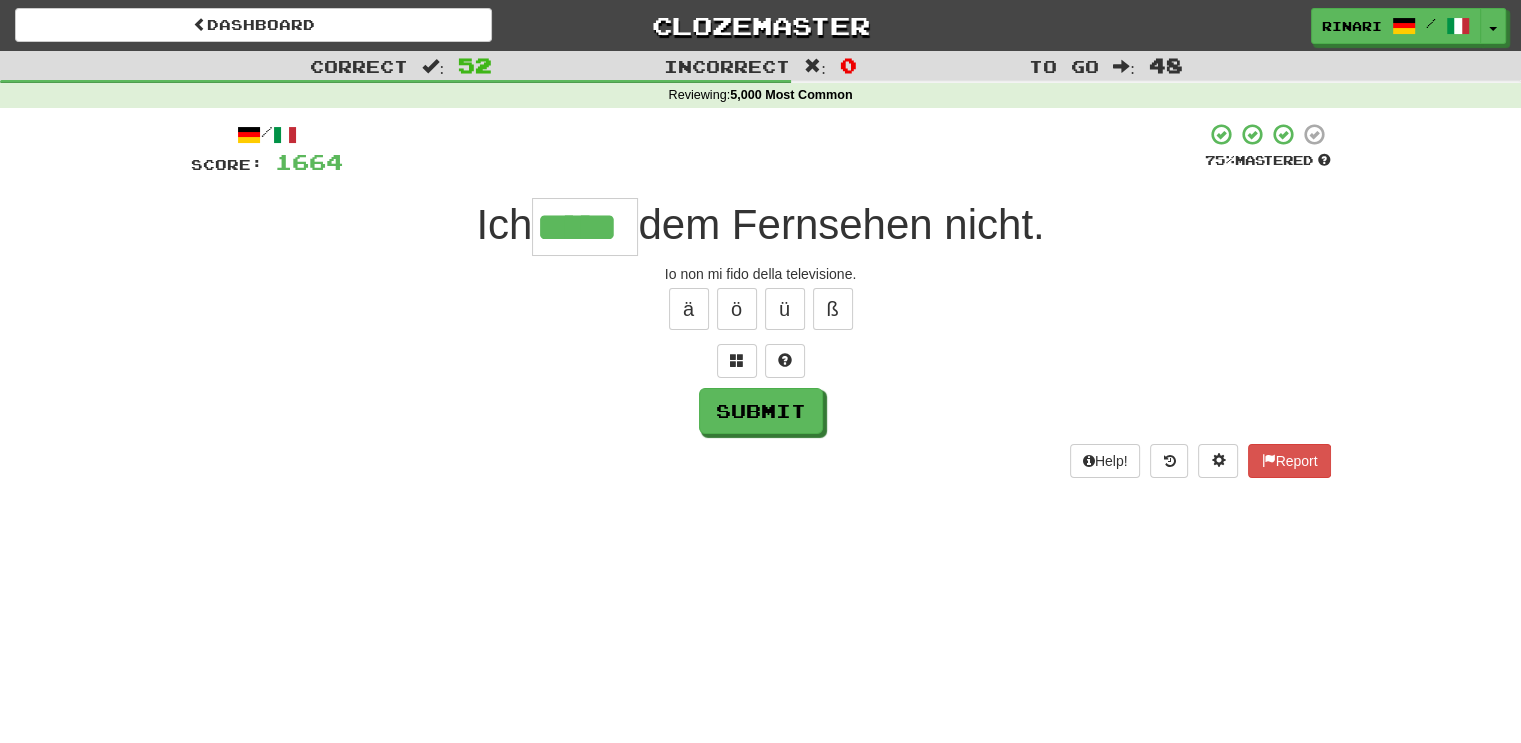 type on "*****" 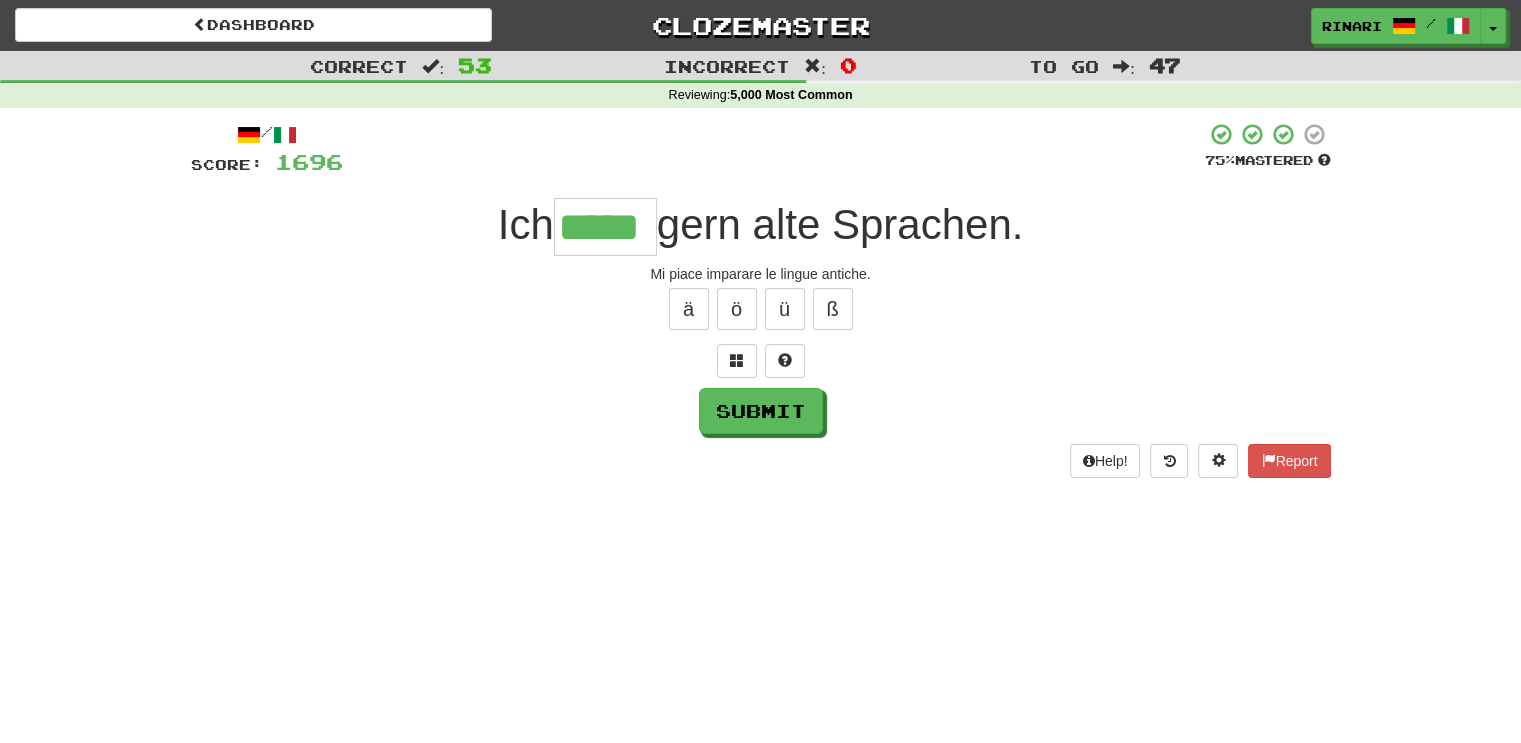type on "*****" 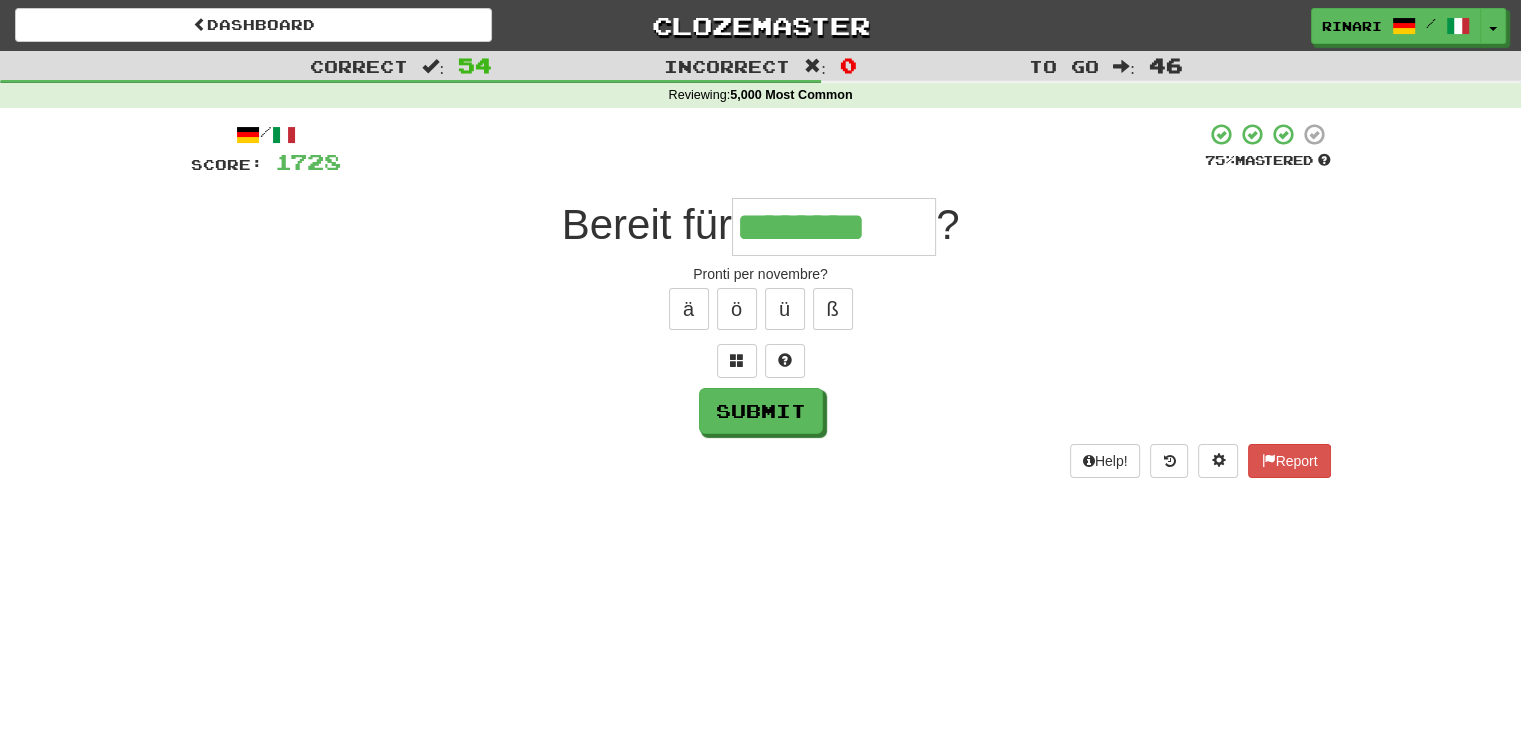 type on "********" 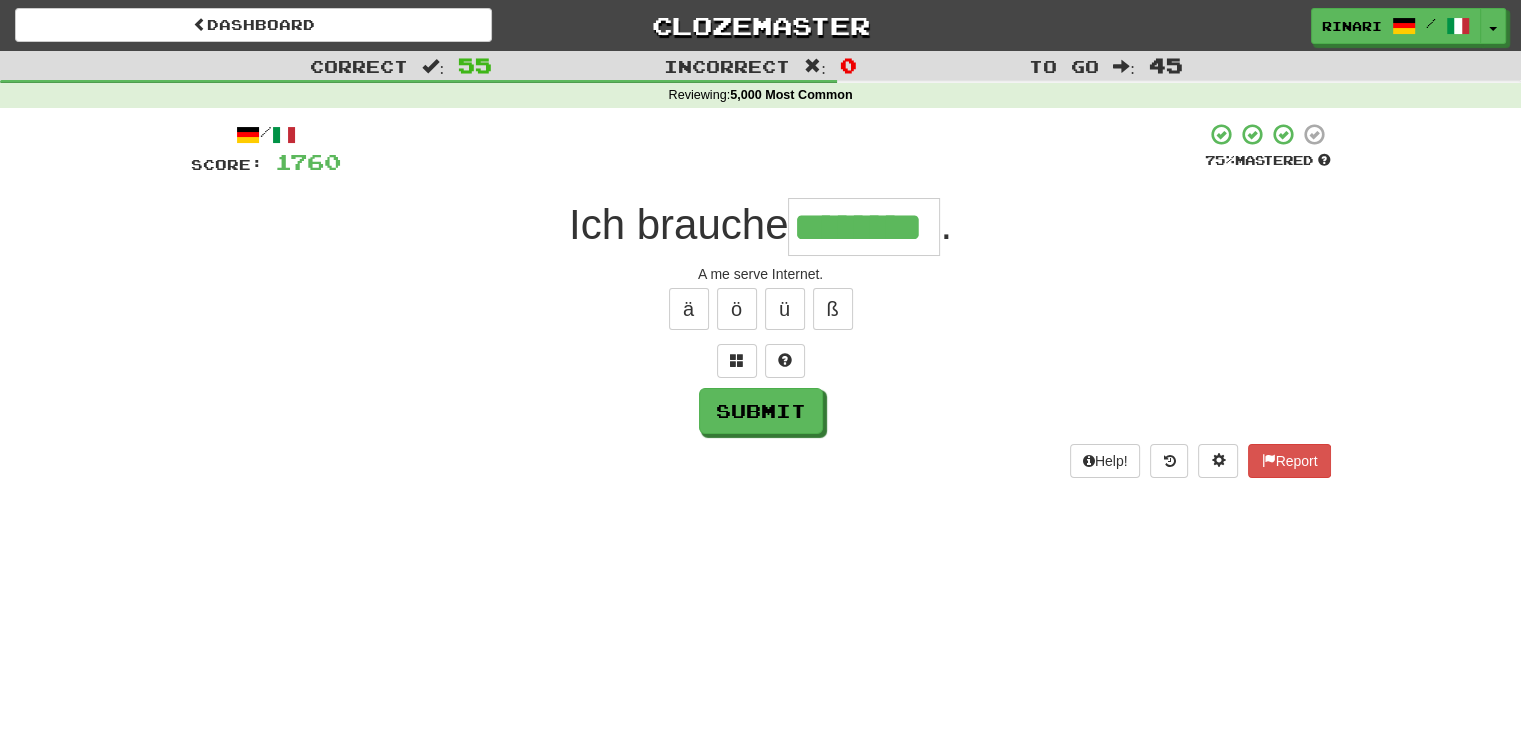 type on "********" 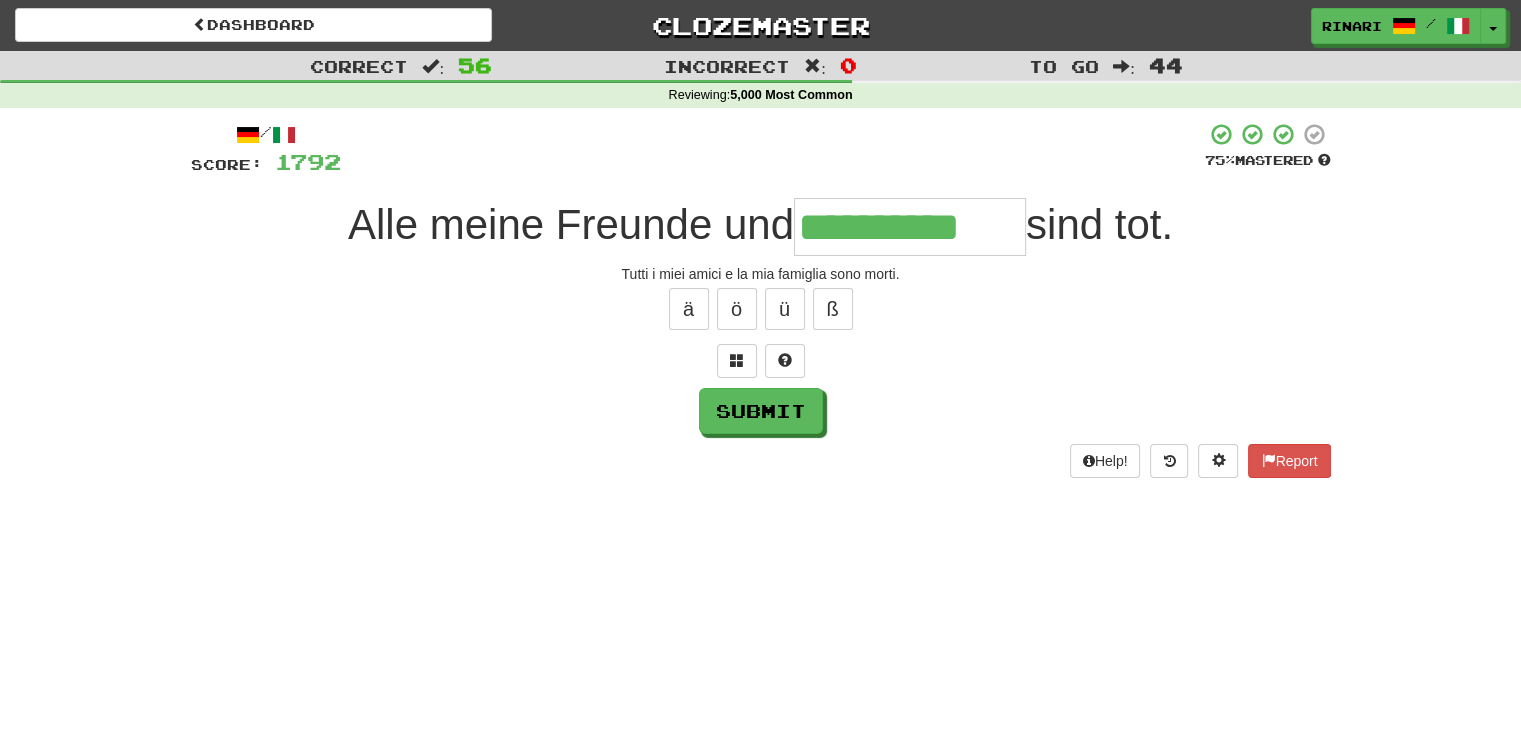 type on "**********" 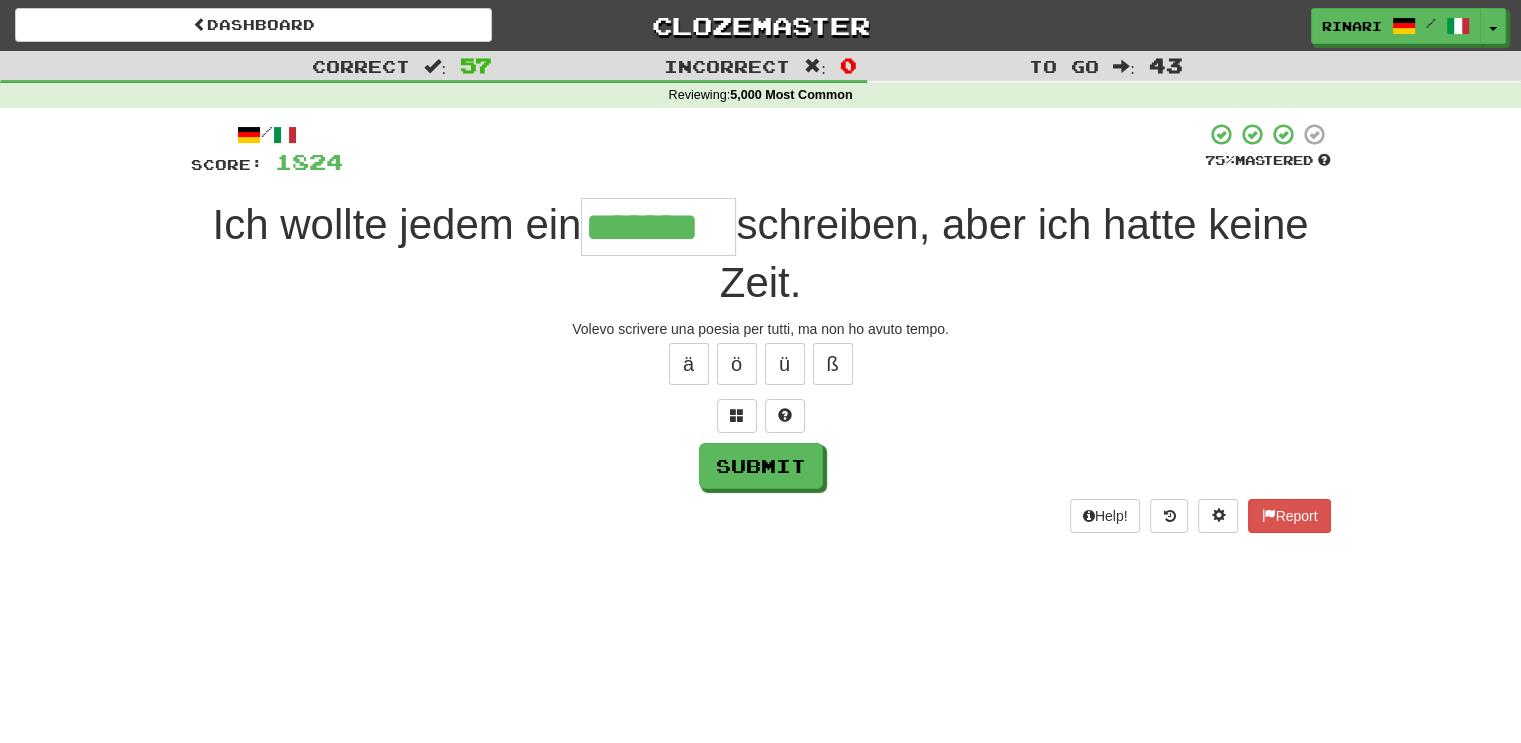 type on "*******" 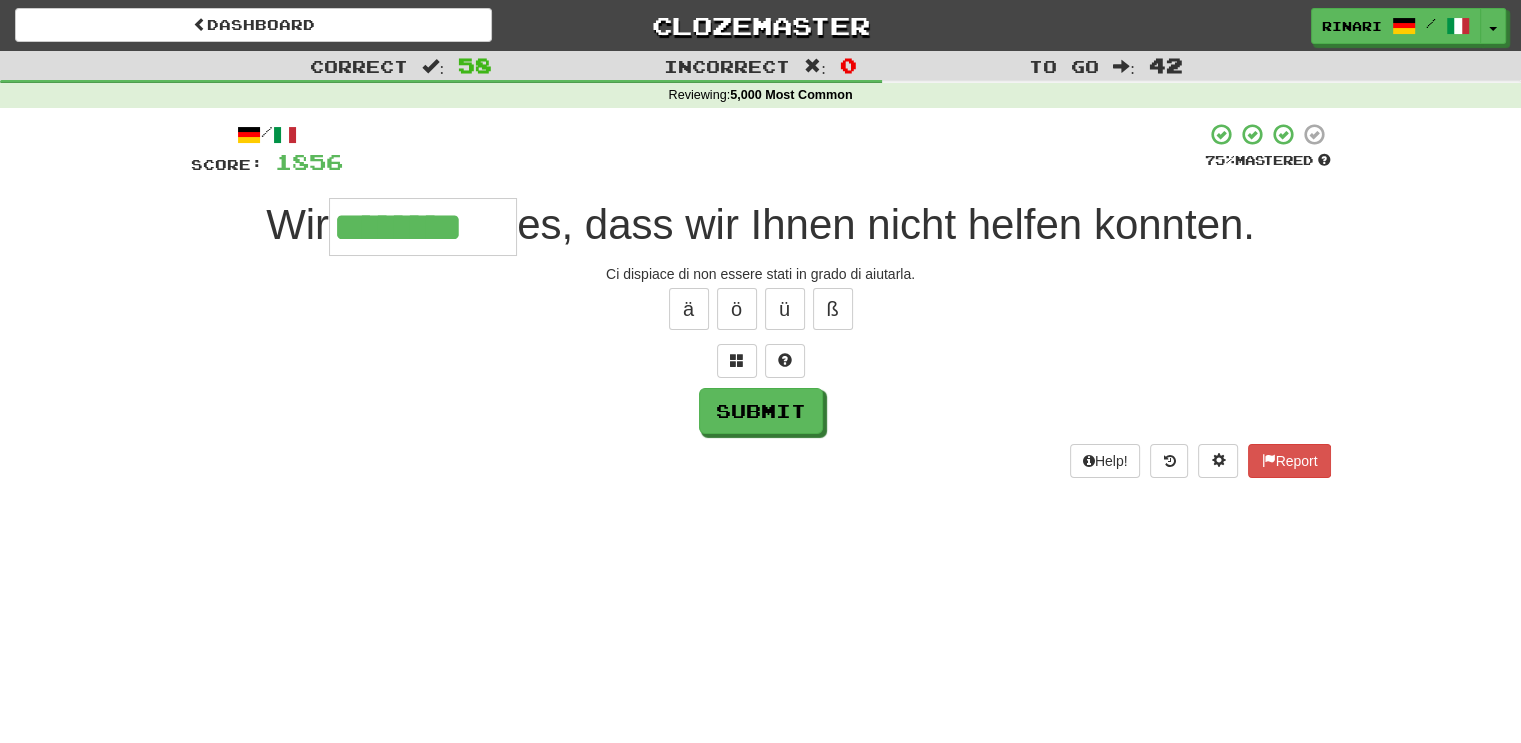 type on "********" 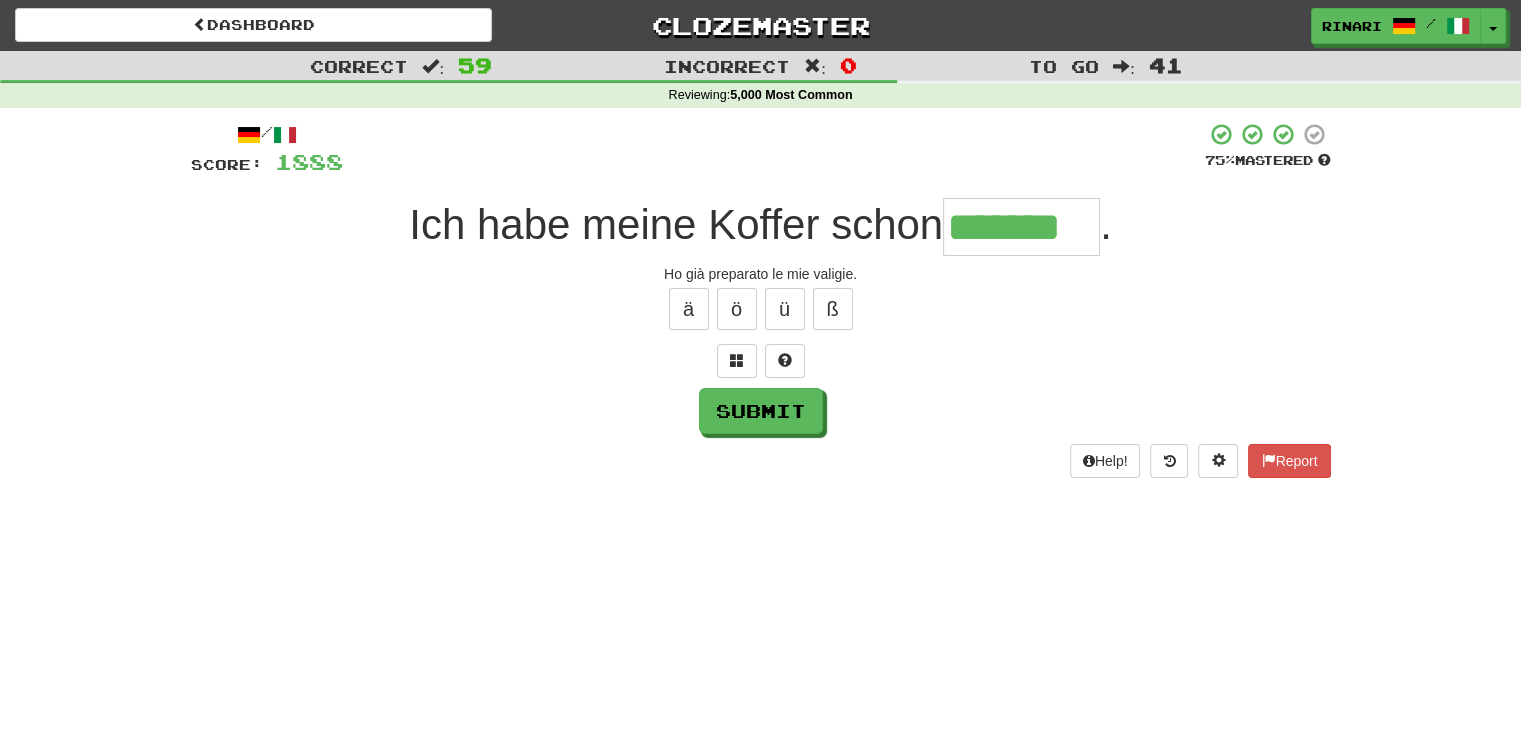 type on "*******" 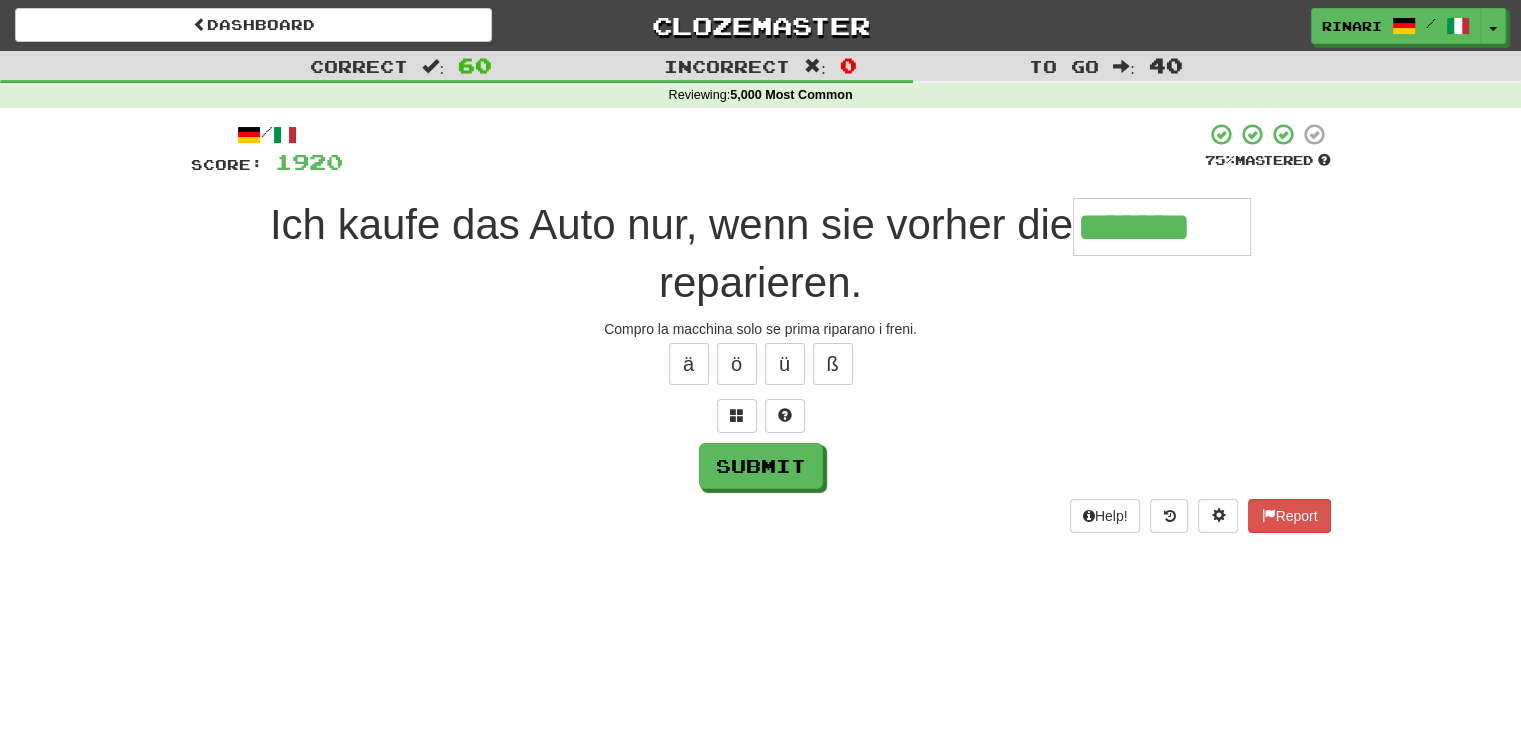 type on "*******" 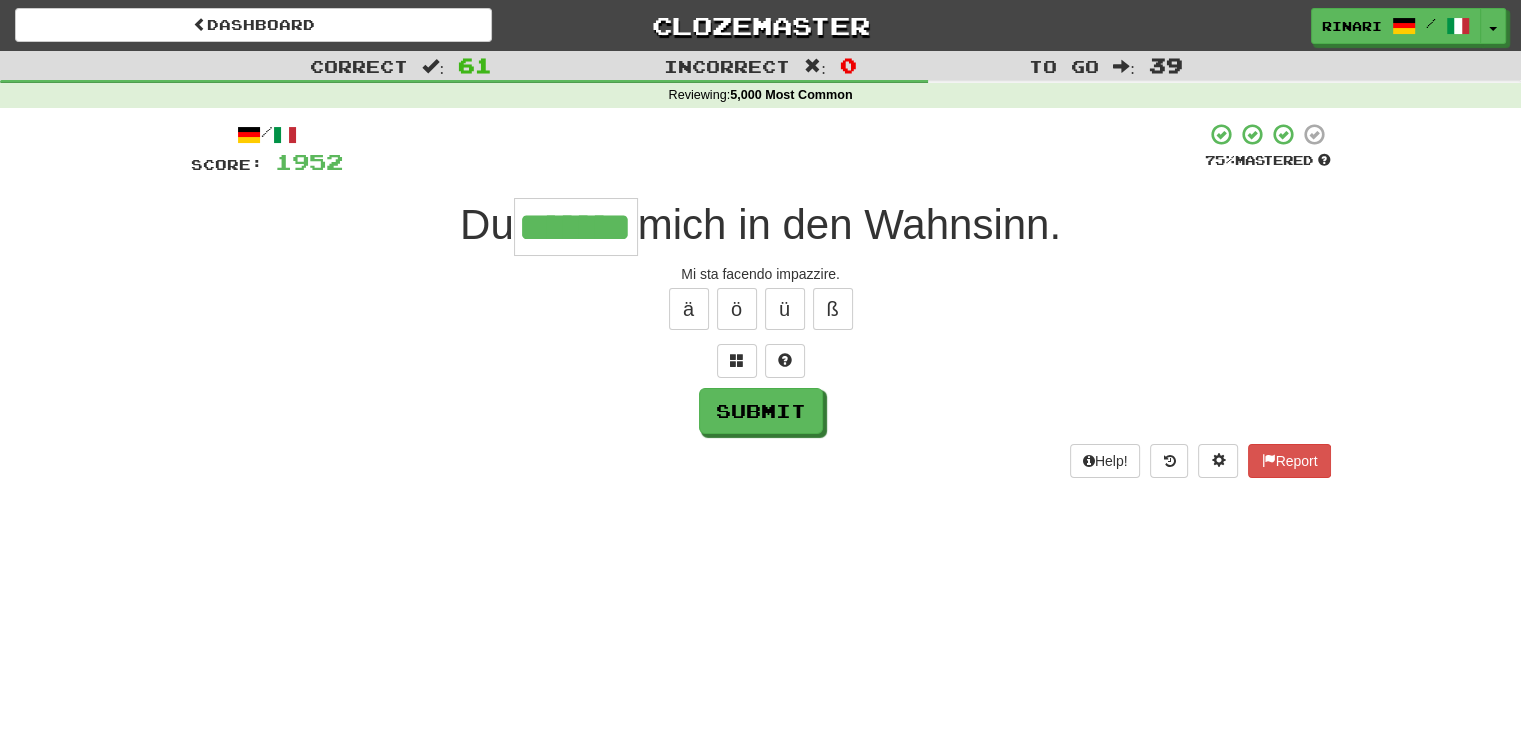 type on "*******" 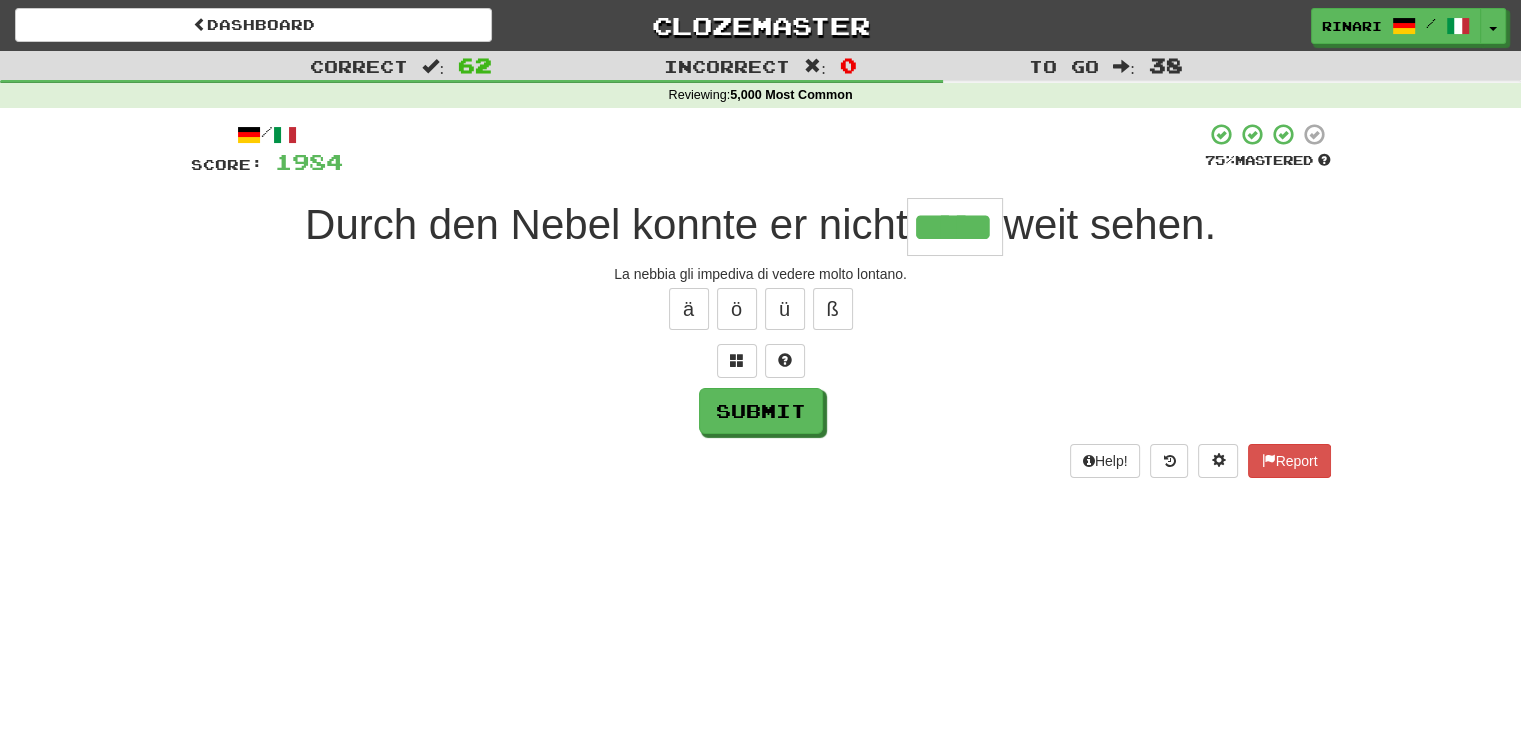 type on "*****" 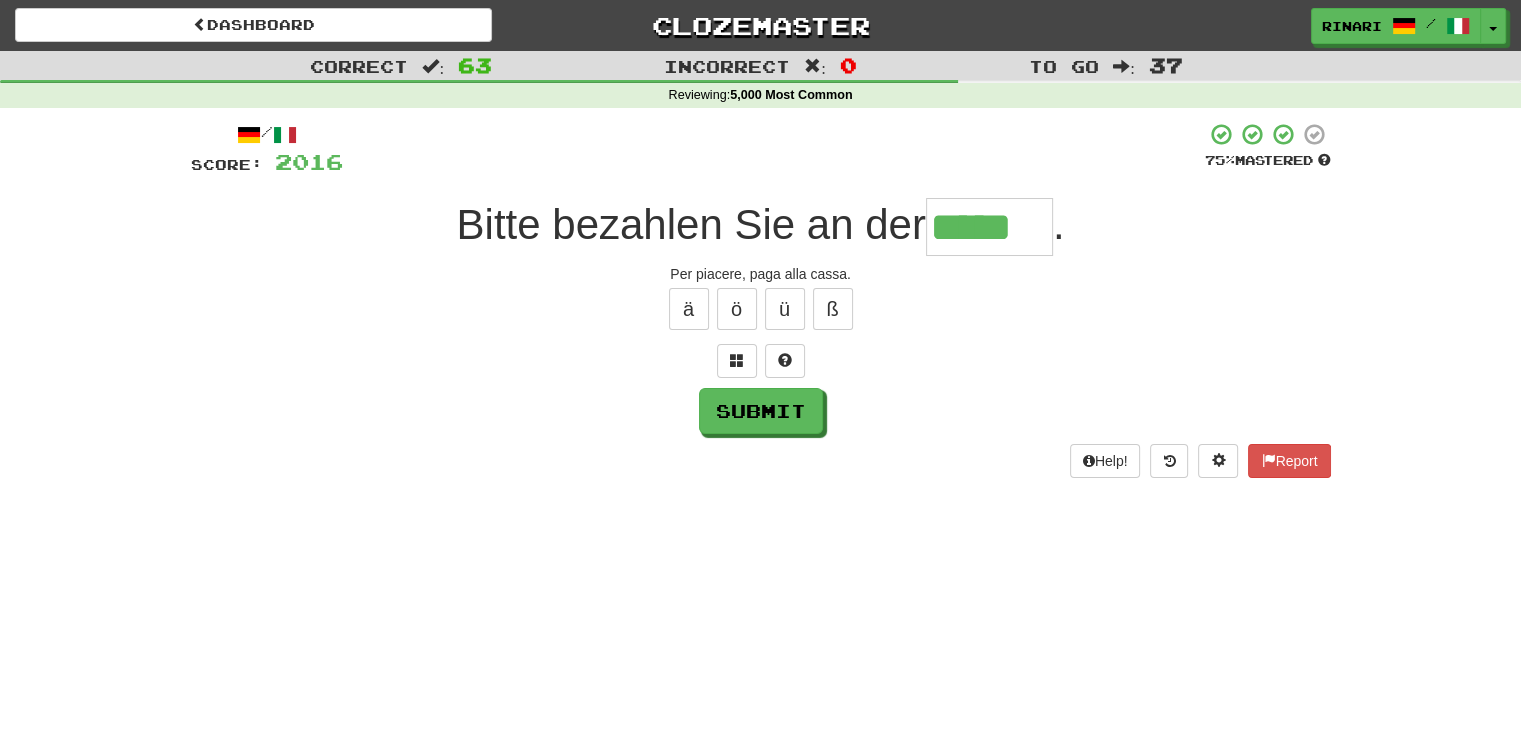 type on "*****" 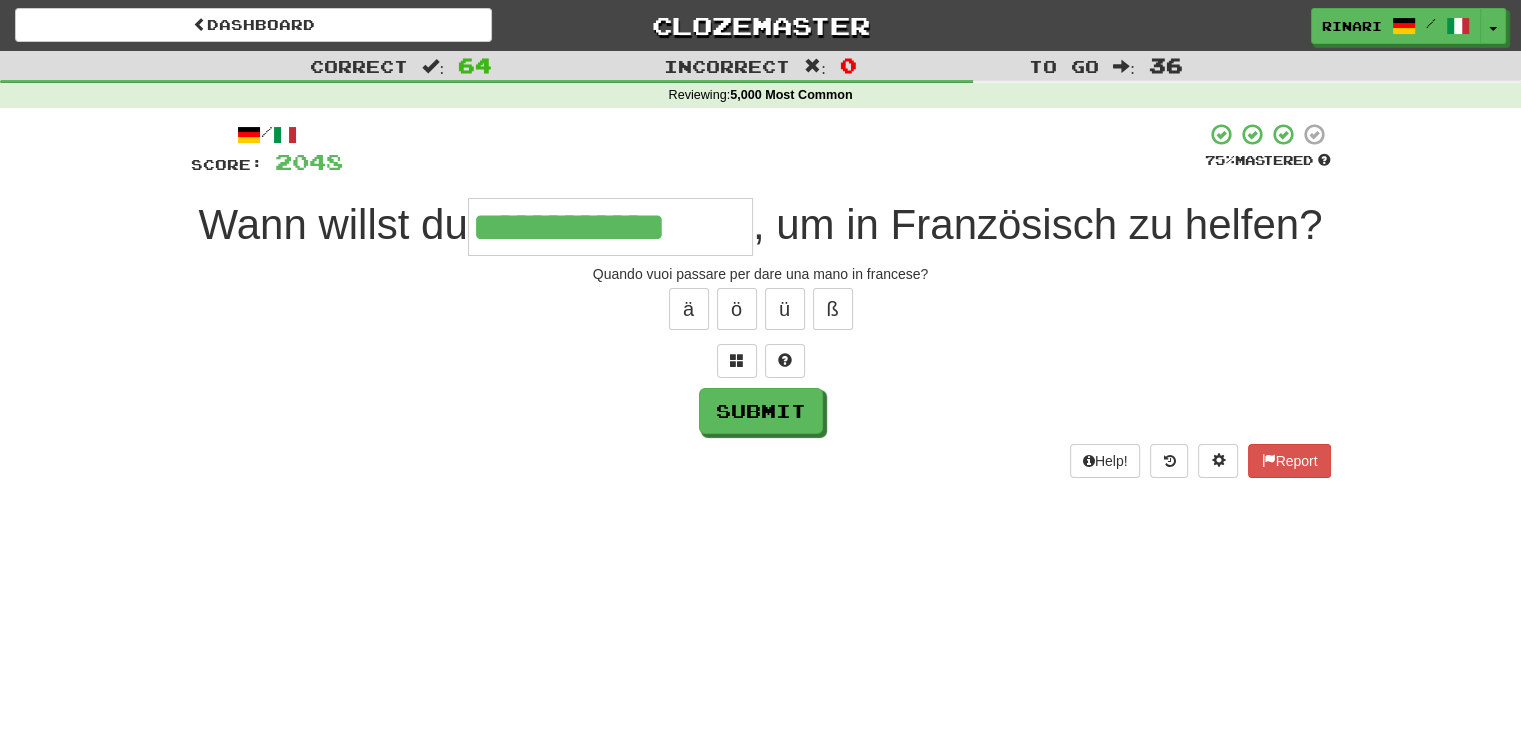 type on "**********" 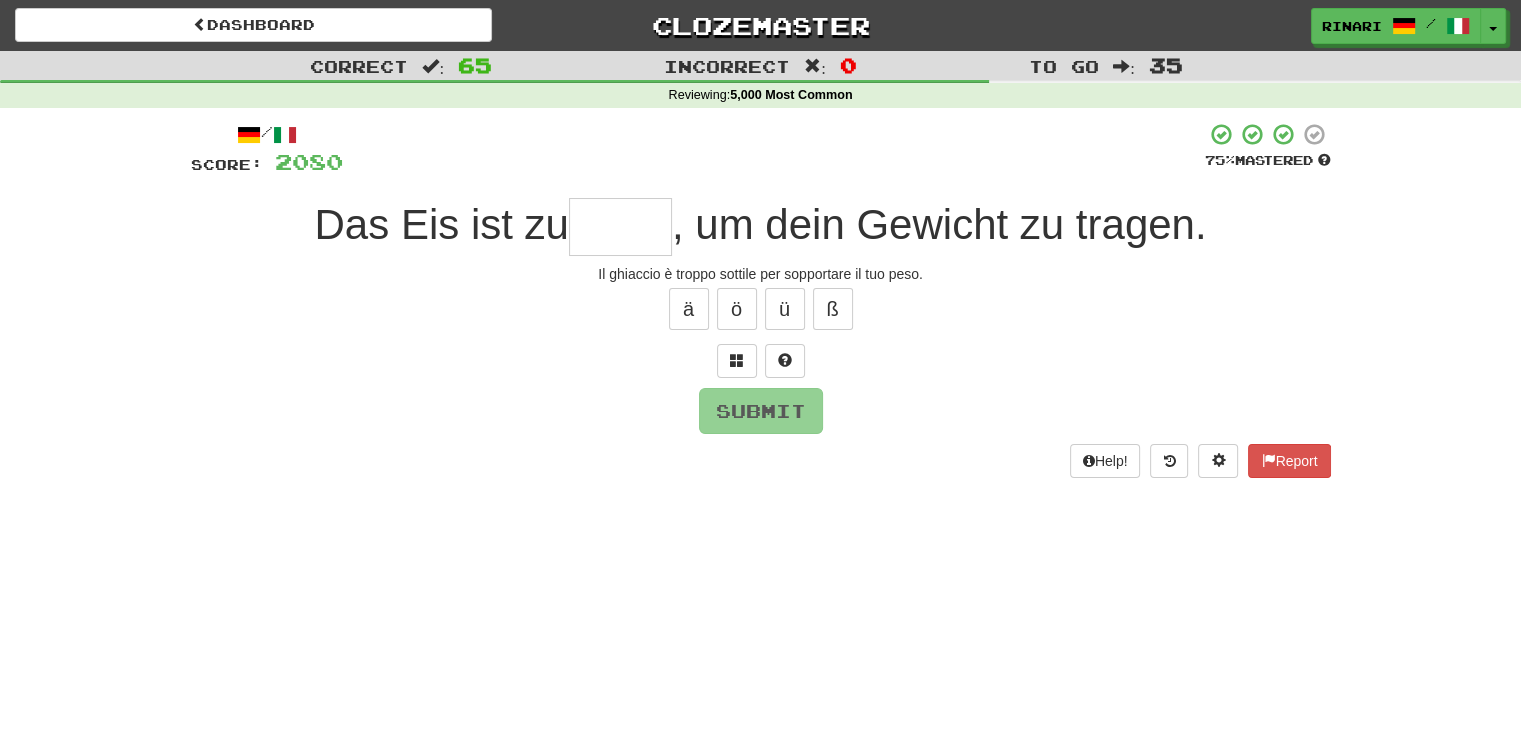 type on "*" 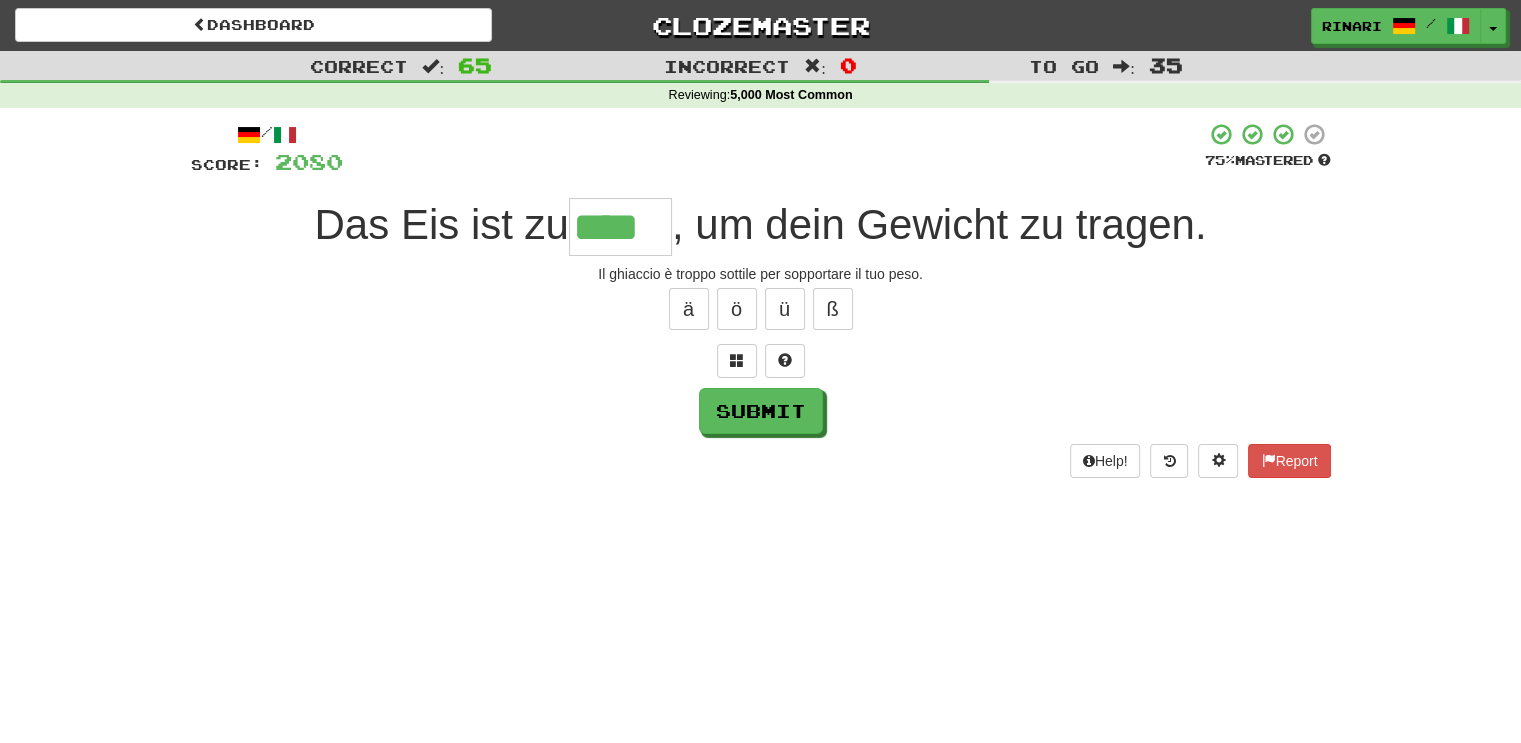 type on "****" 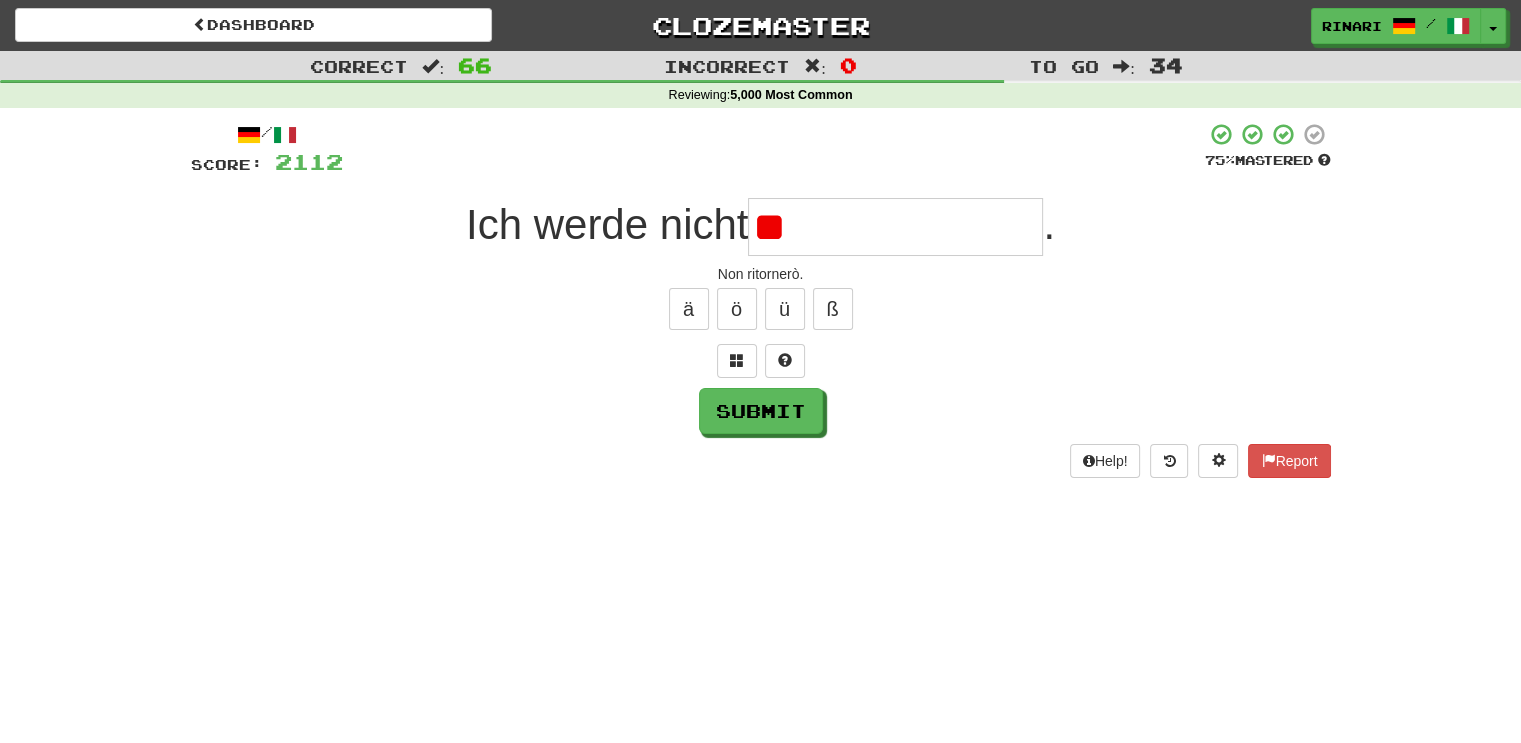 type on "*" 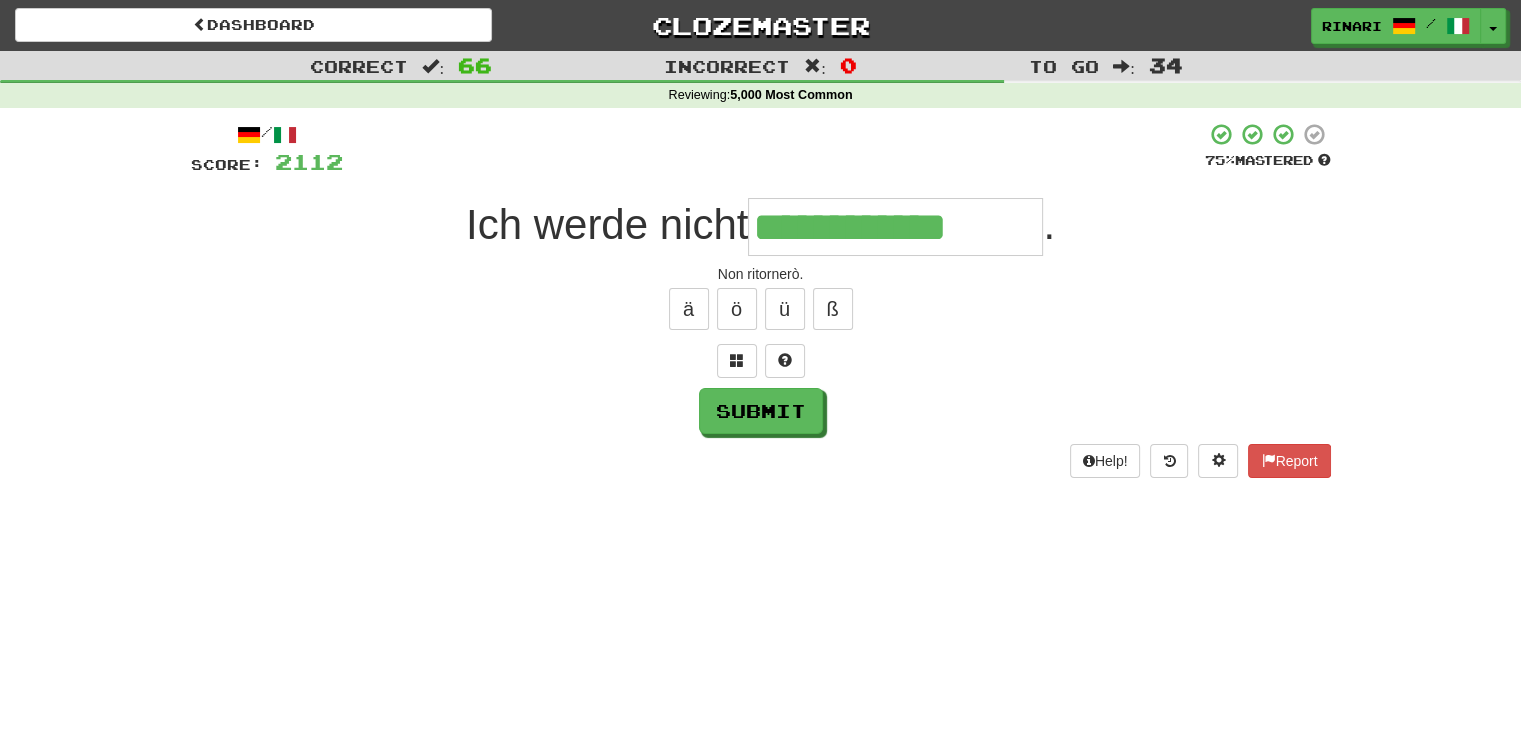 type on "**********" 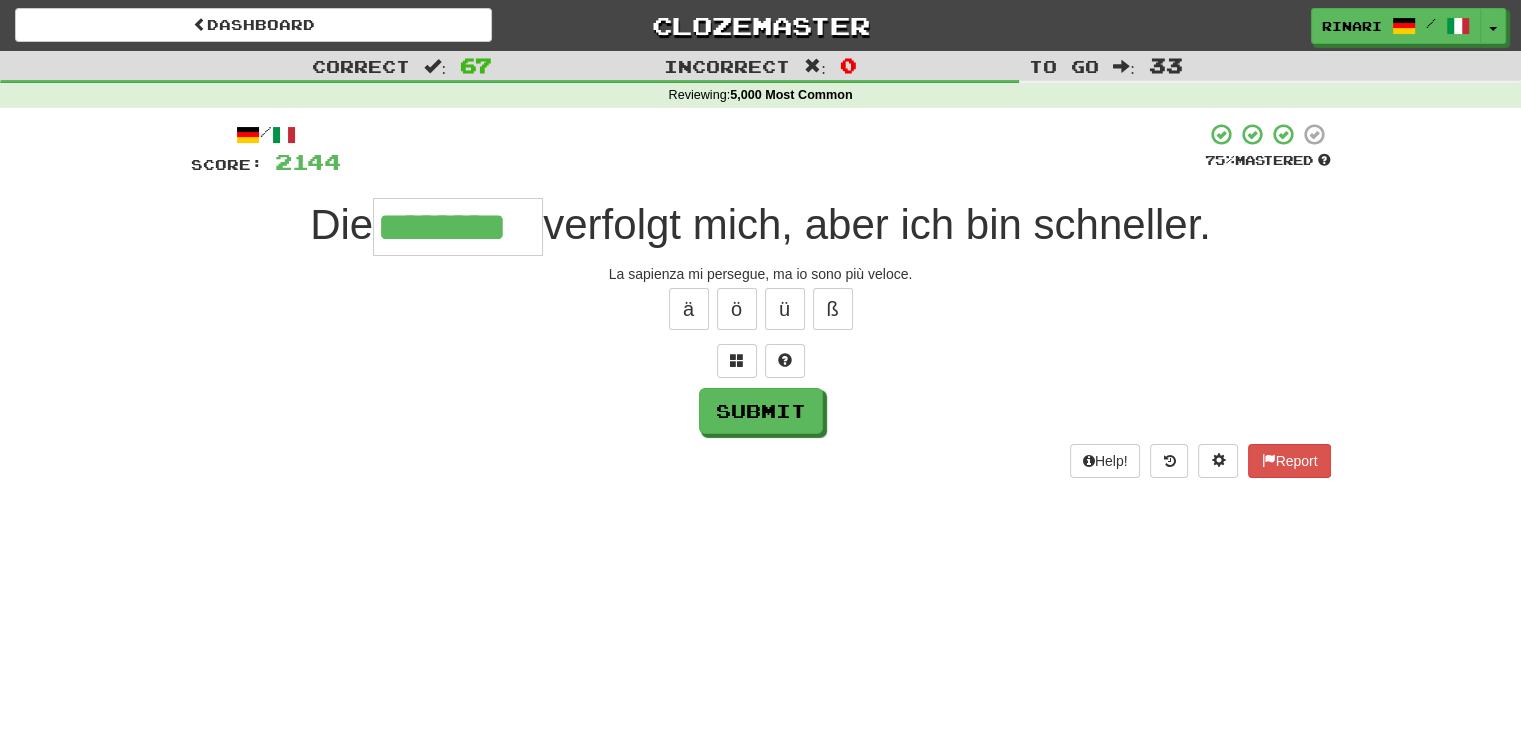 type on "********" 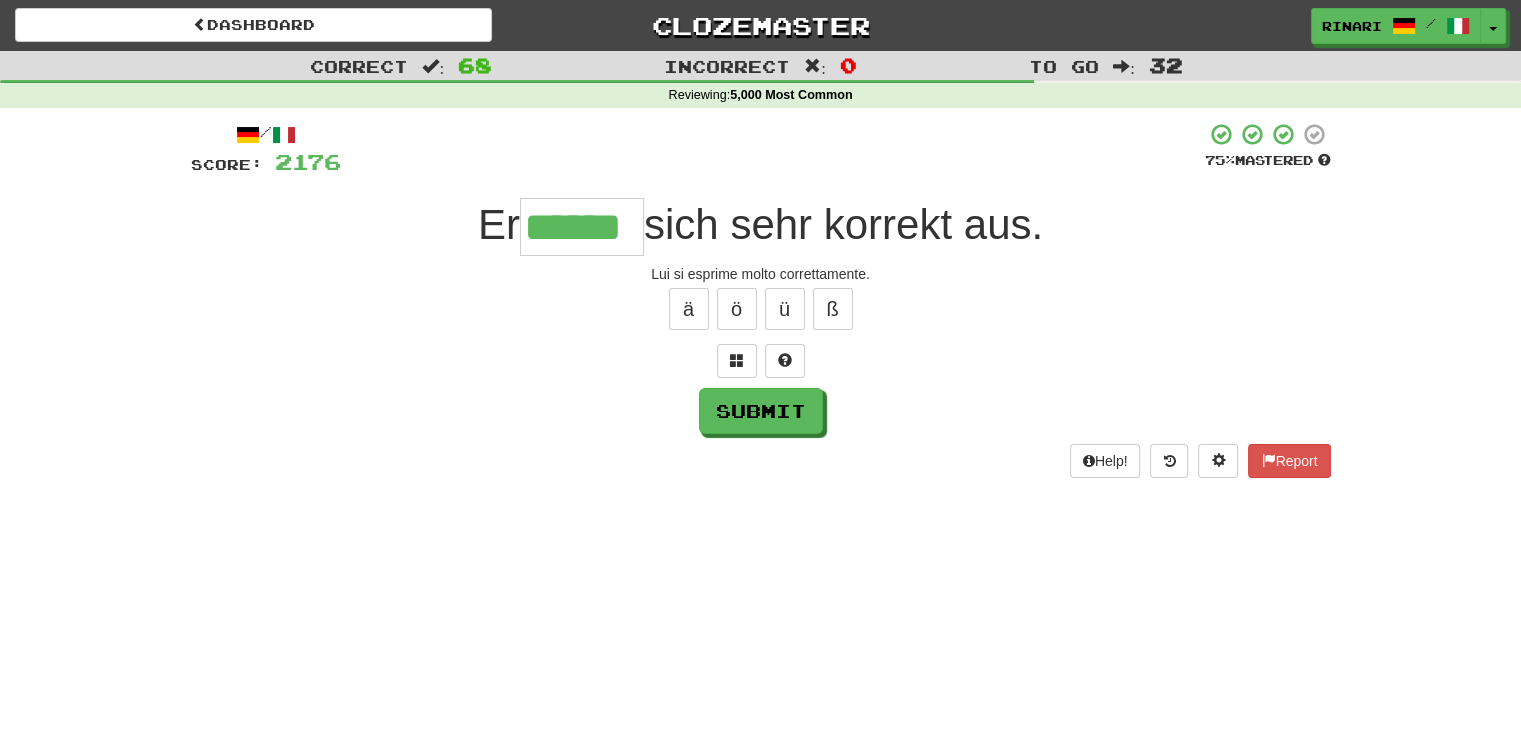 type on "******" 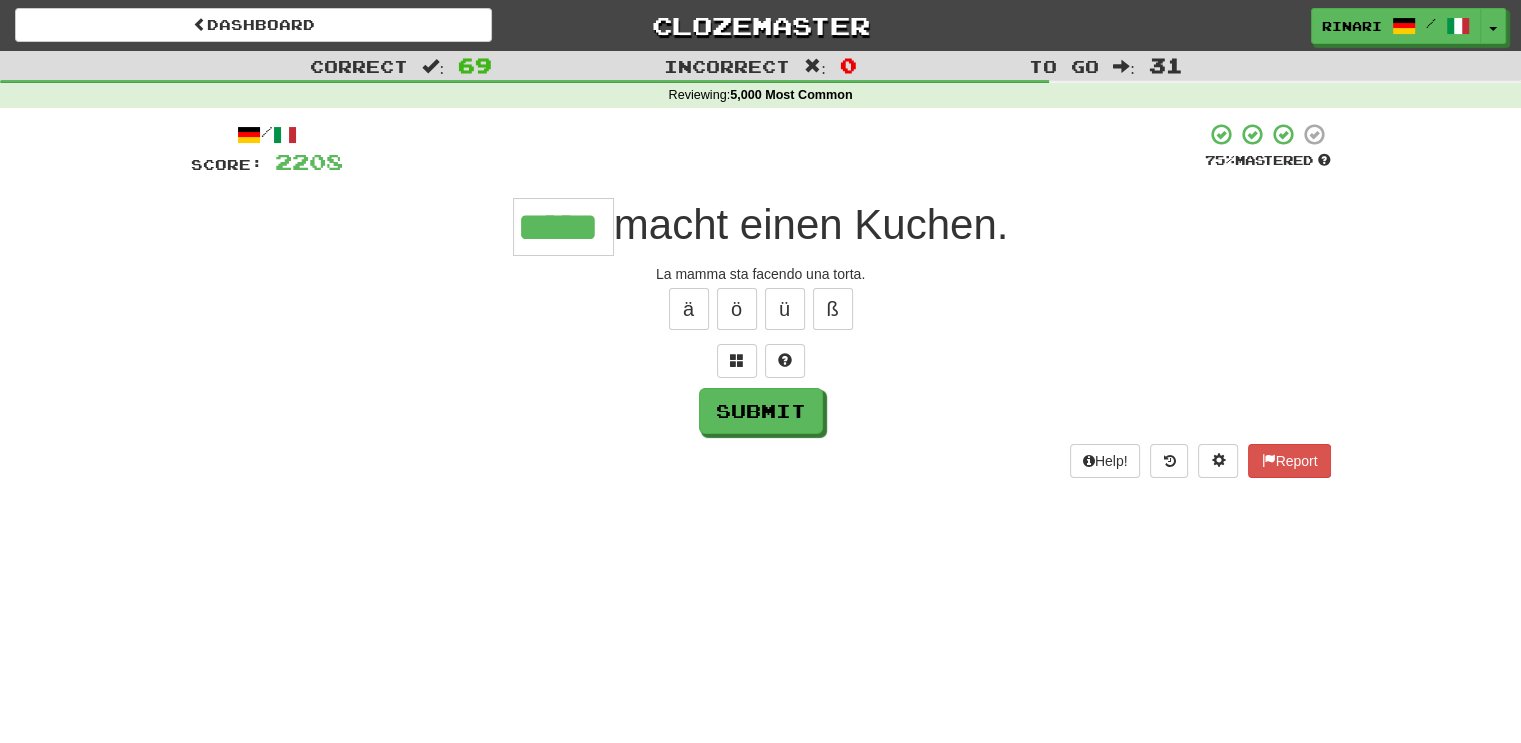 type on "*****" 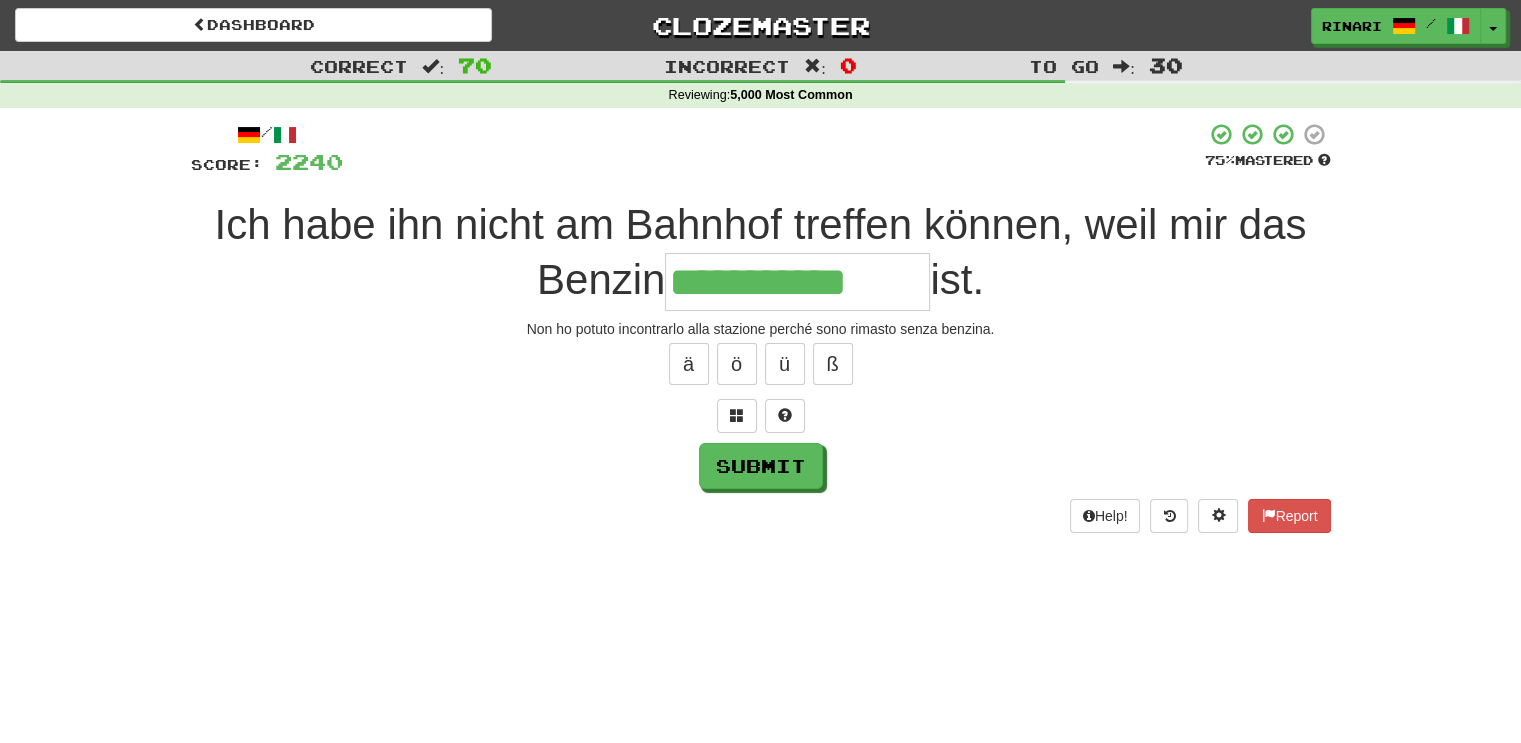 type on "**********" 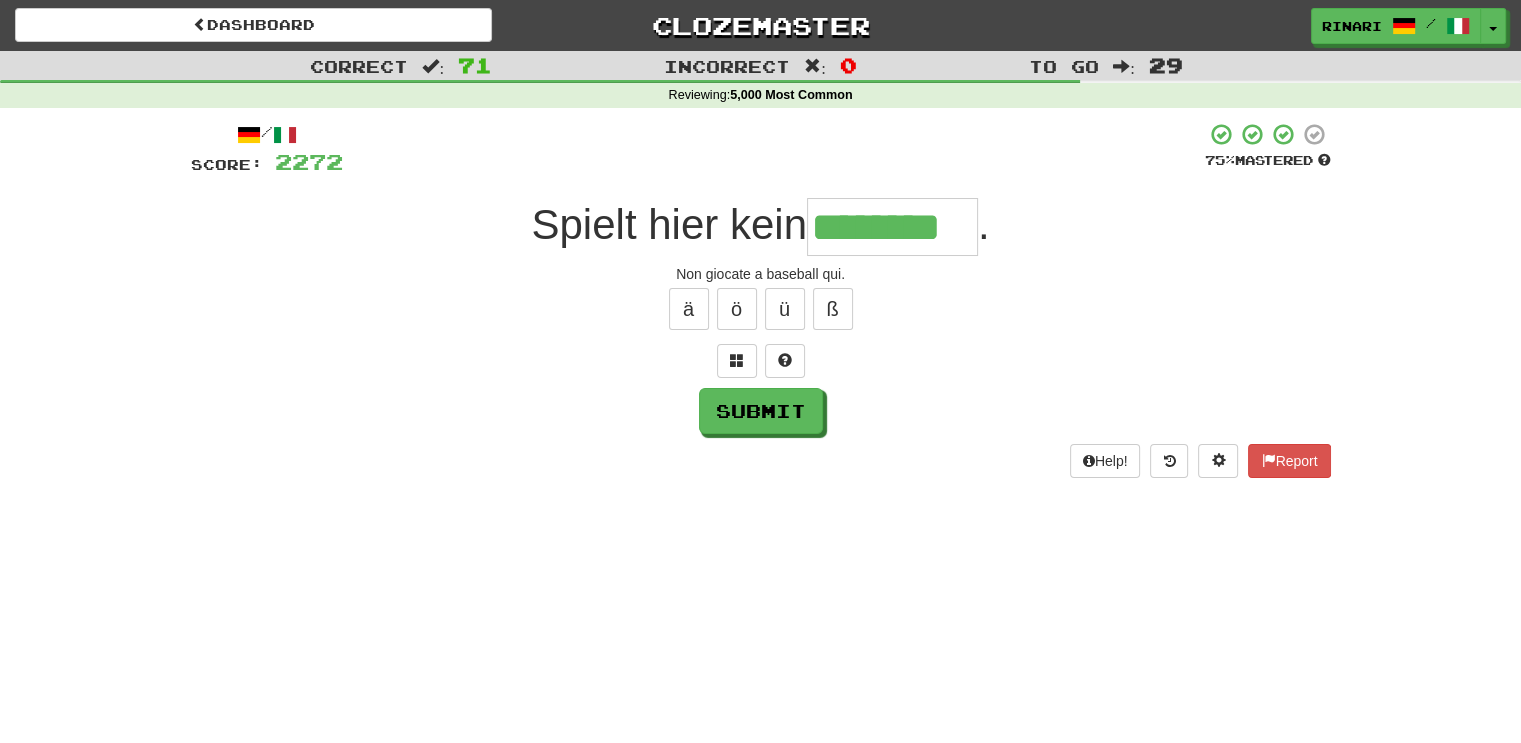 type on "********" 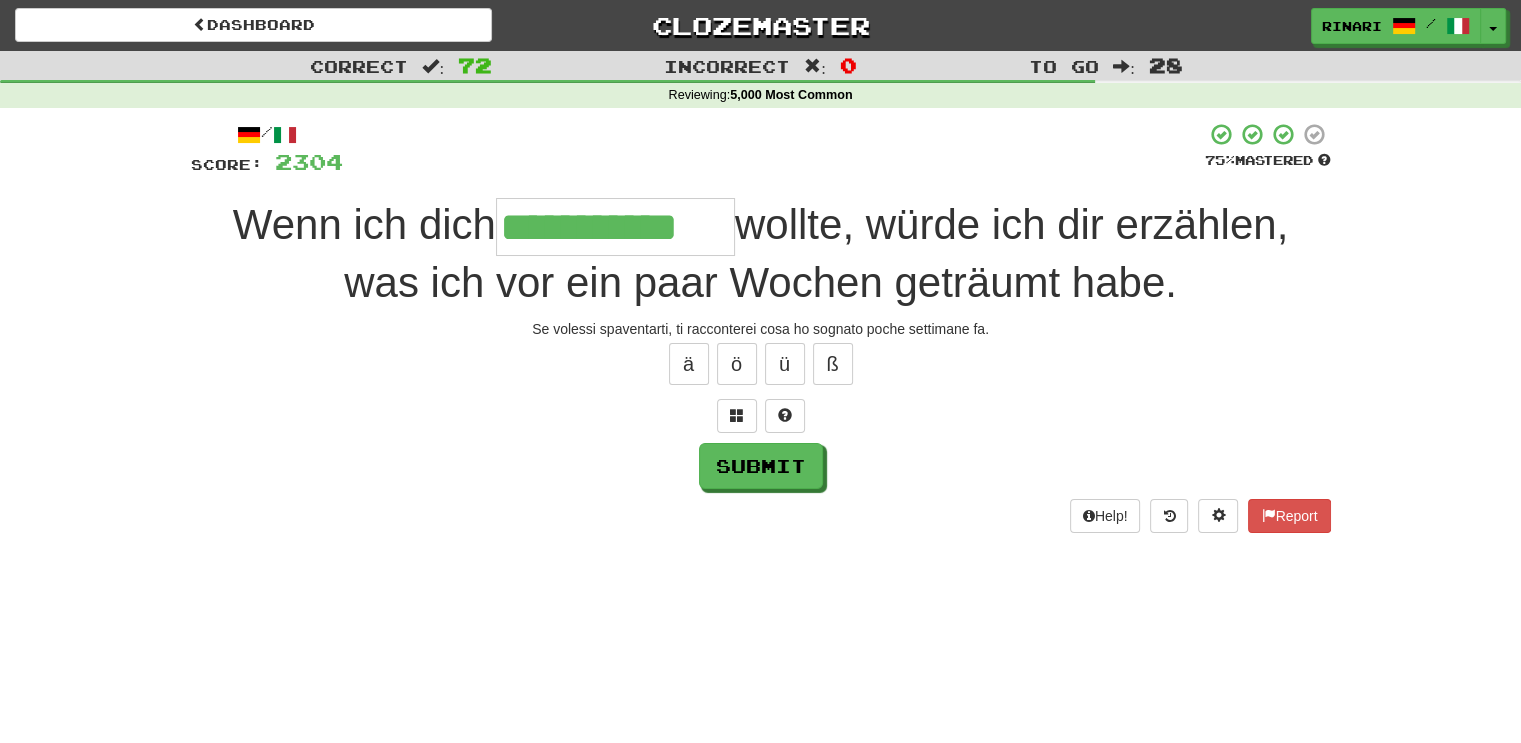 type on "**********" 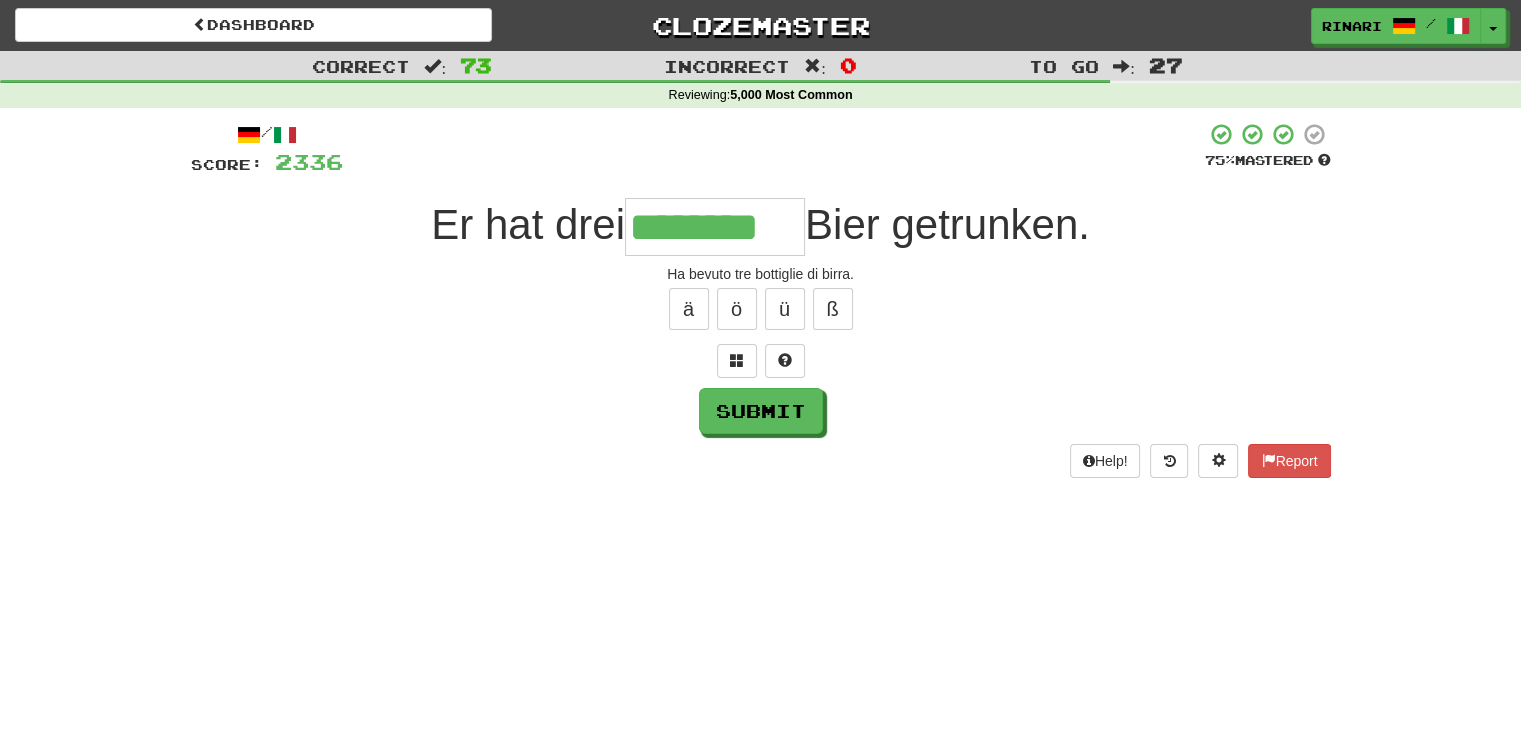 type on "********" 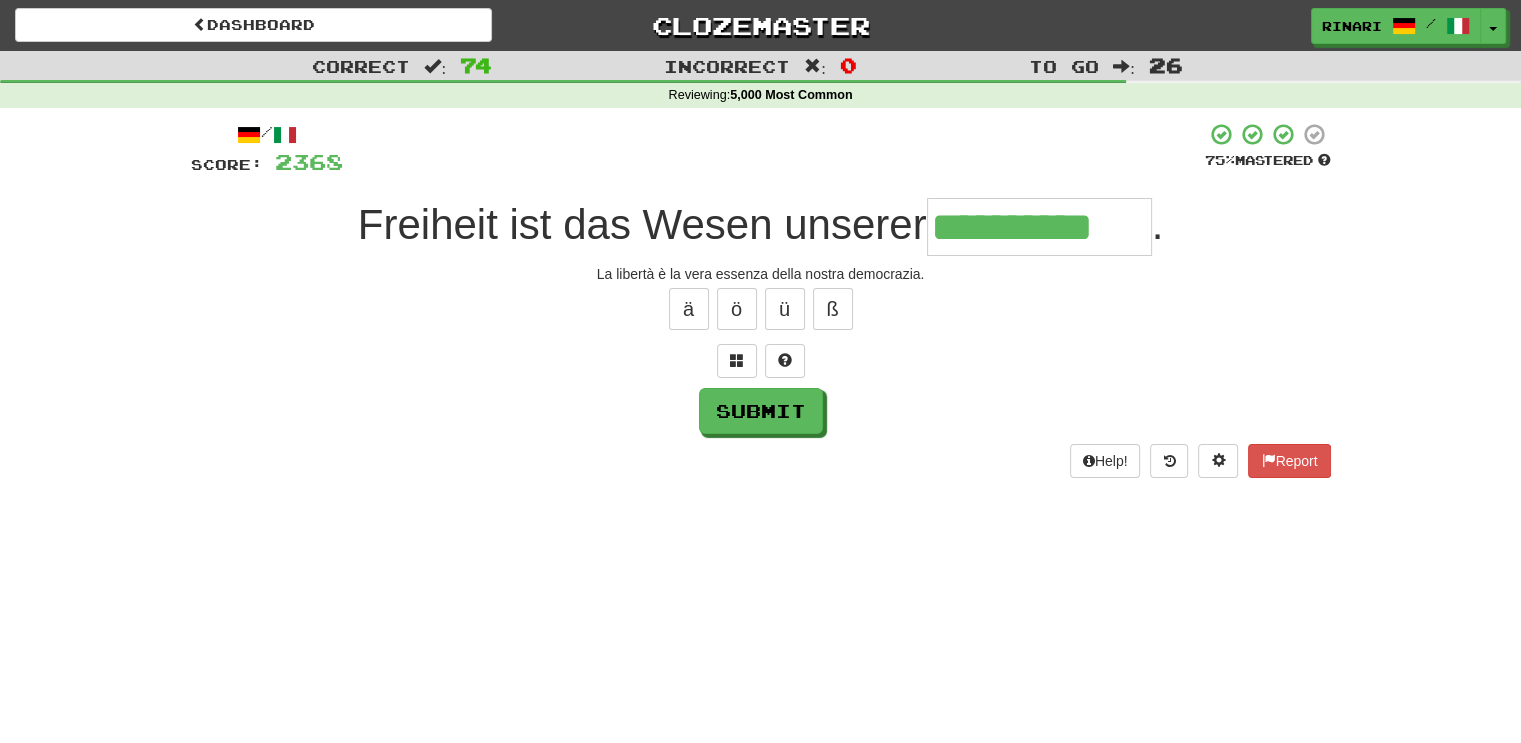 type on "**********" 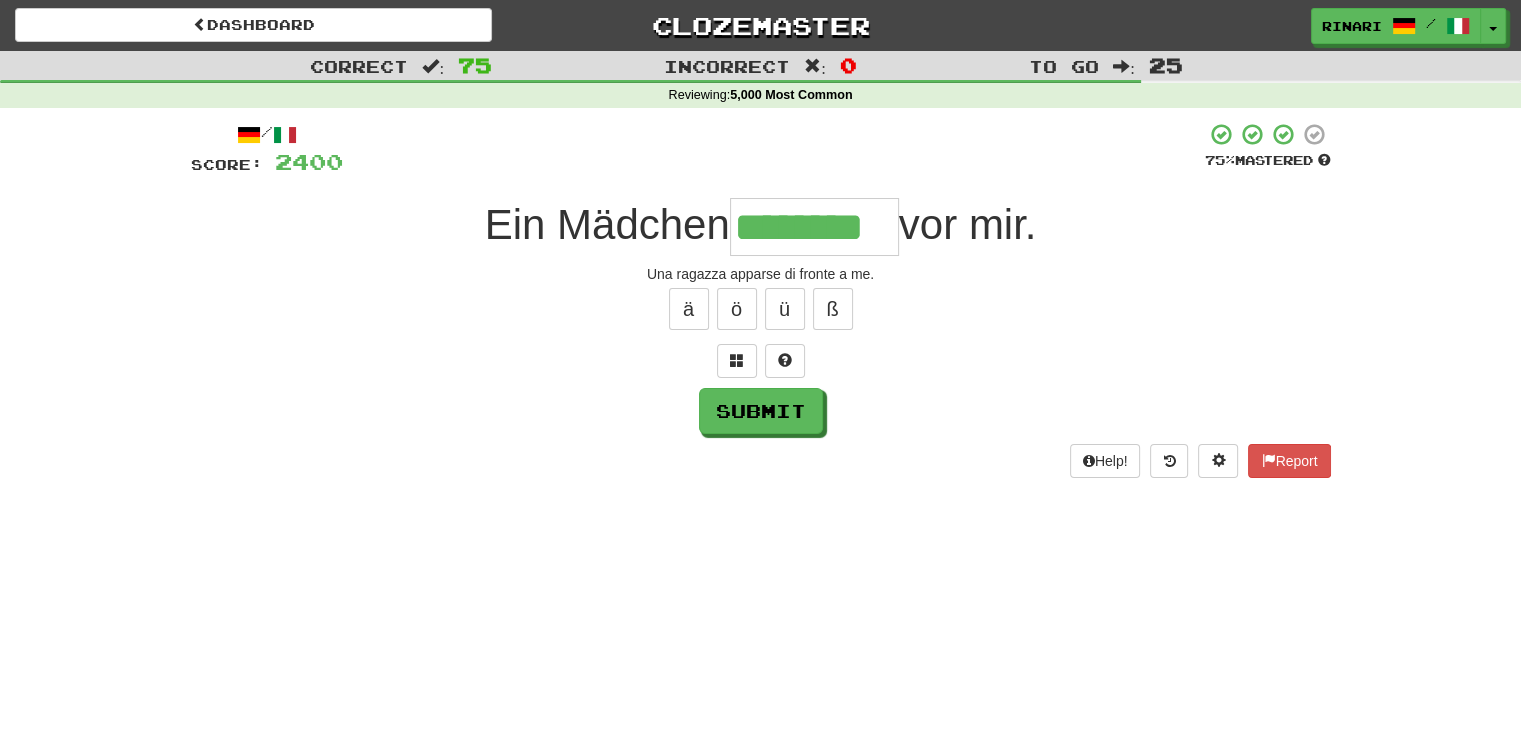 type on "********" 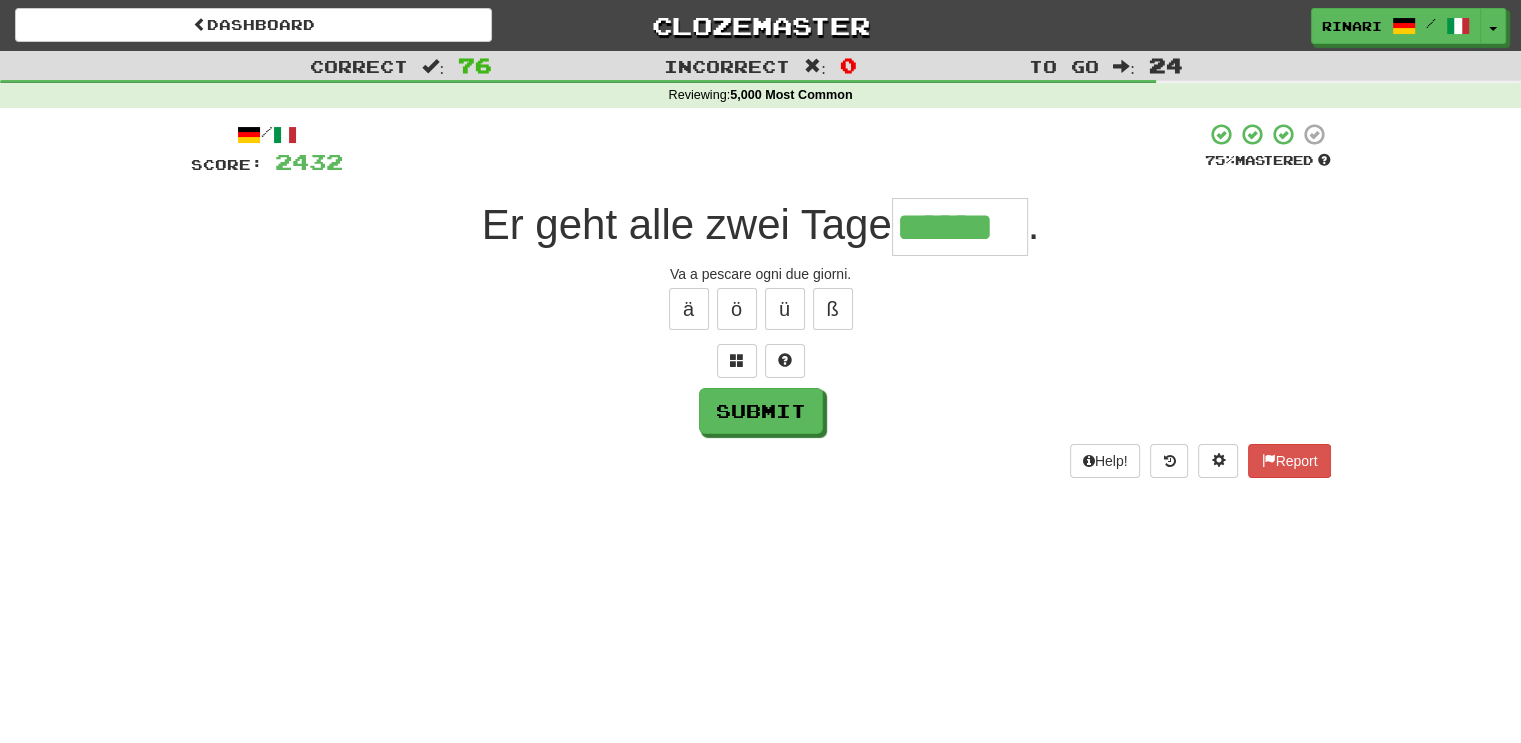 type on "******" 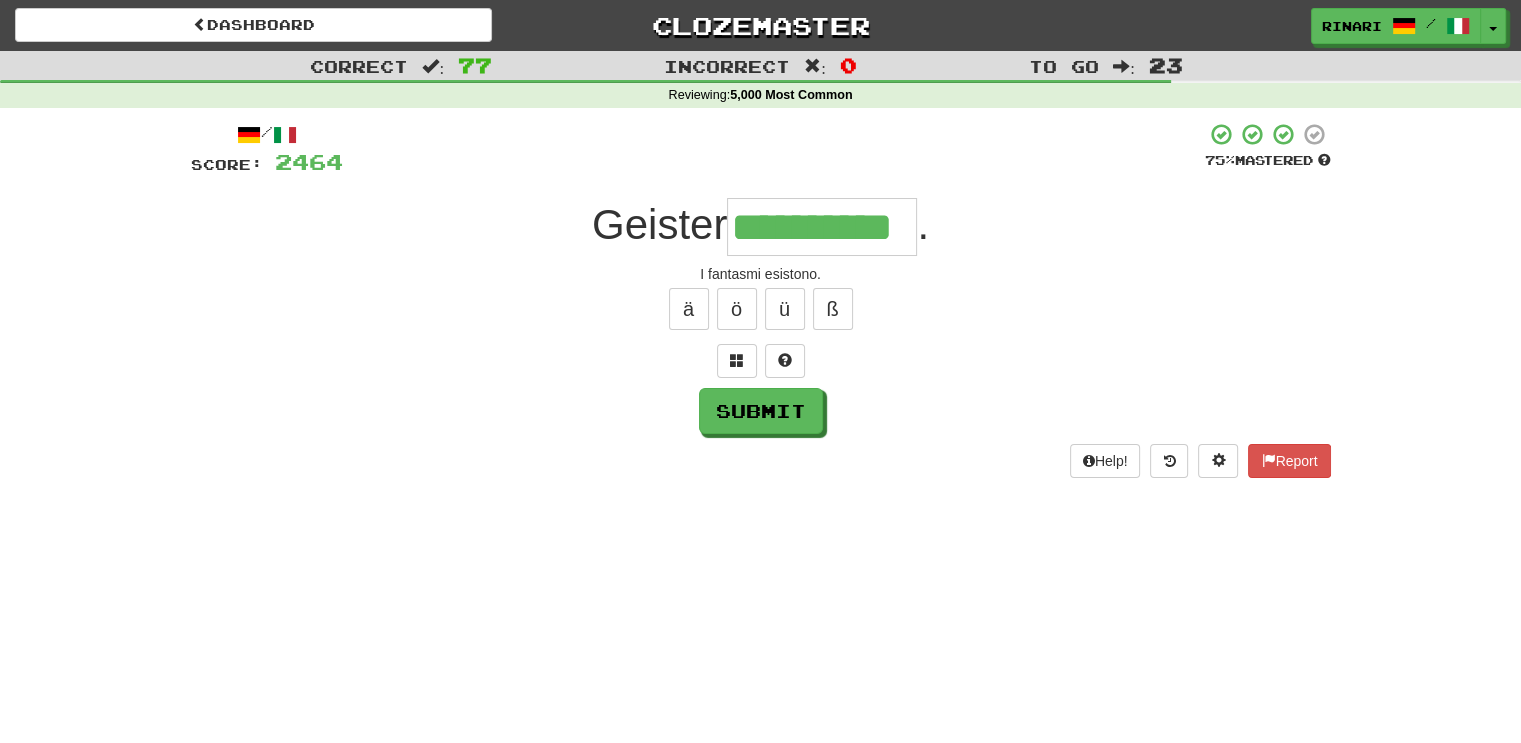 type on "**********" 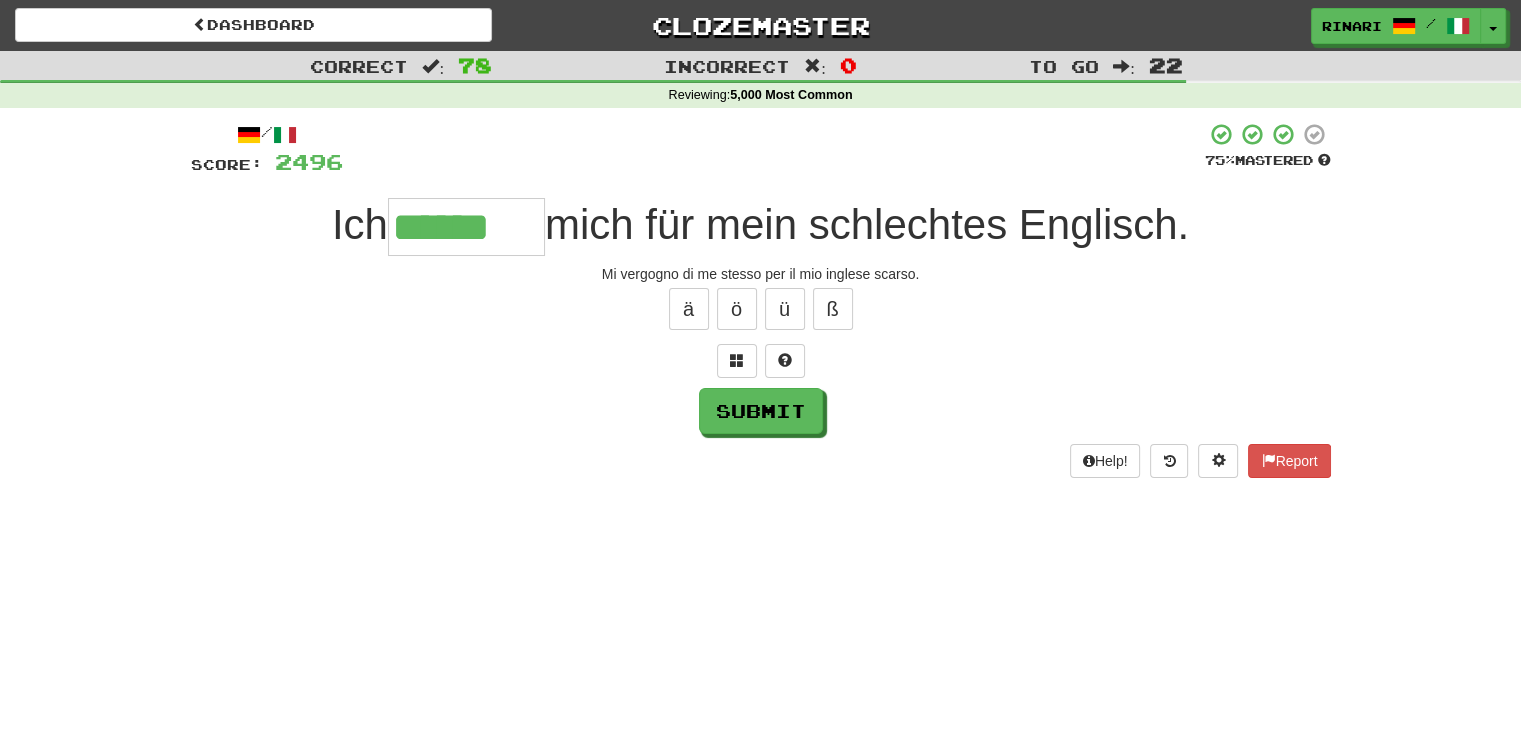 type on "******" 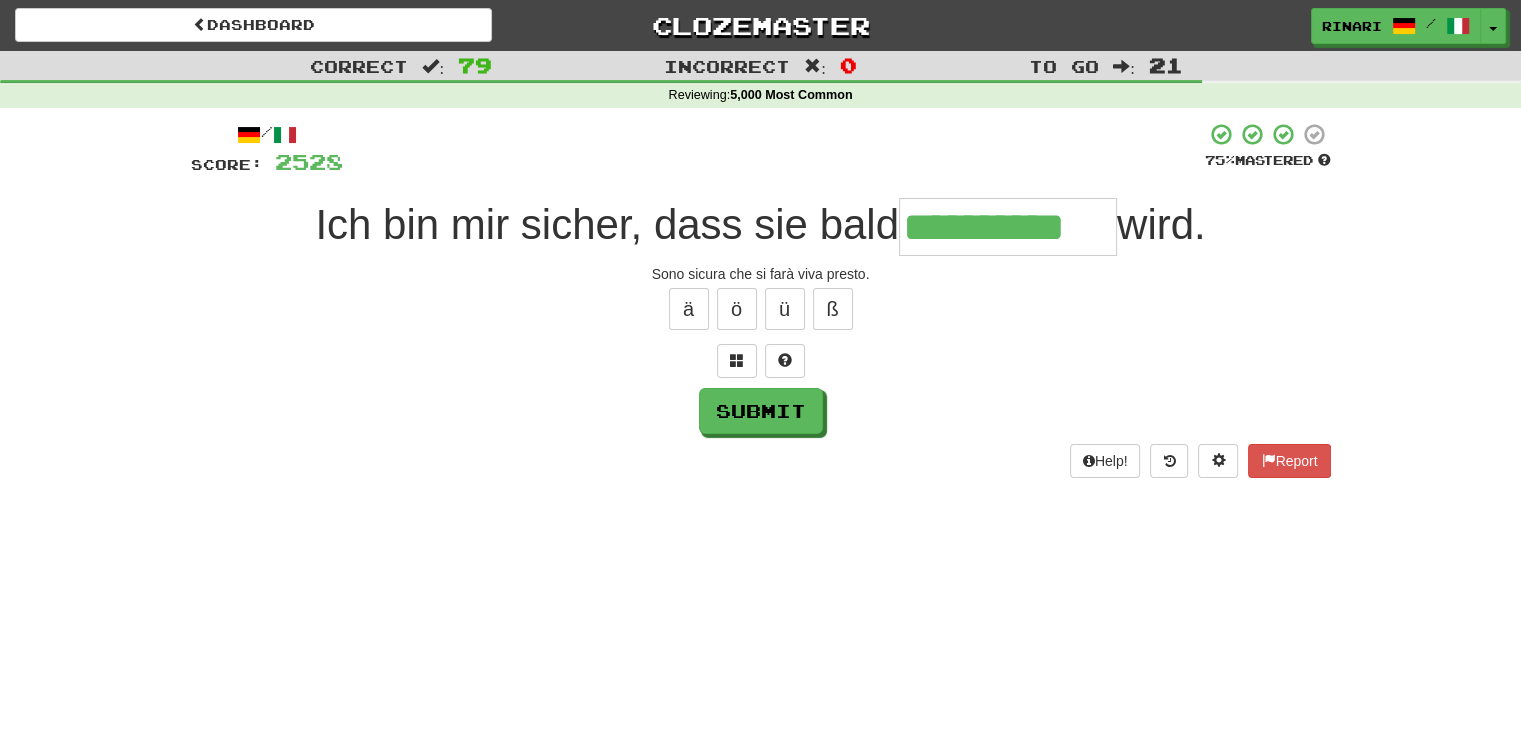 type on "**********" 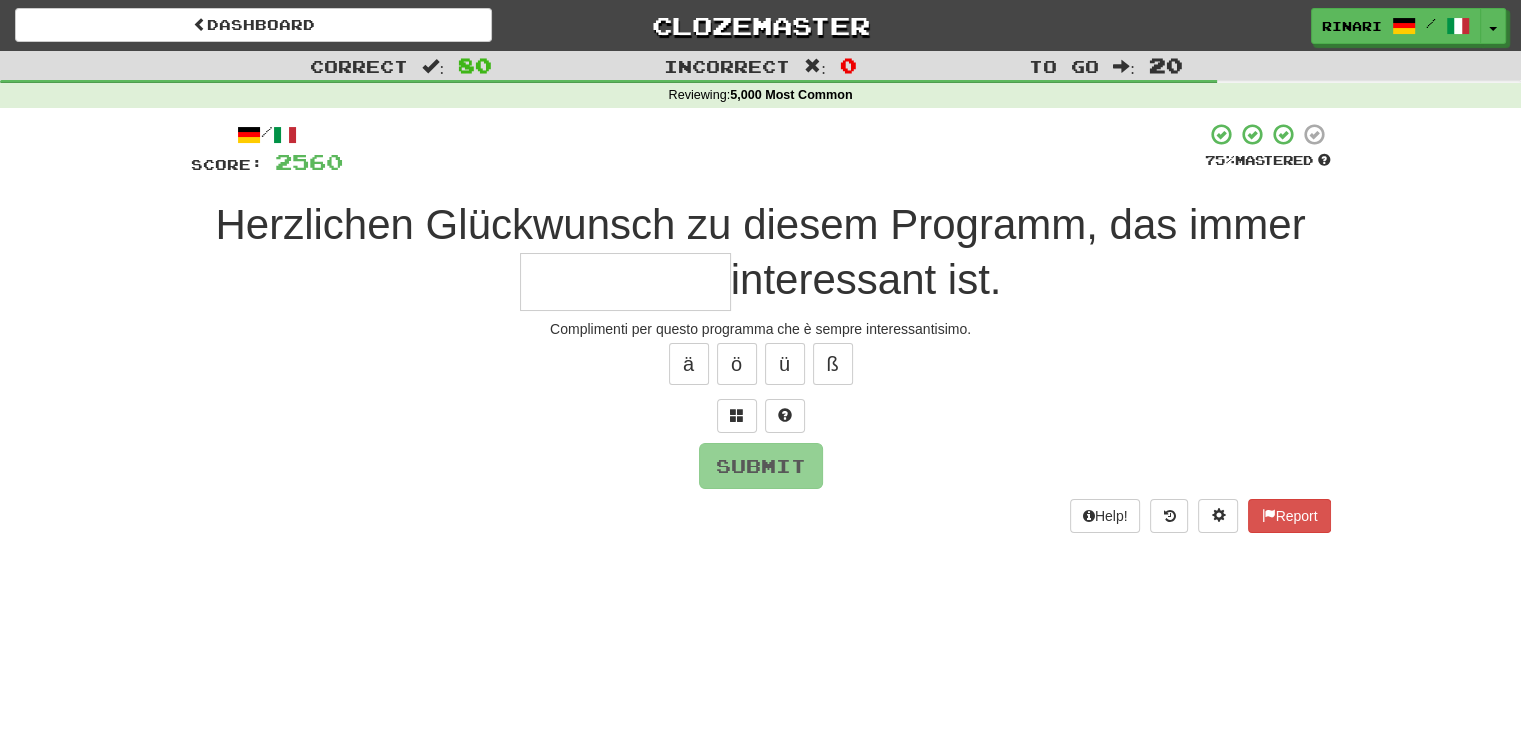 type on "*" 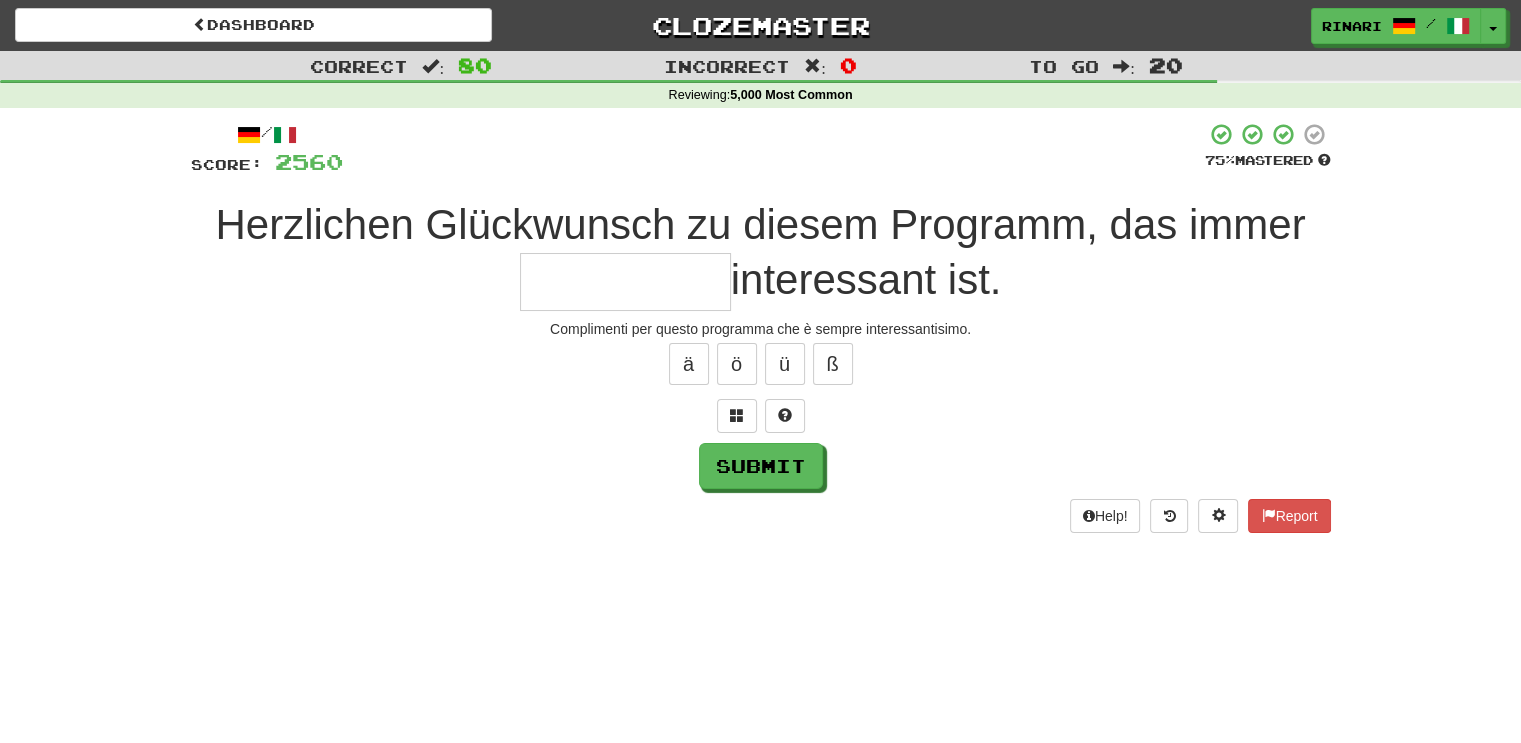 type on "*" 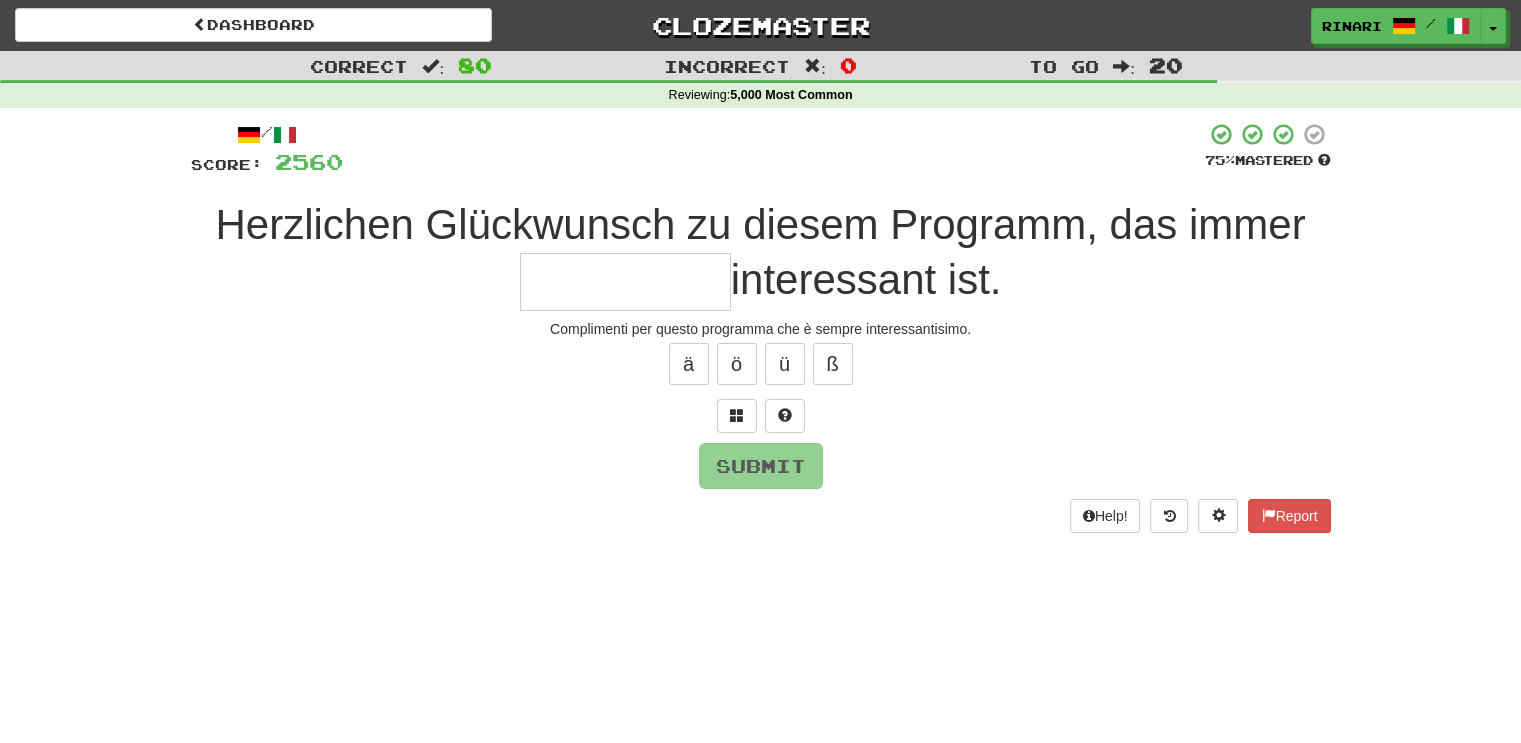 type on "*" 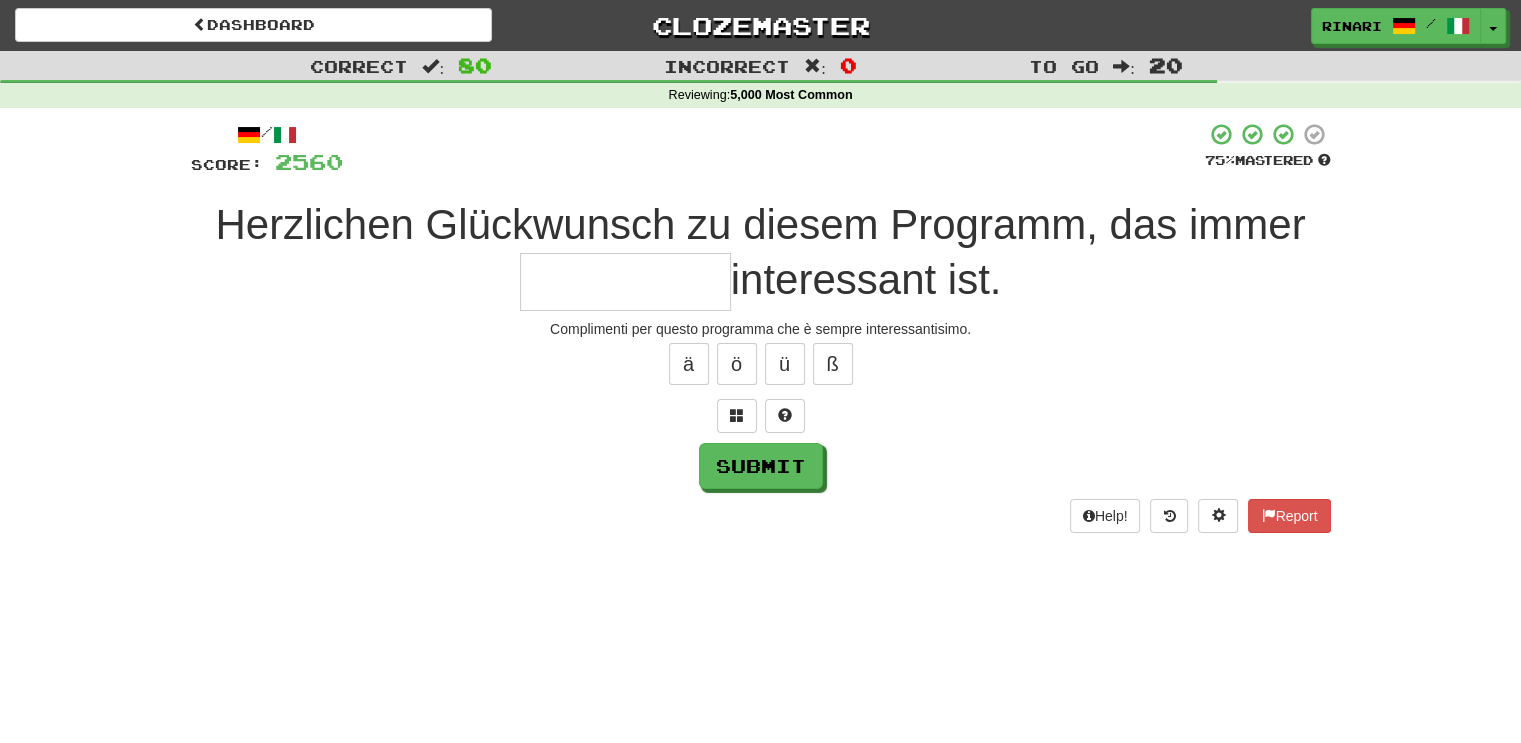 type on "*" 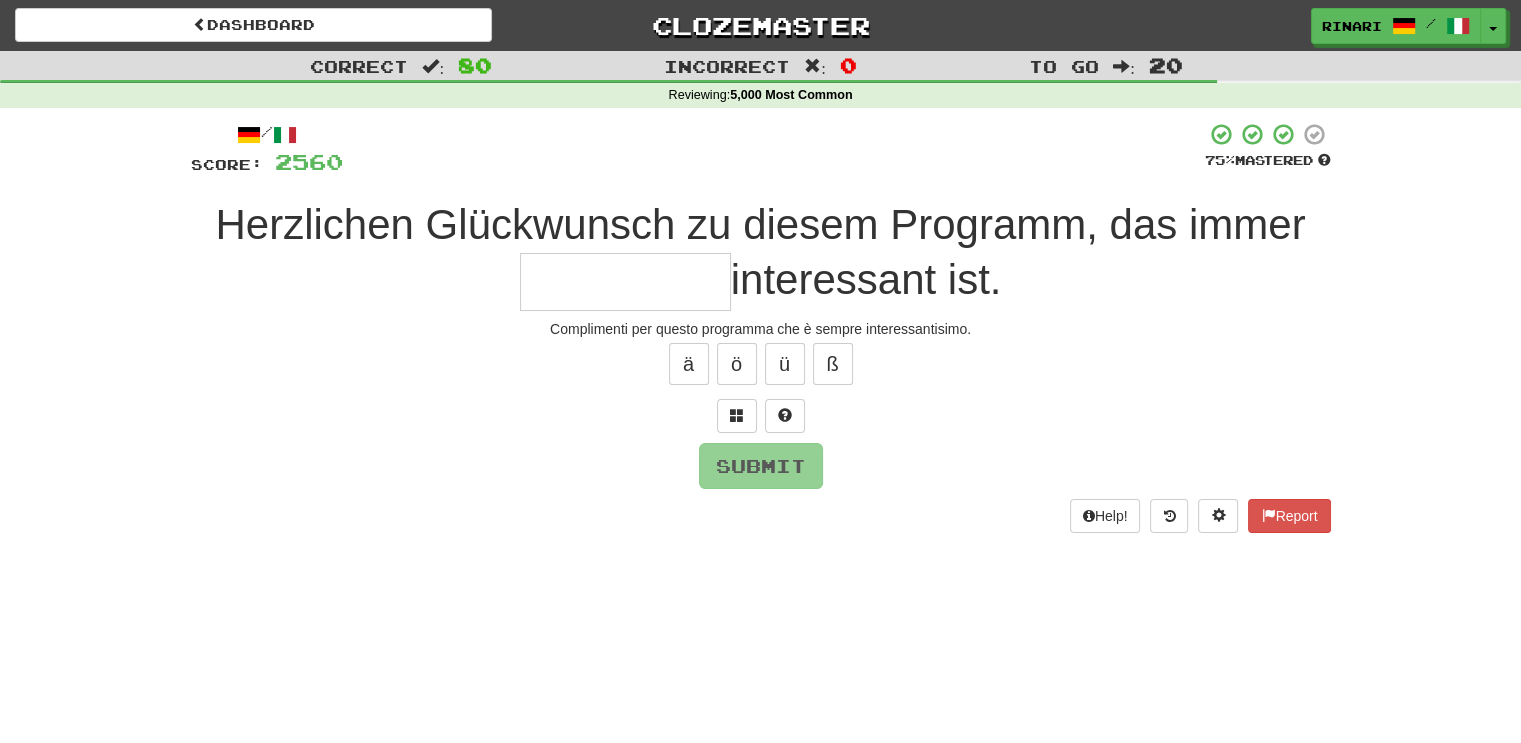 type on "*" 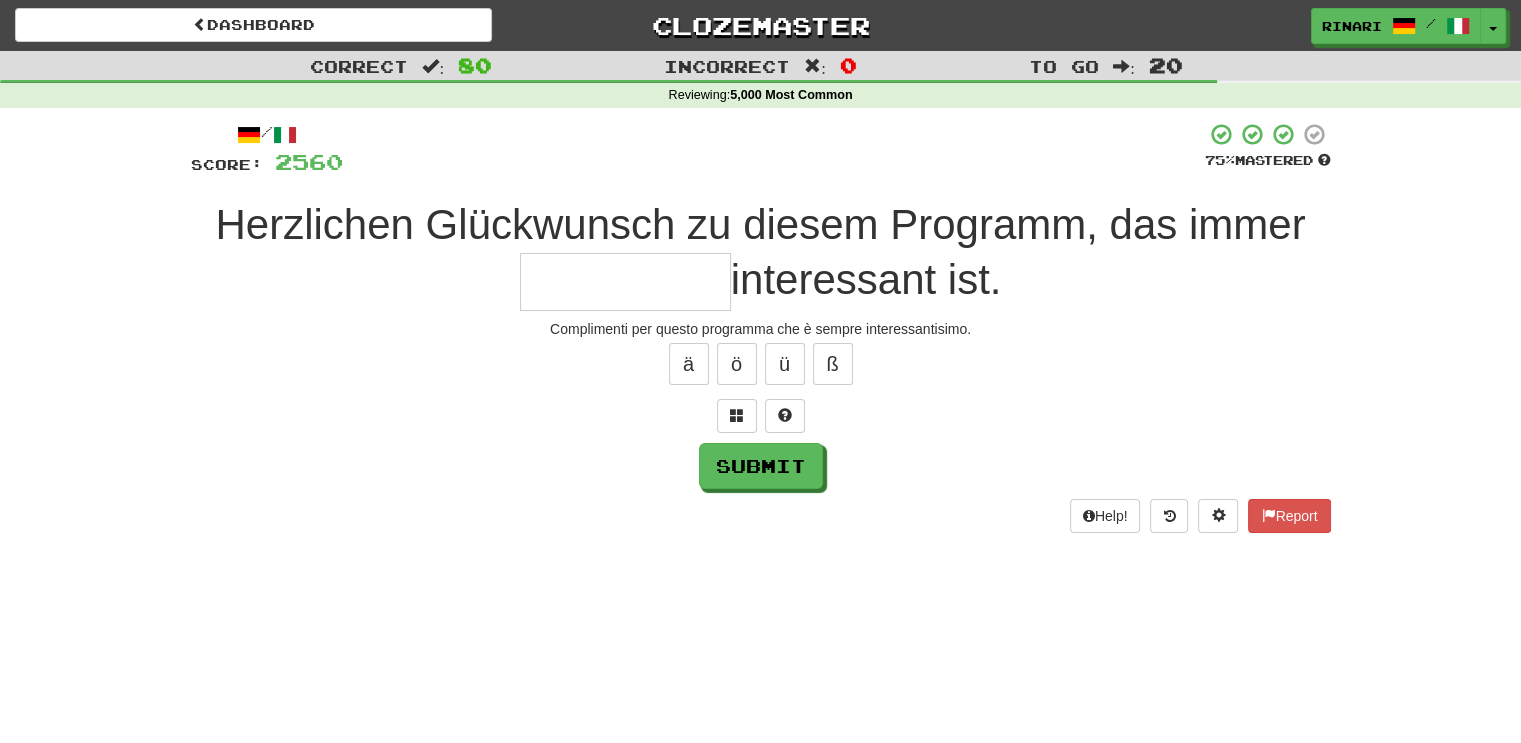 type on "*" 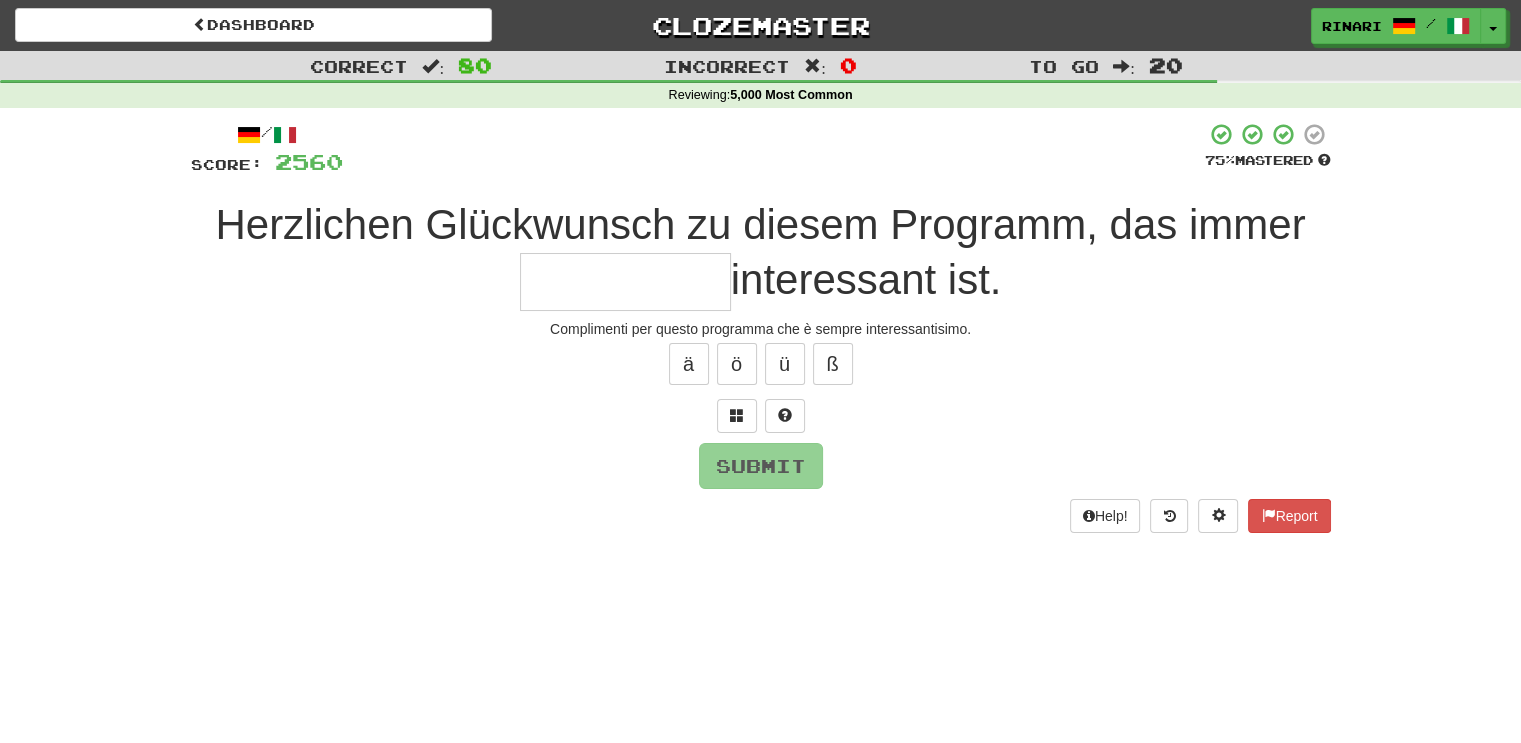 type on "*" 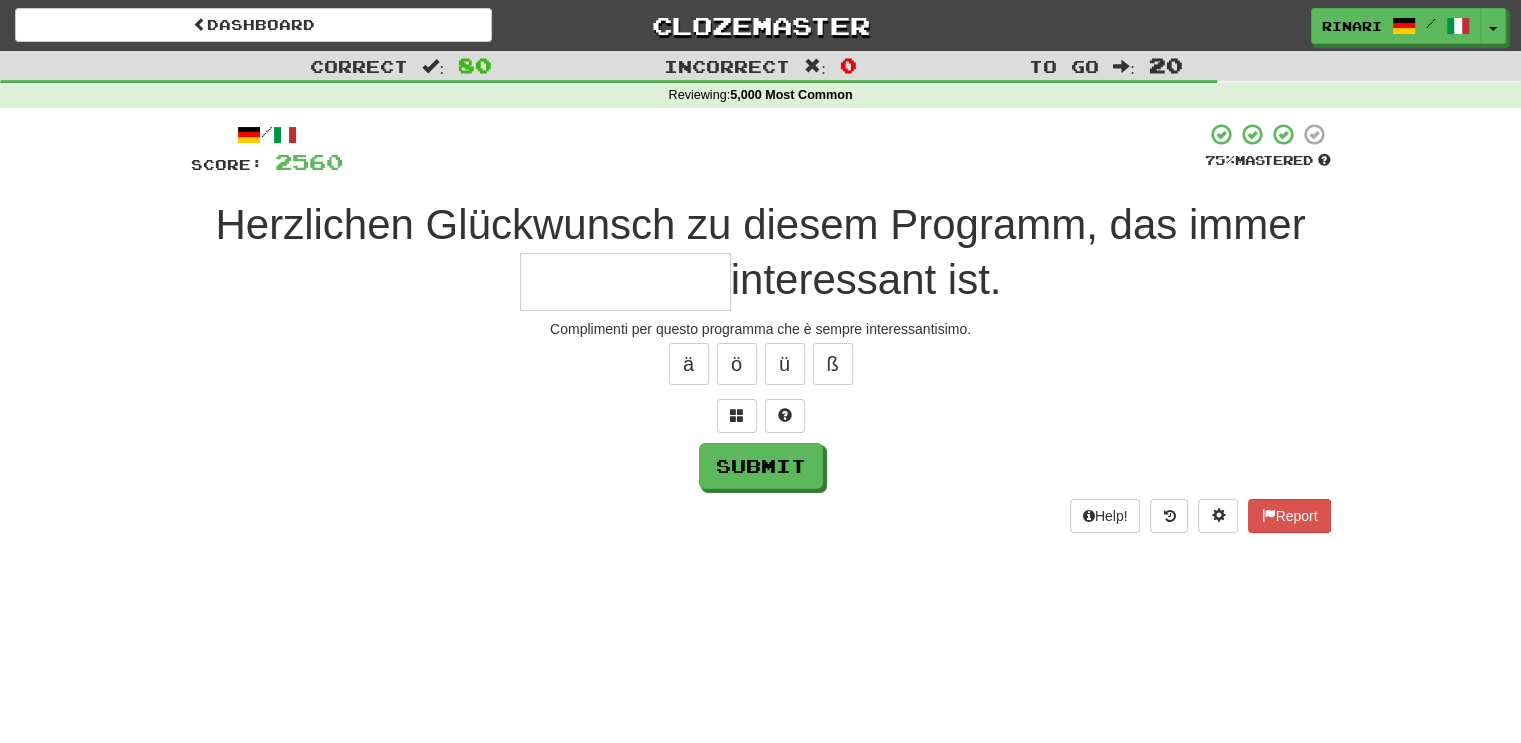 type on "*" 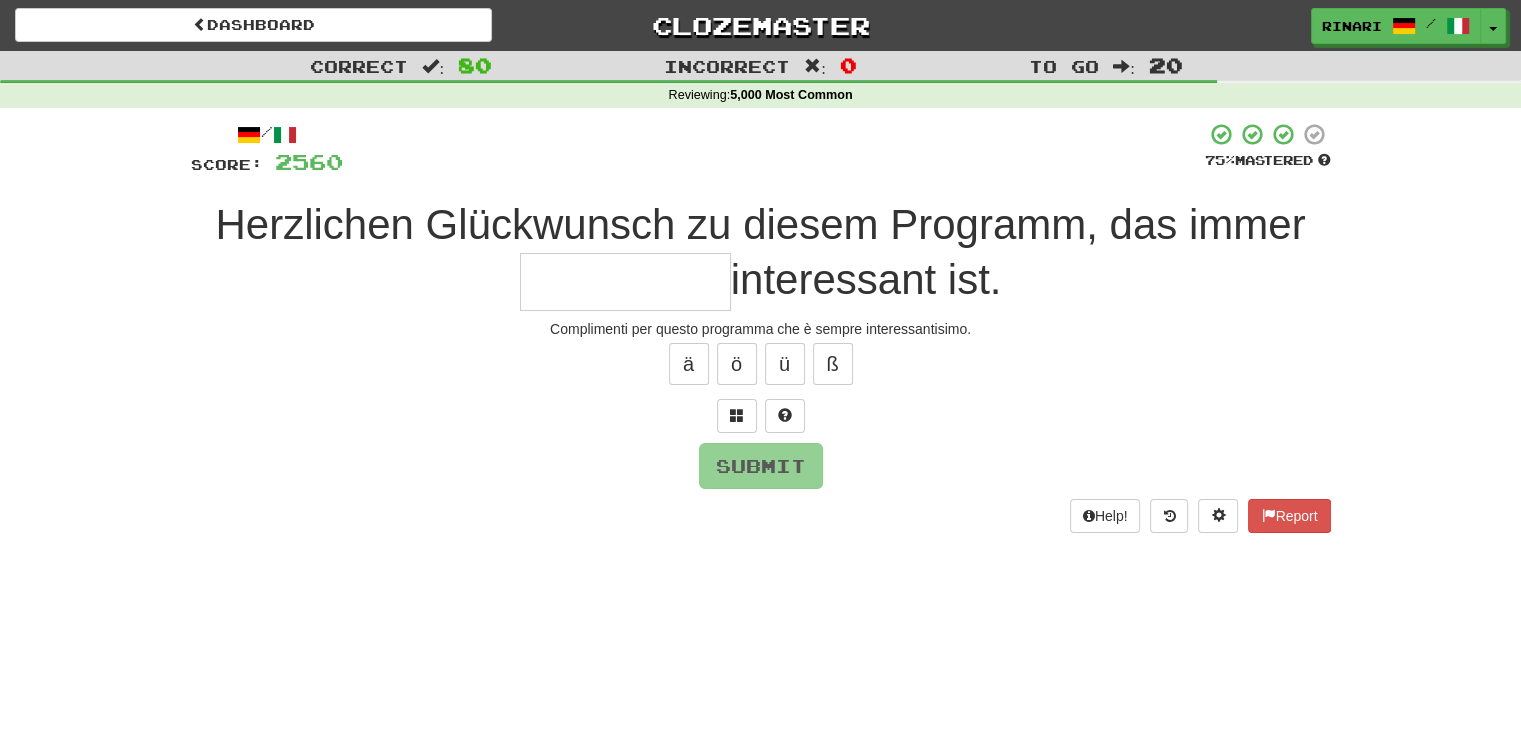 type on "*" 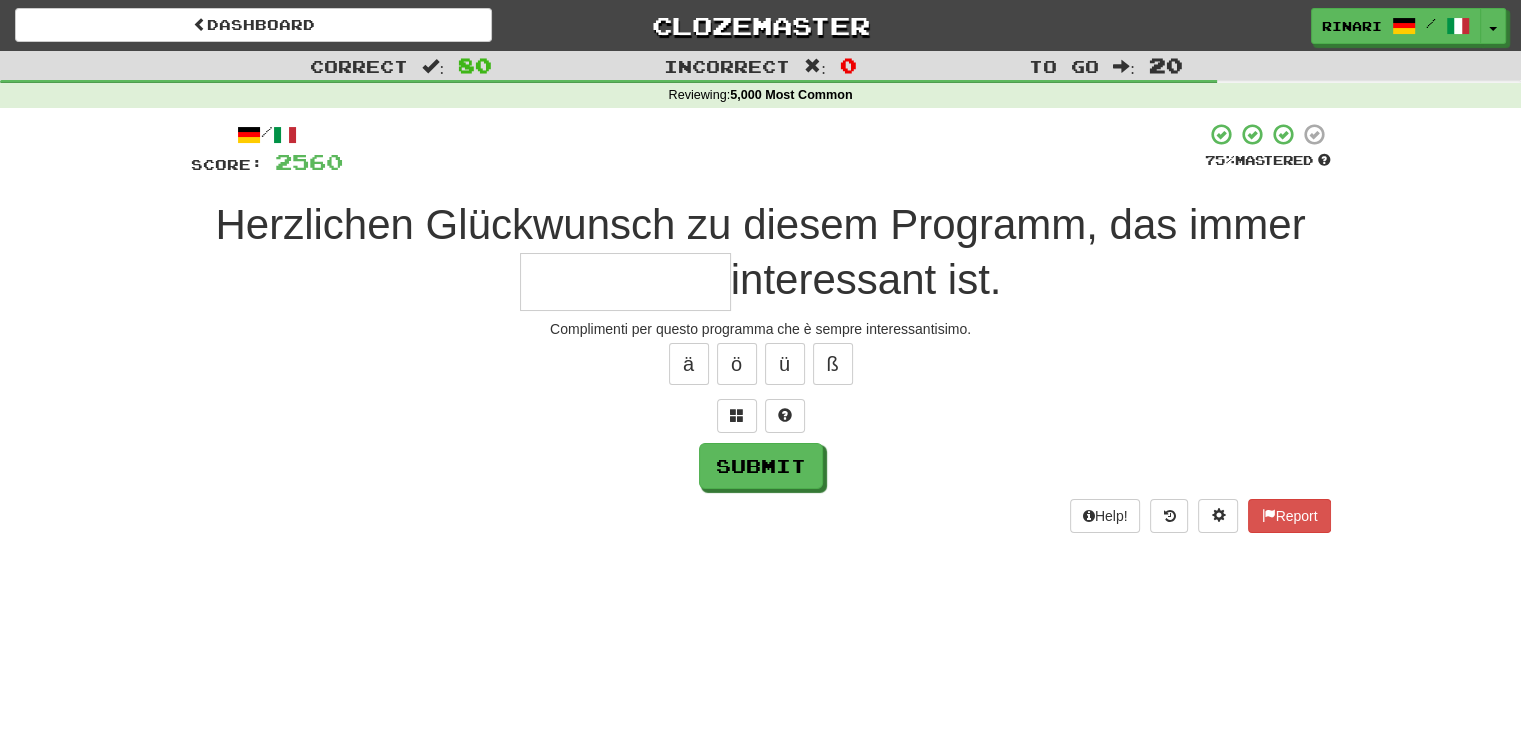 type on "*" 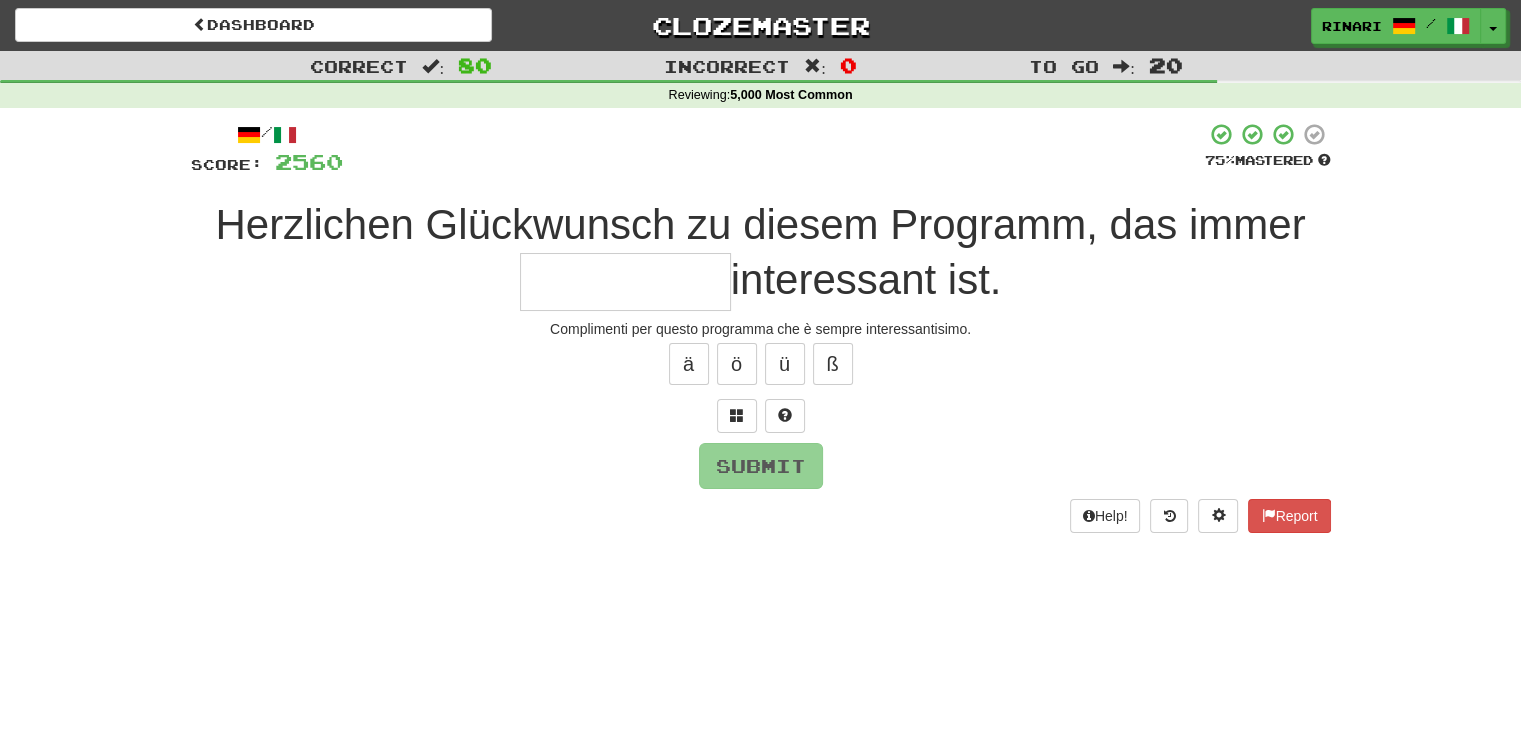 type on "*" 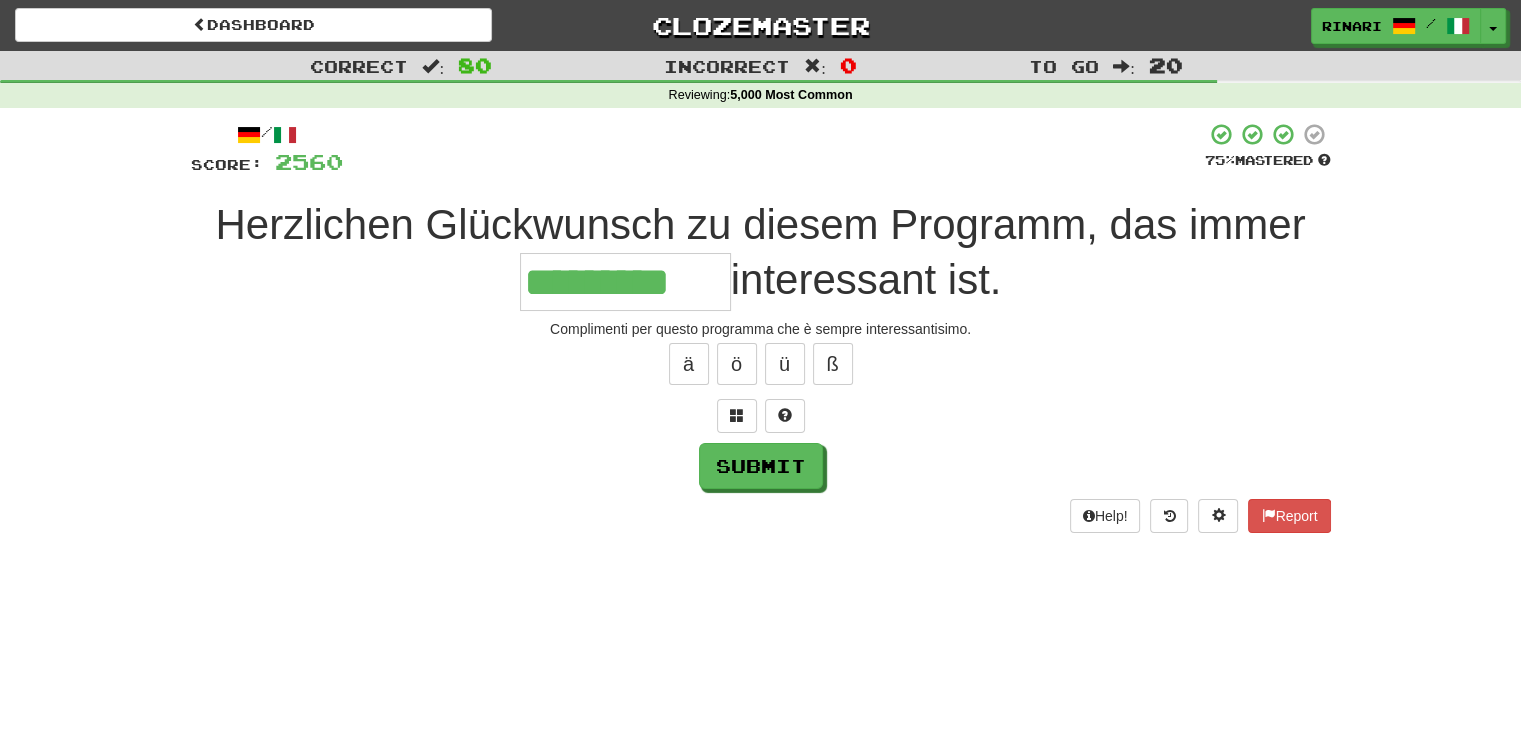 type on "*********" 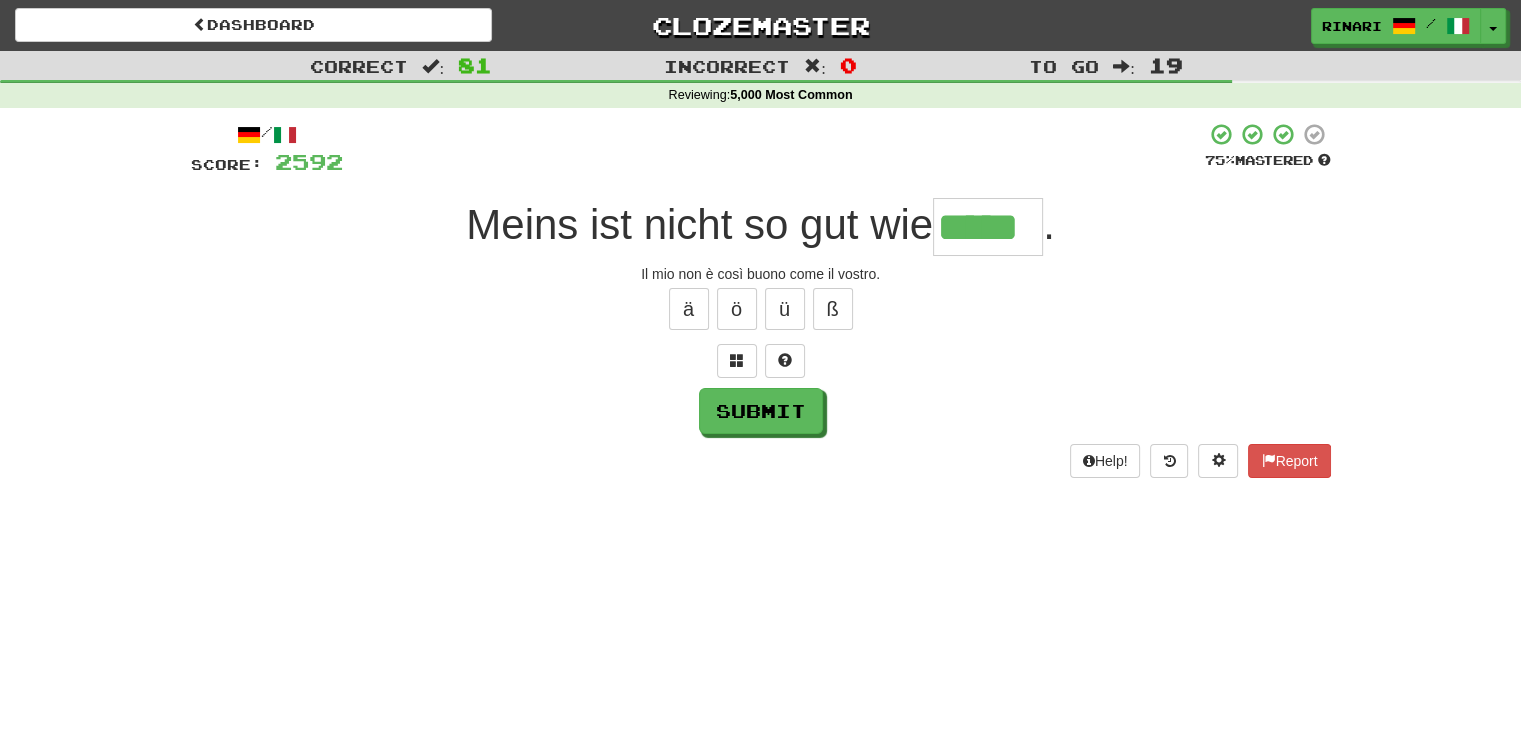 type on "*****" 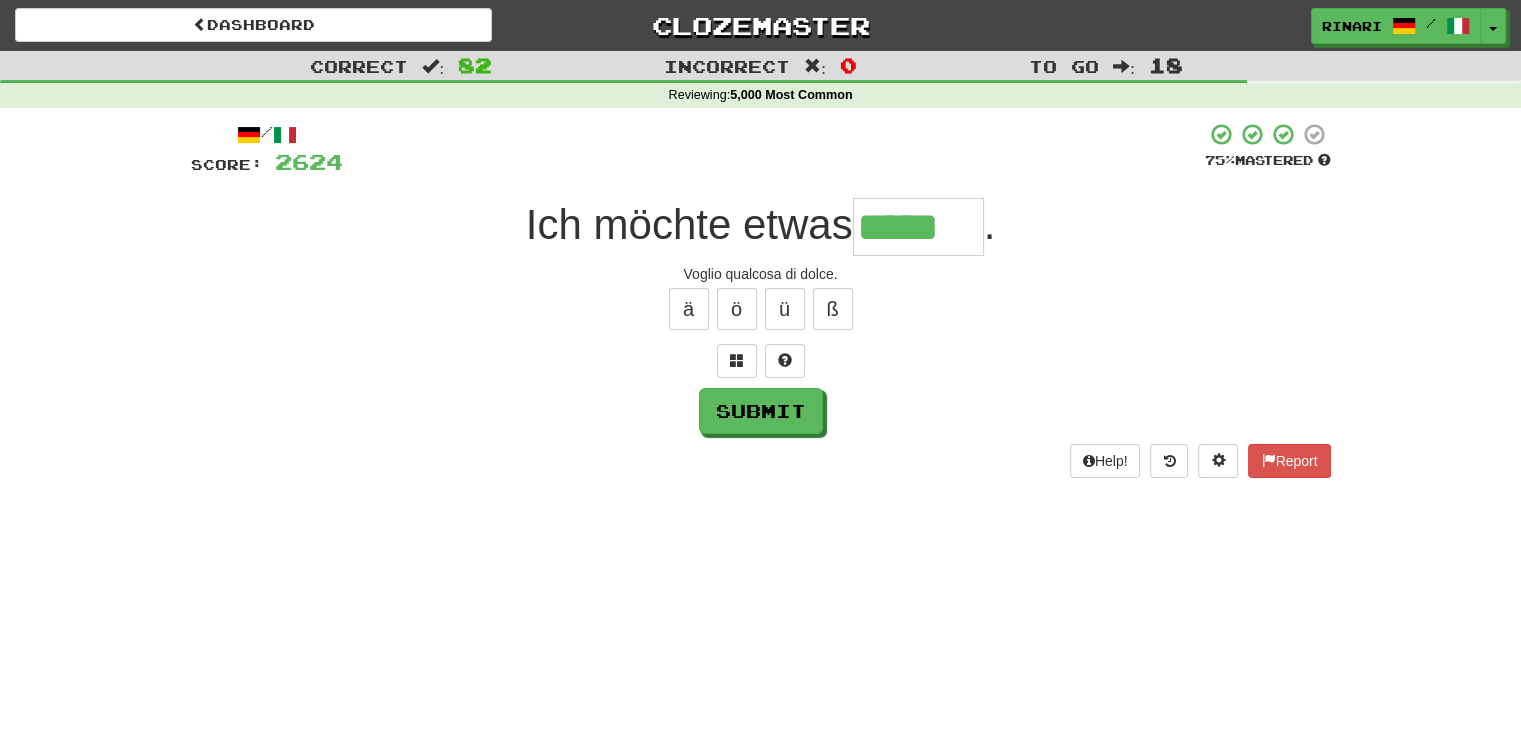 type on "*****" 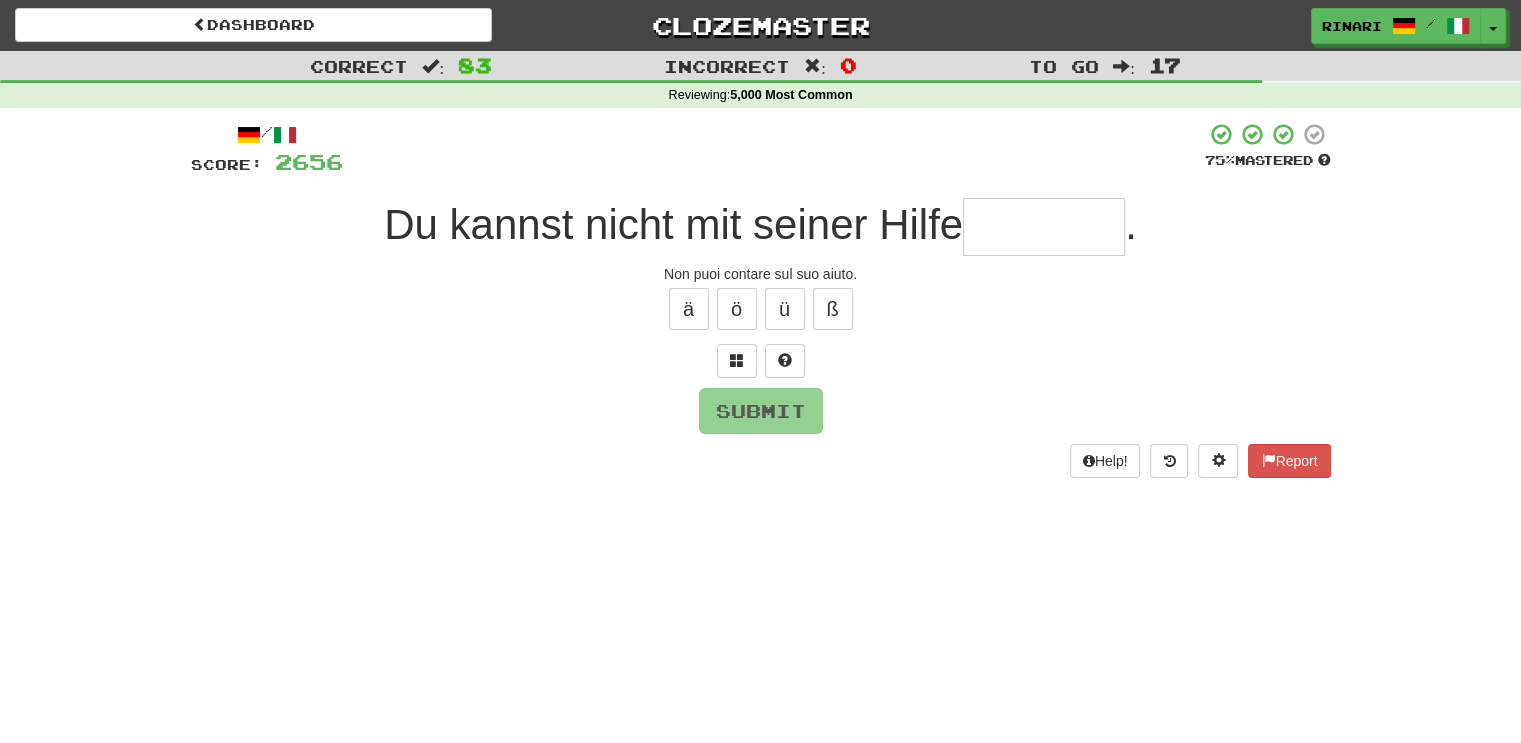 type on "*" 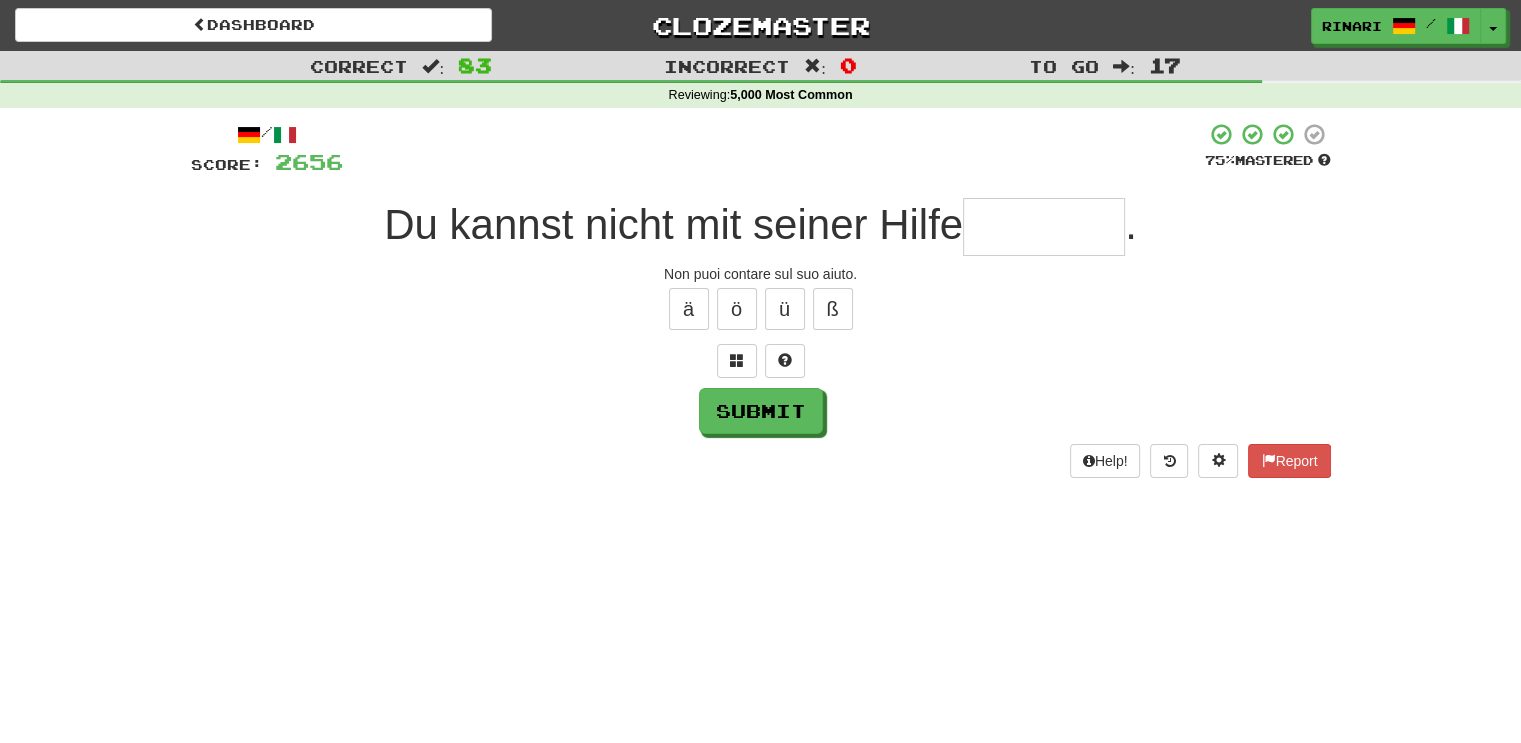type on "*" 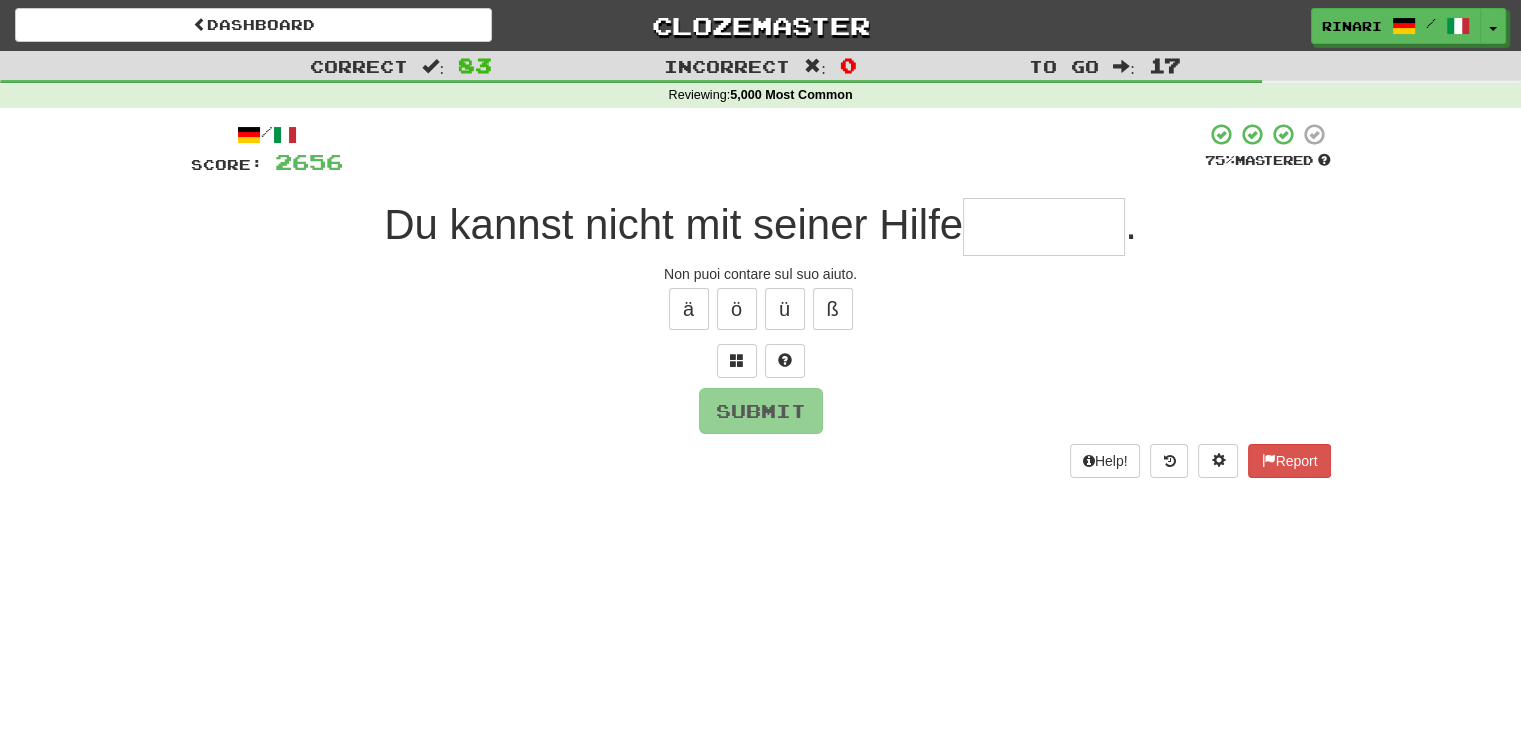 type on "*" 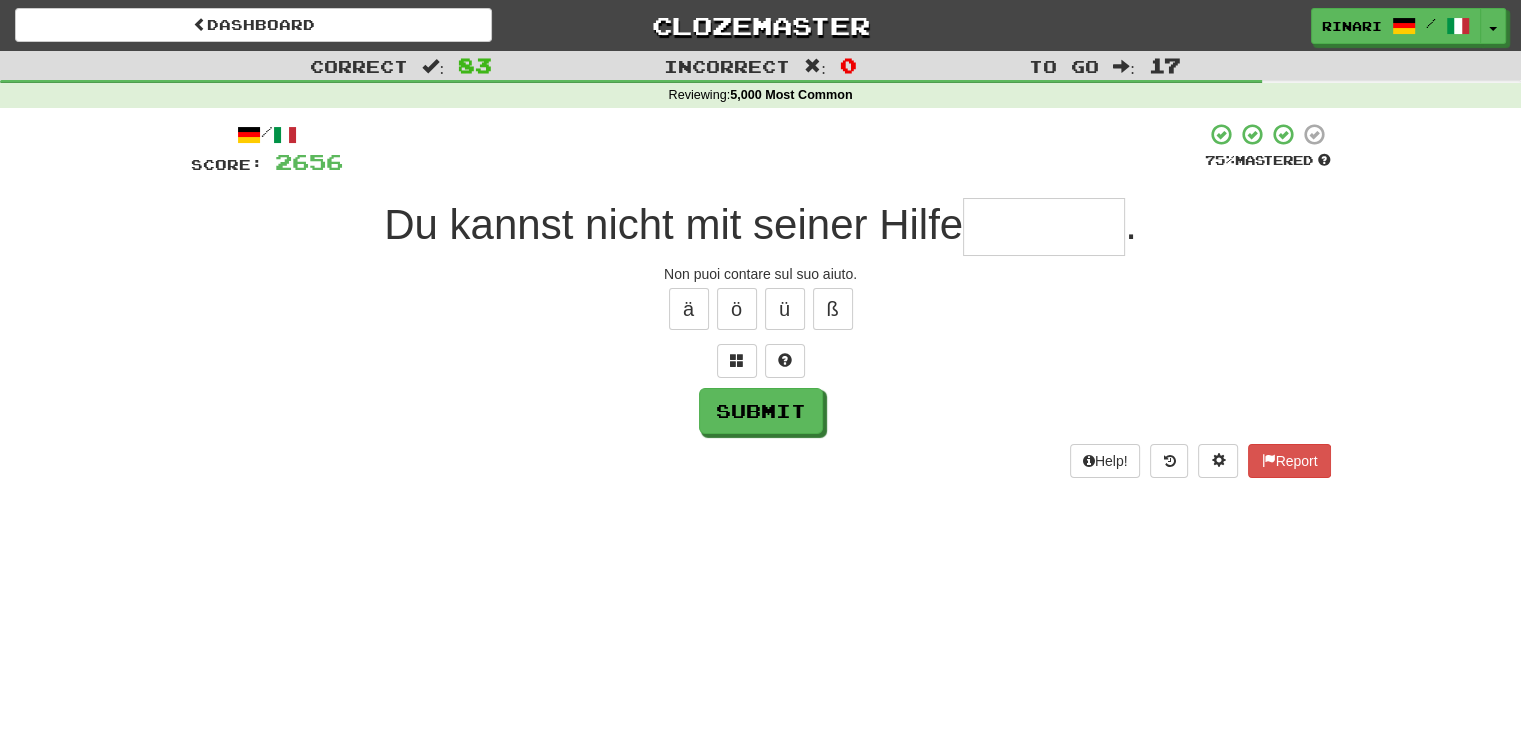 type on "*" 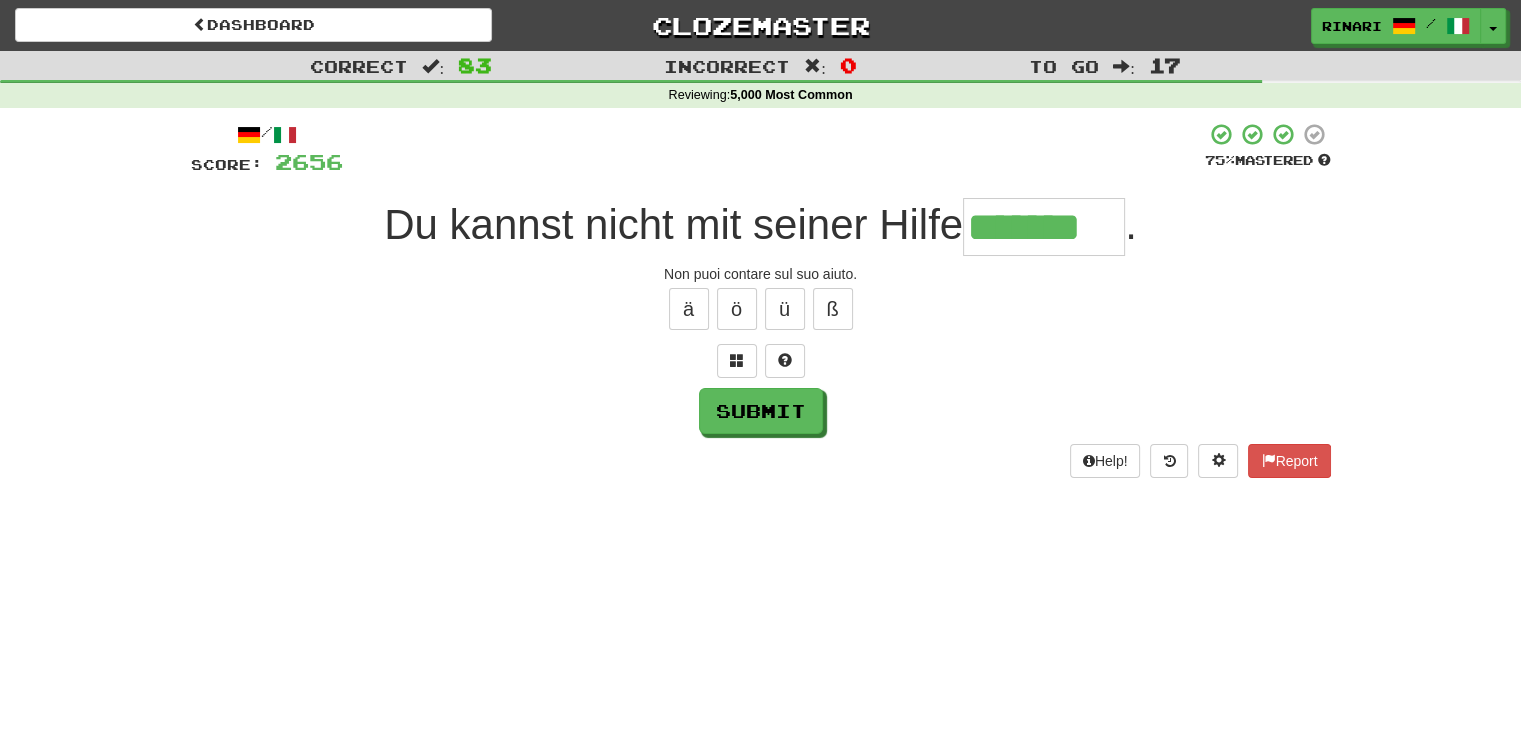 type on "*******" 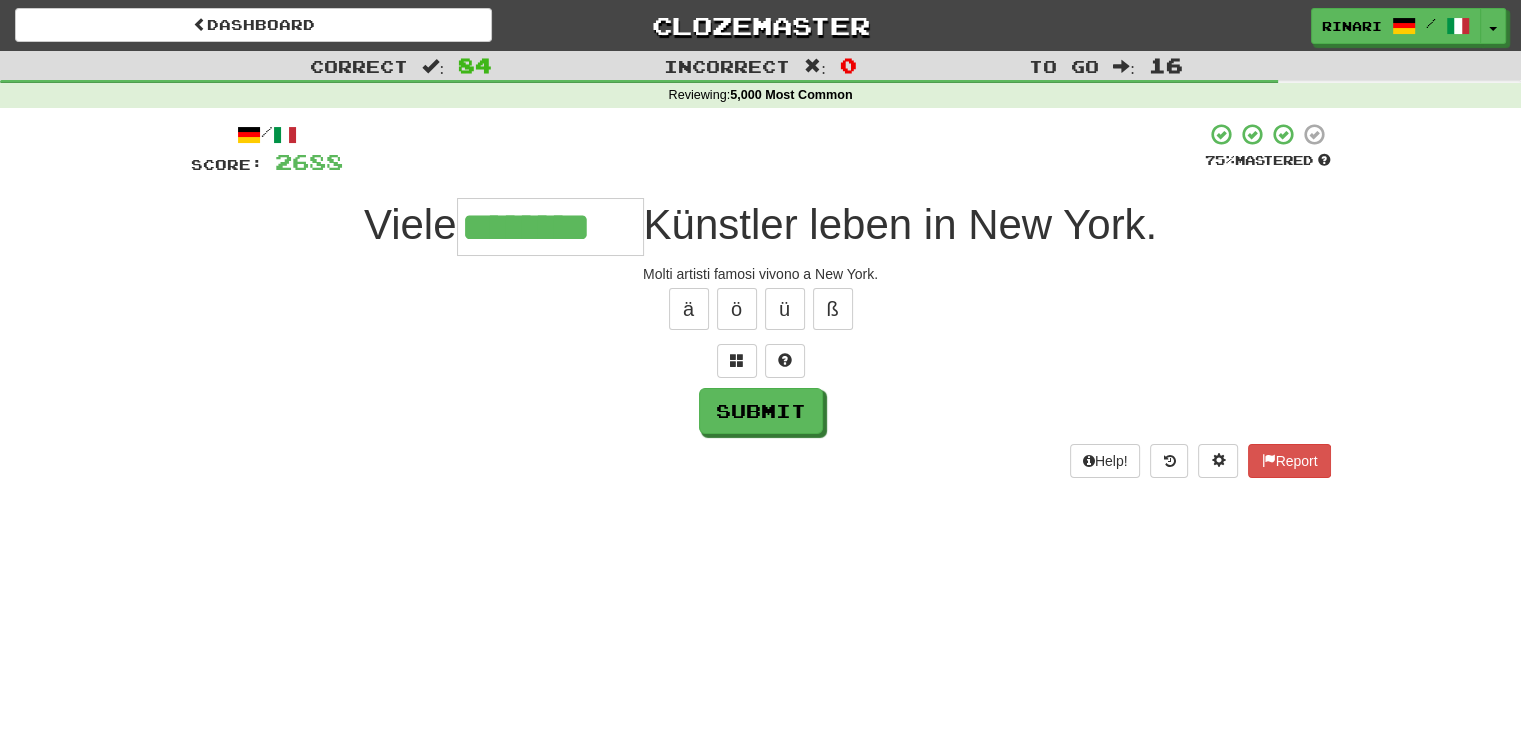 type on "********" 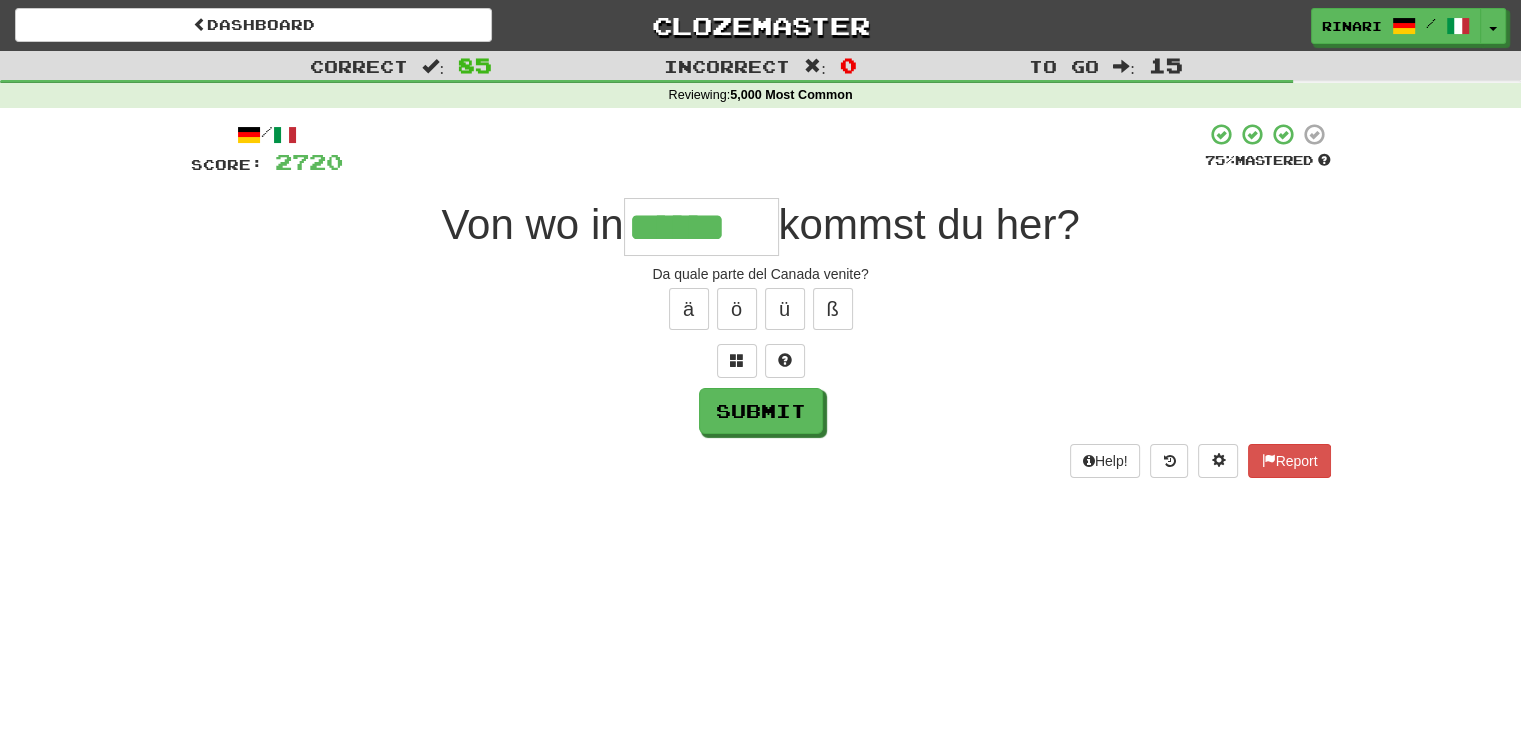 type on "******" 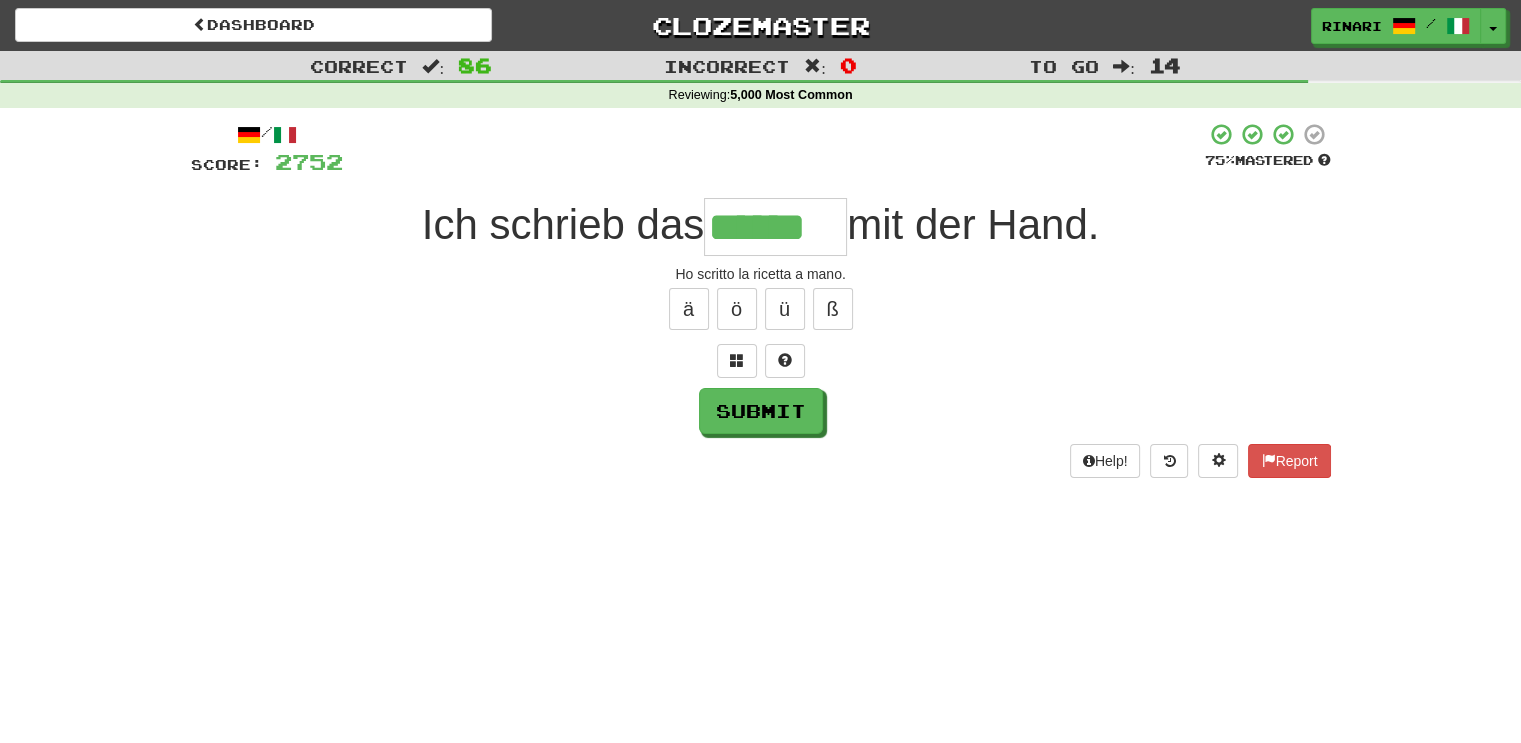 type on "******" 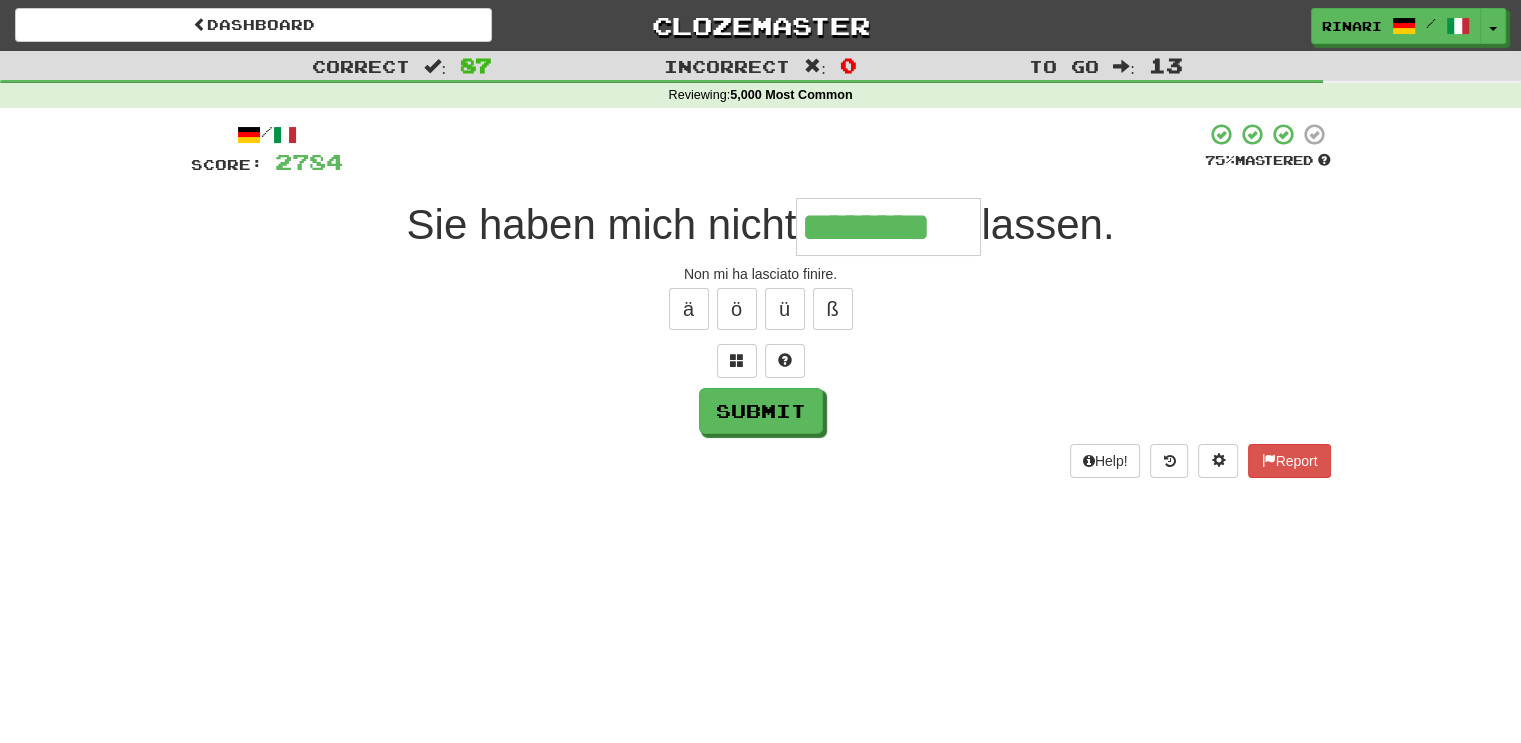 type on "********" 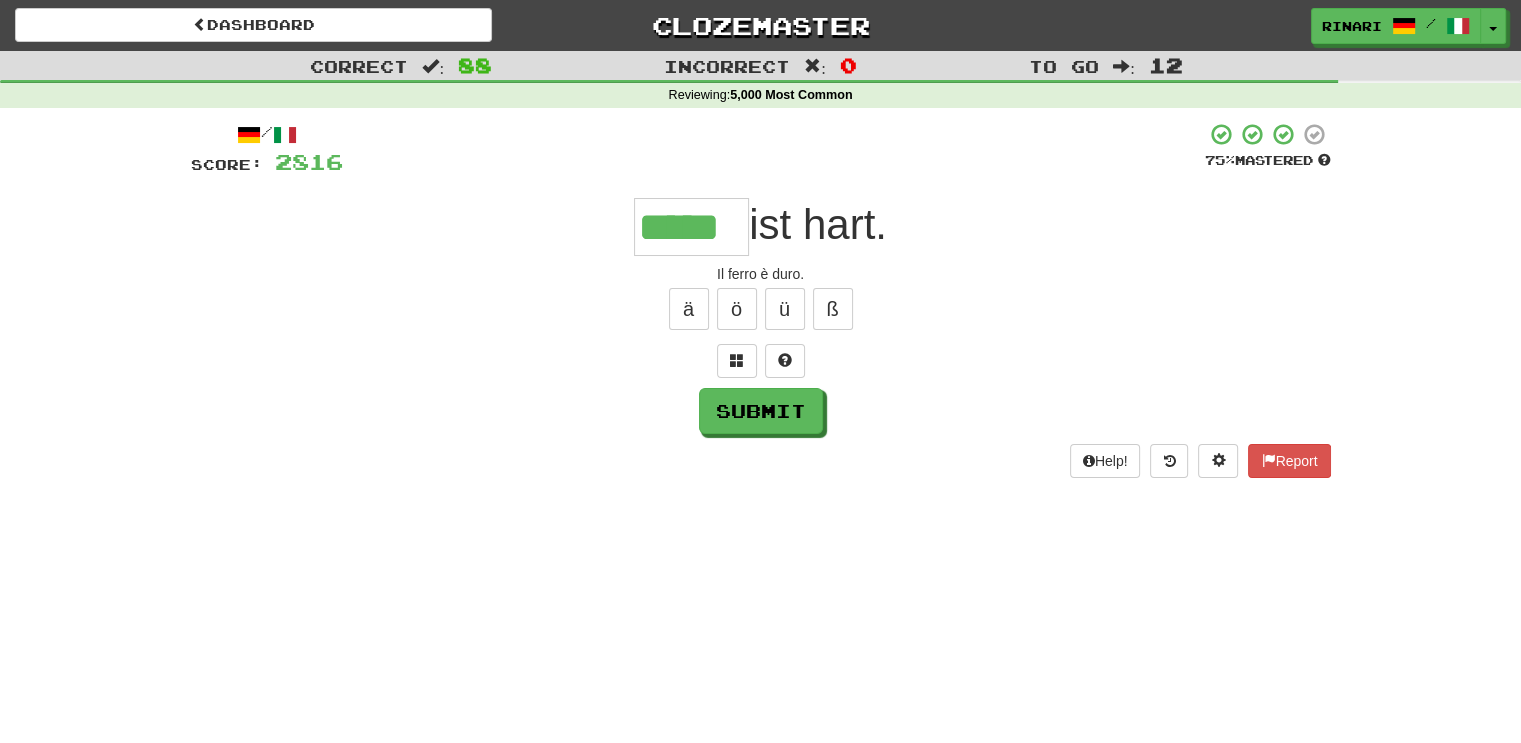 type on "*****" 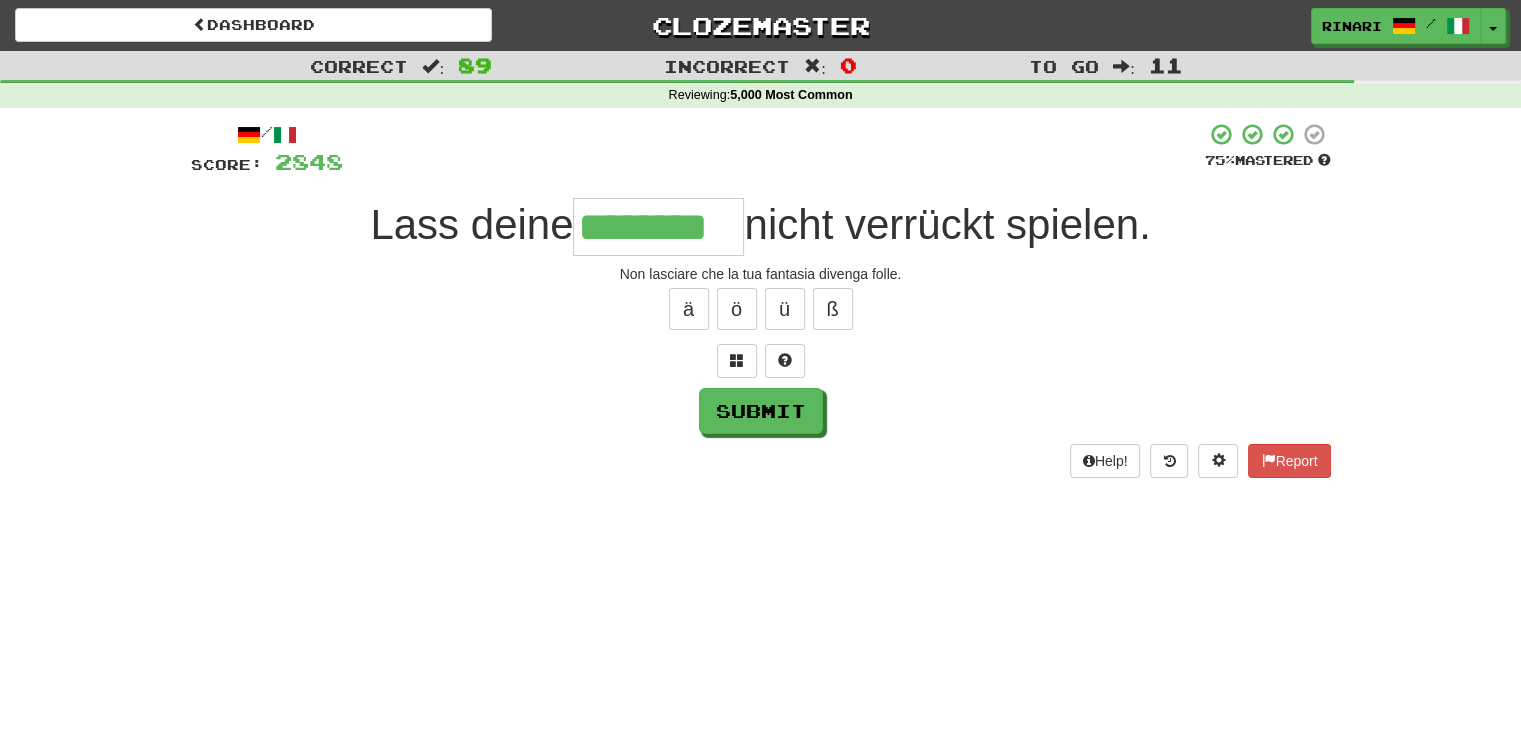 type on "********" 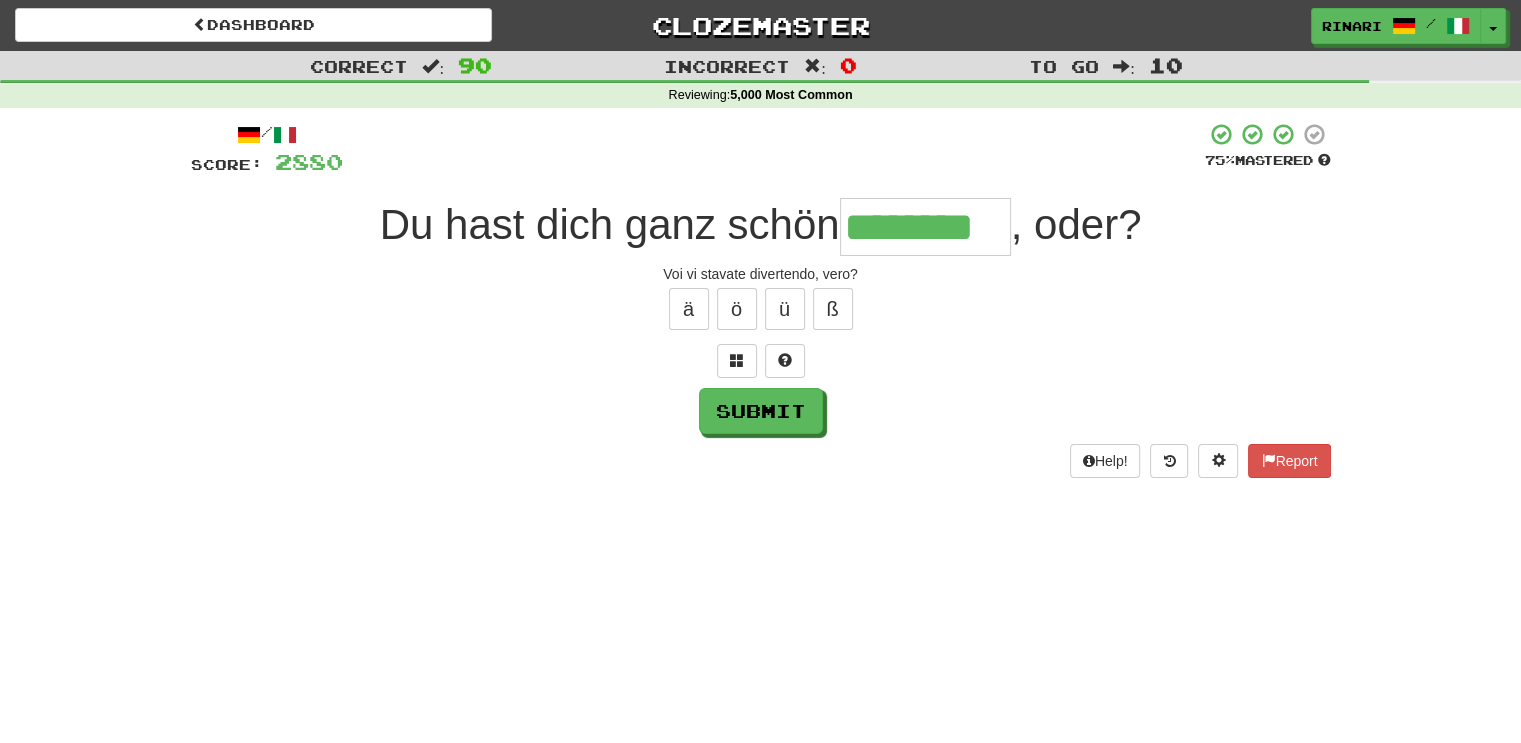 type on "********" 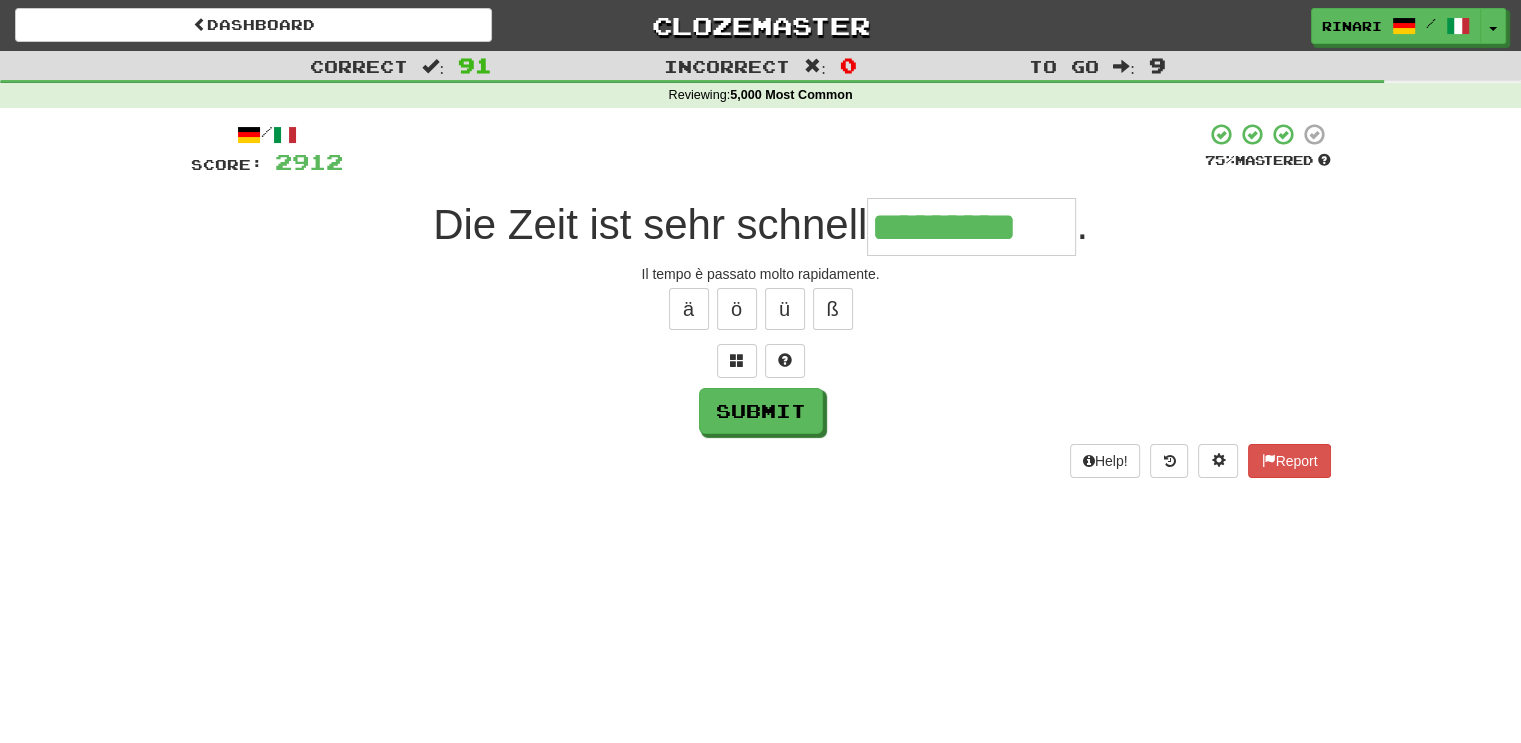 type on "*********" 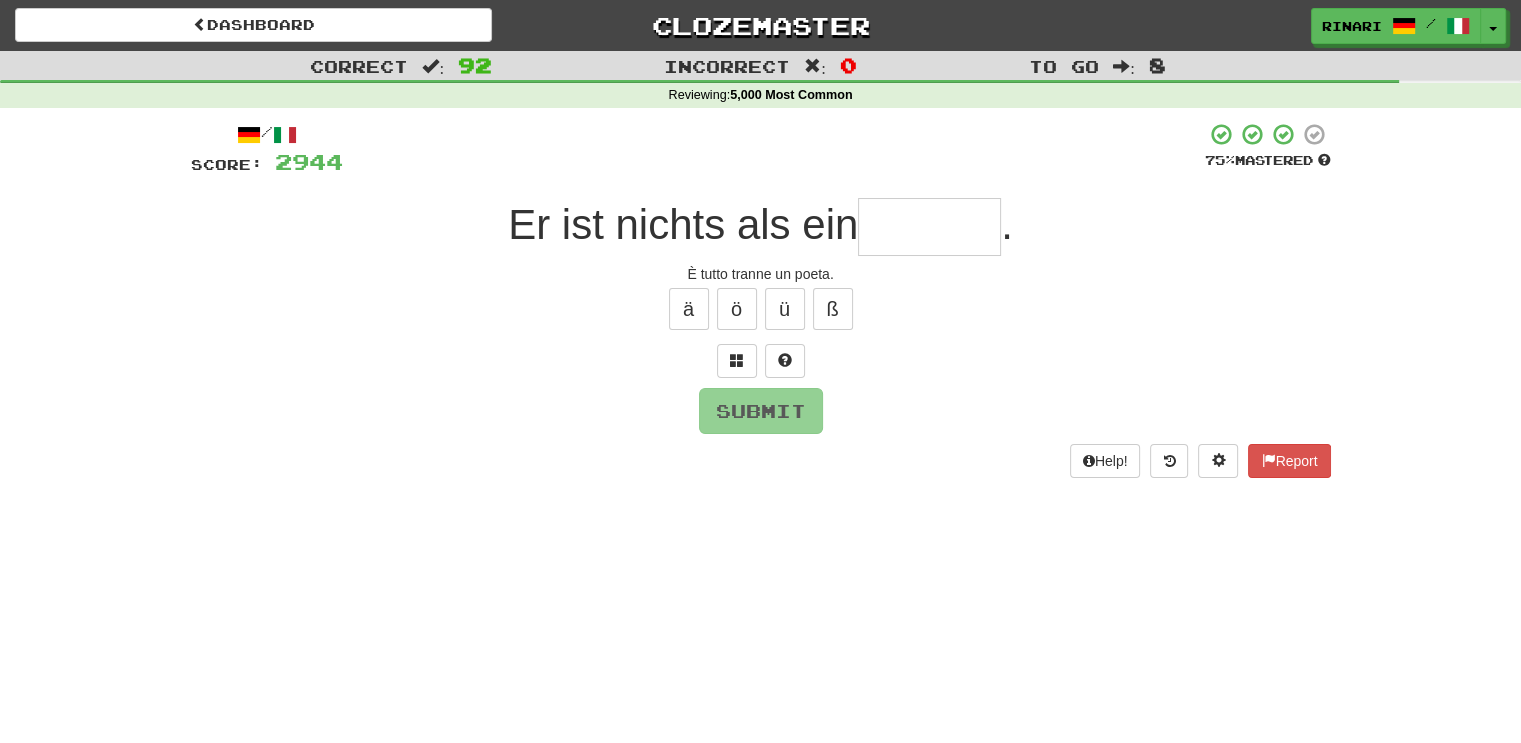 type on "*" 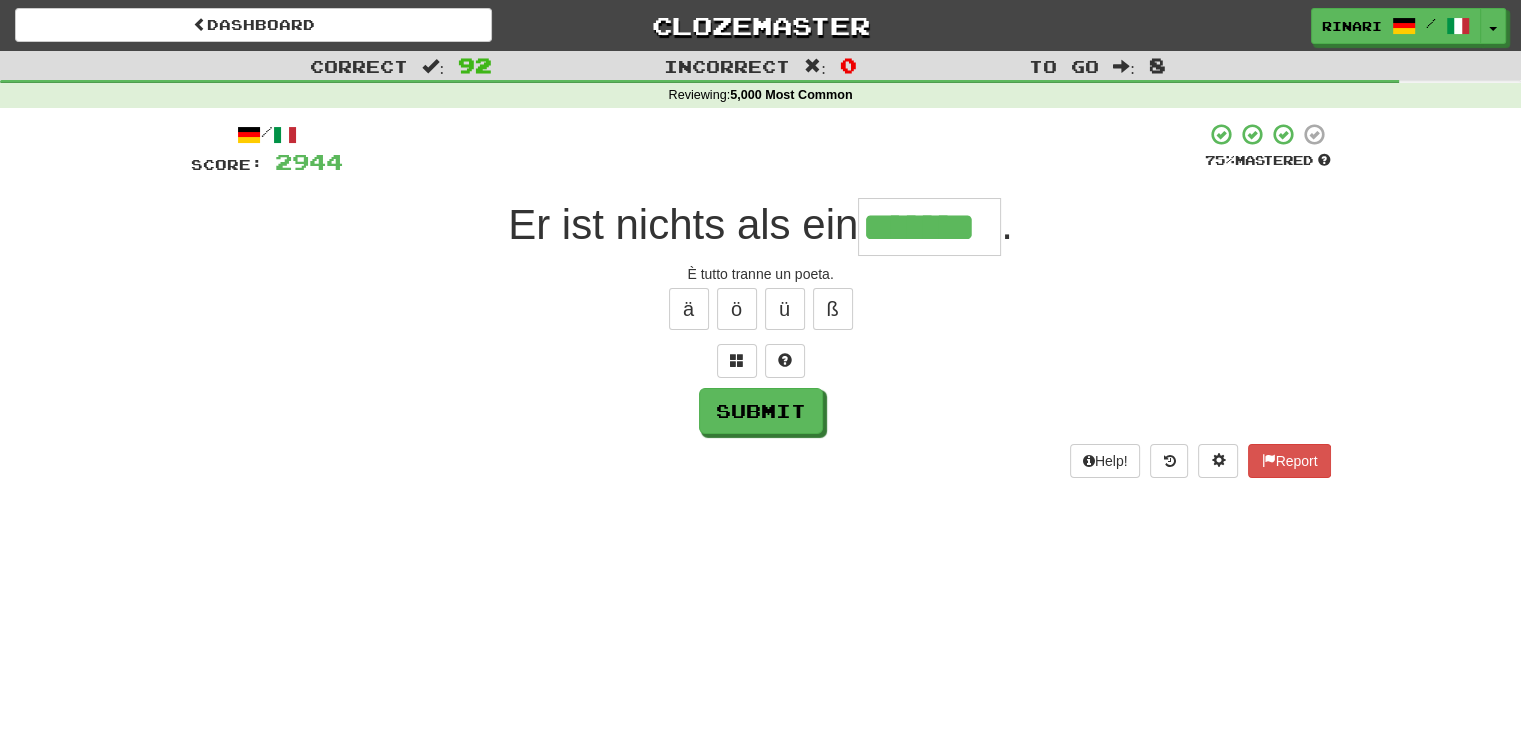 type on "*******" 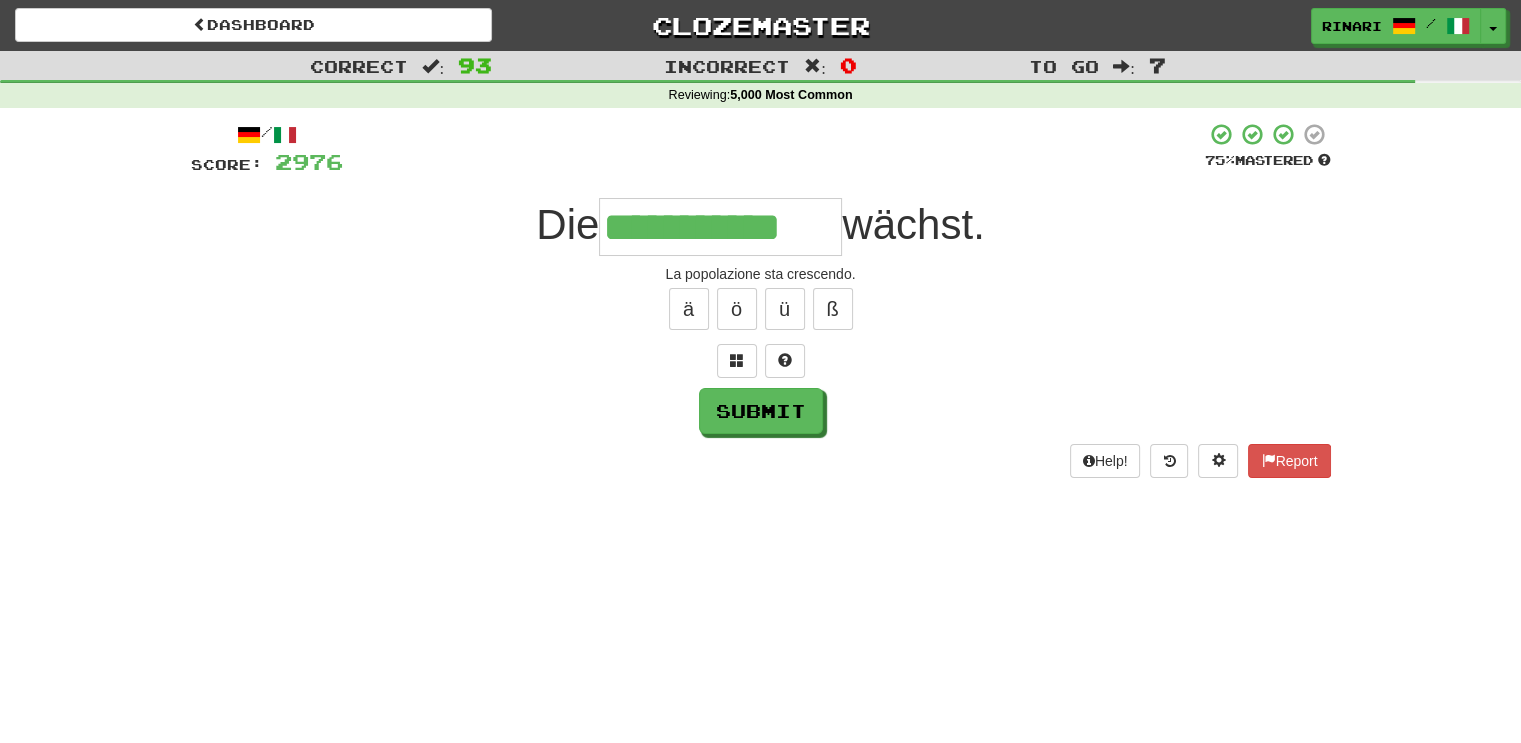 type on "**********" 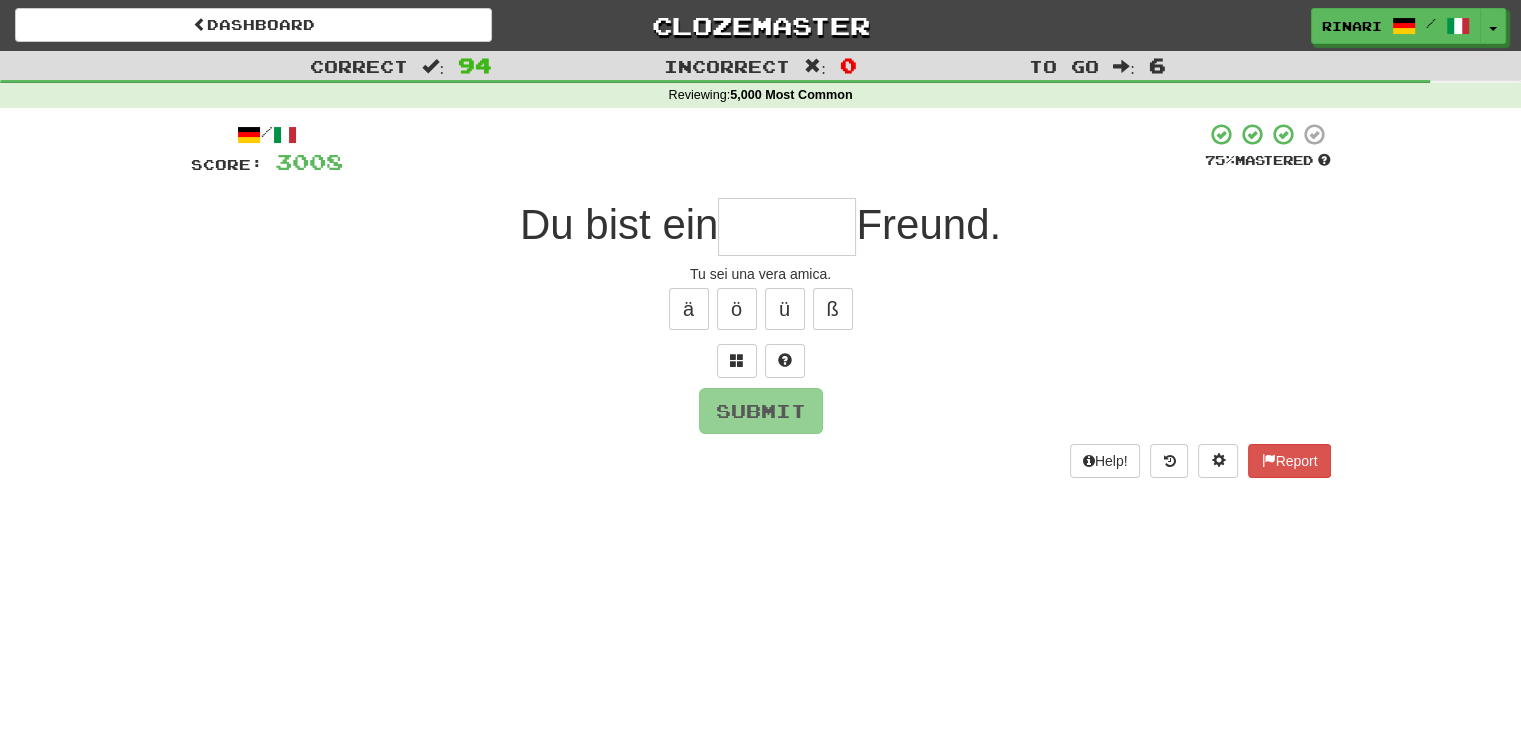 type on "*" 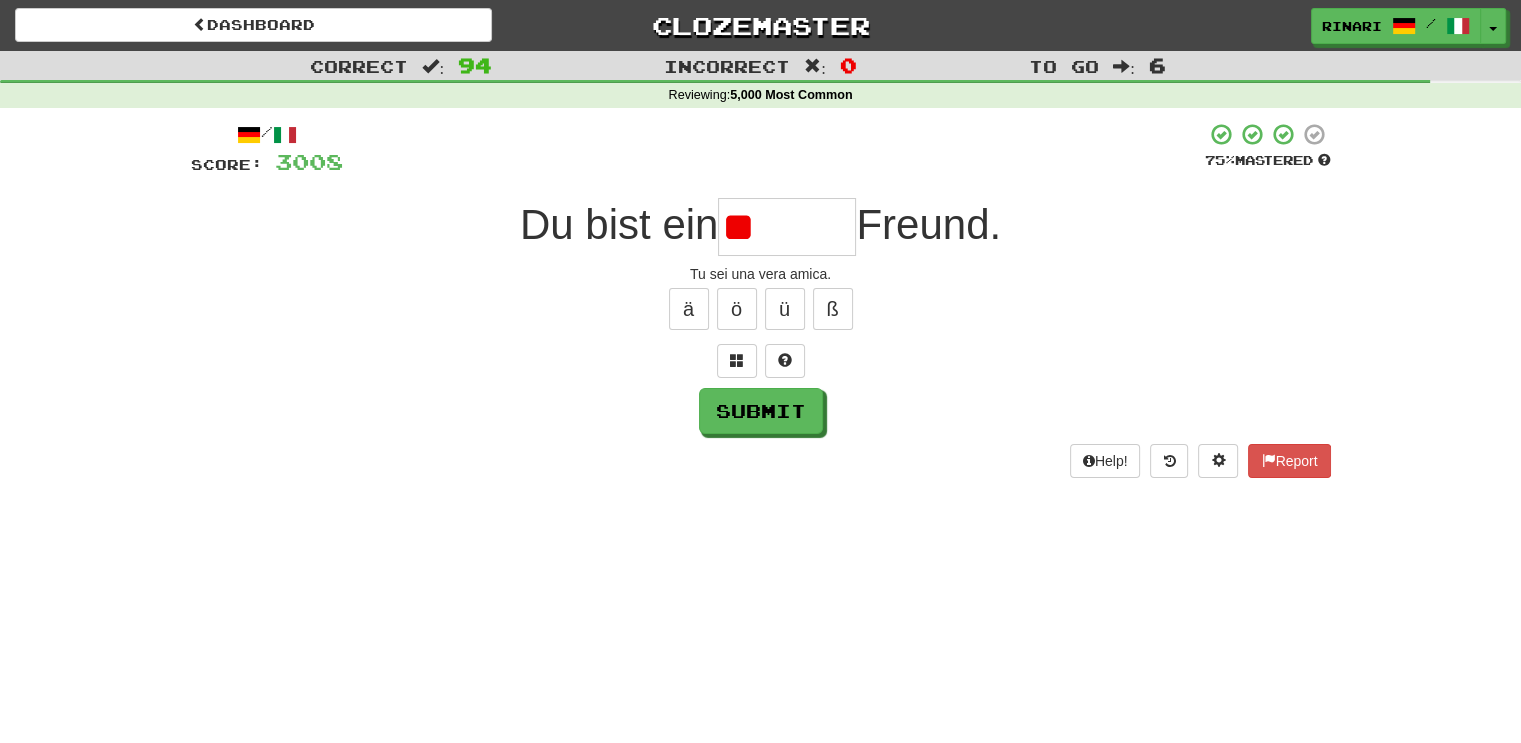 type on "*" 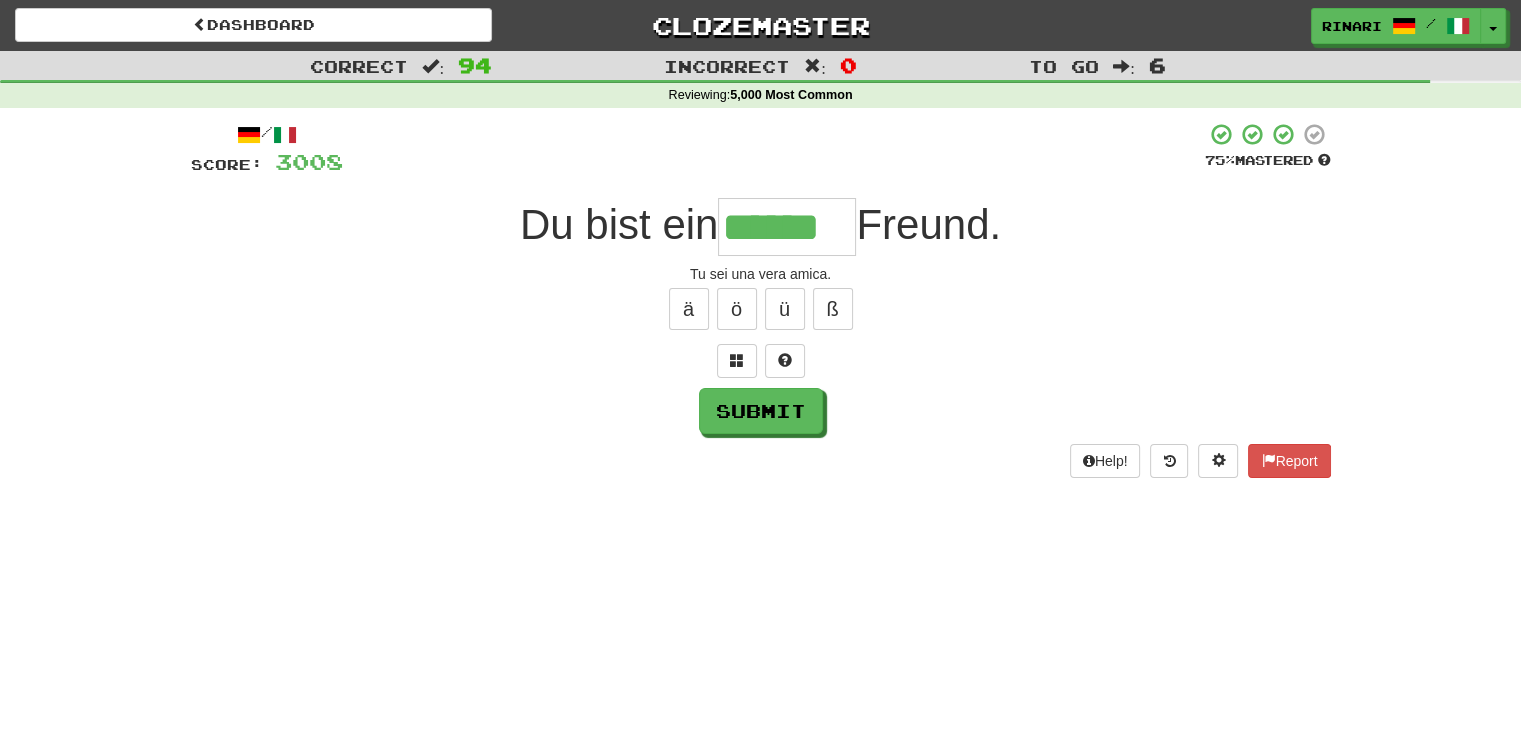 type on "******" 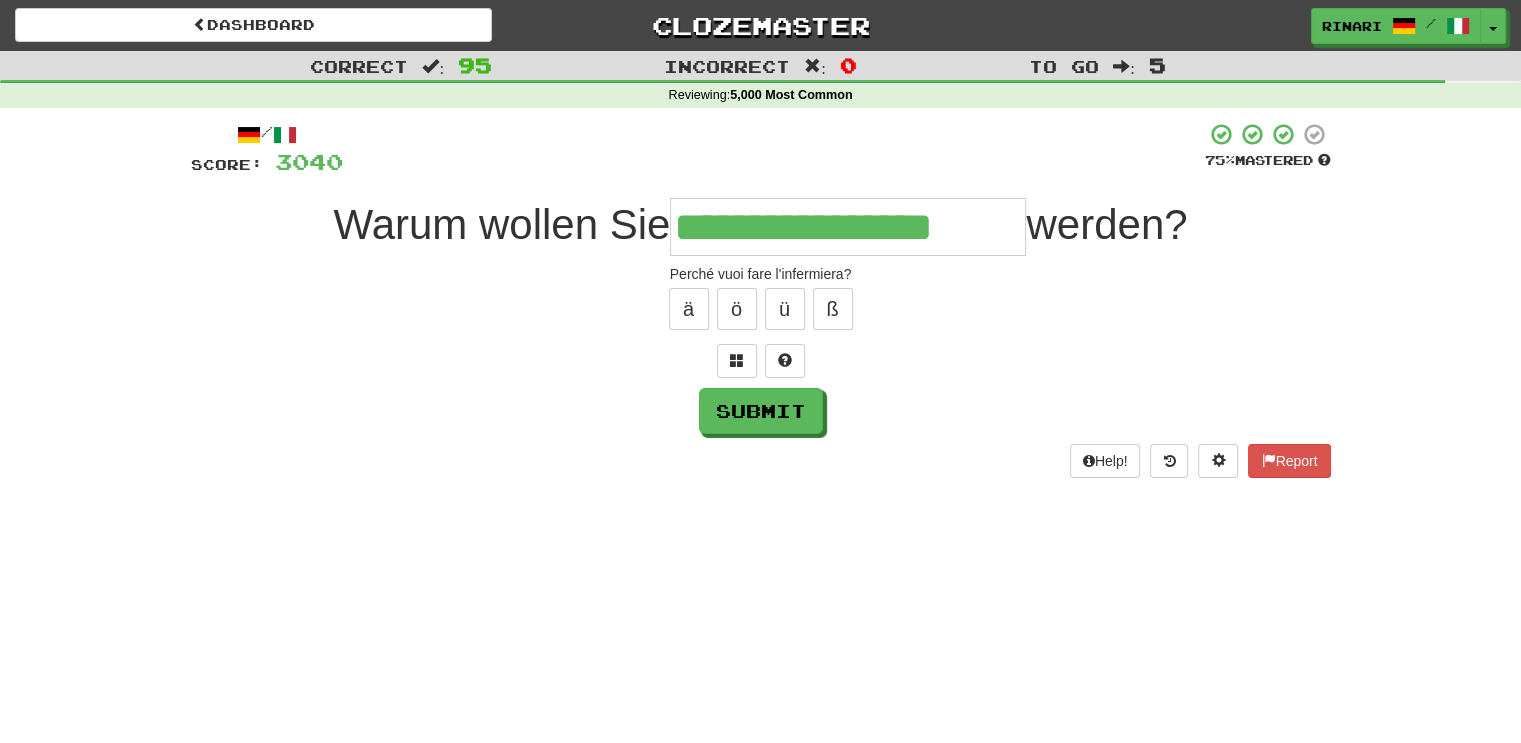 type on "**********" 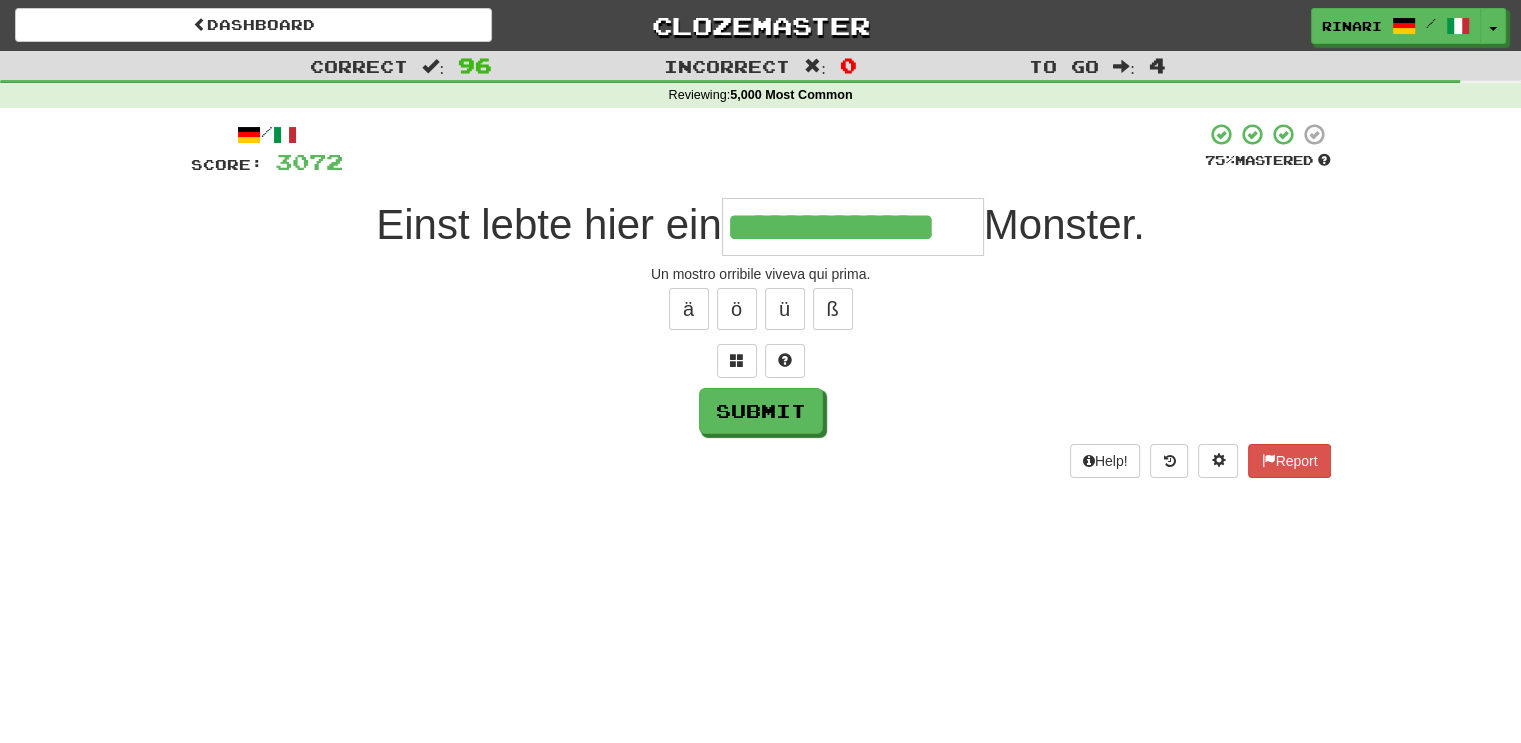 type on "**********" 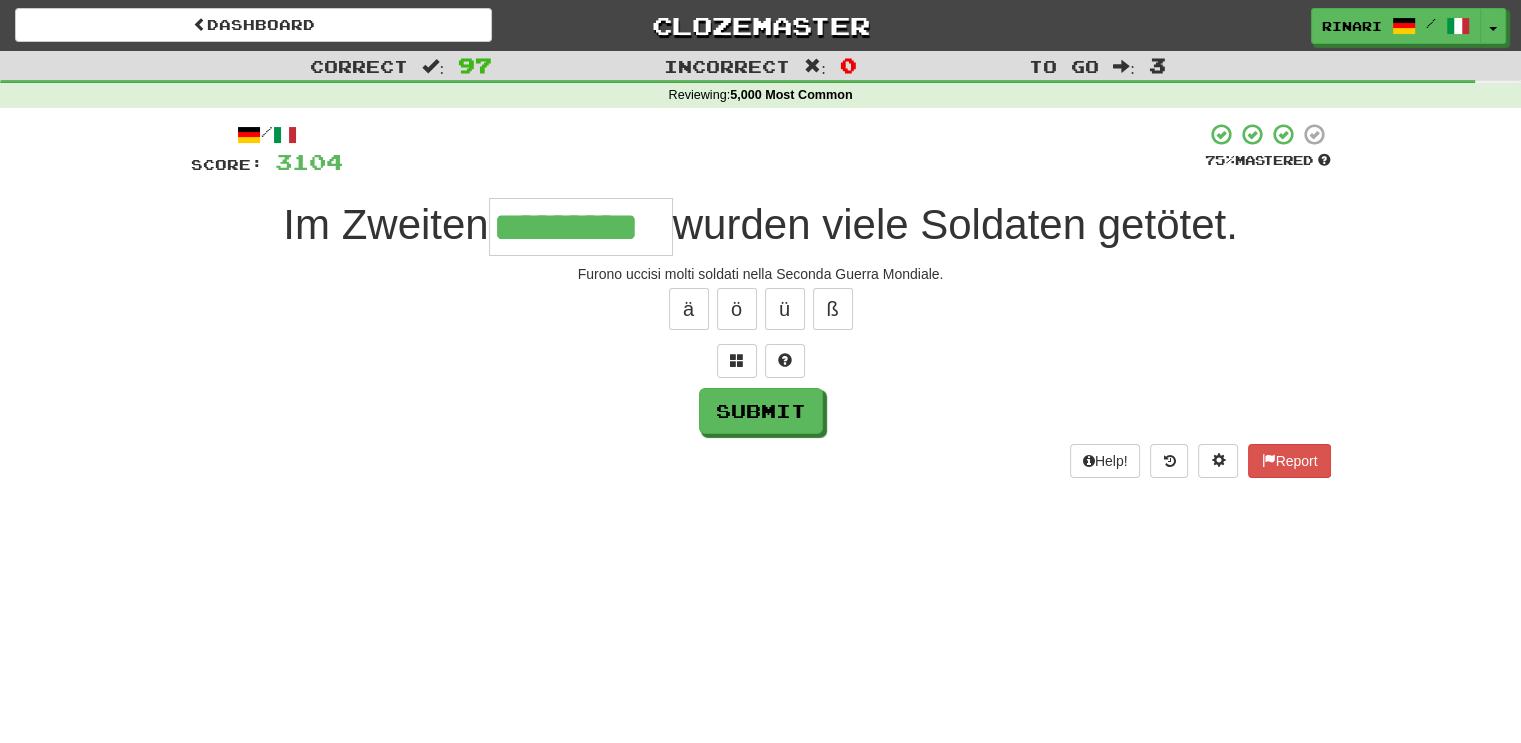 type on "*********" 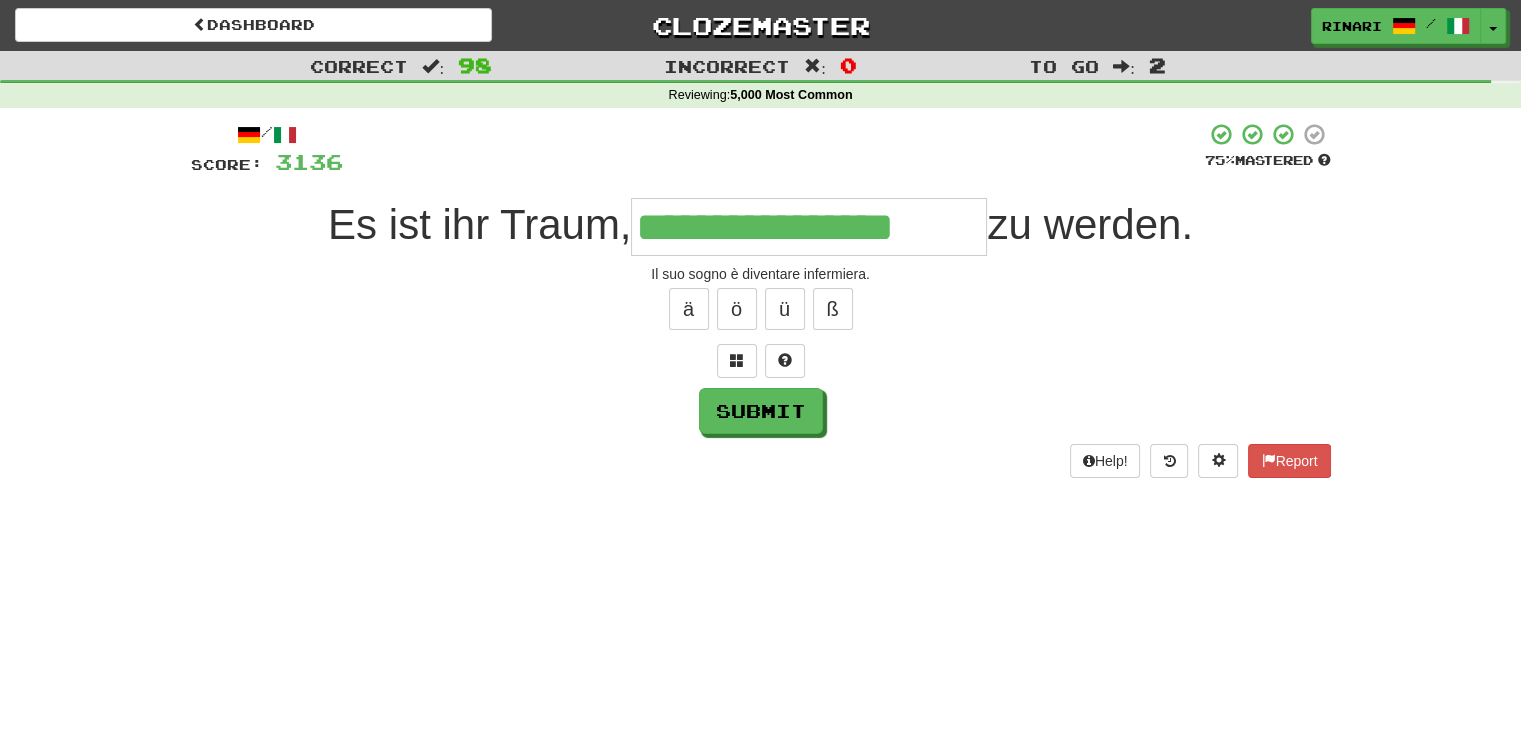 type on "**********" 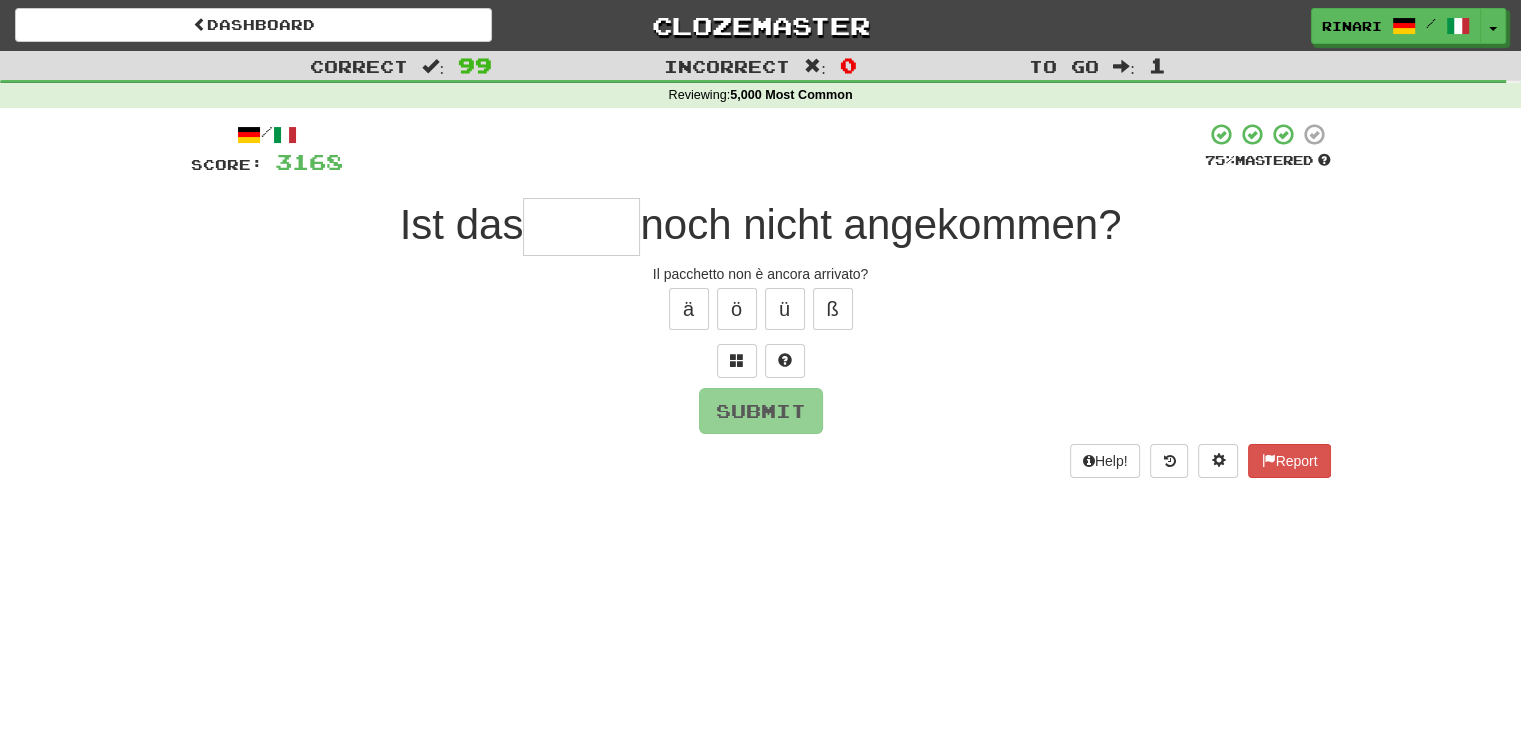 type on "*" 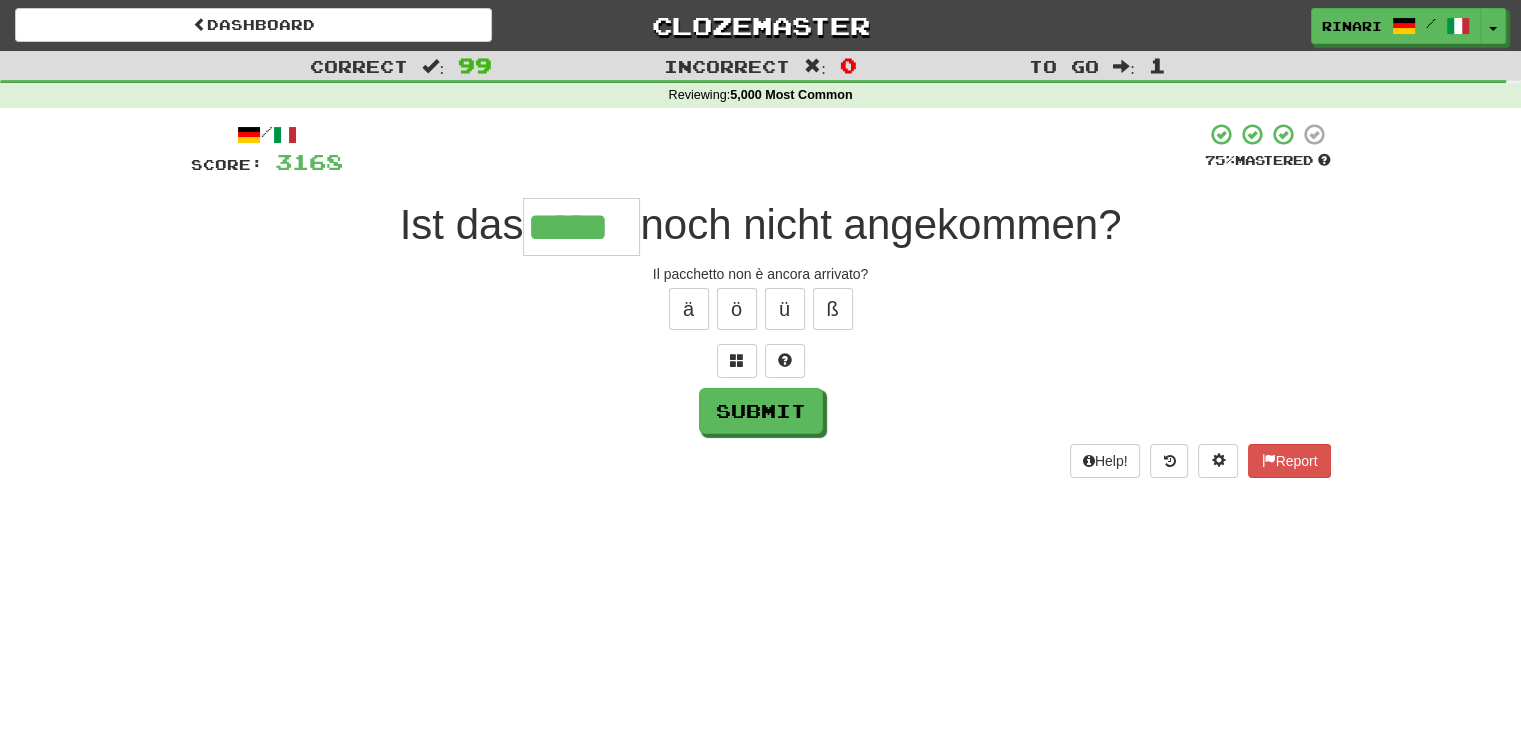type on "*****" 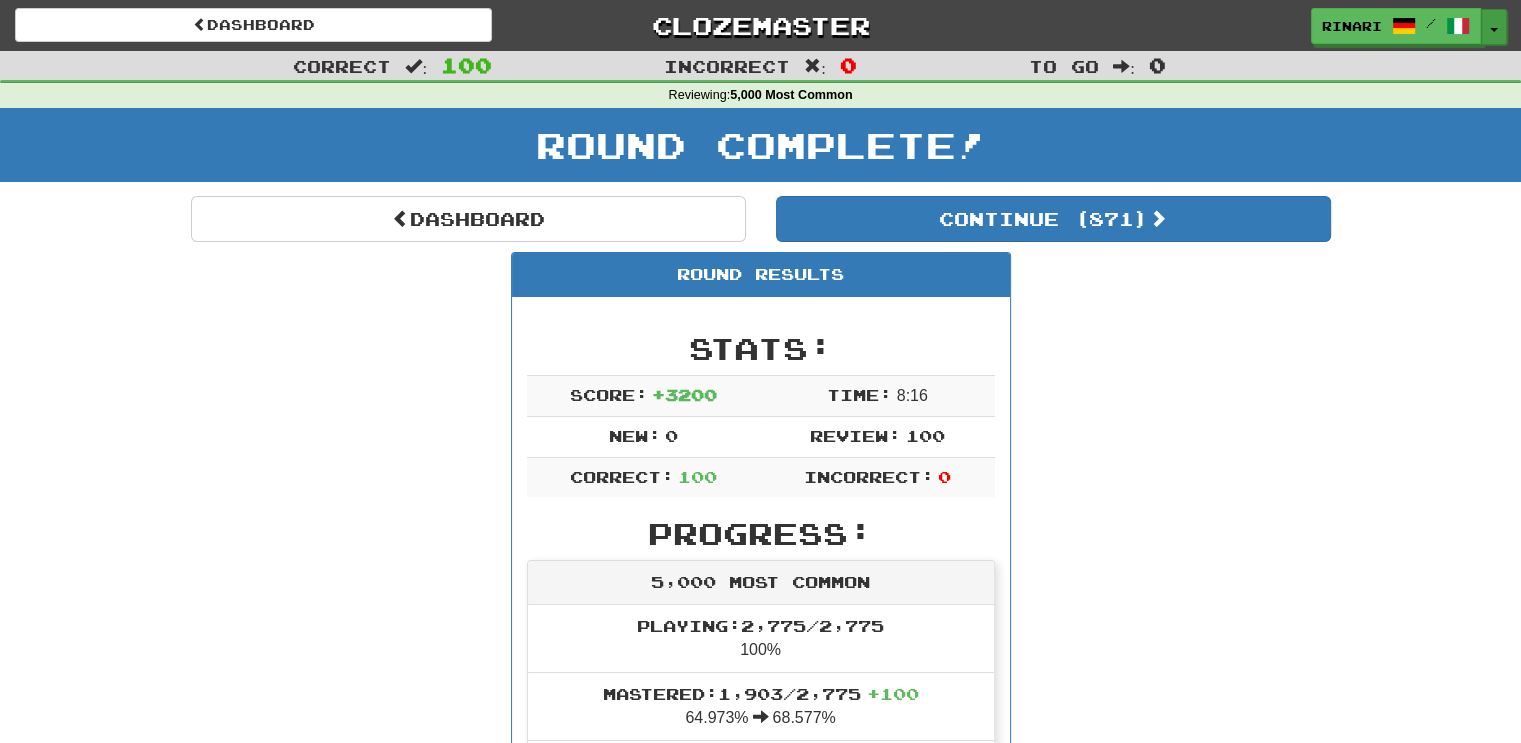 click on "Toggle Dropdown" at bounding box center [1494, 27] 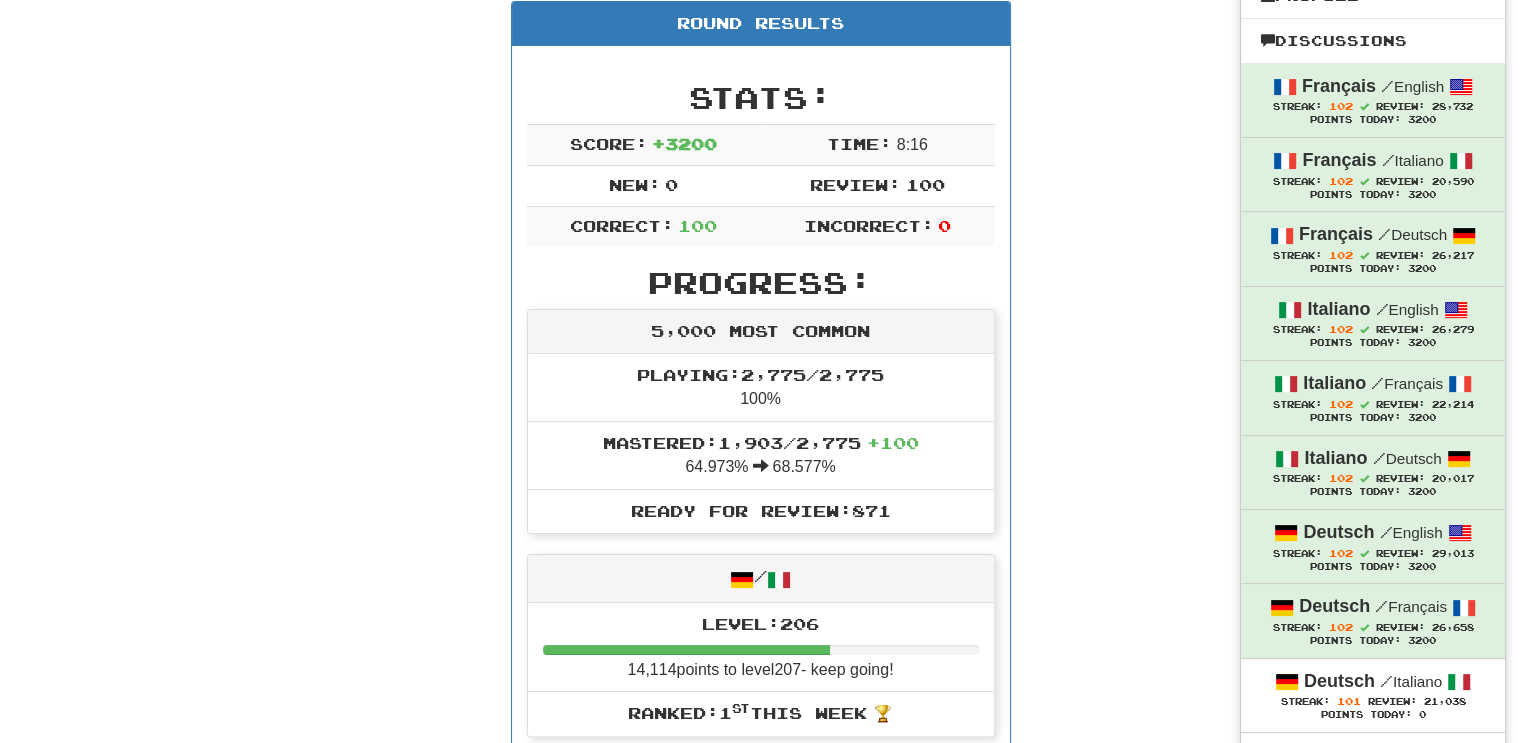 scroll, scrollTop: 0, scrollLeft: 0, axis: both 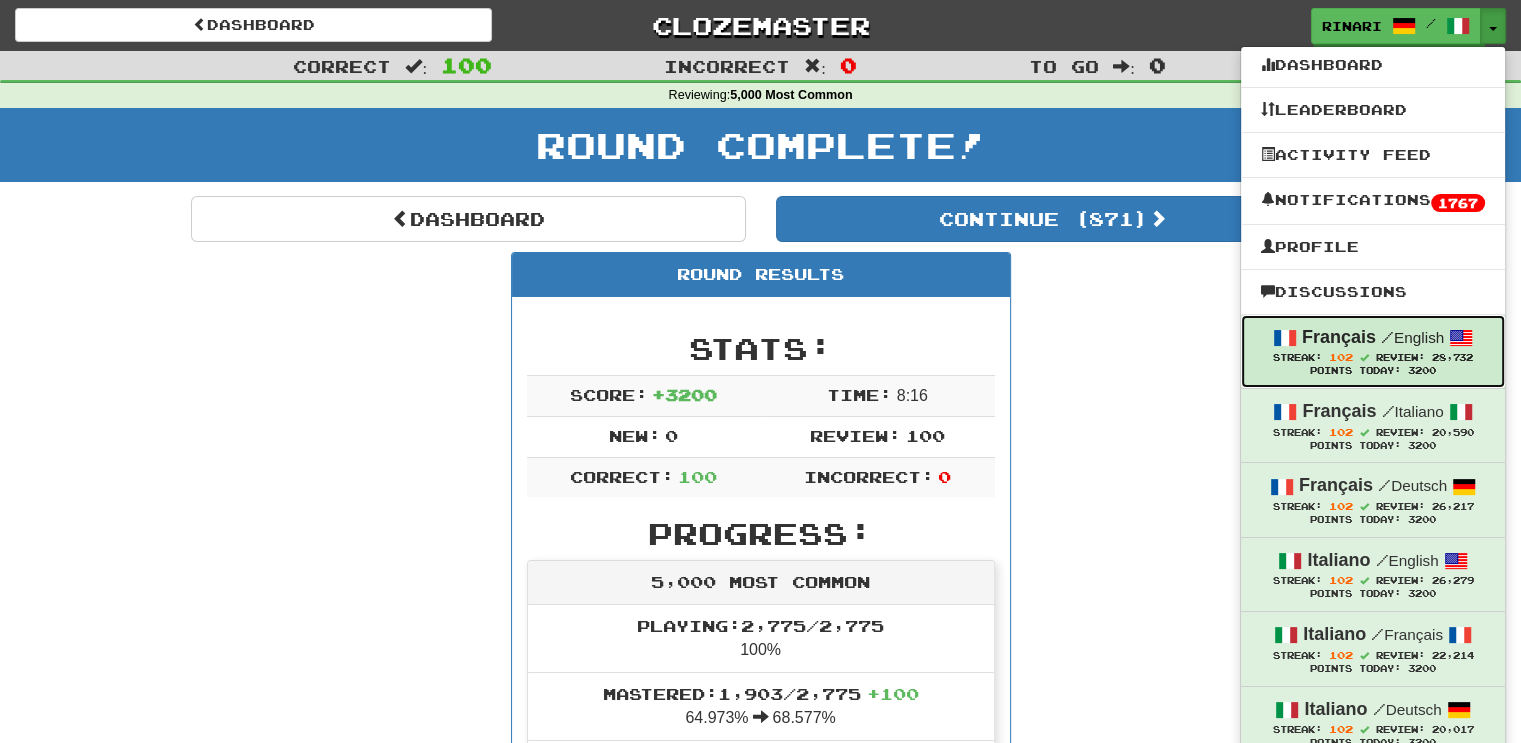 click on "Français
/
English" at bounding box center (1373, 338) 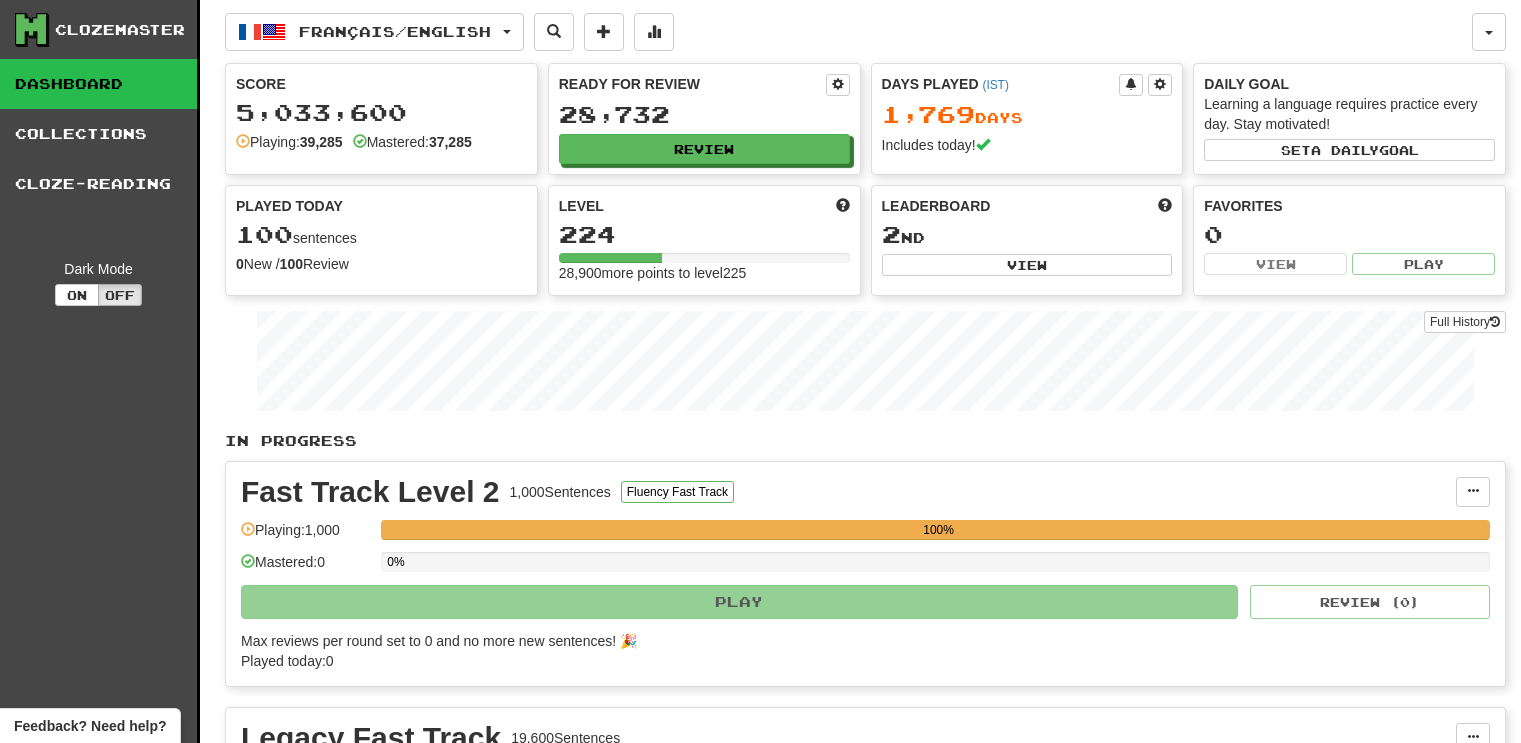 scroll, scrollTop: 0, scrollLeft: 0, axis: both 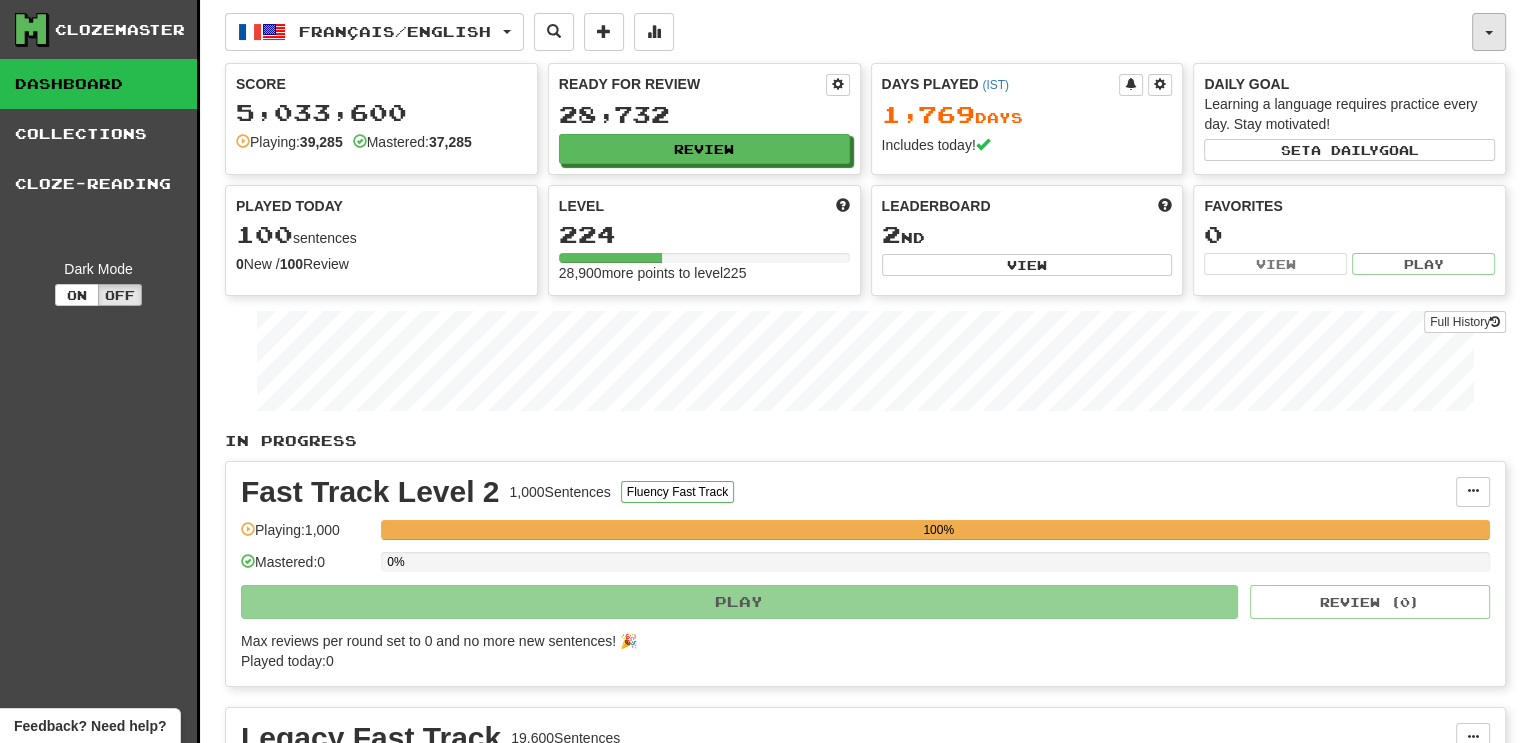 click at bounding box center (1489, 32) 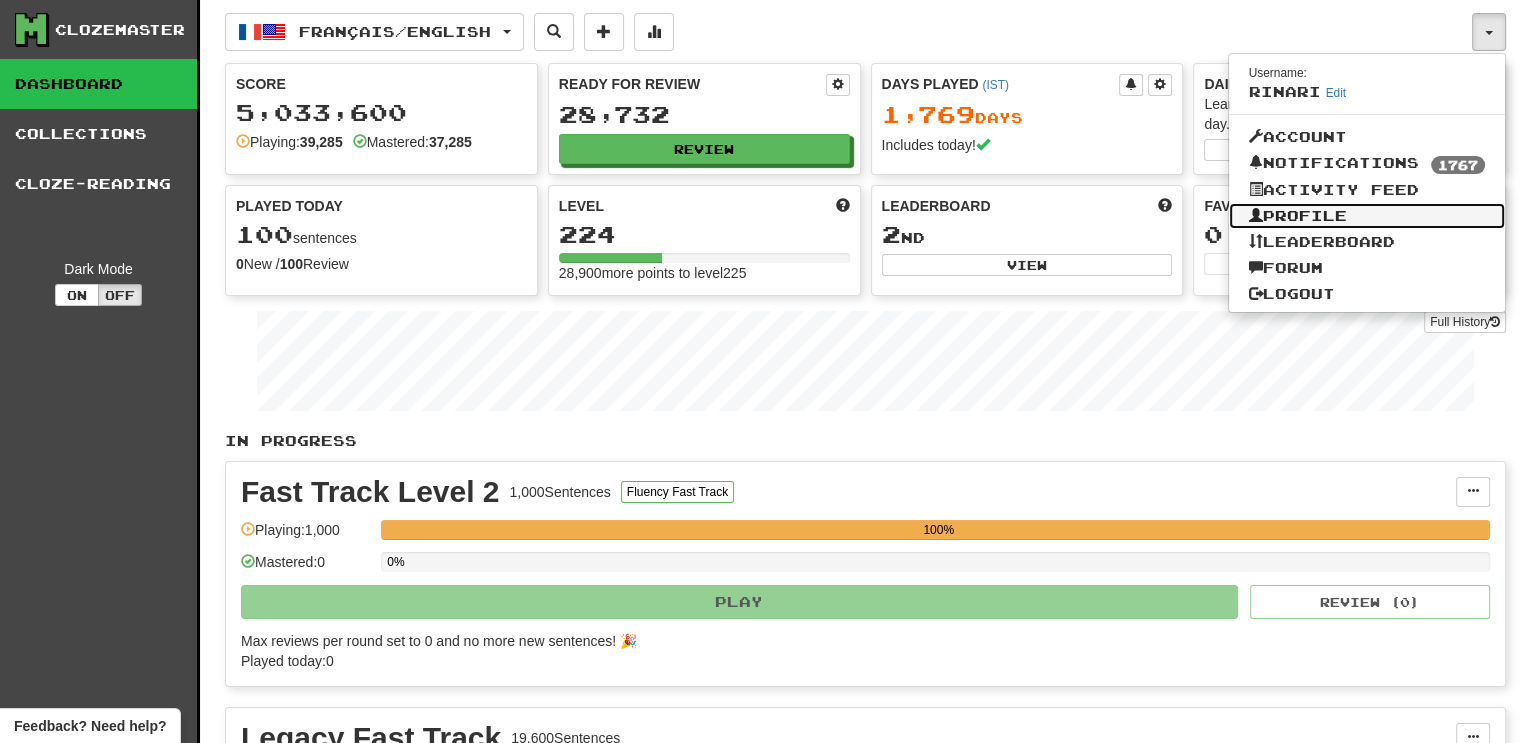 click on "Profile" at bounding box center (1367, 216) 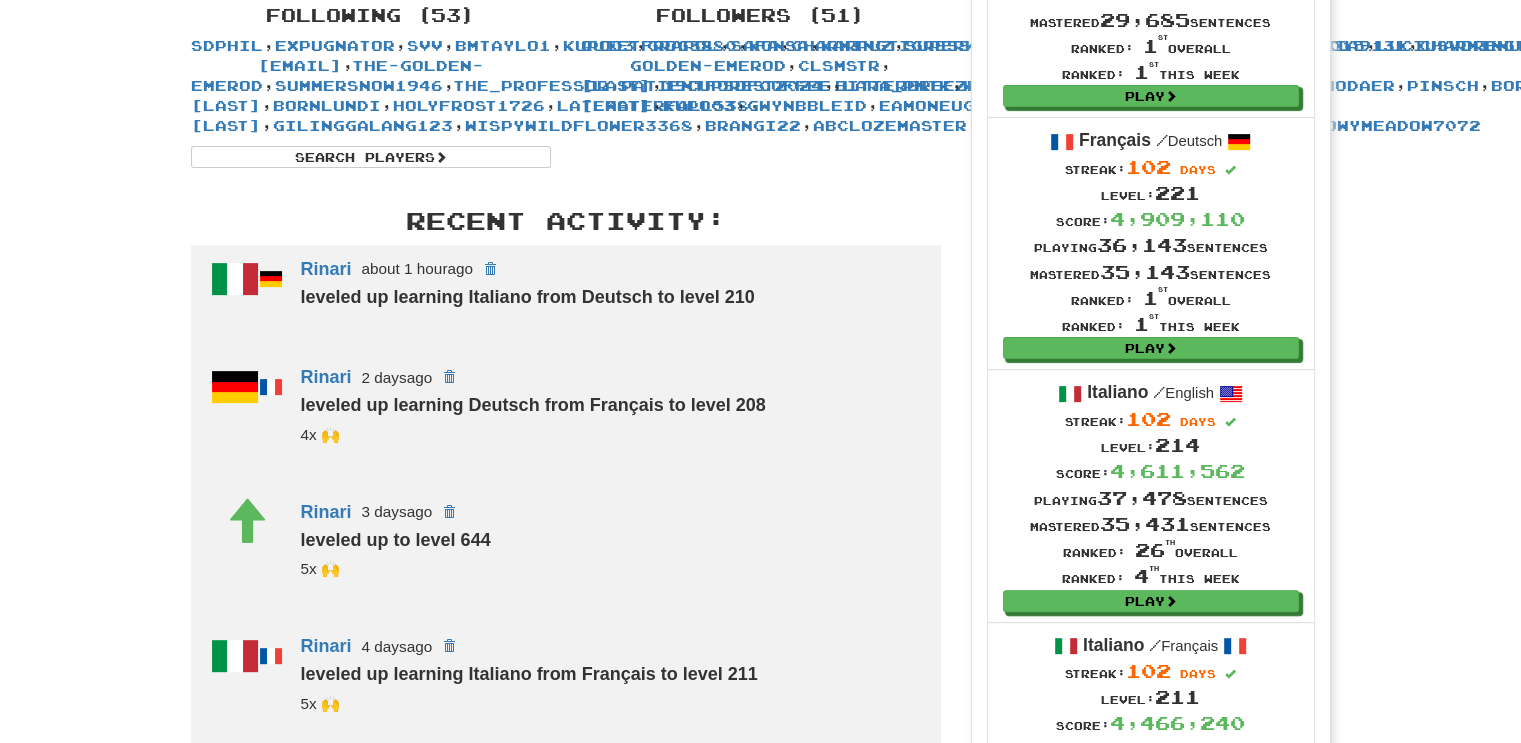 scroll, scrollTop: 513, scrollLeft: 0, axis: vertical 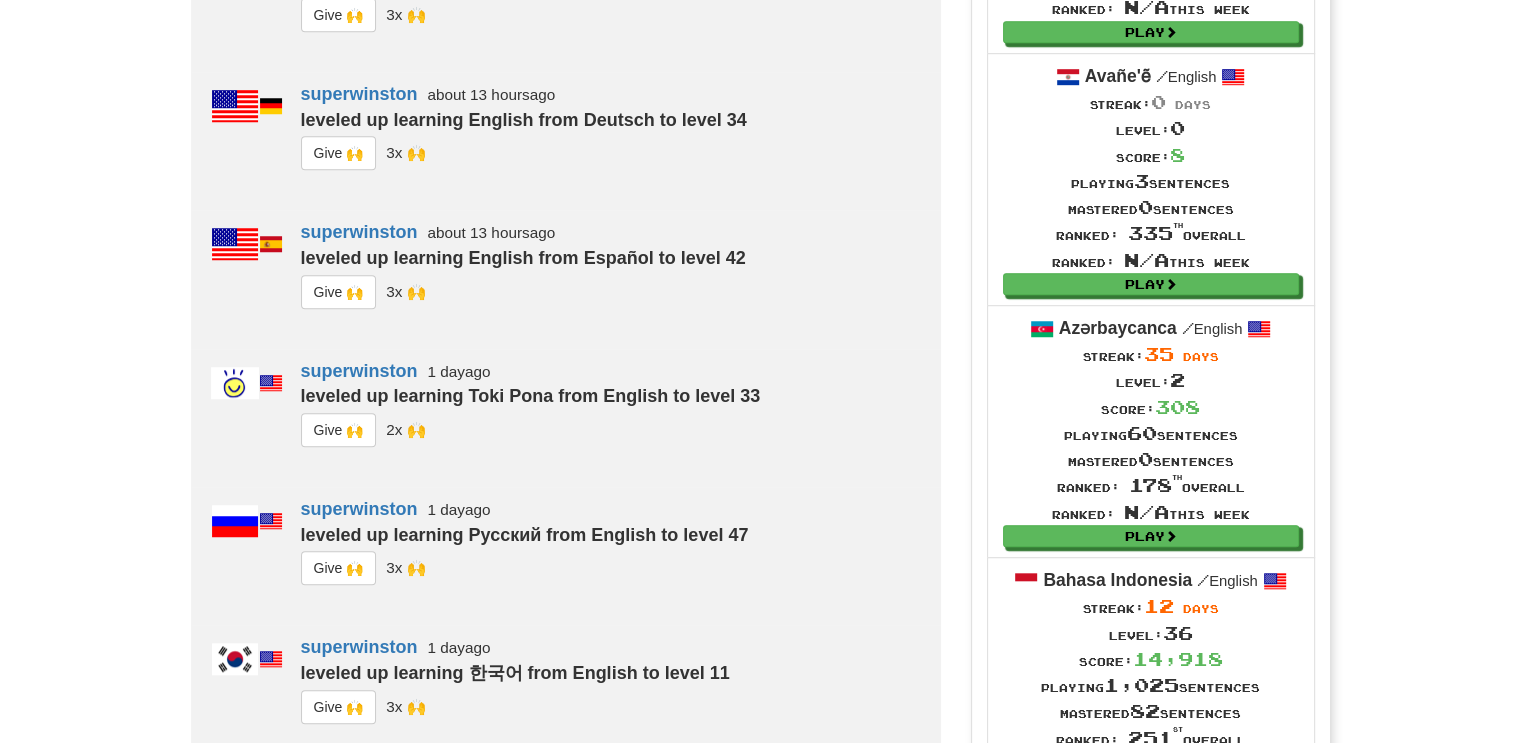 click on "G i ve 🙌" at bounding box center [339, -124] 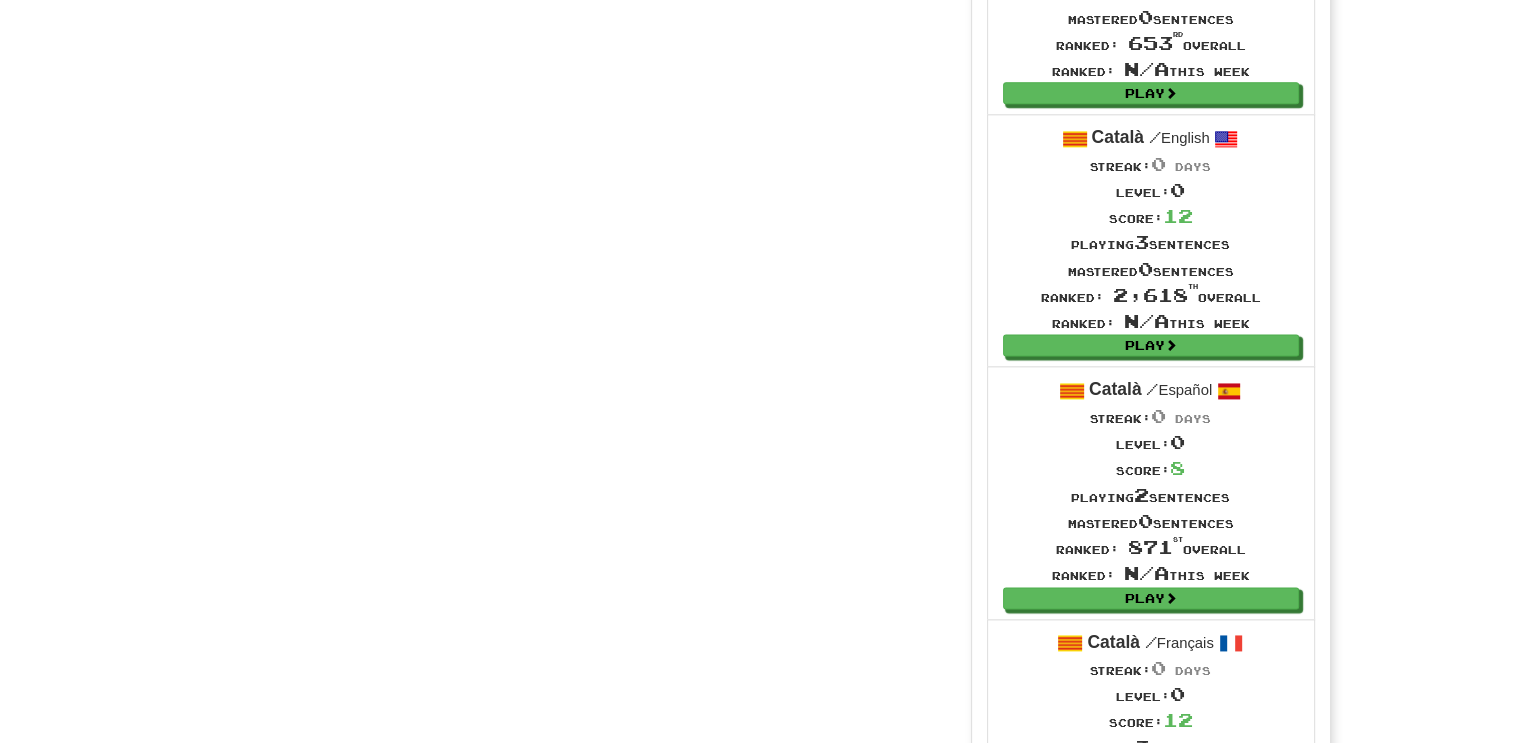 scroll, scrollTop: 2492, scrollLeft: 0, axis: vertical 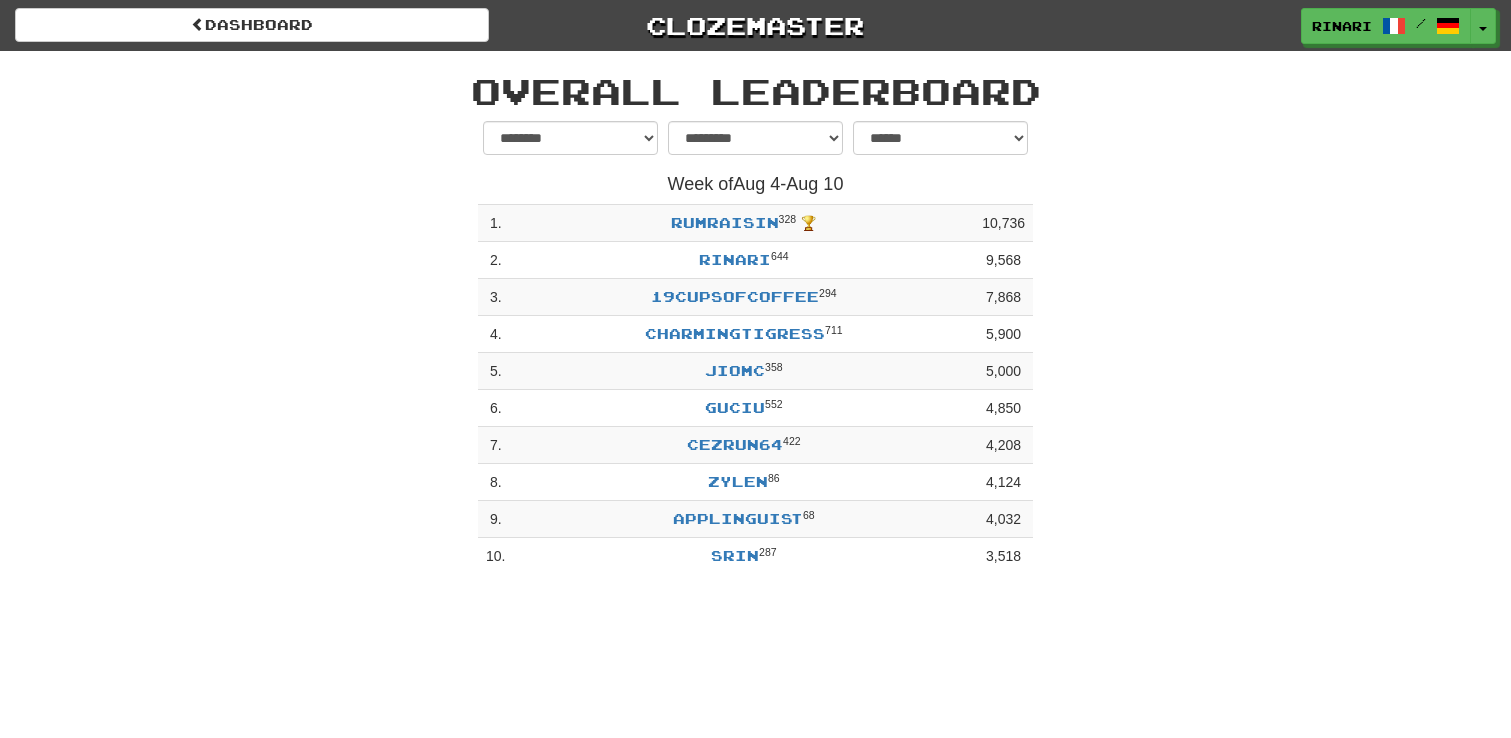 select on "**********" 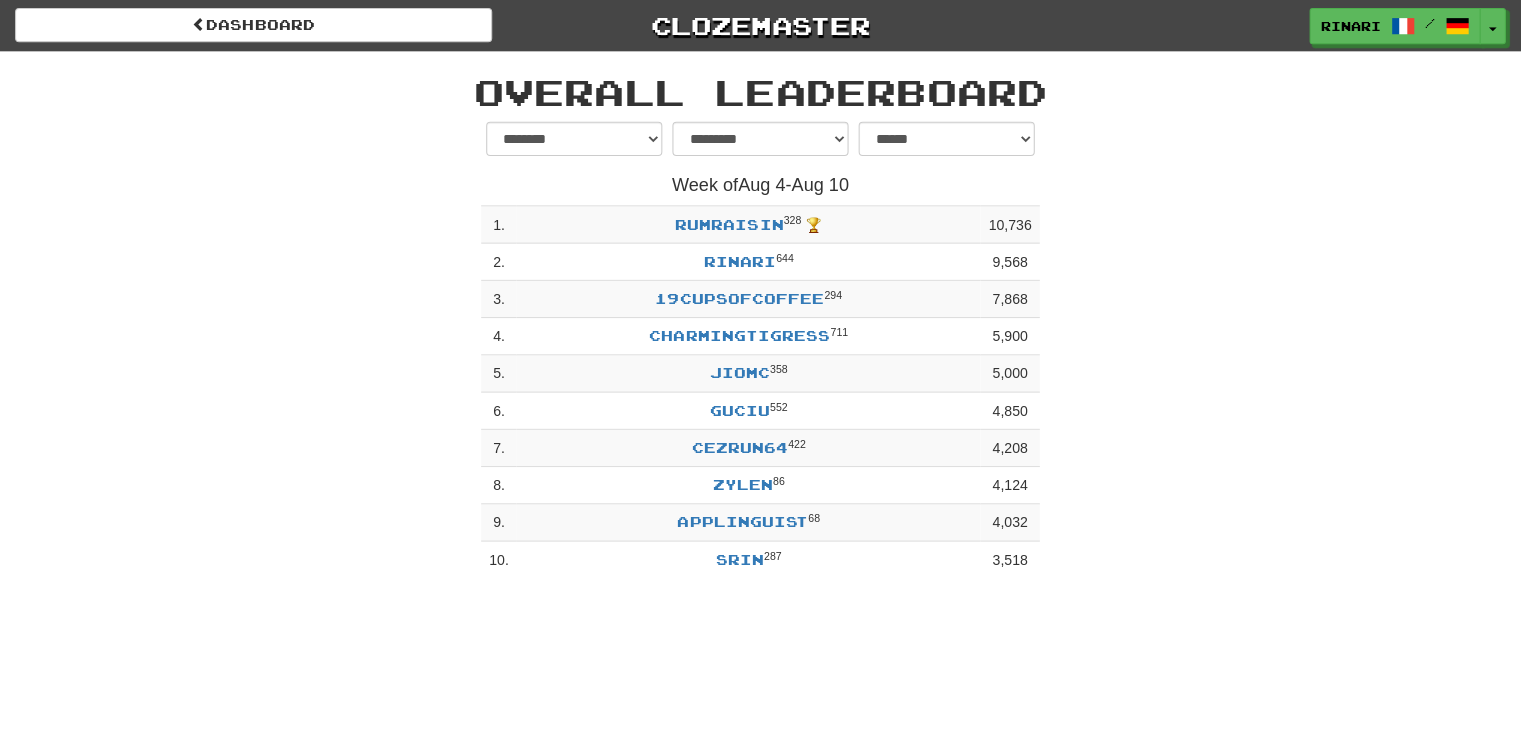 scroll, scrollTop: 0, scrollLeft: 0, axis: both 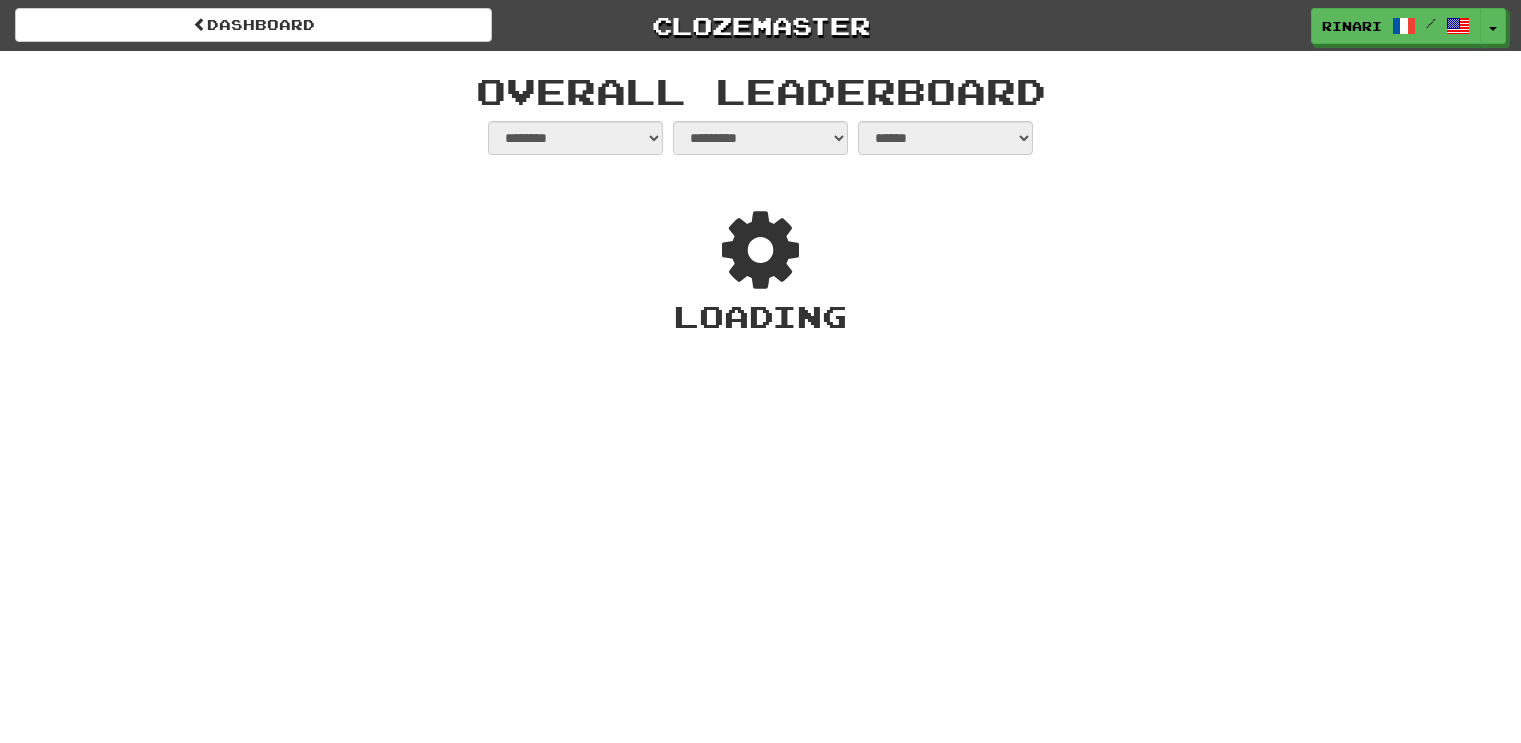select on "**********" 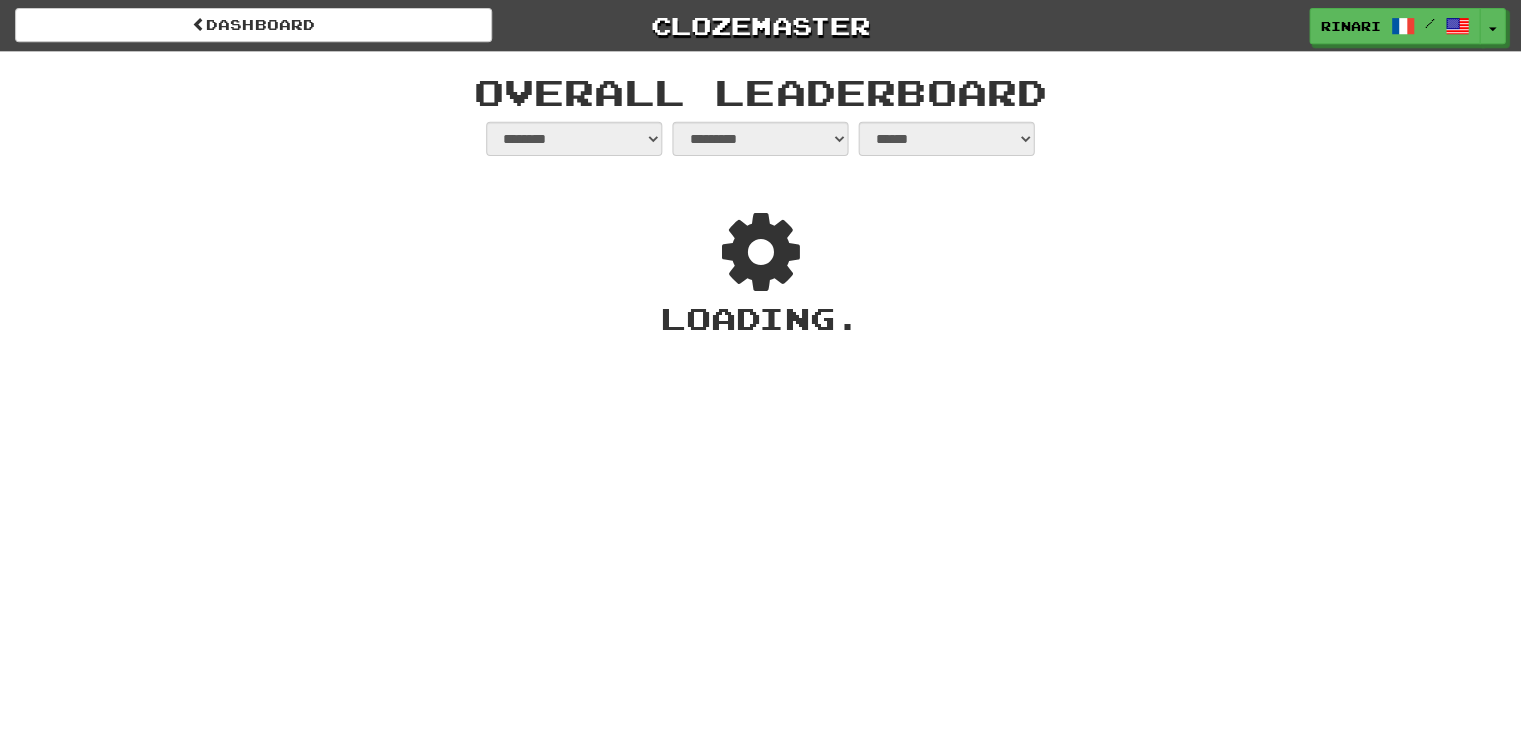 scroll, scrollTop: 0, scrollLeft: 0, axis: both 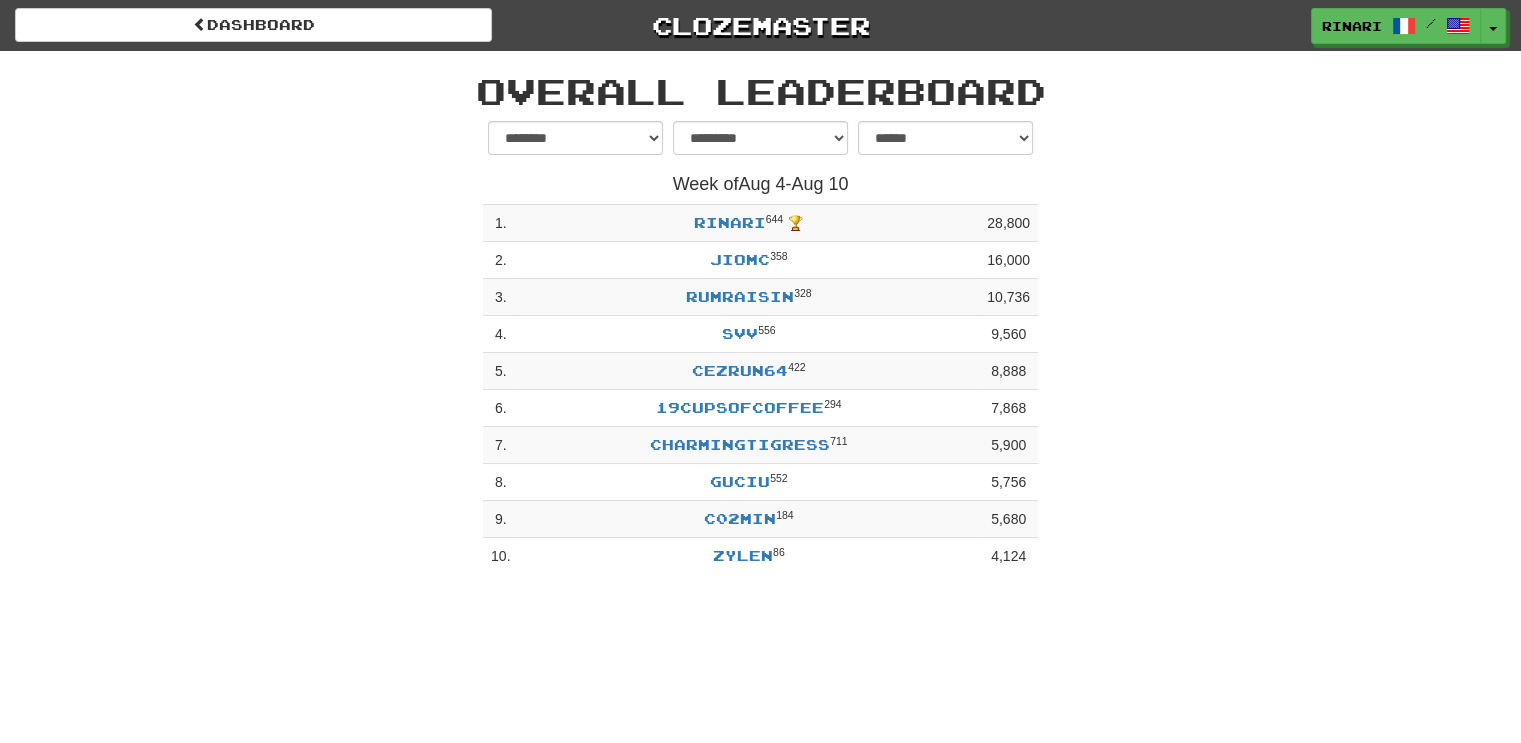 click on "**********" at bounding box center (760, 143) 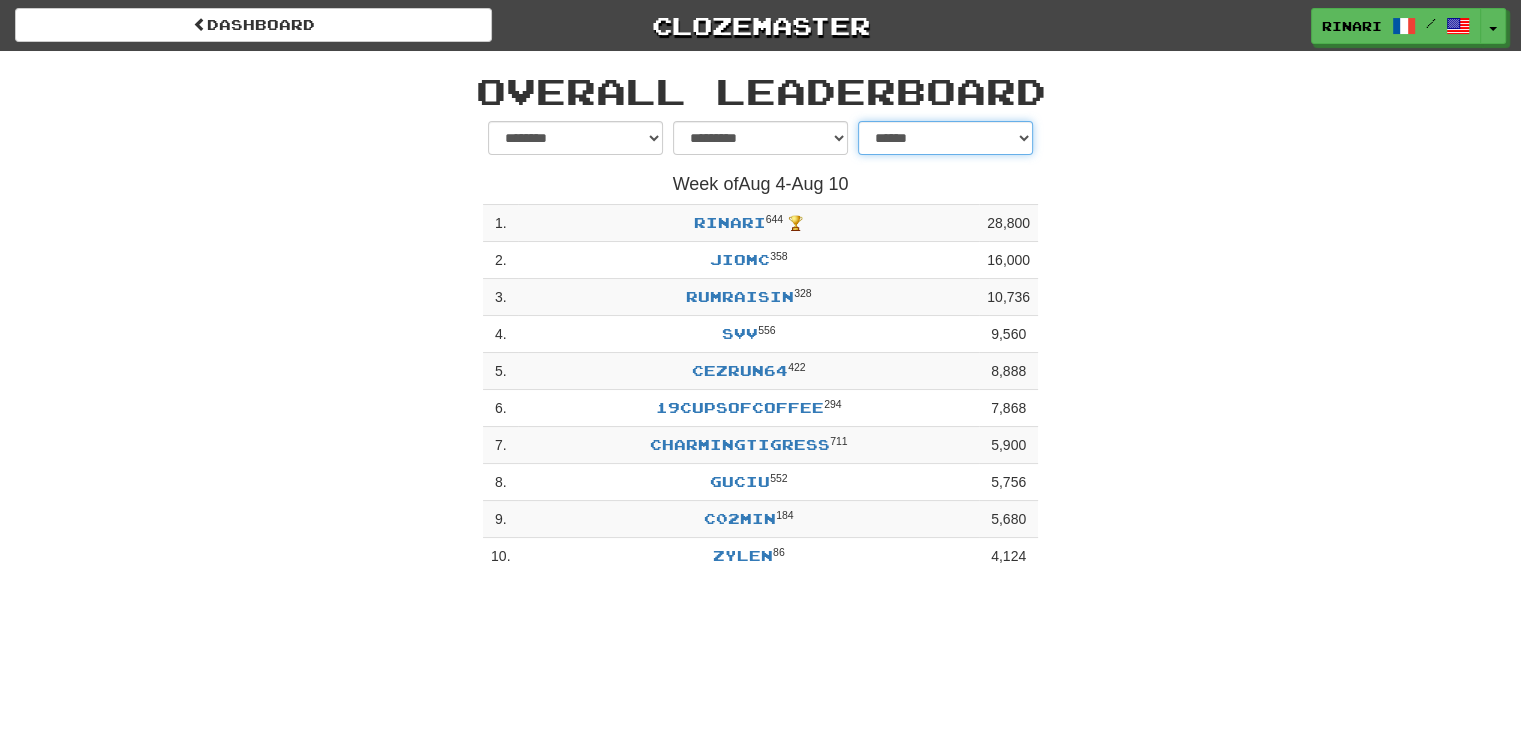 click on "**********" at bounding box center (945, 138) 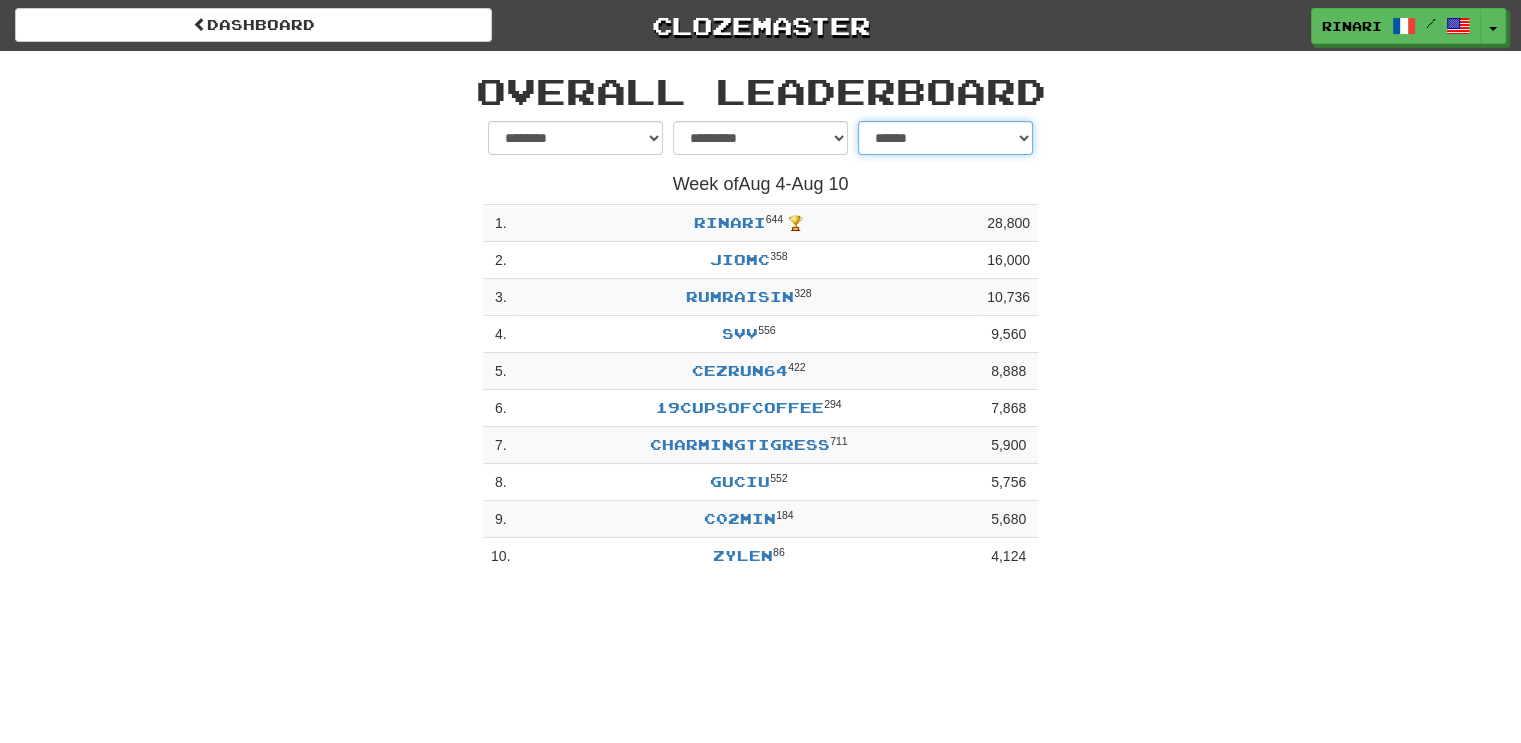 select on "**********" 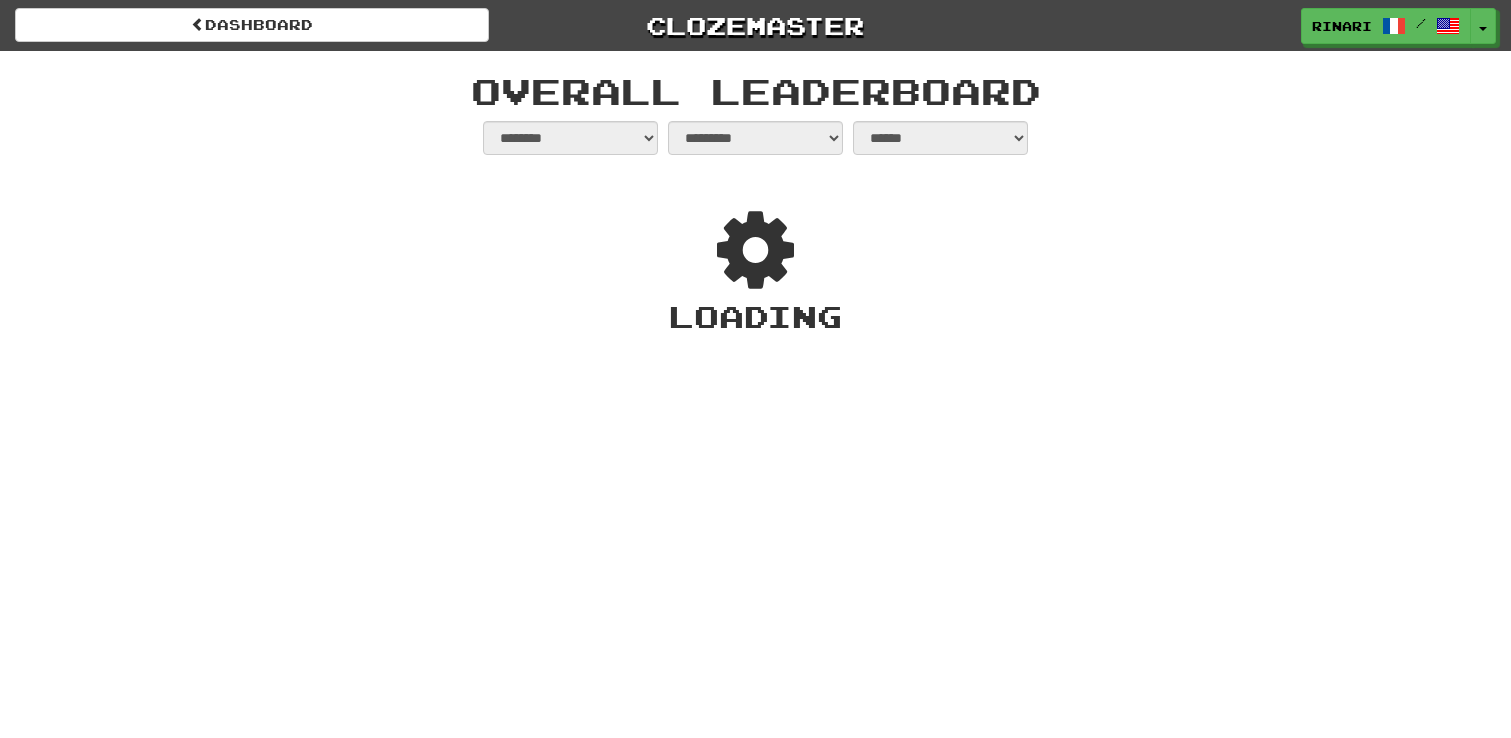 select on "**********" 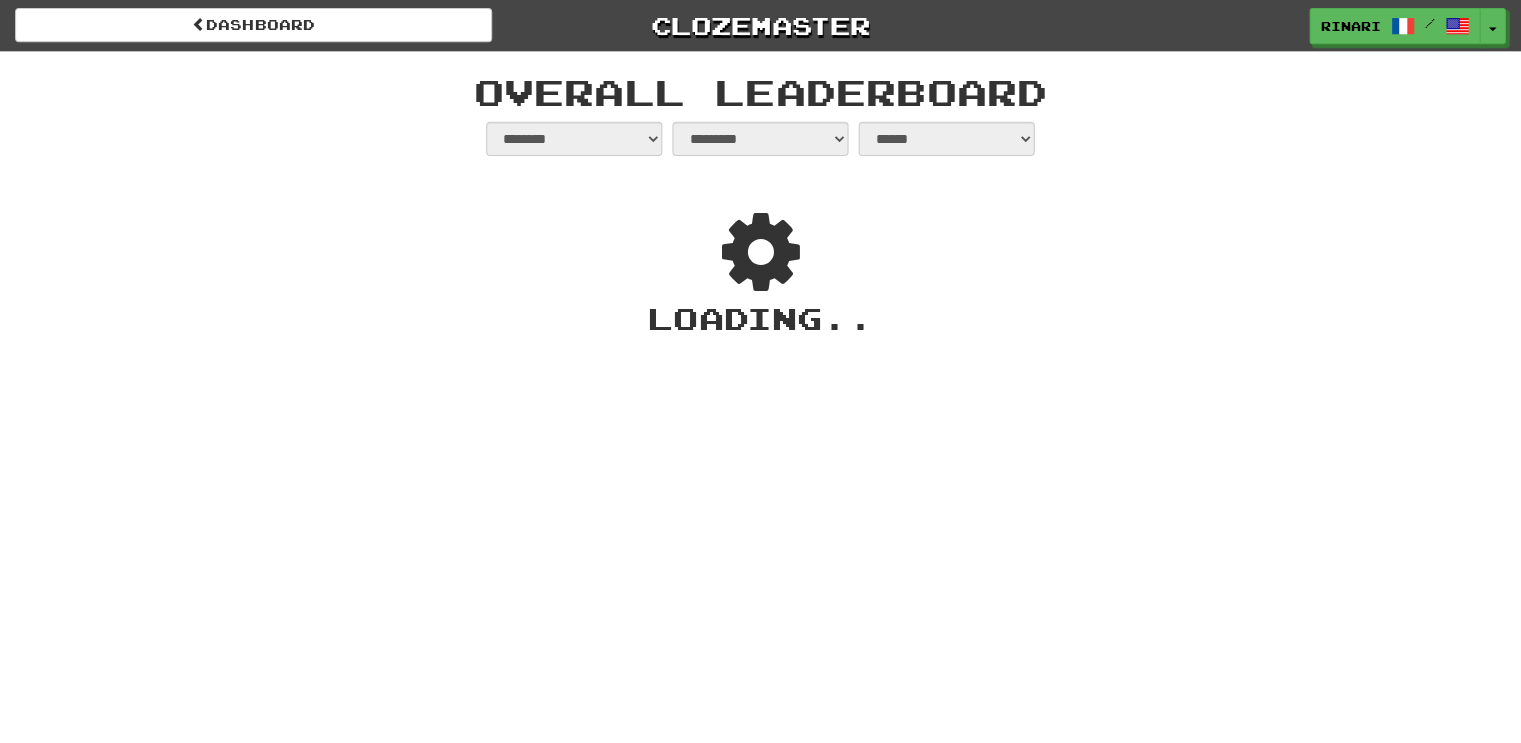 scroll, scrollTop: 0, scrollLeft: 0, axis: both 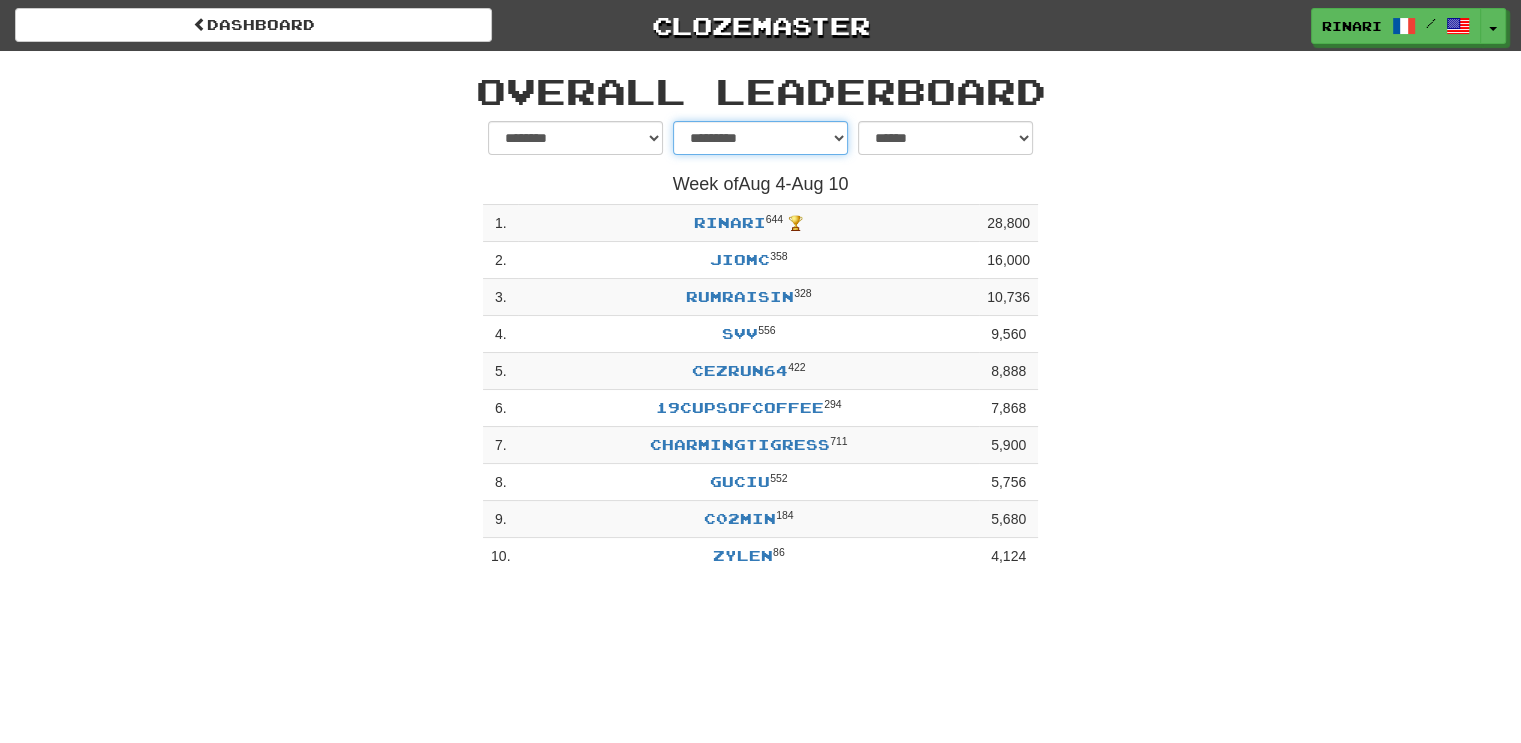 click on "**********" at bounding box center (760, 138) 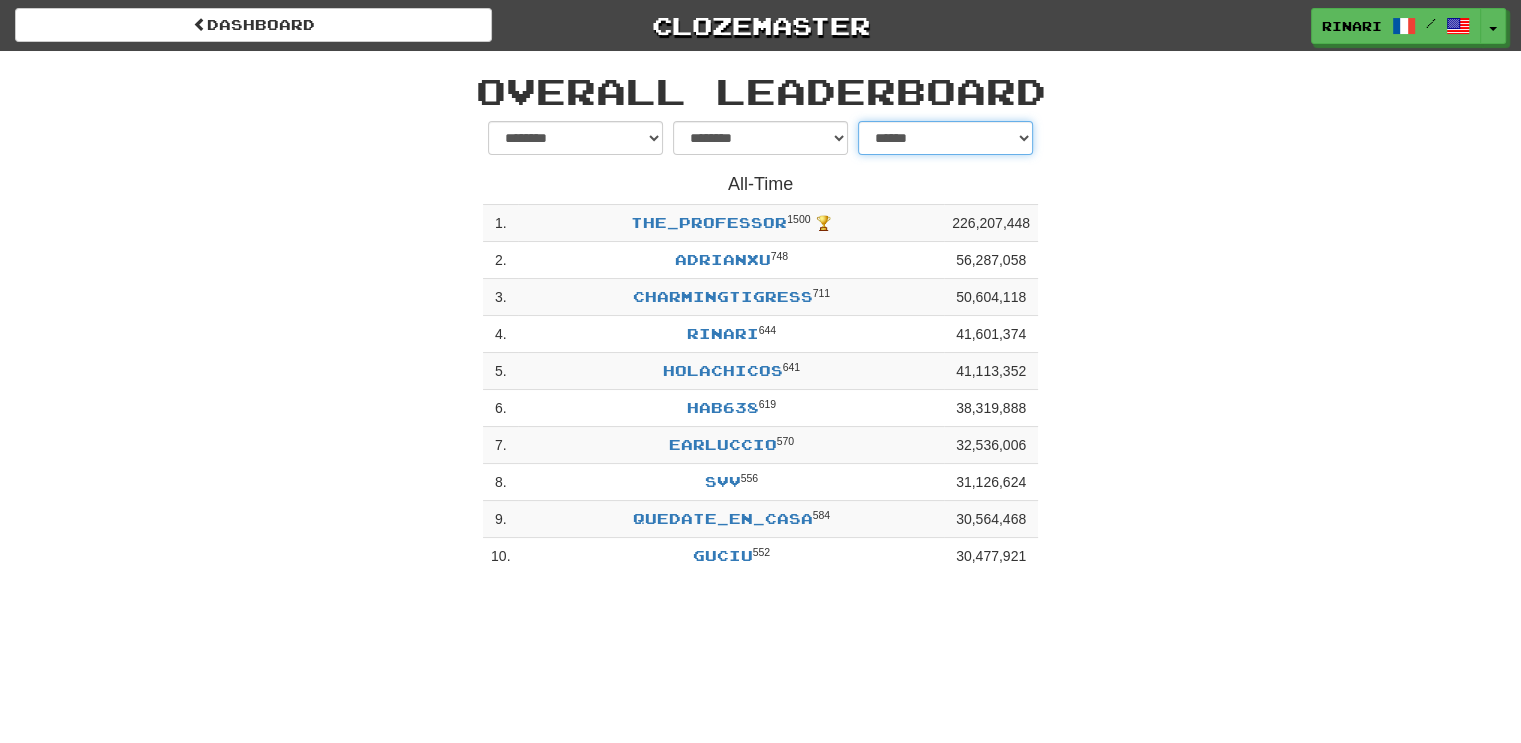 click on "**********" at bounding box center [945, 138] 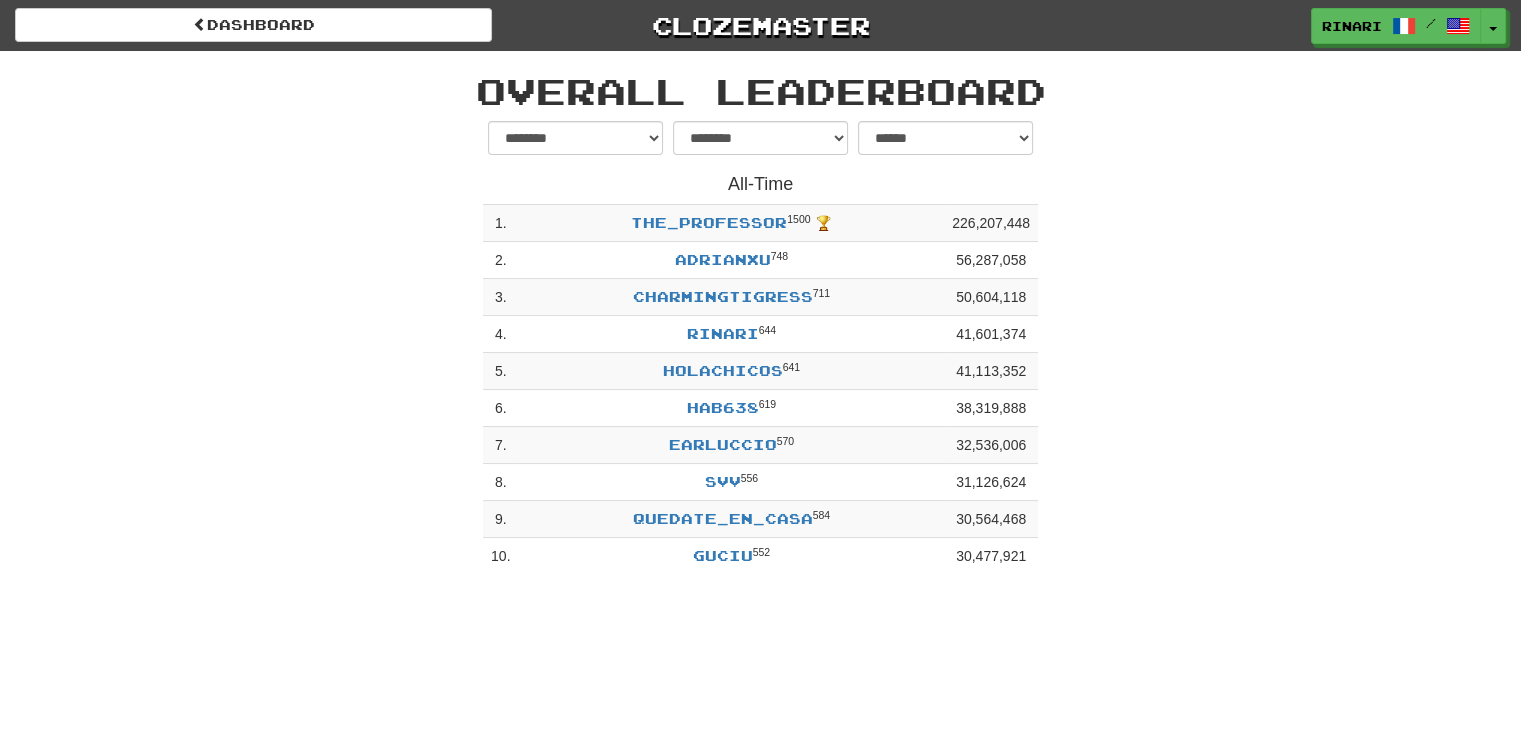 click on "**********" at bounding box center [761, 353] 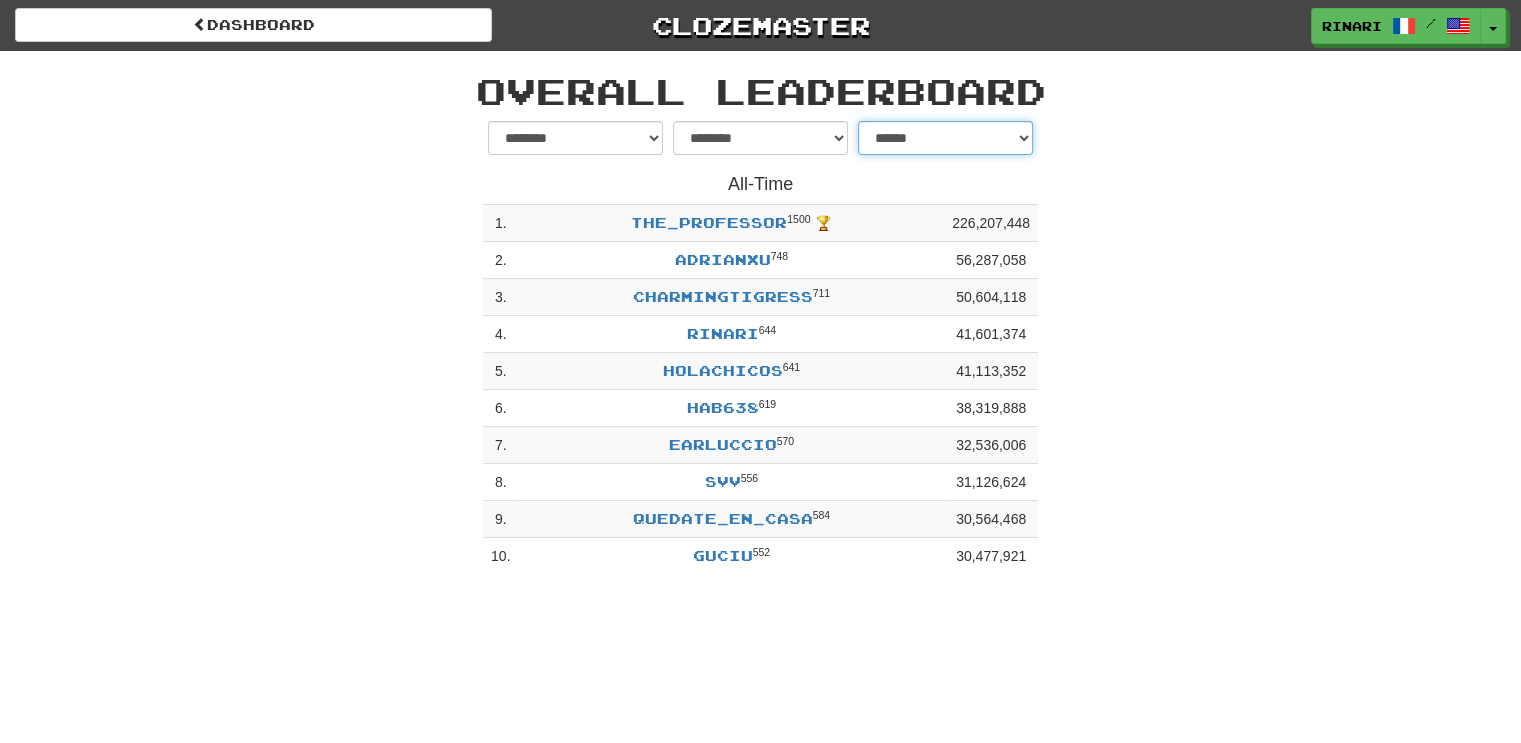click on "**********" at bounding box center (945, 138) 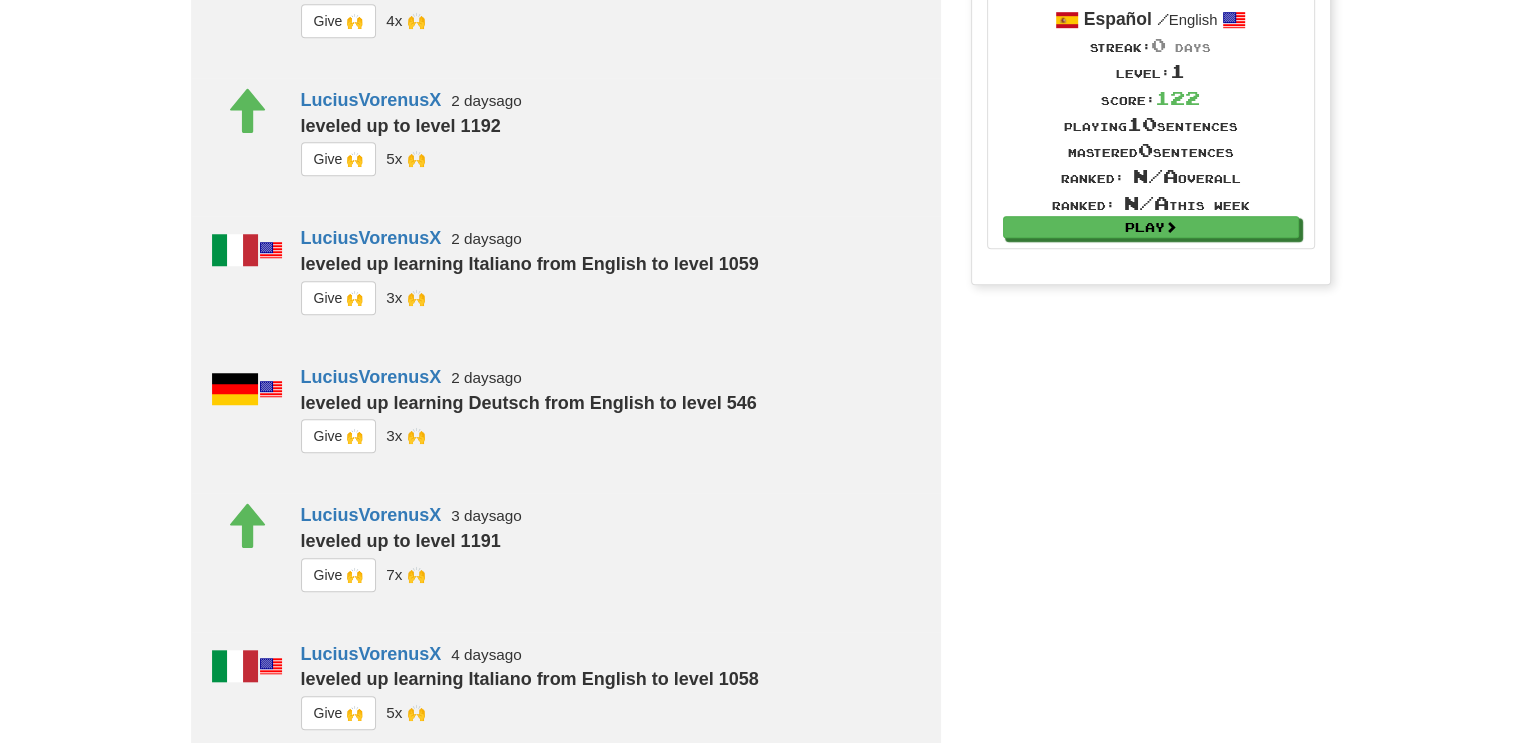 scroll, scrollTop: 1392, scrollLeft: 0, axis: vertical 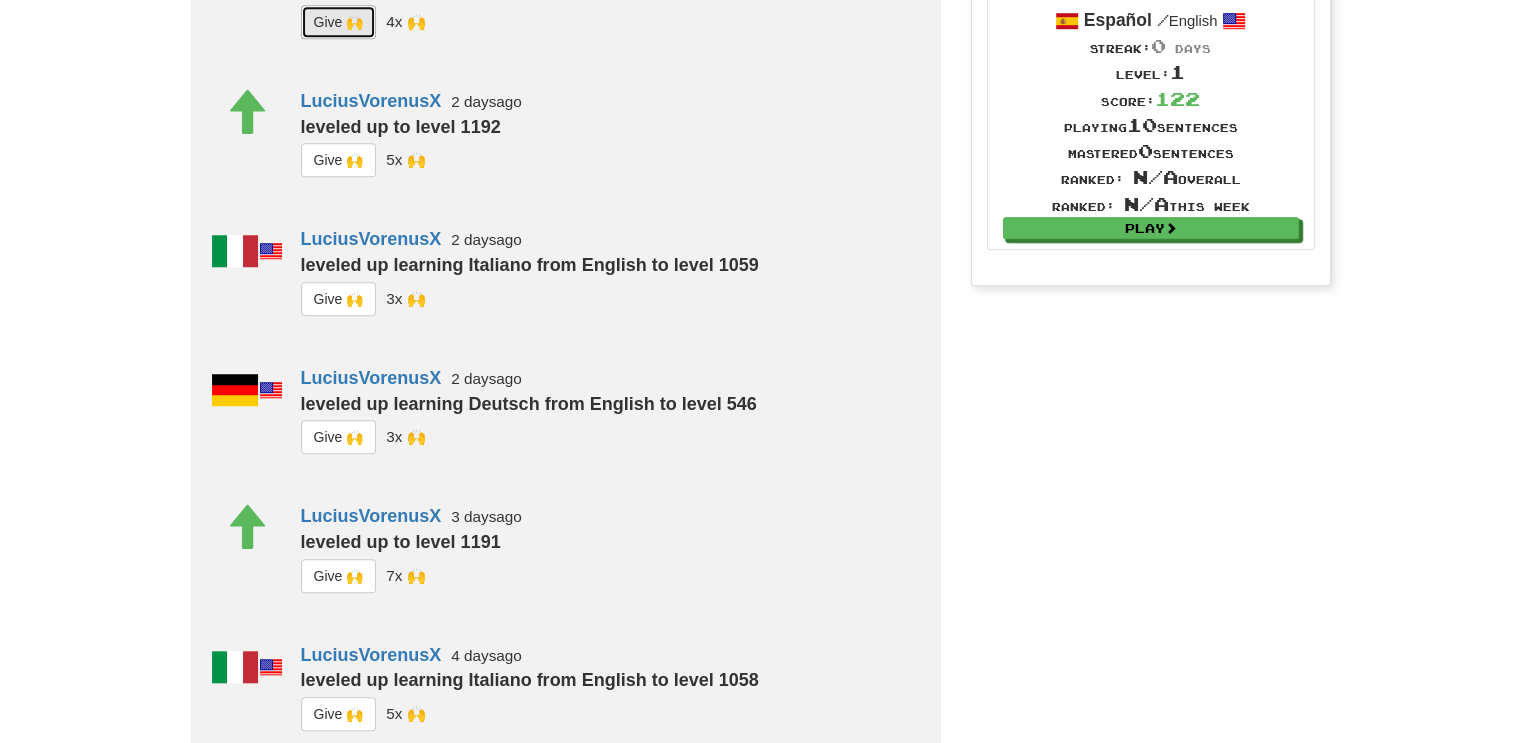 click on "G i ve 🙌" at bounding box center (339, 22) 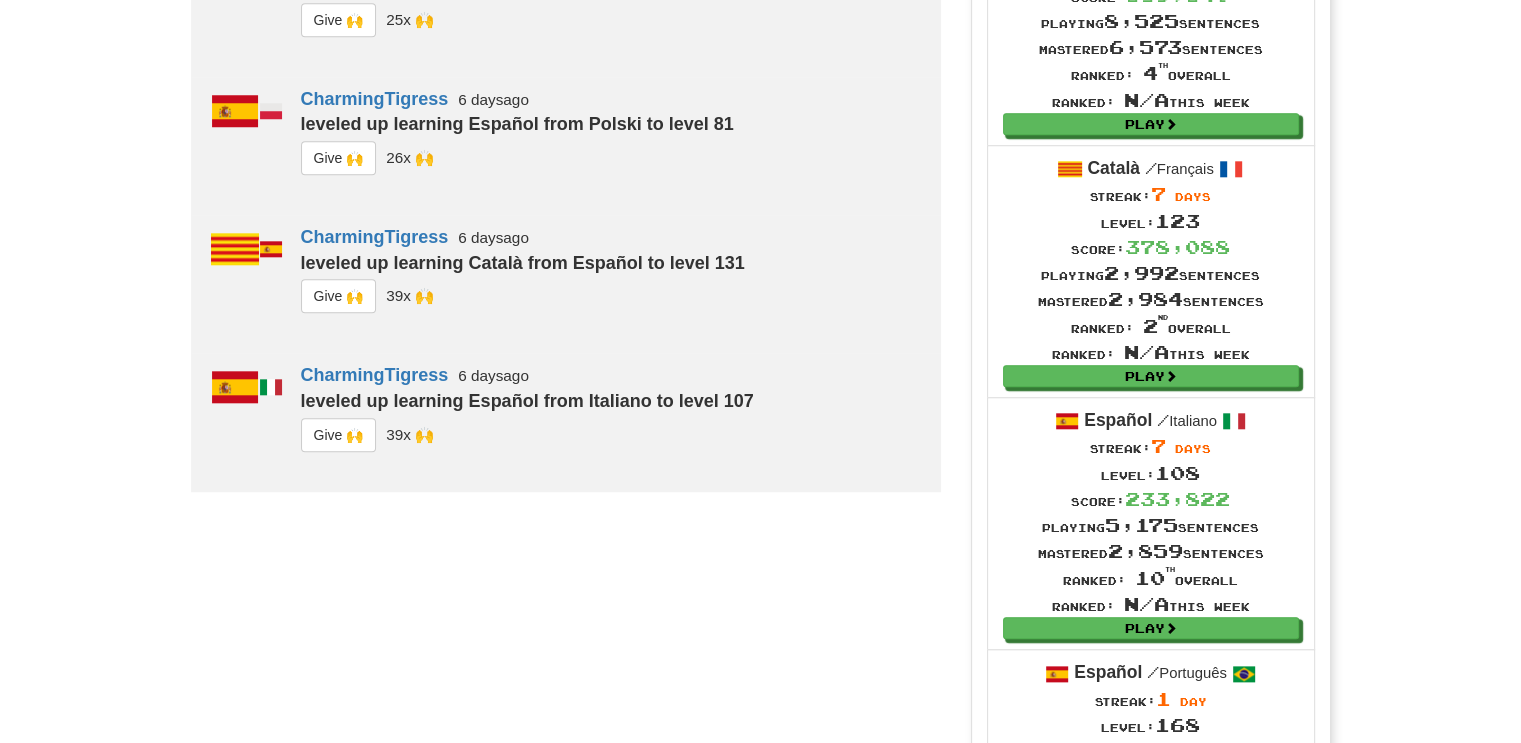 scroll, scrollTop: 1753, scrollLeft: 0, axis: vertical 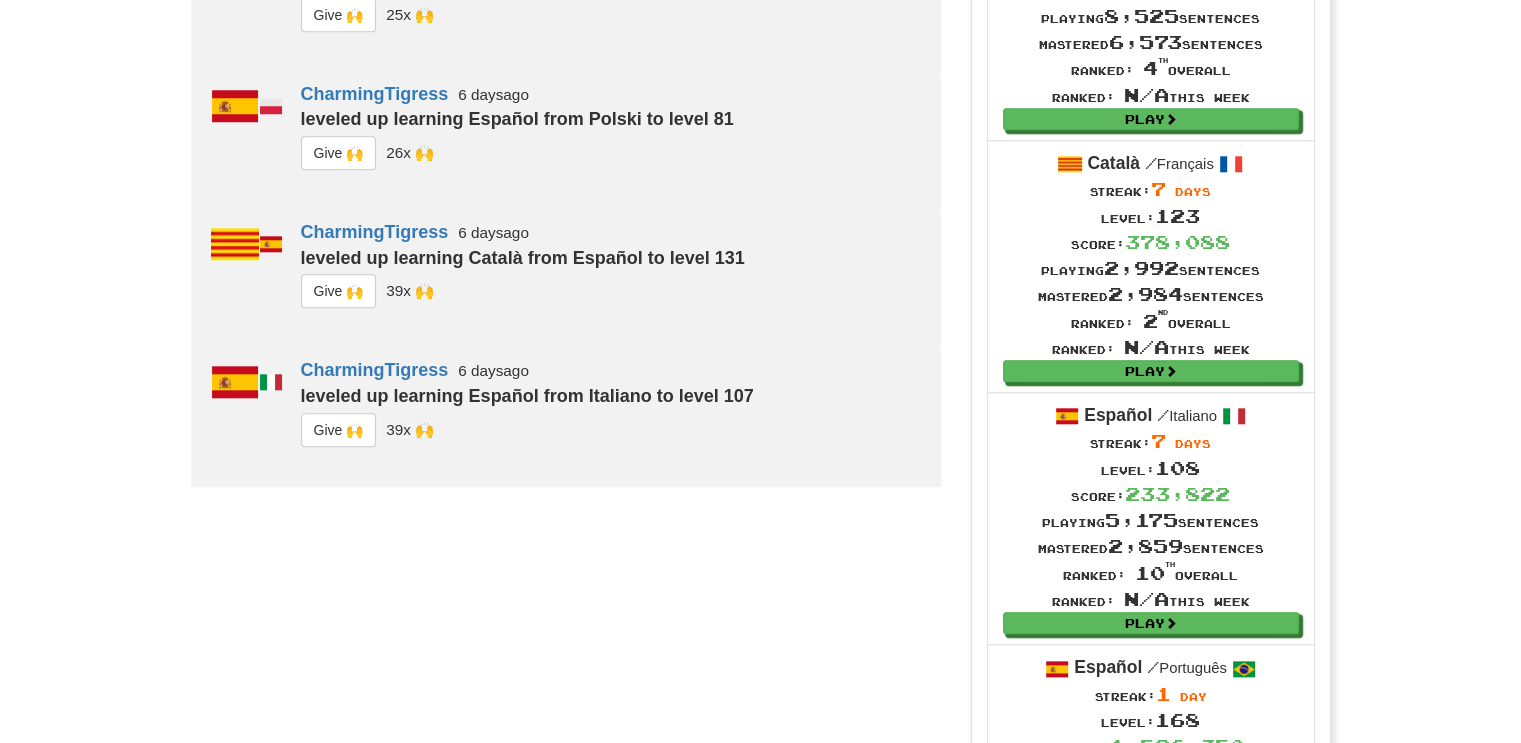 click on "G i ve 🙌" at bounding box center [339, -816] 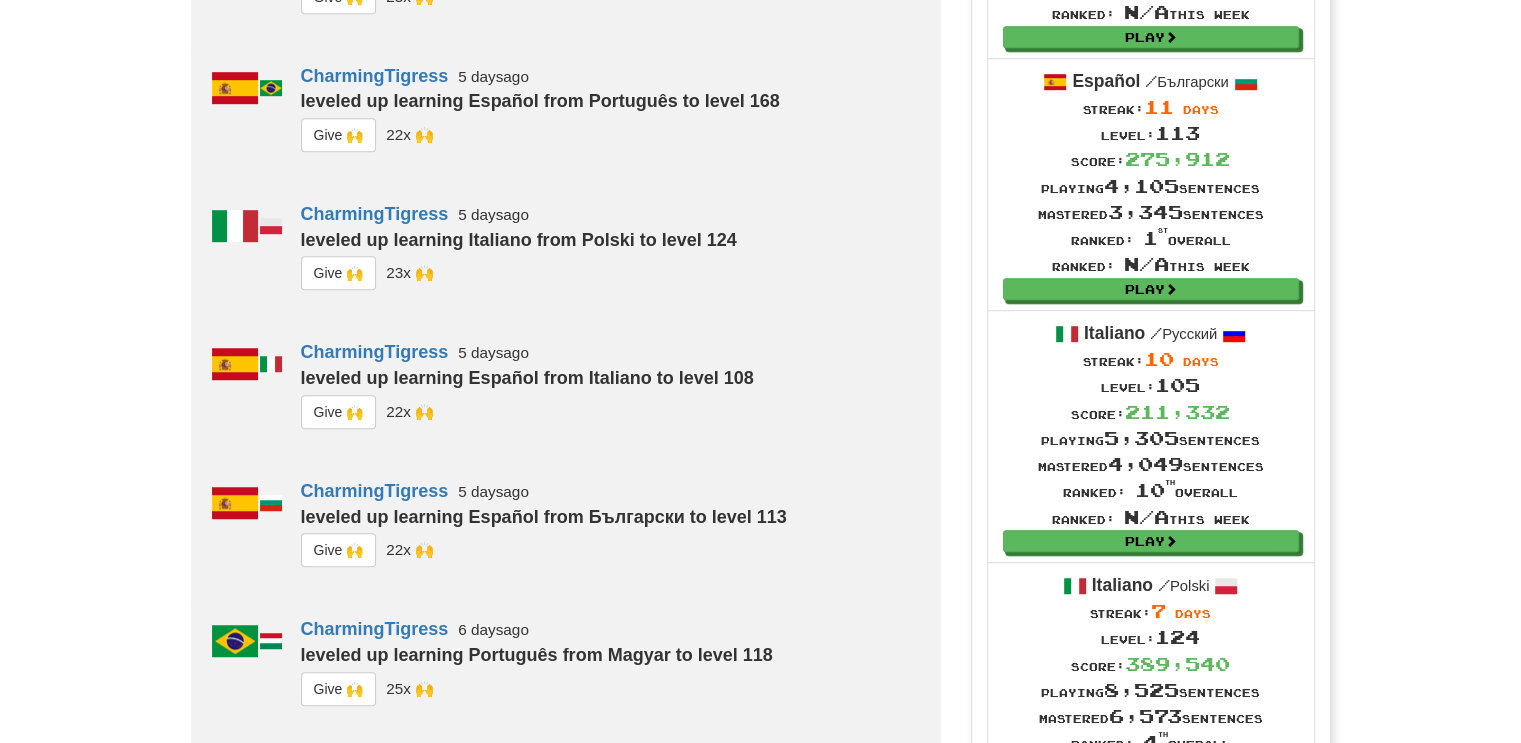 scroll, scrollTop: 1035, scrollLeft: 0, axis: vertical 